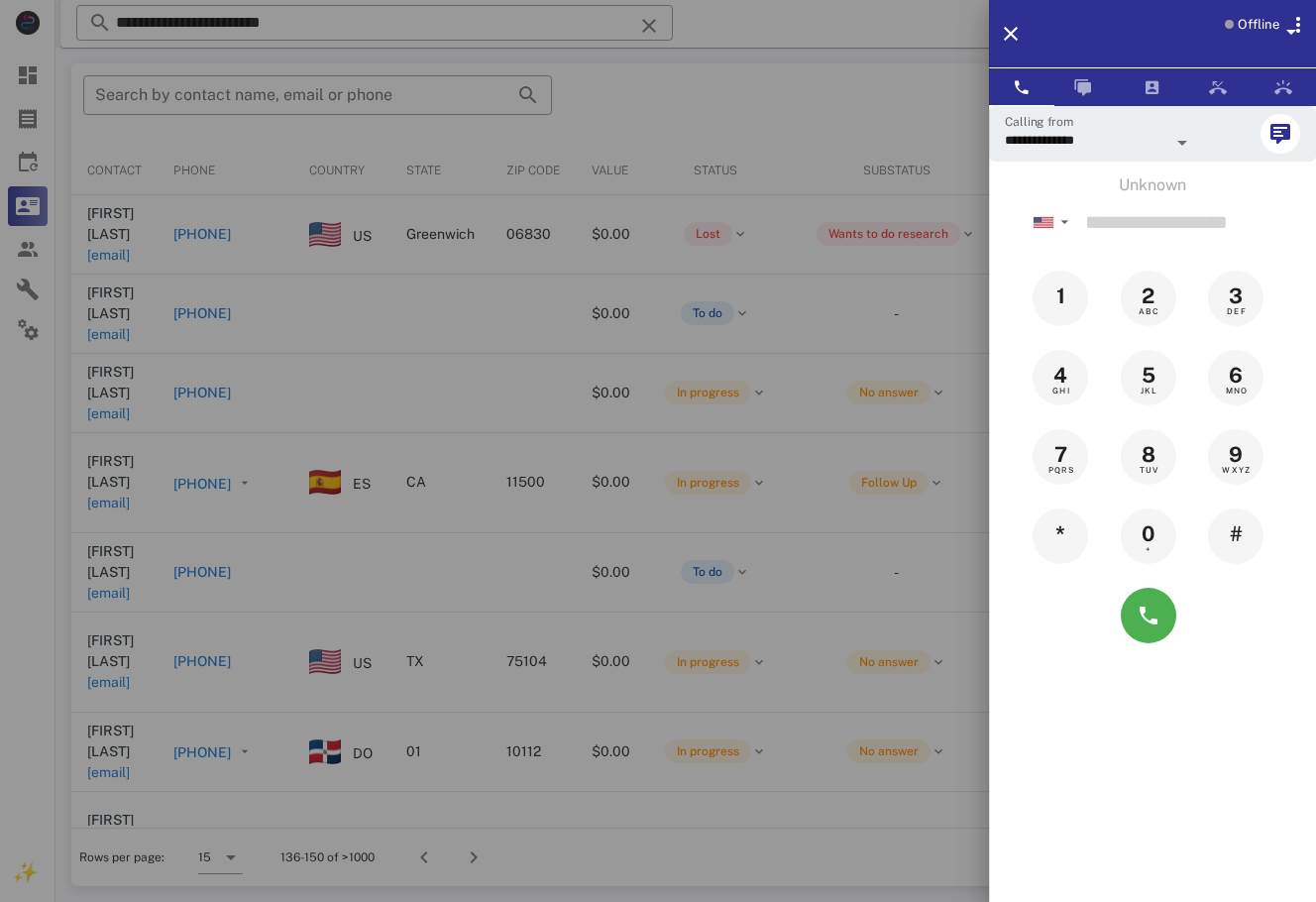 scroll, scrollTop: 0, scrollLeft: 0, axis: both 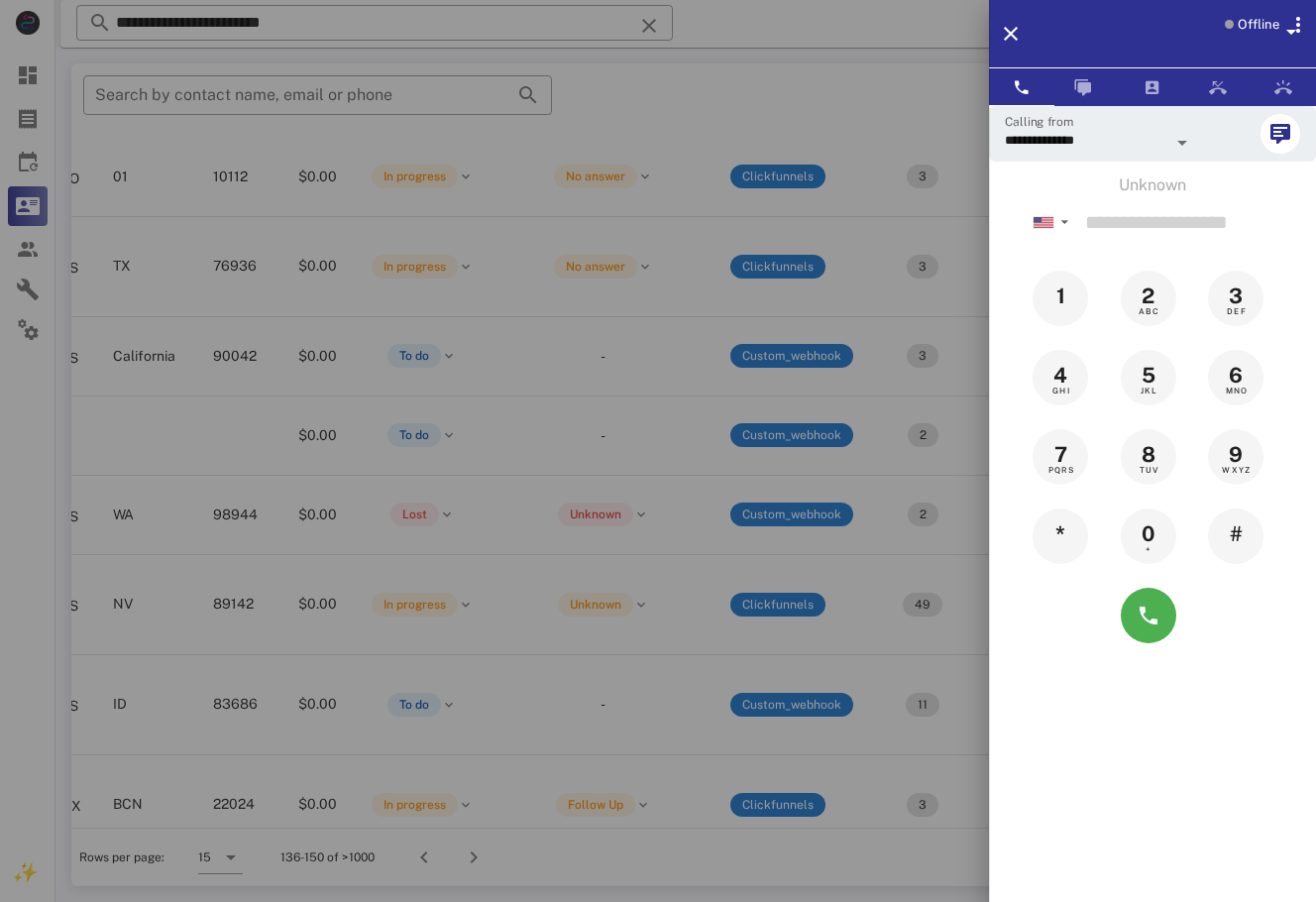 click at bounding box center [658, 451] 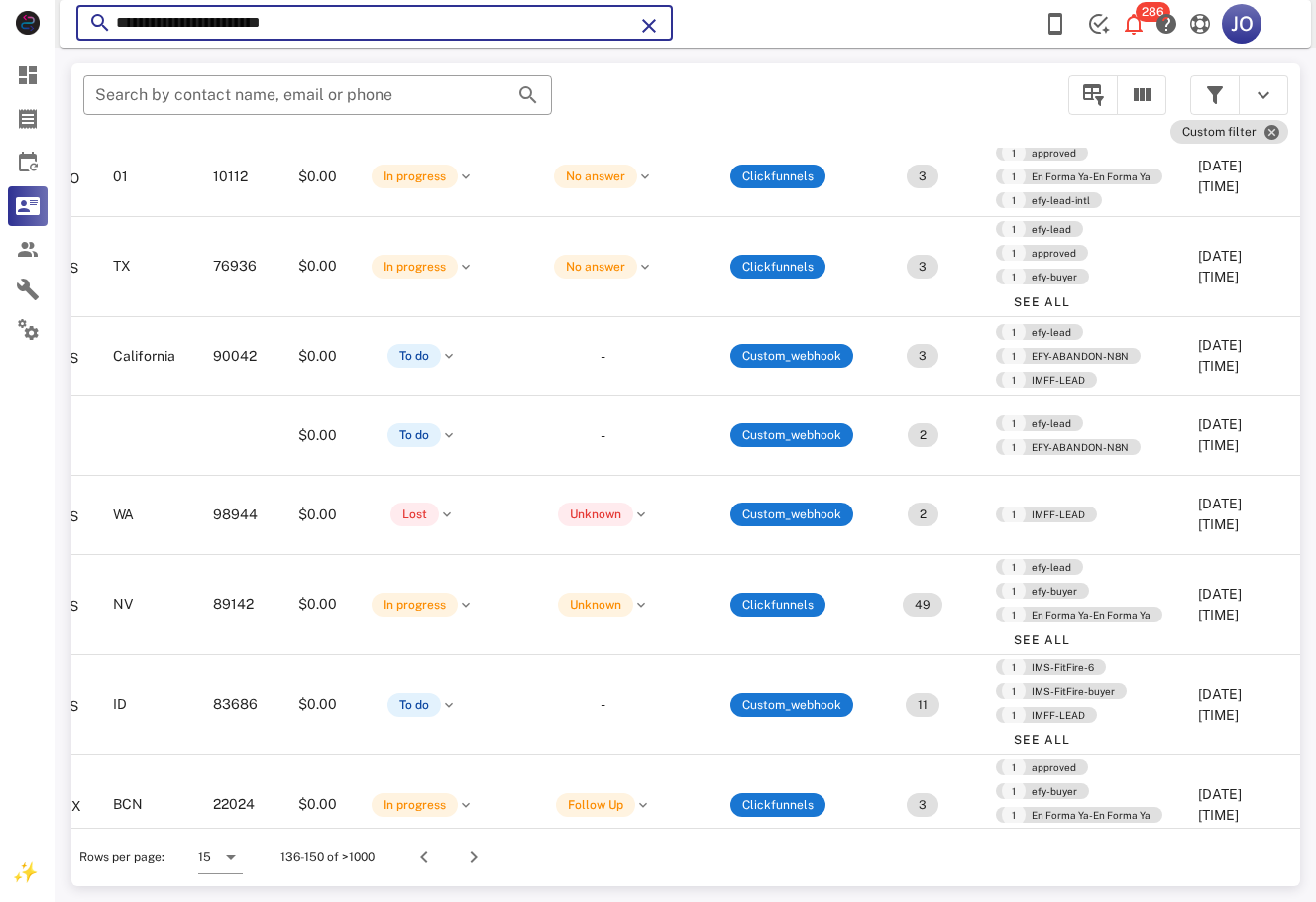 drag, startPoint x: 357, startPoint y: 20, endPoint x: 79, endPoint y: 29, distance: 278.1456 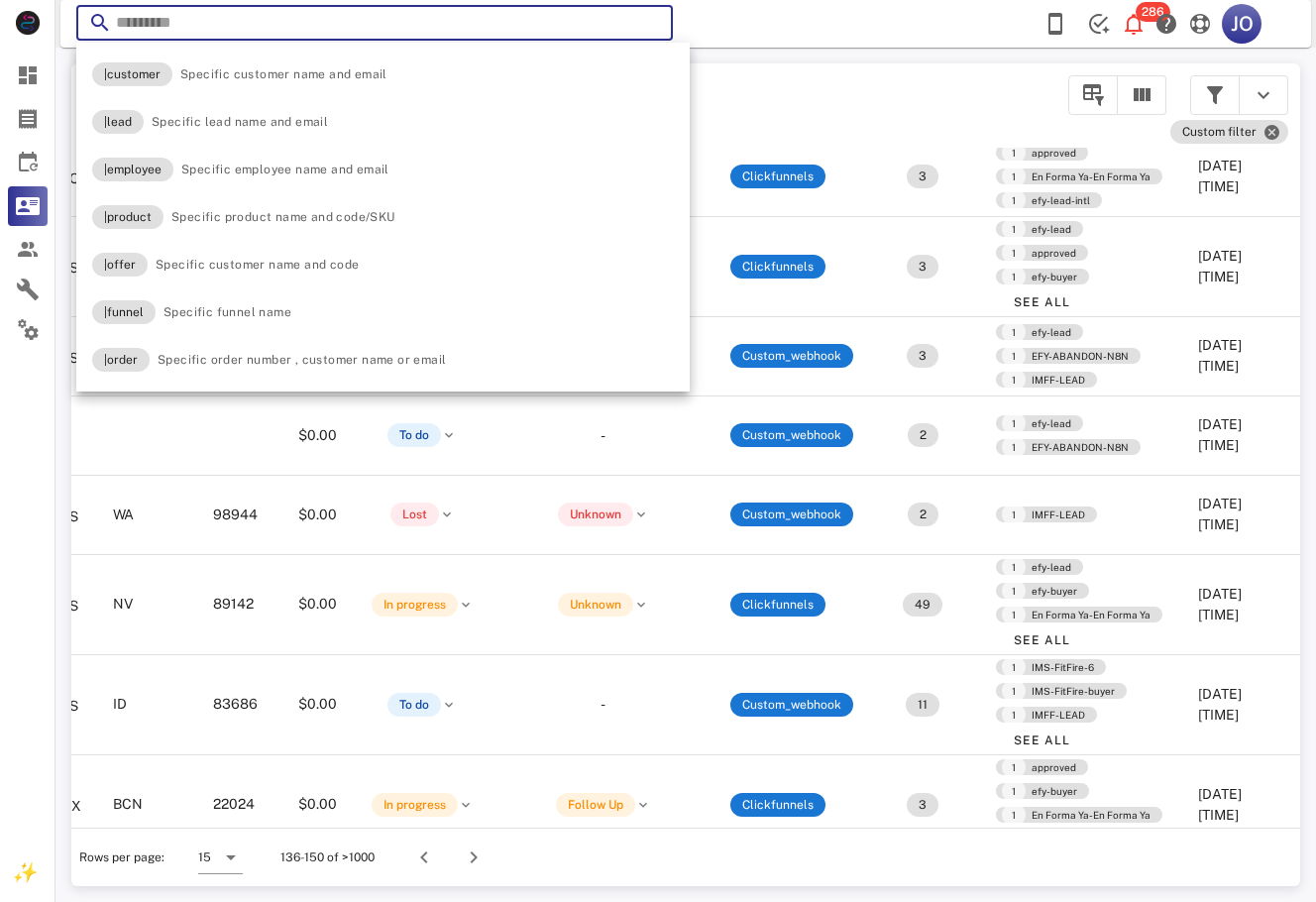 paste on "**********" 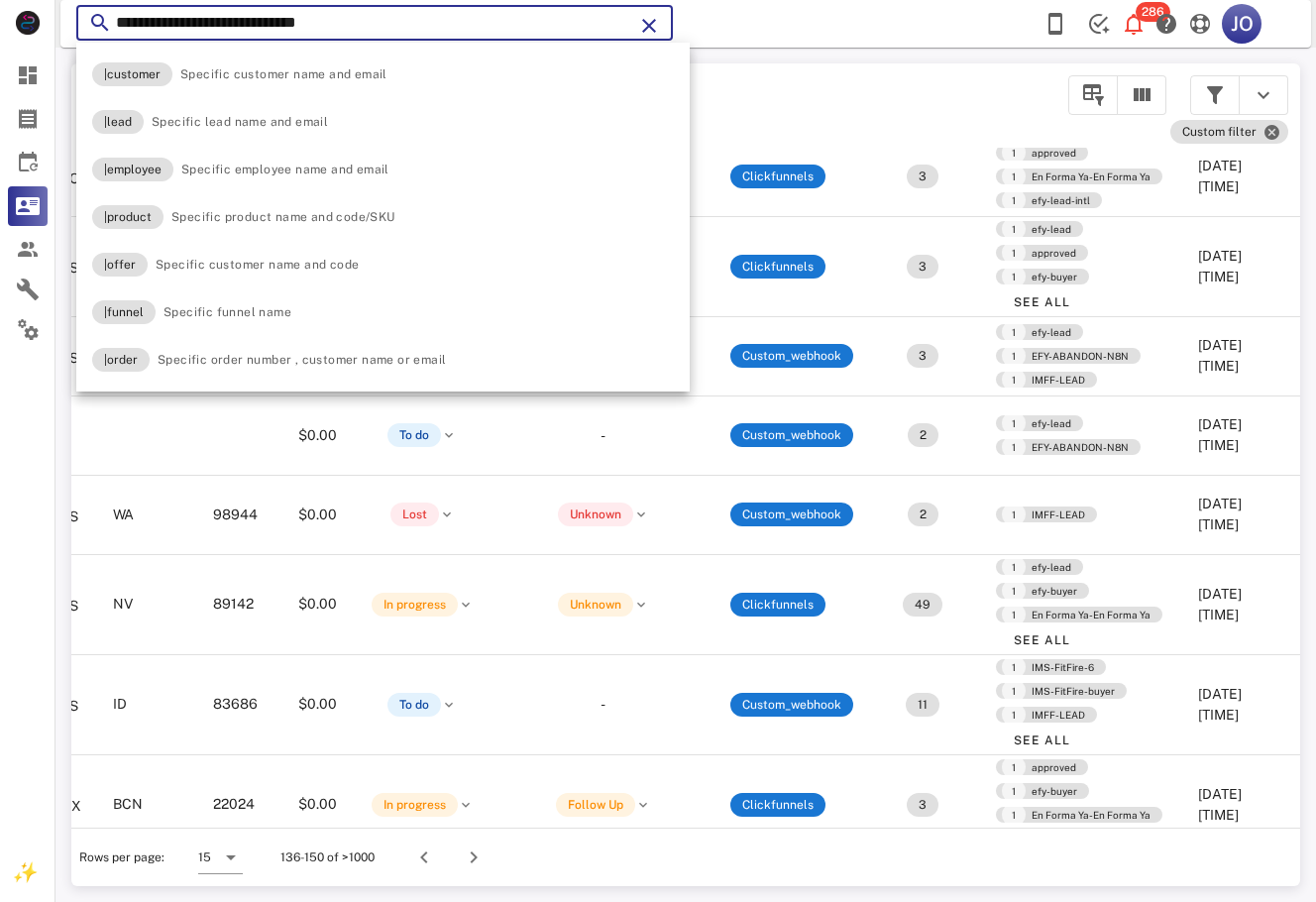 type on "**********" 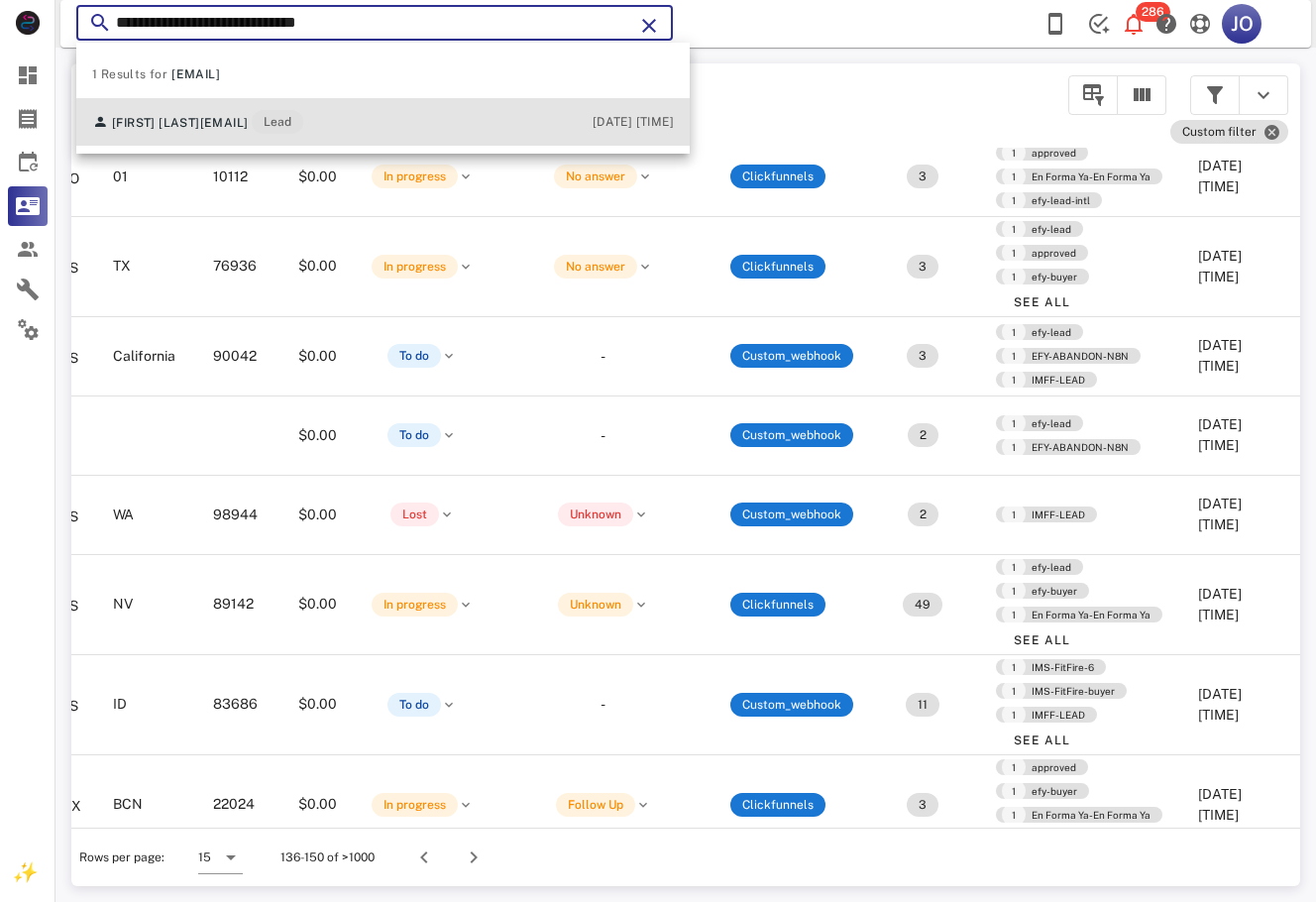 click on "[EMAIL]" at bounding box center (224, 123) 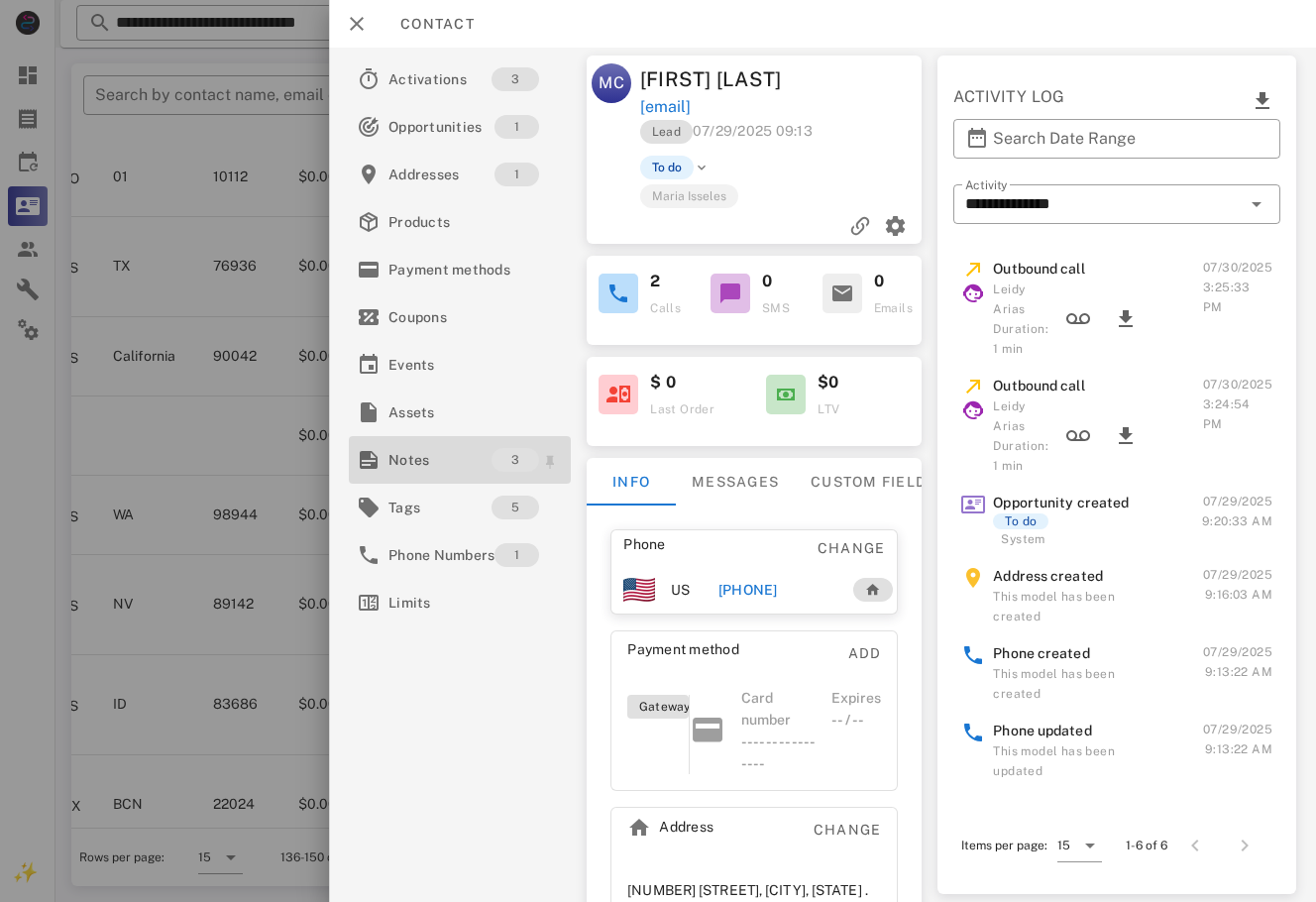 click on "Notes" at bounding box center [440, 460] 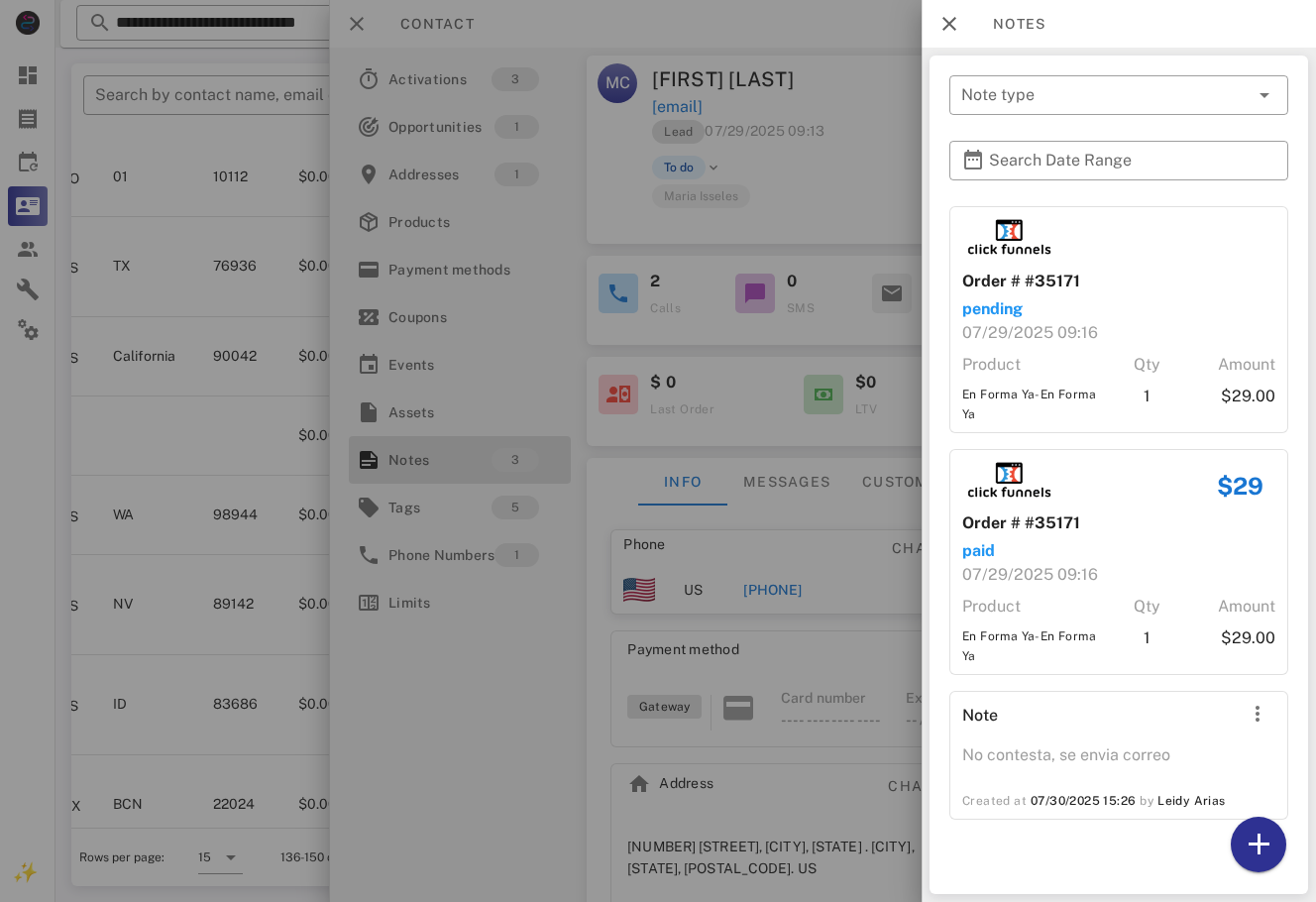 click at bounding box center (658, 451) 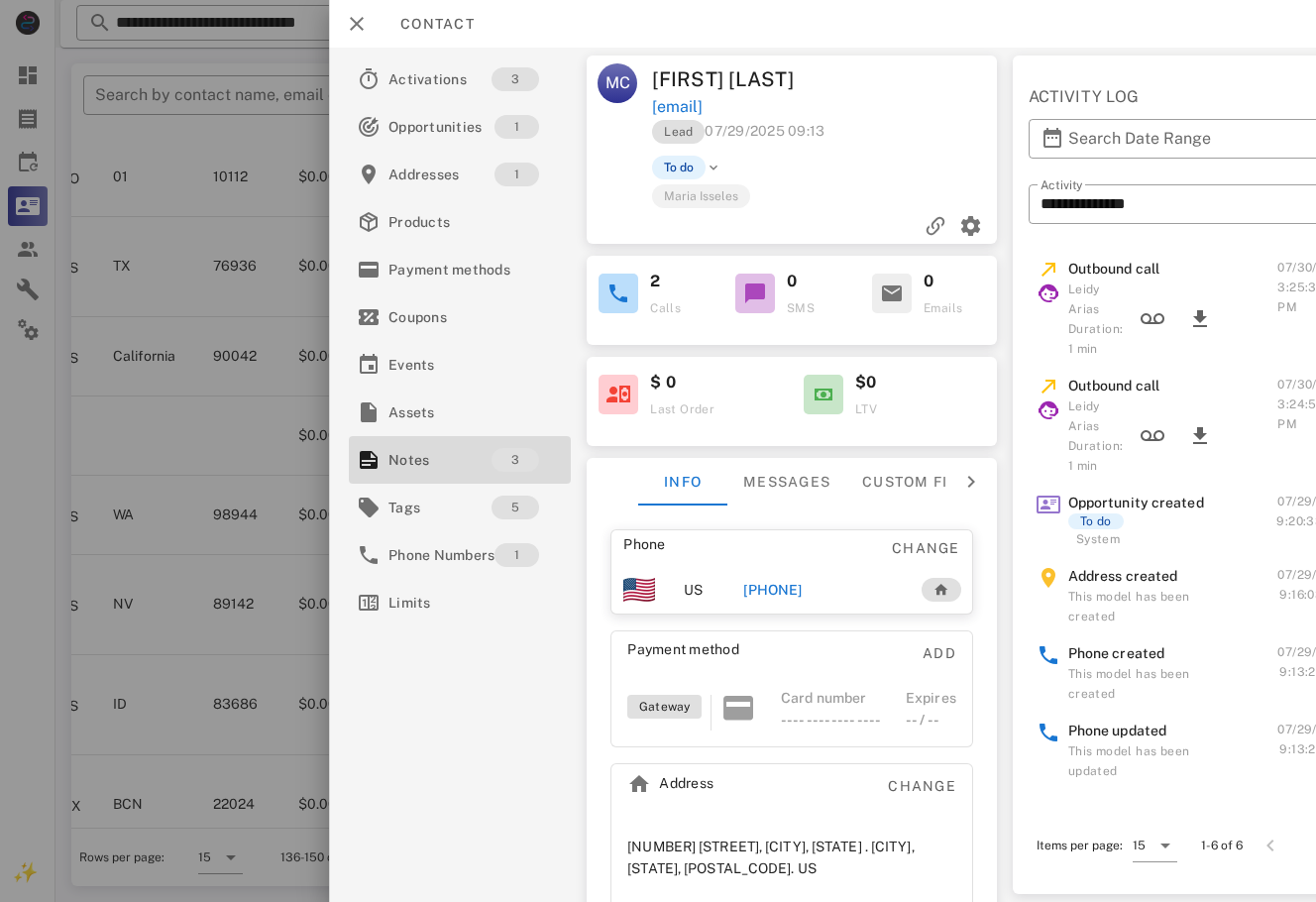 click on "[PHONE]" at bounding box center [772, 590] 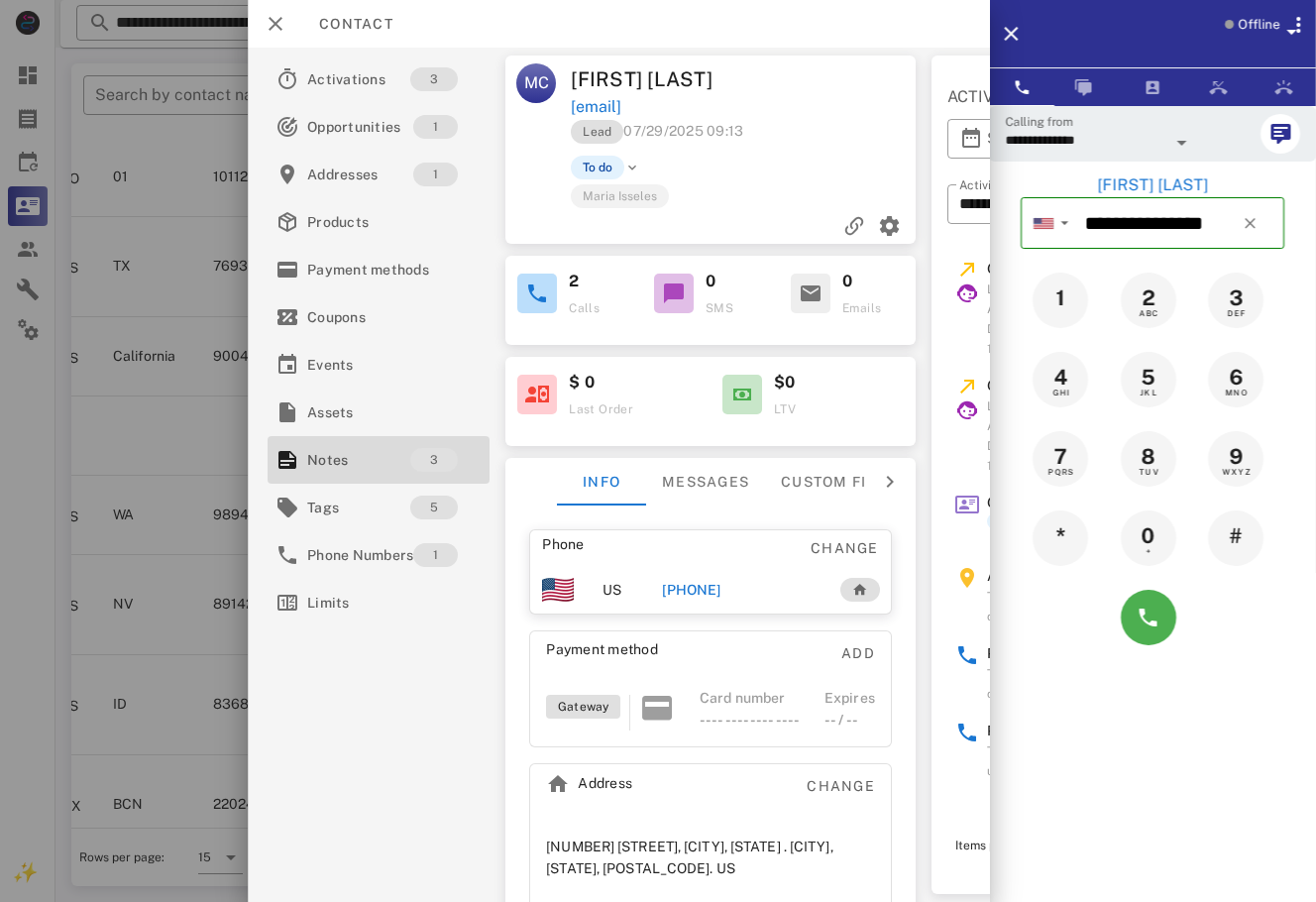 click on "[PHONE]" at bounding box center (691, 590) 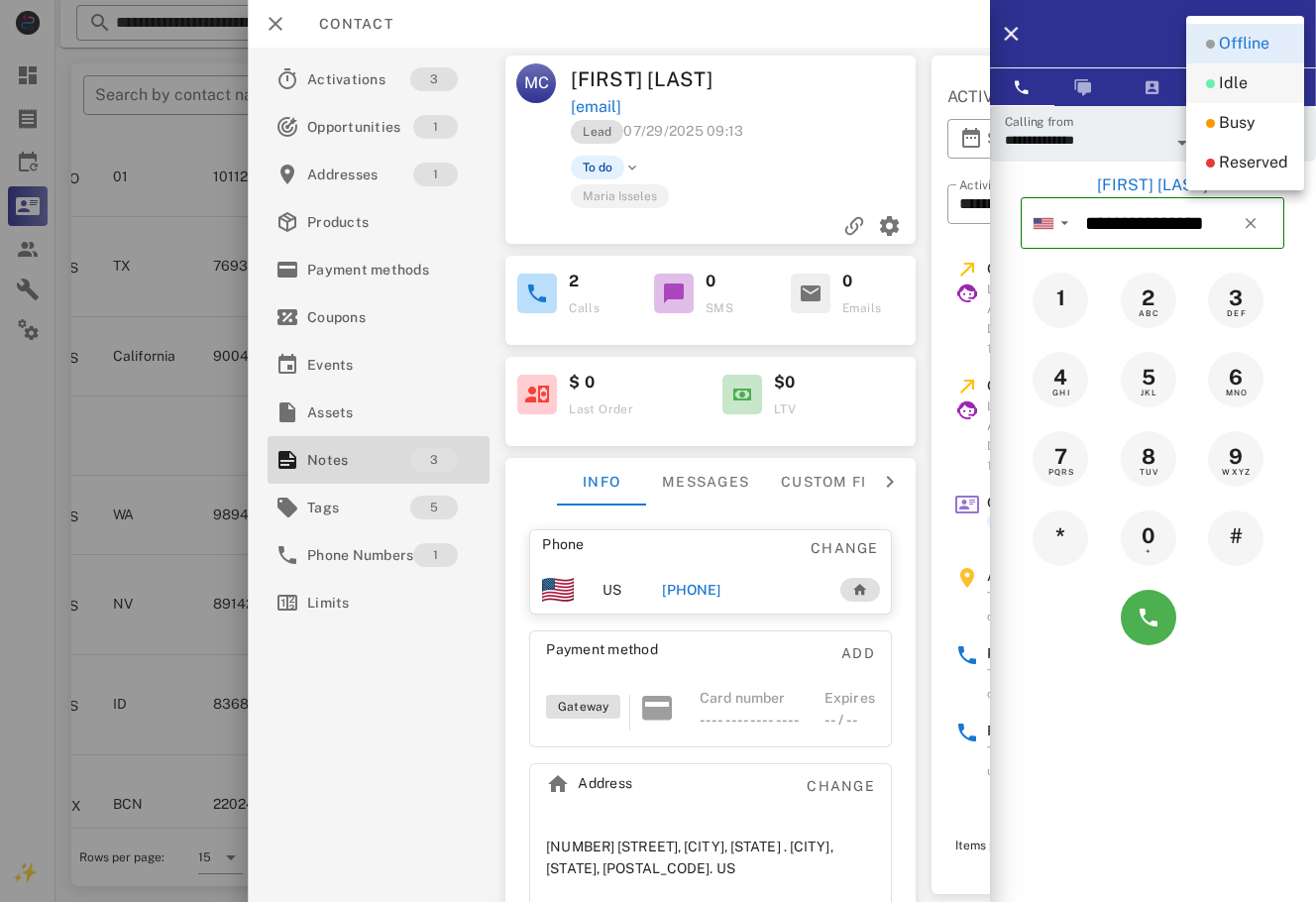 click on "Idle" at bounding box center [1245, 83] 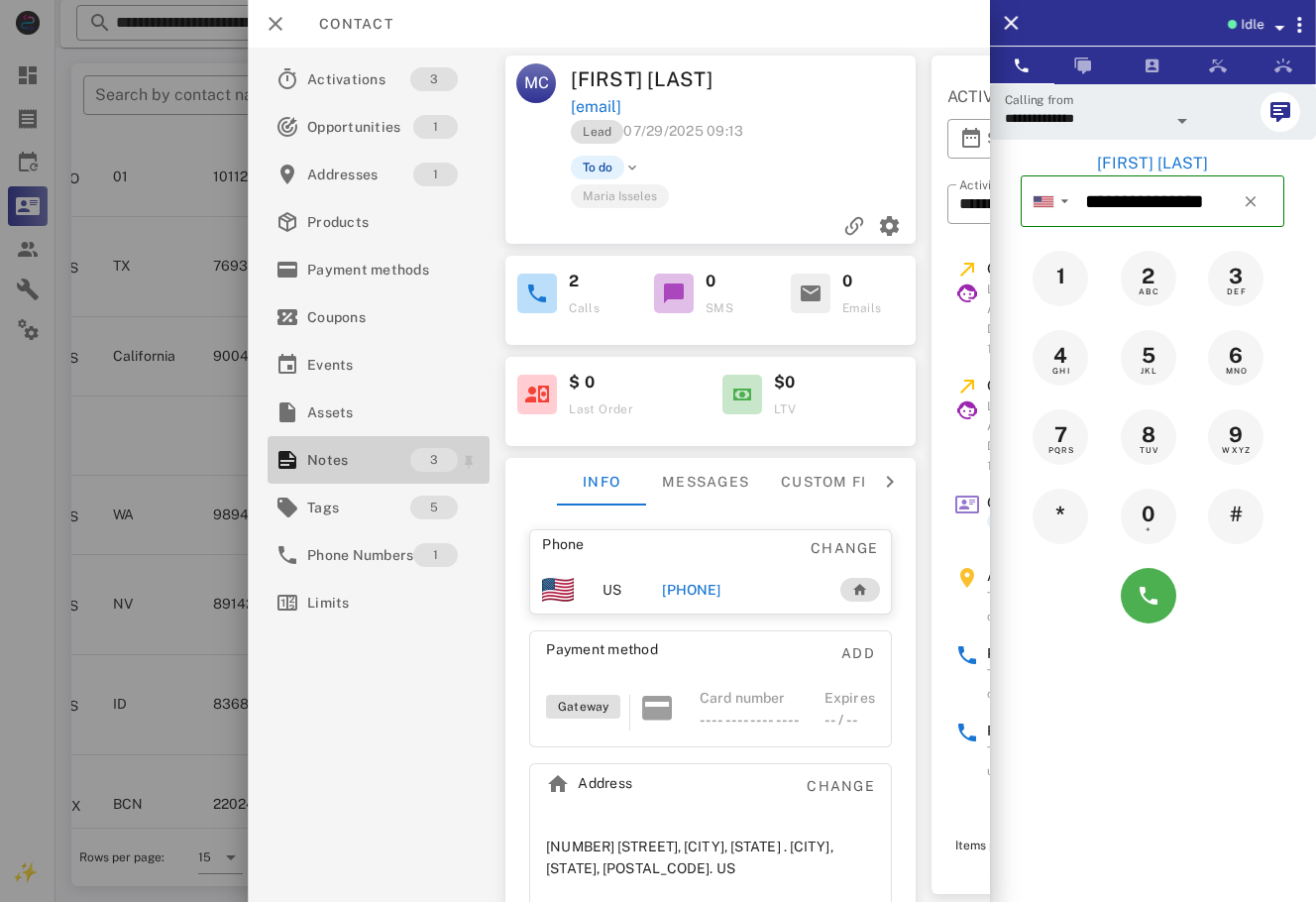 click on "Notes" at bounding box center [359, 460] 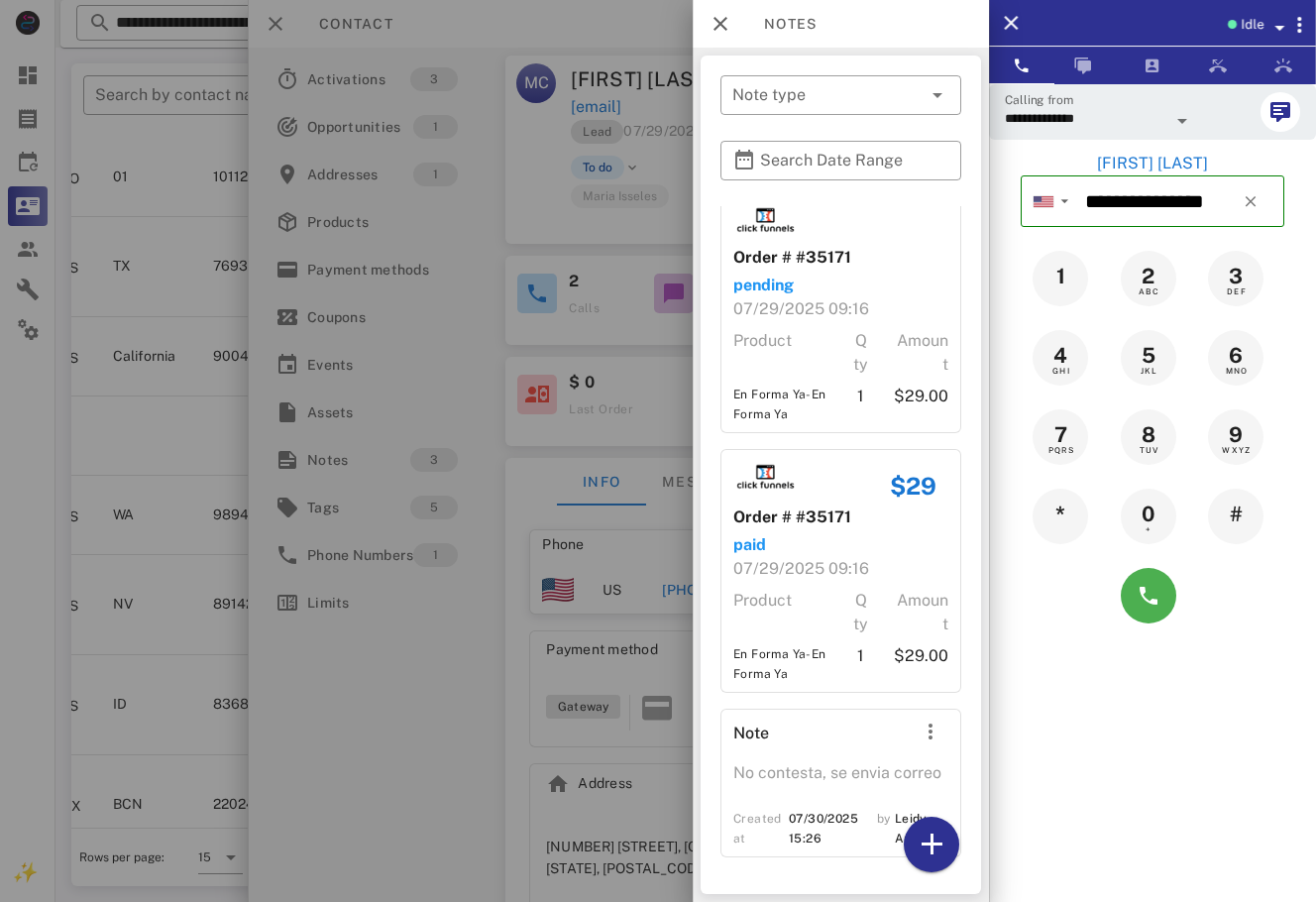 scroll, scrollTop: 0, scrollLeft: 0, axis: both 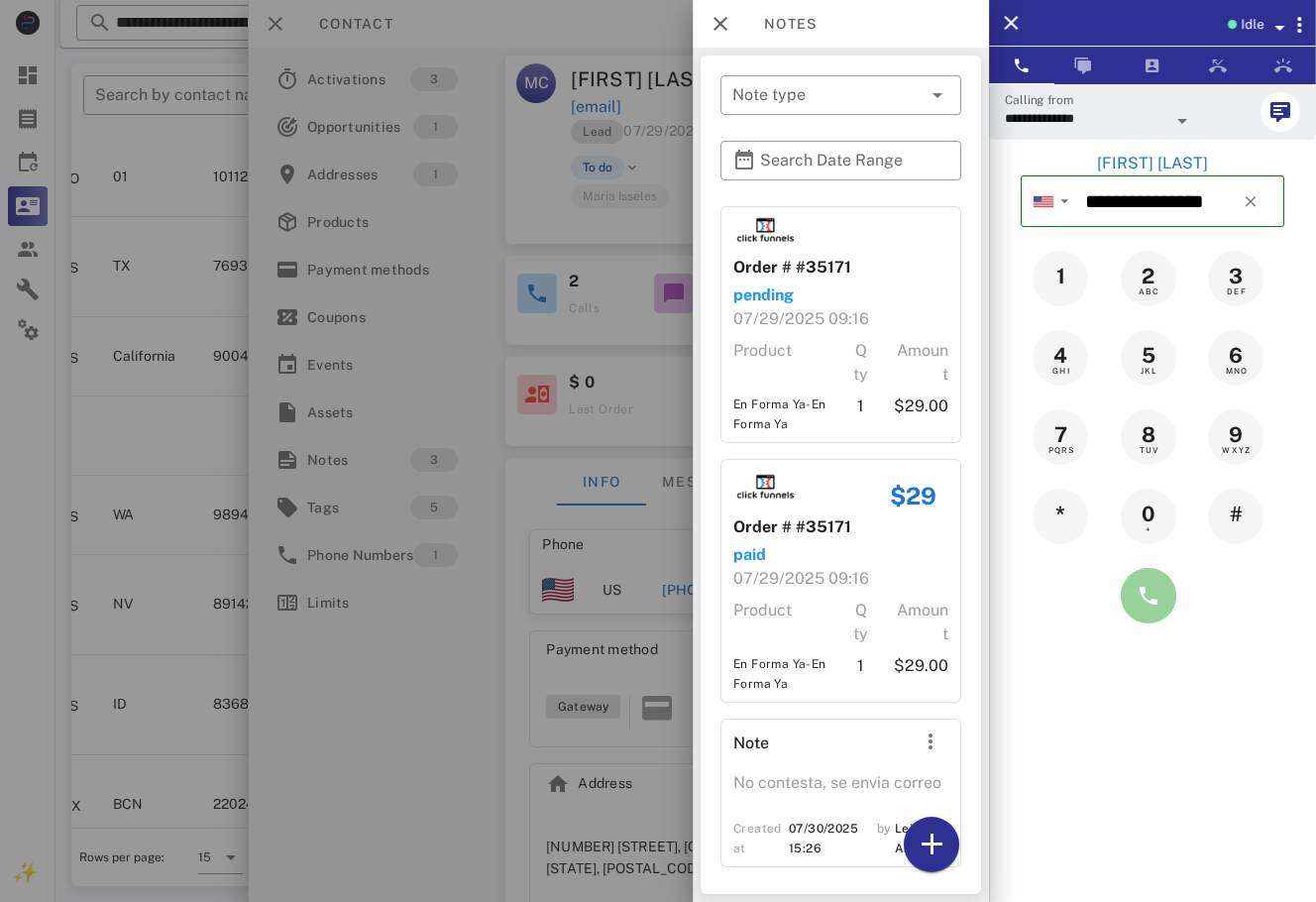 click at bounding box center [1149, 596] 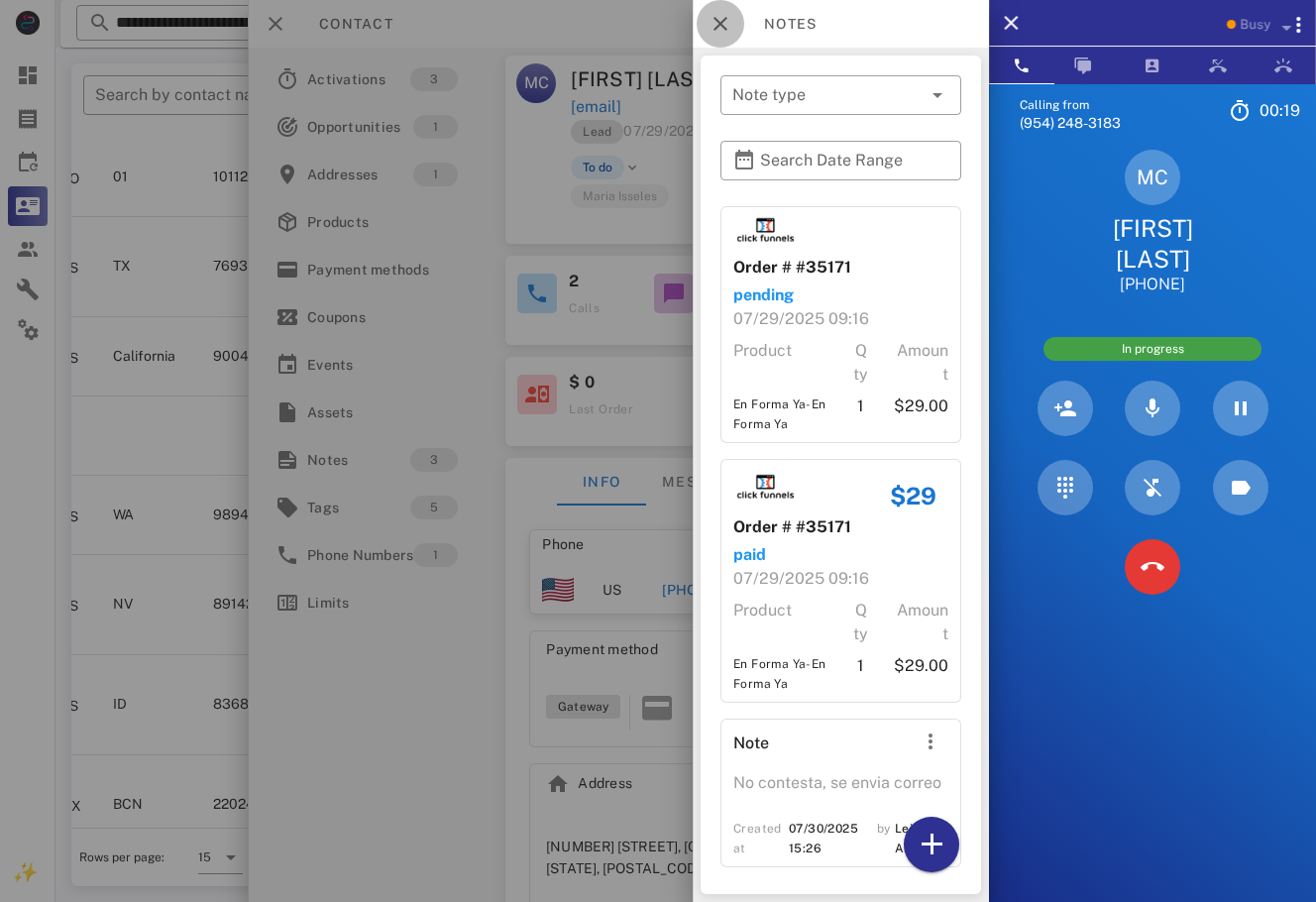 click at bounding box center [720, 24] 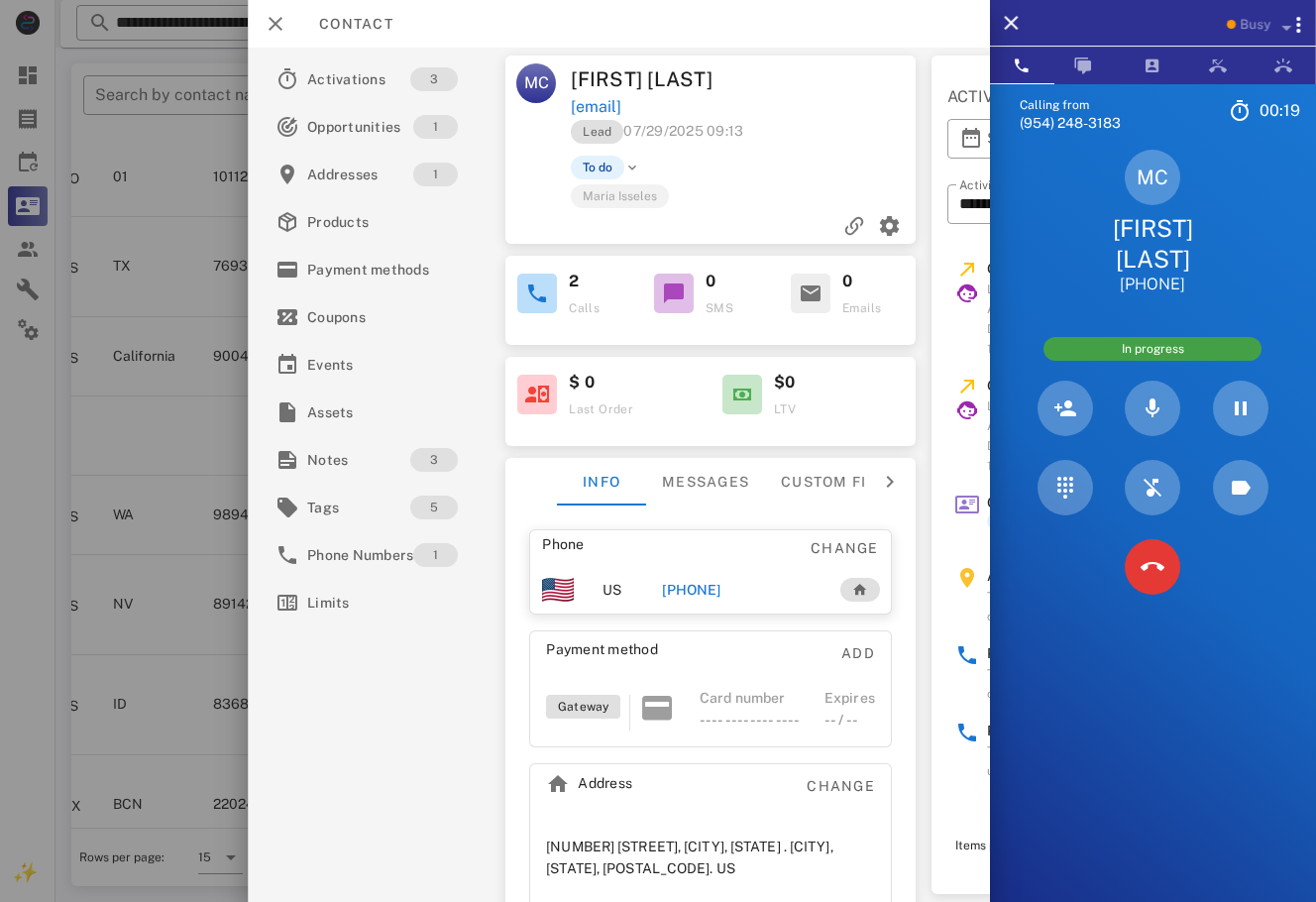 click on "Marianela Chaparro" at bounding box center (658, 79) 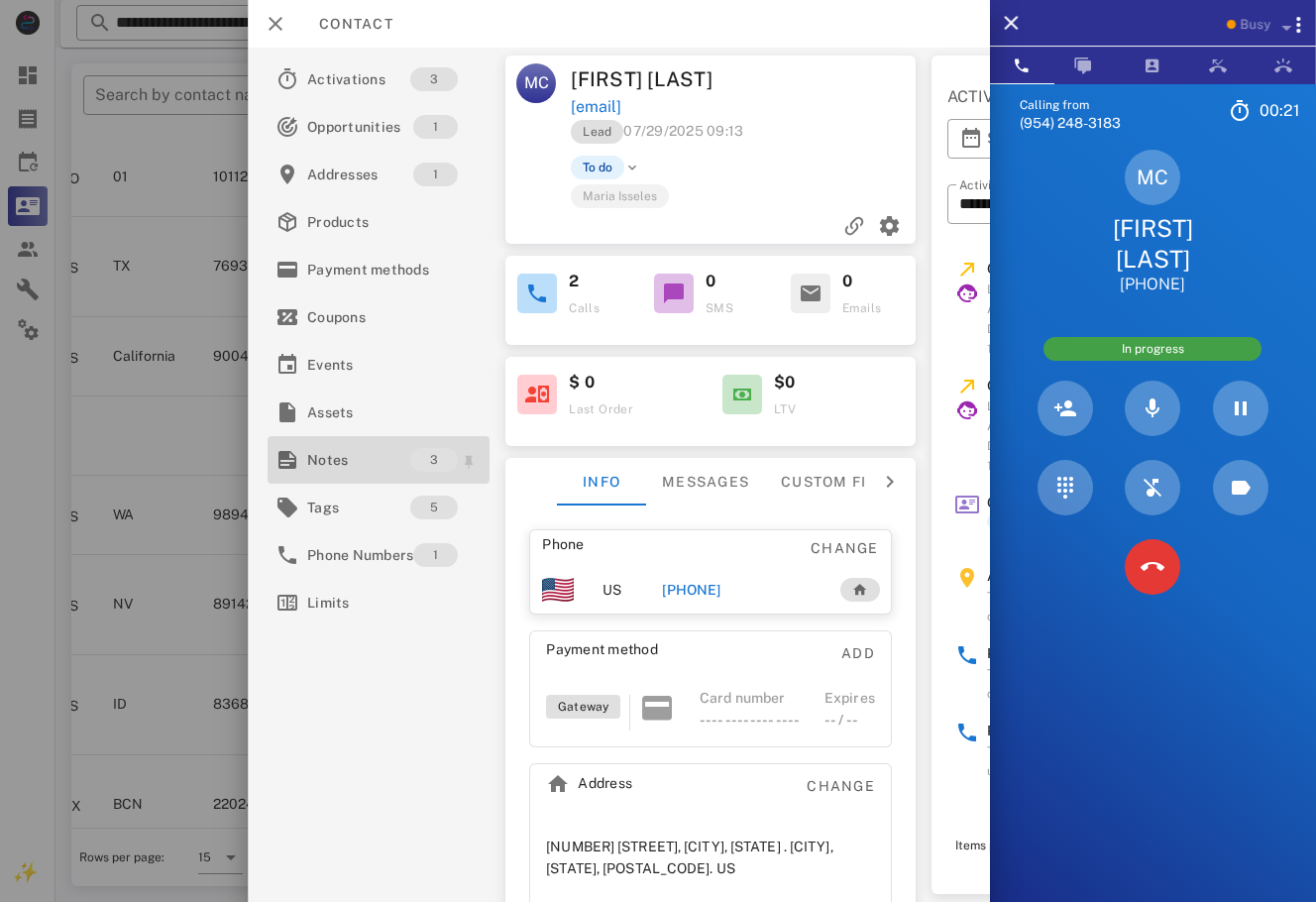 click on "Notes" at bounding box center (359, 460) 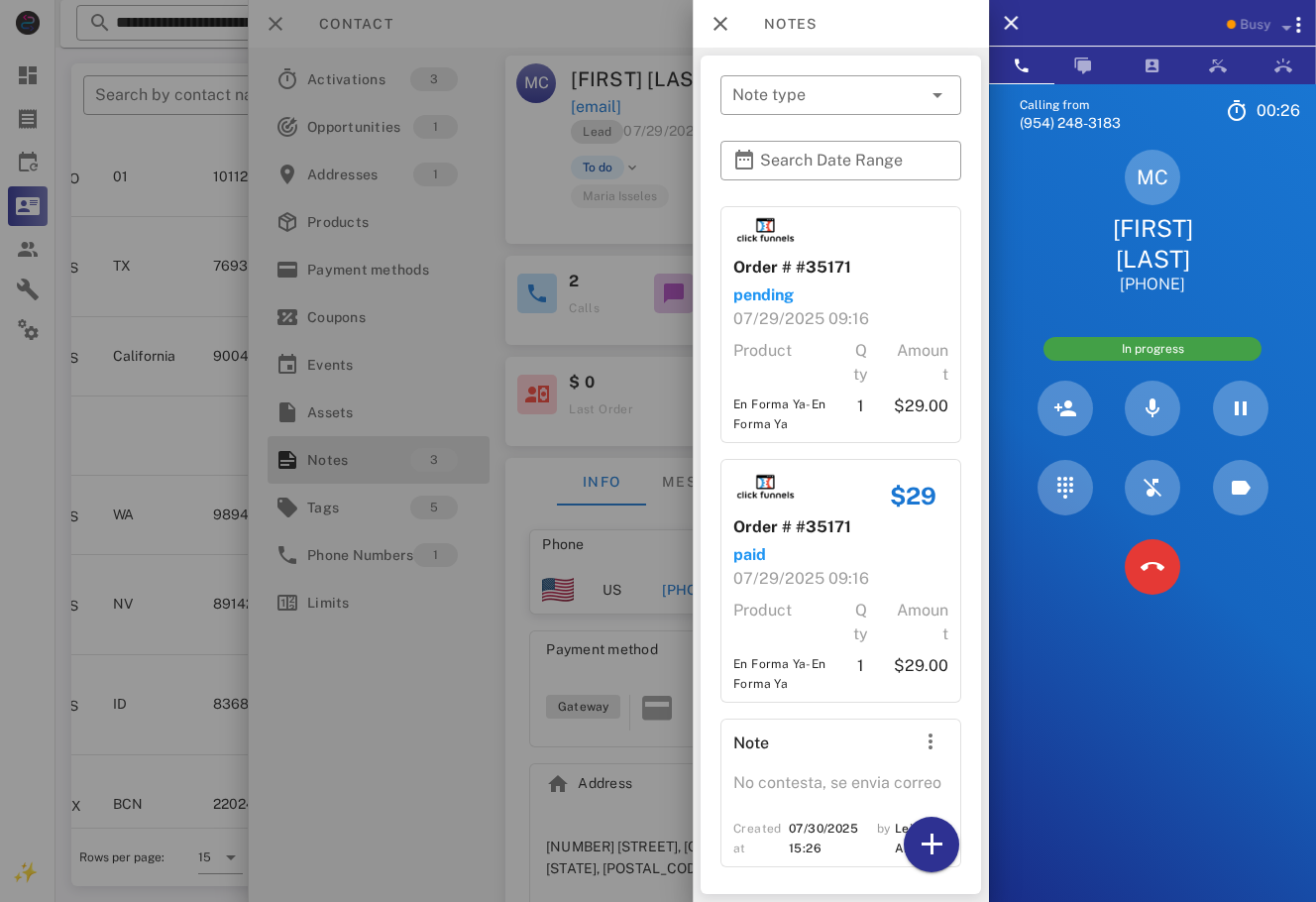 scroll, scrollTop: 96, scrollLeft: 0, axis: vertical 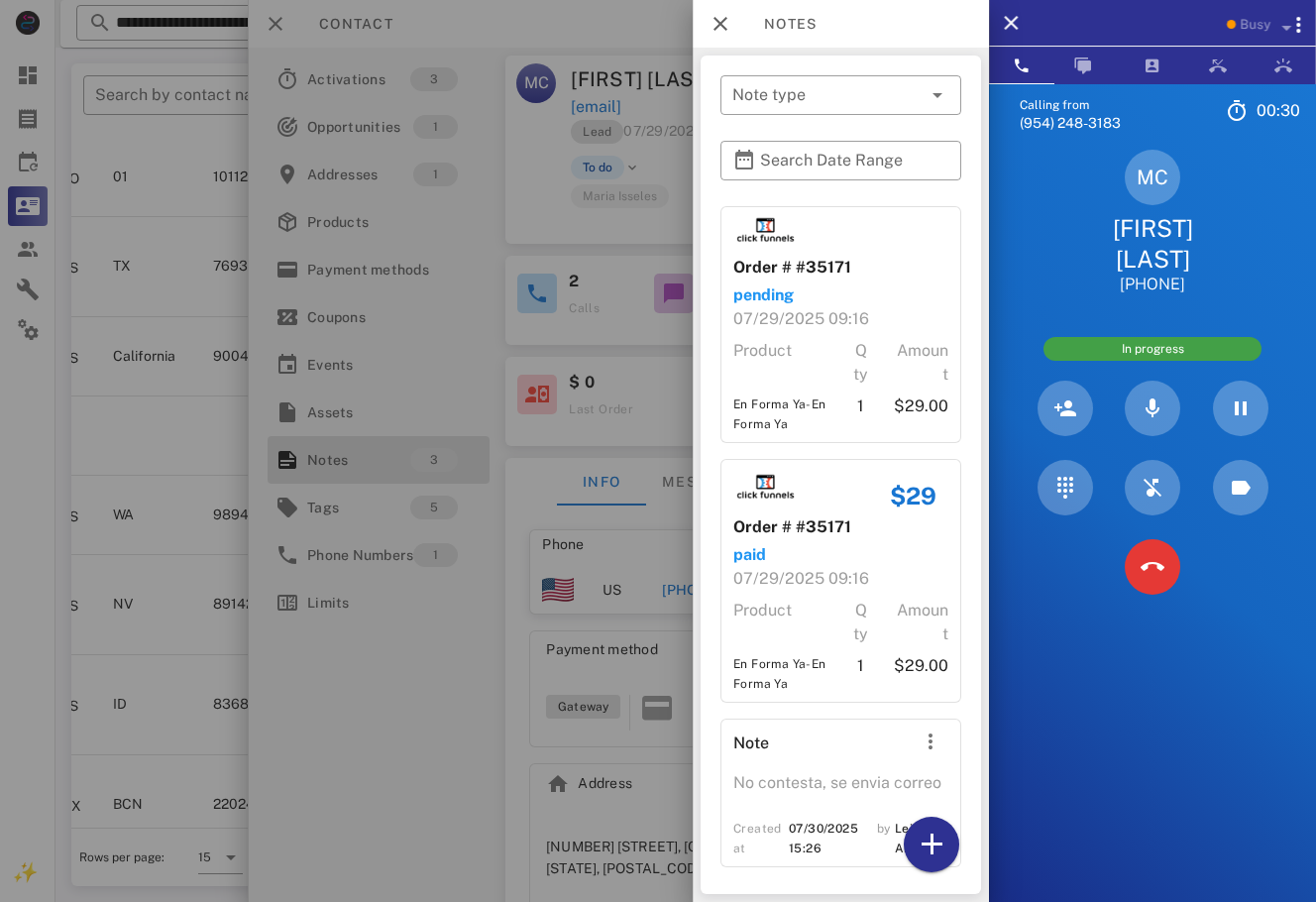 click at bounding box center (658, 451) 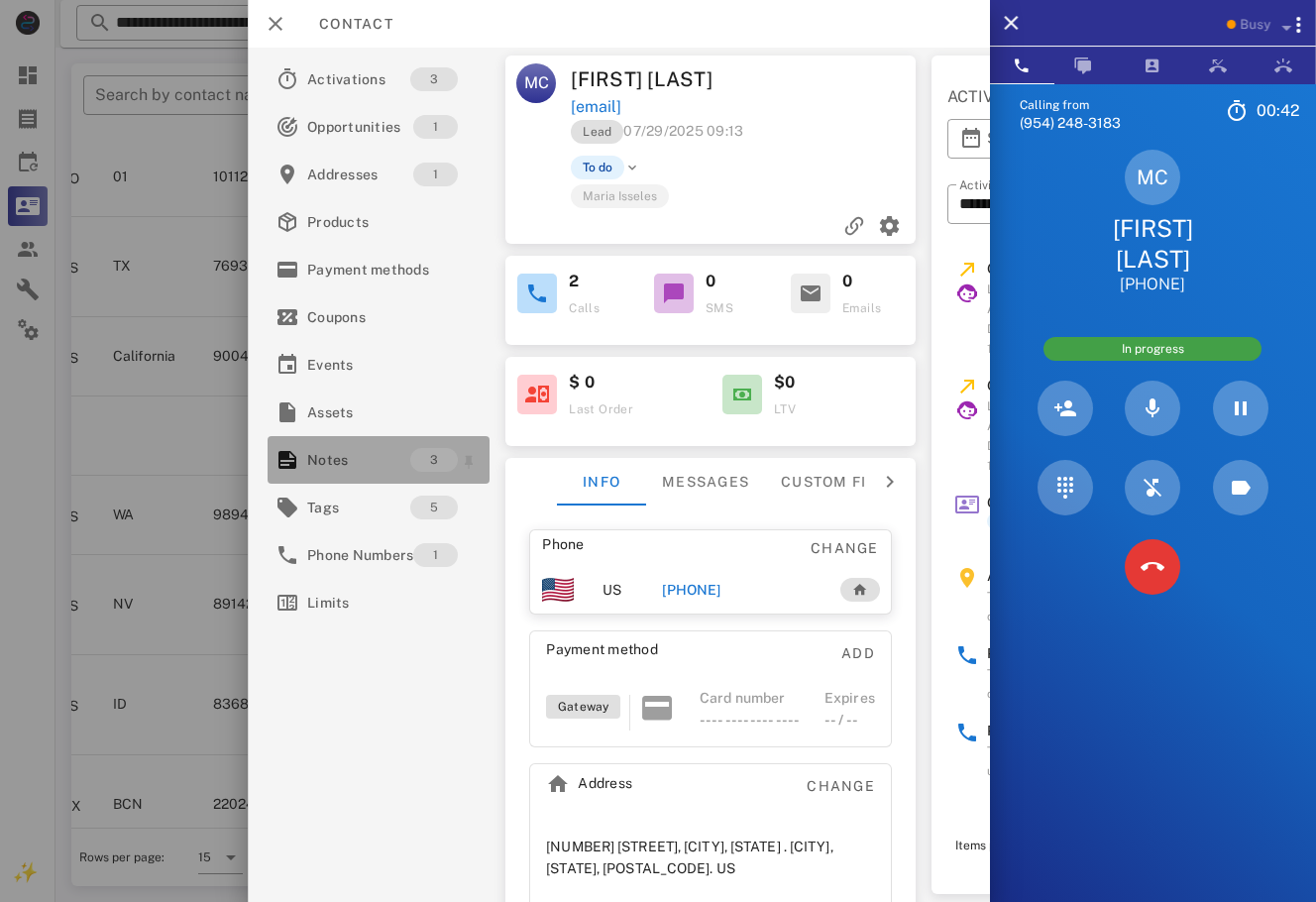 click on "Notes" at bounding box center [359, 460] 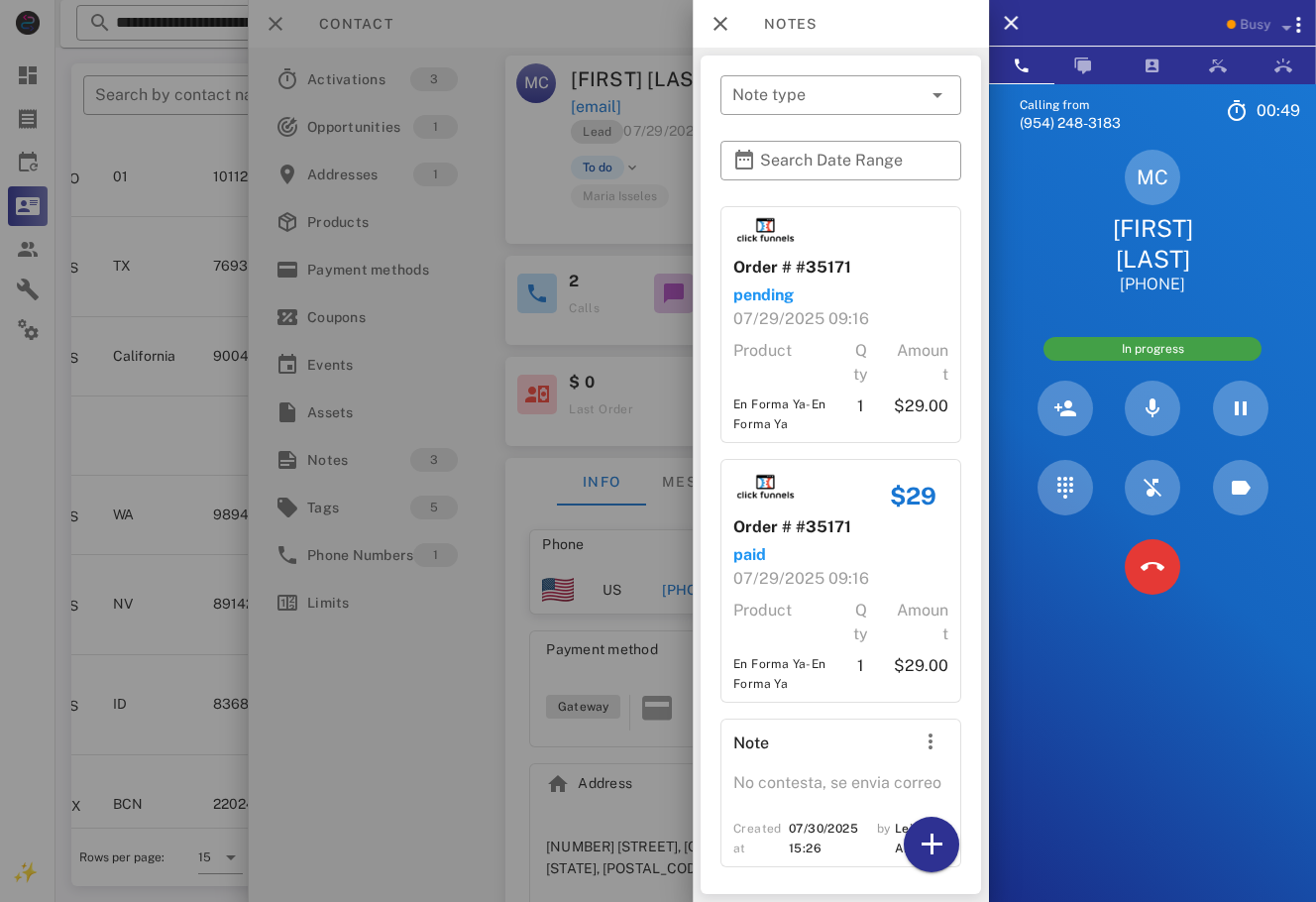 scroll, scrollTop: 96, scrollLeft: 0, axis: vertical 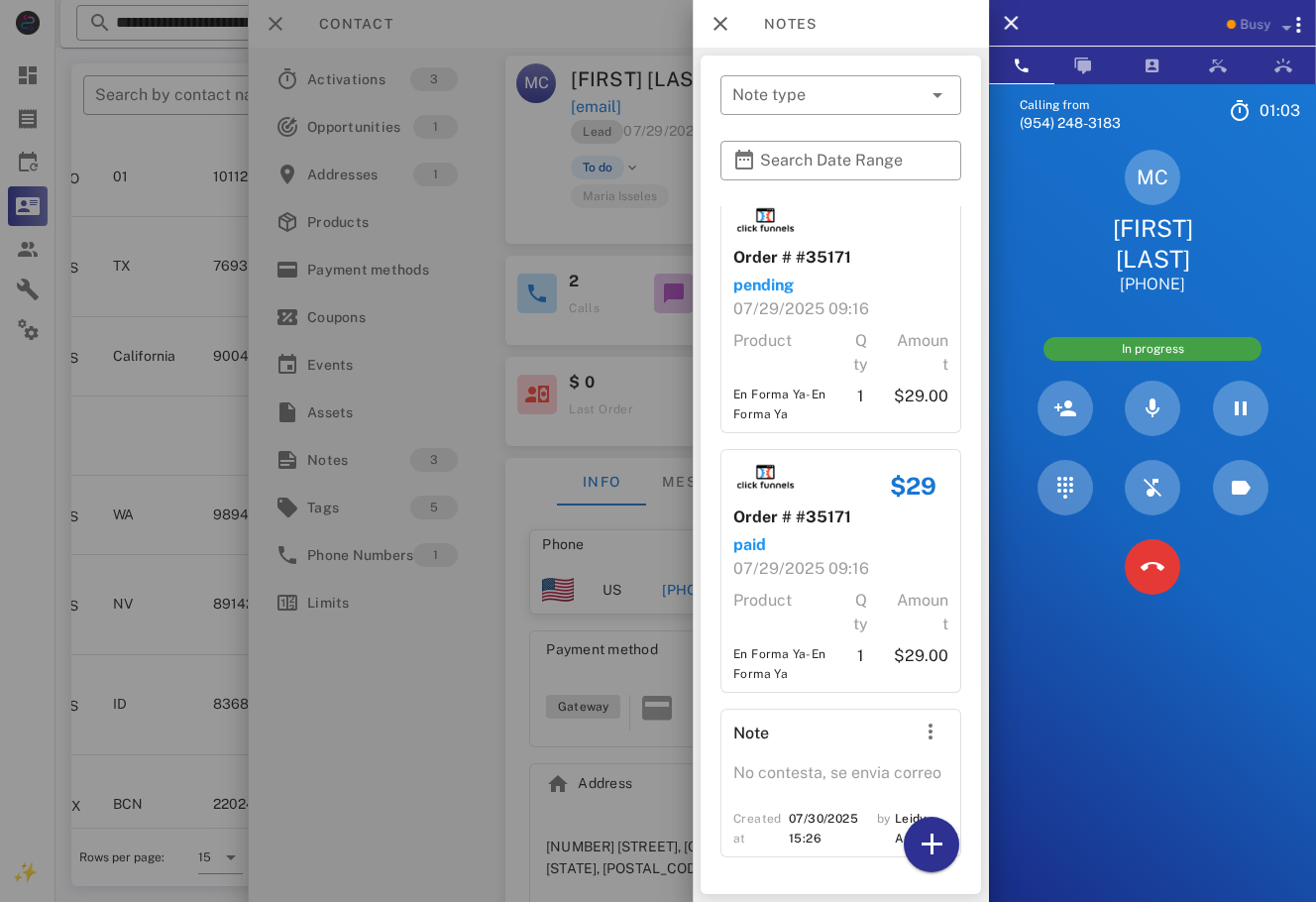 click at bounding box center [658, 451] 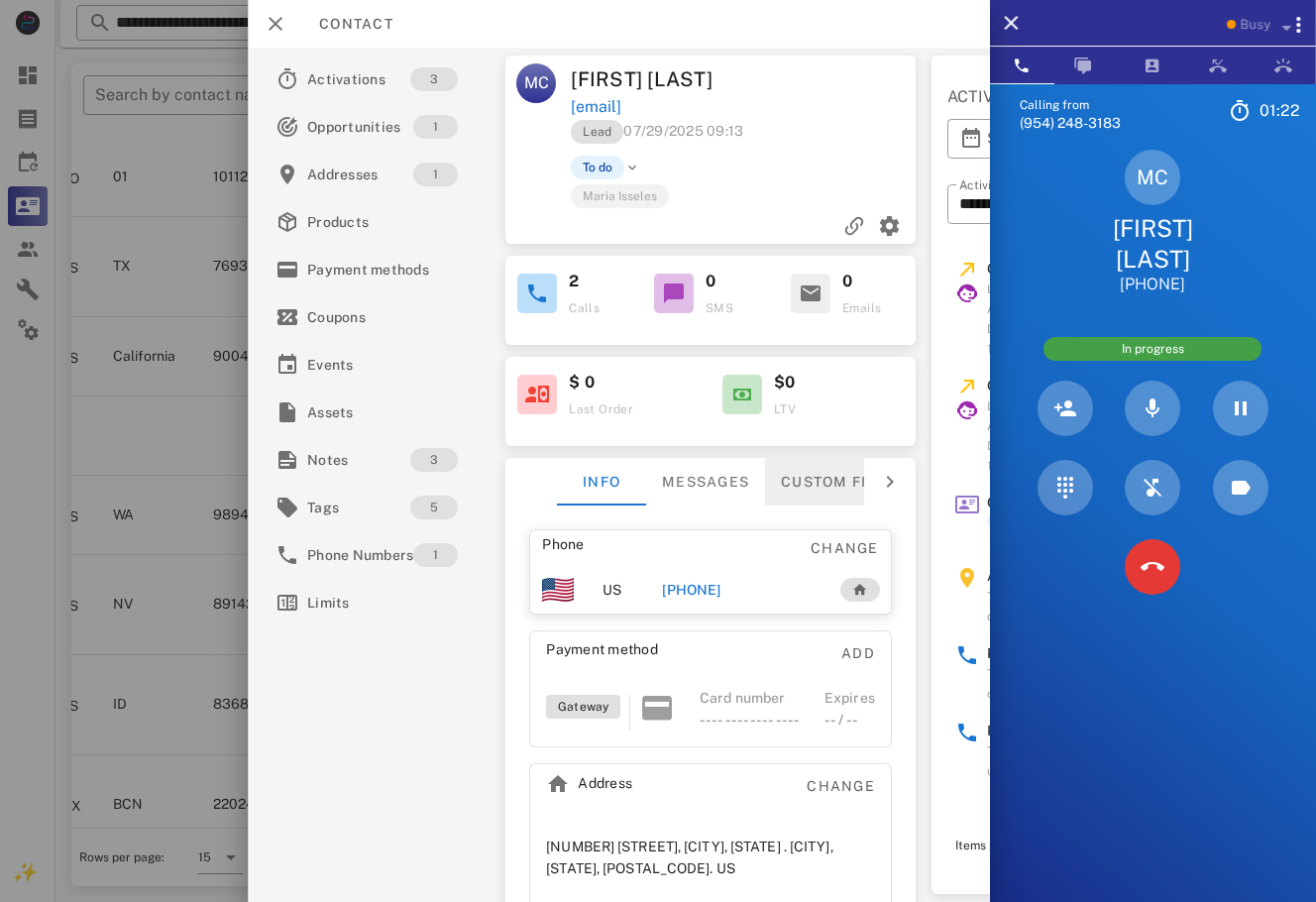 click on "Custom fields" at bounding box center [843, 482] 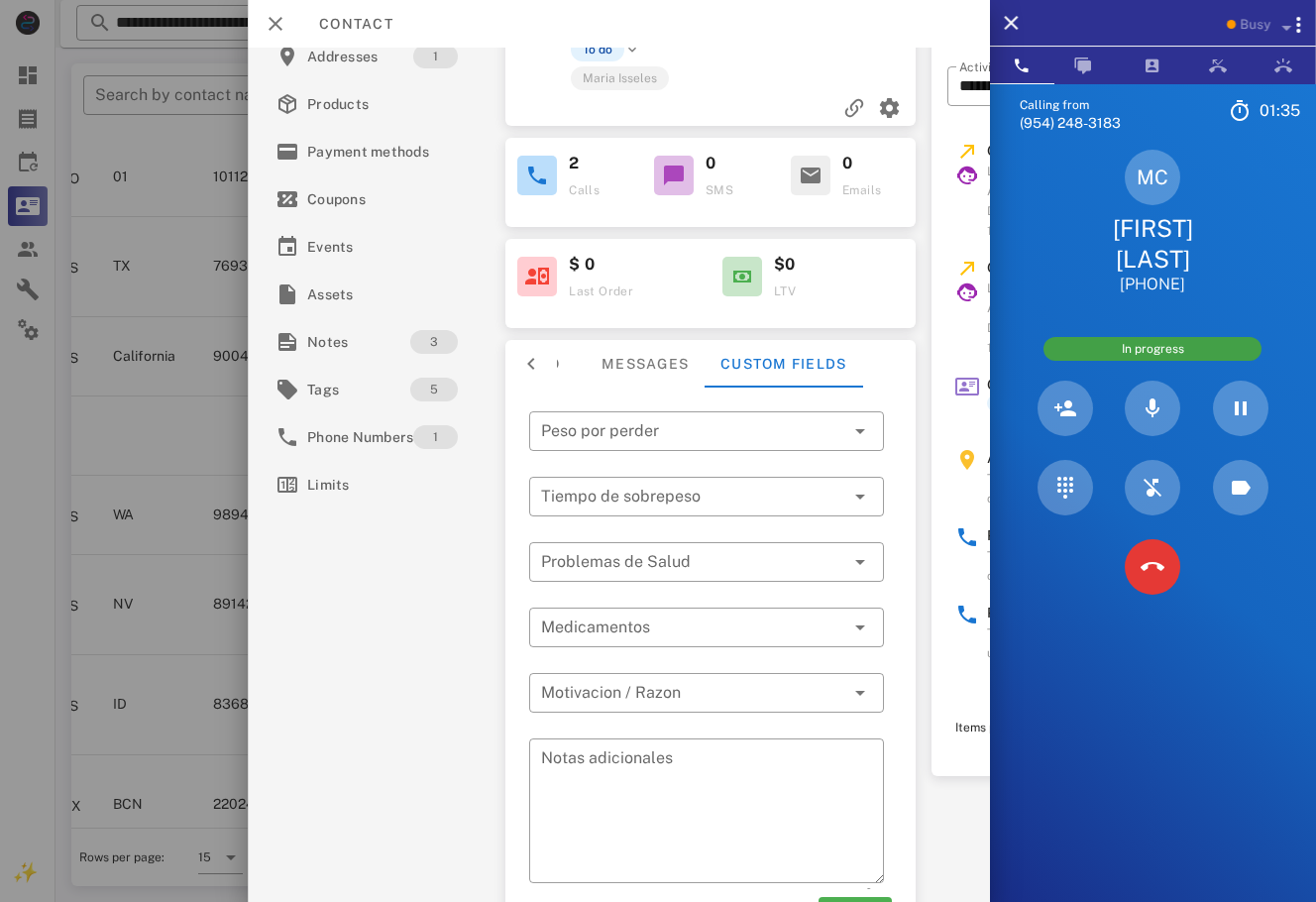 scroll, scrollTop: 214, scrollLeft: 0, axis: vertical 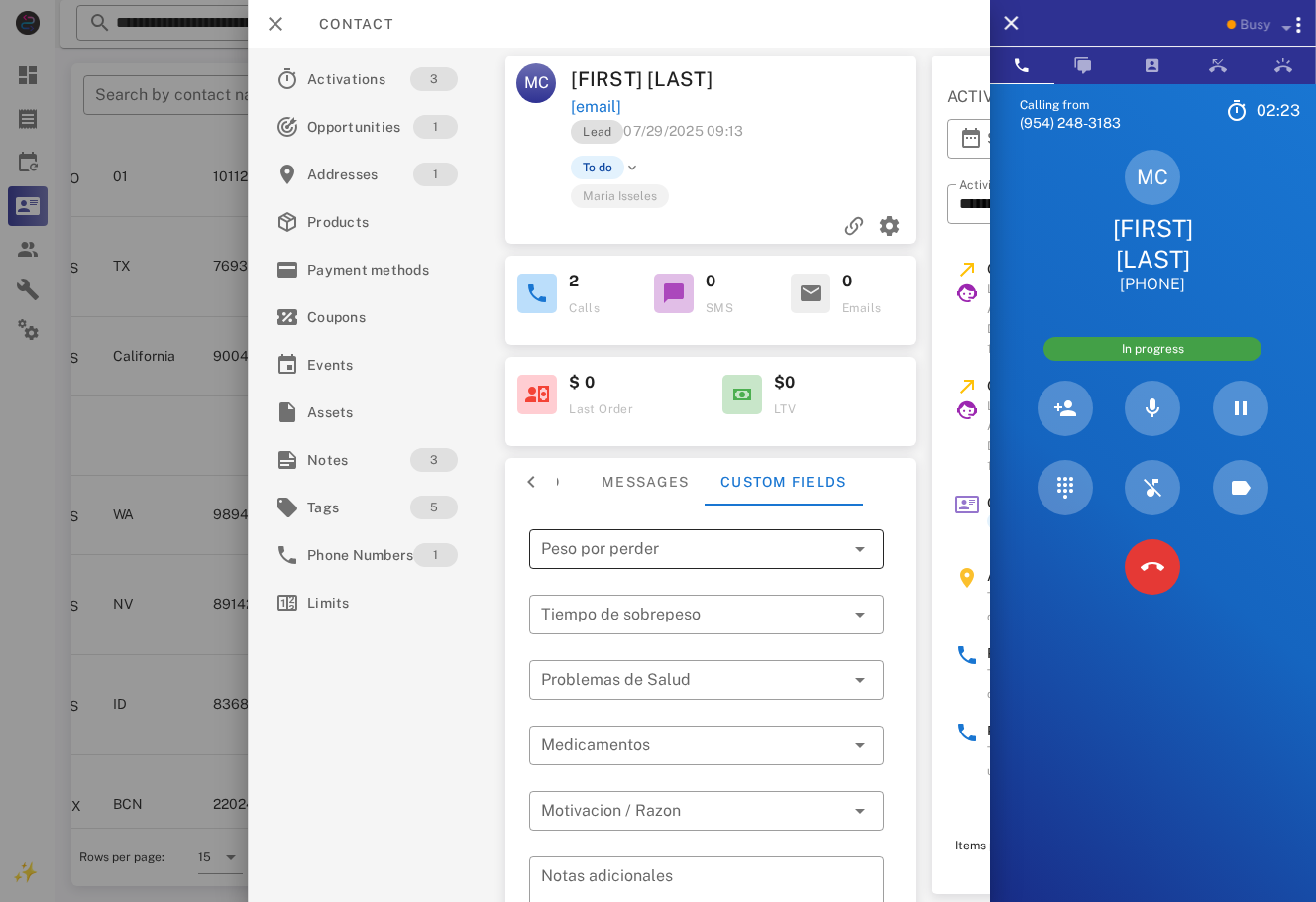 click at bounding box center (693, 549) 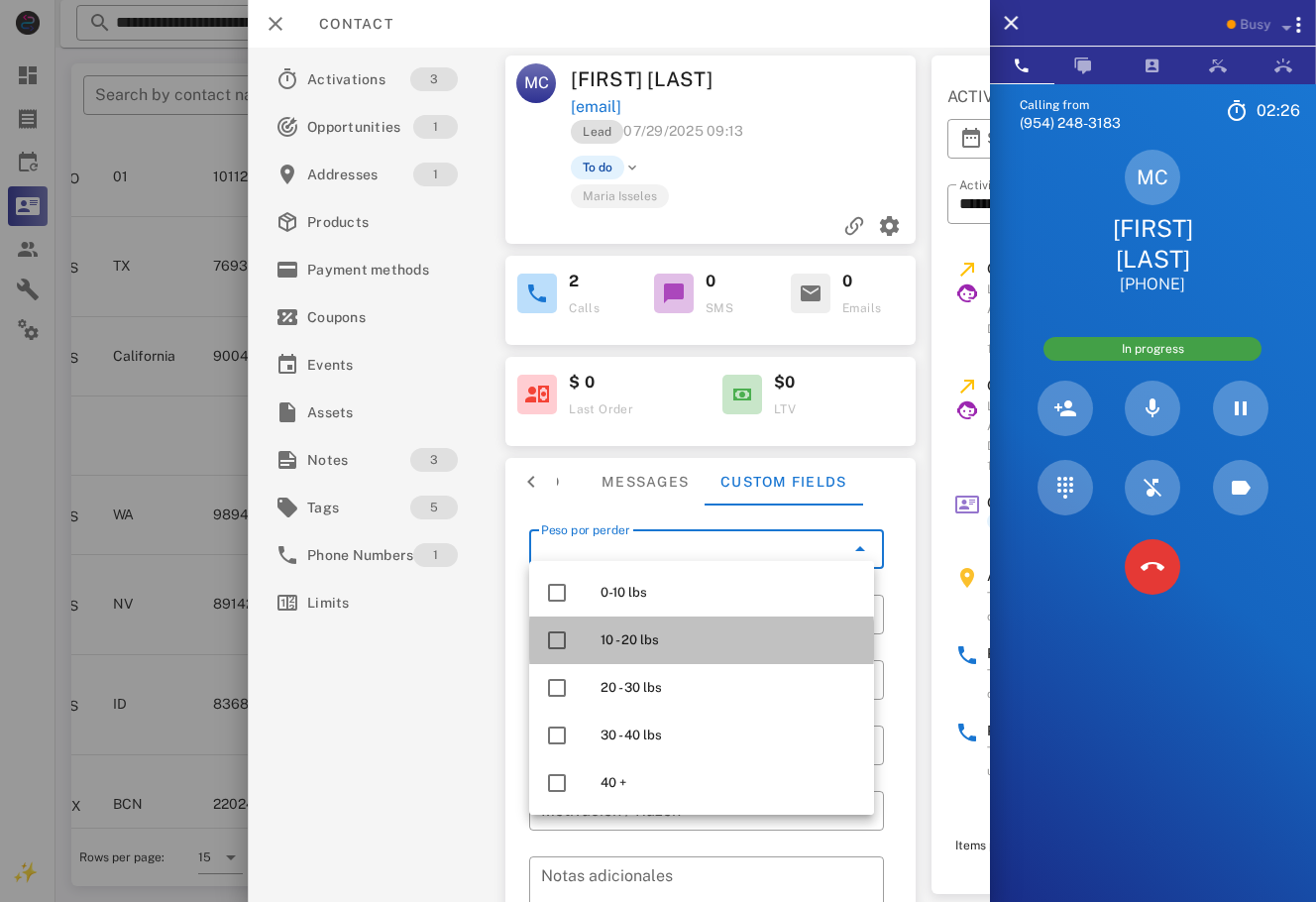 click on "10 - 20 lbs" at bounding box center (729, 640) 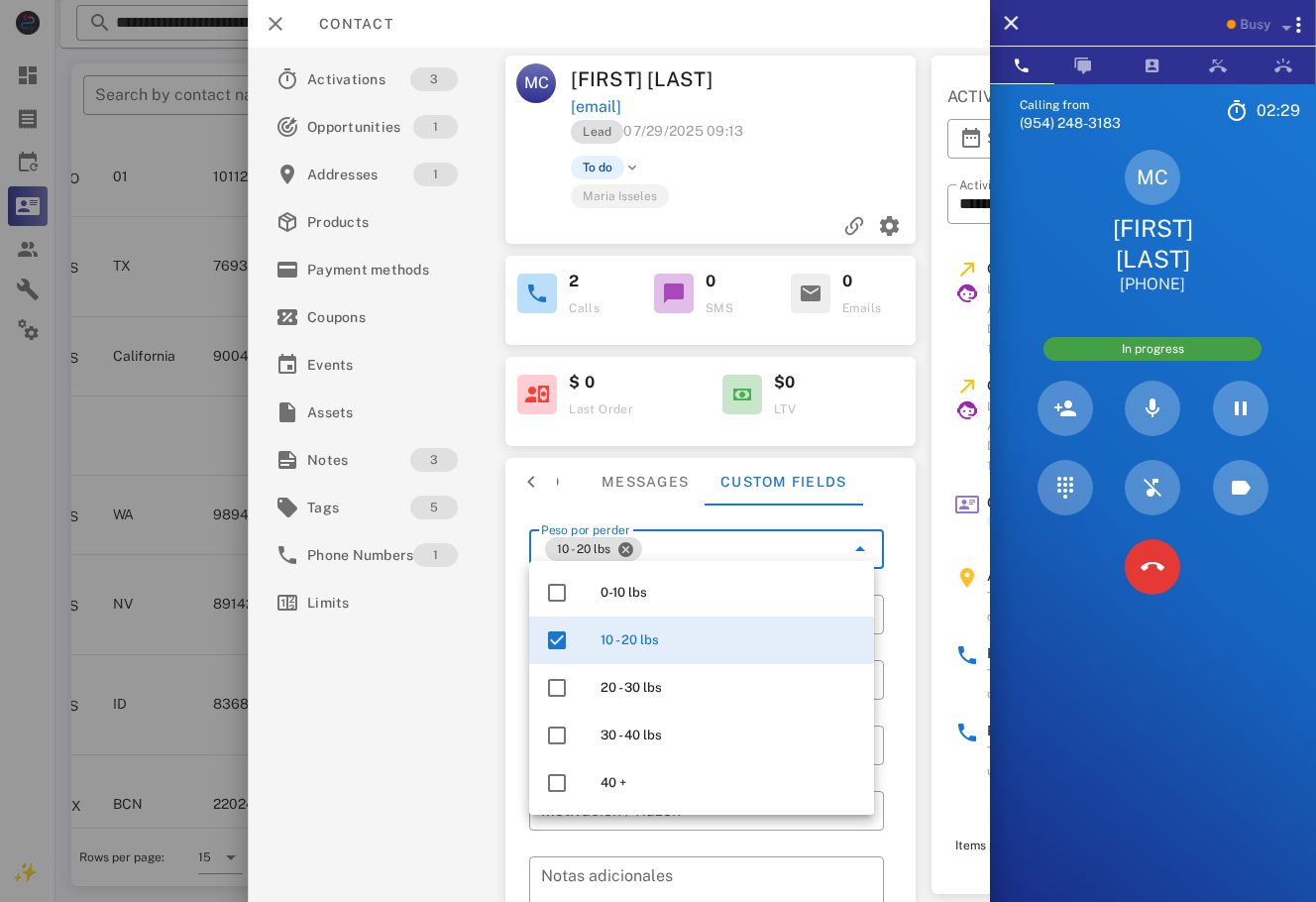 click on "Calling from (954) 248-3183 02: 29  Unknown      ▼     Andorra
+376
Argentina
+54
Aruba
+297
Australia
+61
Belgium (België)
+32
Bolivia
+591
Brazil (Brasil)
+55
Canada
+1
Chile
+56
Colombia
+57
Costa Rica
+506
Dominican Republic (República Dominicana)
+1
Ecuador
+593
El Salvador
+503
France
+33
Germany (Deutschland)
+49
Guadeloupe
+590
Guatemala
+502
Honduras
+504
Iceland (Ísland)
+354
India (भारत)
+91
Israel (‫ישראל‬‎)
+972
Italy (Italia)
+39" at bounding box center (1152, 534) 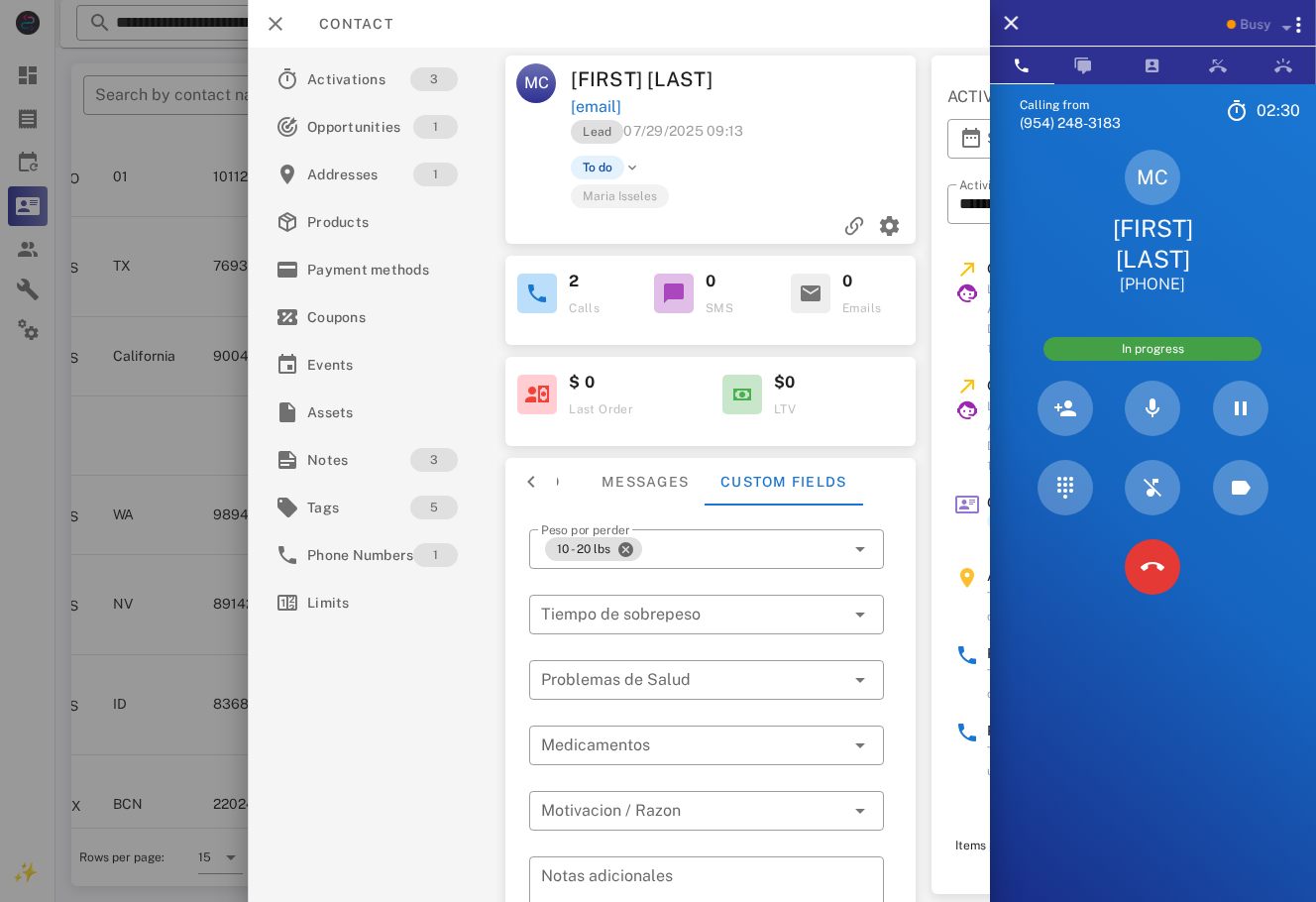 scroll, scrollTop: 214, scrollLeft: 0, axis: vertical 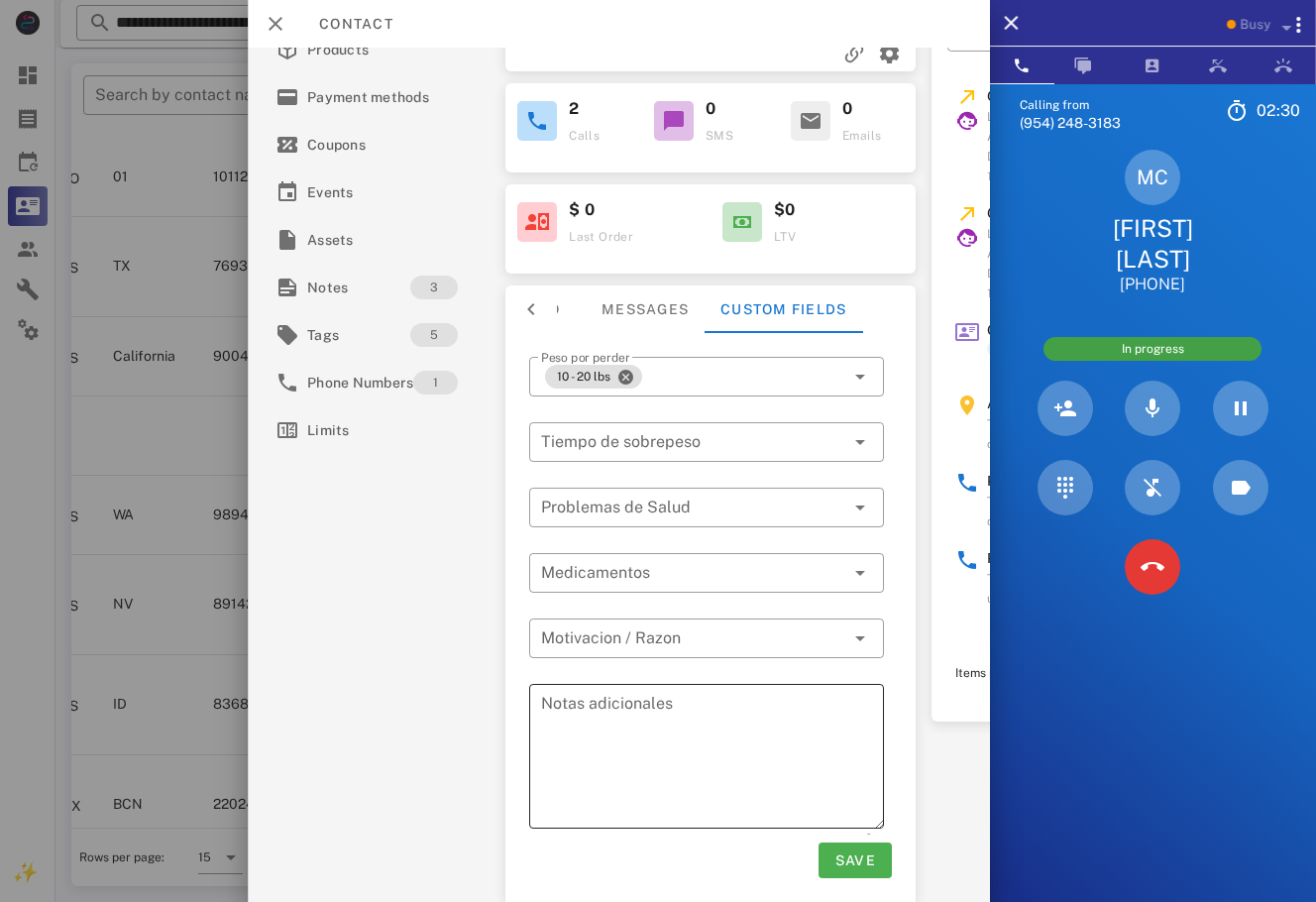click on "Notas adicionales" at bounding box center [713, 759] 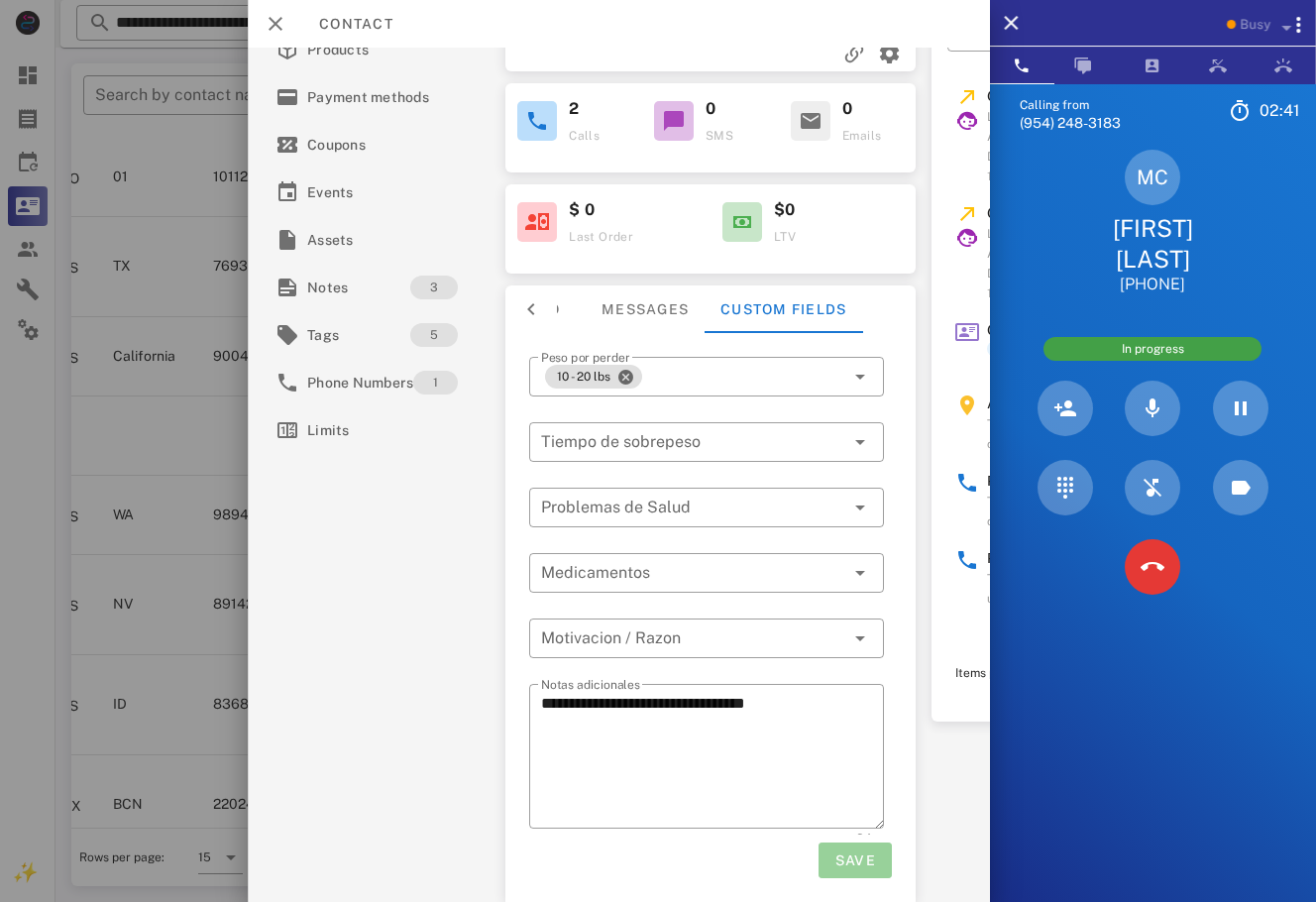 click on "Save" at bounding box center [854, 860] 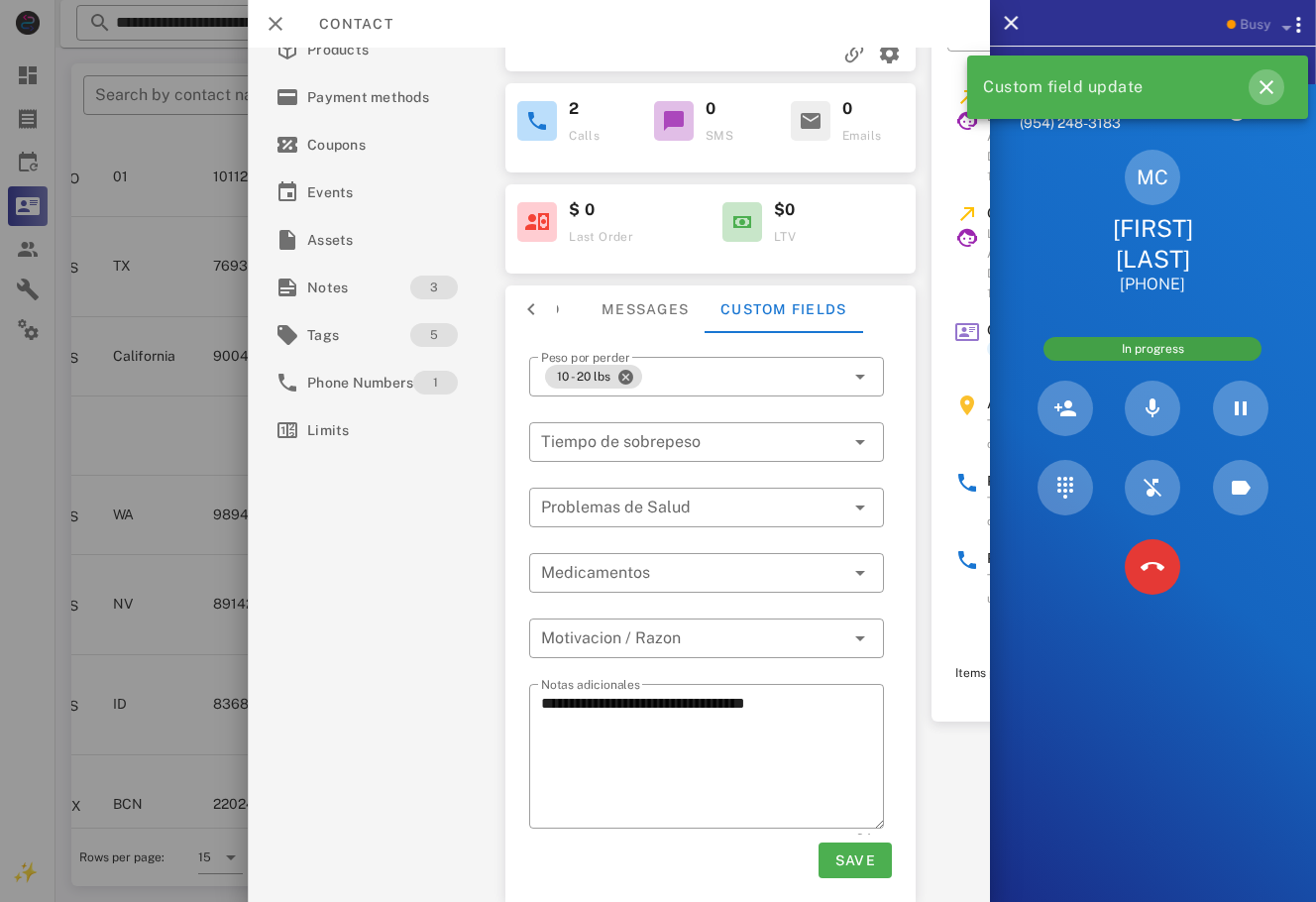 click at bounding box center [1266, 87] 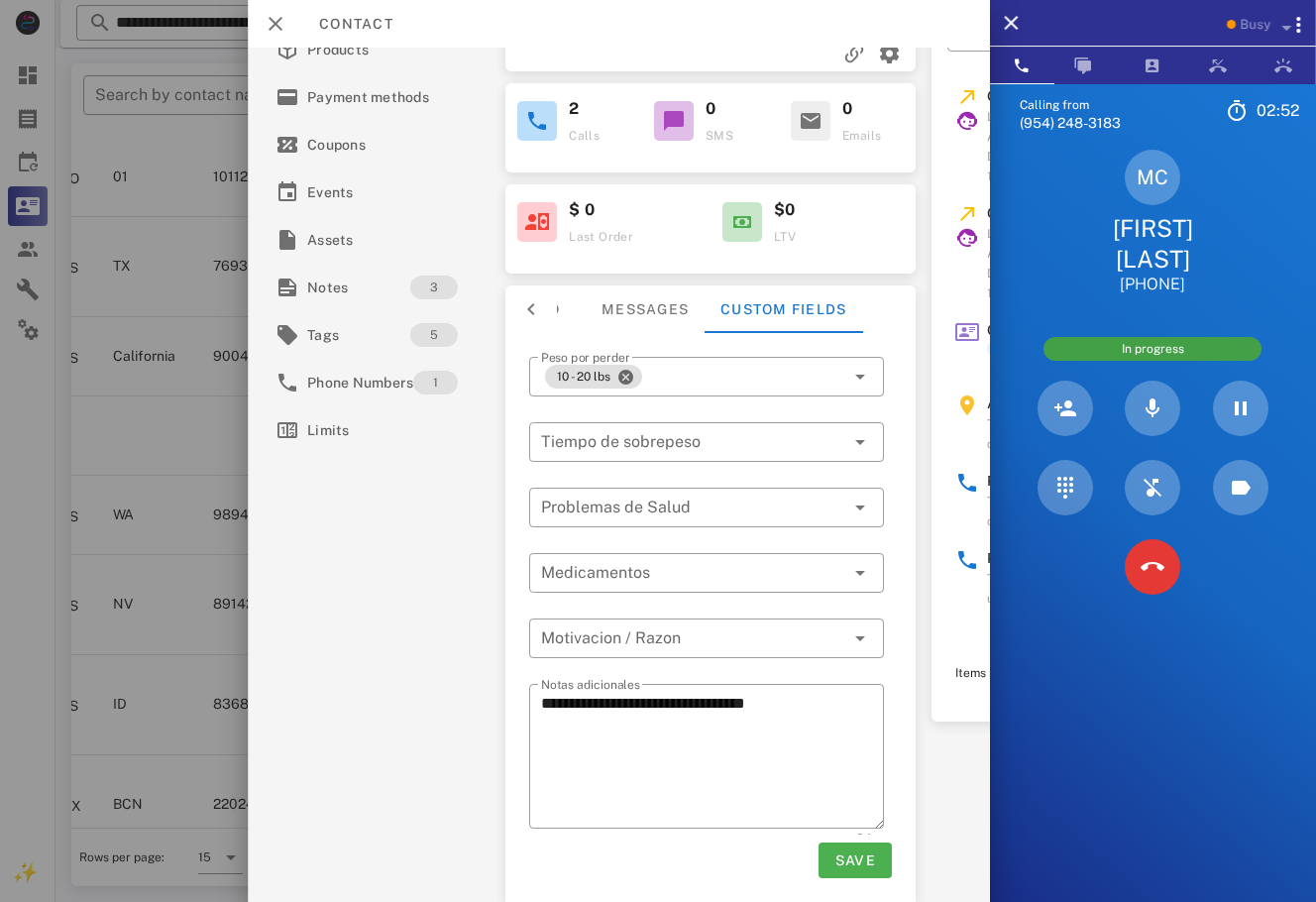 scroll, scrollTop: 214, scrollLeft: 0, axis: vertical 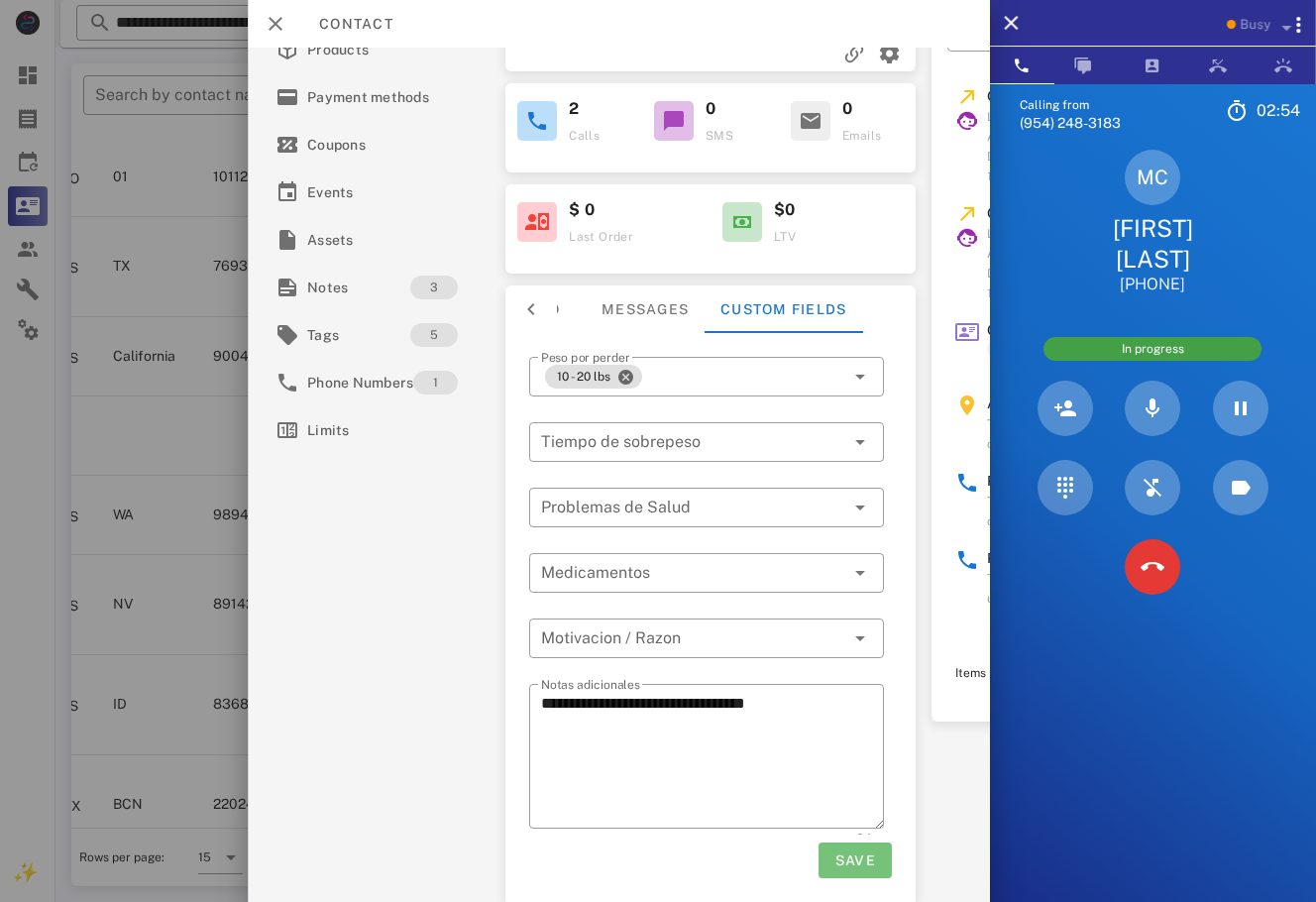 click on "Save" at bounding box center [854, 860] 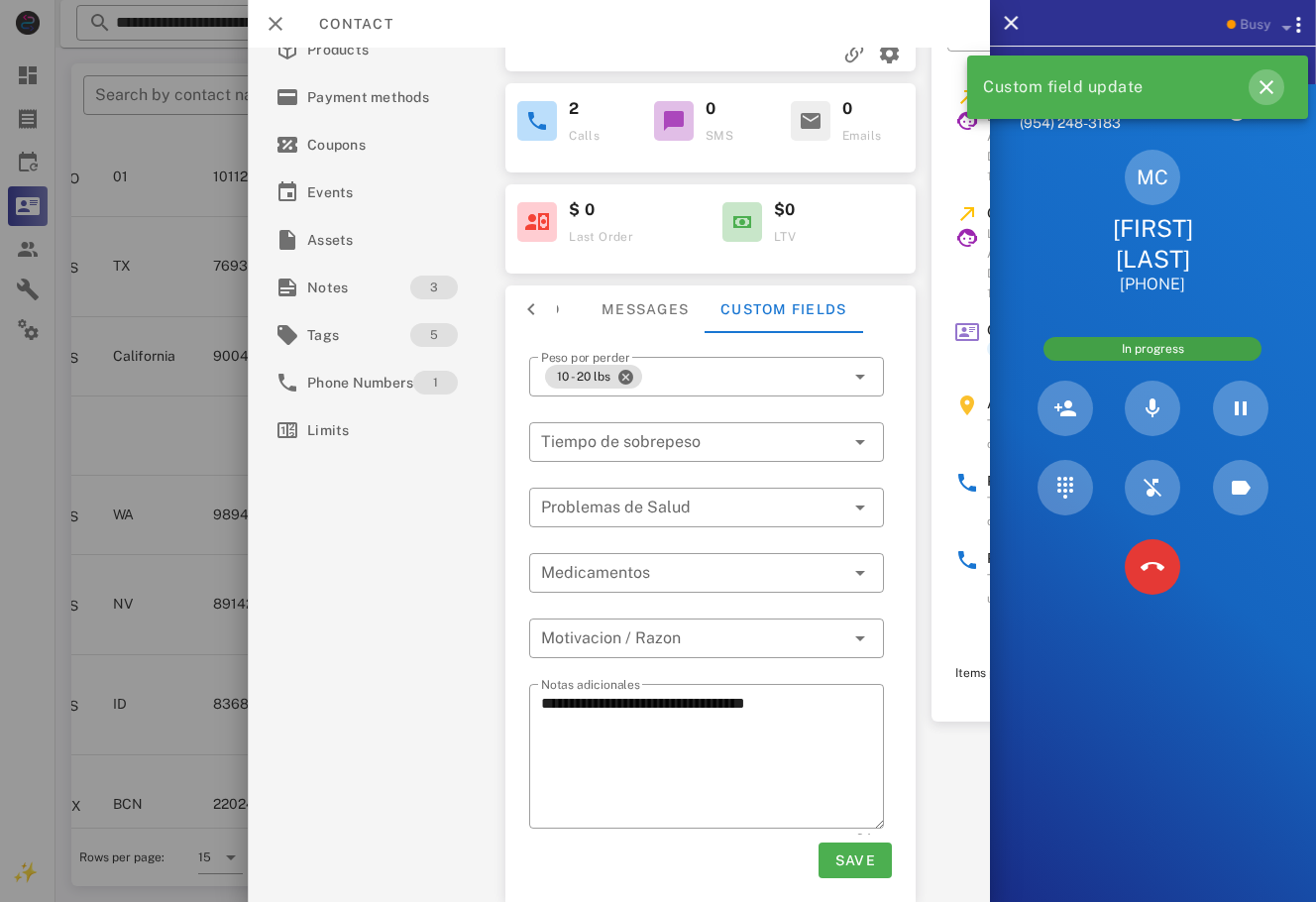 click at bounding box center [1266, 87] 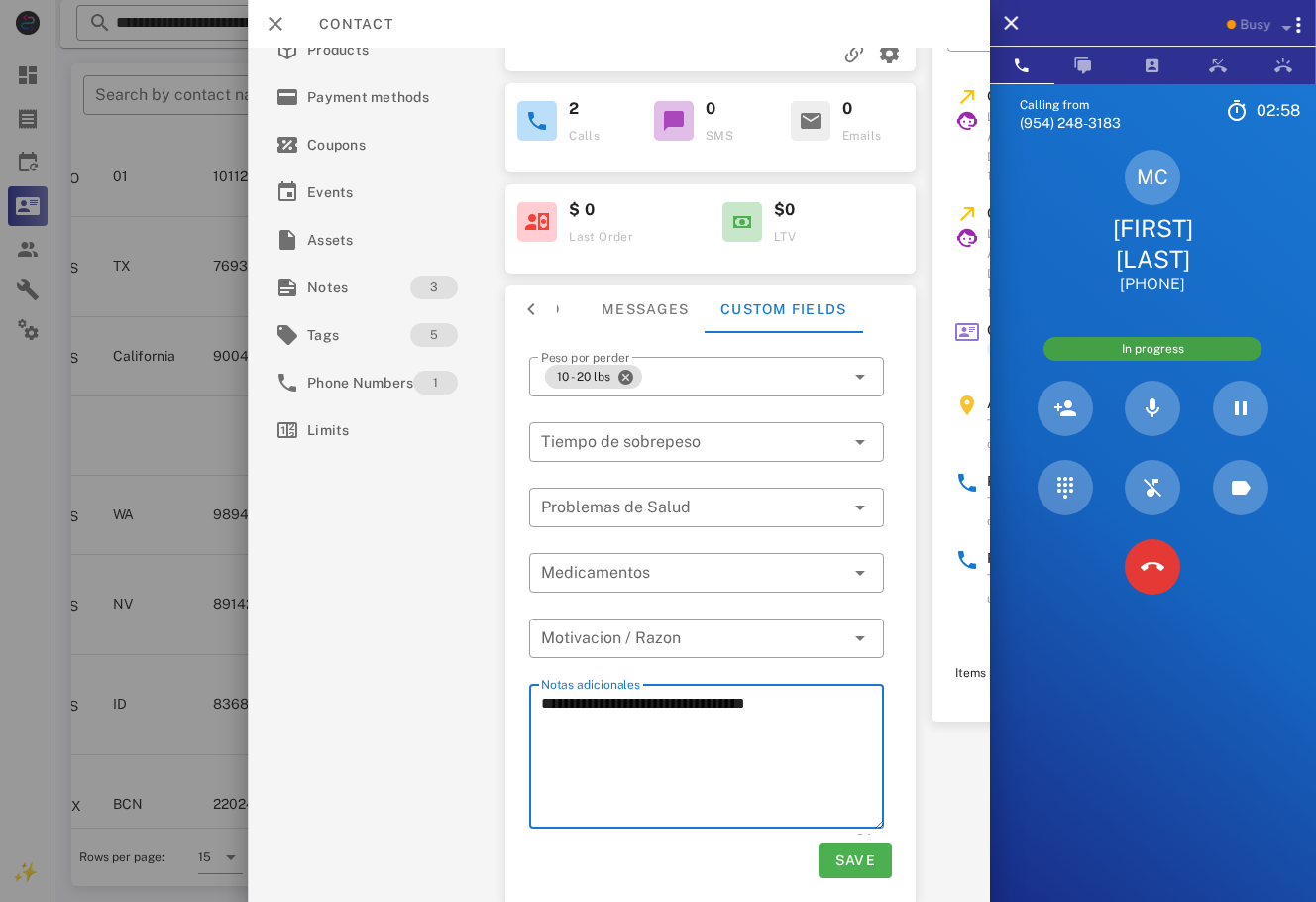 click on "**********" at bounding box center [713, 759] 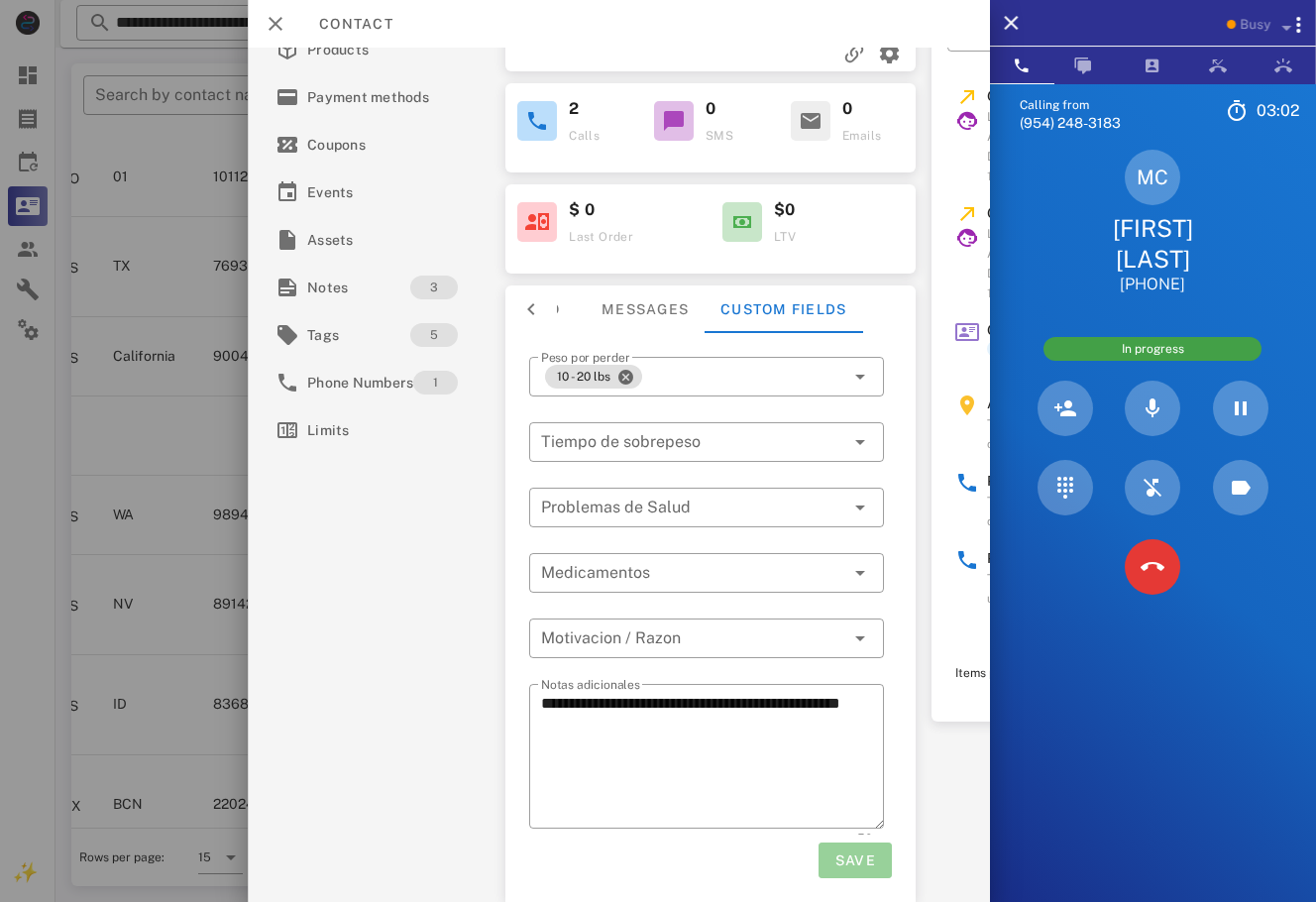 click on "Save" at bounding box center (854, 860) 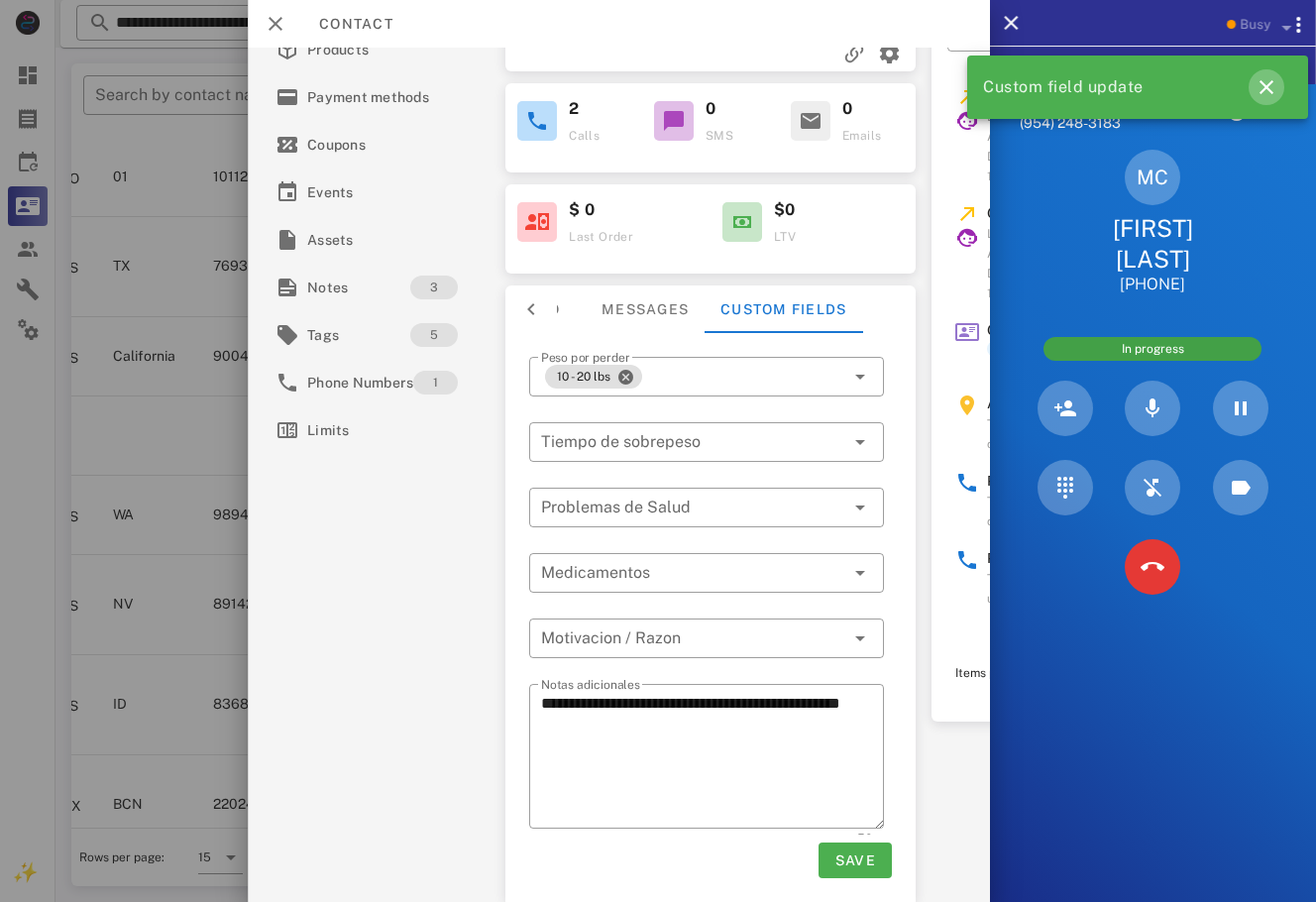 click at bounding box center [1266, 87] 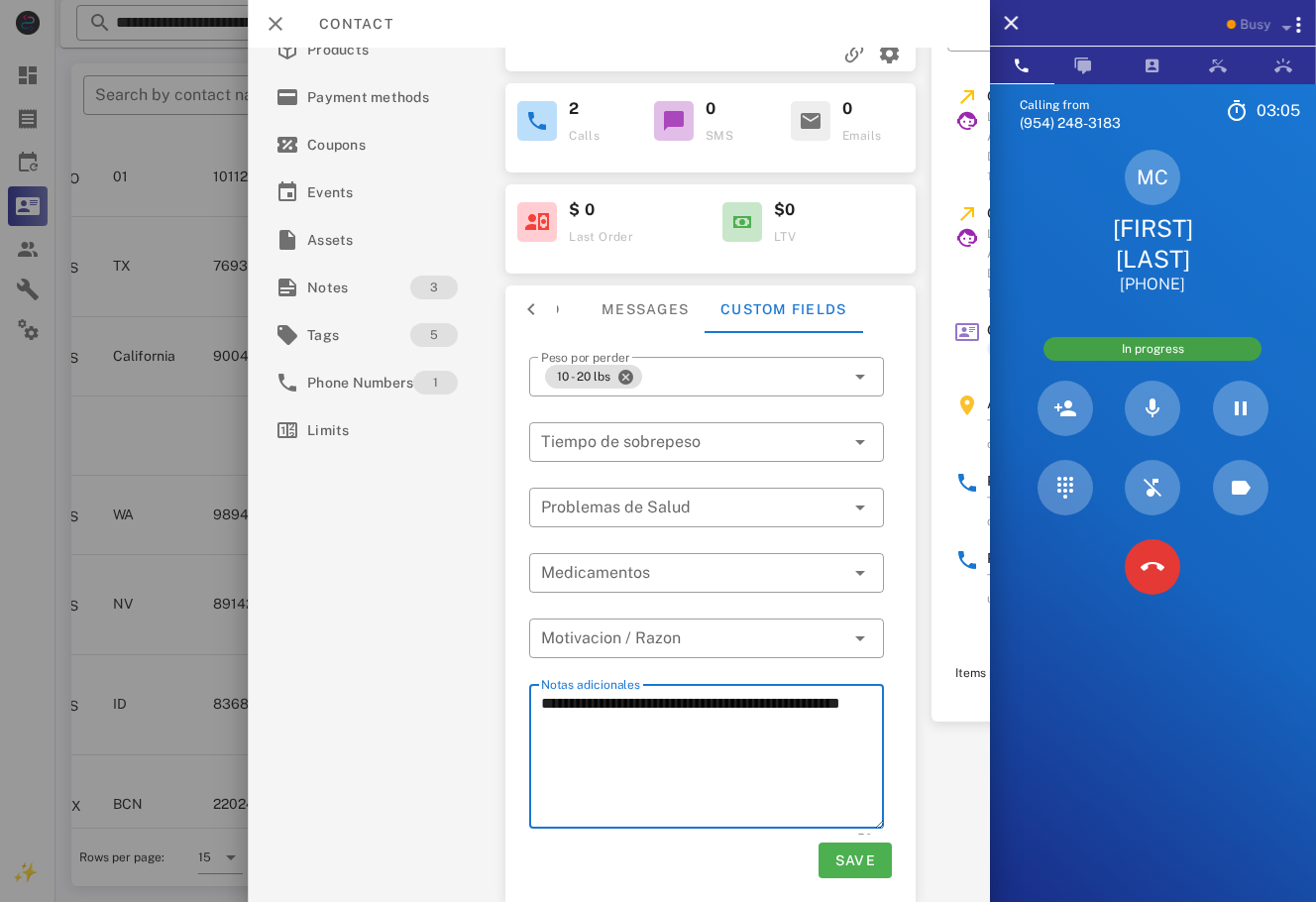click on "**********" at bounding box center [713, 759] 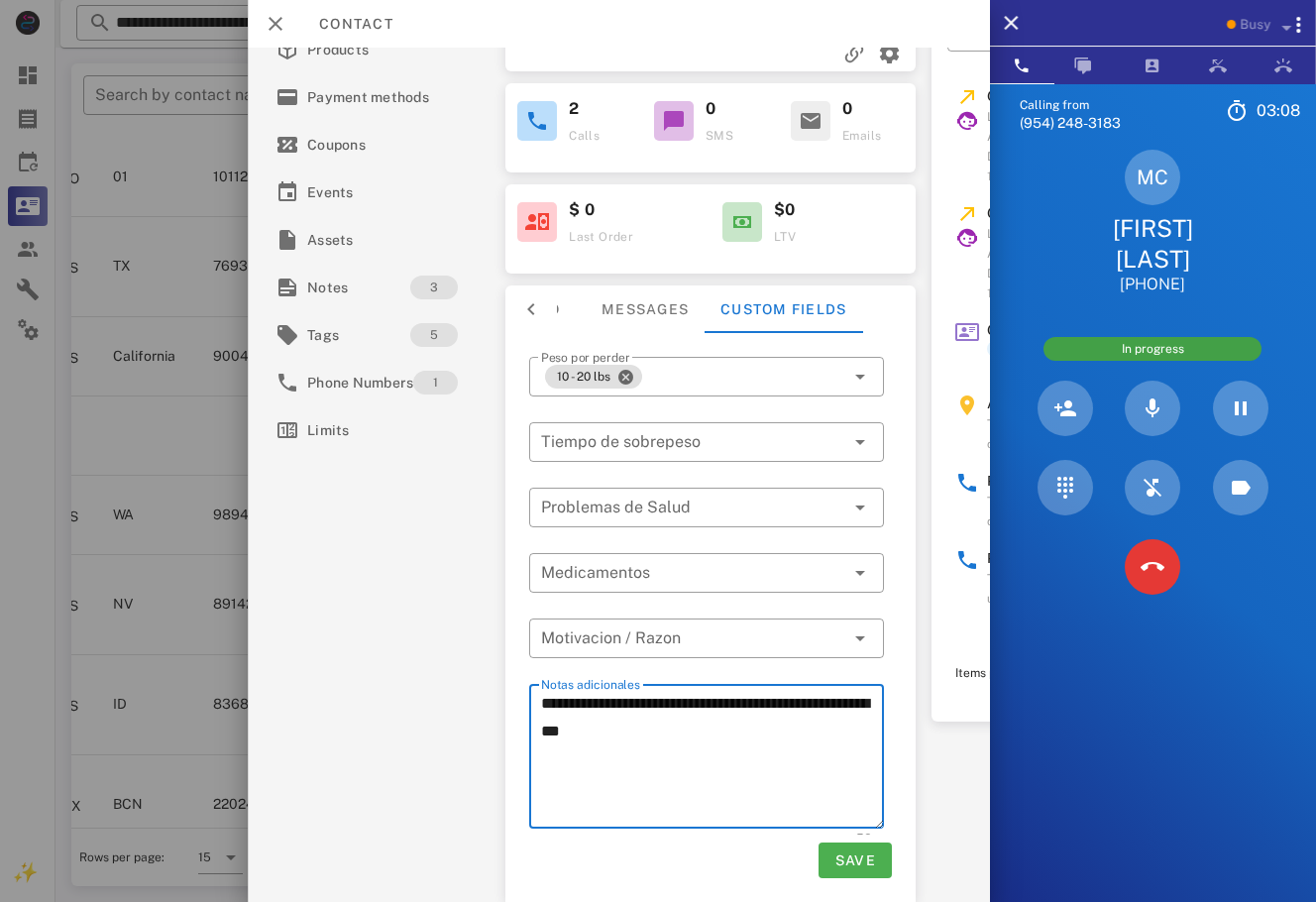 type on "**********" 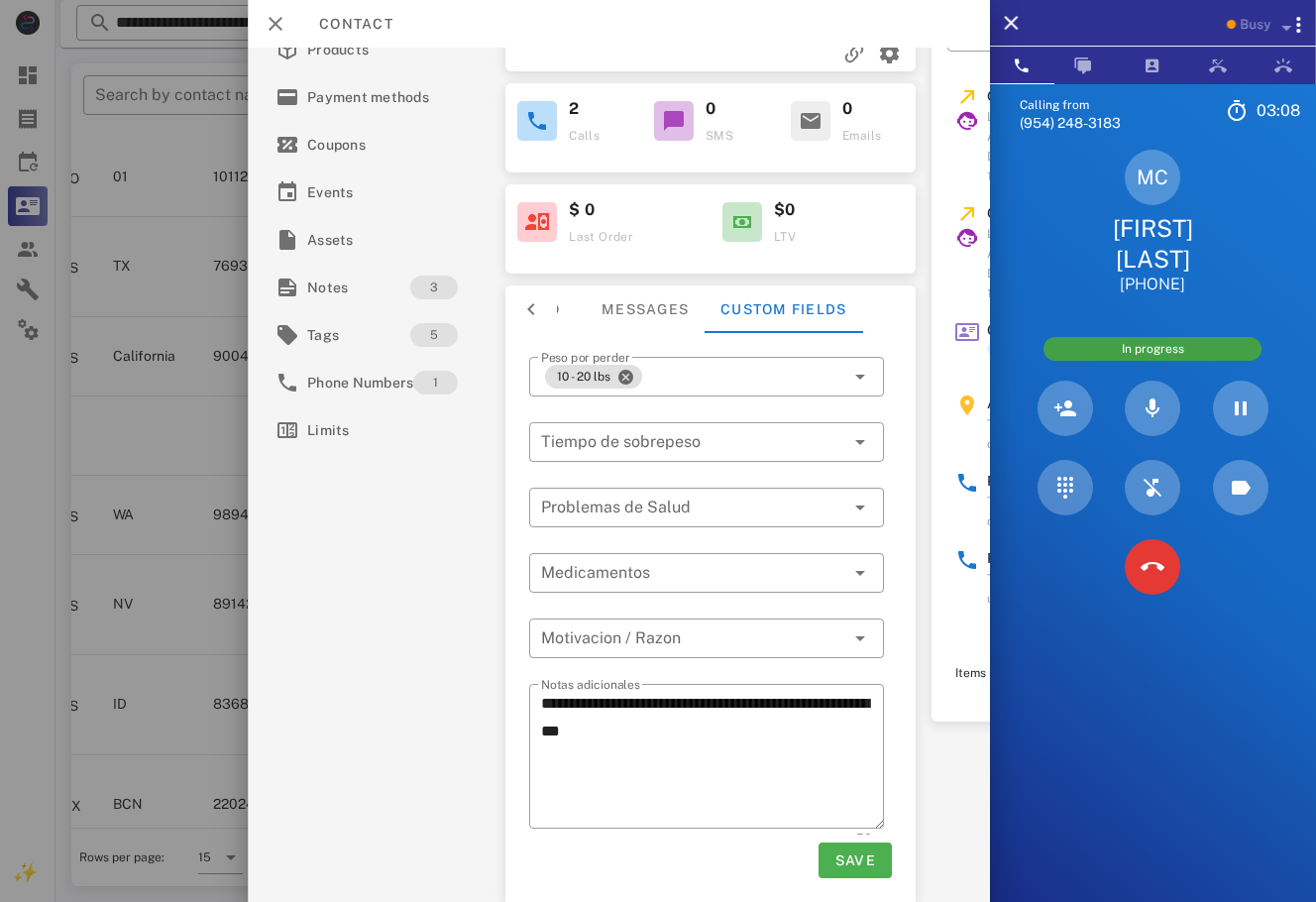 click on "Save" at bounding box center [711, 860] 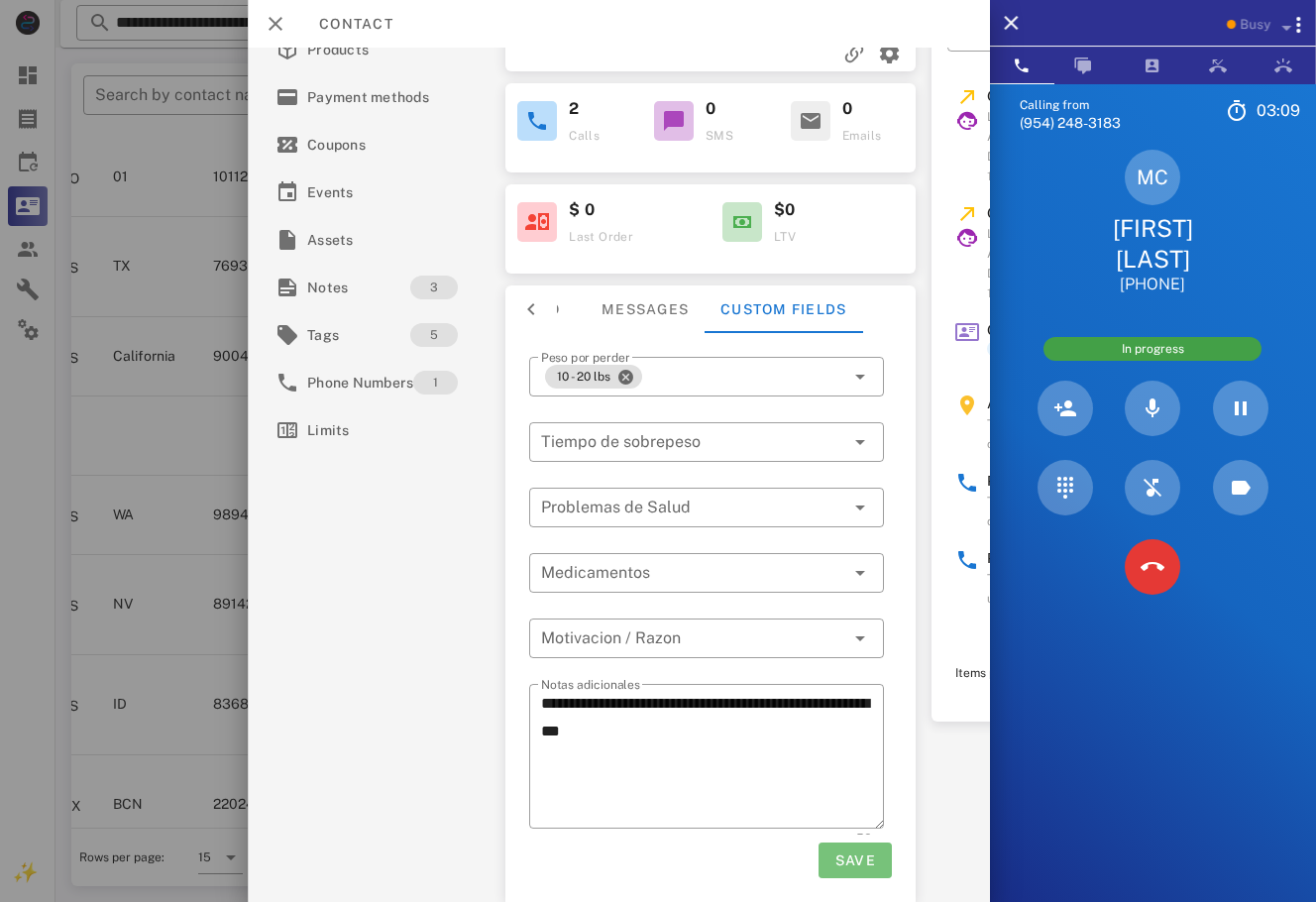 click on "Save" at bounding box center [854, 860] 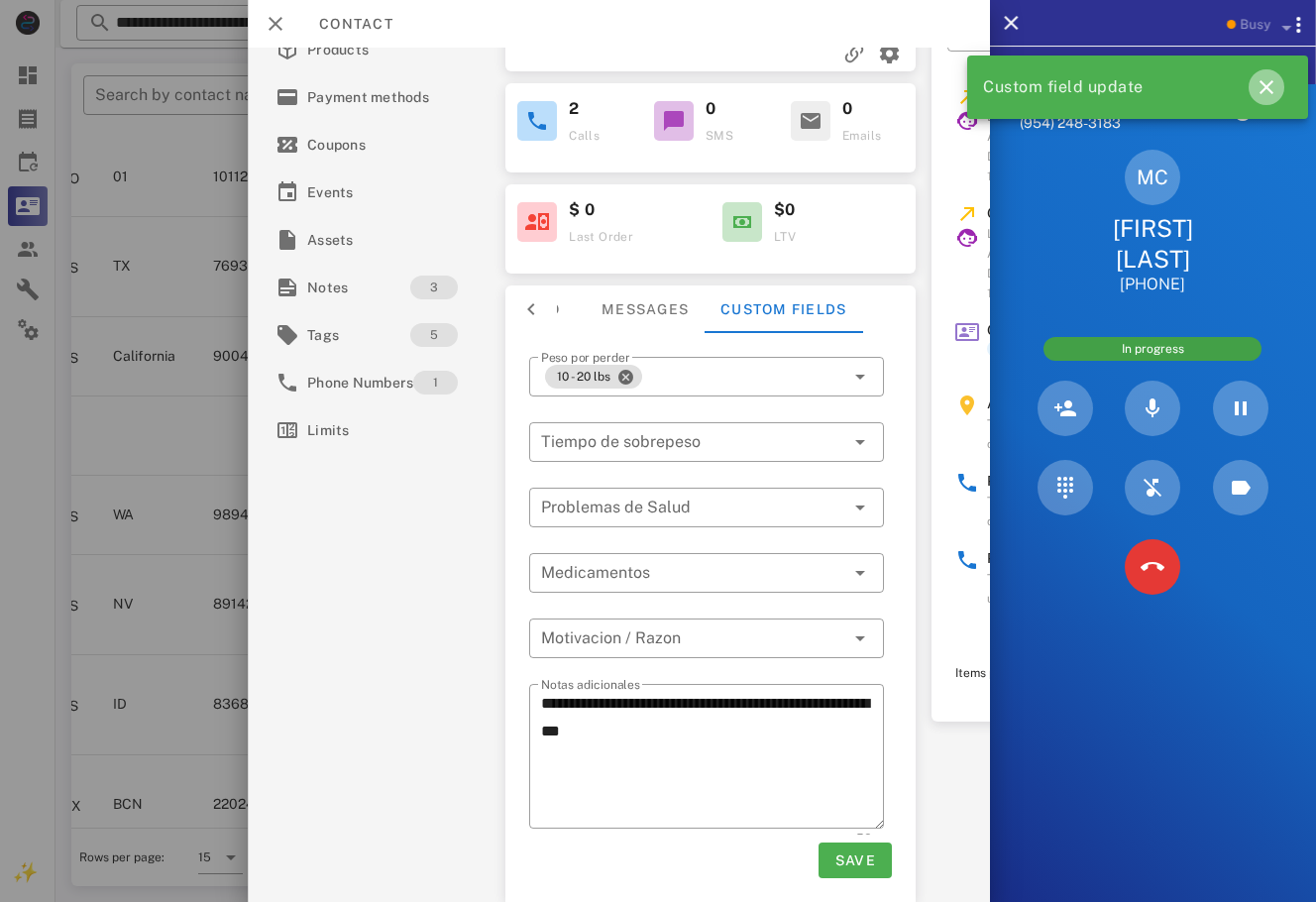 click at bounding box center (1266, 87) 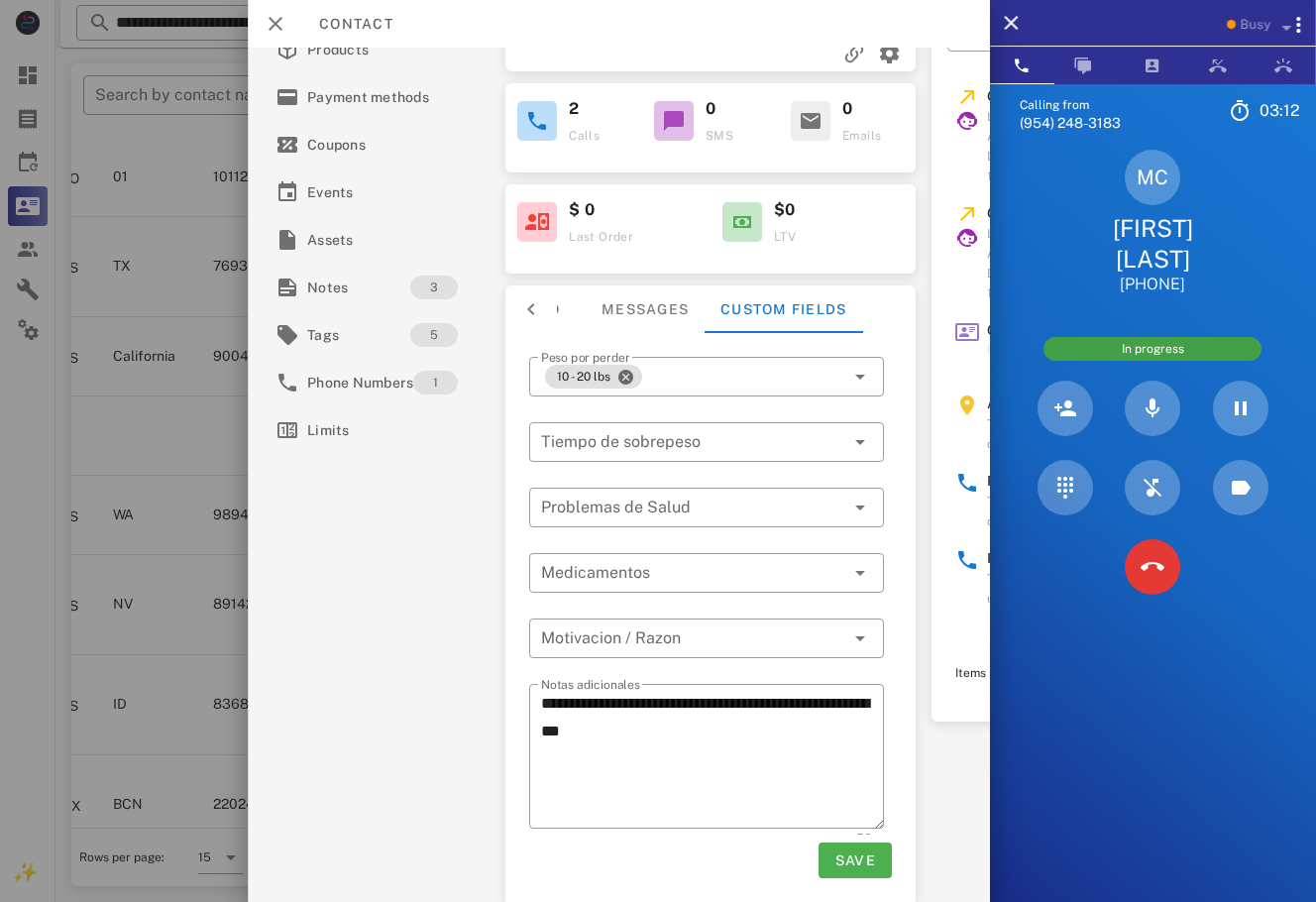 click at bounding box center [531, 309] 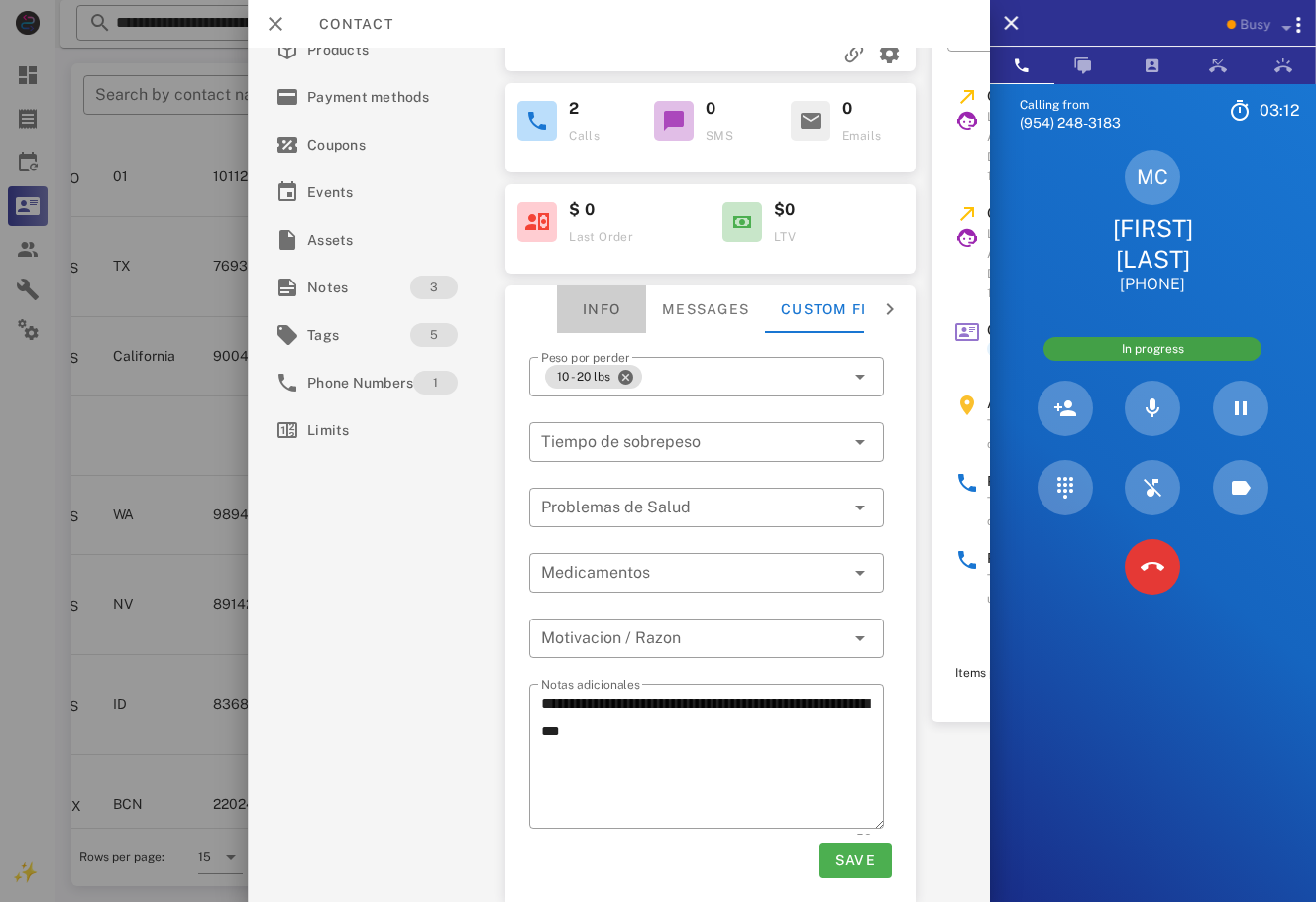 click on "Info" at bounding box center (602, 309) 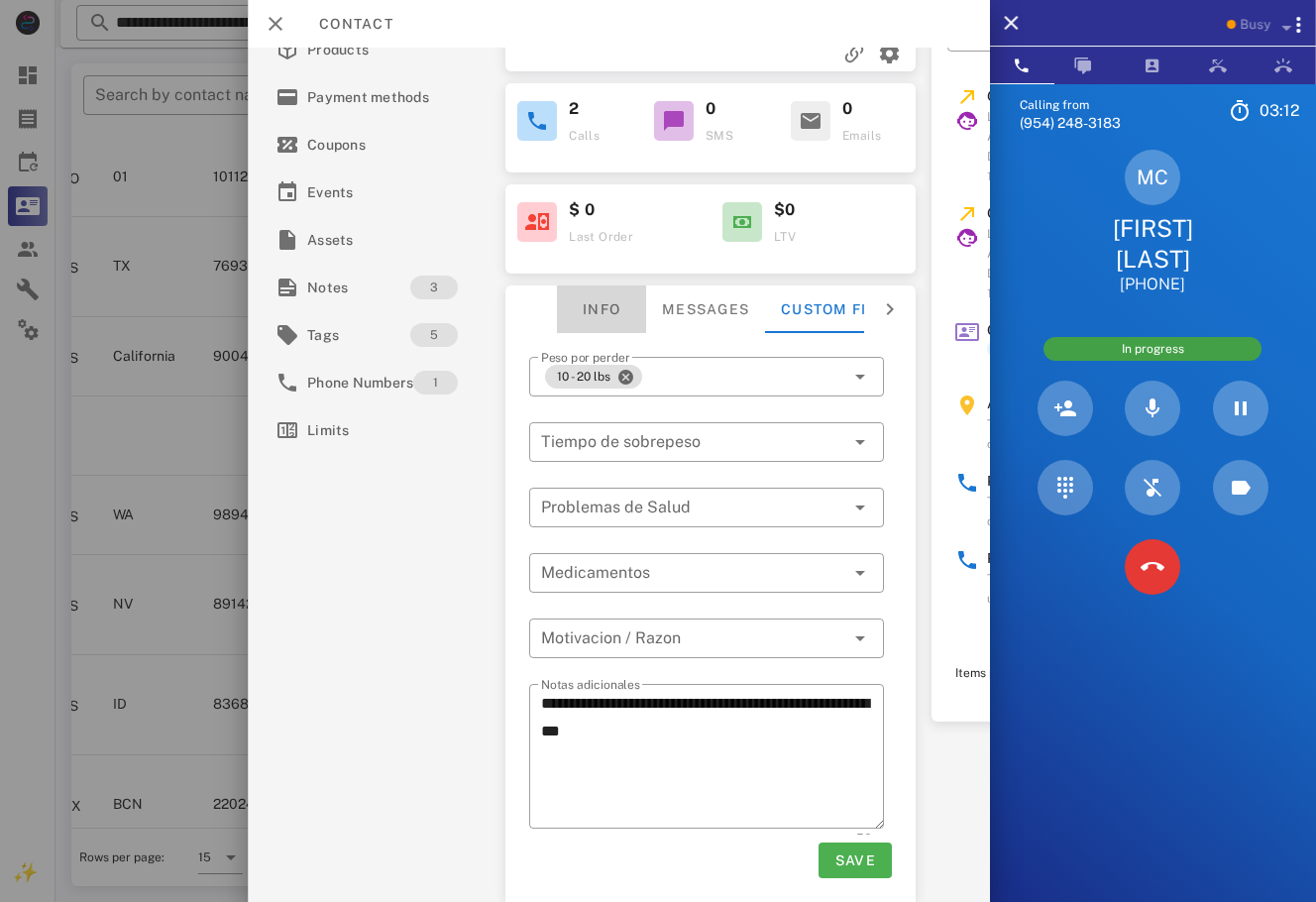 scroll, scrollTop: 75, scrollLeft: 0, axis: vertical 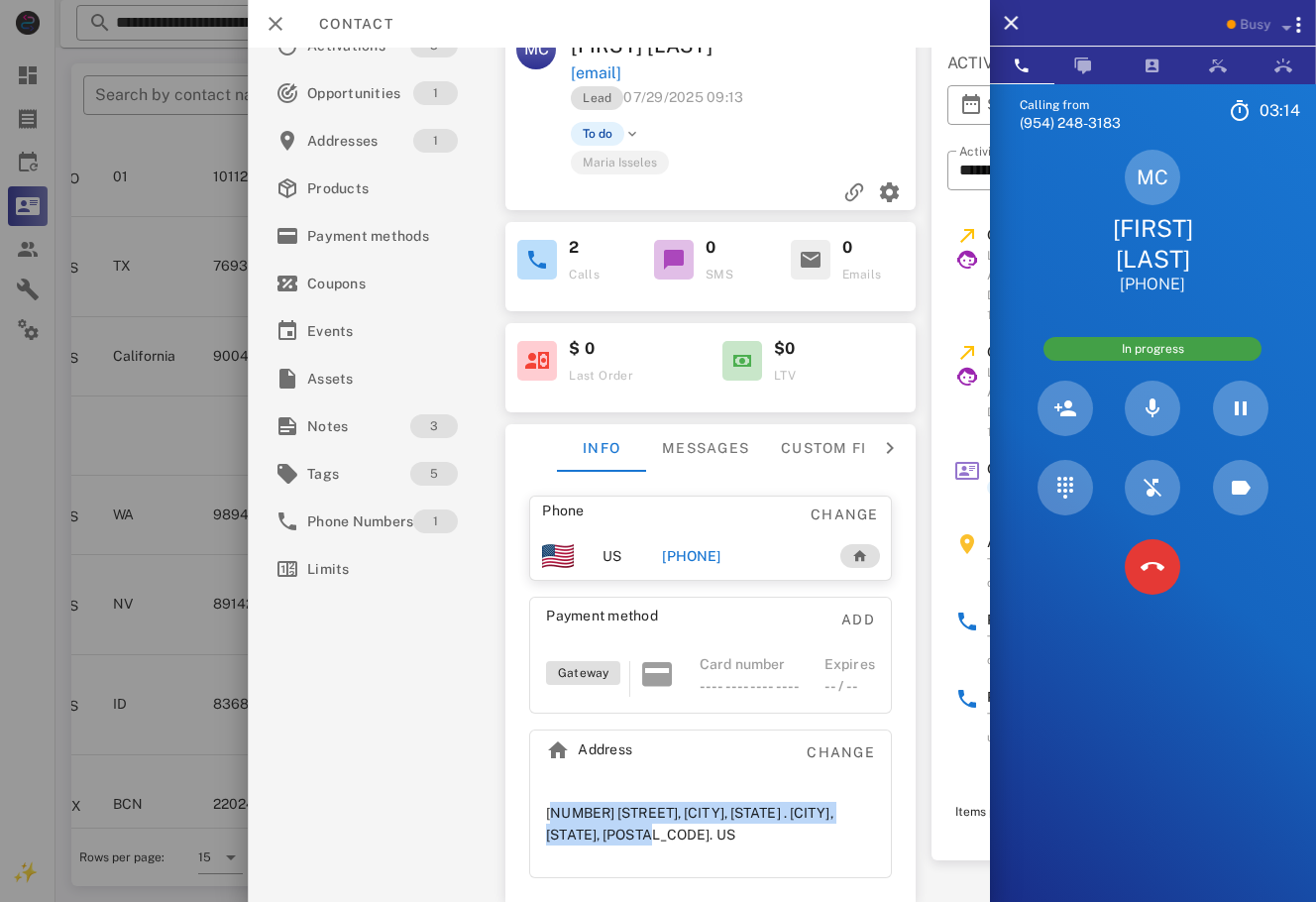 drag, startPoint x: 625, startPoint y: 829, endPoint x: 544, endPoint y: 797, distance: 87.09191 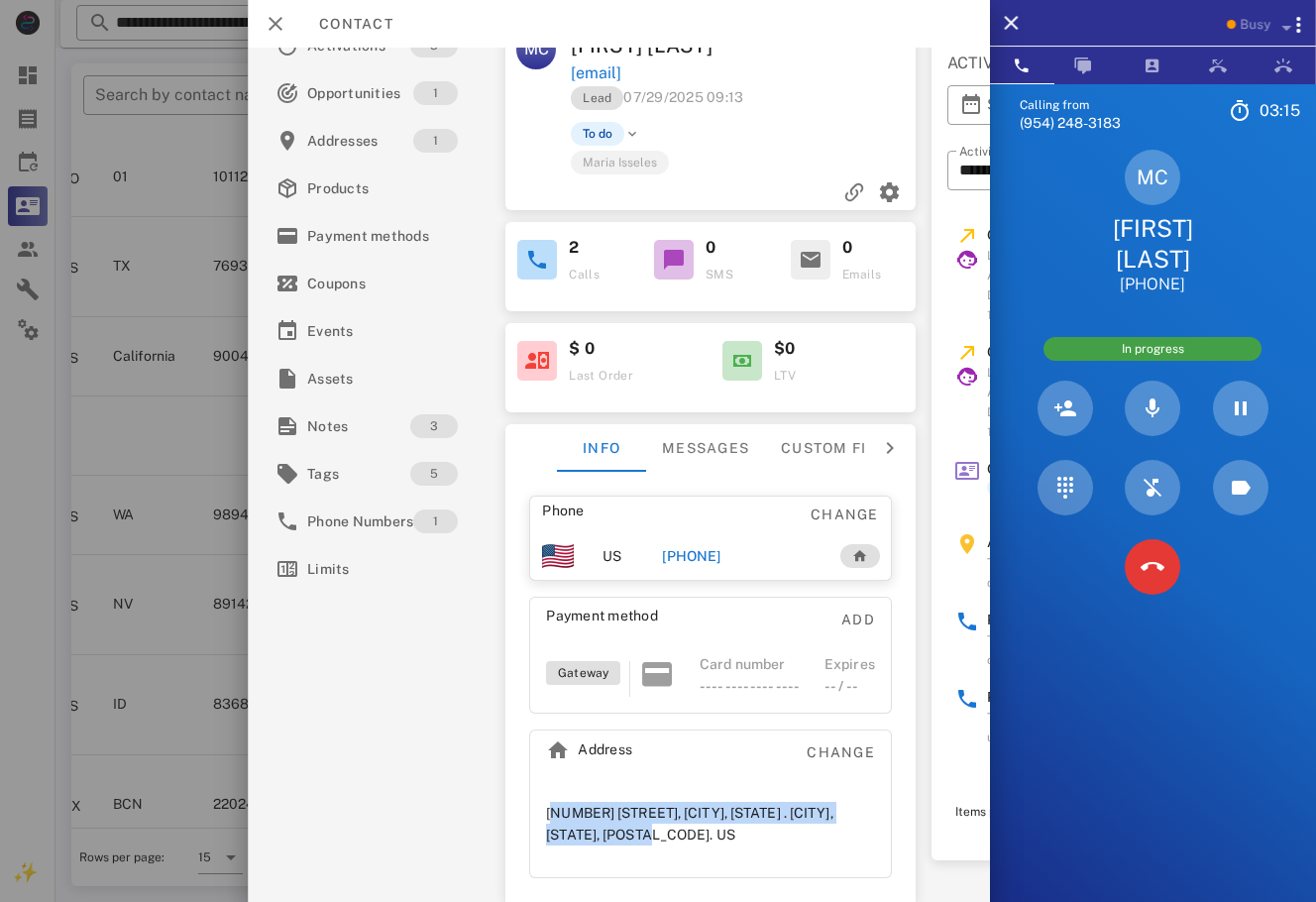 copy on "2387 NW 122nd Ter, Miami, FL 33167 .
Miami, FL, 33167.
US" 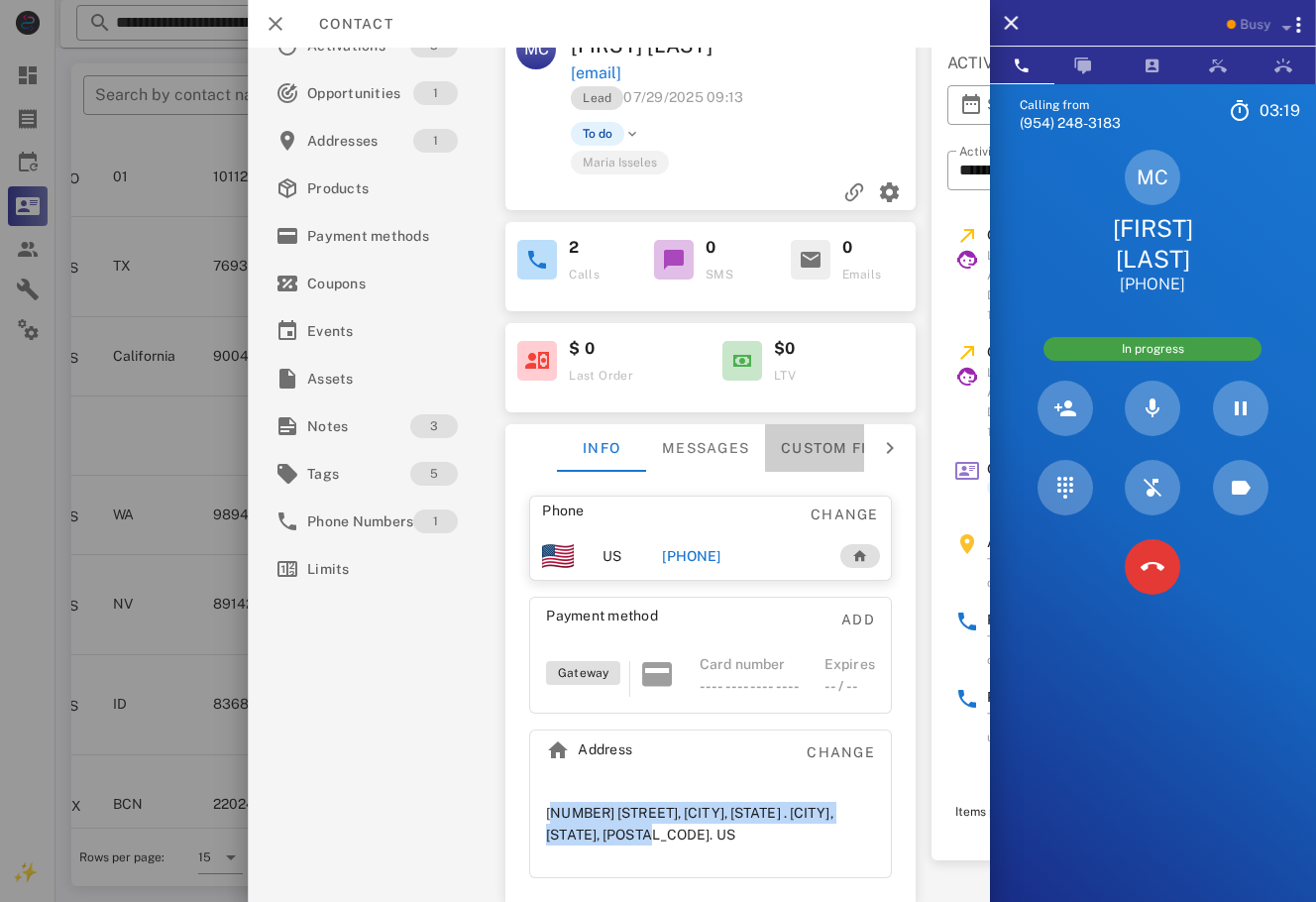 click on "Custom fields" at bounding box center [843, 448] 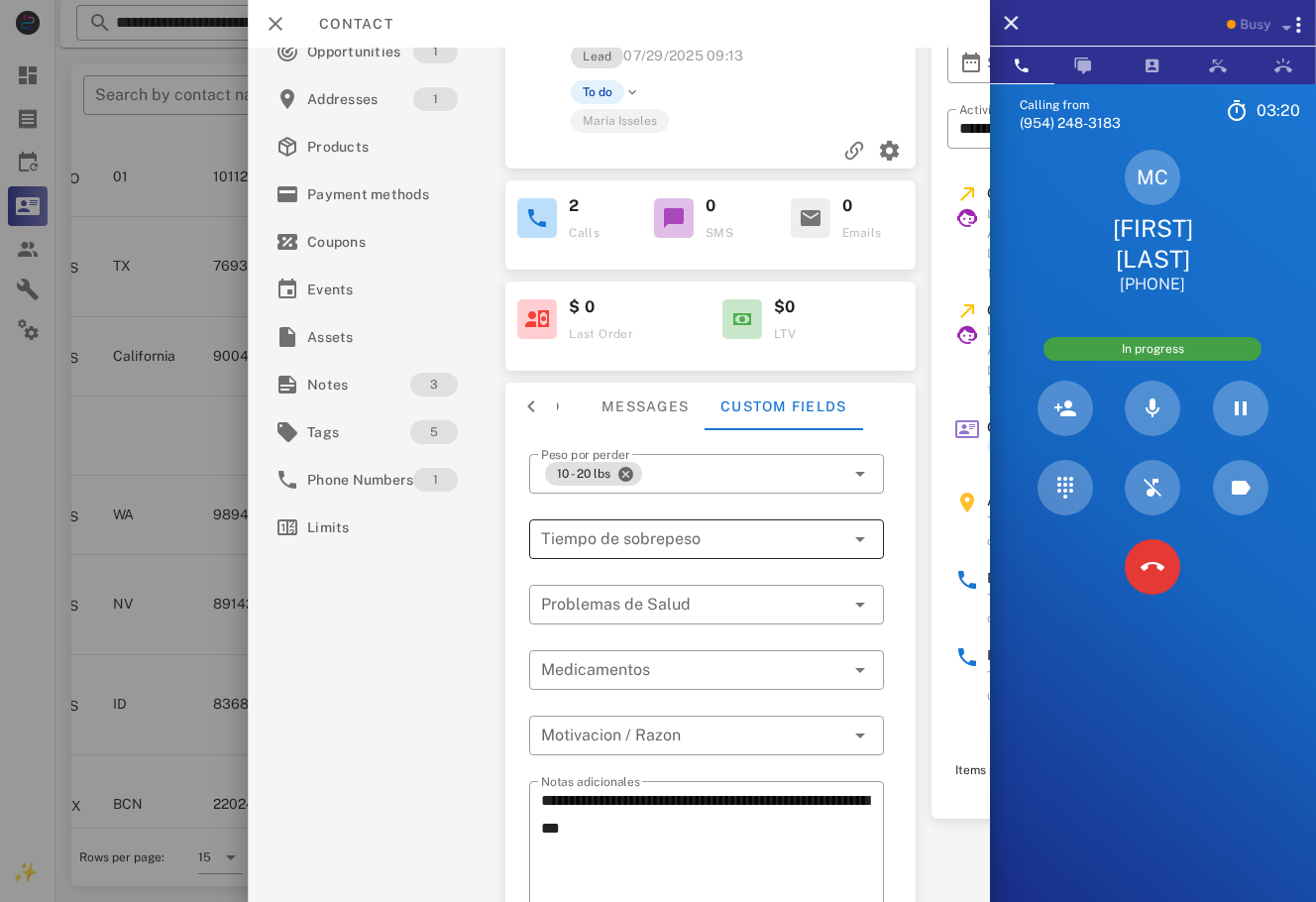 click at bounding box center [679, 539] 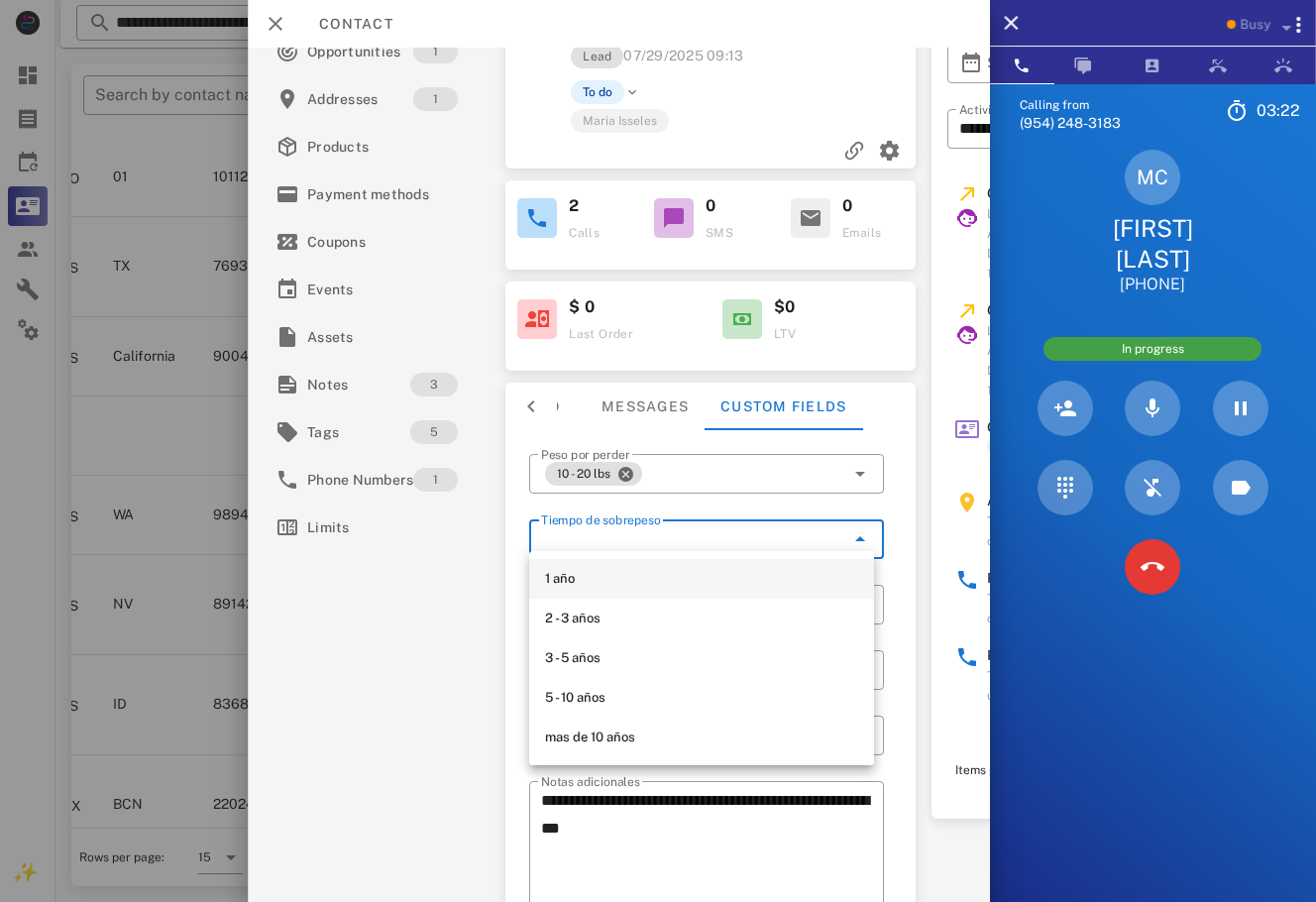 click on "1 año" at bounding box center [702, 579] 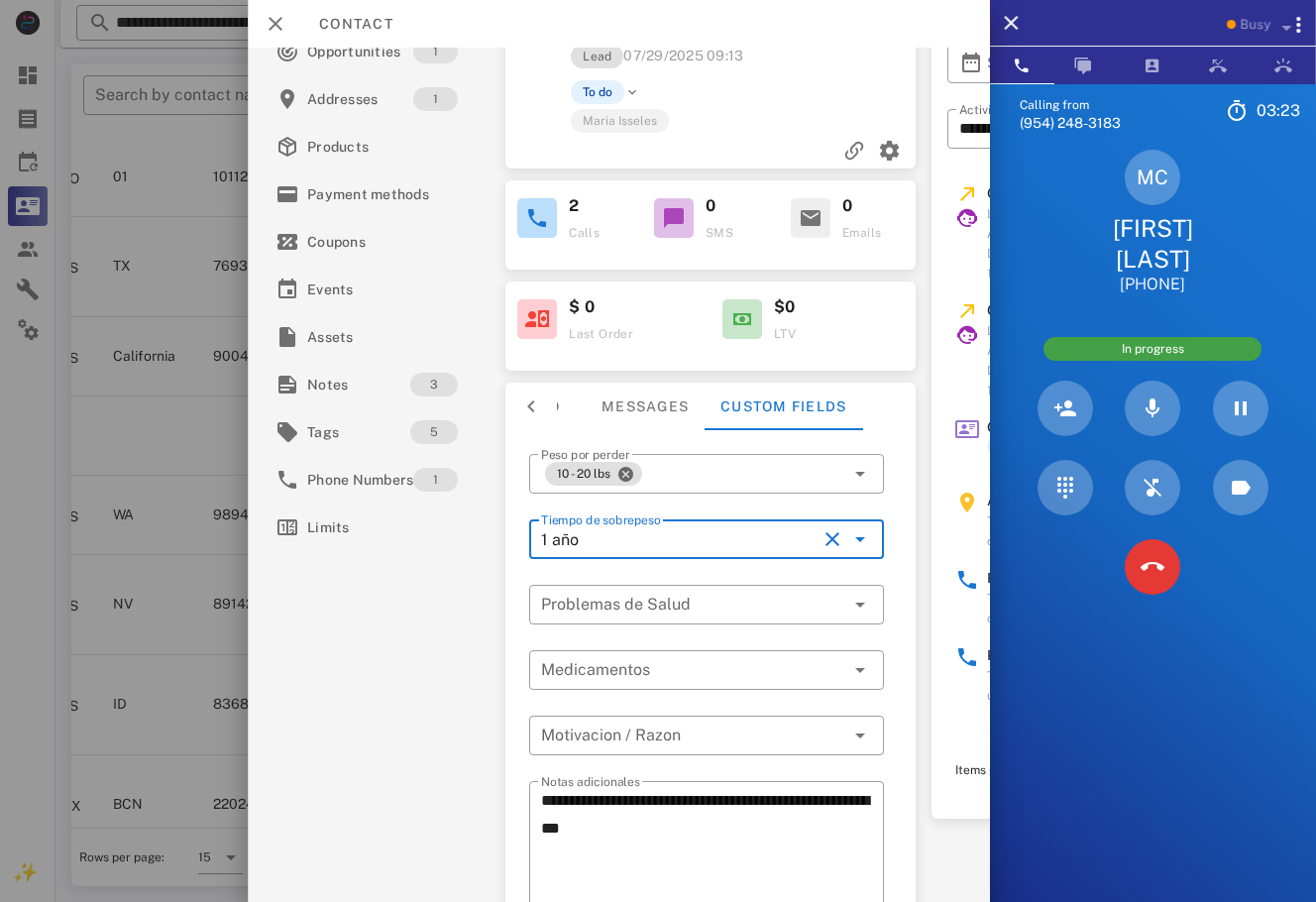 click on "​ Tiempo de sobrepeso 1 año" at bounding box center [707, 552] 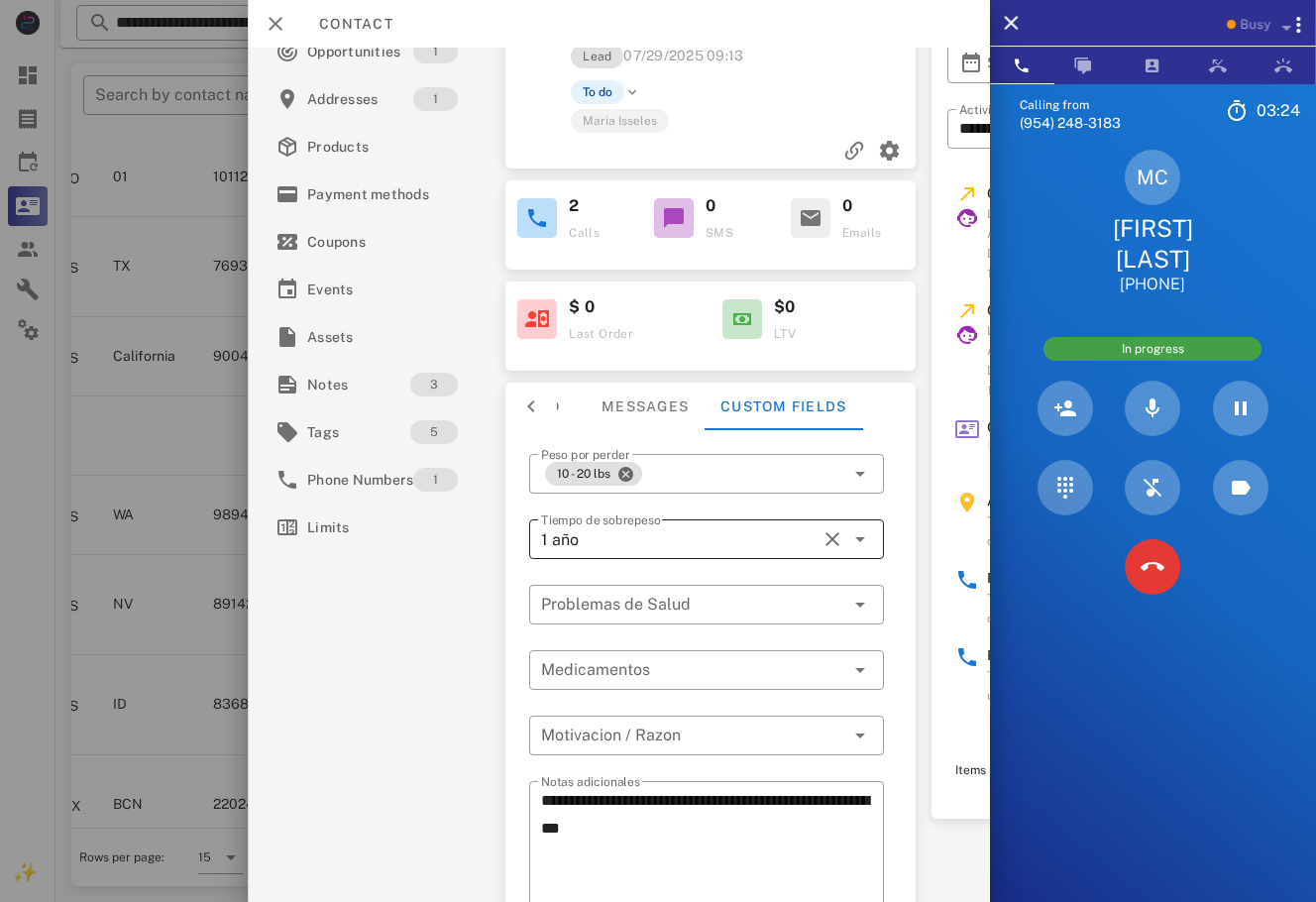click at bounding box center (831, 539) 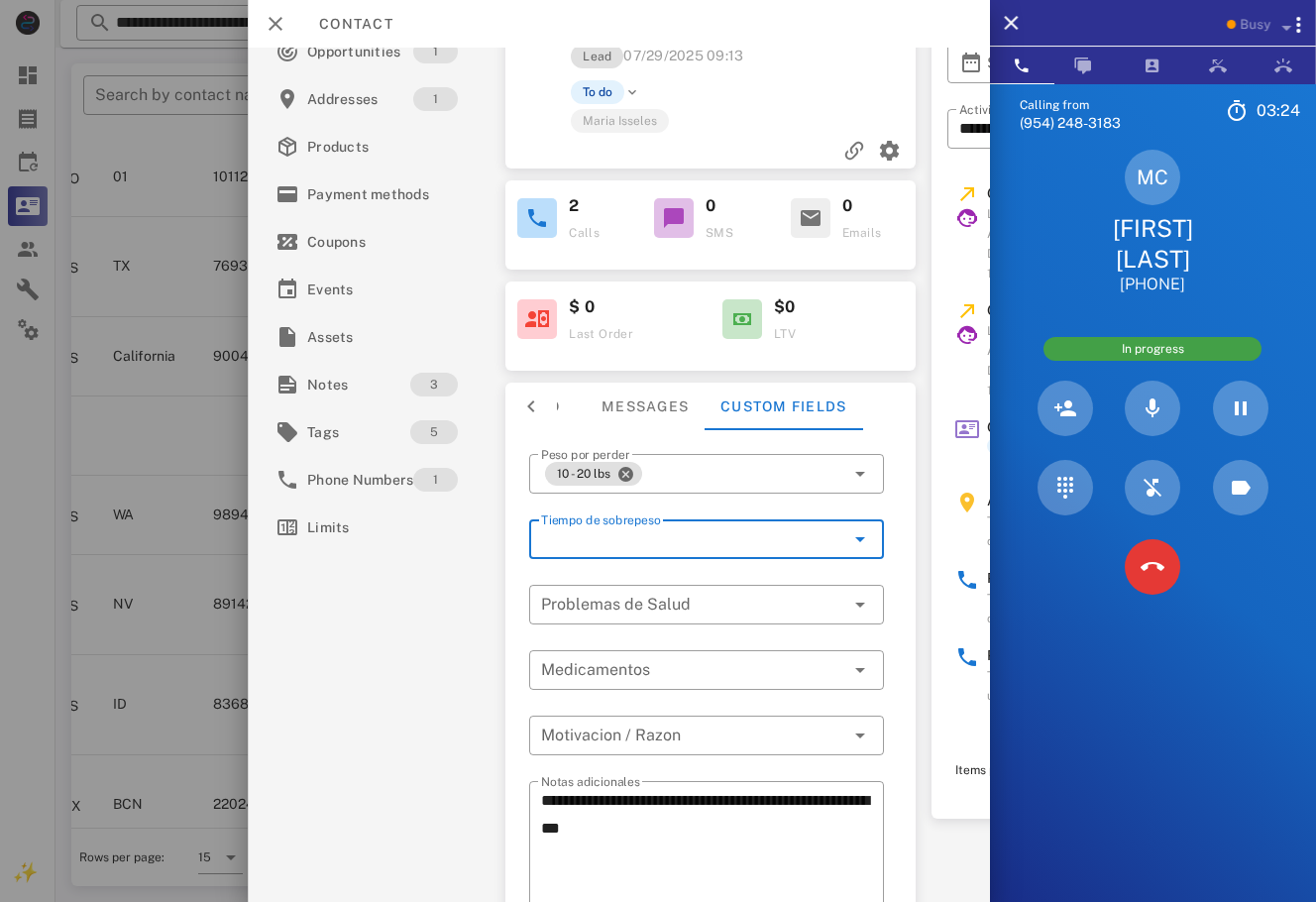 click at bounding box center [679, 539] 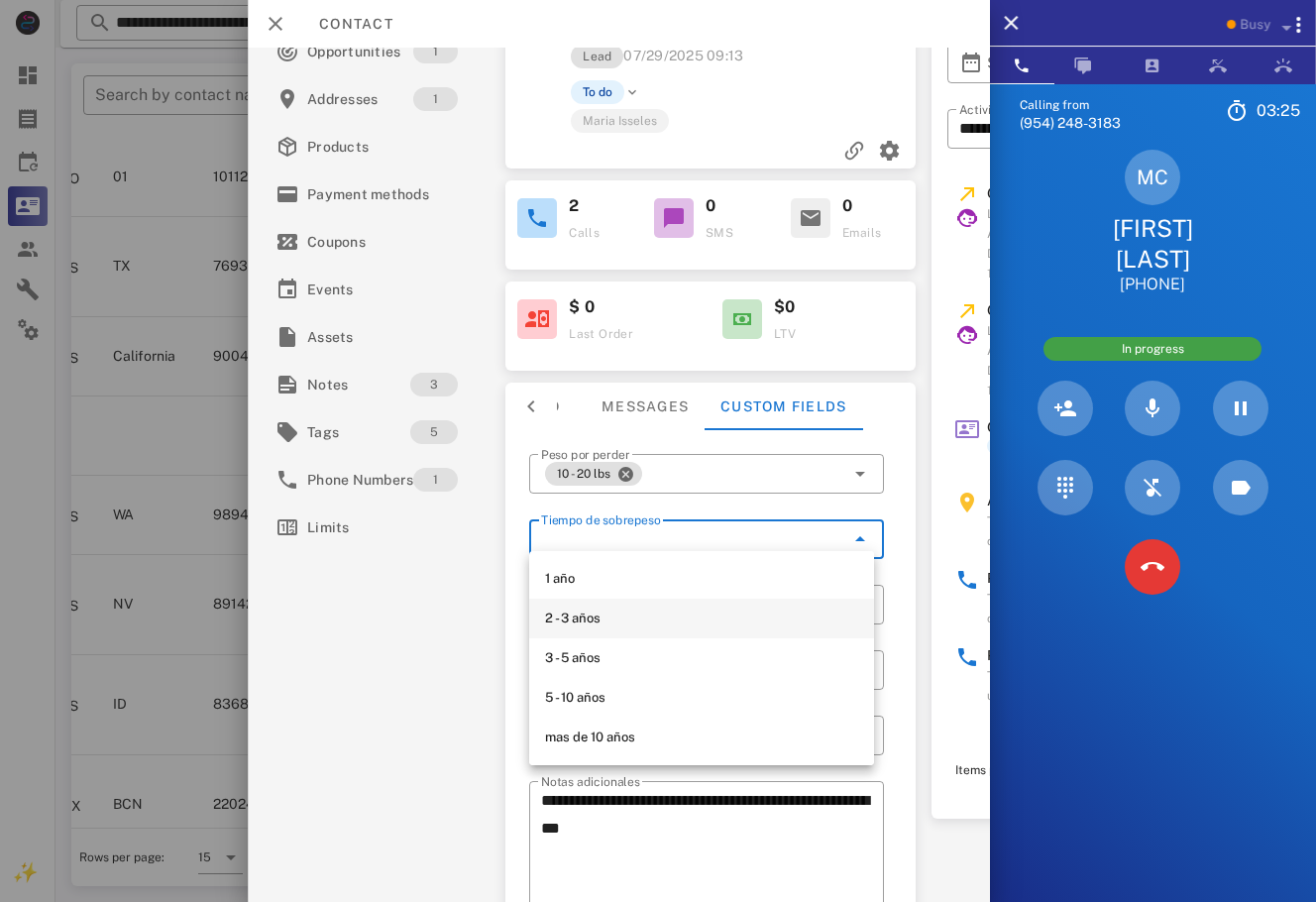 click on "2 - 3 años" at bounding box center [702, 619] 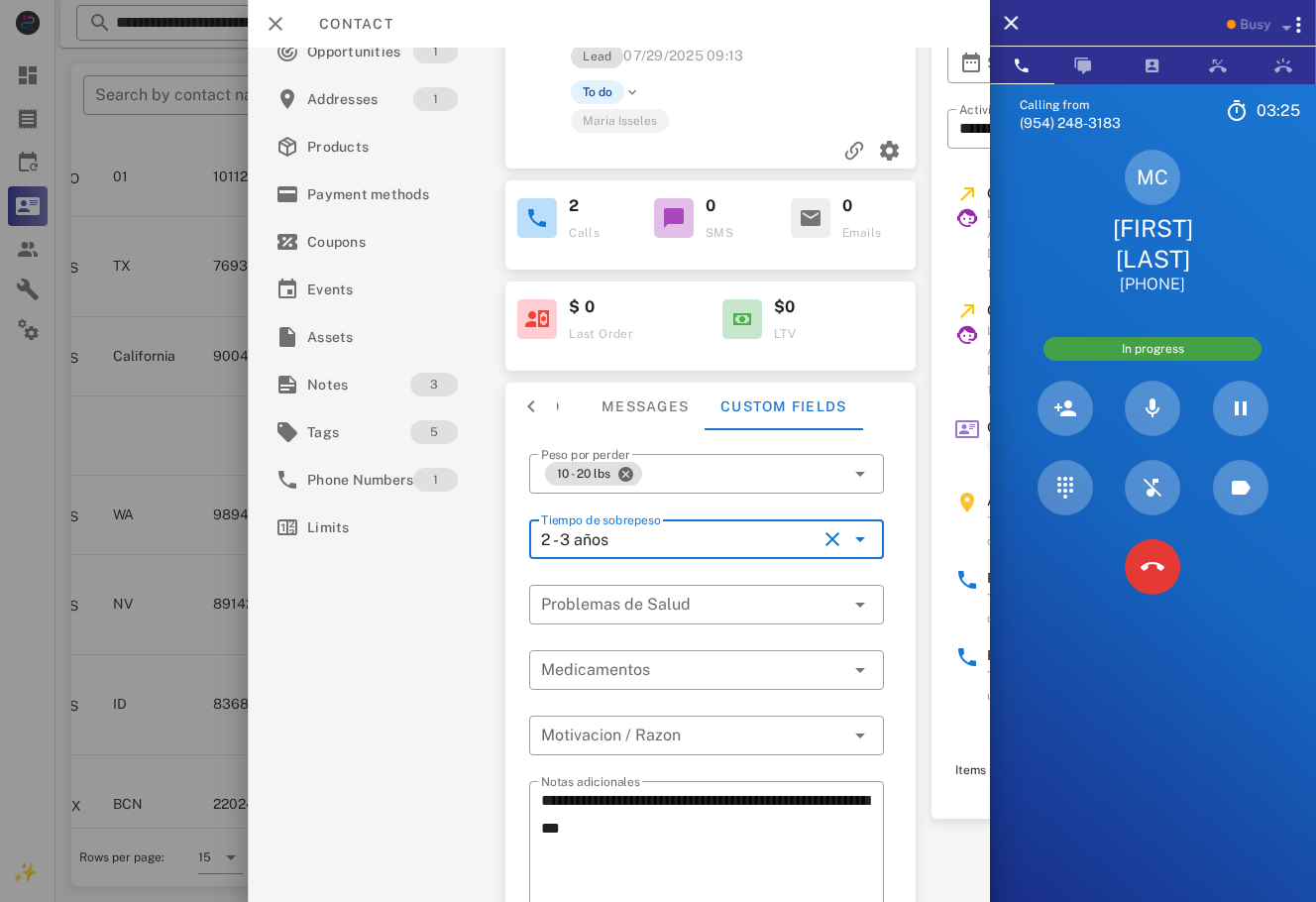 click on "Activations  3  Opportunities  1  Addresses  1  Products Payment methods Coupons Events Assets Notes  3  Tags  5  Phone Numbers  1  Limits" at bounding box center [379, 399] 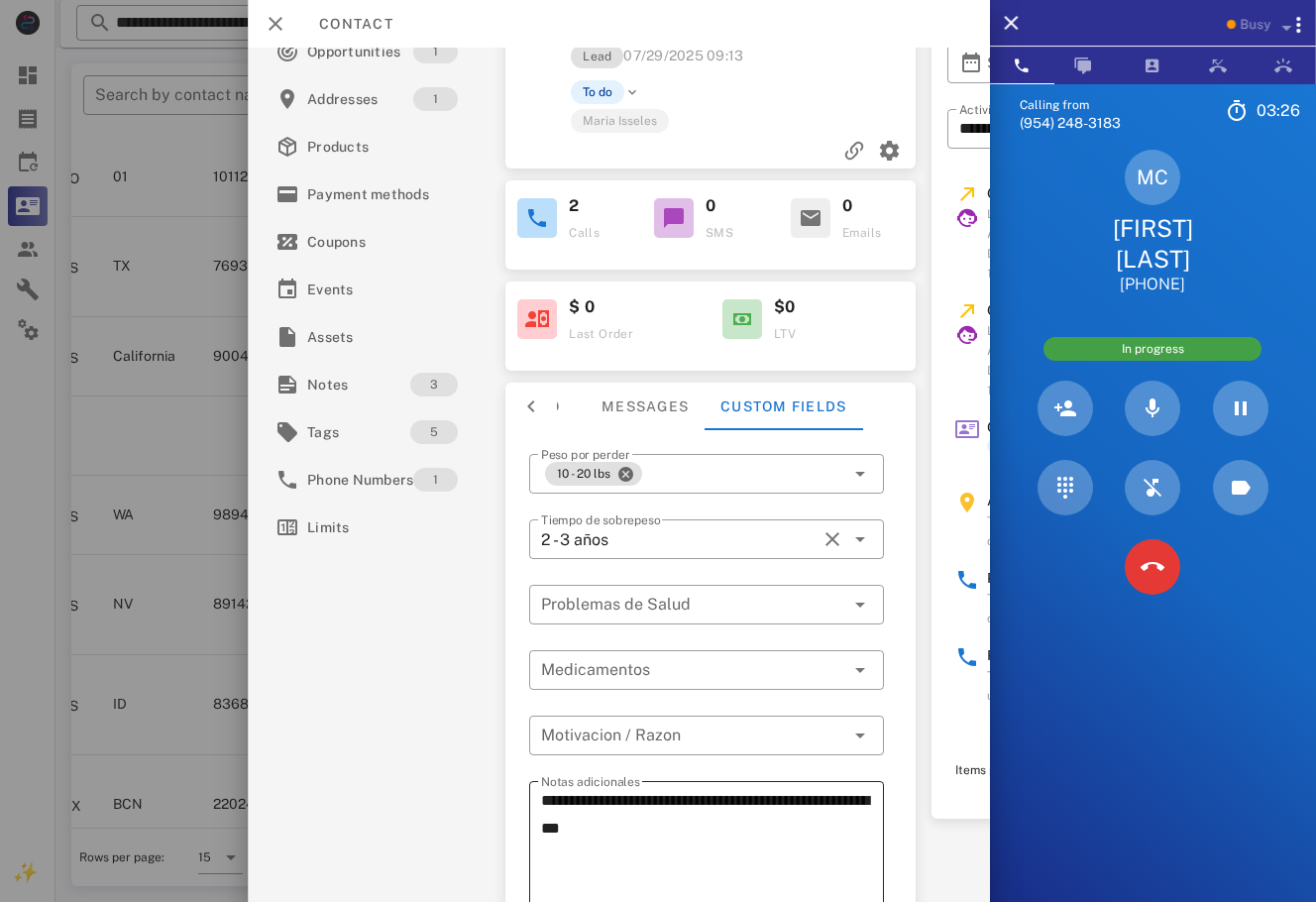 click on "**********" at bounding box center [713, 856] 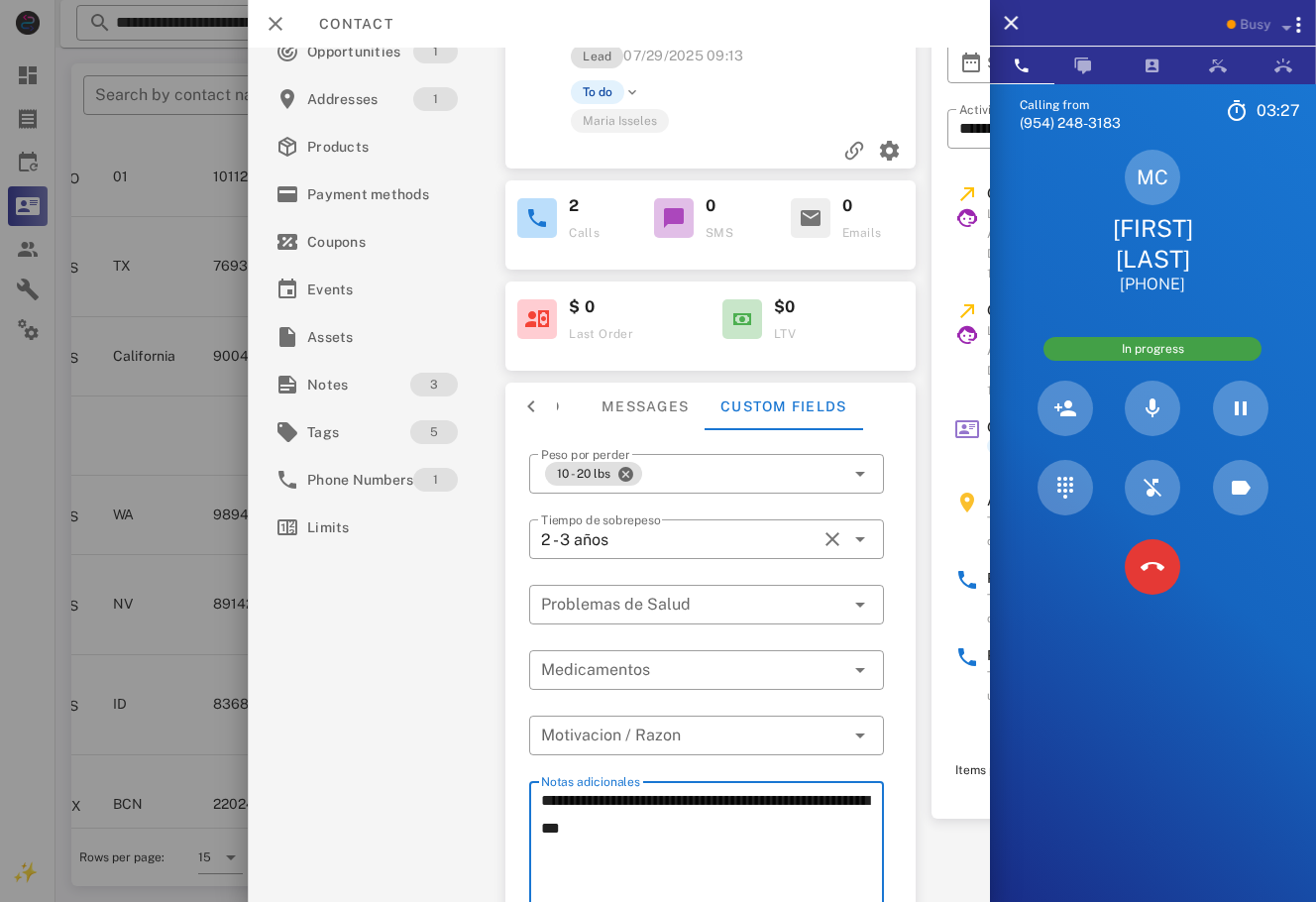 scroll, scrollTop: 214, scrollLeft: 0, axis: vertical 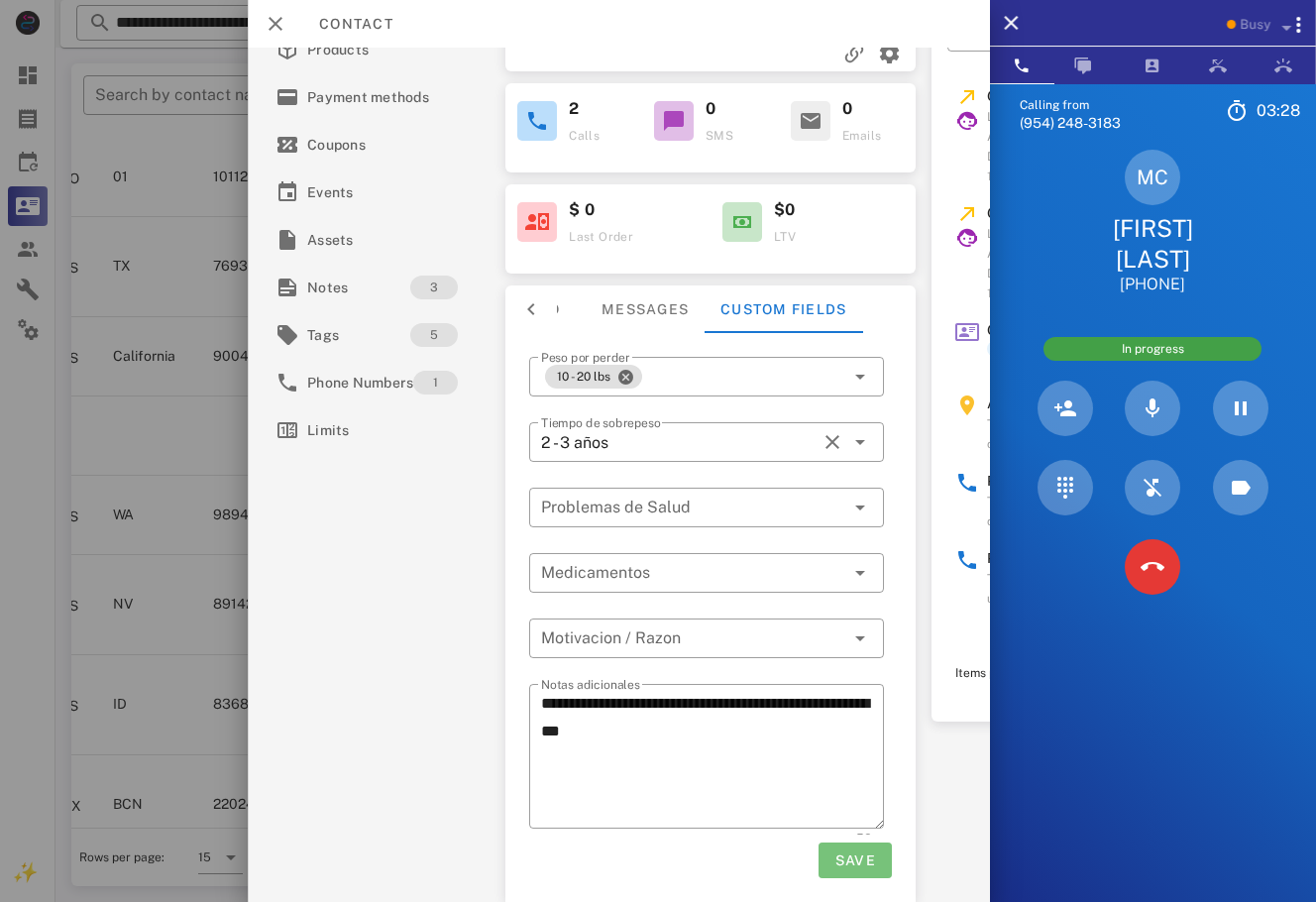 click on "Save" at bounding box center [854, 860] 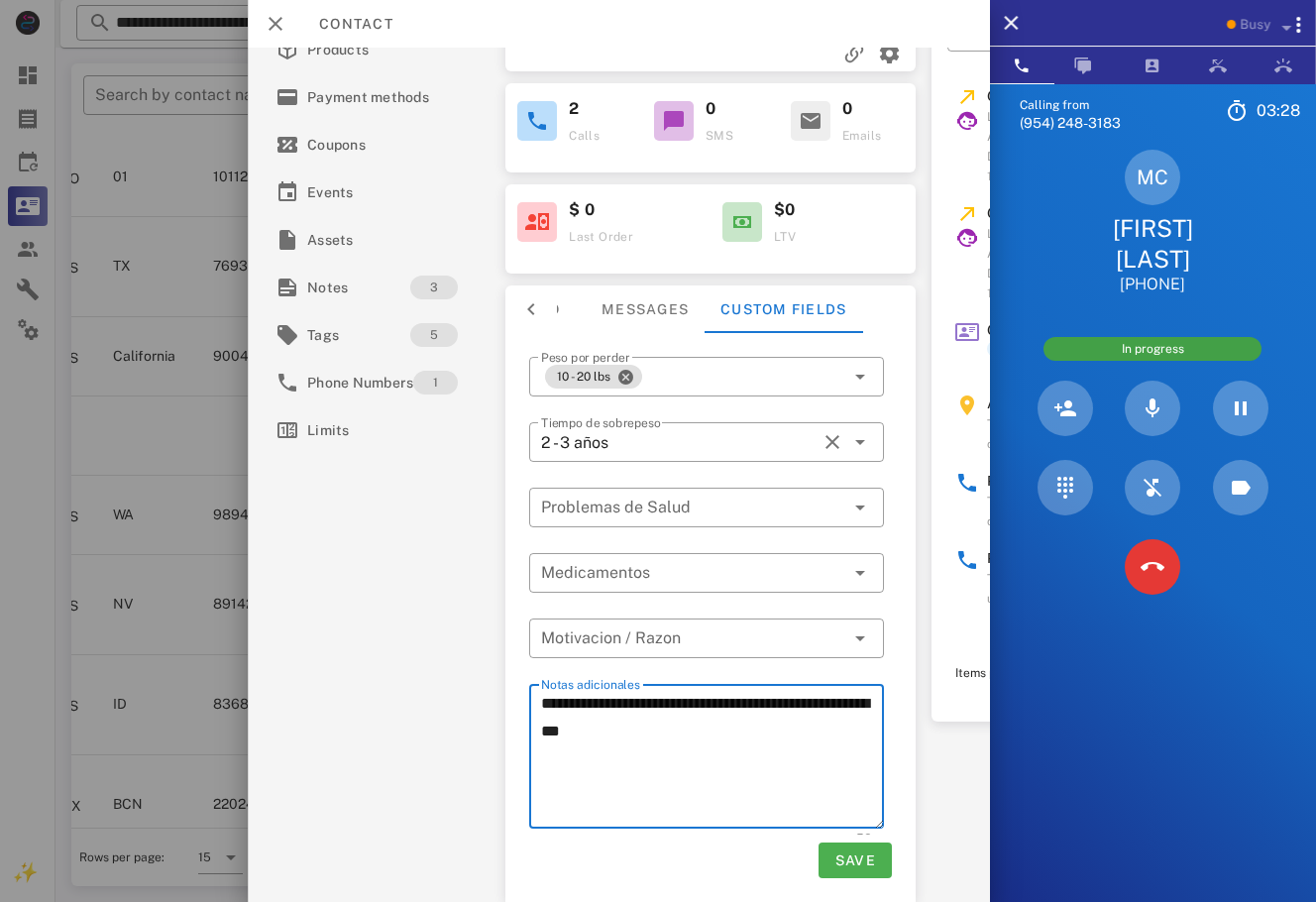 click on "**********" at bounding box center [713, 759] 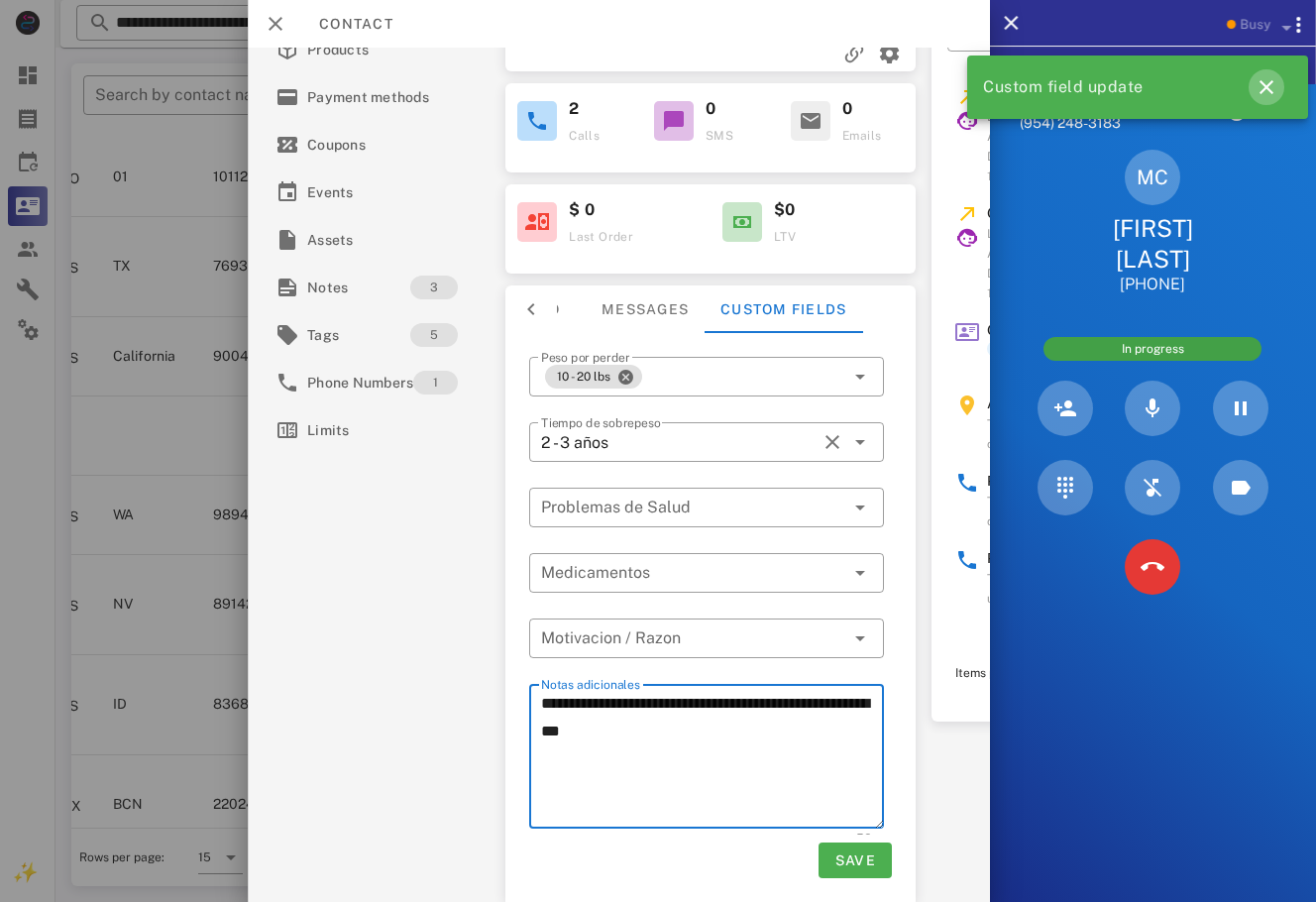 click at bounding box center (1266, 87) 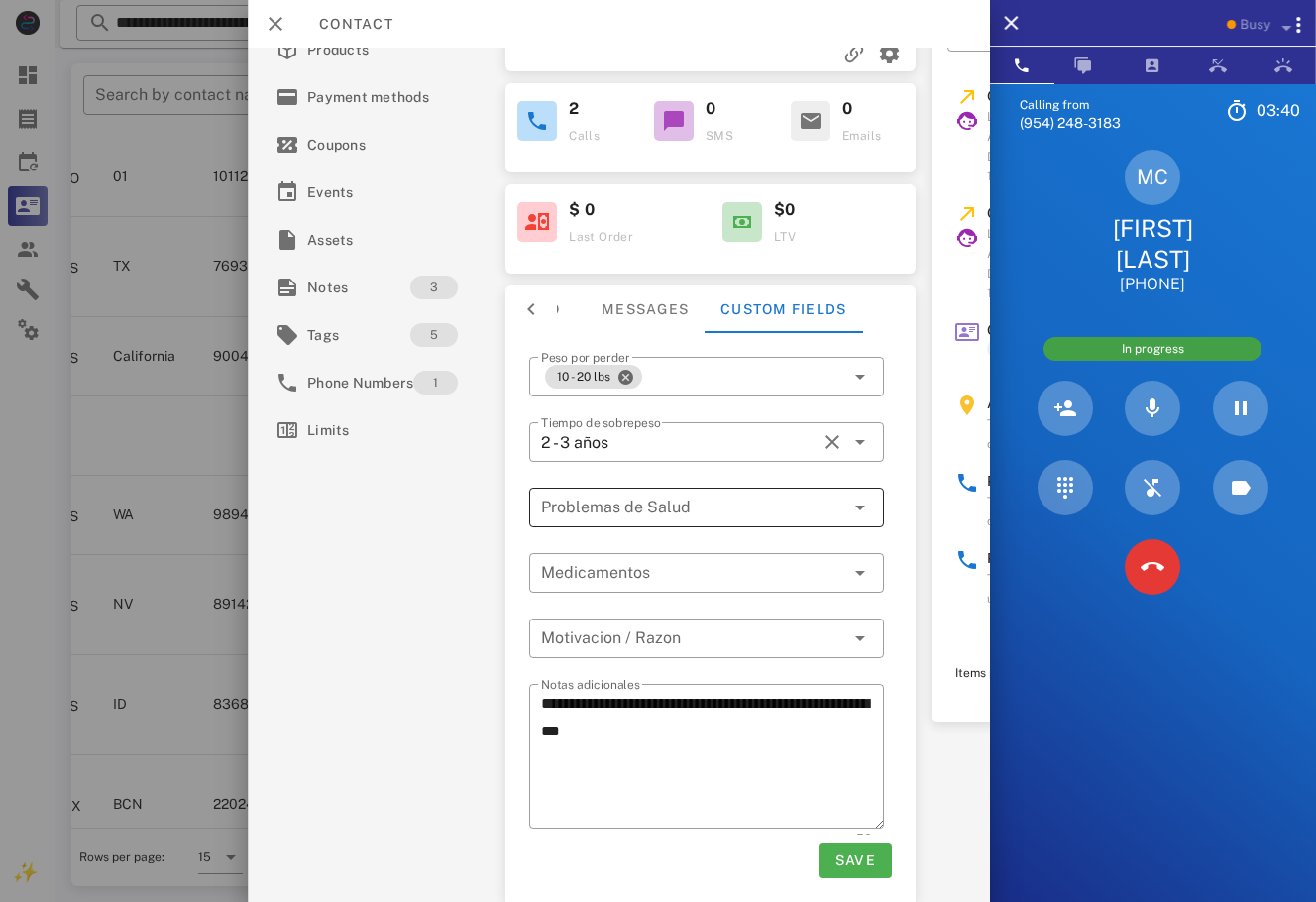 click at bounding box center (693, 507) 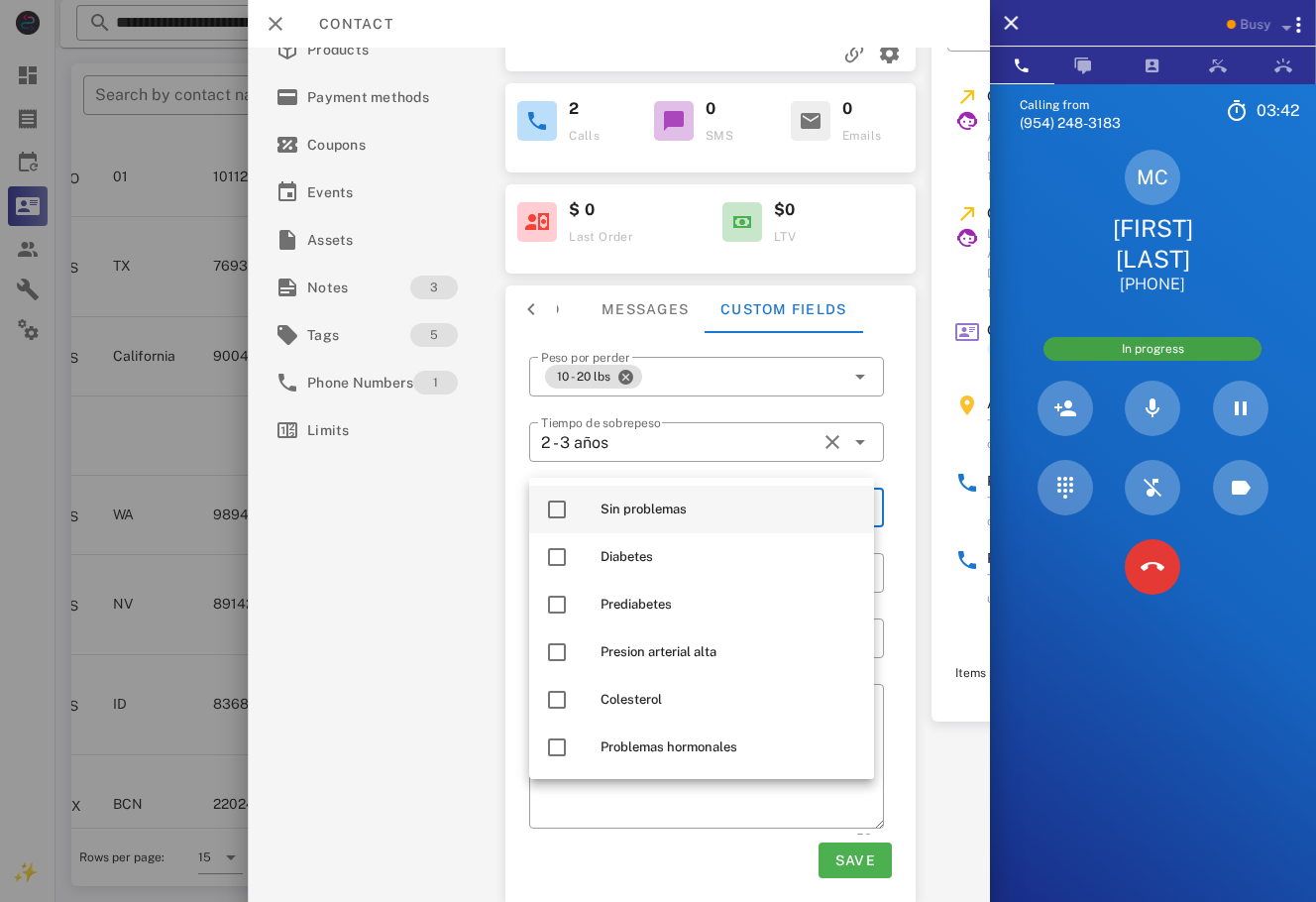click on "Sin problemas" at bounding box center [729, 509] 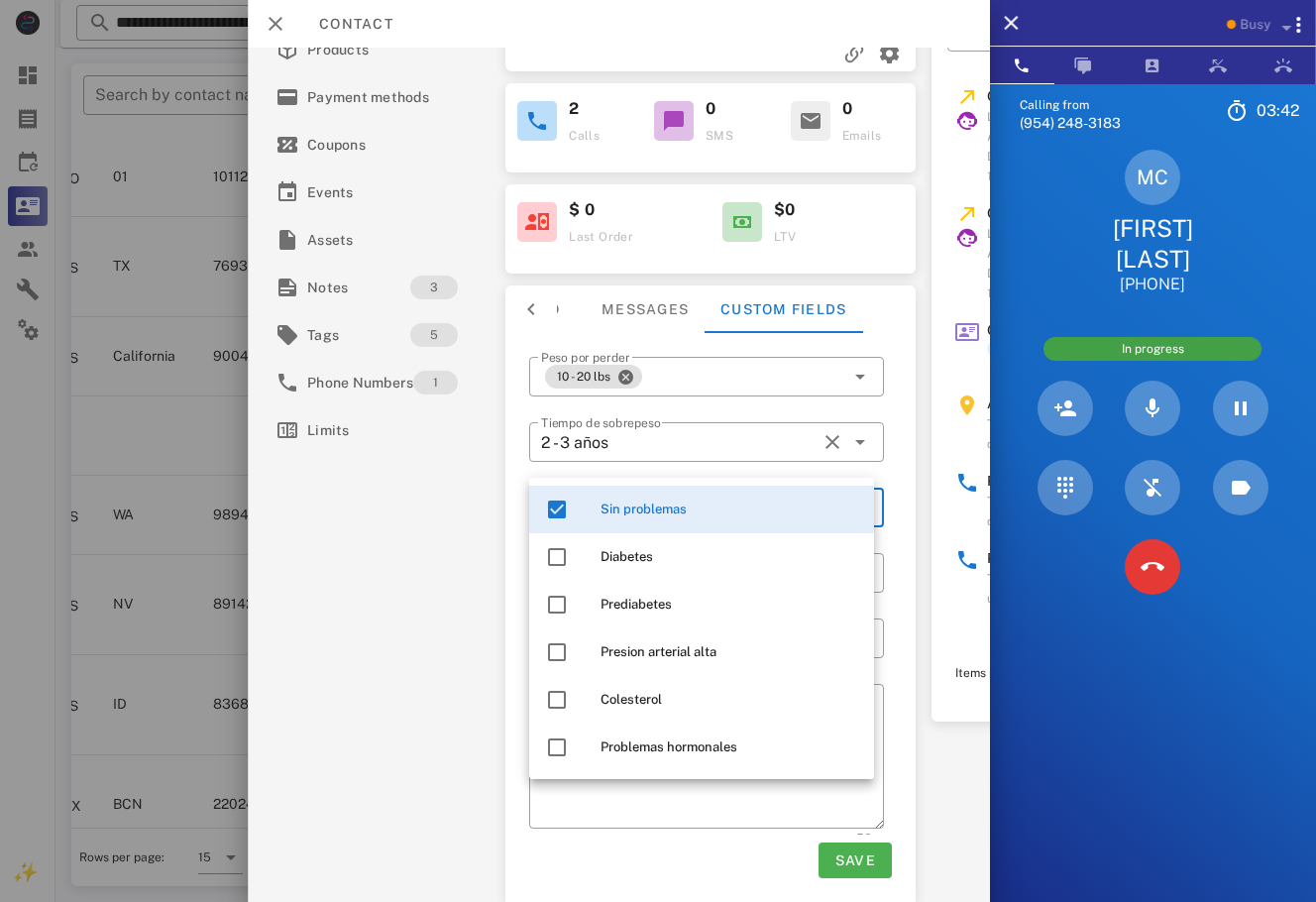 click on "**********" at bounding box center [618, 302] 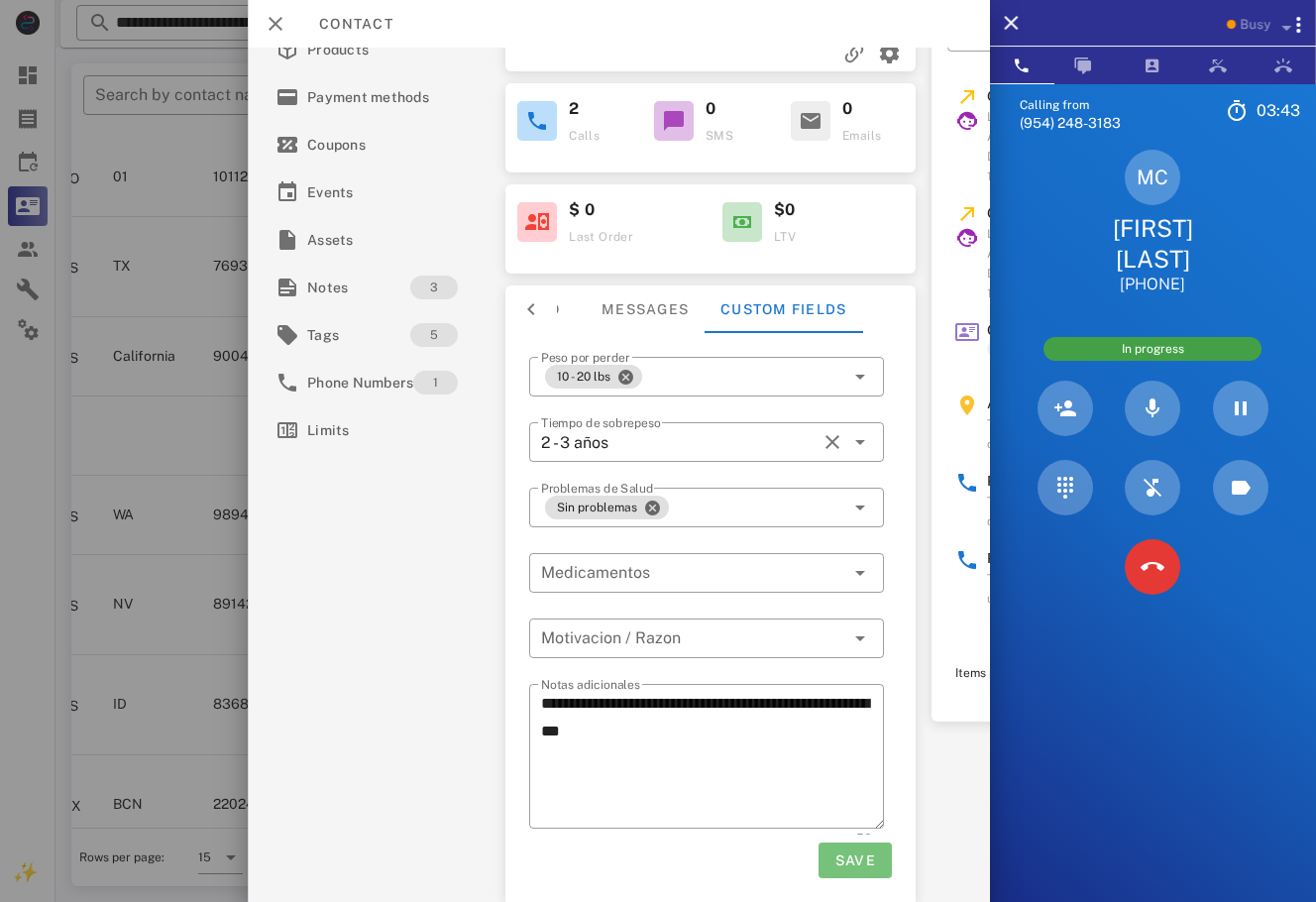 click on "Save" at bounding box center [854, 860] 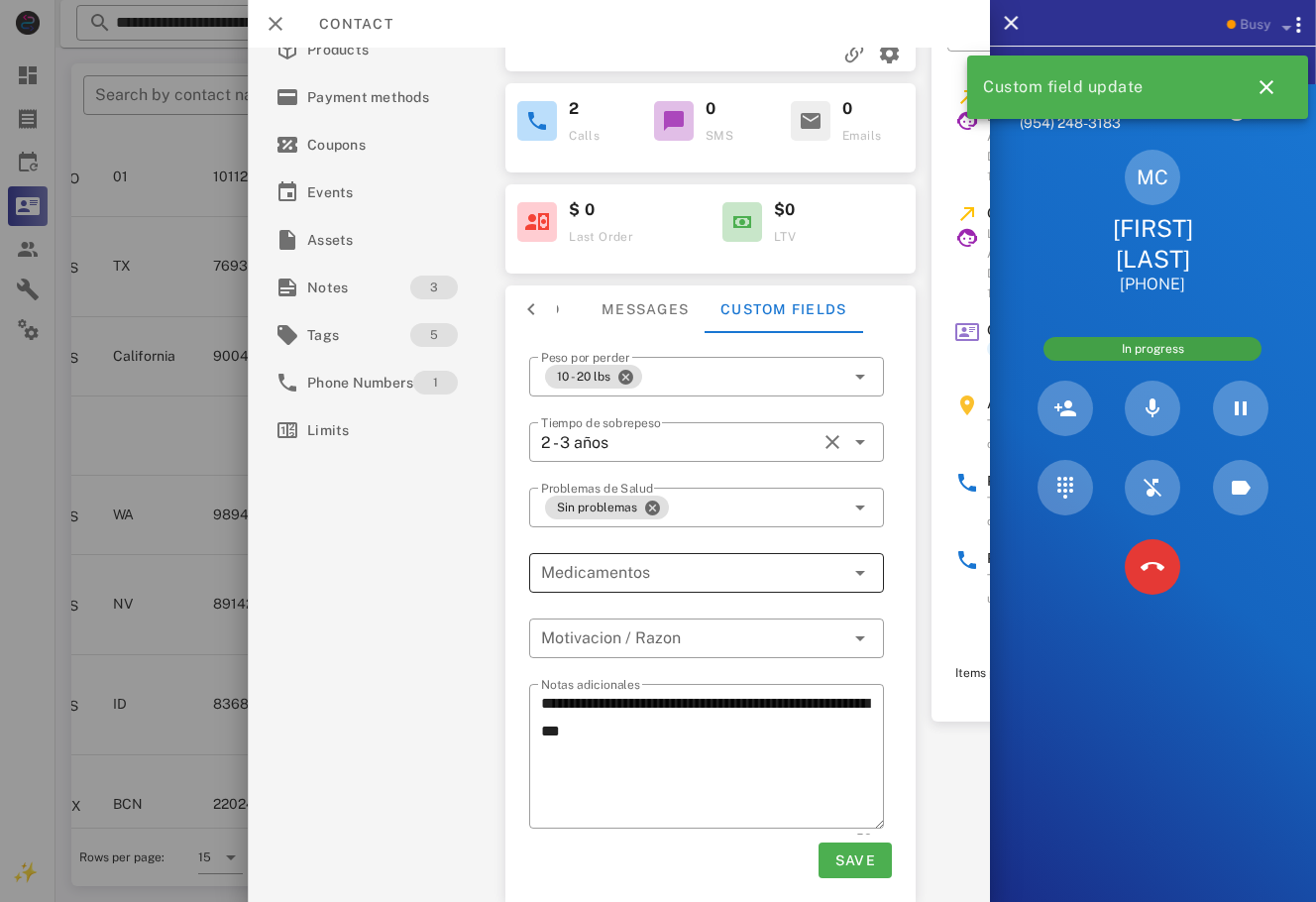 click at bounding box center (693, 573) 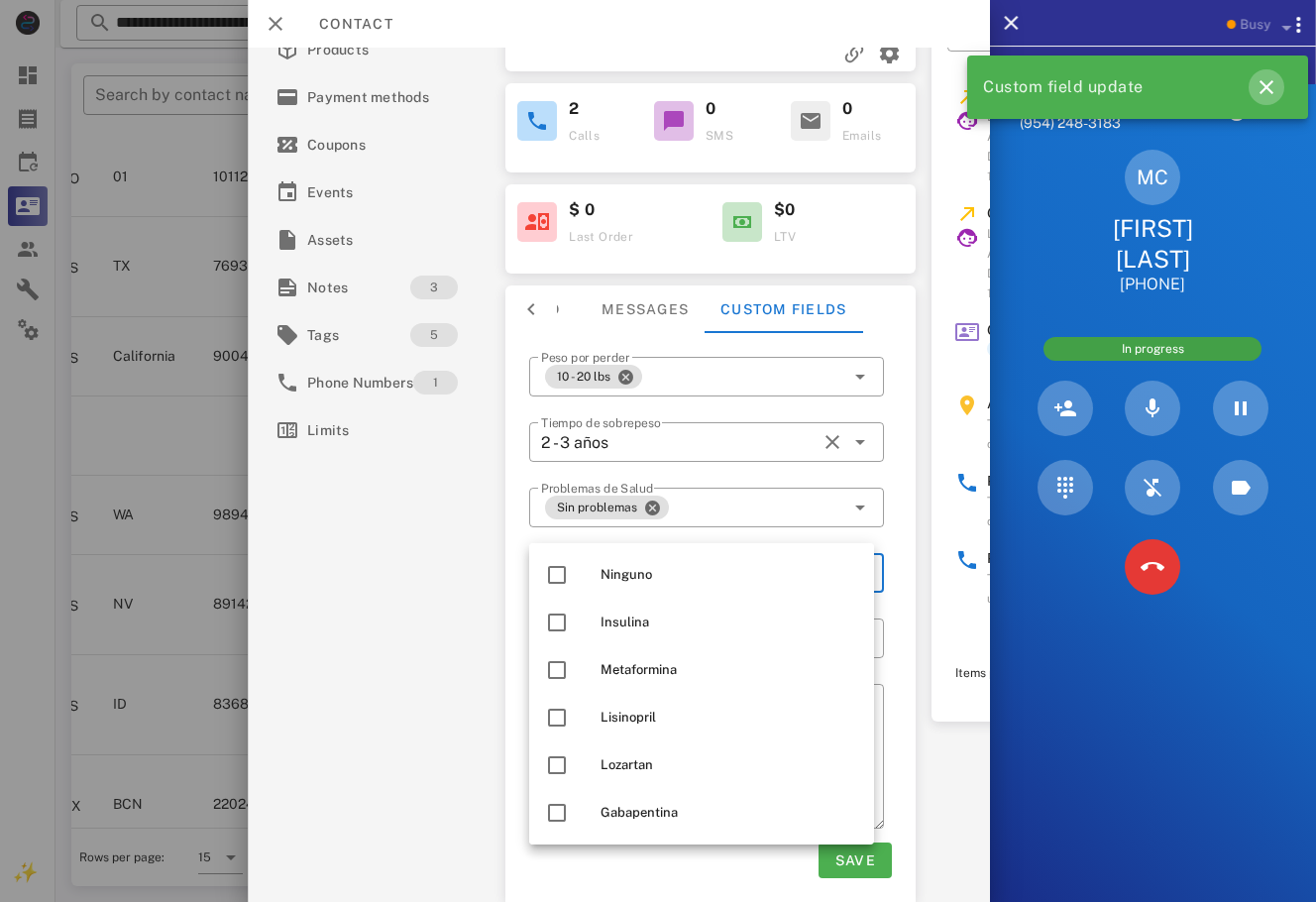 click at bounding box center (1266, 87) 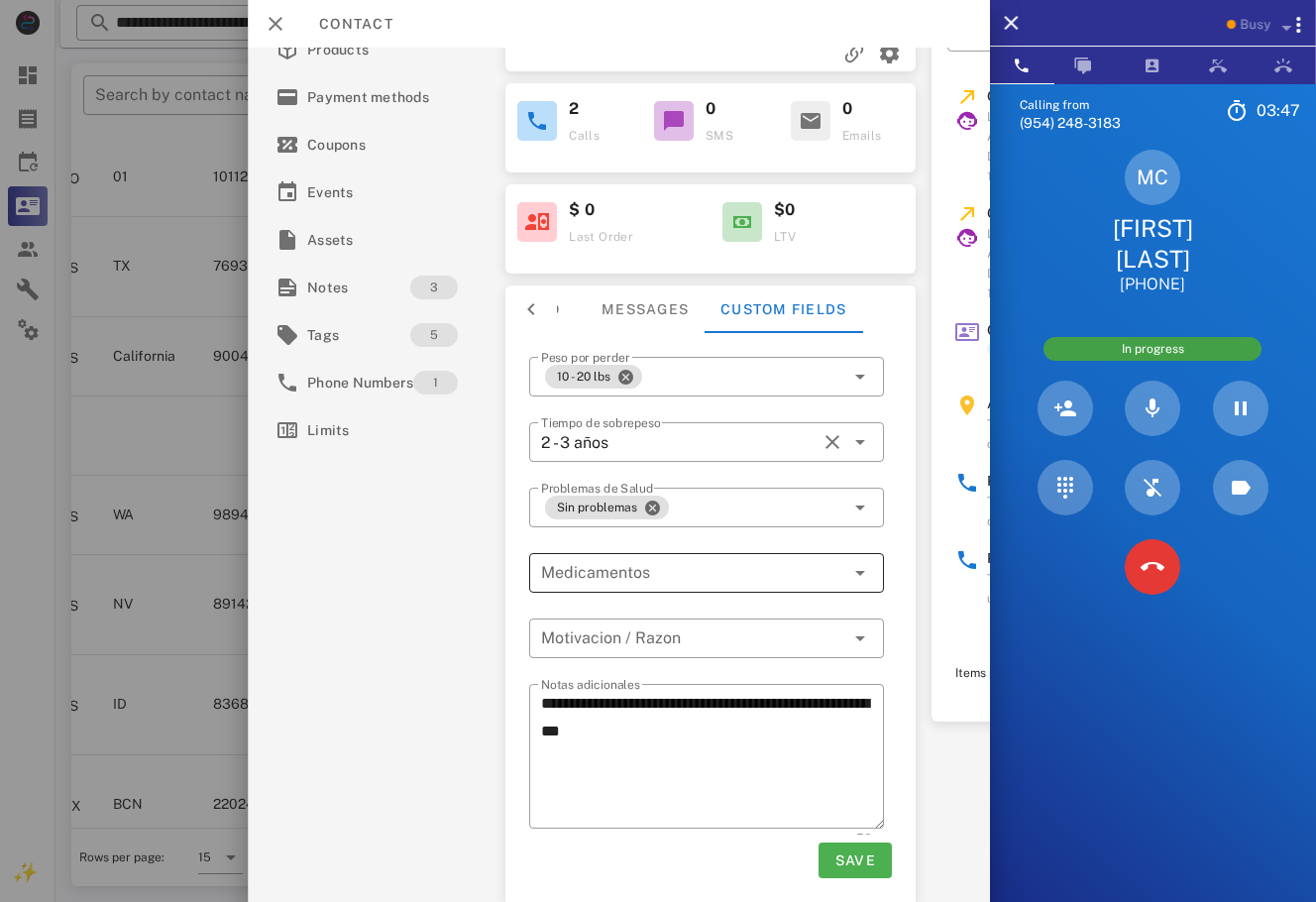 click at bounding box center [859, 573] 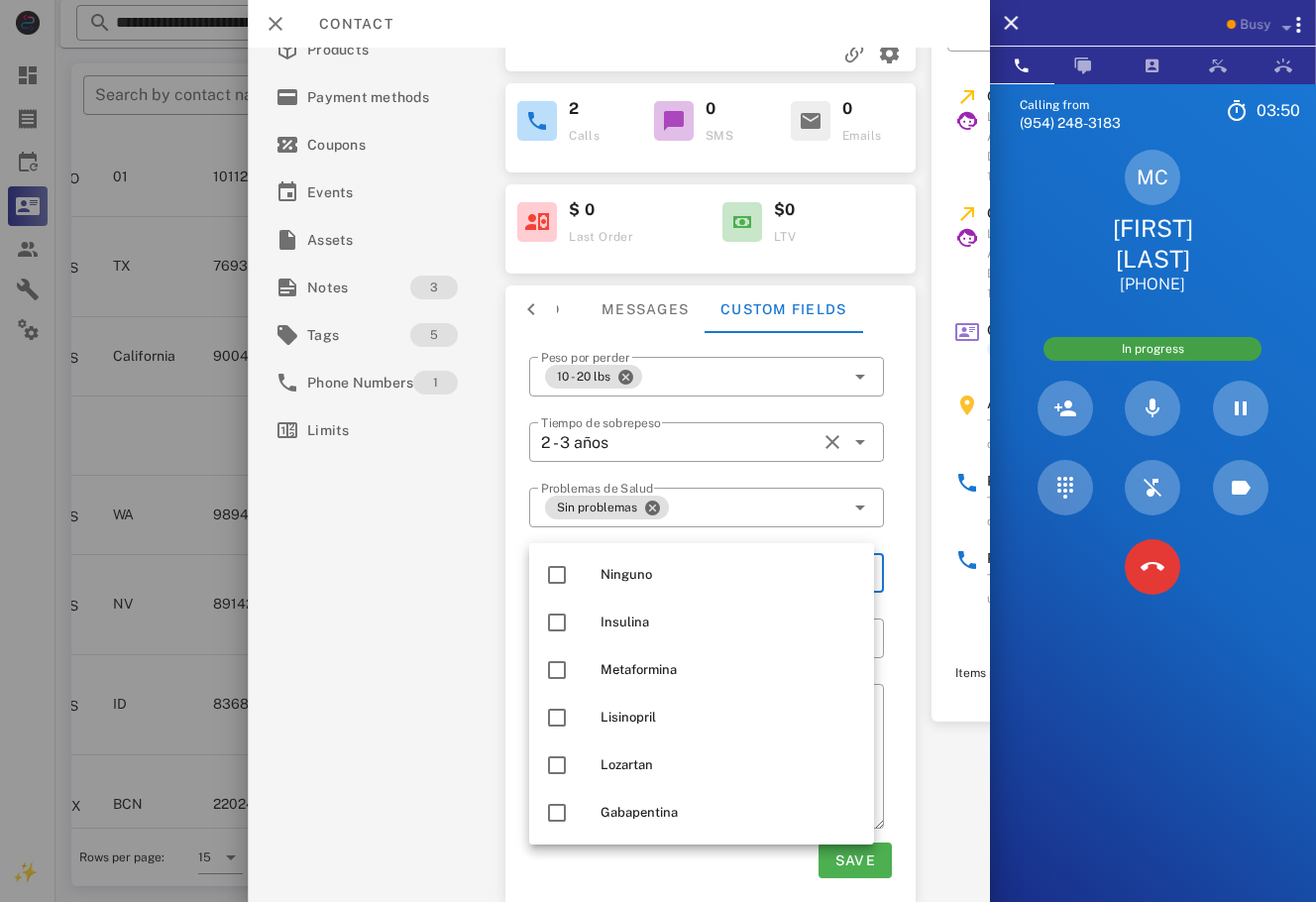 scroll, scrollTop: 48, scrollLeft: 0, axis: vertical 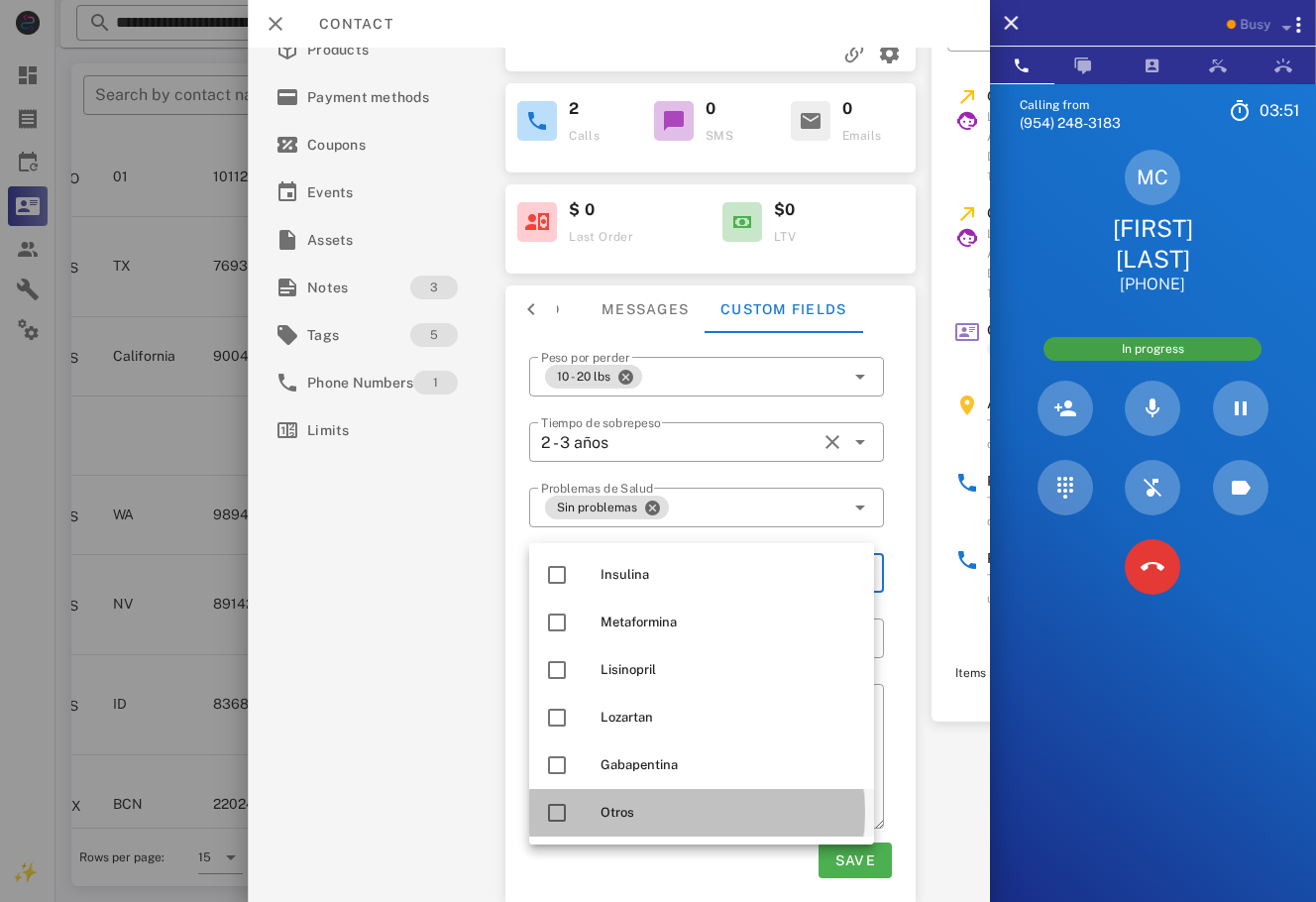 click on "Otros" at bounding box center [702, 813] 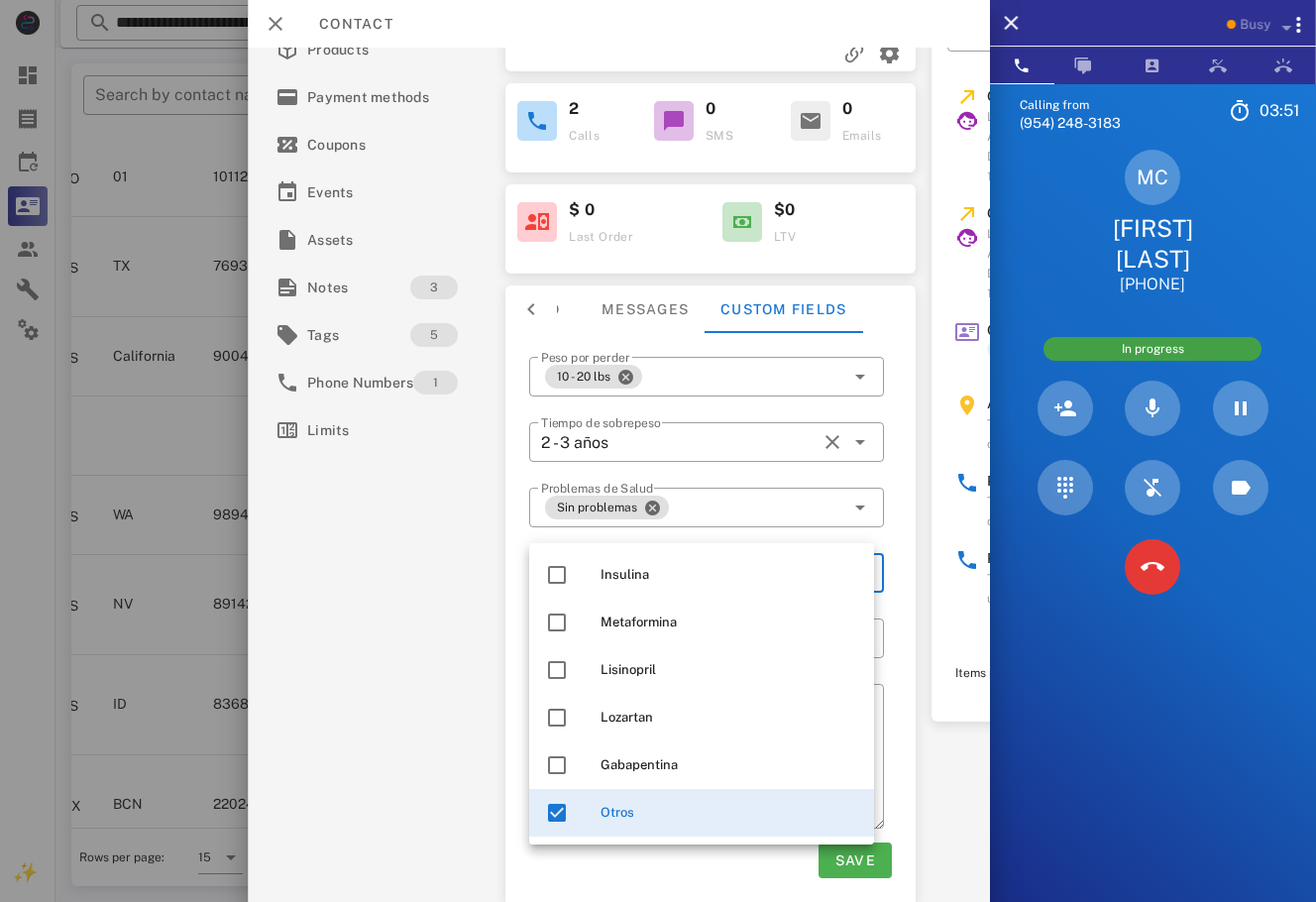 click on "**********" at bounding box center (618, 475) 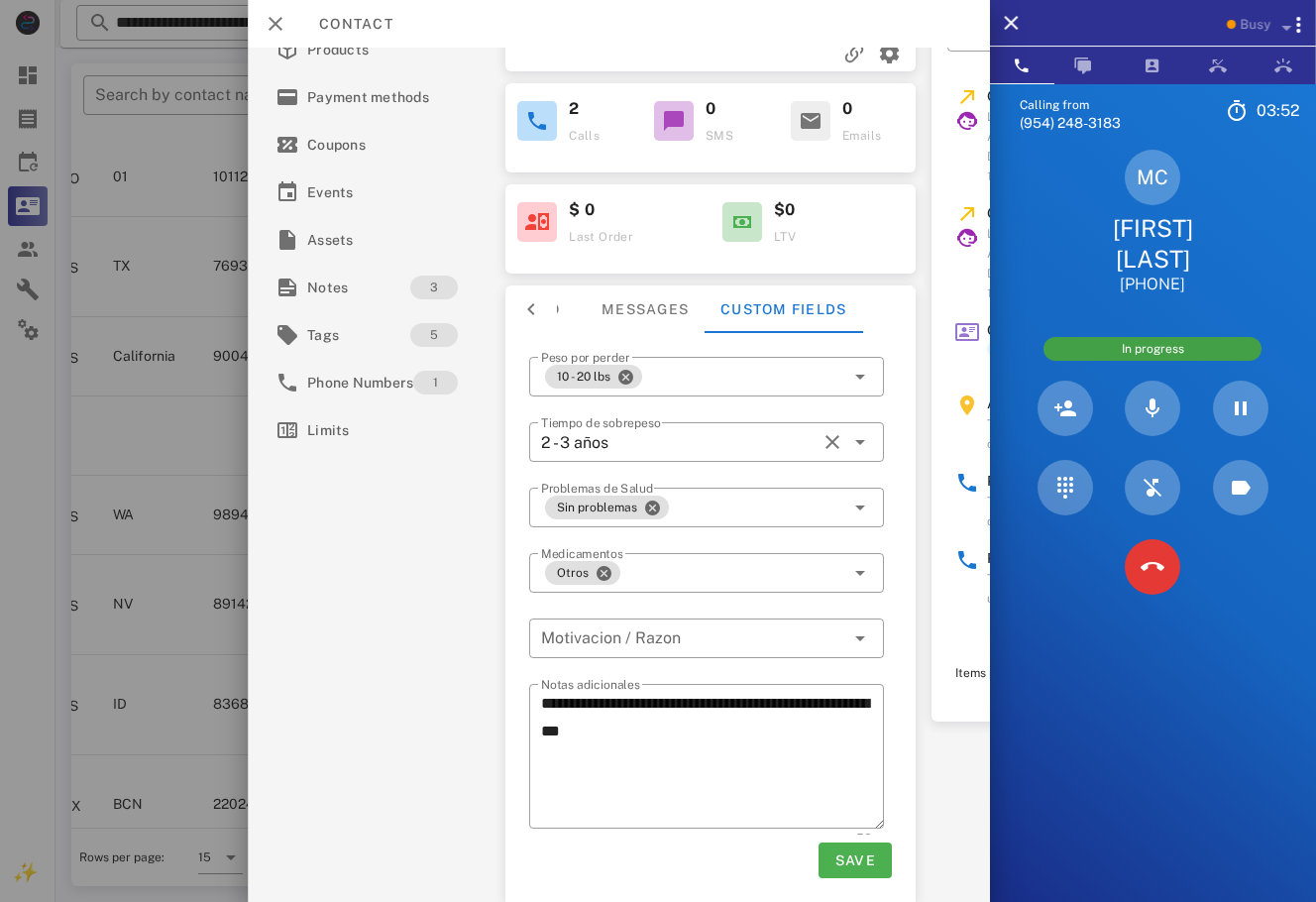 click on "Save" at bounding box center [711, 860] 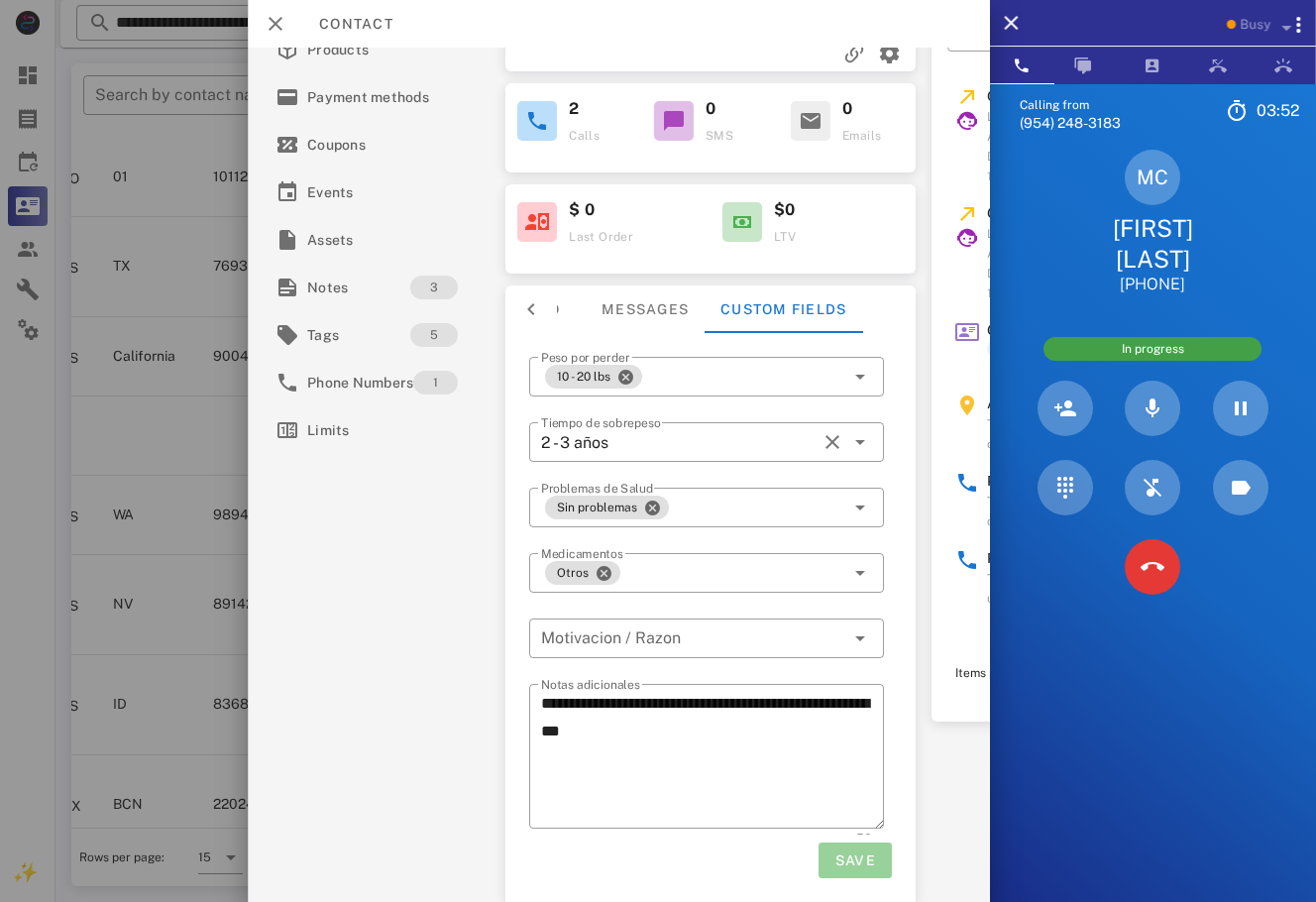 click on "Save" at bounding box center [854, 860] 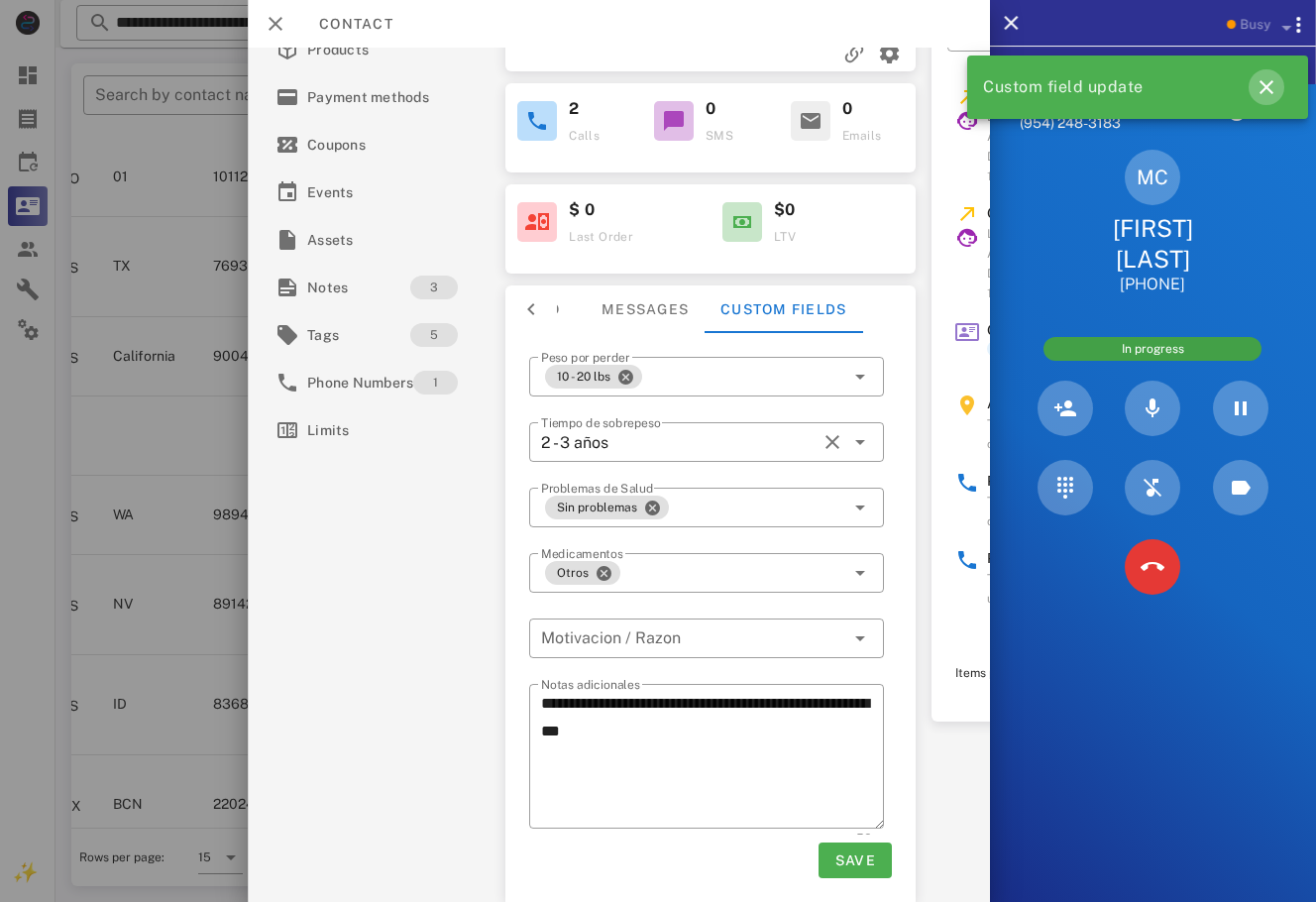 click at bounding box center [1266, 87] 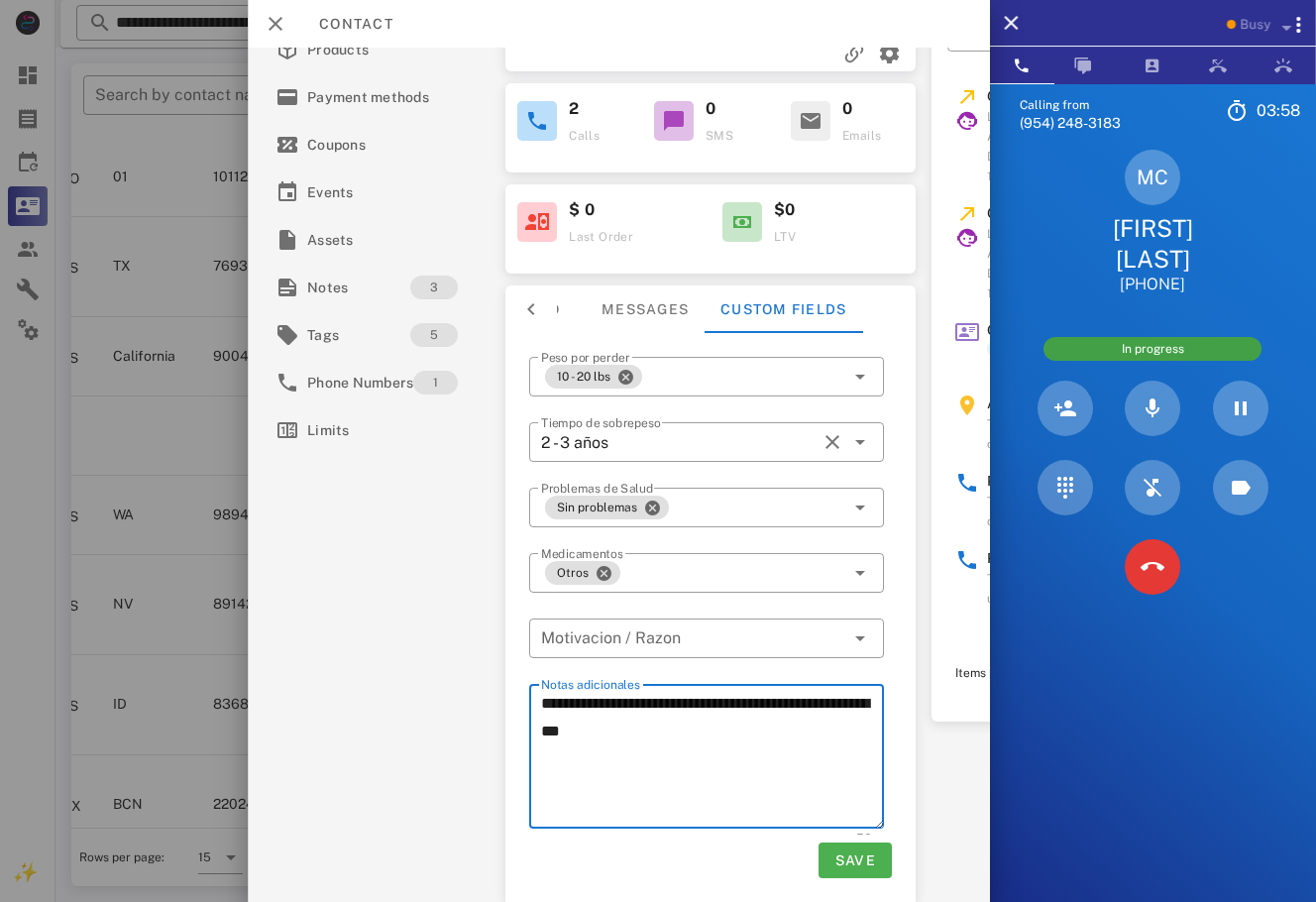 click on "**********" at bounding box center (713, 759) 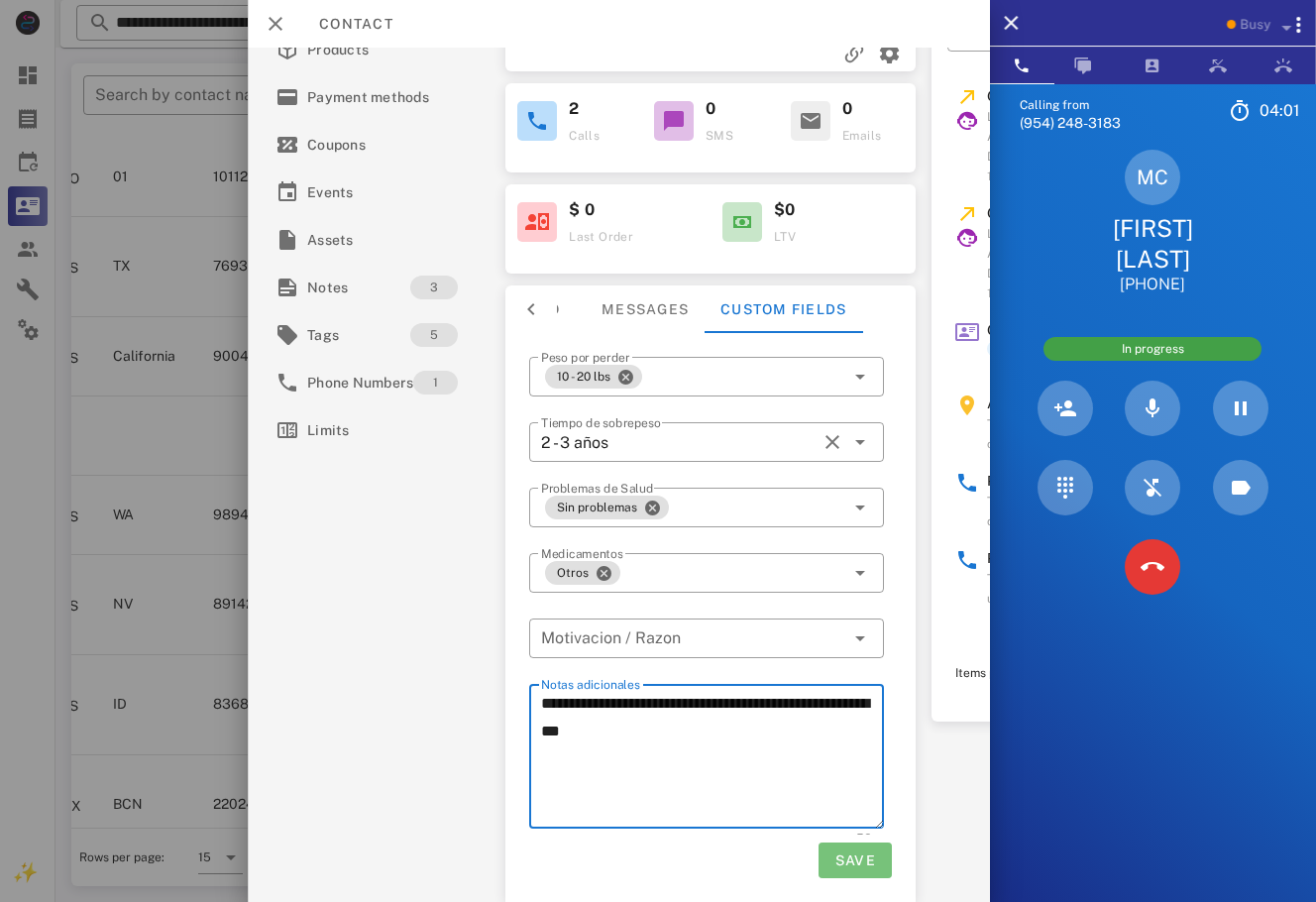 click on "Save" at bounding box center (854, 860) 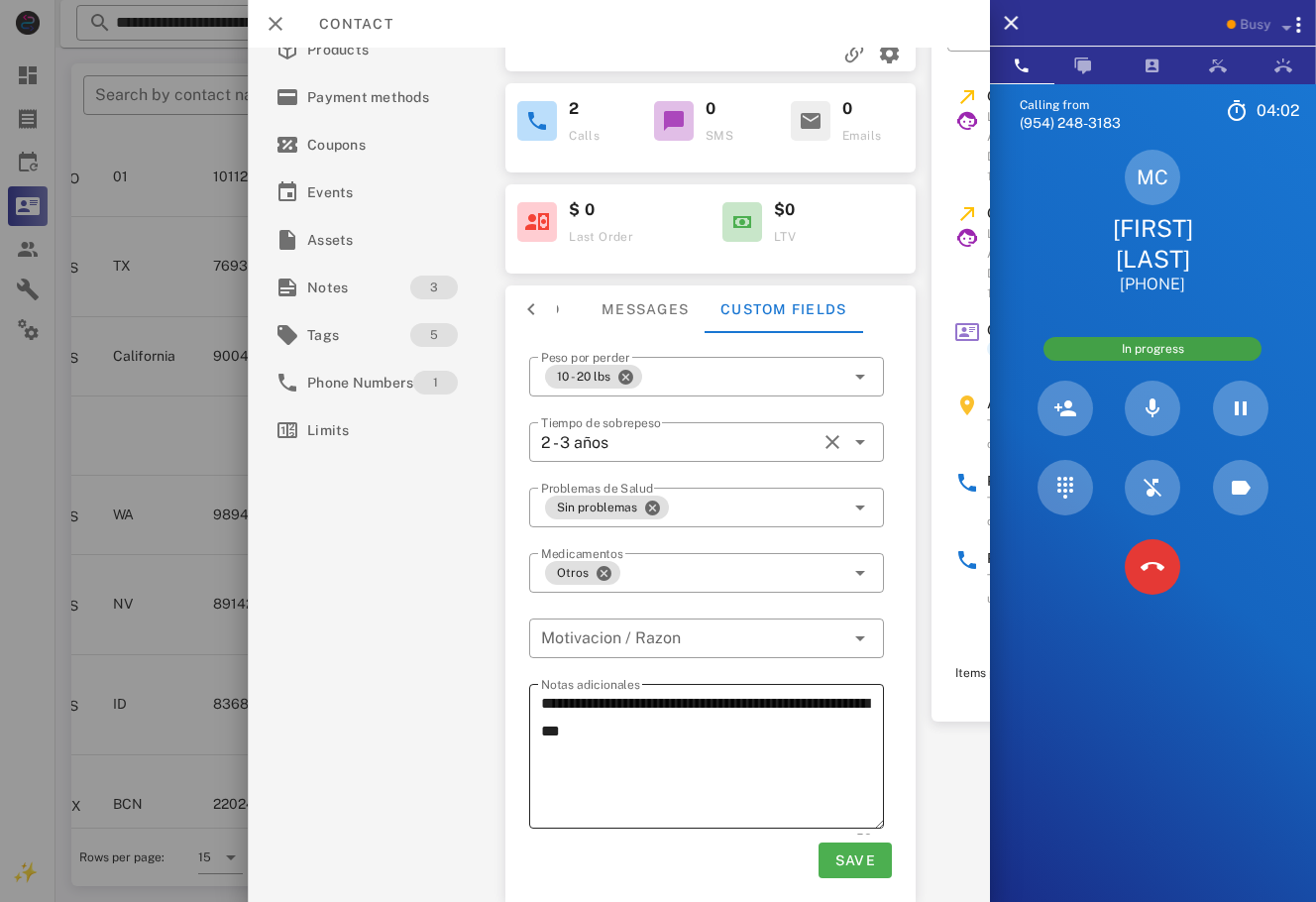 click on "**********" at bounding box center (713, 759) 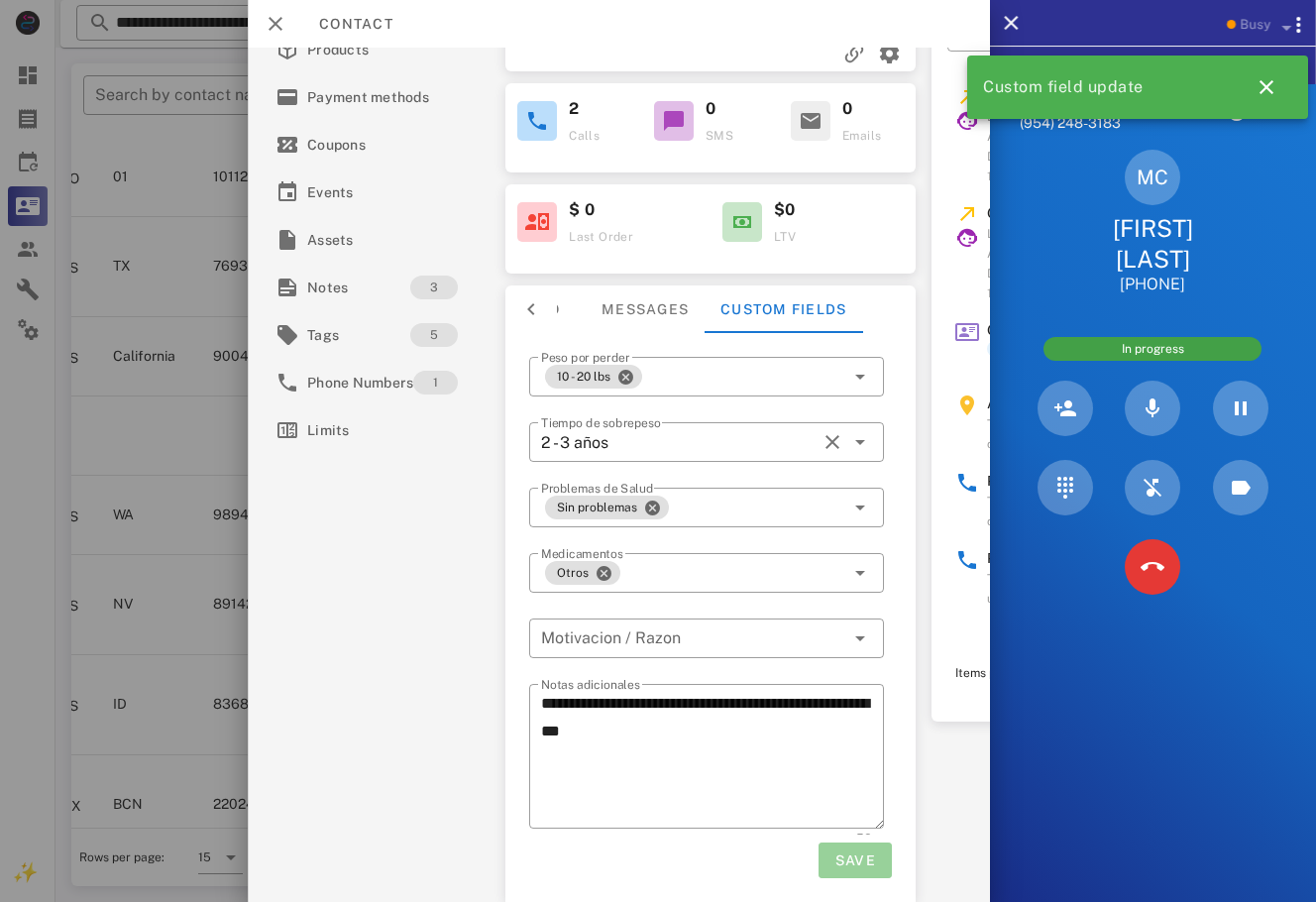 click on "Save" at bounding box center (854, 860) 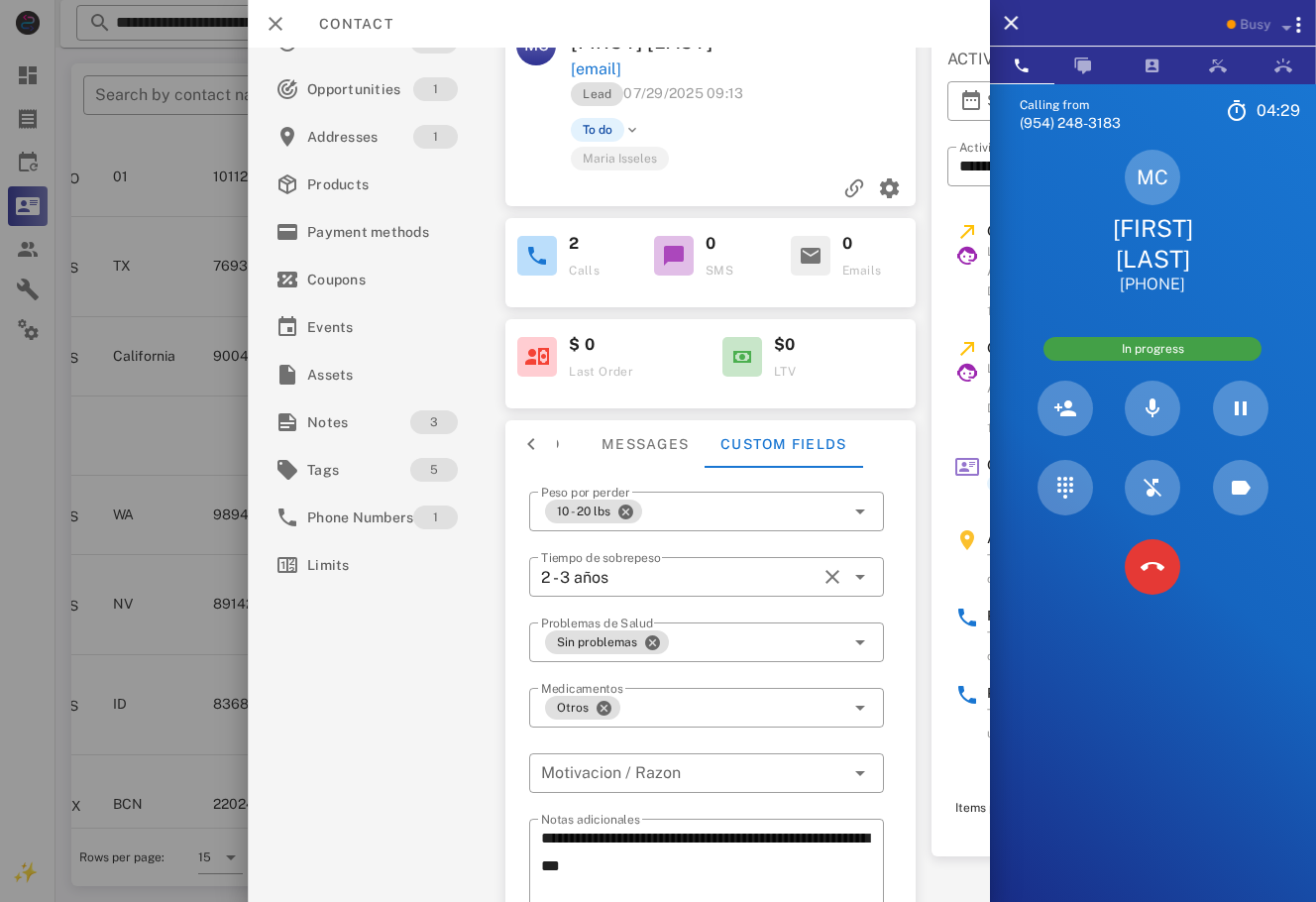 scroll, scrollTop: 0, scrollLeft: 0, axis: both 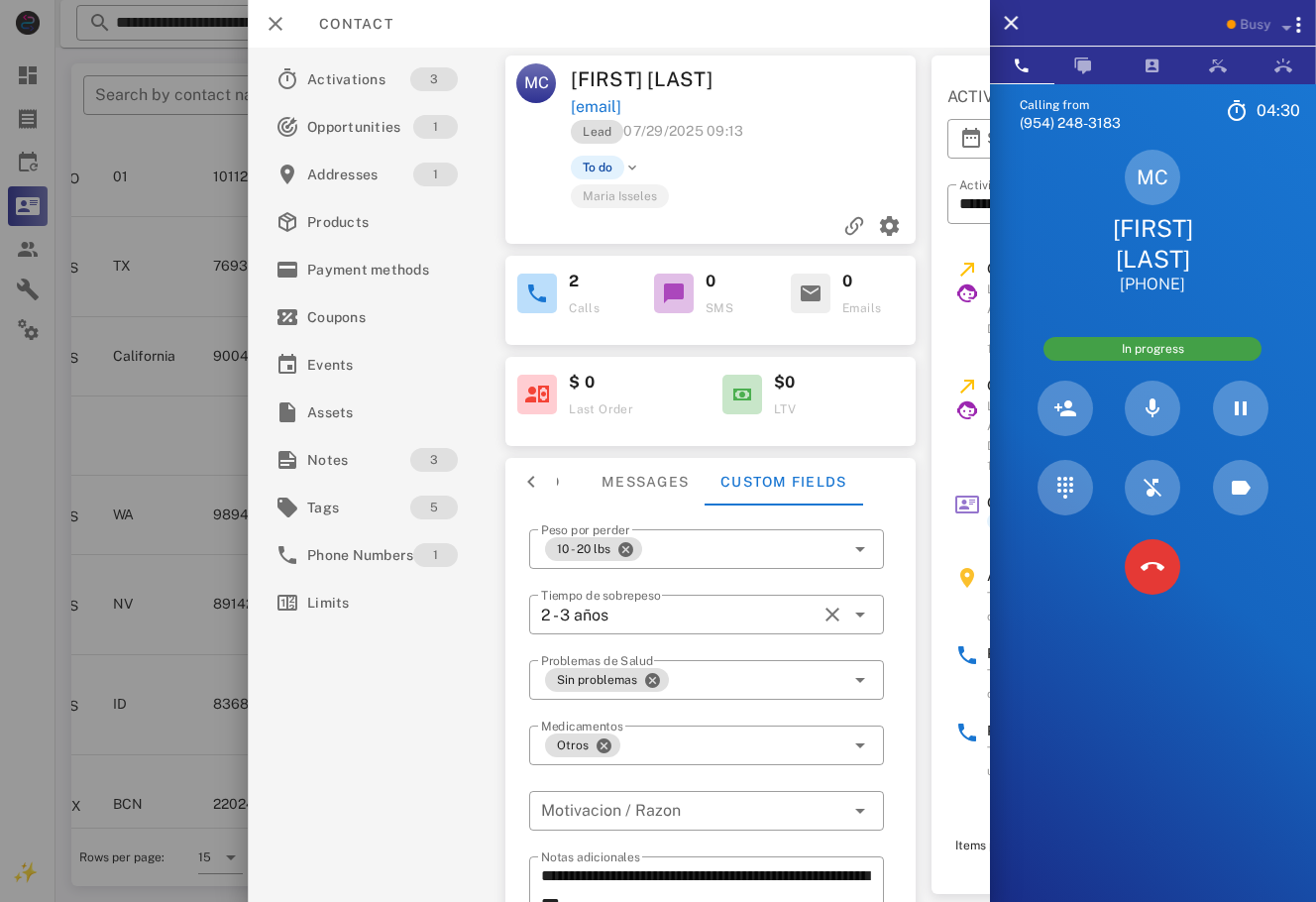 click on "marianela.chaparro@hotmail.com" at bounding box center (744, 107) 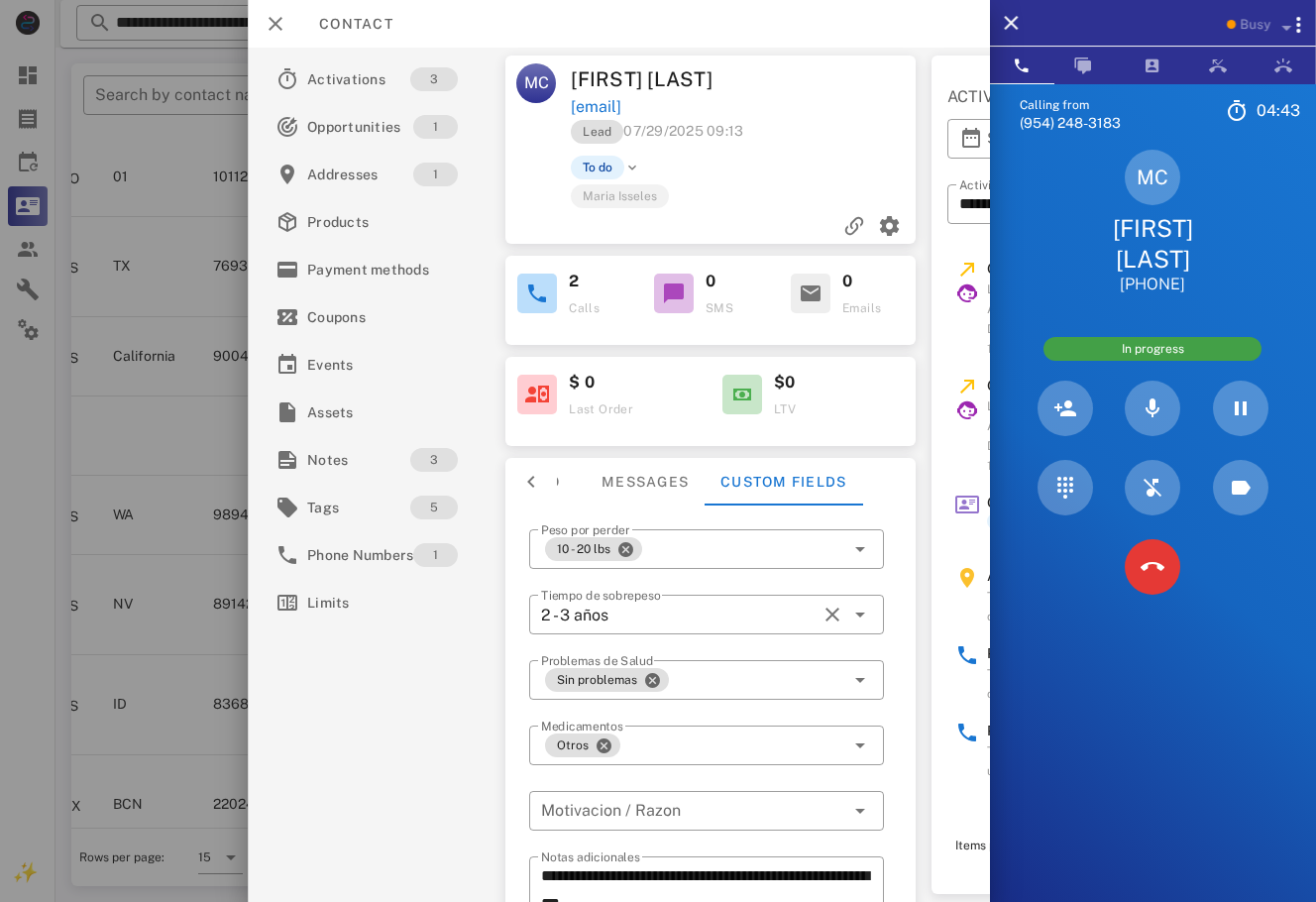 scroll, scrollTop: 128, scrollLeft: 0, axis: vertical 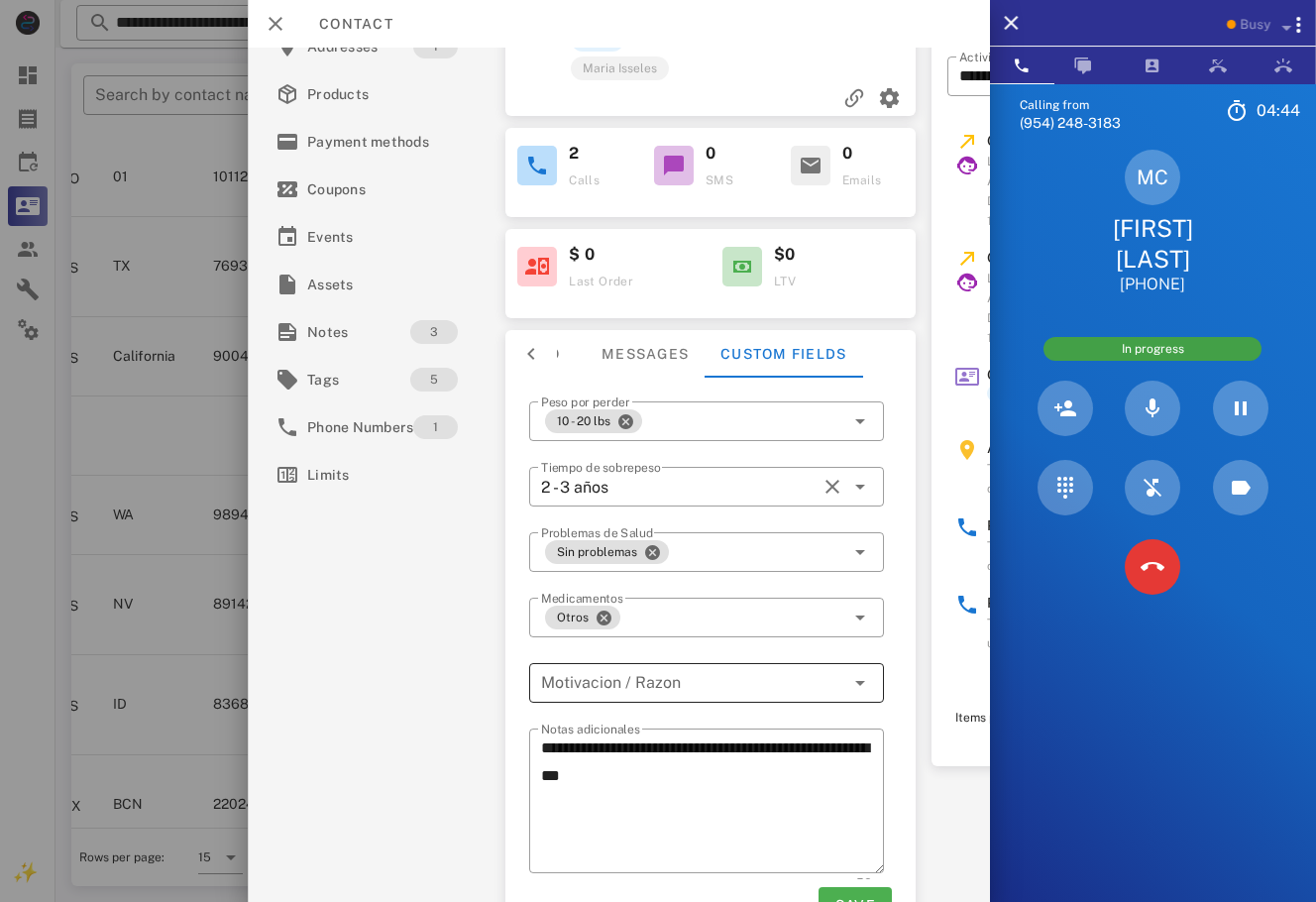 click at bounding box center [693, 683] 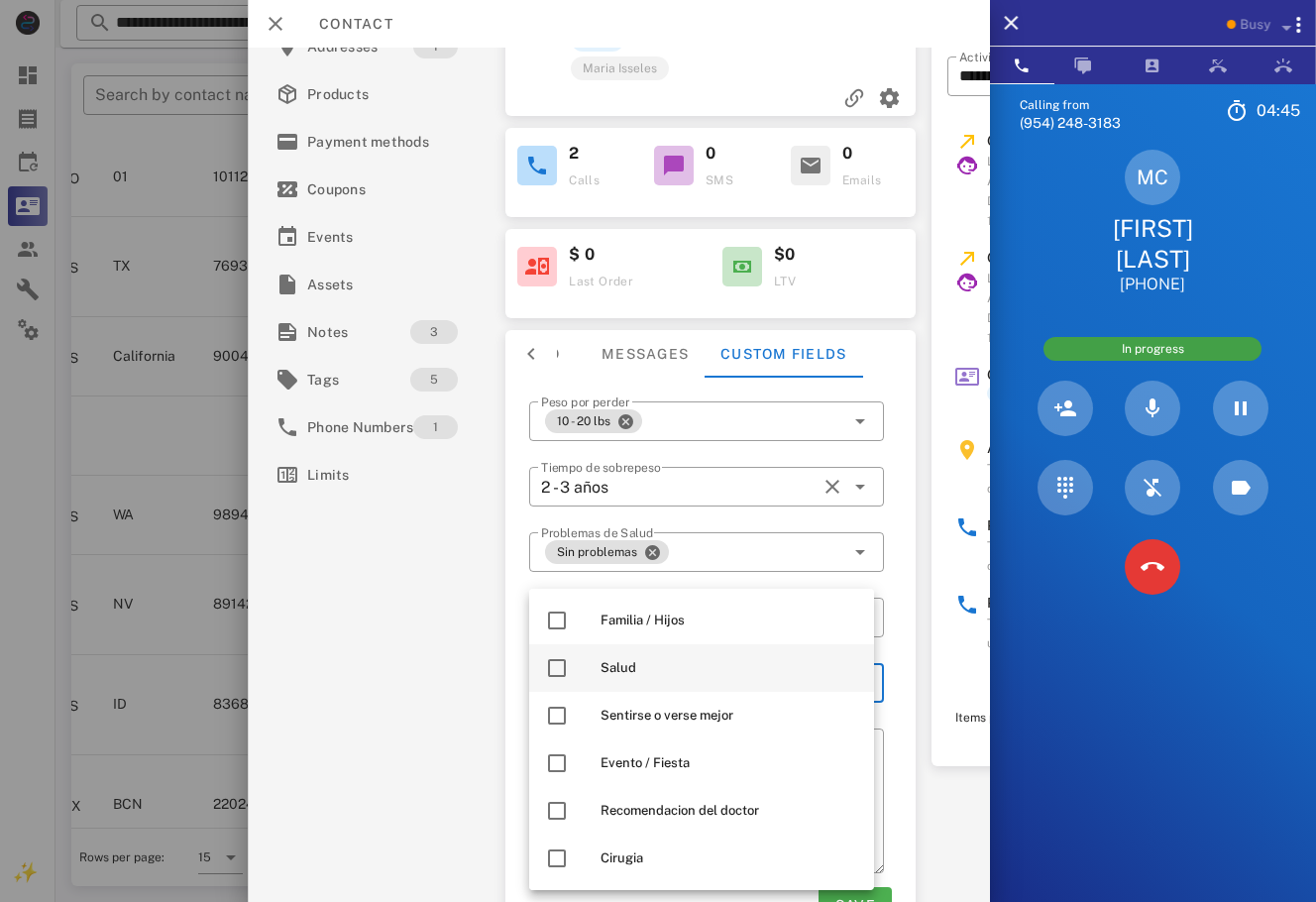 click on "Salud" at bounding box center (702, 668) 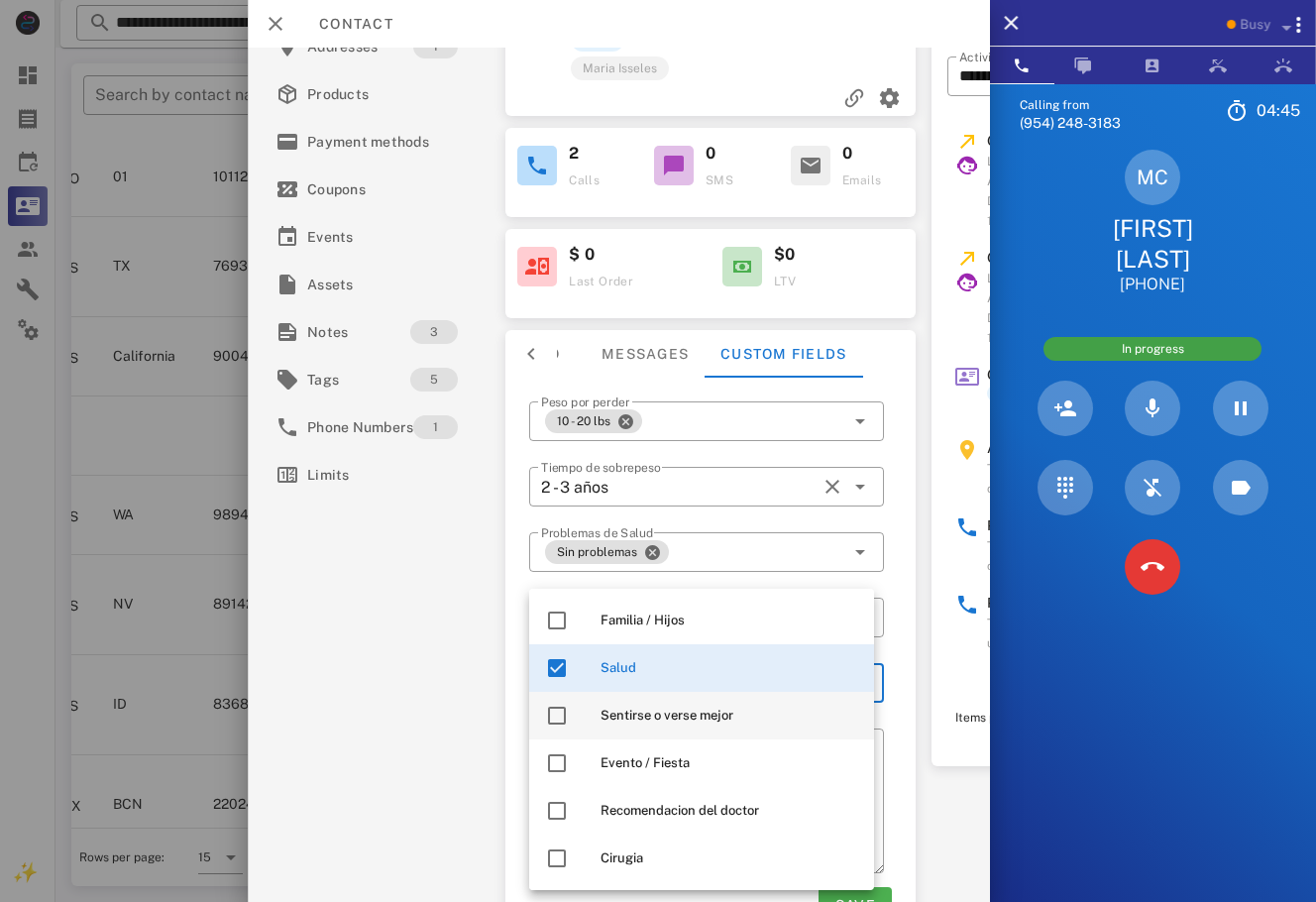 click on "Sentirse o verse mejor" at bounding box center [729, 716] 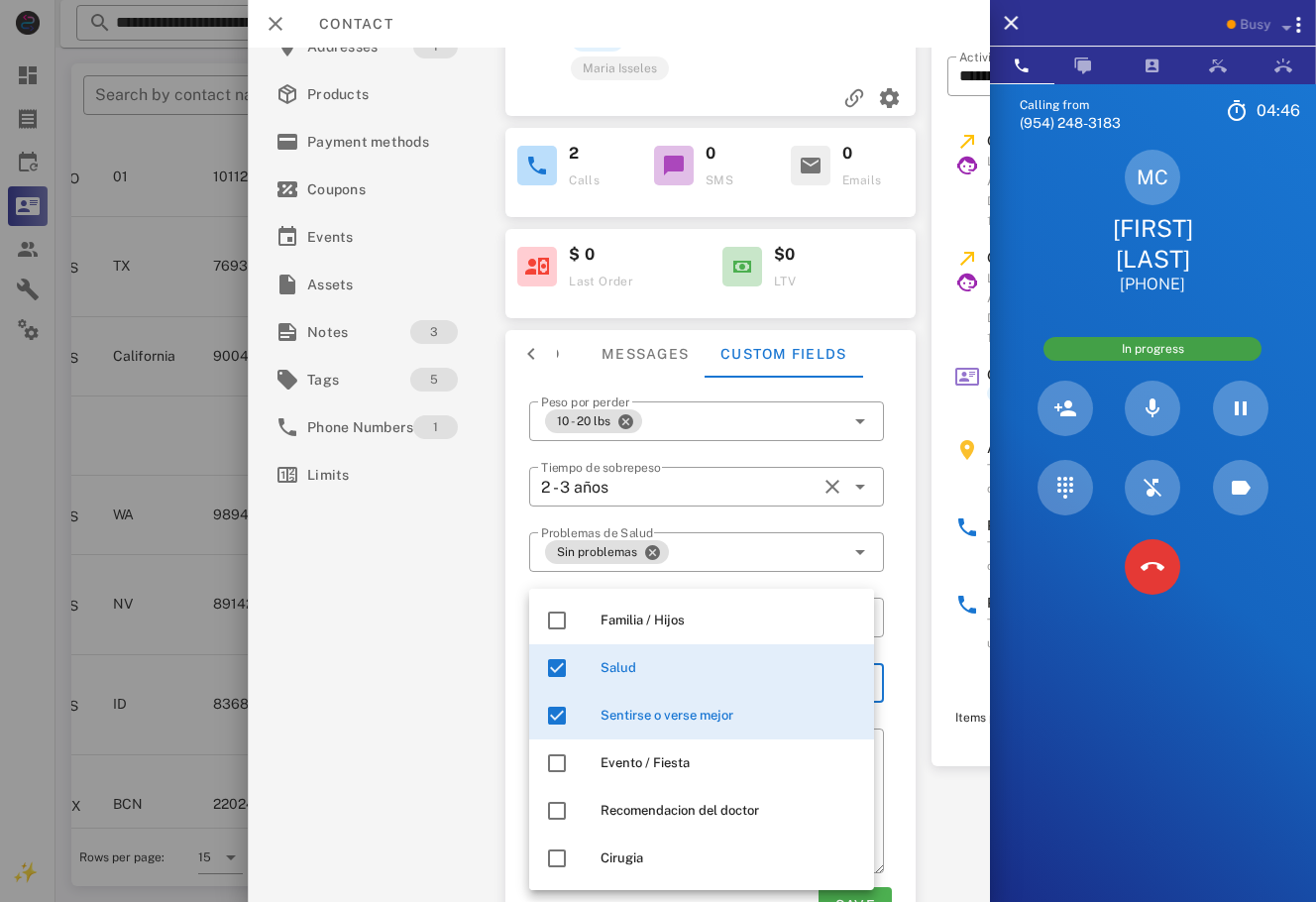 click on "**********" at bounding box center [618, 475] 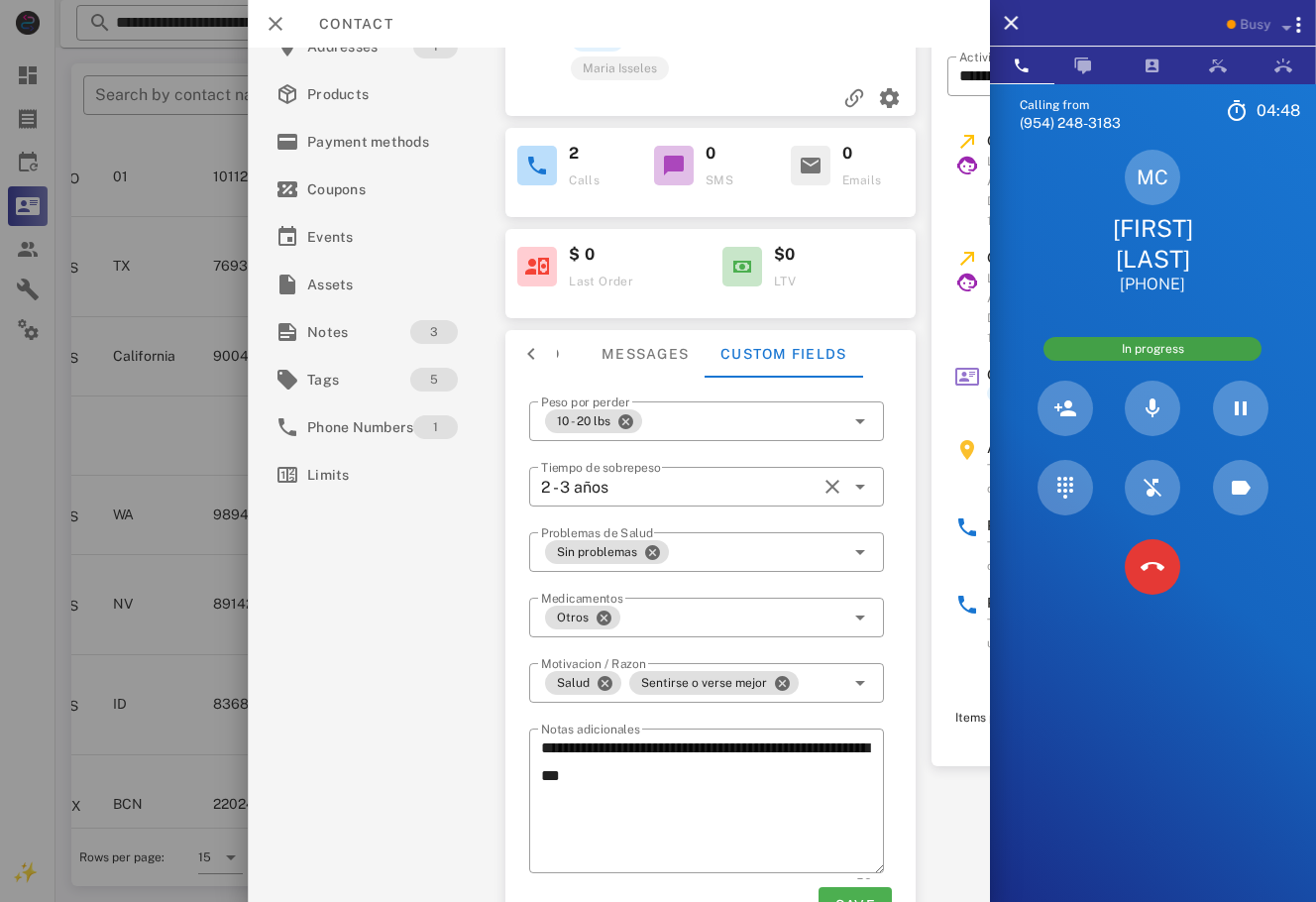 scroll, scrollTop: 214, scrollLeft: 0, axis: vertical 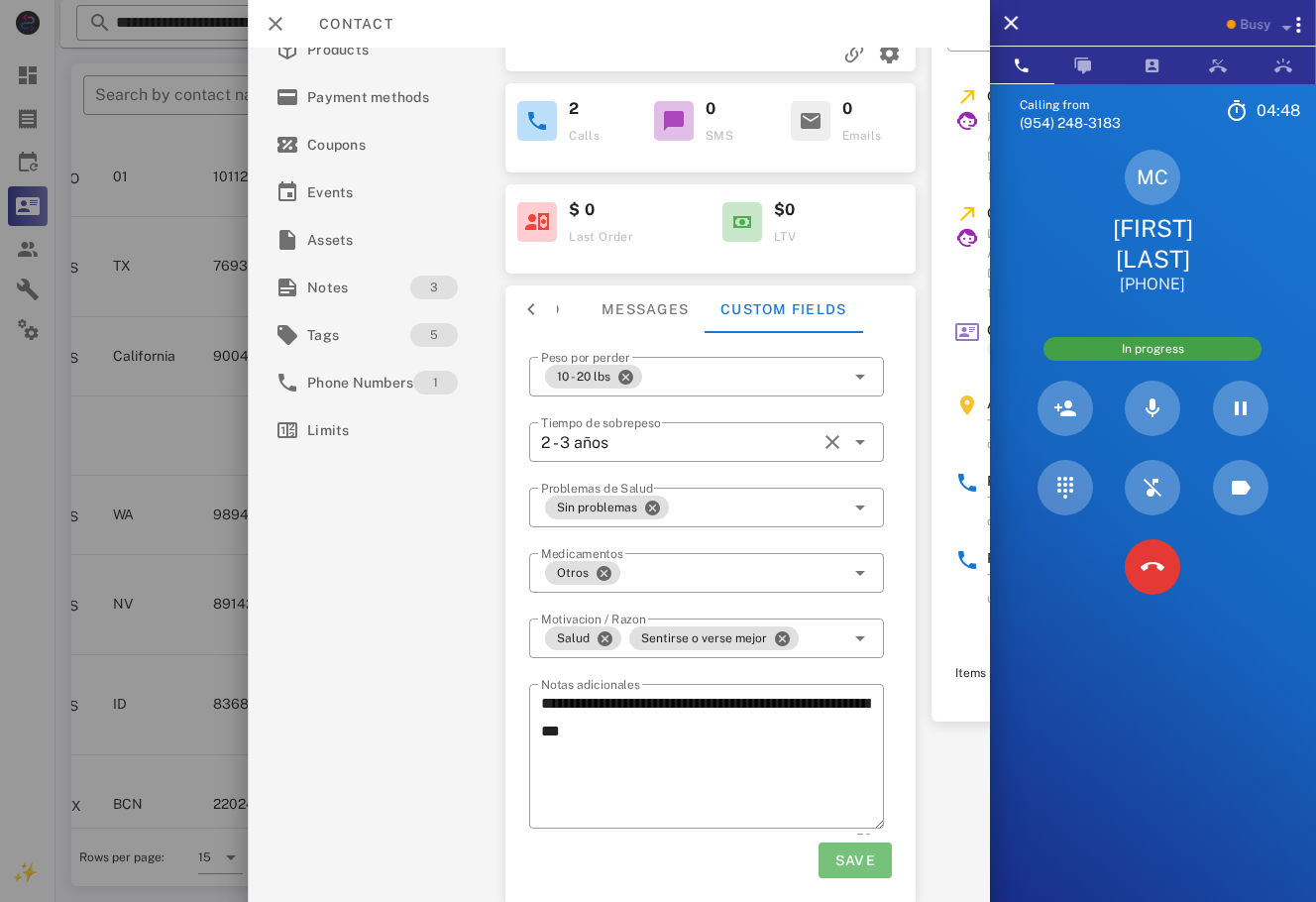 click on "Save" at bounding box center [854, 860] 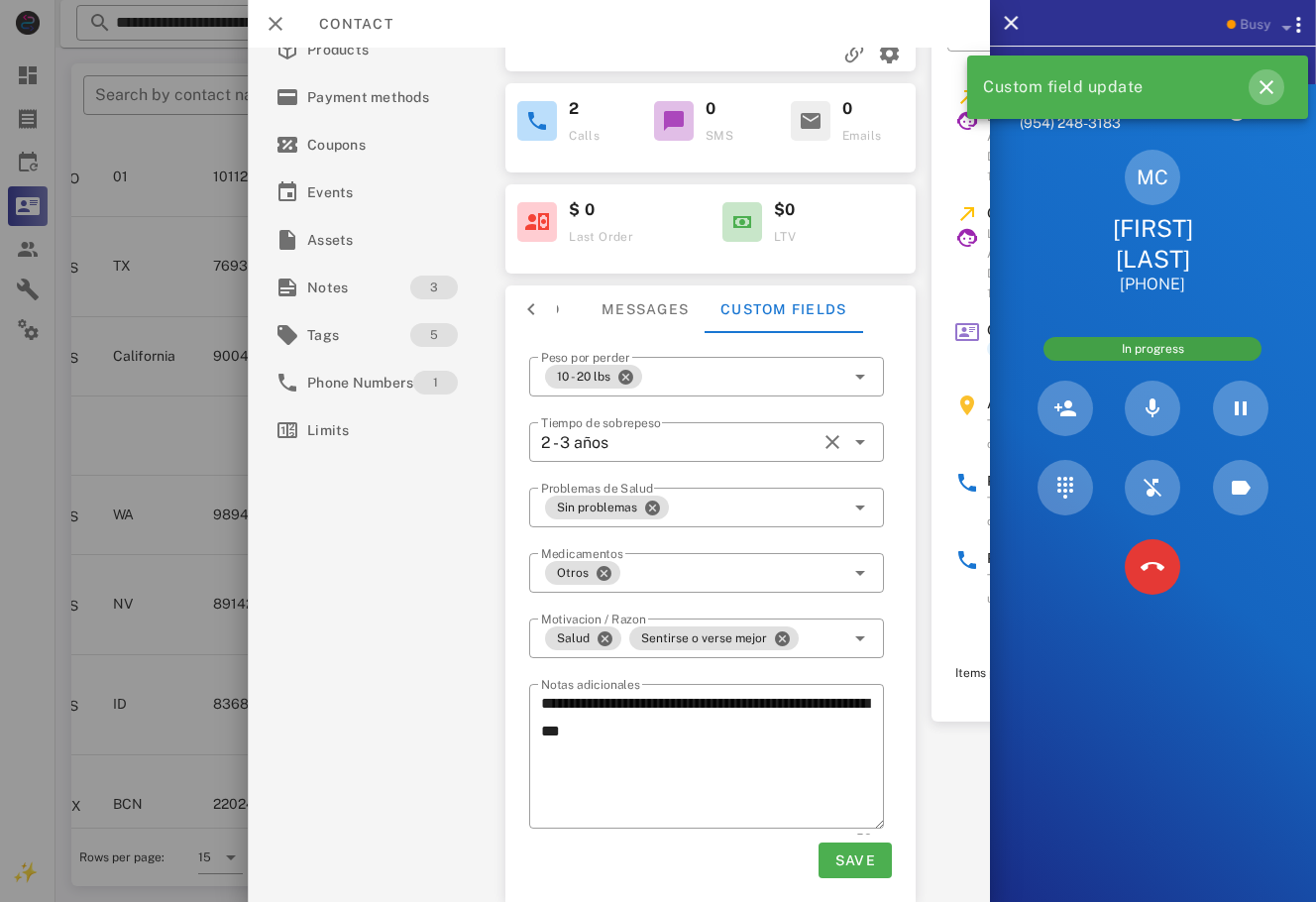 click at bounding box center (1266, 87) 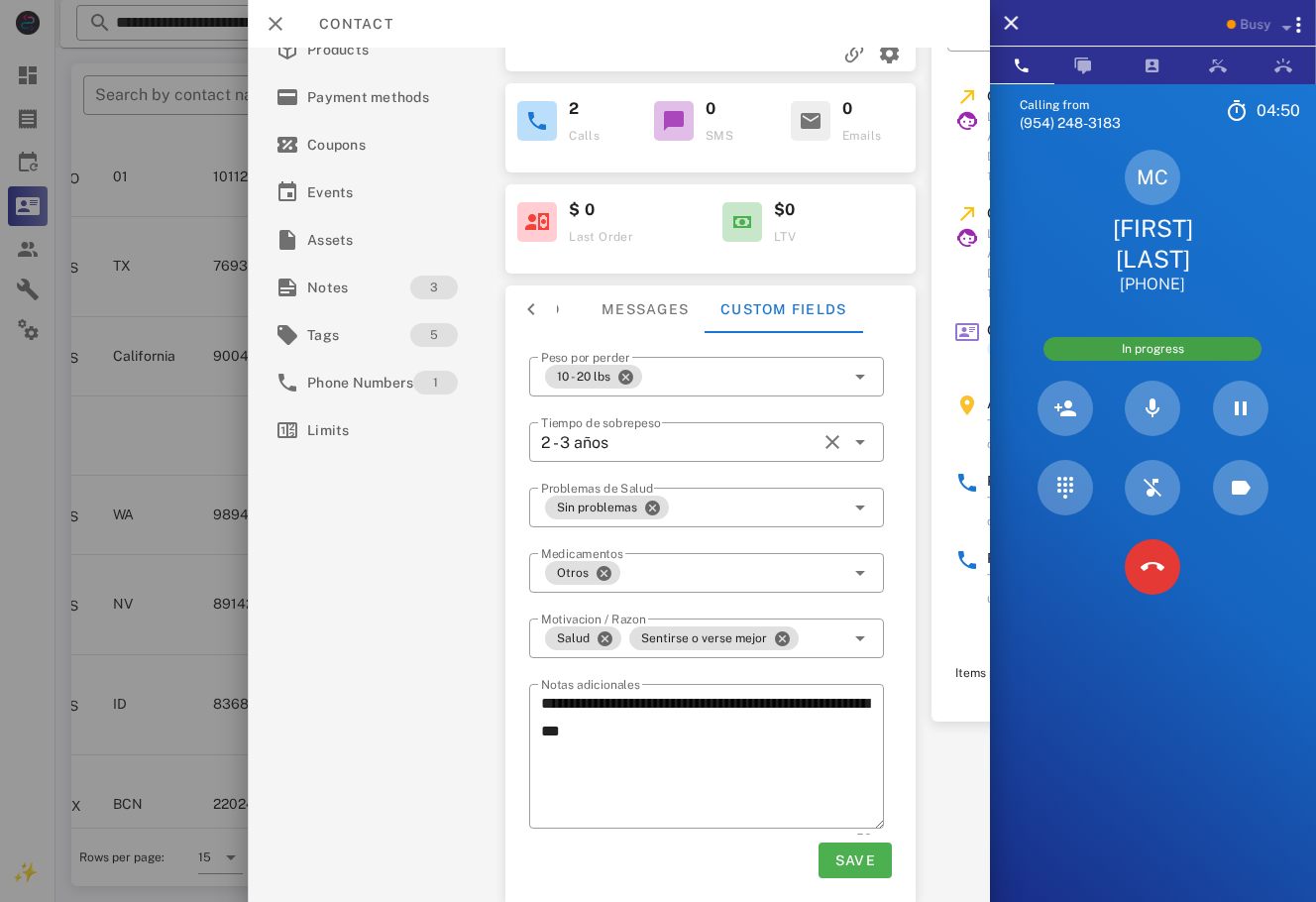 click on "Marianela Chaparro" at bounding box center [1152, 244] 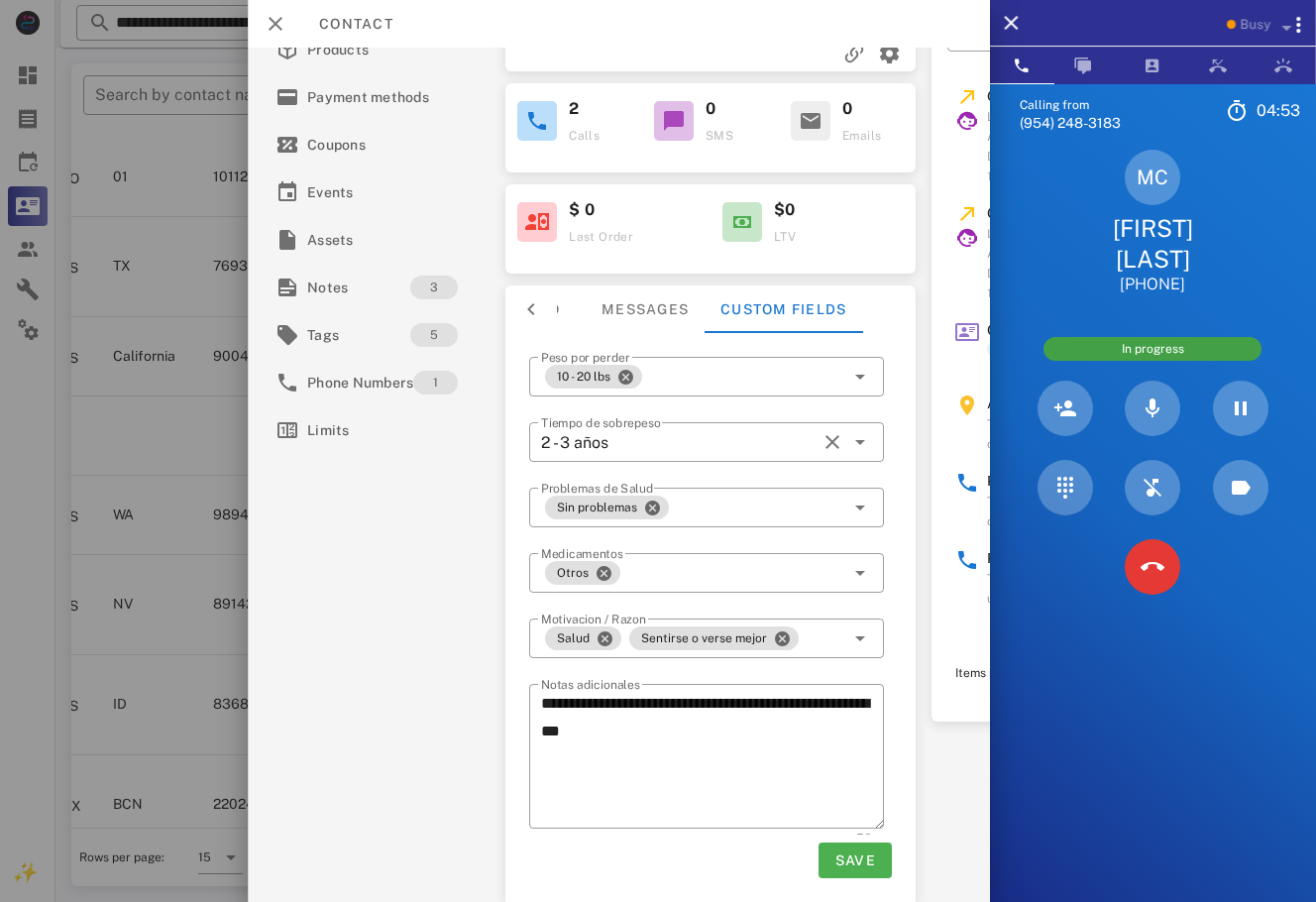 scroll, scrollTop: 214, scrollLeft: 0, axis: vertical 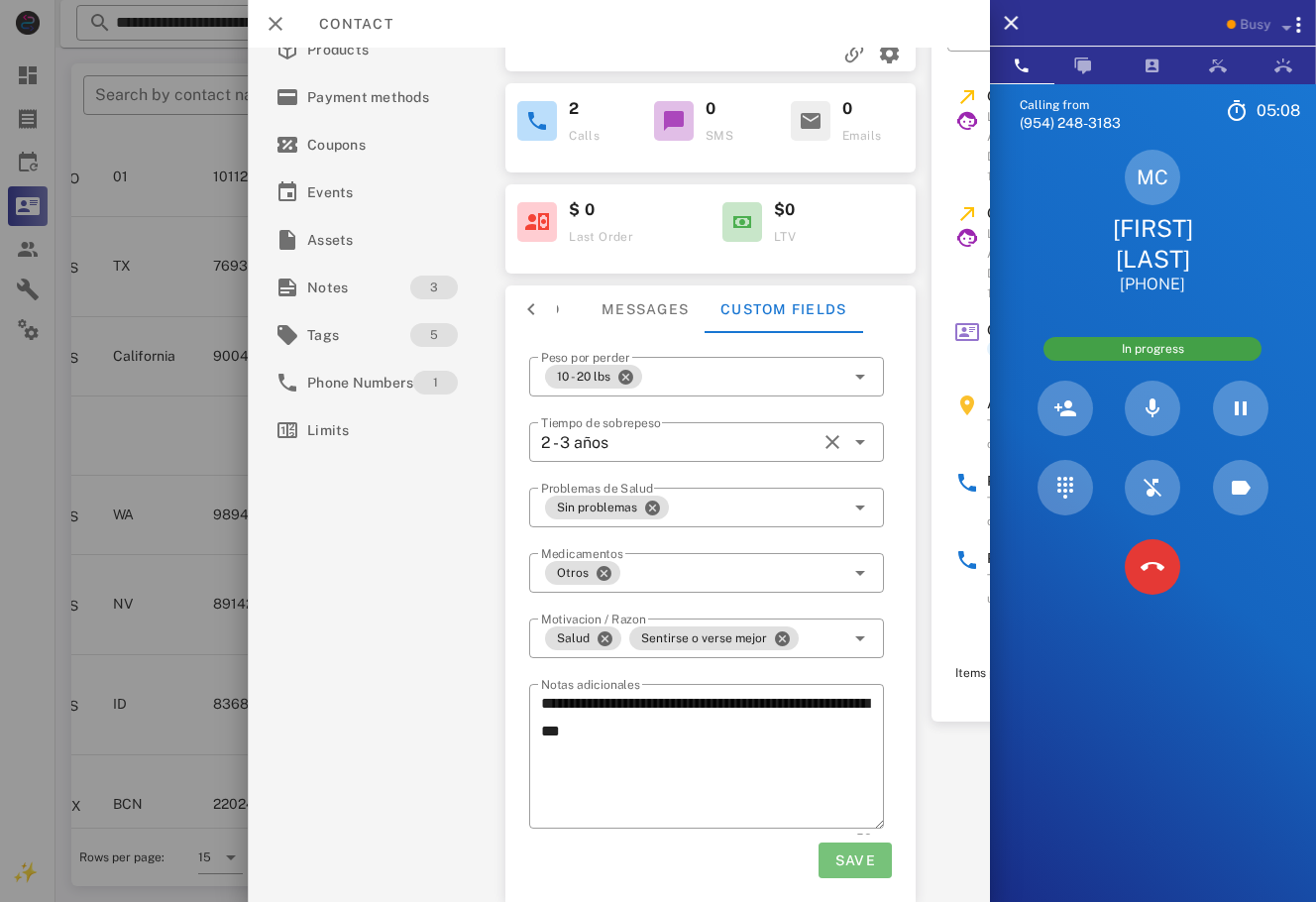 click on "Save" at bounding box center (854, 860) 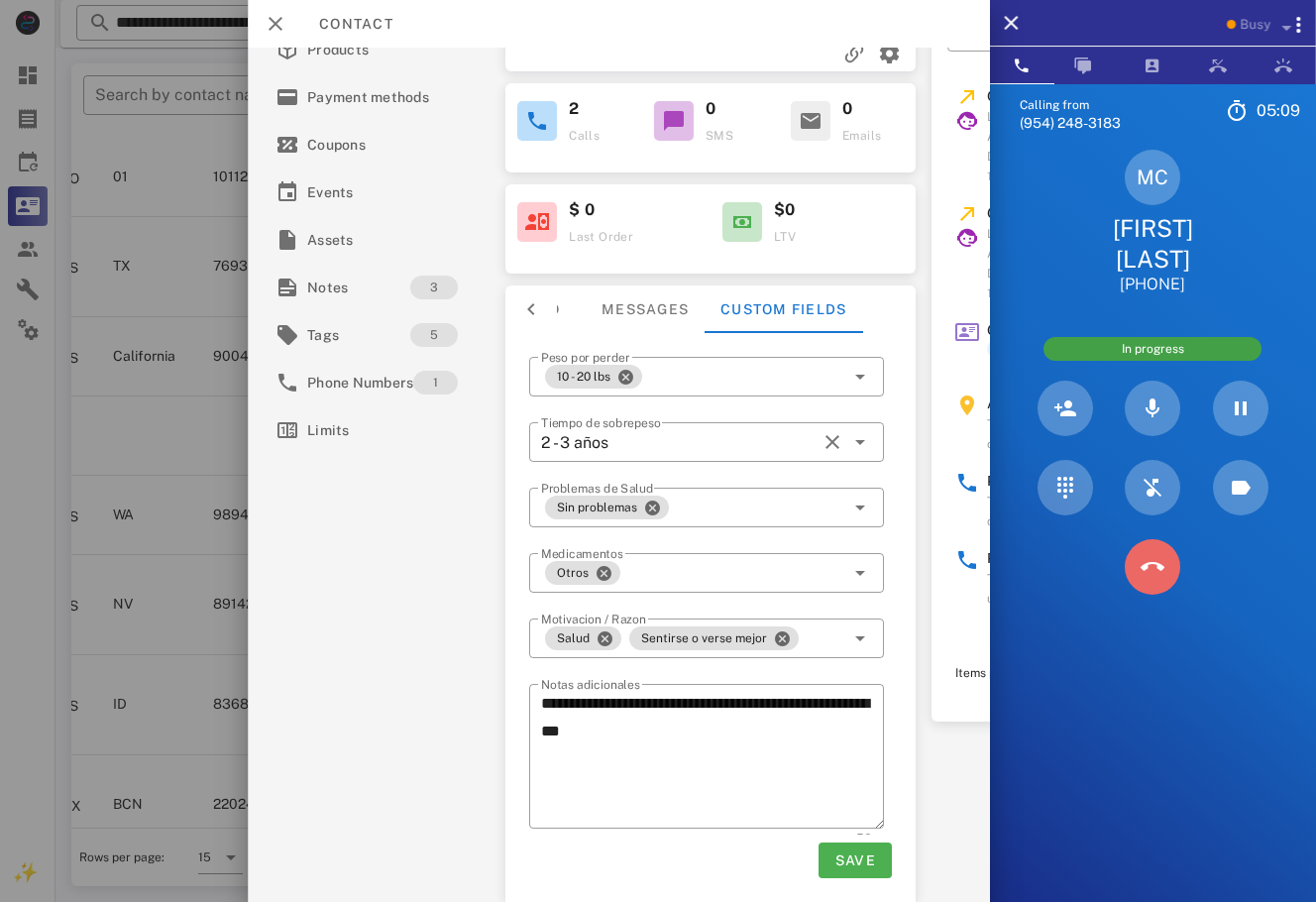 click at bounding box center (1152, 567) 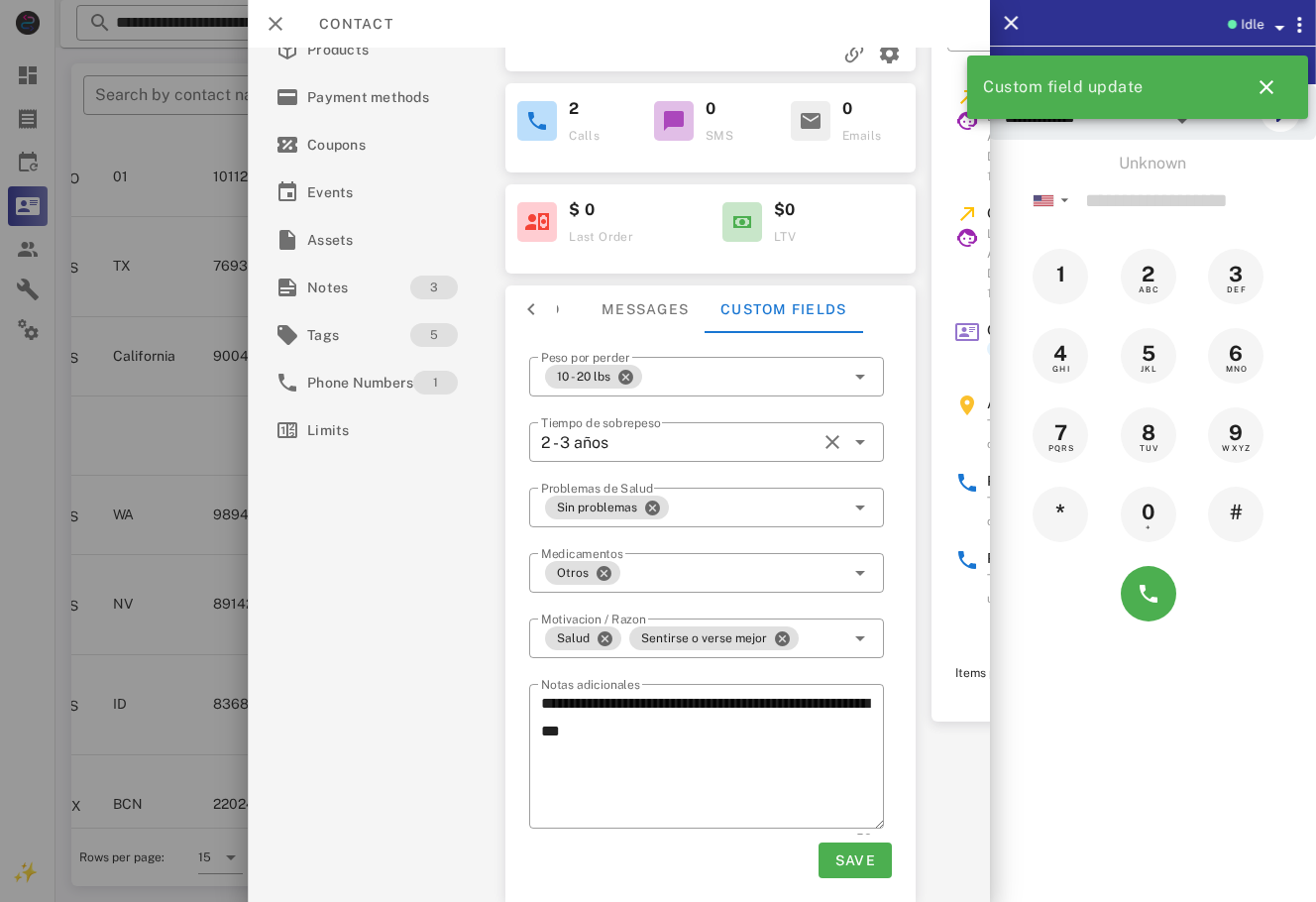 click at bounding box center (531, 309) 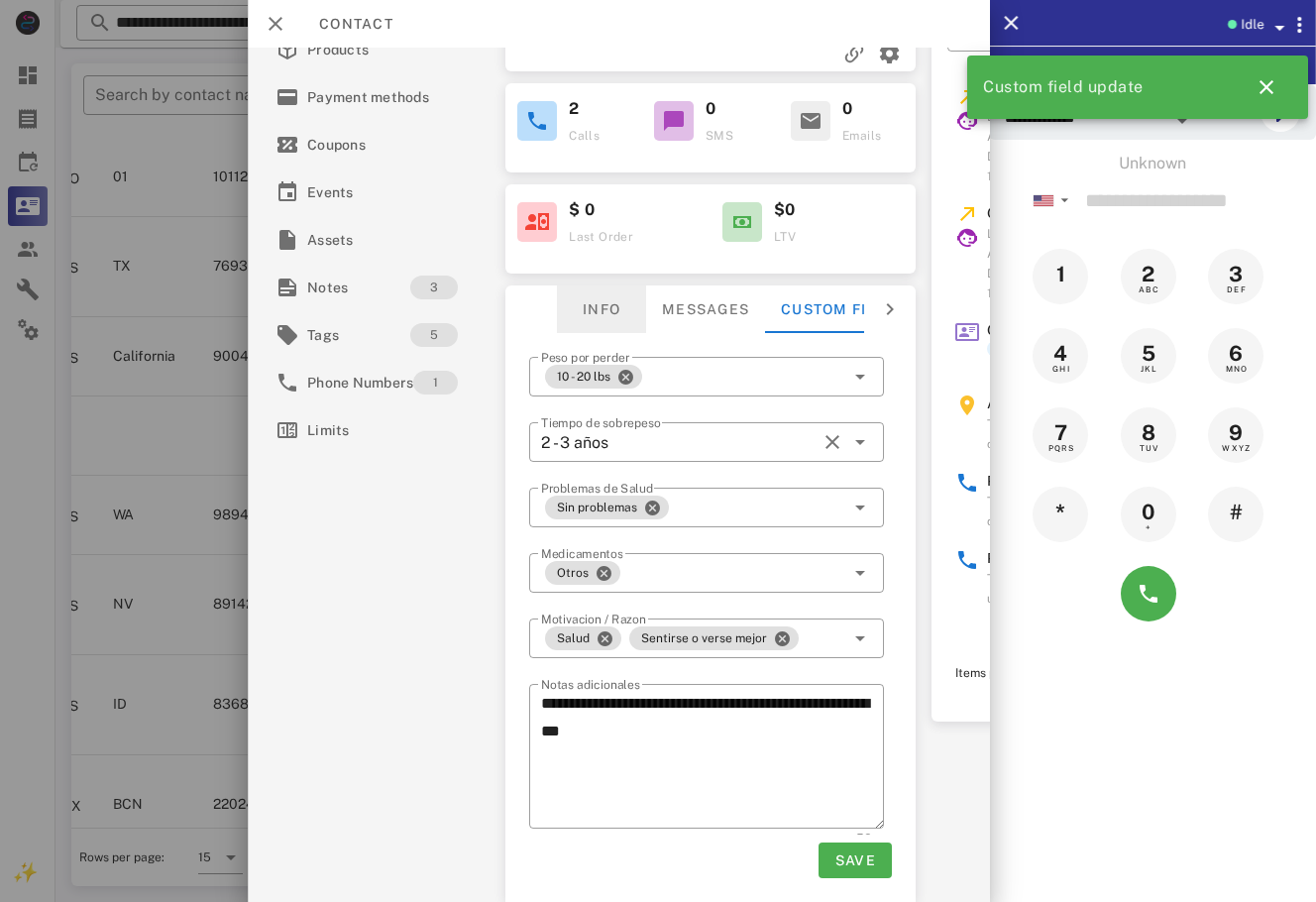 click on "Info" at bounding box center [602, 309] 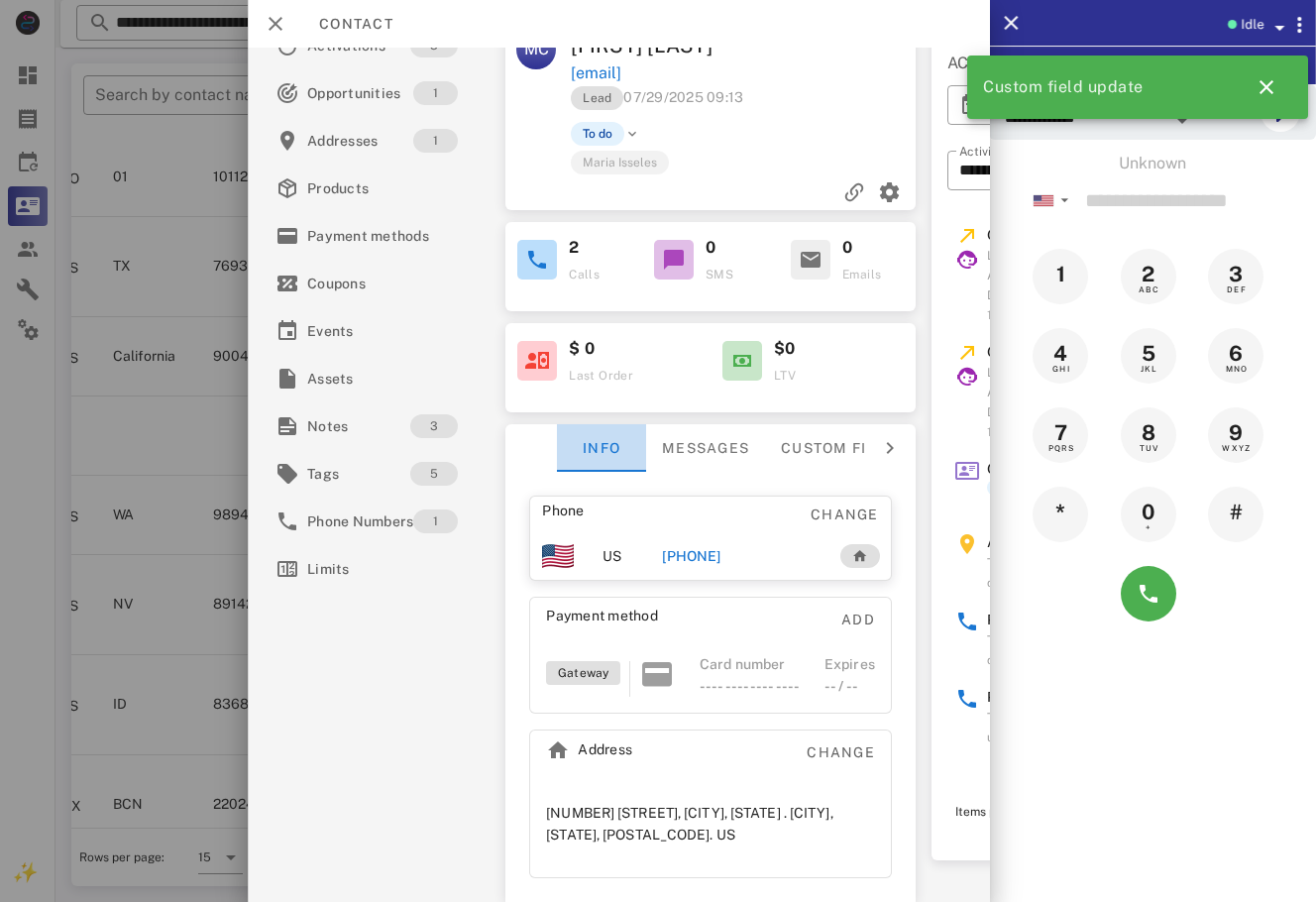 scroll, scrollTop: 75, scrollLeft: 0, axis: vertical 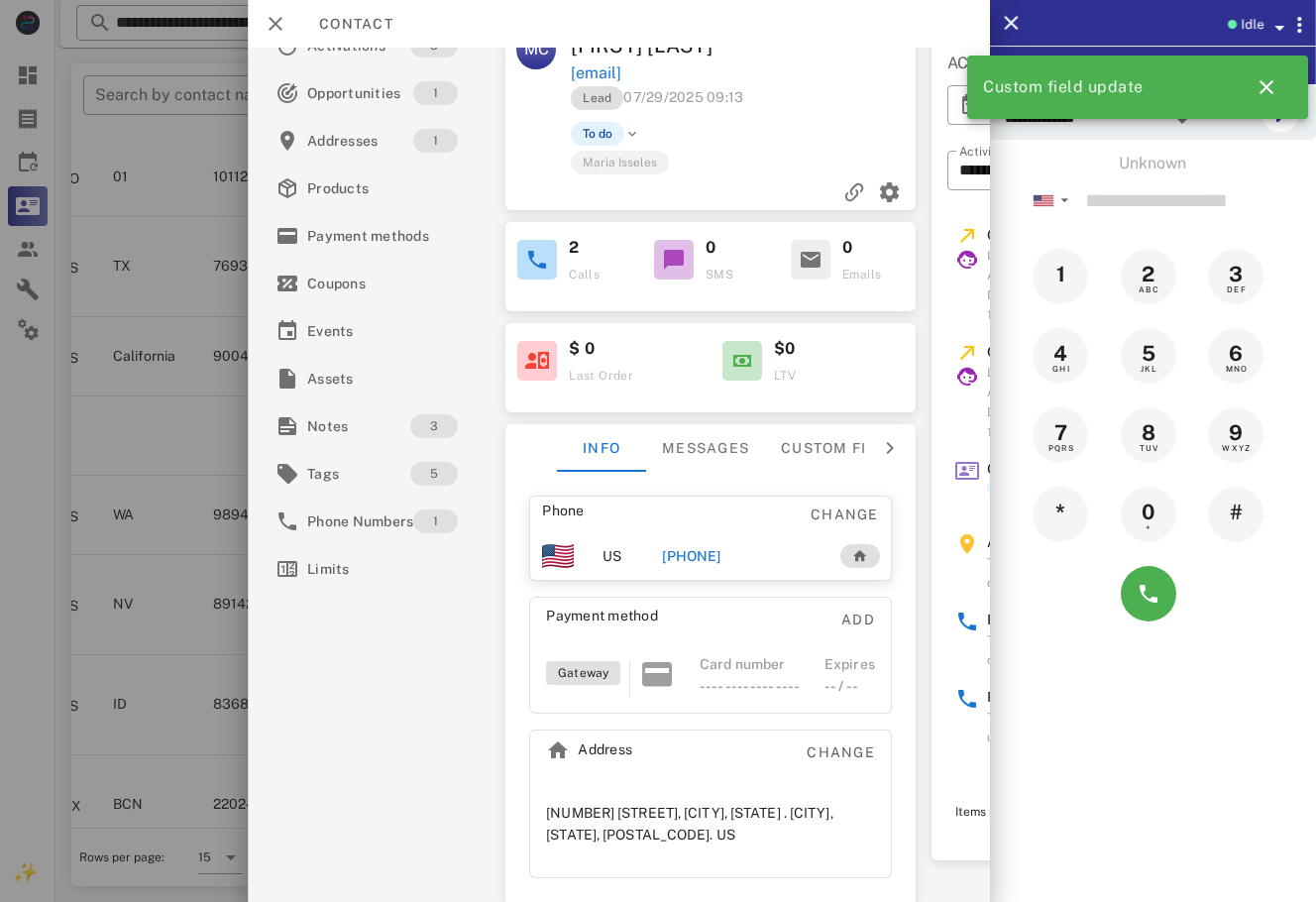 click on "+17862106478" at bounding box center [691, 556] 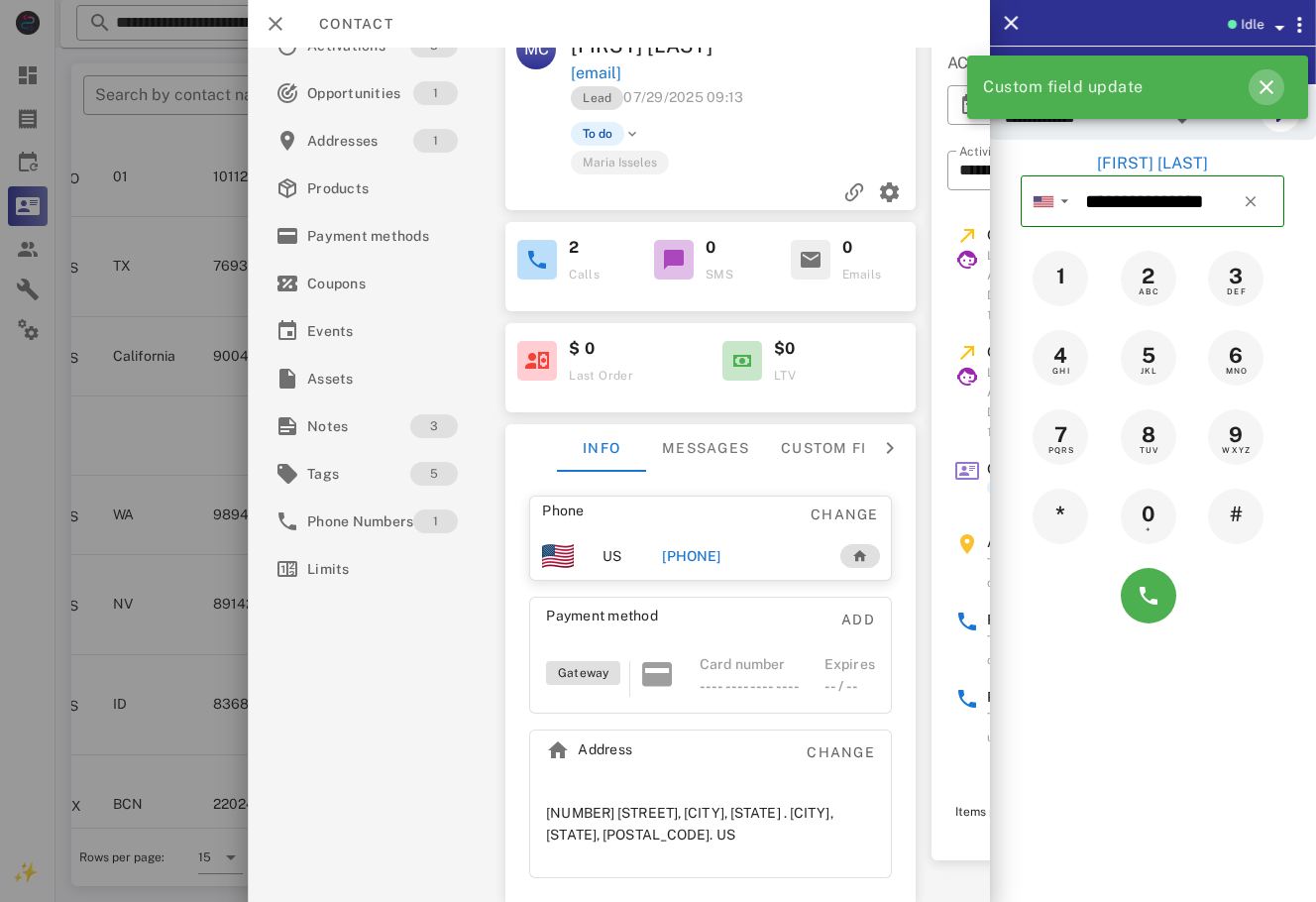 click at bounding box center (1266, 87) 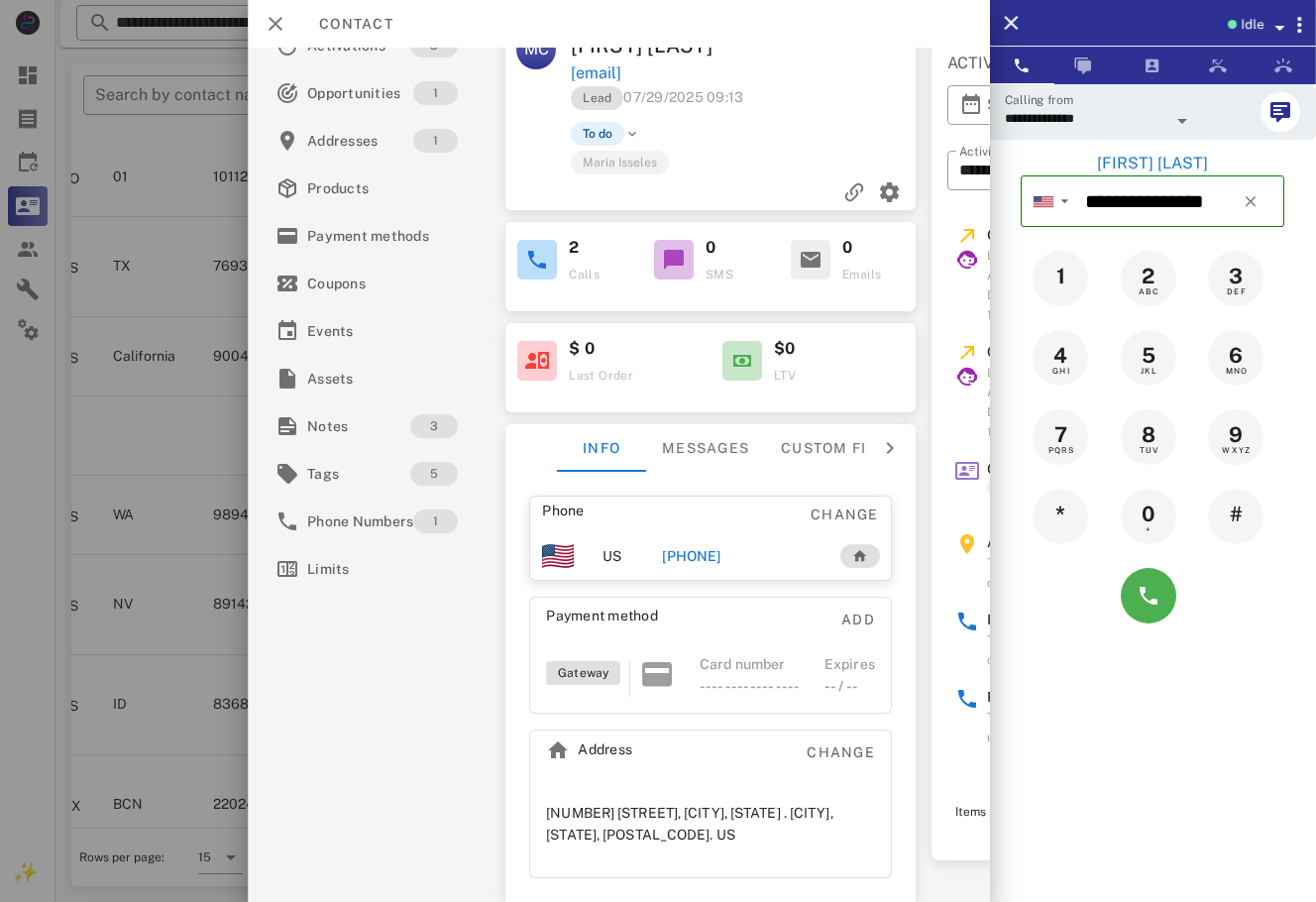click on "**********" at bounding box center [1152, 534] 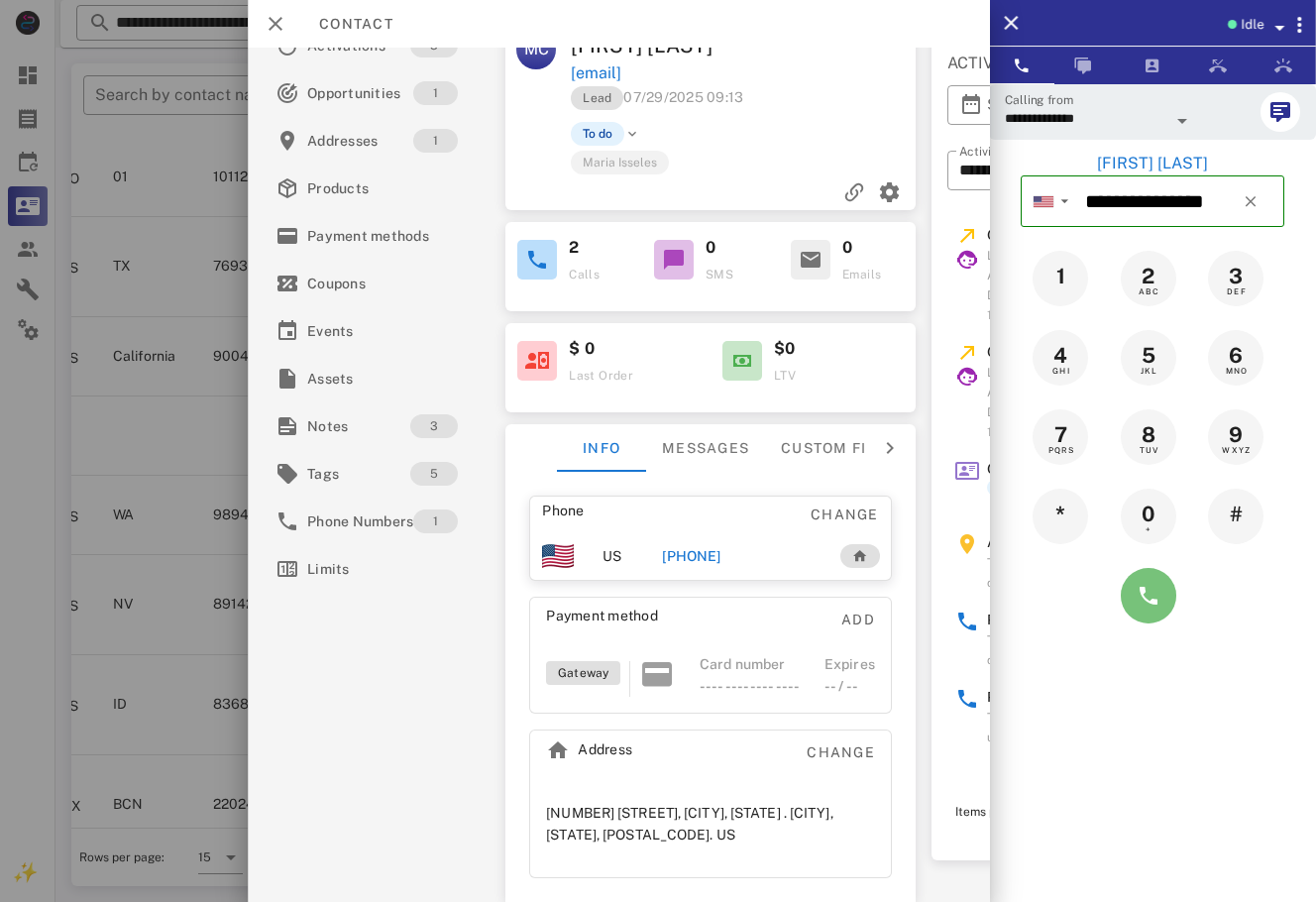click at bounding box center (1149, 596) 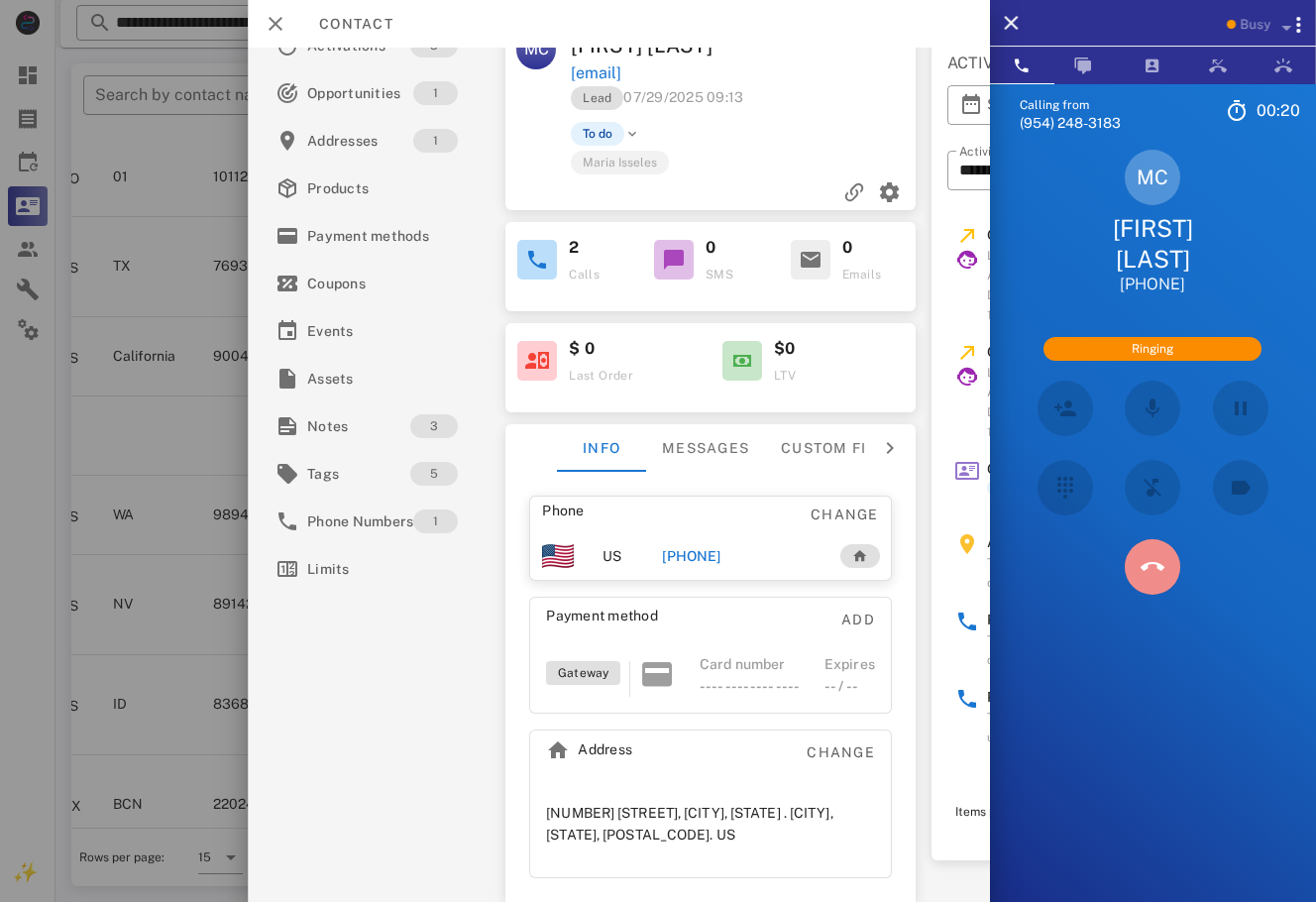 click at bounding box center (1152, 567) 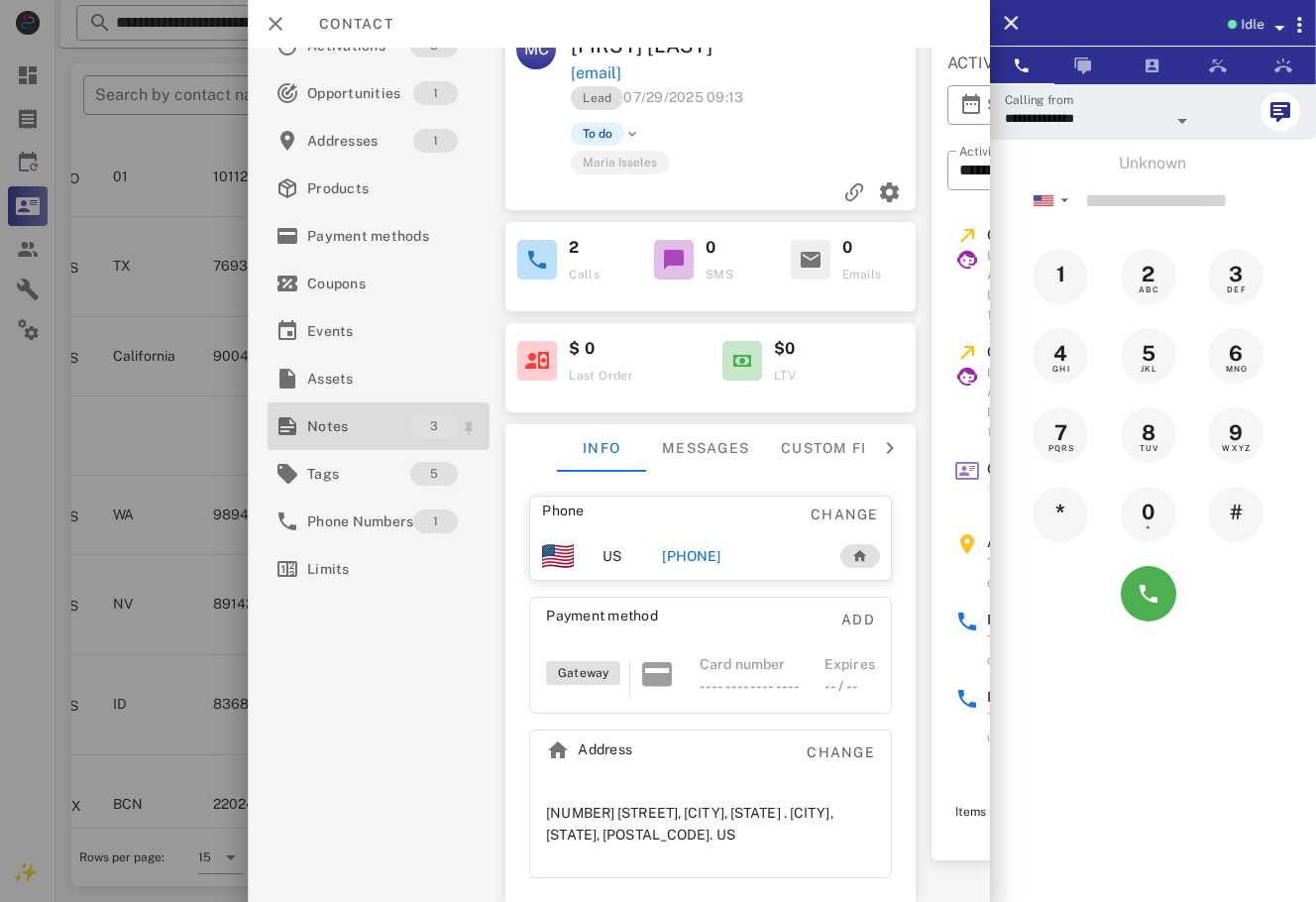 click on "Notes" at bounding box center [359, 426] 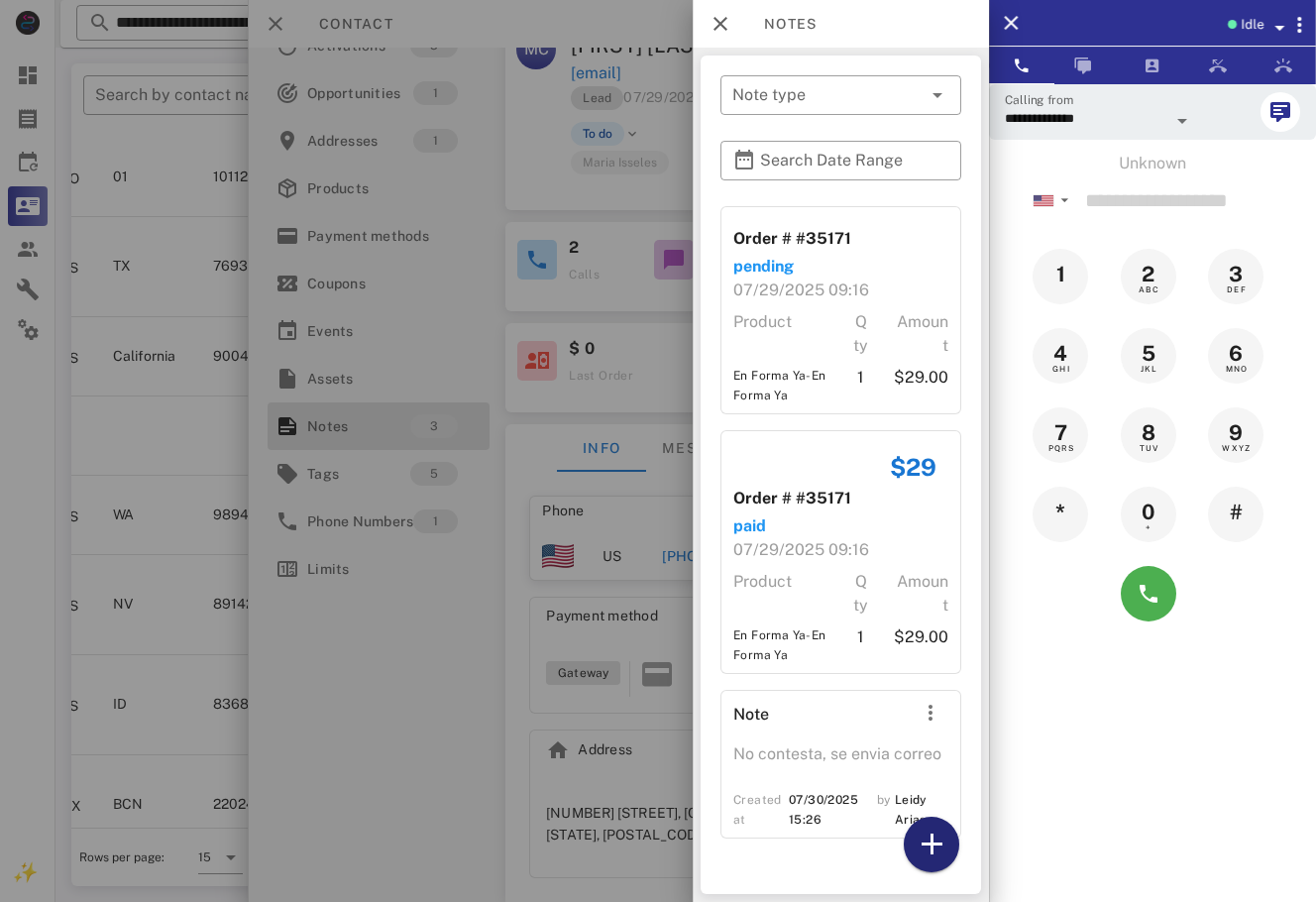 click at bounding box center (932, 845) 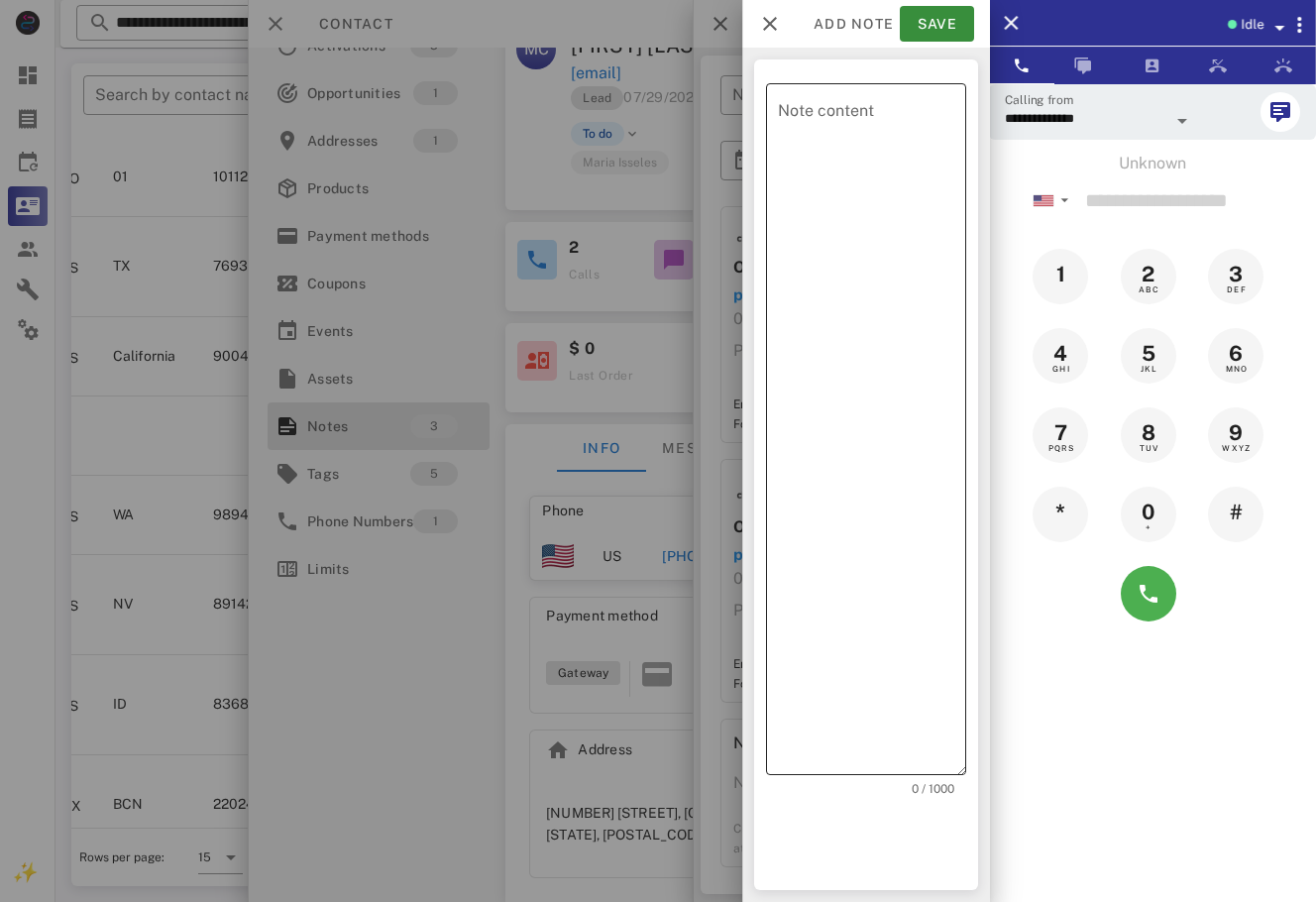 click on "Note content" at bounding box center [872, 434] 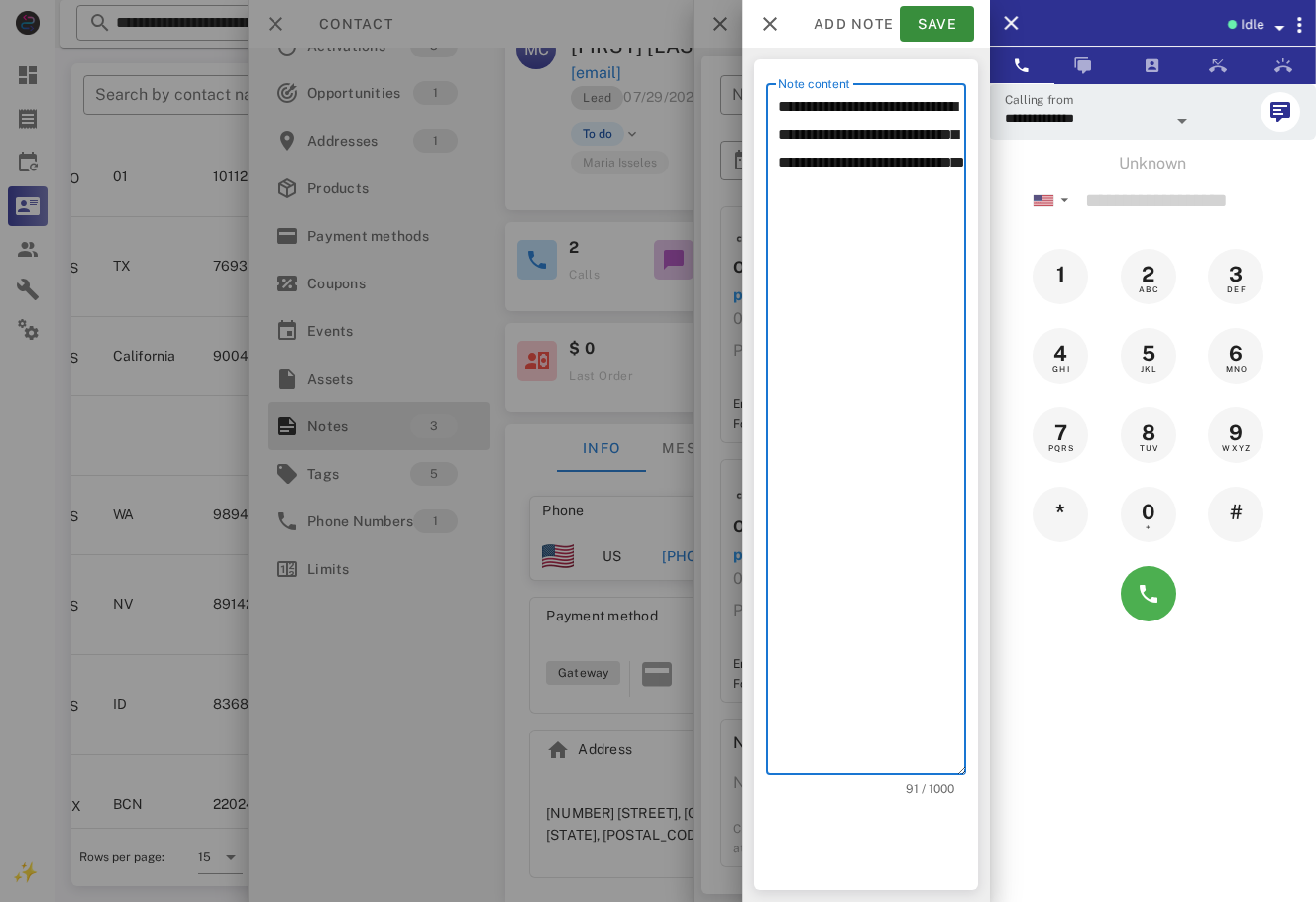 click on "**********" at bounding box center (872, 434) 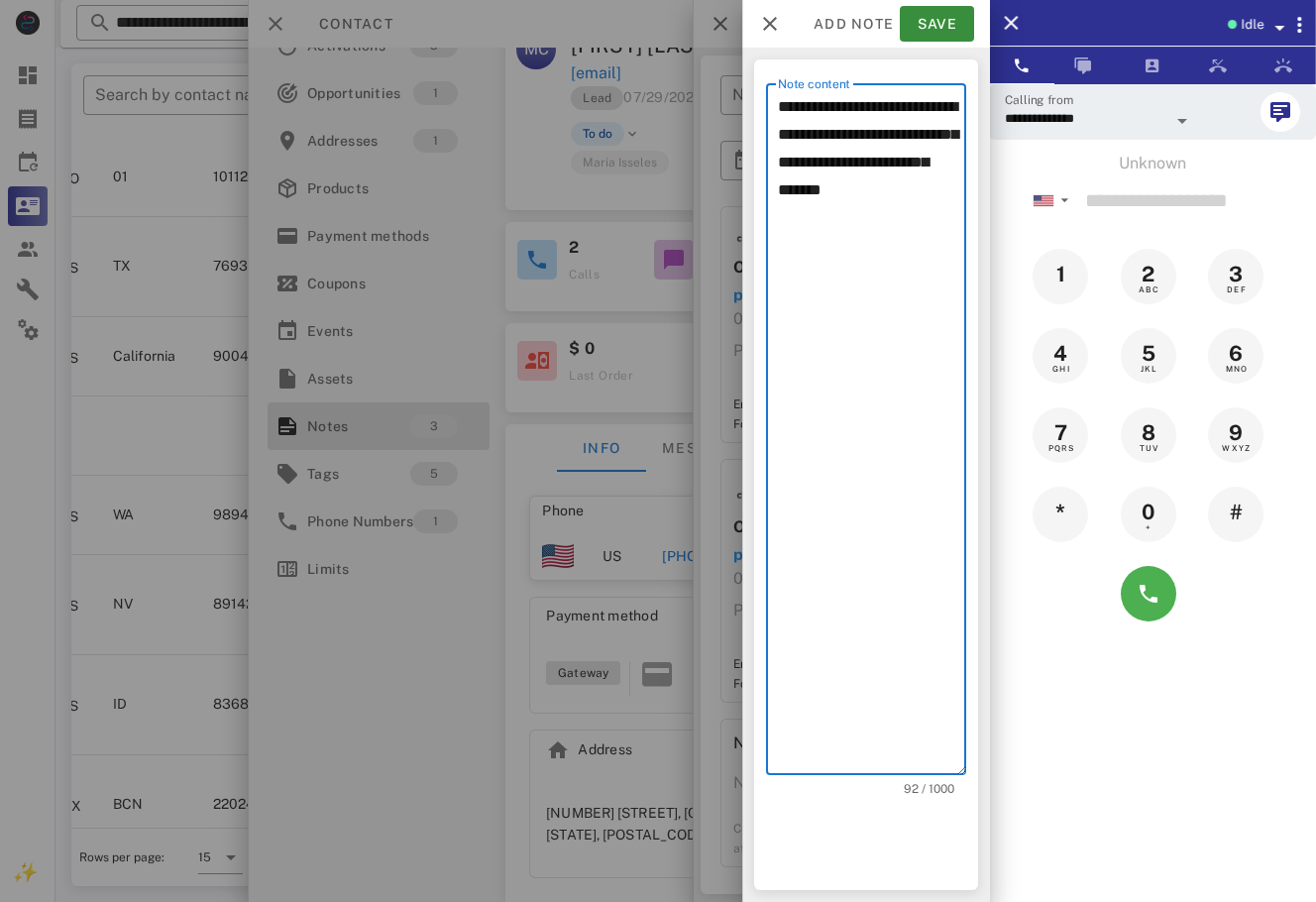 click on "**********" at bounding box center (872, 434) 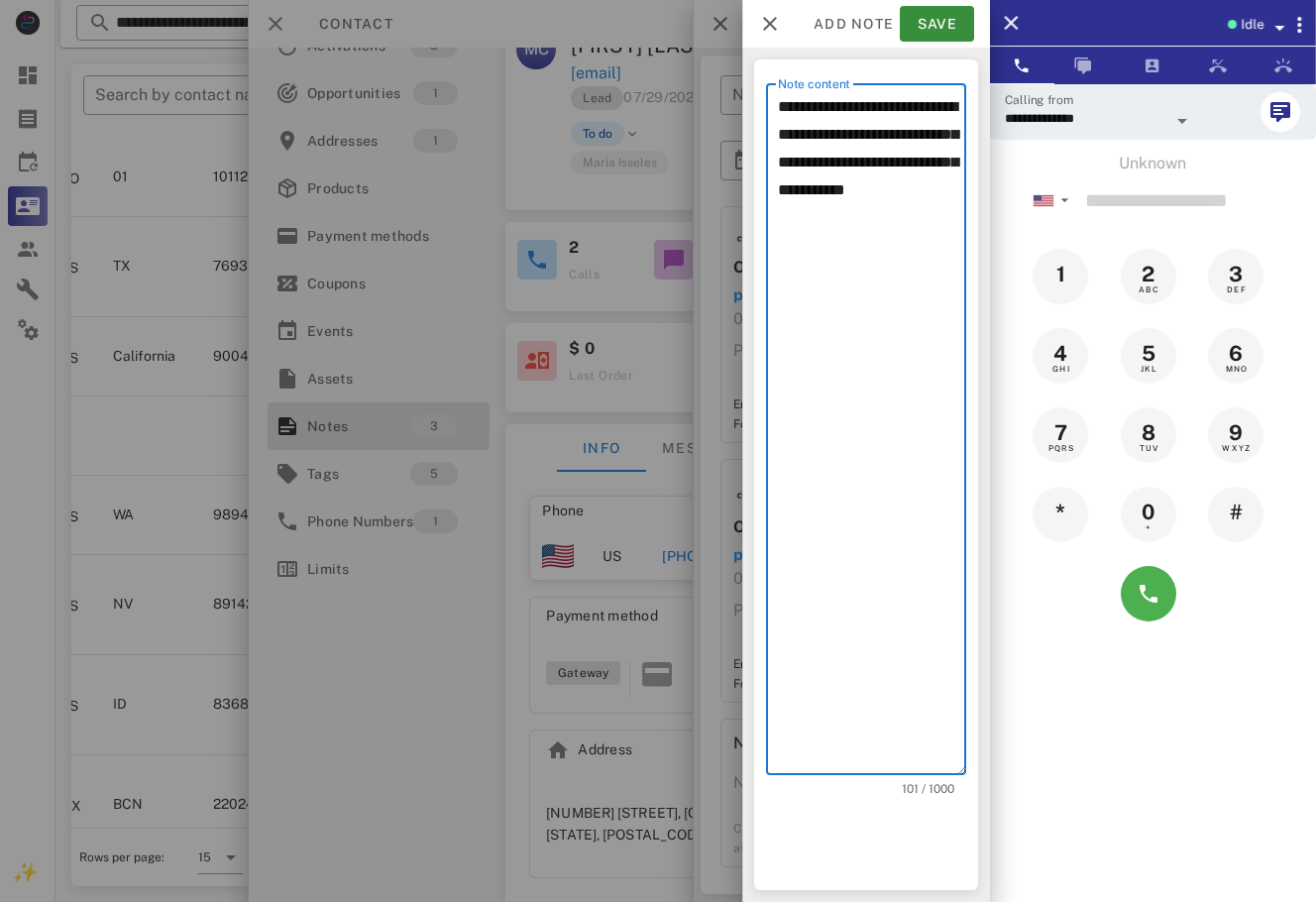 type on "**********" 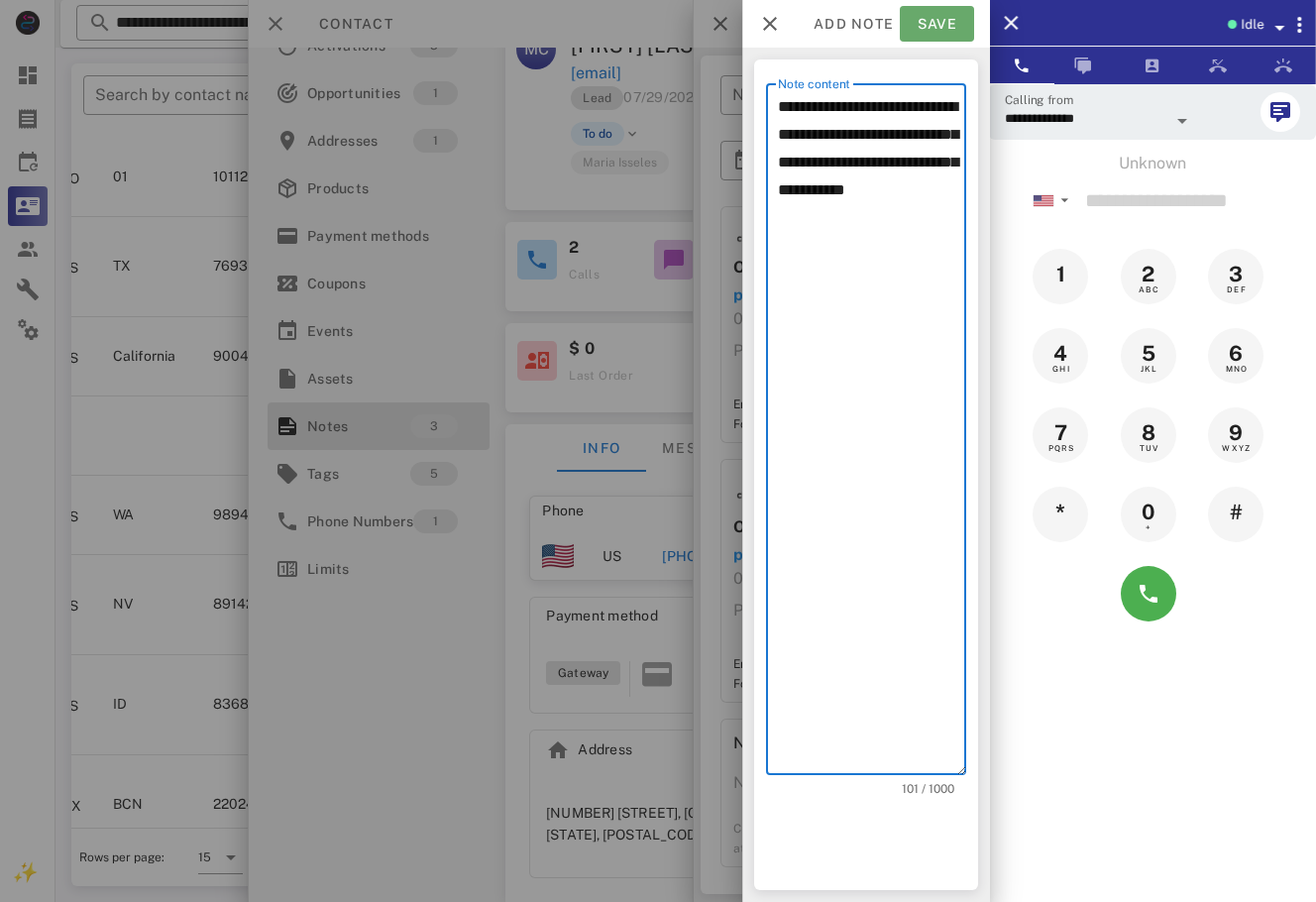 click on "Save" at bounding box center (936, 24) 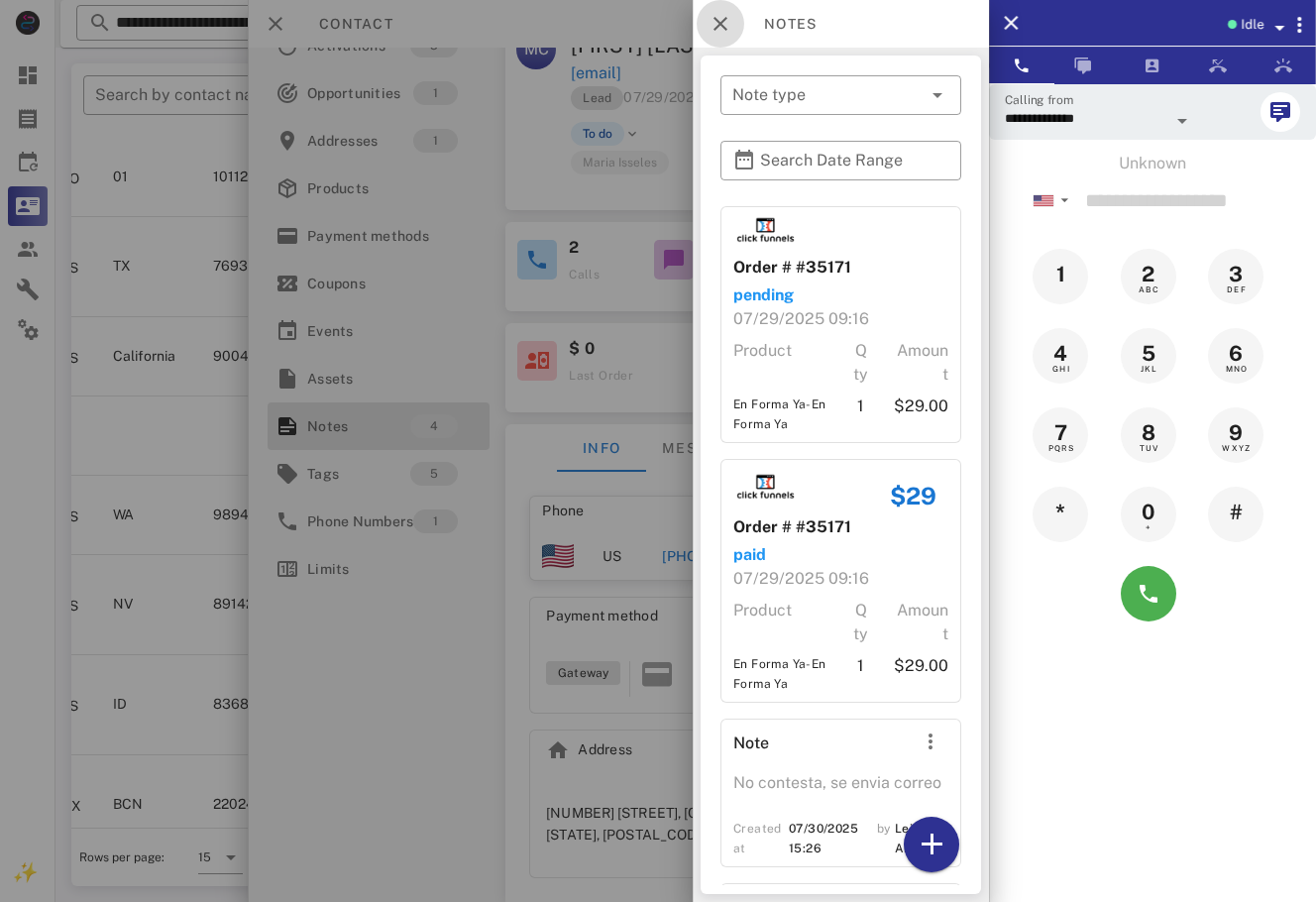 click at bounding box center [720, 24] 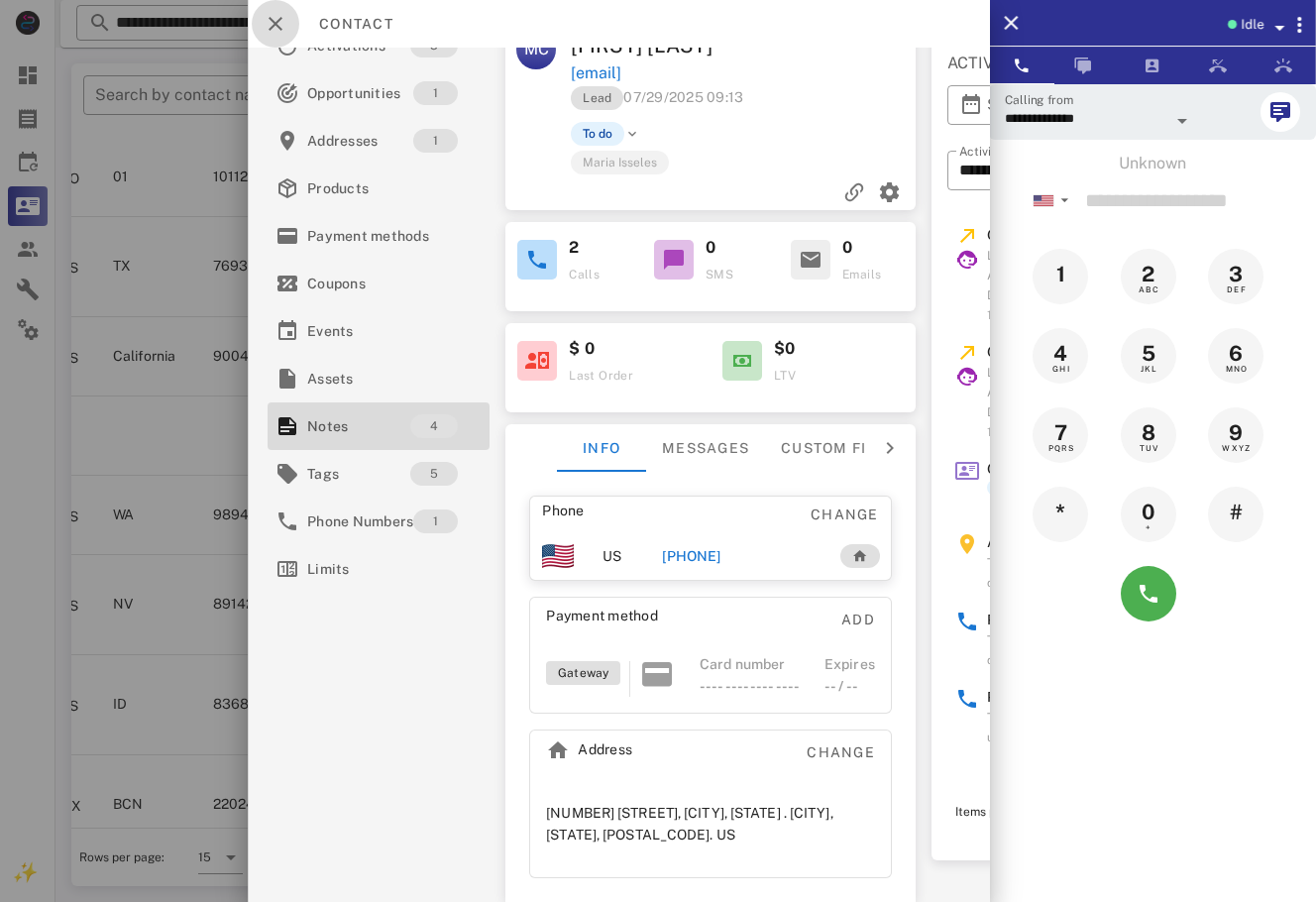 click at bounding box center (275, 24) 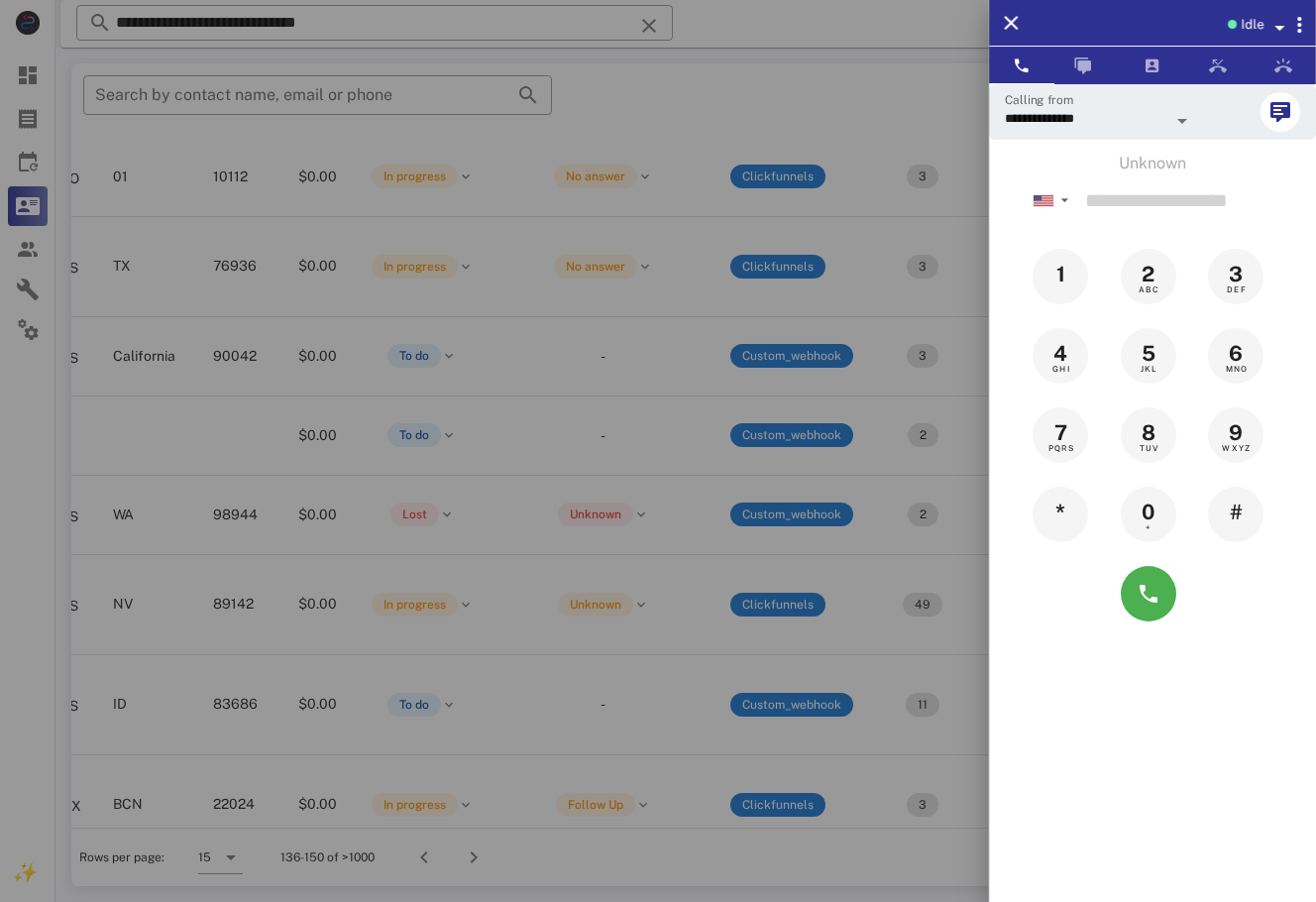 click at bounding box center (658, 451) 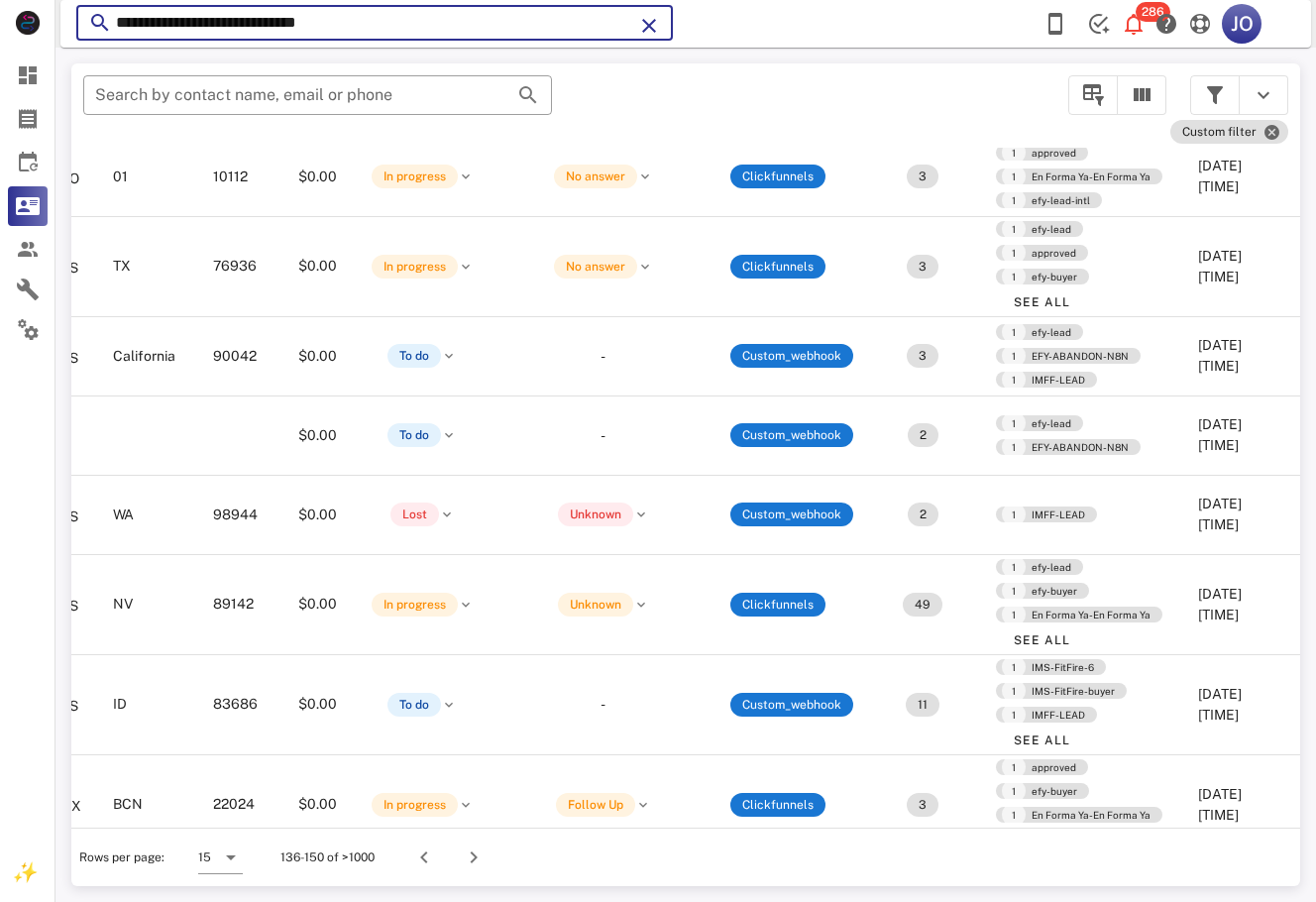 drag, startPoint x: 381, startPoint y: 20, endPoint x: -8, endPoint y: 20, distance: 389 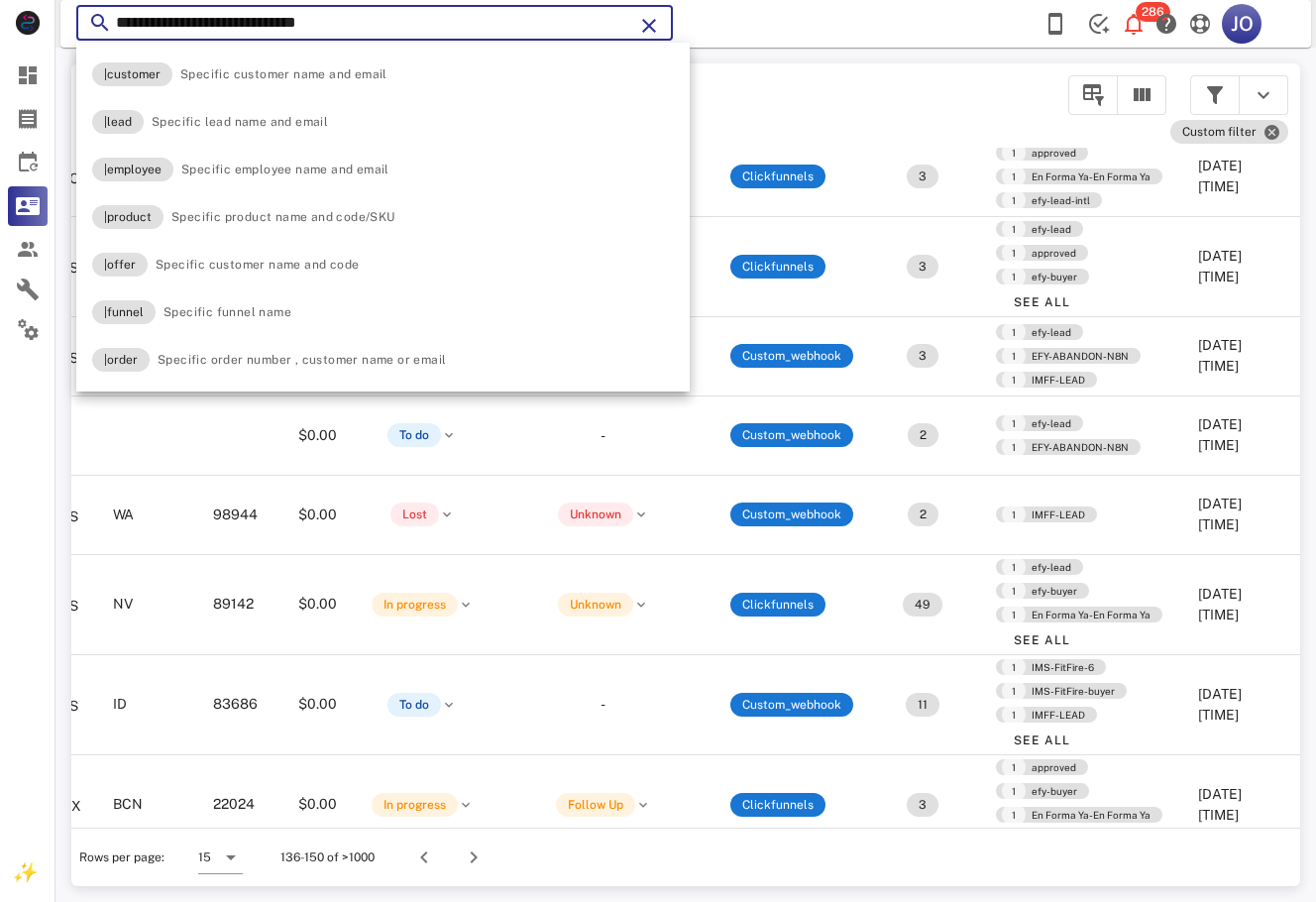 paste 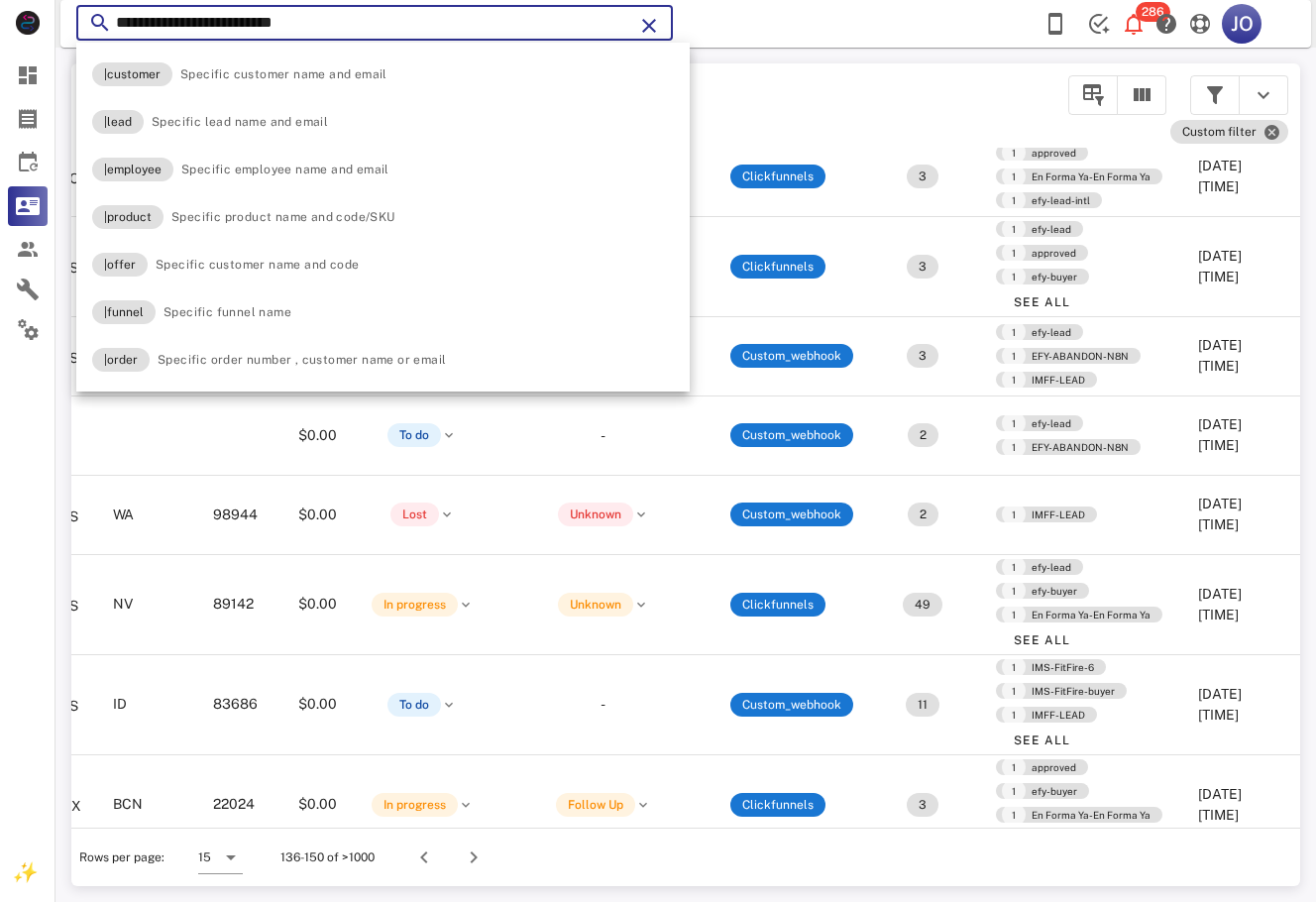 click on "**********" at bounding box center (375, 23) 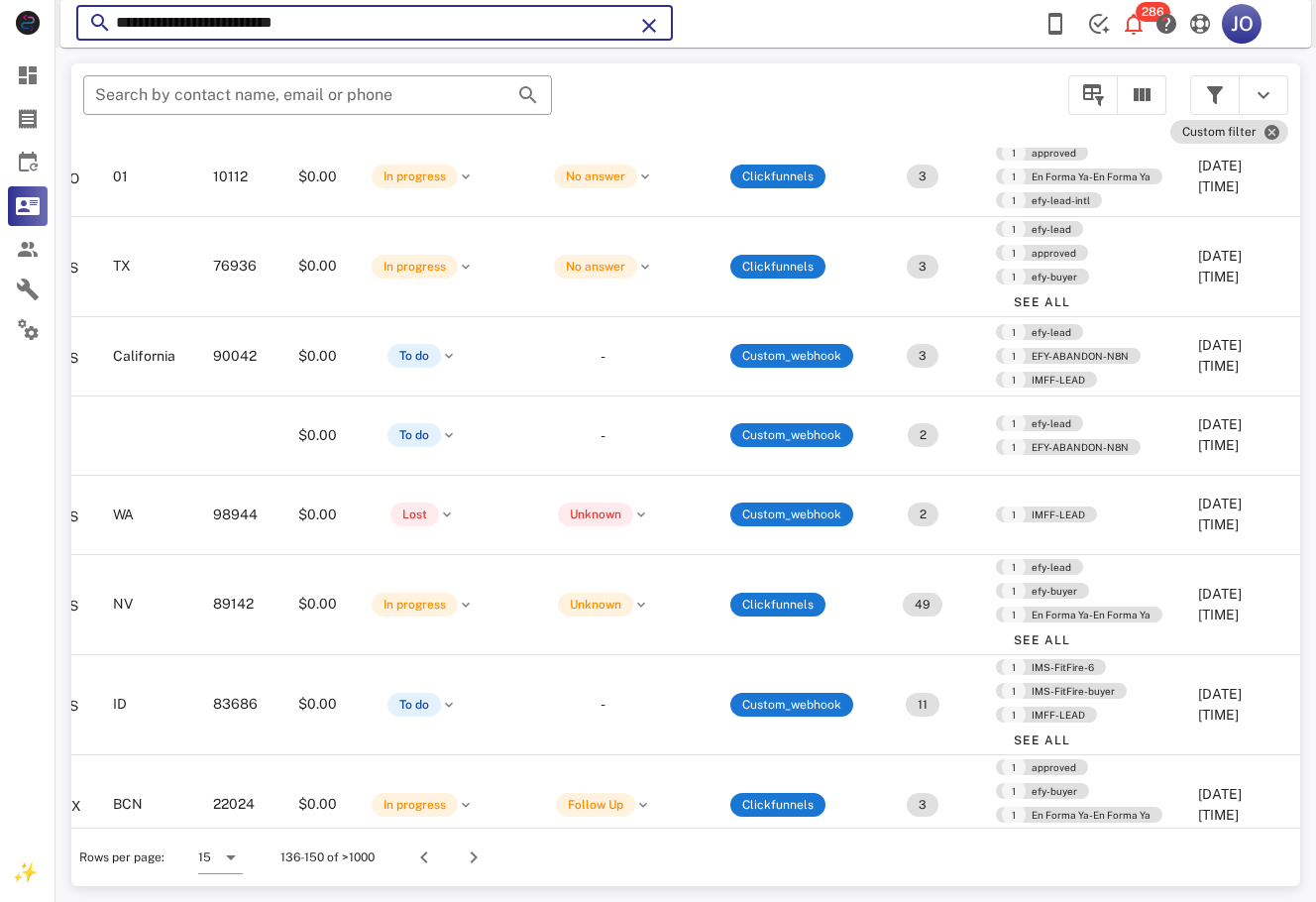 click on "**********" at bounding box center [375, 23] 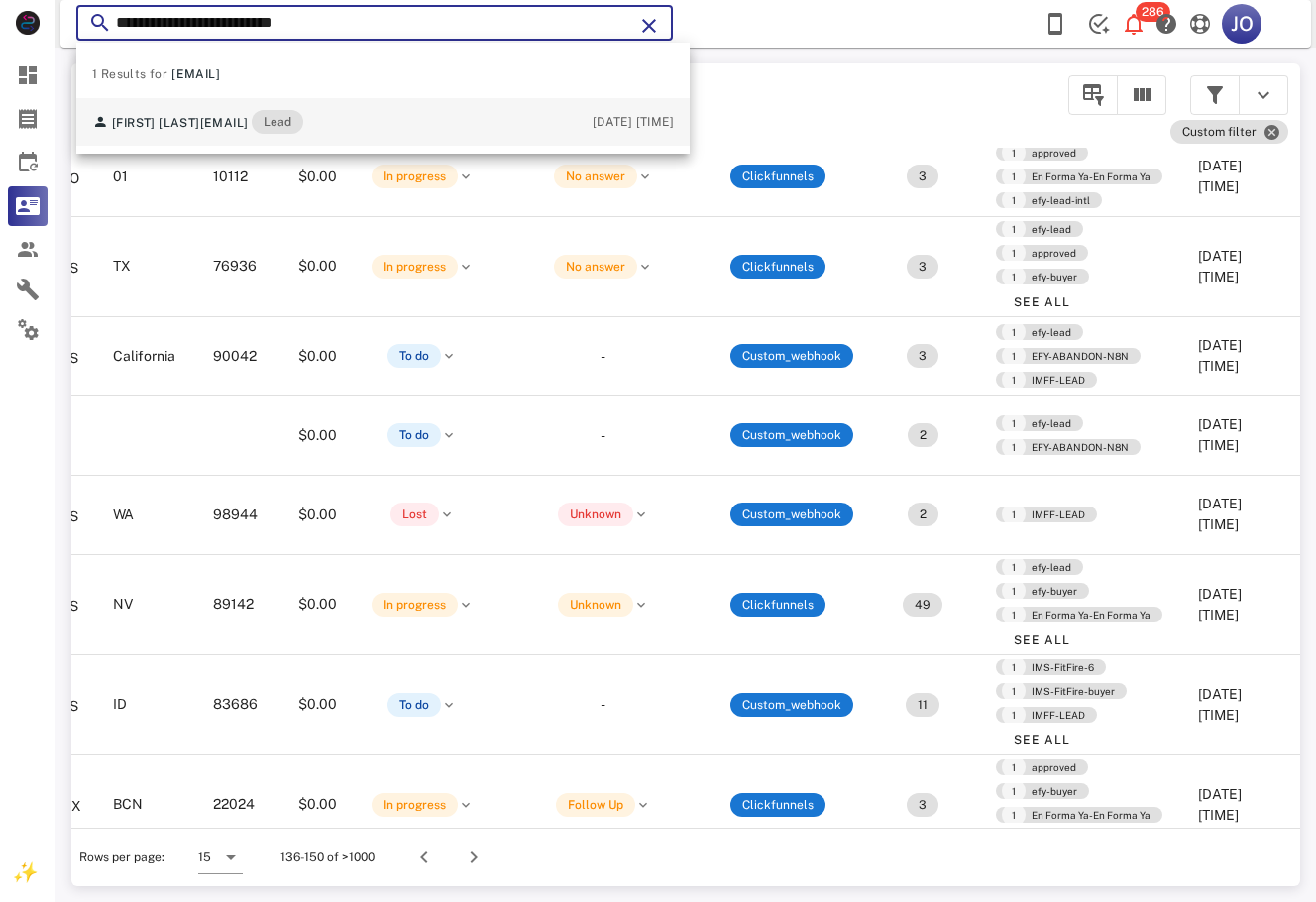 type on "**********" 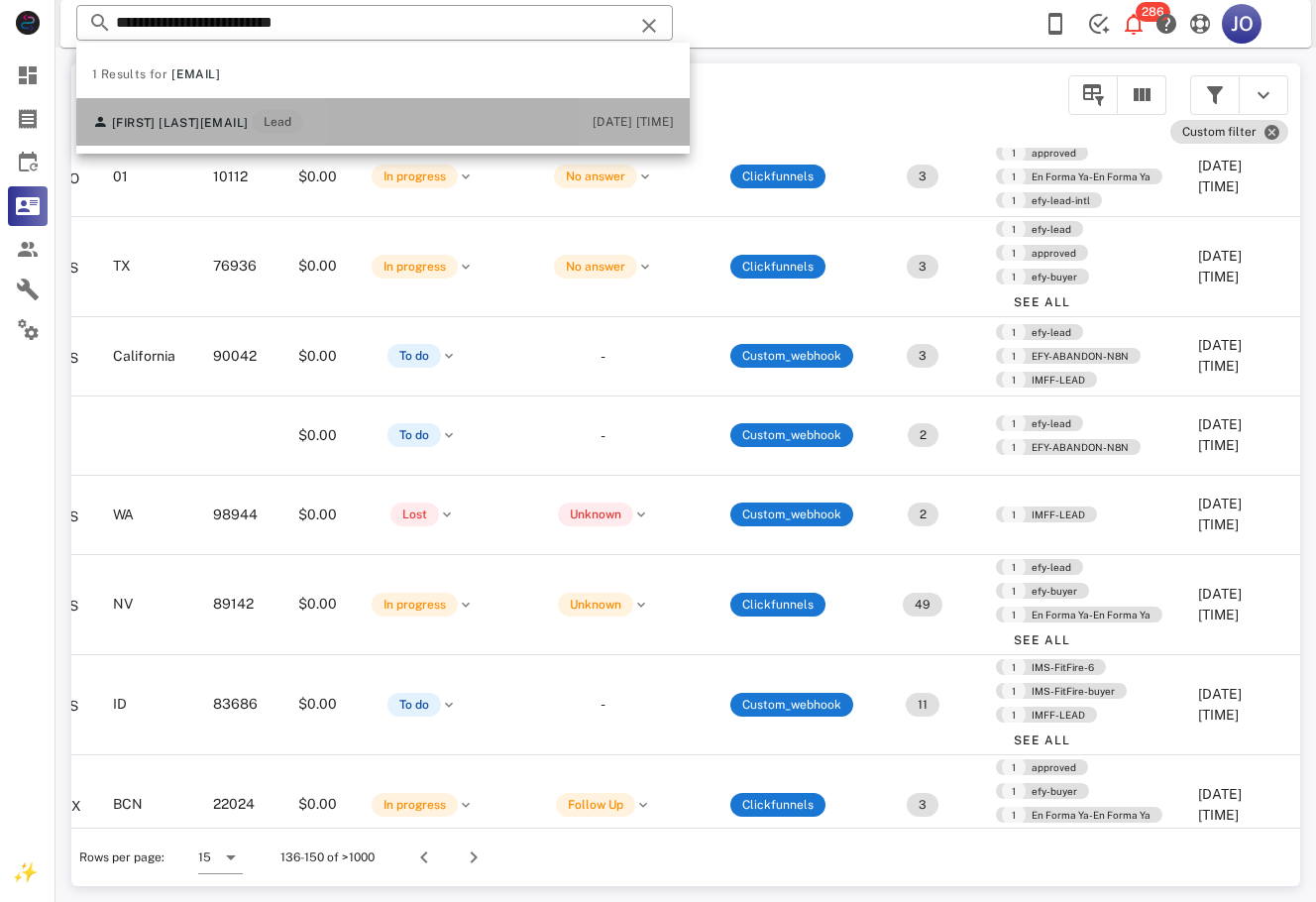 click on "rosangelicacheca@[example.com]" at bounding box center (224, 123) 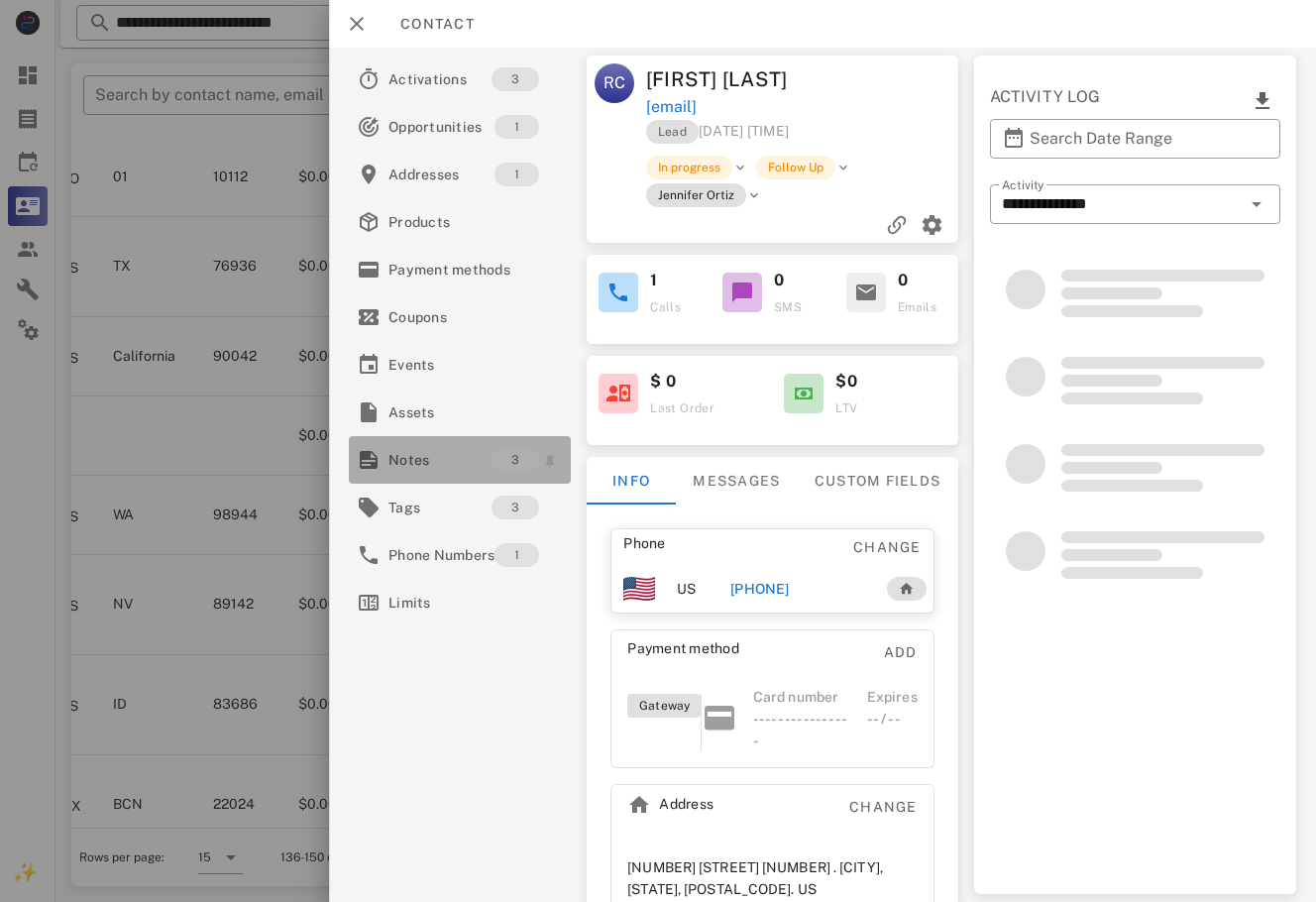 click on "Notes" at bounding box center (440, 460) 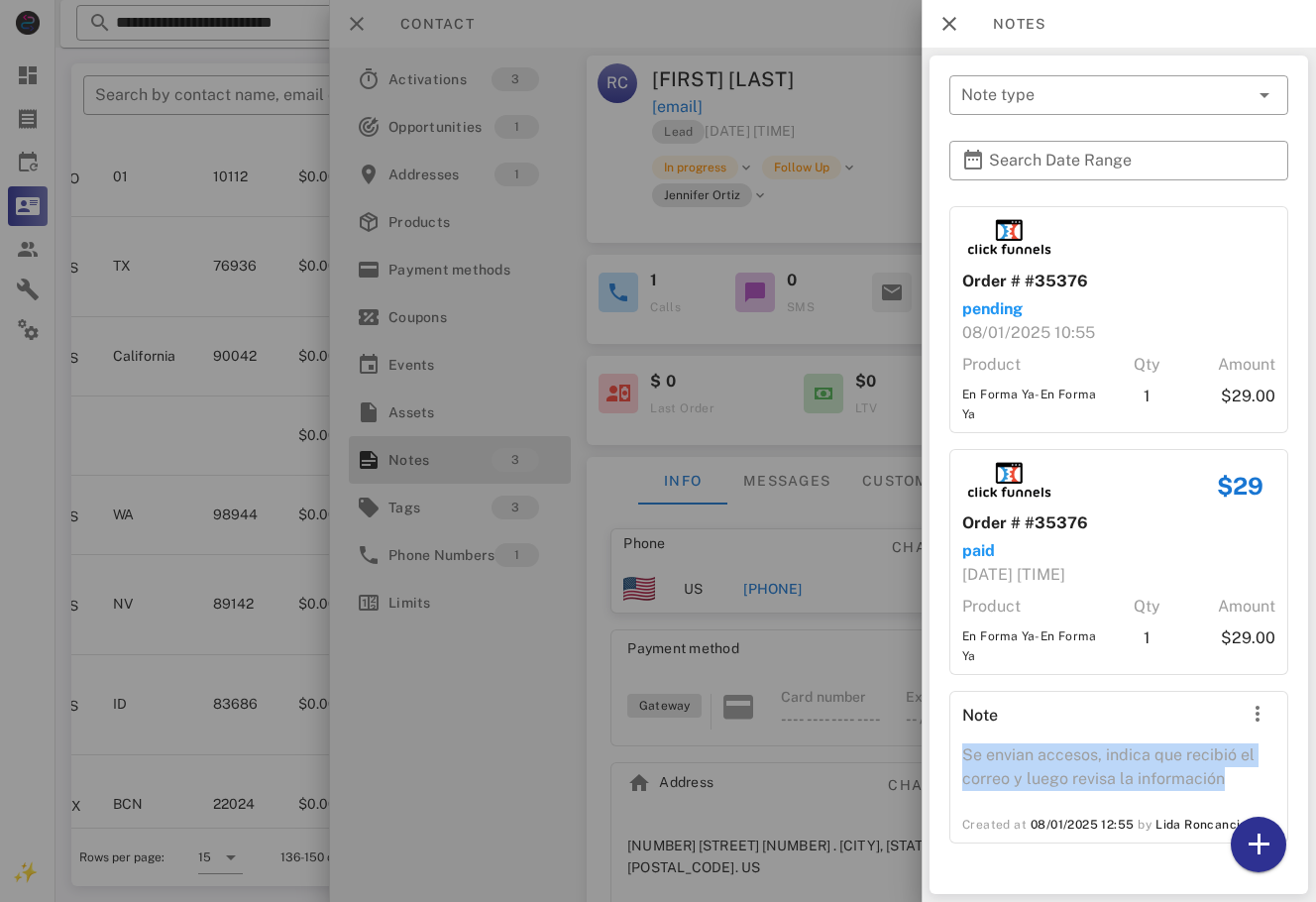 drag, startPoint x: 964, startPoint y: 753, endPoint x: 1287, endPoint y: 785, distance: 324.58127 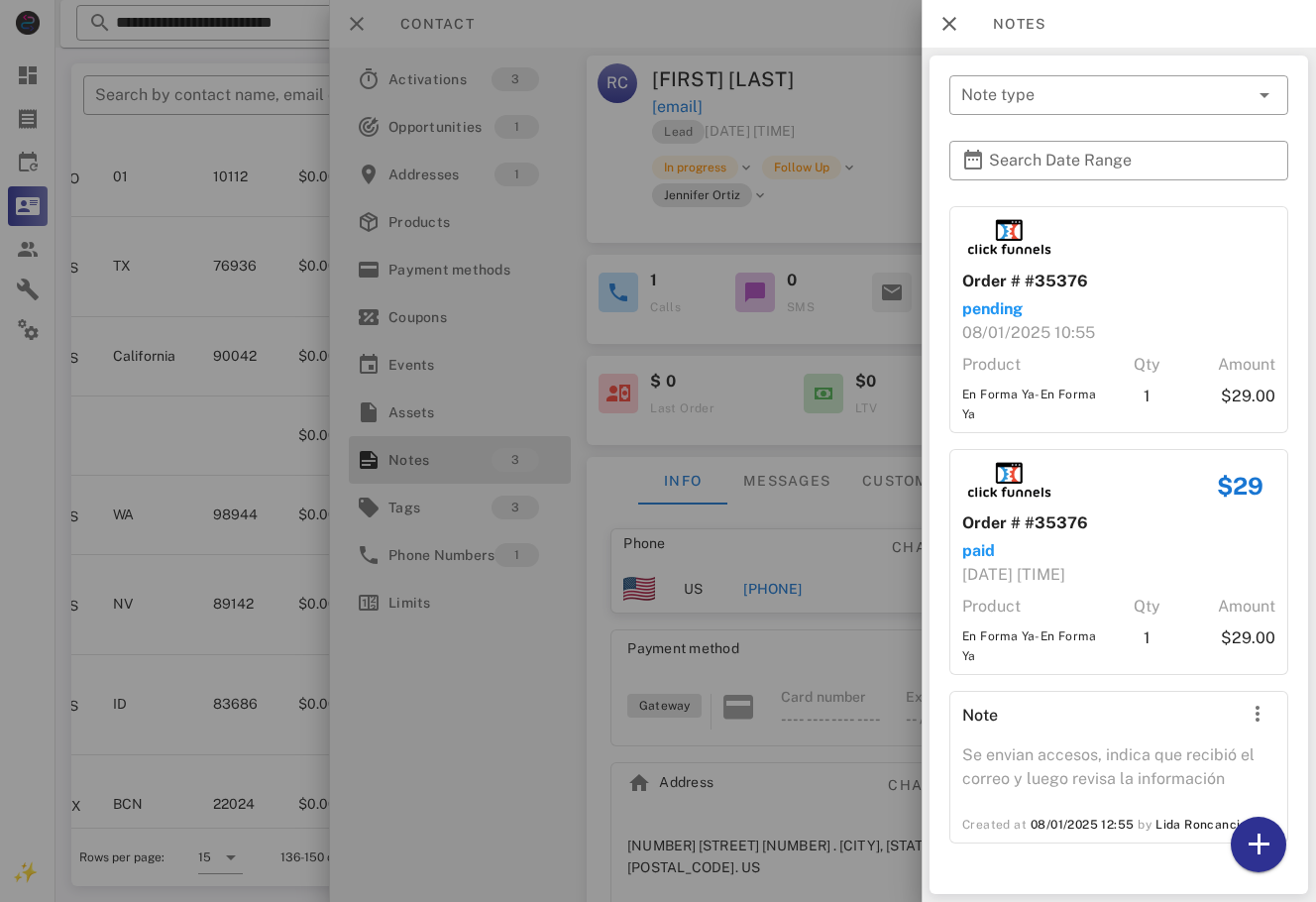 click at bounding box center [658, 451] 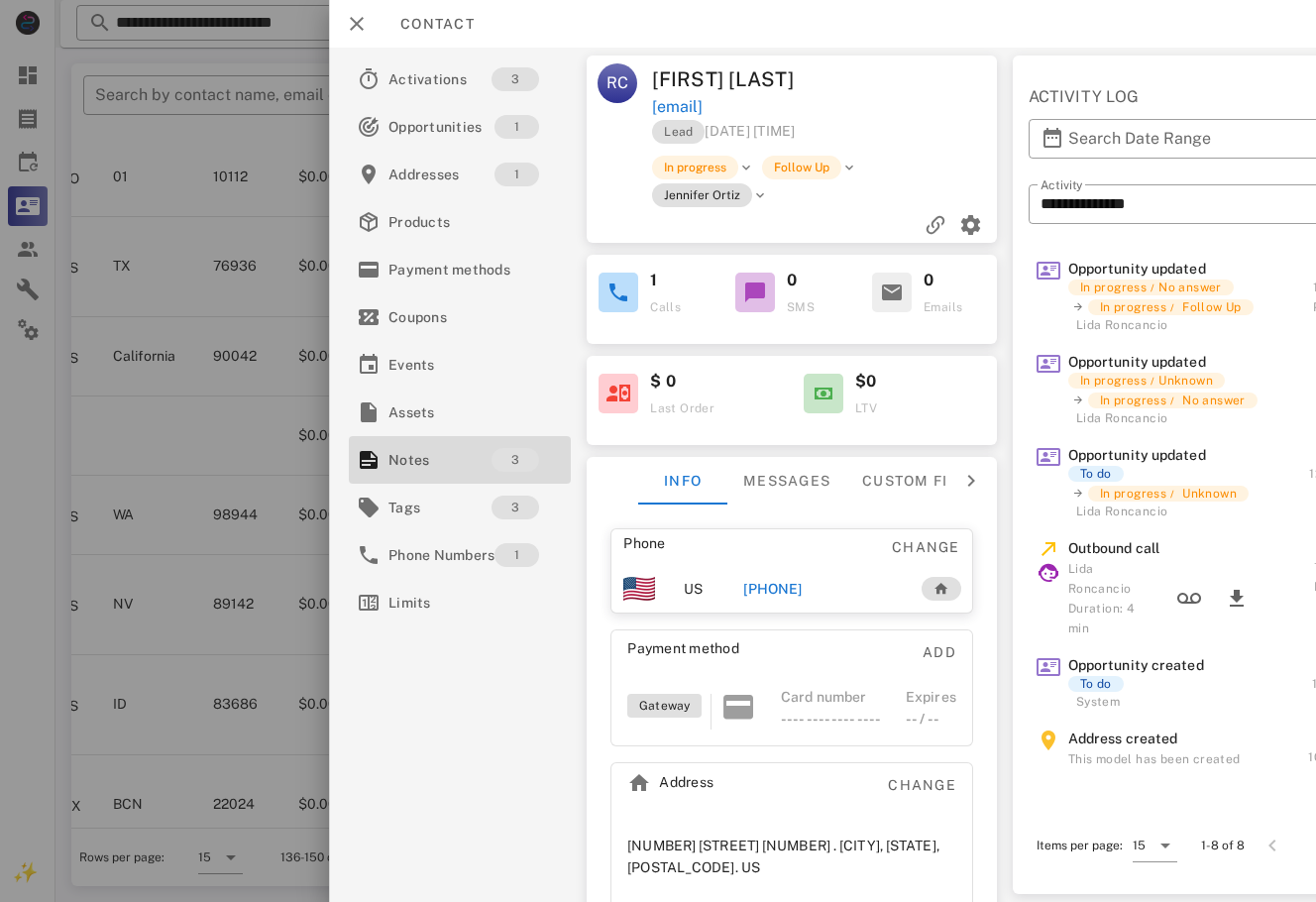 click on "[PHONE]" at bounding box center [772, 589] 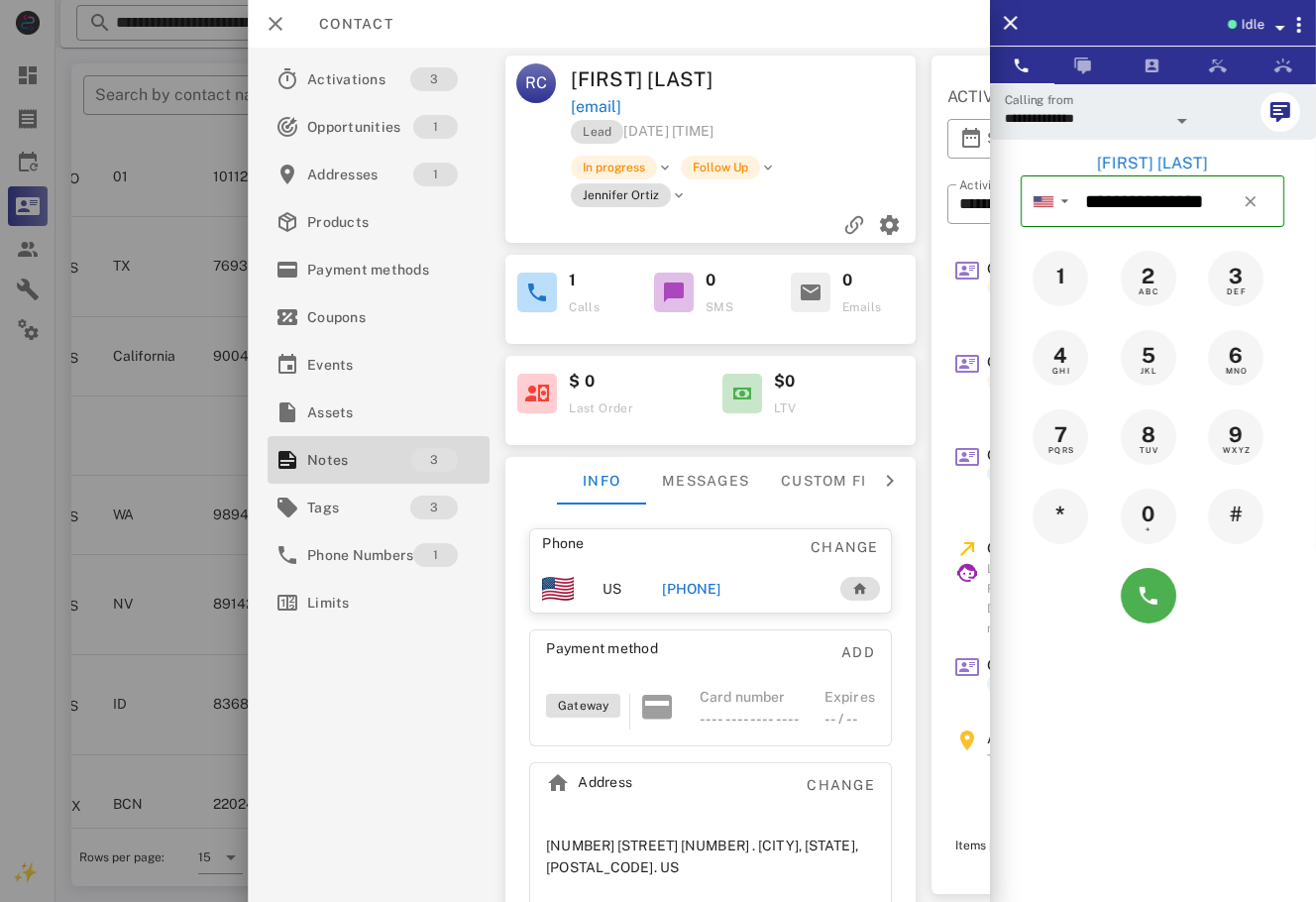 click on "[PHONE]" at bounding box center (691, 589) 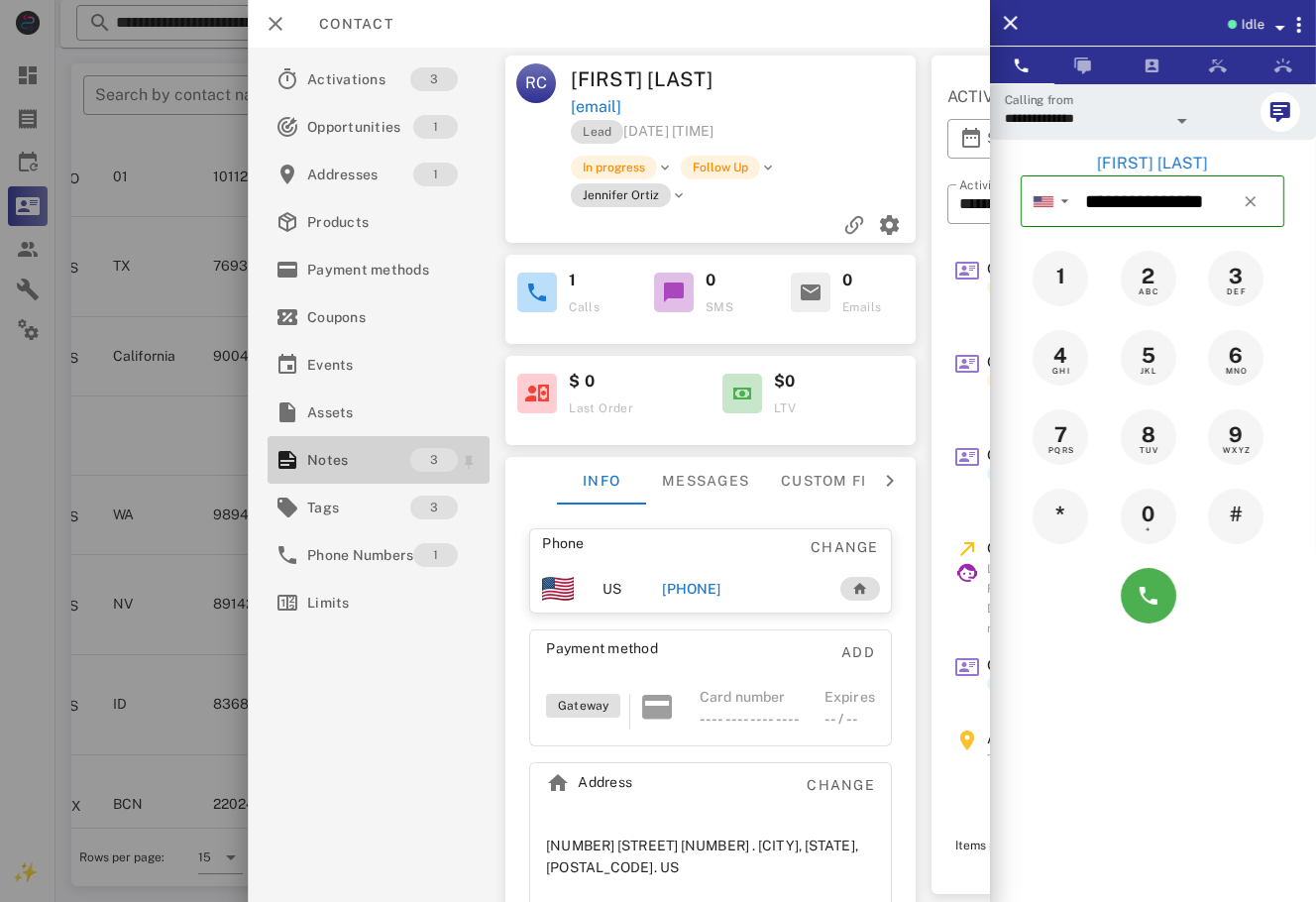 click at bounding box center (287, 460) 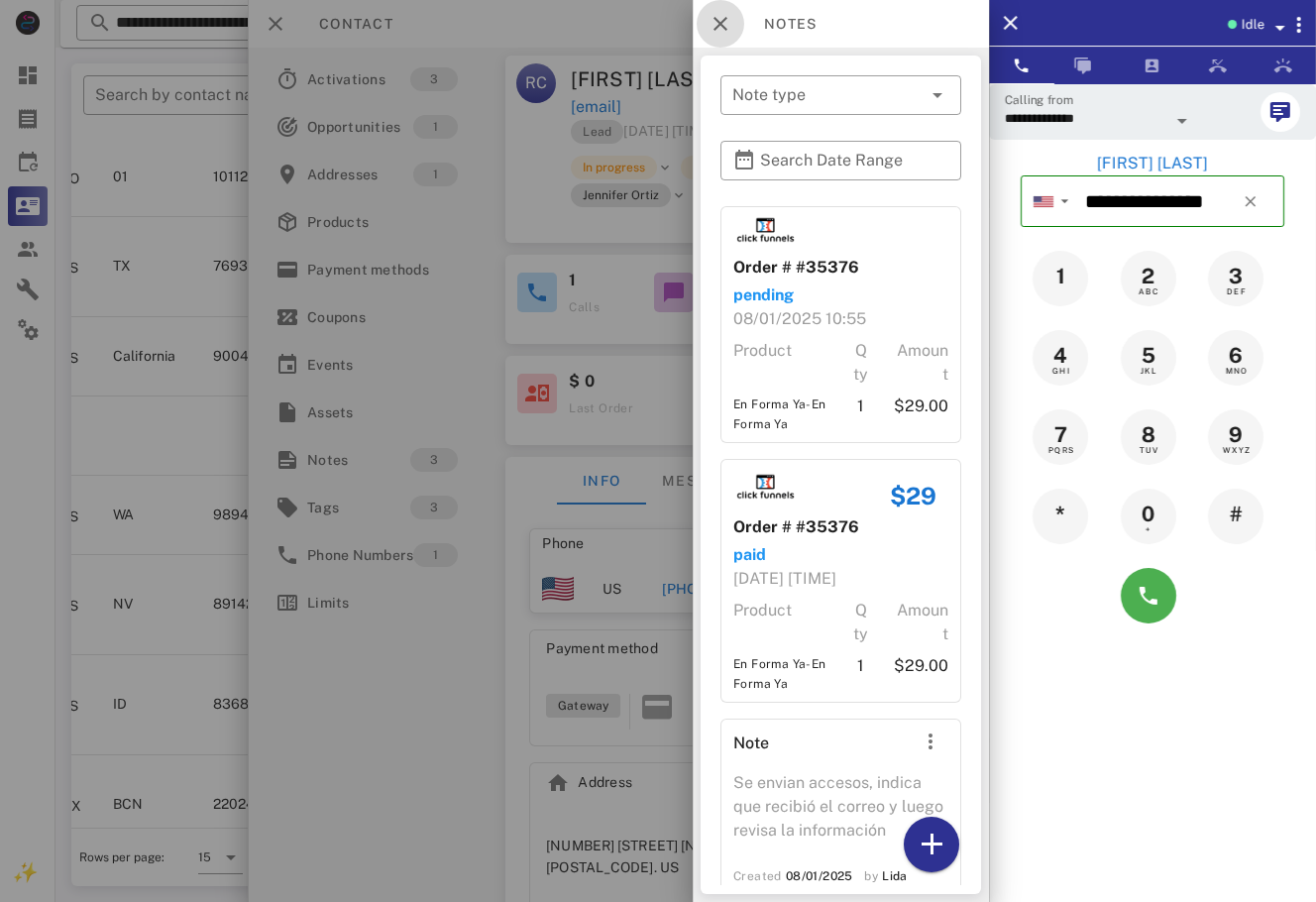 click at bounding box center (720, 24) 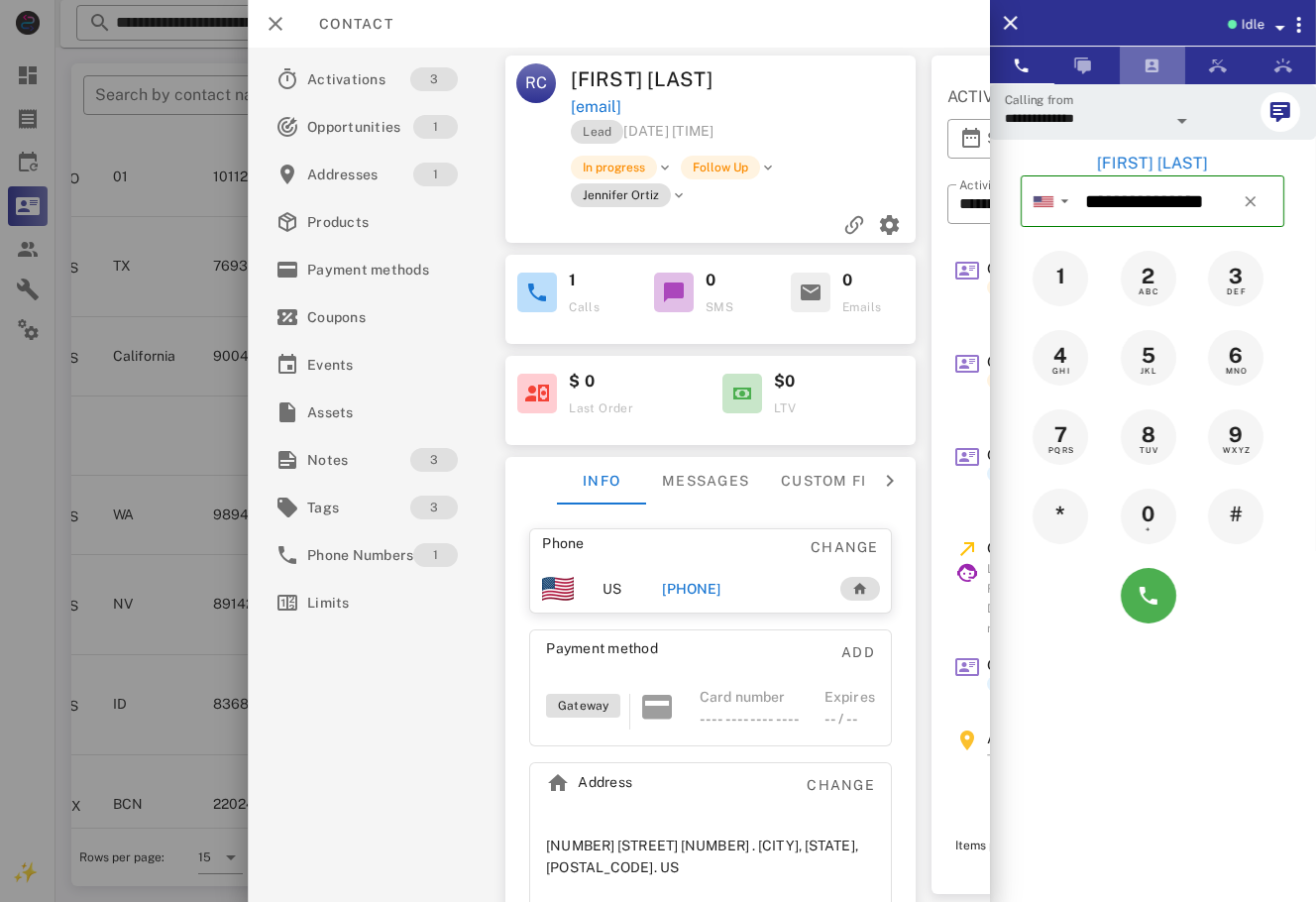 click at bounding box center [1152, 65] 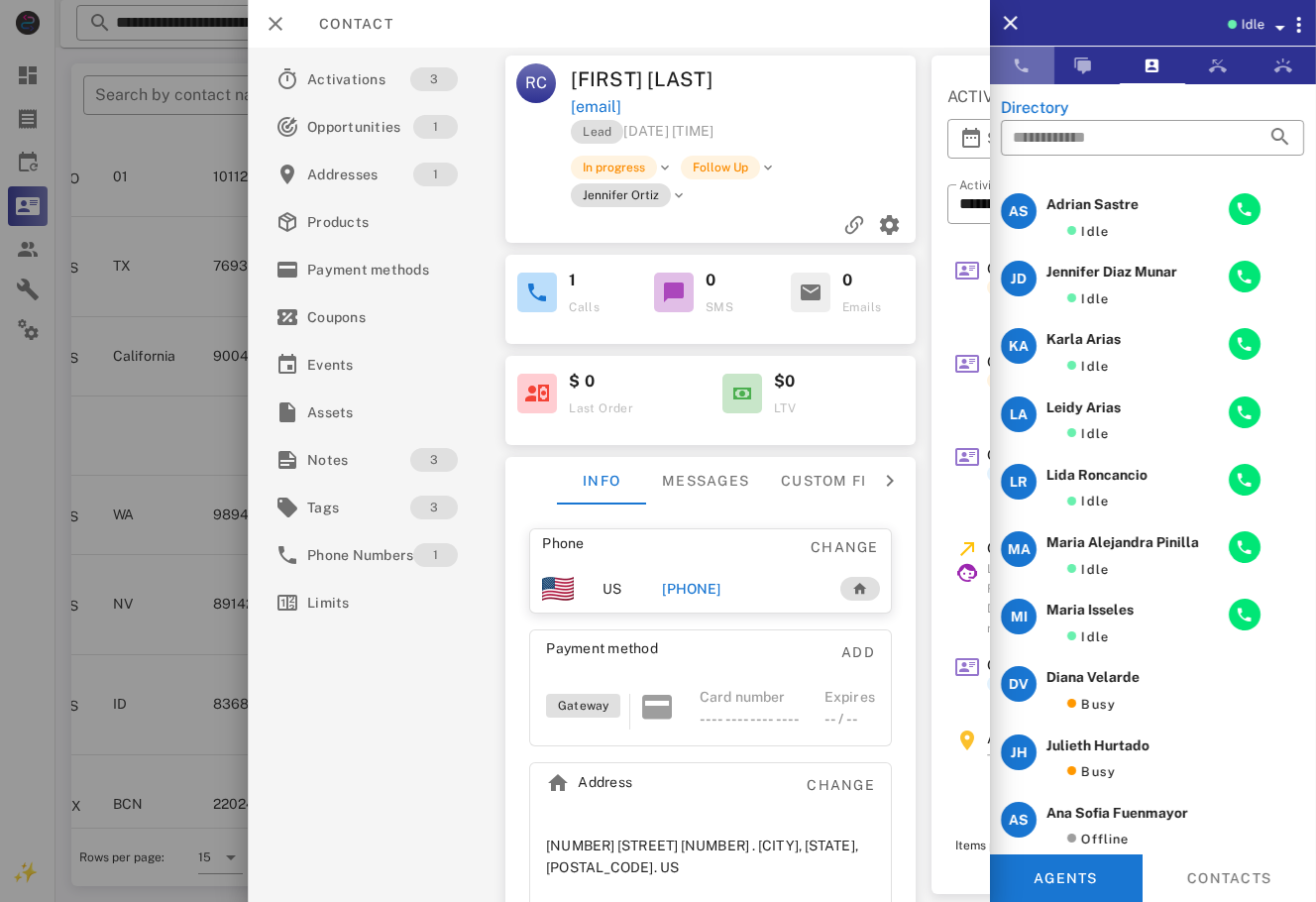 click at bounding box center (1022, 65) 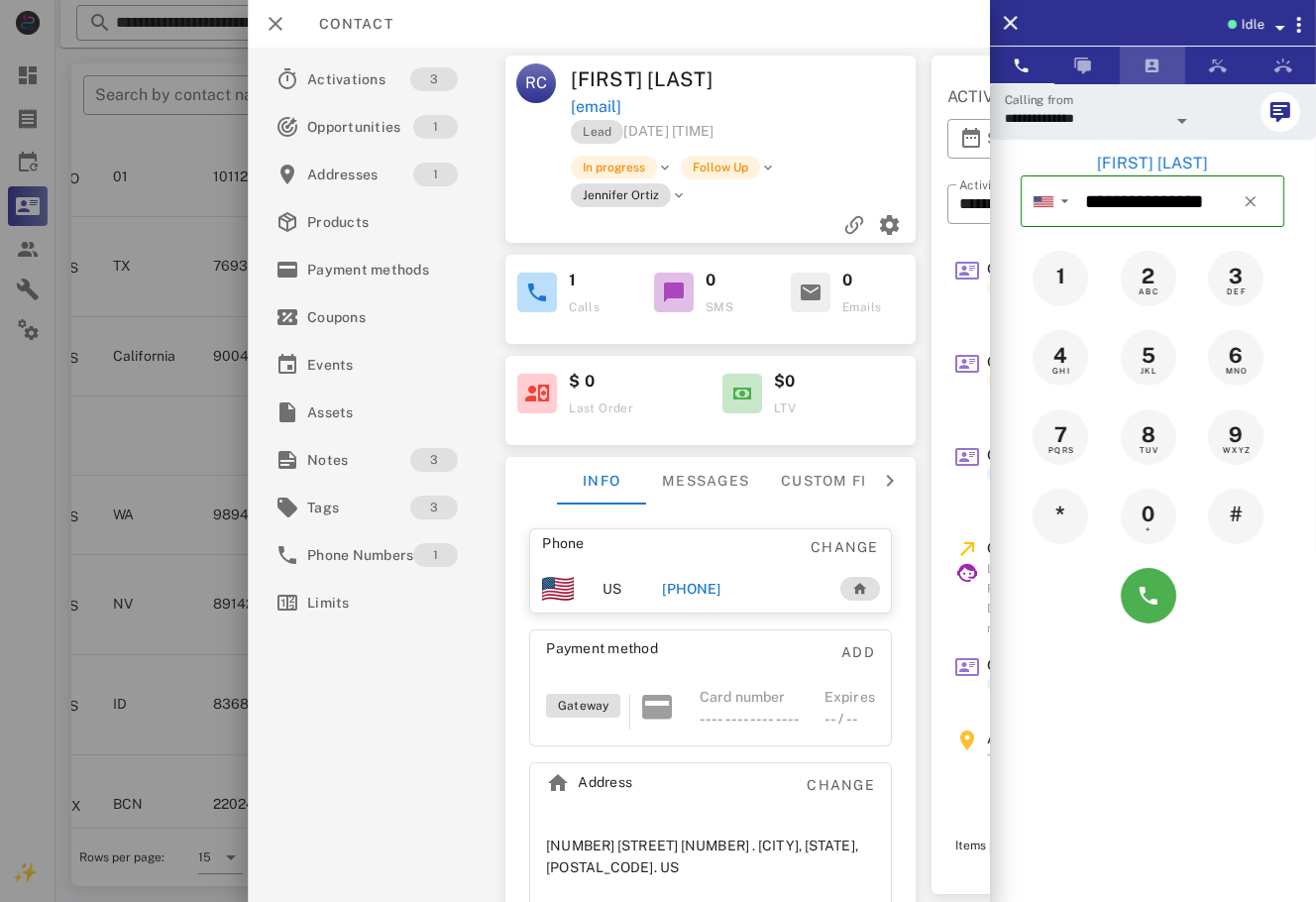 click at bounding box center (1152, 65) 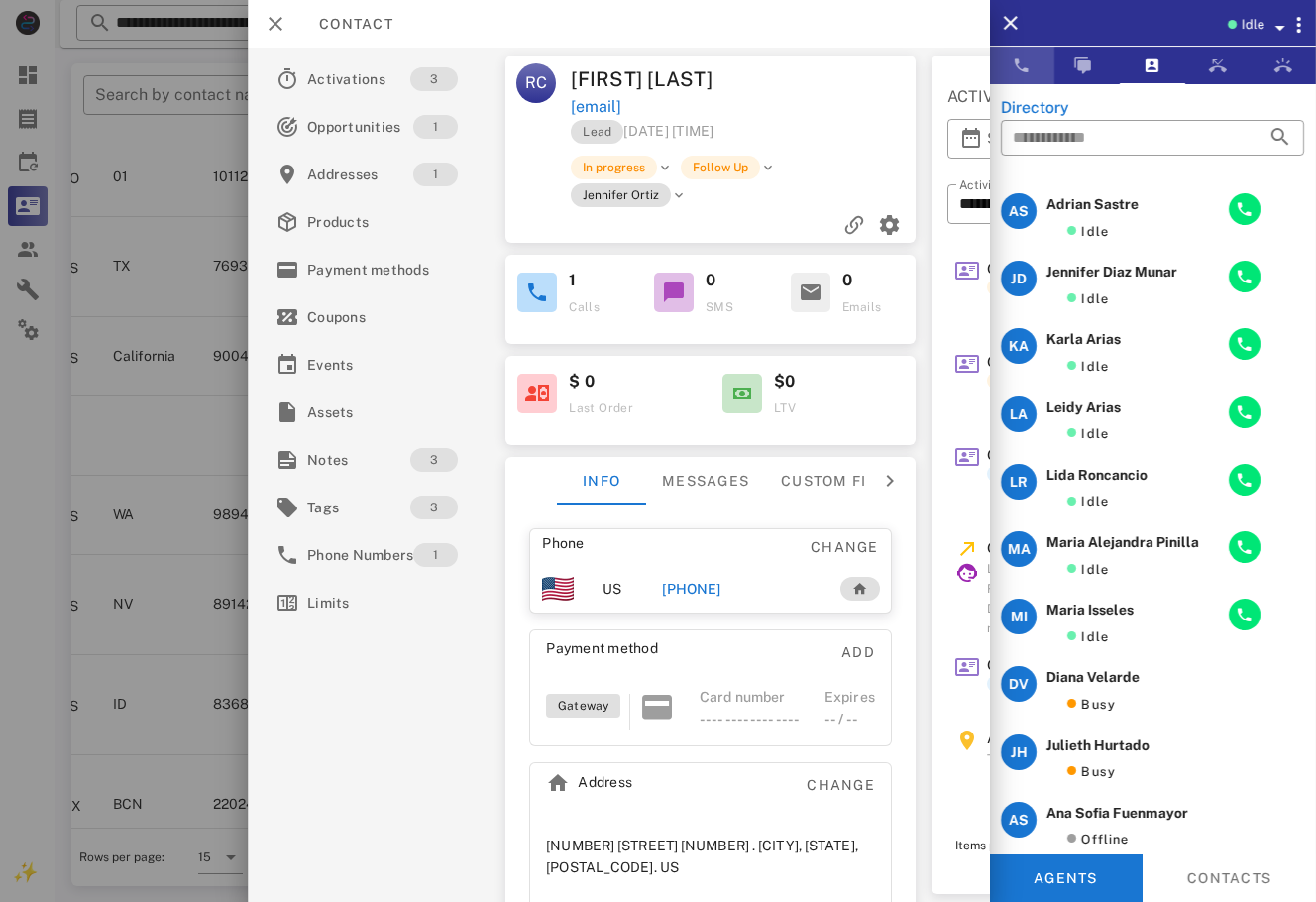 click at bounding box center [1022, 65] 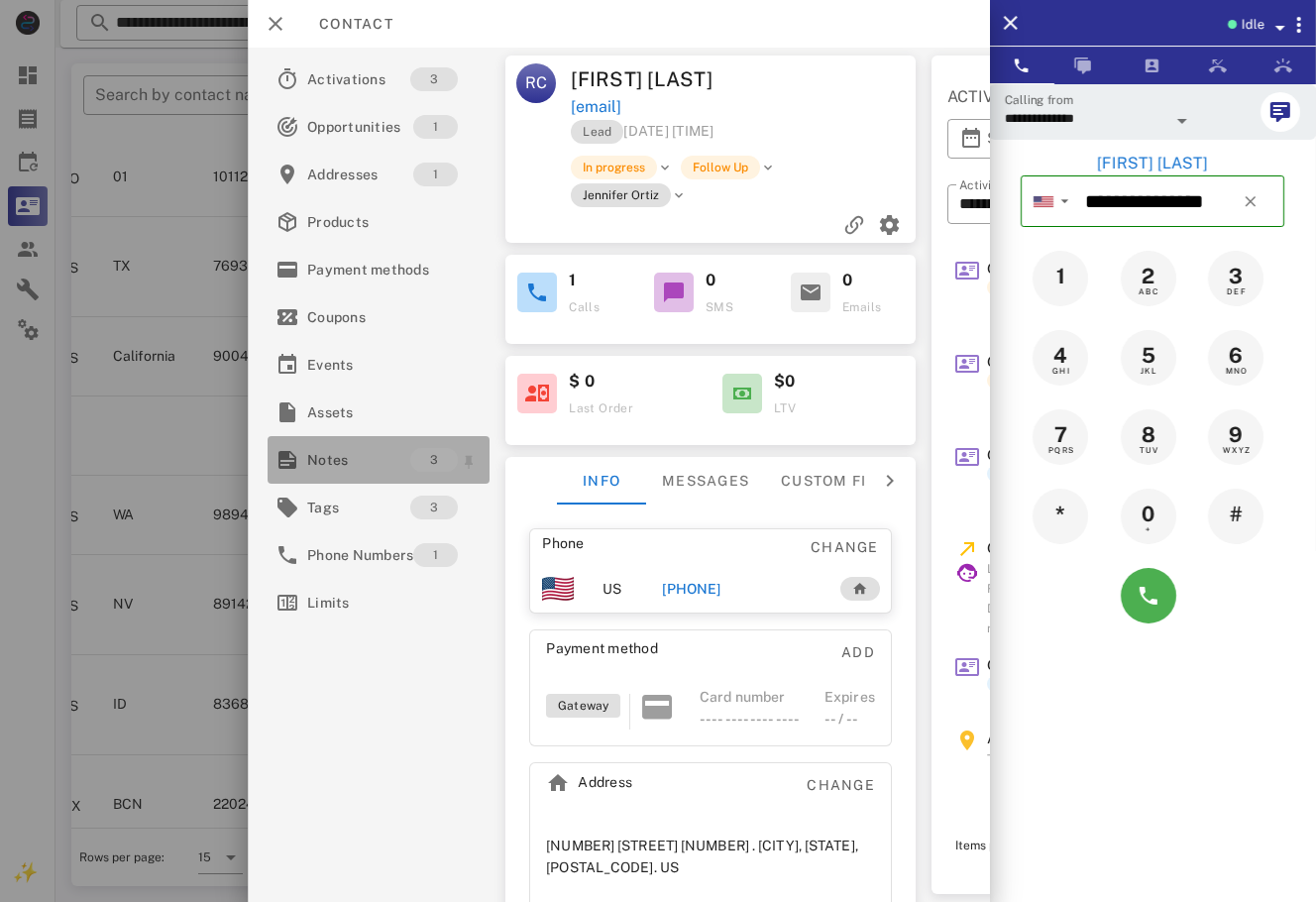click on "Notes" at bounding box center (359, 460) 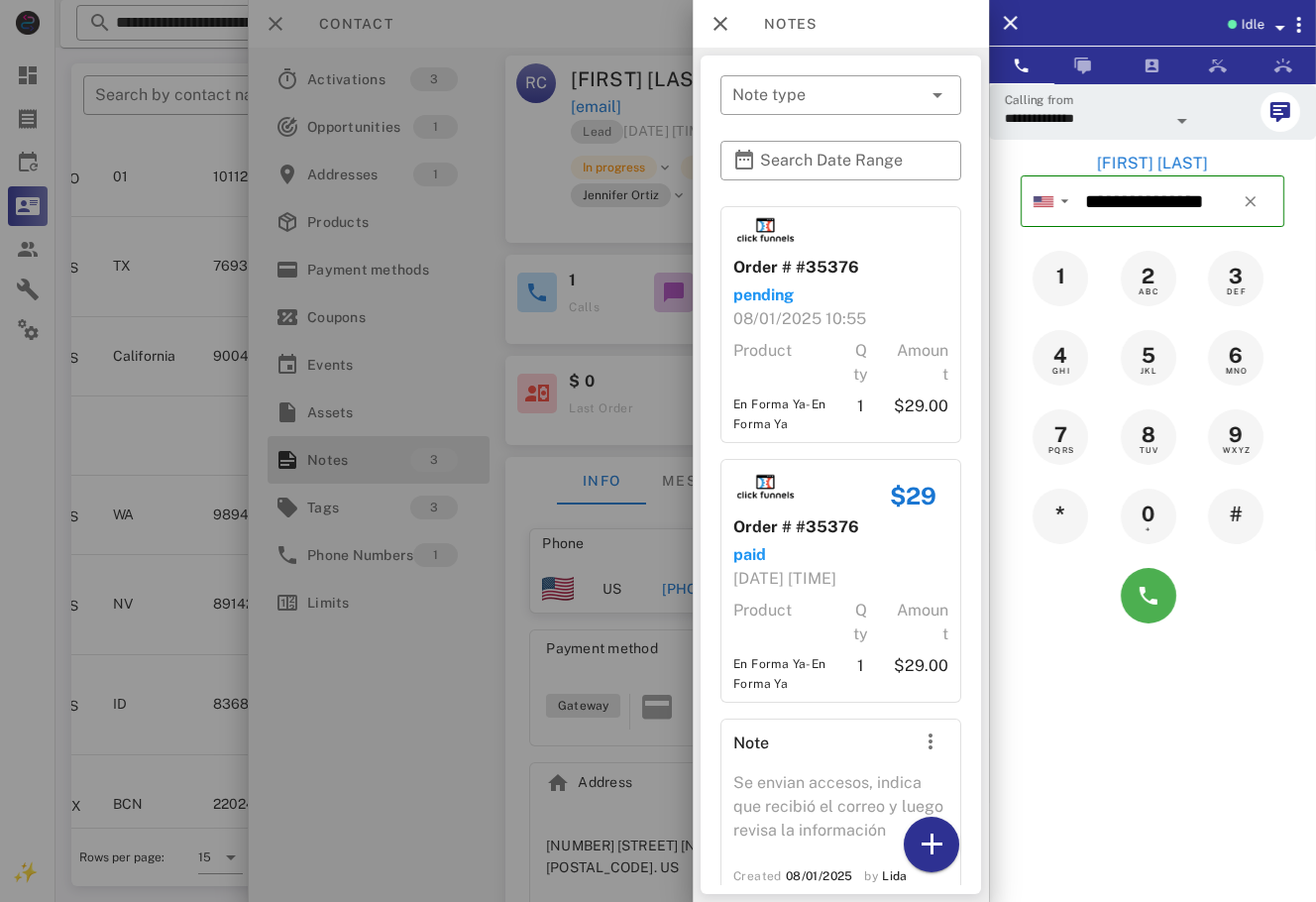 scroll, scrollTop: 120, scrollLeft: 0, axis: vertical 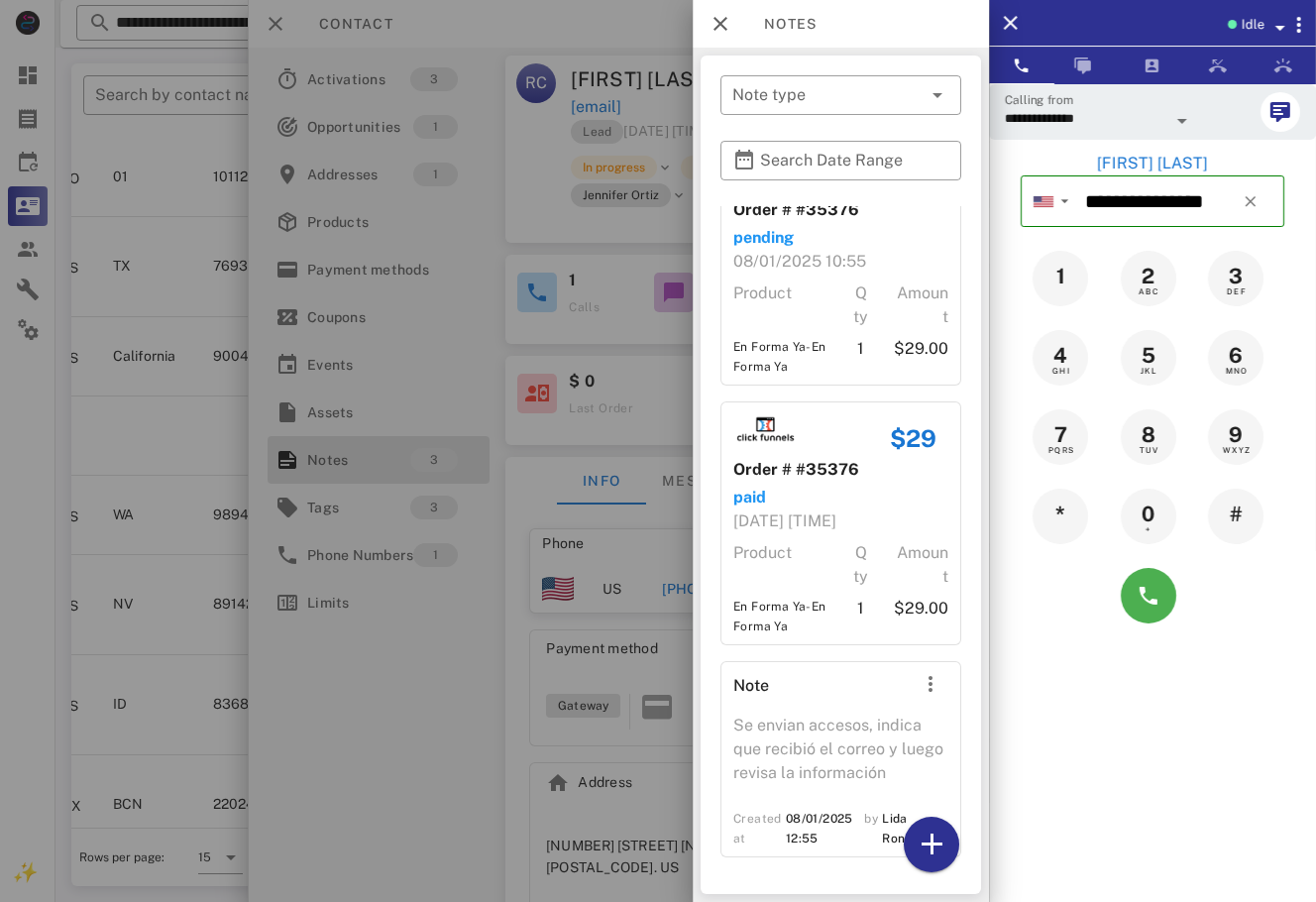 click at bounding box center [658, 451] 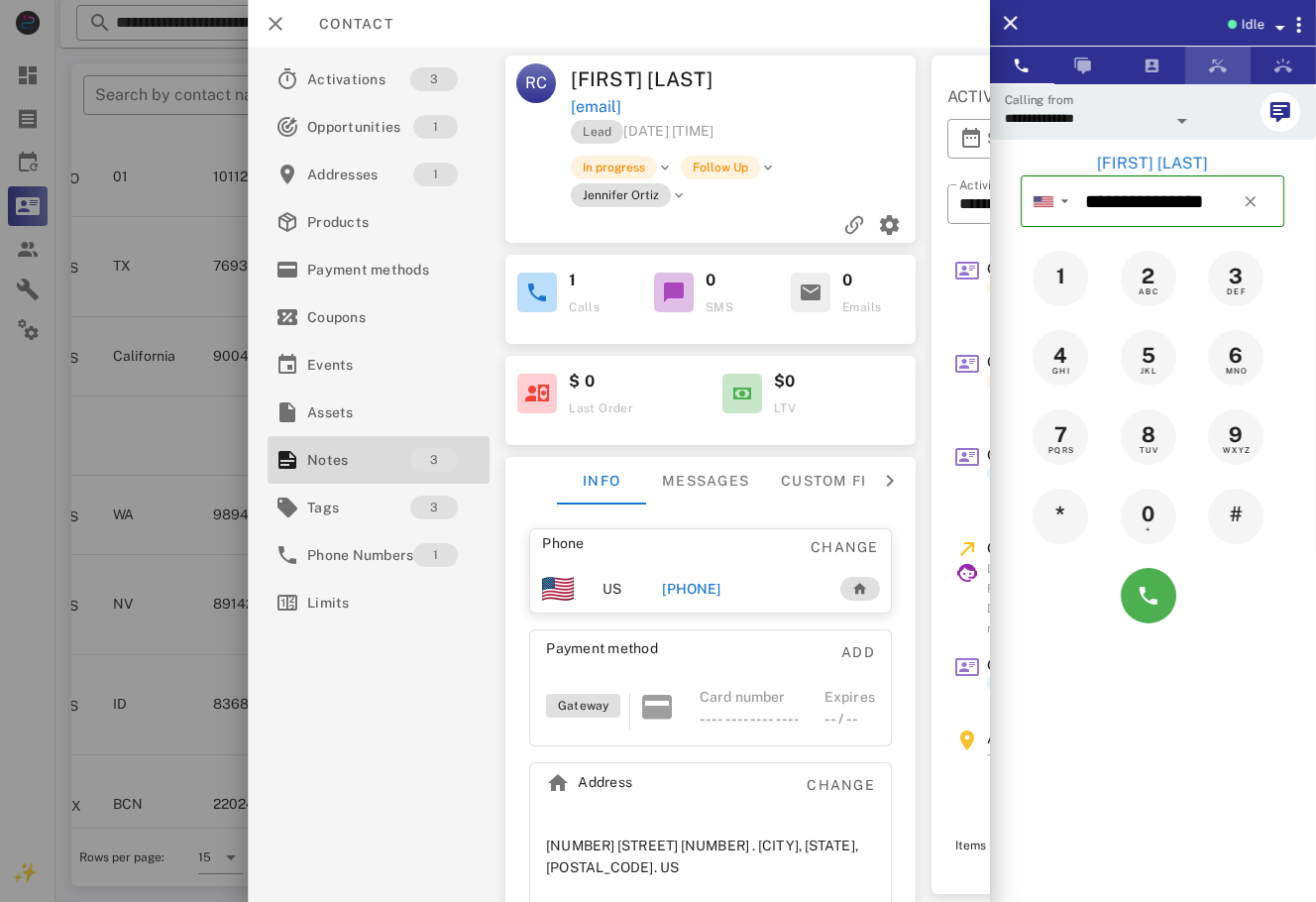 click at bounding box center (1218, 65) 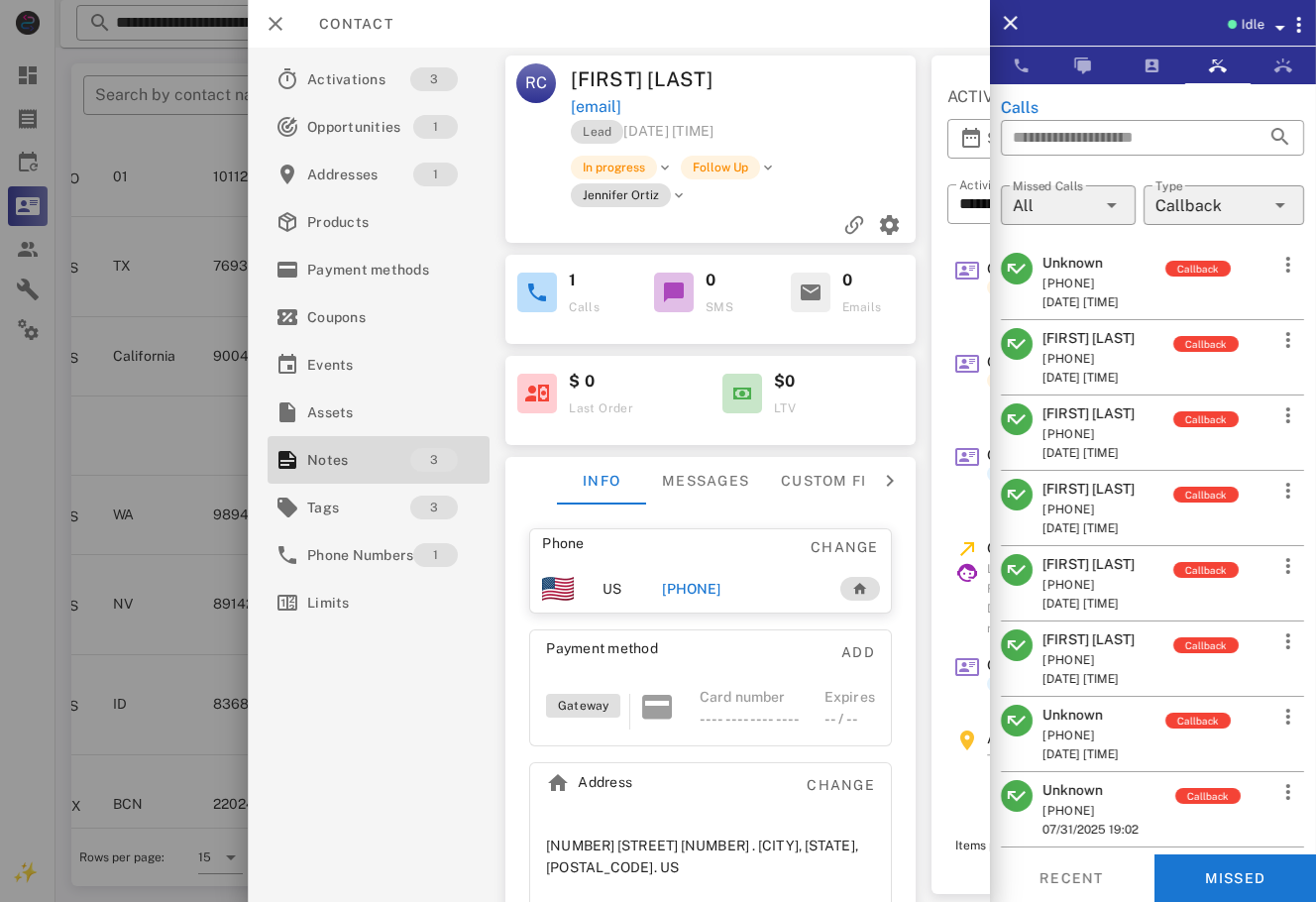 scroll, scrollTop: 0, scrollLeft: 0, axis: both 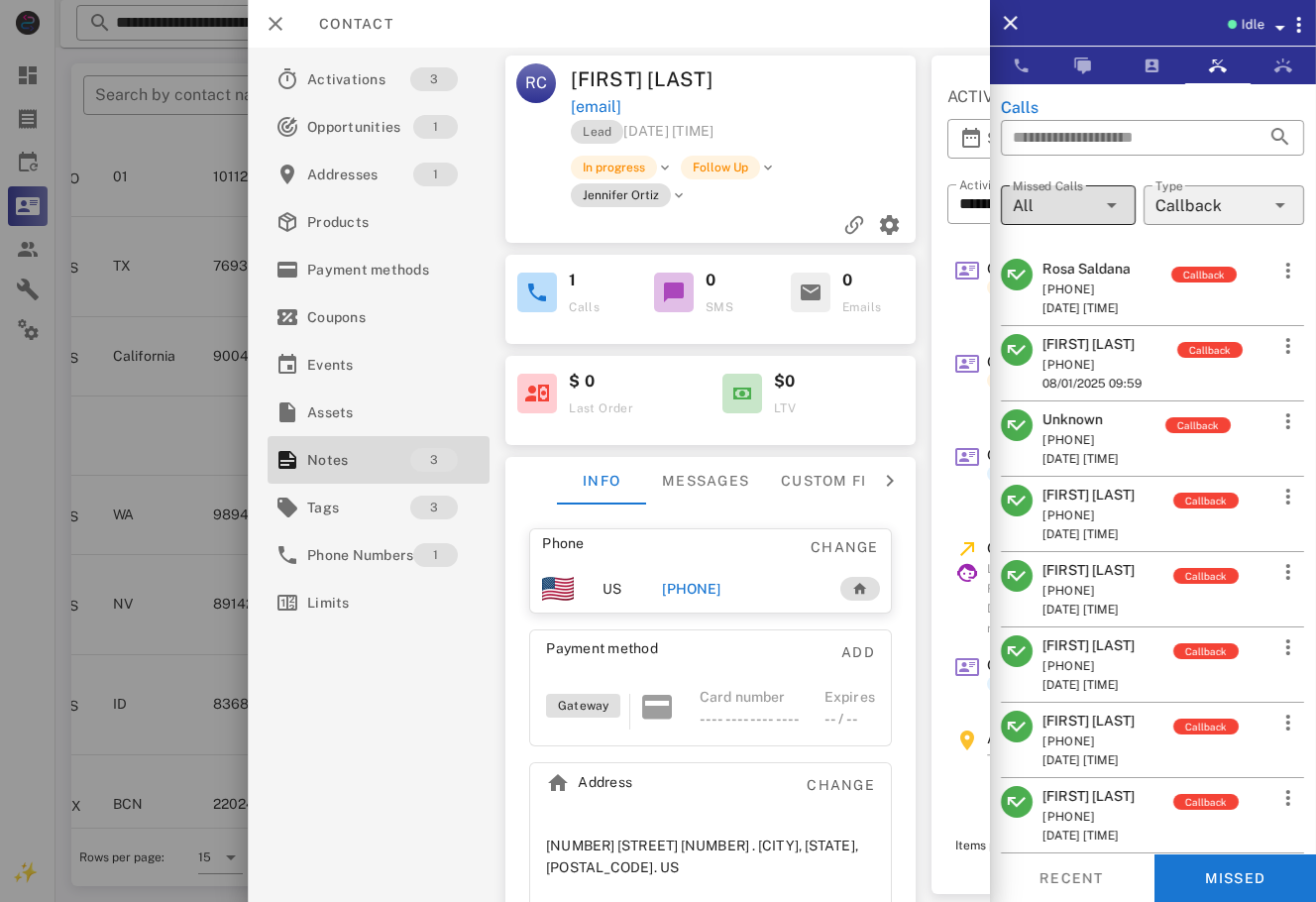 click at bounding box center [1112, 205] 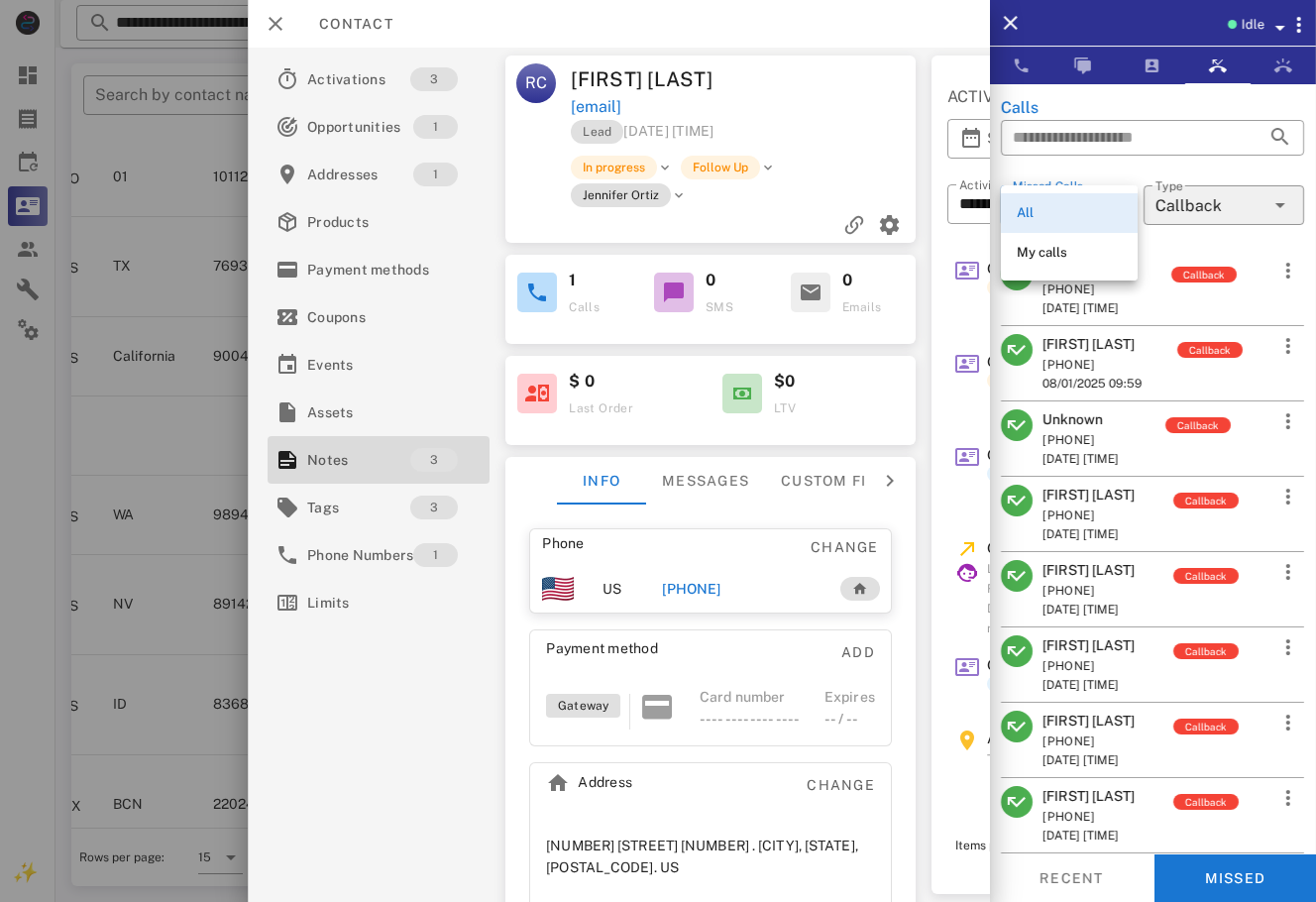click on "All My calls" at bounding box center [1069, 233] 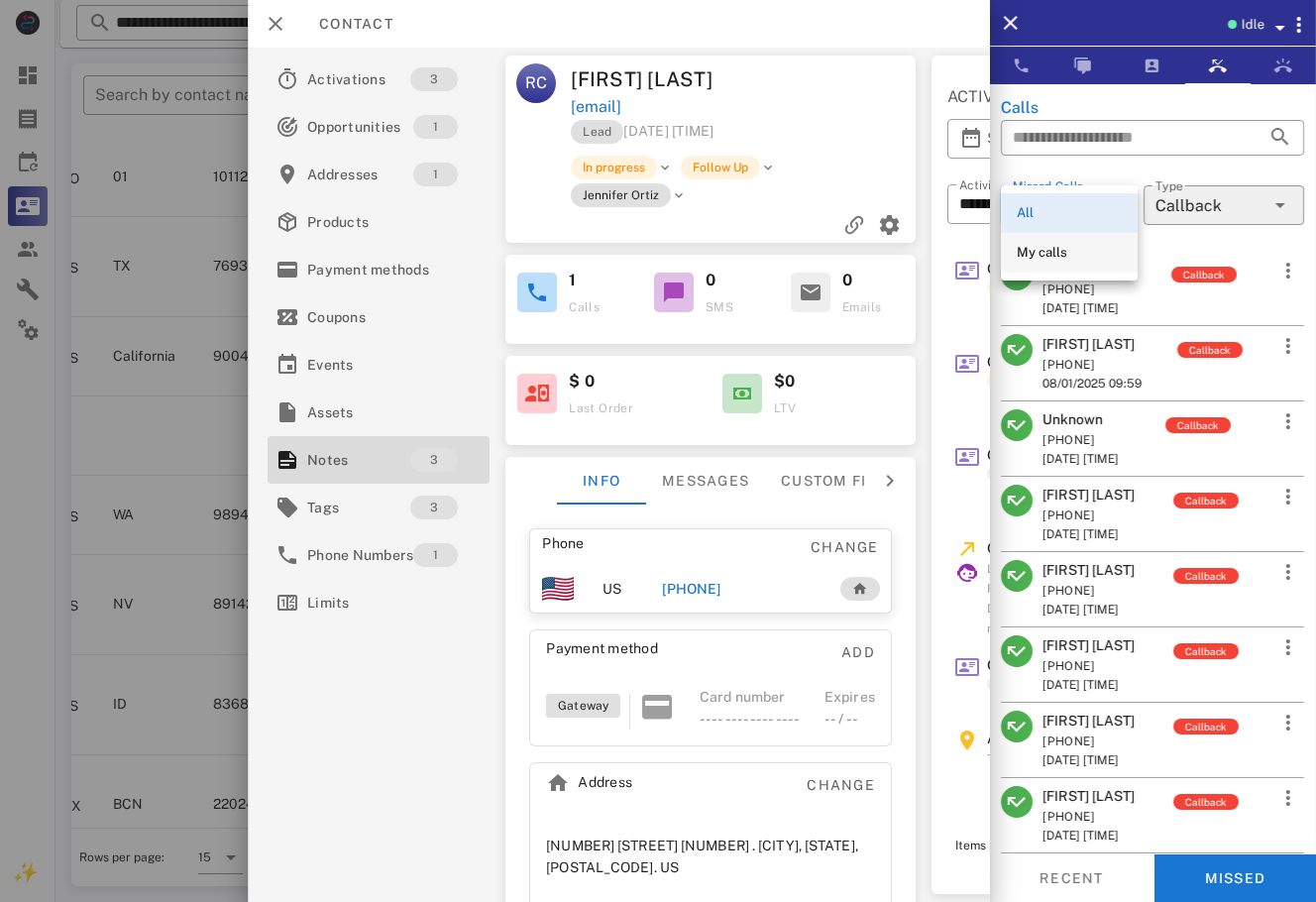 click on "My calls" at bounding box center [1069, 253] 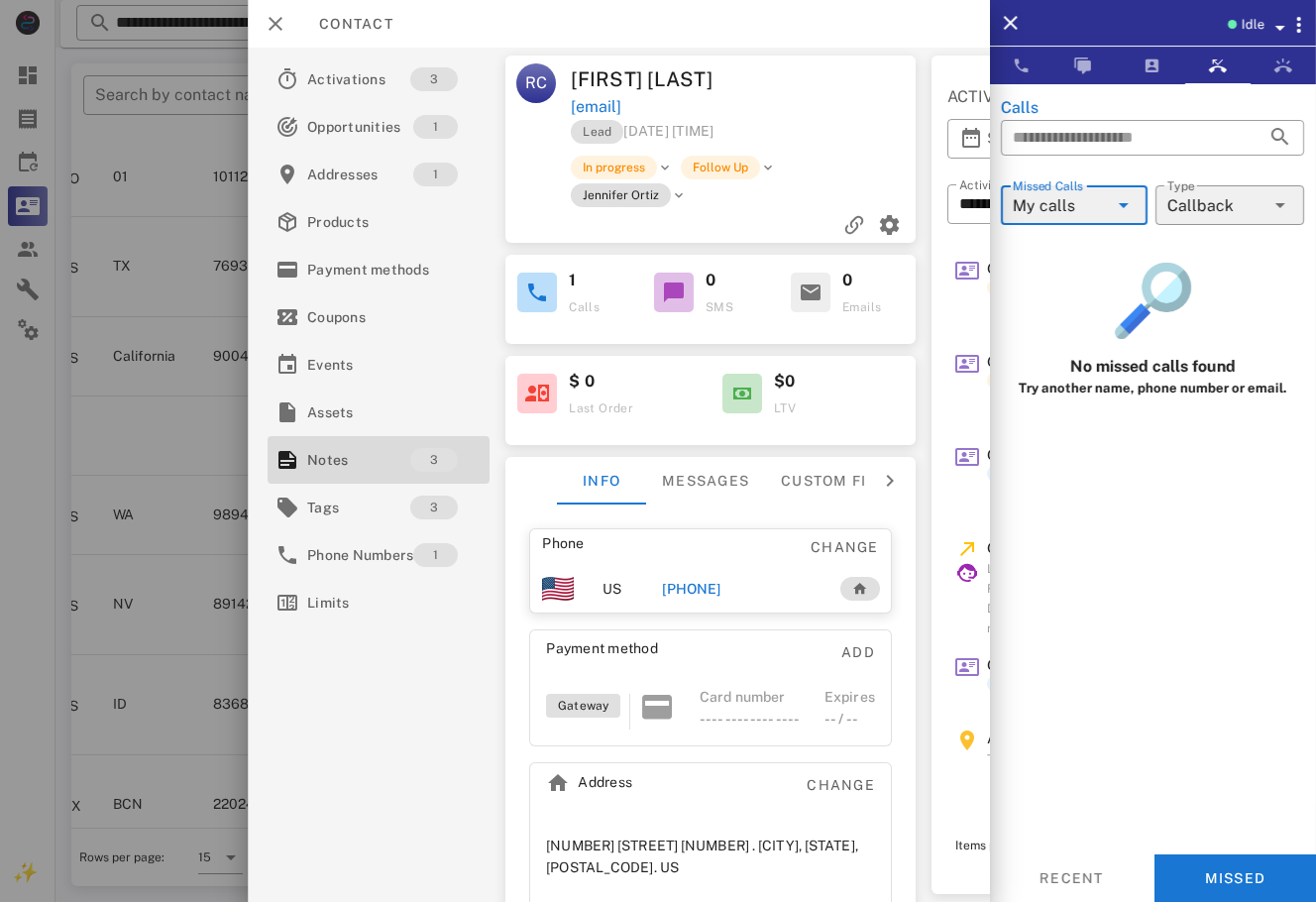 click on "My calls" at bounding box center [1060, 205] 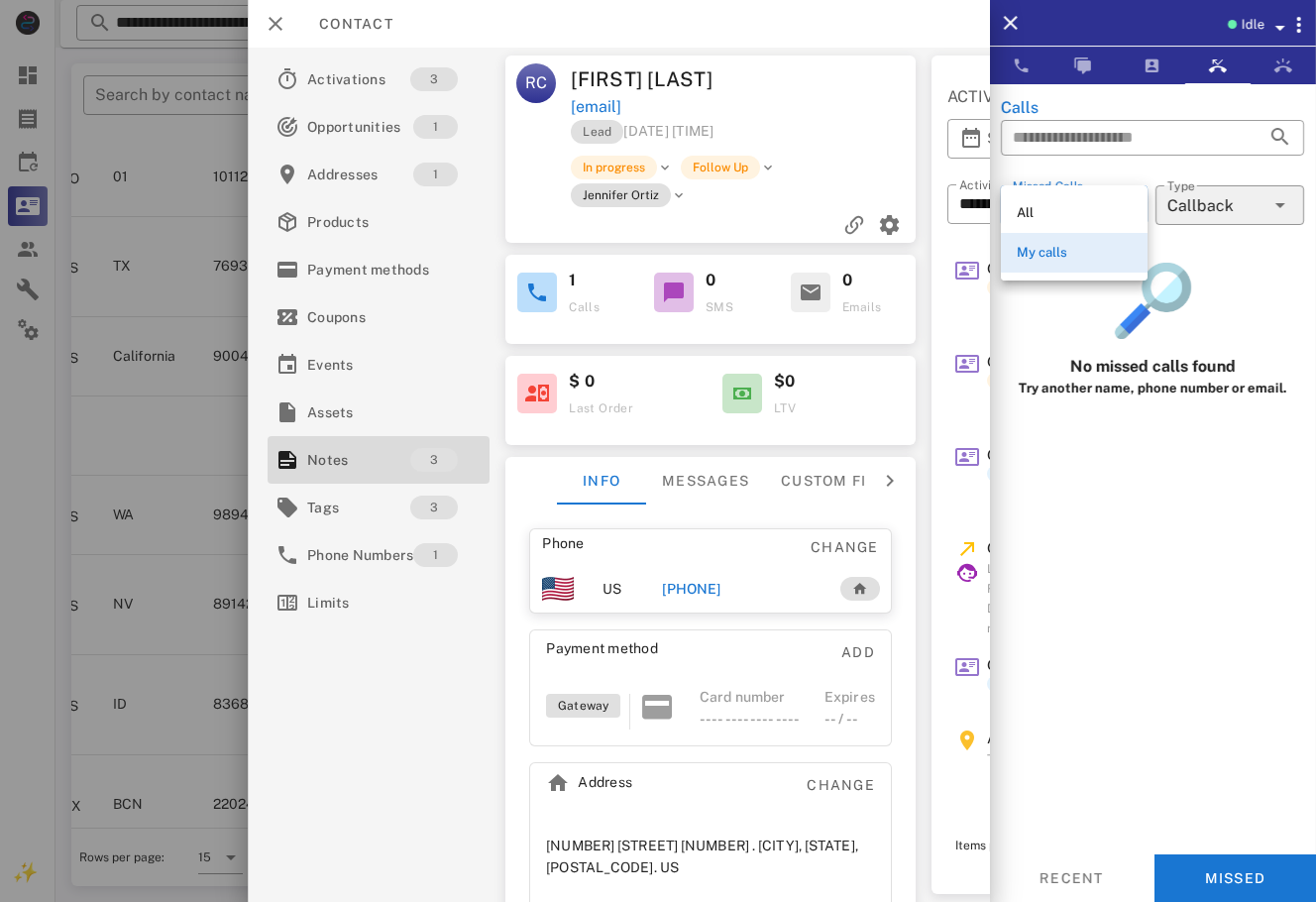 click on "All" at bounding box center (1074, 213) 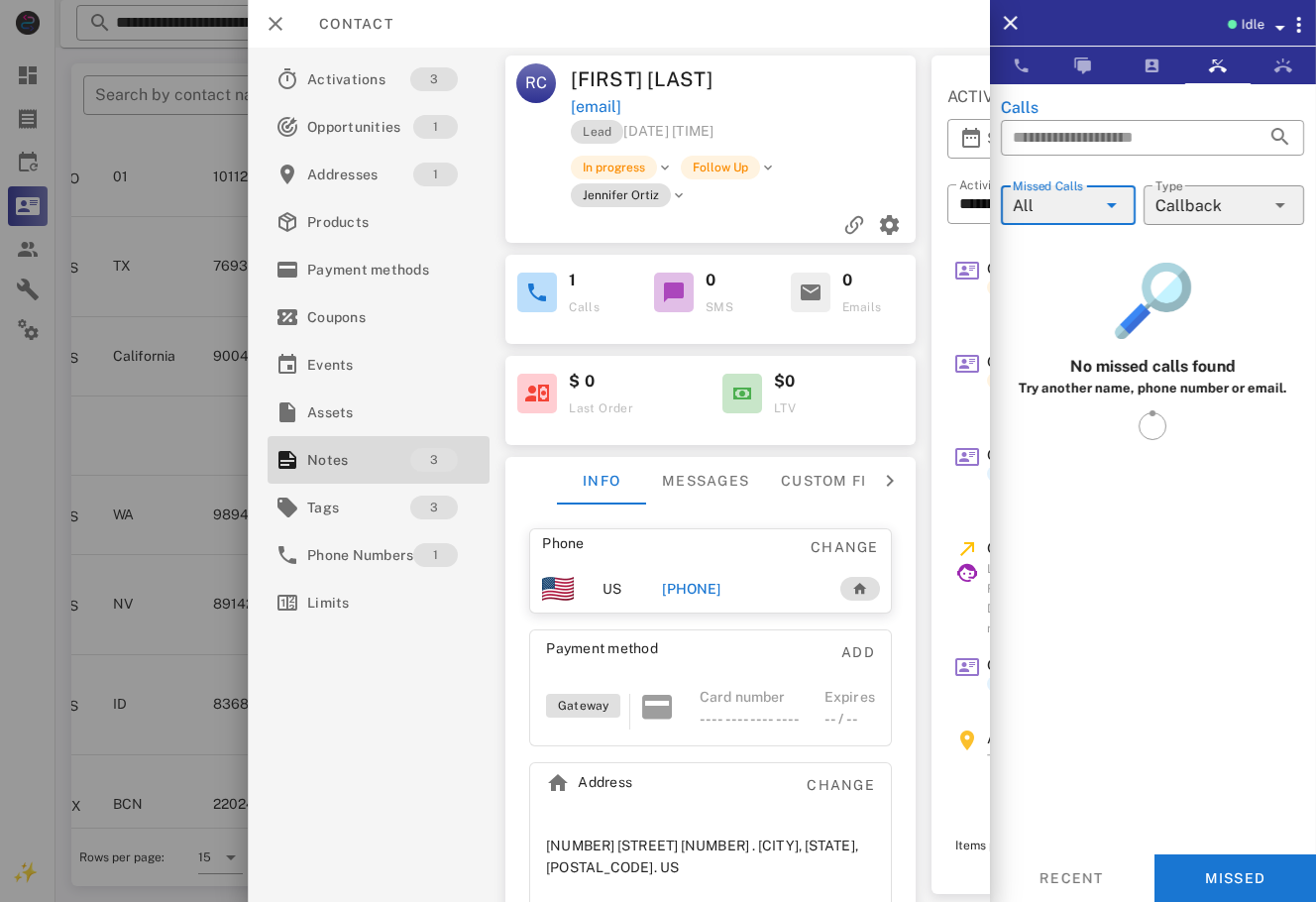 drag, startPoint x: 737, startPoint y: 326, endPoint x: 740, endPoint y: 296, distance: 30.149627 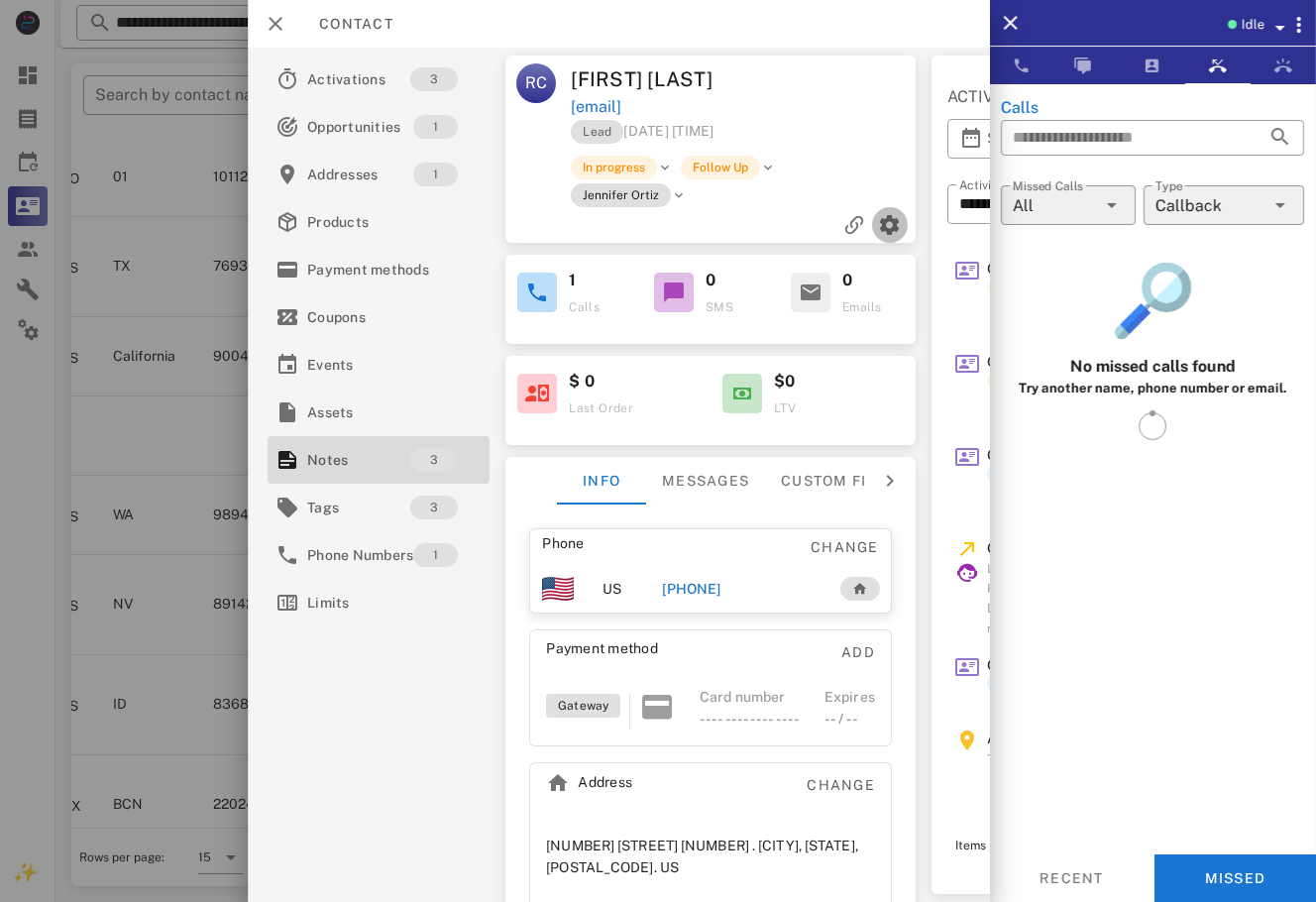 click at bounding box center (889, 225) 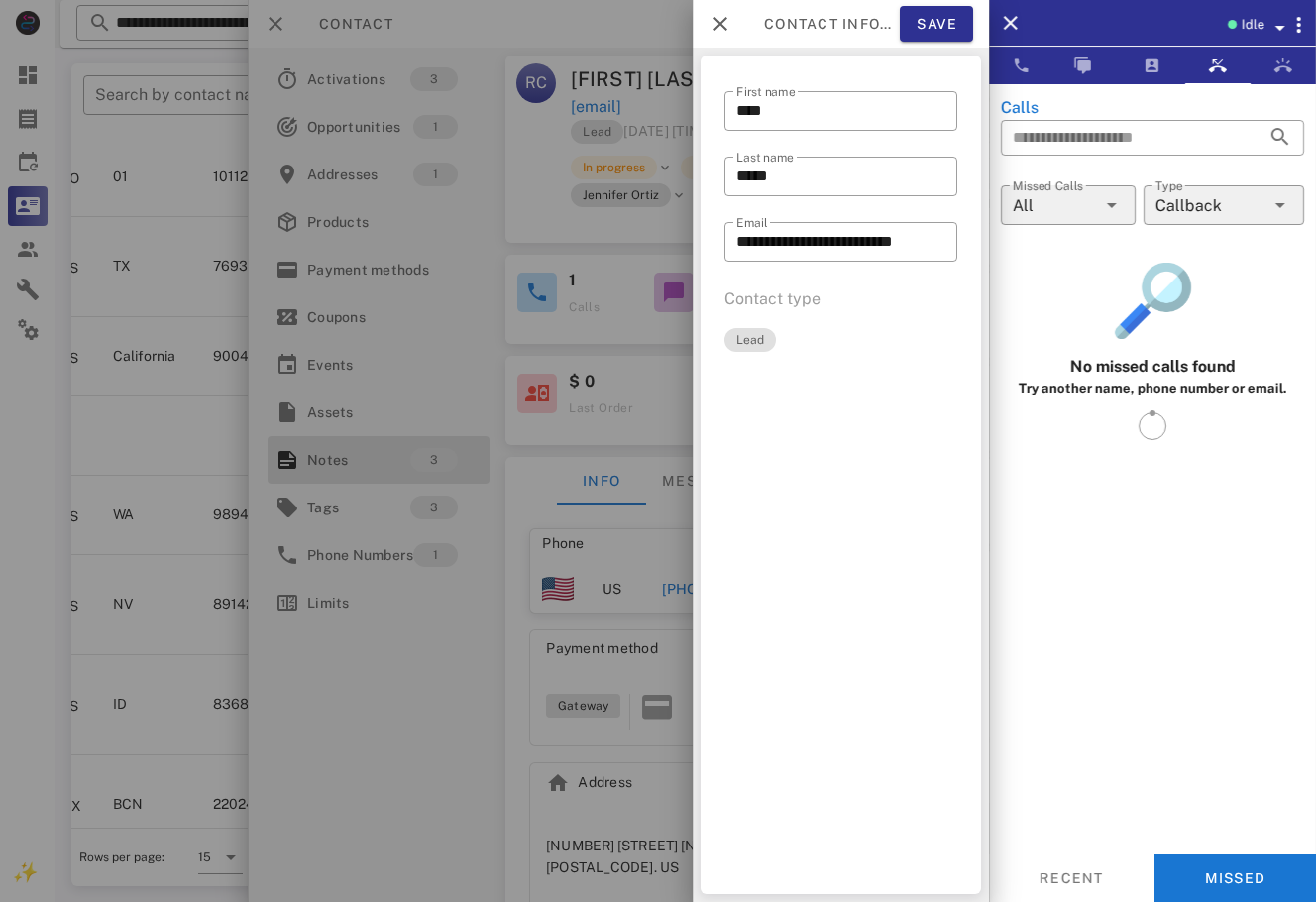 scroll, scrollTop: 575, scrollLeft: 452, axis: both 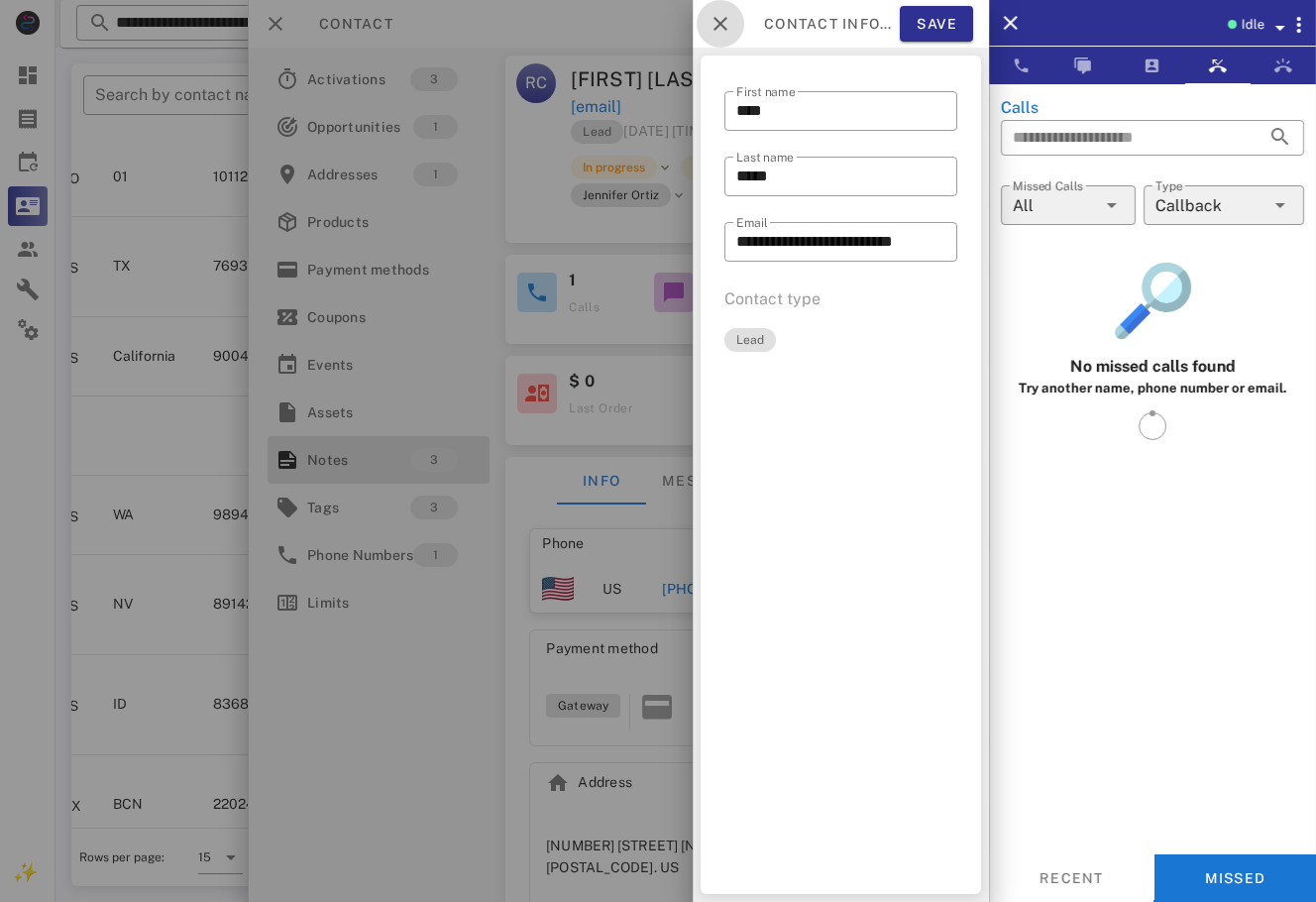 click at bounding box center [720, 24] 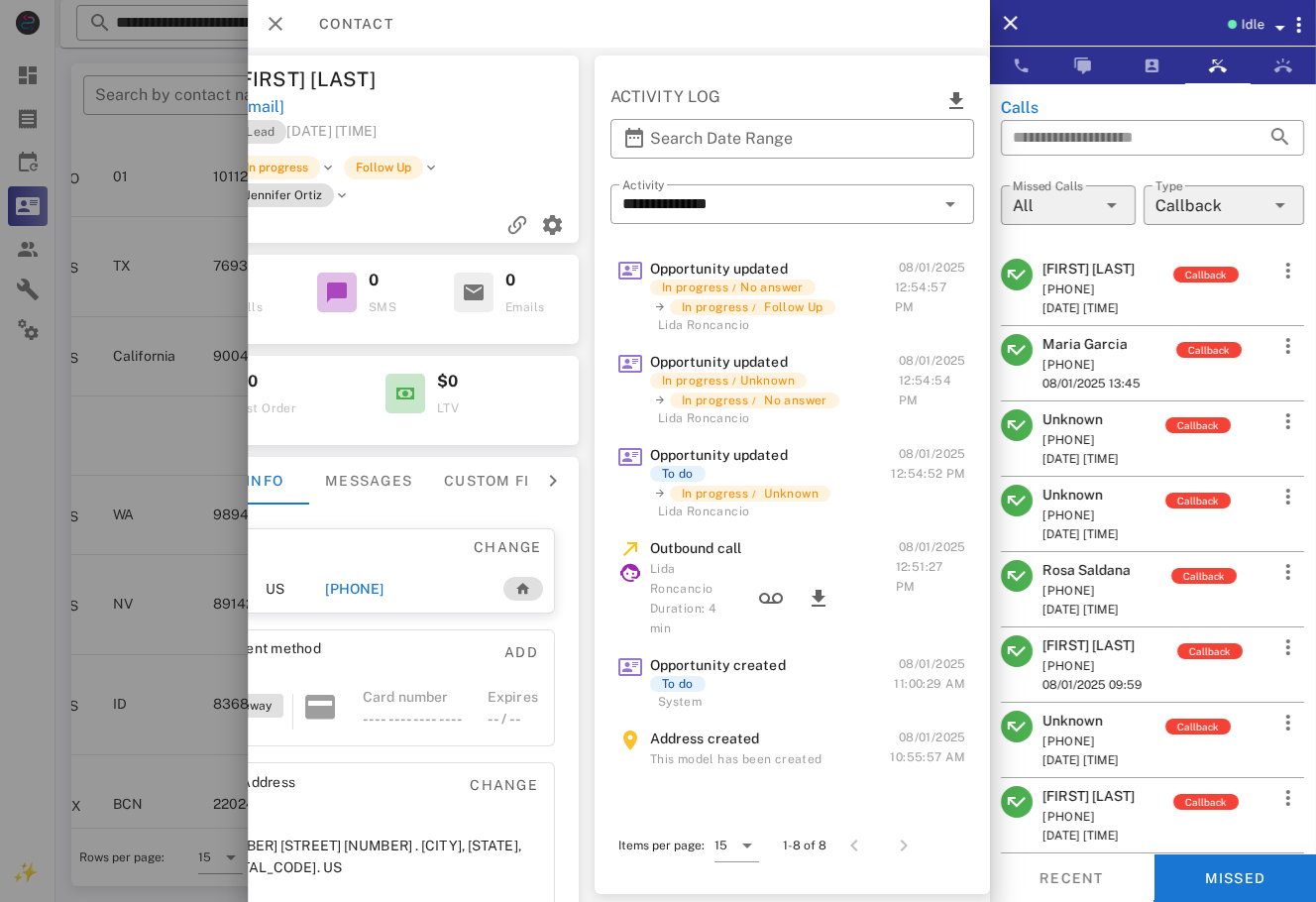 scroll, scrollTop: 0, scrollLeft: 0, axis: both 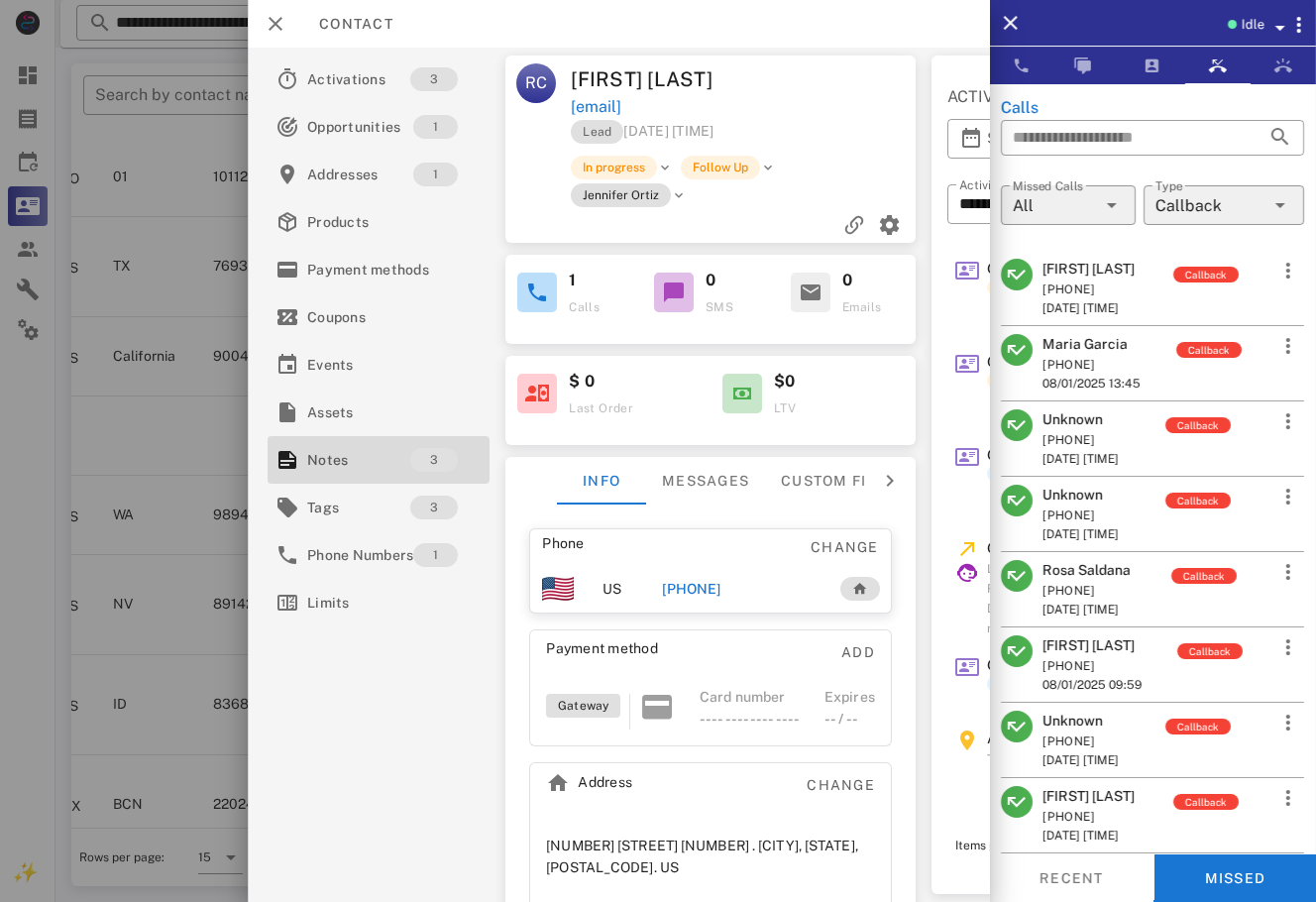 click on "Carmen De los Santos" at bounding box center (1088, 269) 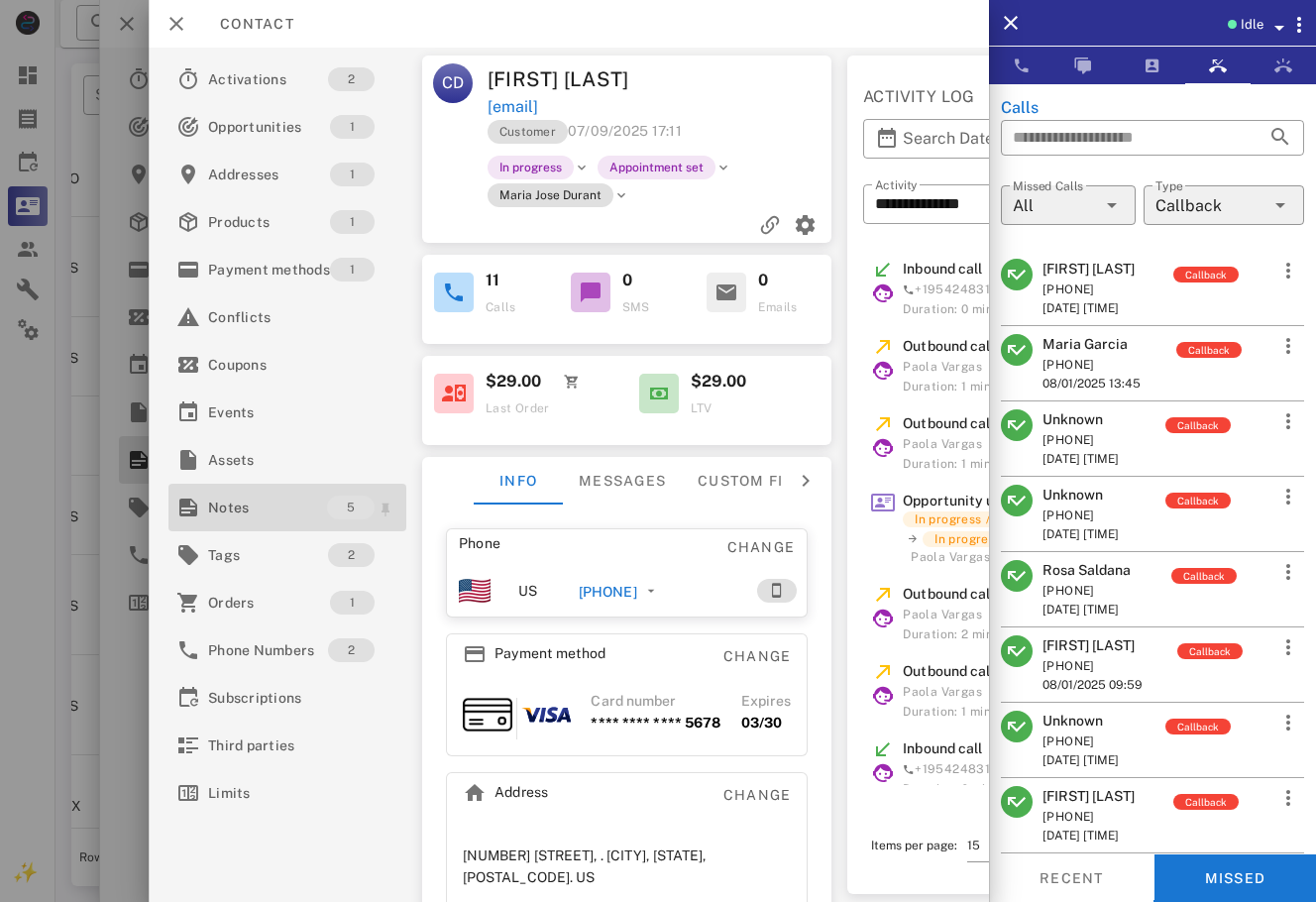 click on "Notes" at bounding box center [268, 507] 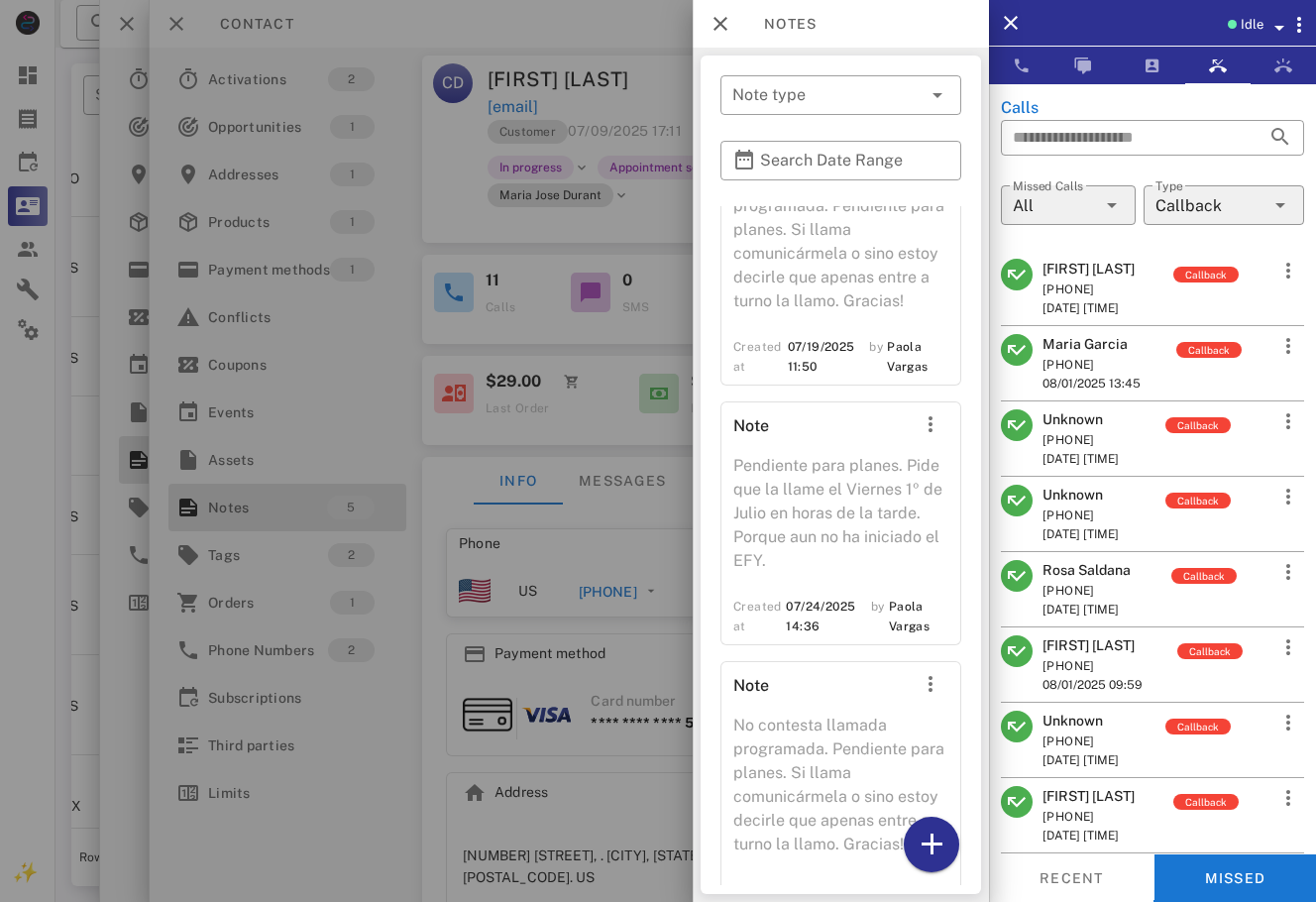 scroll, scrollTop: 604, scrollLeft: 0, axis: vertical 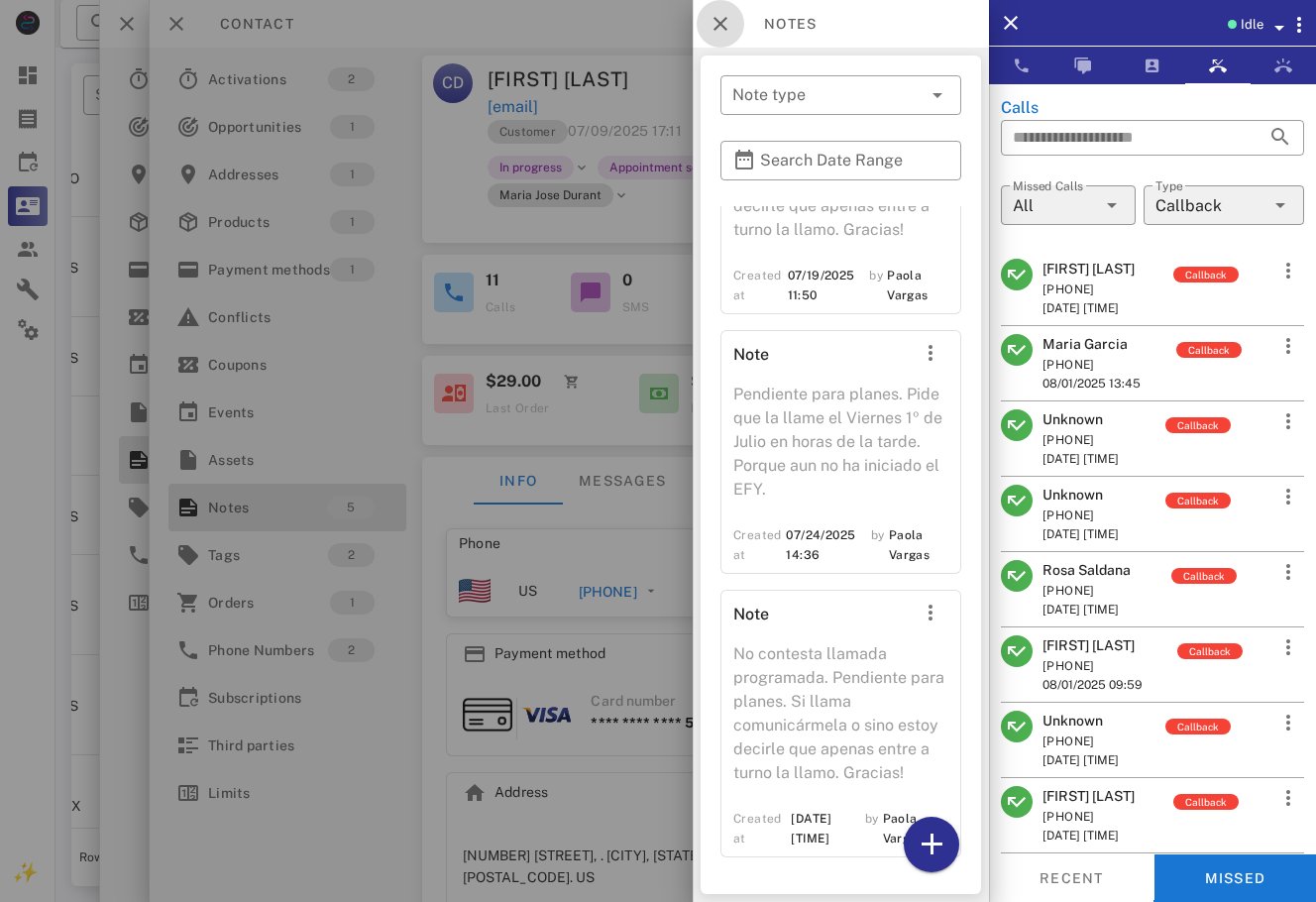 click at bounding box center (720, 24) 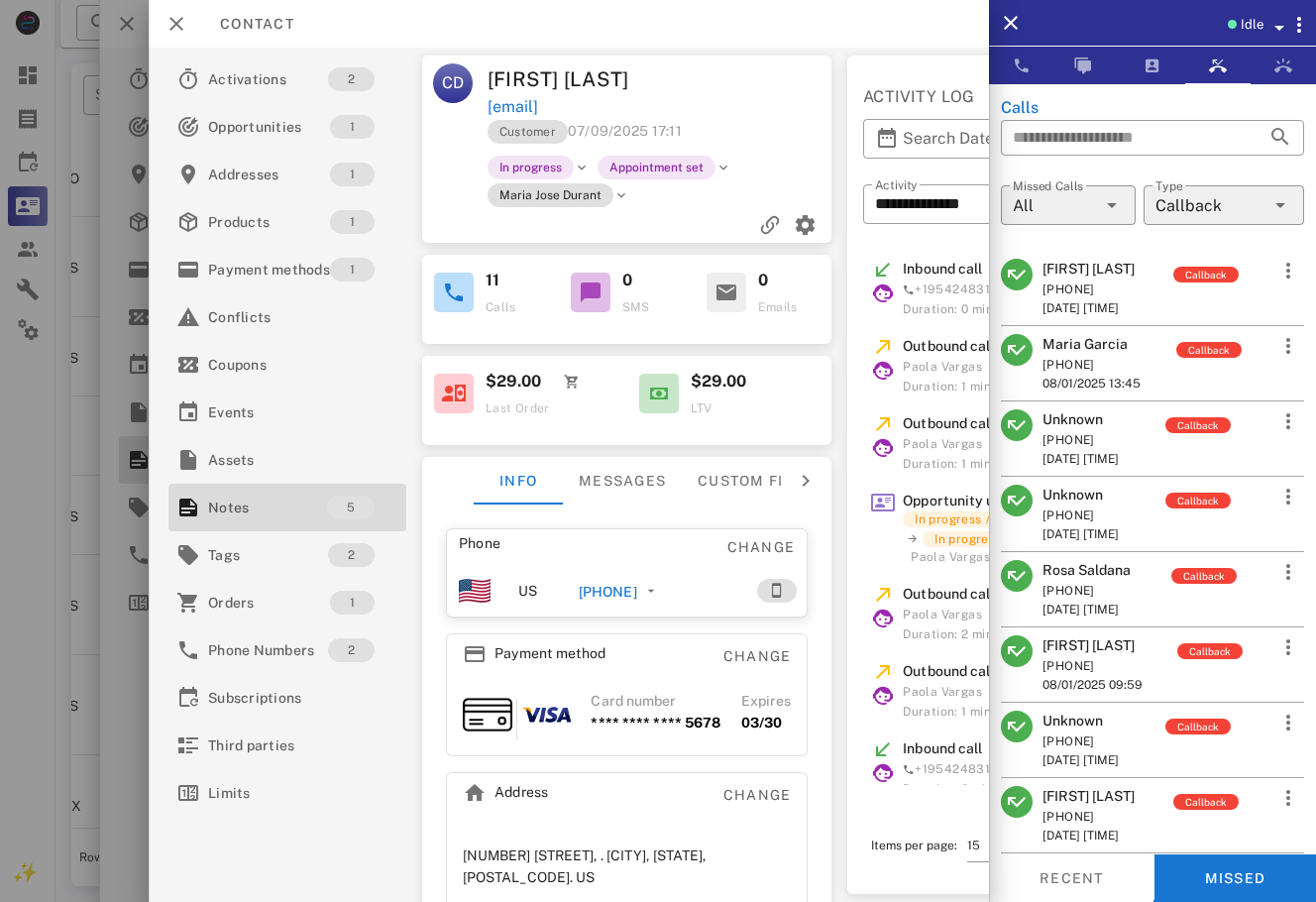 click at bounding box center [748, 79] 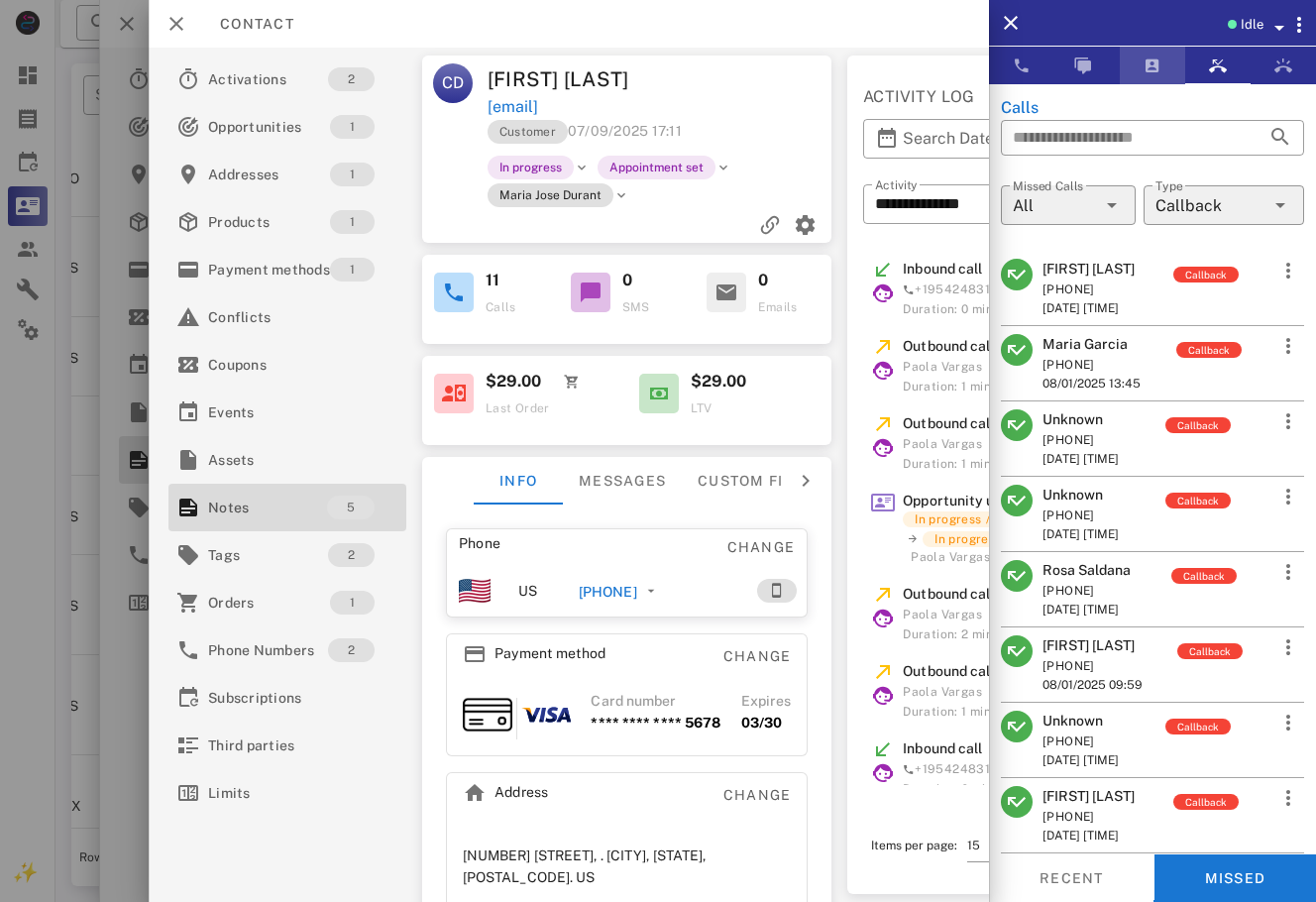 click at bounding box center [1152, 65] 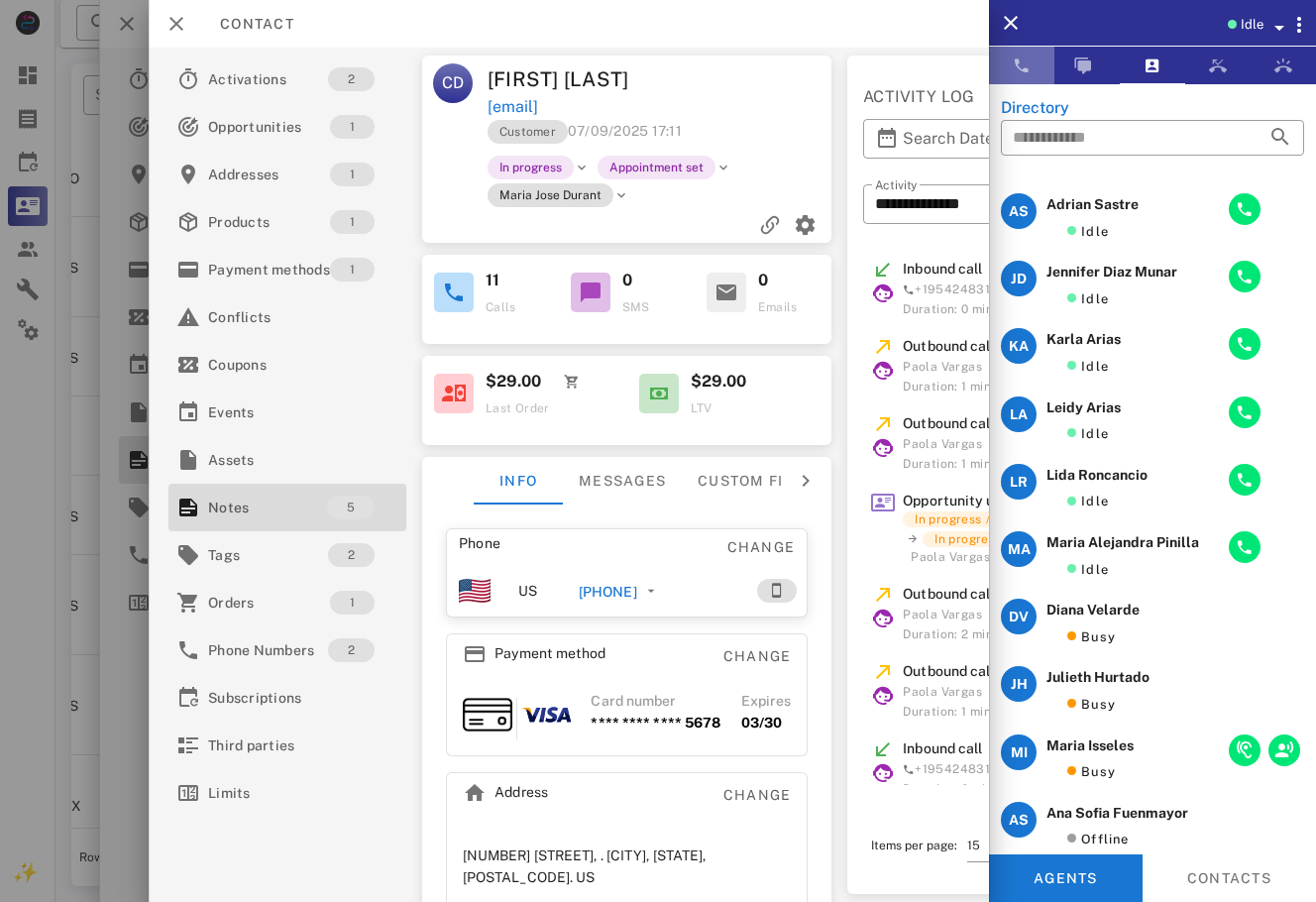 click at bounding box center (1022, 65) 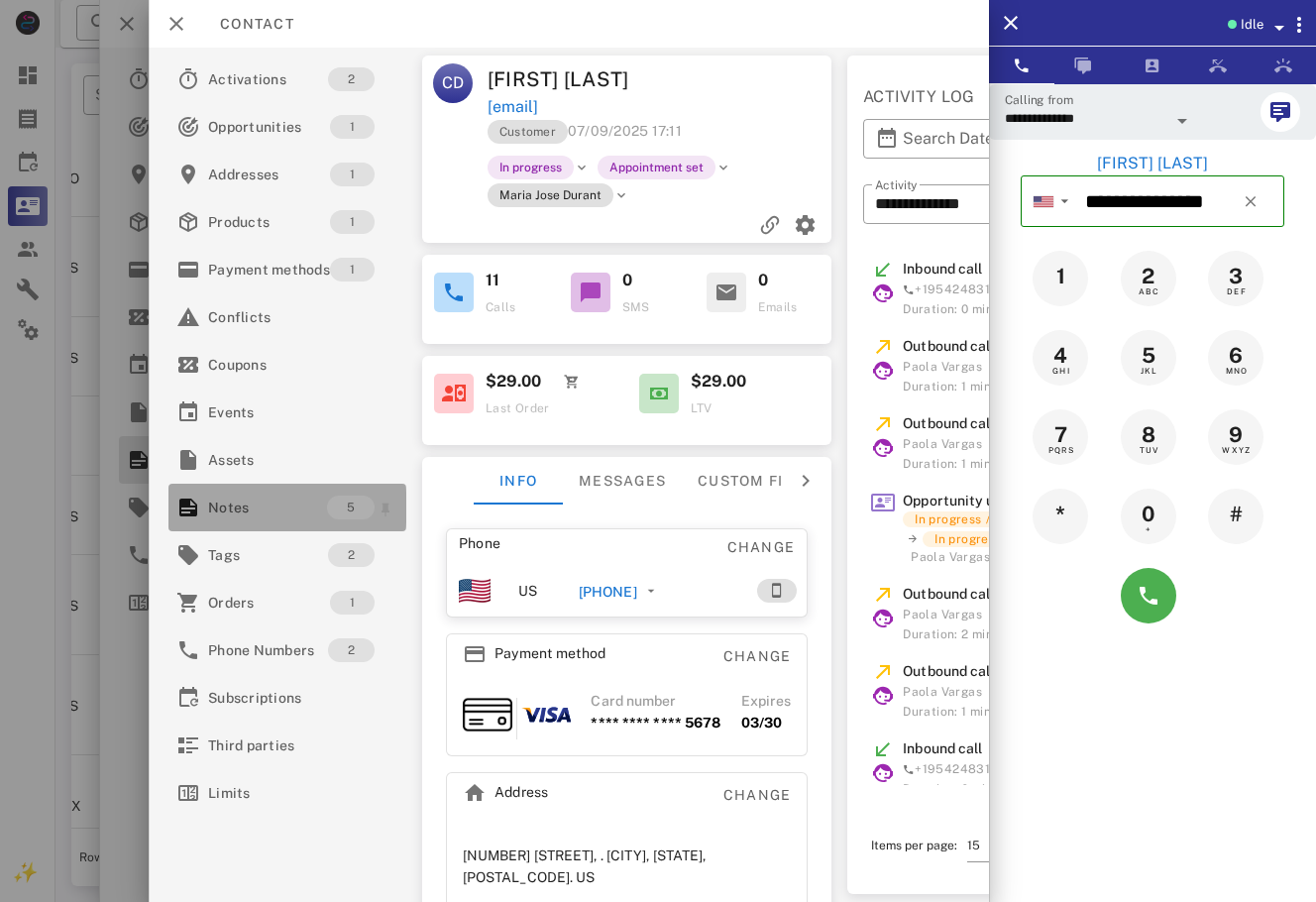 click on "Notes" at bounding box center (268, 507) 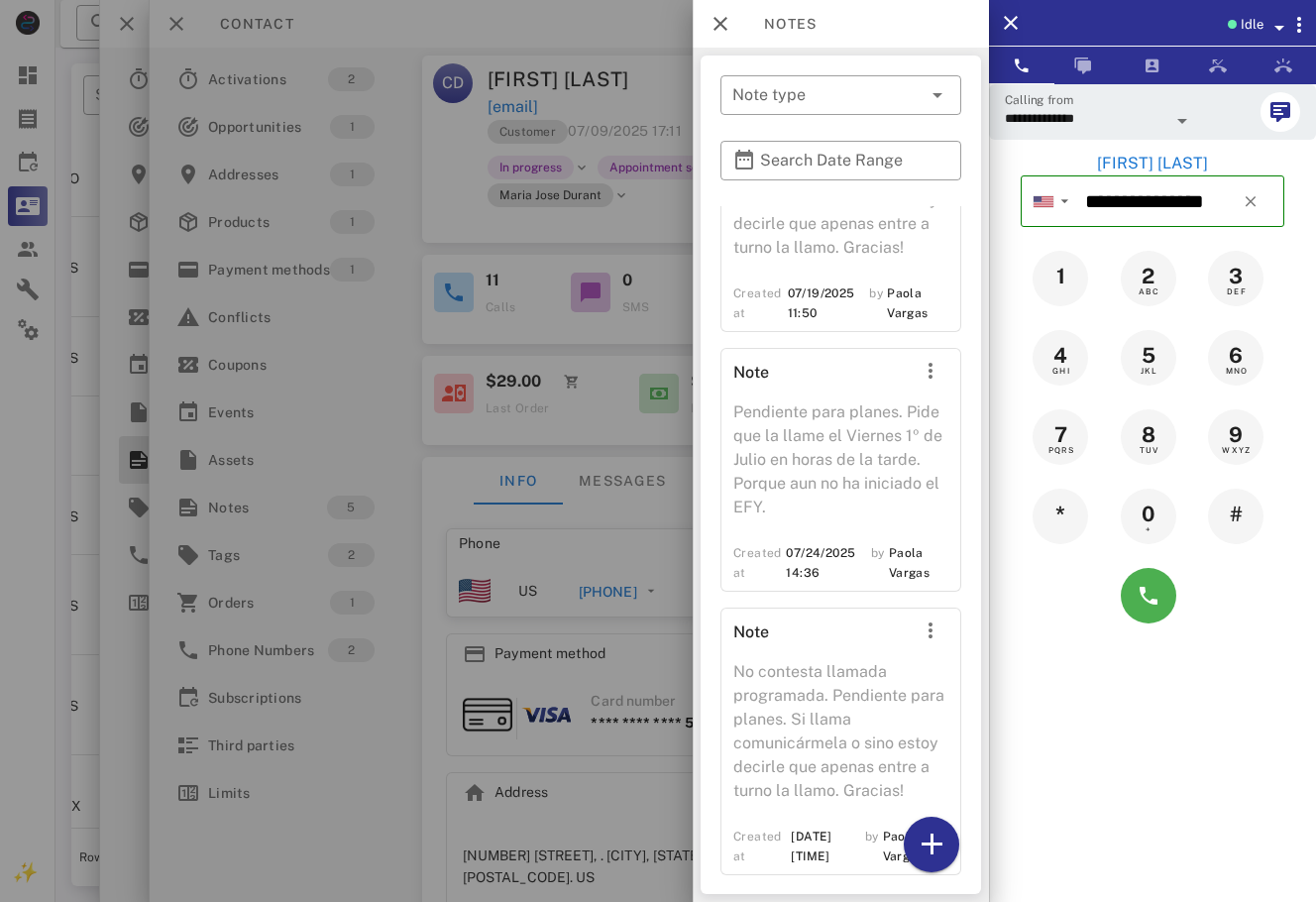 scroll, scrollTop: 604, scrollLeft: 0, axis: vertical 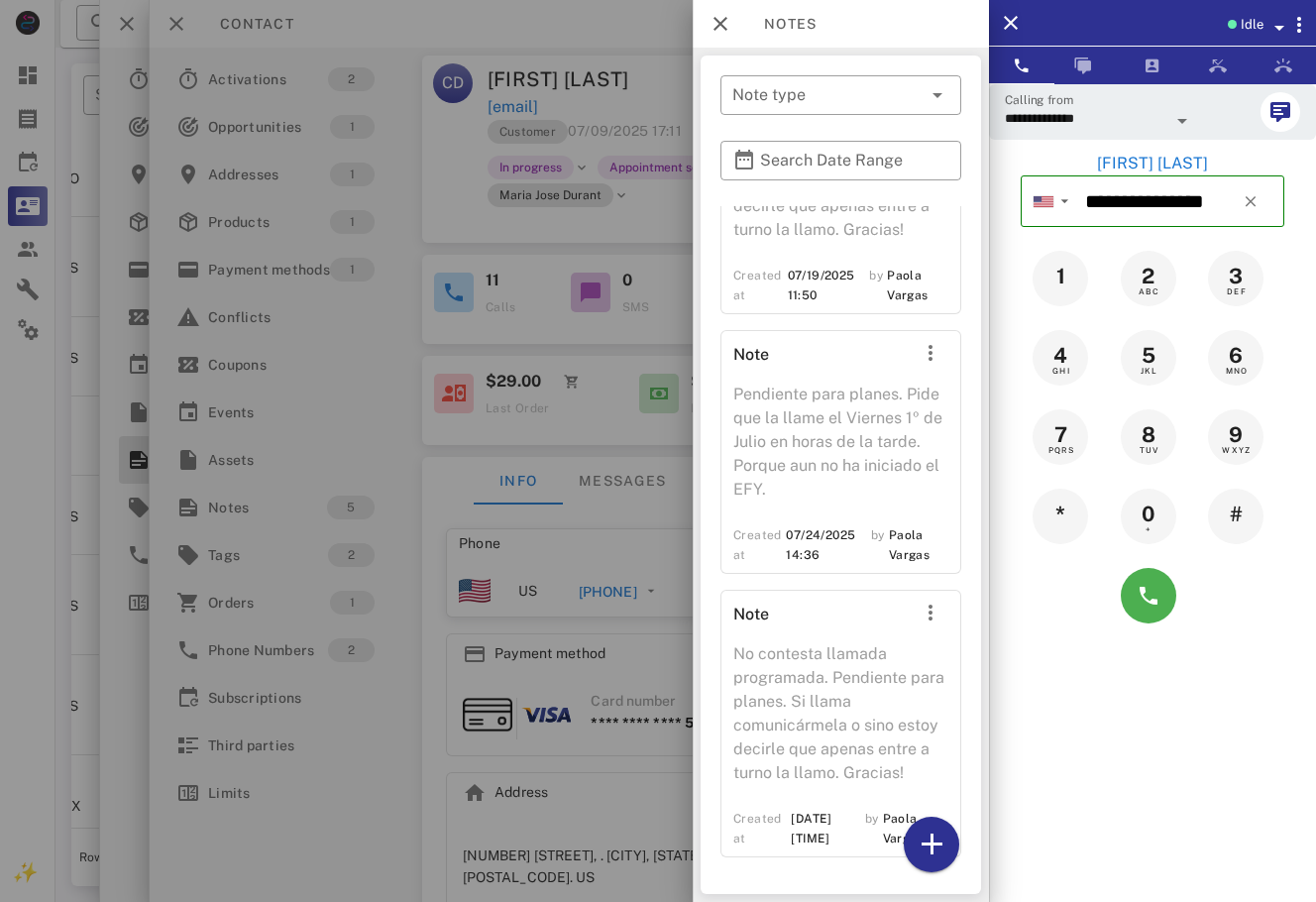 click at bounding box center (658, 451) 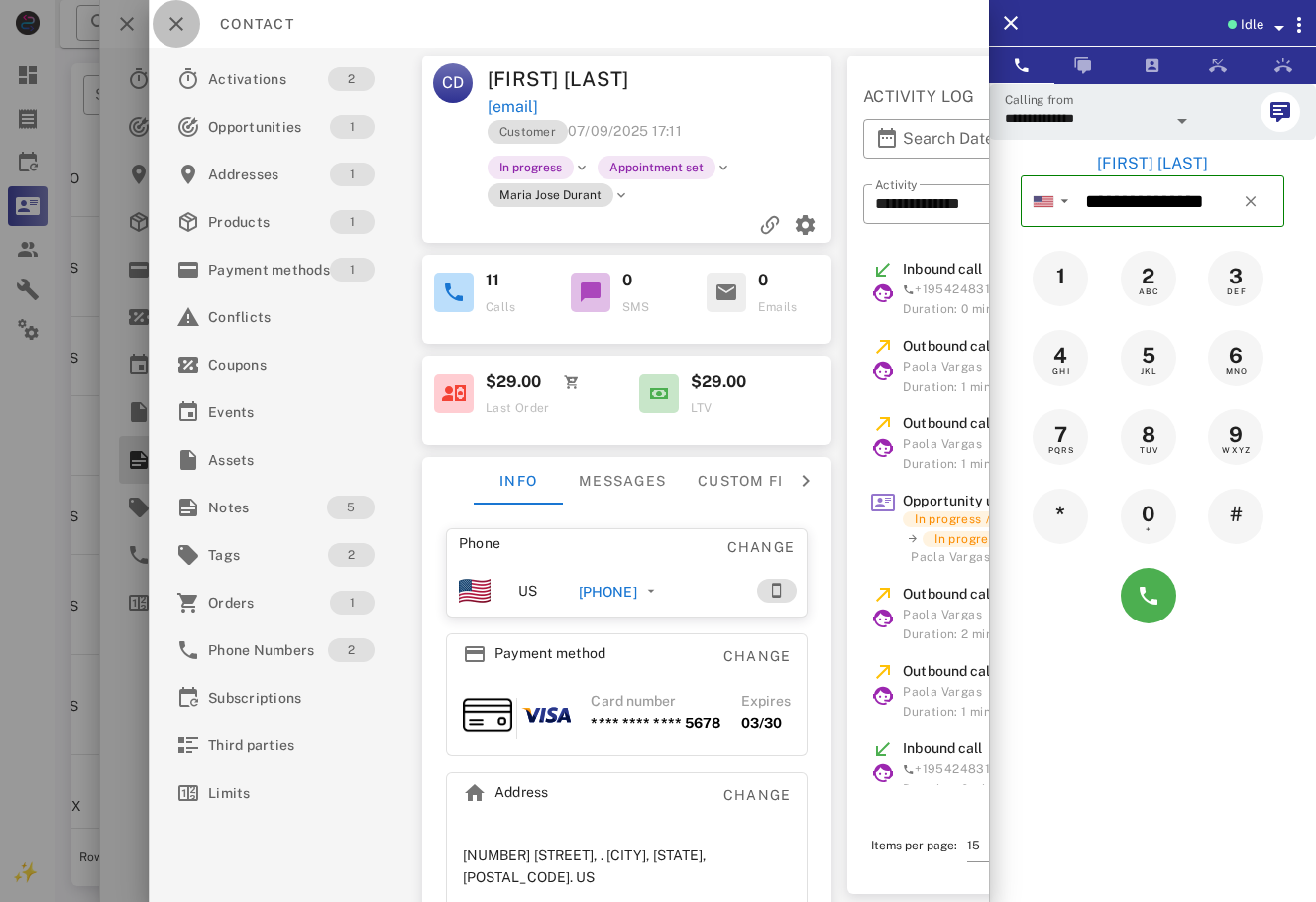 click at bounding box center (176, 24) 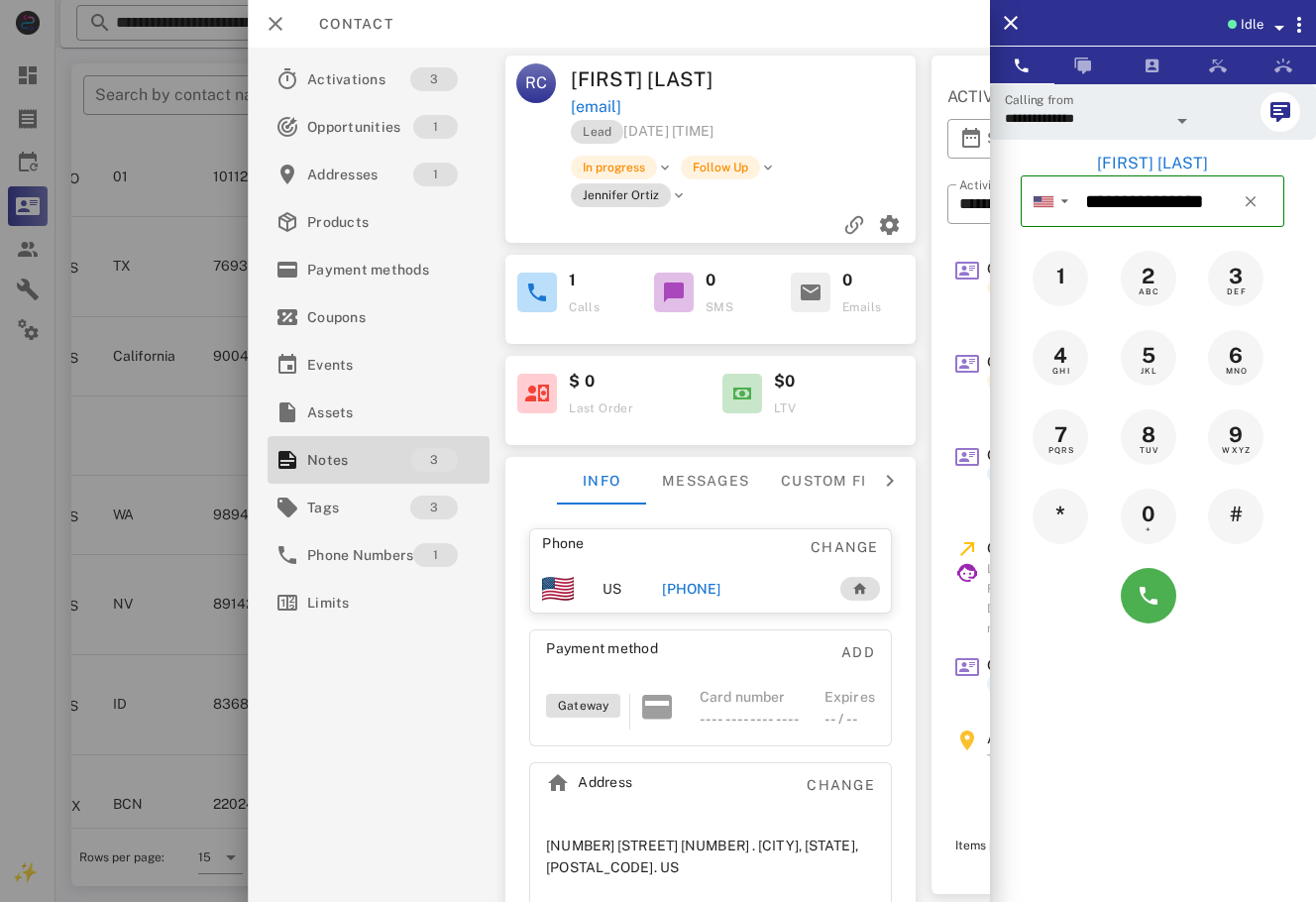 click at bounding box center [658, 451] 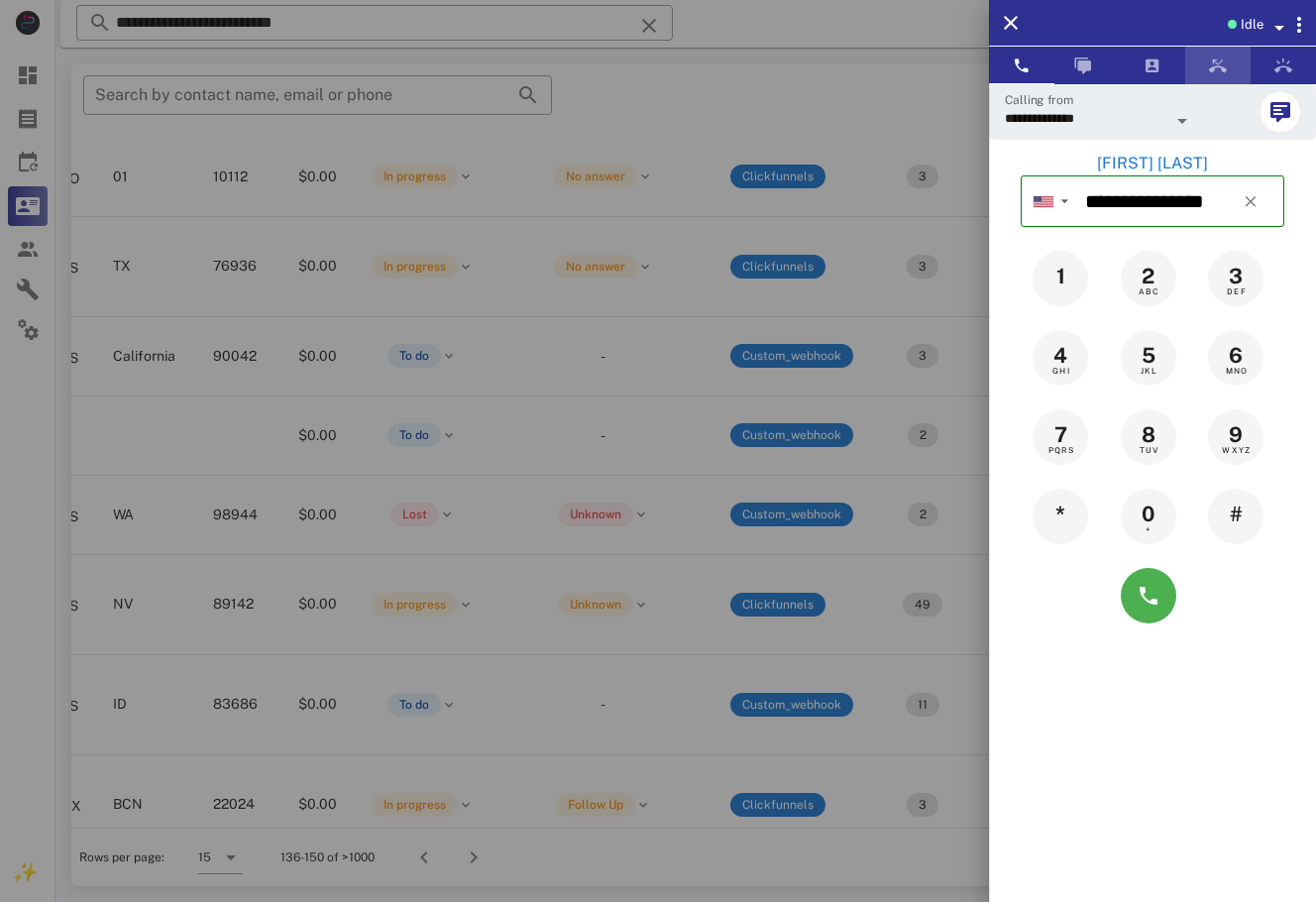 click at bounding box center (1218, 65) 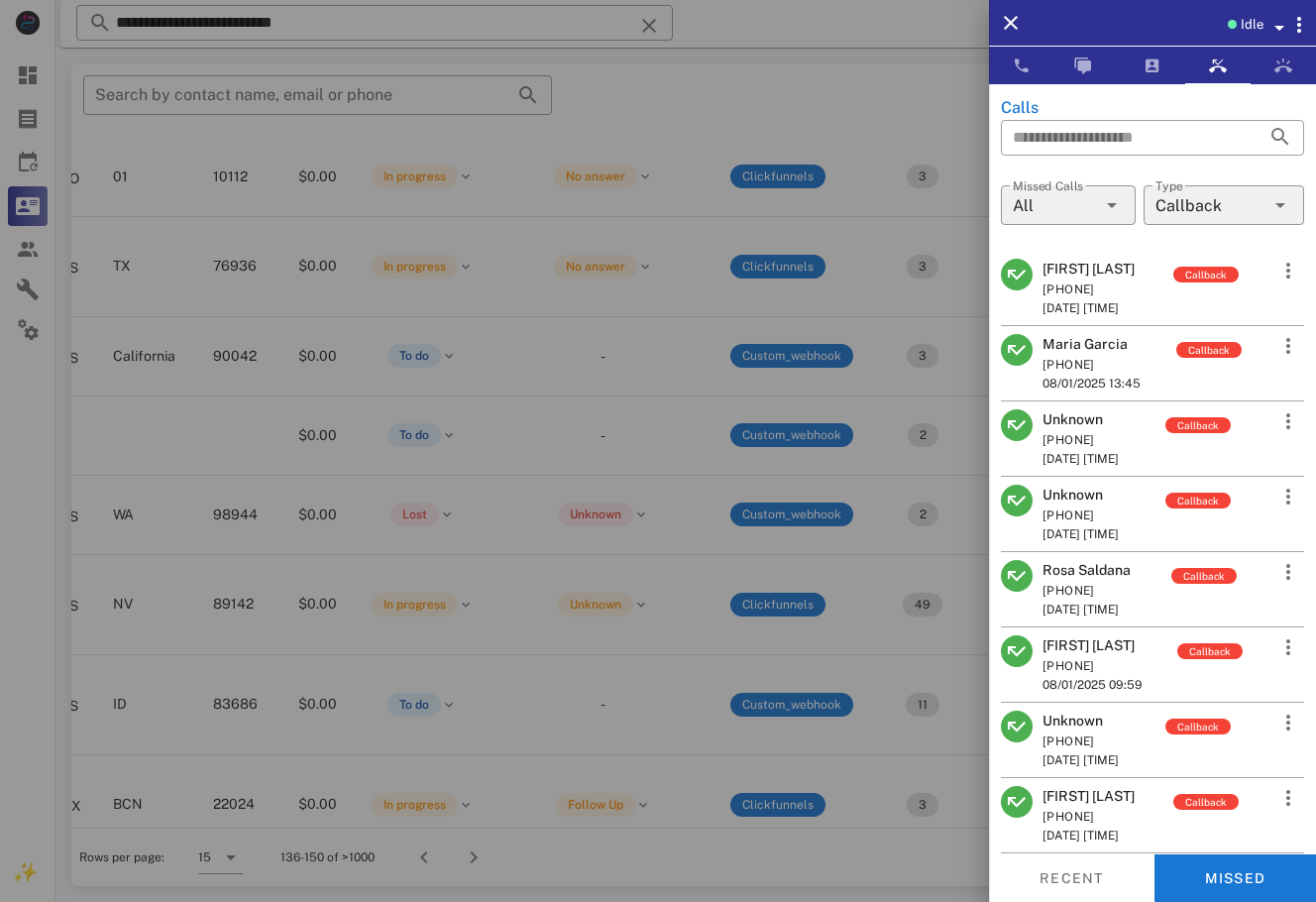 click on "Maria Garcia" at bounding box center (1091, 344) 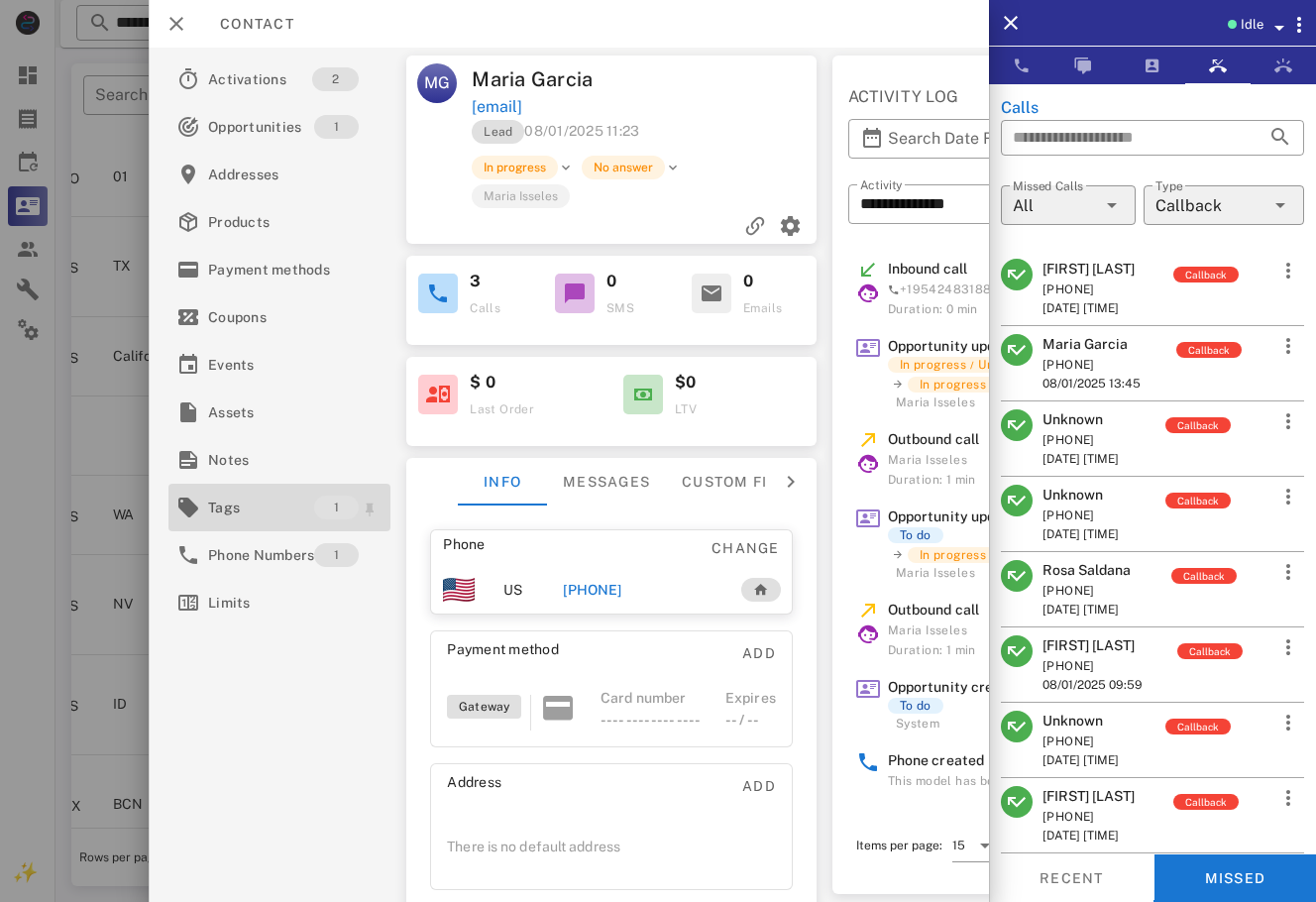 click on "Tags" at bounding box center (261, 507) 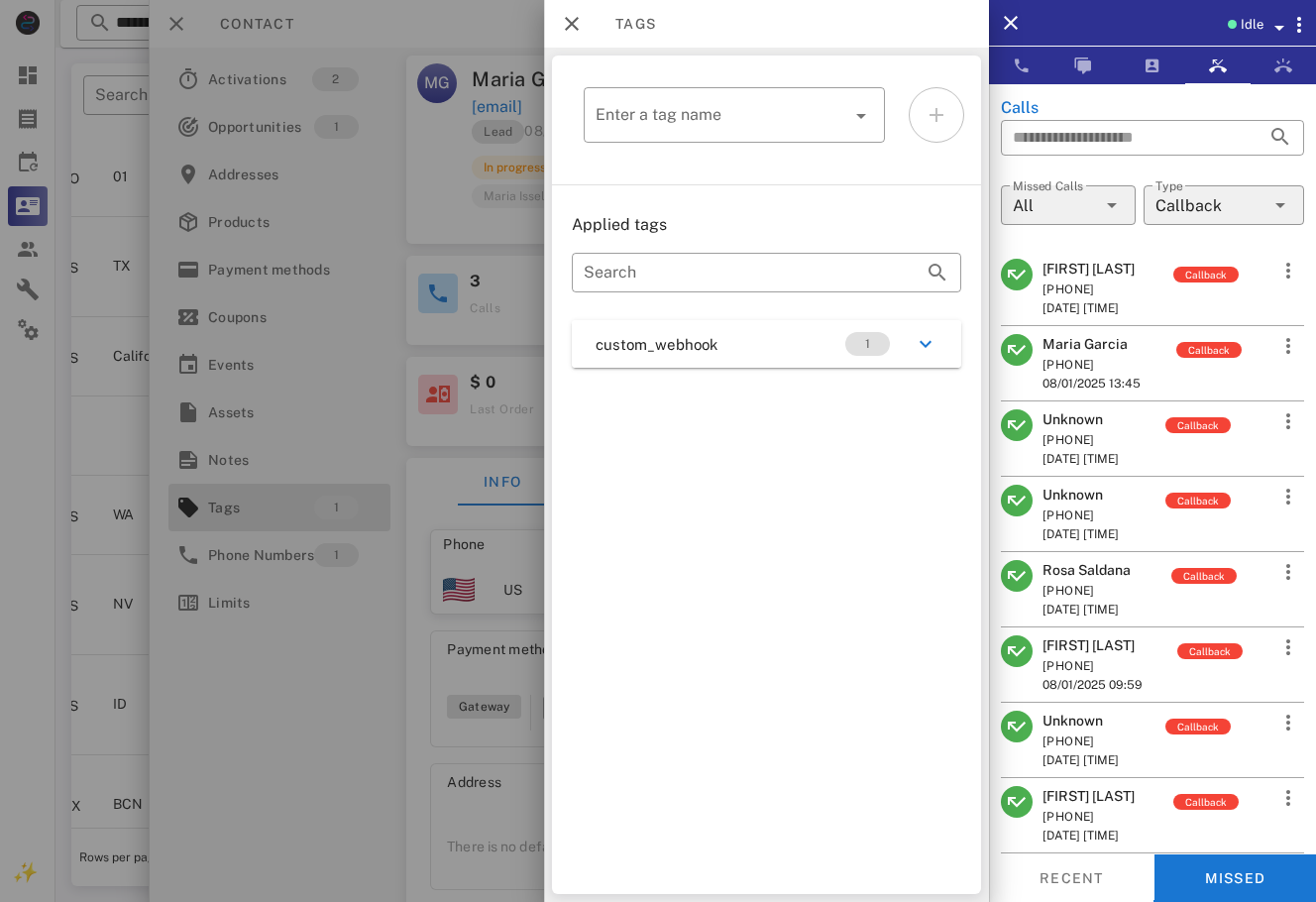 click on "custom_webhook  1" at bounding box center [766, 344] 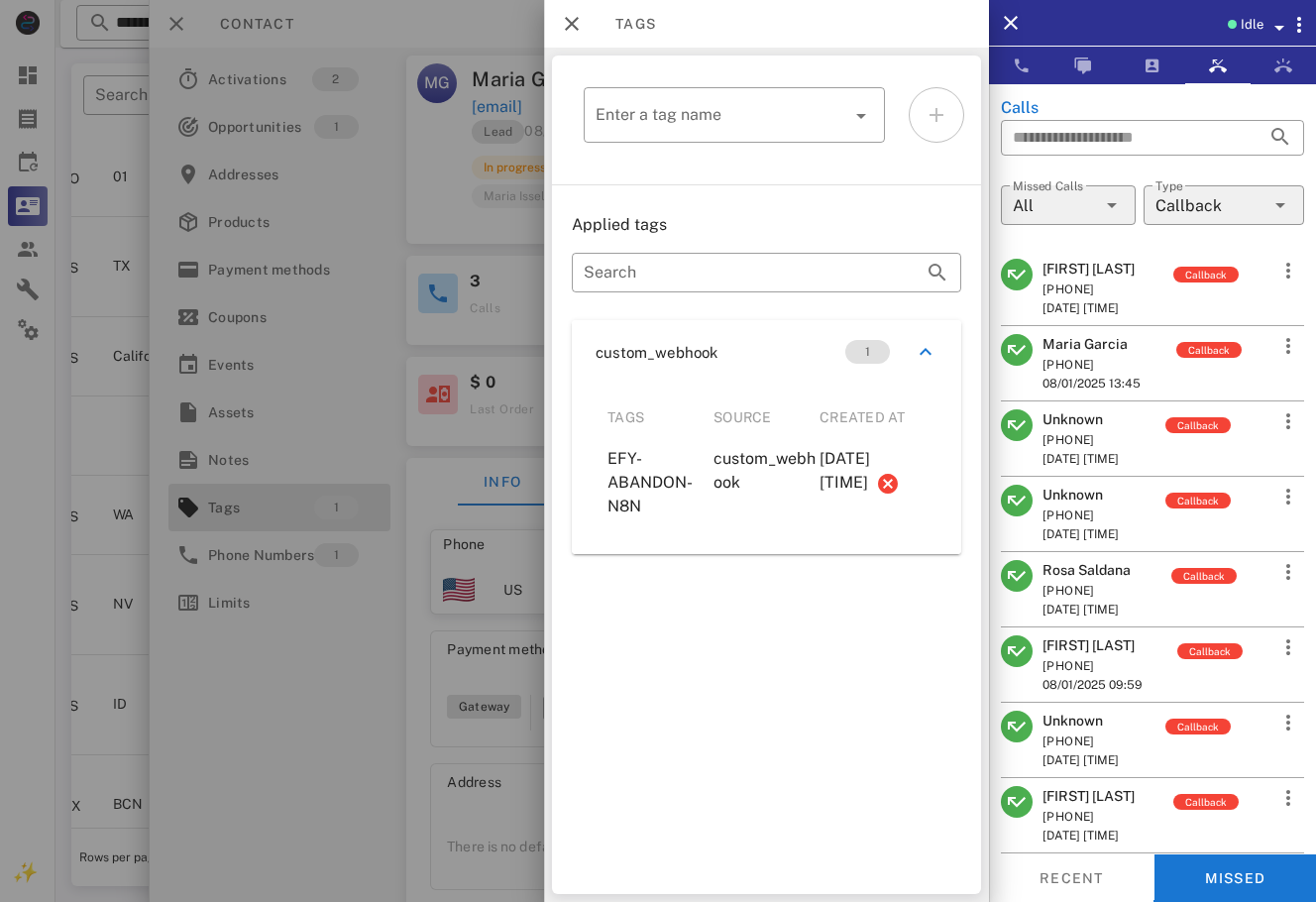 click at bounding box center (658, 451) 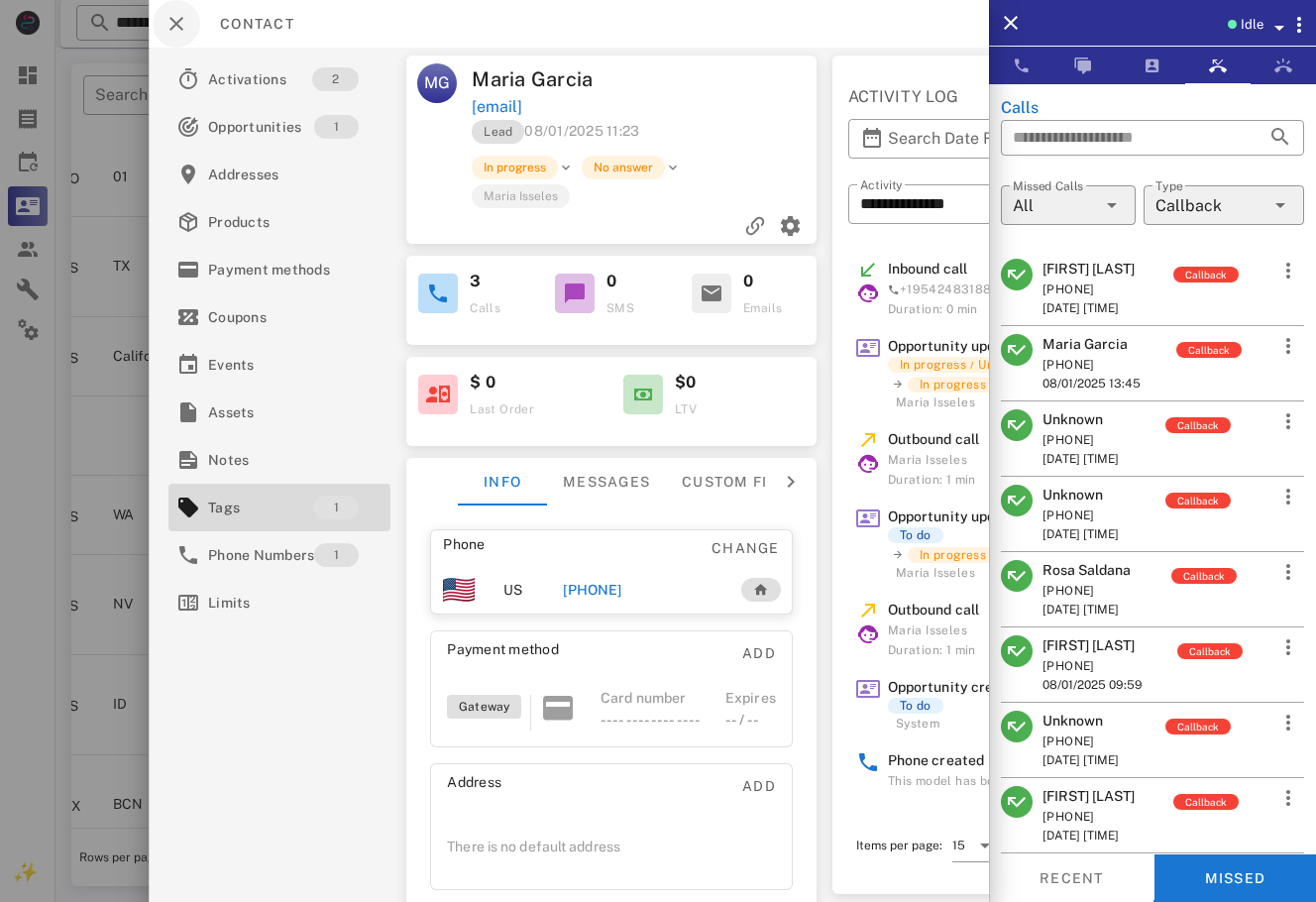click on "Contact" at bounding box center [247, 24] 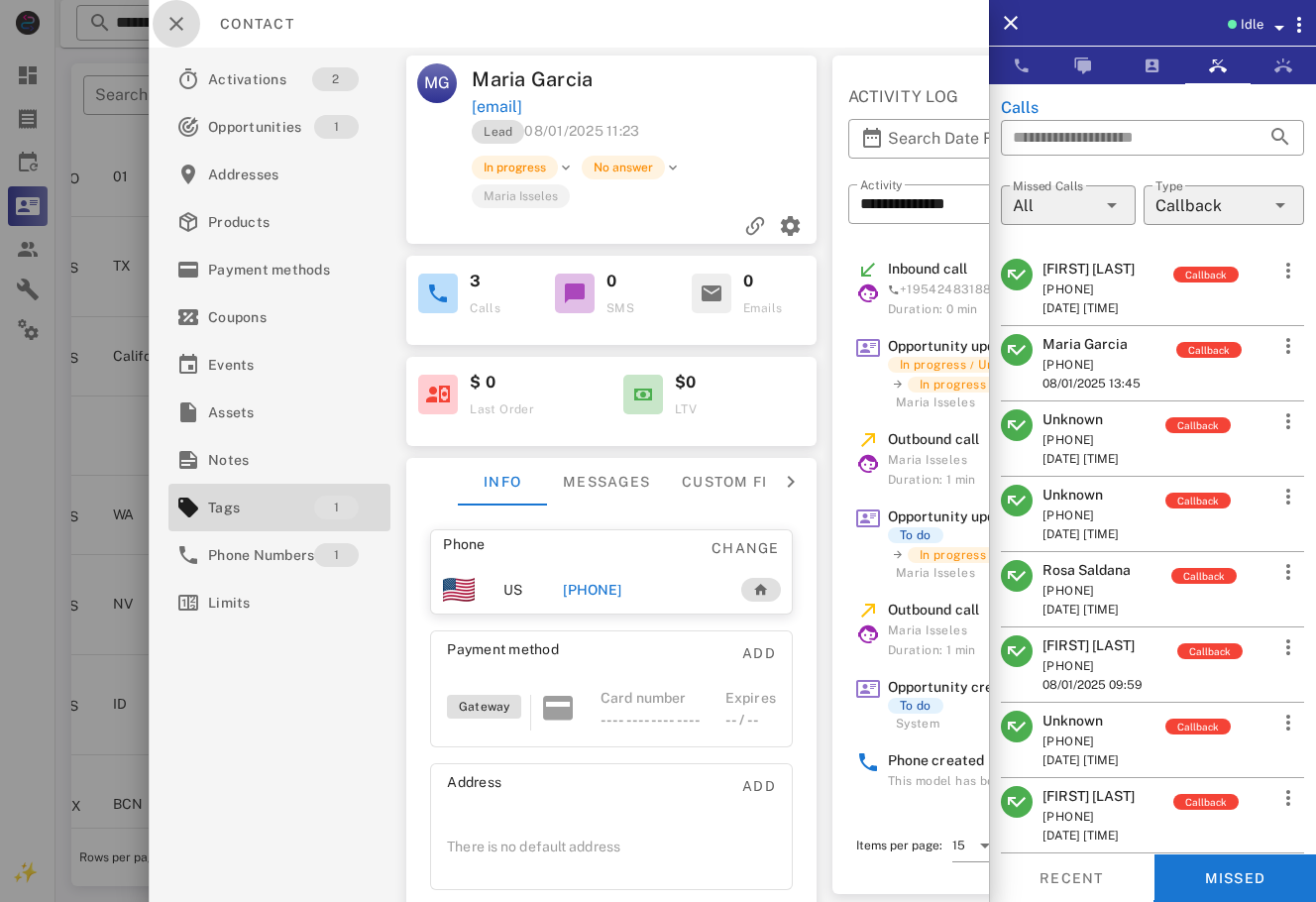 click at bounding box center (176, 24) 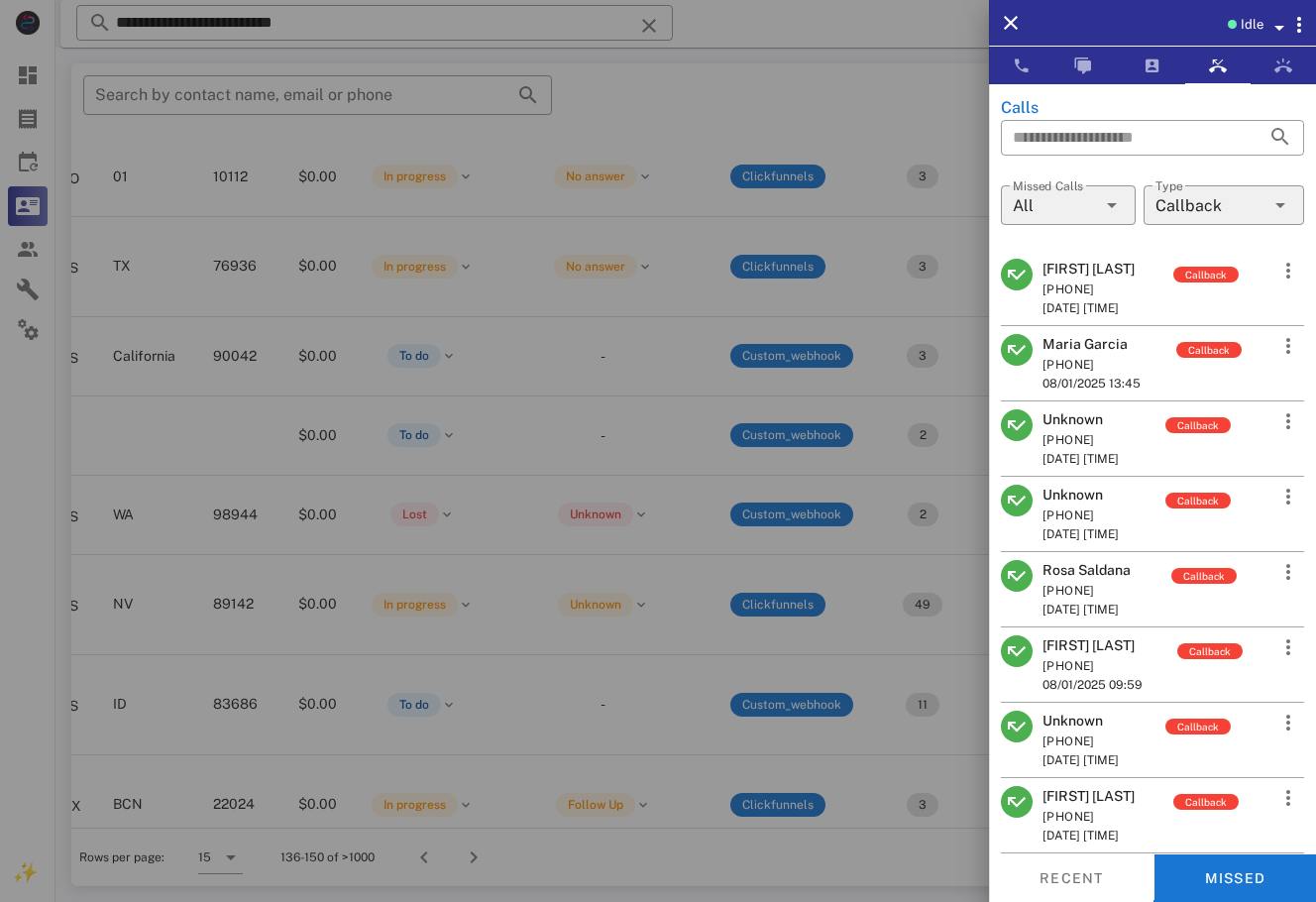 click at bounding box center [658, 451] 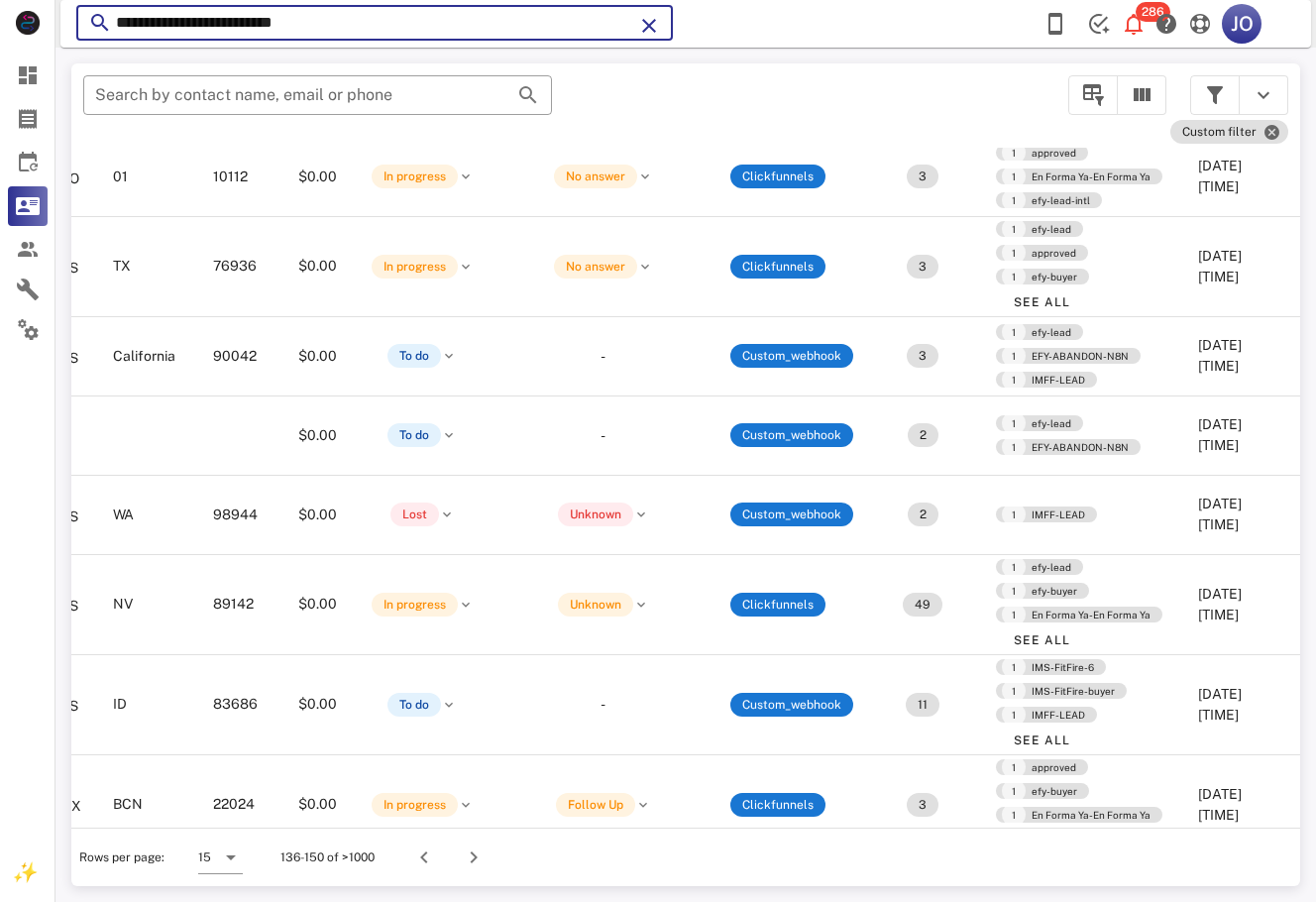 drag, startPoint x: 366, startPoint y: 29, endPoint x: -8, endPoint y: 49, distance: 374.53438 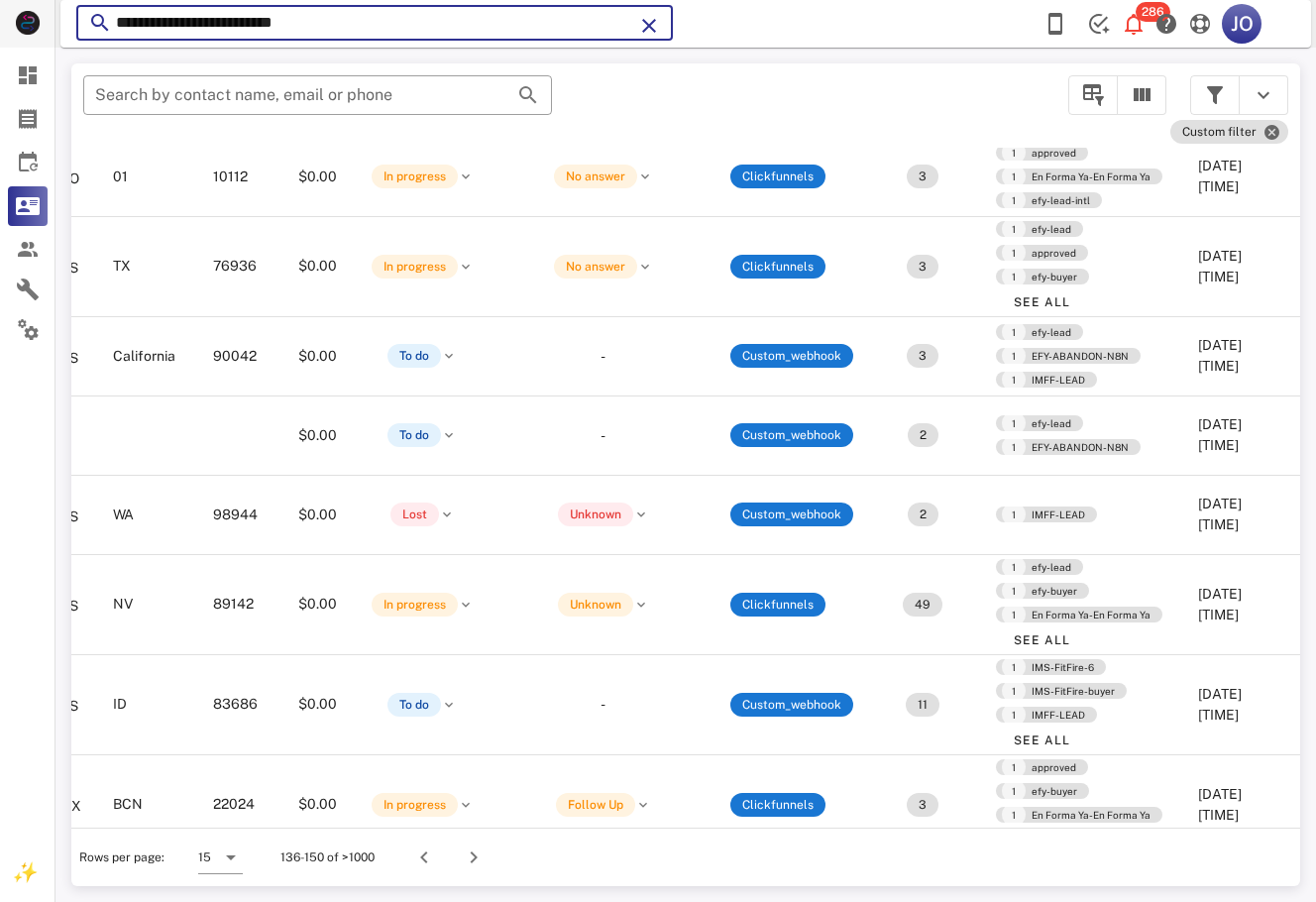 paste 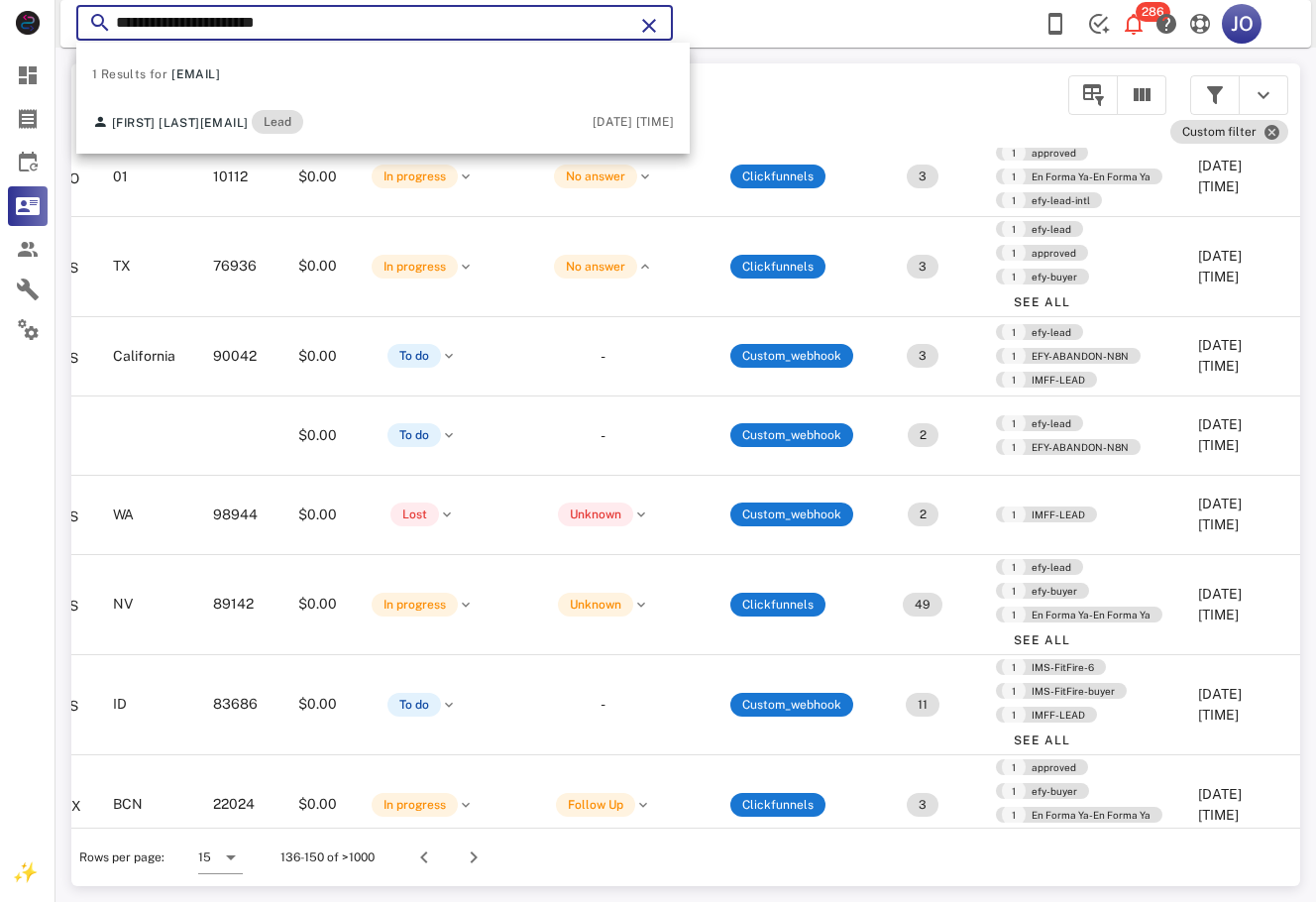 click on "​ Search by contact name, email or phone" at bounding box center (564, 105) 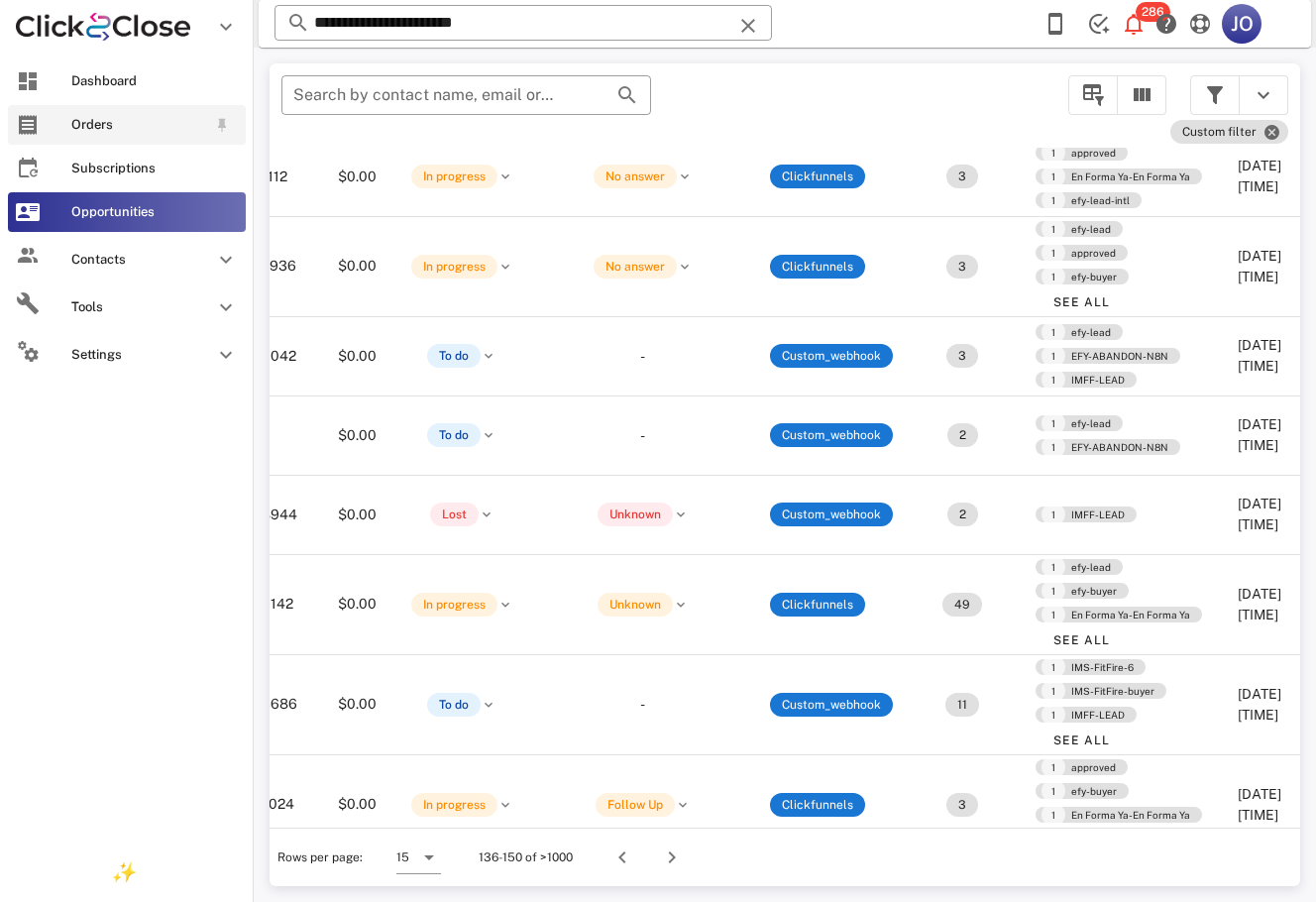click on "Orders" at bounding box center [127, 125] 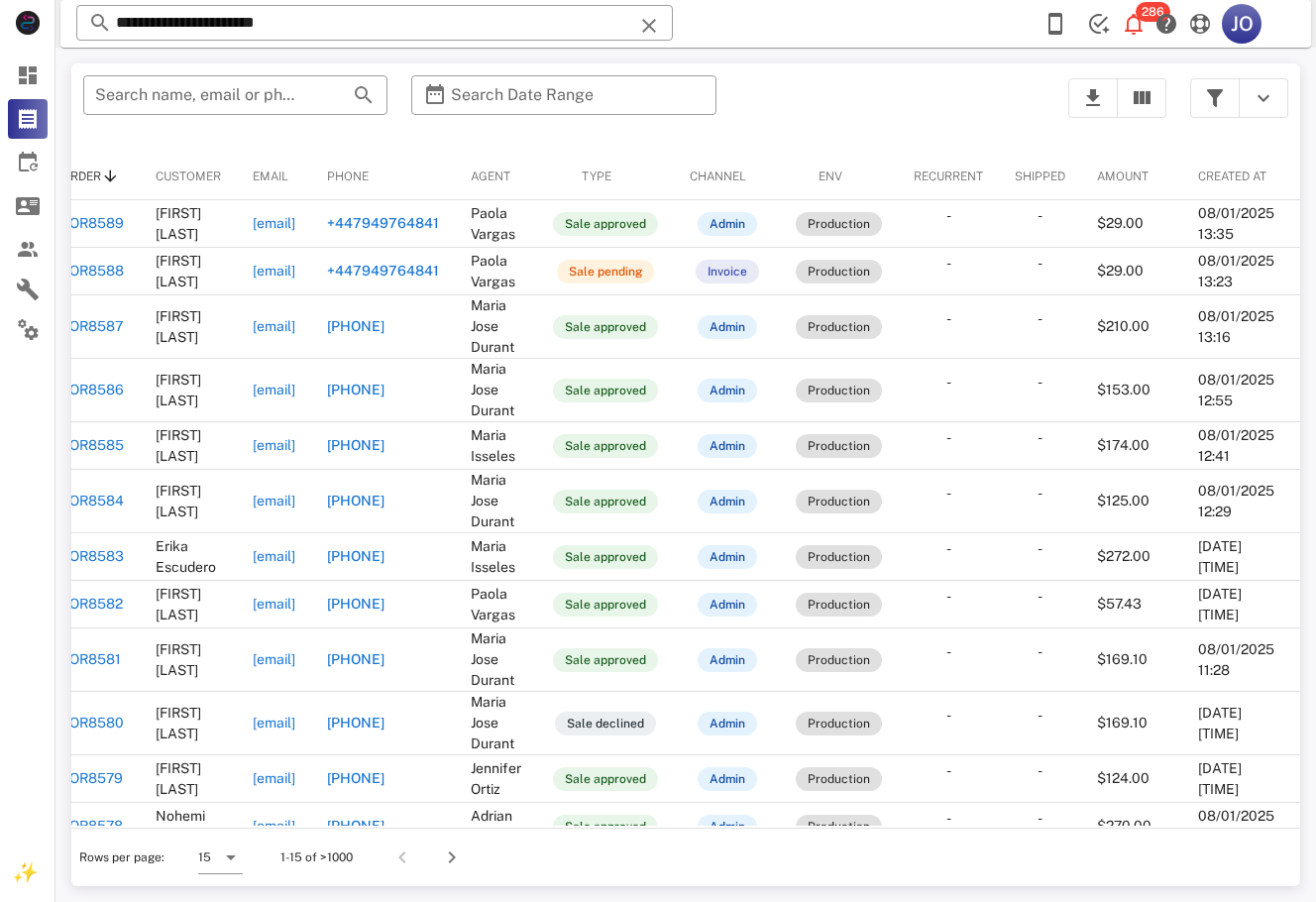 scroll, scrollTop: 0, scrollLeft: 0, axis: both 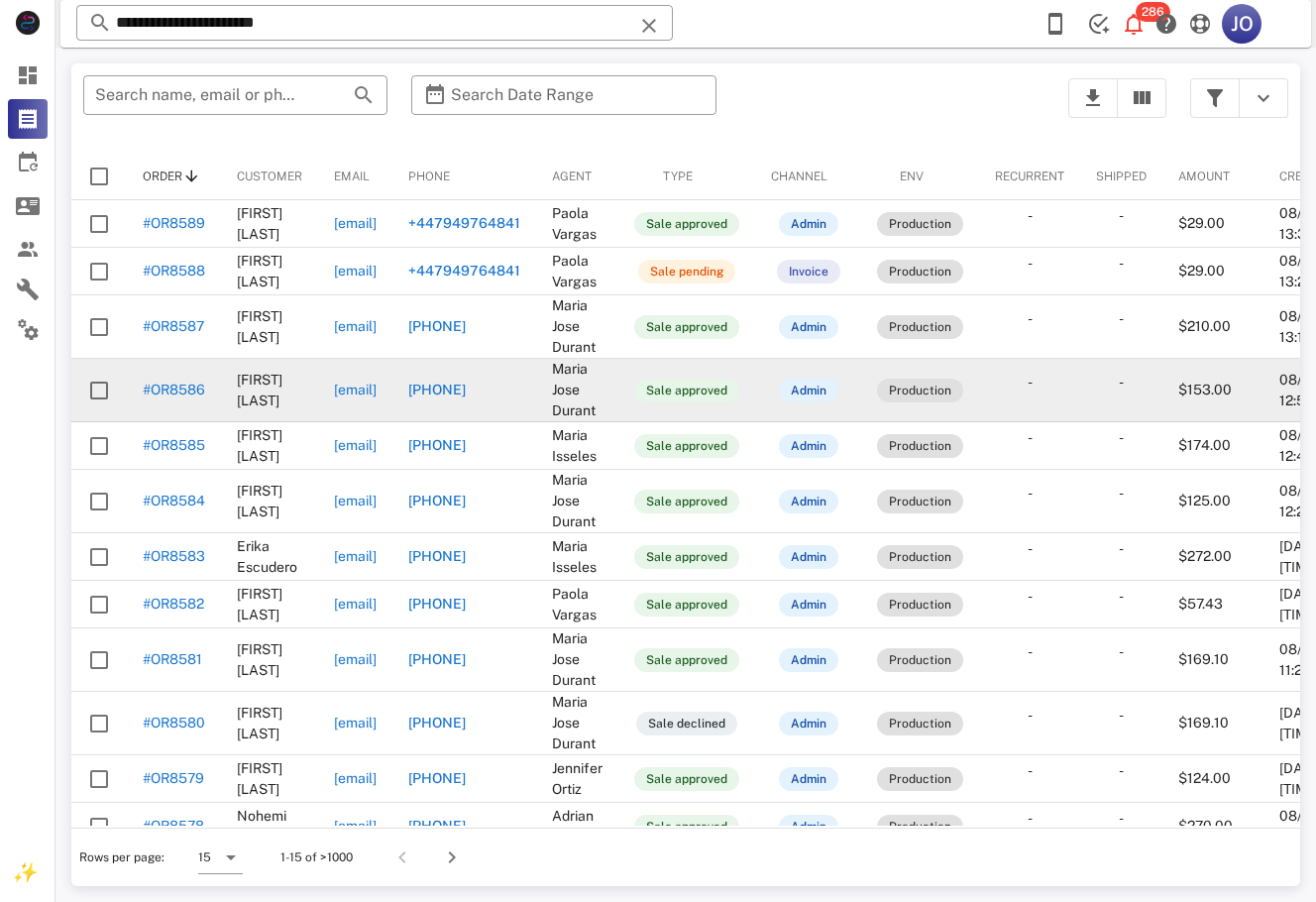 click on "[EMAIL]" at bounding box center [355, 390] 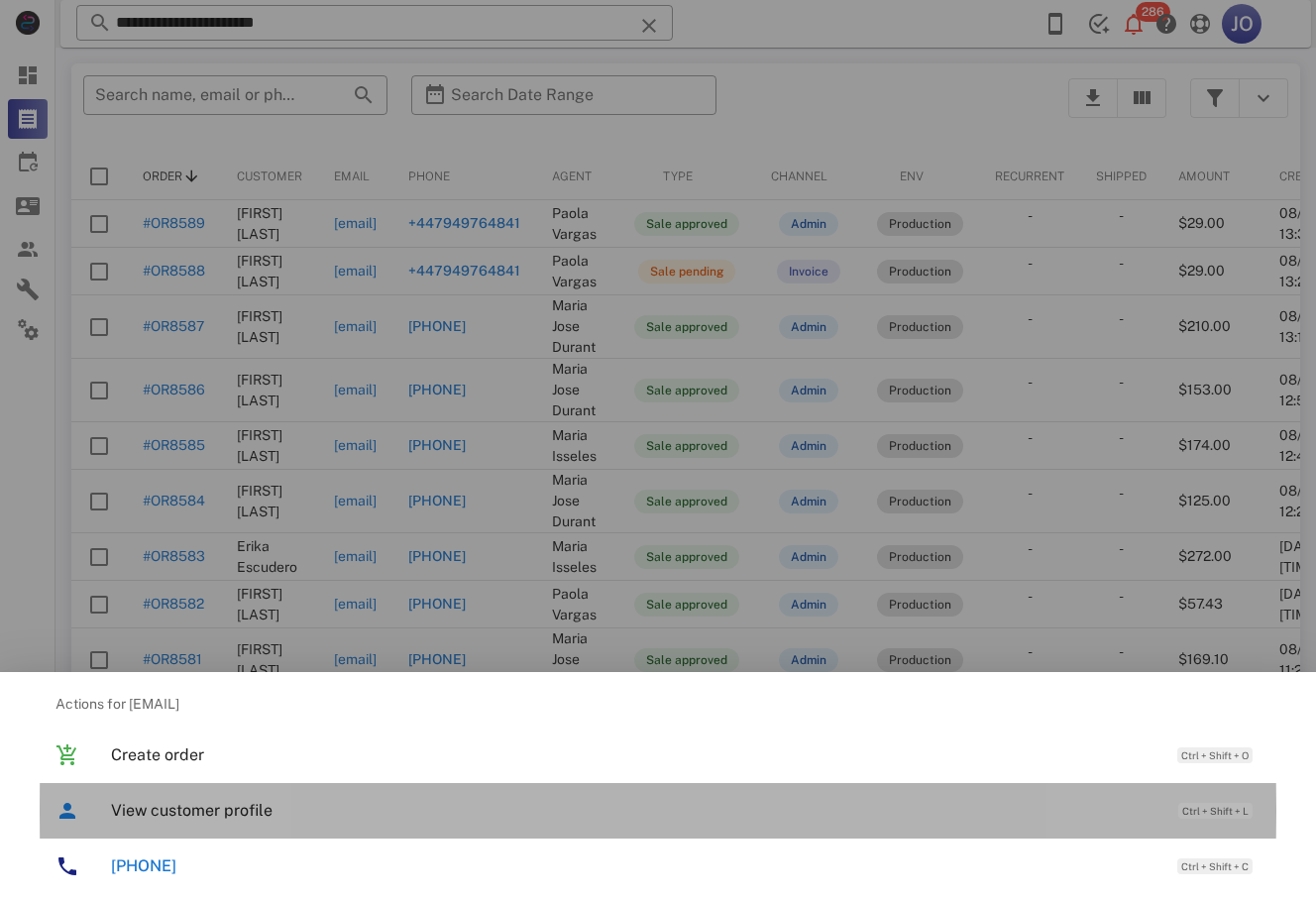 click on "View customer profile" at bounding box center (634, 810) 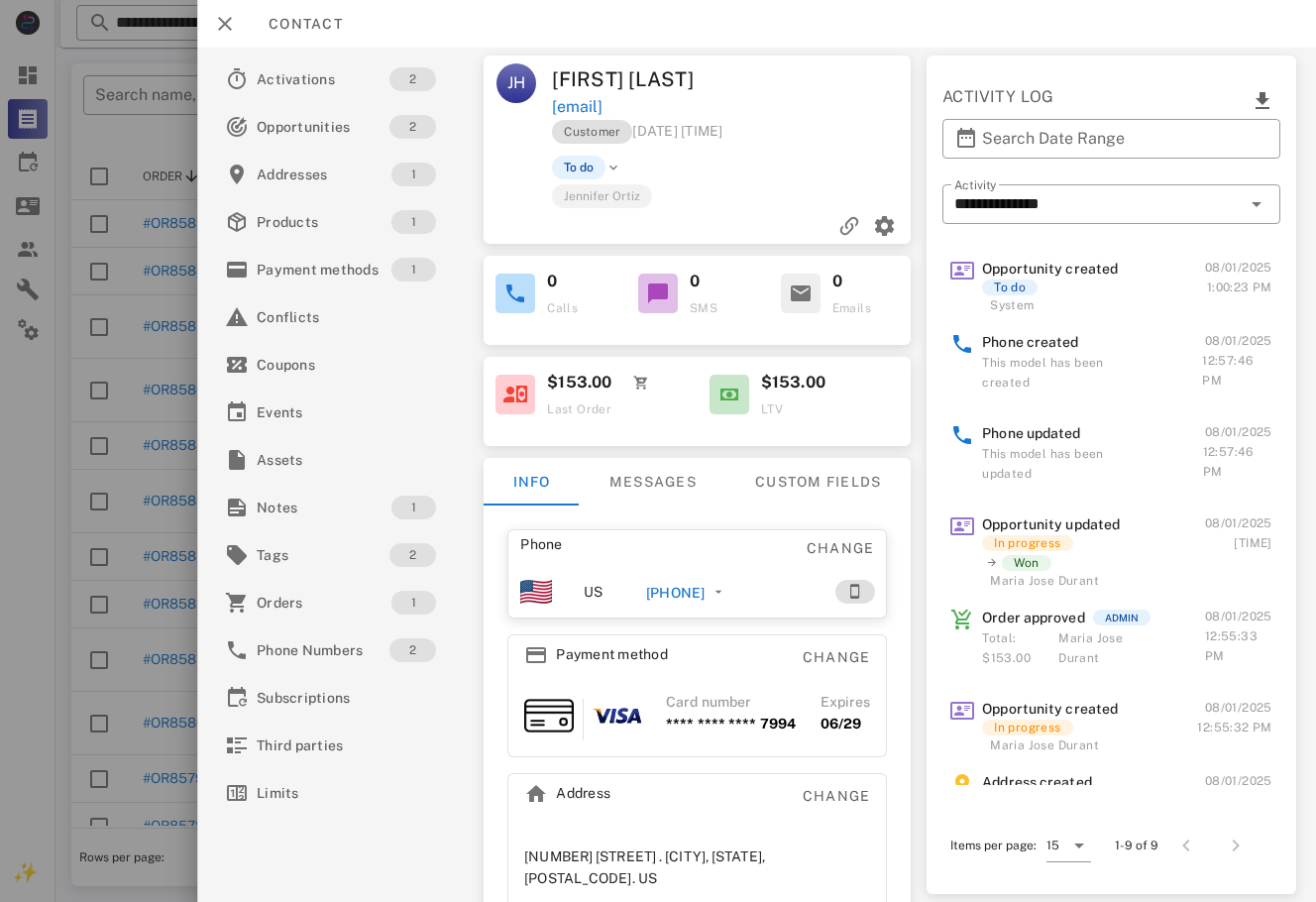 scroll, scrollTop: 252, scrollLeft: 0, axis: vertical 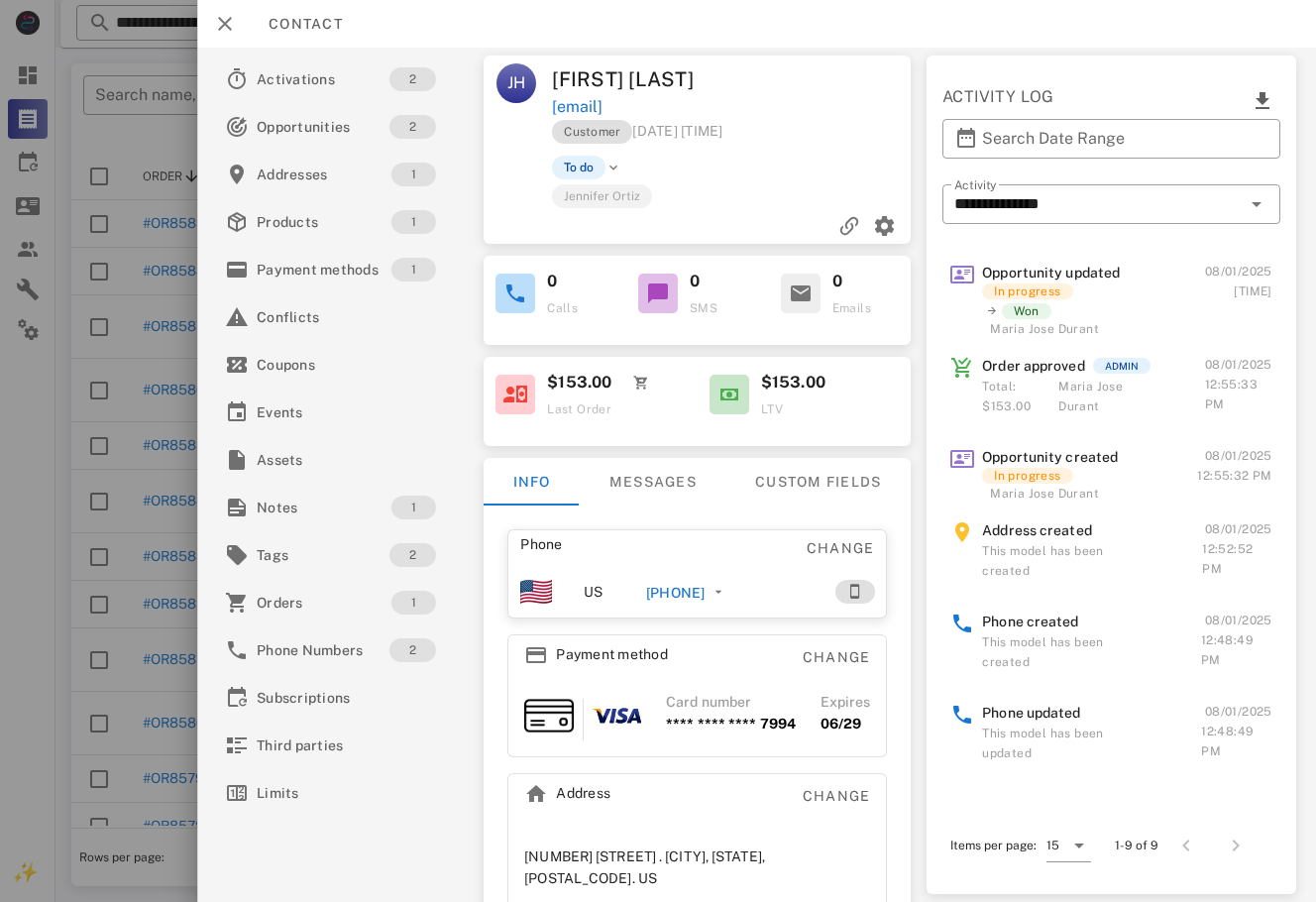click on "Items per page: 15  1-9 of 9" at bounding box center [1120, 846] 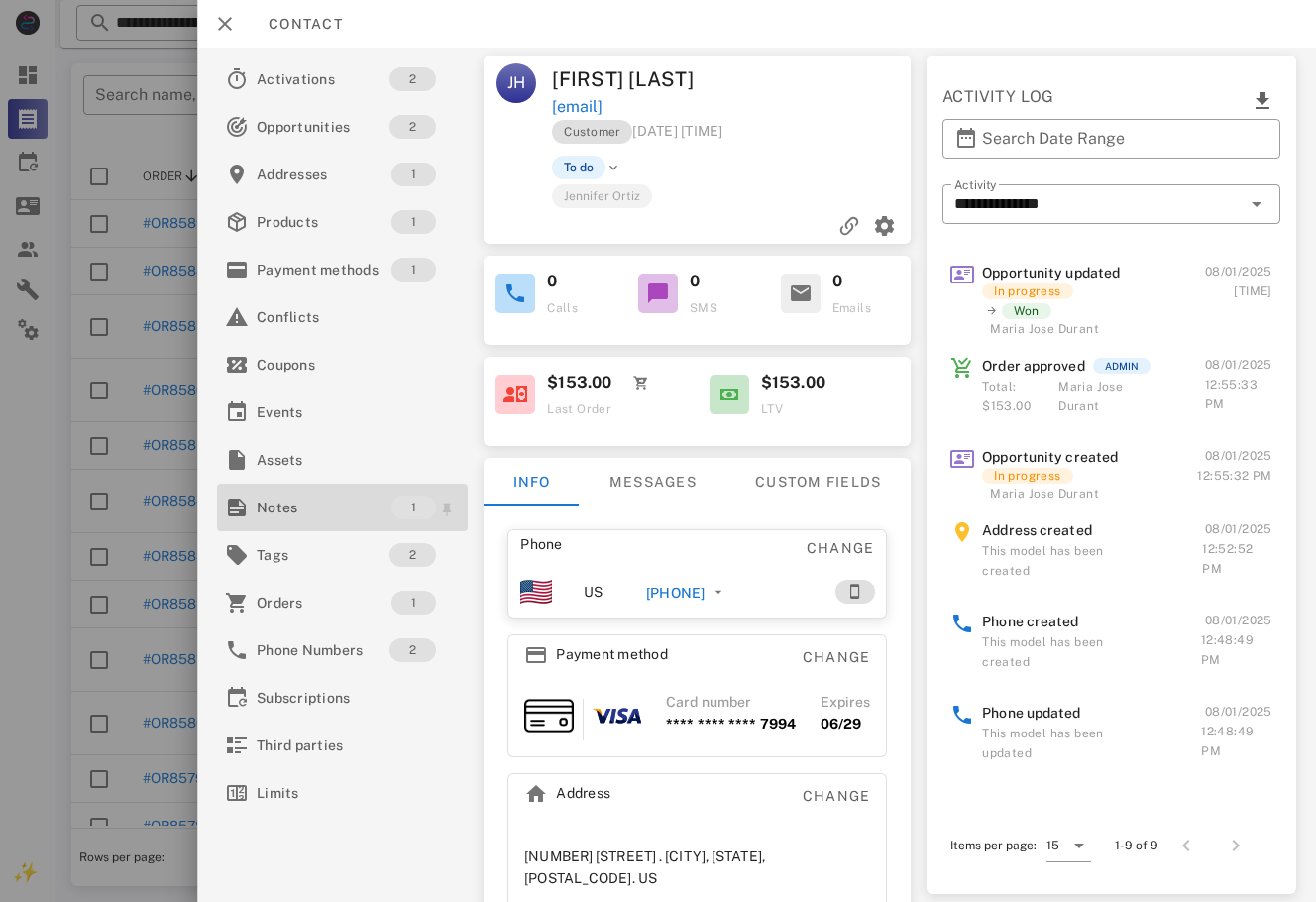 click on "Notes" at bounding box center [324, 507] 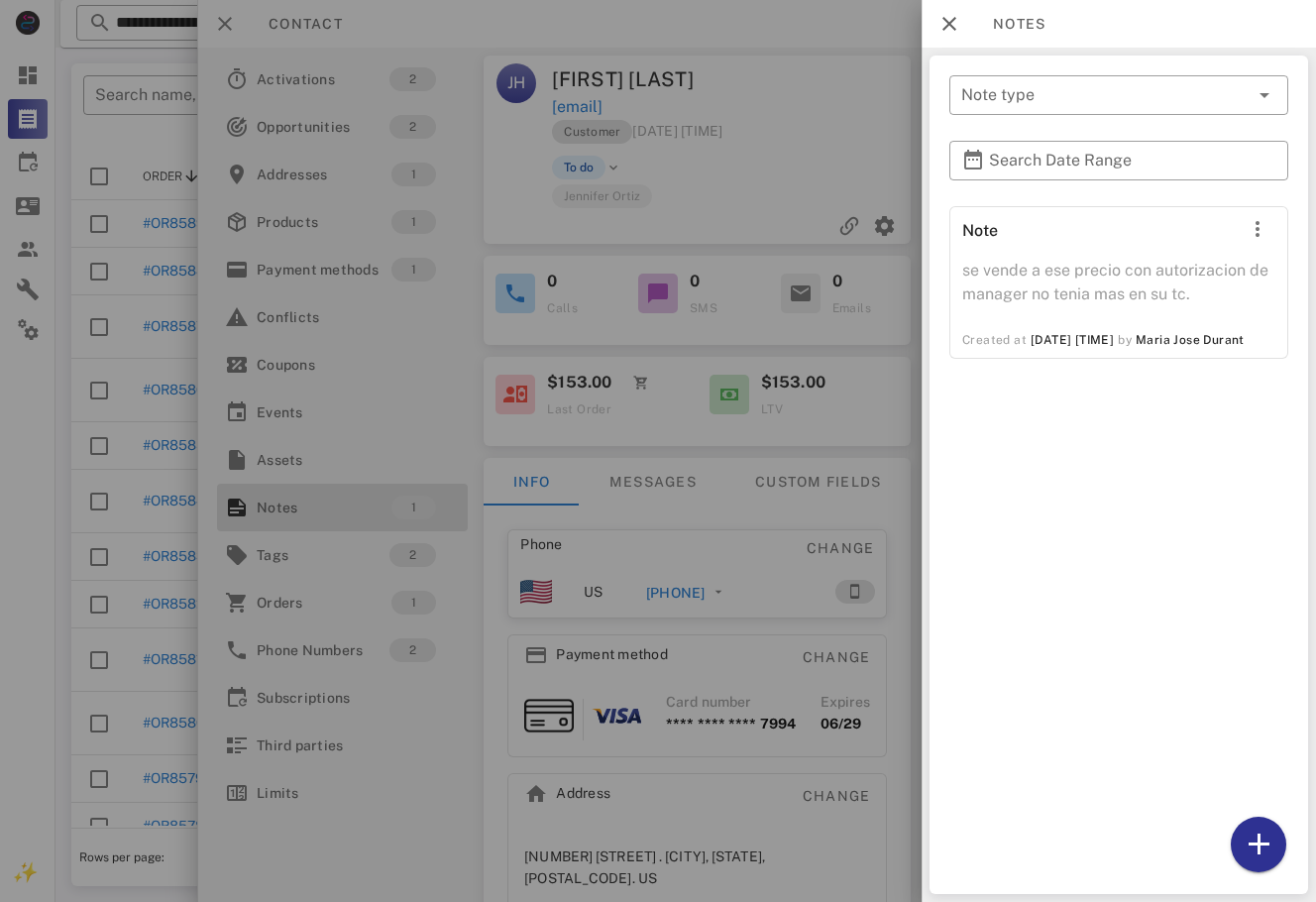 click at bounding box center (658, 451) 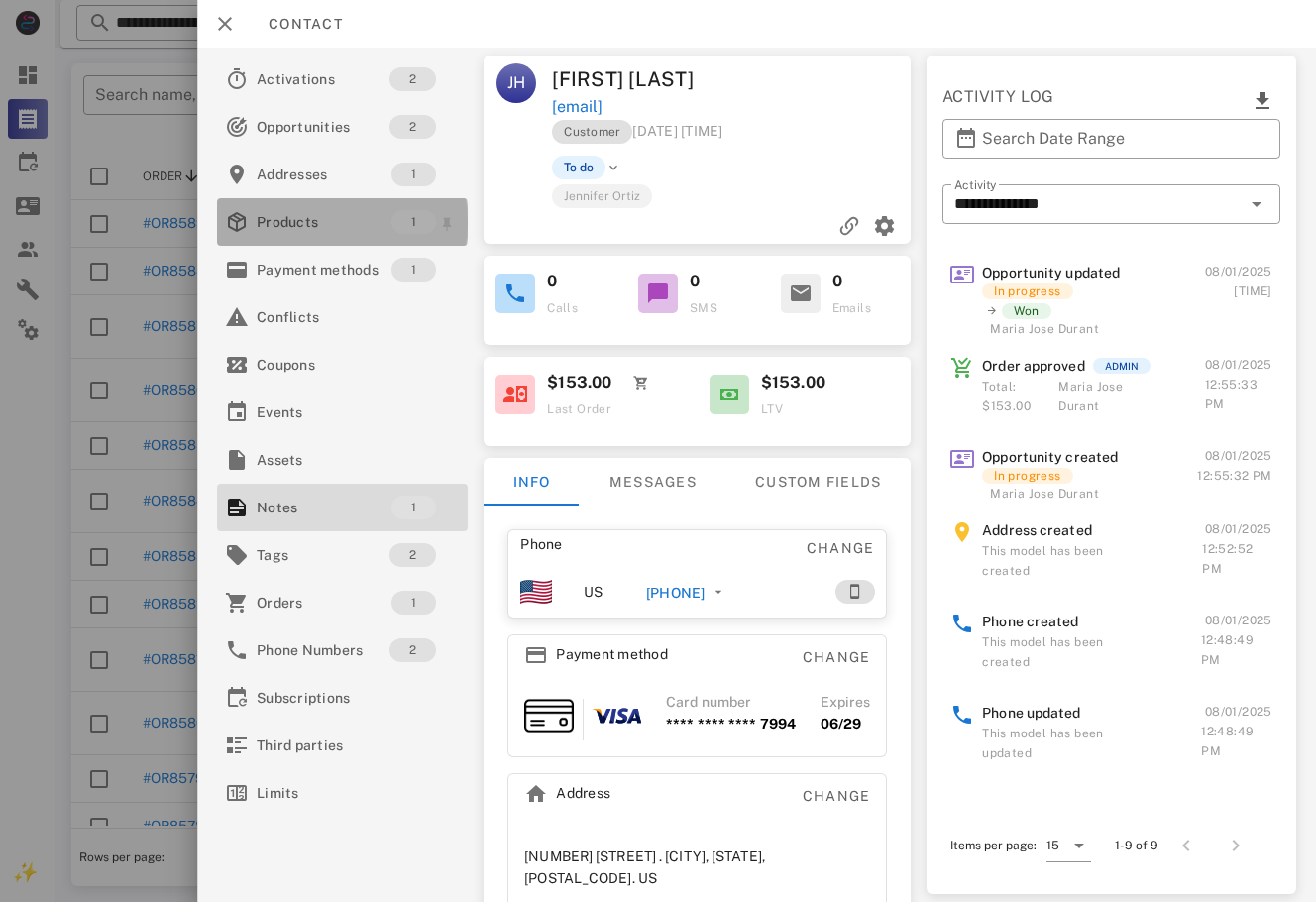 click on "Products" at bounding box center [324, 222] 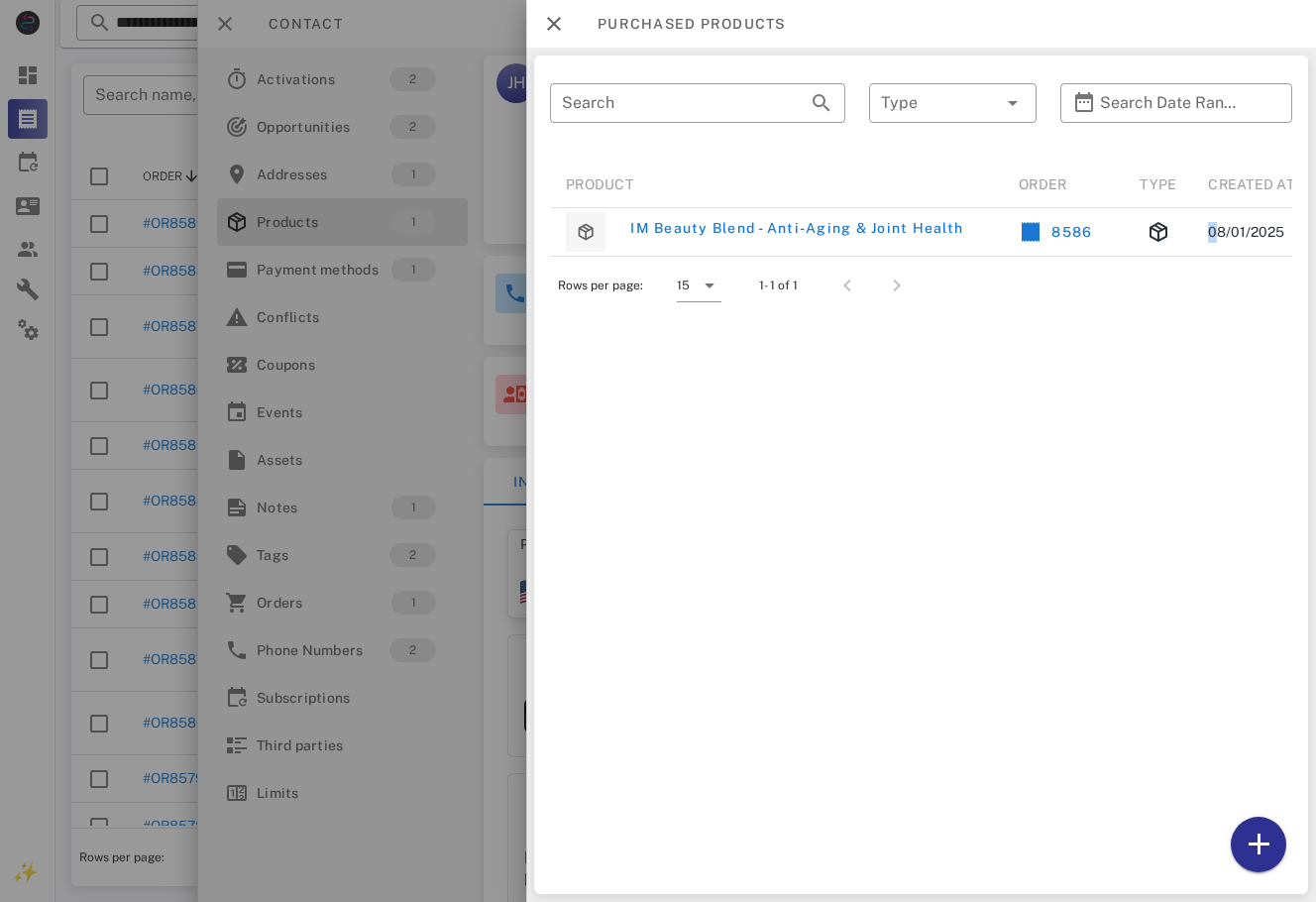 drag, startPoint x: 734, startPoint y: 254, endPoint x: 1032, endPoint y: 259, distance: 298.04194 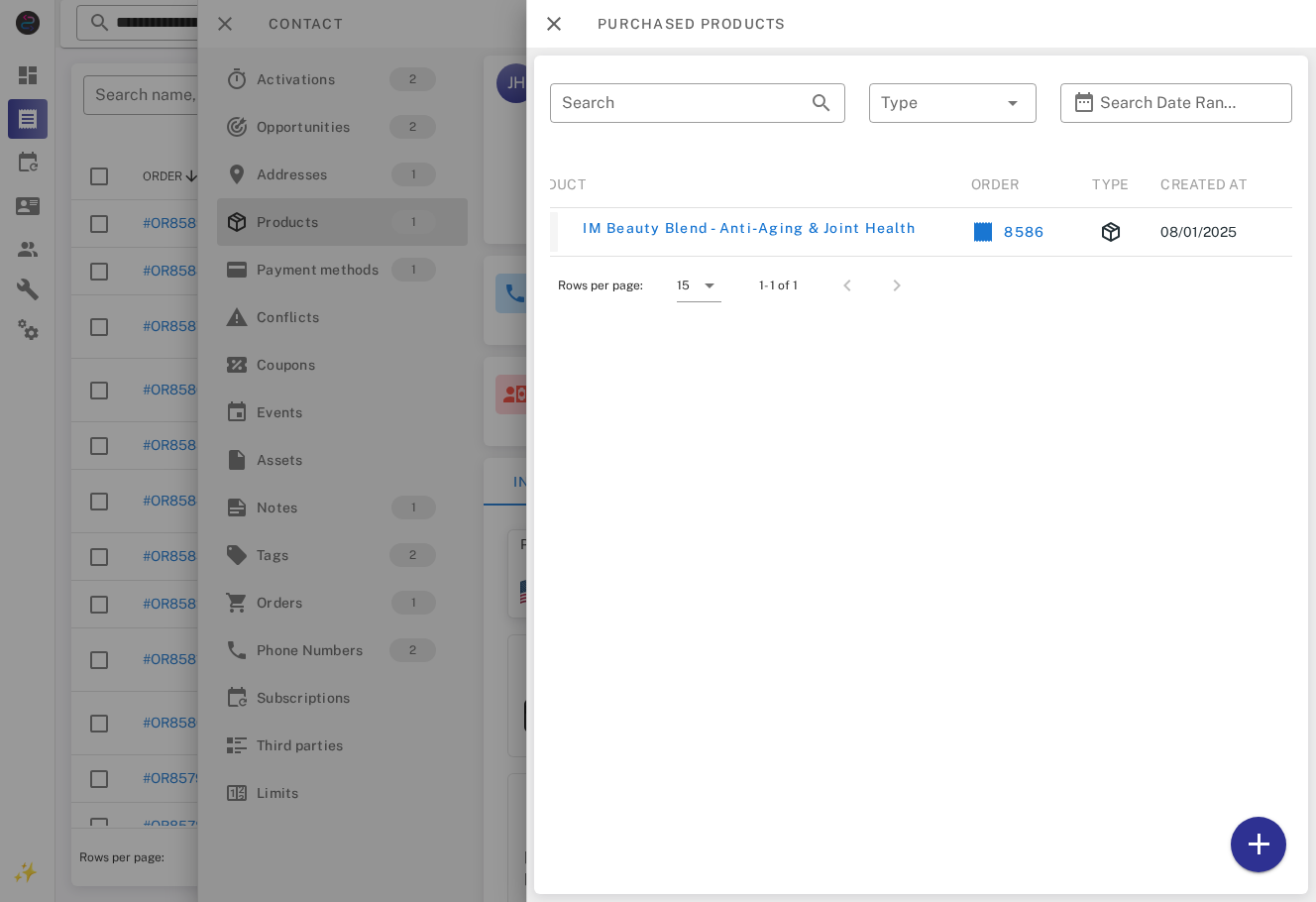 click on "​ Search ​ Type ​ Search Date Range Product Order Type Created at  IM Beauty Blend - Anti-Aging & Joint Health     8586   08/01/2025  Rows per page: 15 1- 1 of 1" at bounding box center (921, 475) 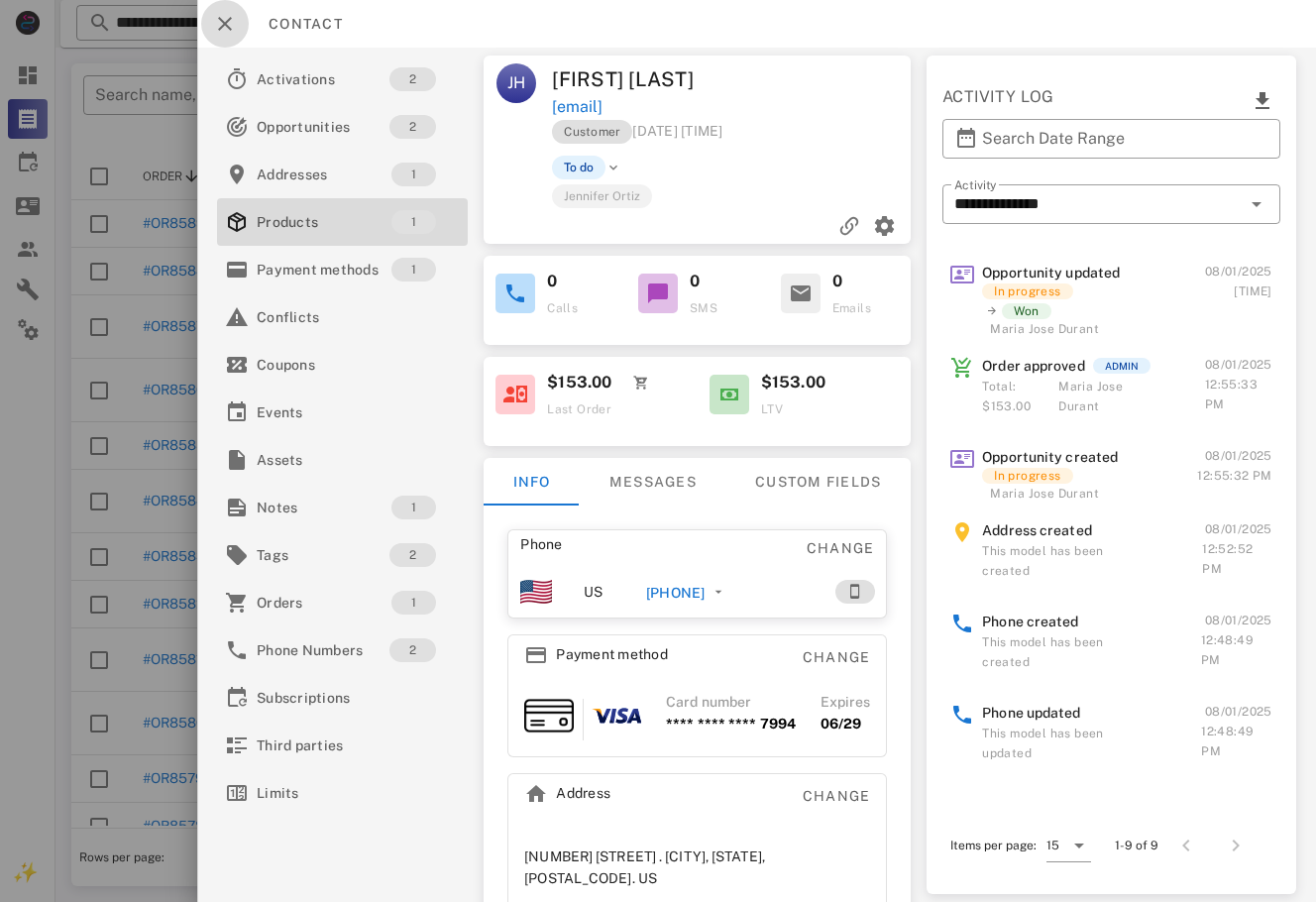 click at bounding box center [225, 24] 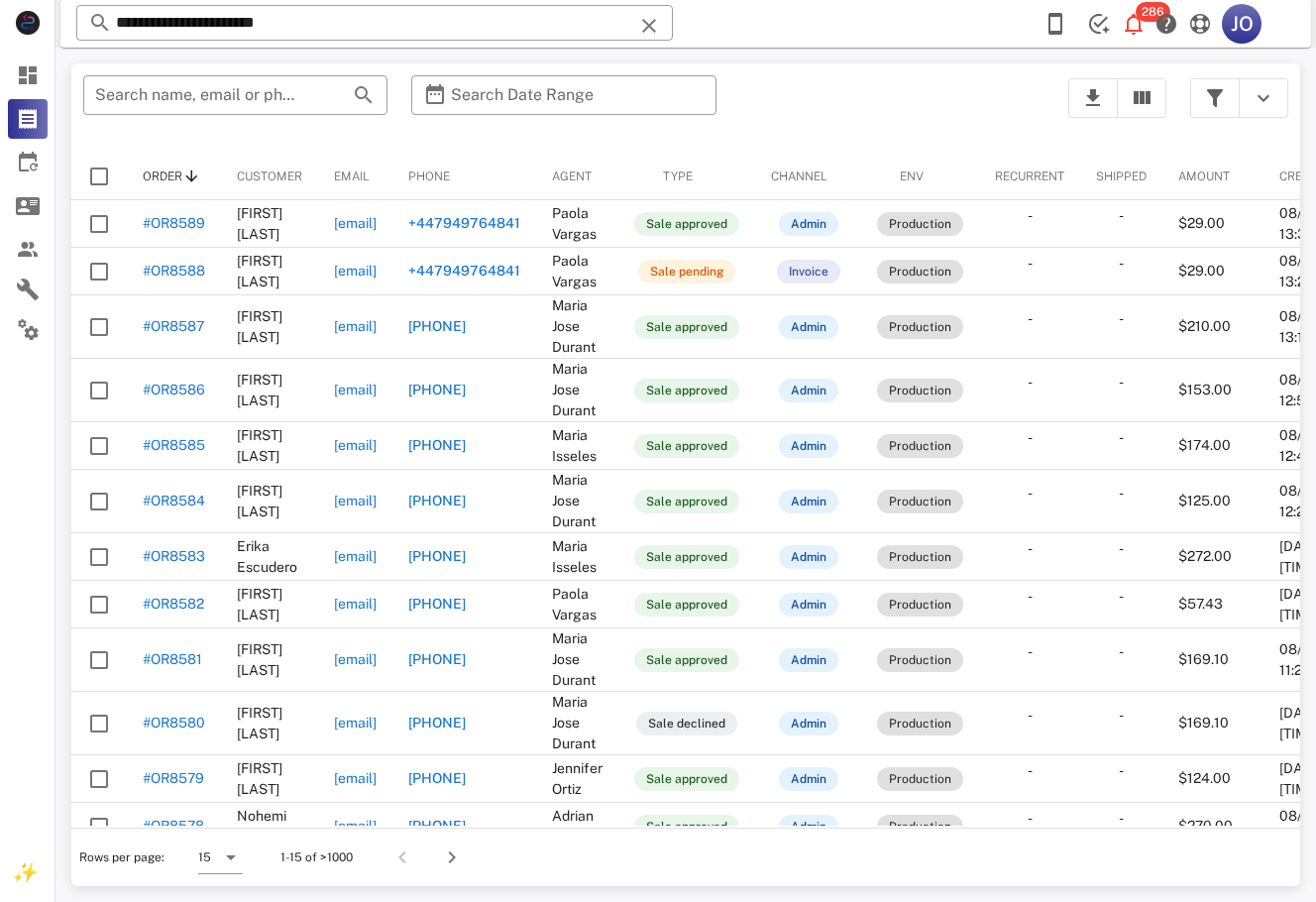 click on "​ Search name, email or phone ​ Search Date Range" at bounding box center (564, 108) 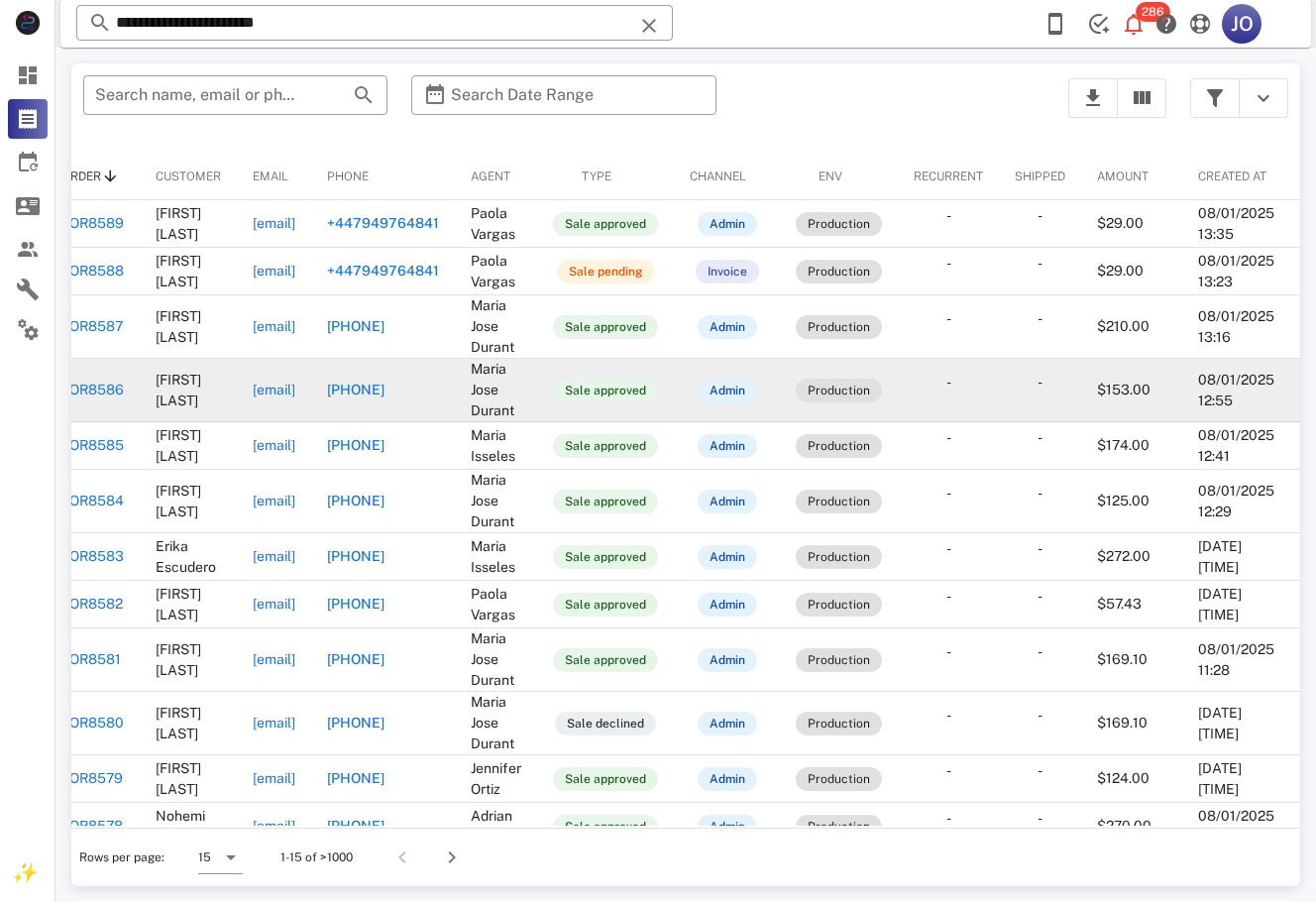 scroll, scrollTop: 0, scrollLeft: 0, axis: both 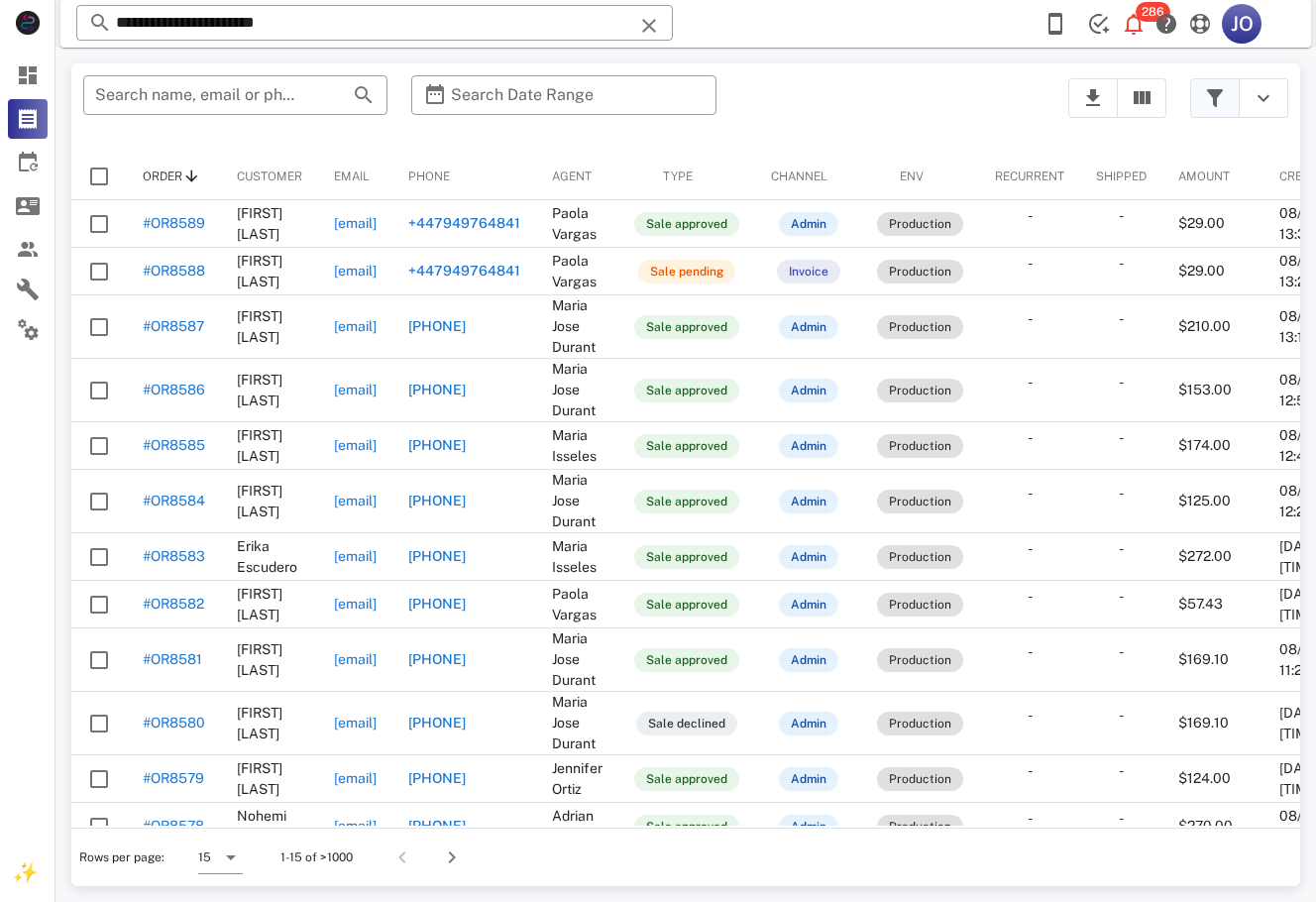 click at bounding box center (1215, 98) 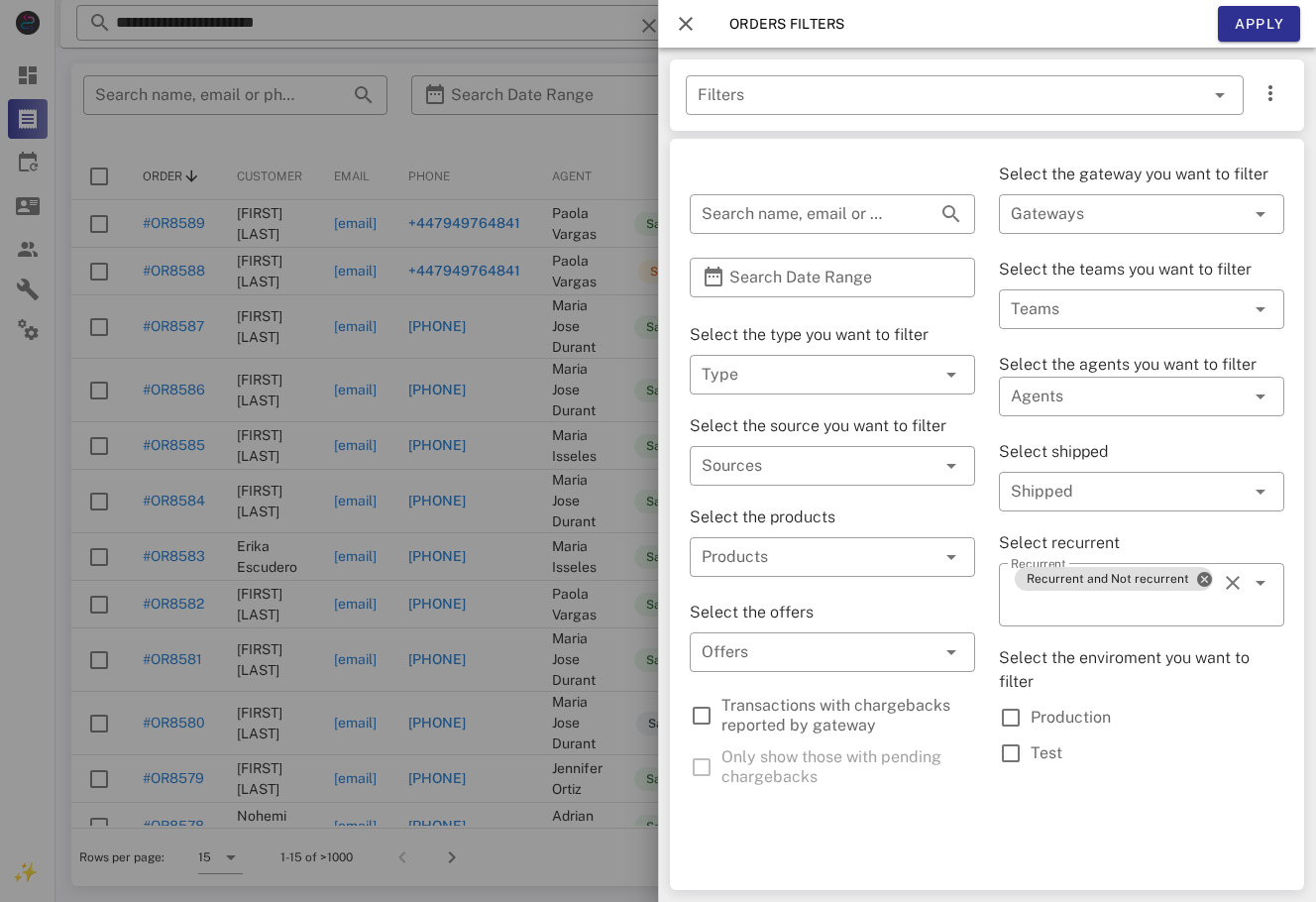 click at bounding box center [658, 451] 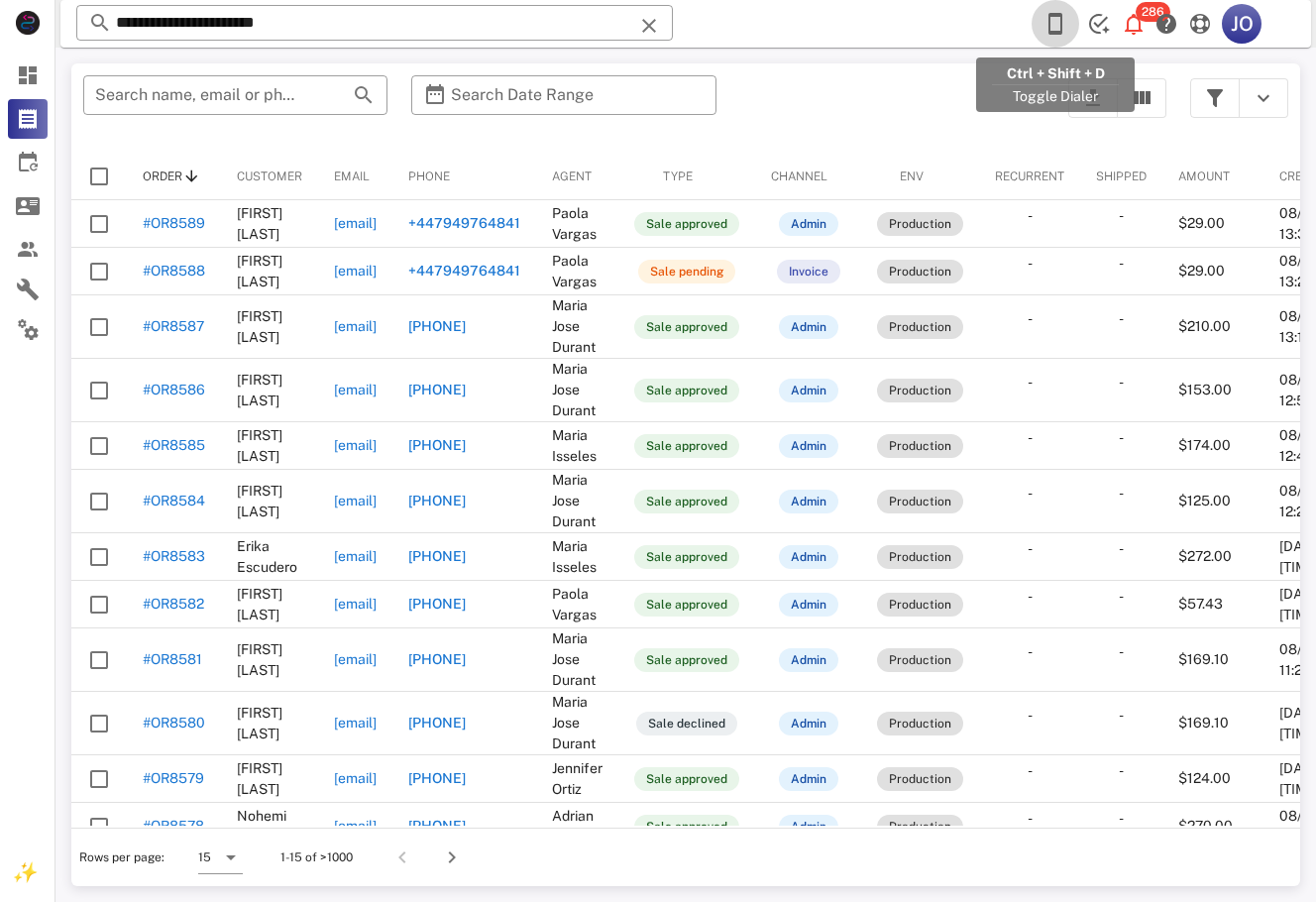 click at bounding box center (1055, 24) 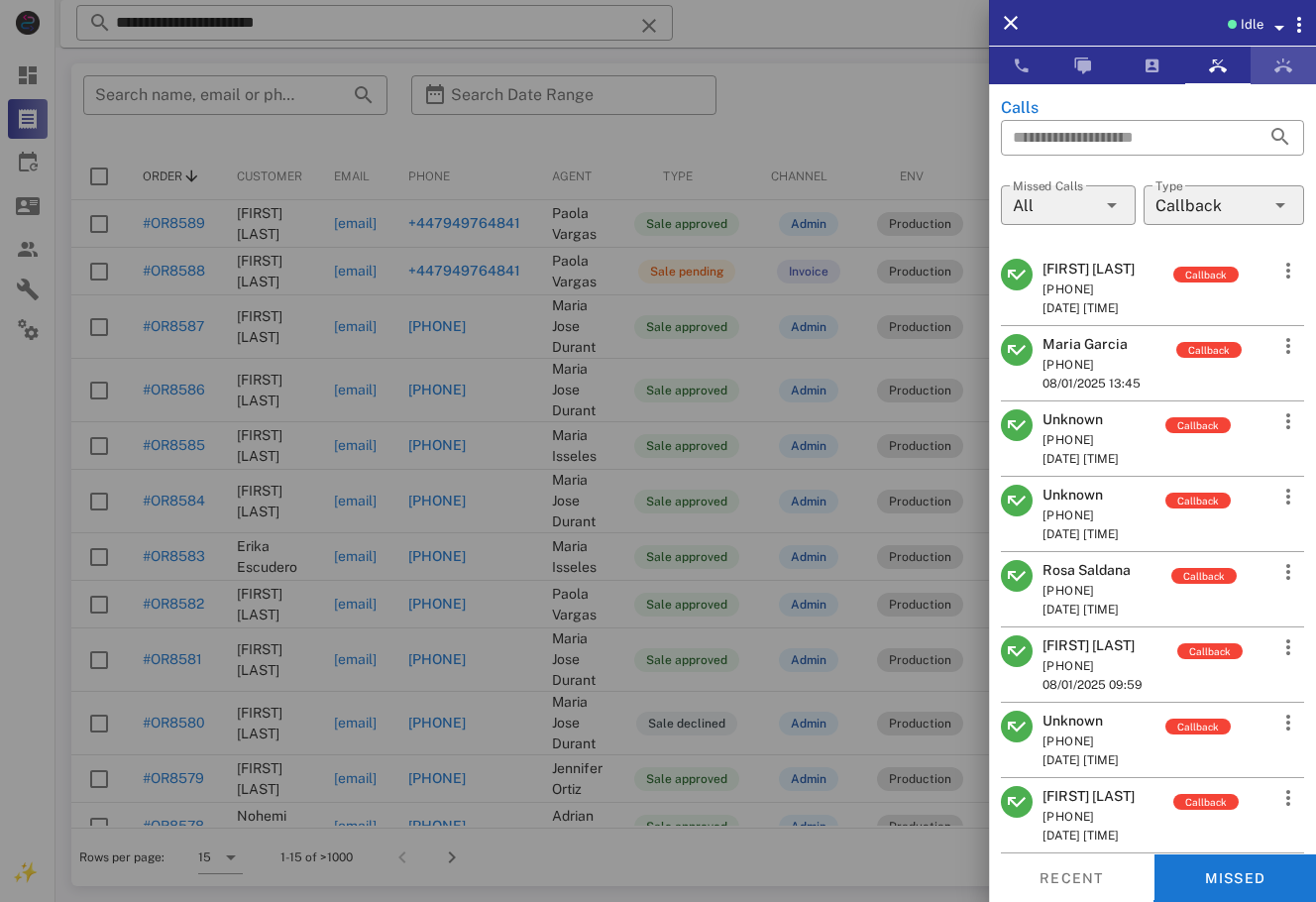 click at bounding box center (1283, 65) 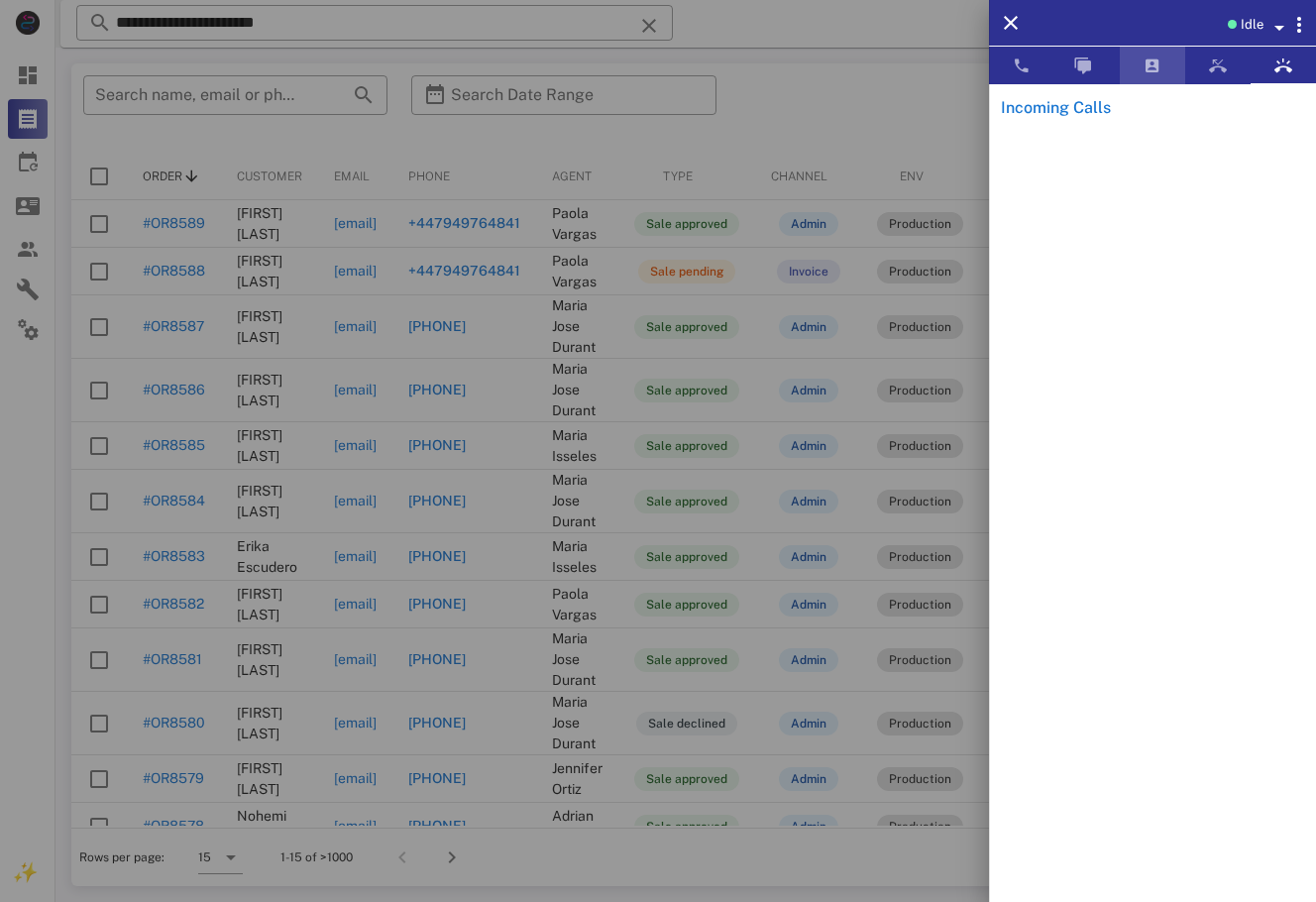 click at bounding box center (1152, 65) 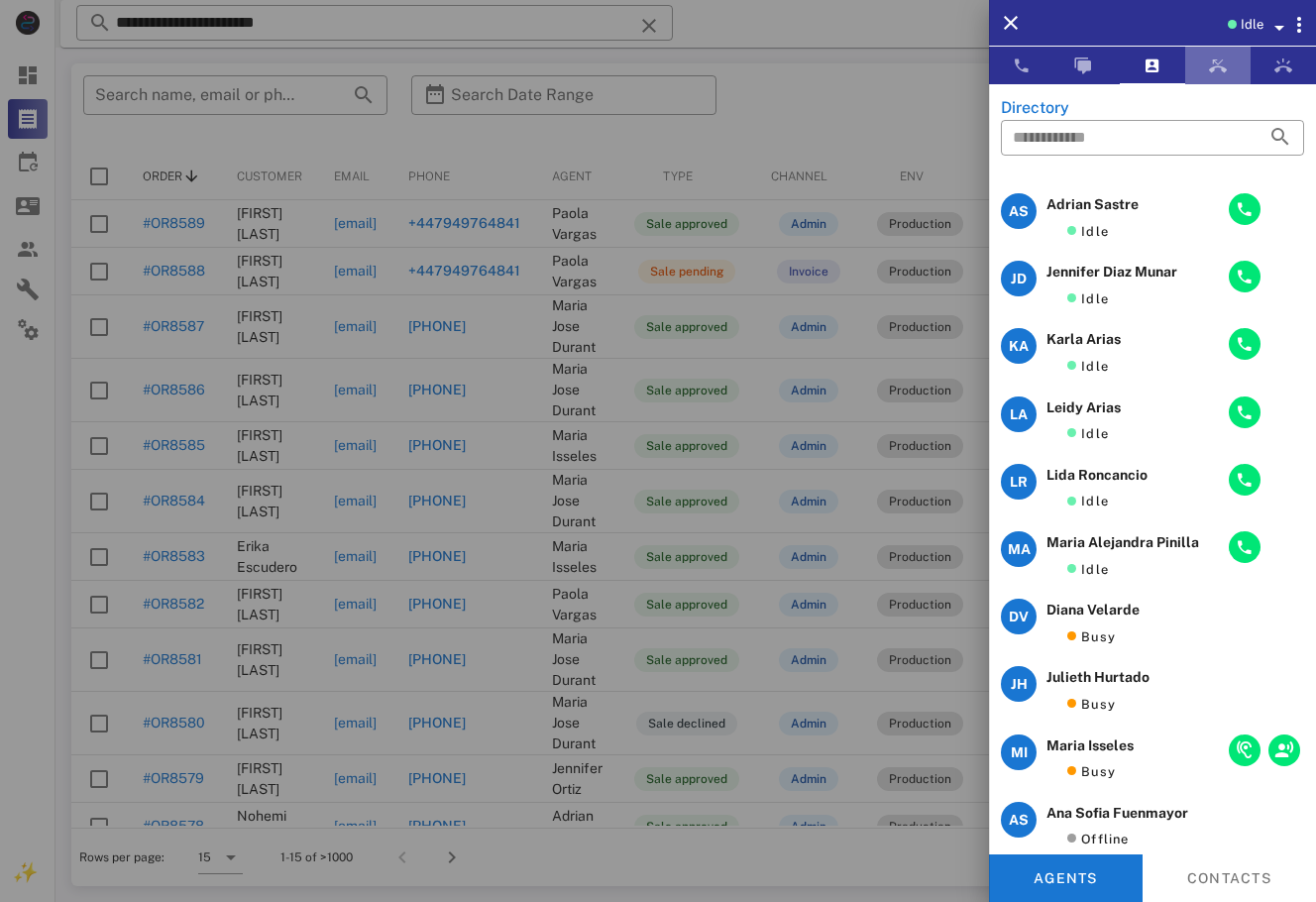 click at bounding box center [1218, 65] 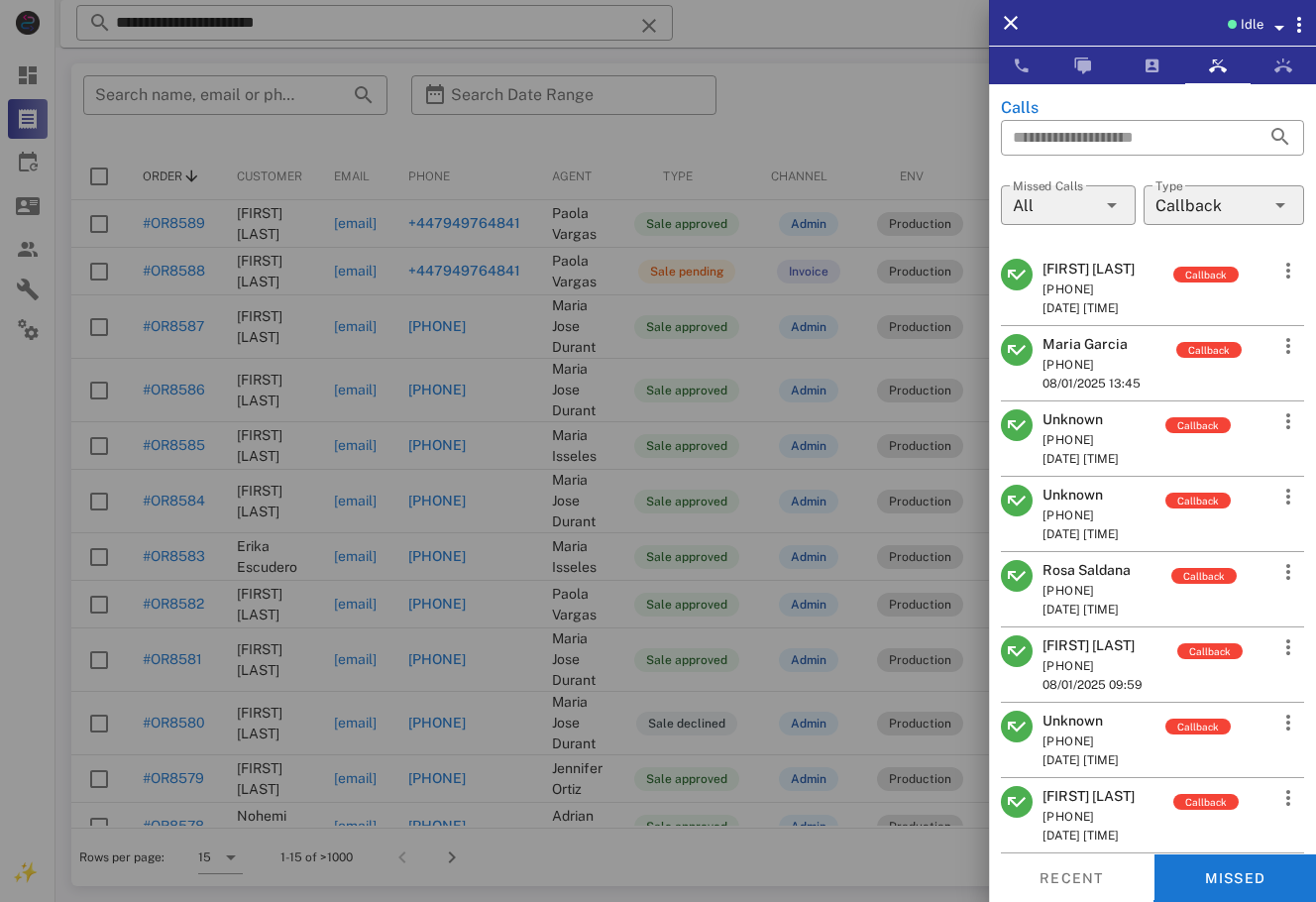 click on "Rosa Saldana" at bounding box center (1086, 570) 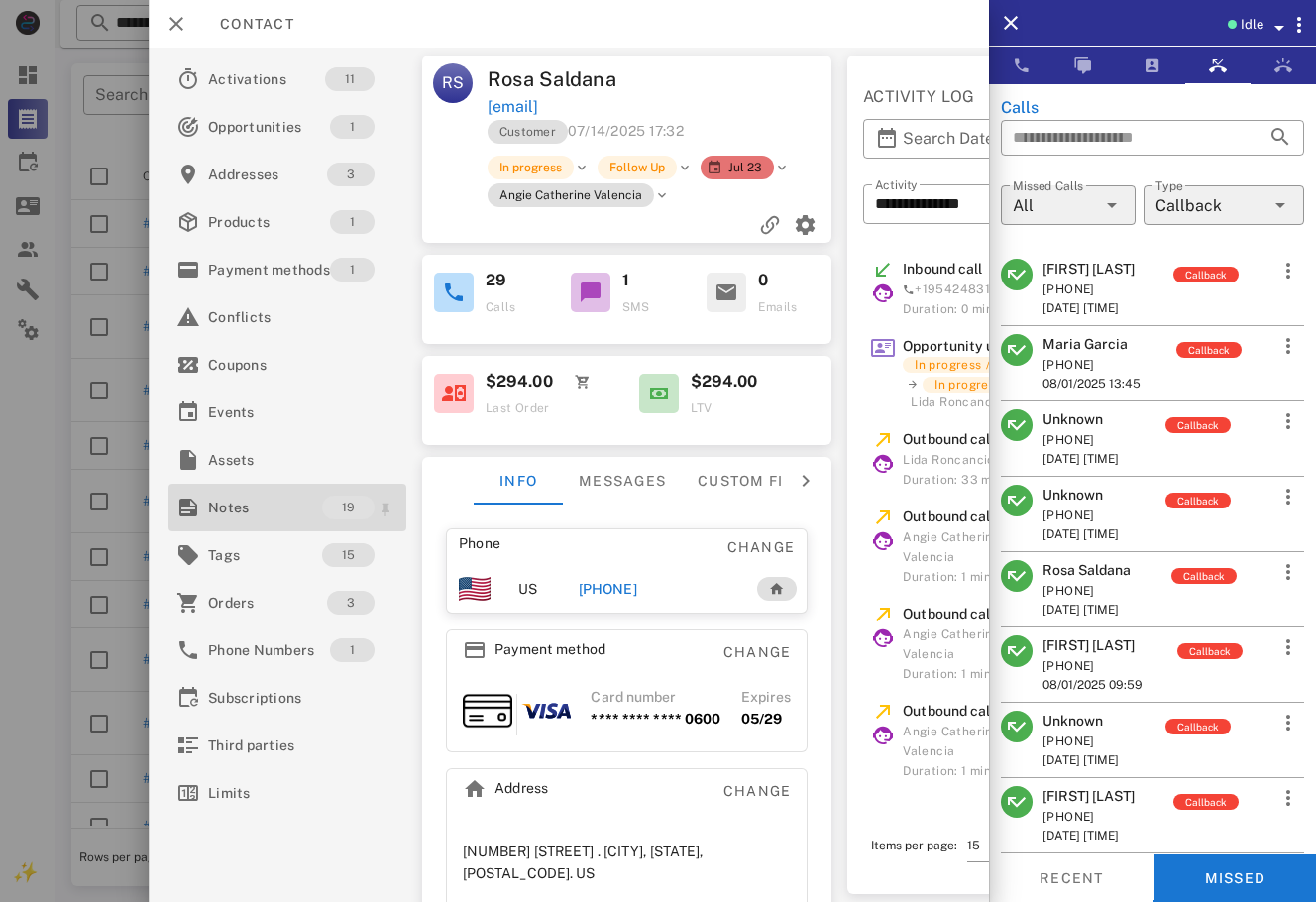 click on "Notes" at bounding box center (265, 507) 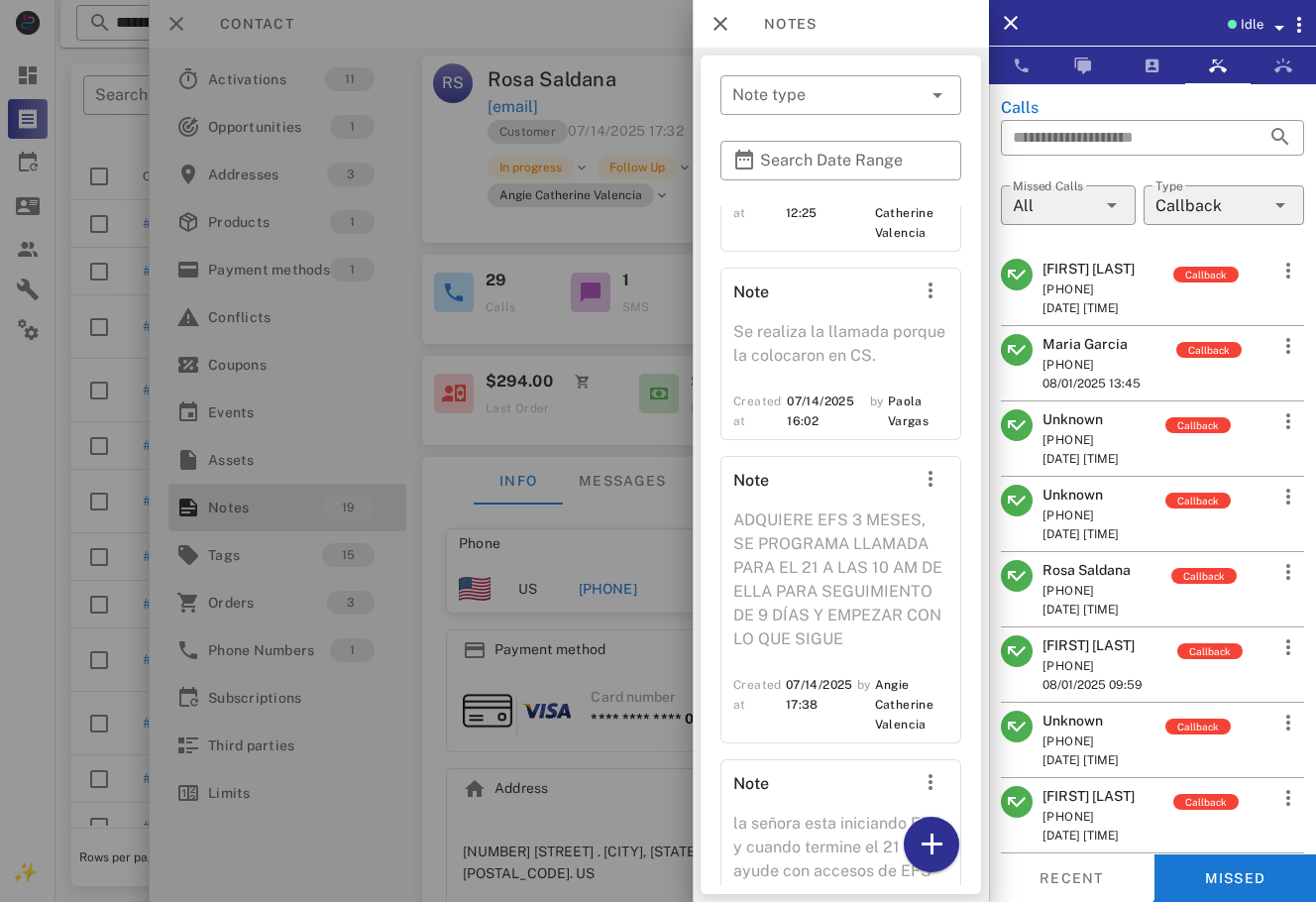 scroll, scrollTop: 4386, scrollLeft: 0, axis: vertical 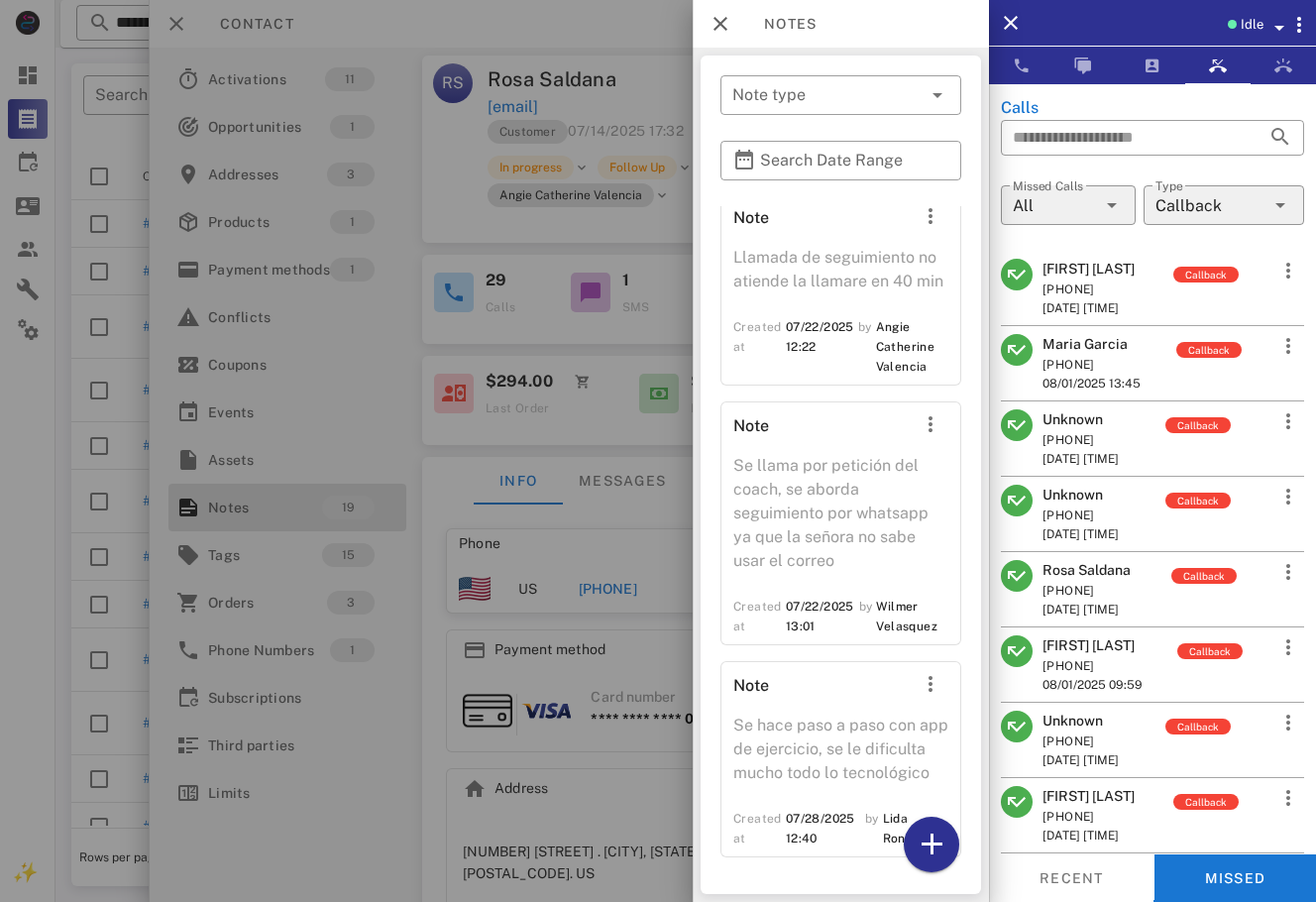 click at bounding box center [658, 451] 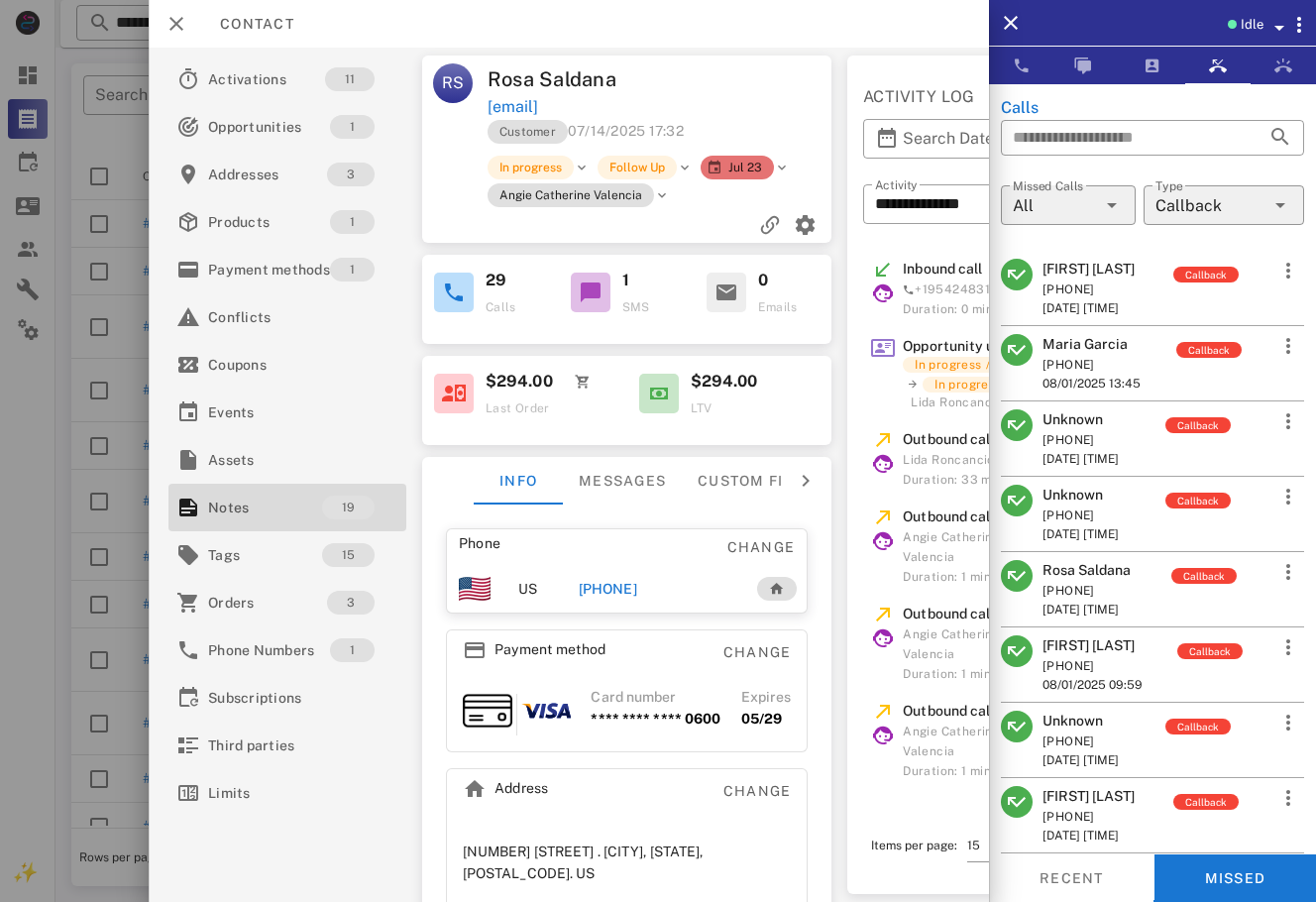 click on "Phone" at bounding box center (536, 543) 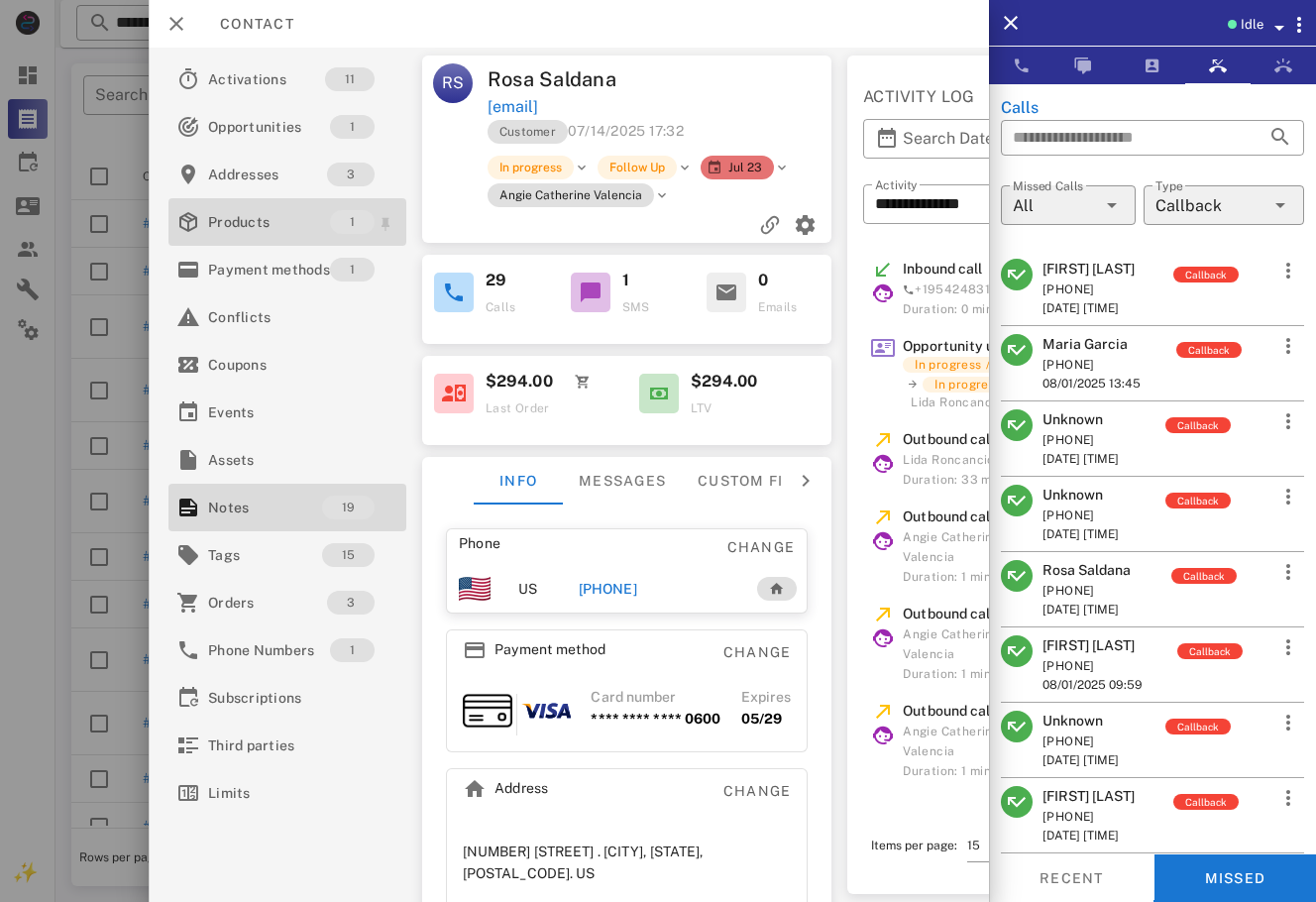 click on "Products" at bounding box center (269, 222) 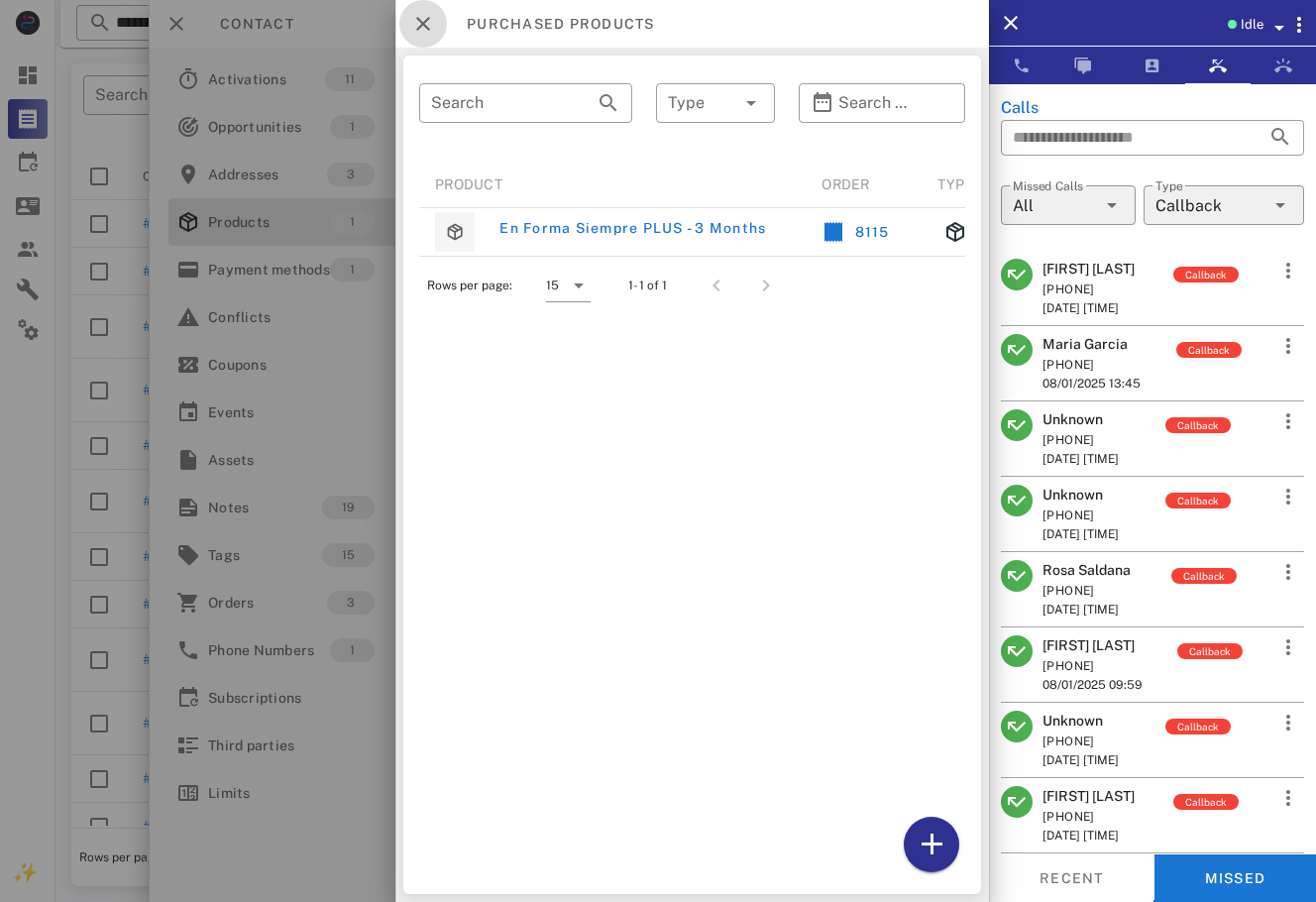 click at bounding box center (423, 24) 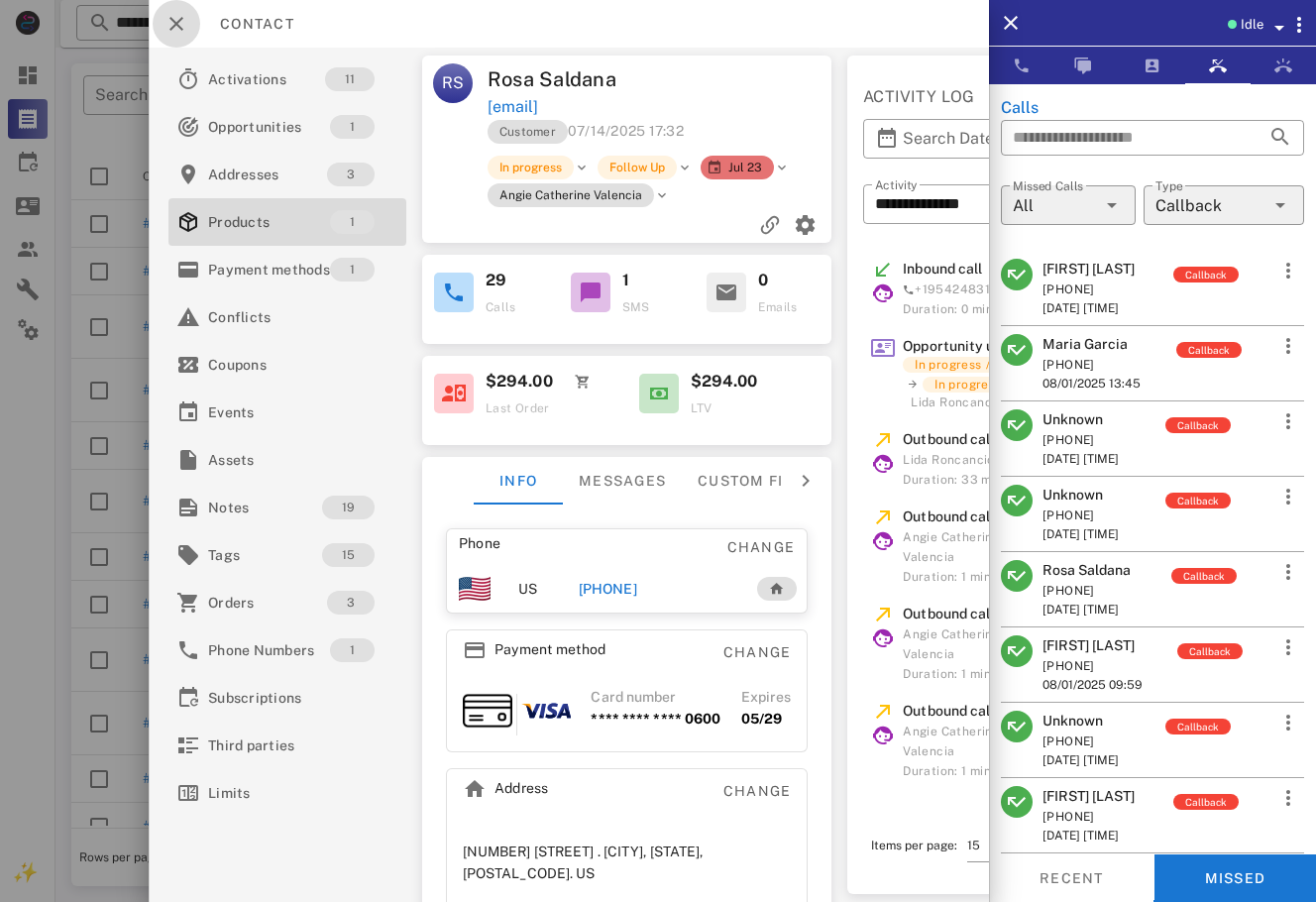 drag, startPoint x: 186, startPoint y: 29, endPoint x: 195, endPoint y: 7, distance: 23.769729 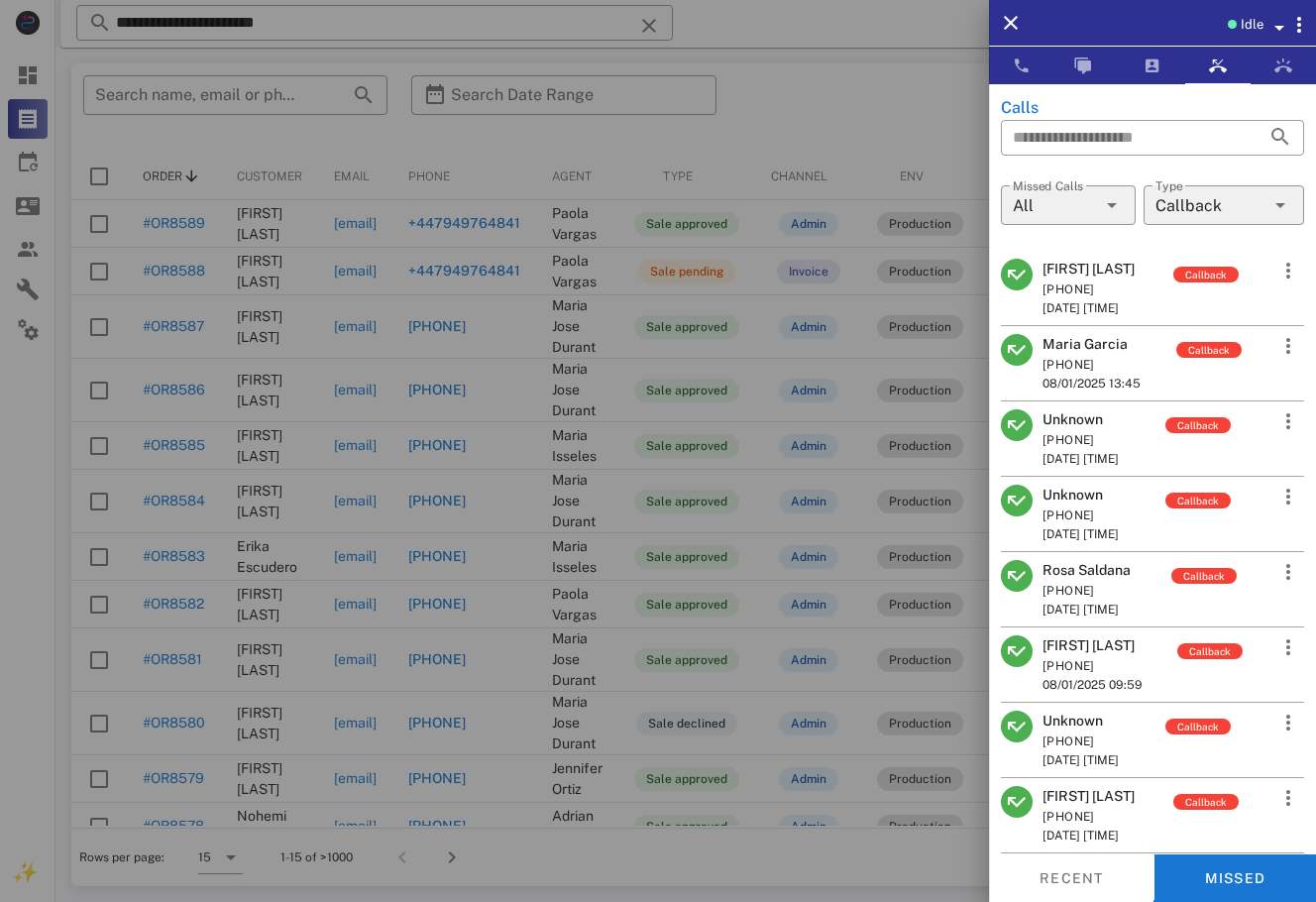 click at bounding box center (658, 451) 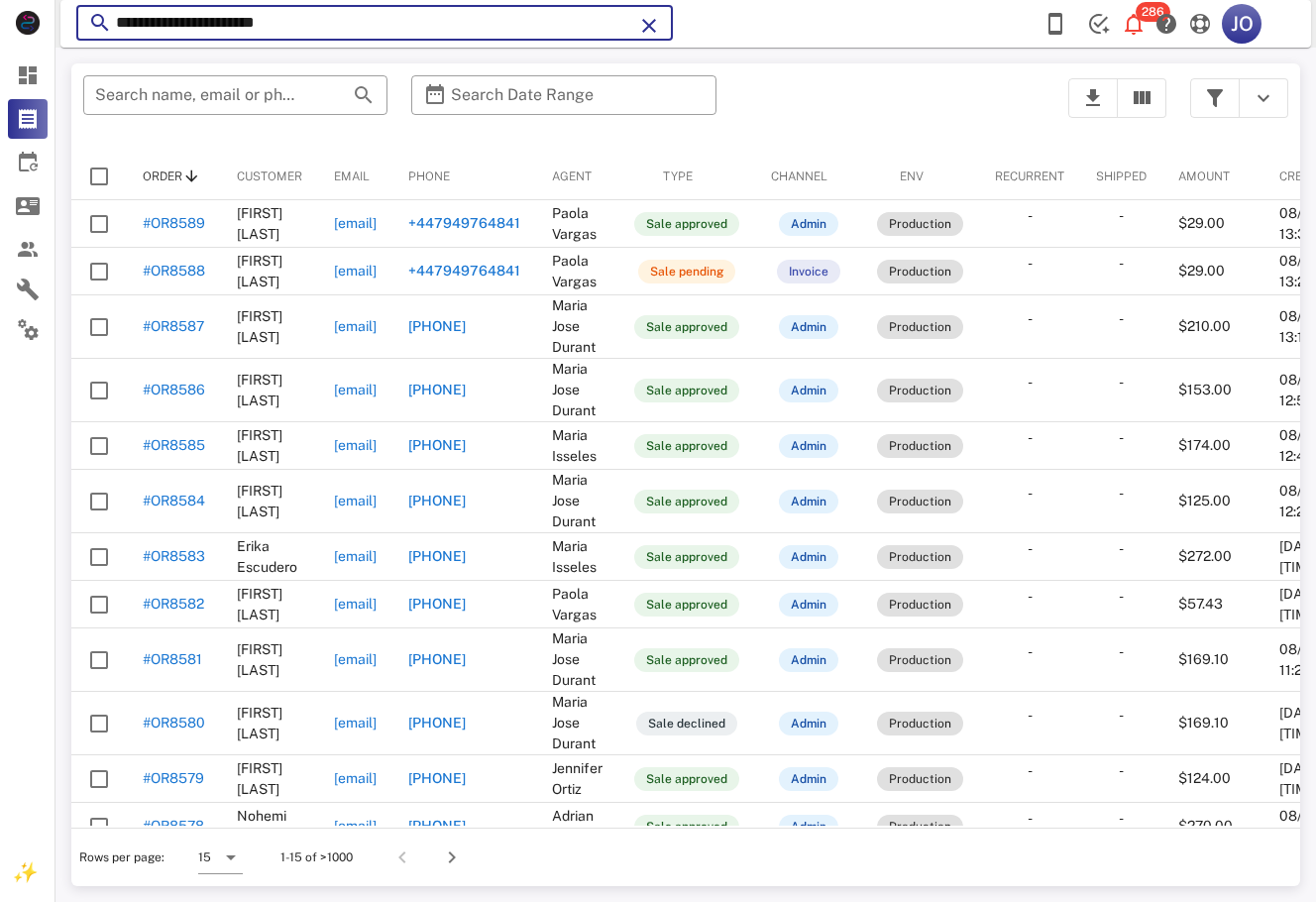 drag, startPoint x: 164, startPoint y: 15, endPoint x: 105, endPoint y: 10, distance: 59.211485 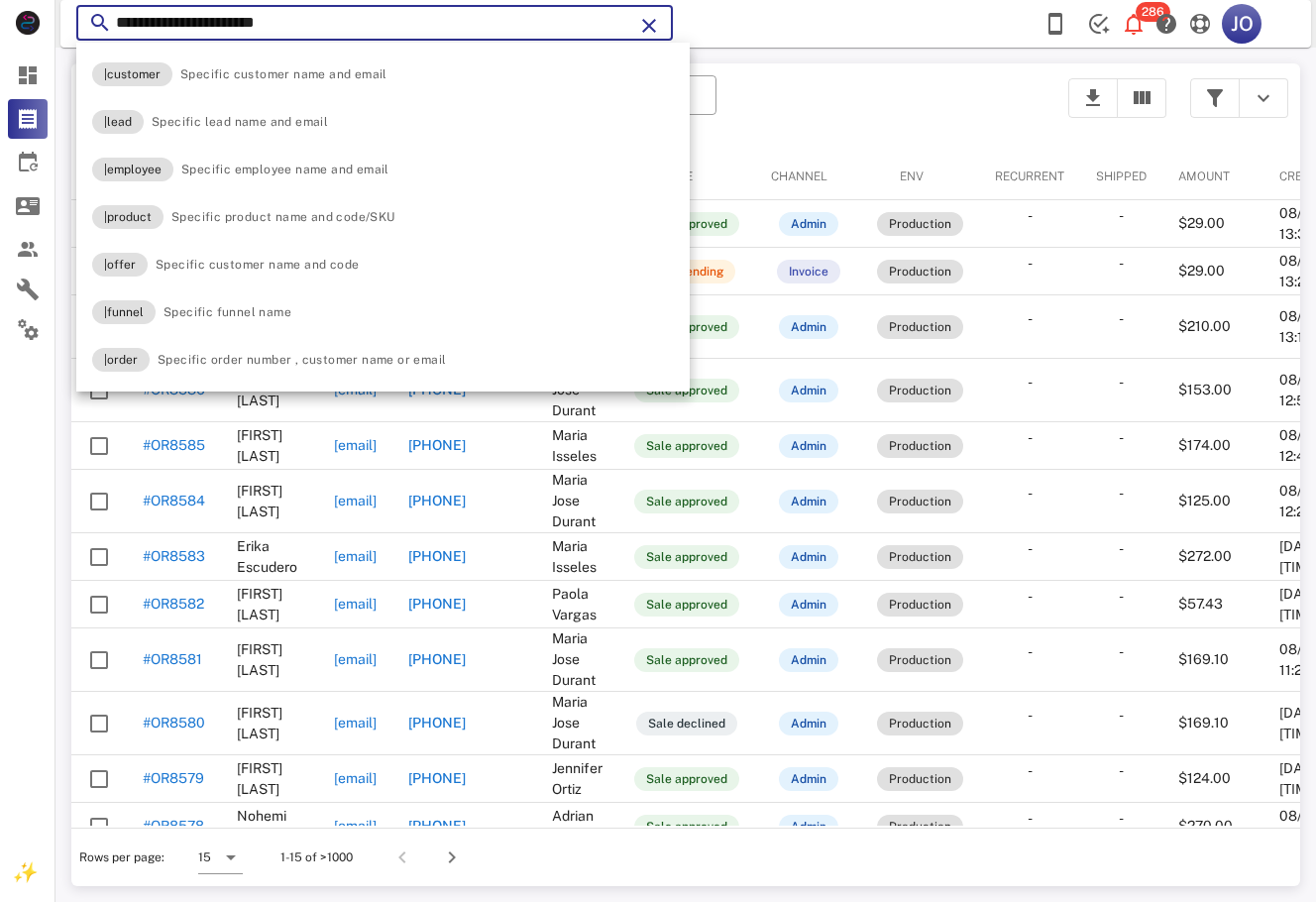 click on "**********" at bounding box center [375, 23] 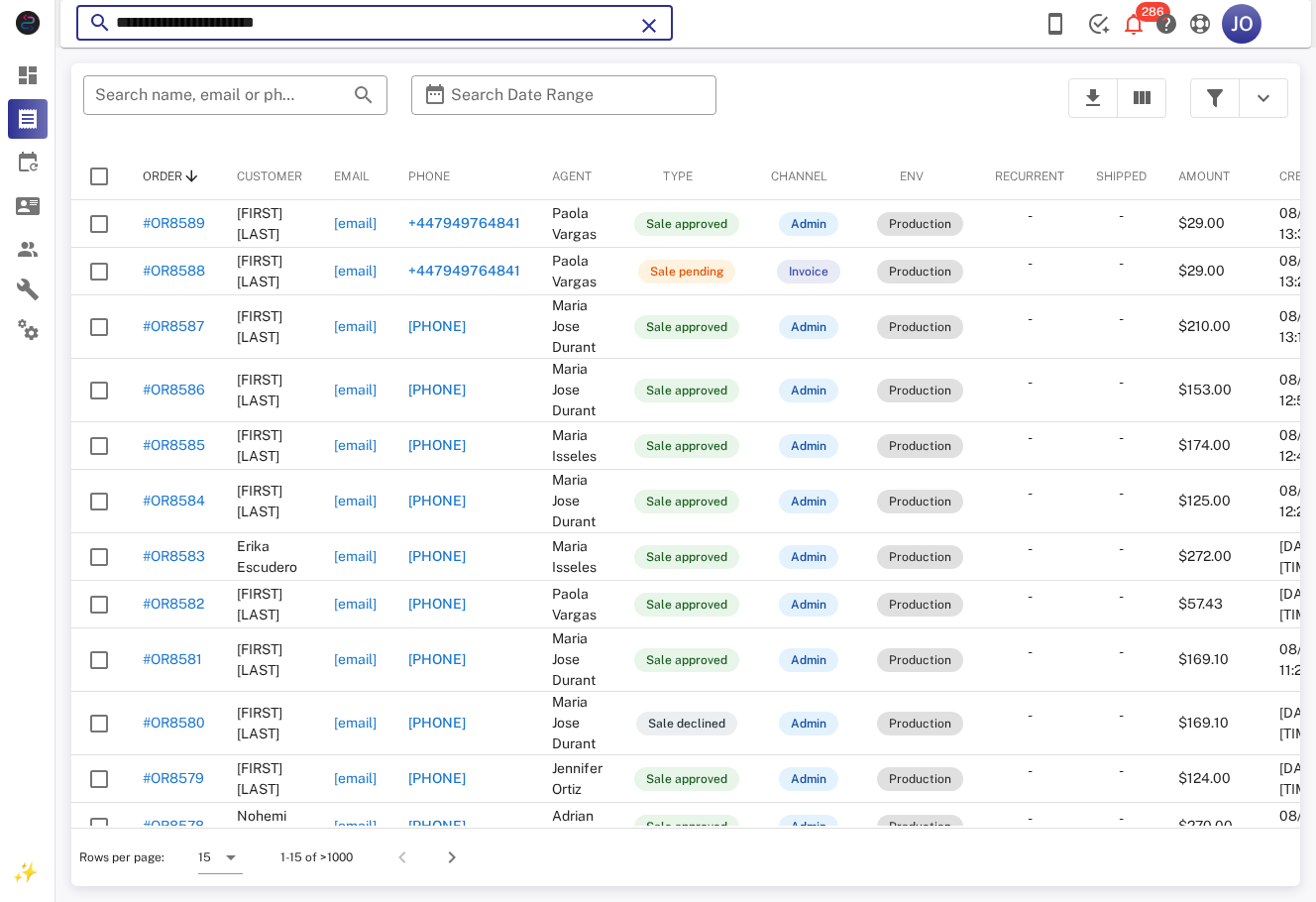 click on "**********" at bounding box center (375, 23) 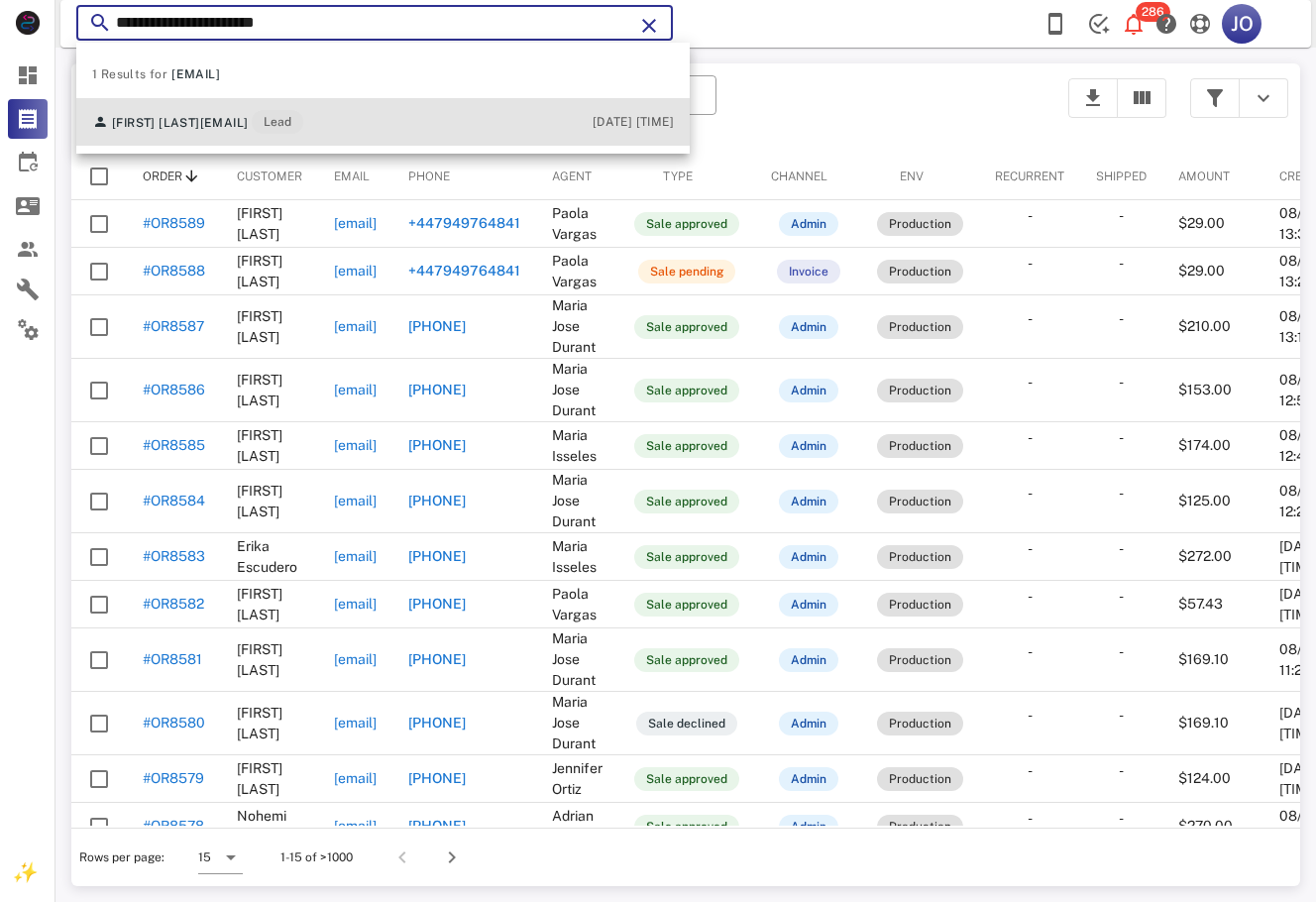 click on "olgarespinoza@gmail.com" at bounding box center [224, 123] 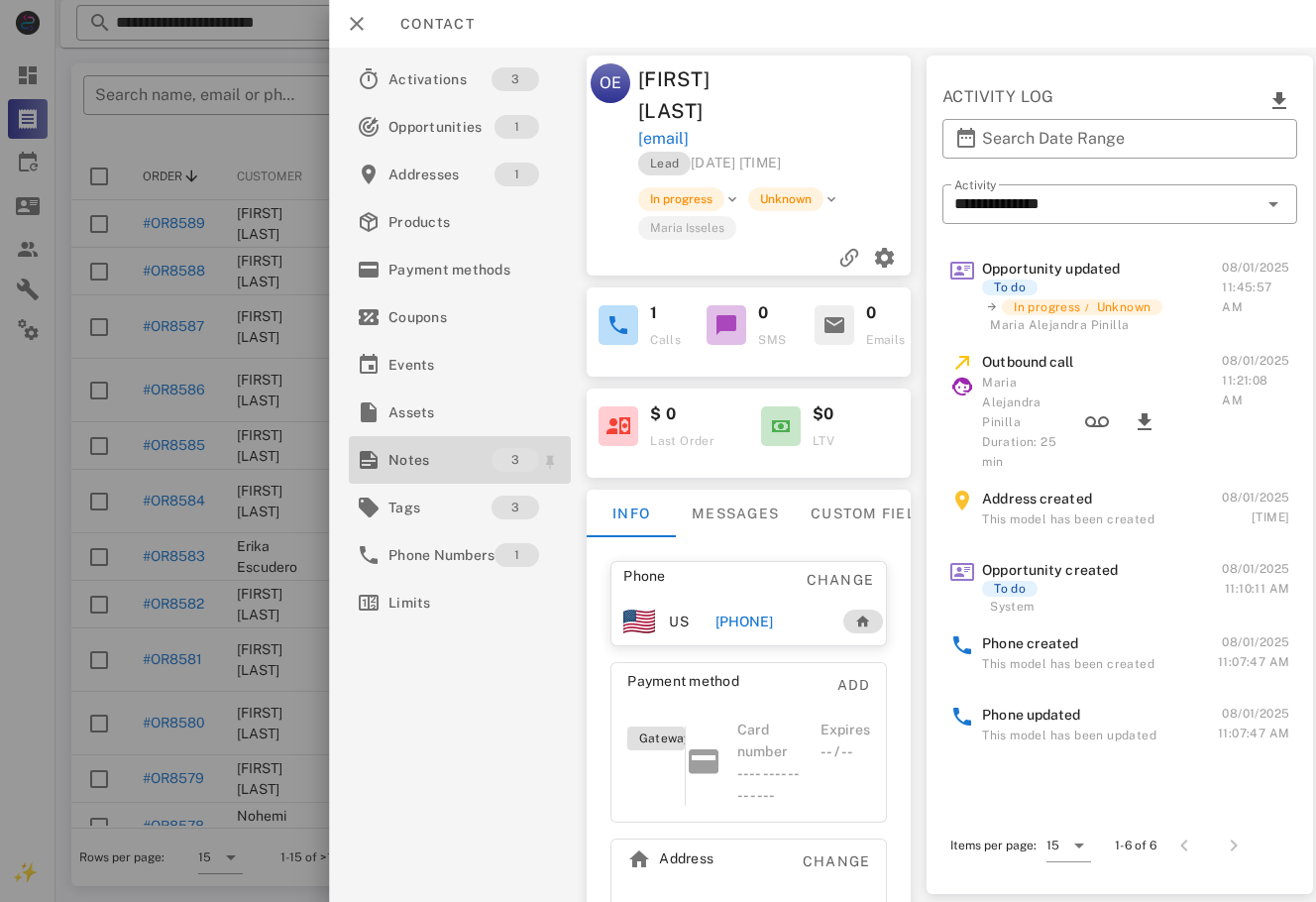 click on "Notes" at bounding box center [440, 460] 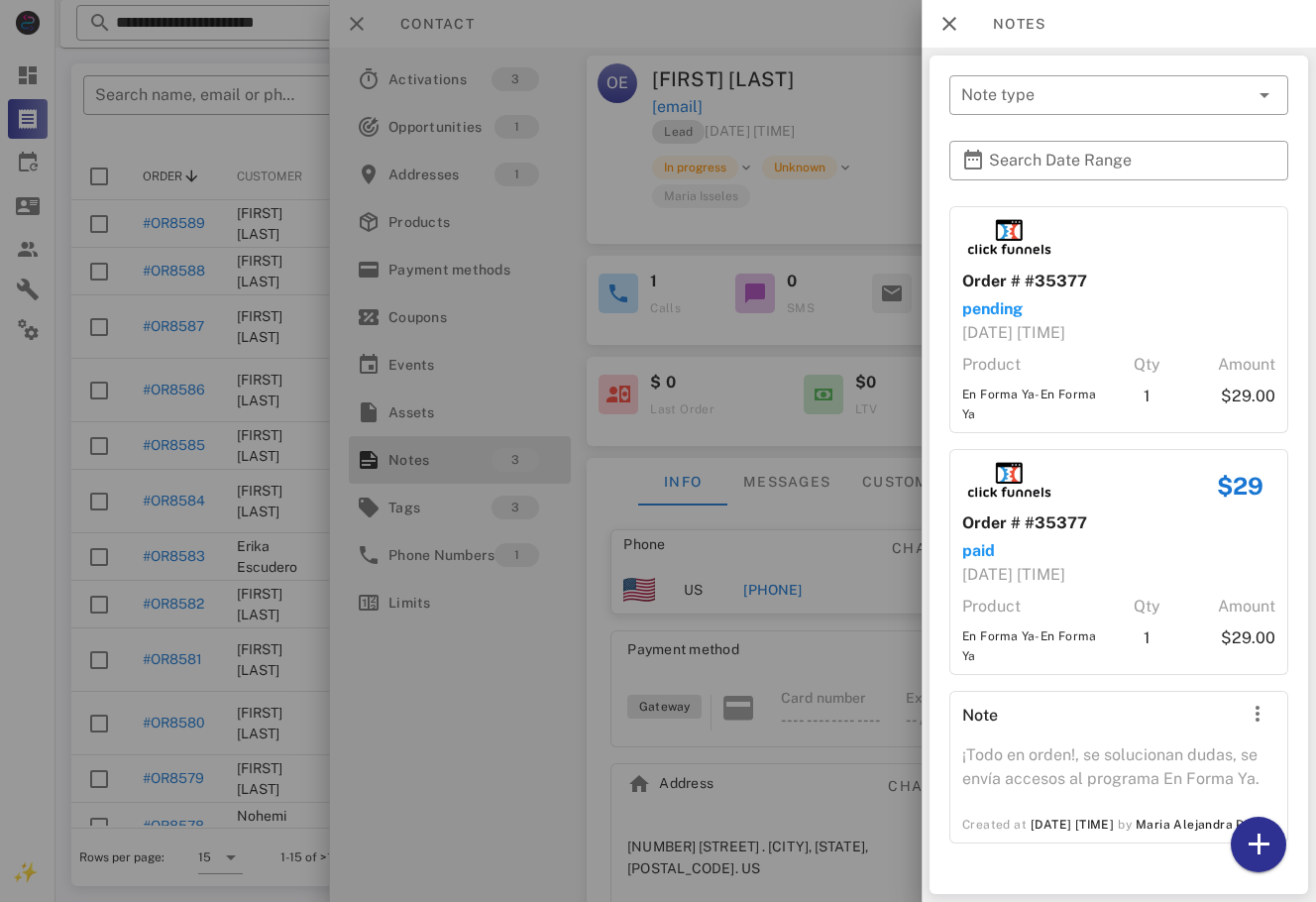 scroll, scrollTop: 4, scrollLeft: 0, axis: vertical 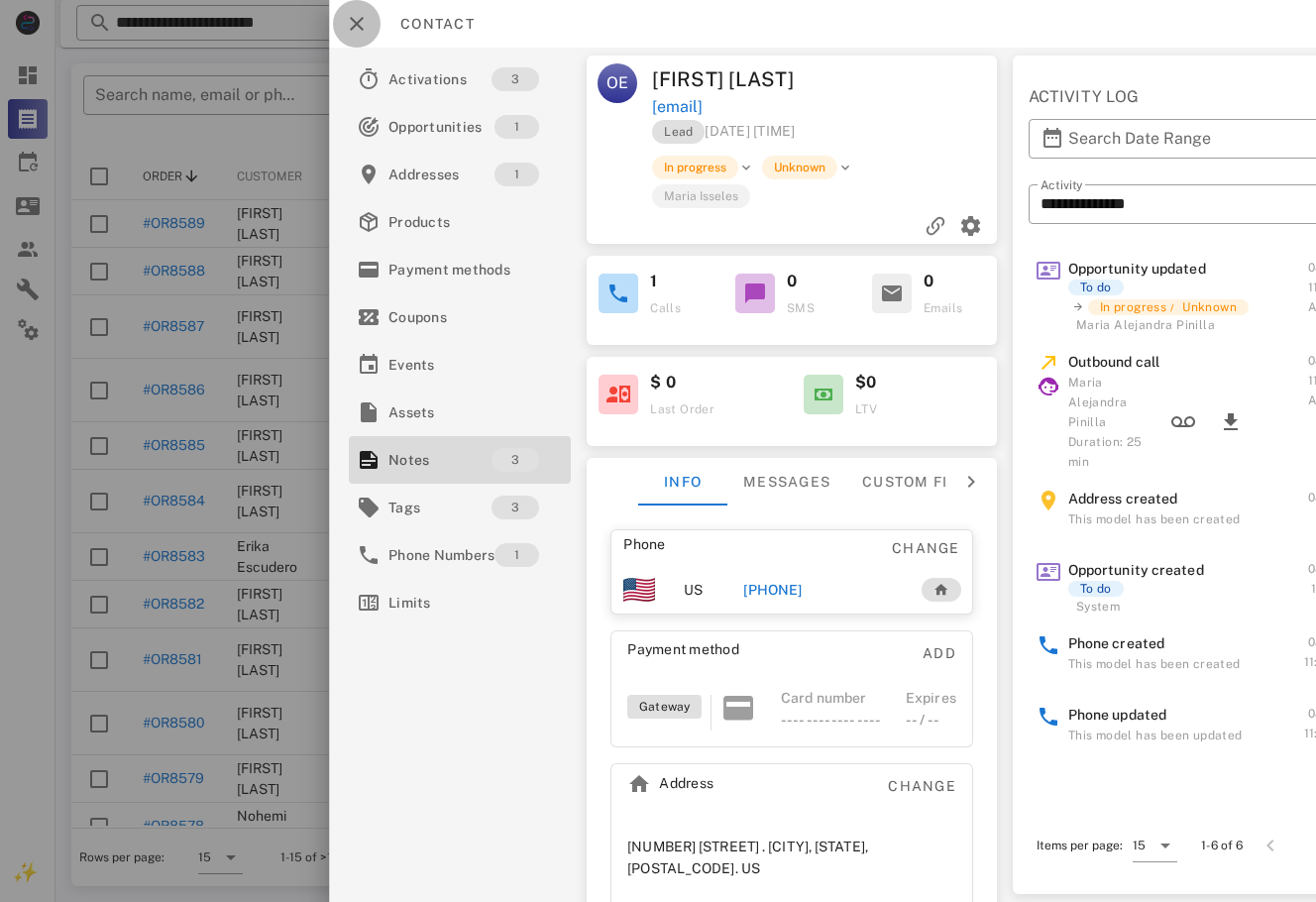 click at bounding box center (357, 24) 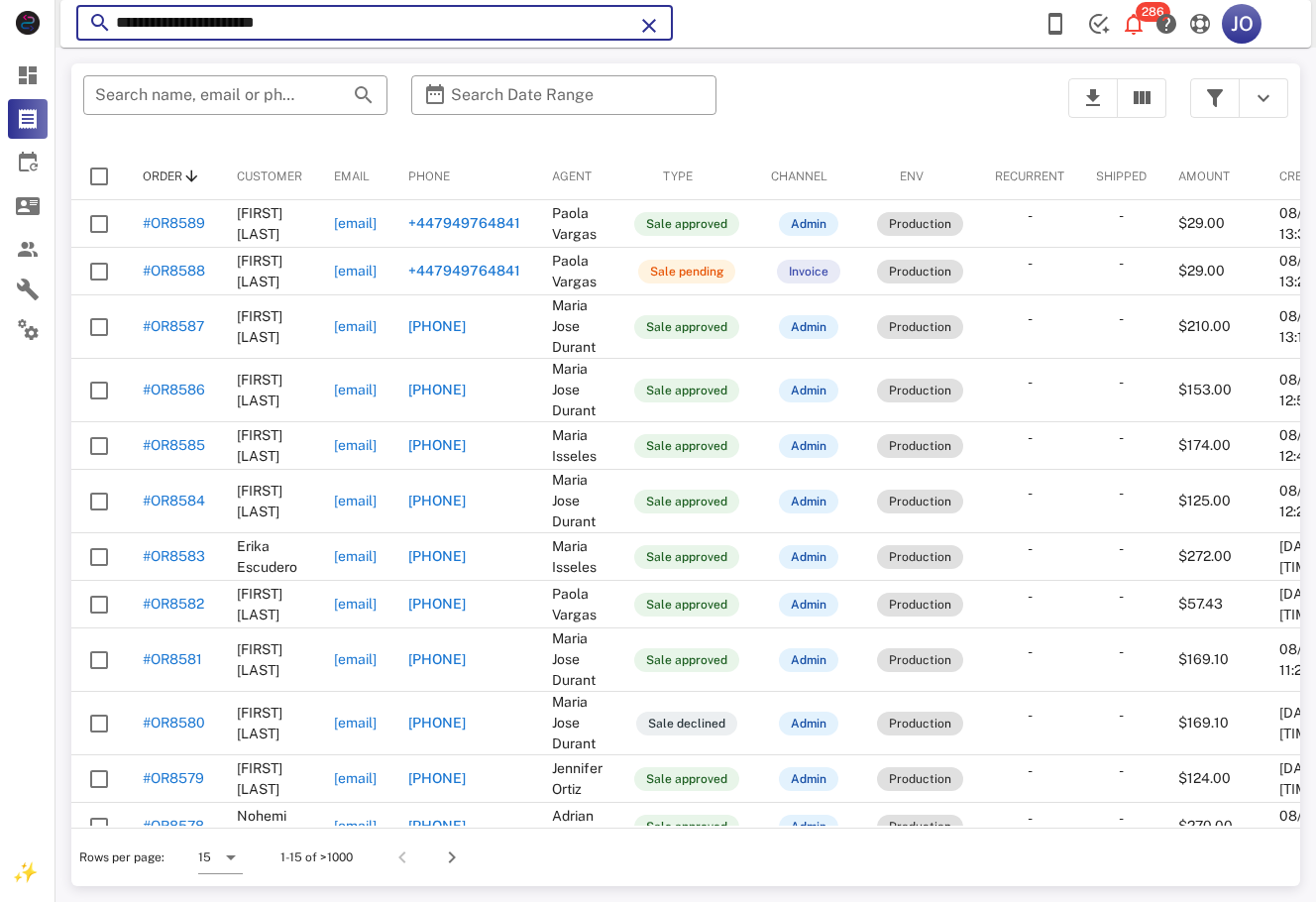 click on "**********" at bounding box center (375, 23) 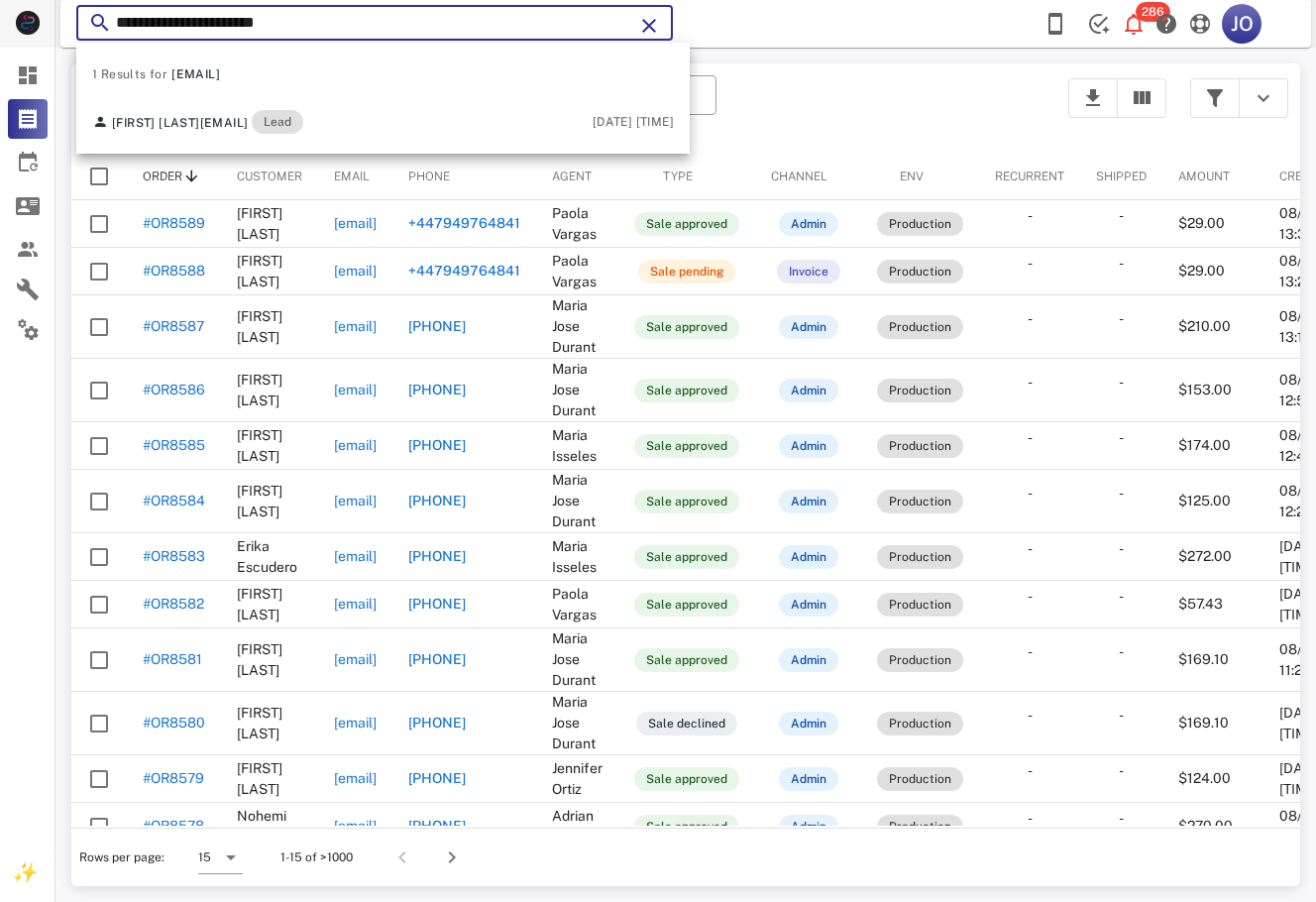 drag, startPoint x: 348, startPoint y: 19, endPoint x: 51, endPoint y: 29, distance: 297.1683 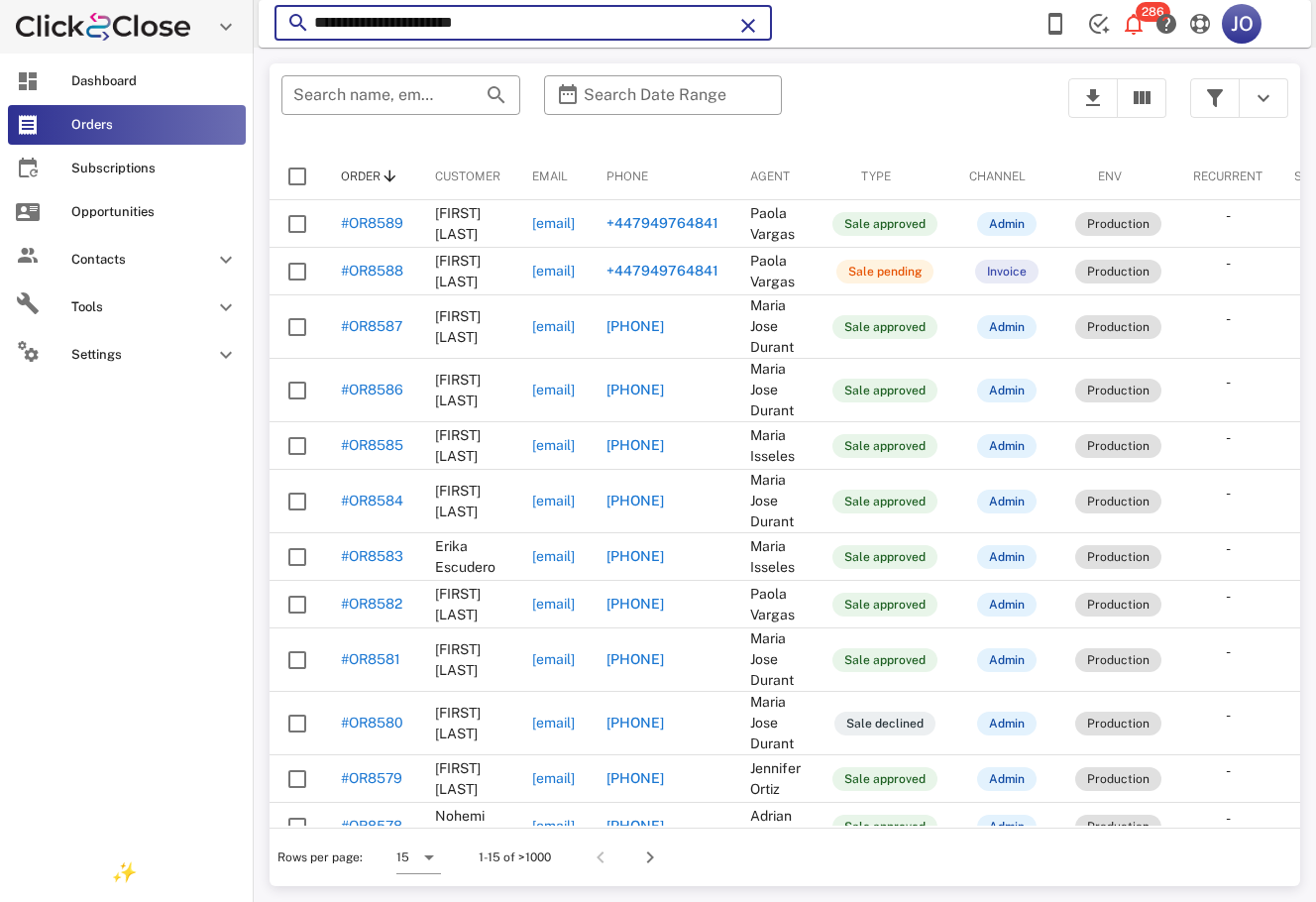 paste 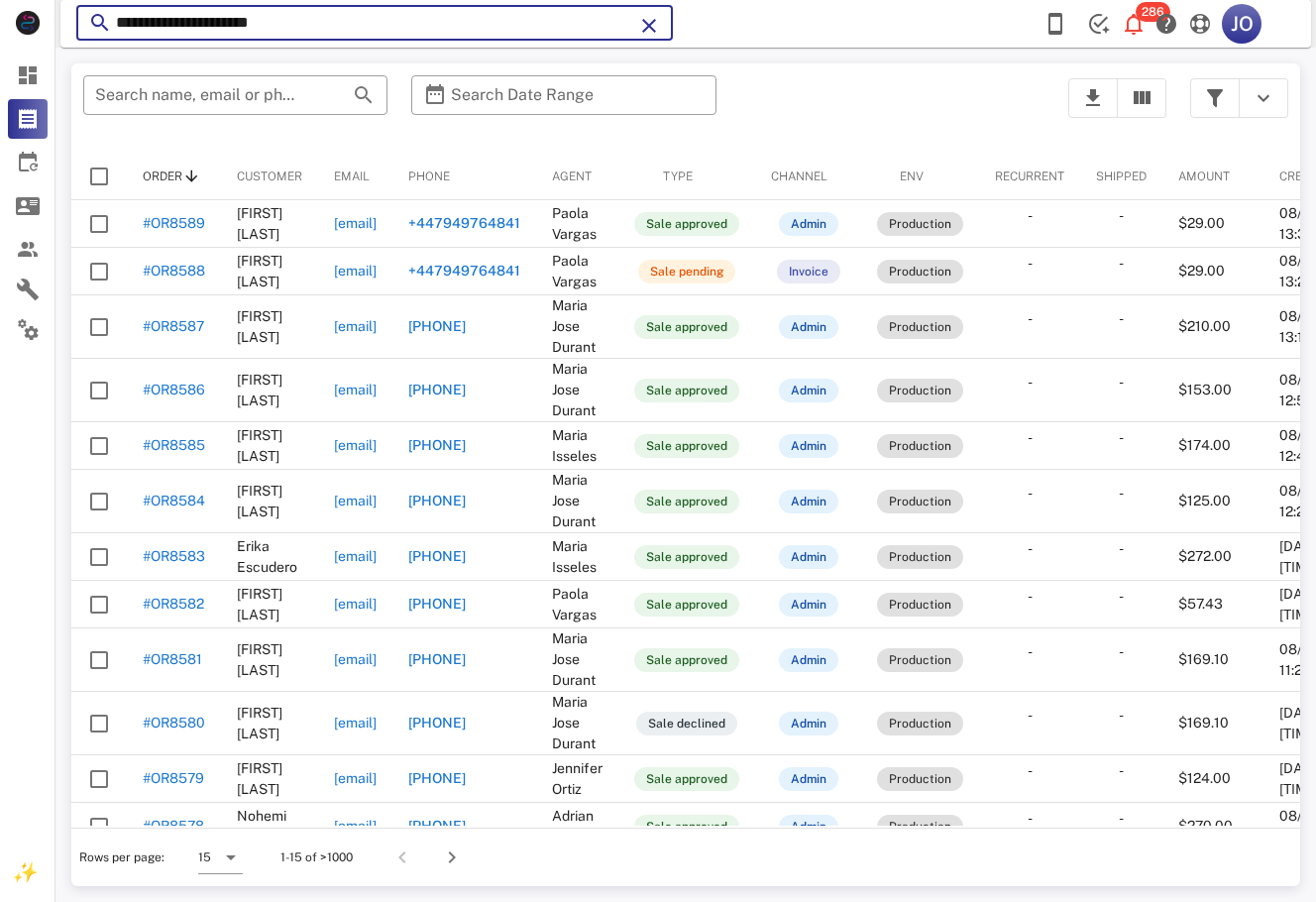click on "**********" at bounding box center (375, 23) 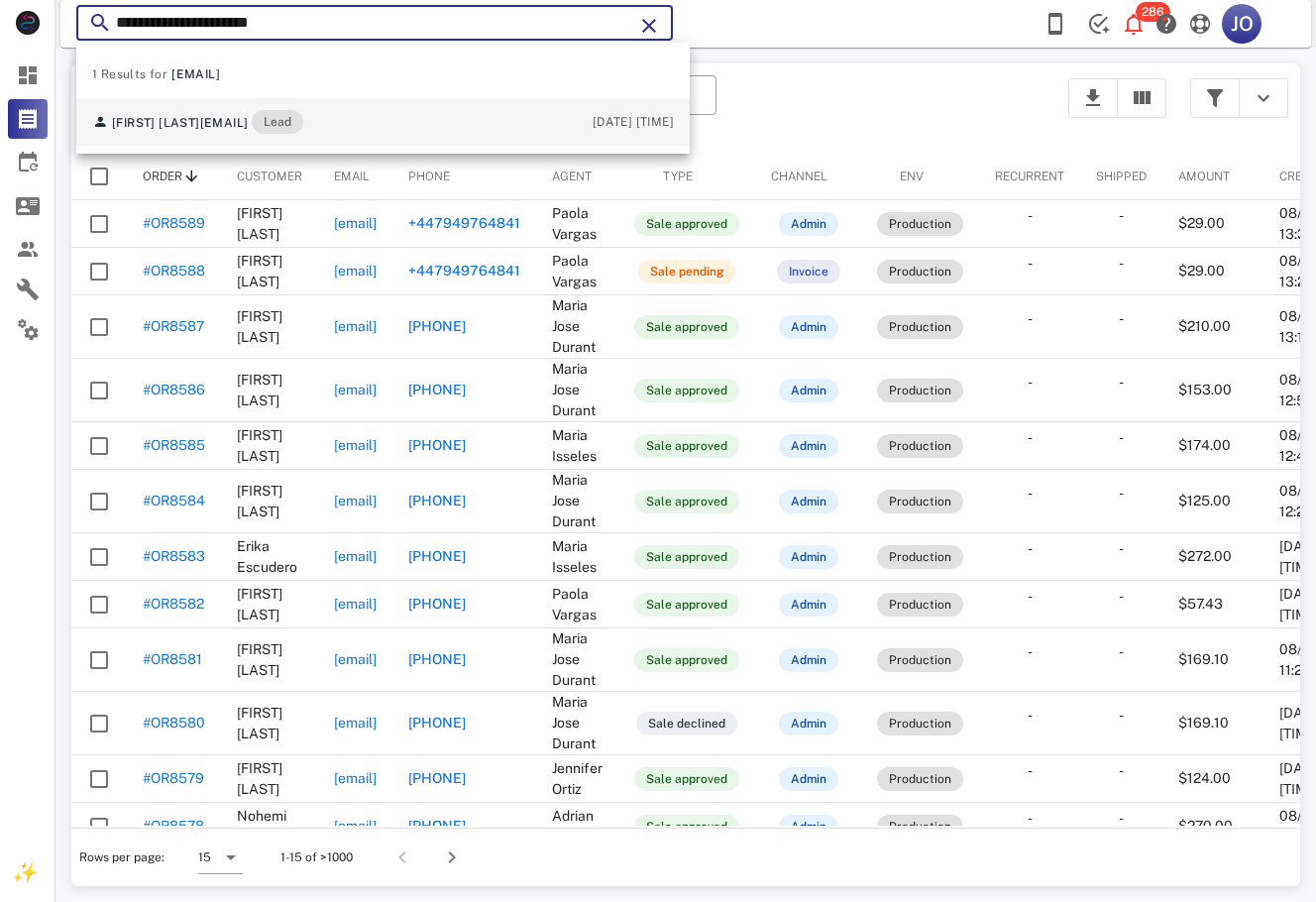type on "**********" 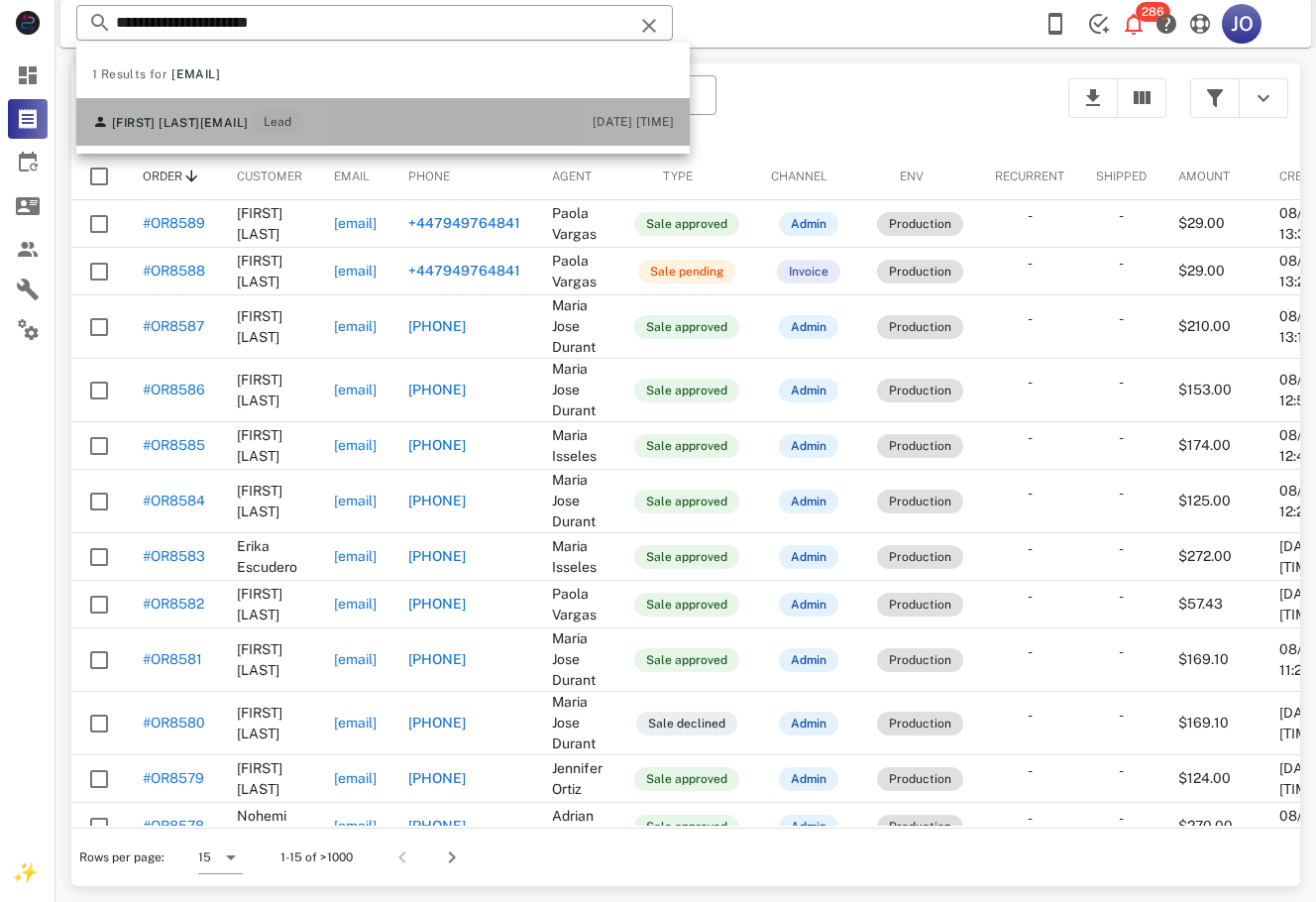 click on "Lorena Ramirez   l8315787473@icloud.com   Lead" at bounding box center (197, 122) 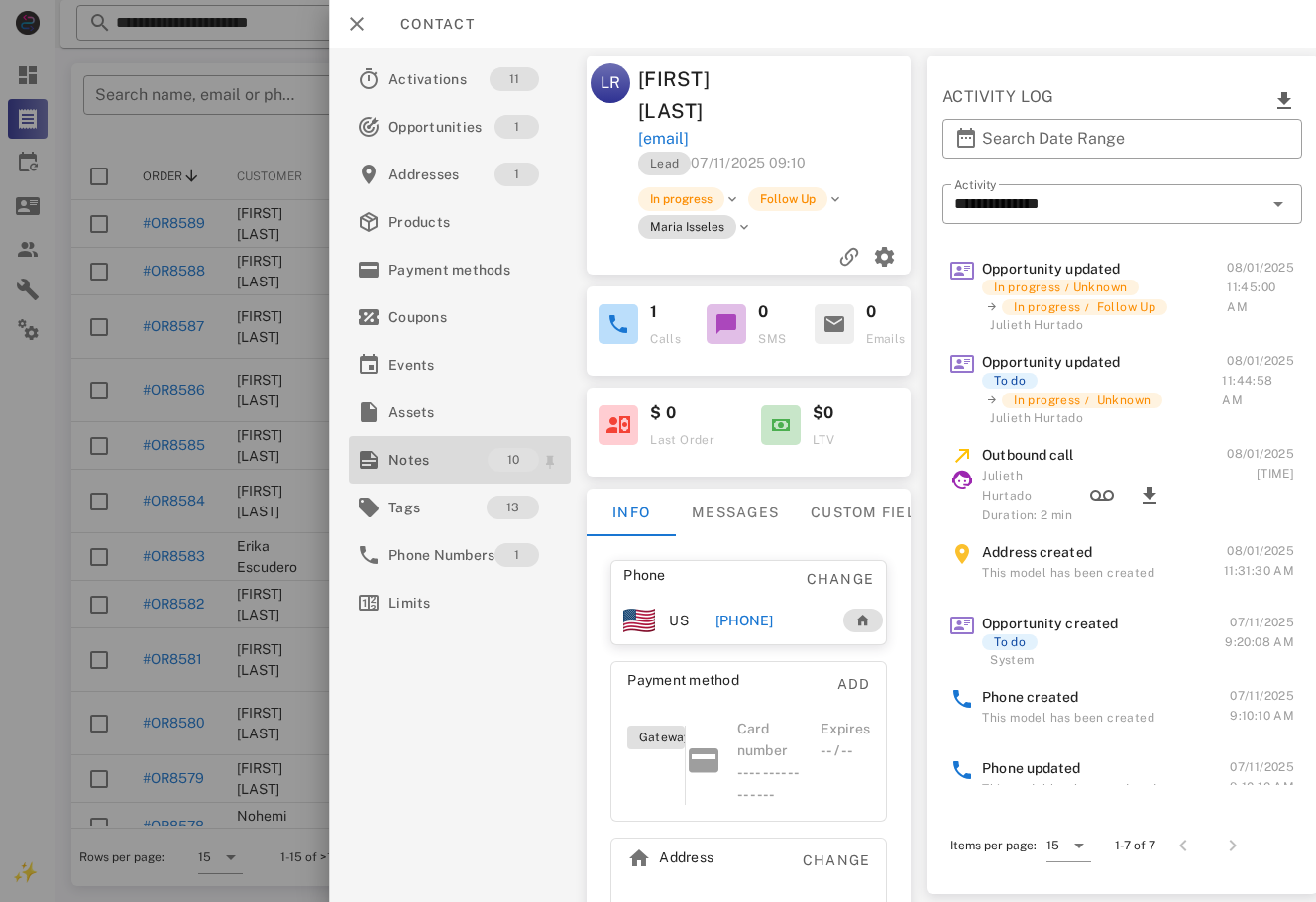 click on "Notes" at bounding box center (438, 460) 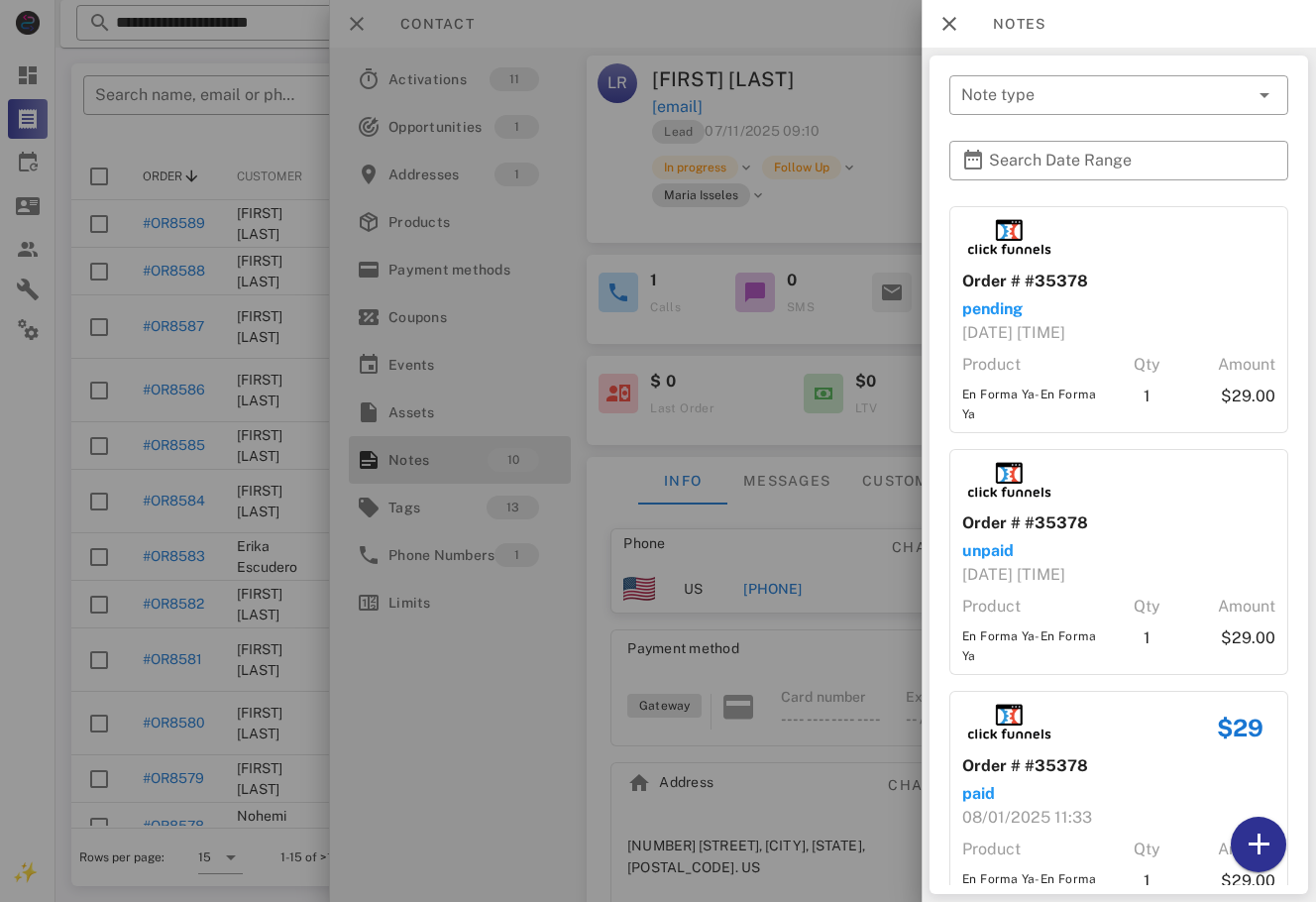 scroll, scrollTop: 1492, scrollLeft: 0, axis: vertical 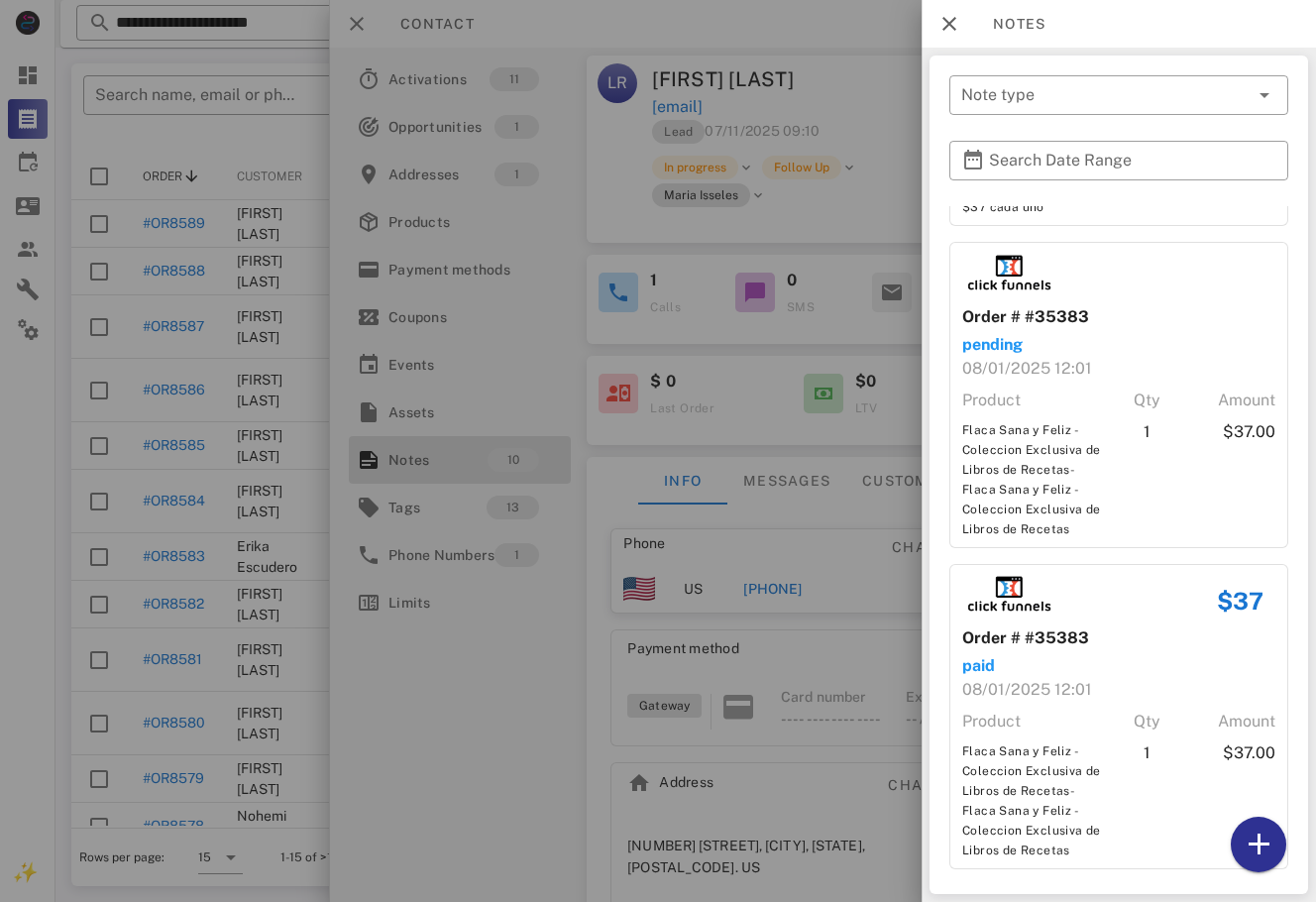 click at bounding box center (658, 451) 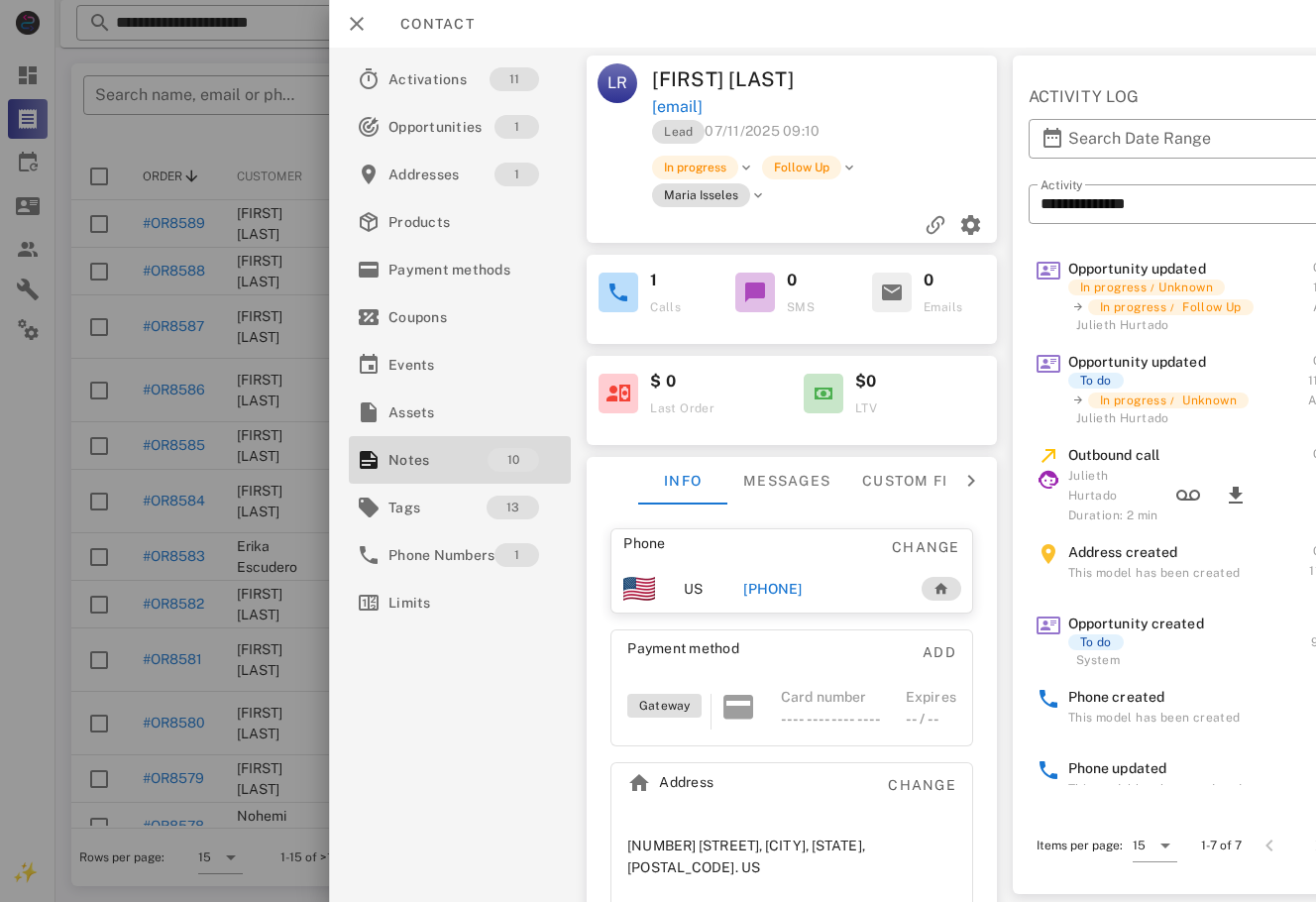 click on "+18315787473" at bounding box center [772, 589] 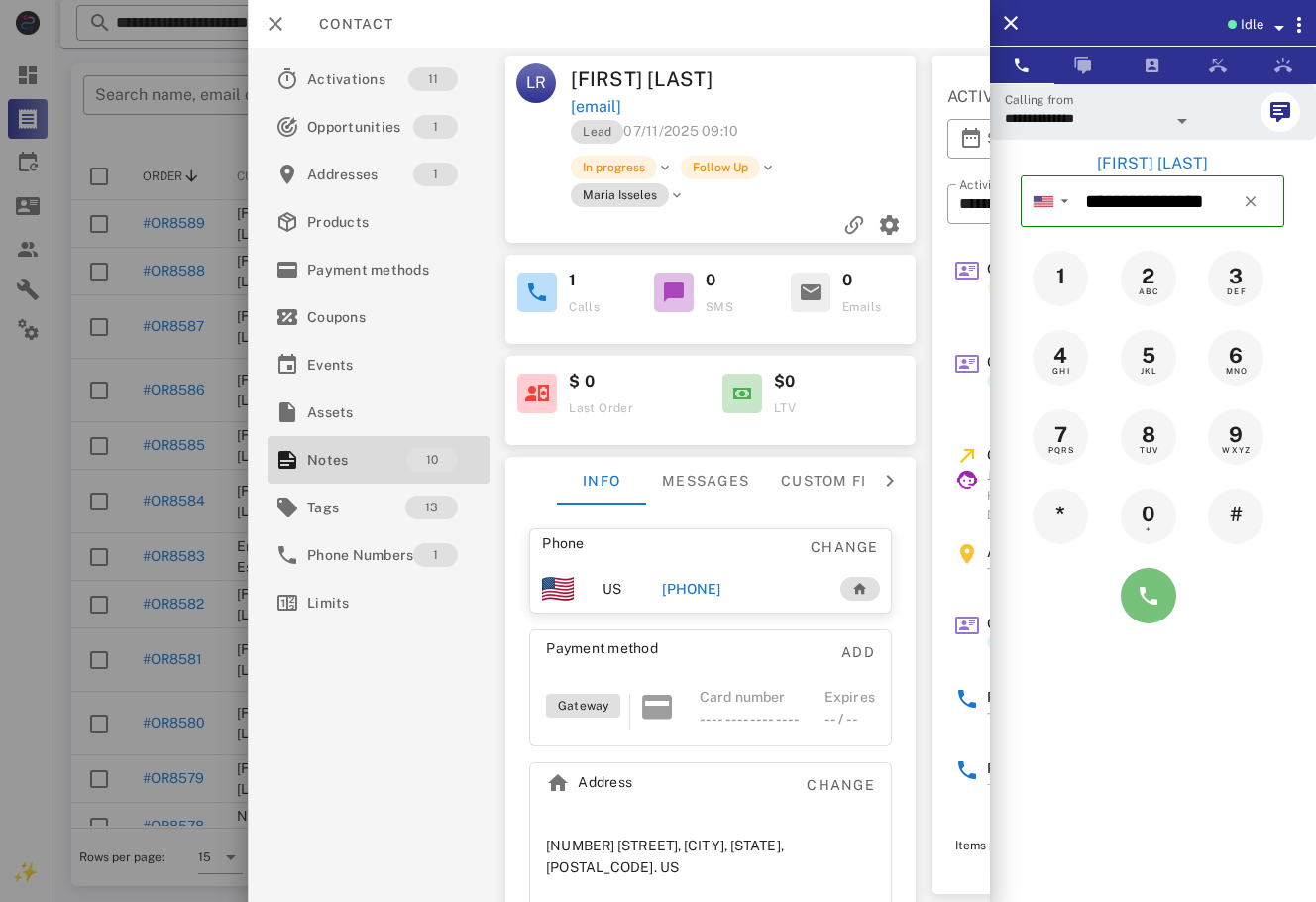 click at bounding box center [1149, 596] 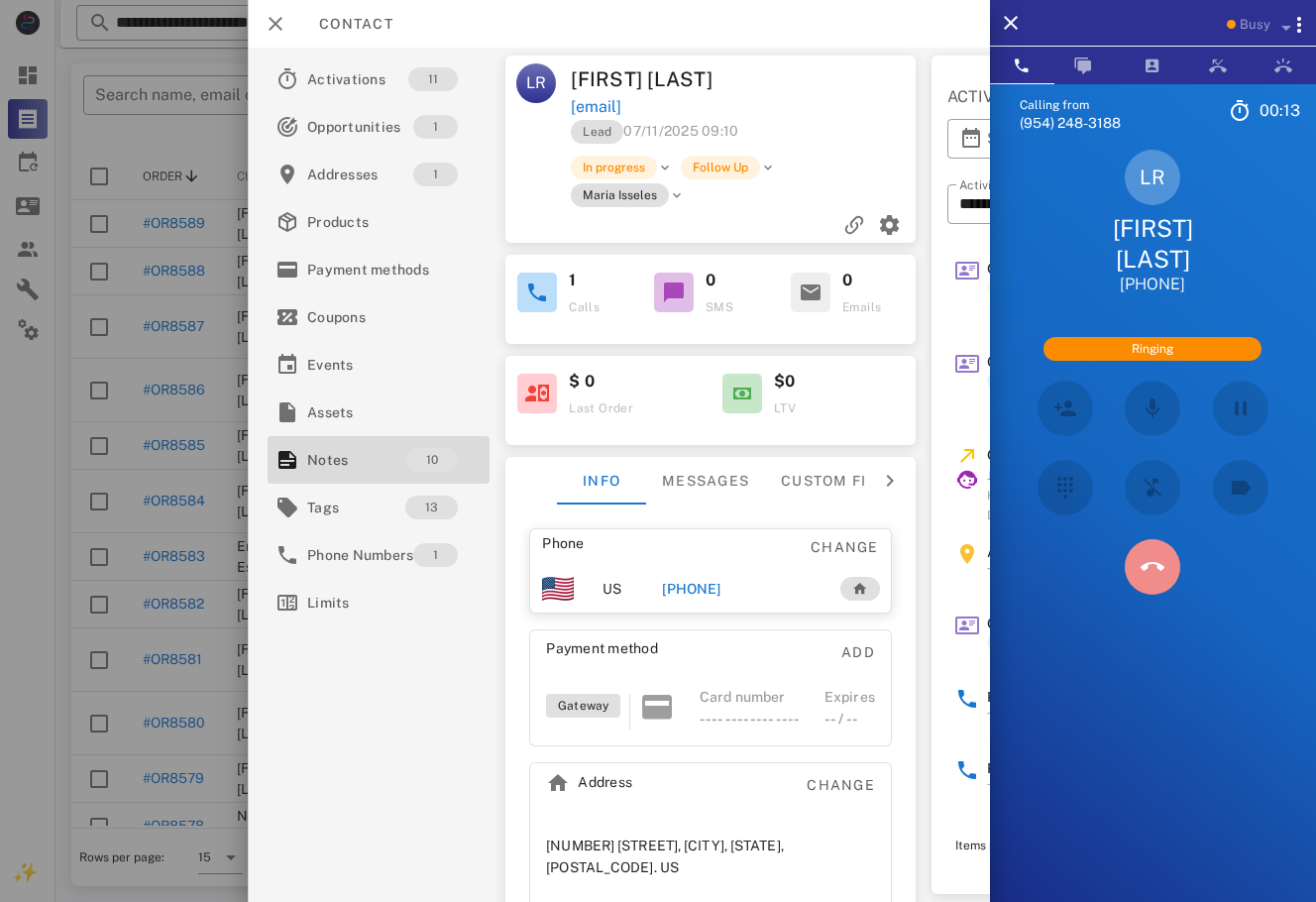 click at bounding box center [1152, 567] 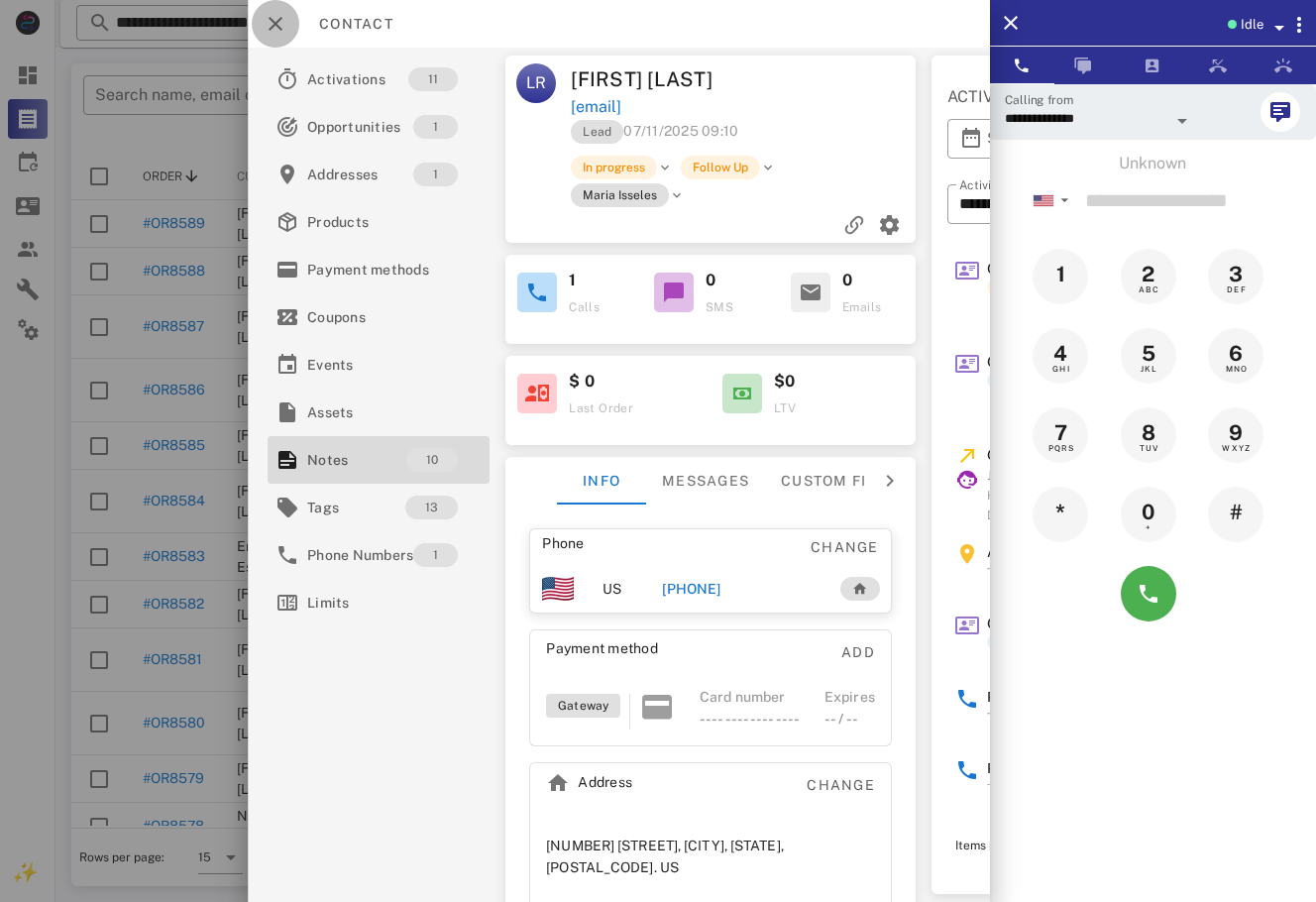 click at bounding box center [275, 24] 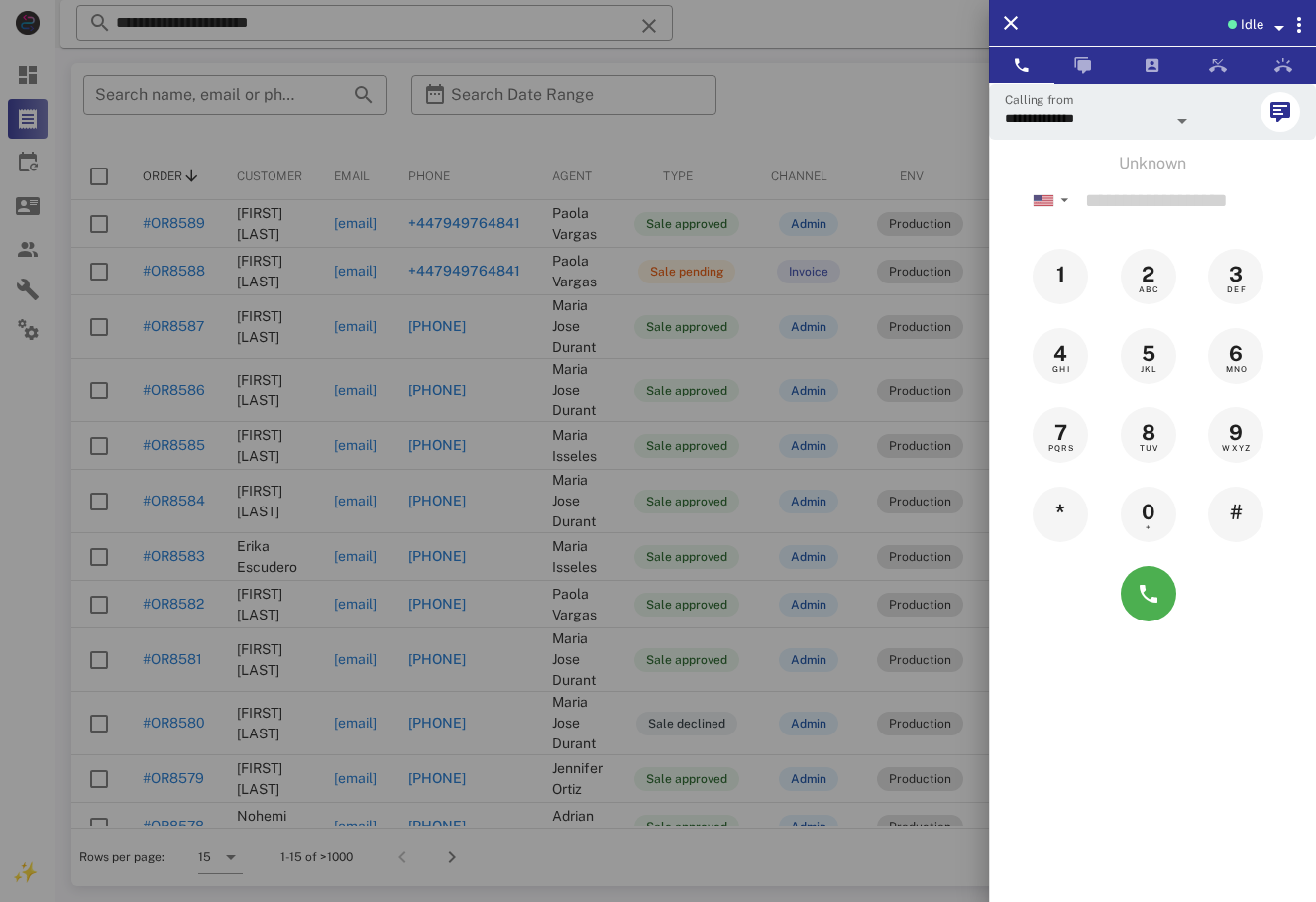 click at bounding box center [658, 451] 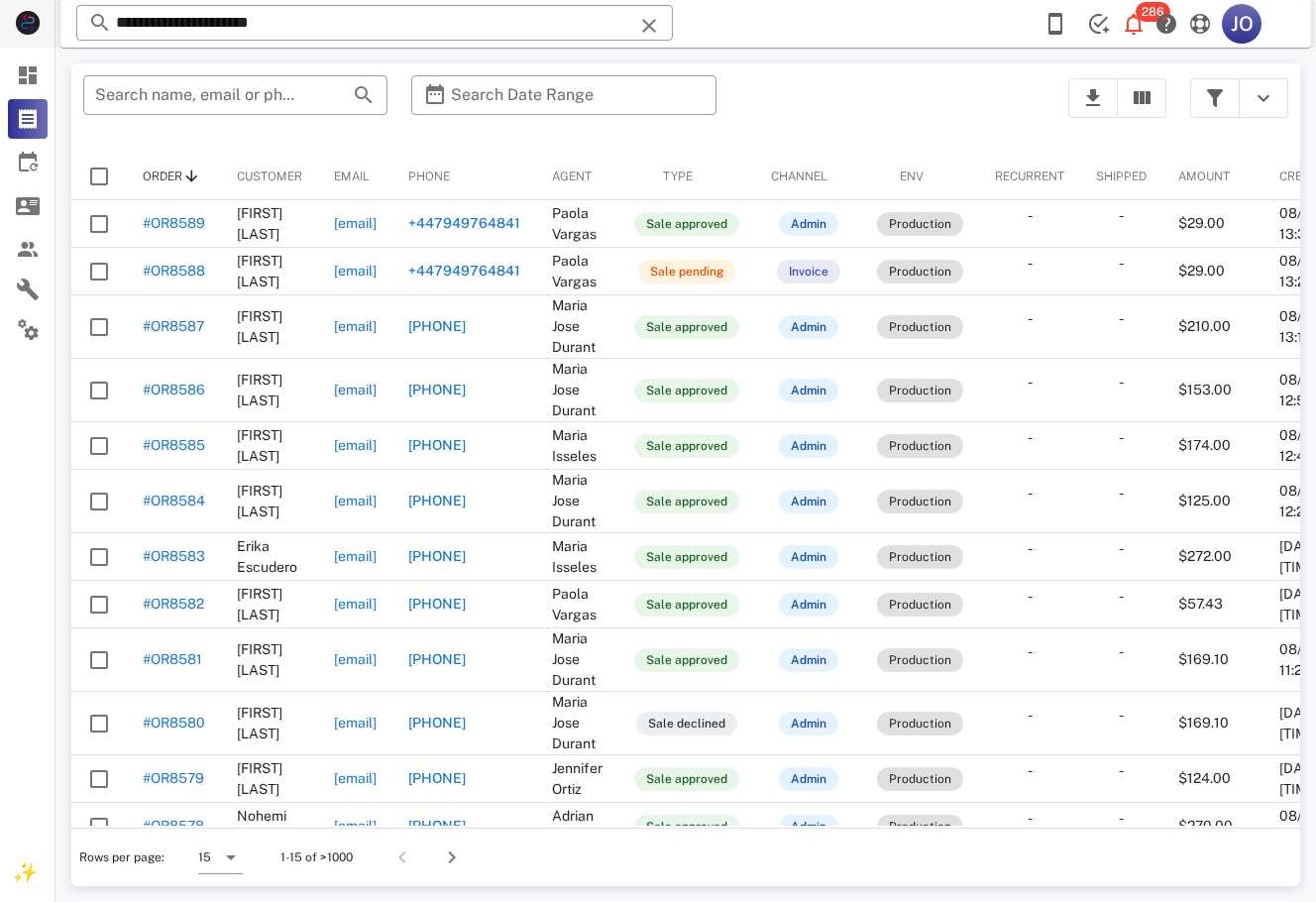 drag, startPoint x: 343, startPoint y: 21, endPoint x: 63, endPoint y: 34, distance: 280.3016 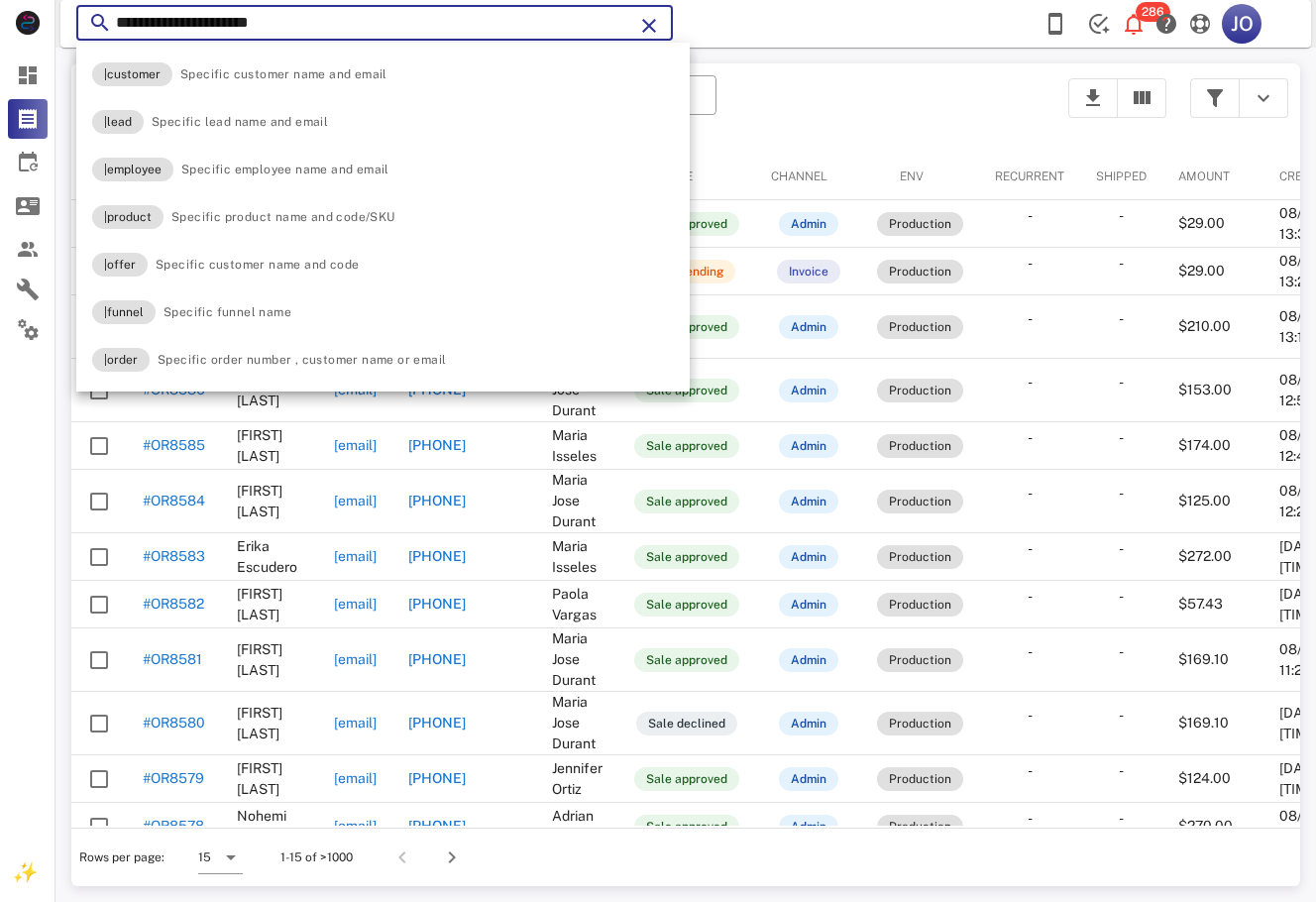 click on "**********" at bounding box center [375, 23] 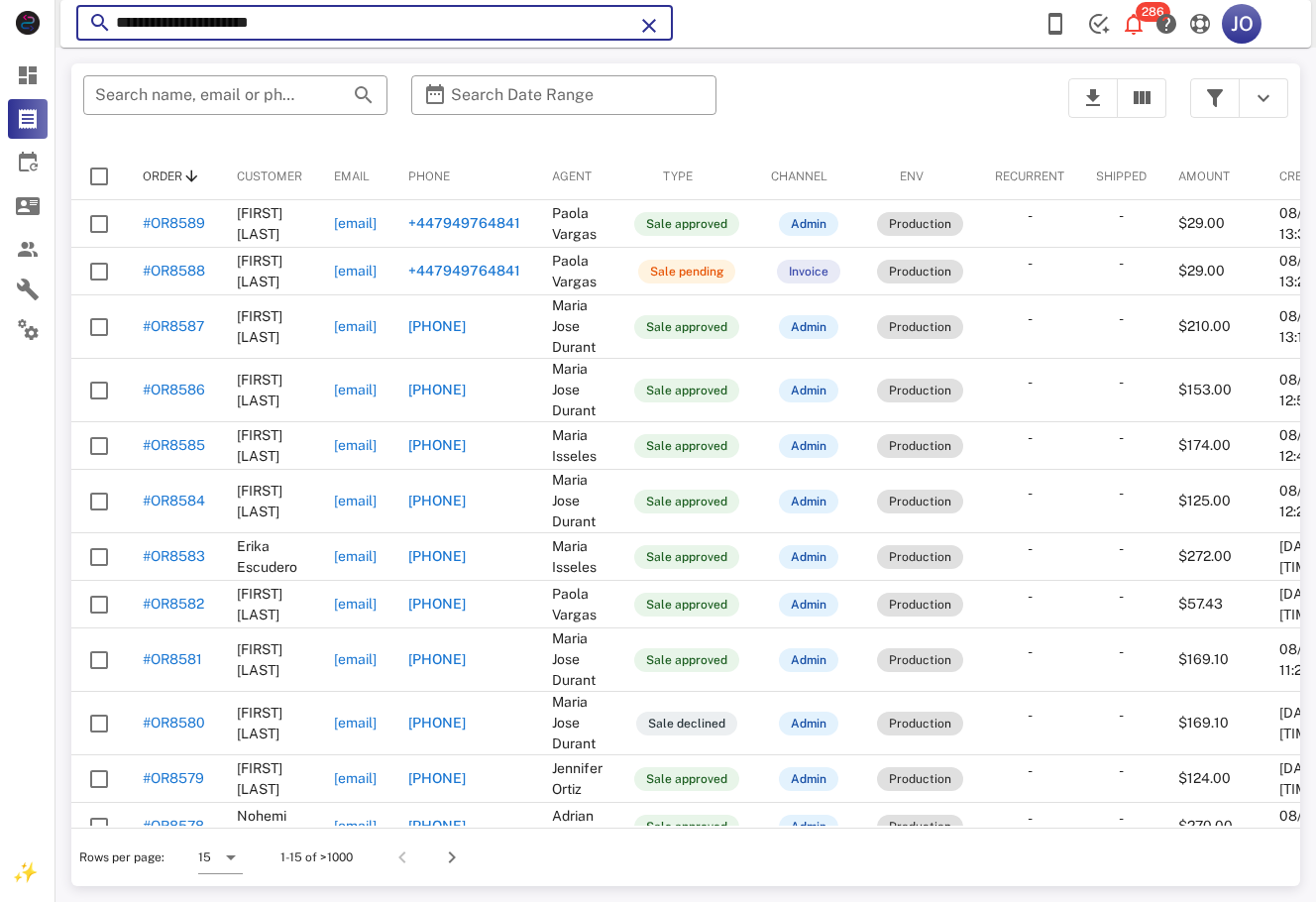 click on "**********" at bounding box center [375, 23] 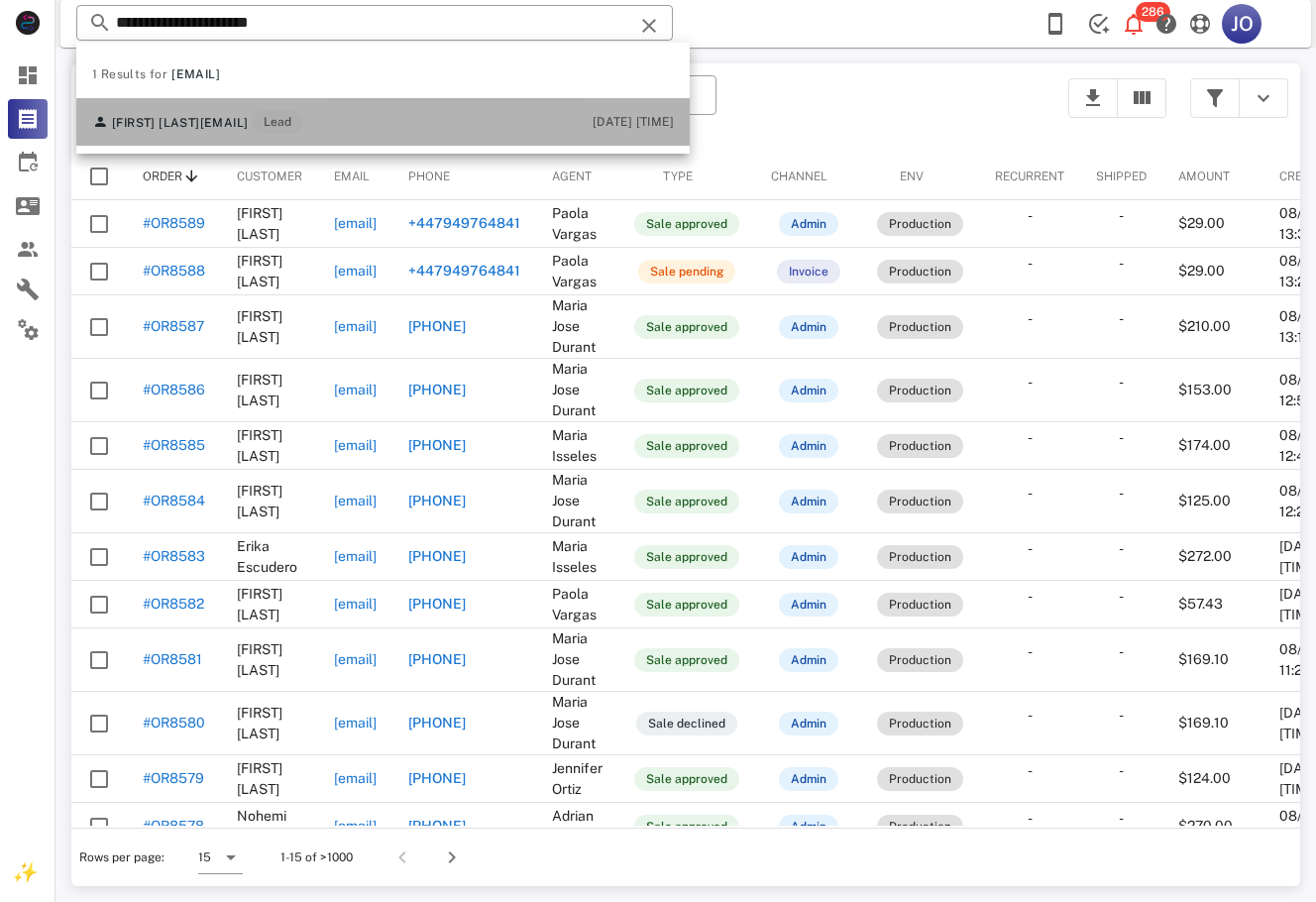 click on "Lorena Ramirez   l8315787473@icloud.com   Lead" at bounding box center [197, 122] 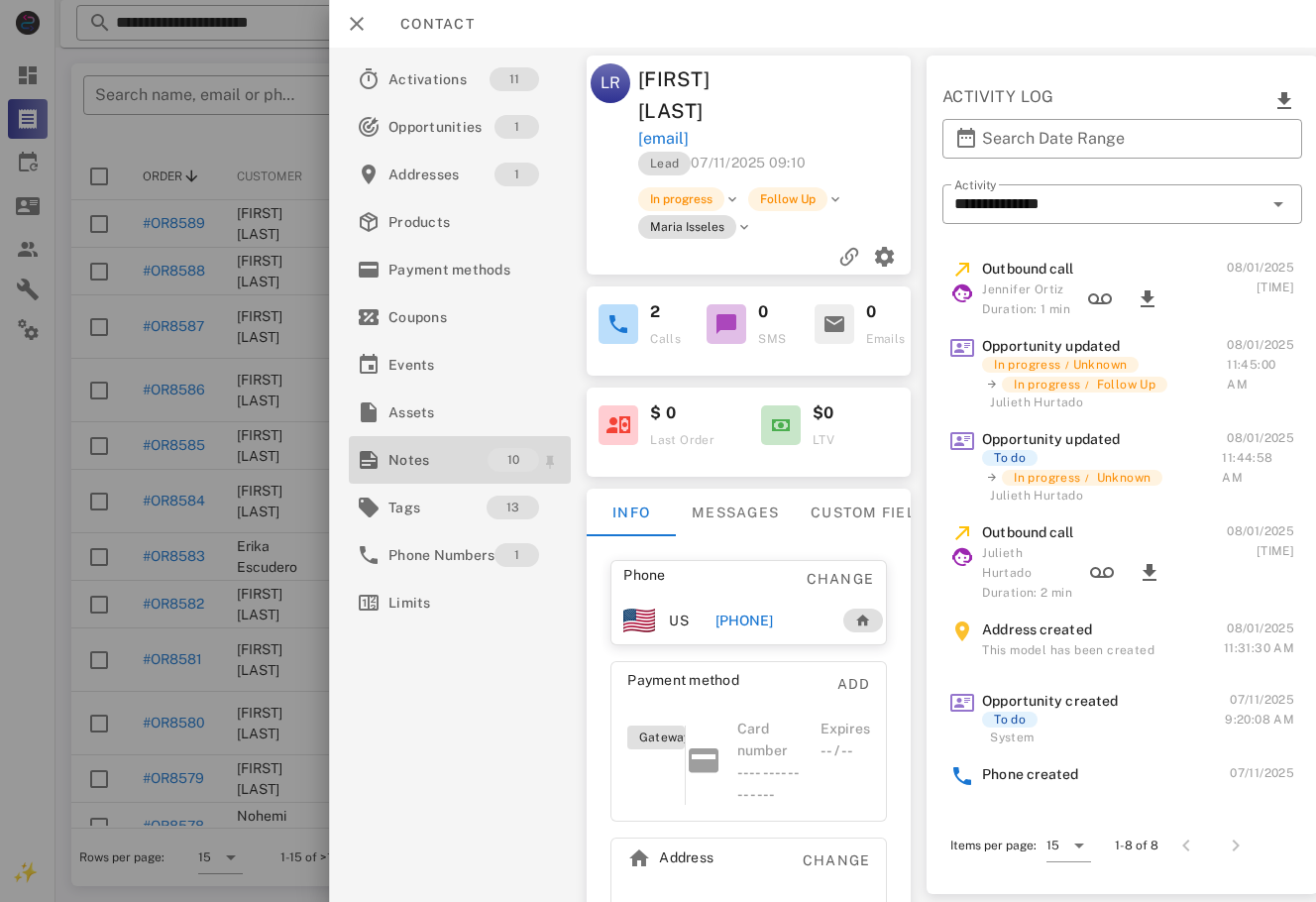 click on "Notes" at bounding box center [438, 460] 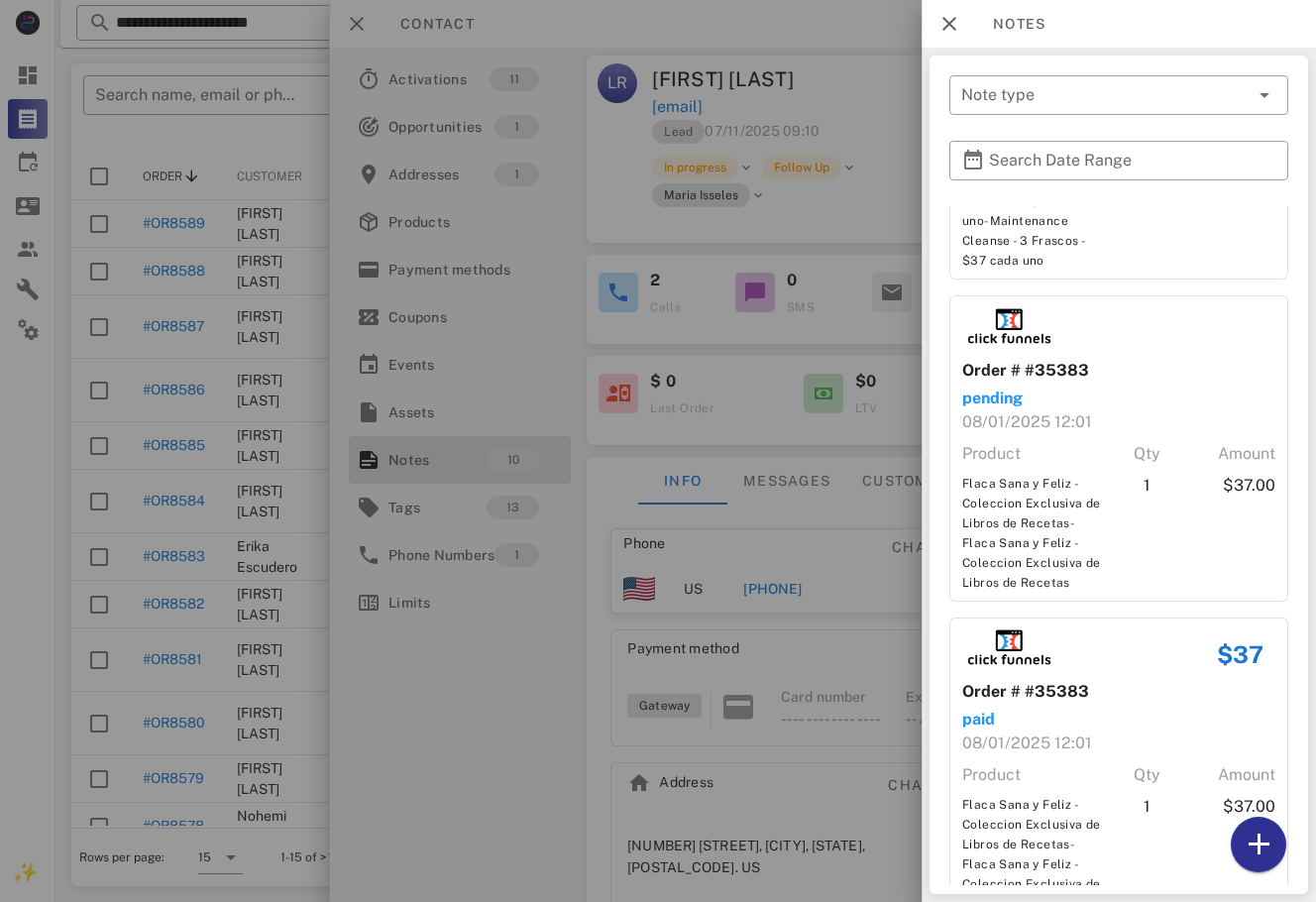 scroll, scrollTop: 1996, scrollLeft: 0, axis: vertical 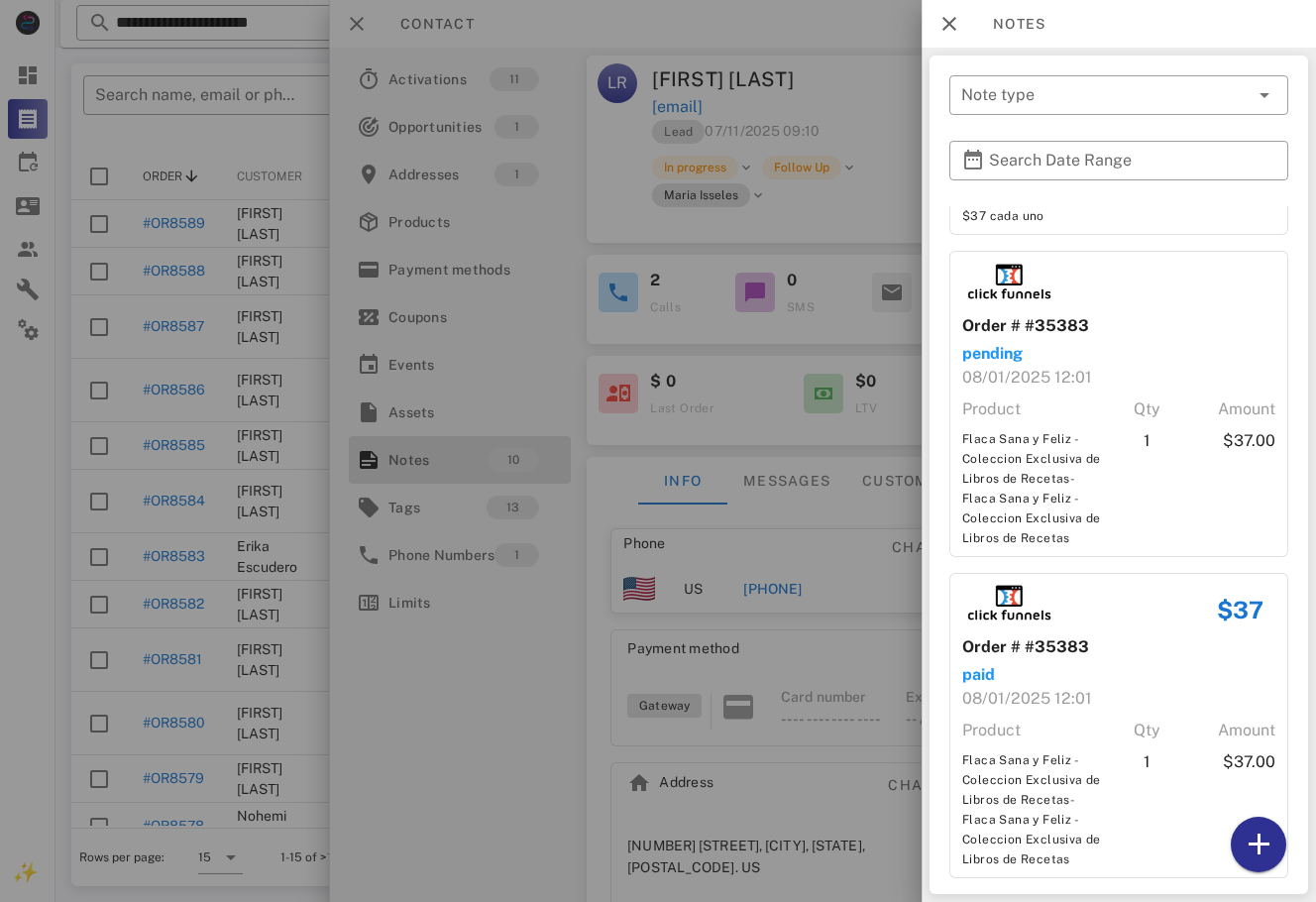 click at bounding box center (658, 451) 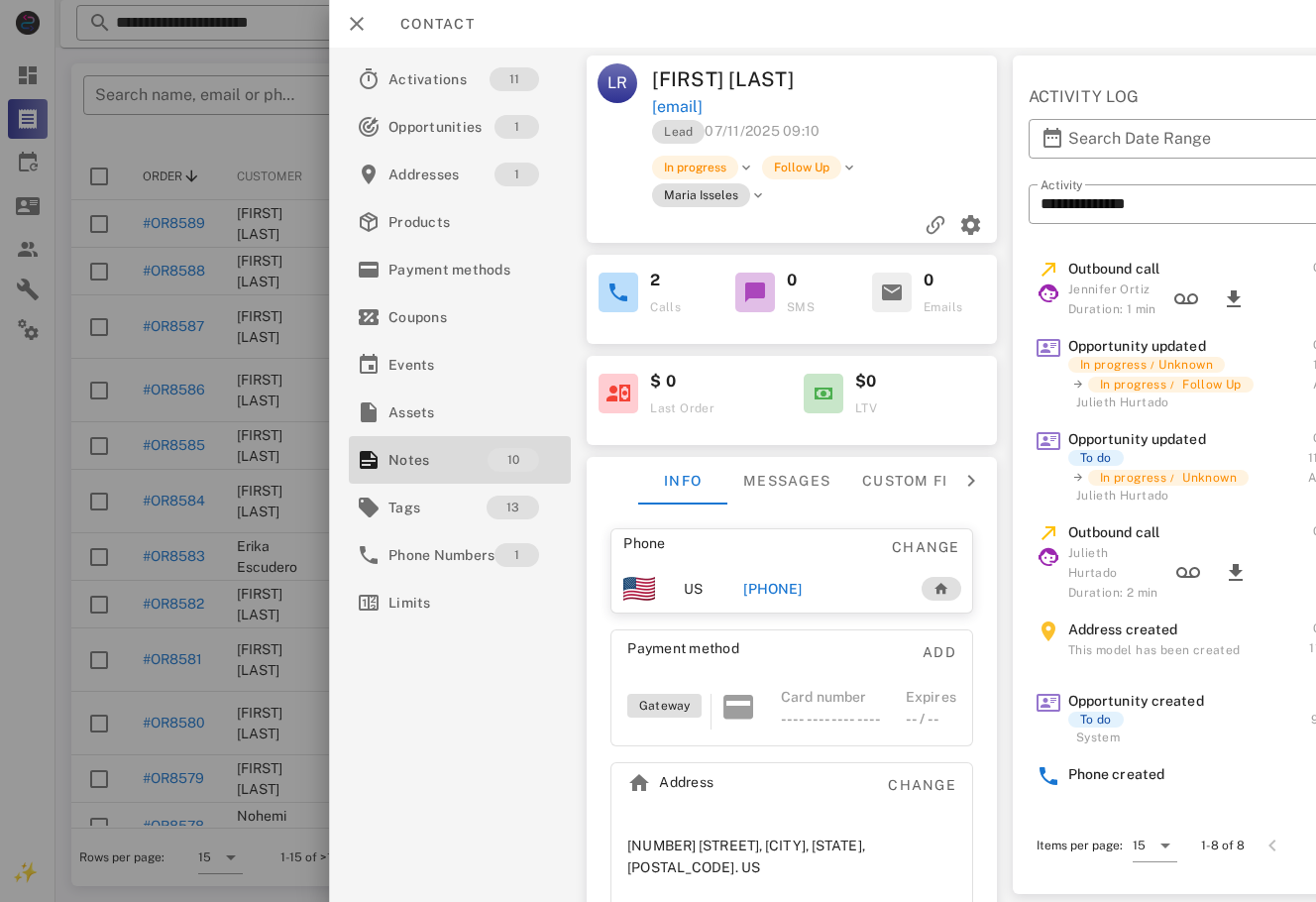 click on "+18315787473" at bounding box center [772, 589] 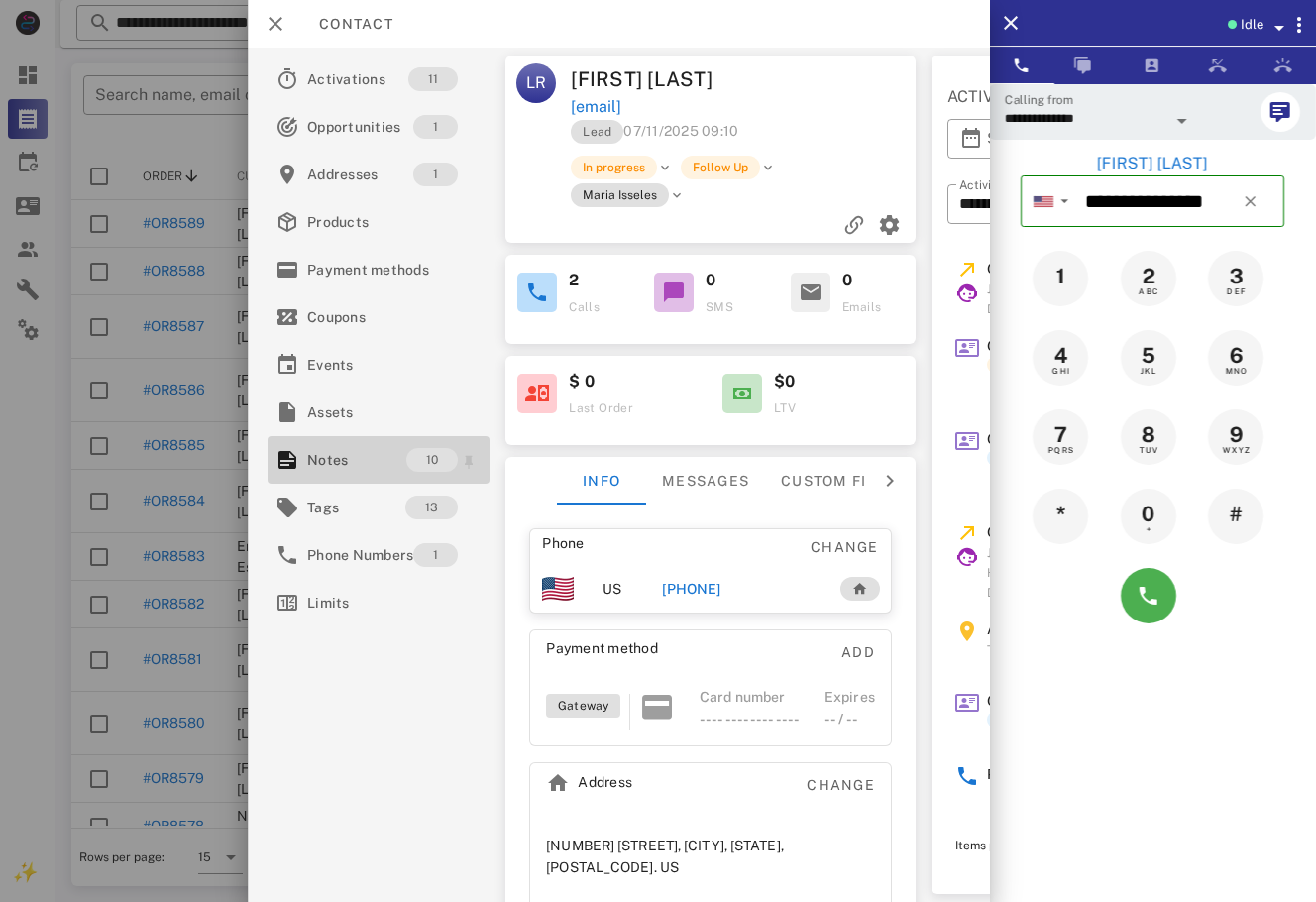 click on "Notes" at bounding box center [357, 460] 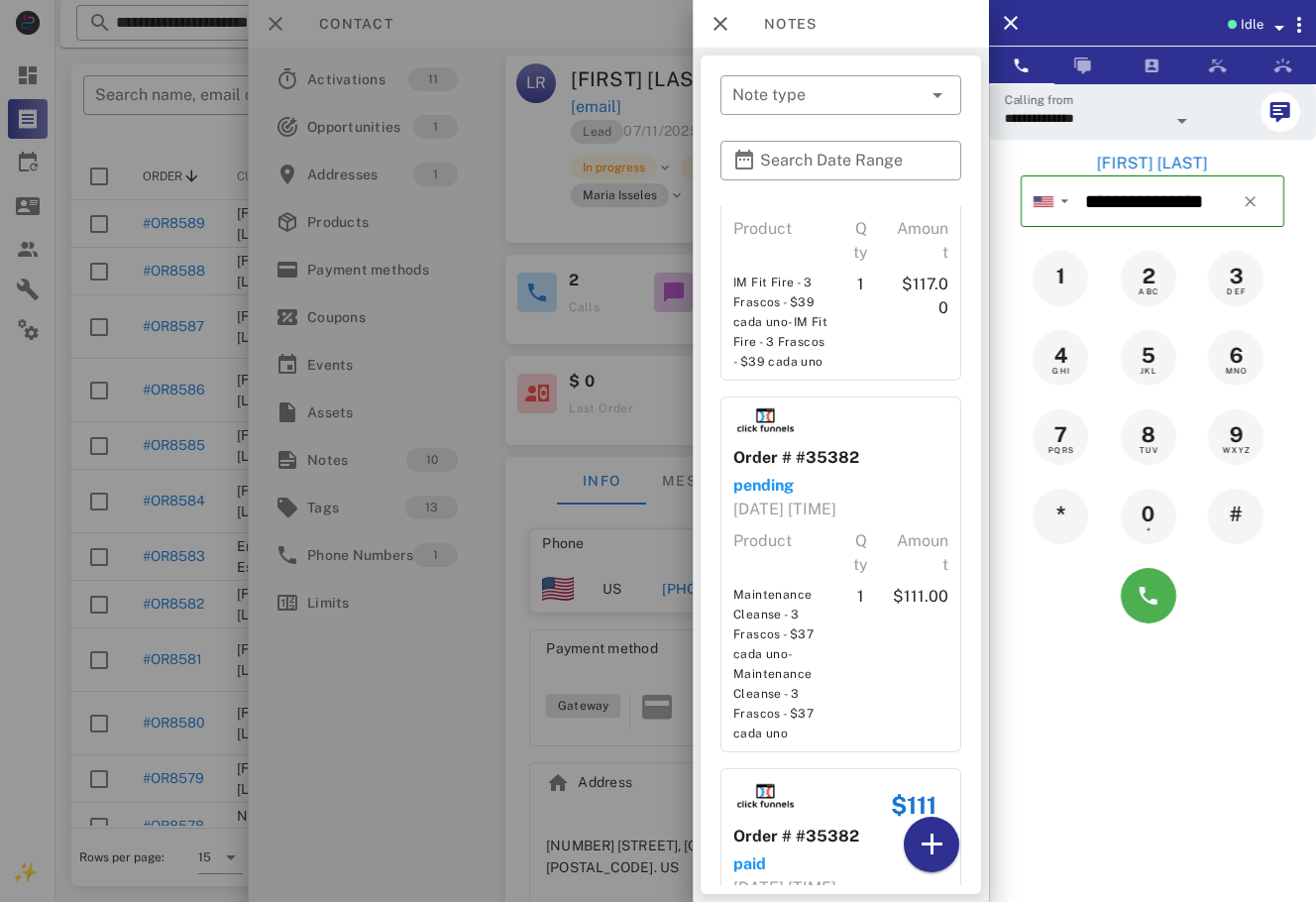 scroll, scrollTop: 0, scrollLeft: 0, axis: both 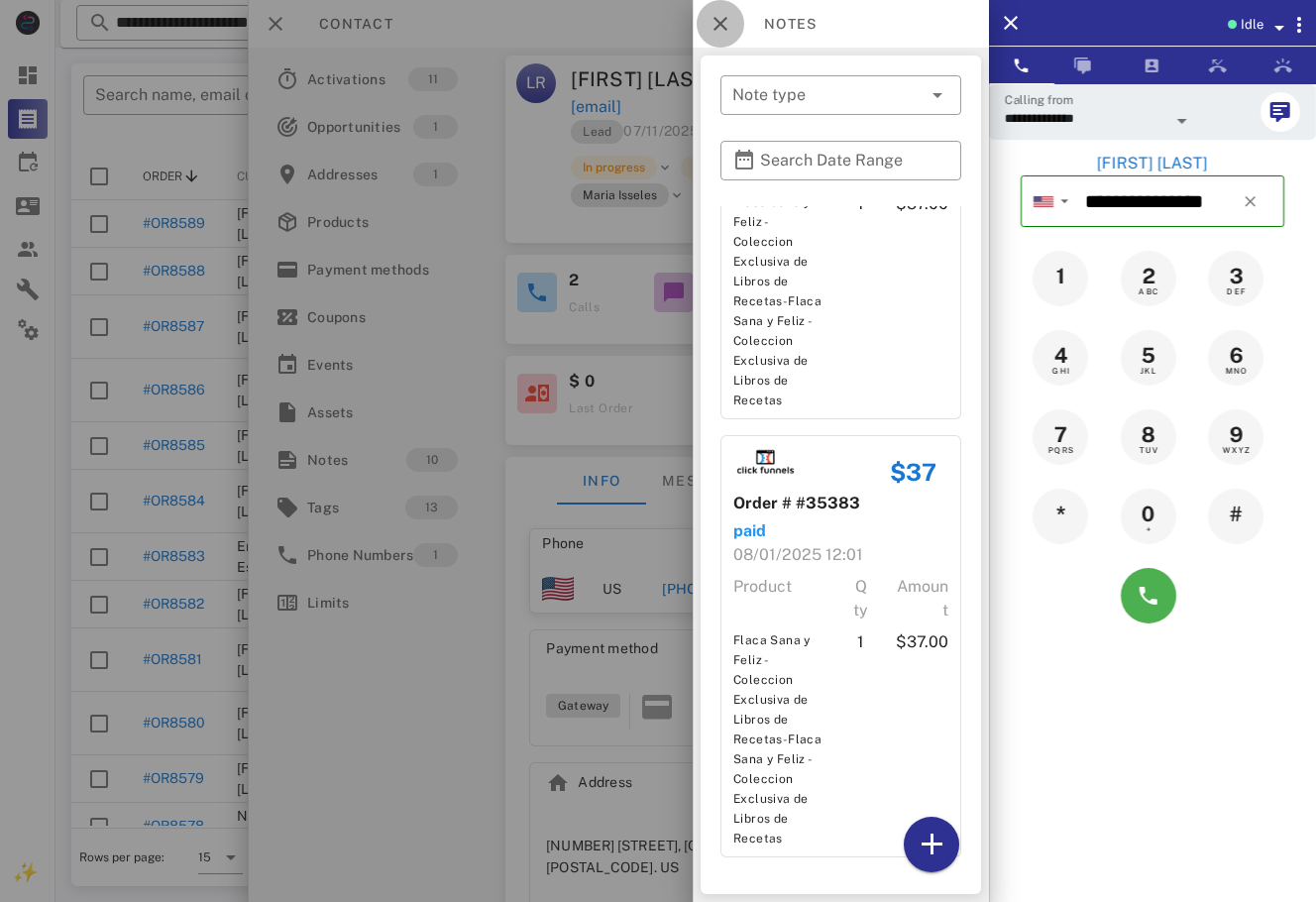 click at bounding box center (720, 24) 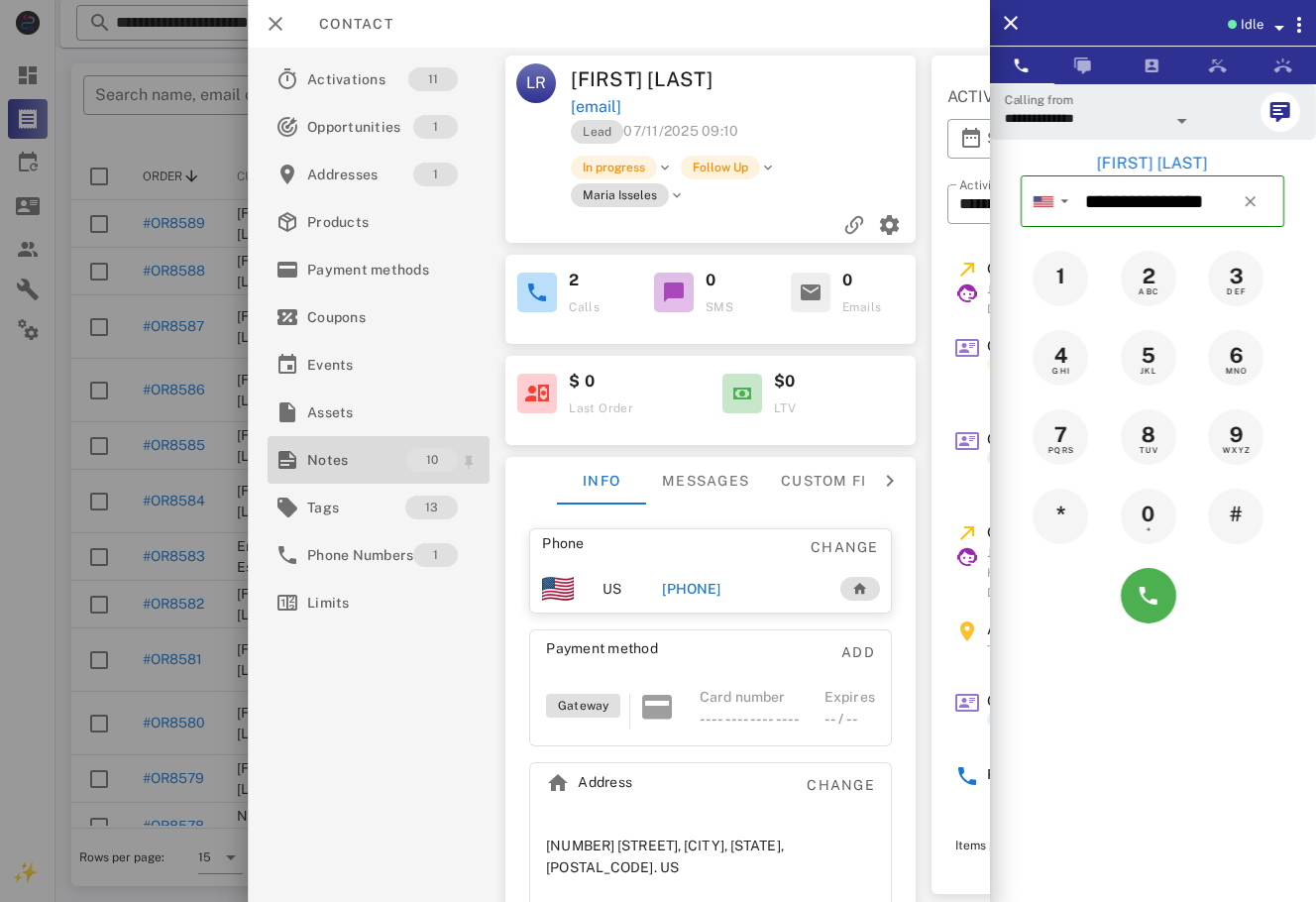 click on "Notes" at bounding box center [357, 460] 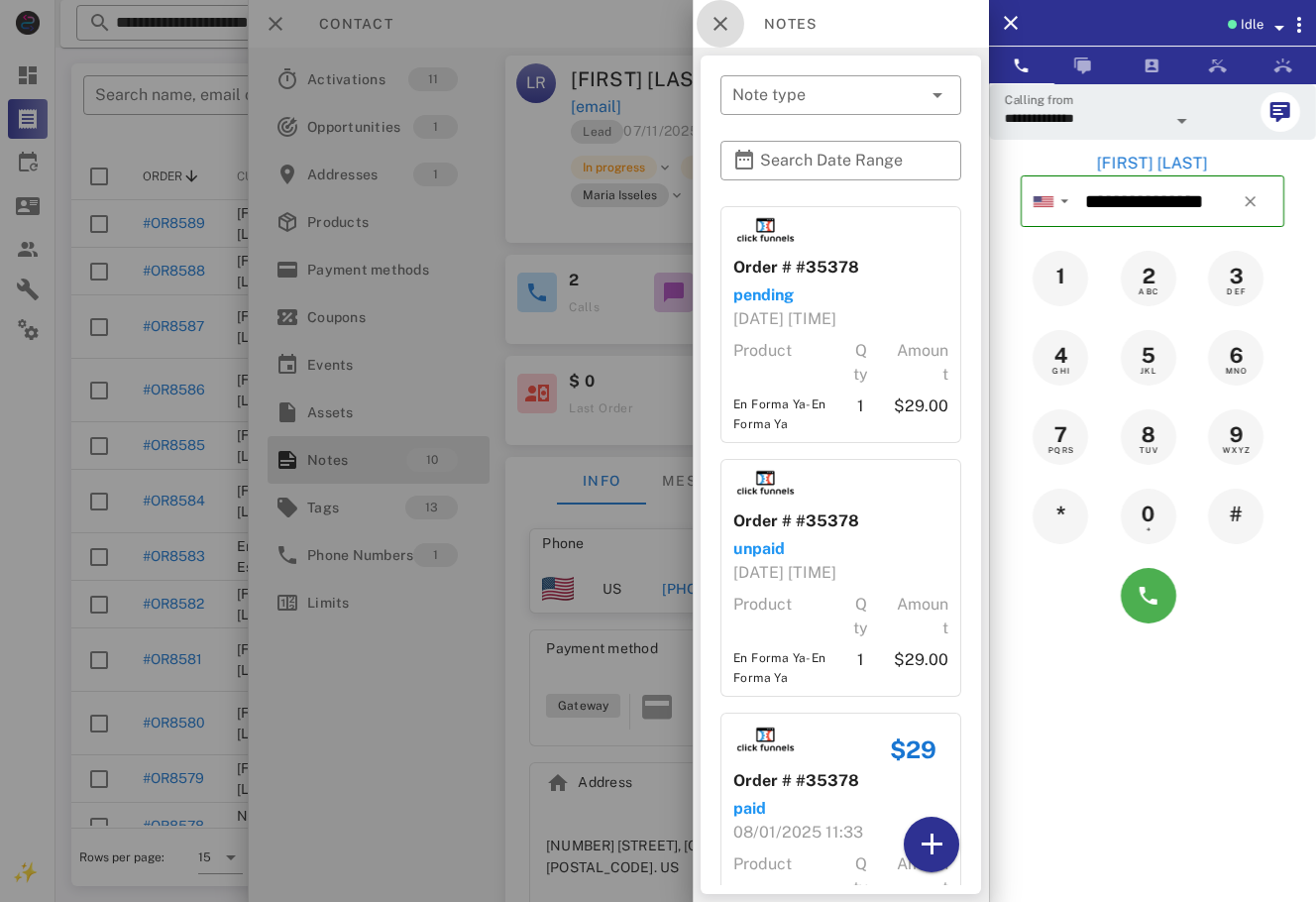 click at bounding box center [720, 24] 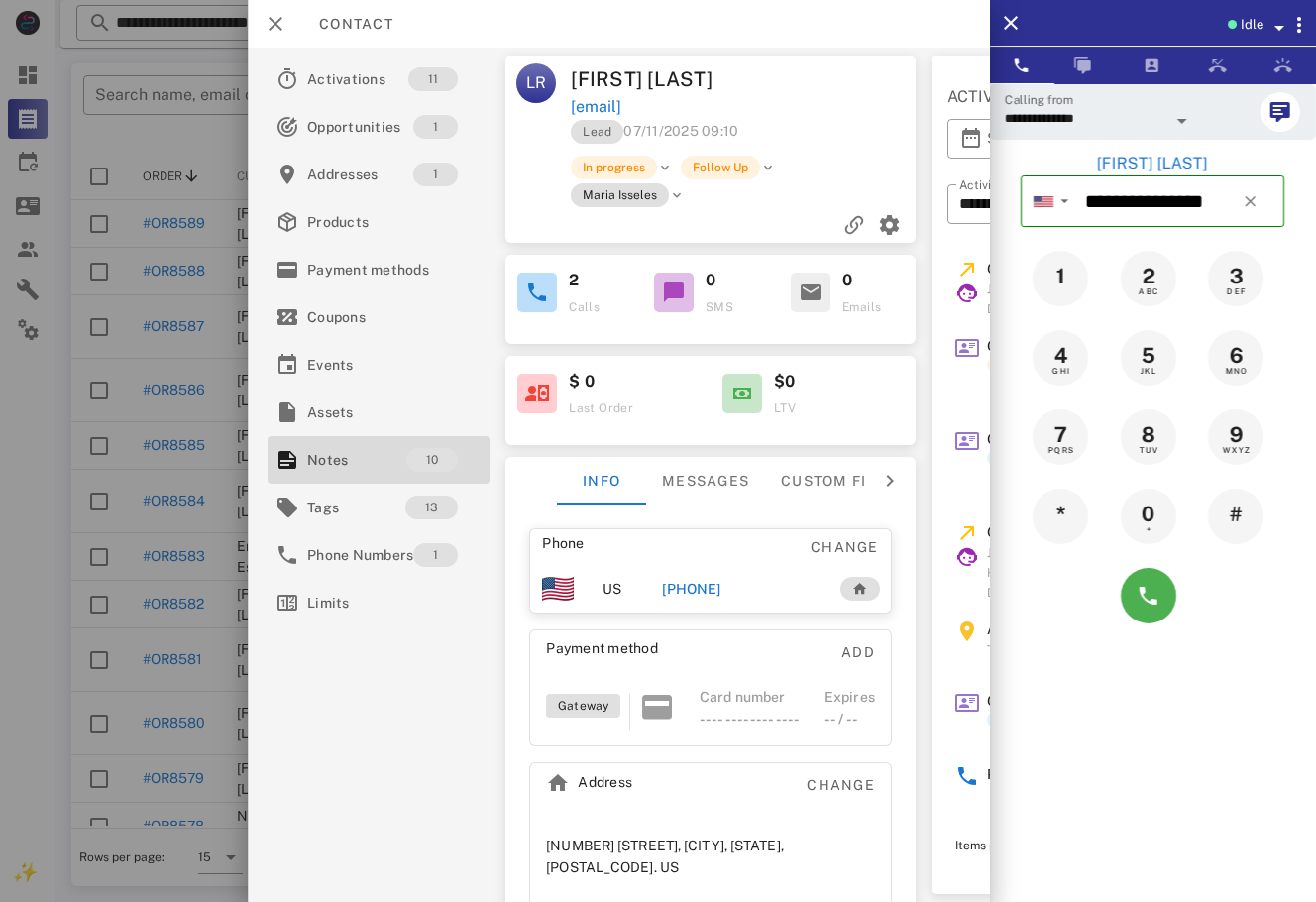 click on "LR Lorena Ramirez  l8315787473@icloud.com   Lead   07/11/2025 09:10   In progress   Follow Up   Maria Isseles" at bounding box center [711, 149] 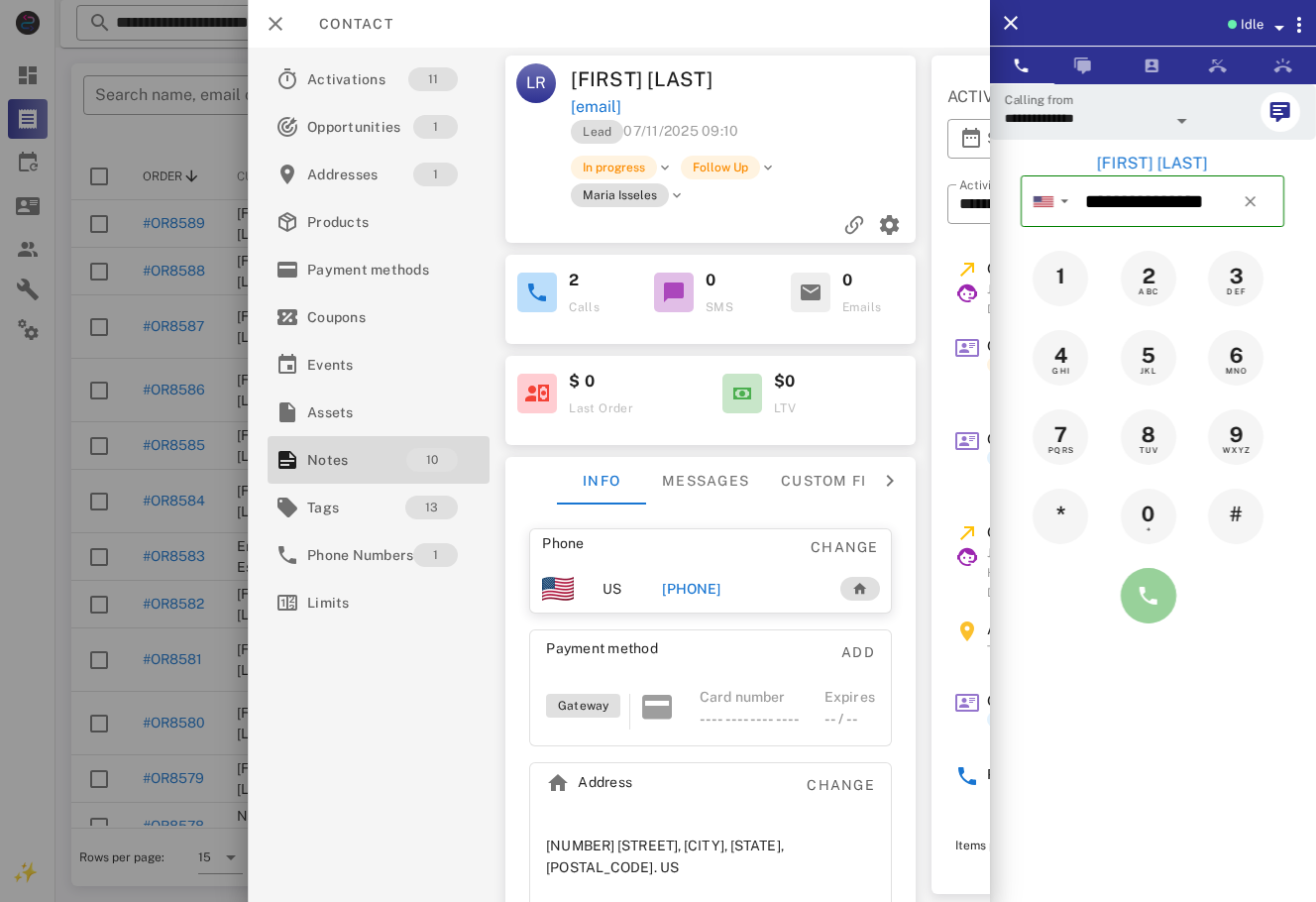 click at bounding box center (1149, 596) 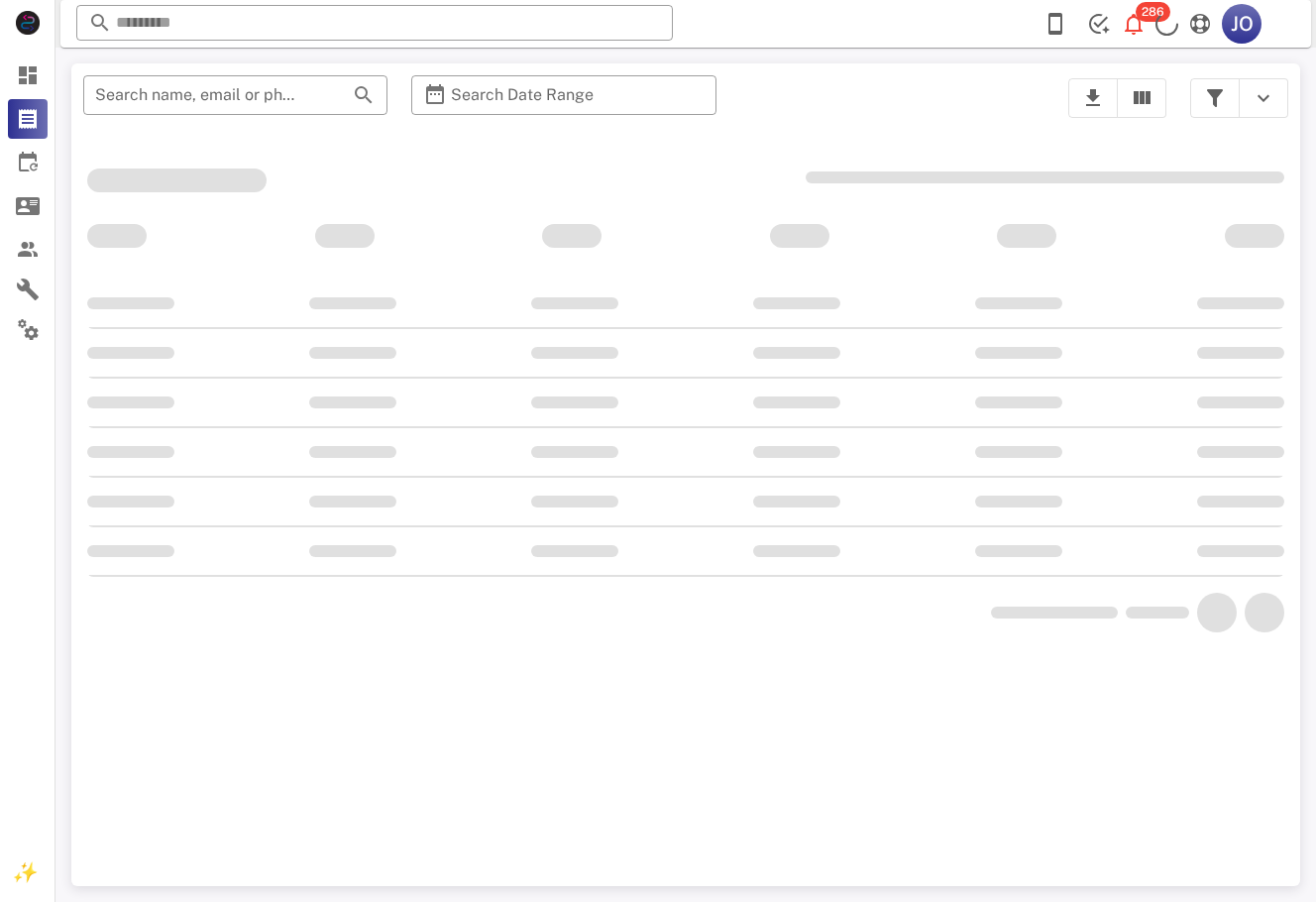 click on "​ Search name, email or phone ​ Search Date Range" at bounding box center [564, 108] 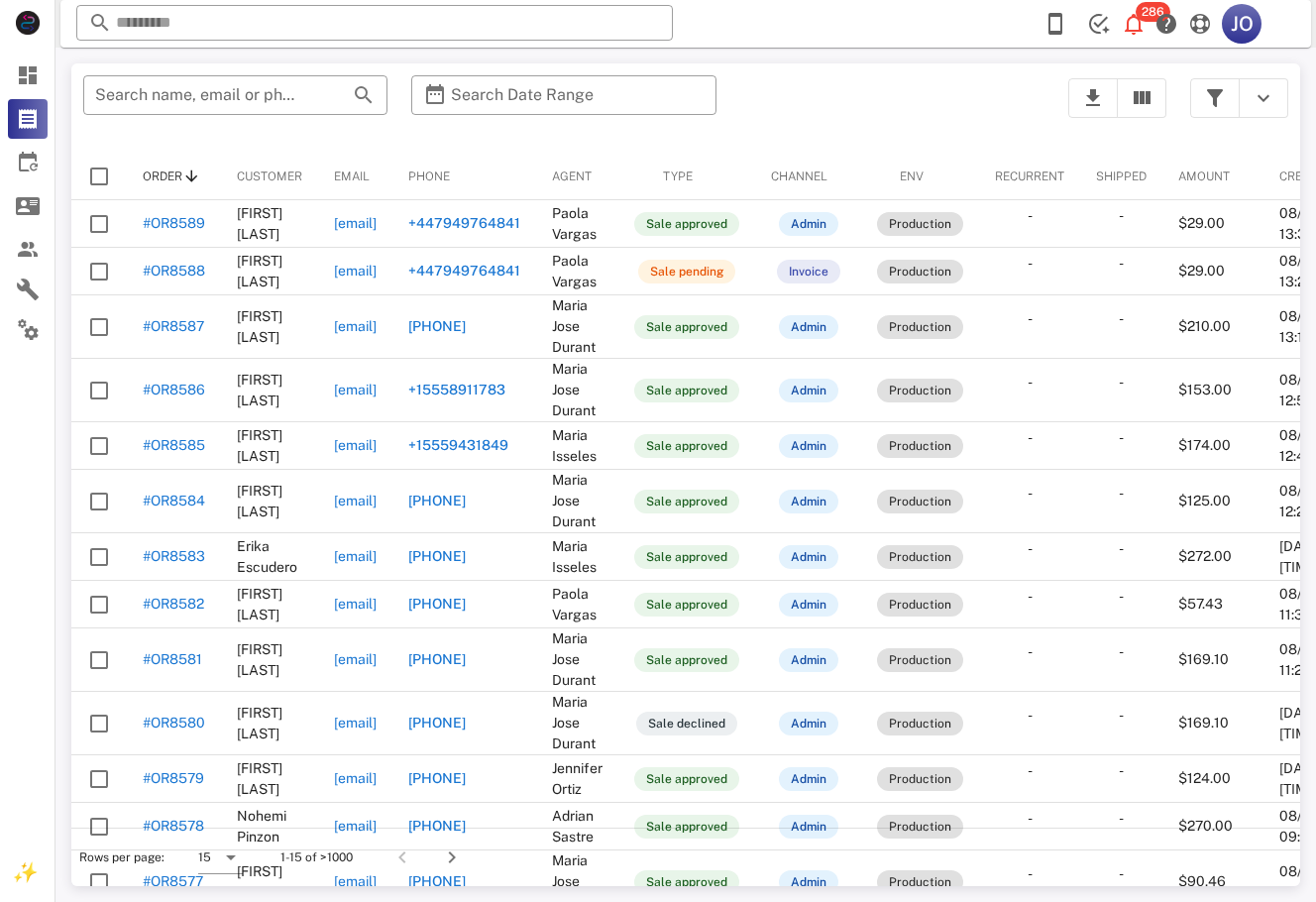 scroll, scrollTop: 0, scrollLeft: 0, axis: both 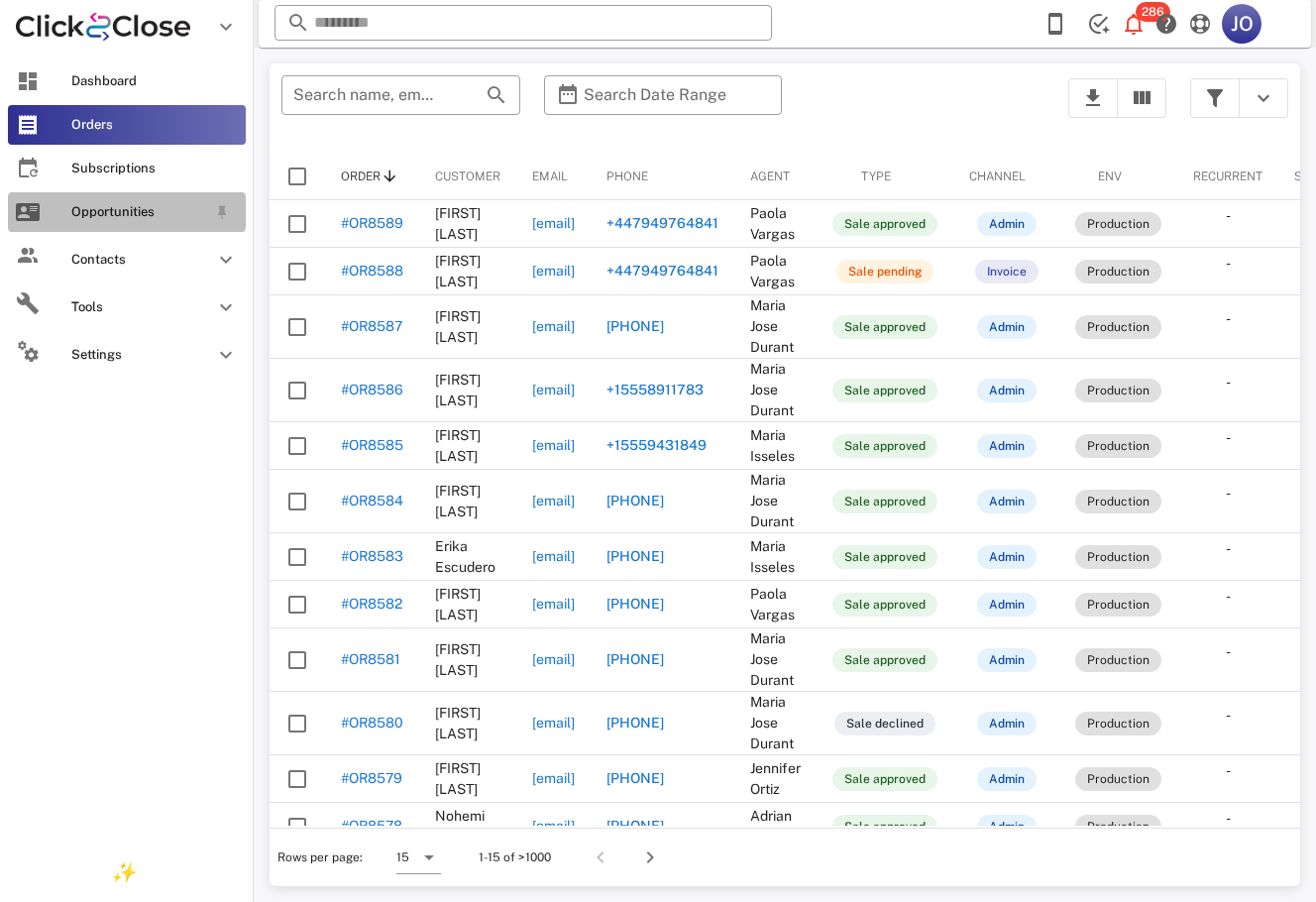 click at bounding box center [28, 212] 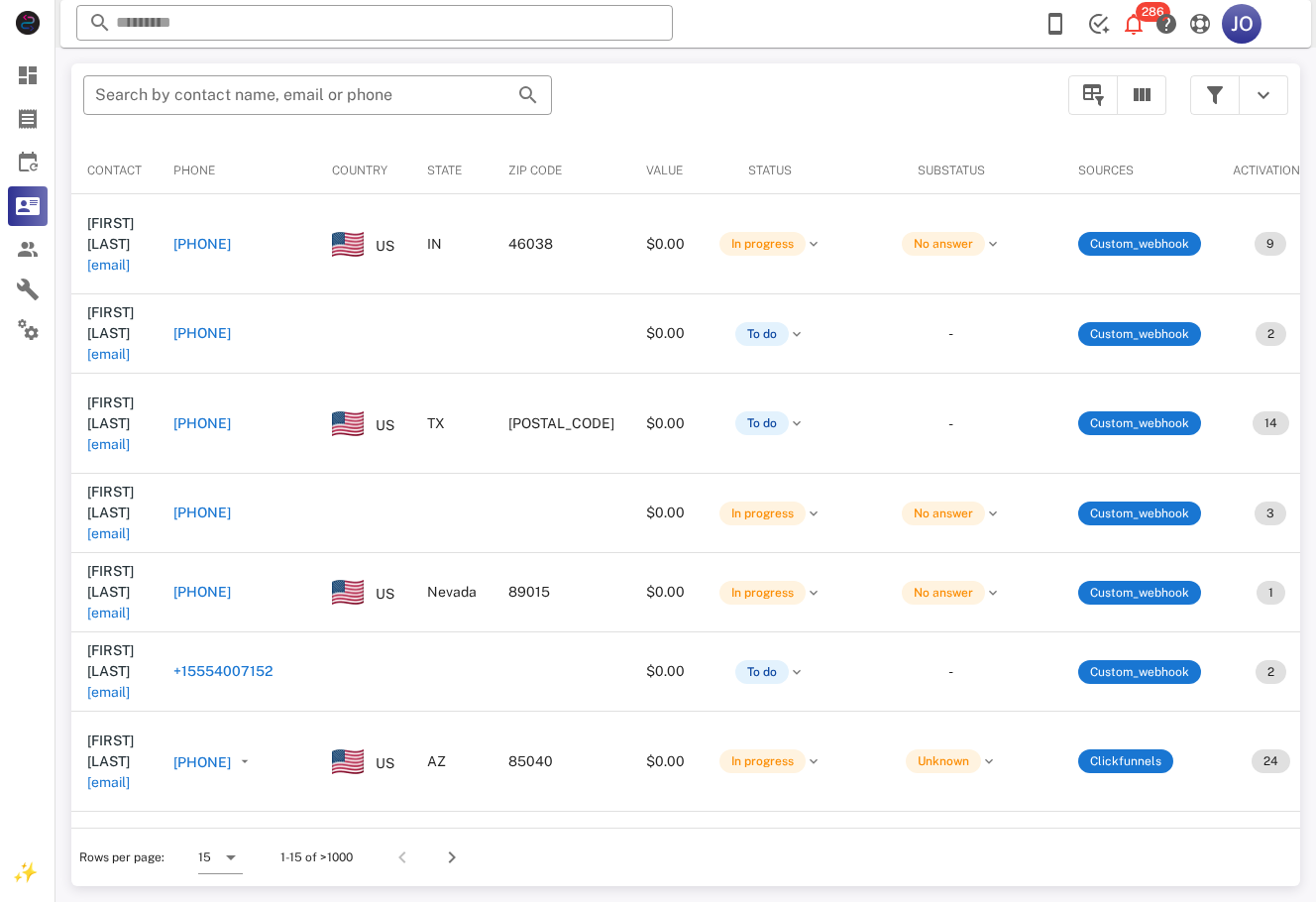 scroll, scrollTop: 0, scrollLeft: 453, axis: horizontal 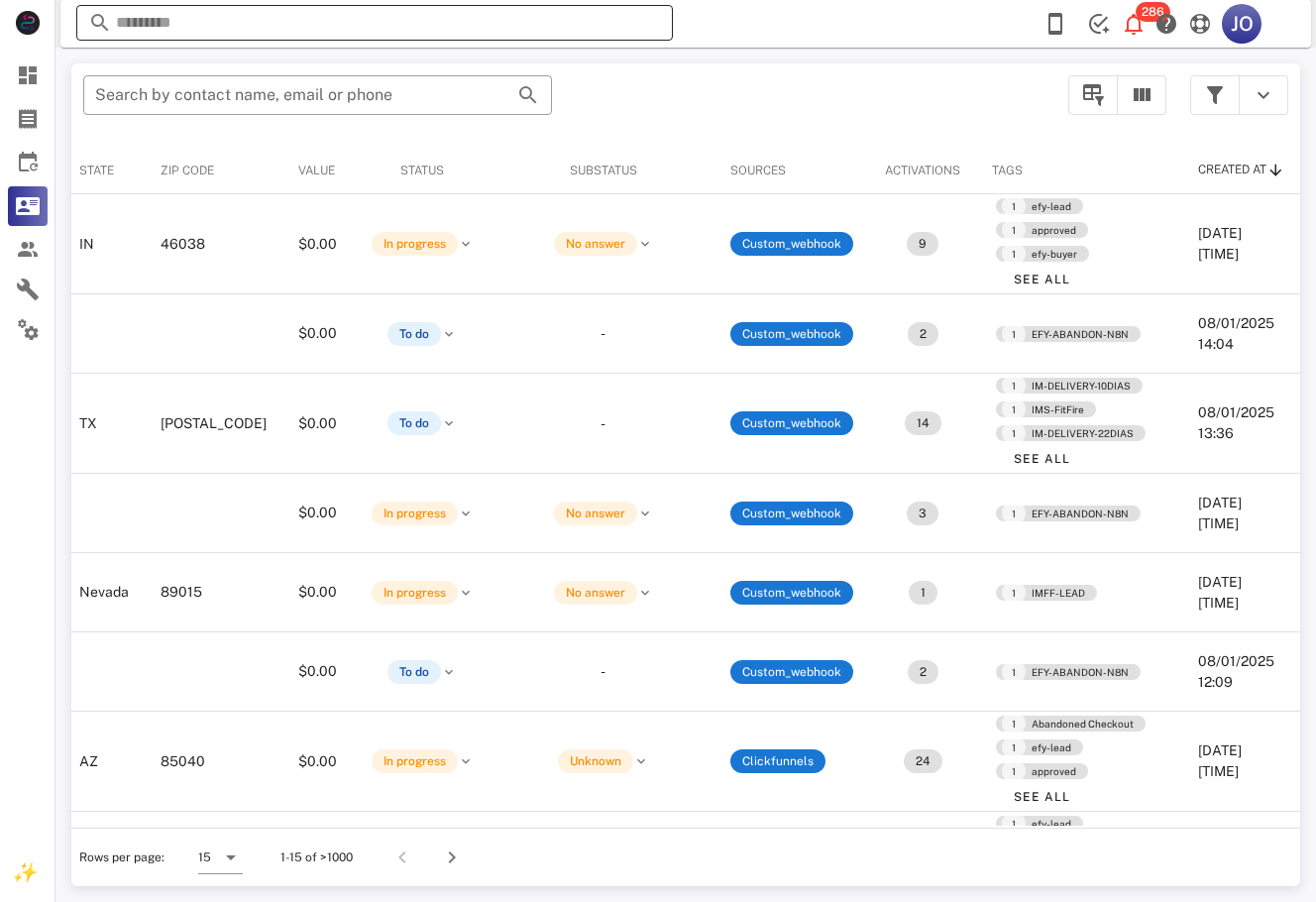 click at bounding box center (375, 23) 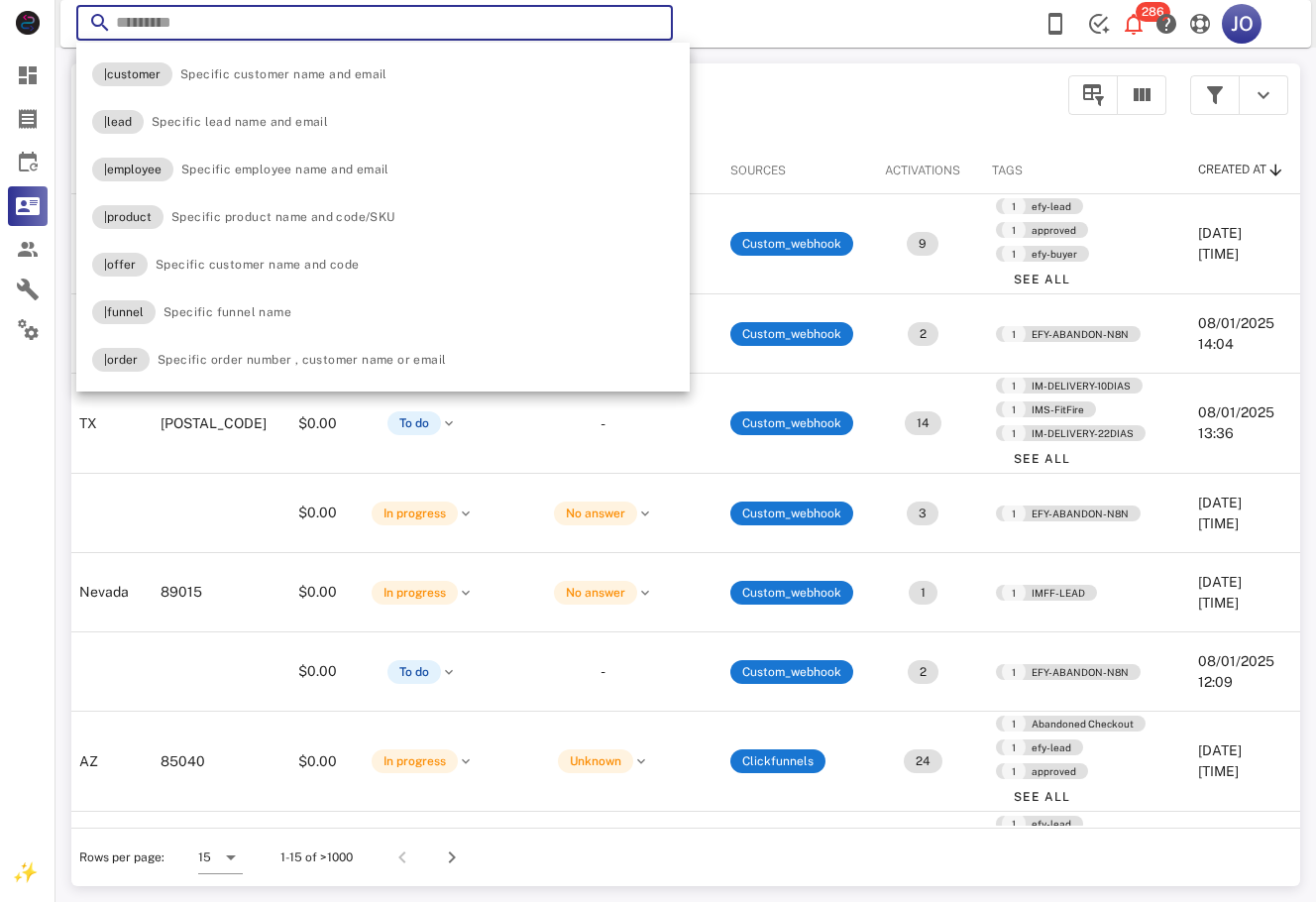 paste on "**********" 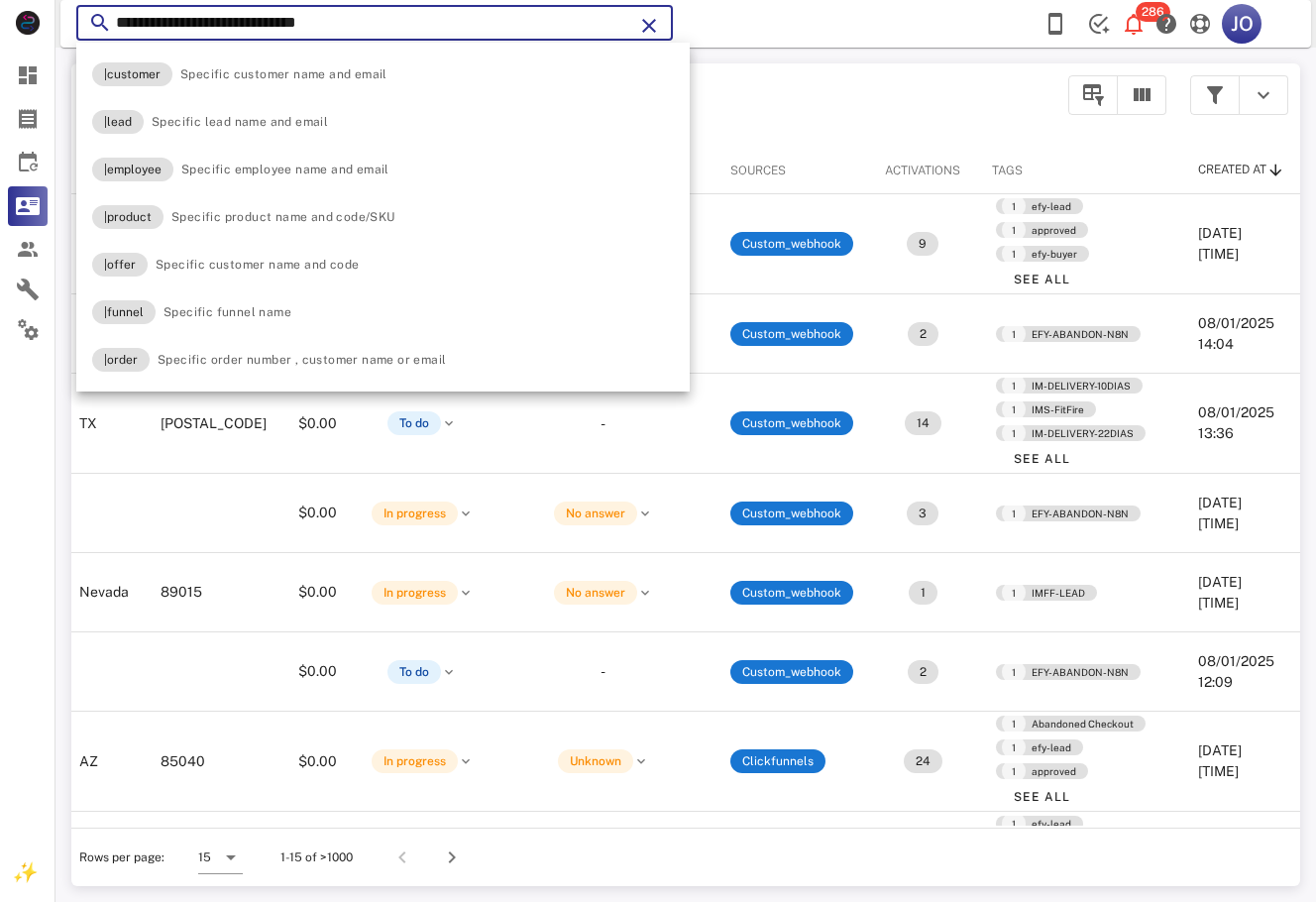 click on "**********" at bounding box center (375, 23) 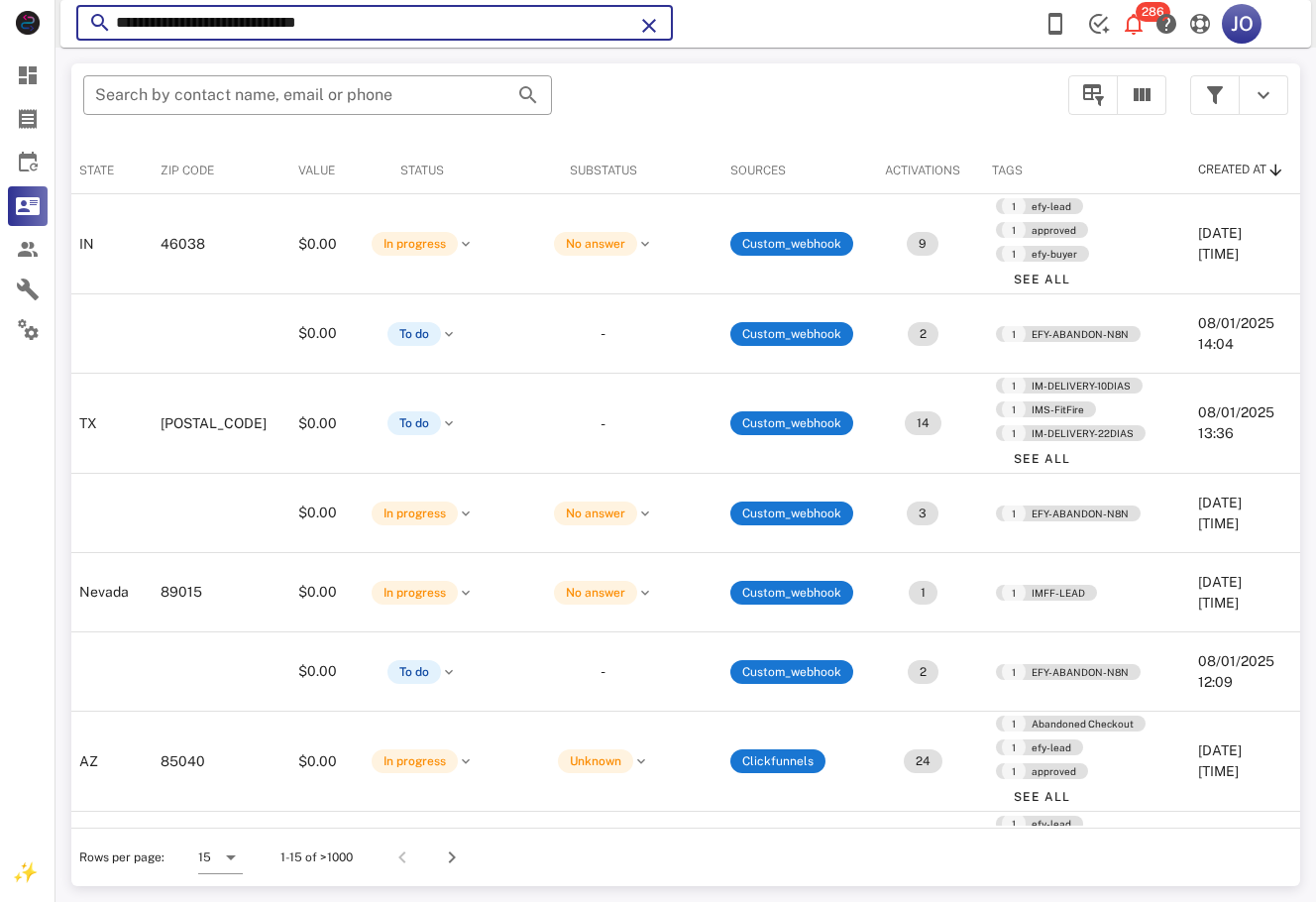 click on "**********" at bounding box center (375, 23) 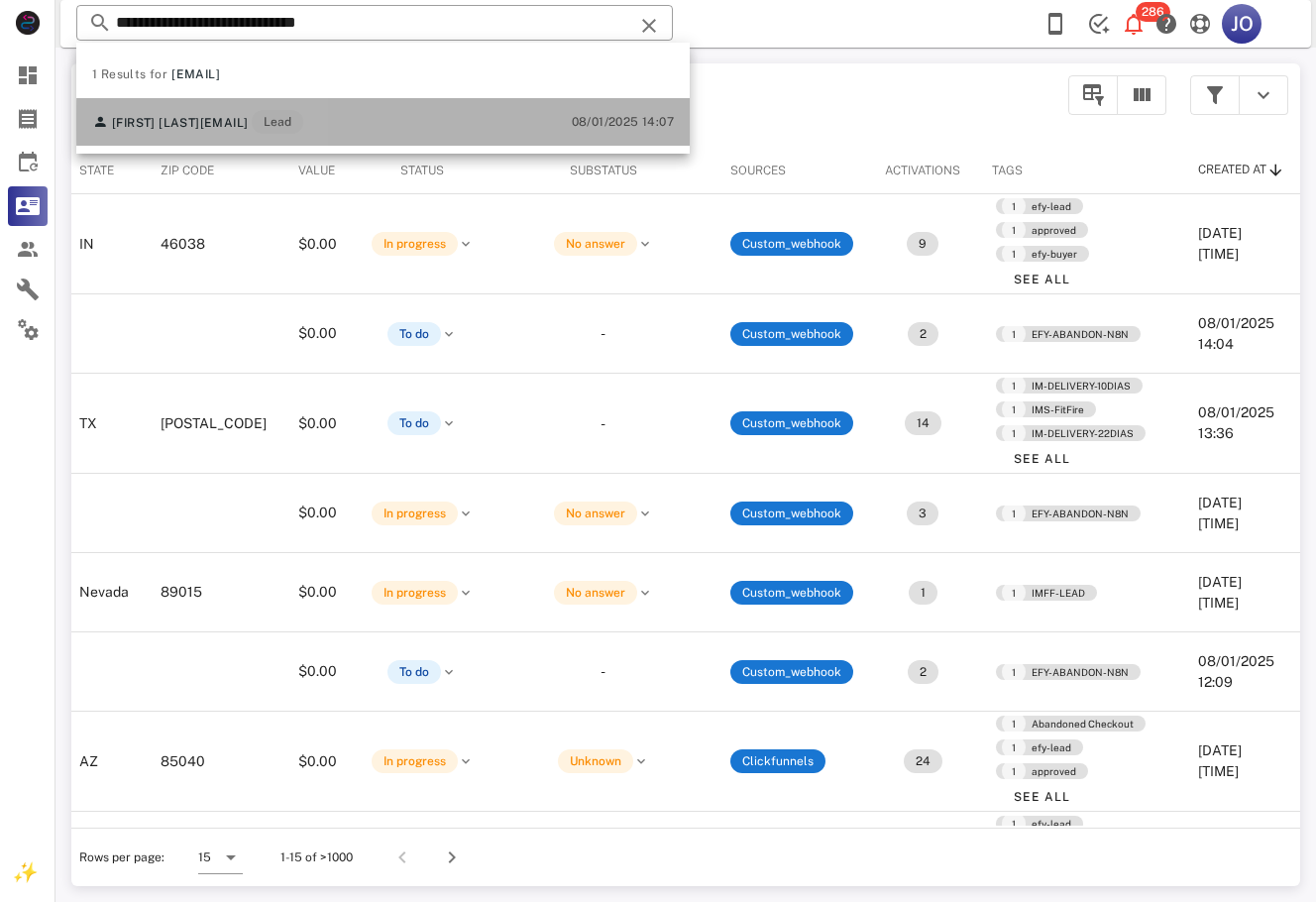 click on "[FIRST] [LAST]   [EMAIL]   Lead" at bounding box center (197, 122) 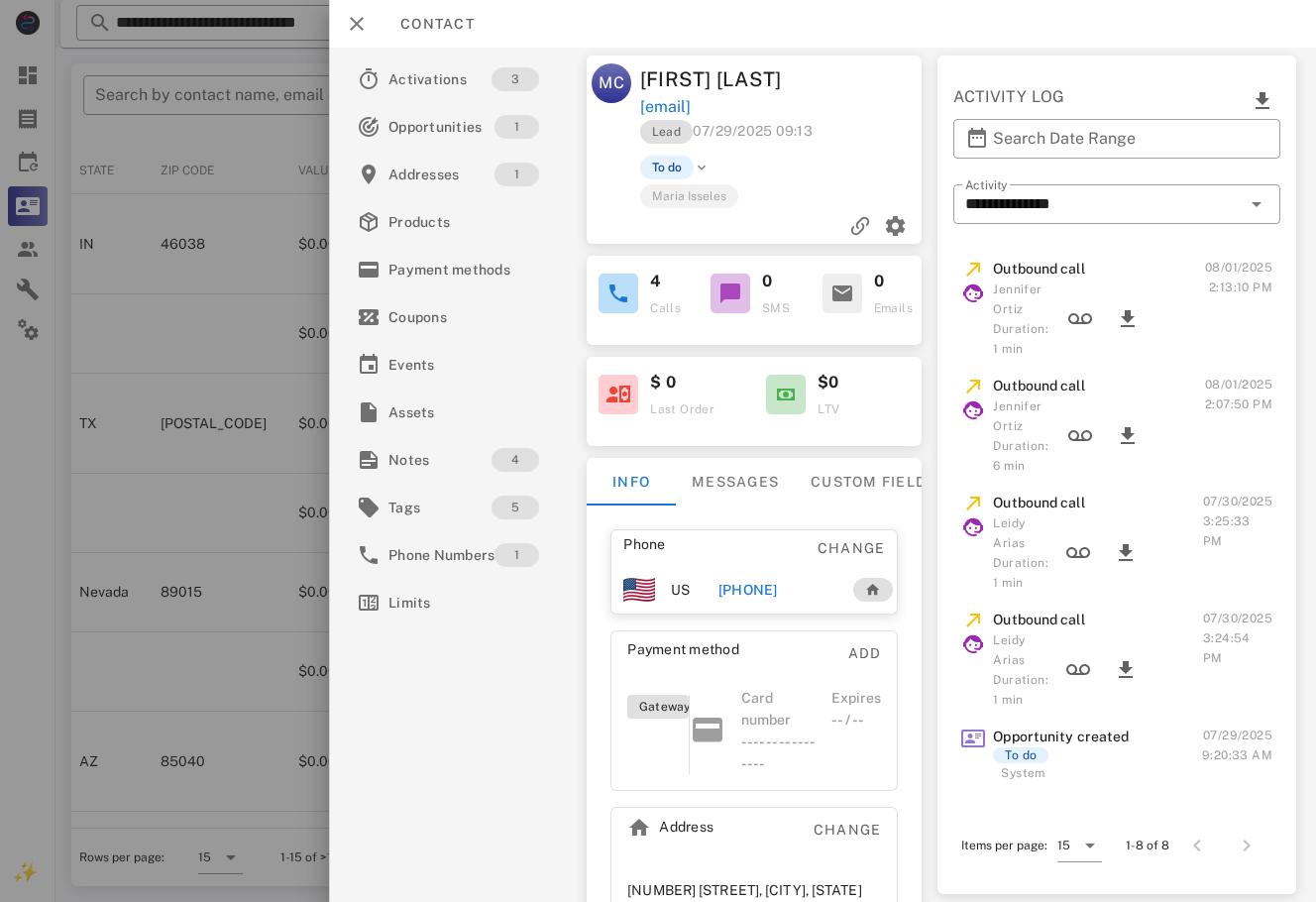 click on "**********" at bounding box center (822, 475) 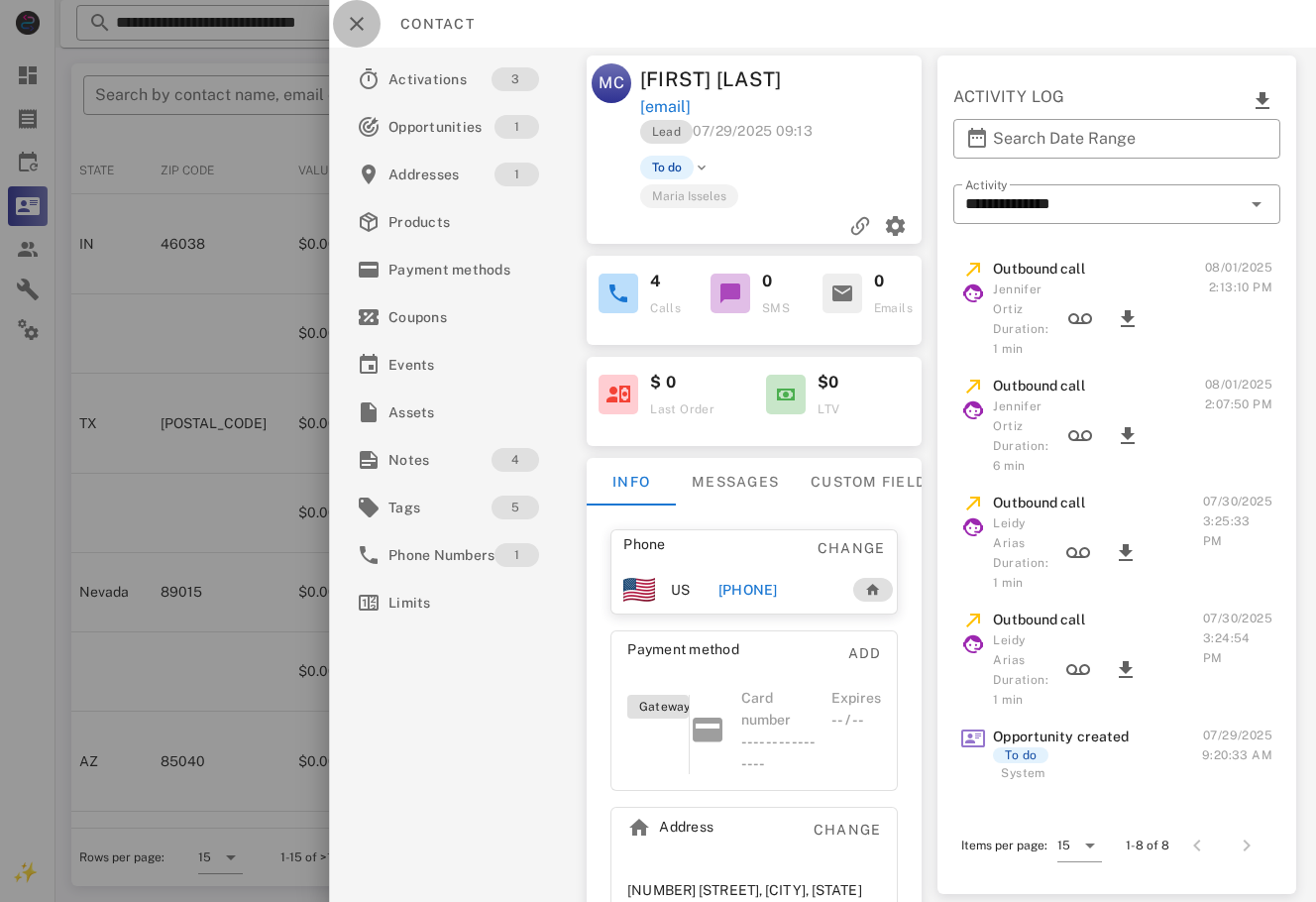 click at bounding box center [357, 24] 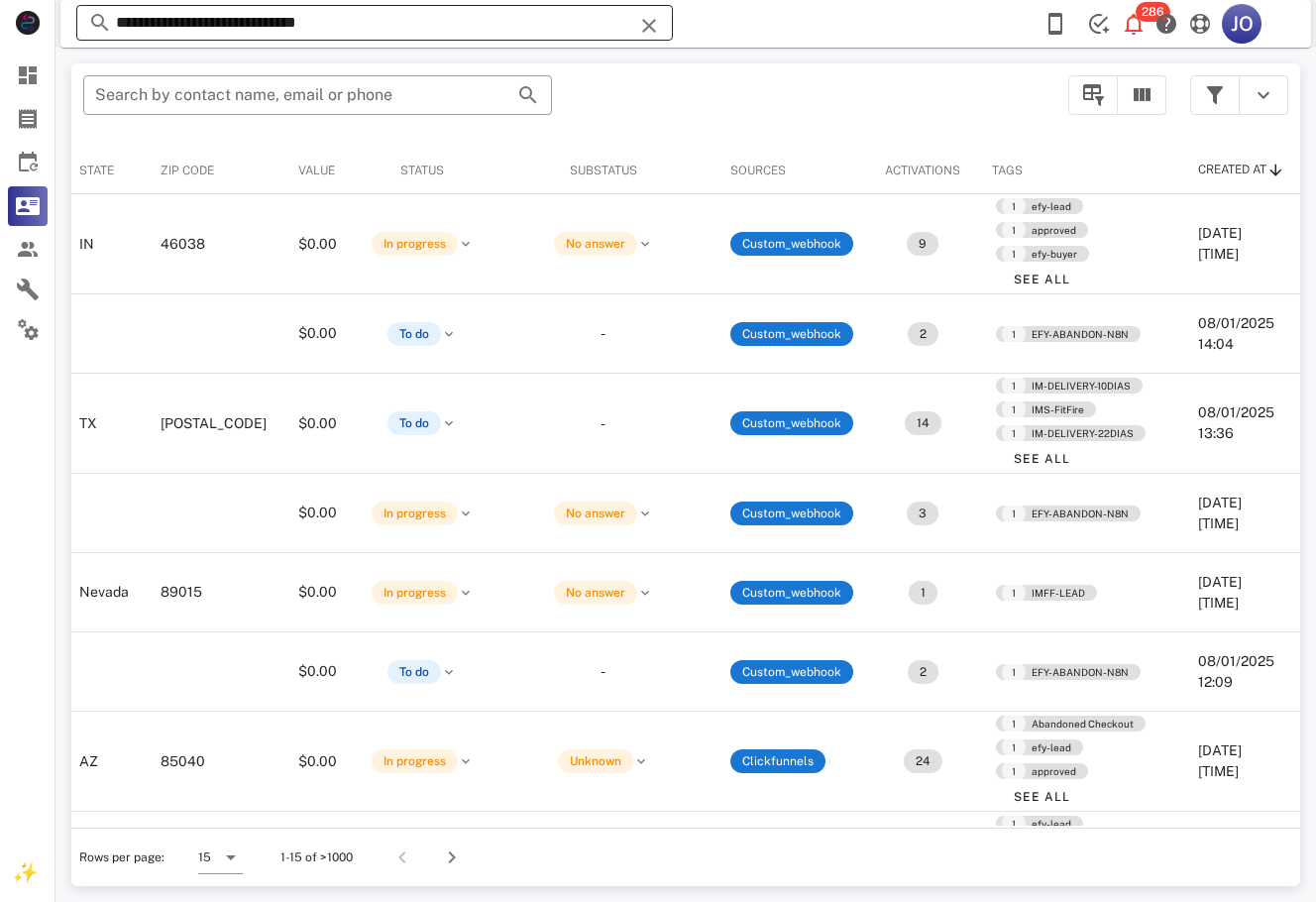 click on "**********" at bounding box center (375, 23) 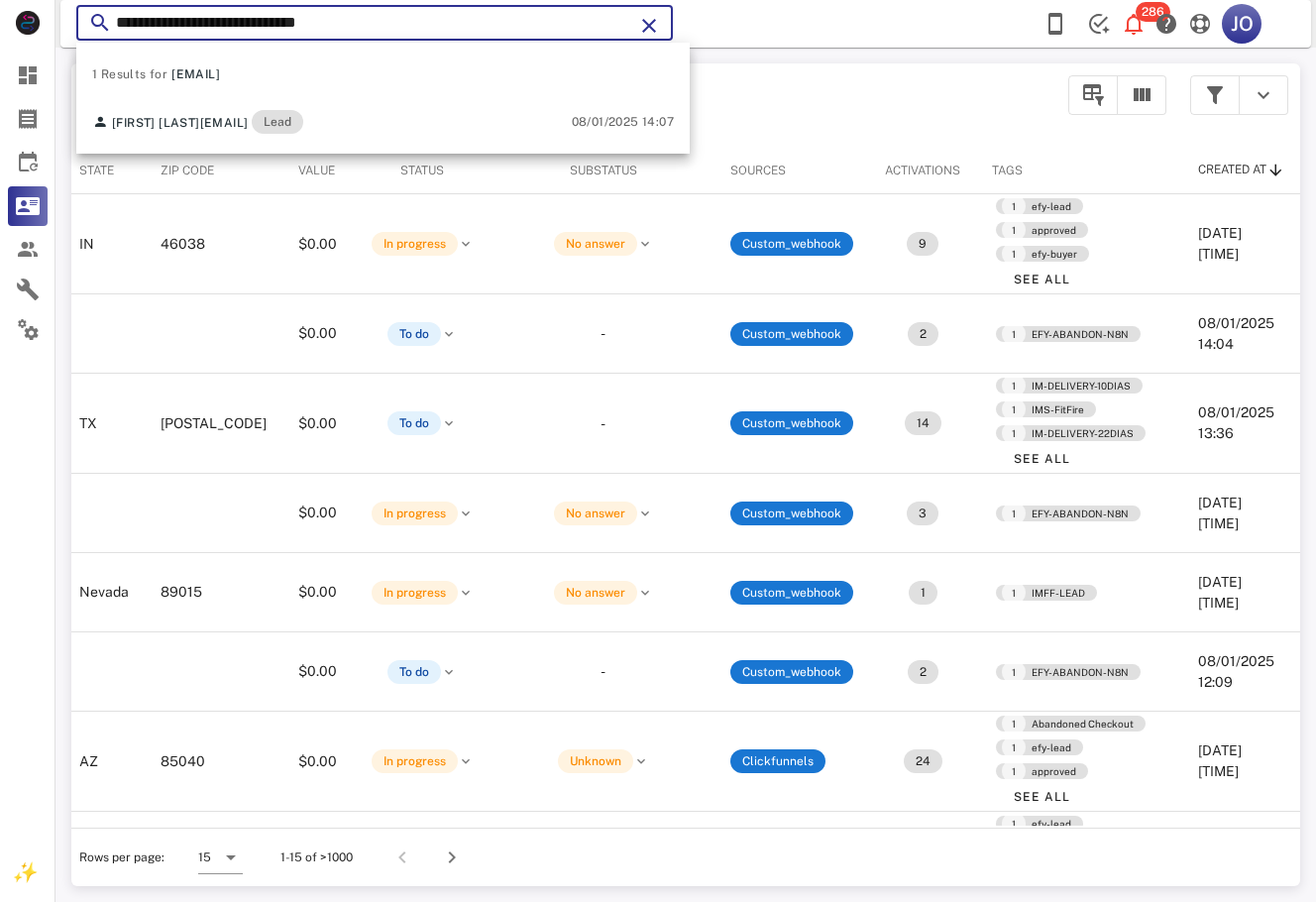 drag, startPoint x: 378, startPoint y: 28, endPoint x: 107, endPoint y: 47, distance: 271.66524 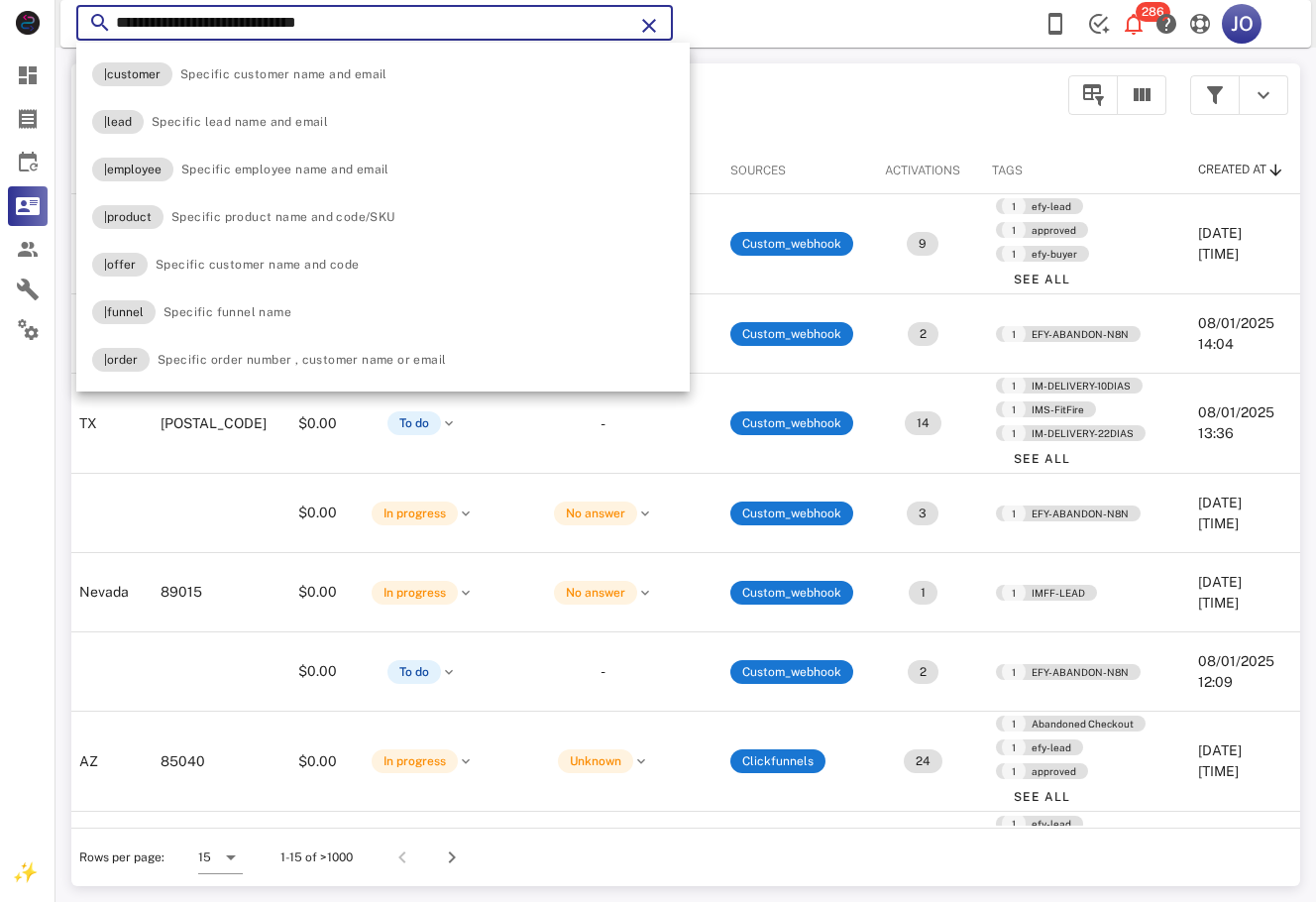 paste 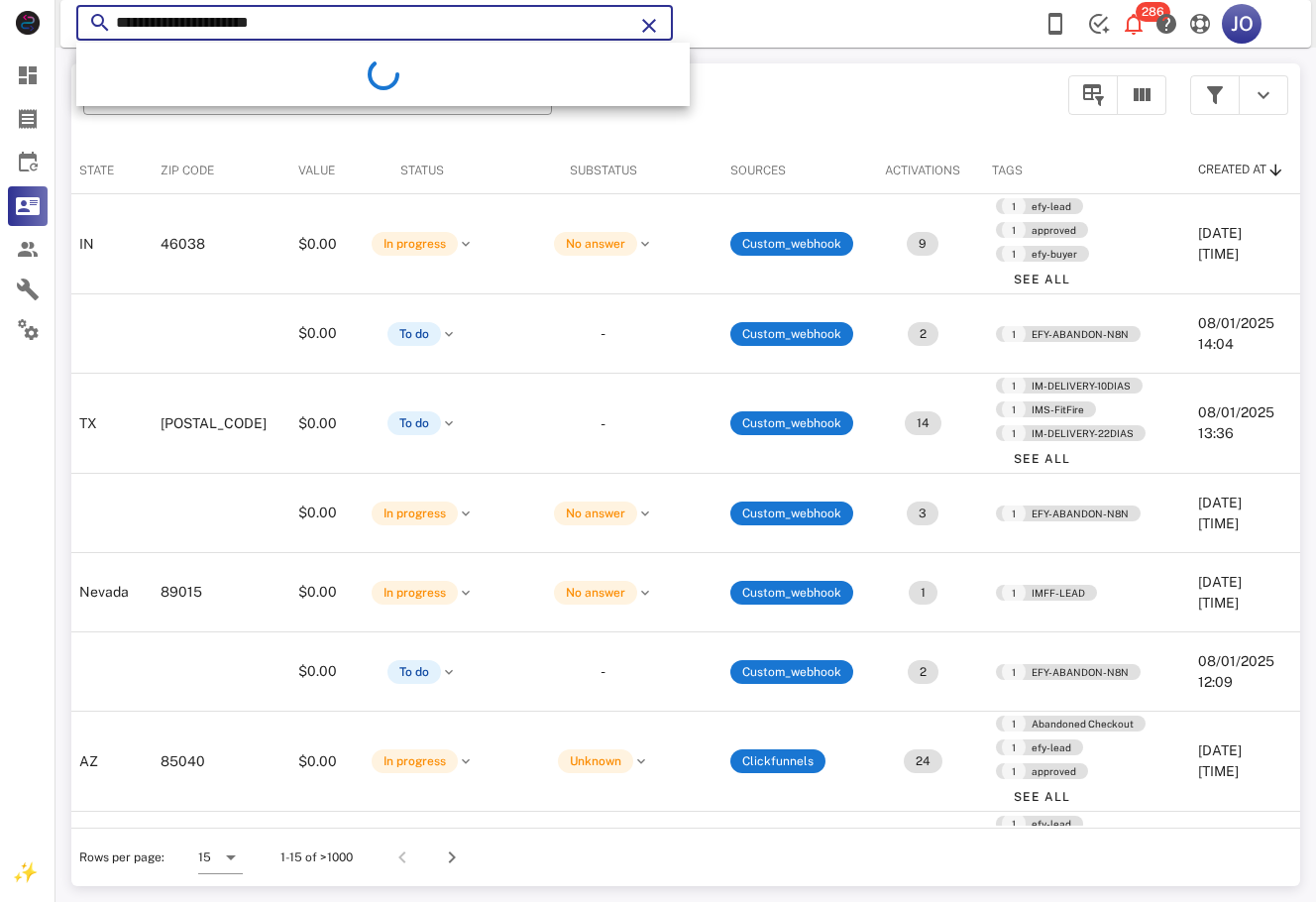 click on "**********" at bounding box center (375, 23) 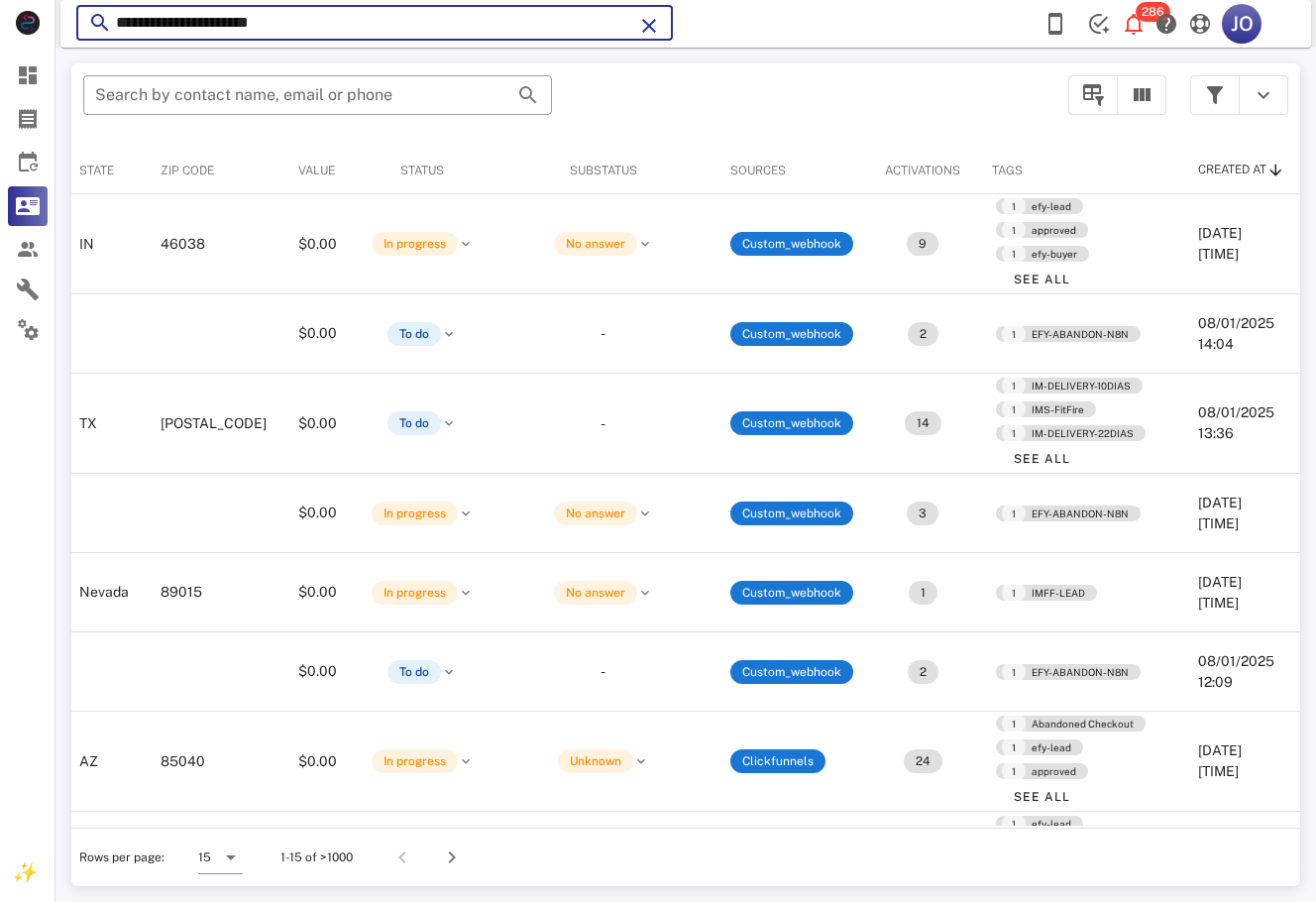click on "**********" at bounding box center (375, 23) 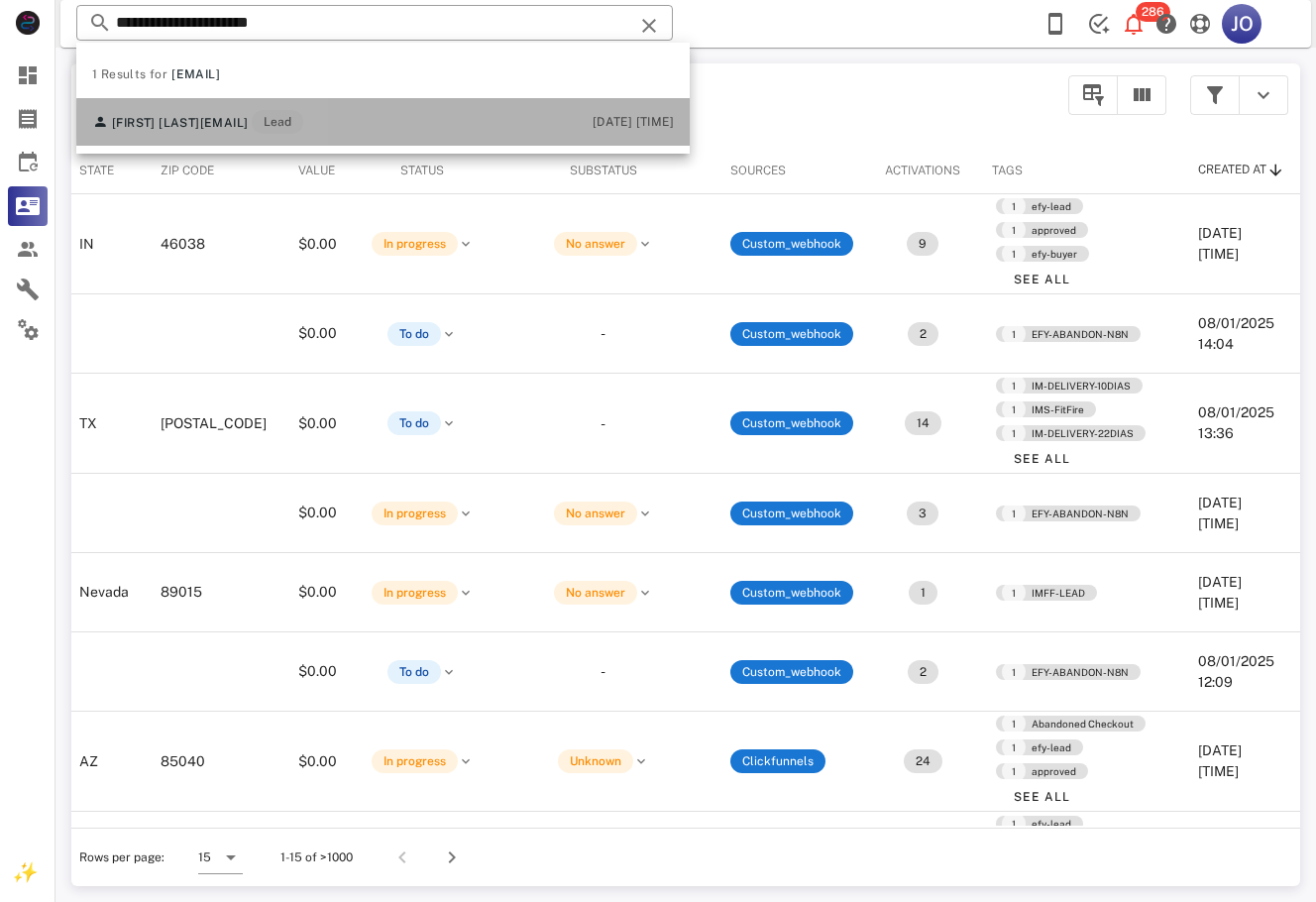 click on "Lorena Ramirez   l8315787473@icloud.com   Lead   08/01/2025 14:23" at bounding box center [383, 122] 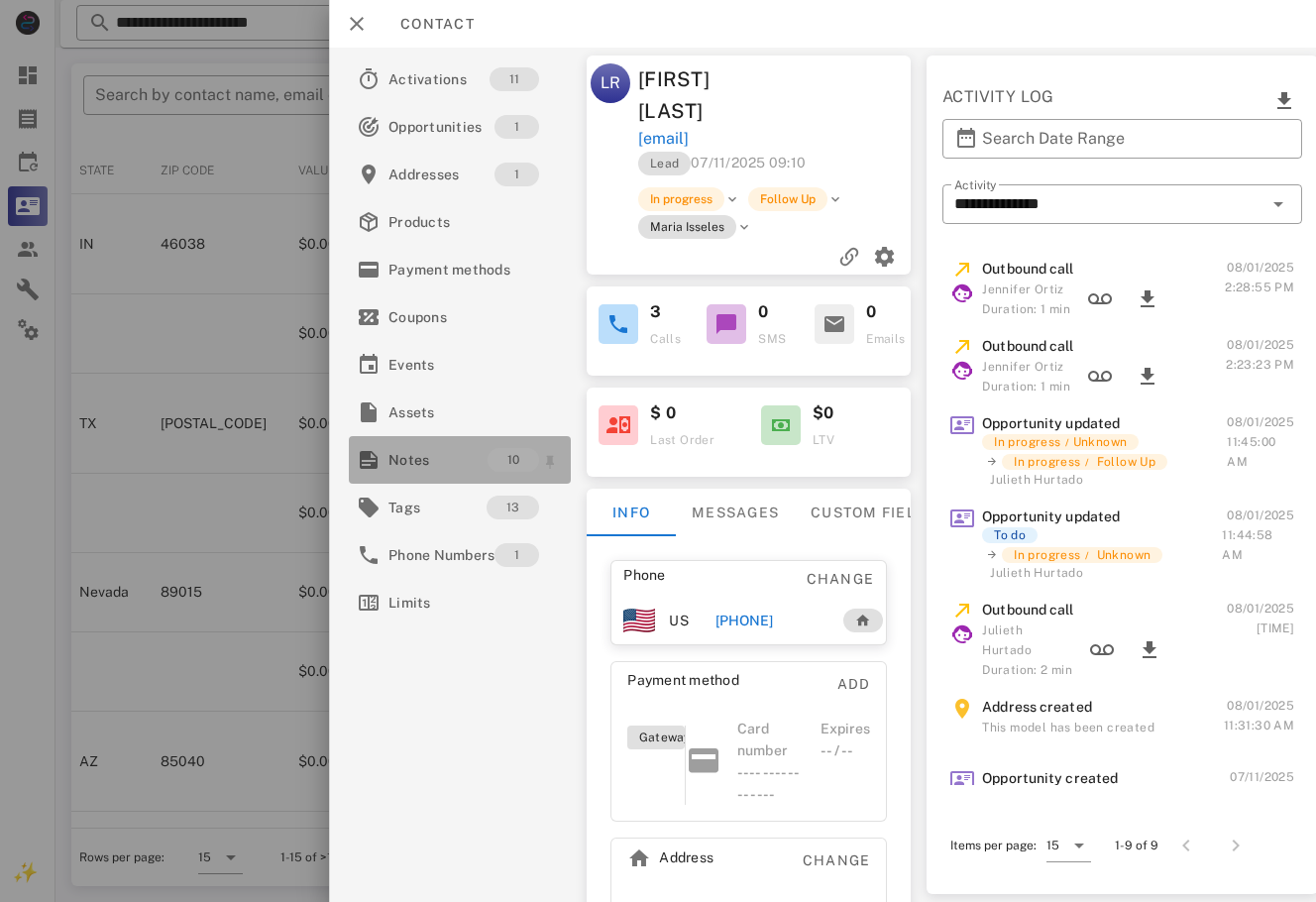 click on "Notes" at bounding box center [438, 460] 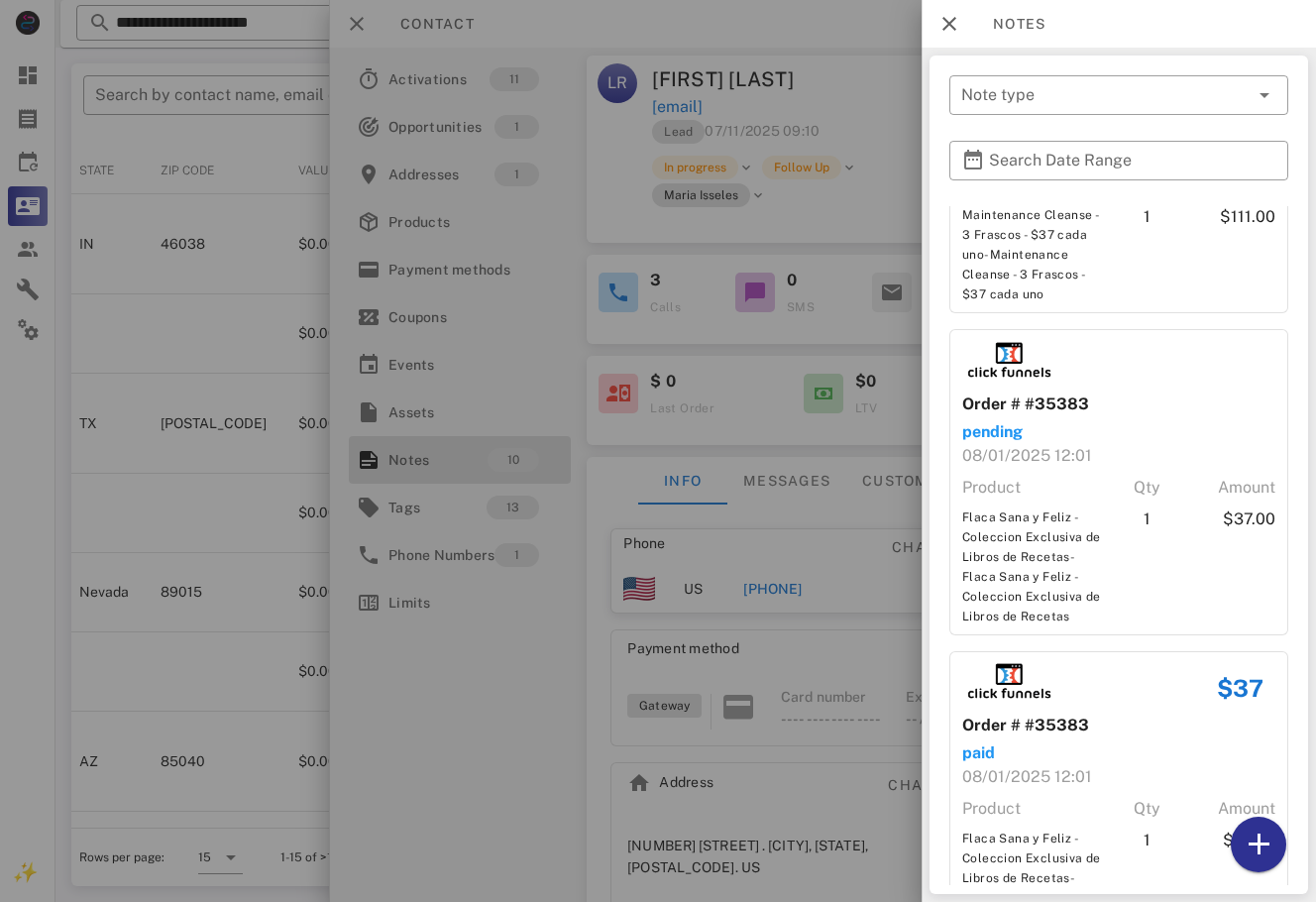 scroll, scrollTop: 1853, scrollLeft: 0, axis: vertical 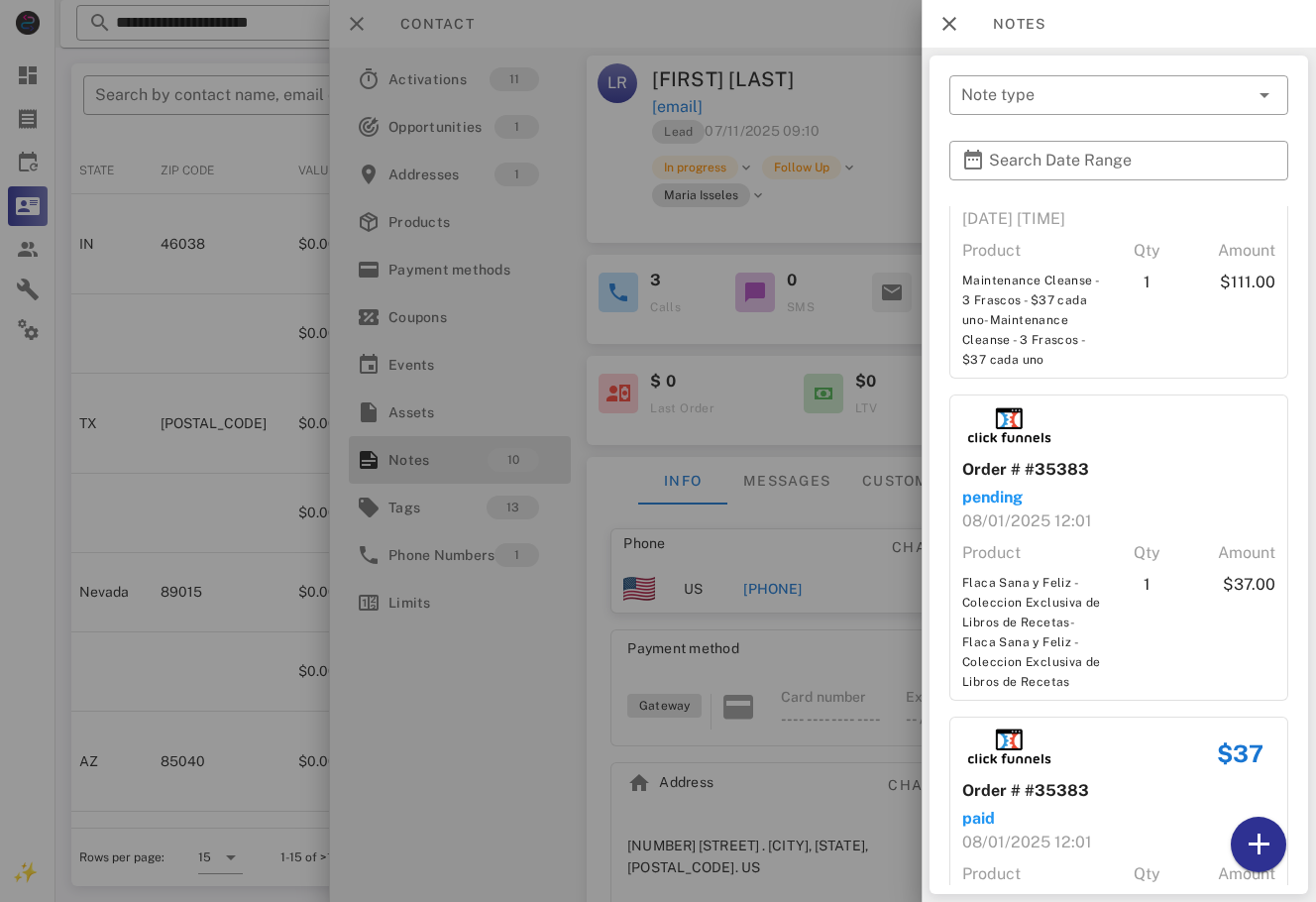 click at bounding box center [658, 451] 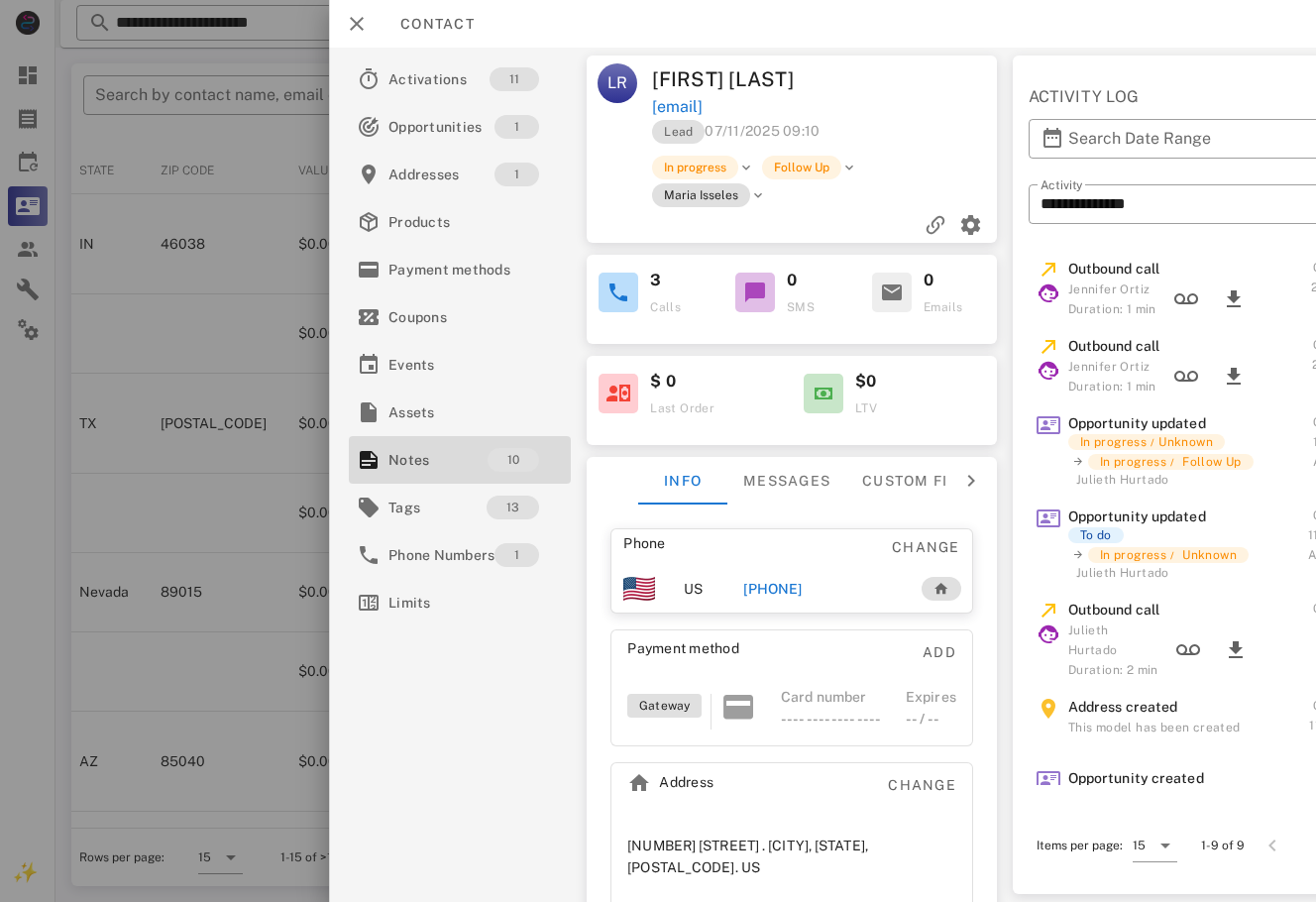 click on "Contact" at bounding box center [427, 24] 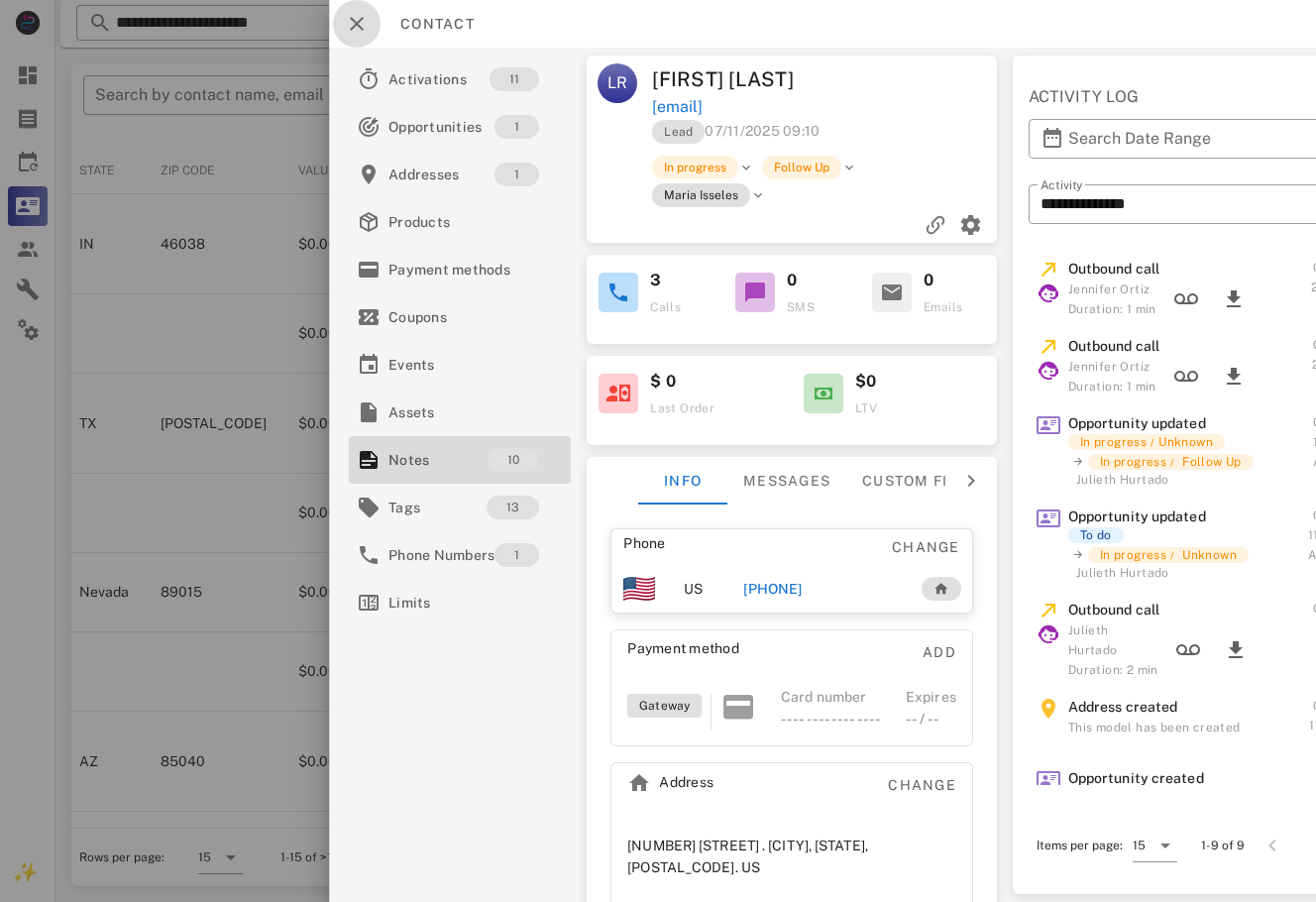 click at bounding box center (357, 24) 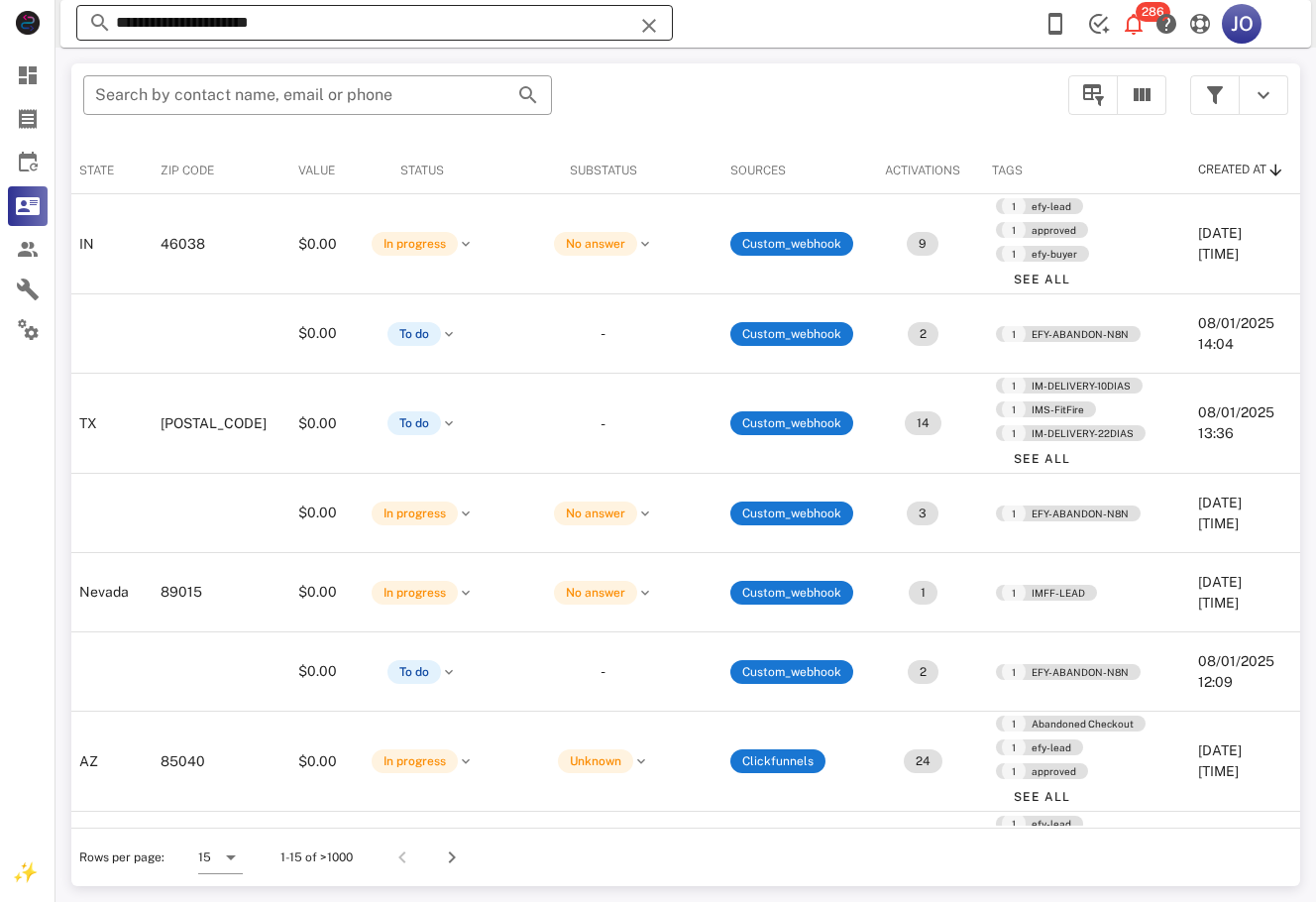 click on "**********" at bounding box center (375, 23) 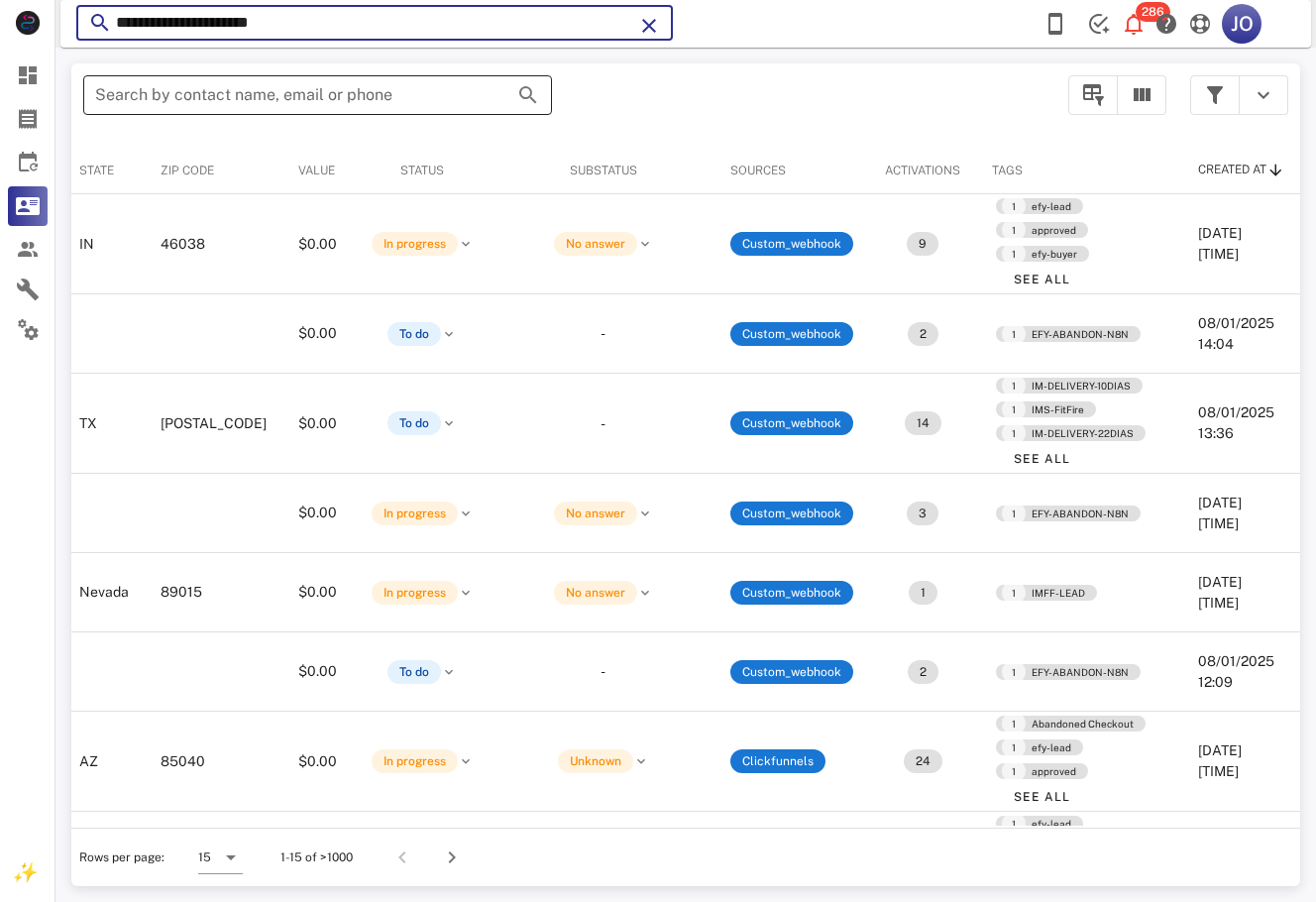 drag, startPoint x: 301, startPoint y: 28, endPoint x: 113, endPoint y: 96, distance: 199.91998 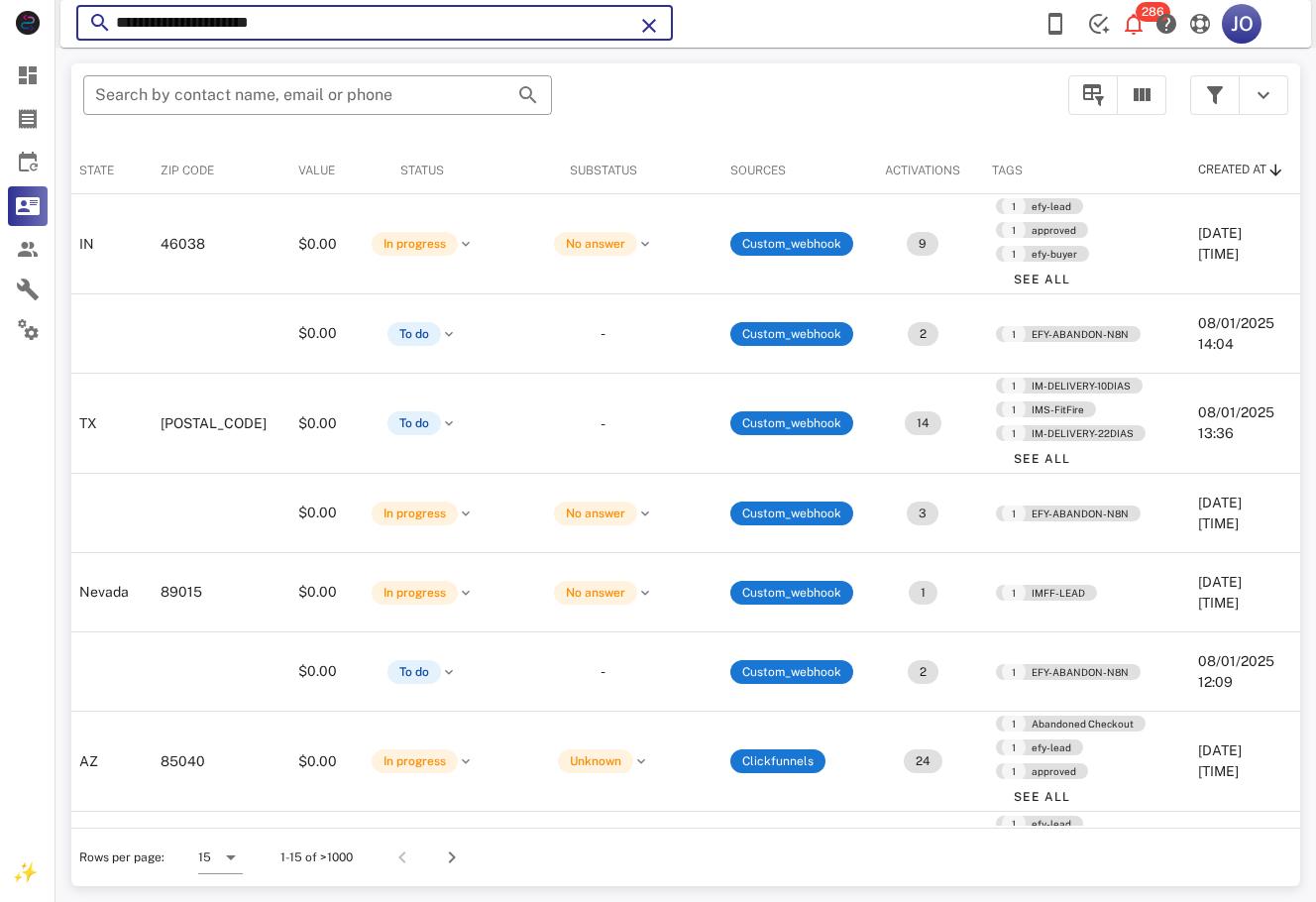 click on "**********" at bounding box center (375, 23) 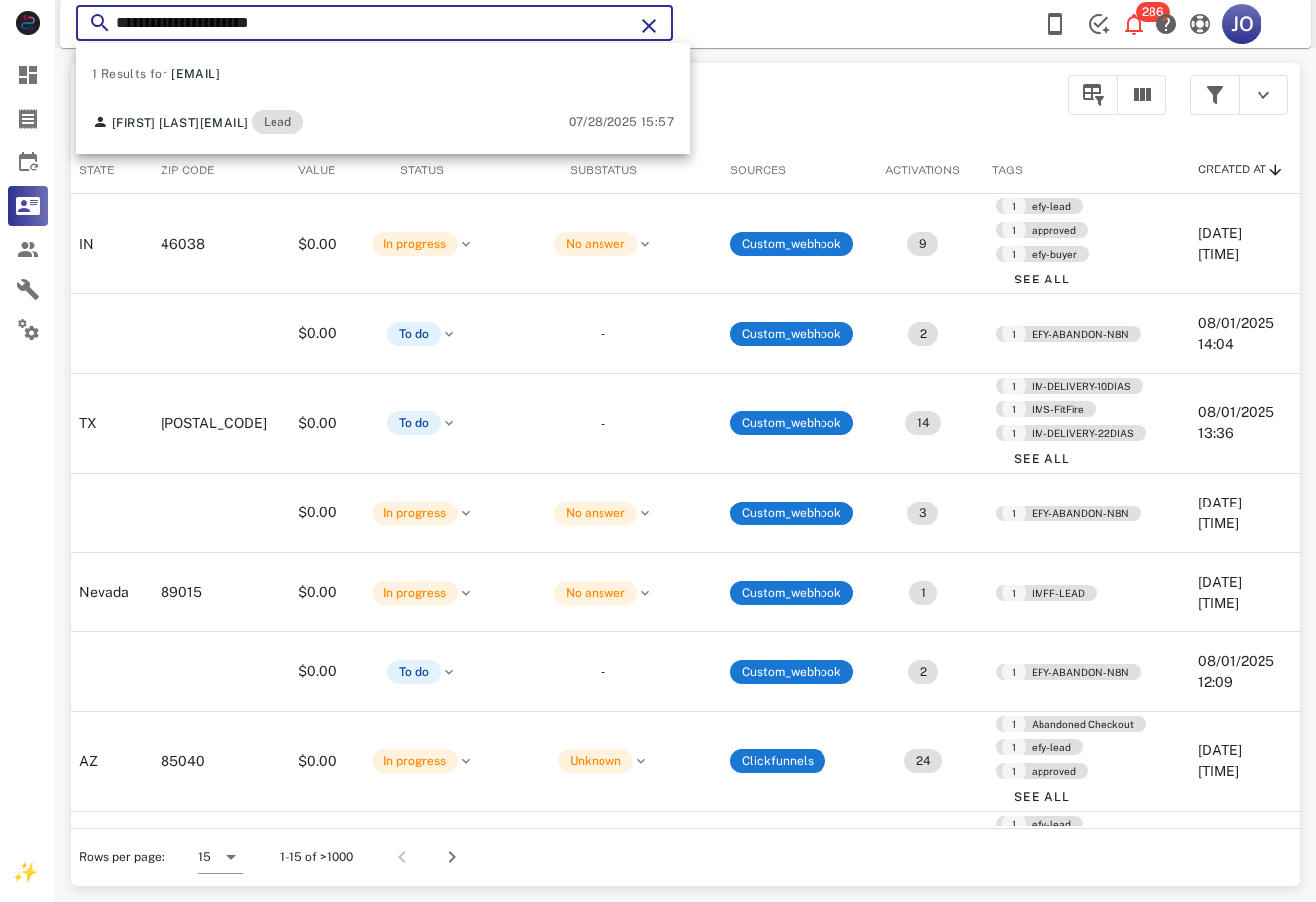 type on "**********" 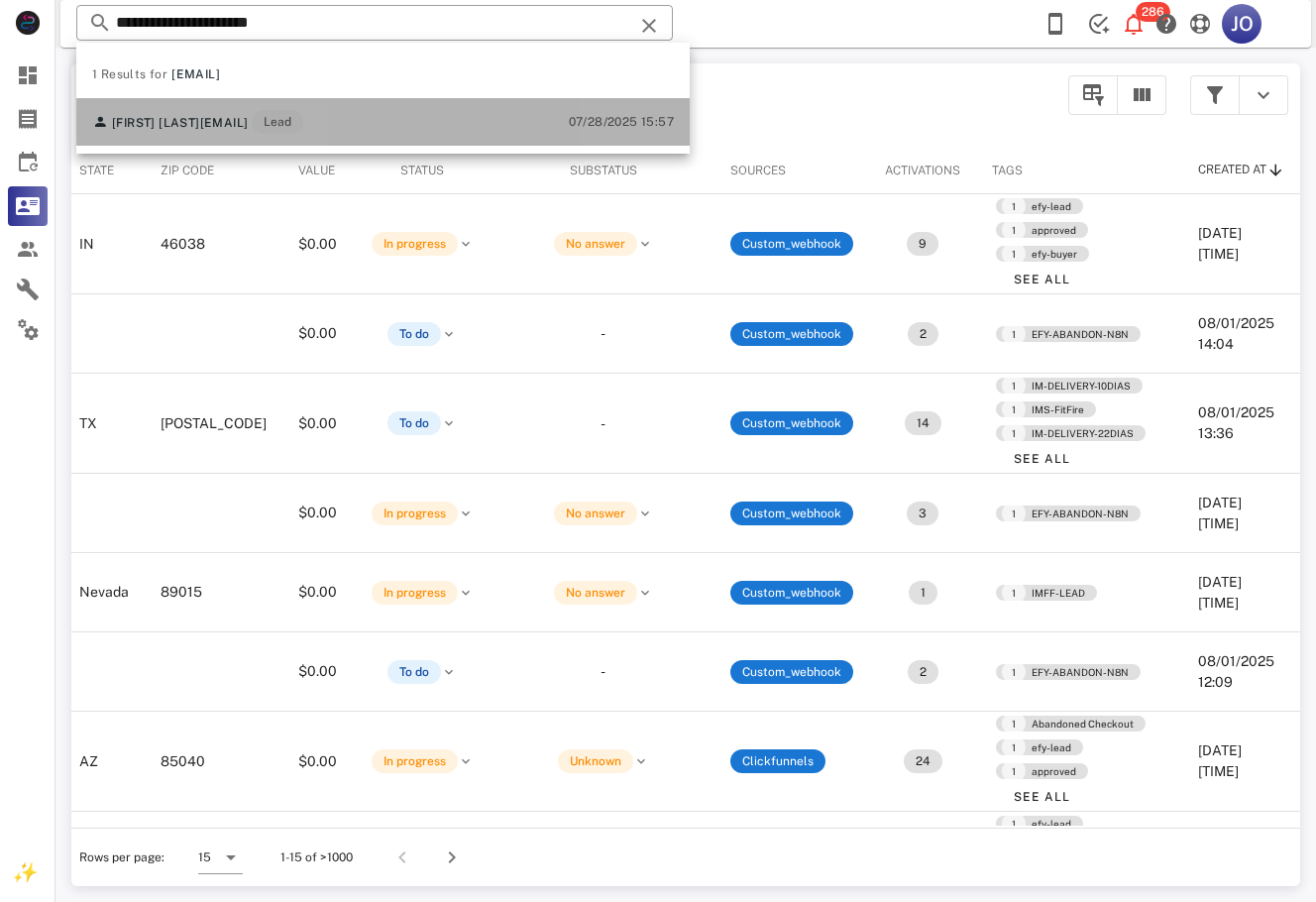 click on "Francys Bompart" at bounding box center (156, 123) 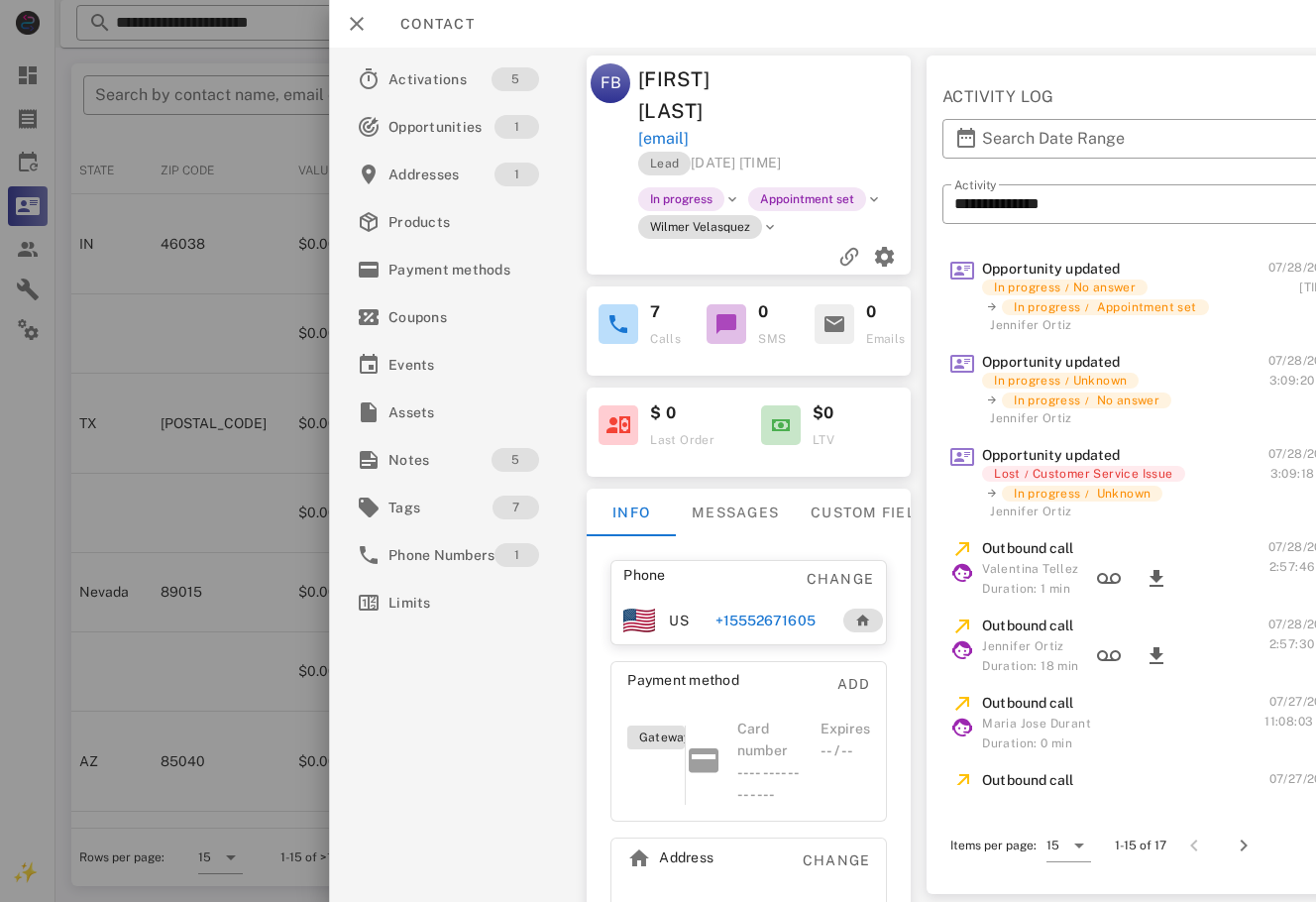 click on "+16892671605" at bounding box center [765, 620] 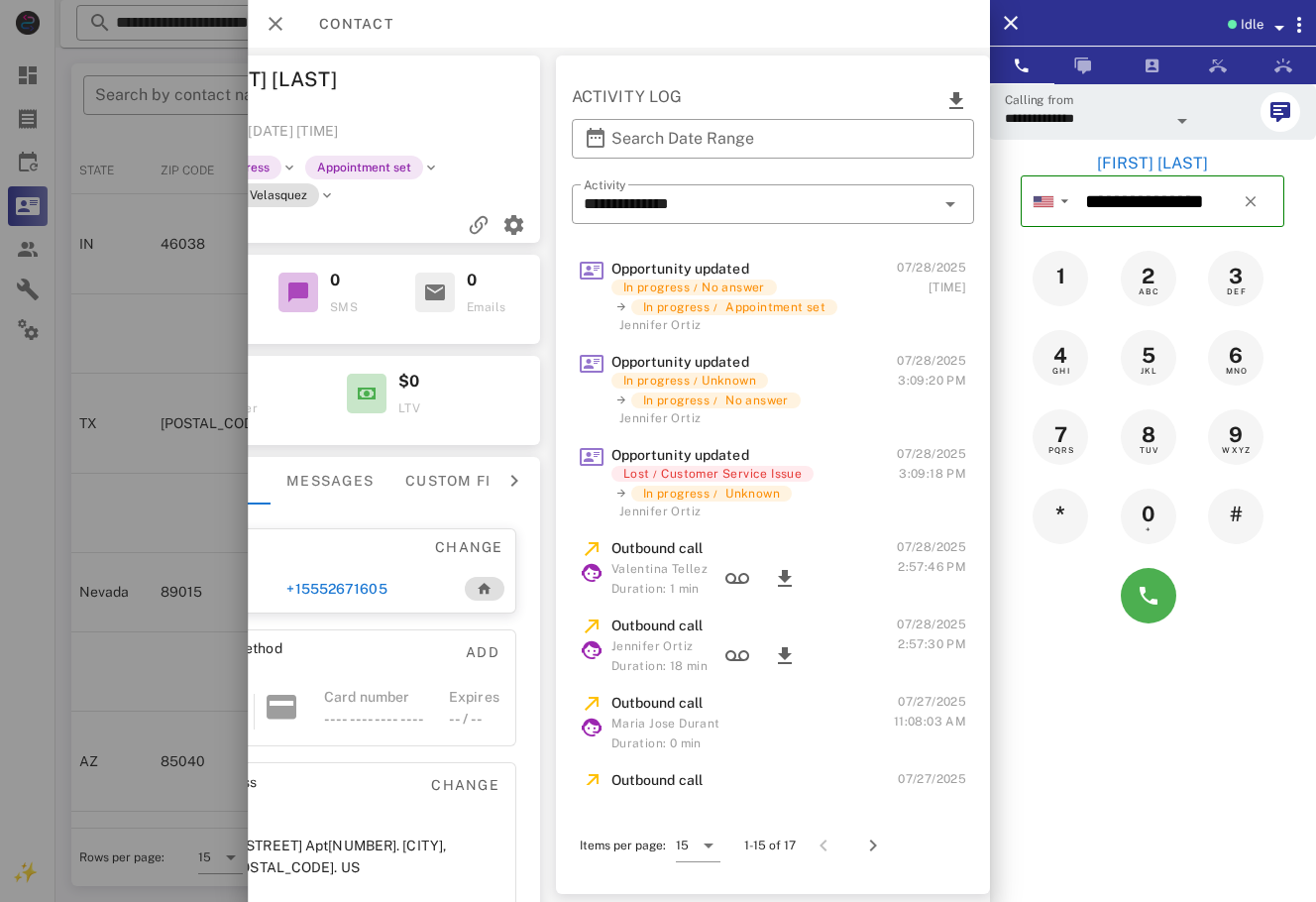 scroll, scrollTop: 0, scrollLeft: 0, axis: both 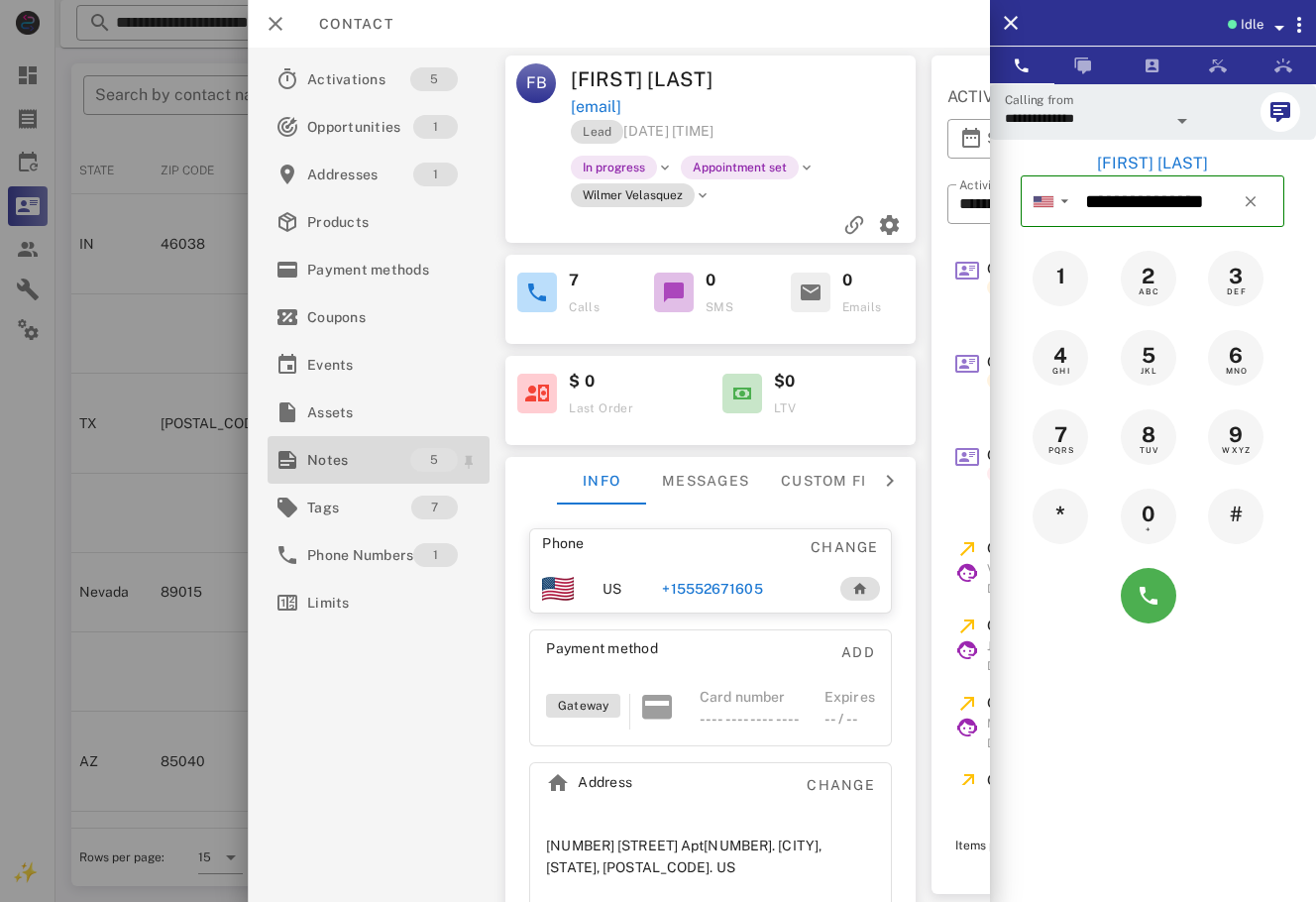 click on "Notes" at bounding box center [359, 460] 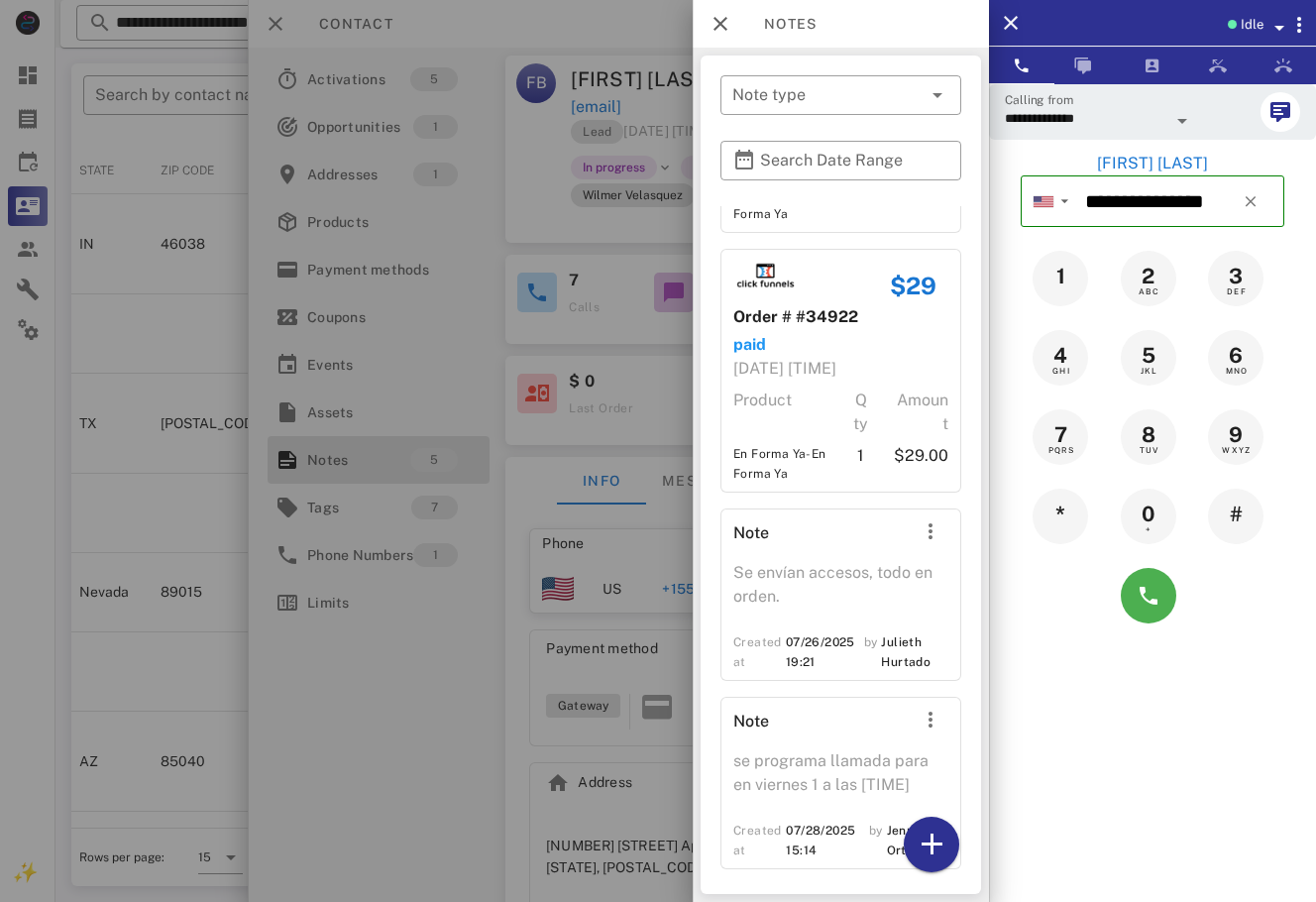 scroll, scrollTop: 568, scrollLeft: 0, axis: vertical 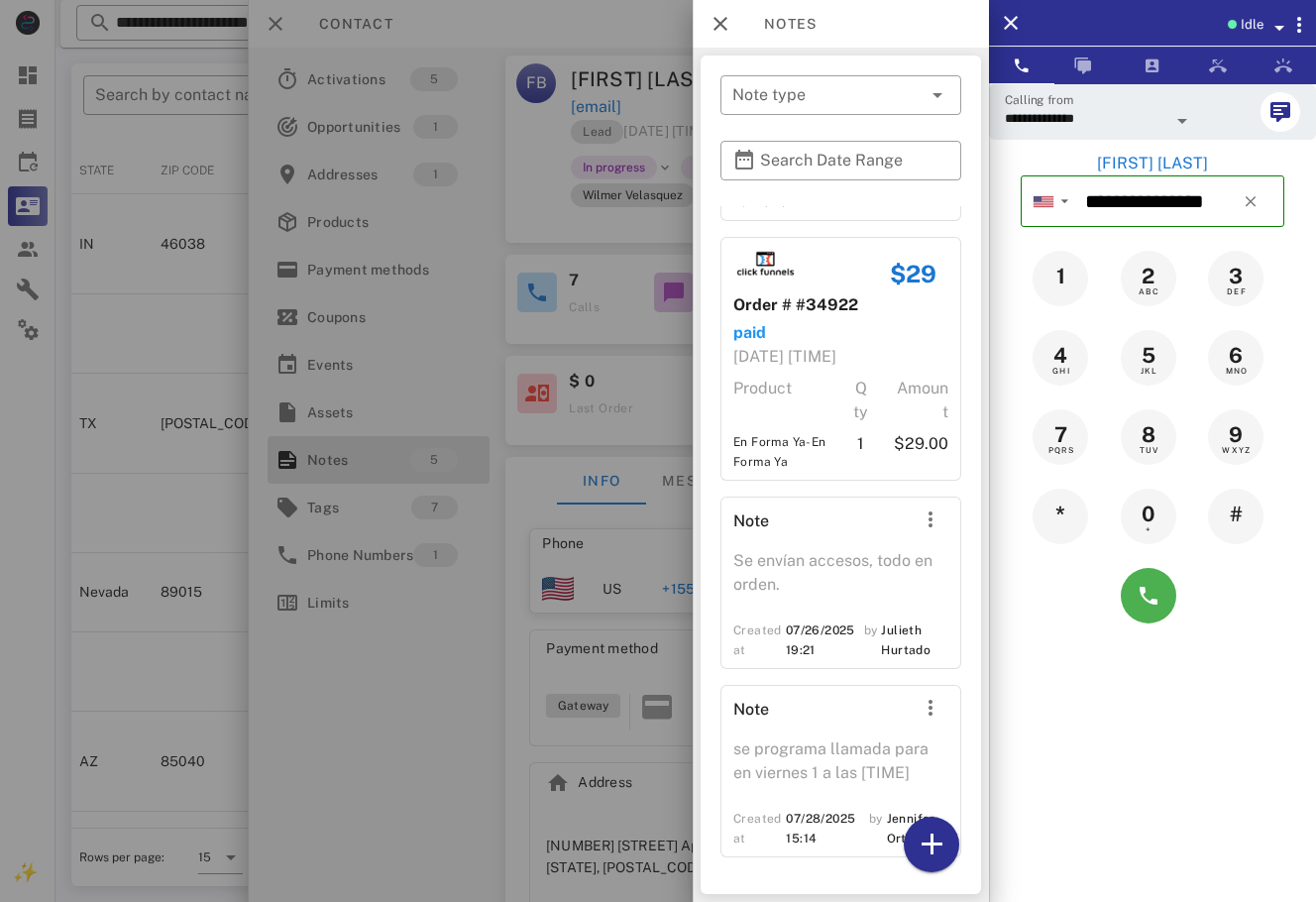 drag, startPoint x: 611, startPoint y: 712, endPoint x: 603, endPoint y: 651, distance: 61.52235 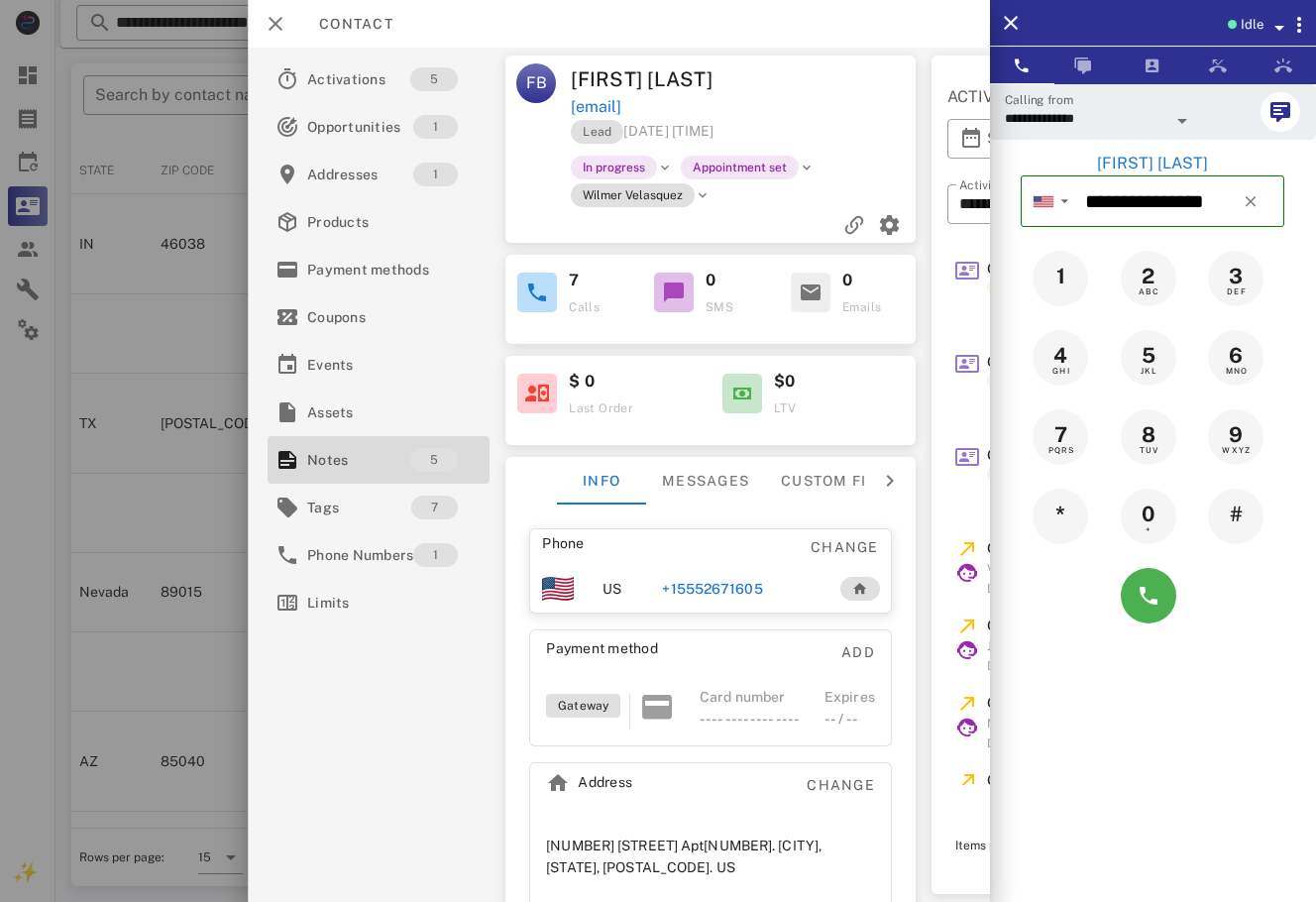 click on "+16892671605" at bounding box center (712, 589) 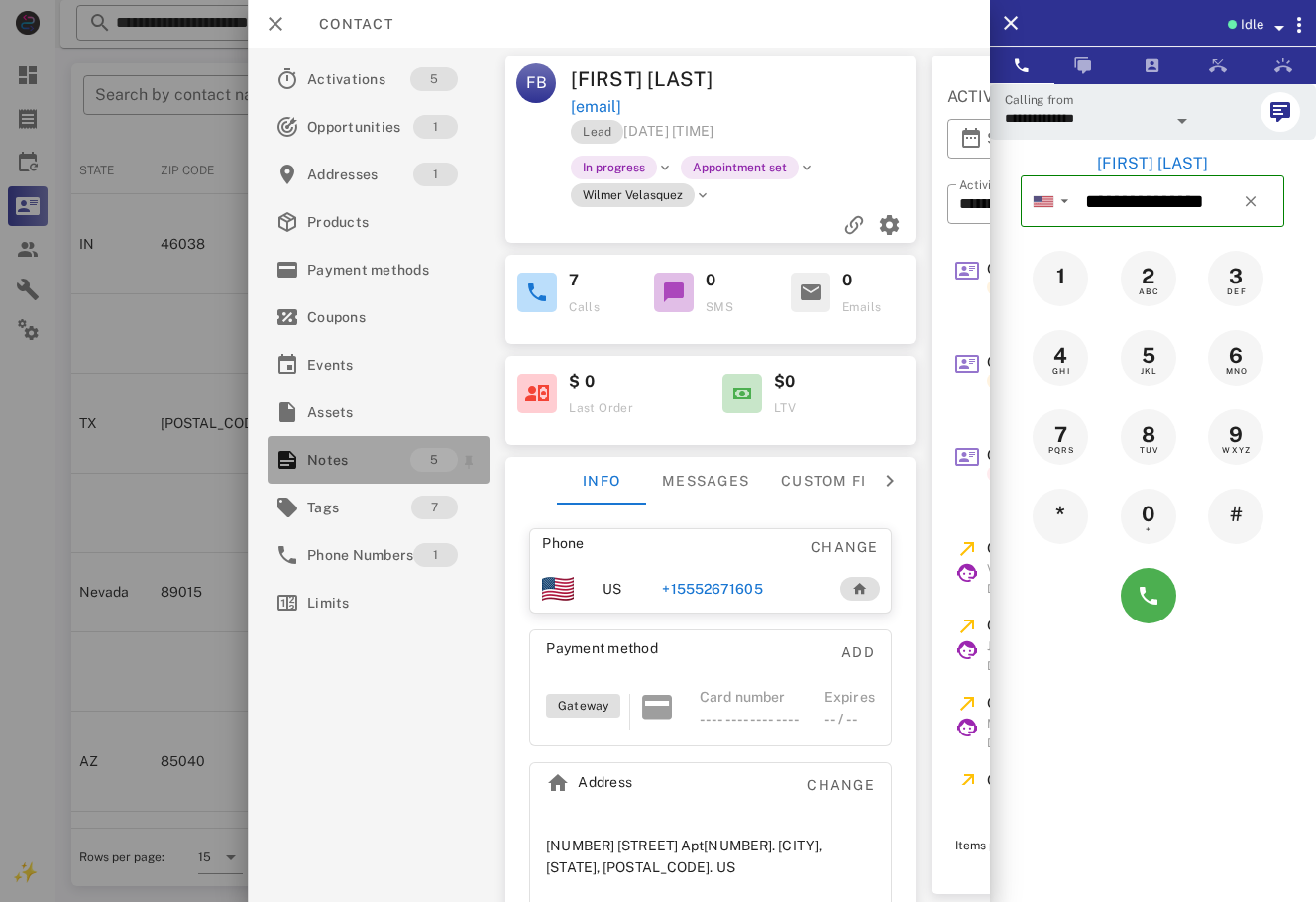 click on "Notes" at bounding box center [359, 460] 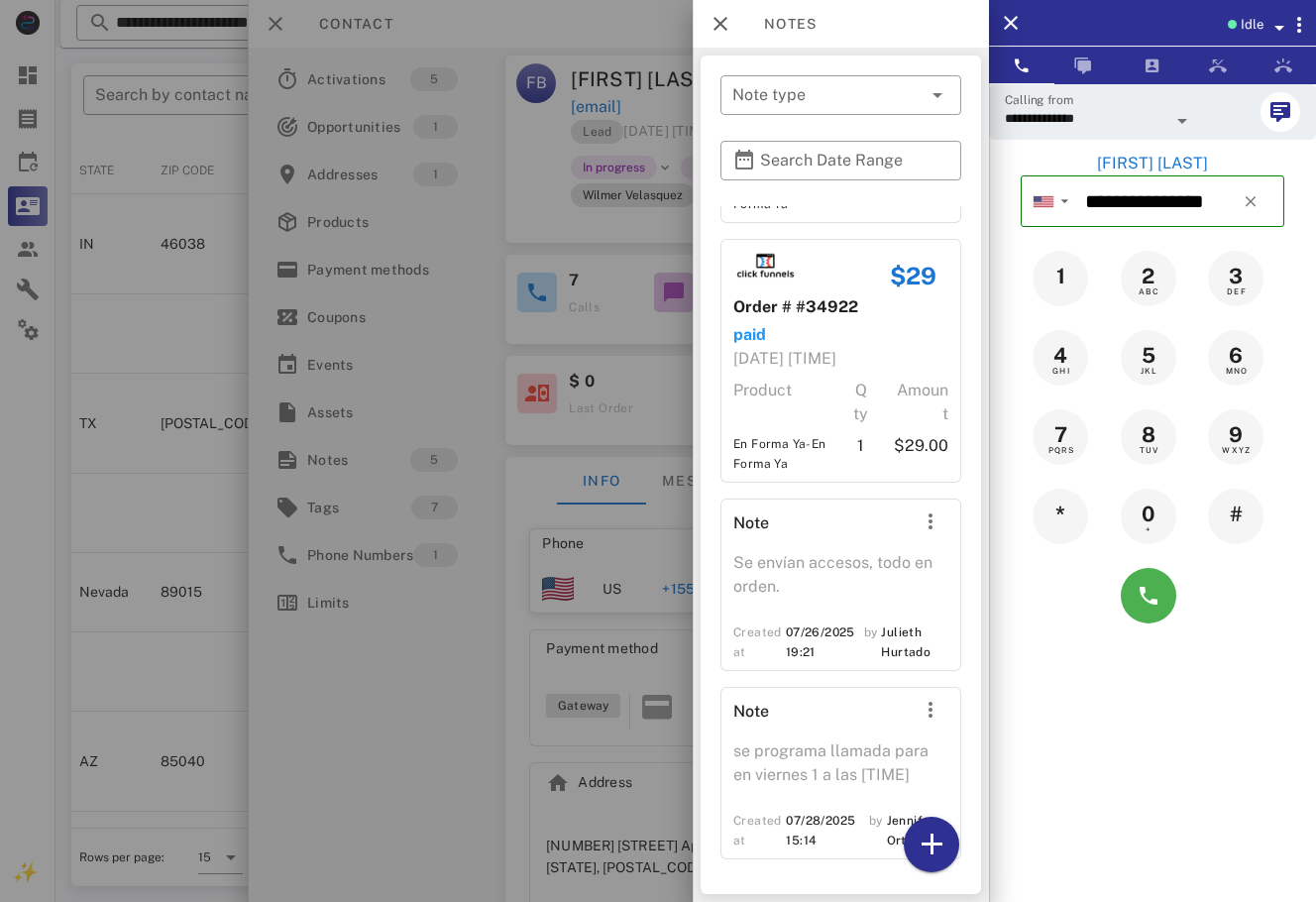 scroll, scrollTop: 568, scrollLeft: 0, axis: vertical 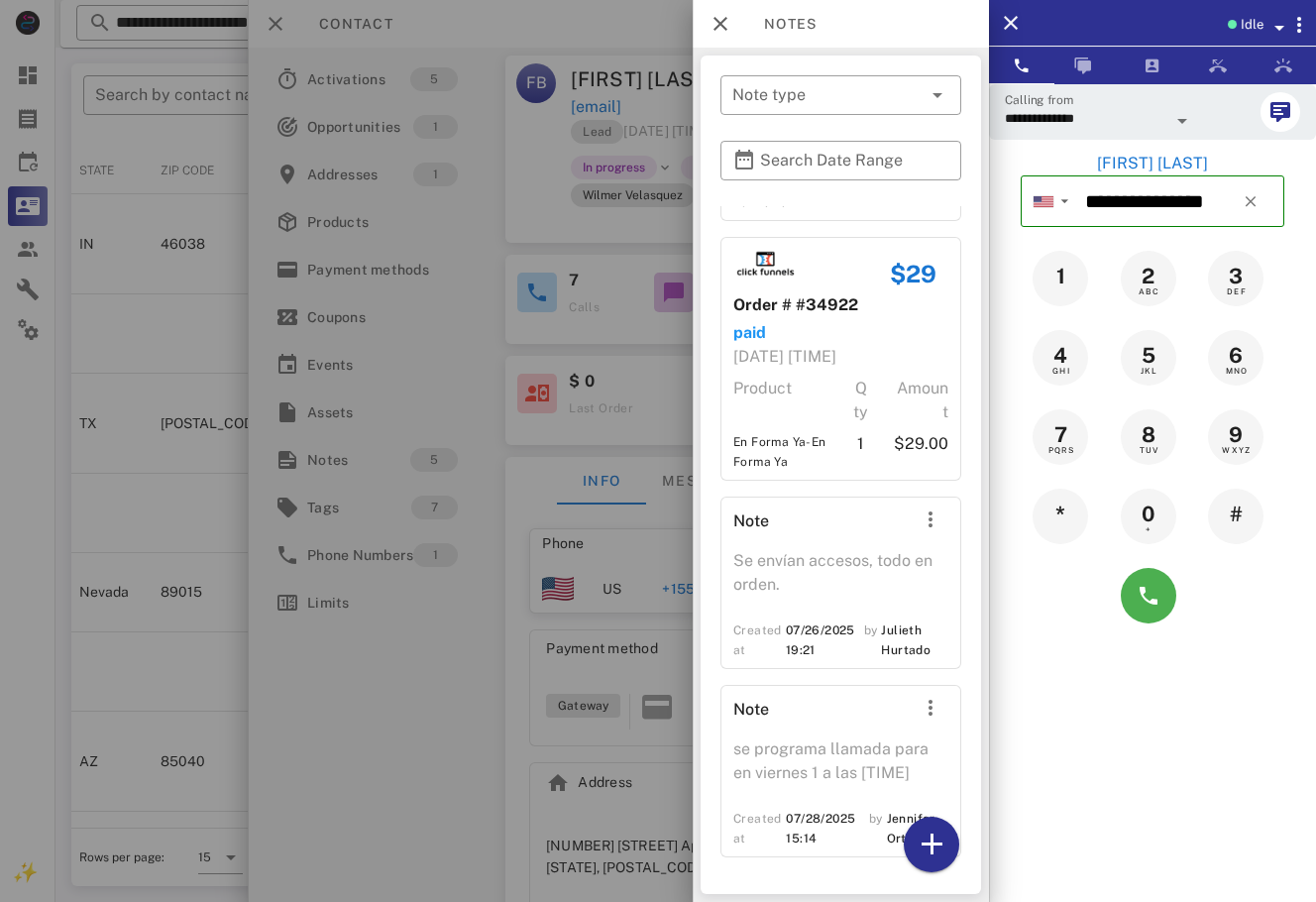 click at bounding box center [658, 451] 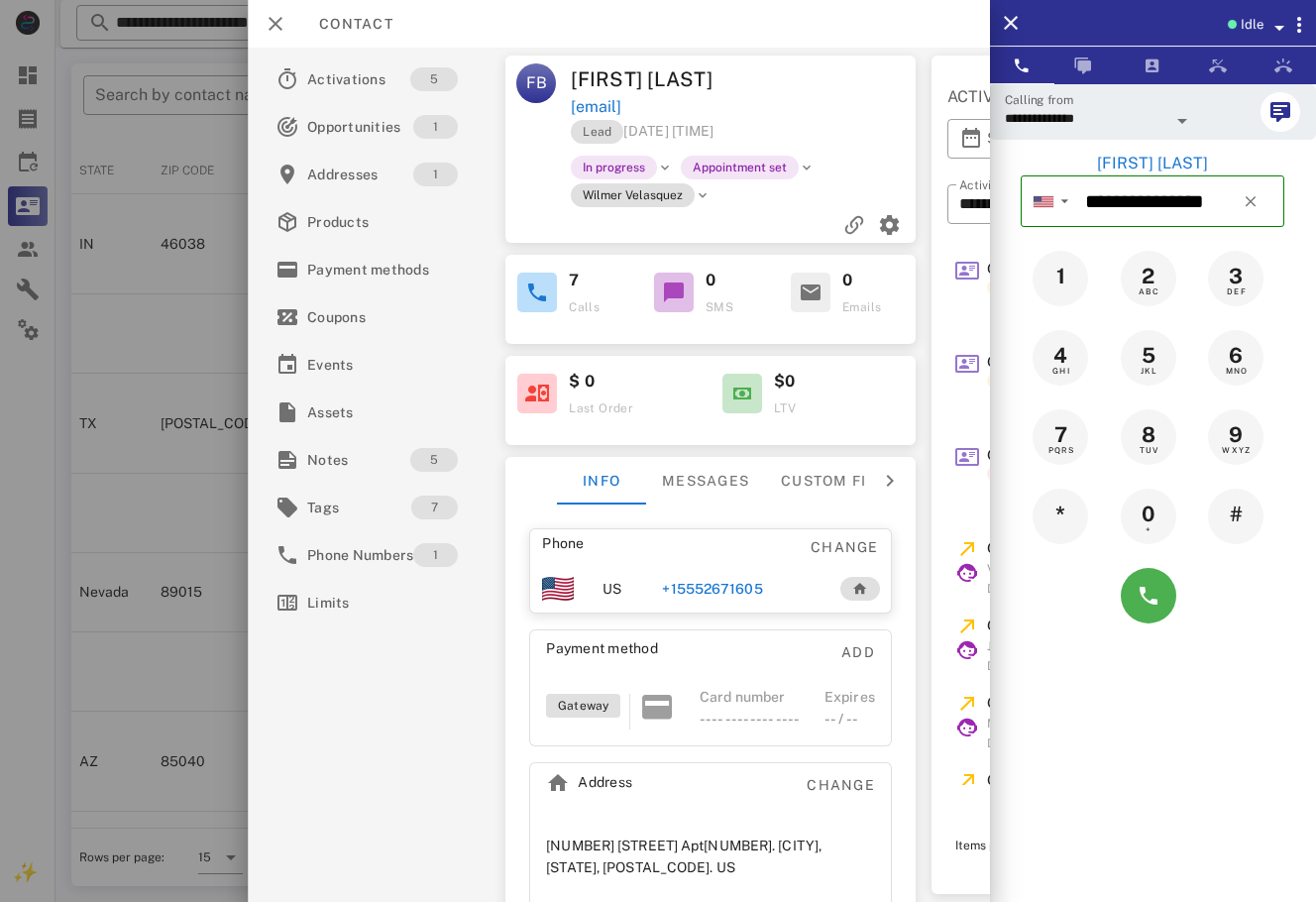 scroll, scrollTop: 0, scrollLeft: 394, axis: horizontal 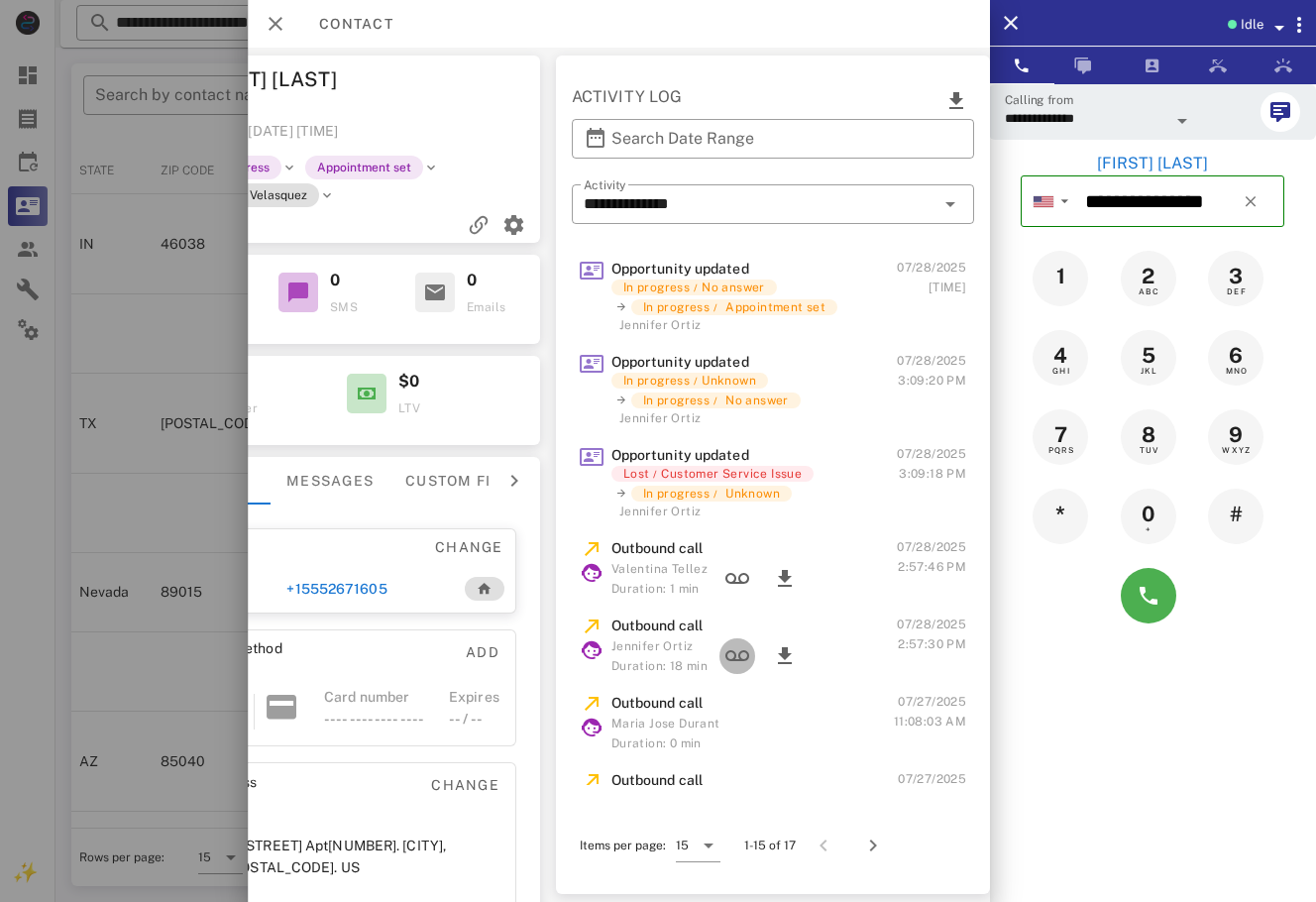 click at bounding box center [737, 656] 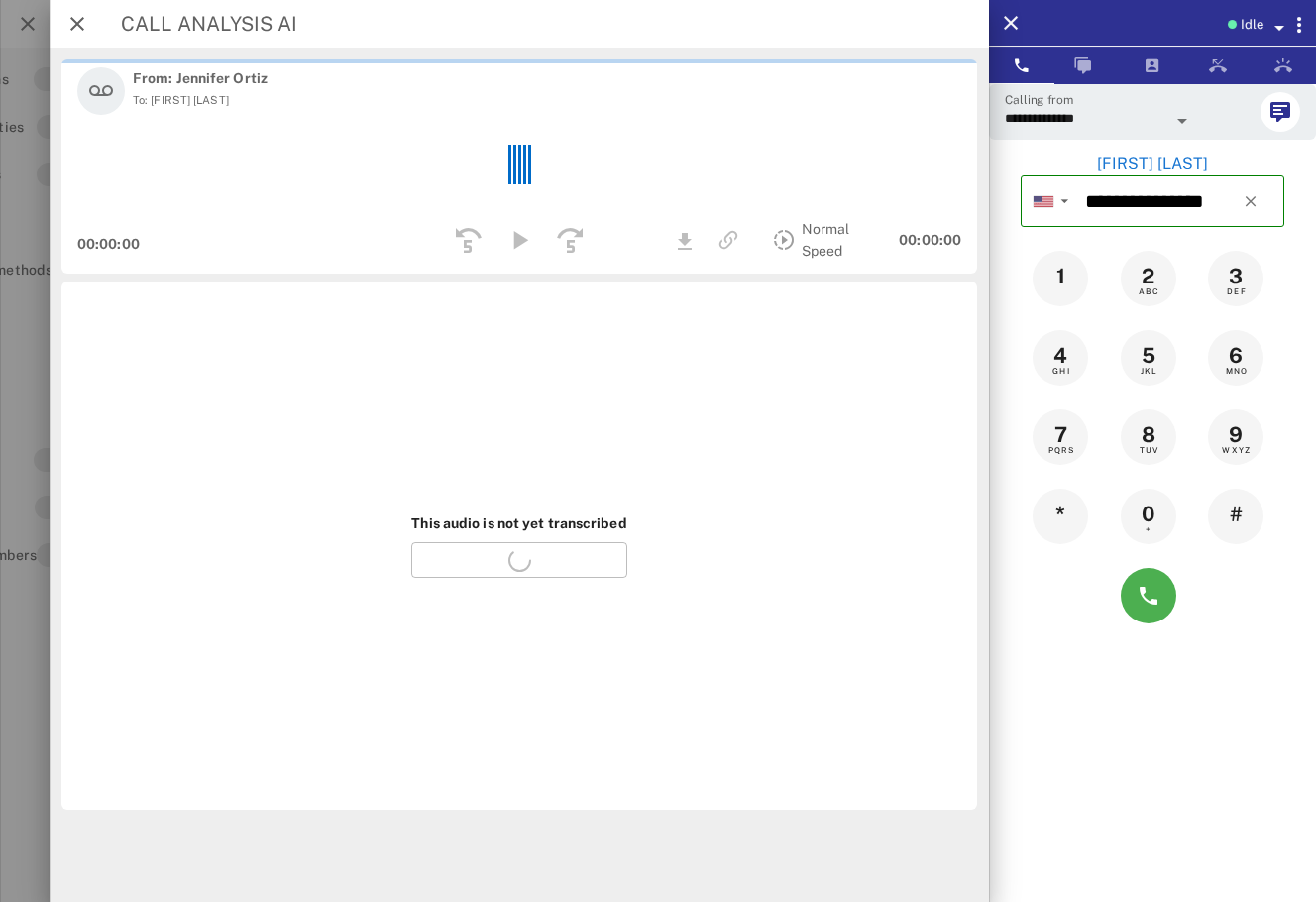 scroll, scrollTop: 0, scrollLeft: 148, axis: horizontal 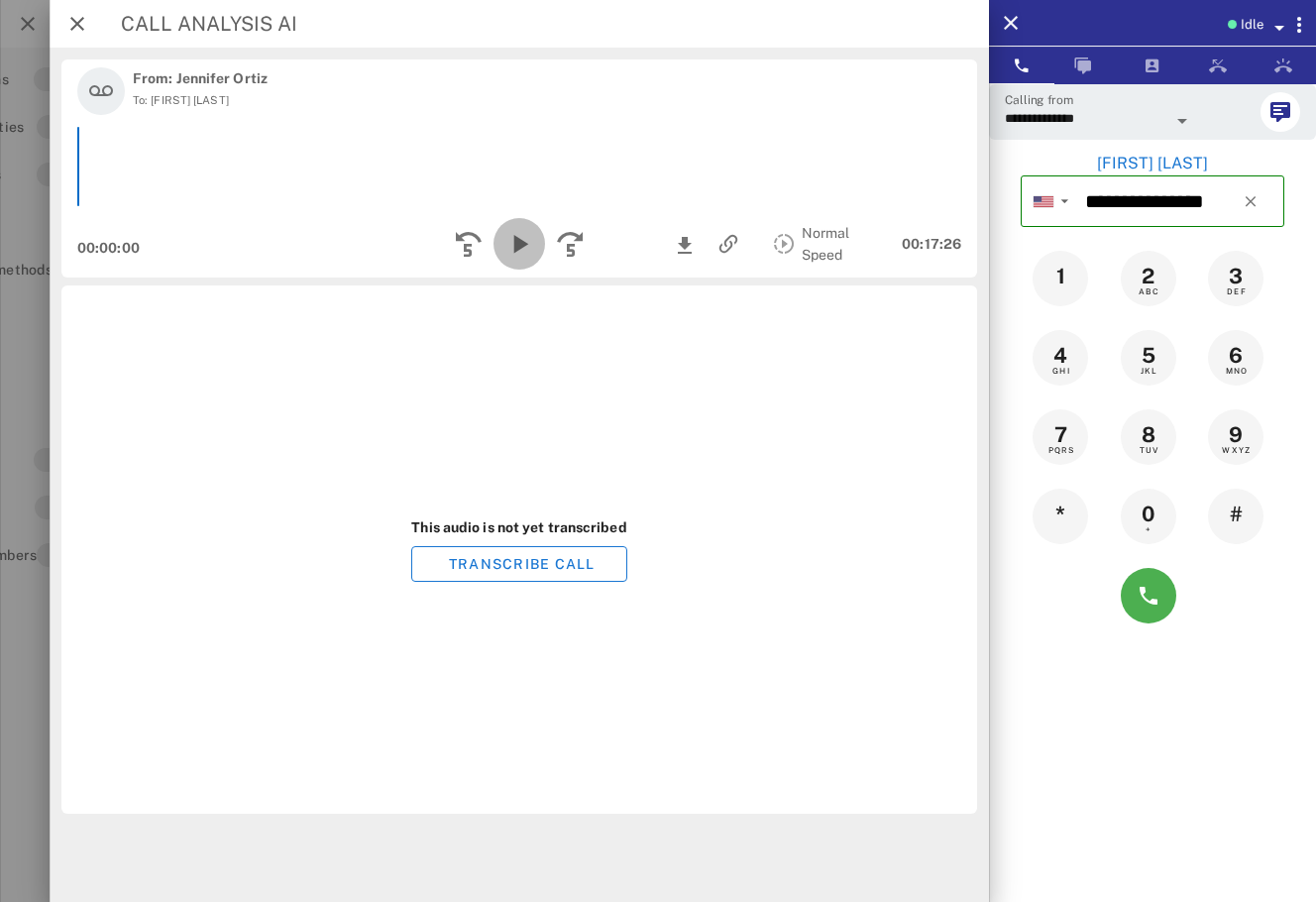 click at bounding box center [519, 244] 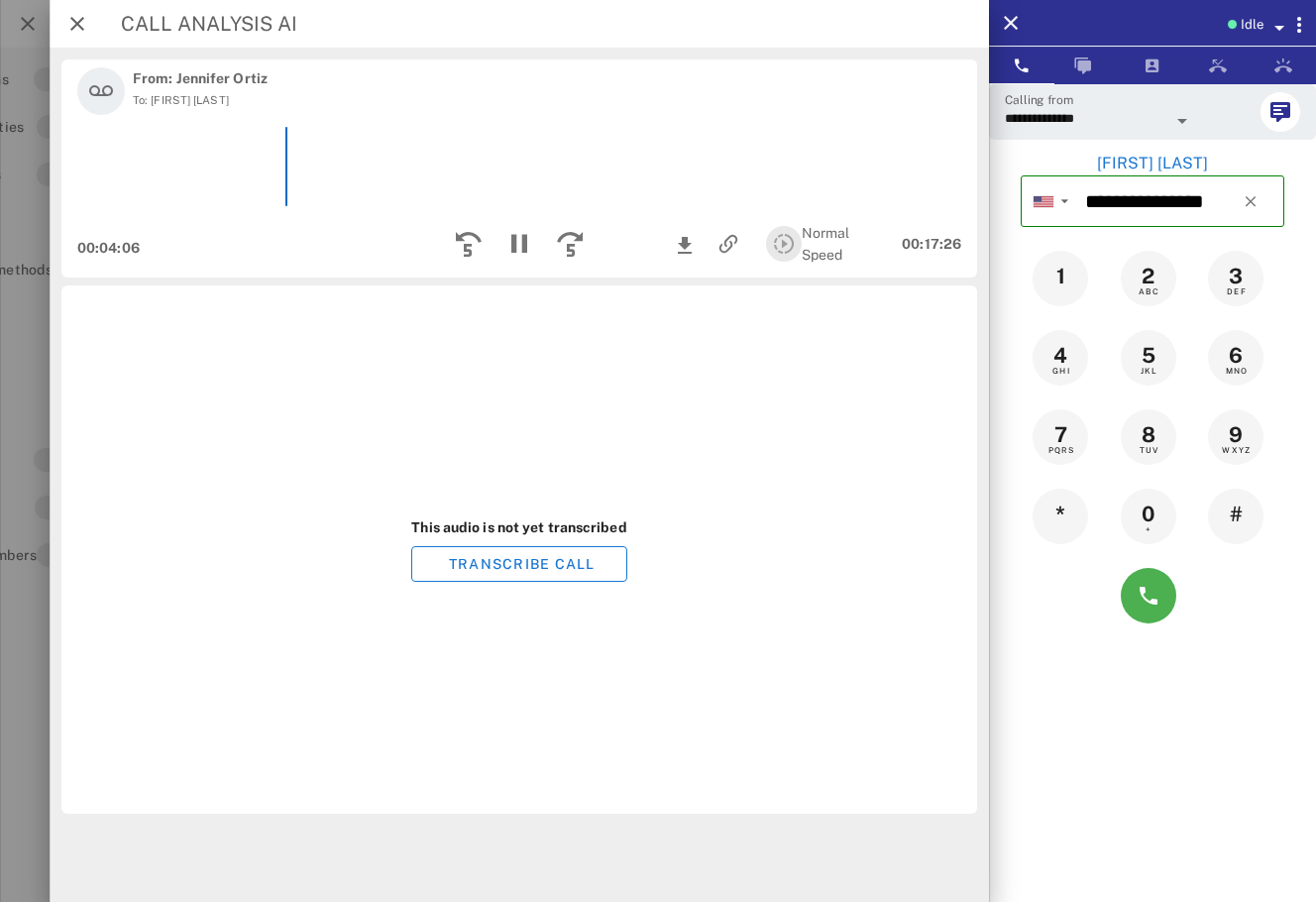 click at bounding box center (784, 244) 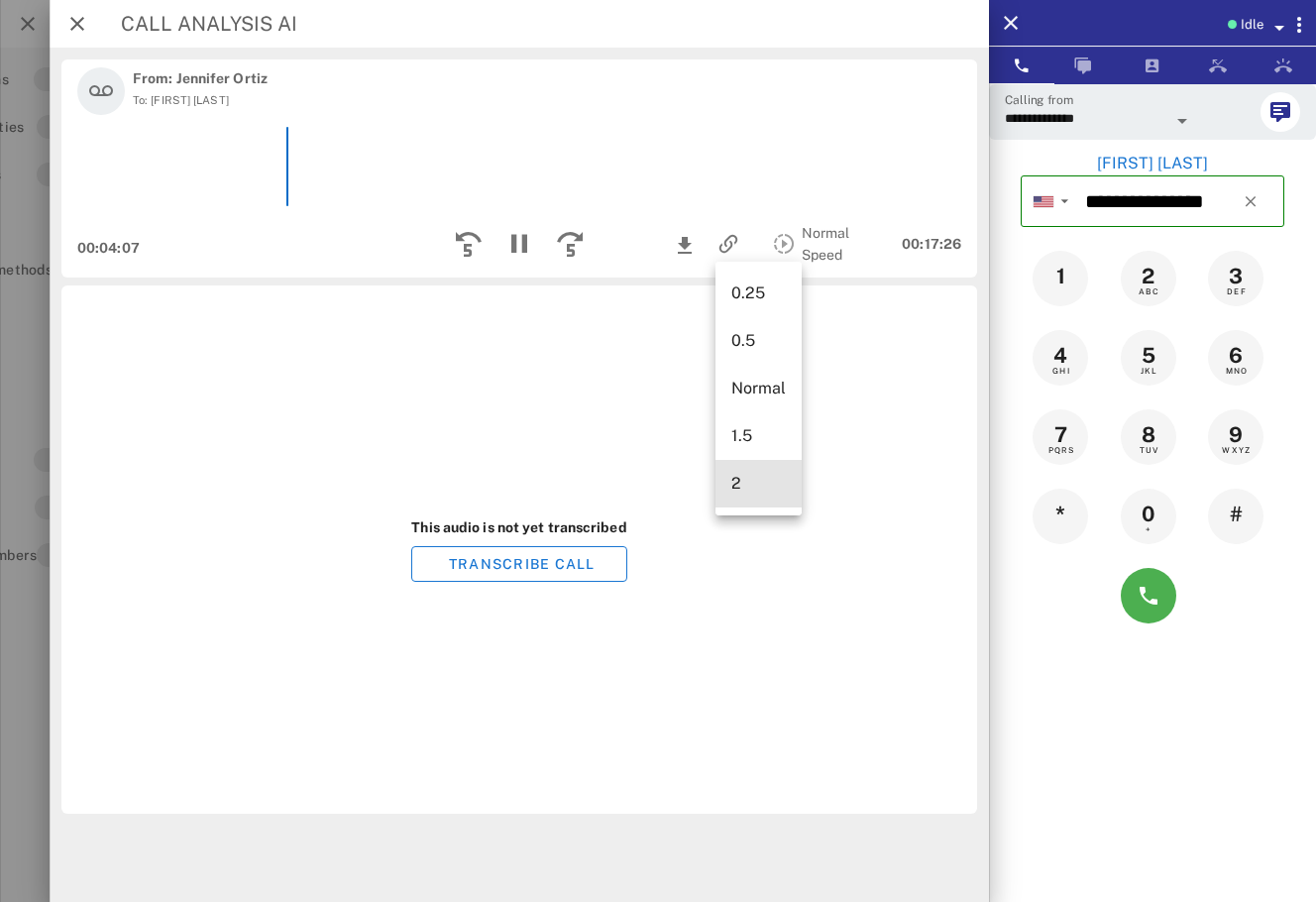 click on "2" at bounding box center [758, 484] 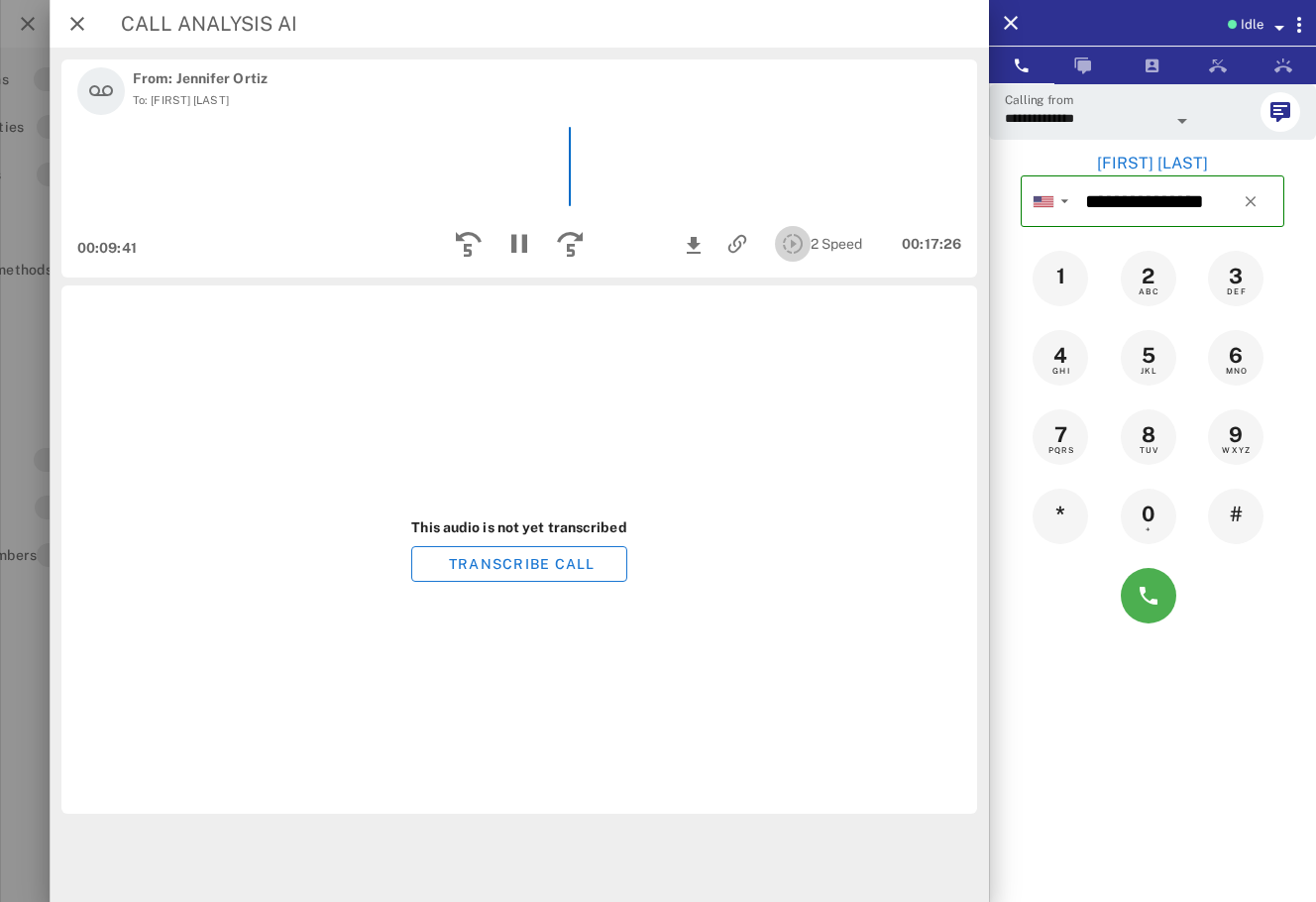 click at bounding box center [792, 244] 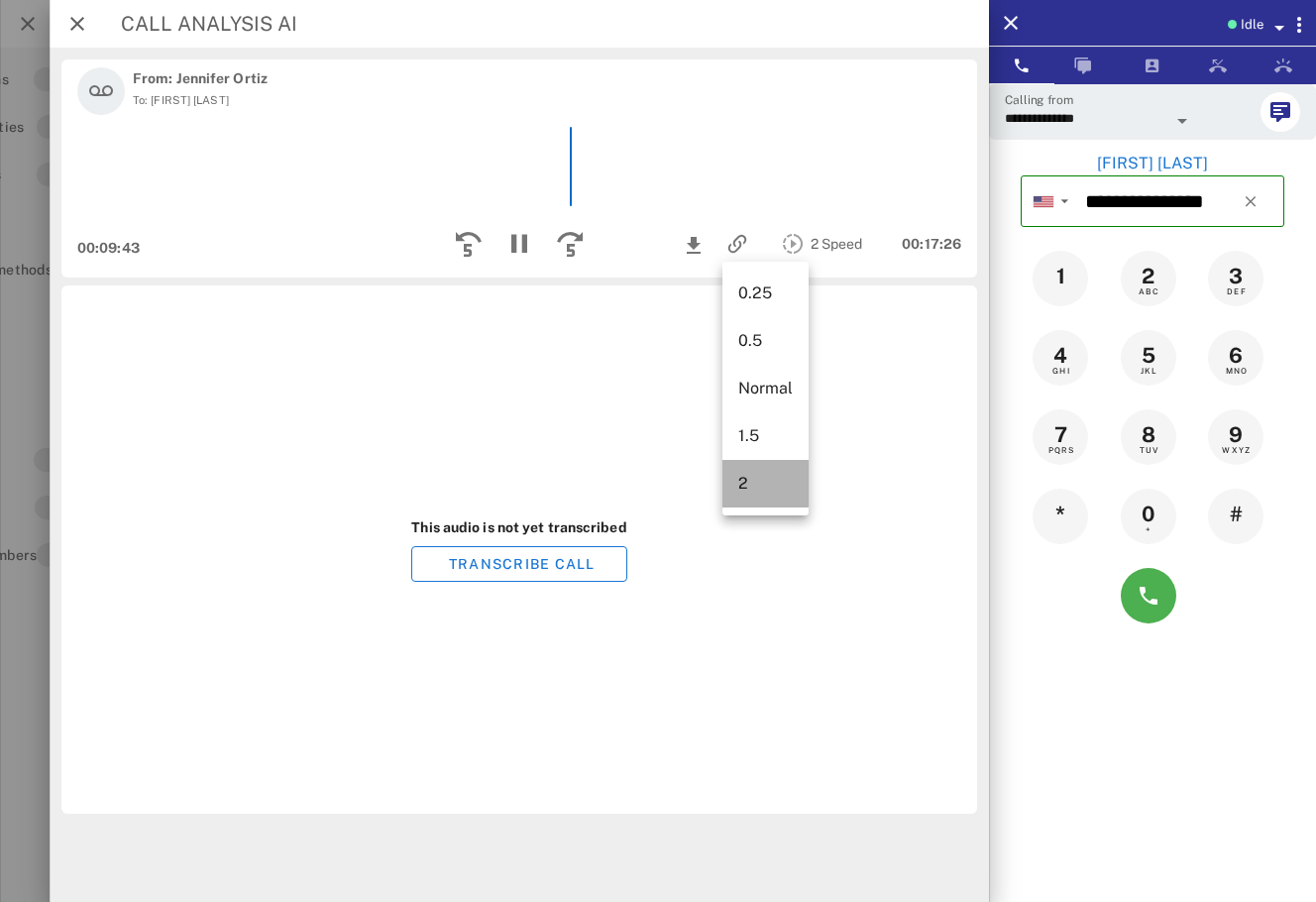 click on "2" at bounding box center (765, 483) 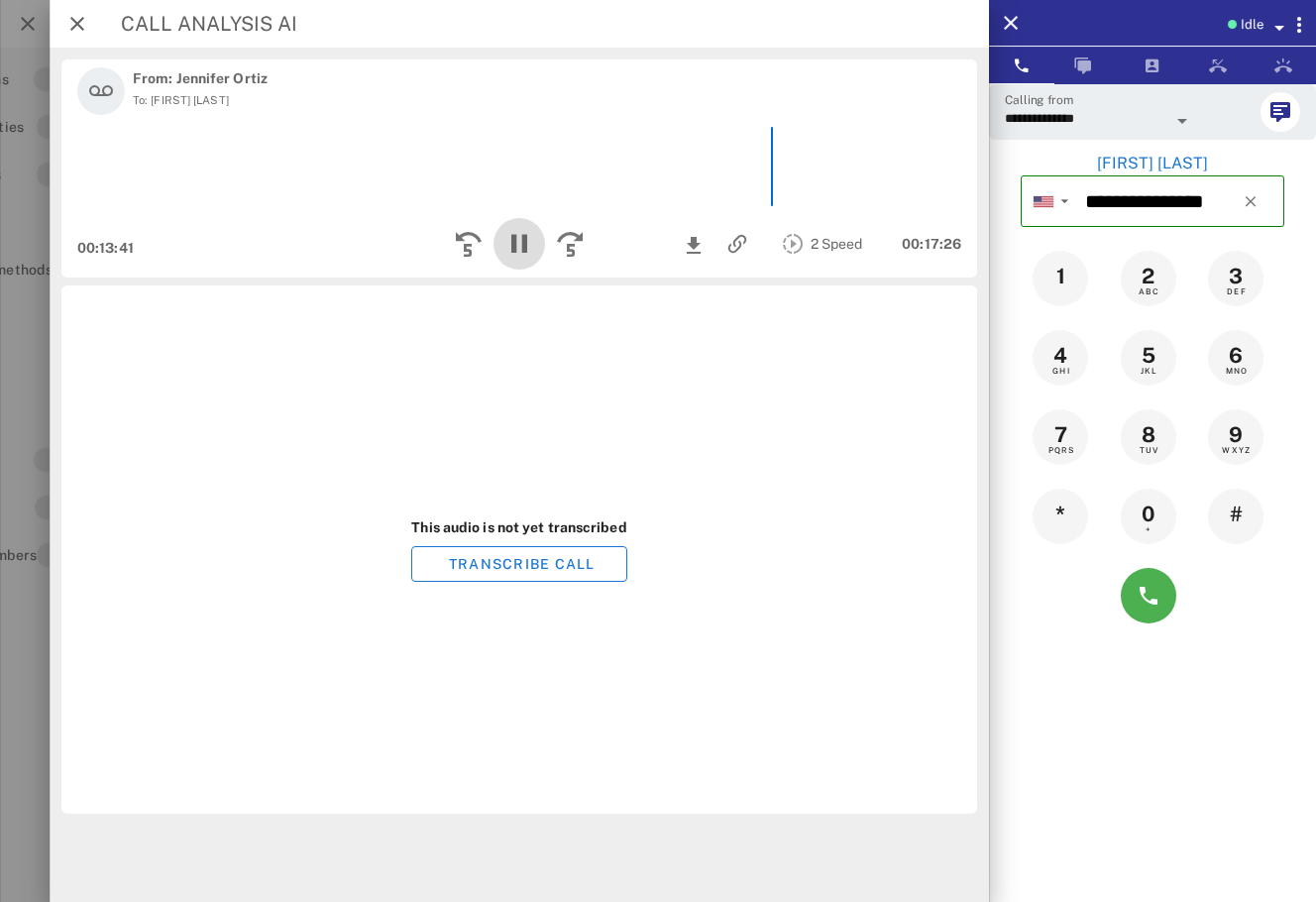 click at bounding box center (519, 244) 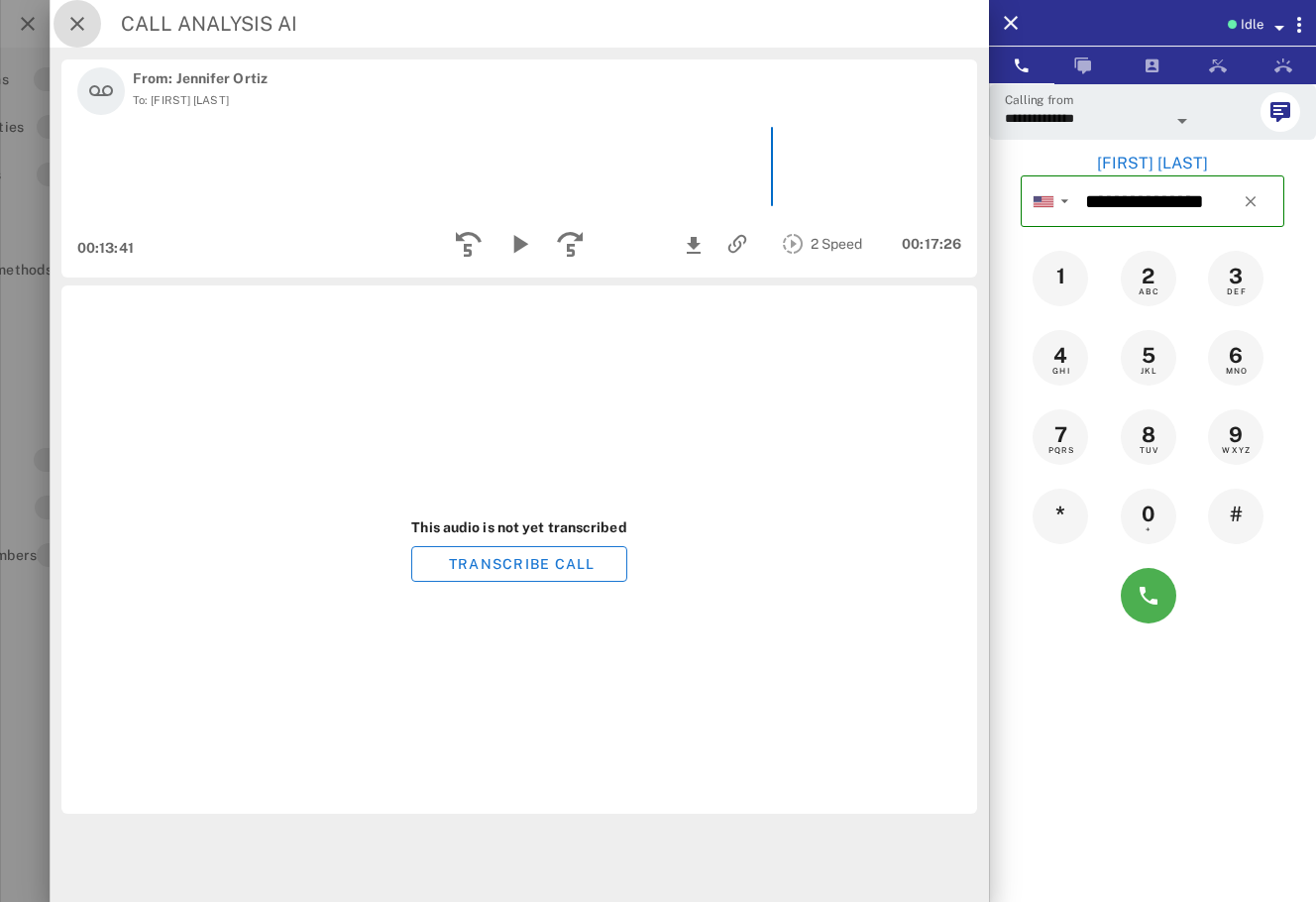 click at bounding box center (77, 24) 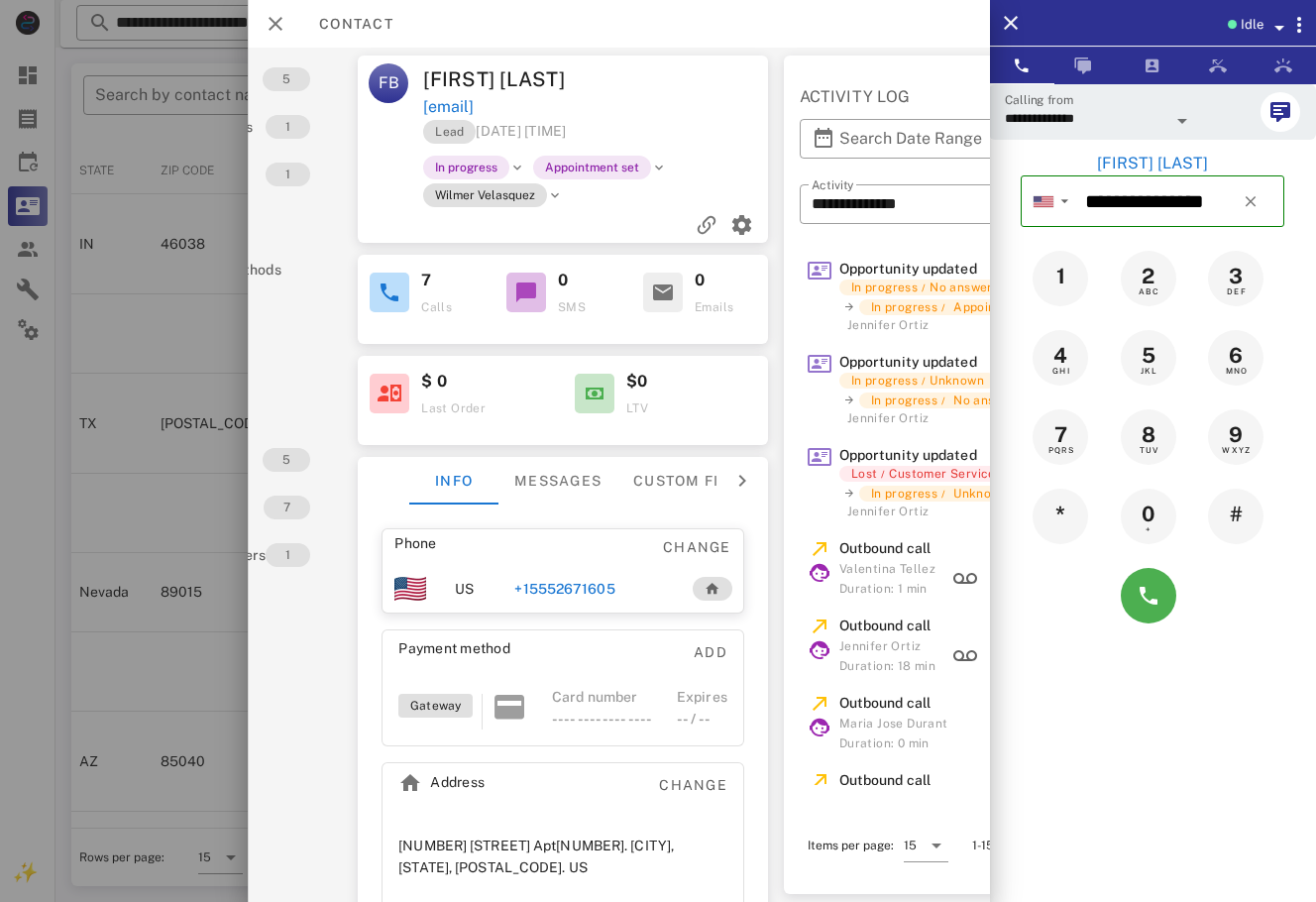 scroll, scrollTop: 0, scrollLeft: 0, axis: both 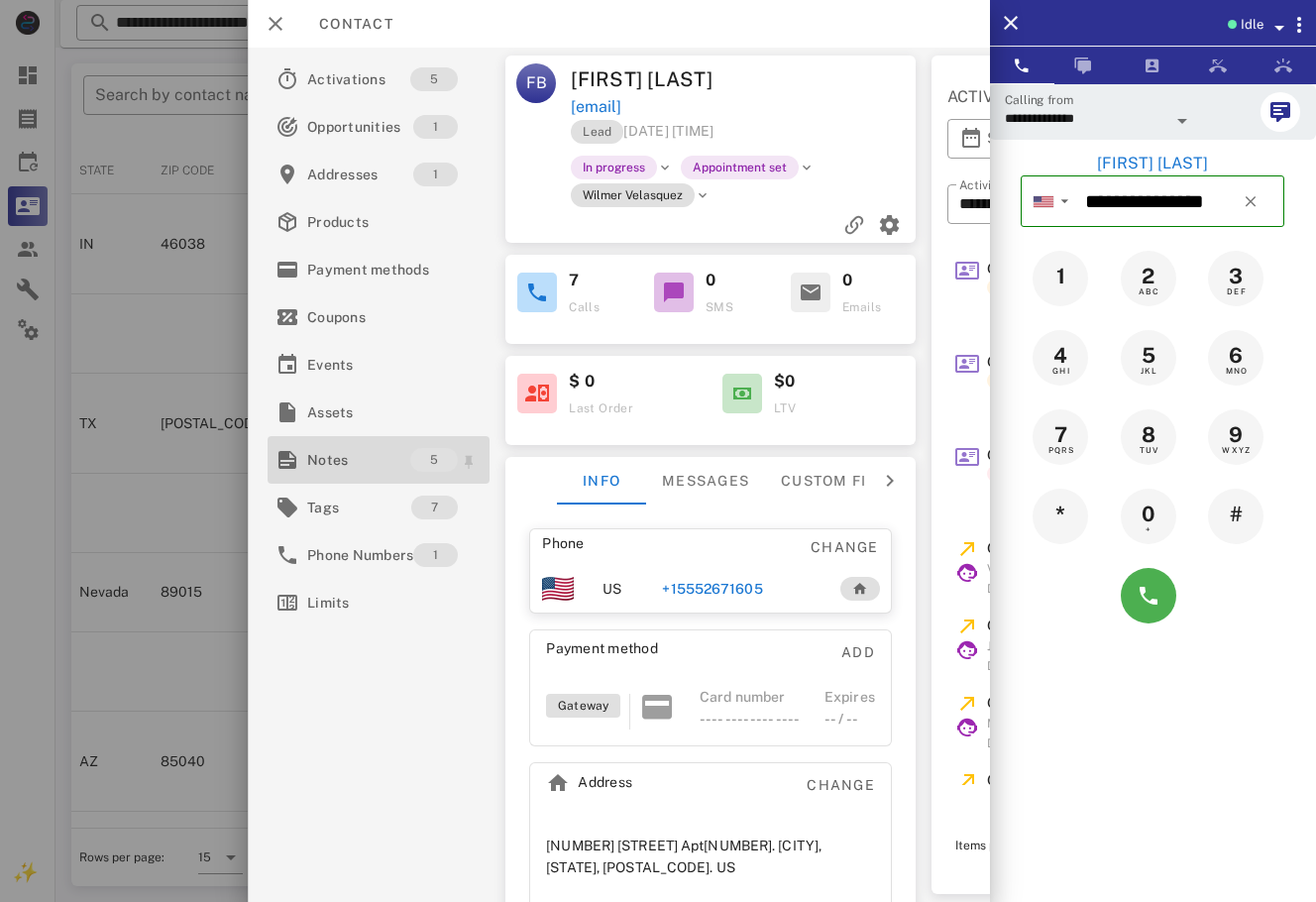click on "Notes" at bounding box center (359, 460) 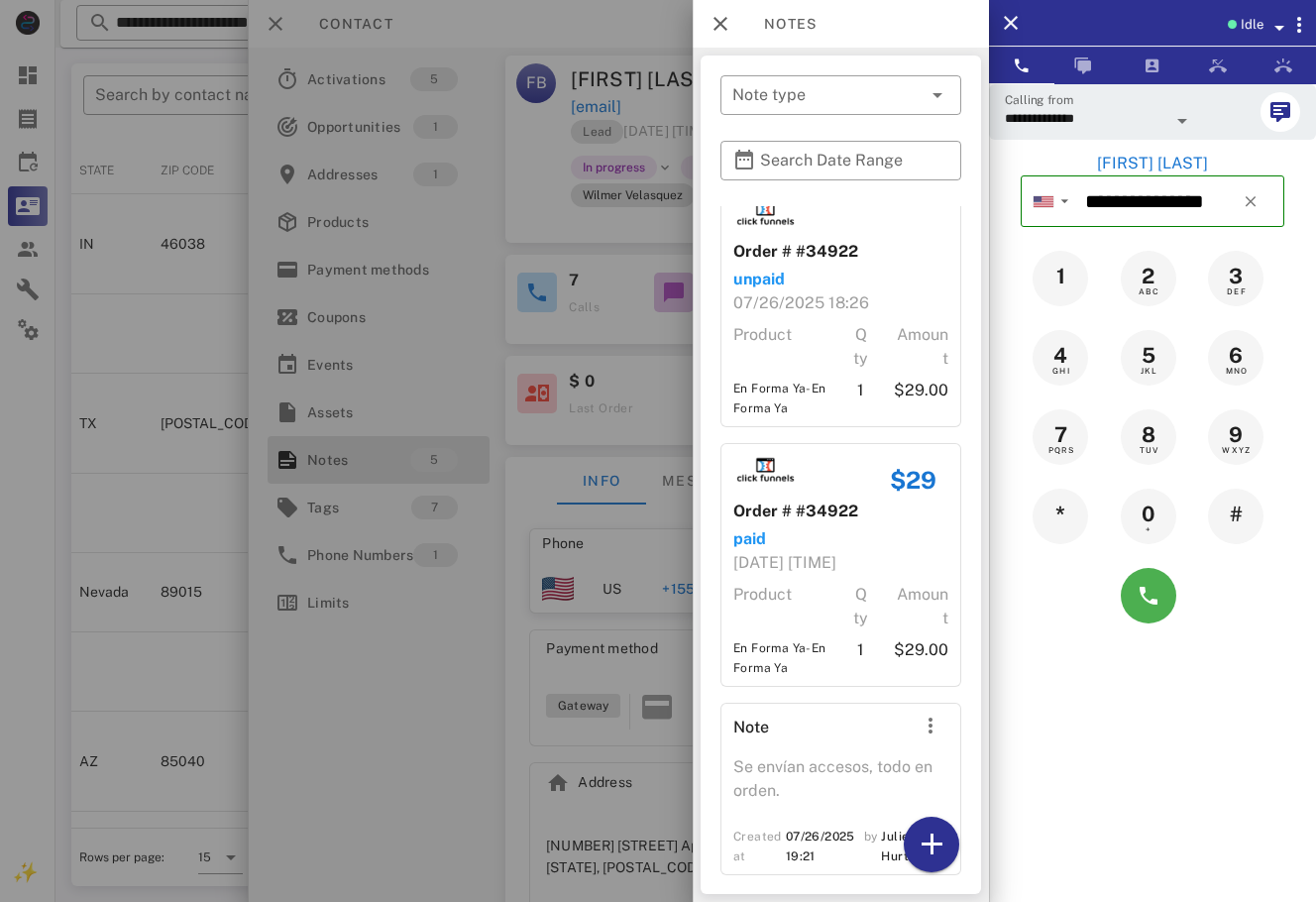 scroll, scrollTop: 568, scrollLeft: 0, axis: vertical 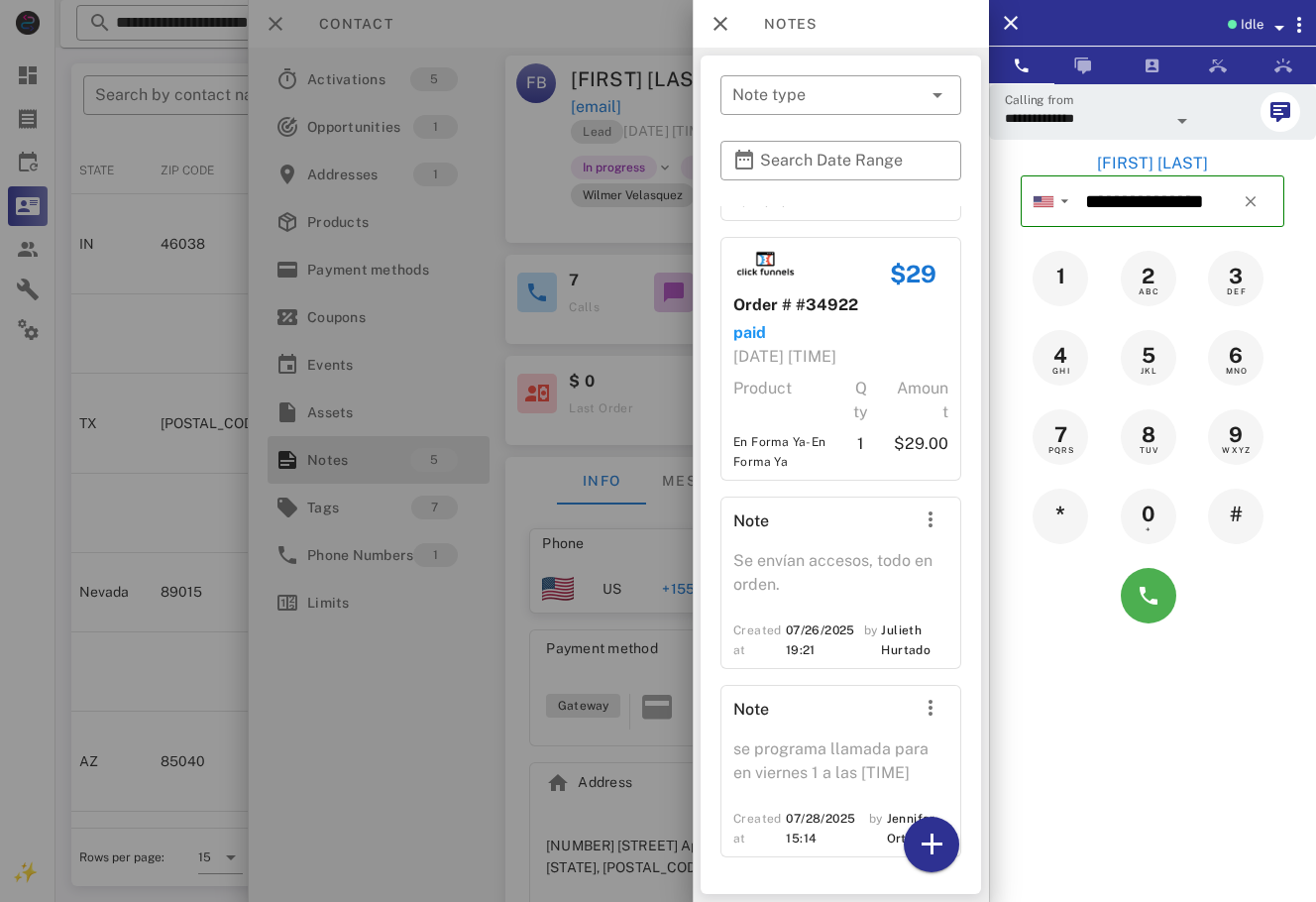 click at bounding box center [658, 451] 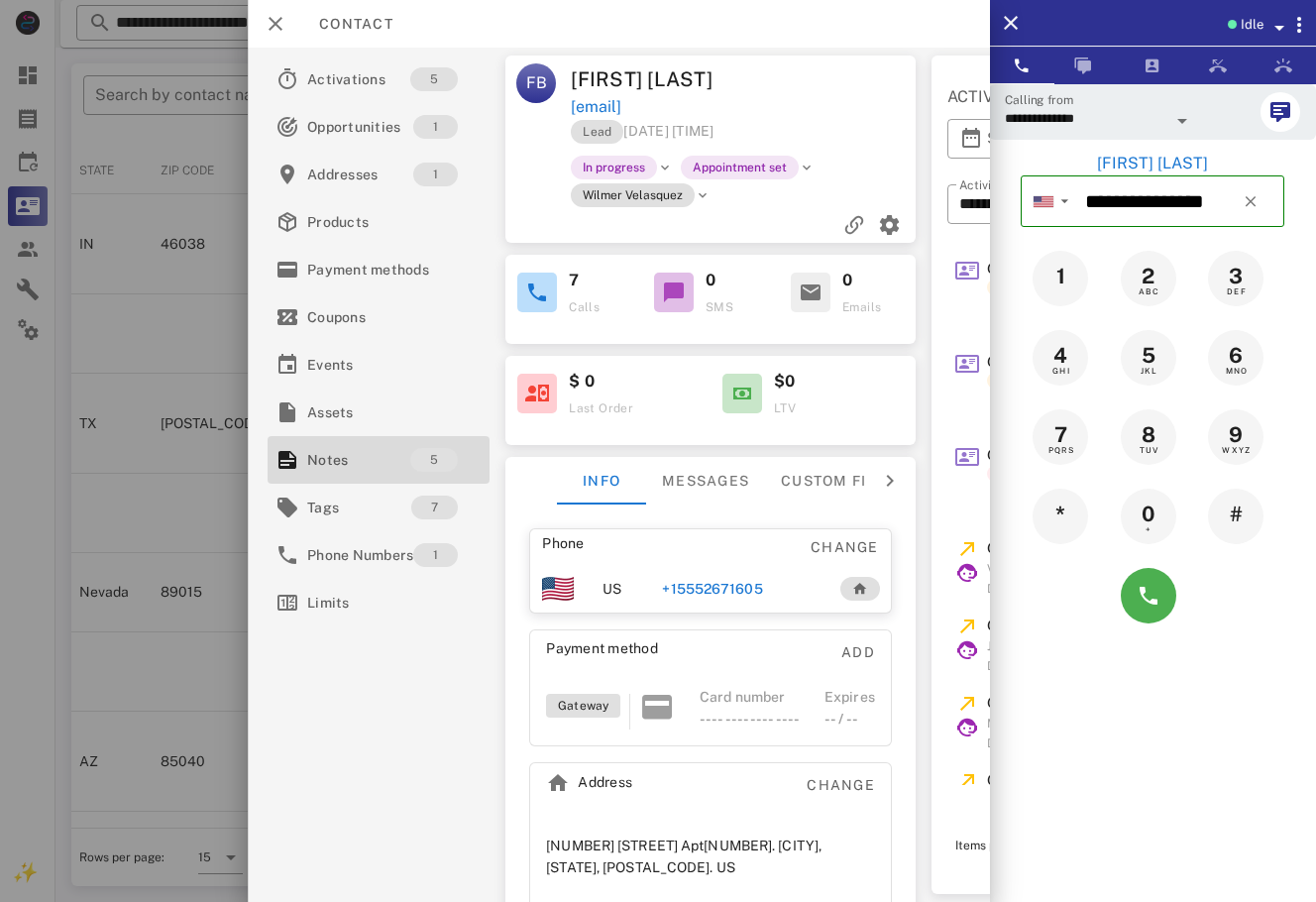 click on "Lead   06/08/2025 20:16" at bounding box center (744, 137) 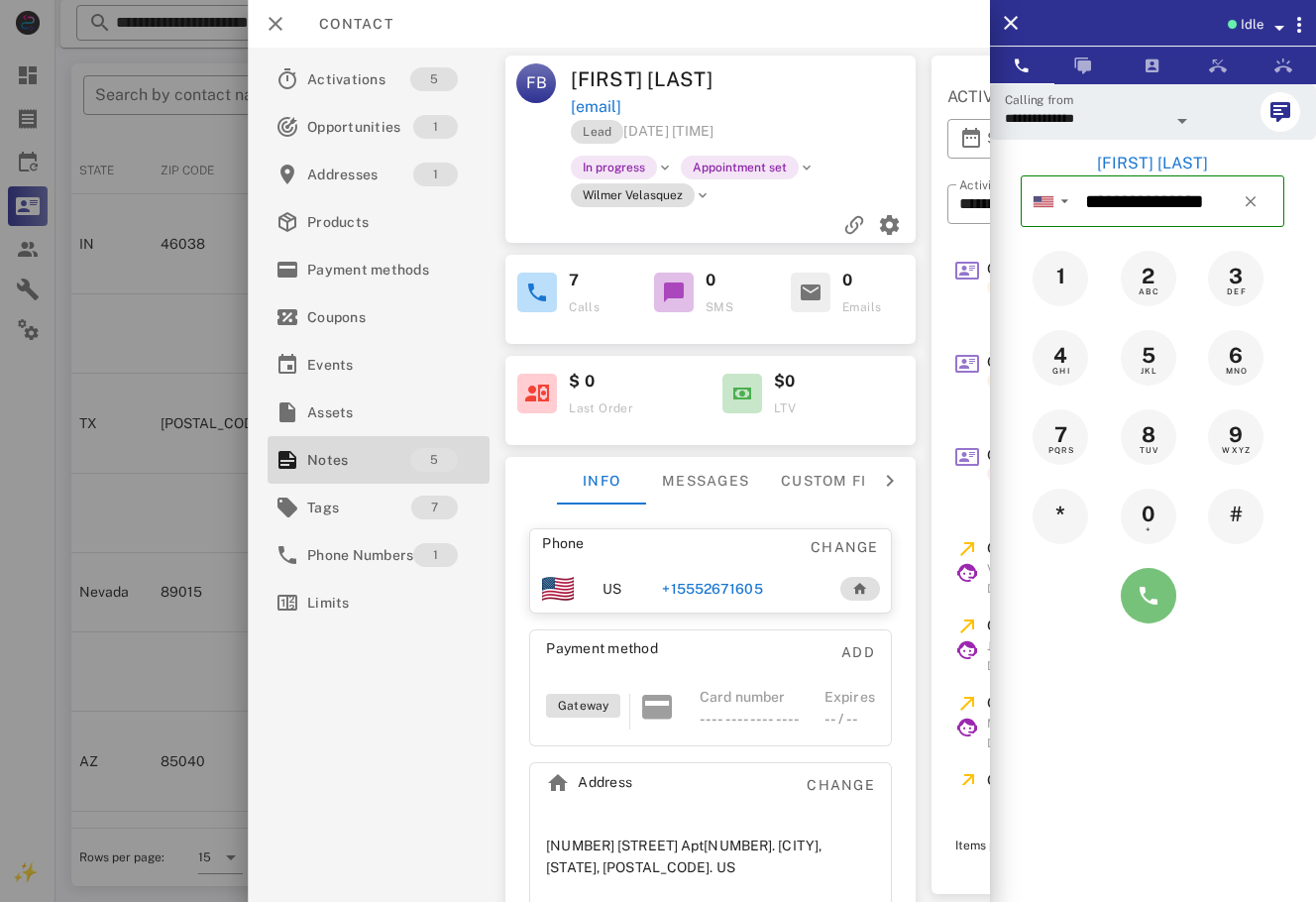 click at bounding box center [1149, 596] 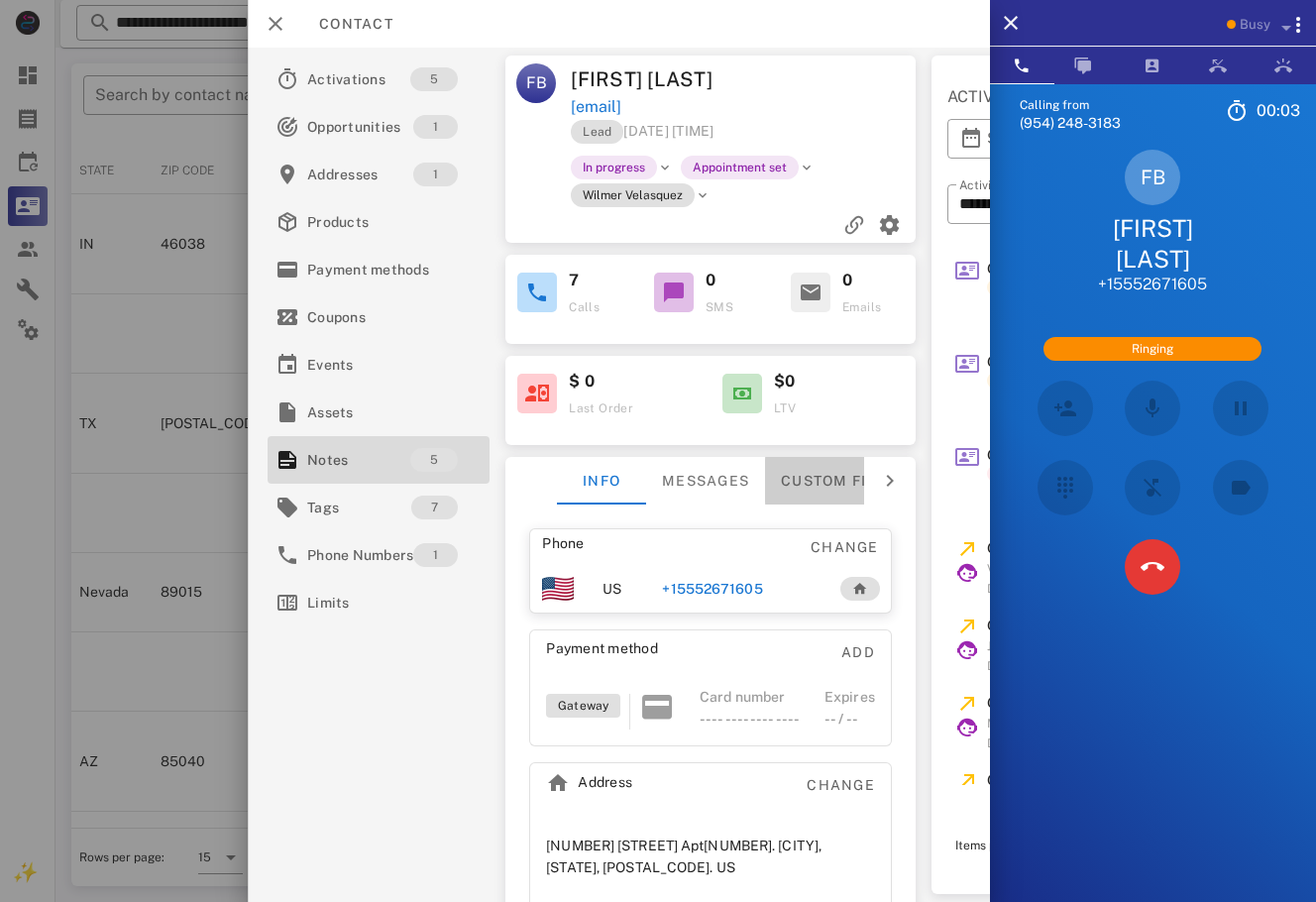 click on "Custom fields" at bounding box center [843, 481] 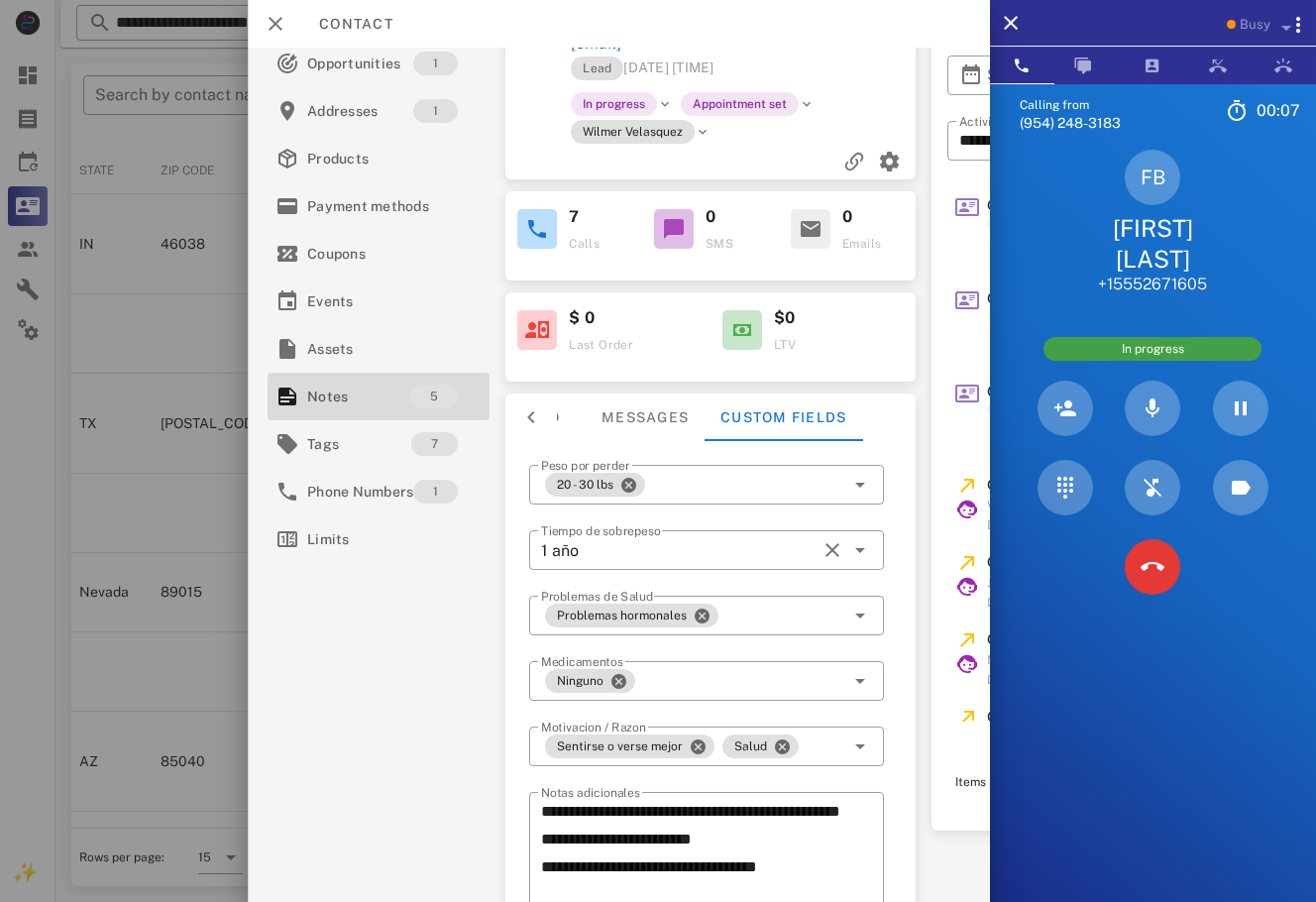 scroll, scrollTop: 151, scrollLeft: 0, axis: vertical 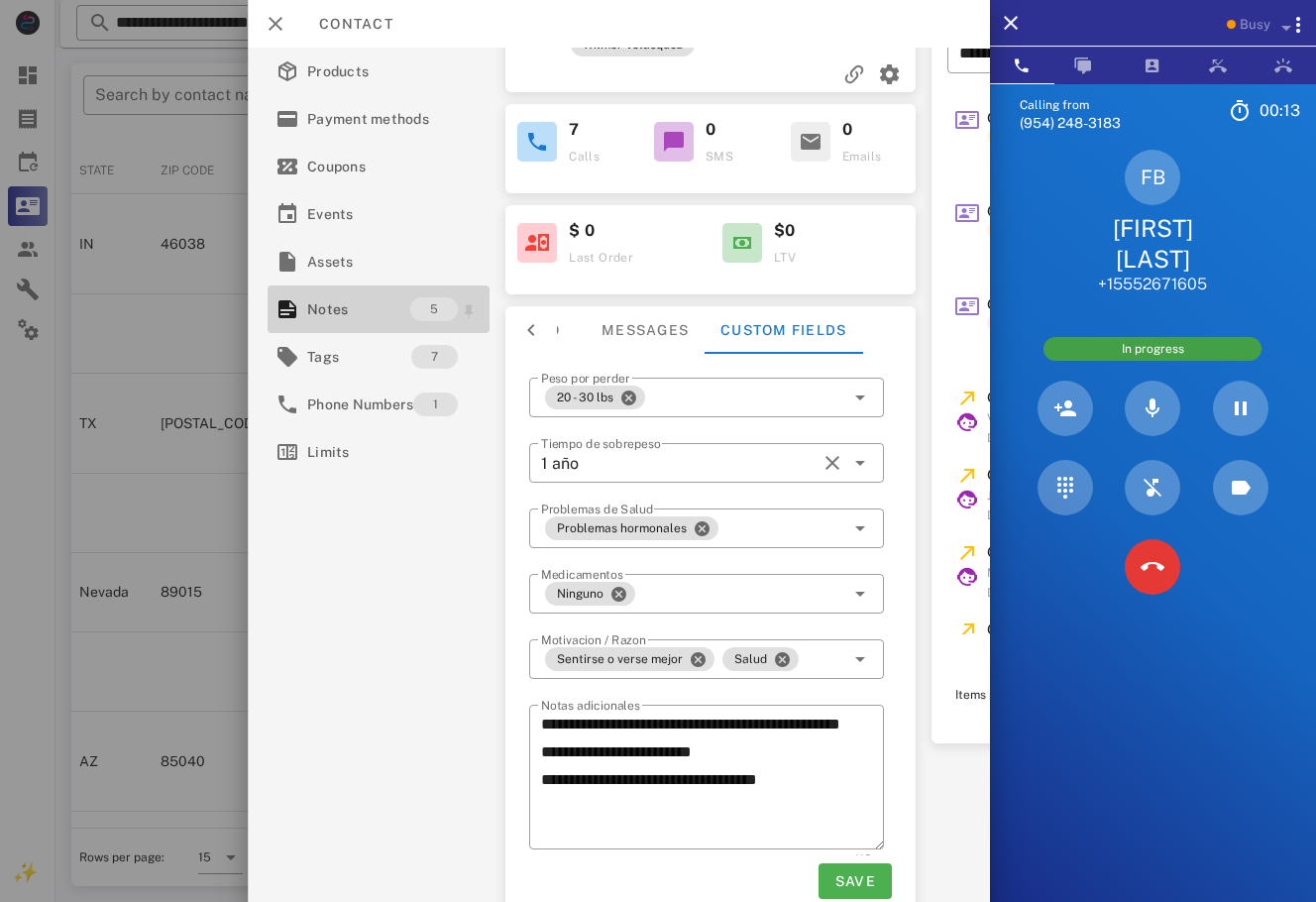 click on "Notes" at bounding box center [359, 309] 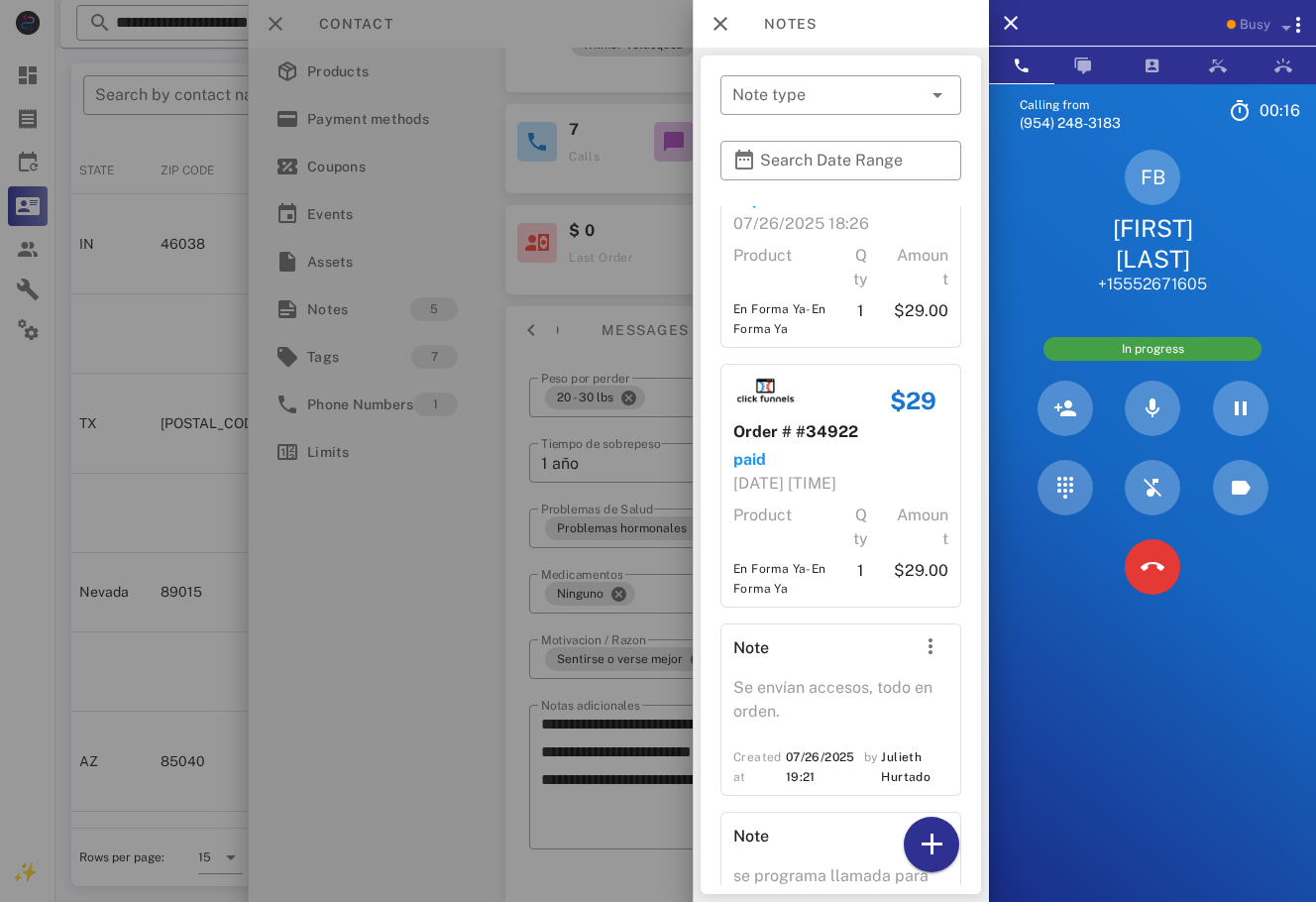scroll, scrollTop: 568, scrollLeft: 0, axis: vertical 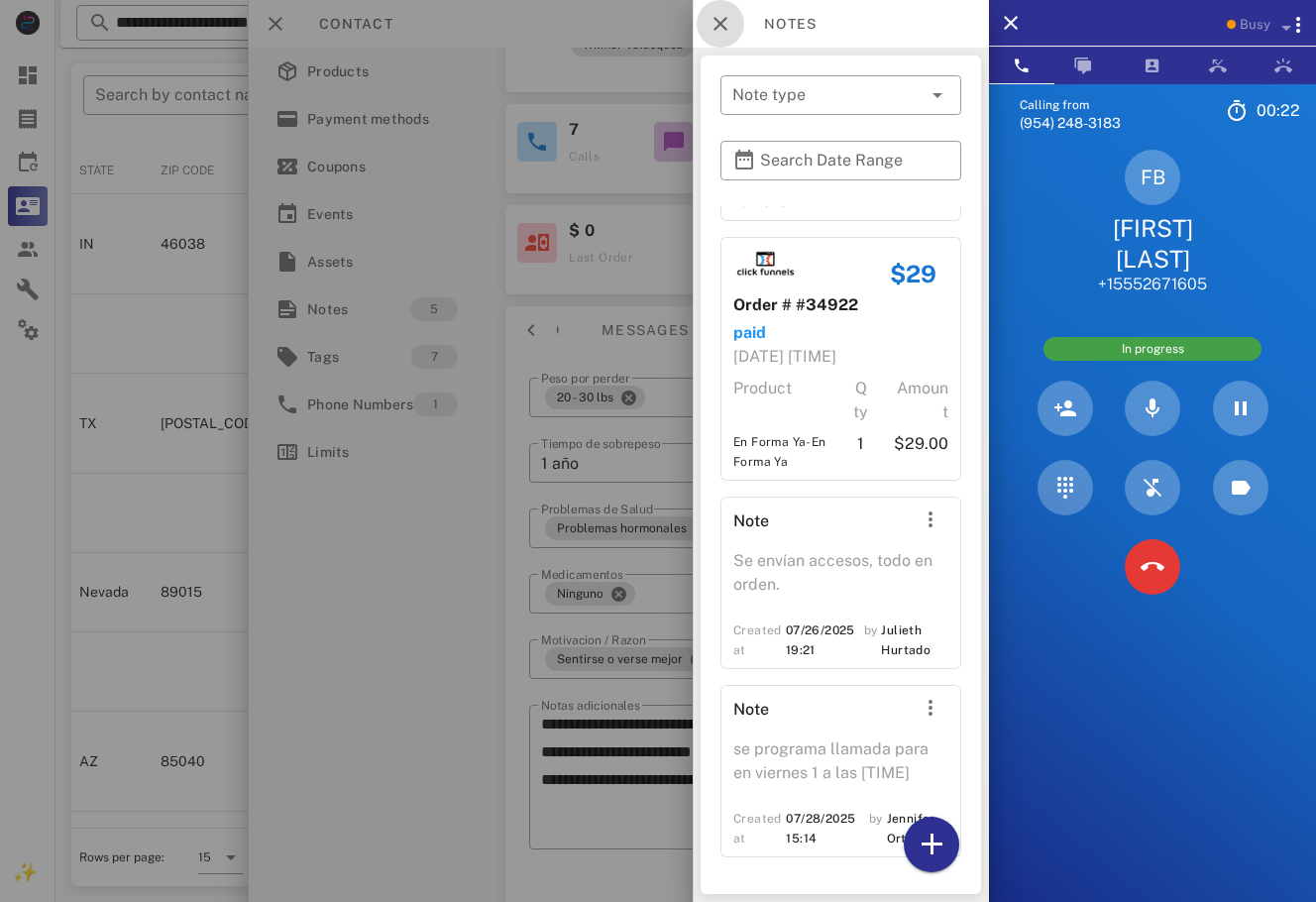 click at bounding box center [720, 24] 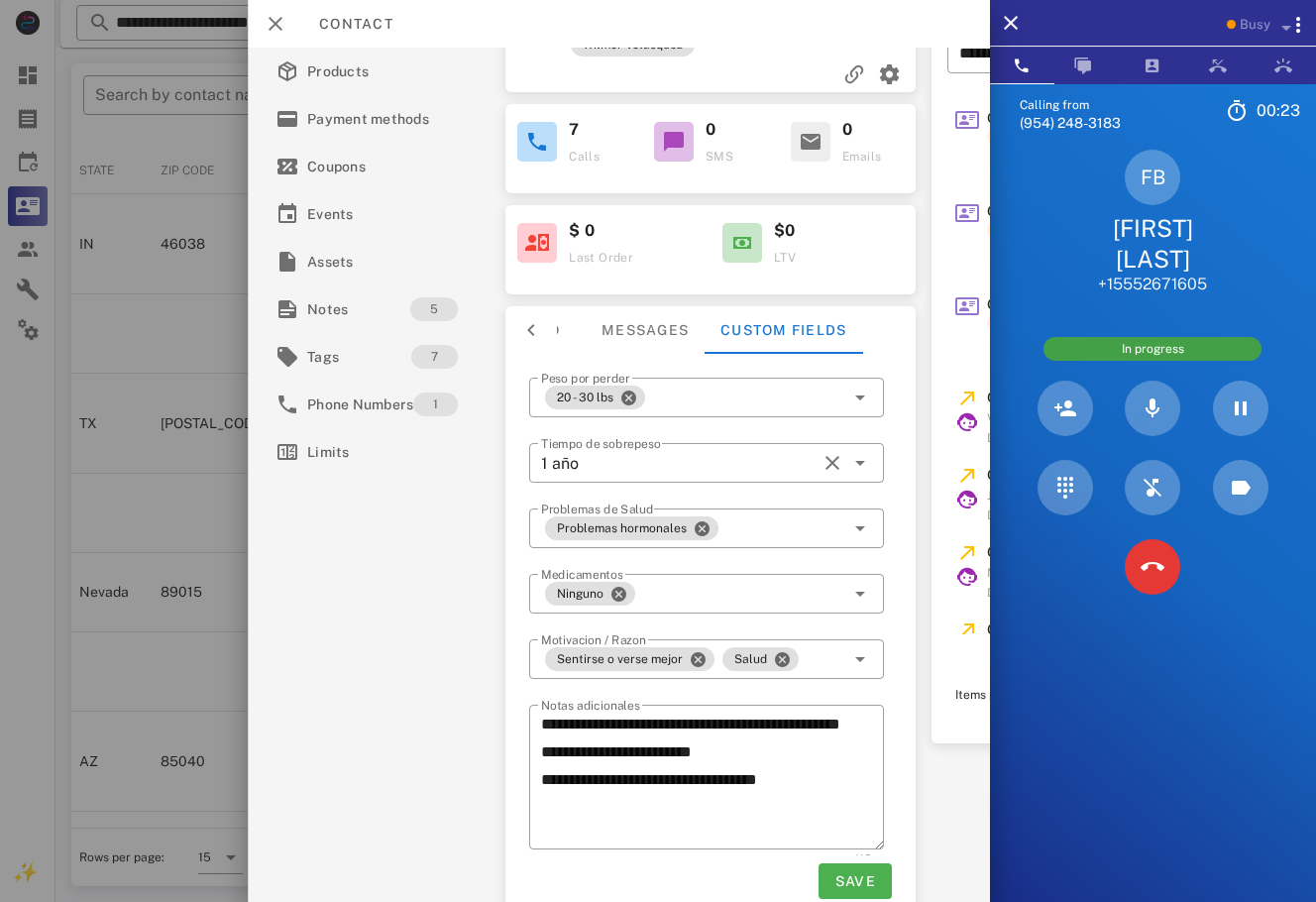 scroll, scrollTop: 0, scrollLeft: 0, axis: both 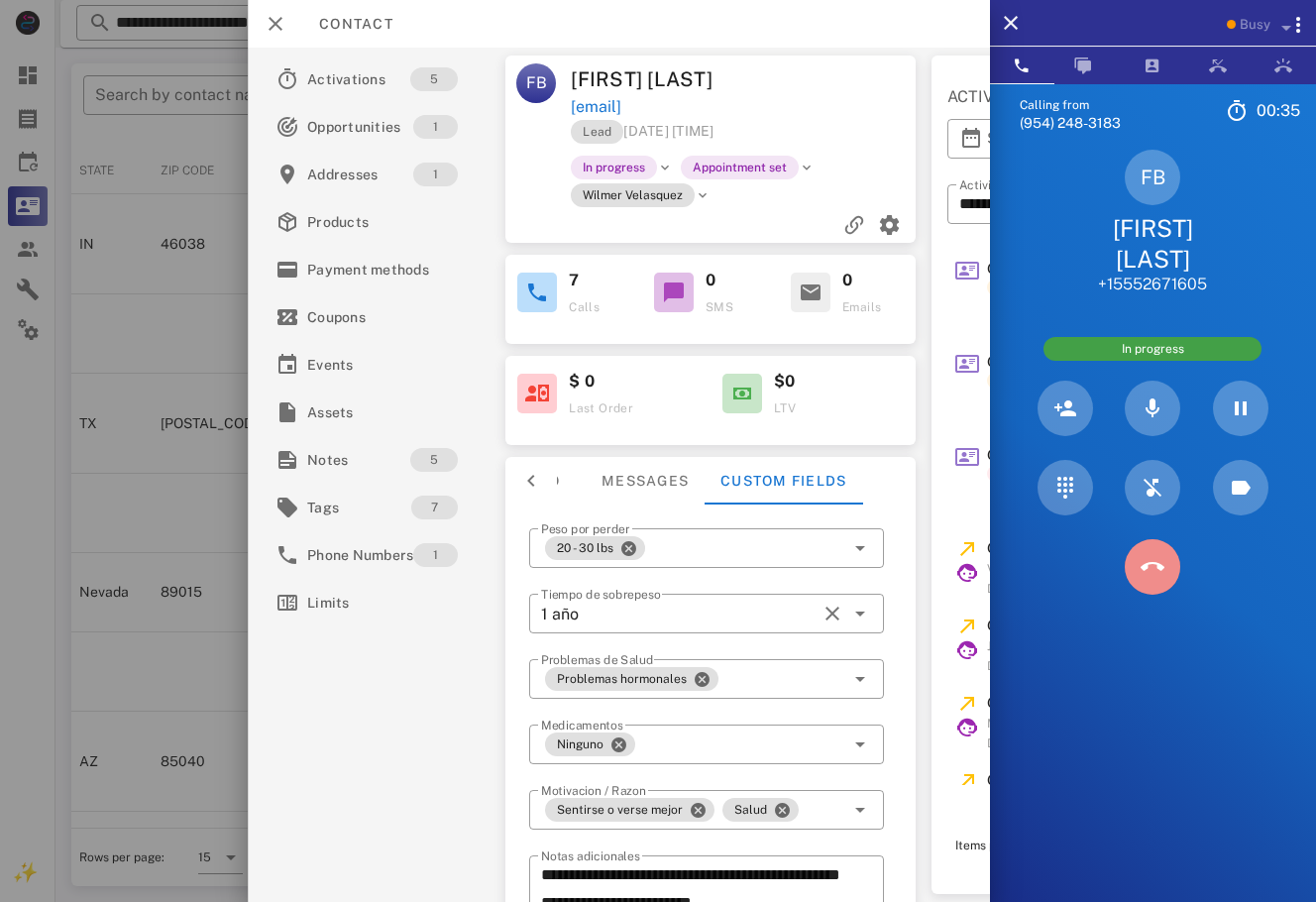 click at bounding box center (1152, 567) 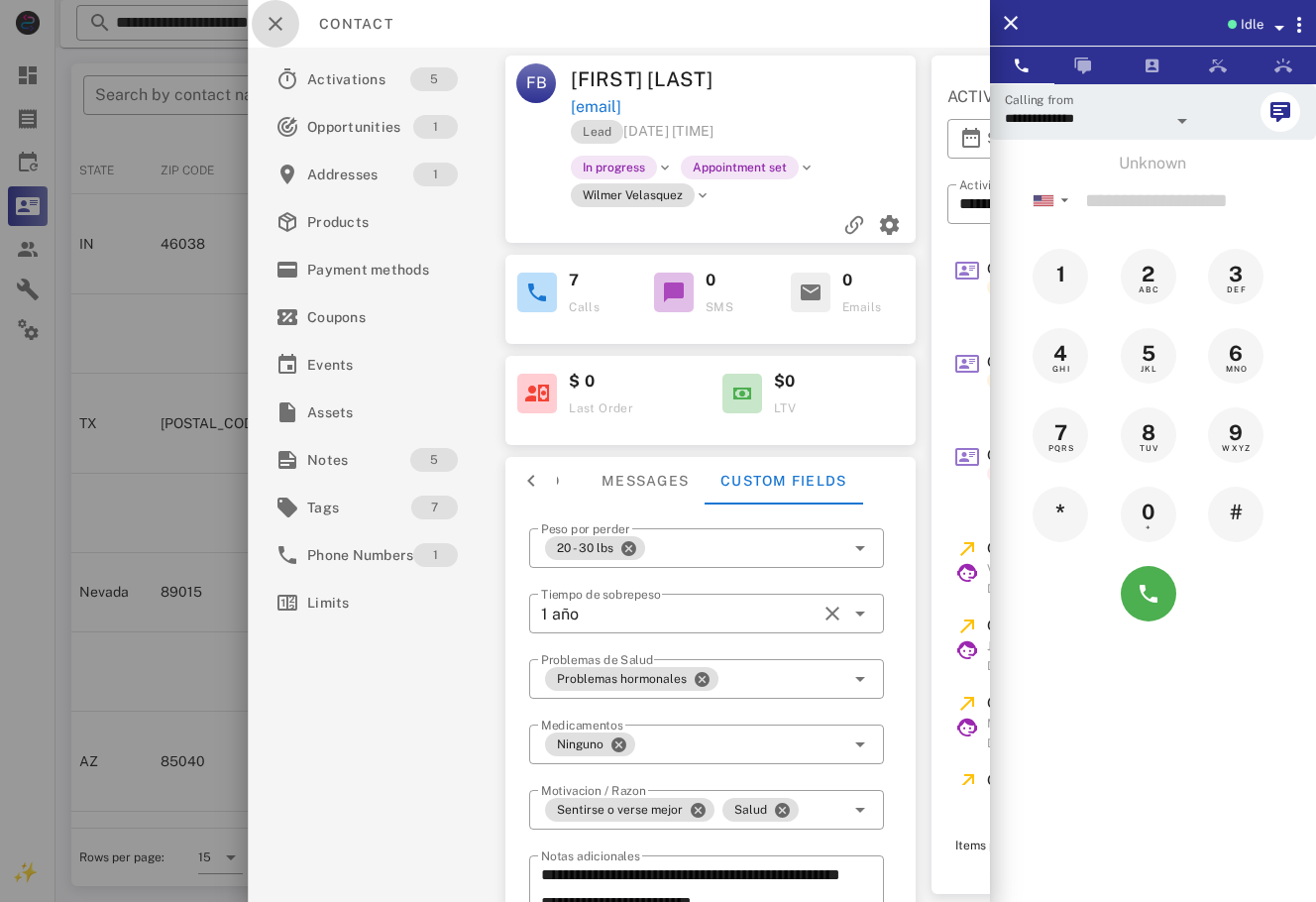 click at bounding box center (275, 24) 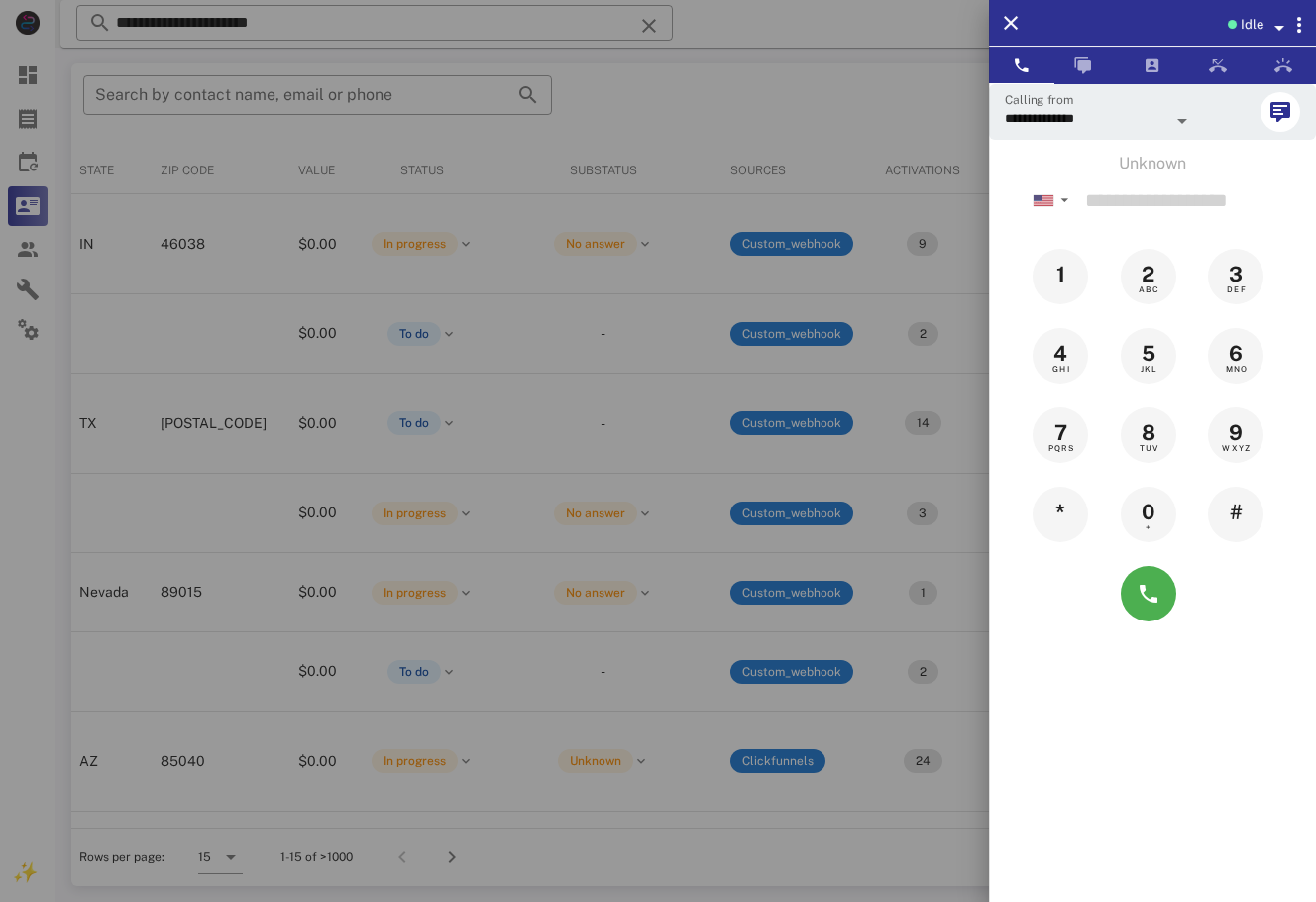 click at bounding box center [658, 451] 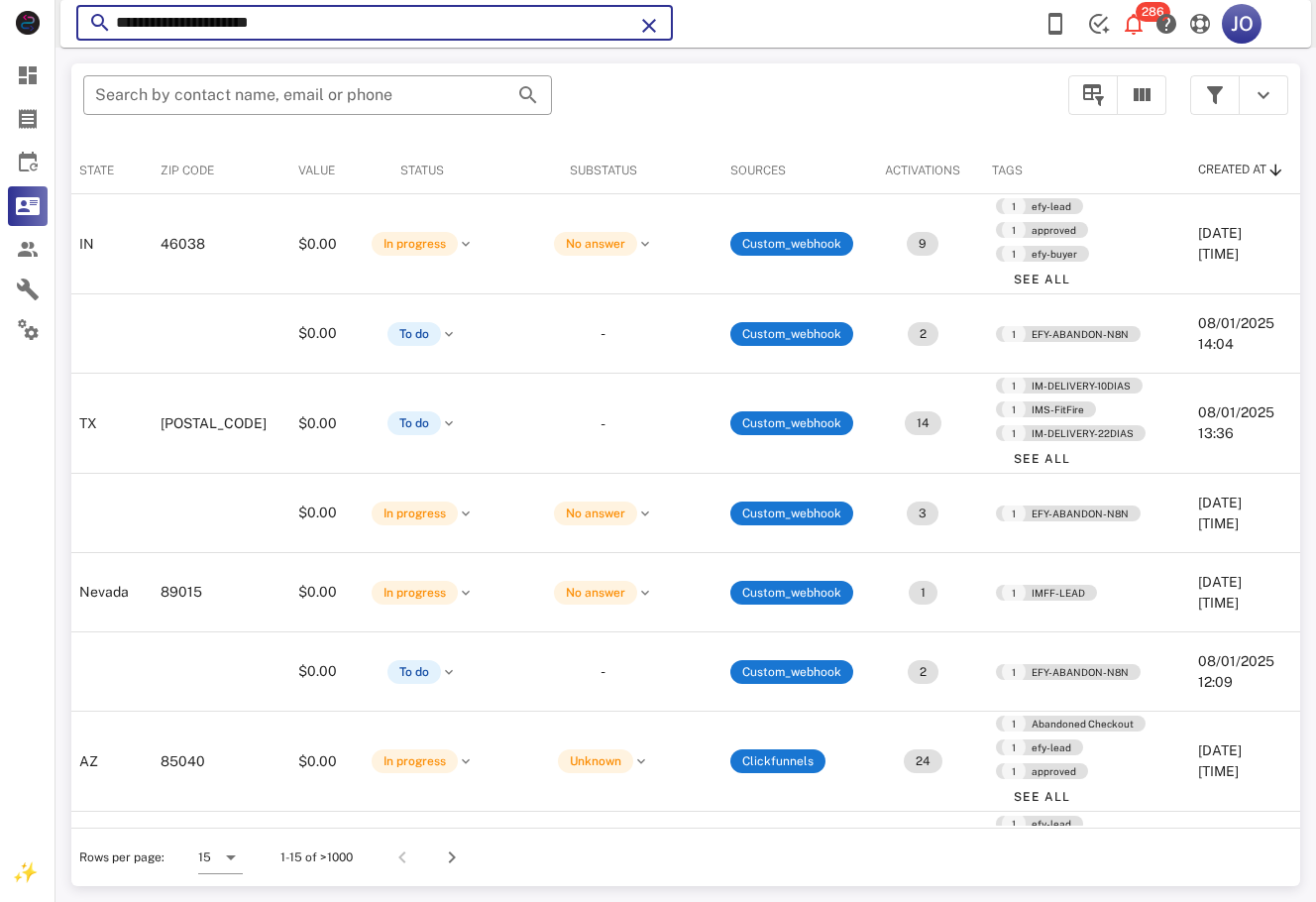 drag, startPoint x: 155, startPoint y: 36, endPoint x: 105, endPoint y: 38, distance: 50.039984 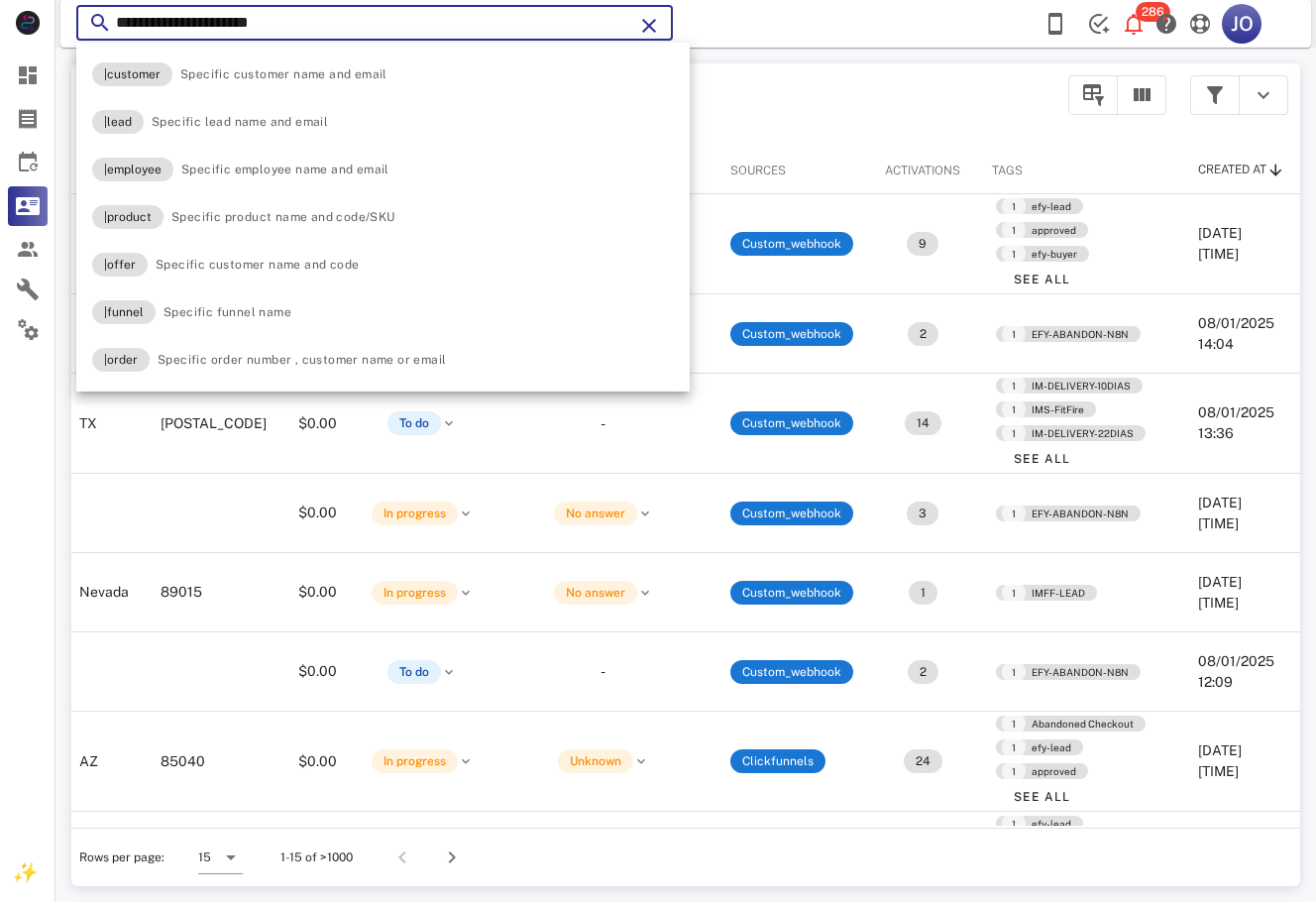 click on "**********" at bounding box center (375, 23) 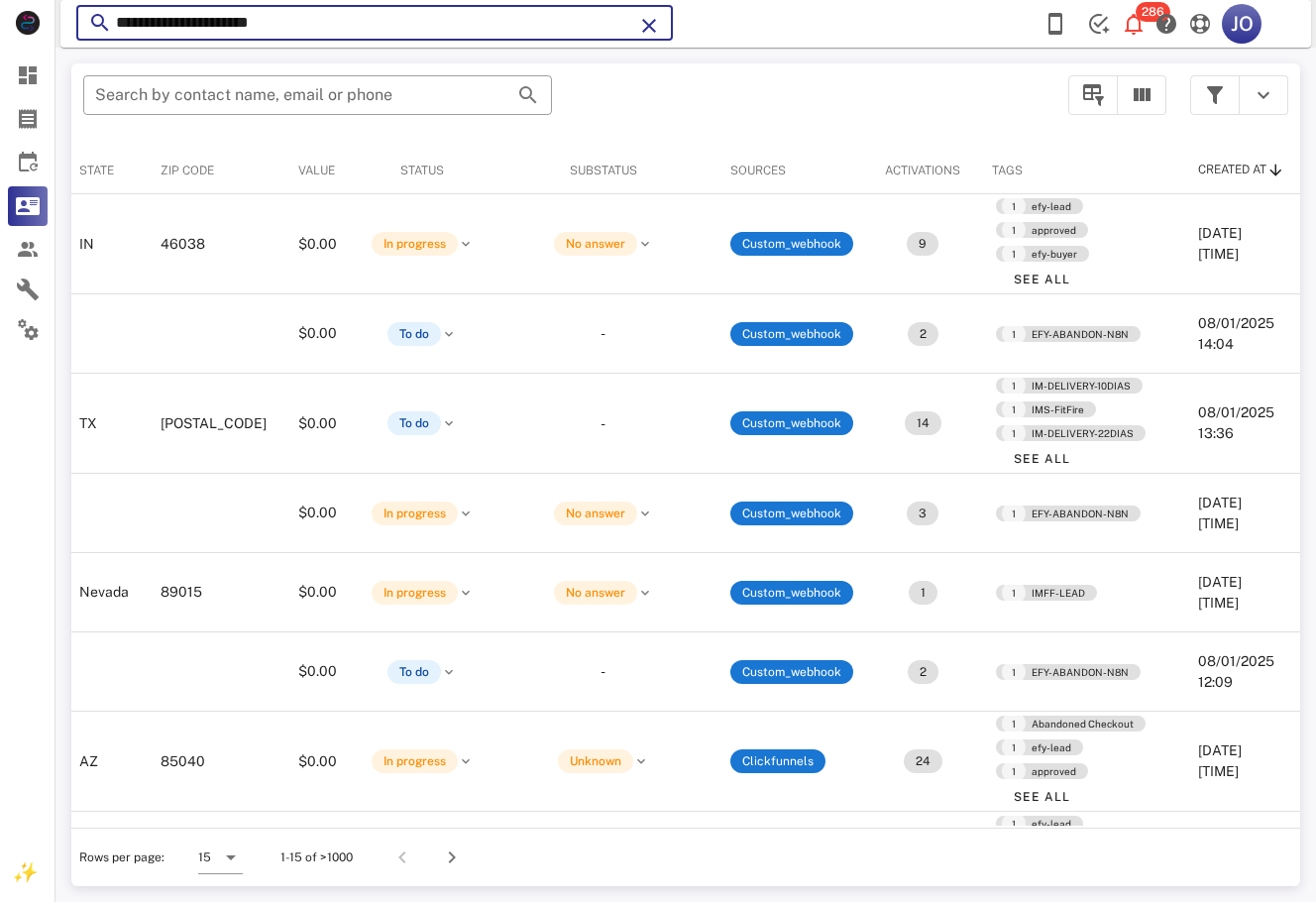 click on "**********" at bounding box center [375, 23] 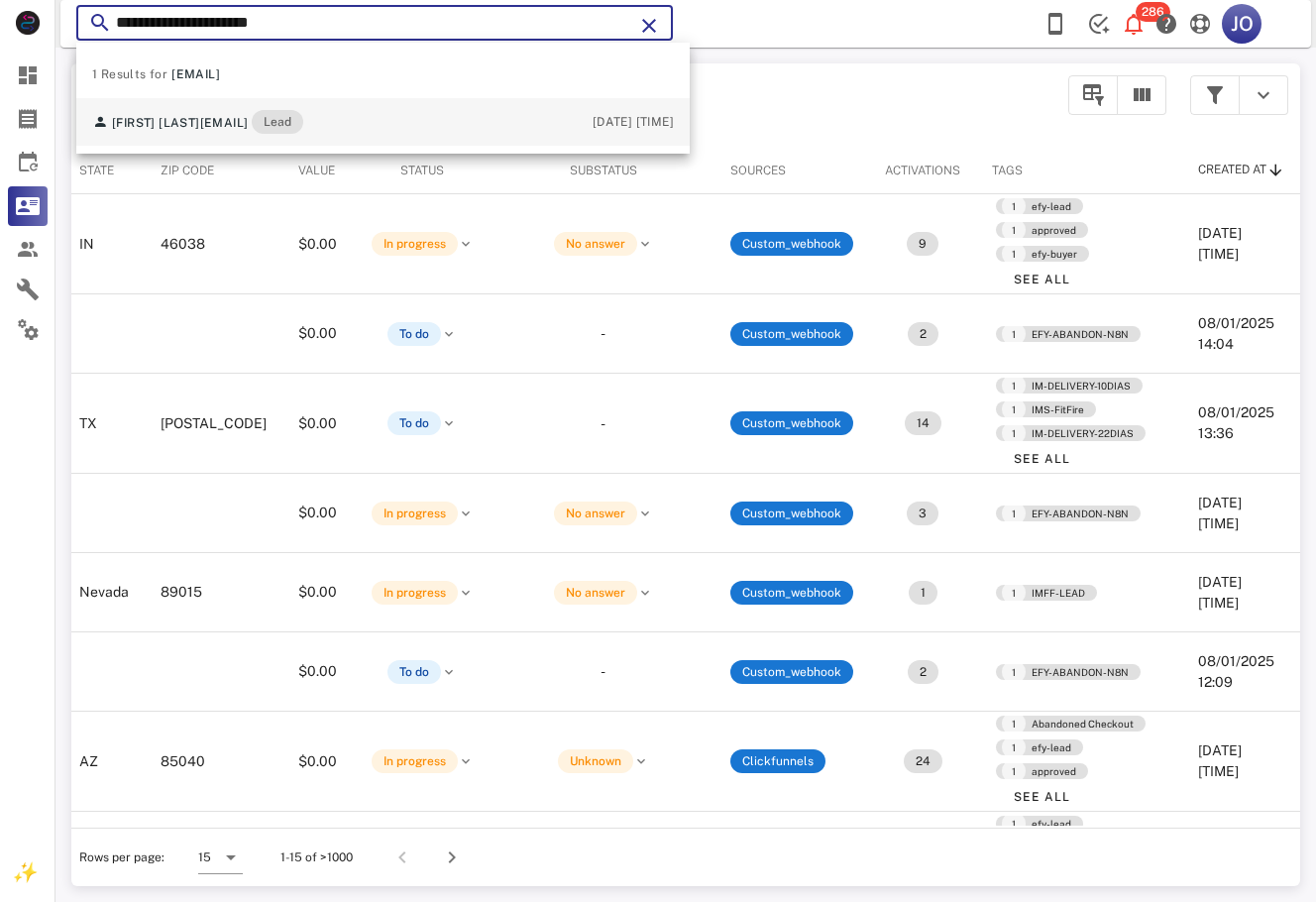 type on "**********" 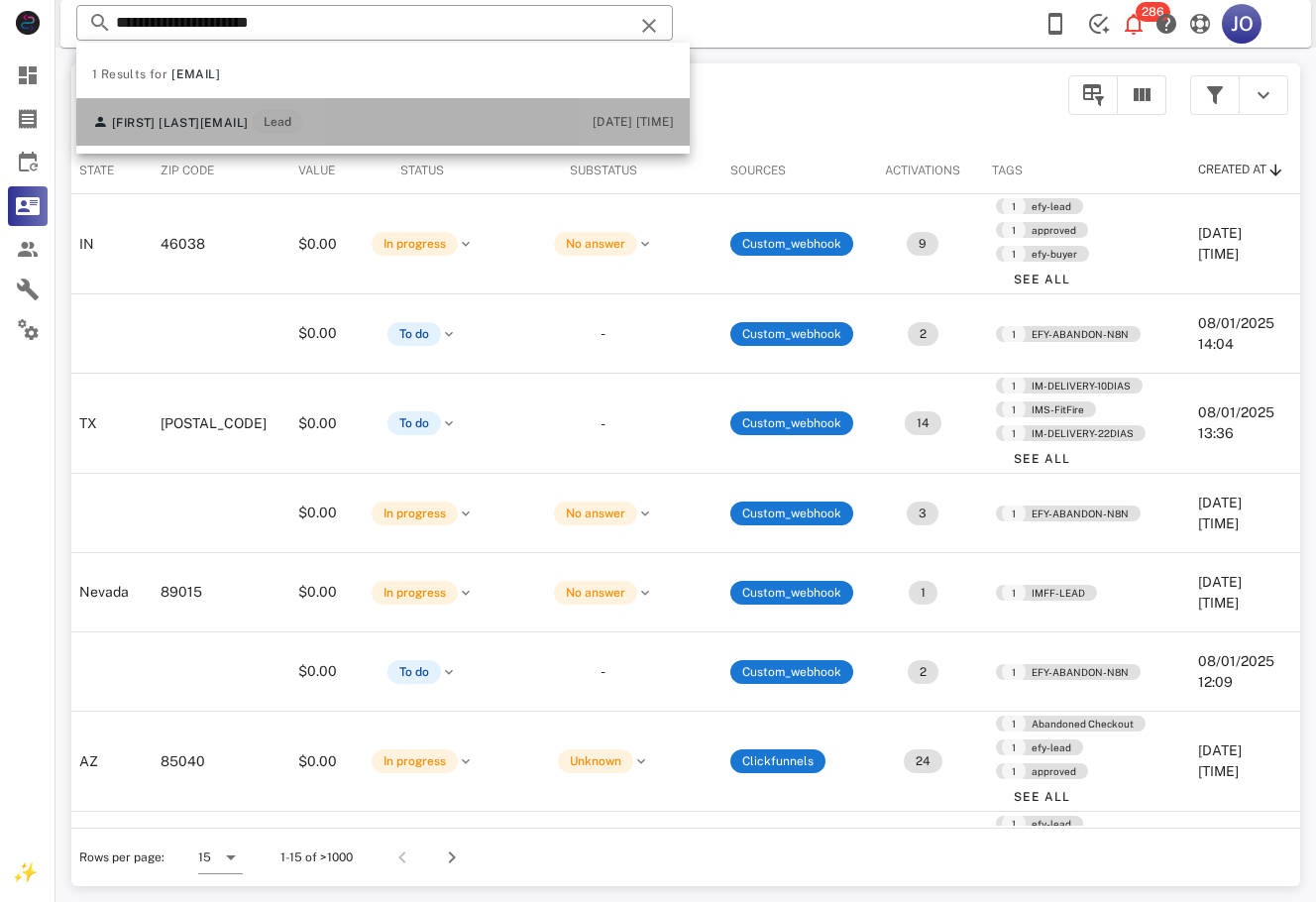 click on "l8315787473@icloud.com" at bounding box center (224, 123) 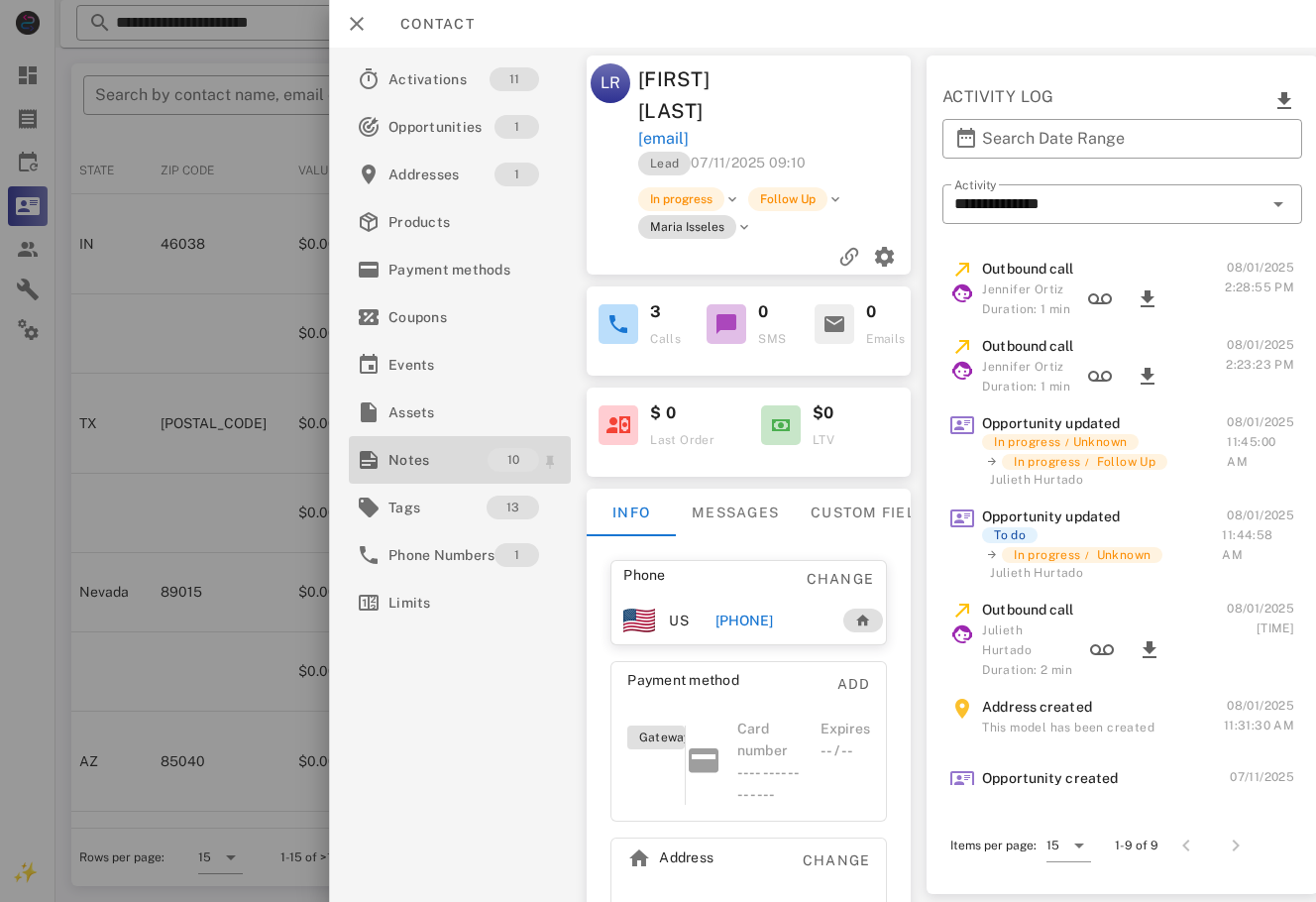 click on "Notes" at bounding box center [438, 460] 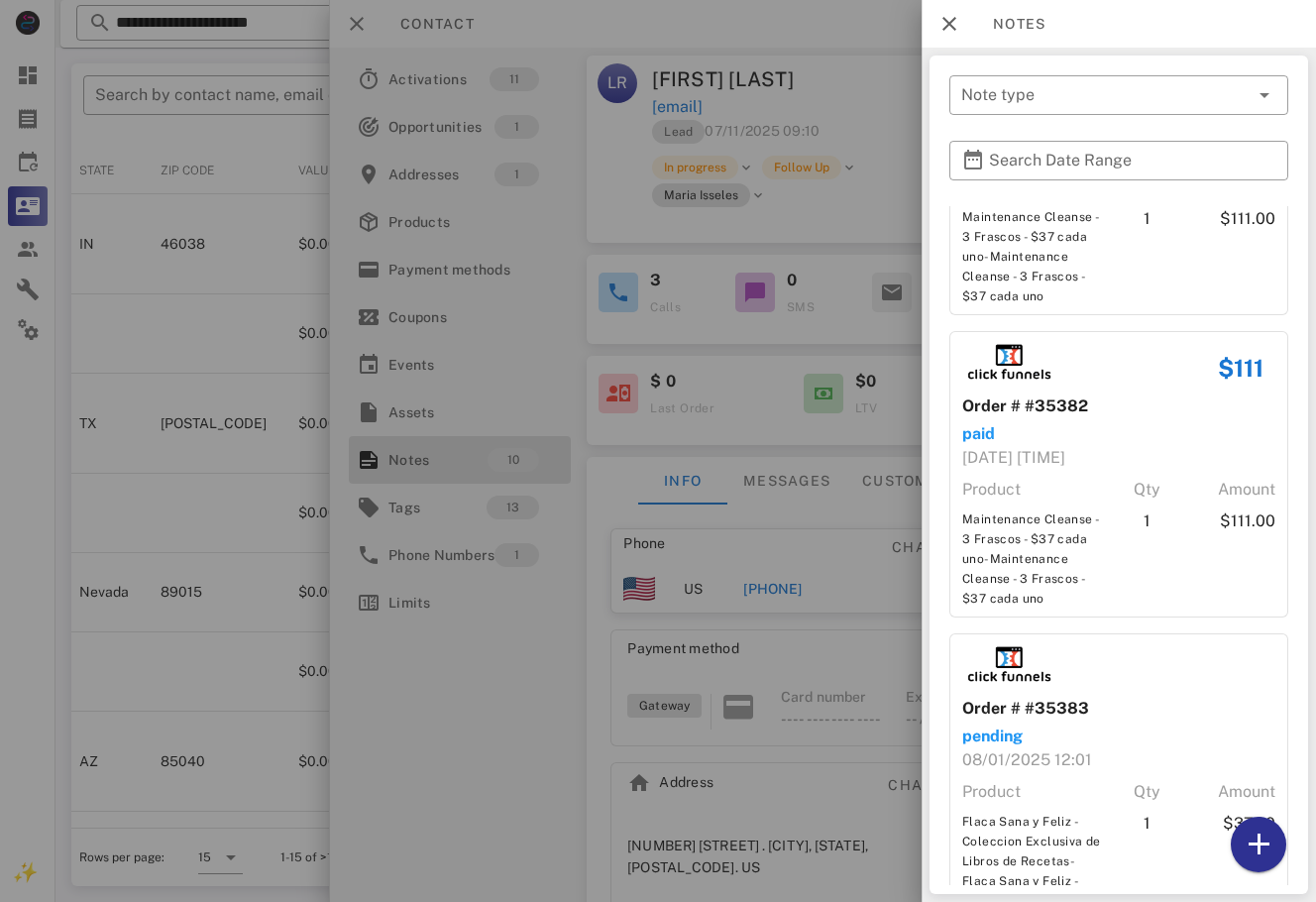 scroll, scrollTop: 1845, scrollLeft: 0, axis: vertical 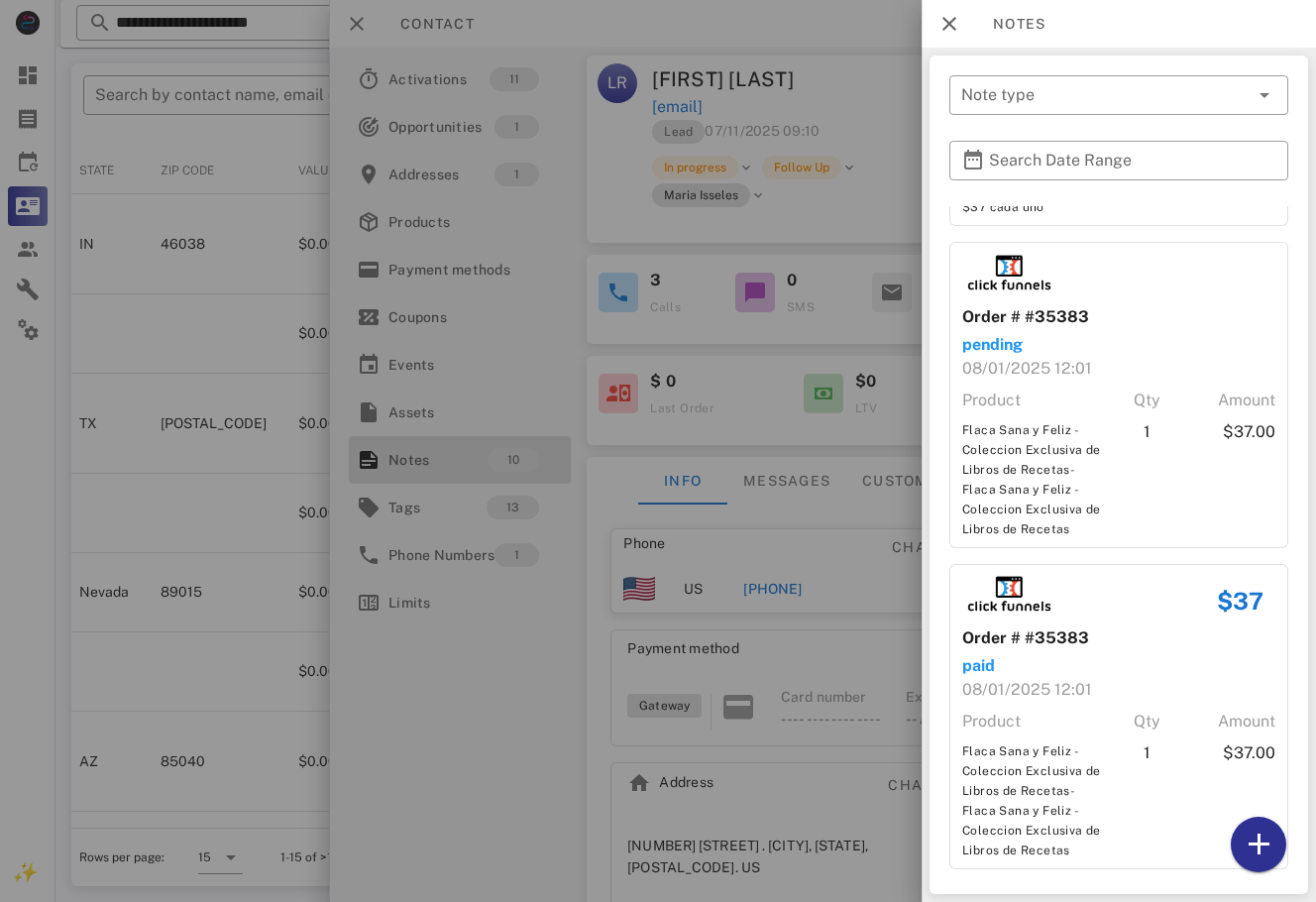 click at bounding box center [658, 451] 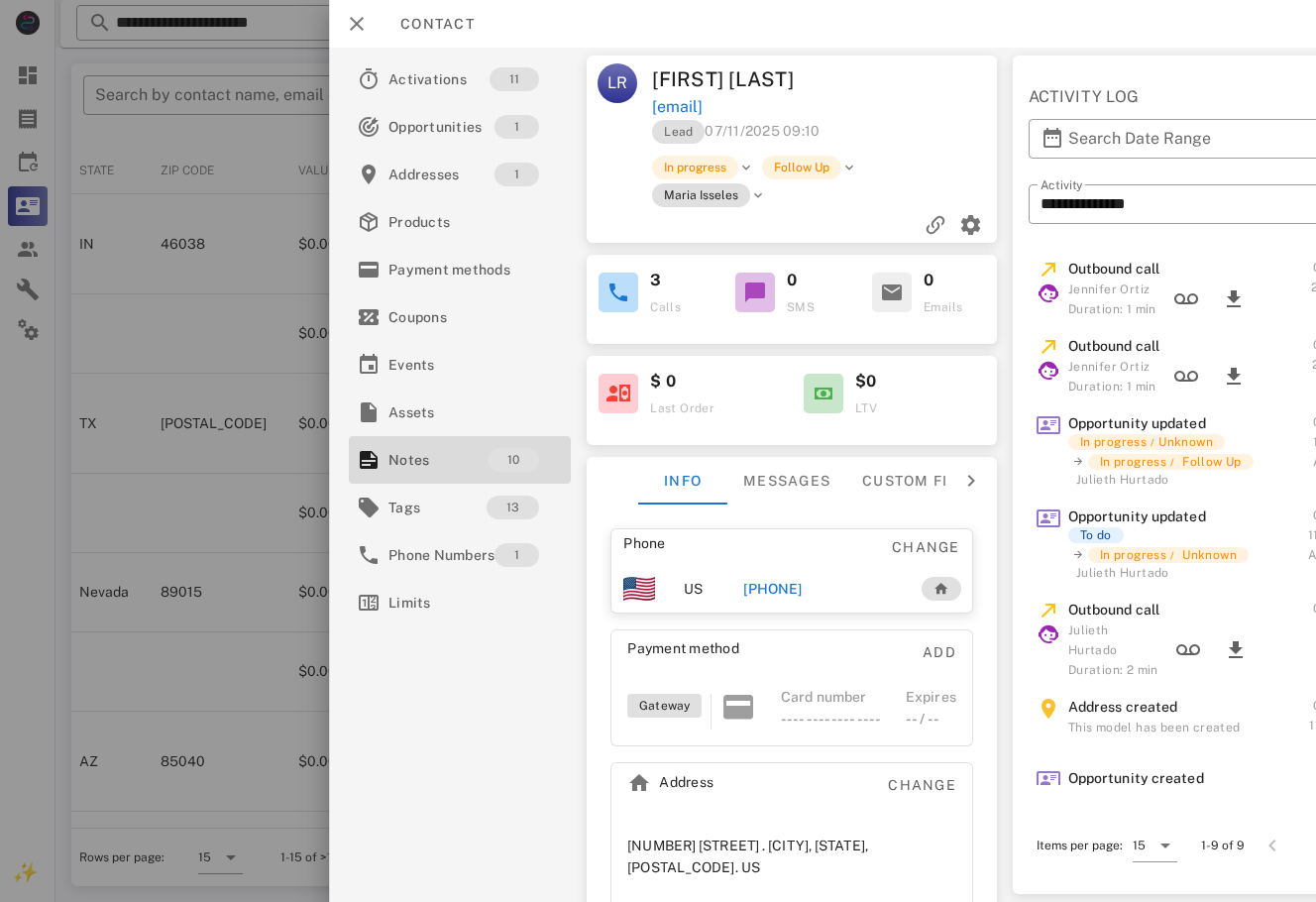 click on "+18315787473" at bounding box center [772, 589] 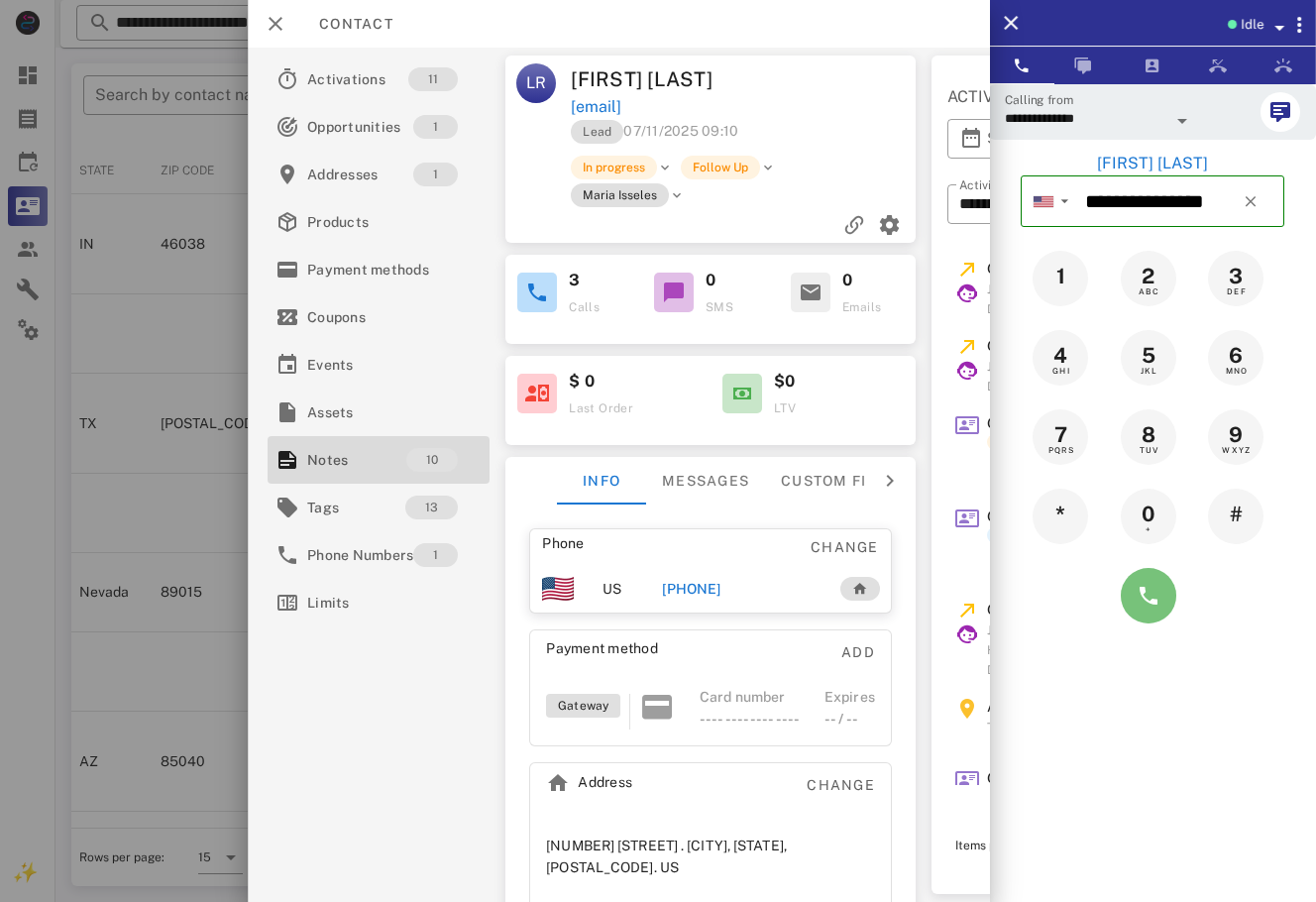 click at bounding box center [1149, 596] 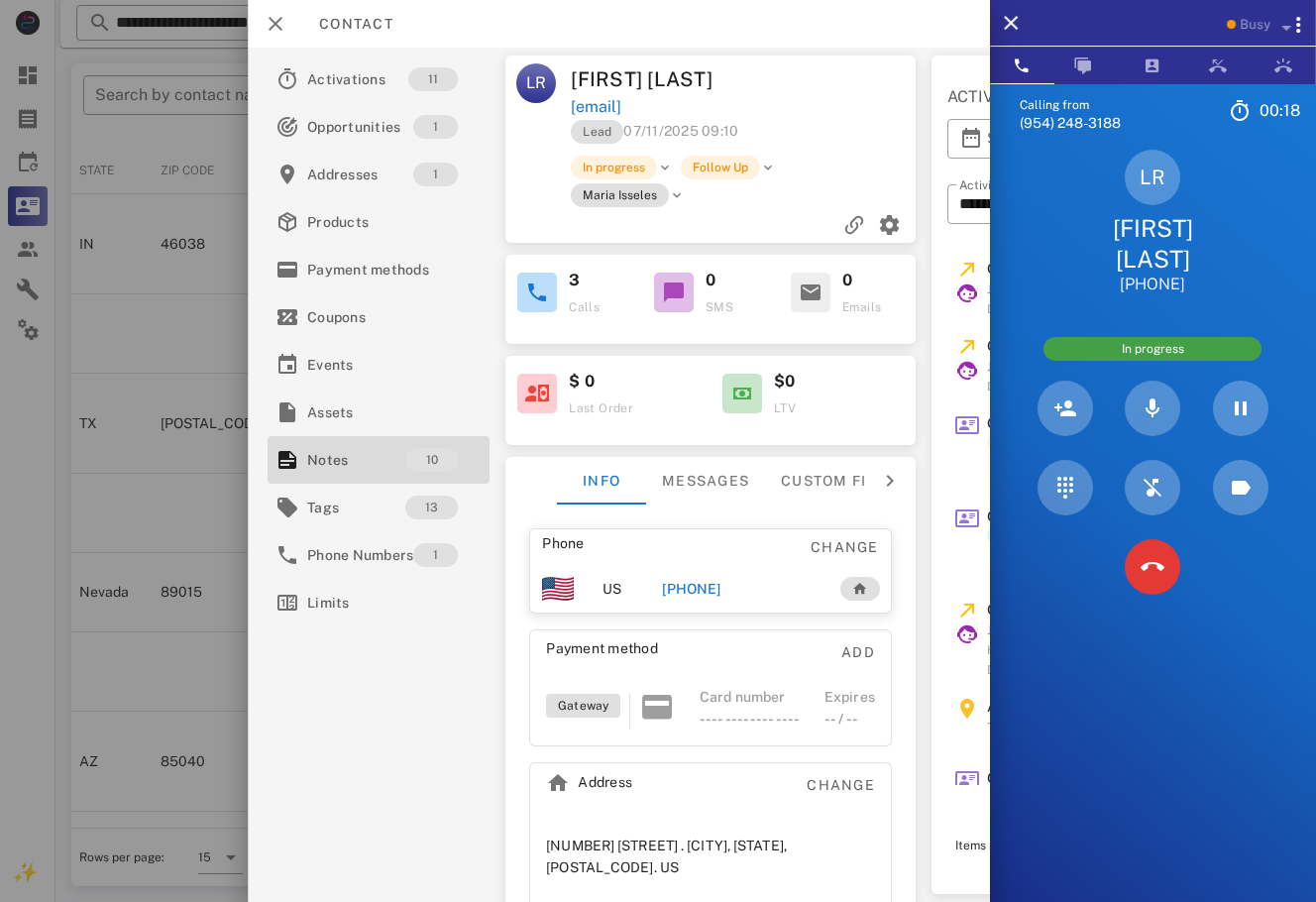 click at bounding box center [832, 79] 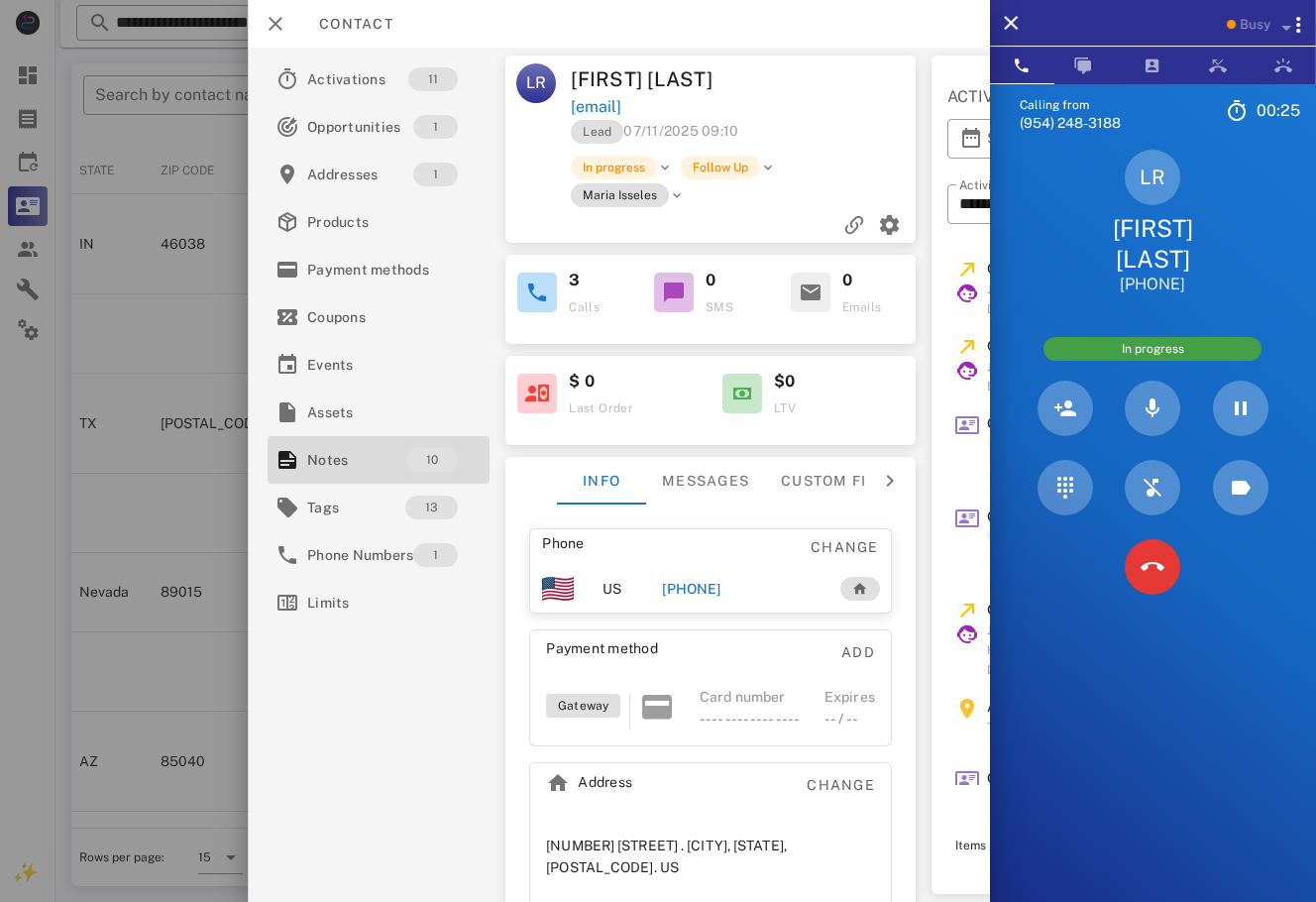 drag, startPoint x: 715, startPoint y: 122, endPoint x: 569, endPoint y: 117, distance: 146.08559 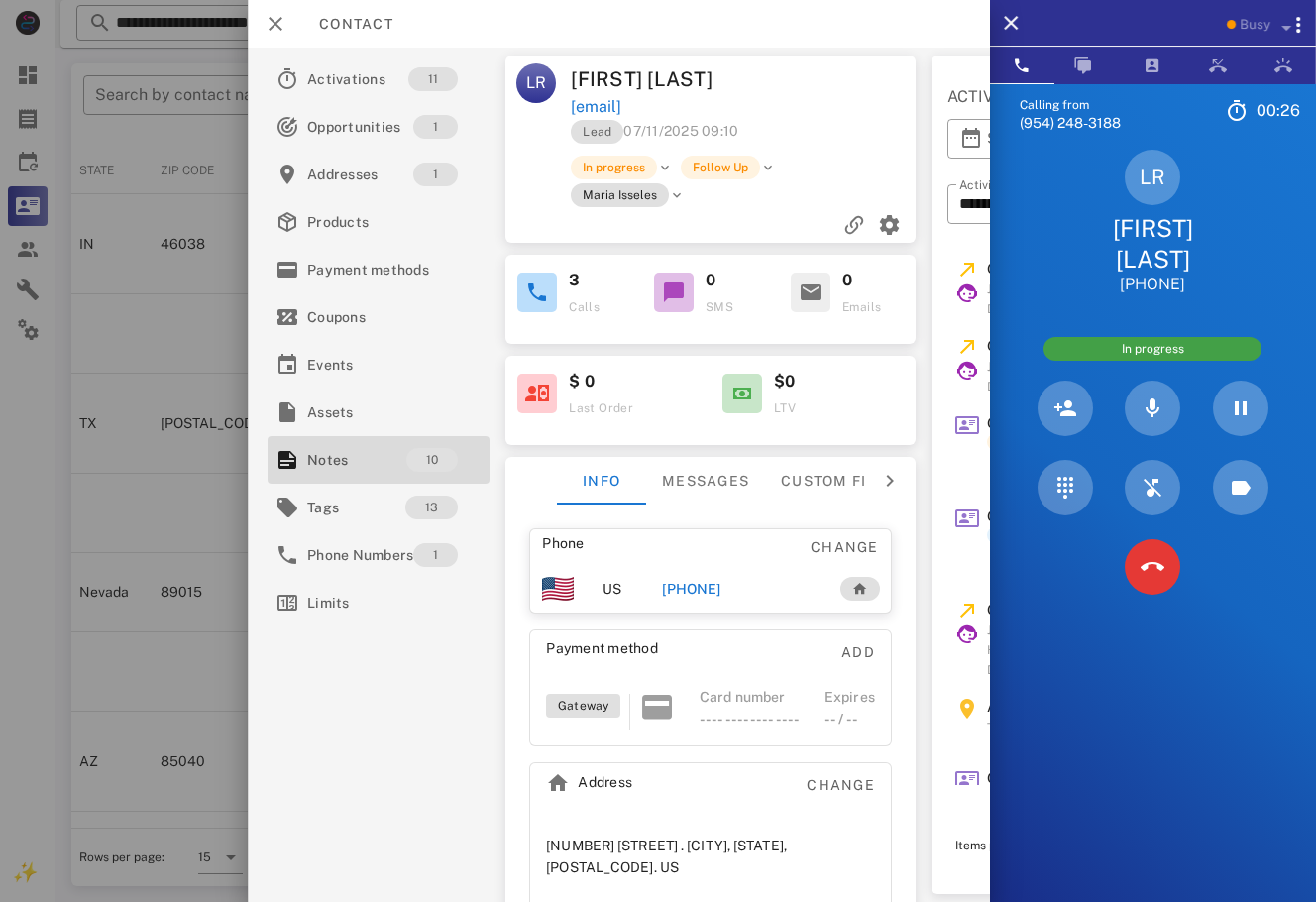click on "l8315787473@icloud.com" at bounding box center (744, 107) 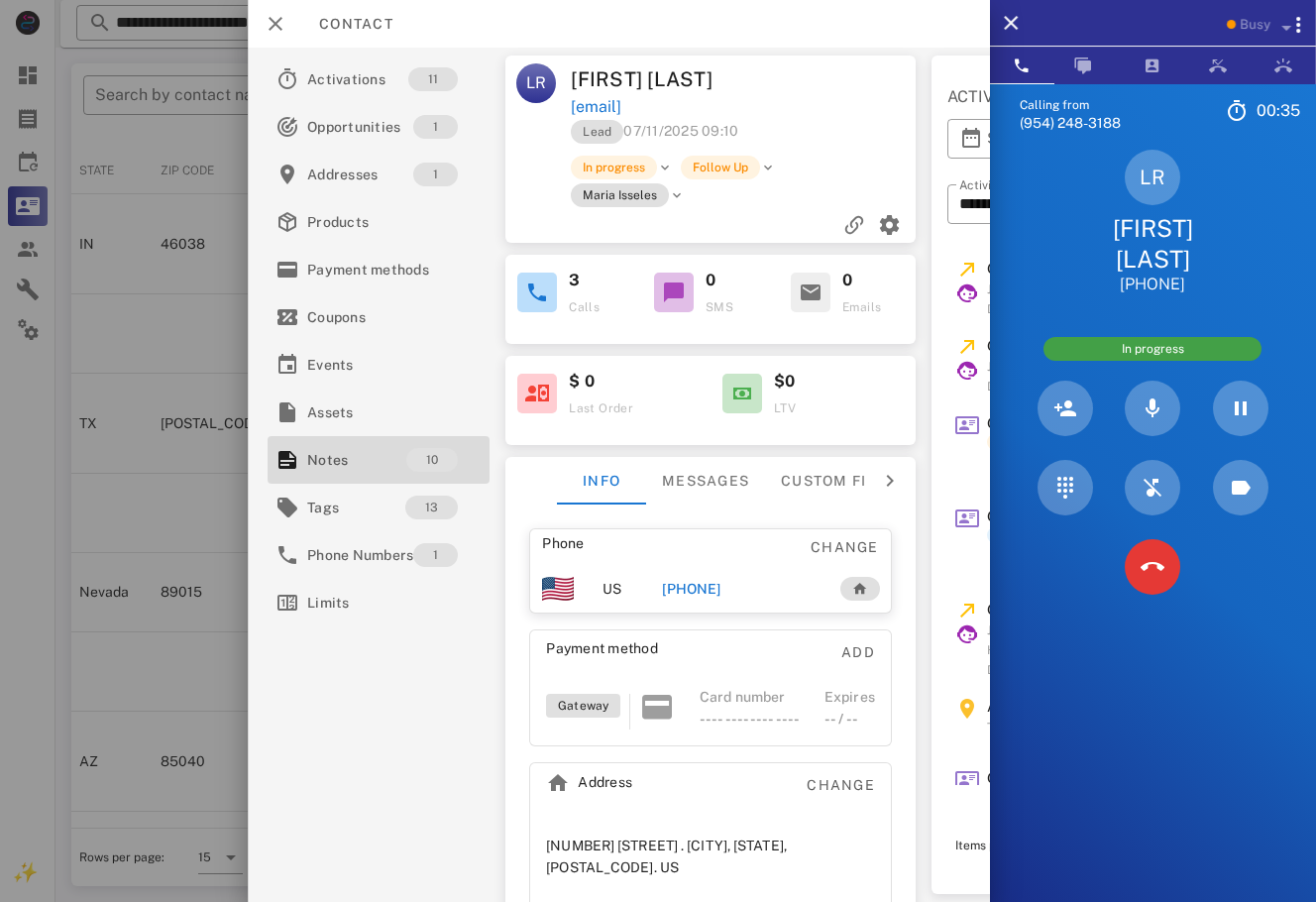 scroll, scrollTop: 21, scrollLeft: 0, axis: vertical 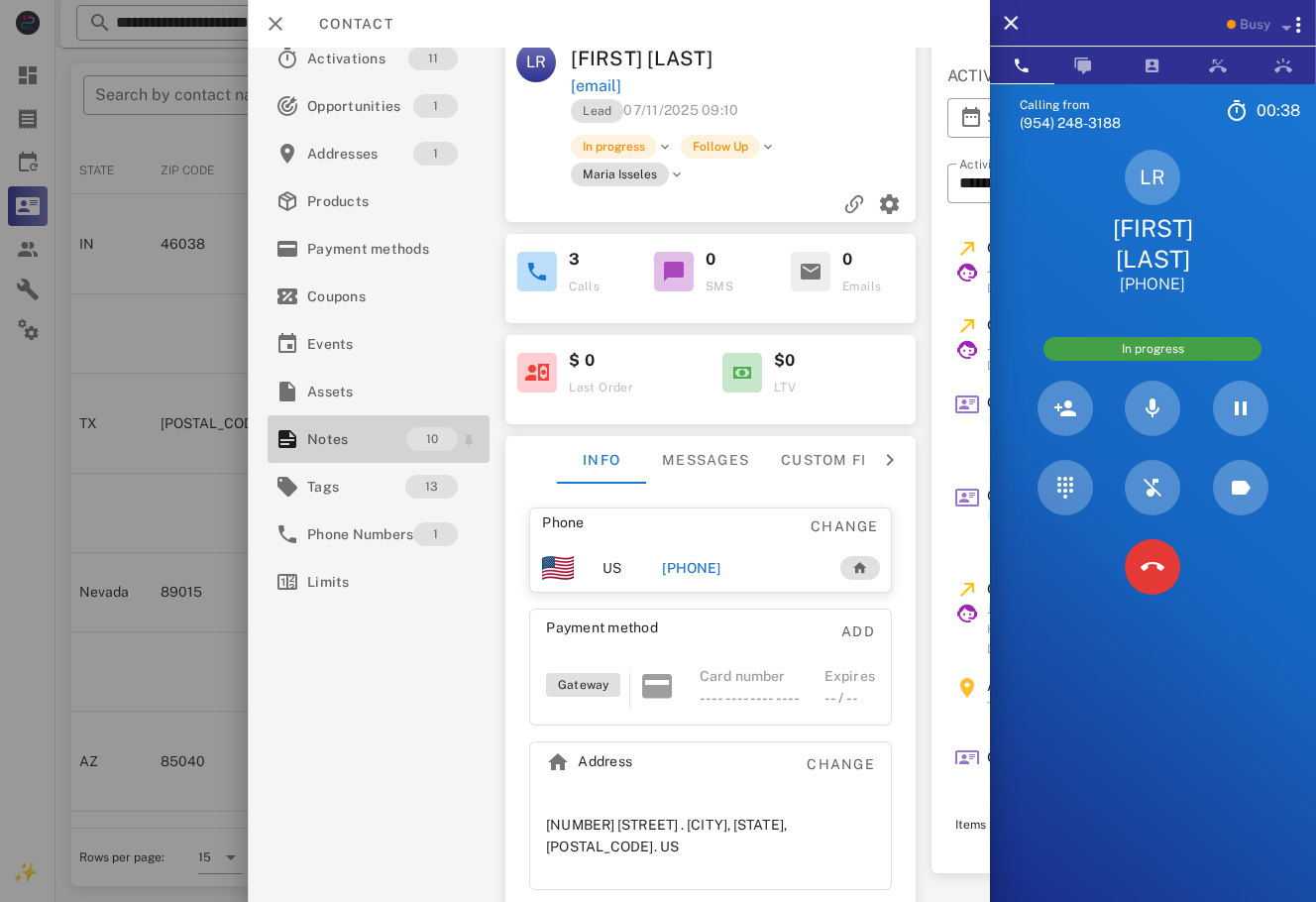 click on "Notes" at bounding box center (357, 439) 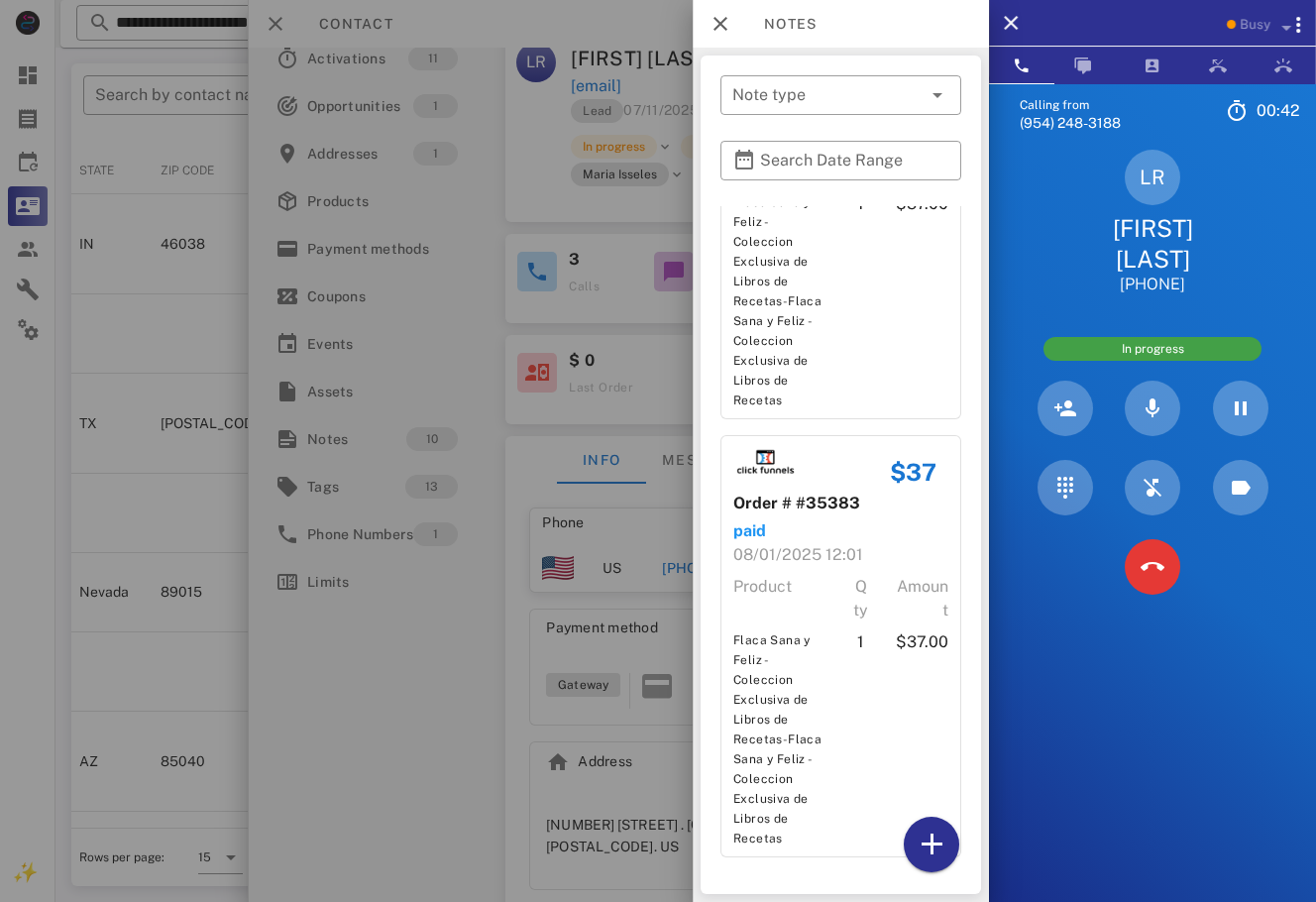 scroll, scrollTop: 2786, scrollLeft: 0, axis: vertical 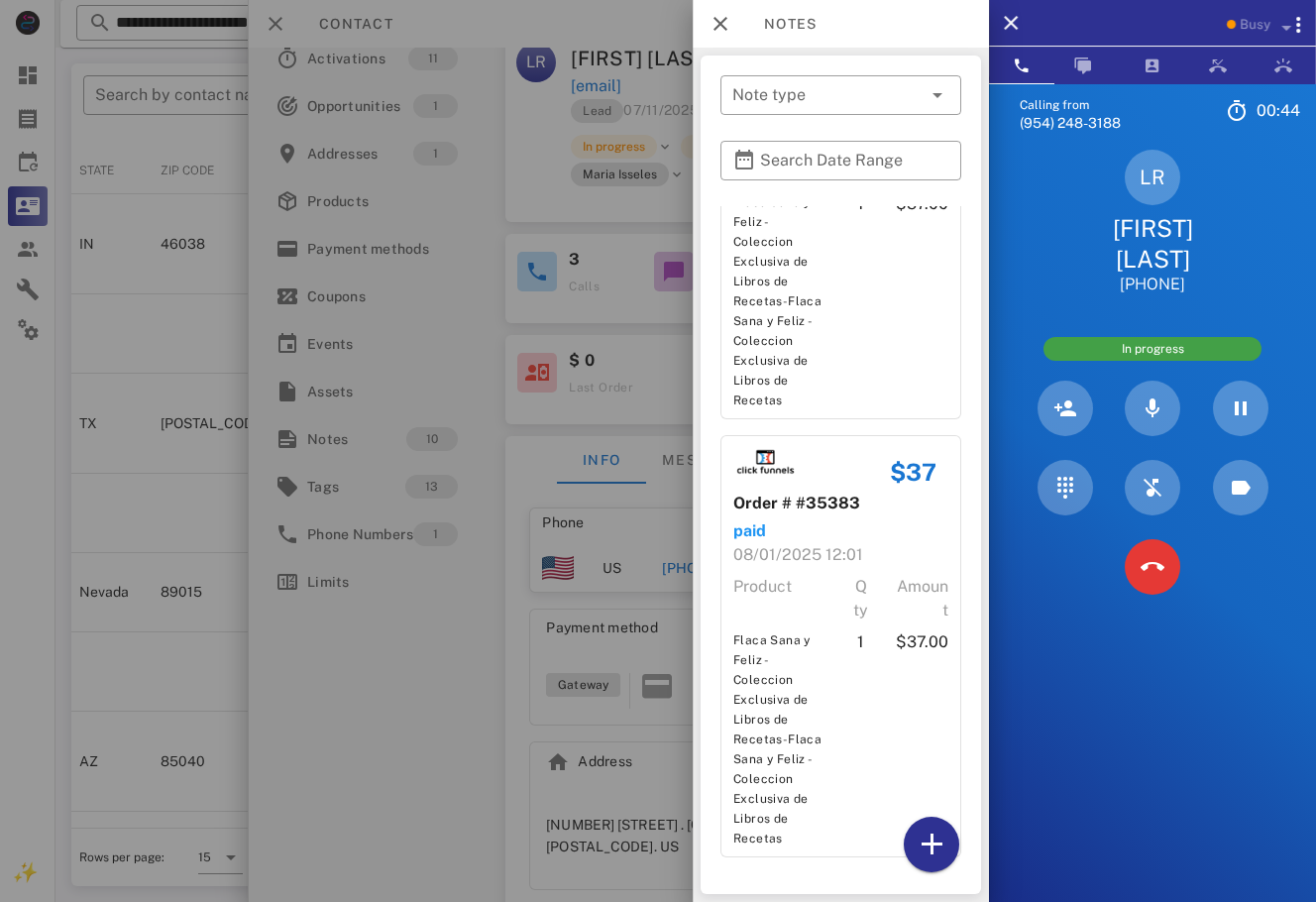 click at bounding box center [658, 451] 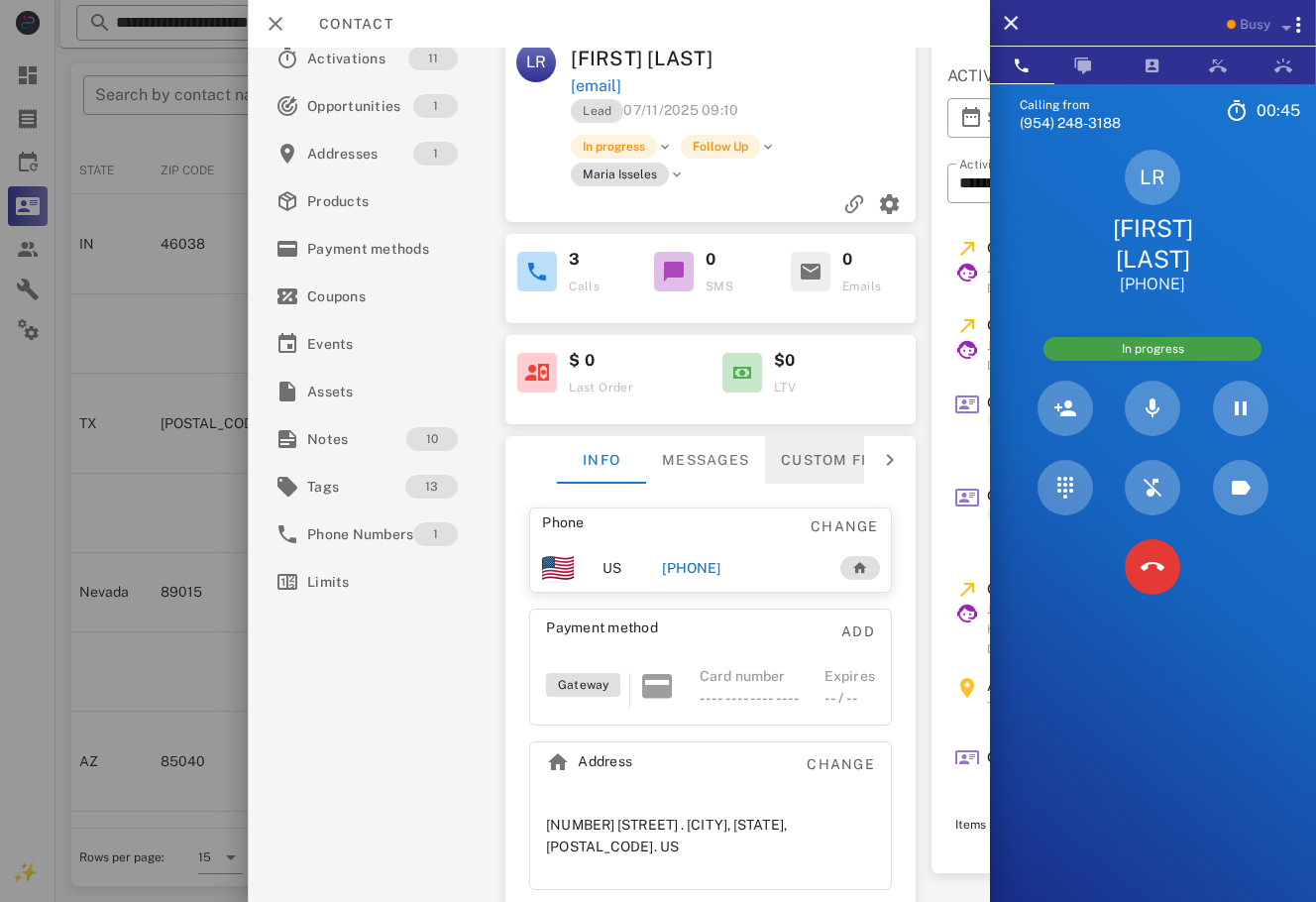 click on "Custom fields" at bounding box center (843, 460) 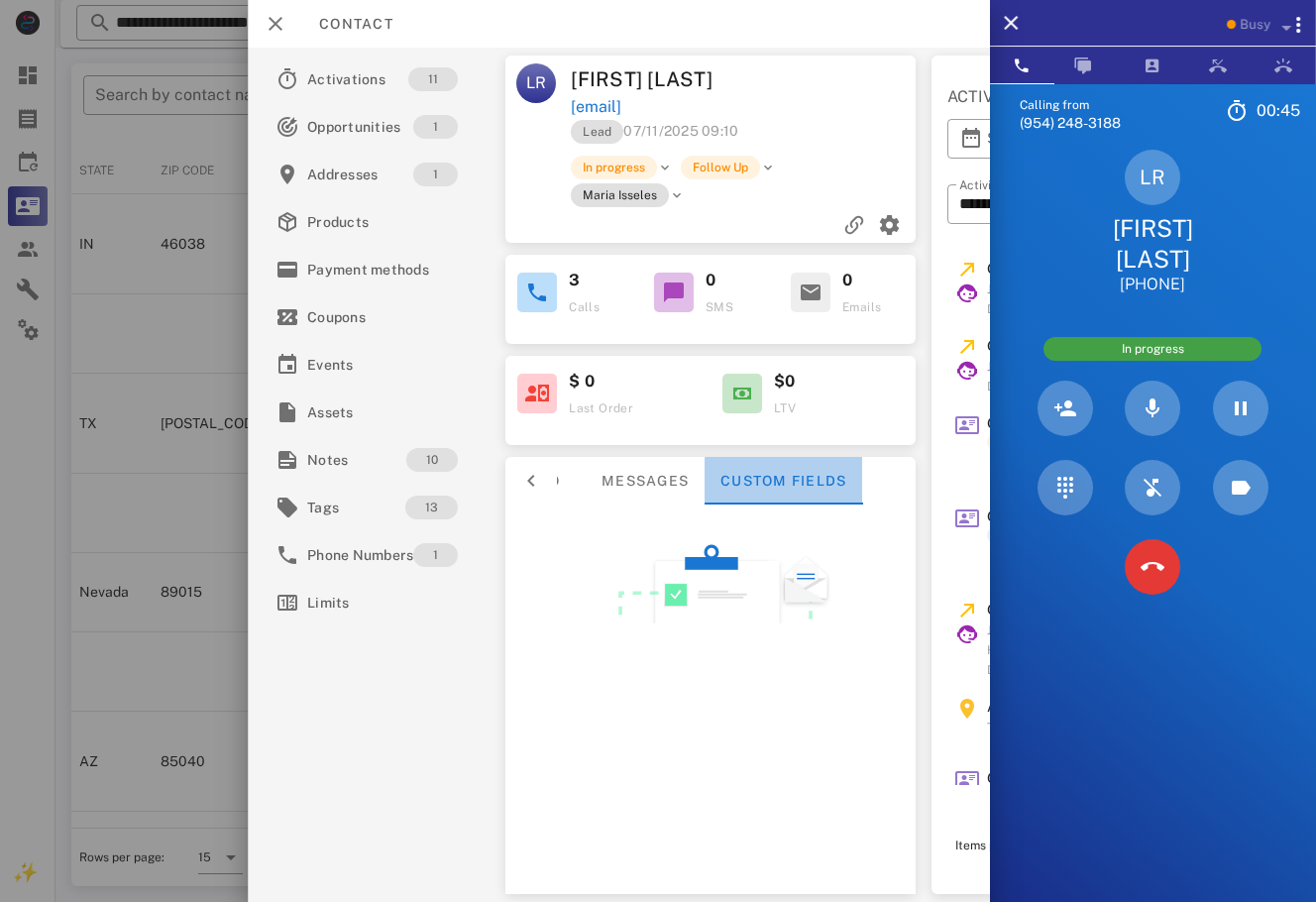 scroll, scrollTop: 0, scrollLeft: 0, axis: both 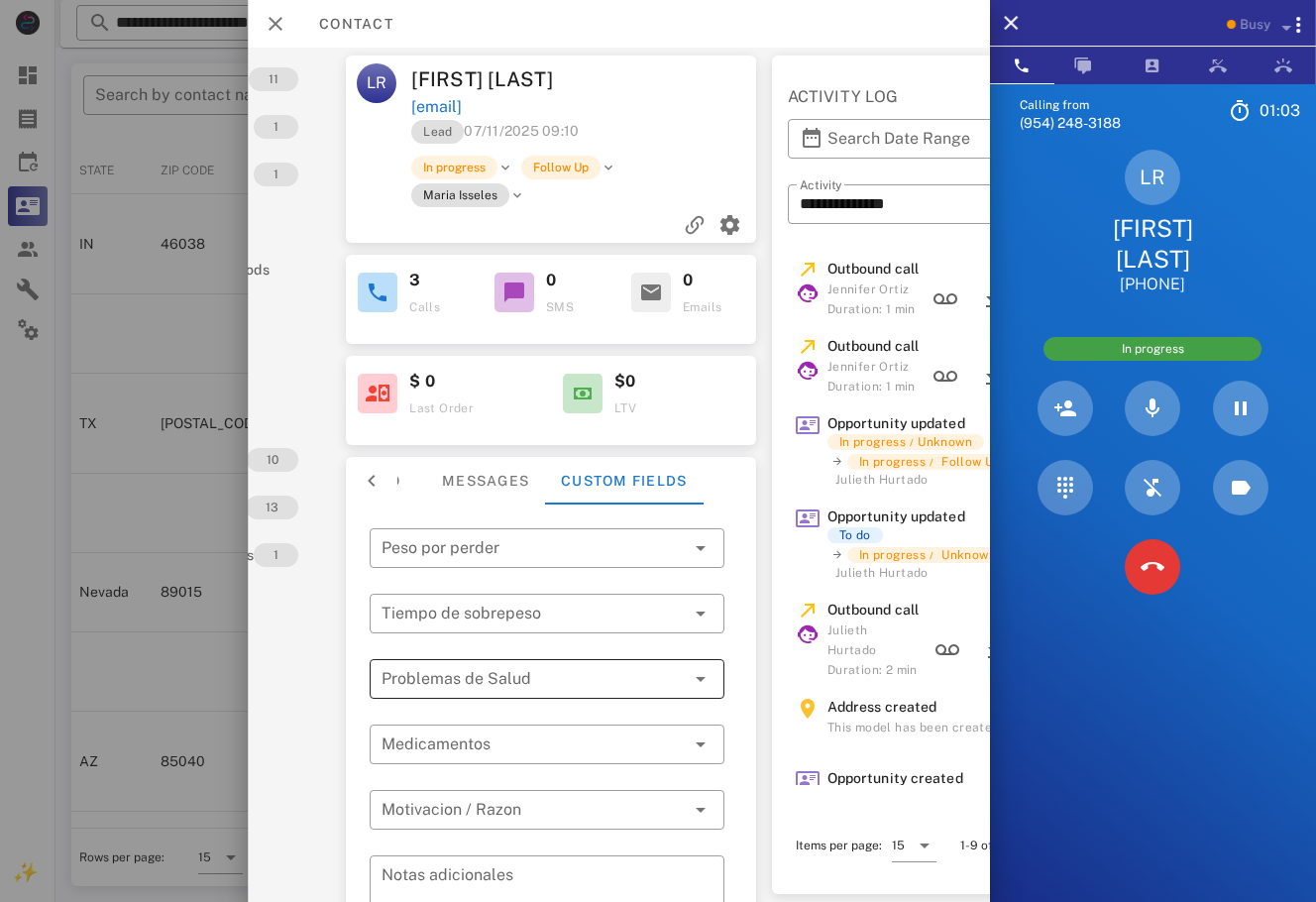 click at bounding box center (533, 679) 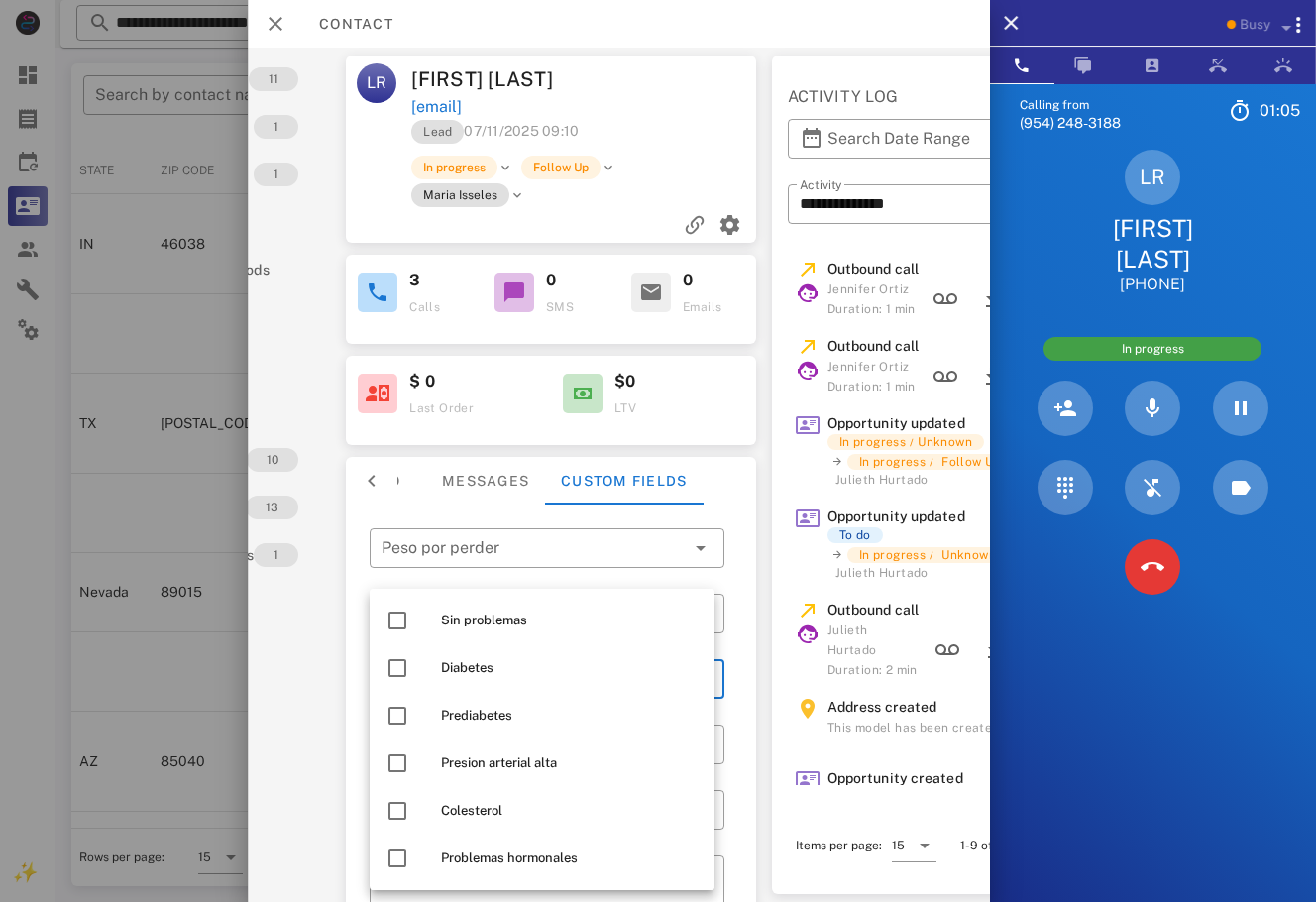 click on "**********" at bounding box center [459, 475] 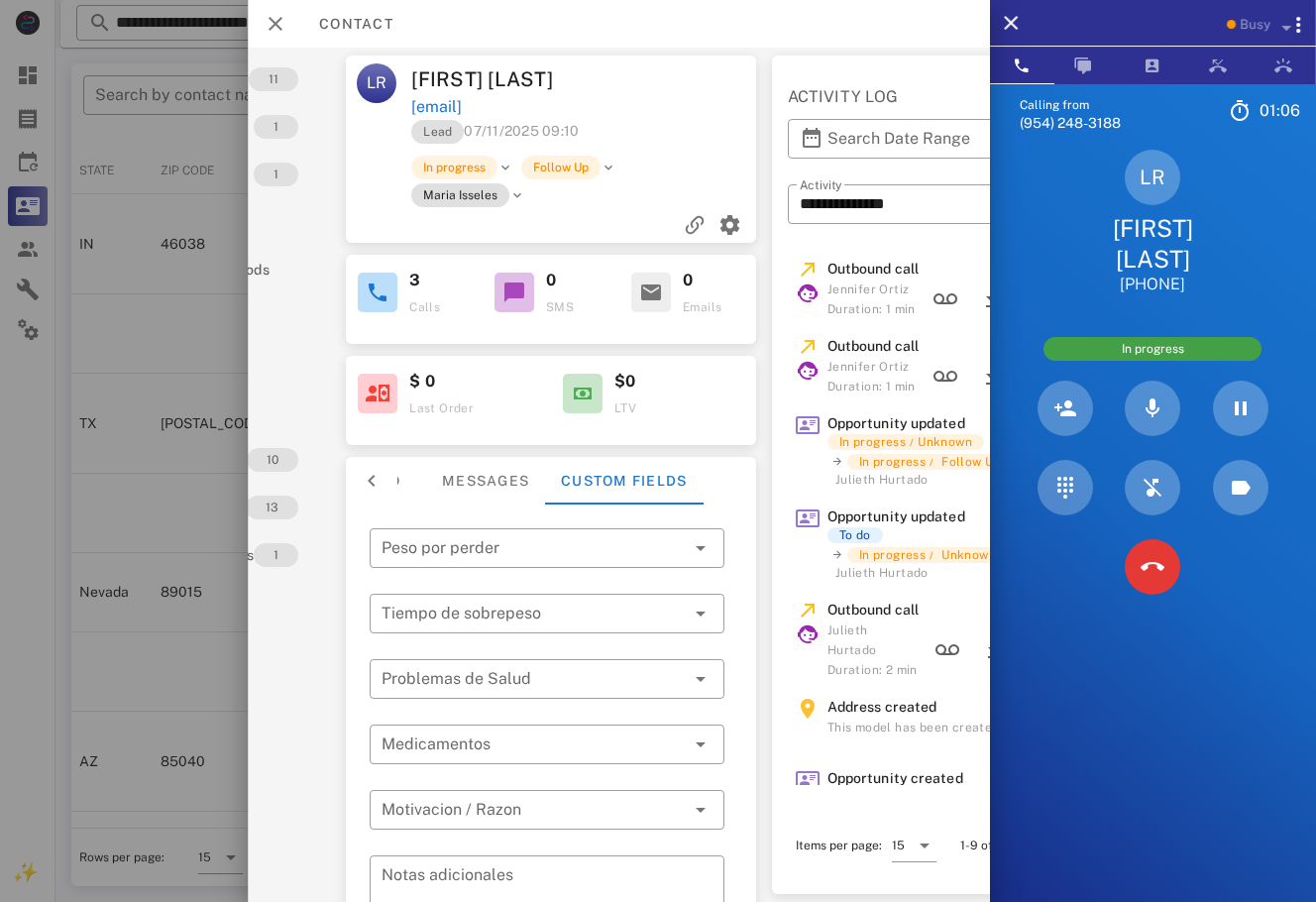 click at bounding box center [547, 644] 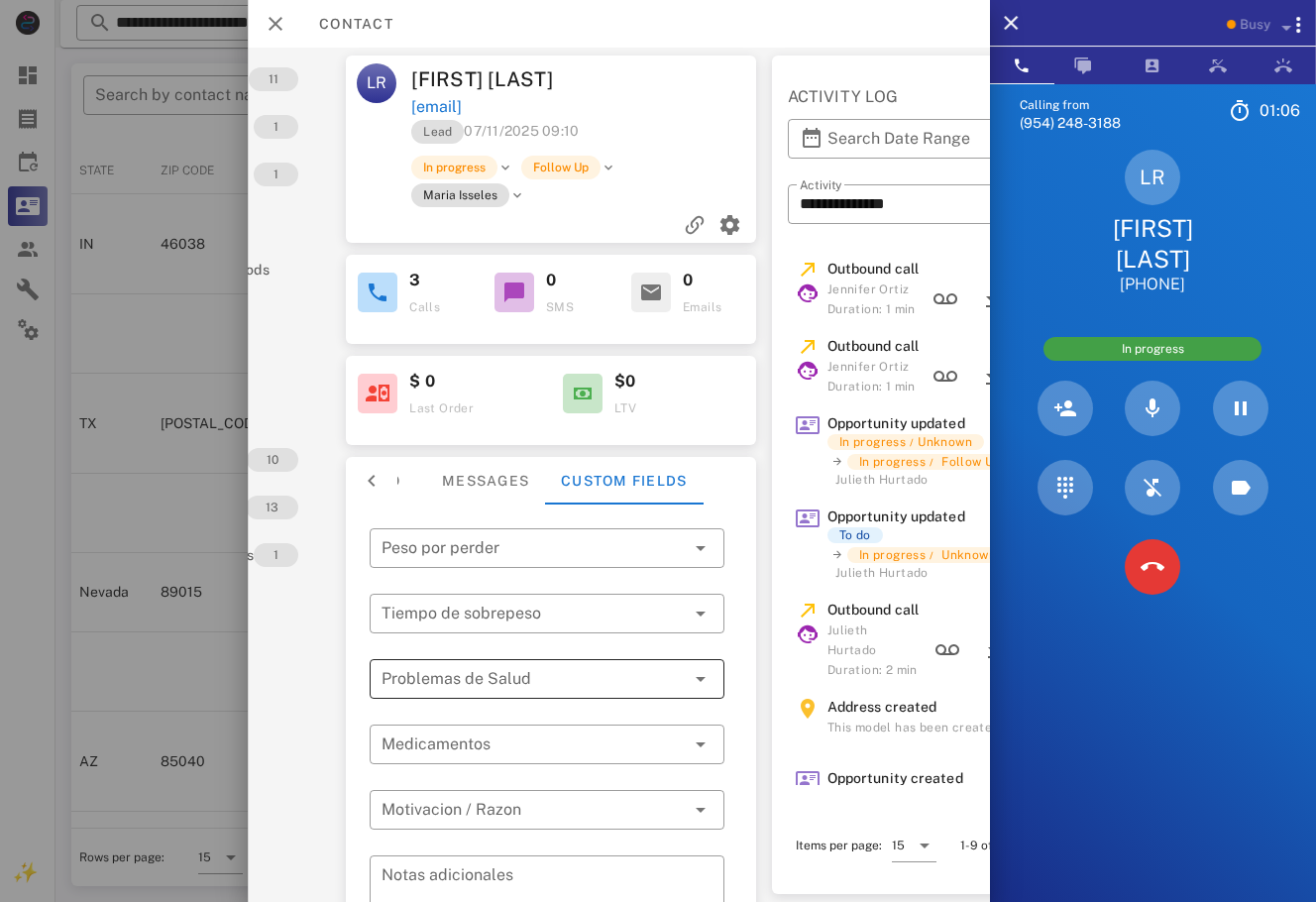 click at bounding box center (533, 679) 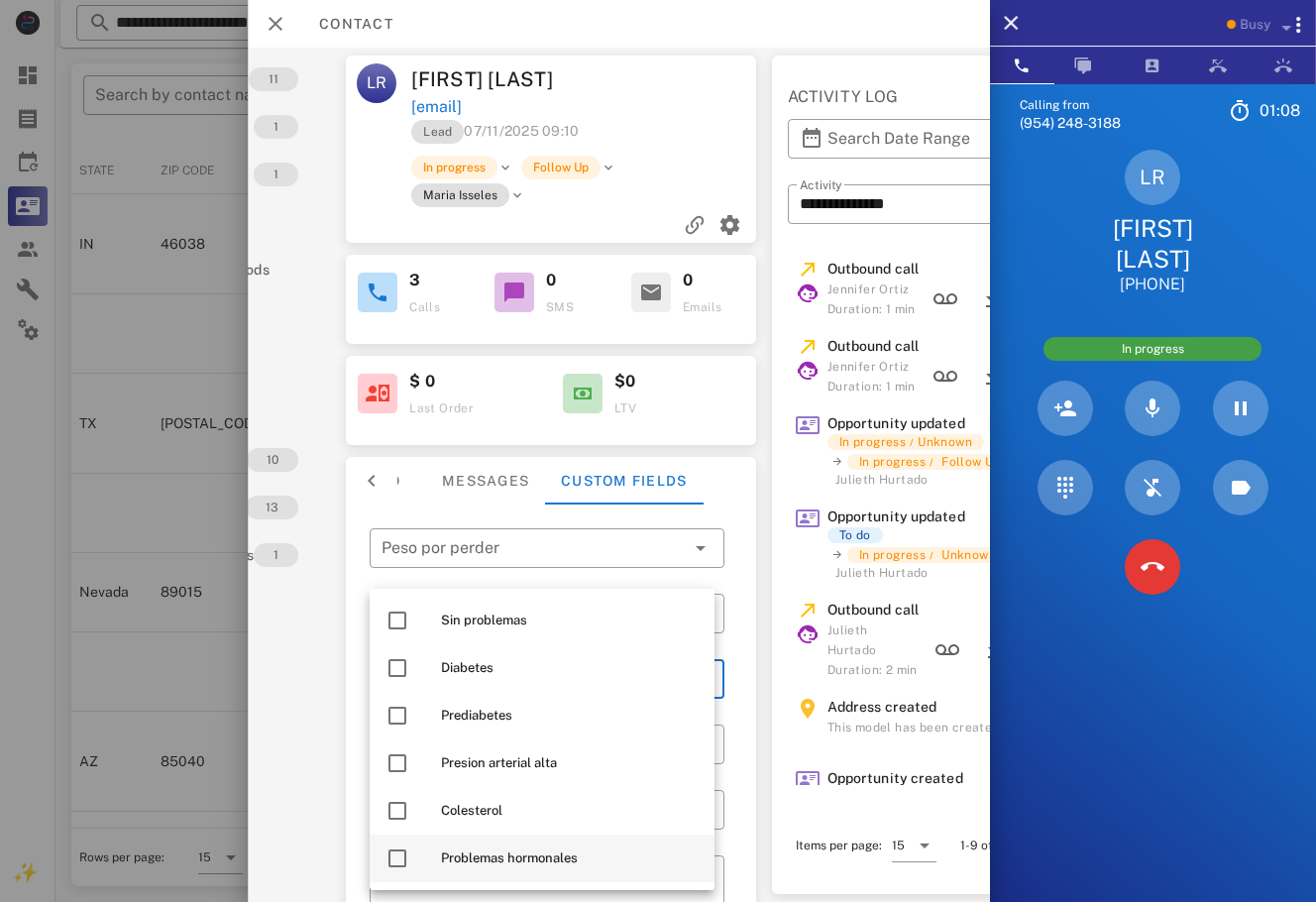 click on "Problemas hormonales" at bounding box center [542, 858] 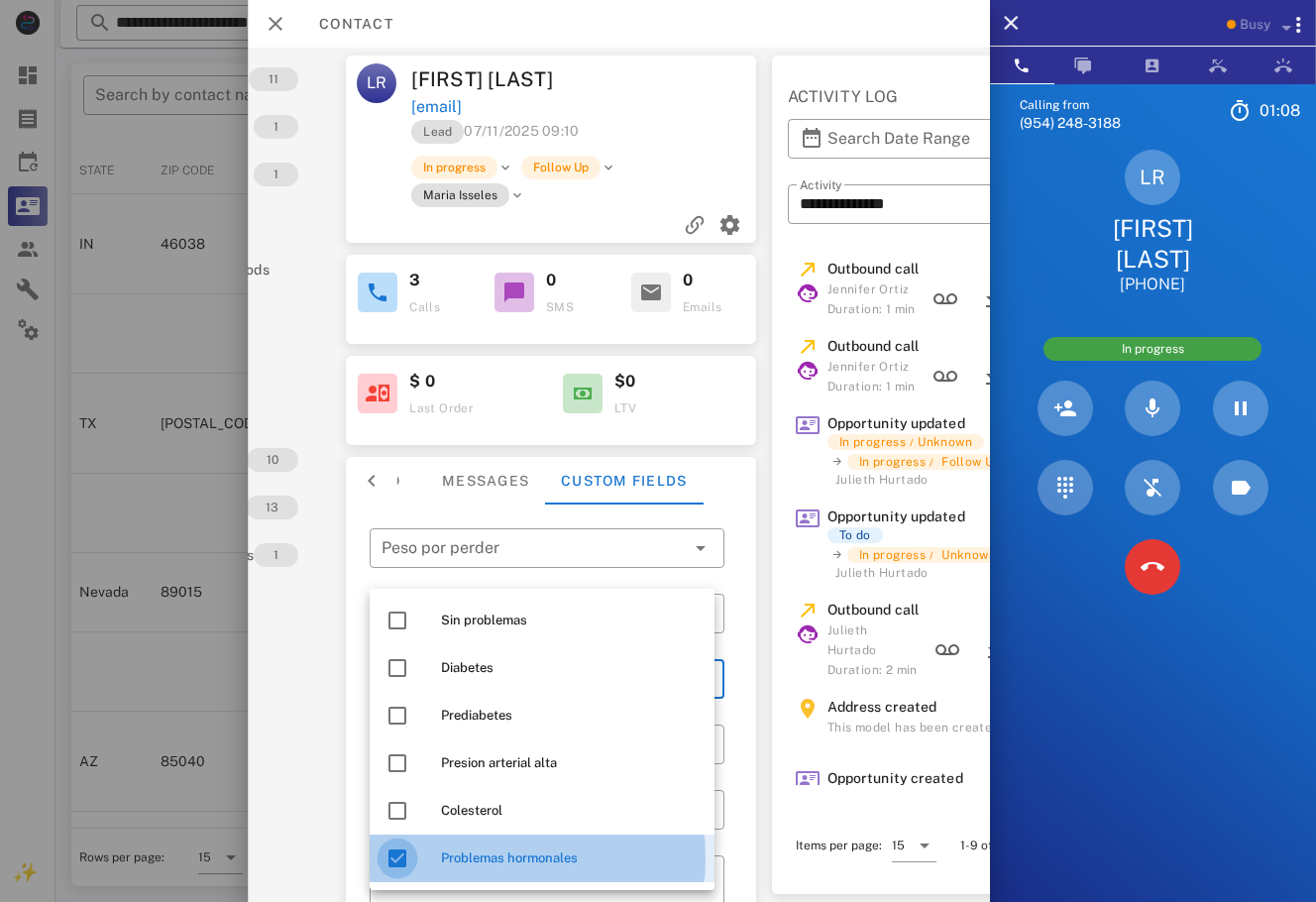 click at bounding box center [397, 858] 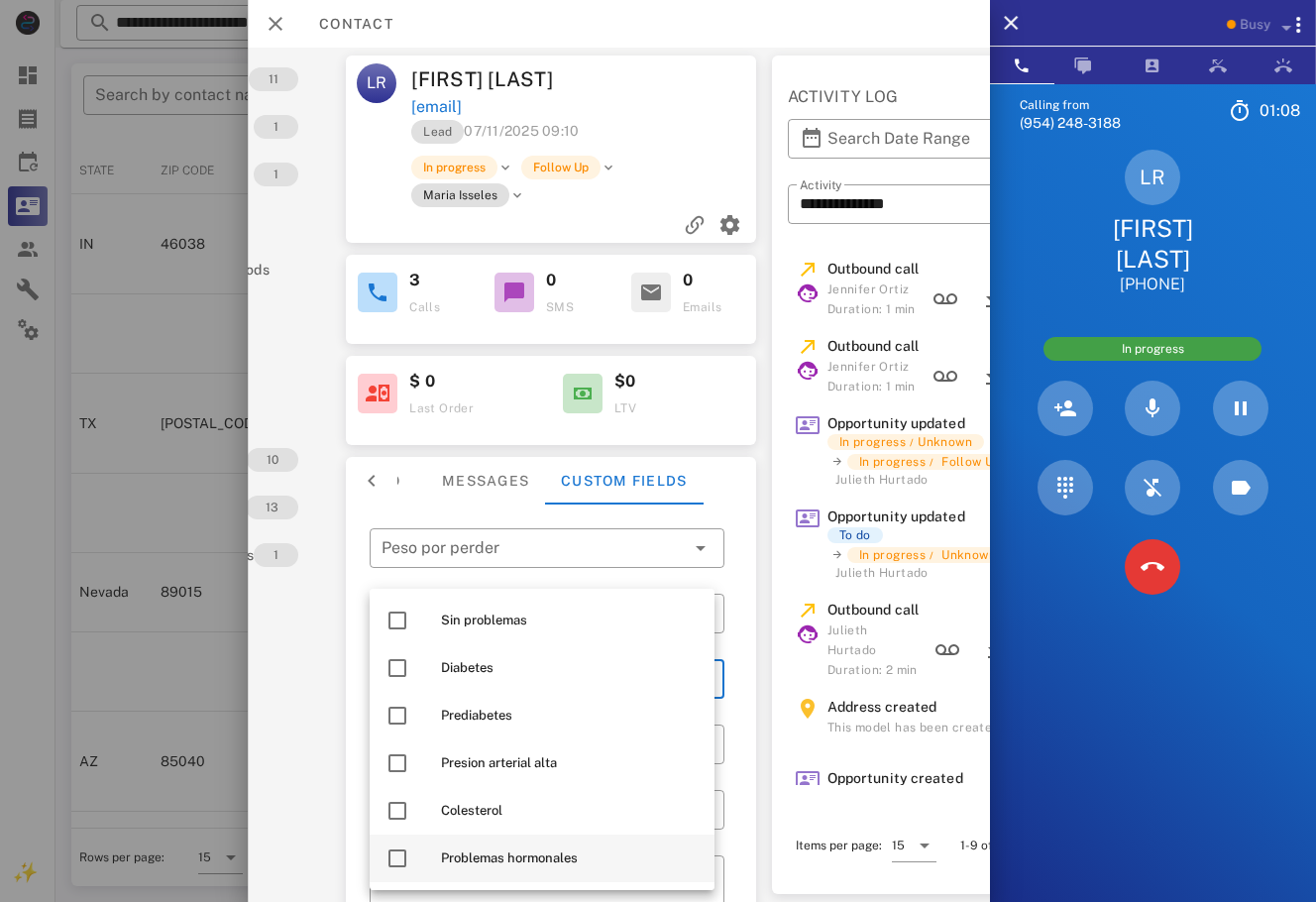 click at bounding box center [397, 858] 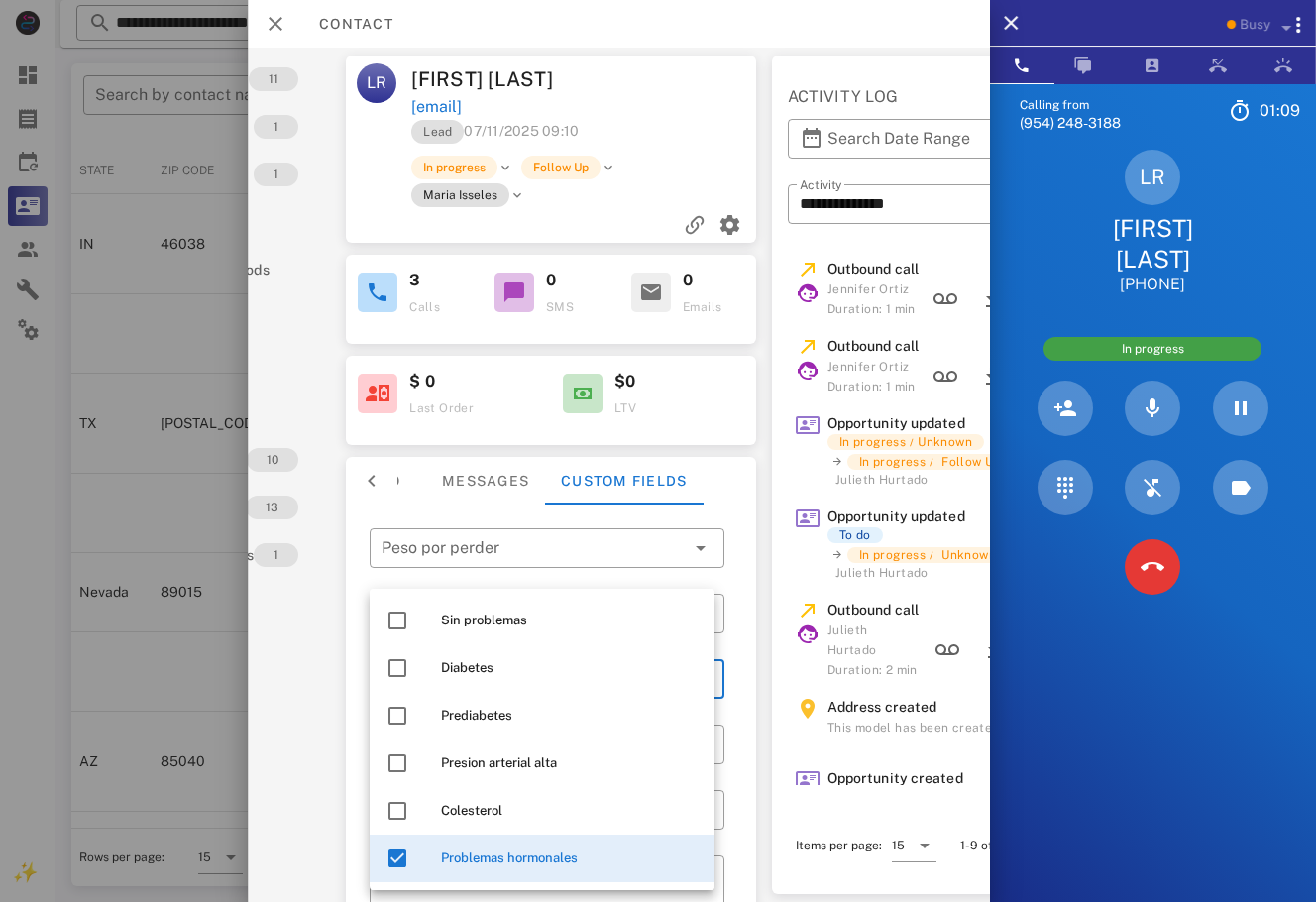 click on "Activations  11  Opportunities  1  Addresses  1  Products Payment methods Coupons Events Assets Notes  10  Tags  13  Phone Numbers  1  Limits" at bounding box center [219, 475] 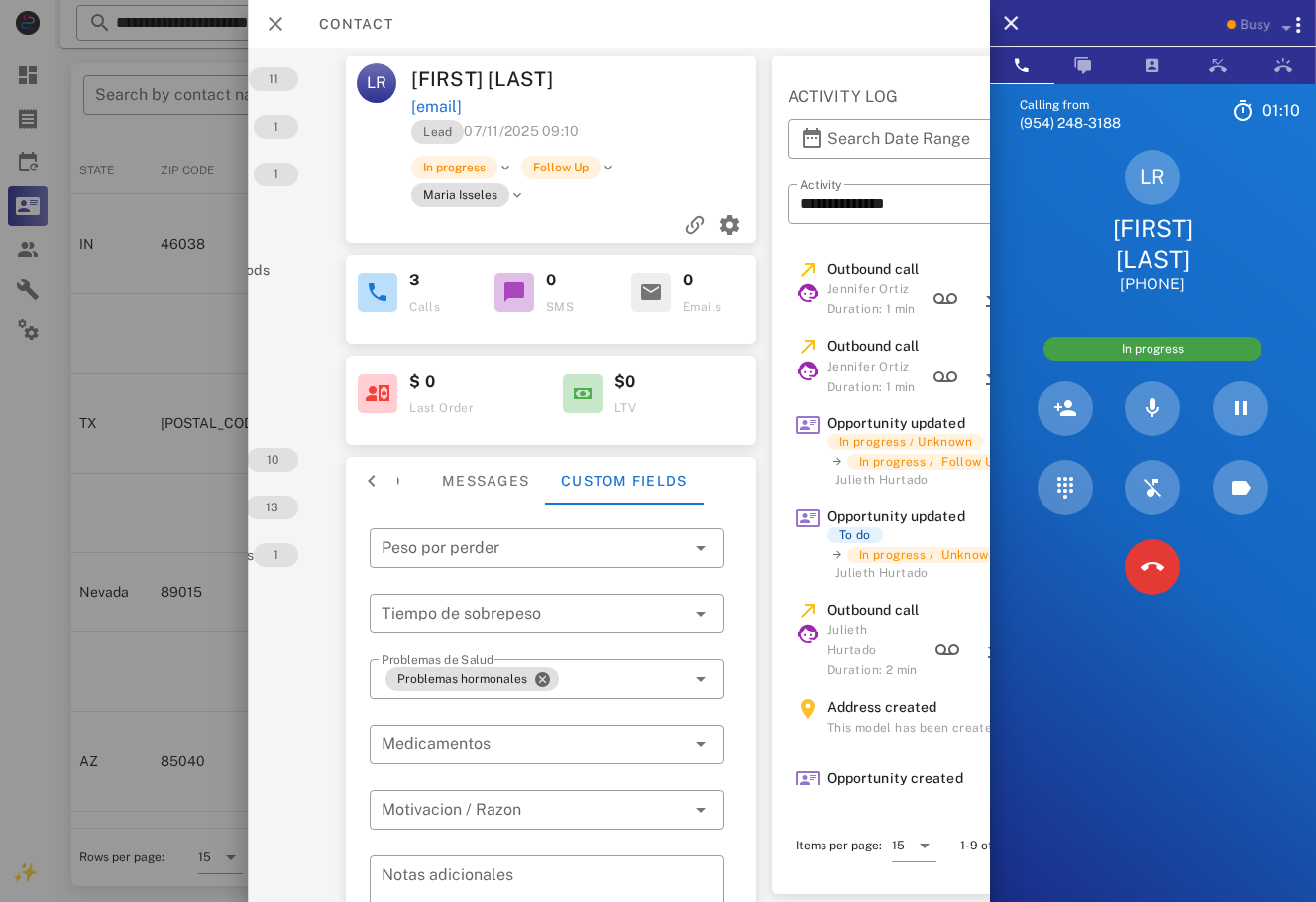 scroll, scrollTop: 181, scrollLeft: 160, axis: both 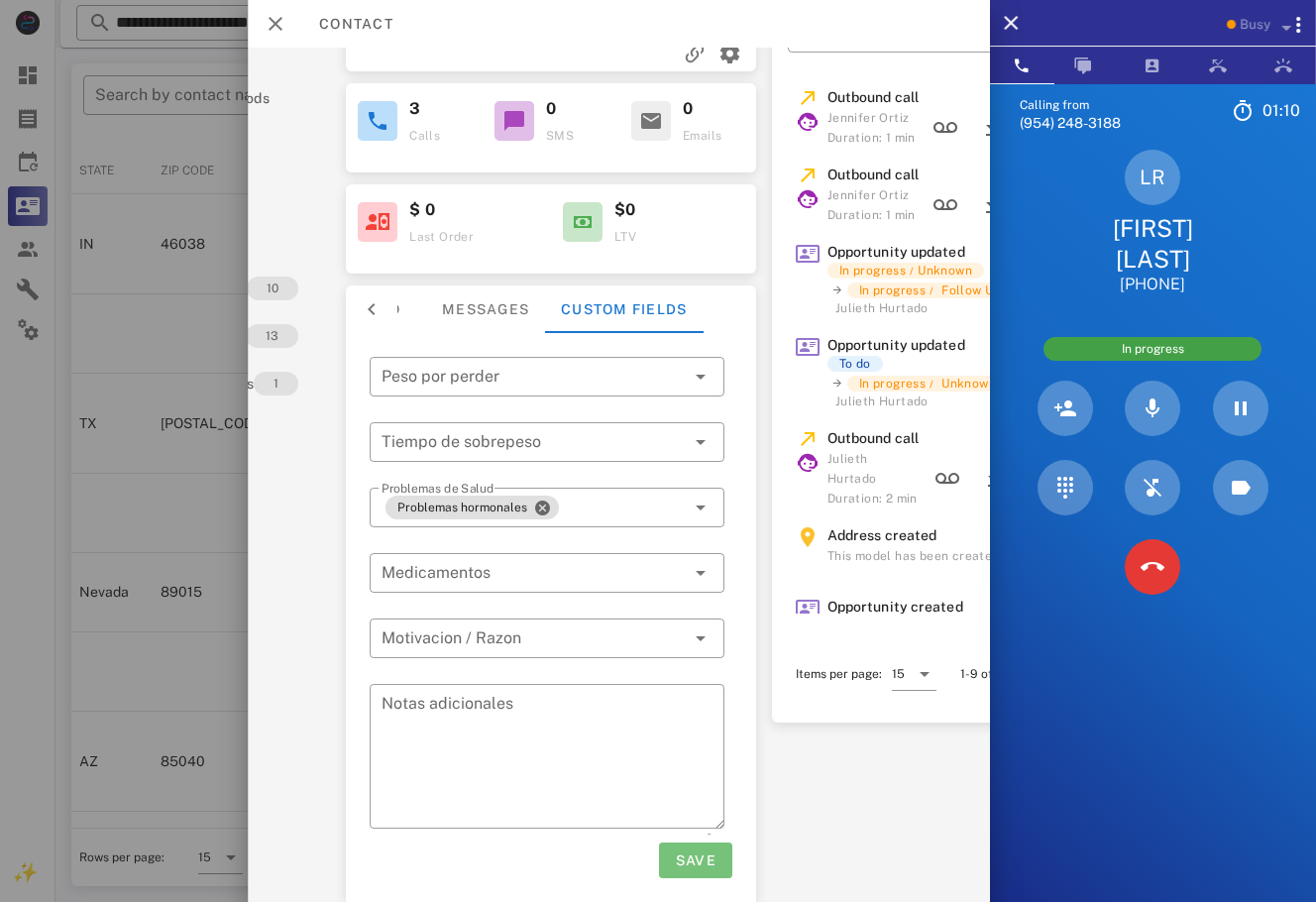 click on "Save" at bounding box center [695, 860] 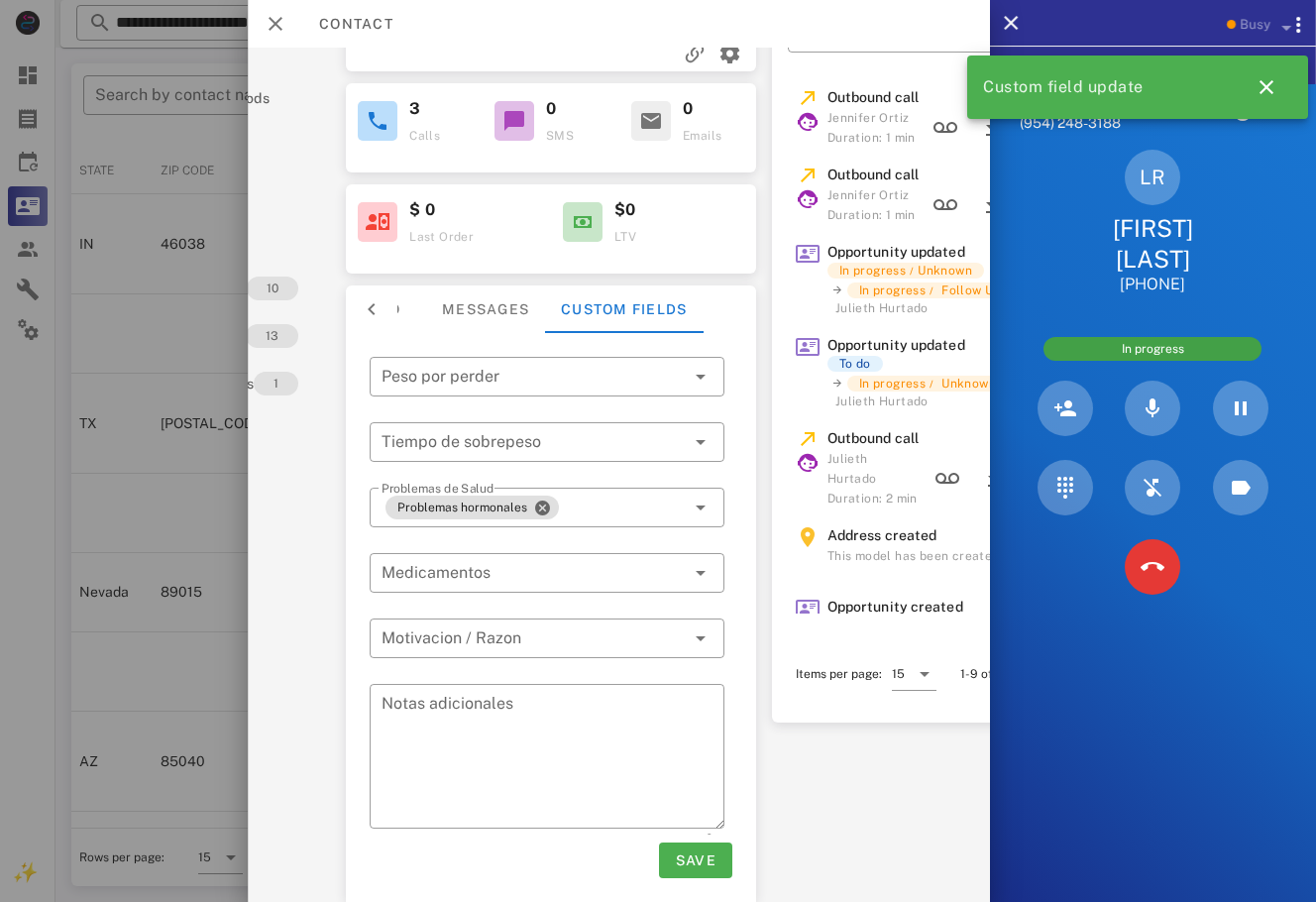 click on "Custom field update" at bounding box center (1134, 87) 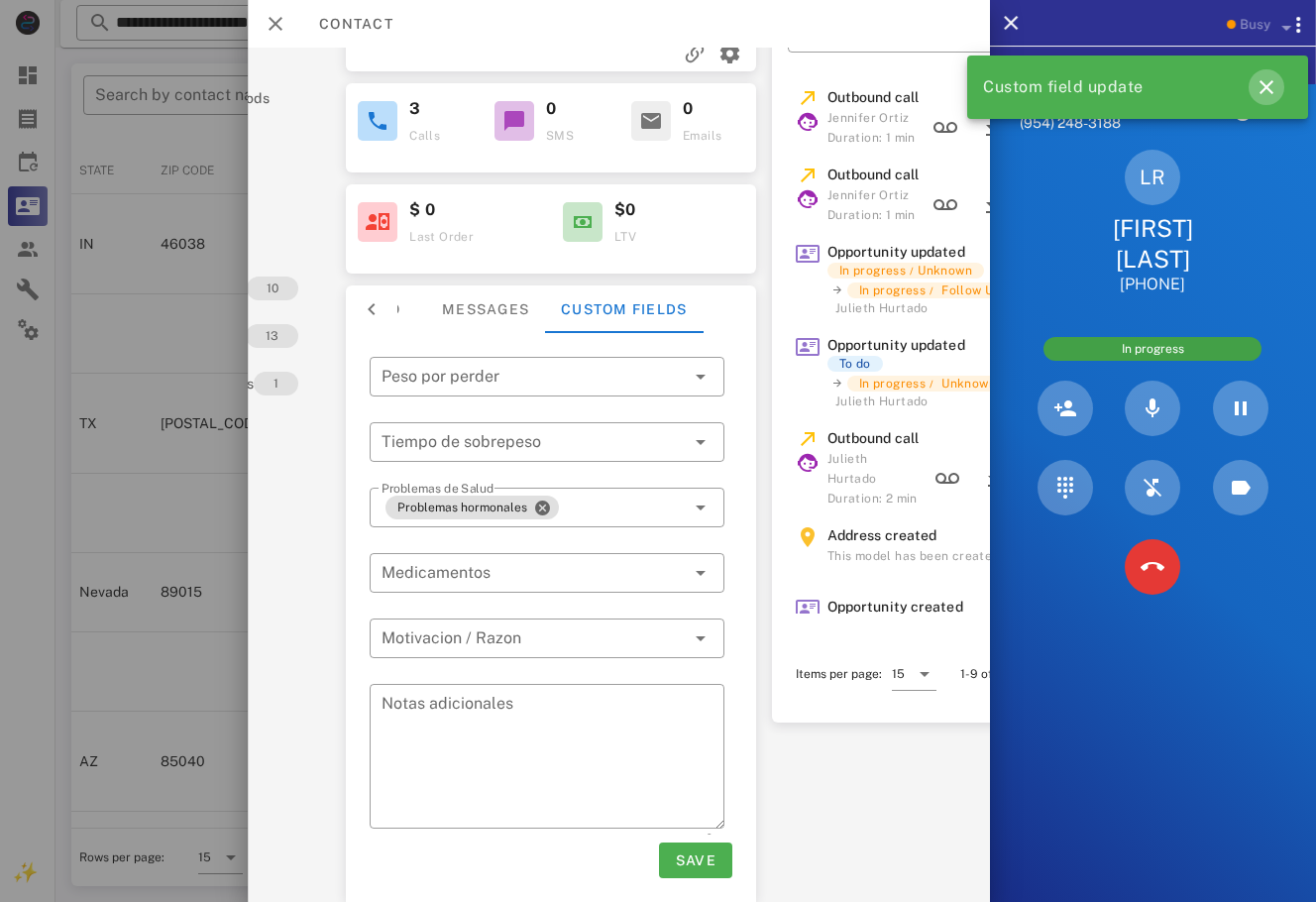 click at bounding box center (1266, 87) 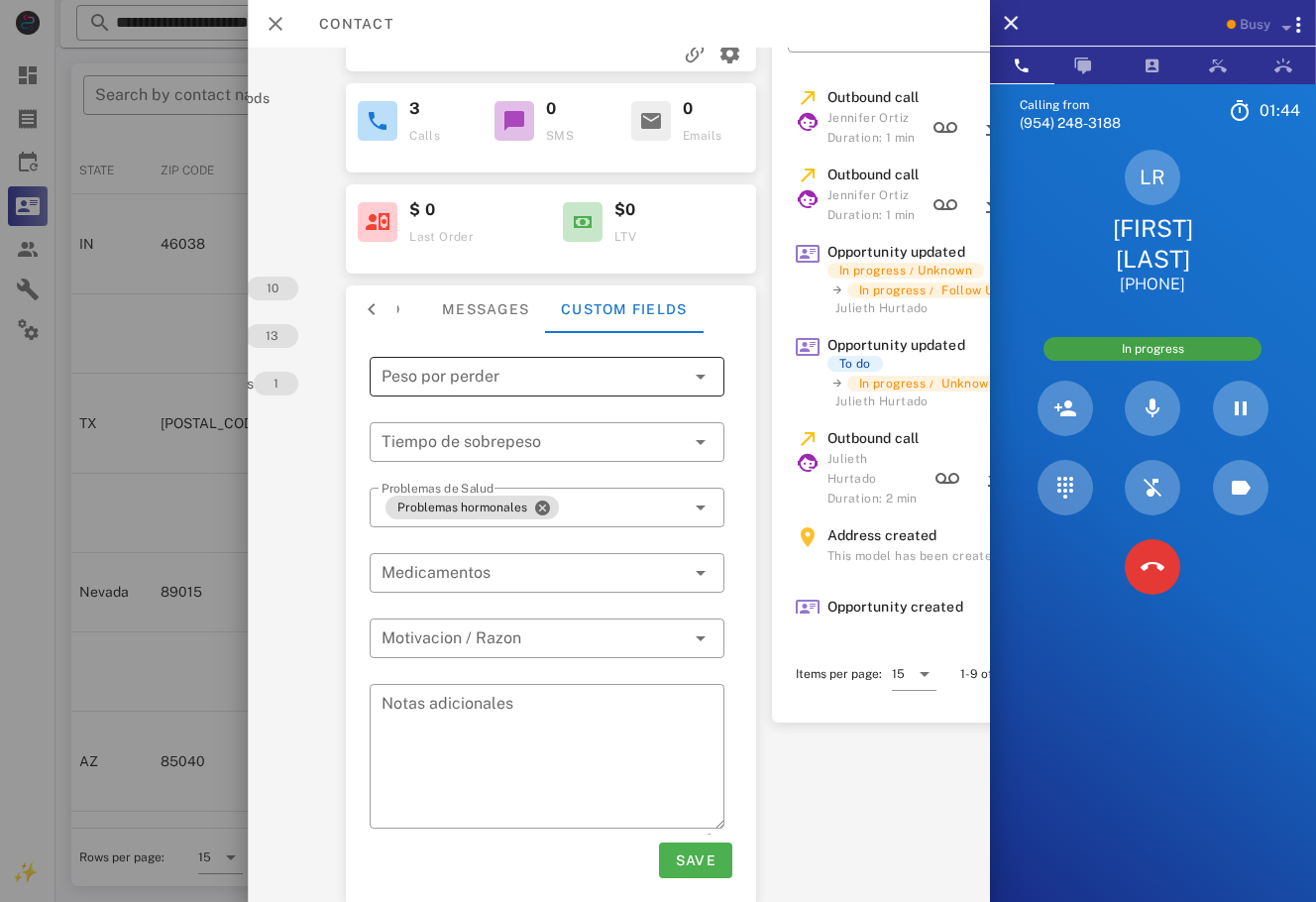 click at bounding box center [533, 377] 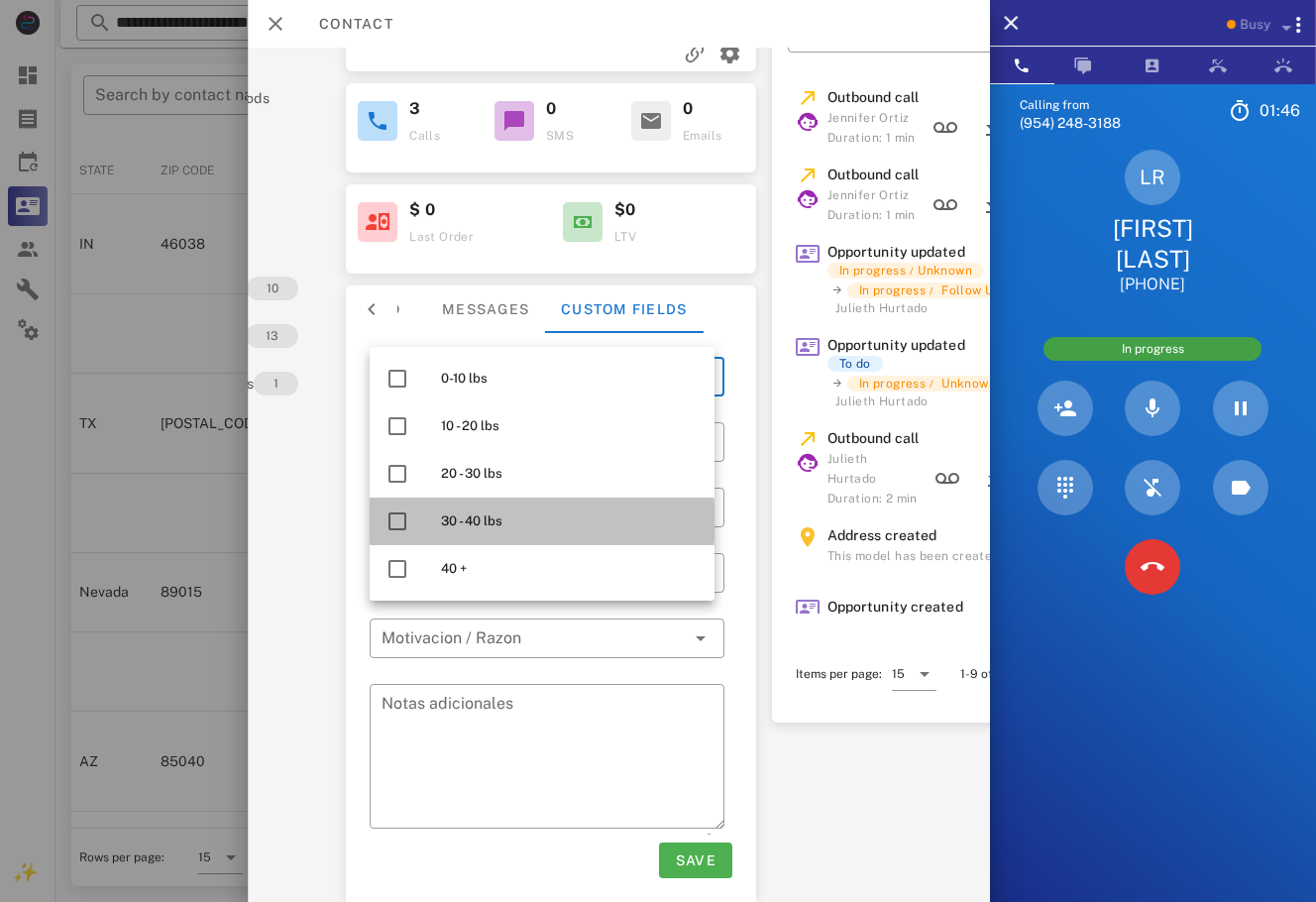 click on "30 - 40 lbs" at bounding box center [570, 521] 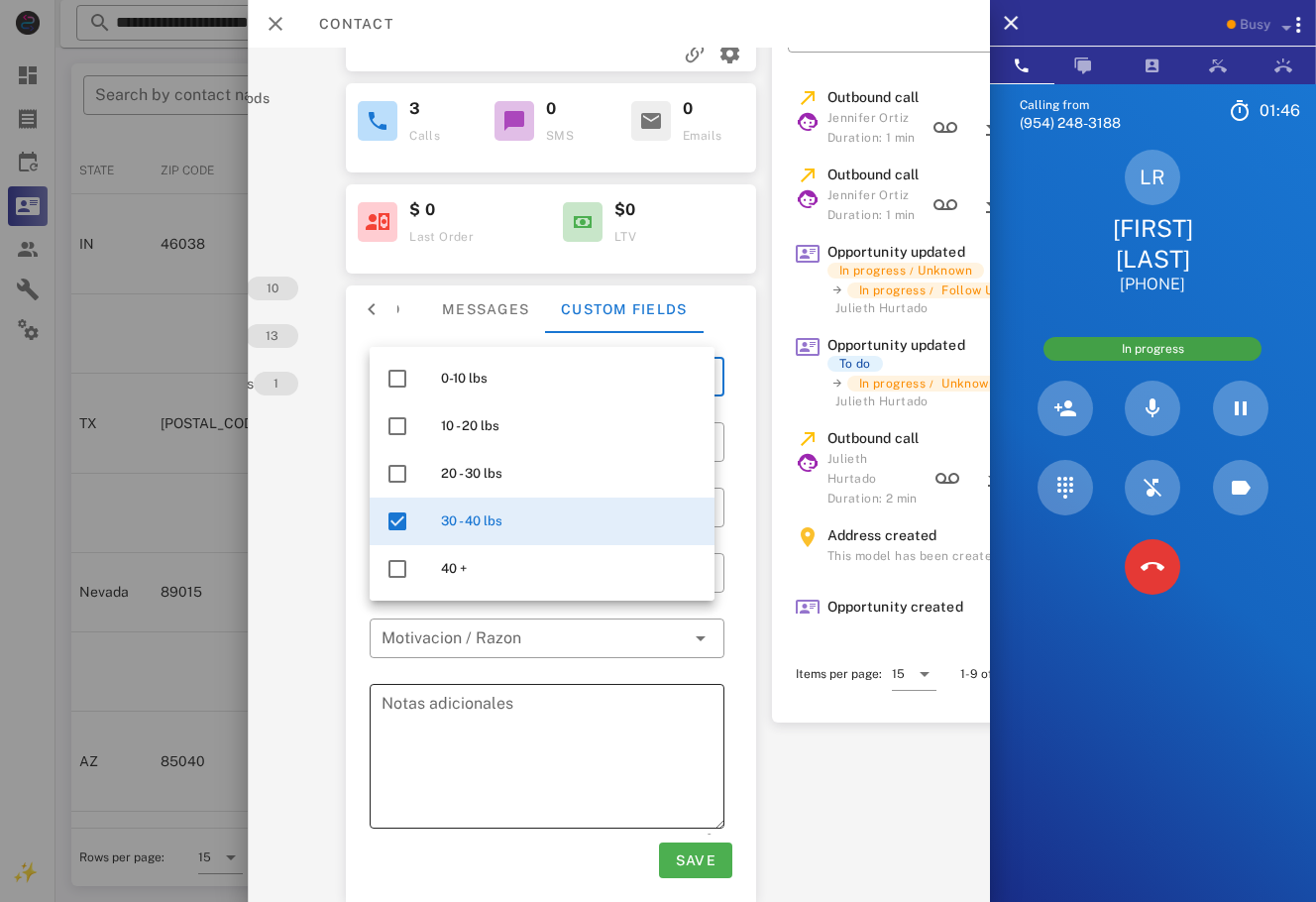 click on "Notas adicionales" at bounding box center (553, 759) 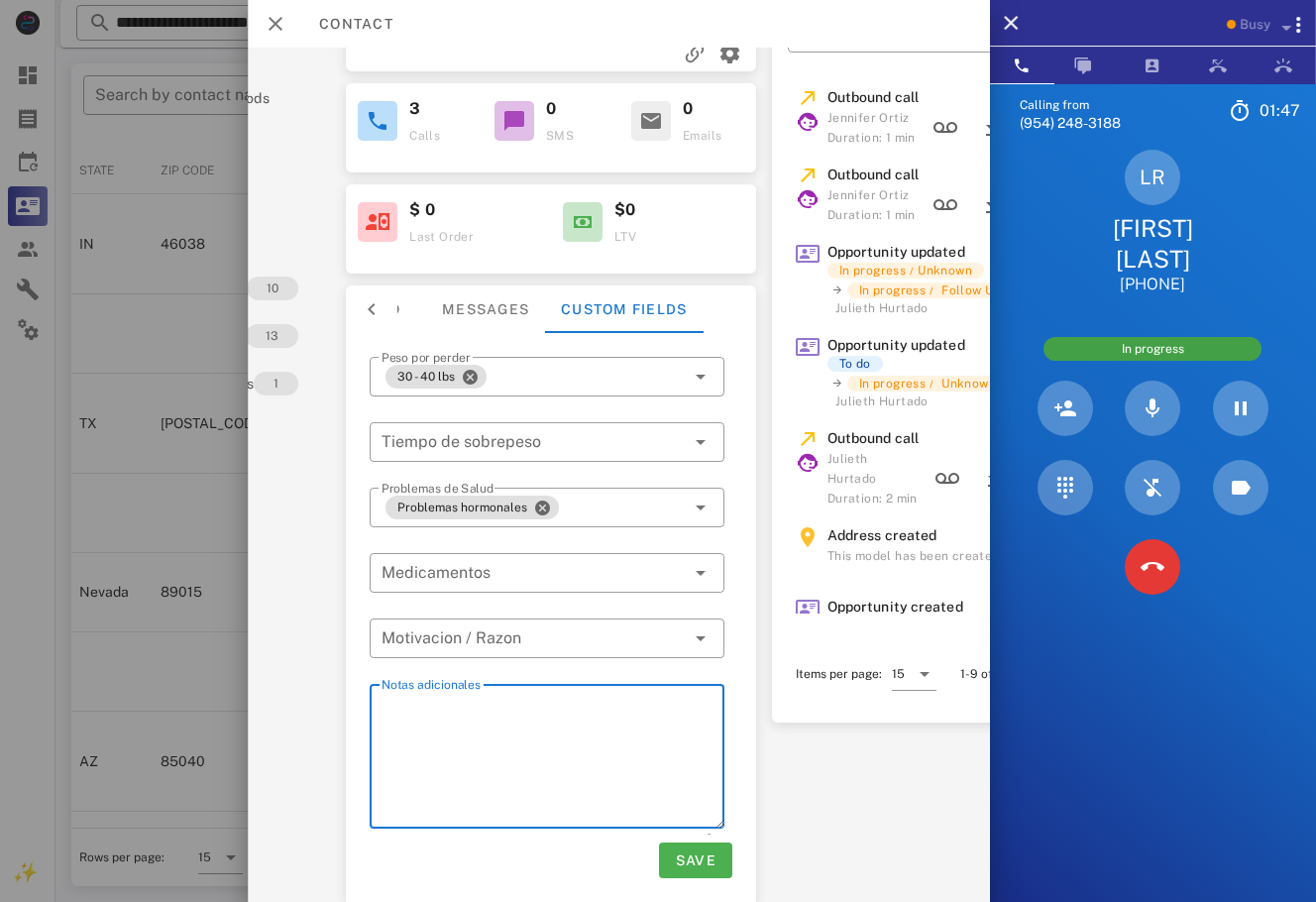 click on "Notas adicionales" at bounding box center [553, 759] 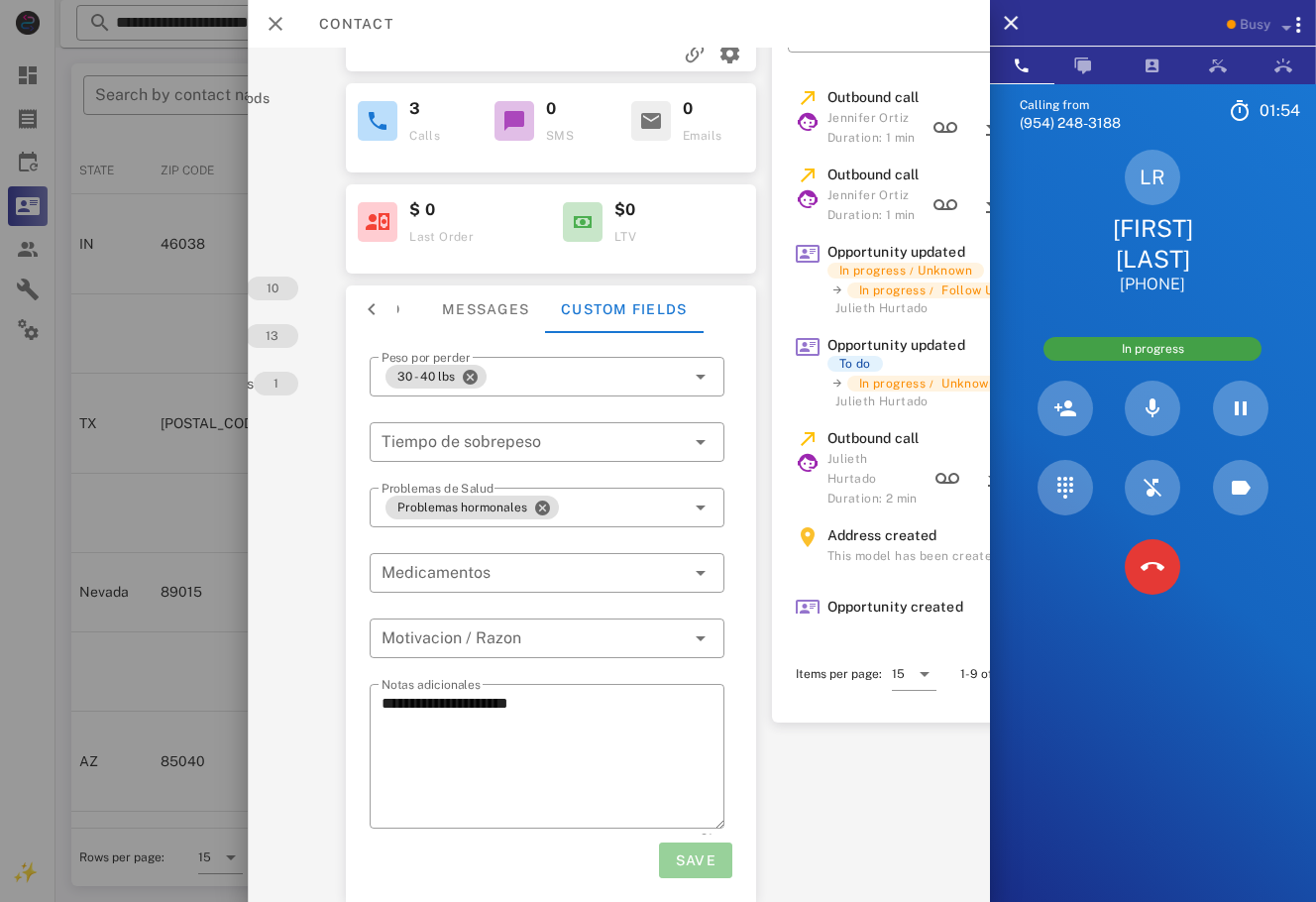click on "Save" at bounding box center (695, 860) 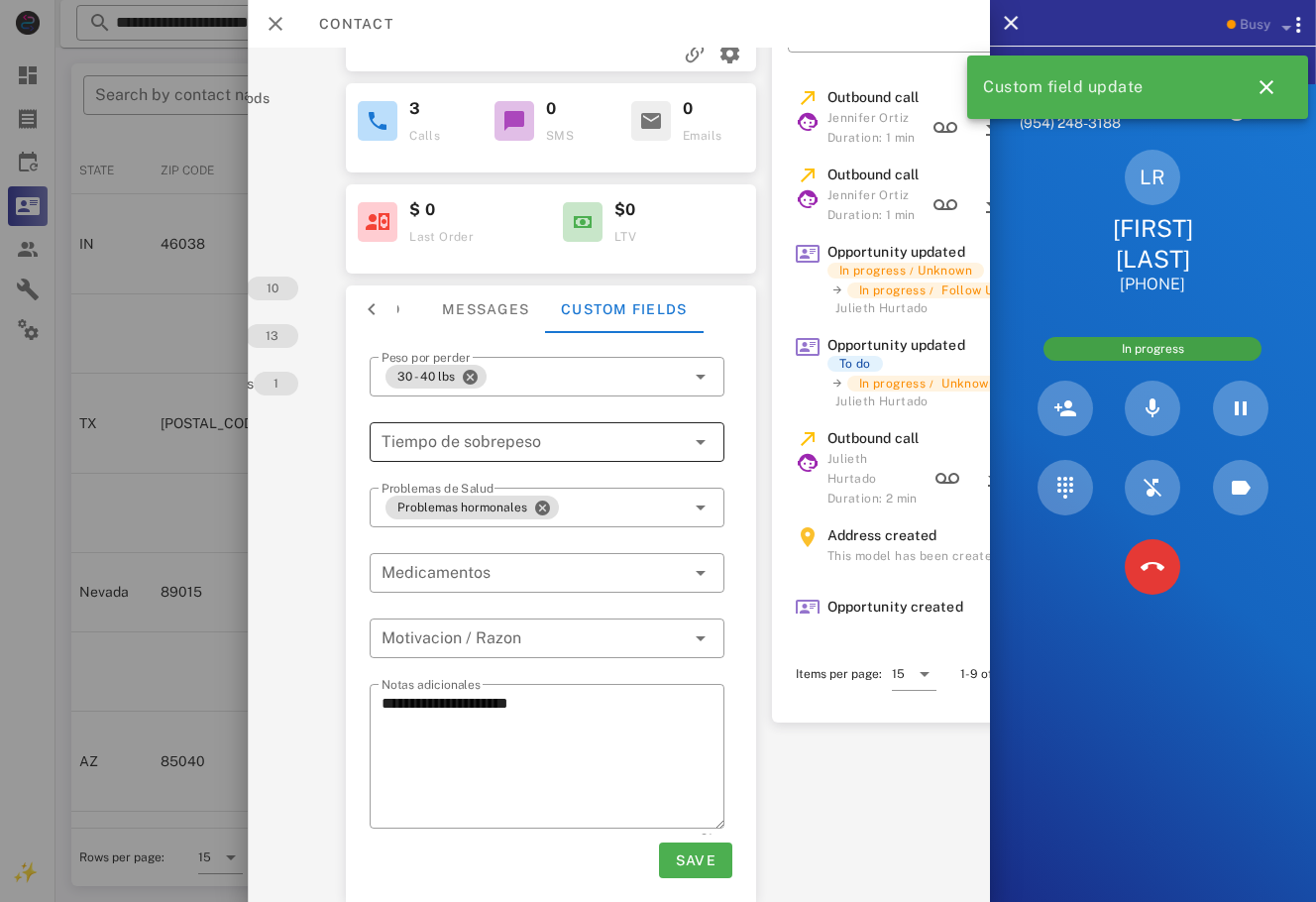 click at bounding box center [519, 442] 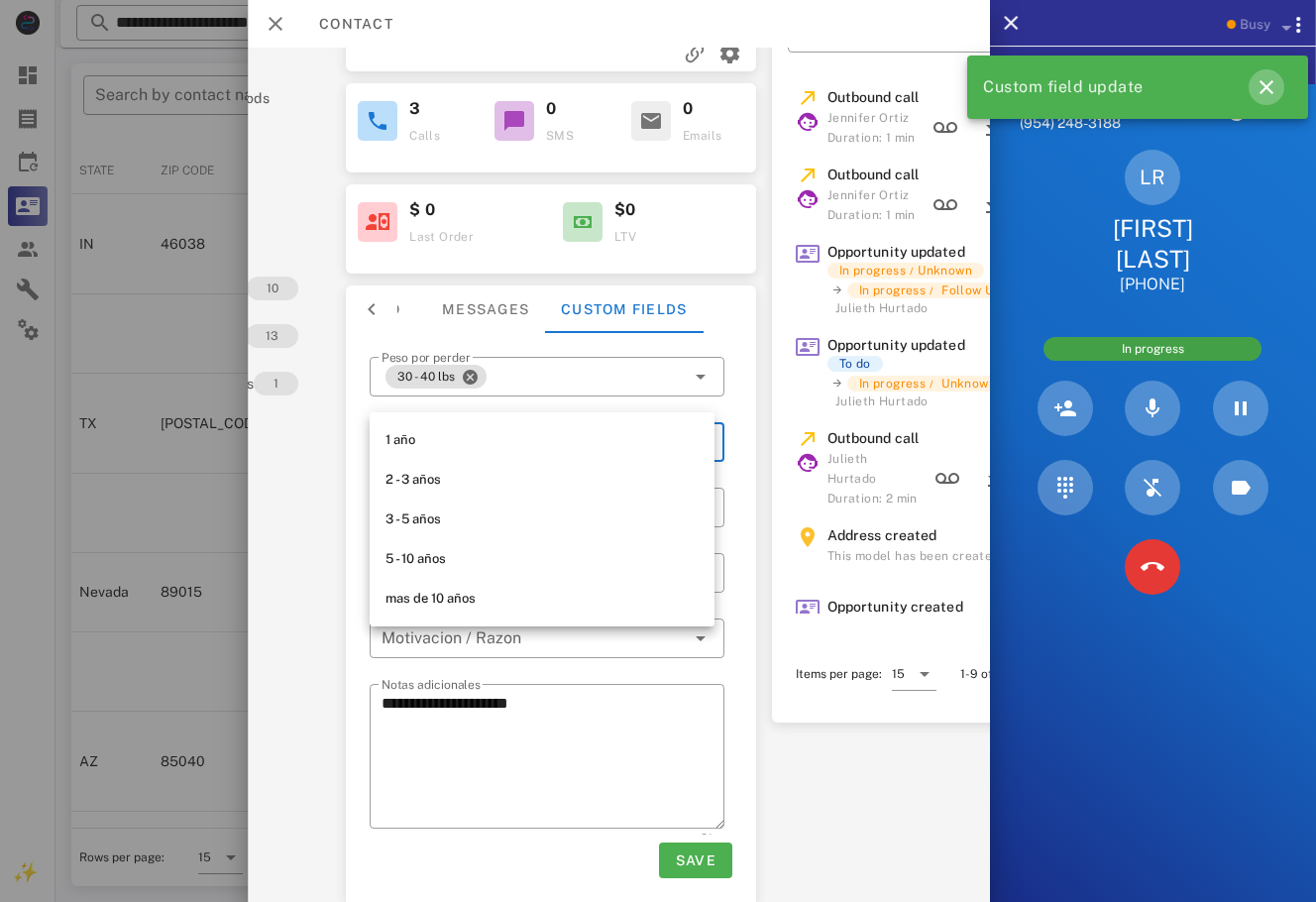 click at bounding box center [1266, 87] 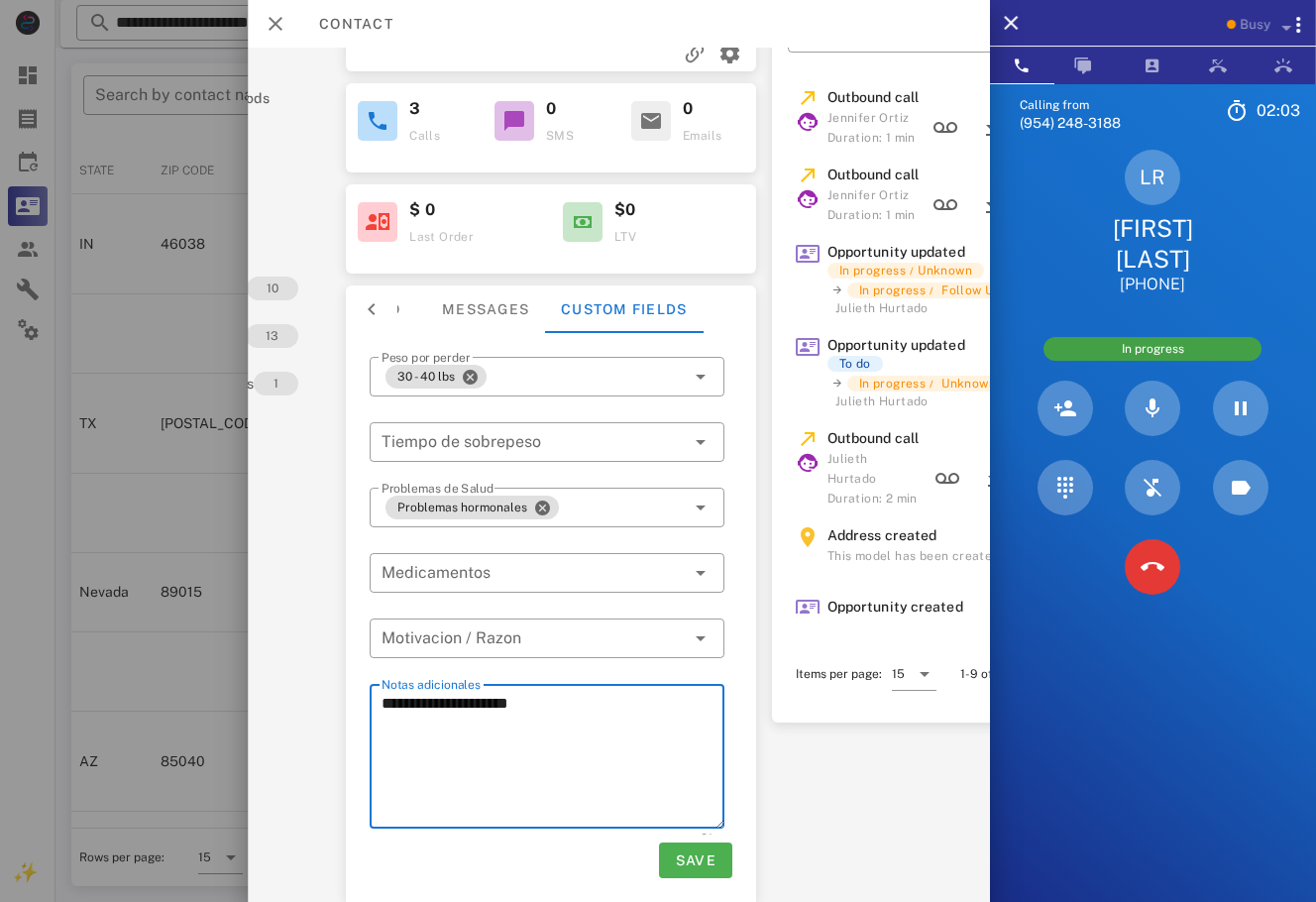 click on "**********" at bounding box center (553, 759) 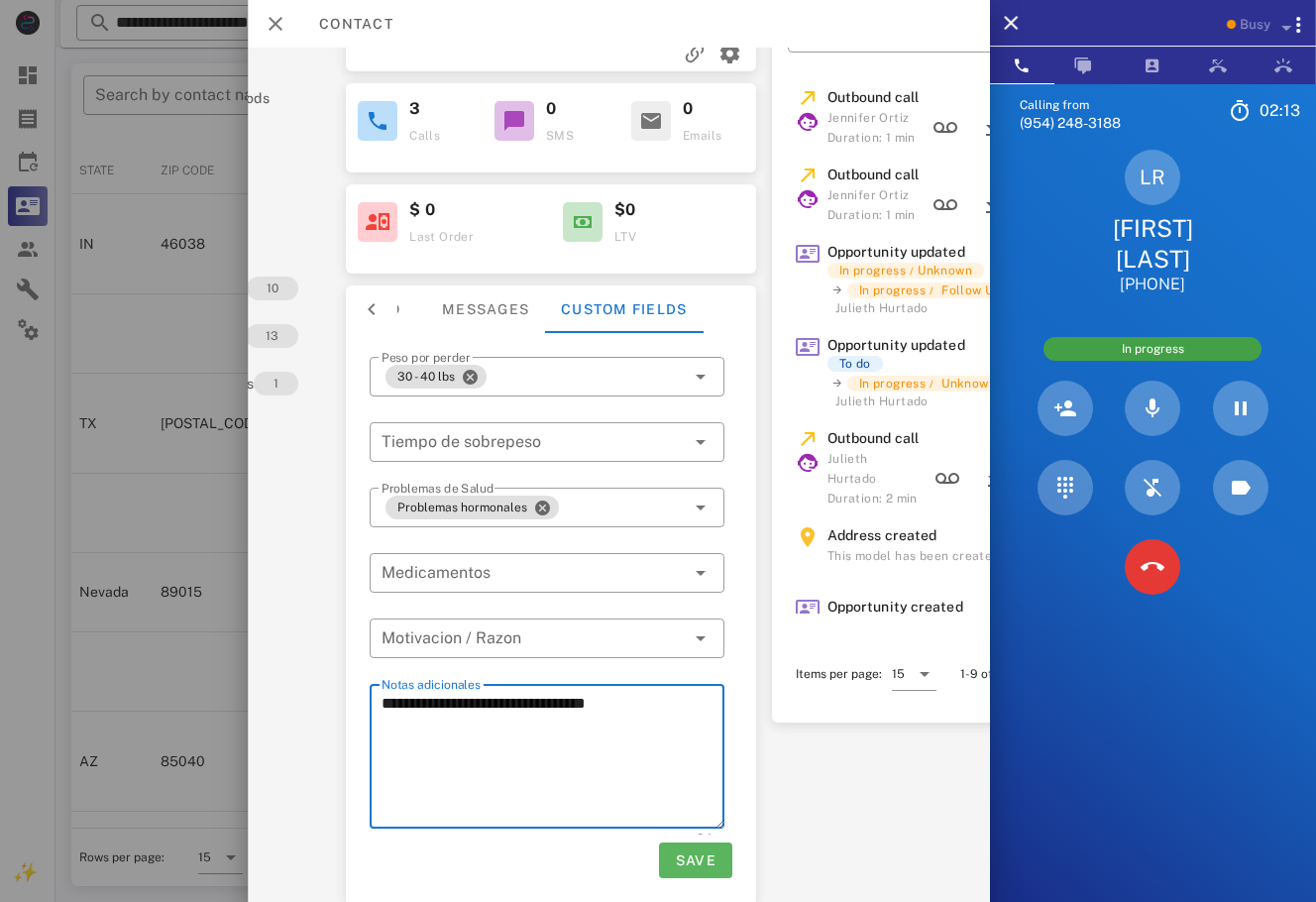 type on "**********" 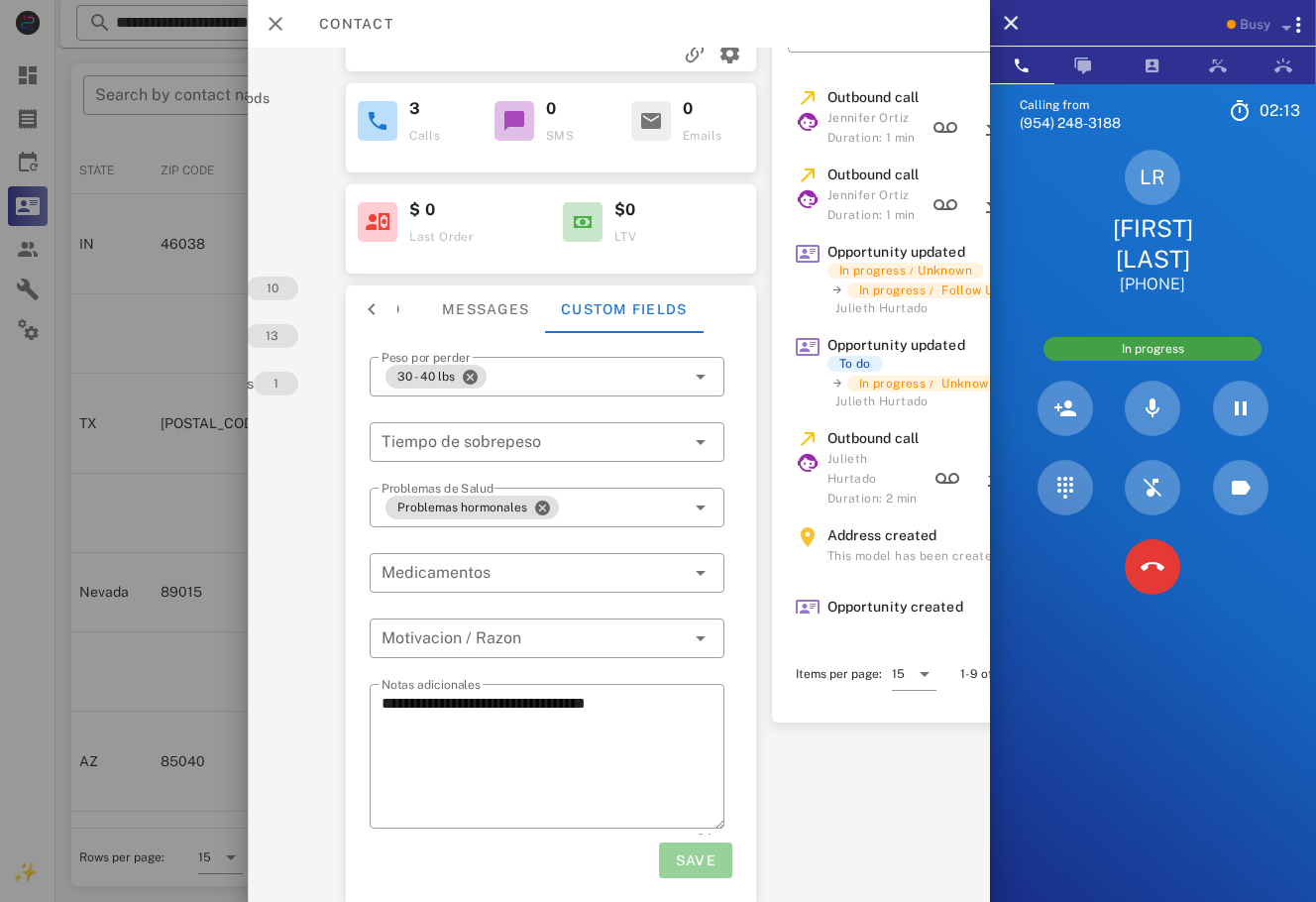 click on "Save" at bounding box center (695, 860) 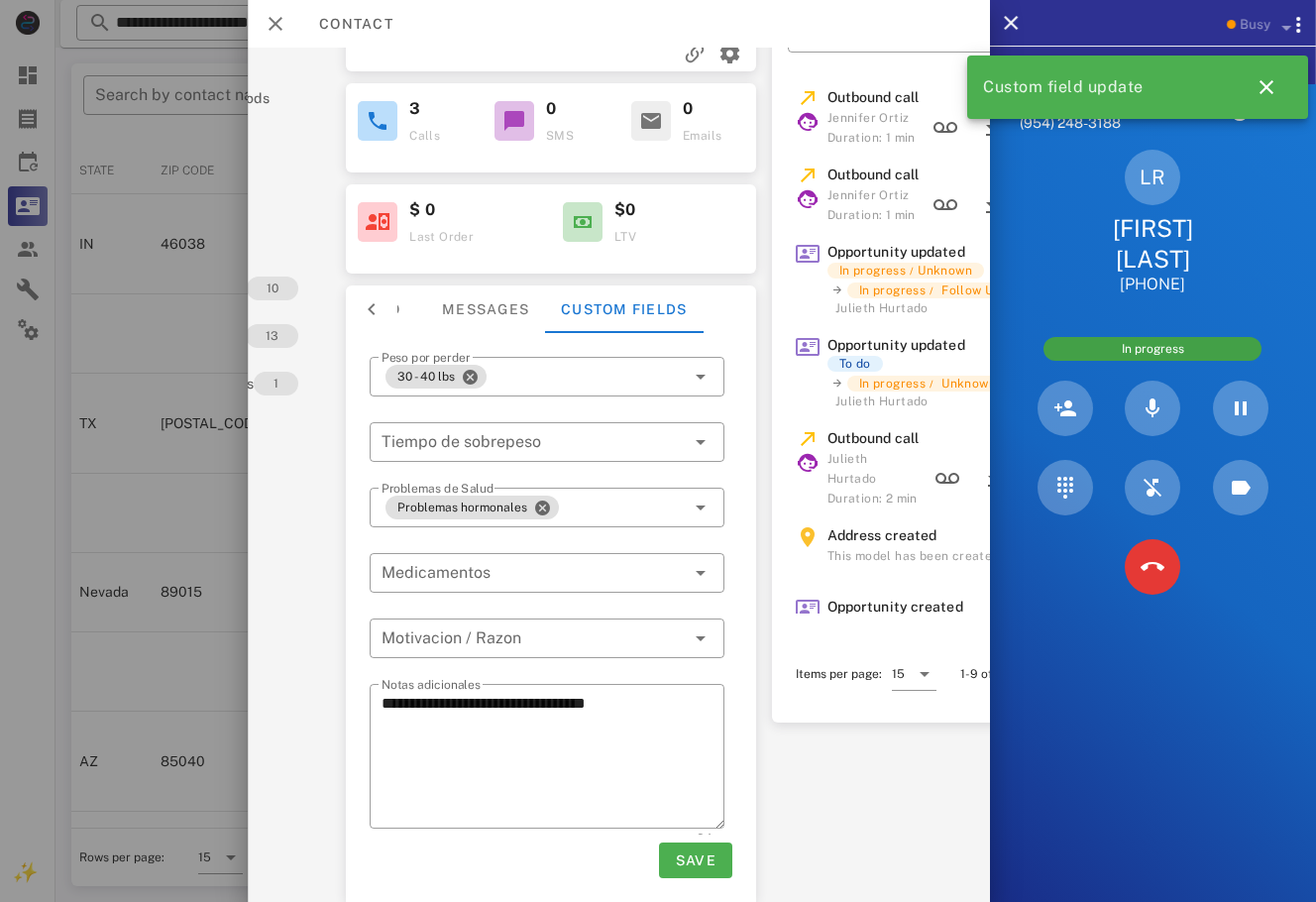 click on "​ Peso por perder 30 - 40 lbs" at bounding box center [547, 390] 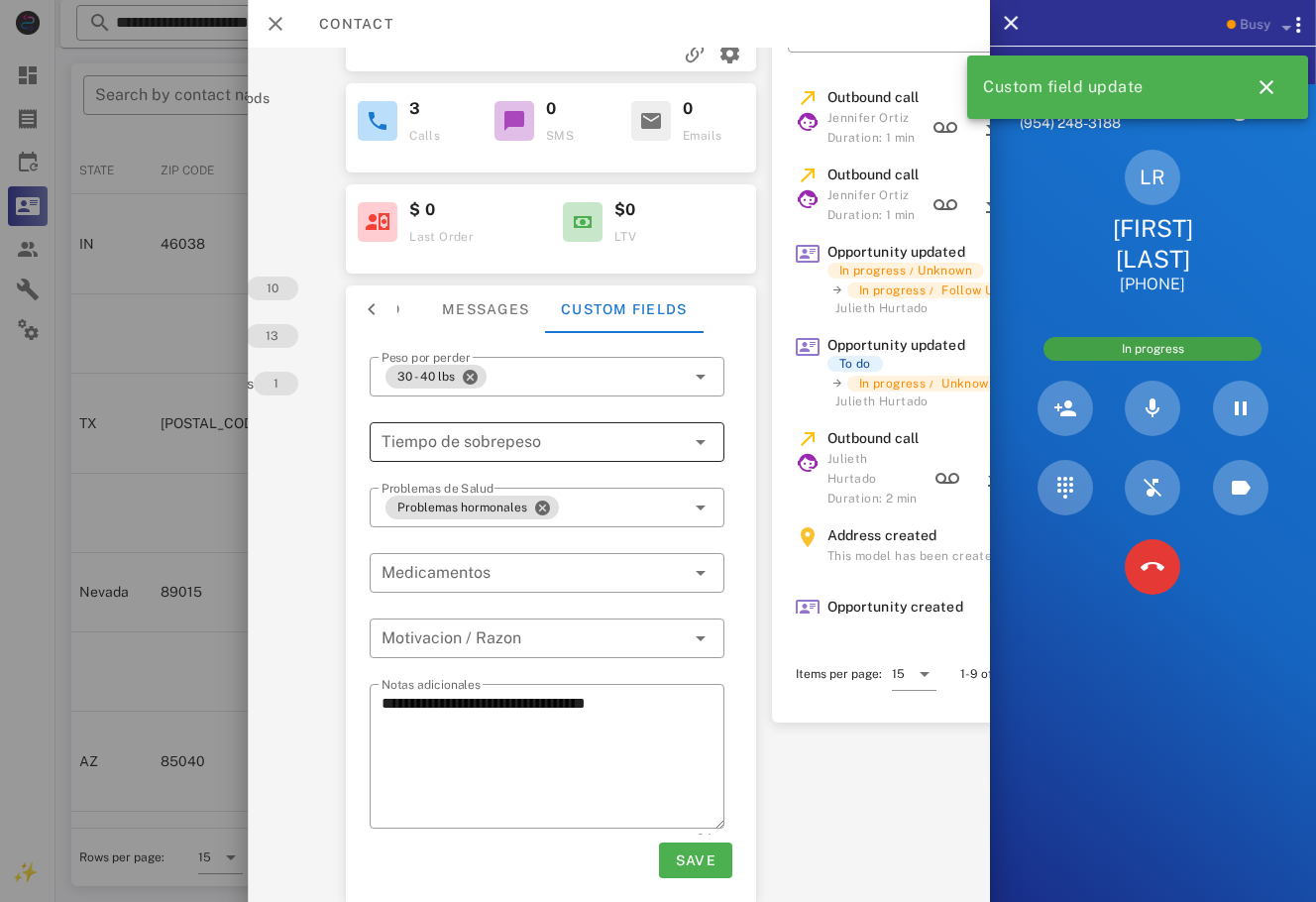 click at bounding box center [519, 442] 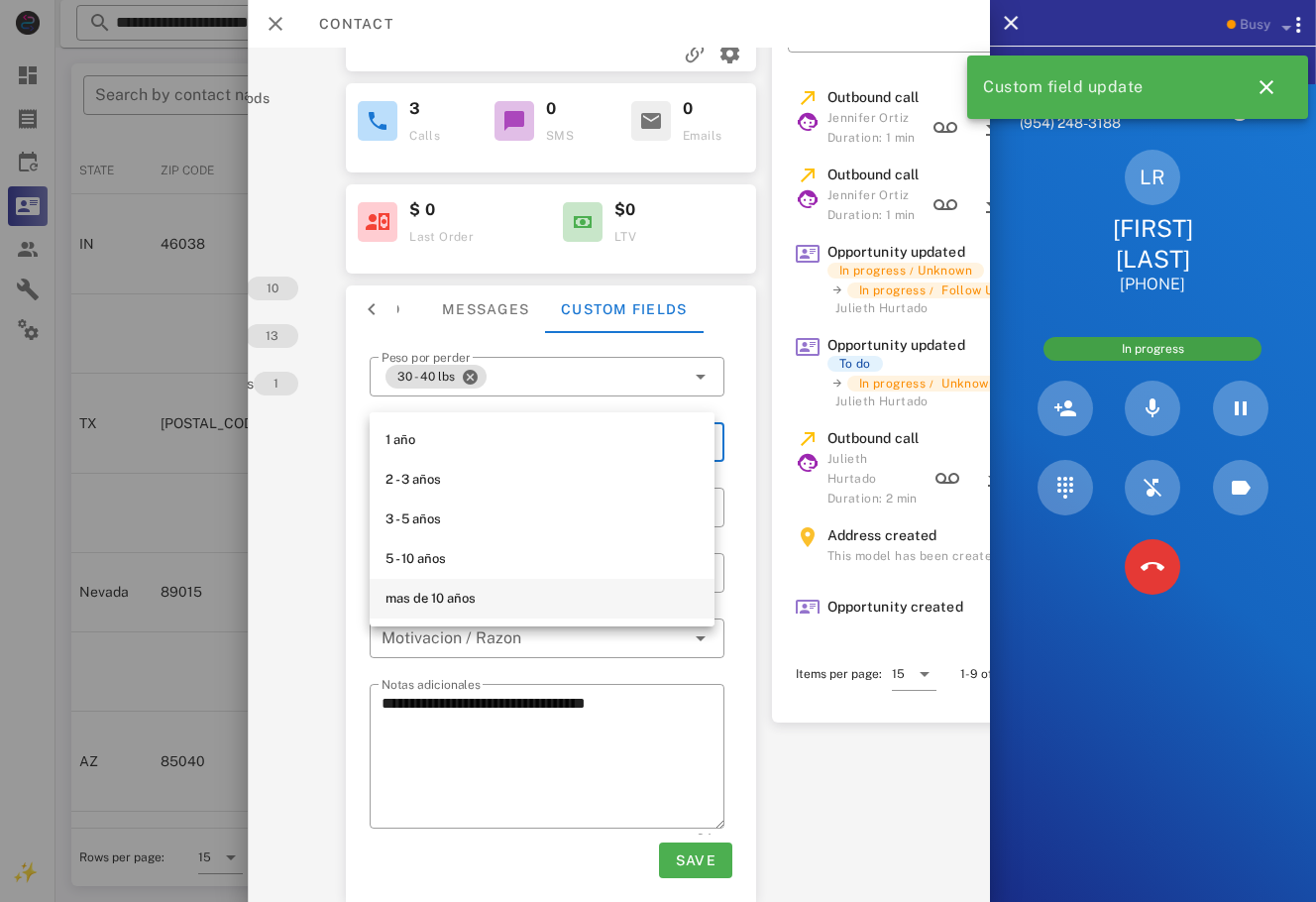 click on "mas de 10 años" at bounding box center [542, 599] 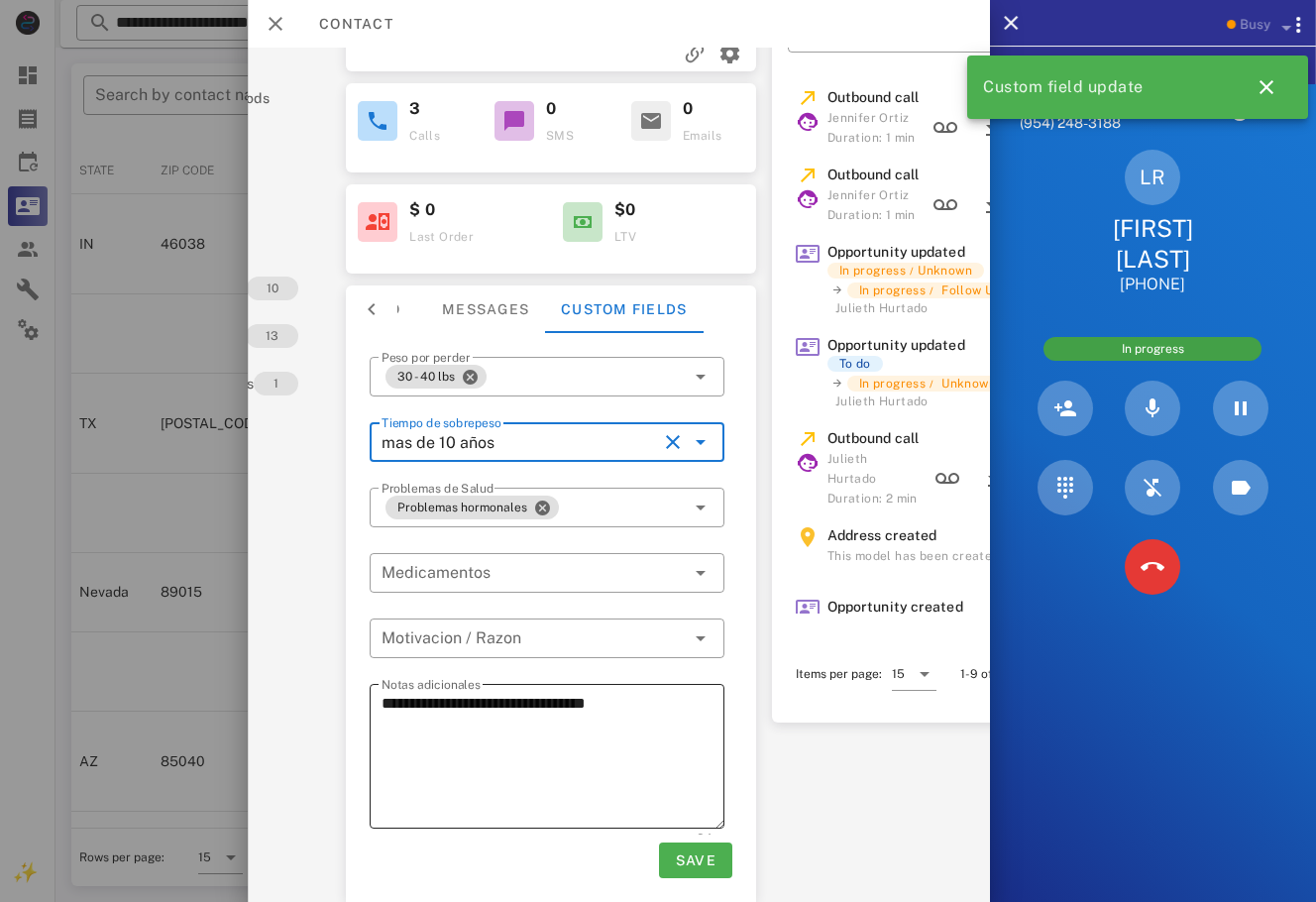 click on "**********" at bounding box center (553, 759) 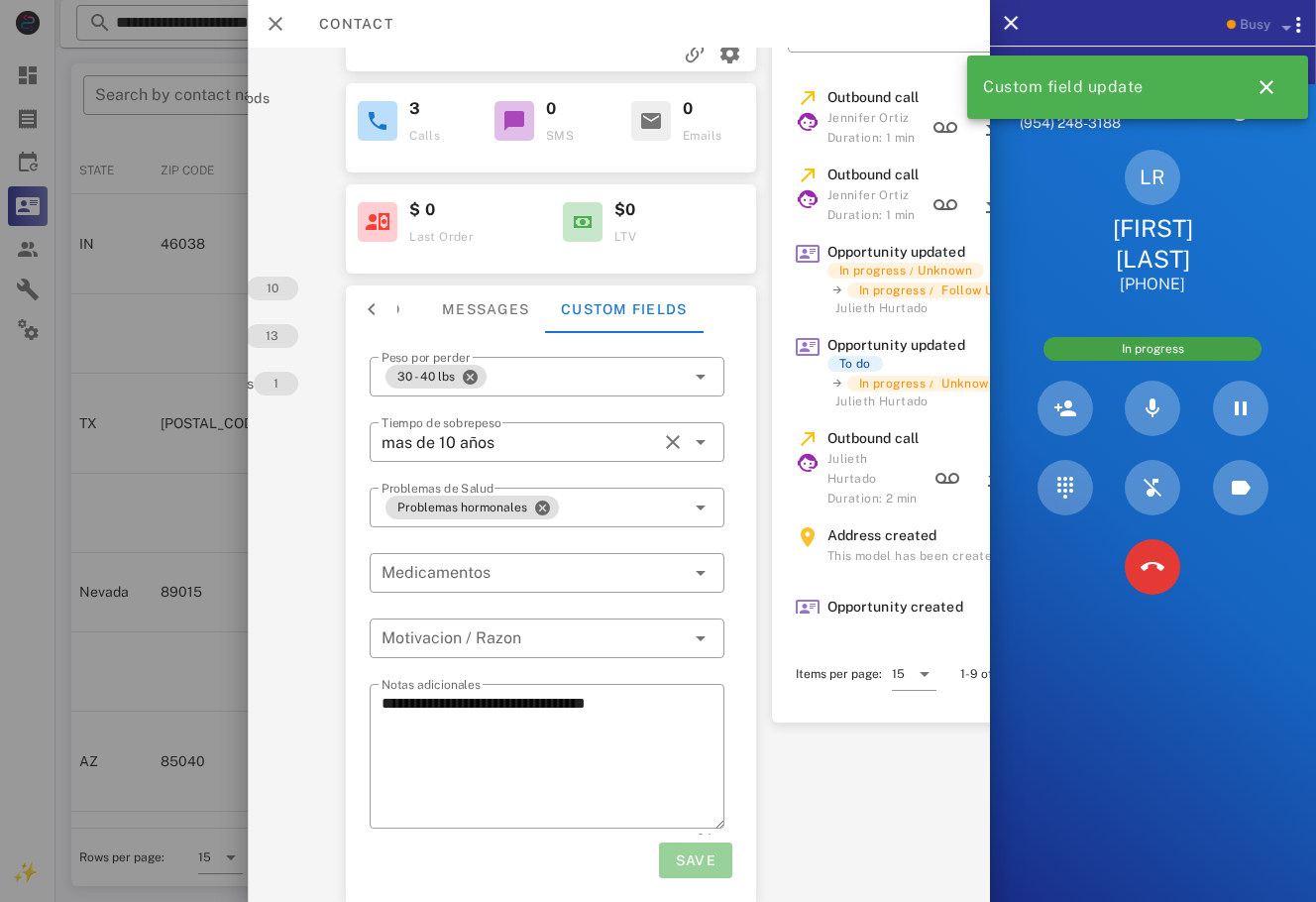 click on "Save" at bounding box center [695, 860] 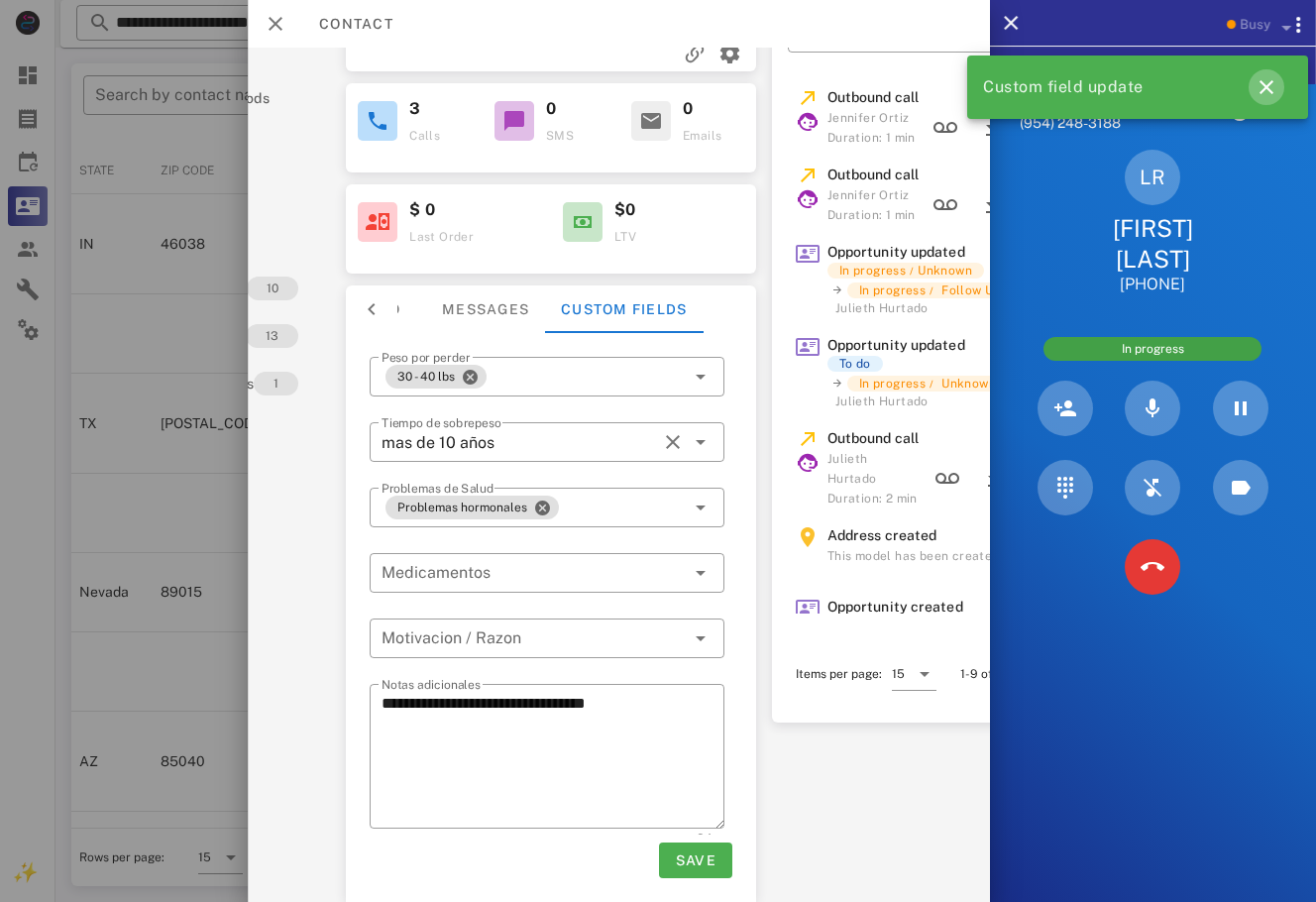 click at bounding box center [1266, 87] 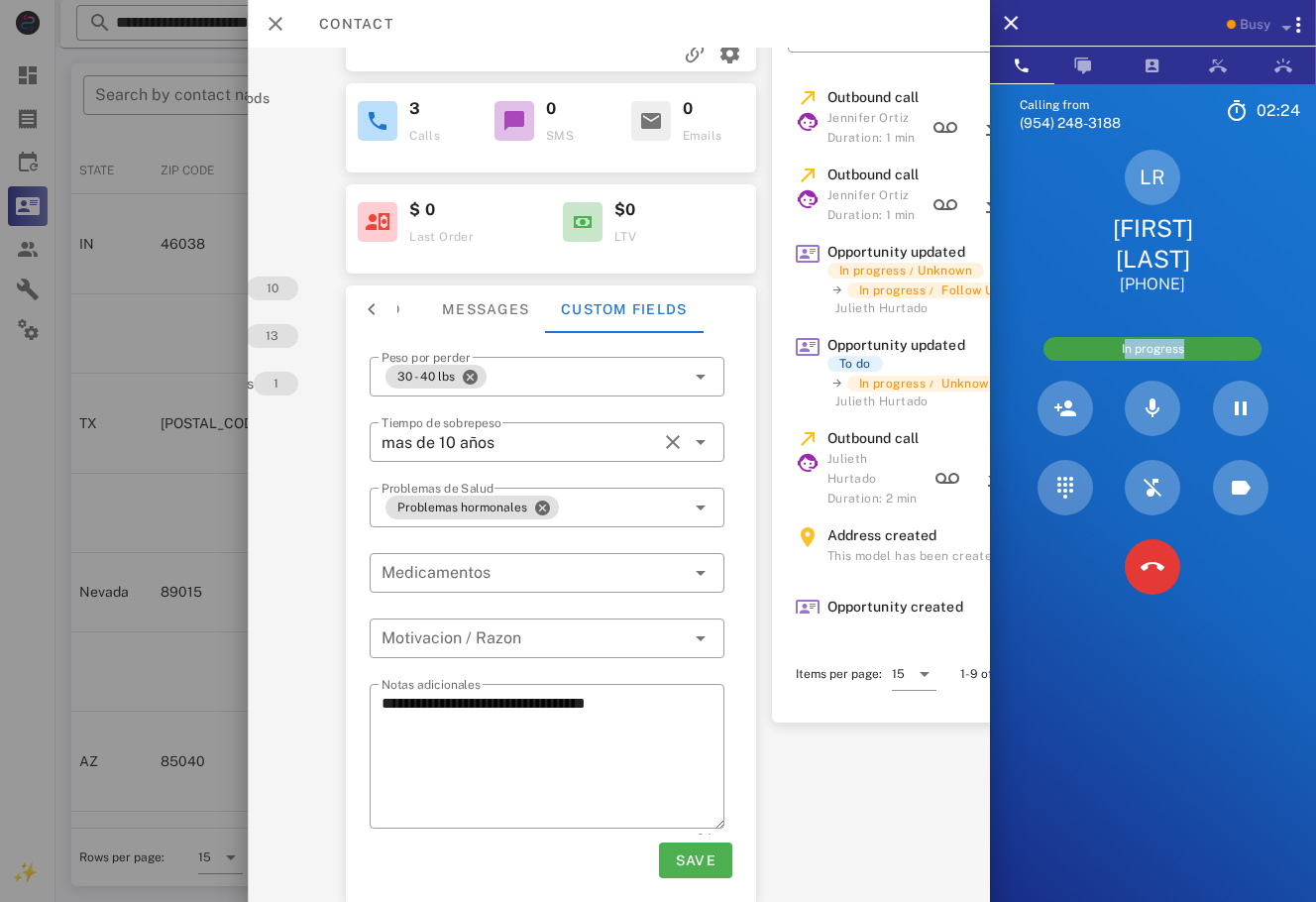 drag, startPoint x: 992, startPoint y: 410, endPoint x: 991, endPoint y: 312, distance: 98.0051 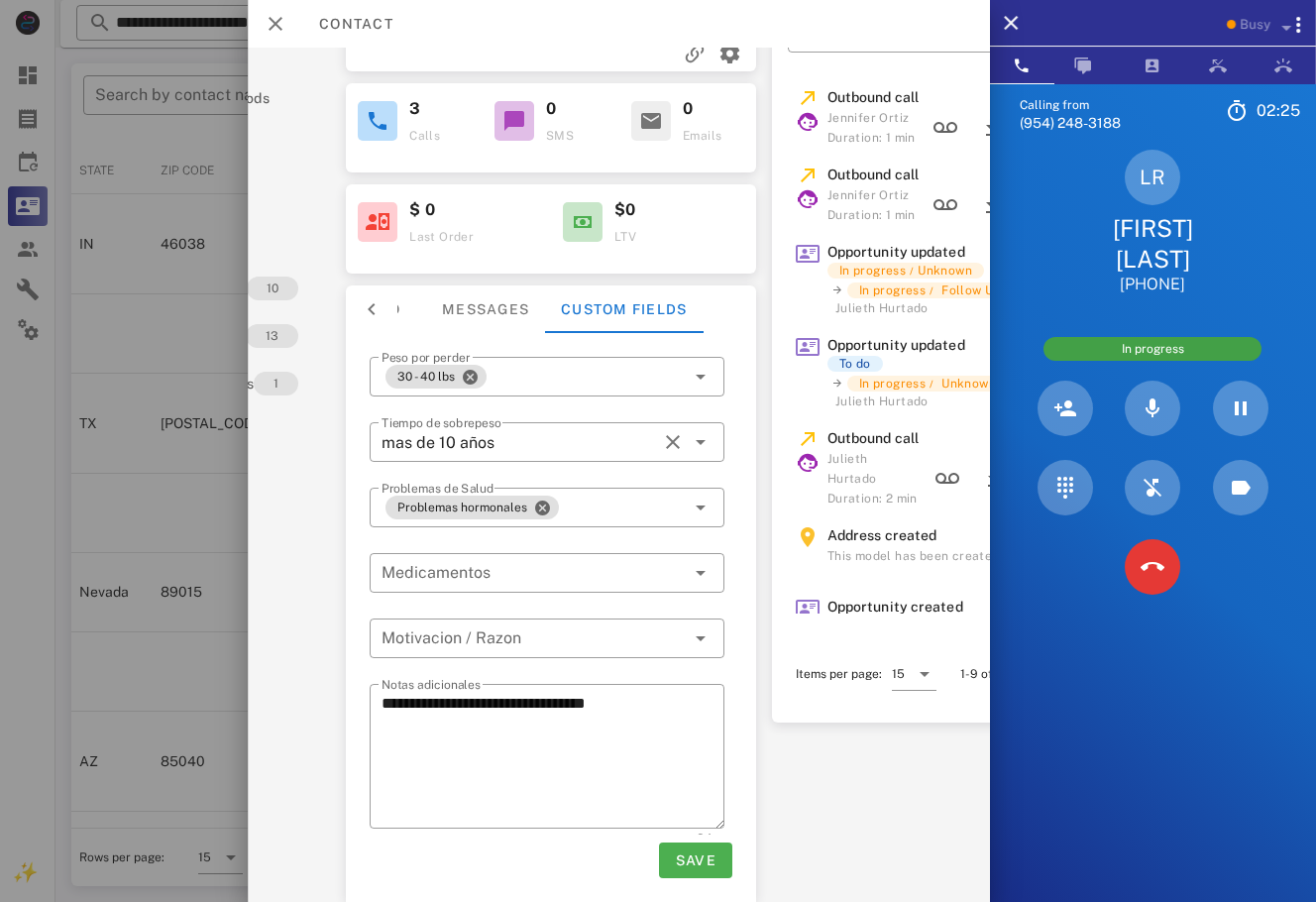 click on "LR   Lorena Ramirez  +18315787473" at bounding box center [1152, 222] 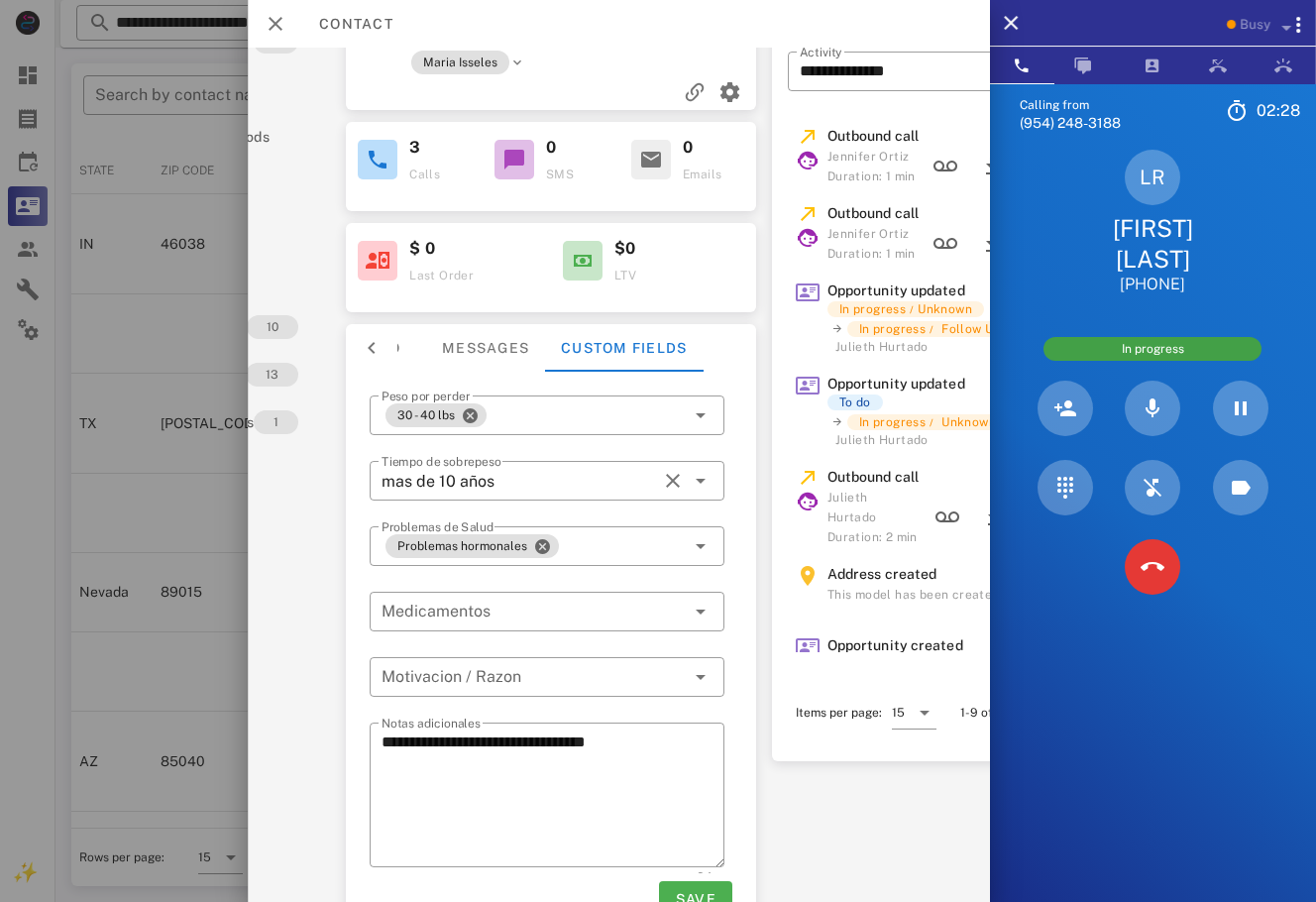 scroll, scrollTop: 181, scrollLeft: 160, axis: both 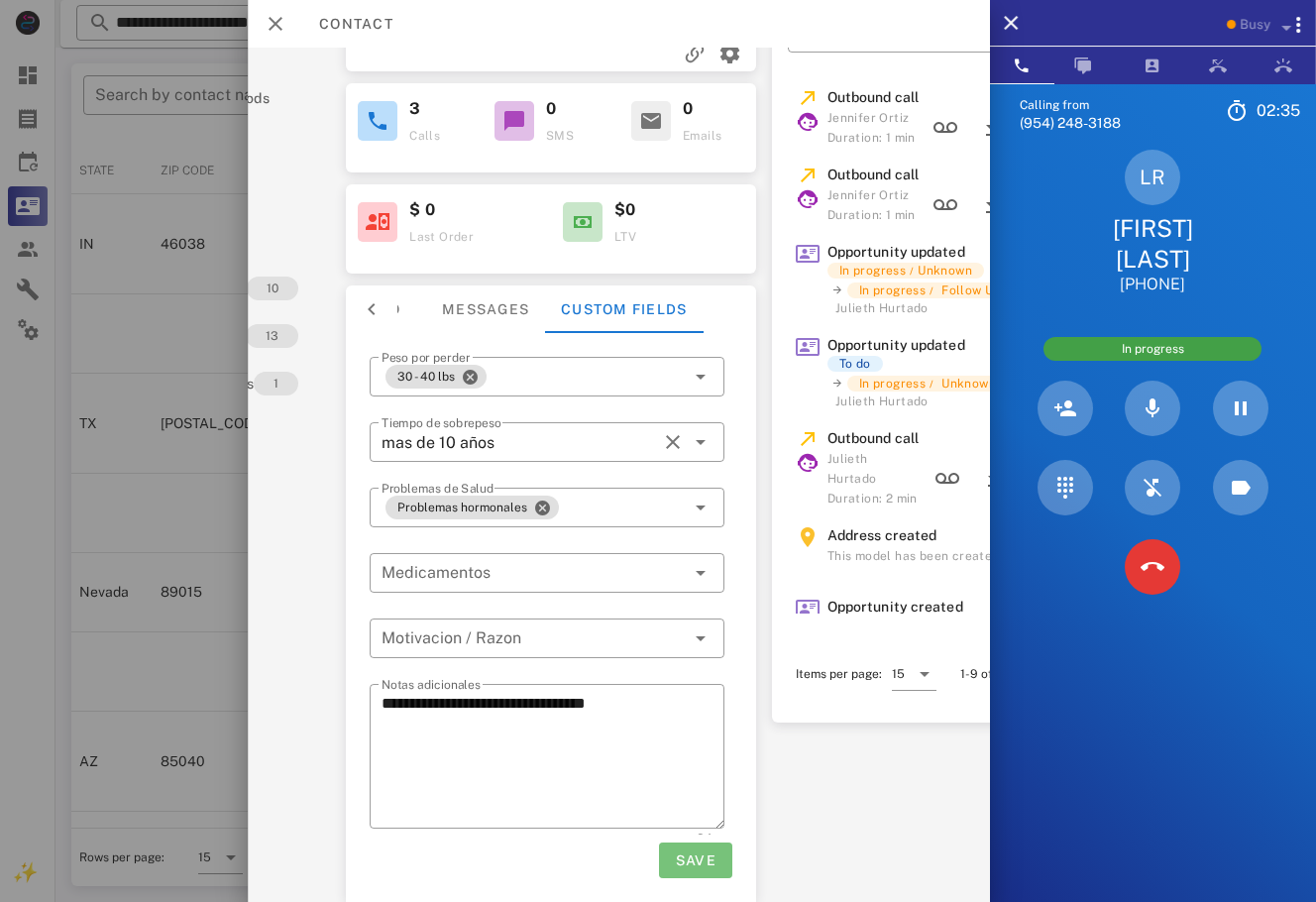 click on "Save" at bounding box center (695, 860) 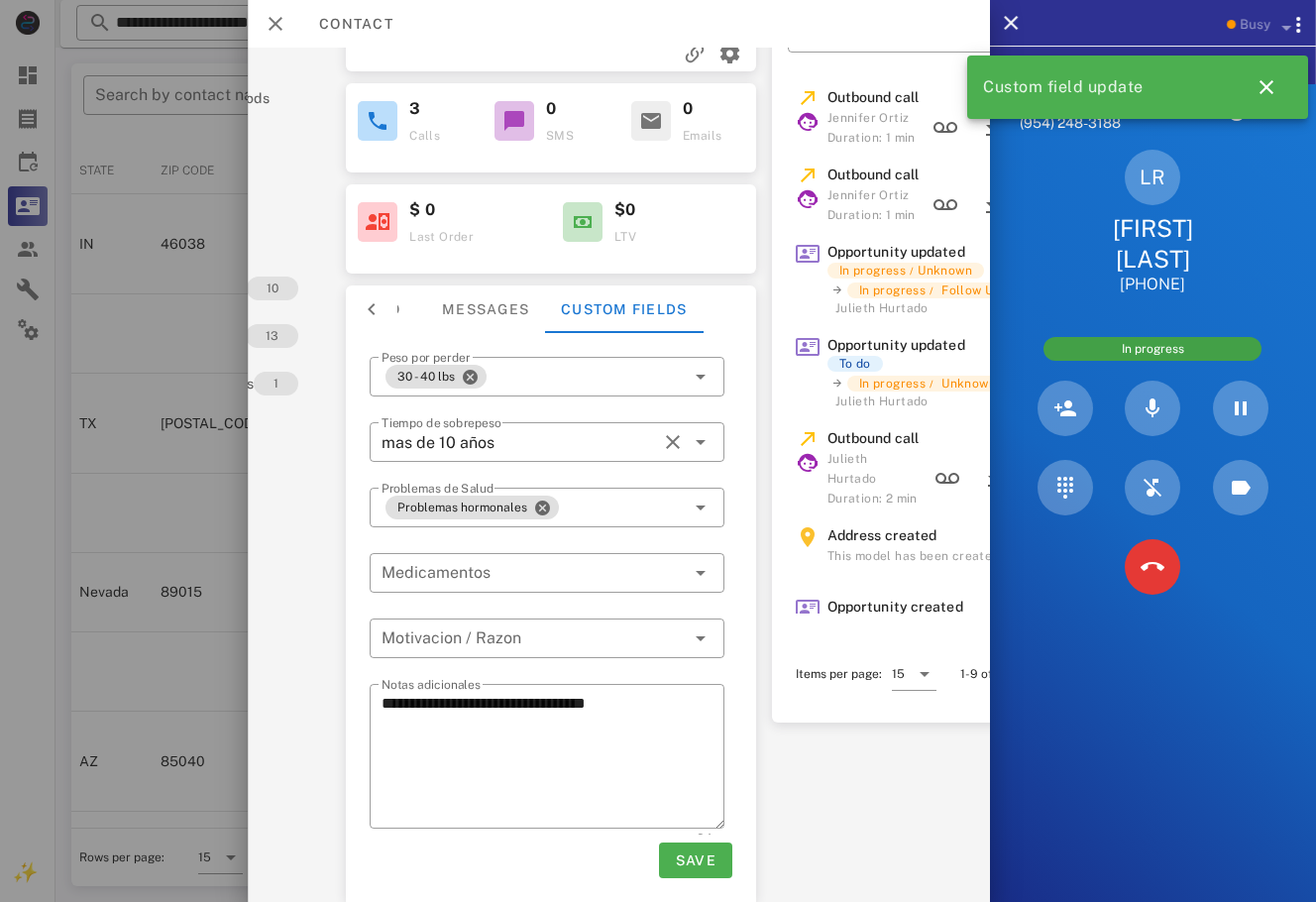 click at bounding box center (372, 309) 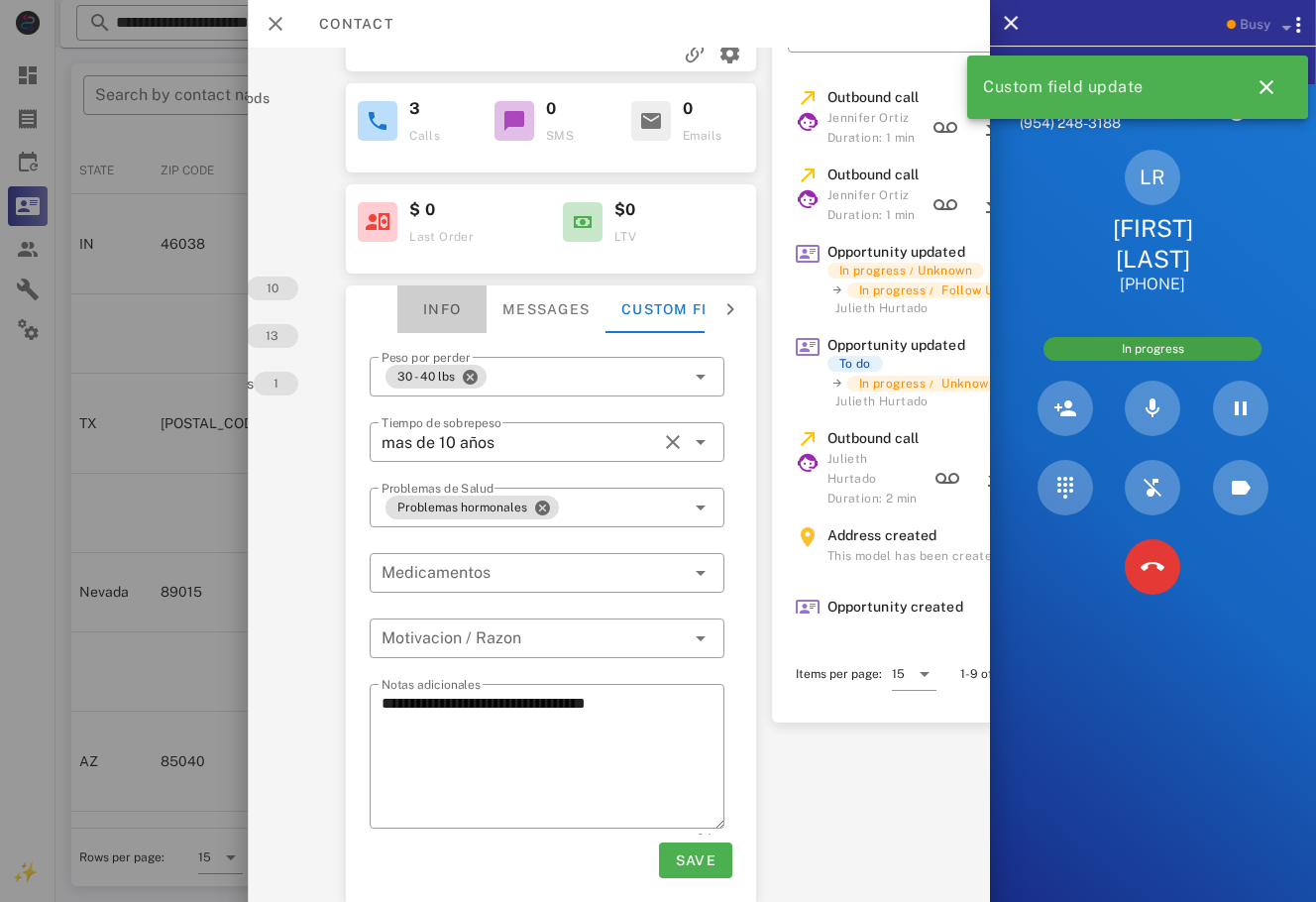 click on "Info" at bounding box center (442, 309) 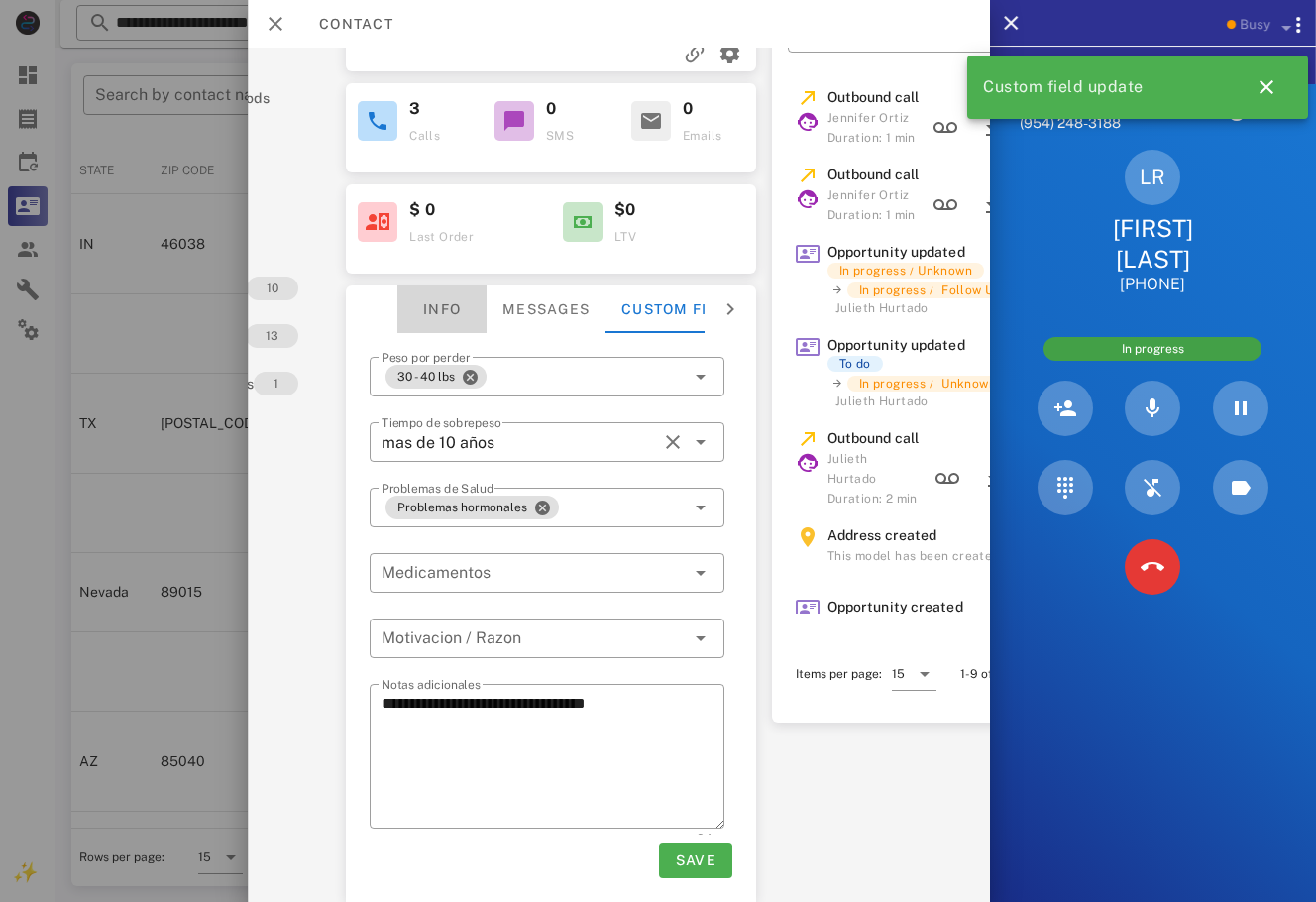scroll, scrollTop: 21, scrollLeft: 160, axis: both 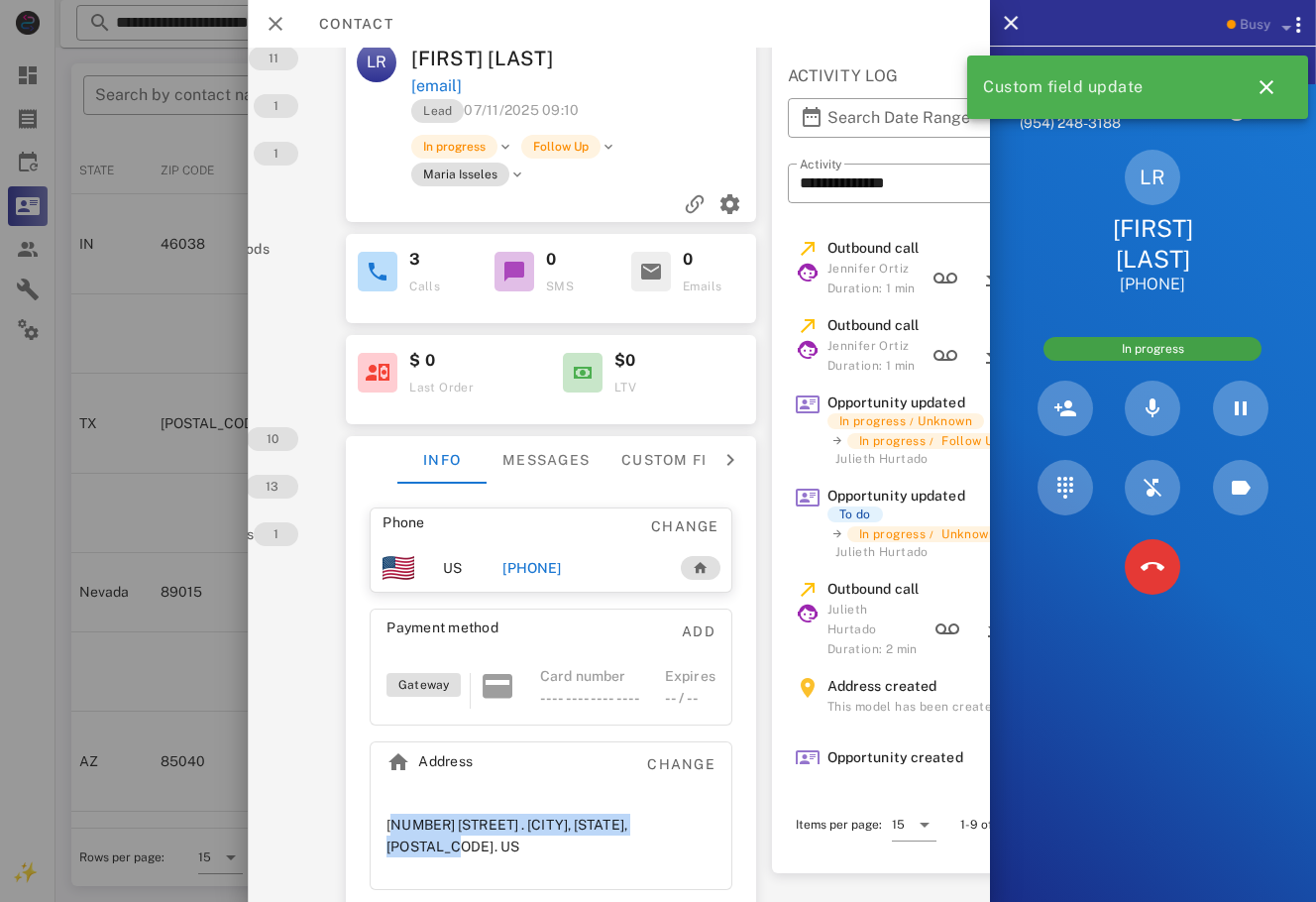 drag, startPoint x: 697, startPoint y: 826, endPoint x: 353, endPoint y: 829, distance: 344.01308 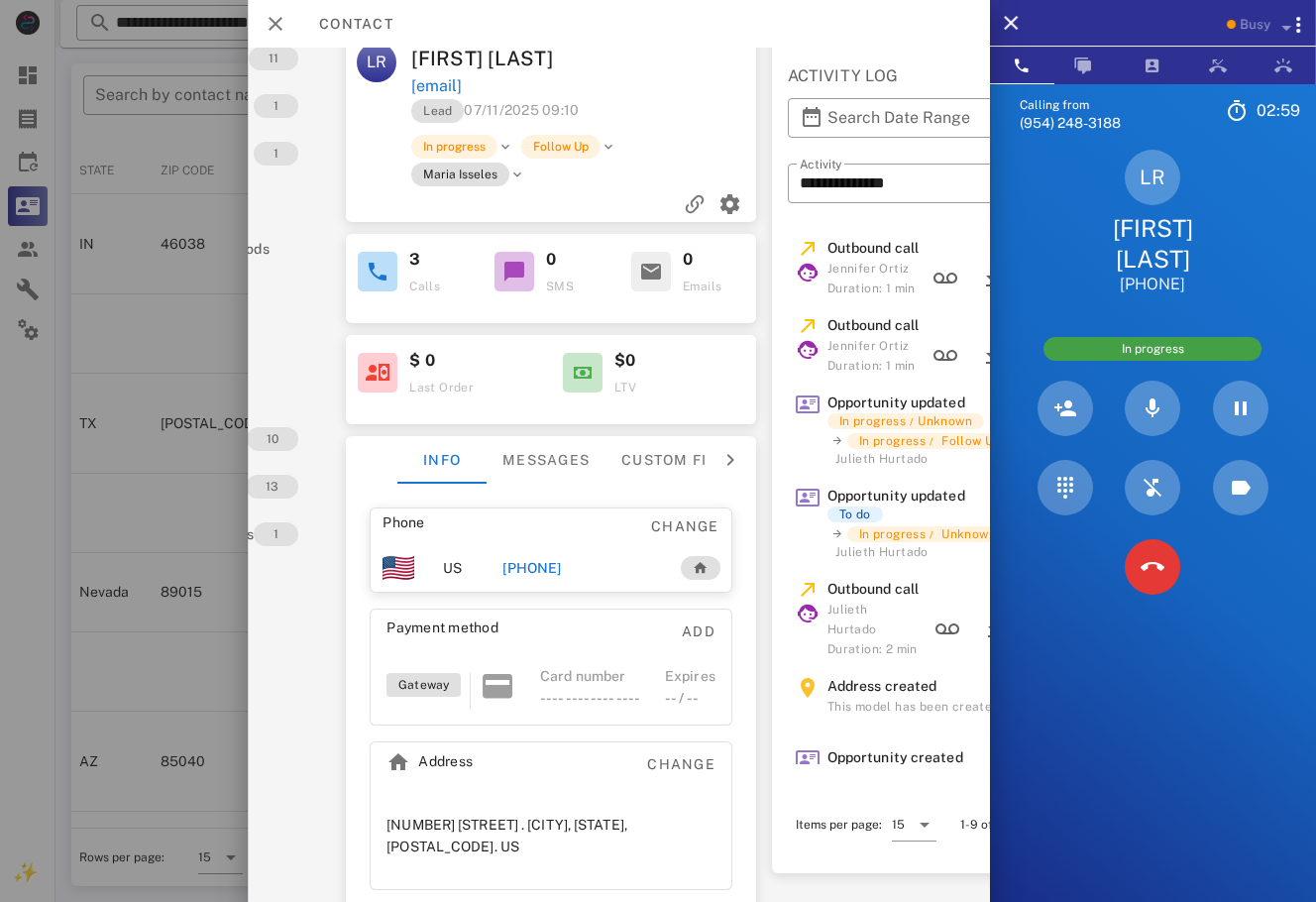 click on "**********" at bounding box center (551, 454) 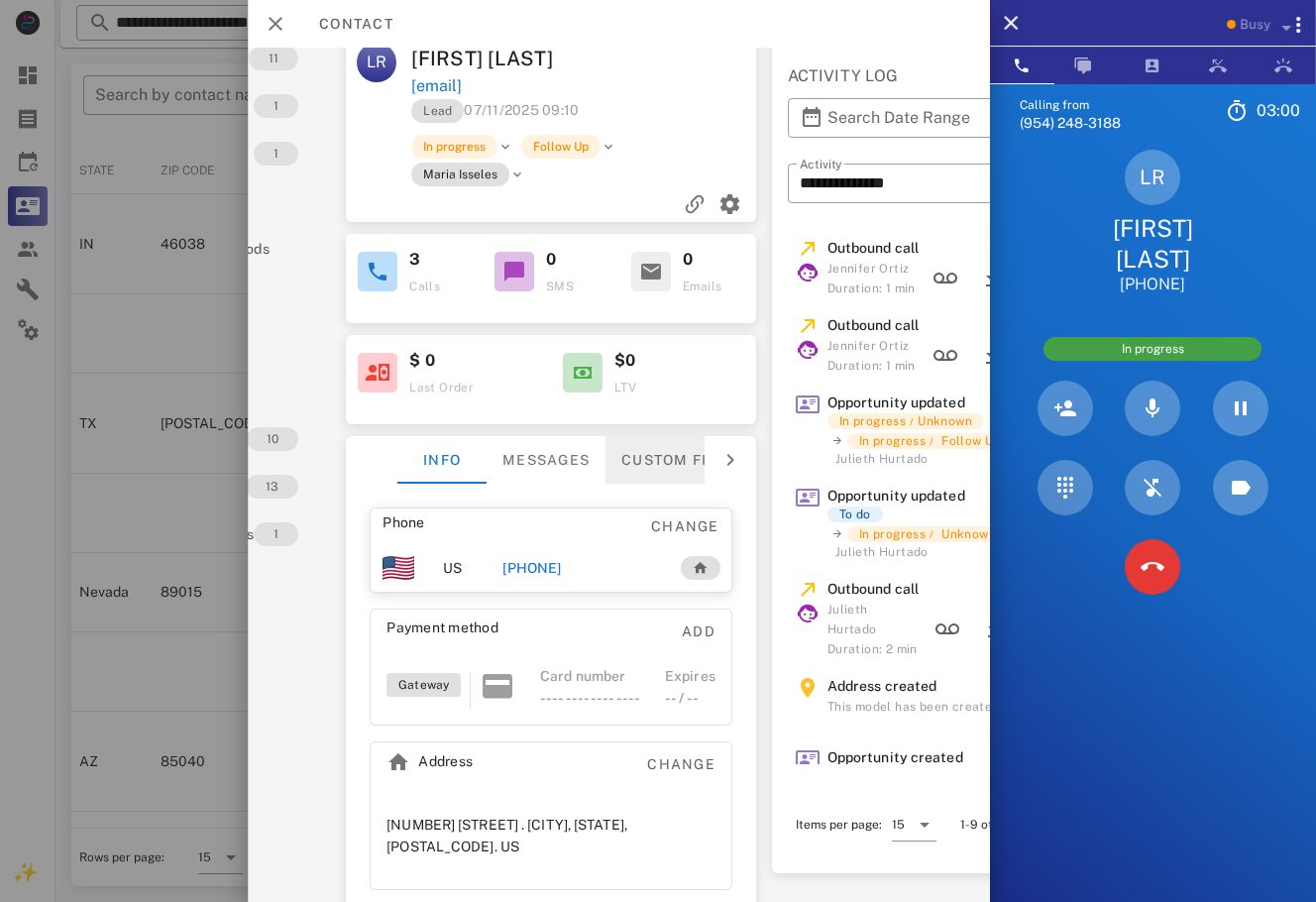 click on "Custom fields" at bounding box center (684, 460) 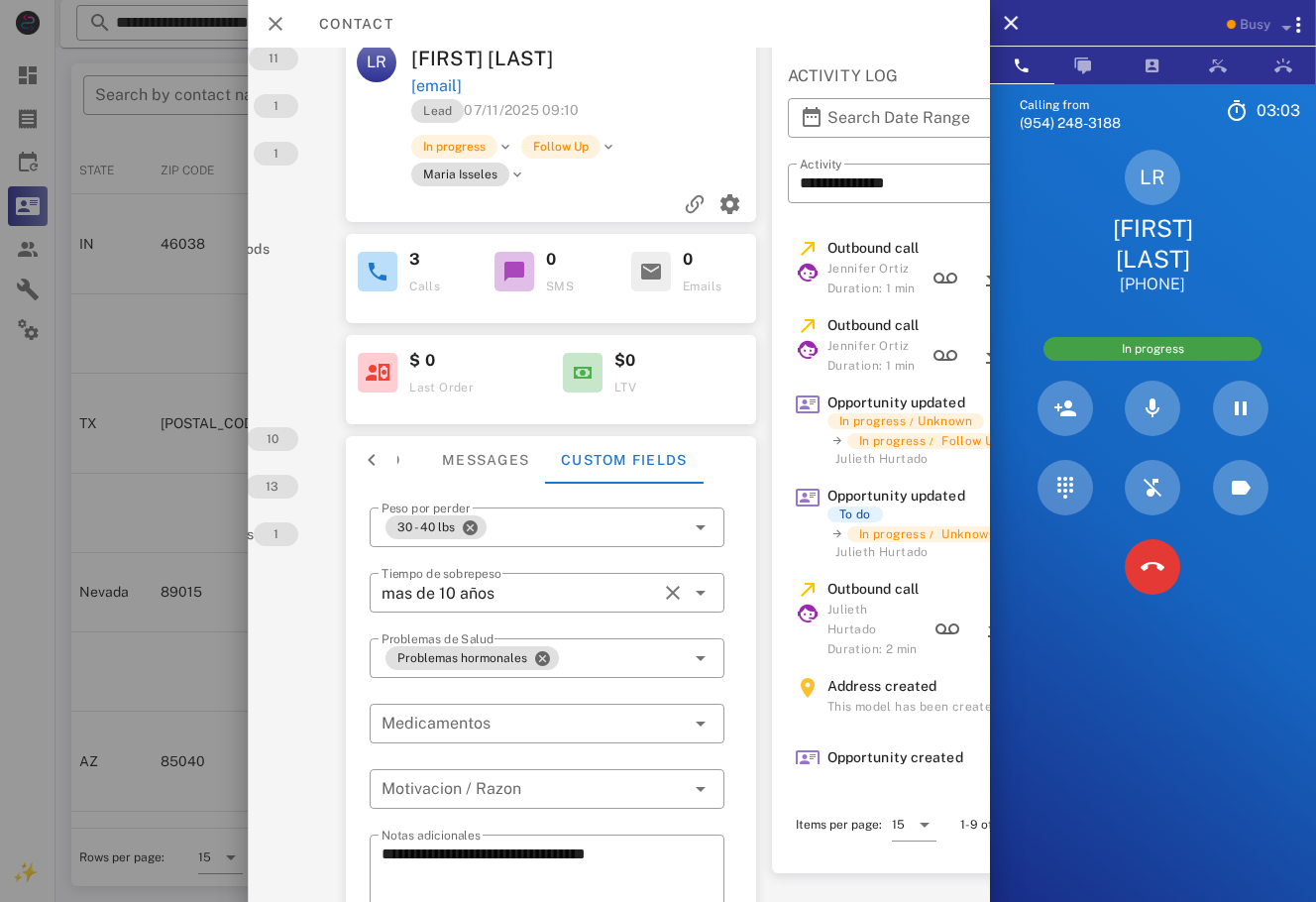 scroll, scrollTop: 181, scrollLeft: 160, axis: both 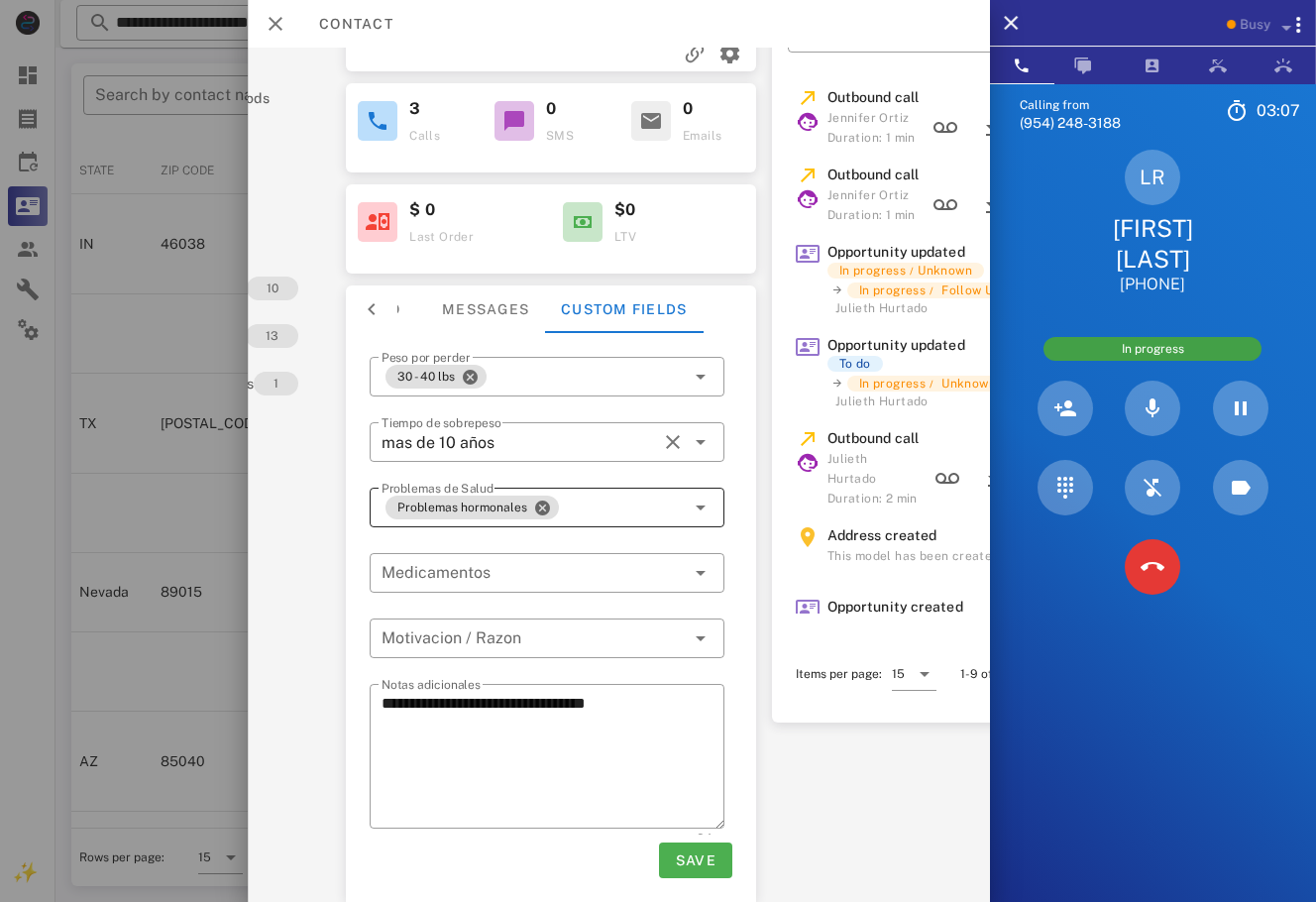 click on "Problemas hormonales" at bounding box center [533, 507] 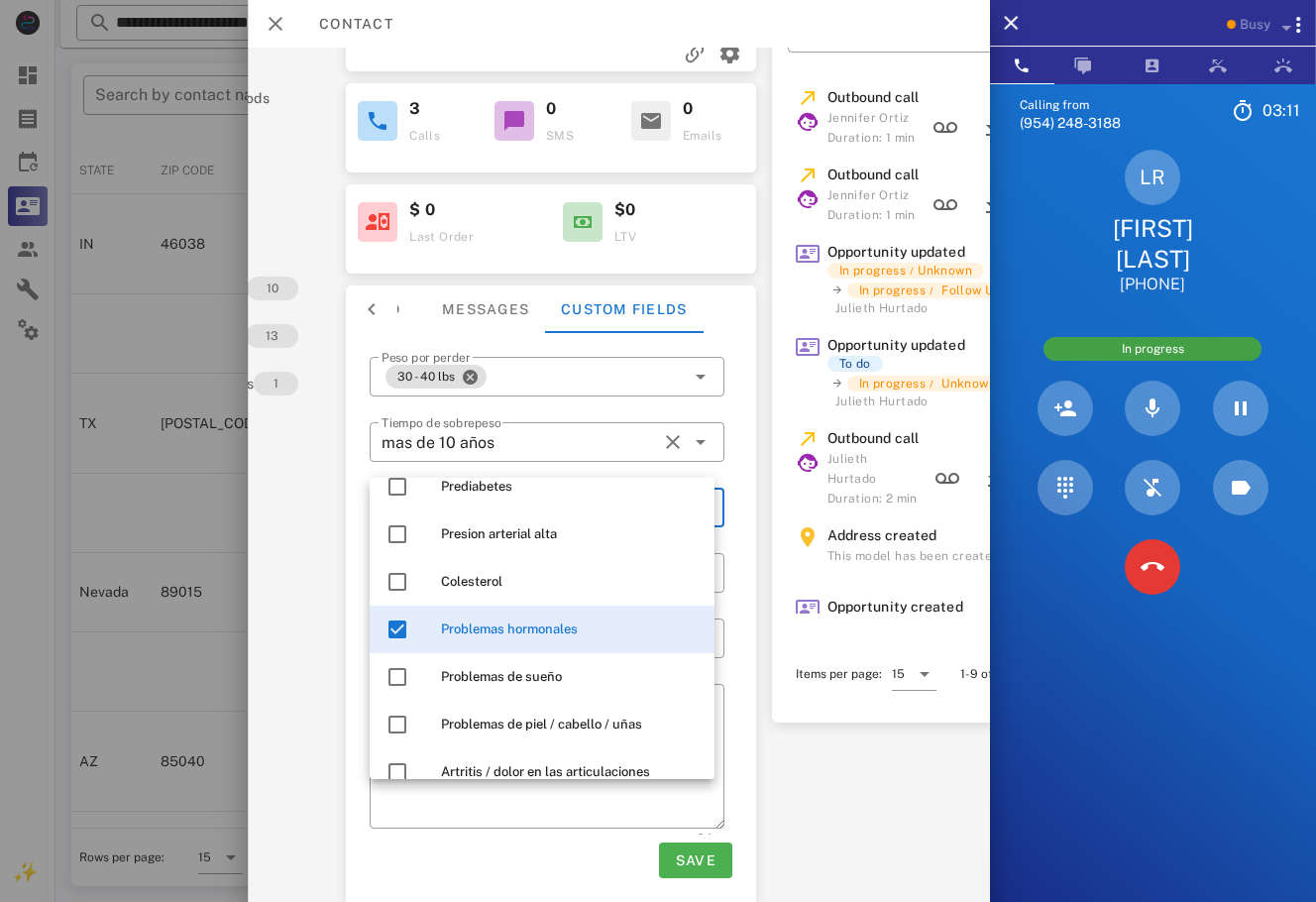 scroll, scrollTop: 137, scrollLeft: 0, axis: vertical 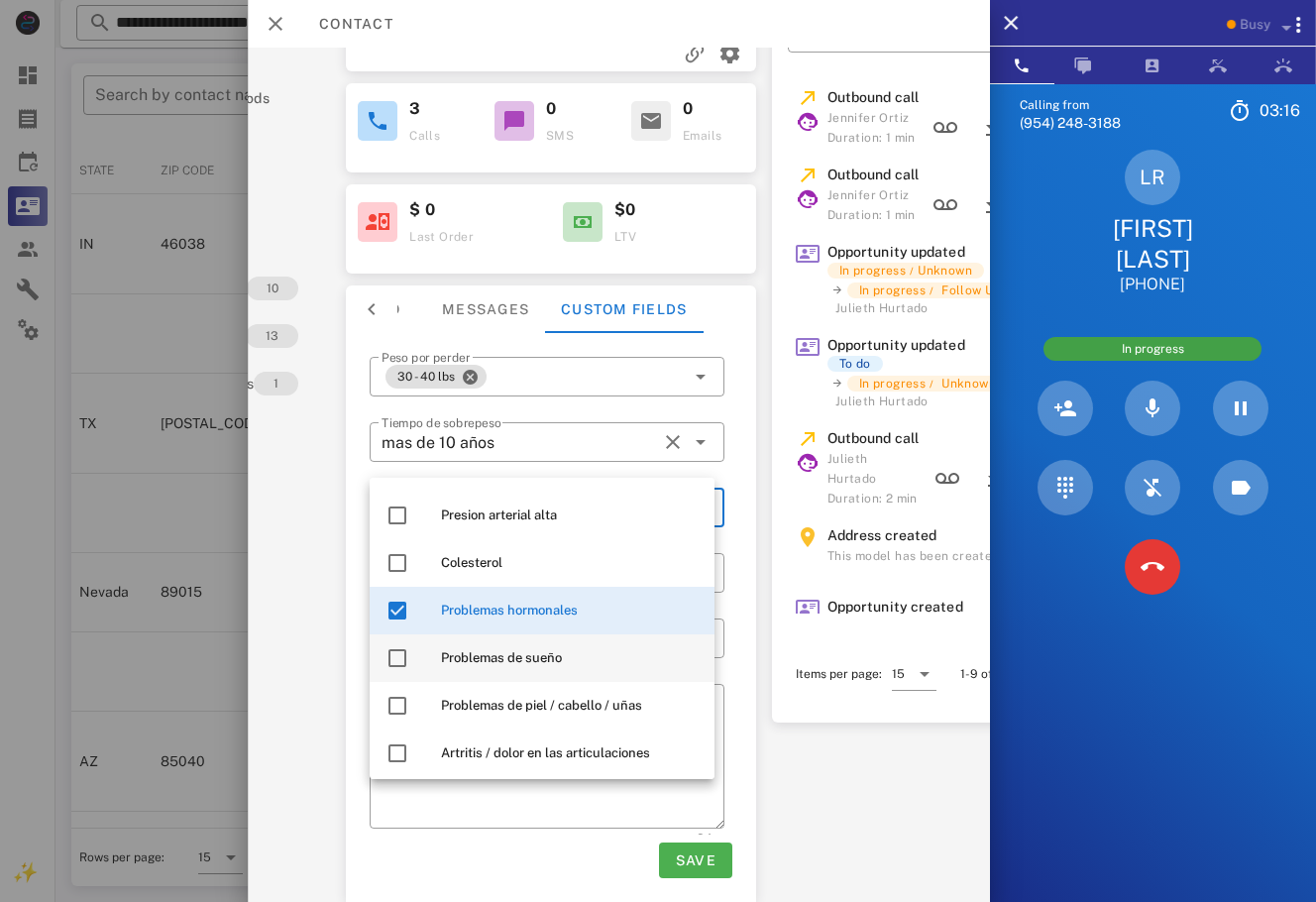 click on "Problemas de sueño" at bounding box center [542, 658] 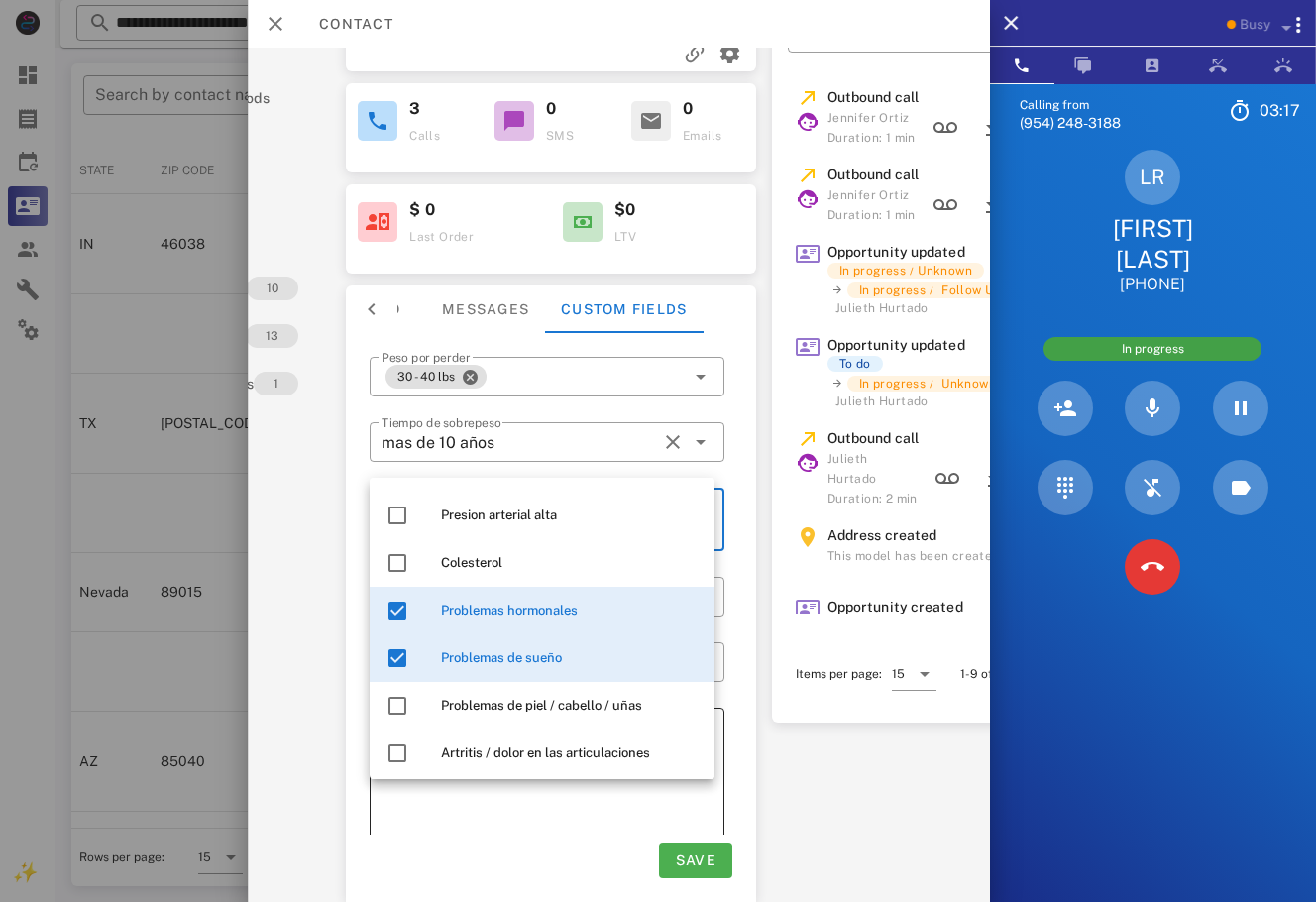click on "**********" at bounding box center [553, 783] 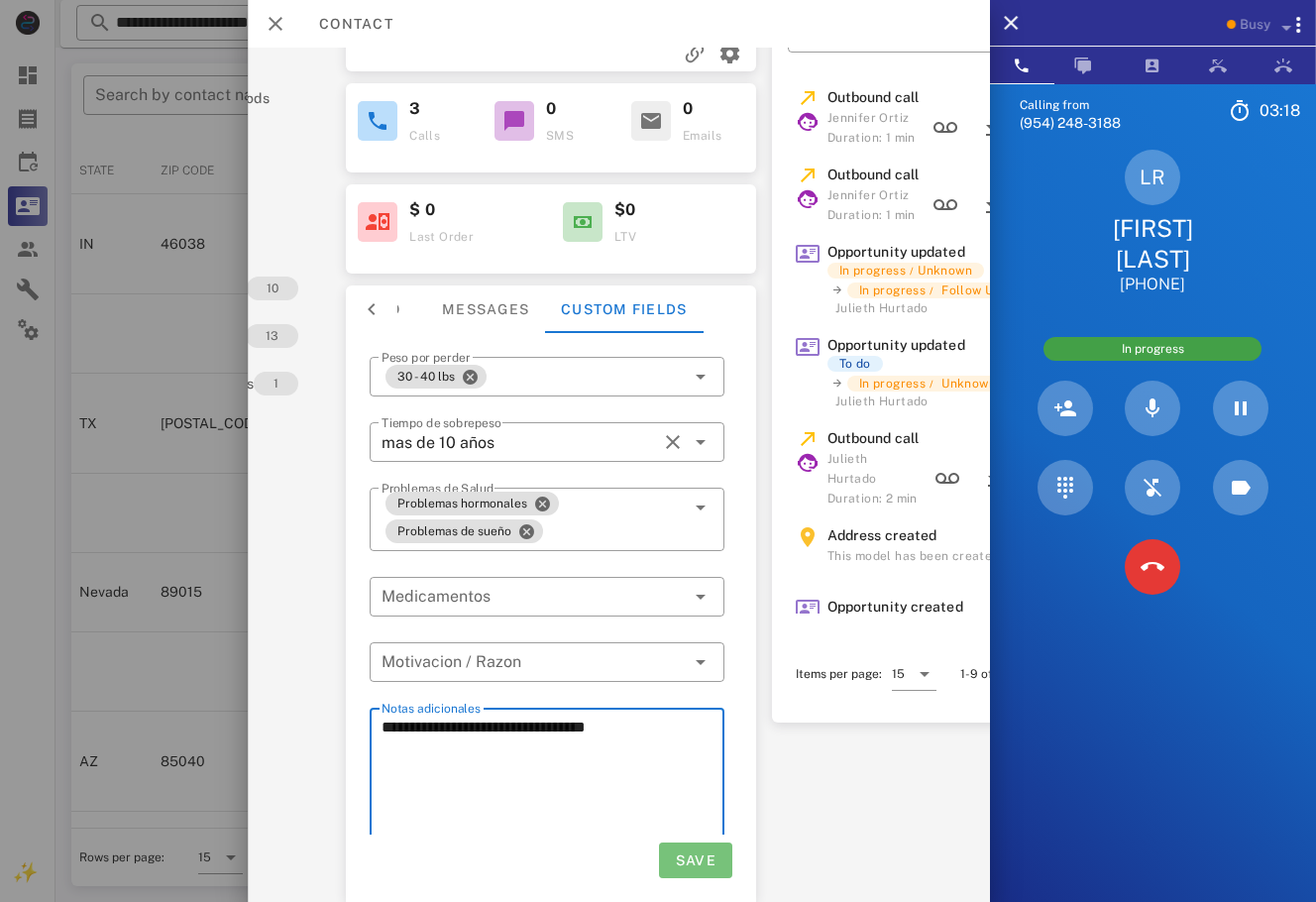 click on "Save" at bounding box center (695, 860) 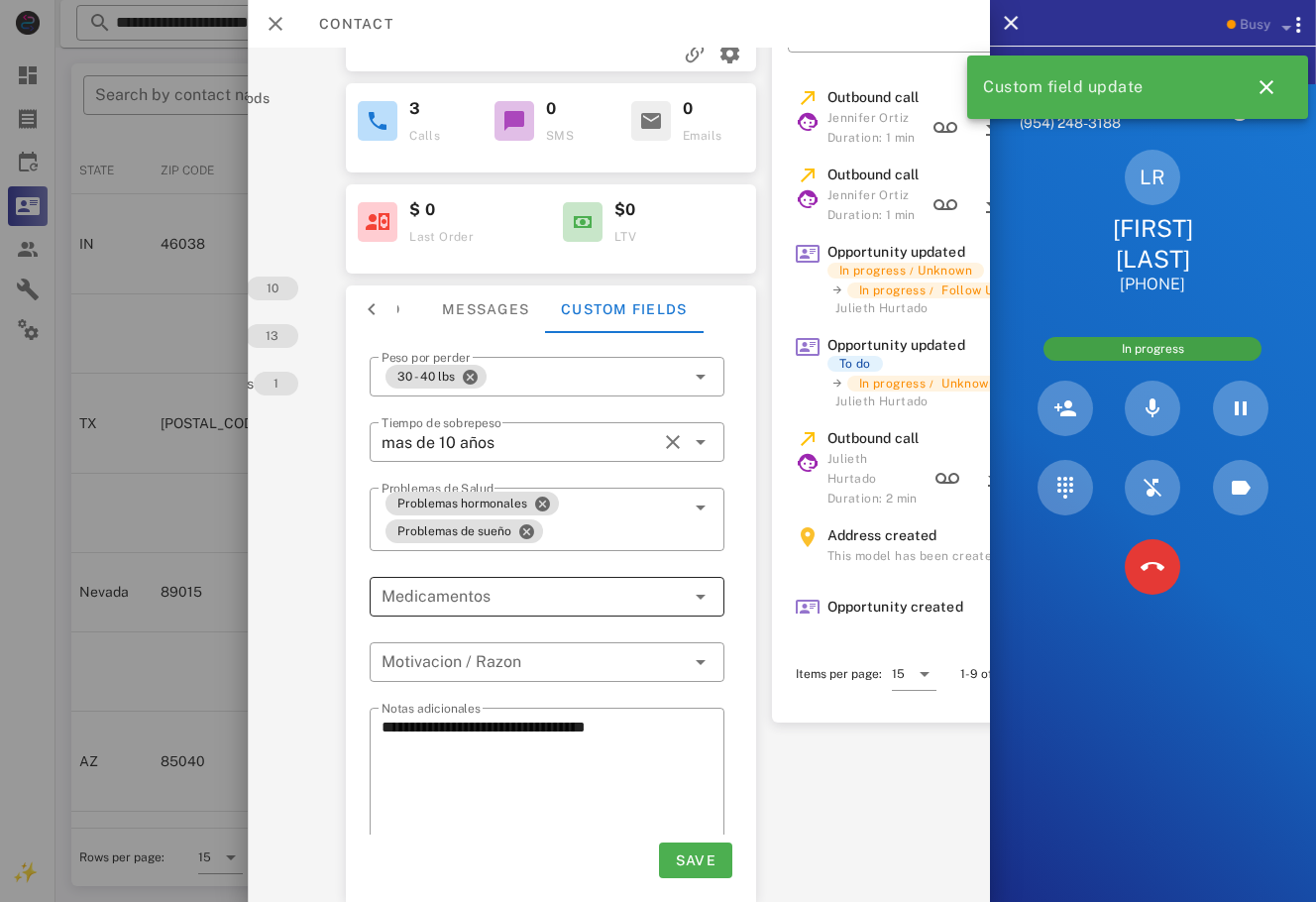 click at bounding box center (533, 597) 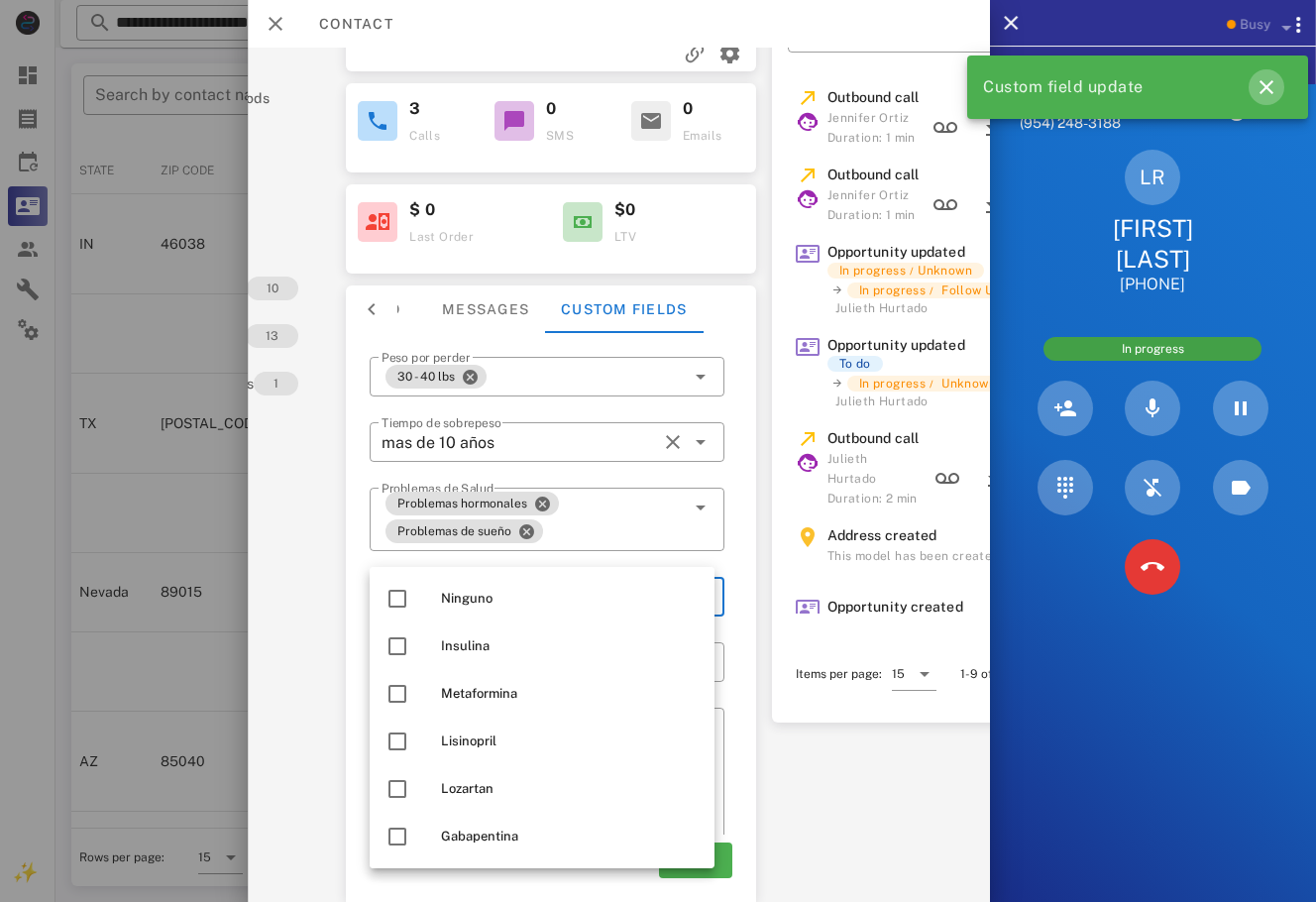 click at bounding box center (1266, 87) 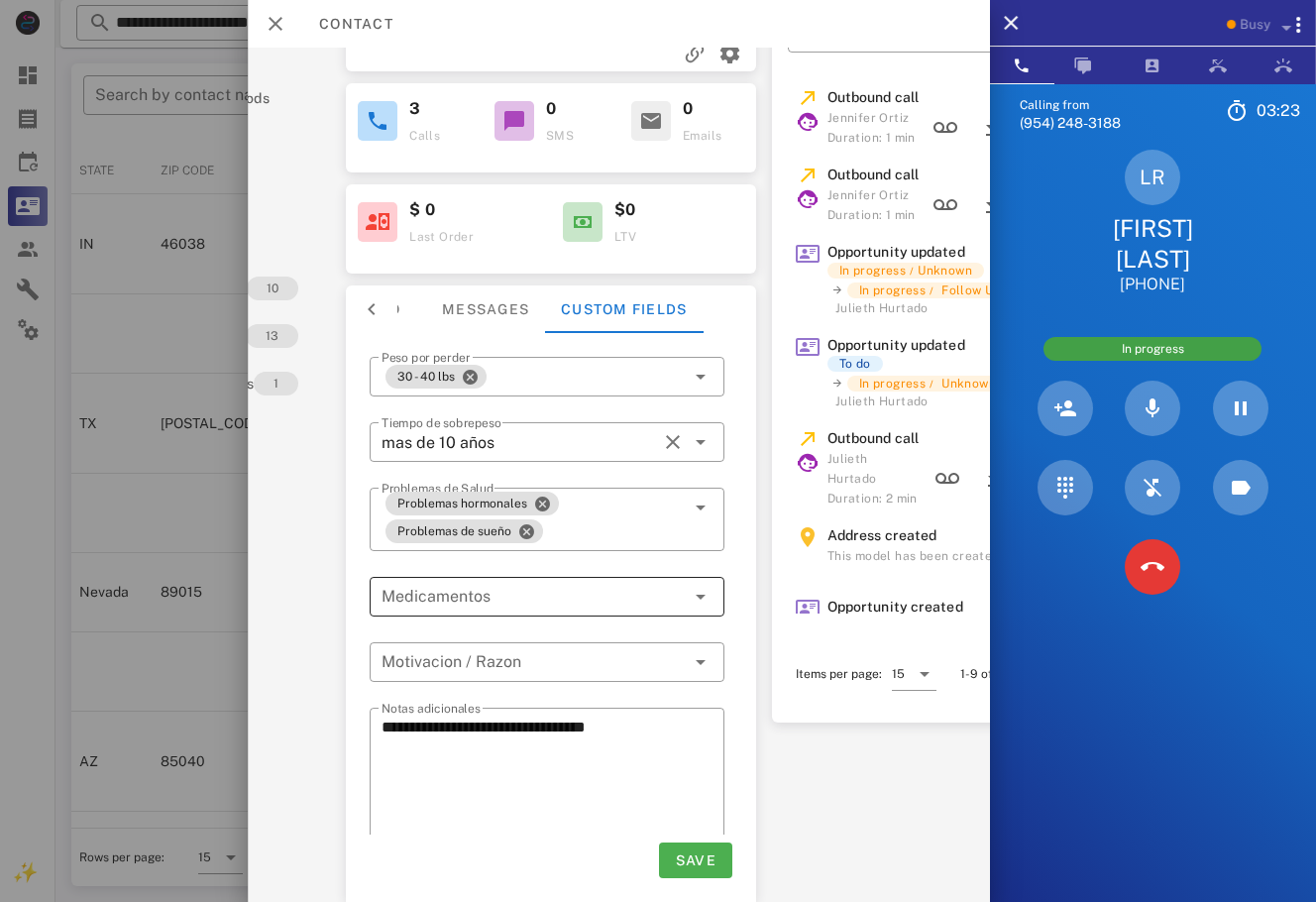 click at bounding box center (533, 597) 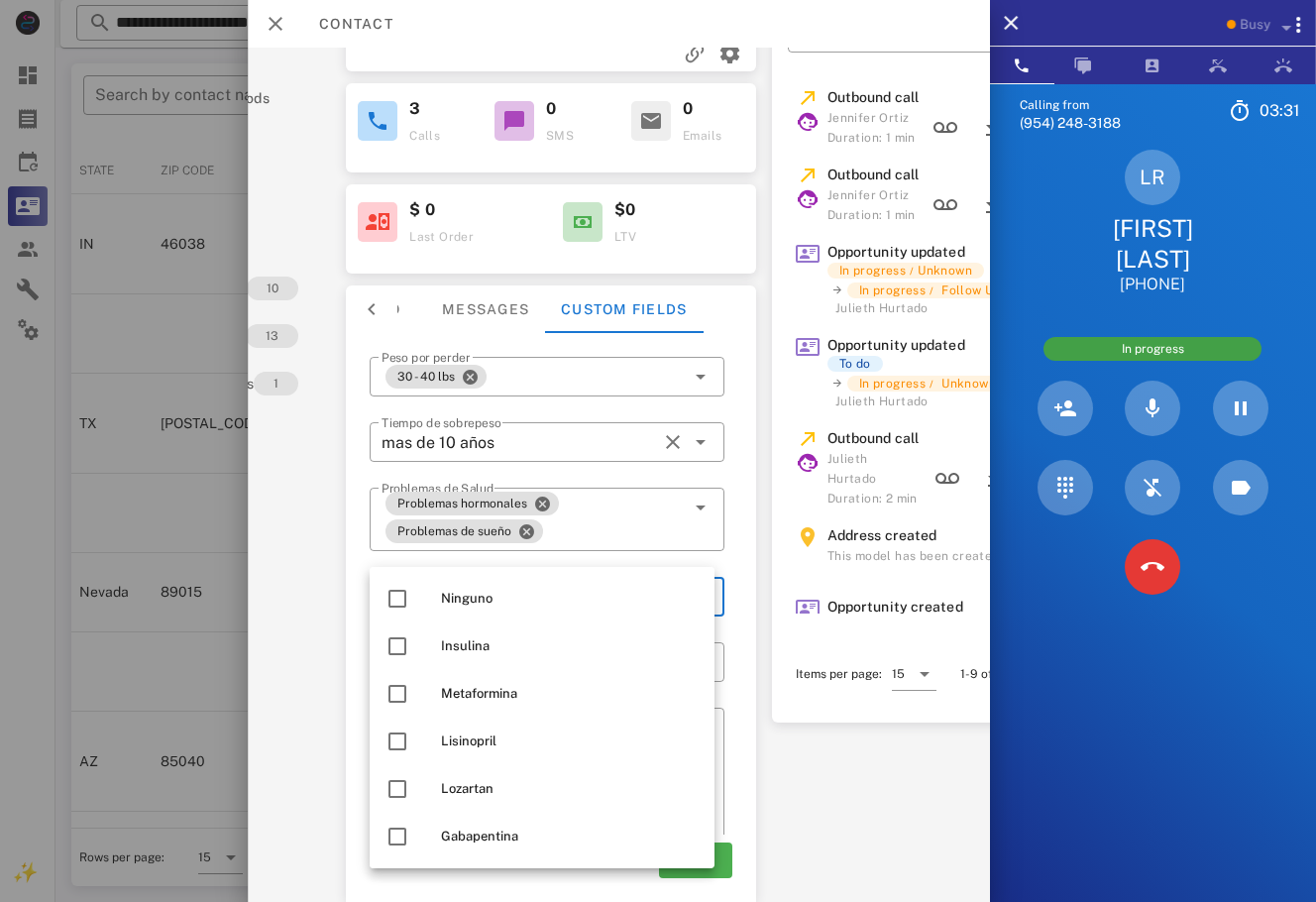 scroll, scrollTop: 48, scrollLeft: 0, axis: vertical 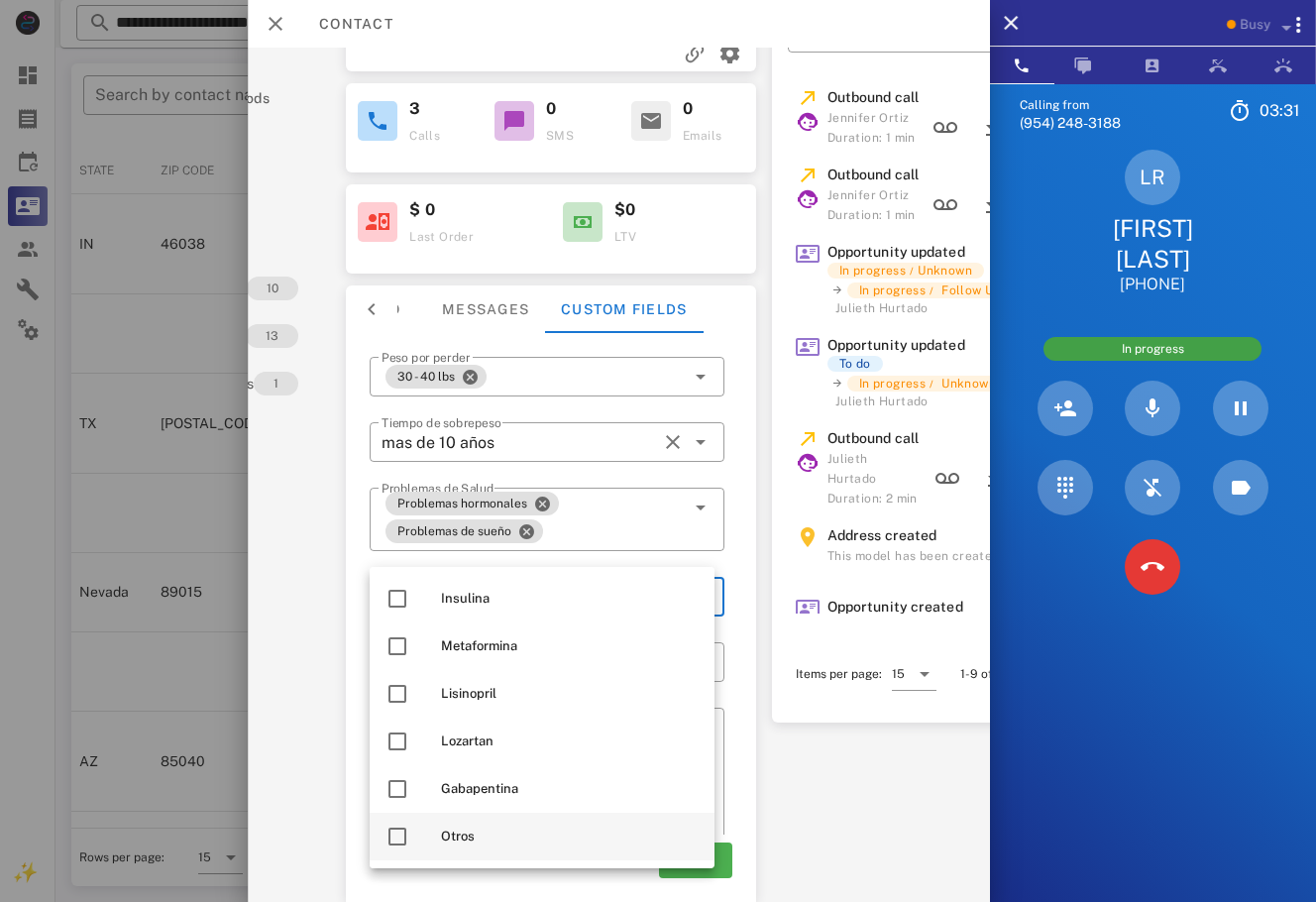 drag, startPoint x: 568, startPoint y: 841, endPoint x: 319, endPoint y: 860, distance: 249.72385 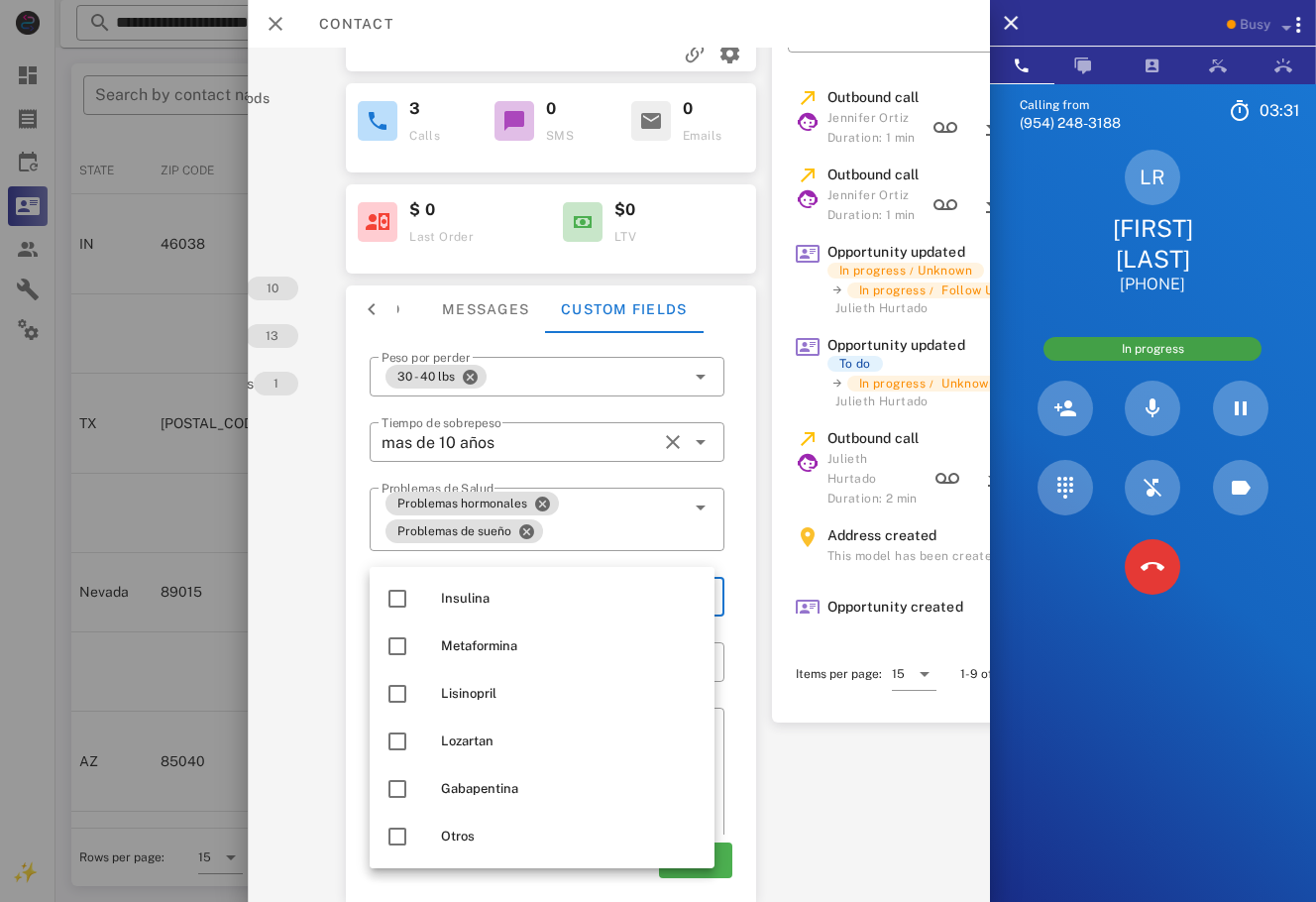 click on "Otros" at bounding box center [570, 837] 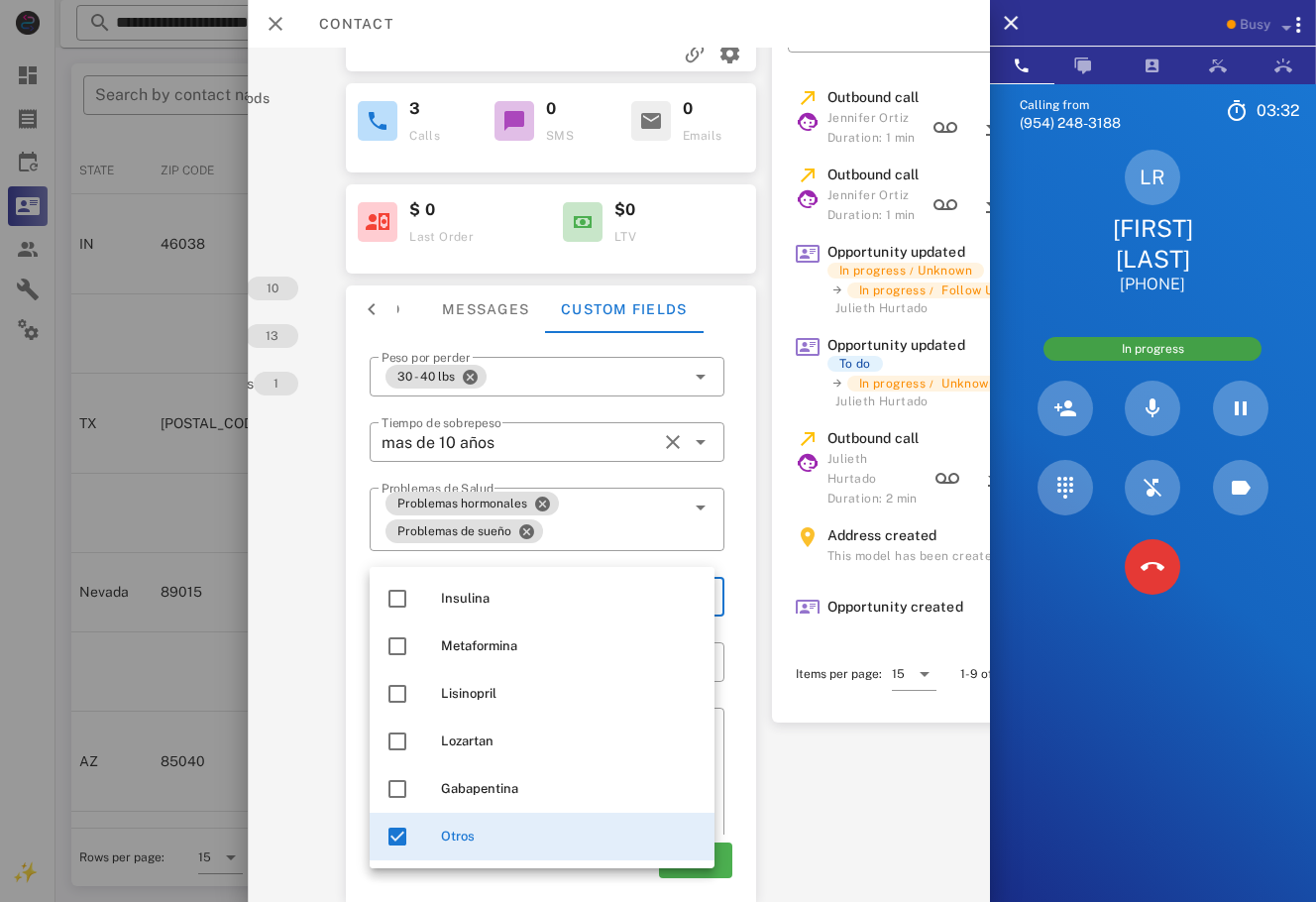 click on "**********" at bounding box center (618, 475) 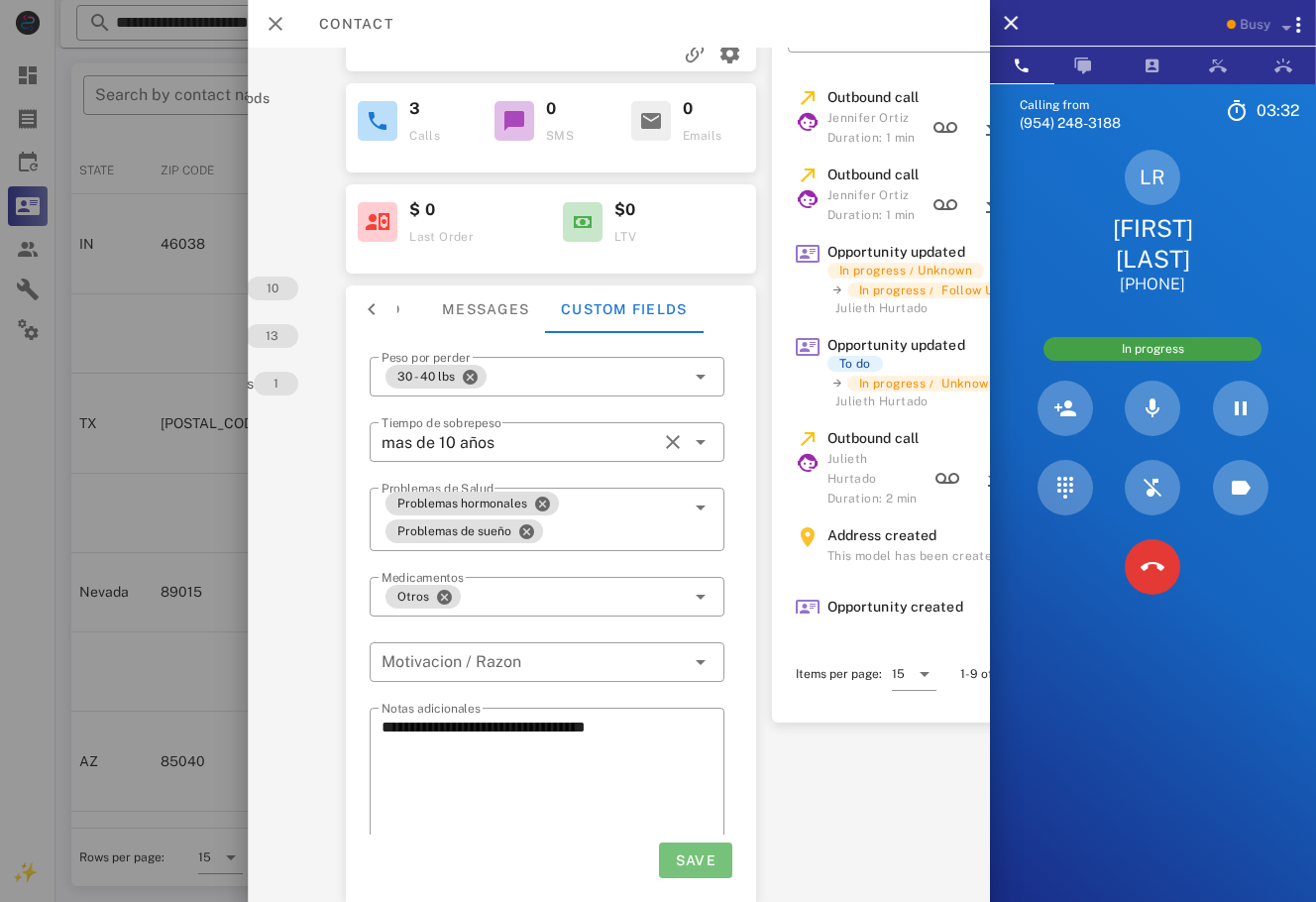 click on "Save" at bounding box center (695, 860) 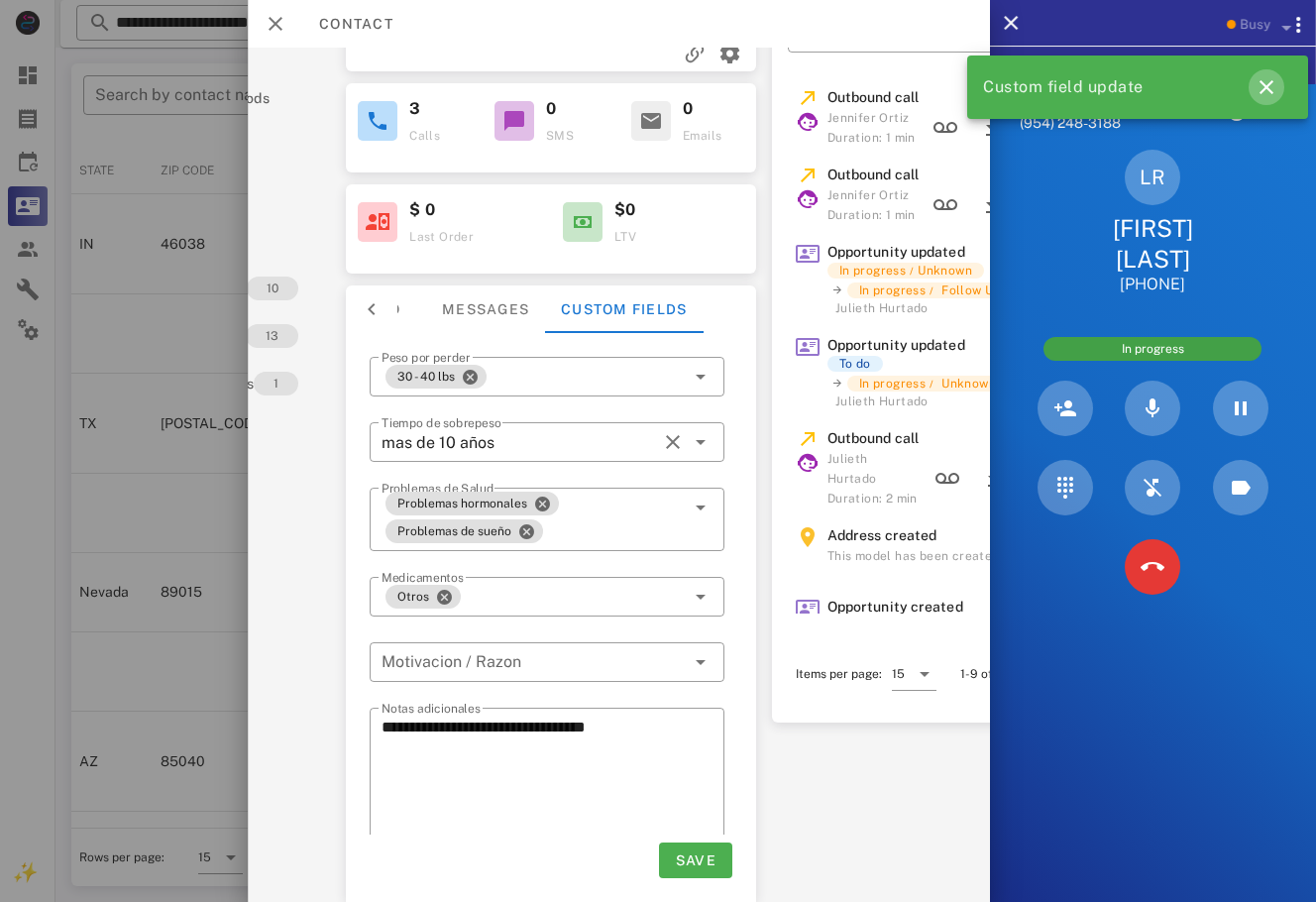 click at bounding box center [1266, 87] 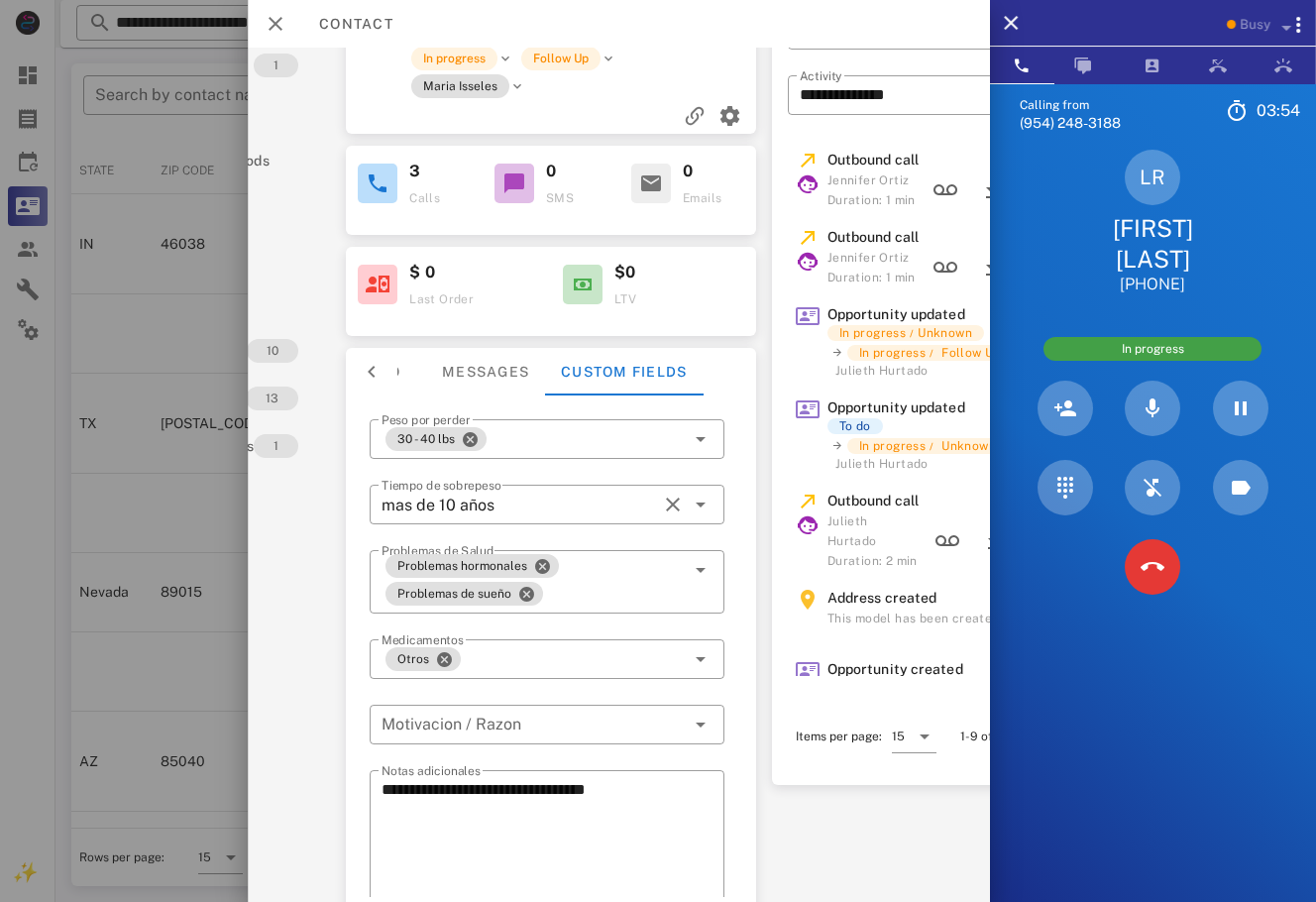 scroll, scrollTop: 157, scrollLeft: 160, axis: both 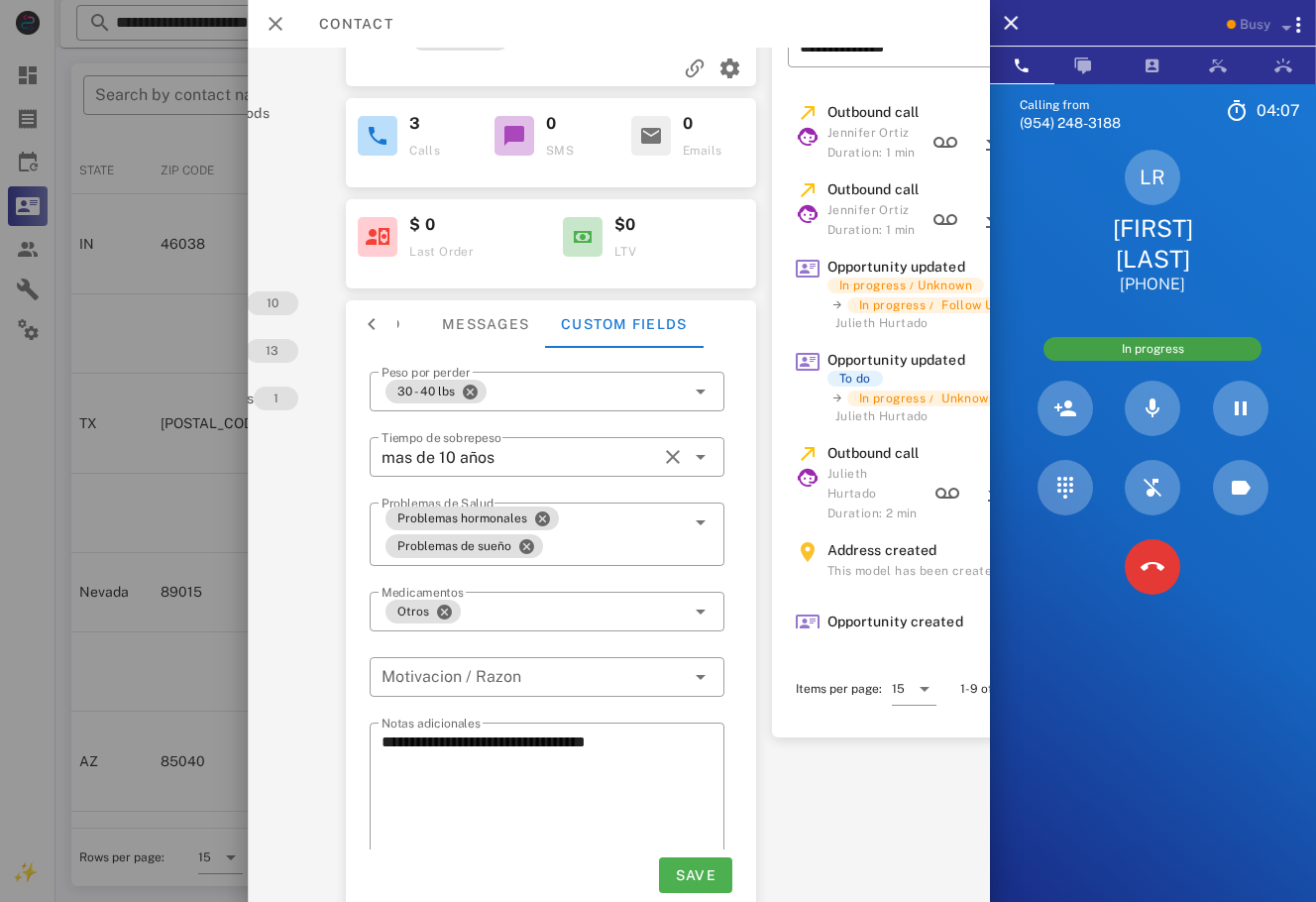 click on "Calling from (954) 248-3188 04: 07  Unknown      ▼     Andorra
+376
Argentina
+54
Aruba
+297
Australia
+61
Belgium (België)
+32
Bolivia
+591
Brazil (Brasil)
+55
Canada
+1
Chile
+56
Colombia
+57
Costa Rica
+506
Dominican Republic (República Dominicana)
+1
Ecuador
+593
El Salvador
+503
France
+33
Germany (Deutschland)
+49
Guadeloupe
+590
Guatemala
+502
Honduras
+504
Iceland (Ísland)
+354
India (भारत)
+91
Israel (‫ישראל‬‎)
+972
Italy (Italia)
+39" at bounding box center [1152, 534] 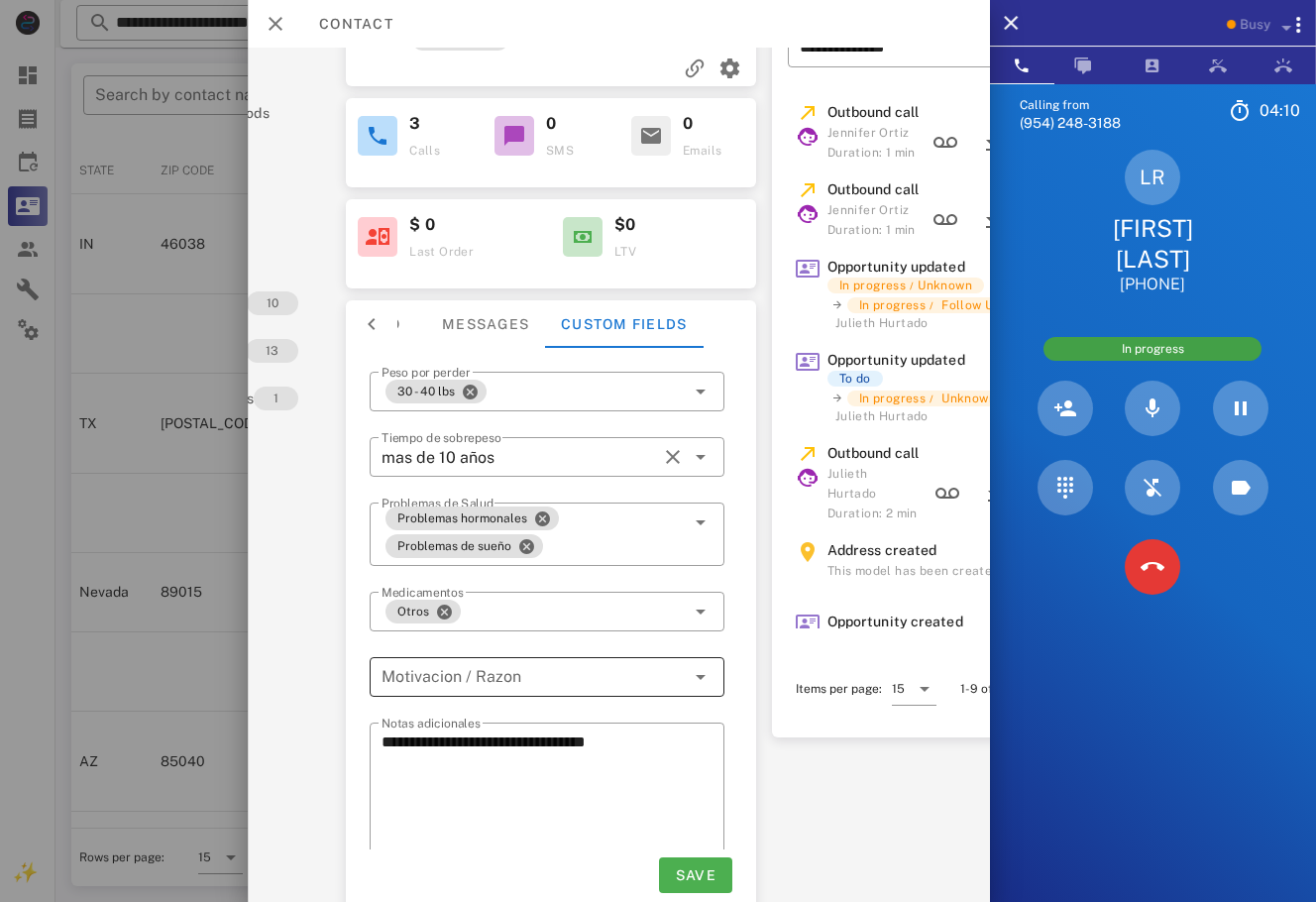 click at bounding box center (533, 677) 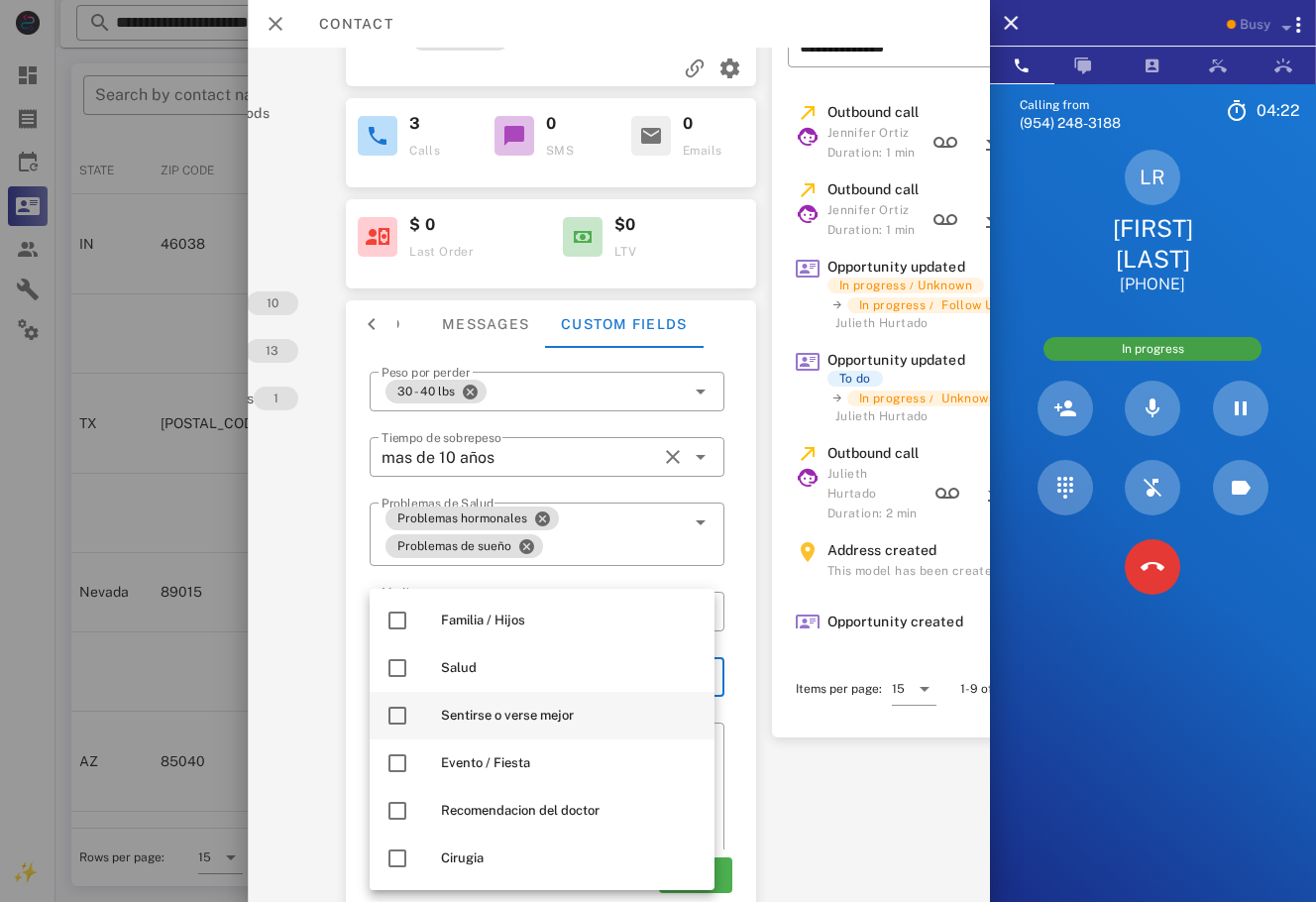 click on "Sentirse o verse mejor" at bounding box center (542, 716) 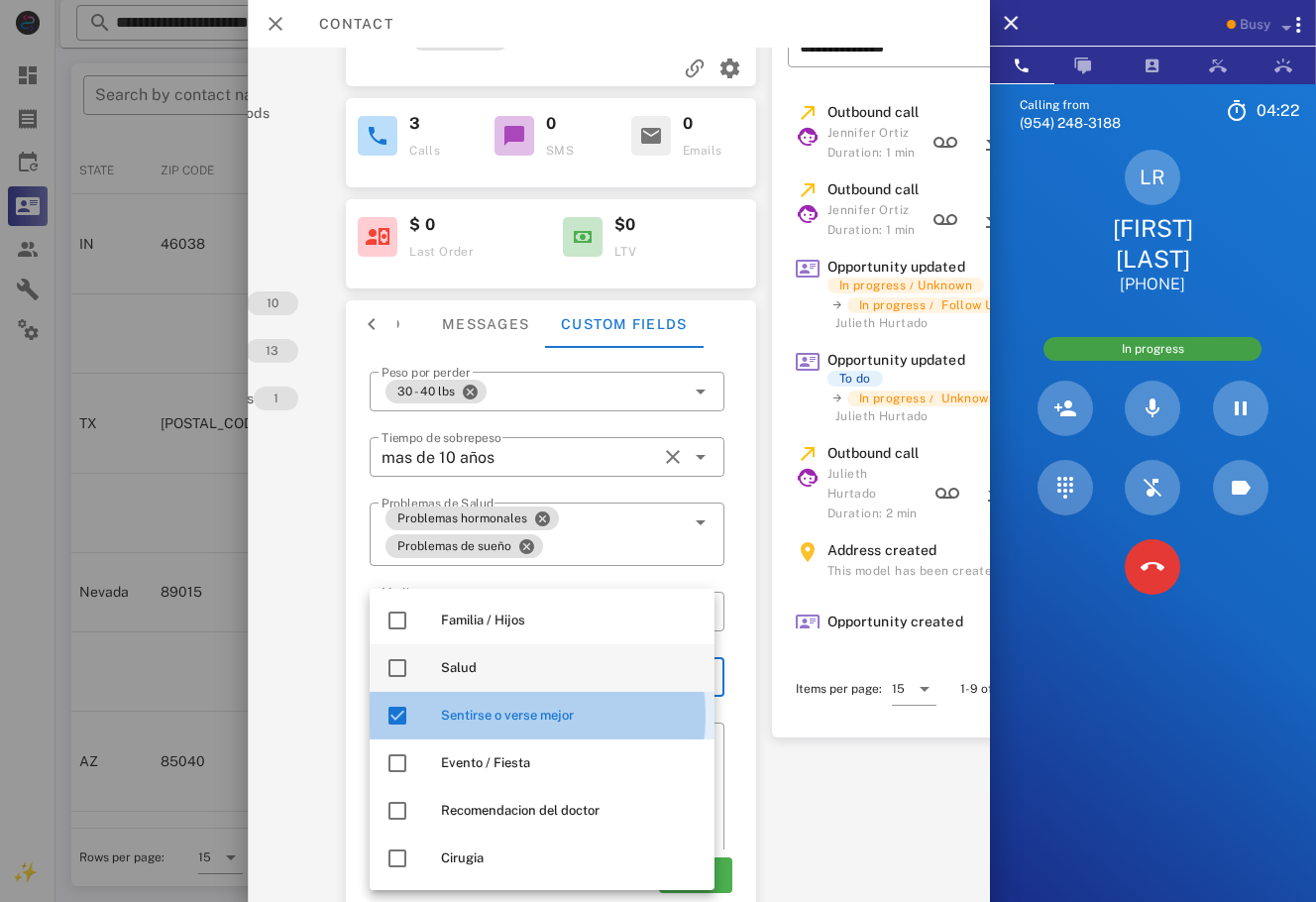 click on "Salud" at bounding box center (570, 668) 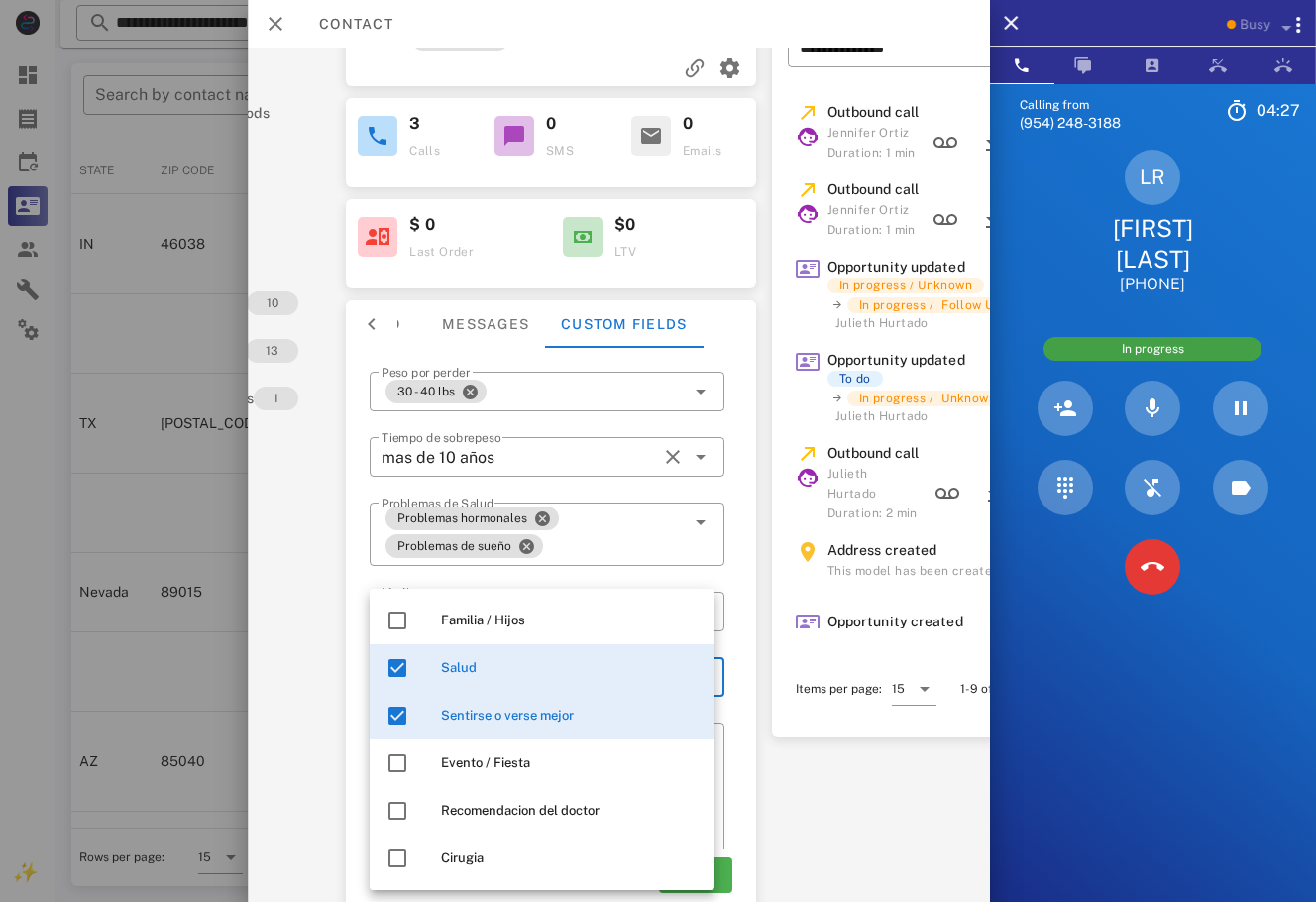 click on "Outbound call  Julieth Hurtado   Duration: 2 min   08/01/2025   11:43:20 AM" at bounding box center (966, 483) 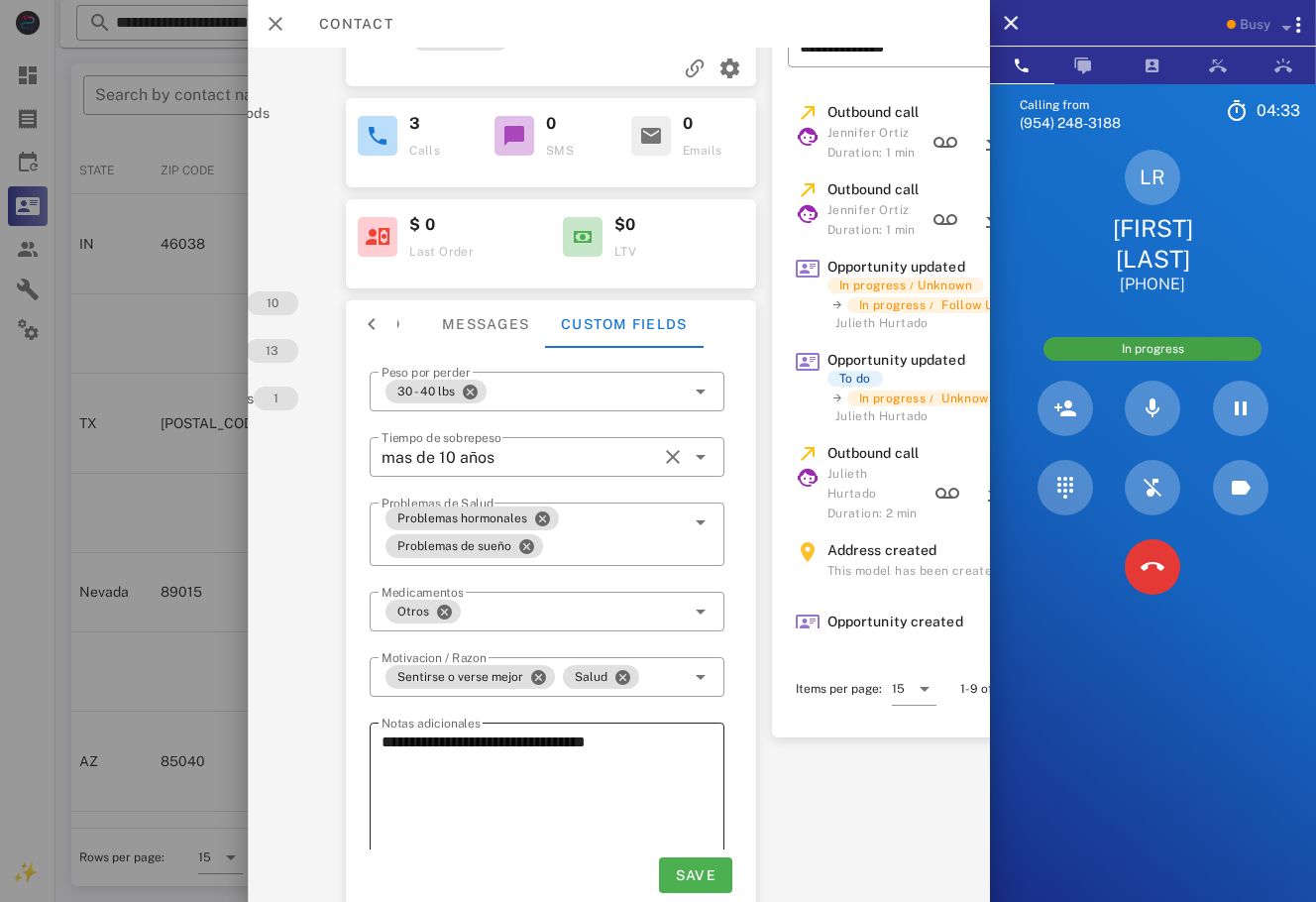 click on "**********" at bounding box center (553, 798) 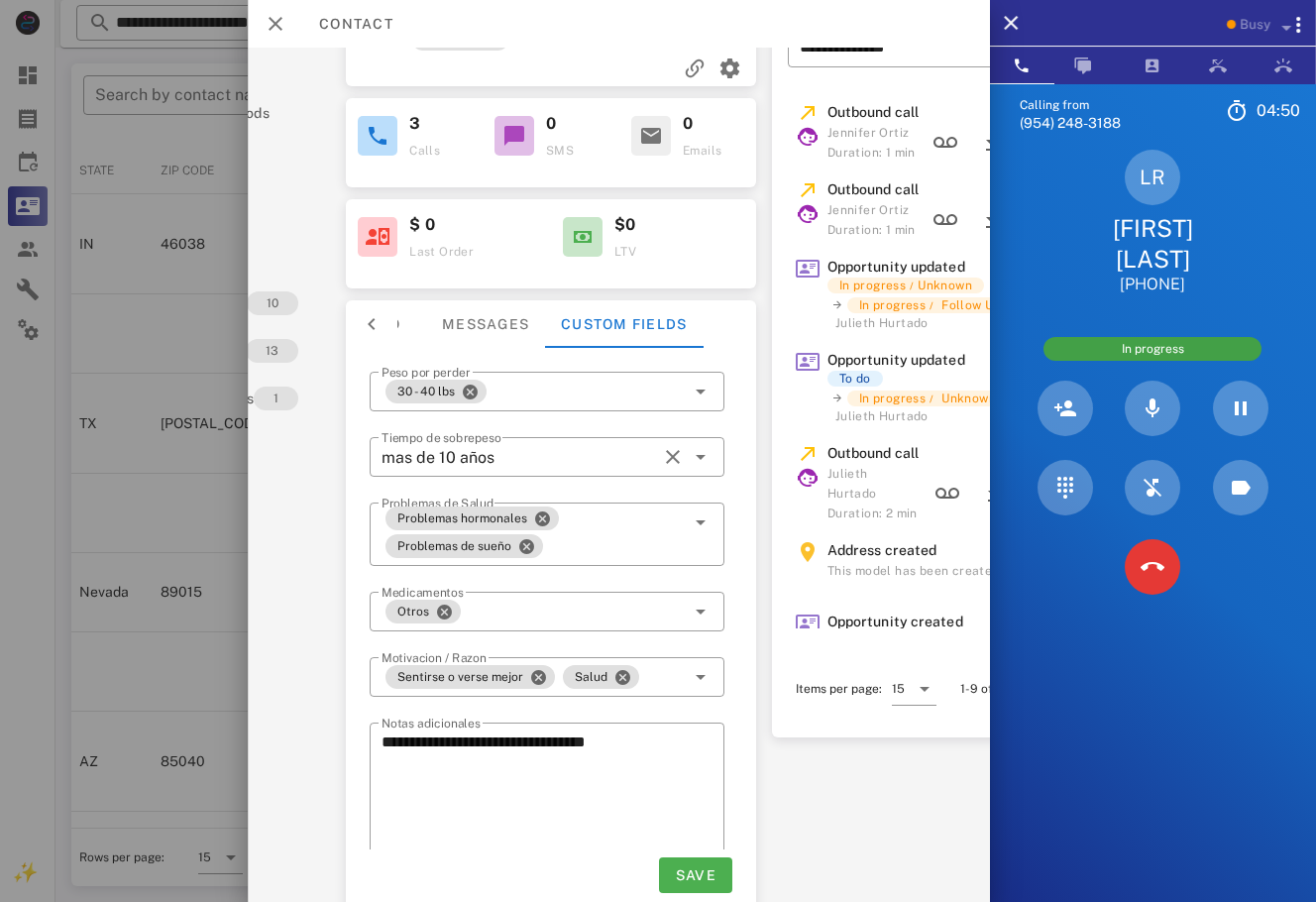 click on "Calling from (954) 248-3188 04: 50  Unknown      ▼     Andorra
+376
Argentina
+54
Aruba
+297
Australia
+61
Belgium (België)
+32
Bolivia
+591
Brazil (Brasil)
+55
Canada
+1
Chile
+56
Colombia
+57
Costa Rica
+506
Dominican Republic (República Dominicana)
+1
Ecuador
+593
El Salvador
+503
France
+33
Germany (Deutschland)
+49
Guadeloupe
+590
Guatemala
+502
Honduras
+504
Iceland (Ísland)
+354
India (भारत)
+91
Israel (‫ישראל‬‎)
+972
Italy (Italia)
+39" at bounding box center (1152, 534) 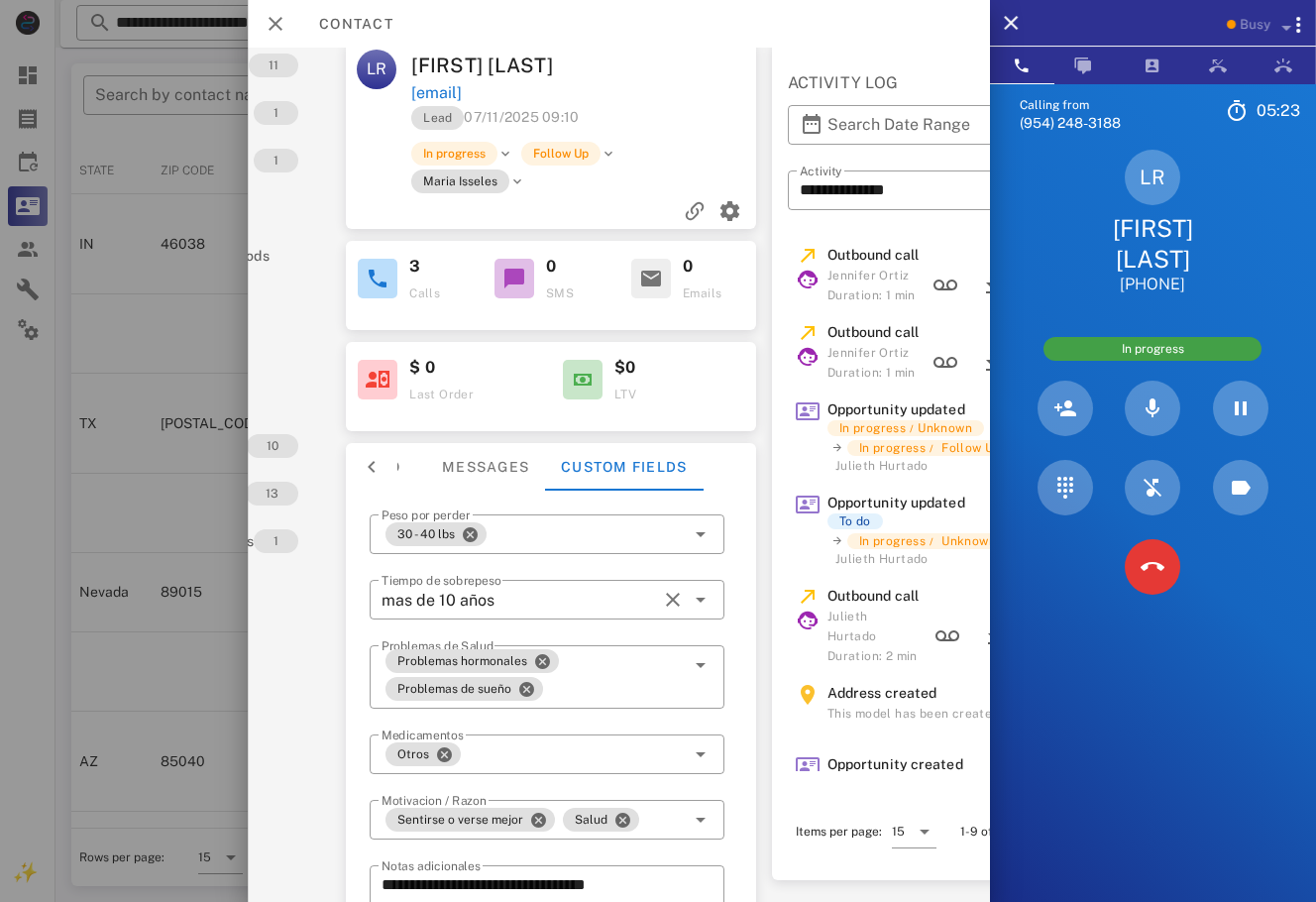 scroll, scrollTop: 0, scrollLeft: 160, axis: horizontal 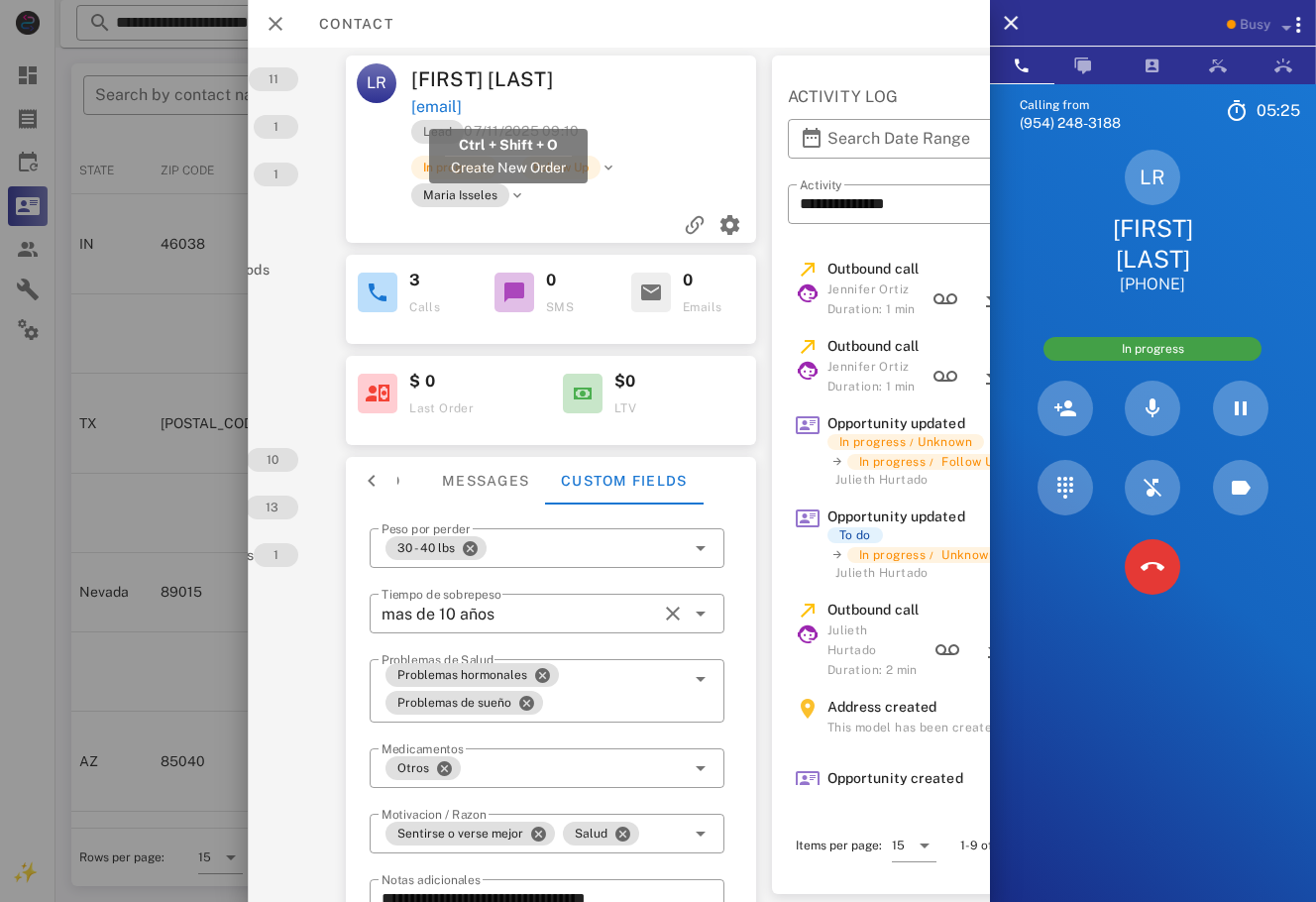 drag, startPoint x: 631, startPoint y: 103, endPoint x: 412, endPoint y: 101, distance: 219.00913 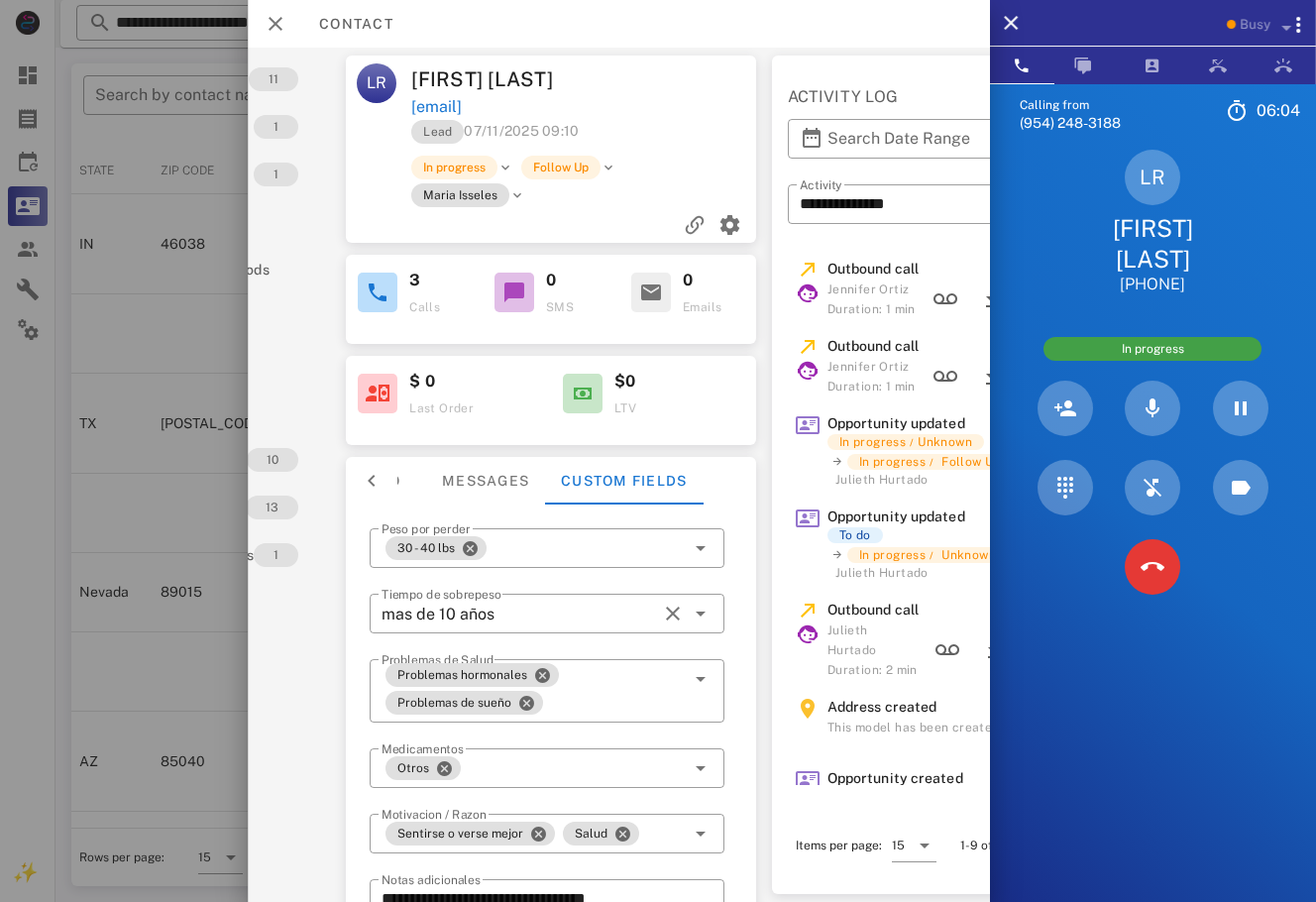 click on "Lead   07/11/2025 09:10" at bounding box center [585, 137] 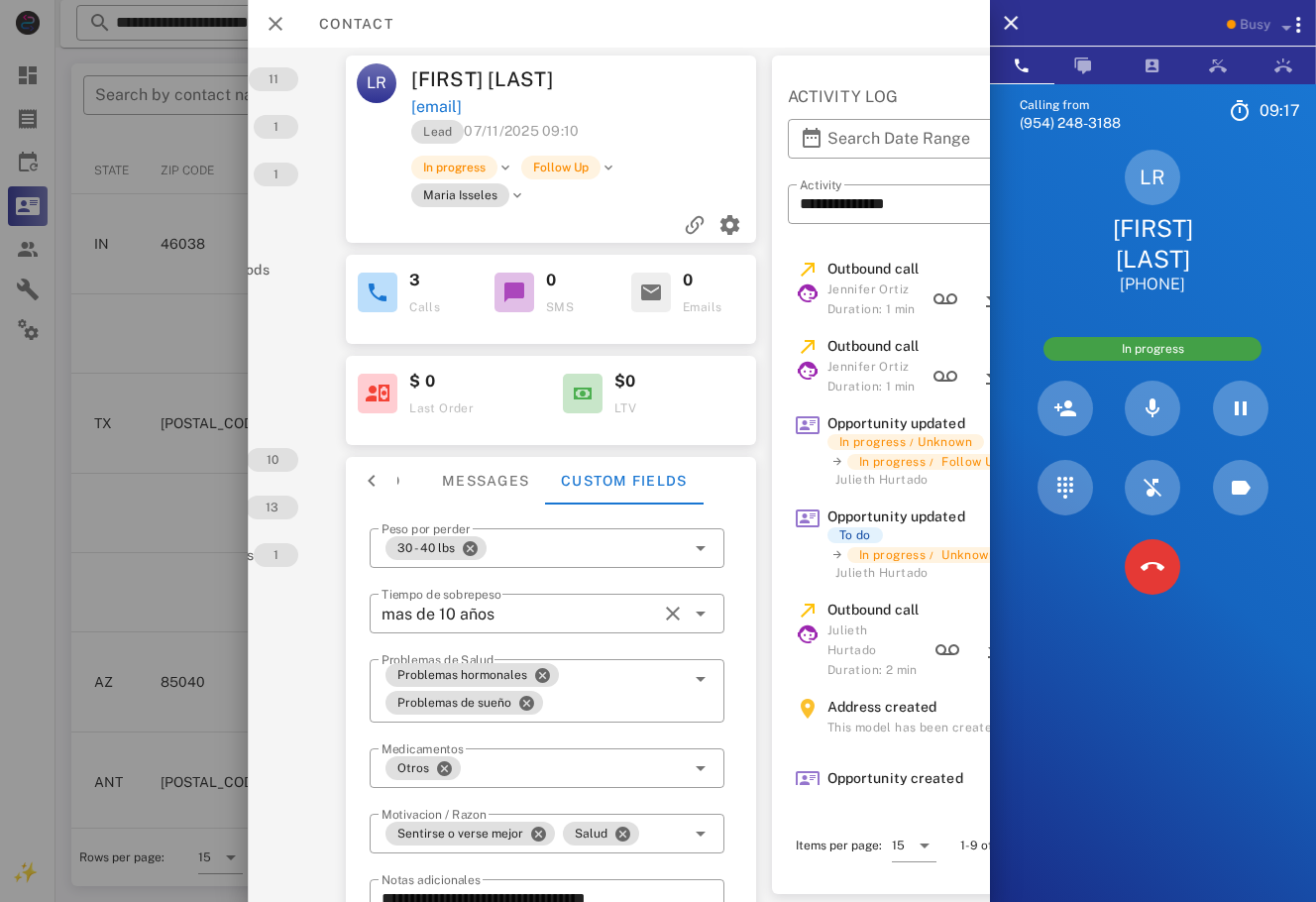 scroll, scrollTop: 0, scrollLeft: 440, axis: horizontal 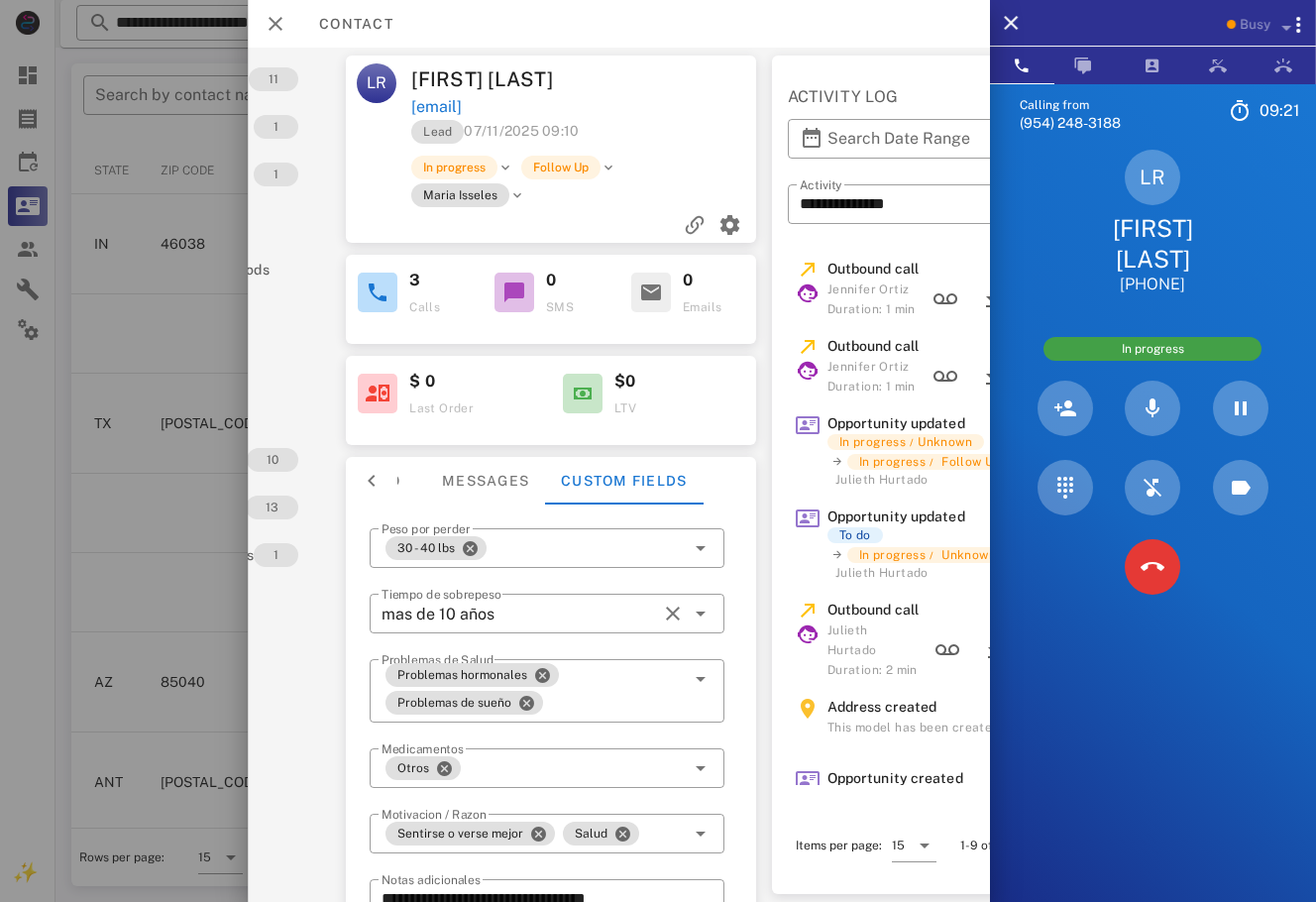 click at bounding box center (658, 451) 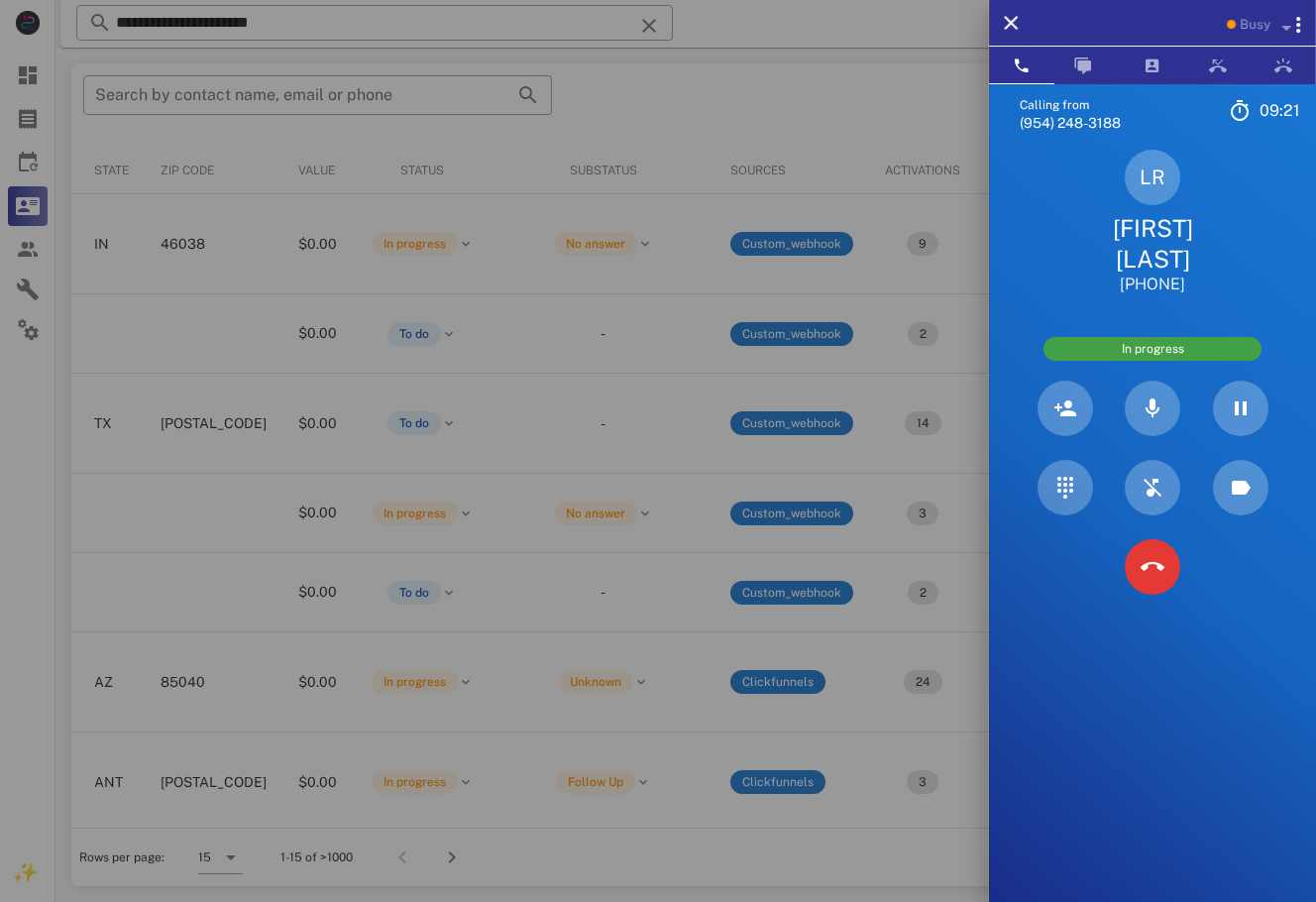 click at bounding box center [658, 451] 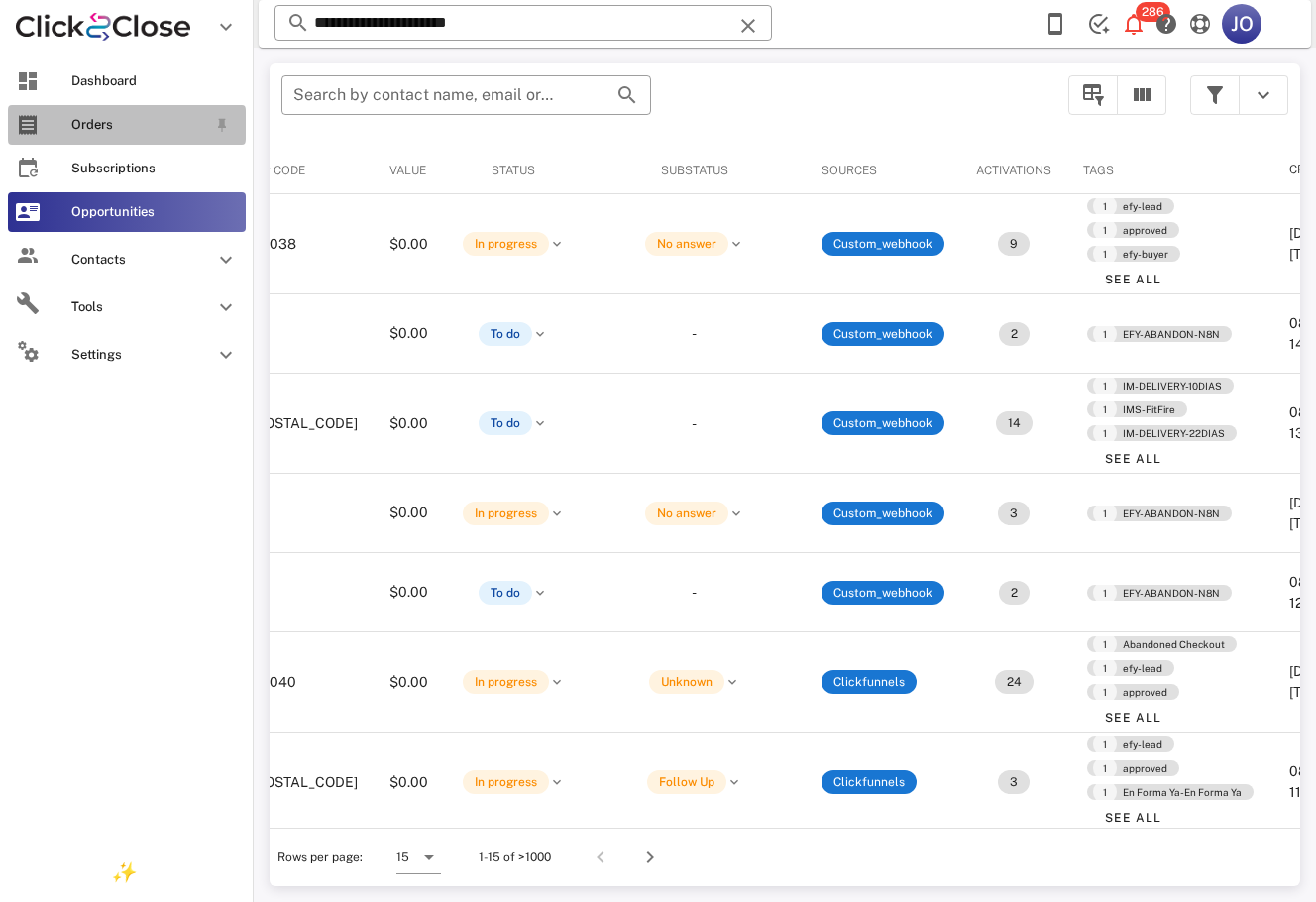 click at bounding box center [28, 125] 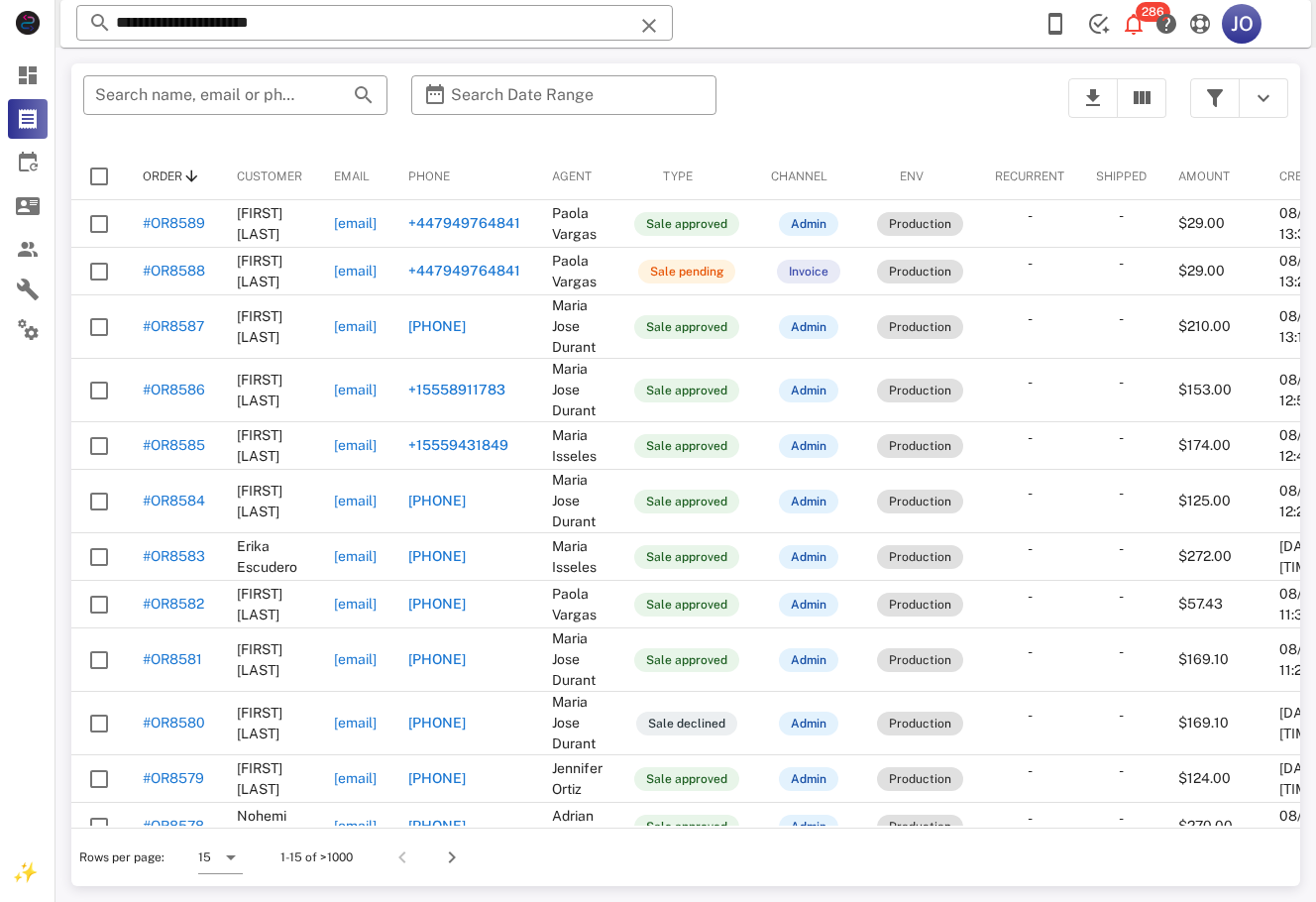 scroll, scrollTop: 0, scrollLeft: 264, axis: horizontal 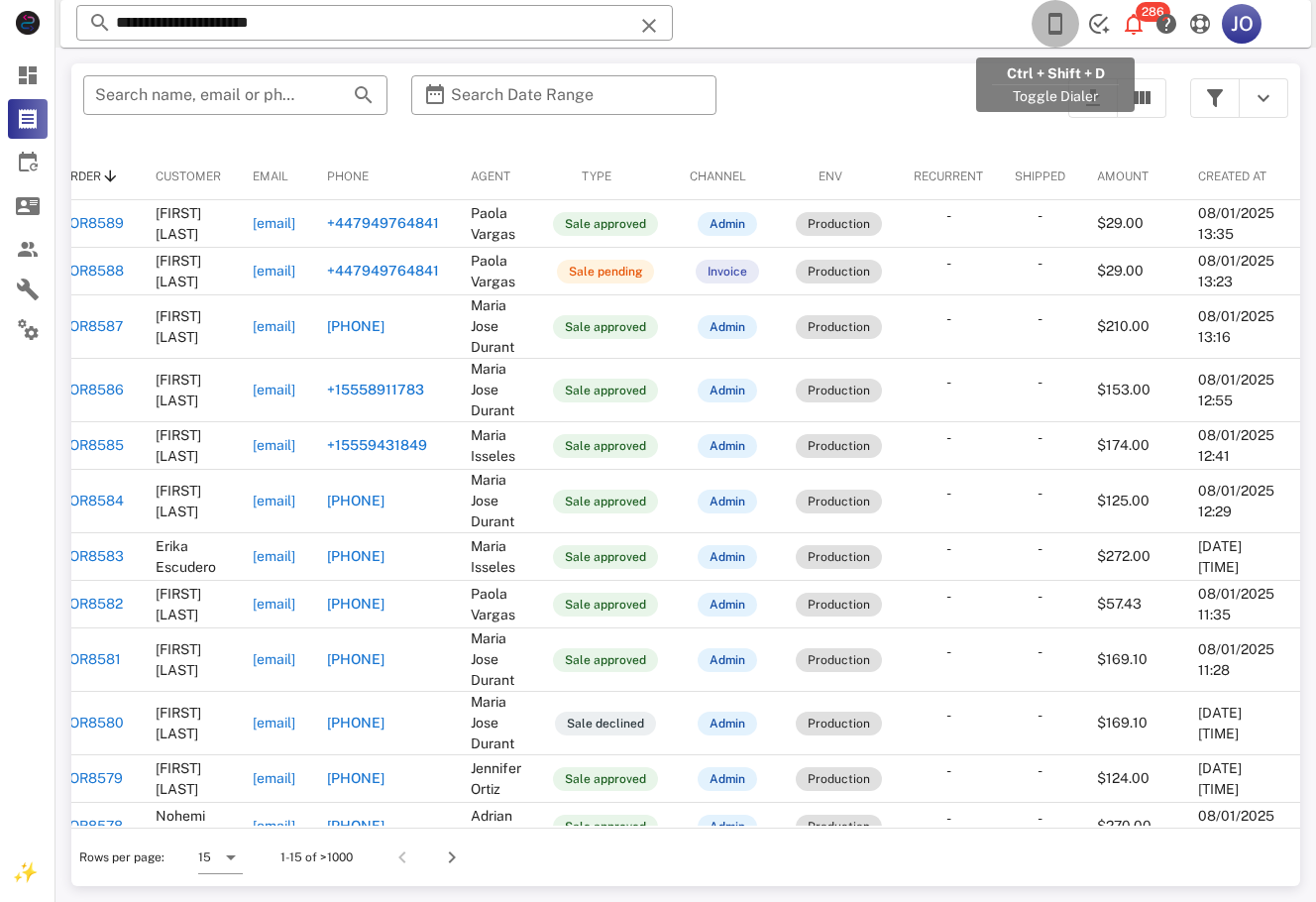 click at bounding box center (1055, 24) 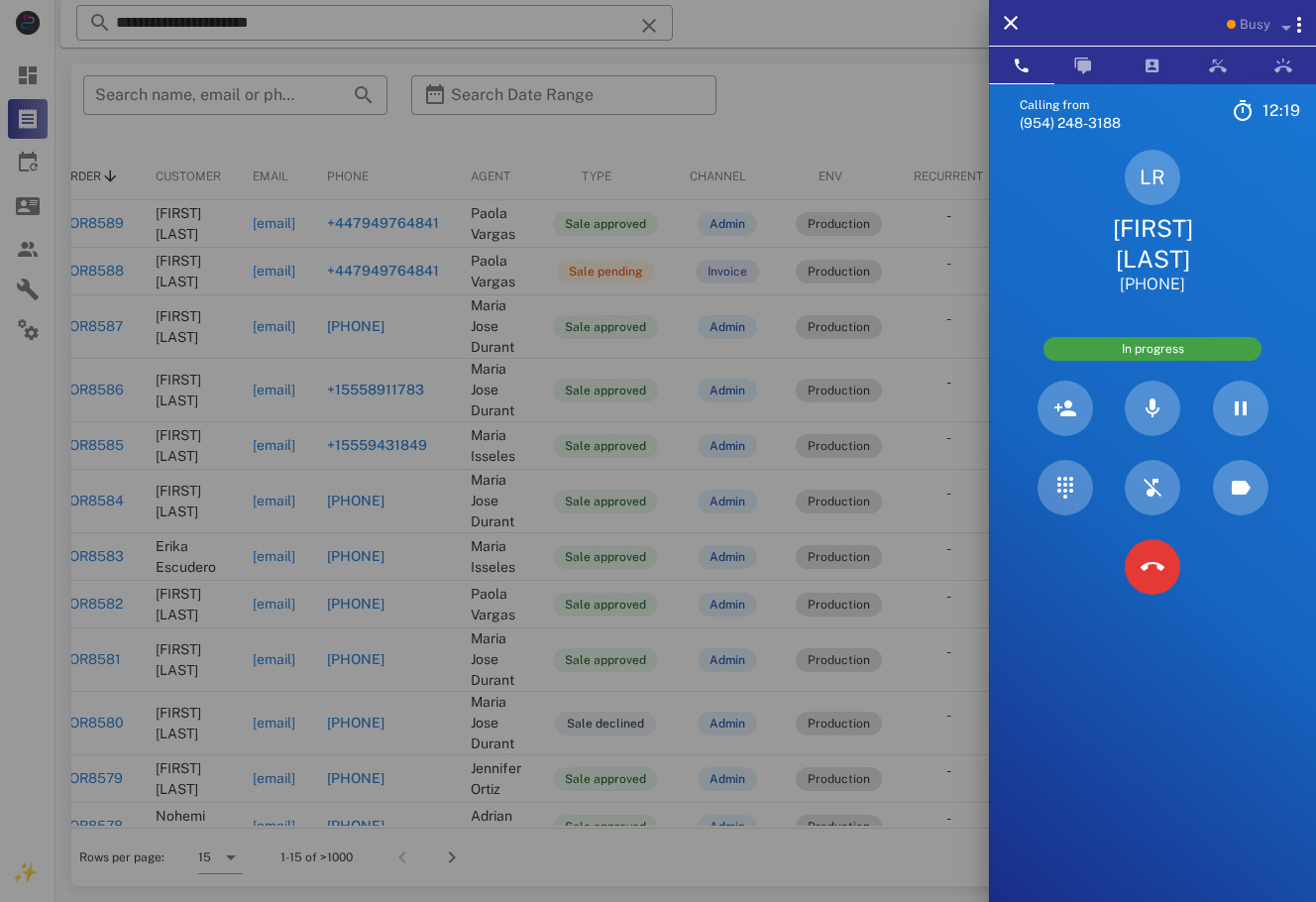 click on "Lorena Ramirez" at bounding box center [1152, 244] 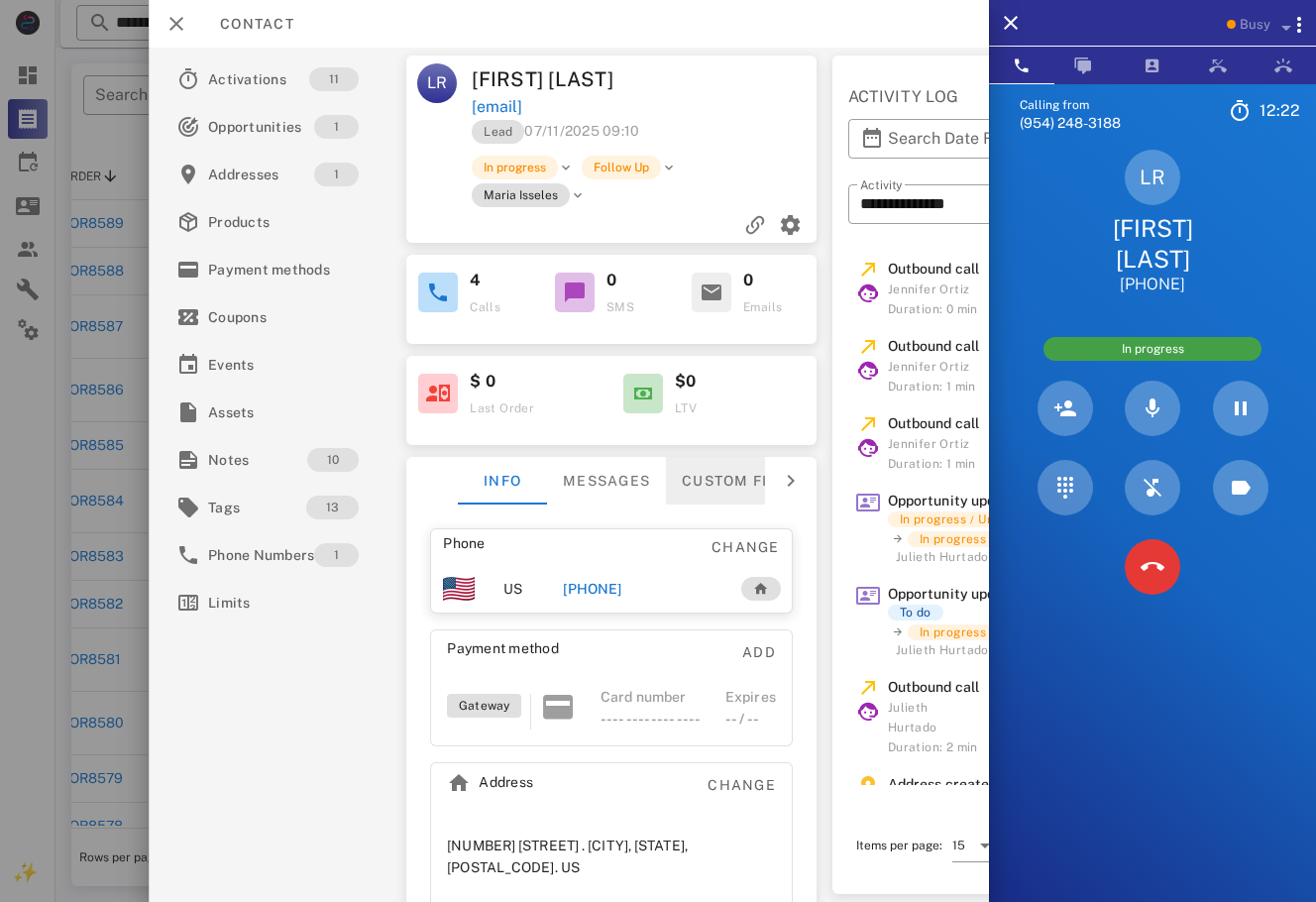 click on "Custom fields" at bounding box center [744, 481] 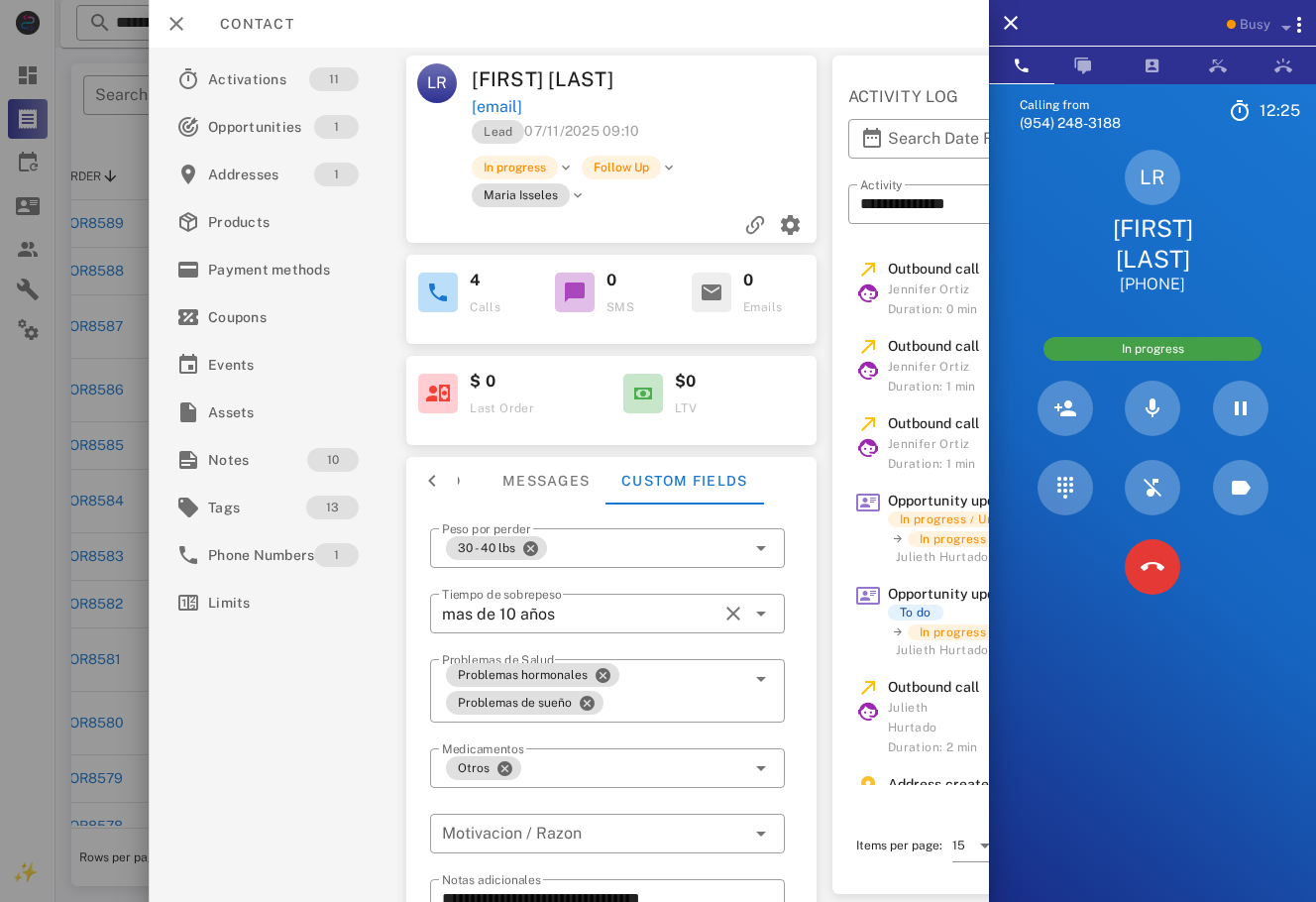 scroll, scrollTop: 181, scrollLeft: 0, axis: vertical 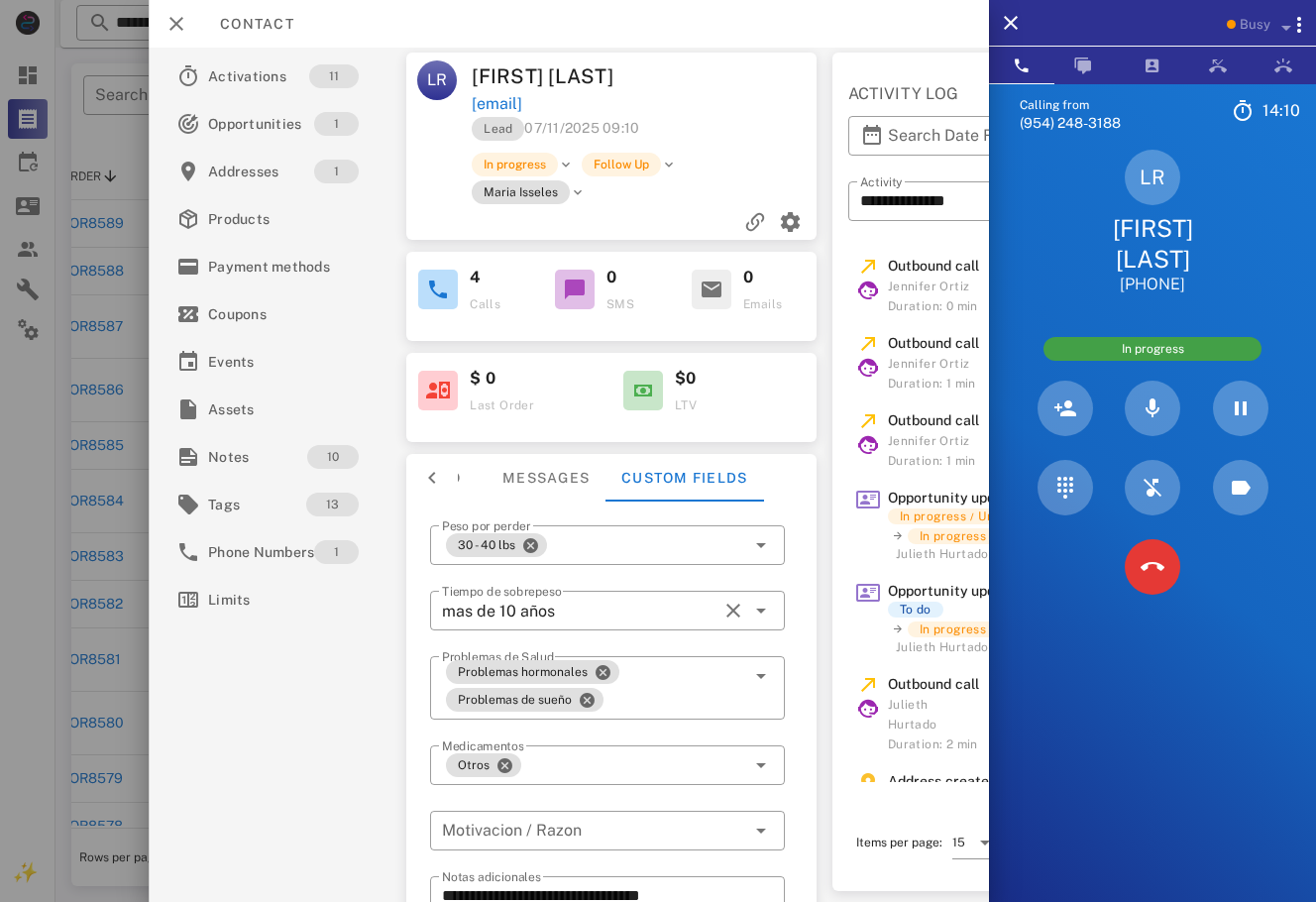 click on "Lead   07/11/2025 09:10" at bounding box center (645, 134) 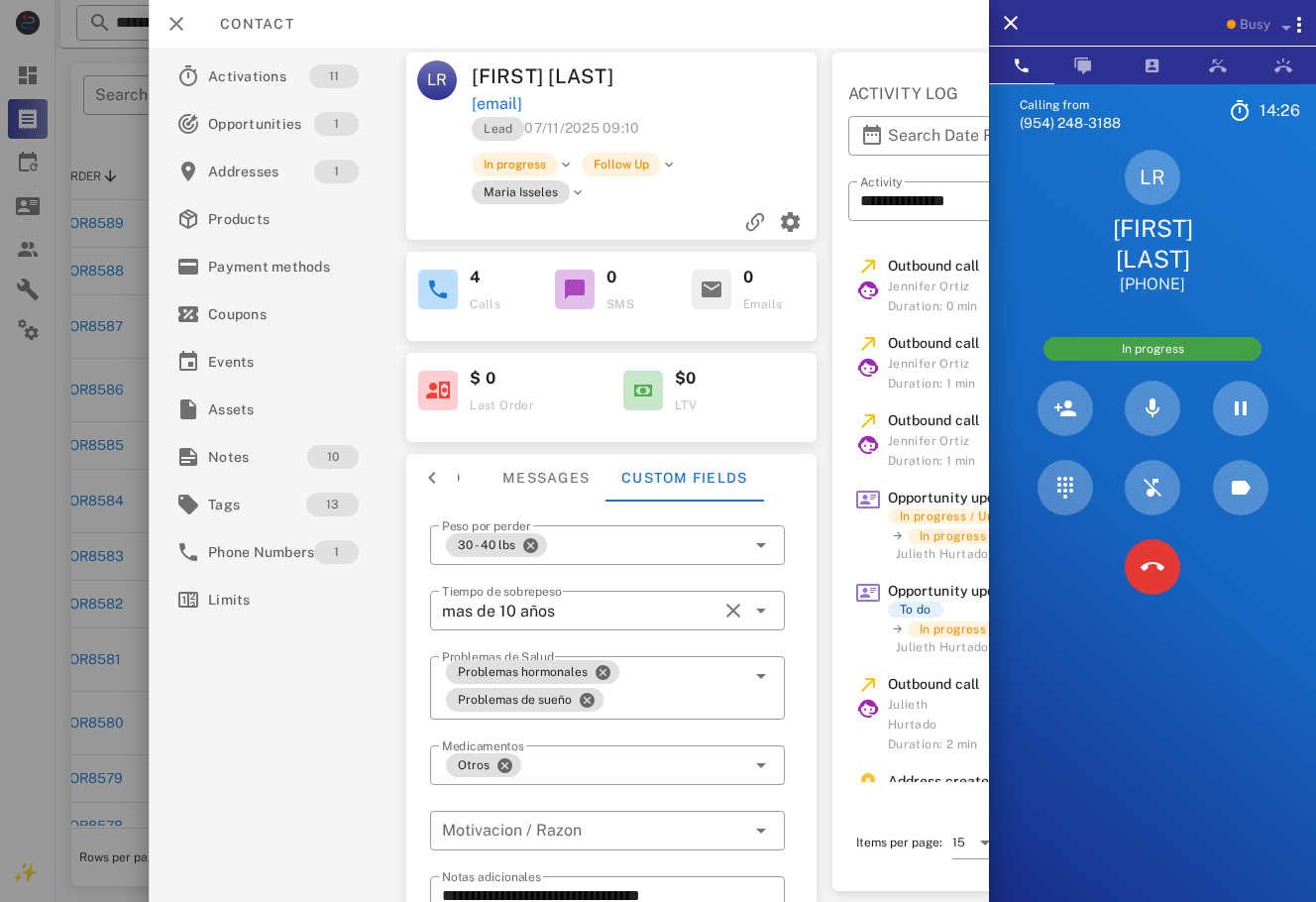 click on "Lead   07/11/2025 09:10" at bounding box center (645, 134) 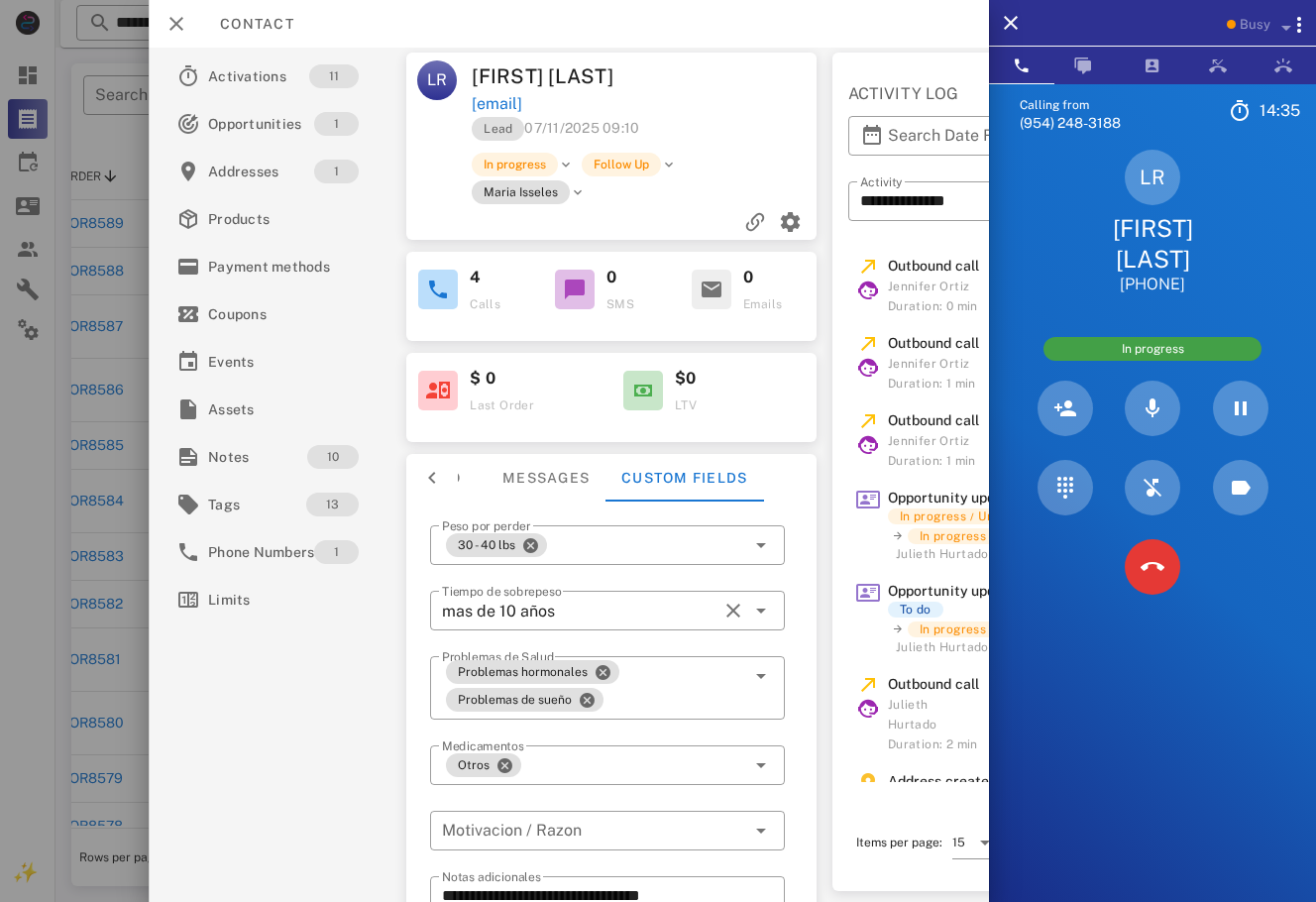 click on "Calling from (954) 248-3188 14: 35  Unknown      ▼     Andorra
+376
Argentina
+54
Aruba
+297
Australia
+61
Belgium (België)
+32
Bolivia
+591
Brazil (Brasil)
+55
Canada
+1
Chile
+56
Colombia
+57
Costa Rica
+506
Dominican Republic (República Dominicana)
+1
Ecuador
+593
El Salvador
+503
France
+33
Germany (Deutschland)
+49
Guadeloupe
+590
Guatemala
+502
Honduras
+504
Iceland (Ísland)
+354
India (भारत)
+91
Israel (‫ישראל‬‎)
+972
Italy (Italia)
+39" at bounding box center (1152, 534) 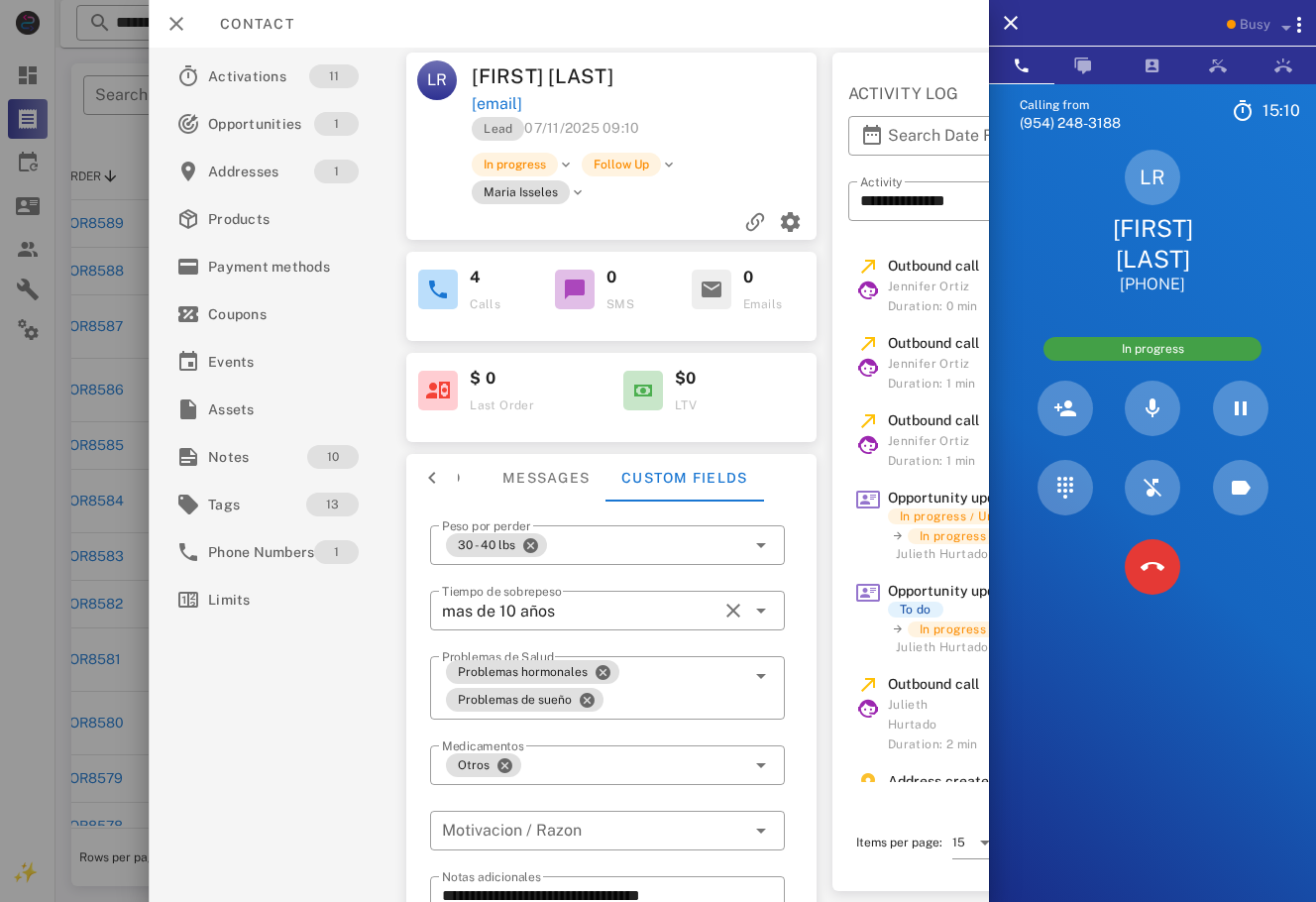 click on "Calling from (954) 248-3188 15: 10  Unknown      ▼     Andorra
+376
Argentina
+54
Aruba
+297
Australia
+61
Belgium (België)
+32
Bolivia
+591
Brazil (Brasil)
+55
Canada
+1
Chile
+56
Colombia
+57
Costa Rica
+506
Dominican Republic (República Dominicana)
+1
Ecuador
+593
El Salvador
+503
France
+33
Germany (Deutschland)
+49
Guadeloupe
+590
Guatemala
+502
Honduras
+504
Iceland (Ísland)
+354
India (भारत)
+91
Israel (‫ישראל‬‎)
+972
Italy (Italia)
+39" at bounding box center [1152, 534] 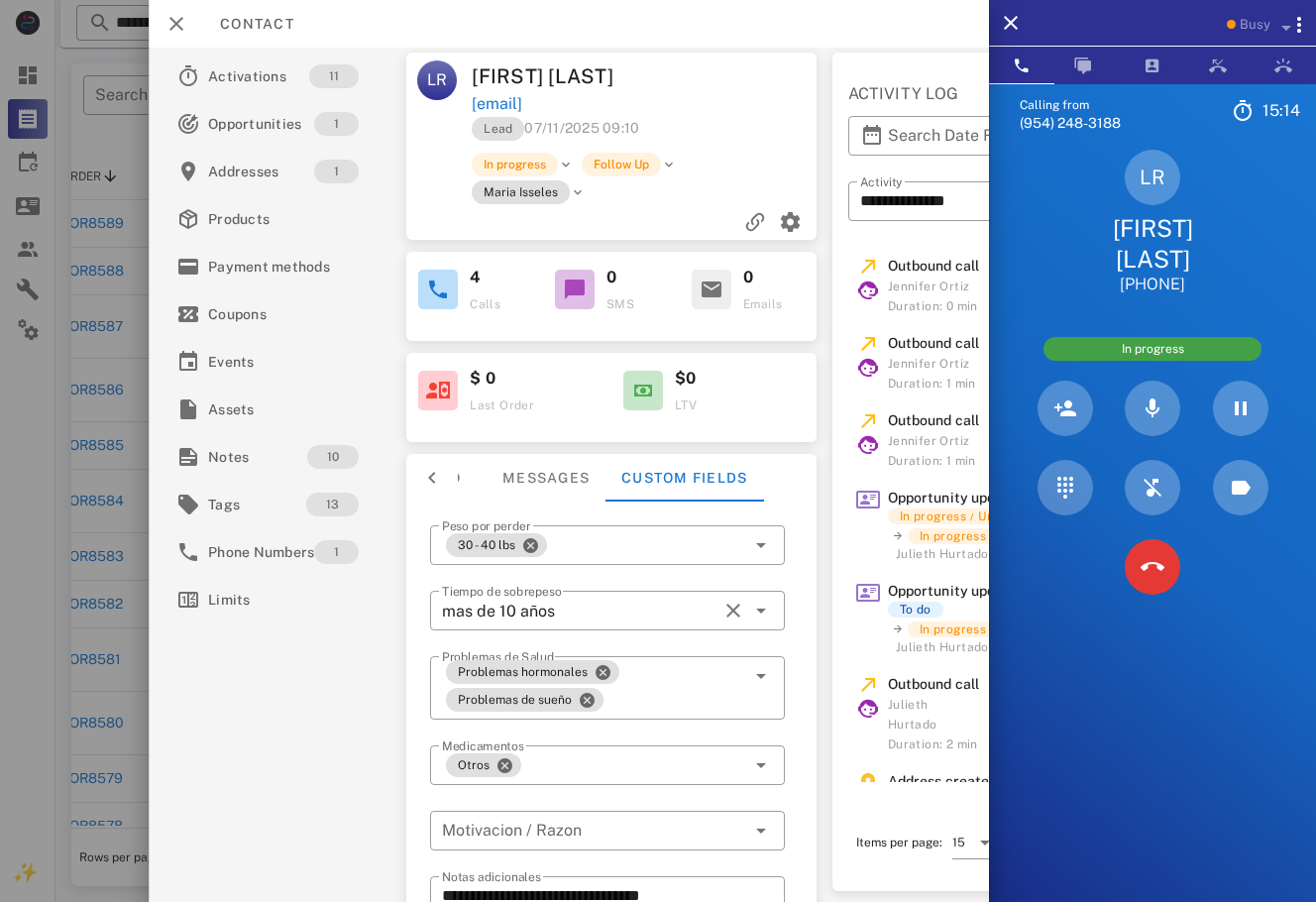 click on "Calling from (954) 248-3188 15: 14  Unknown      ▼     Andorra
+376
Argentina
+54
Aruba
+297
Australia
+61
Belgium (België)
+32
Bolivia
+591
Brazil (Brasil)
+55
Canada
+1
Chile
+56
Colombia
+57
Costa Rica
+506
Dominican Republic (República Dominicana)
+1
Ecuador
+593
El Salvador
+503
France
+33
Germany (Deutschland)
+49
Guadeloupe
+590
Guatemala
+502
Honduras
+504
Iceland (Ísland)
+354
India (भारत)
+91
Israel (‫ישראל‬‎)
+972
Italy (Italia)
+39" at bounding box center (1152, 534) 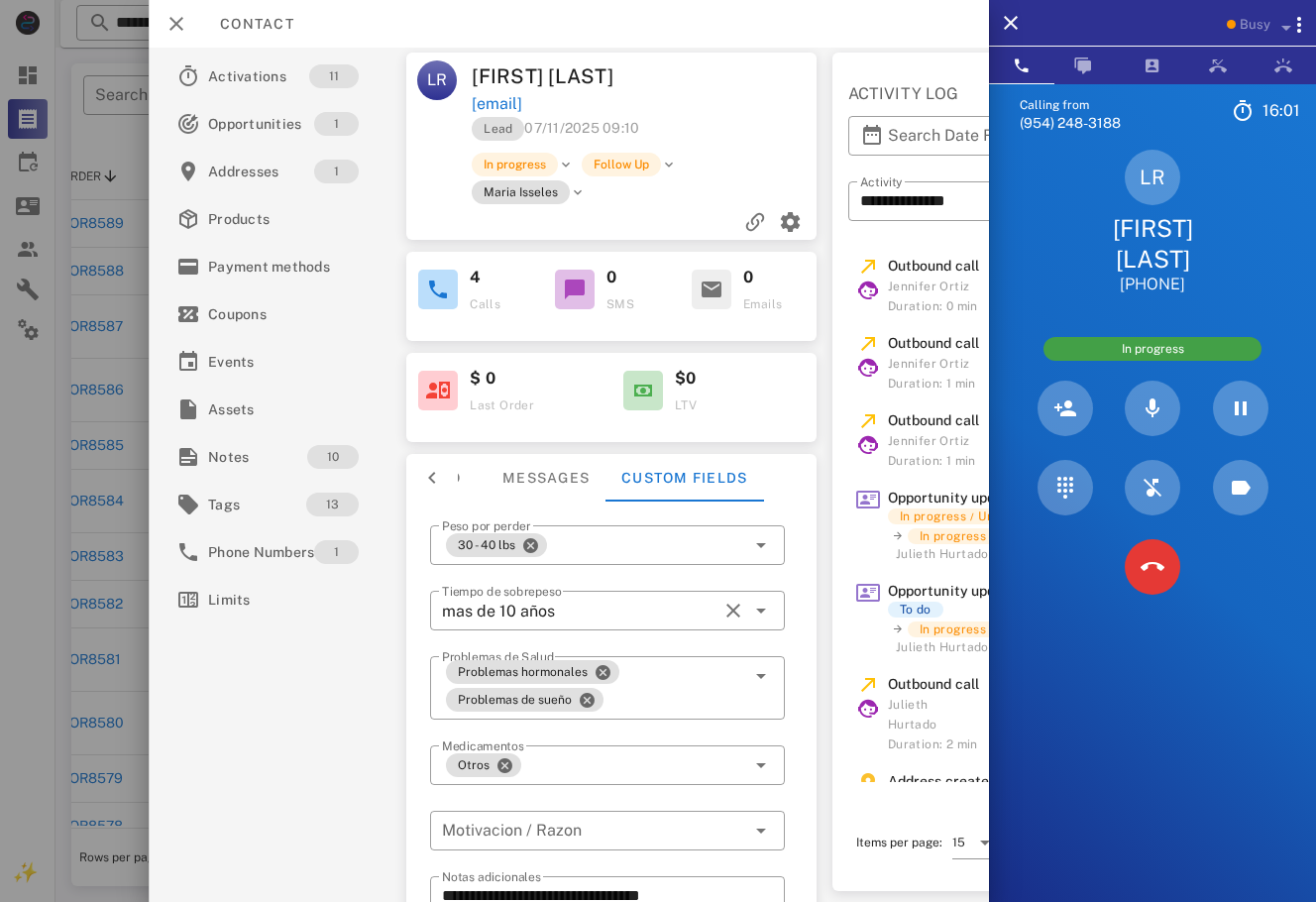 click on "LR   Lorena Ramirez  +18315787473" at bounding box center [1152, 222] 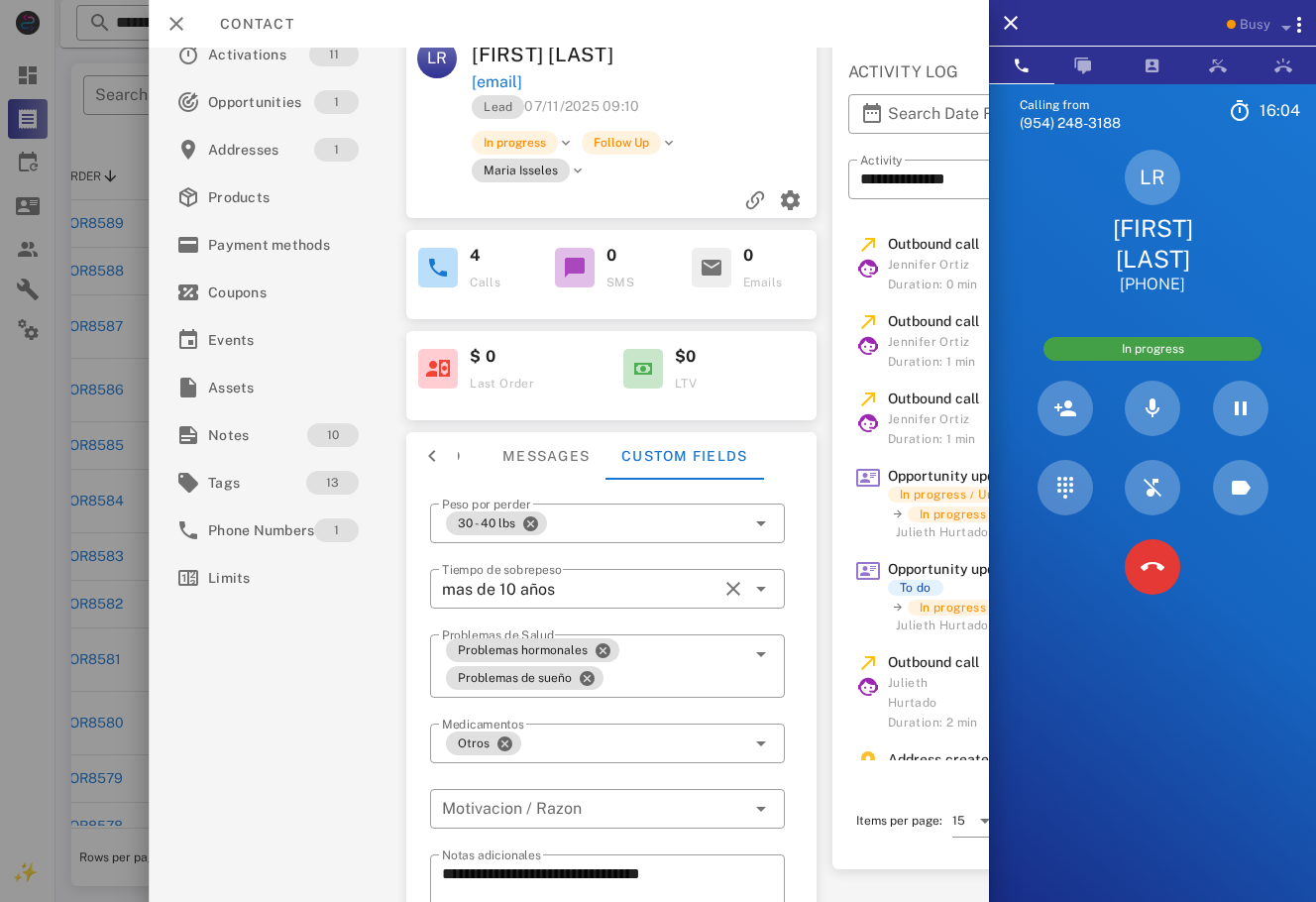 scroll, scrollTop: 0, scrollLeft: 0, axis: both 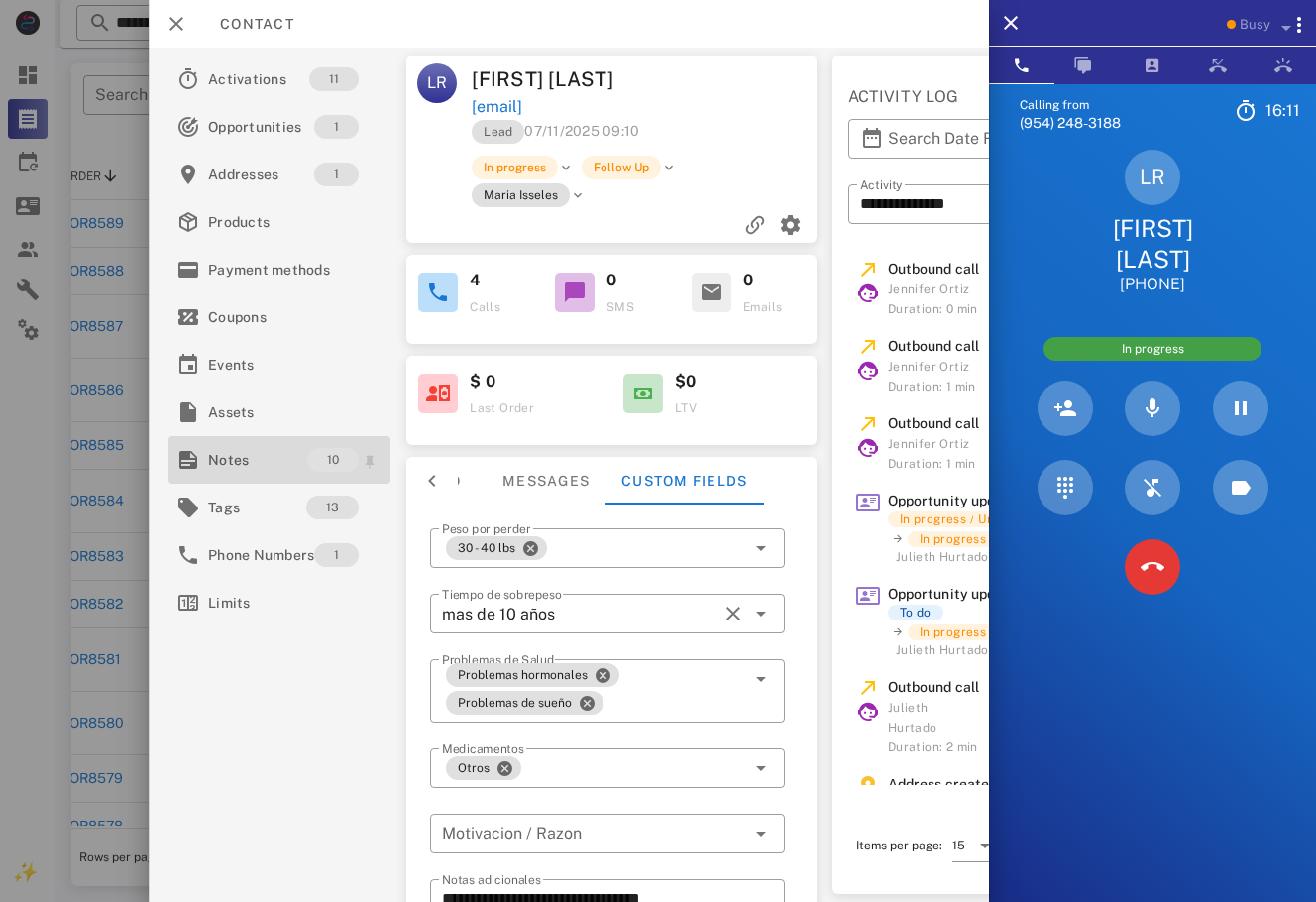click on "Notes" at bounding box center (258, 460) 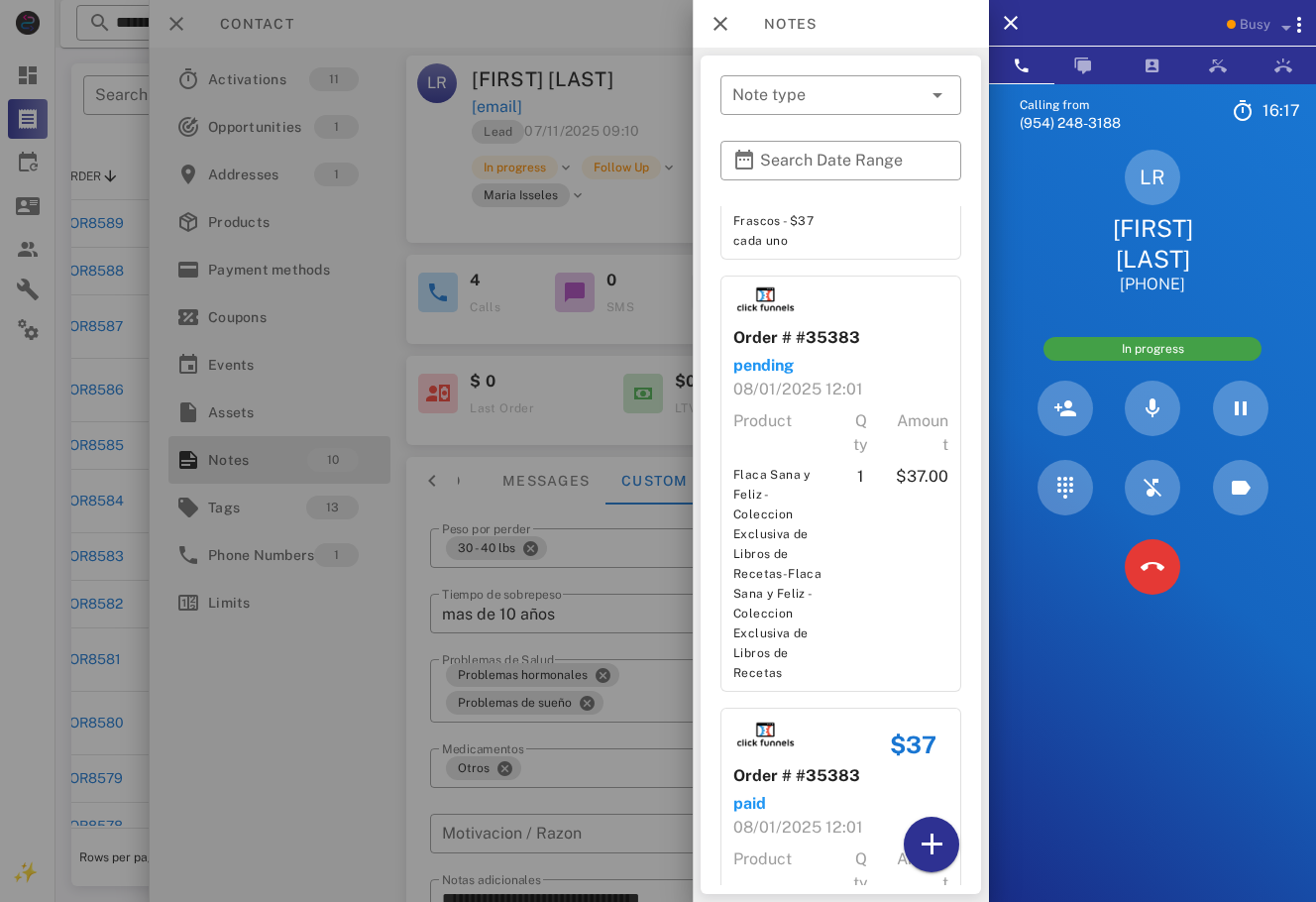 scroll, scrollTop: 2786, scrollLeft: 0, axis: vertical 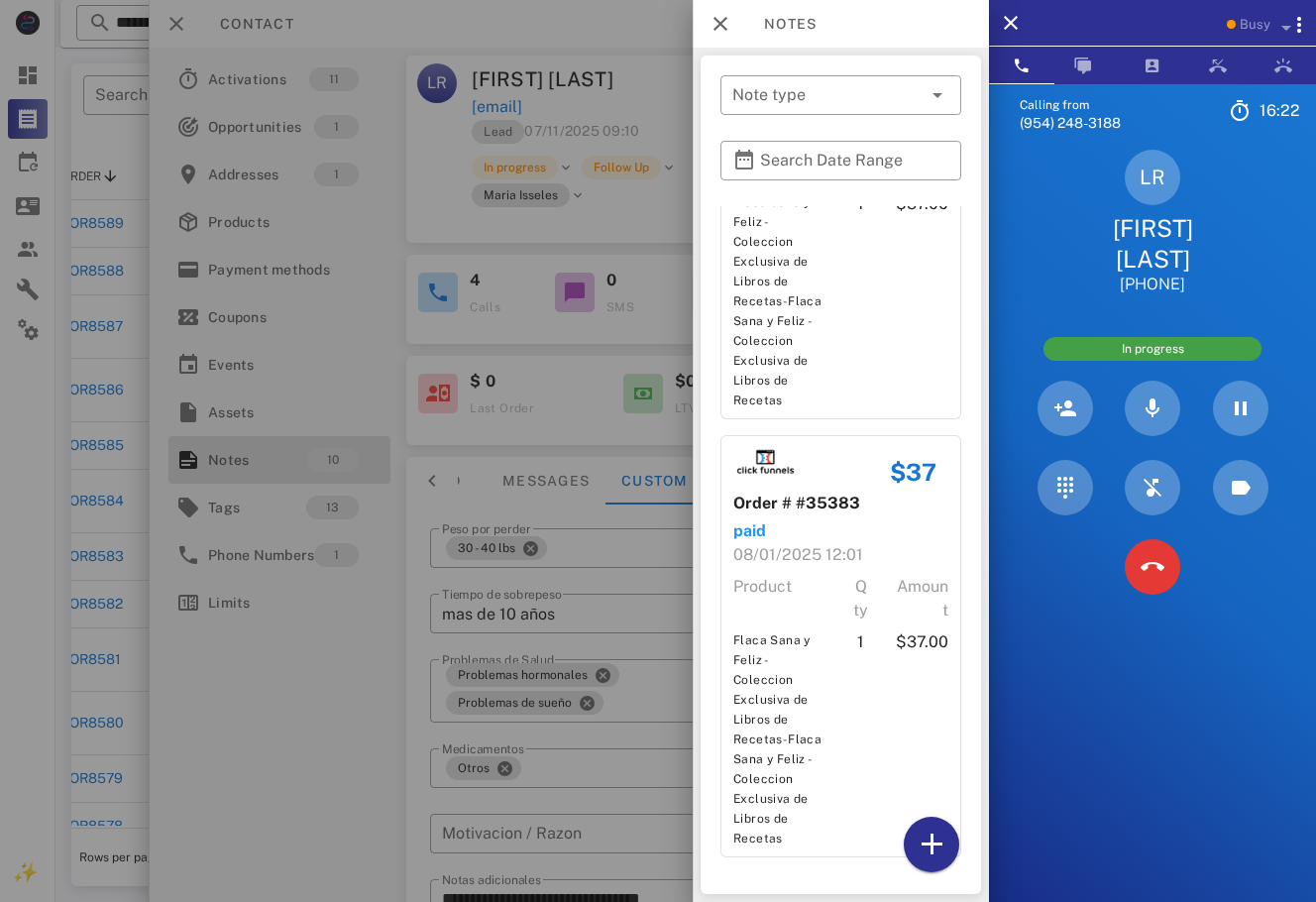 click at bounding box center [658, 451] 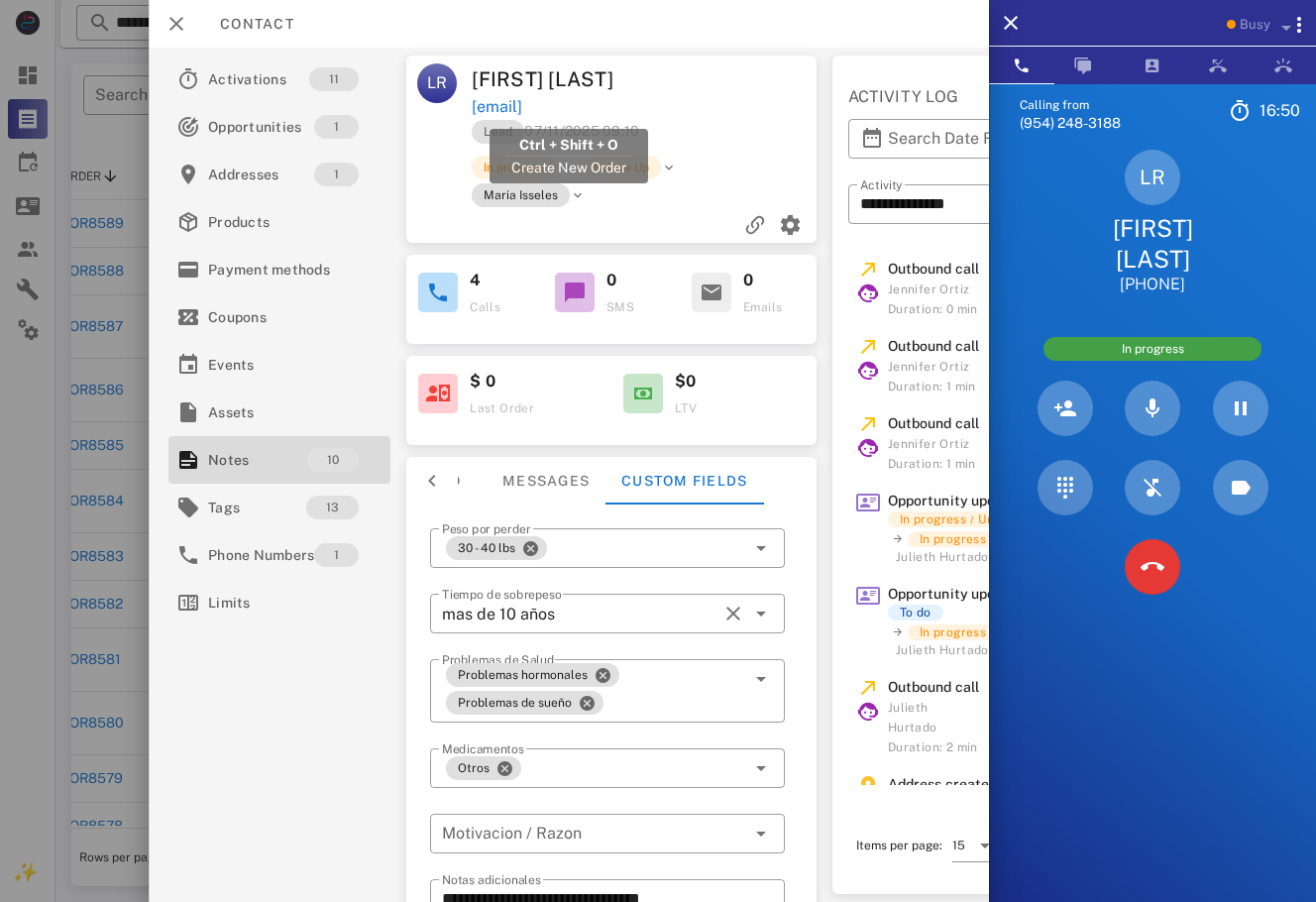 drag, startPoint x: 686, startPoint y: 110, endPoint x: 474, endPoint y: 112, distance: 212.00943 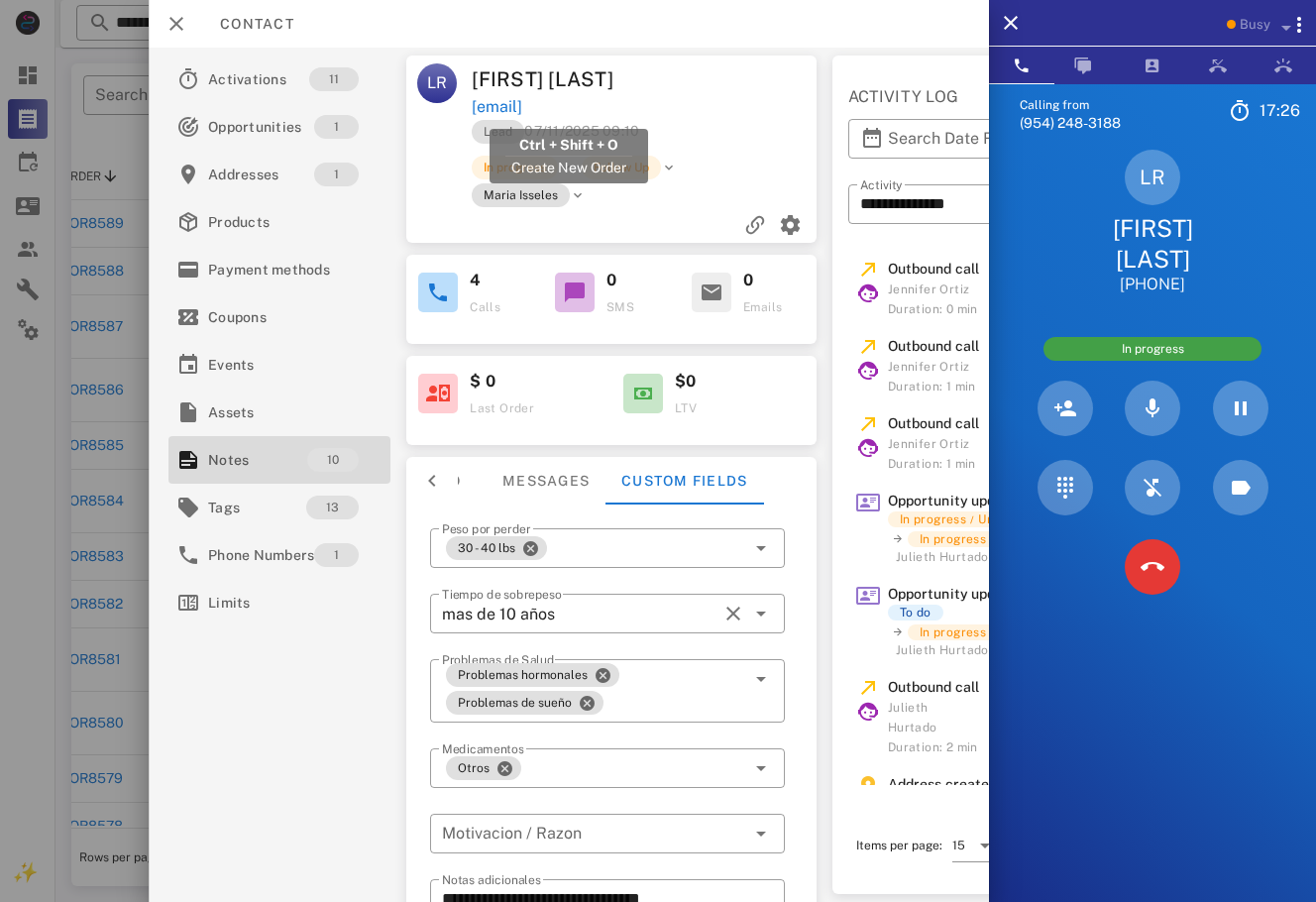 copy on "l8315787473@icloud.com" 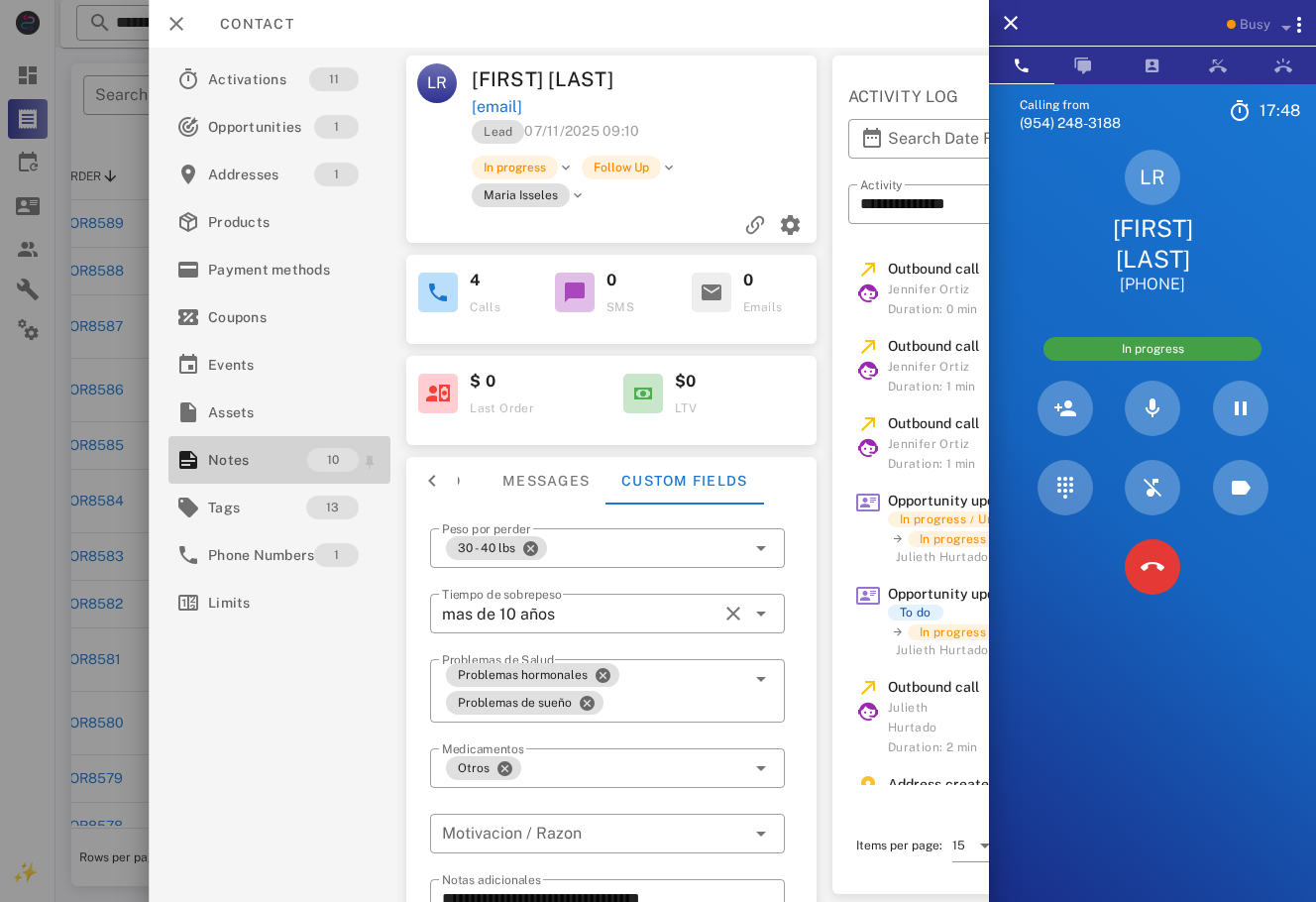 click on "Notes  10" at bounding box center [279, 460] 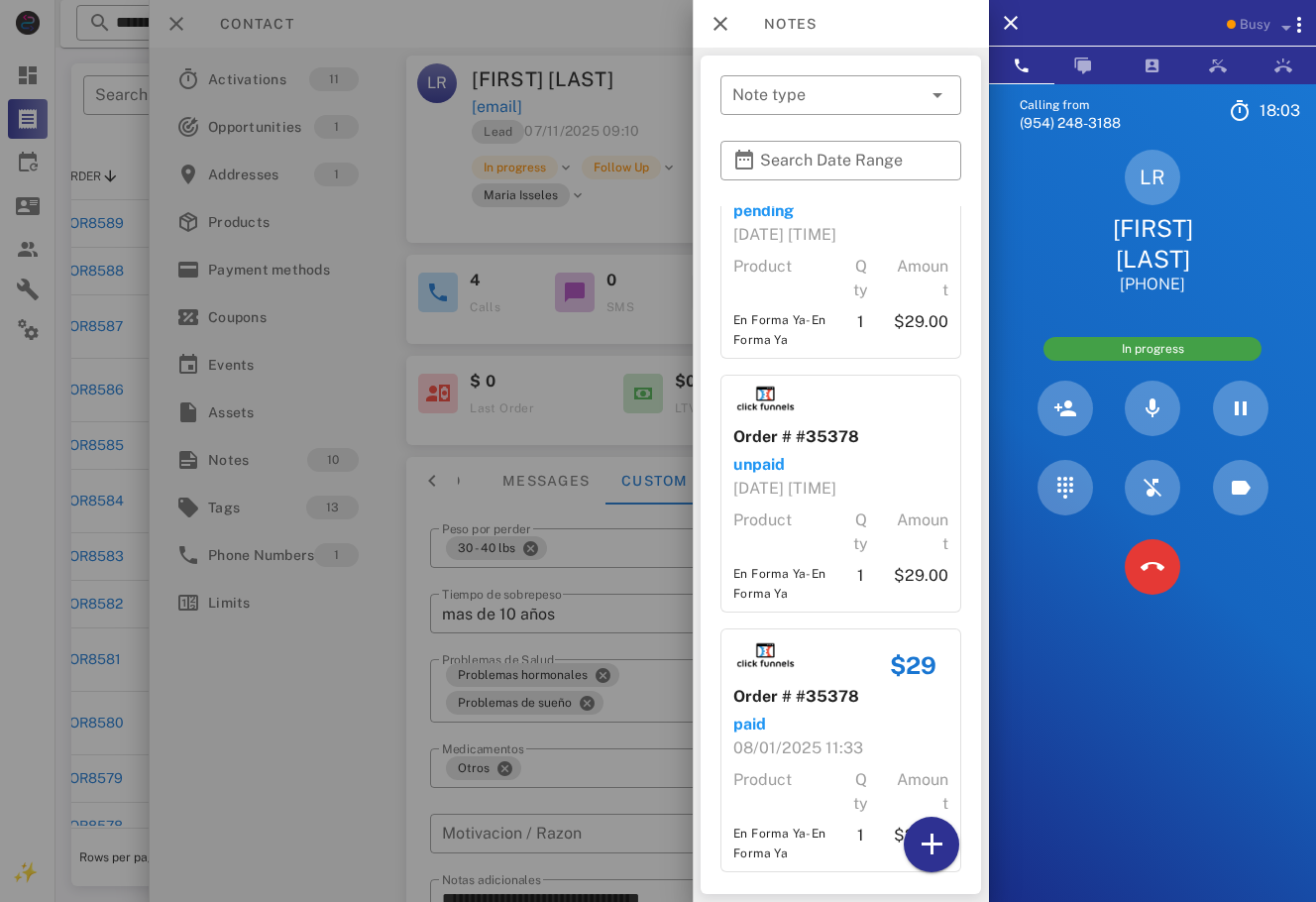 scroll, scrollTop: 0, scrollLeft: 0, axis: both 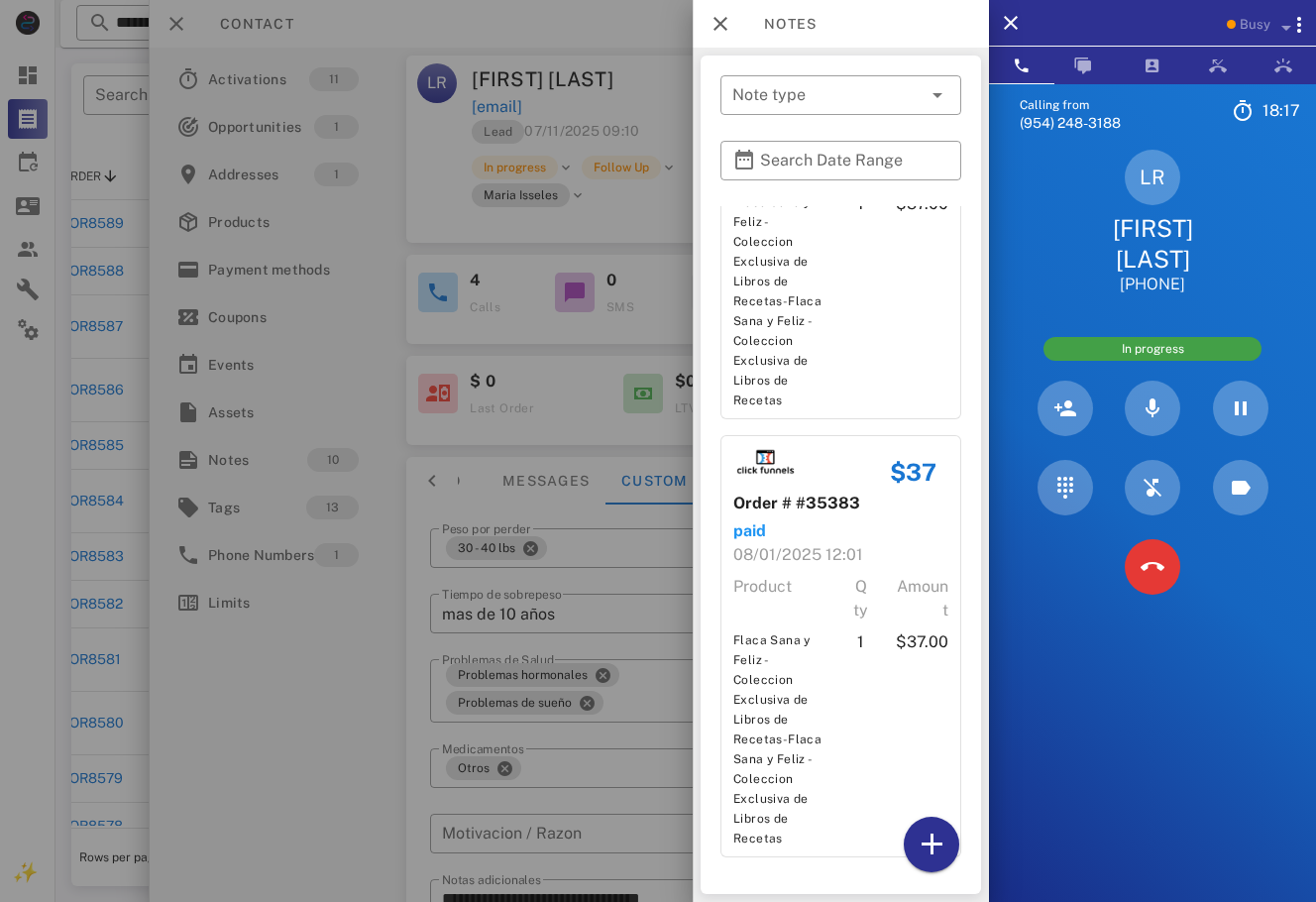 click at bounding box center [658, 451] 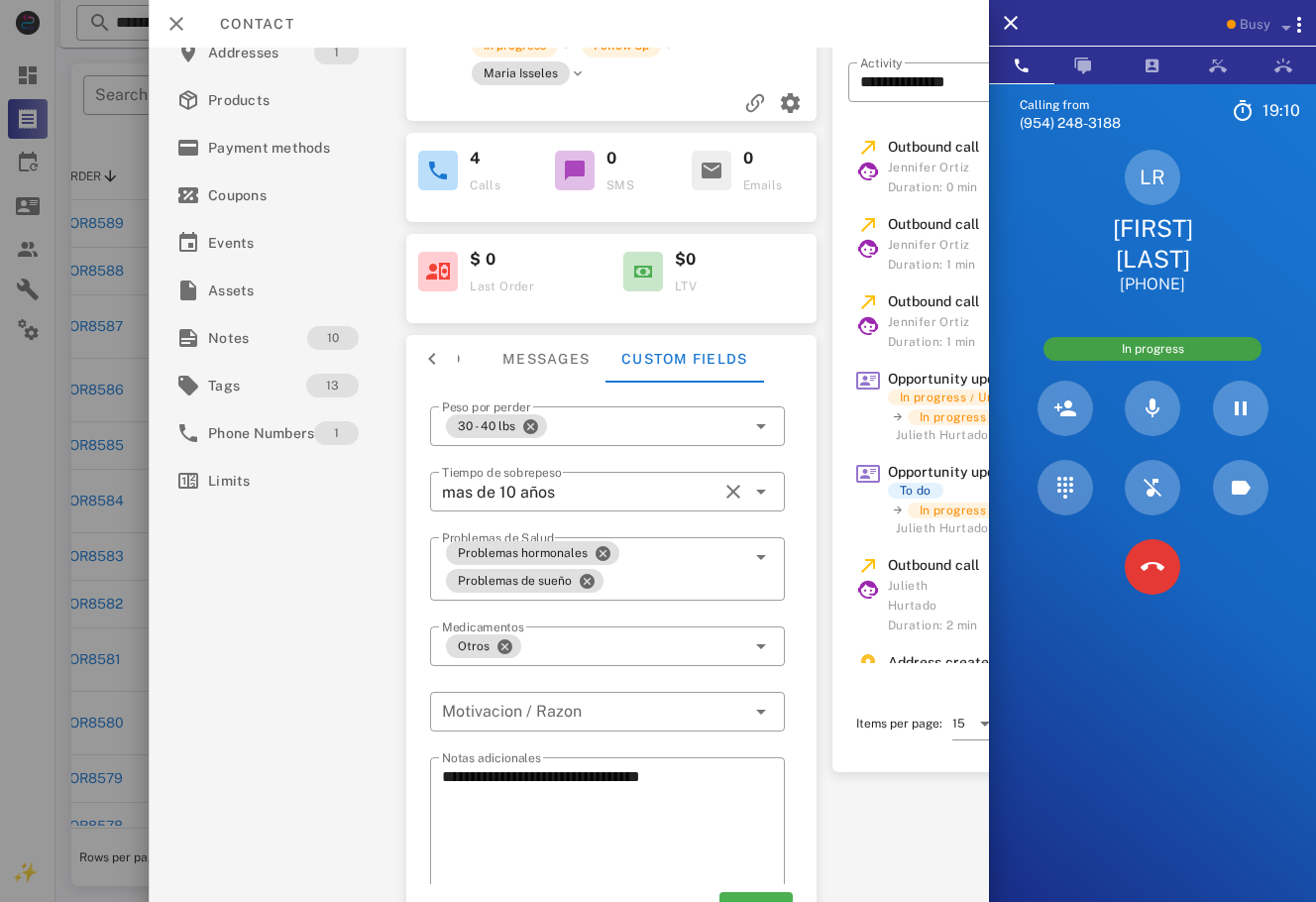 scroll, scrollTop: 0, scrollLeft: 0, axis: both 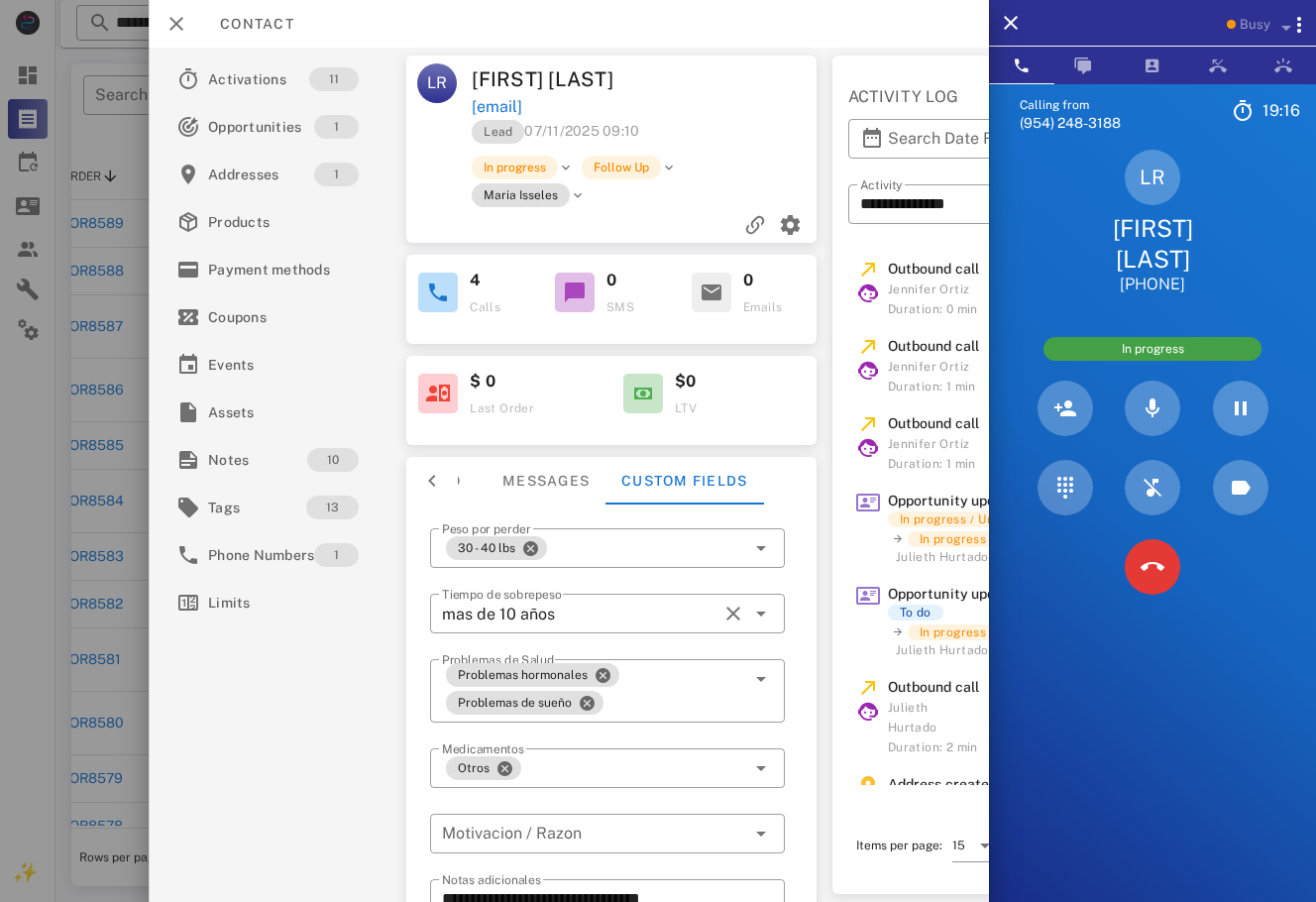 click on "LR   Lorena Ramirez  +18315787473" at bounding box center [1152, 222] 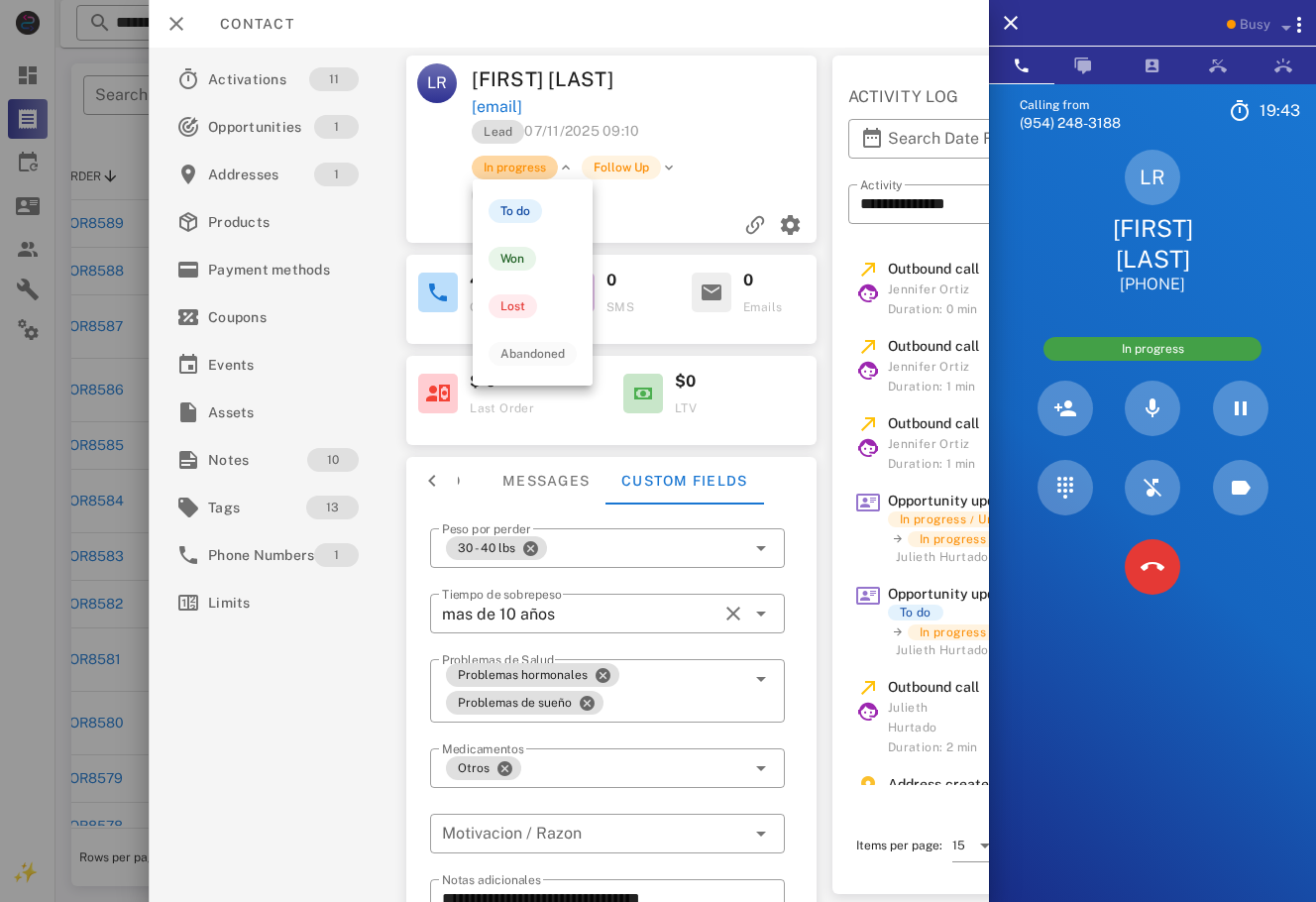 click on "In progress" at bounding box center (514, 168) 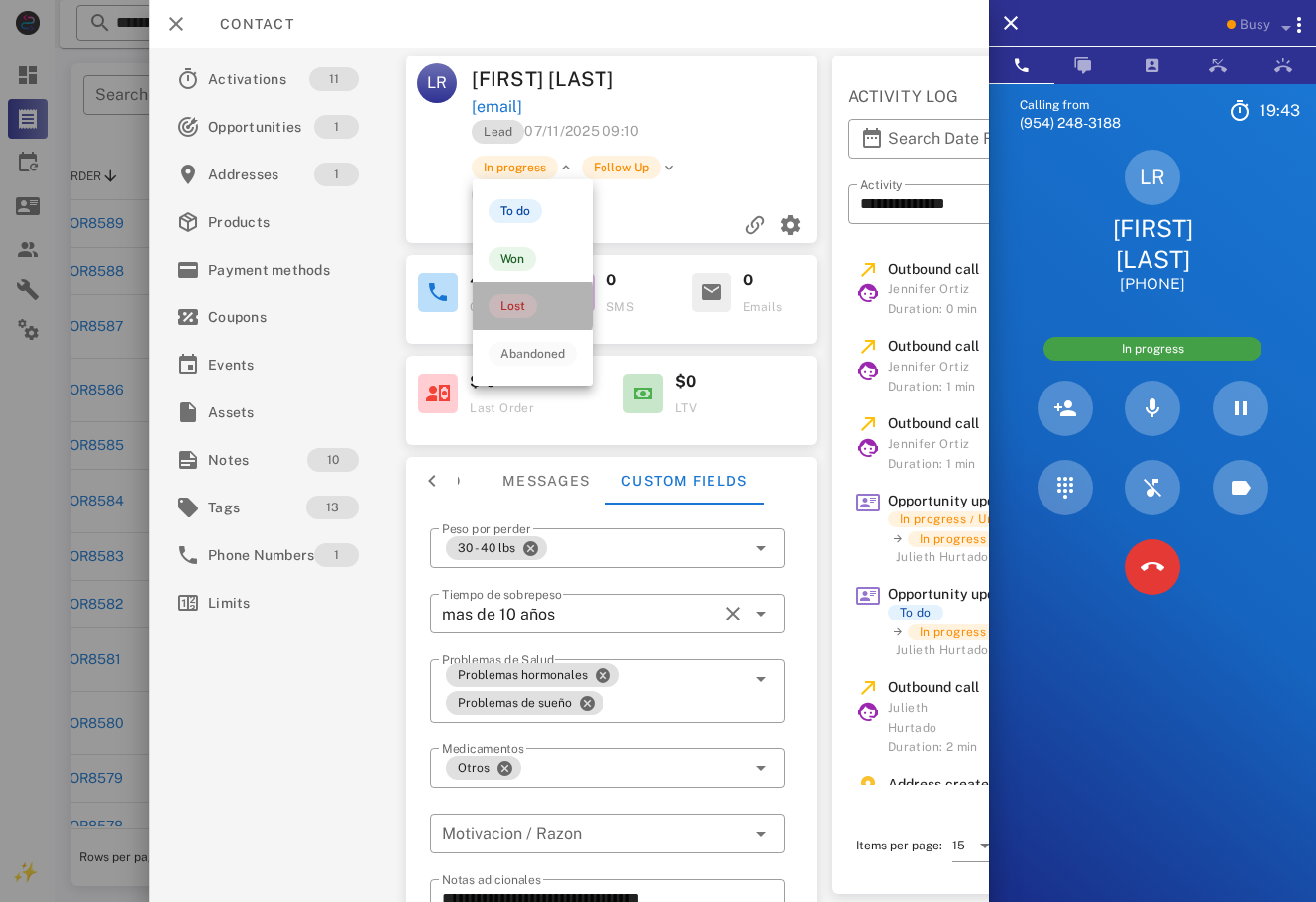 click on "Lost" at bounding box center [532, 306] 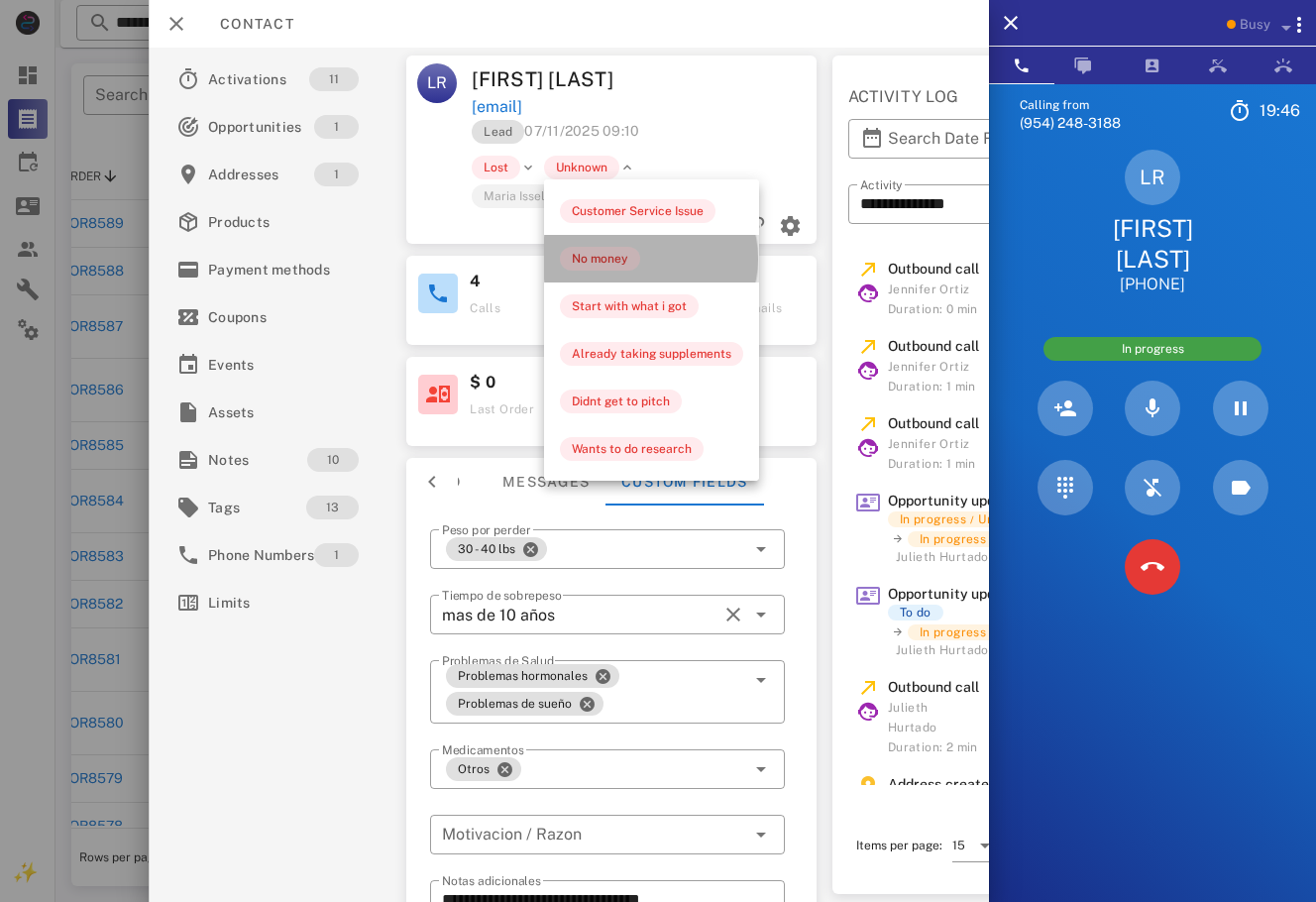 click on "No money" at bounding box center [600, 259] 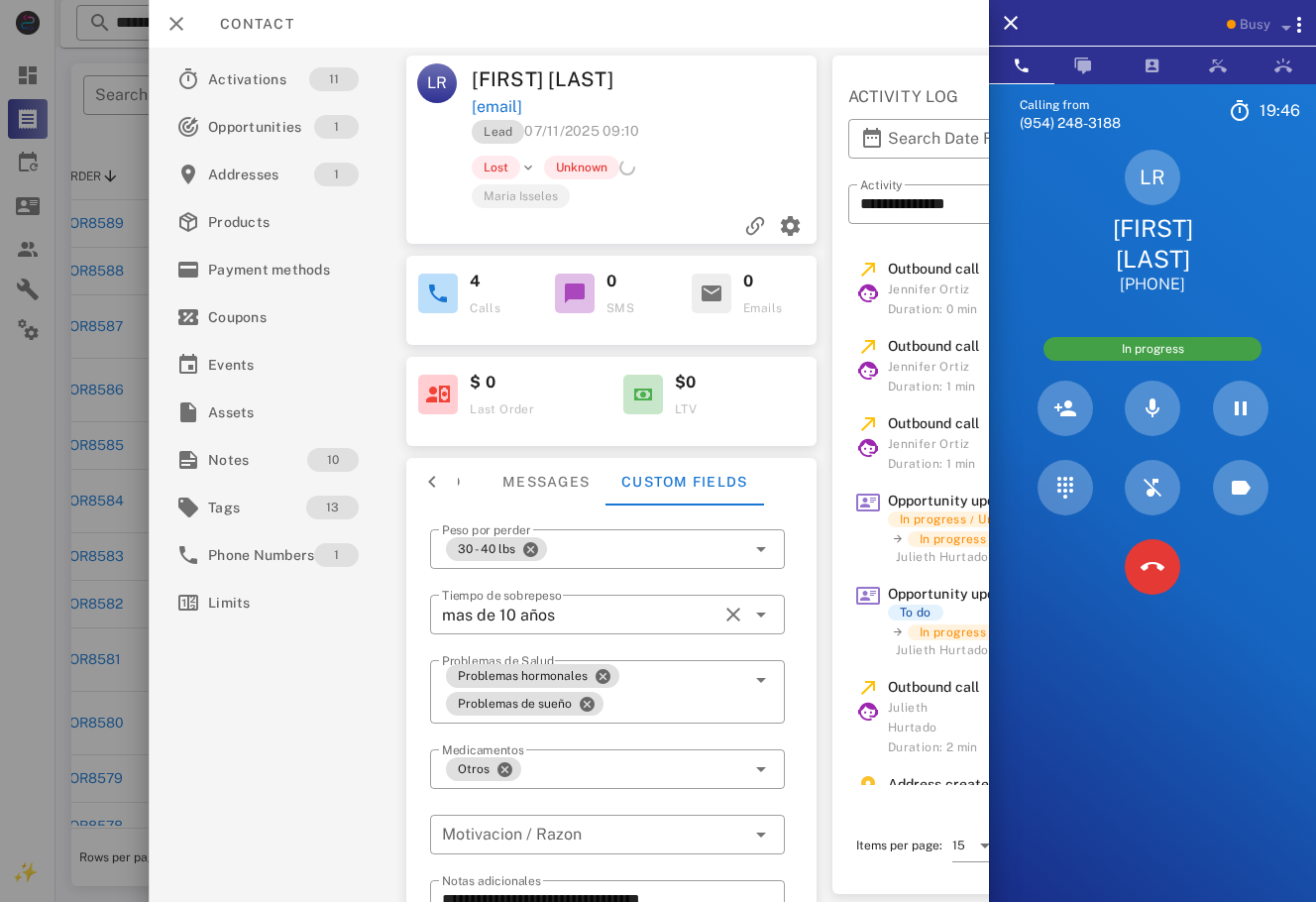 click on "Lead   07/11/2025 09:10" at bounding box center (645, 137) 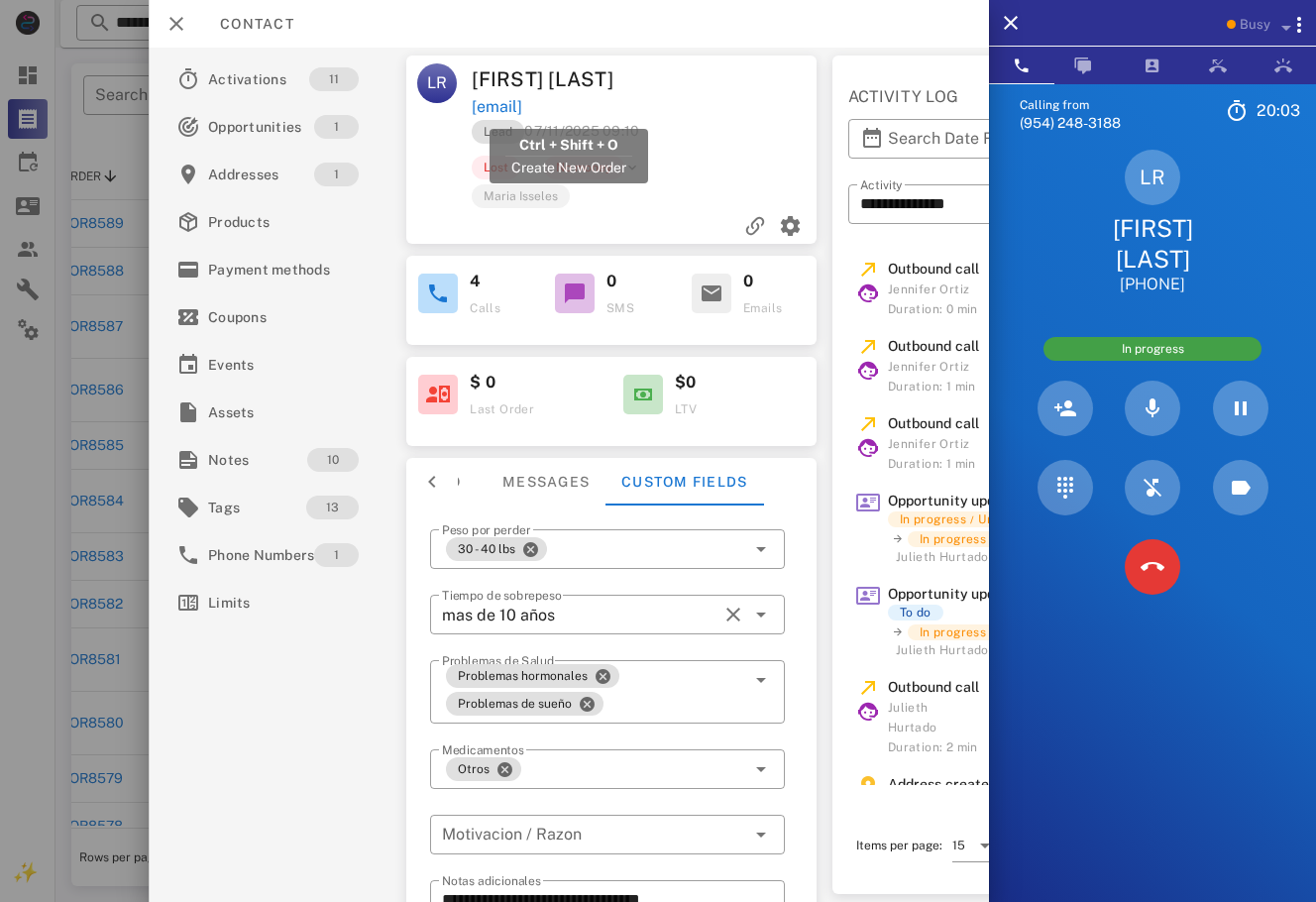 click on "l8315787473@icloud.com" at bounding box center [496, 107] 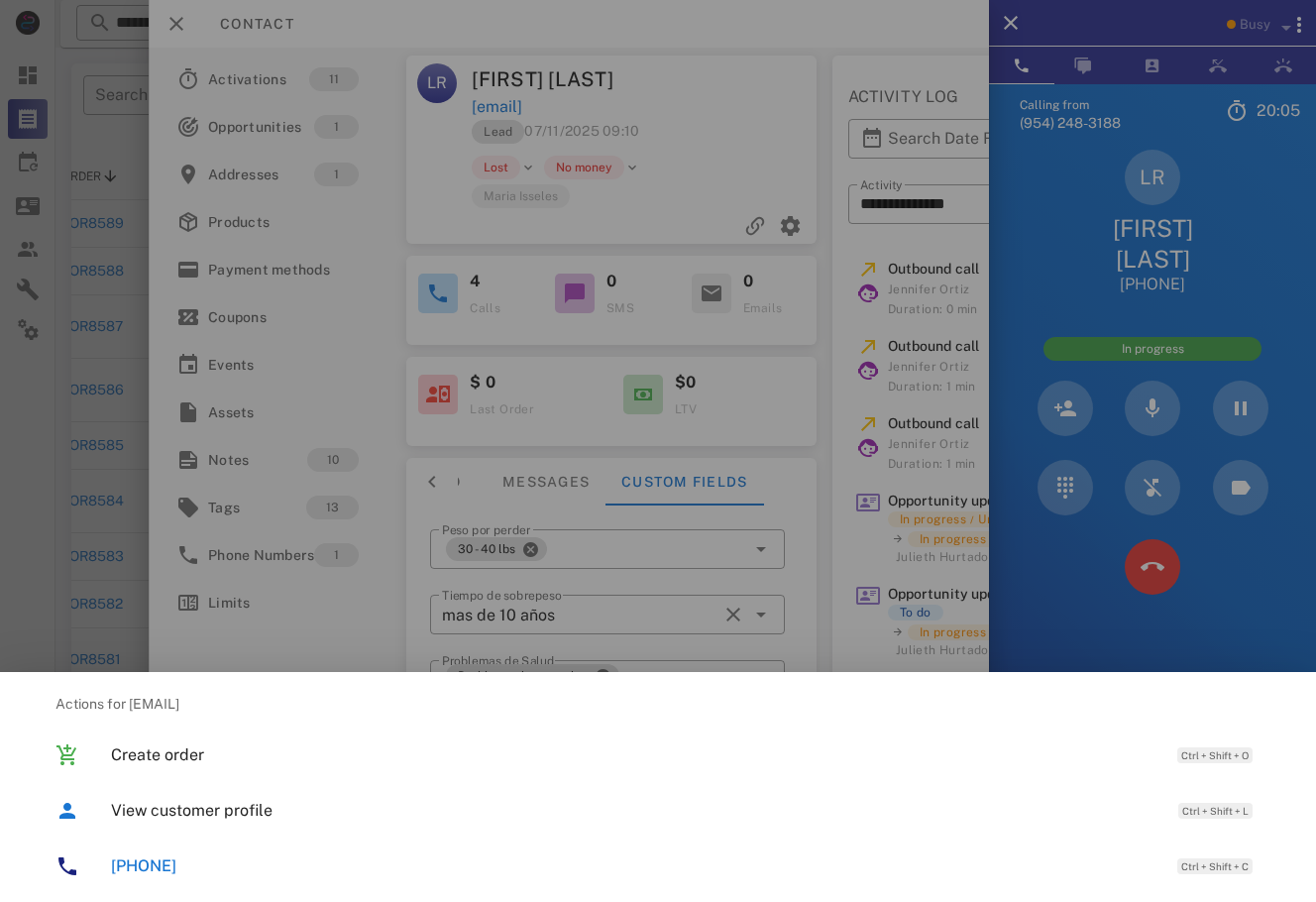click at bounding box center (658, 451) 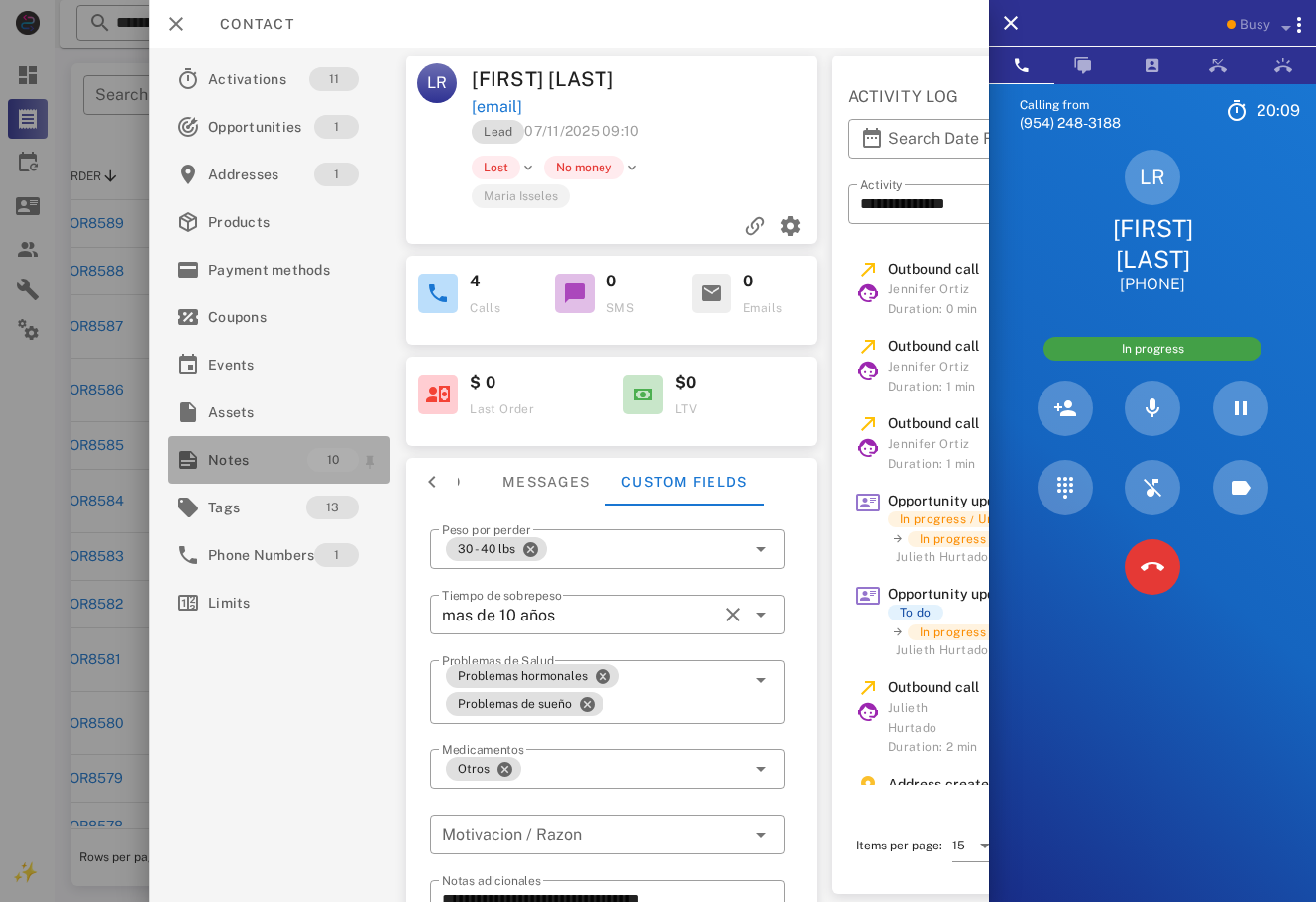 click on "Notes  10" at bounding box center [279, 460] 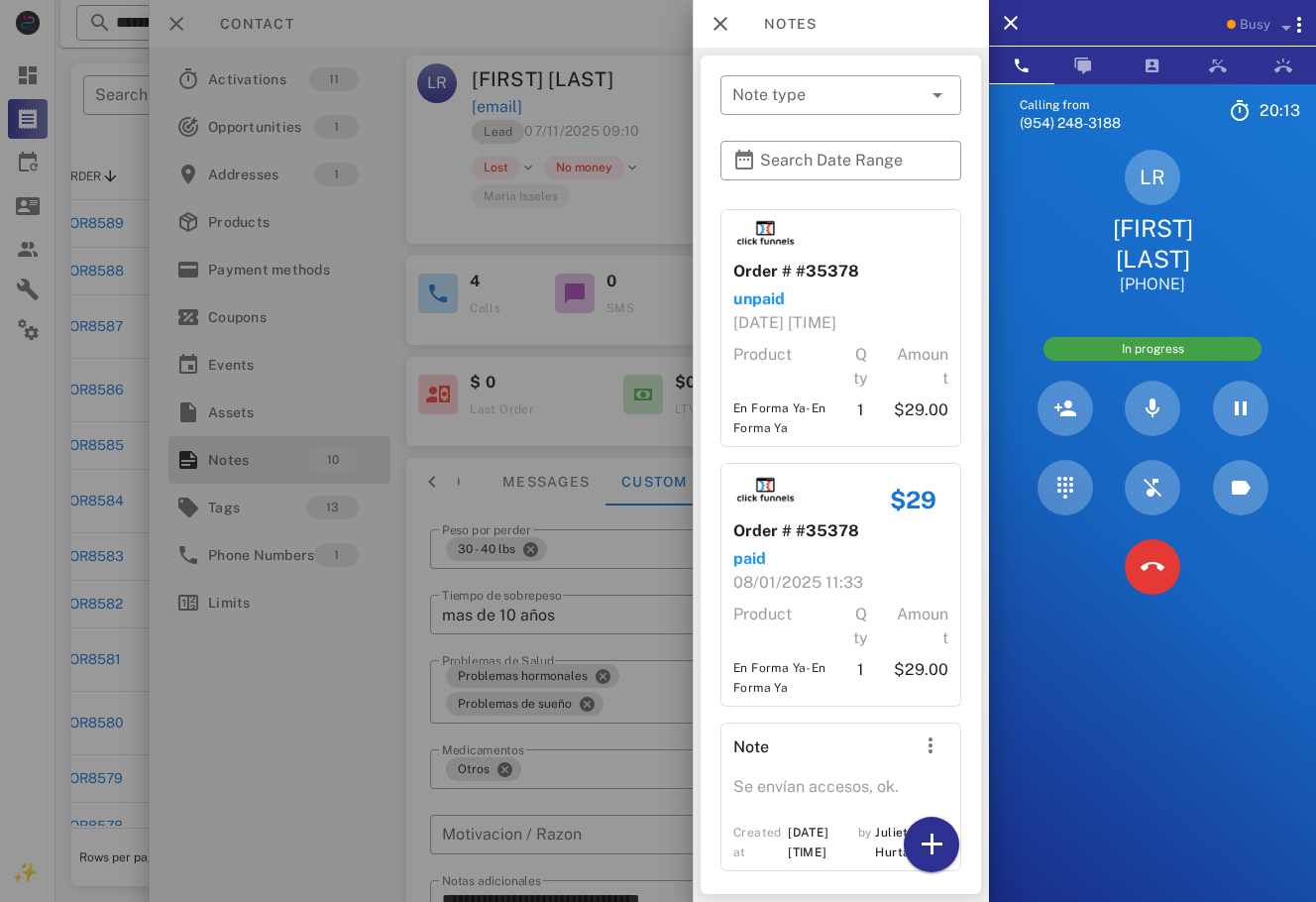 scroll, scrollTop: 0, scrollLeft: 0, axis: both 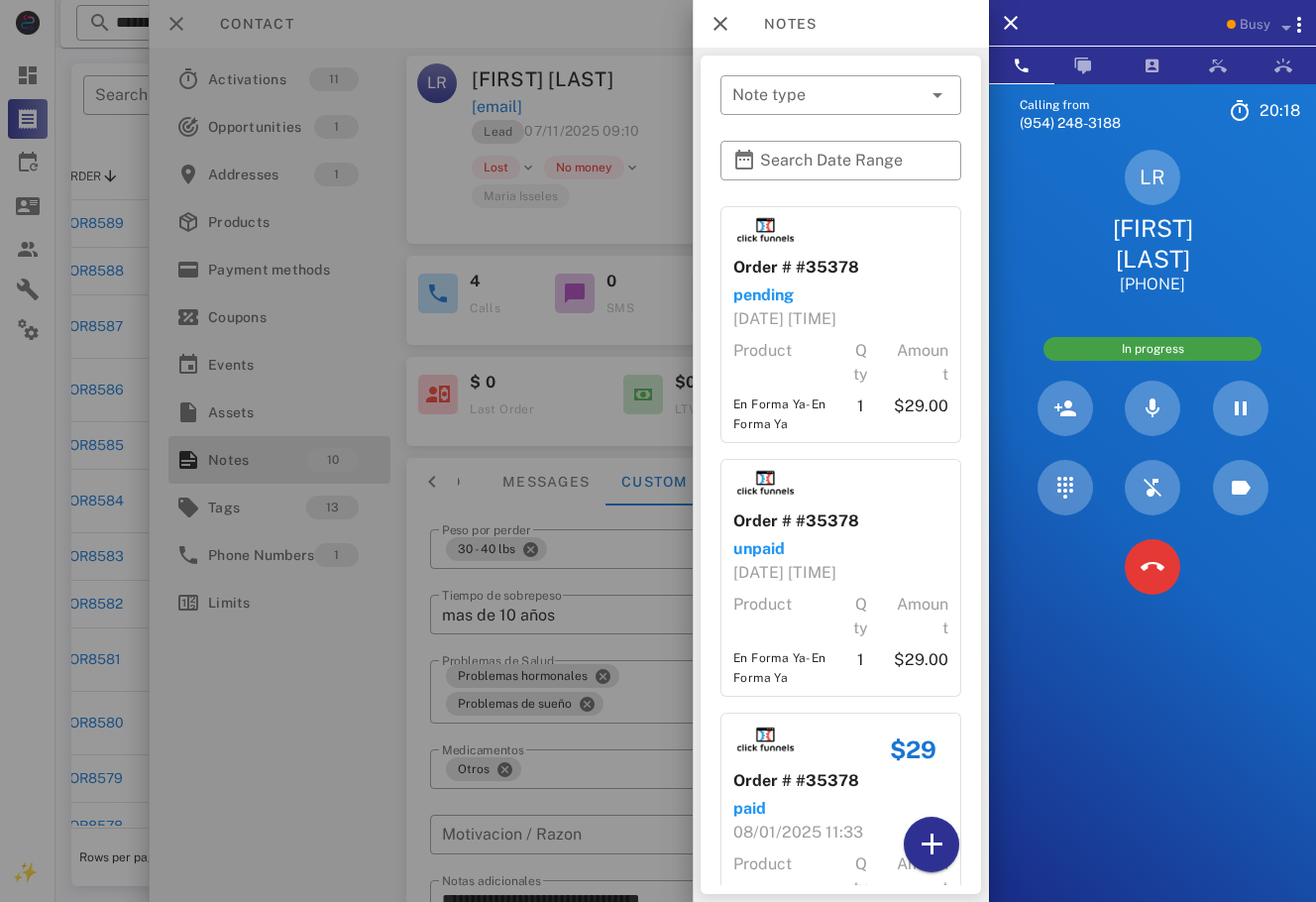 click at bounding box center (658, 451) 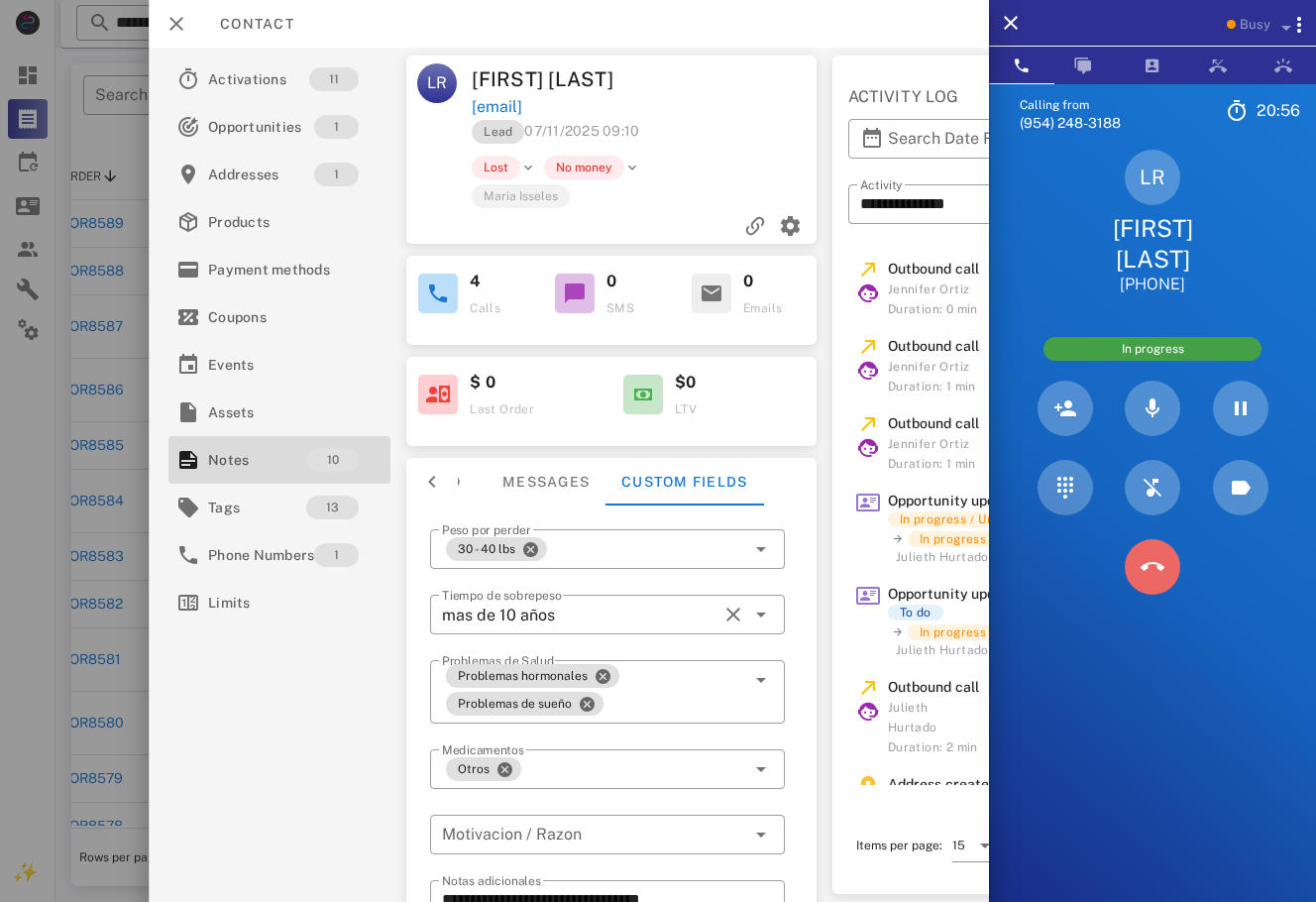 click at bounding box center (1152, 567) 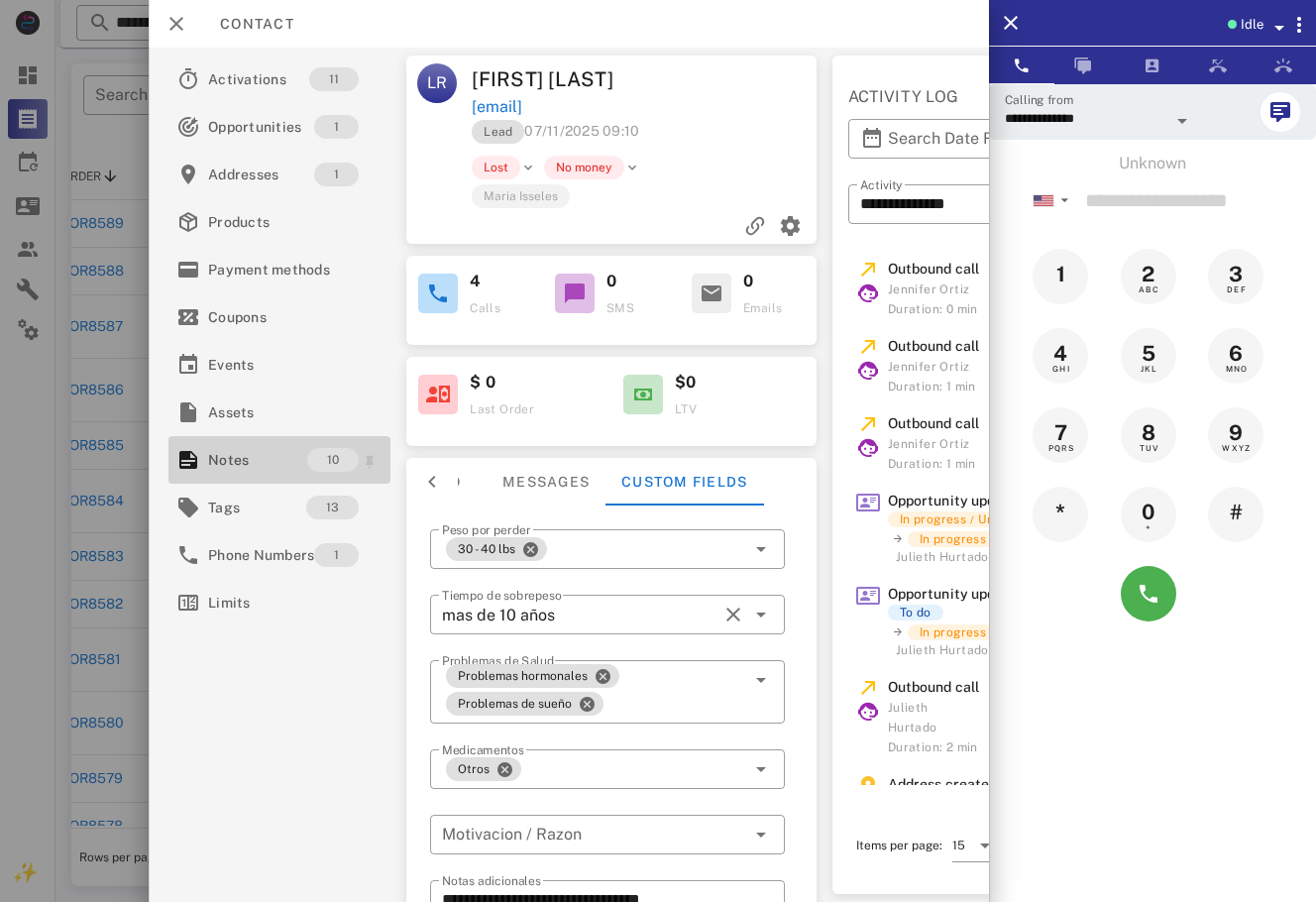 click on "Notes" at bounding box center (258, 460) 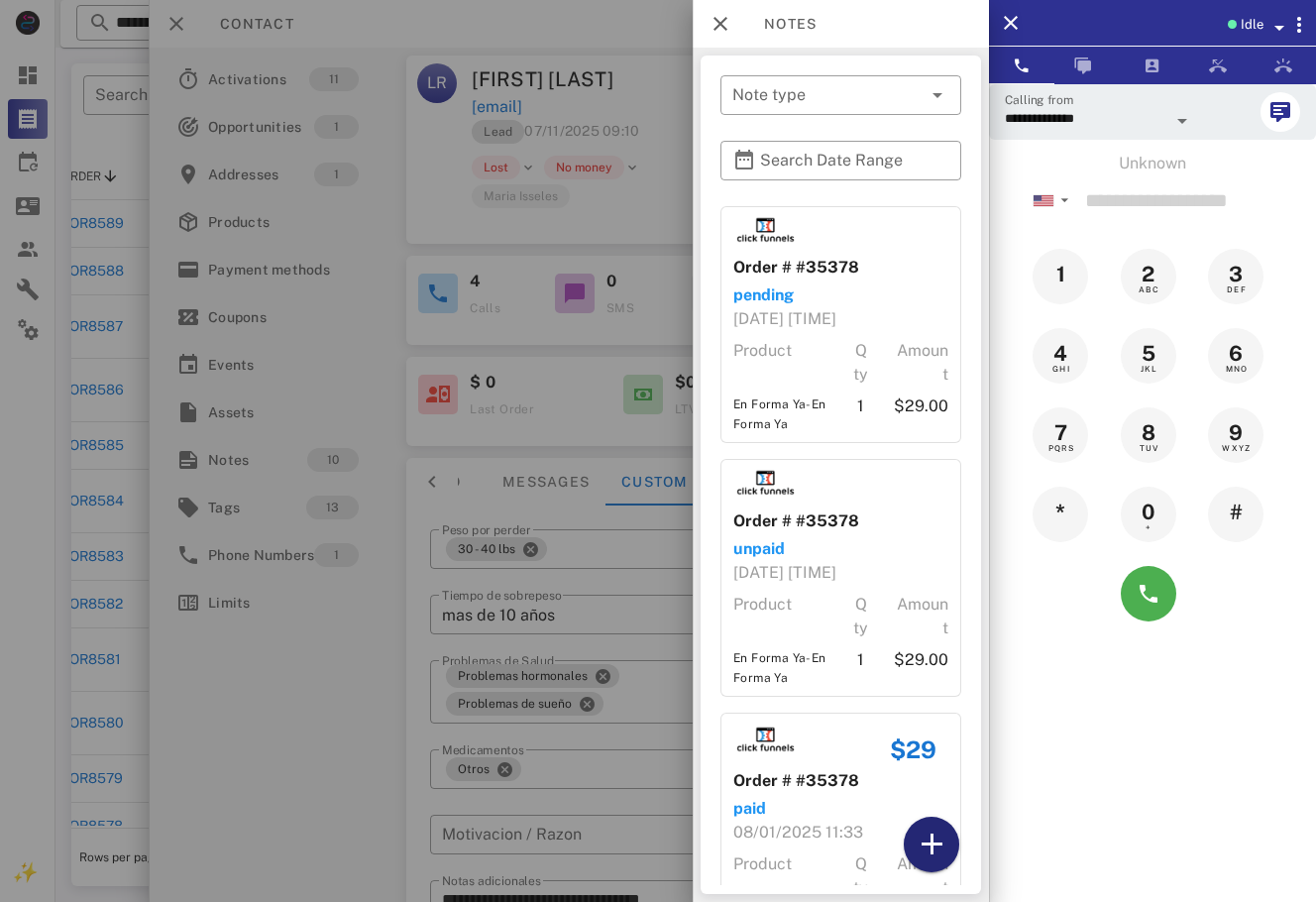 click at bounding box center [932, 845] 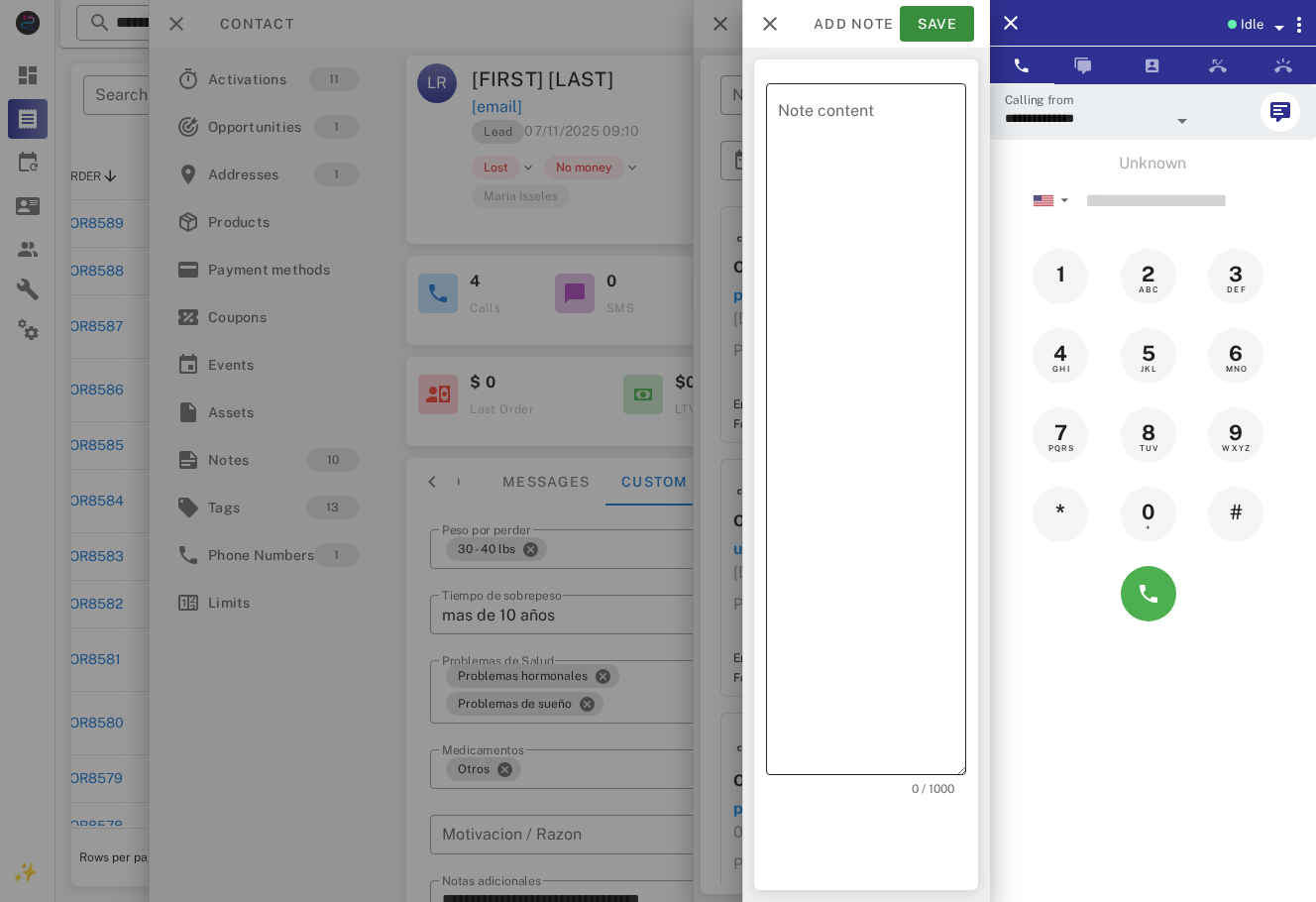 click on "Note content" at bounding box center [872, 434] 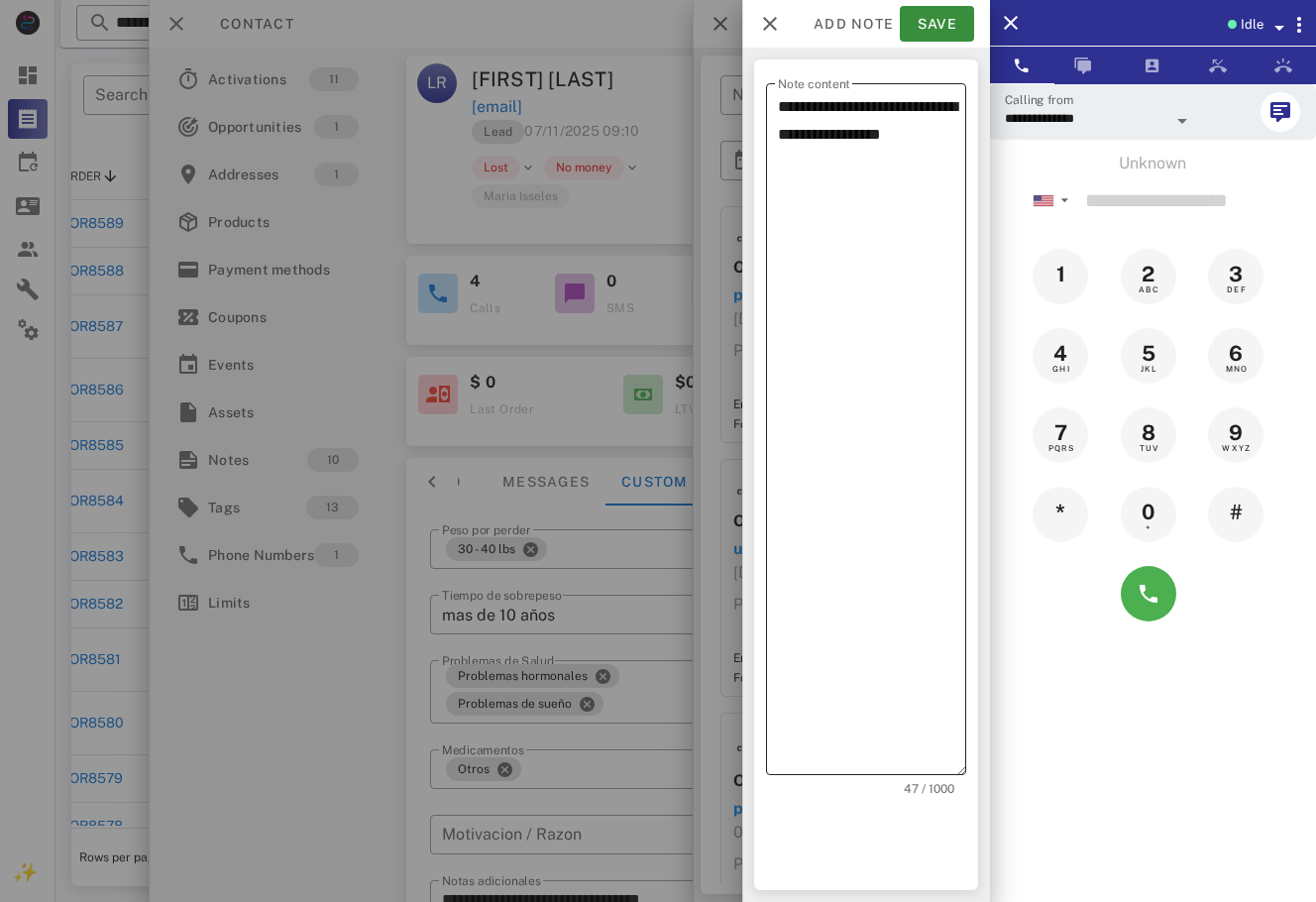 click on "**********" at bounding box center [872, 434] 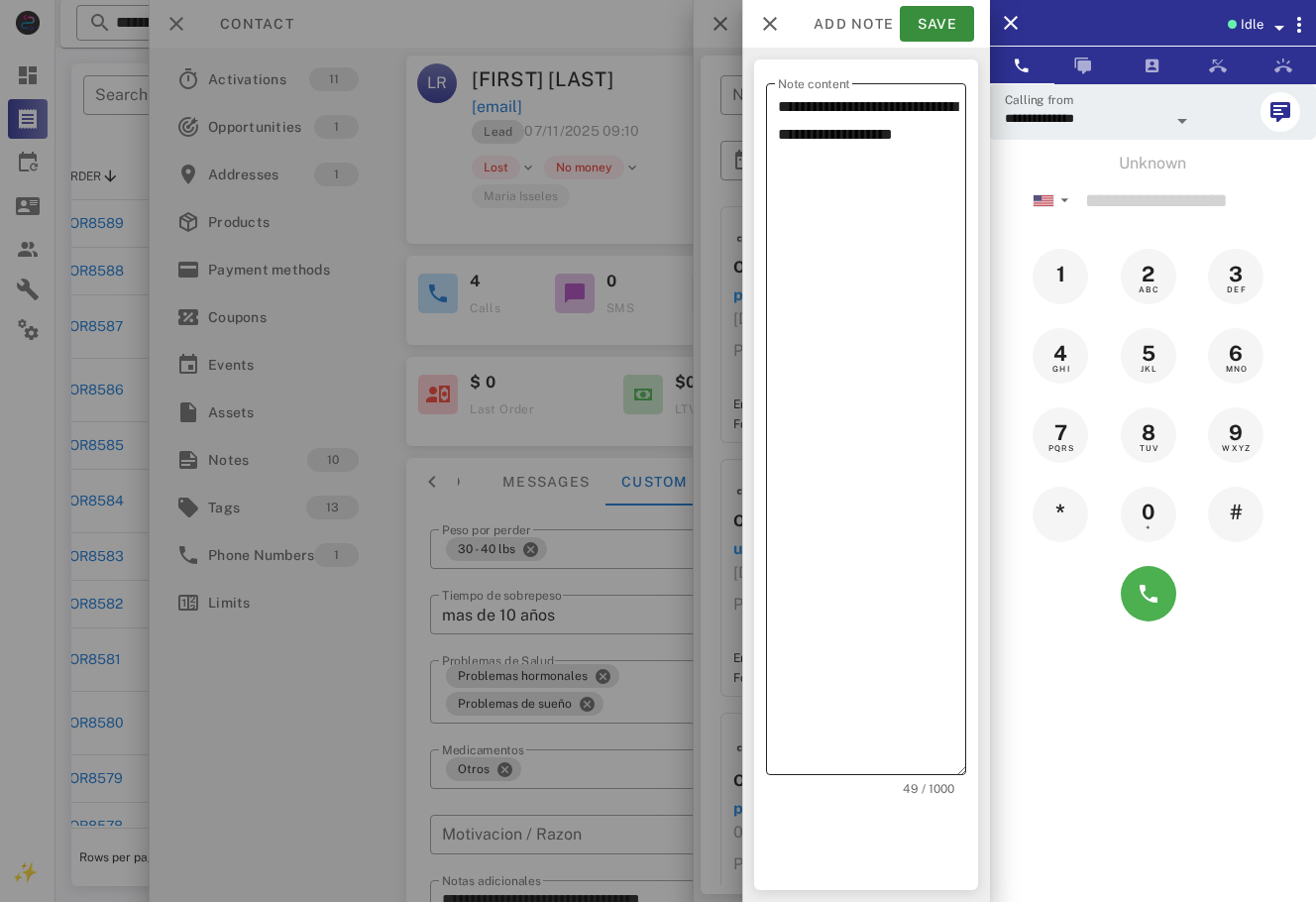click on "**********" at bounding box center [872, 434] 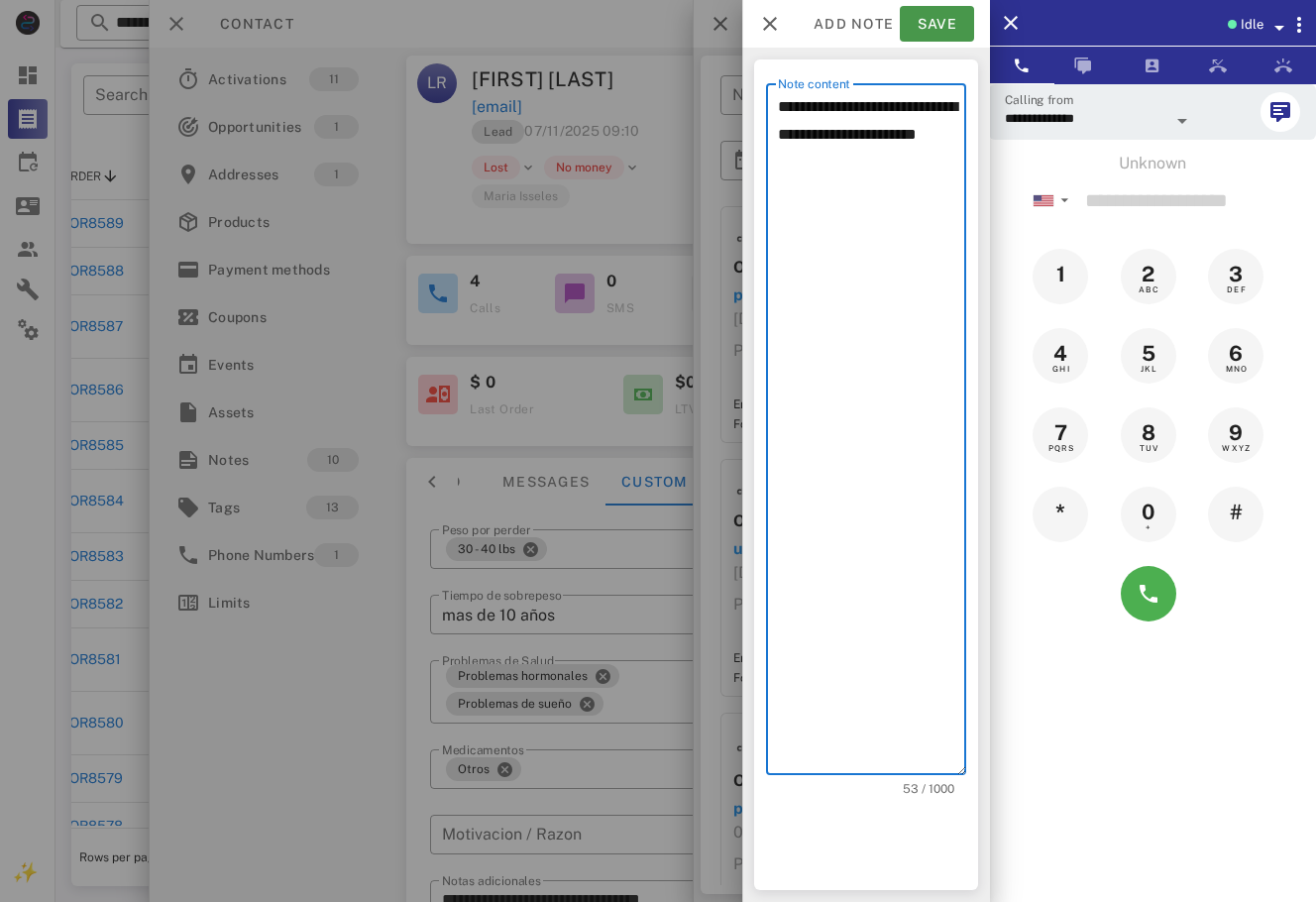 type on "**********" 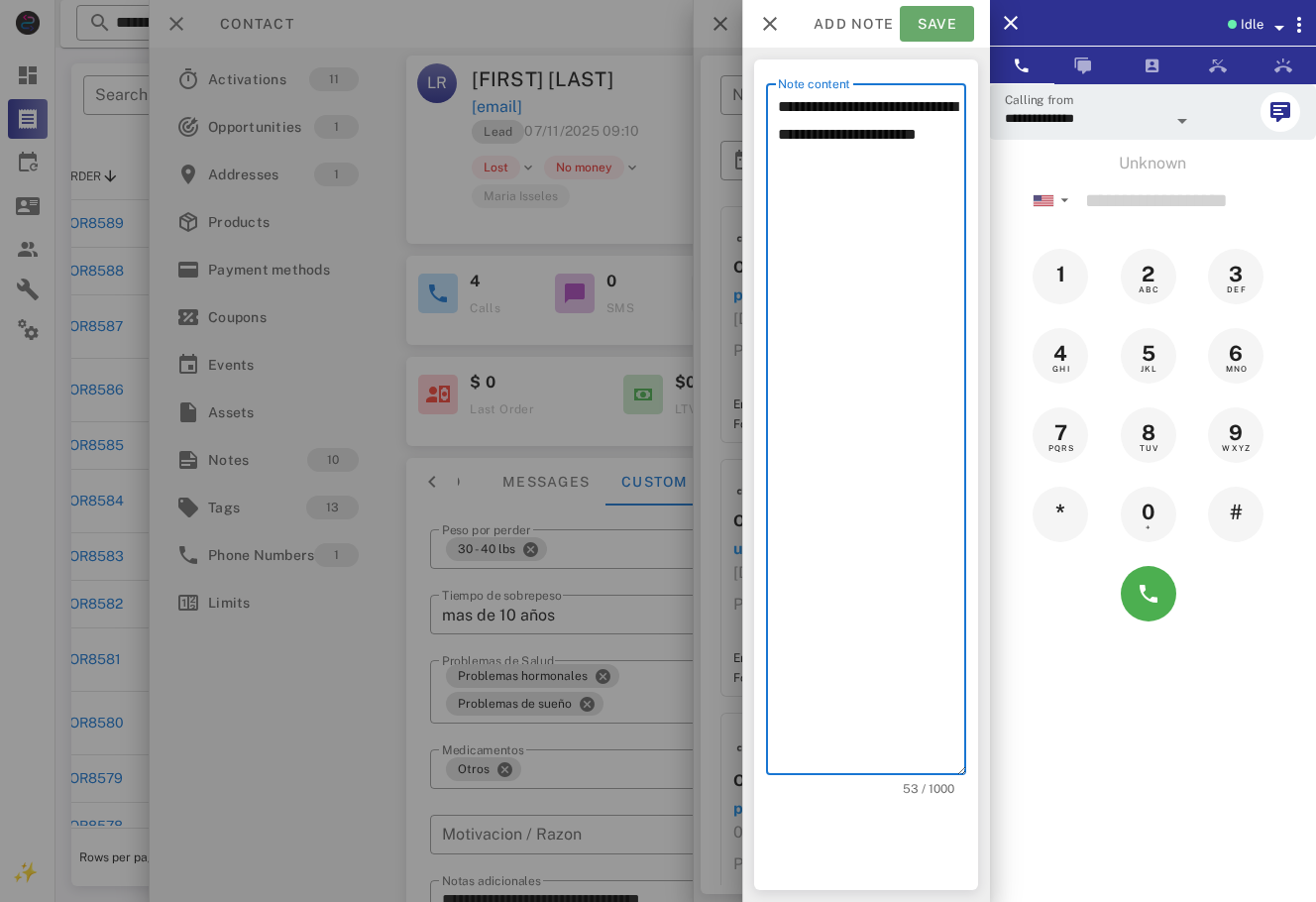 click on "Save" at bounding box center (936, 24) 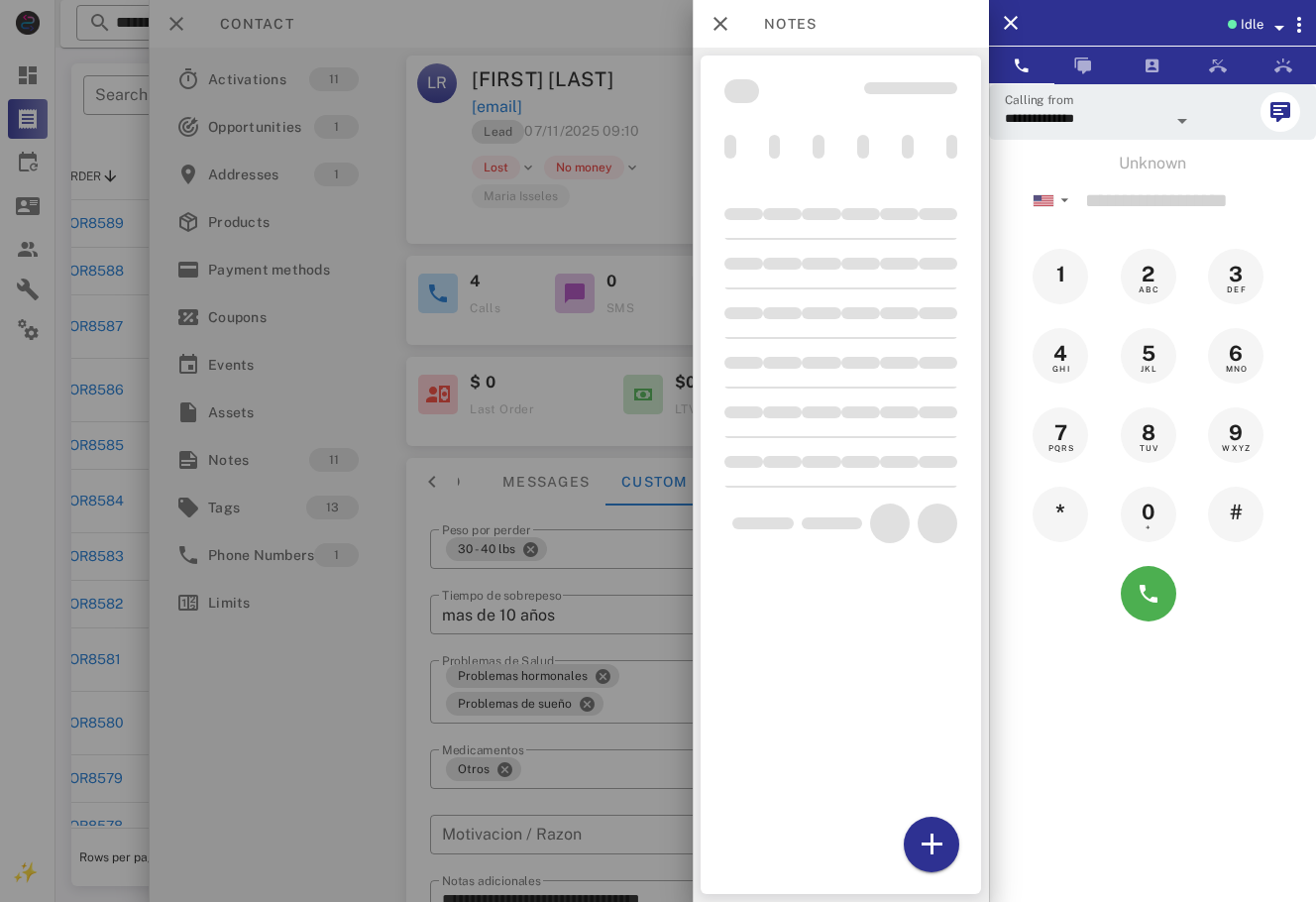 click at bounding box center [658, 451] 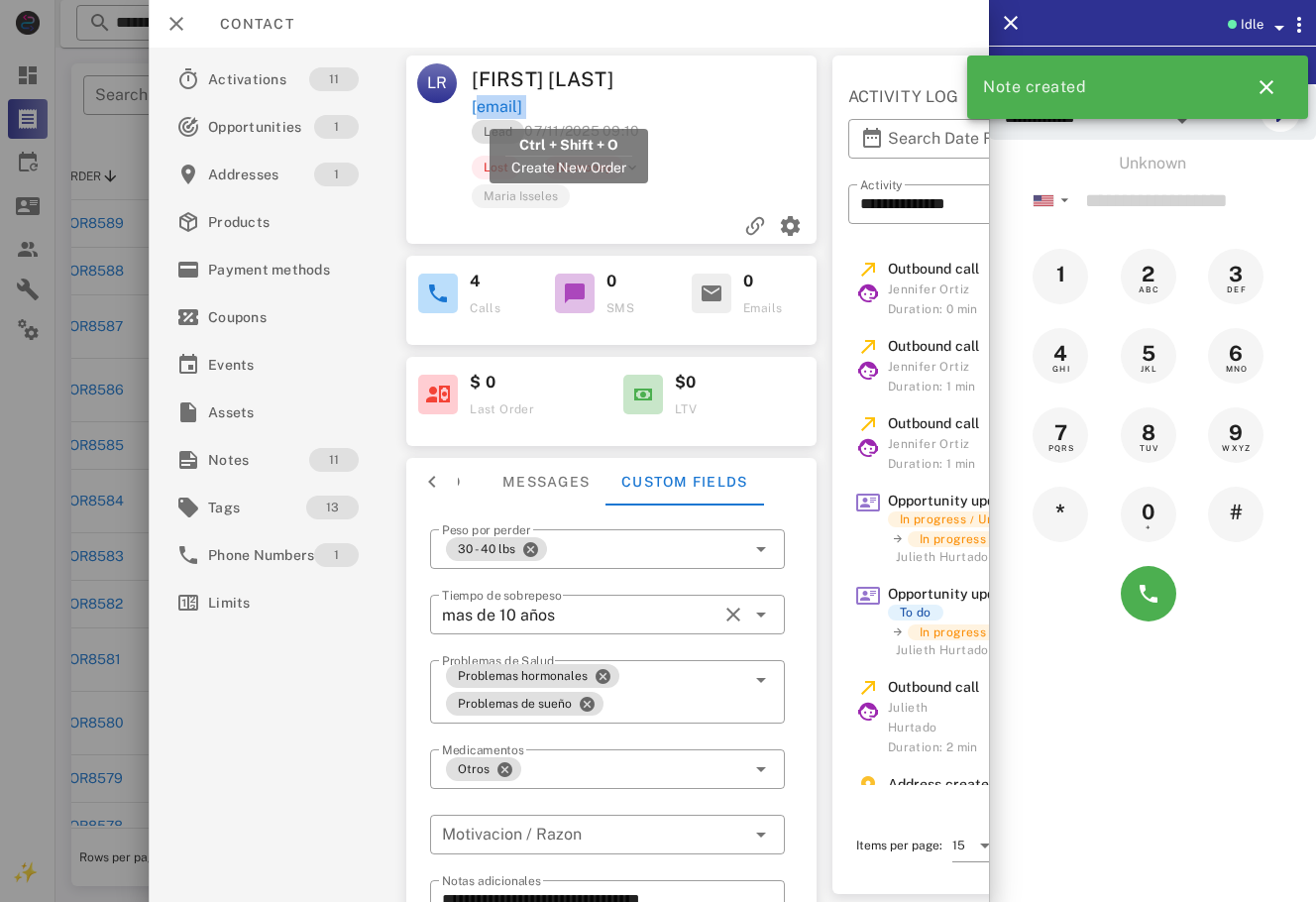drag, startPoint x: 672, startPoint y: 104, endPoint x: 476, endPoint y: 113, distance: 196.20652 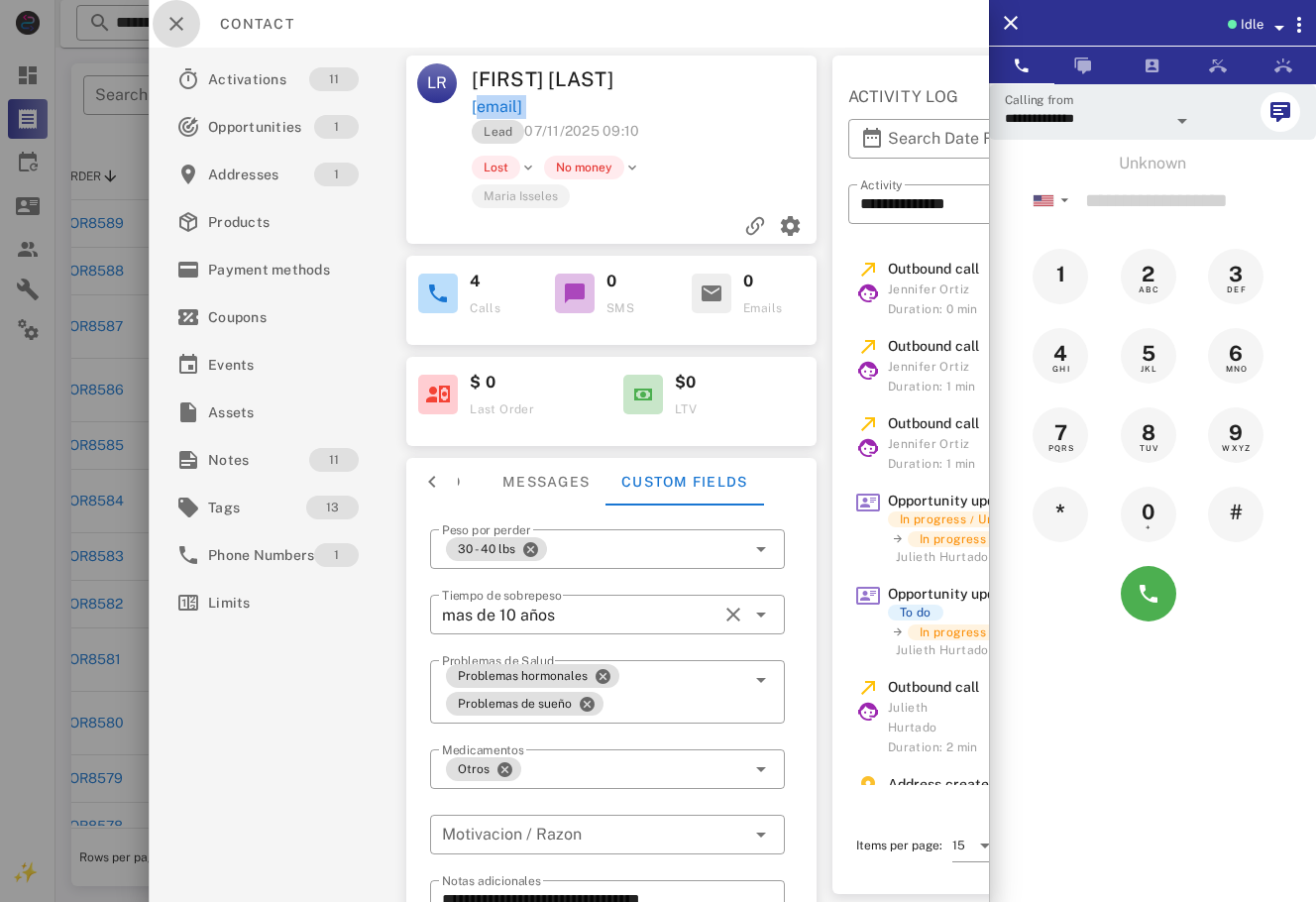 click at bounding box center [176, 24] 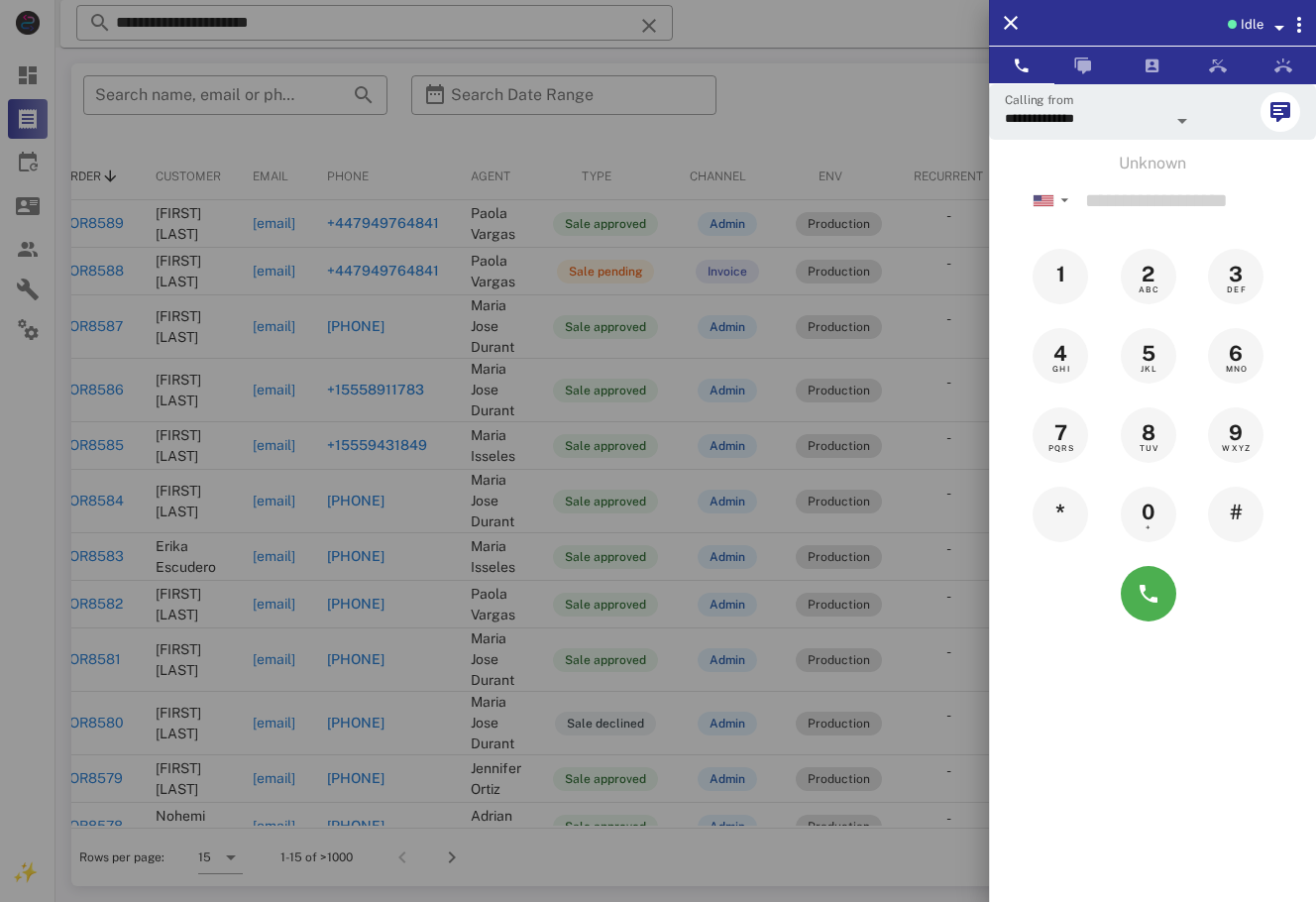click at bounding box center [658, 451] 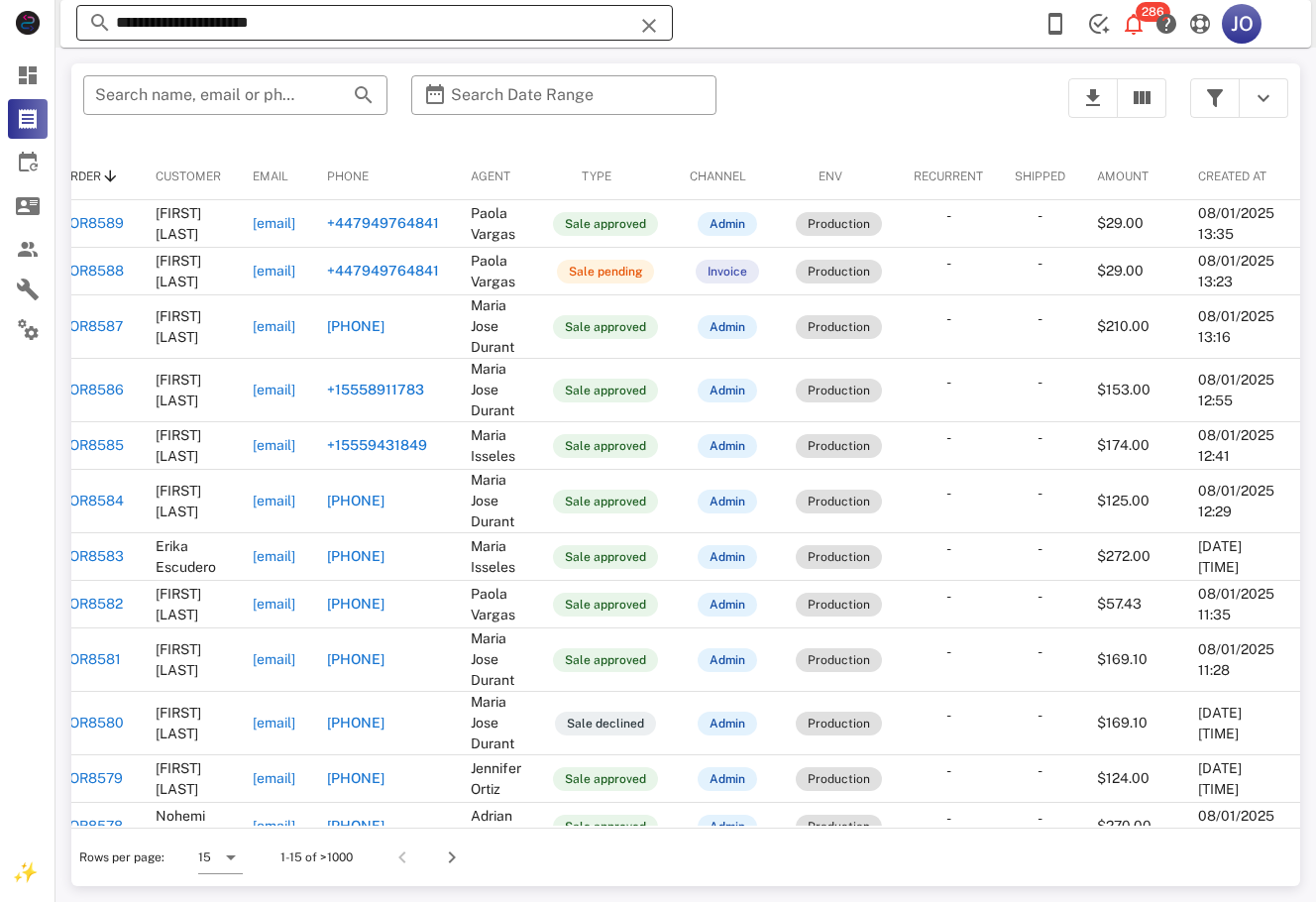 click on "**********" at bounding box center [375, 23] 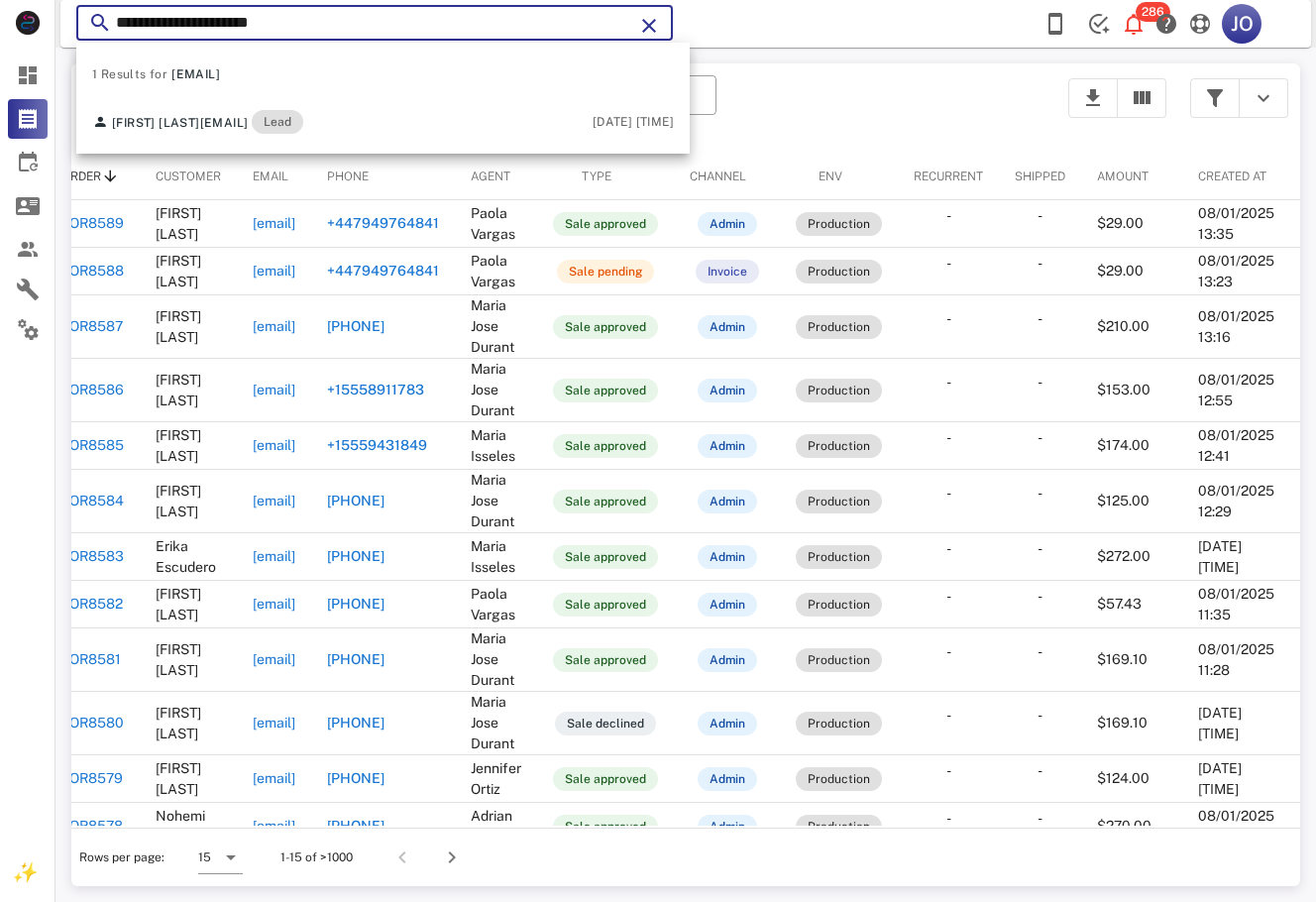 drag, startPoint x: 185, startPoint y: 16, endPoint x: 59, endPoint y: 17, distance: 126.00397 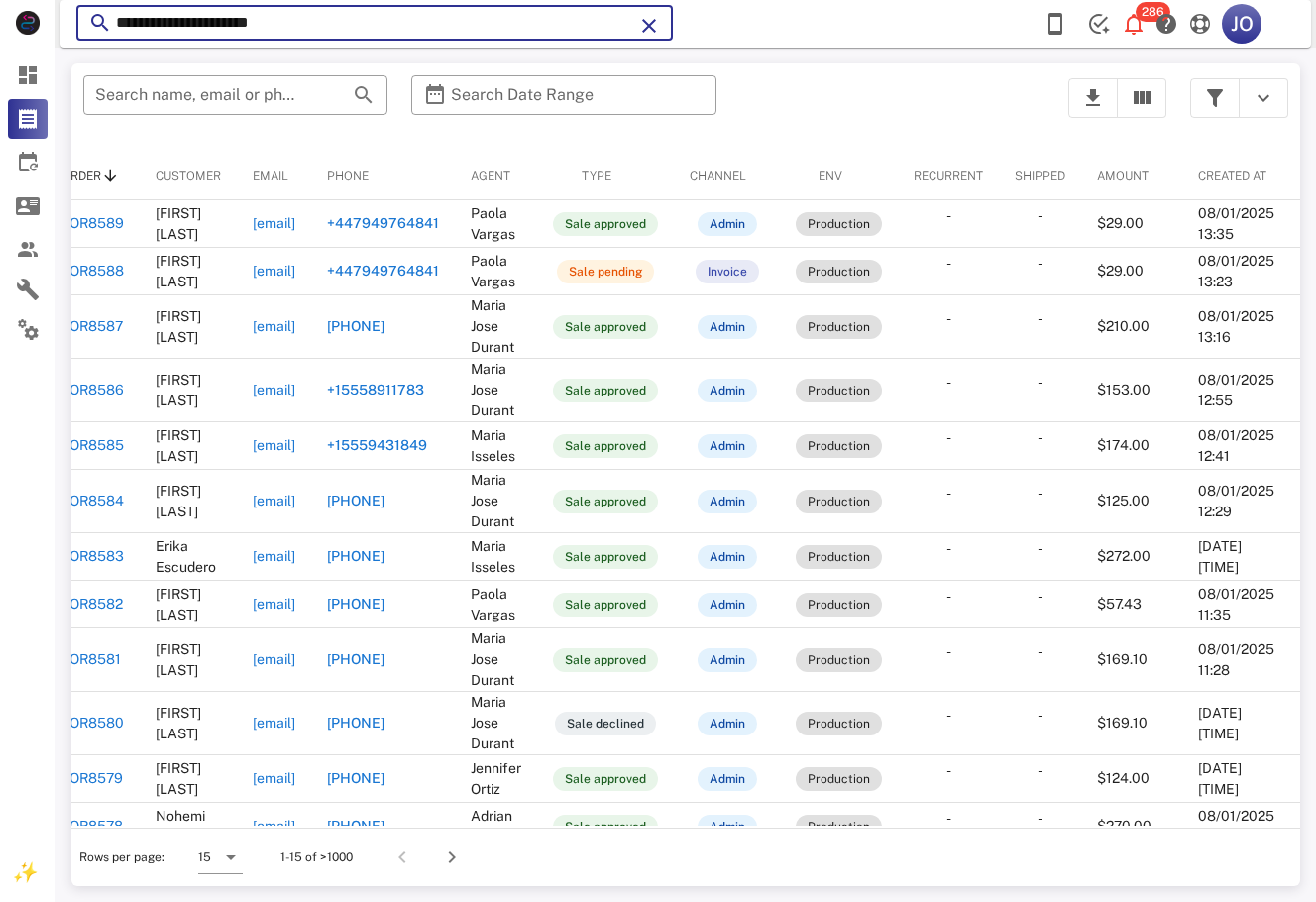 paste 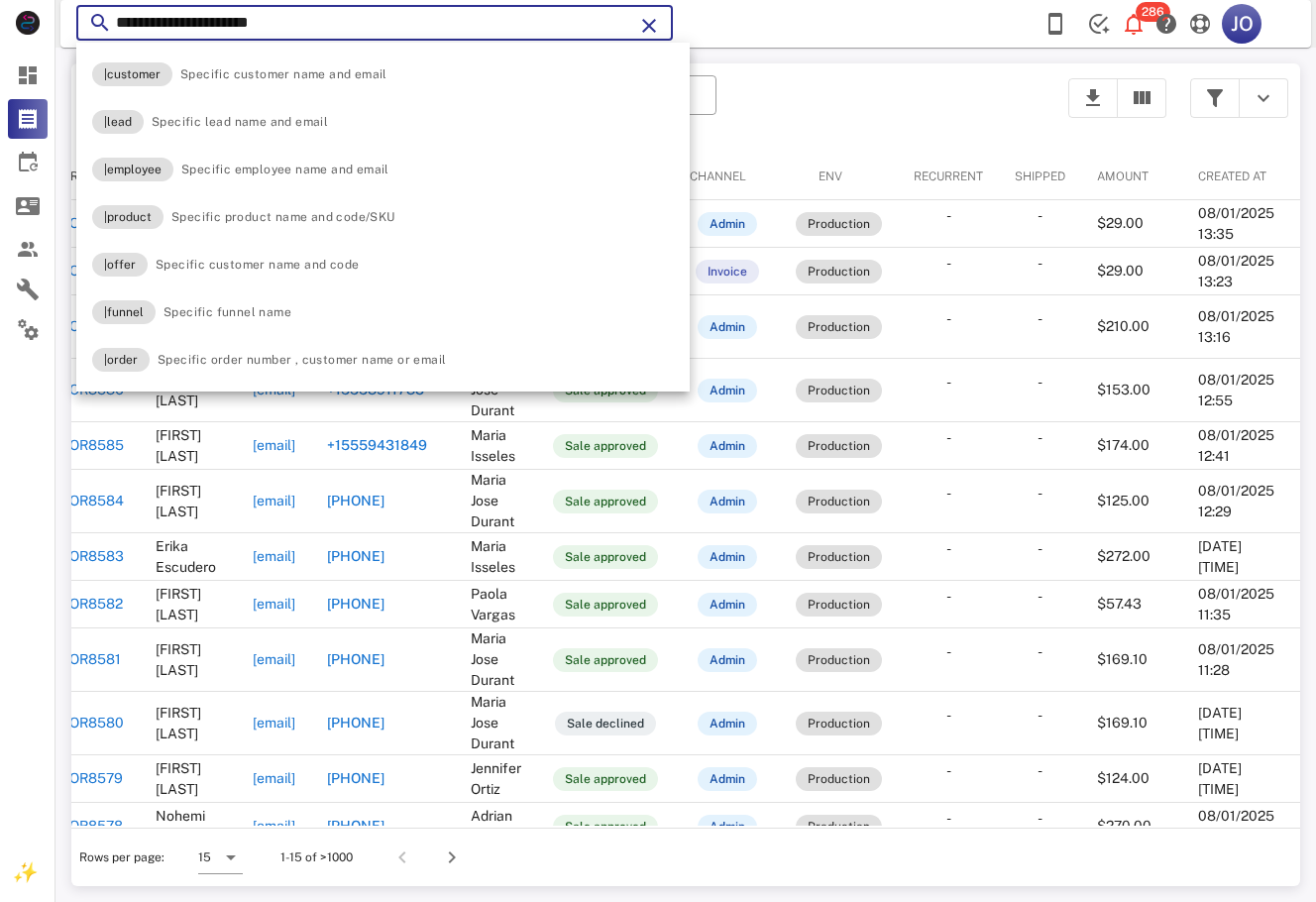 click on "**********" at bounding box center [375, 23] 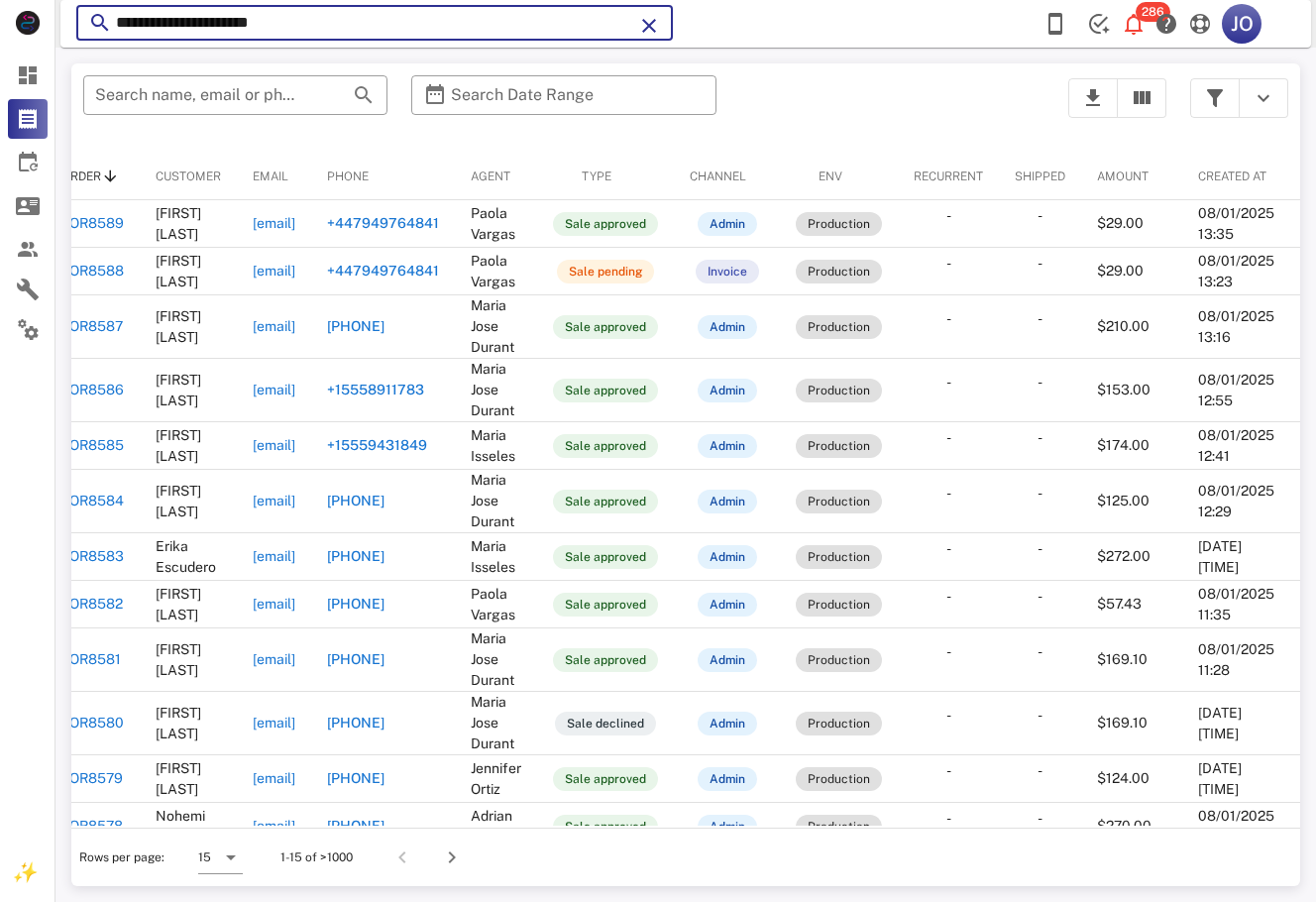 click on "**********" at bounding box center [375, 23] 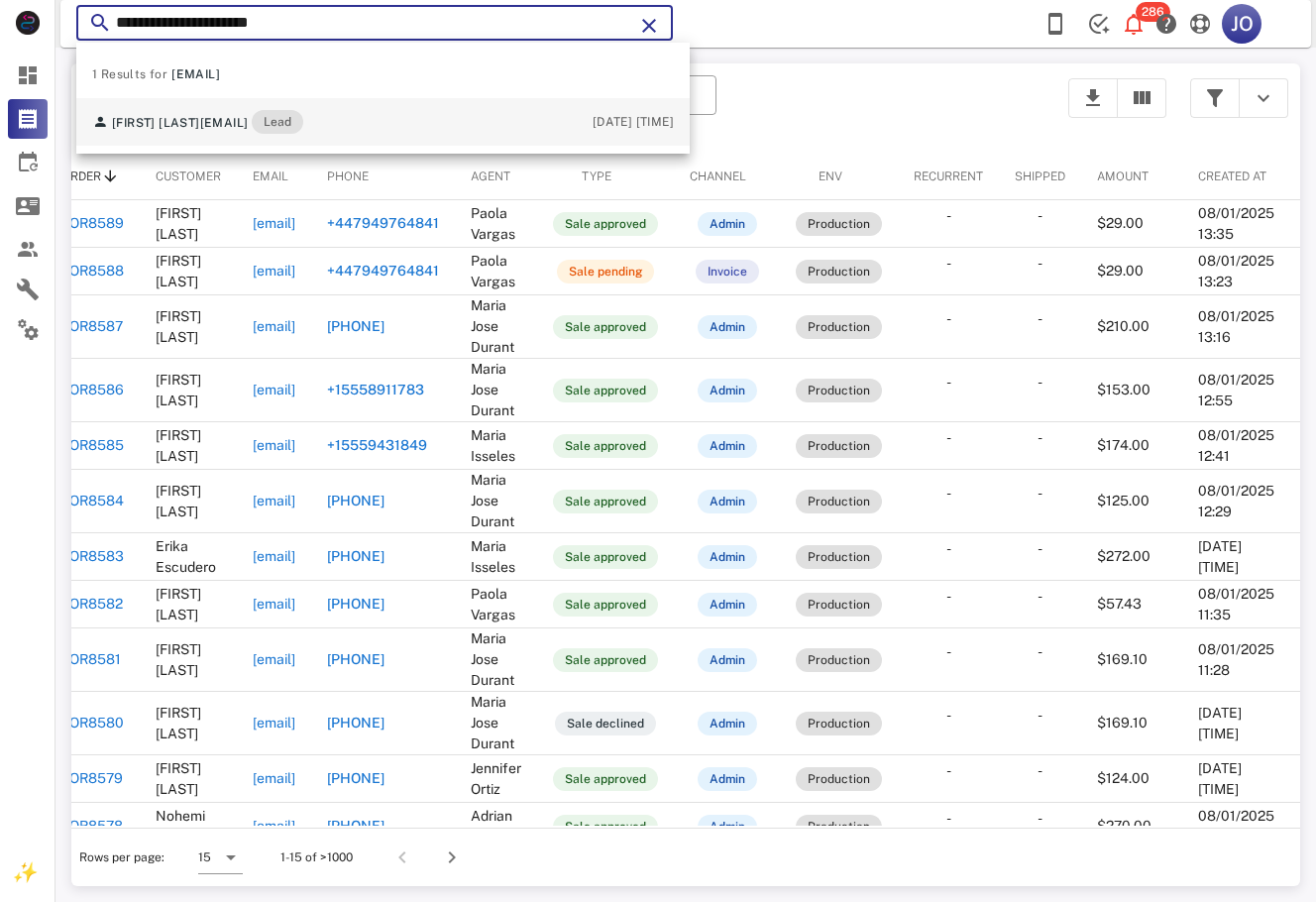 type on "**********" 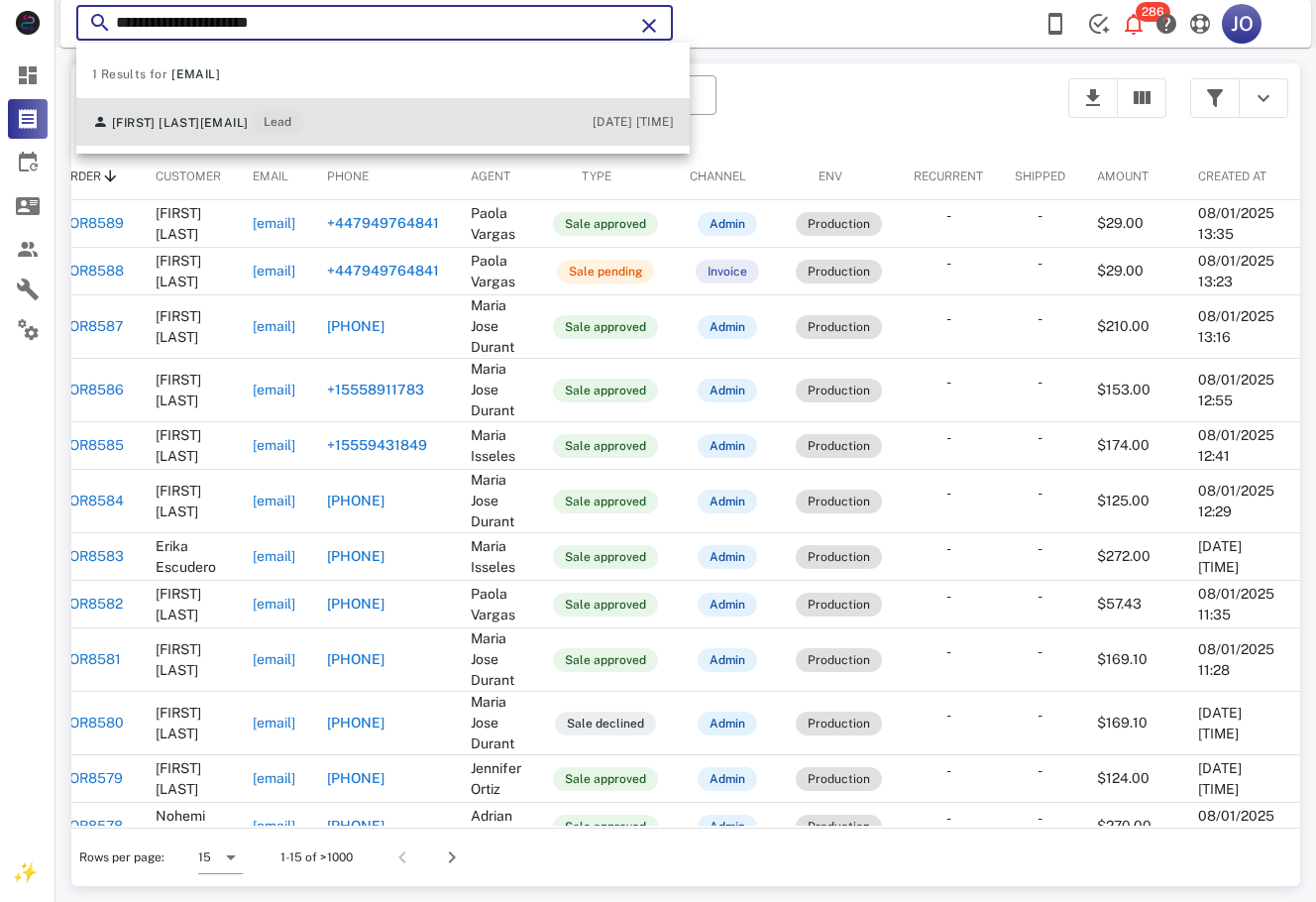 click on "Francys Bompart   francysbom25@gmail.com   Lead" at bounding box center [197, 122] 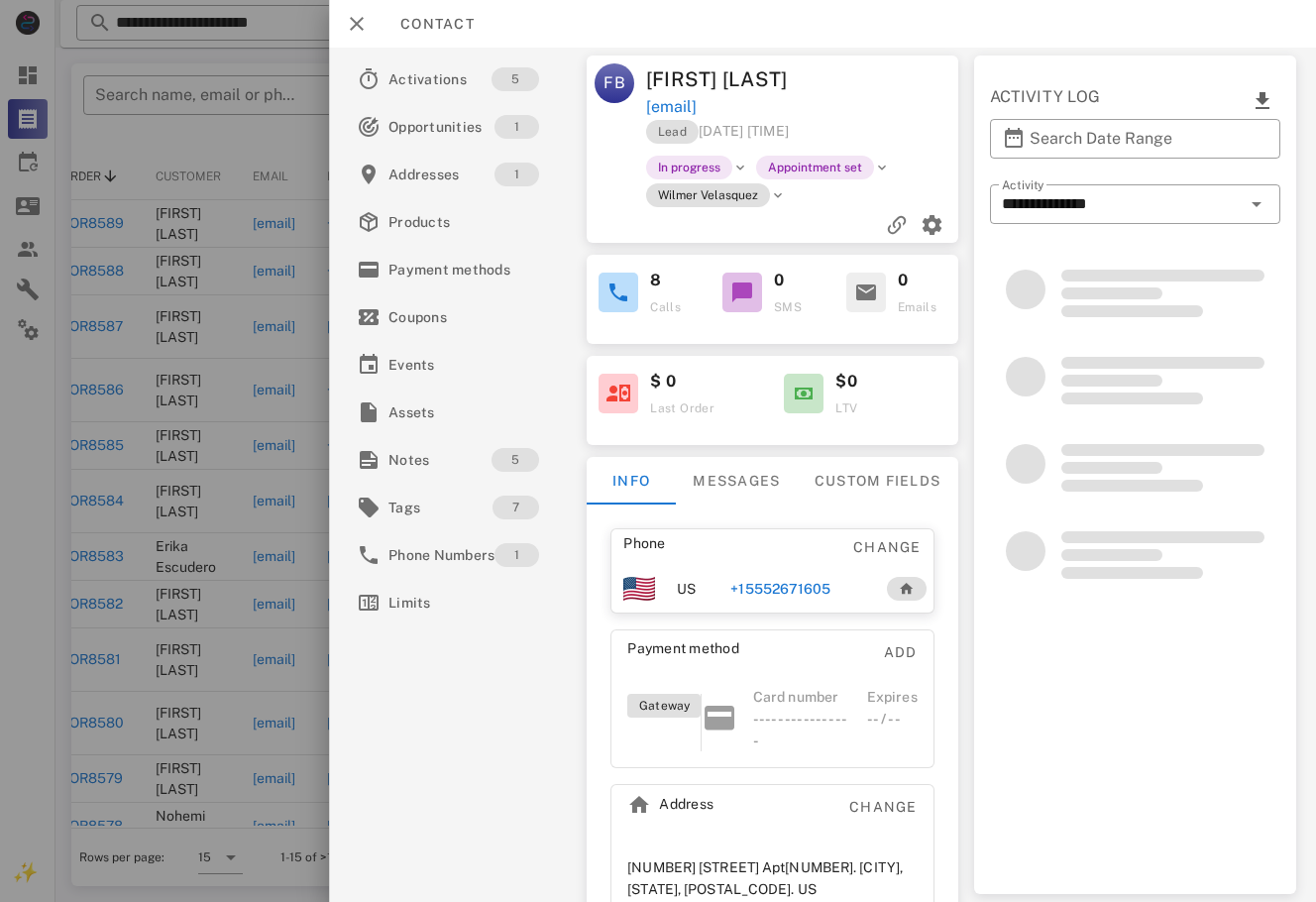 click on "+16892671605" at bounding box center [799, 589] 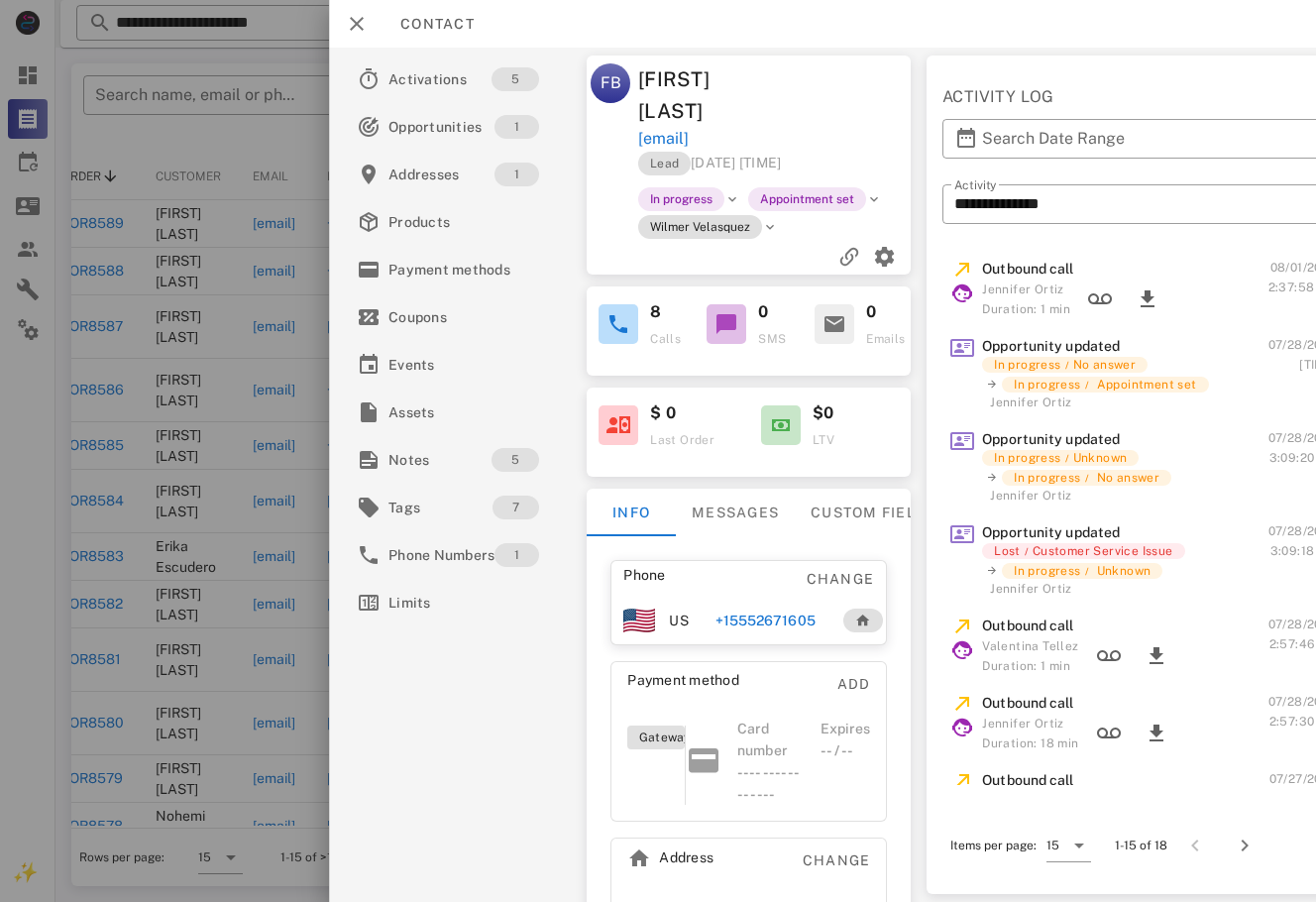 click on "+16892671605" at bounding box center [765, 620] 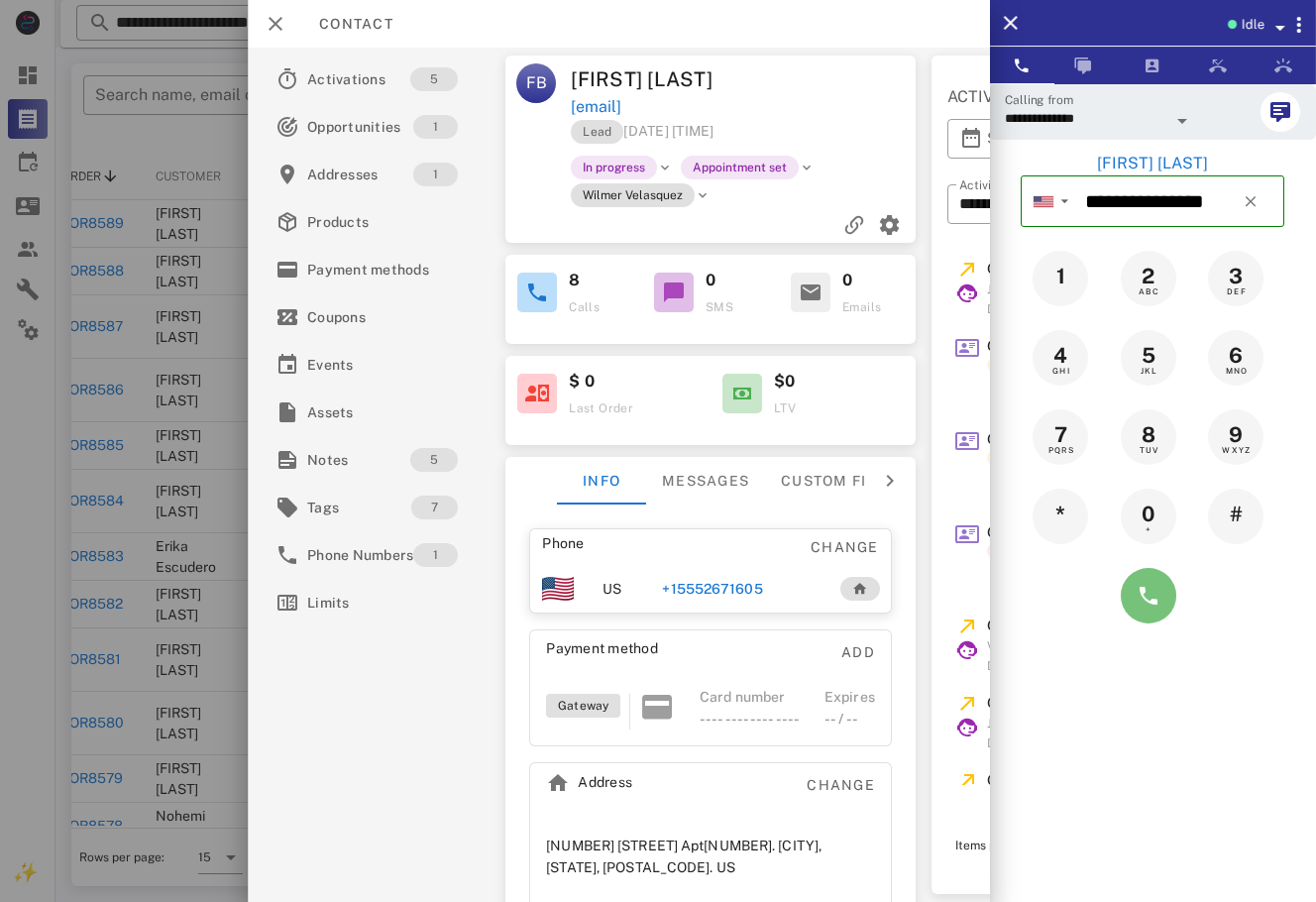 click at bounding box center (1149, 596) 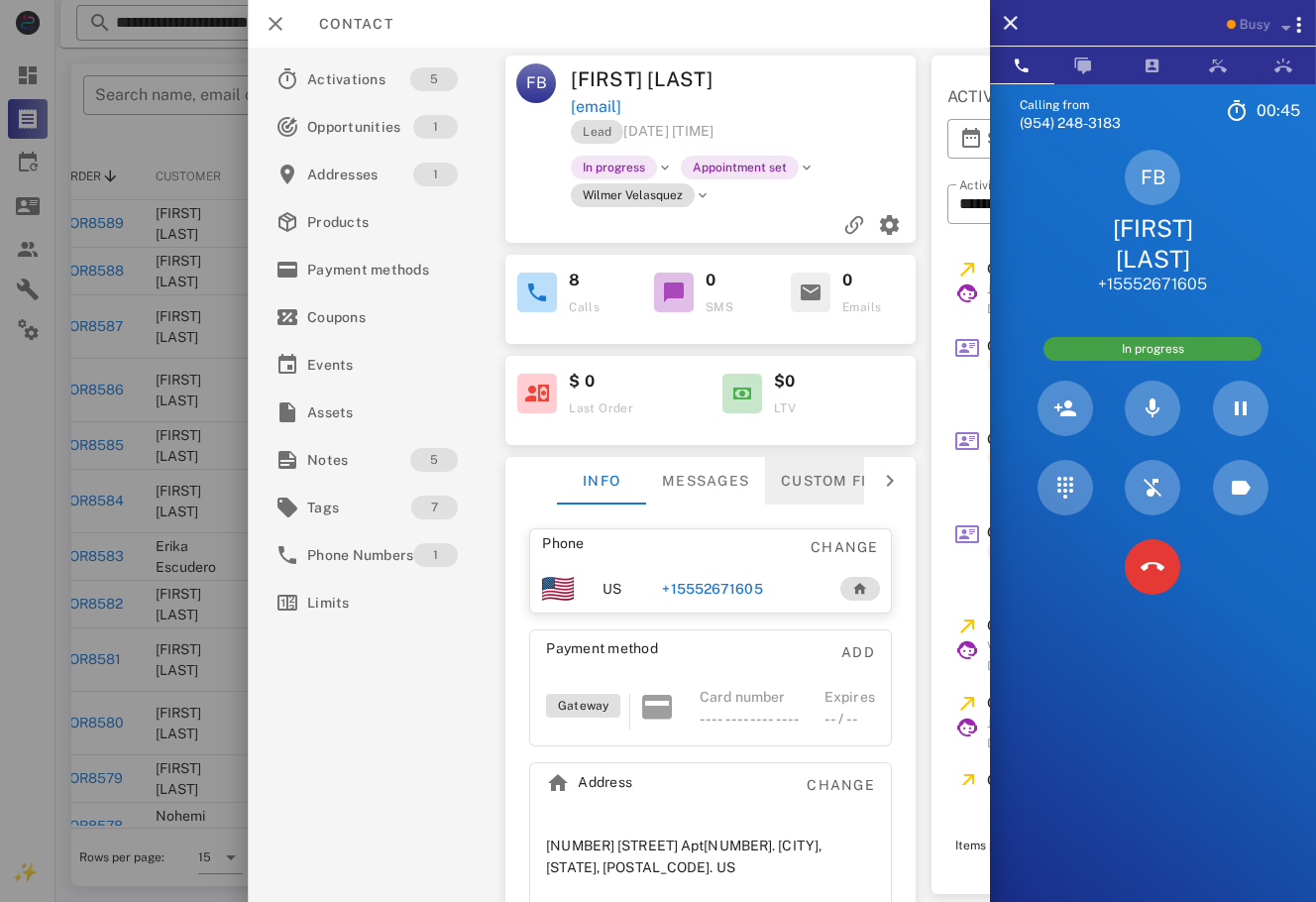 click on "Custom fields" at bounding box center [843, 481] 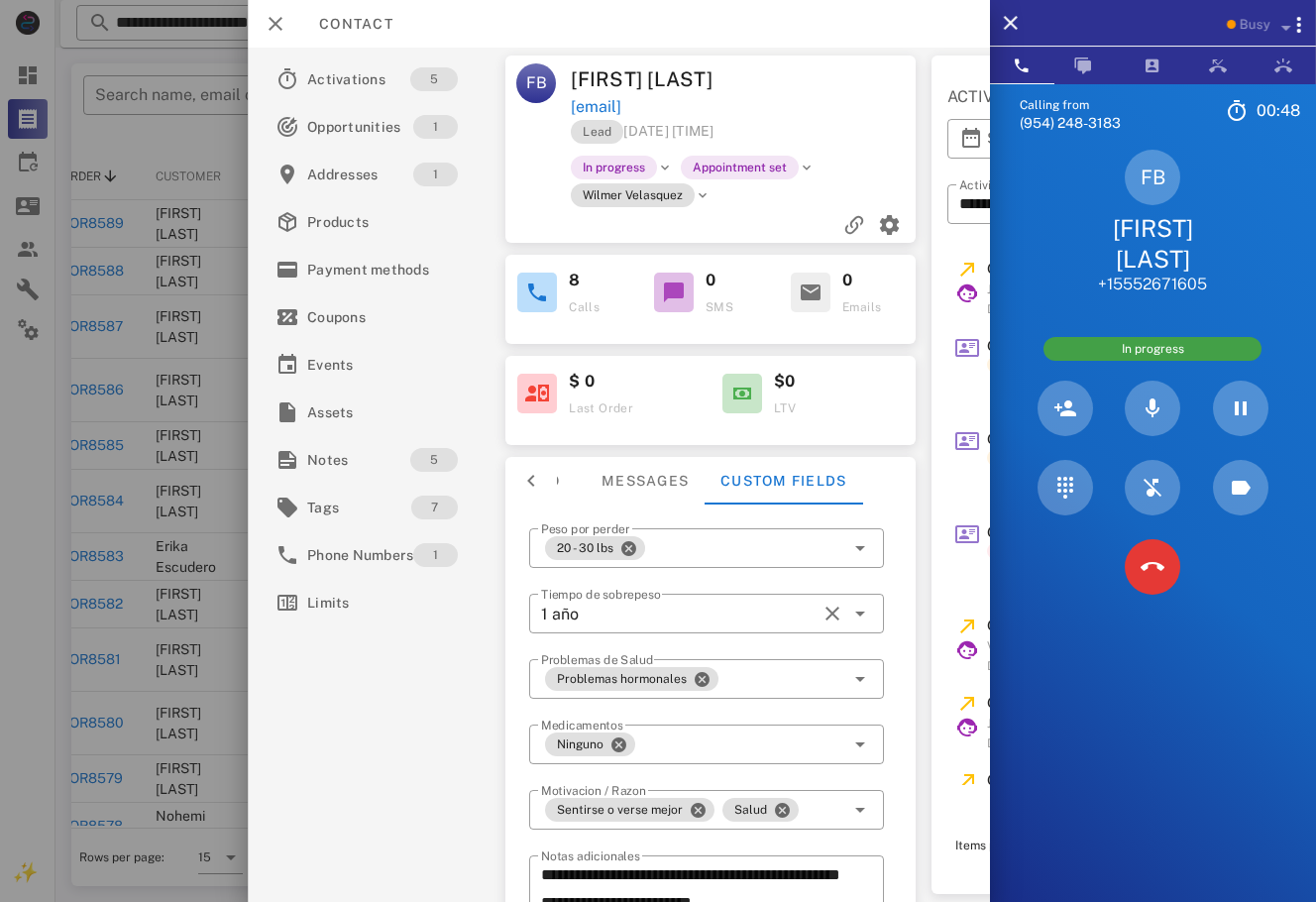 click at bounding box center [1152, 408] 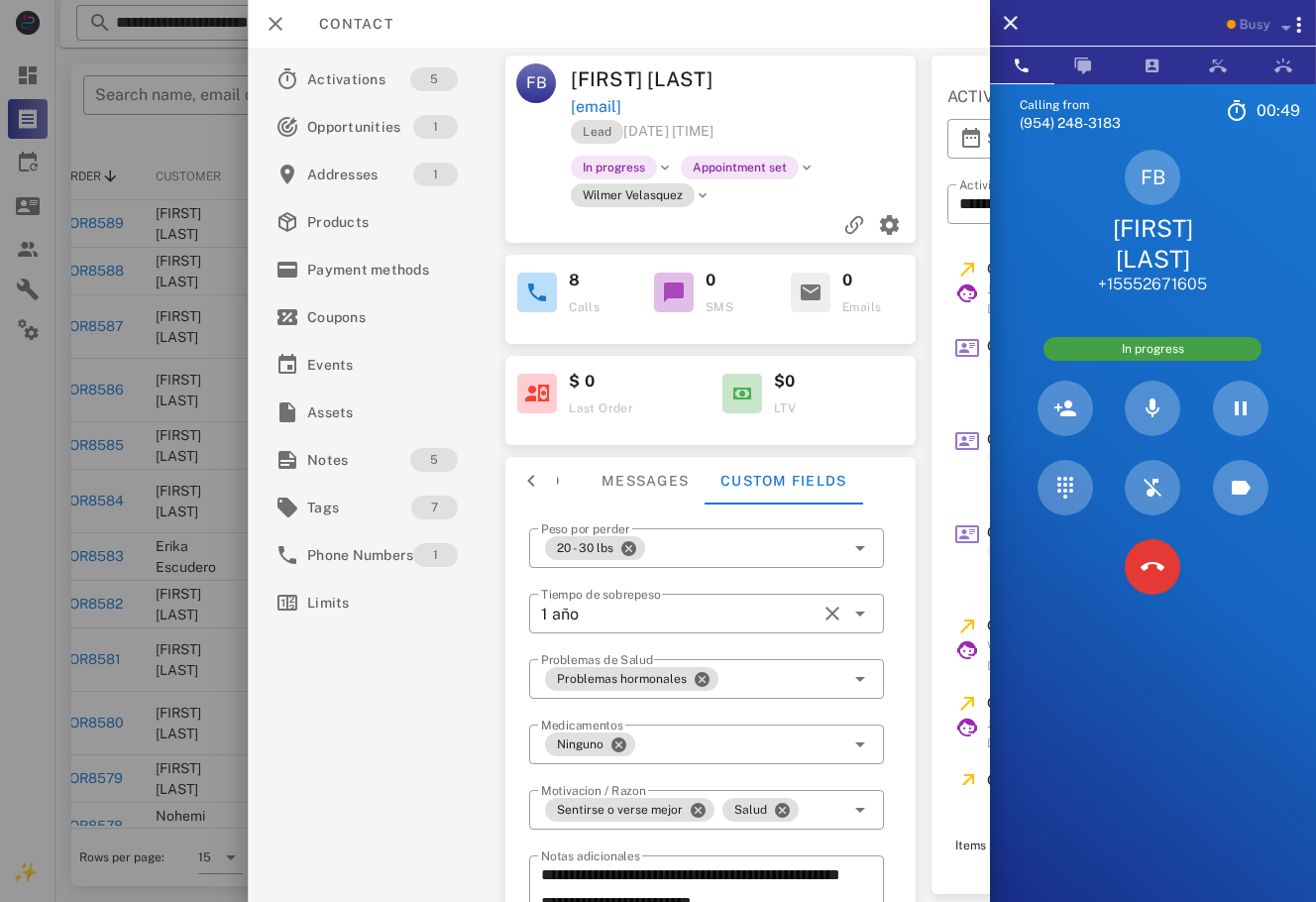 drag, startPoint x: 990, startPoint y: 385, endPoint x: 983, endPoint y: 514, distance: 129.18978 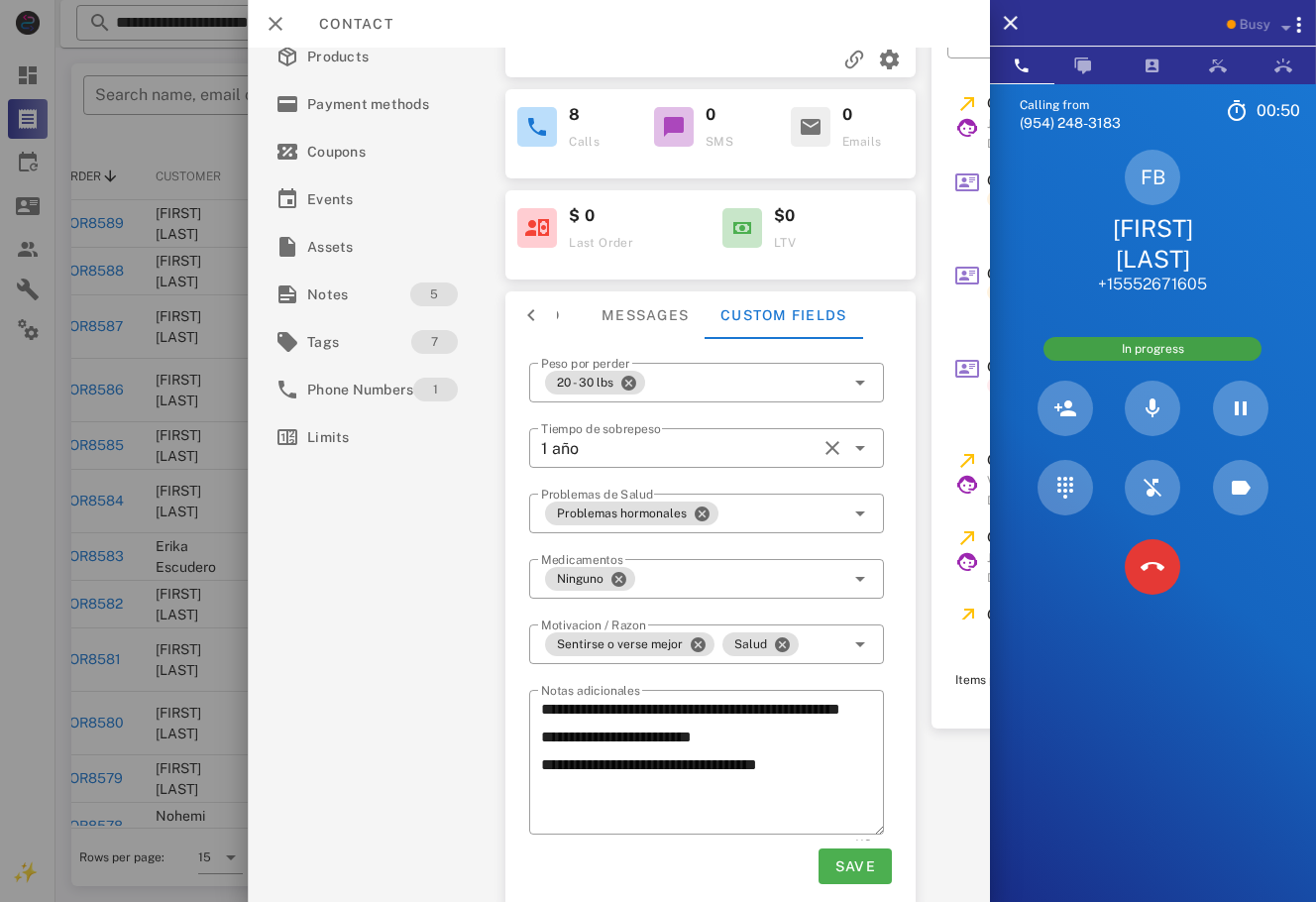 scroll, scrollTop: 181, scrollLeft: 0, axis: vertical 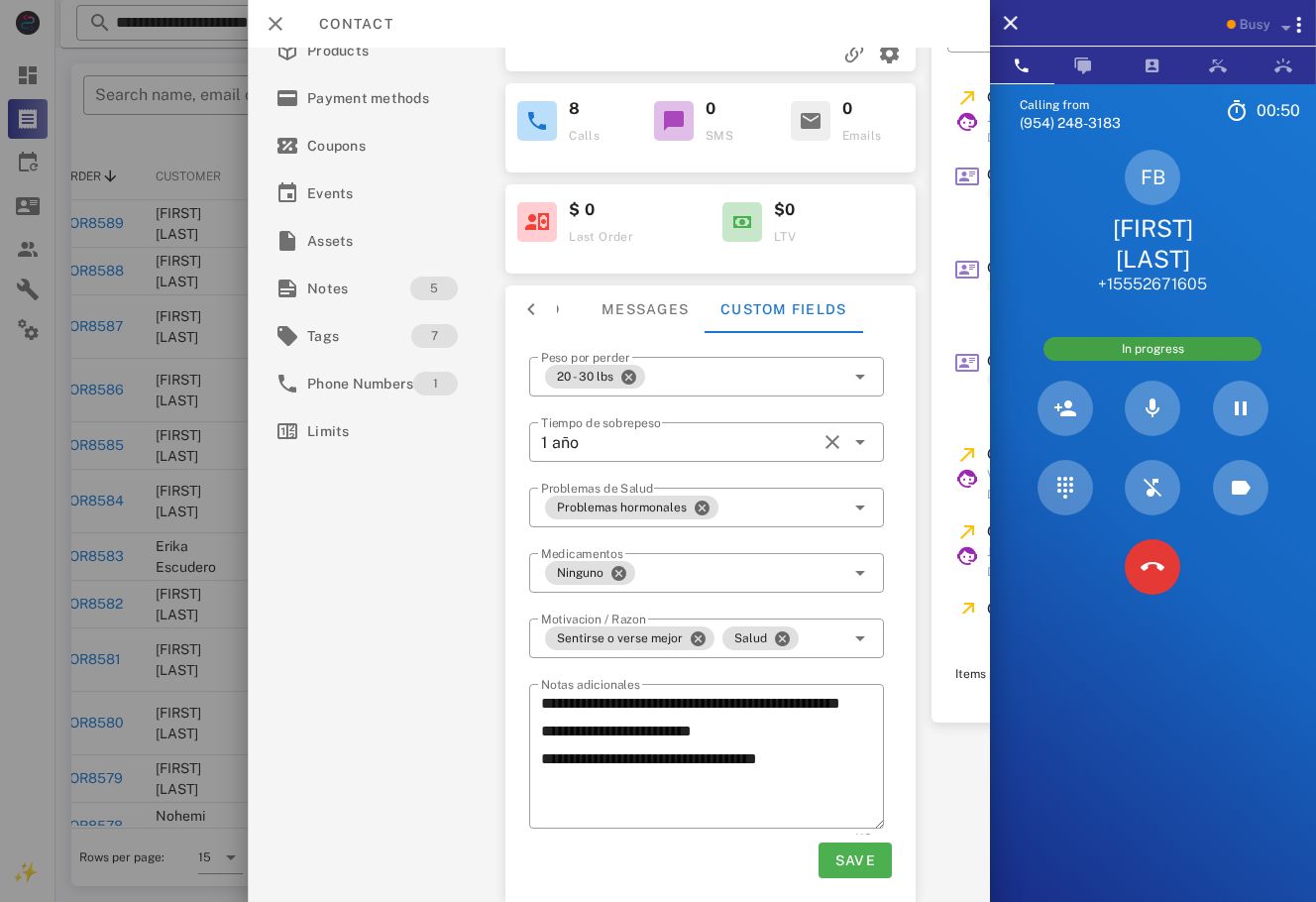 click on "Calling from (954) 248-3183 00: 50  Unknown      ▼     Andorra
+376
Argentina
+54
Aruba
+297
Australia
+61
Belgium (België)
+32
Bolivia
+591
Brazil (Brasil)
+55
Canada
+1
Chile
+56
Colombia
+57
Costa Rica
+506
Dominican Republic (República Dominicana)
+1
Ecuador
+593
El Salvador
+503
France
+33
Germany (Deutschland)
+49
Guadeloupe
+590
Guatemala
+502
Honduras
+504
Iceland (Ísland)
+354
India (भारत)
+91
Israel (‫ישראל‬‎)
+972
Italy (Italia)
+39" at bounding box center [1152, 534] 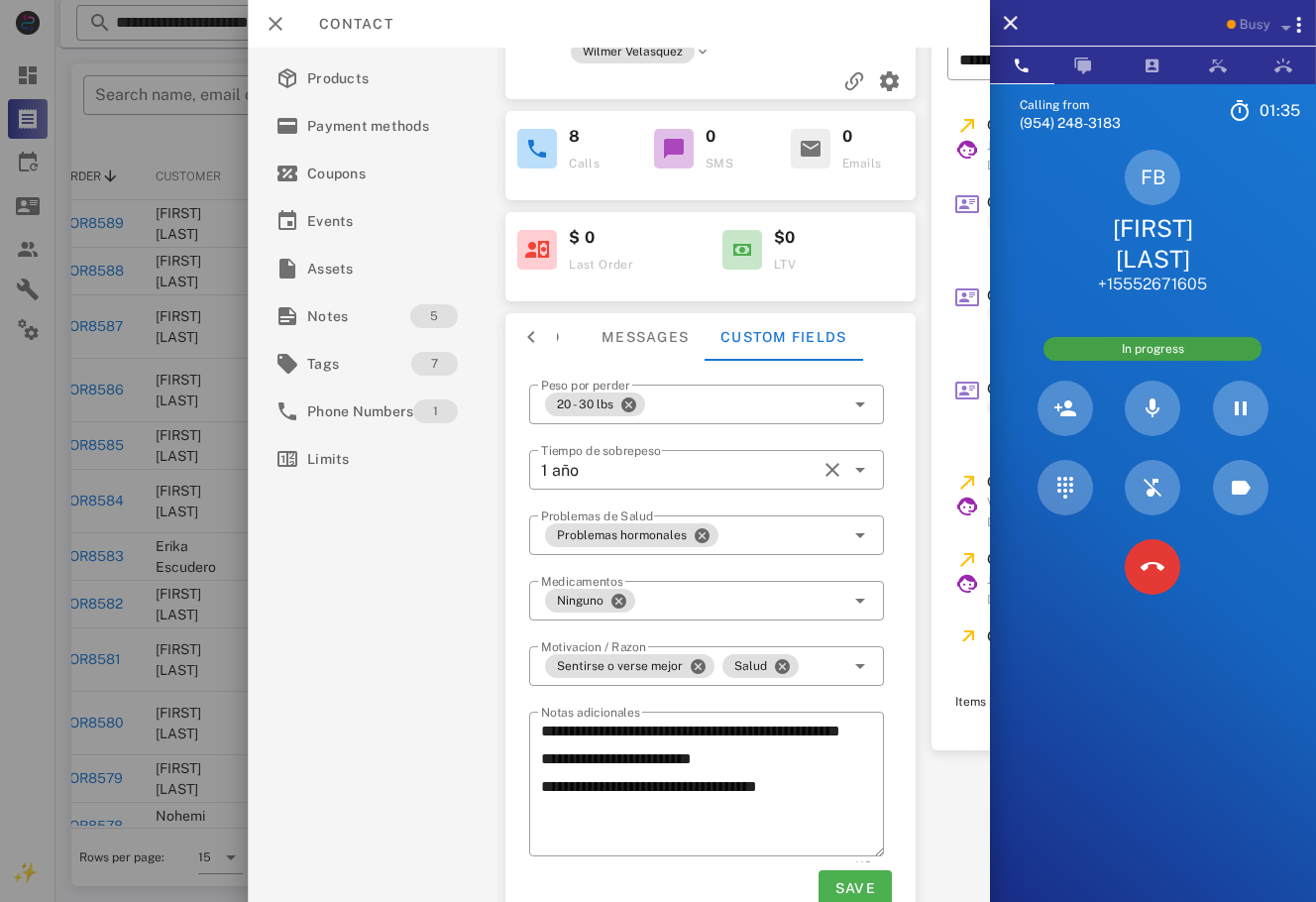 scroll, scrollTop: 181, scrollLeft: 0, axis: vertical 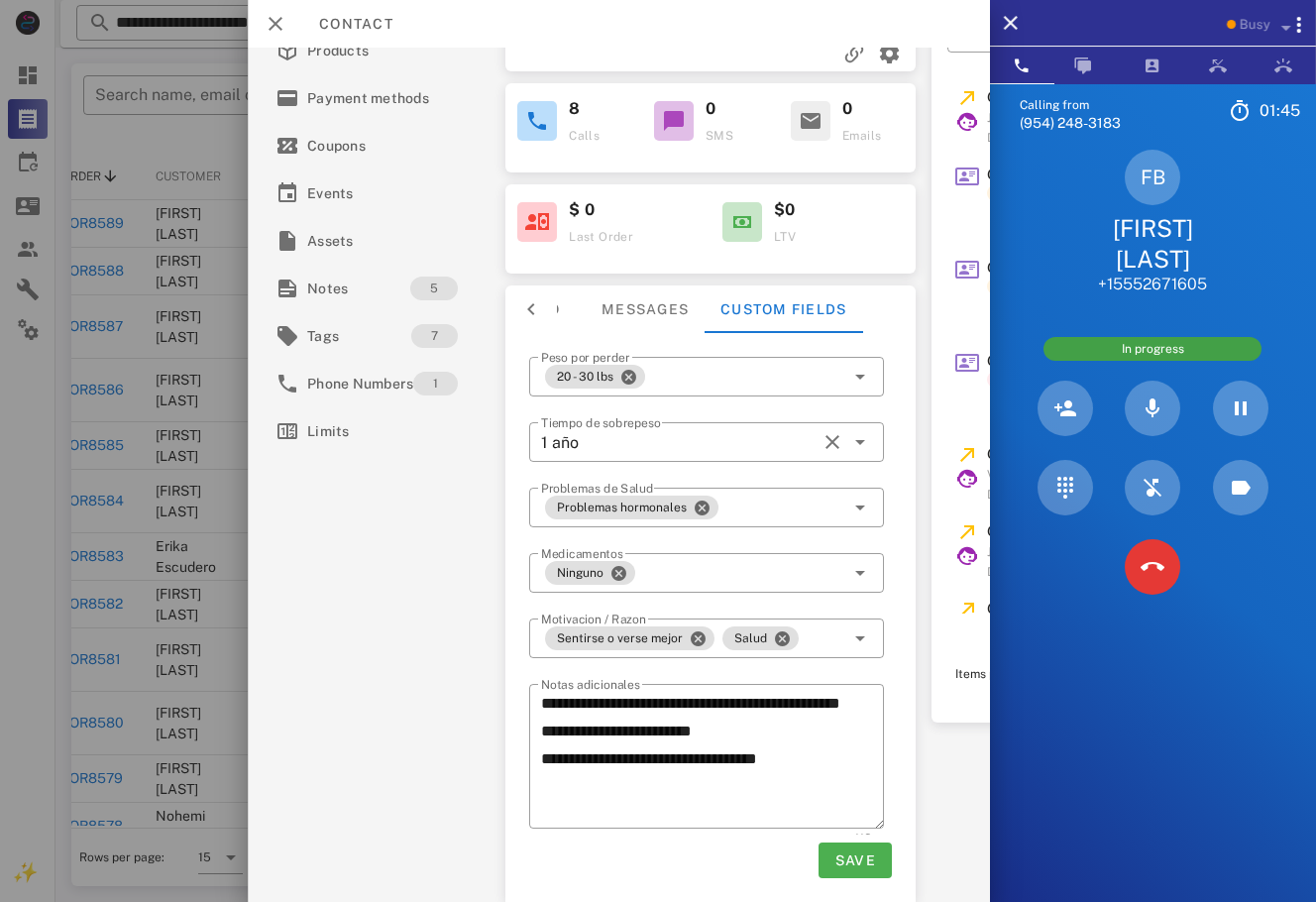 click on "FB   Francys Bompart  +16892671605" at bounding box center [1152, 222] 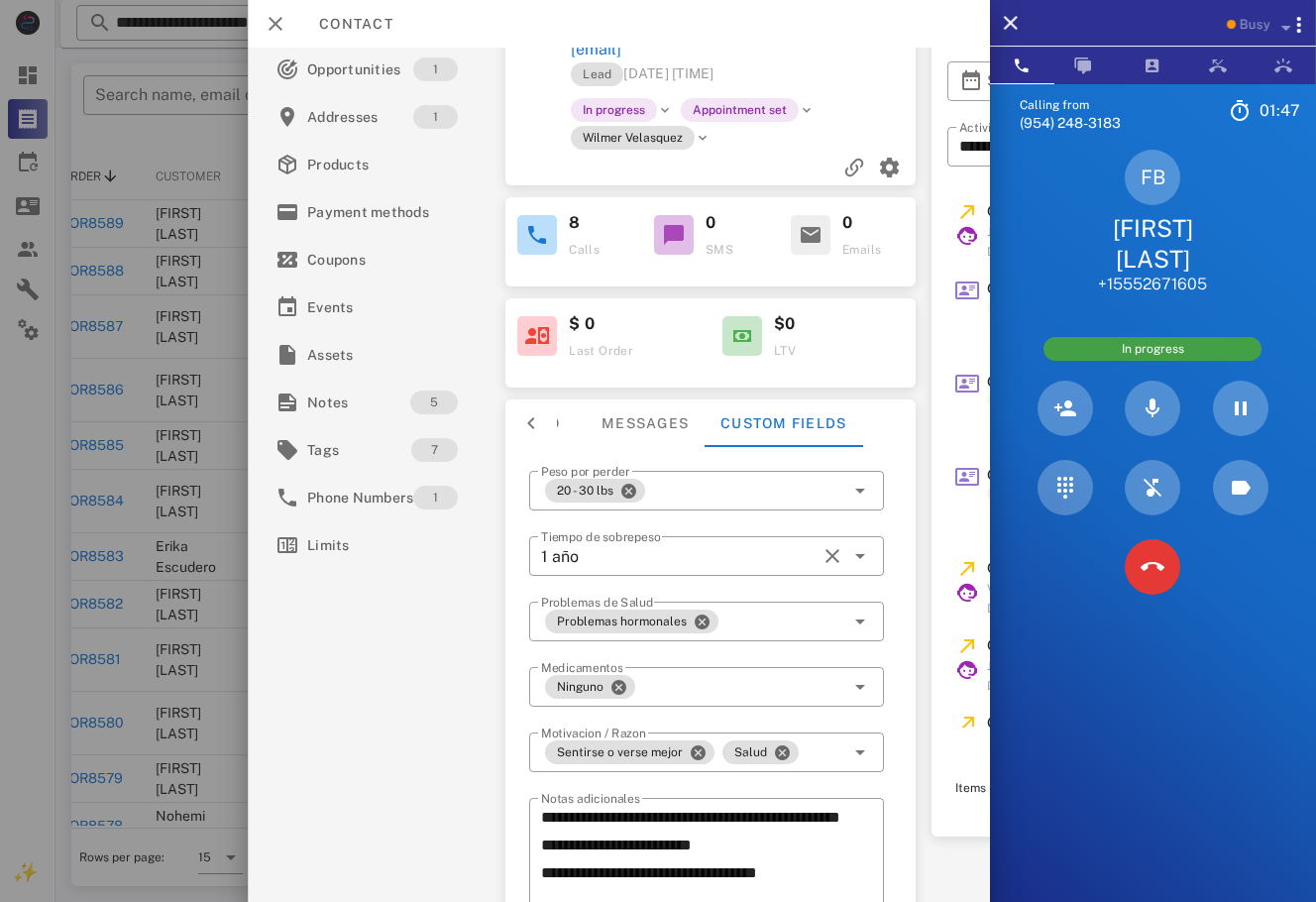 scroll, scrollTop: 0, scrollLeft: 0, axis: both 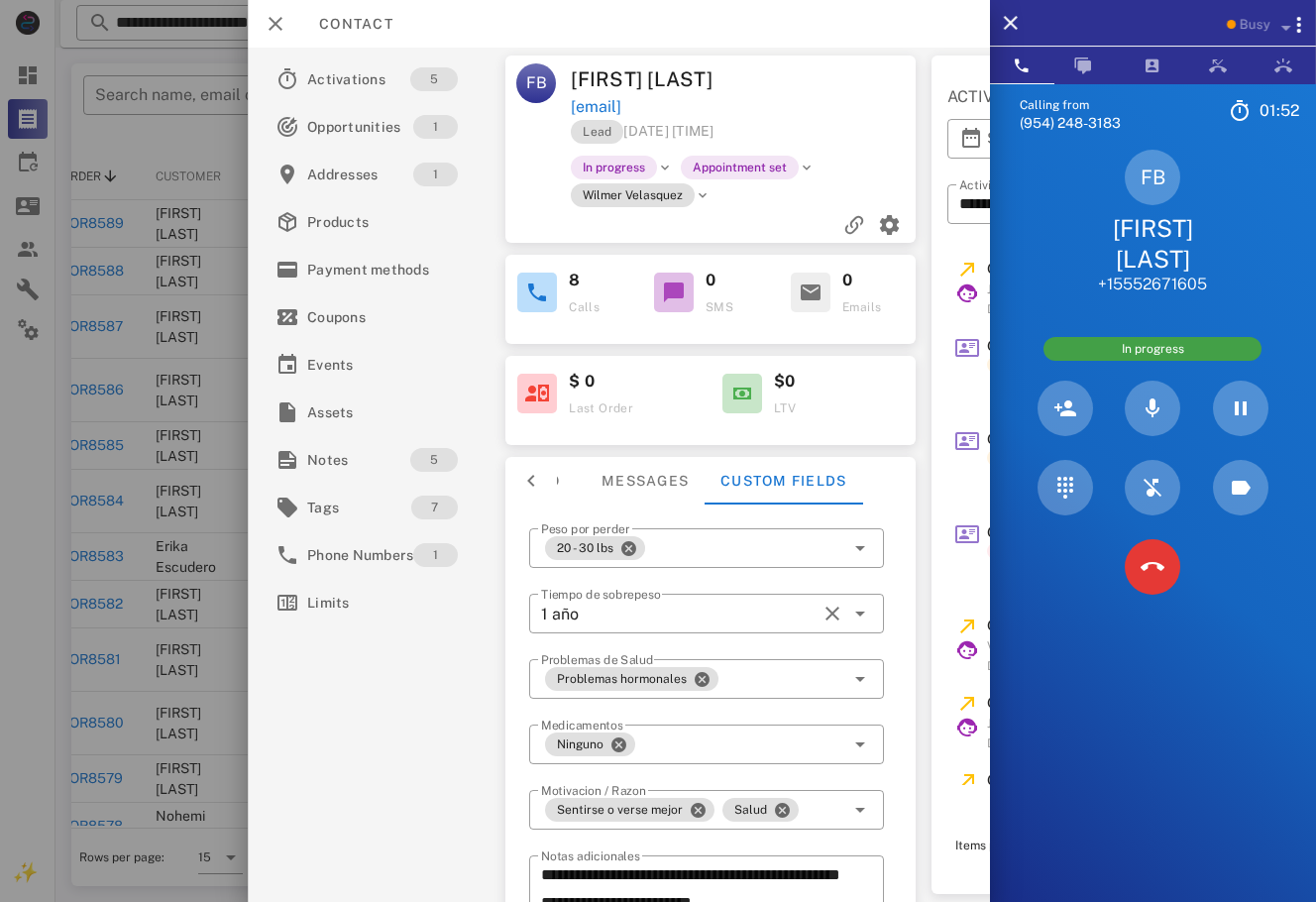 click on "FB   Francys Bompart  +16892671605" at bounding box center (1152, 222) 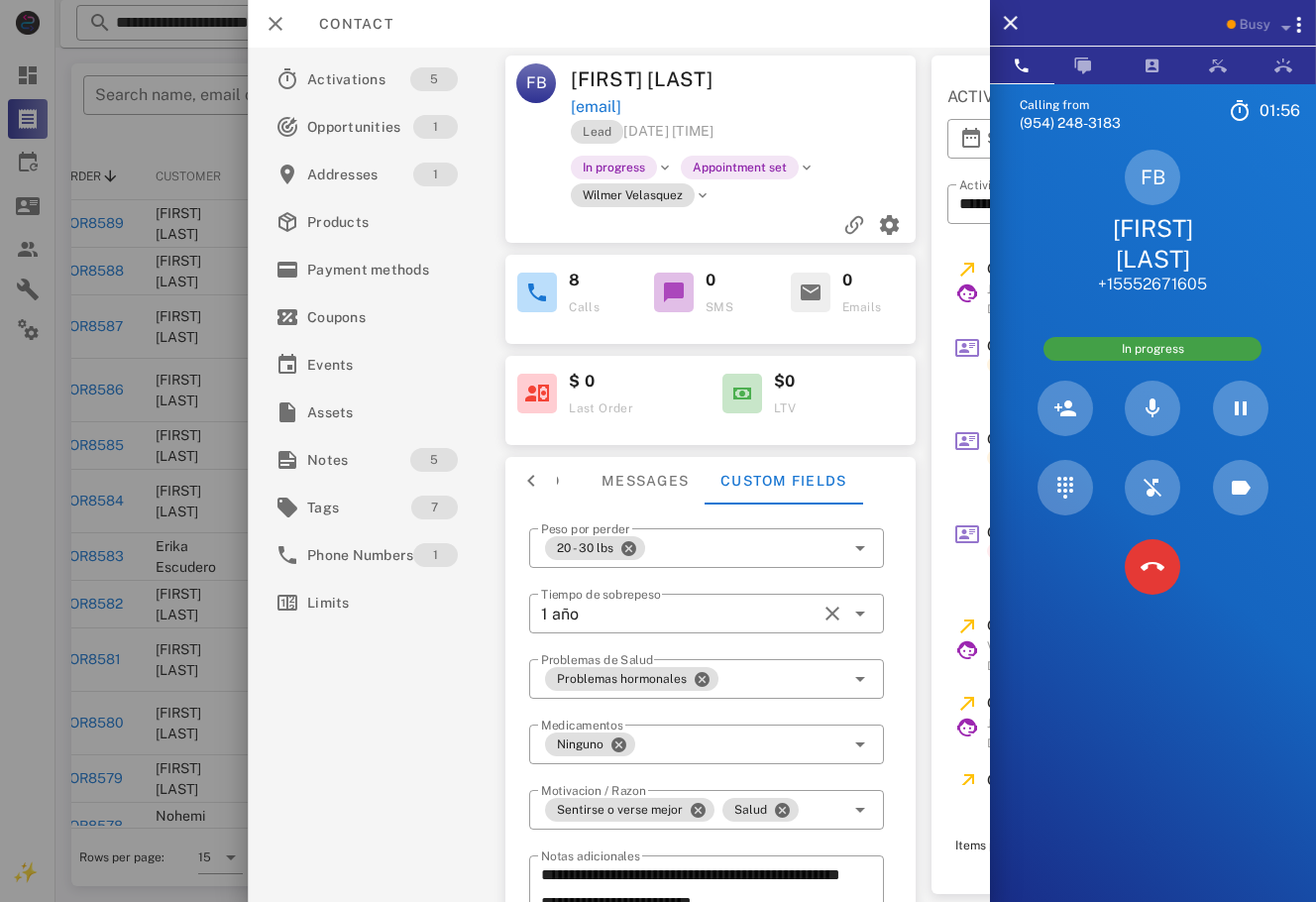 click on "Calling from (954) 248-3183 01: 56  Unknown      ▼     Andorra
+376
Argentina
+54
Aruba
+297
Australia
+61
Belgium (België)
+32
Bolivia
+591
Brazil (Brasil)
+55
Canada
+1
Chile
+56
Colombia
+57
Costa Rica
+506
Dominican Republic (República Dominicana)
+1
Ecuador
+593
El Salvador
+503
France
+33
Germany (Deutschland)
+49
Guadeloupe
+590
Guatemala
+502
Honduras
+504
Iceland (Ísland)
+354
India (भारत)
+91
Israel (‫ישראל‬‎)
+972
Italy (Italia)
+39" at bounding box center [1152, 534] 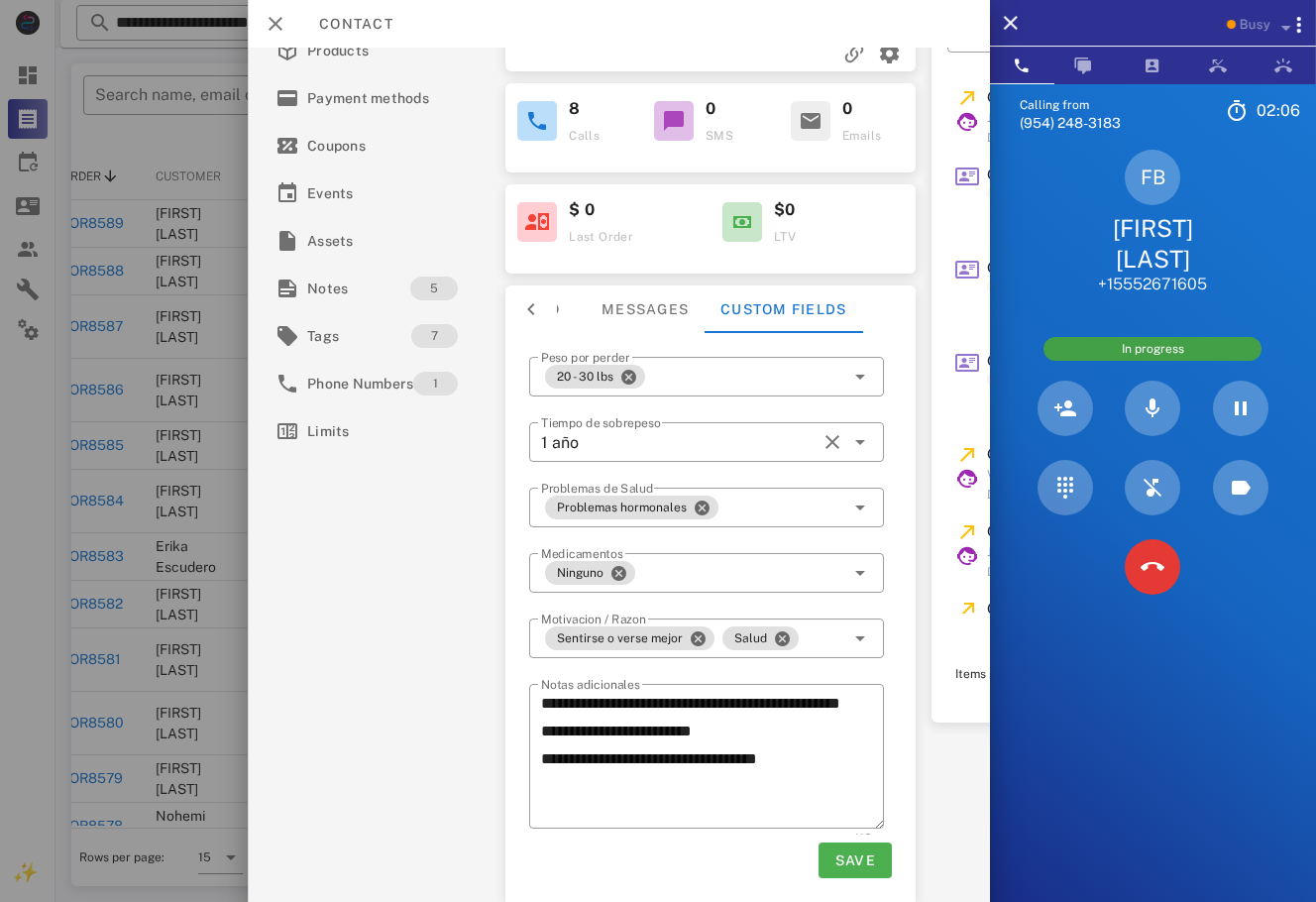 scroll, scrollTop: 0, scrollLeft: 0, axis: both 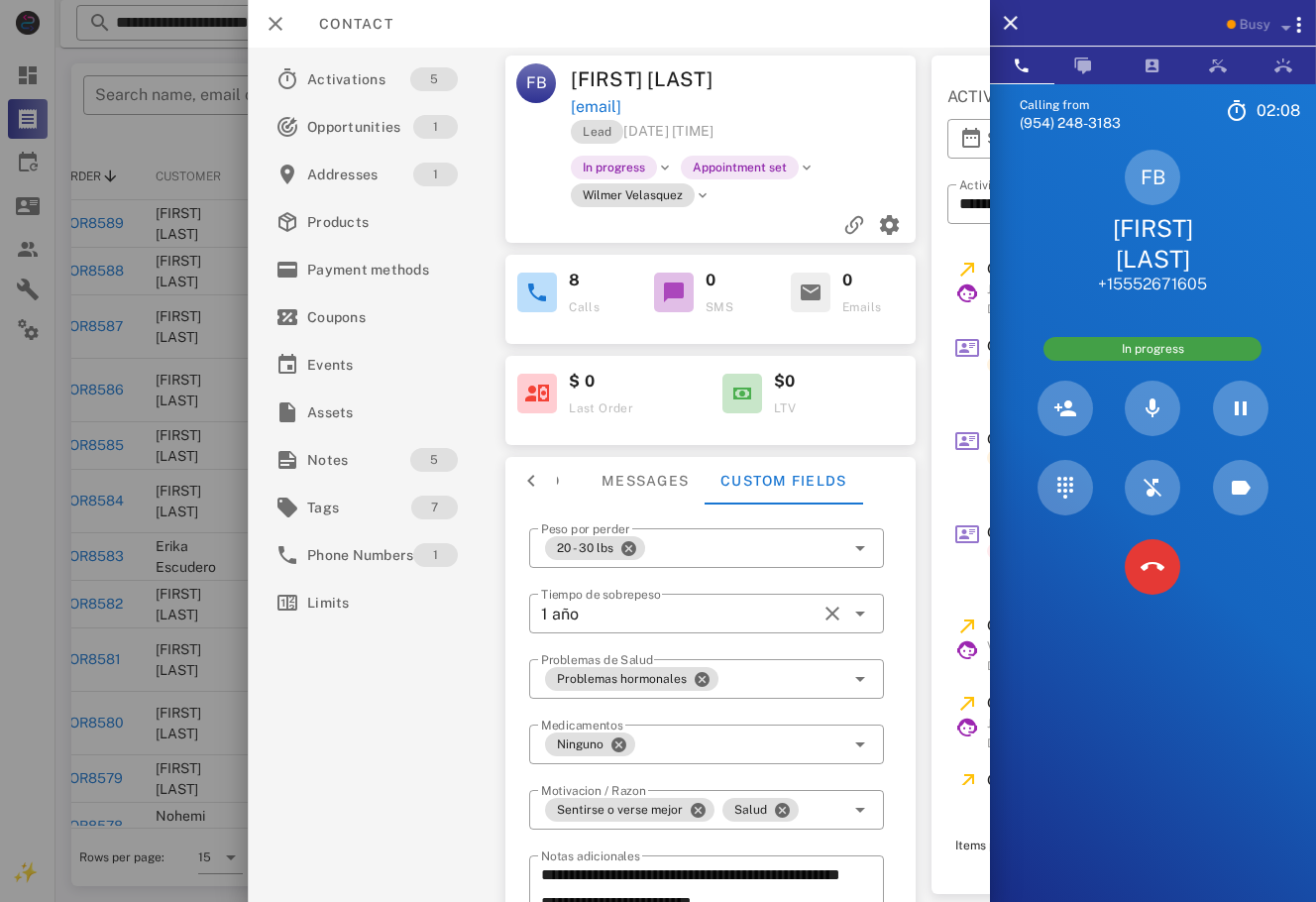 click at bounding box center (531, 481) 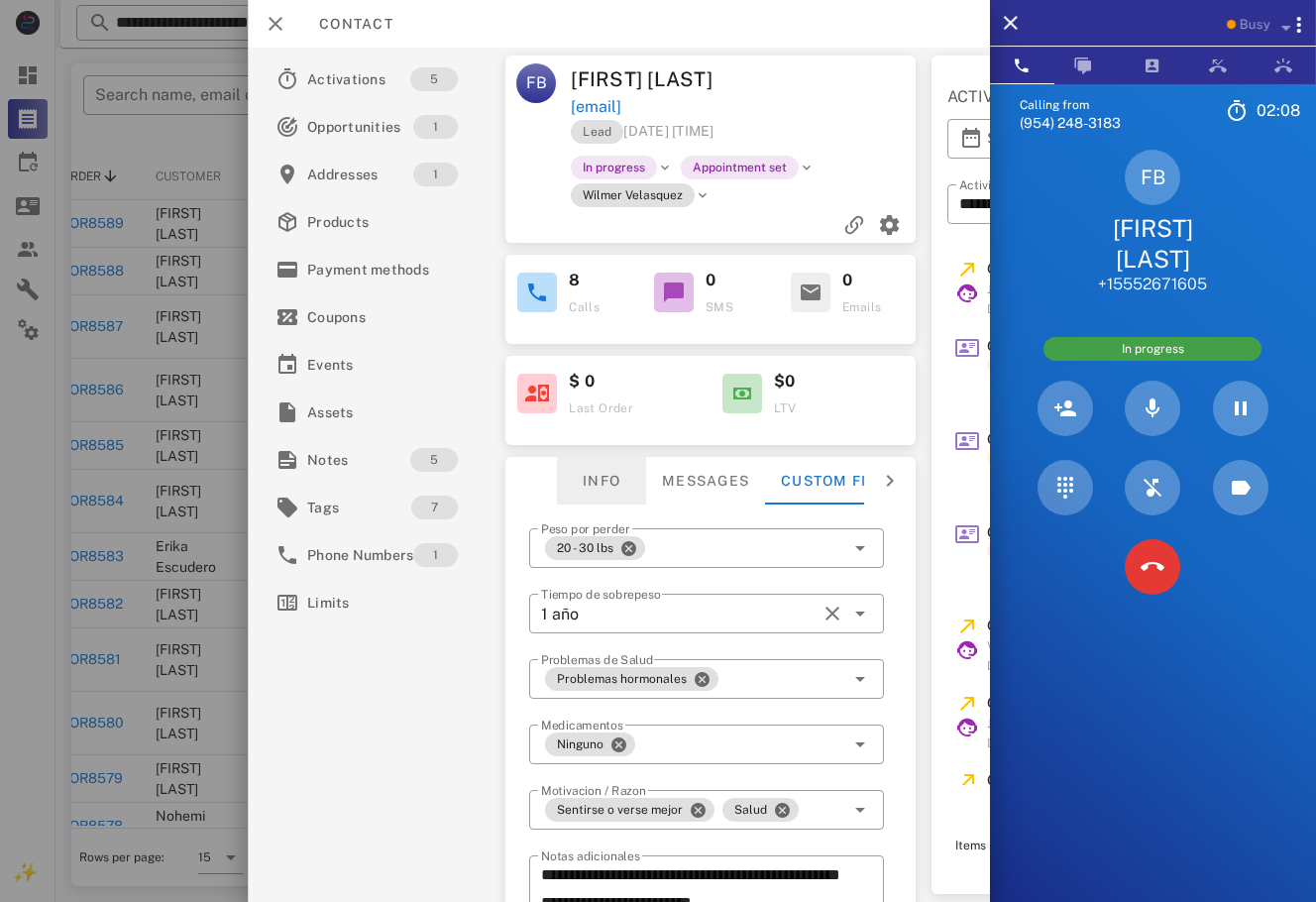 click on "Info" at bounding box center [602, 481] 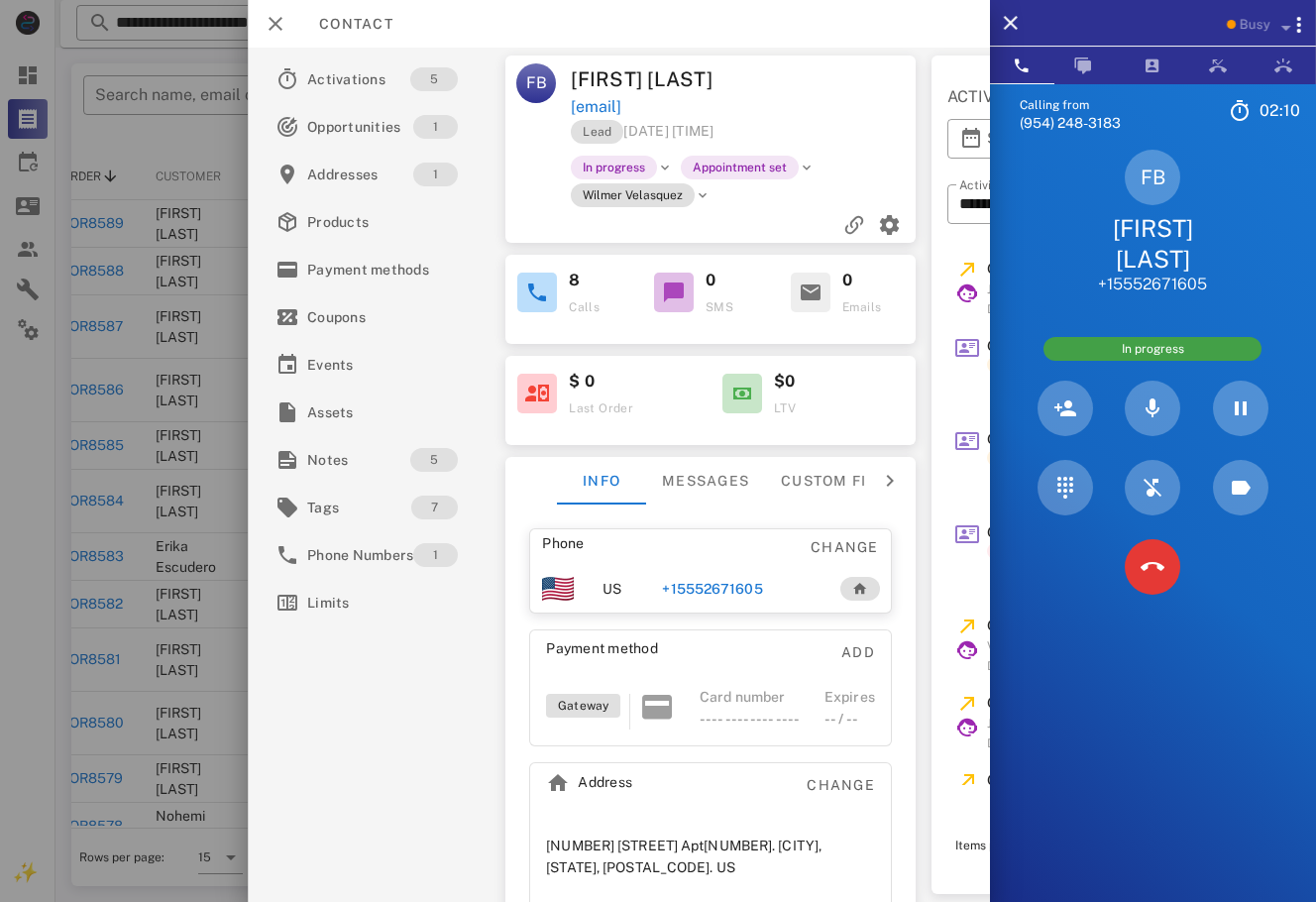 scroll, scrollTop: 43, scrollLeft: 0, axis: vertical 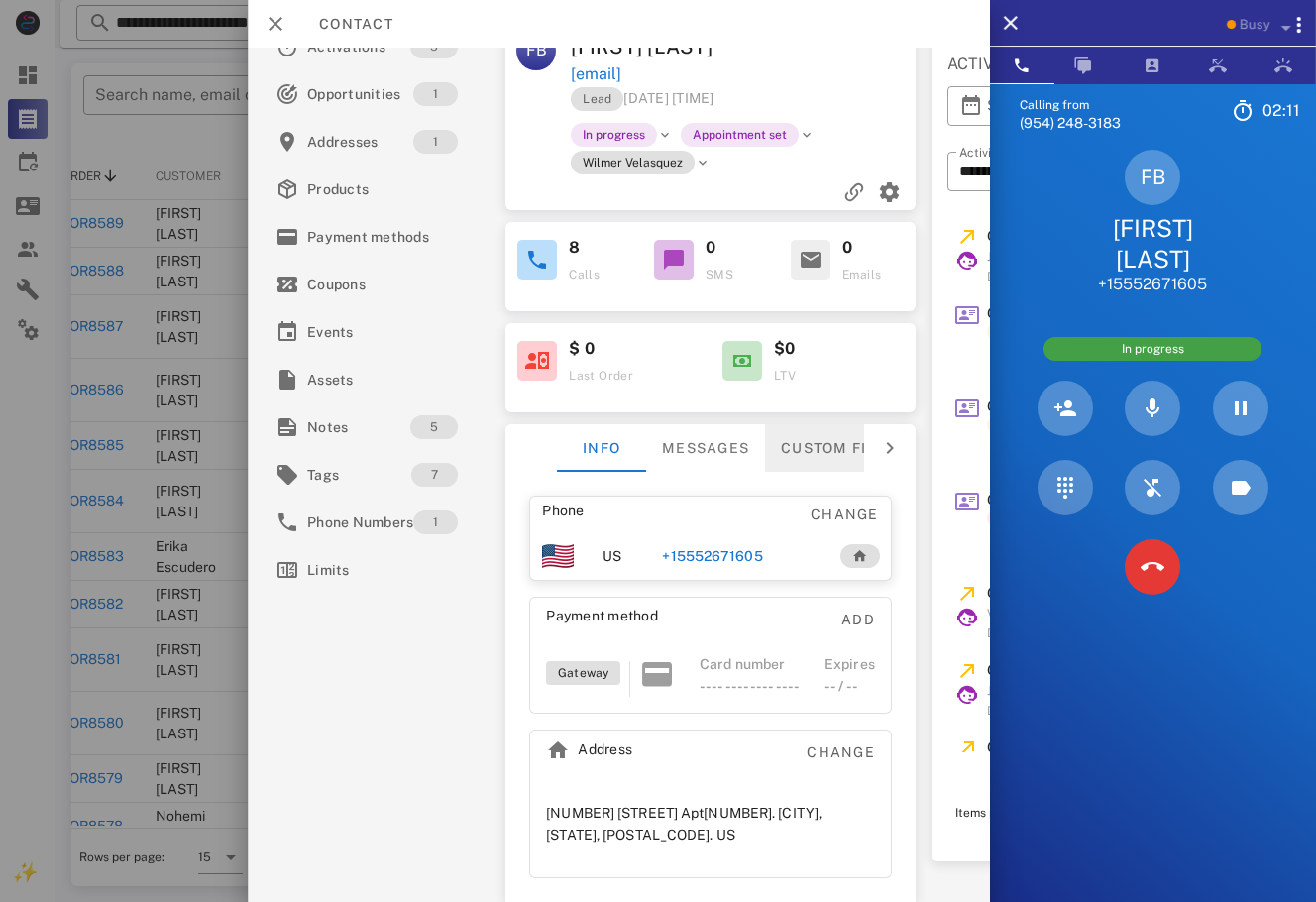 click on "Custom fields" at bounding box center (843, 448) 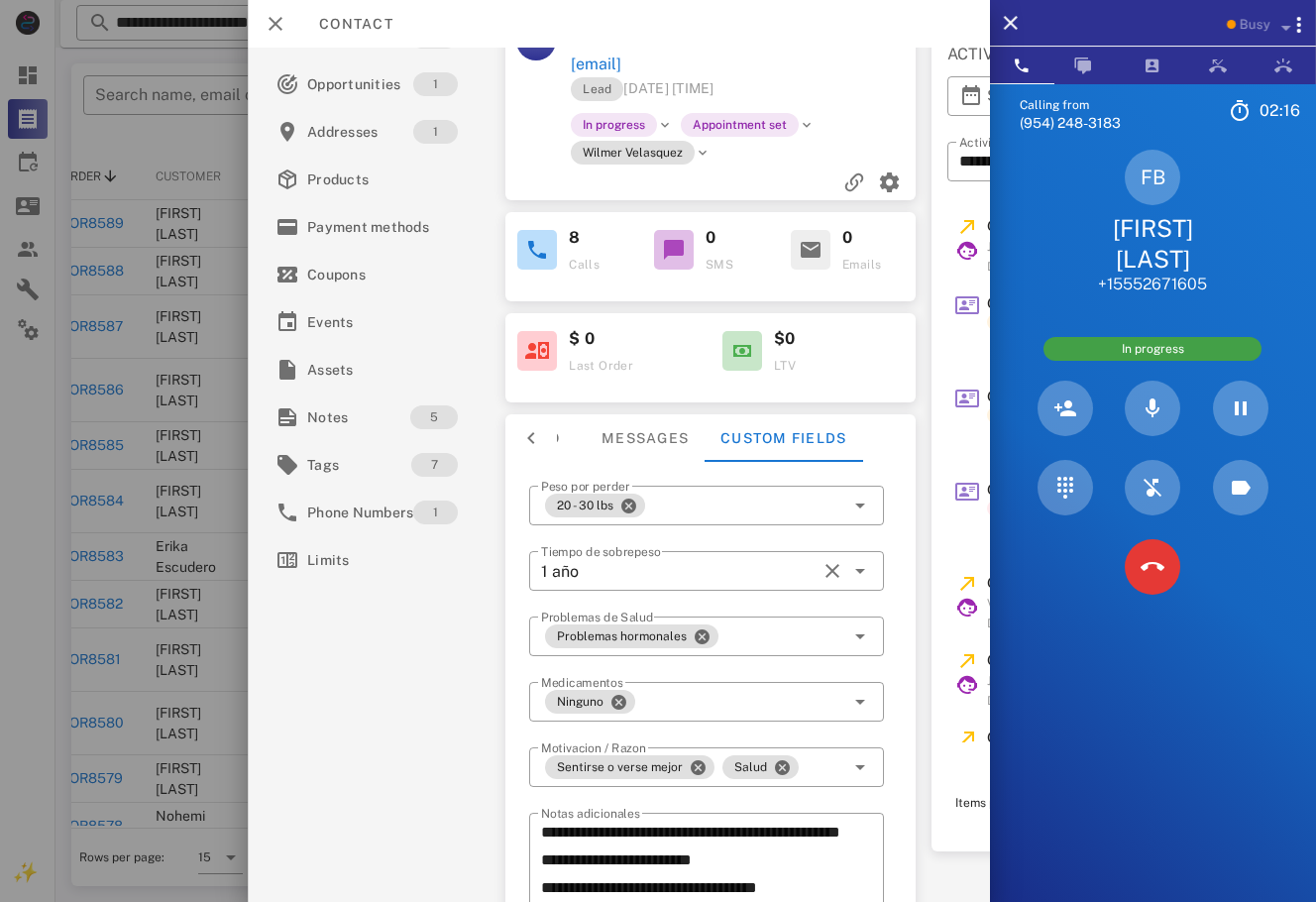 scroll, scrollTop: 181, scrollLeft: 0, axis: vertical 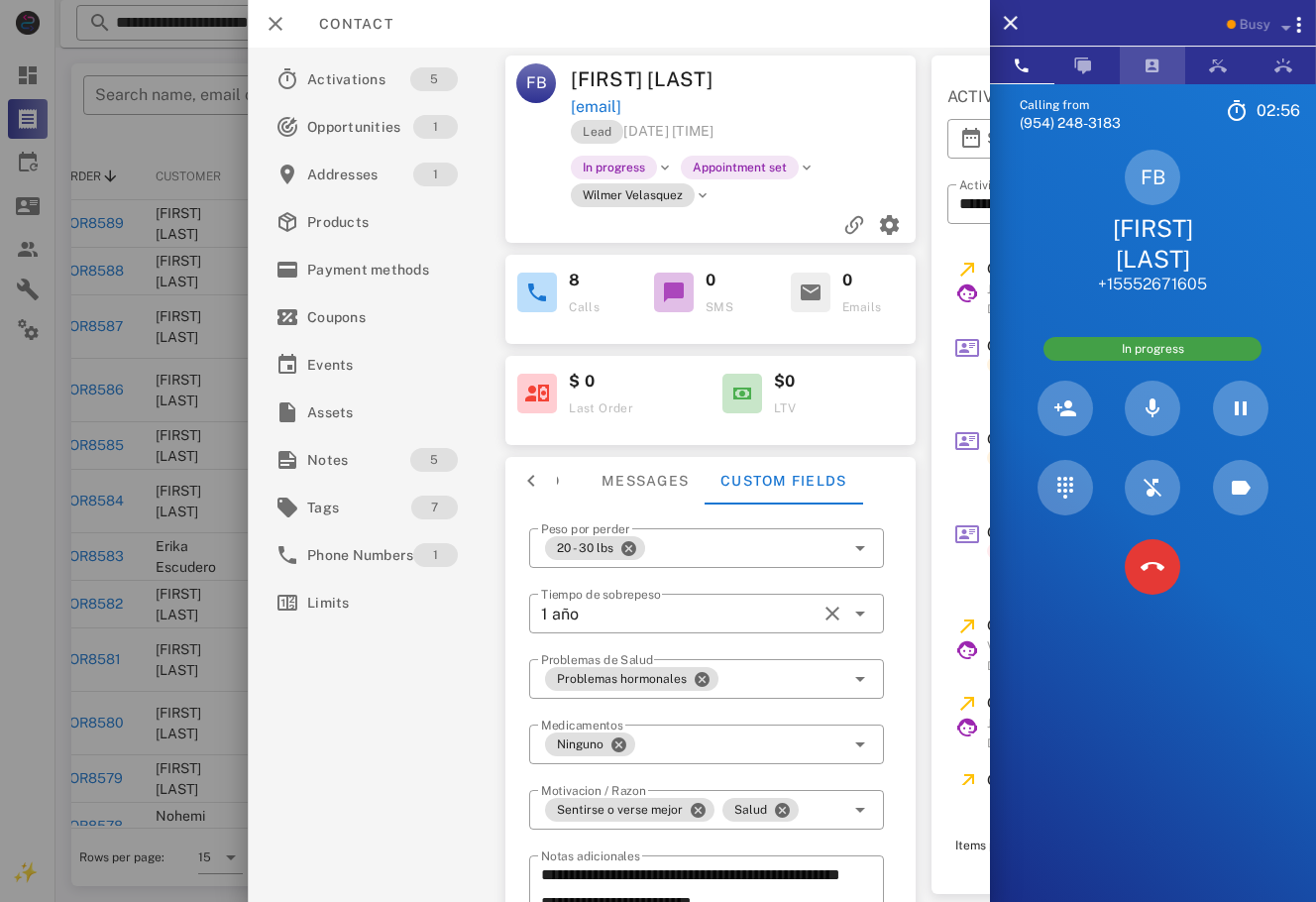 click at bounding box center (1152, 65) 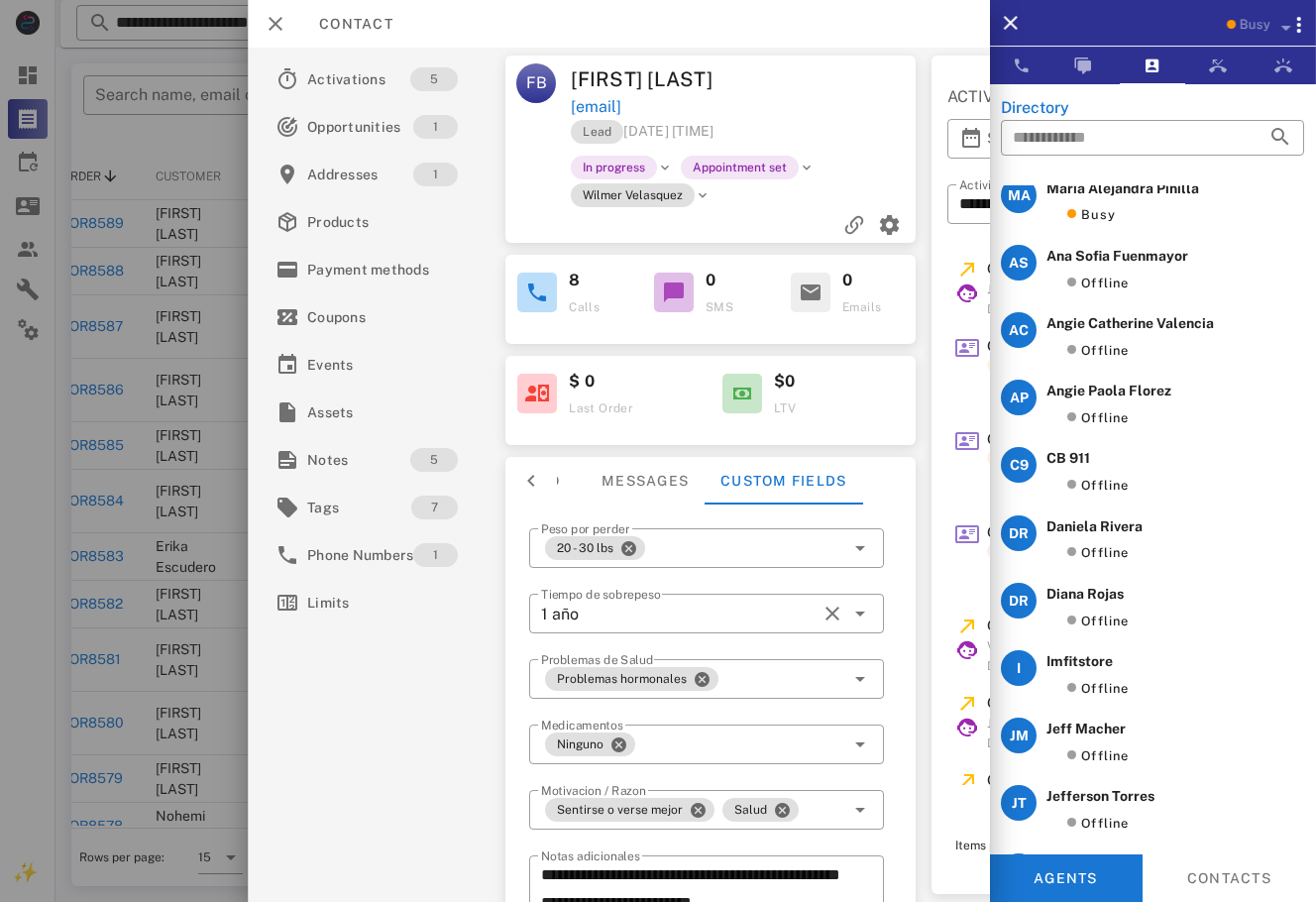 scroll, scrollTop: 0, scrollLeft: 0, axis: both 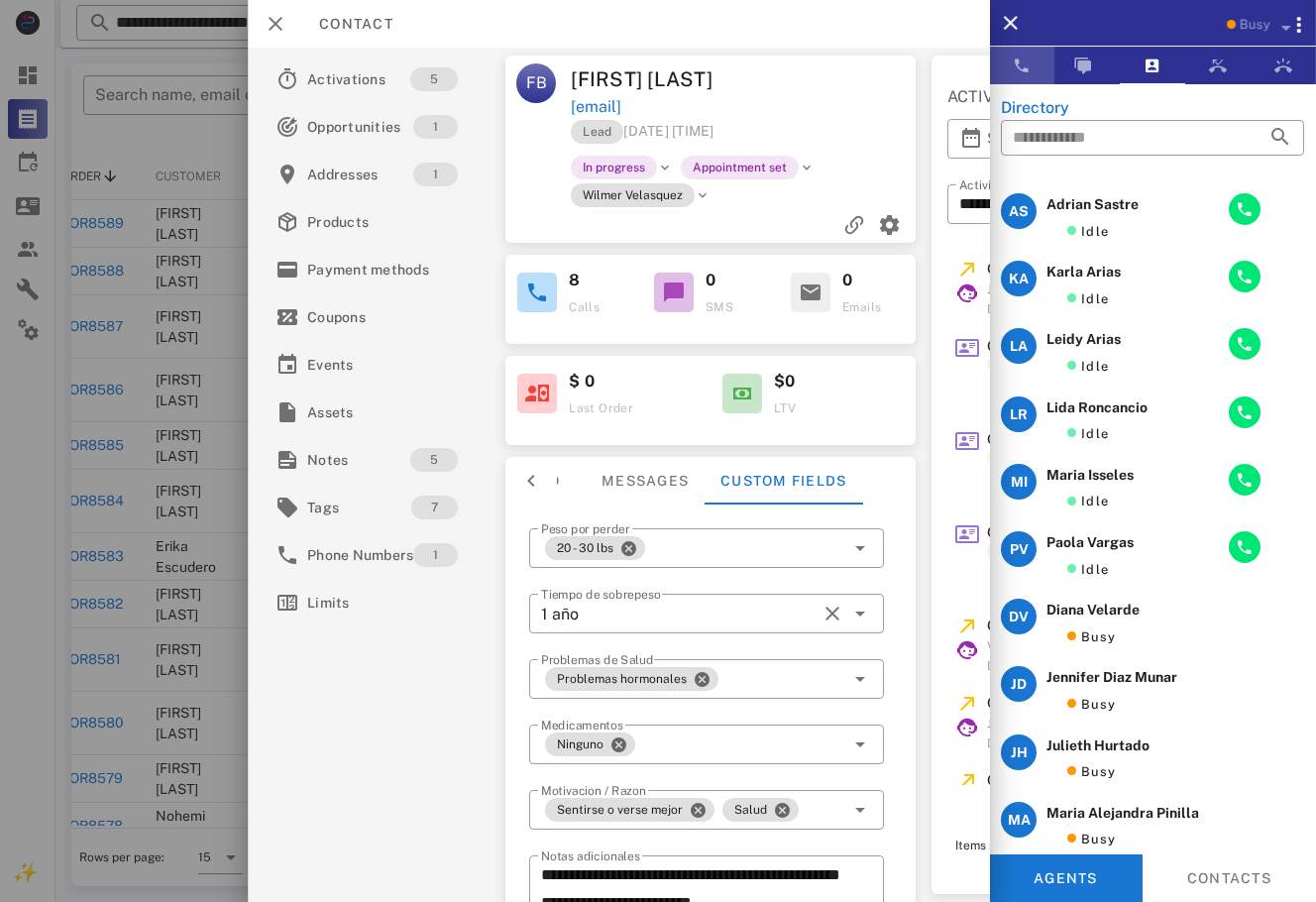 click at bounding box center [1022, 65] 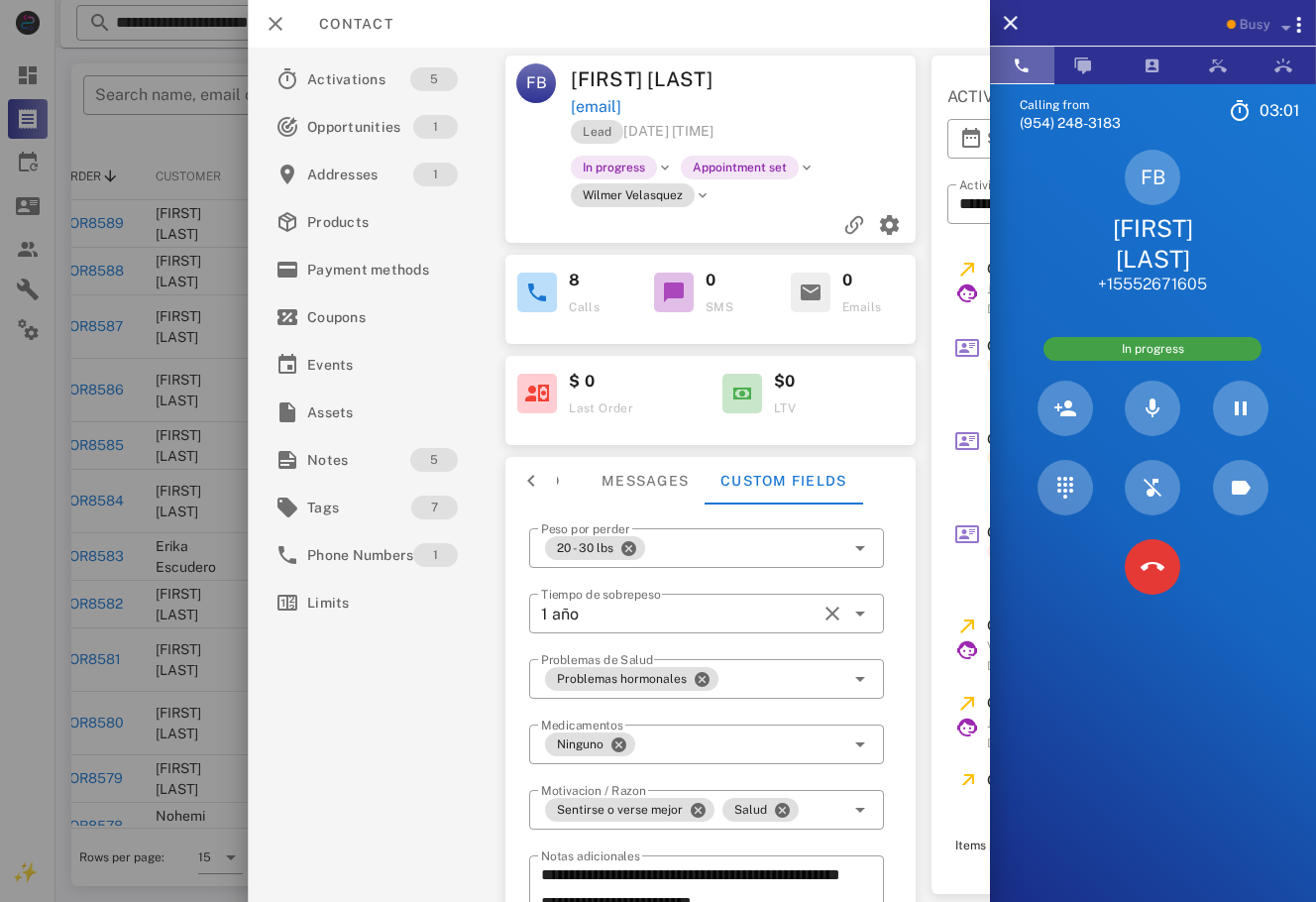 click at bounding box center [832, 79] 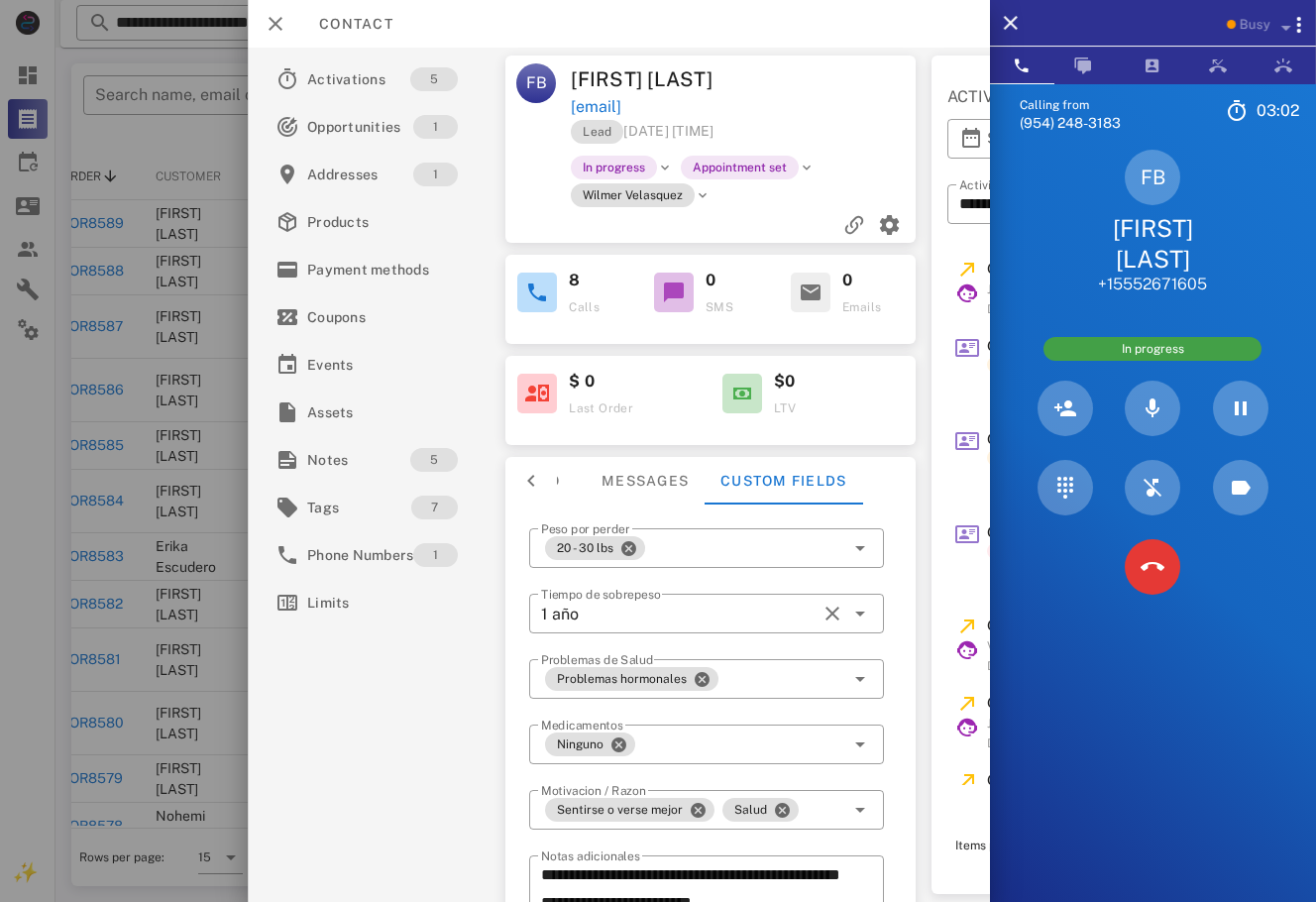 scroll, scrollTop: 0, scrollLeft: 394, axis: horizontal 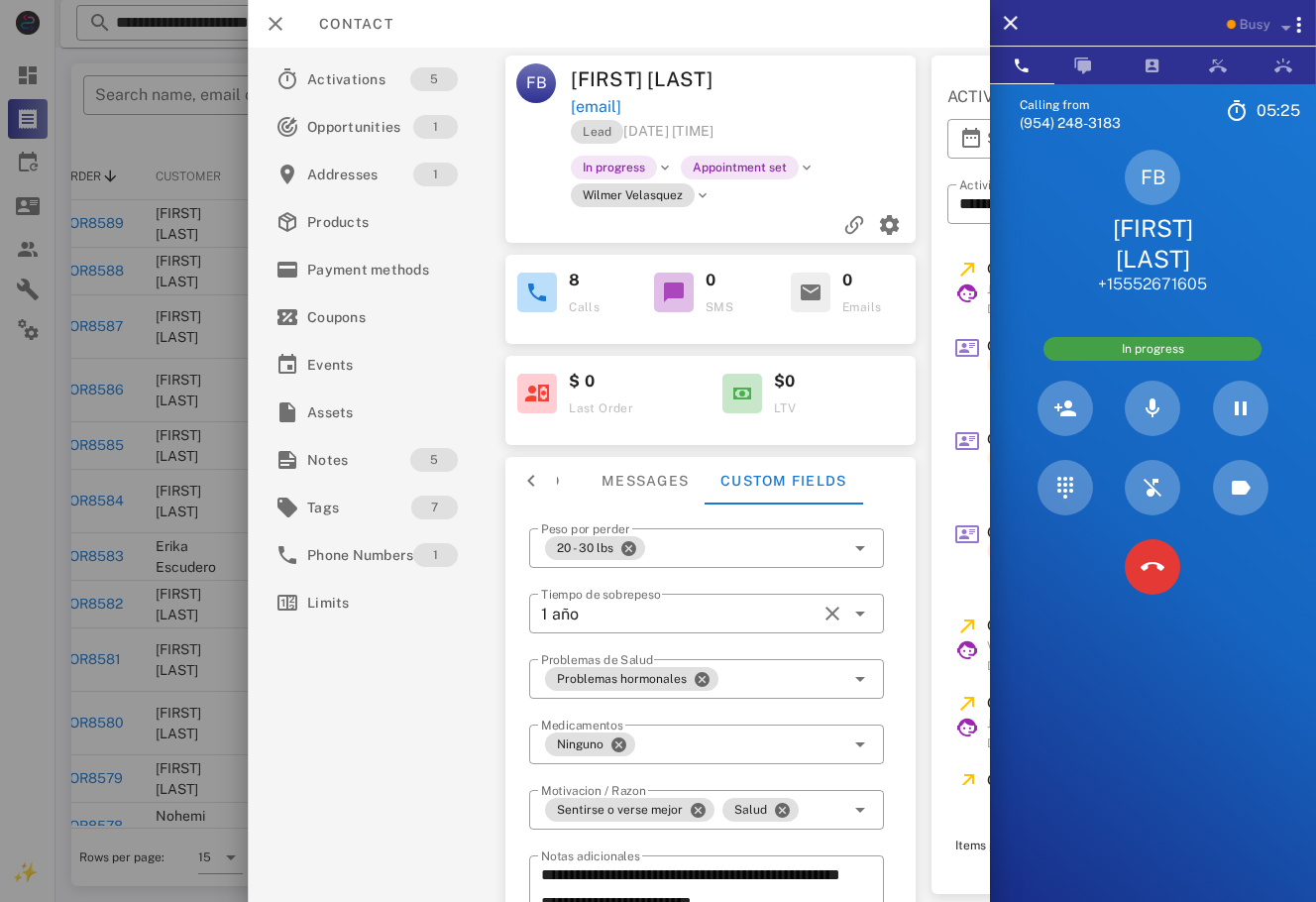 click on "FB   Francys Bompart  +16892671605" at bounding box center (1152, 222) 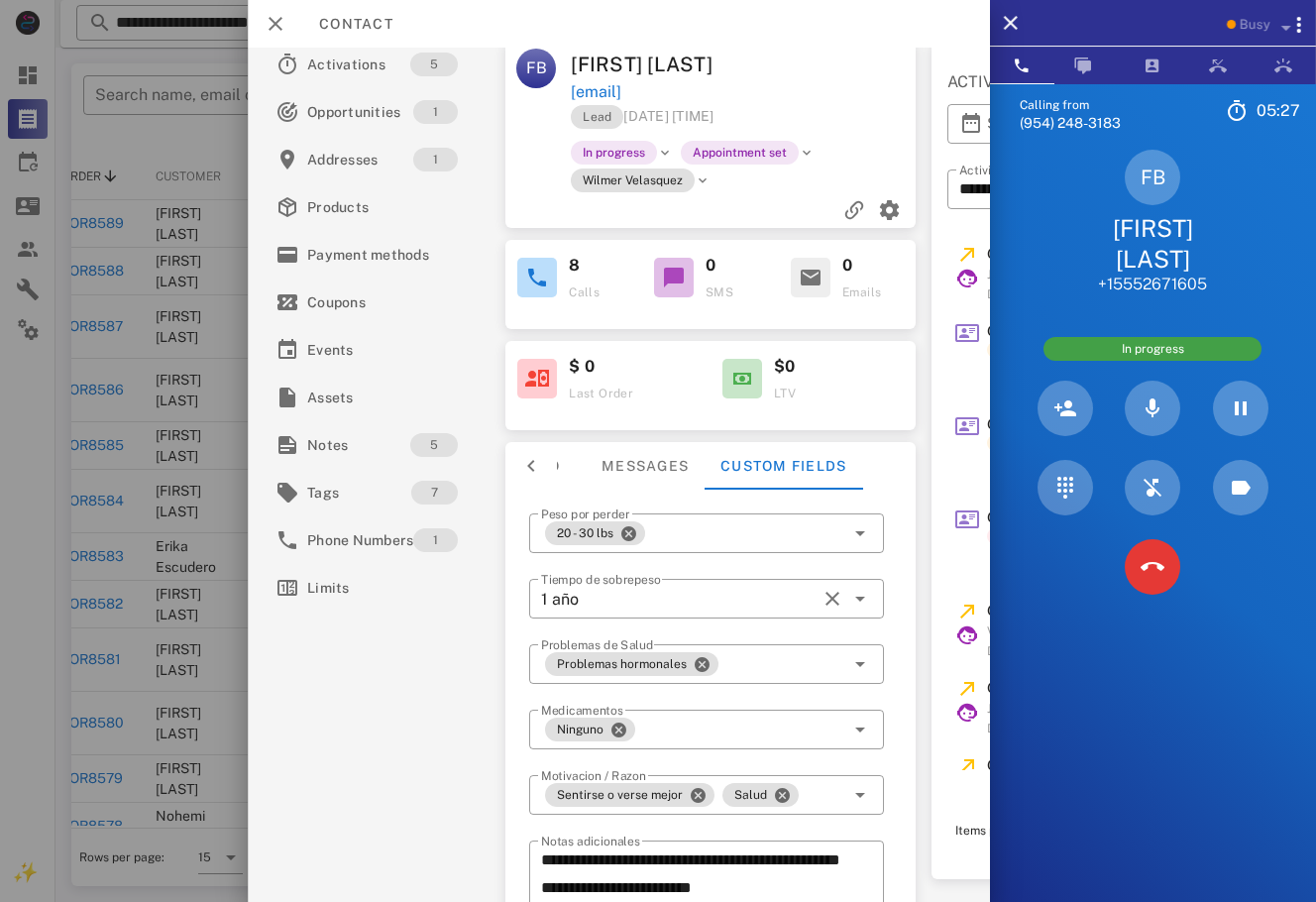 scroll, scrollTop: 0, scrollLeft: 0, axis: both 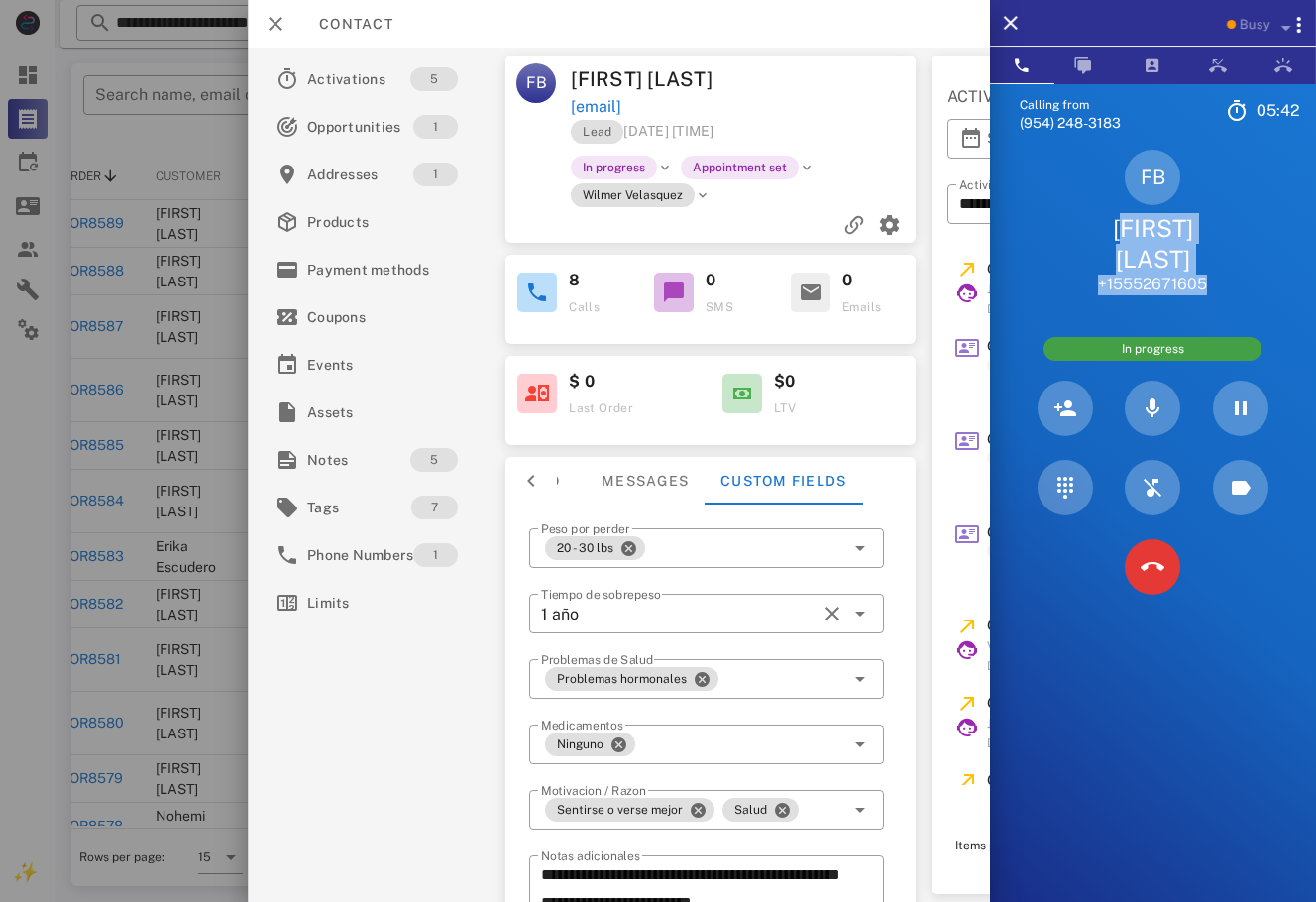 drag, startPoint x: 1228, startPoint y: 288, endPoint x: 1096, endPoint y: 233, distance: 143 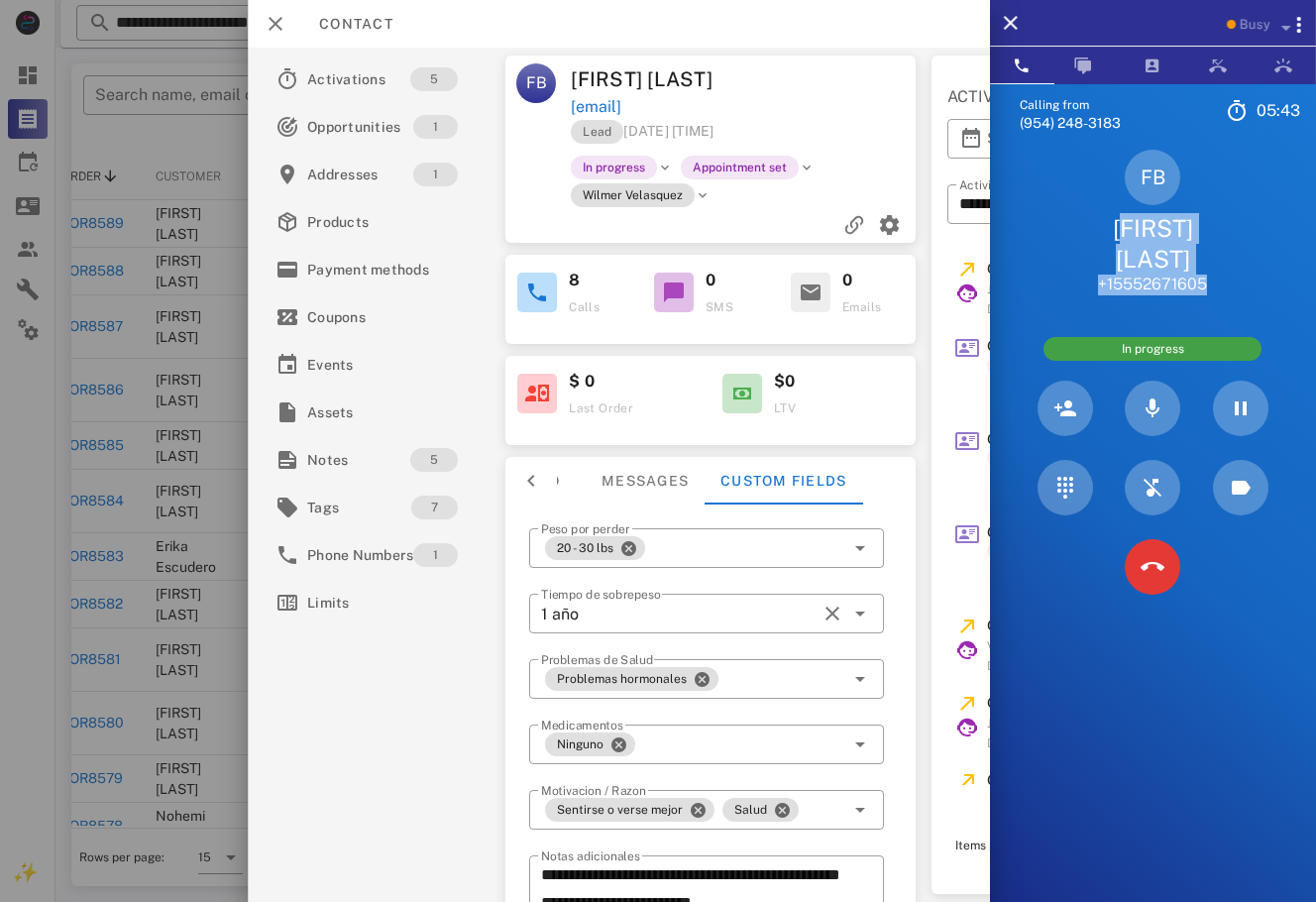 click on "FB   Francys Bompart  +16892671605" at bounding box center (1152, 222) 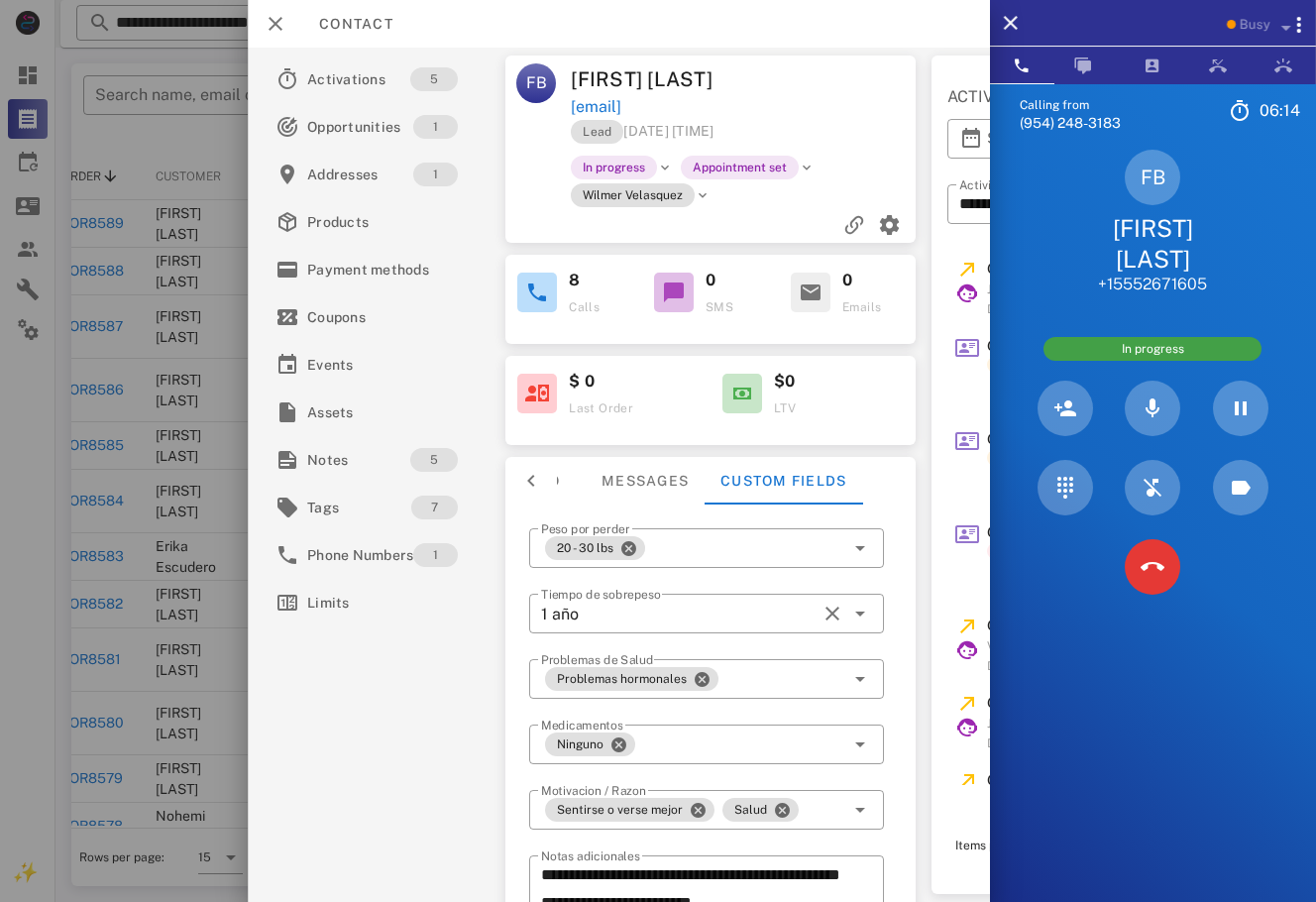 click on "Calling from (954) 248-3183 06: 14  Unknown      ▼     Andorra
+376
Argentina
+54
Aruba
+297
Australia
+61
Belgium (België)
+32
Bolivia
+591
Brazil (Brasil)
+55
Canada
+1
Chile
+56
Colombia
+57
Costa Rica
+506
Dominican Republic (República Dominicana)
+1
Ecuador
+593
El Salvador
+503
France
+33
Germany (Deutschland)
+49
Guadeloupe
+590
Guatemala
+502
Honduras
+504
Iceland (Ísland)
+354
India (भारत)
+91
Israel (‫ישראל‬‎)
+972
Italy (Italia)
+39" at bounding box center (1152, 534) 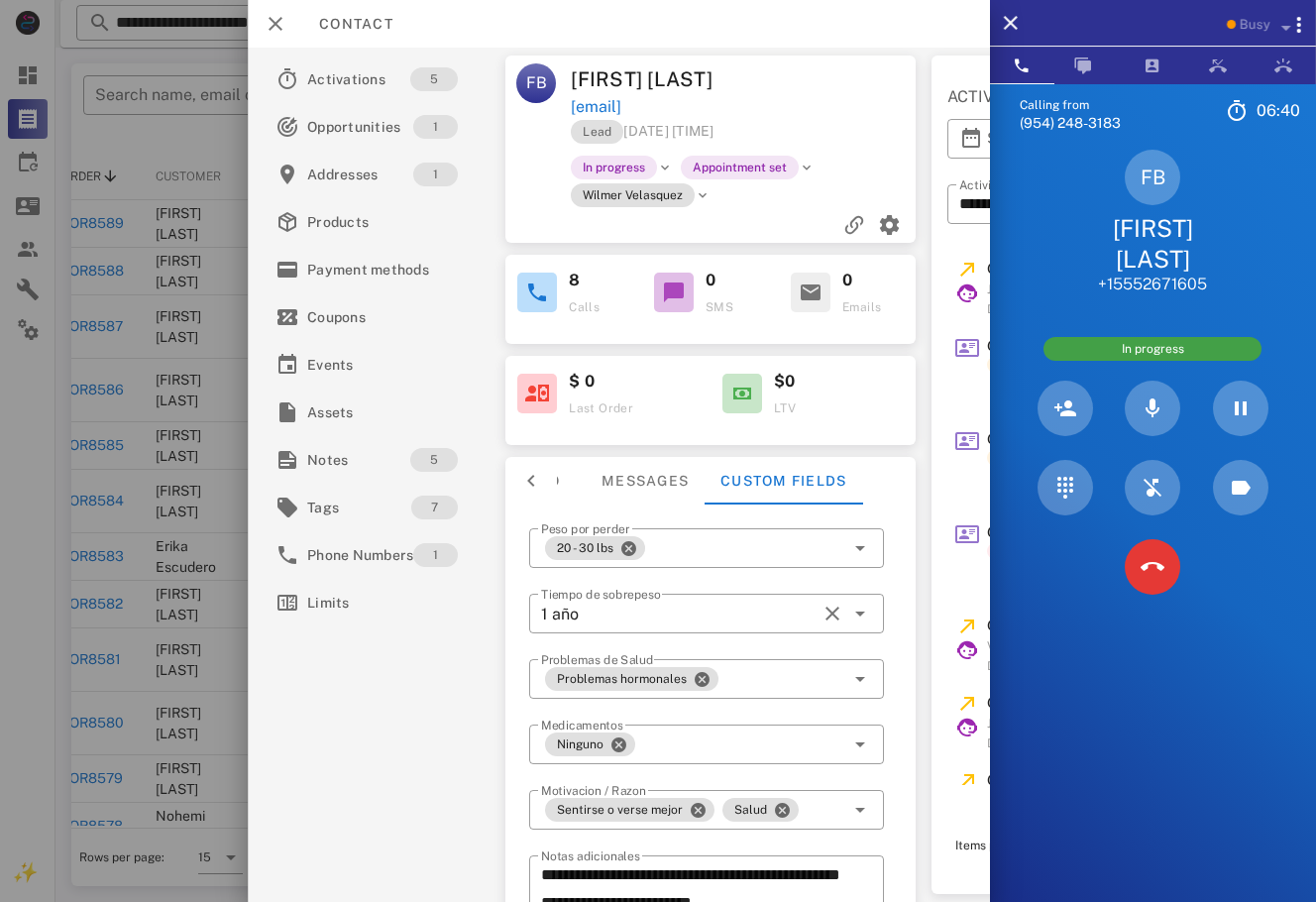 click on "Calling from (954) 248-3183 06: 40  Unknown      ▼     Andorra
+376
Argentina
+54
Aruba
+297
Australia
+61
Belgium (België)
+32
Bolivia
+591
Brazil (Brasil)
+55
Canada
+1
Chile
+56
Colombia
+57
Costa Rica
+506
Dominican Republic (República Dominicana)
+1
Ecuador
+593
El Salvador
+503
France
+33
Germany (Deutschland)
+49
Guadeloupe
+590
Guatemala
+502
Honduras
+504
Iceland (Ísland)
+354
India (भारत)
+91
Israel (‫ישראל‬‎)
+972
Italy (Italia)
+39" at bounding box center [1152, 534] 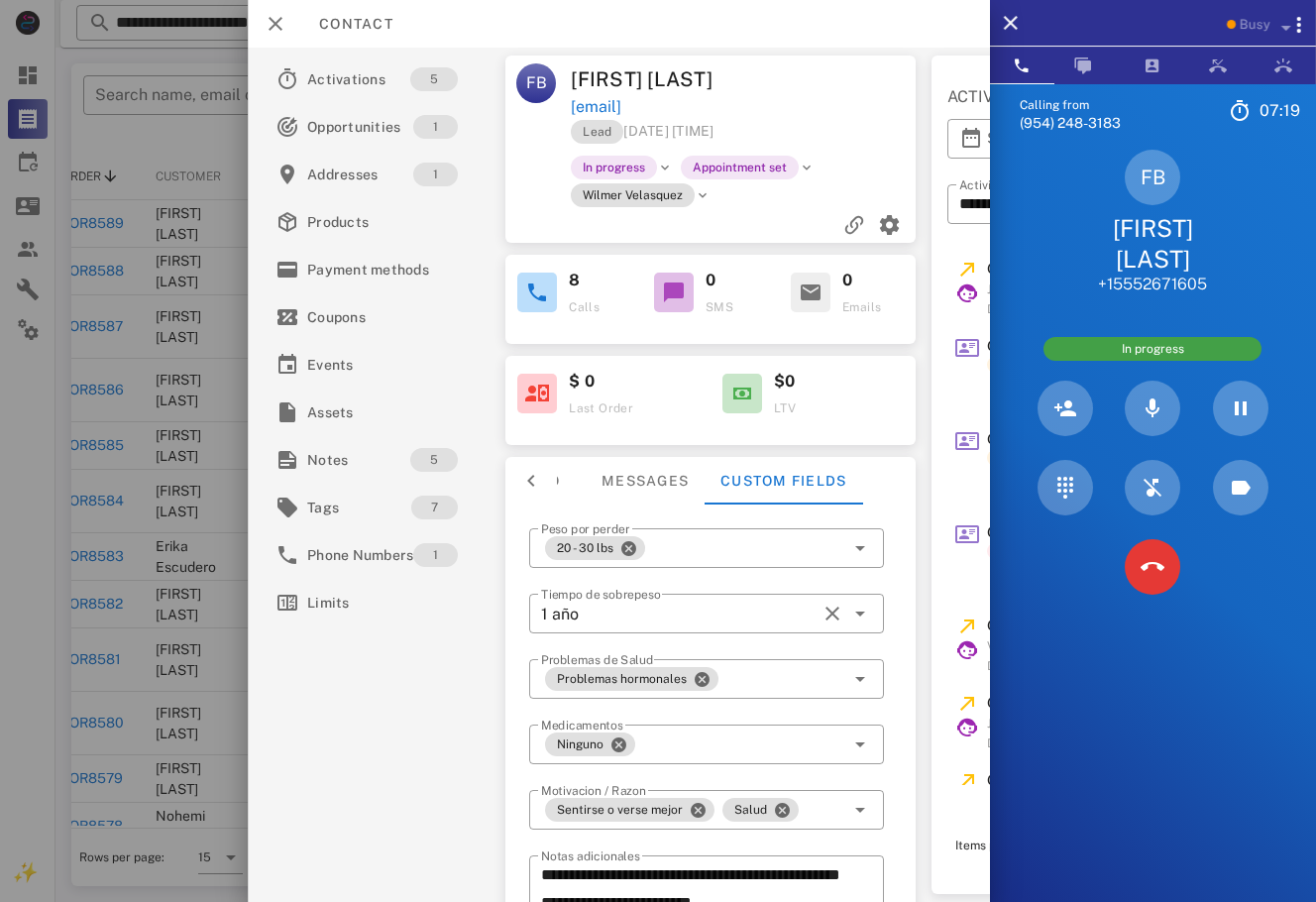 click on "Calling from (954) 248-3183 07: 19  Unknown      ▼     Andorra
+376
Argentina
+54
Aruba
+297
Australia
+61
Belgium (België)
+32
Bolivia
+591
Brazil (Brasil)
+55
Canada
+1
Chile
+56
Colombia
+57
Costa Rica
+506
Dominican Republic (República Dominicana)
+1
Ecuador
+593
El Salvador
+503
France
+33
Germany (Deutschland)
+49
Guadeloupe
+590
Guatemala
+502
Honduras
+504
Iceland (Ísland)
+354
India (भारत)
+91
Israel (‫ישראל‬‎)
+972
Italy (Italia)
+39" at bounding box center [1152, 534] 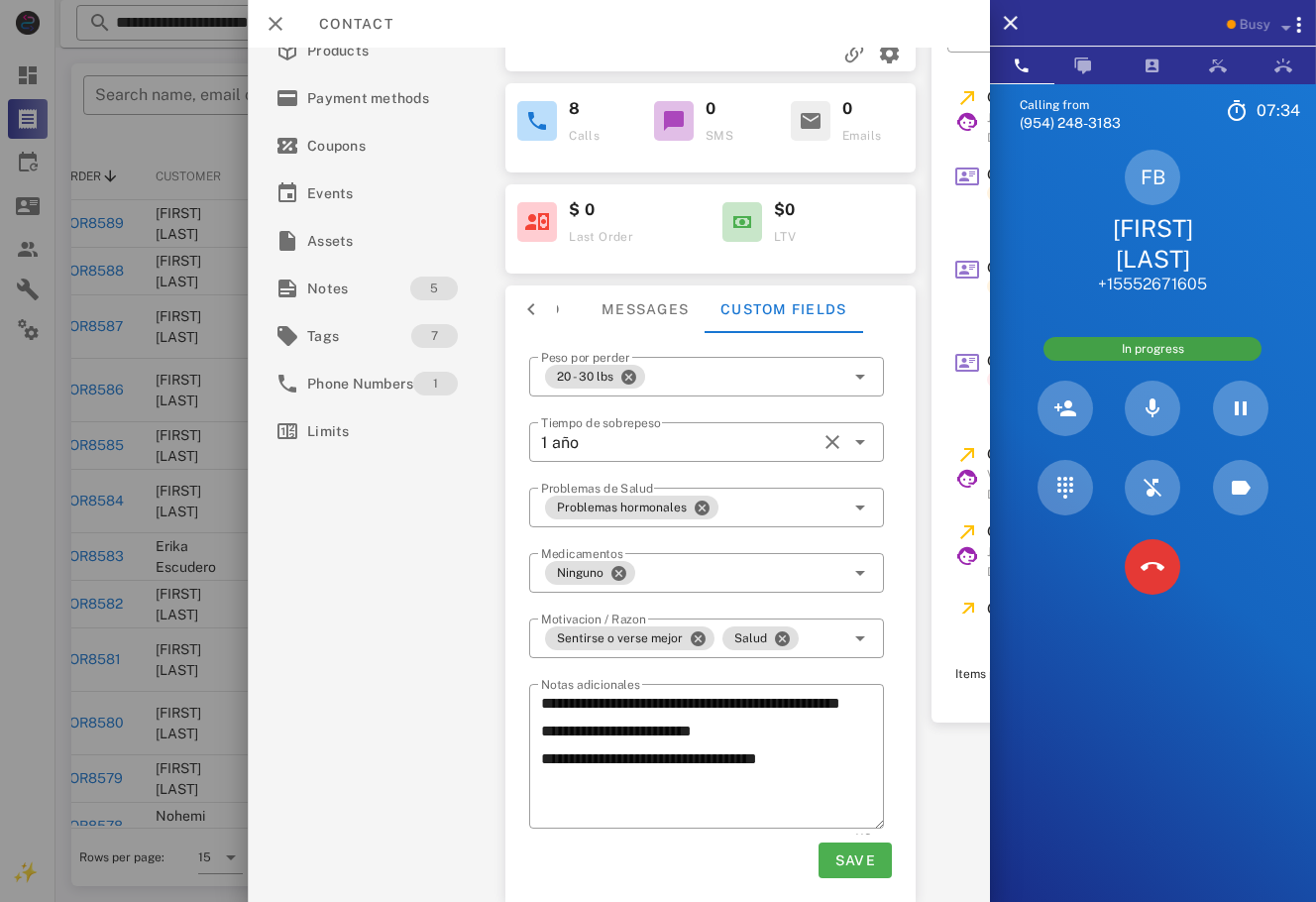 scroll, scrollTop: 0, scrollLeft: 0, axis: both 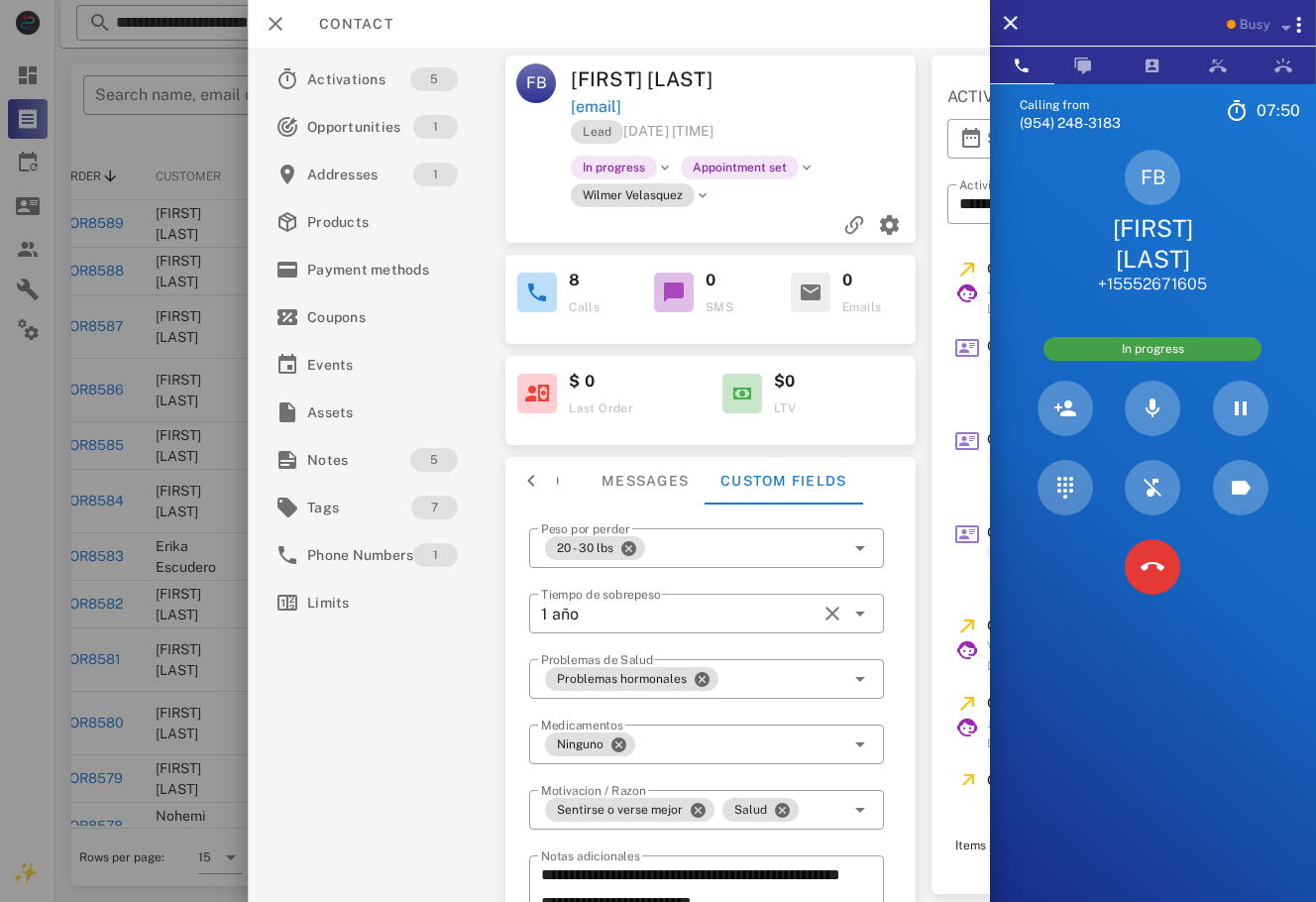 drag, startPoint x: 1215, startPoint y: 274, endPoint x: 1113, endPoint y: 232, distance: 110.308658 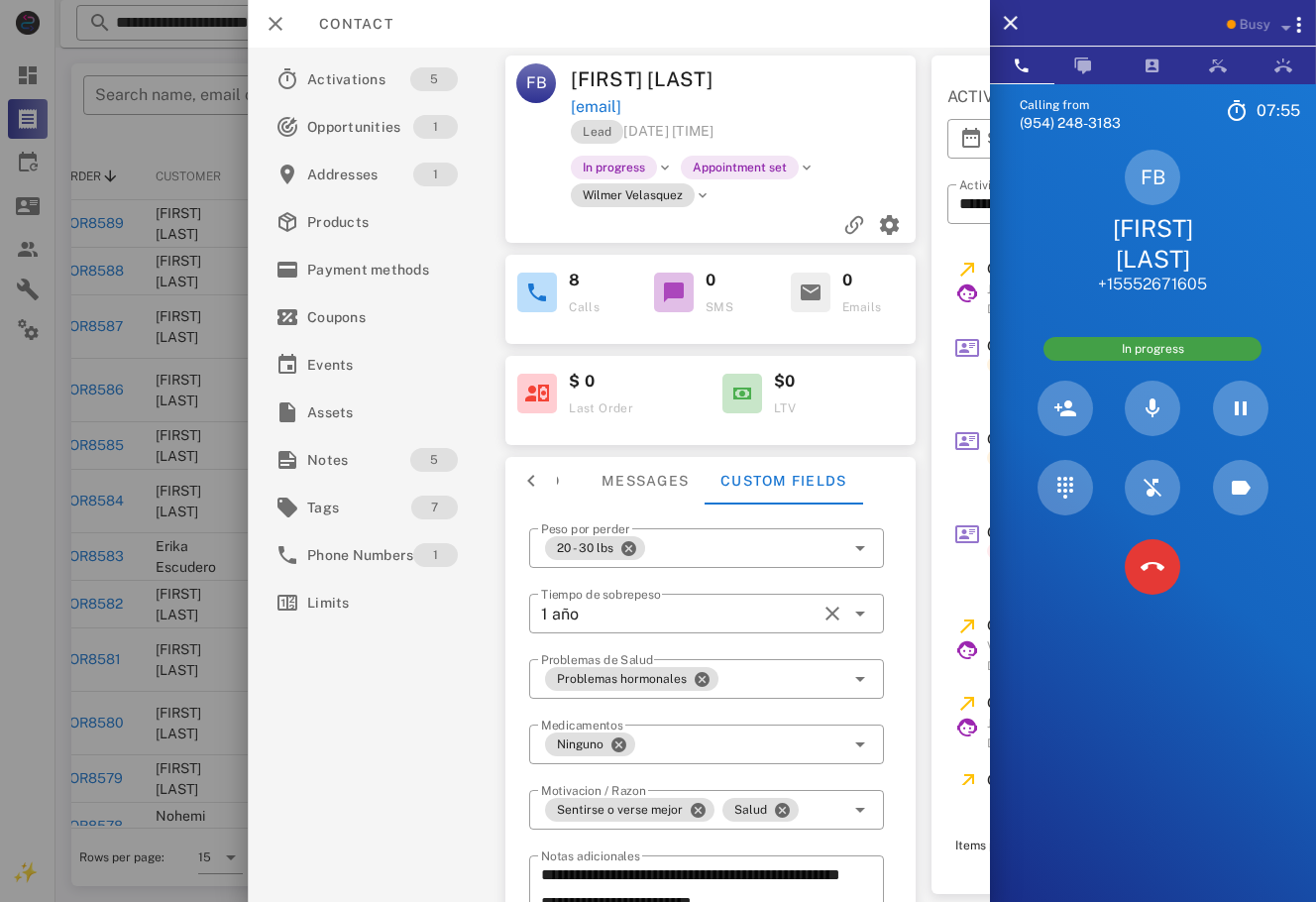 click on "FB   Francys Bompart  +16892671605" at bounding box center (1152, 222) 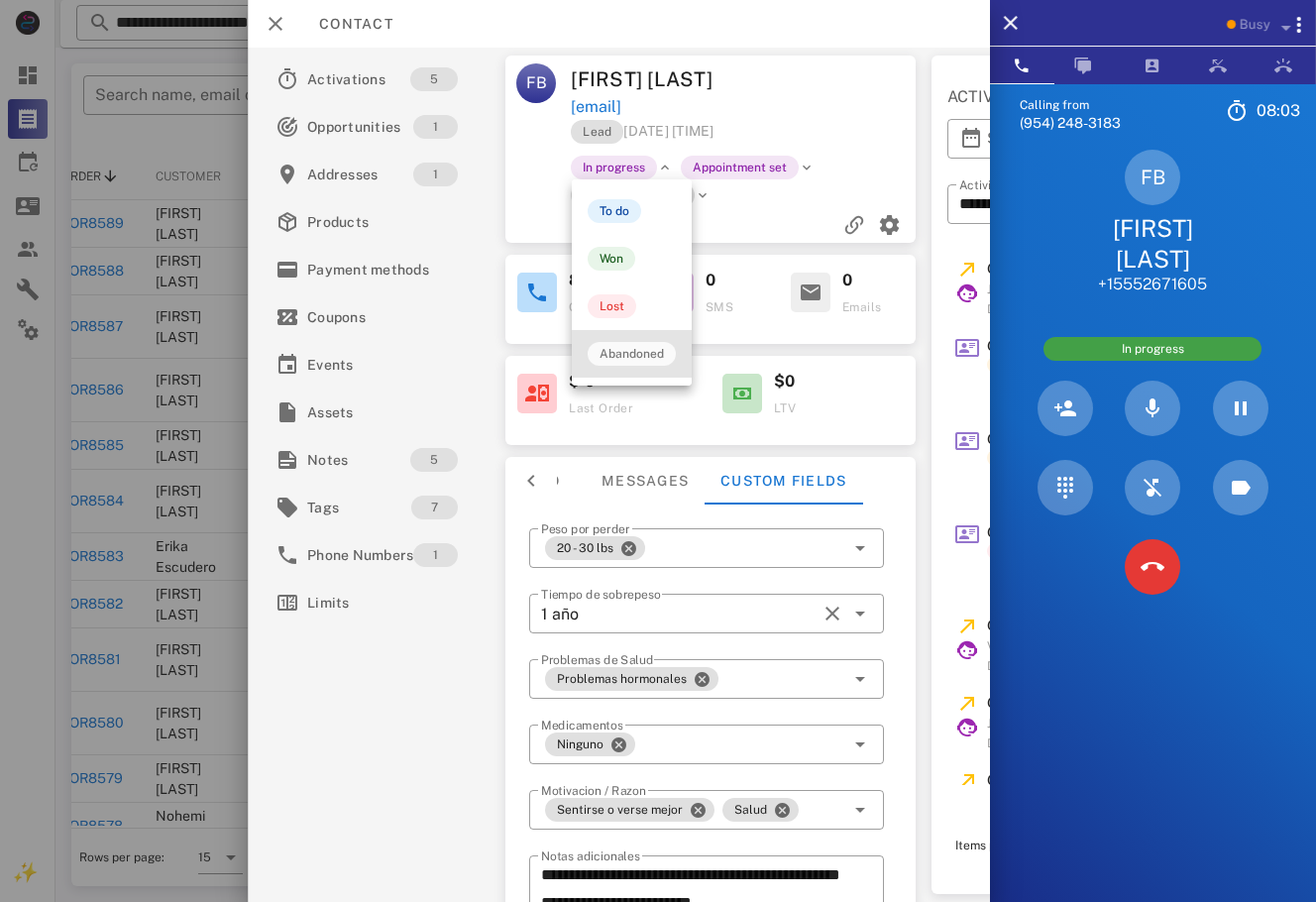 drag, startPoint x: 623, startPoint y: 340, endPoint x: 686, endPoint y: 307, distance: 71.11962 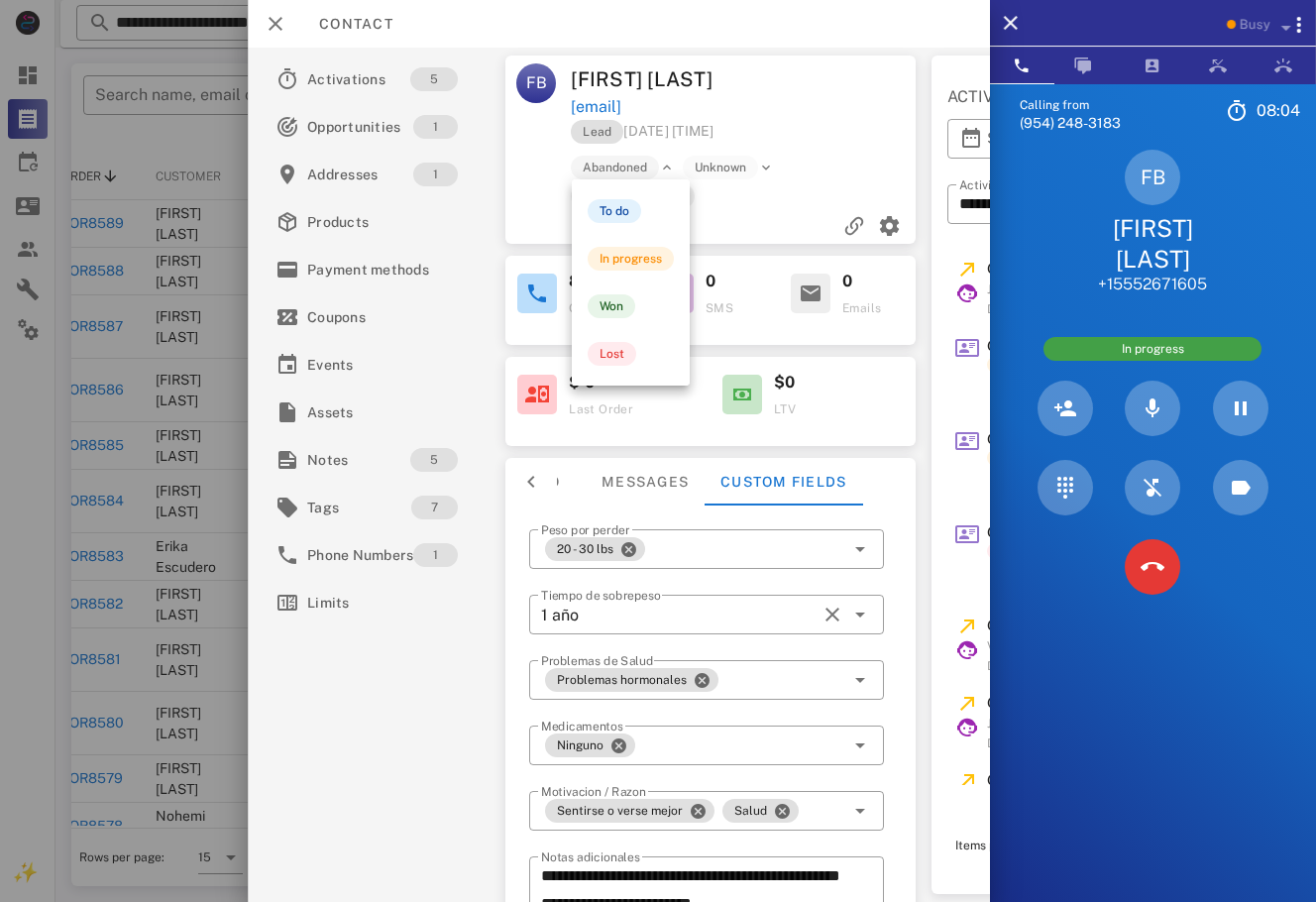 click on "Abandoned" at bounding box center (614, 168) 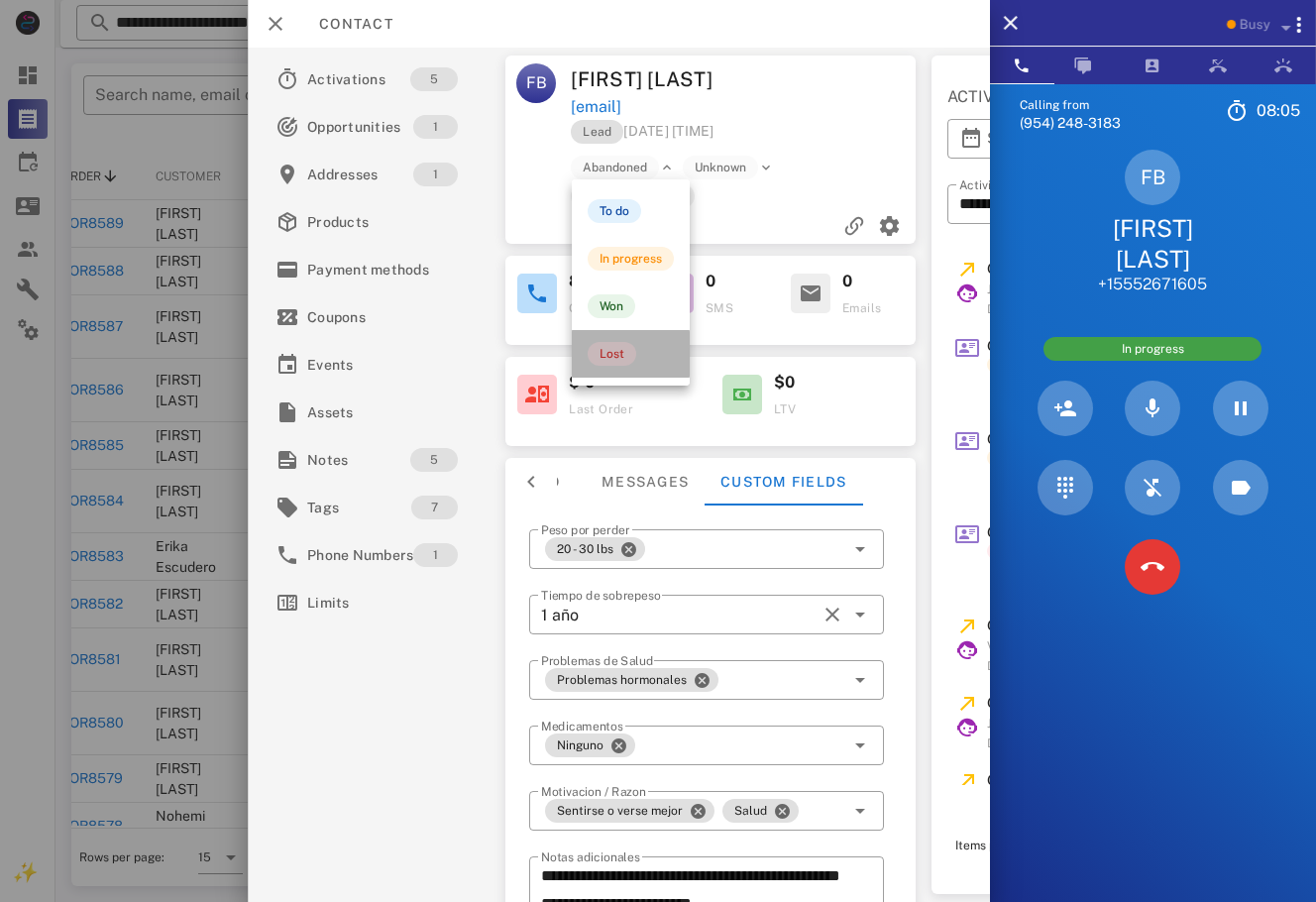click on "Lost" at bounding box center [630, 354] 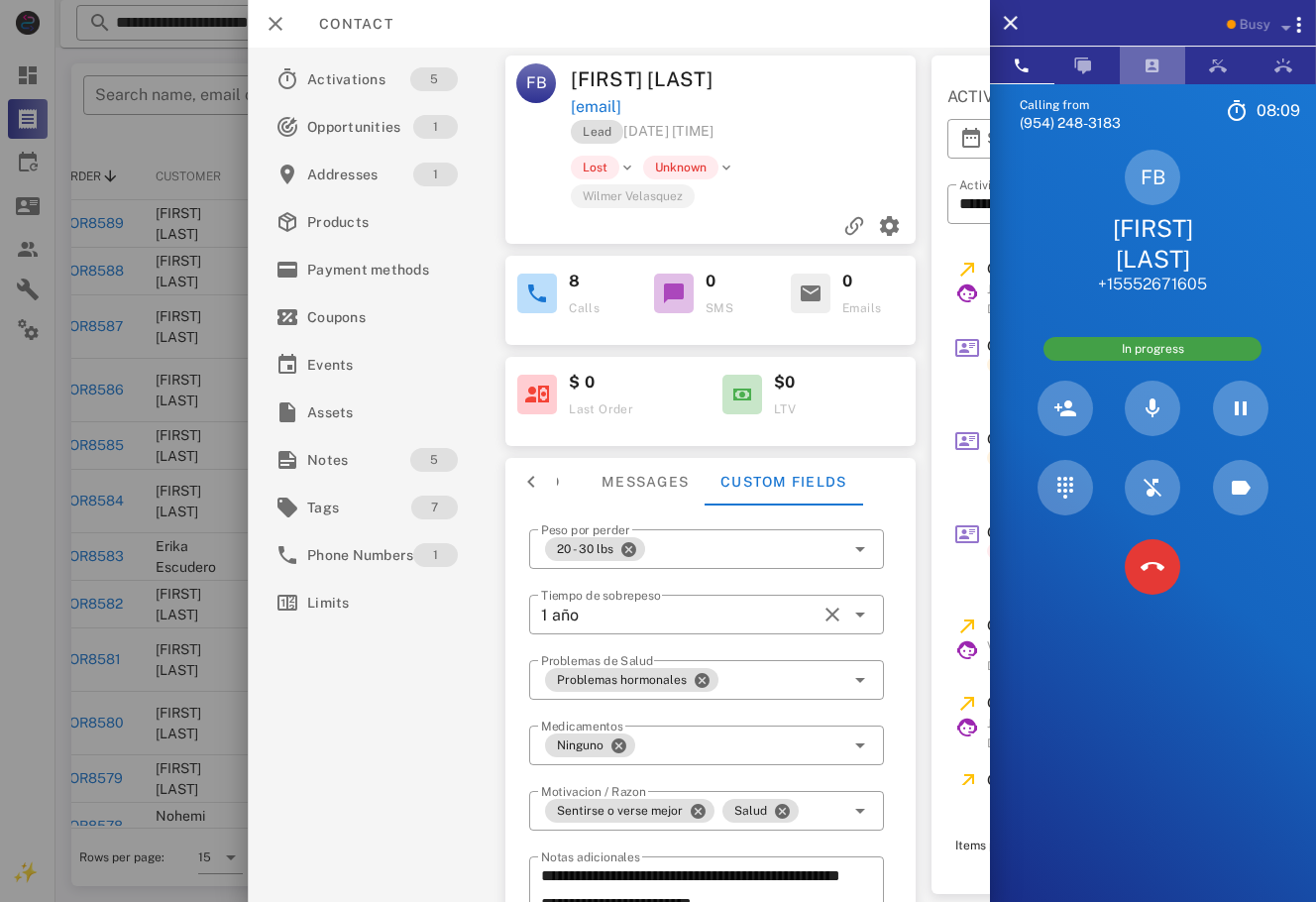 click at bounding box center [1152, 65] 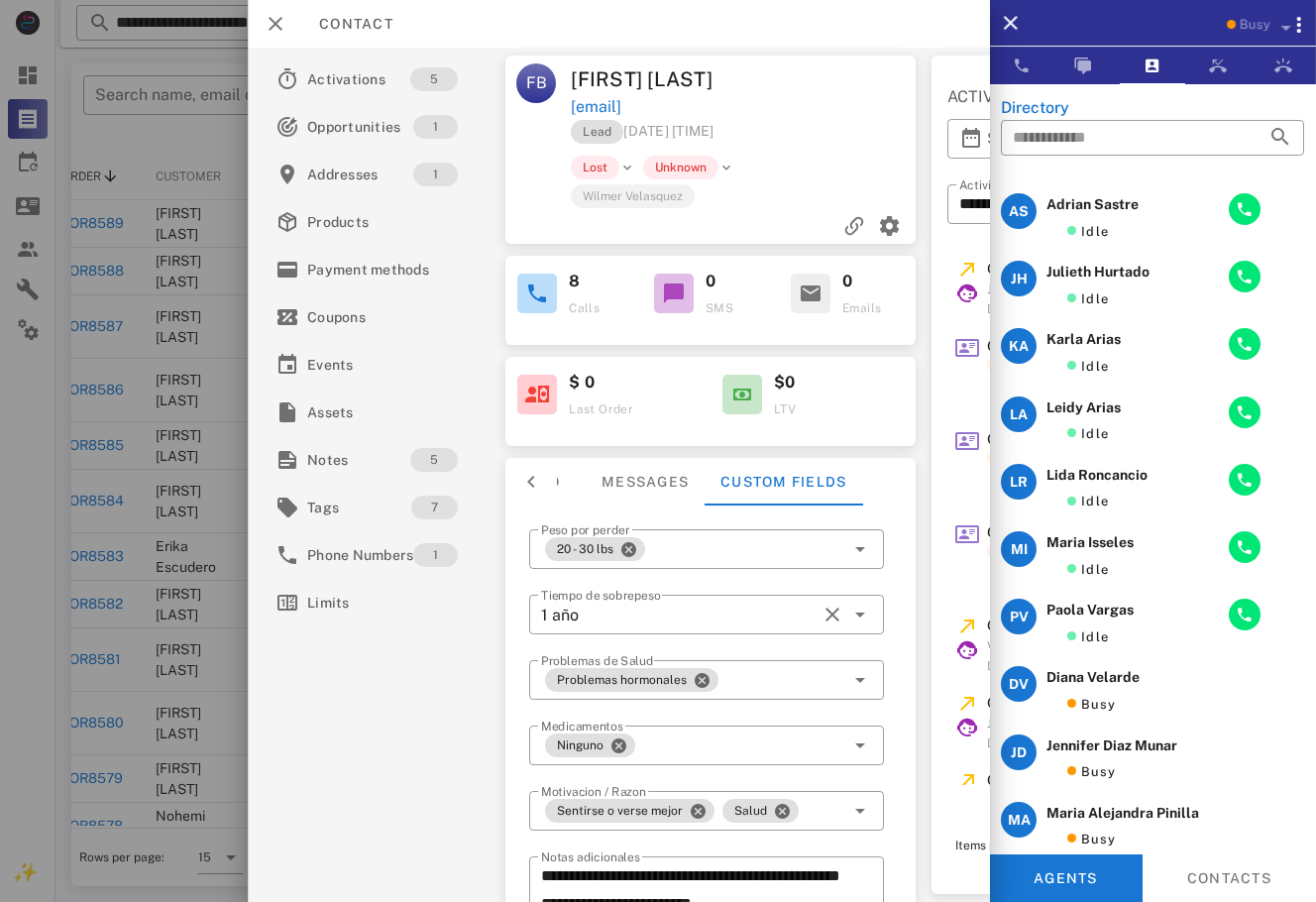 click on "**********" at bounding box center (711, 475) 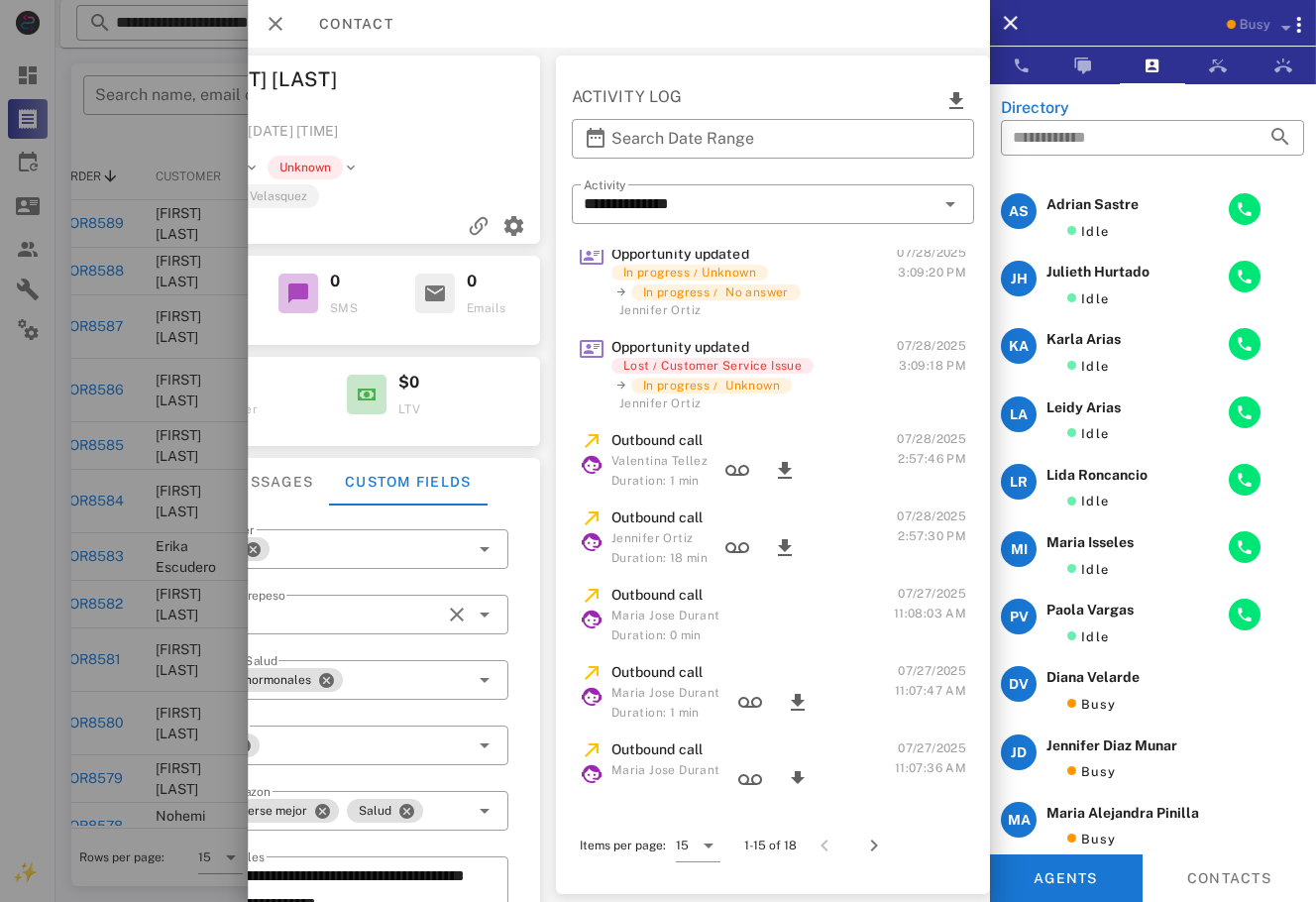 scroll, scrollTop: 0, scrollLeft: 0, axis: both 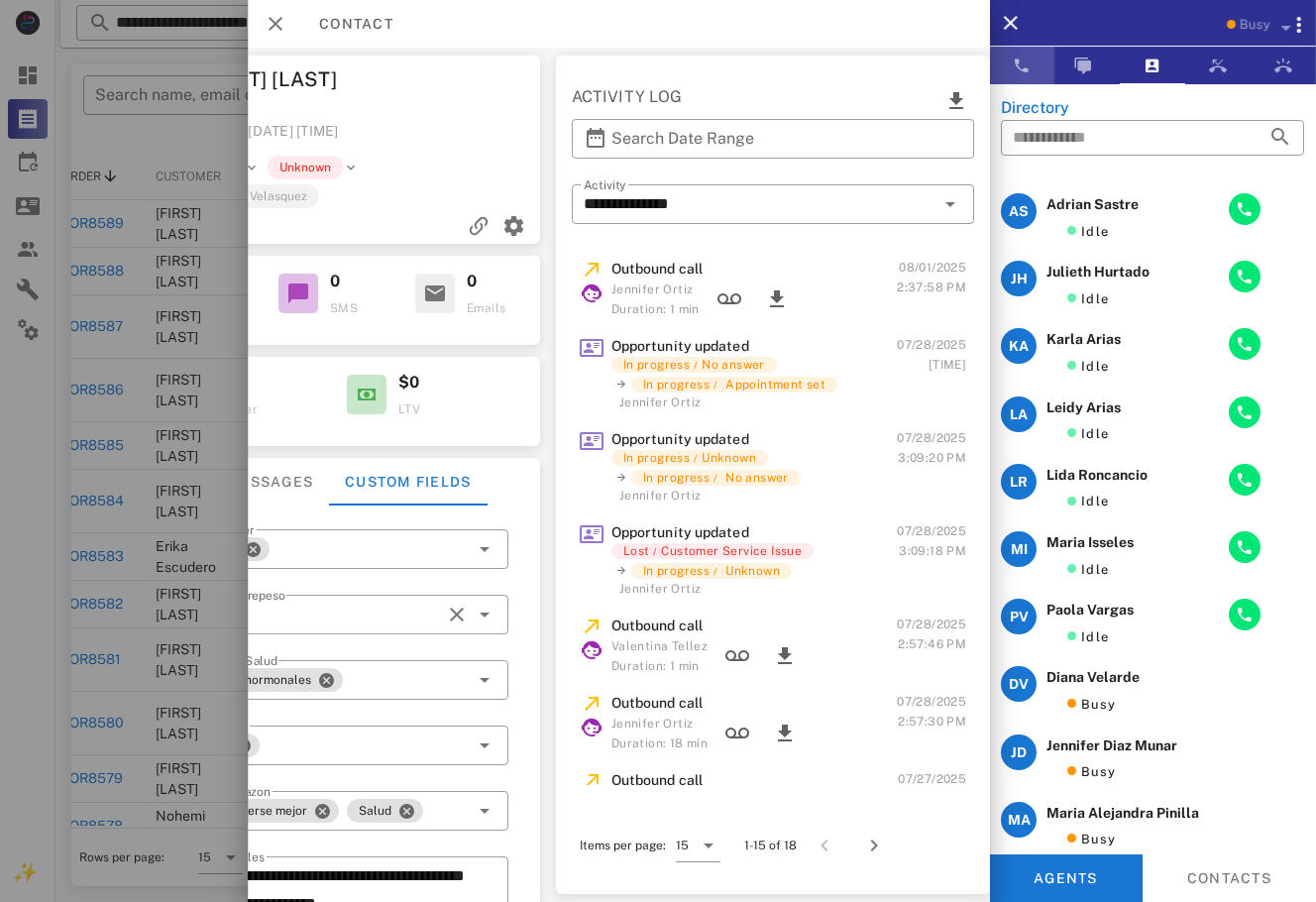 click at bounding box center [1022, 65] 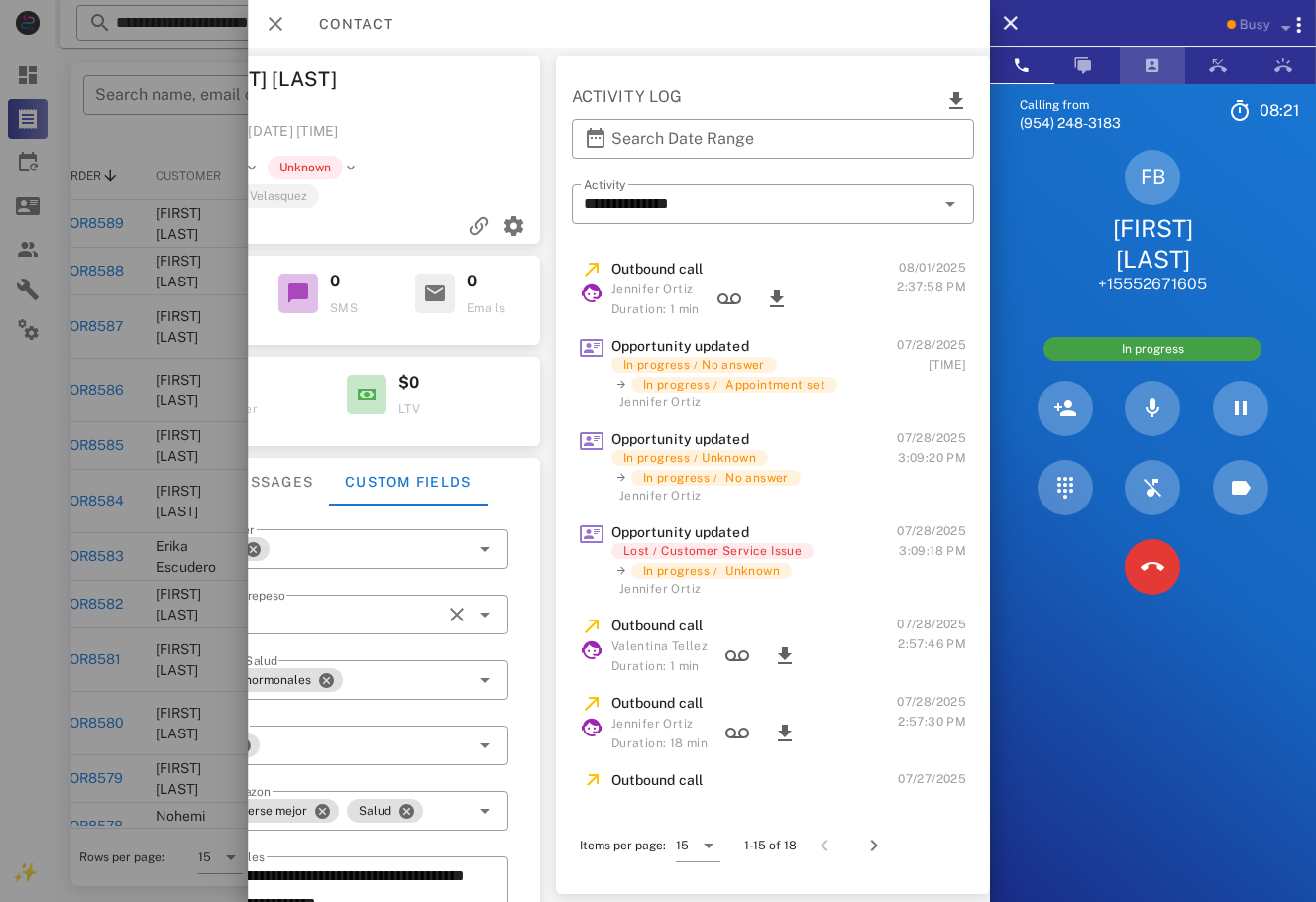 click at bounding box center (1152, 65) 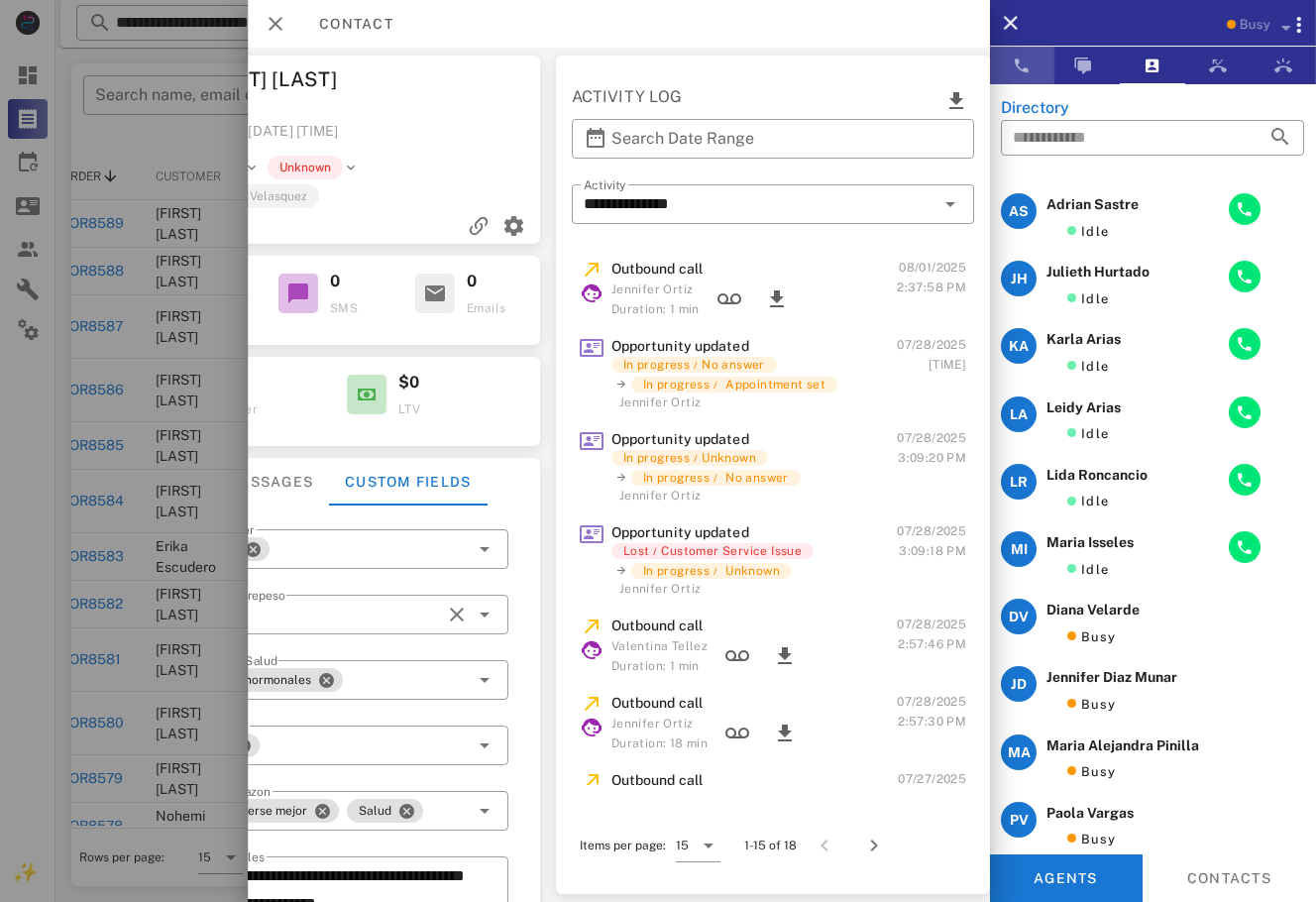 click at bounding box center [1022, 65] 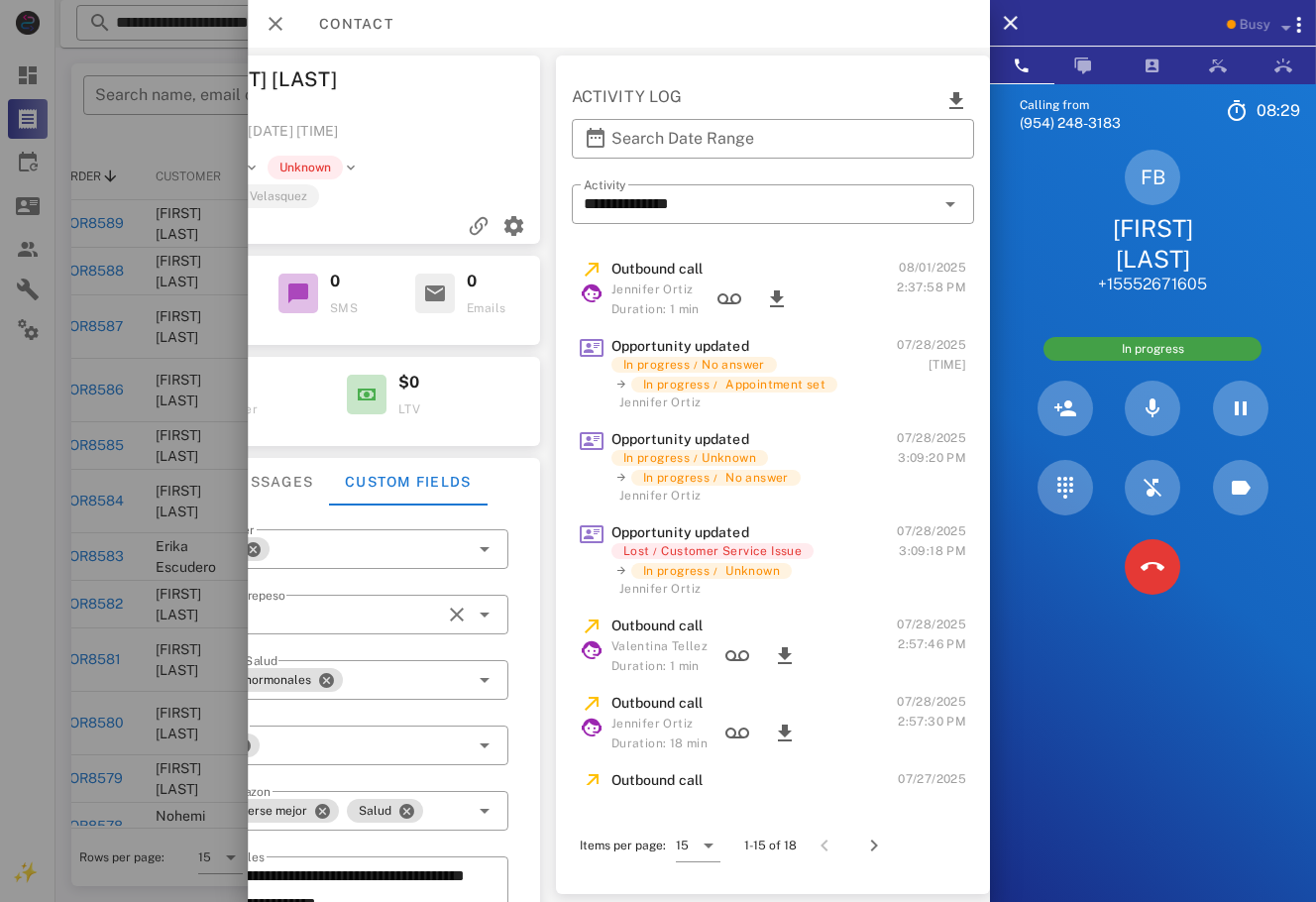 click on "FB   Francys Bompart  +16892671605" at bounding box center (1152, 222) 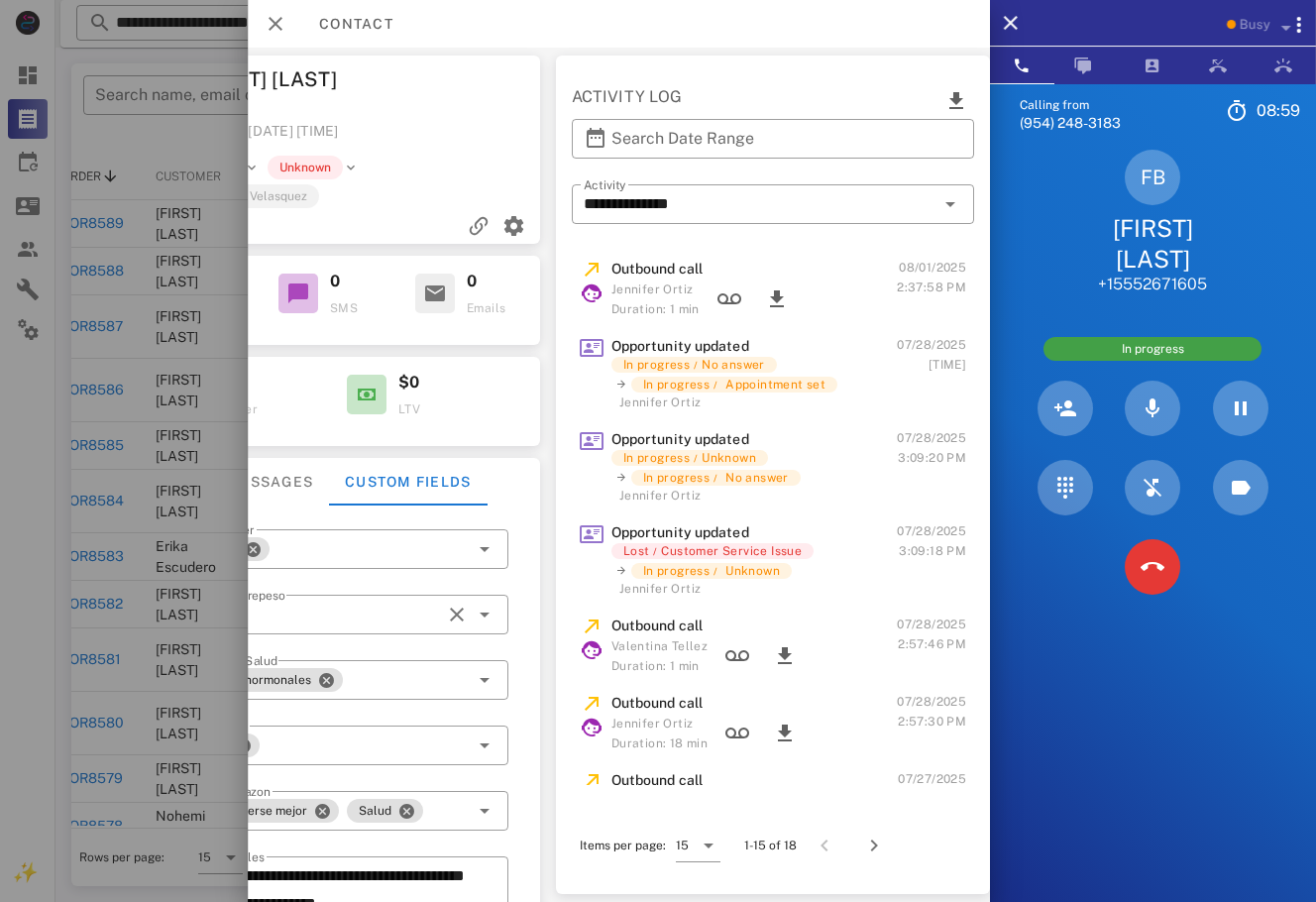 click on "FB   Francys Bompart  +16892671605" at bounding box center [1152, 222] 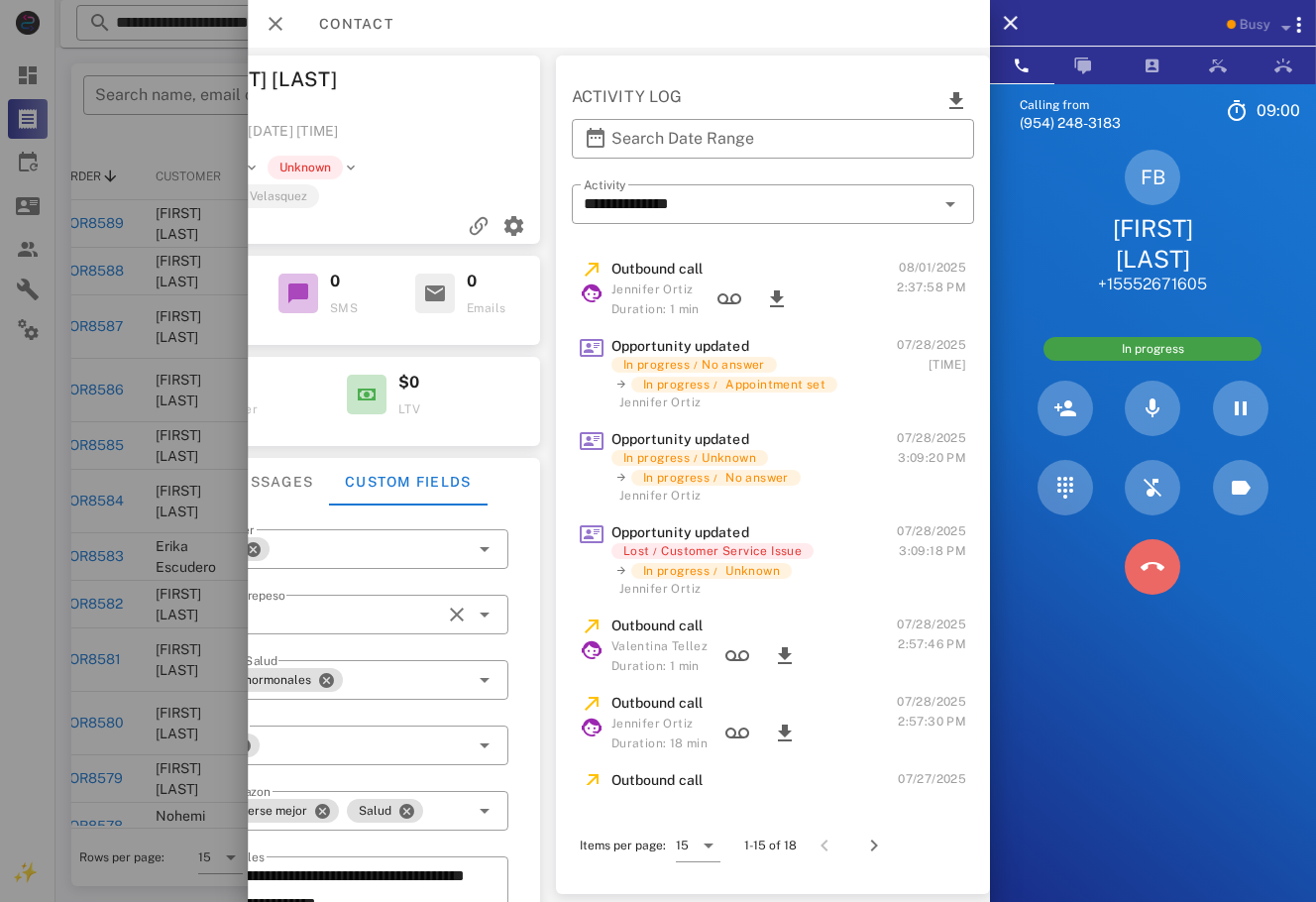 click at bounding box center (1152, 567) 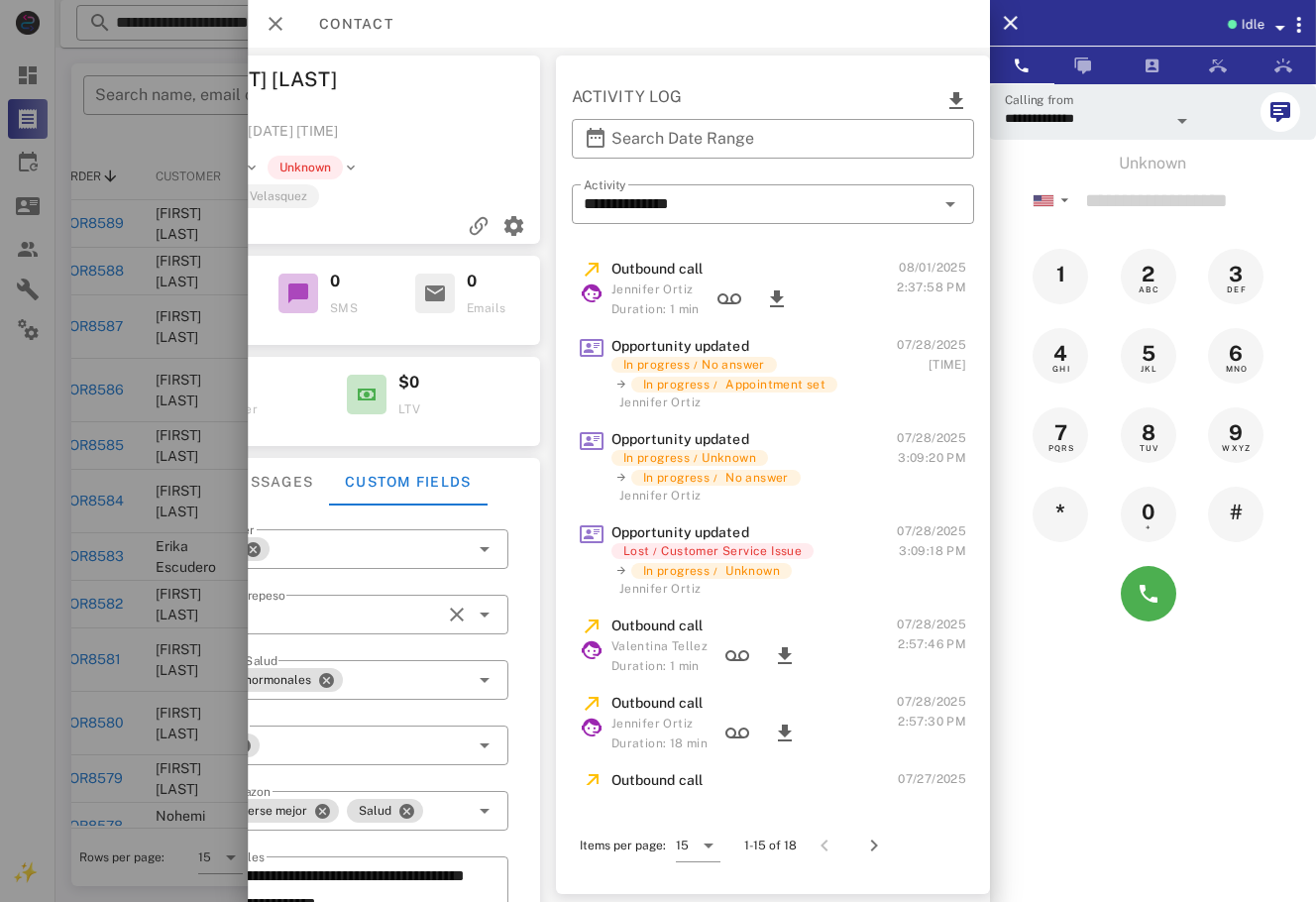 click on "Contact" at bounding box center [346, 24] 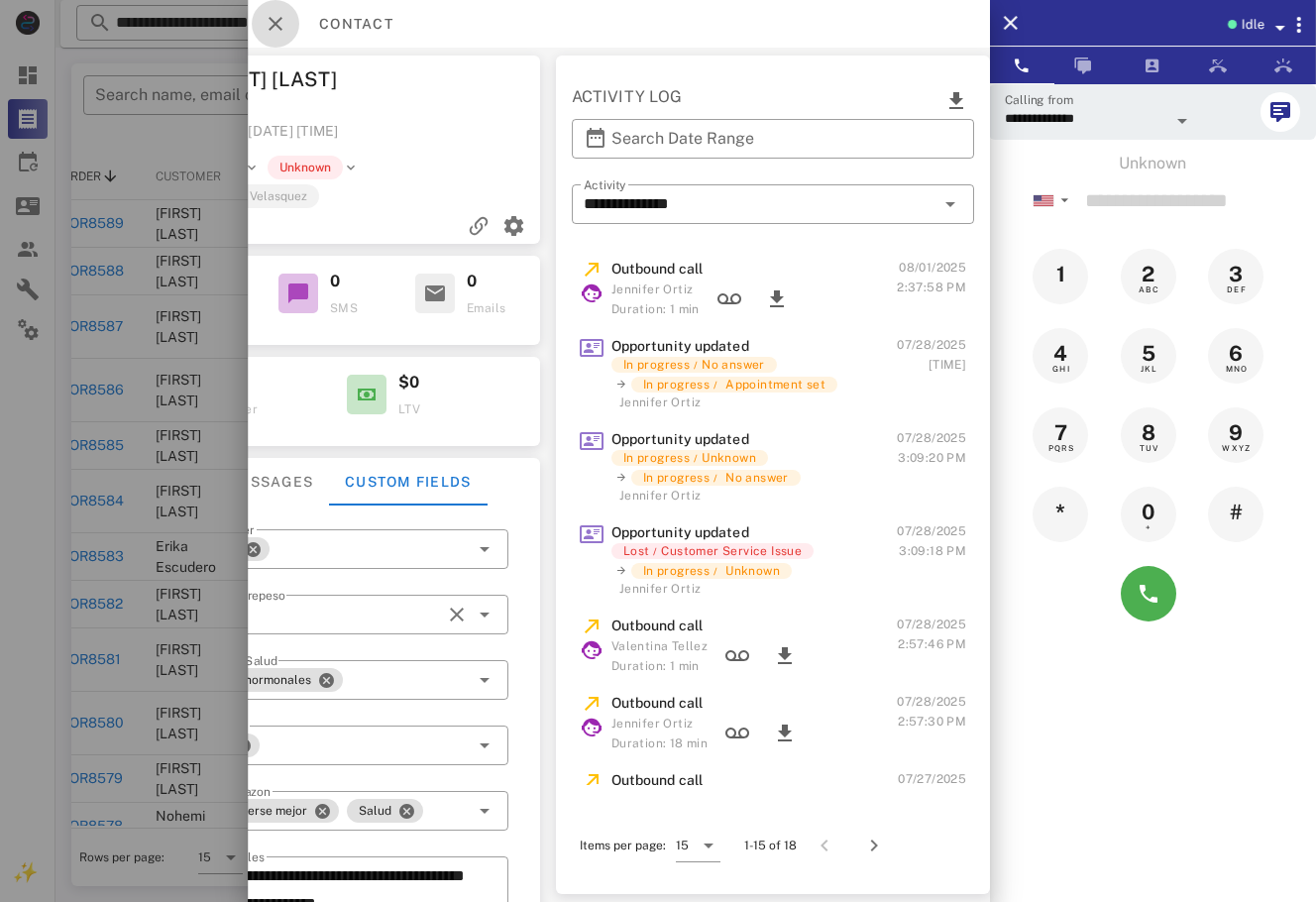 click at bounding box center [275, 24] 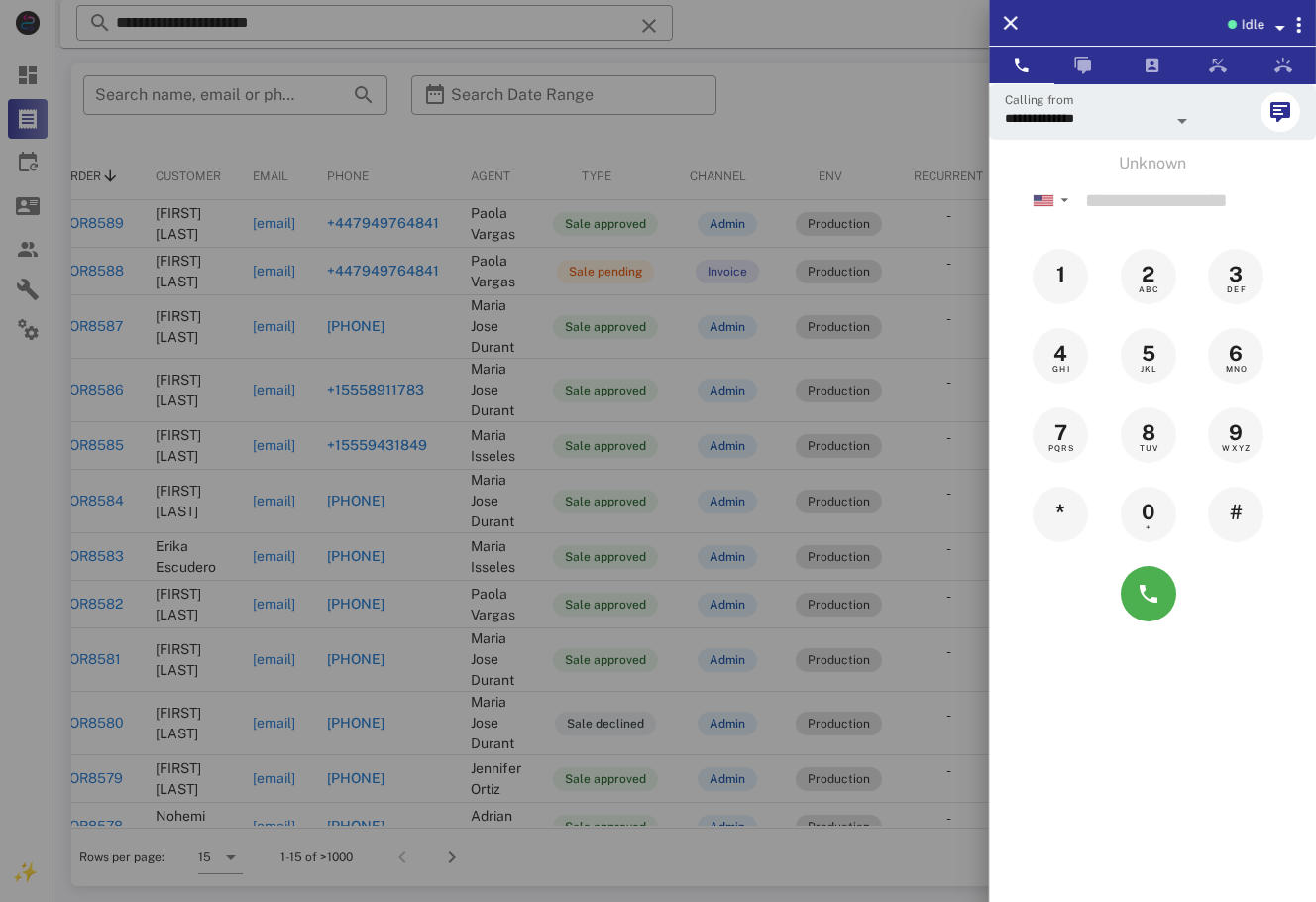 click at bounding box center [658, 451] 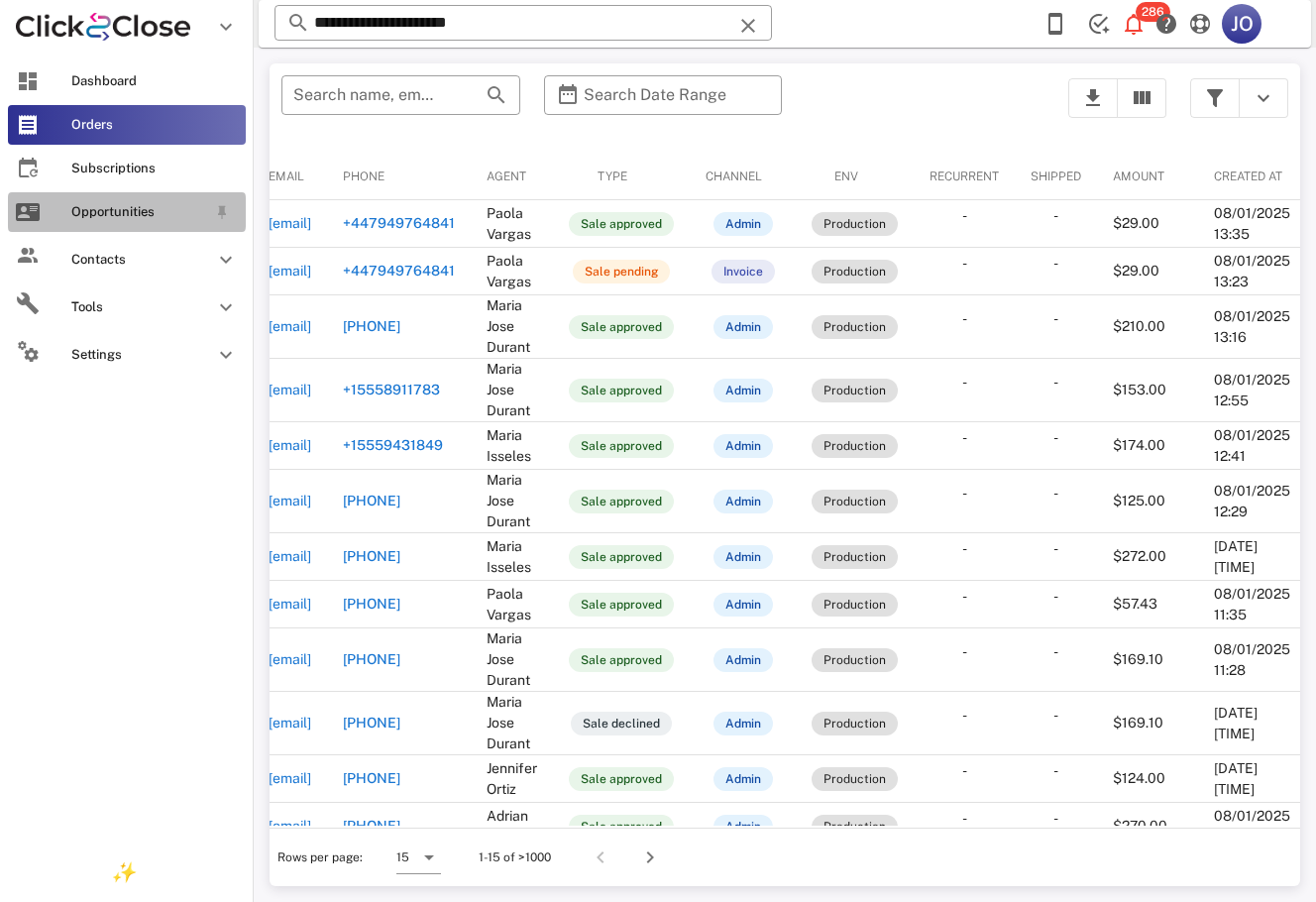 click on "Opportunities" at bounding box center (127, 212) 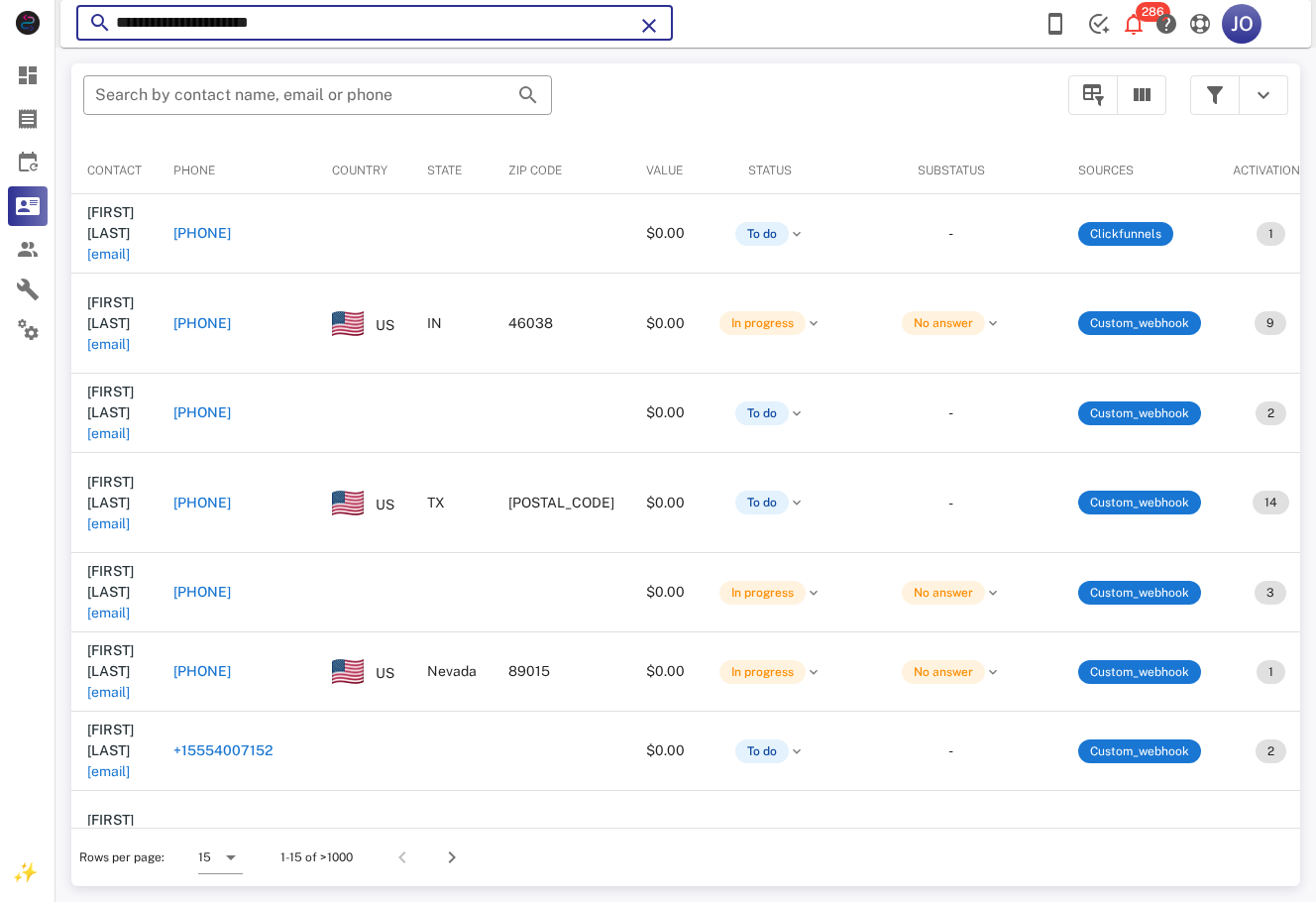 drag, startPoint x: 344, startPoint y: 31, endPoint x: 103, endPoint y: 37, distance: 241.07468 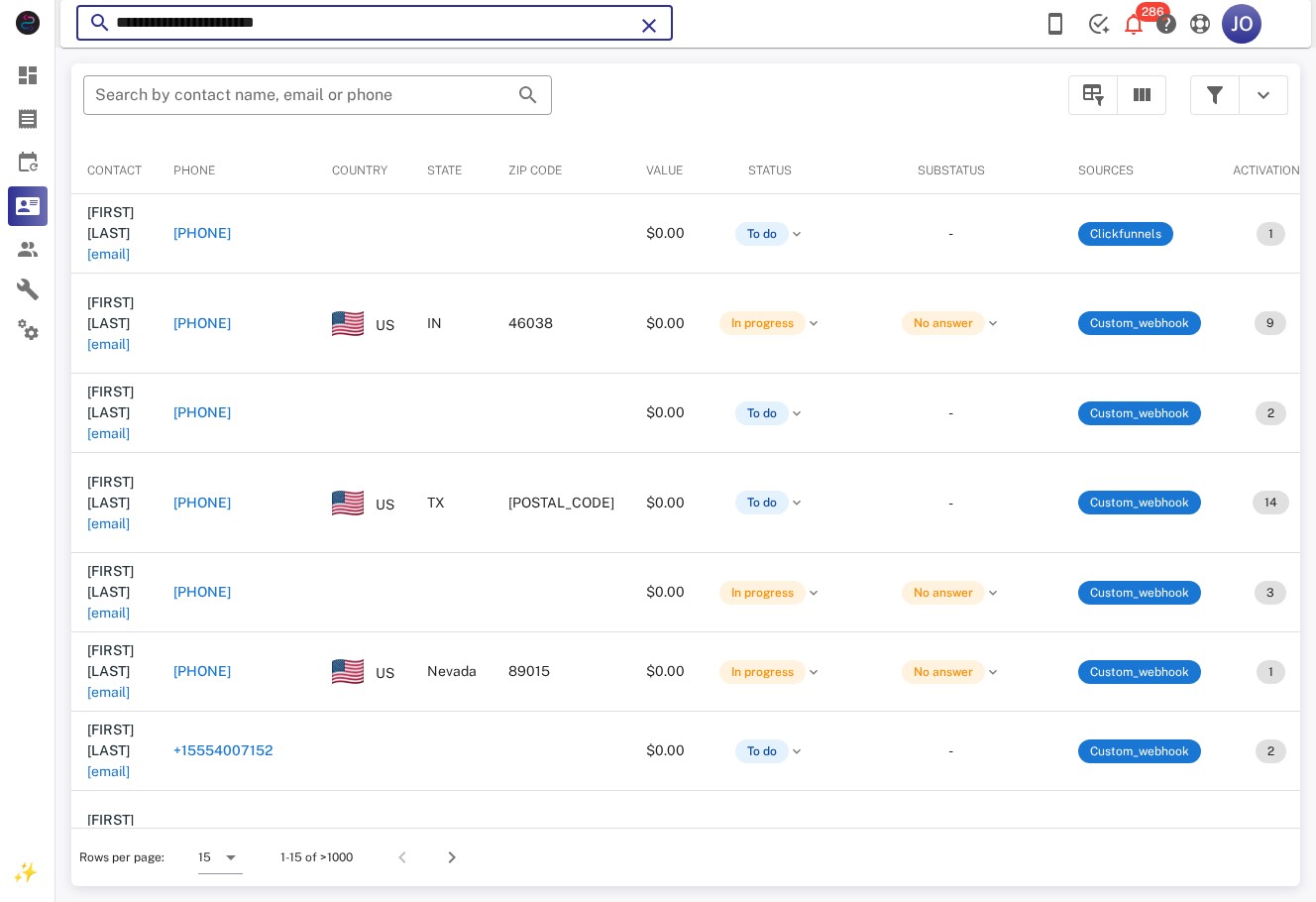 type on "**********" 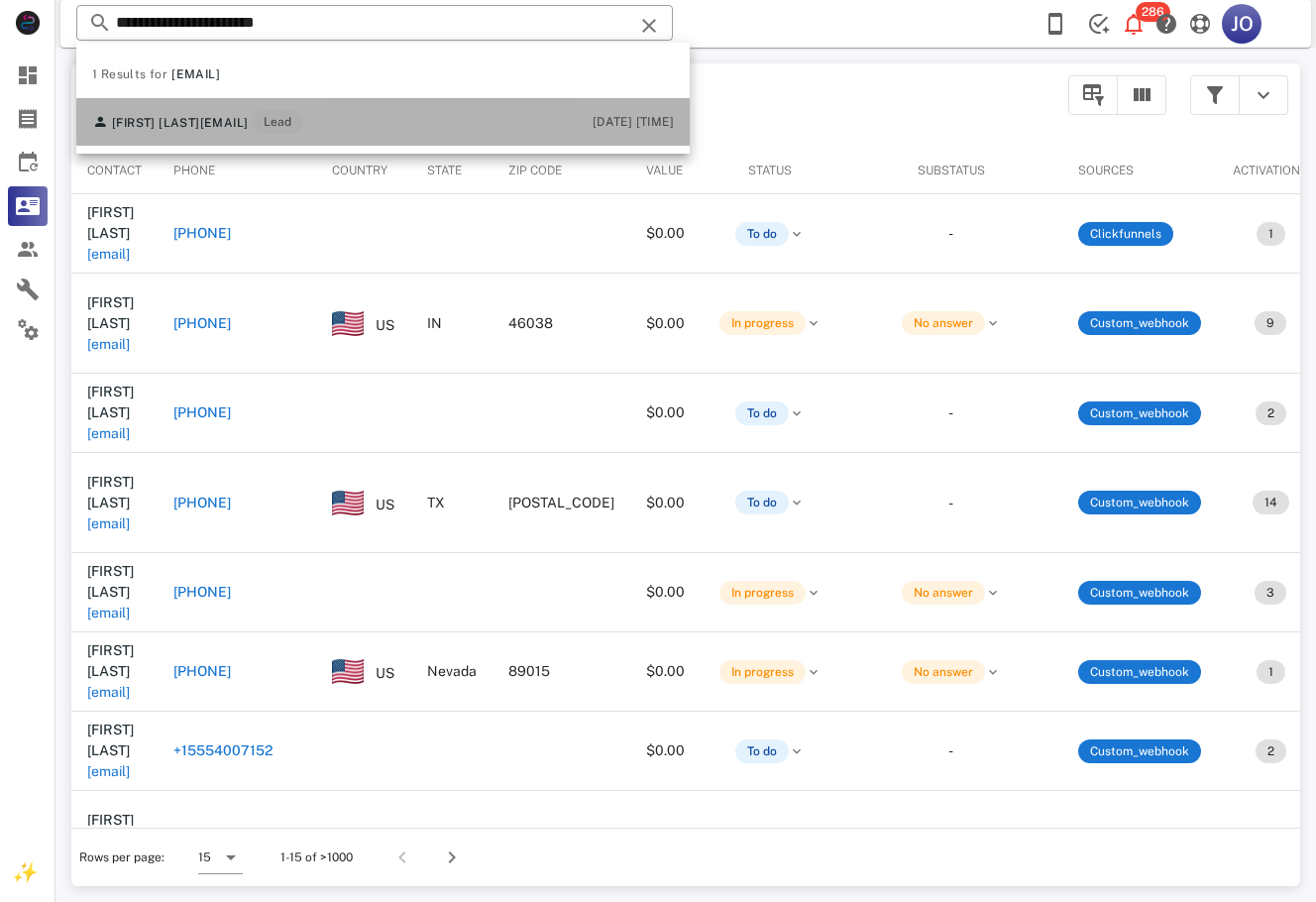 click on "taniaam1921@hotmail.com" at bounding box center (224, 123) 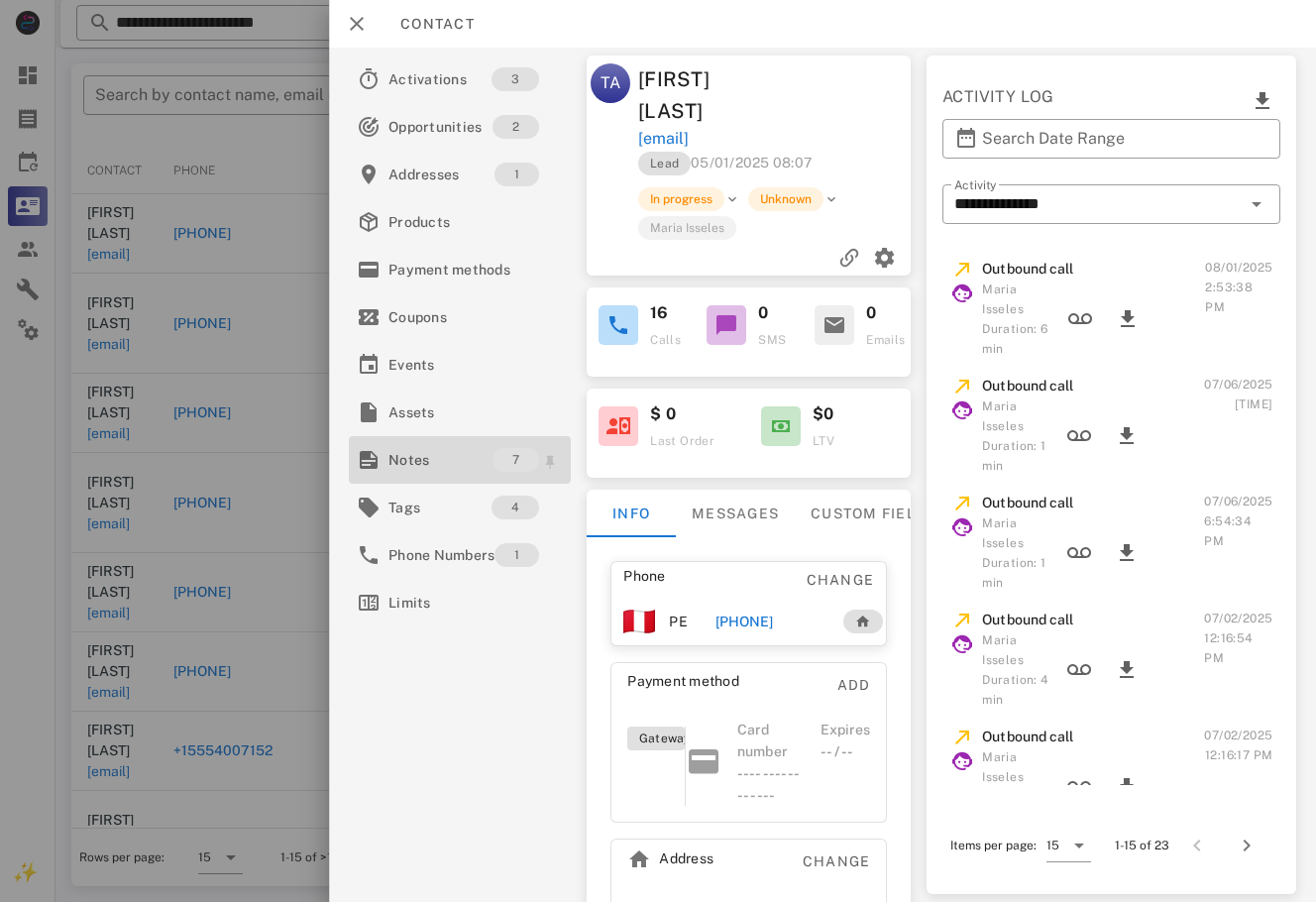 click on "Notes" at bounding box center (440, 460) 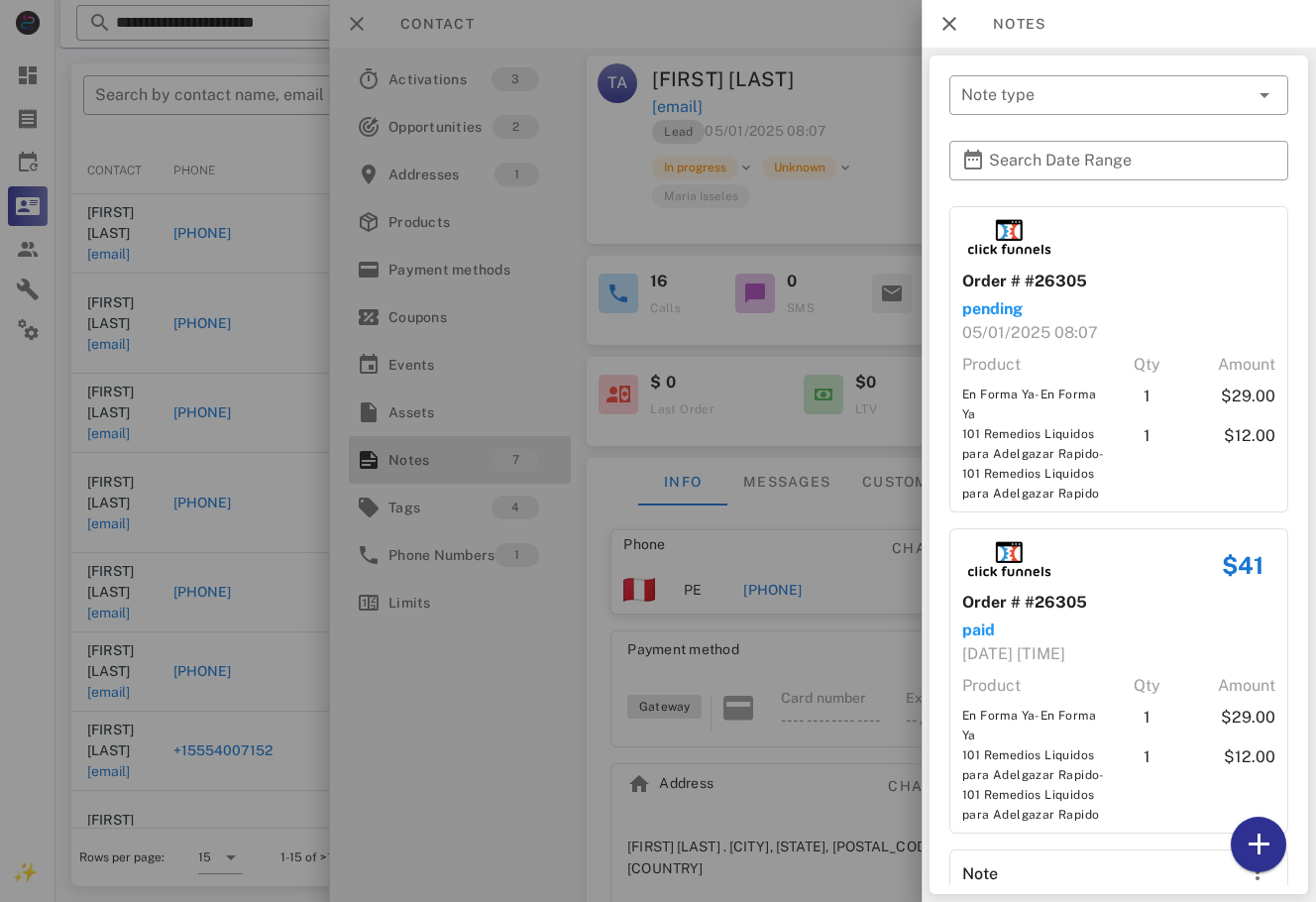 scroll, scrollTop: 932, scrollLeft: 0, axis: vertical 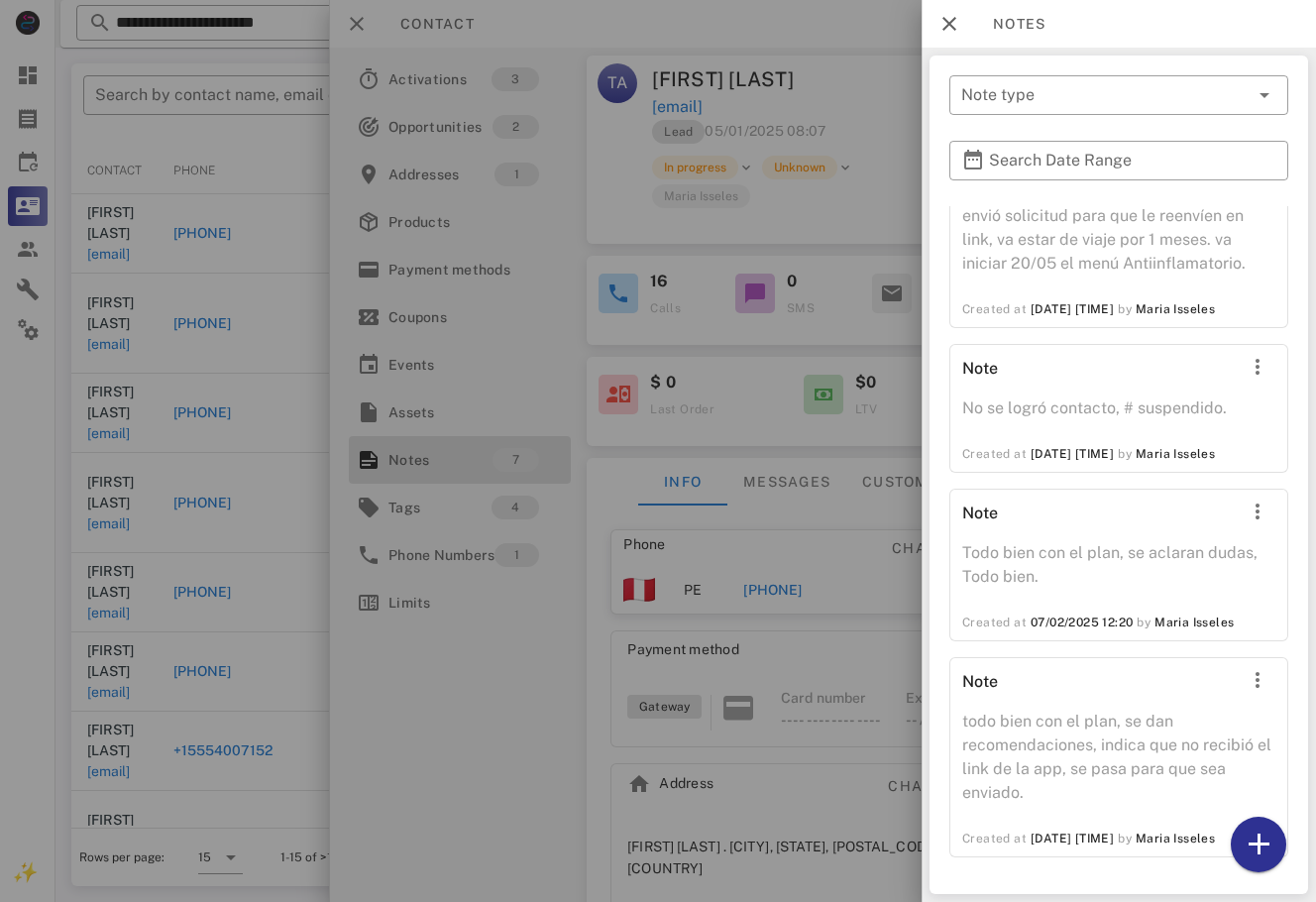 click at bounding box center (658, 451) 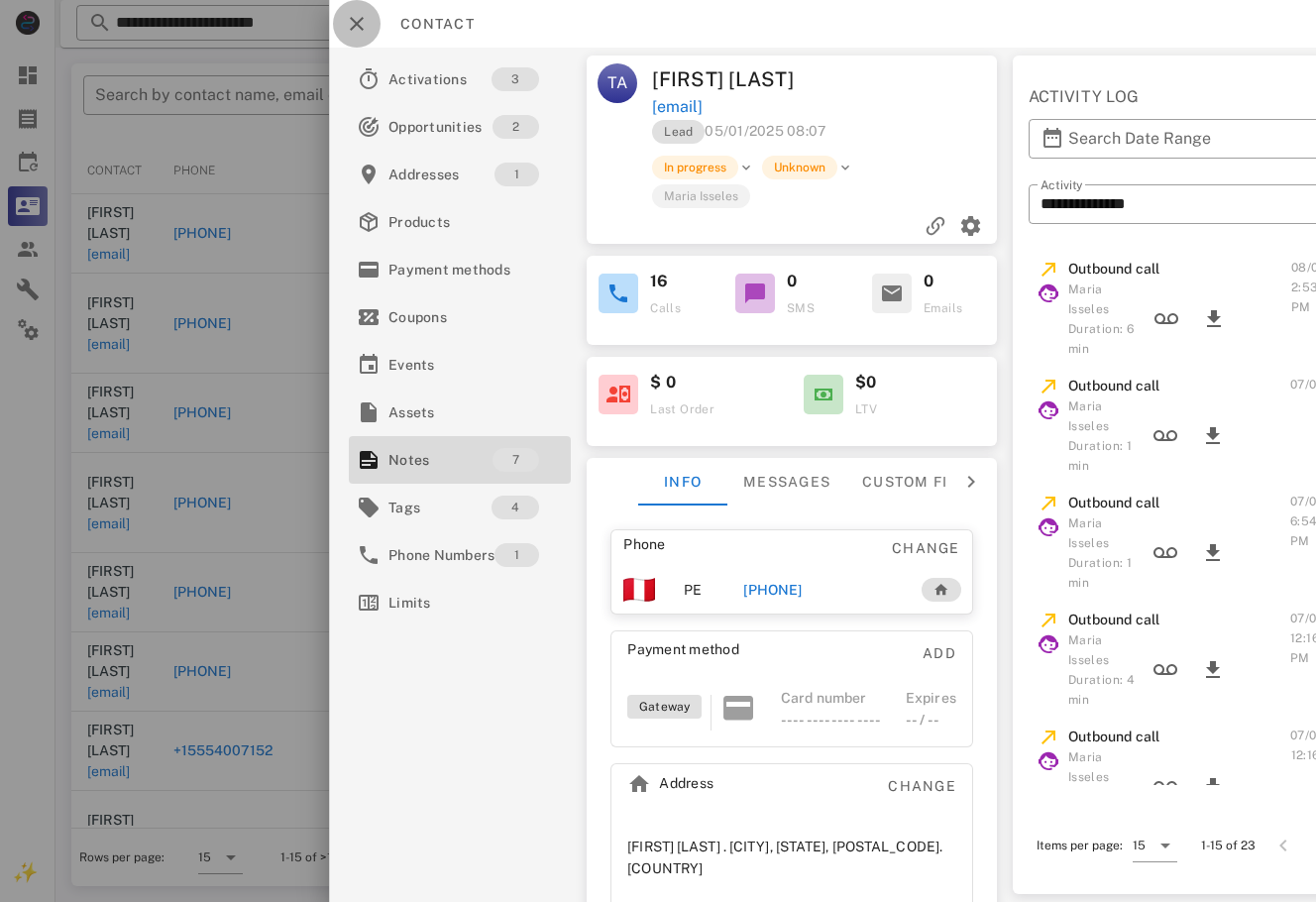click at bounding box center (357, 24) 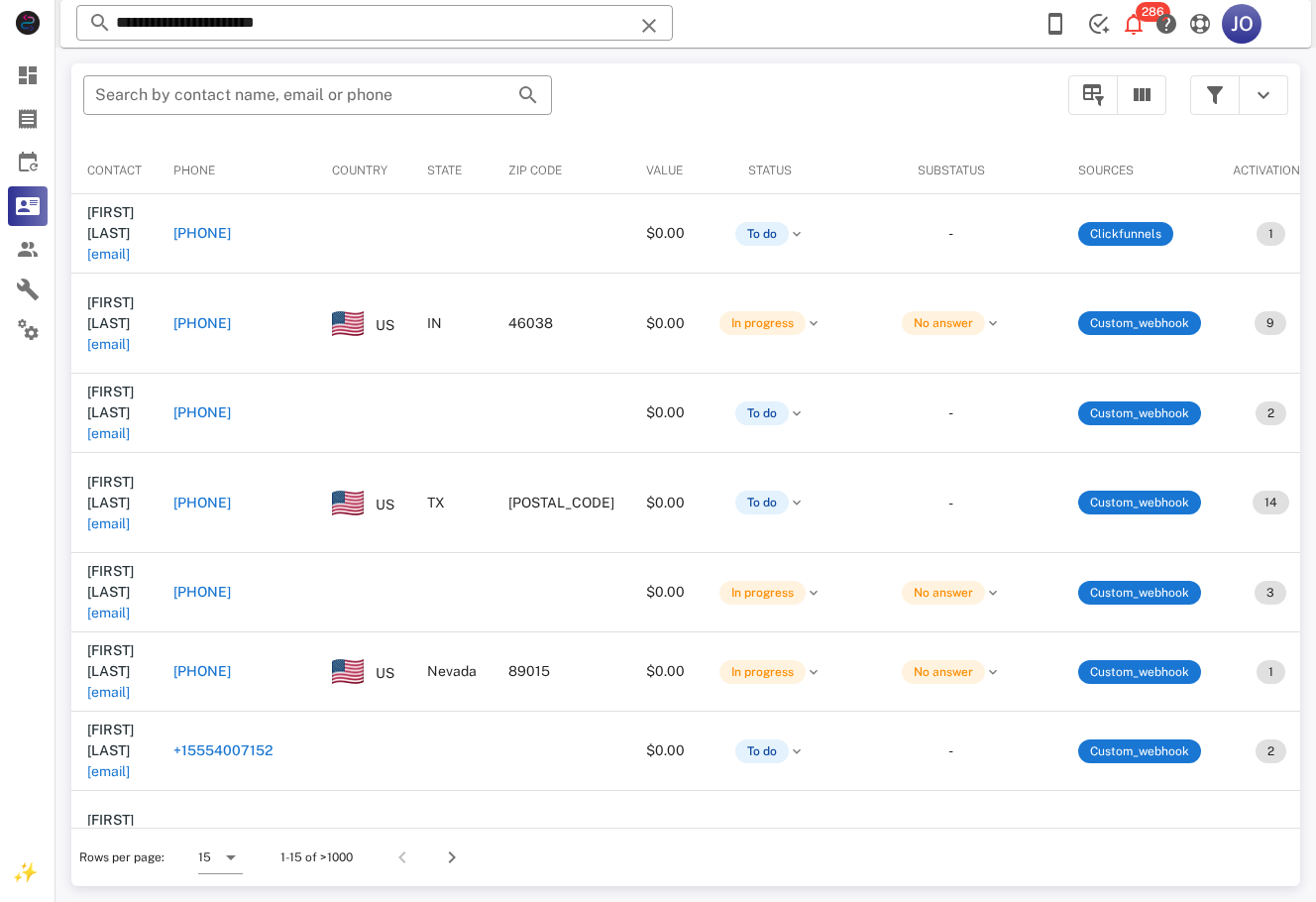 click on "**********" at bounding box center (686, 24) 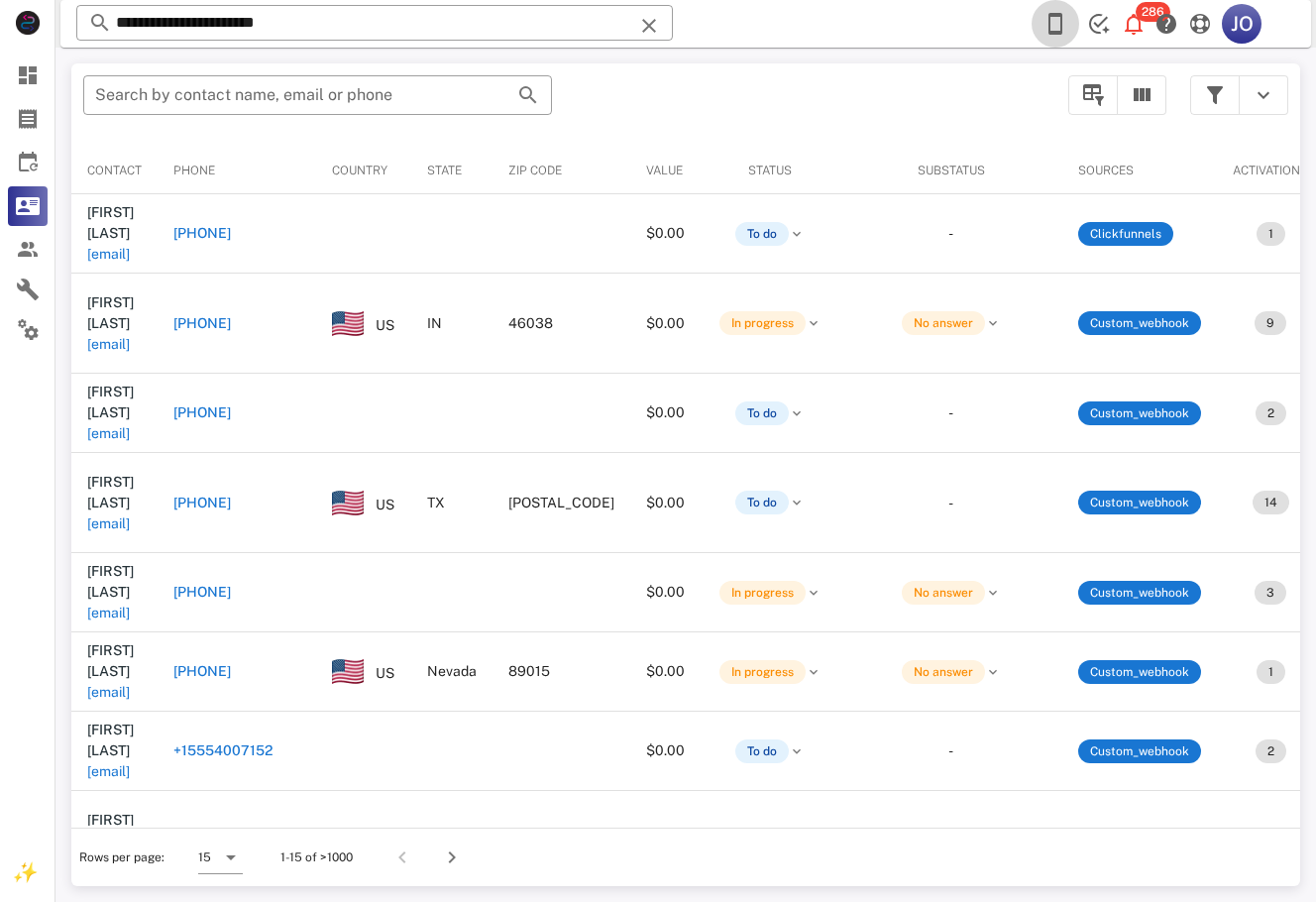 click at bounding box center [1055, 24] 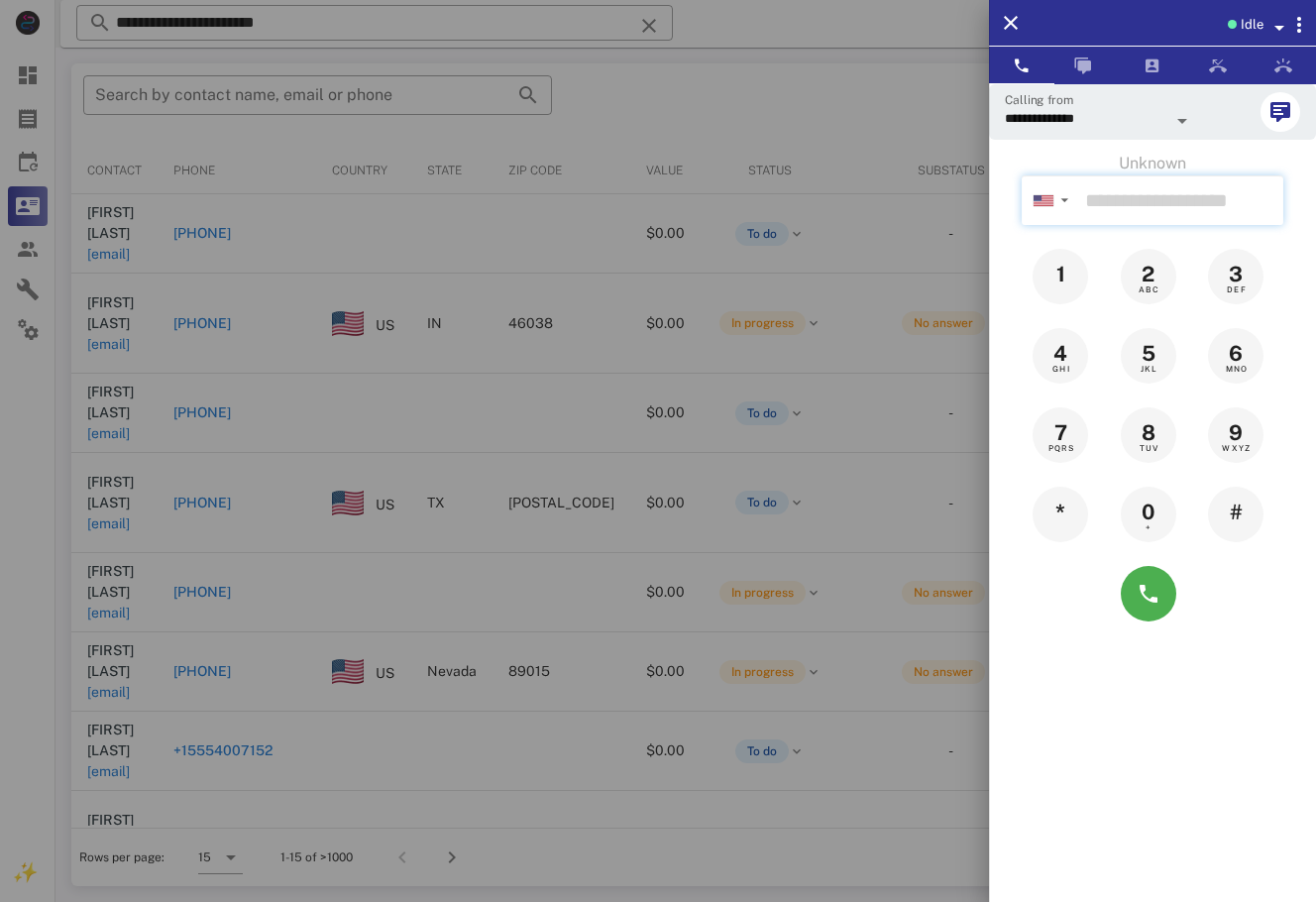 click at bounding box center [1180, 200] 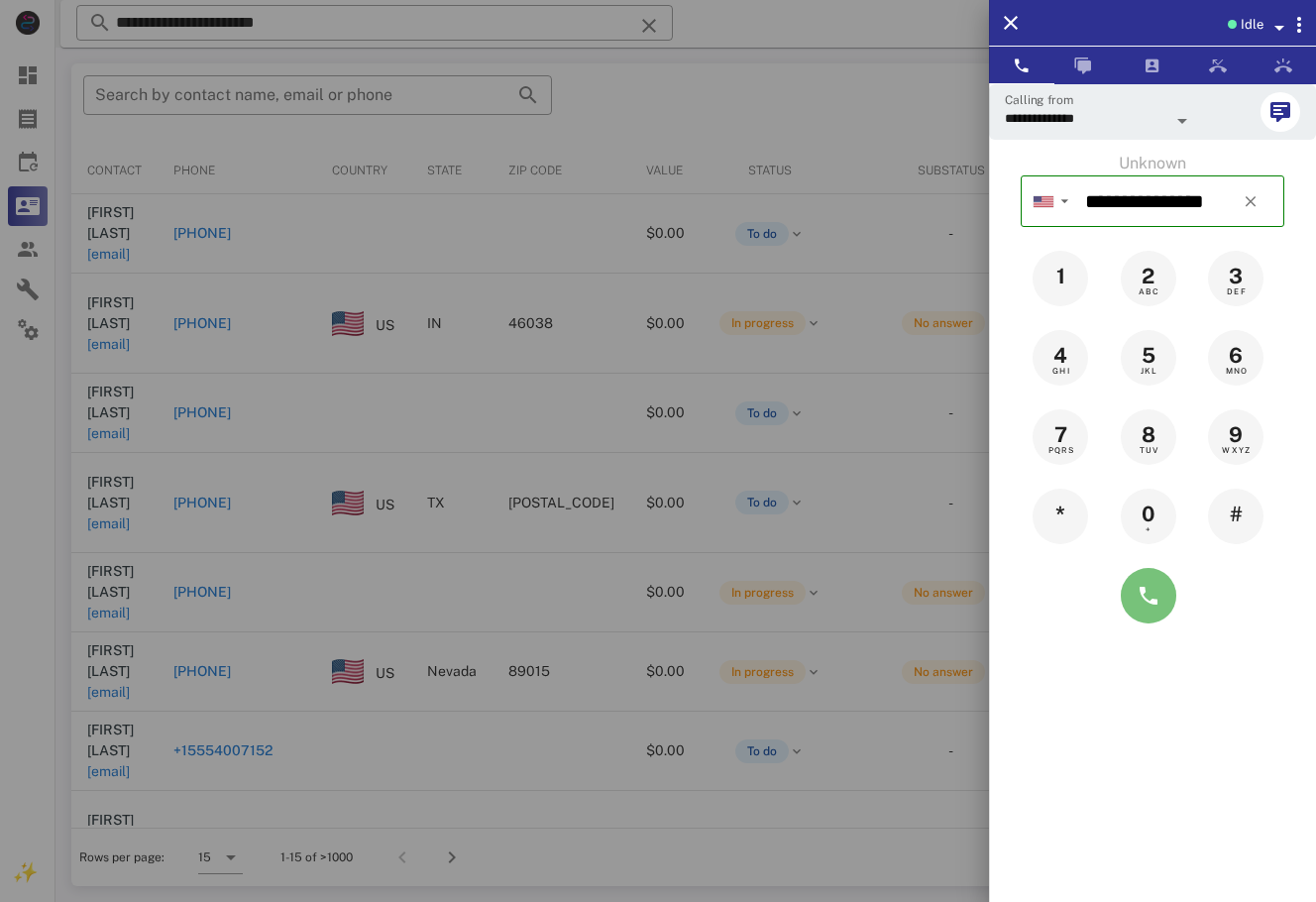 click at bounding box center (1149, 596) 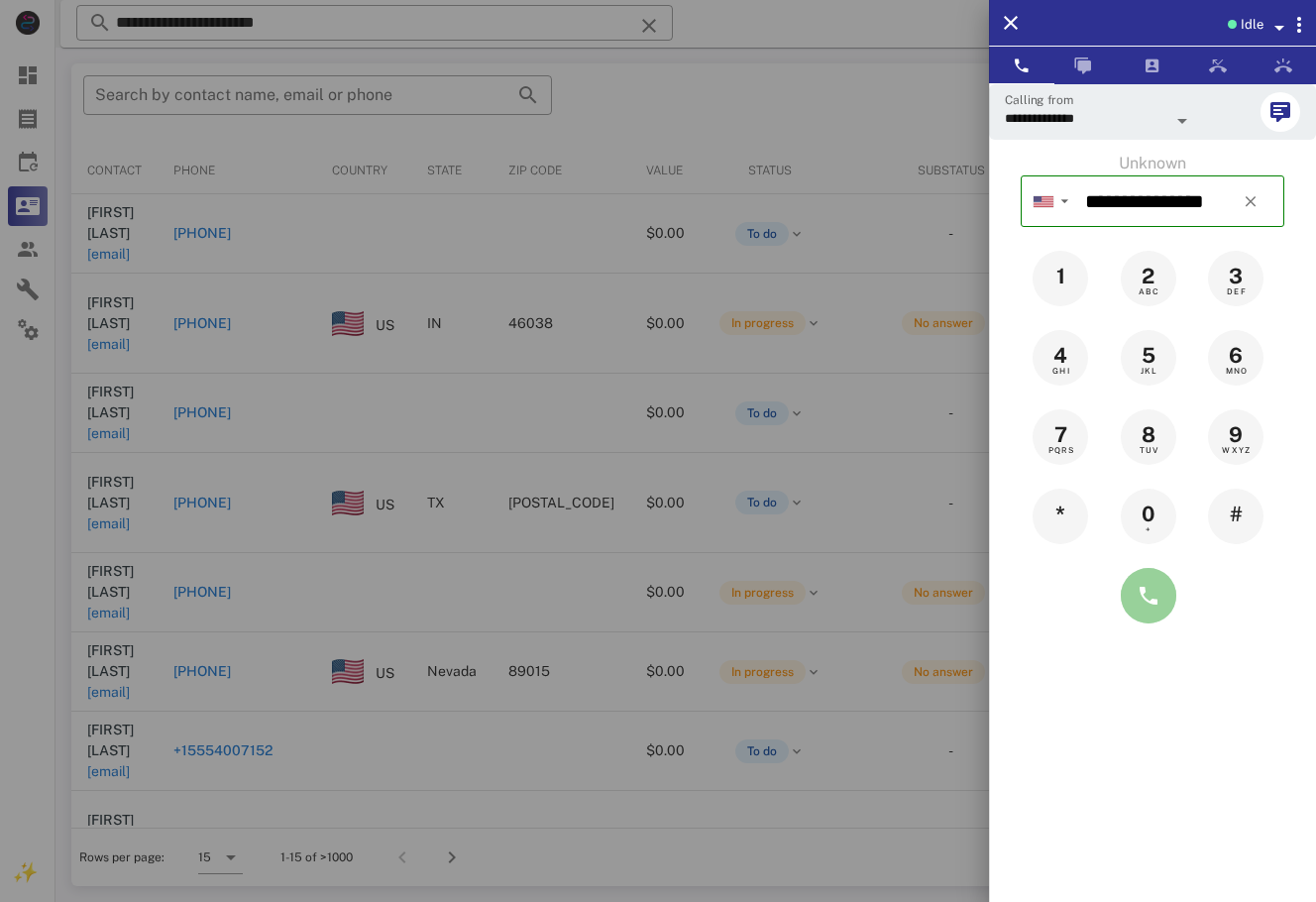 type on "**********" 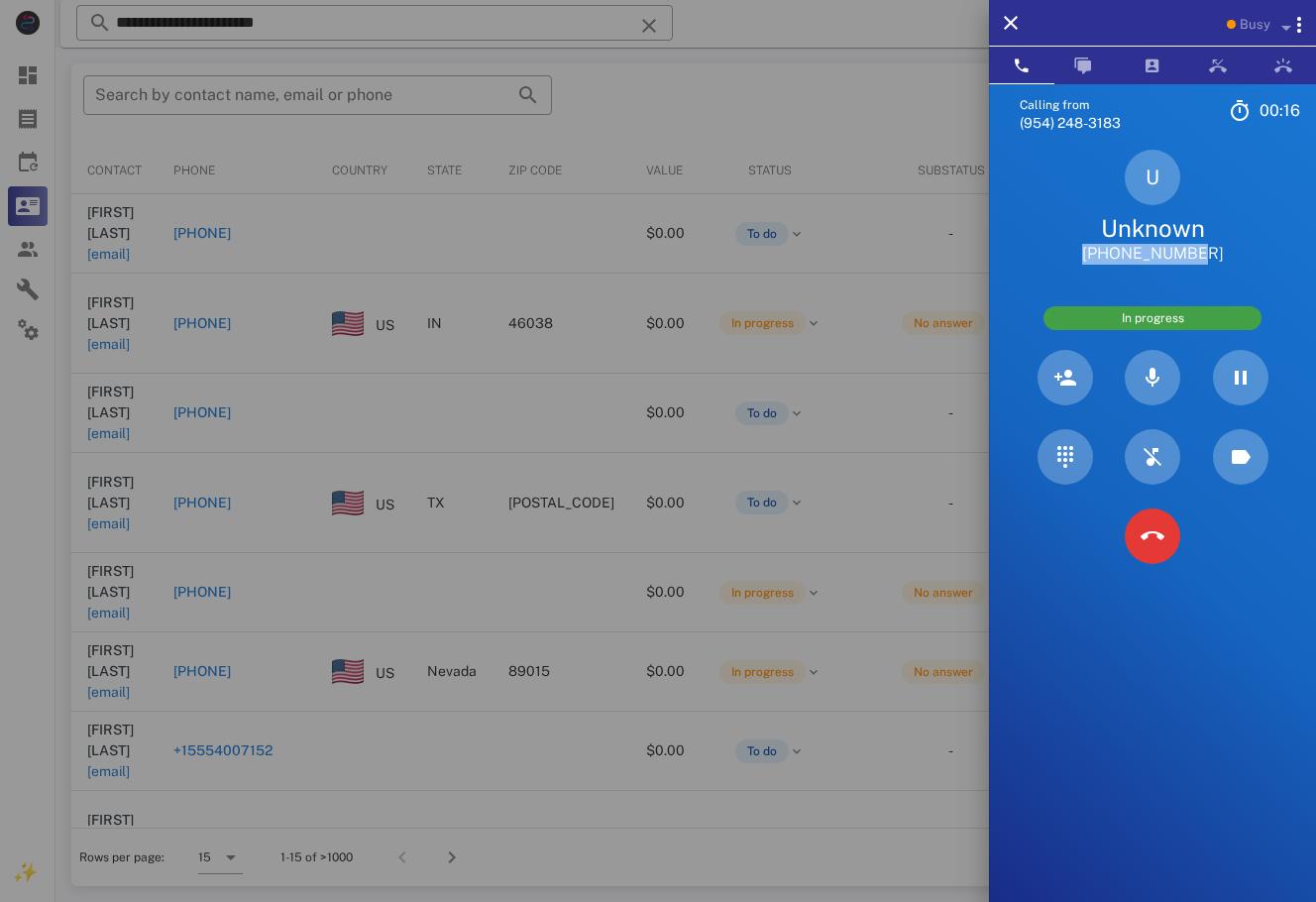 drag, startPoint x: 1225, startPoint y: 259, endPoint x: 1082, endPoint y: 249, distance: 143.3492 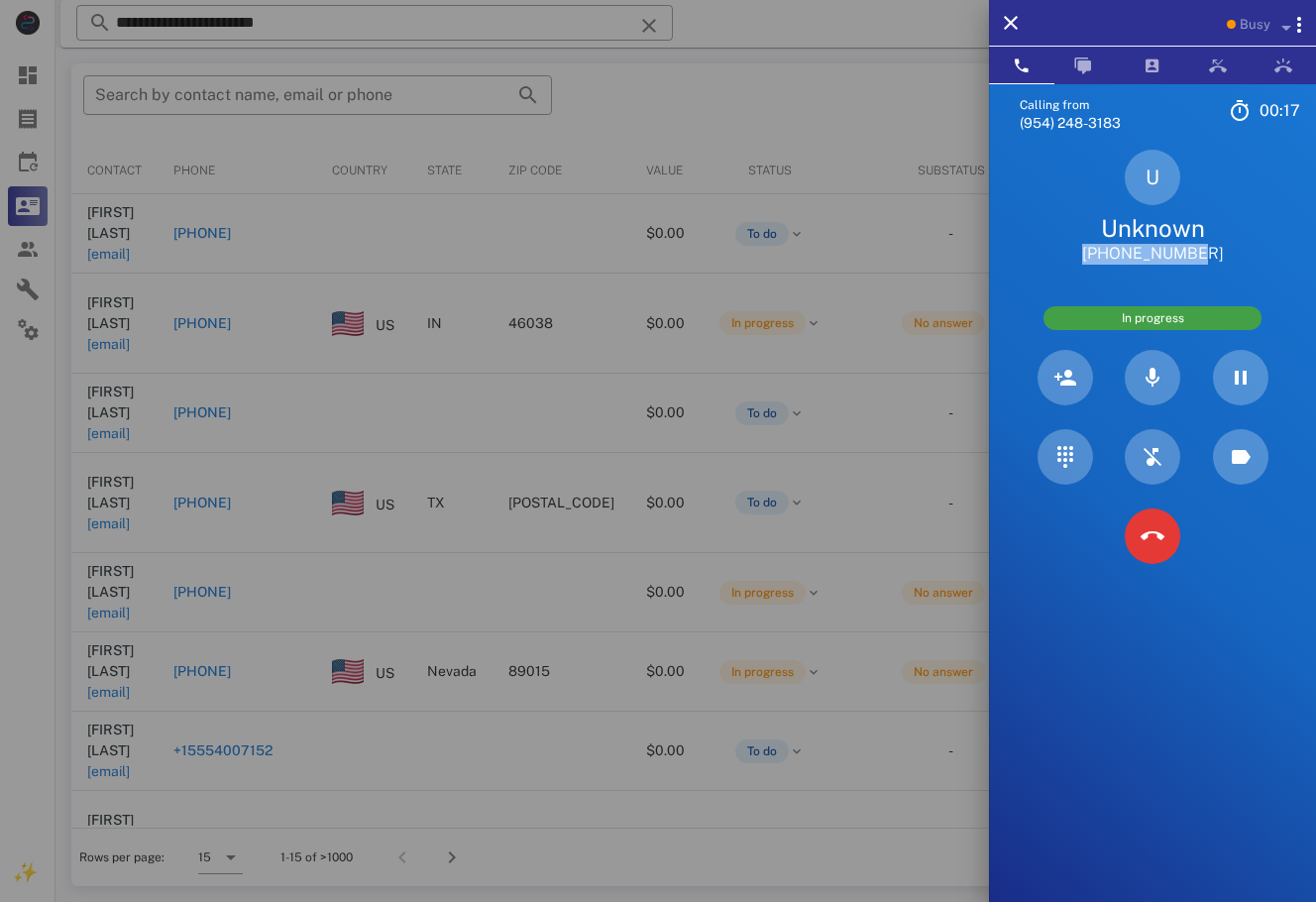 copy on "[PHONE]" 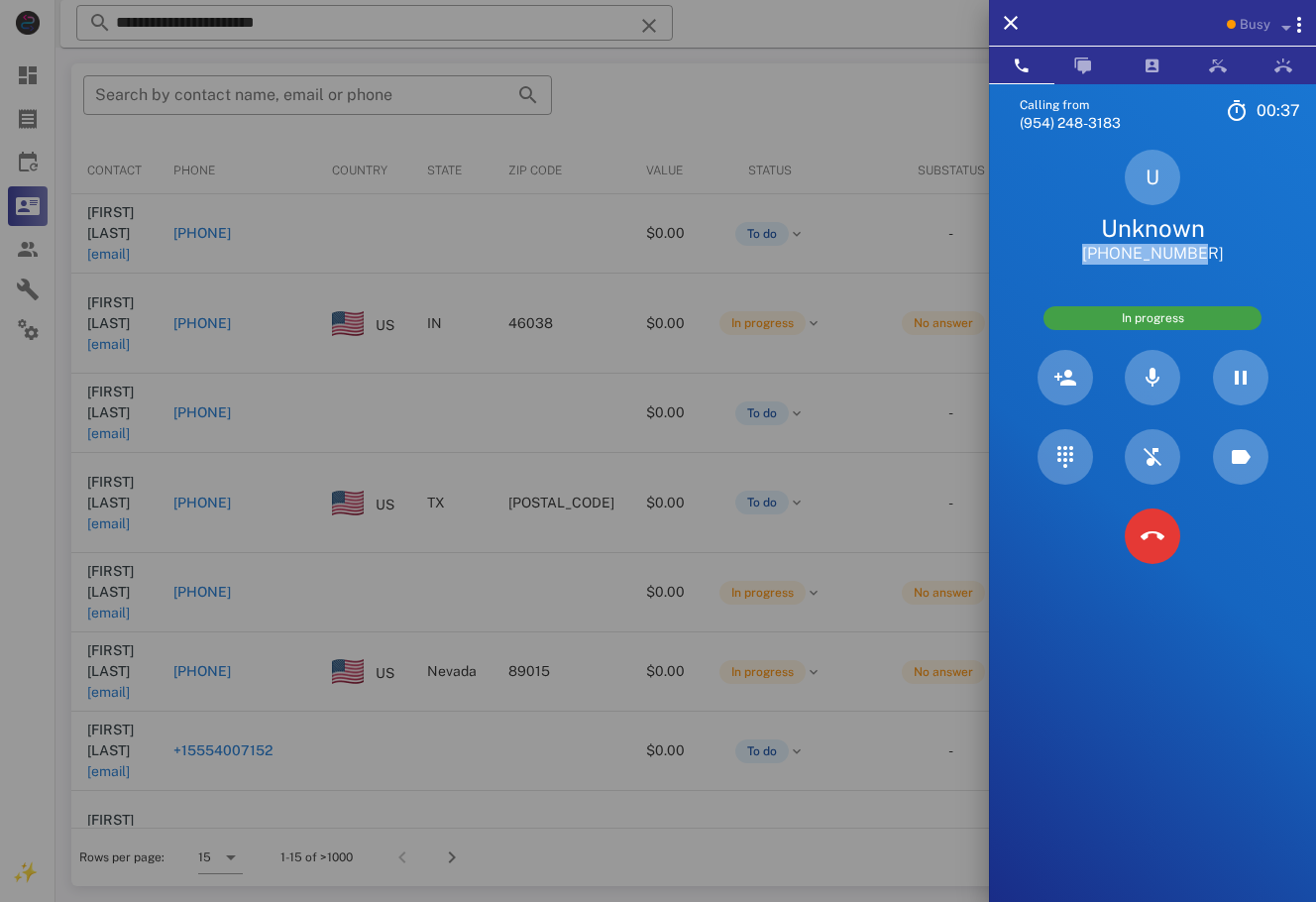 click on "U   Unknown  +16395905506" at bounding box center [1152, 207] 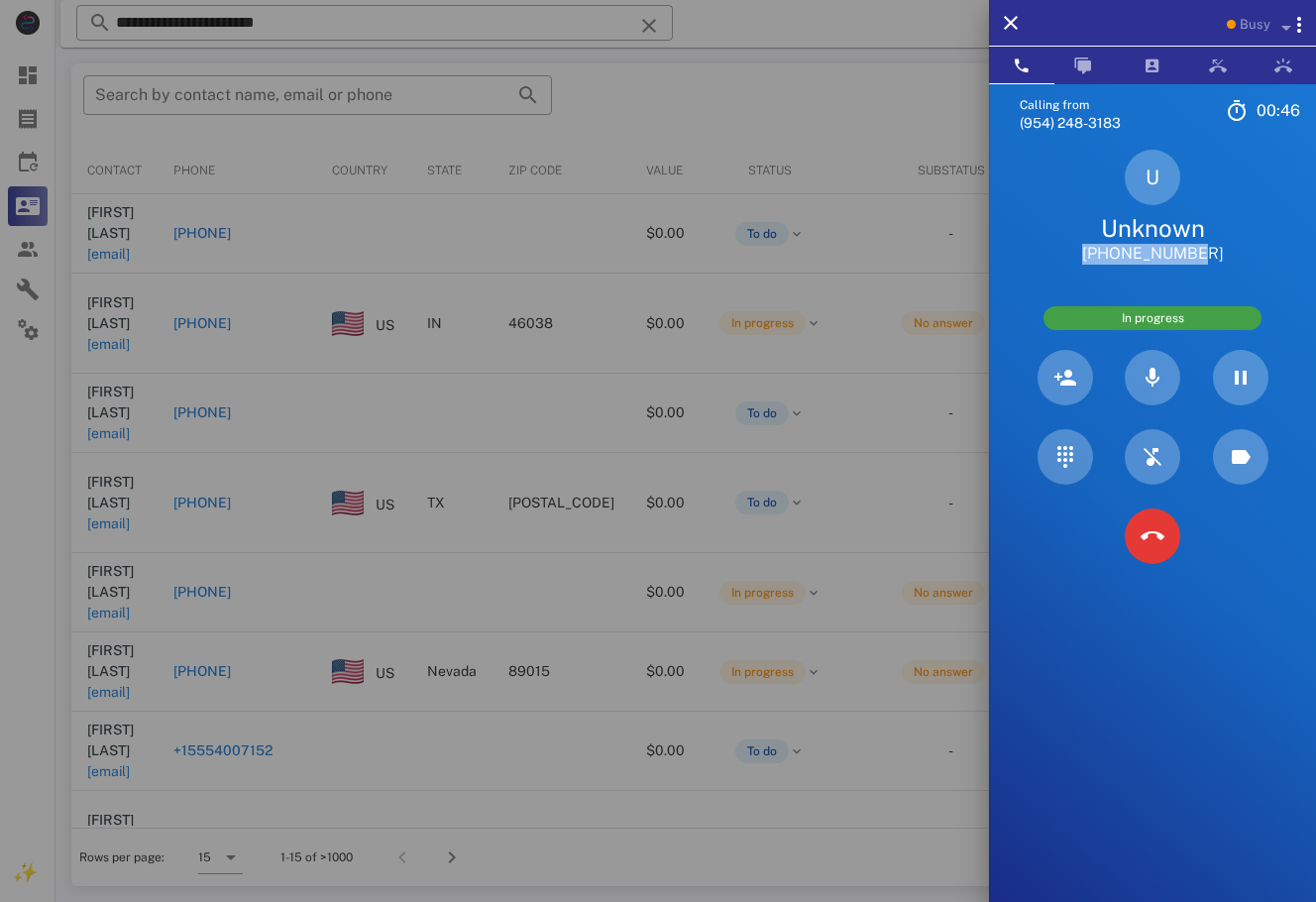 drag, startPoint x: 1221, startPoint y: 250, endPoint x: 1094, endPoint y: 251, distance: 127.0039 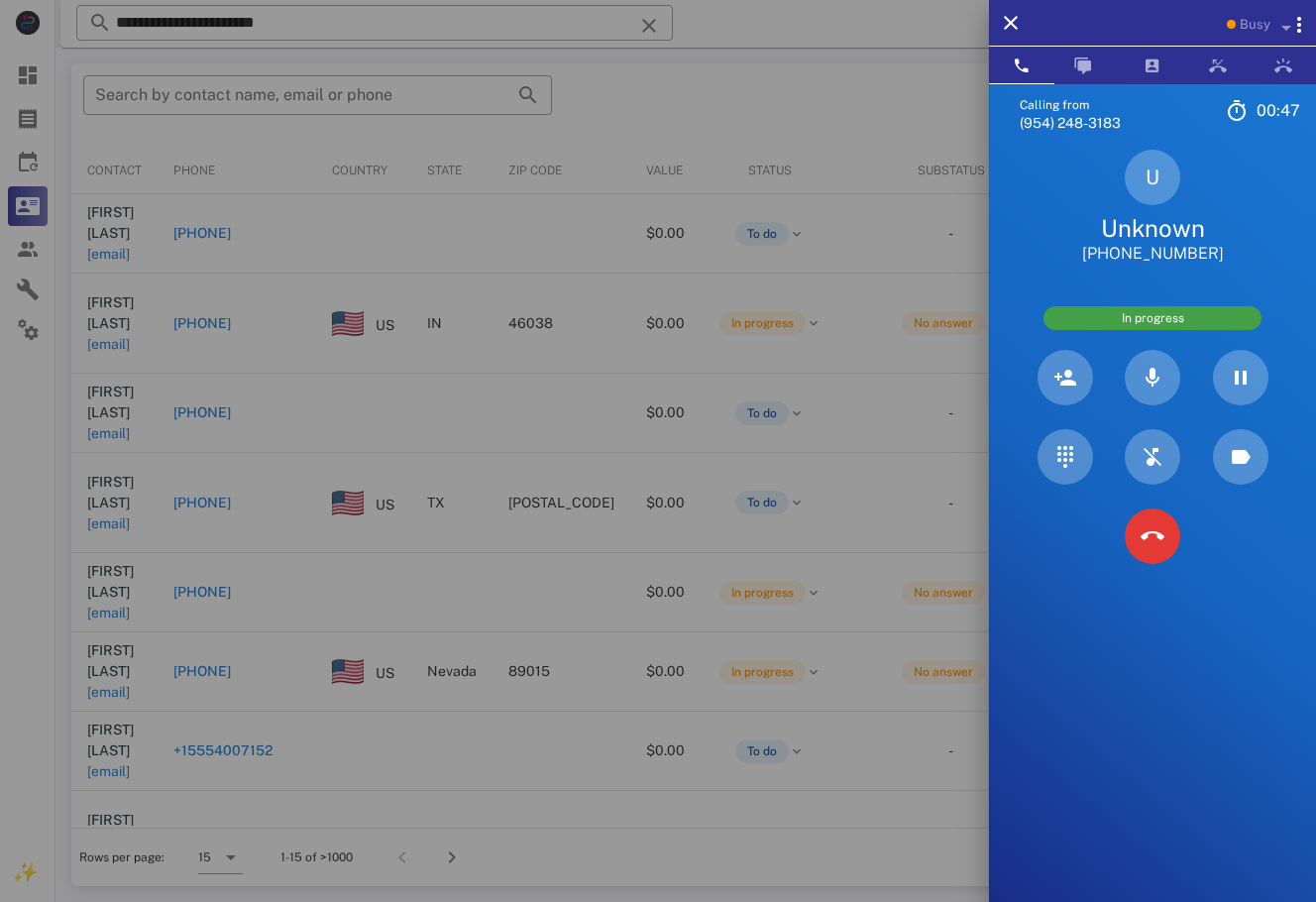click on "U   Unknown  +16395905506" at bounding box center (1152, 207) 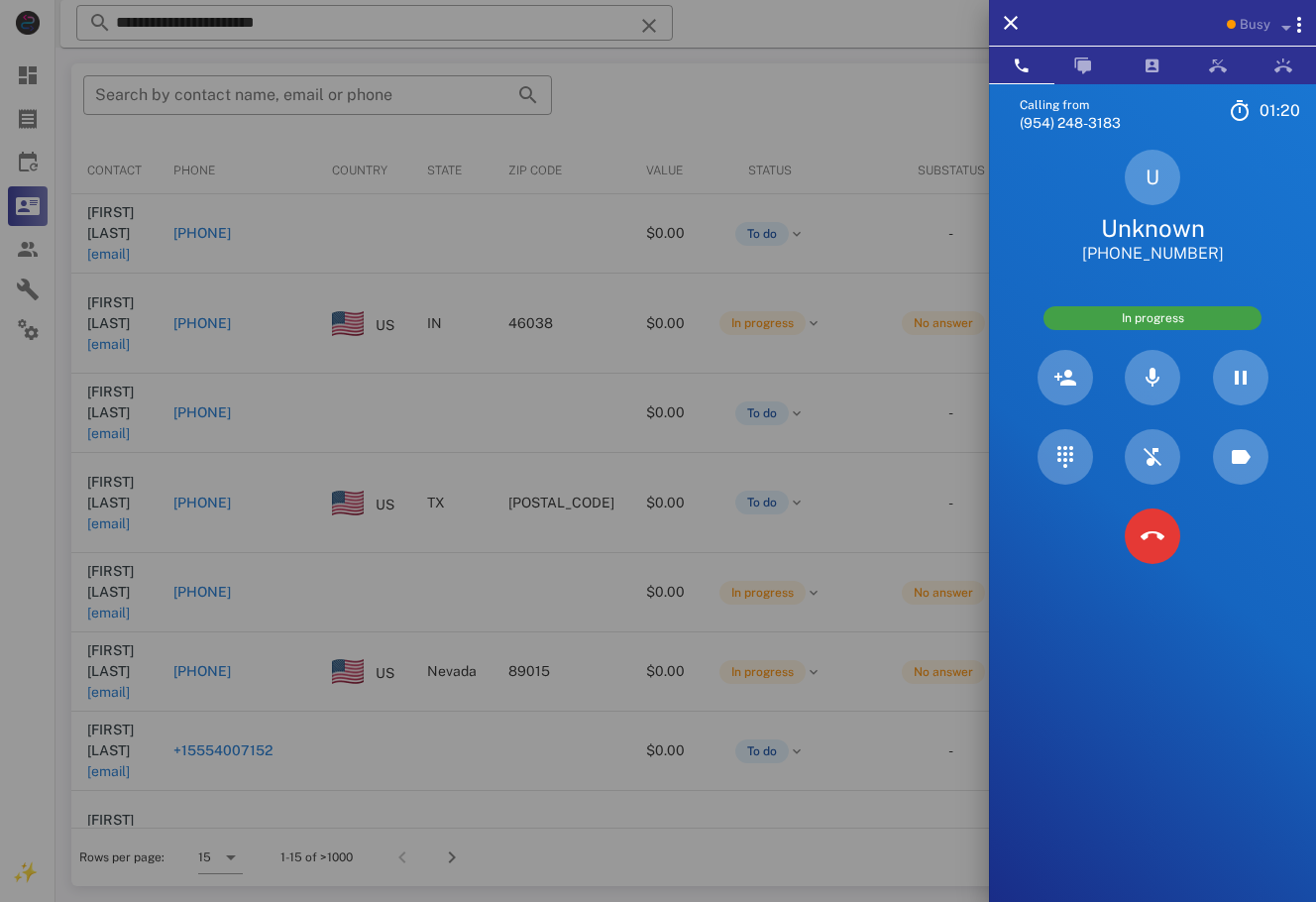click at bounding box center [658, 451] 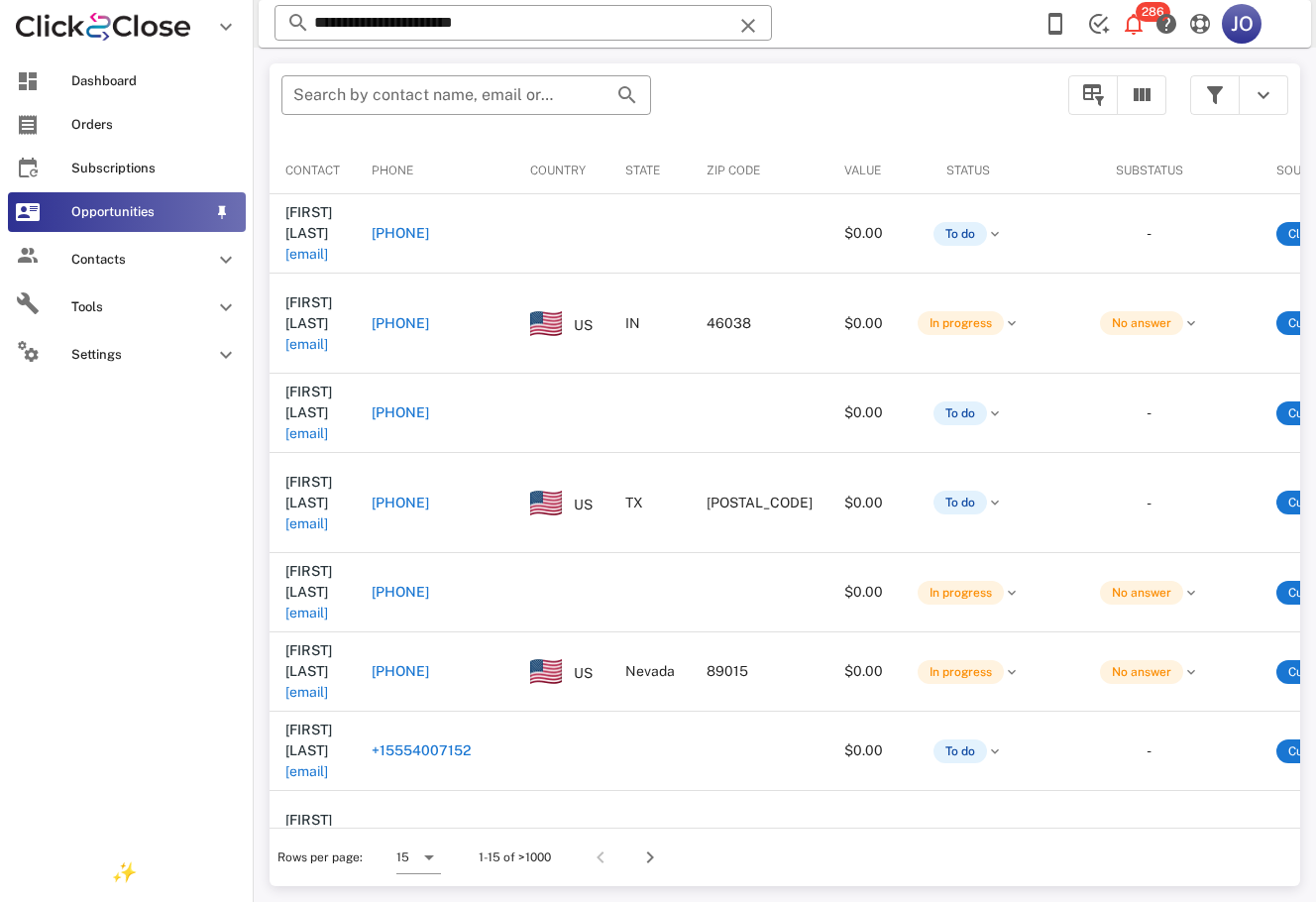 click on "Opportunities" at bounding box center (139, 212) 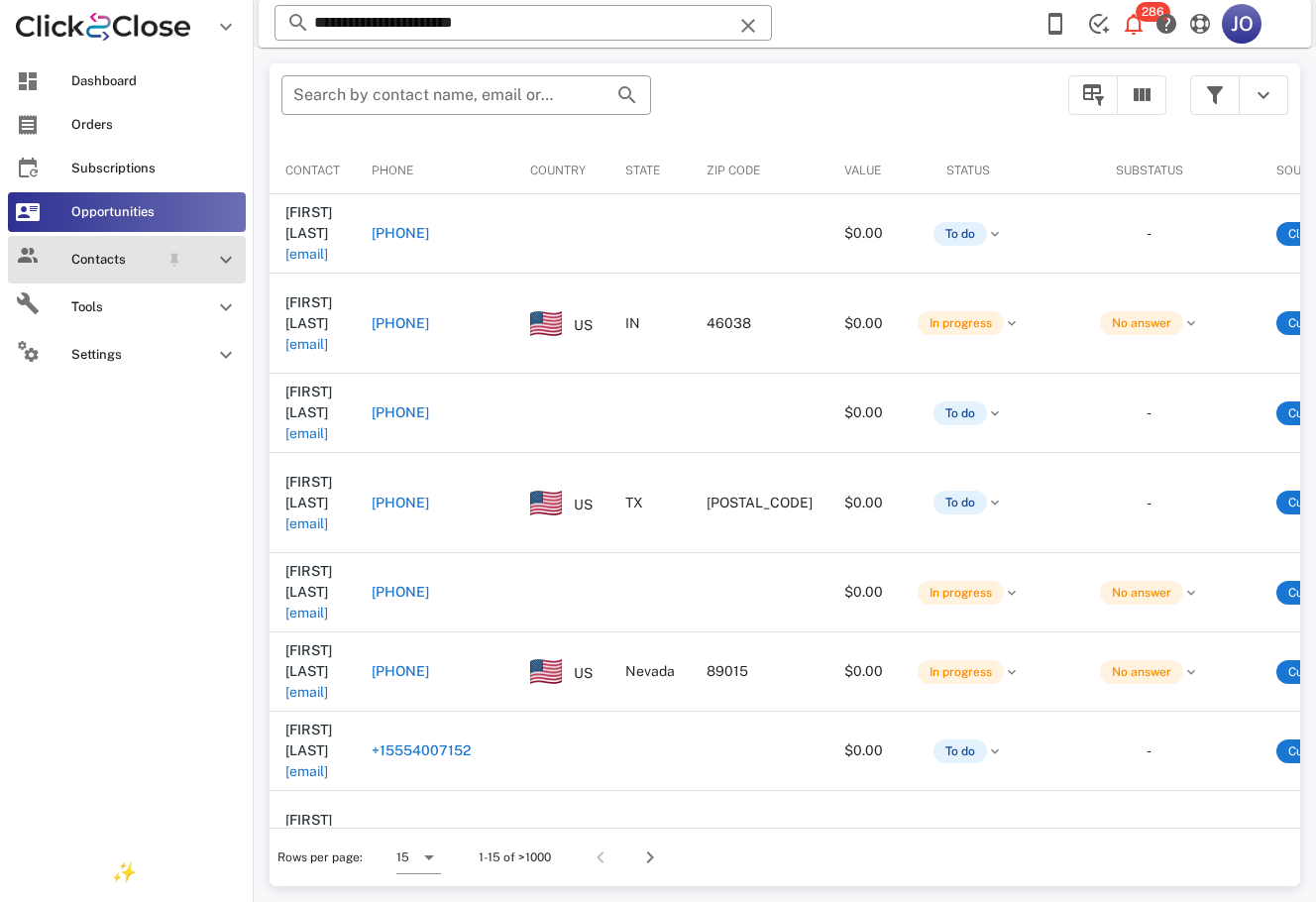 click on "Contacts" at bounding box center (127, 260) 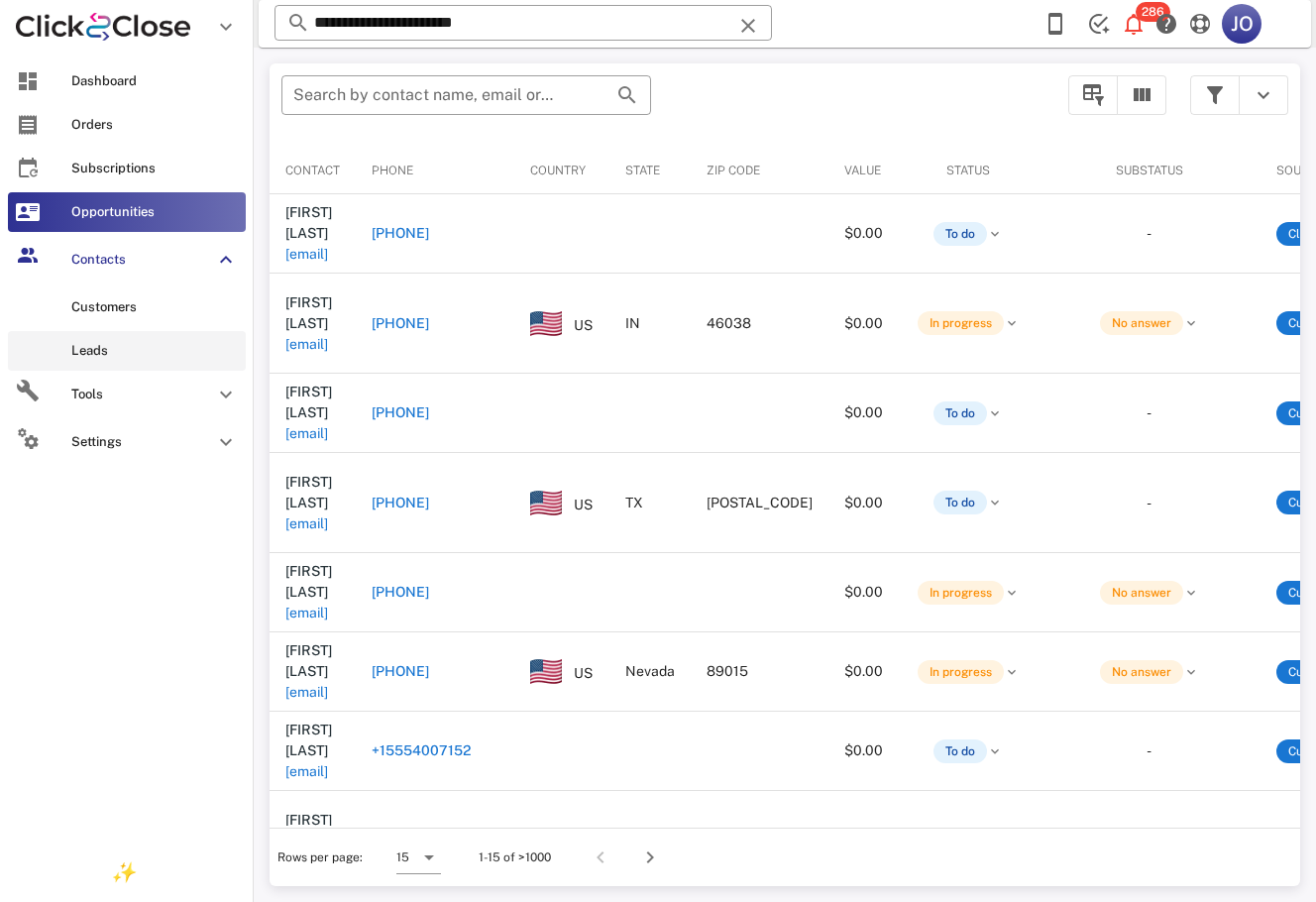 click on "Leads" at bounding box center (155, 351) 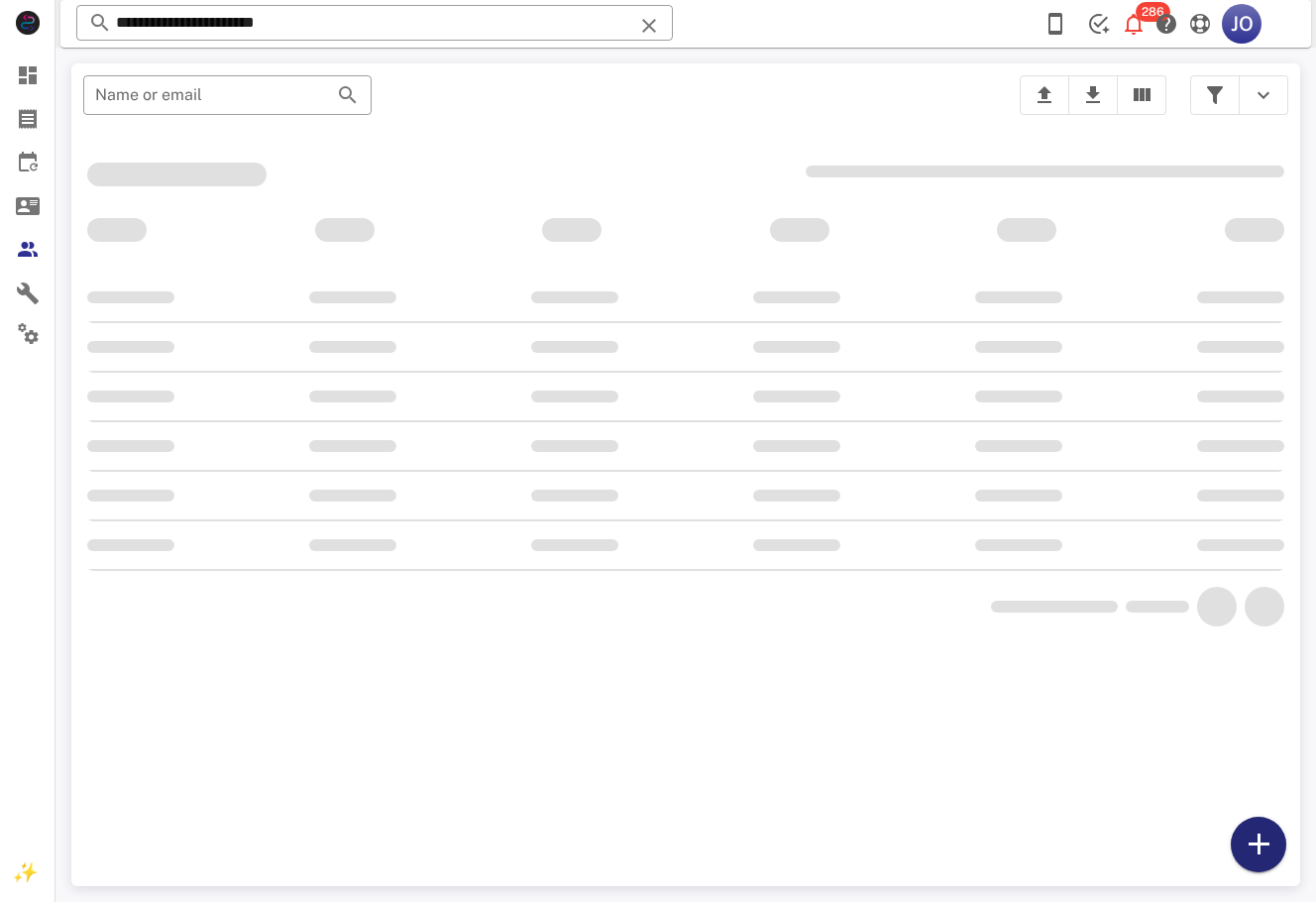 click at bounding box center [1259, 845] 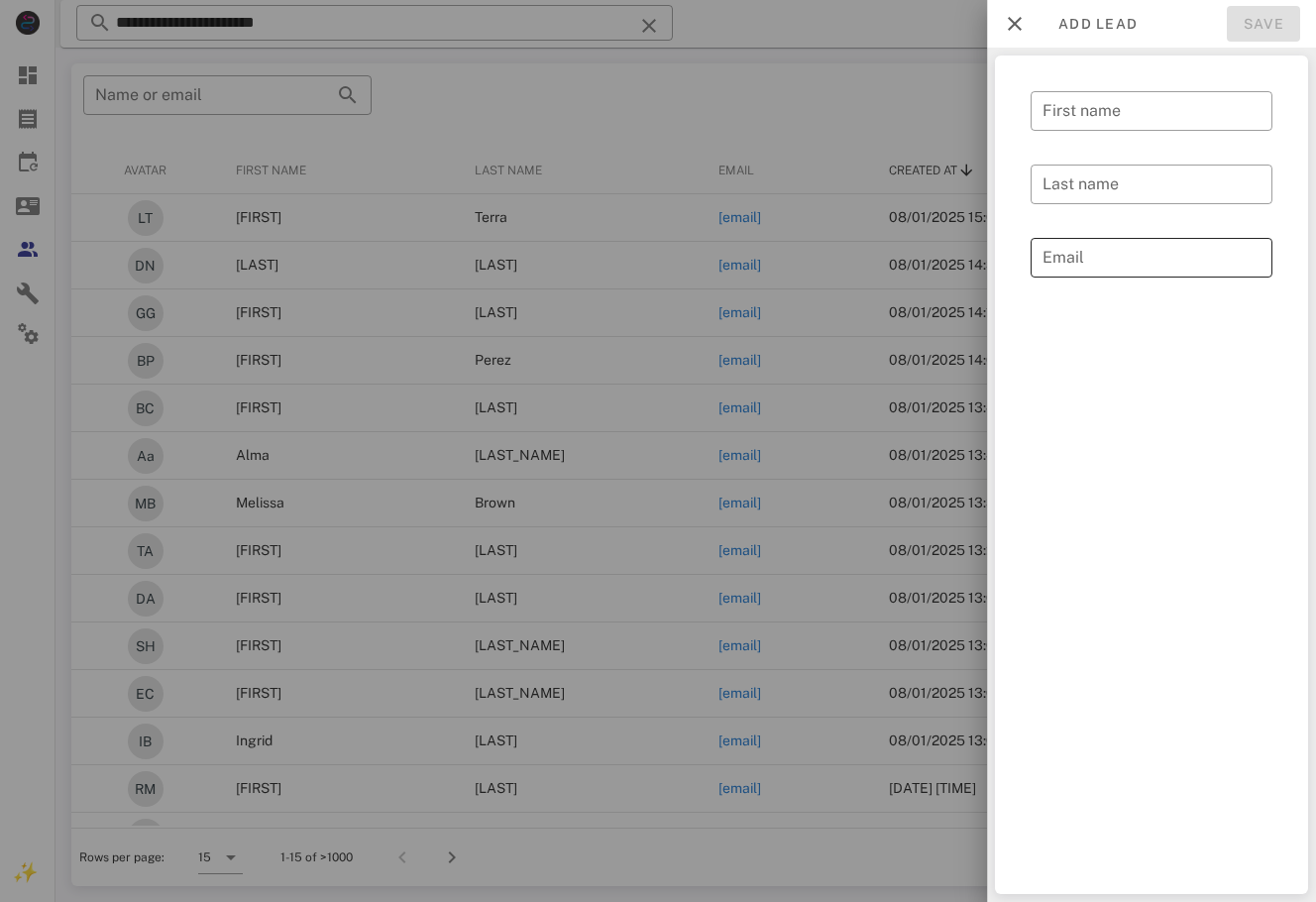 click on "Email" at bounding box center (1152, 258) 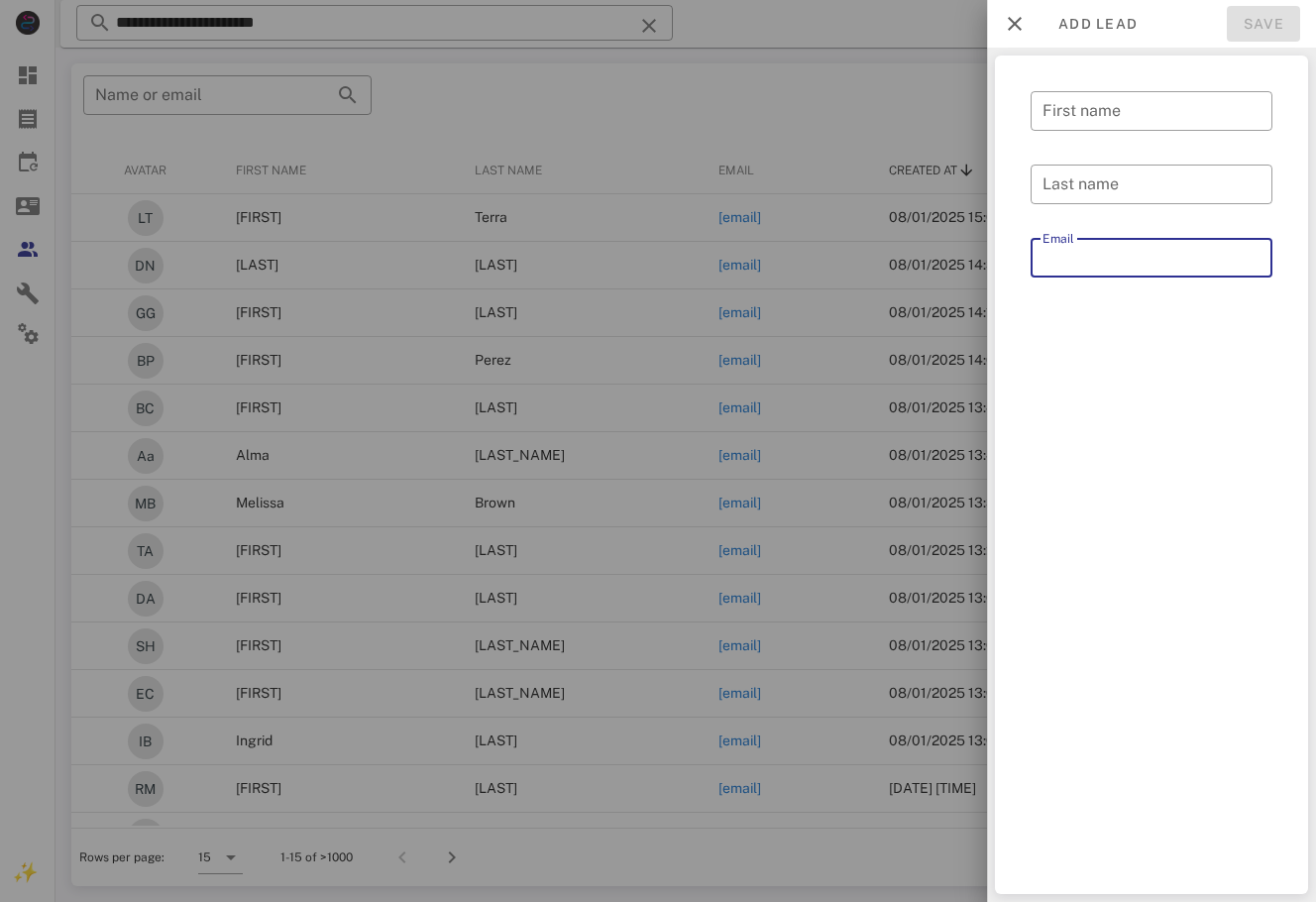 paste on "**********" 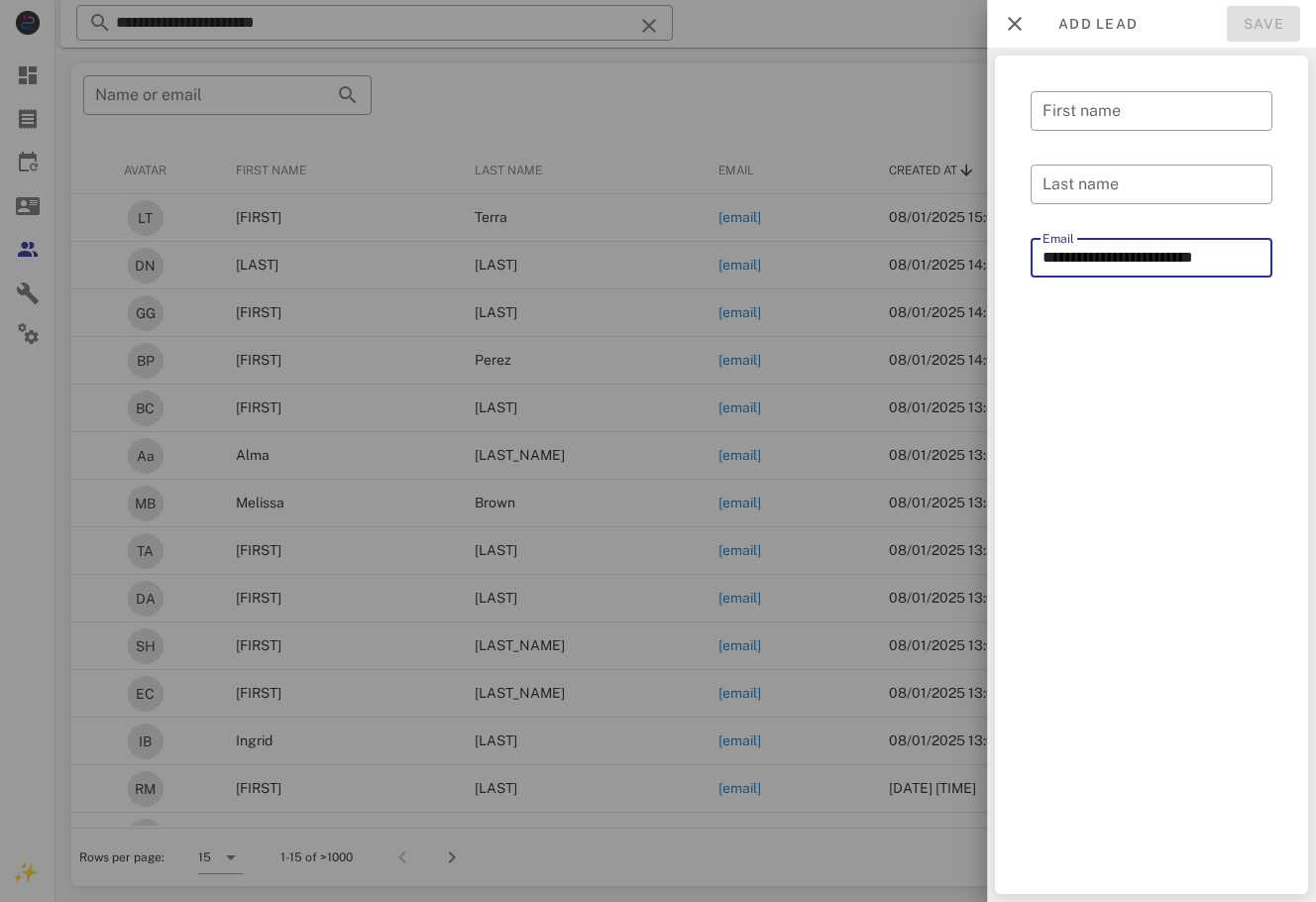 type on "**********" 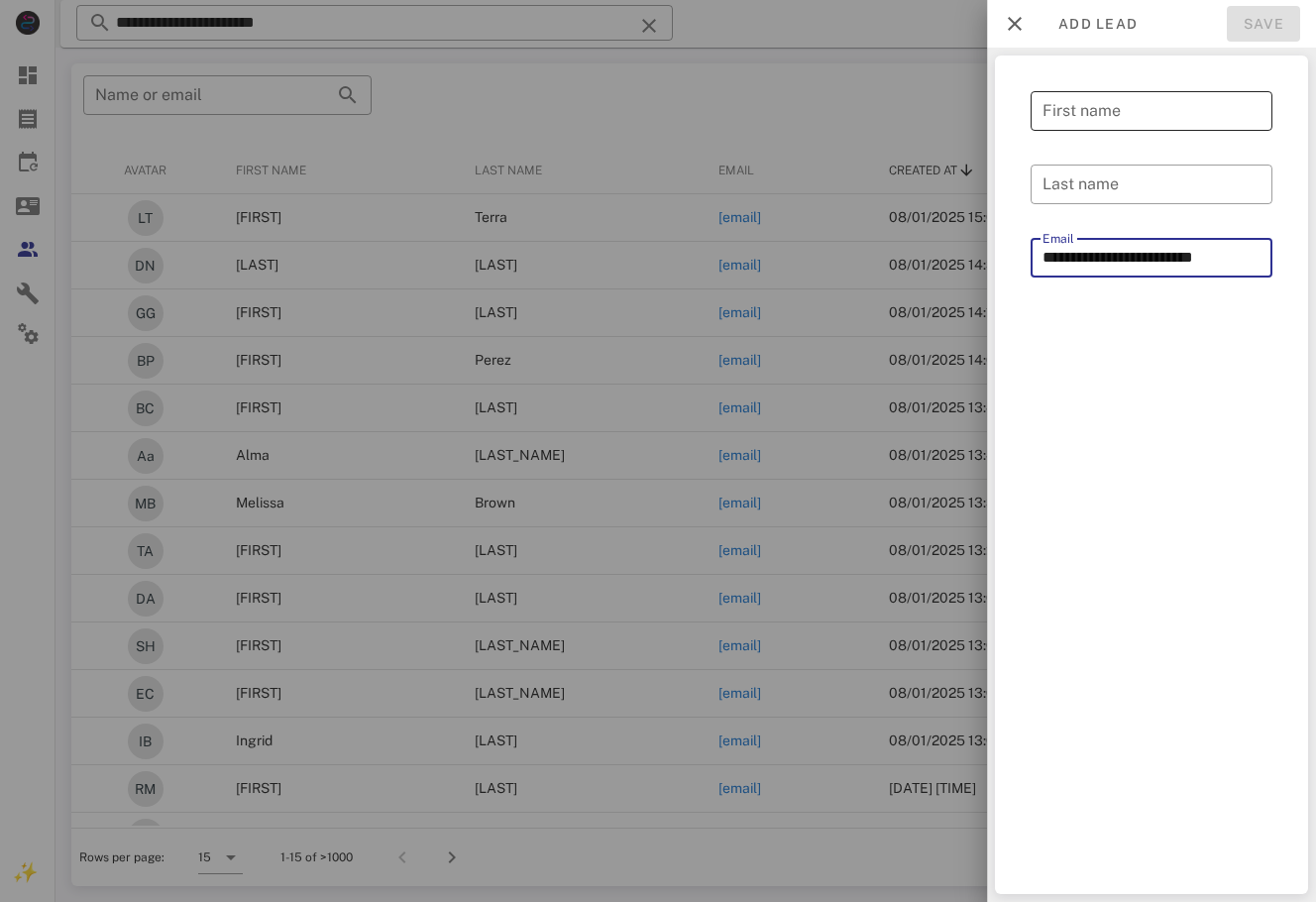 click on "First name" at bounding box center [1152, 111] 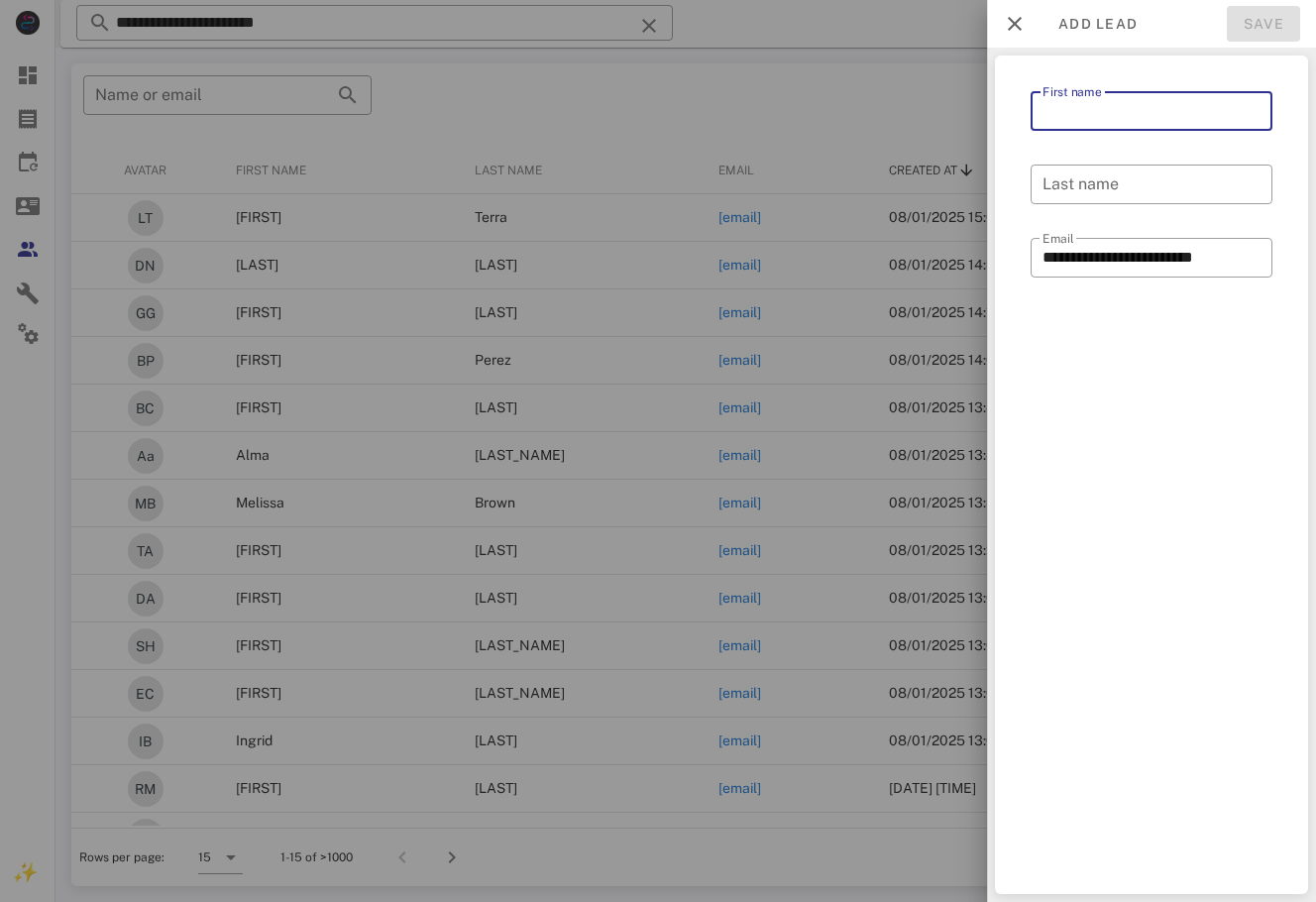 paste on "**********" 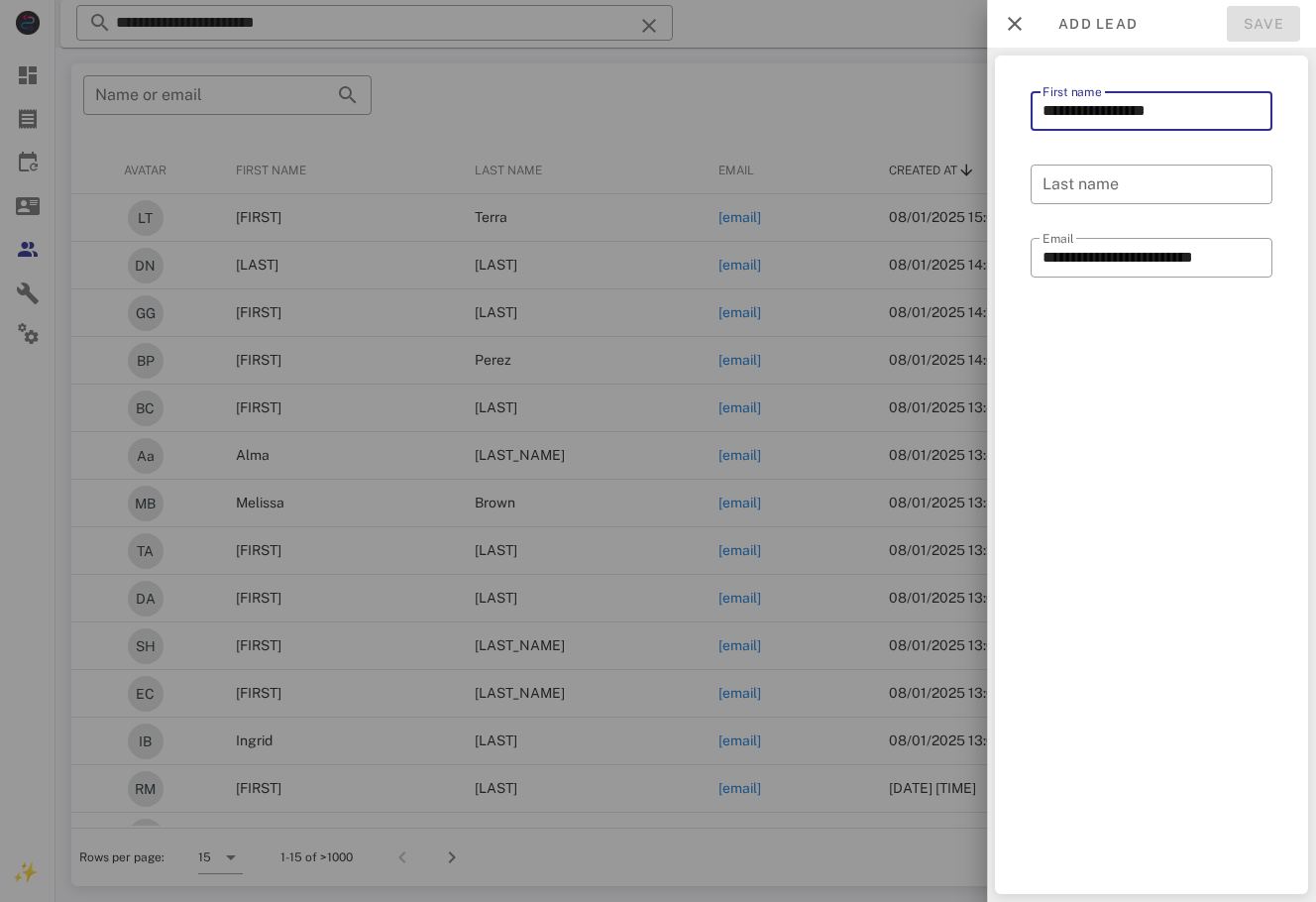 drag, startPoint x: 1159, startPoint y: 102, endPoint x: 1095, endPoint y: 113, distance: 64.9384 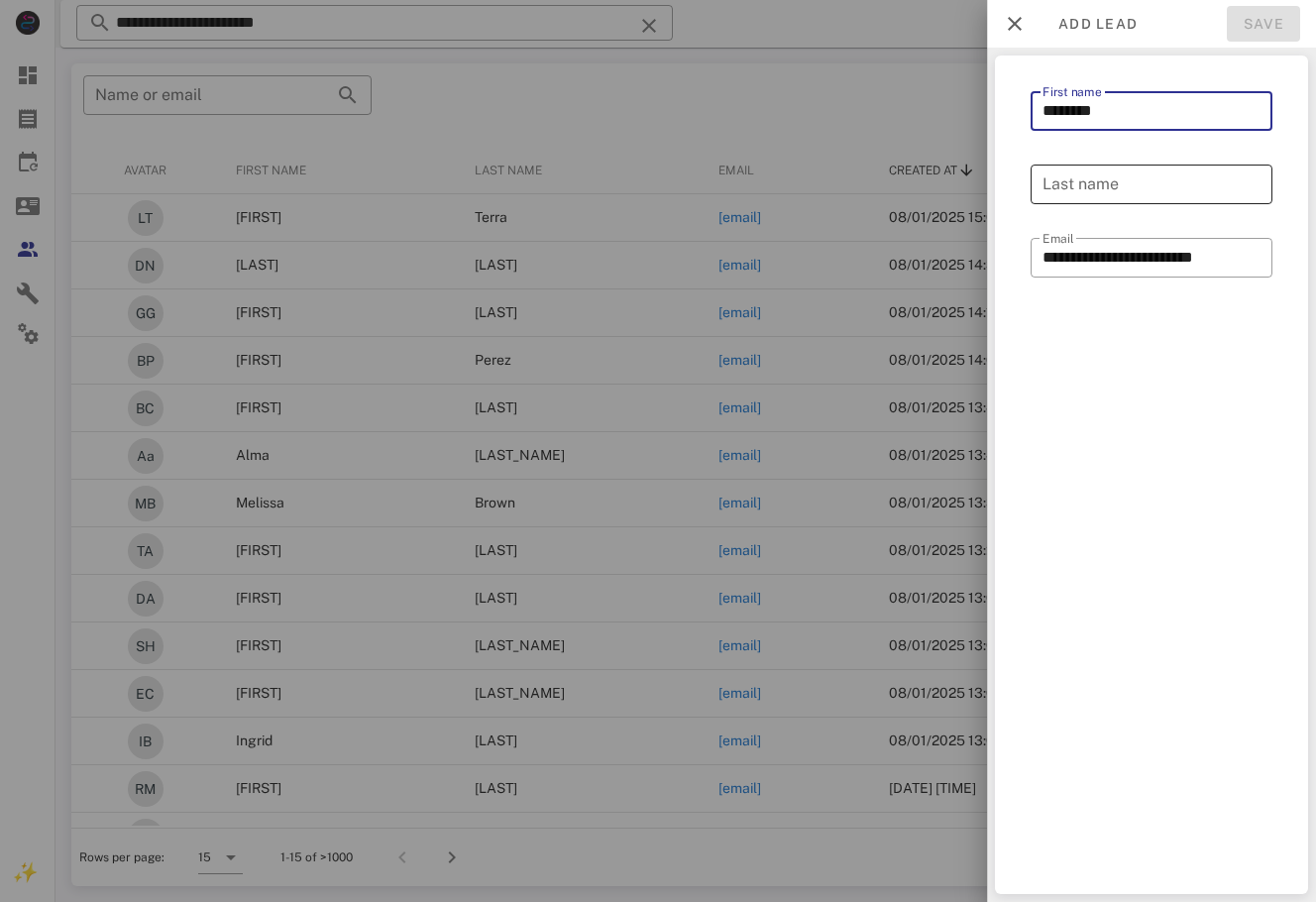 type on "******" 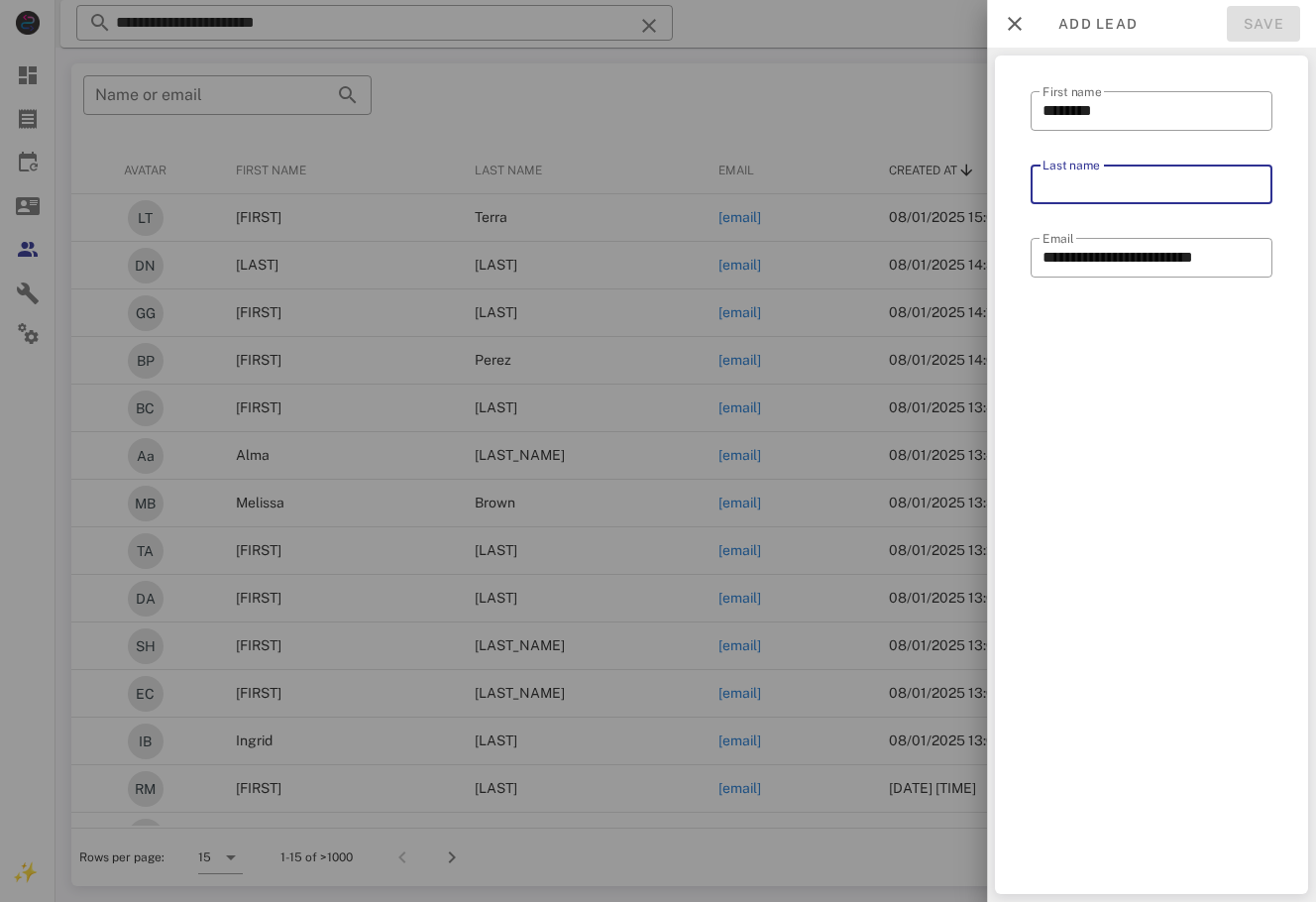paste on "*********" 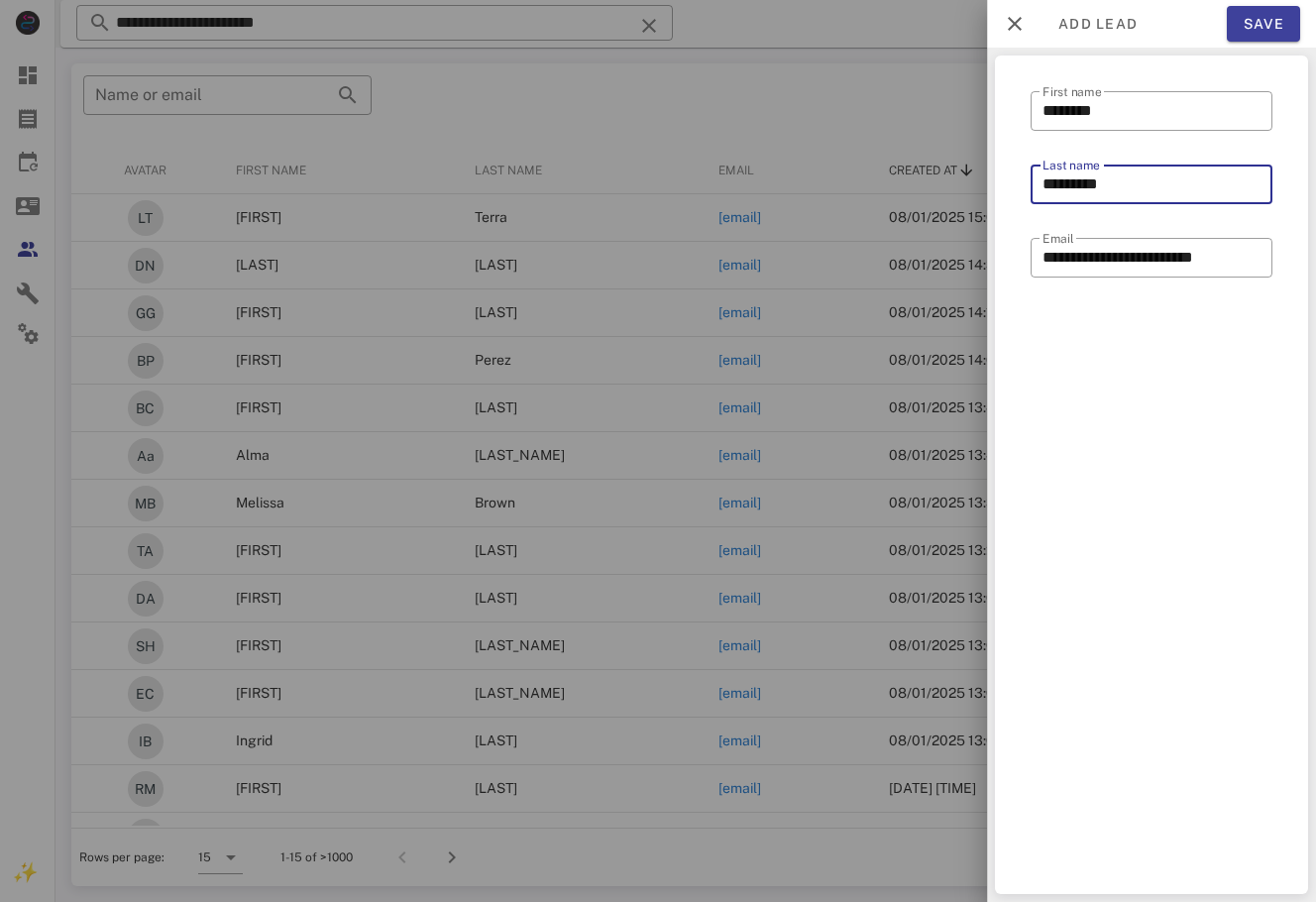 type on "*********" 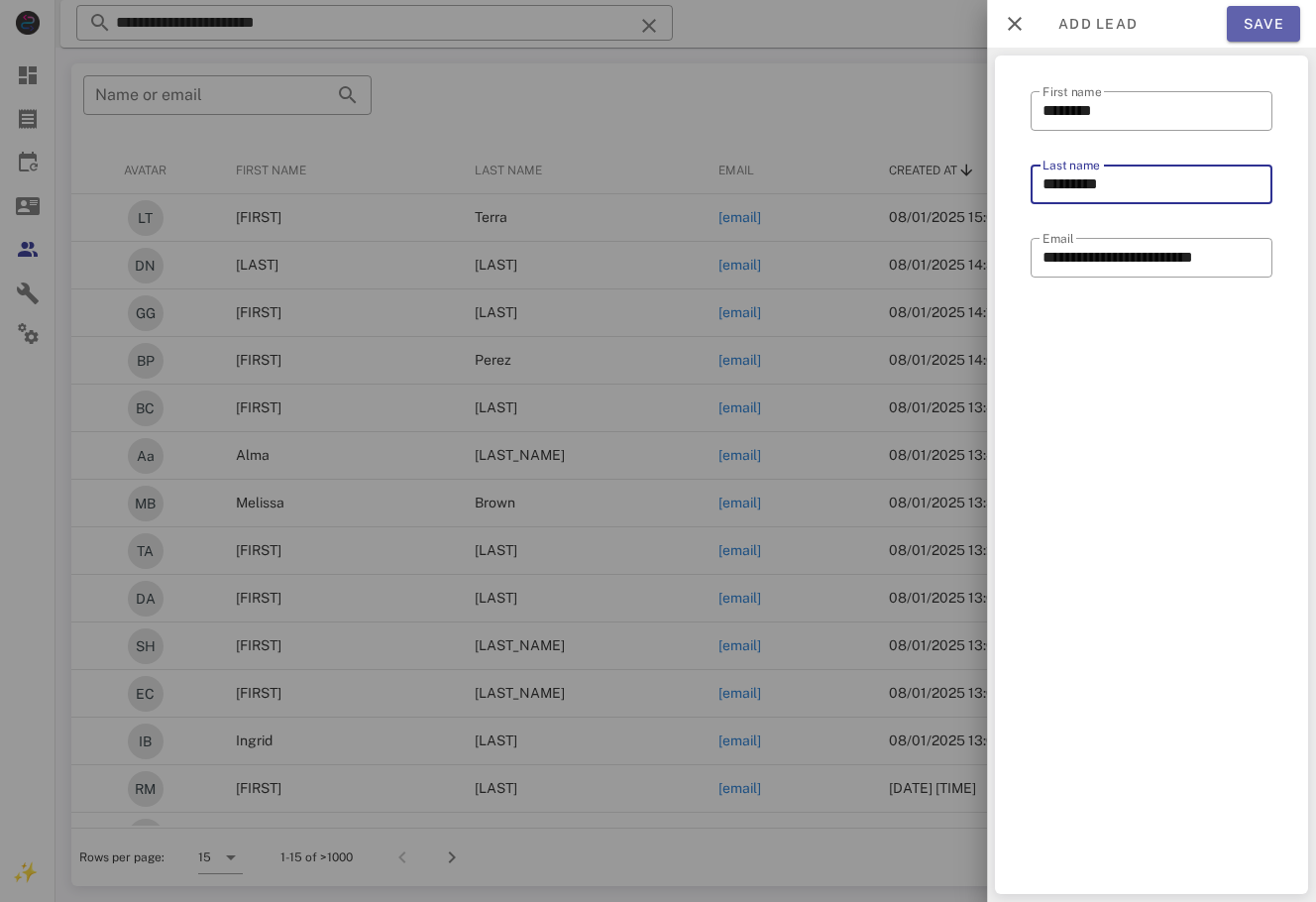 click on "Save" at bounding box center [1263, 24] 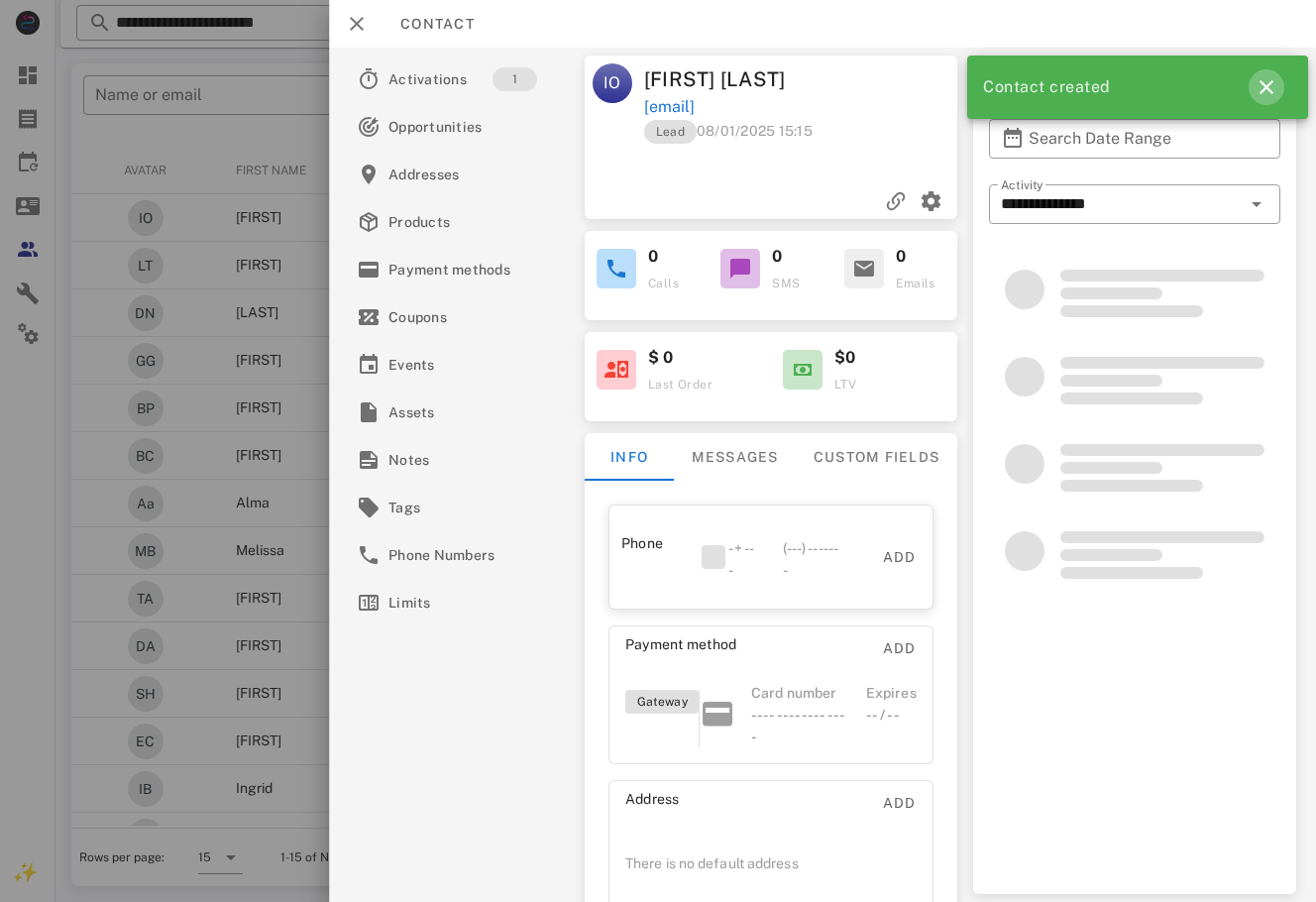 click at bounding box center (1266, 87) 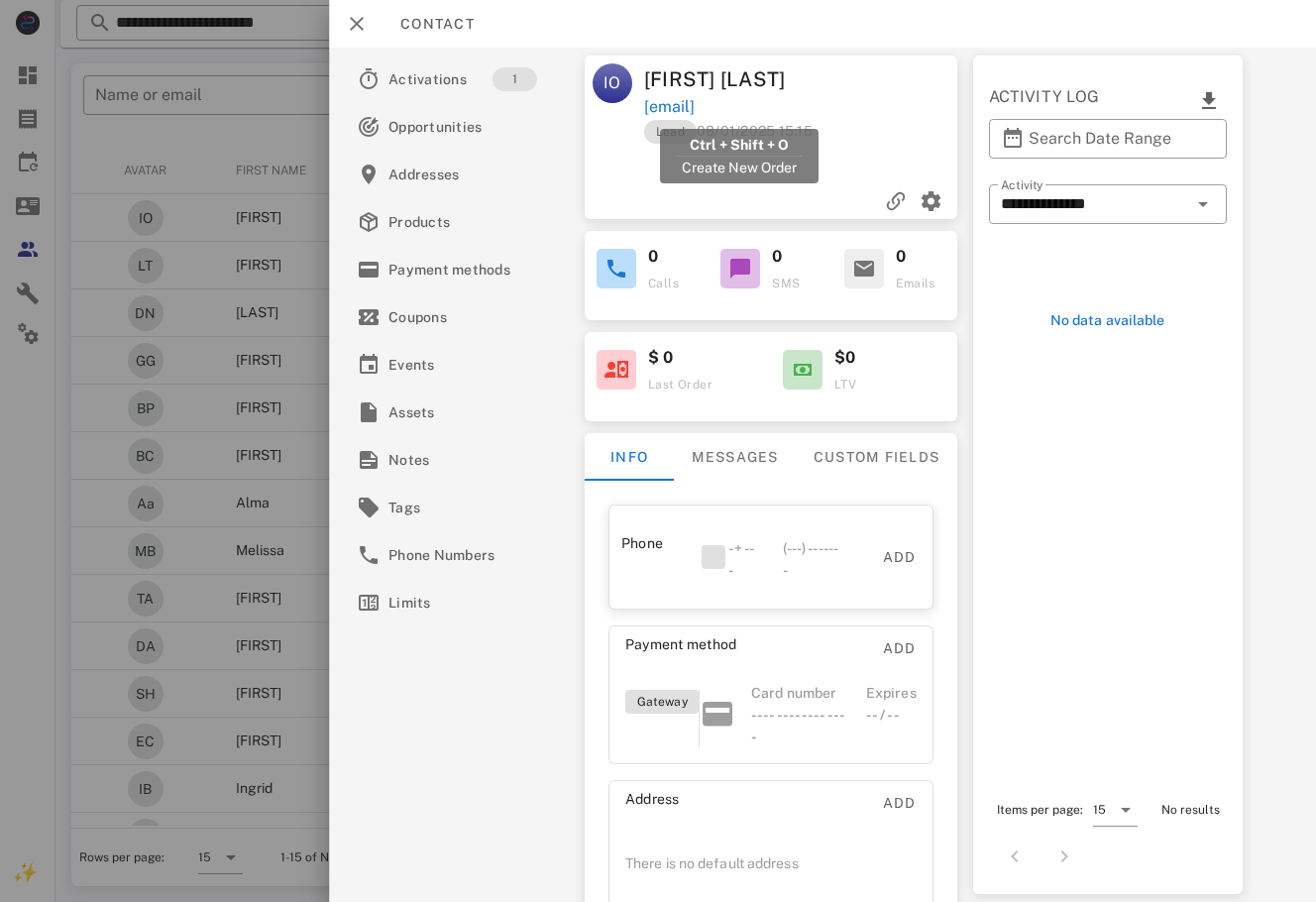 click on "[EMAIL]" at bounding box center [669, 107] 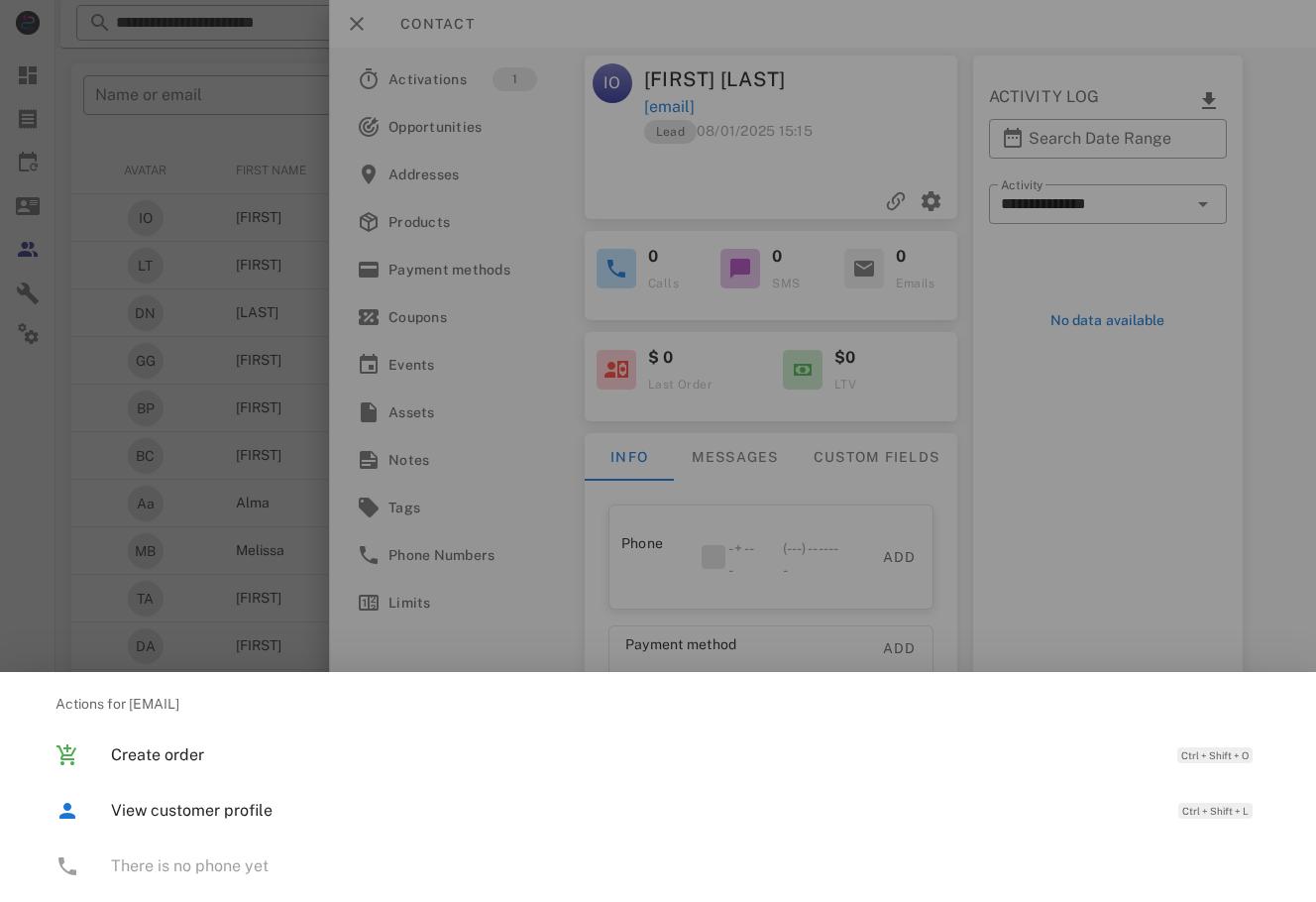 click at bounding box center [658, 451] 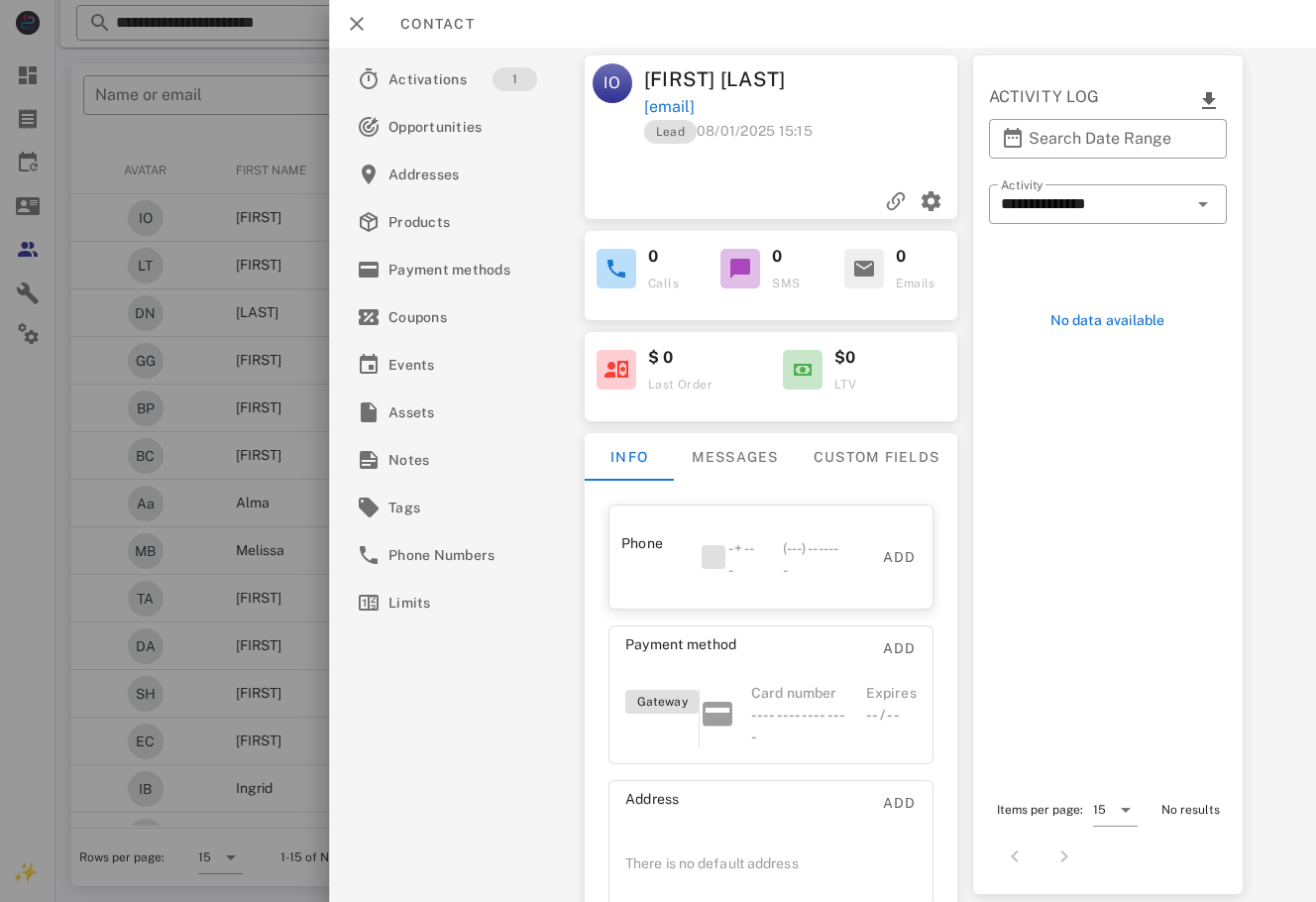 click on "[EMAIL]" at bounding box center (669, 107) 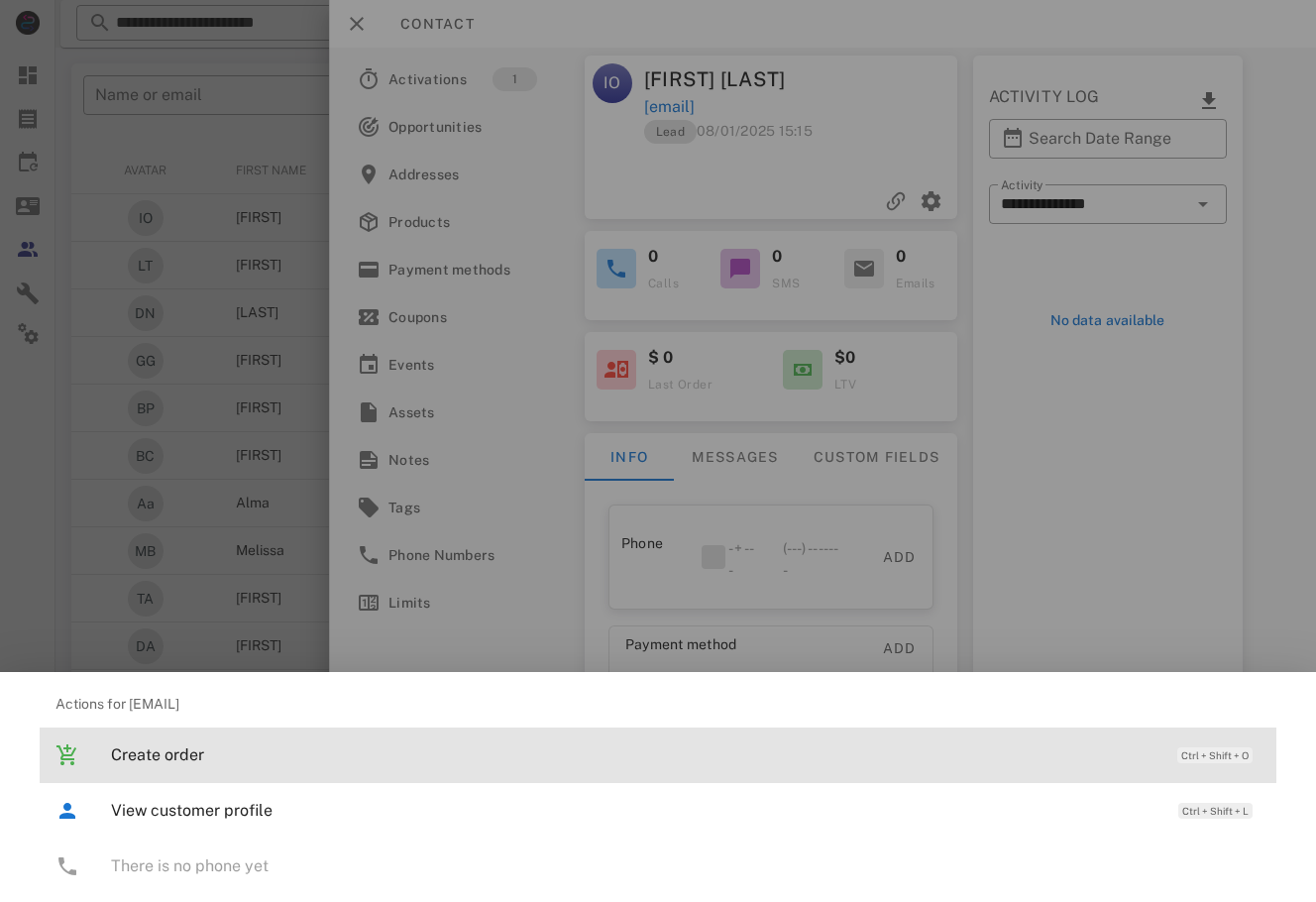 click on "Create order" at bounding box center [634, 754] 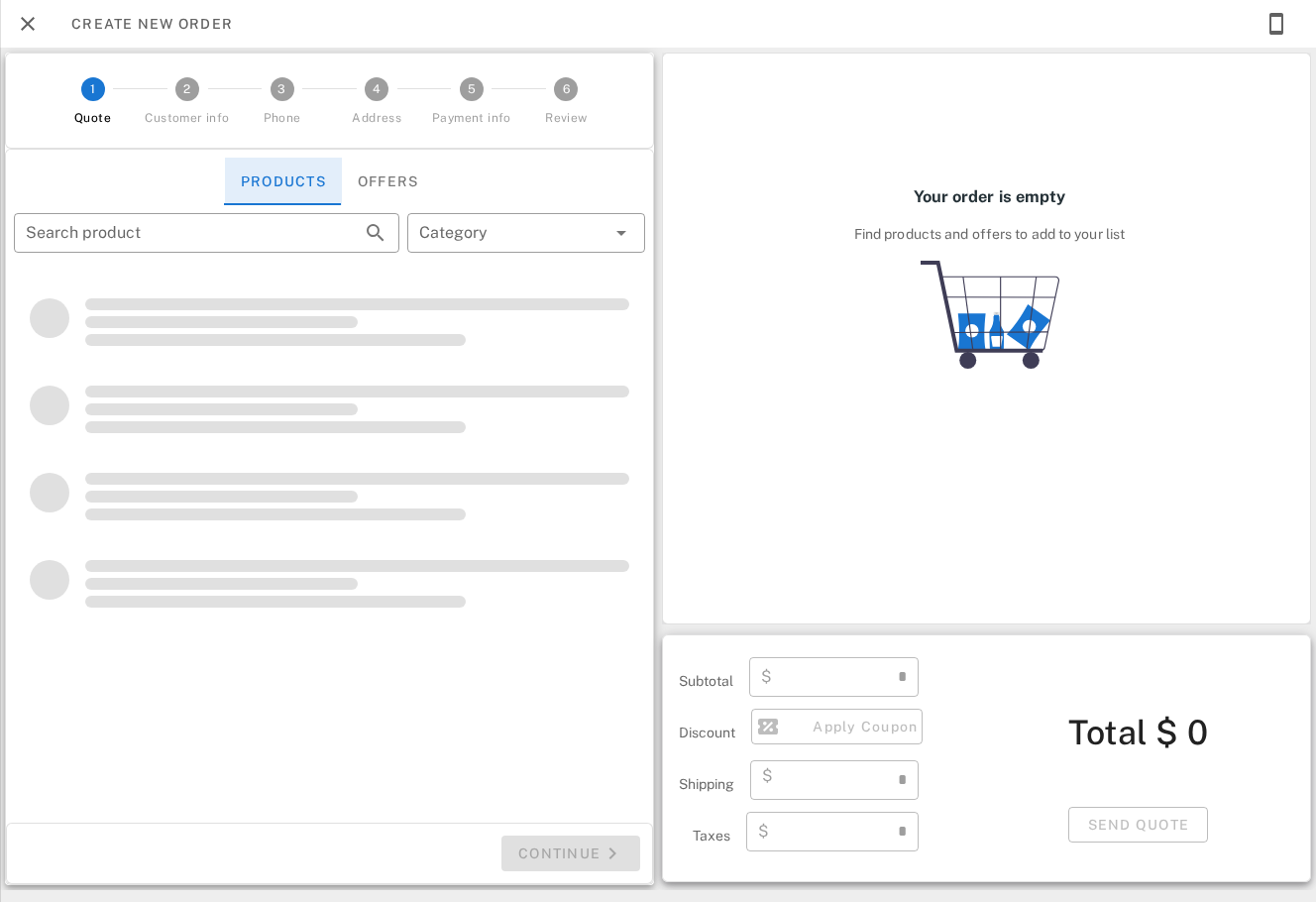type on "**********" 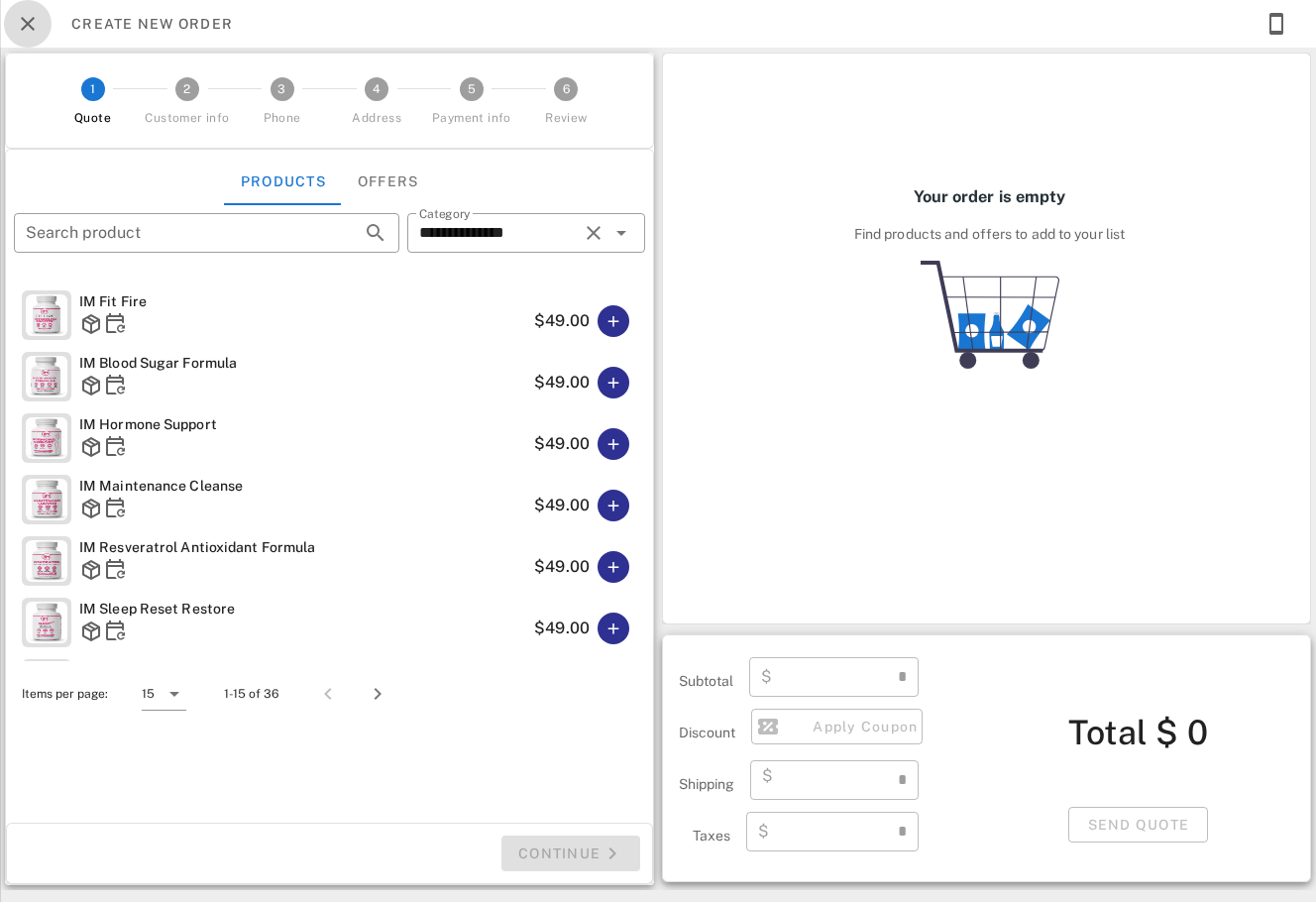 click at bounding box center (28, 24) 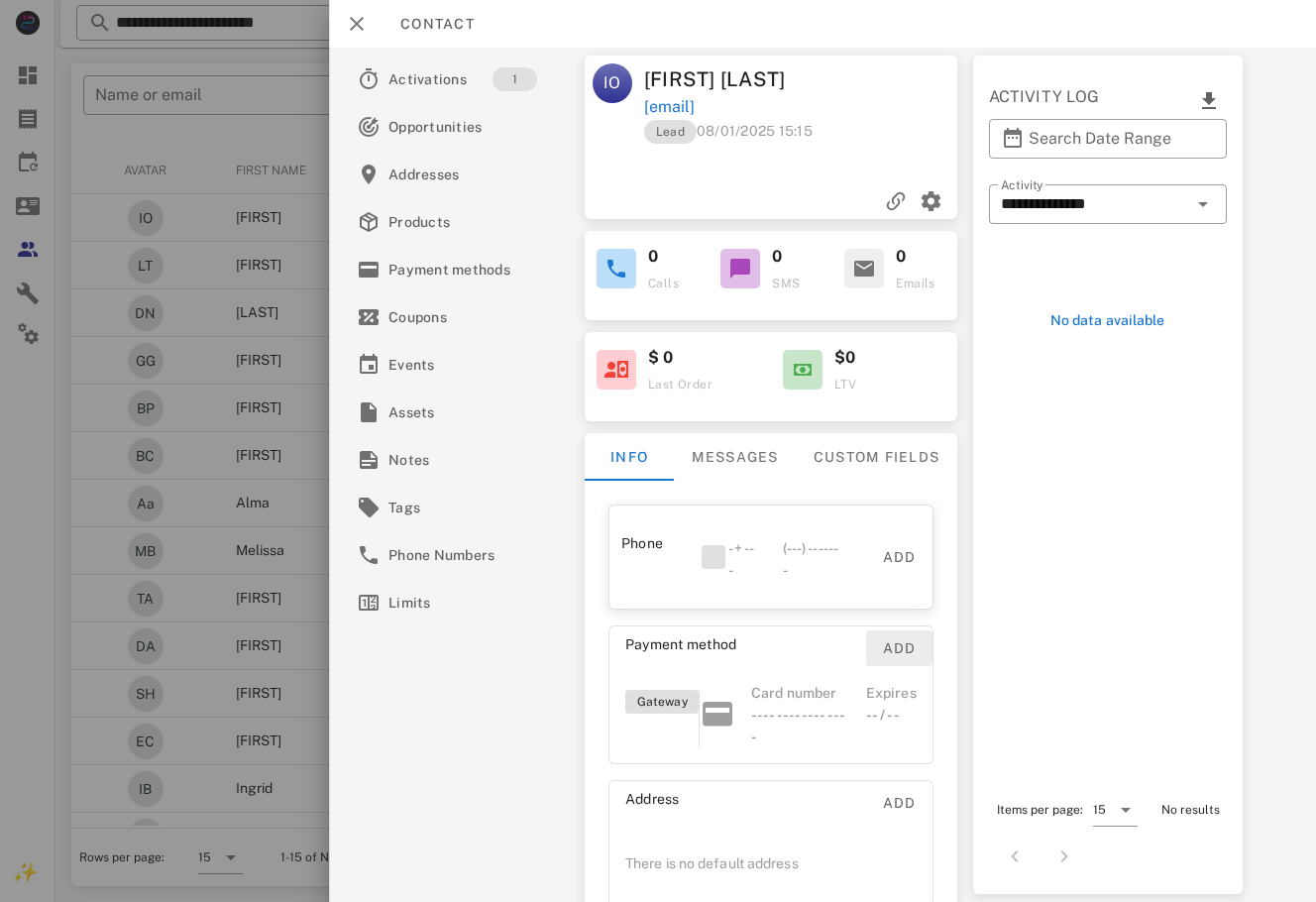 click on "Add" at bounding box center (899, 648) 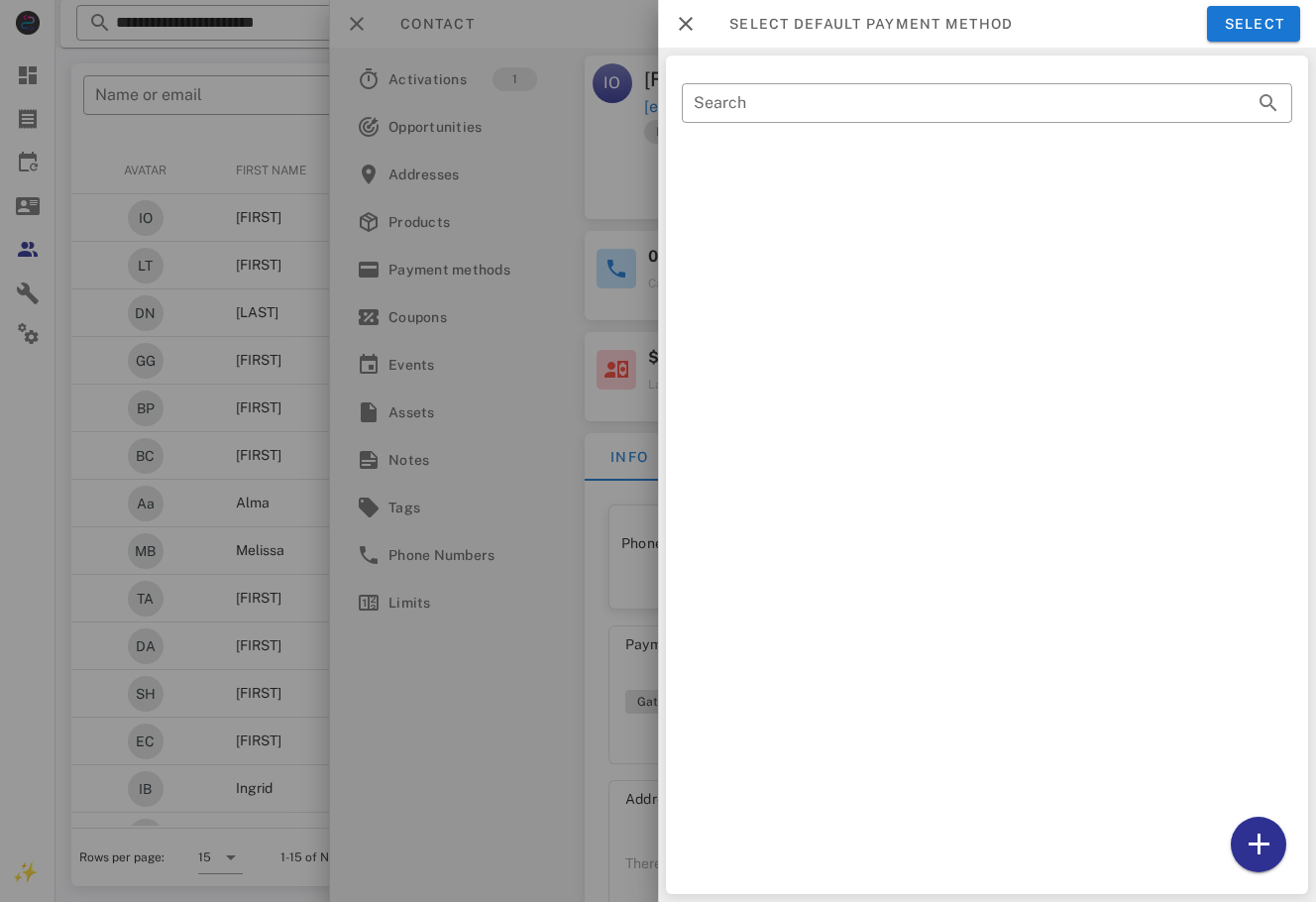 click at bounding box center [658, 451] 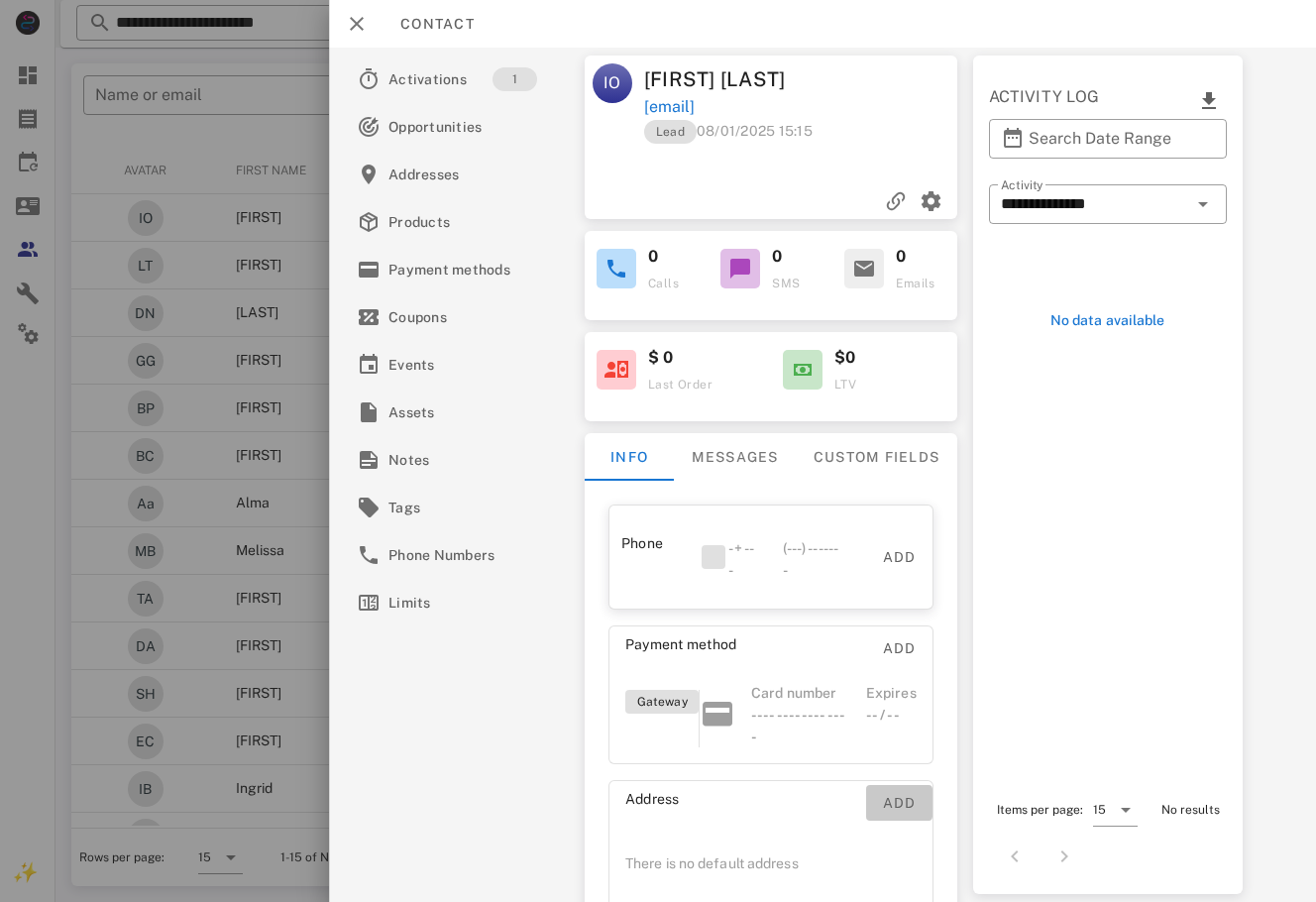 click on "Add" at bounding box center (899, 803) 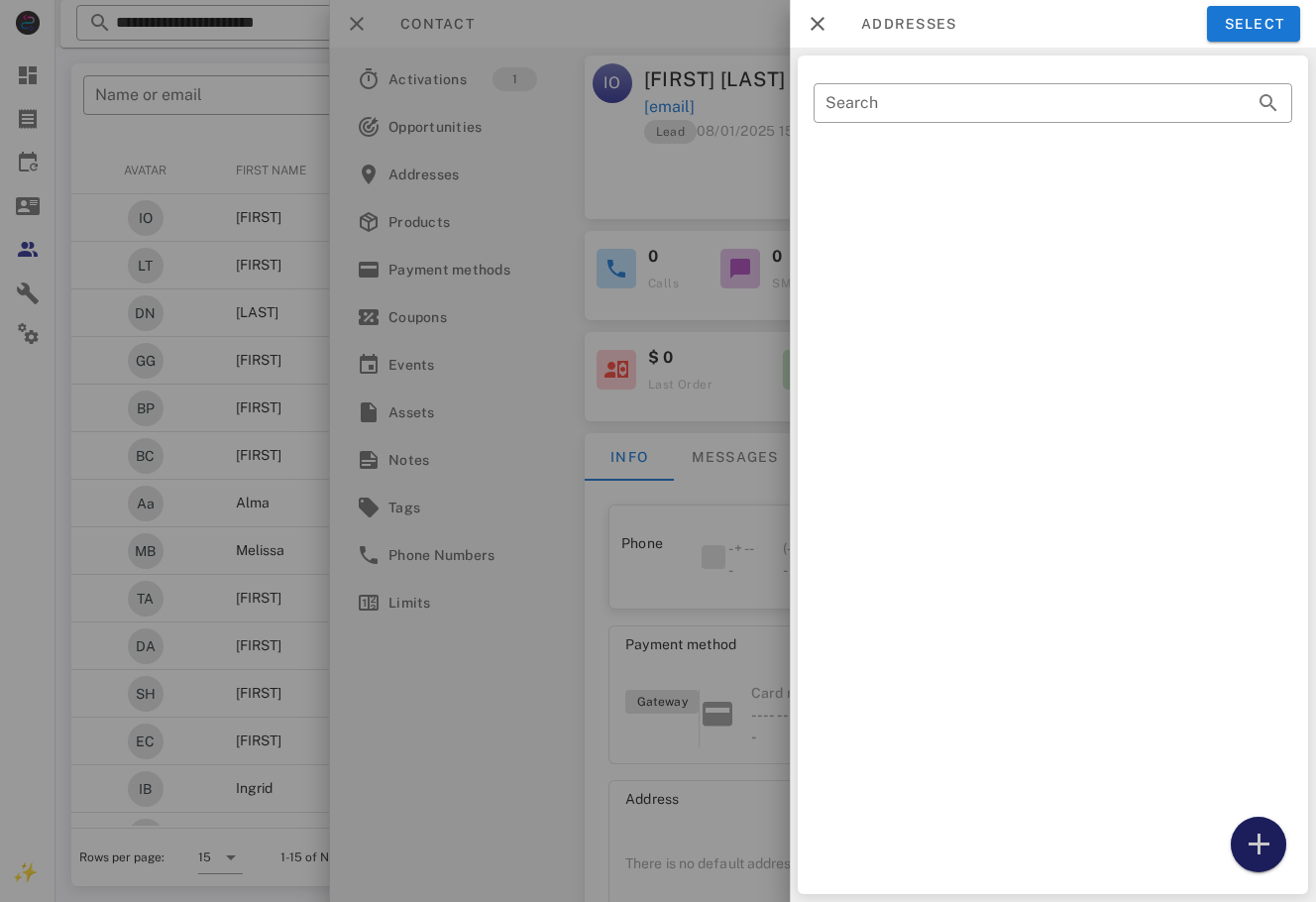 click at bounding box center (1259, 845) 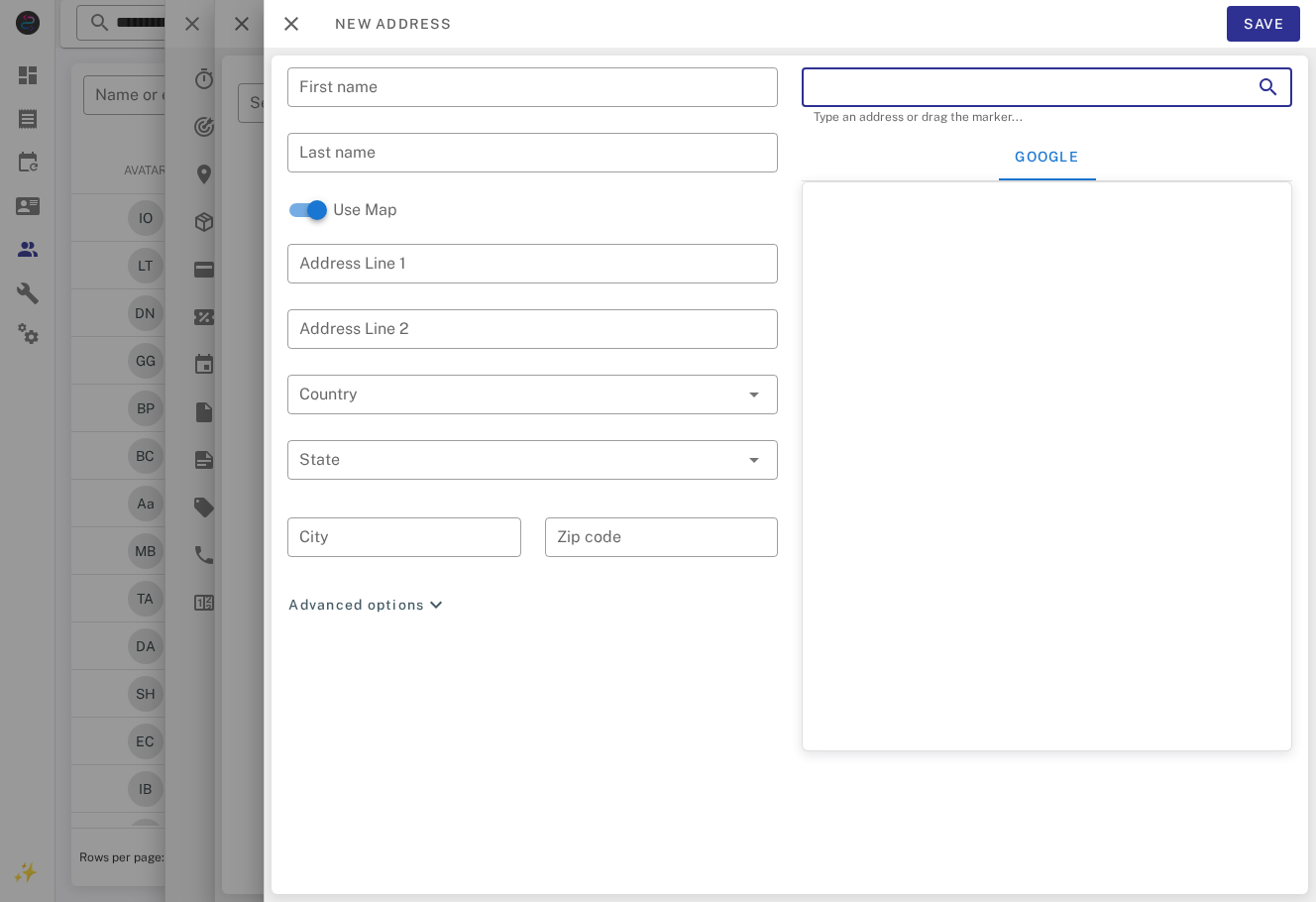 click at bounding box center (1019, 87) 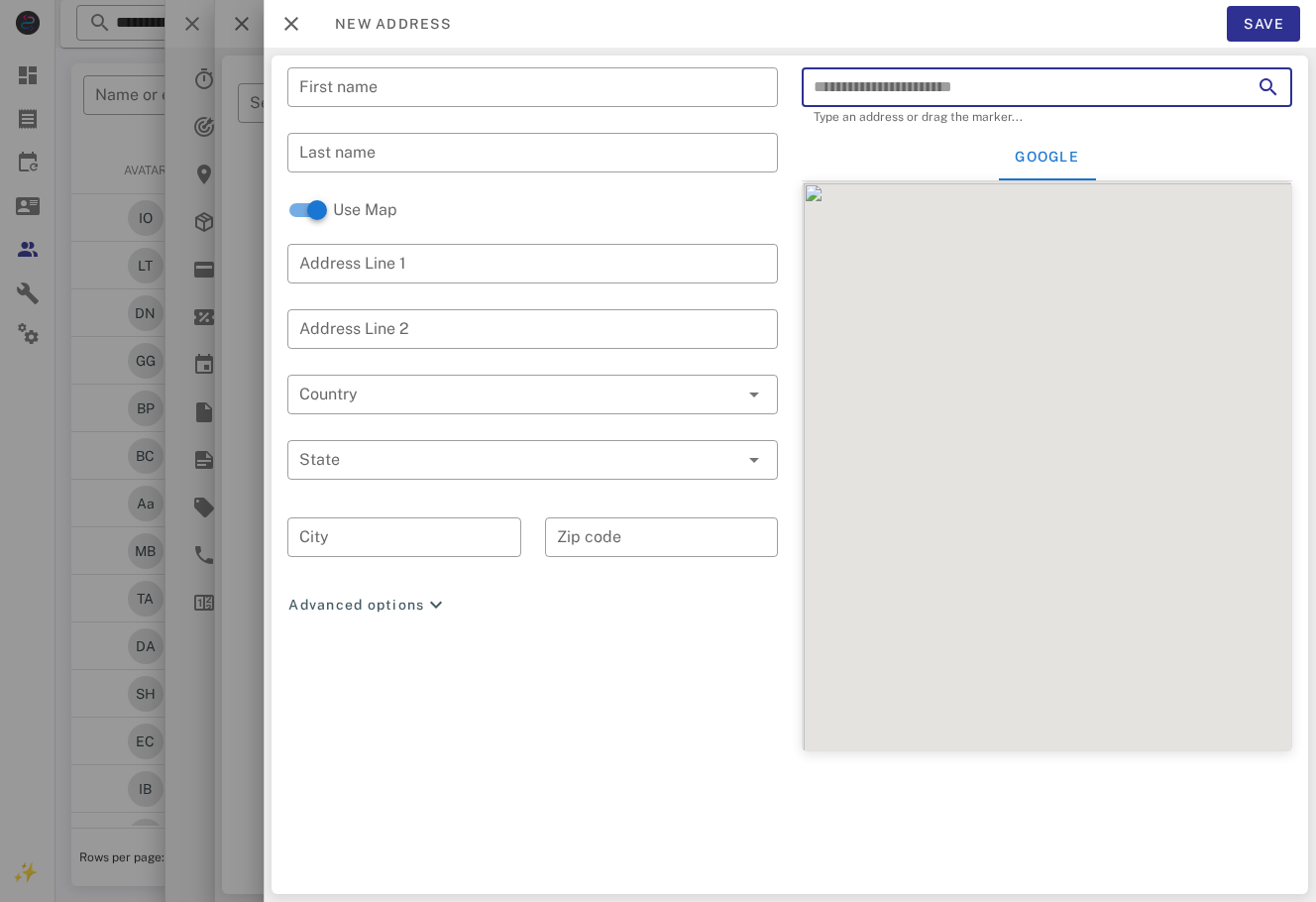 paste on "**********" 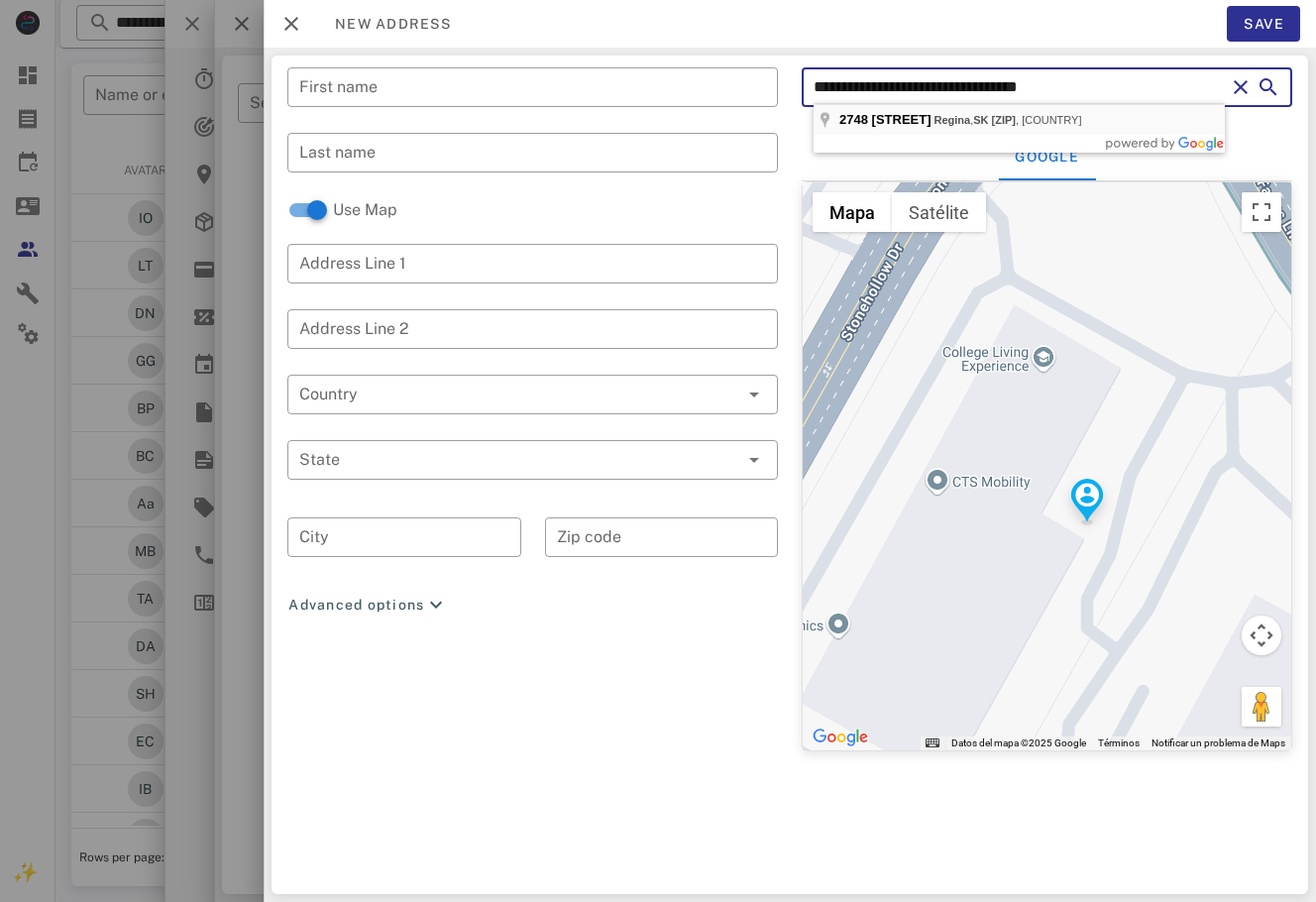 type on "**********" 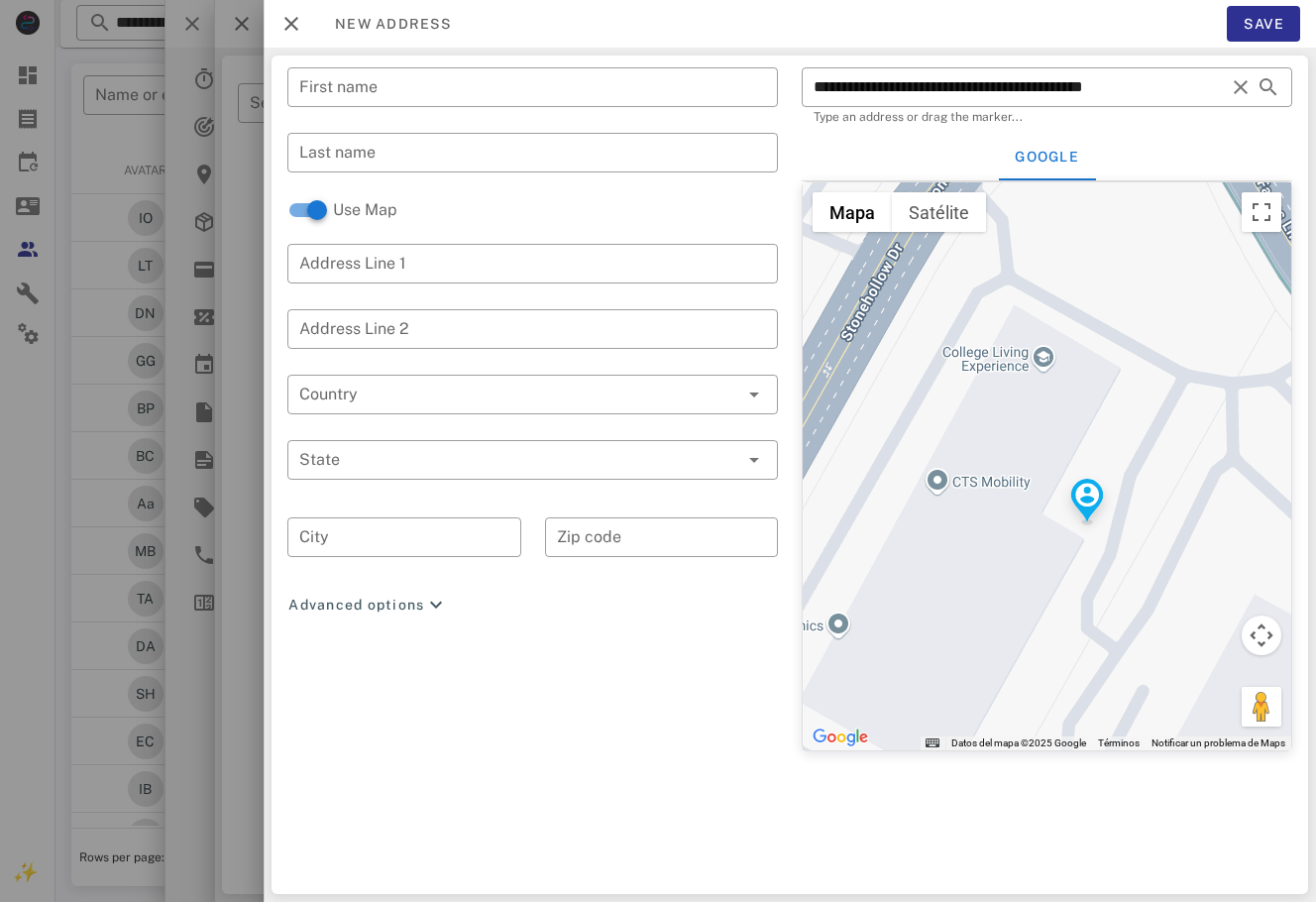 type on "**********" 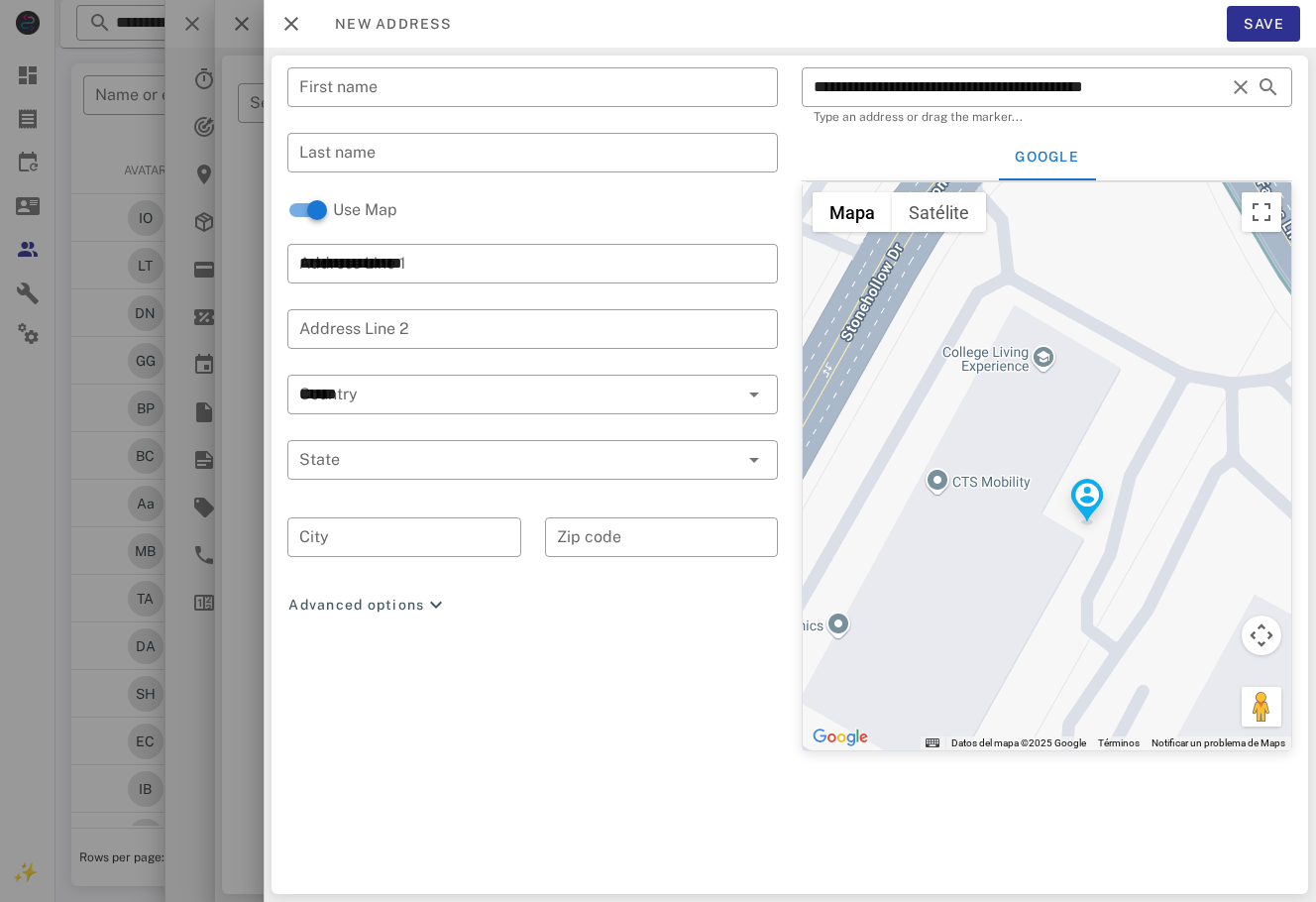 type on "**********" 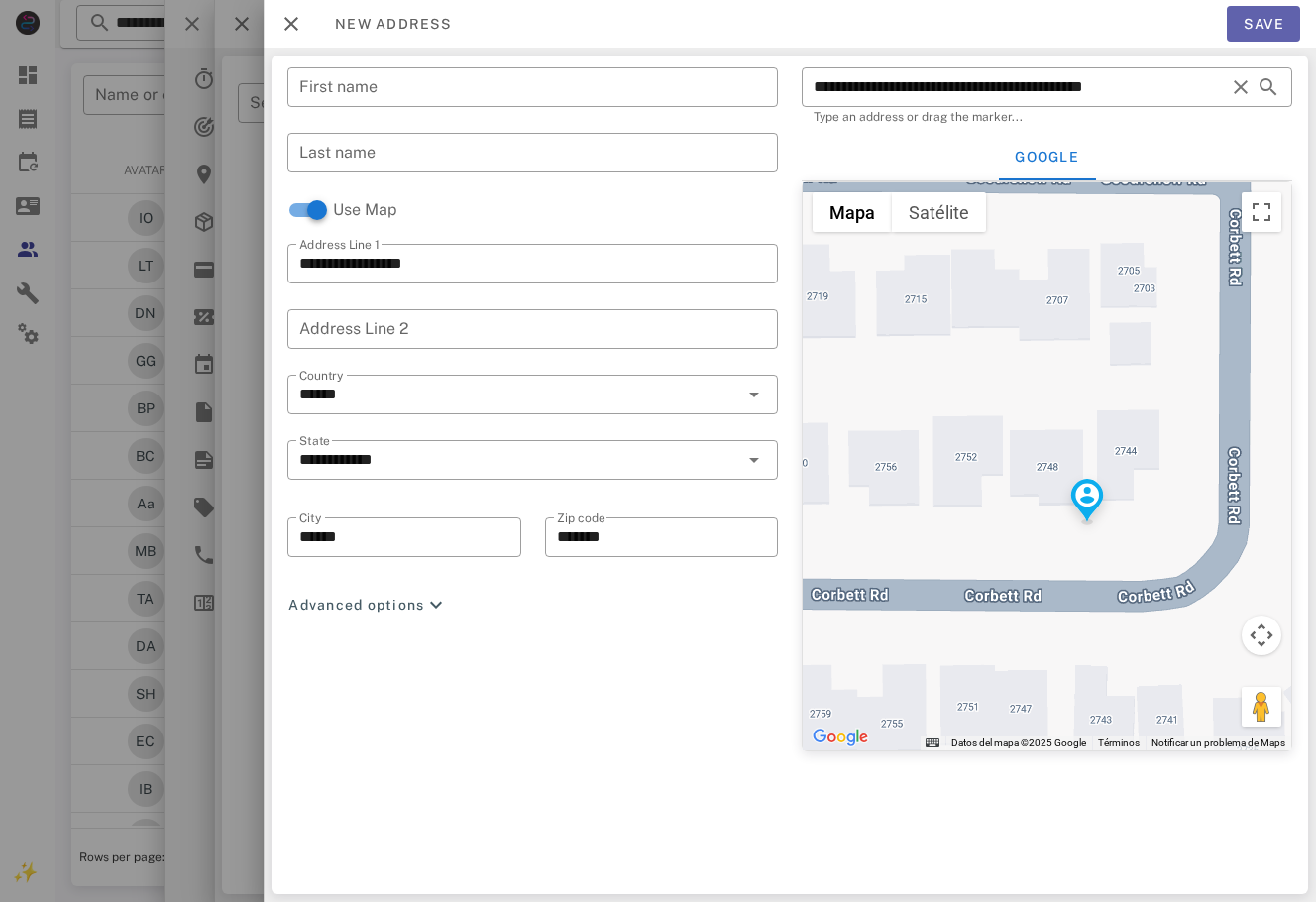 click on "Save" at bounding box center [1263, 24] 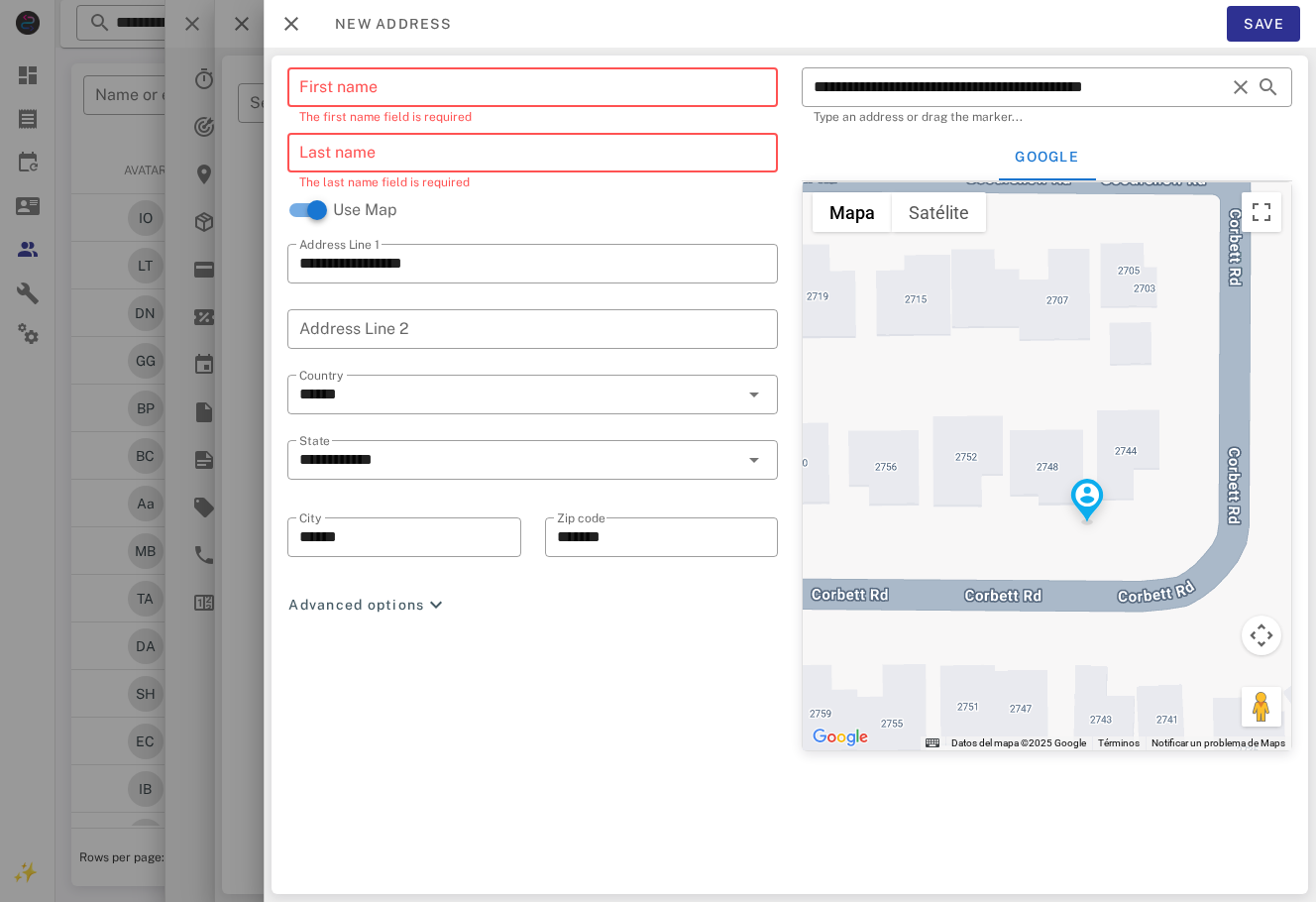 click on "First name" at bounding box center [532, 87] 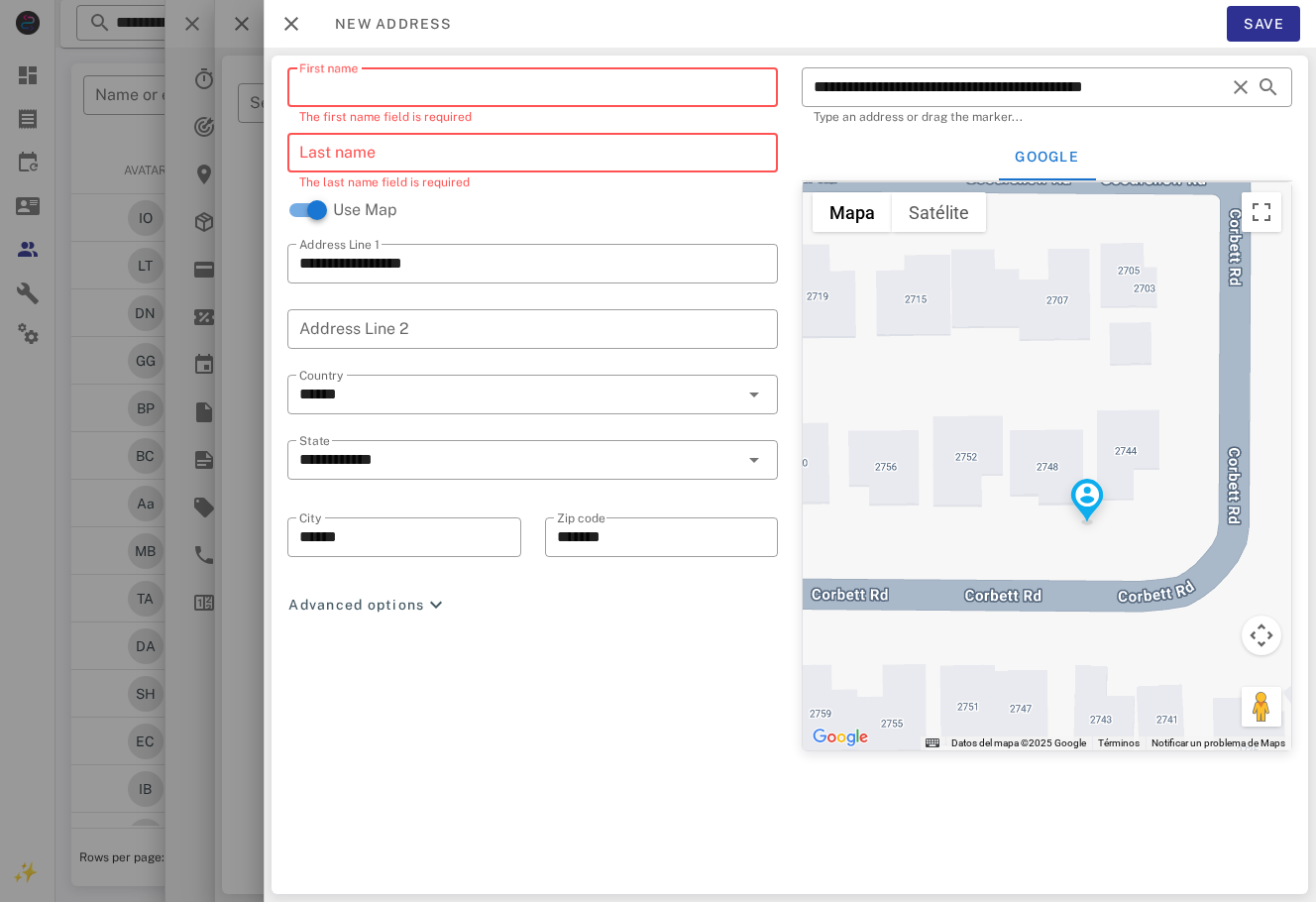 drag, startPoint x: 360, startPoint y: 81, endPoint x: 387, endPoint y: 86, distance: 27.45906 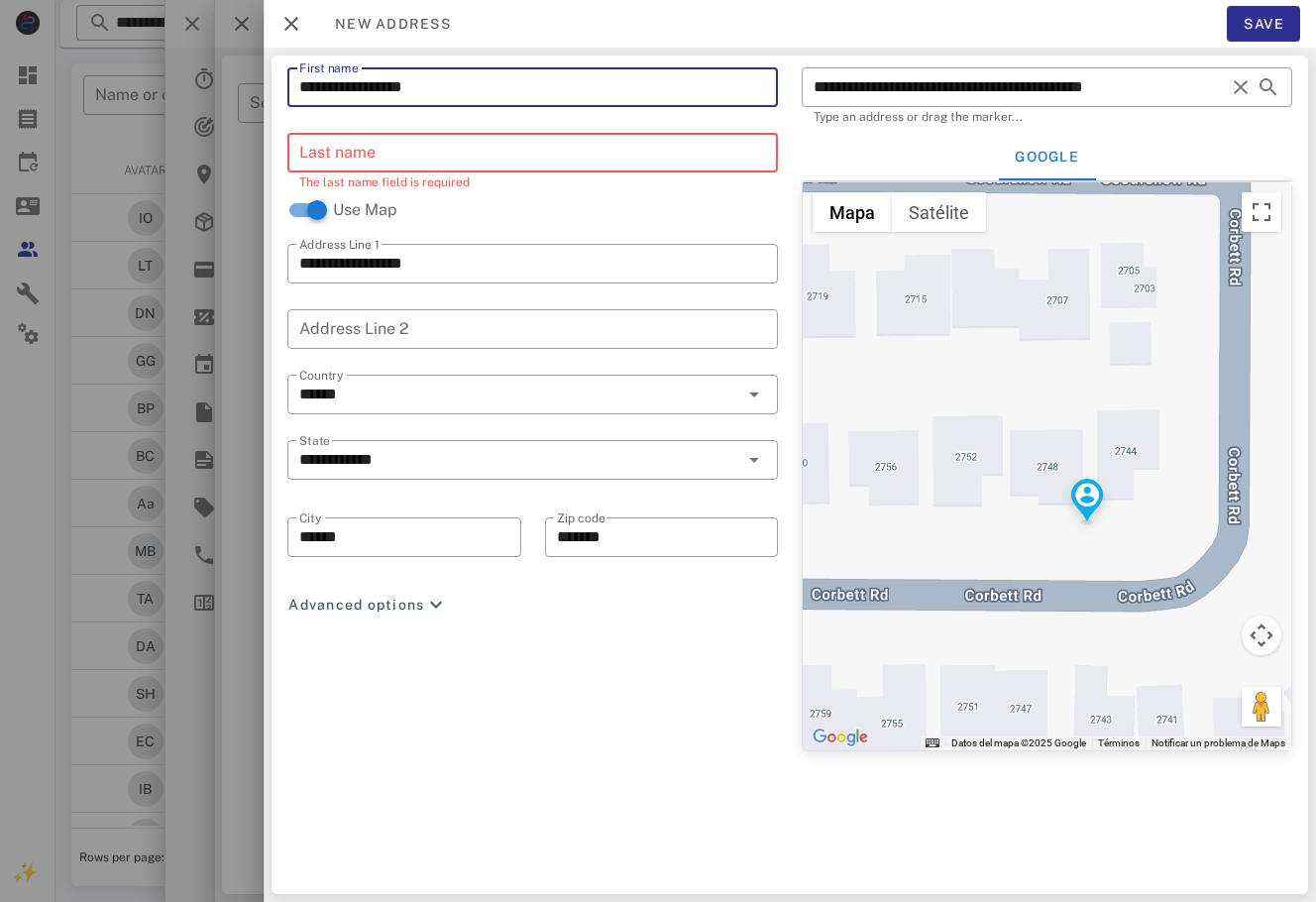drag, startPoint x: 424, startPoint y: 92, endPoint x: 349, endPoint y: 92, distance: 75 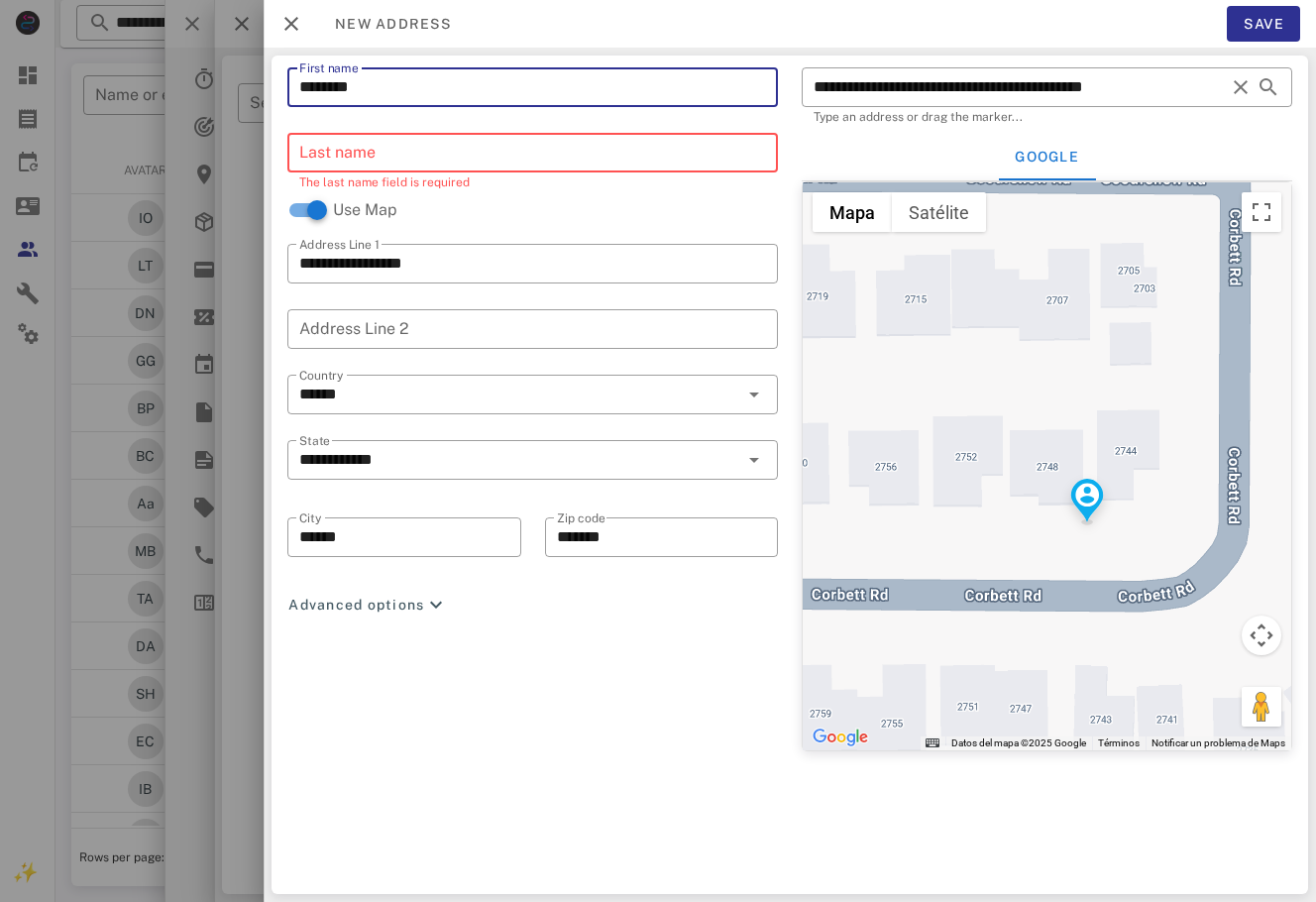 type on "******" 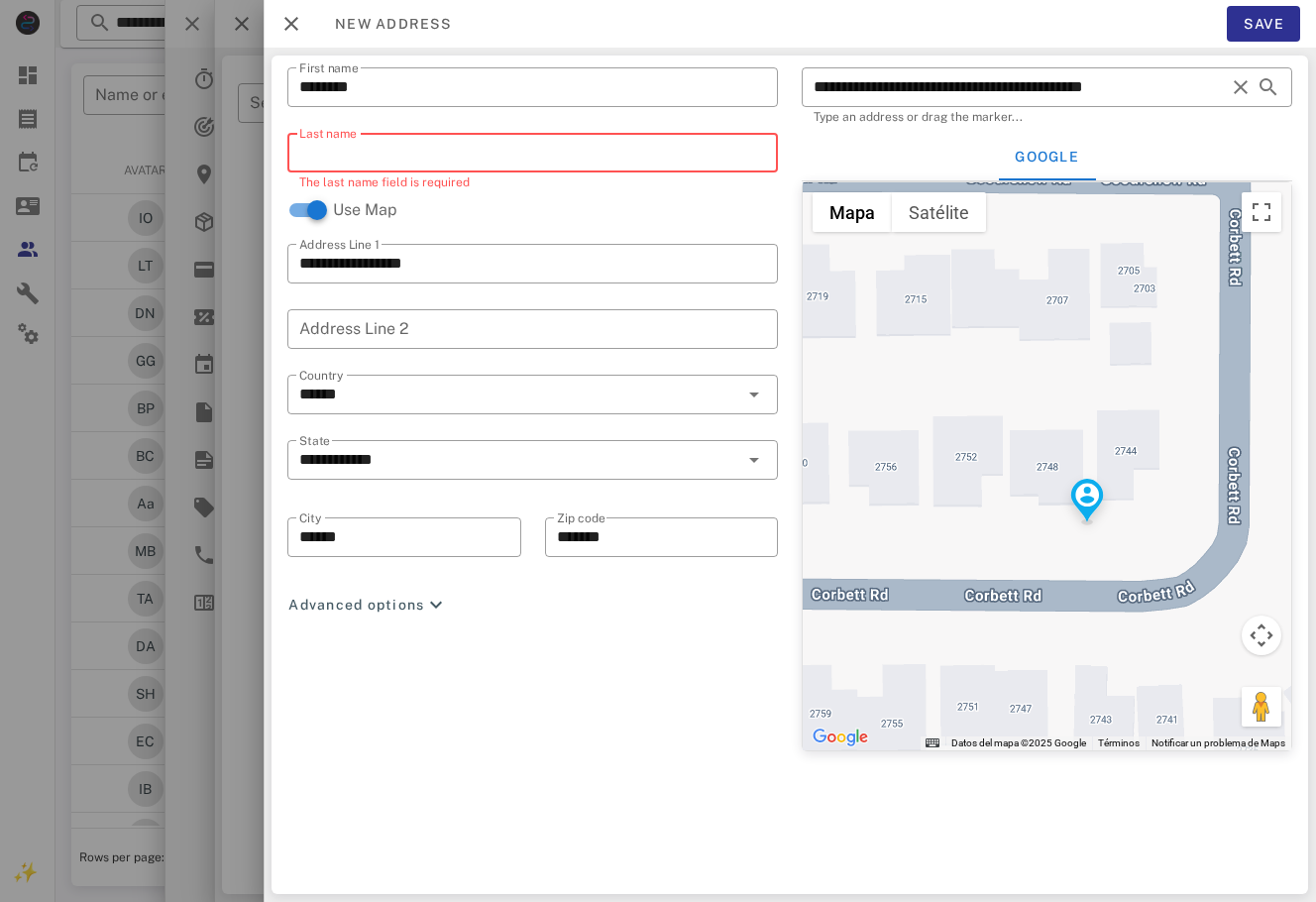 paste on "*********" 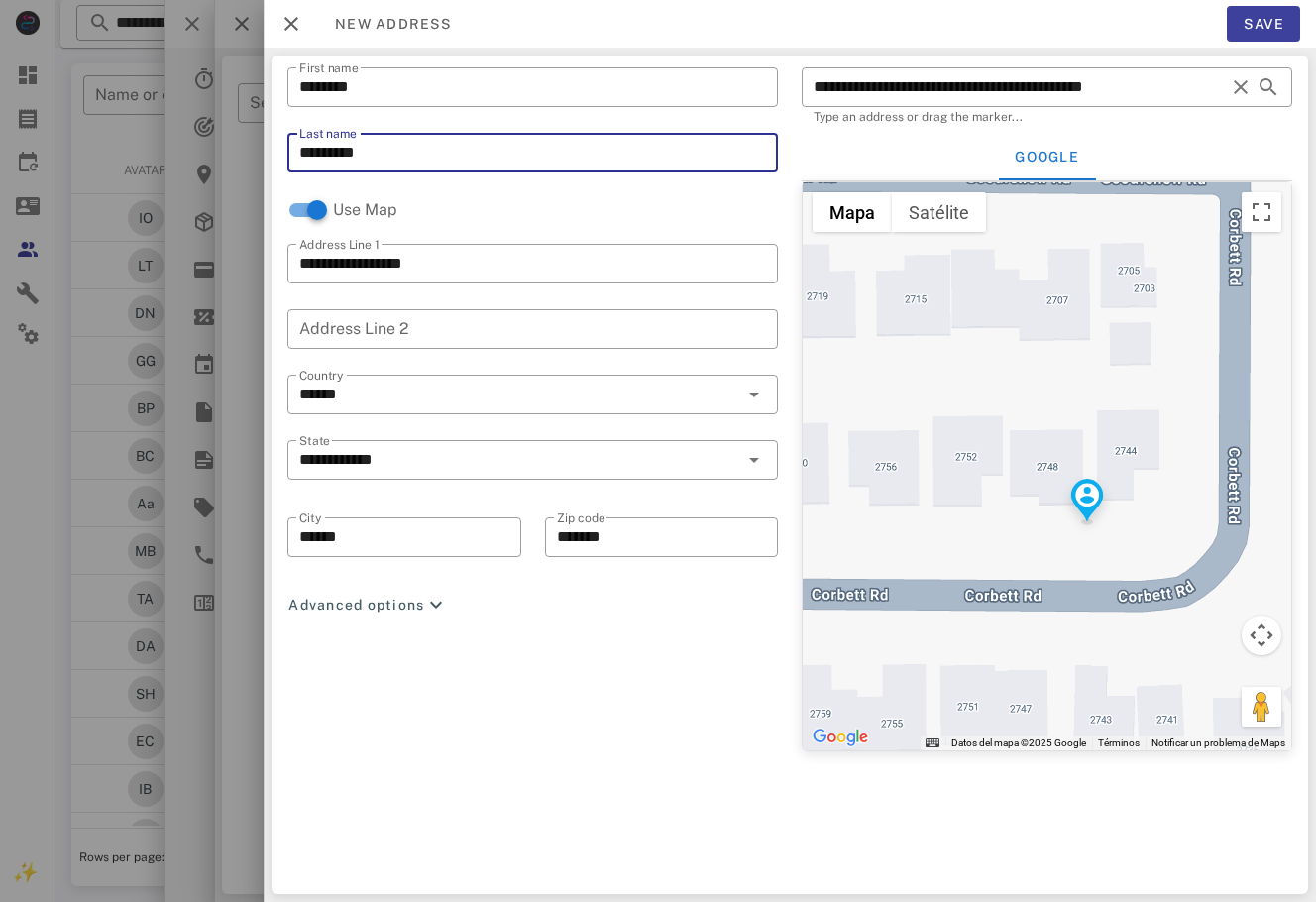 type on "*********" 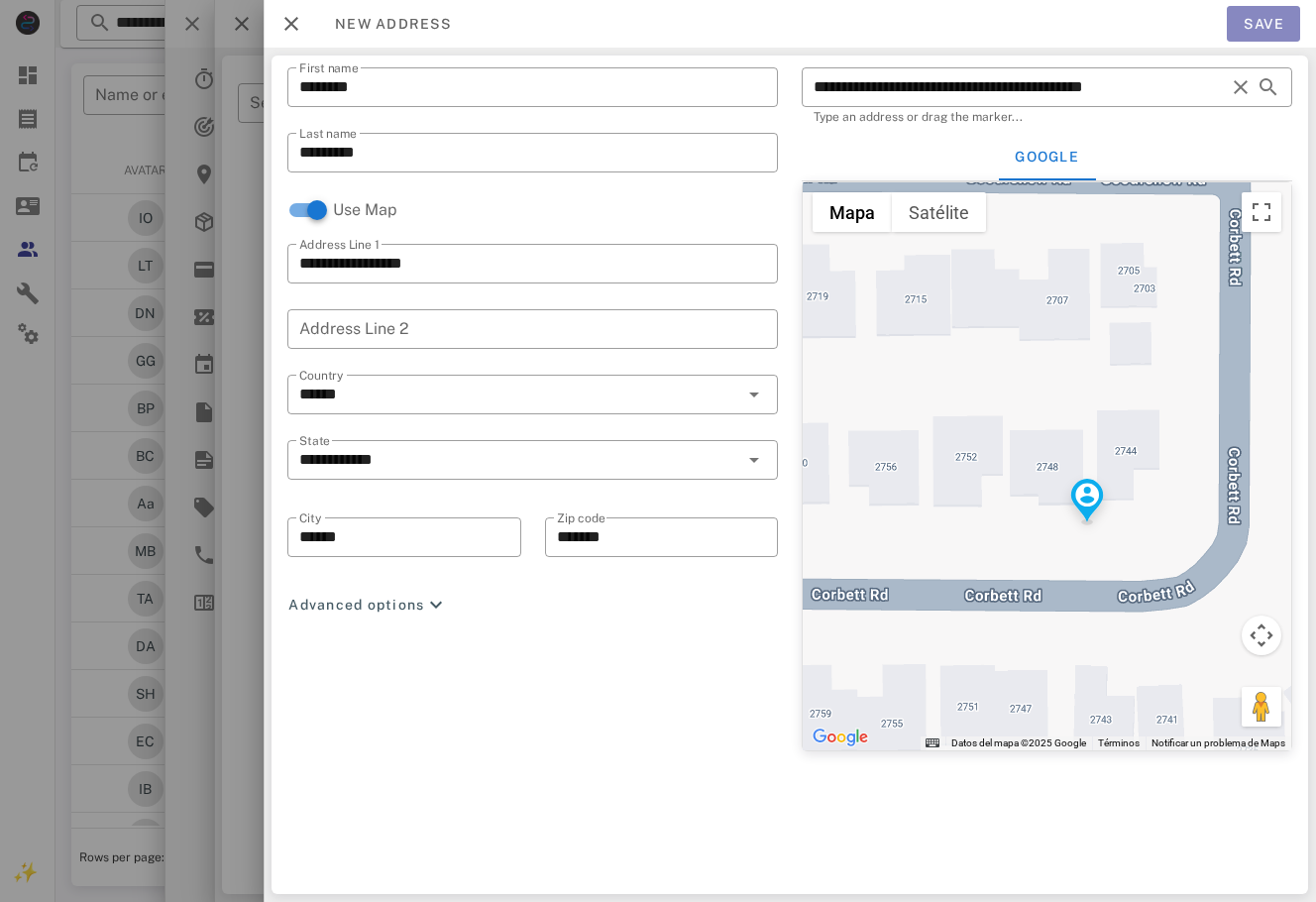 click on "Save" at bounding box center [1263, 24] 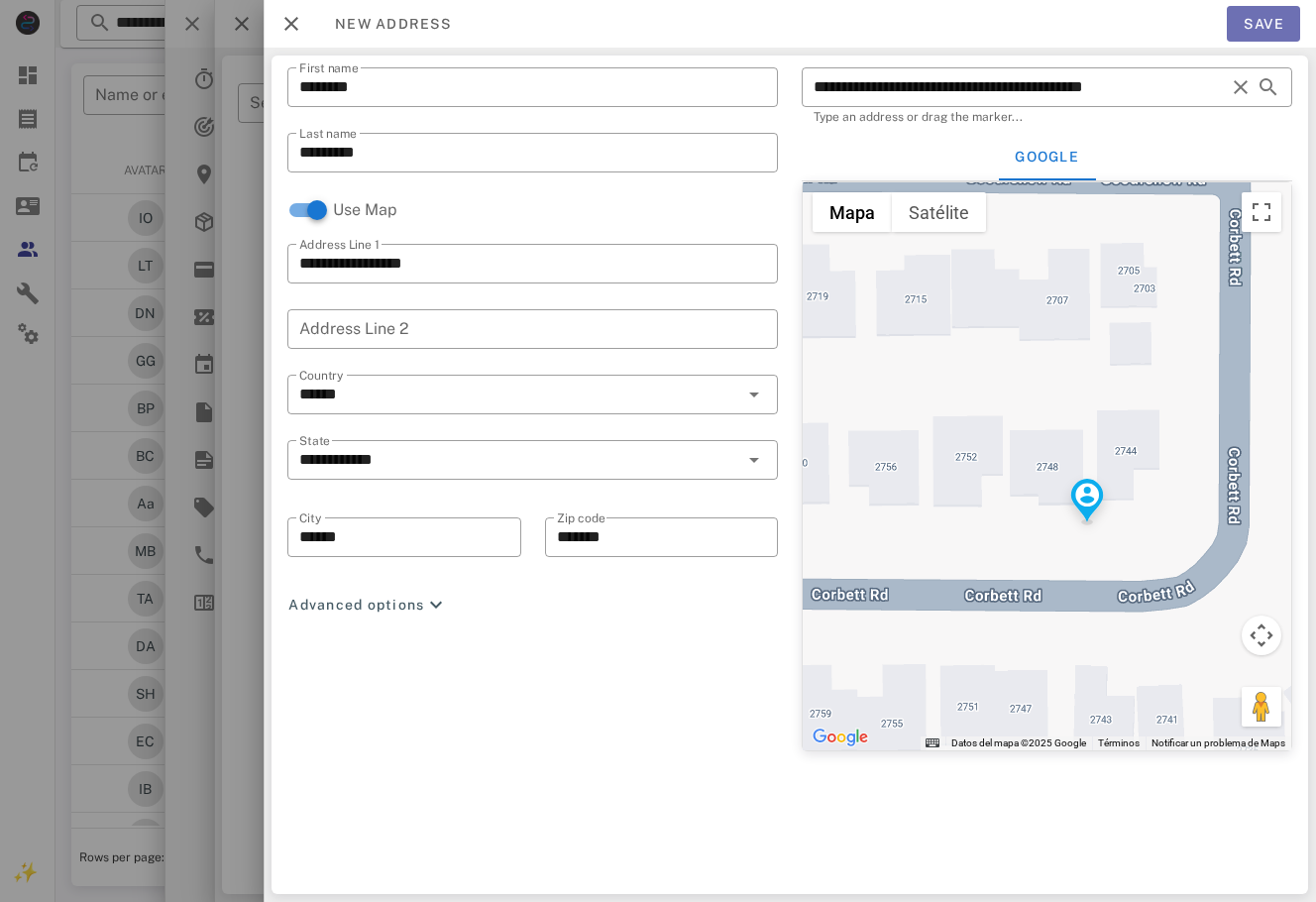 type on "**********" 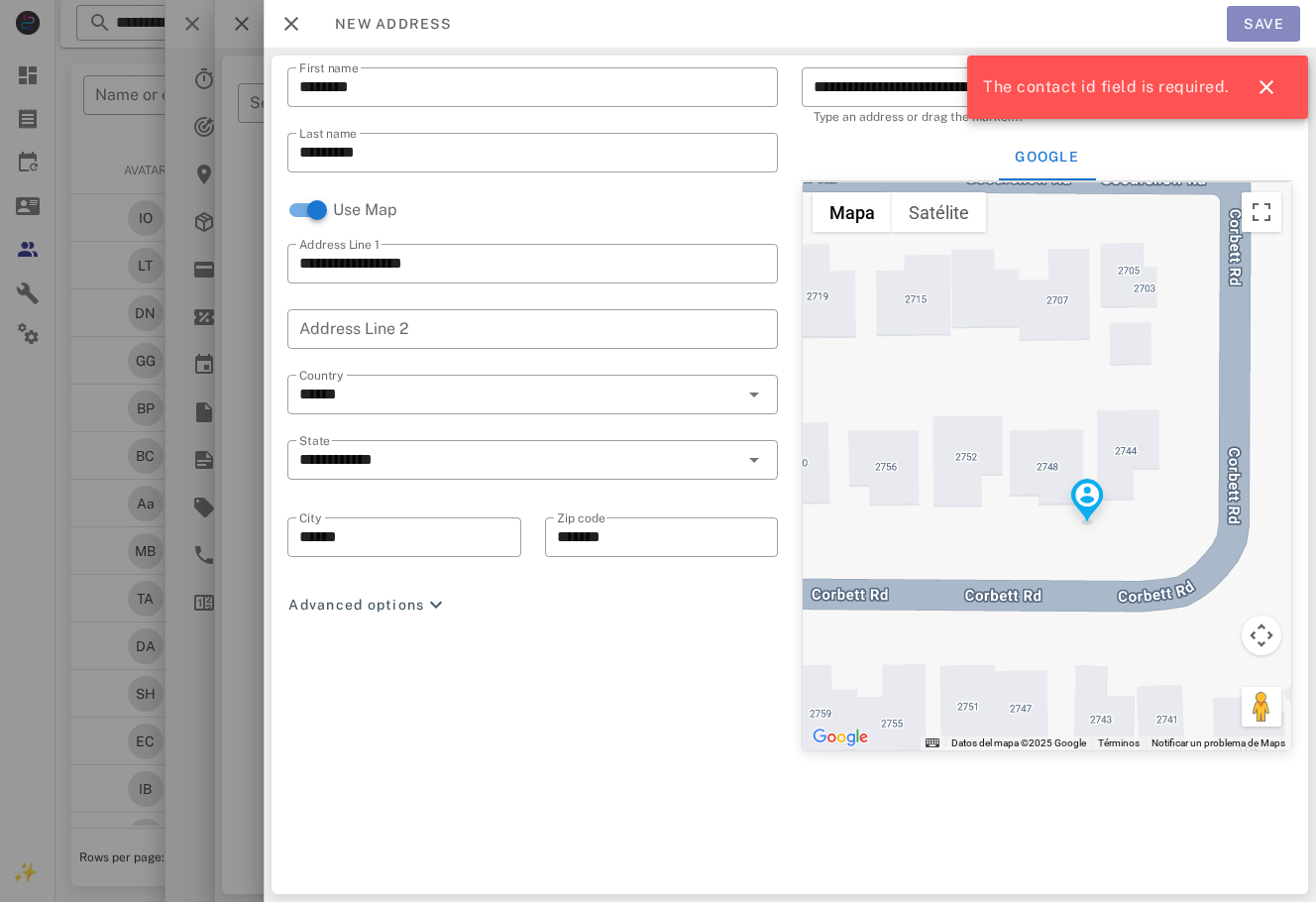 click on "Save" at bounding box center [1263, 24] 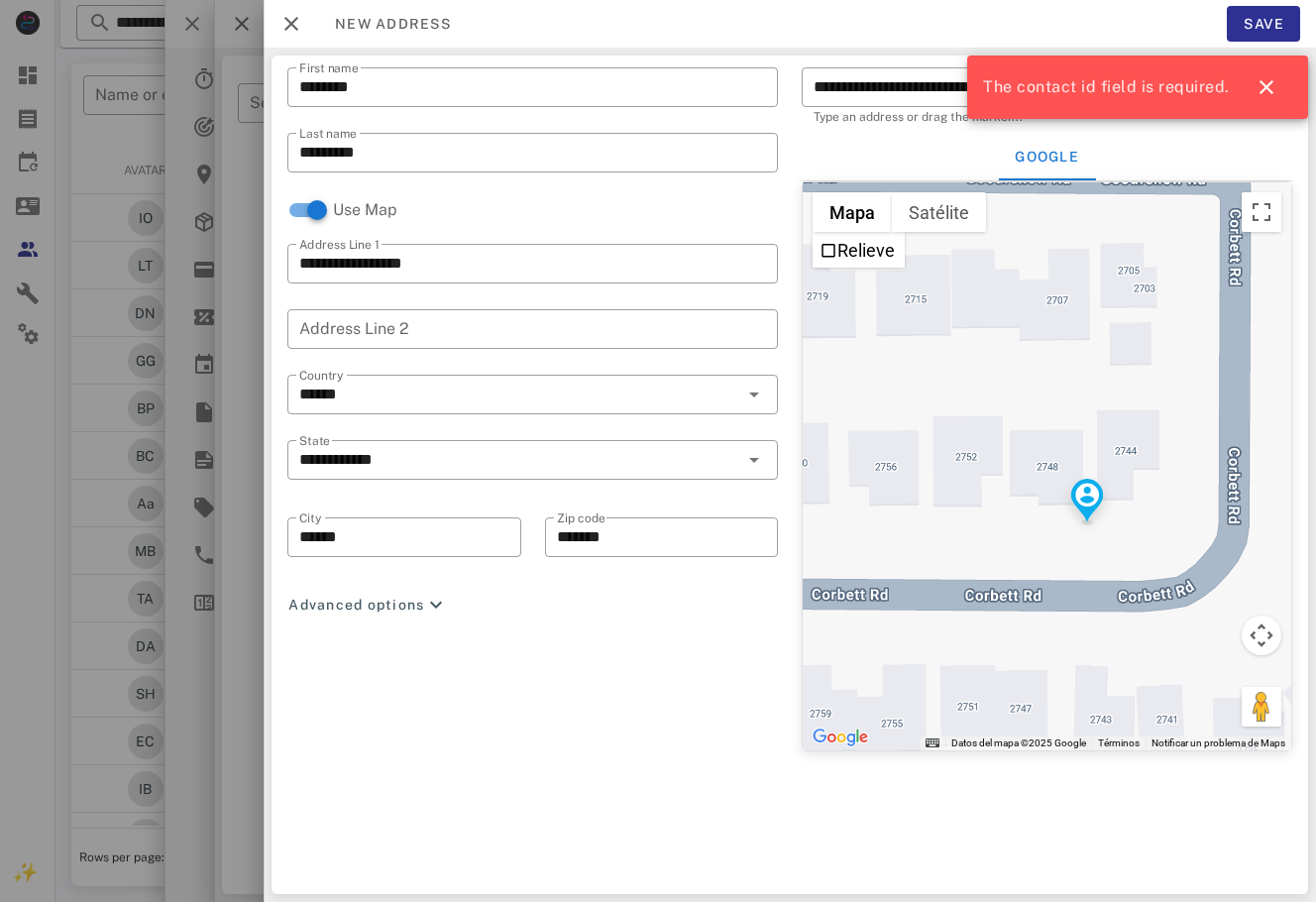 click on "GOOGLE" at bounding box center [1046, 157] 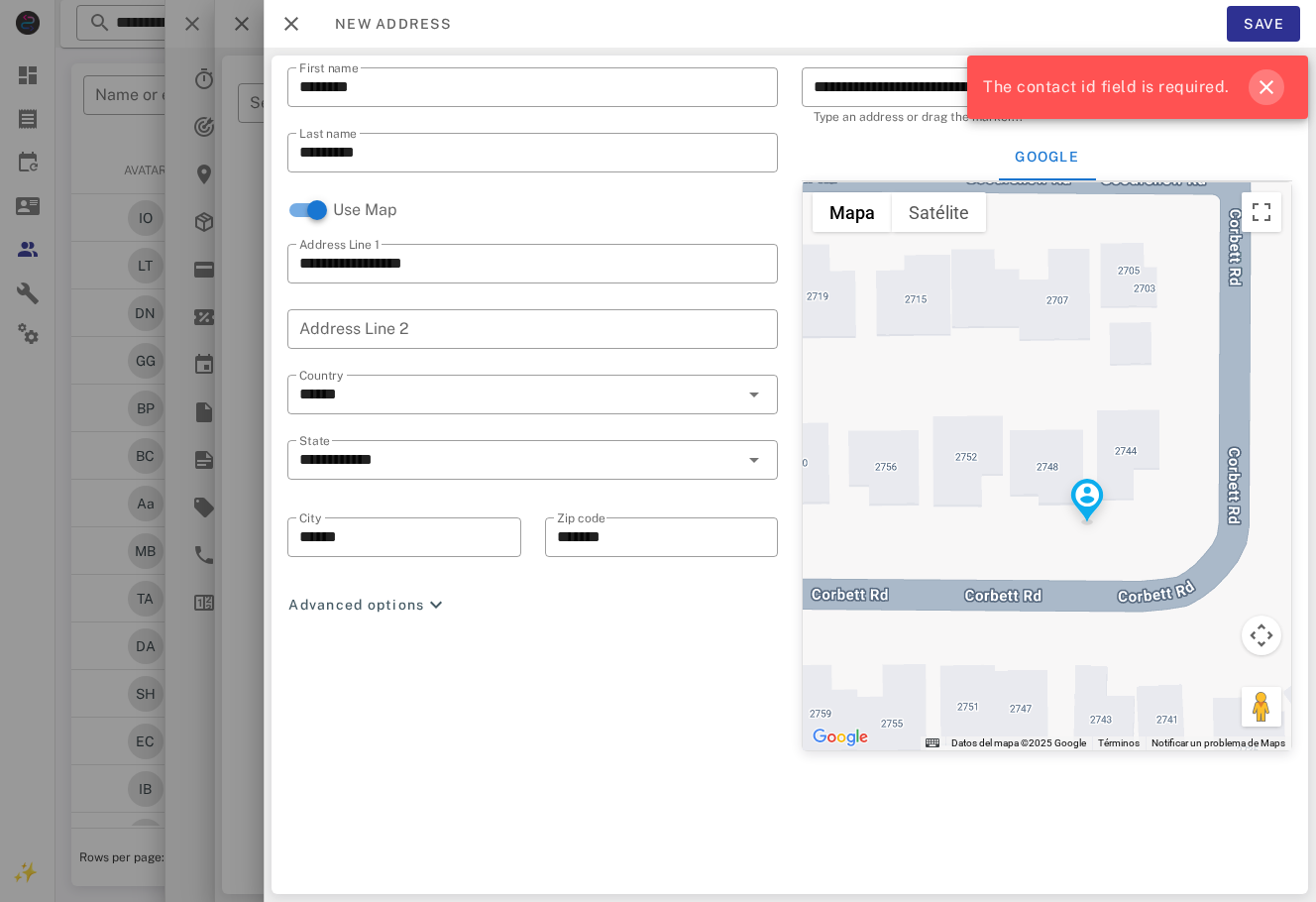 click at bounding box center [1266, 87] 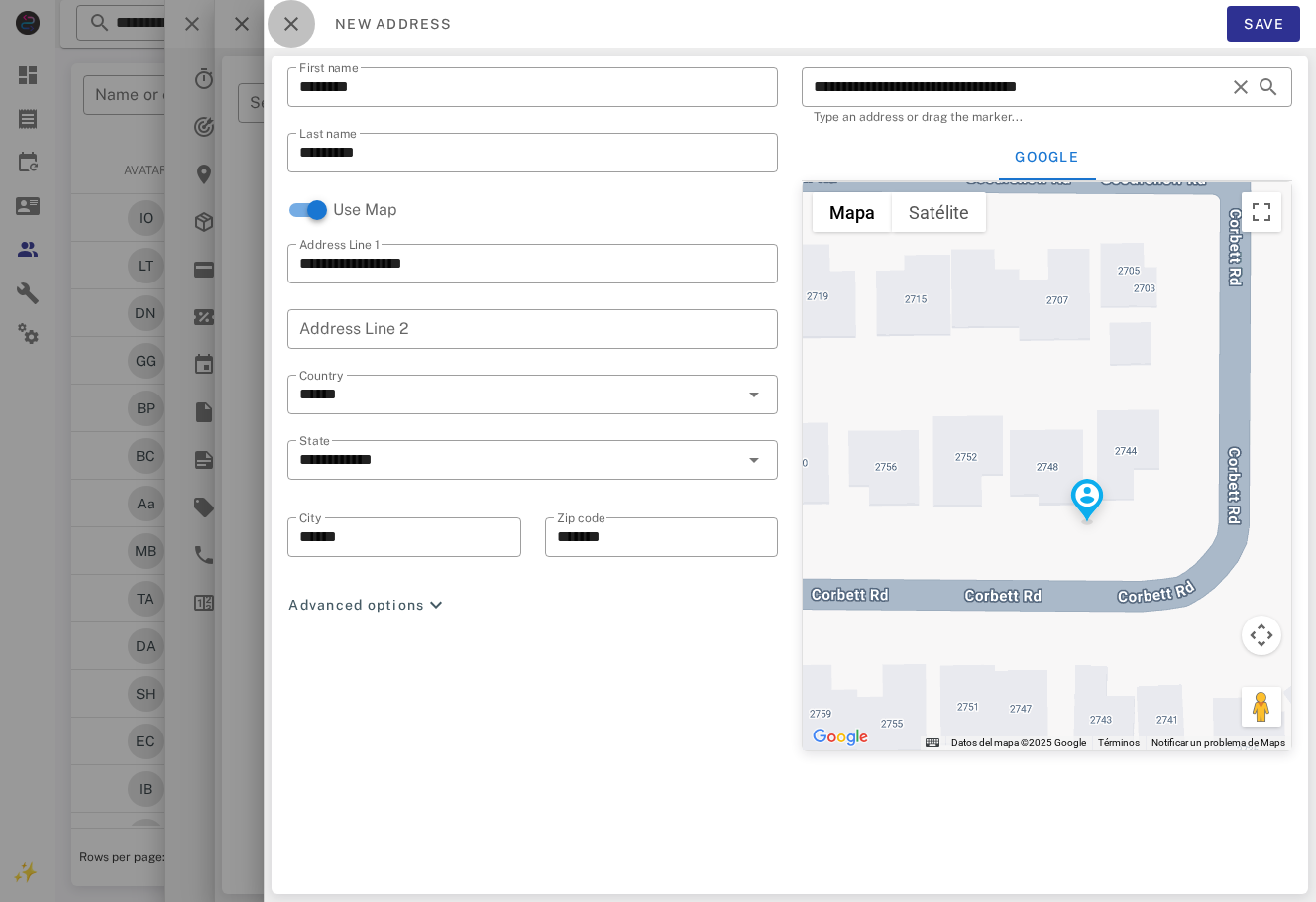 click at bounding box center (291, 24) 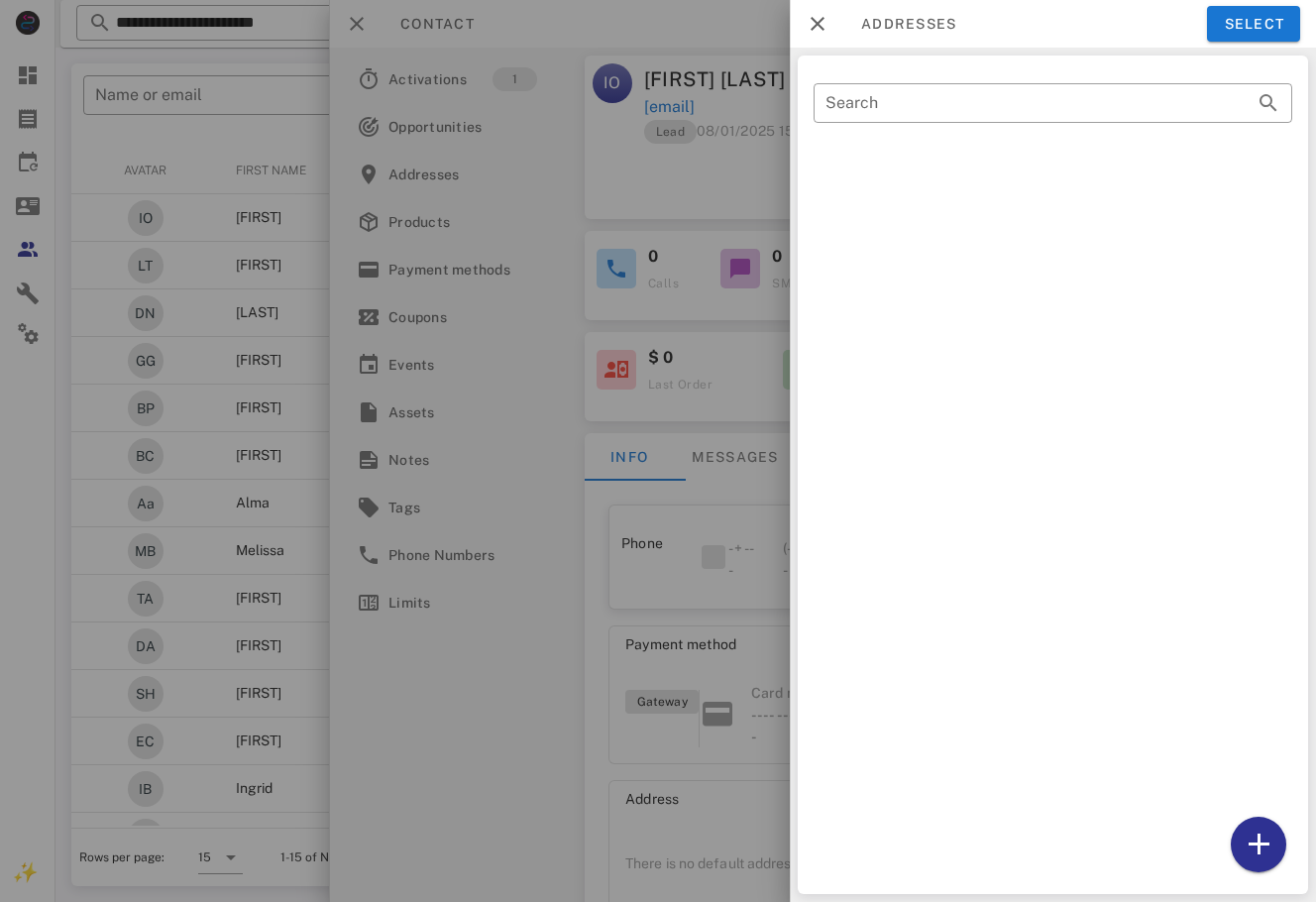 click at bounding box center [658, 451] 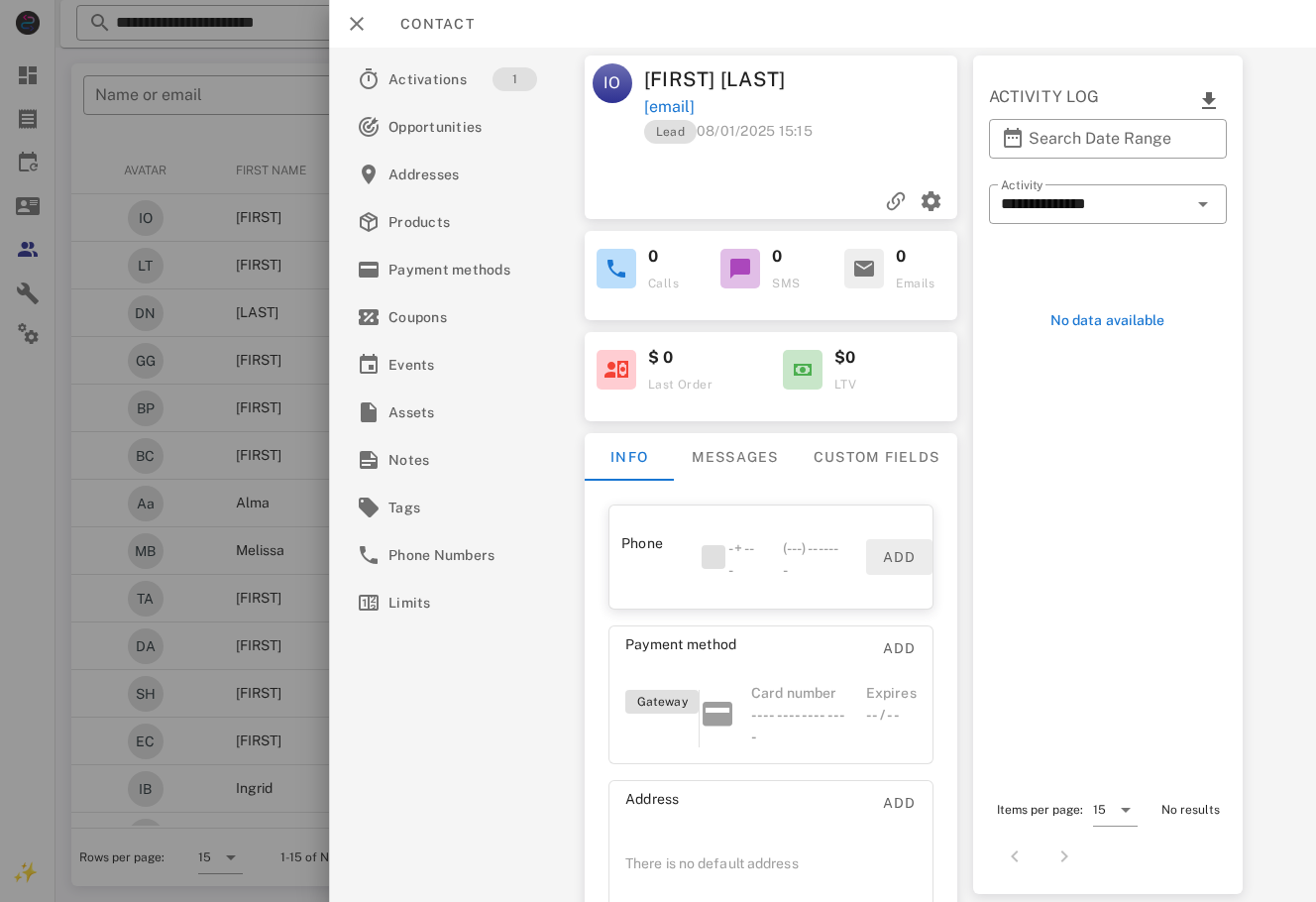 click on "Add" at bounding box center [899, 557] 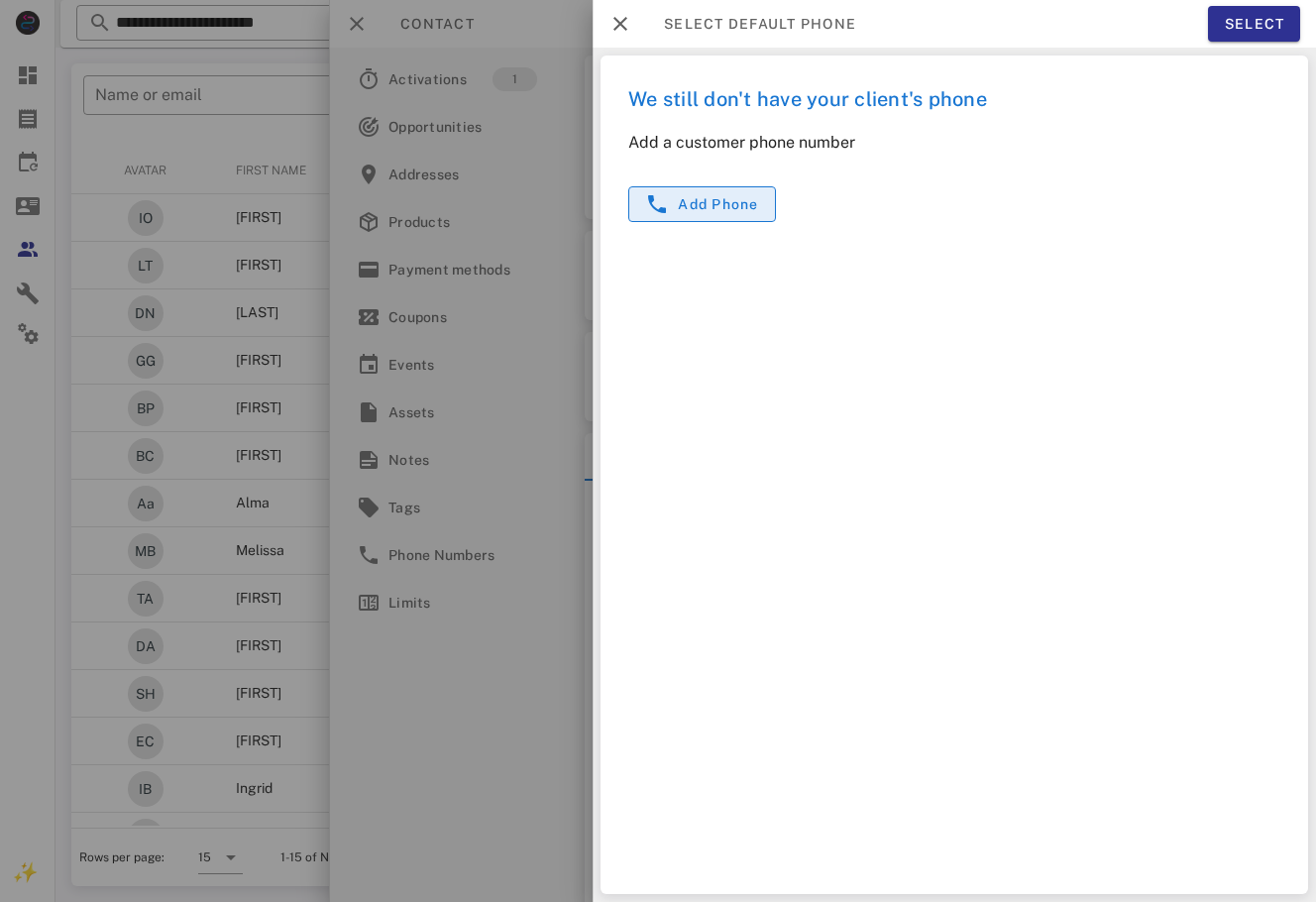 click on "Add phone" at bounding box center [702, 204] 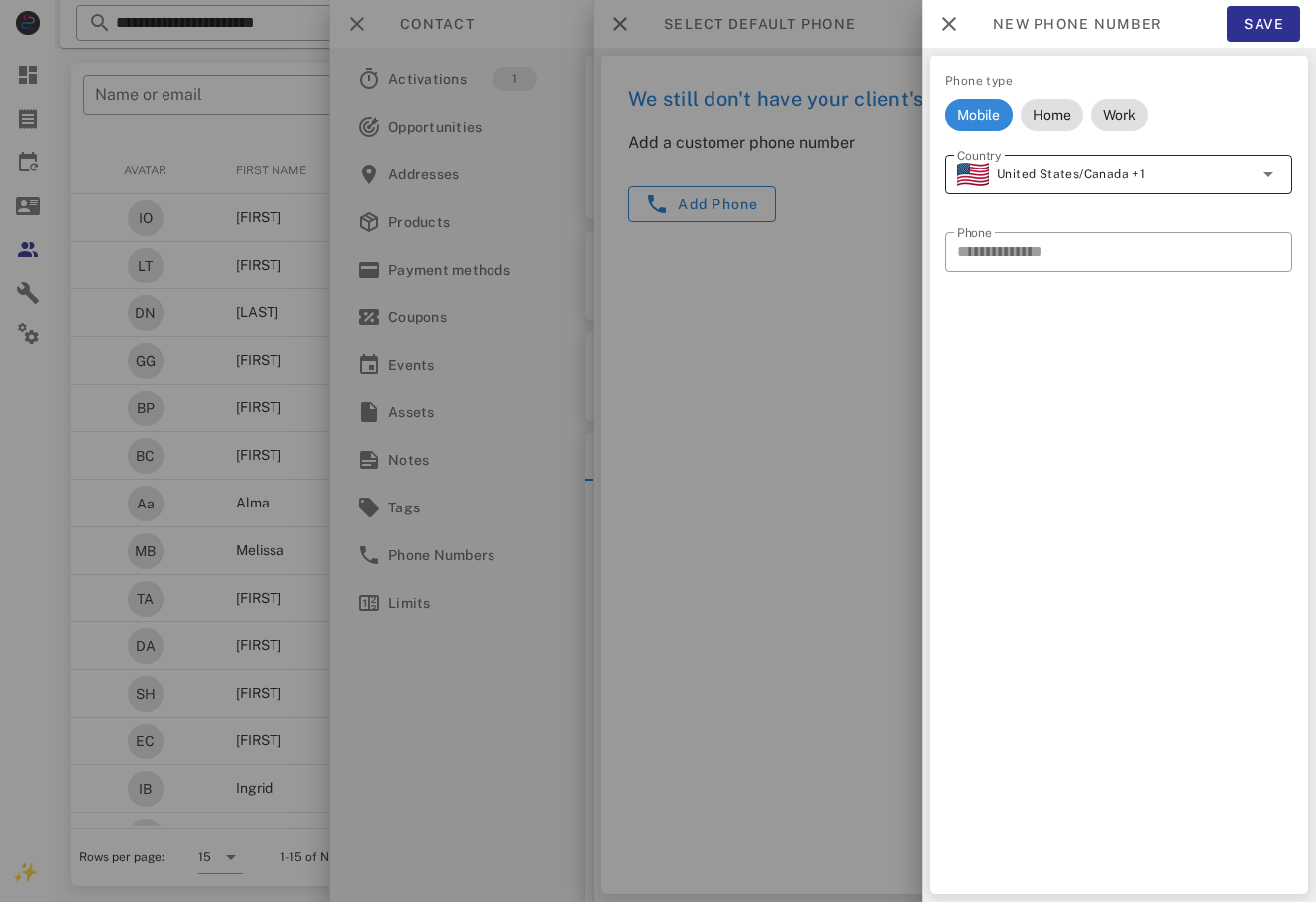 click on "United States/Canada +1" at bounding box center (1070, 174) 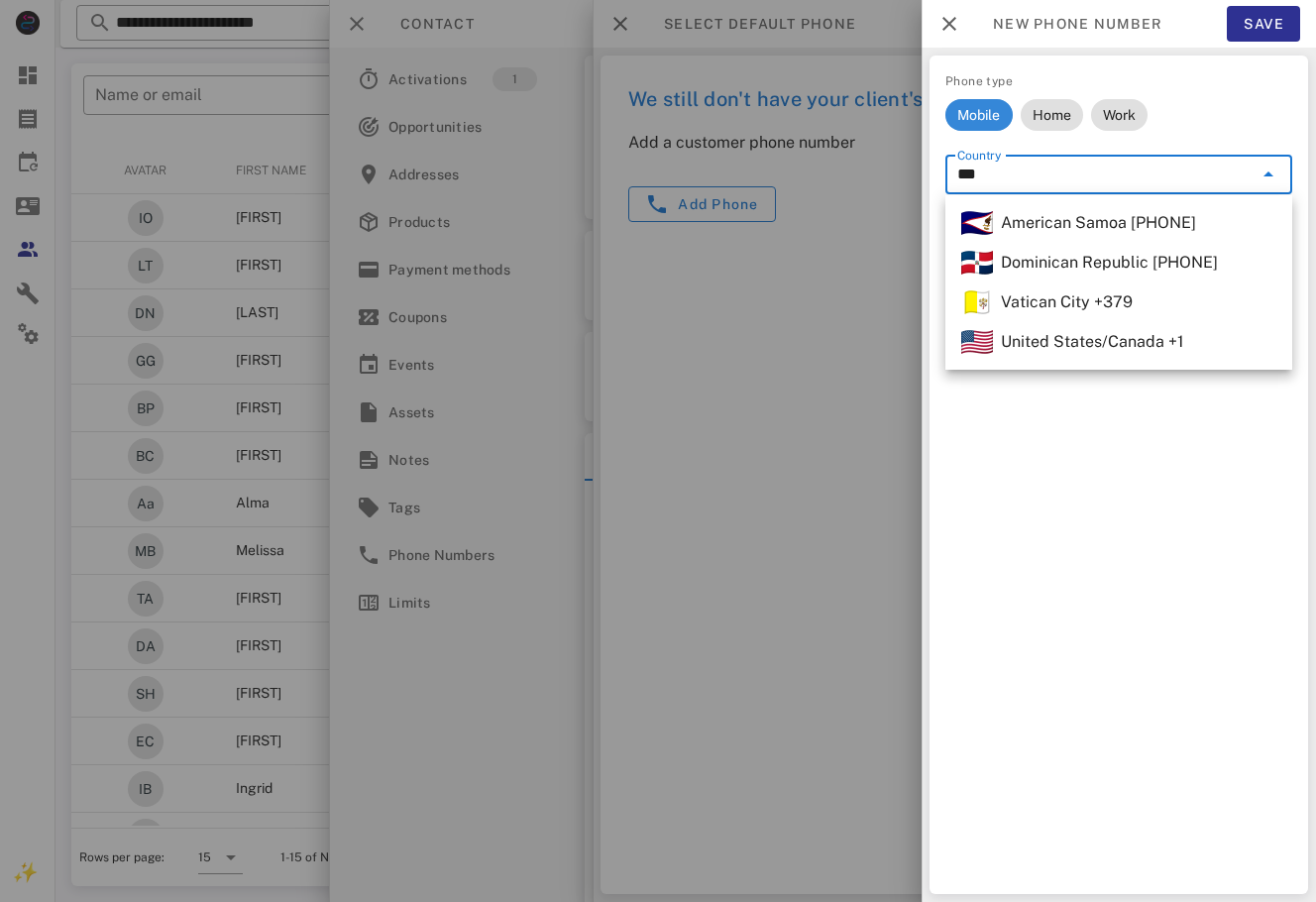 type on "****" 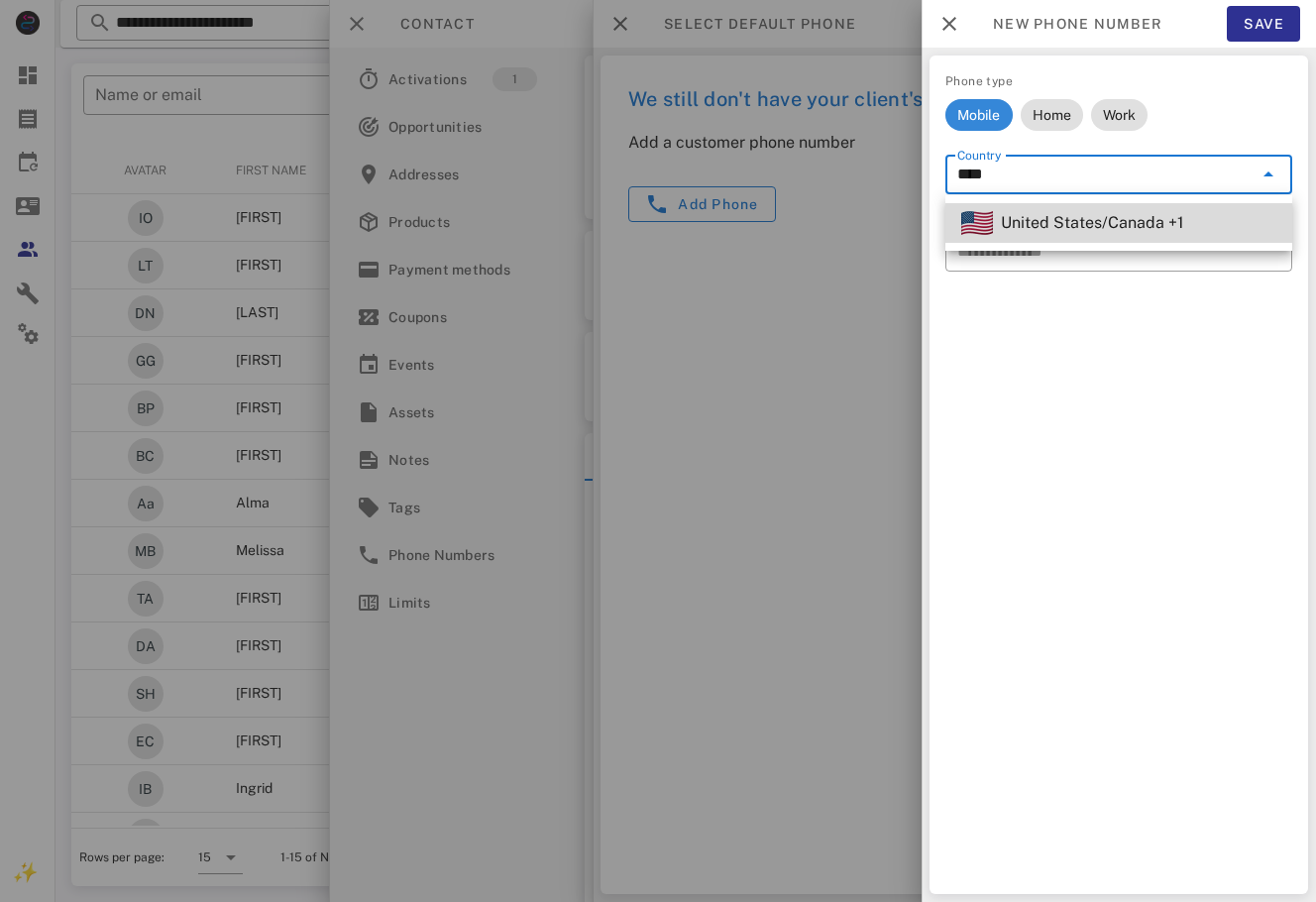 click on "United States/Canada +1" at bounding box center [1092, 223] 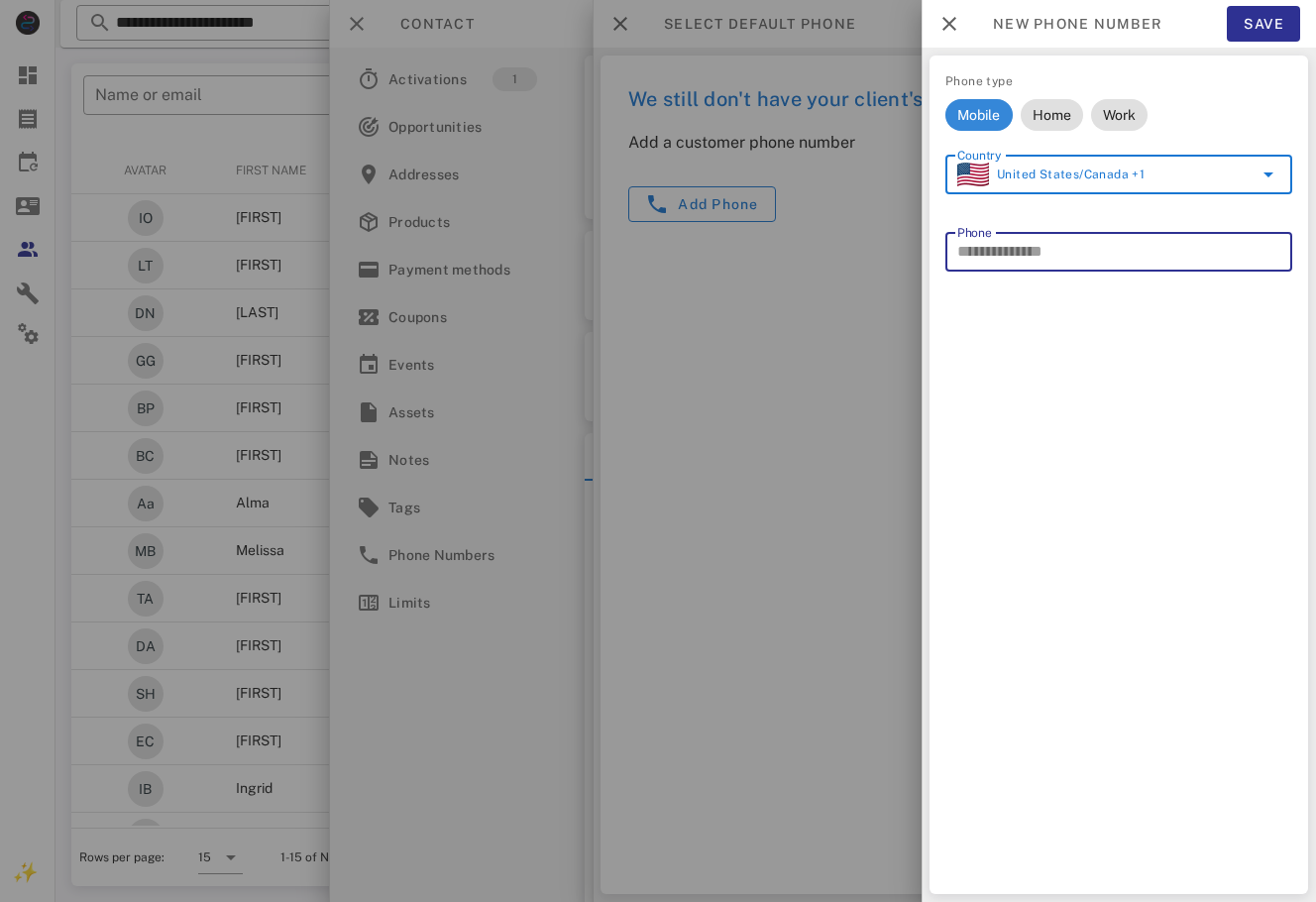 click on "Phone" at bounding box center (1119, 252) 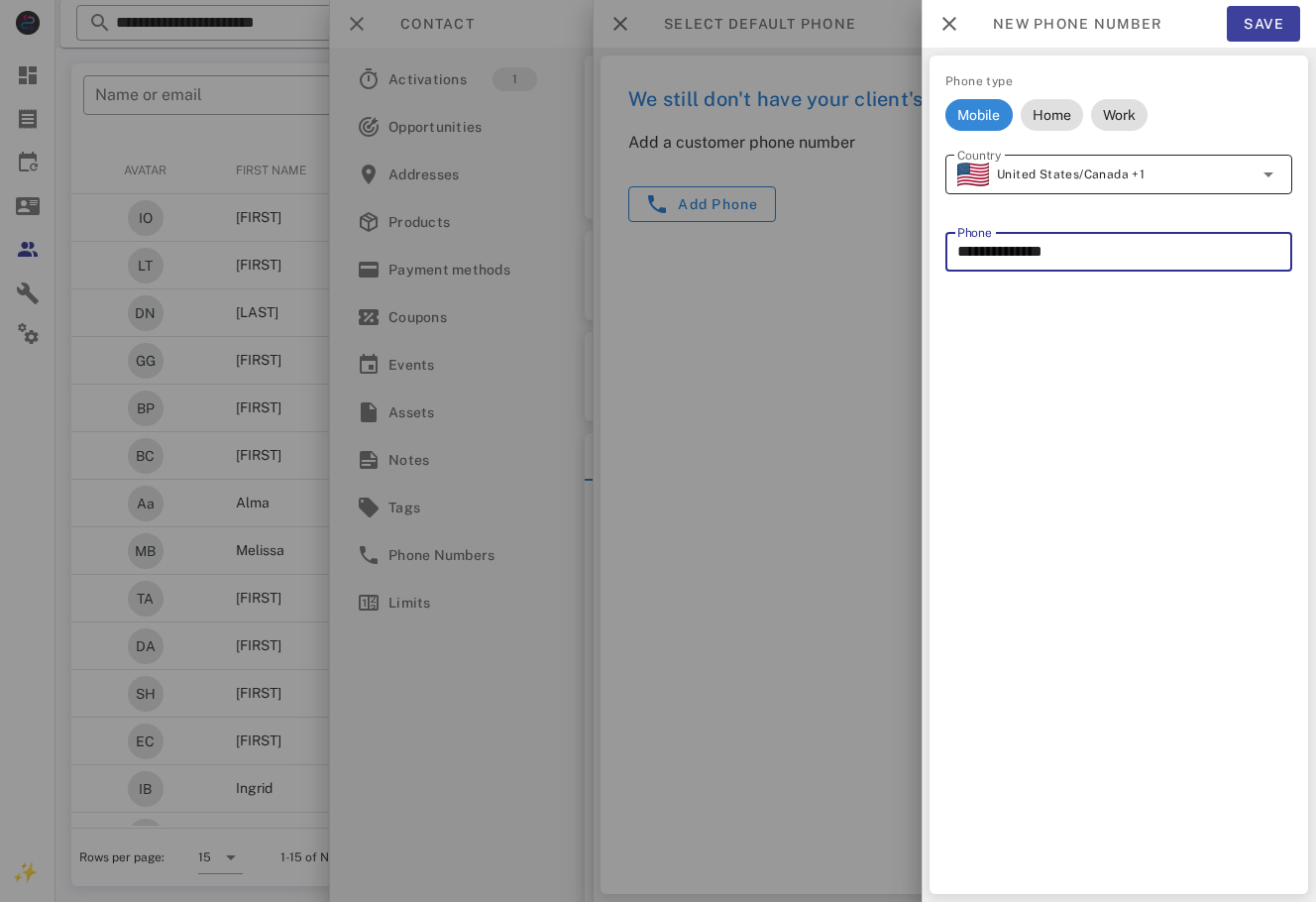 type on "**********" 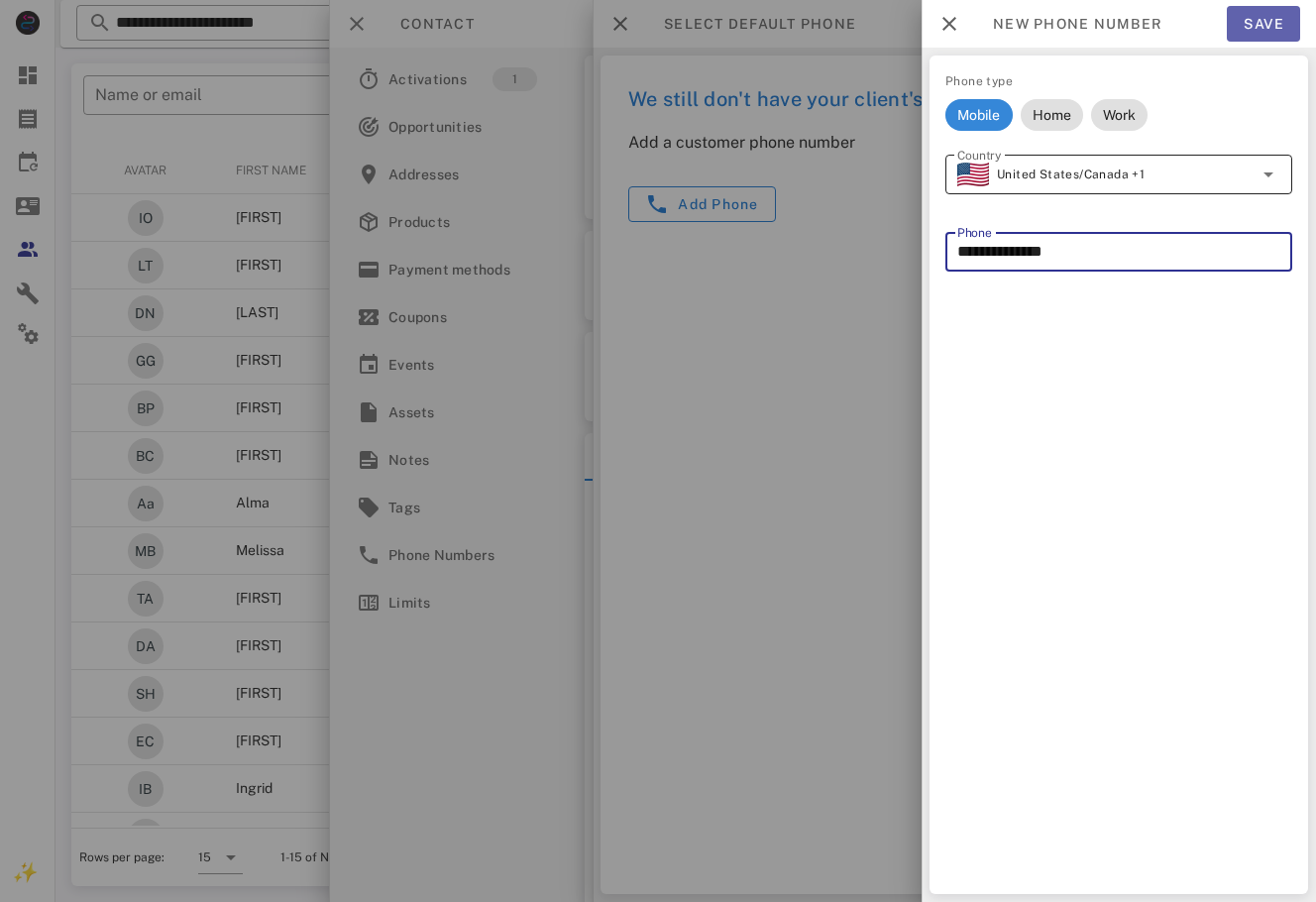 click on "Save" at bounding box center (1263, 24) 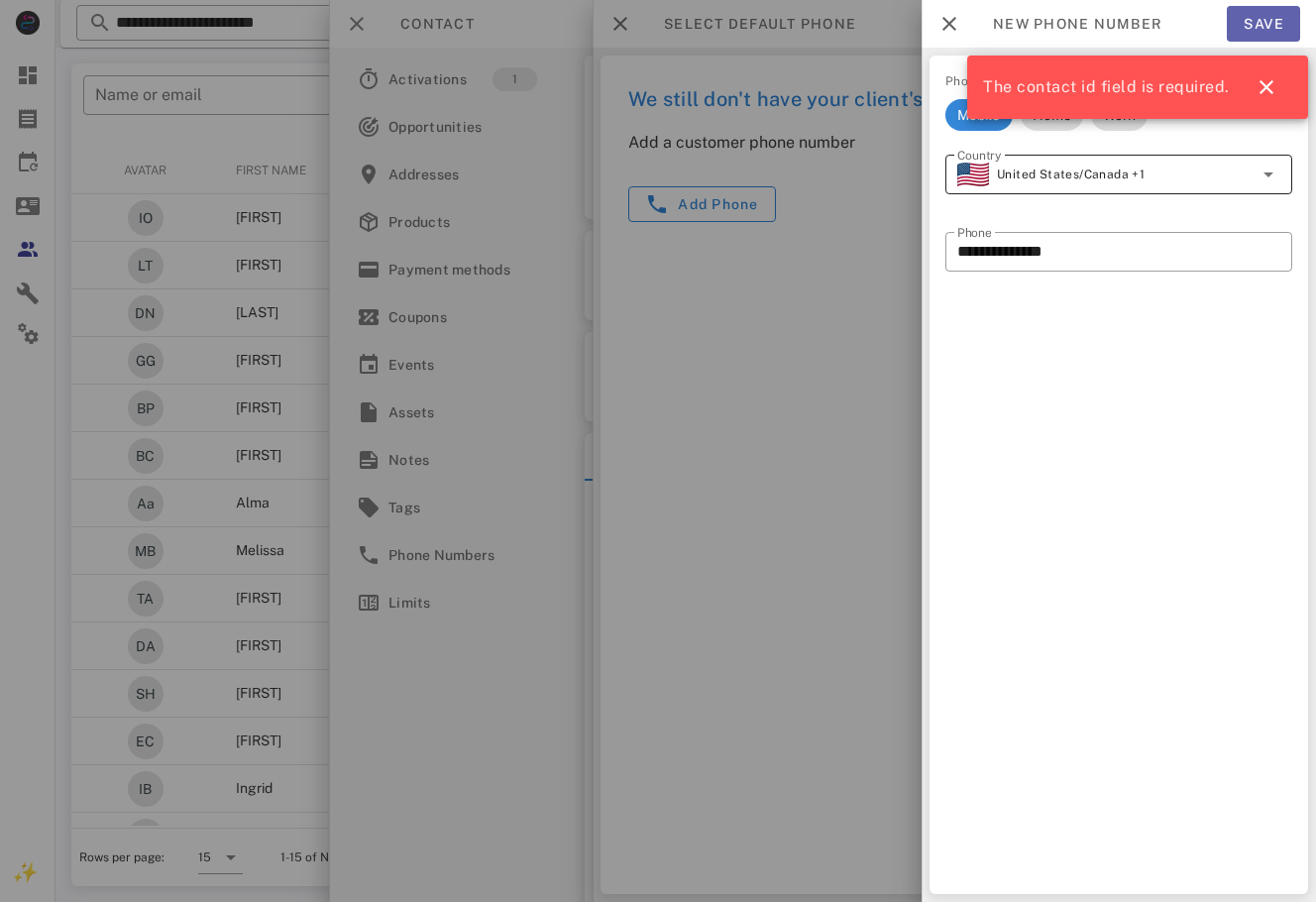 click on "Save" at bounding box center [1263, 24] 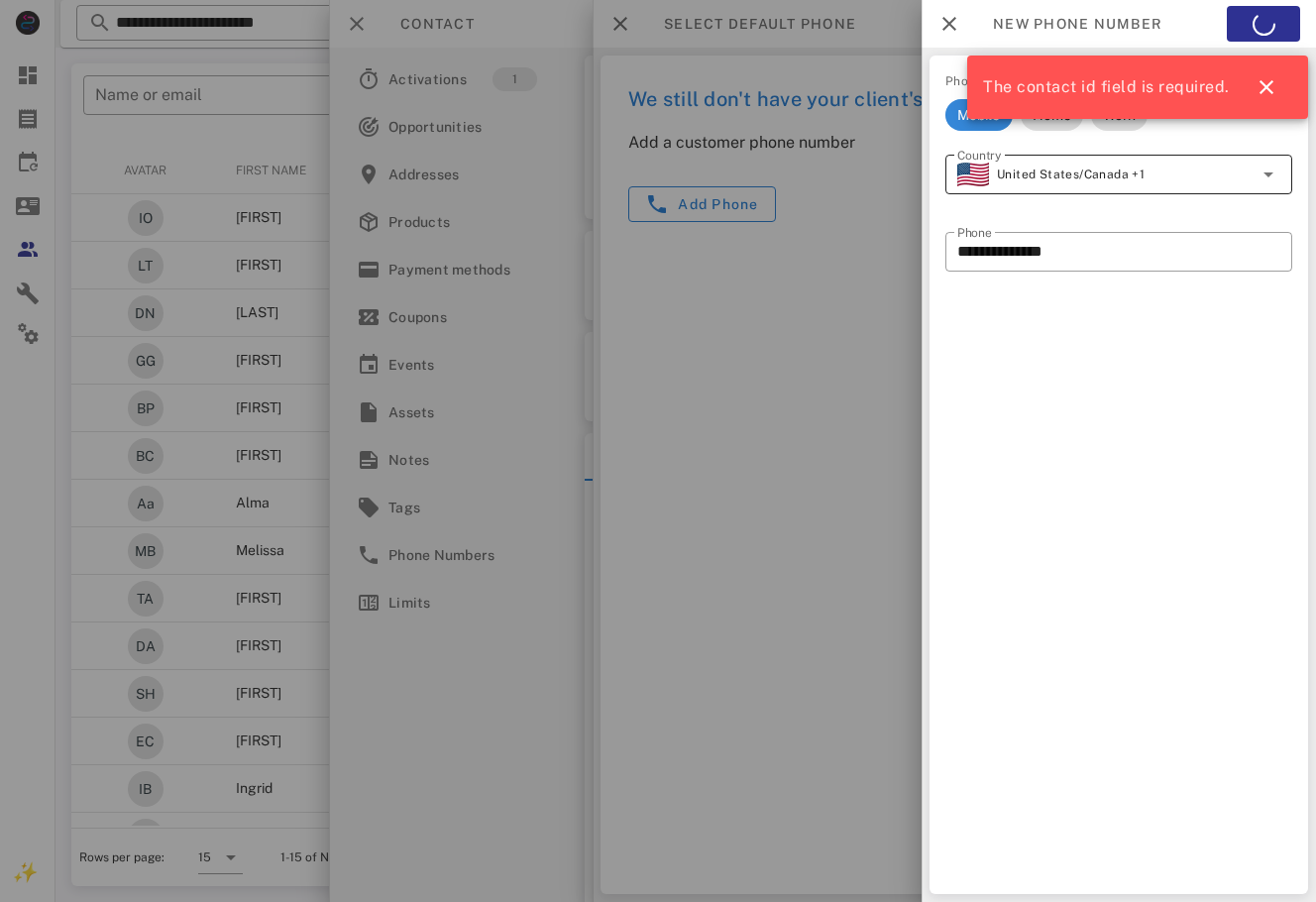 click at bounding box center (658, 451) 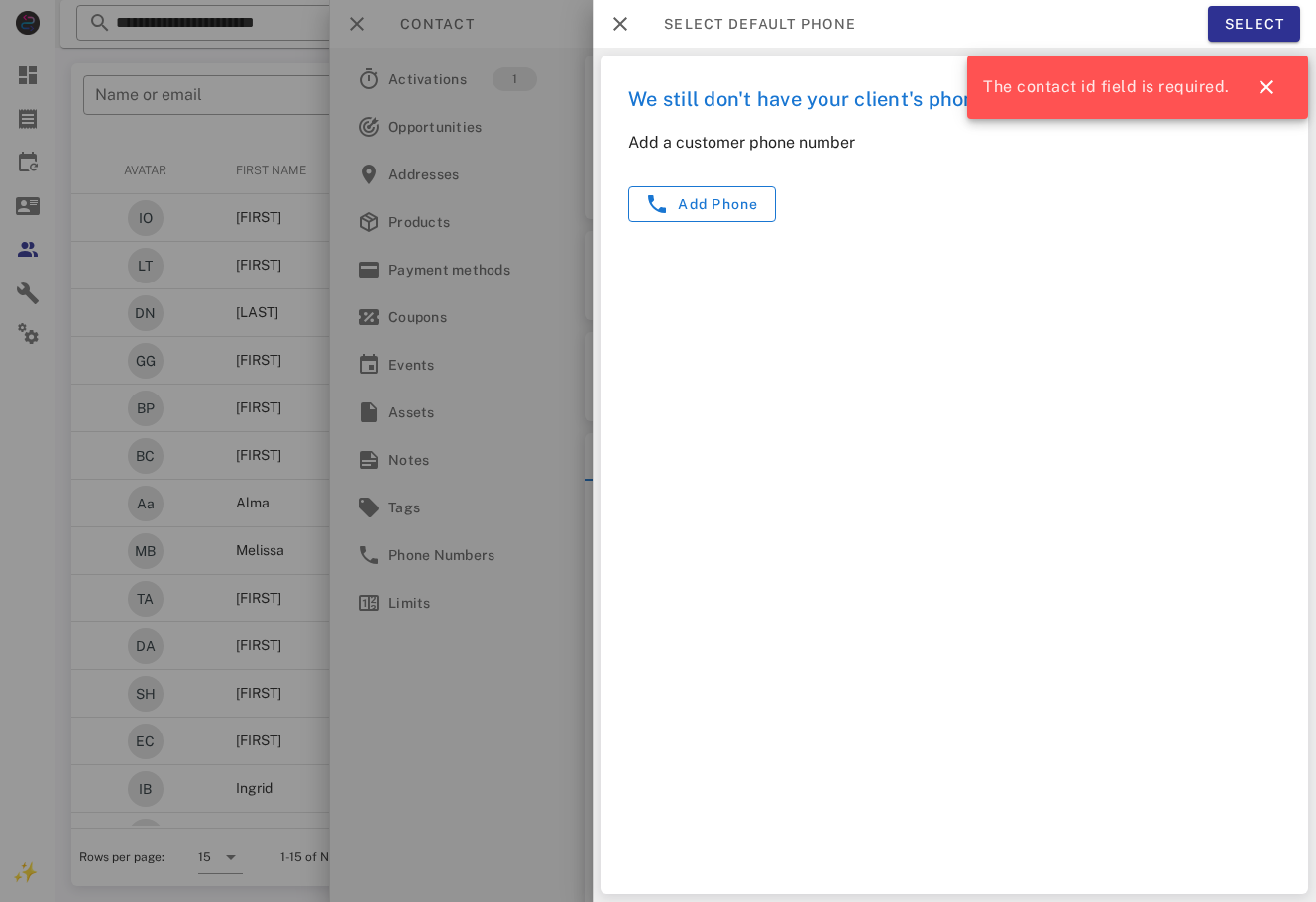 click at bounding box center [658, 451] 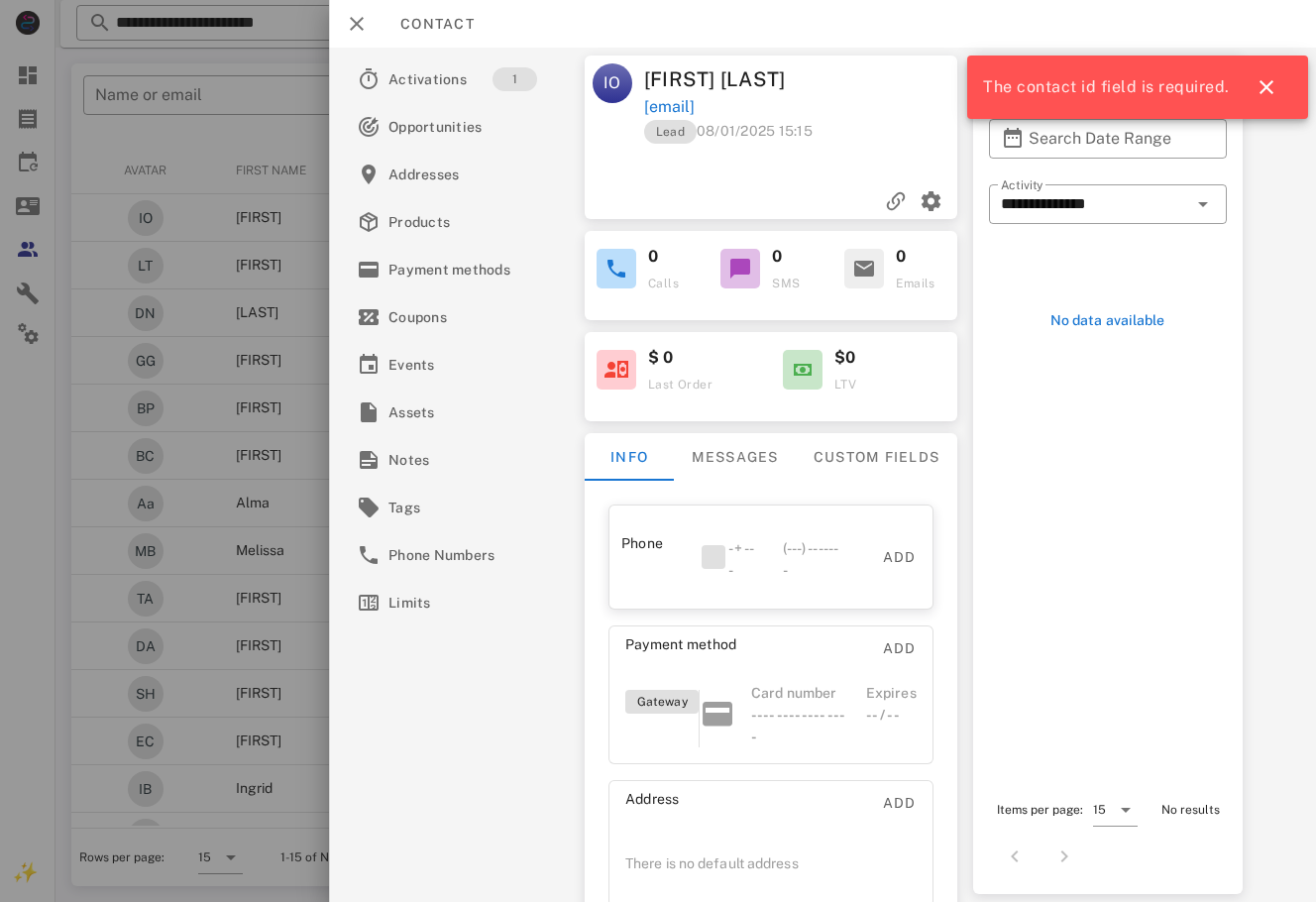 click on "Contact" at bounding box center (822, 24) 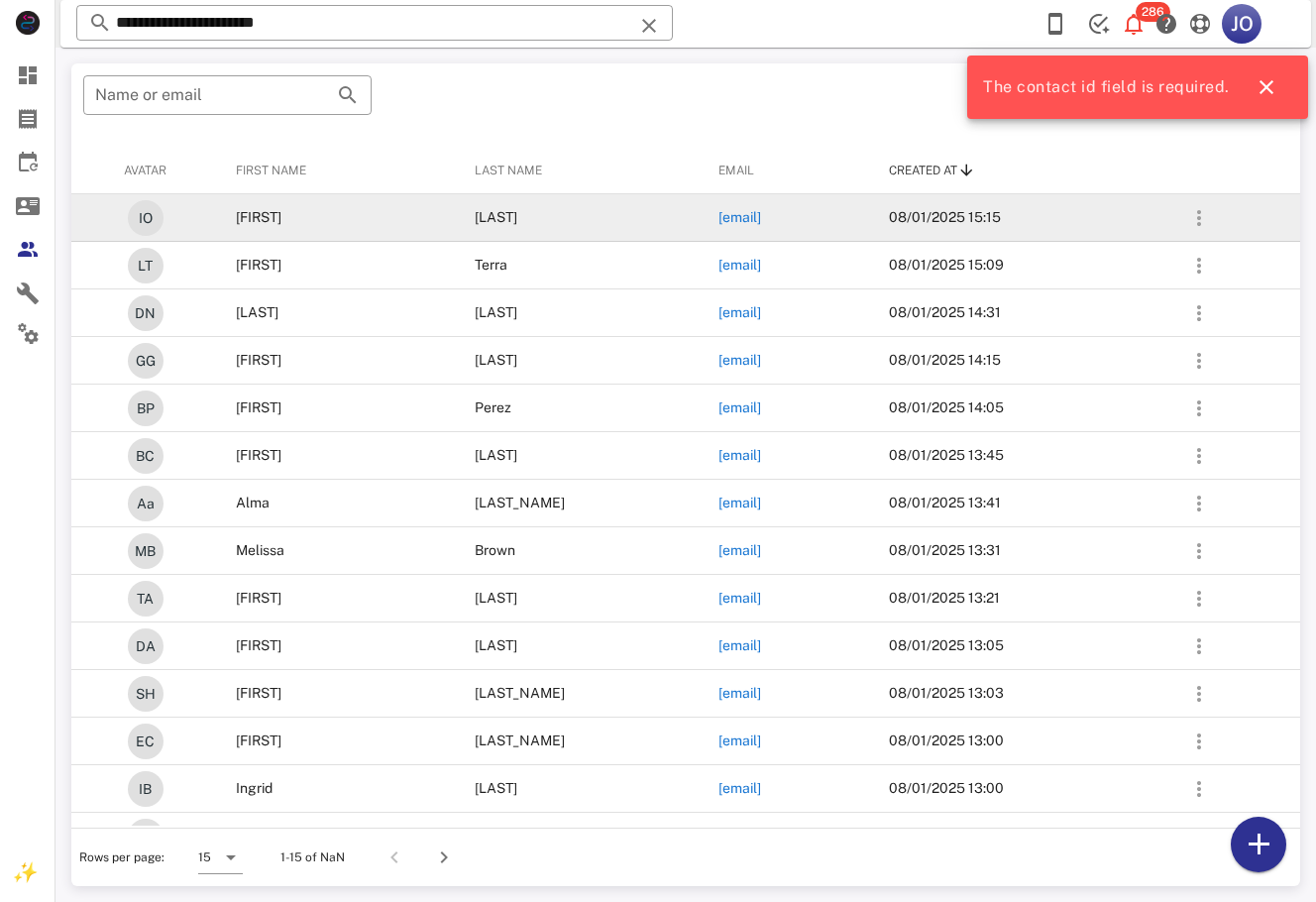 click on "[EMAIL]" at bounding box center [739, 217] 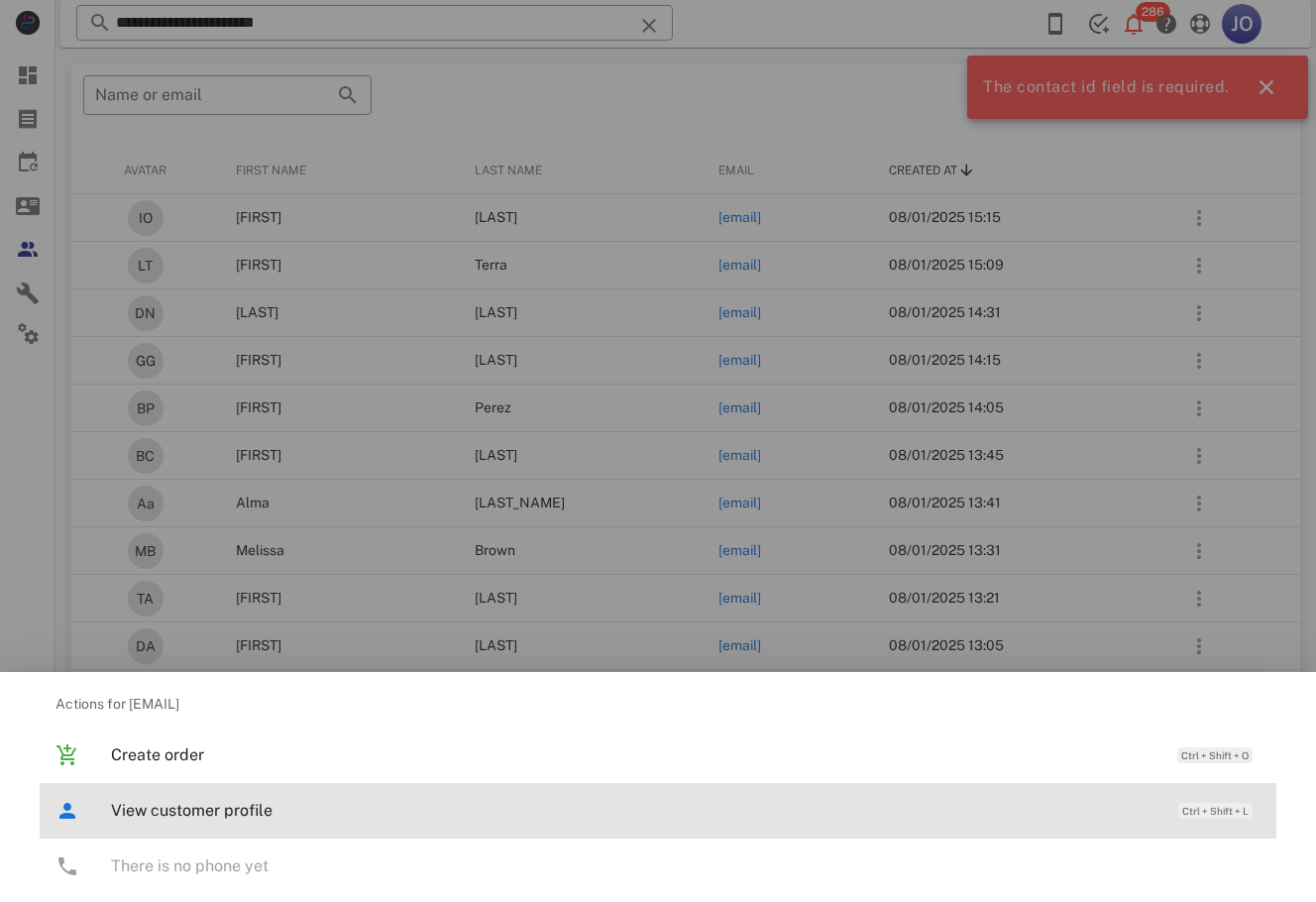 click on "View customer profile Ctrl + Shift + L" at bounding box center [686, 810] 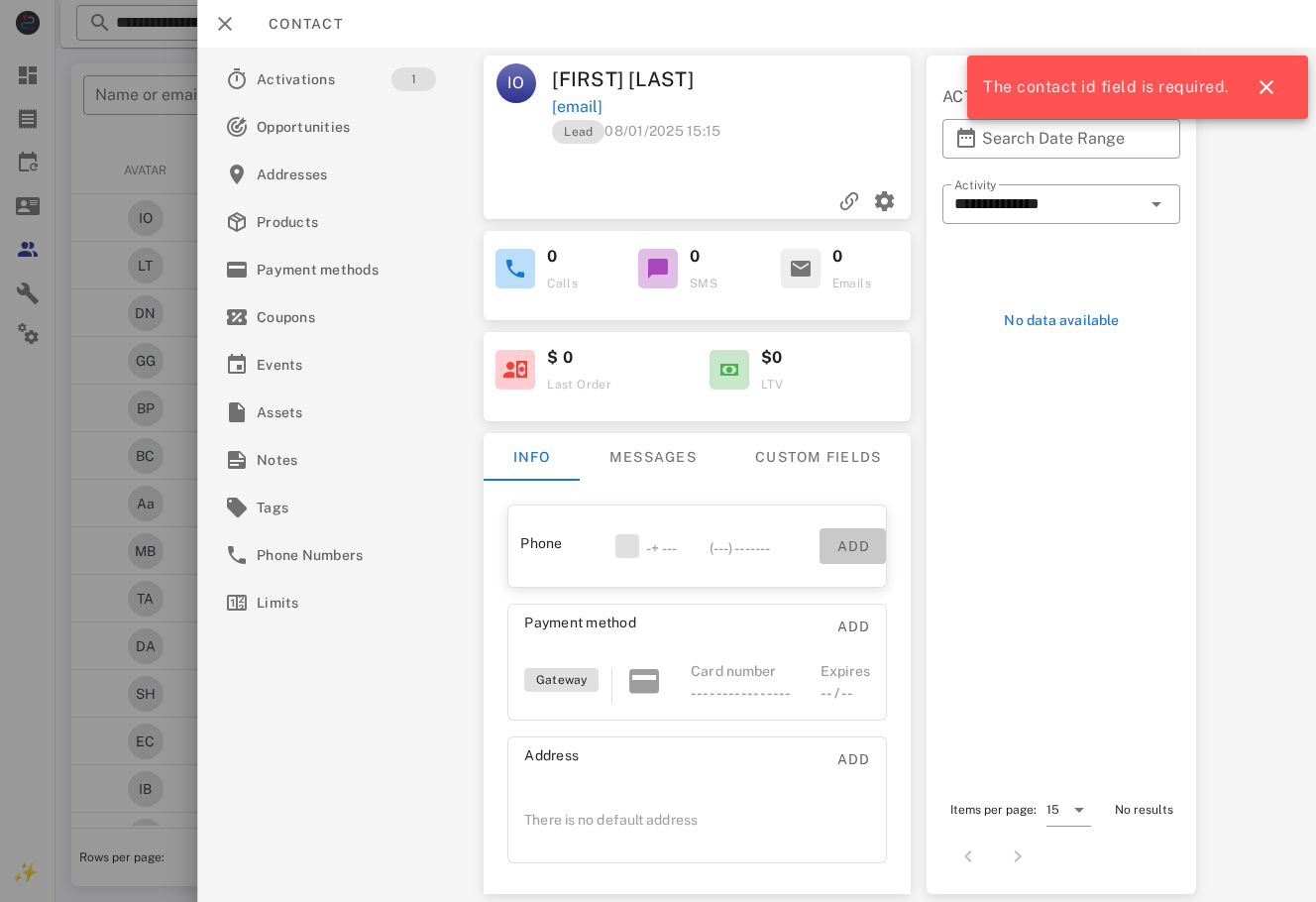 click on "Add" at bounding box center (853, 546) 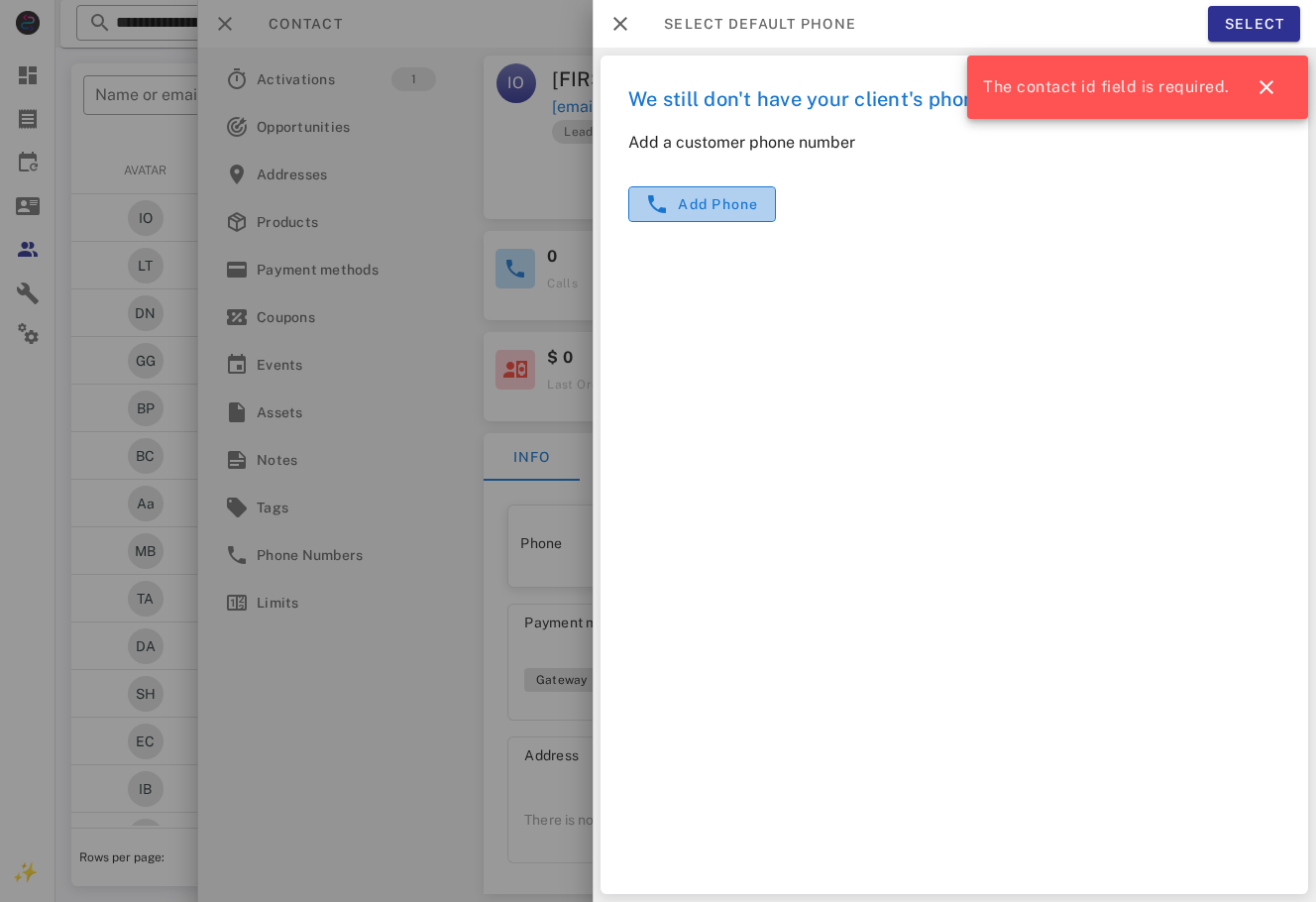 click on "Add phone" at bounding box center [717, 204] 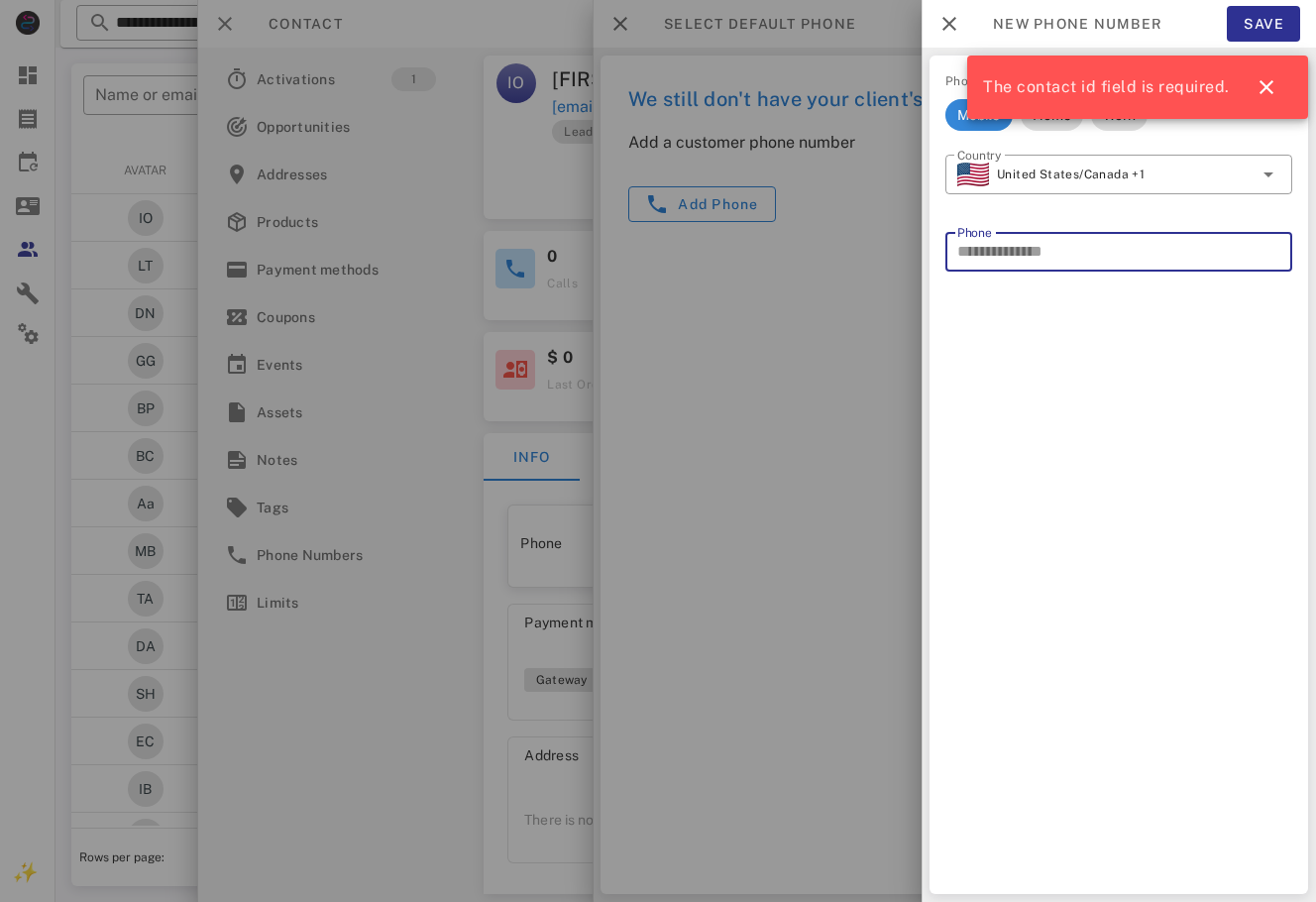click on "Phone" at bounding box center (1119, 252) 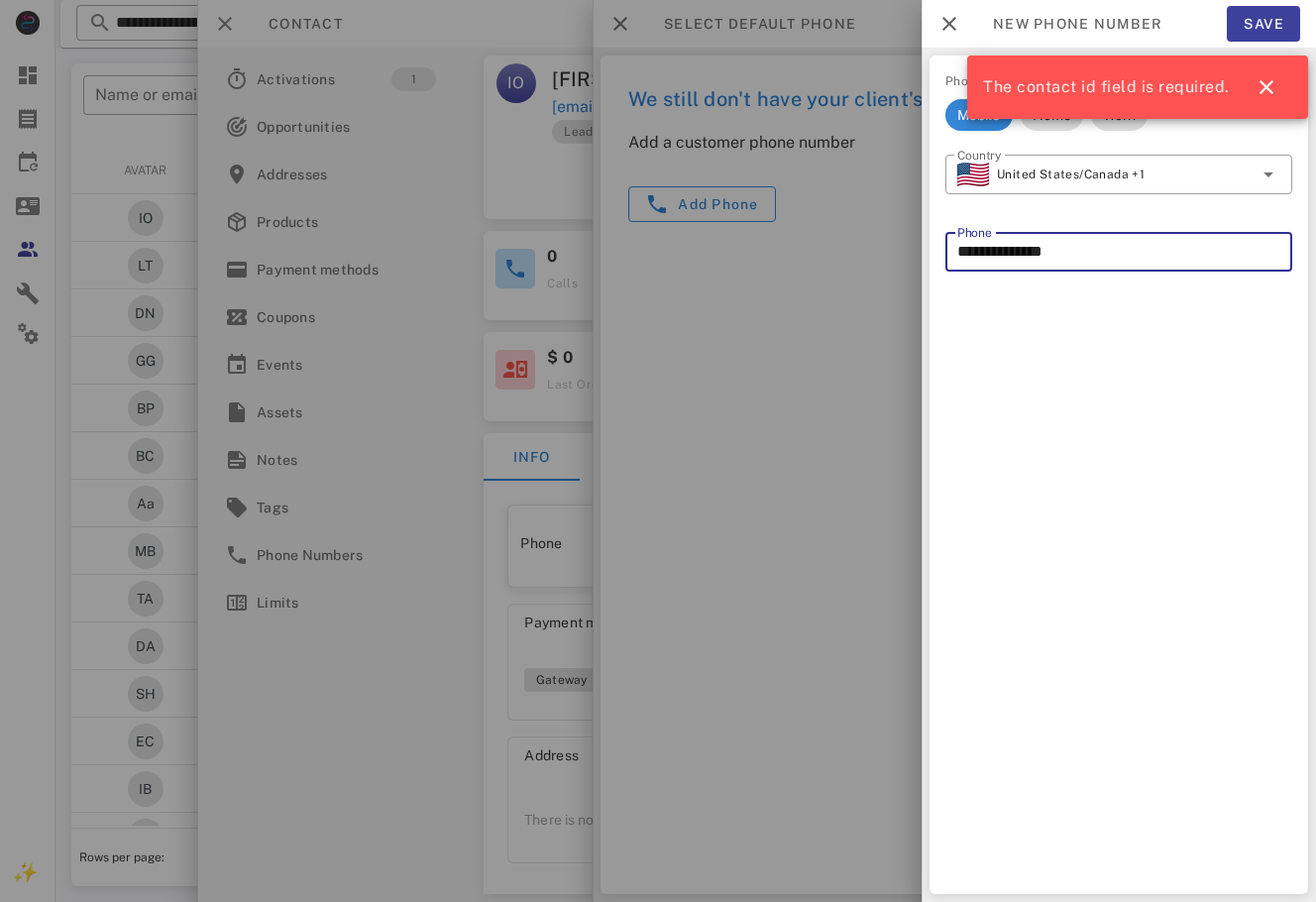 type on "**********" 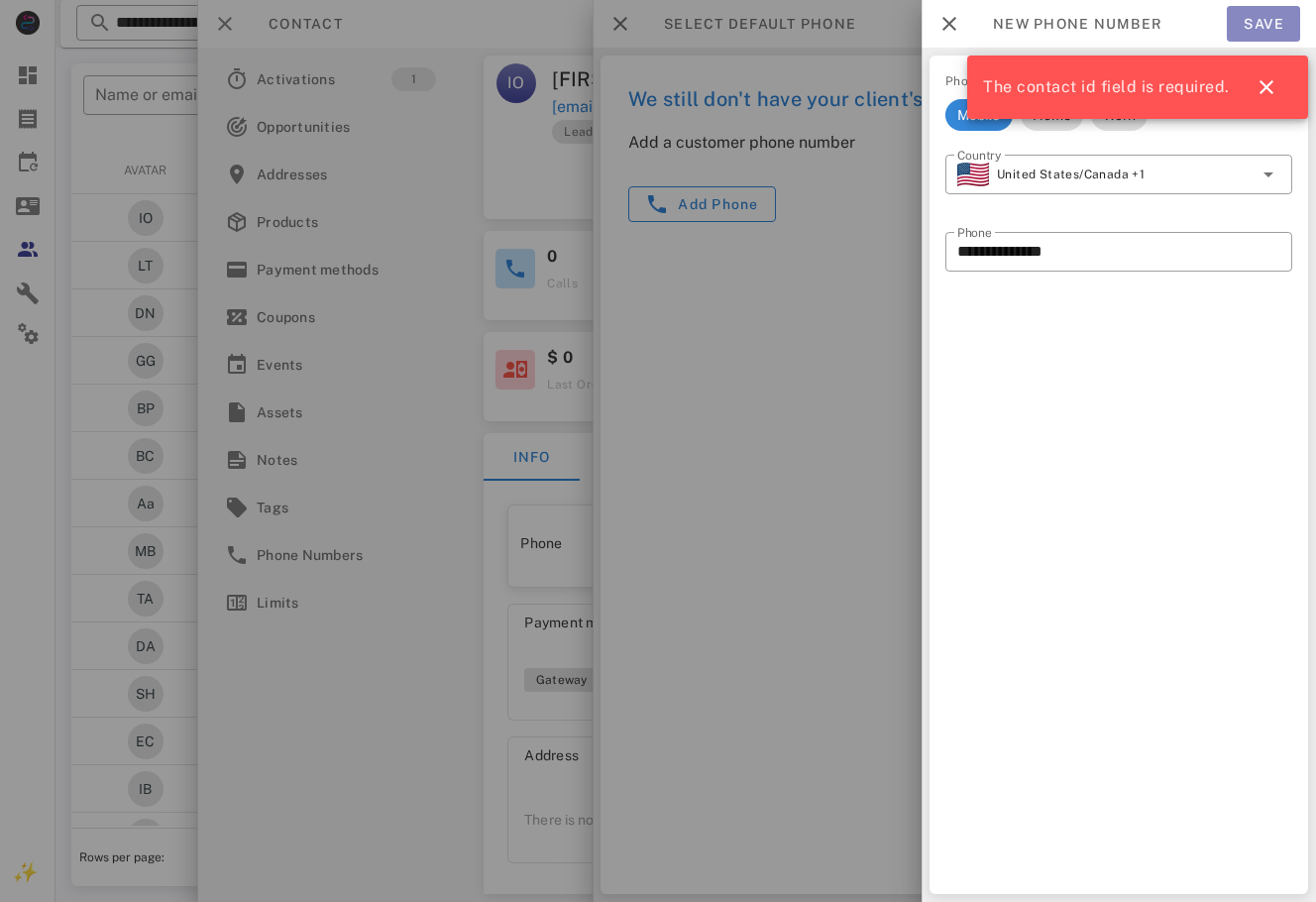 click on "Save" at bounding box center (1263, 24) 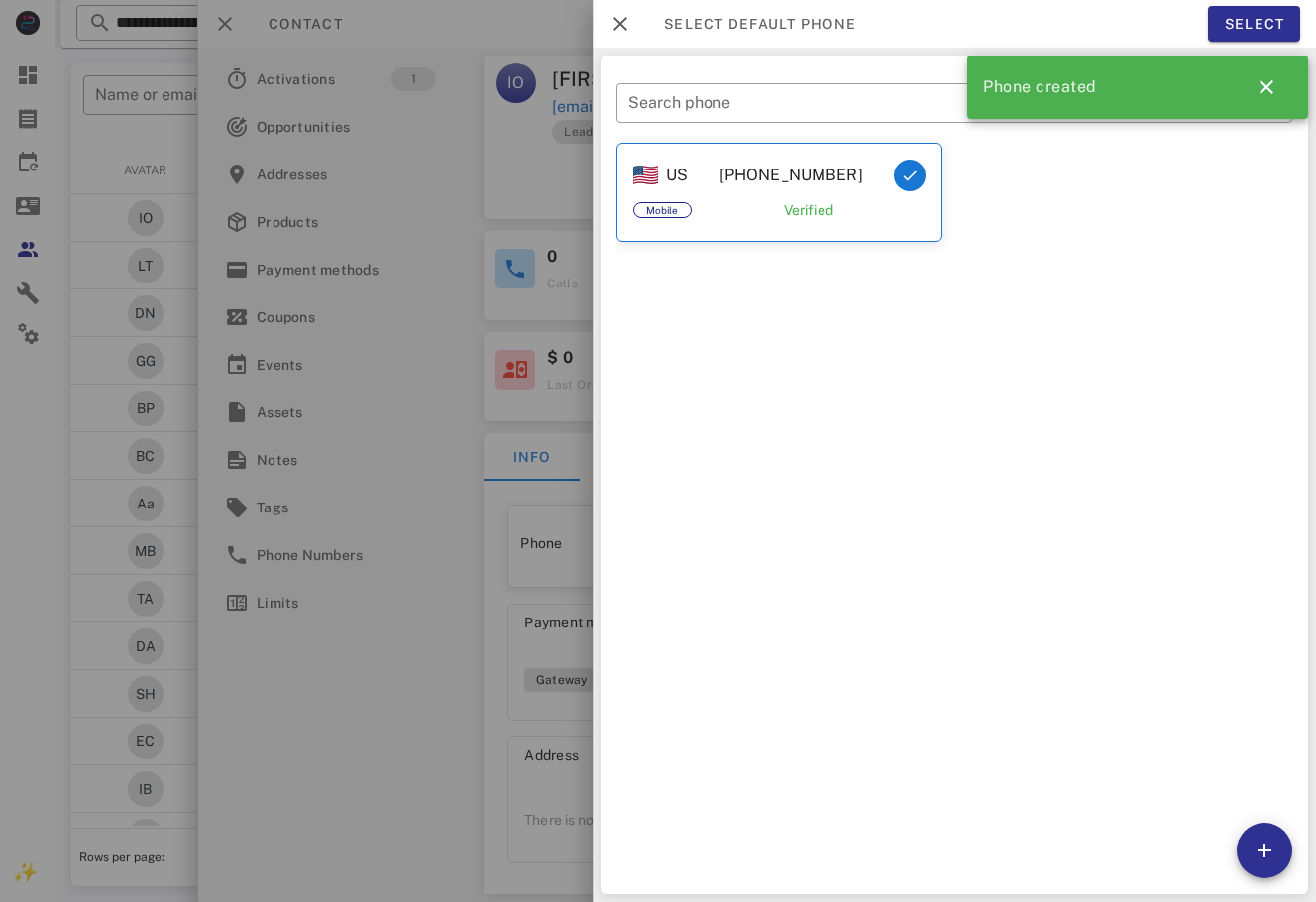 click at bounding box center (658, 451) 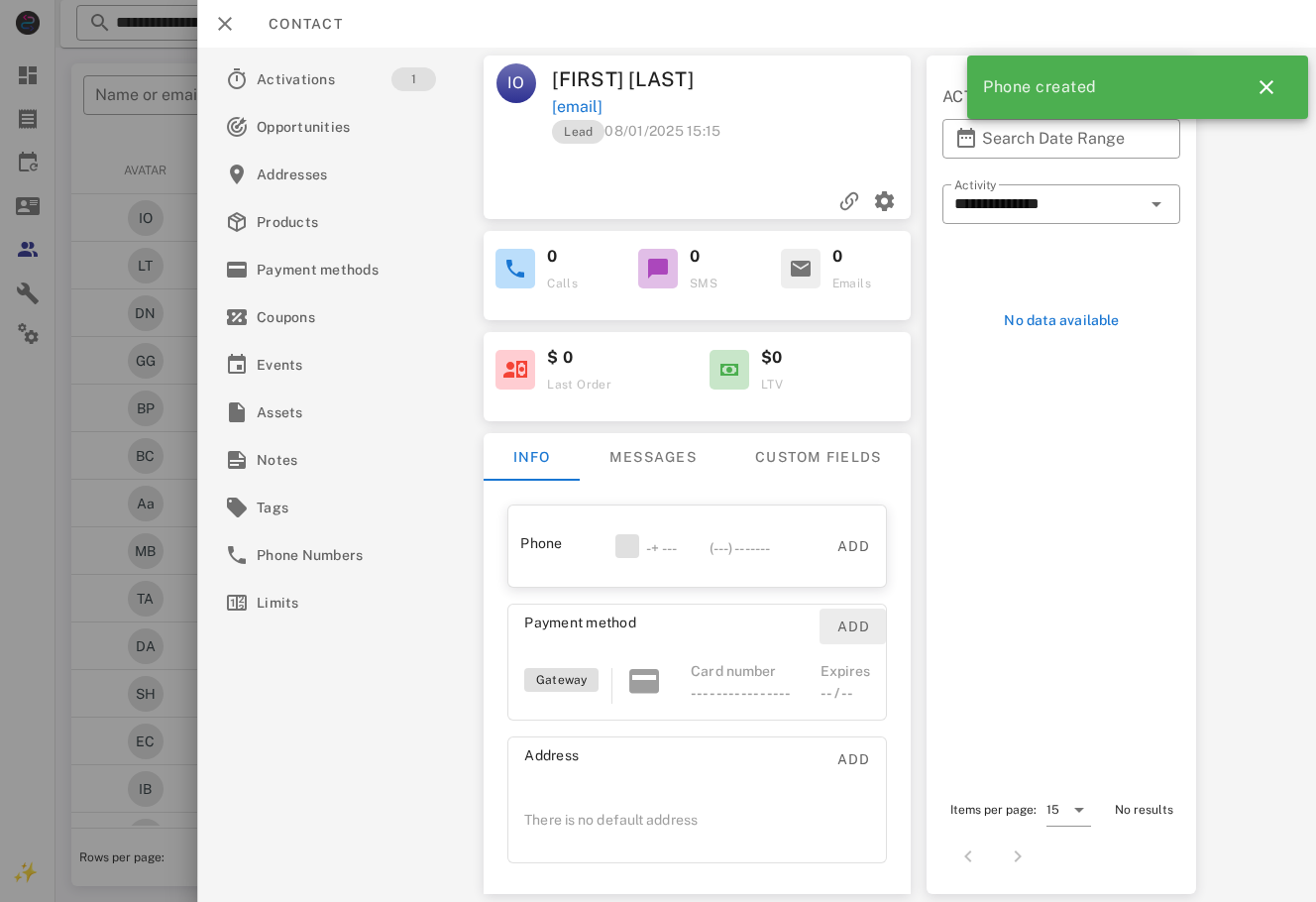 click on "Add" at bounding box center [853, 626] 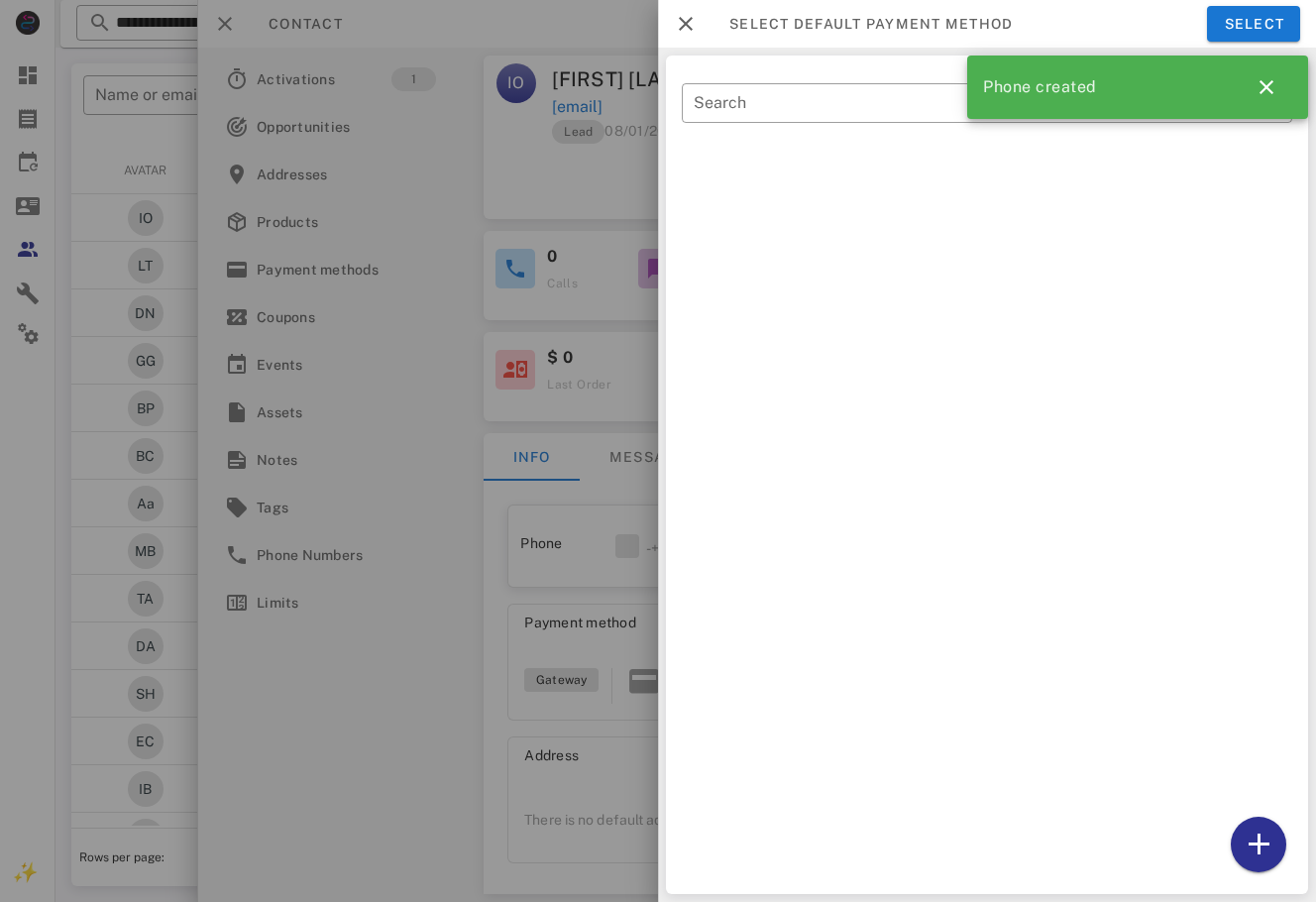 click at bounding box center [658, 451] 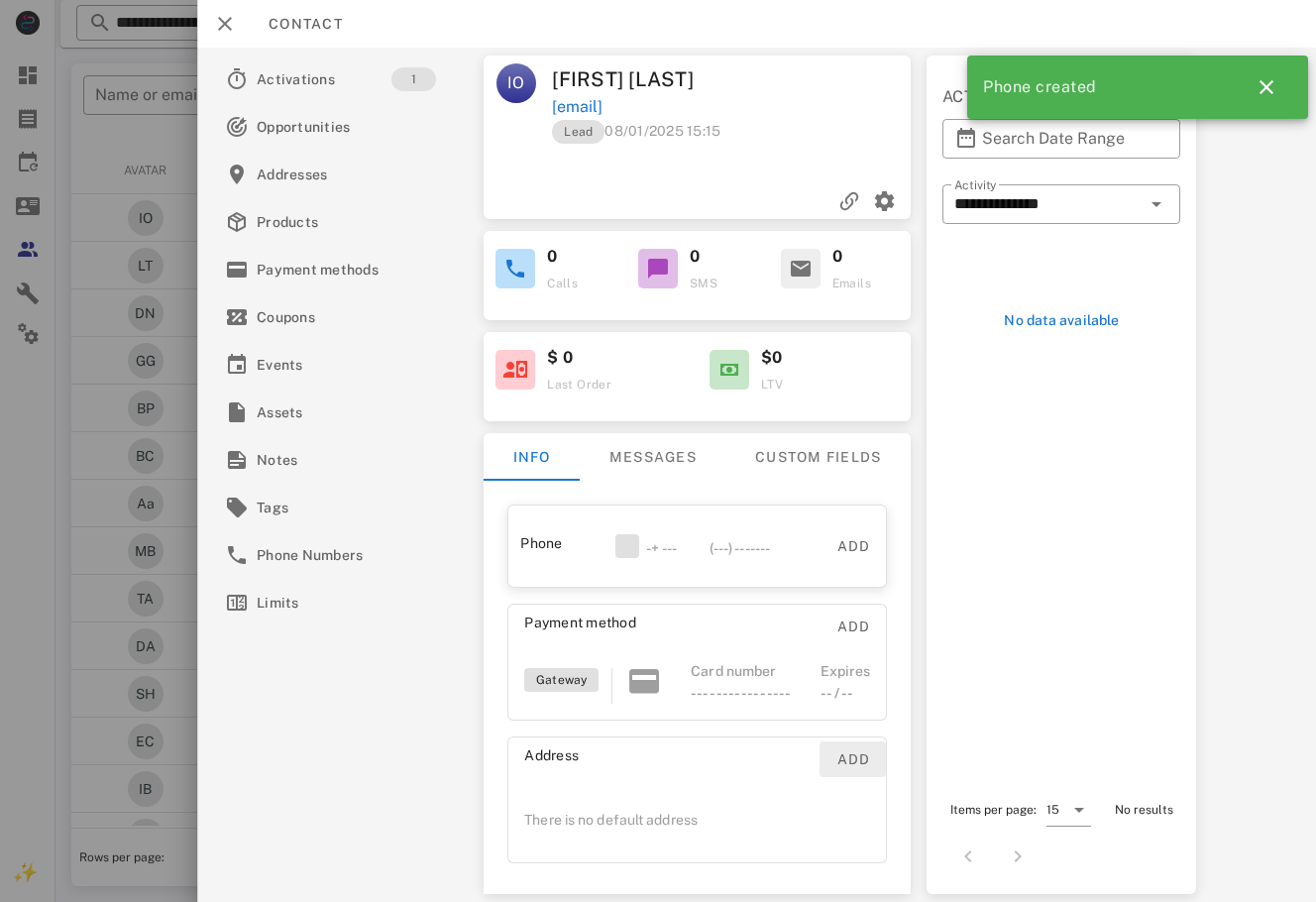 click on "Add" at bounding box center (853, 759) 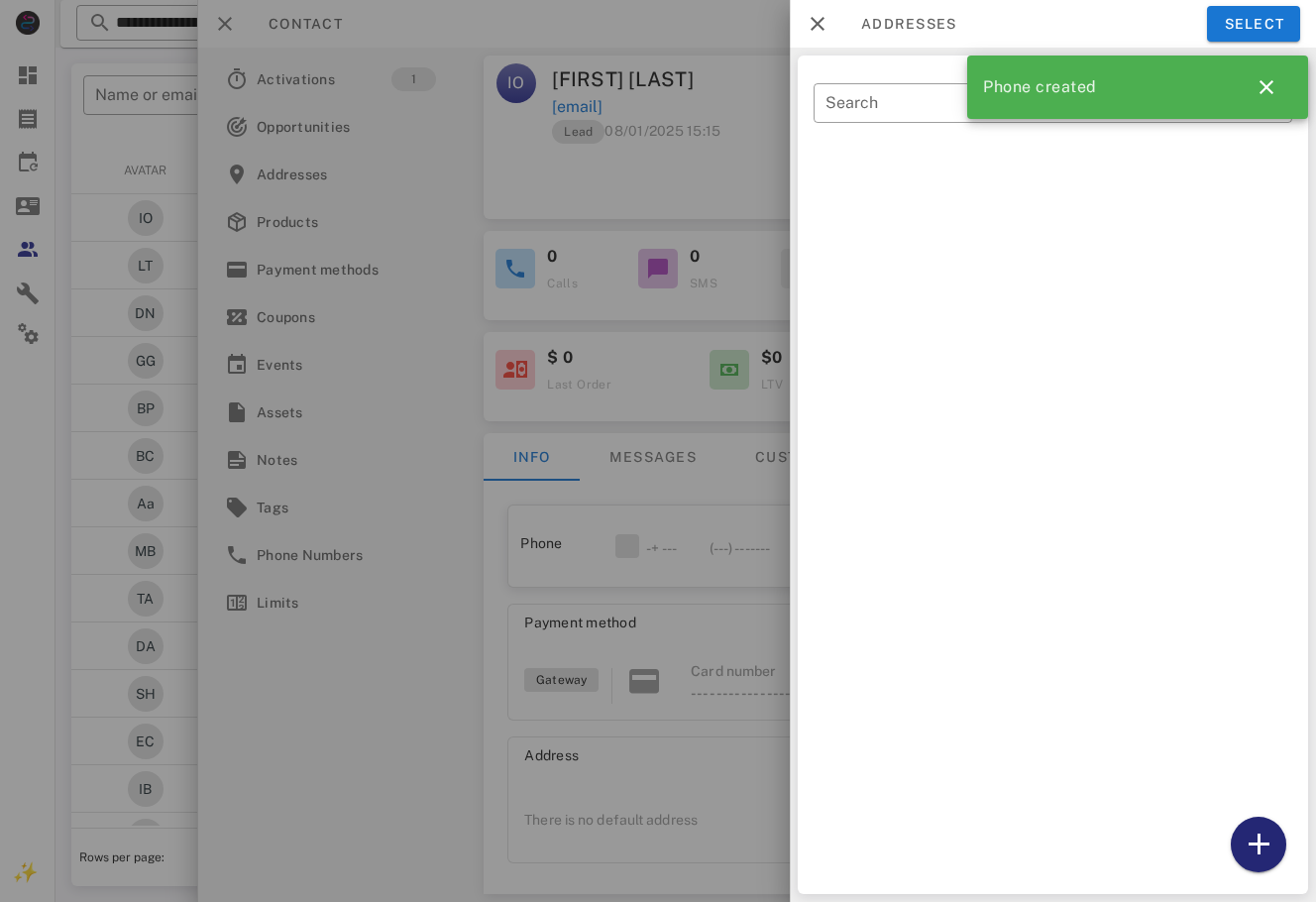 drag, startPoint x: 1242, startPoint y: 849, endPoint x: 1031, endPoint y: 366, distance: 527.0768 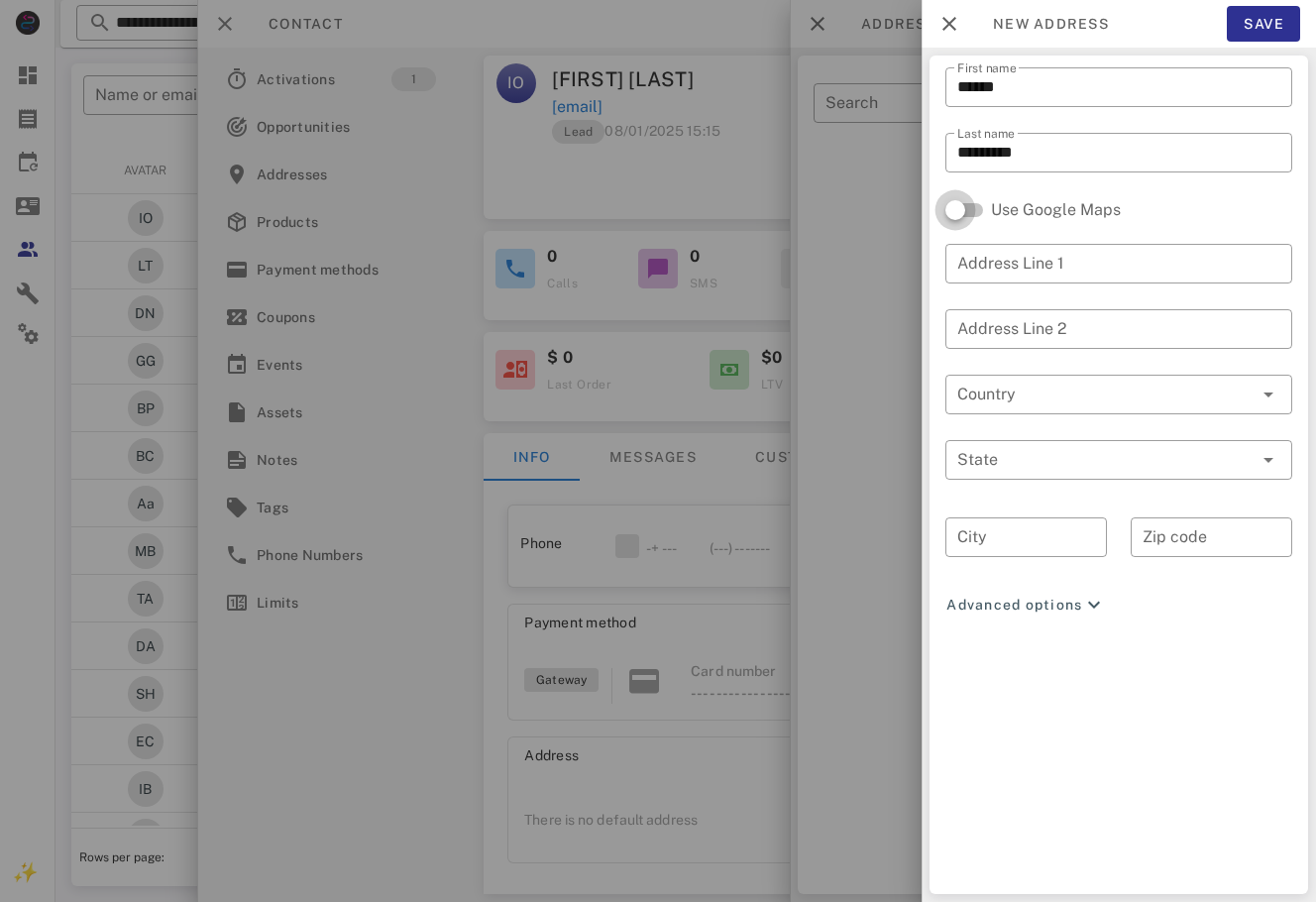 click at bounding box center [955, 210] 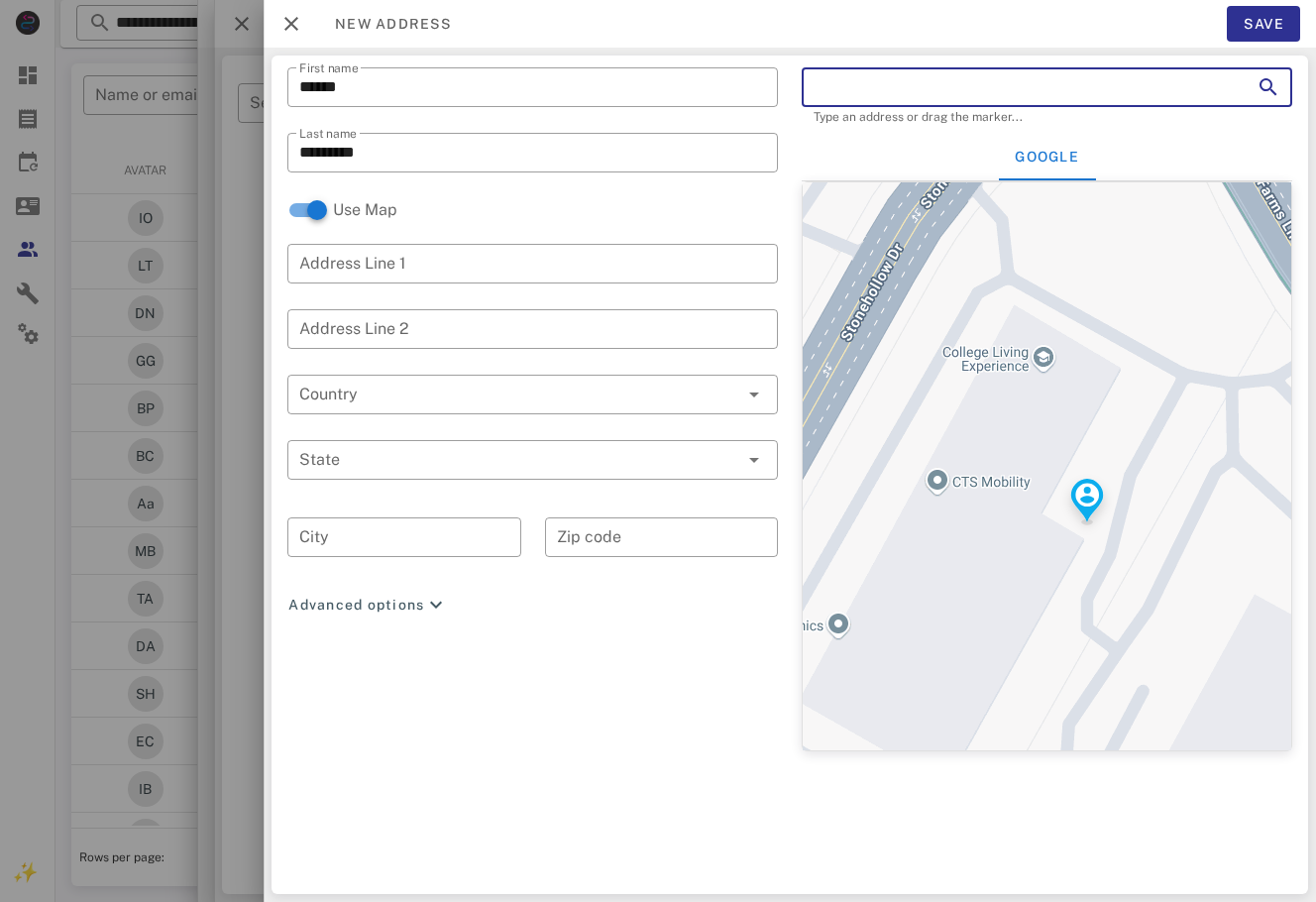 click at bounding box center (1019, 87) 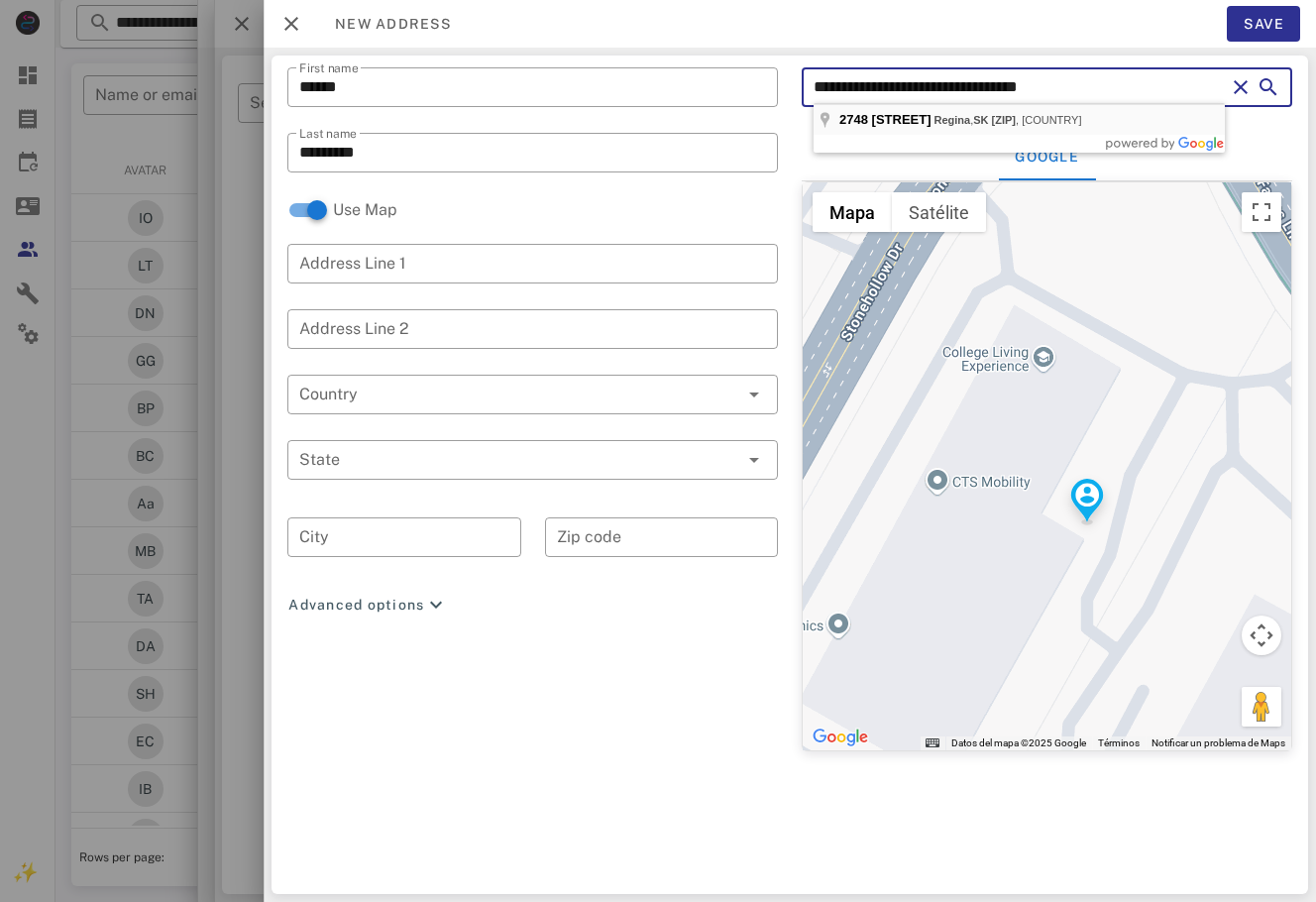 type on "**********" 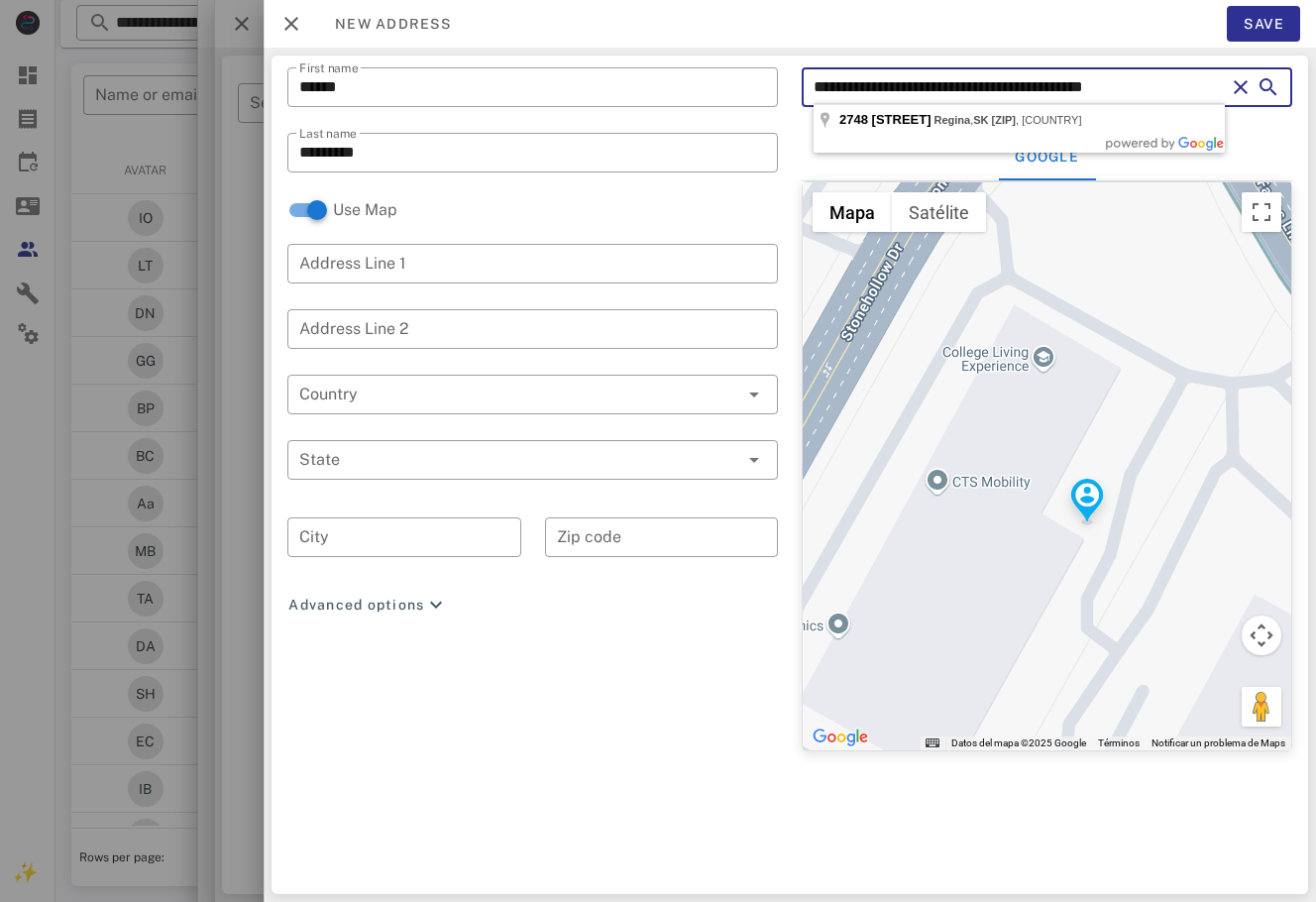 type on "**********" 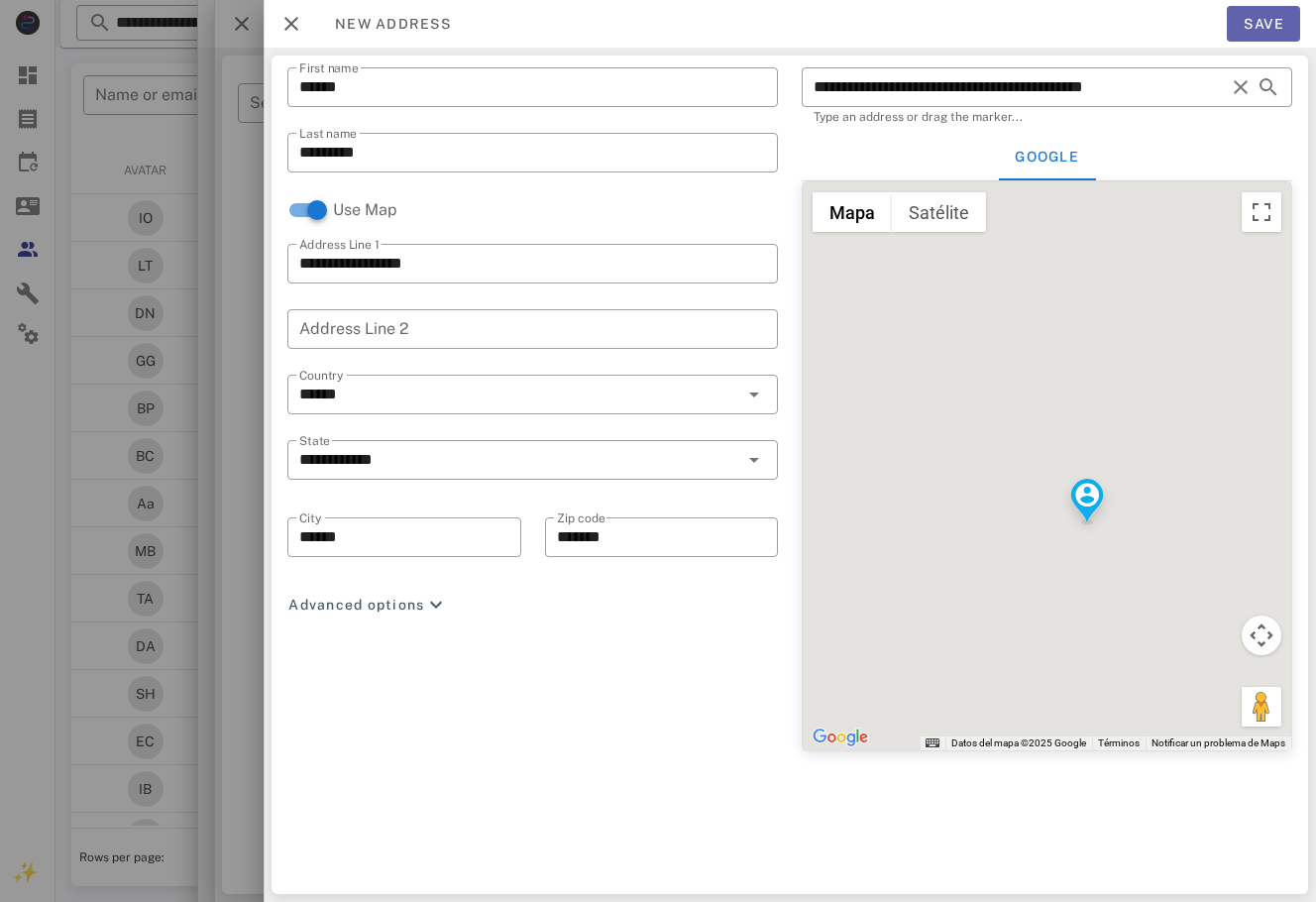 click on "Save" at bounding box center [1263, 24] 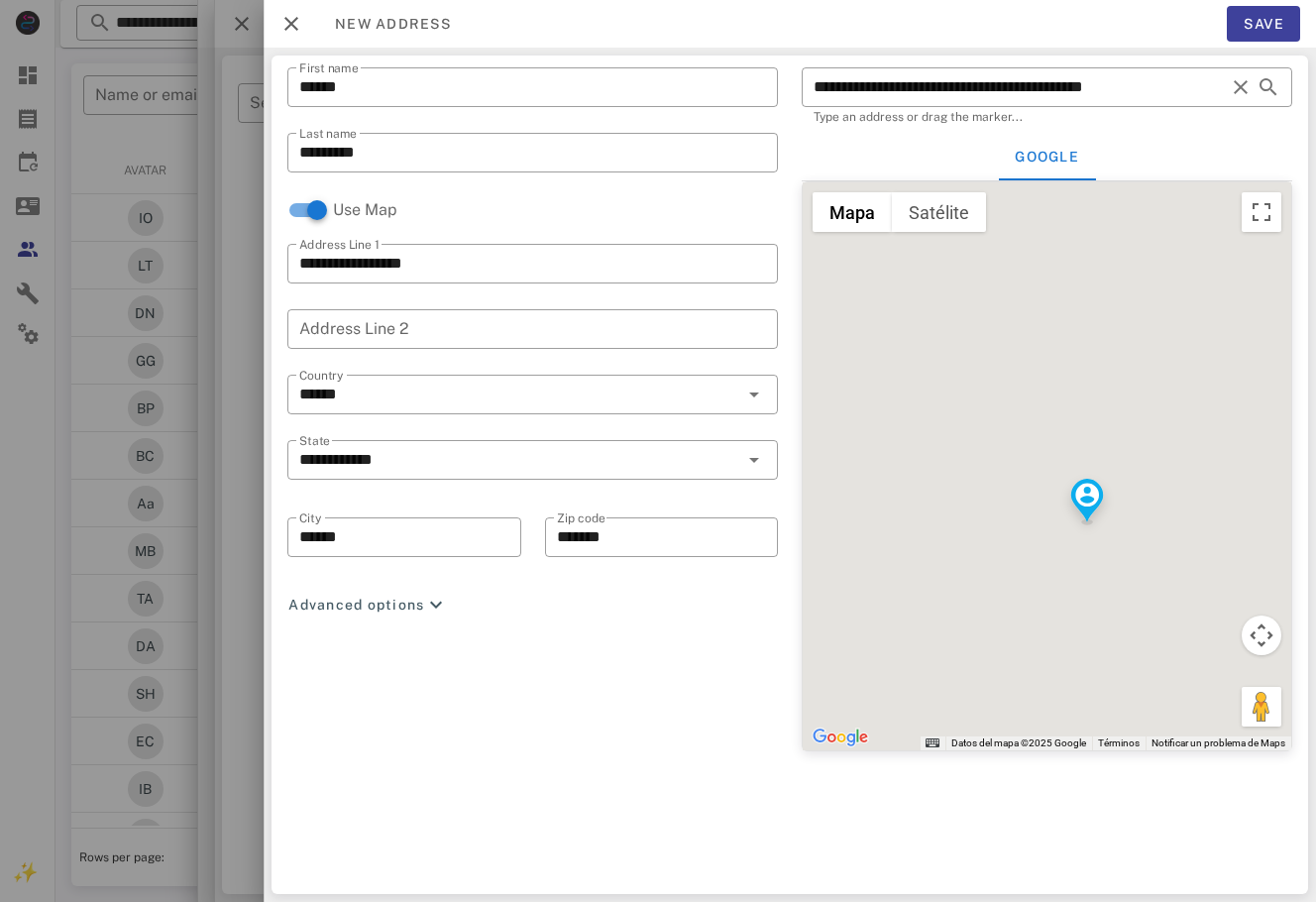 type on "**********" 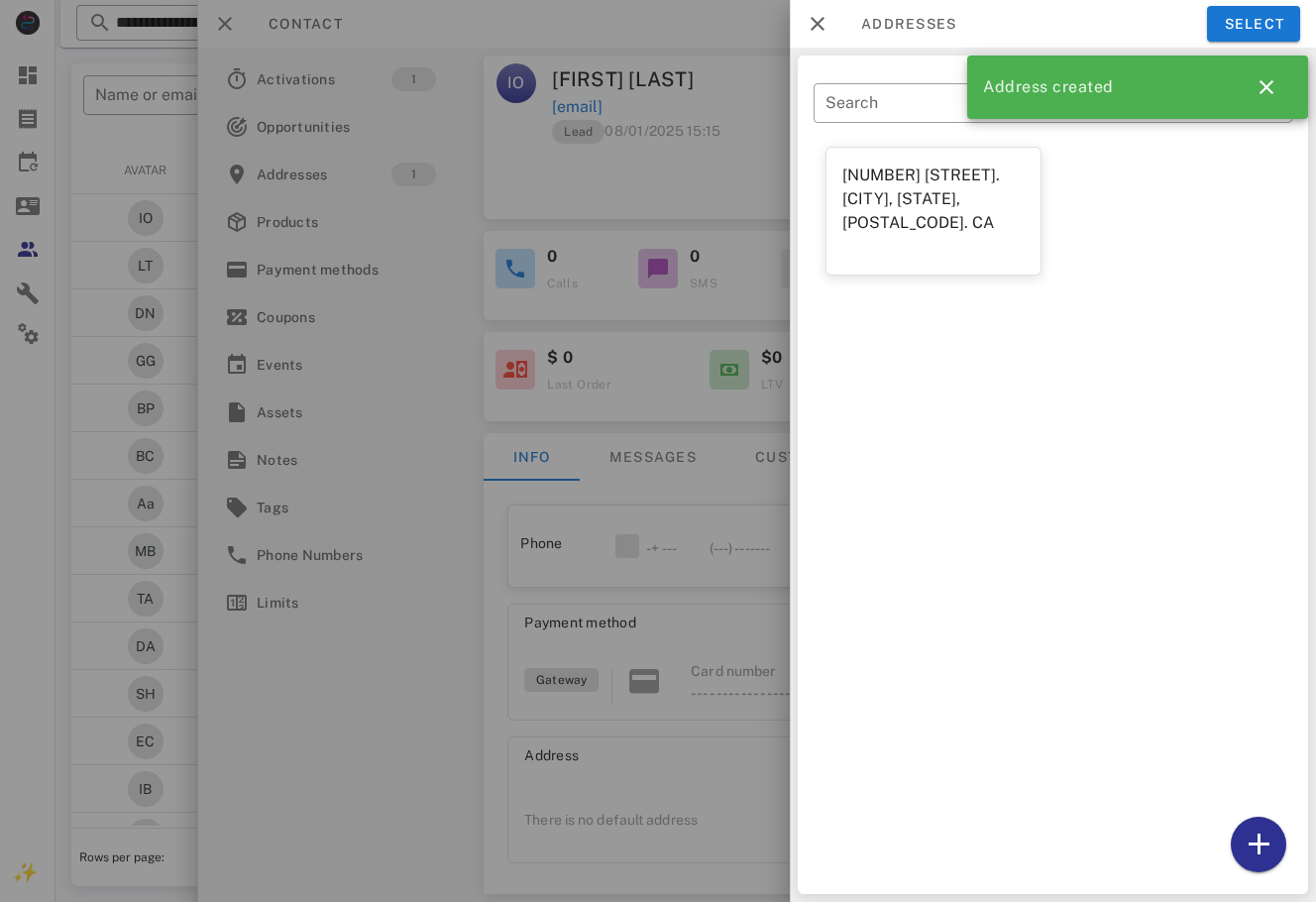 click at bounding box center [658, 451] 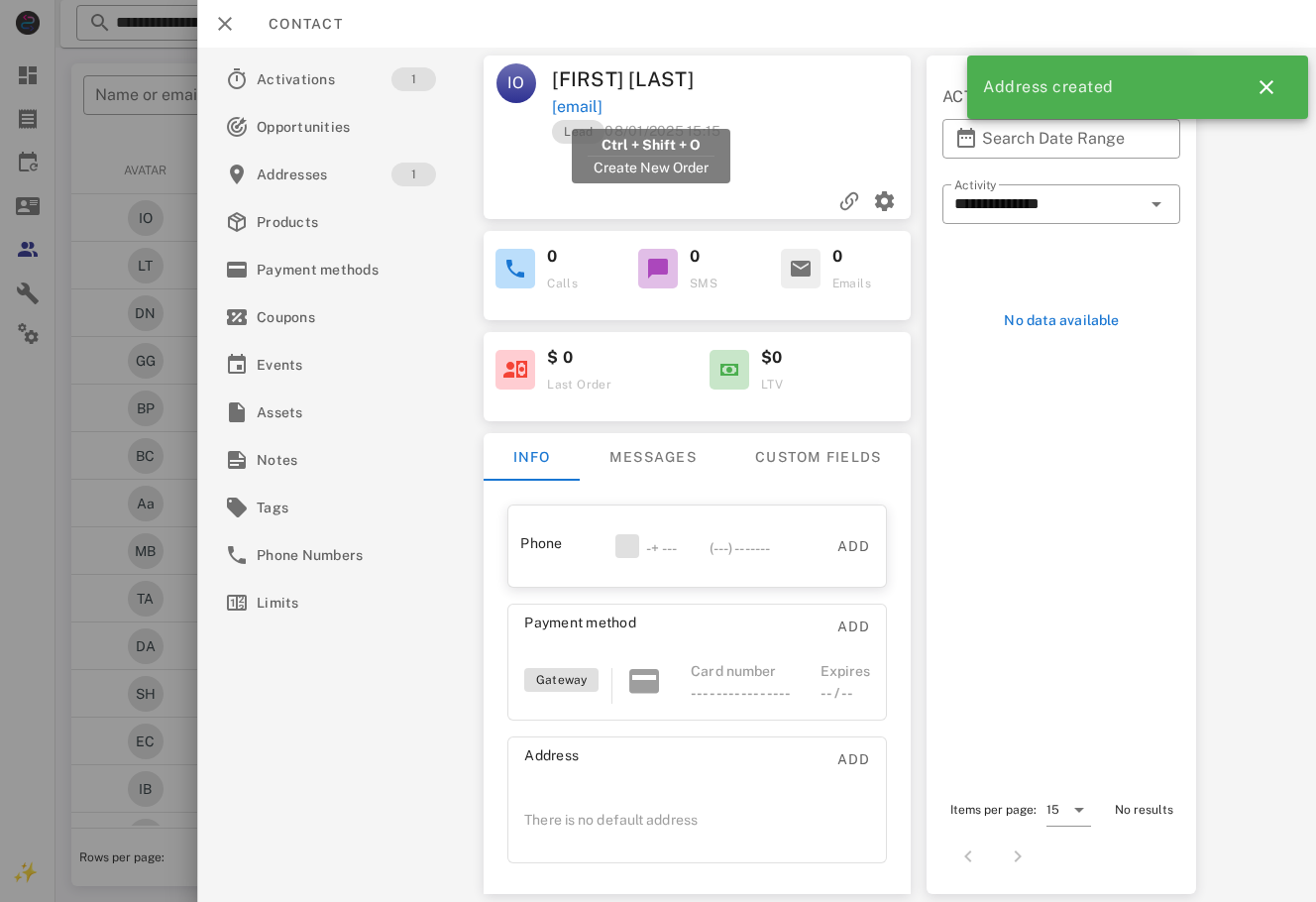 click on "[EMAIL]" at bounding box center (578, 107) 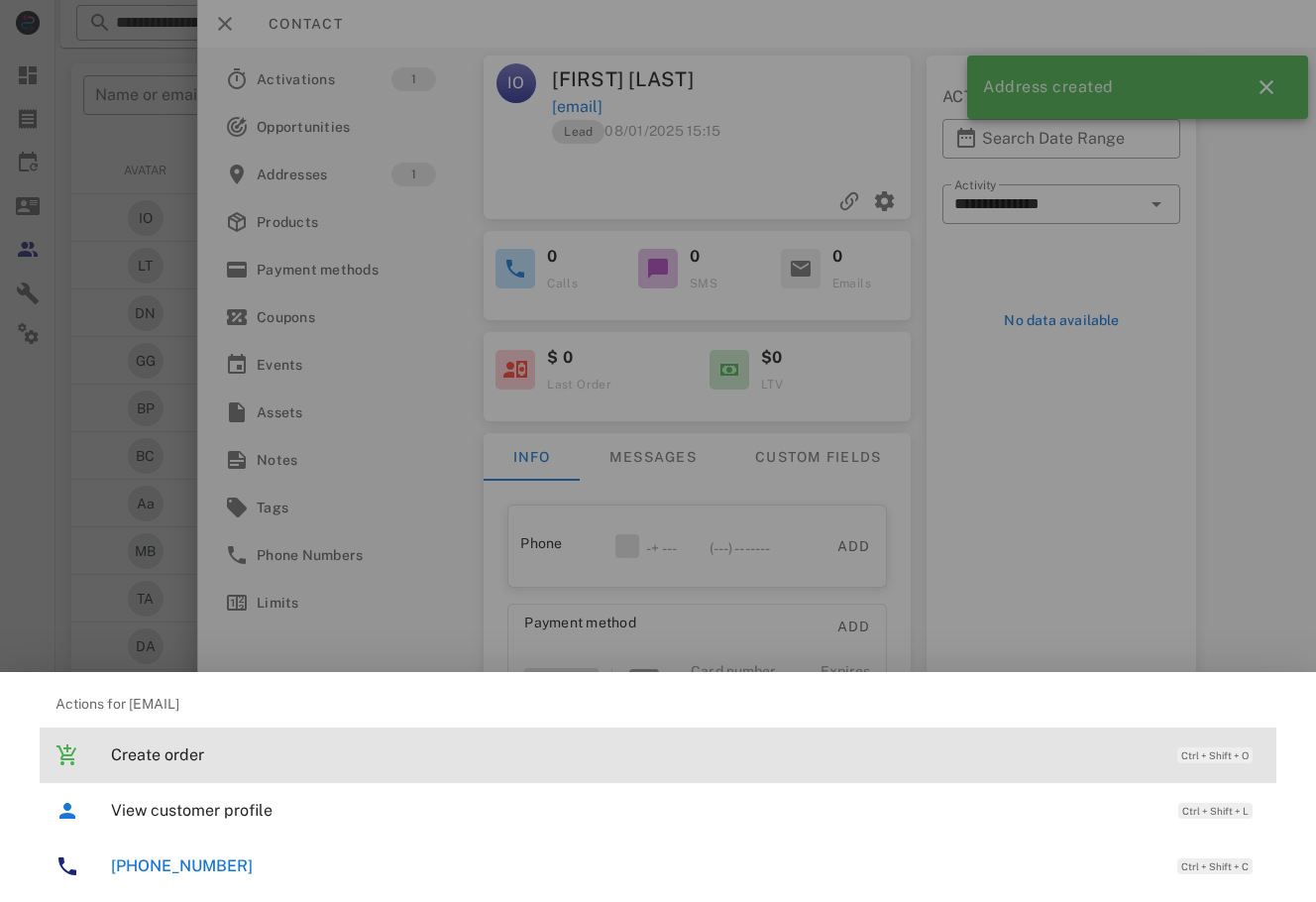 click on "Create order" at bounding box center (634, 754) 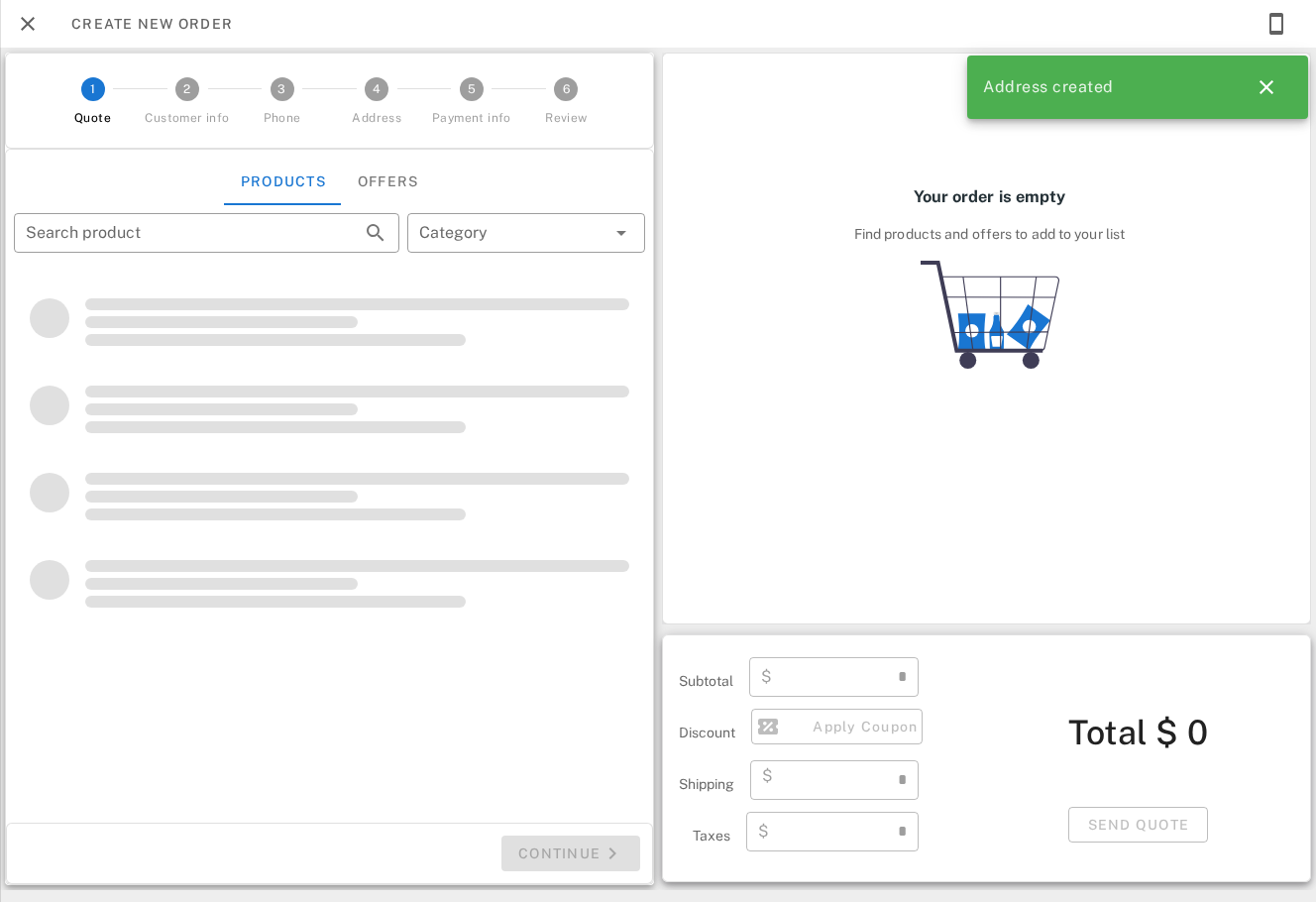 type on "**********" 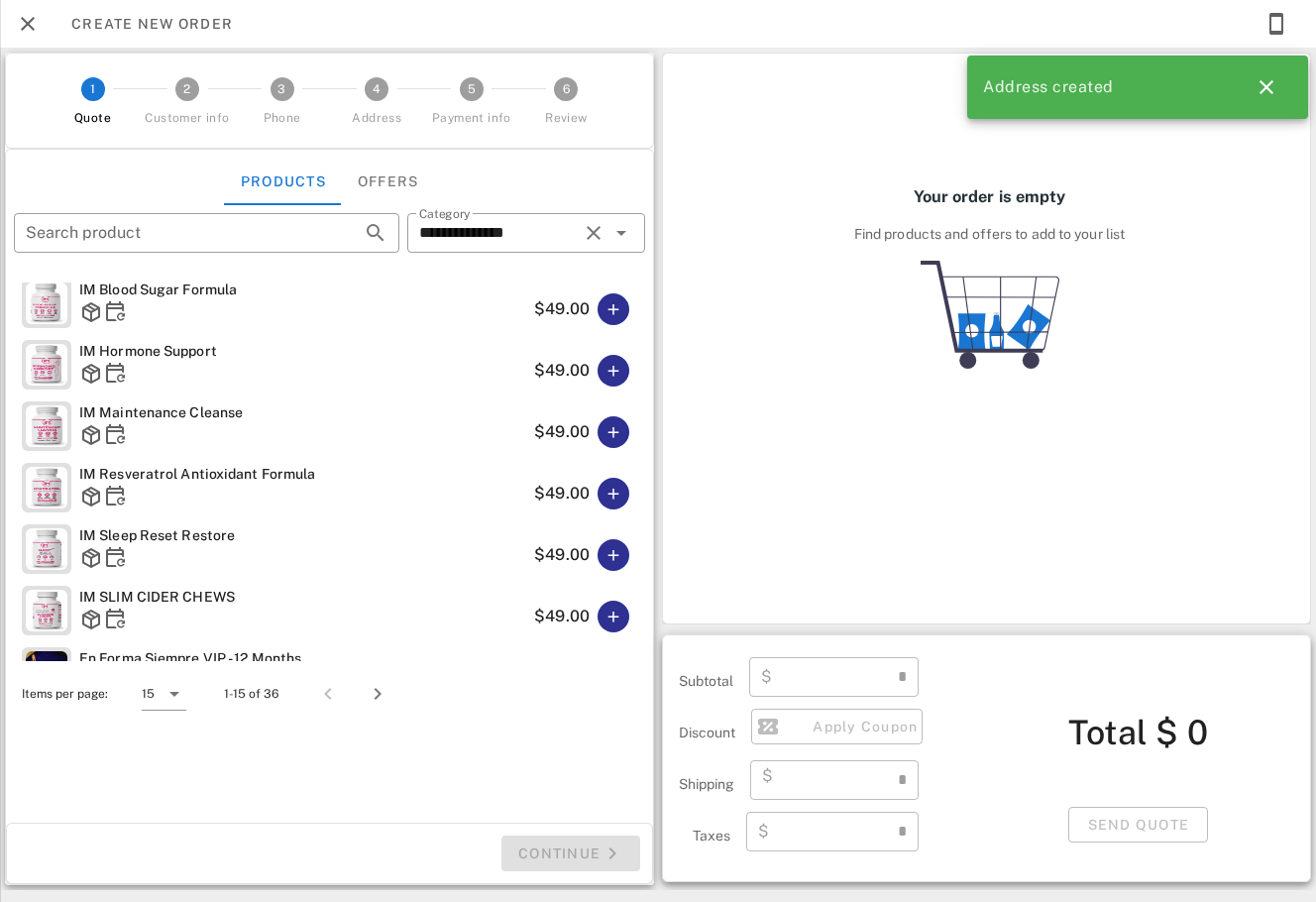 scroll, scrollTop: 0, scrollLeft: 0, axis: both 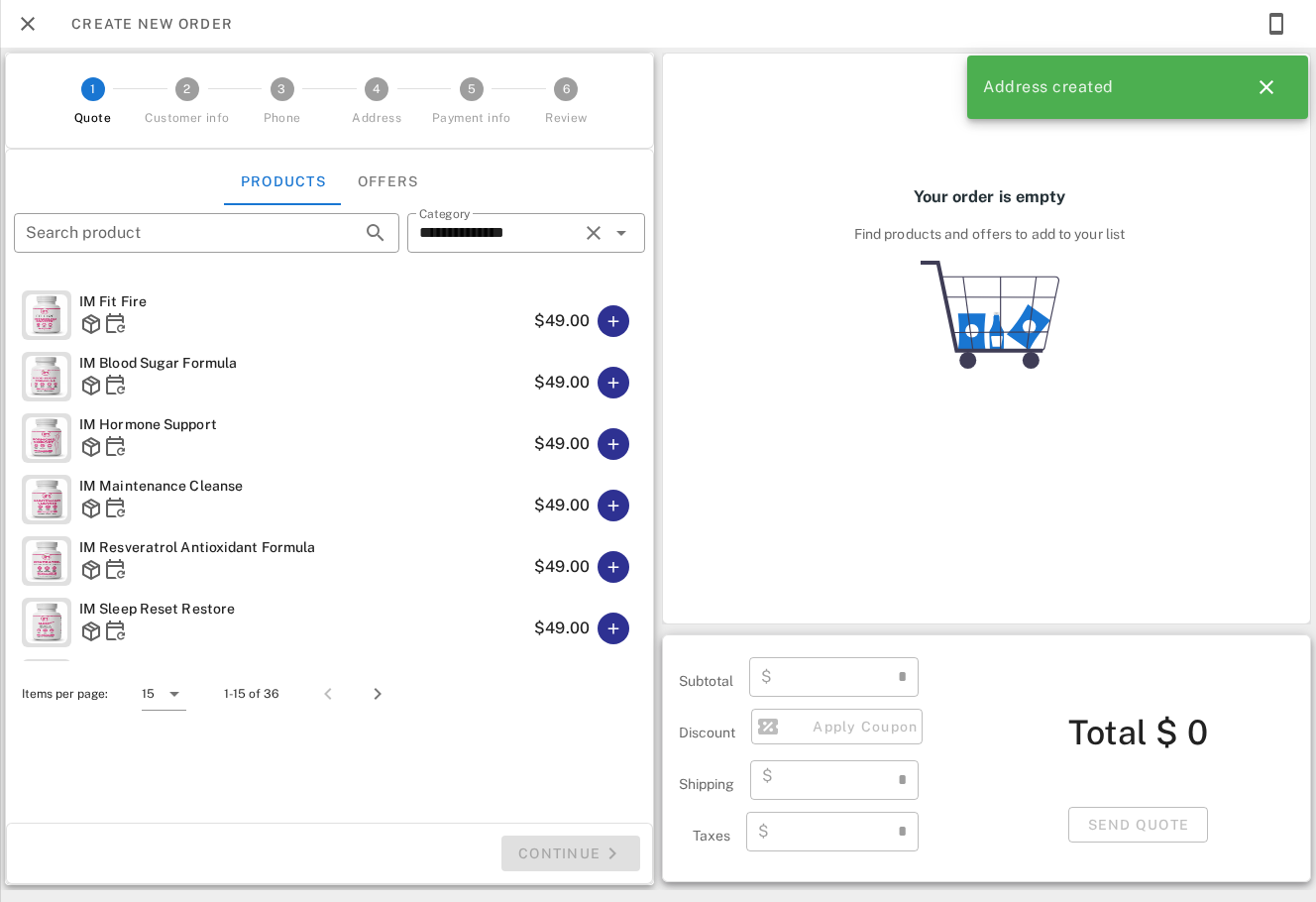 type on "****" 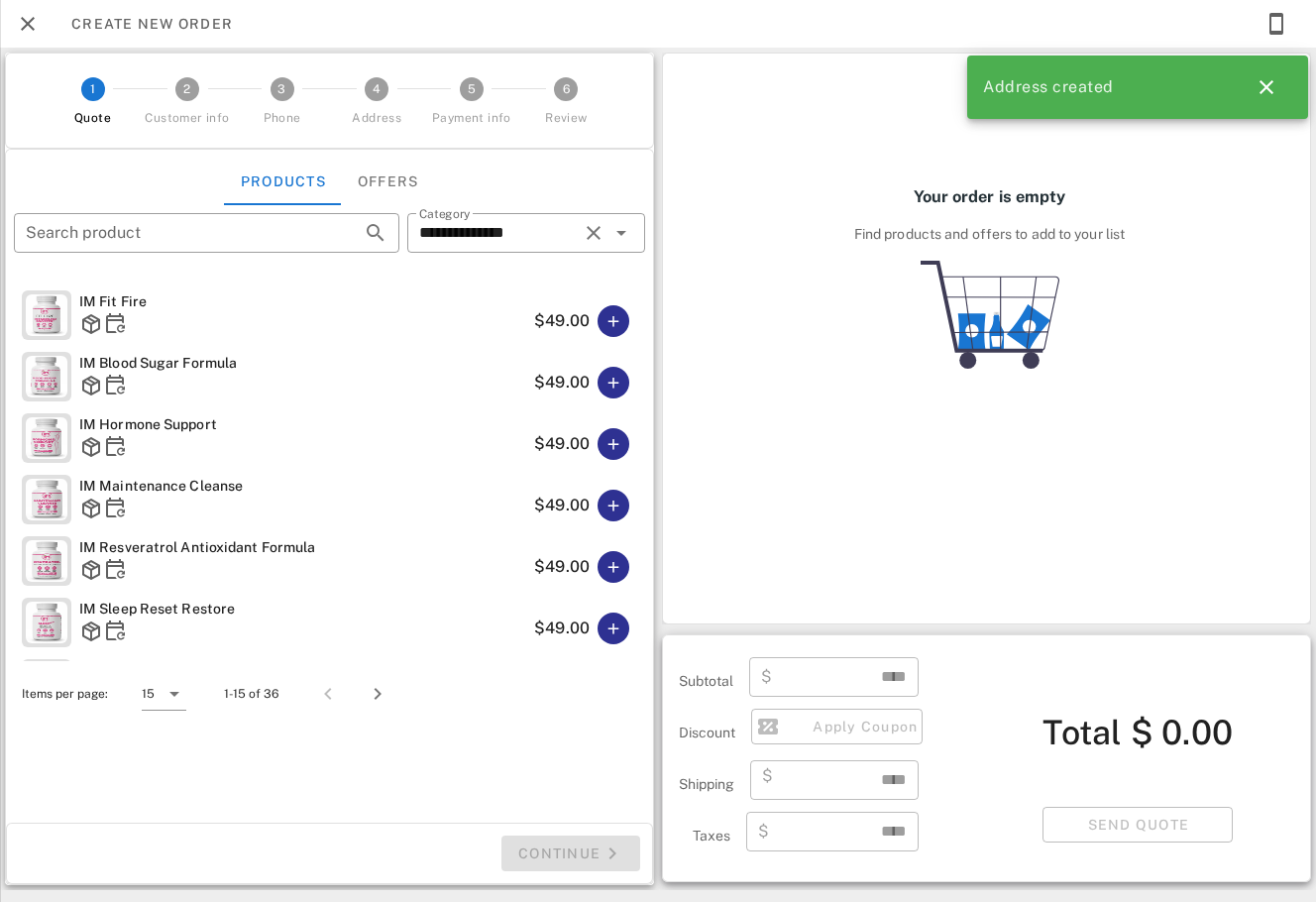 scroll, scrollTop: 559, scrollLeft: 0, axis: vertical 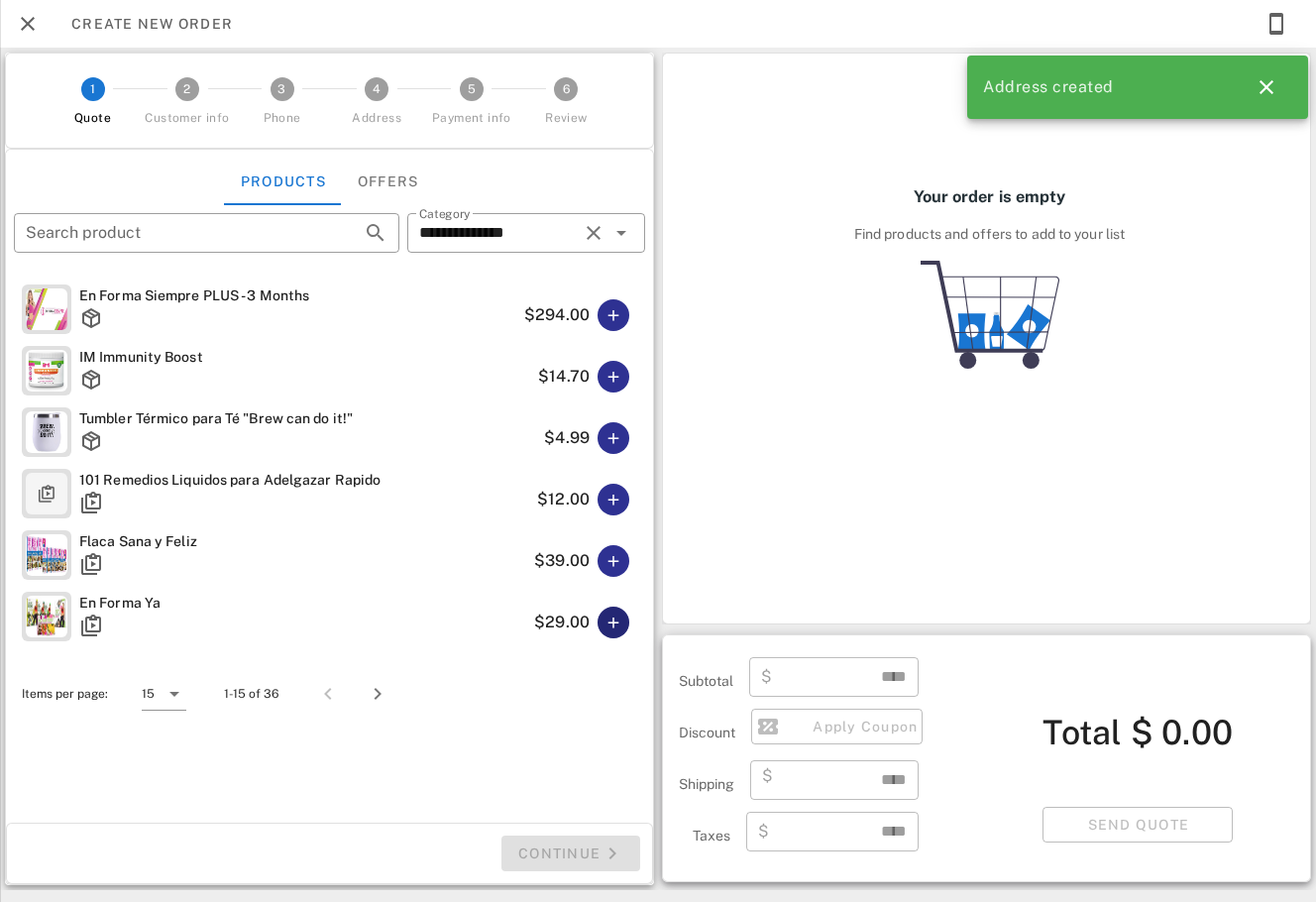 click at bounding box center (613, 622) 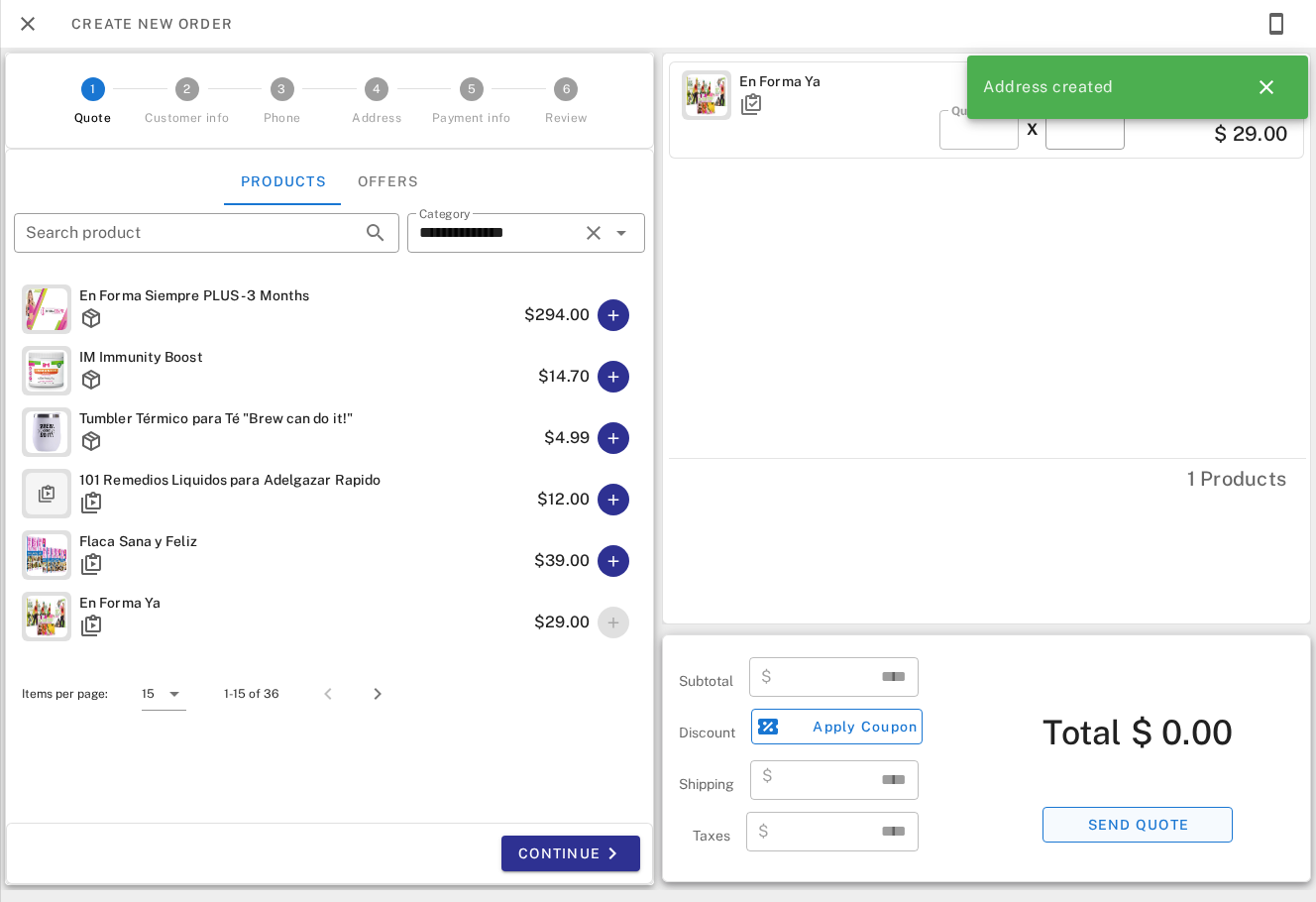 type on "*****" 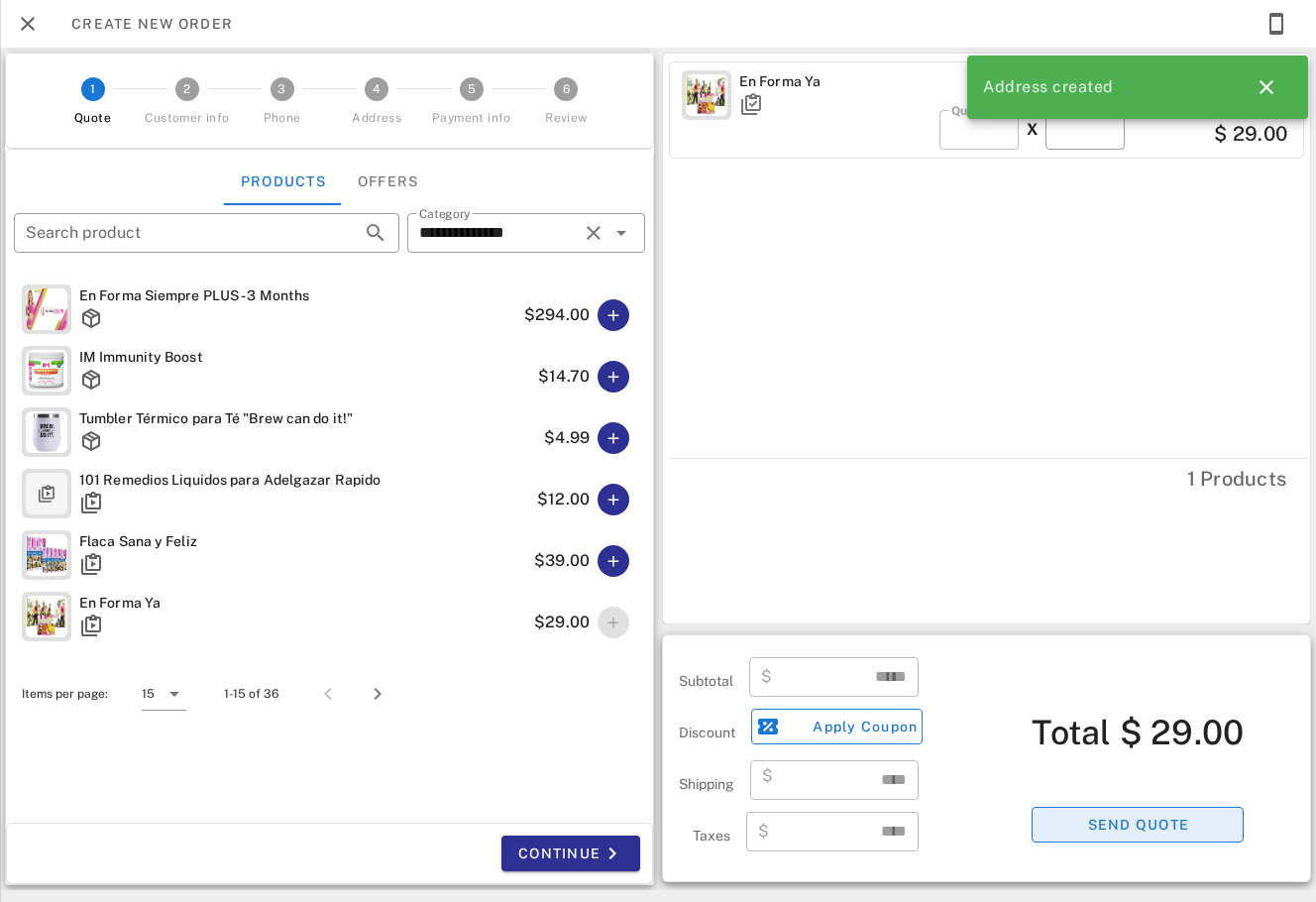 click on "Send quote" at bounding box center [1138, 825] 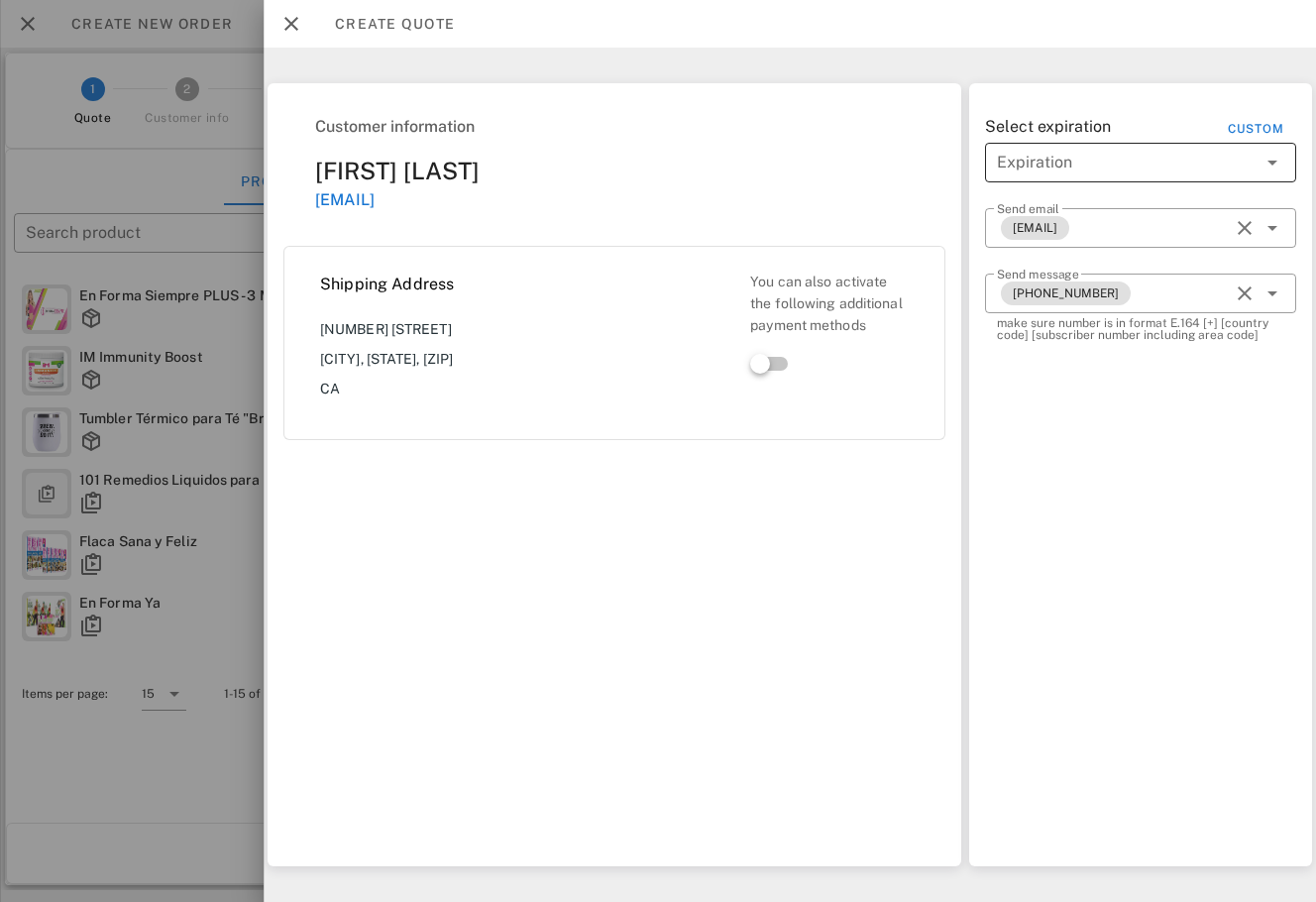 click at bounding box center (1127, 163) 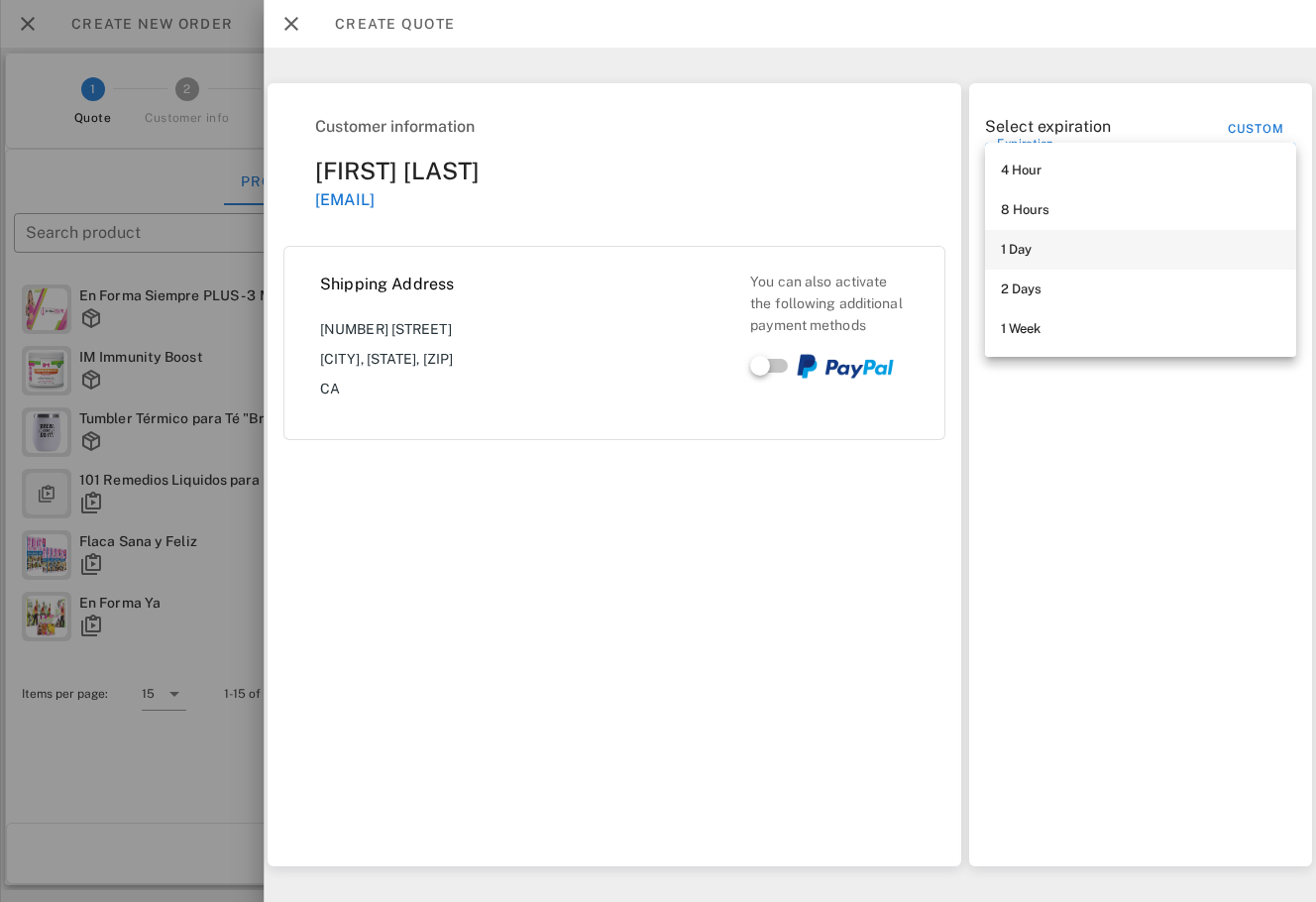 click on "1 Day" at bounding box center (1141, 250) 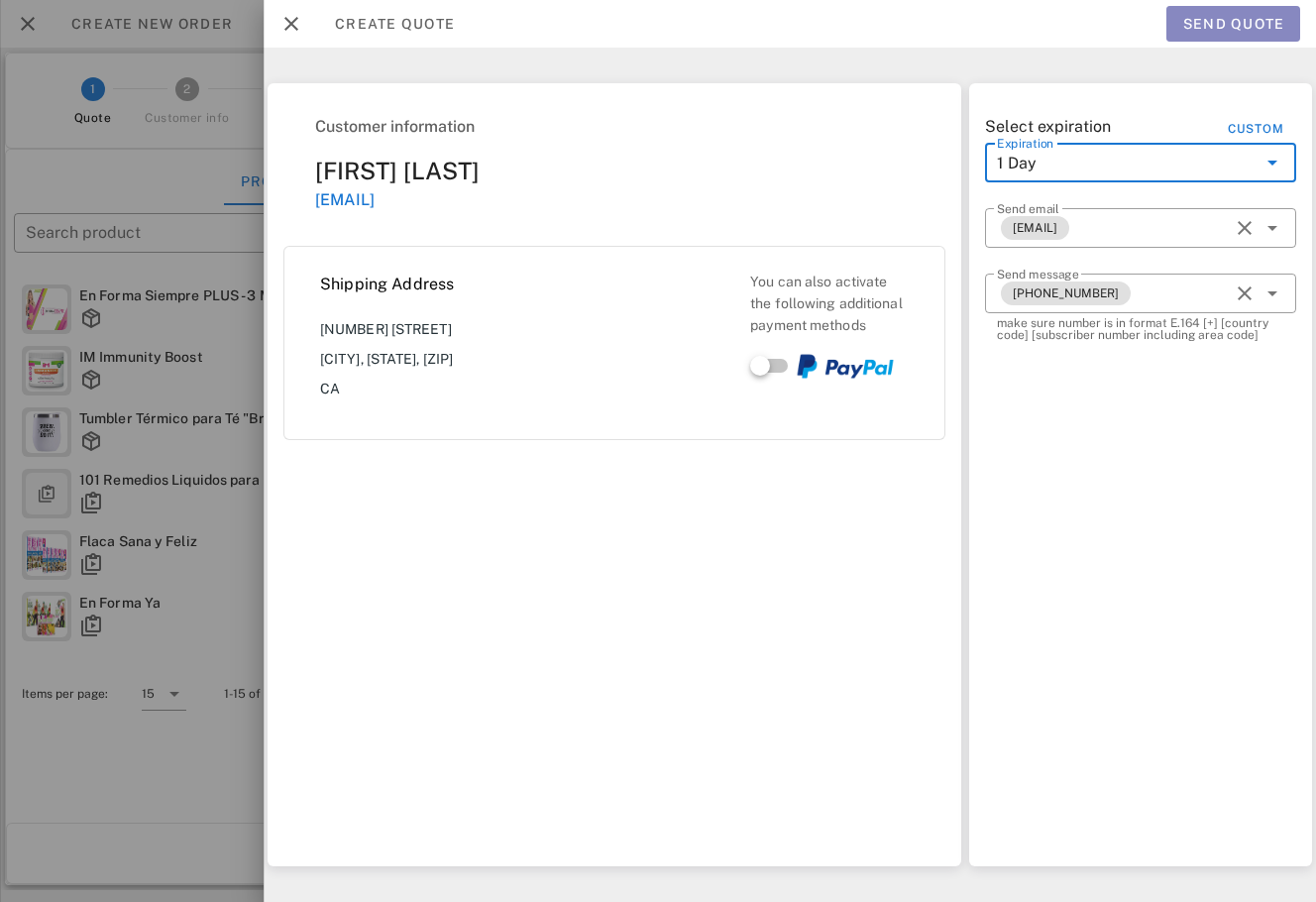 click on "Send quote" at bounding box center [1233, 24] 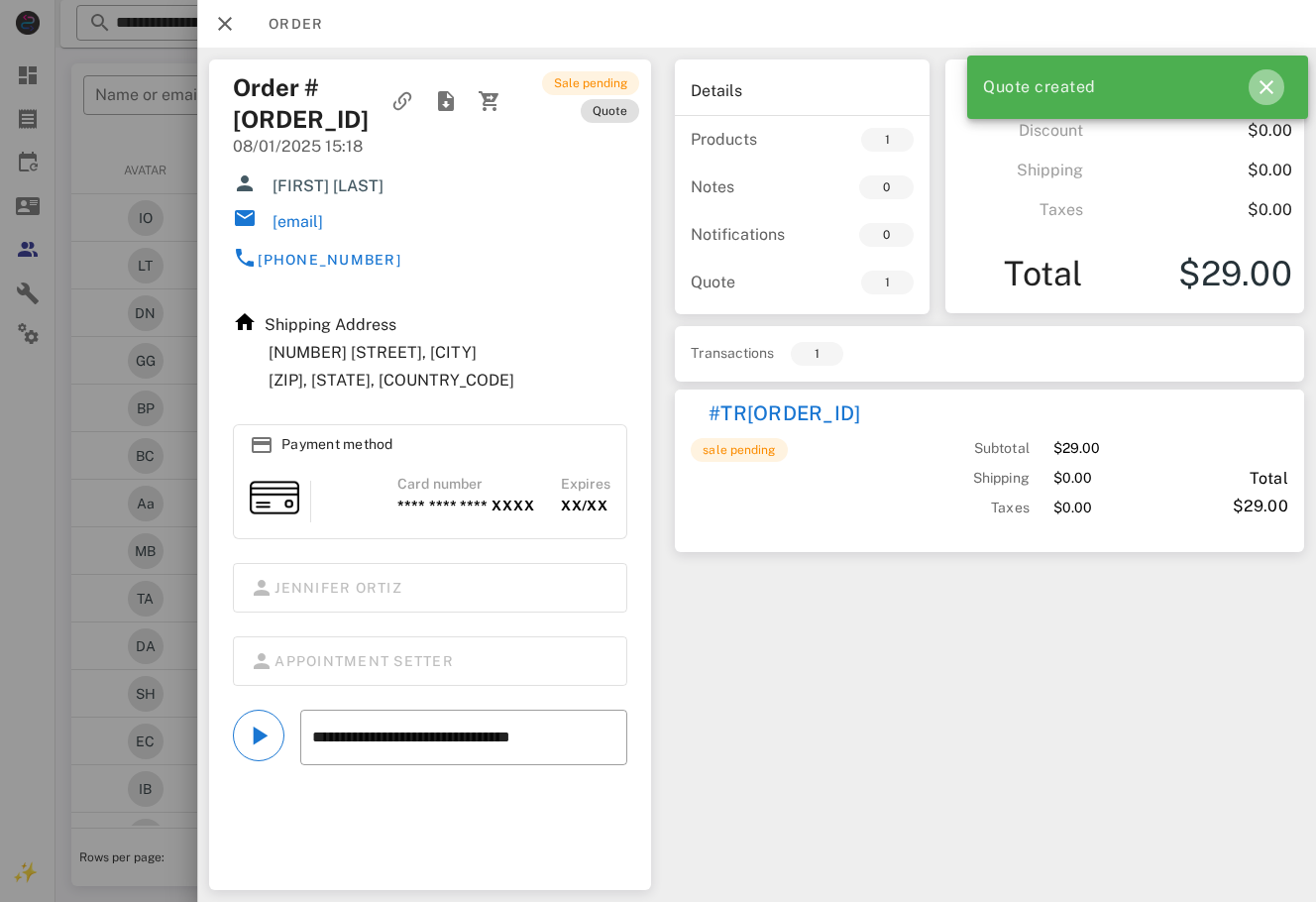 click at bounding box center (1266, 87) 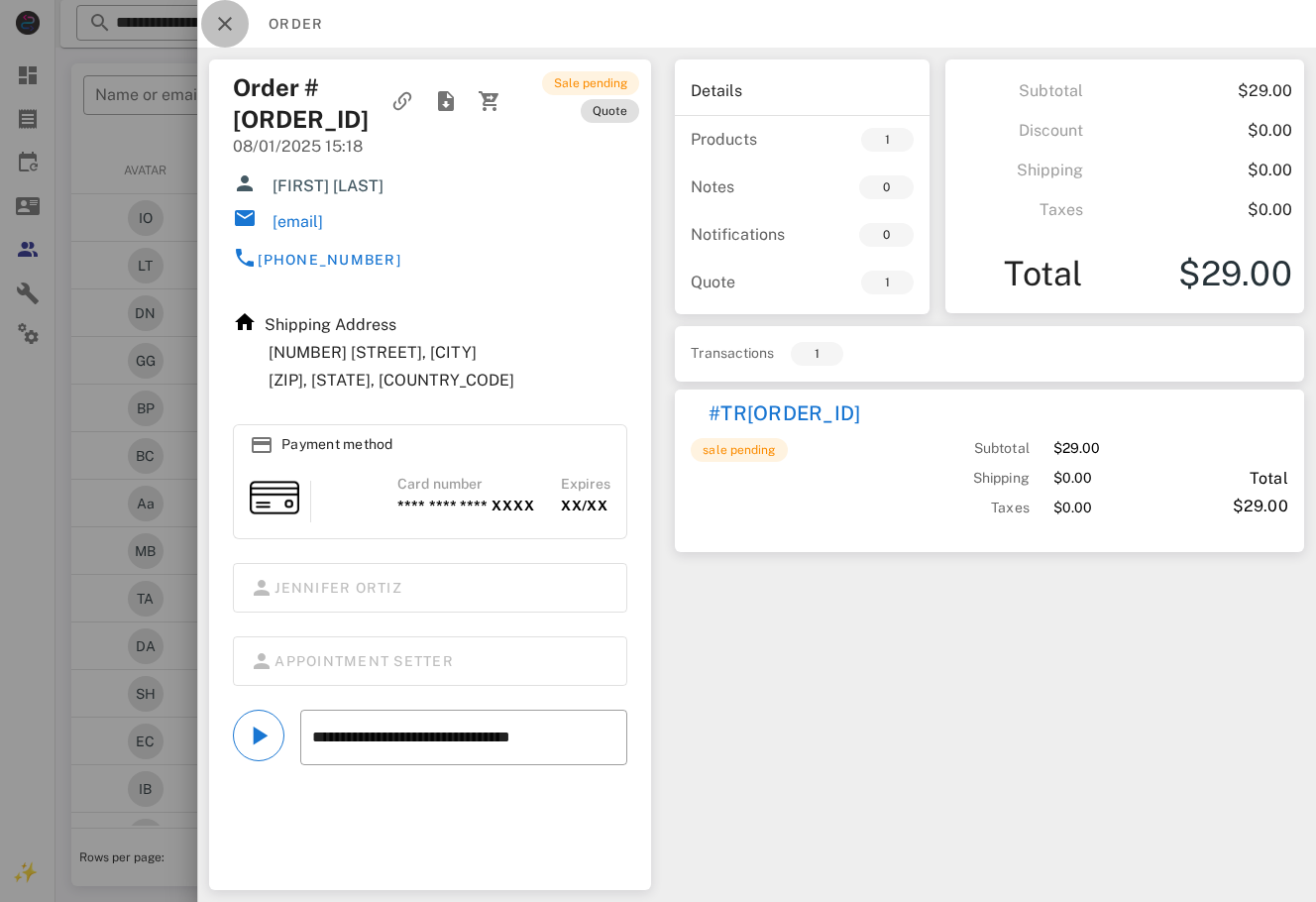 click at bounding box center (225, 24) 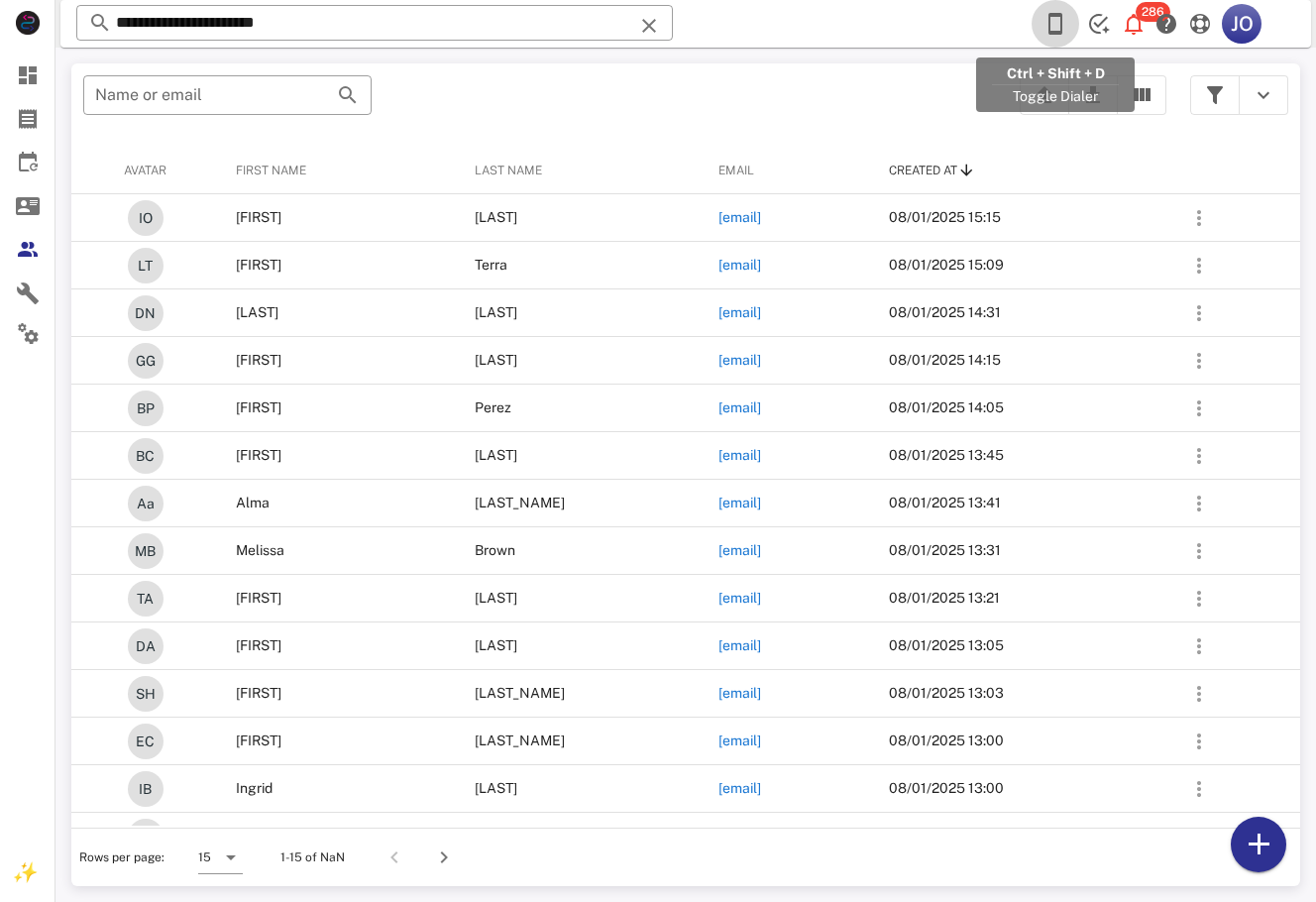 click at bounding box center (1055, 24) 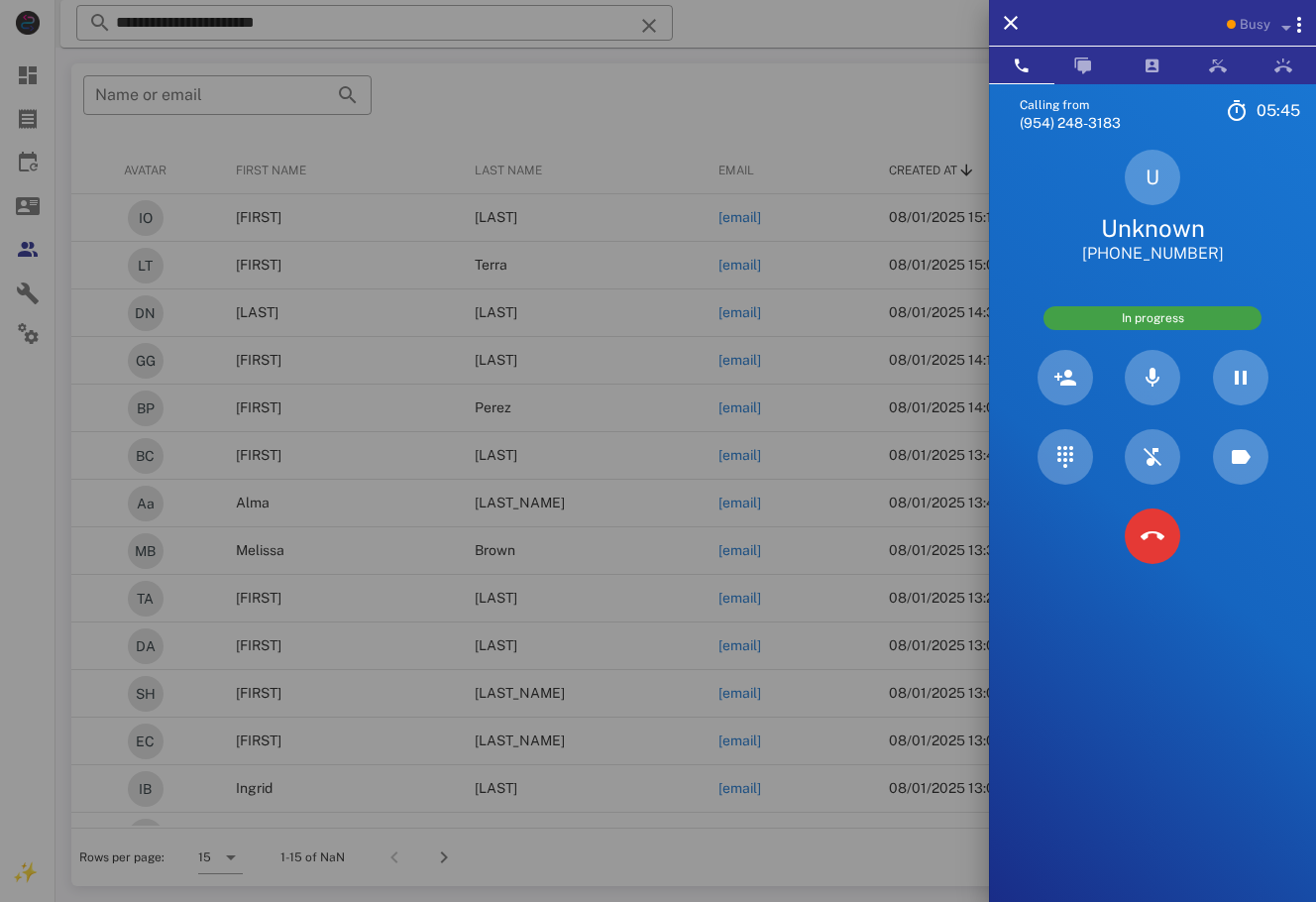 click at bounding box center (658, 451) 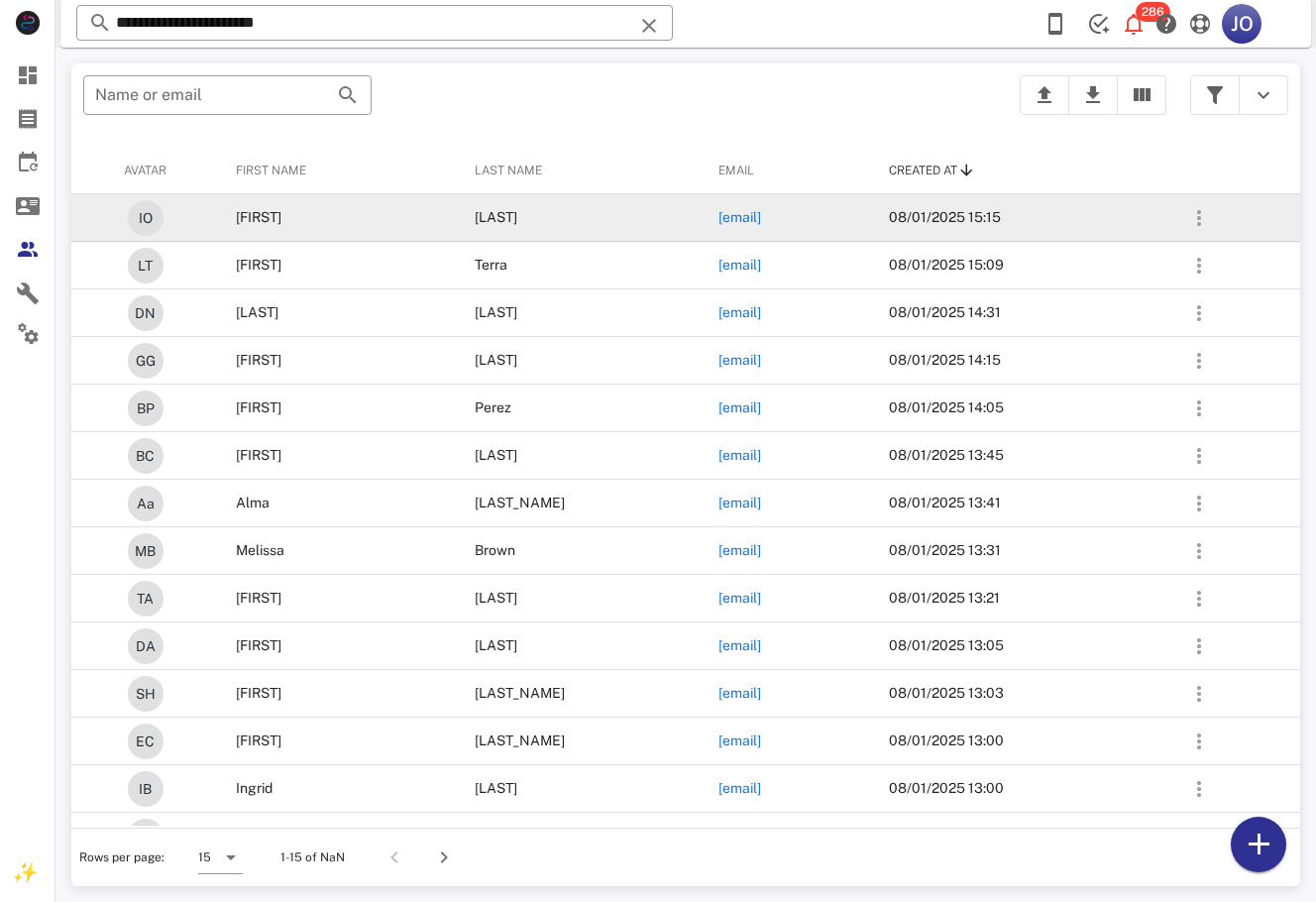 click on "[EMAIL]" at bounding box center [739, 217] 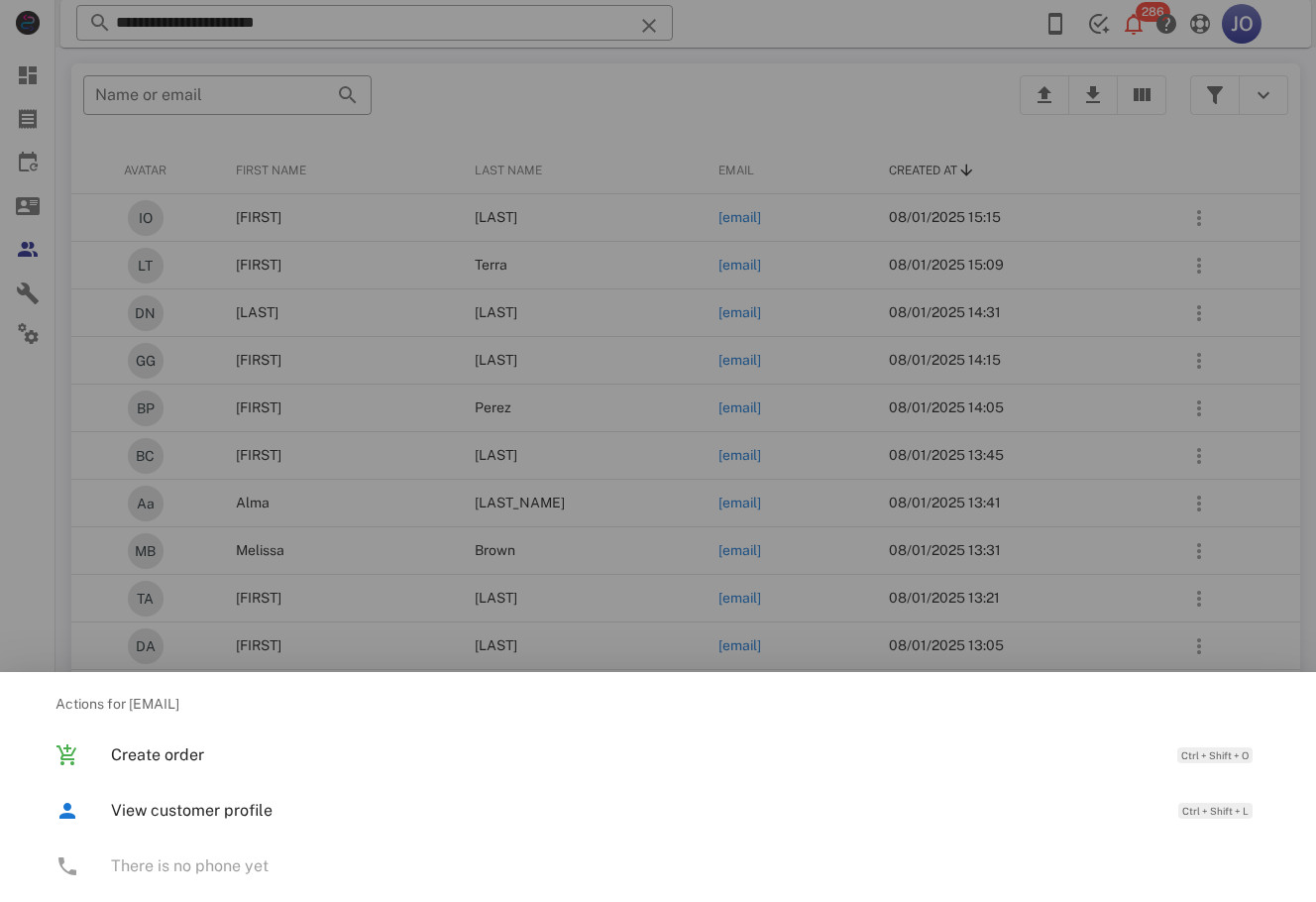 click at bounding box center [658, 451] 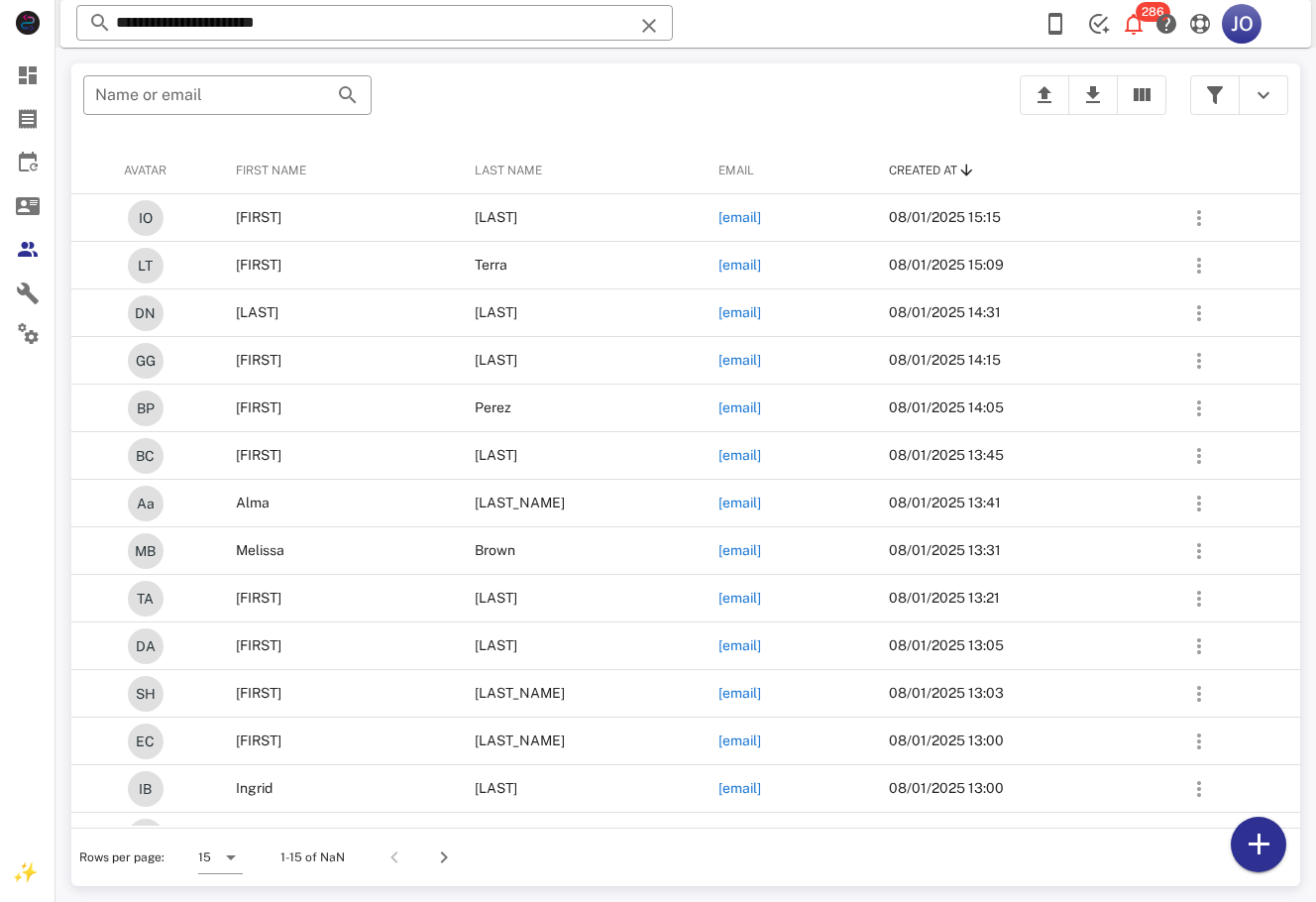 click on "​ Name or email" at bounding box center [539, 105] 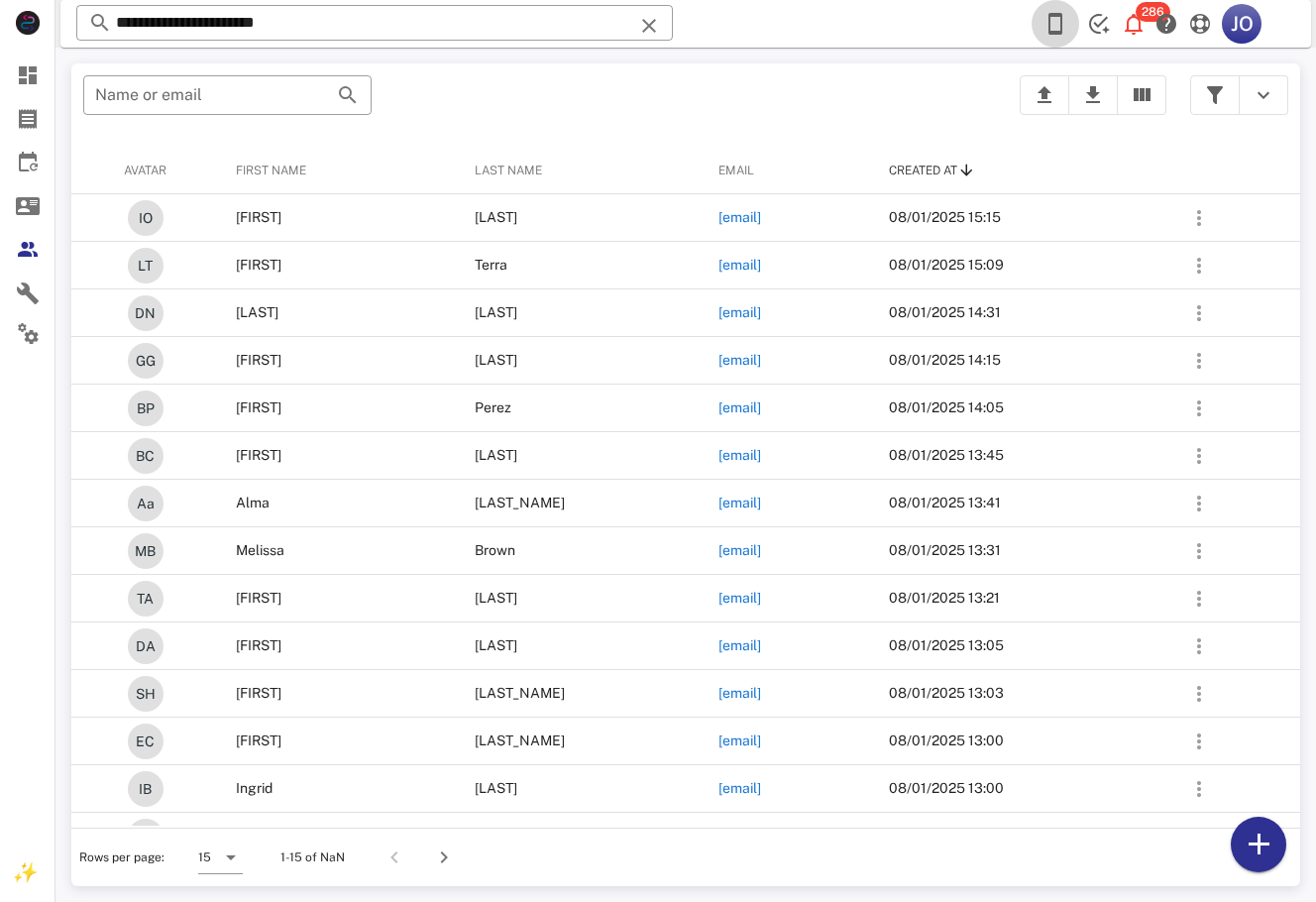 click at bounding box center [1055, 24] 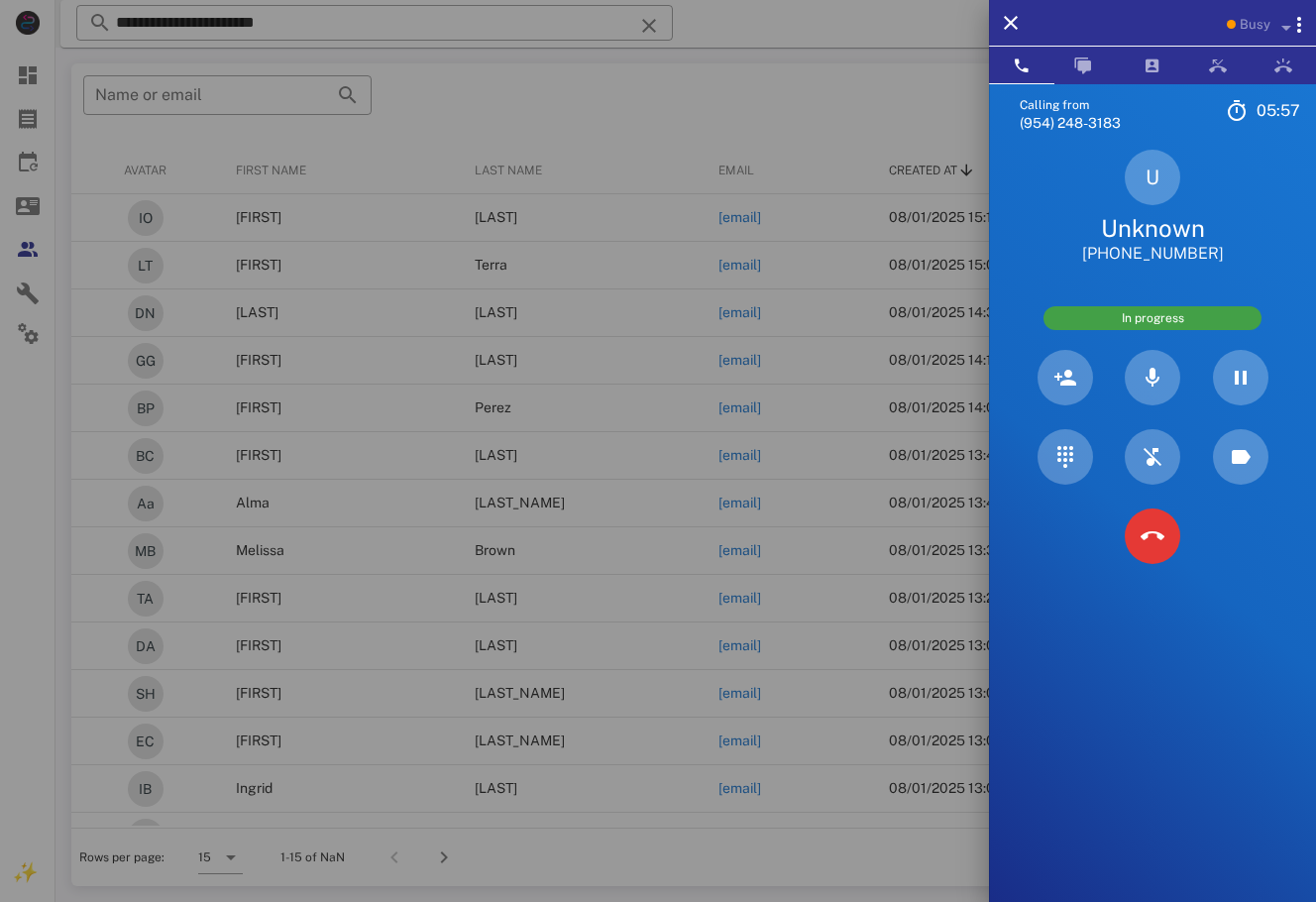 click at bounding box center (658, 451) 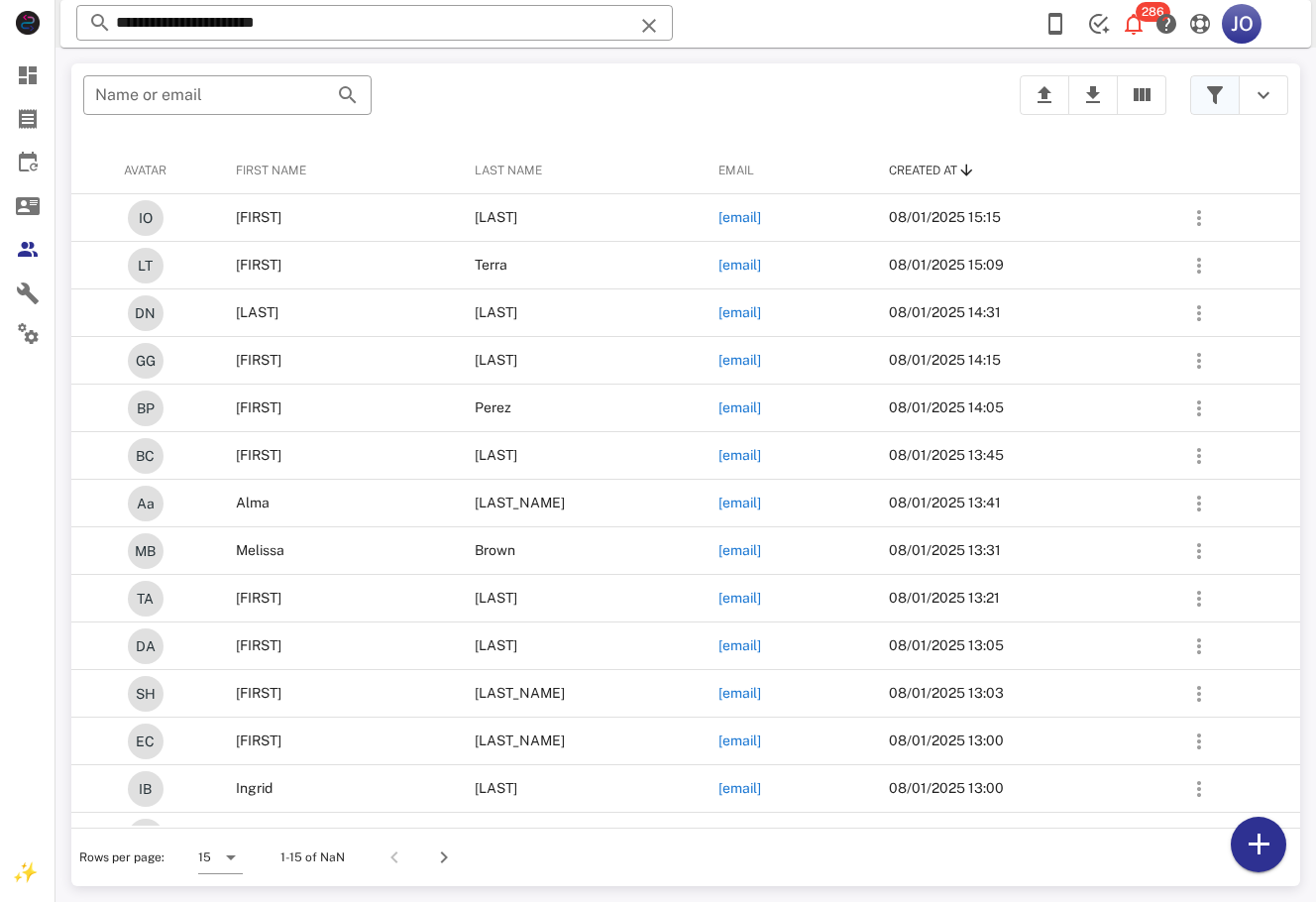 click at bounding box center [1215, 95] 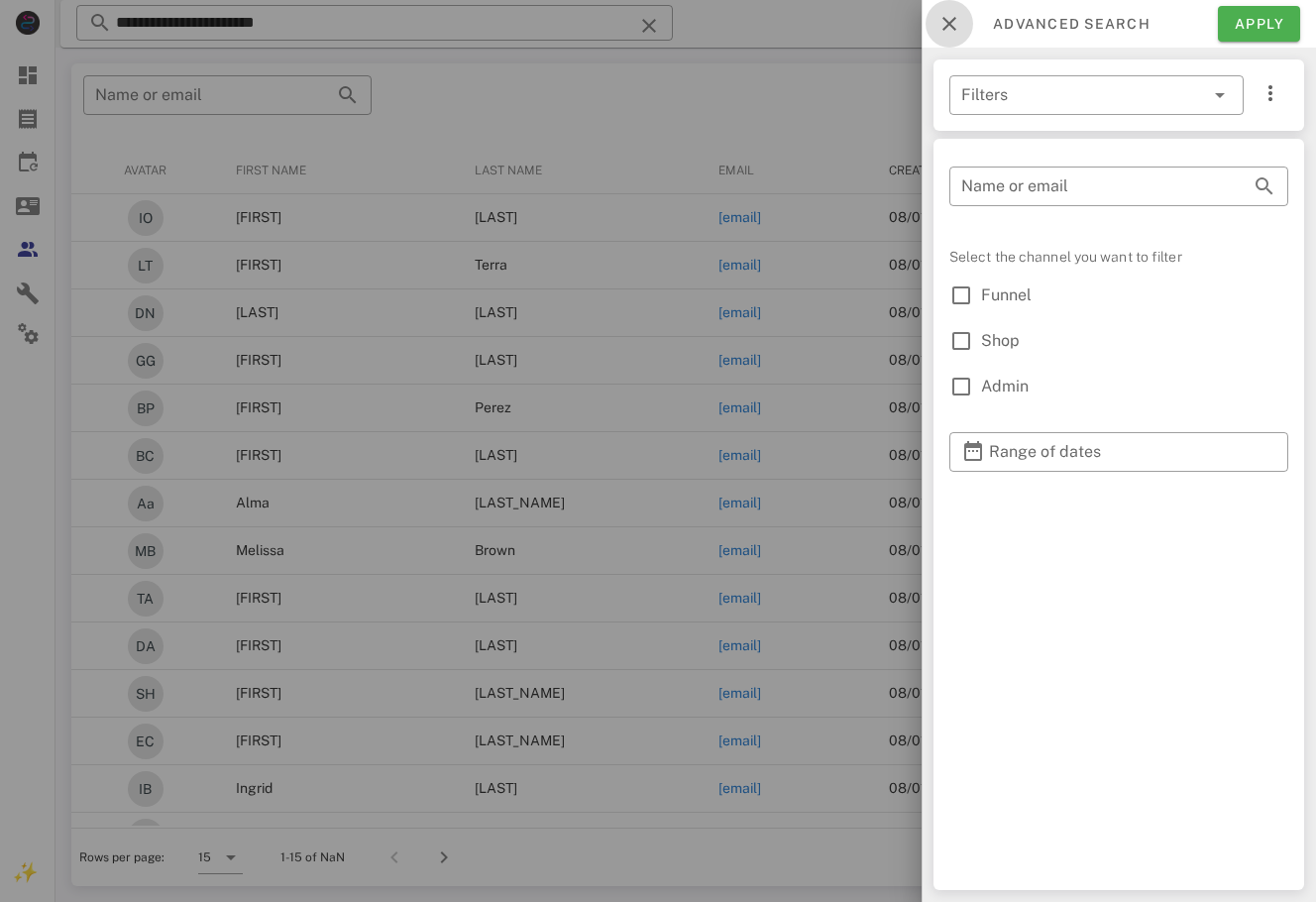 click at bounding box center [949, 24] 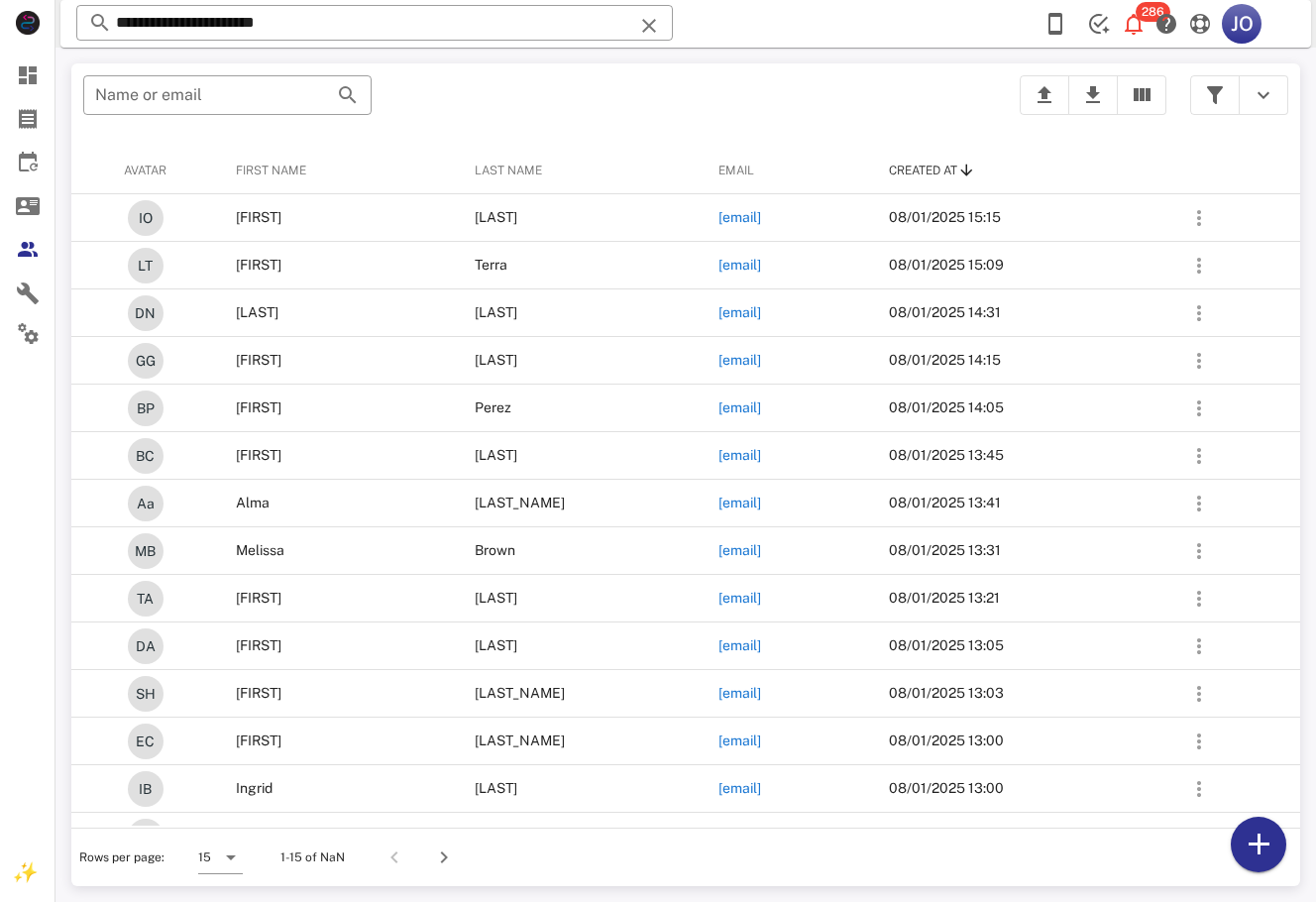 click on "Created at" at bounding box center (1020, 170) 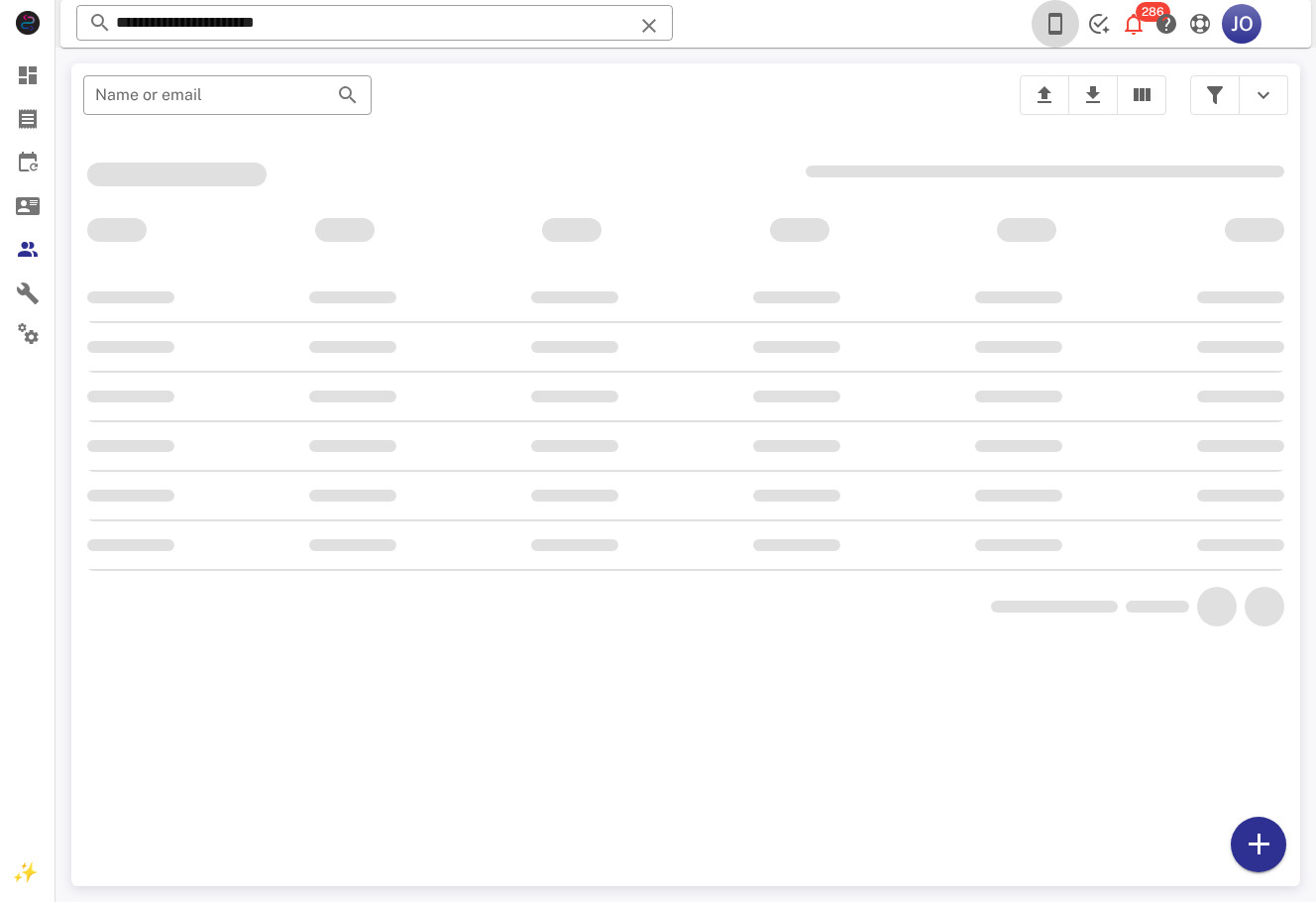 click at bounding box center [1055, 24] 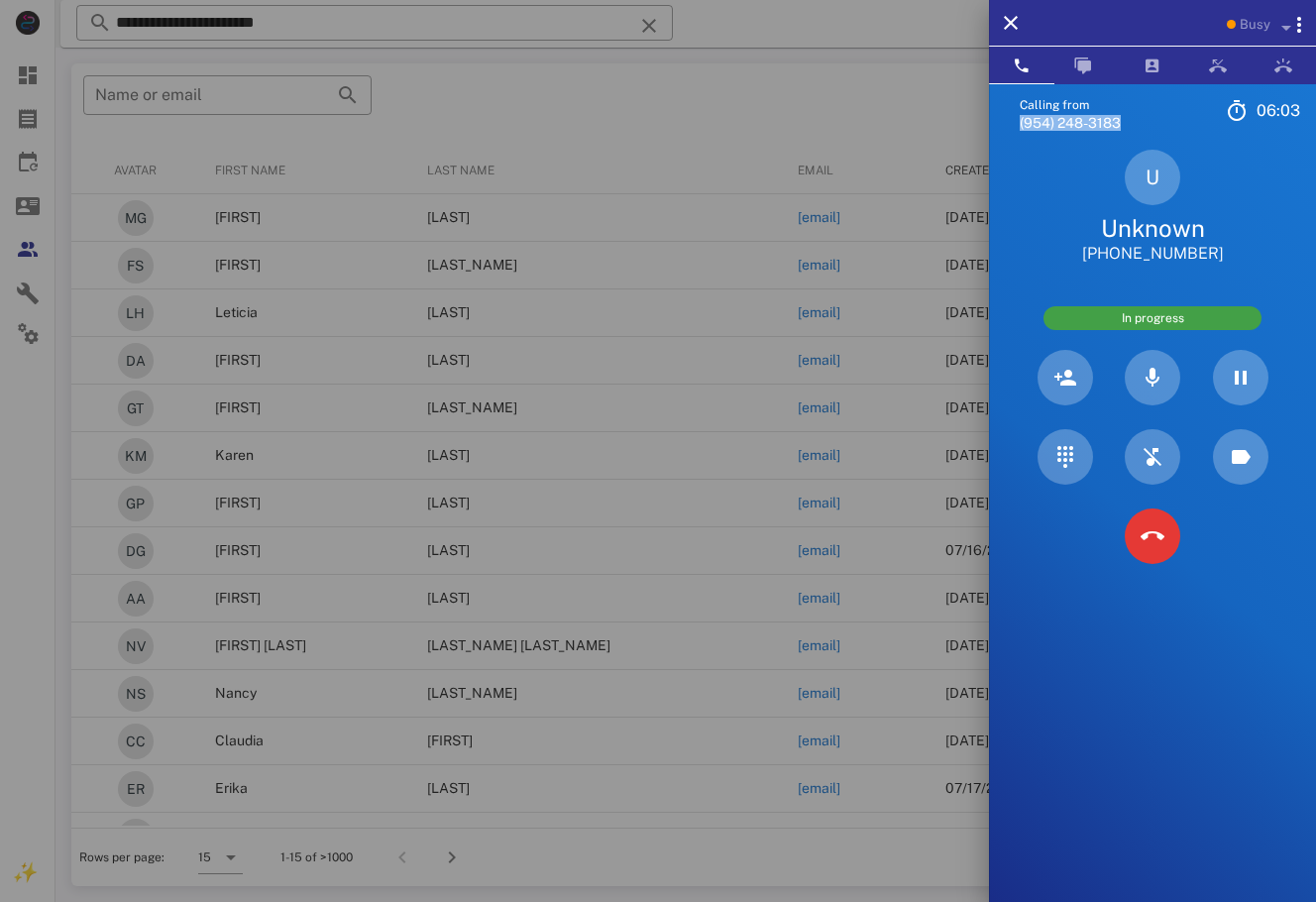 drag, startPoint x: 1142, startPoint y: 124, endPoint x: 1009, endPoint y: 119, distance: 133.09395 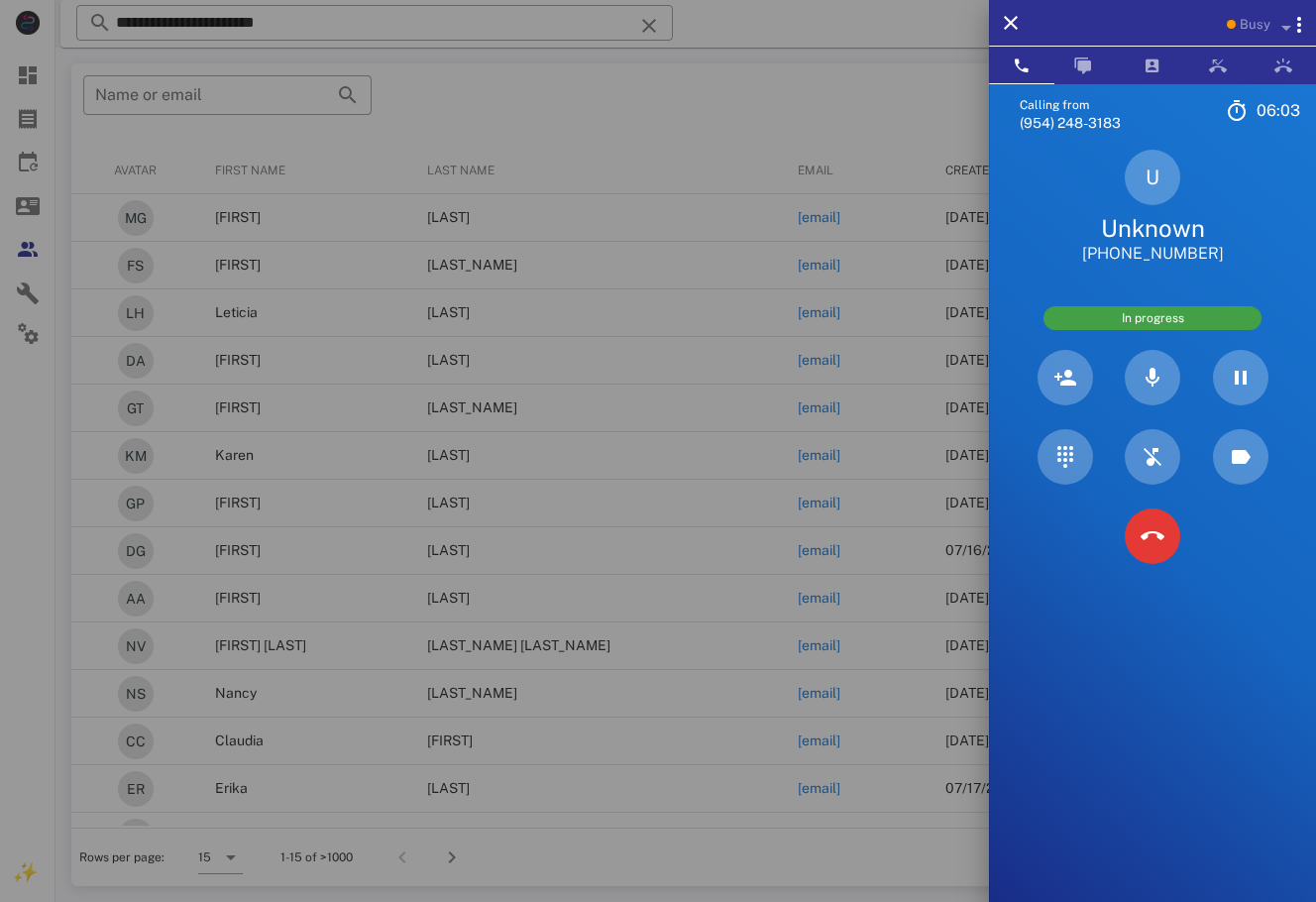 click at bounding box center [658, 451] 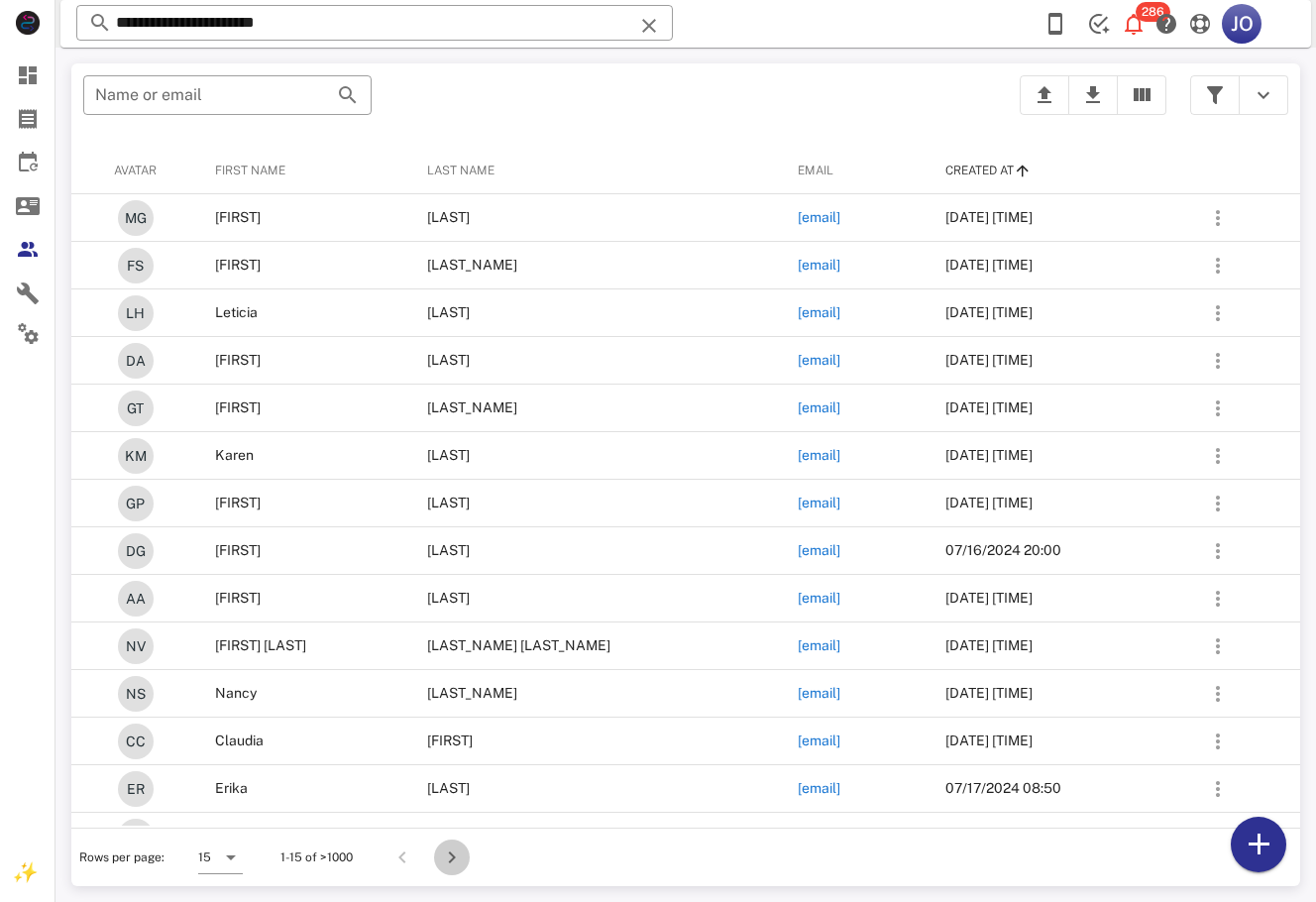 click at bounding box center [452, 857] 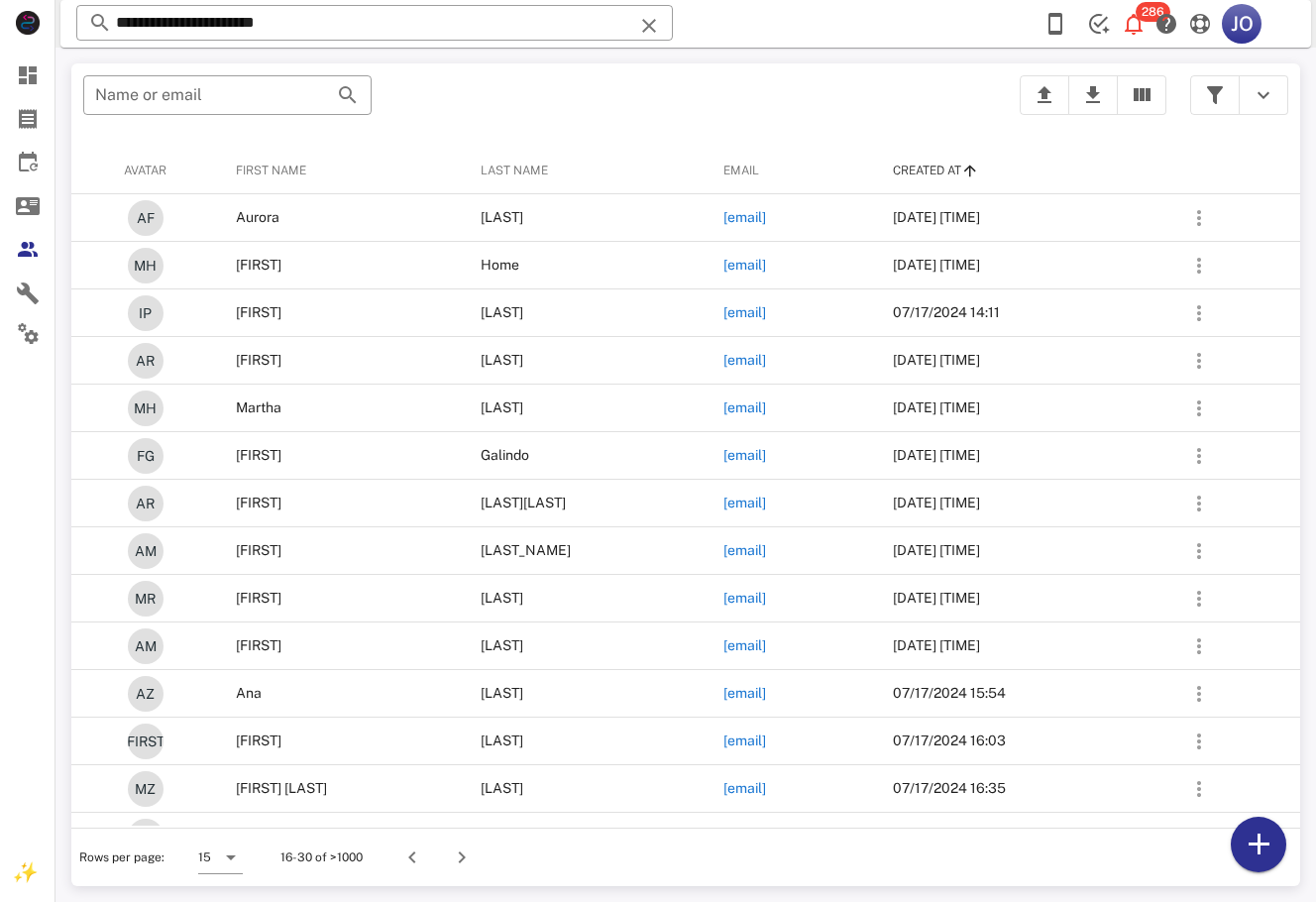 click on "​ Name or email" at bounding box center [539, 105] 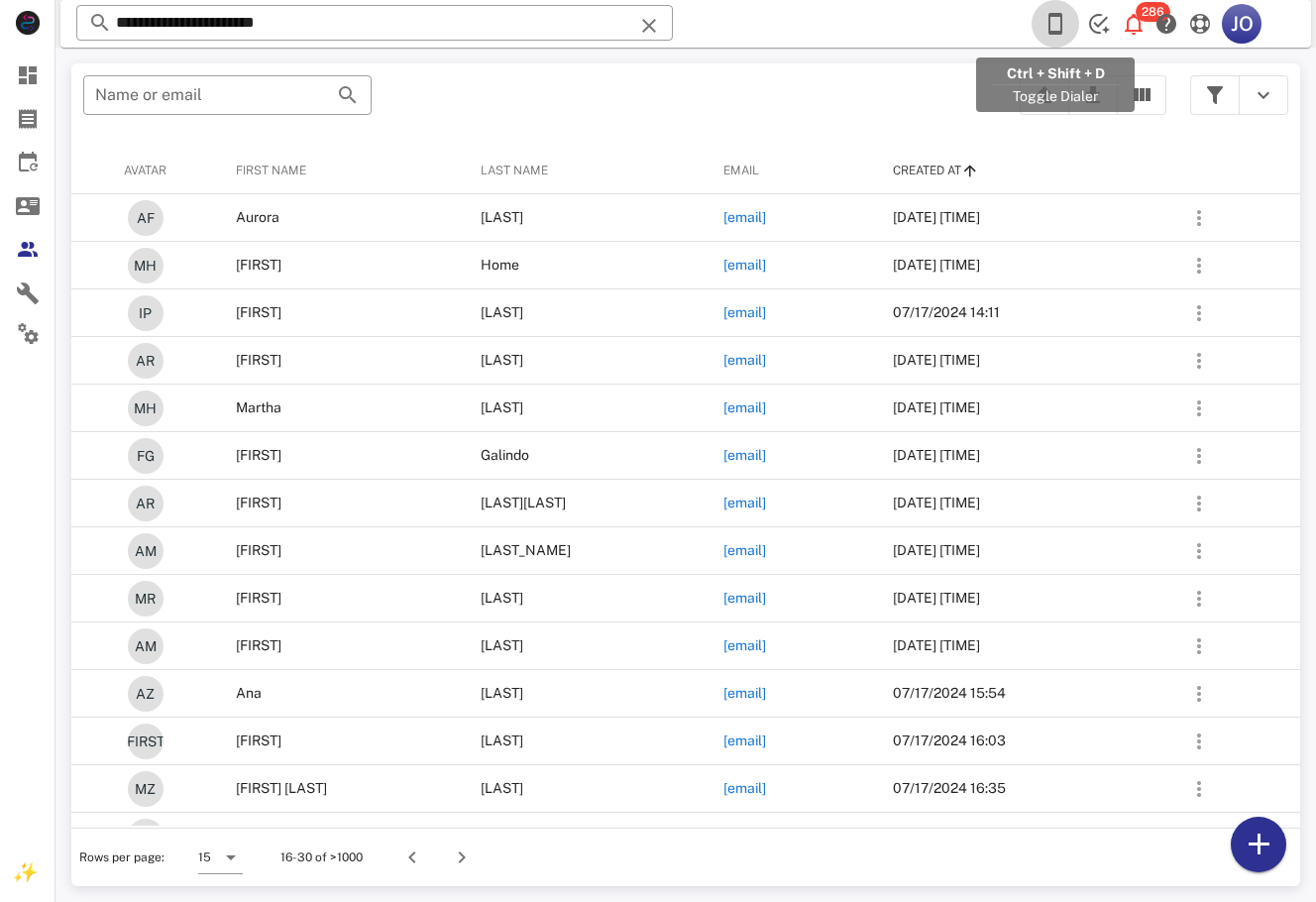 click at bounding box center [1055, 24] 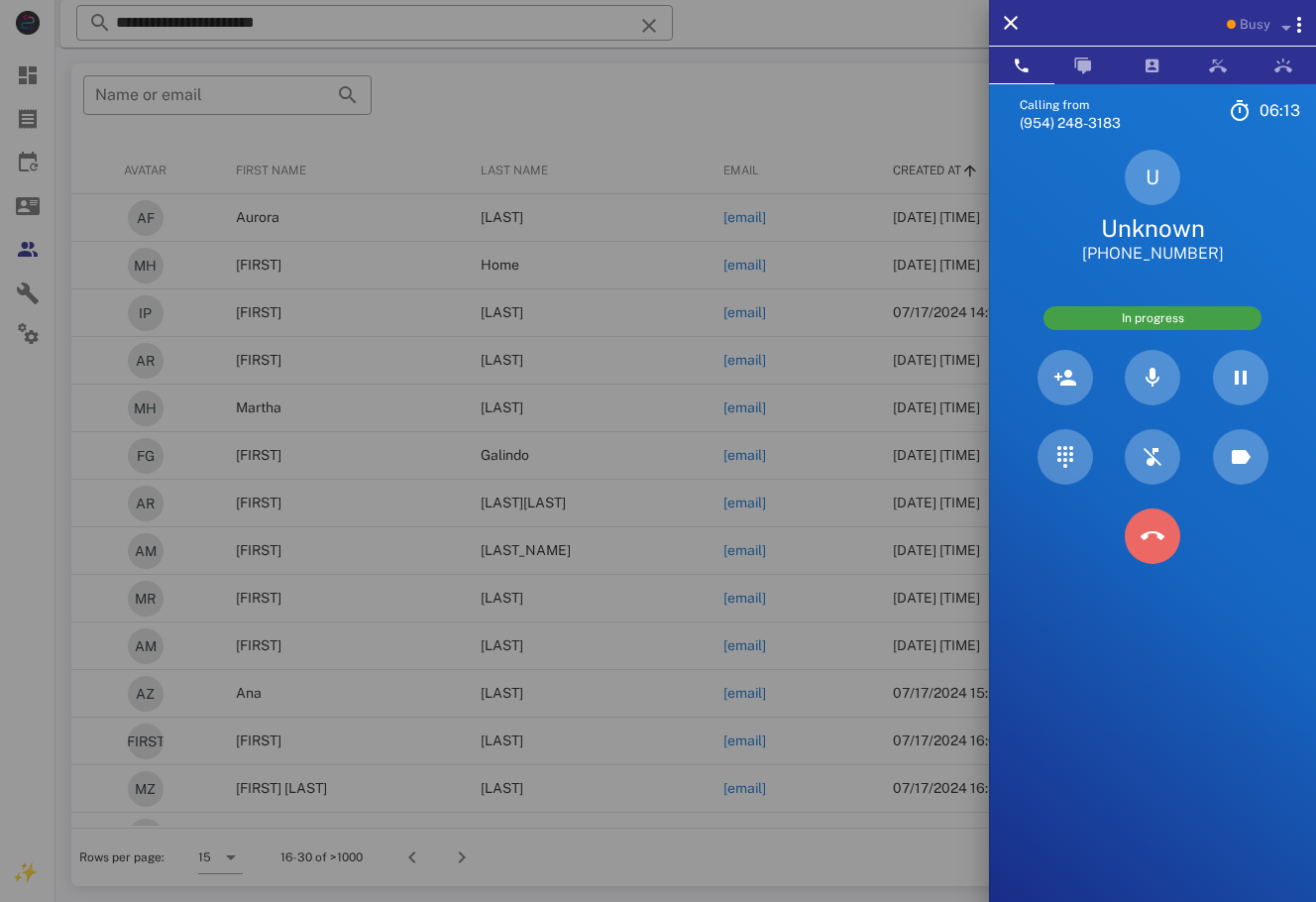 click at bounding box center [1152, 536] 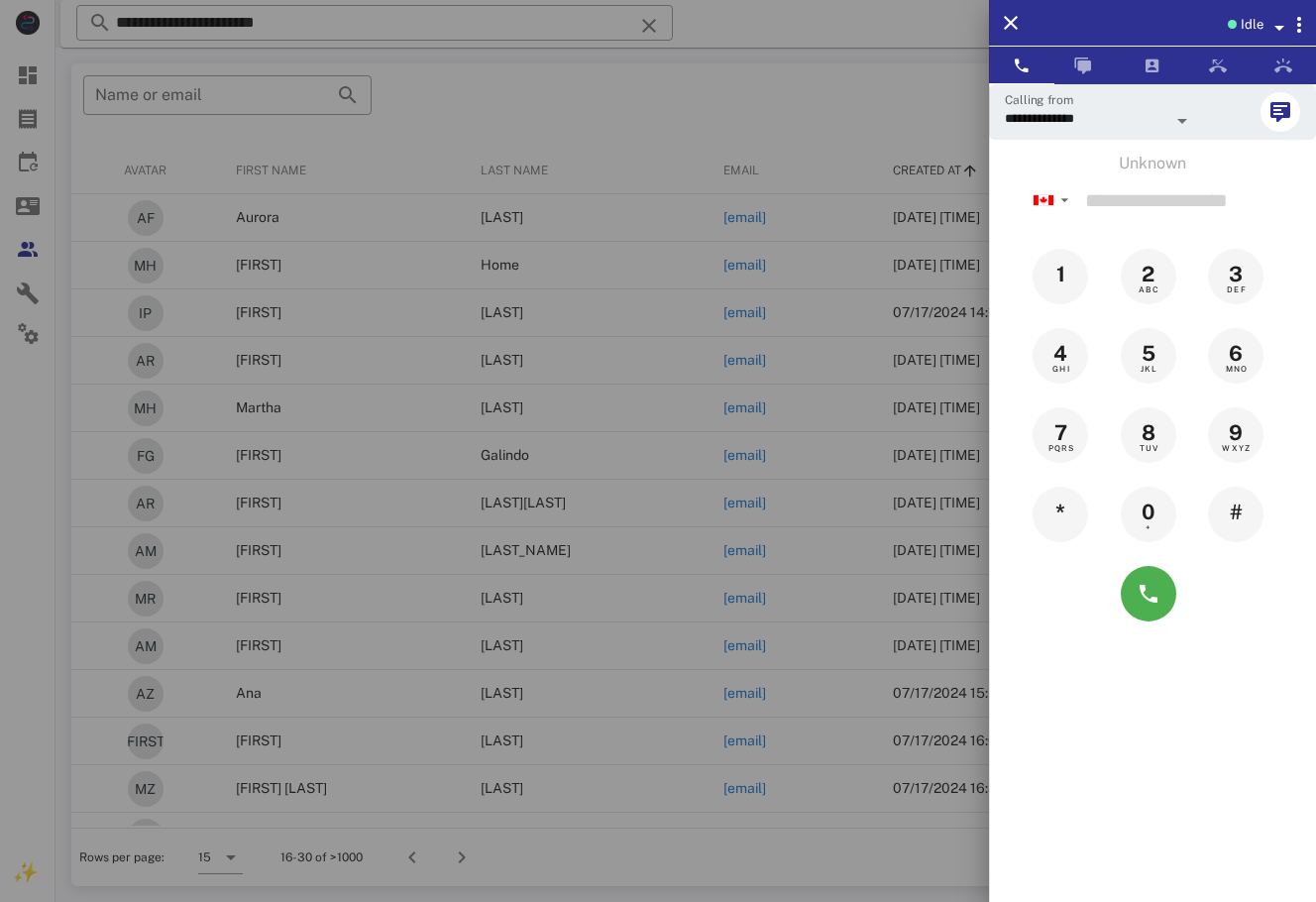 click at bounding box center [658, 451] 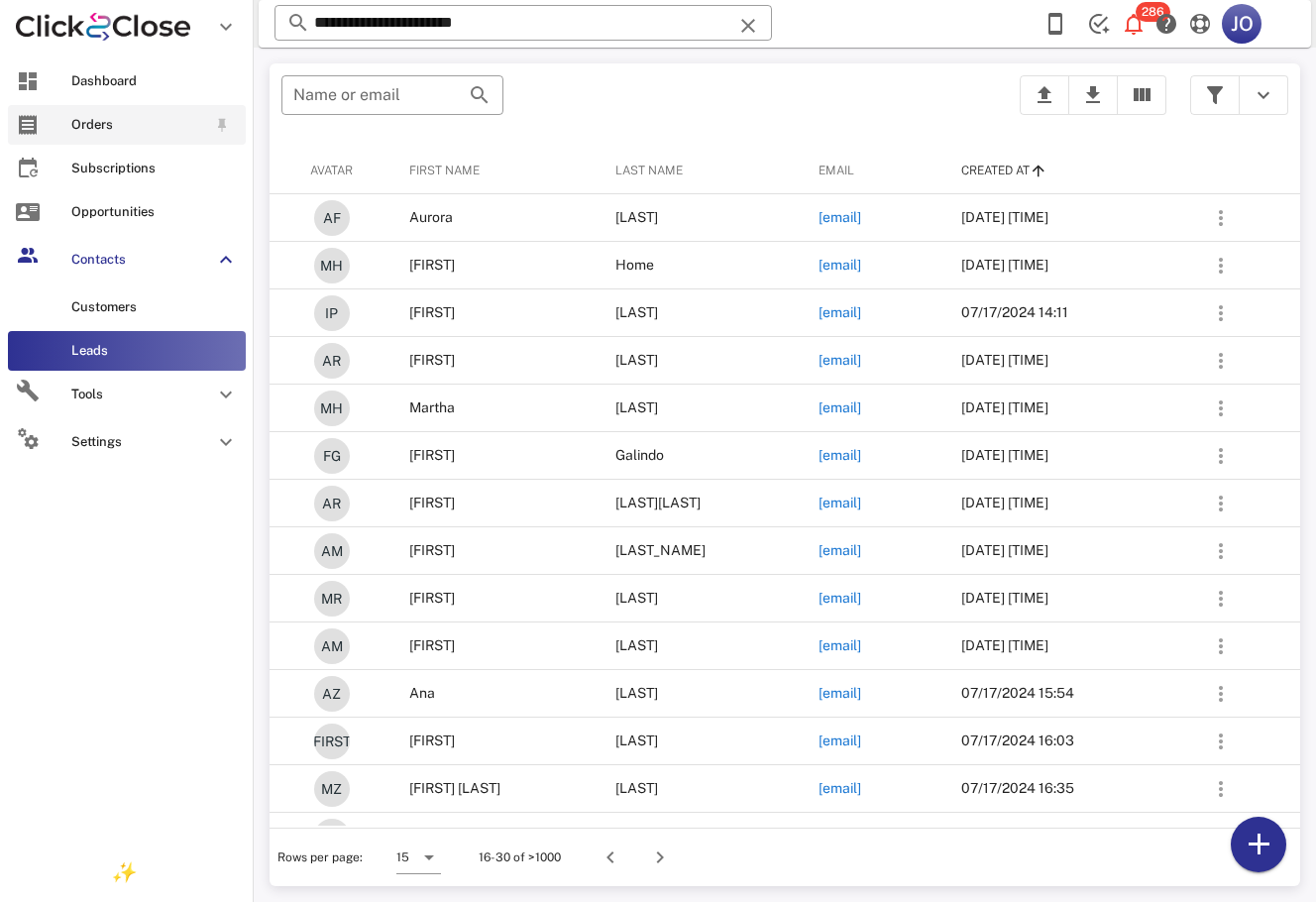 click on "Orders" at bounding box center [127, 125] 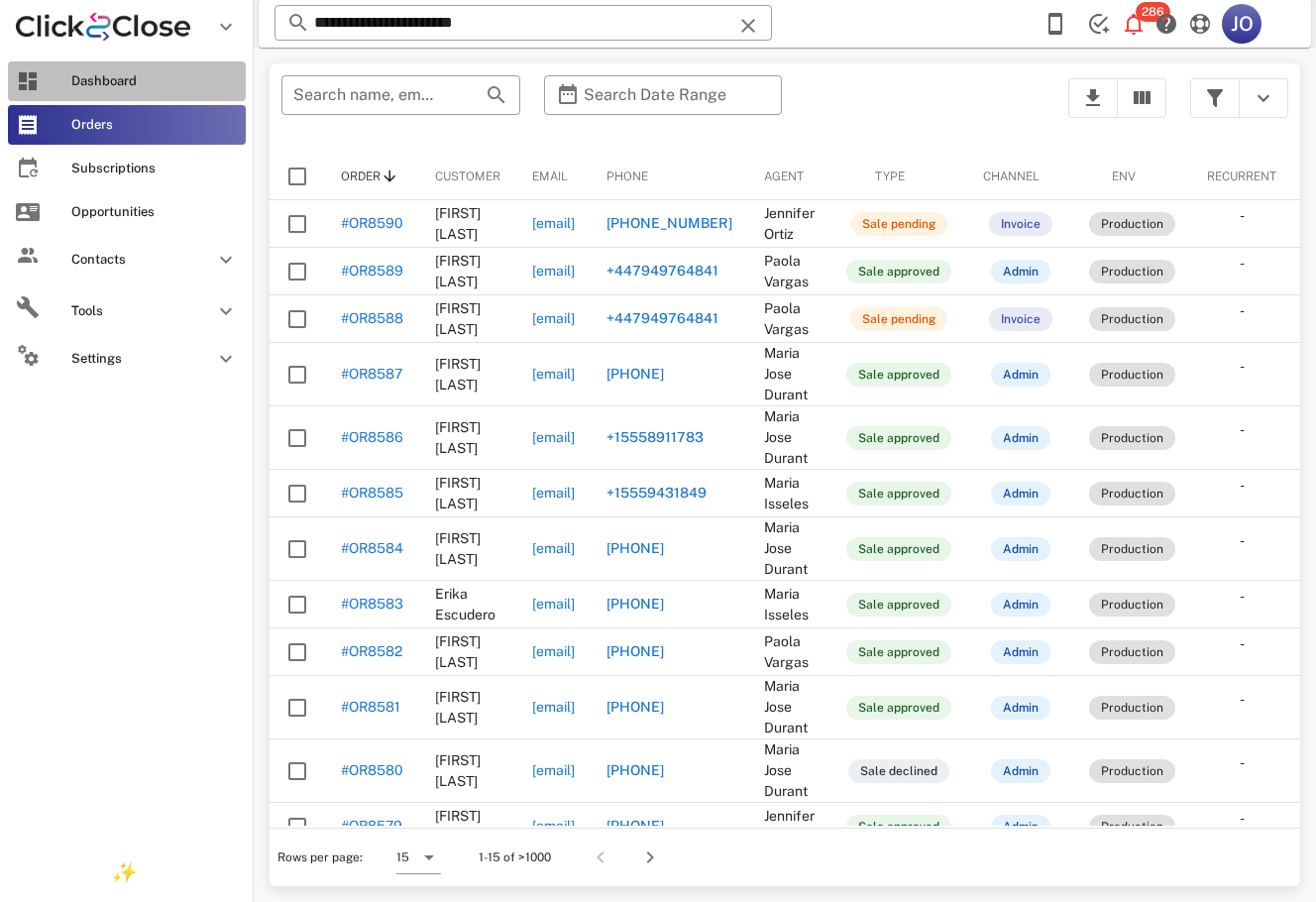 click on "Dashboard" at bounding box center (127, 81) 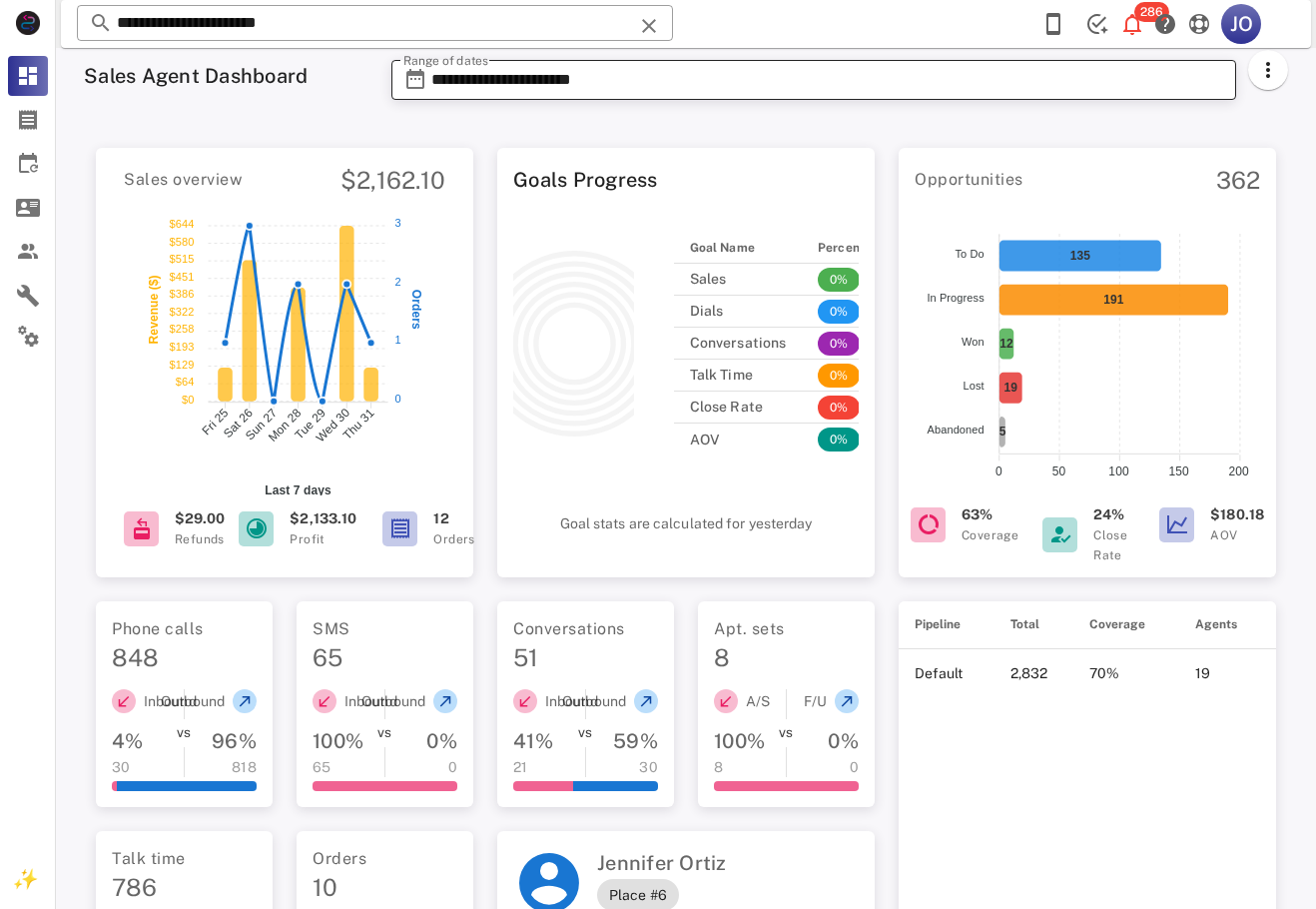 click on "**********" at bounding box center [828, 80] 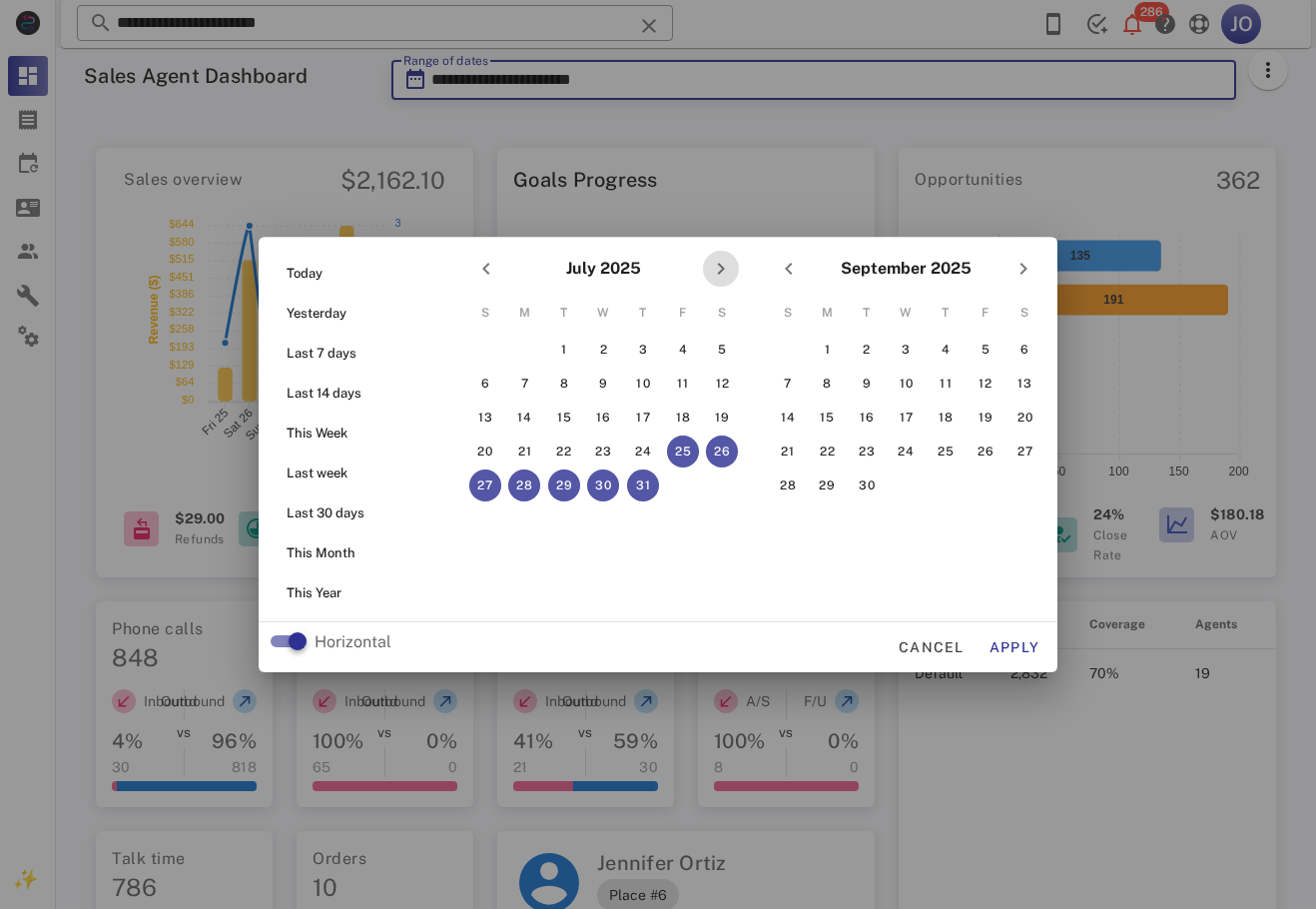 click at bounding box center (721, 269) 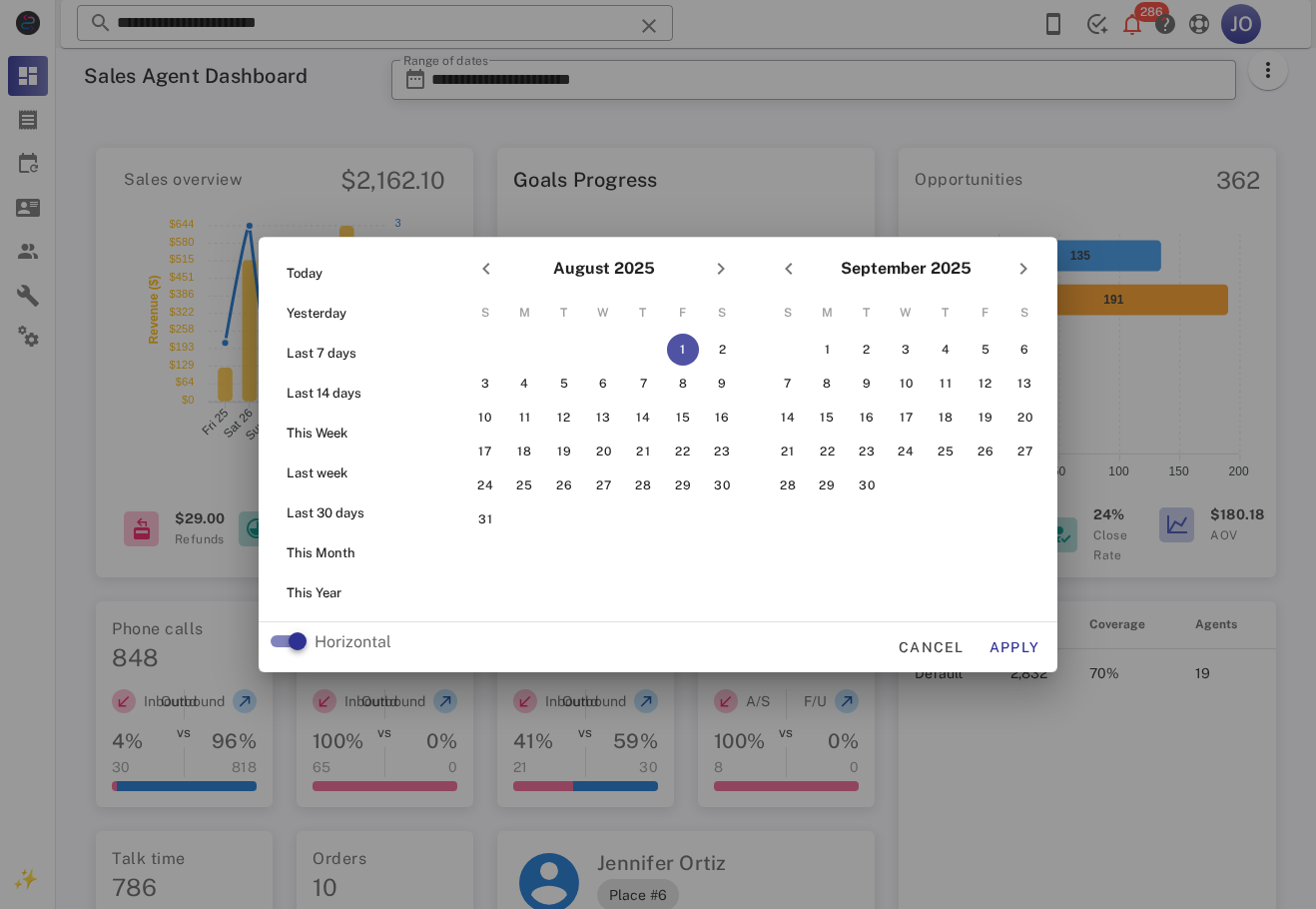 click on "1" at bounding box center [683, 350] 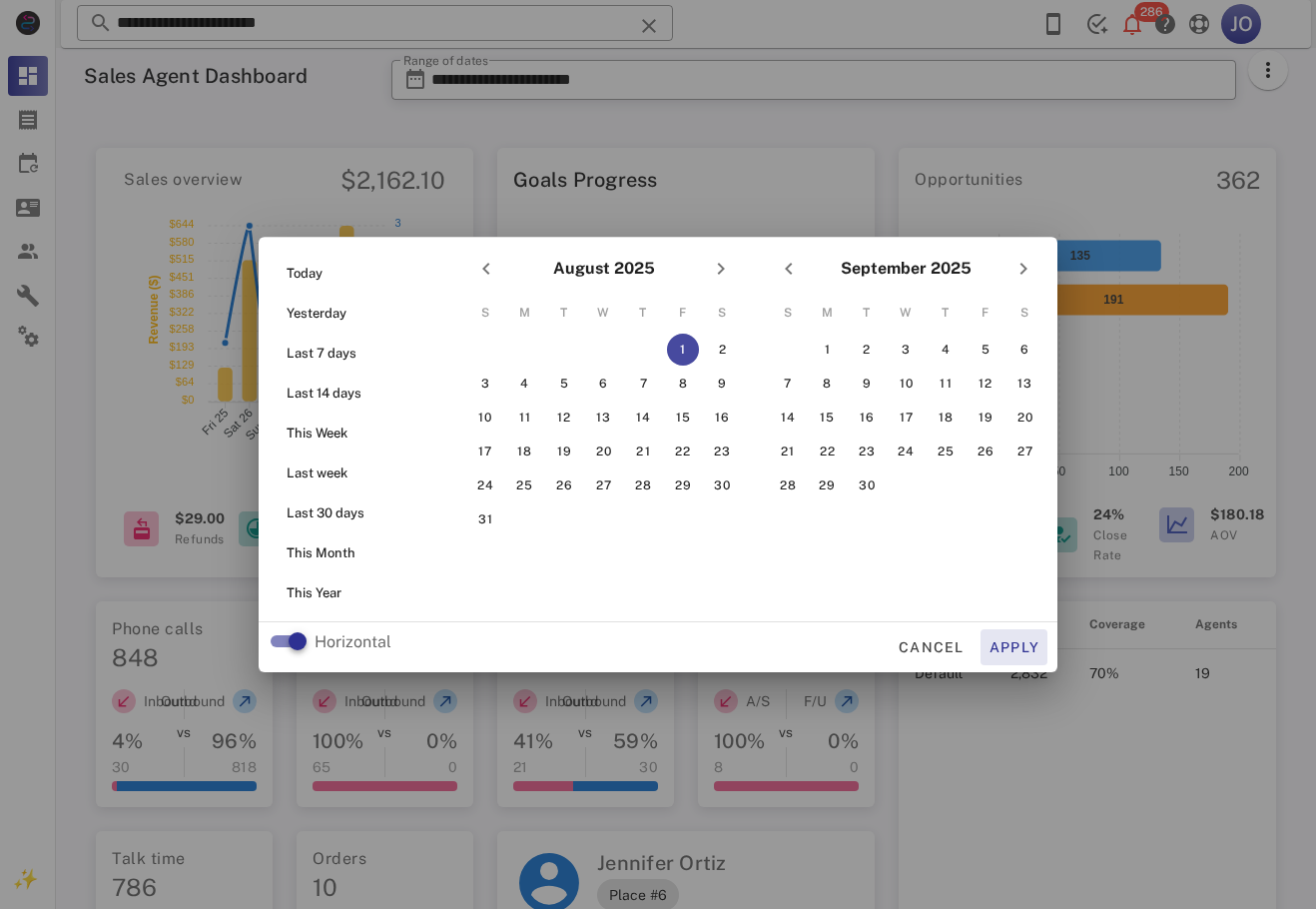 click on "Apply" at bounding box center [1014, 647] 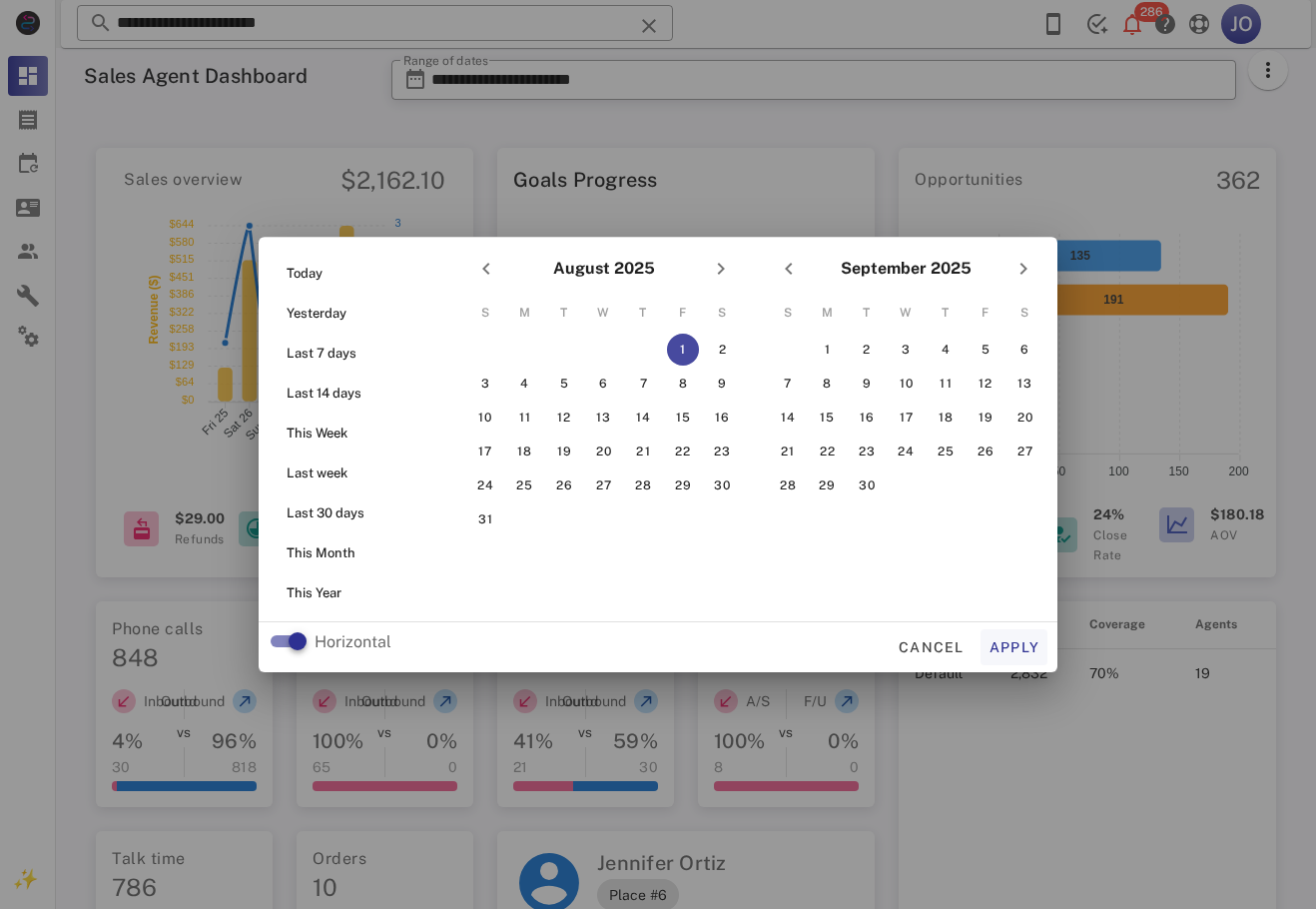 type on "**********" 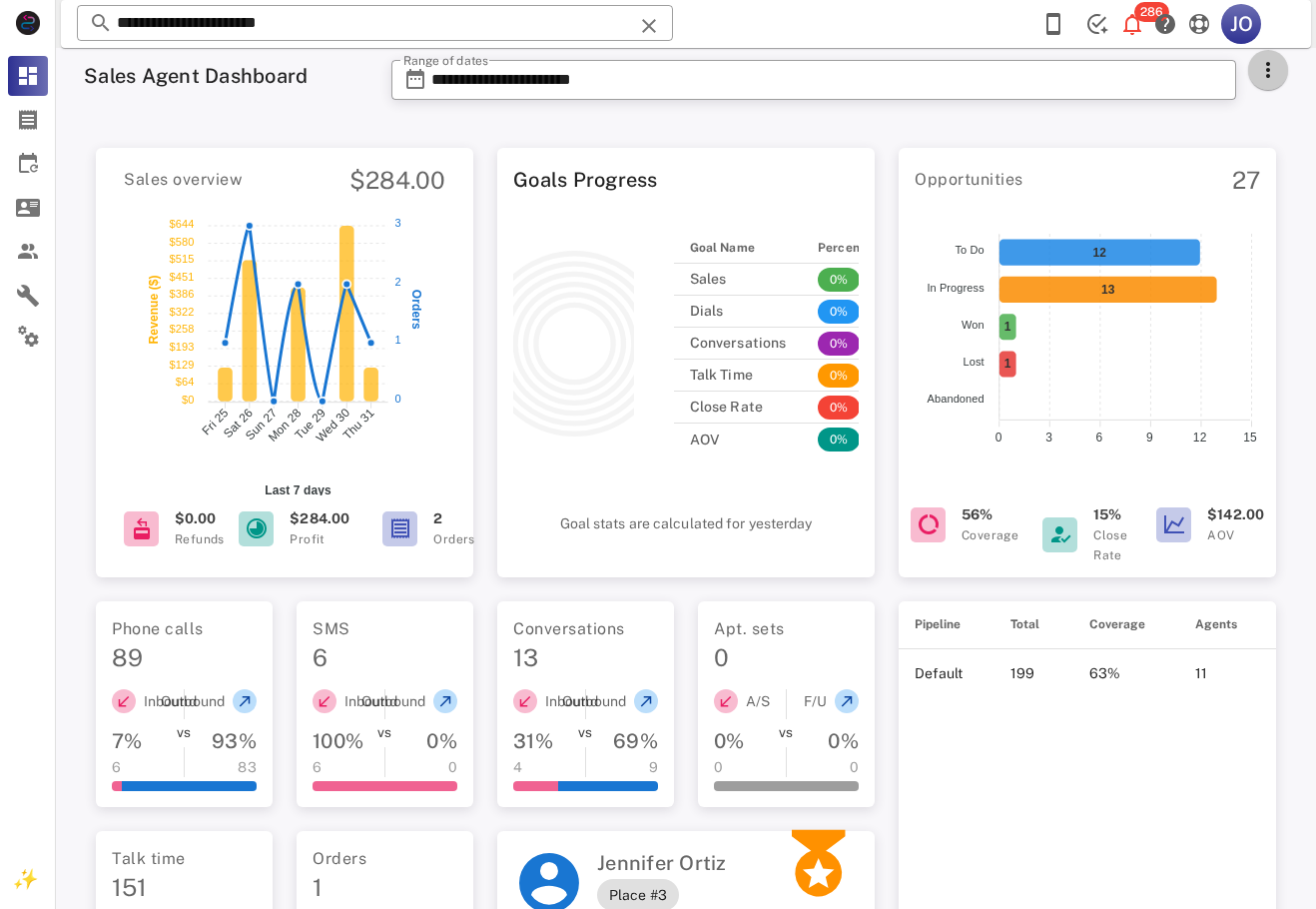 click at bounding box center (1268, 70) 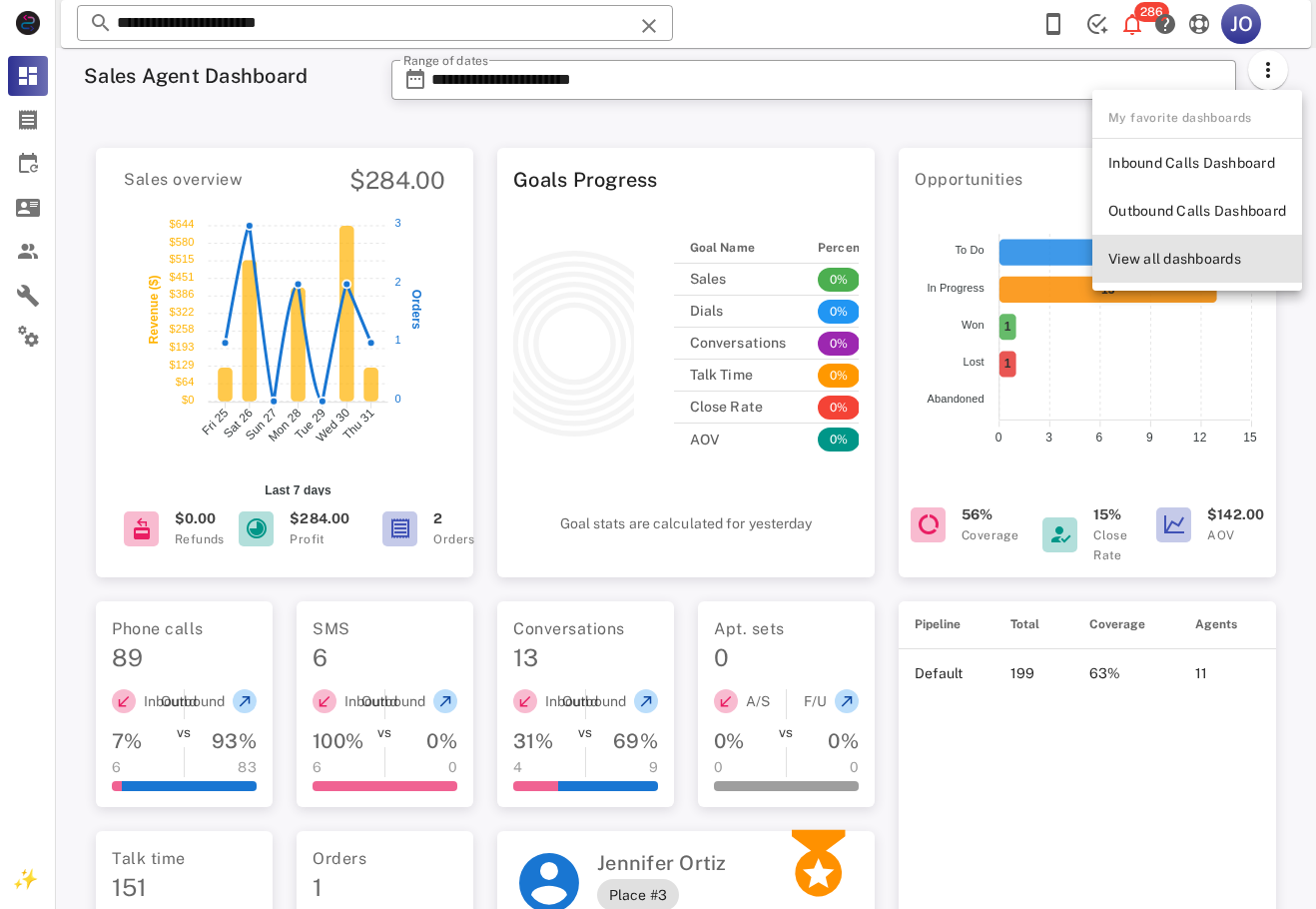 click on "View all dashboards" at bounding box center [1197, 259] 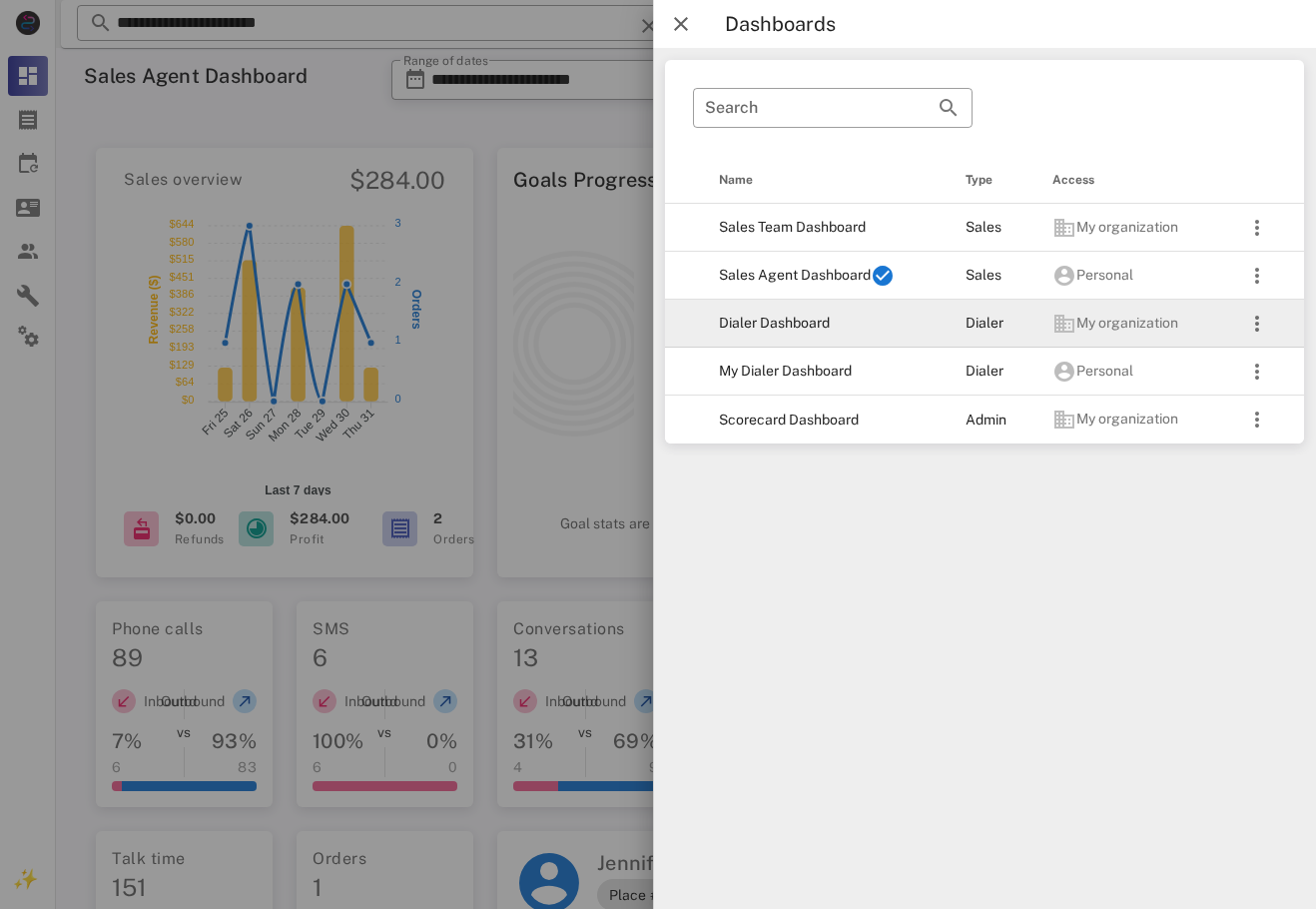 click on "Dialer Dashboard" at bounding box center [826, 324] 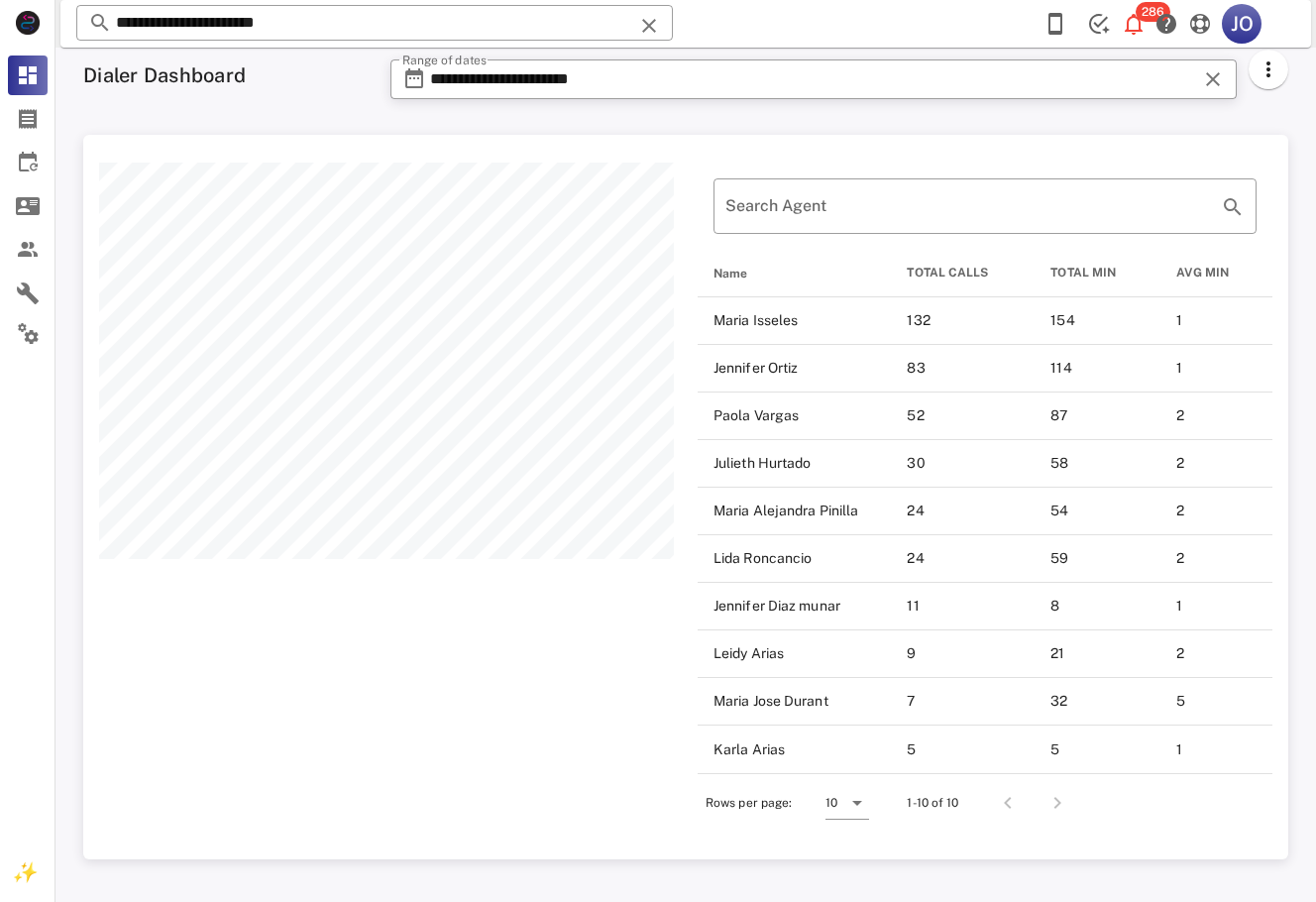 scroll, scrollTop: 990484, scrollLeft: 989759, axis: both 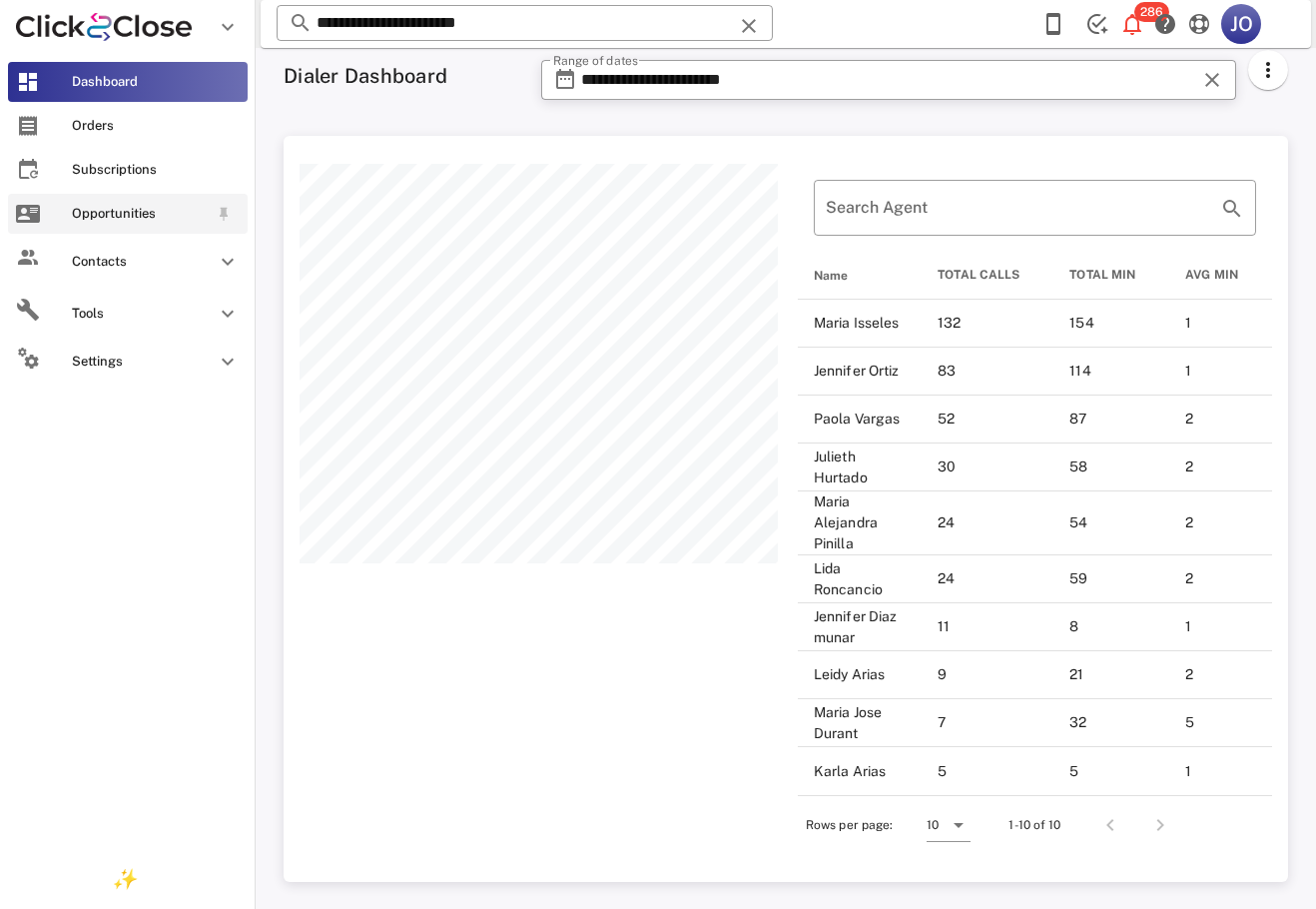 click on "Opportunities" at bounding box center (128, 214) 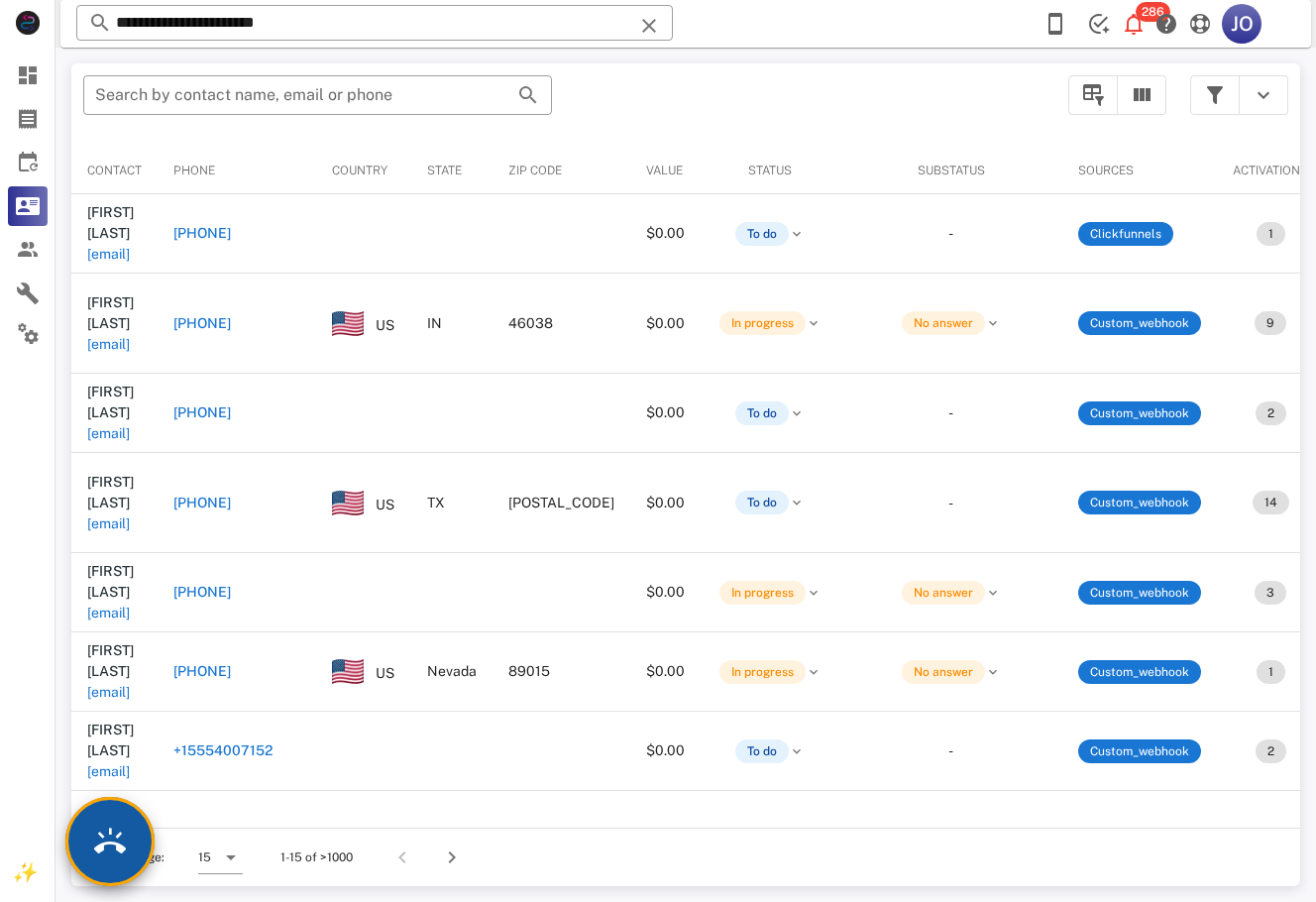 click at bounding box center [110, 842] 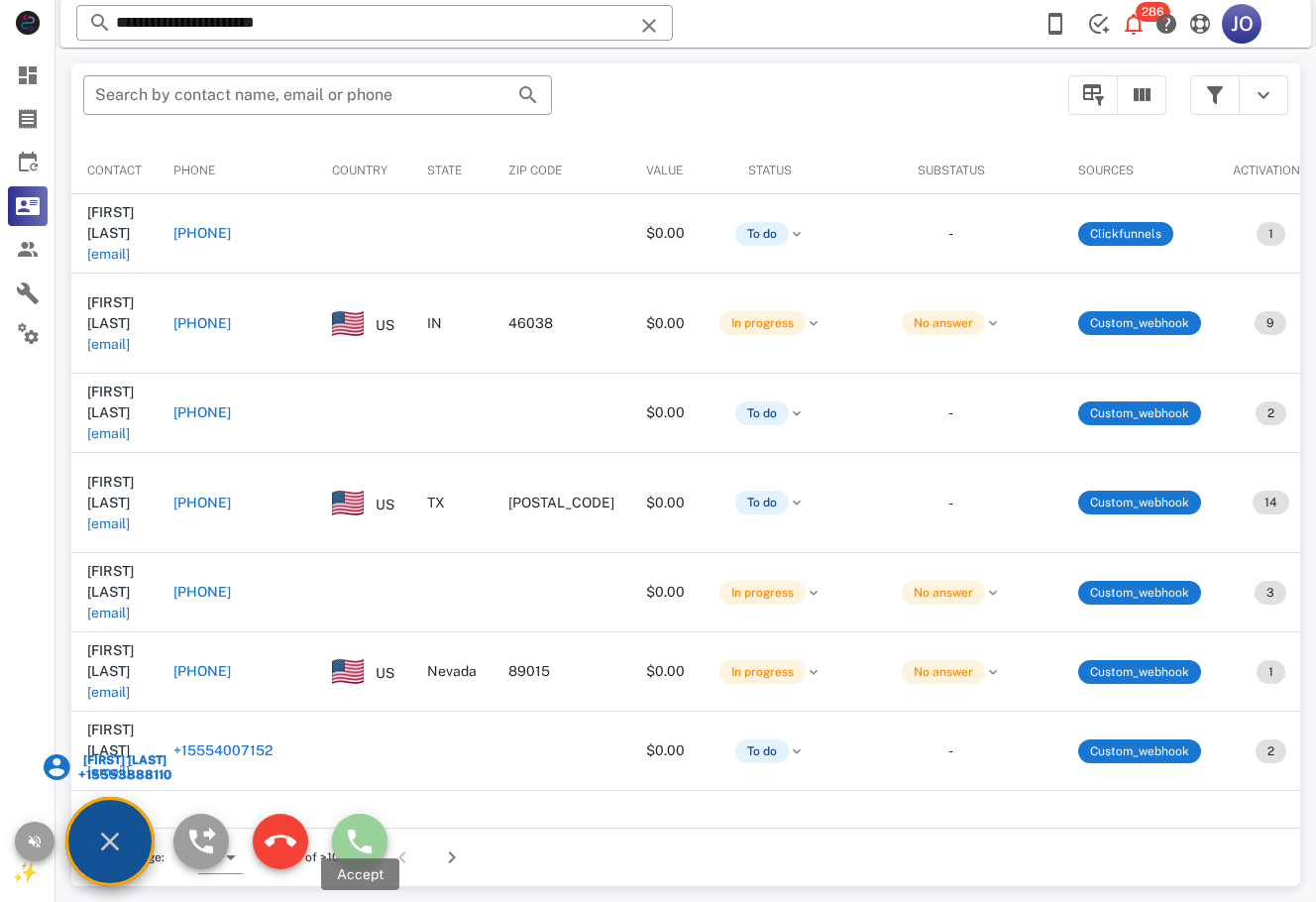 click at bounding box center (360, 842) 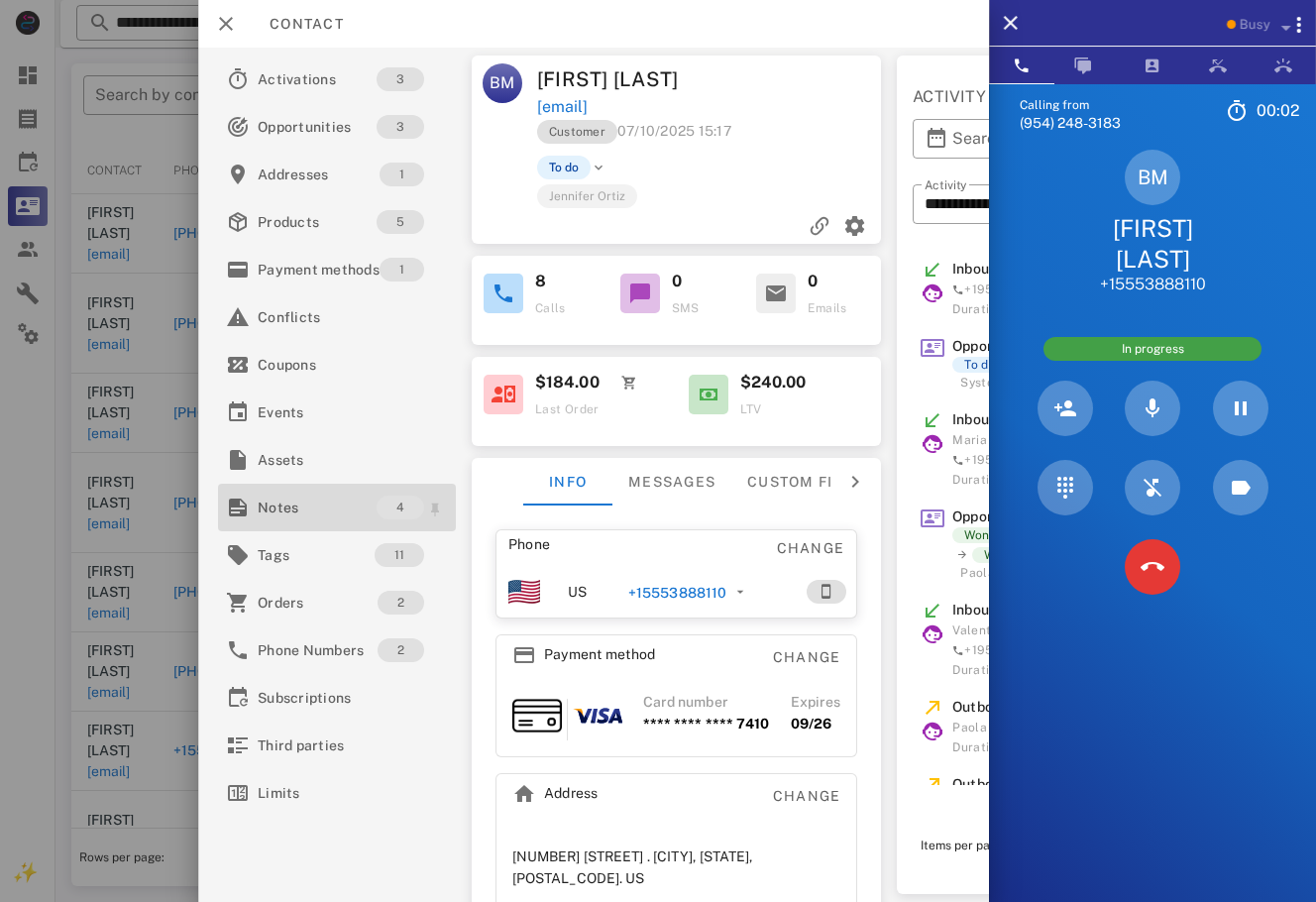 click on "Notes" at bounding box center (317, 507) 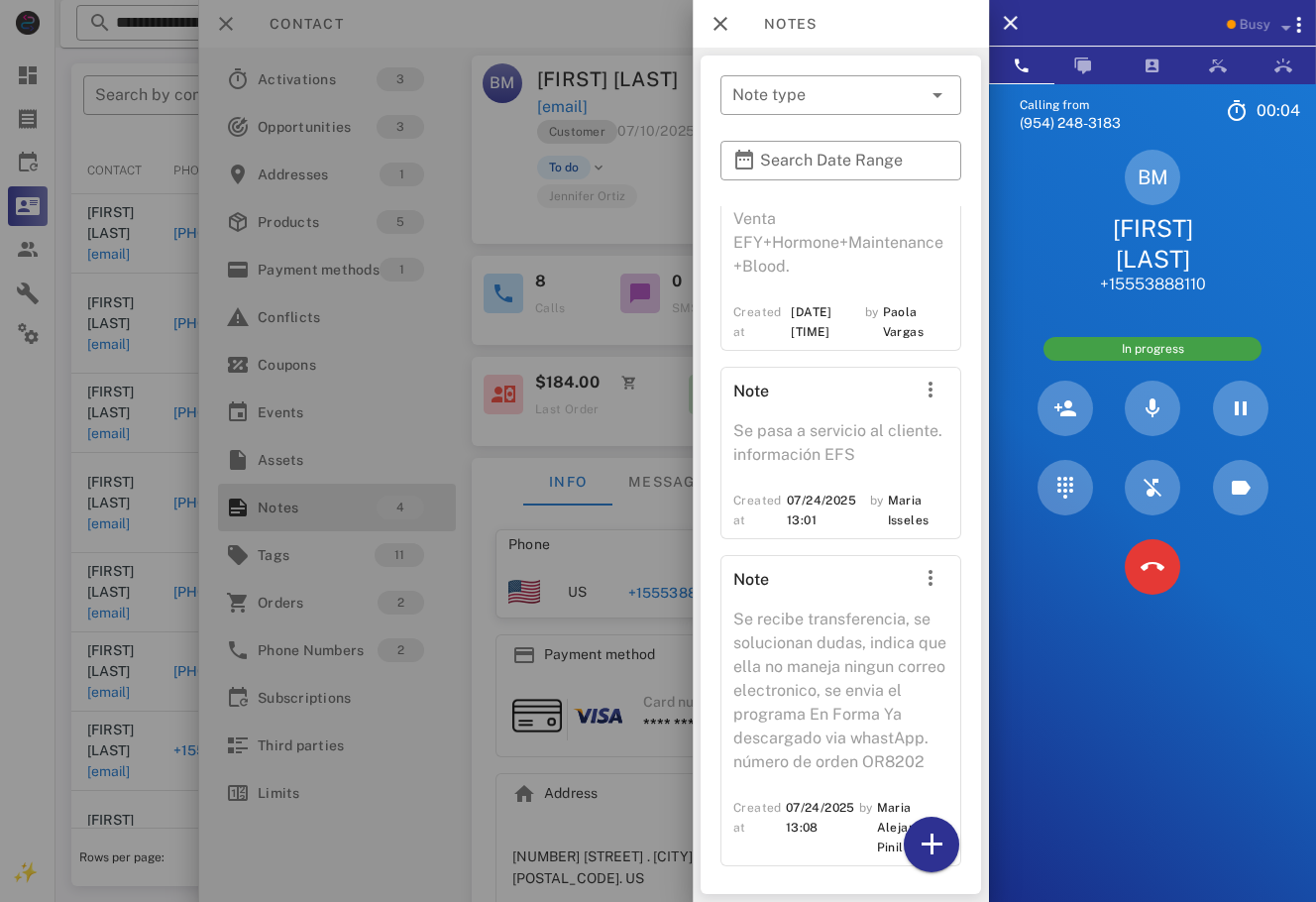 scroll, scrollTop: 296, scrollLeft: 0, axis: vertical 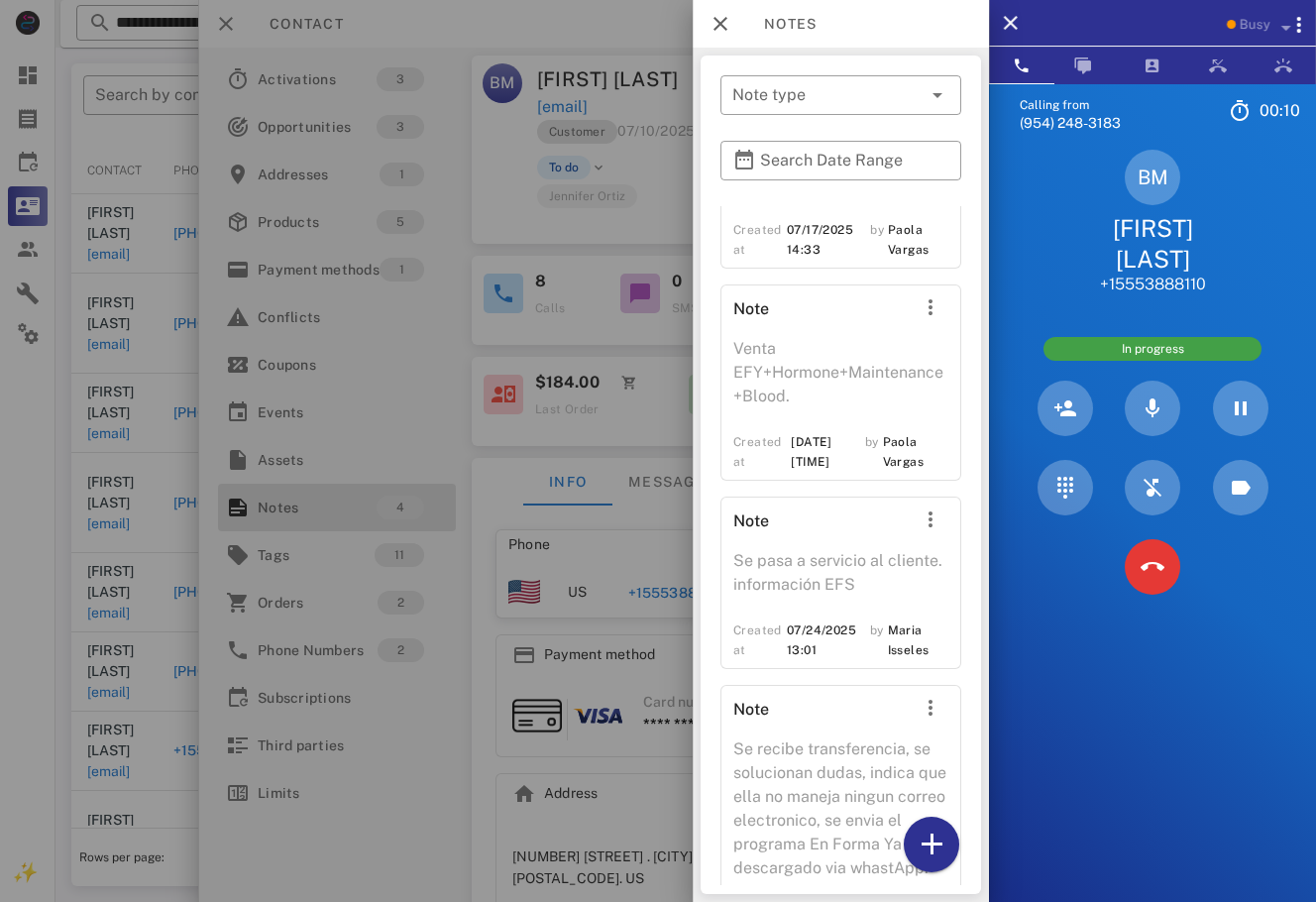 click at bounding box center [658, 451] 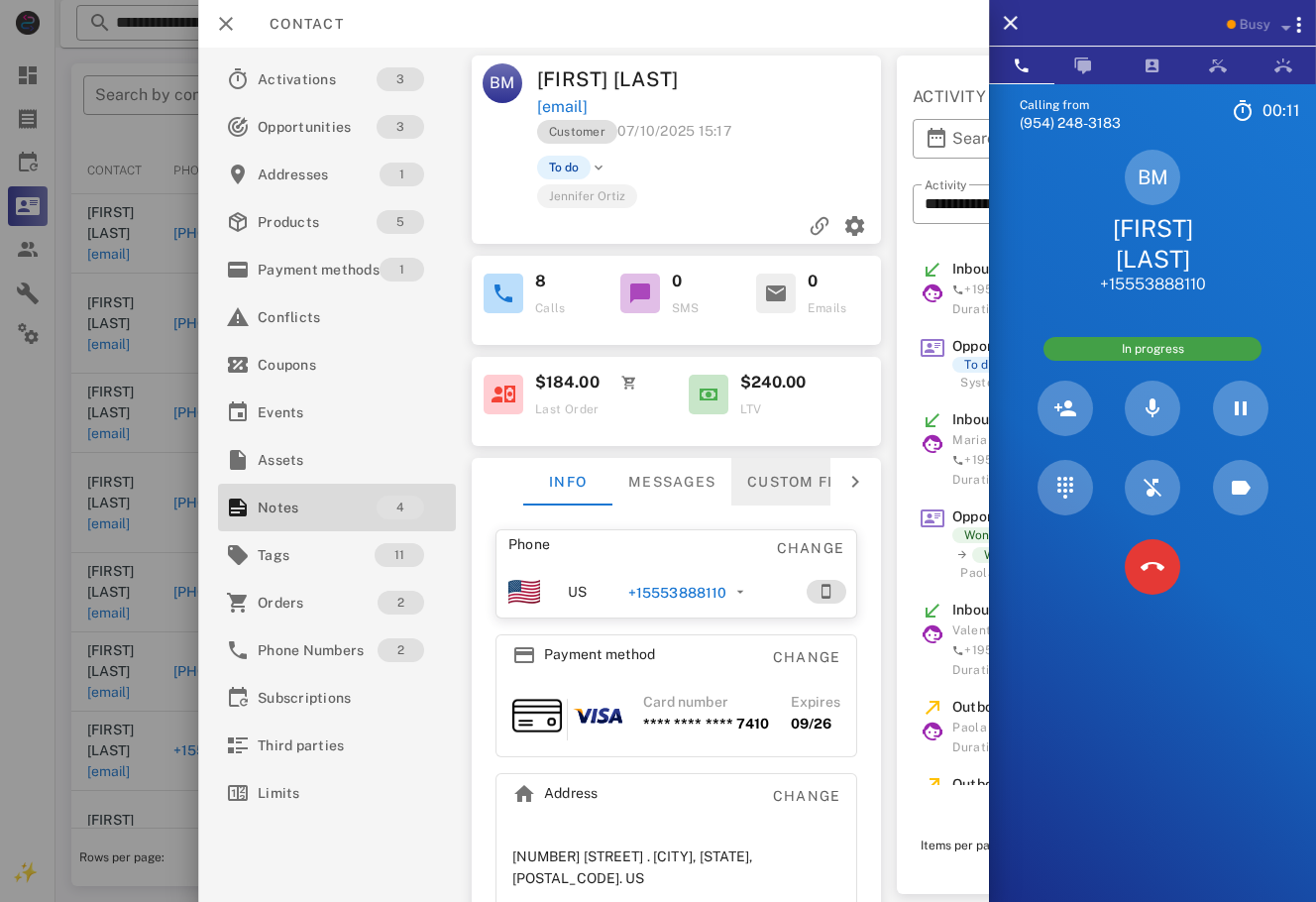 click on "Custom fields" at bounding box center [809, 482] 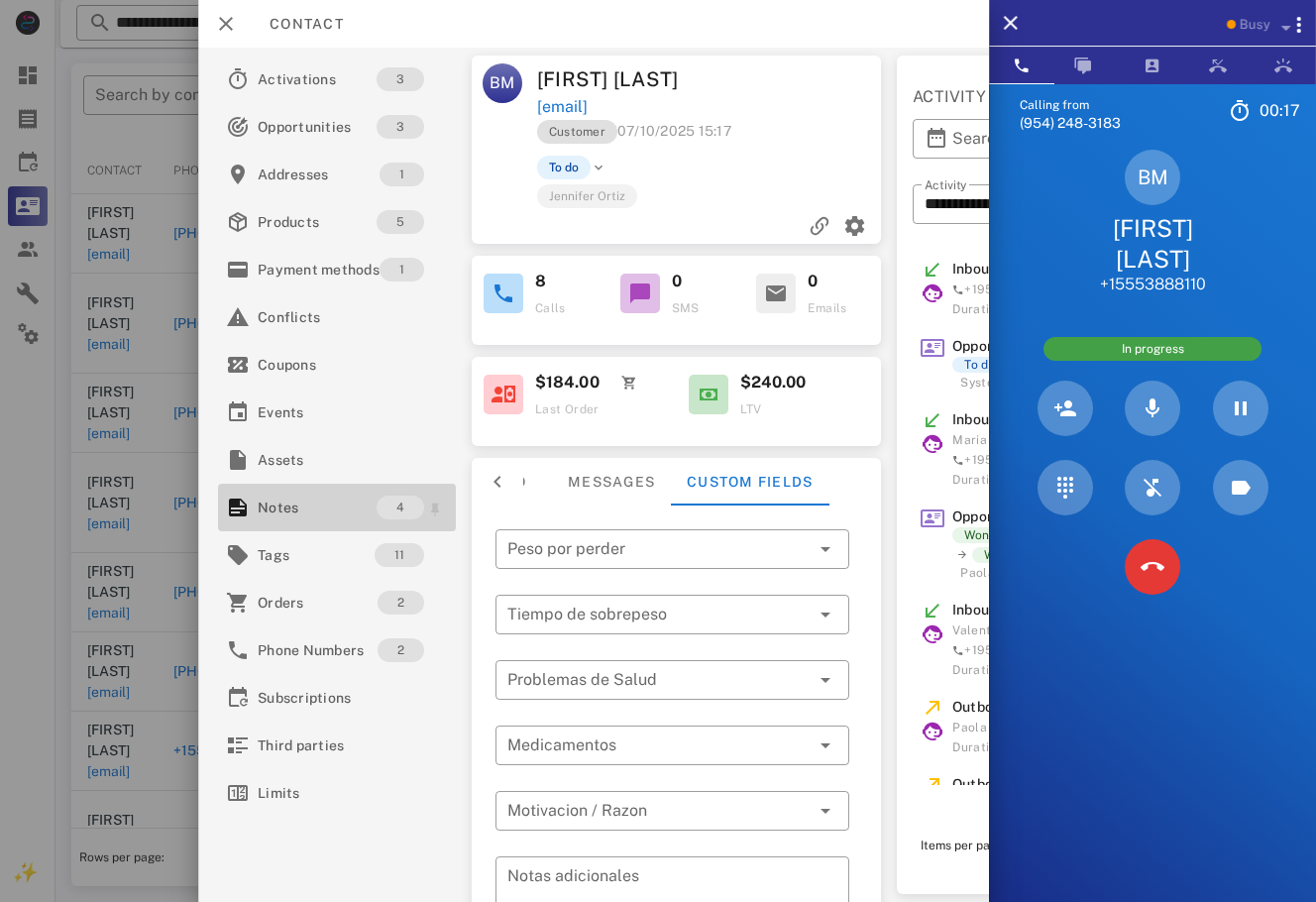 click on "Notes" at bounding box center (317, 507) 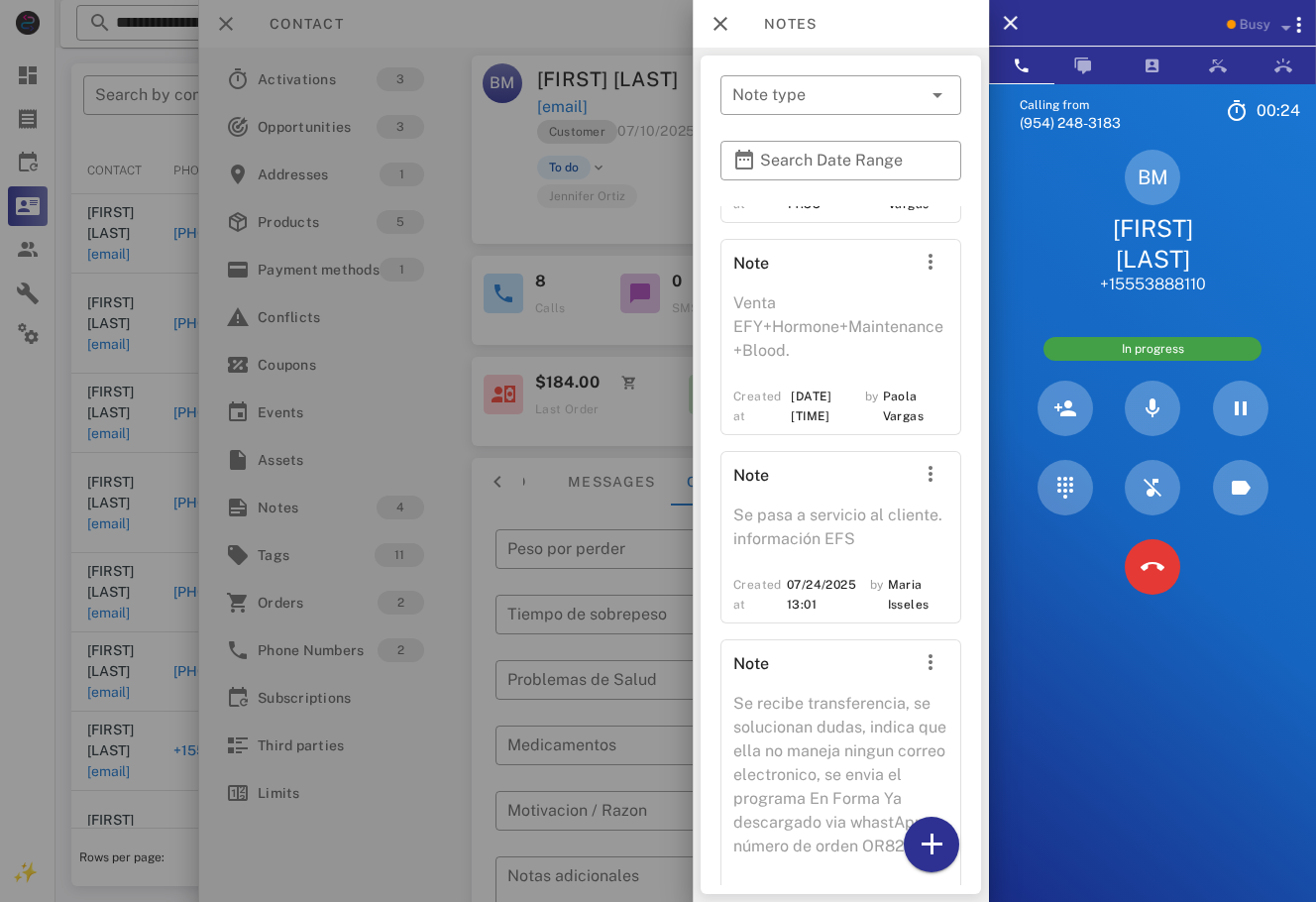 scroll, scrollTop: 157, scrollLeft: 0, axis: vertical 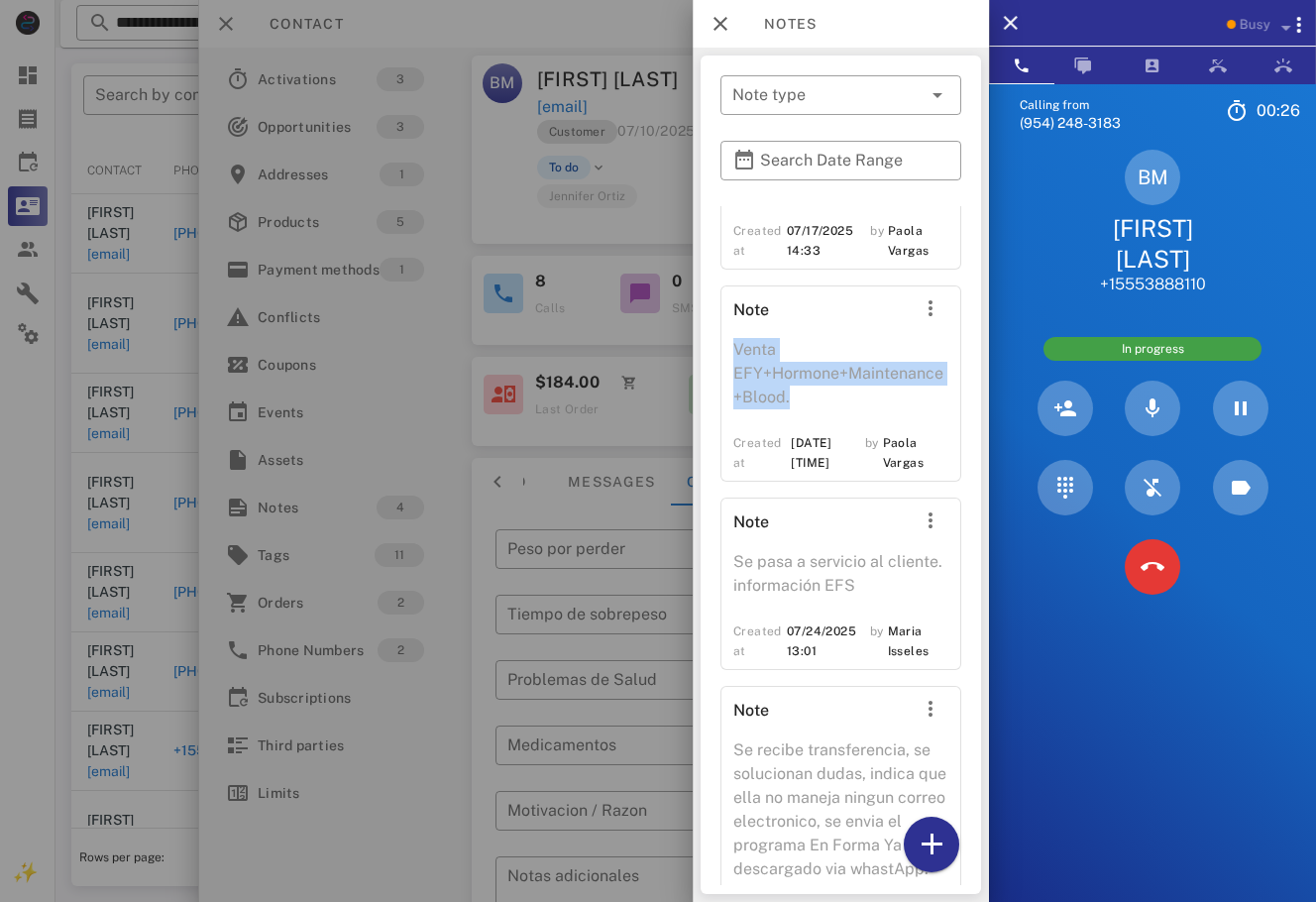 drag, startPoint x: 973, startPoint y: 398, endPoint x: 949, endPoint y: 276, distance: 124.33825 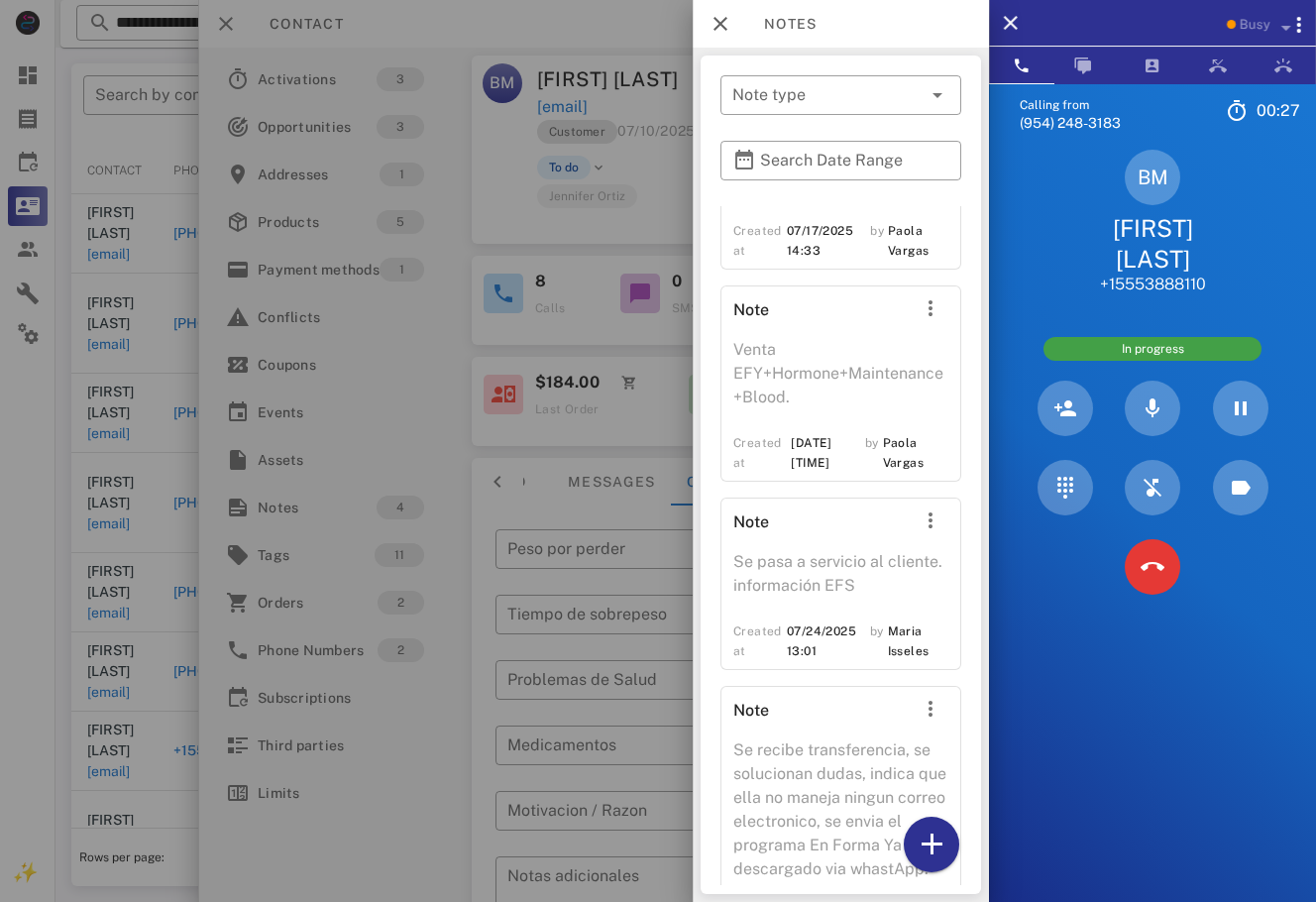 click at bounding box center [658, 451] 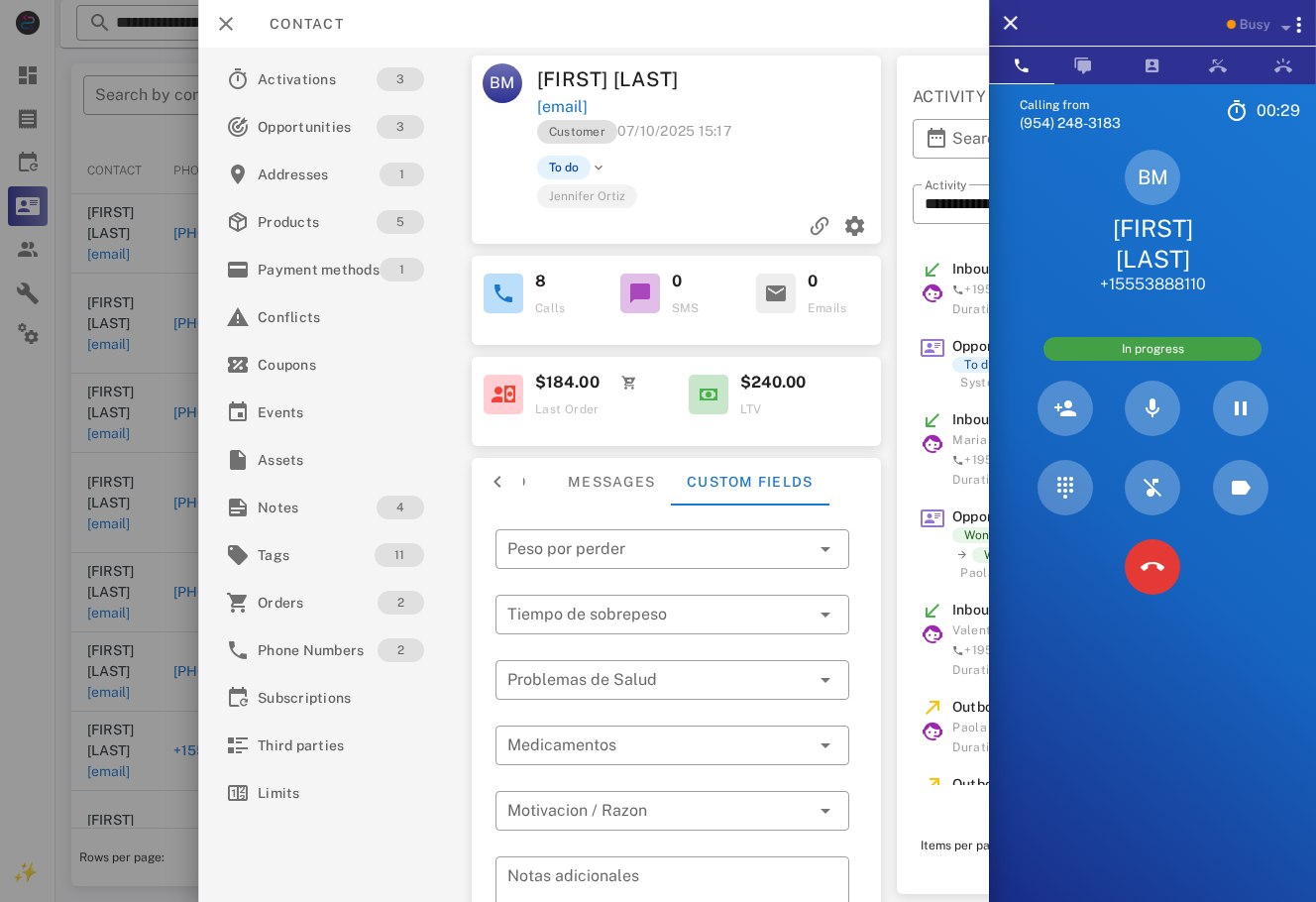 scroll, scrollTop: 182, scrollLeft: 0, axis: vertical 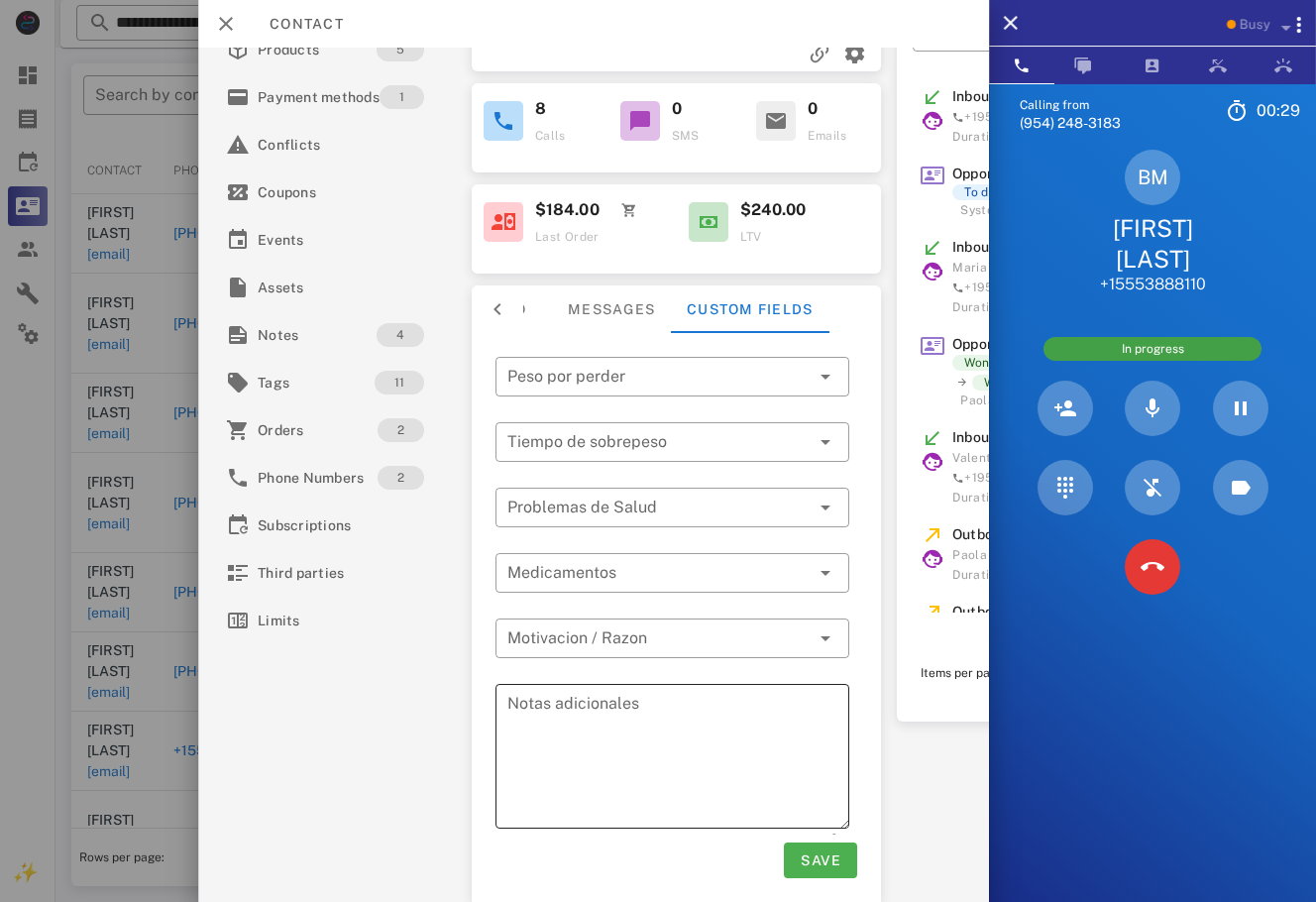 click on "Notas adicionales" at bounding box center (678, 759) 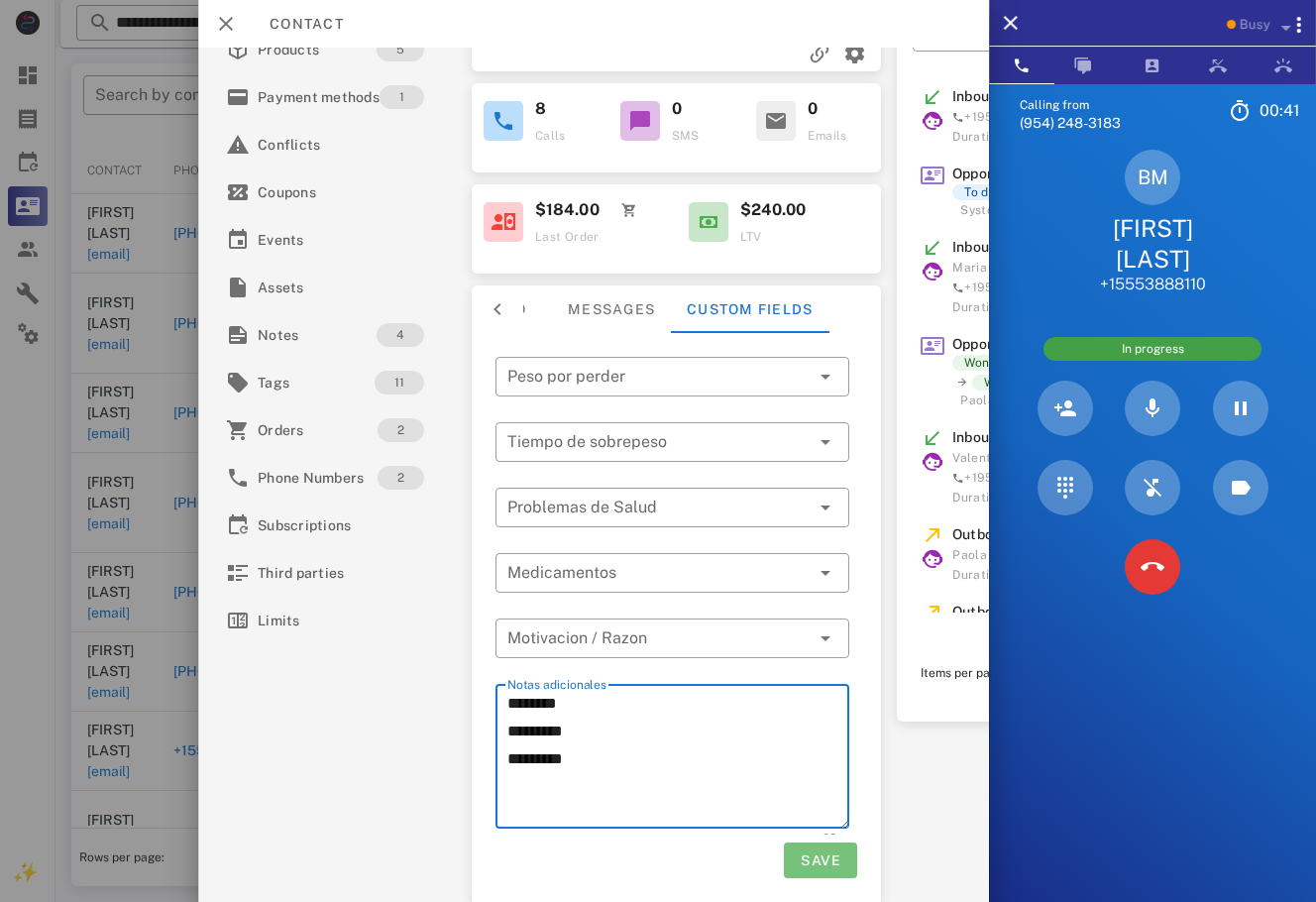 click on "Save" at bounding box center (821, 860) 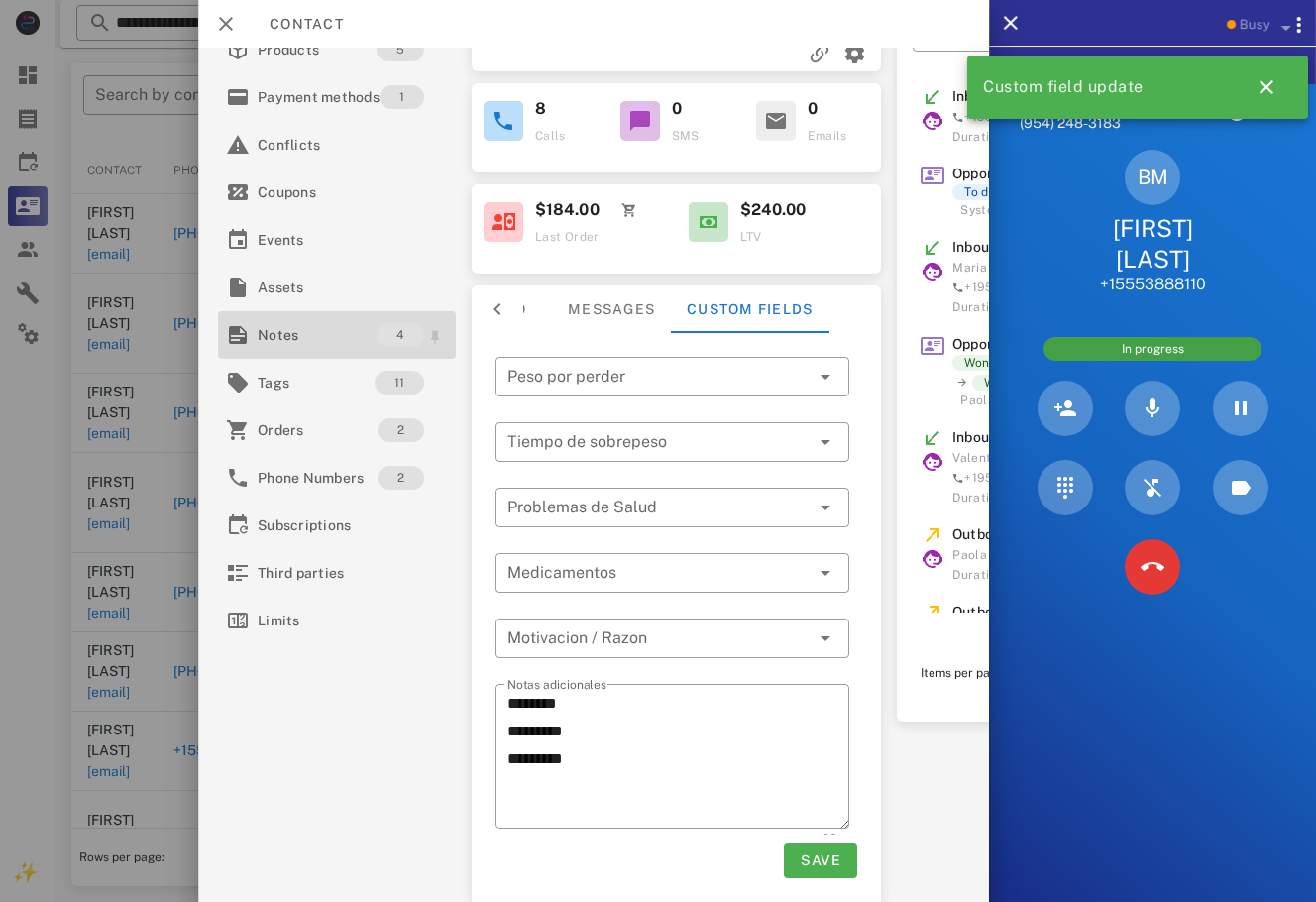 click on "Notes" at bounding box center [317, 335] 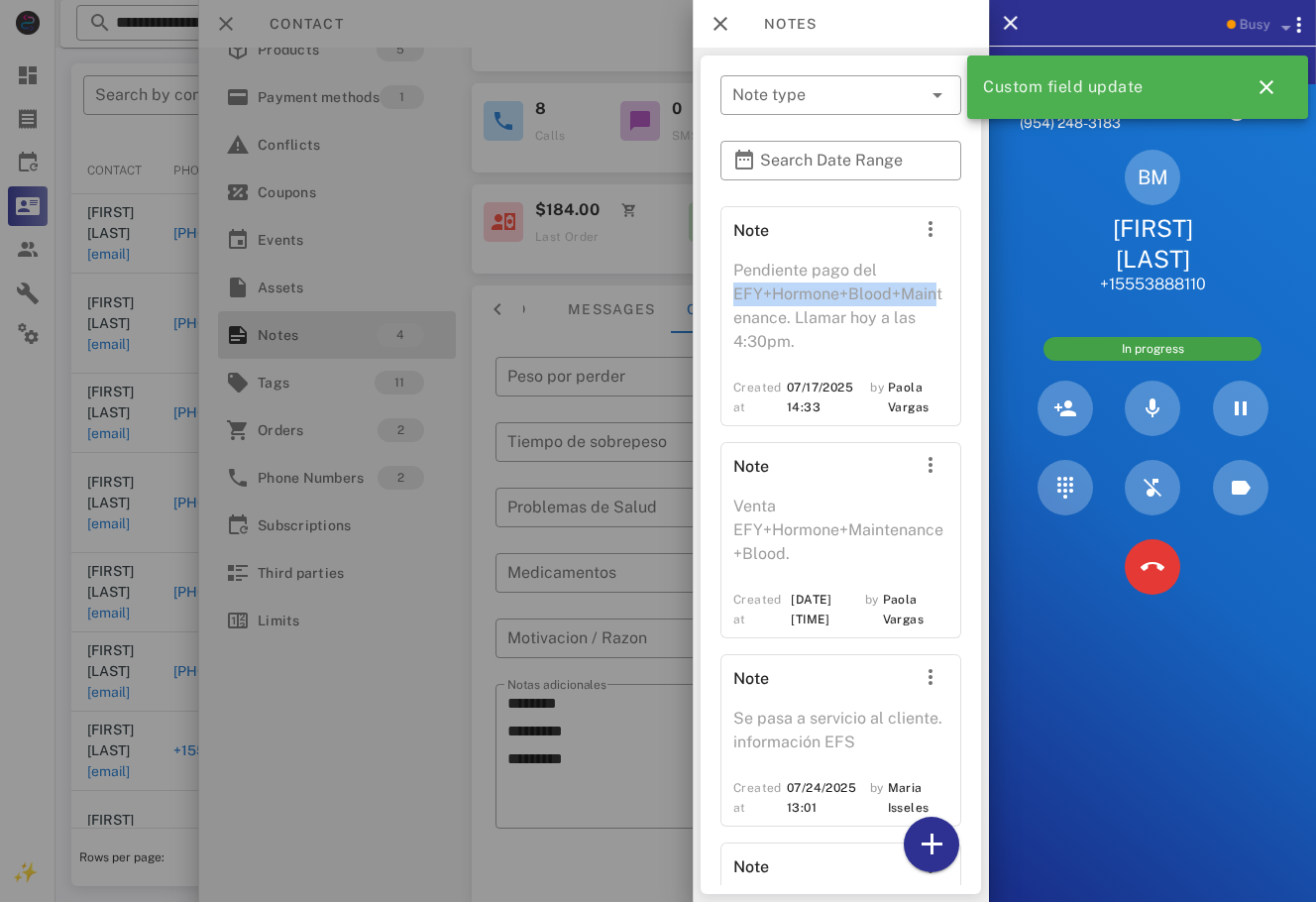 drag, startPoint x: 962, startPoint y: 267, endPoint x: 965, endPoint y: 284, distance: 17.262677 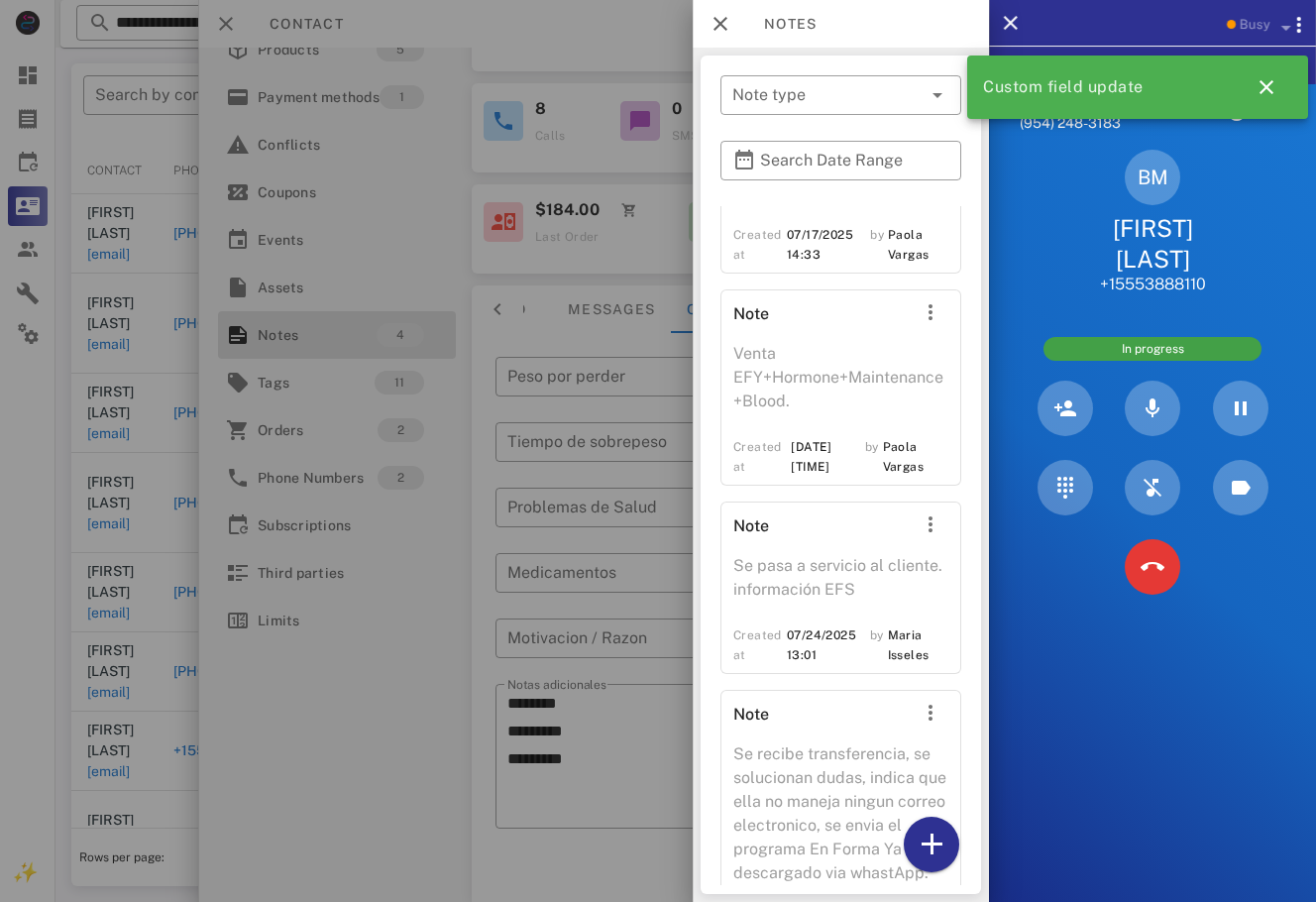 scroll, scrollTop: 296, scrollLeft: 0, axis: vertical 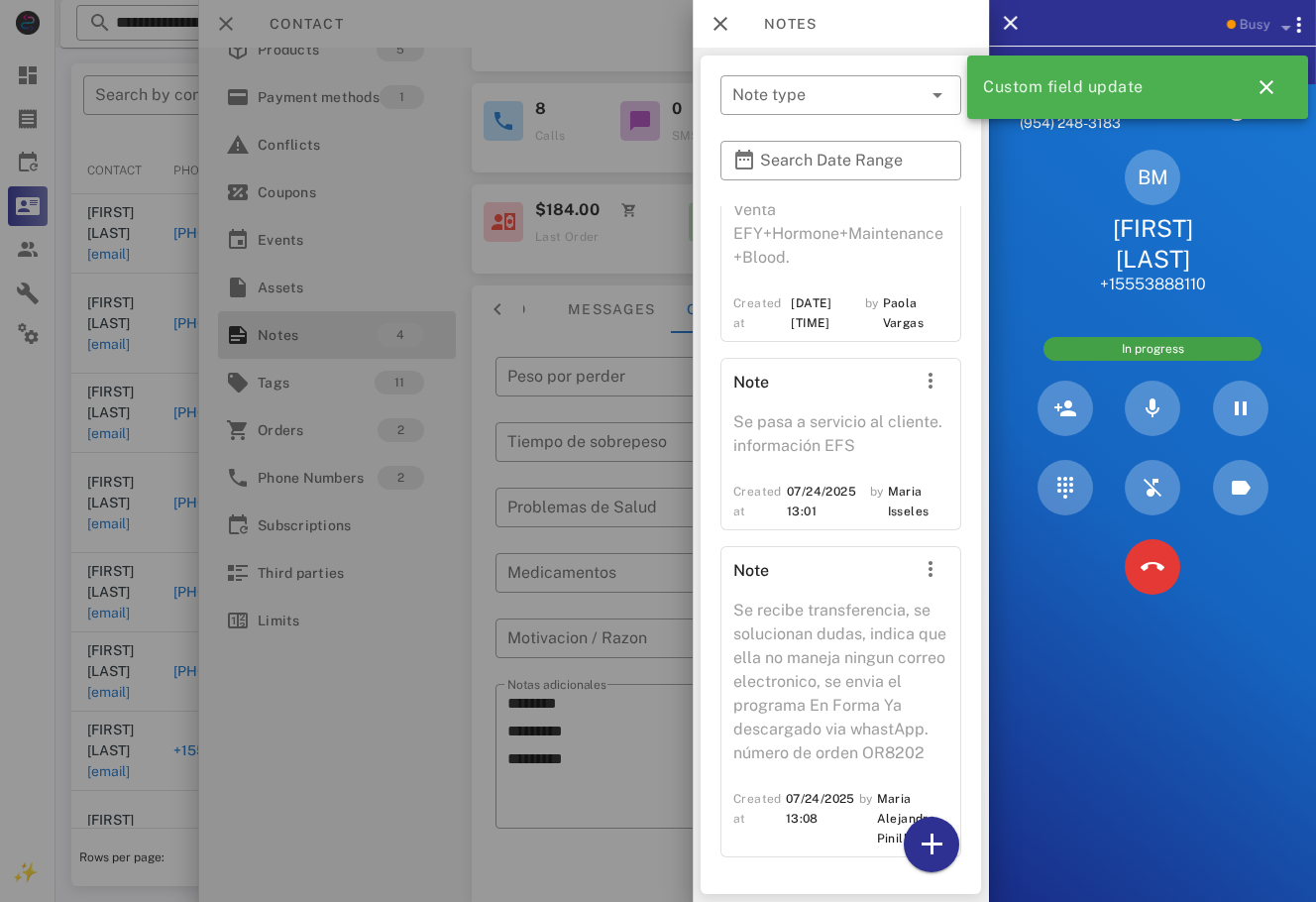 click at bounding box center [658, 451] 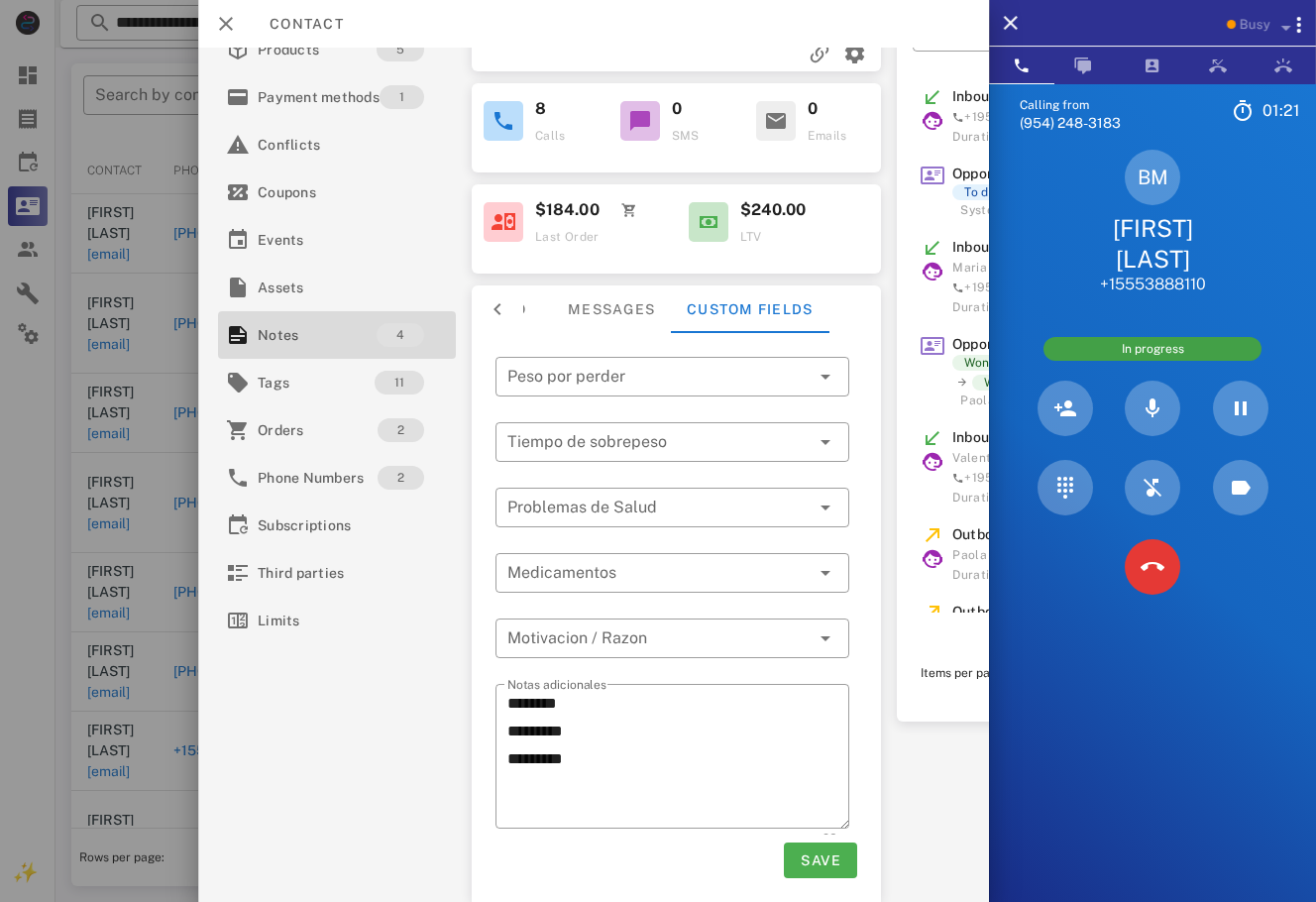 scroll, scrollTop: 0, scrollLeft: 0, axis: both 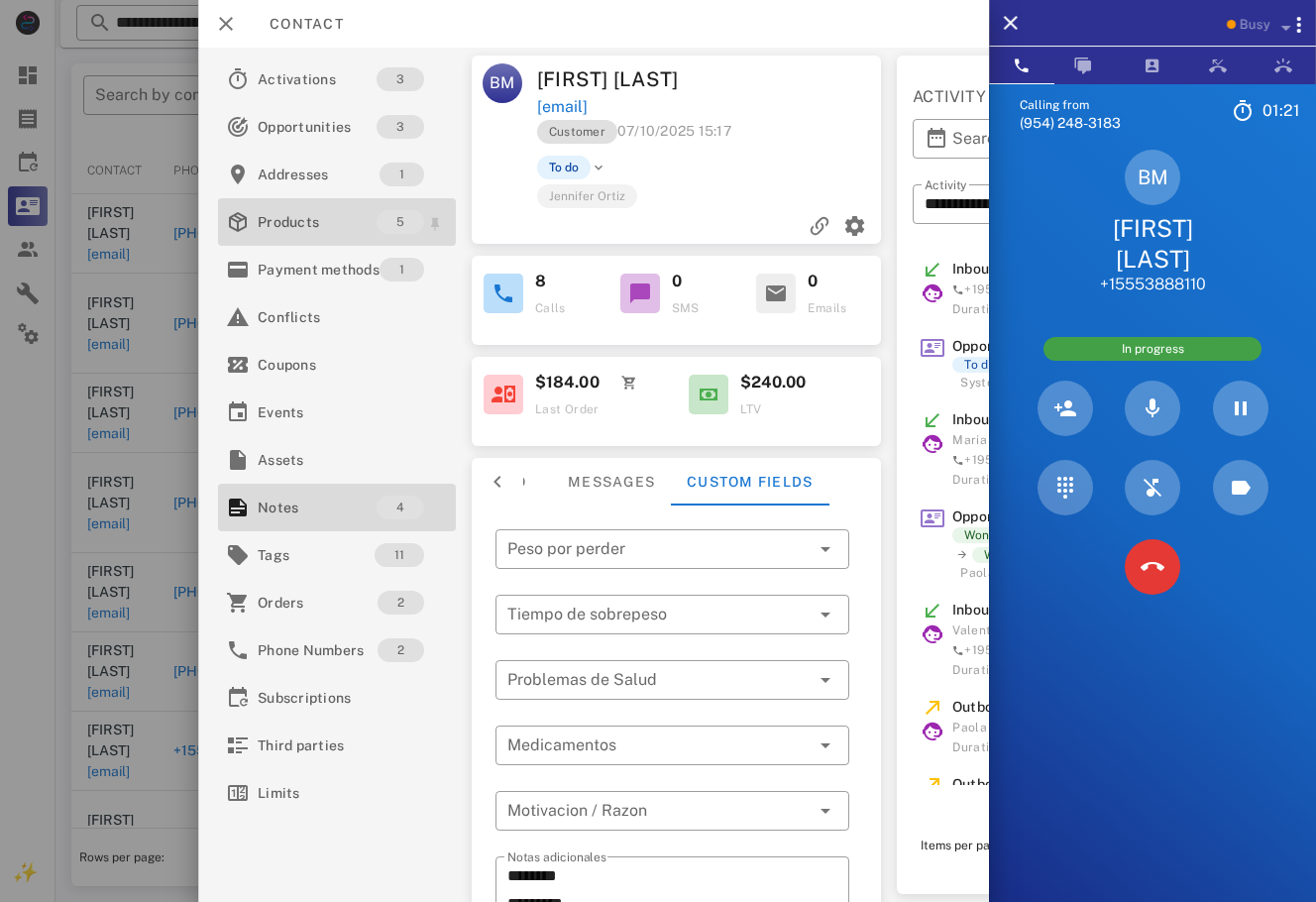 click on "Products" at bounding box center (317, 222) 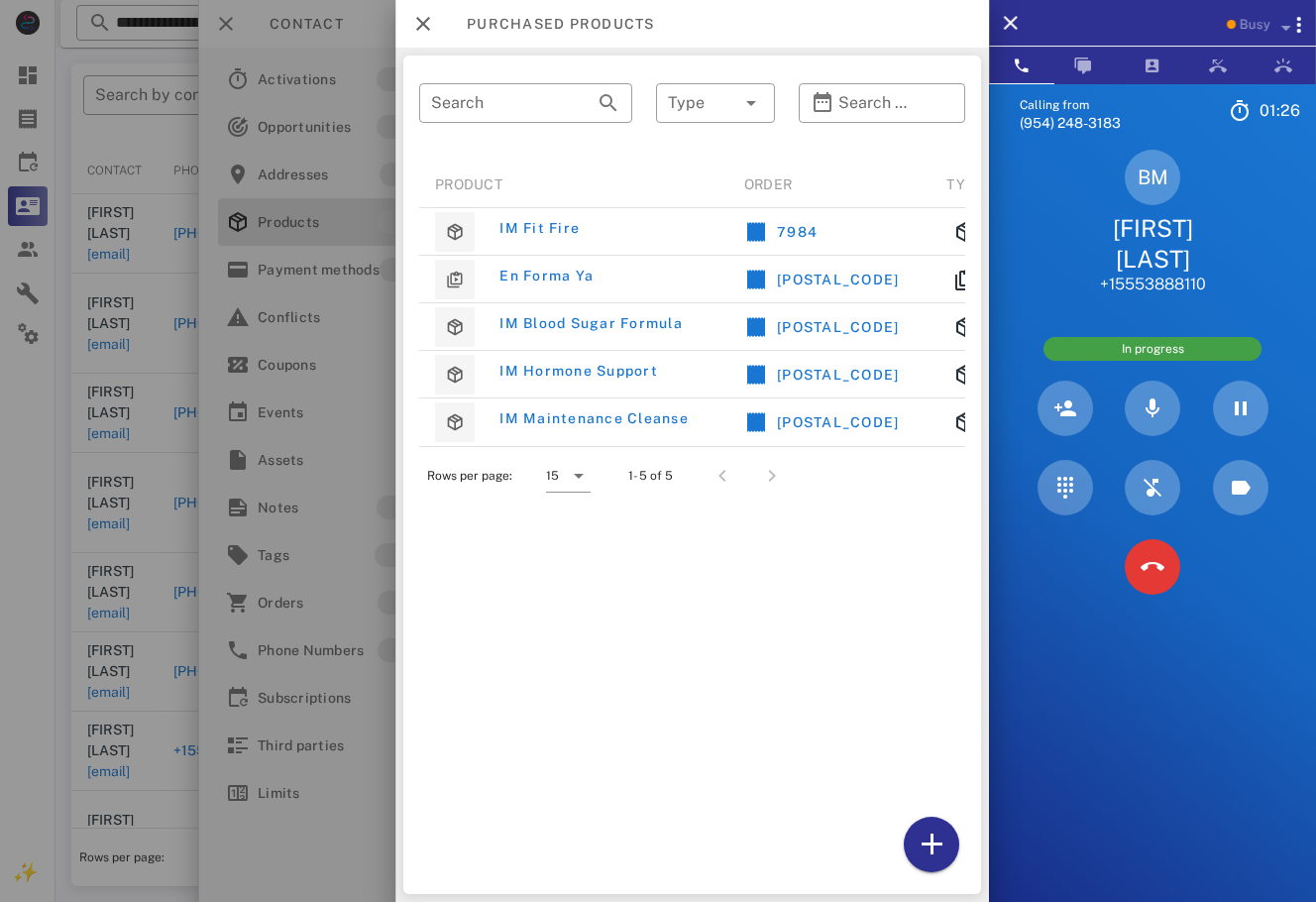 scroll, scrollTop: 0, scrollLeft: 97, axis: horizontal 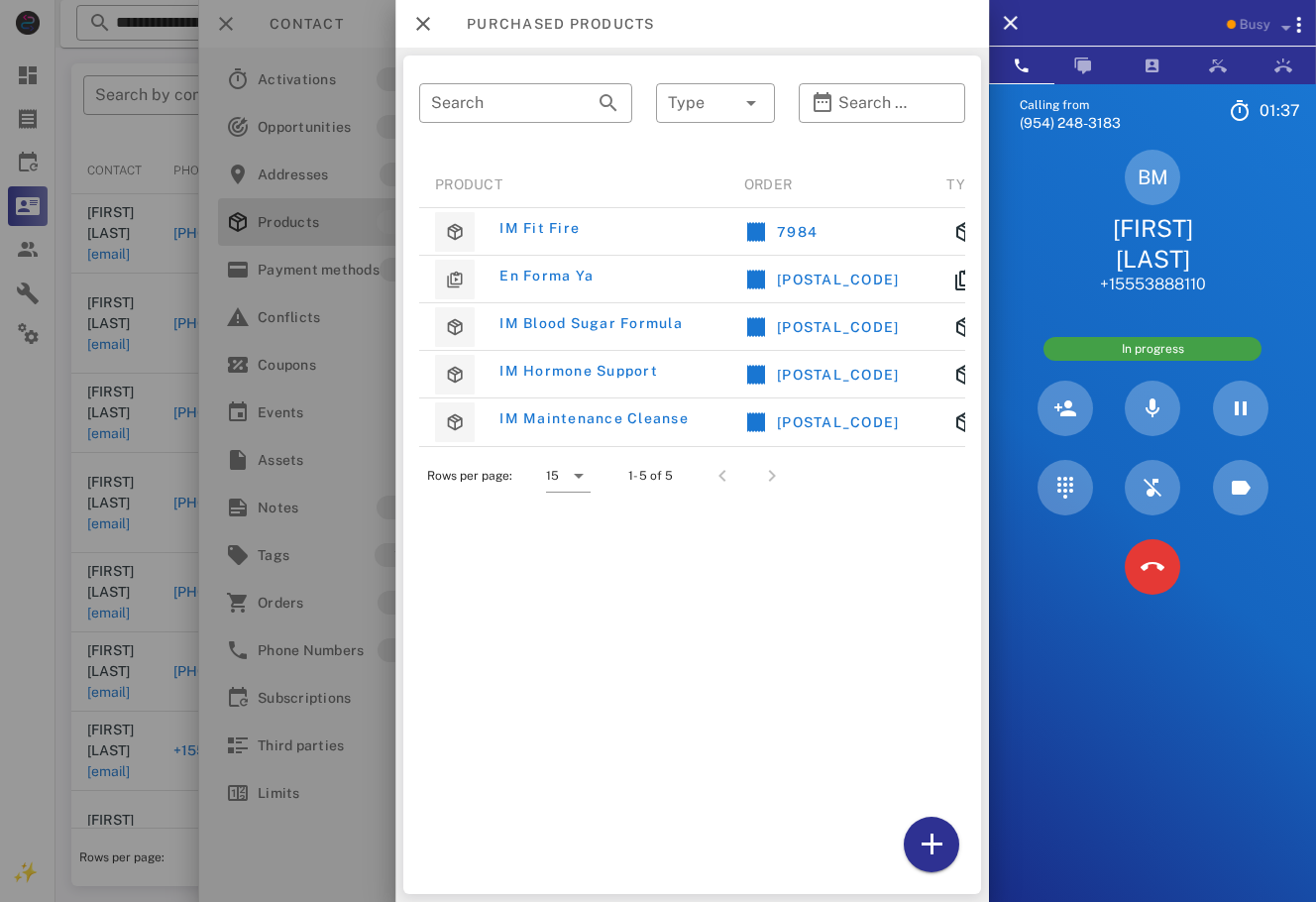 click at bounding box center [658, 451] 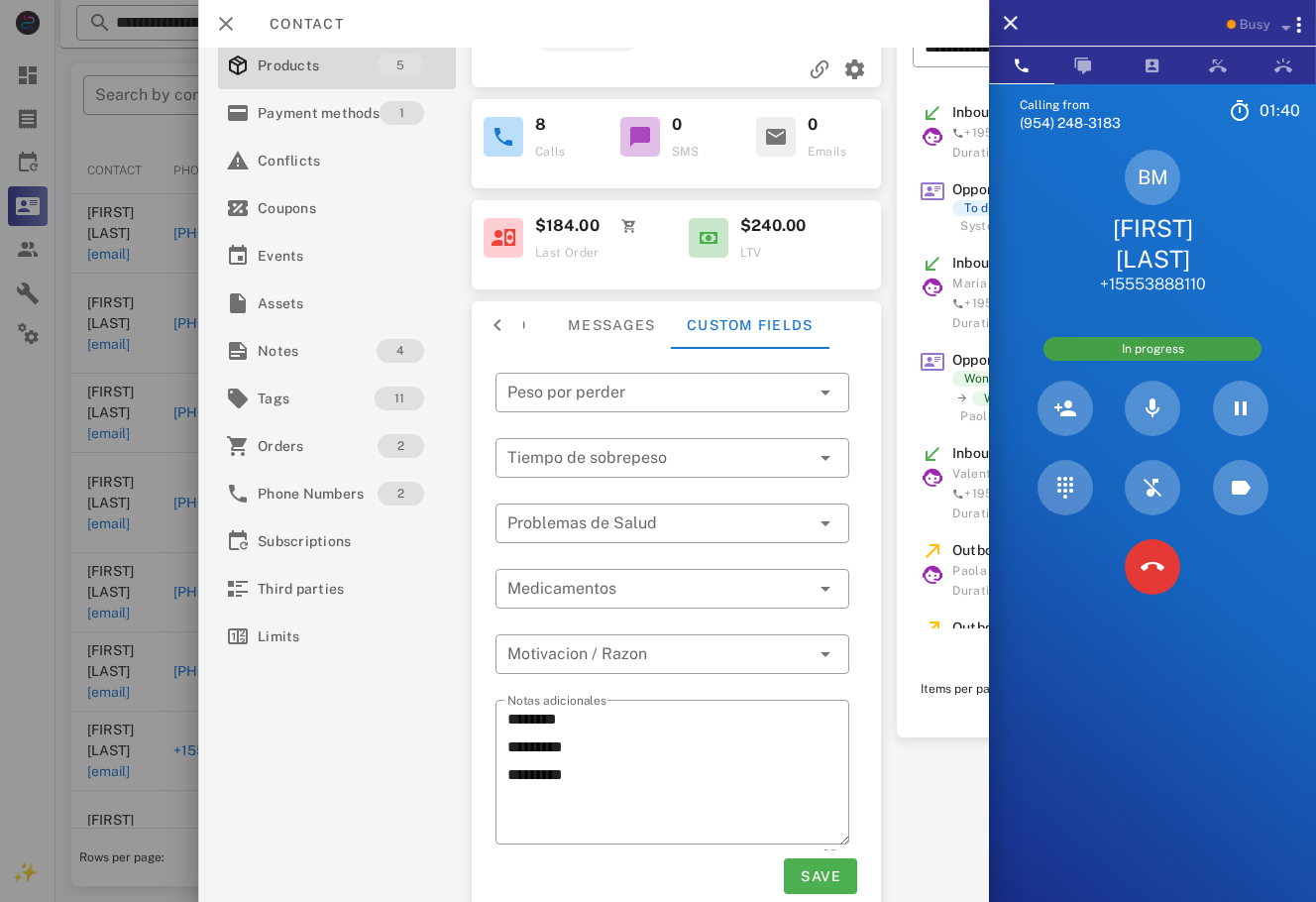 scroll, scrollTop: 172, scrollLeft: 0, axis: vertical 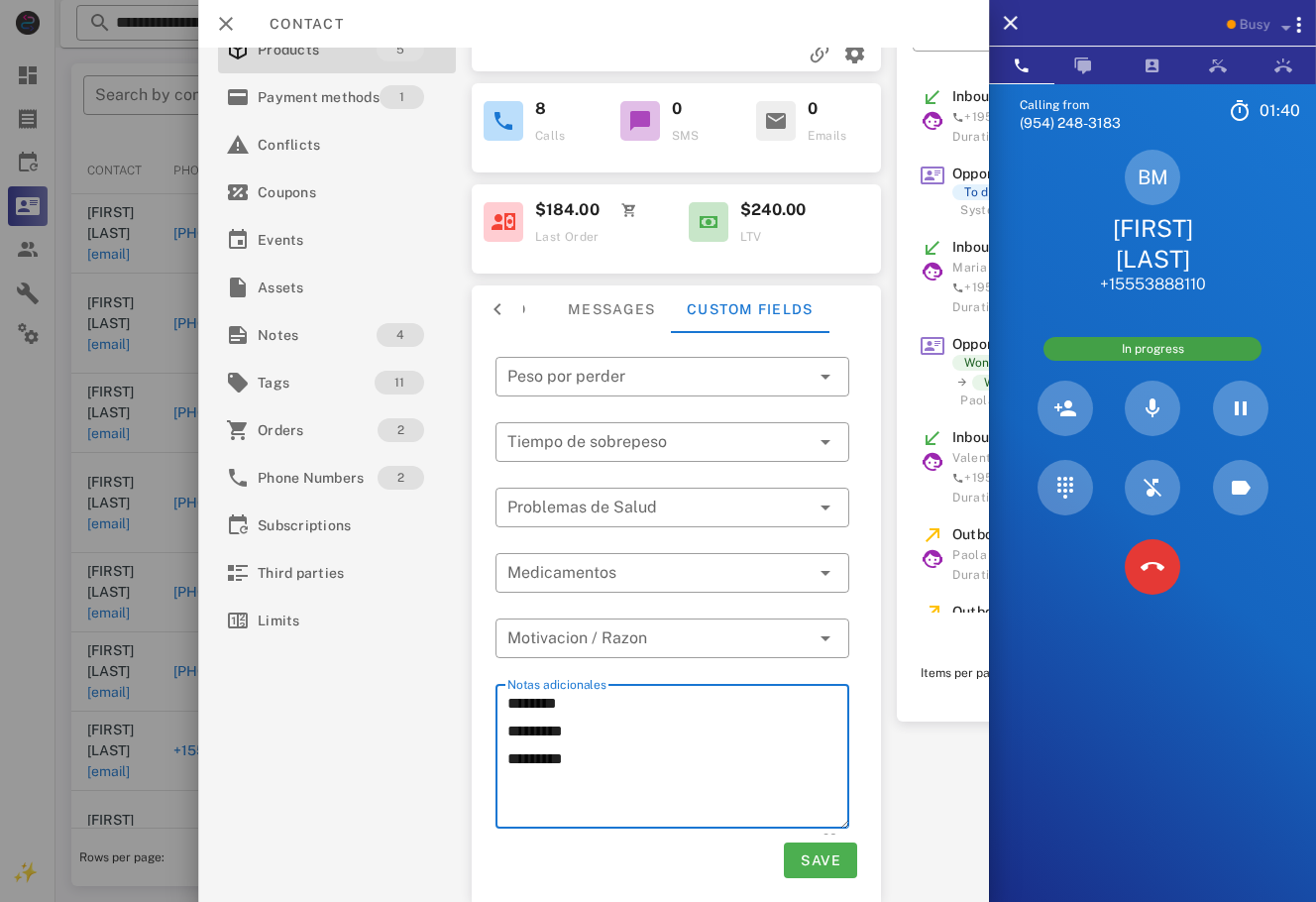 click on "********
*********
********" at bounding box center [678, 759] 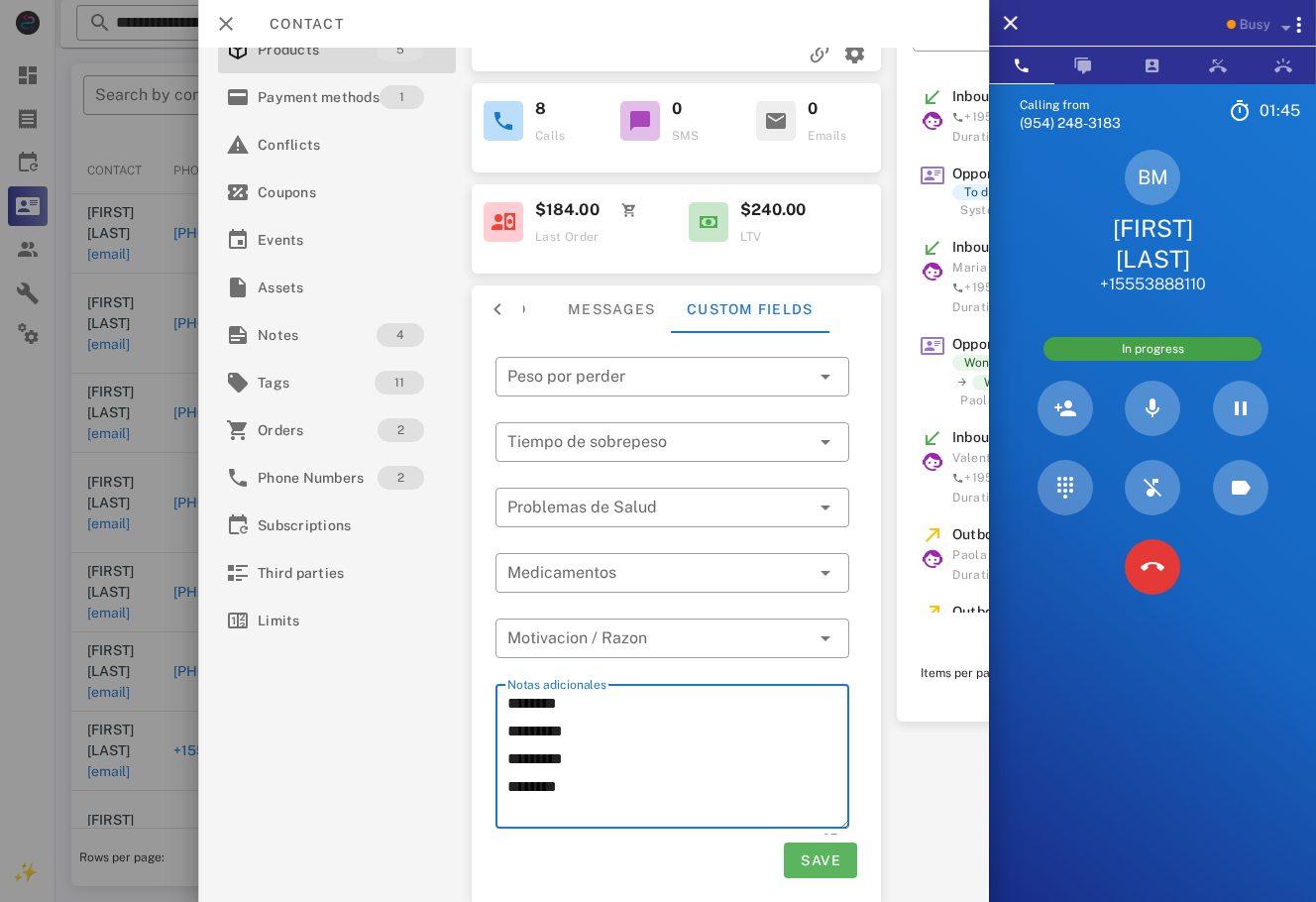 type on "********
*********
*********
*******" 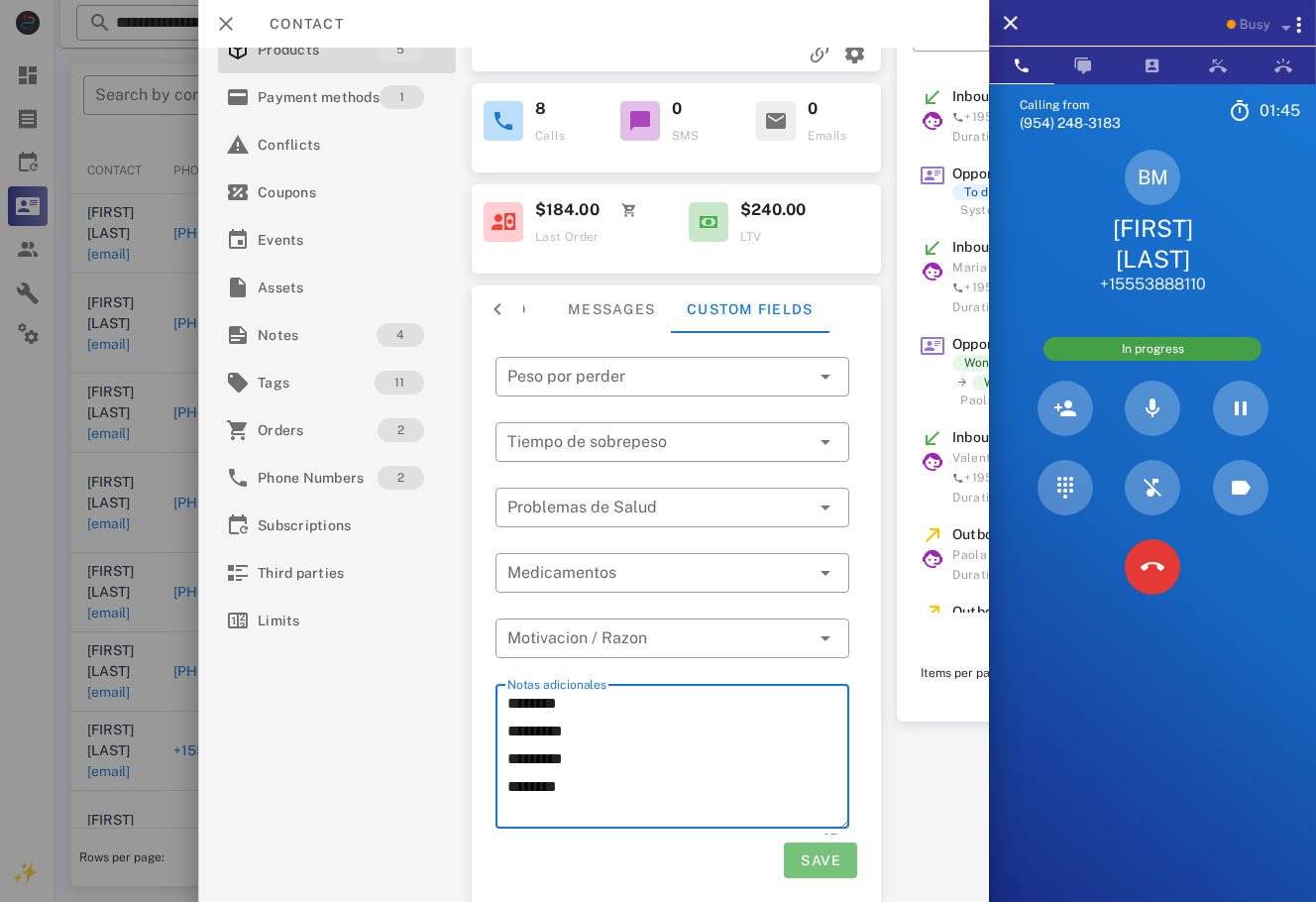 click on "Save" at bounding box center [821, 860] 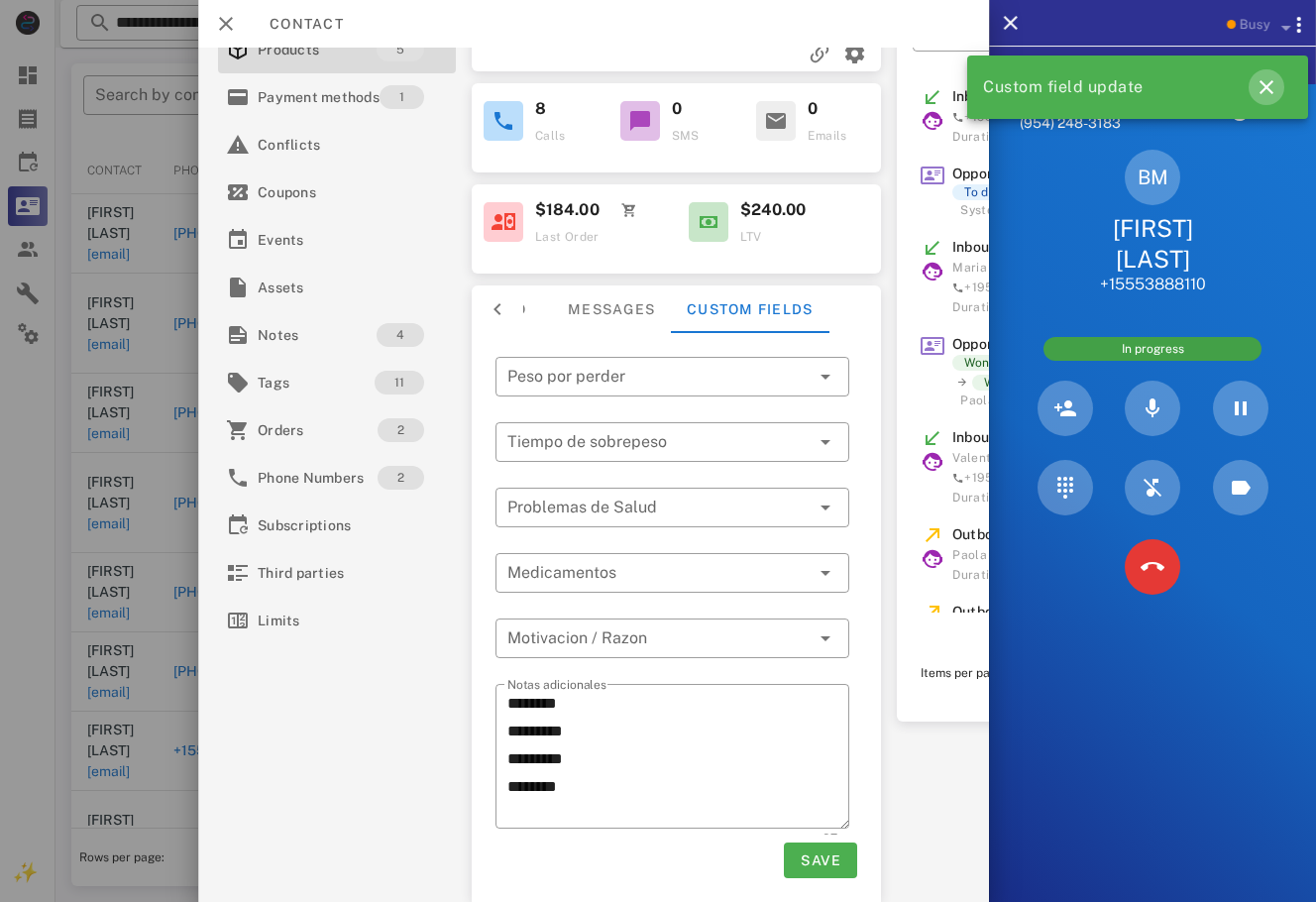 click at bounding box center [1266, 87] 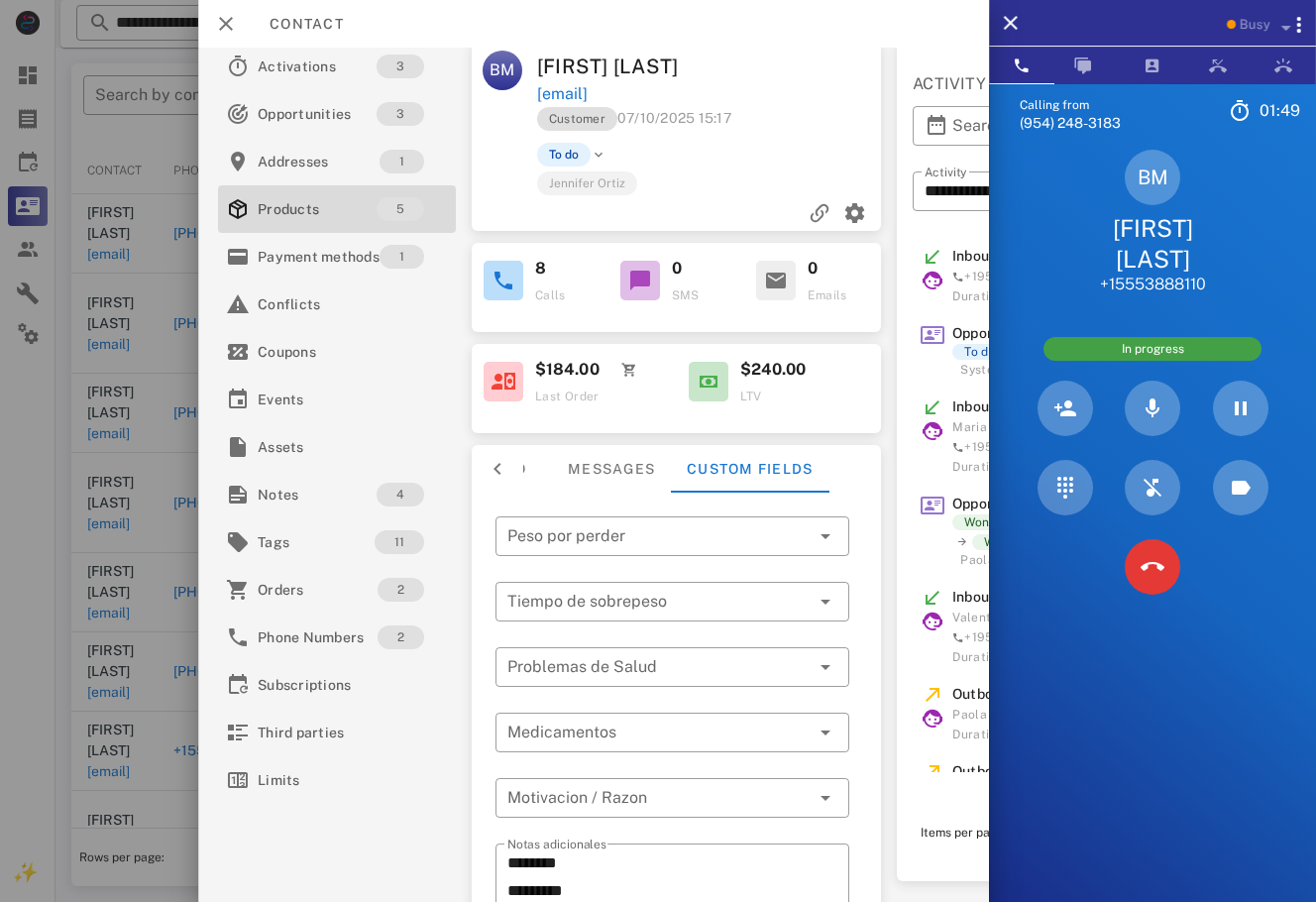 scroll, scrollTop: 14, scrollLeft: 0, axis: vertical 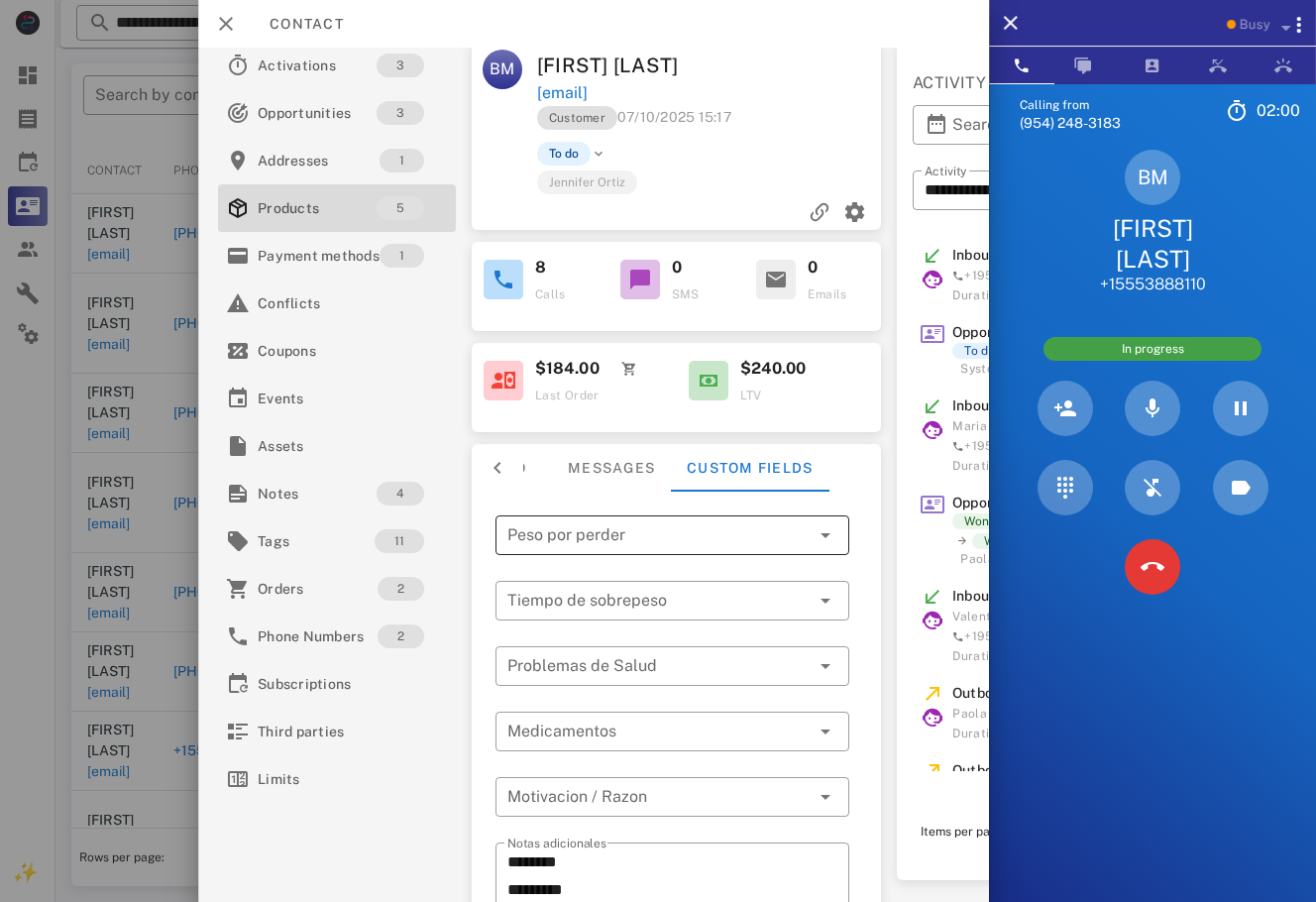 click at bounding box center [658, 535] 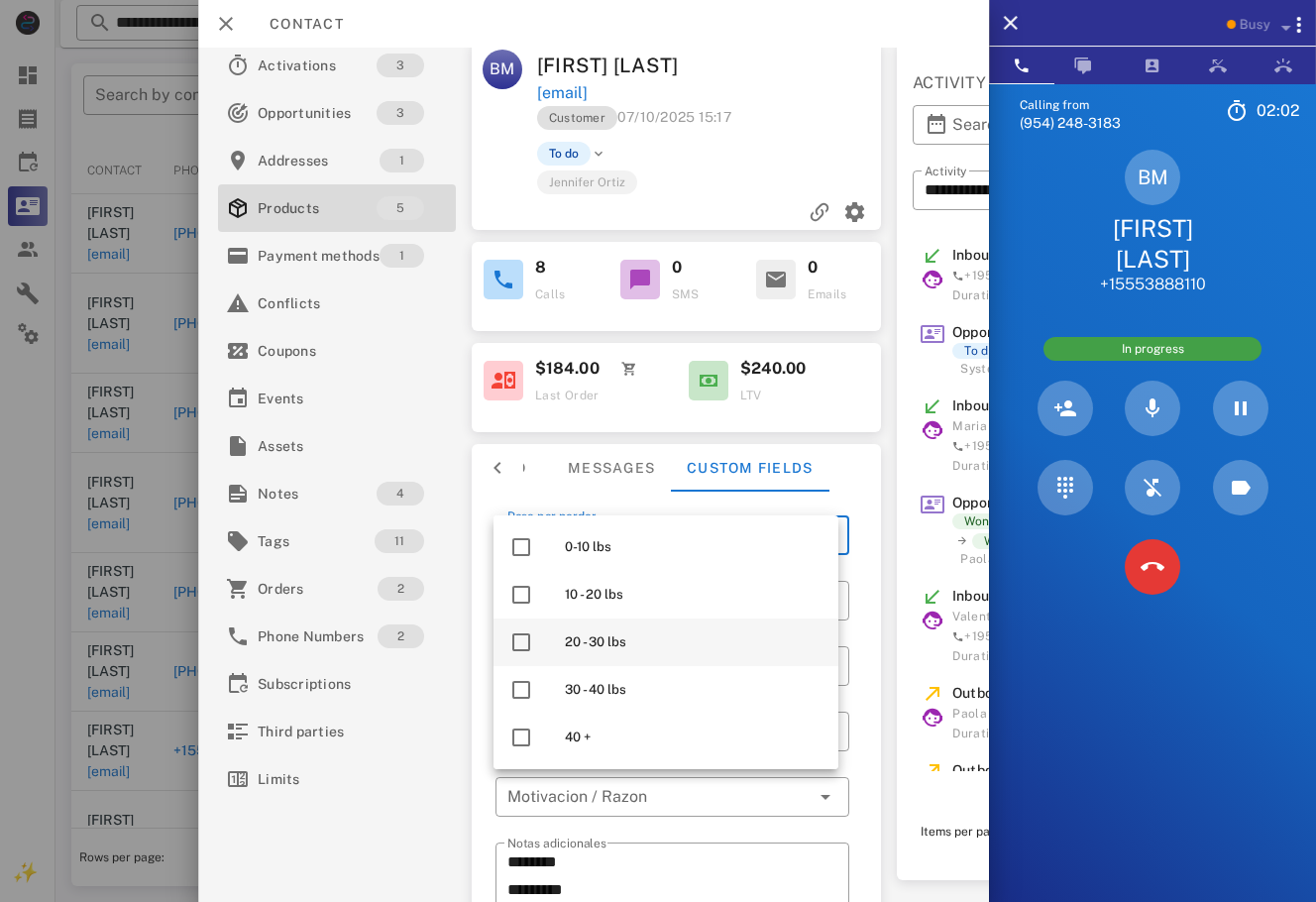 click on "20 - 30 lbs" at bounding box center [694, 642] 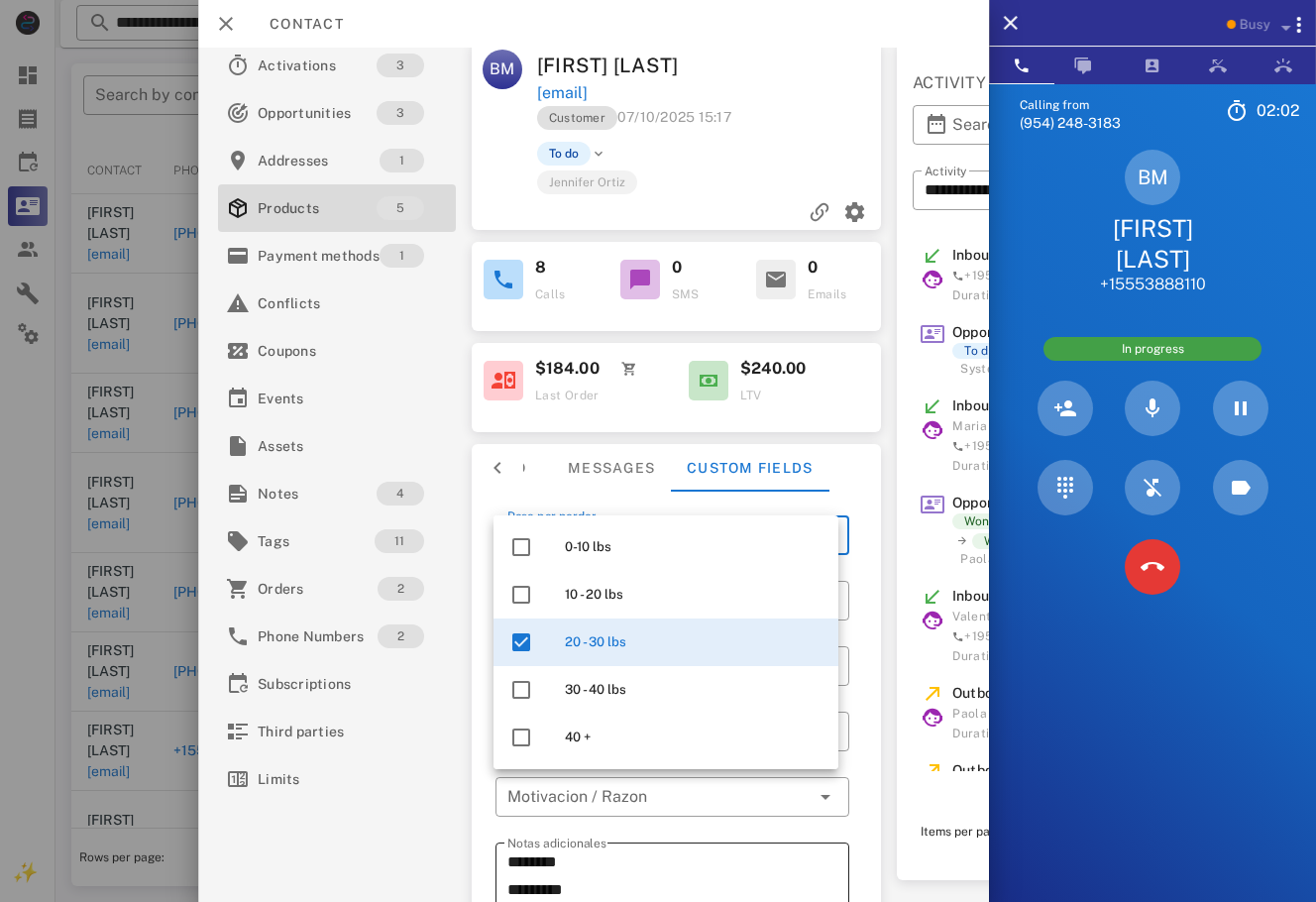 click on "Notas adicionales ********
*********
*********
*******" at bounding box center (678, 915) 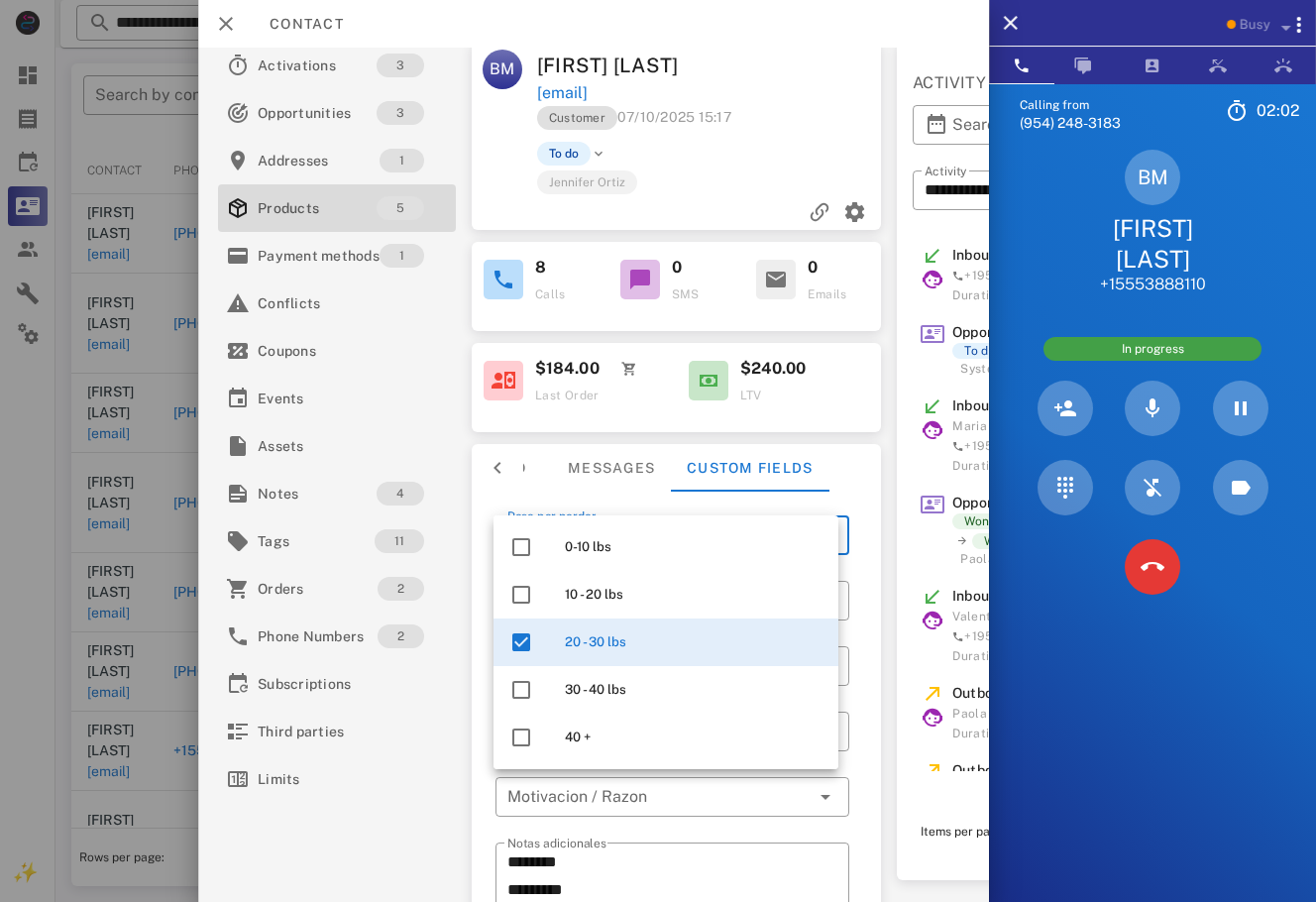 scroll, scrollTop: 182, scrollLeft: 0, axis: vertical 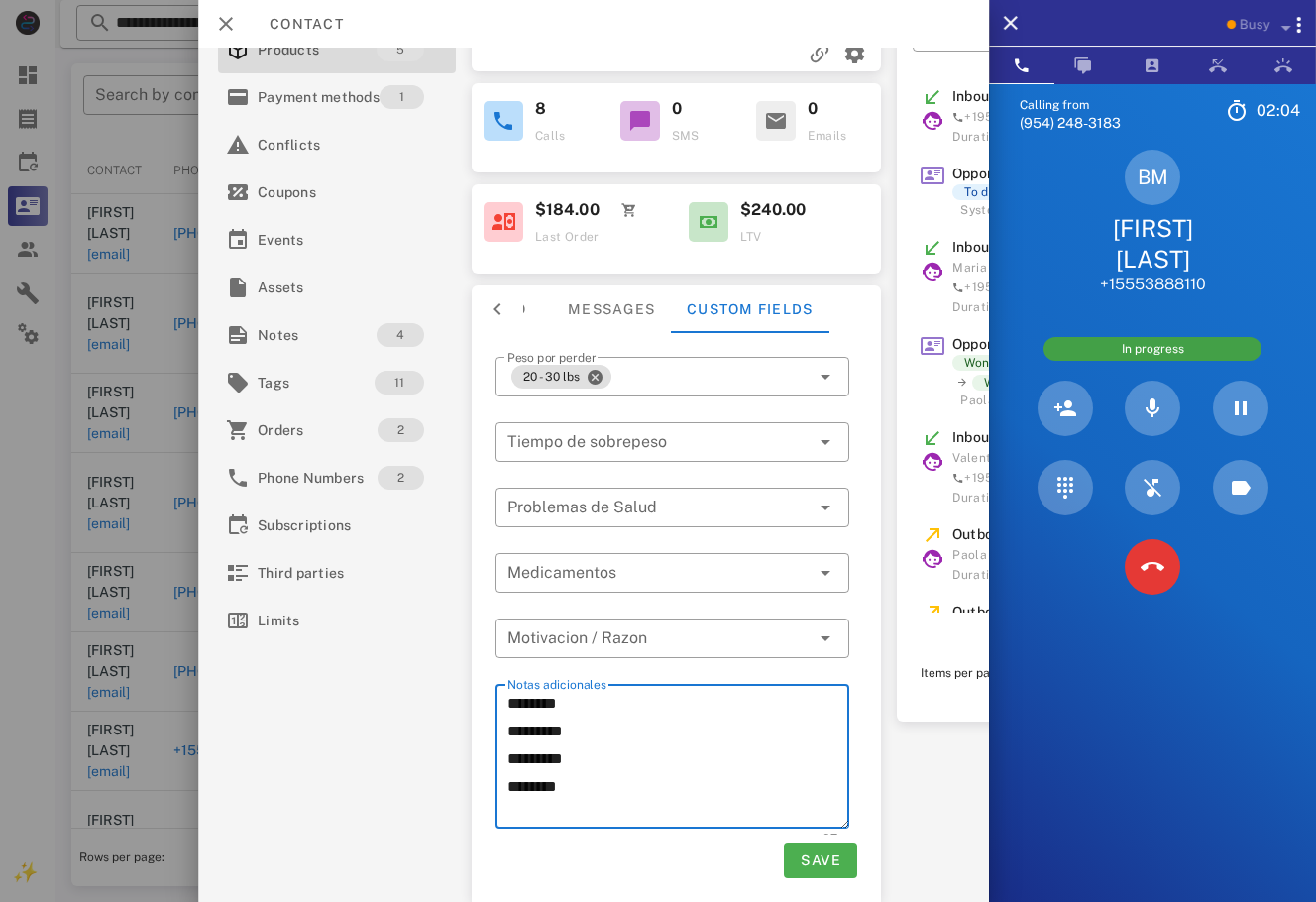 click on "********
*********
*********
*******" at bounding box center [678, 759] 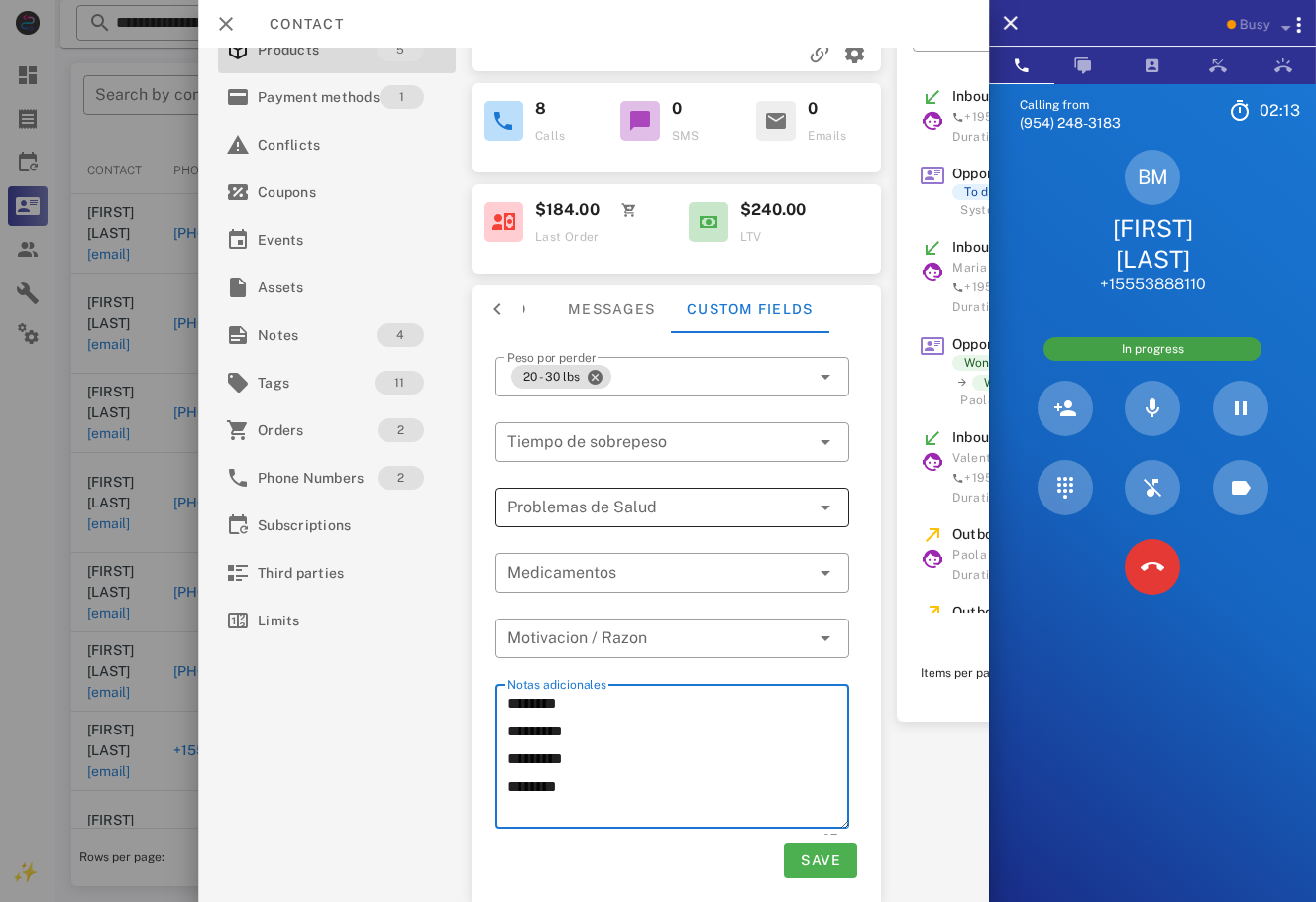 click at bounding box center (658, 507) 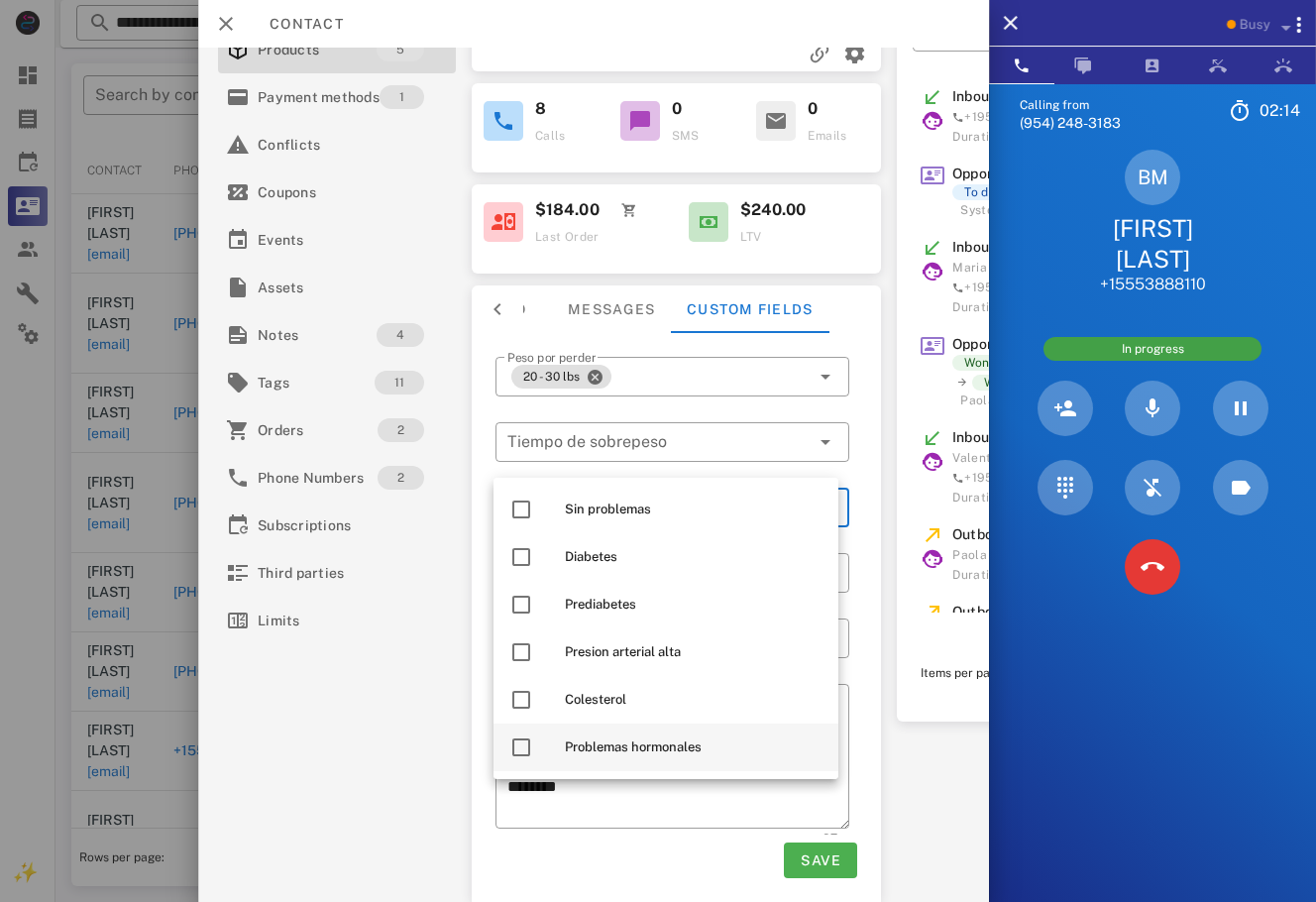 click on "Problemas hormonales" at bounding box center [694, 747] 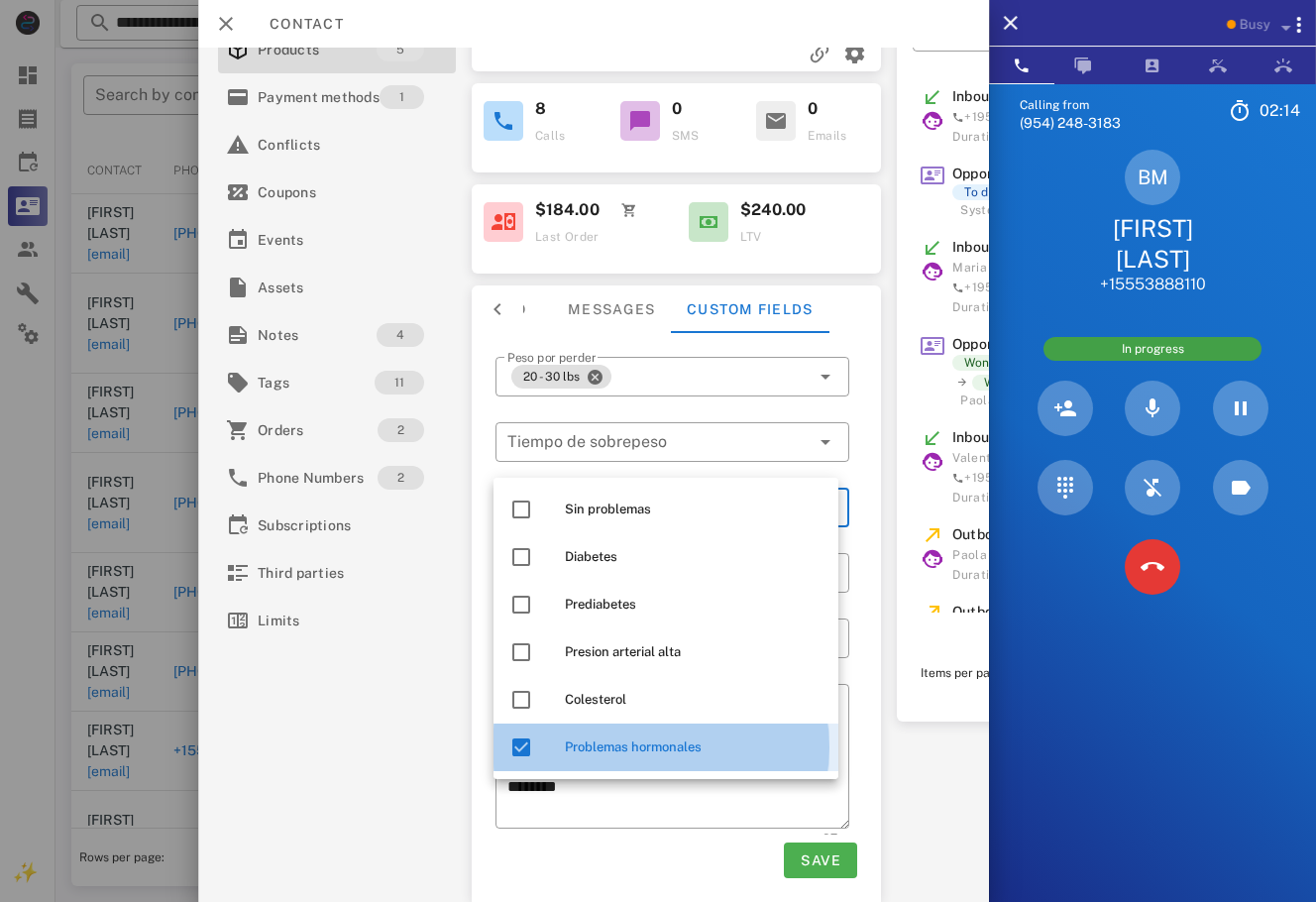 click on "********
*********
*********
*******" at bounding box center (678, 759) 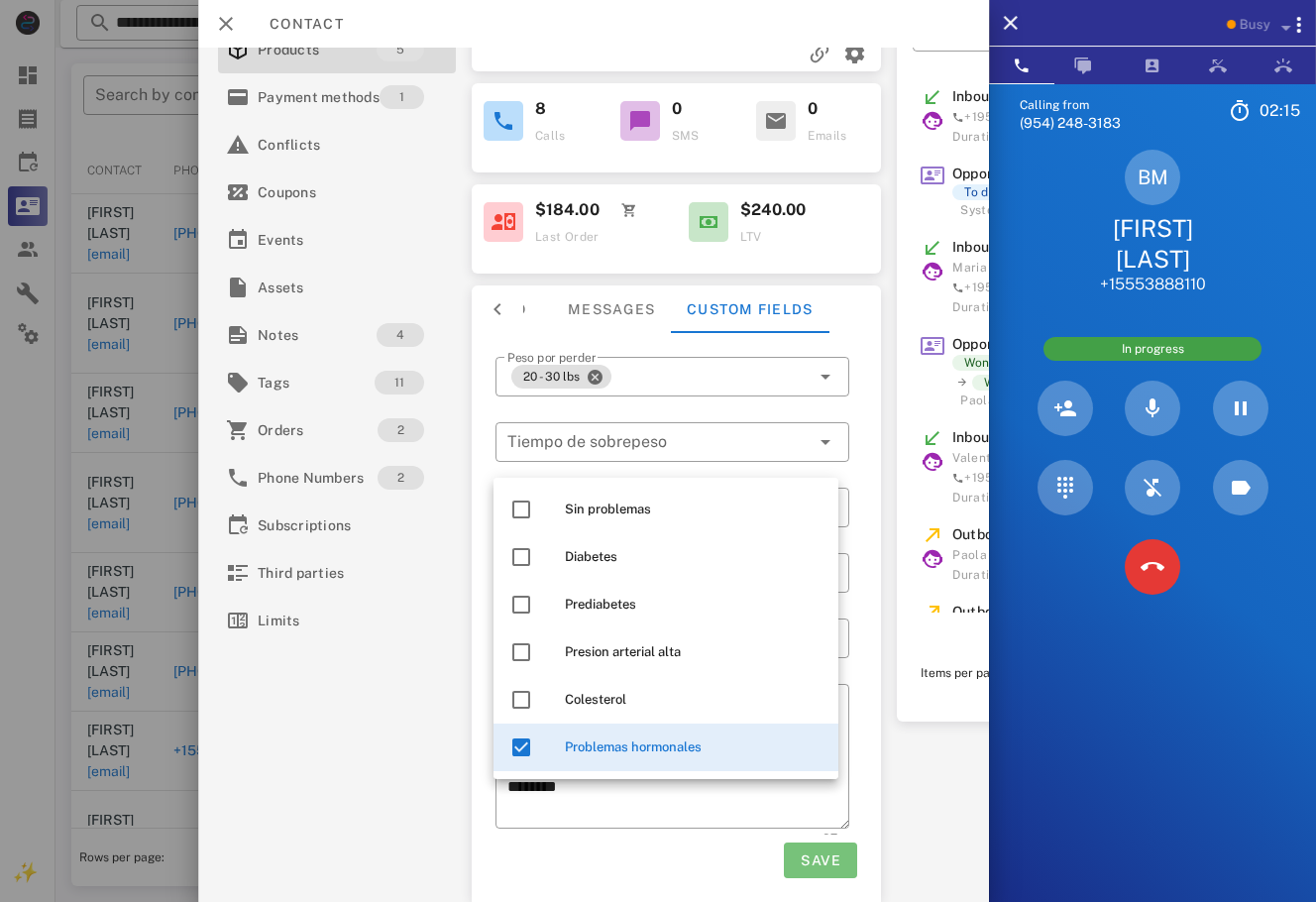 click on "Save" at bounding box center [821, 860] 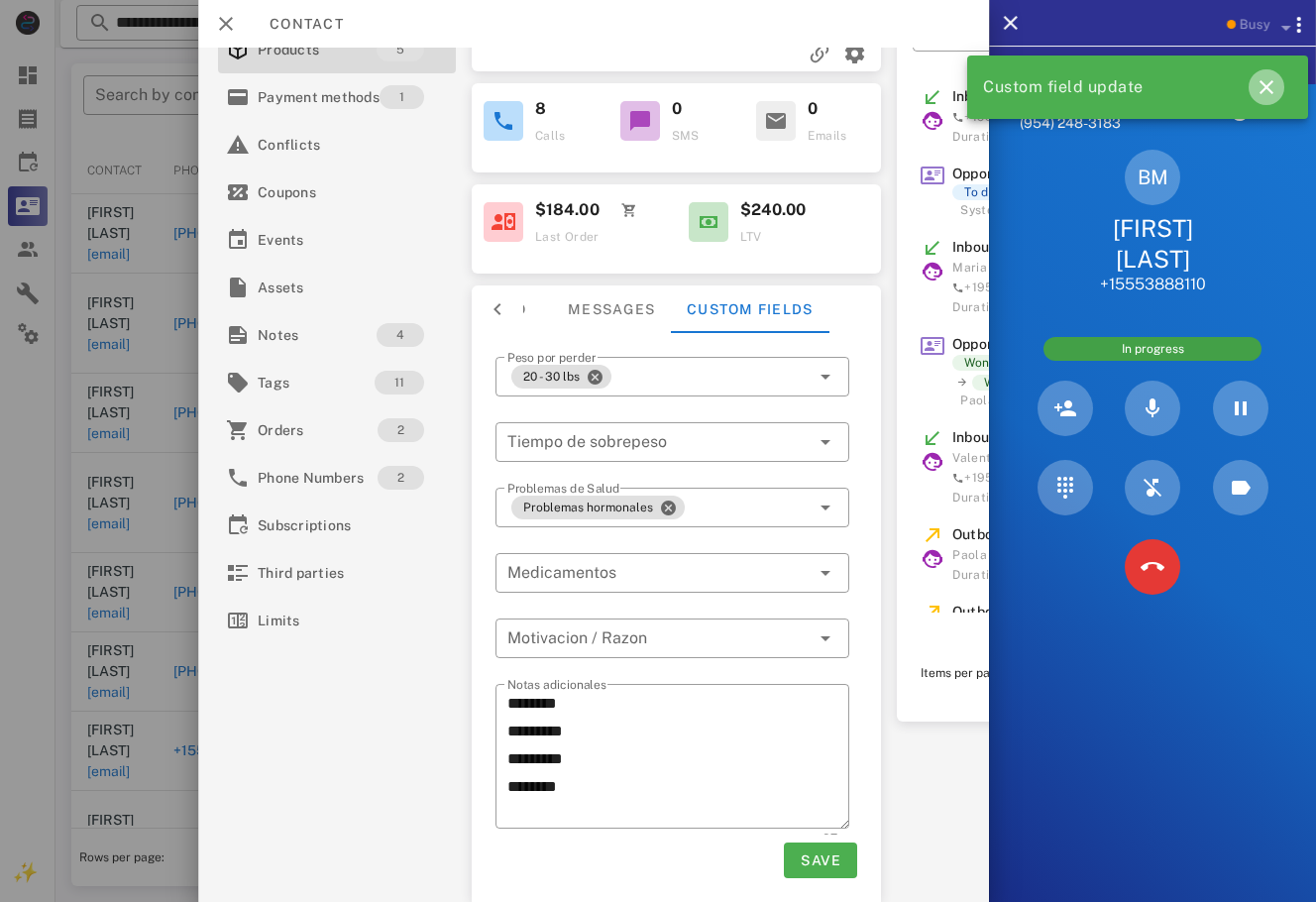 click at bounding box center (1266, 87) 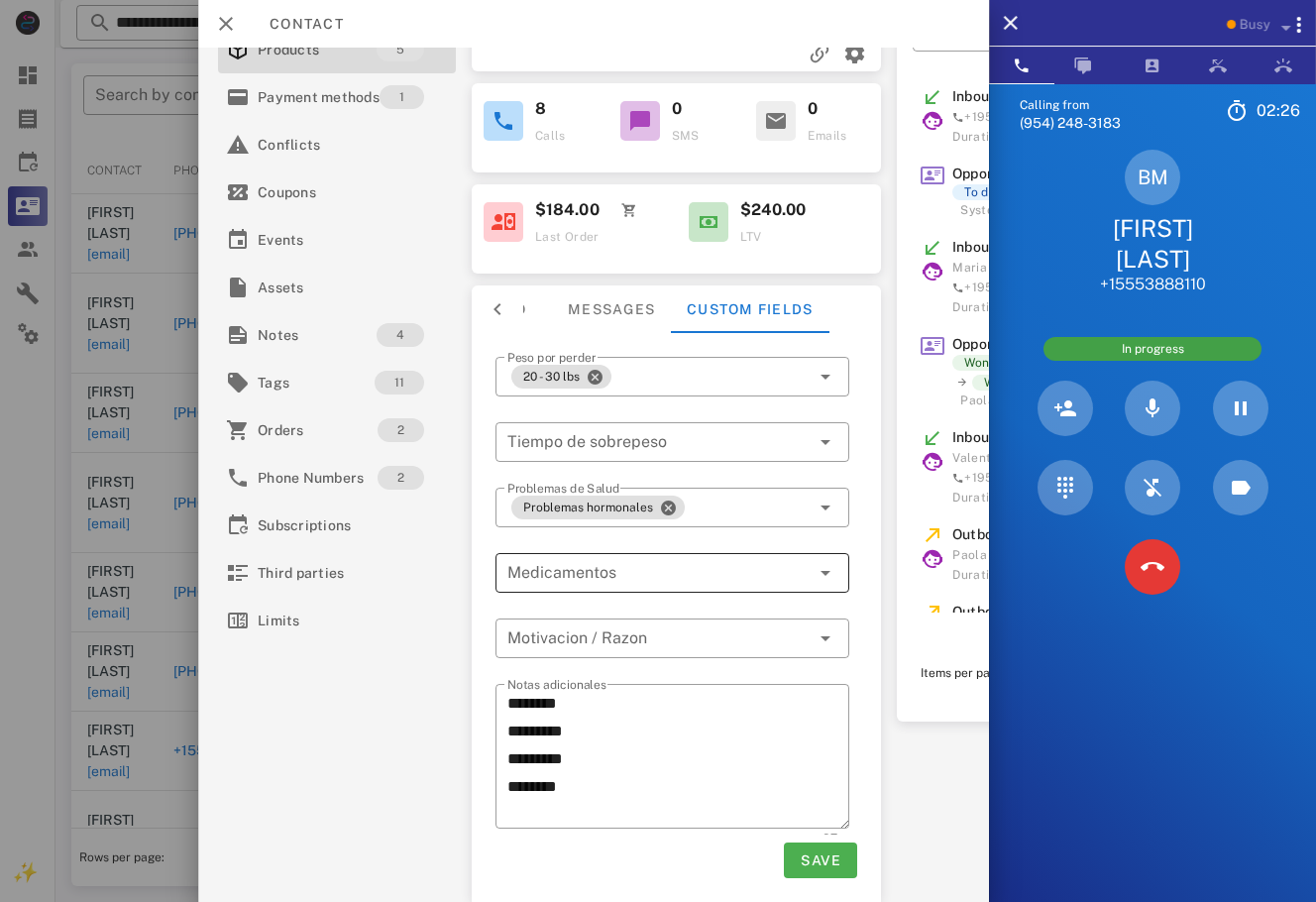 click at bounding box center (658, 573) 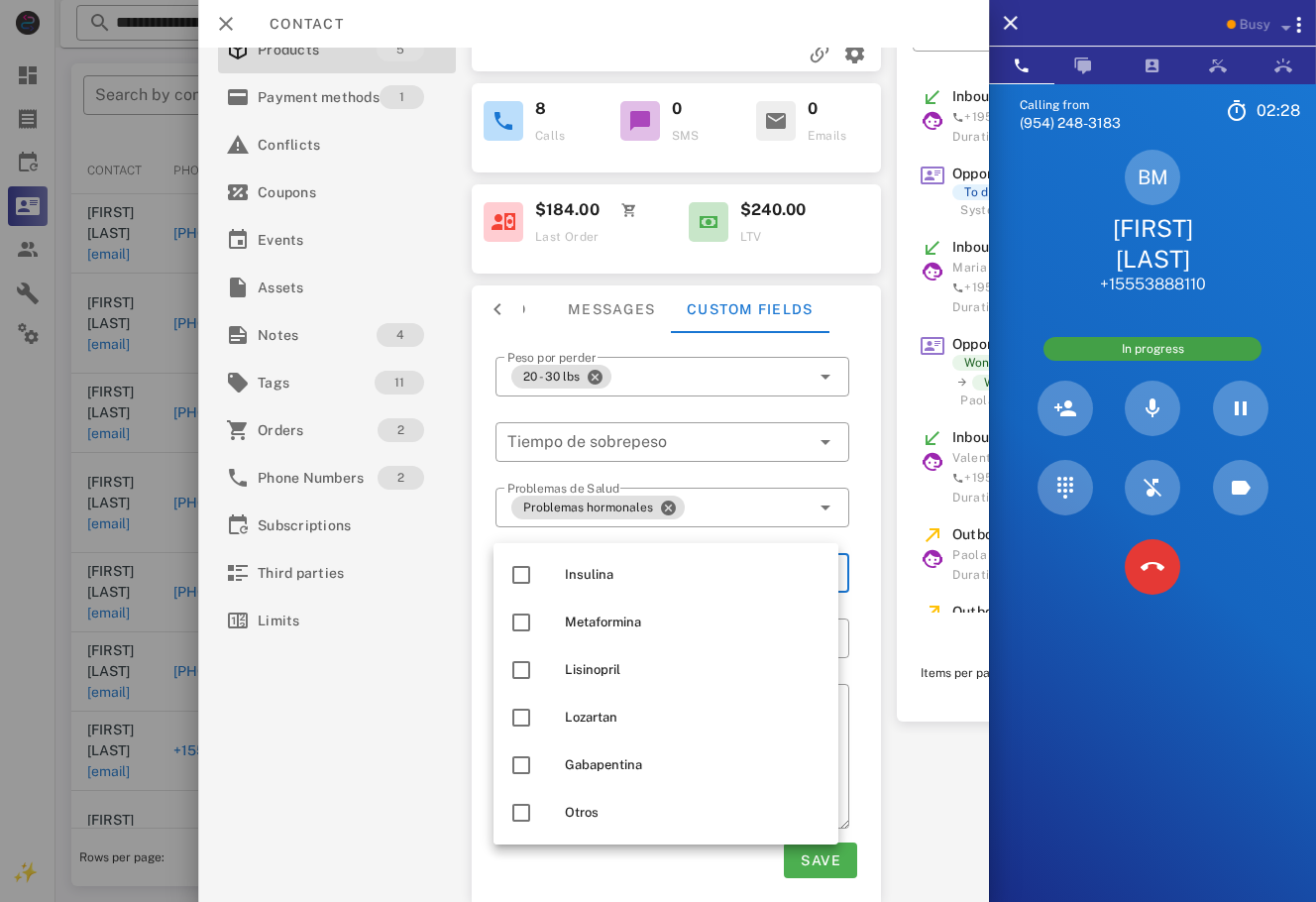 scroll, scrollTop: 0, scrollLeft: 0, axis: both 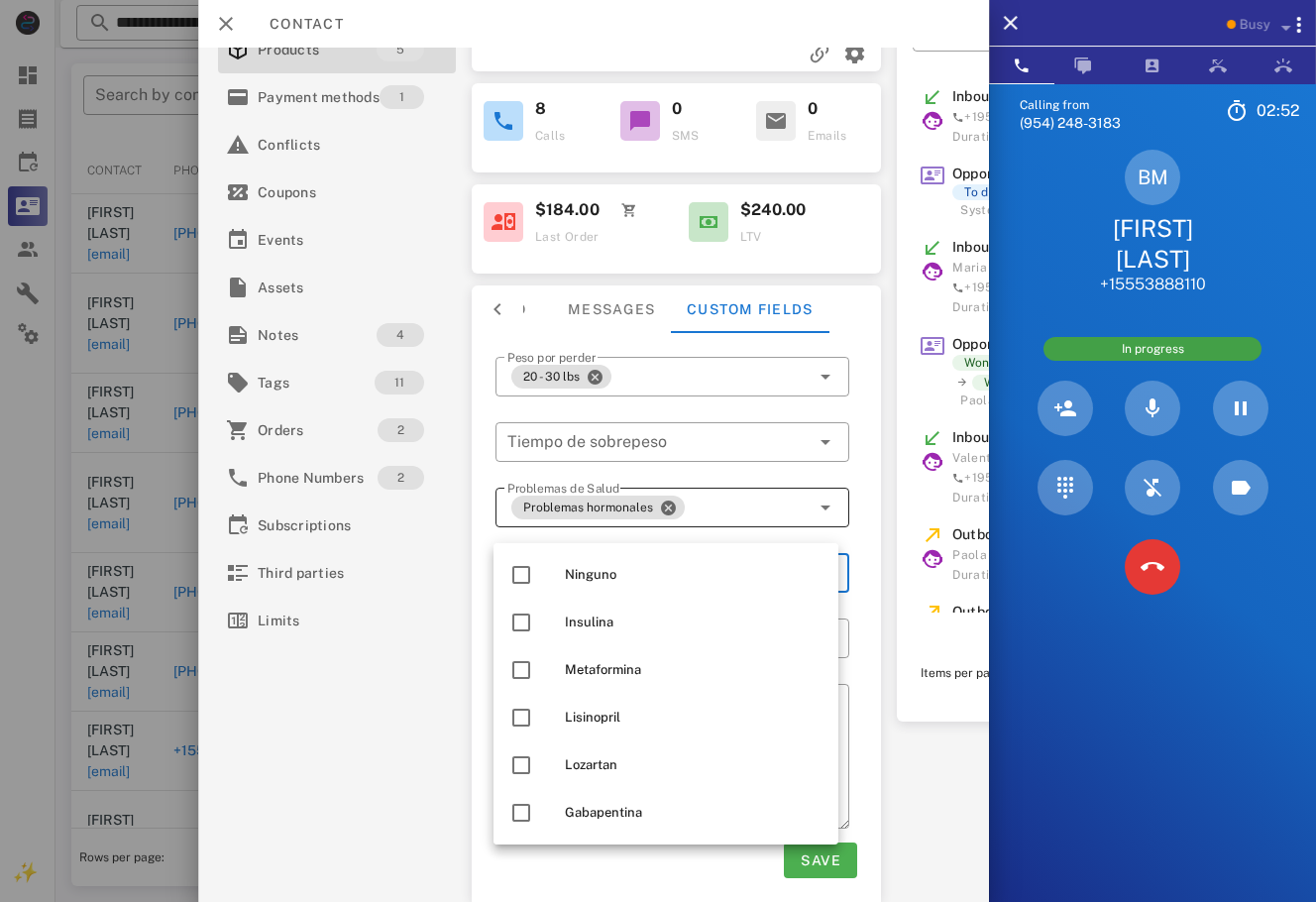 click on "Problemas hormonales" at bounding box center [658, 507] 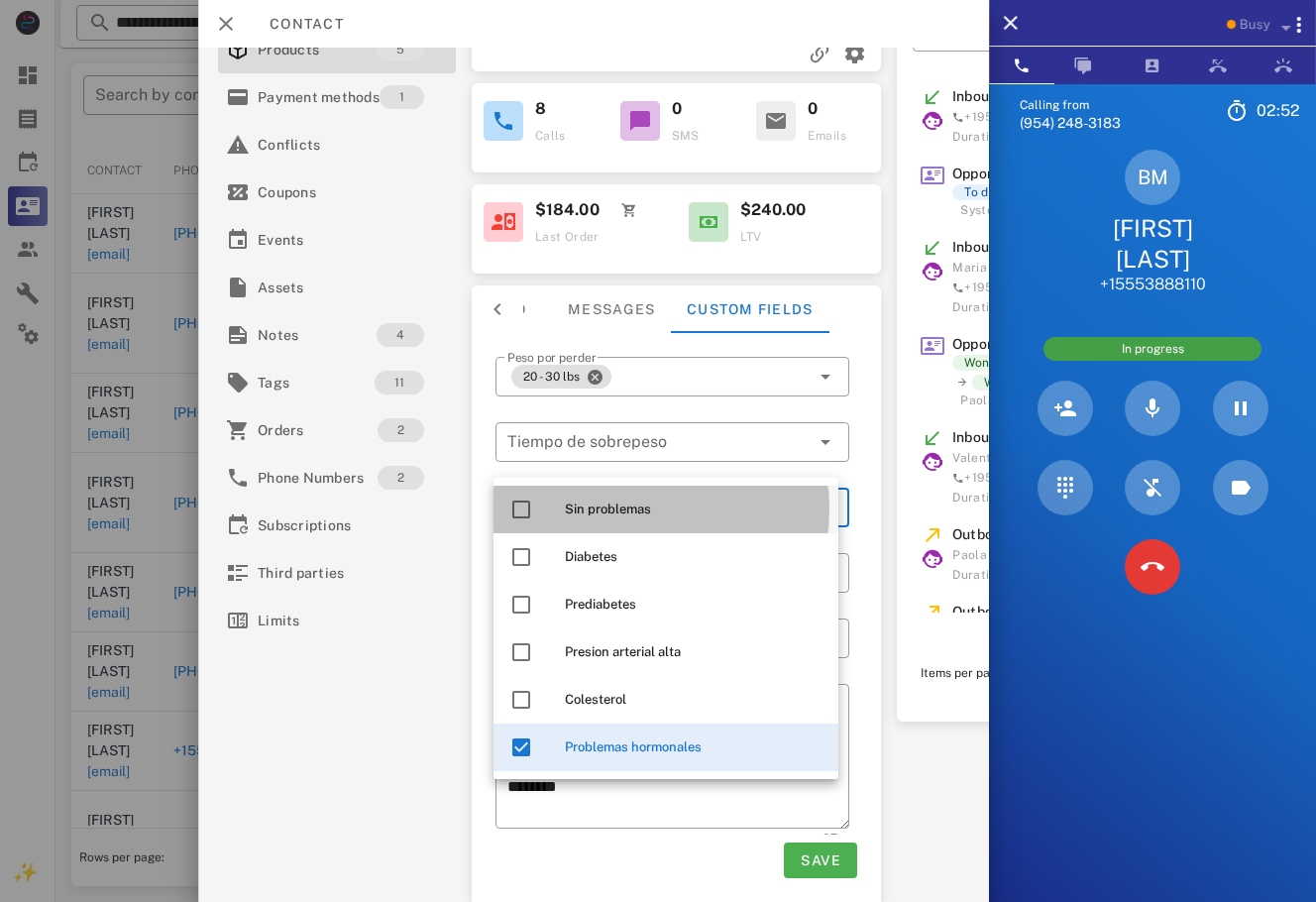 click on "Sin problemas" at bounding box center (666, 509) 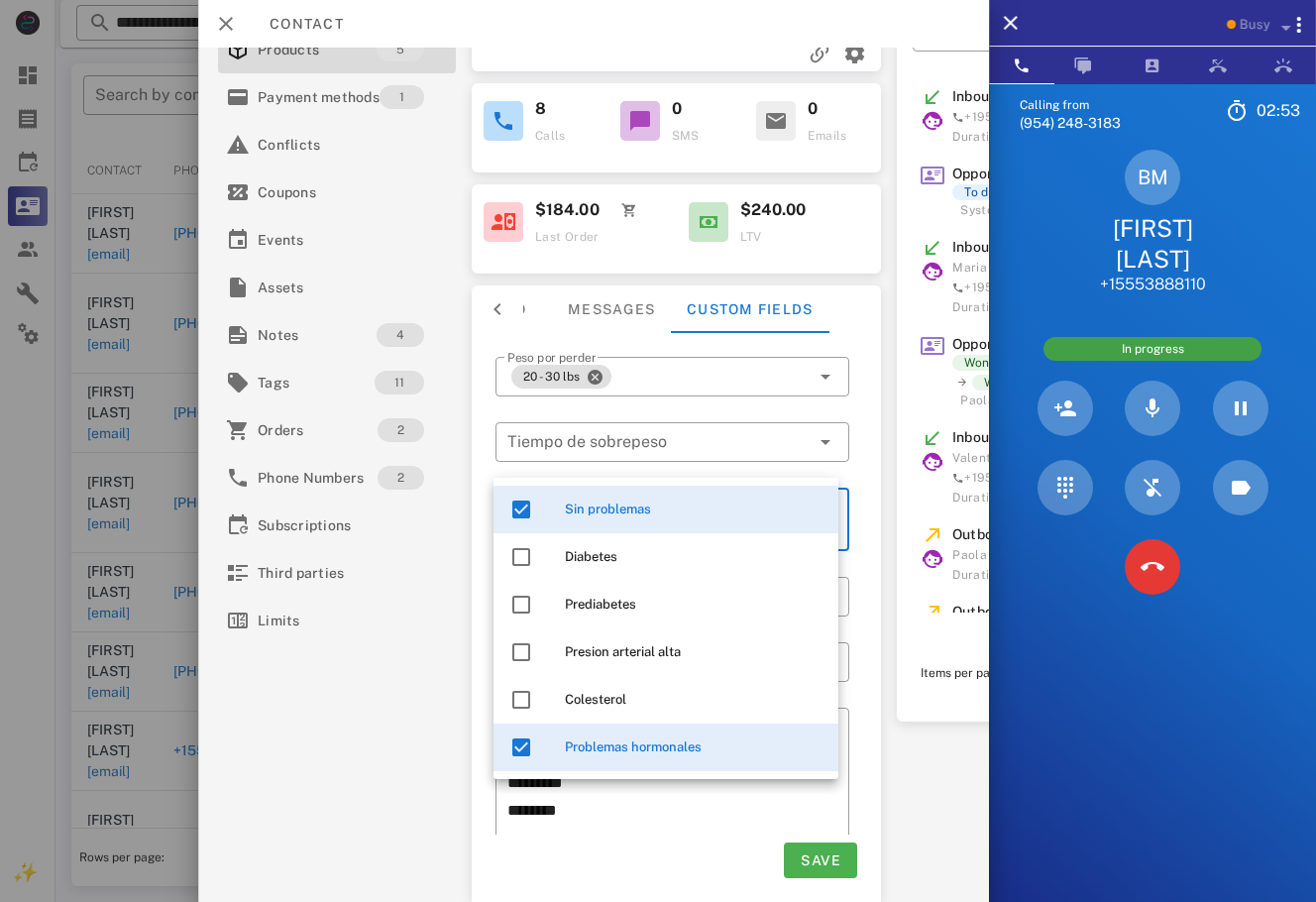 click on "Sin problemas" at bounding box center (694, 509) 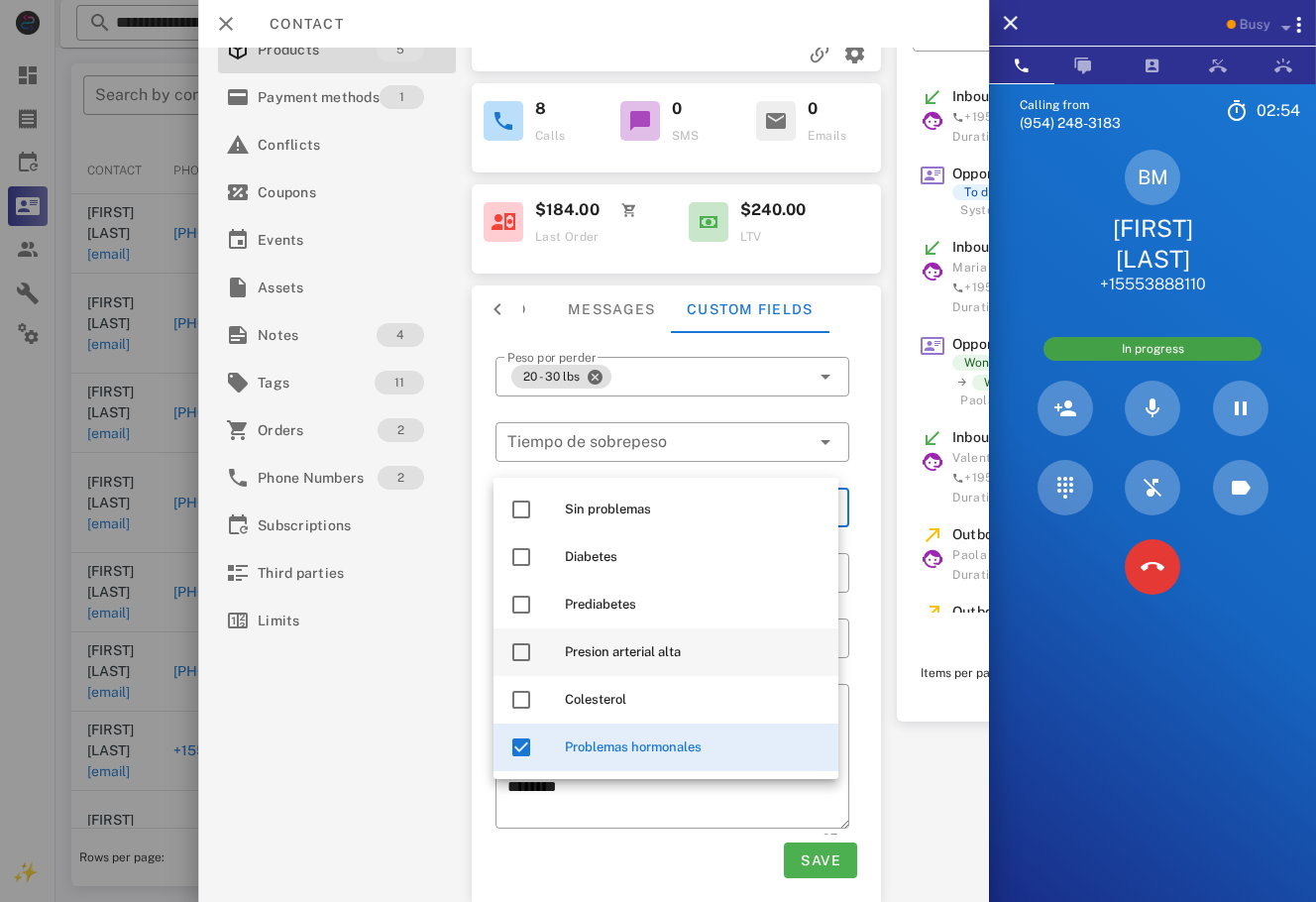 click on "Presion arterial alta" at bounding box center [694, 652] 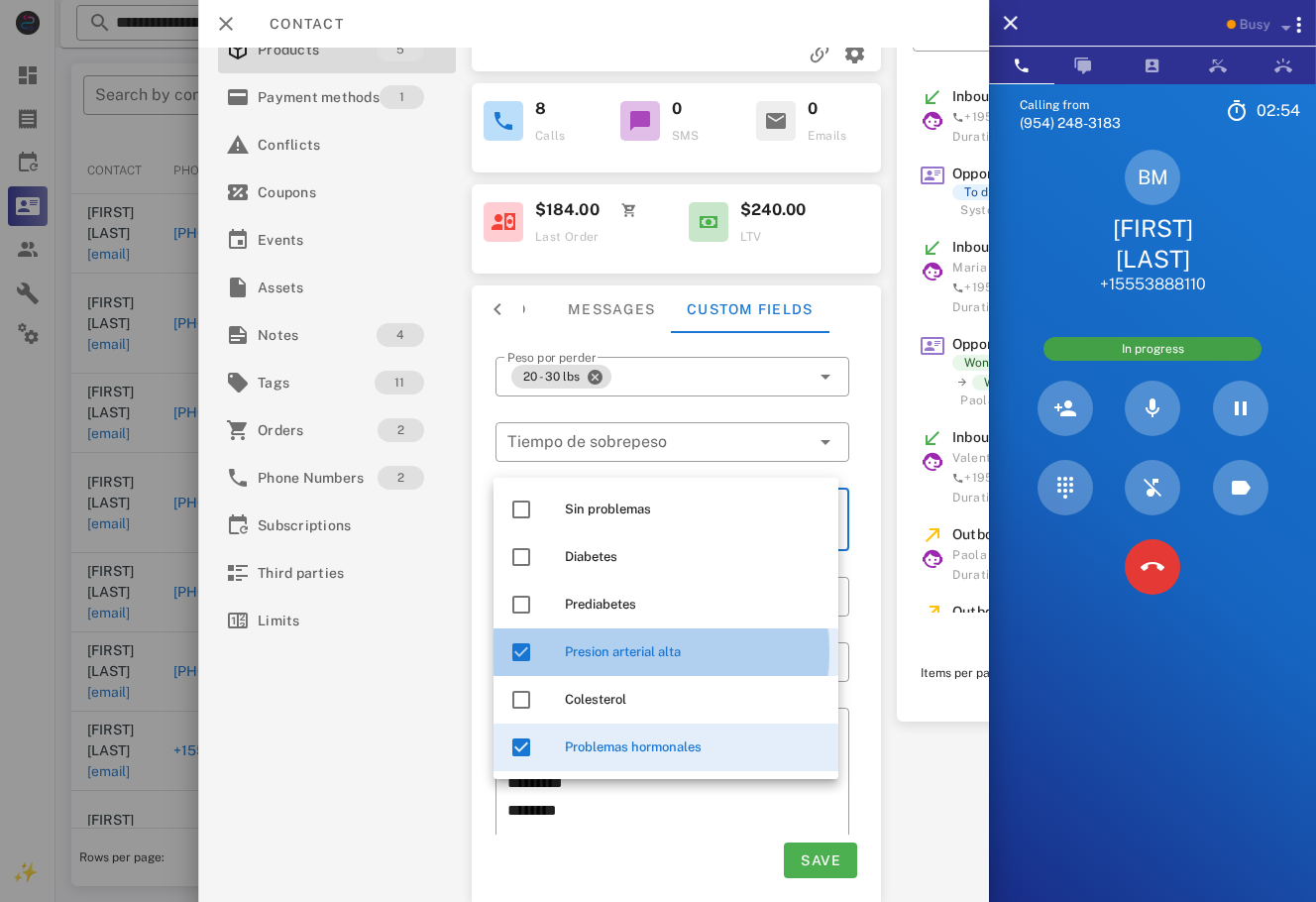 click on "​ Peso por perder 20 - 30 lbs ​ Tiempo de sobrepeso ​ Problemas de Salud Problemas hormonales Presion arterial alta ​ Medicamentos ​ Motivacion / Razon ​ Notas adicionales ********
*********
*********
******* 37" at bounding box center [676, 592] 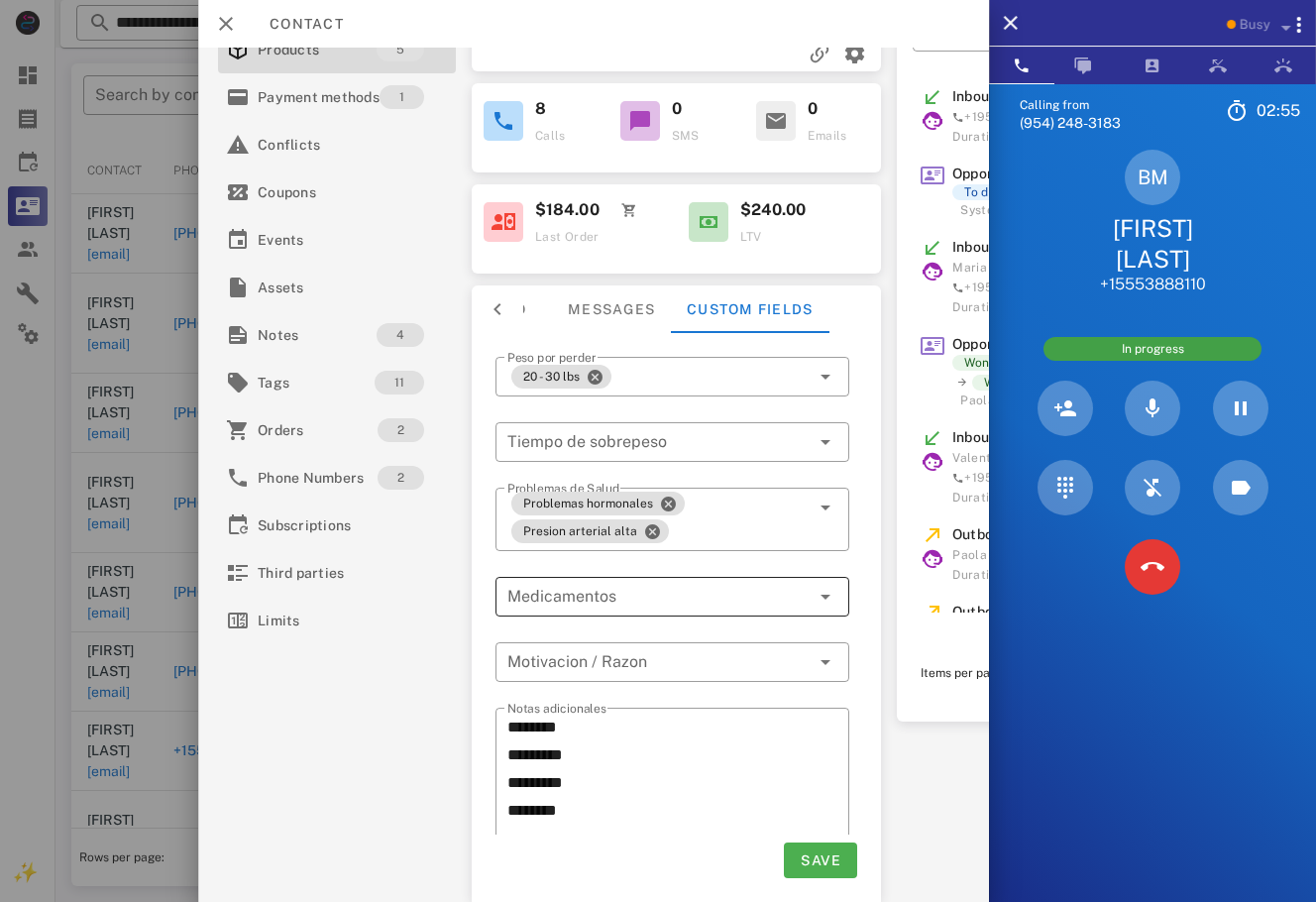 click at bounding box center [658, 597] 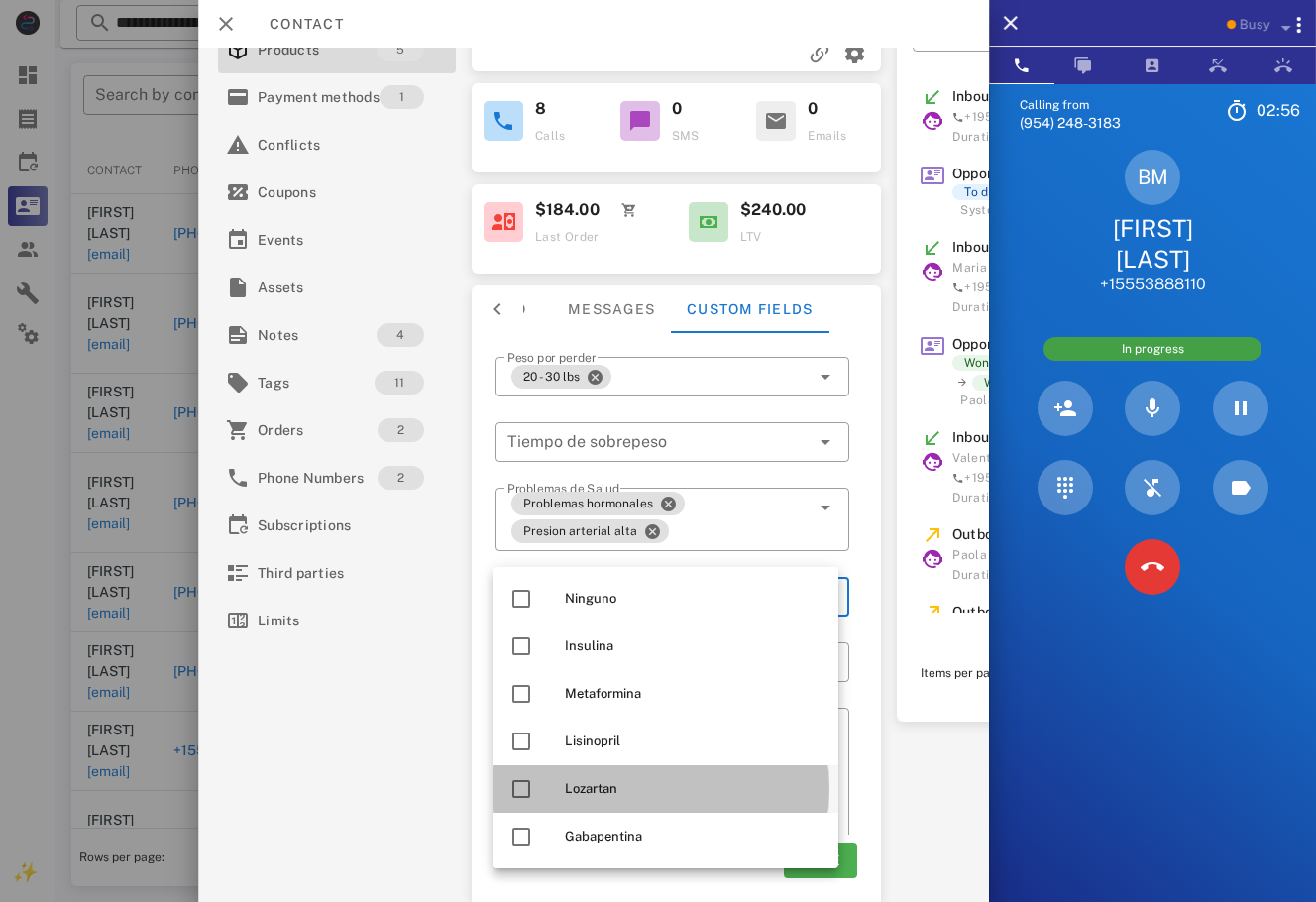 click on "Lozartan" at bounding box center (694, 789) 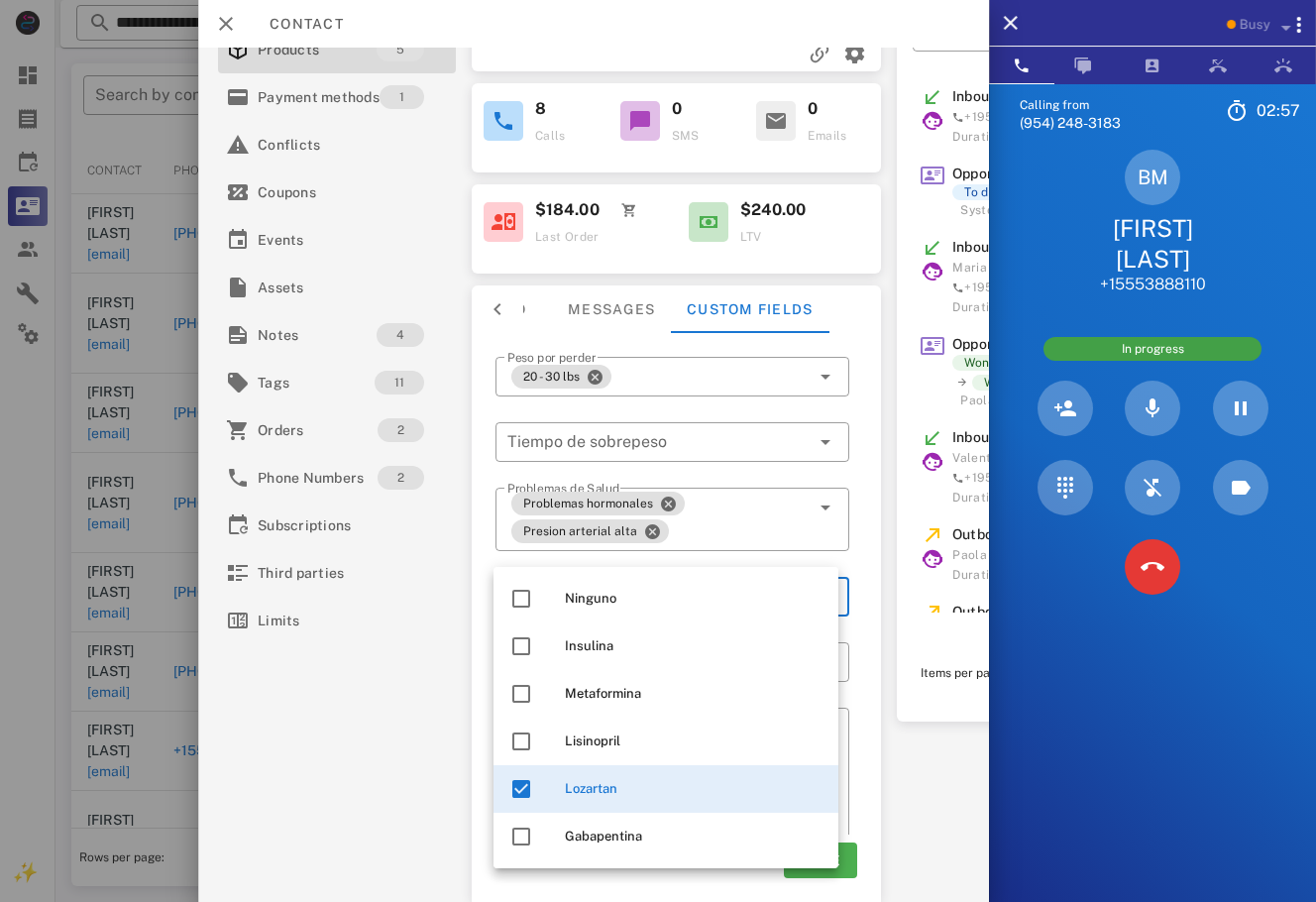scroll, scrollTop: 48, scrollLeft: 0, axis: vertical 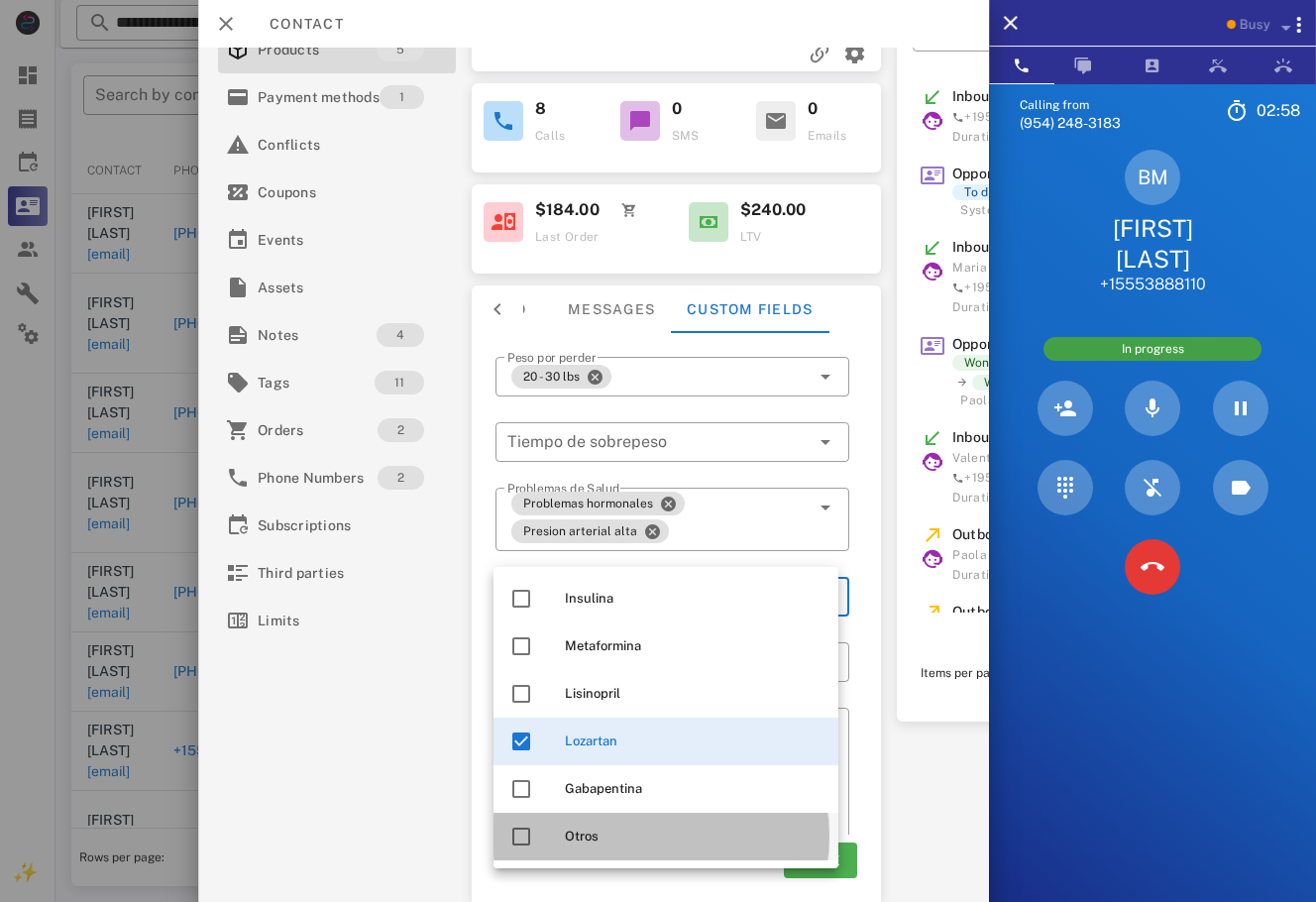 click on "Otros" at bounding box center [694, 837] 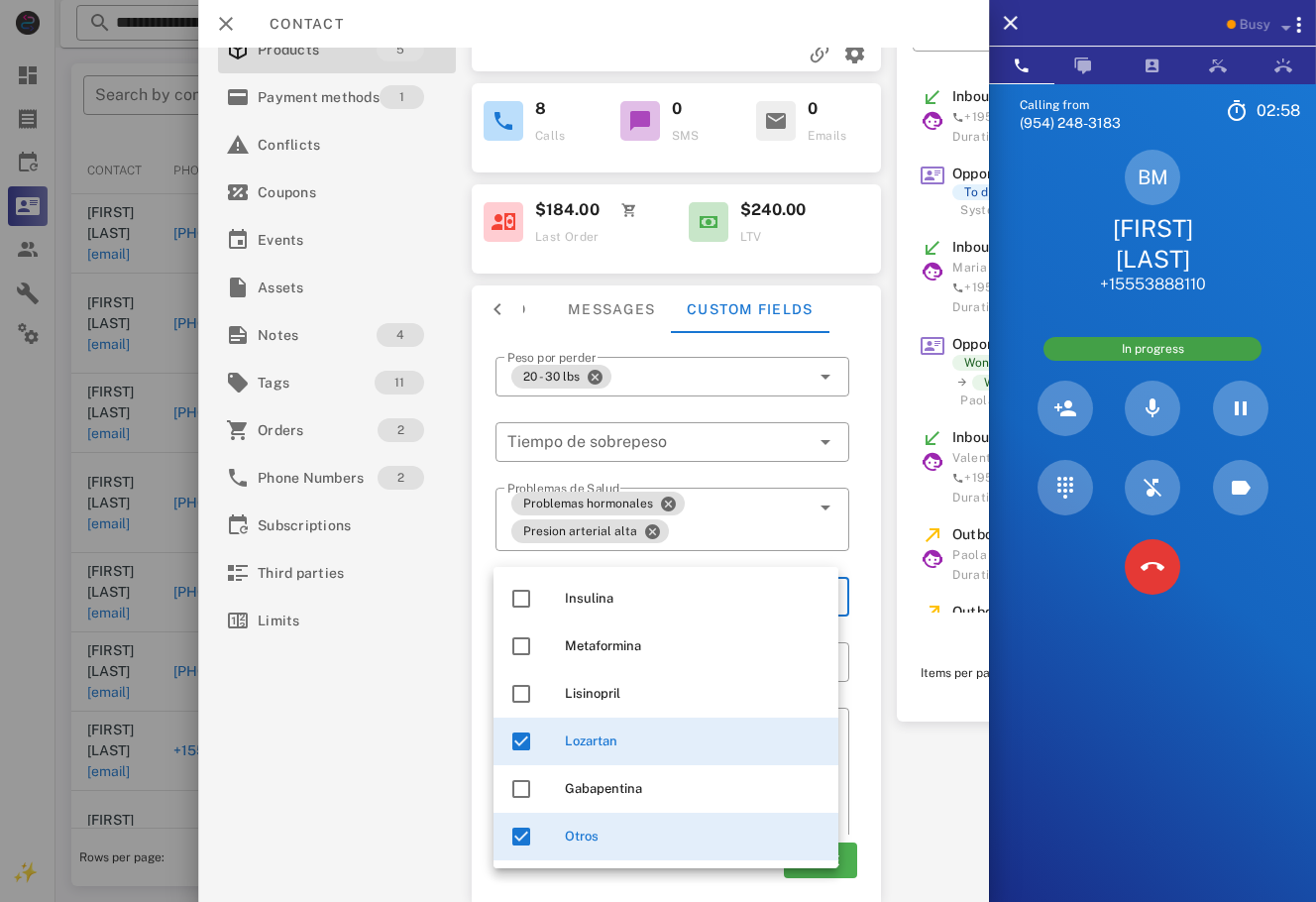 click on "**********" at bounding box center [594, 475] 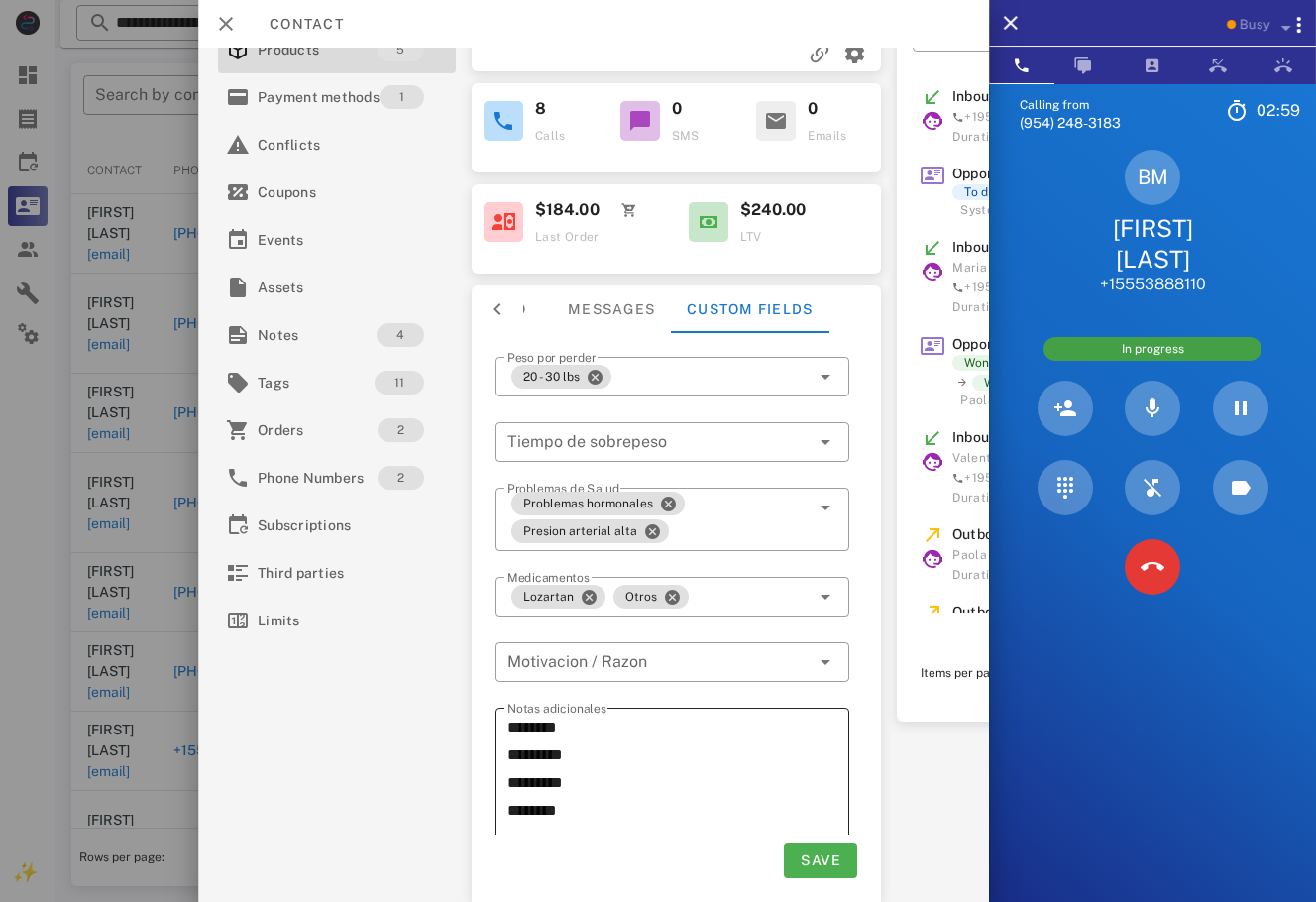 click on "********
*********
*********
*******" at bounding box center (678, 783) 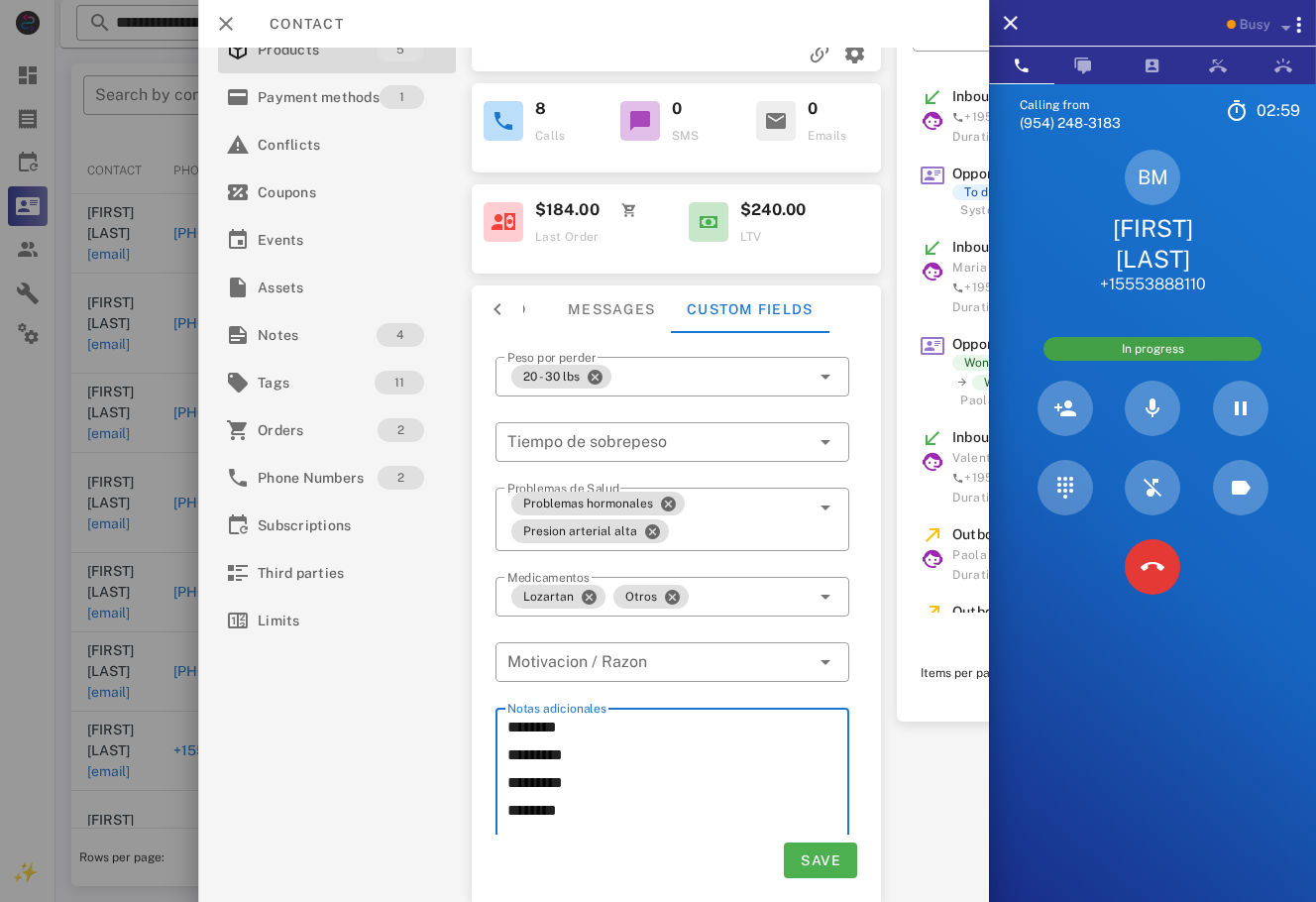 click on "********
*********
*********
*******" at bounding box center (678, 783) 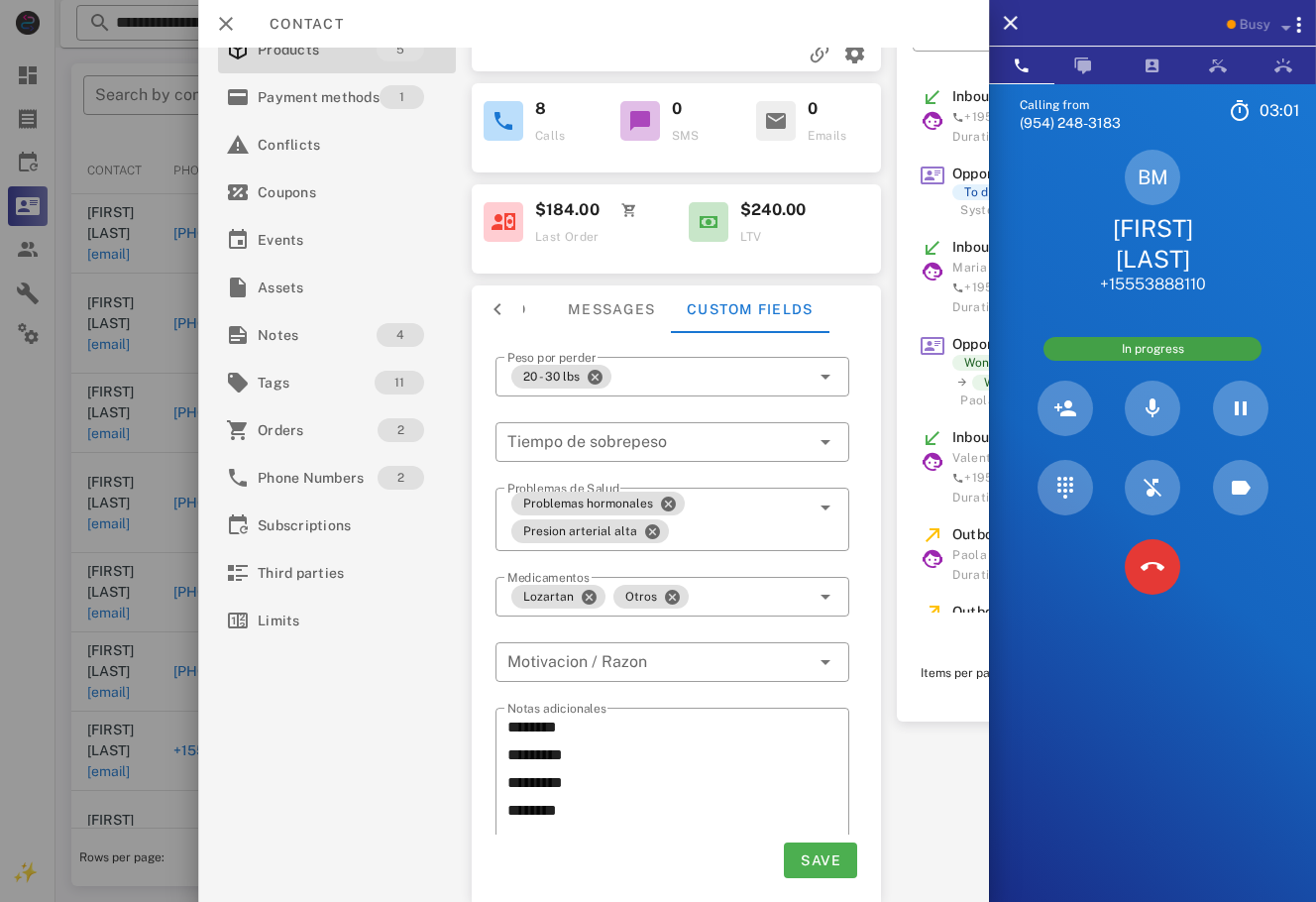 click on "Save" at bounding box center [676, 860] 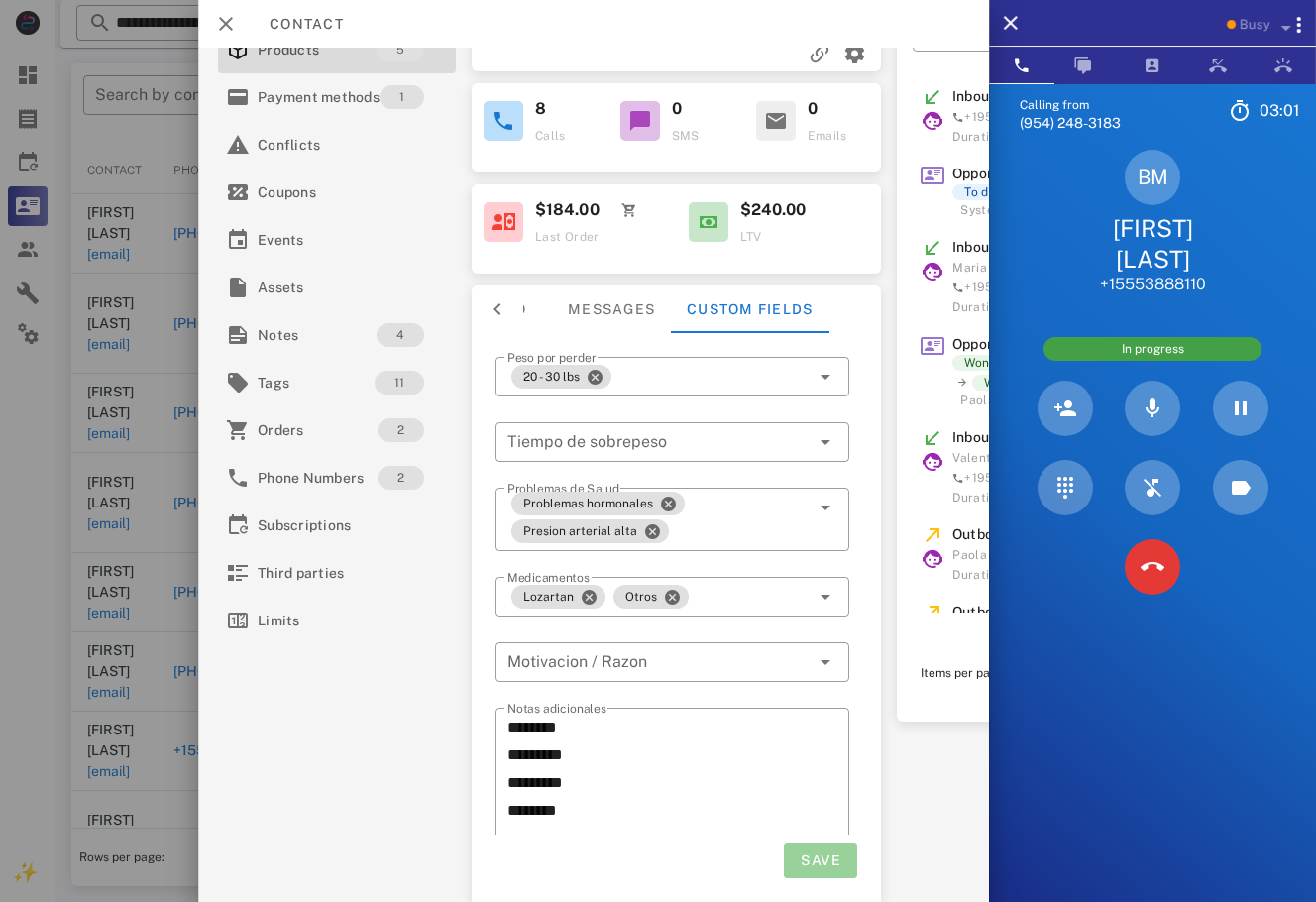 click on "Save" at bounding box center (821, 860) 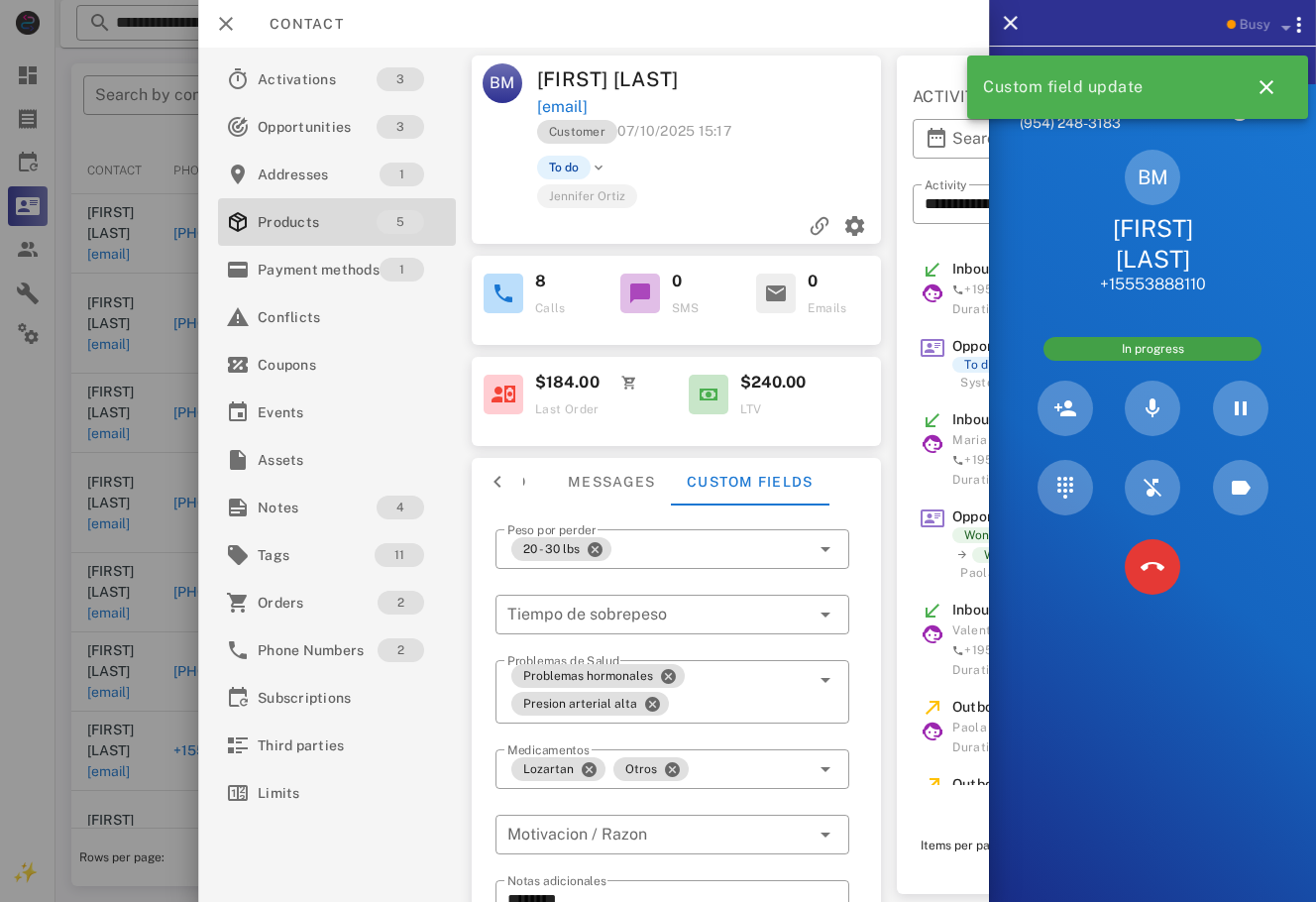 scroll, scrollTop: 182, scrollLeft: 0, axis: vertical 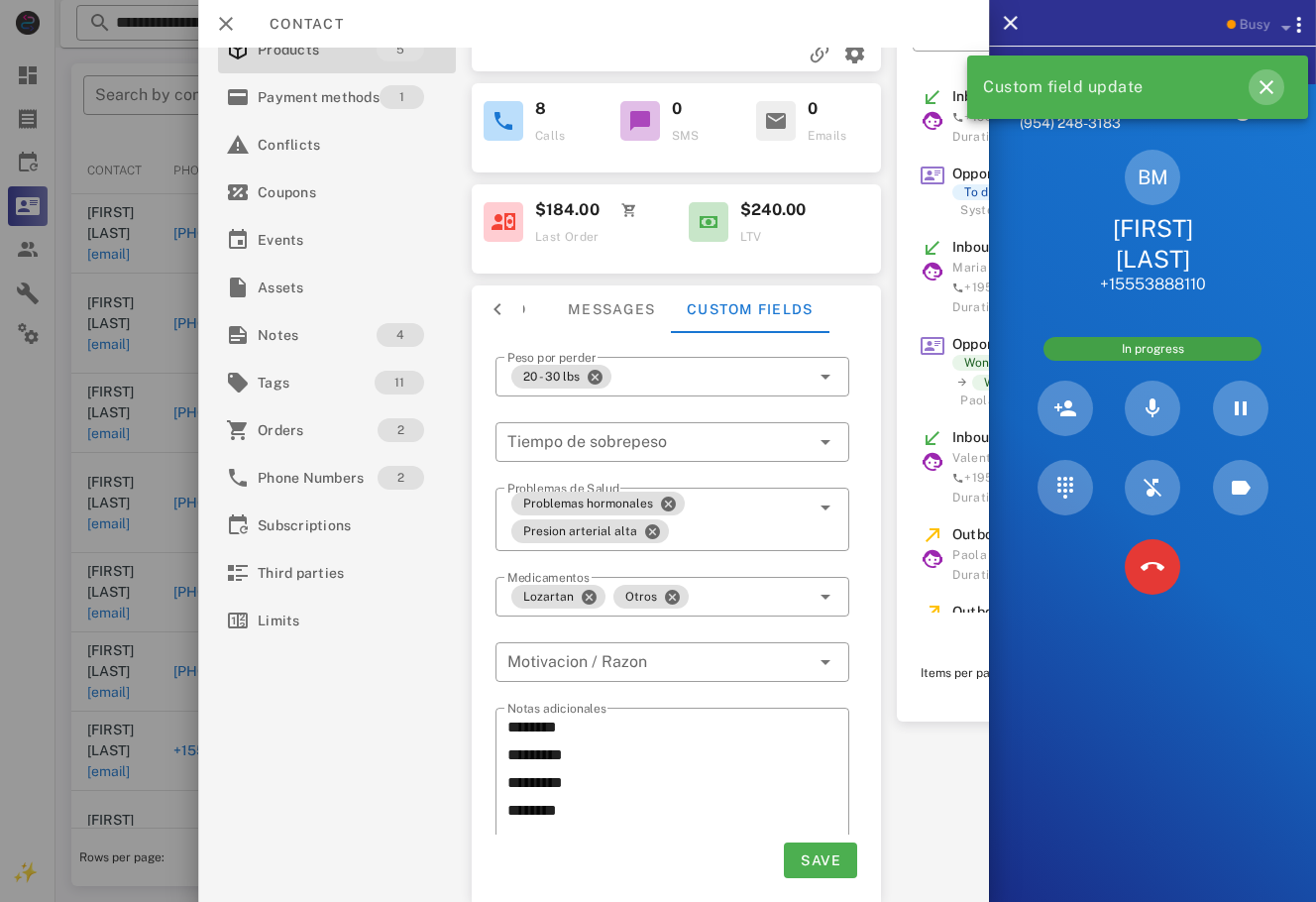 click at bounding box center [1266, 87] 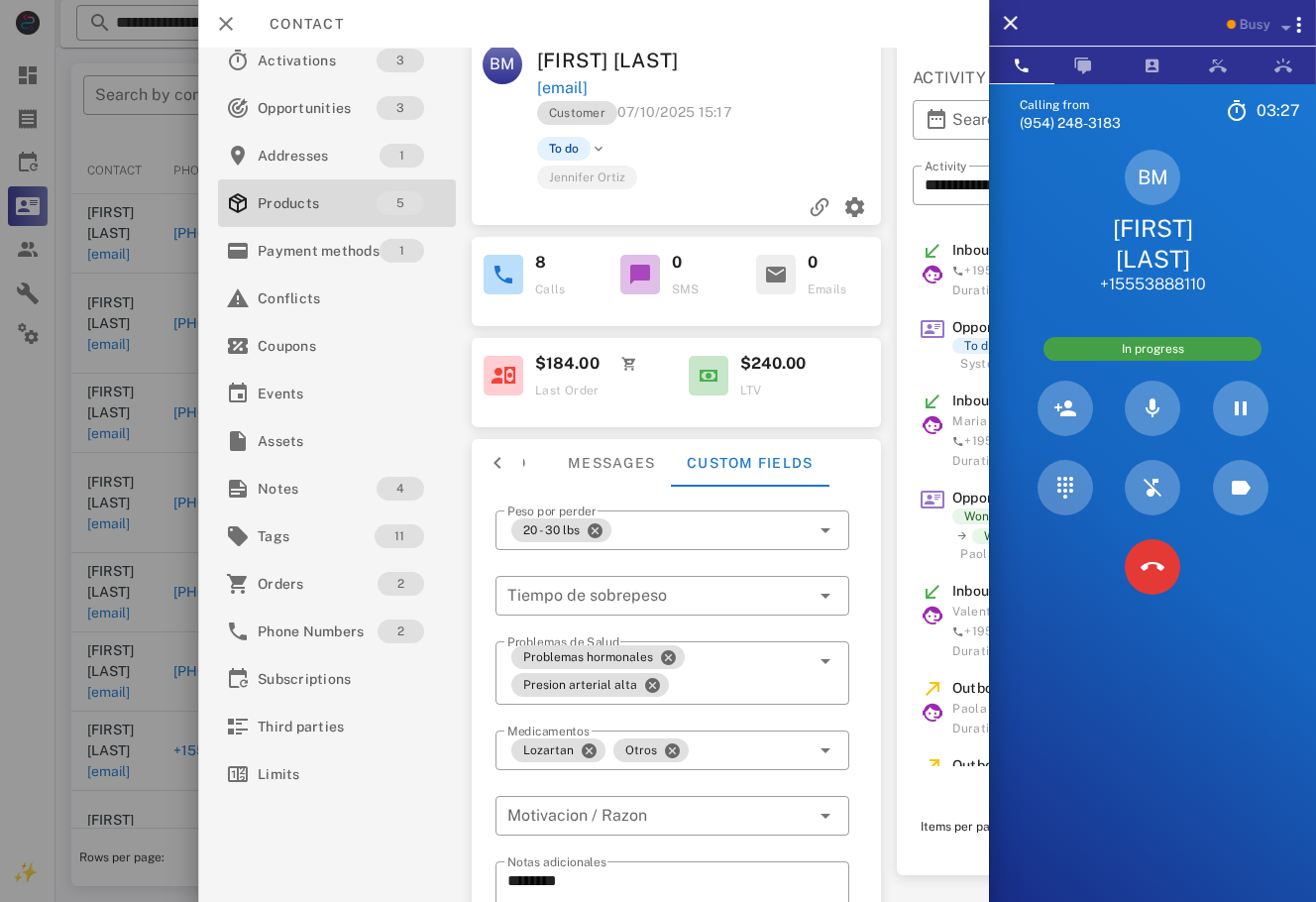 scroll, scrollTop: 0, scrollLeft: 0, axis: both 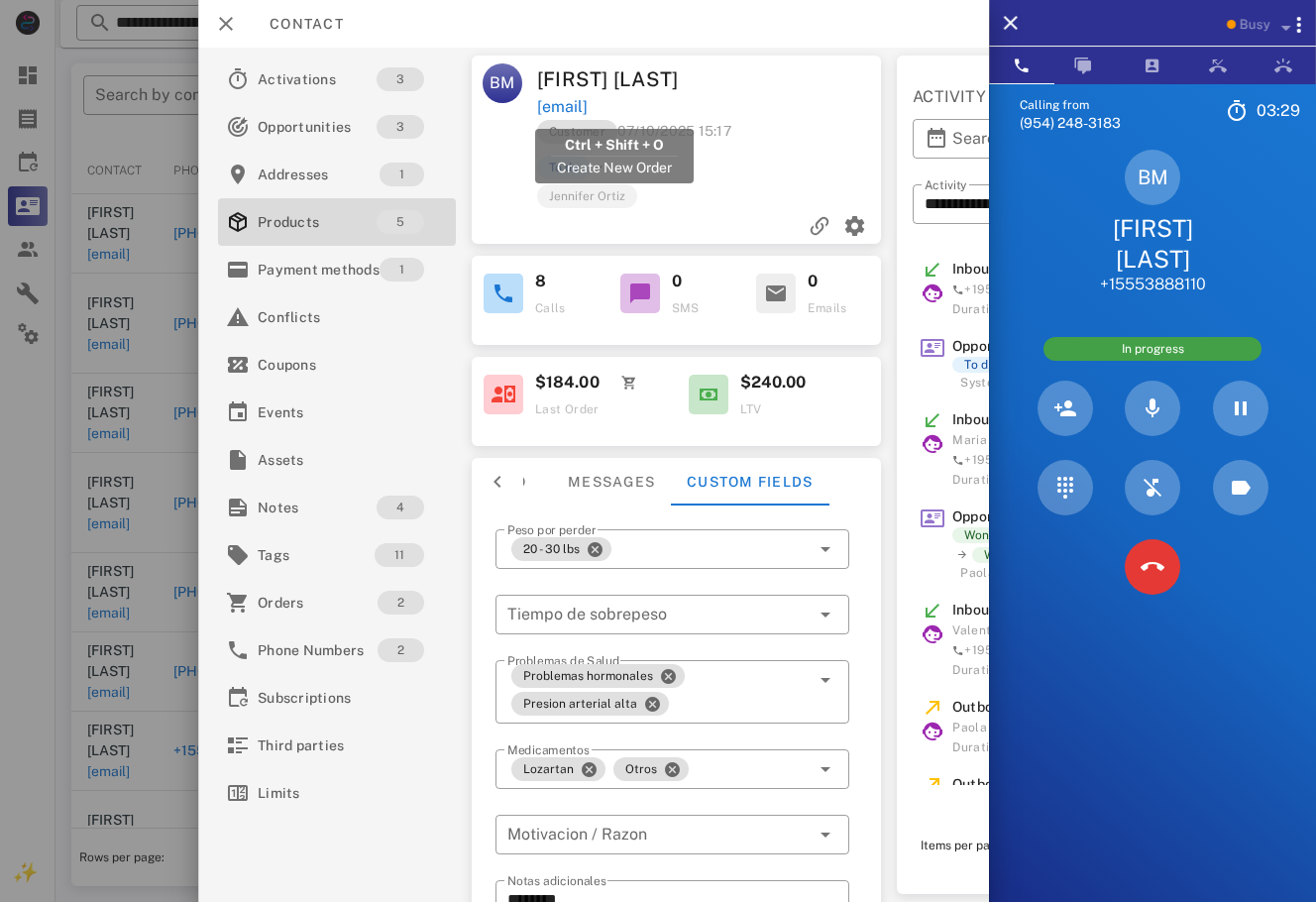 drag, startPoint x: 708, startPoint y: 113, endPoint x: 535, endPoint y: 104, distance: 173.2339 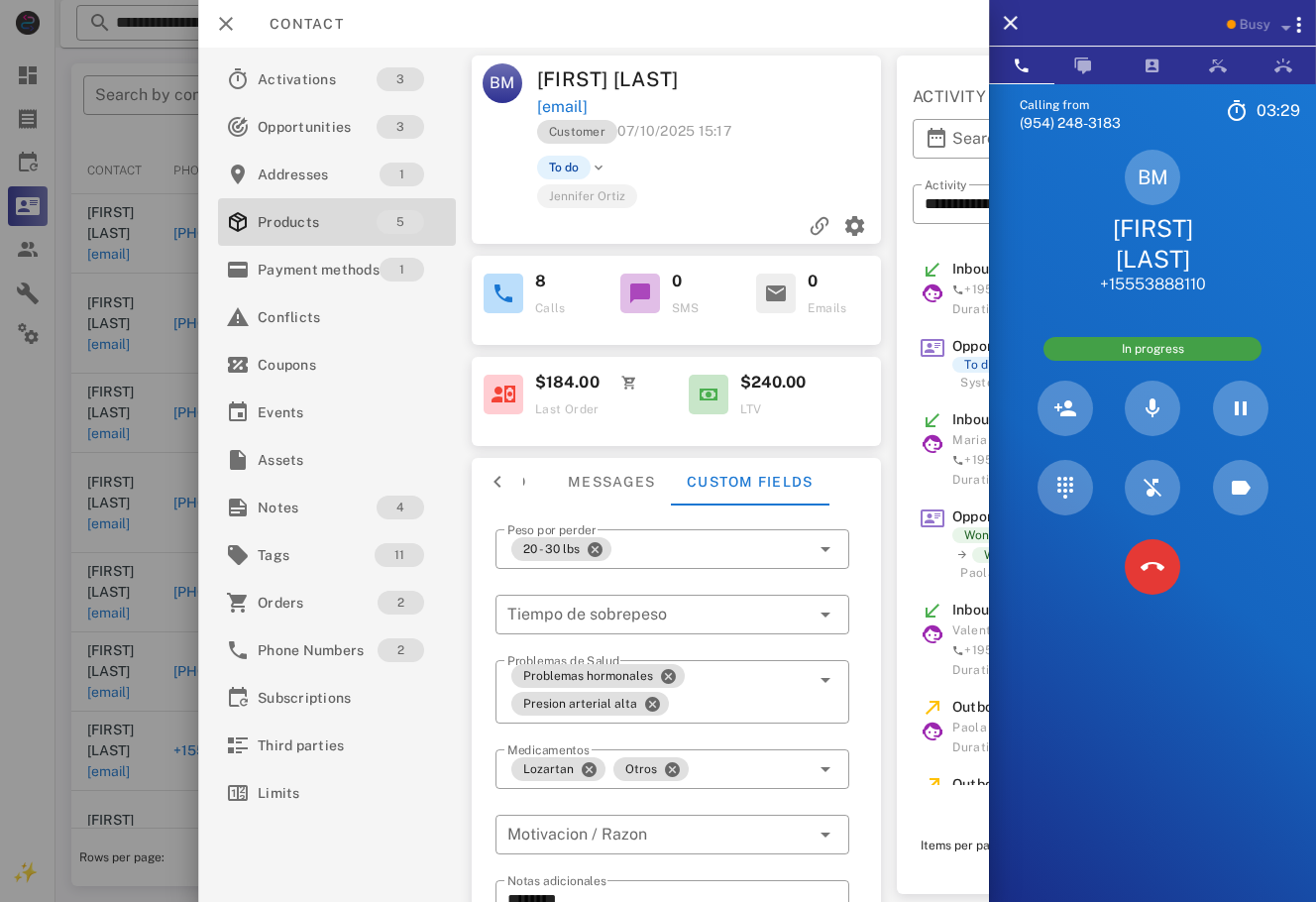 copy on "[EMAIL]" 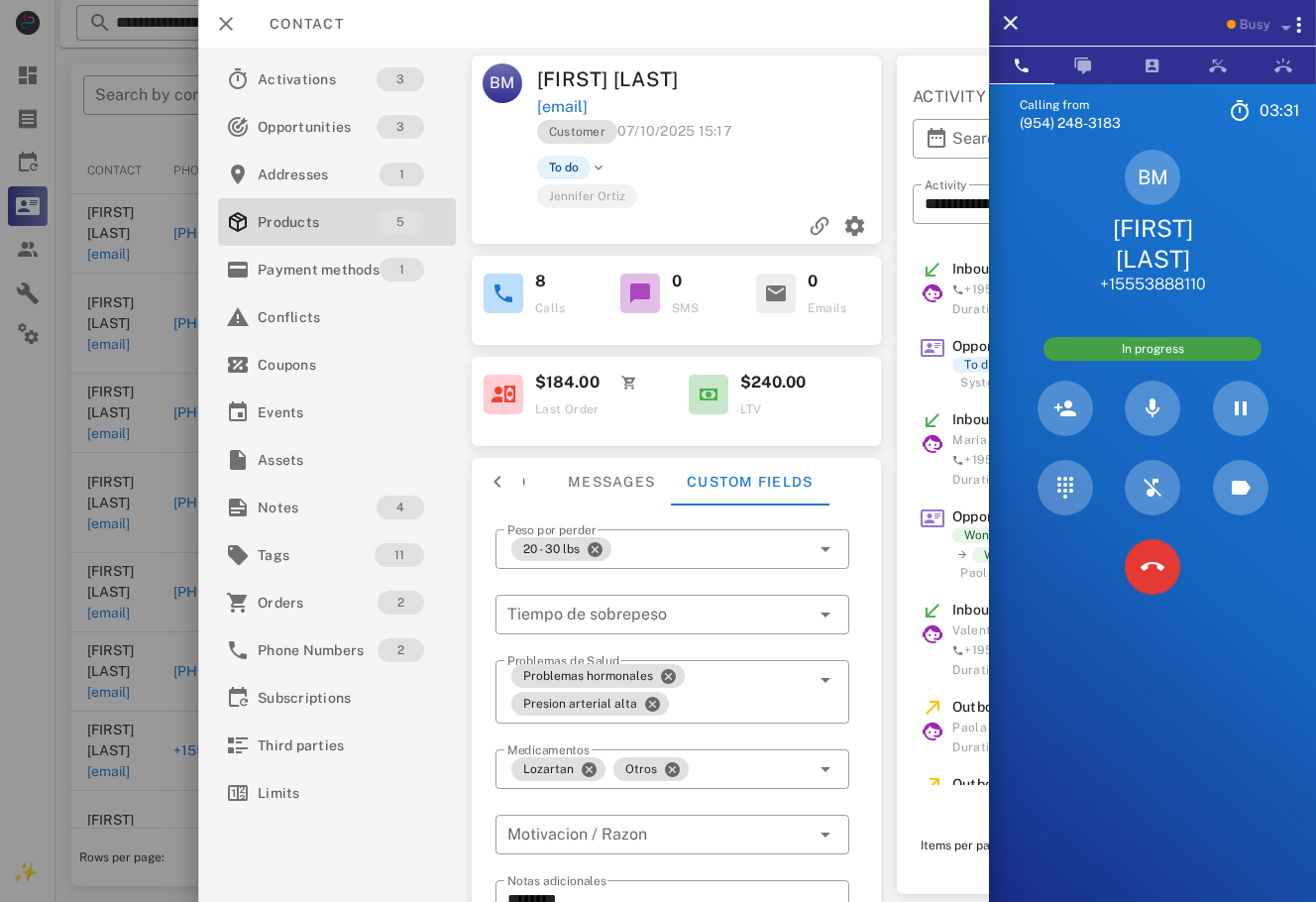 click on "[EMAIL]" at bounding box center (711, 107) 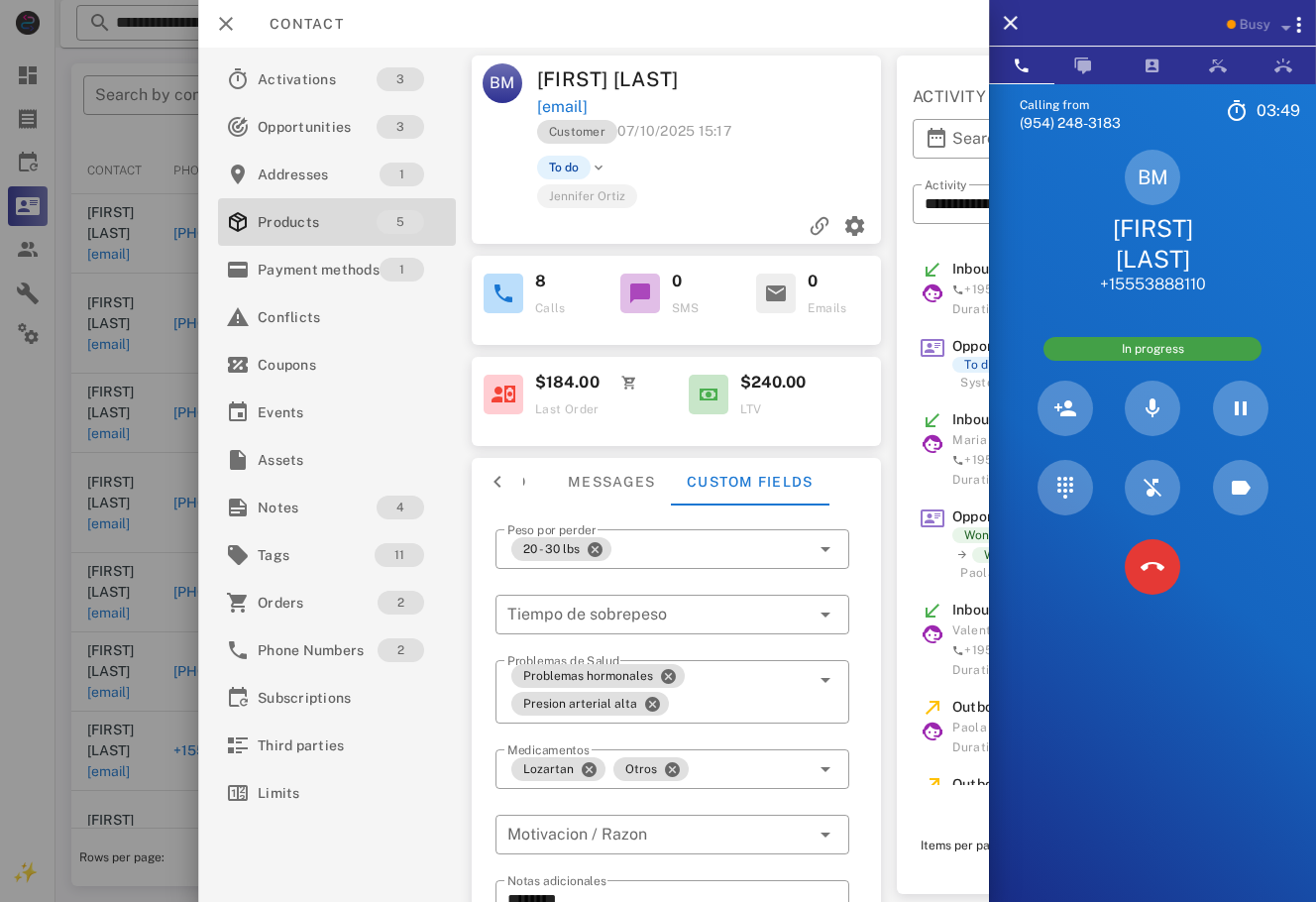 scroll, scrollTop: 182, scrollLeft: 0, axis: vertical 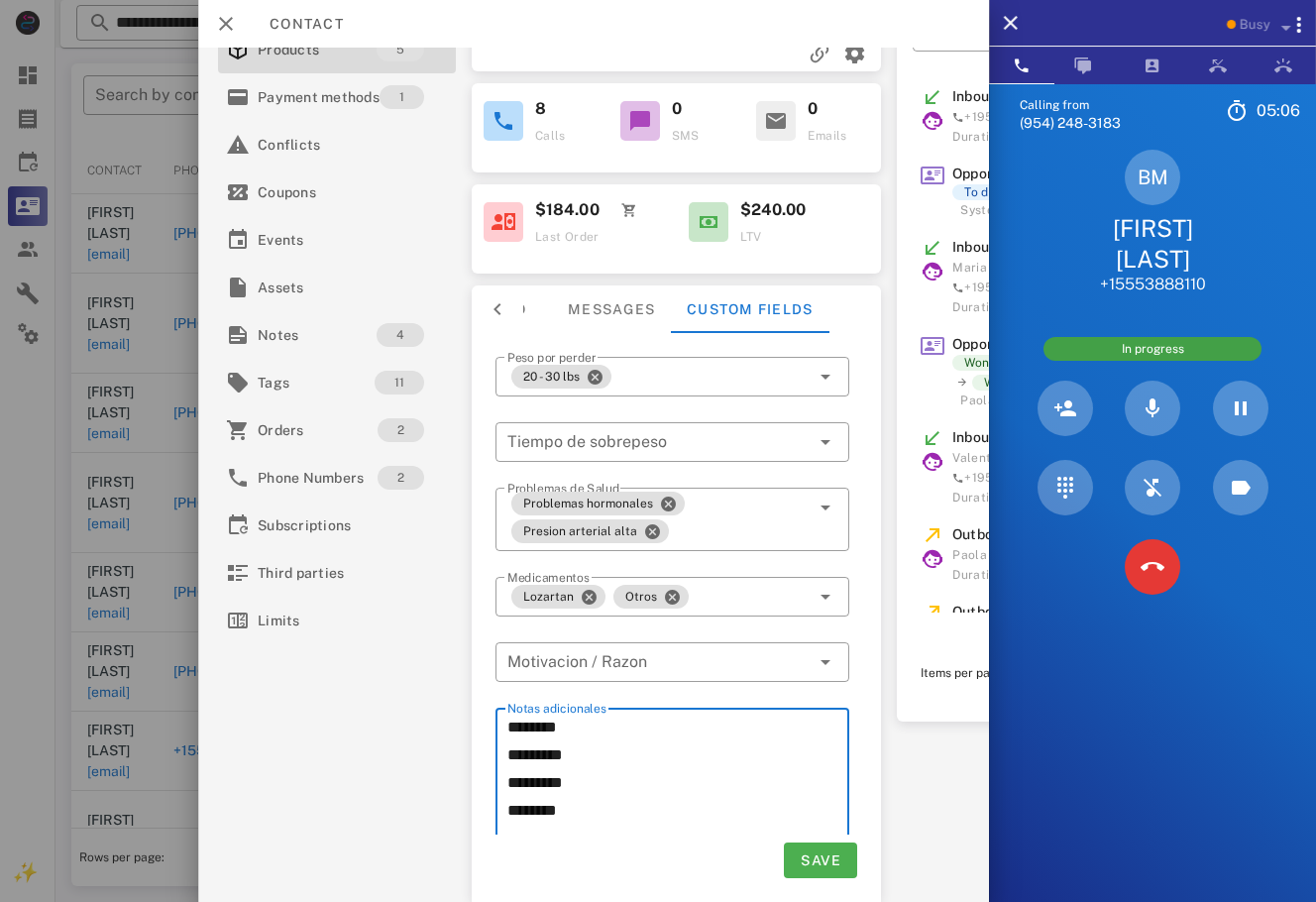 drag, startPoint x: 557, startPoint y: 774, endPoint x: 494, endPoint y: 769, distance: 63.198101 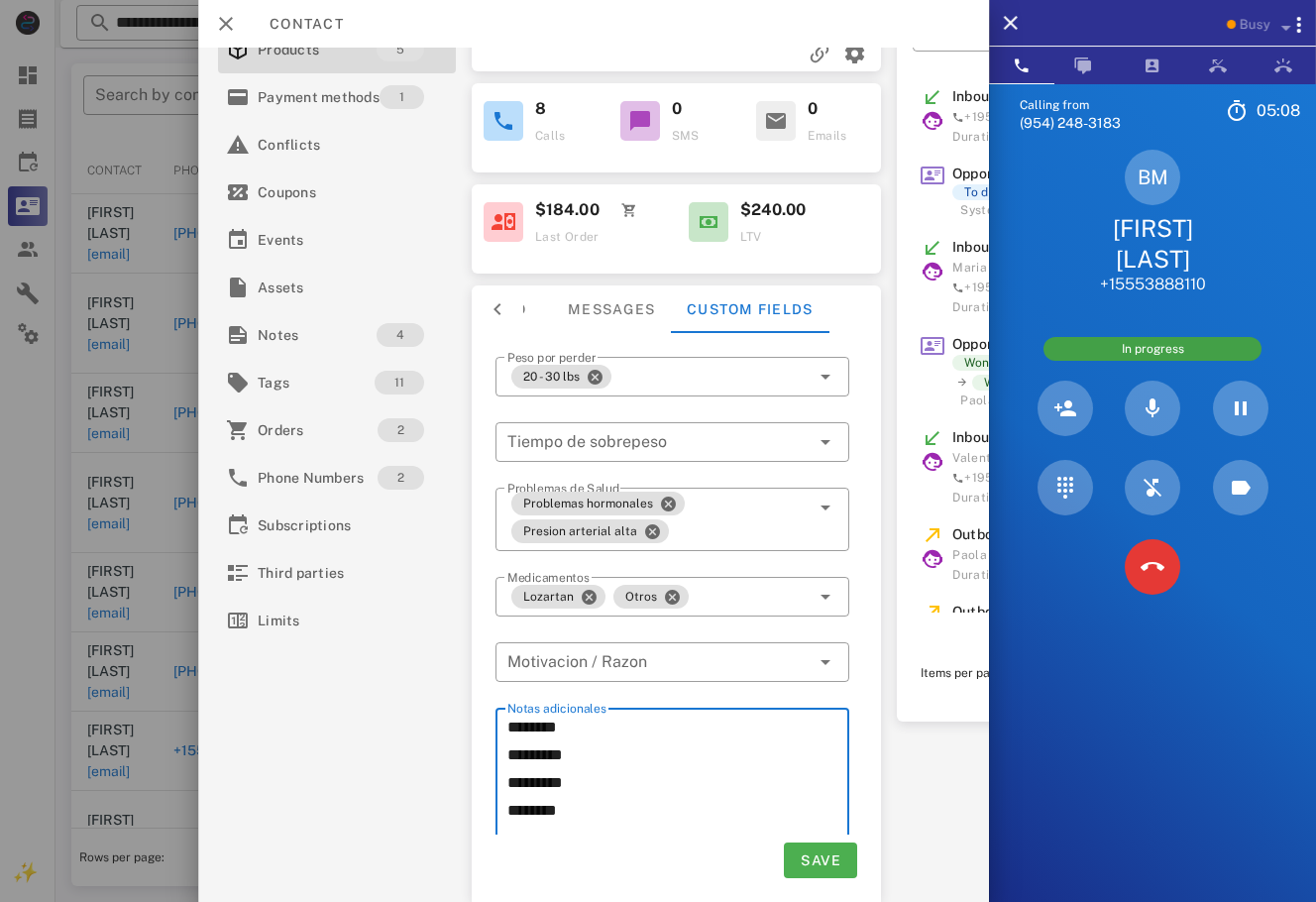 click on "********
*********
*********
*******" at bounding box center (678, 783) 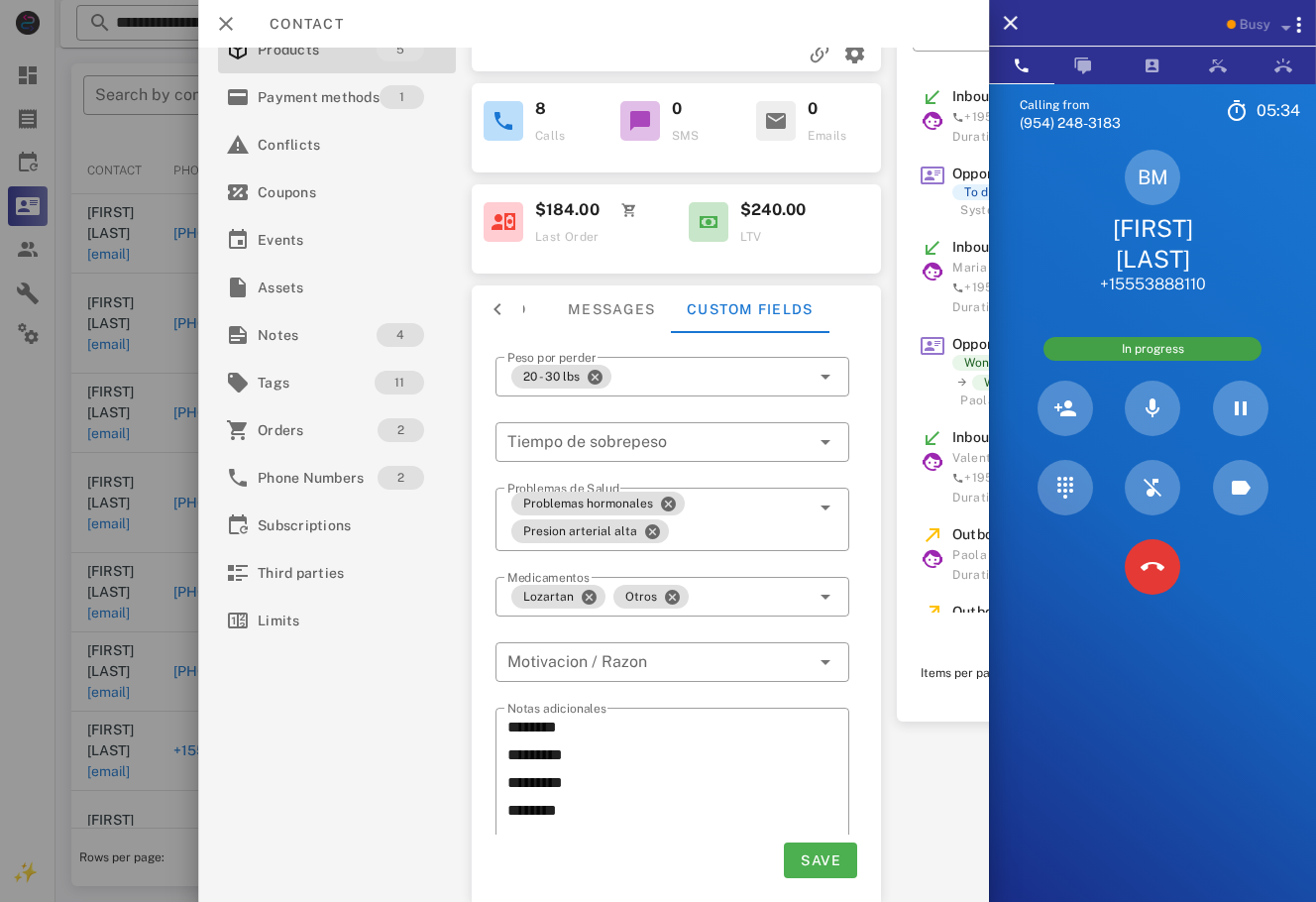 click on "Calling from (954) 248-3183 05: 34  Unknown      ▼     Andorra
+376
Argentina
+54
Aruba
+297
Australia
+61
Belgium (België)
+32
Bolivia
+591
Brazil (Brasil)
+55
Canada
+1
Chile
+56
Colombia
+57
Costa Rica
+506
Dominican Republic (República Dominicana)
+1
Ecuador
+593
El Salvador
+503
France
+33
Germany (Deutschland)
+49
Guadeloupe
+590
Guatemala
+502
Honduras
+504
Iceland (Ísland)
+354
India (भारत)
+91
Israel (‫ישראל‬‎)
+972
Italy (Italia)
+39" at bounding box center (1152, 534) 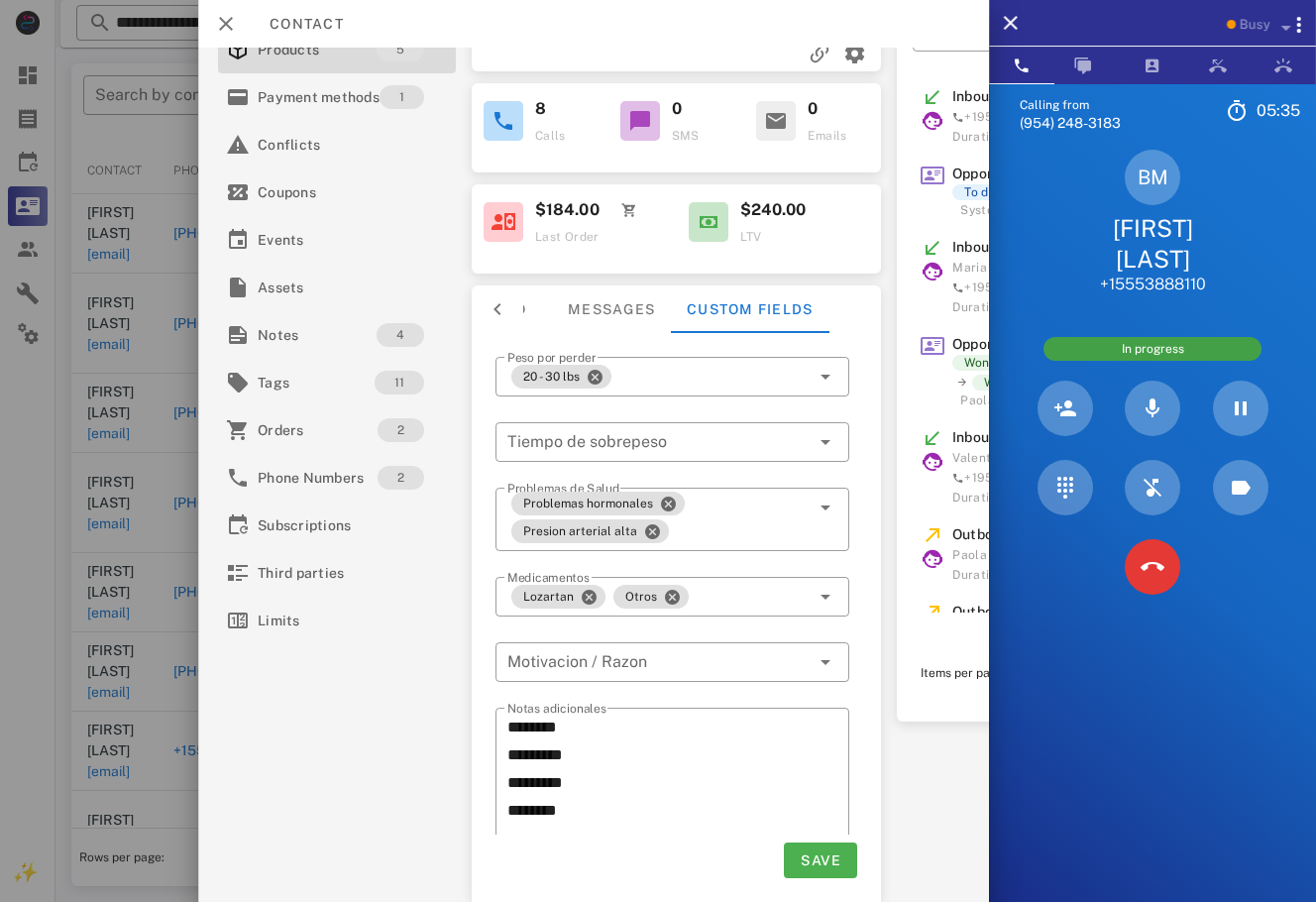 click at bounding box center [658, 451] 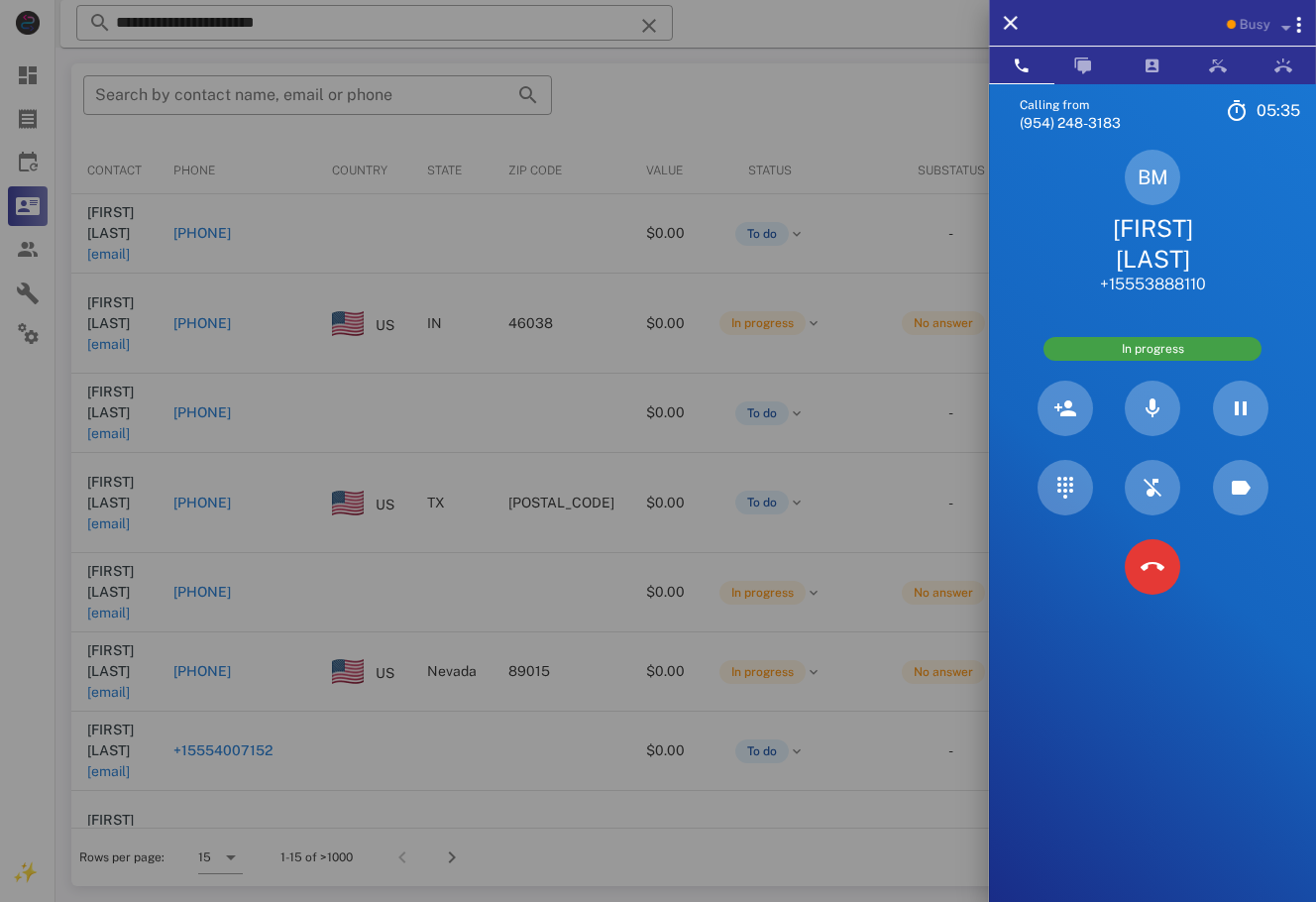 click at bounding box center (658, 451) 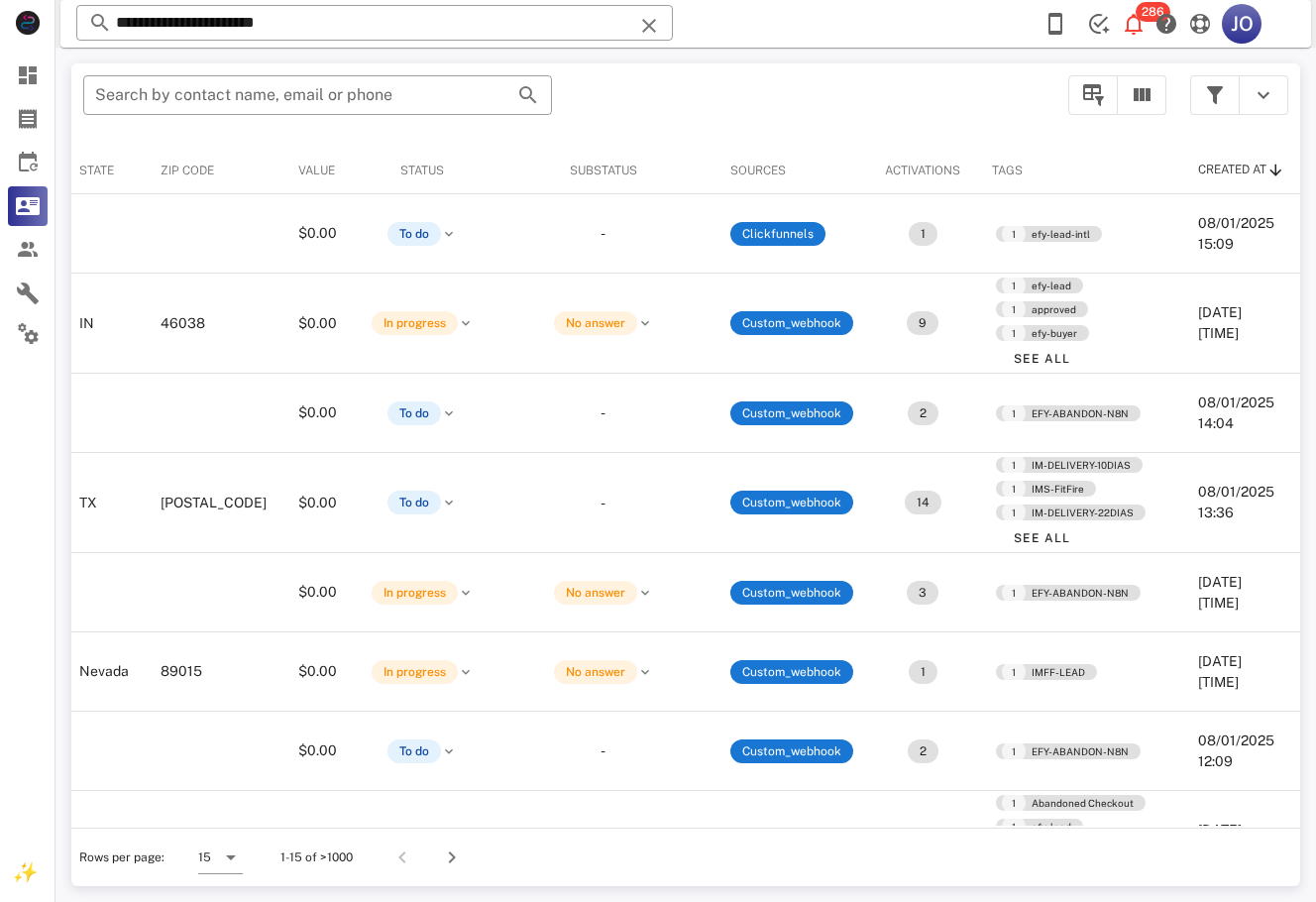 scroll, scrollTop: 0, scrollLeft: 0, axis: both 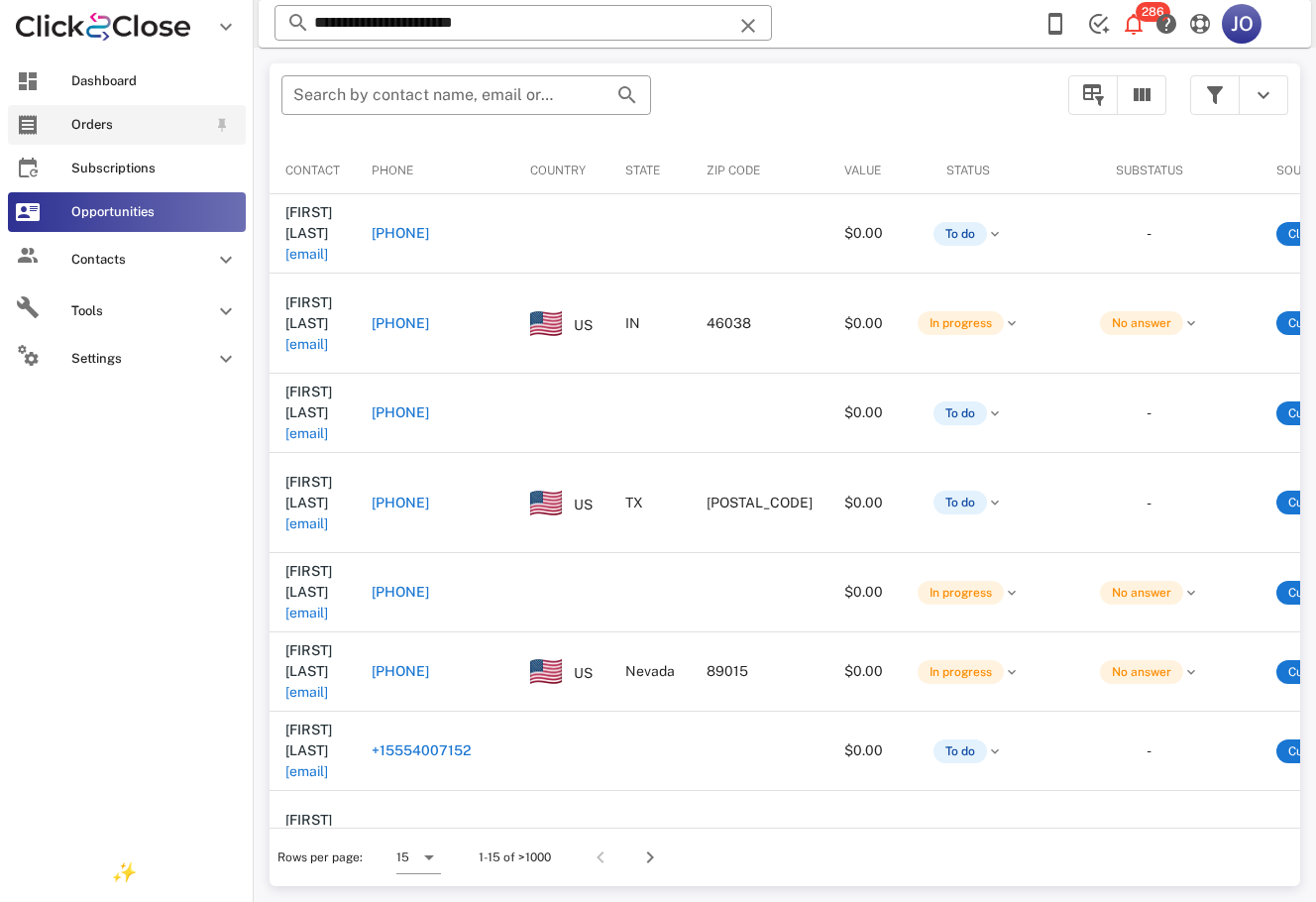 click at bounding box center (28, 125) 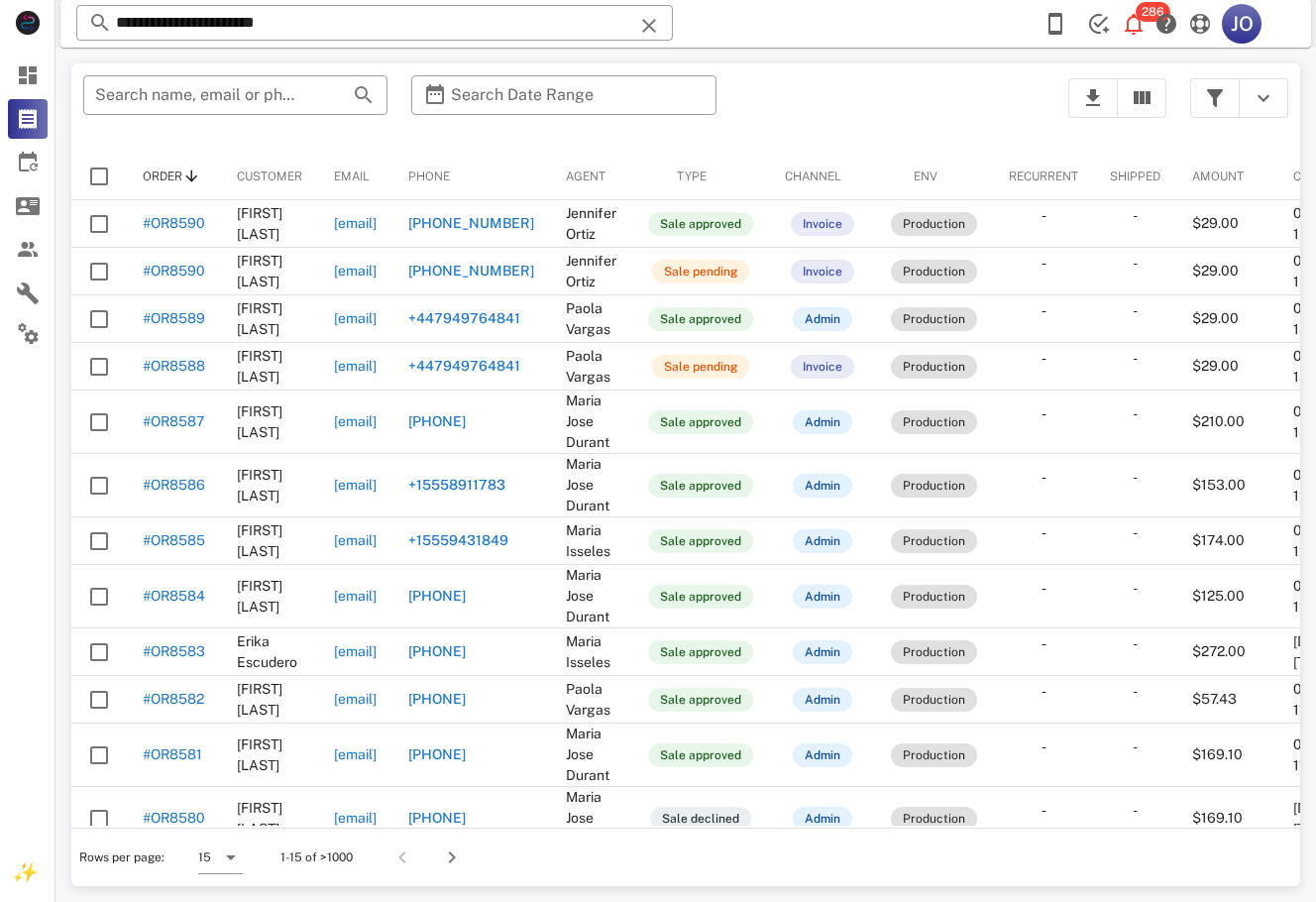 scroll, scrollTop: 192, scrollLeft: 0, axis: vertical 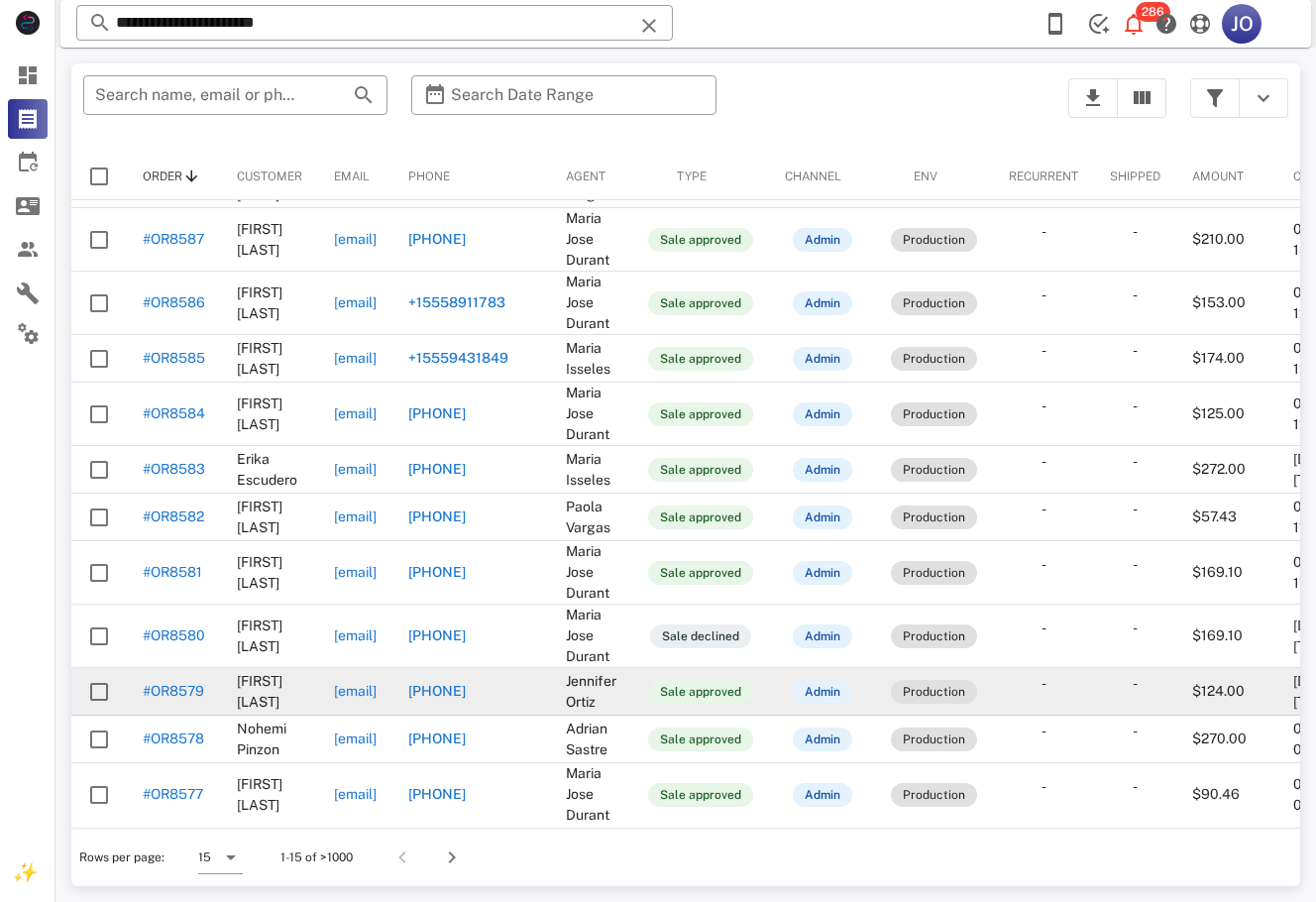 click on "claudiaramirez0421@gmail.com" at bounding box center (355, 691) 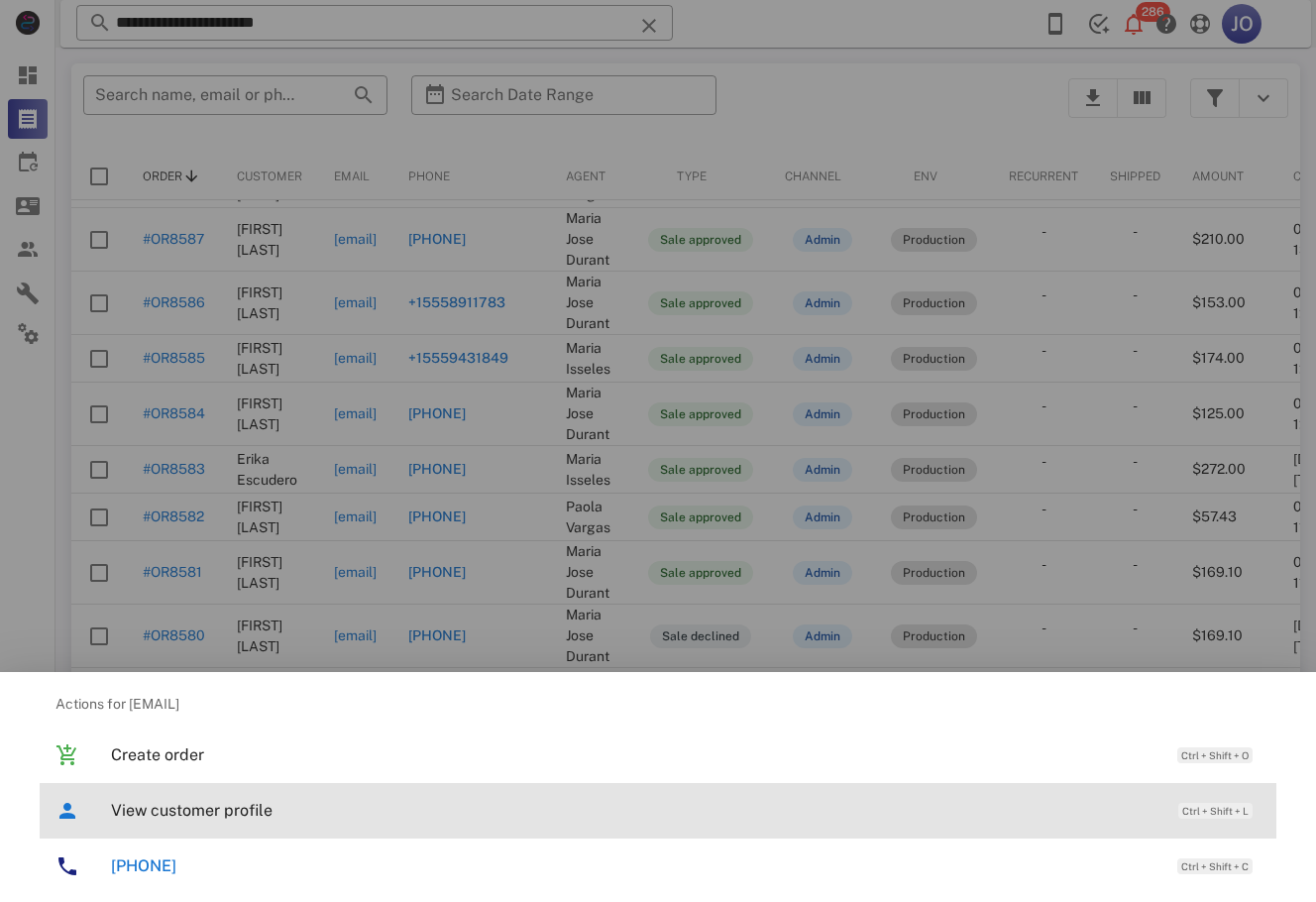 click on "View customer profile" at bounding box center [634, 810] 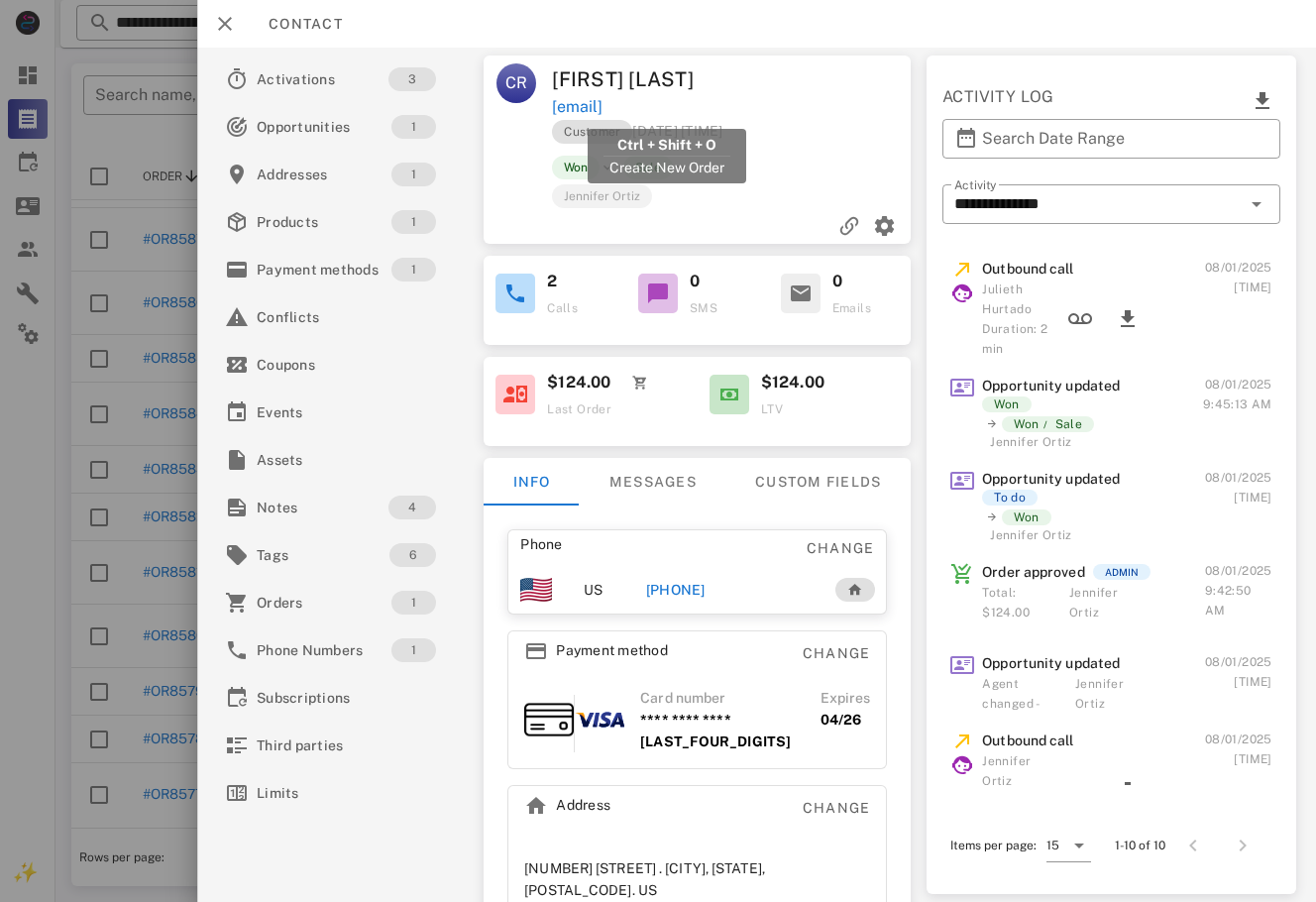click on "claudiaramirez0421@gmail.com" at bounding box center (578, 107) 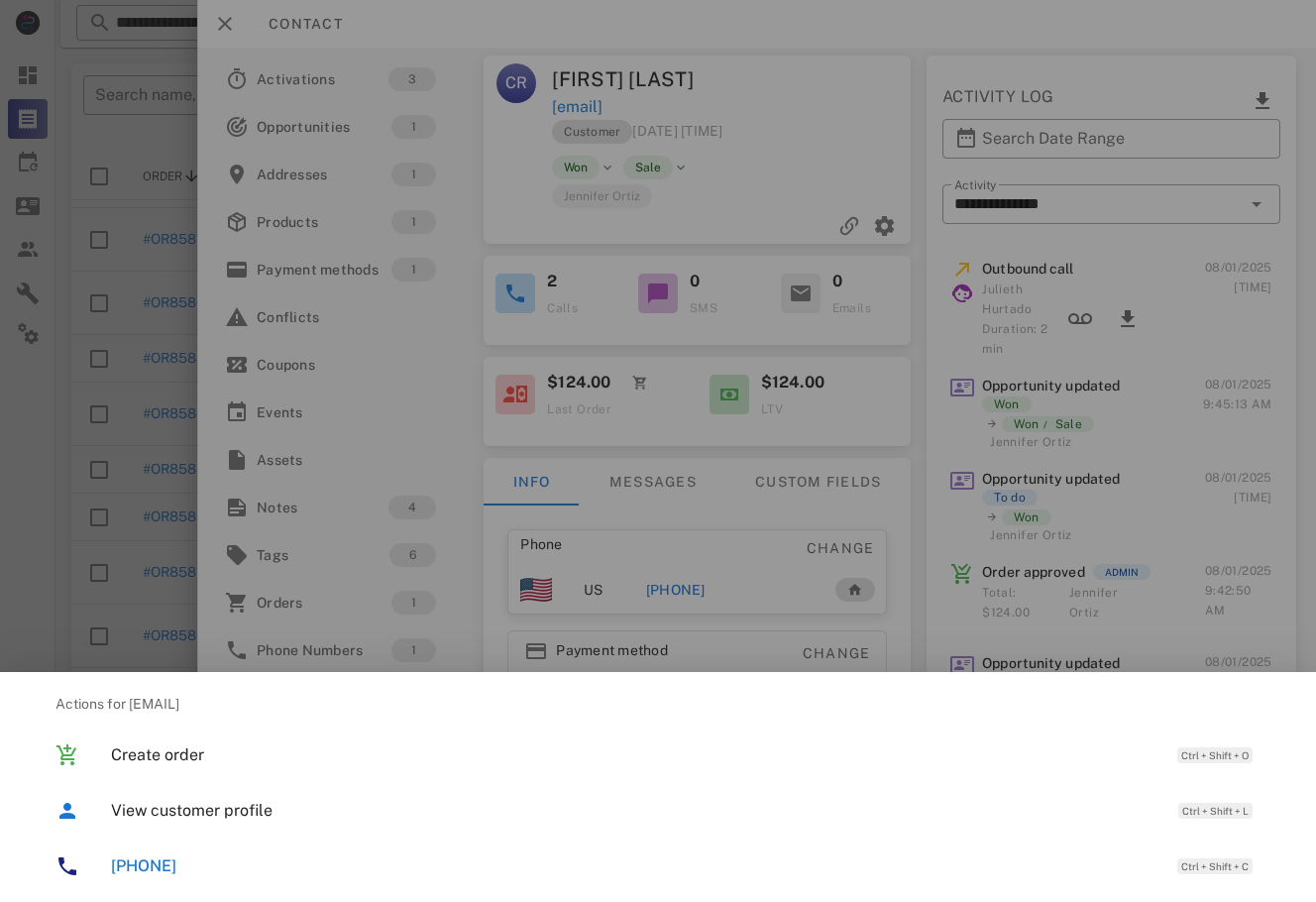 click at bounding box center (658, 451) 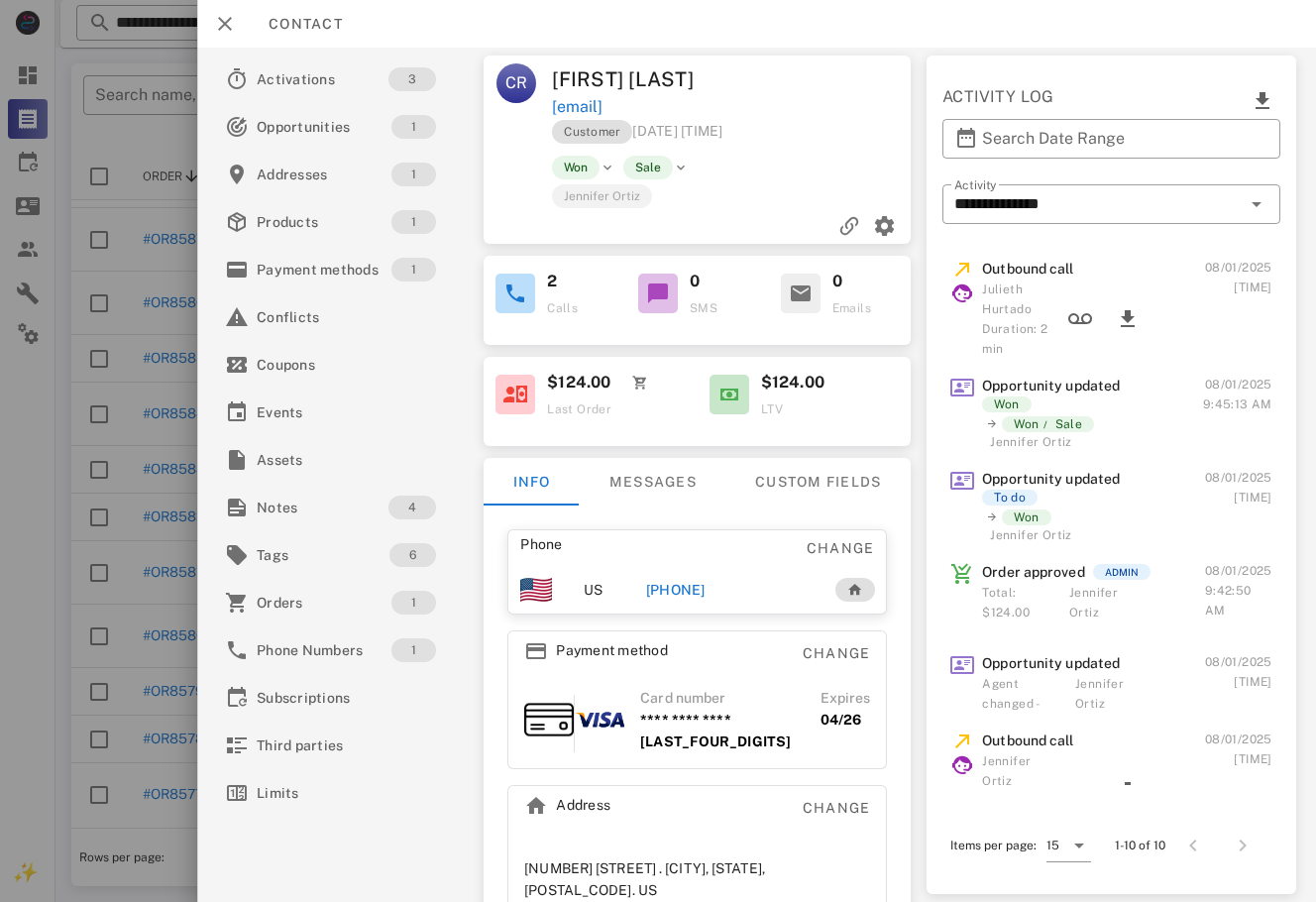 click at bounding box center (658, 451) 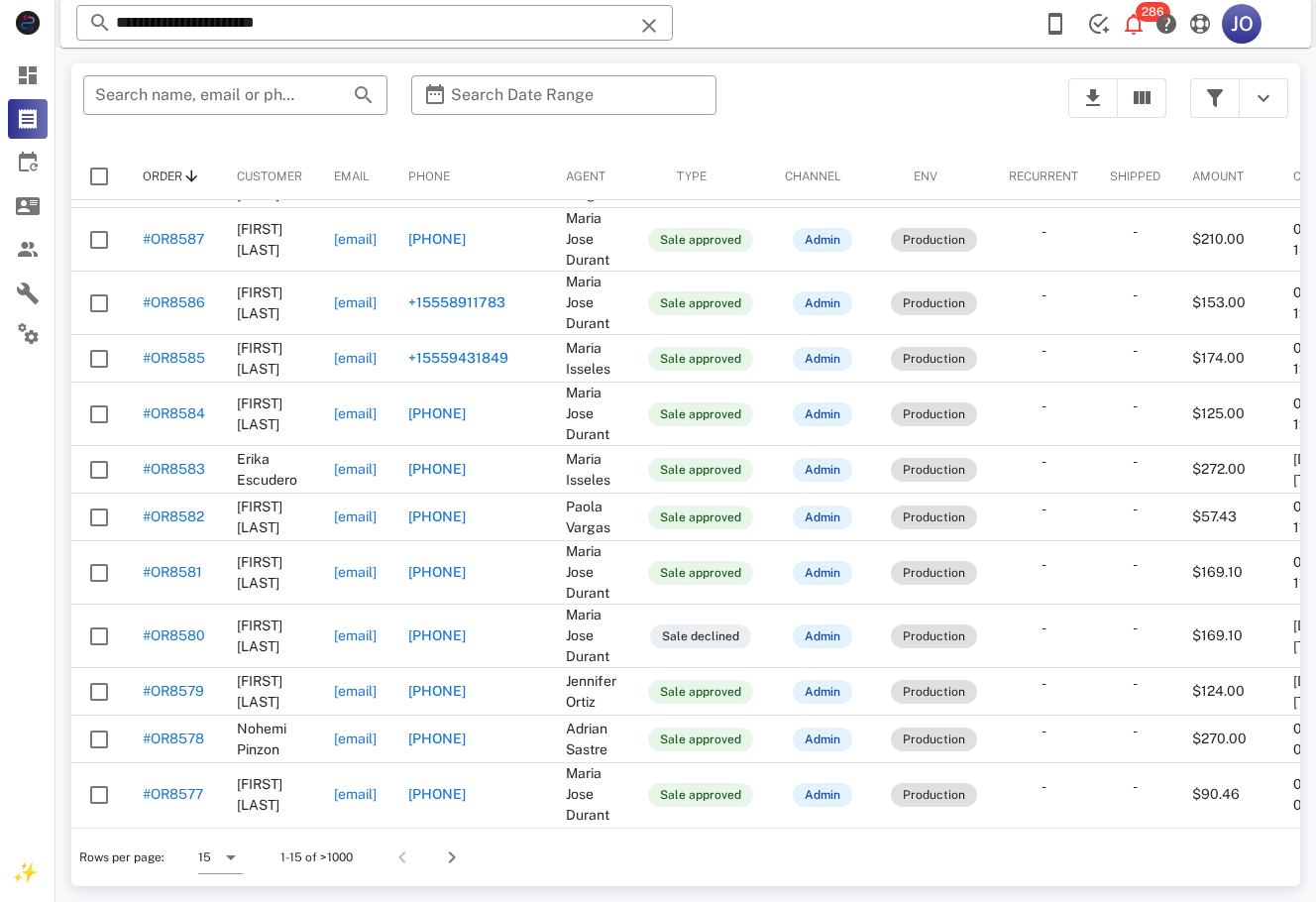 scroll, scrollTop: 192, scrollLeft: 263, axis: both 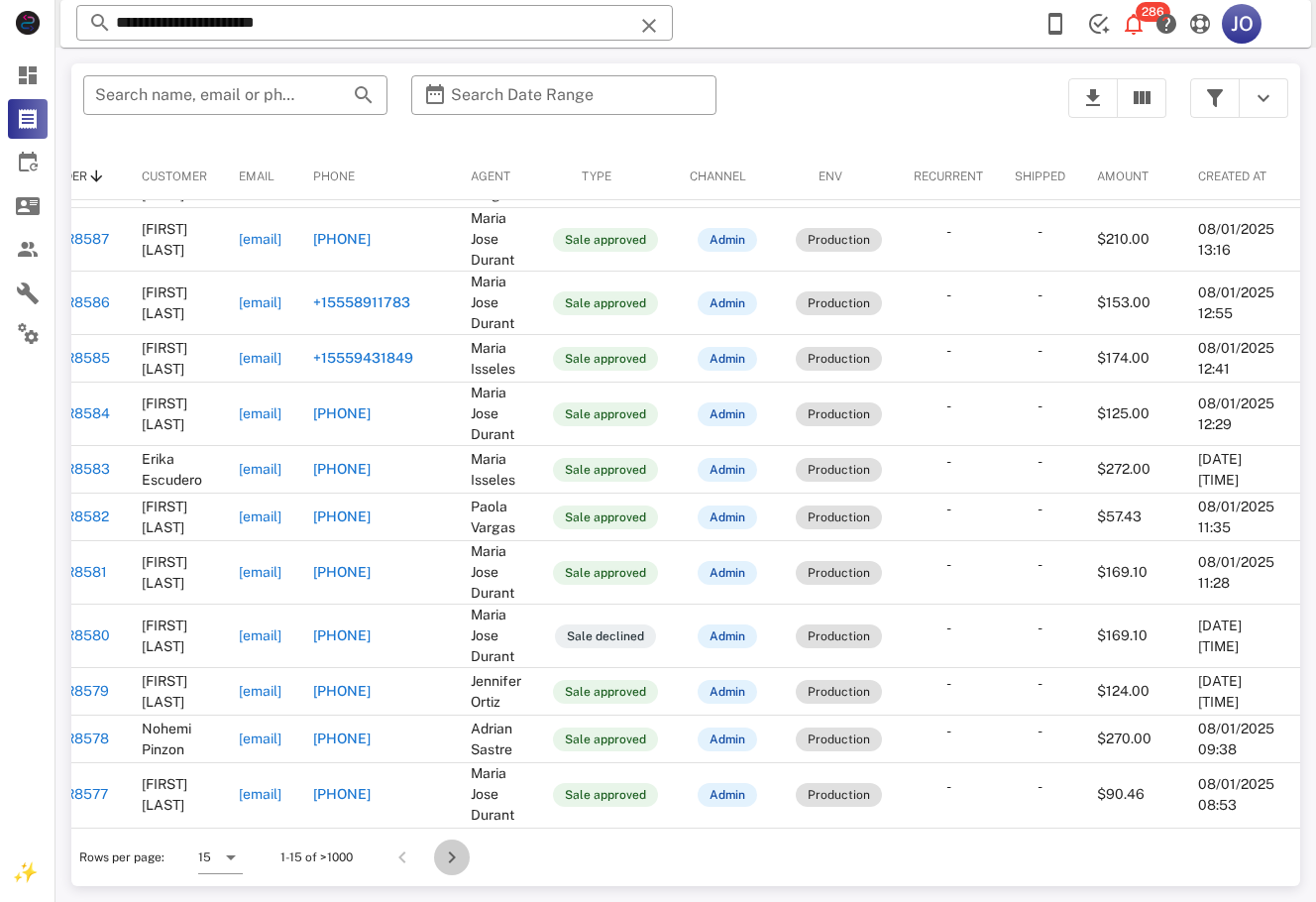 click at bounding box center (452, 857) 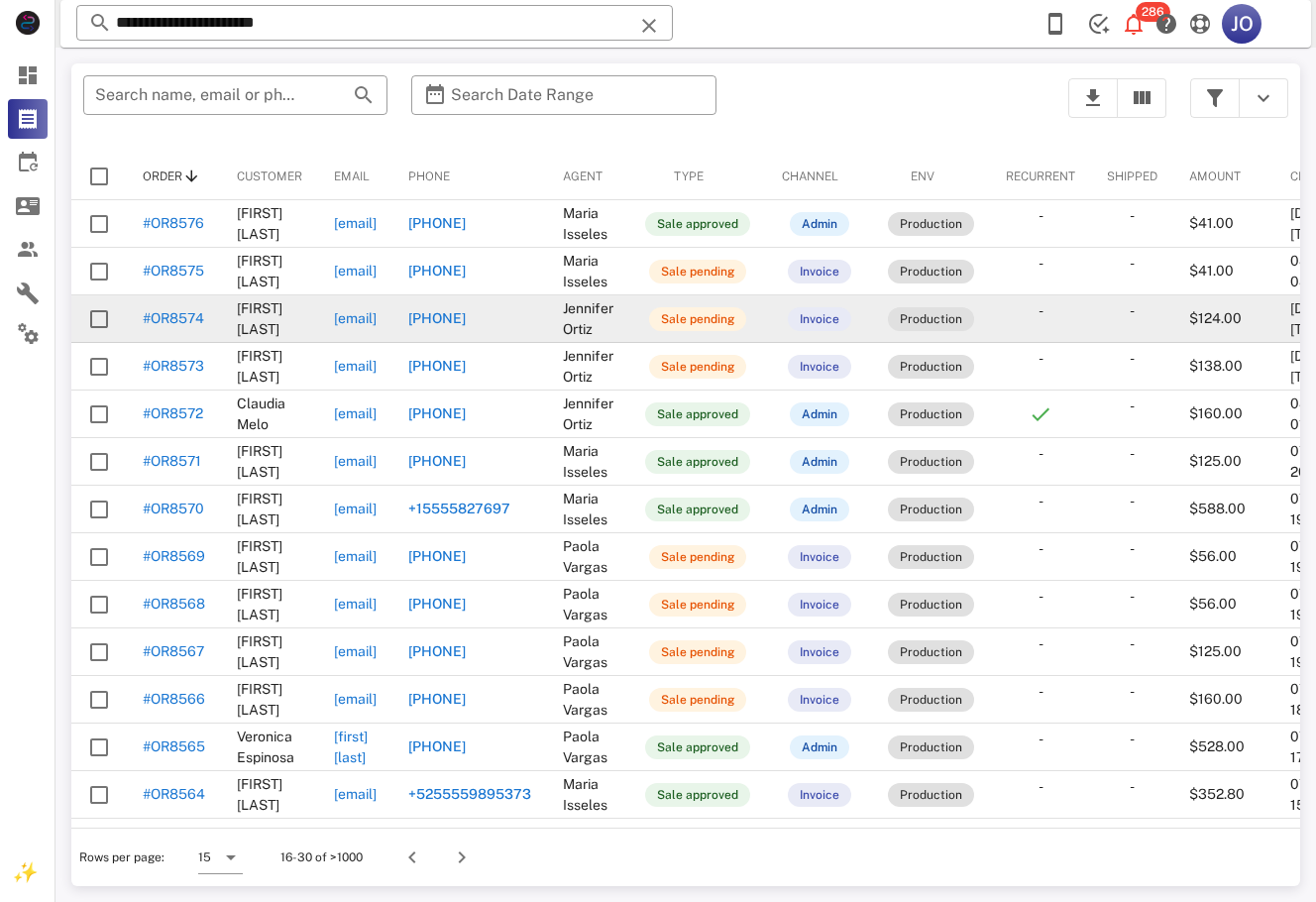 click on "[EMAIL]" at bounding box center (355, 318) 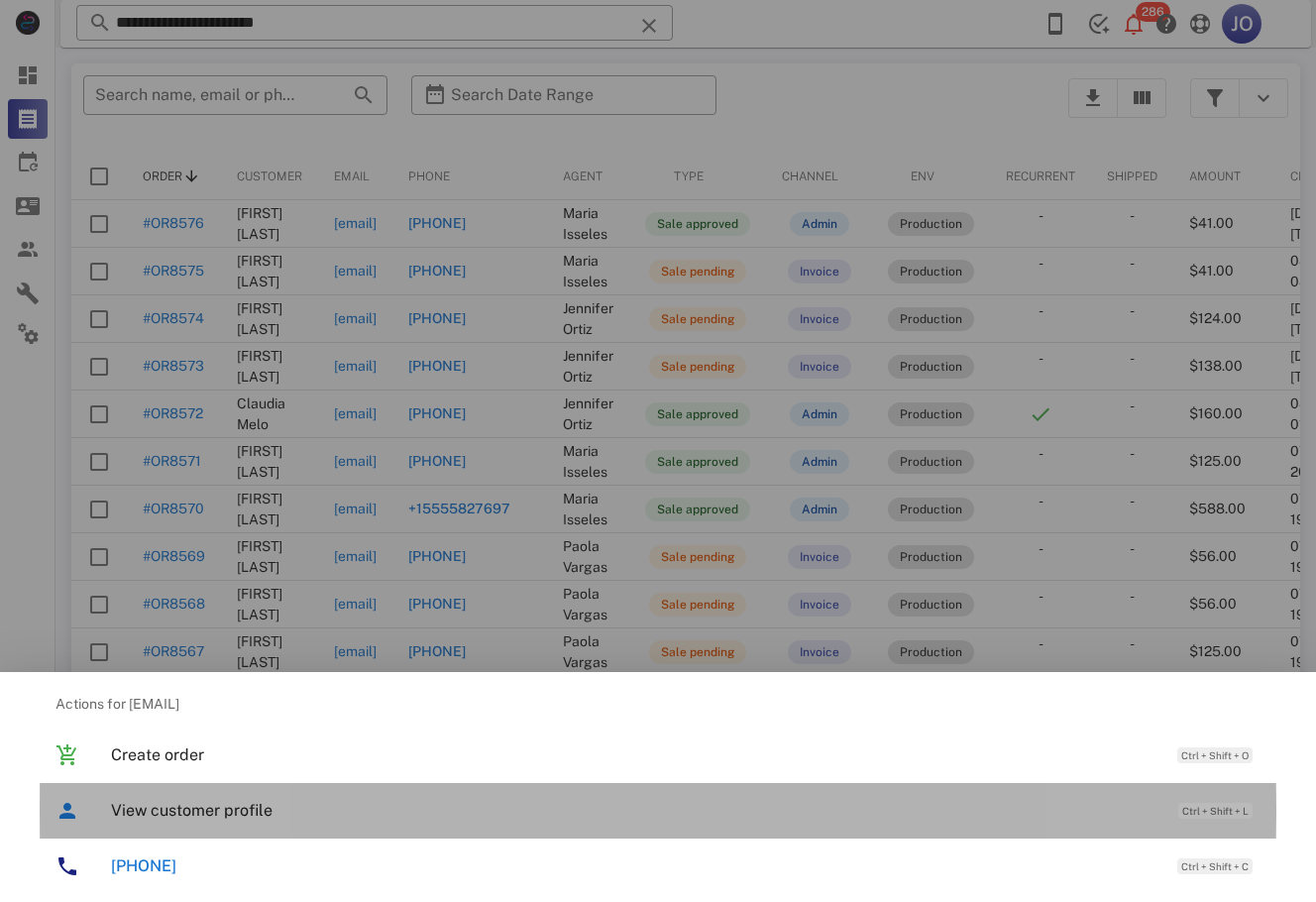 click on "View customer profile Ctrl + Shift + L" at bounding box center [686, 810] 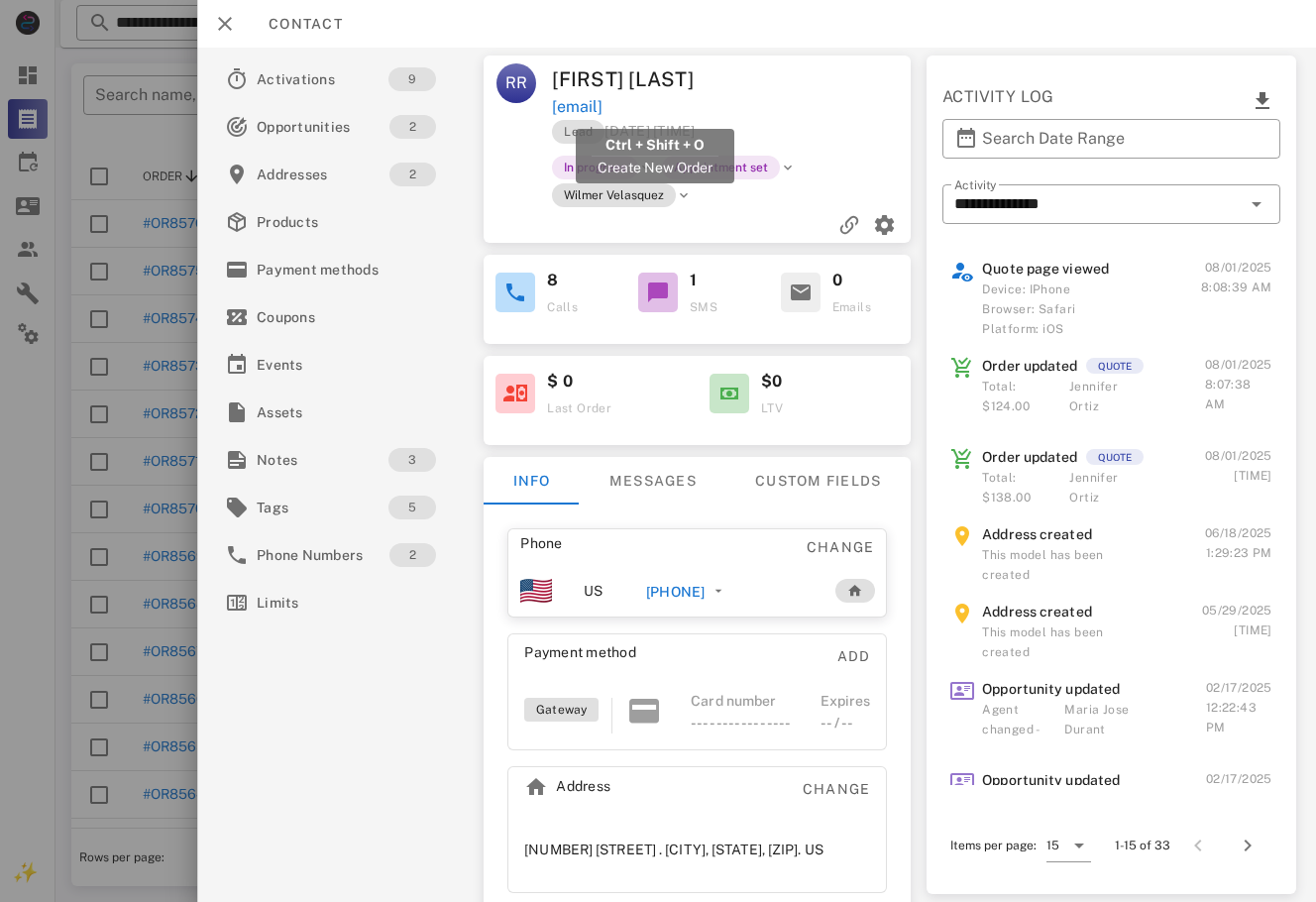 click on "[EMAIL]" at bounding box center [578, 107] 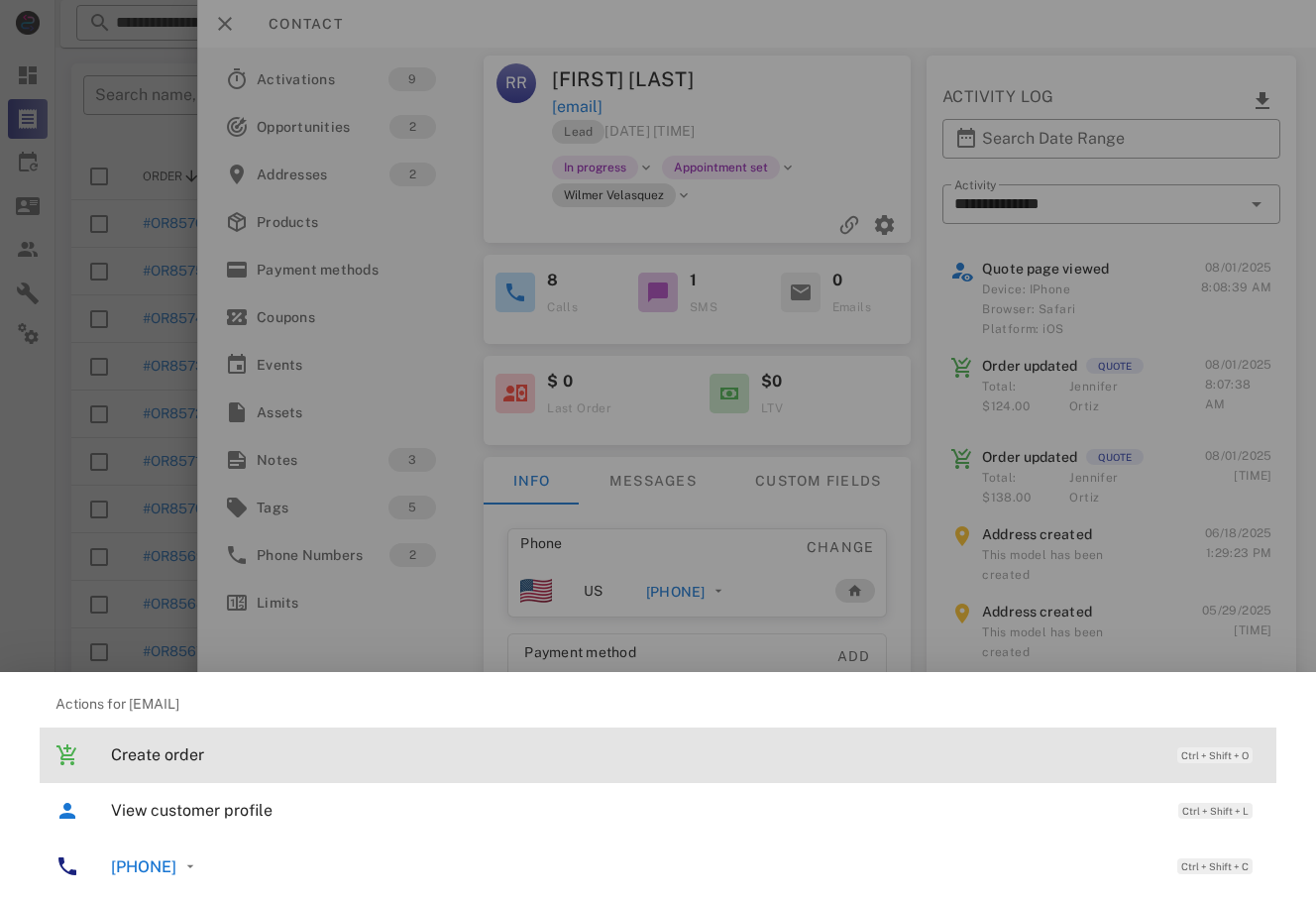 click on "Create order" at bounding box center [634, 754] 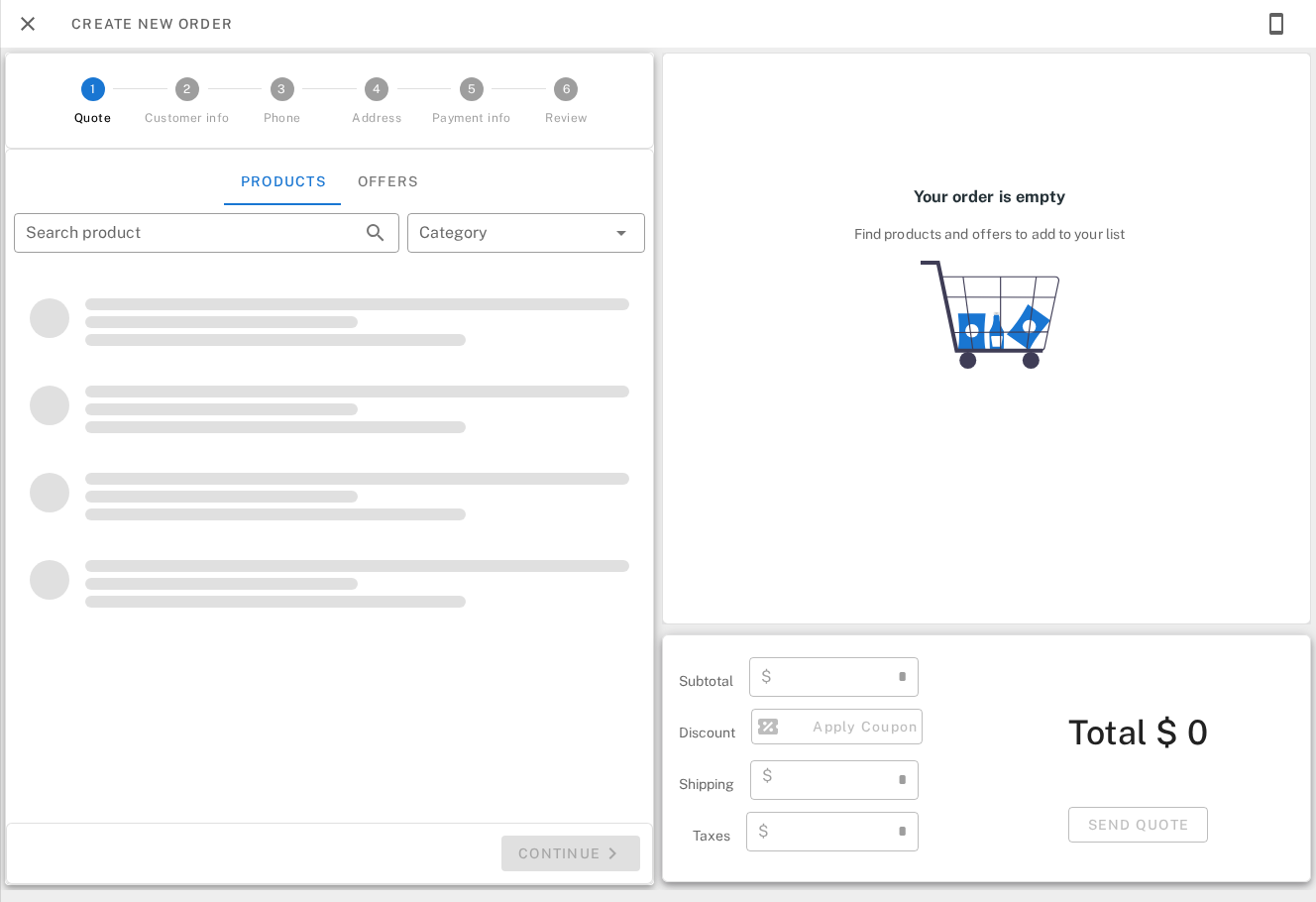 type on "**********" 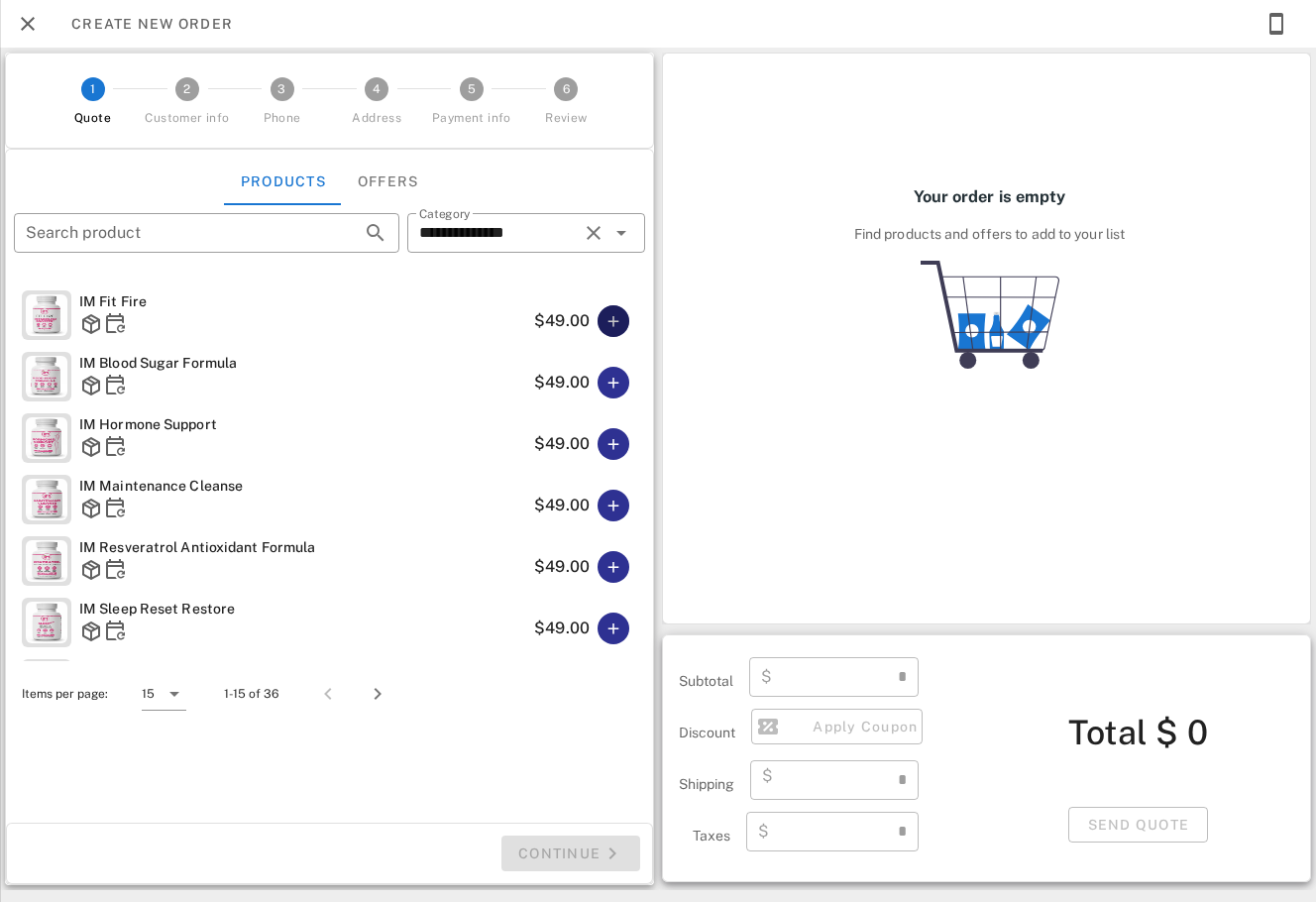 click at bounding box center [613, 321] 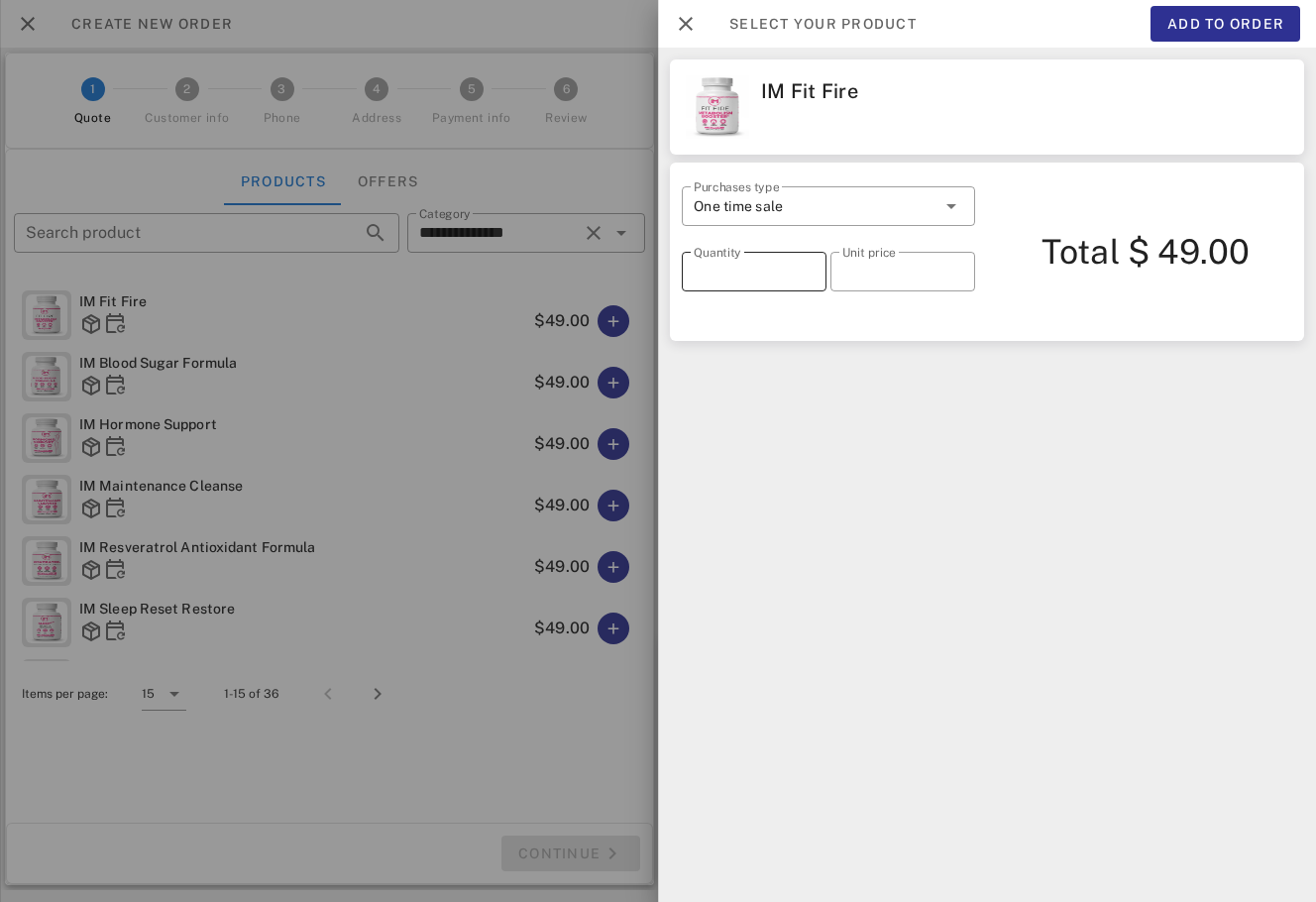 click on "*" at bounding box center [754, 272] 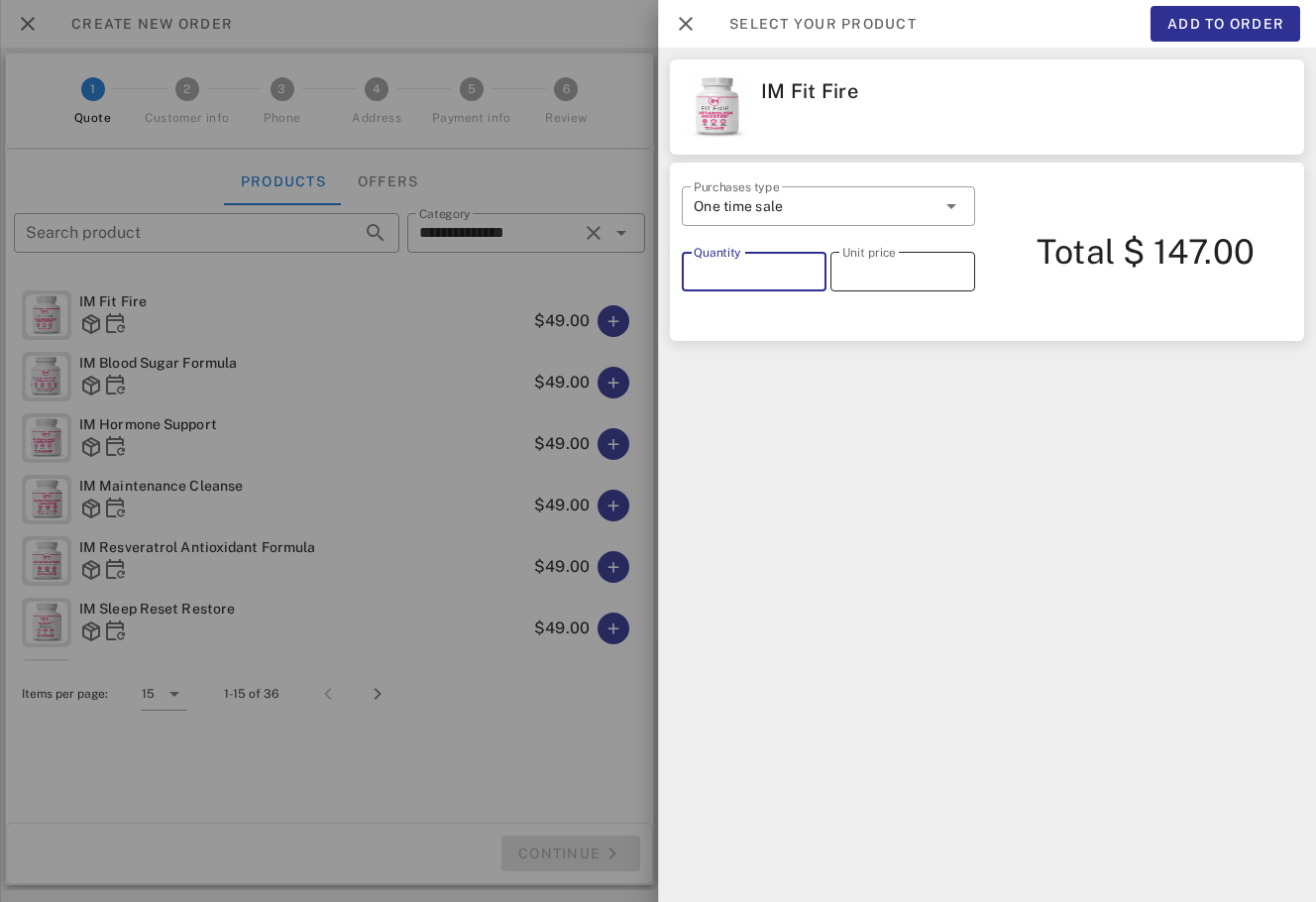 type on "*" 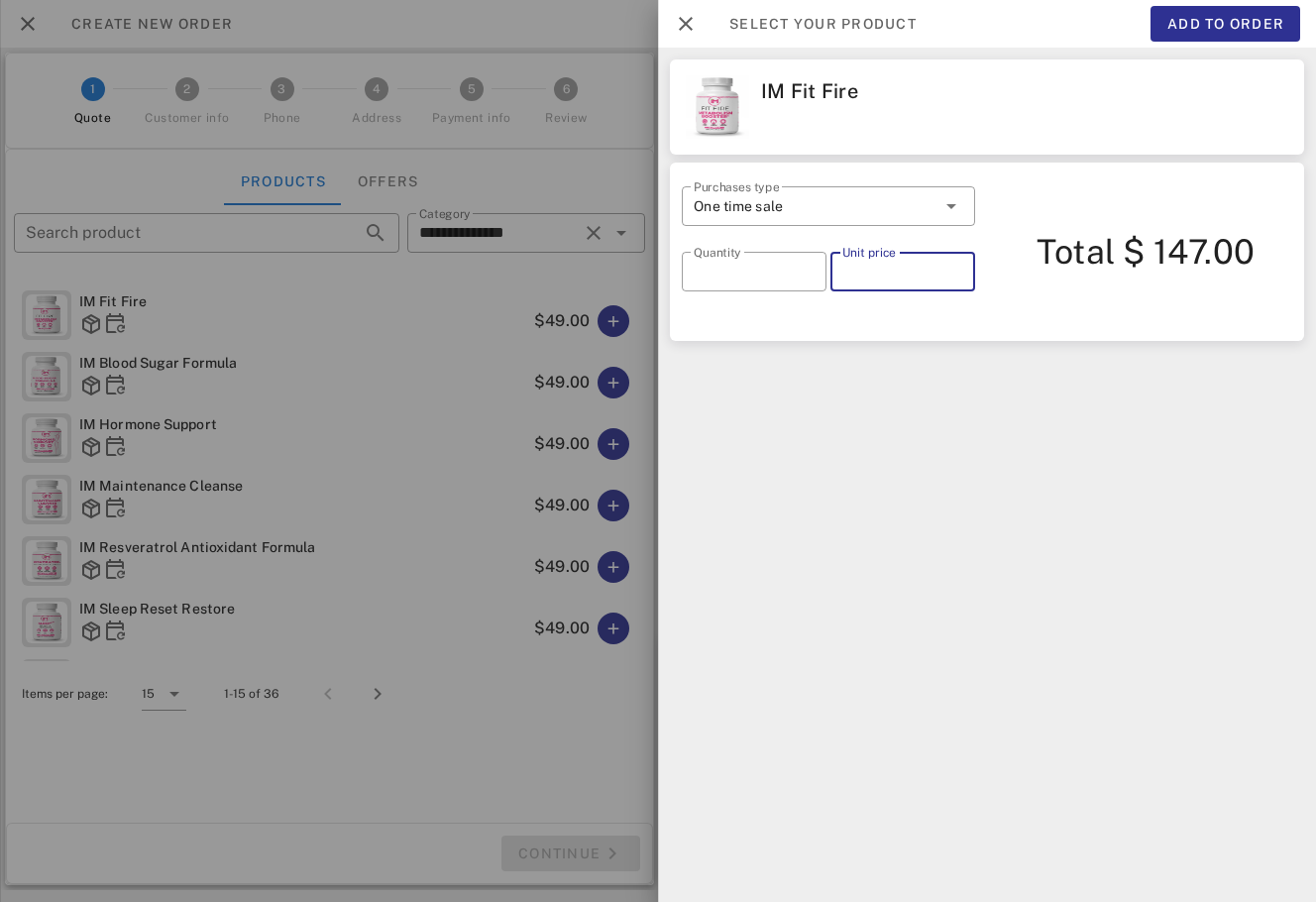 click on "*****" at bounding box center [903, 272] 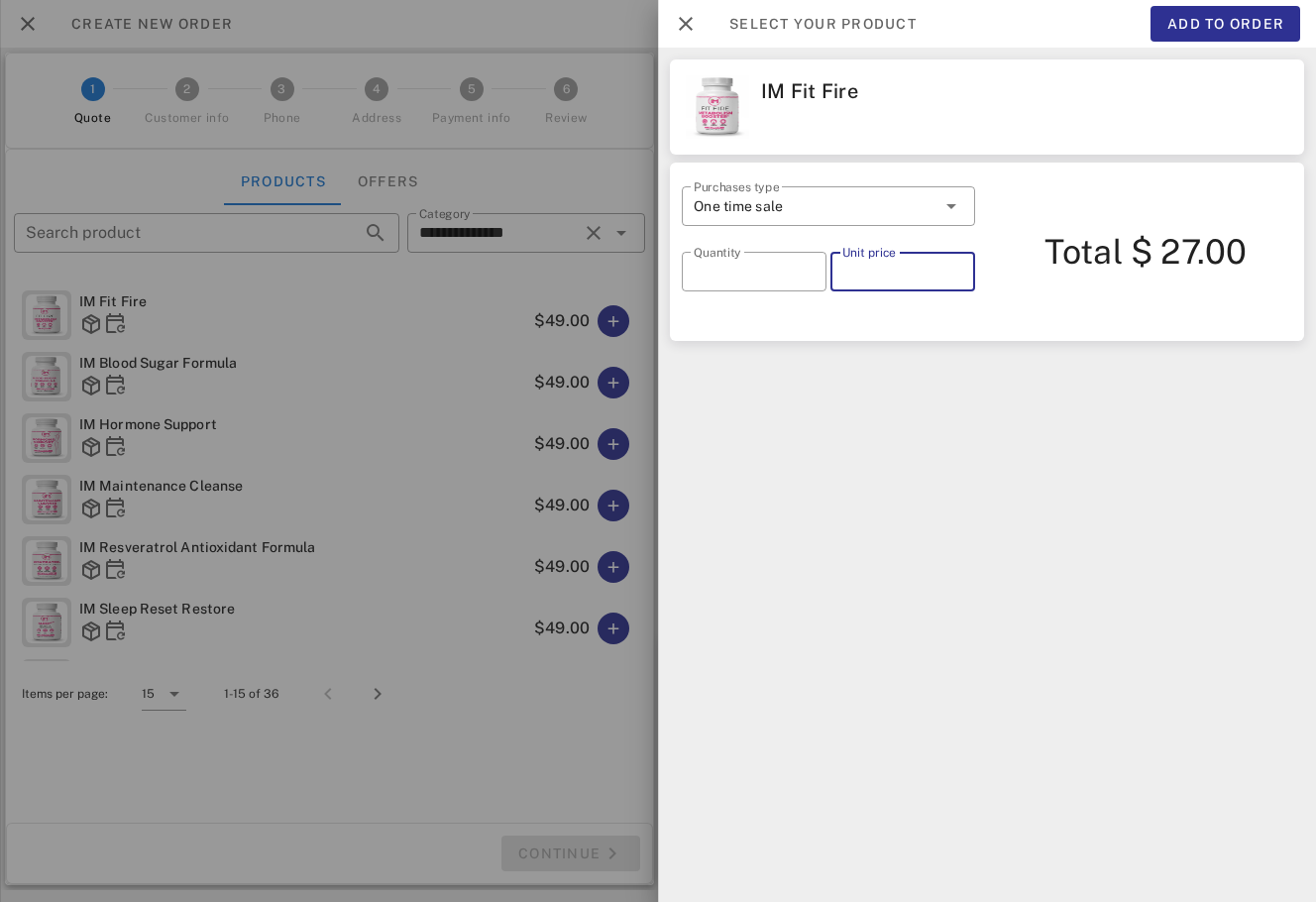 type on "*****" 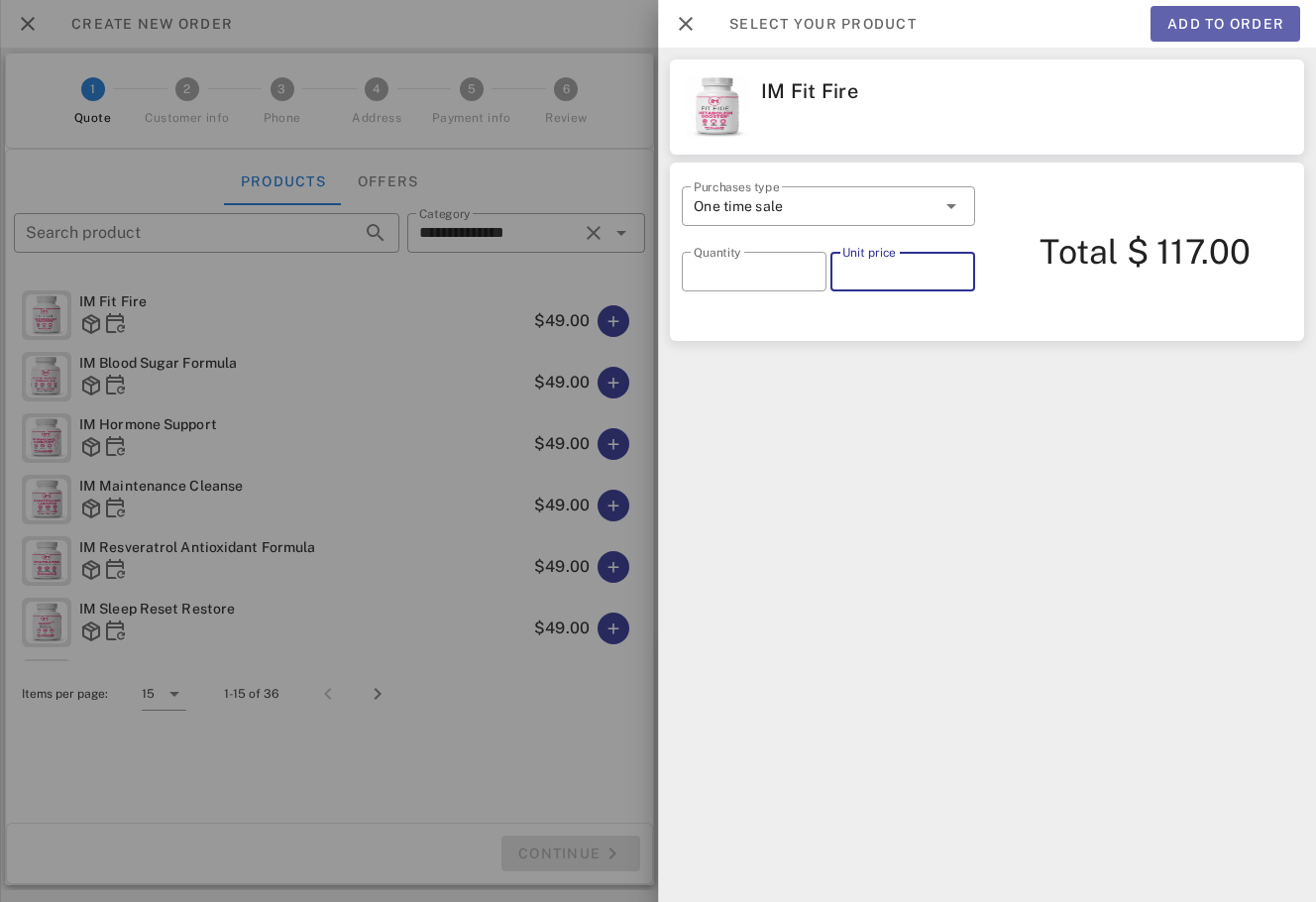 click on "Add to order" at bounding box center (1225, 24) 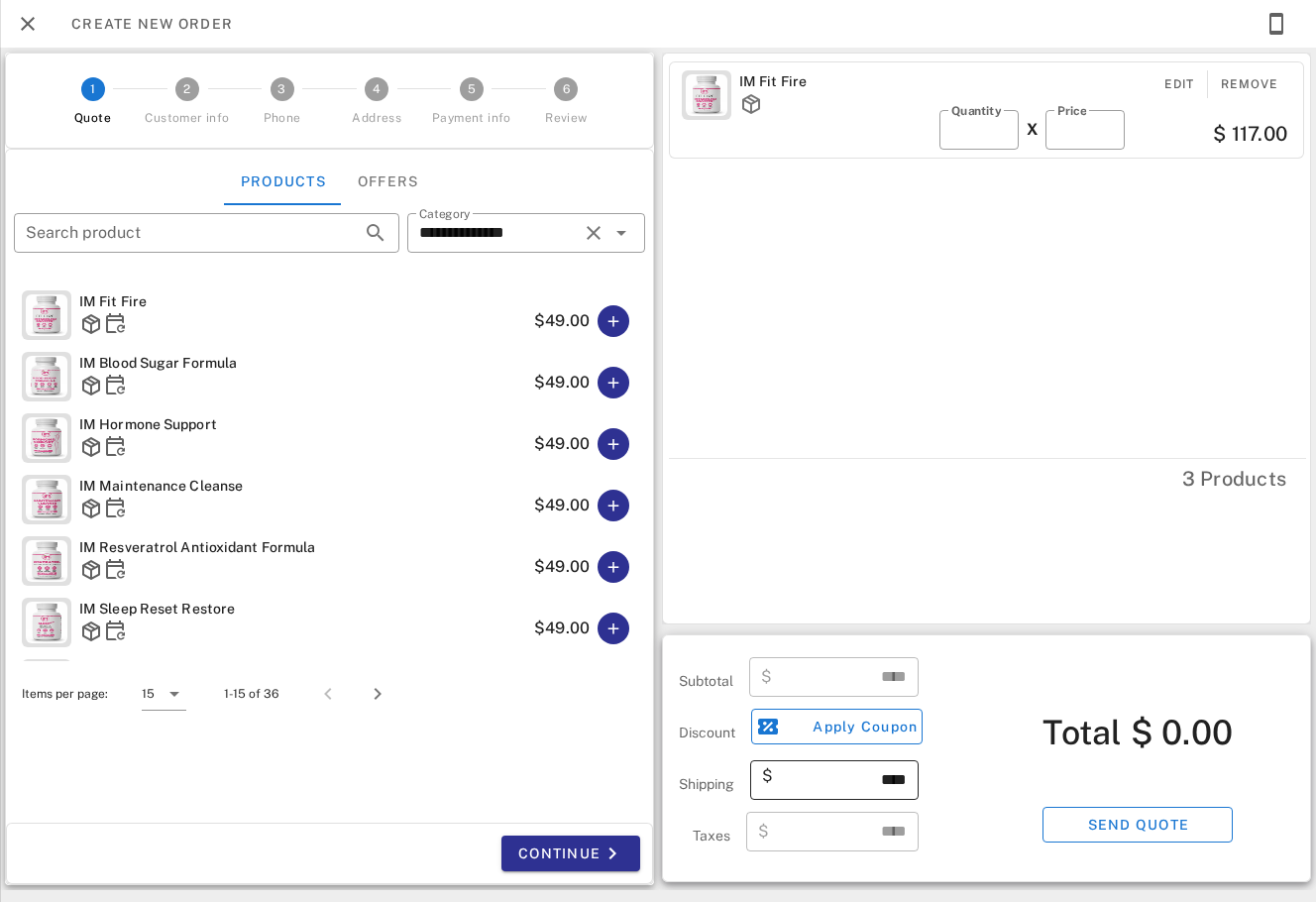 type on "******" 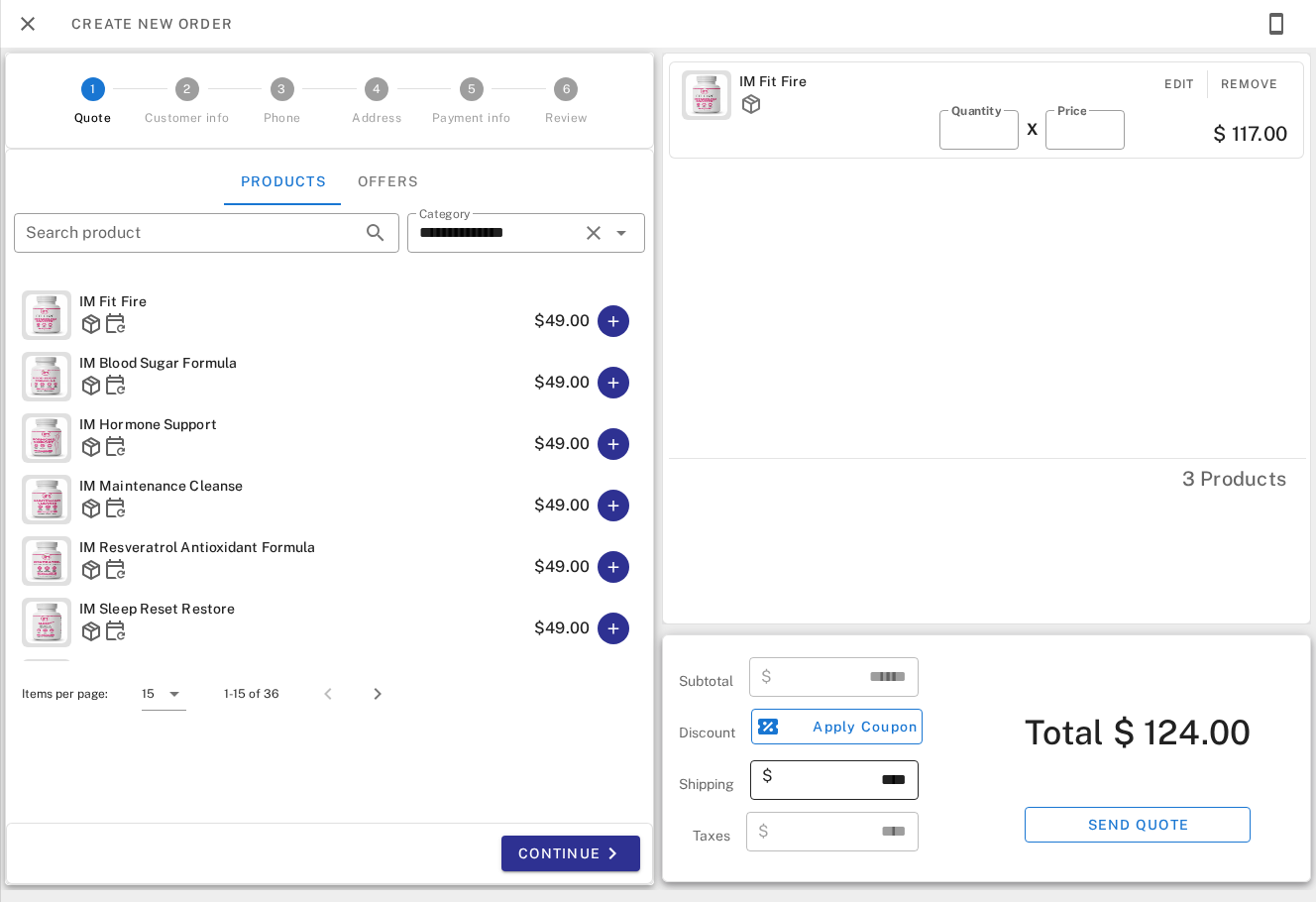 click on "****" at bounding box center [841, 780] 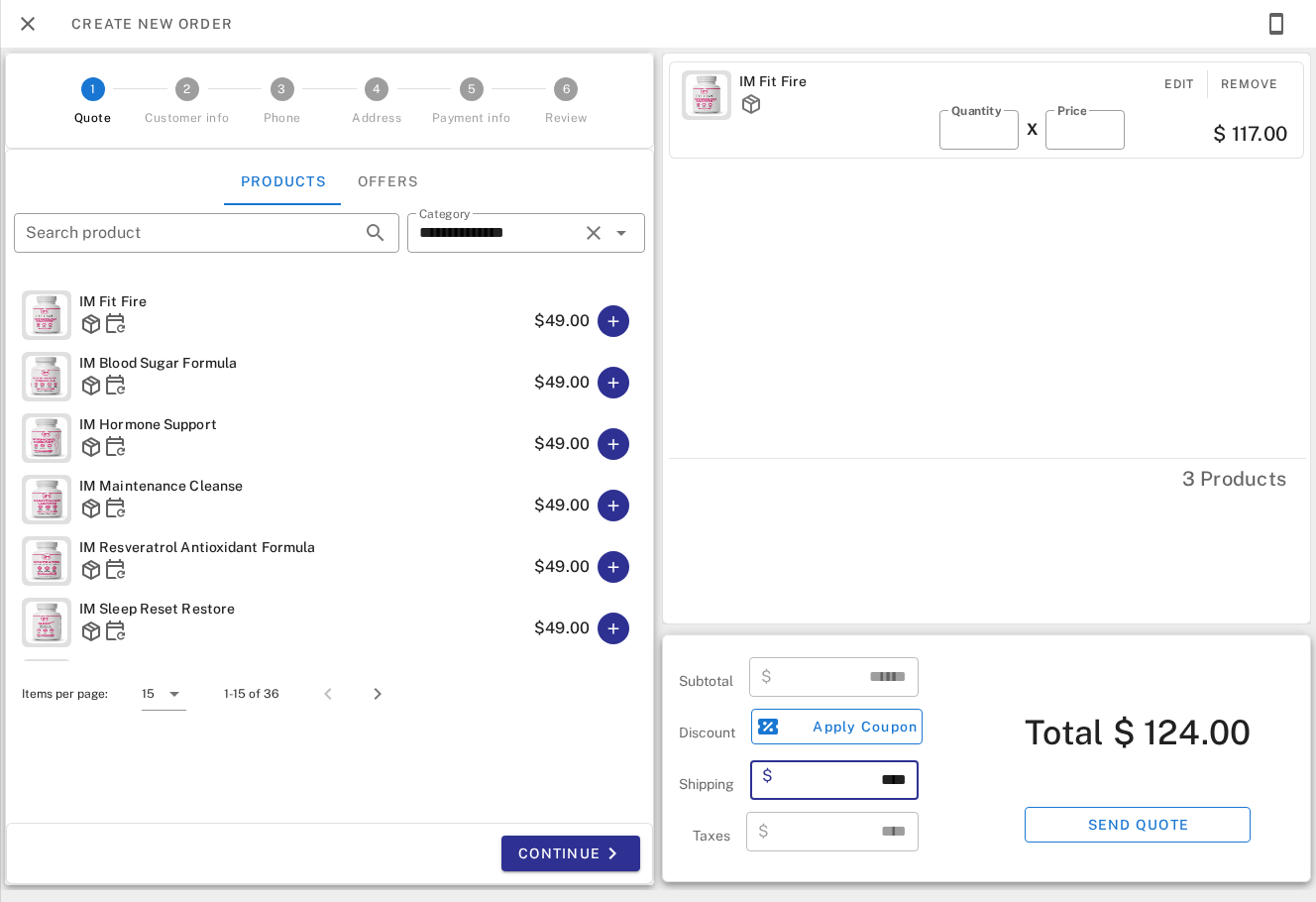 click on "3 Products" at bounding box center [987, 478] 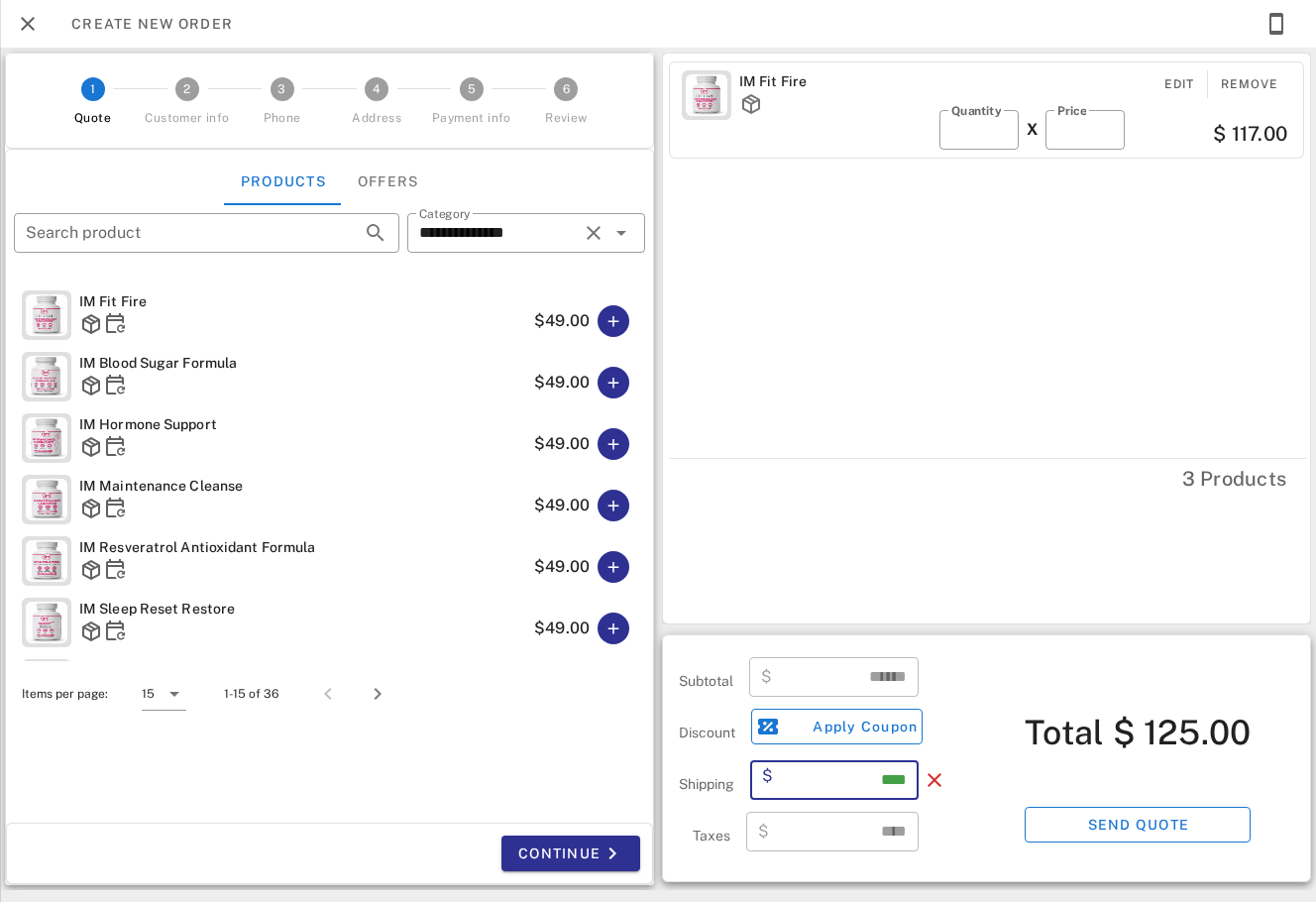 drag, startPoint x: 881, startPoint y: 773, endPoint x: 849, endPoint y: 777, distance: 32.24903 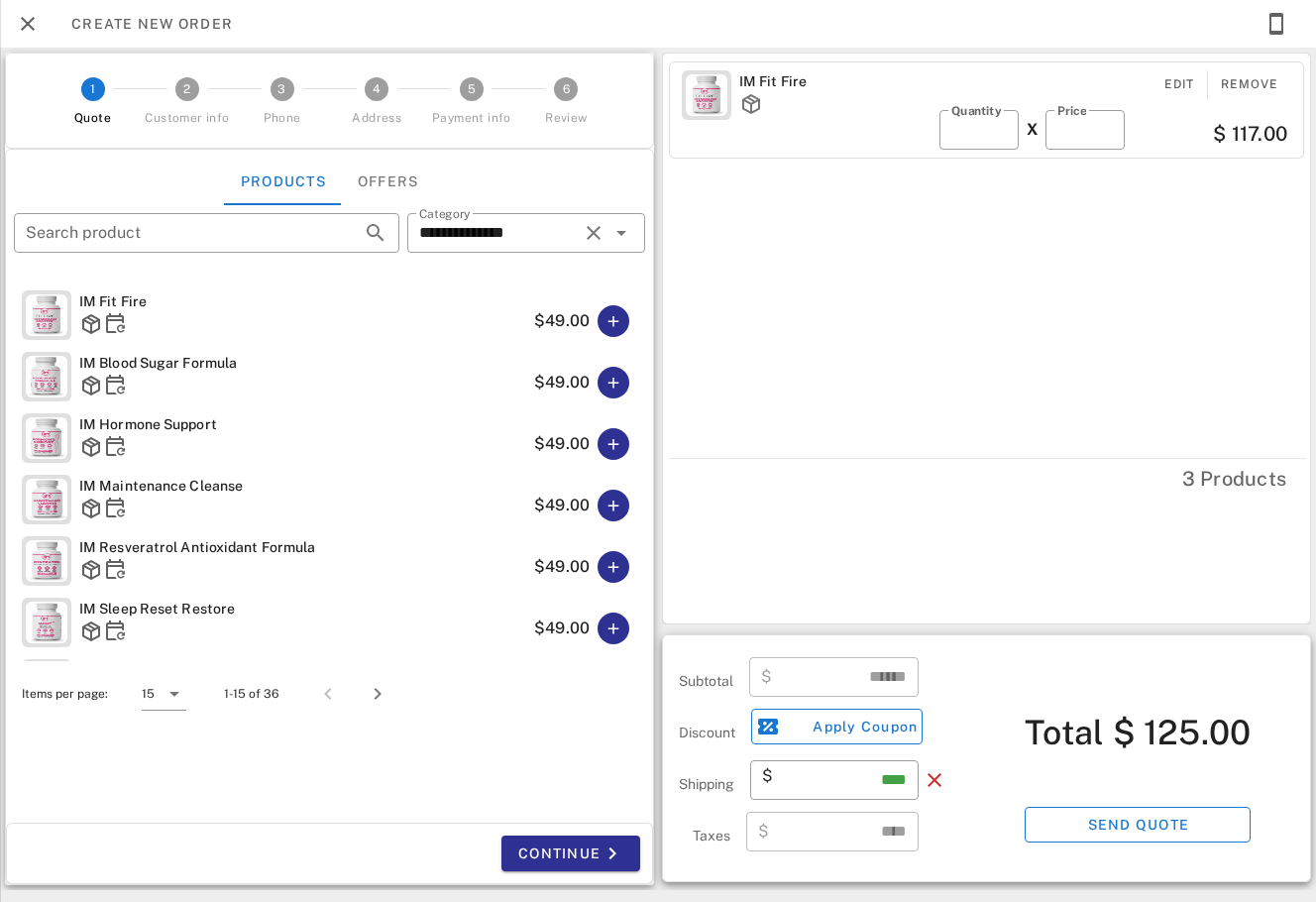 click on "IM Fit Fire  Edit   Remove  ​ Quantity * X ​ Price *****  $ 117.00  3 Products" at bounding box center (986, 338) 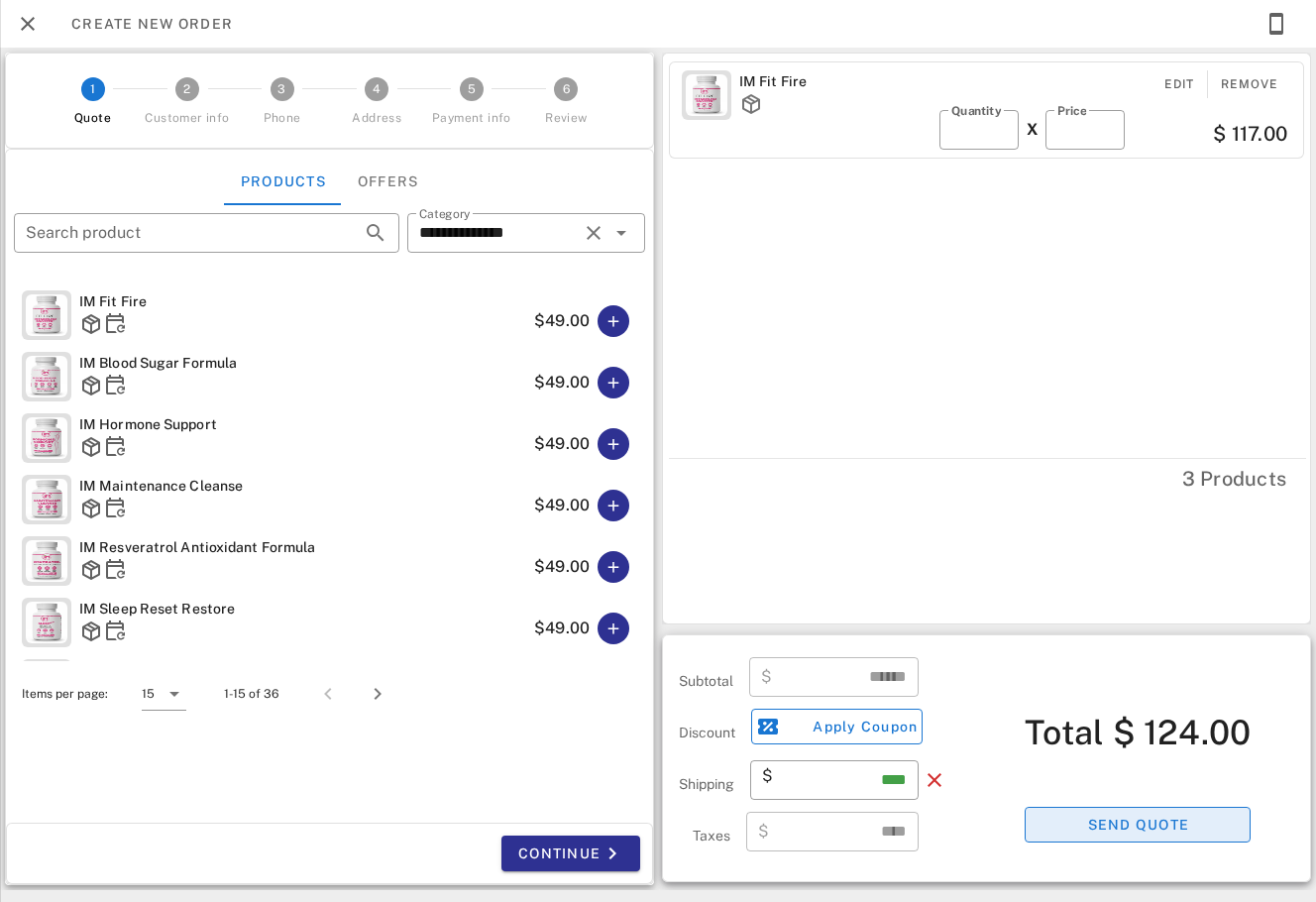 click on "Send quote" at bounding box center [1138, 825] 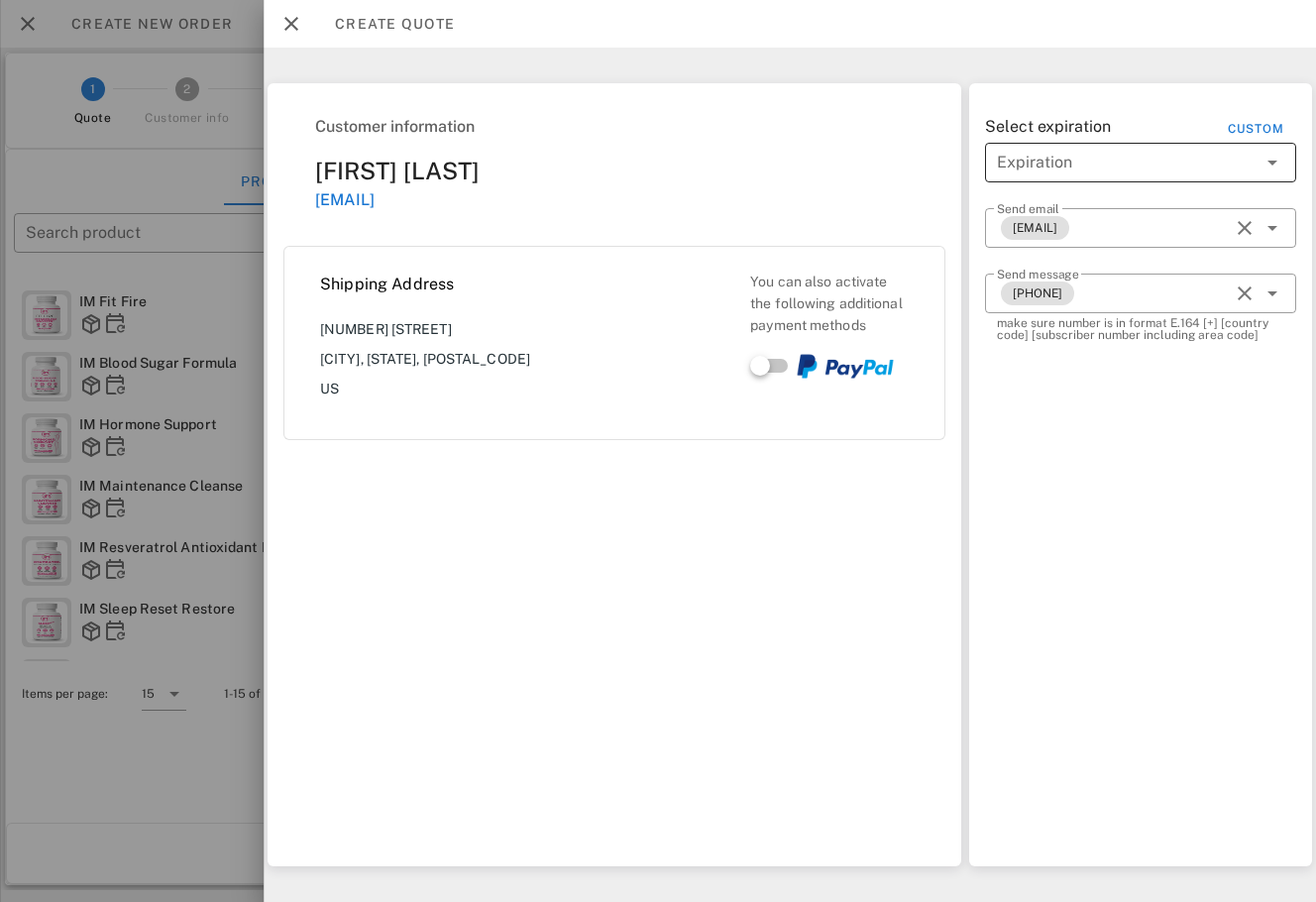click at bounding box center [1127, 163] 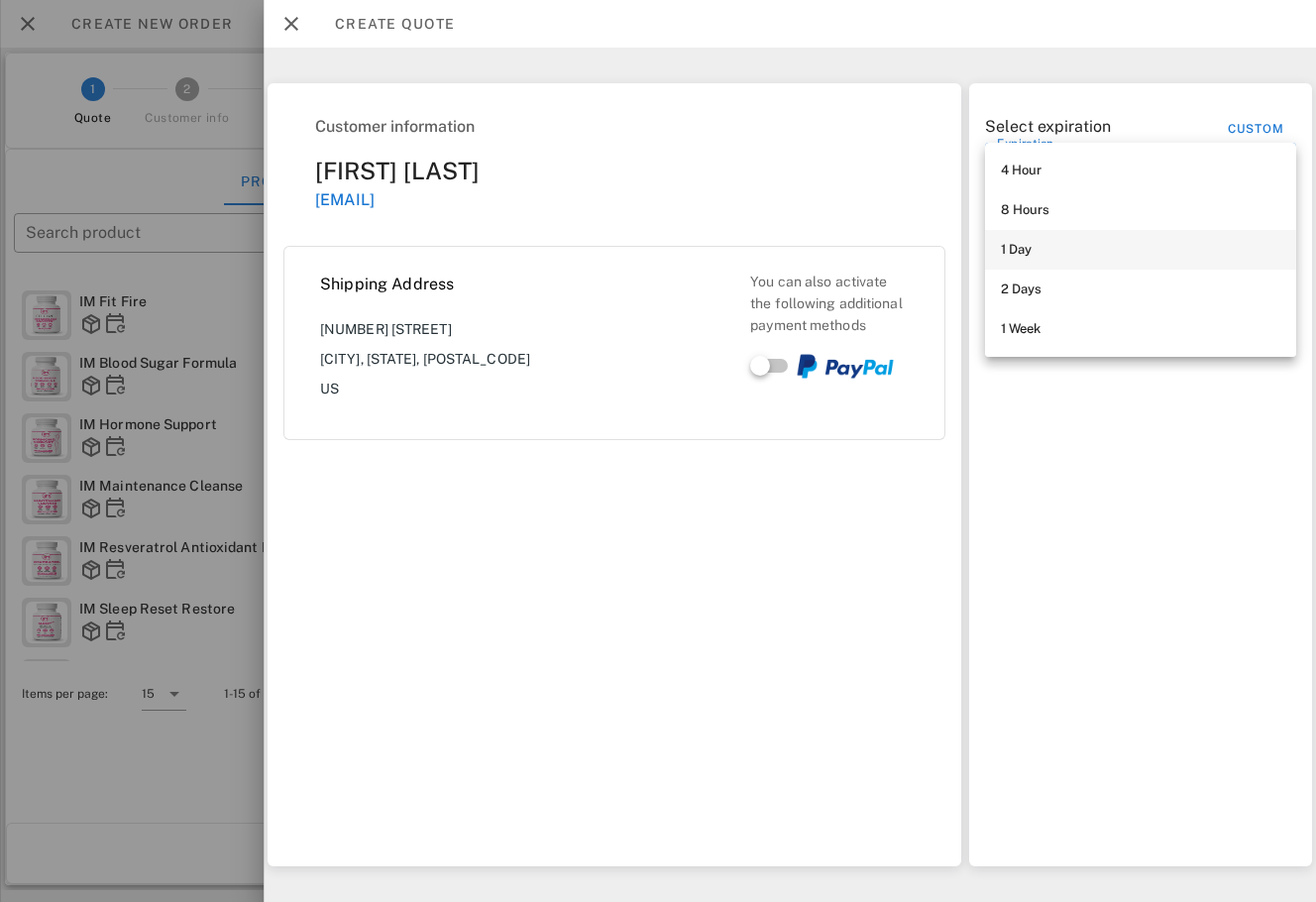 click on "1 Day" at bounding box center [1141, 250] 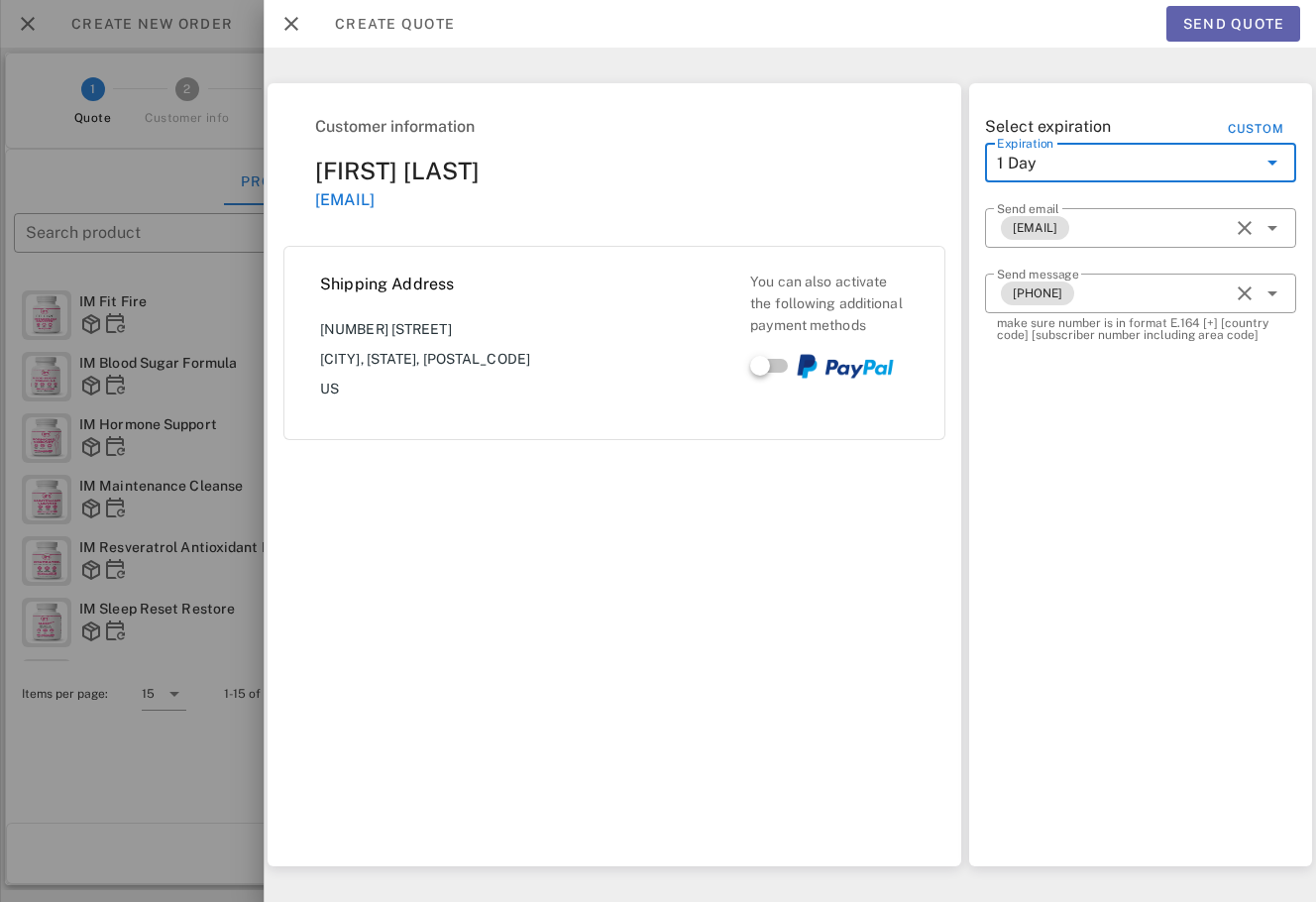 click on "Send quote" at bounding box center [1233, 24] 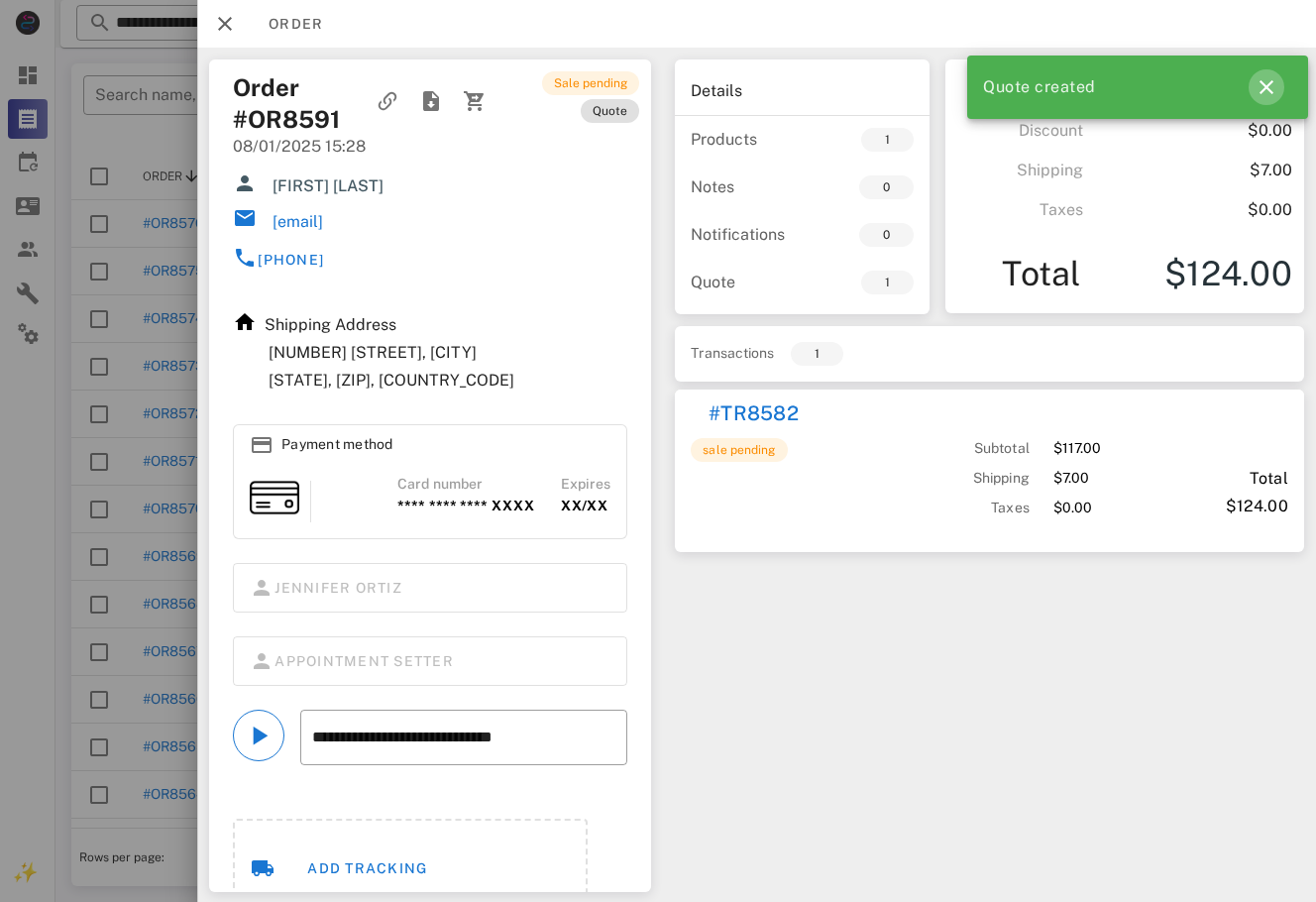 click at bounding box center [1266, 87] 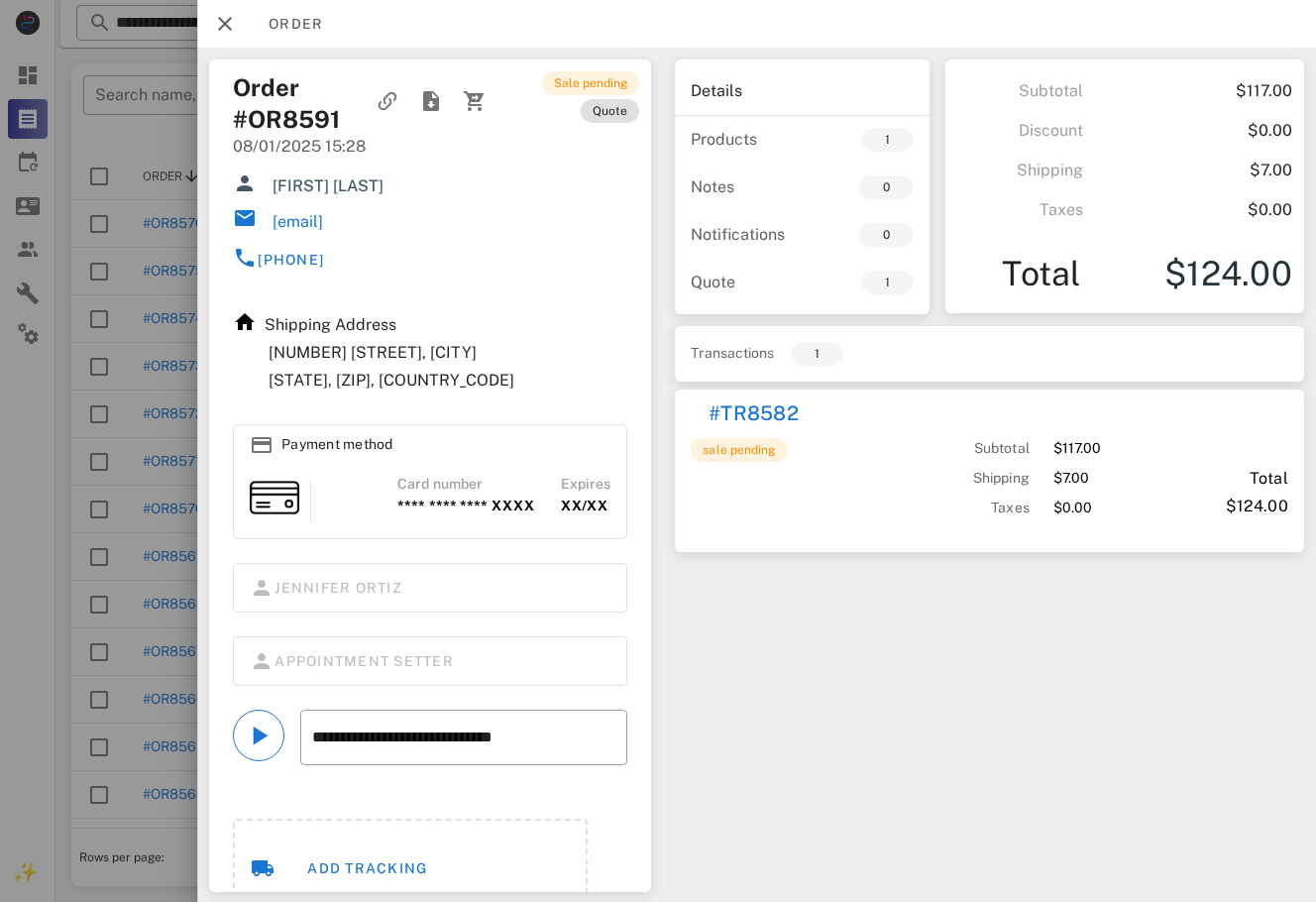 click on "Details Products  1  Notes  0  Notifications  0  Quote  1   Subtotal  $117.00  Discount  $0.00  Shipping  $7.00  Taxes  $0.00  Total  $124.00 Transactions  1  #TR8582  sale pending Subtotal Shipping  Taxes   $117.00   $7.00   $0.00   Total   $124.00" at bounding box center (990, 476) 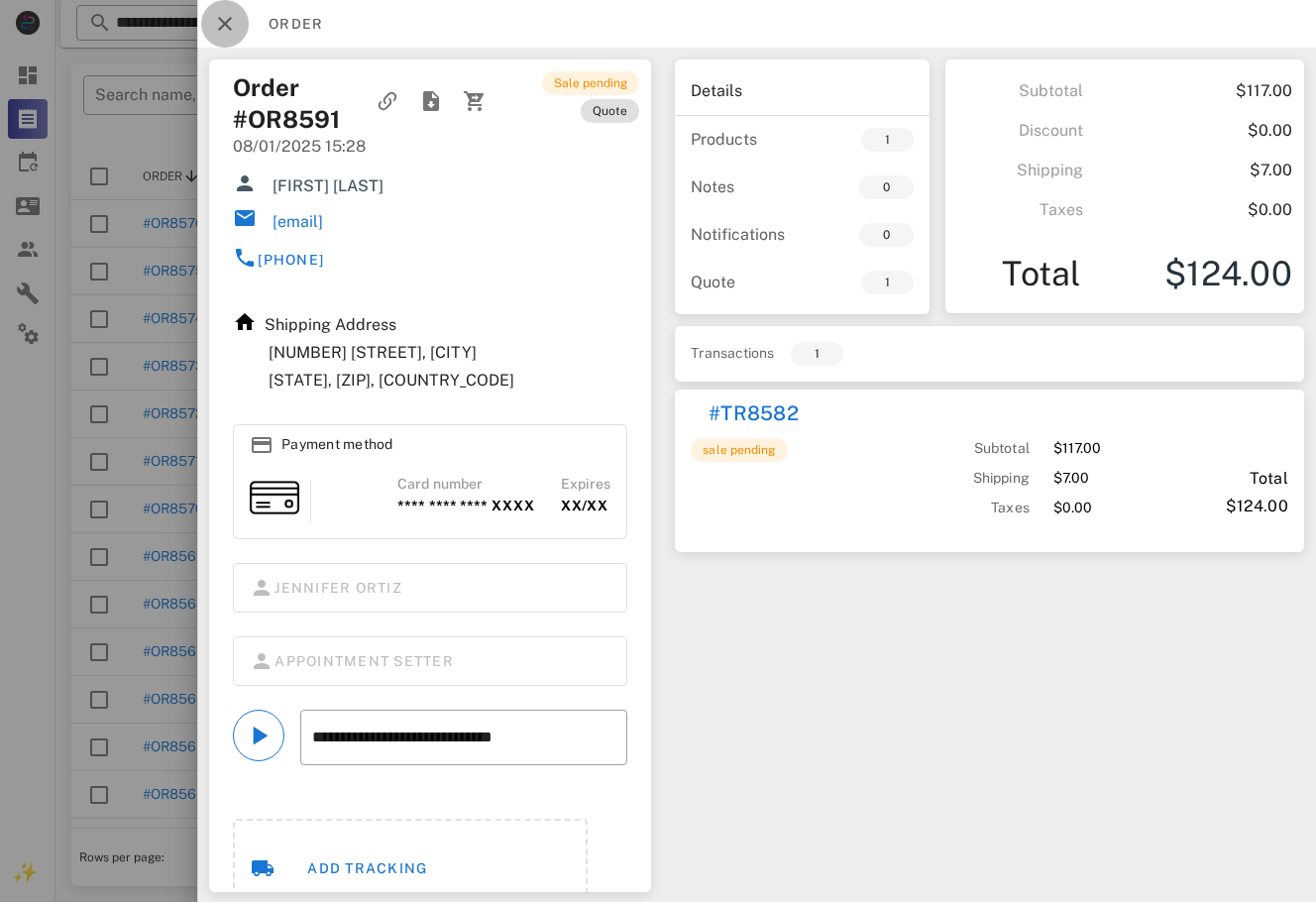 click at bounding box center [225, 24] 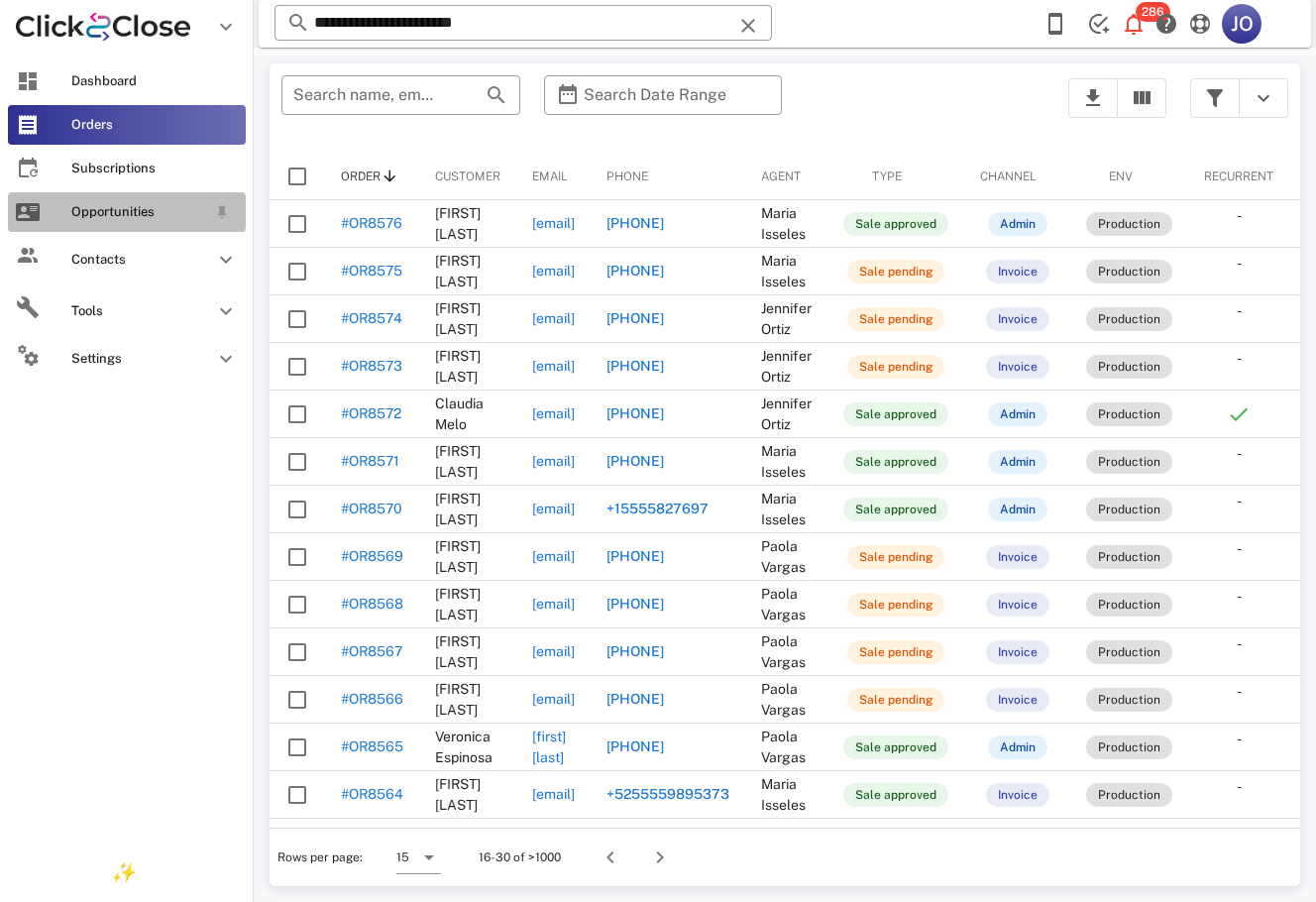 click on "Opportunities" at bounding box center (127, 212) 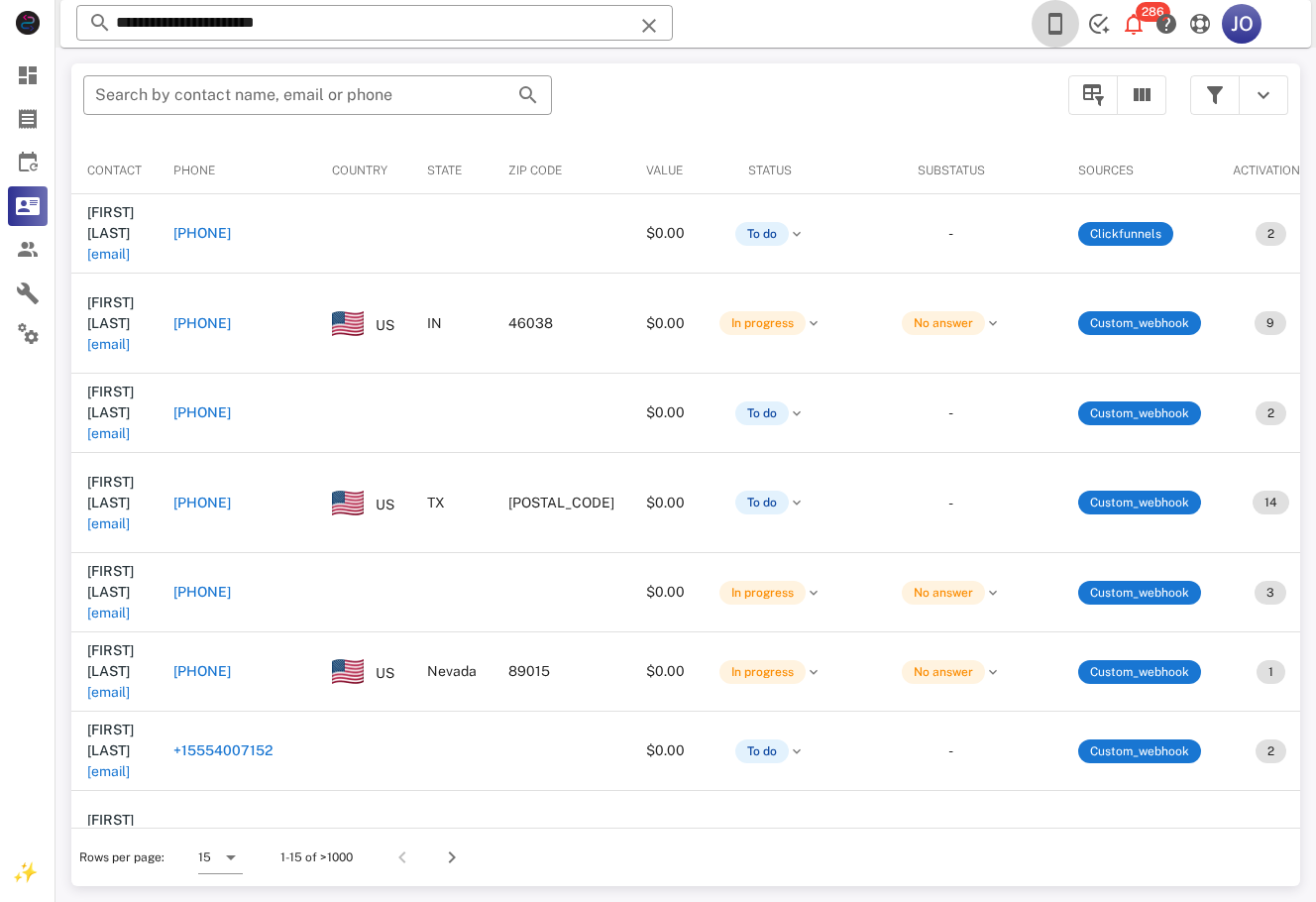 click at bounding box center [1055, 24] 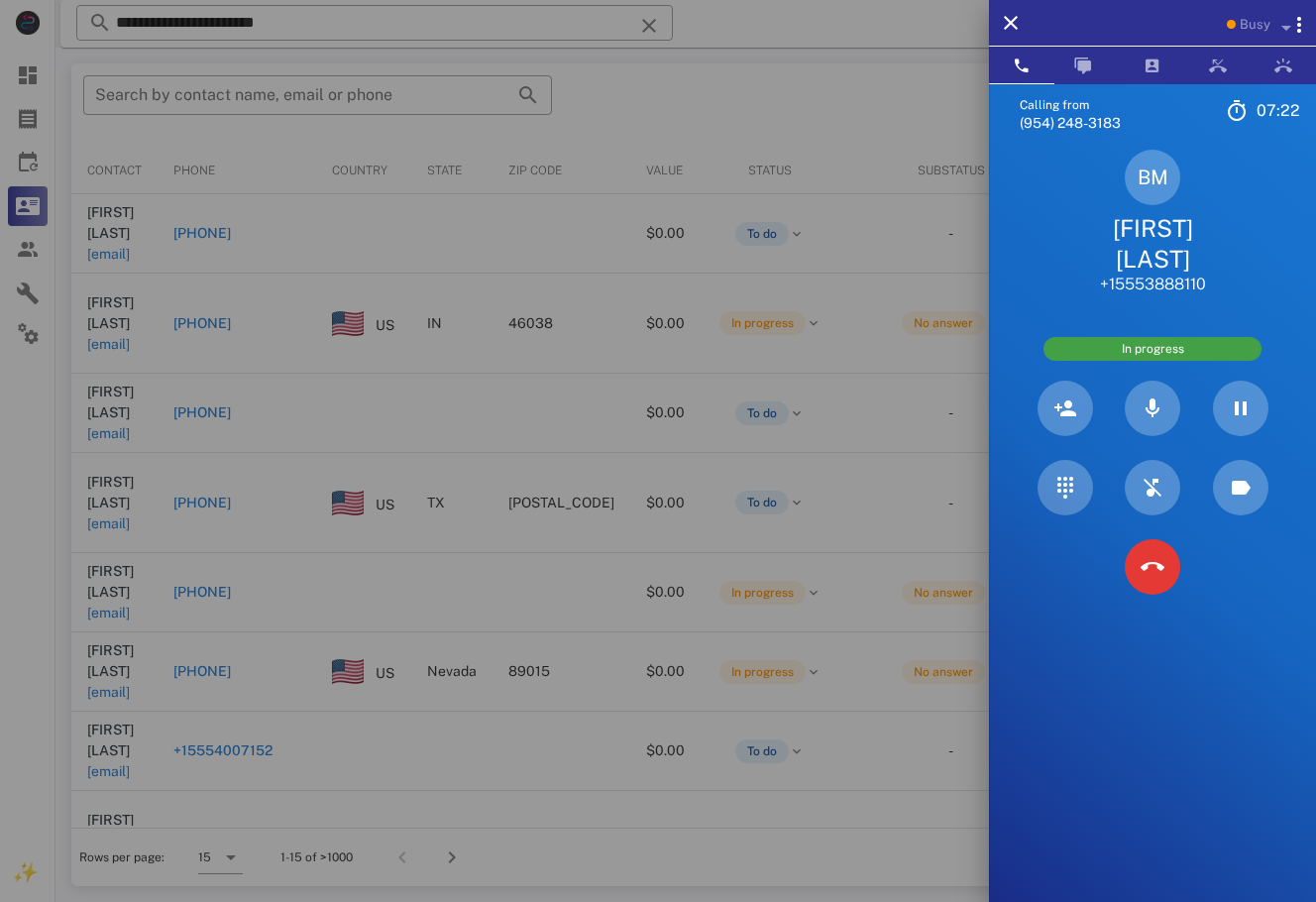 click on "[FIRST] [LAST]" at bounding box center [1152, 244] 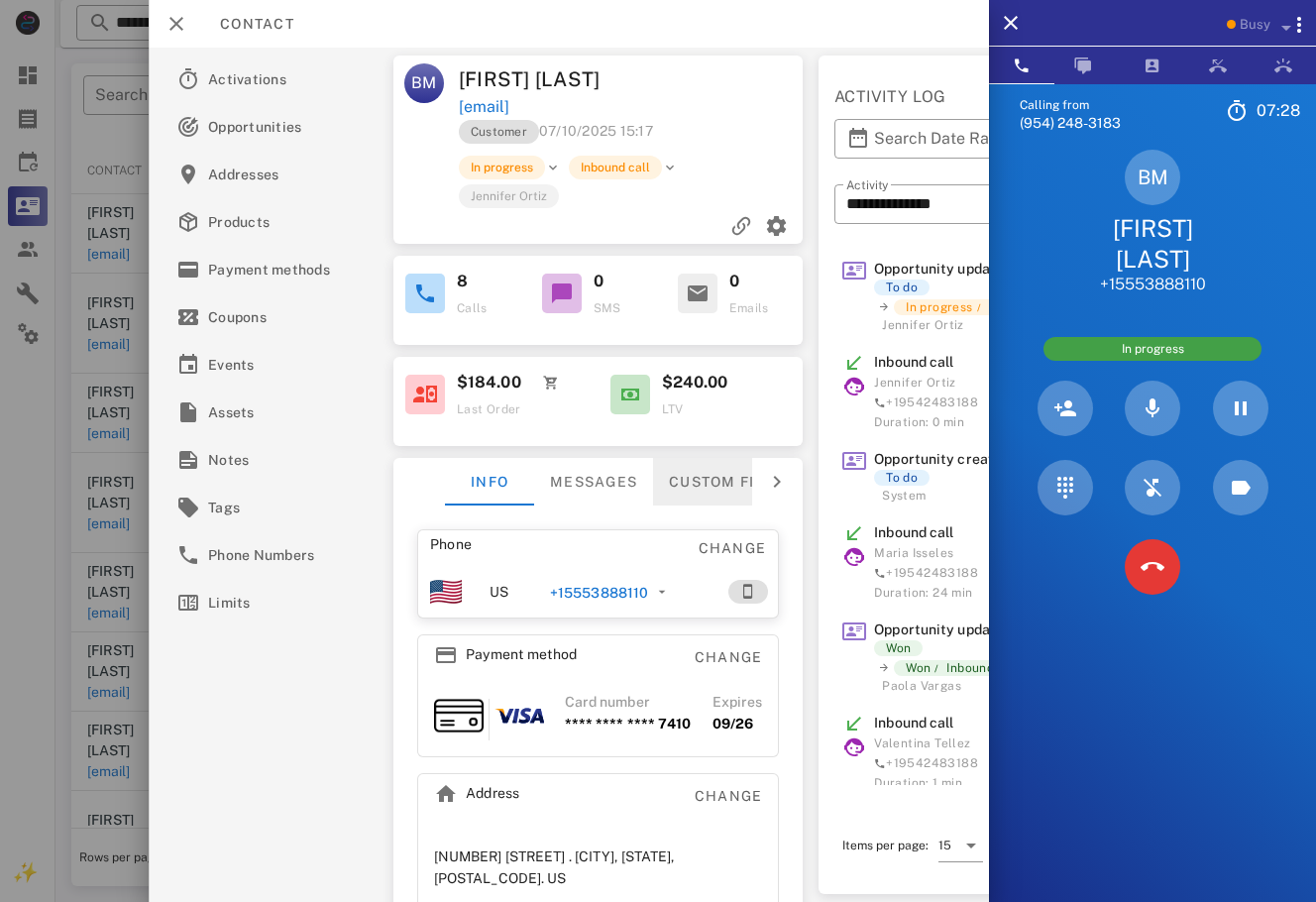 click on "Custom fields" at bounding box center (730, 482) 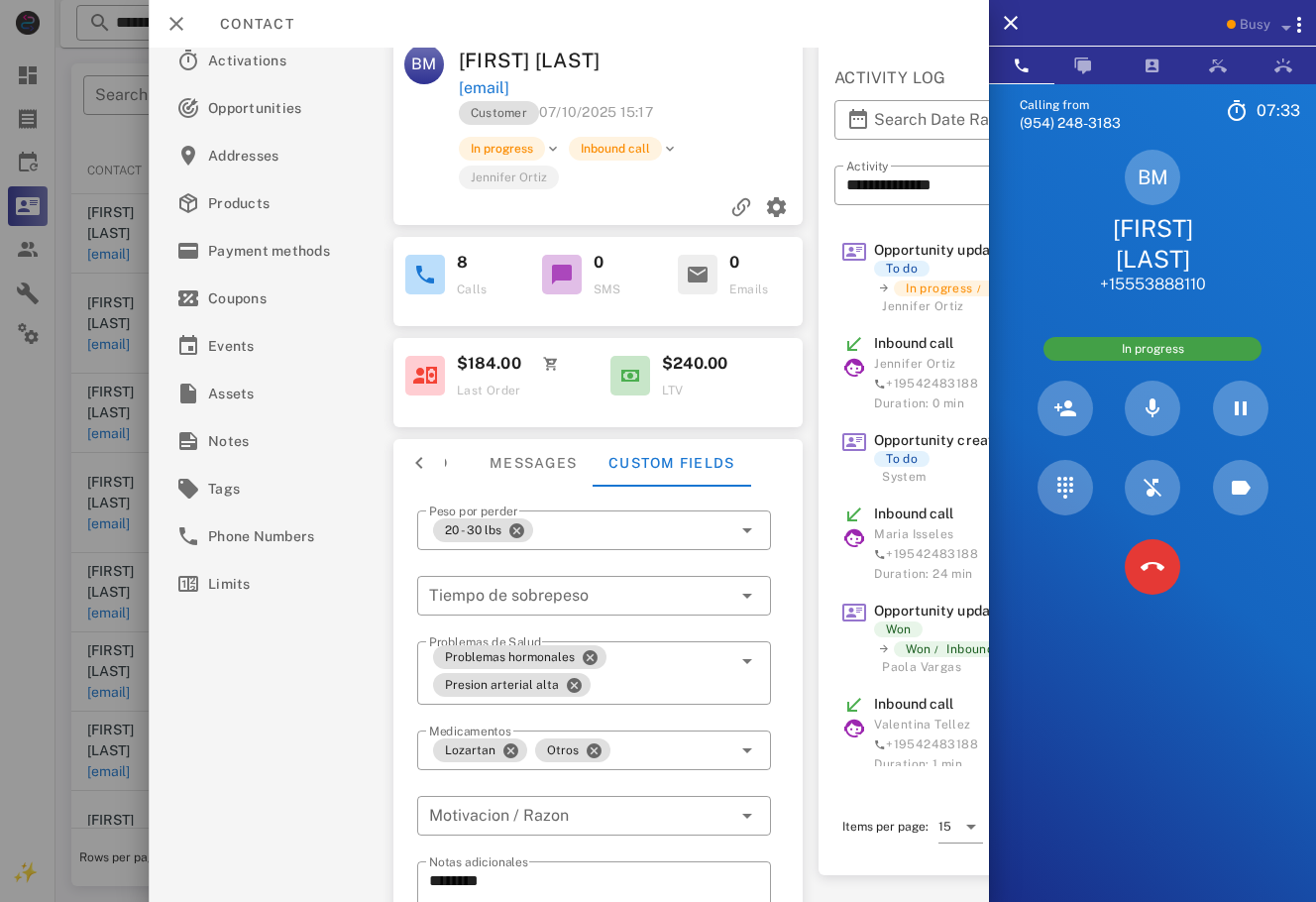 scroll, scrollTop: 0, scrollLeft: 0, axis: both 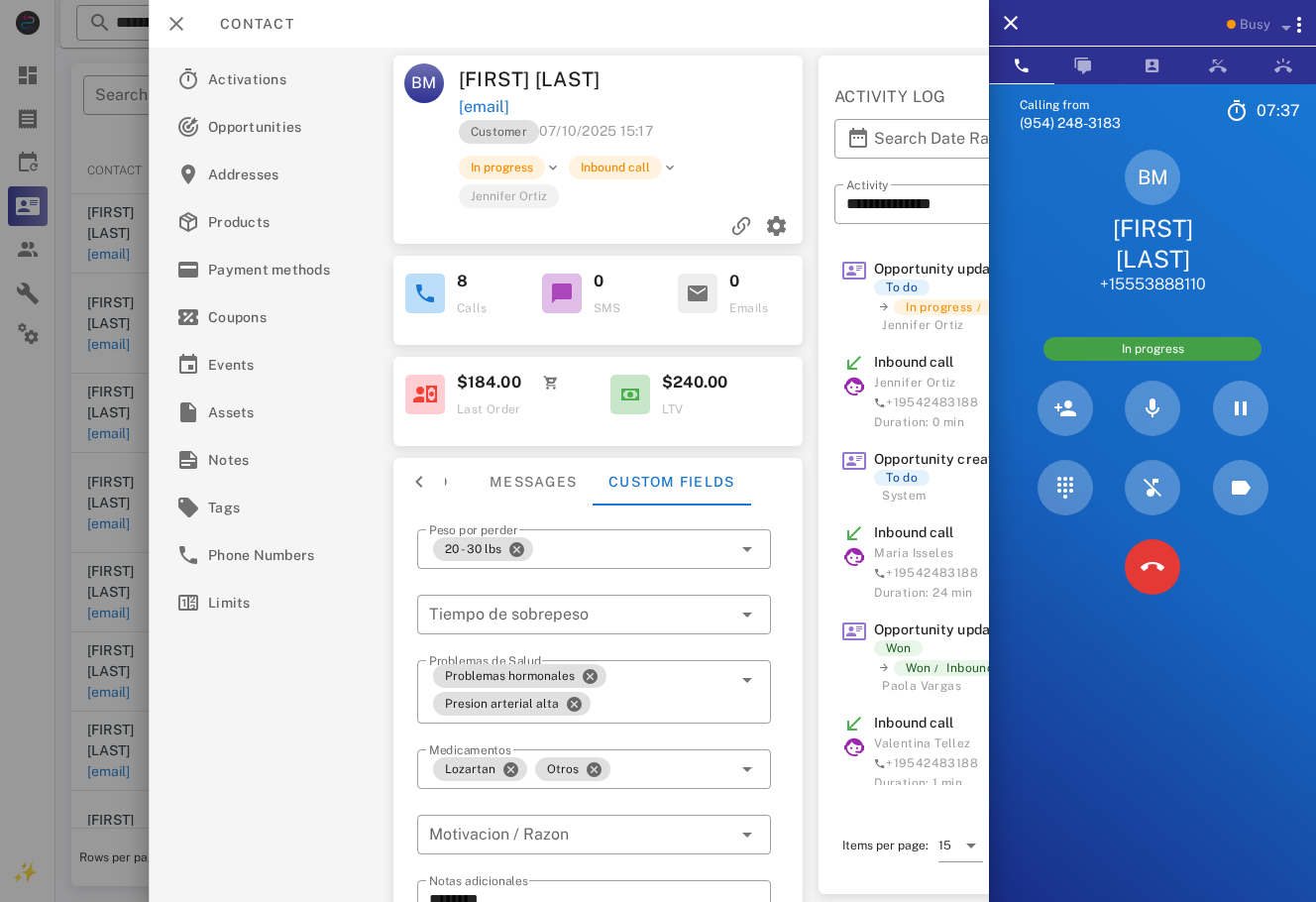 click on "In progress   Inbound call" at bounding box center [668, 168] 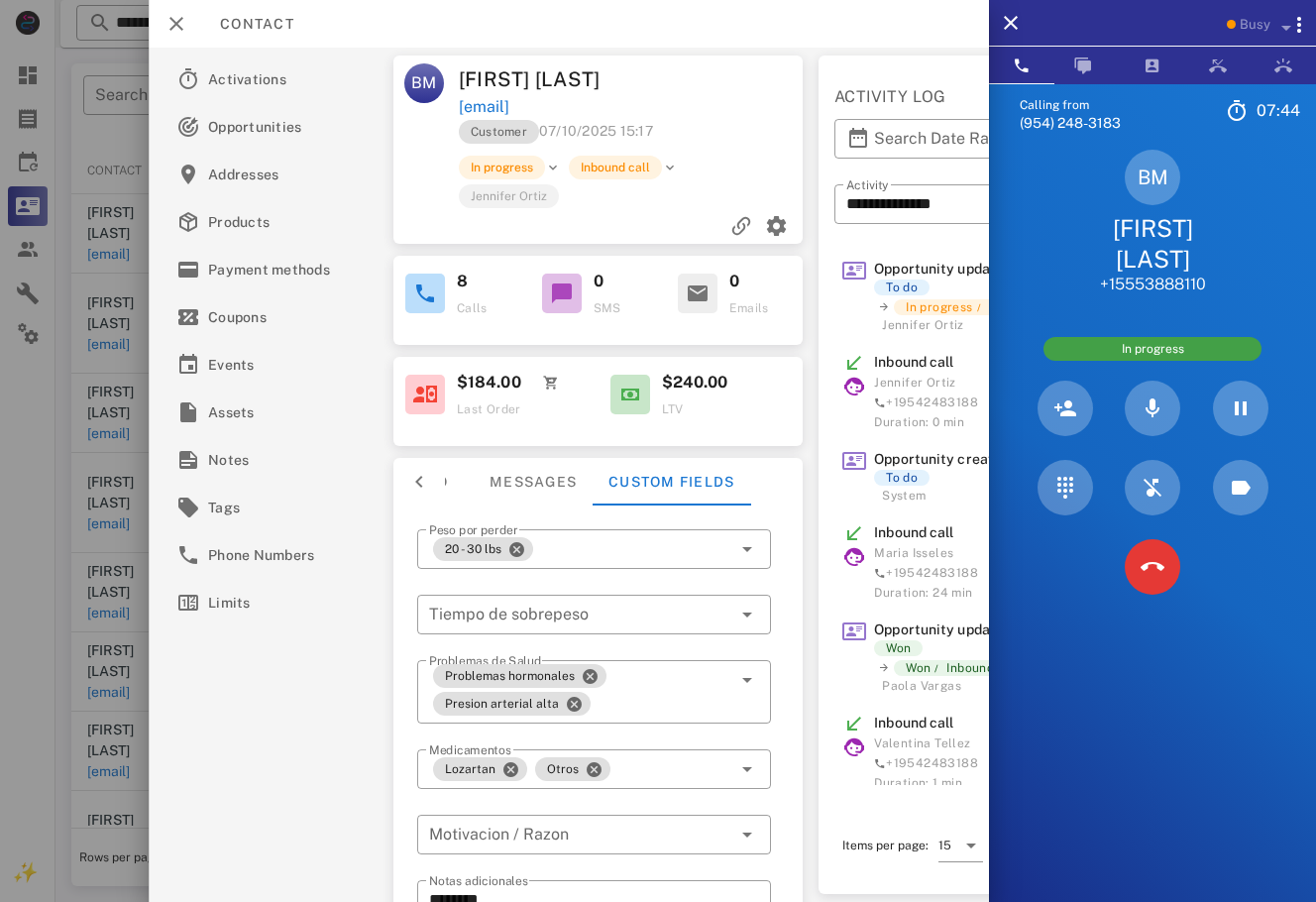 scroll, scrollTop: 182, scrollLeft: 0, axis: vertical 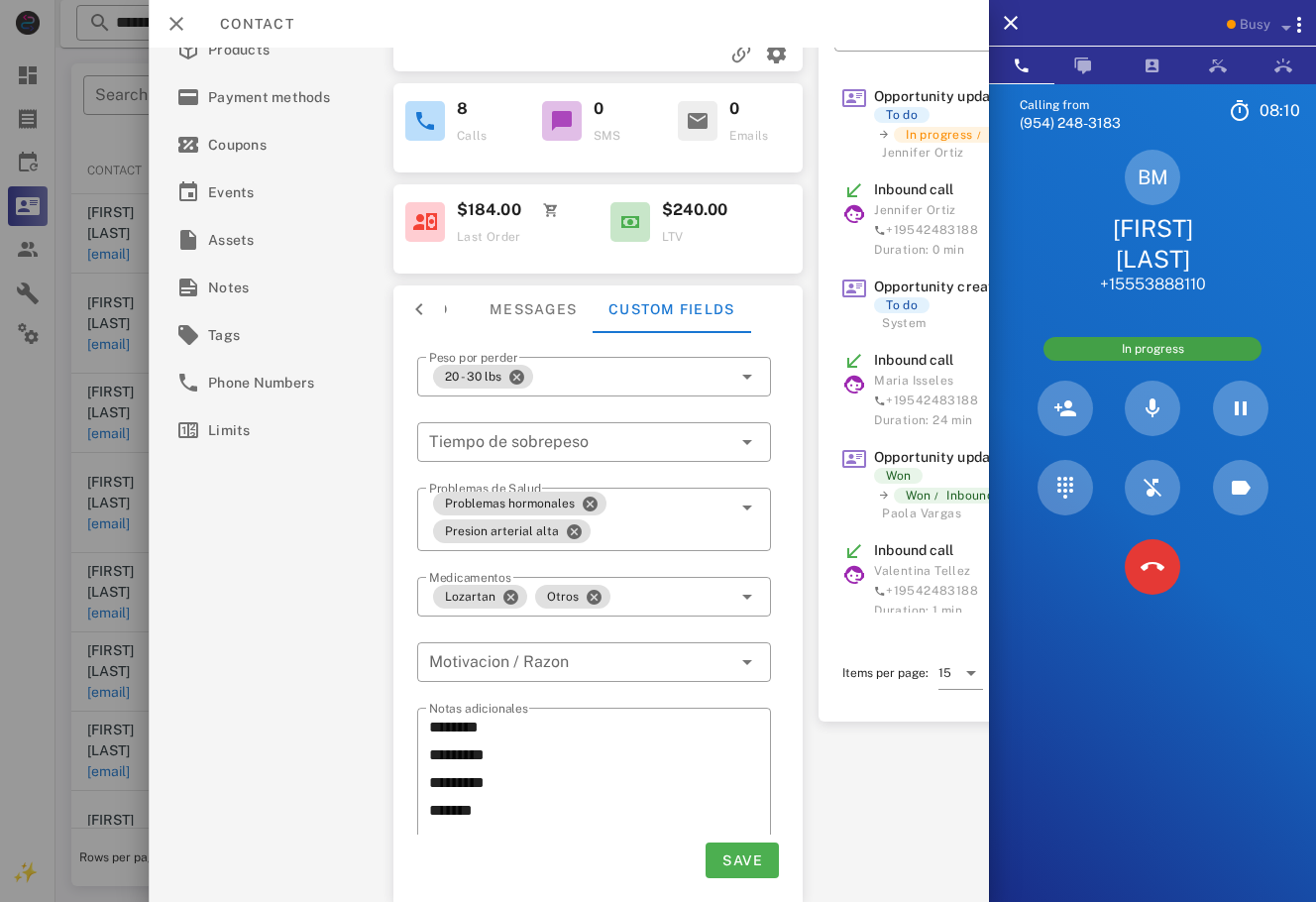click on "Calling from (954) 248-3183 08: 10  Unknown      ▼     Andorra
+376
Argentina
+54
Aruba
+297
Australia
+61
Belgium (België)
+32
Bolivia
+591
Brazil (Brasil)
+55
Canada
+1
Chile
+56
Colombia
+57
Costa Rica
+506
Dominican Republic (República Dominicana)
+1
Ecuador
+593
El Salvador
+503
France
+33
Germany (Deutschland)
+49
Guadeloupe
+590
Guatemala
+502
Honduras
+504
Iceland (Ísland)
+354
India (भारत)
+91
Israel (‫ישראל‬‎)
+972
Italy (Italia)
+39" at bounding box center [1152, 534] 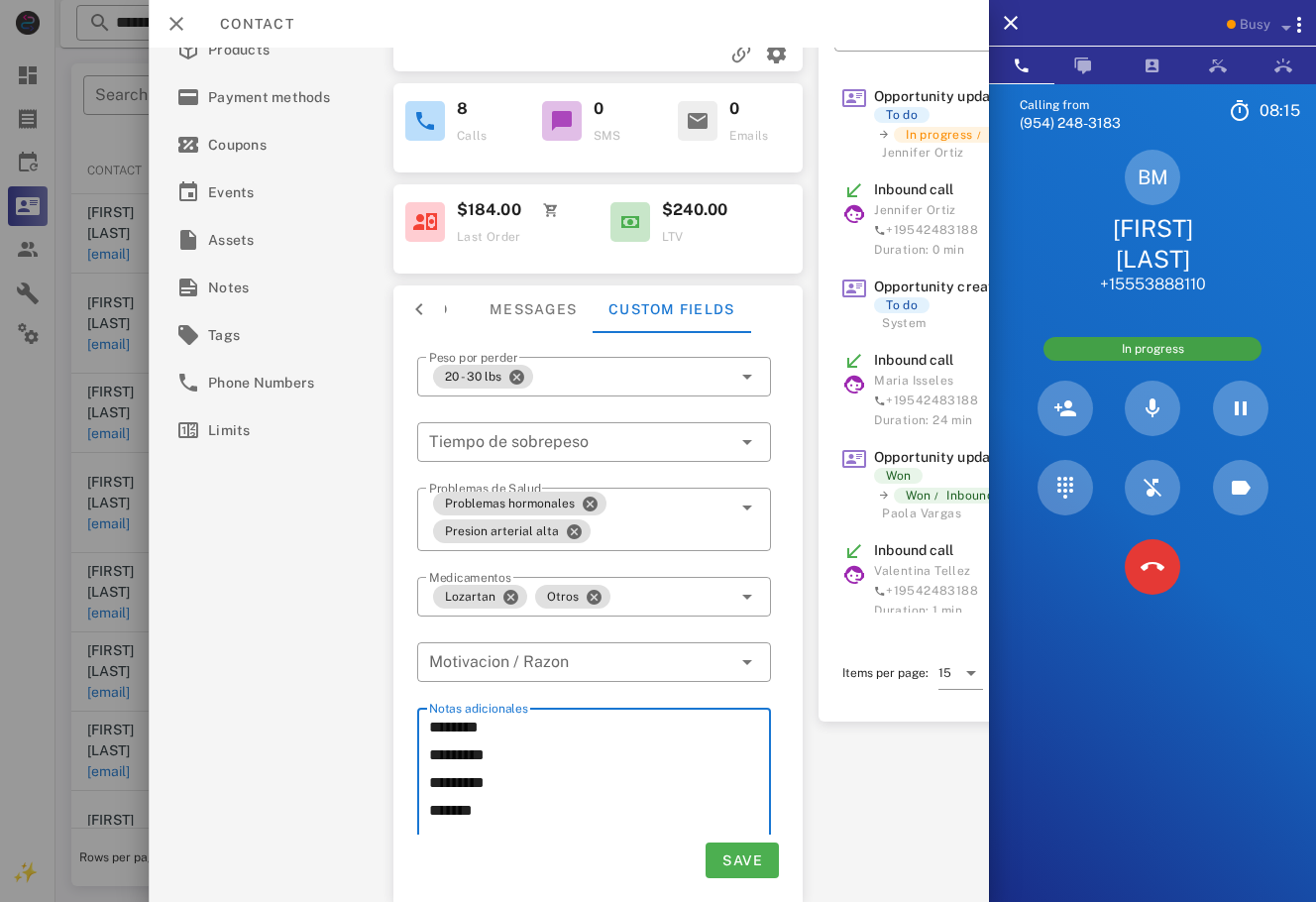 drag, startPoint x: 498, startPoint y: 741, endPoint x: 535, endPoint y: 751, distance: 38.327536 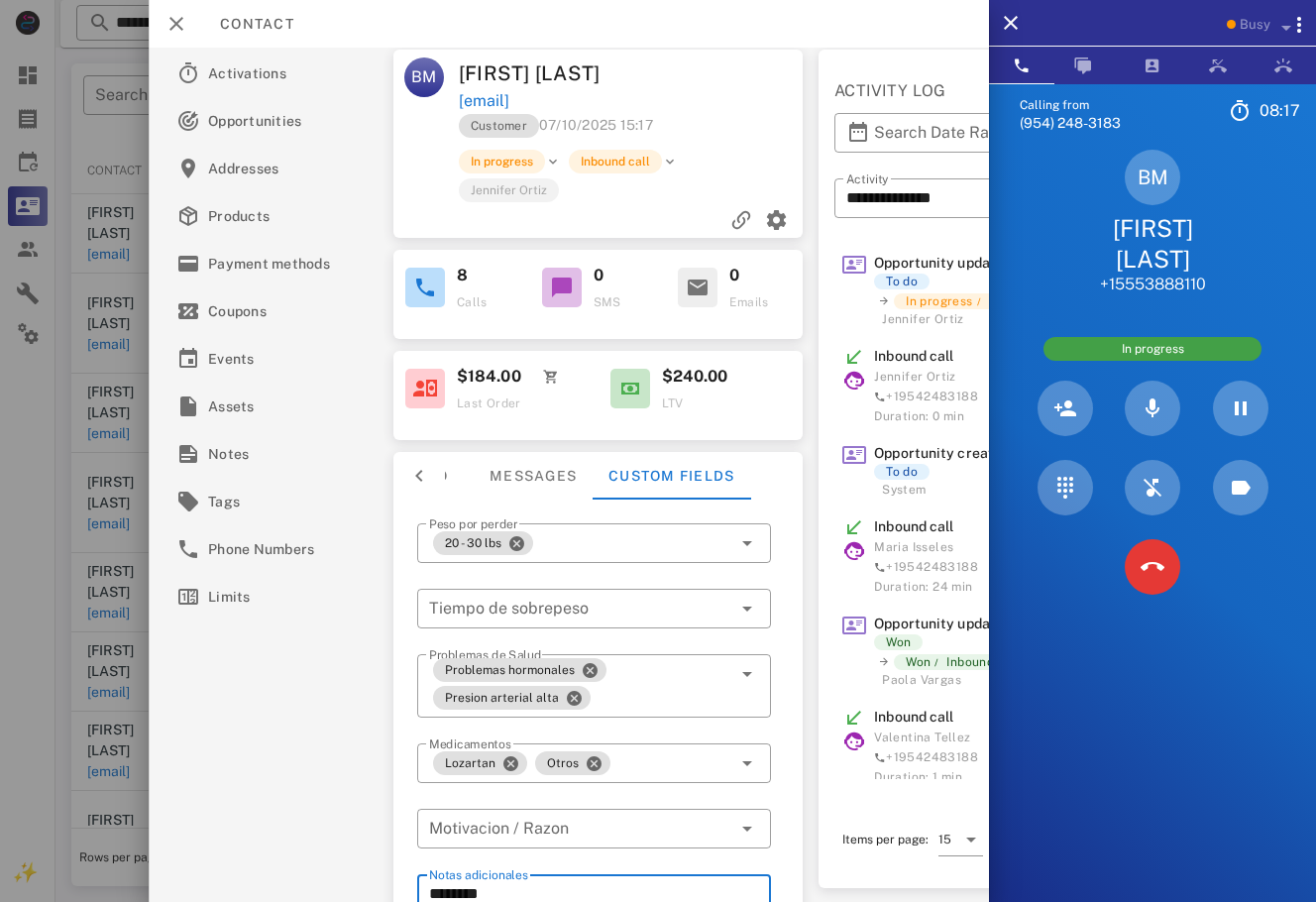 scroll, scrollTop: 0, scrollLeft: 0, axis: both 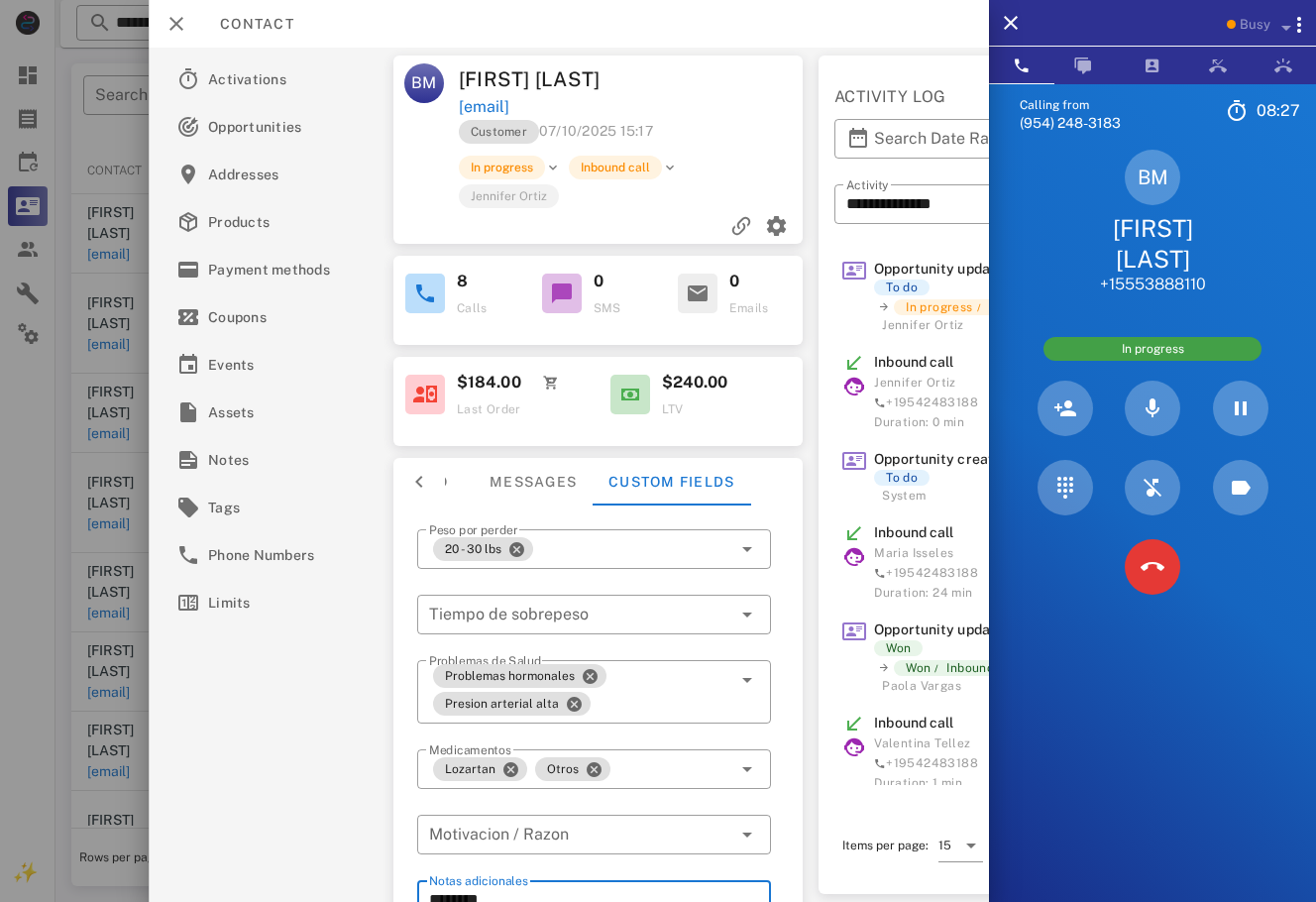 drag, startPoint x: 750, startPoint y: 174, endPoint x: 785, endPoint y: 180, distance: 35.510562 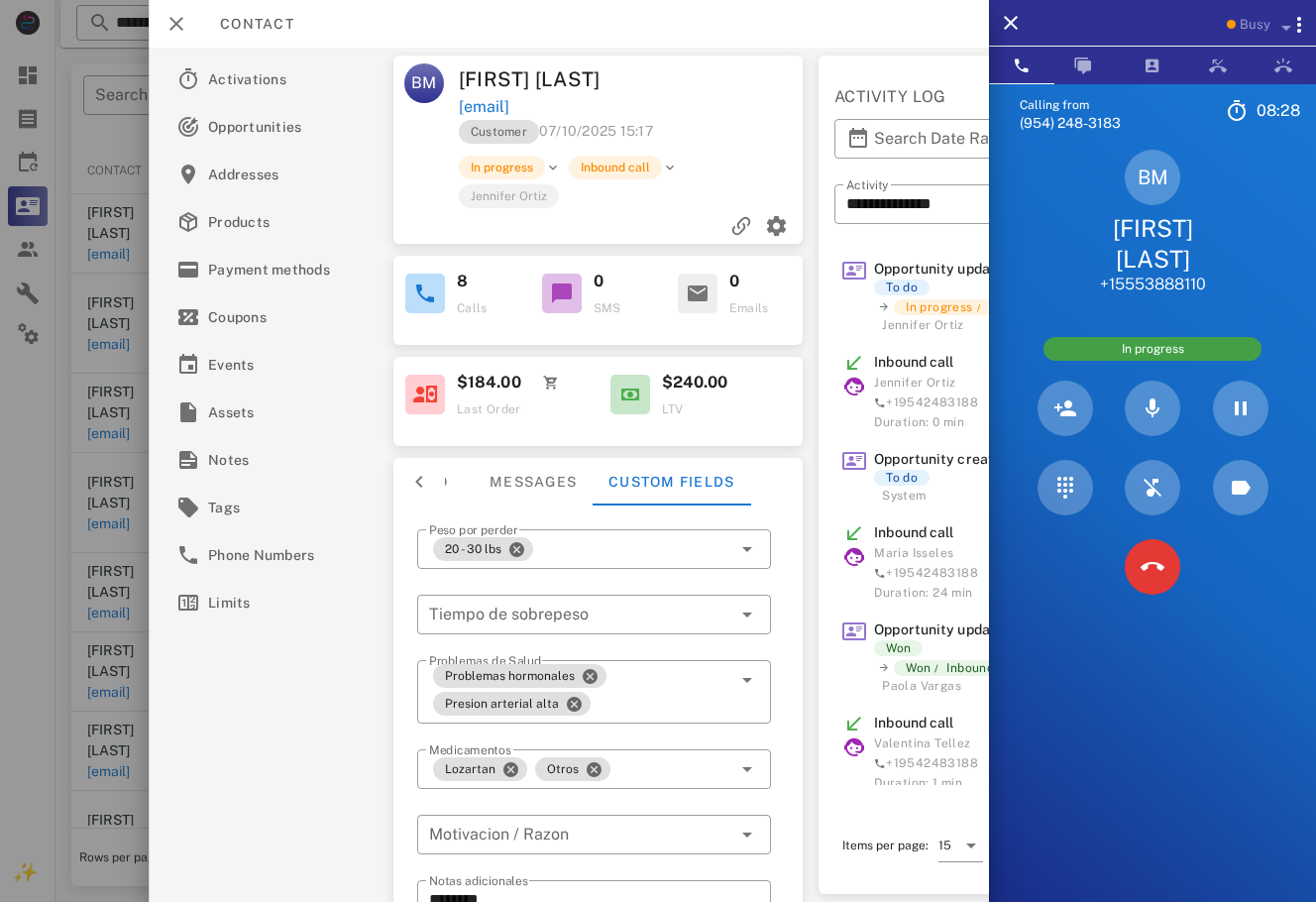 scroll, scrollTop: 182, scrollLeft: 0, axis: vertical 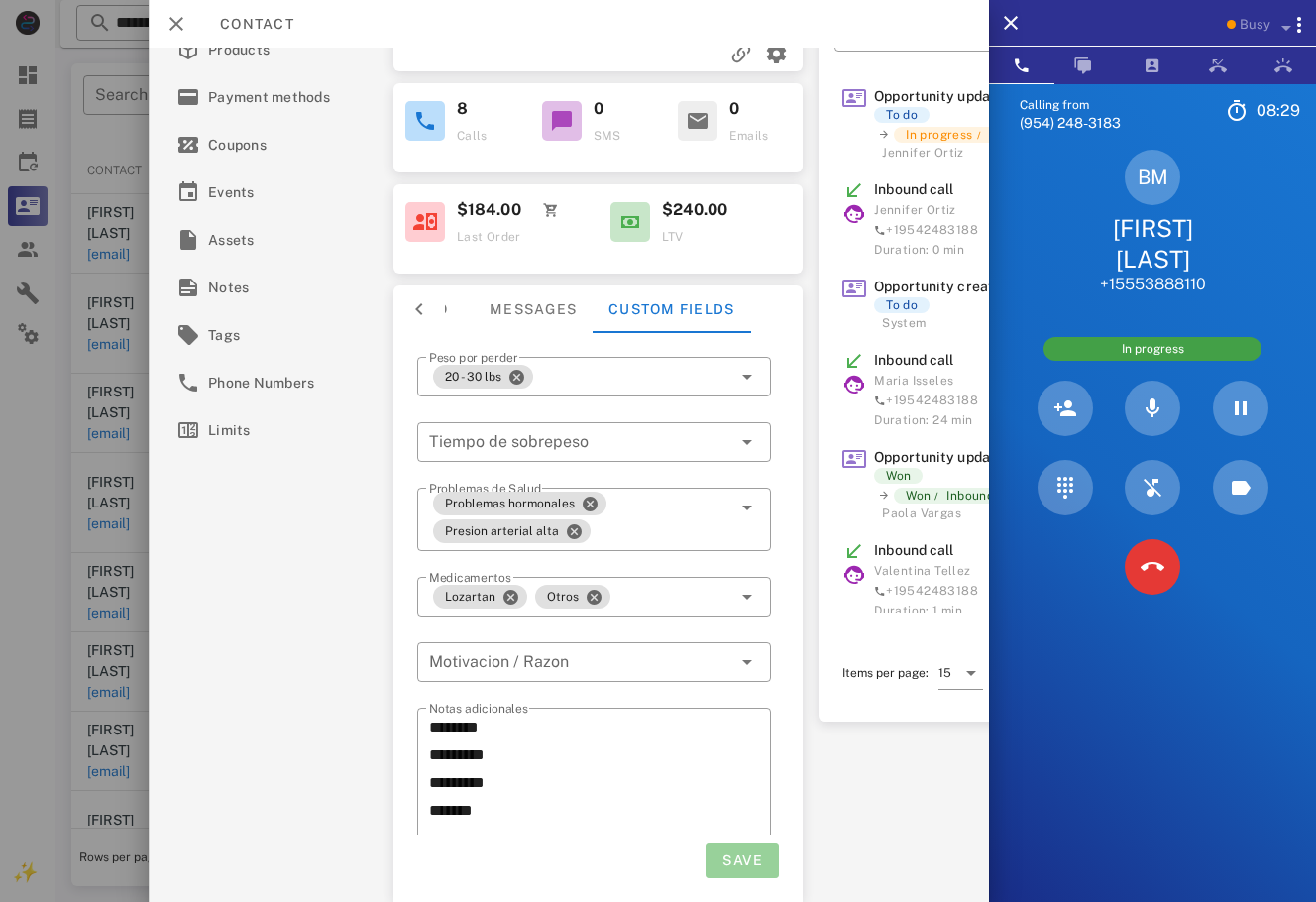 click on "Save" at bounding box center (742, 860) 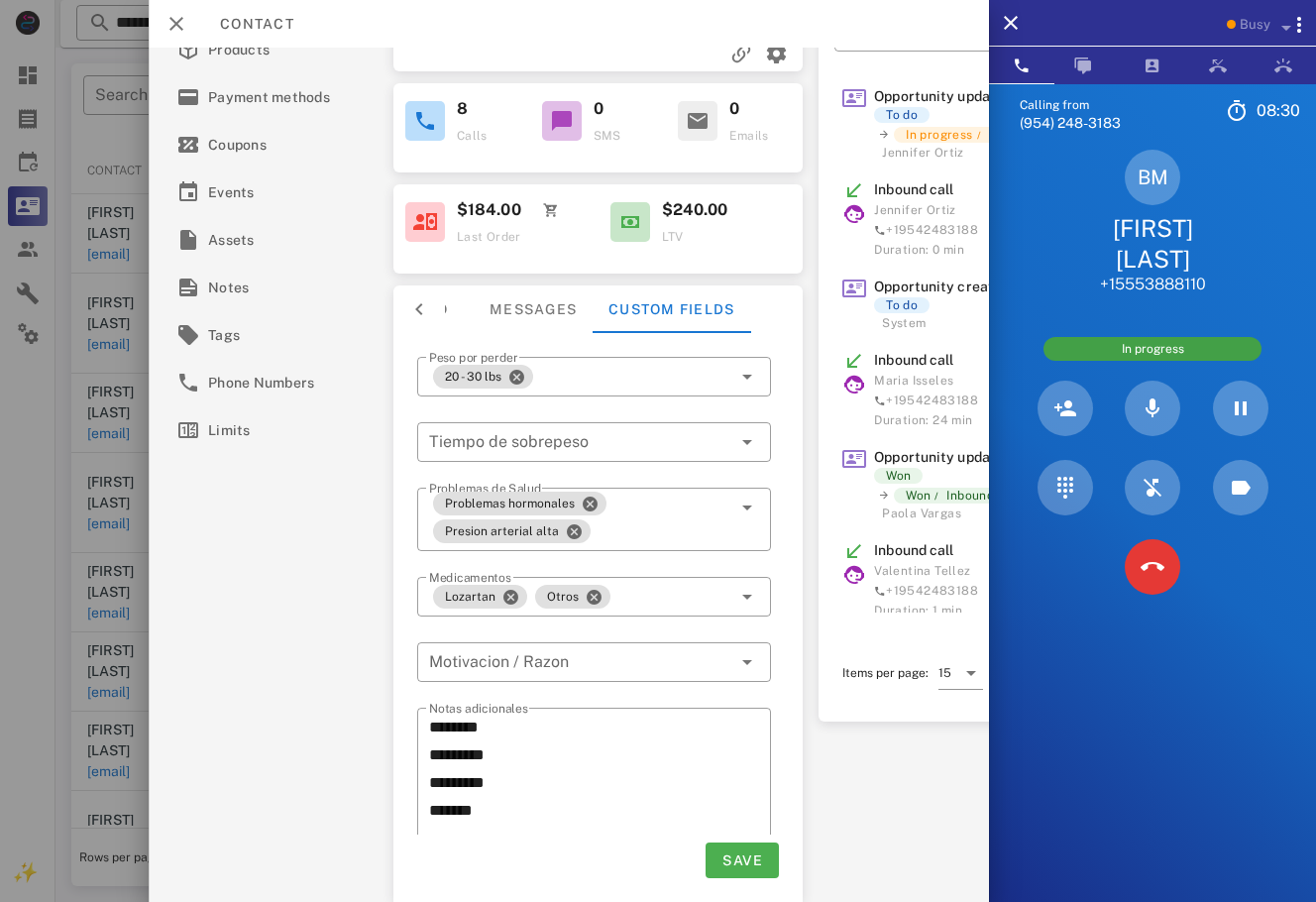 click on "[FIRST] [LAST]" at bounding box center (1152, 244) 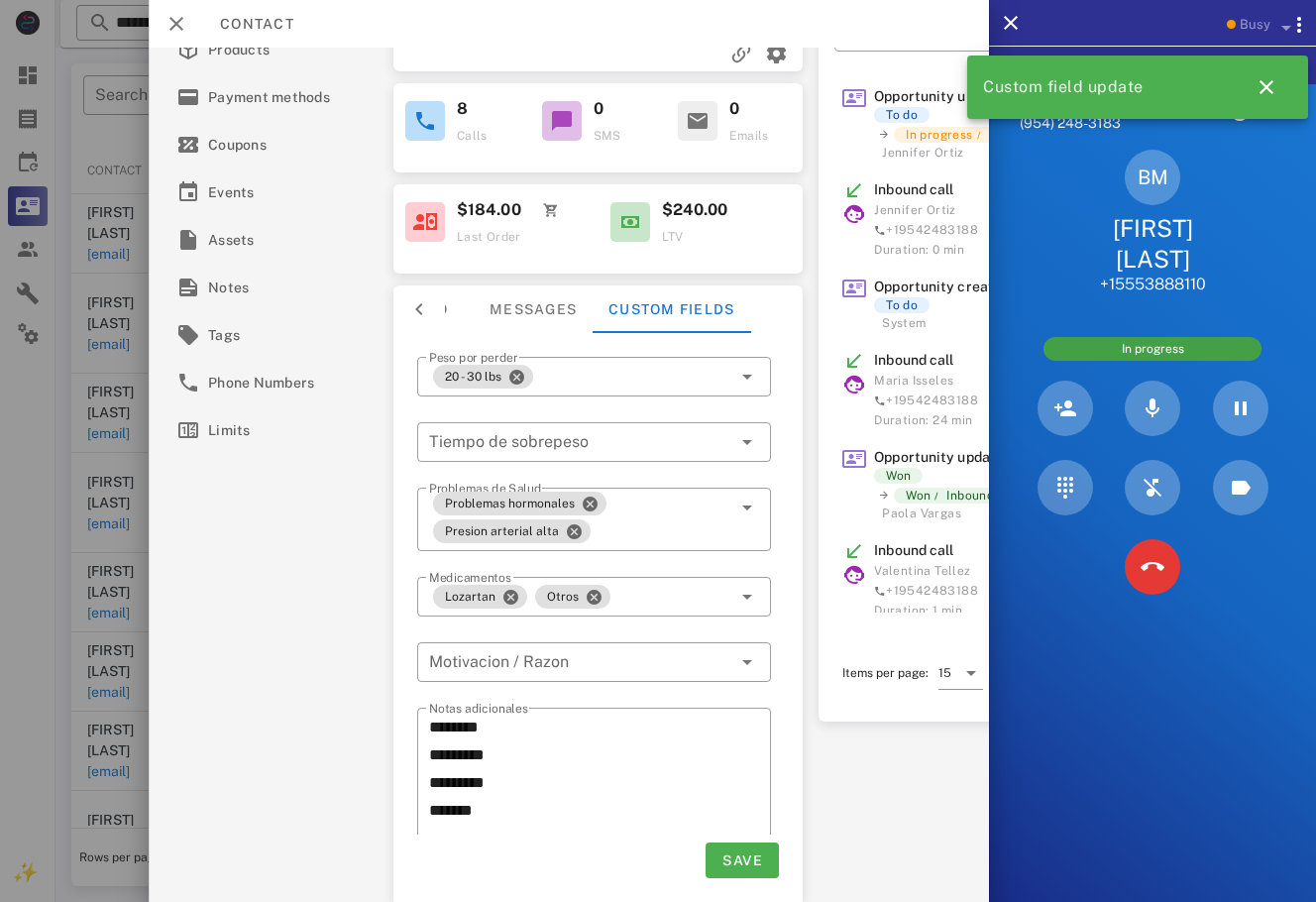 click on "[FIRST] [LAST]" at bounding box center [1152, 244] 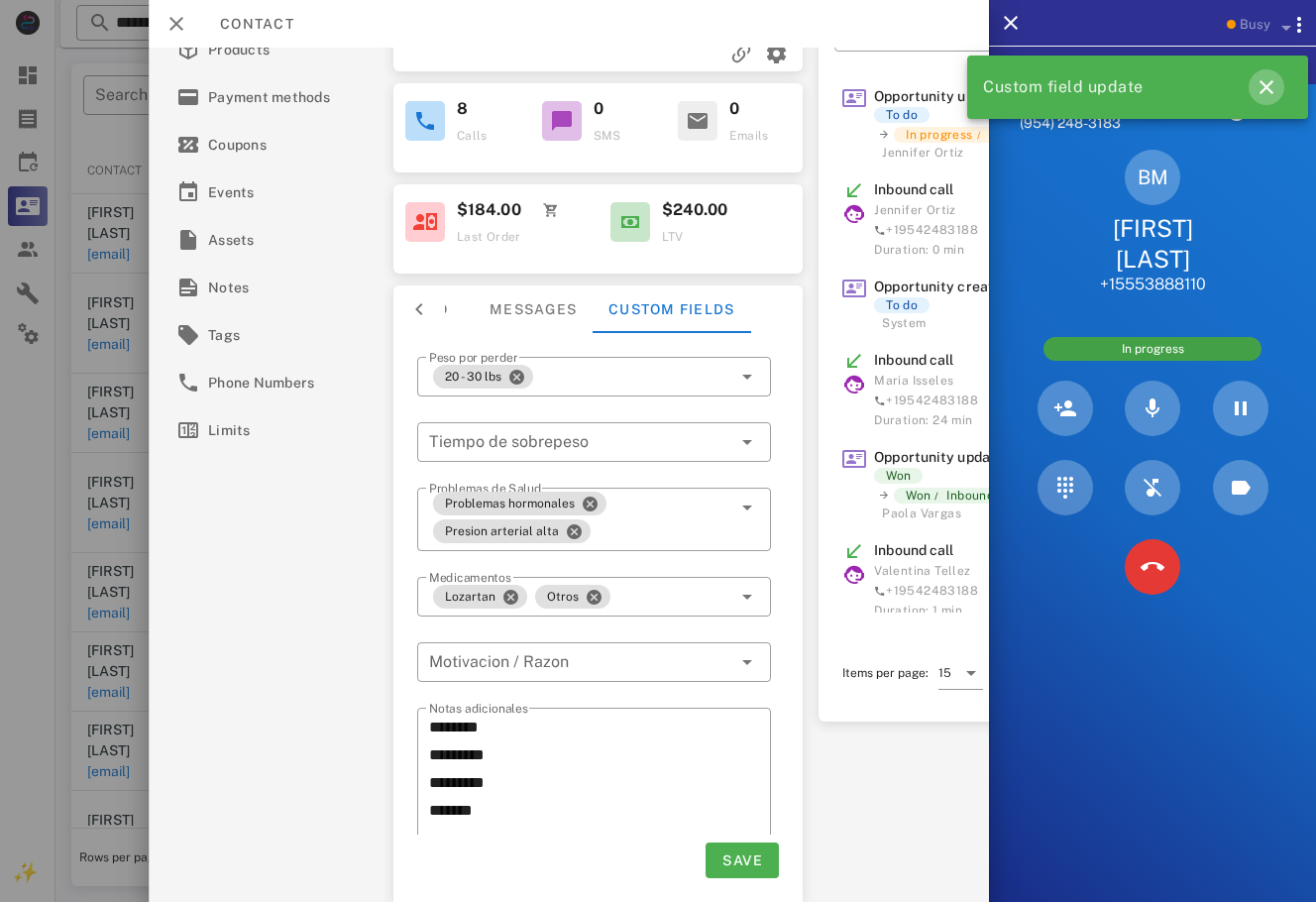 click at bounding box center (1266, 87) 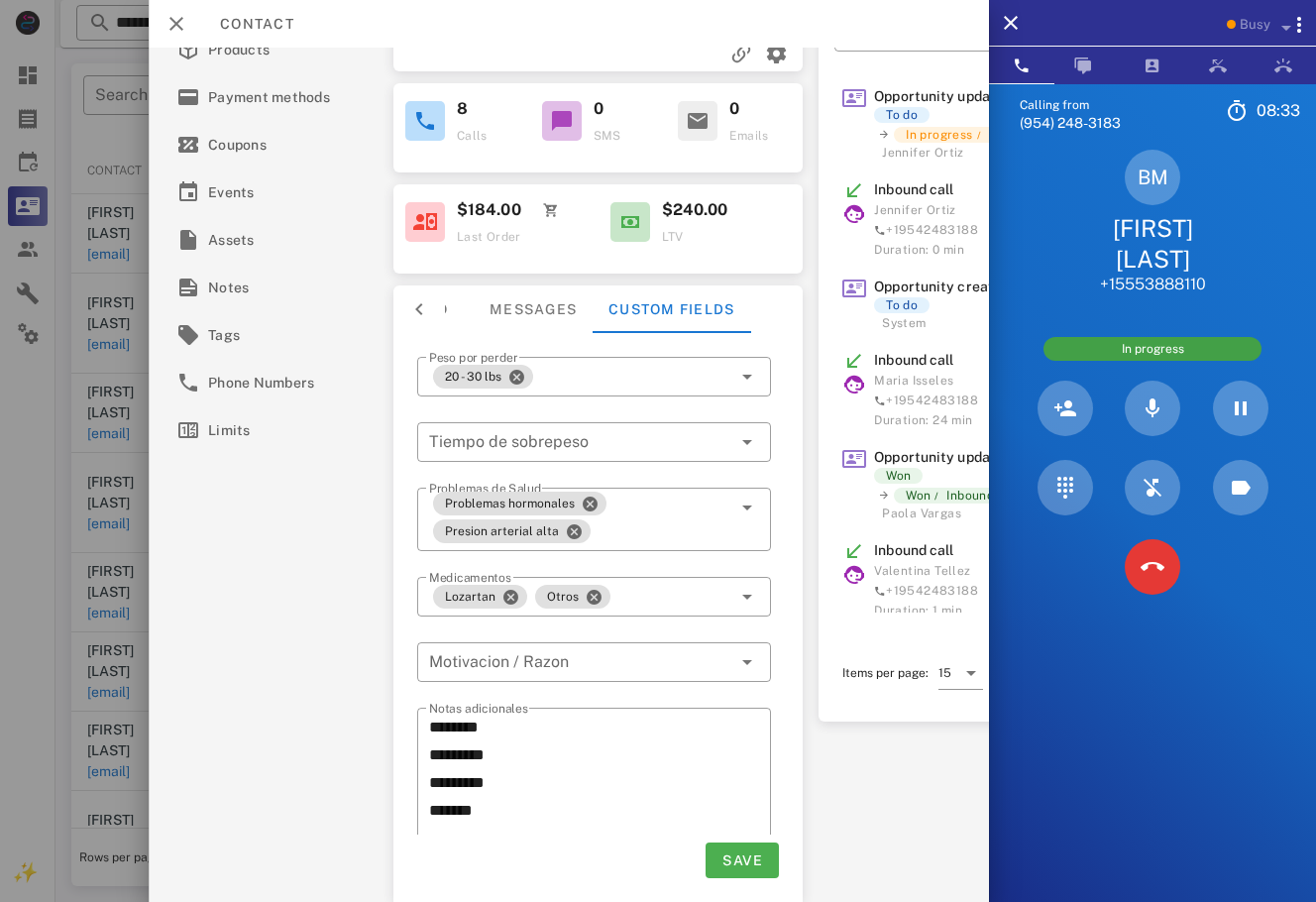 scroll, scrollTop: 0, scrollLeft: 0, axis: both 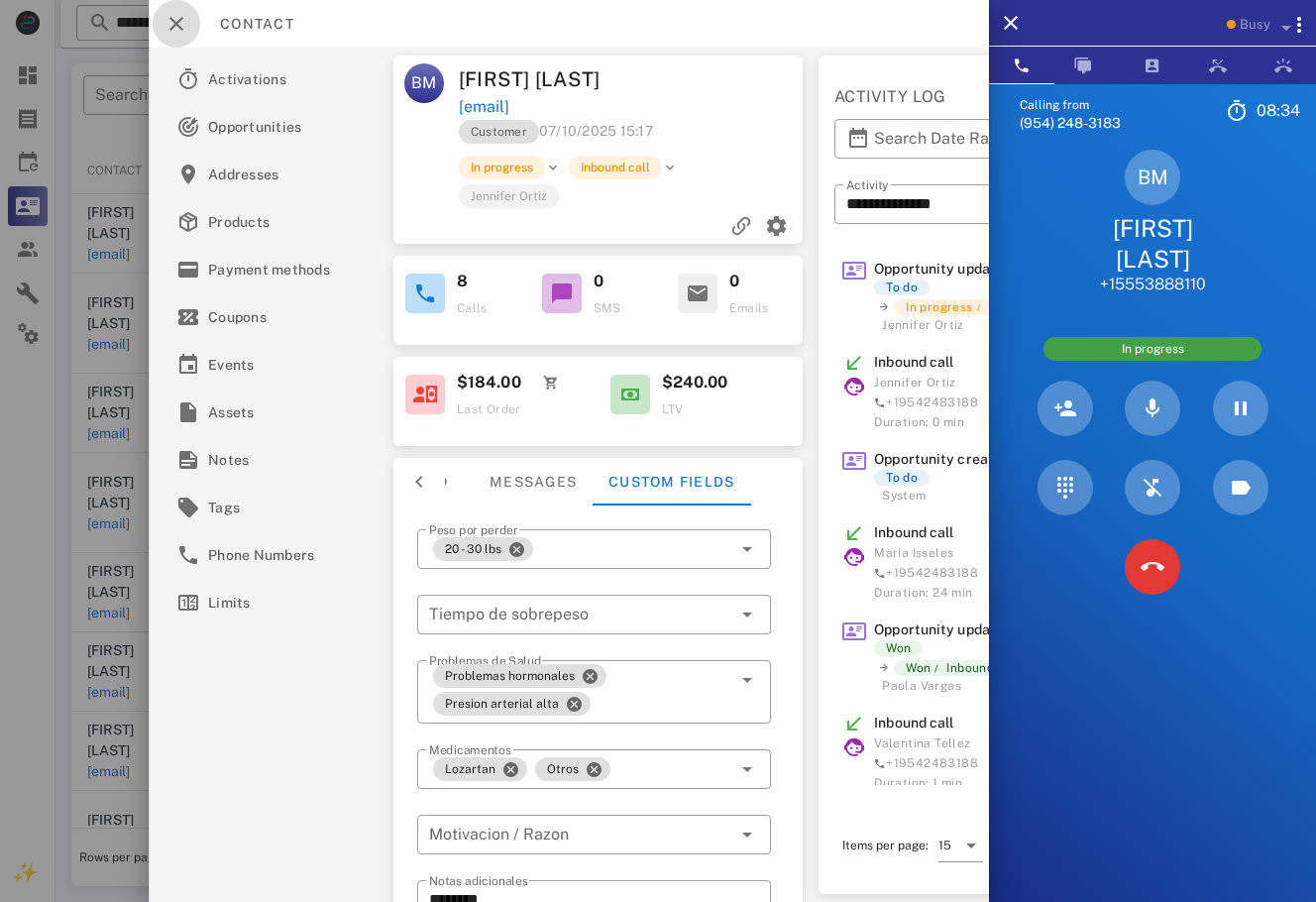 click at bounding box center (176, 24) 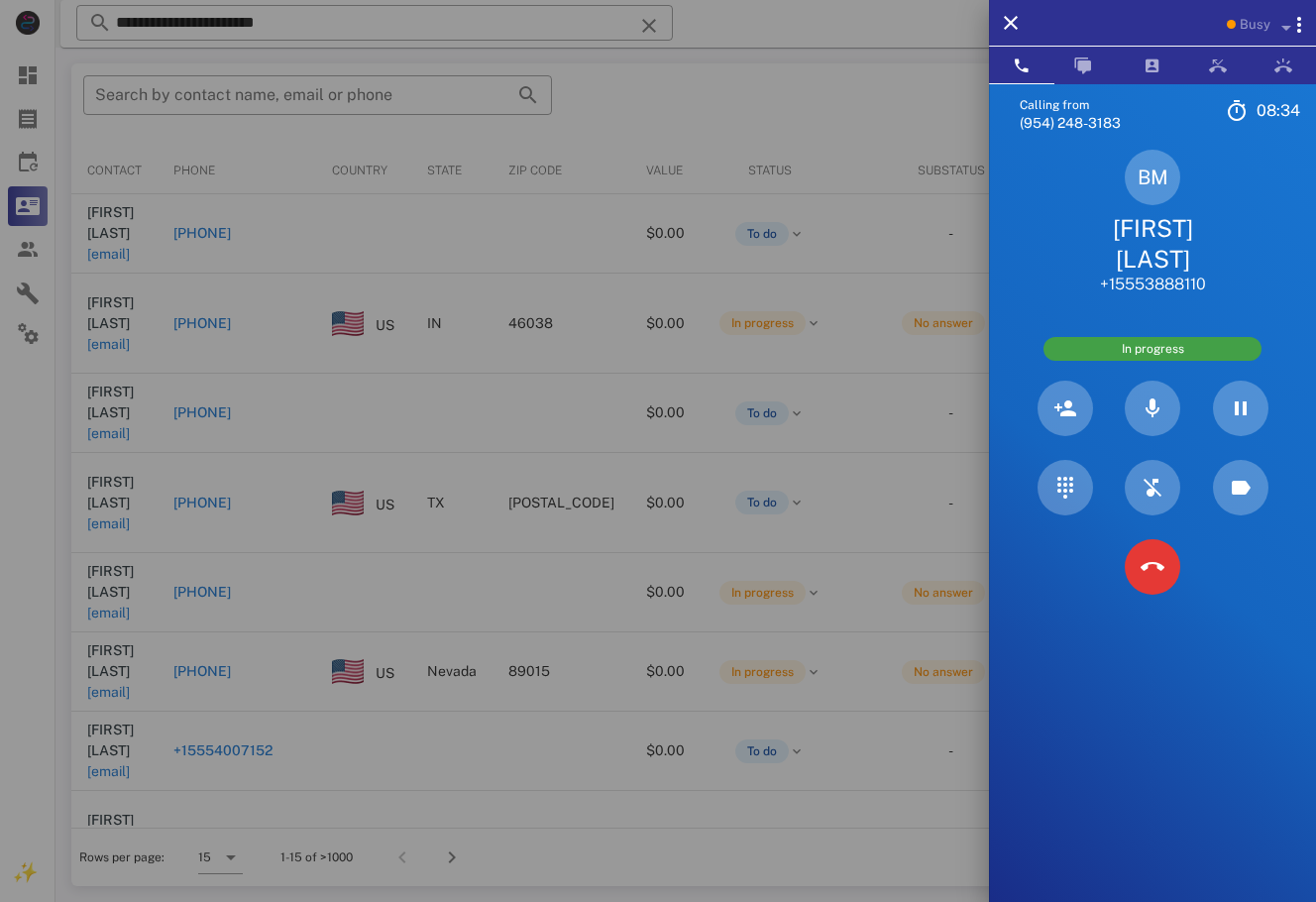 click on "[FIRST] [LAST]" at bounding box center [1152, 244] 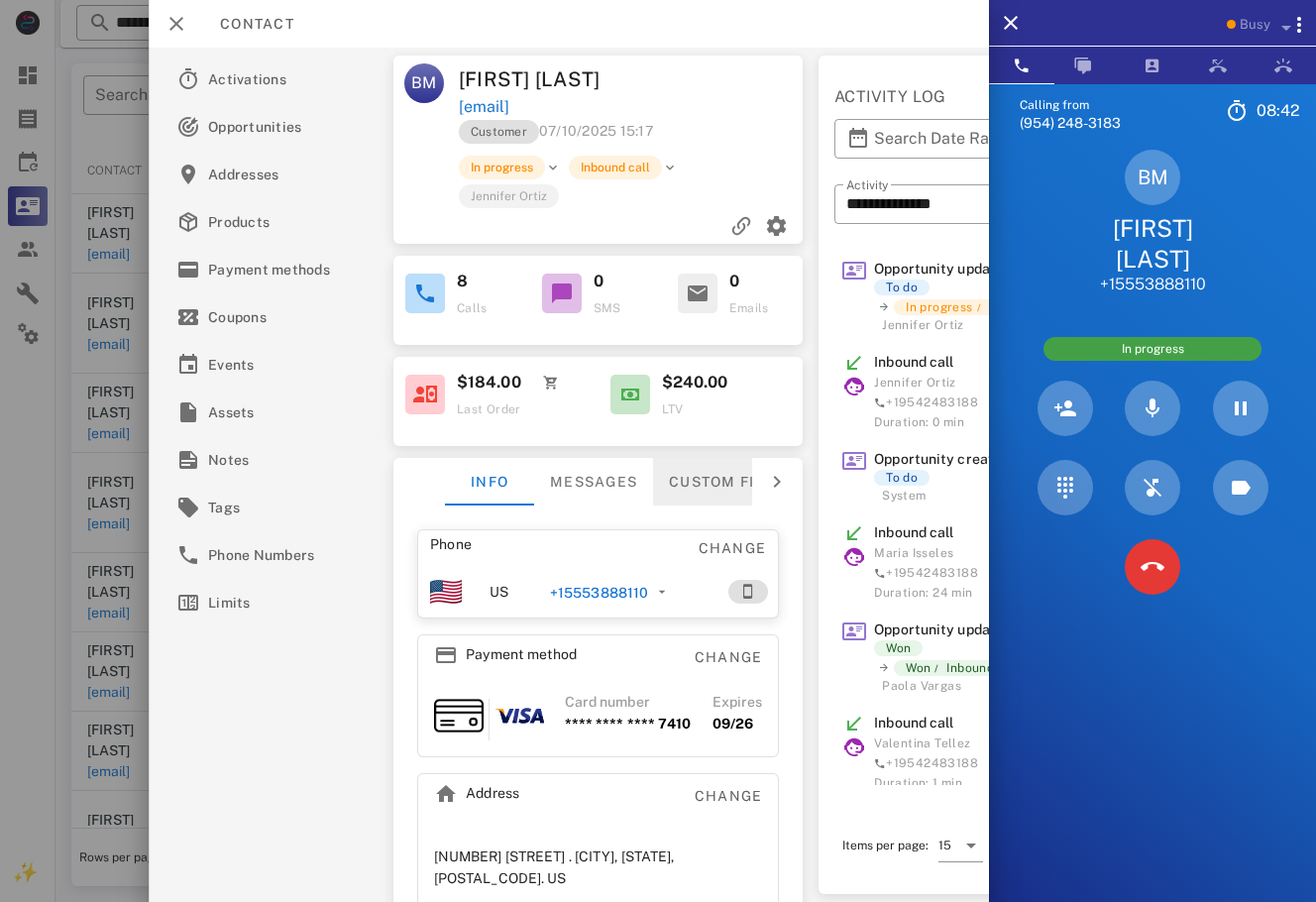 click on "Custom fields" at bounding box center [730, 482] 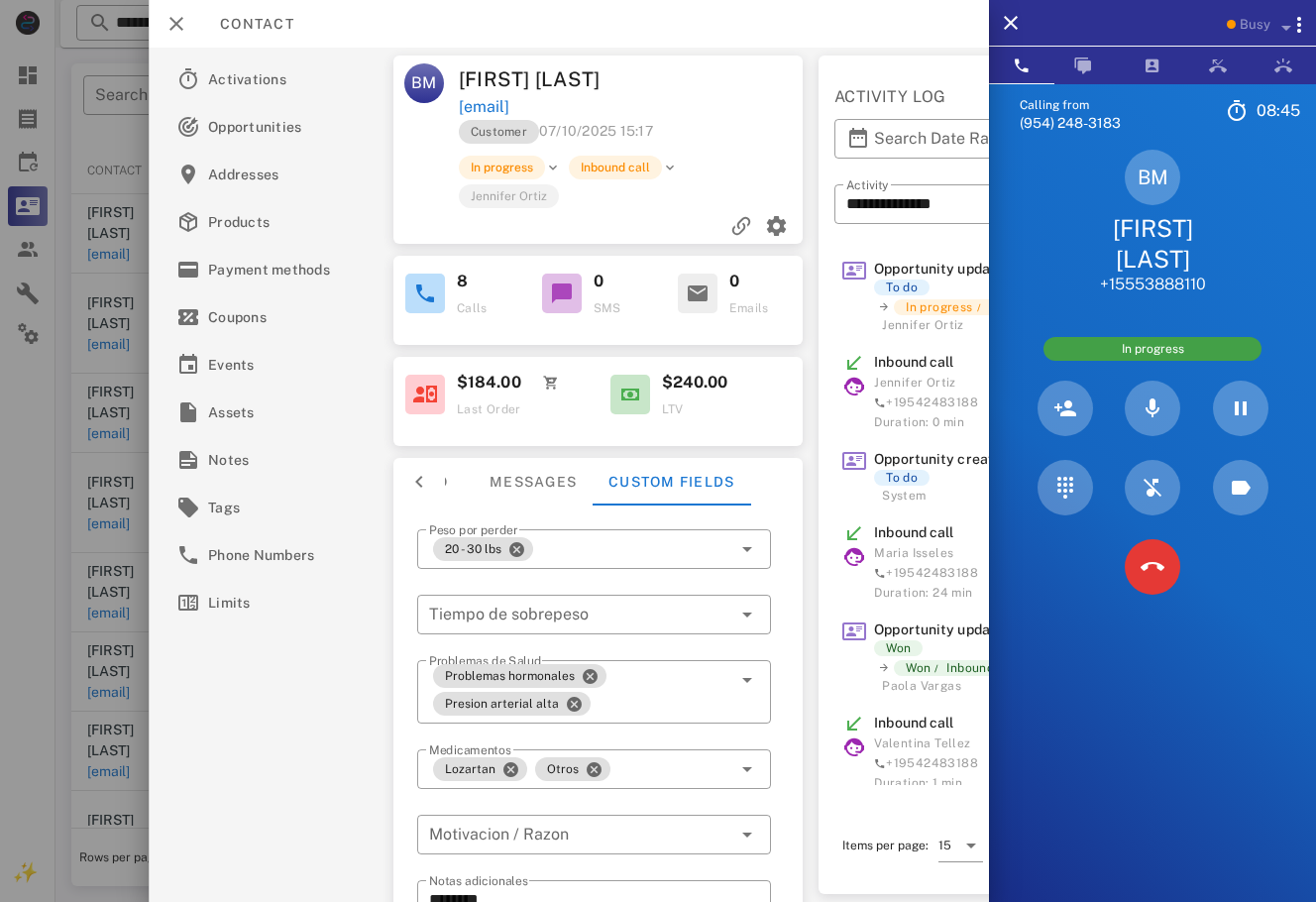 scroll, scrollTop: 182, scrollLeft: 0, axis: vertical 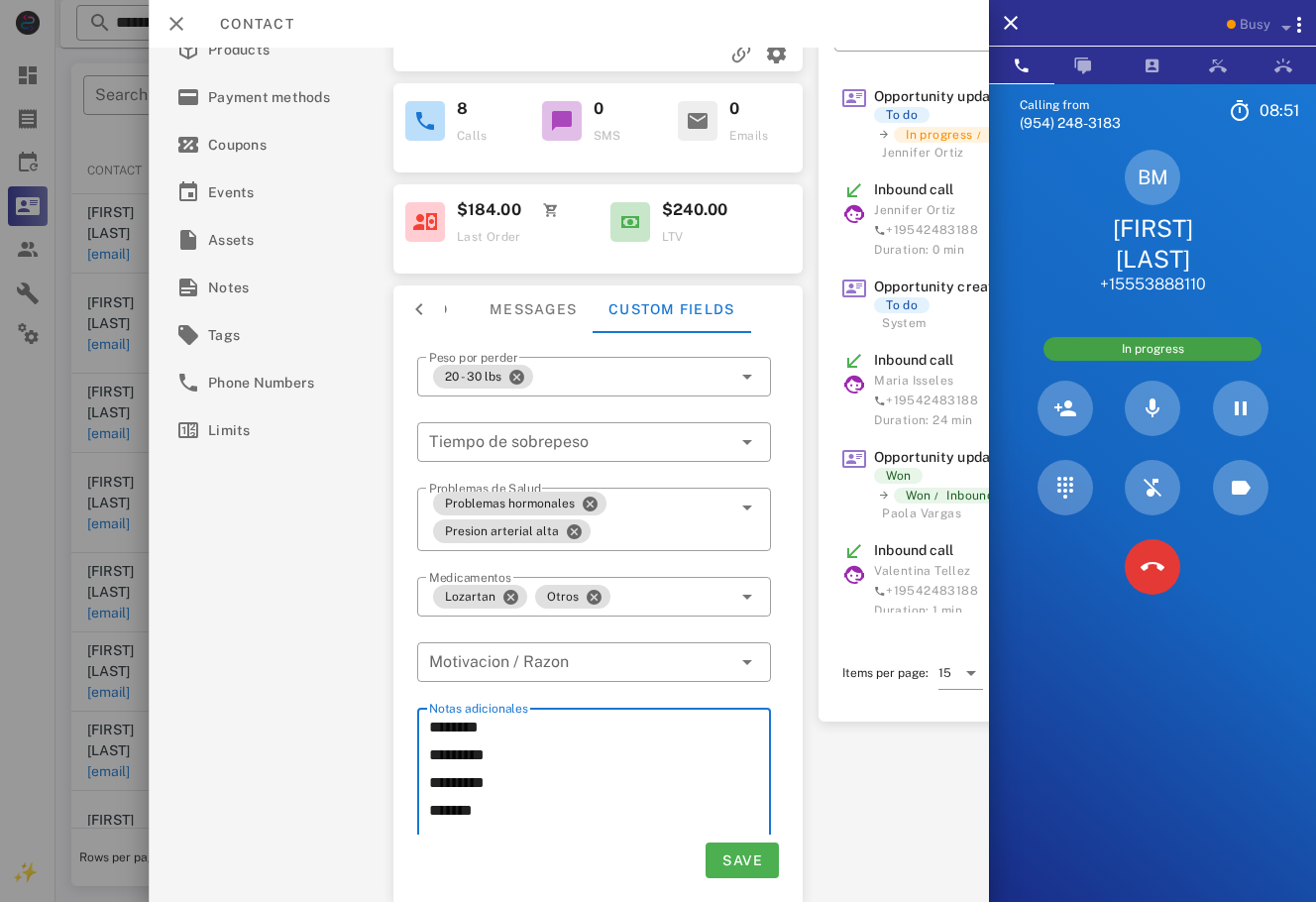 drag, startPoint x: 506, startPoint y: 720, endPoint x: 414, endPoint y: 725, distance: 92.13577 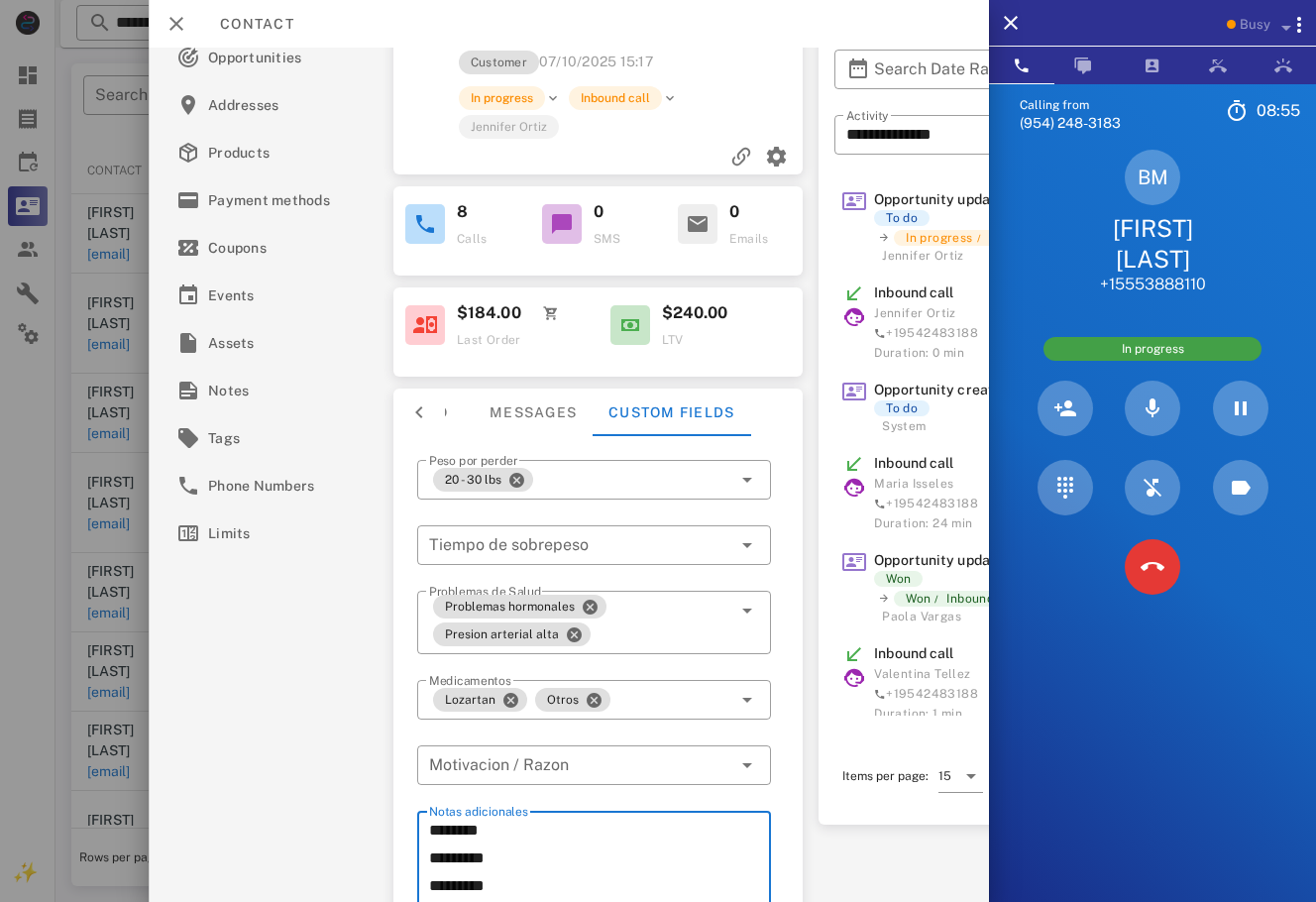 scroll, scrollTop: 0, scrollLeft: 0, axis: both 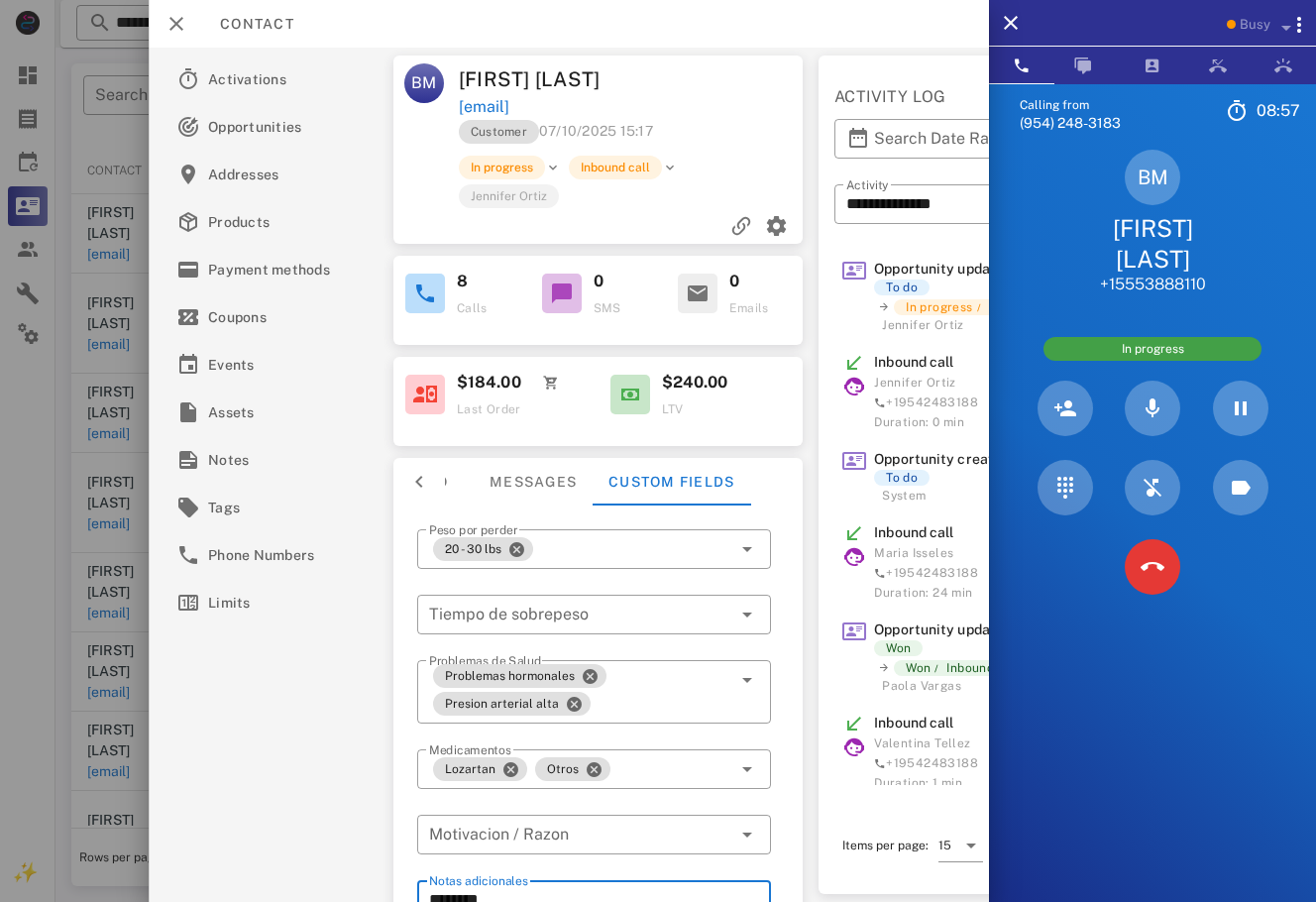 click on "Customer   07/10/2025 15:17" at bounding box center [632, 137] 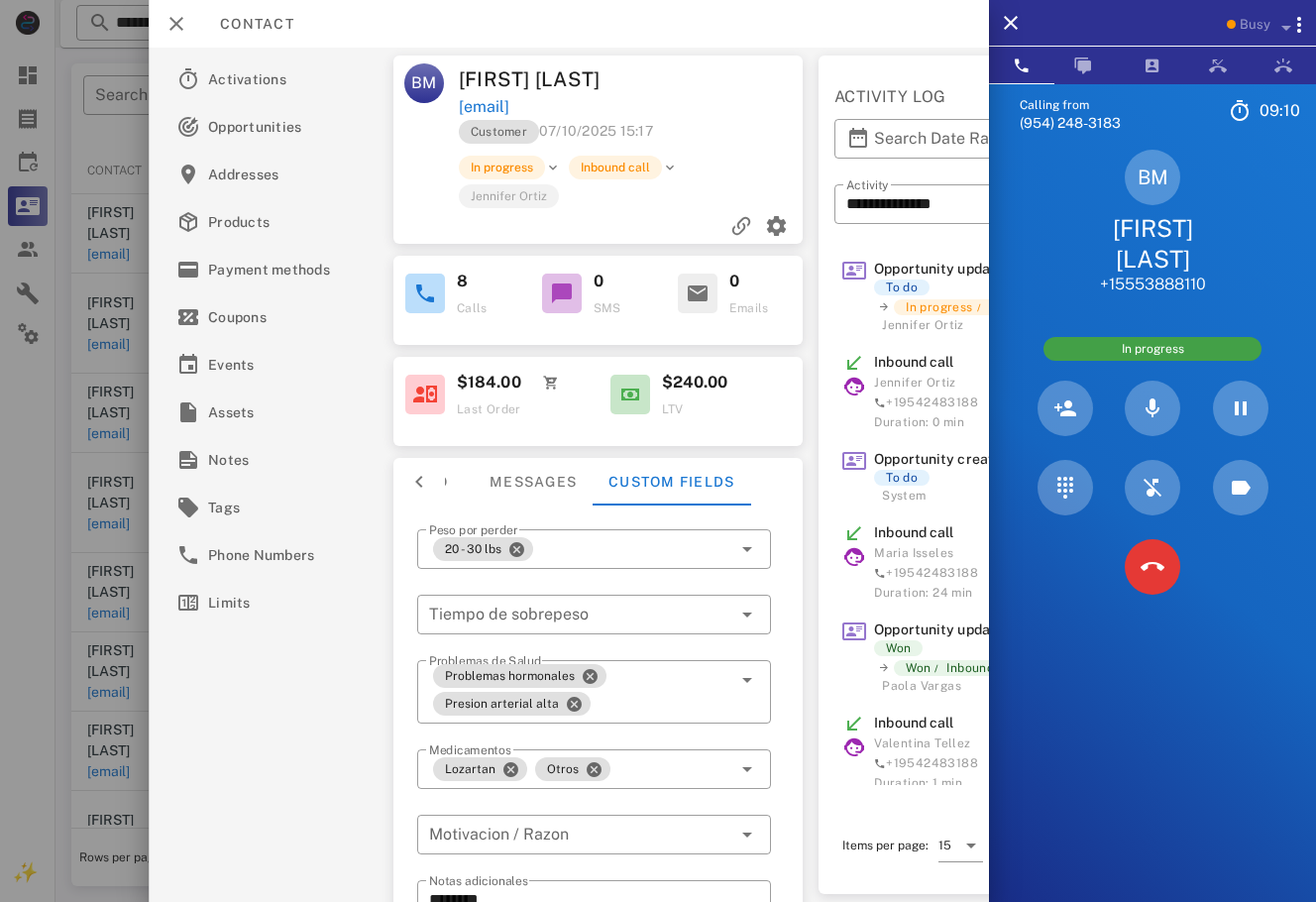 click on "Calling from (954) 248-3183 09: 10  Unknown      ▼     Andorra
+376
Argentina
+54
Aruba
+297
Australia
+61
Belgium (België)
+32
Bolivia
+591
Brazil (Brasil)
+55
Canada
+1
Chile
+56
Colombia
+57
Costa Rica
+506
Dominican Republic (República Dominicana)
+1
Ecuador
+593
El Salvador
+503
France
+33
Germany (Deutschland)
+49
Guadeloupe
+590
Guatemala
+502
Honduras
+504
Iceland (Ísland)
+354
India (भारत)
+91
Israel (‫ישראל‬‎)
+972
Italy (Italia)
+39" at bounding box center (1152, 534) 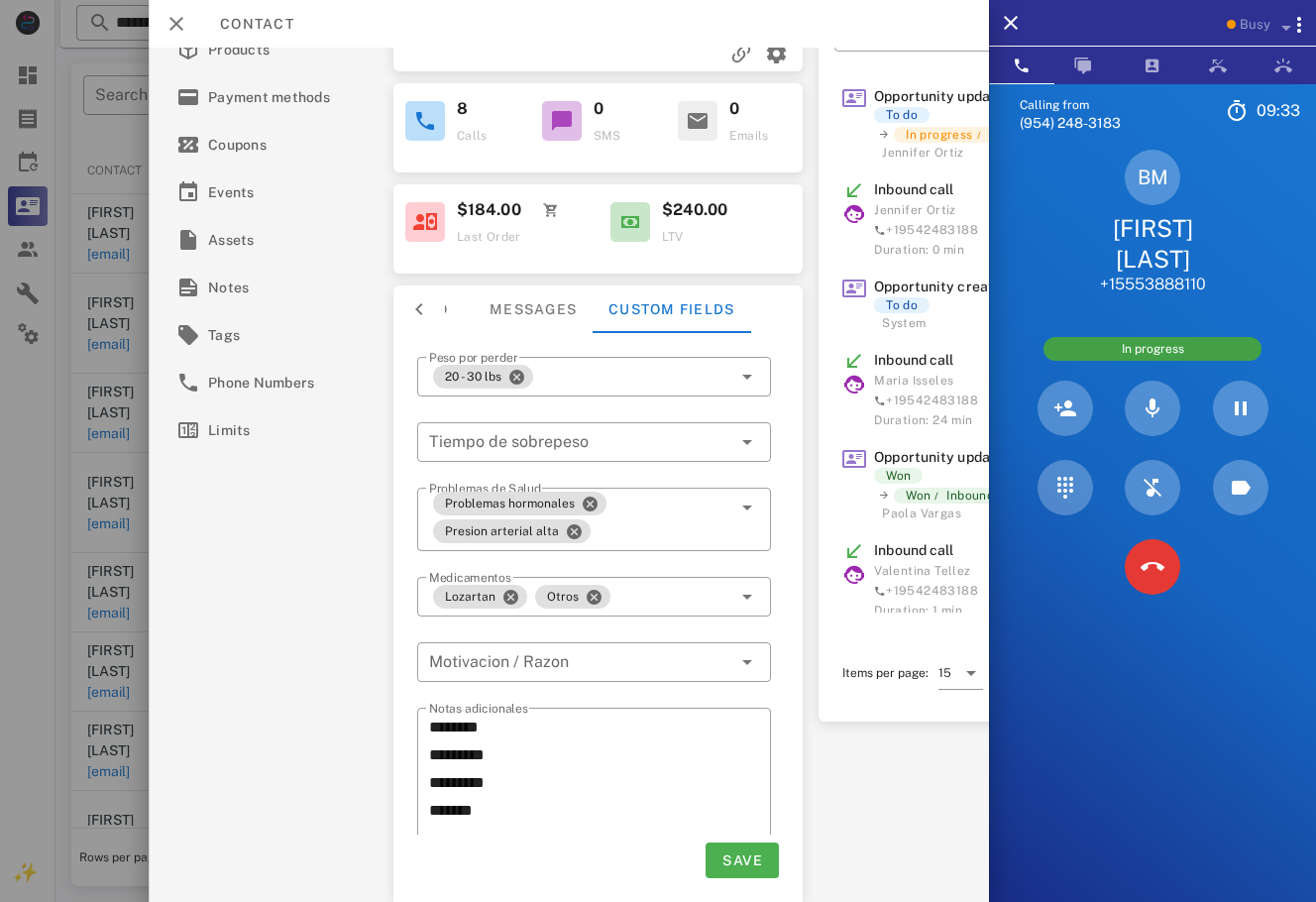 scroll, scrollTop: 0, scrollLeft: 0, axis: both 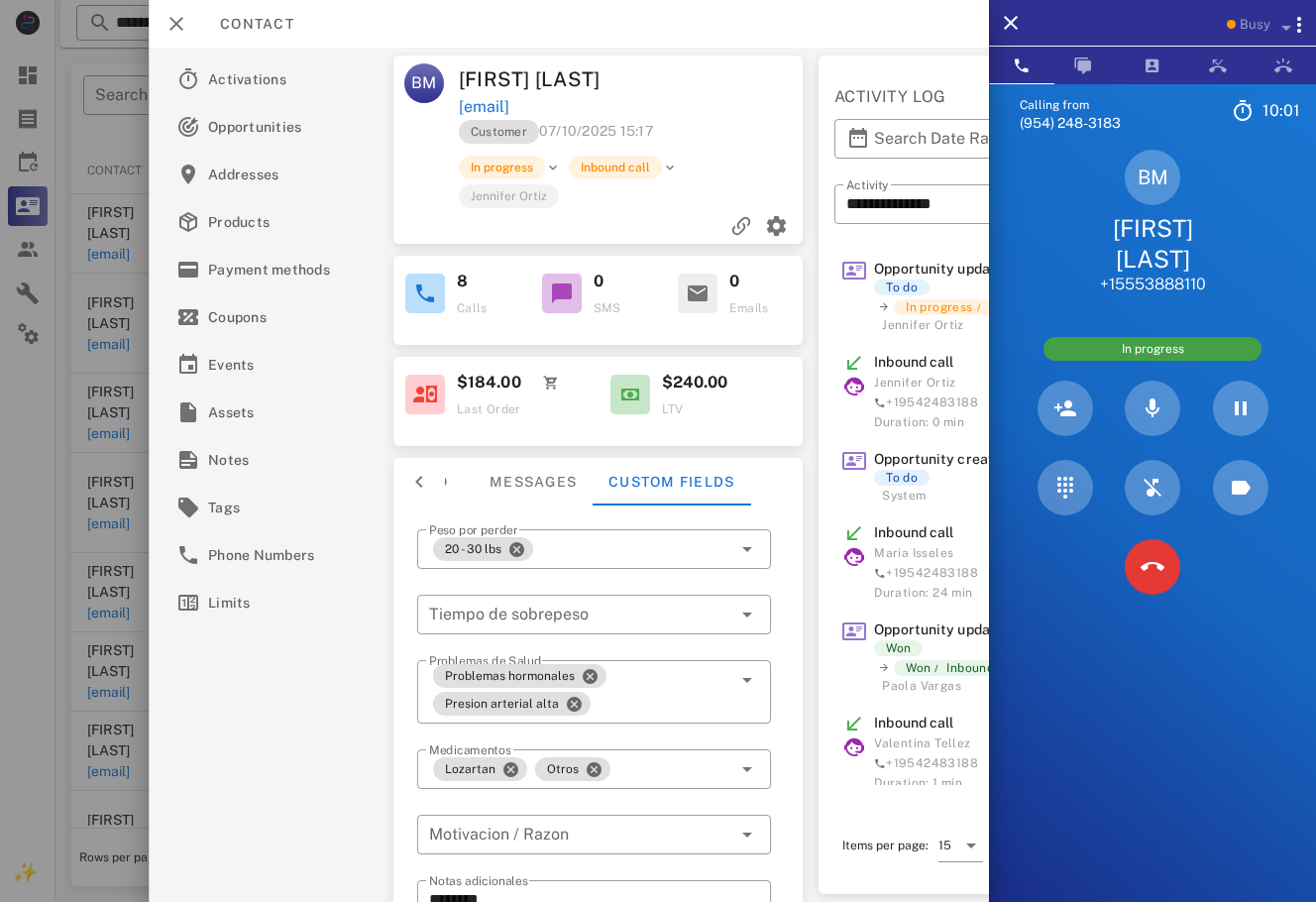 click at bounding box center (719, 79) 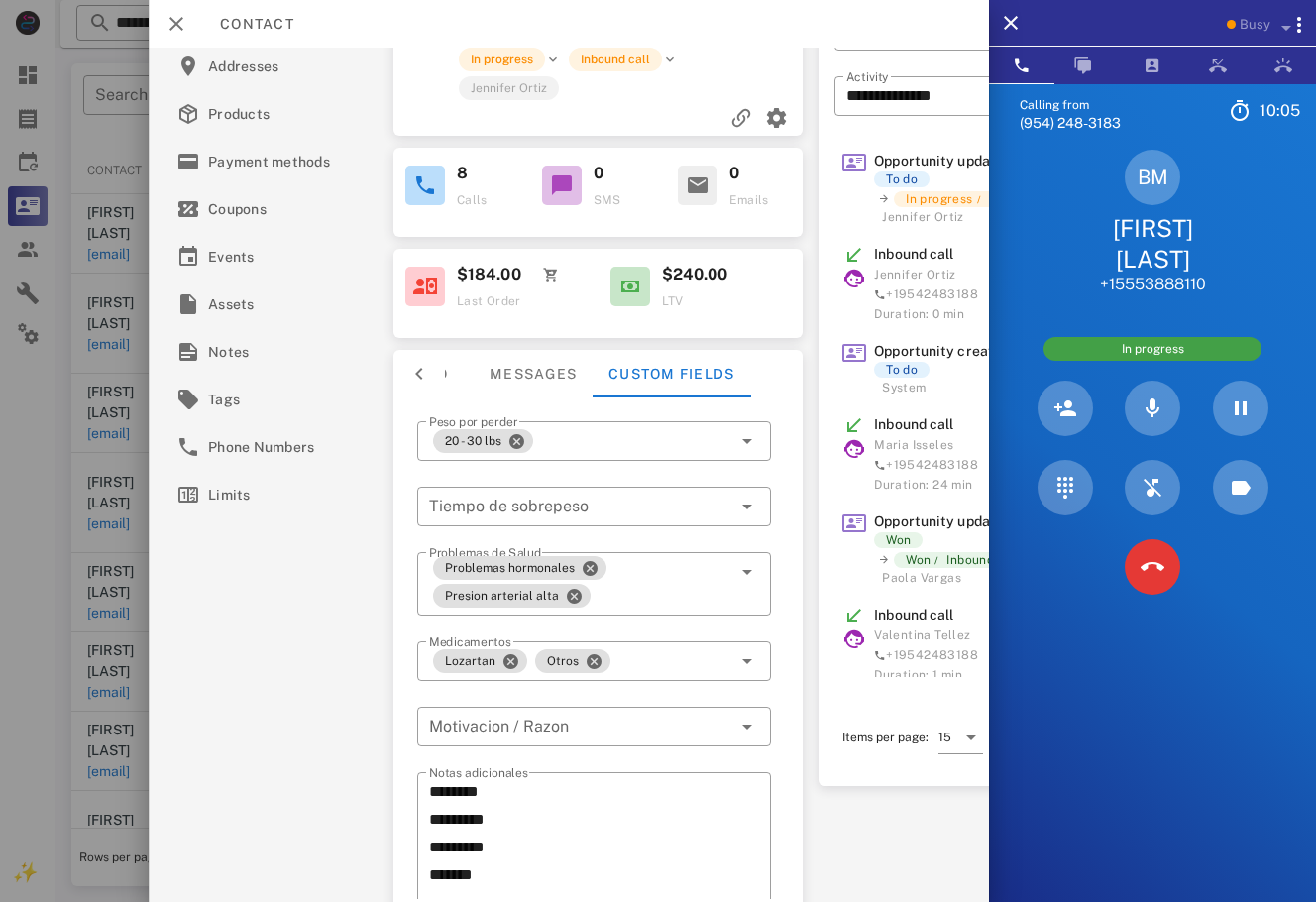 scroll, scrollTop: 182, scrollLeft: 0, axis: vertical 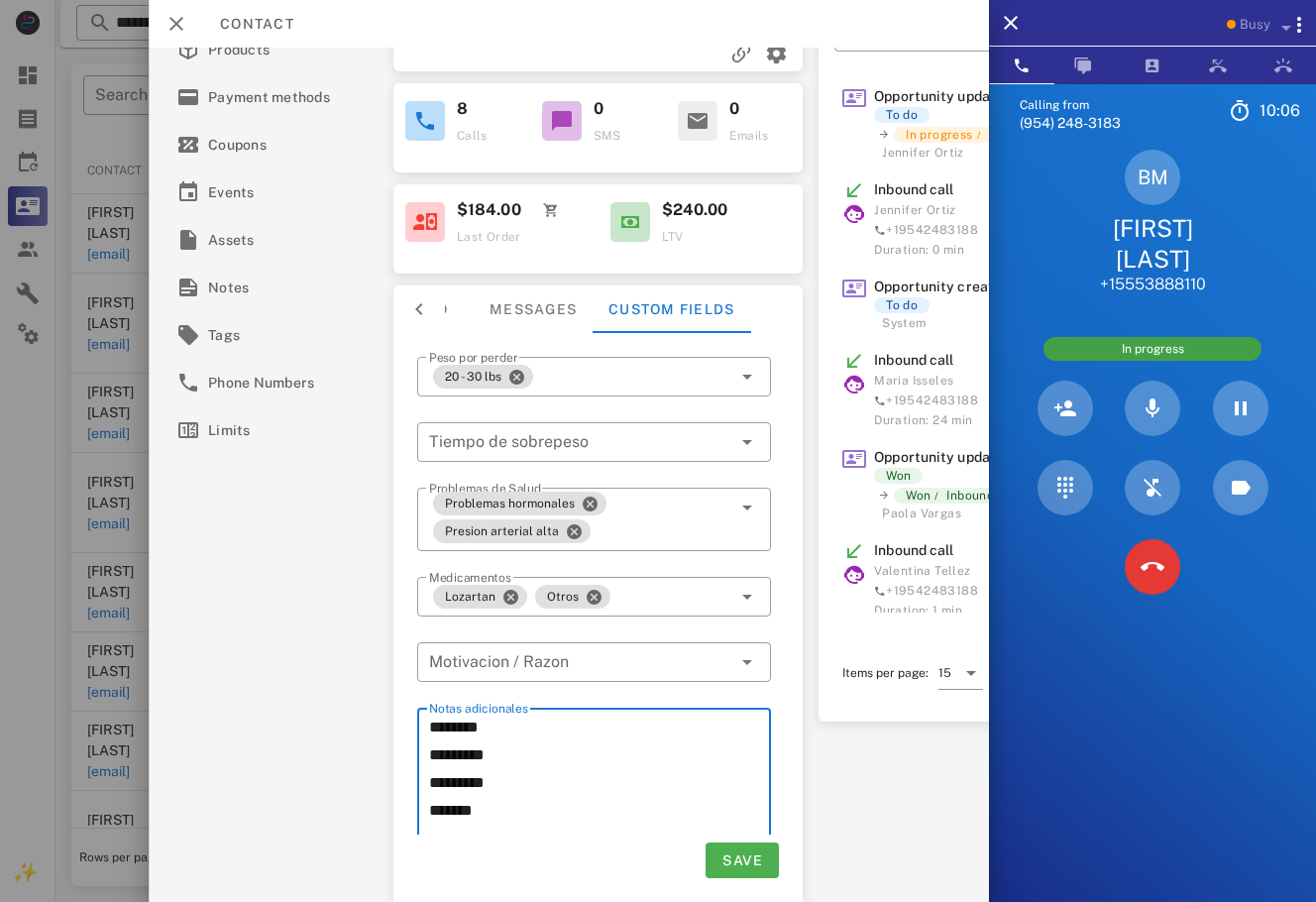 click on "********
*********
*********
*******" at bounding box center (600, 783) 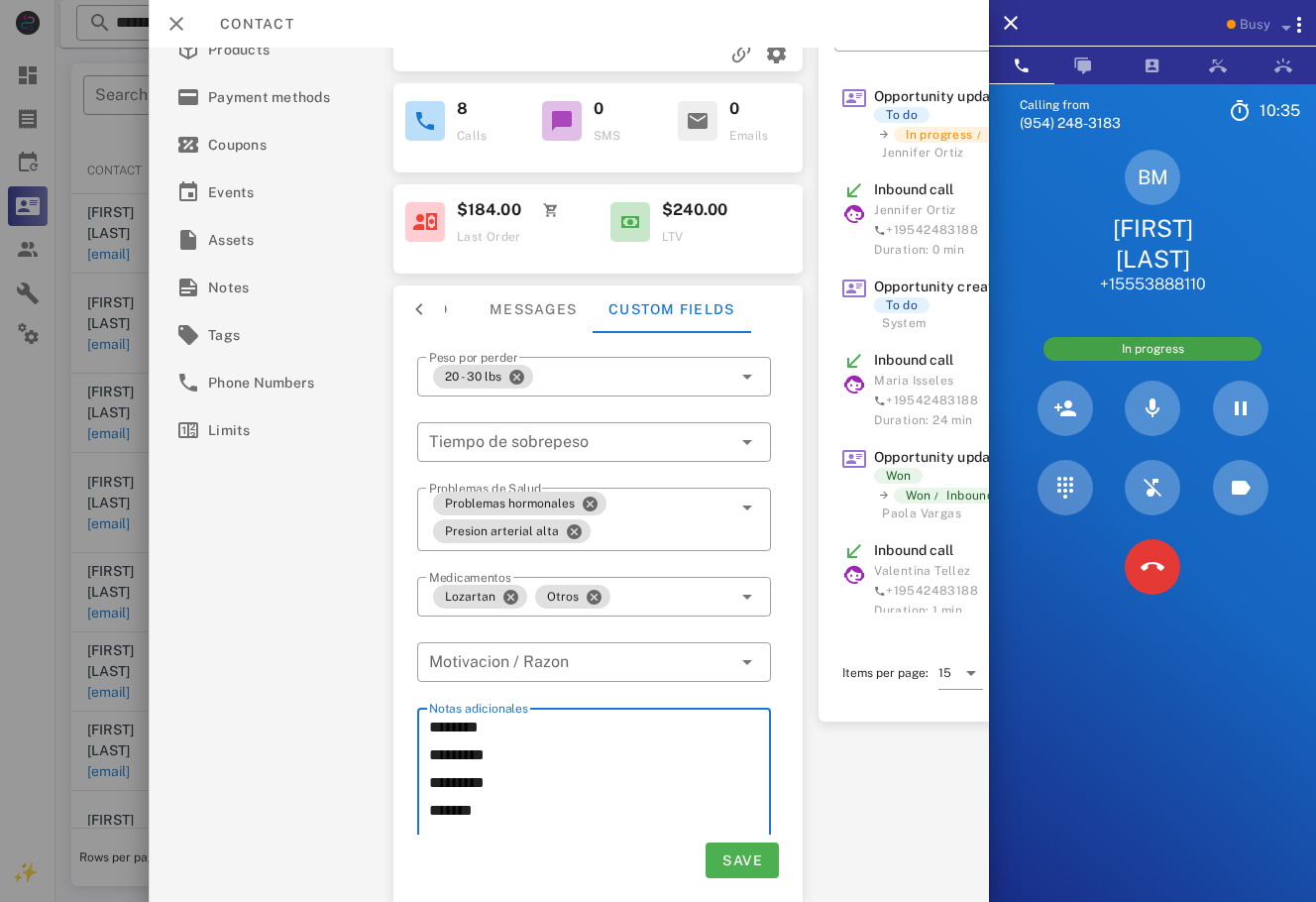 scroll, scrollTop: 0, scrollLeft: 0, axis: both 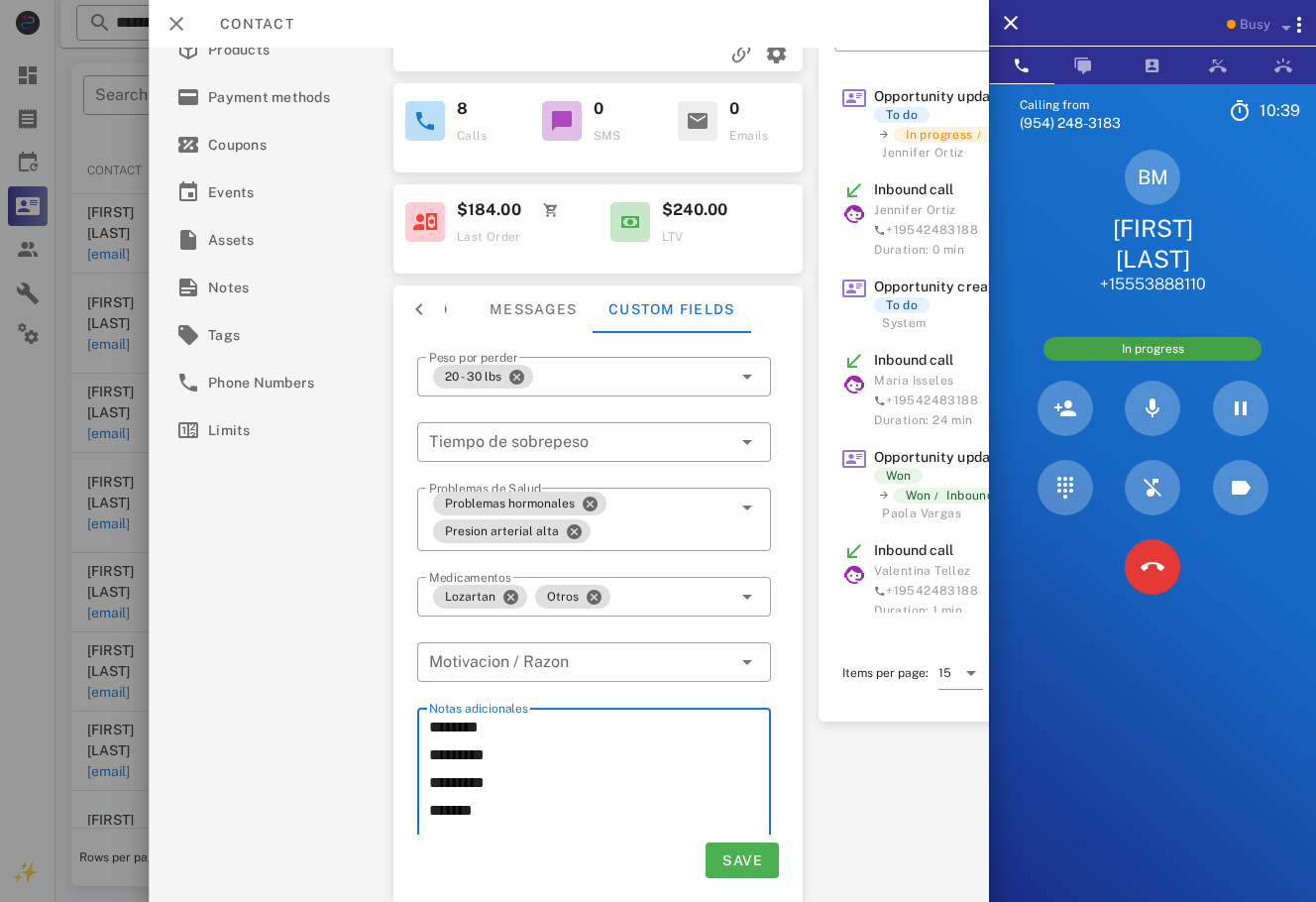 drag, startPoint x: 533, startPoint y: 721, endPoint x: 381, endPoint y: 721, distance: 152 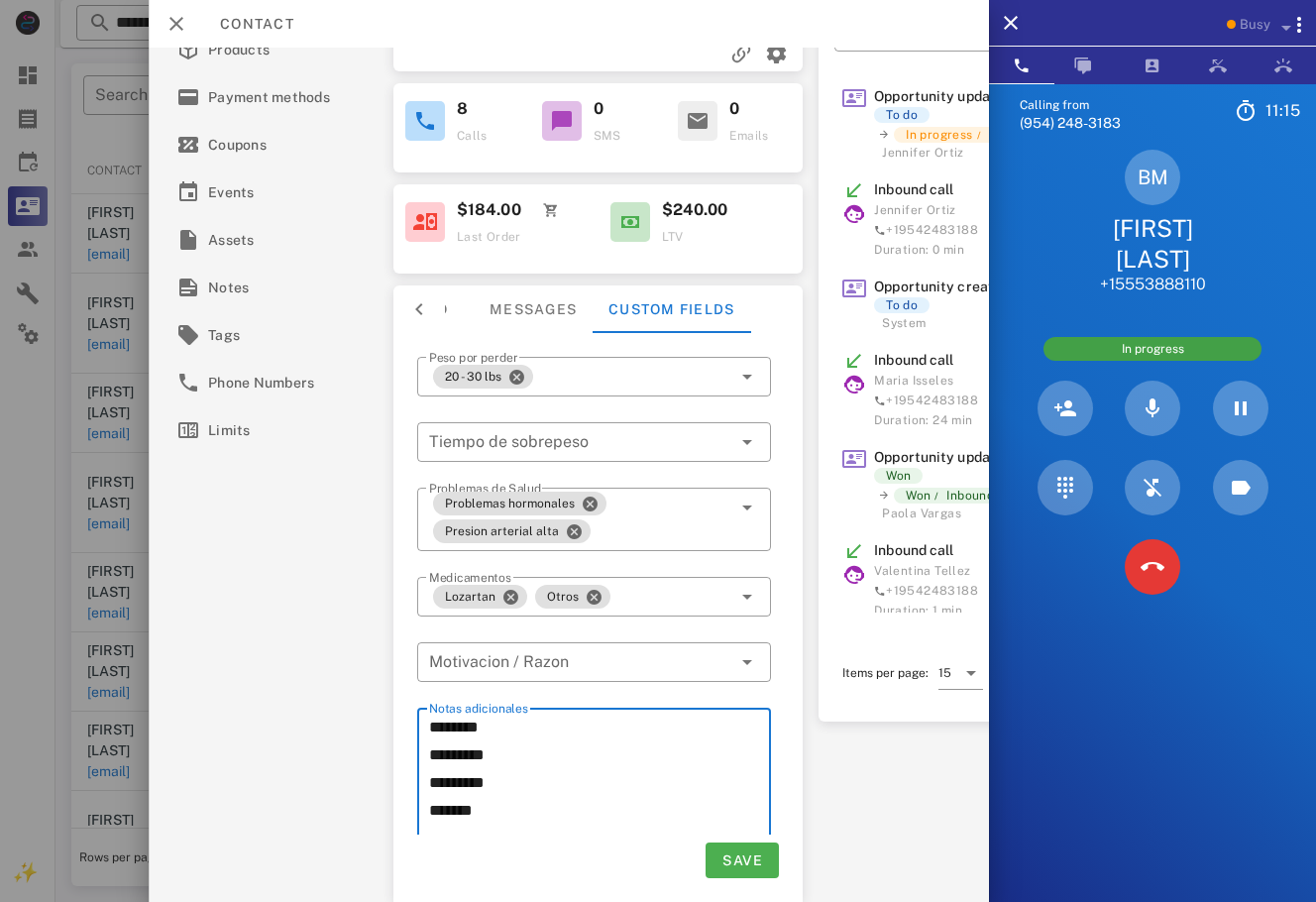 scroll, scrollTop: 0, scrollLeft: 0, axis: both 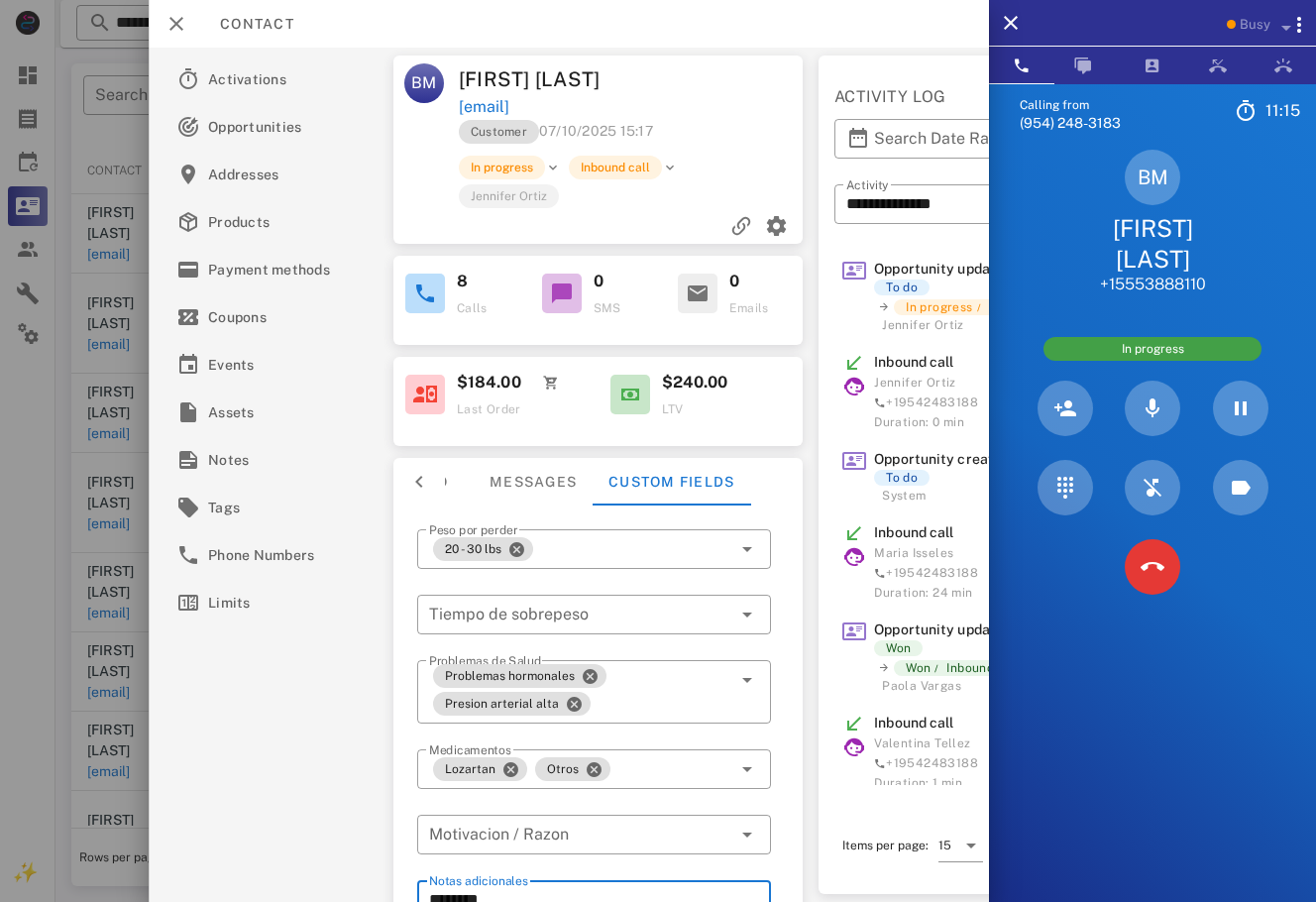click on "BM   BELEN MARIN  +17753888110" at bounding box center [1152, 222] 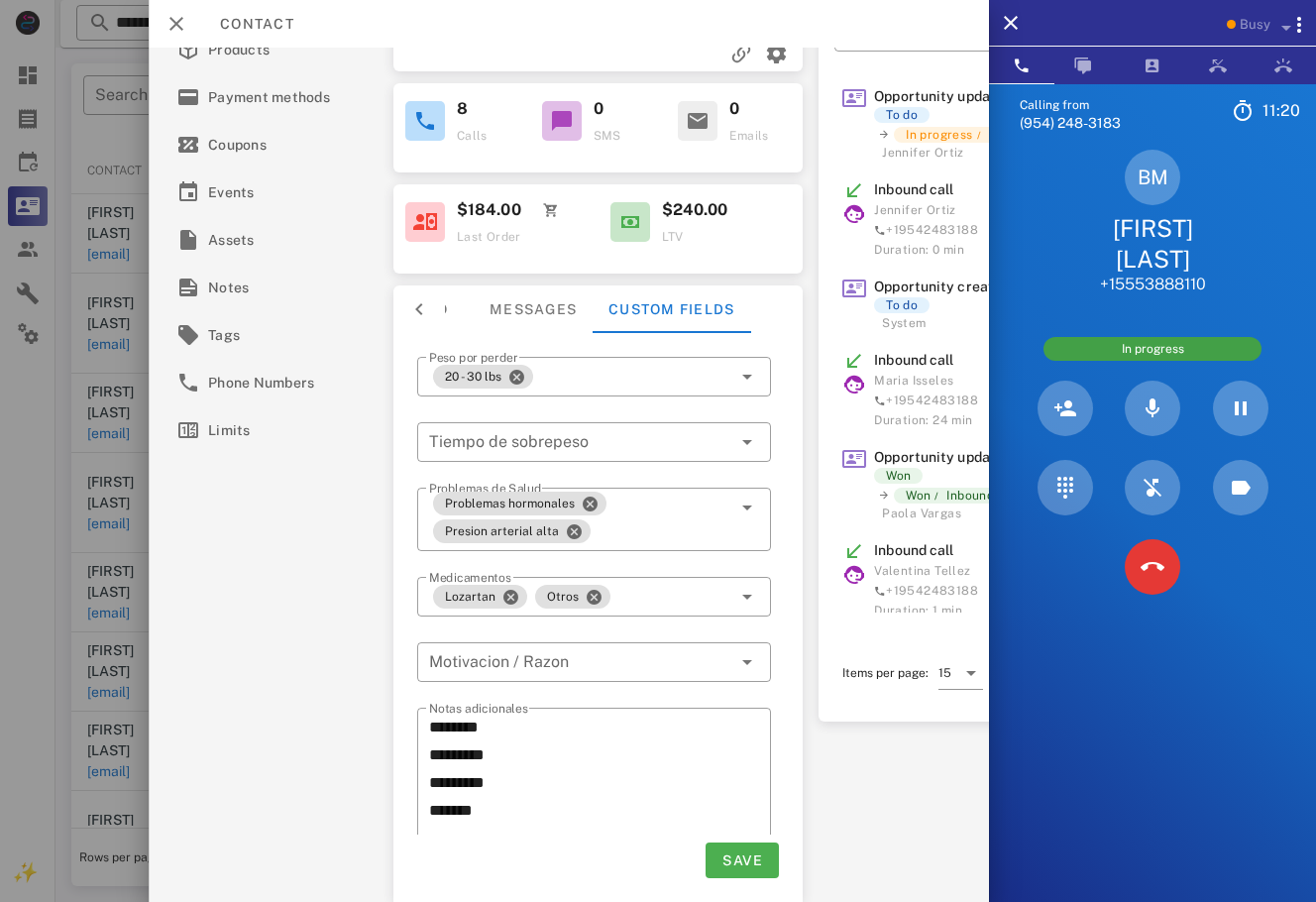 scroll, scrollTop: 0, scrollLeft: 0, axis: both 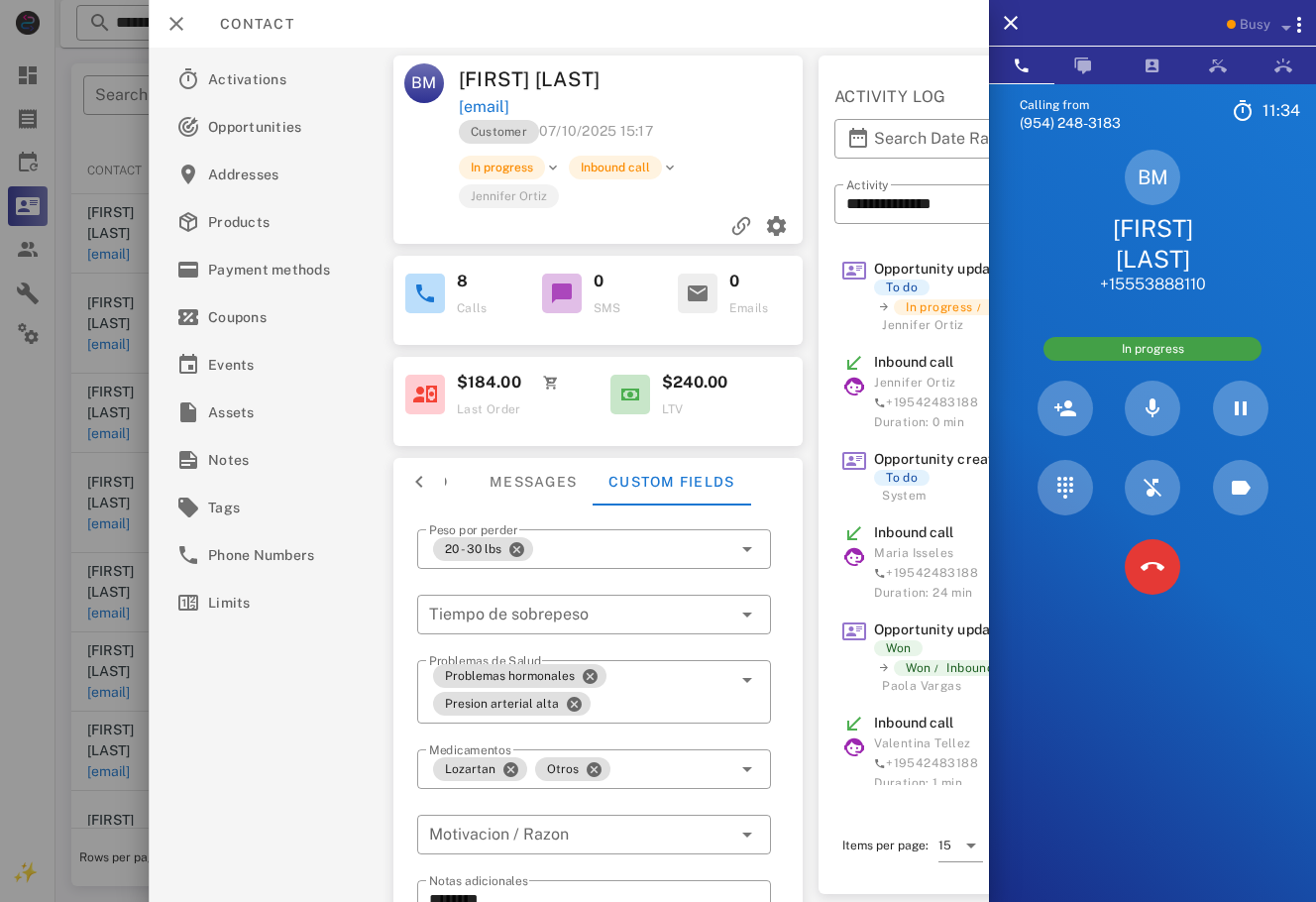 click on "BM   BELEN MARIN  +17753888110" at bounding box center [1152, 222] 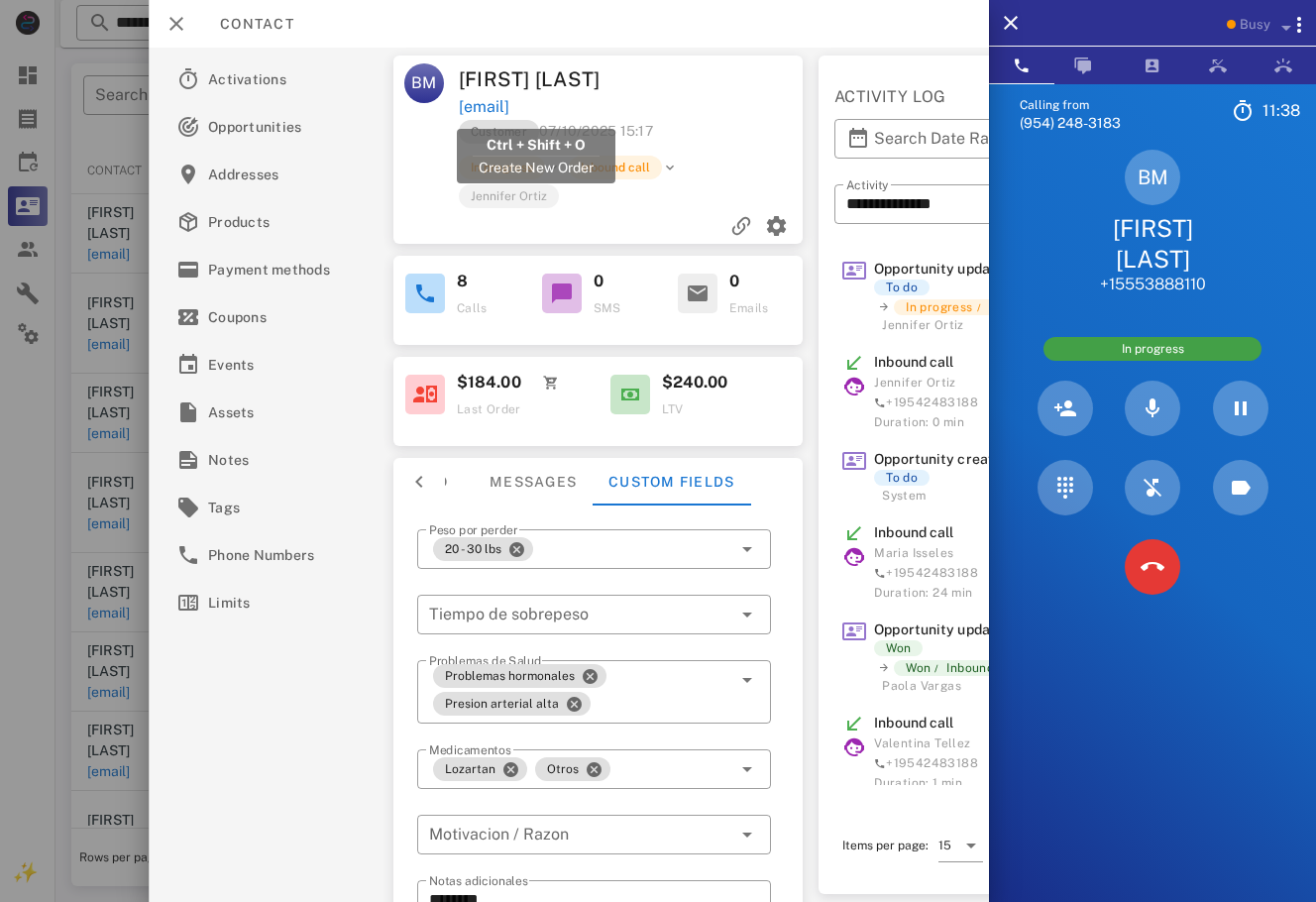 click on "[EMAIL]" at bounding box center (484, 107) 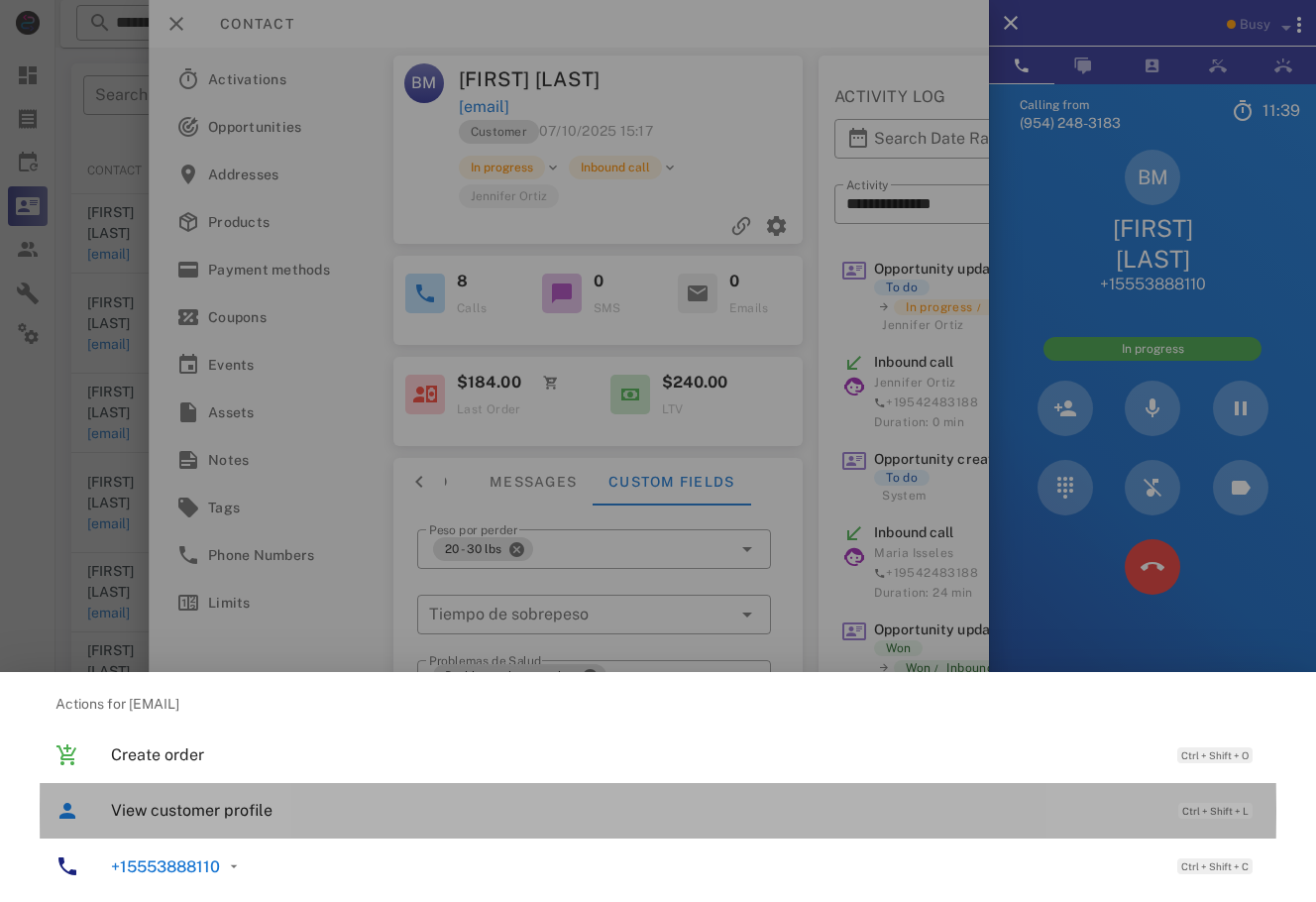 click on "View customer profile Ctrl + Shift + L" at bounding box center [686, 810] 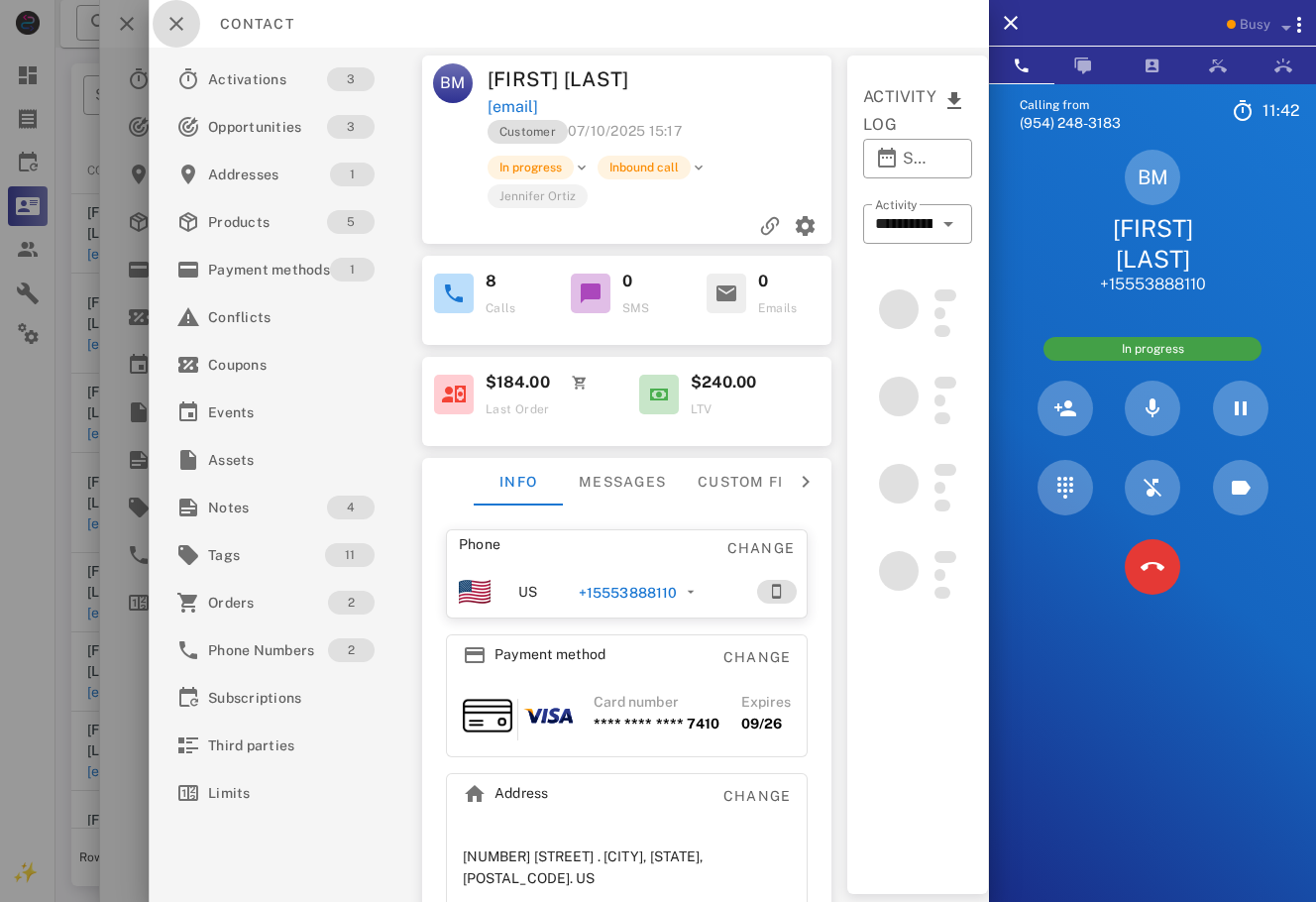 click at bounding box center [176, 24] 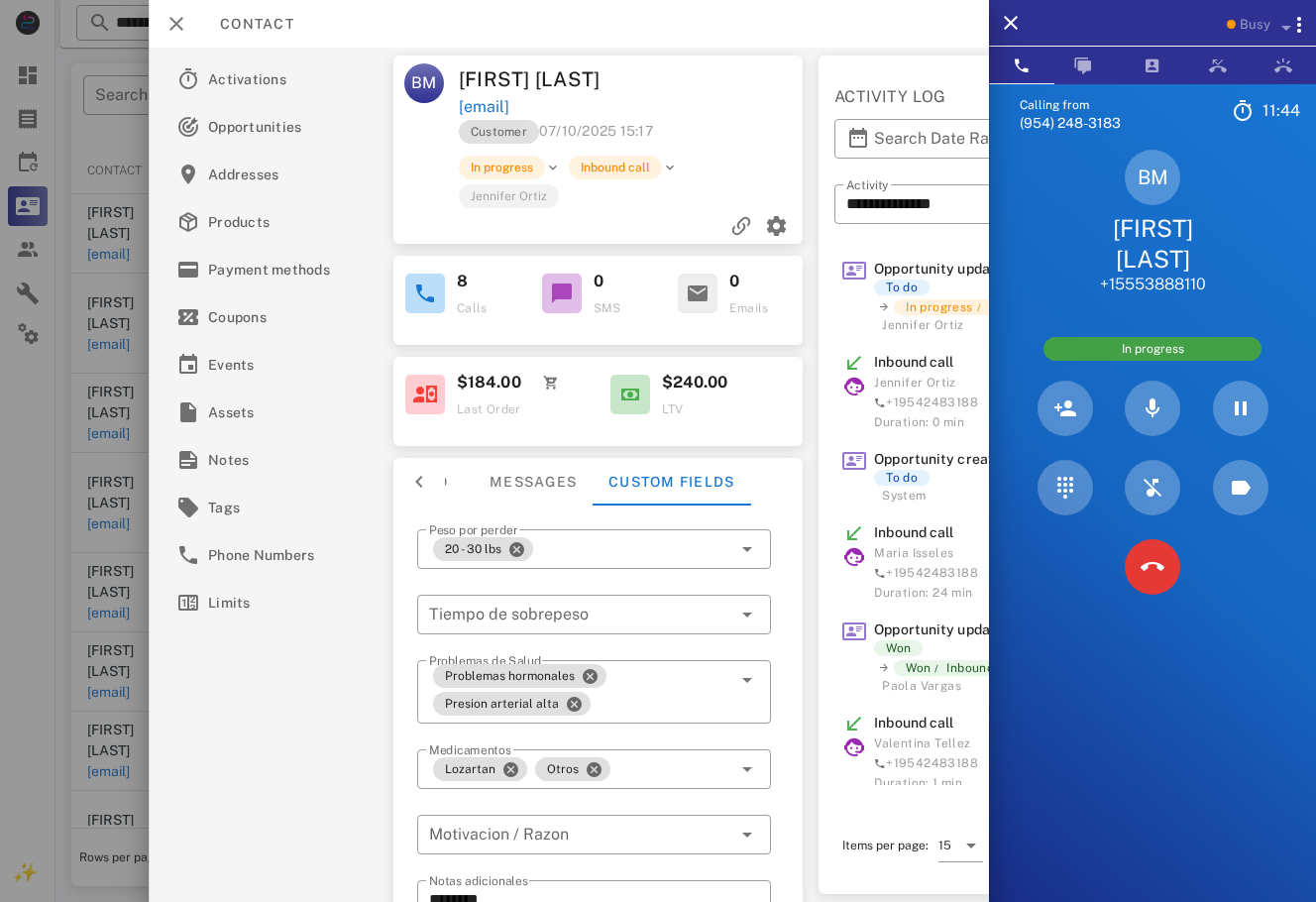 click on "[EMAIL]" at bounding box center (632, 107) 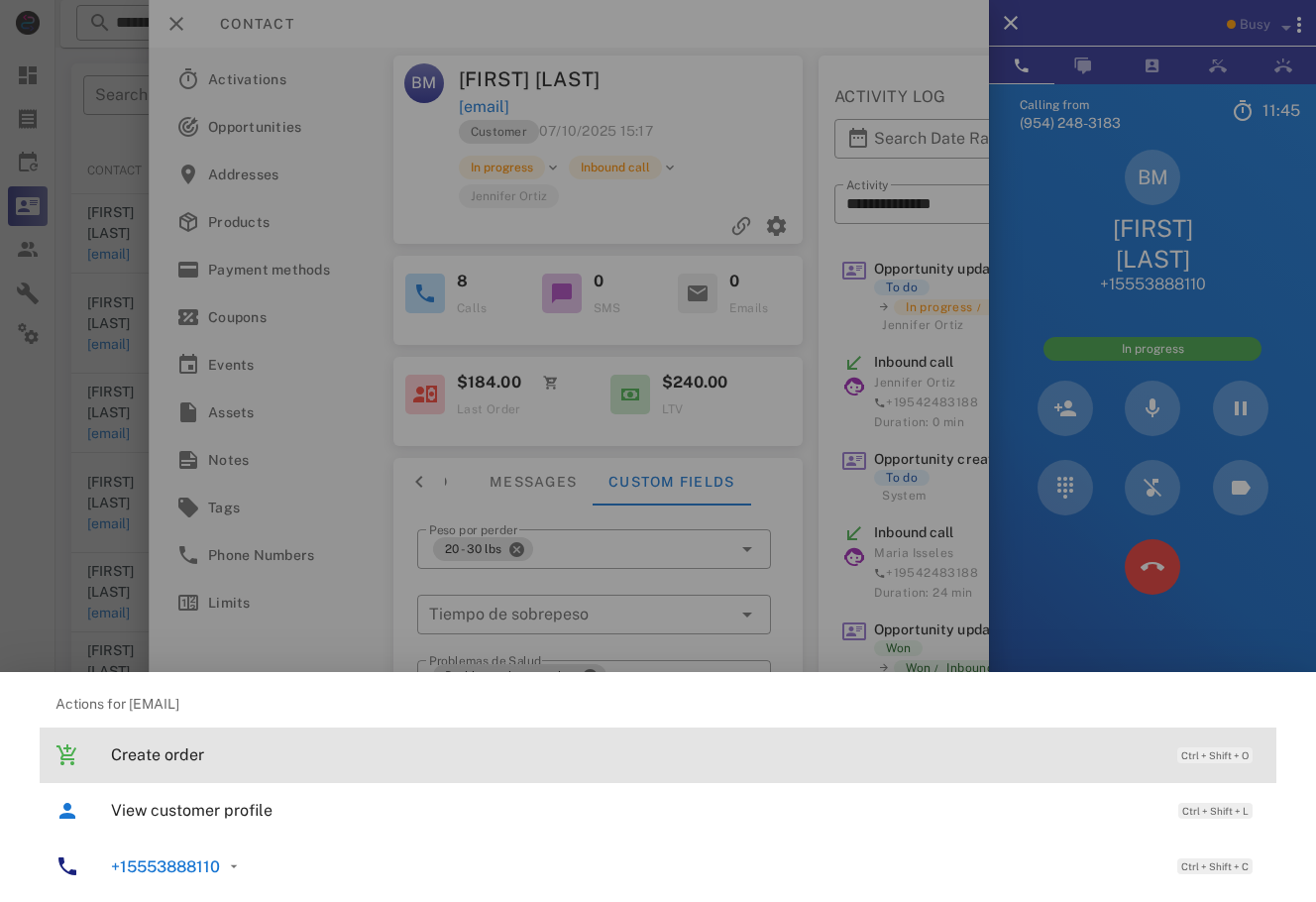 click on "Create order" at bounding box center [634, 754] 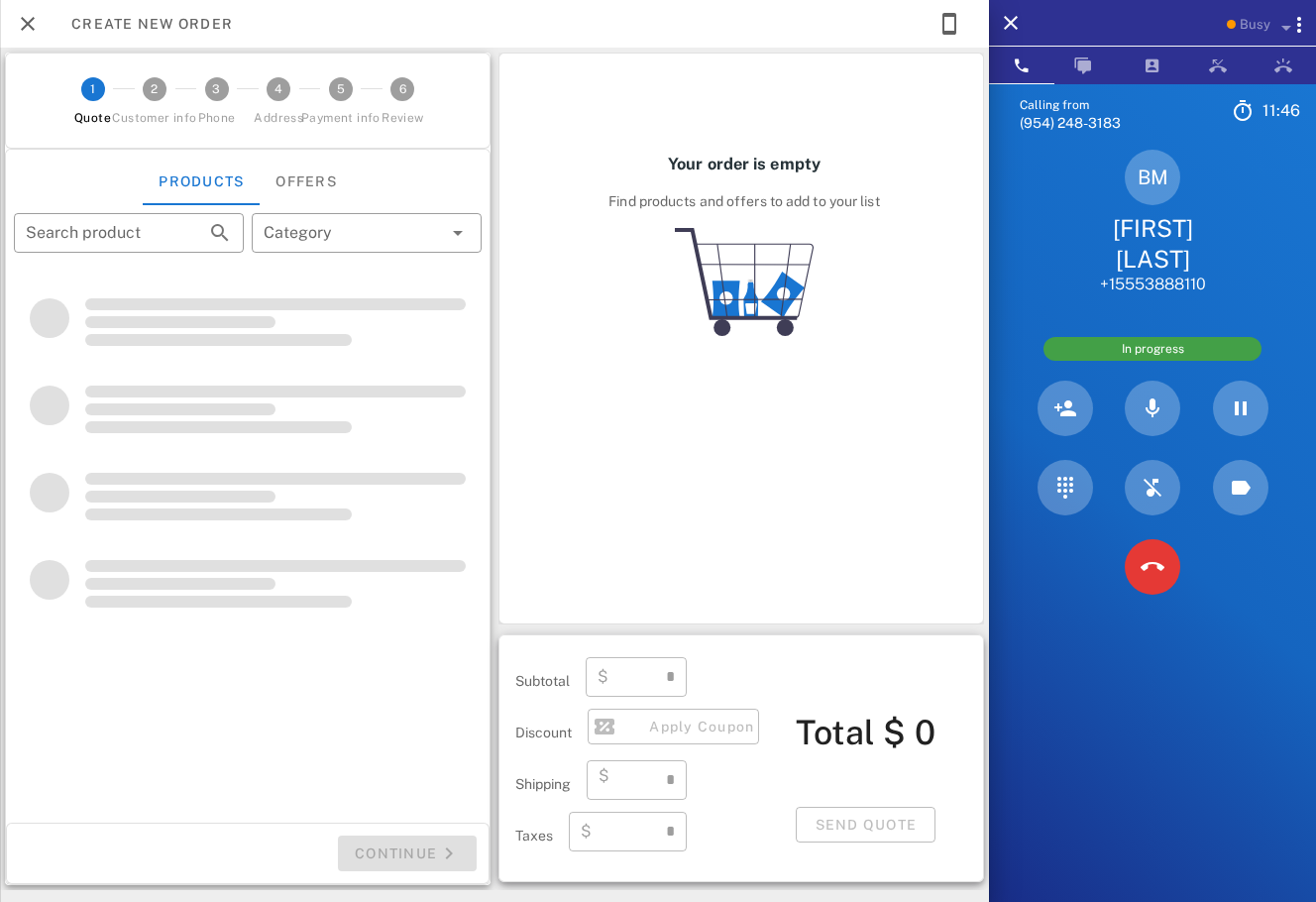 type on "**********" 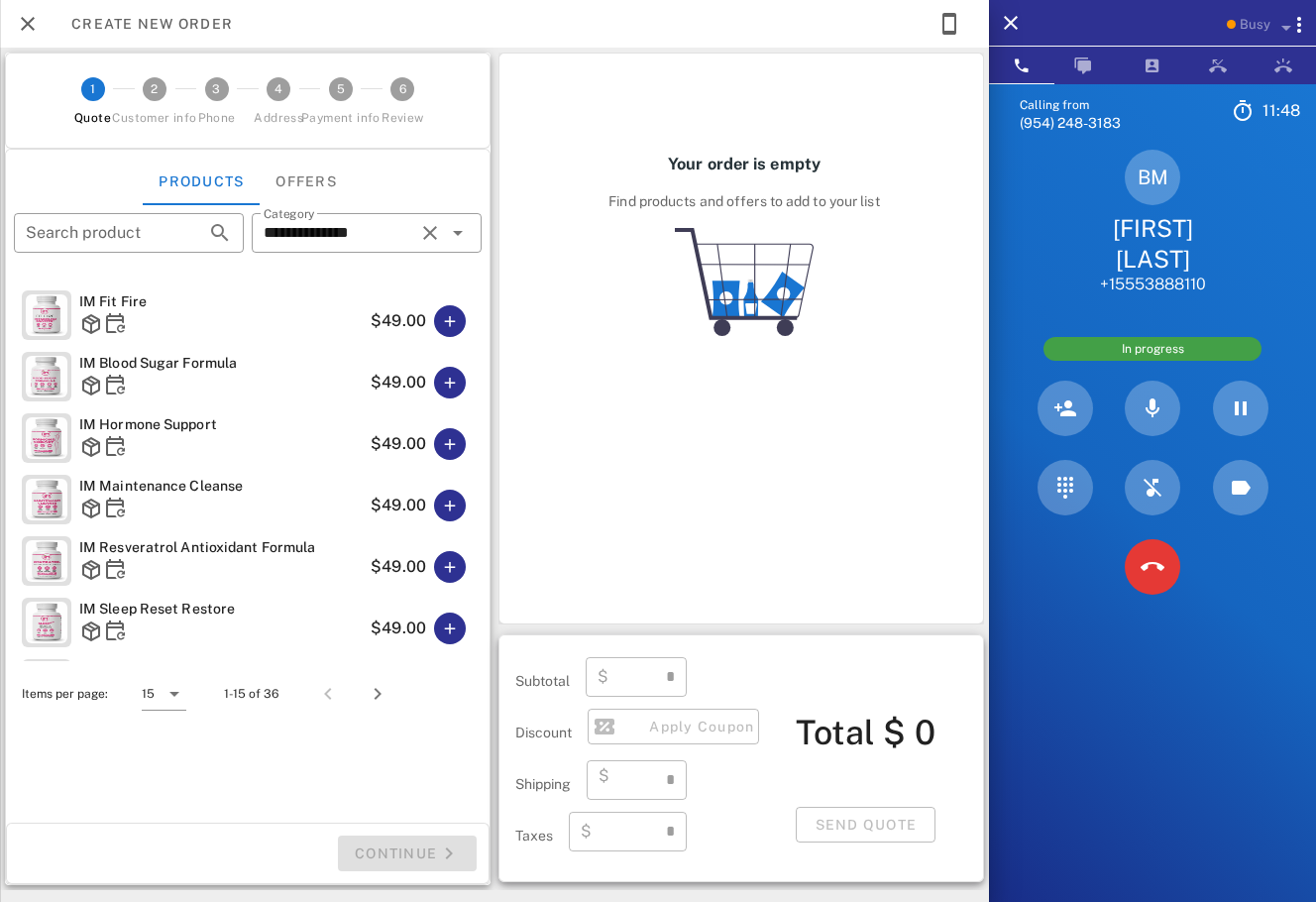 type on "****" 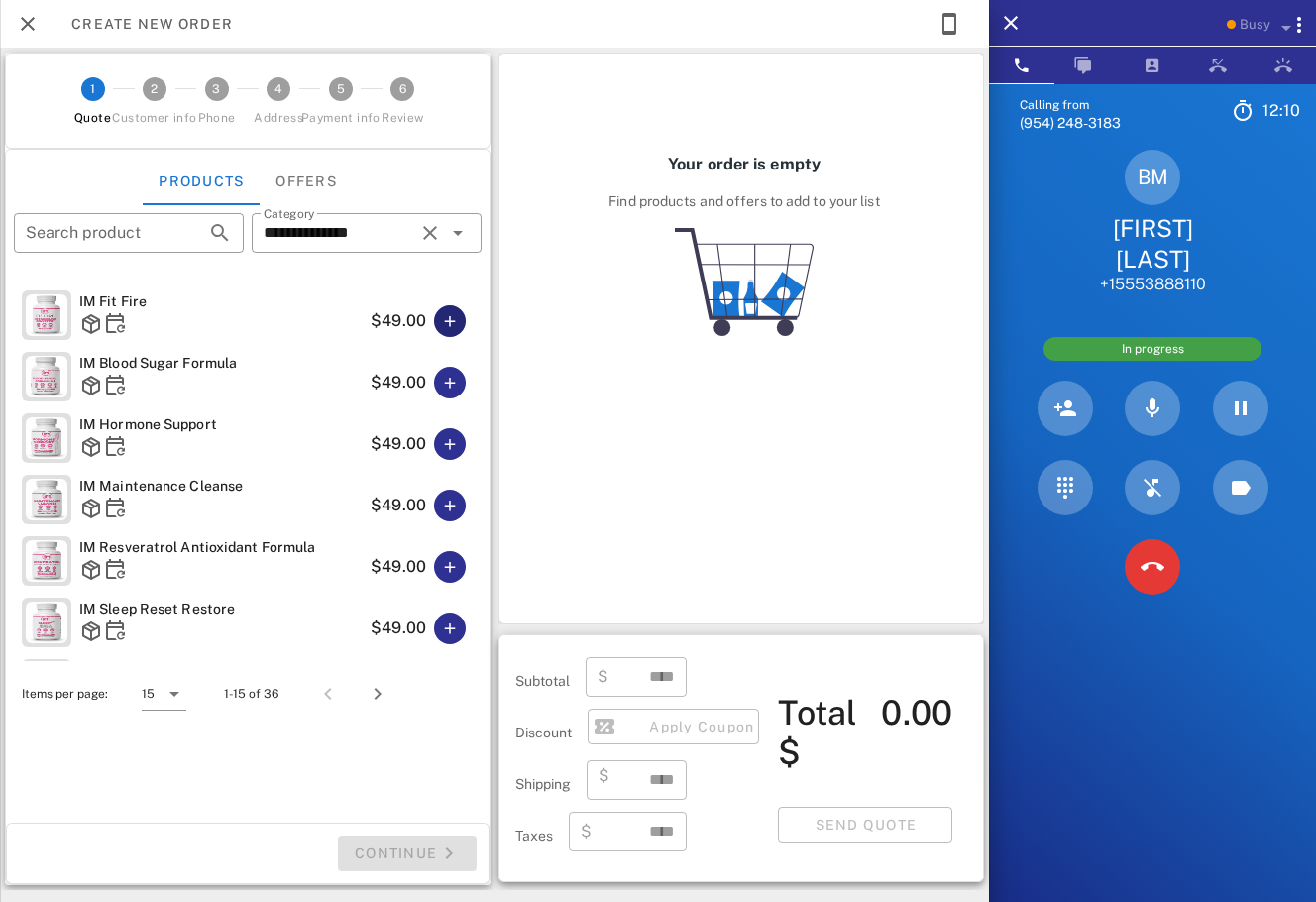 click at bounding box center (450, 321) 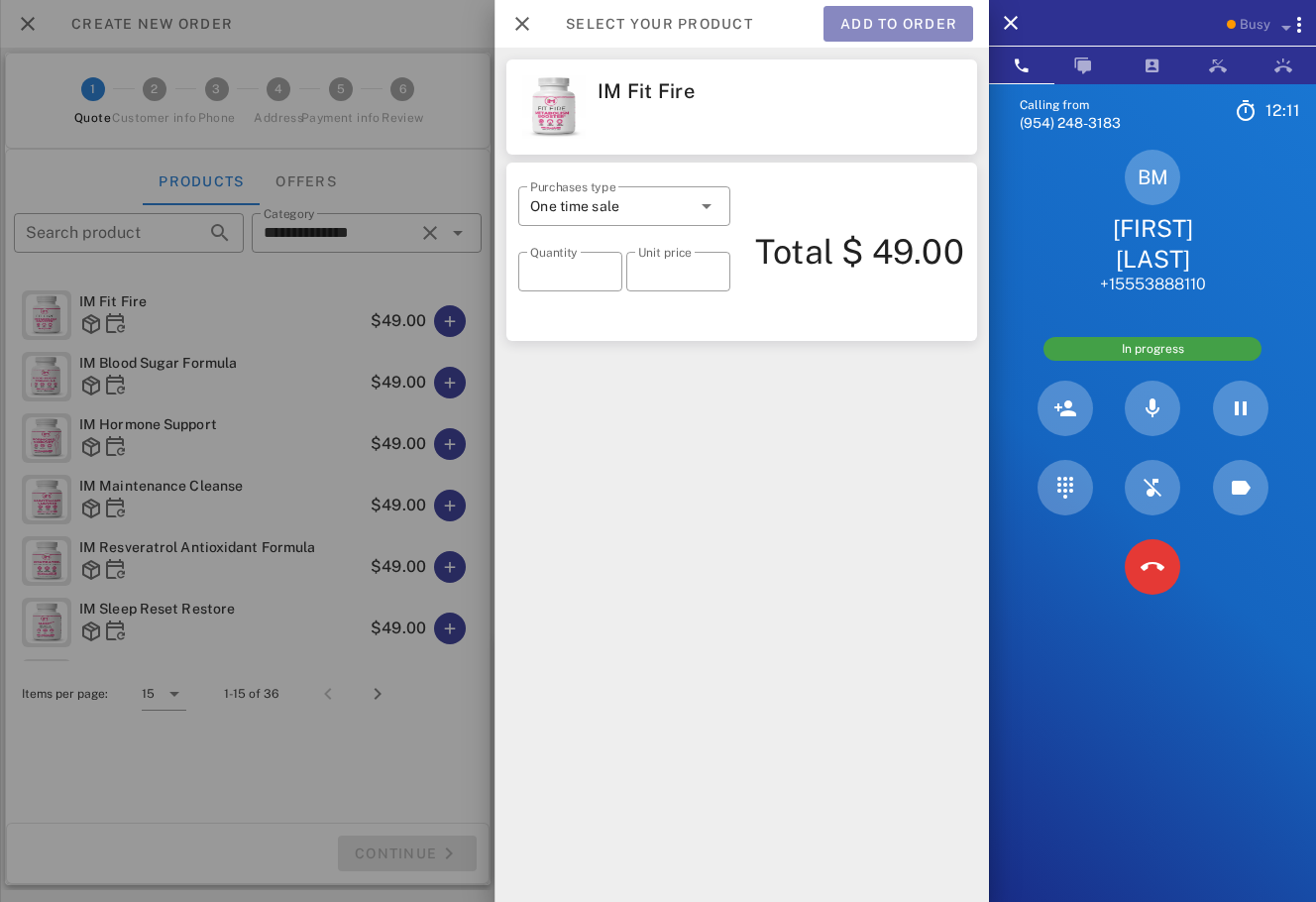 click on "Add to order" at bounding box center [898, 24] 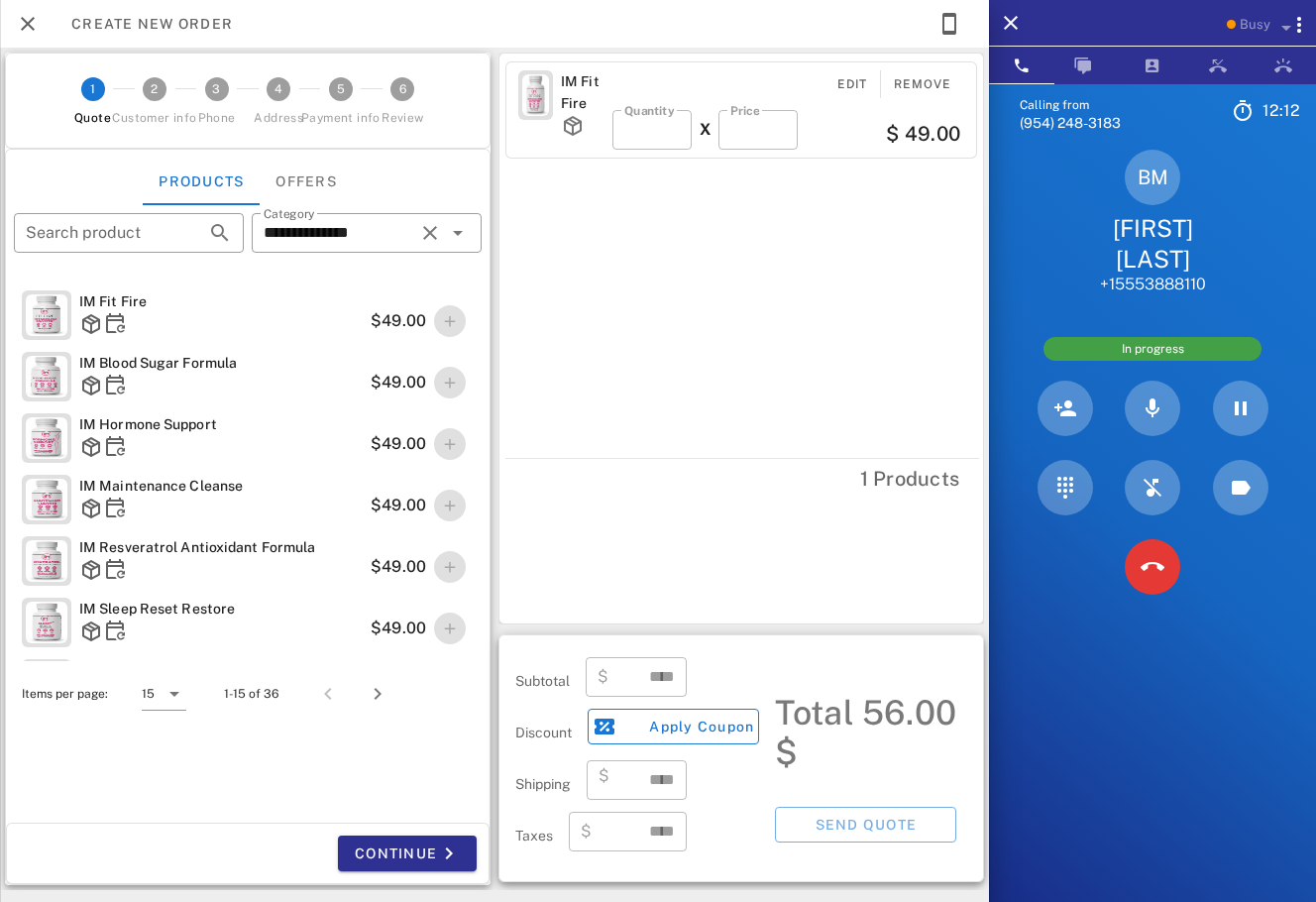 type on "*****" 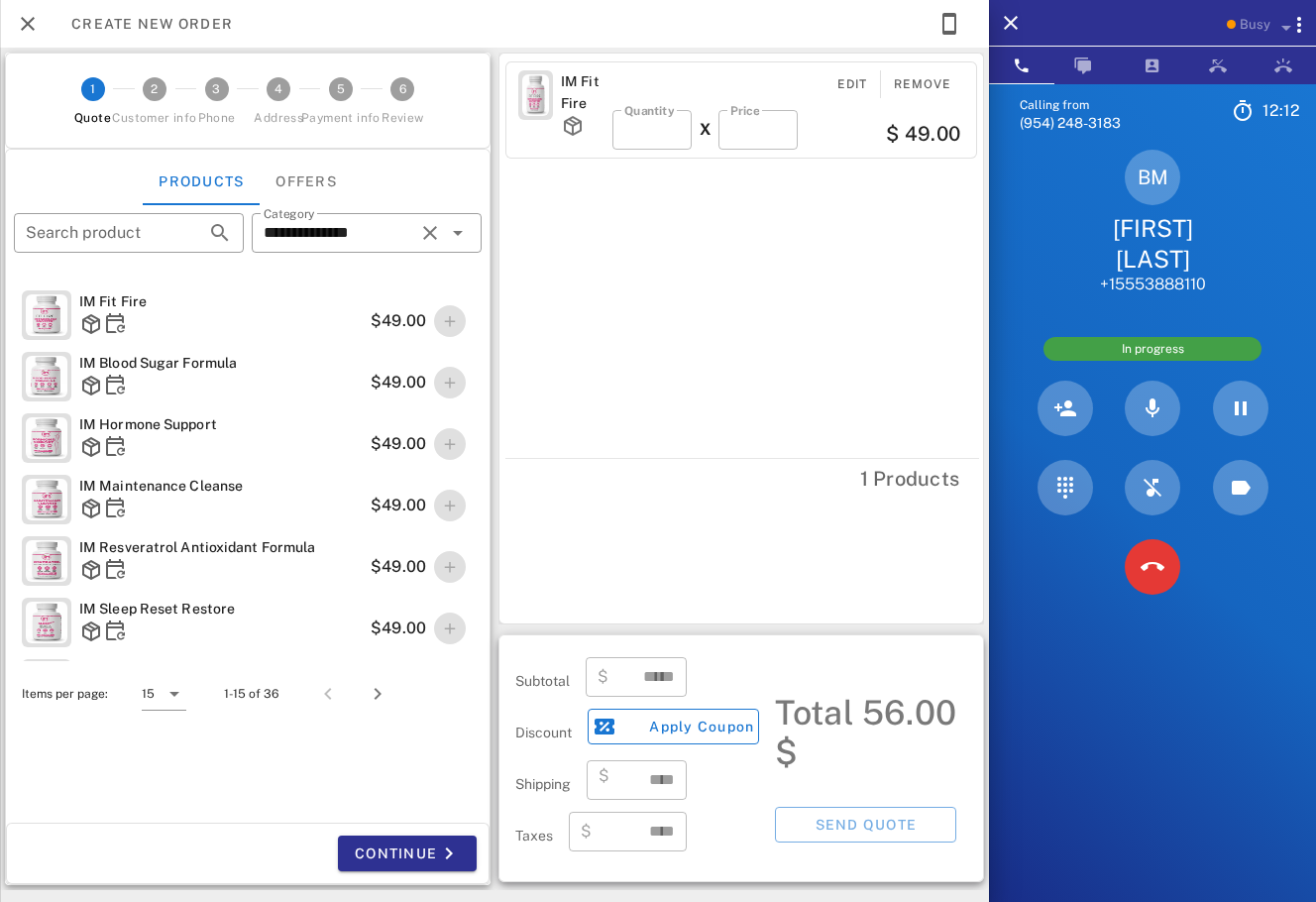 click at bounding box center (450, 444) 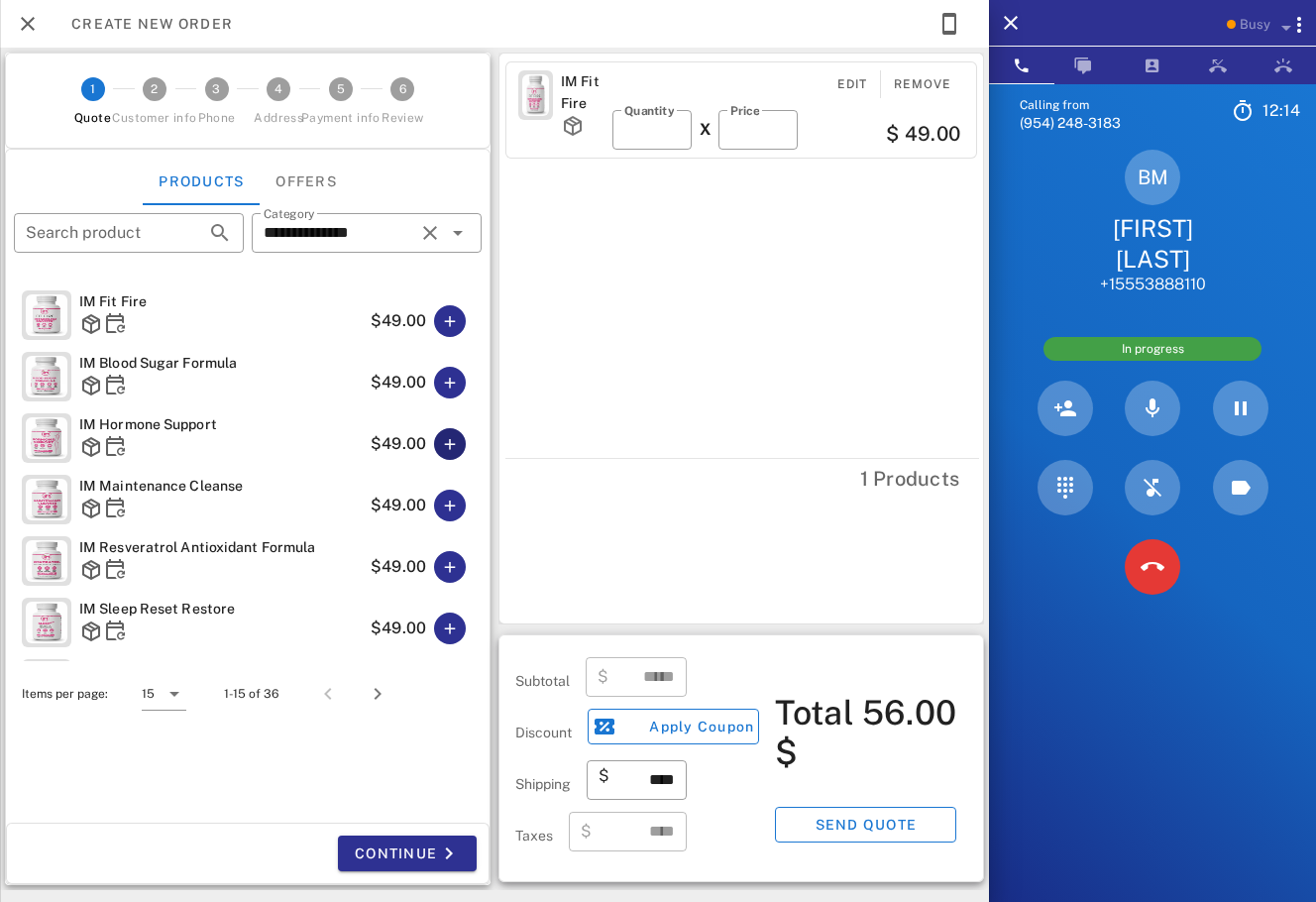 click at bounding box center (450, 444) 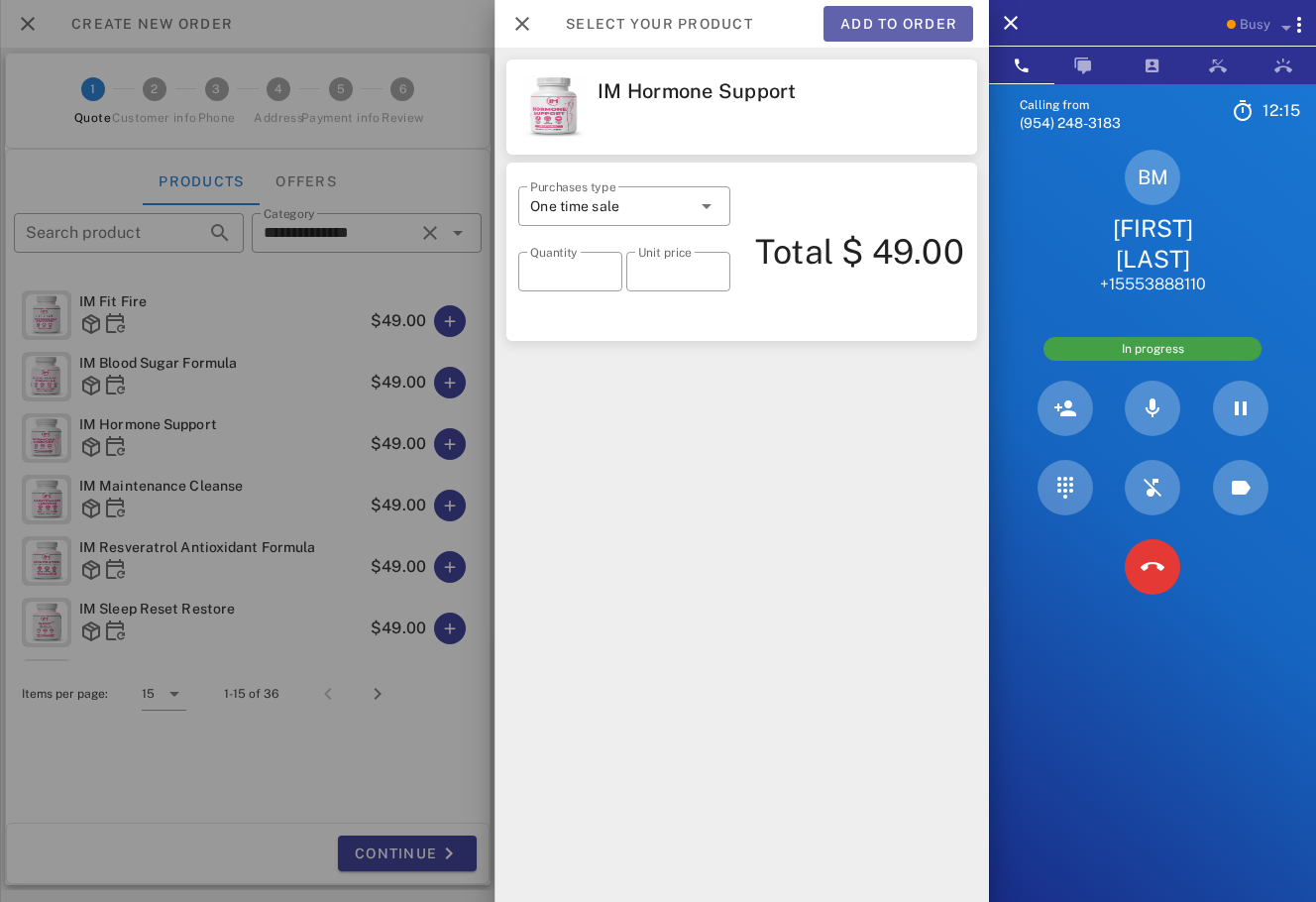 click on "Add to order" at bounding box center [898, 24] 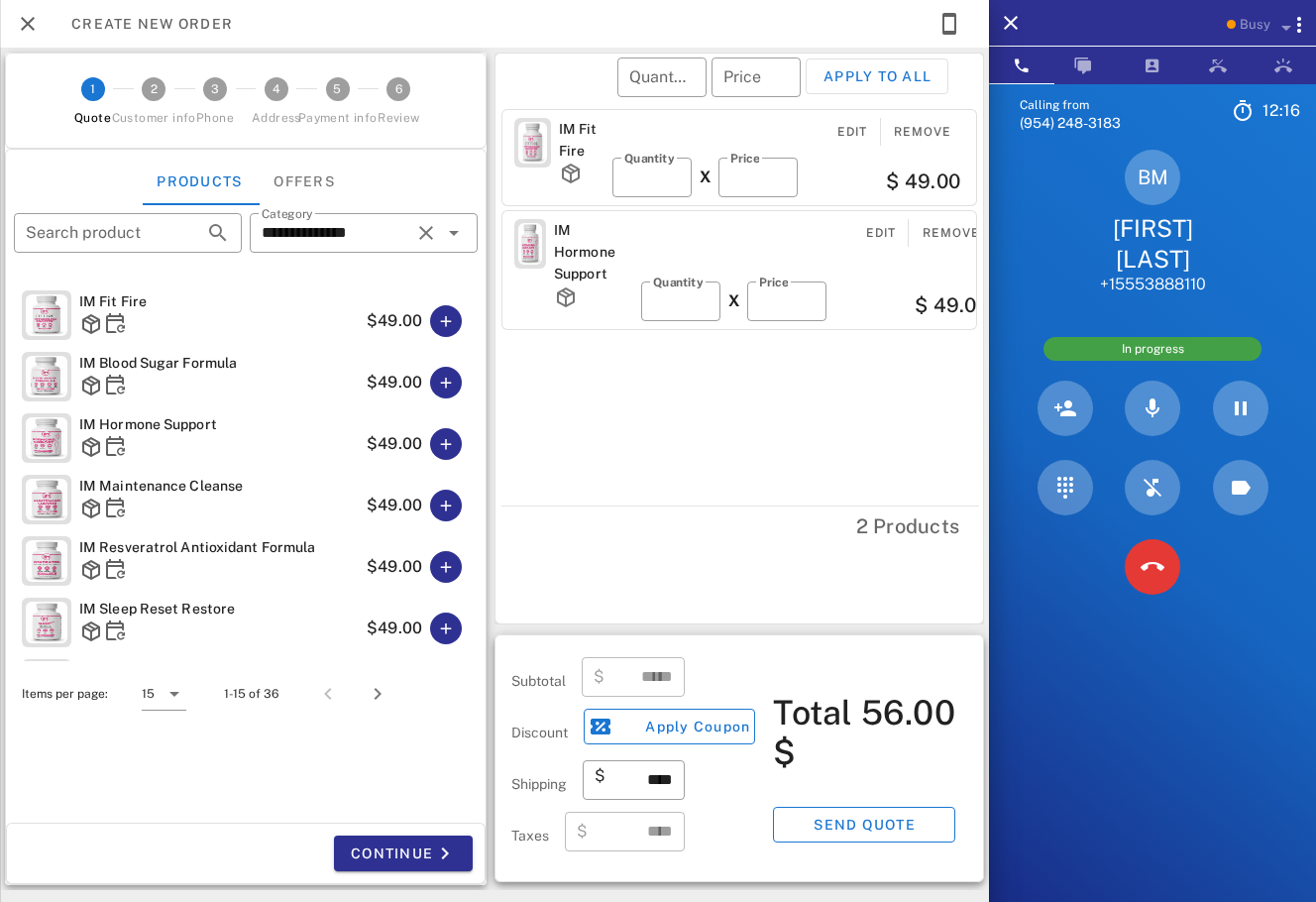 type on "*****" 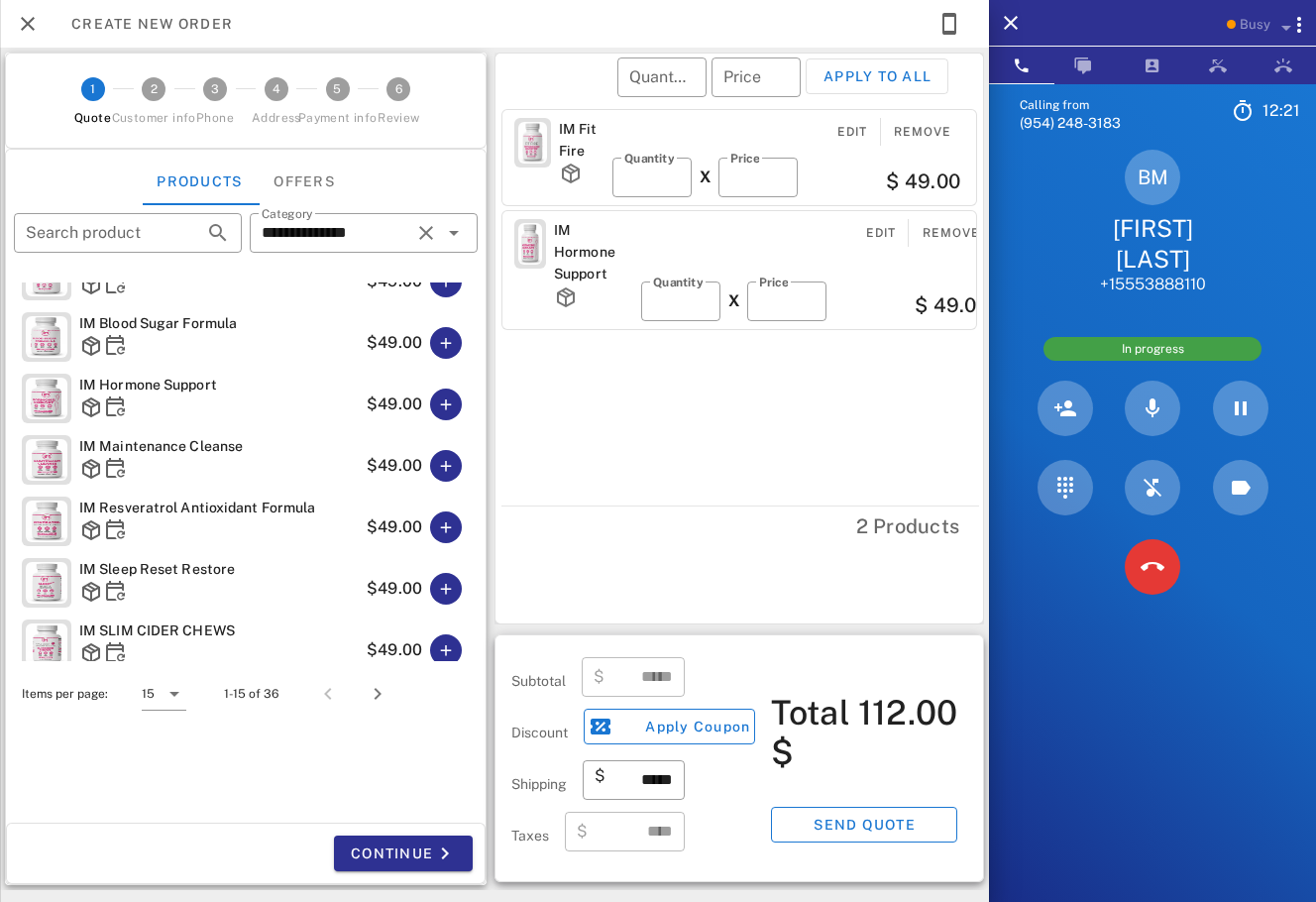 scroll, scrollTop: 0, scrollLeft: 0, axis: both 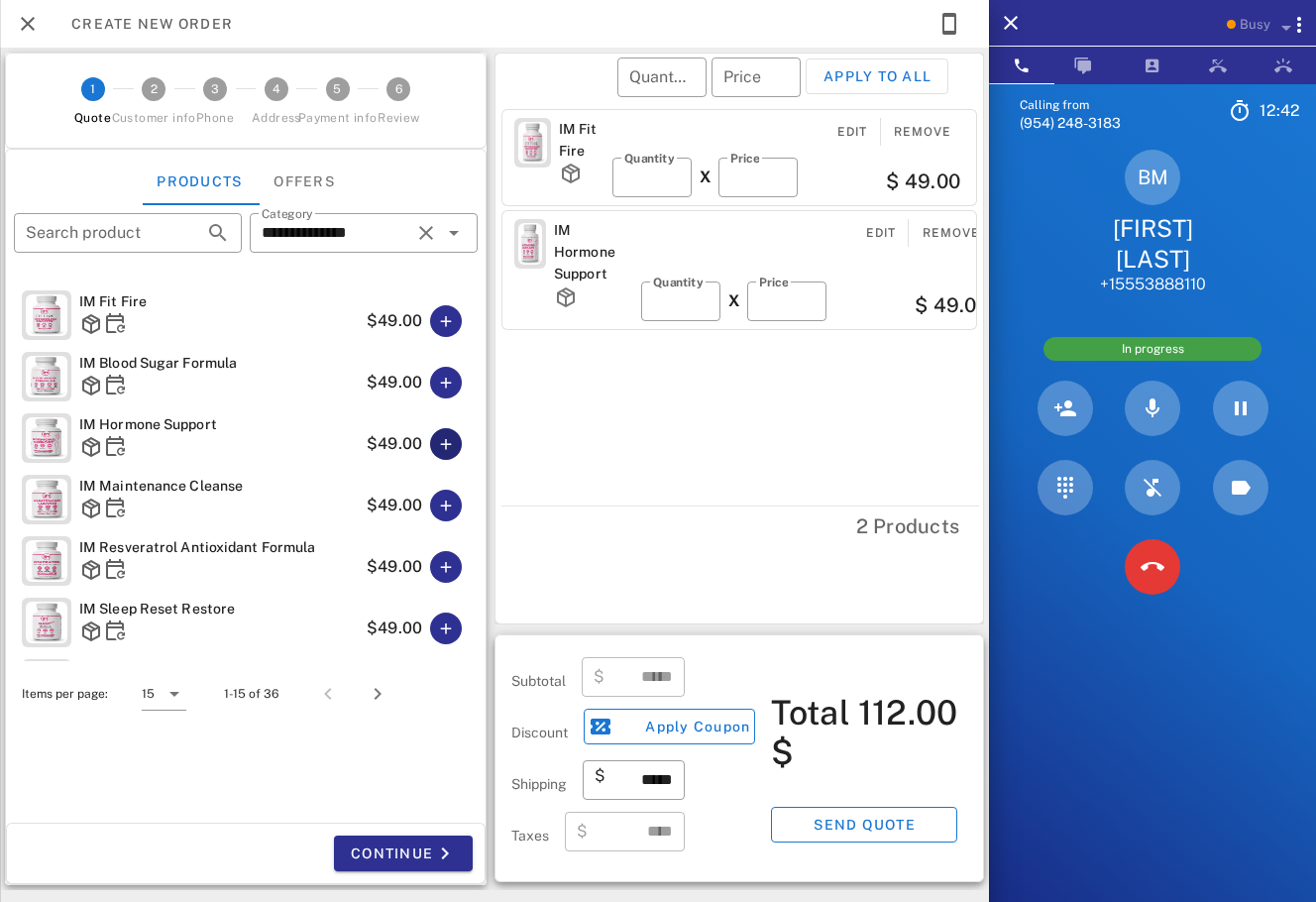 click at bounding box center [446, 444] 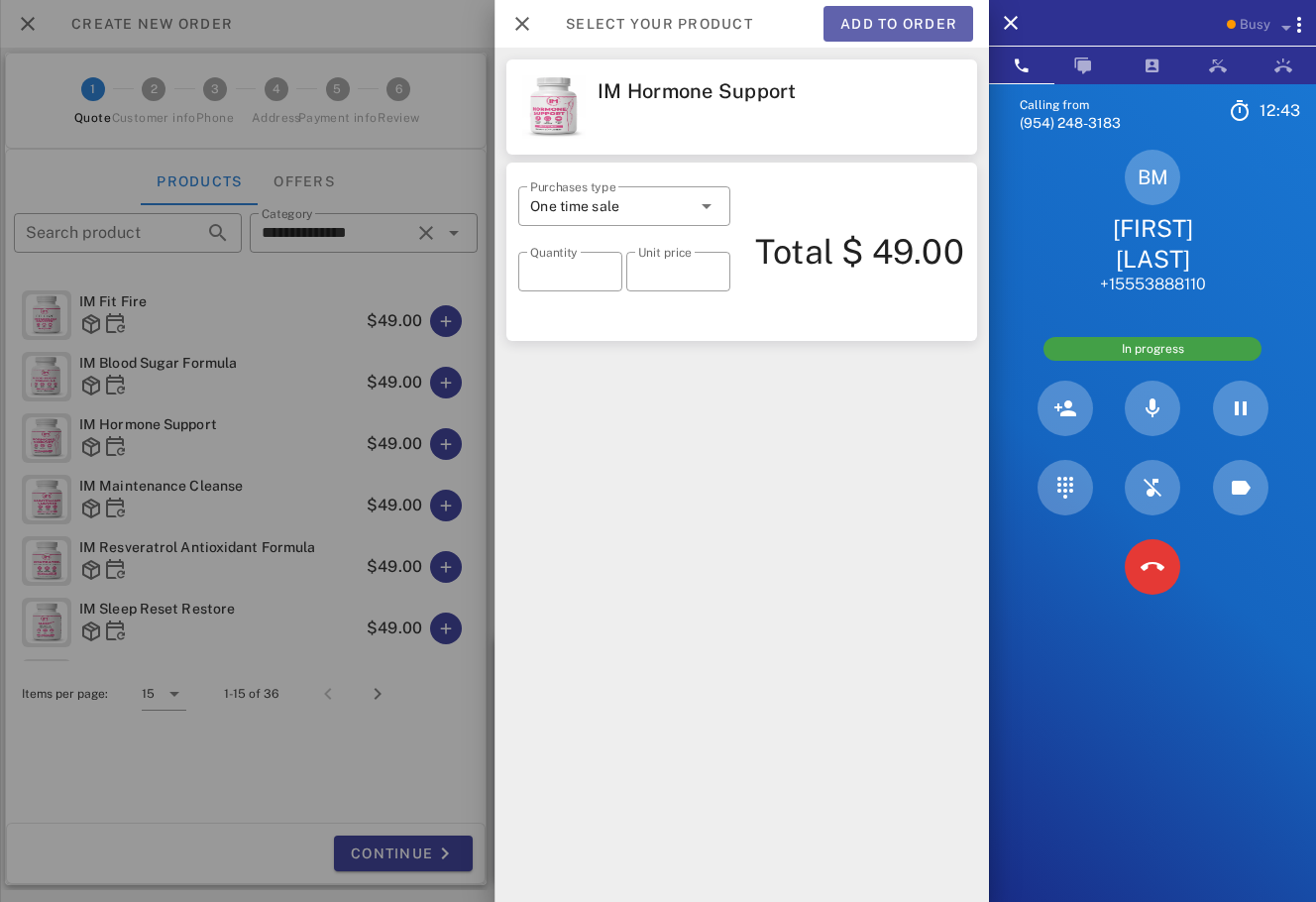 click on "Add to order" at bounding box center (898, 24) 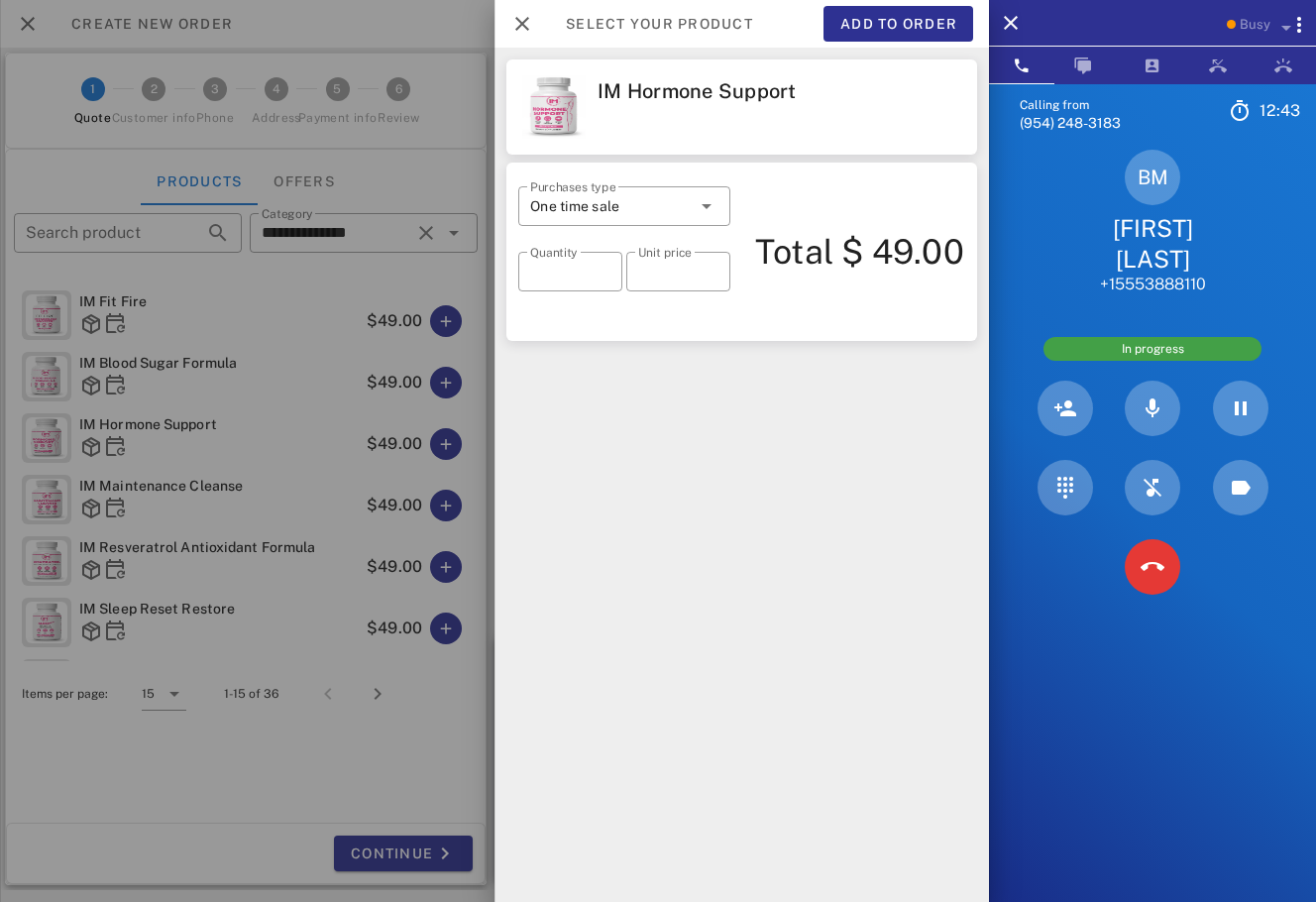 type on "*" 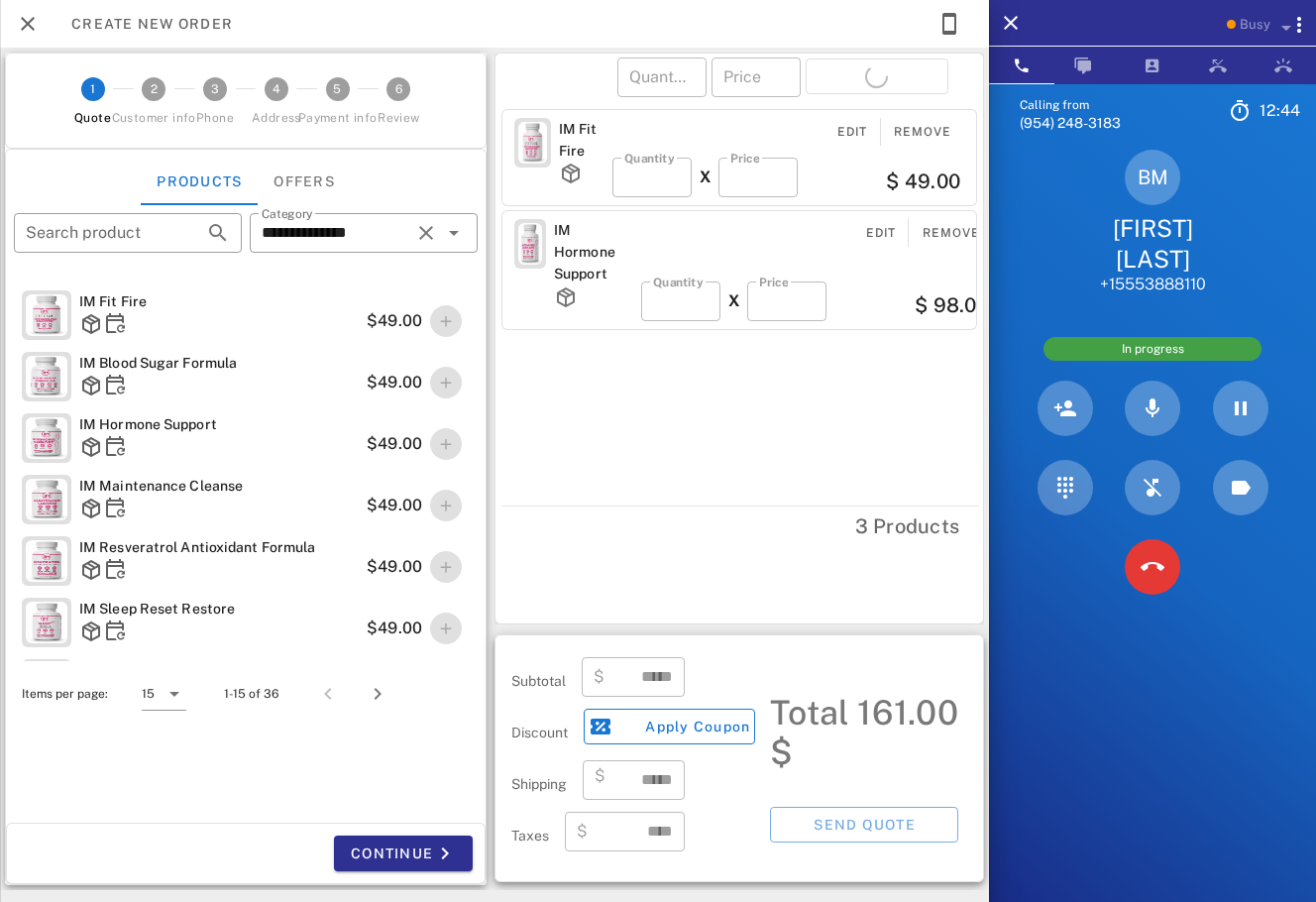 type on "******" 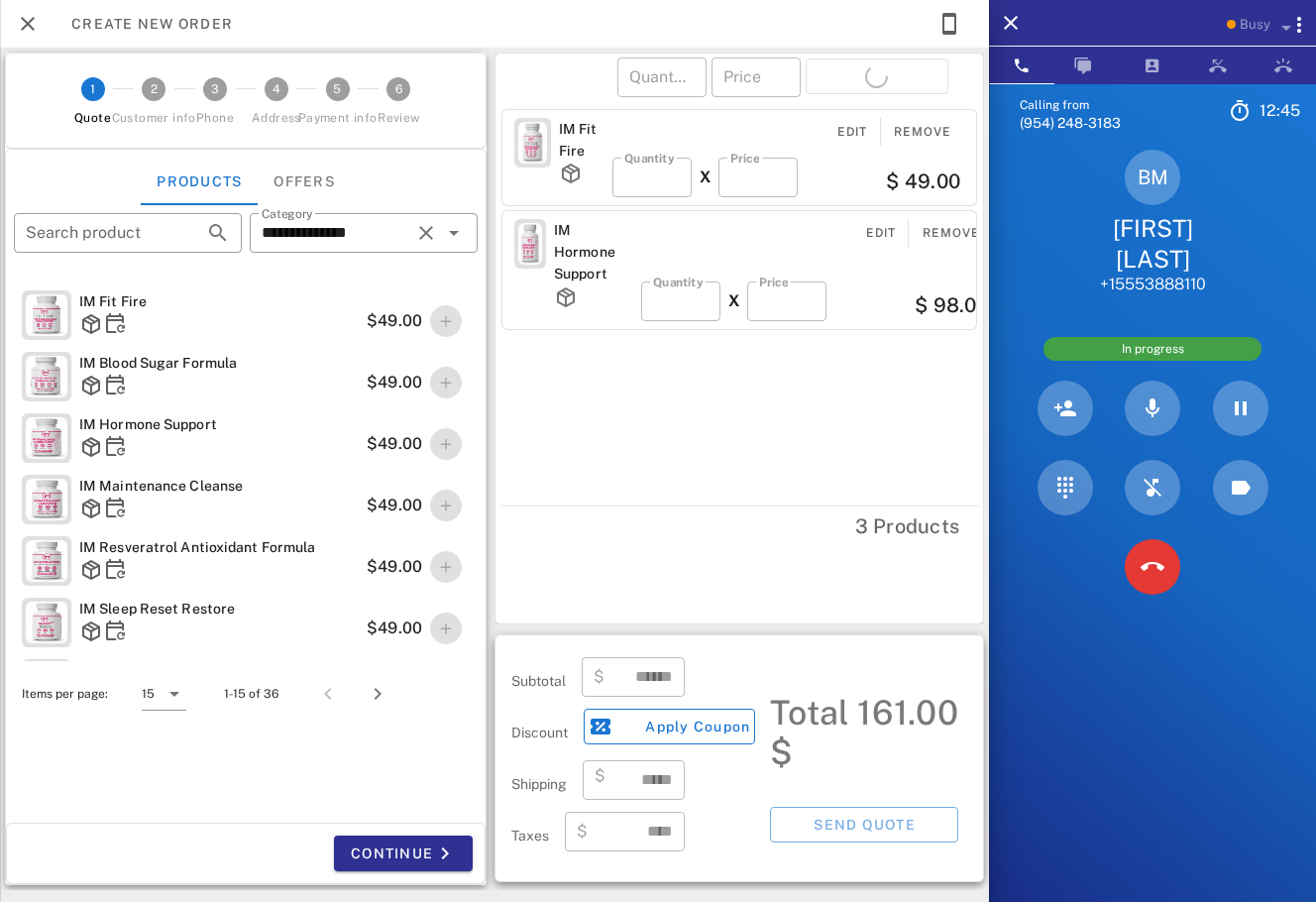 type on "*****" 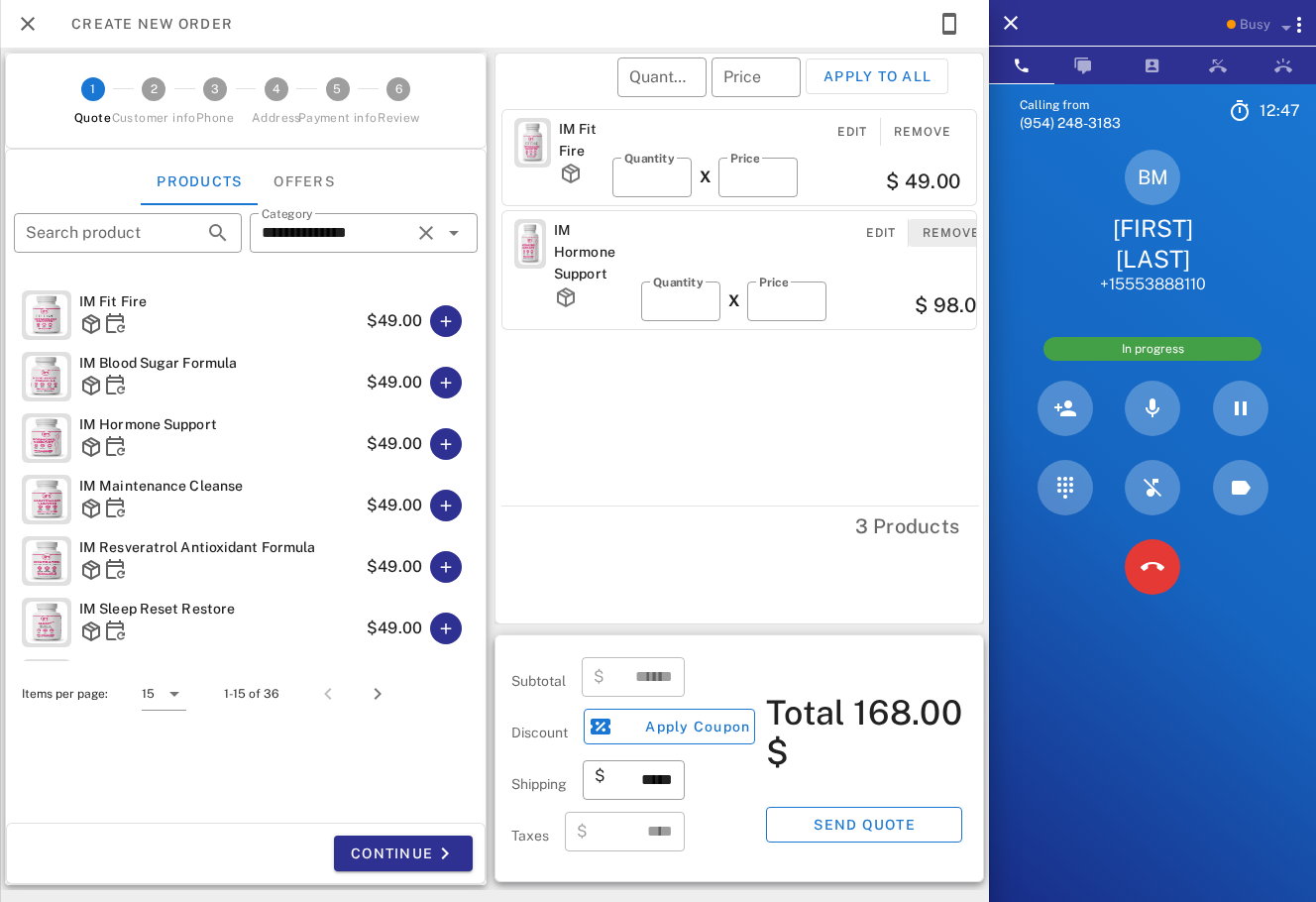 click on "Remove" at bounding box center [951, 233] 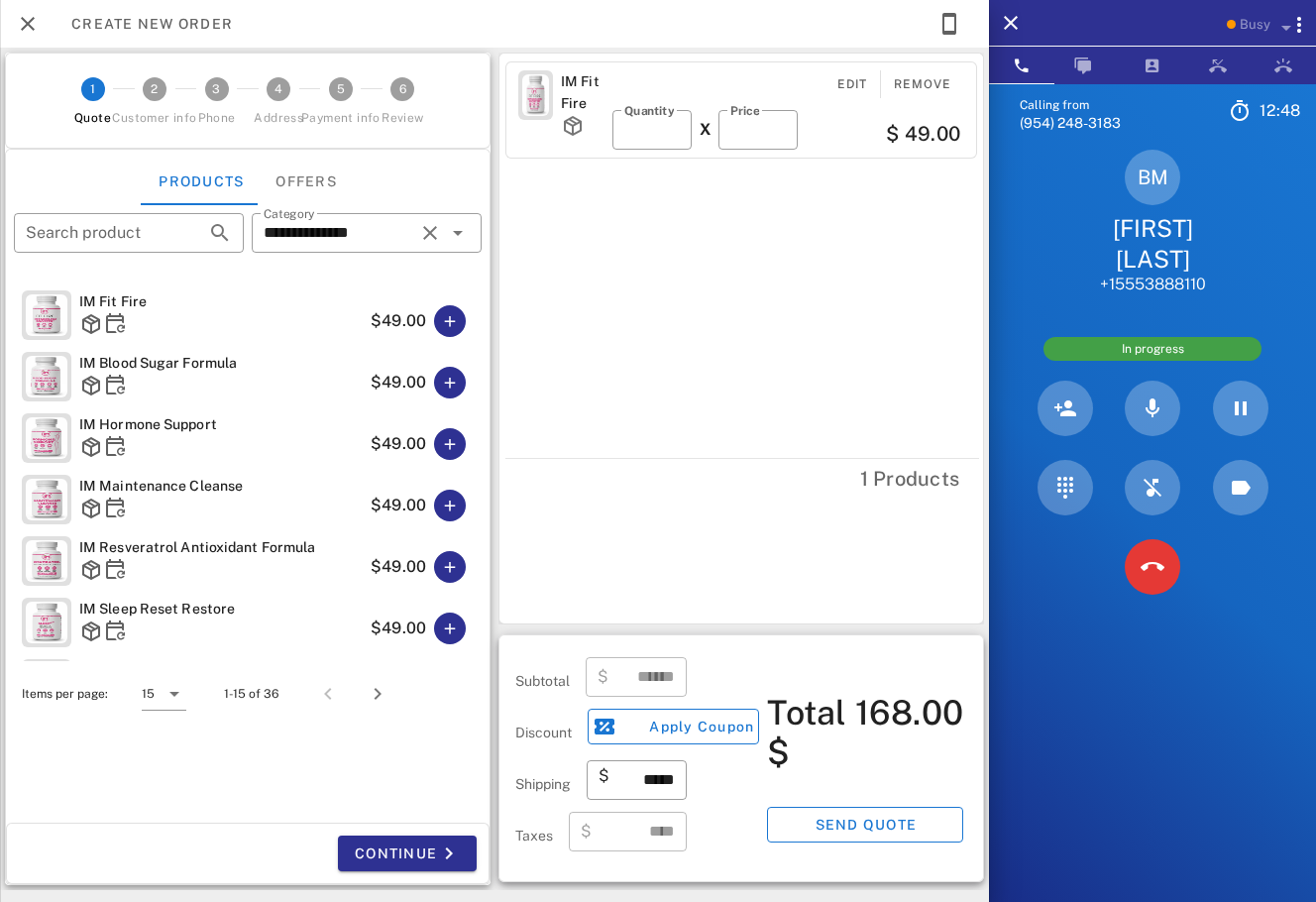 type on "*****" 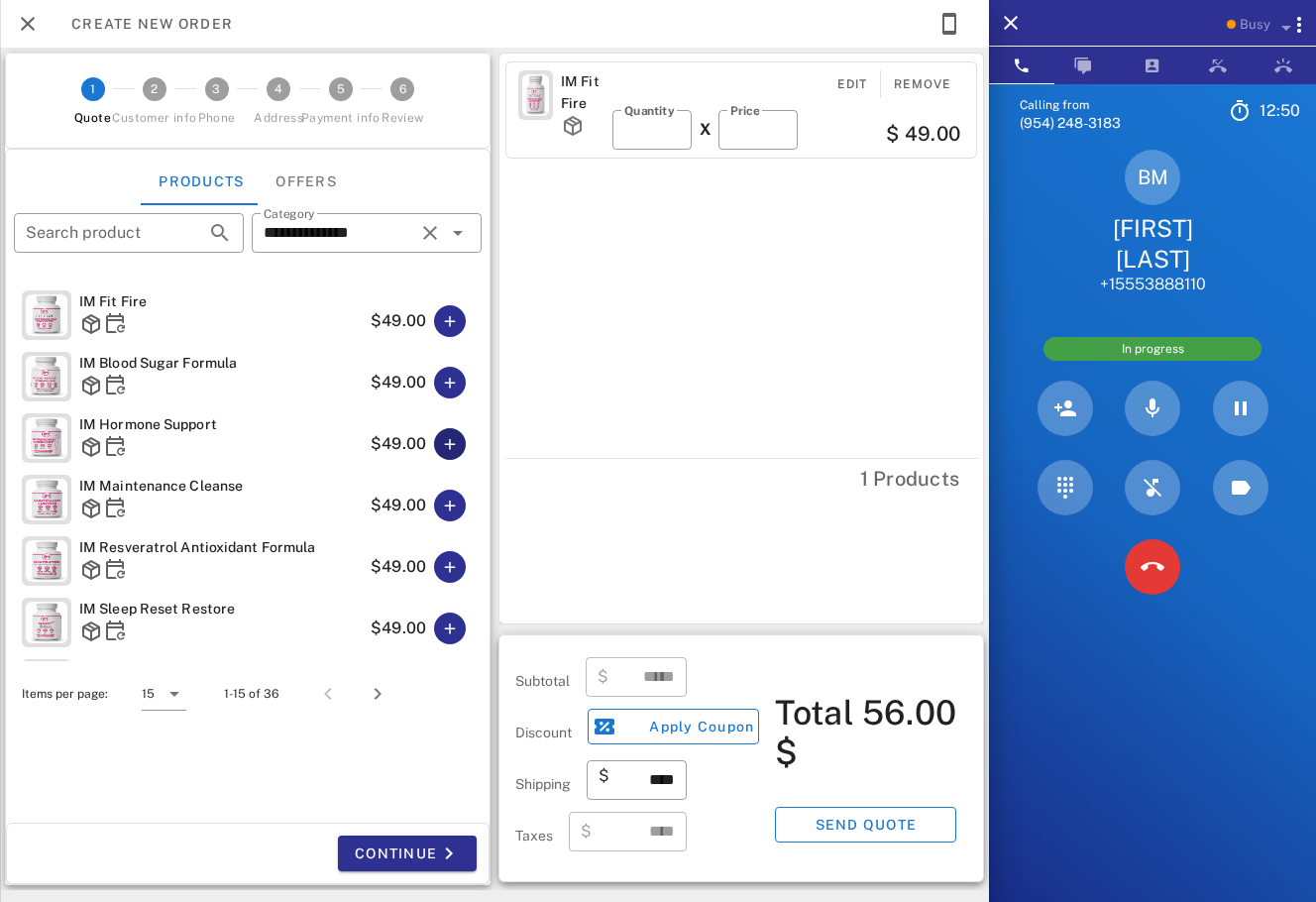 click at bounding box center (450, 444) 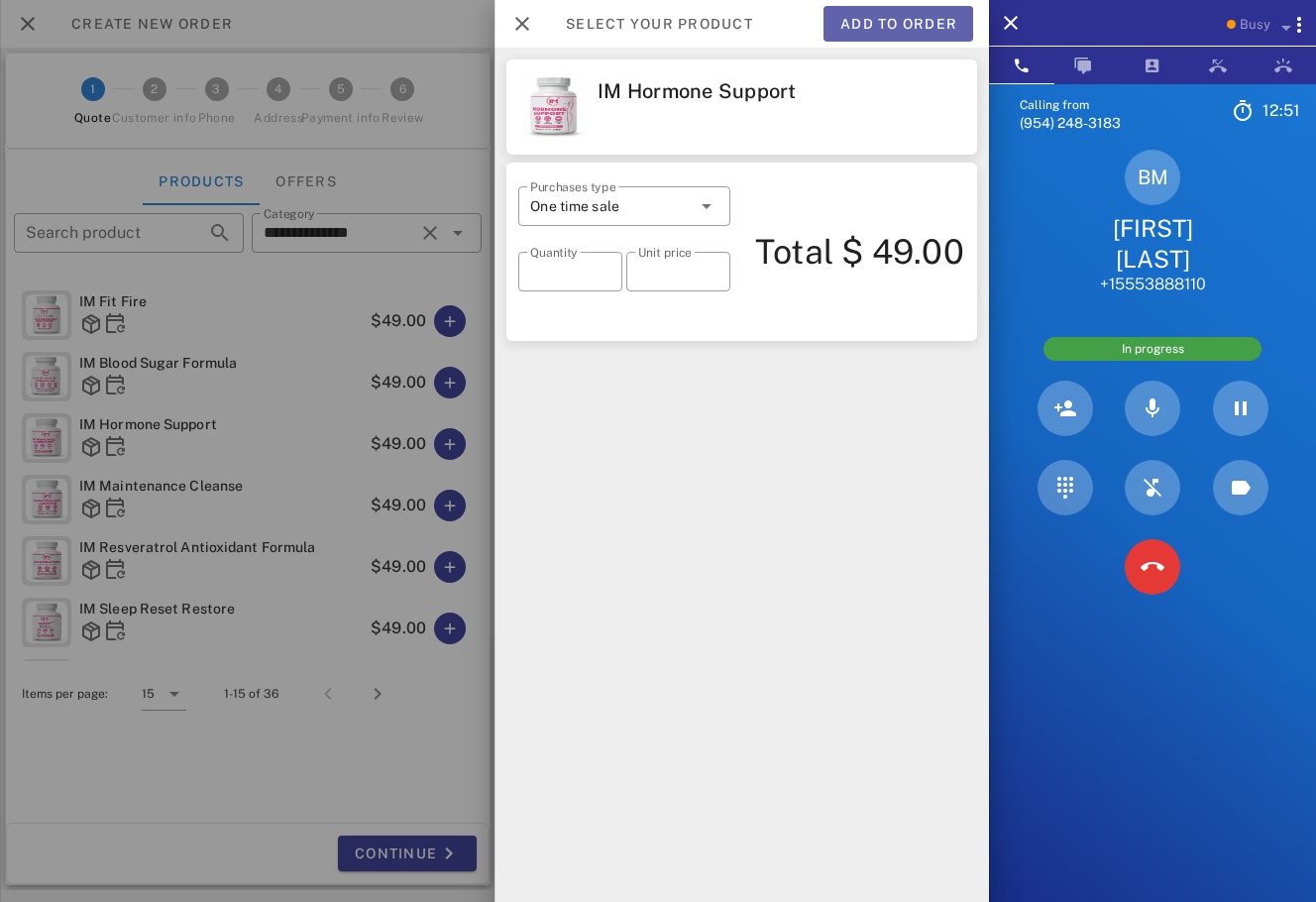 click on "Add to order" at bounding box center (898, 24) 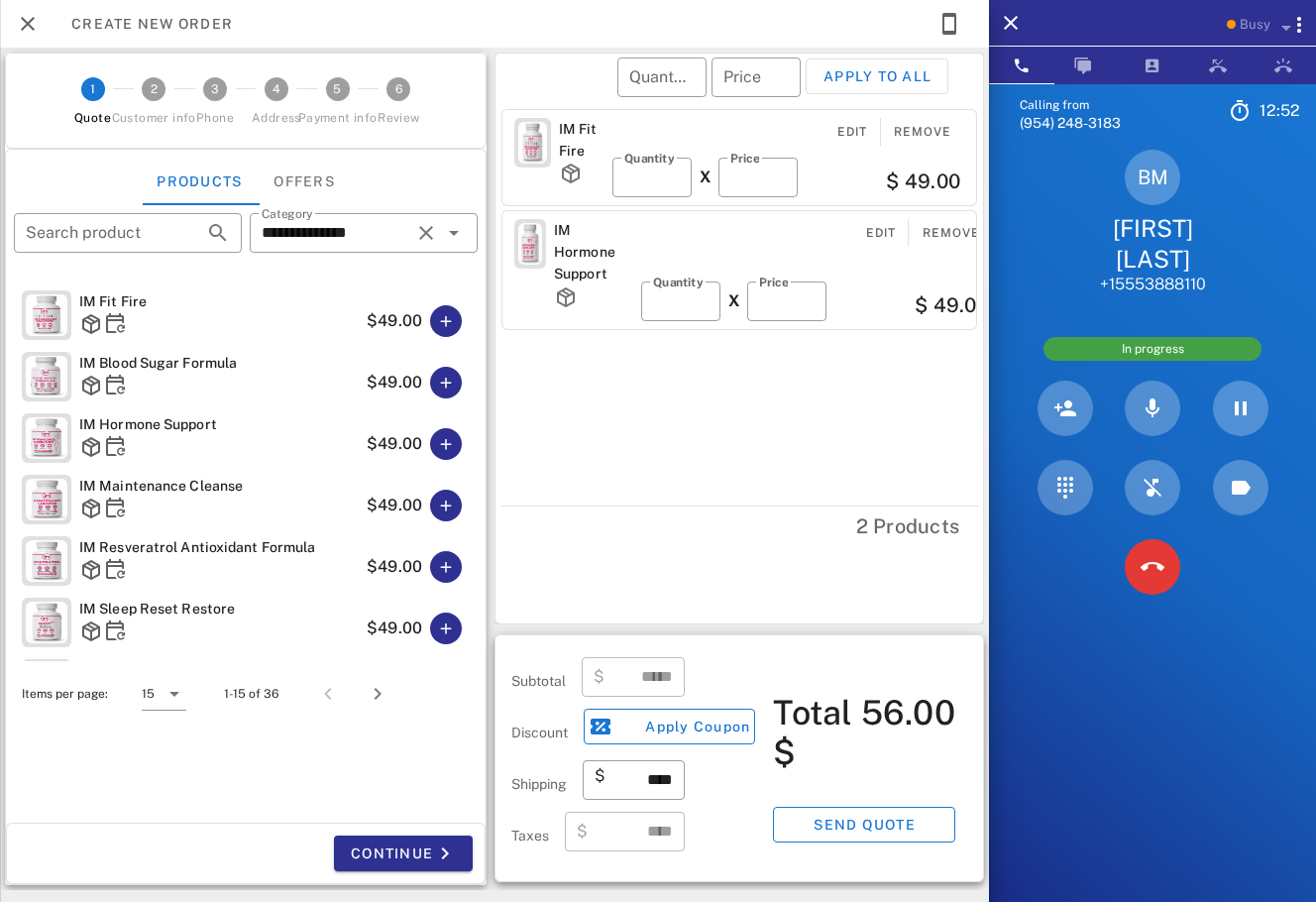 type on "*****" 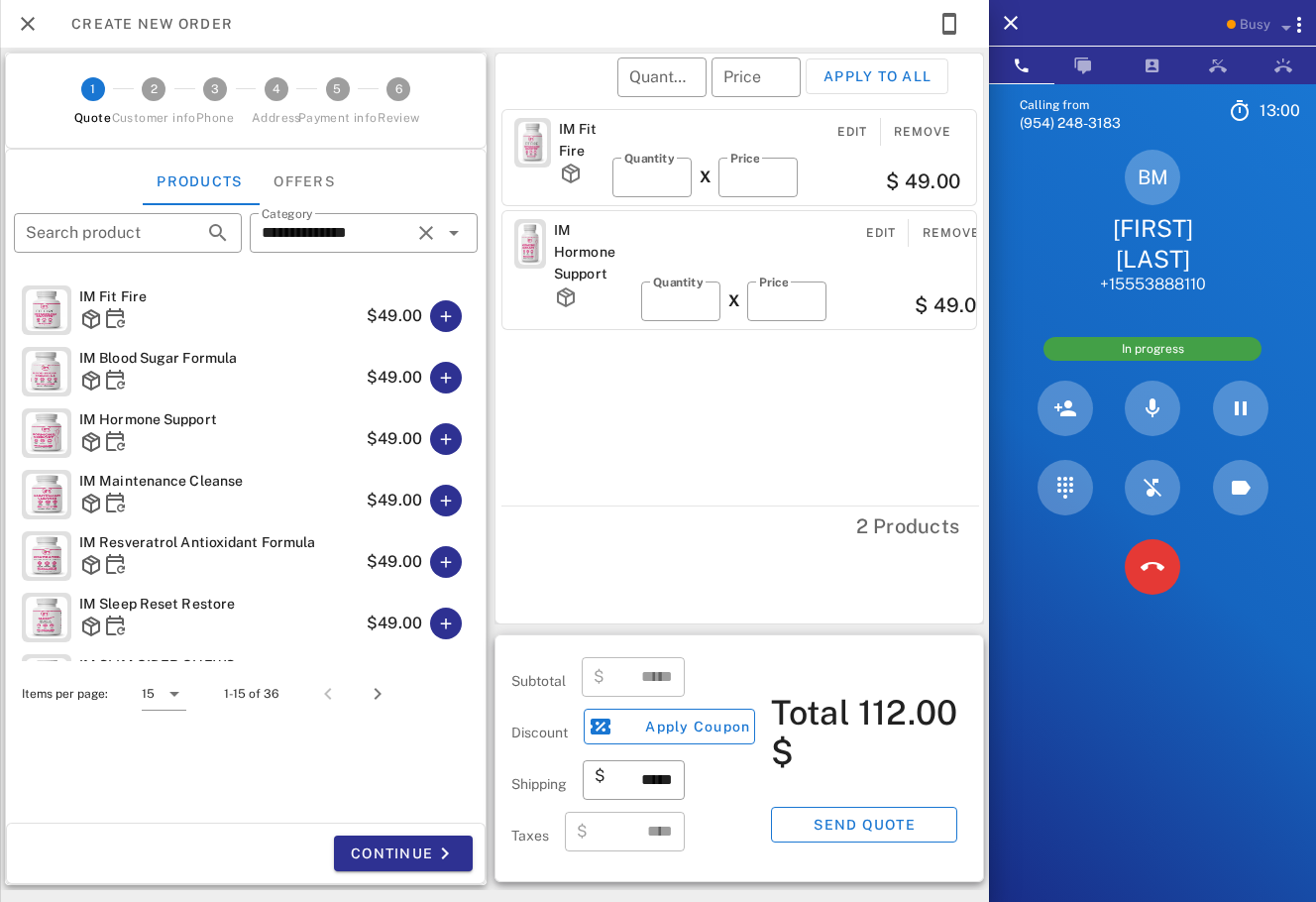 scroll, scrollTop: 0, scrollLeft: 0, axis: both 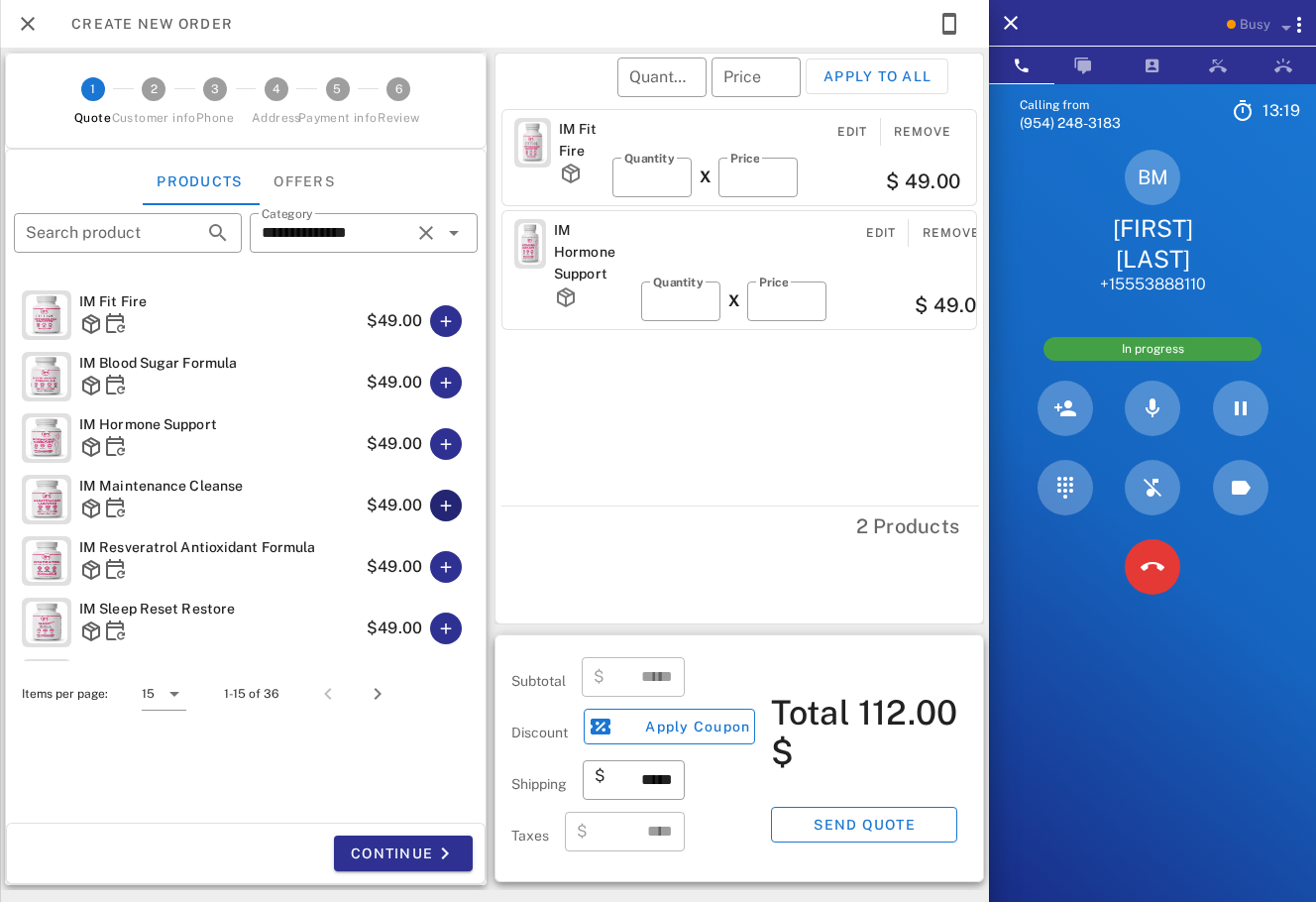 click at bounding box center (446, 506) 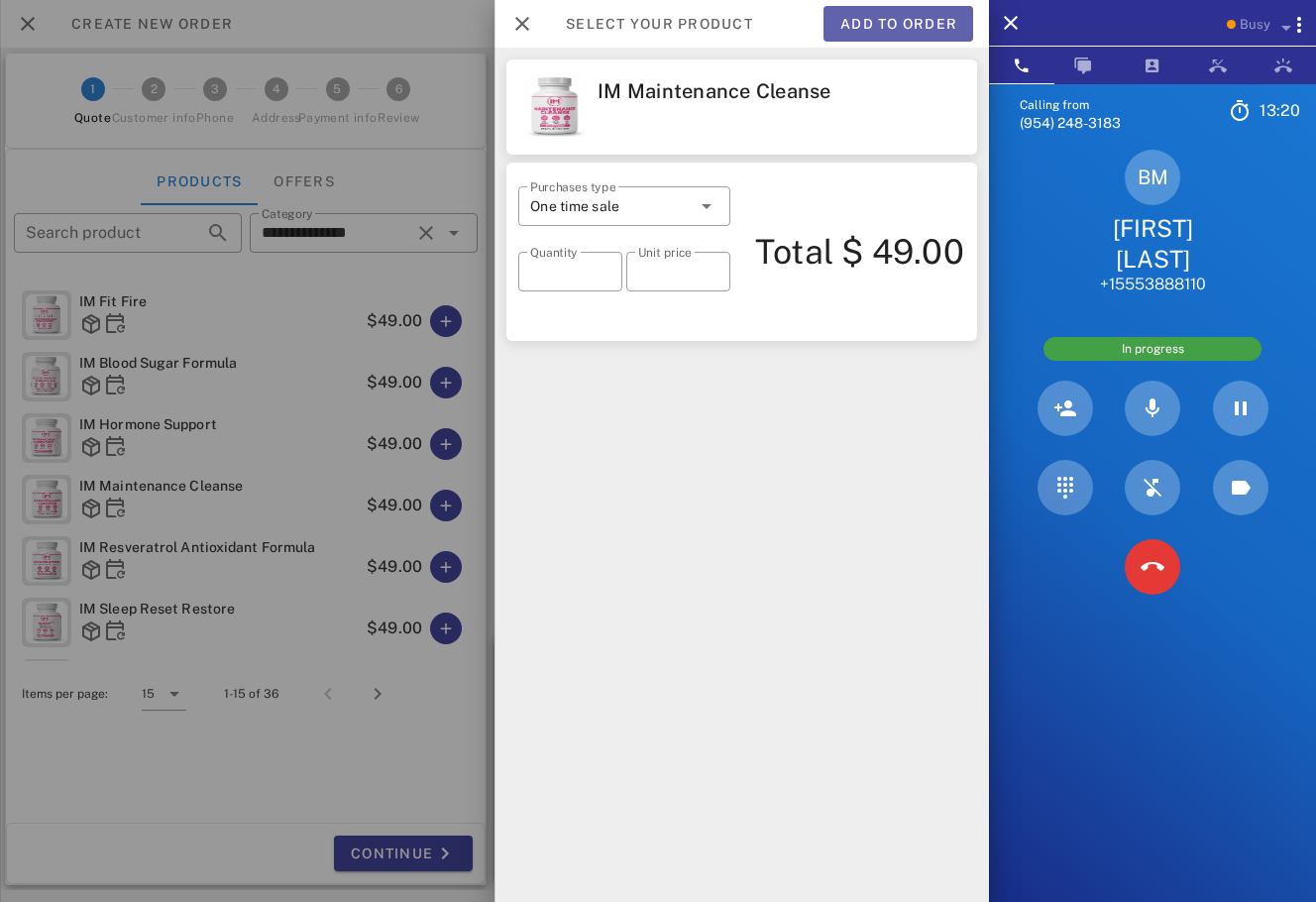 click on "Add to order" at bounding box center [898, 24] 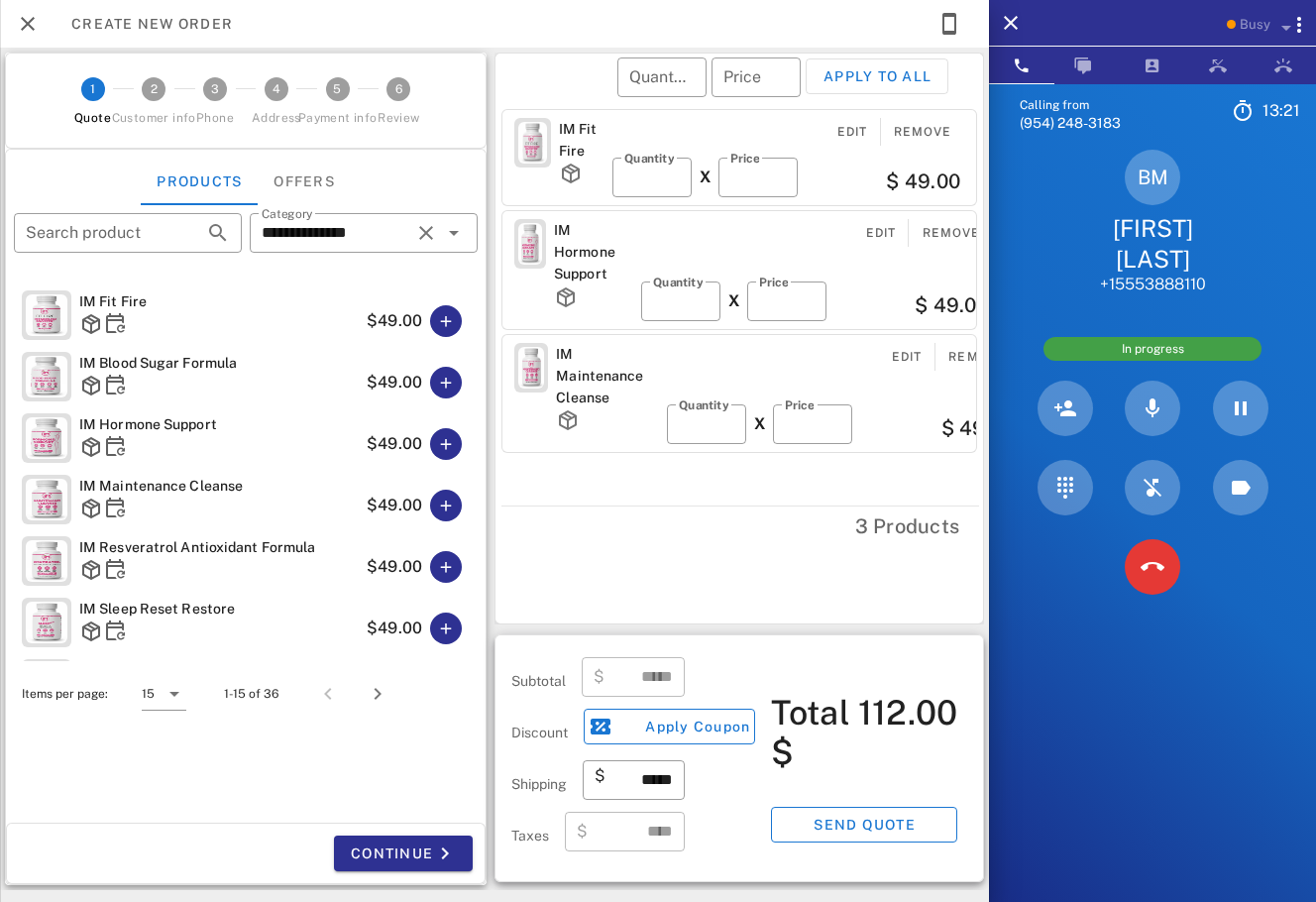 type on "******" 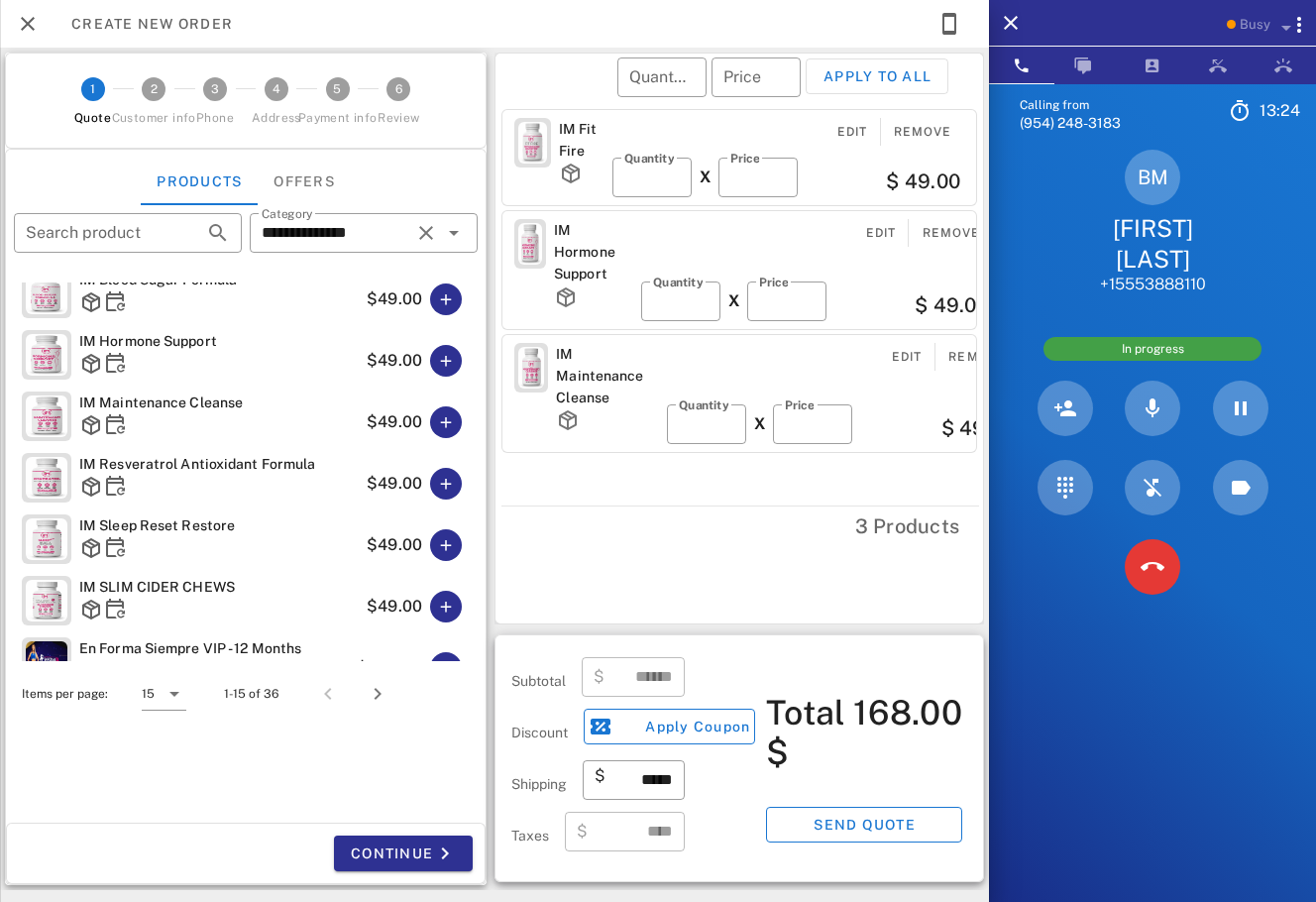 scroll, scrollTop: 93, scrollLeft: 0, axis: vertical 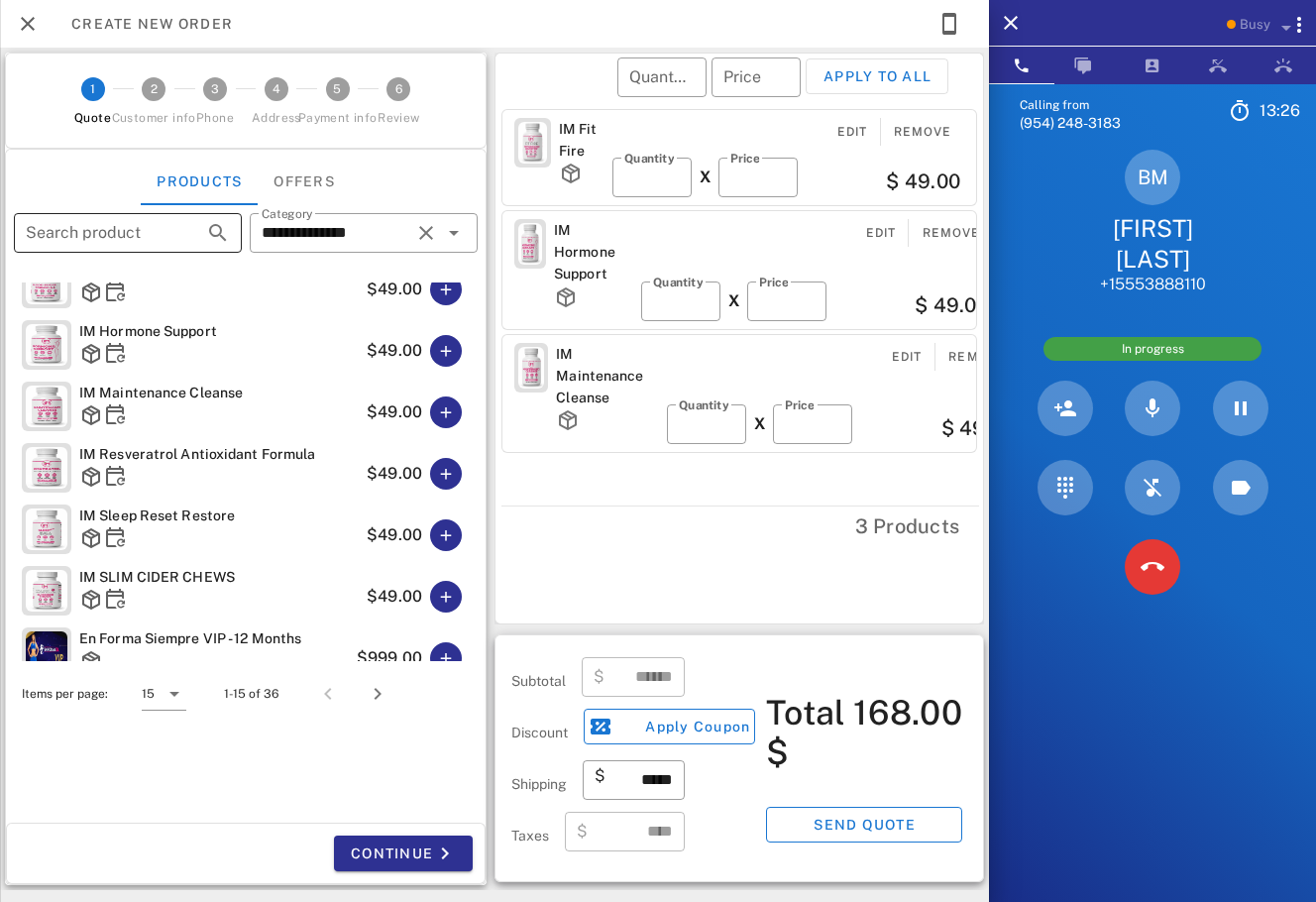 click on "Search product" at bounding box center [100, 233] 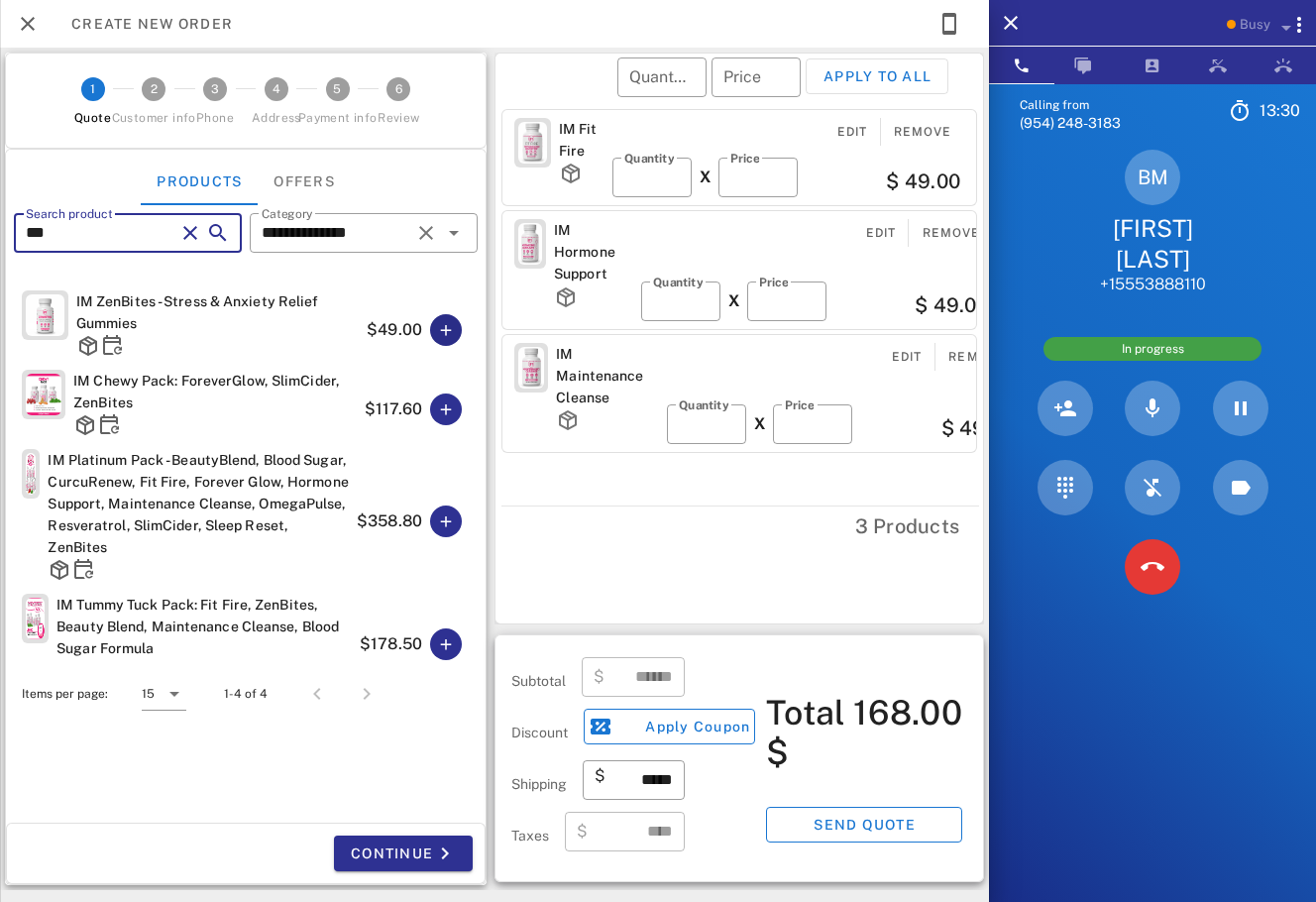 type on "***" 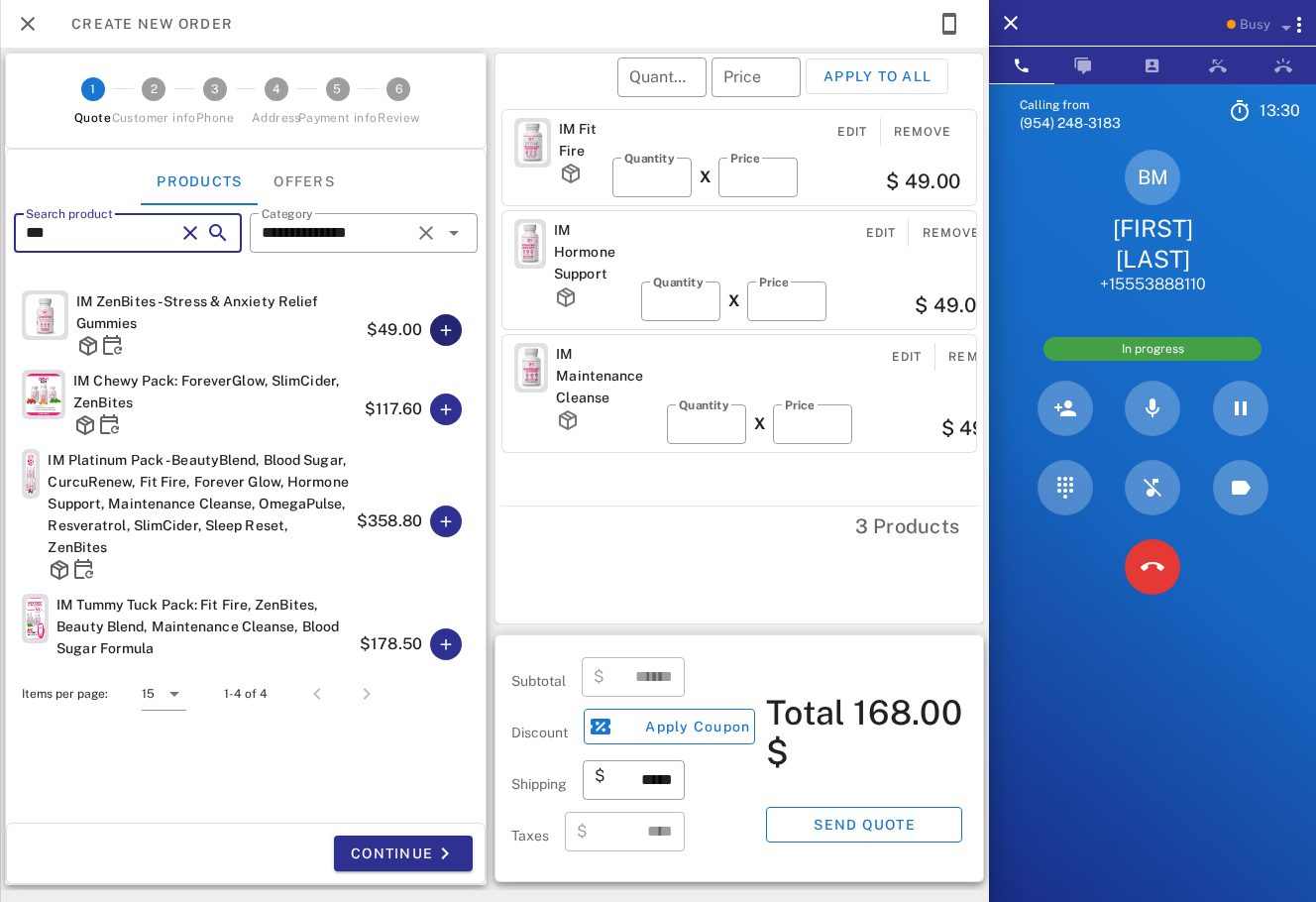 click at bounding box center (446, 330) 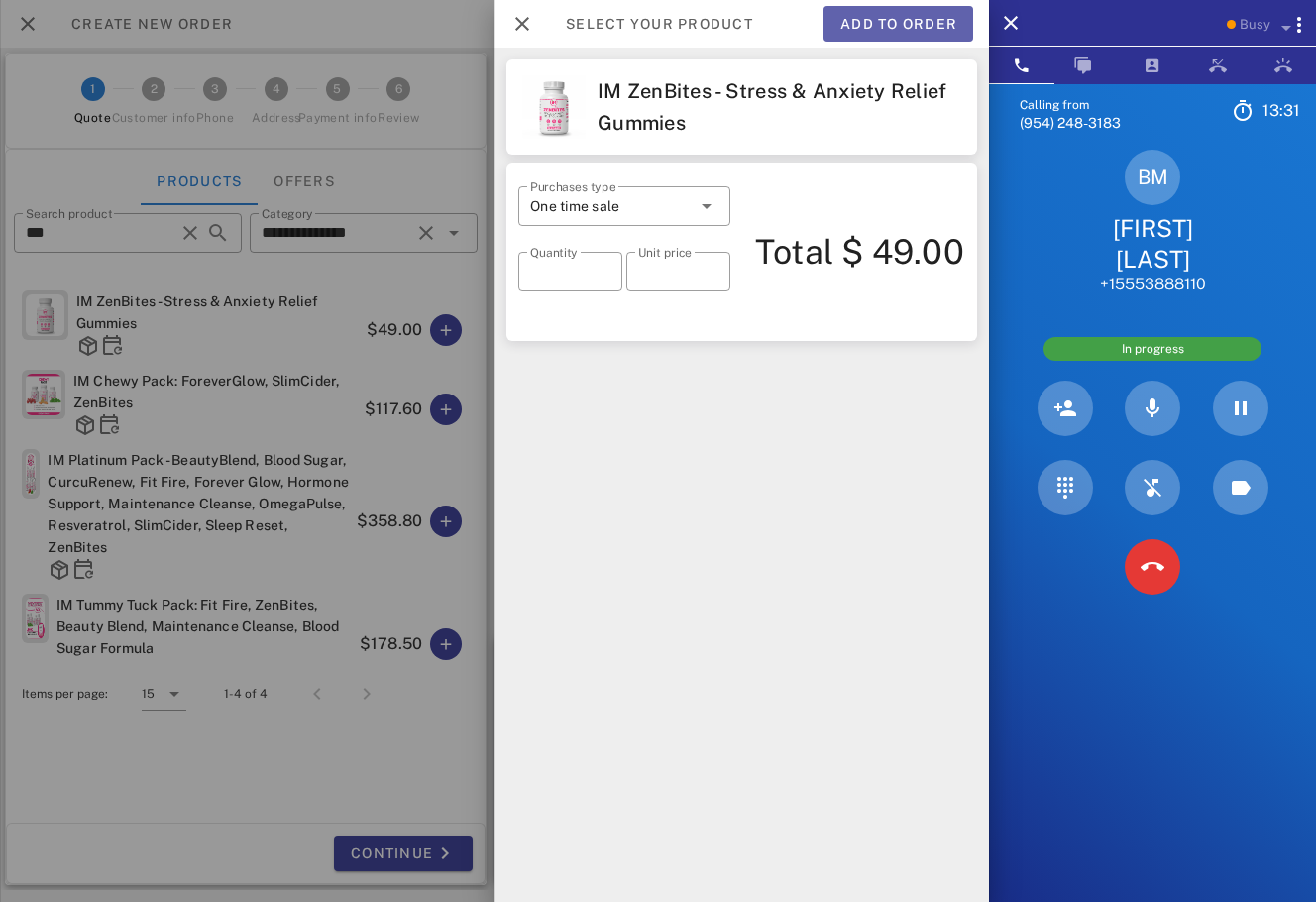 click on "Add to order" at bounding box center (898, 24) 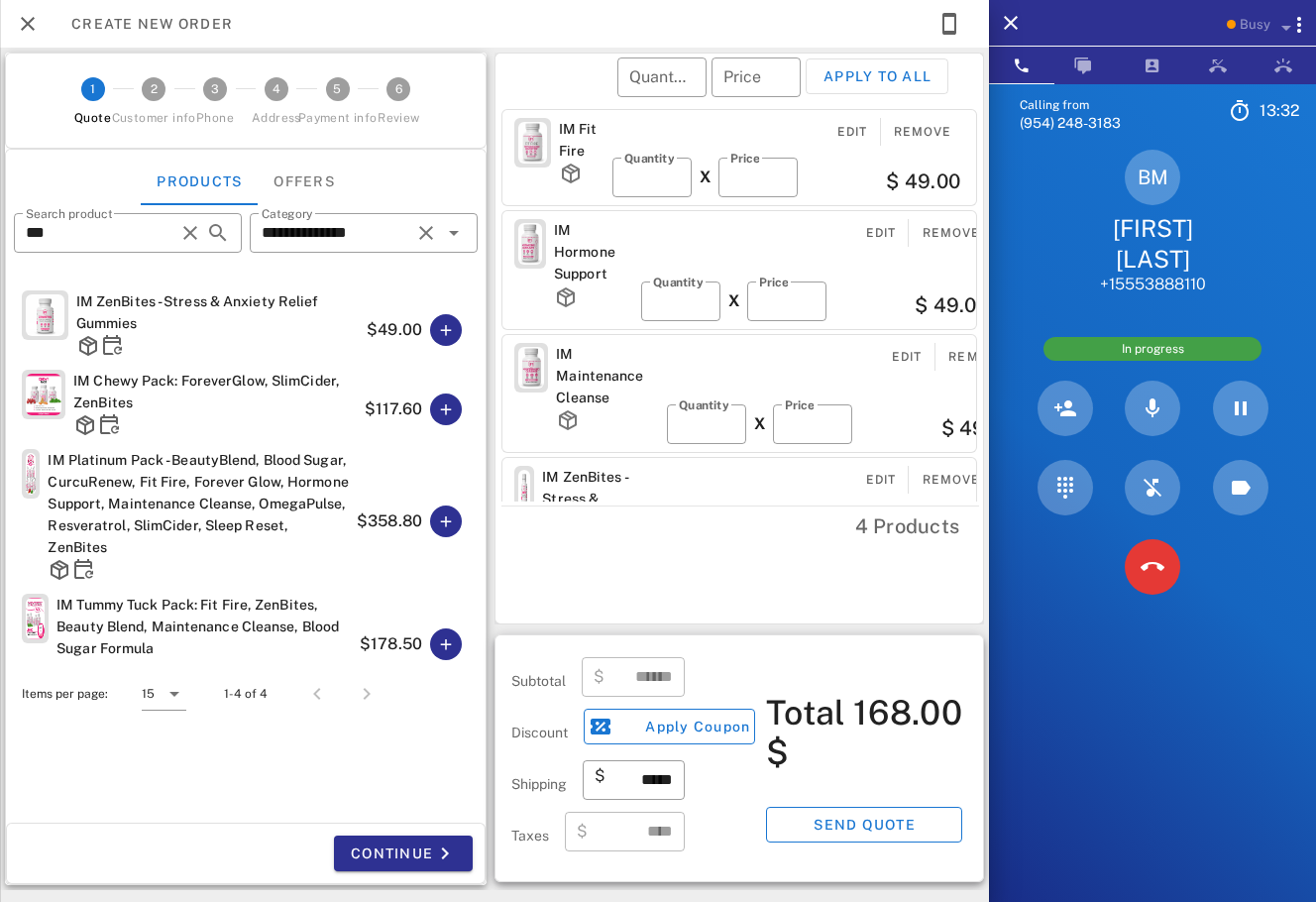 type on "******" 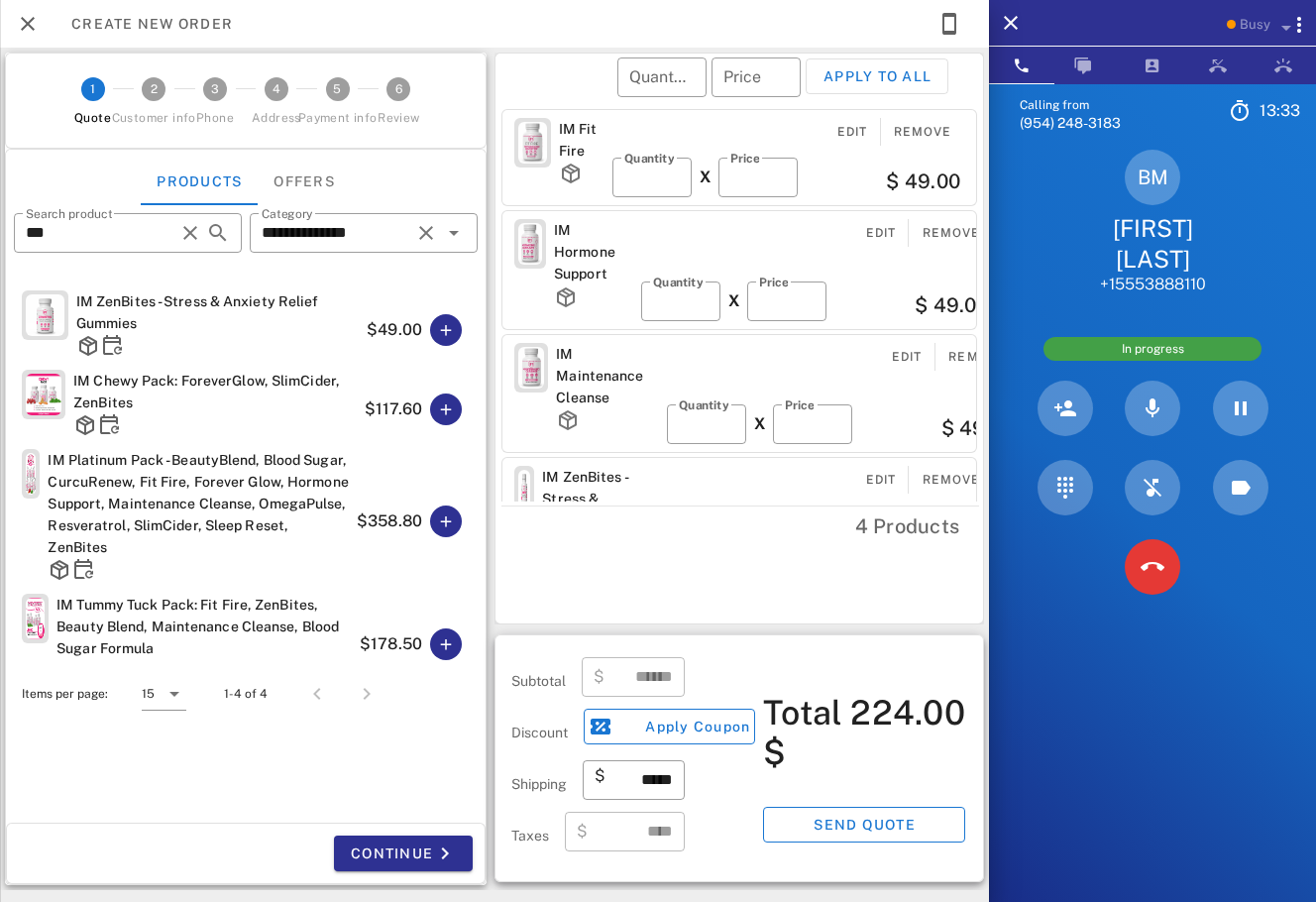click on "*" at bounding box center (652, 177) 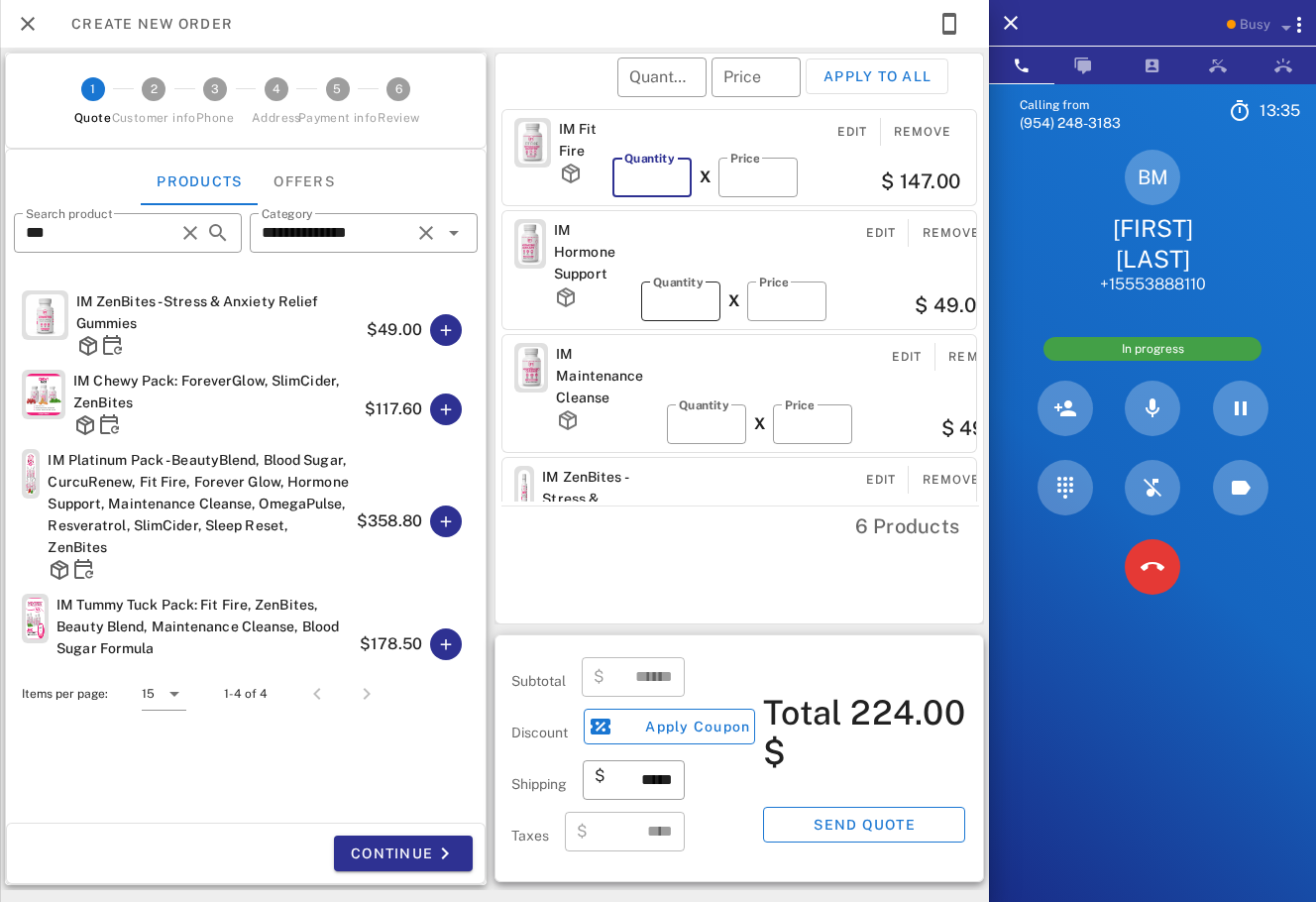 type on "*" 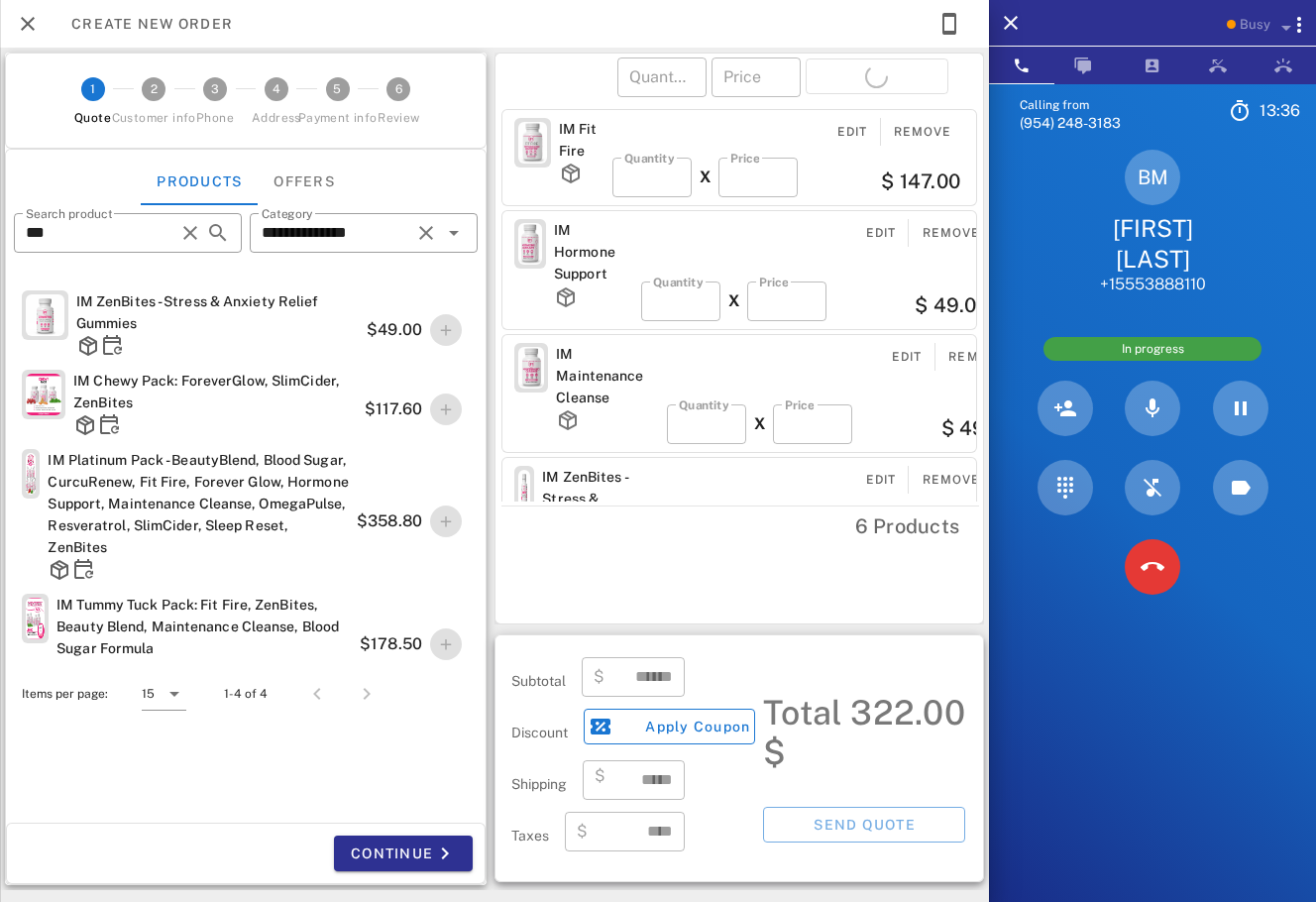 type on "*****" 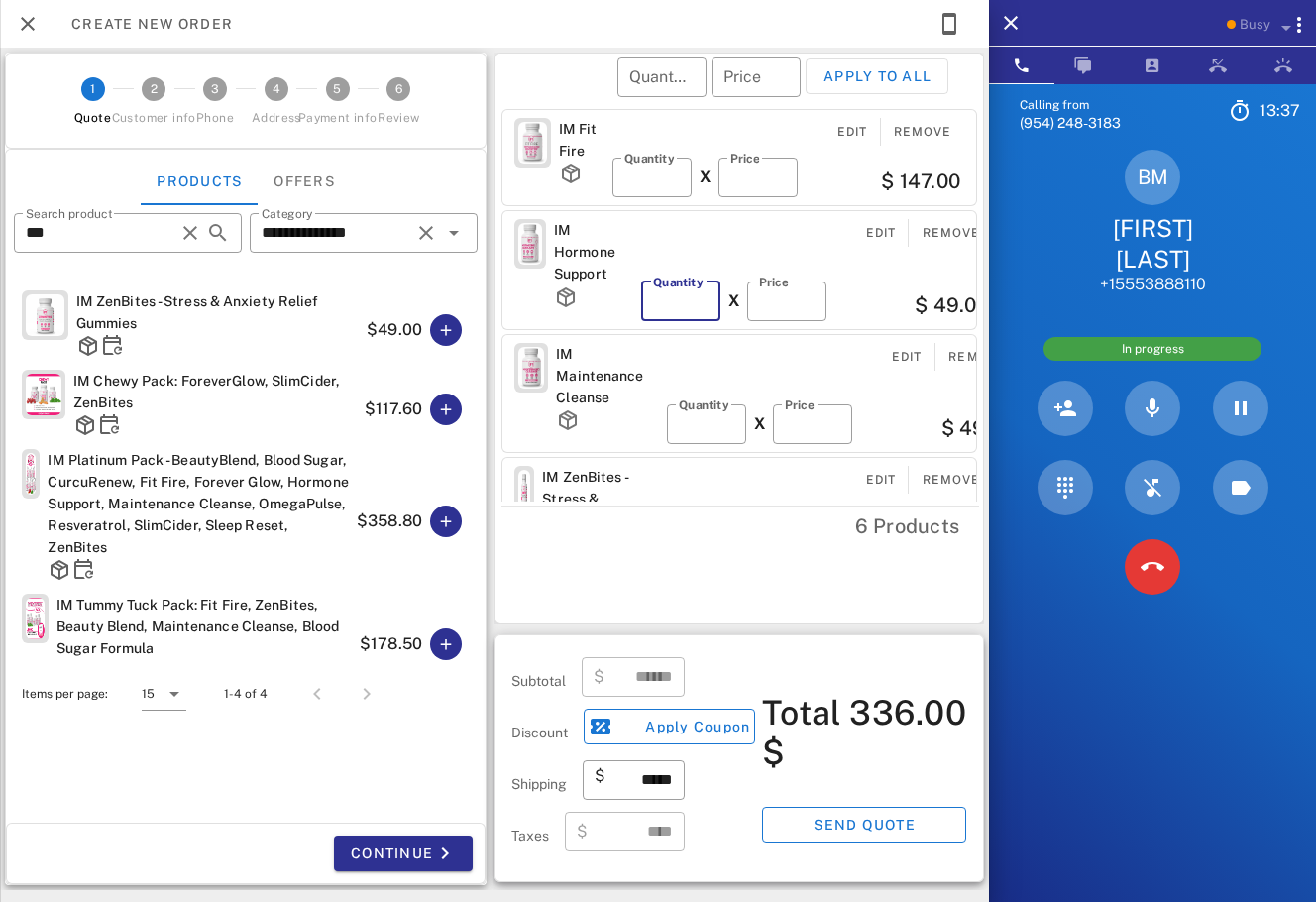 click on "*" at bounding box center [681, 301] 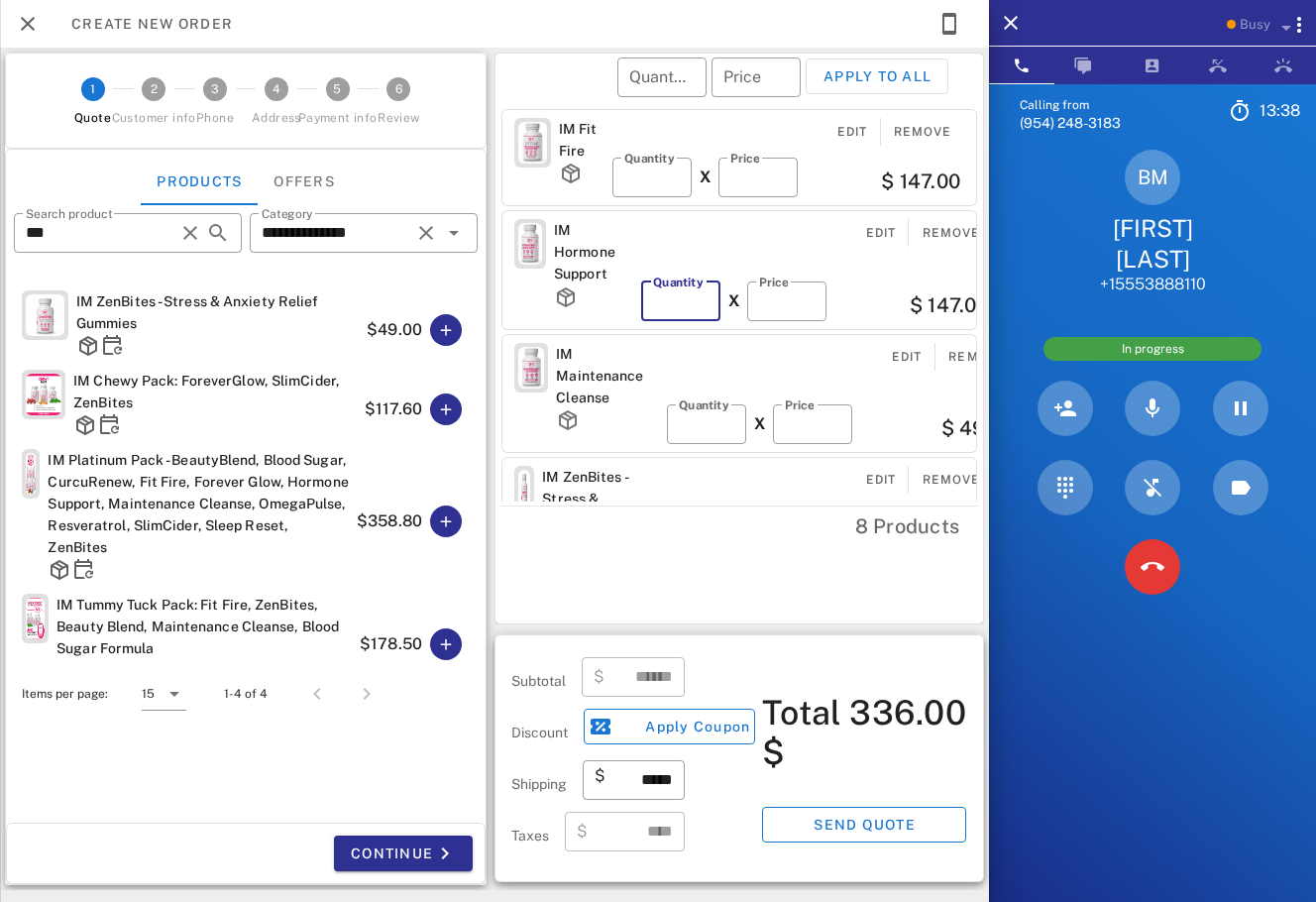 type on "*" 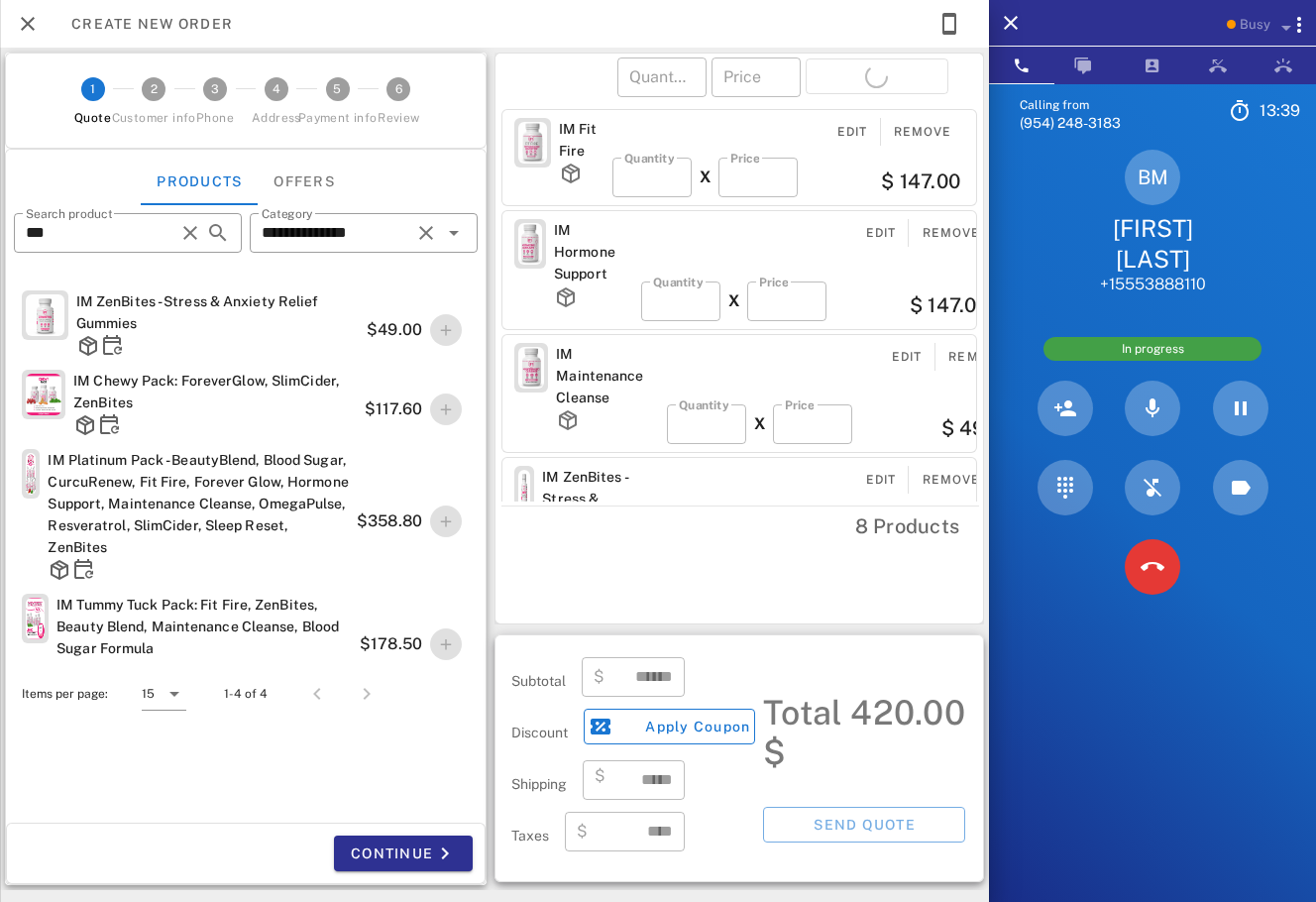 click on "​ Quantity *" at bounding box center (707, 424) 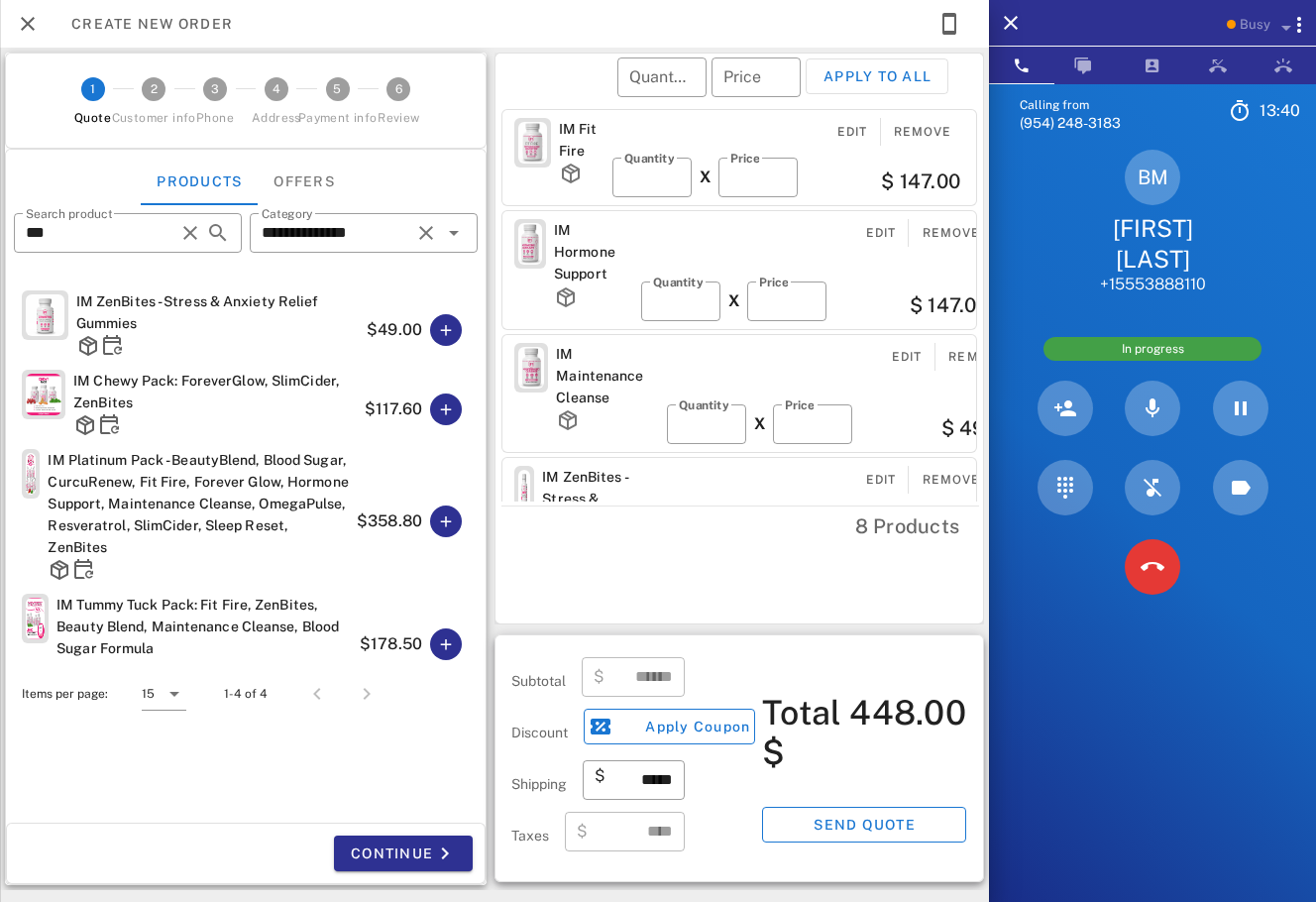 click on "*" at bounding box center [707, 424] 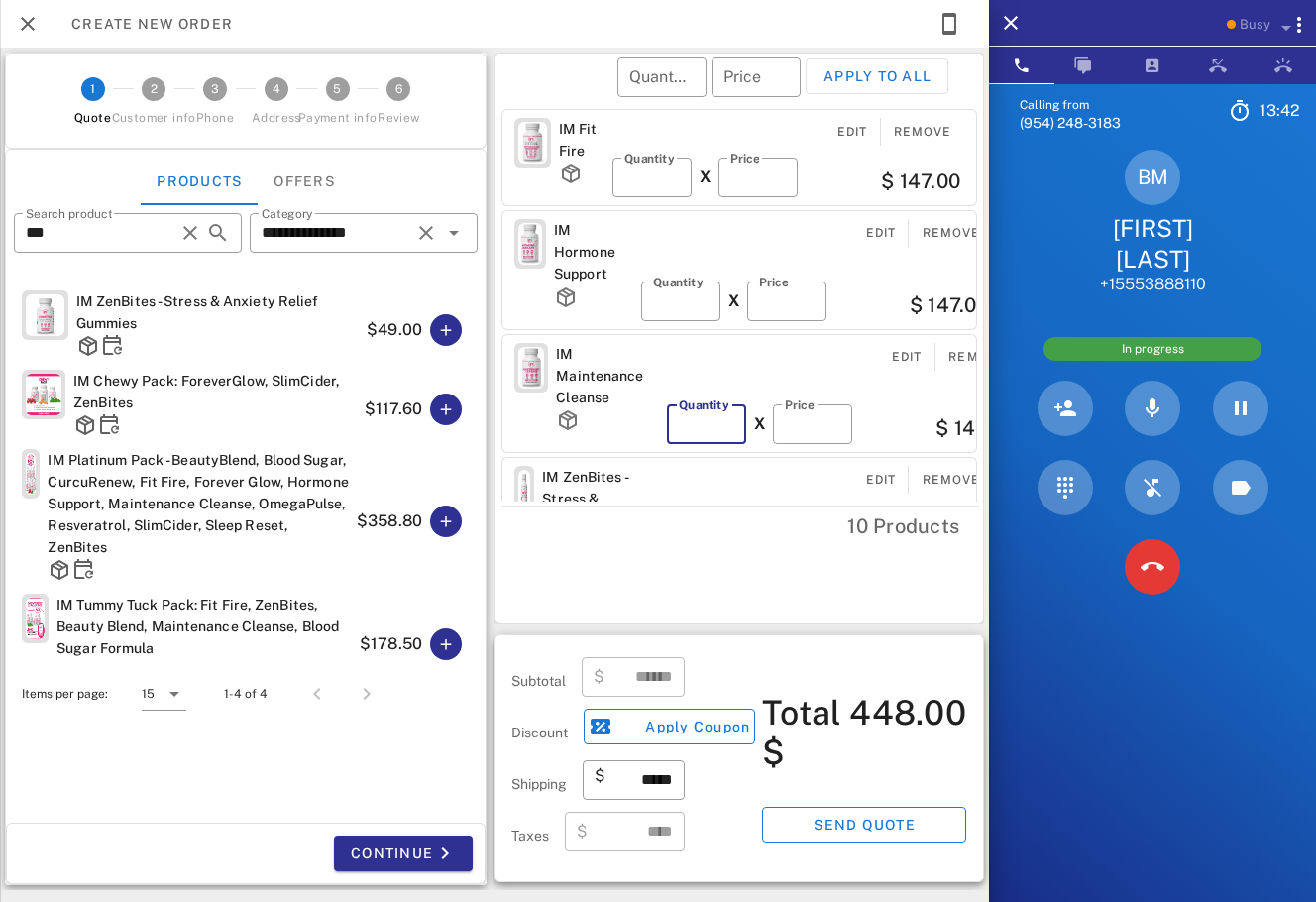 type on "*" 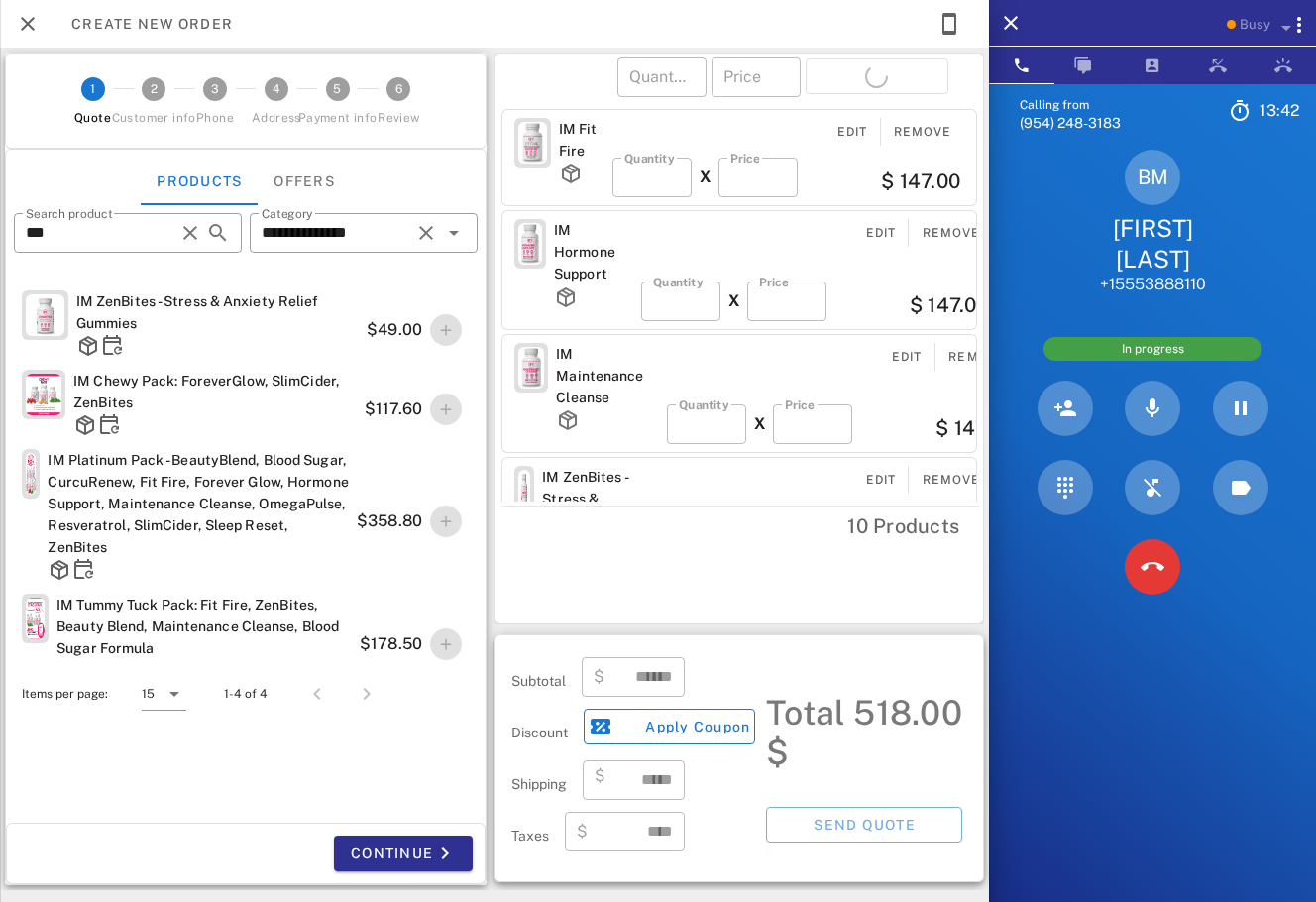 type on "*****" 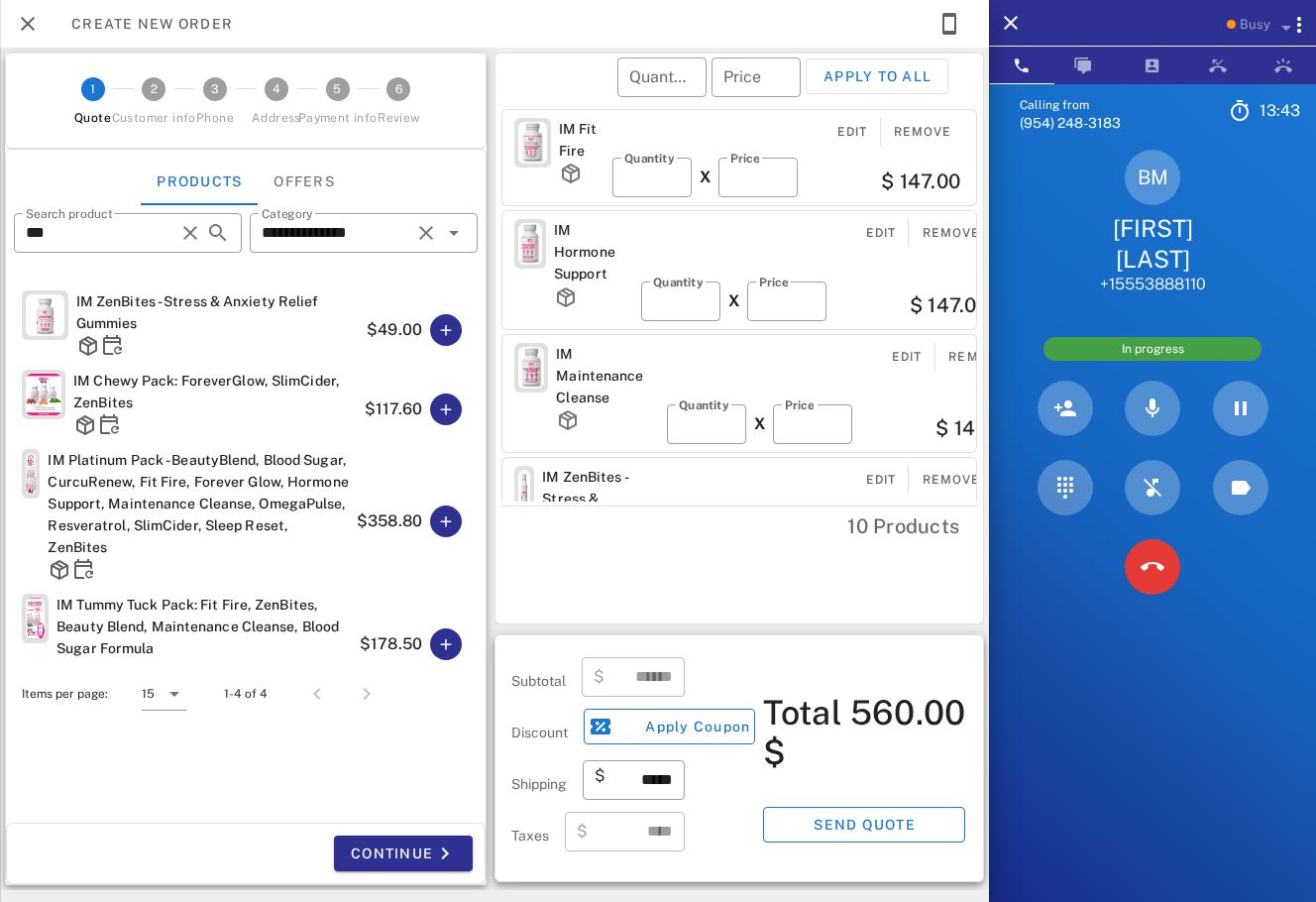 scroll, scrollTop: 123, scrollLeft: 0, axis: vertical 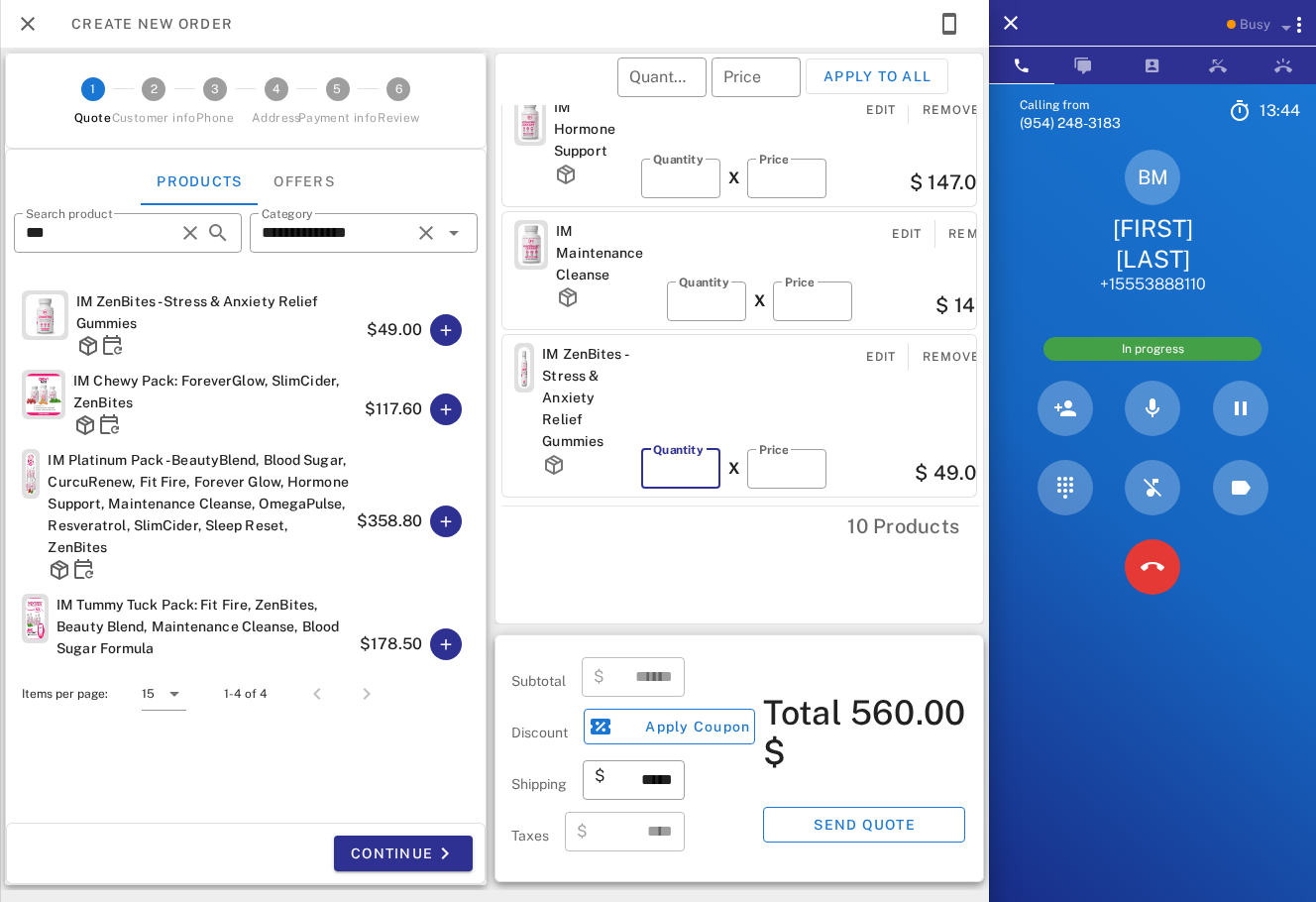 drag, startPoint x: 680, startPoint y: 472, endPoint x: 607, endPoint y: 478, distance: 73.24616 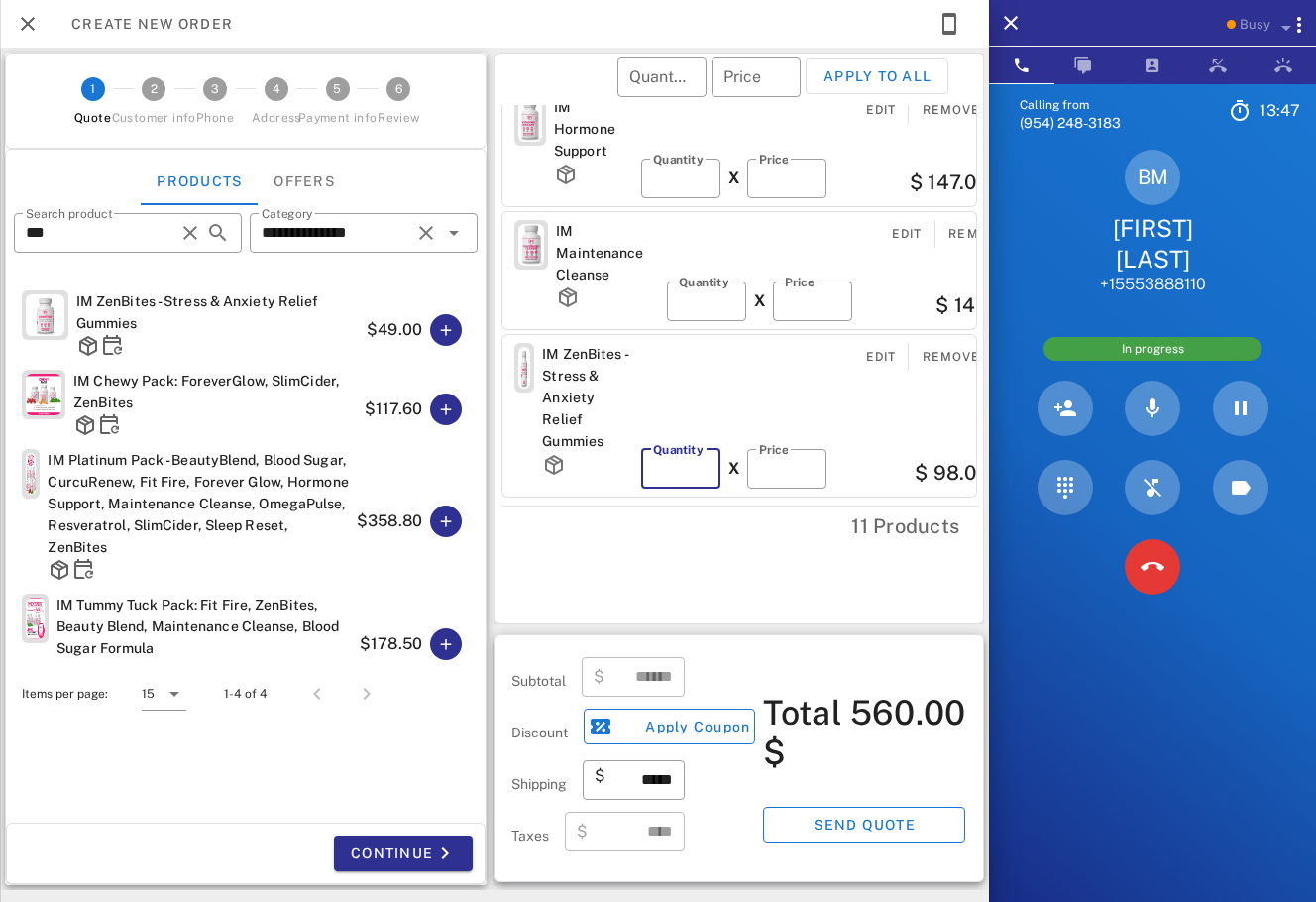 type on "*" 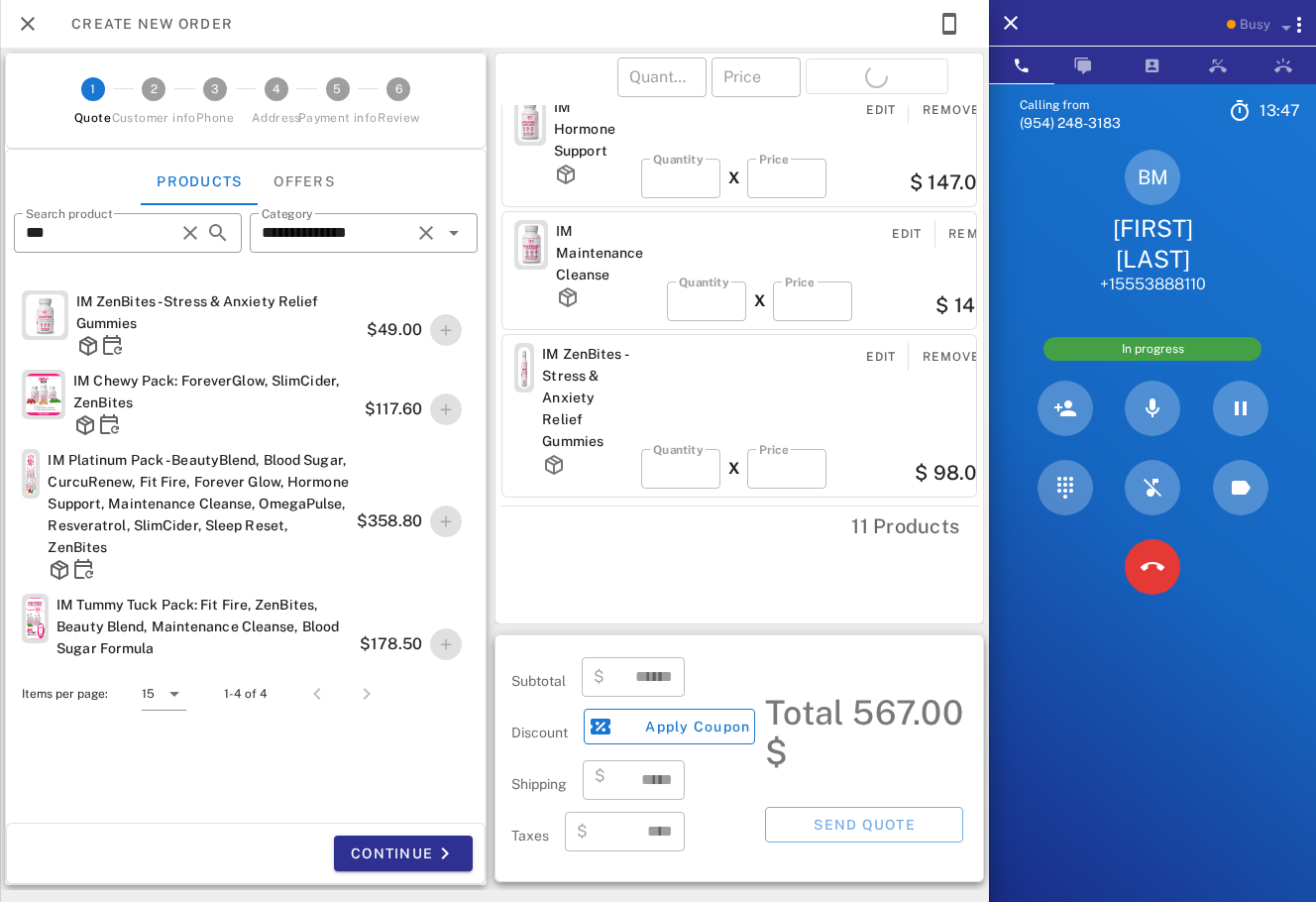 type on "*****" 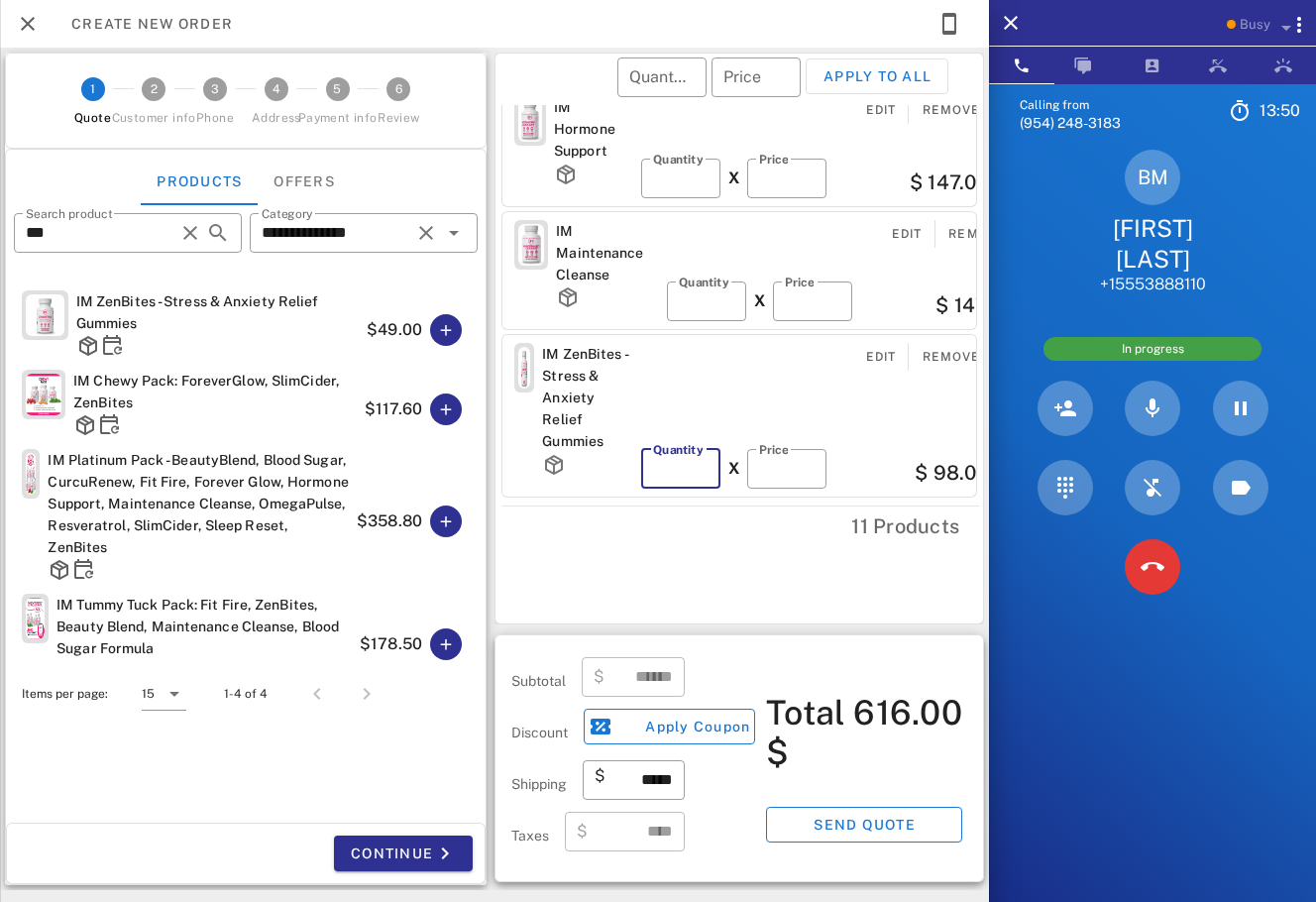 drag, startPoint x: 681, startPoint y: 474, endPoint x: 626, endPoint y: 474, distance: 55 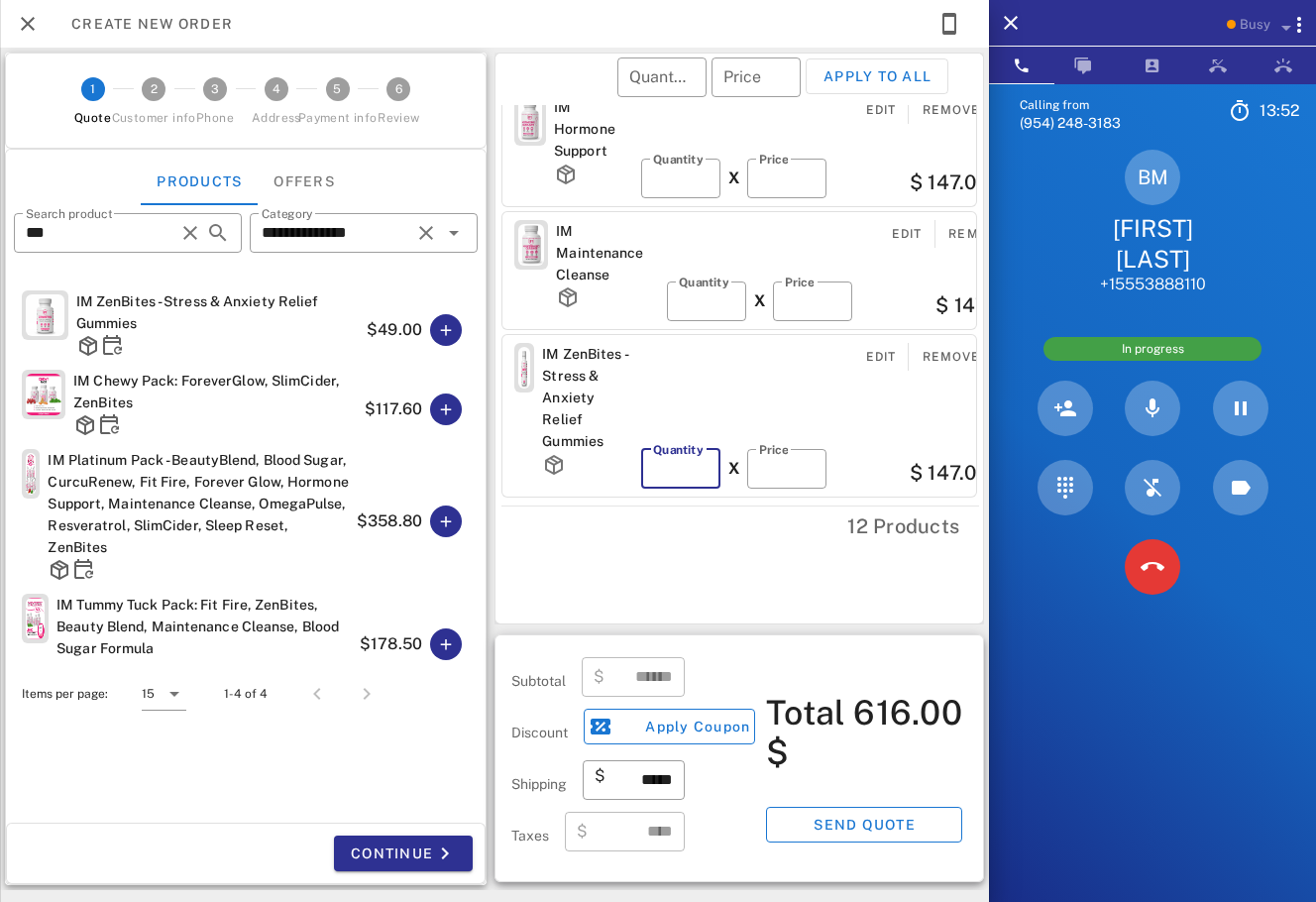 type on "*" 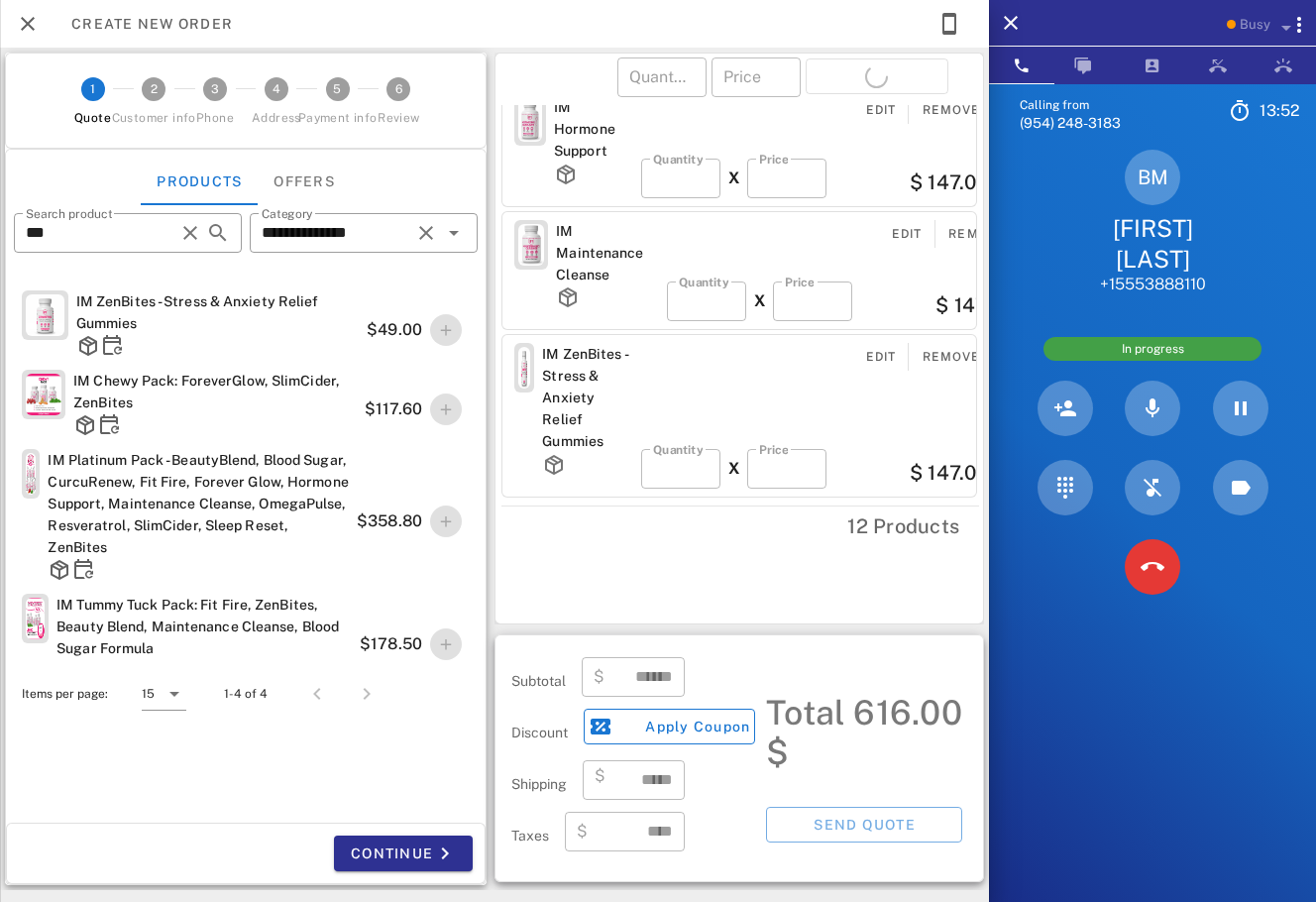 type on "******" 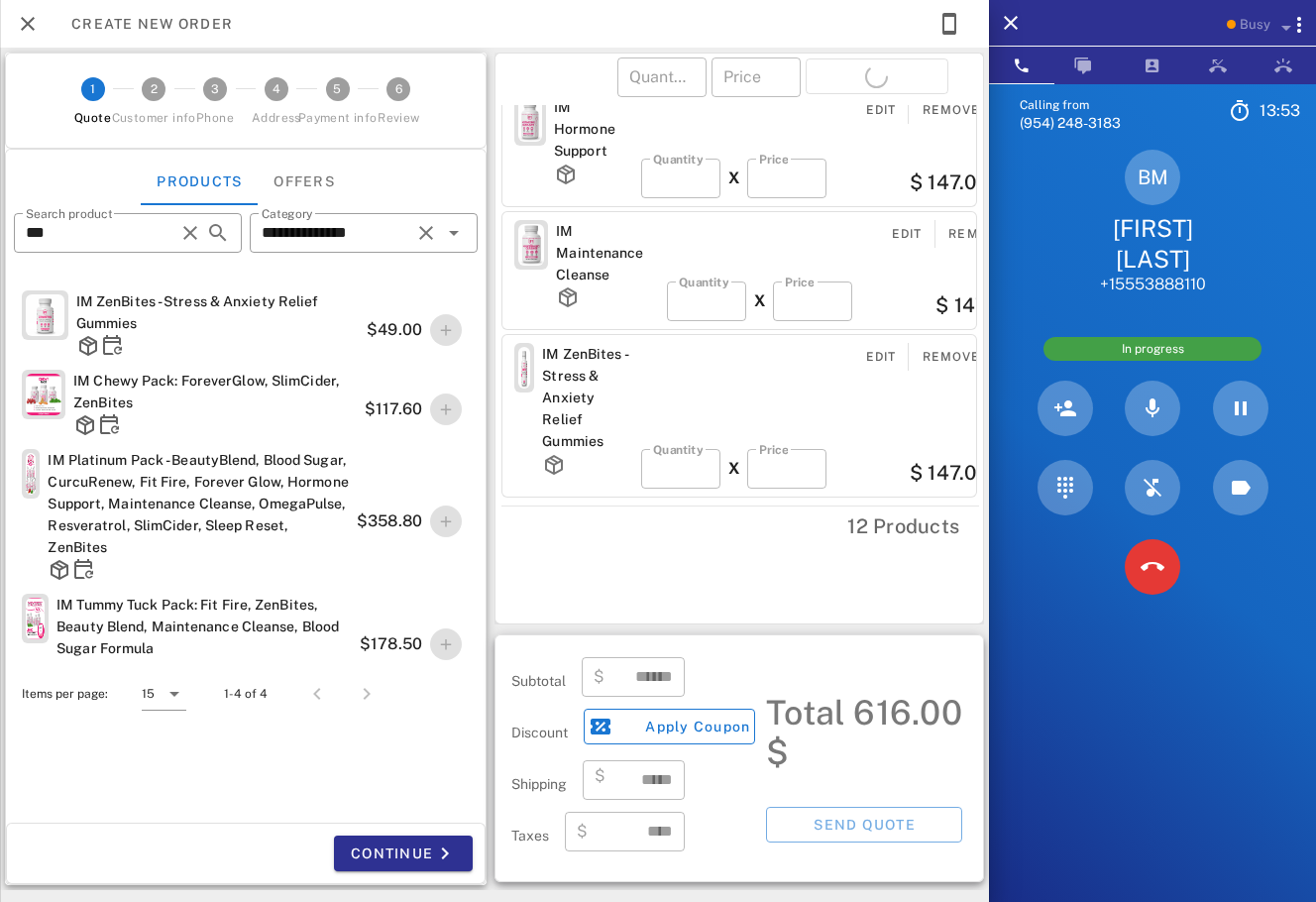 click on "​ Price *****" at bounding box center [787, 469] 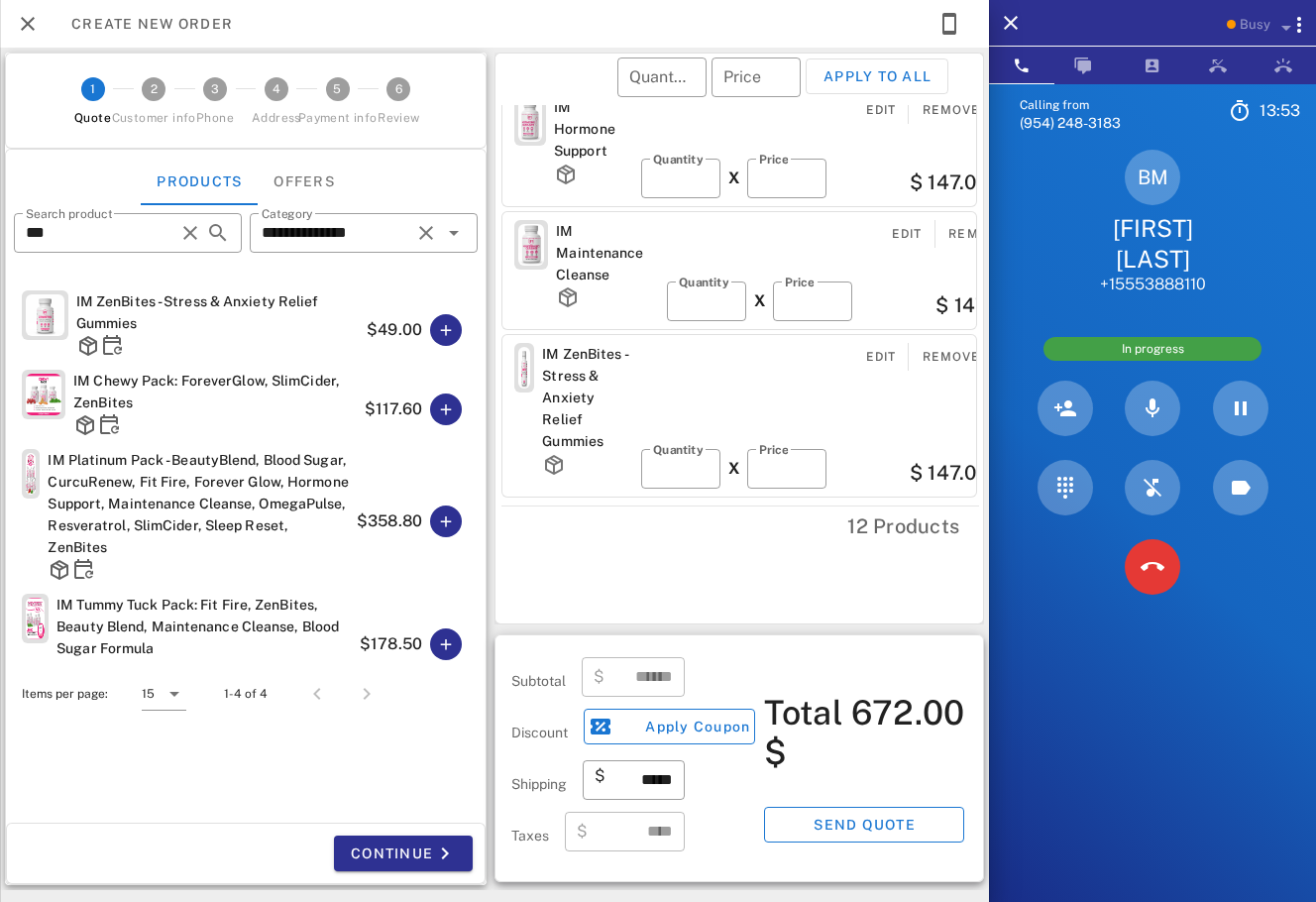 click on "*****" at bounding box center (787, 469) 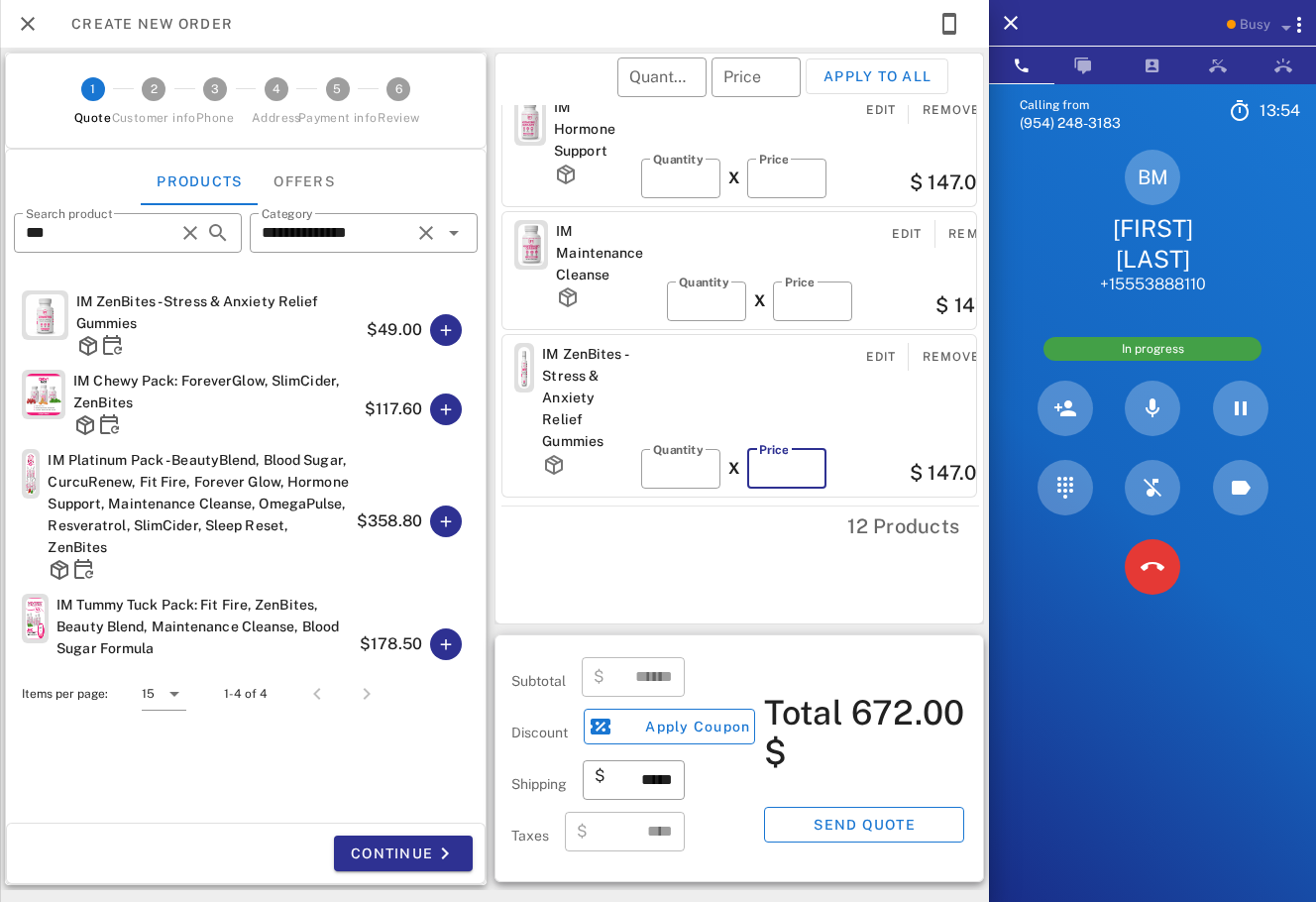click on "*****" at bounding box center [787, 469] 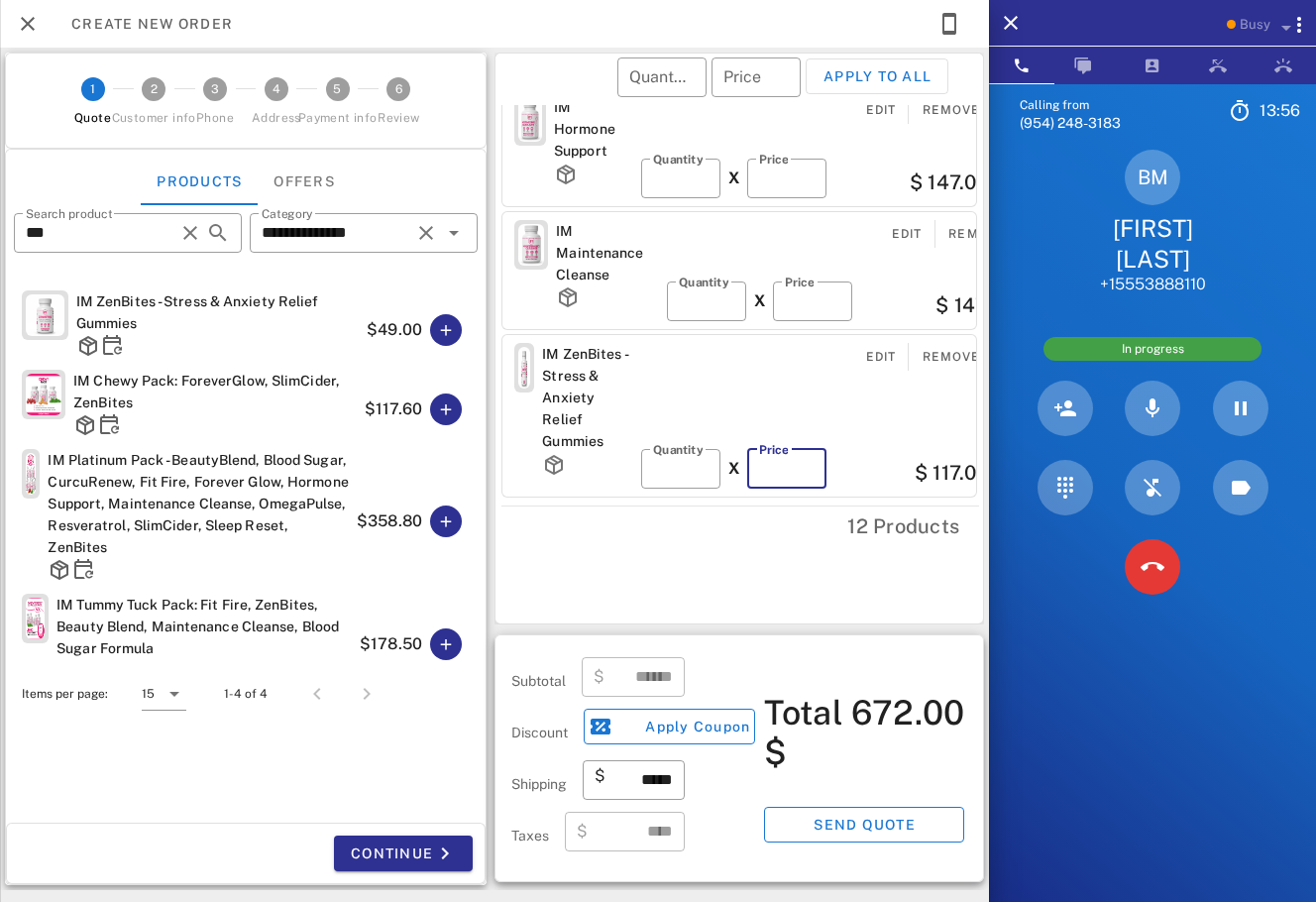 type on "*****" 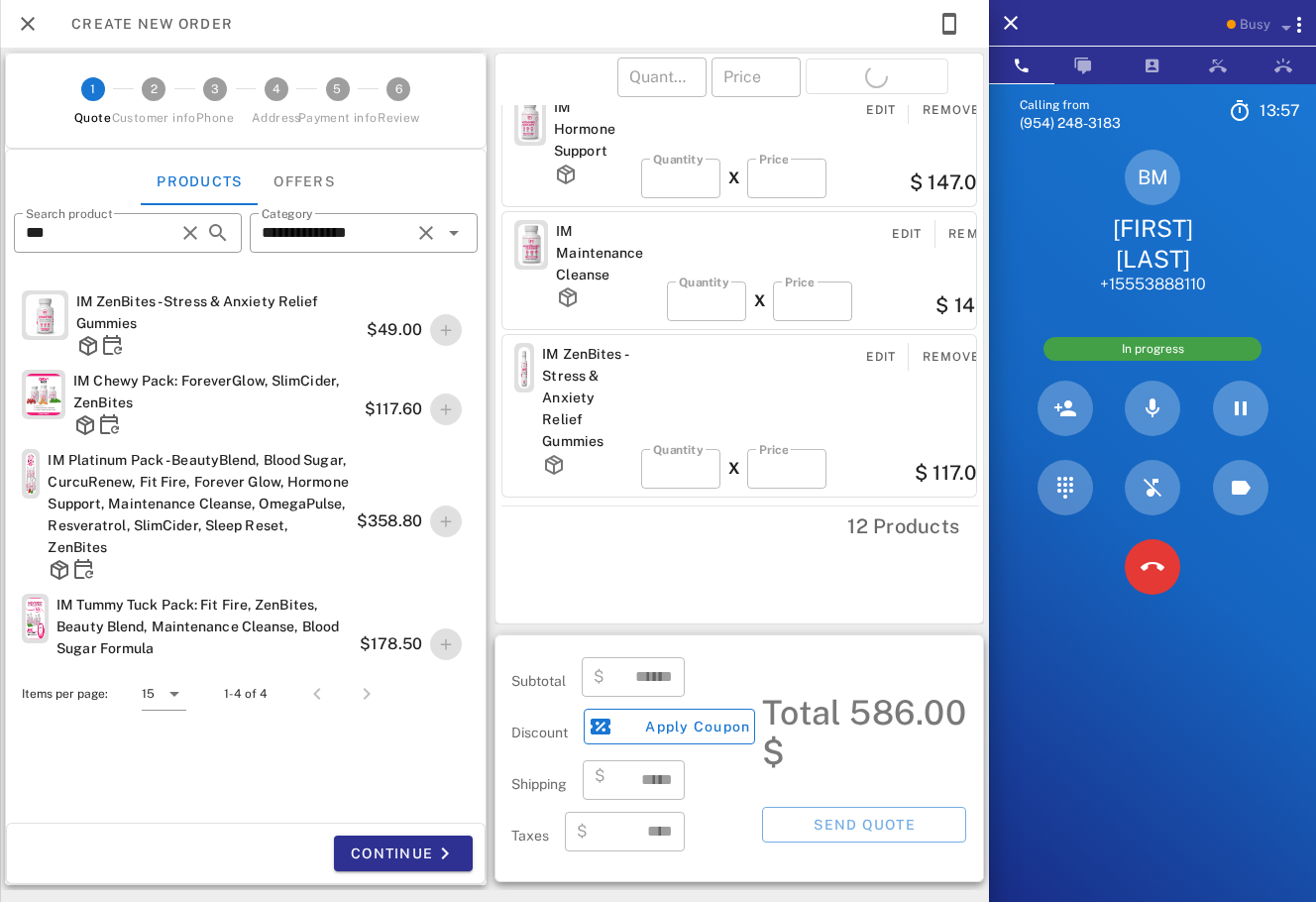 type on "*****" 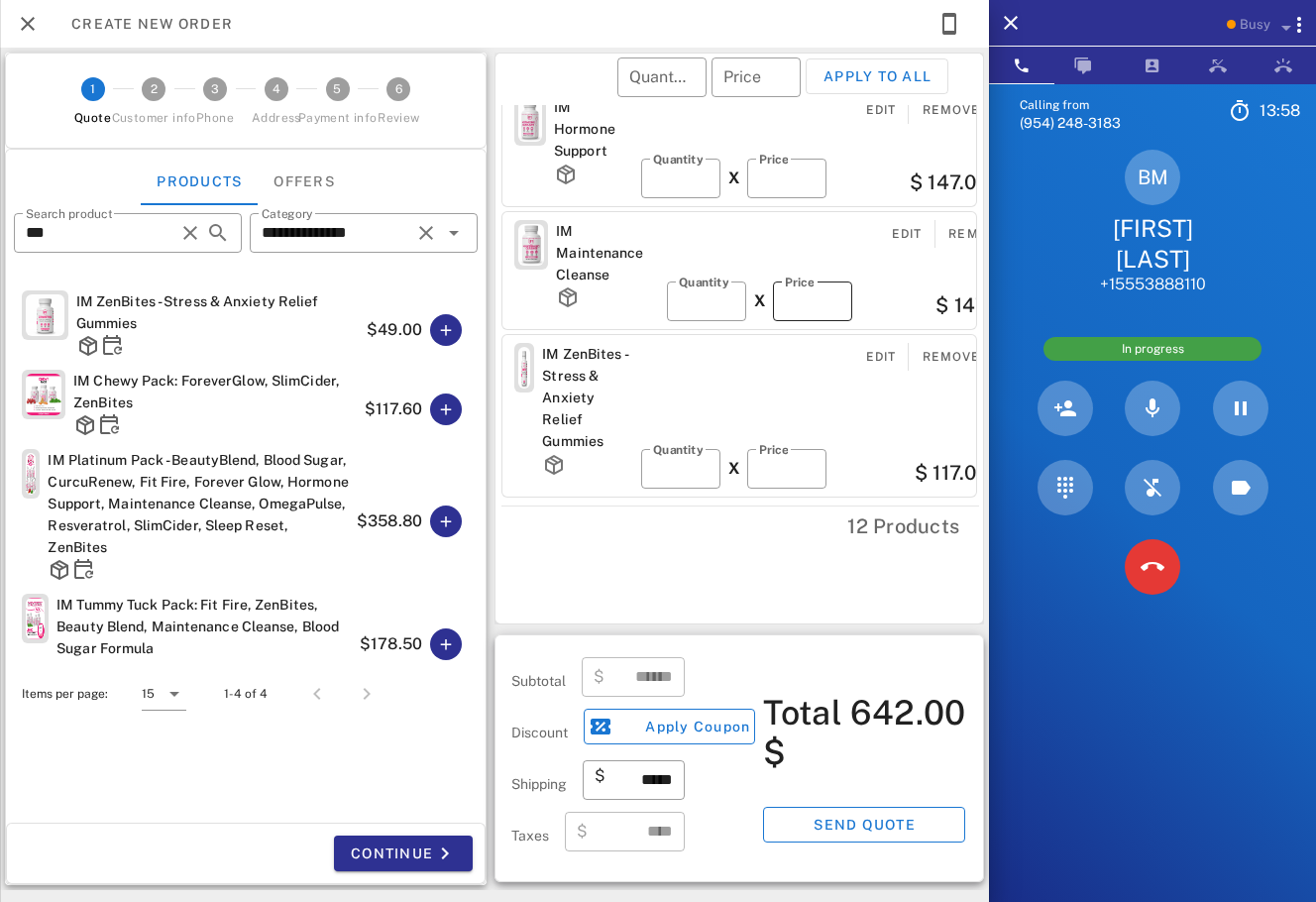 click on "*****" at bounding box center [813, 301] 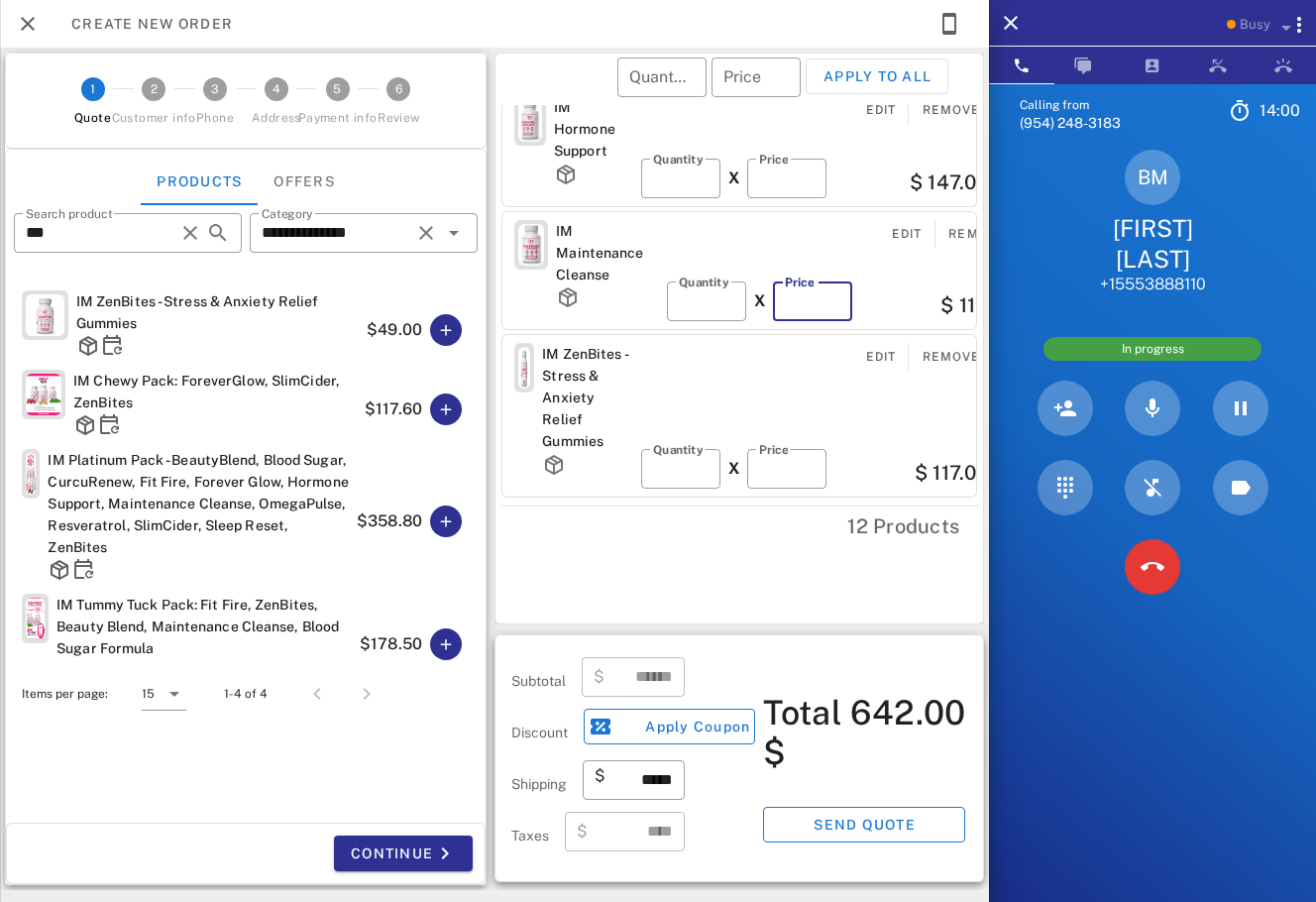 type on "*****" 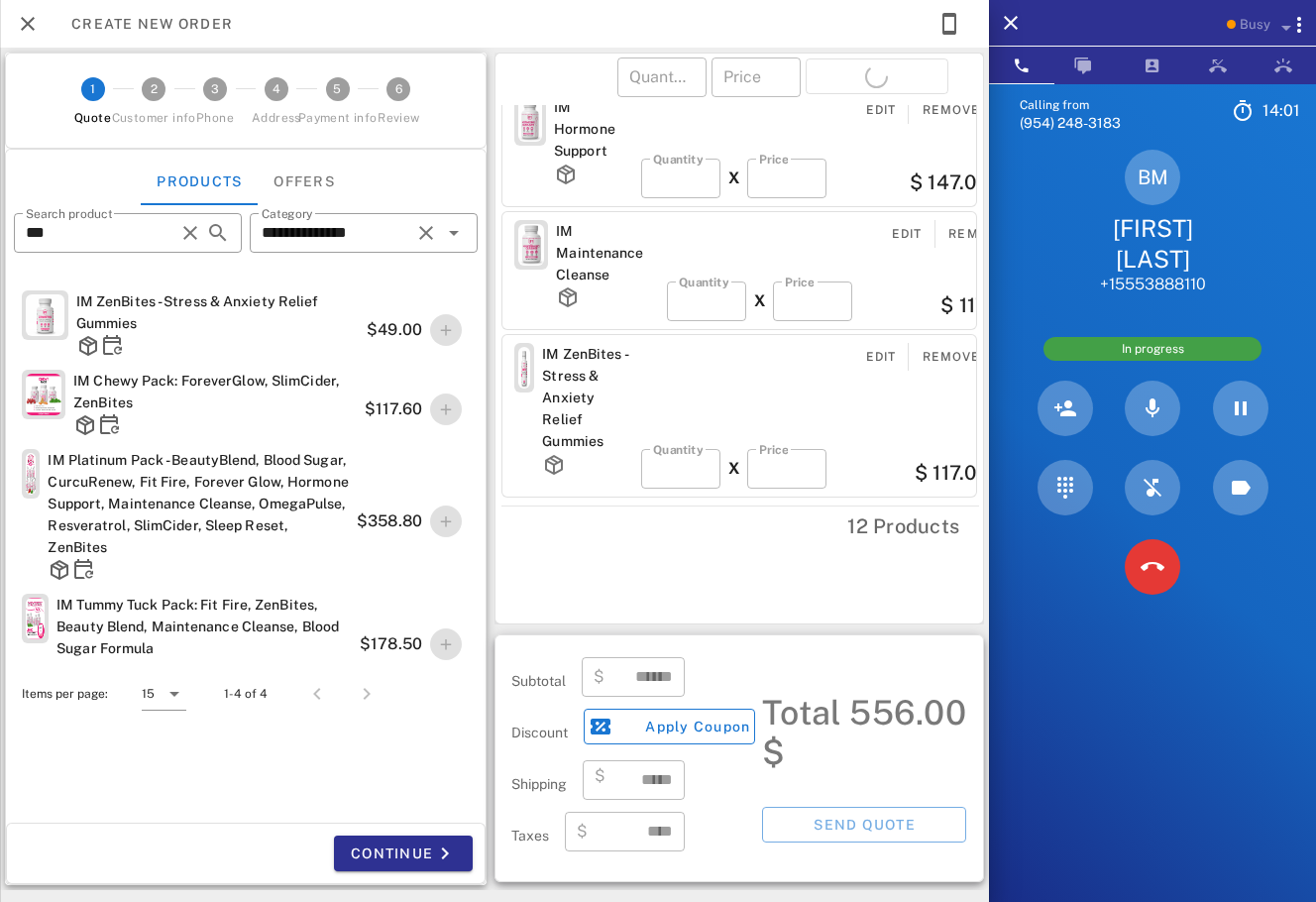 type on "*****" 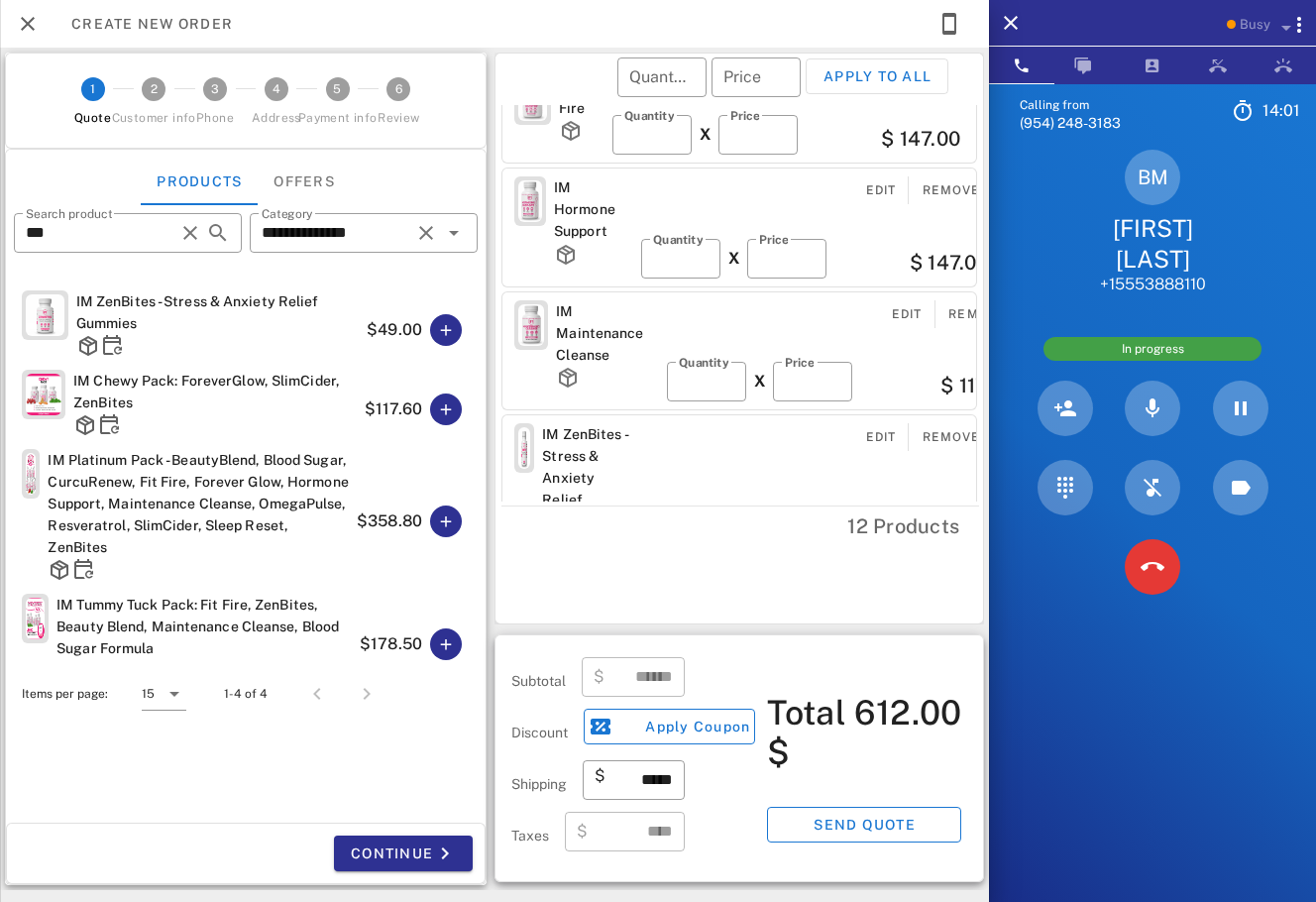 scroll, scrollTop: 0, scrollLeft: 0, axis: both 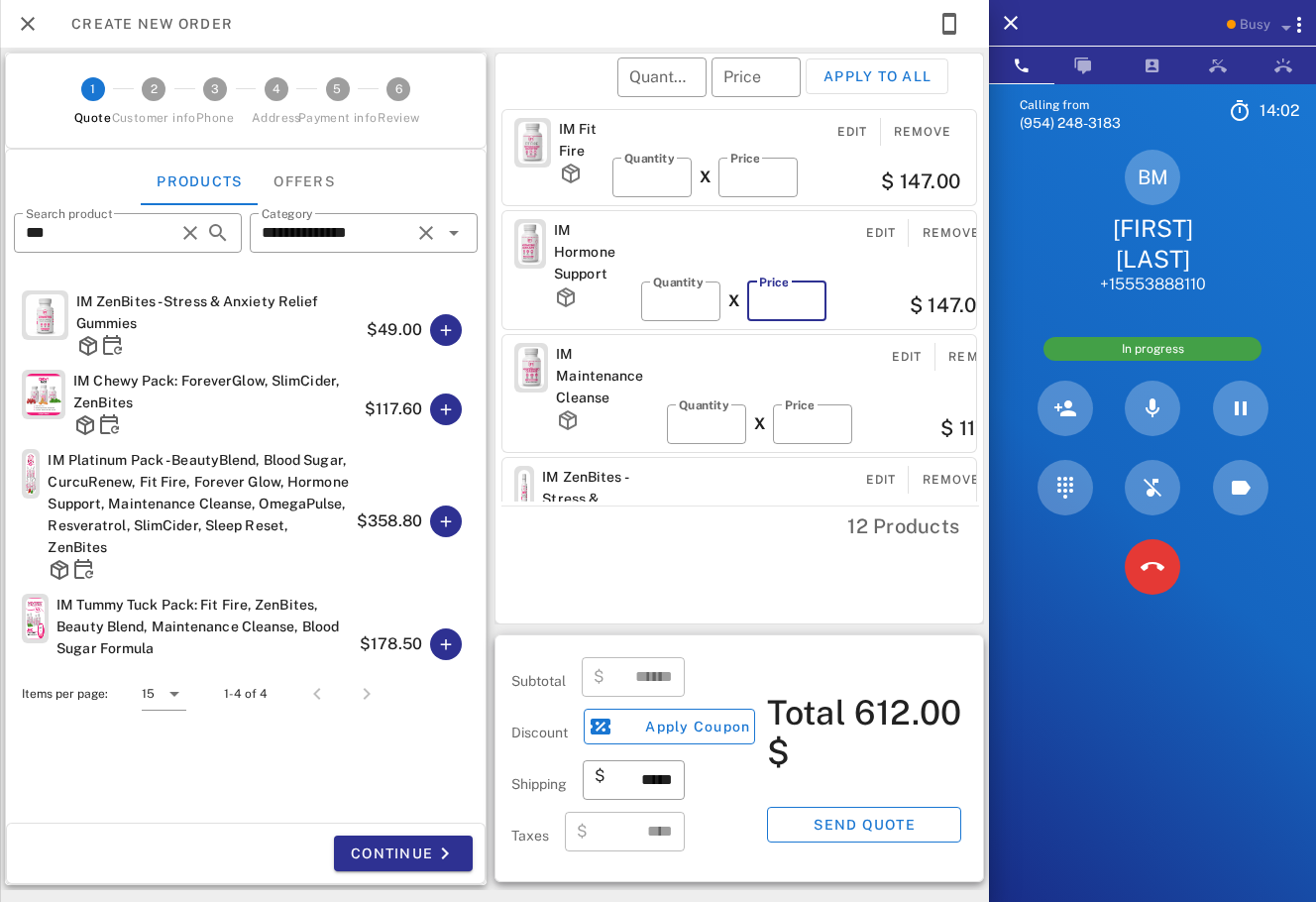click on "*****" at bounding box center (787, 301) 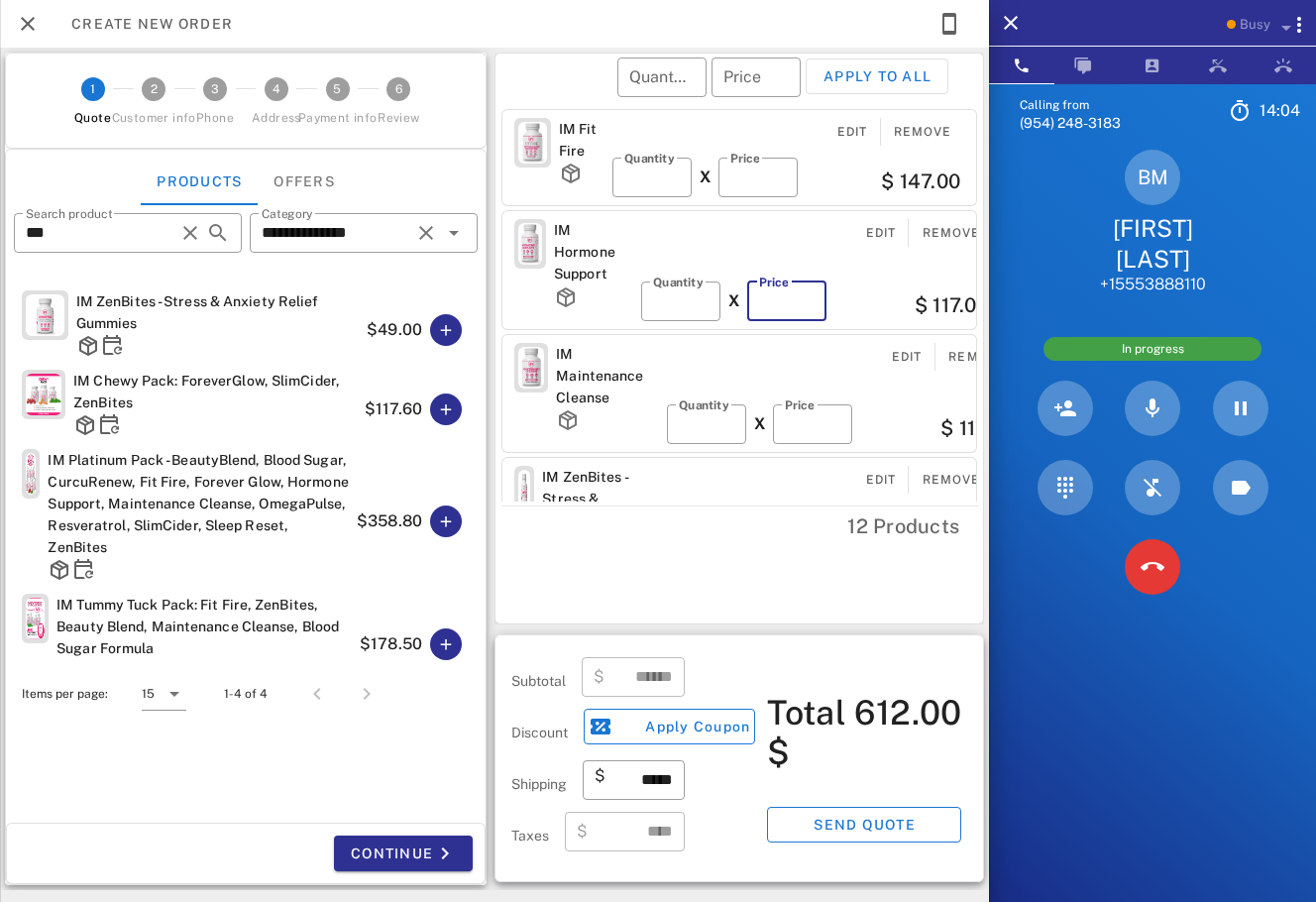 type on "*****" 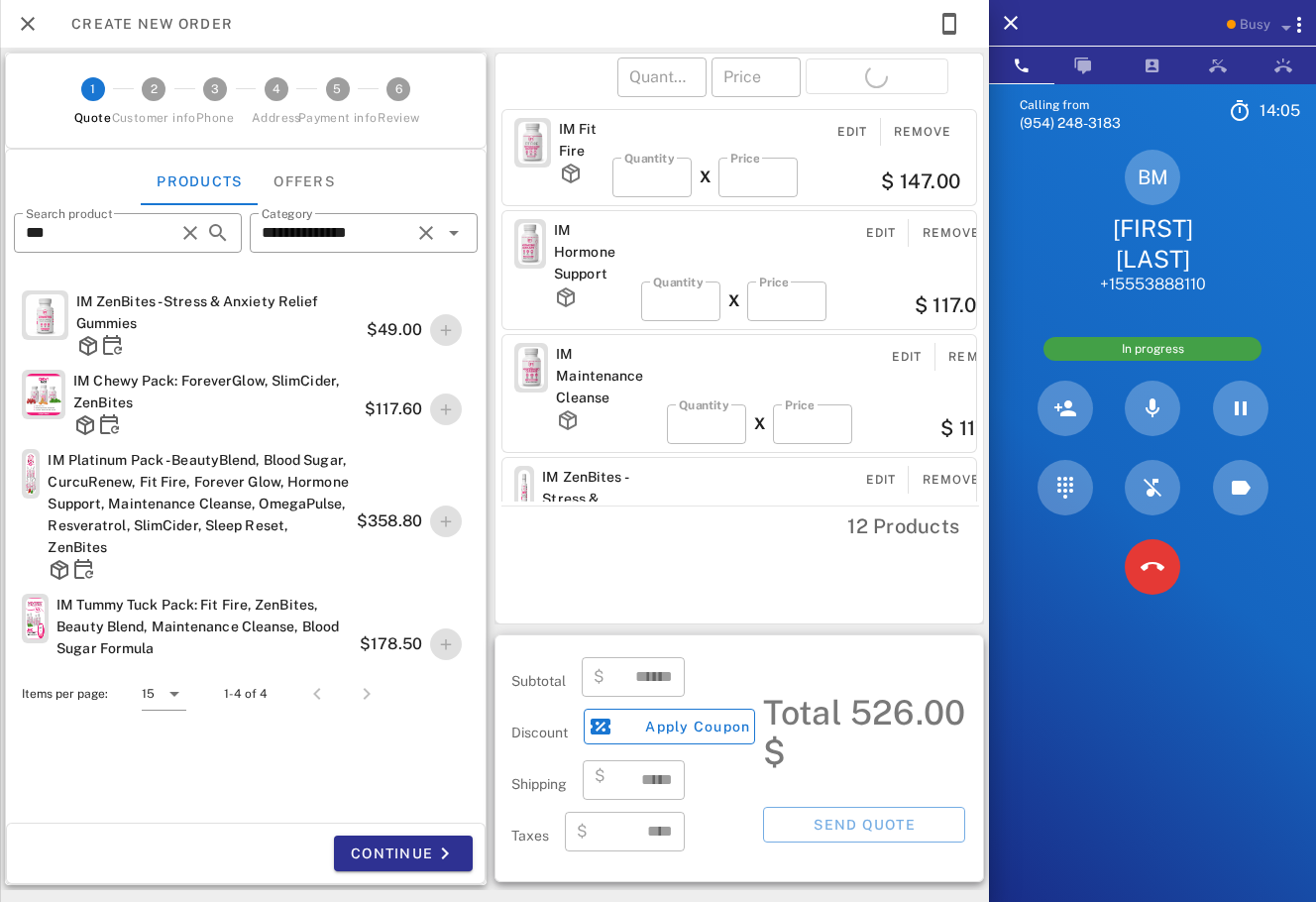 type on "*****" 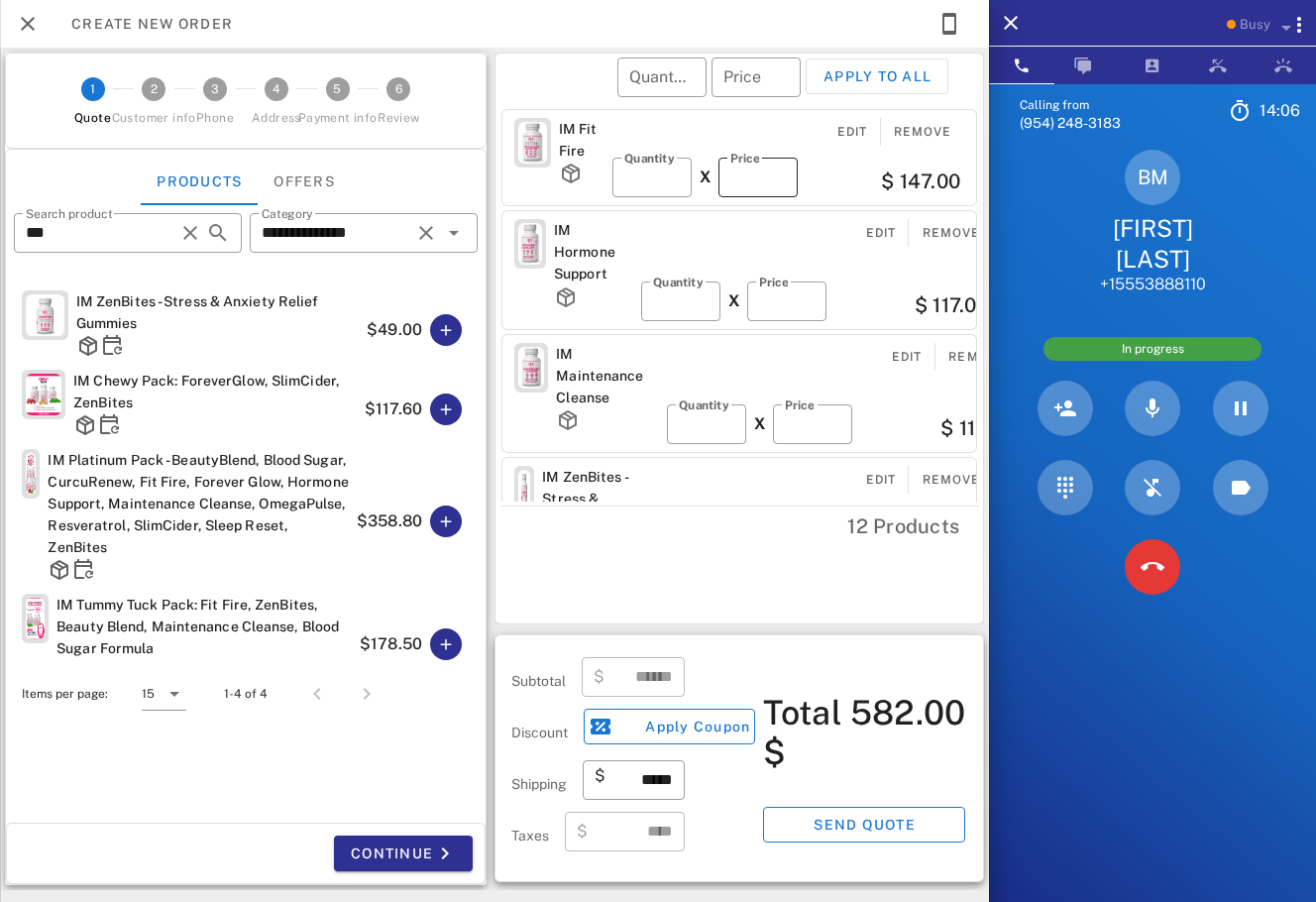 click on "*****" at bounding box center [758, 177] 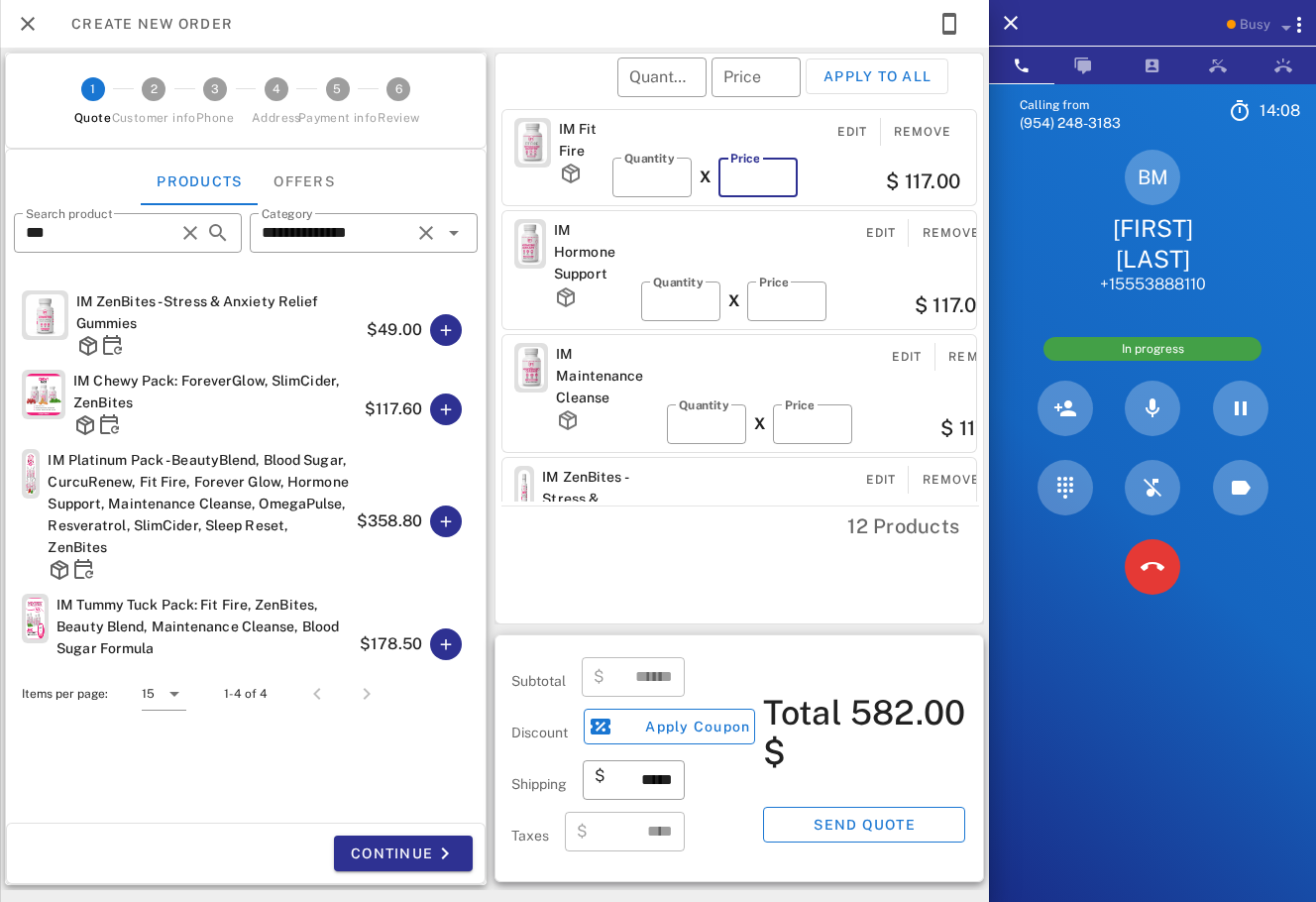 type on "*****" 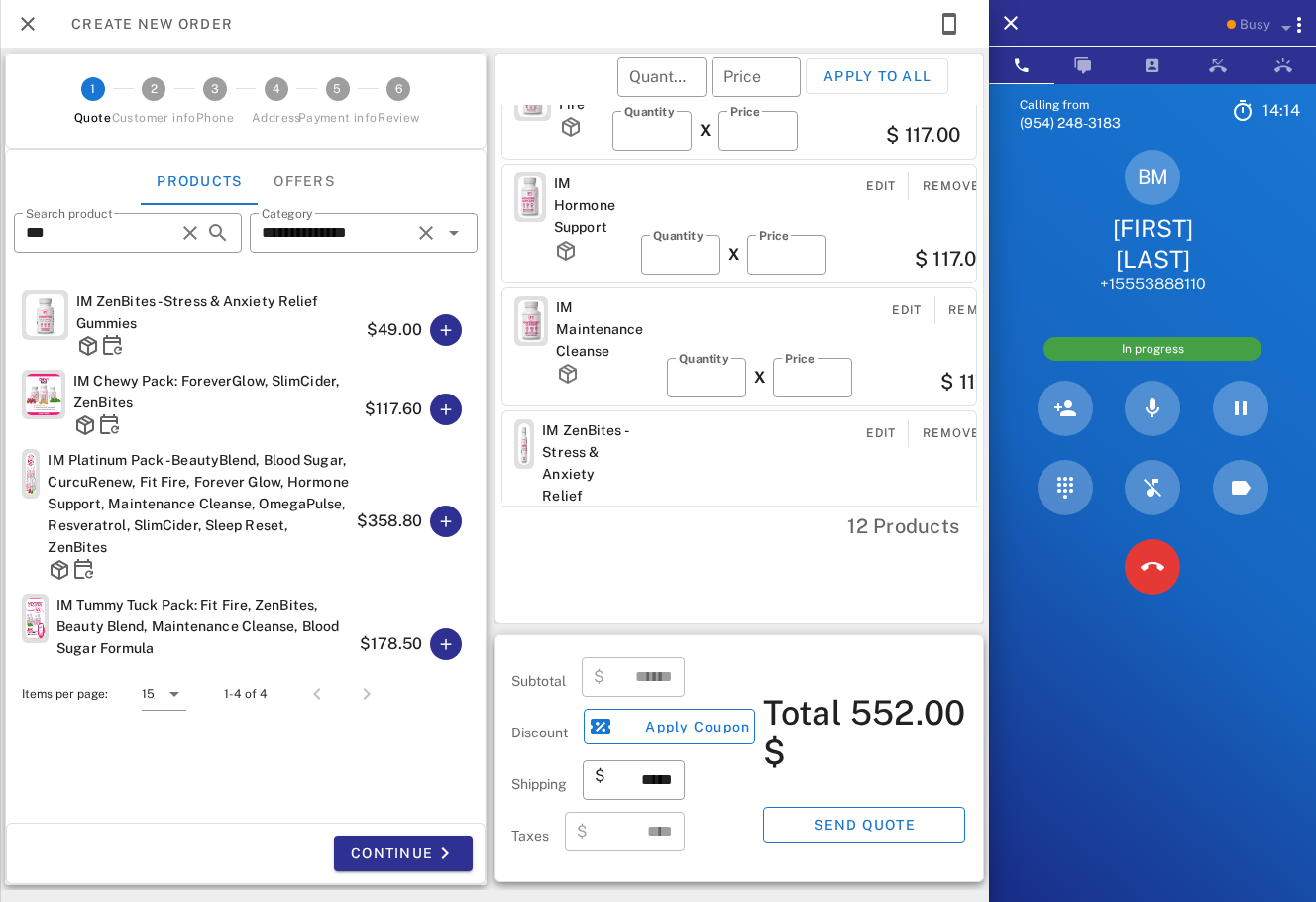 scroll, scrollTop: 0, scrollLeft: 0, axis: both 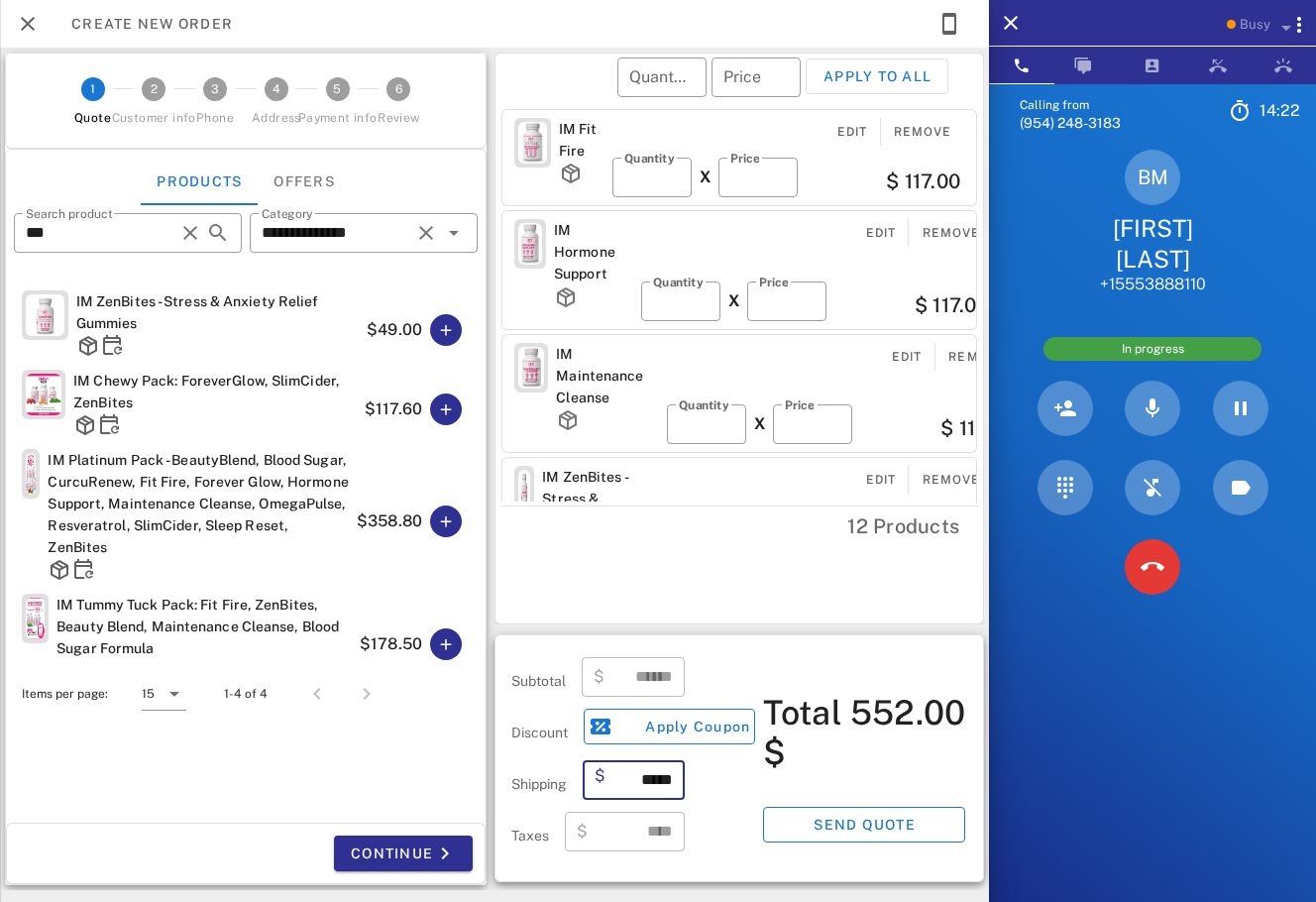 drag, startPoint x: 651, startPoint y: 781, endPoint x: 621, endPoint y: 781, distance: 30 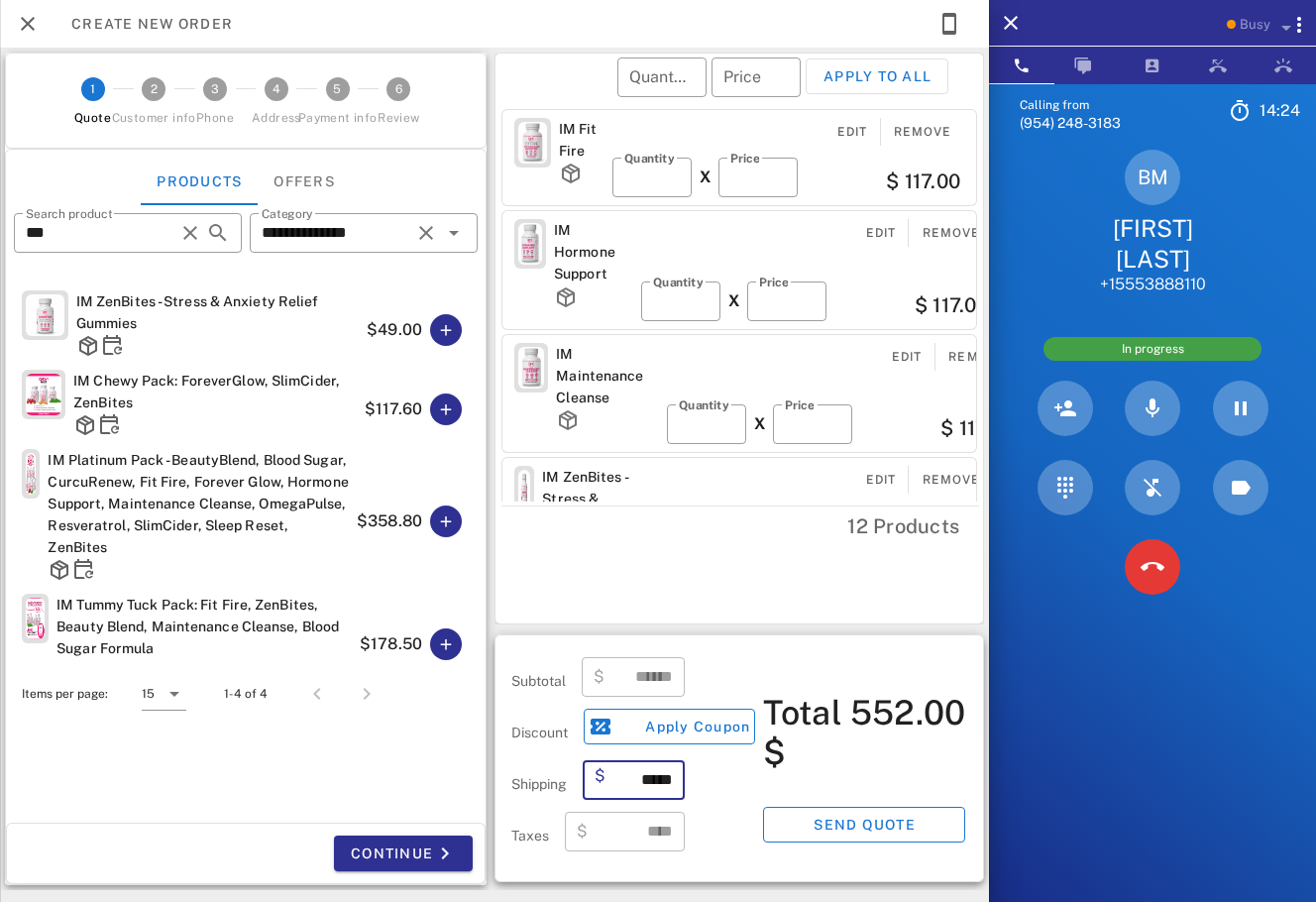 type on "*****" 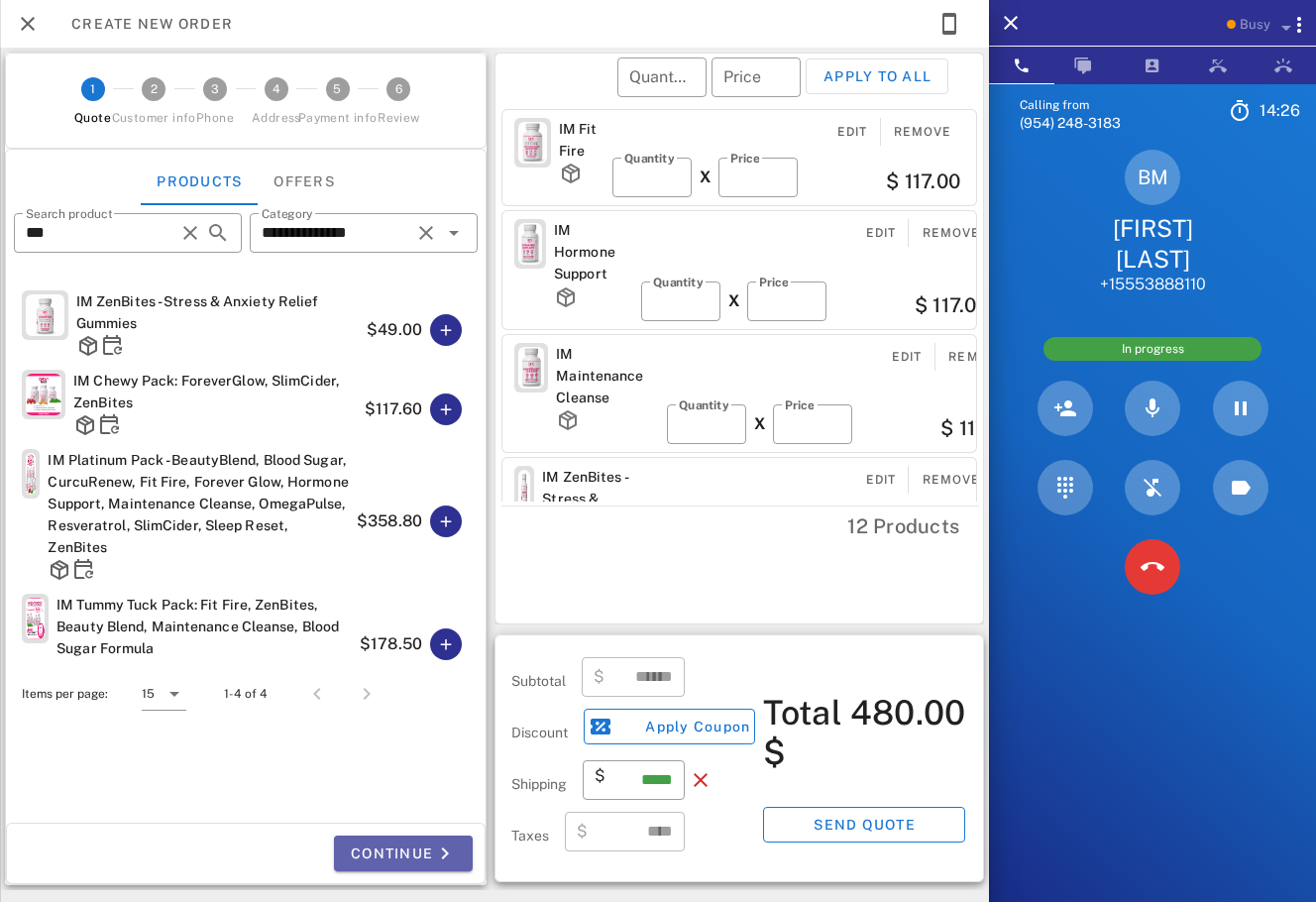 click on "Continue" at bounding box center (403, 853) 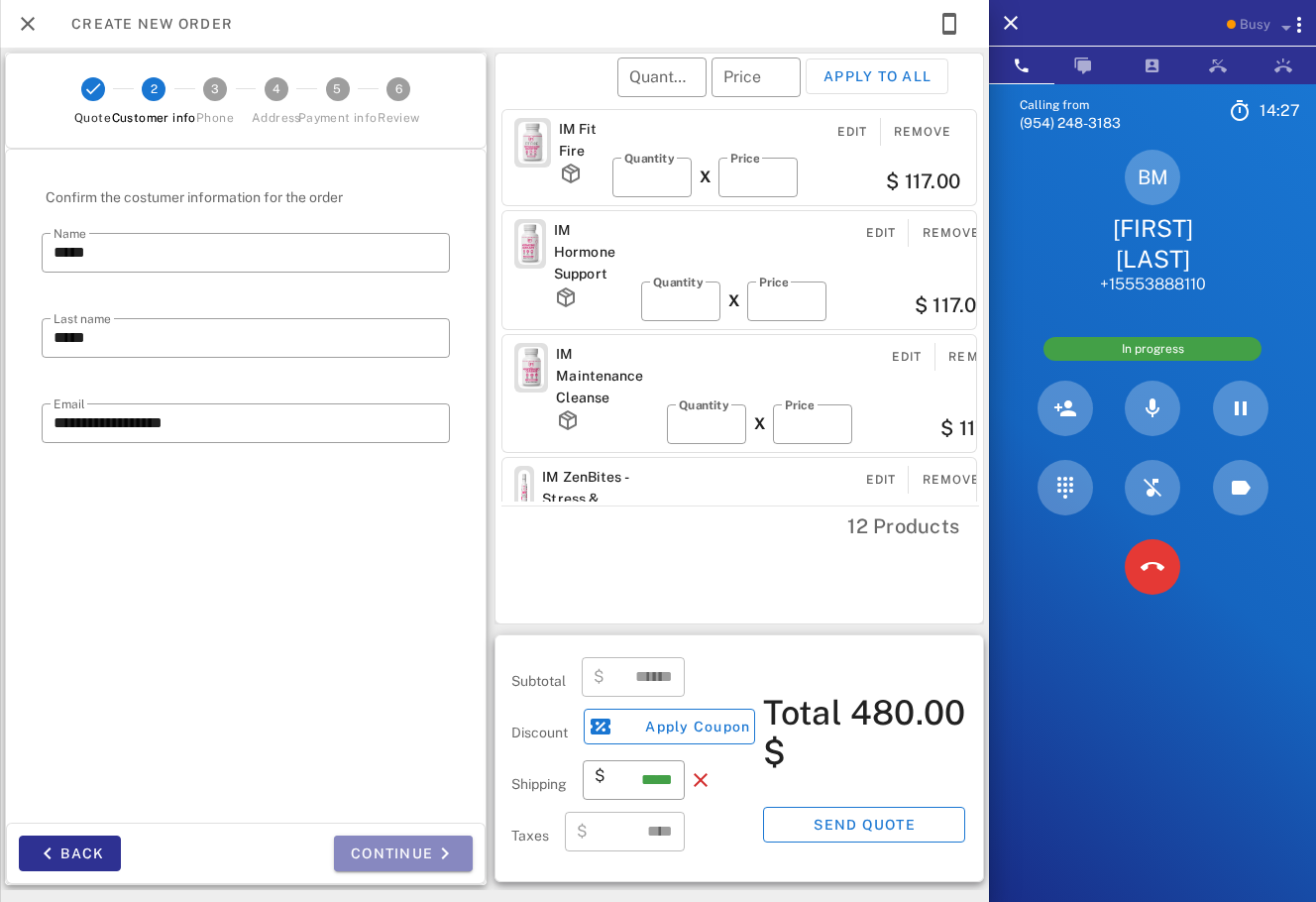 click on "Continue" at bounding box center [403, 853] 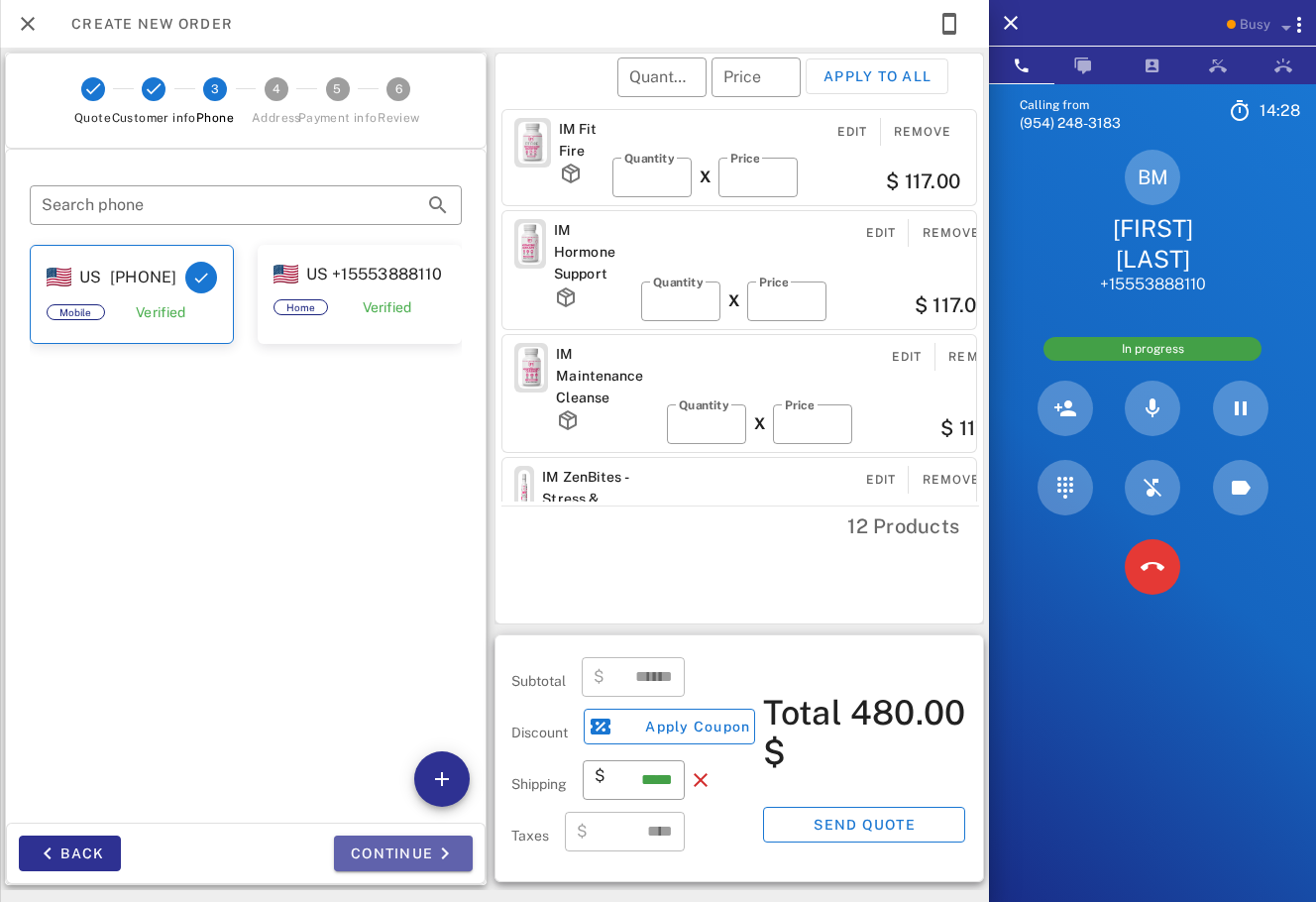 click on "Continue" at bounding box center (403, 853) 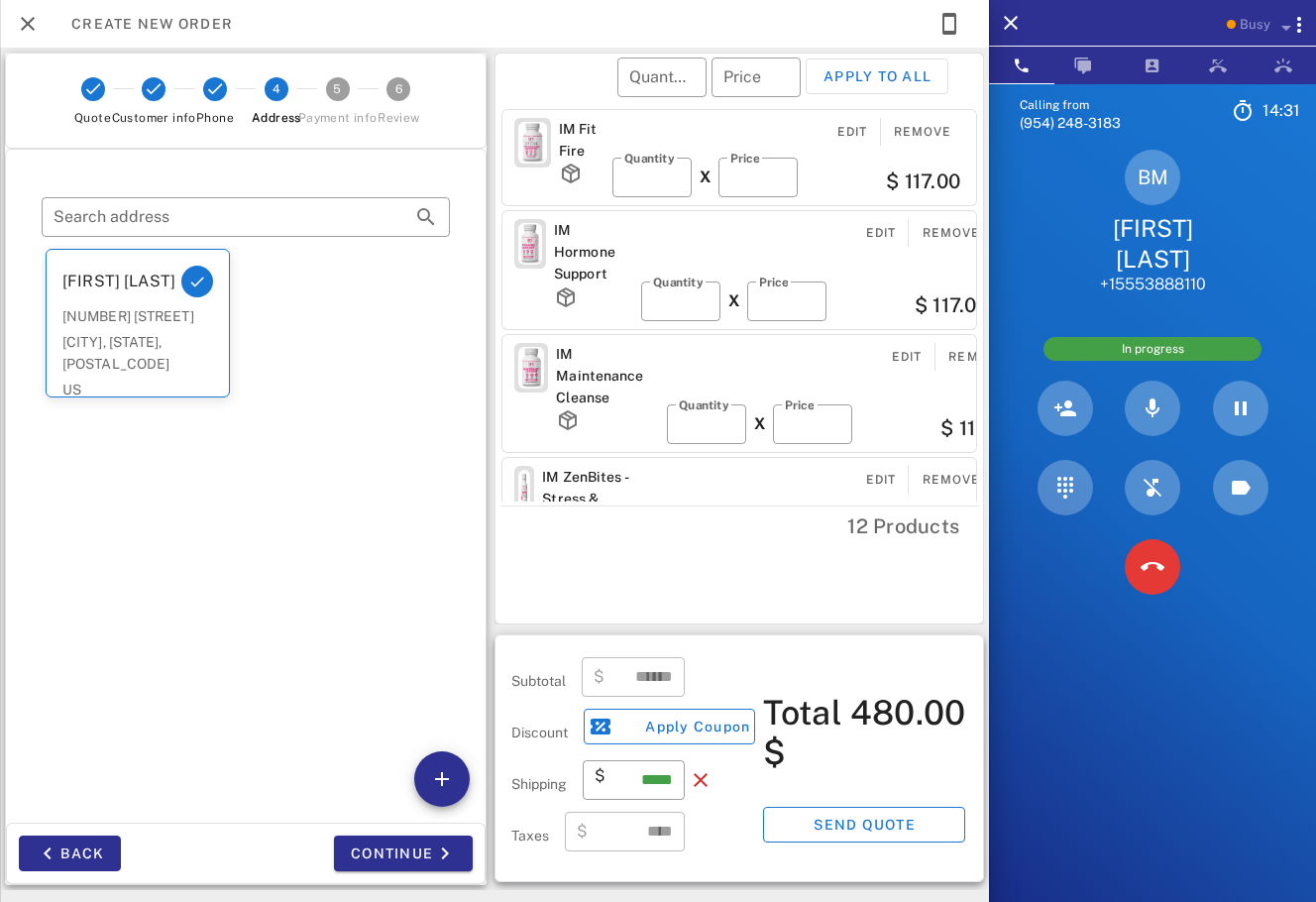 click on "IM Fit Fire  Edit   Remove  ​ Quantity * X ​ Price *****  $ 117.00  IM Hormone Support  Edit   Remove  ​ Quantity * X ​ Price *****  $ 117.00  IM Maintenance Cleanse  Edit   Remove  ​ Quantity * X ​ Price *****  $ 117.00  IM ZenBites - Stress & Anxiety Relief Gummies  Edit   Remove  ​ Quantity * X ​ Price *****  $ 117.00" at bounding box center (742, 303) 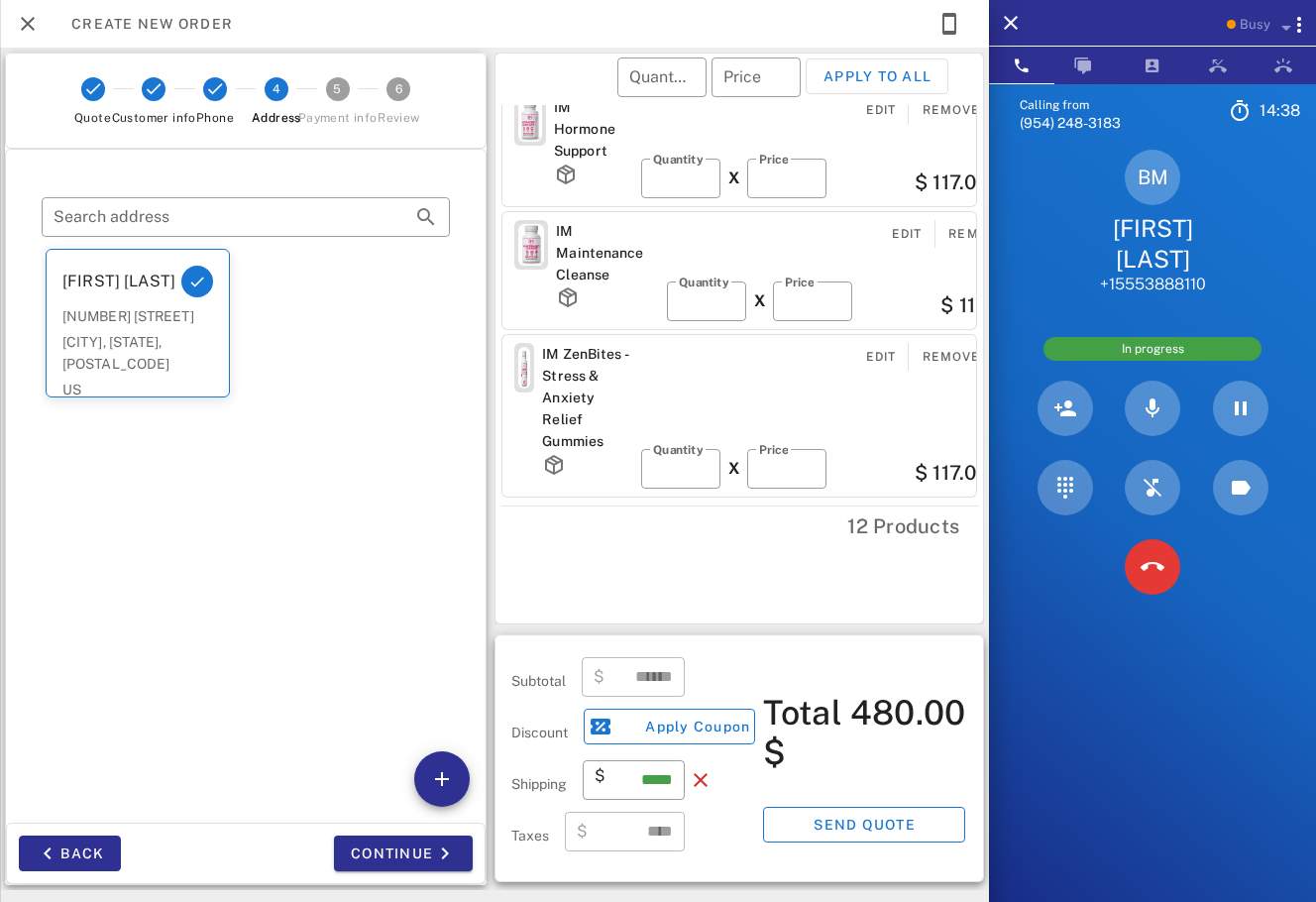scroll, scrollTop: 0, scrollLeft: 0, axis: both 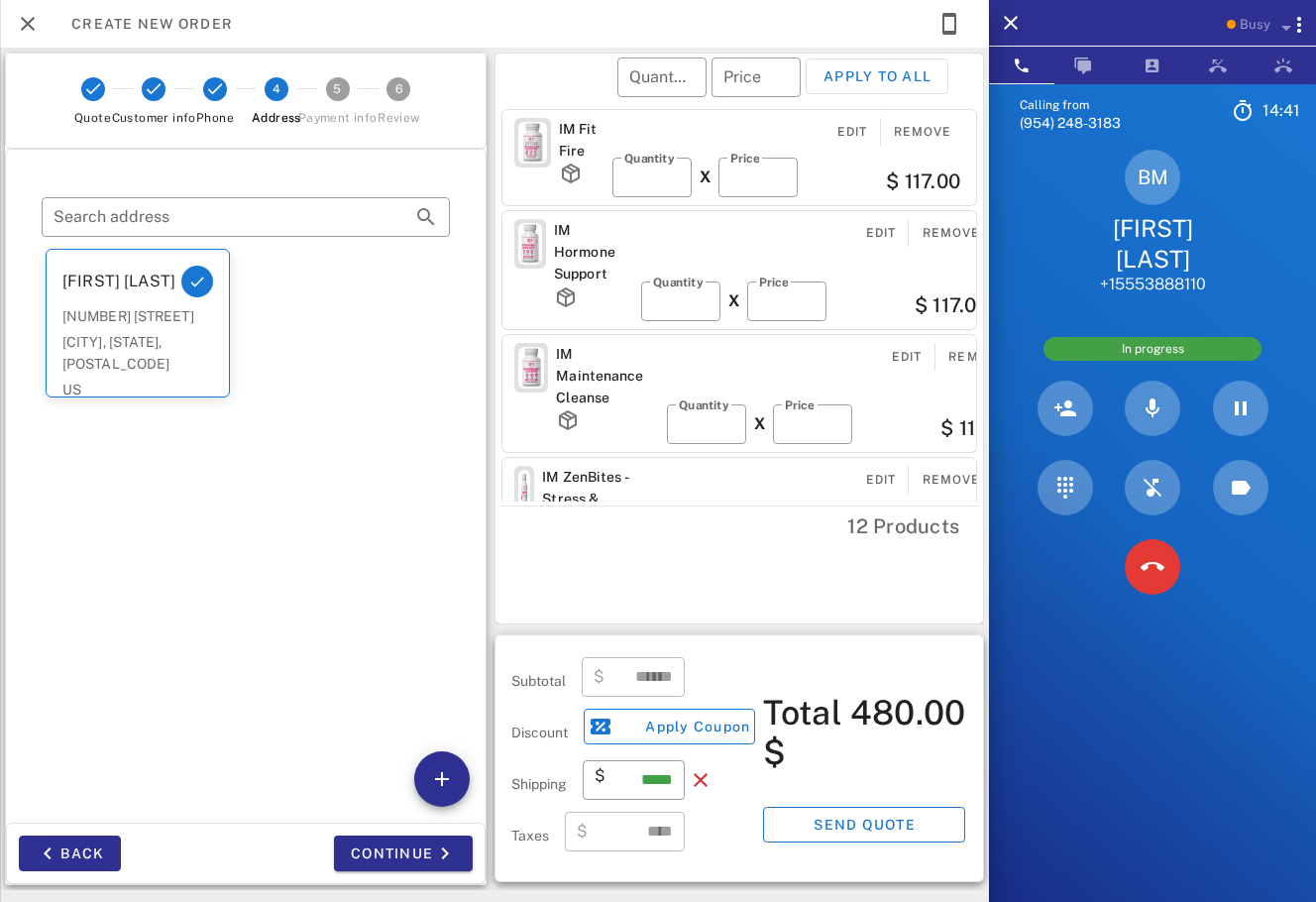 click on "BELEN MARIN 150 S 1st St ELKO, NV, 89801 US" at bounding box center (246, 418) 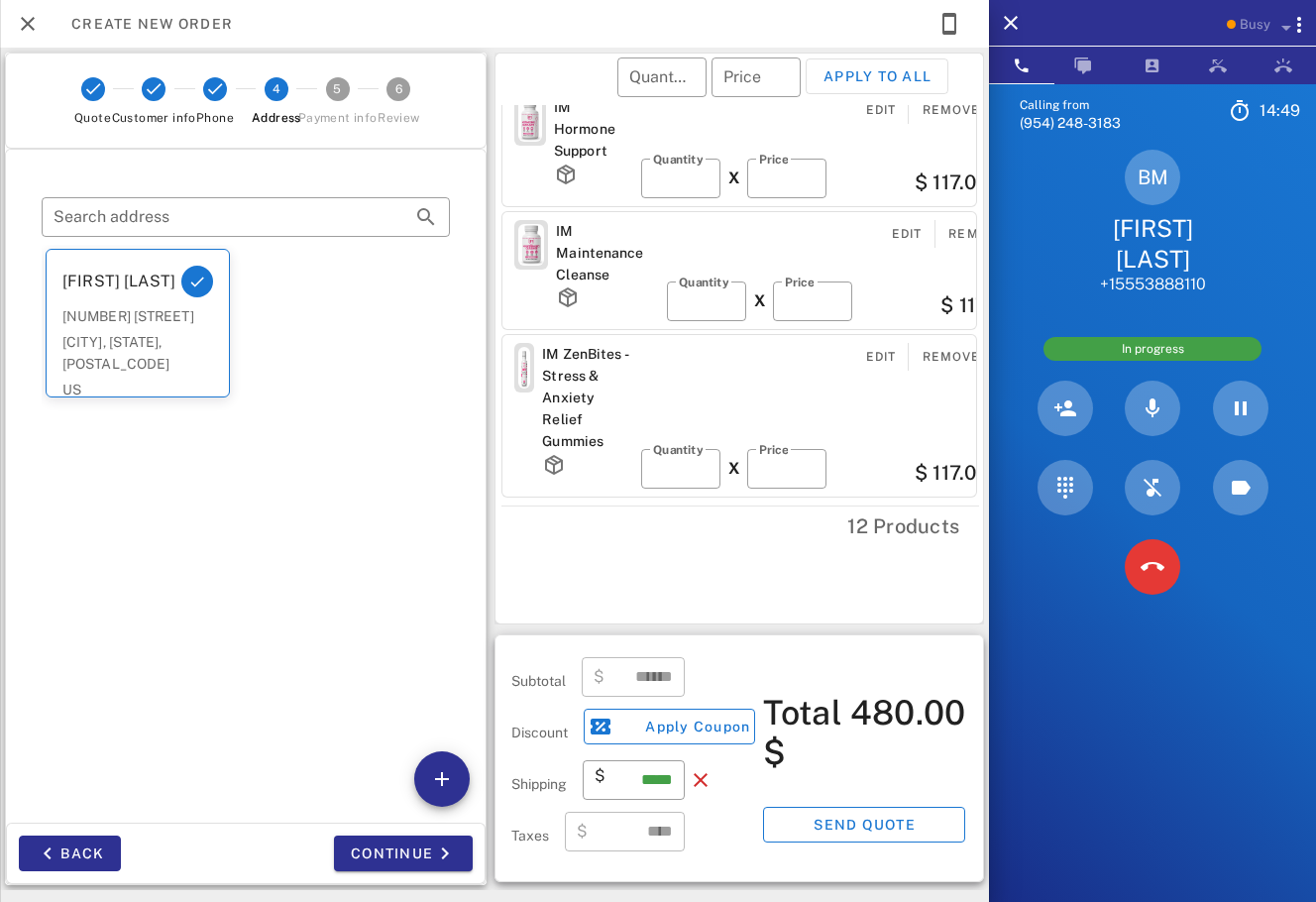 scroll, scrollTop: 0, scrollLeft: 0, axis: both 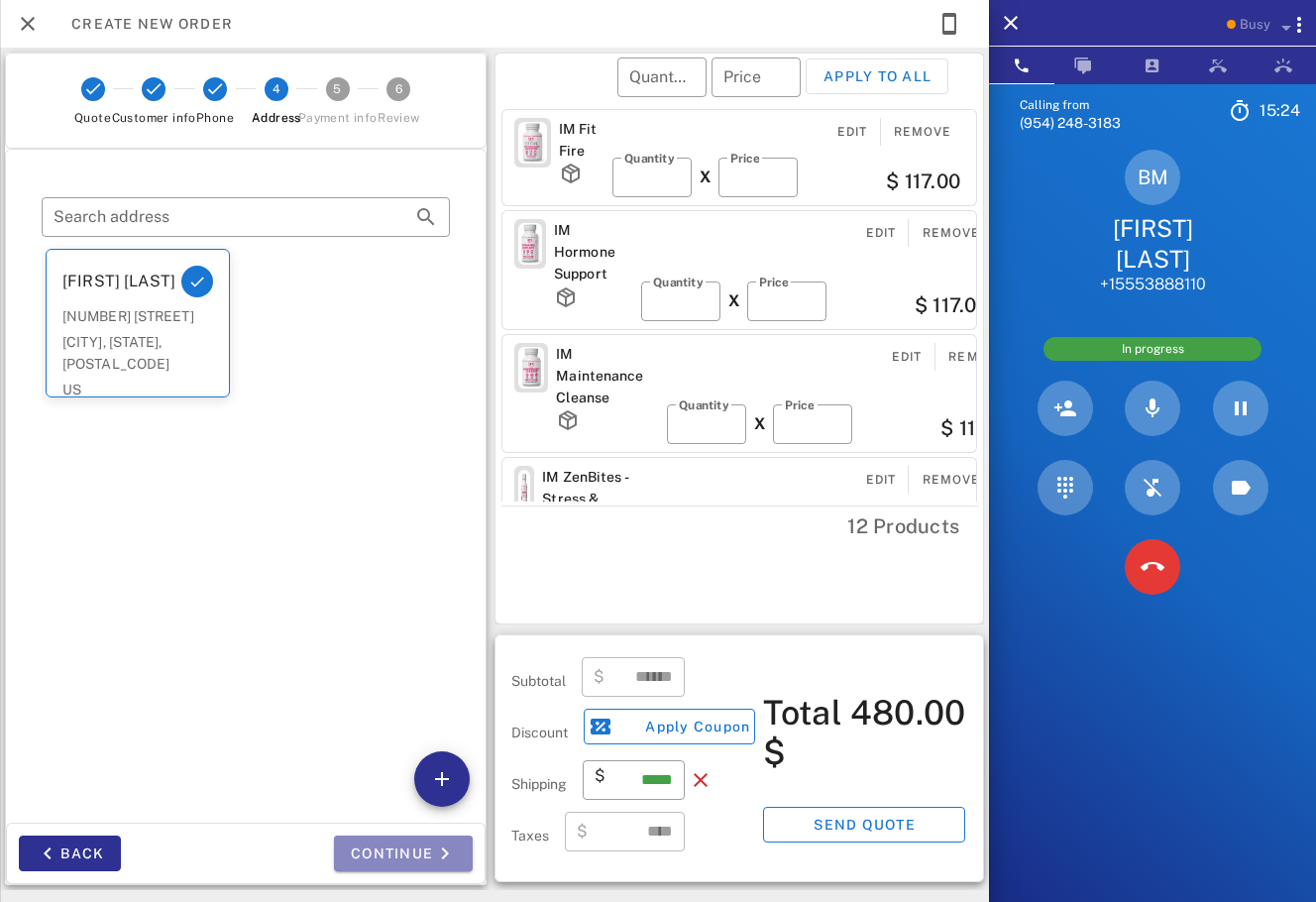 click on "Continue" at bounding box center (403, 853) 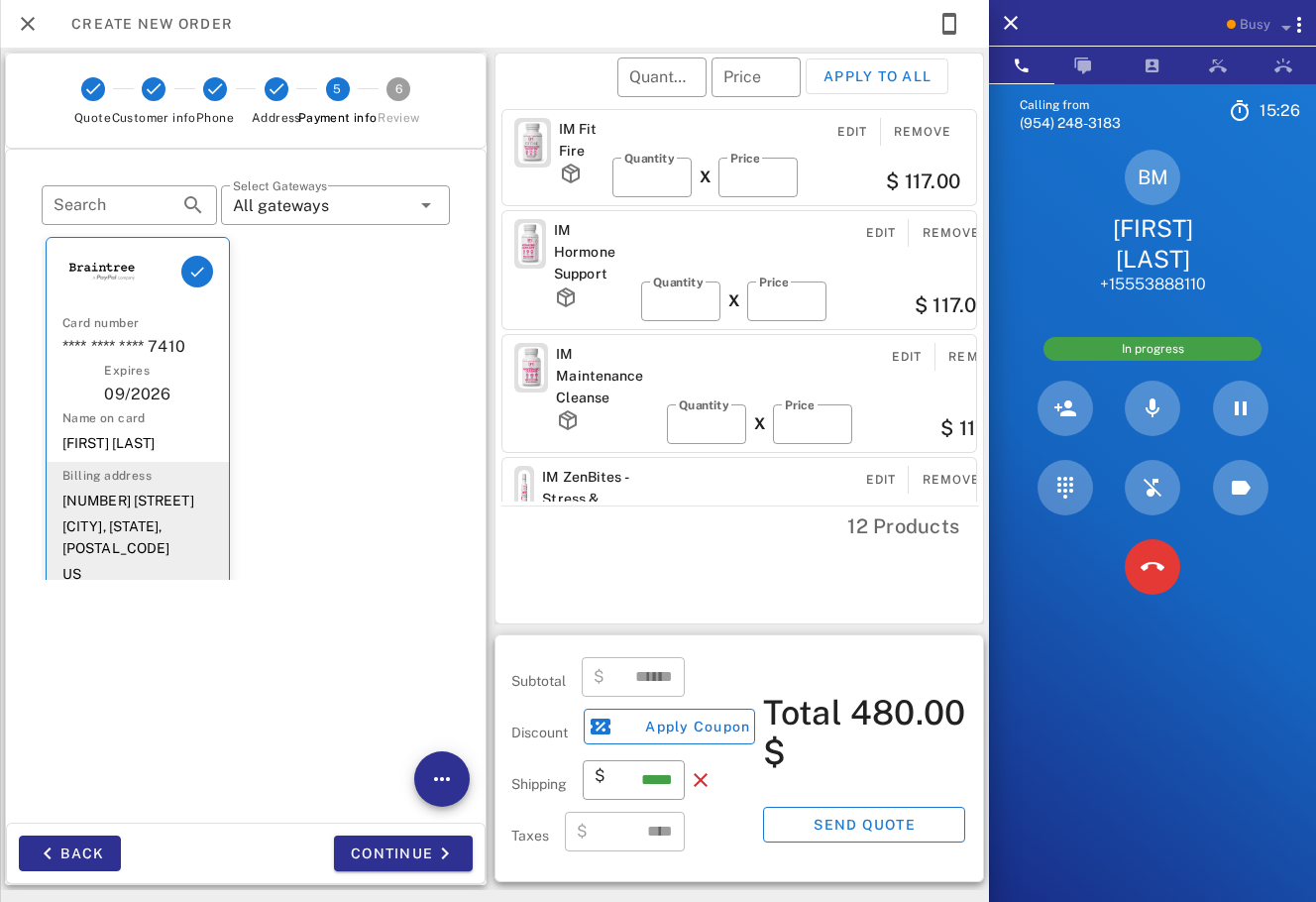 click on "Card number **** **** **** 7410 Expires 09/2026  Name on card  BELEN MARIN  Billing address  150 S 1st St  ELKO, NV, 89801  US  3 weeks ago   Burn20 Braintree" at bounding box center (246, 435) 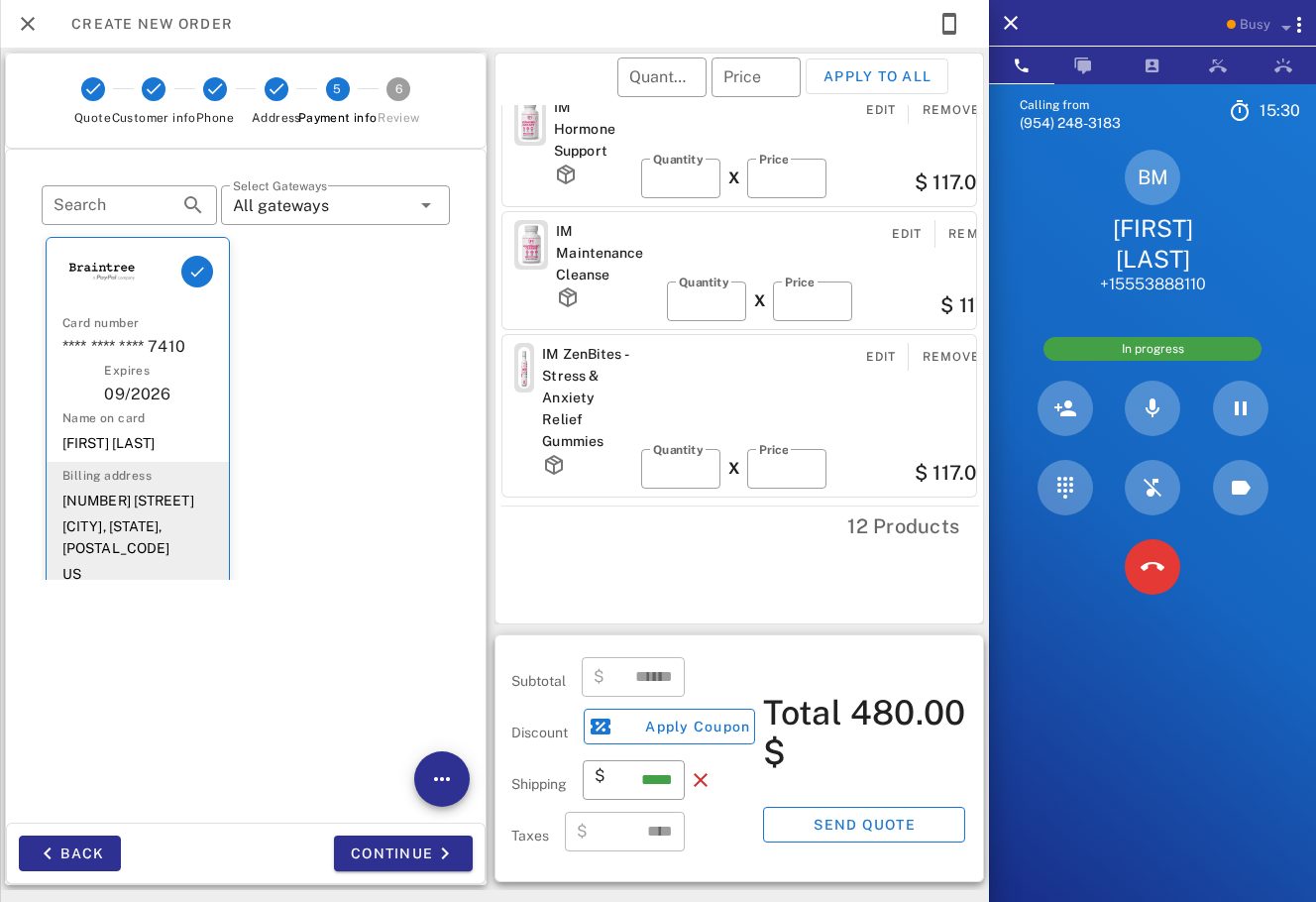 scroll, scrollTop: 0, scrollLeft: 0, axis: both 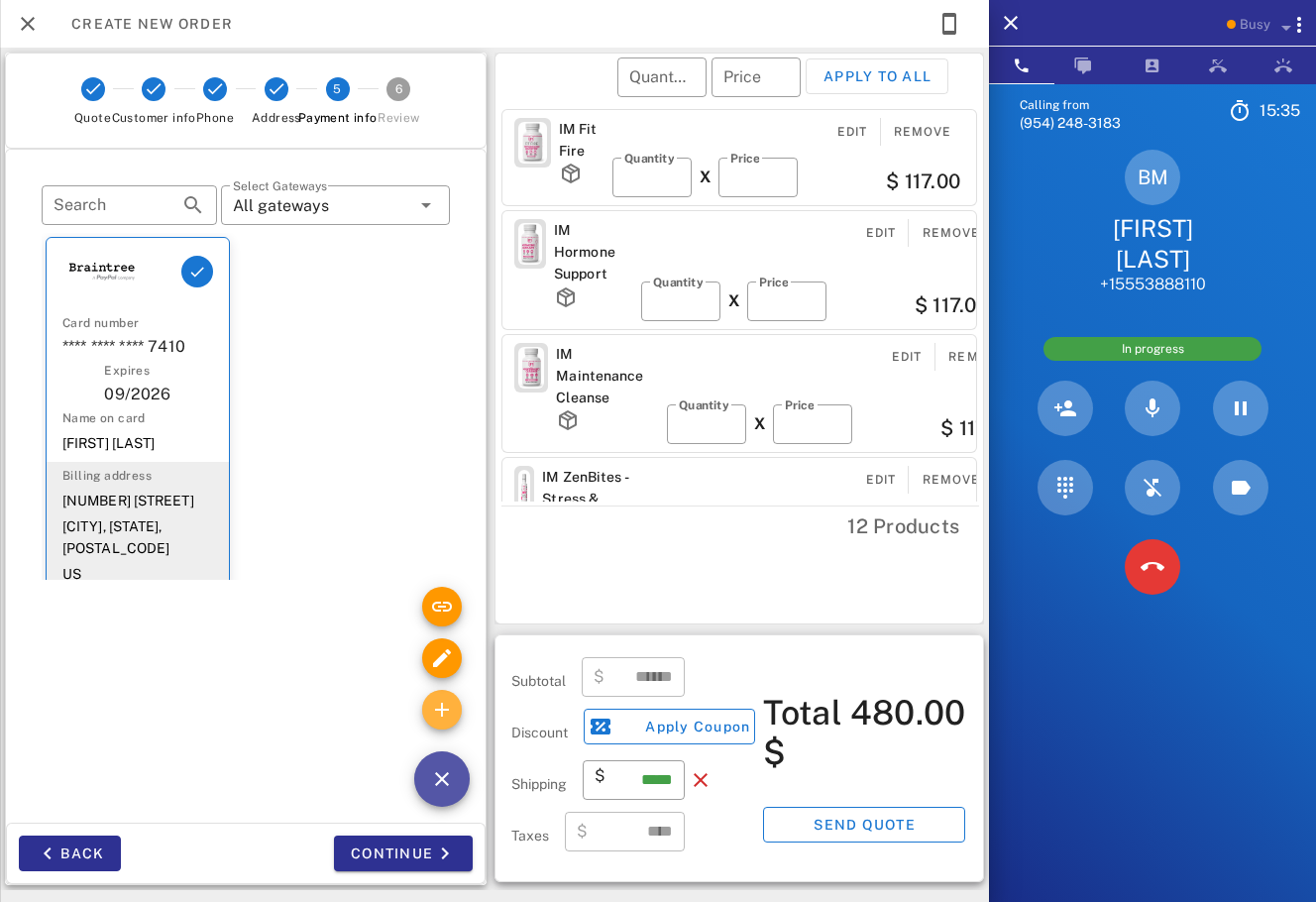 click at bounding box center [442, 710] 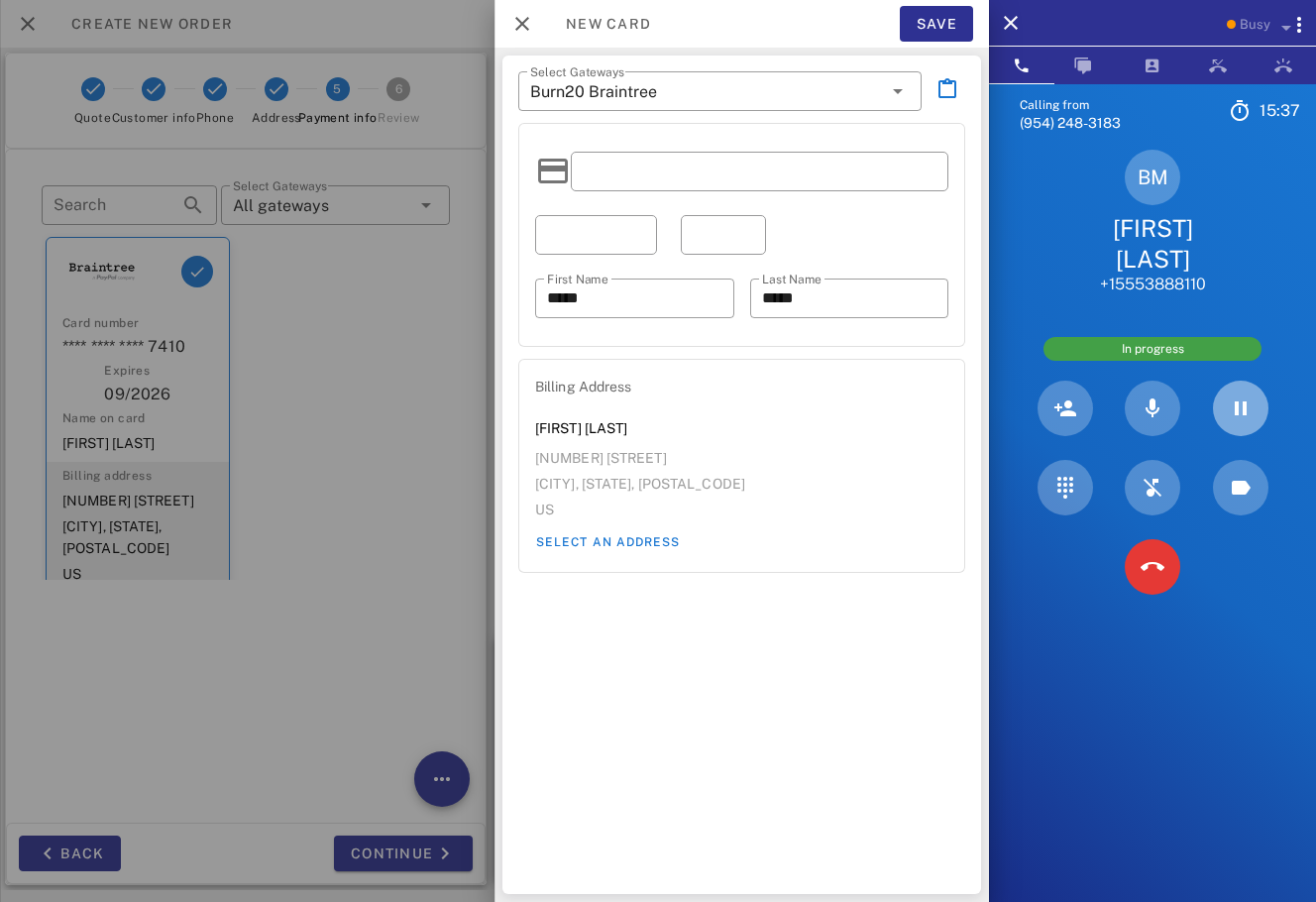 click at bounding box center [1241, 408] 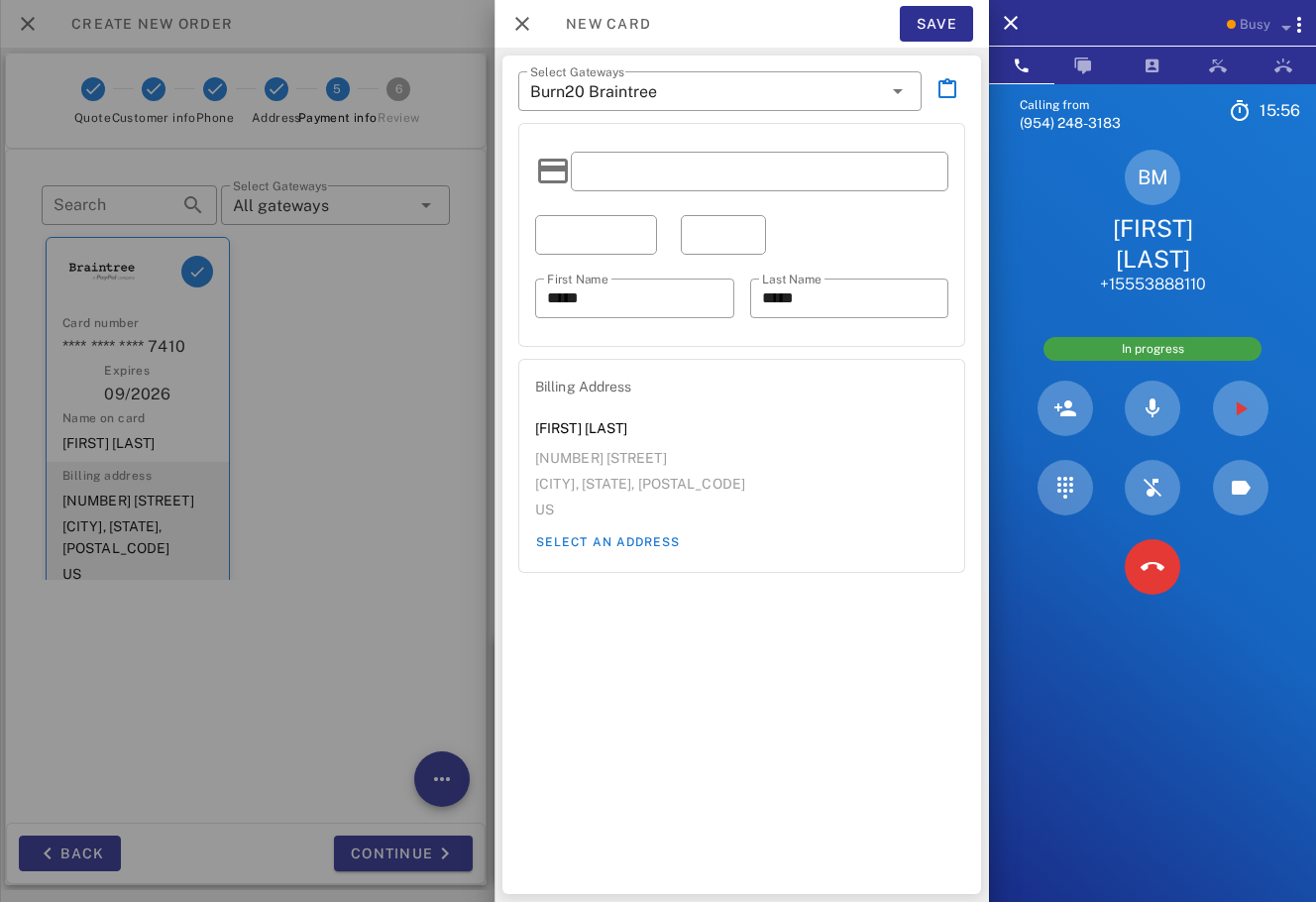 click on "Calling from (954) 248-3183 15: 56  Unknown      ▼     Andorra
+376
Argentina
+54
Aruba
+297
Australia
+61
Belgium (België)
+32
Bolivia
+591
Brazil (Brasil)
+55
Canada
+1
Chile
+56
Colombia
+57
Costa Rica
+506
Dominican Republic (República Dominicana)
+1
Ecuador
+593
El Salvador
+503
France
+33
Germany (Deutschland)
+49
Guadeloupe
+590
Guatemala
+502
Honduras
+504
Iceland (Ísland)
+354
India (भारत)
+91
Israel (‫ישראל‬‎)
+972
Italy (Italia)
+39" at bounding box center [1152, 534] 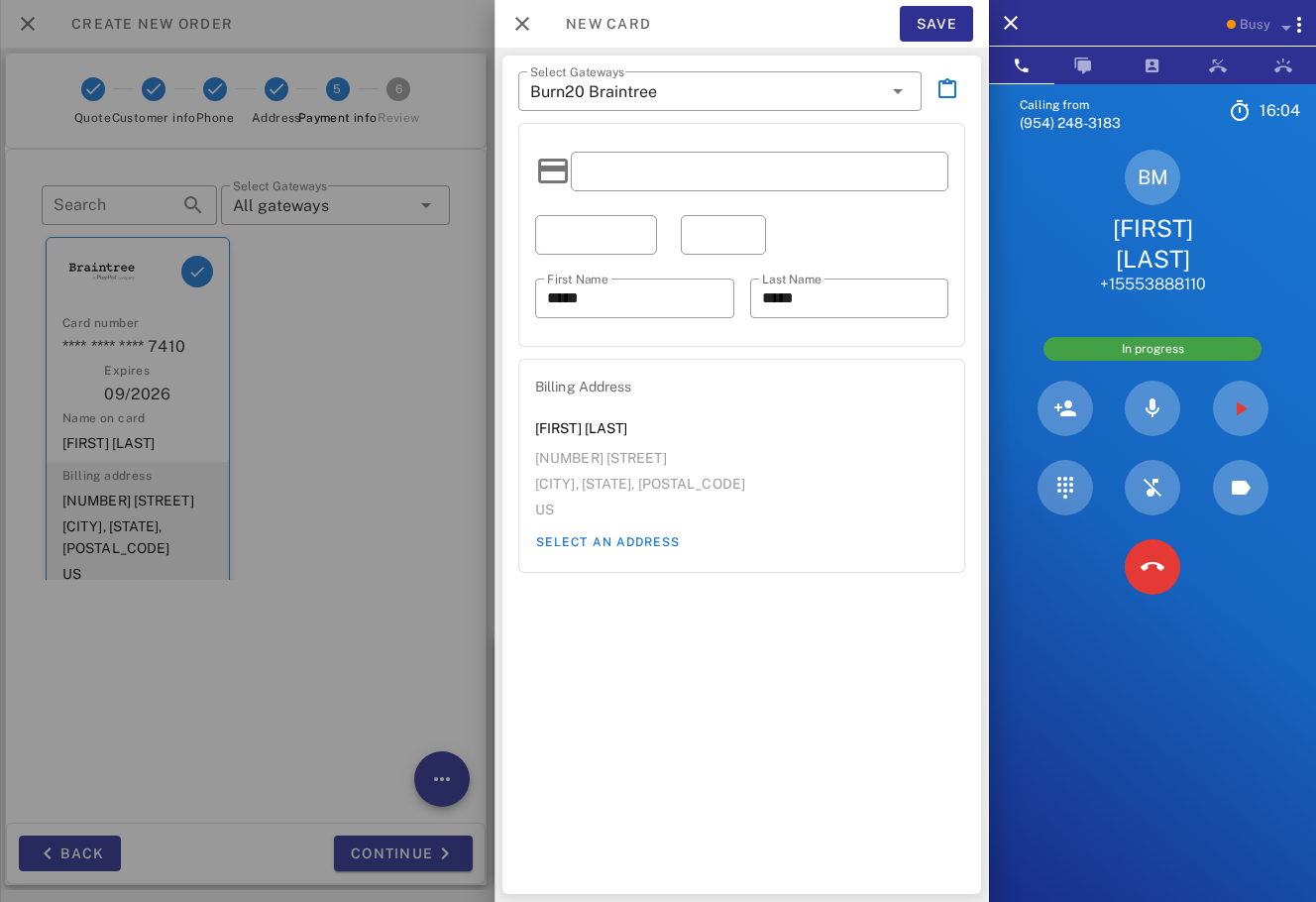 click on "BM   BELEN MARIN  +17753888110" at bounding box center (1152, 222) 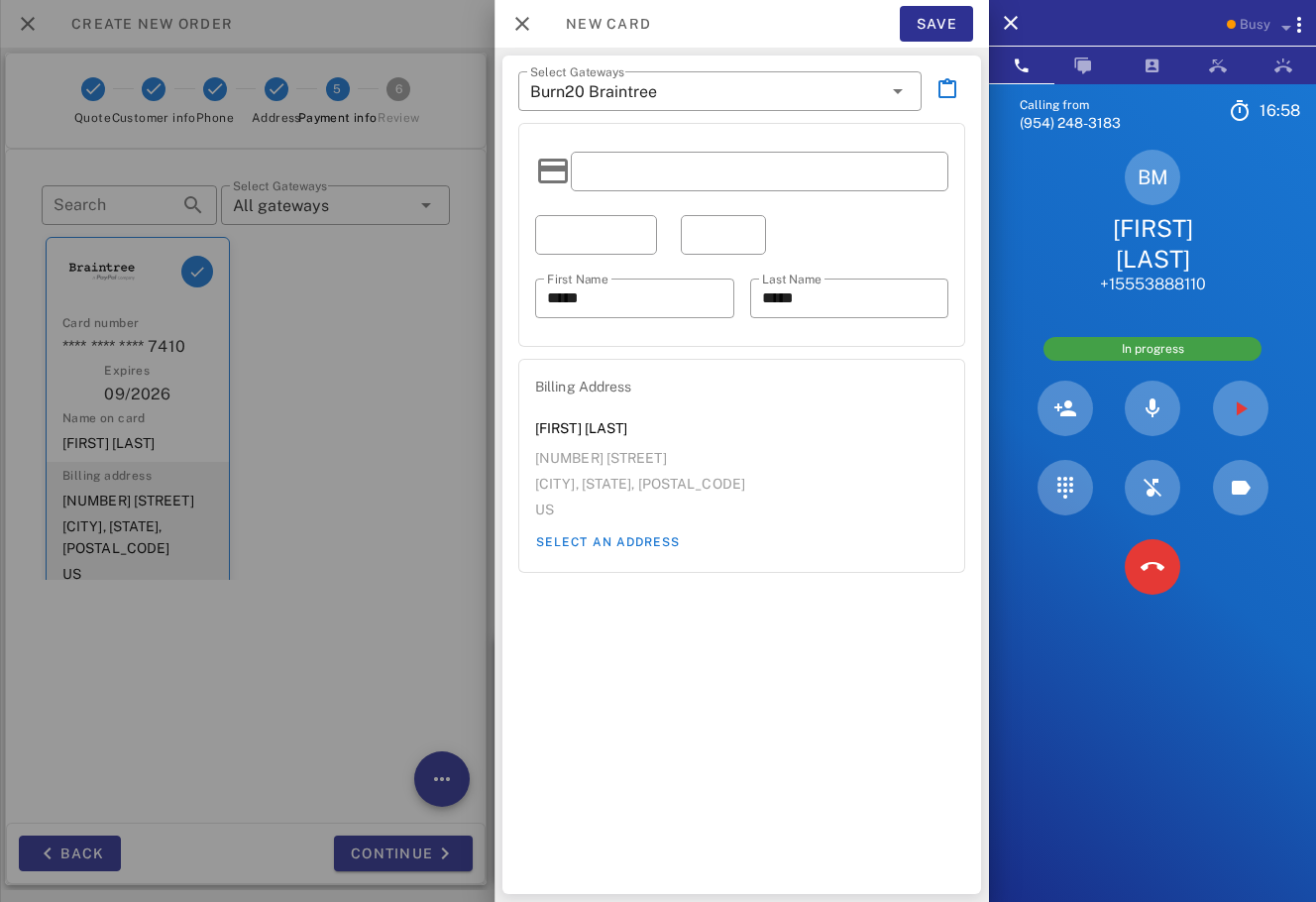 click on "Calling from (954) 248-3183 16: 58  Unknown      ▼     Andorra
+376
Argentina
+54
Aruba
+297
Australia
+61
Belgium (België)
+32
Bolivia
+591
Brazil (Brasil)
+55
Canada
+1
Chile
+56
Colombia
+57
Costa Rica
+506
Dominican Republic (República Dominicana)
+1
Ecuador
+593
El Salvador
+503
France
+33
Germany (Deutschland)
+49
Guadeloupe
+590
Guatemala
+502
Honduras
+504
Iceland (Ísland)
+354
India (भारत)
+91
Israel (‫ישראל‬‎)
+972
Italy (Italia)
+39" at bounding box center (1152, 534) 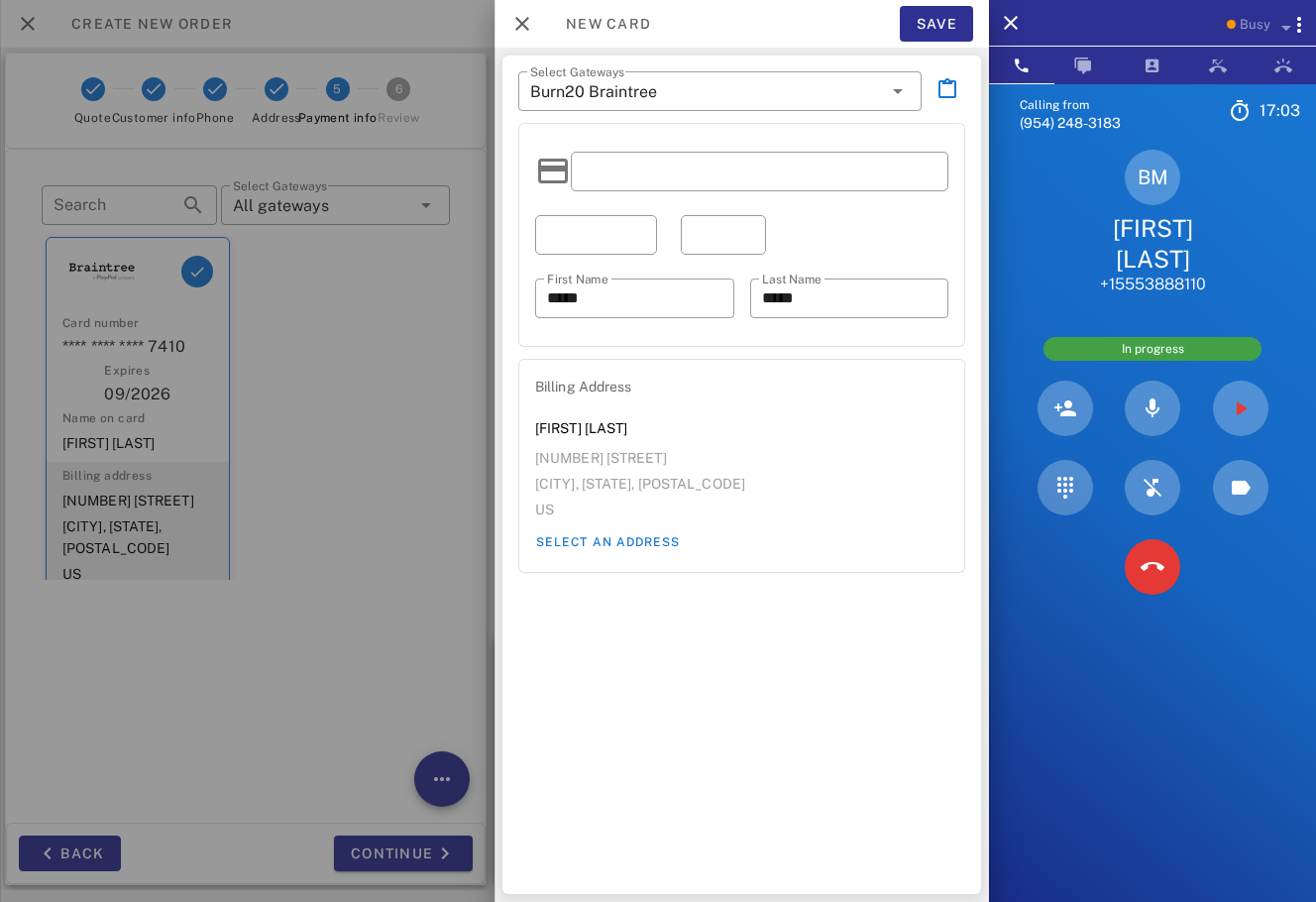 click on "BM   BELEN MARIN  +17753888110" at bounding box center (1152, 222) 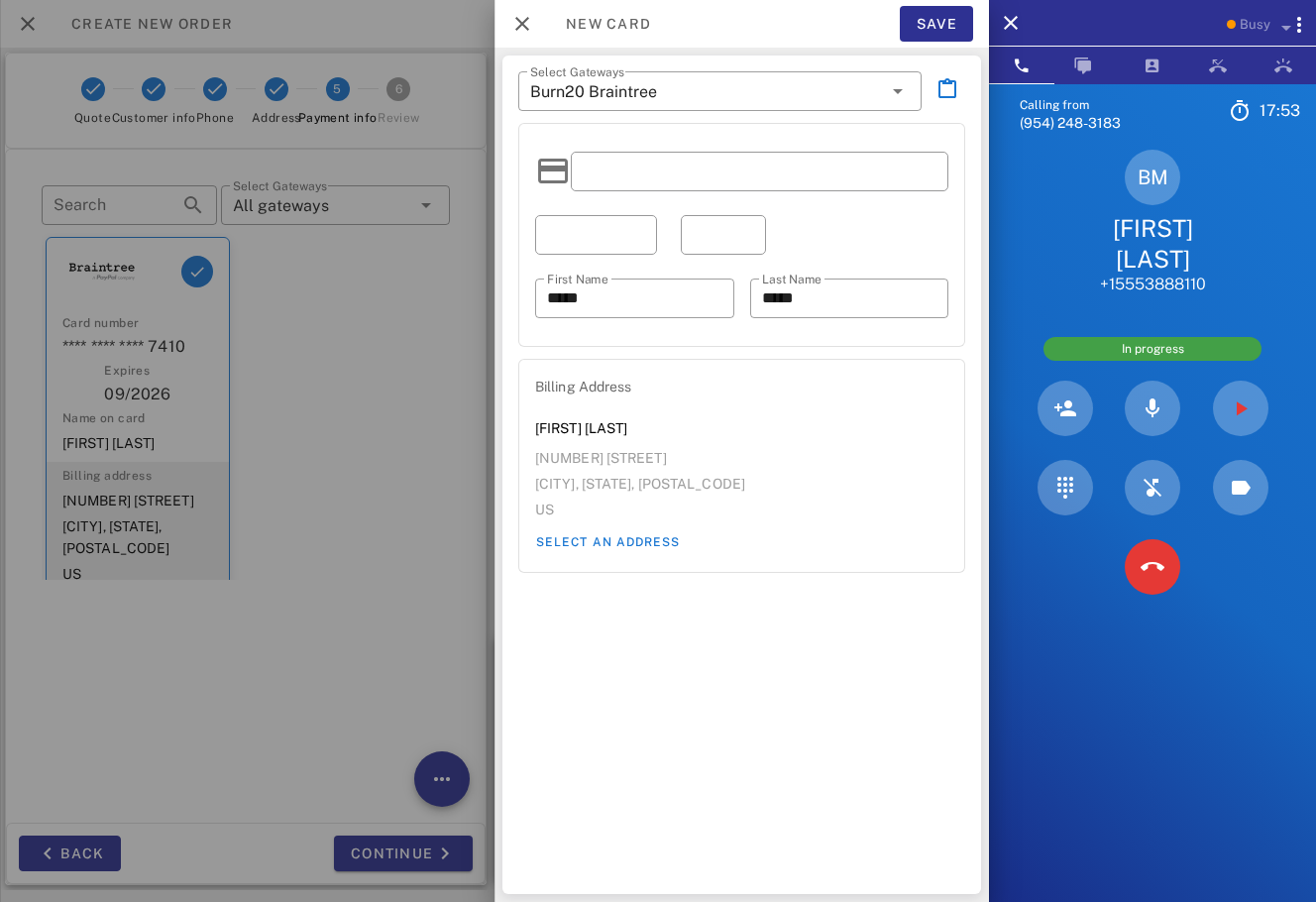 click at bounding box center [596, 235] 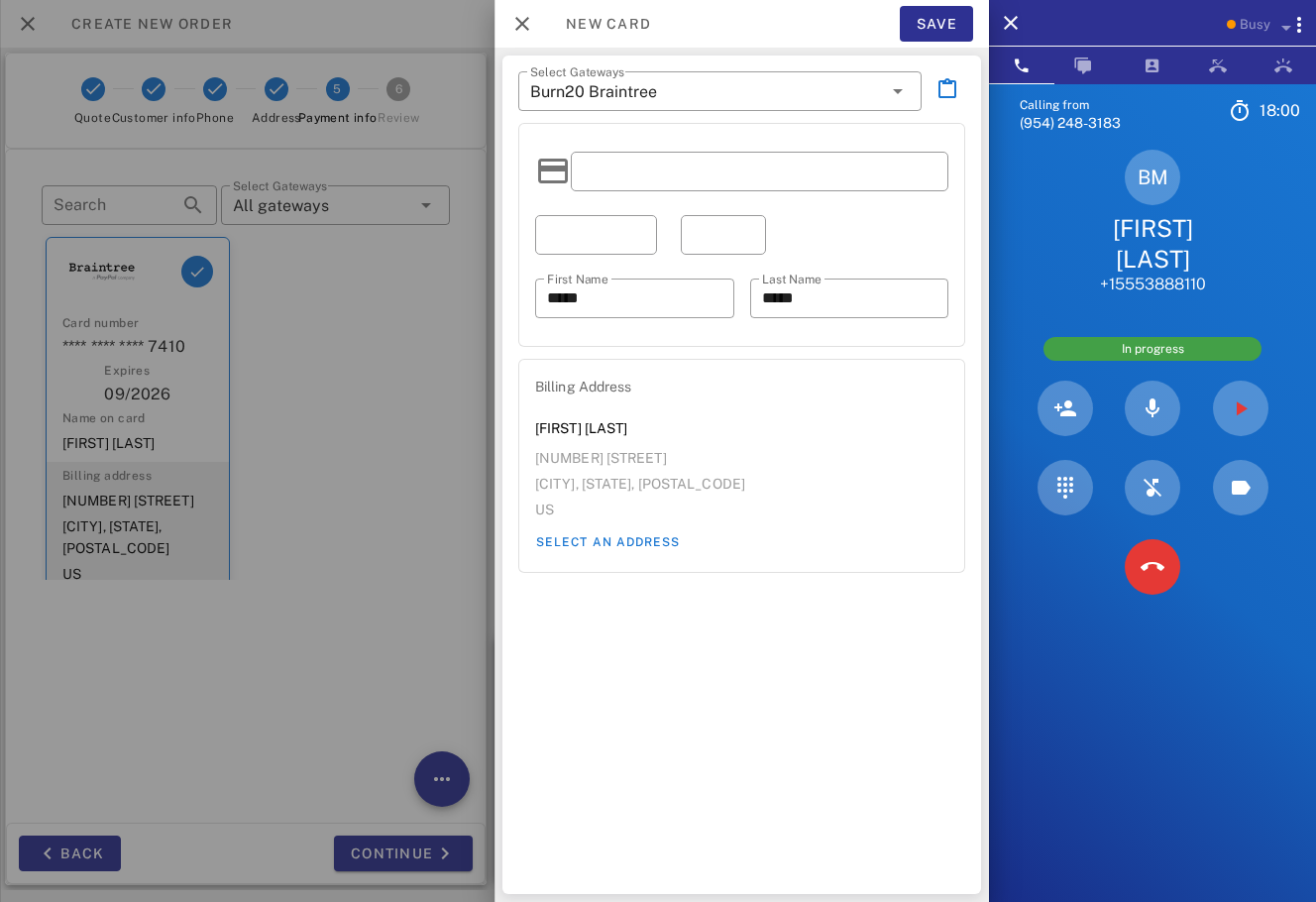 click at bounding box center (723, 235) 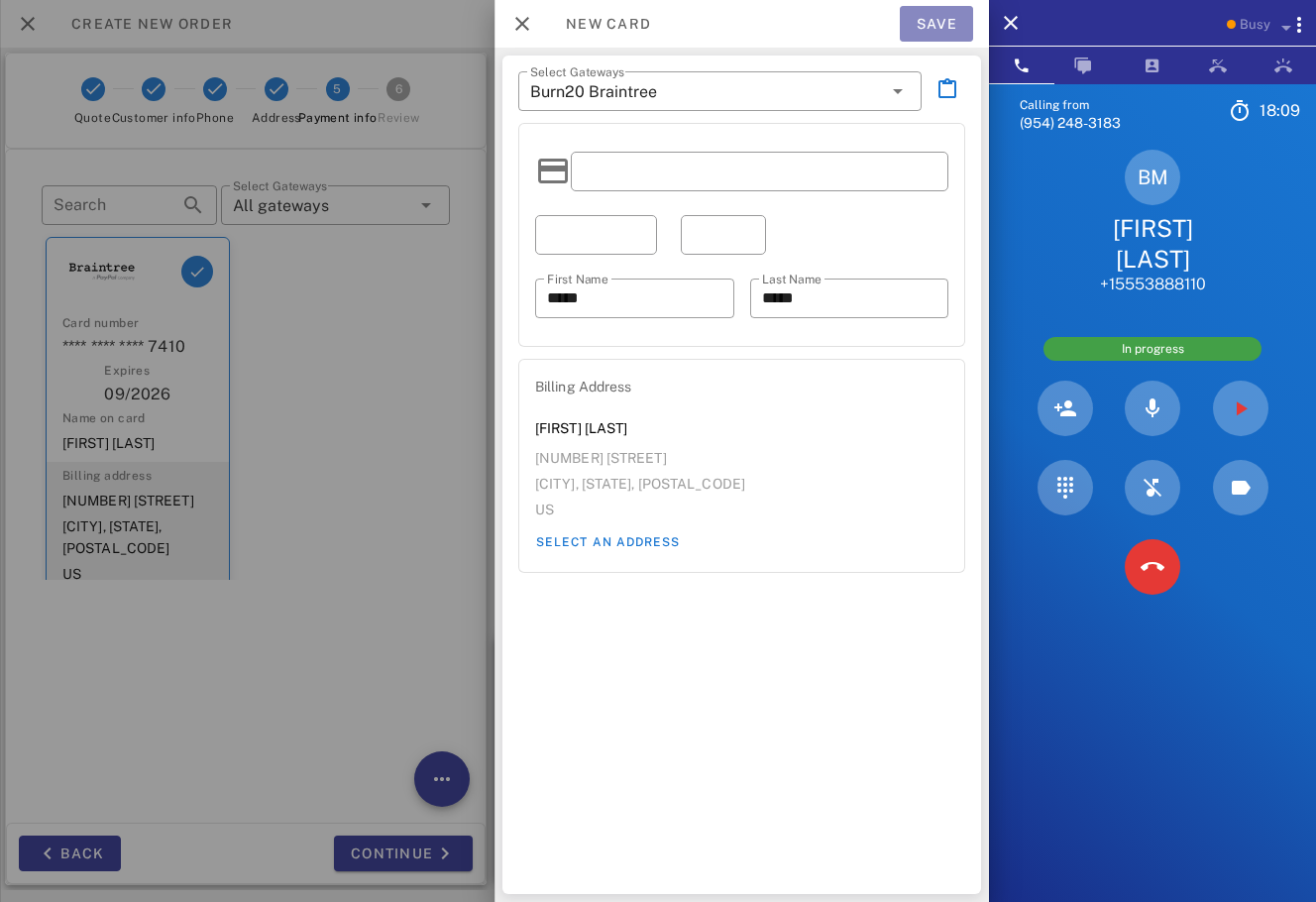 click on "Save" at bounding box center [936, 24] 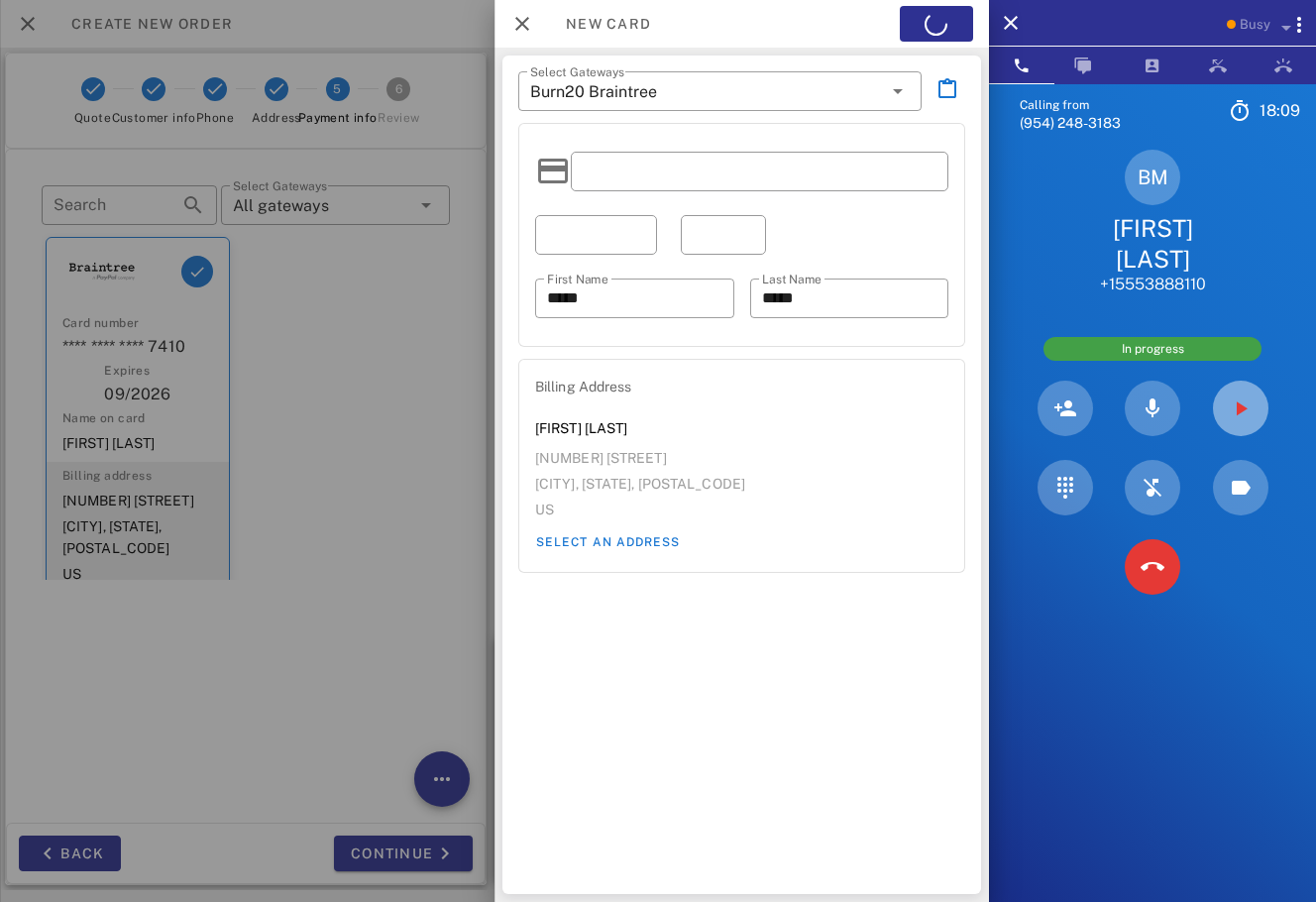 click at bounding box center (1241, 408) 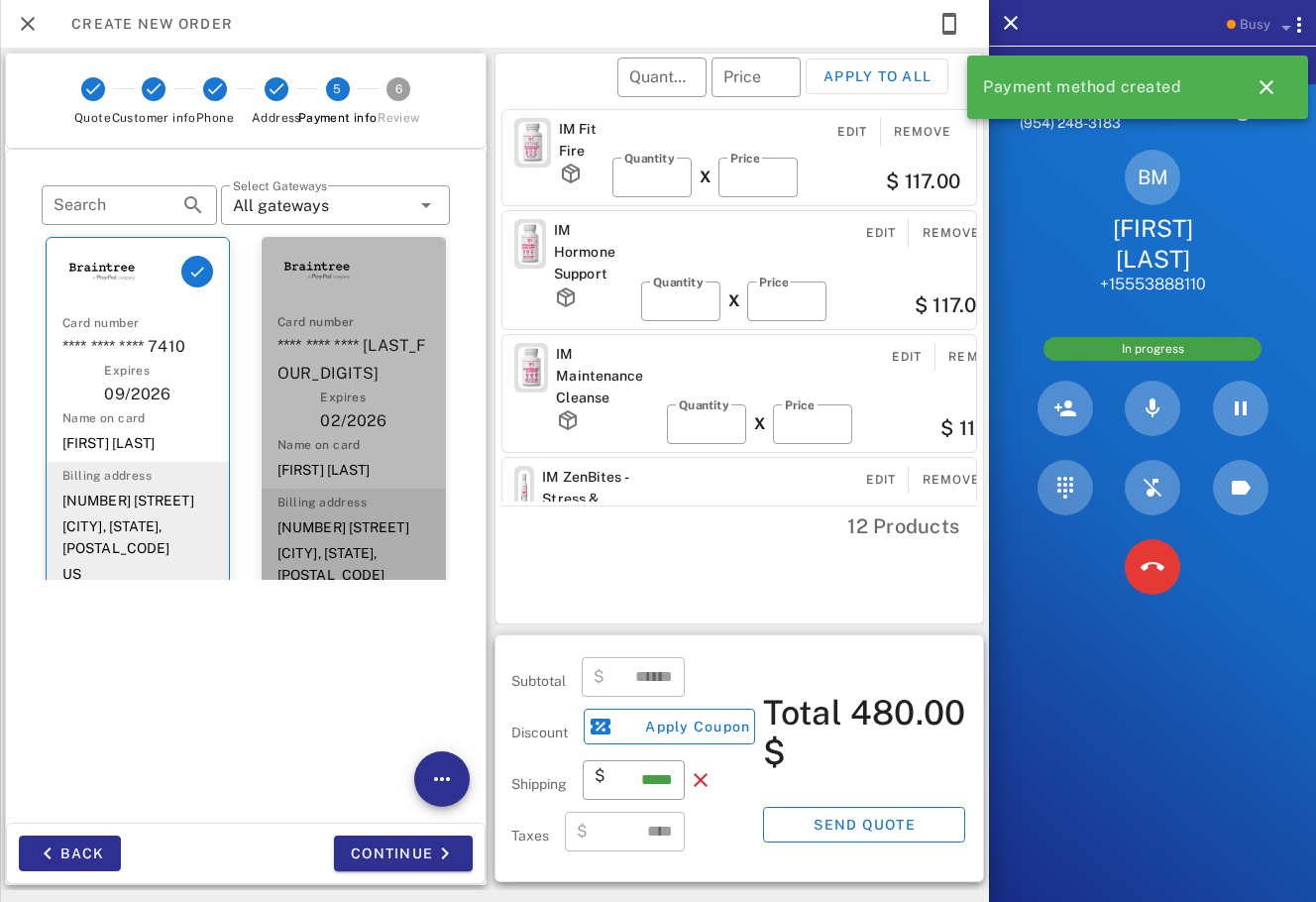 click on "[FIRST] [LAST]" at bounding box center [354, 470] 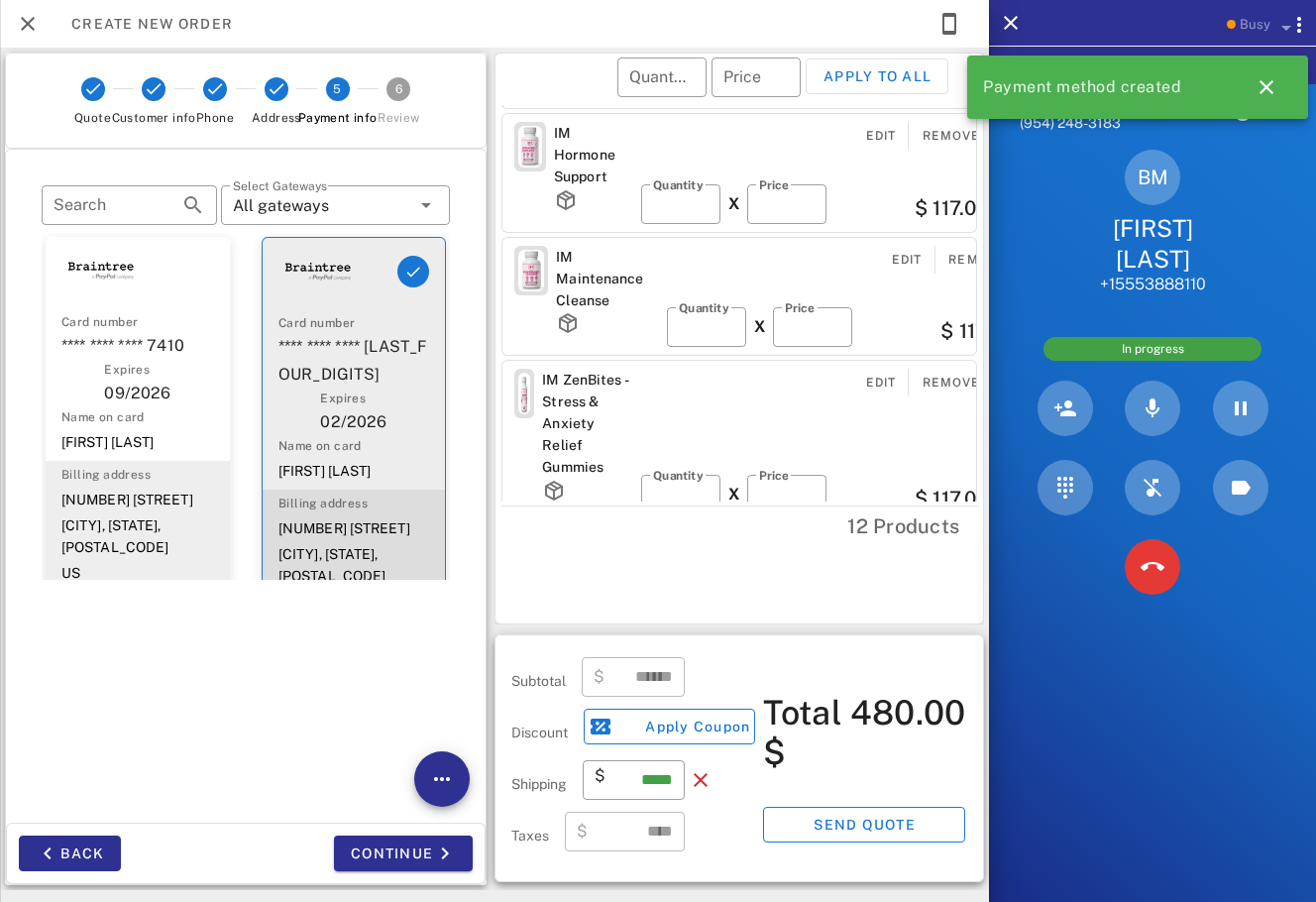 scroll, scrollTop: 123, scrollLeft: 0, axis: vertical 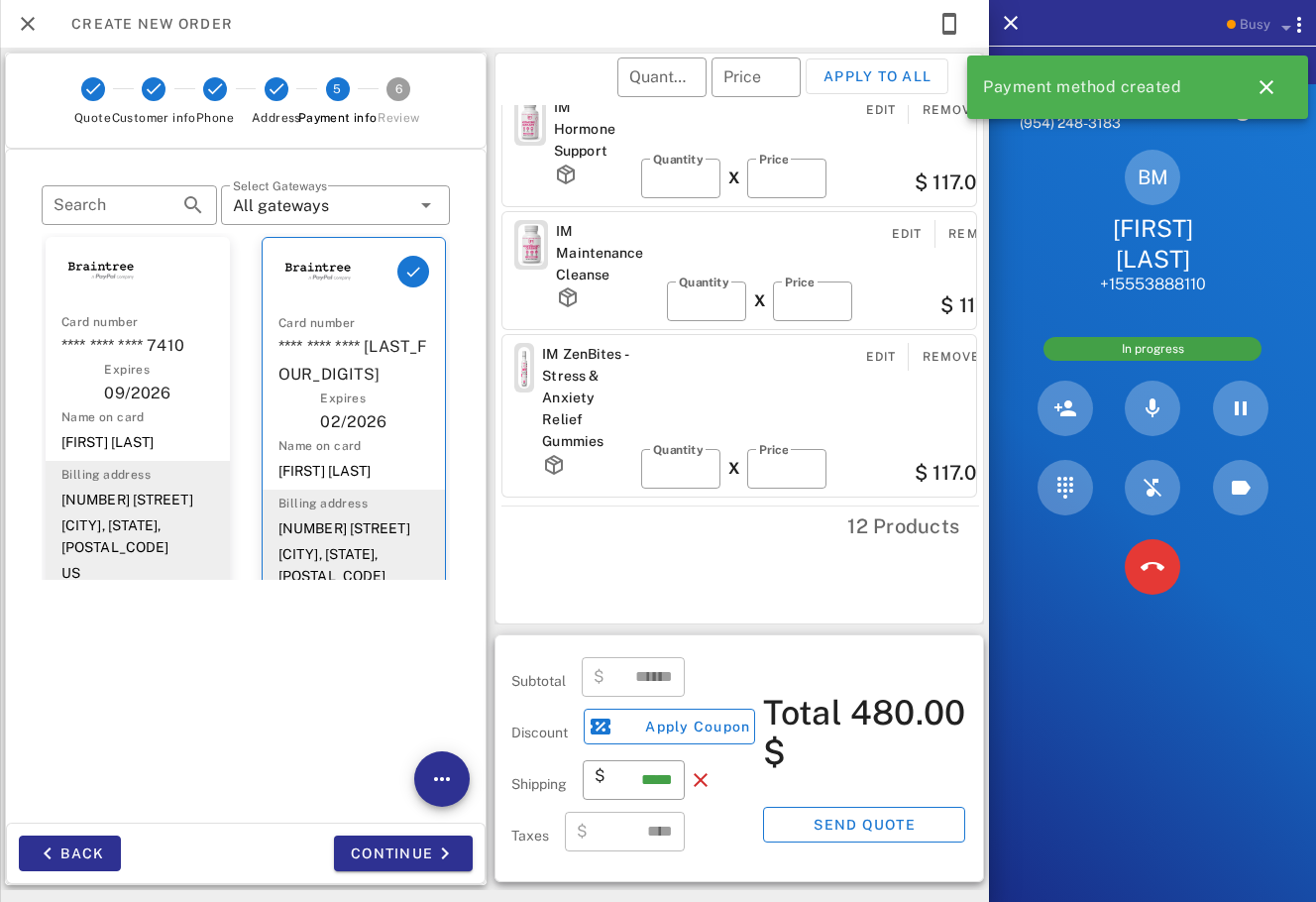 click on "12 Products" at bounding box center [740, 525] 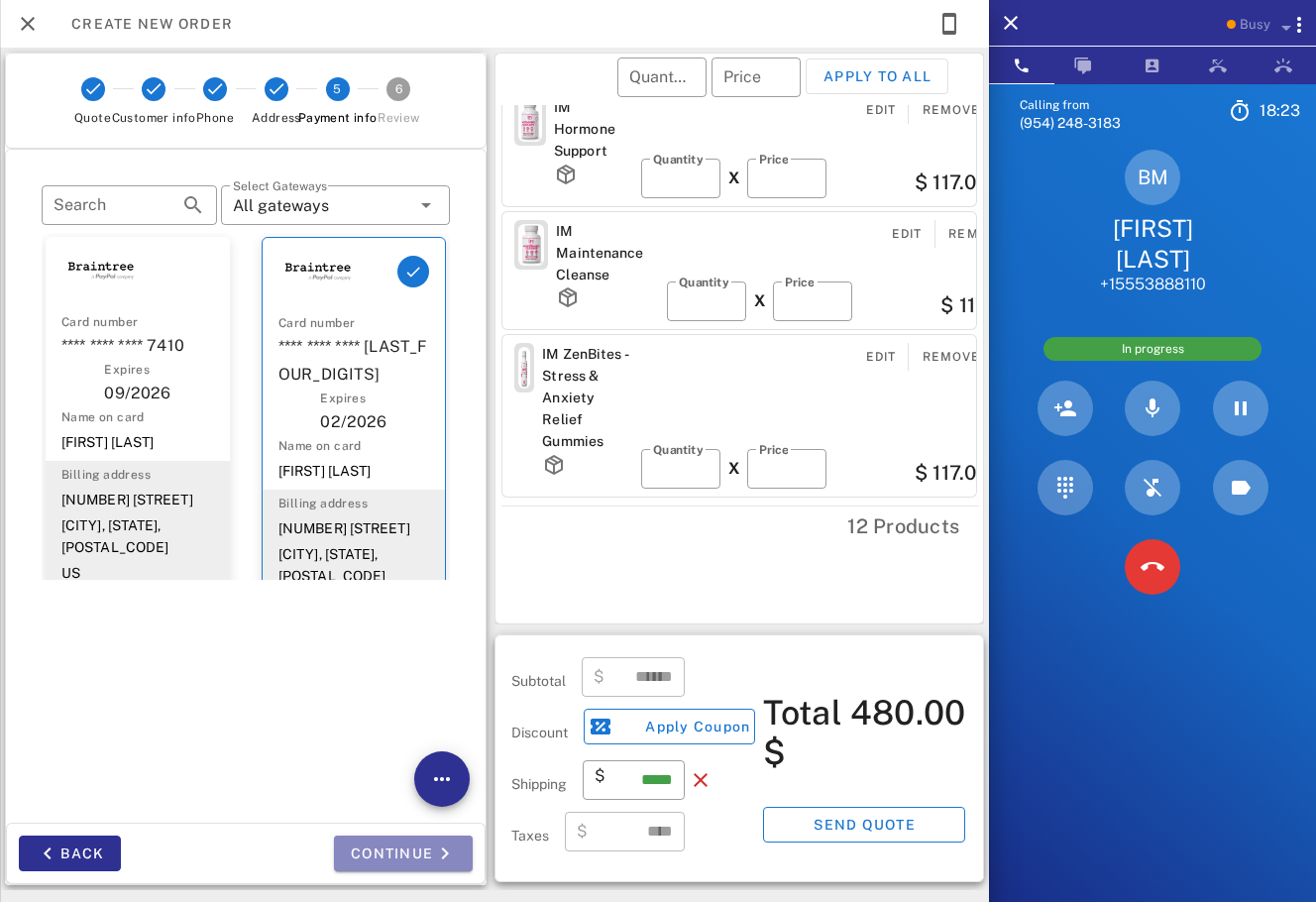 click on "Continue" at bounding box center (403, 853) 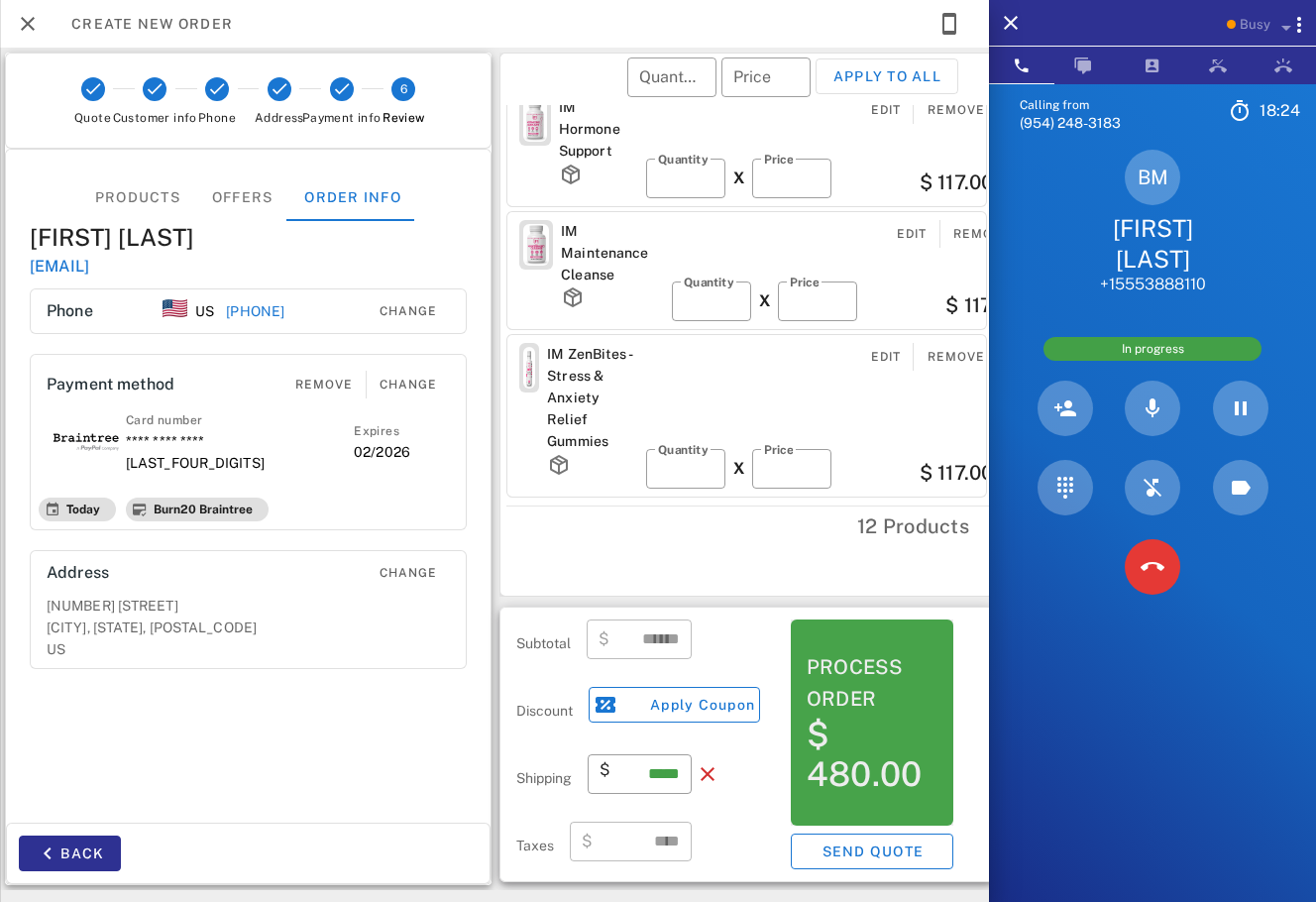 click on "Process order" at bounding box center [872, 683] 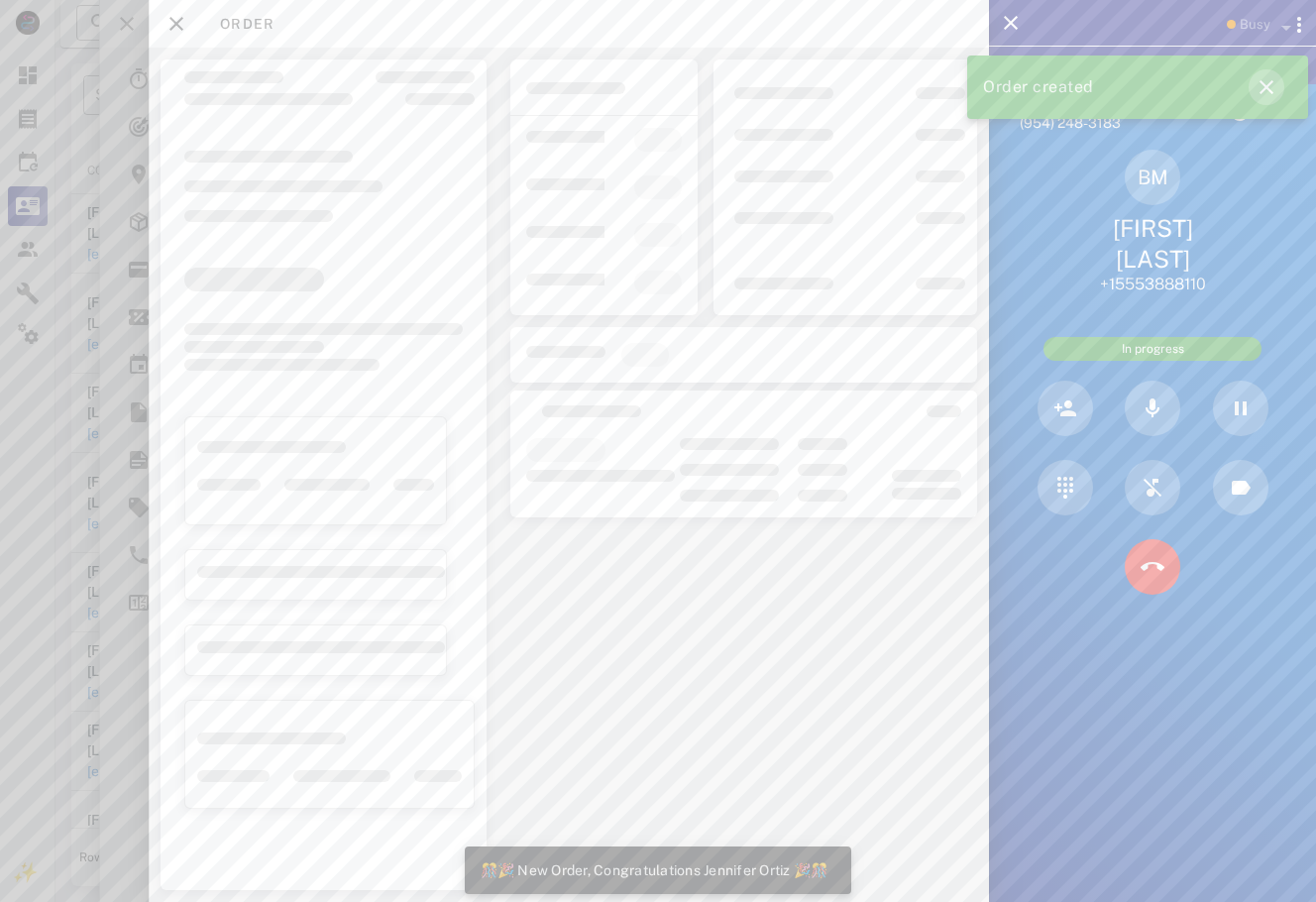 click at bounding box center [1266, 87] 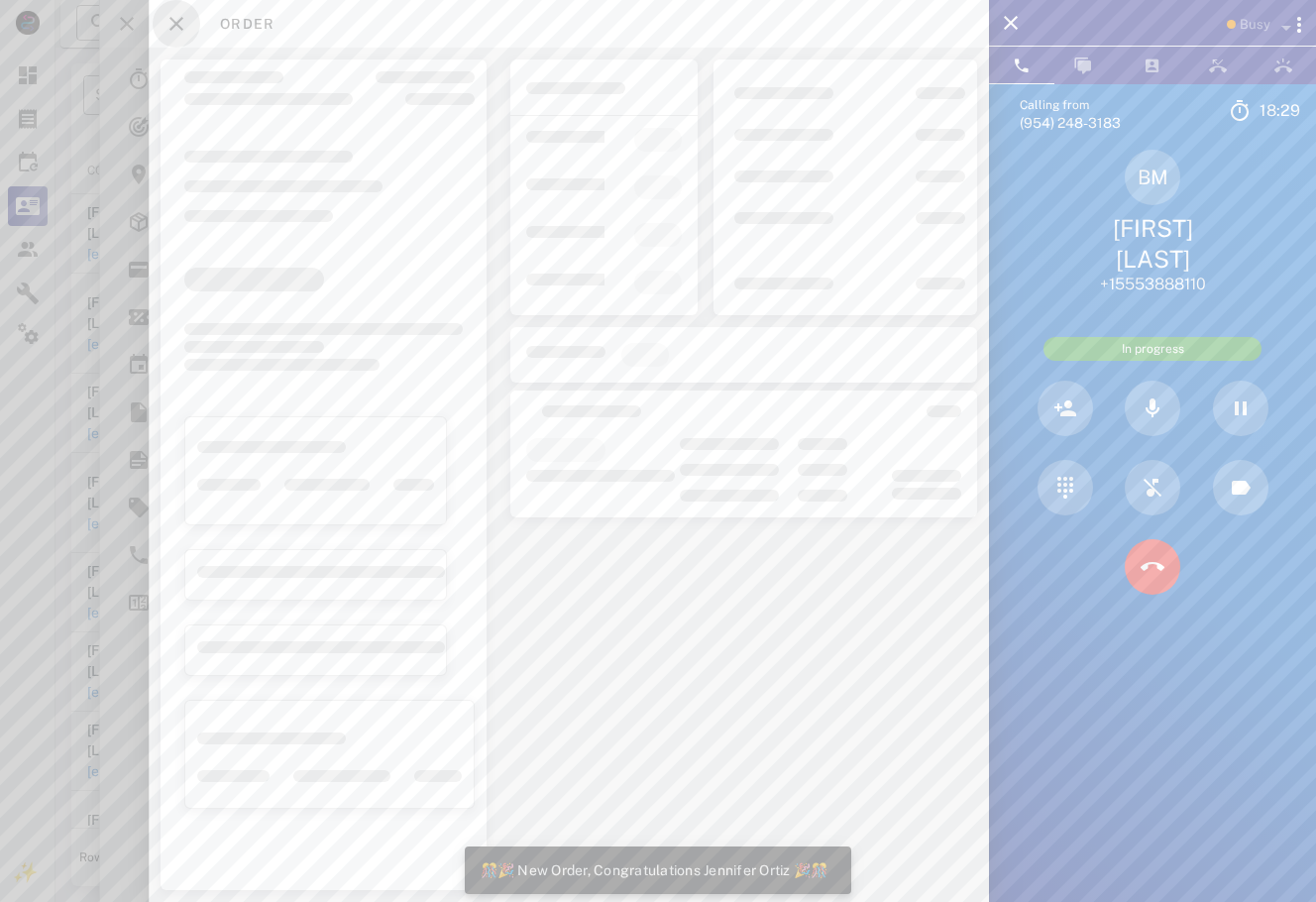 click at bounding box center (176, 24) 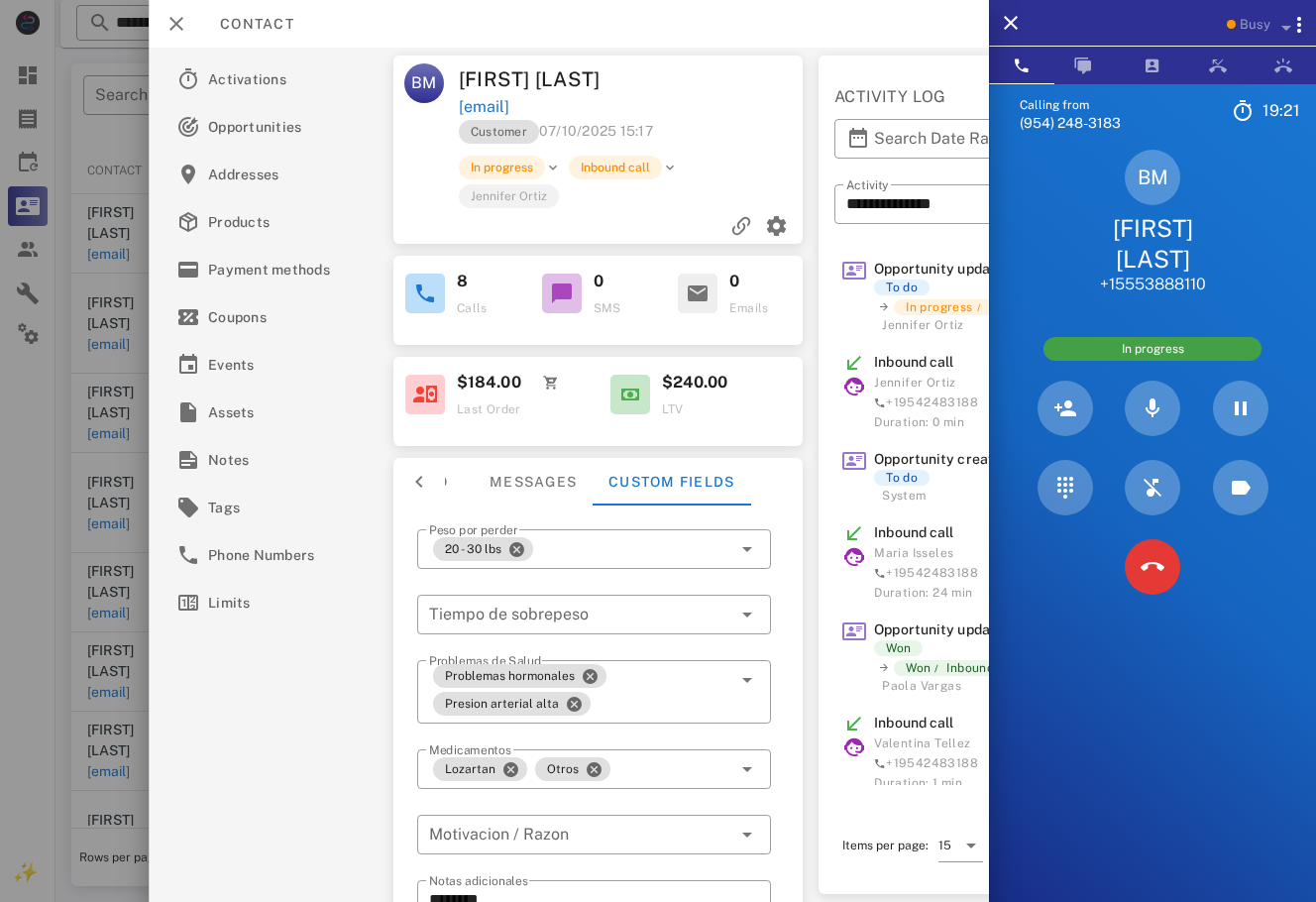 click on "Calling from (954) 248-3183 19: 21  Unknown      ▼     Andorra
+376
Argentina
+54
Aruba
+297
Australia
+61
Belgium (België)
+32
Bolivia
+591
Brazil (Brasil)
+55
Canada
+1
Chile
+56
Colombia
+57
Costa Rica
+506
Dominican Republic (República Dominicana)
+1
Ecuador
+593
El Salvador
+503
France
+33
Germany (Deutschland)
+49
Guadeloupe
+590
Guatemala
+502
Honduras
+504
Iceland (Ísland)
+354
India (भारत)
+91
Israel (‫ישראל‬‎)
+972
Italy (Italia)
+39" at bounding box center [1152, 534] 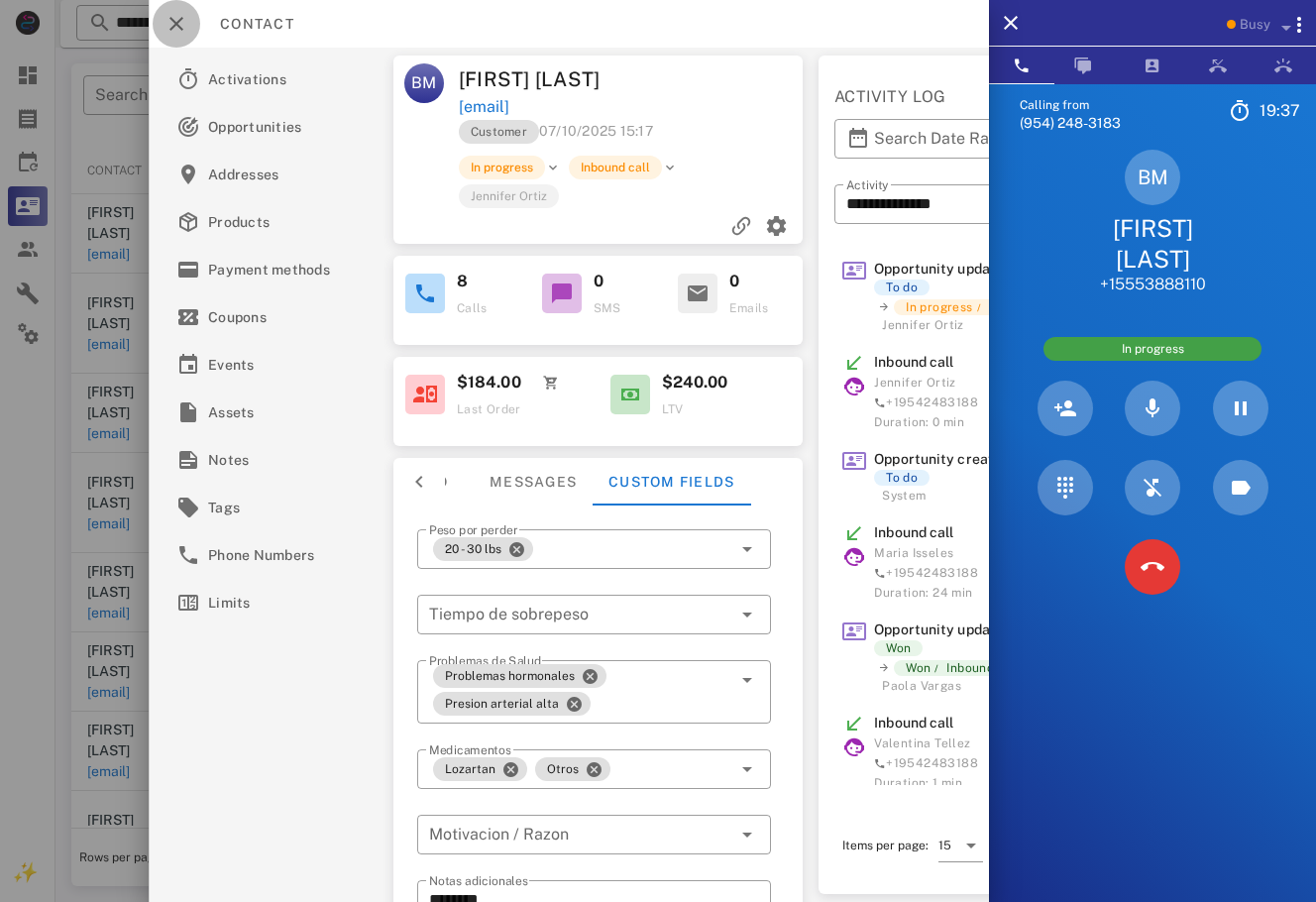 click at bounding box center [176, 24] 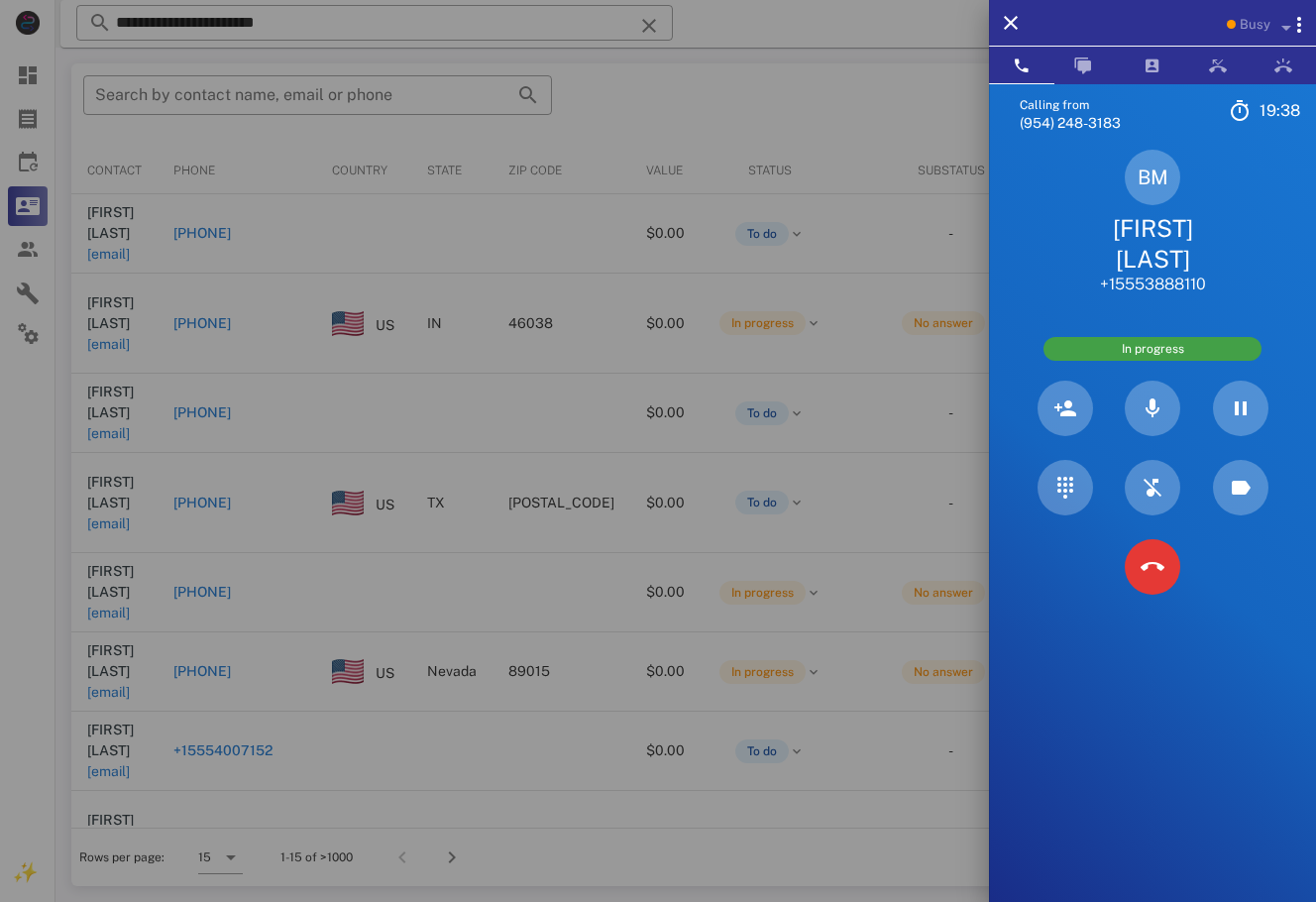 click at bounding box center [658, 451] 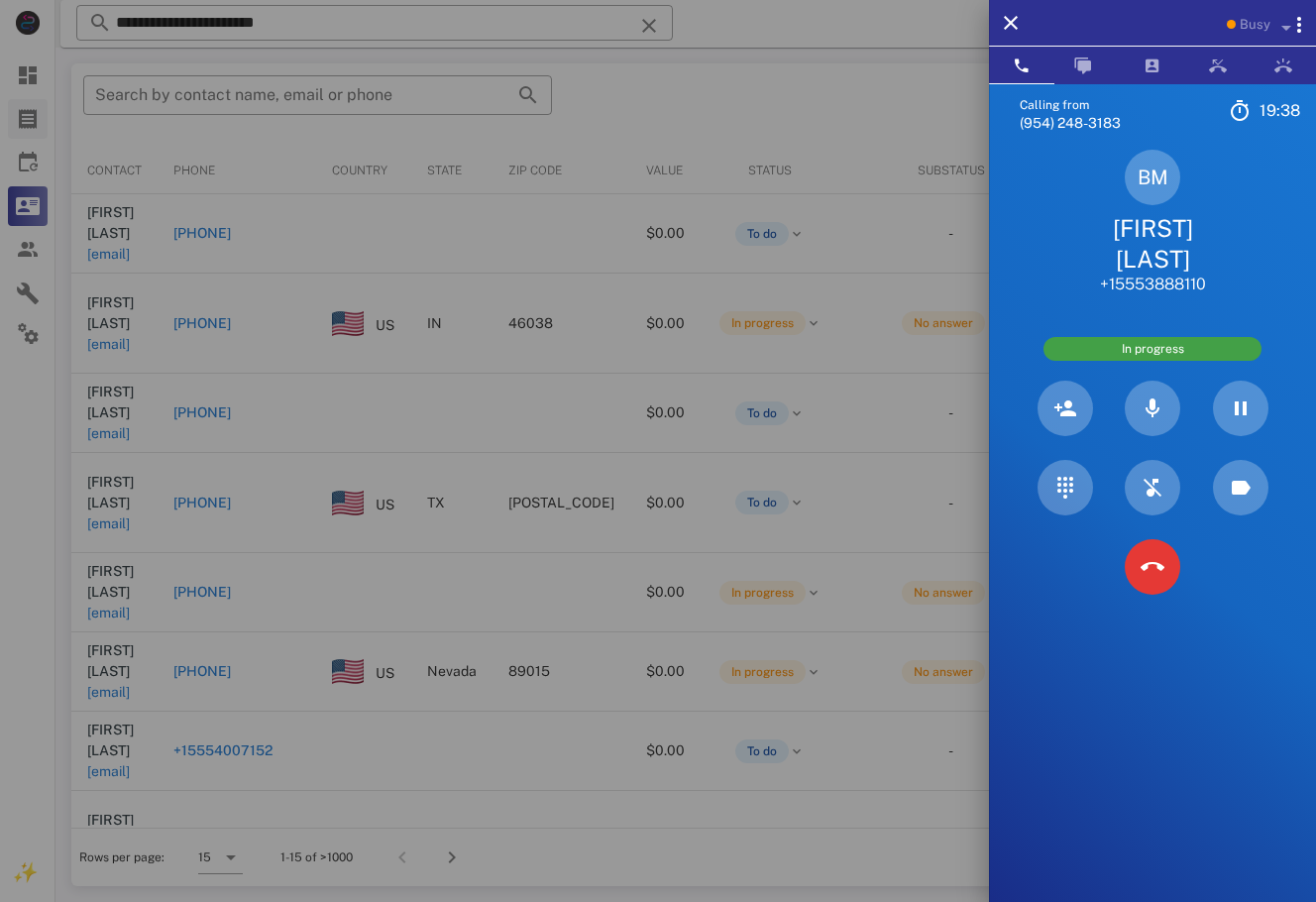 click on "Orders" at bounding box center (28, 119) 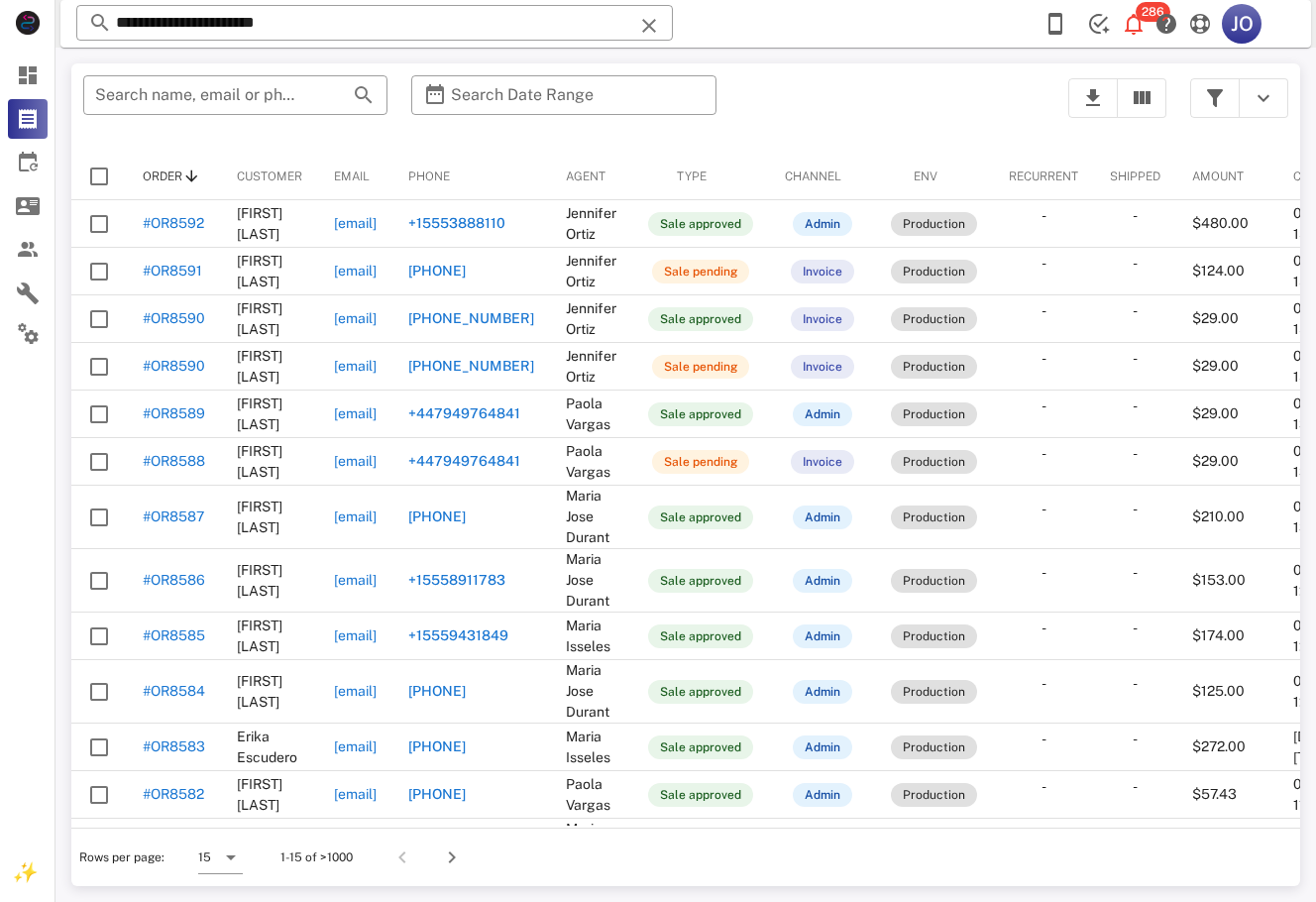 click on "​ Search name, email or phone ​ Search Date Range" at bounding box center (564, 108) 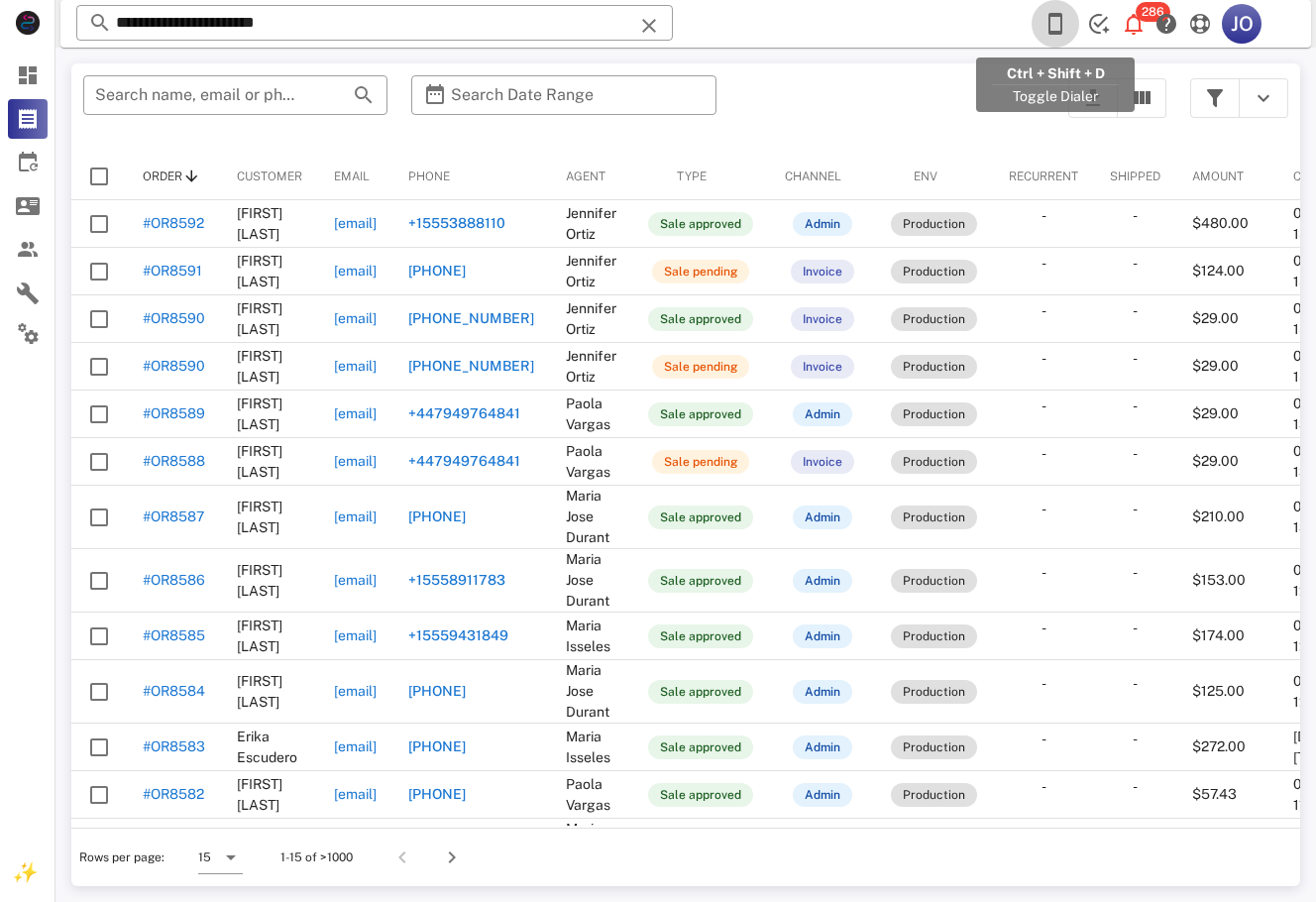 click at bounding box center (1055, 24) 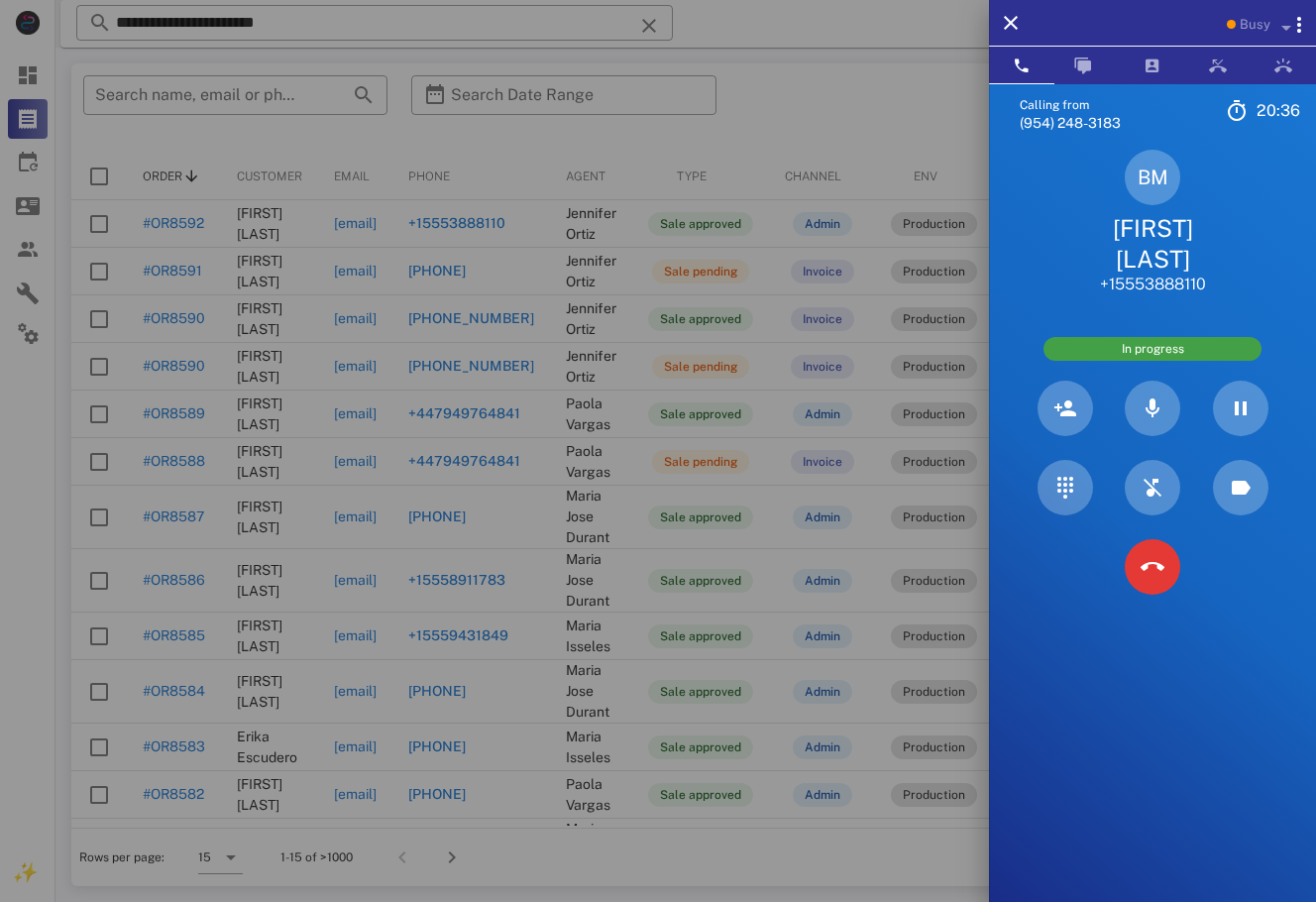 click on "[FIRST] [LAST]" at bounding box center [1152, 244] 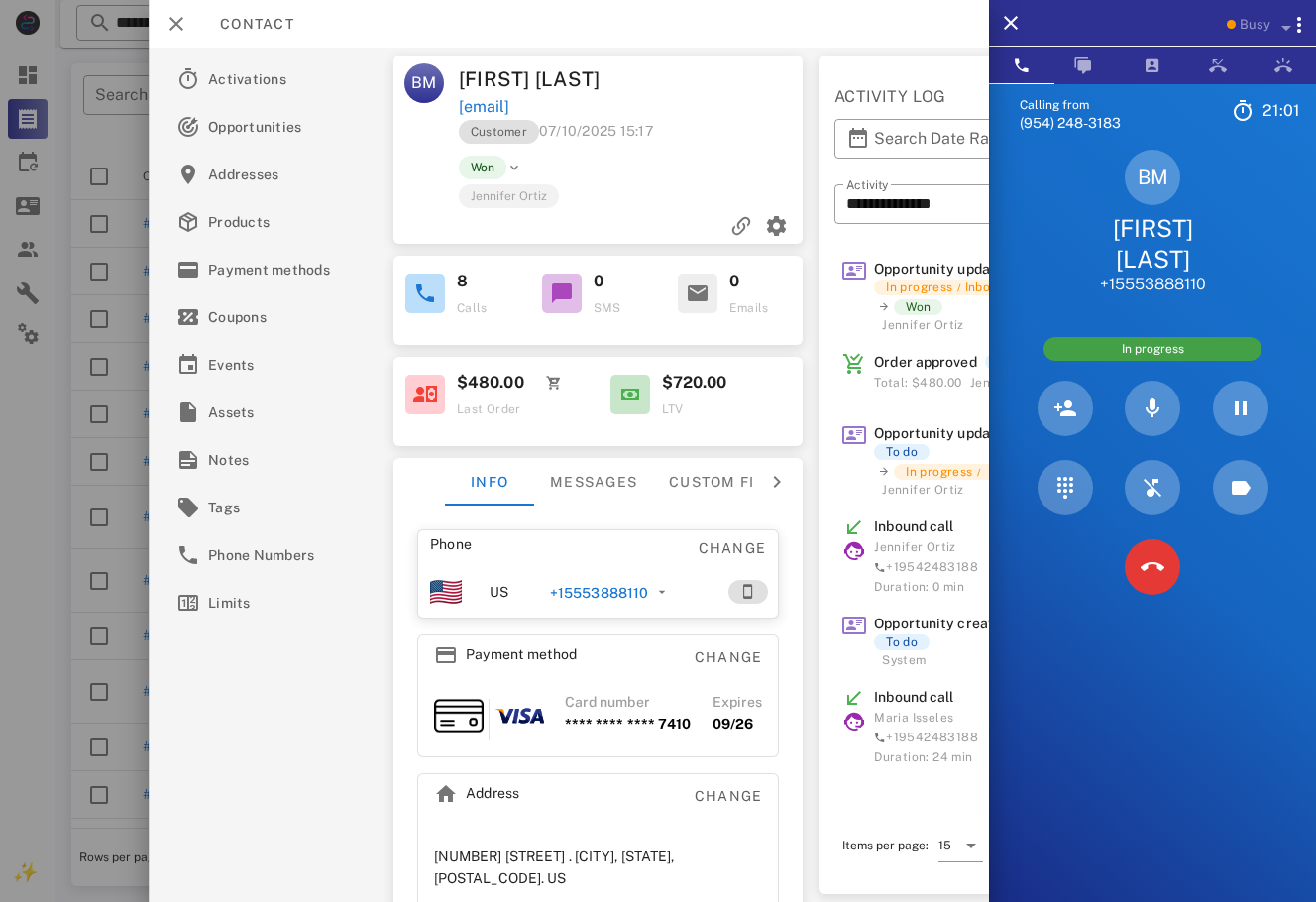 click on "BM   BELEN MARIN  +17753888110" at bounding box center [1152, 222] 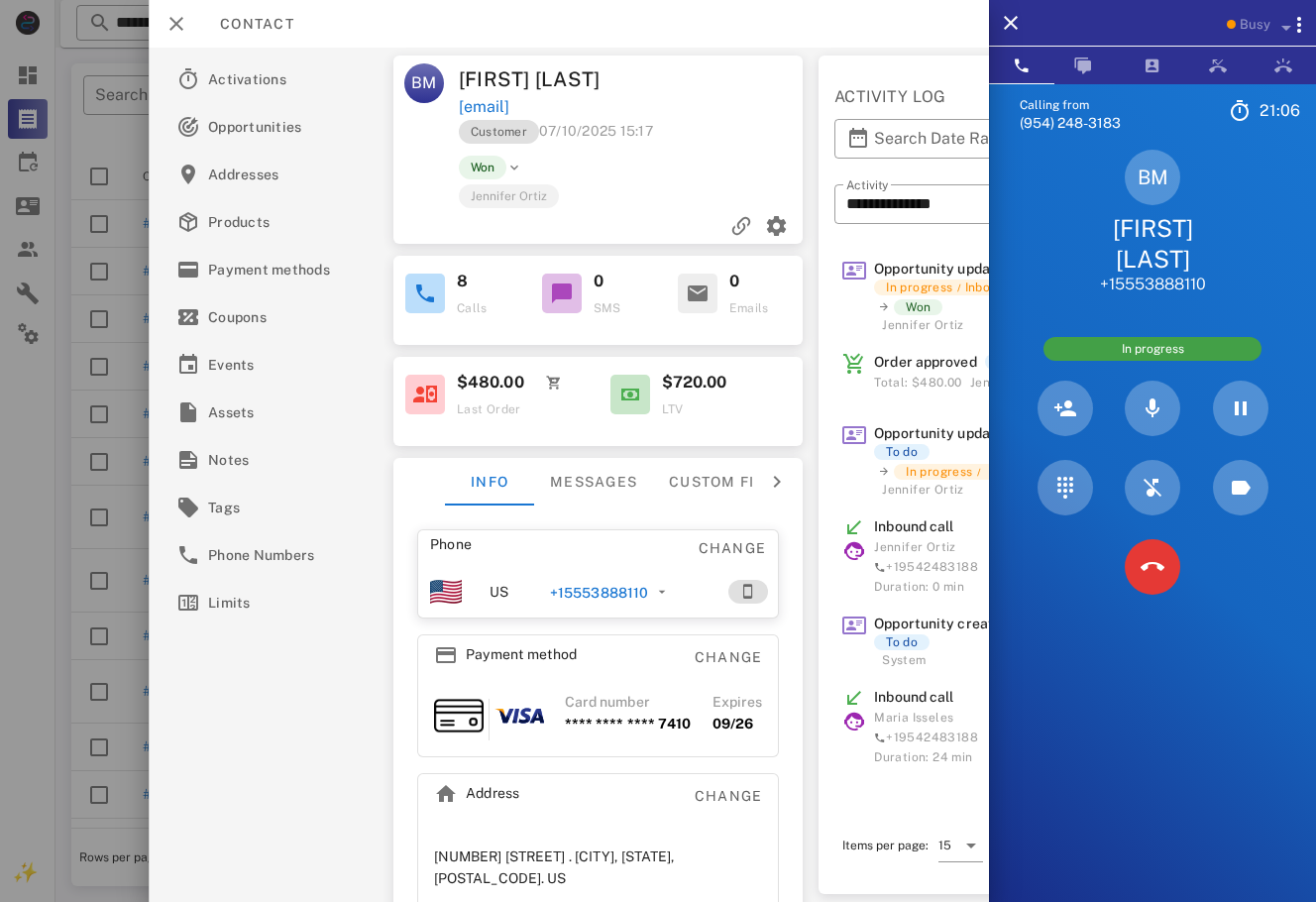 click on "Calling from (954) 248-3183 21: 06  Unknown      ▼     Andorra
+376
Argentina
+54
Aruba
+297
Australia
+61
Belgium (België)
+32
Bolivia
+591
Brazil (Brasil)
+55
Canada
+1
Chile
+56
Colombia
+57
Costa Rica
+506
Dominican Republic (República Dominicana)
+1
Ecuador
+593
El Salvador
+503
France
+33
Germany (Deutschland)
+49
Guadeloupe
+590
Guatemala
+502
Honduras
+504
Iceland (Ísland)
+354
India (भारत)
+91
Israel (‫ישראל‬‎)
+972
Italy (Italia)
+39" at bounding box center [1152, 534] 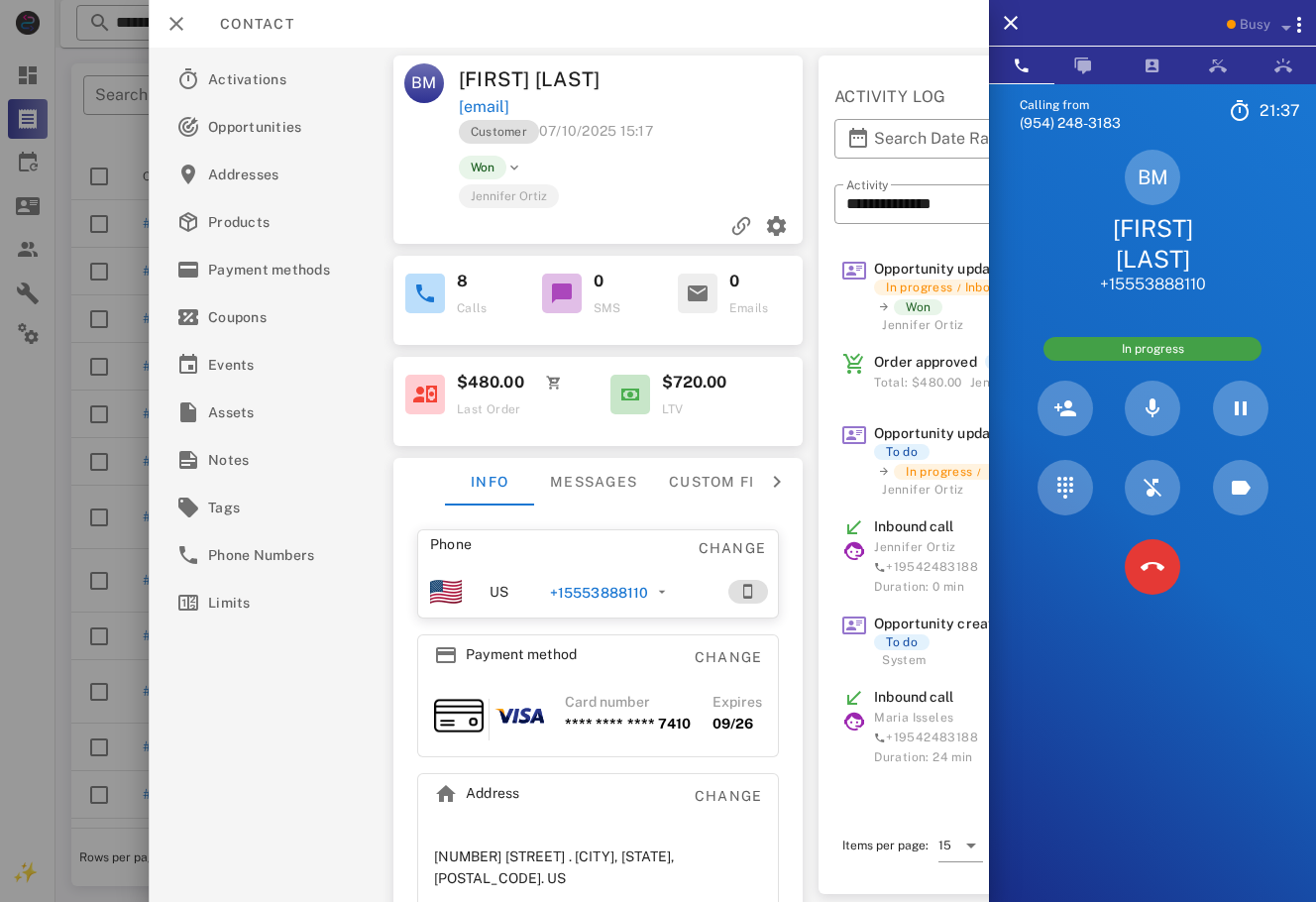 click on "Calling from (954) 248-3183 21: 37  Unknown      ▼     Andorra
+376
Argentina
+54
Aruba
+297
Australia
+61
Belgium (België)
+32
Bolivia
+591
Brazil (Brasil)
+55
Canada
+1
Chile
+56
Colombia
+57
Costa Rica
+506
Dominican Republic (República Dominicana)
+1
Ecuador
+593
El Salvador
+503
France
+33
Germany (Deutschland)
+49
Guadeloupe
+590
Guatemala
+502
Honduras
+504
Iceland (Ísland)
+354
India (भारत)
+91
Israel (‫ישראל‬‎)
+972
Italy (Italia)
+39" at bounding box center (1152, 534) 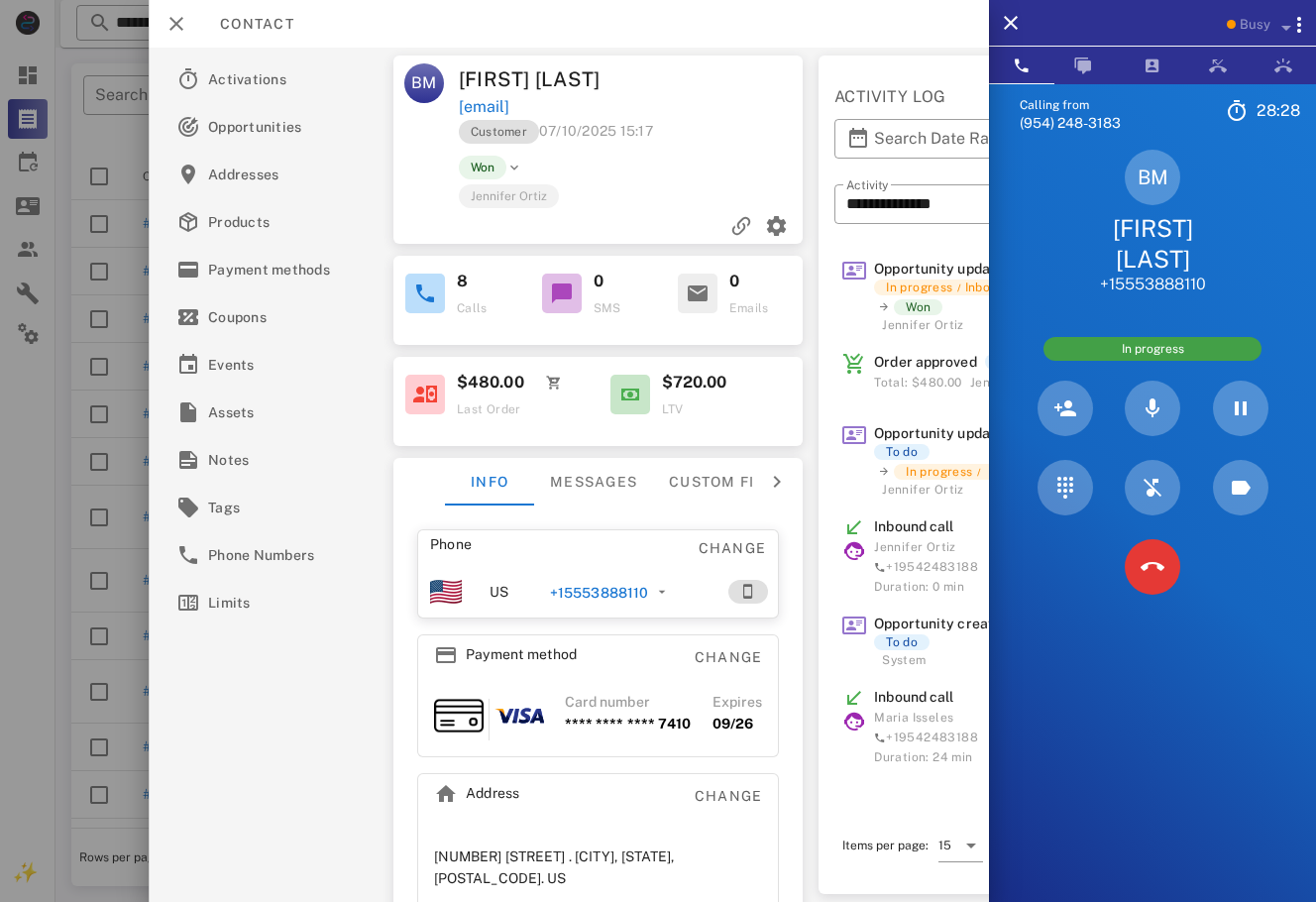 click on "Customer   07/10/2025 15:17" at bounding box center (632, 137) 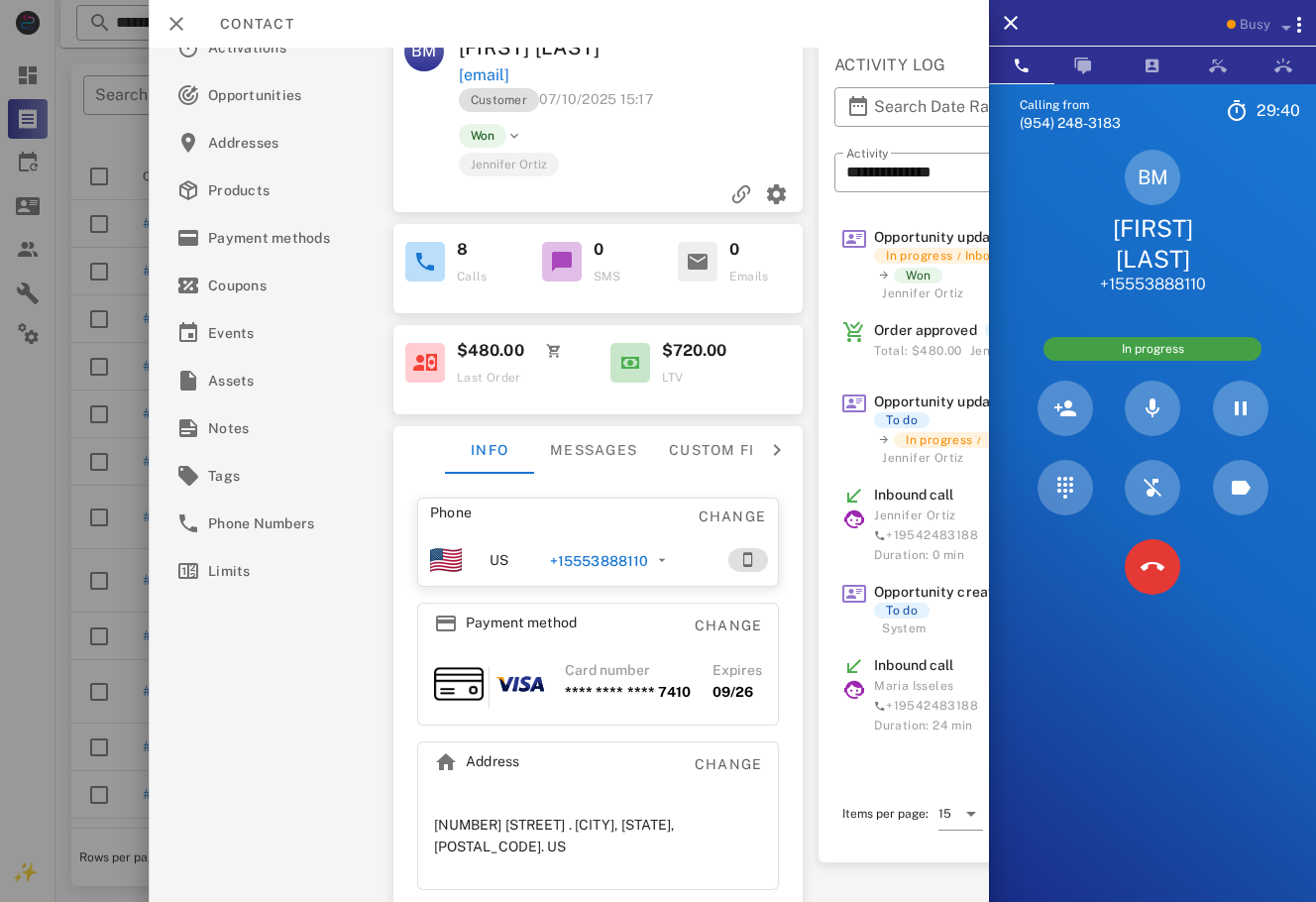scroll, scrollTop: 0, scrollLeft: 0, axis: both 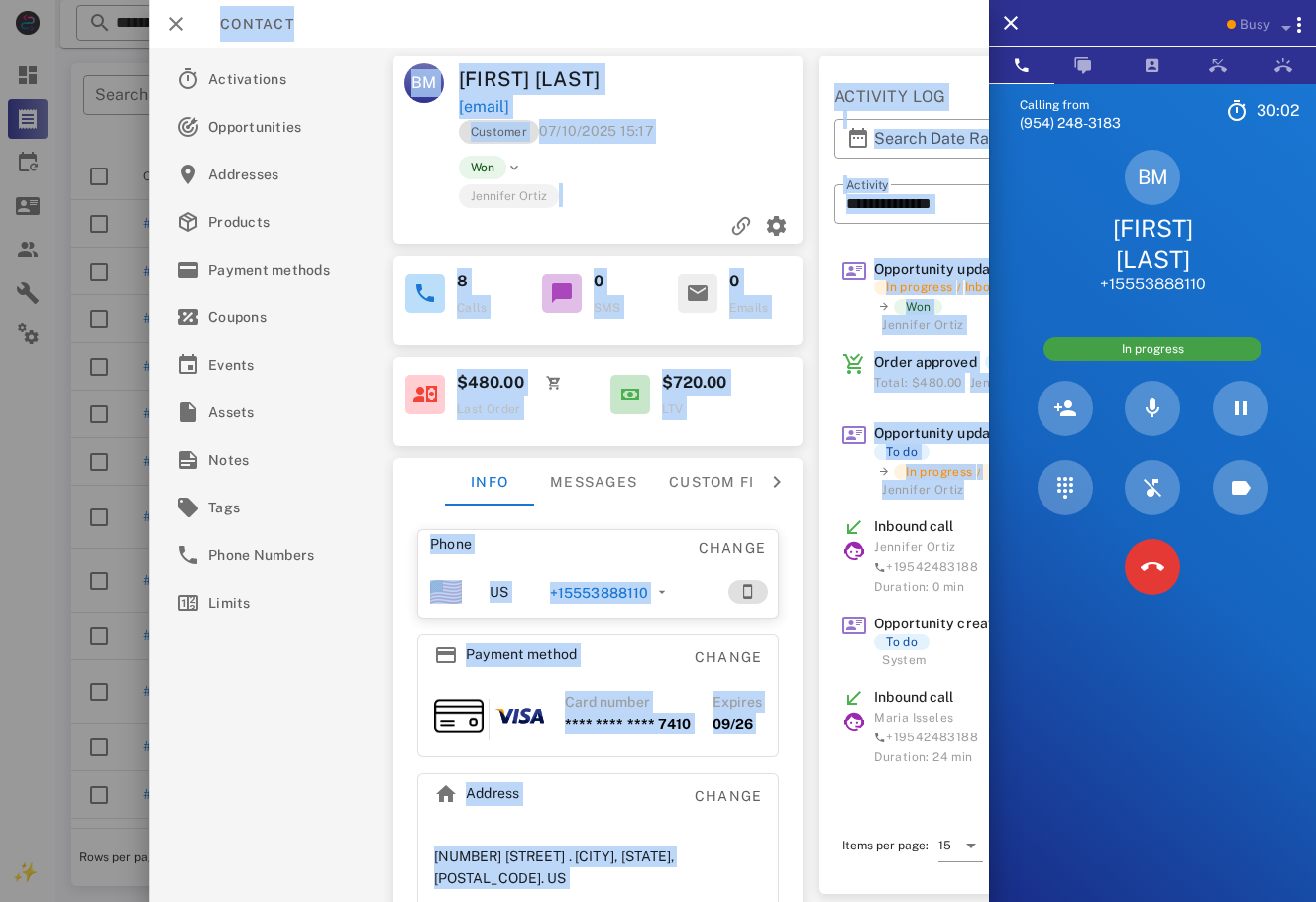 drag, startPoint x: 989, startPoint y: 501, endPoint x: 1012, endPoint y: 383, distance: 120.22063 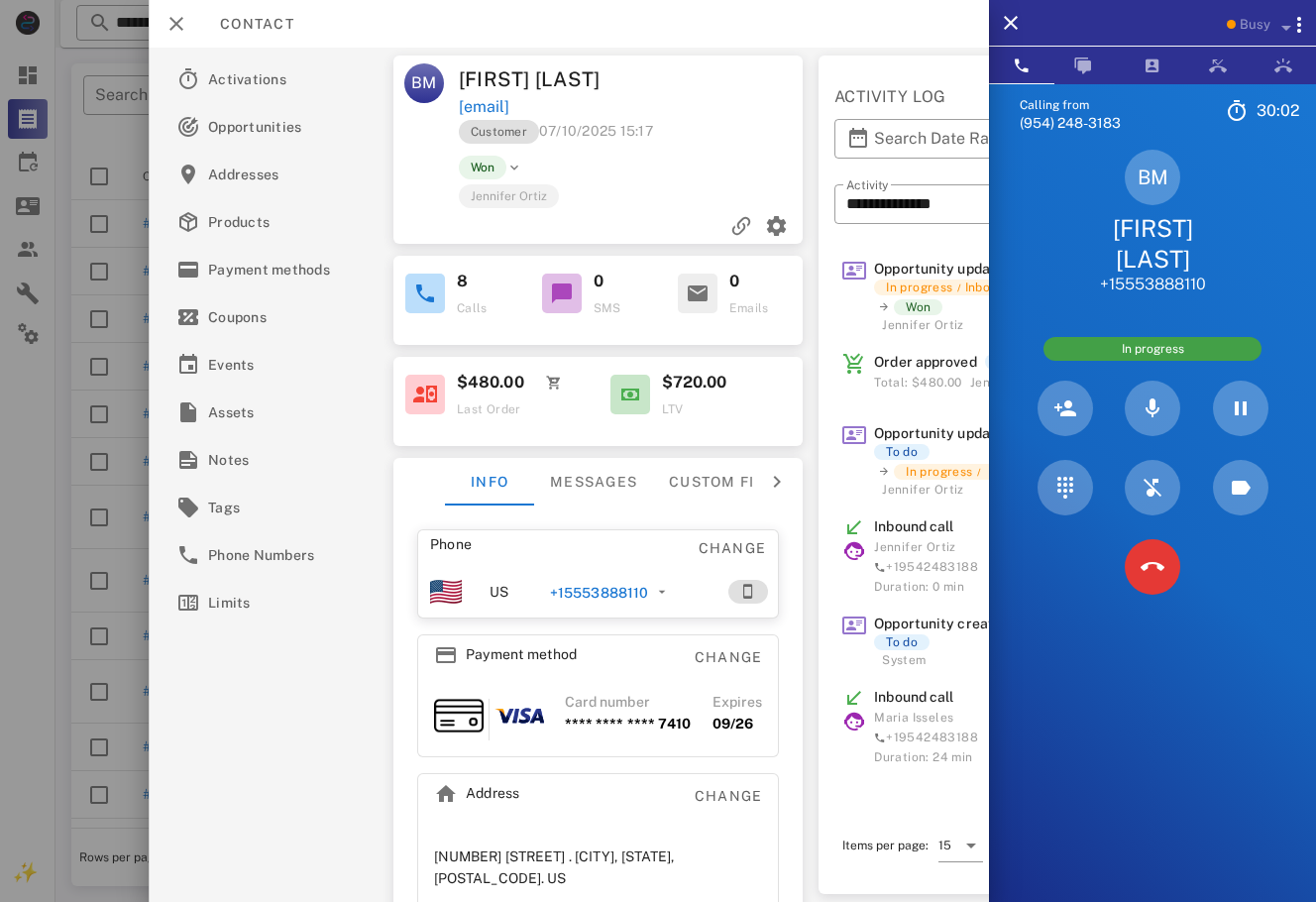 click on "BM   BELEN MARIN  +17753888110  In progress" at bounding box center (1152, 378) 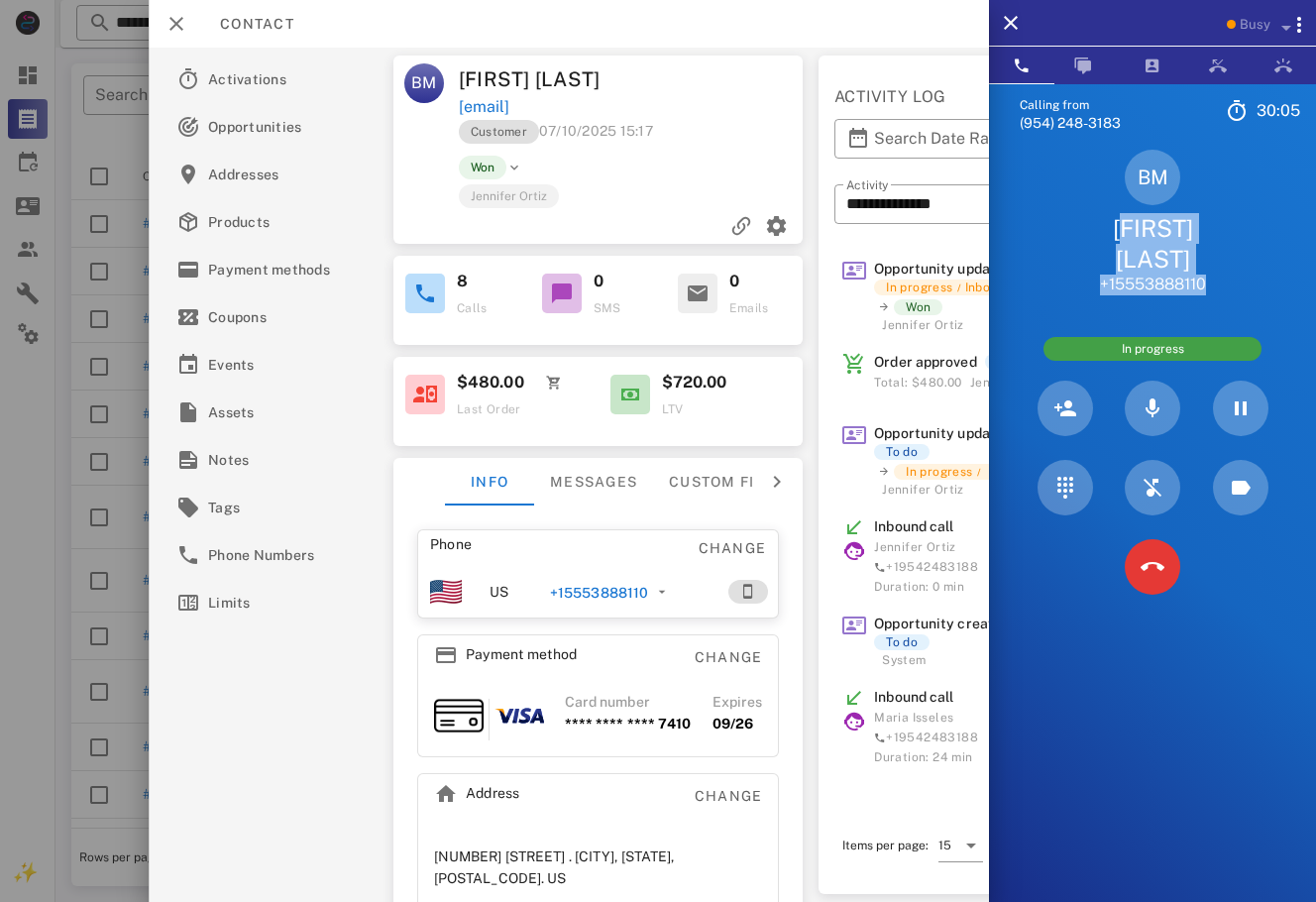drag, startPoint x: 1249, startPoint y: 286, endPoint x: 1094, endPoint y: 225, distance: 166.571 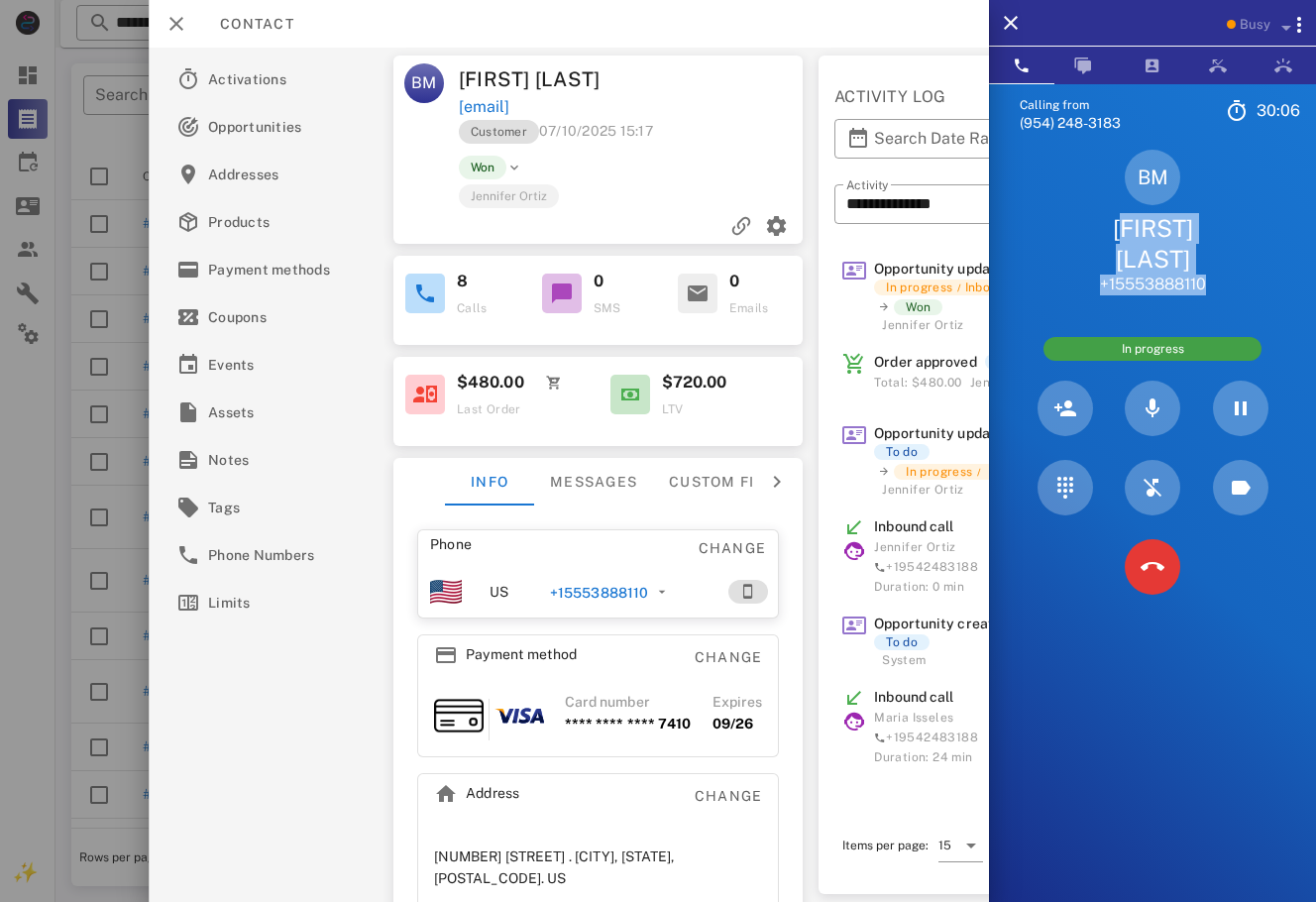 click on "[FIRST] [LAST]" at bounding box center (1152, 244) 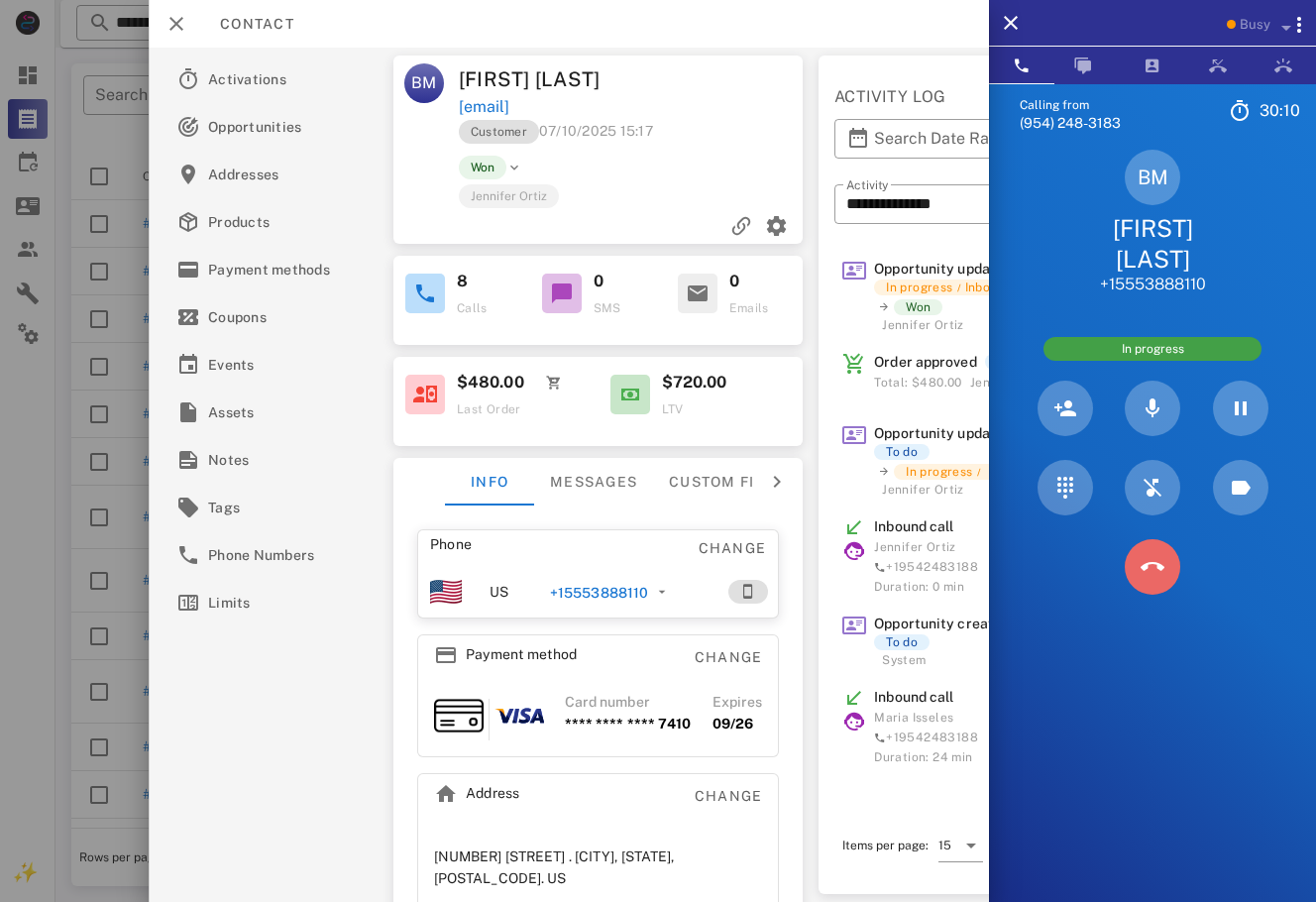 click at bounding box center [1152, 567] 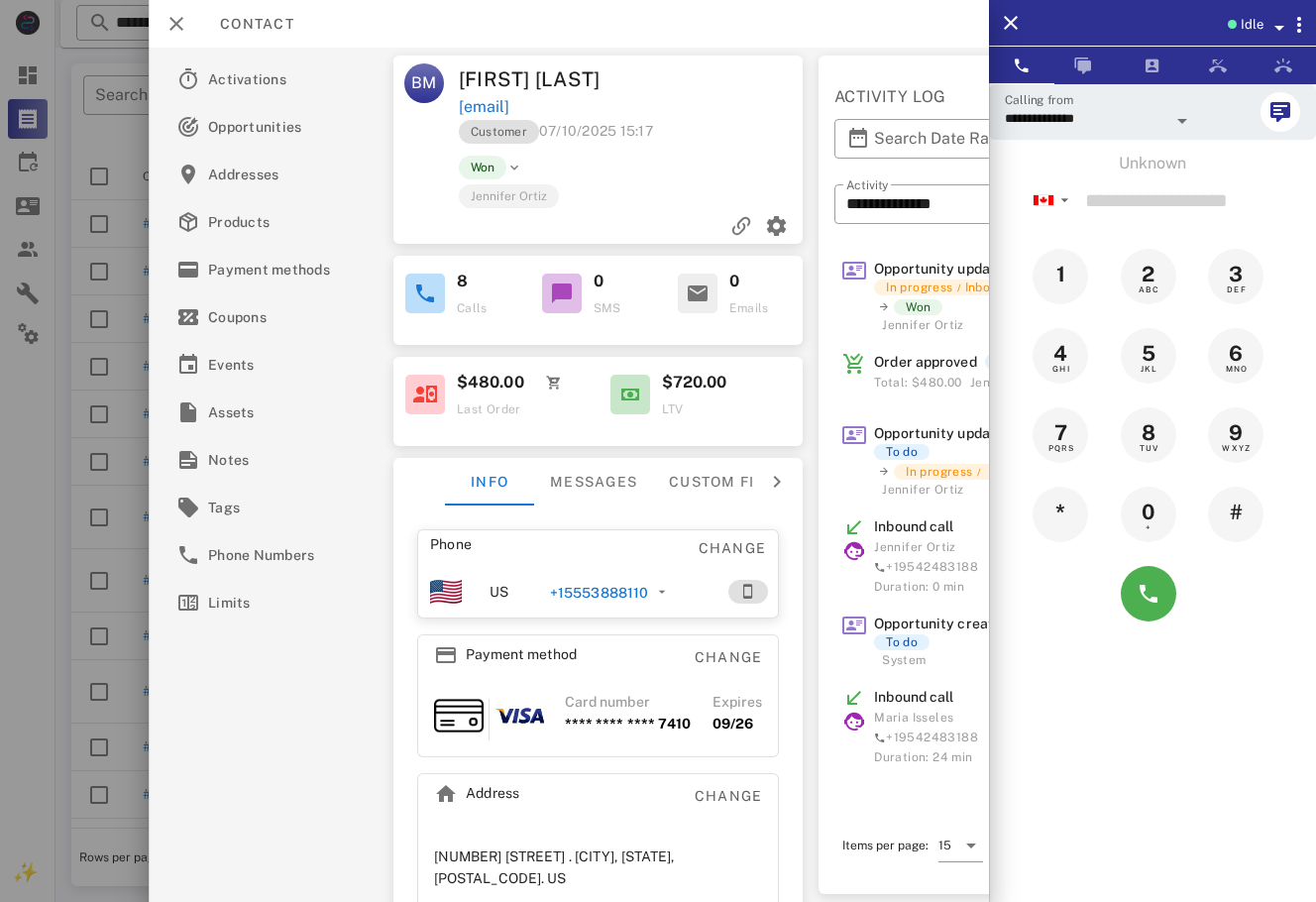 click at bounding box center [658, 451] 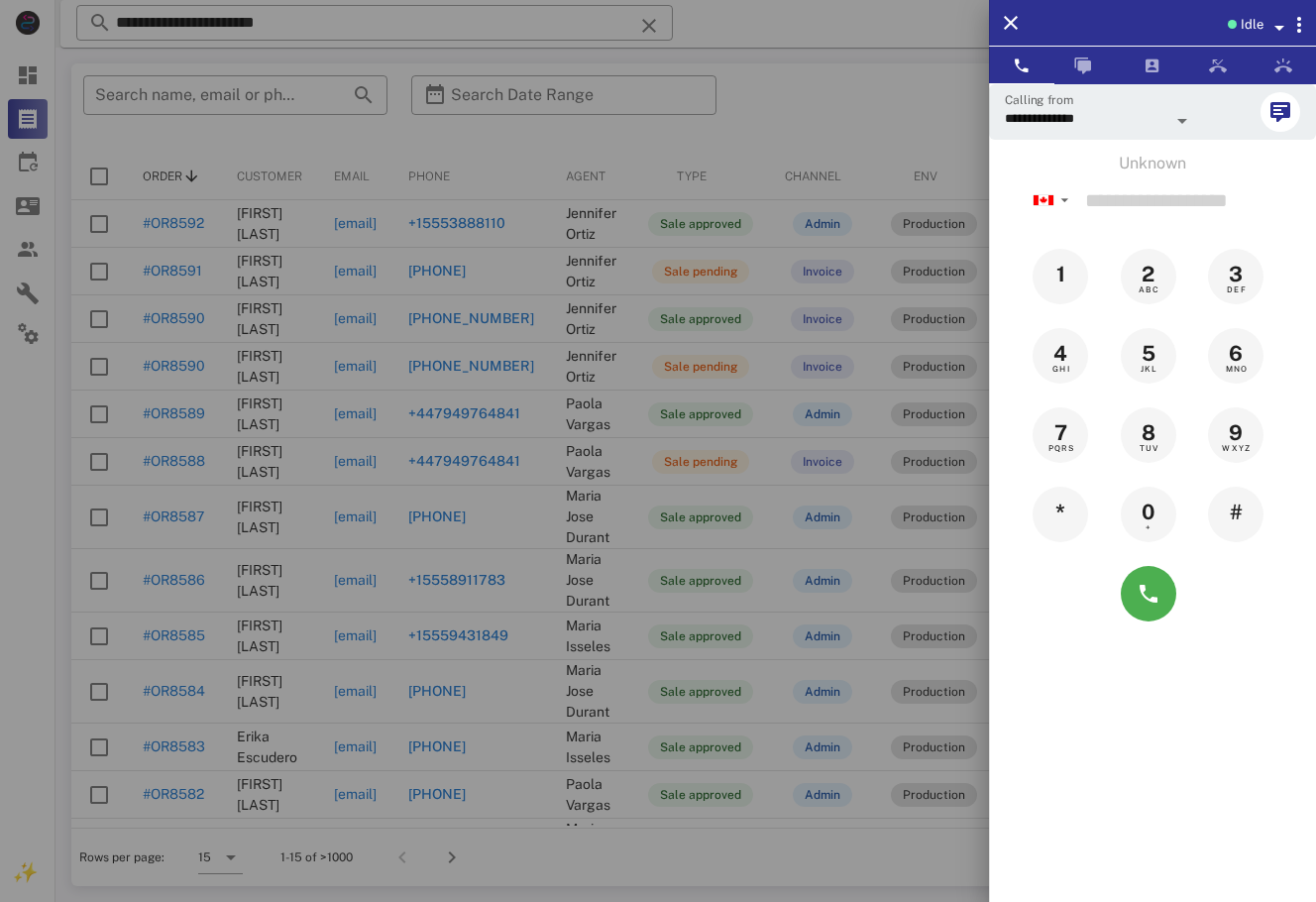 click at bounding box center [658, 451] 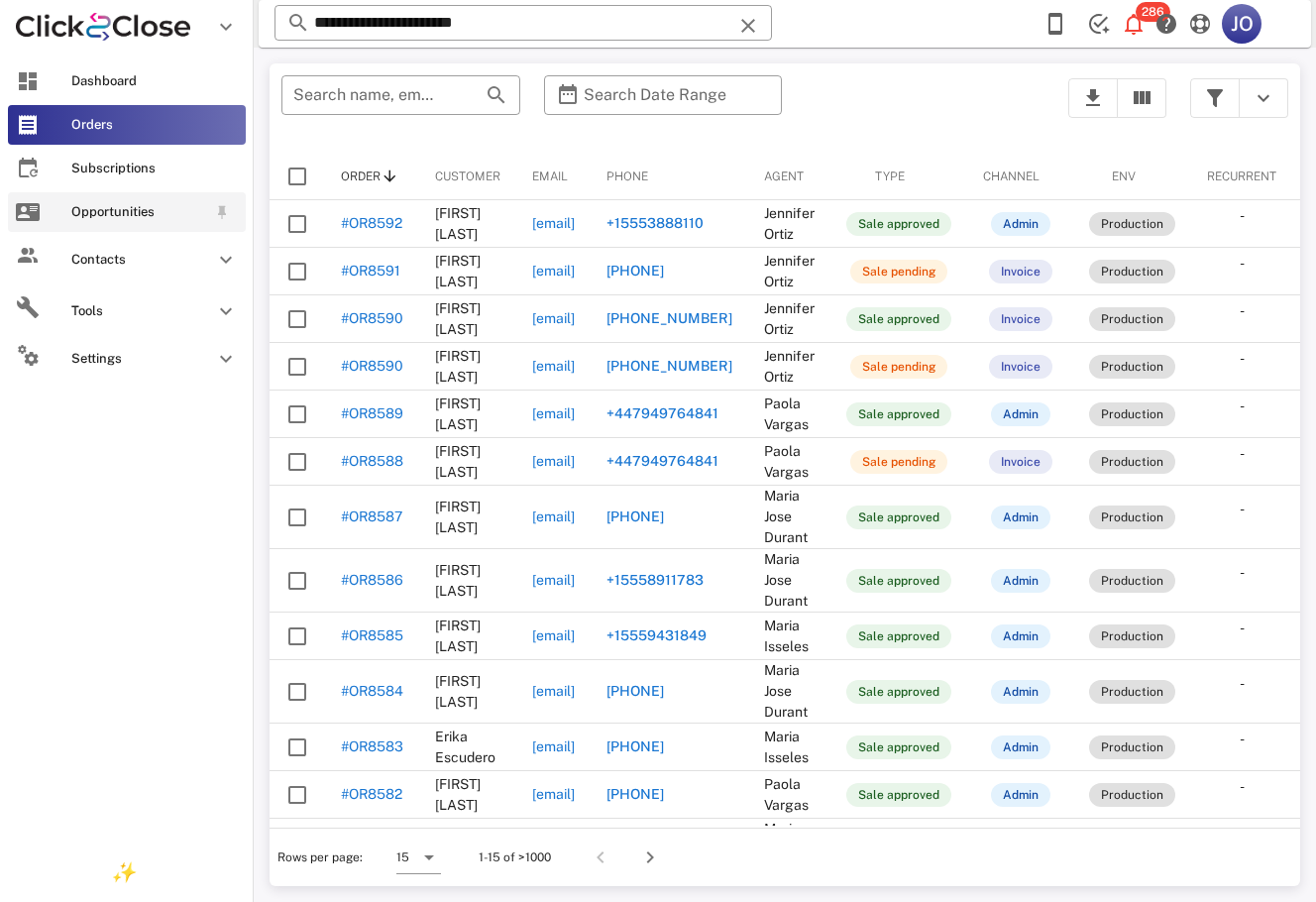 click at bounding box center [28, 212] 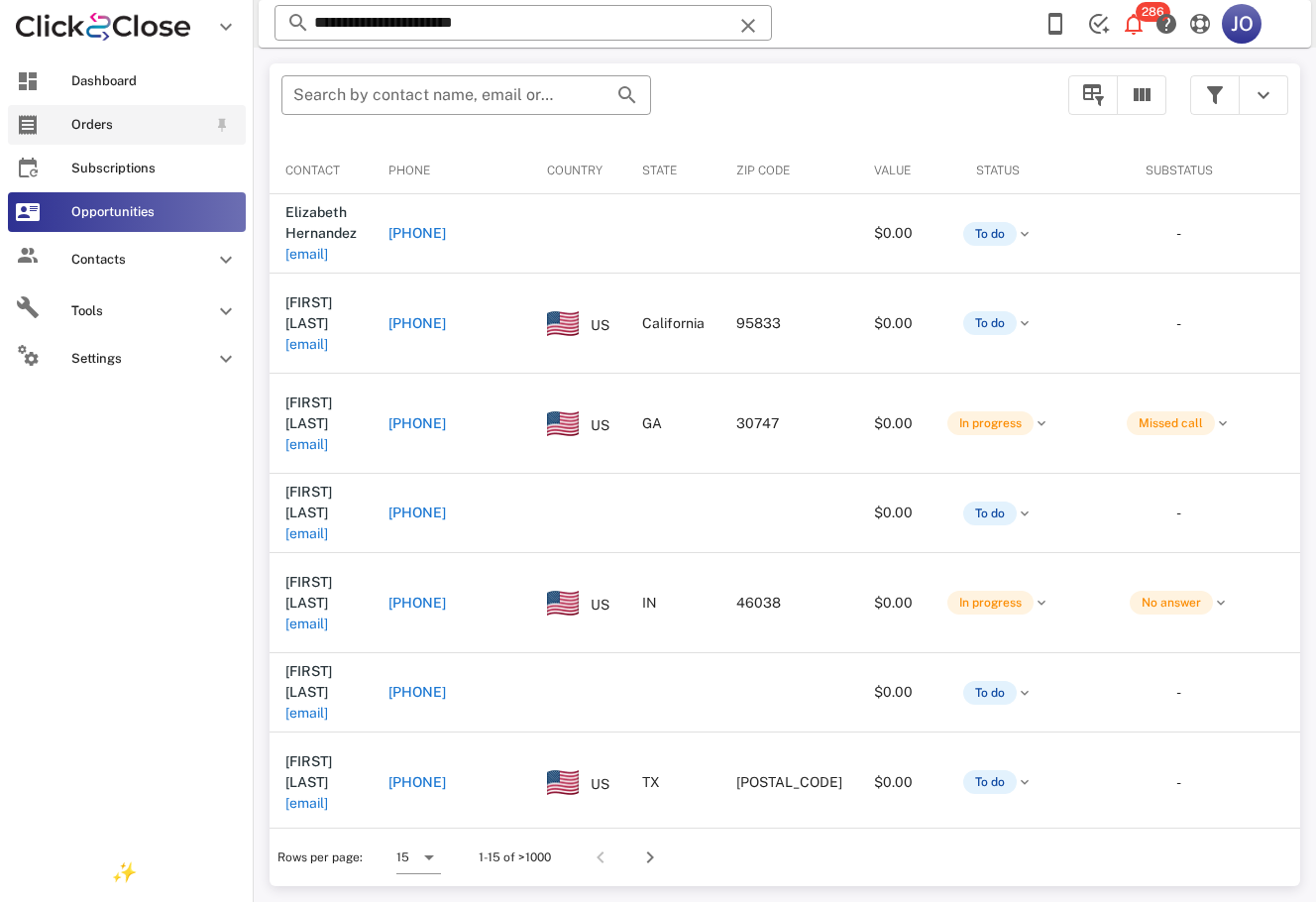 click on "Orders" at bounding box center (127, 125) 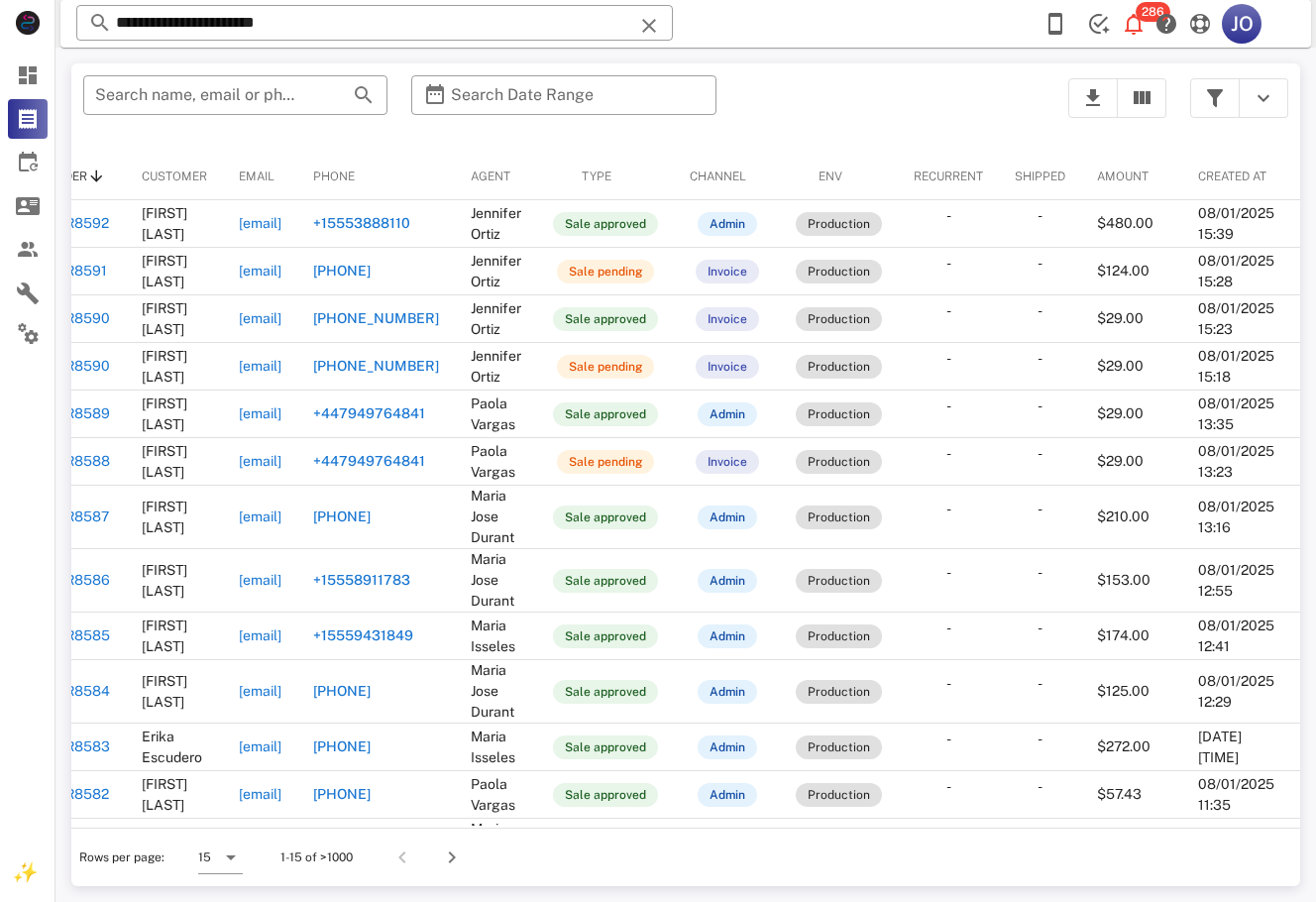 scroll, scrollTop: 0, scrollLeft: 0, axis: both 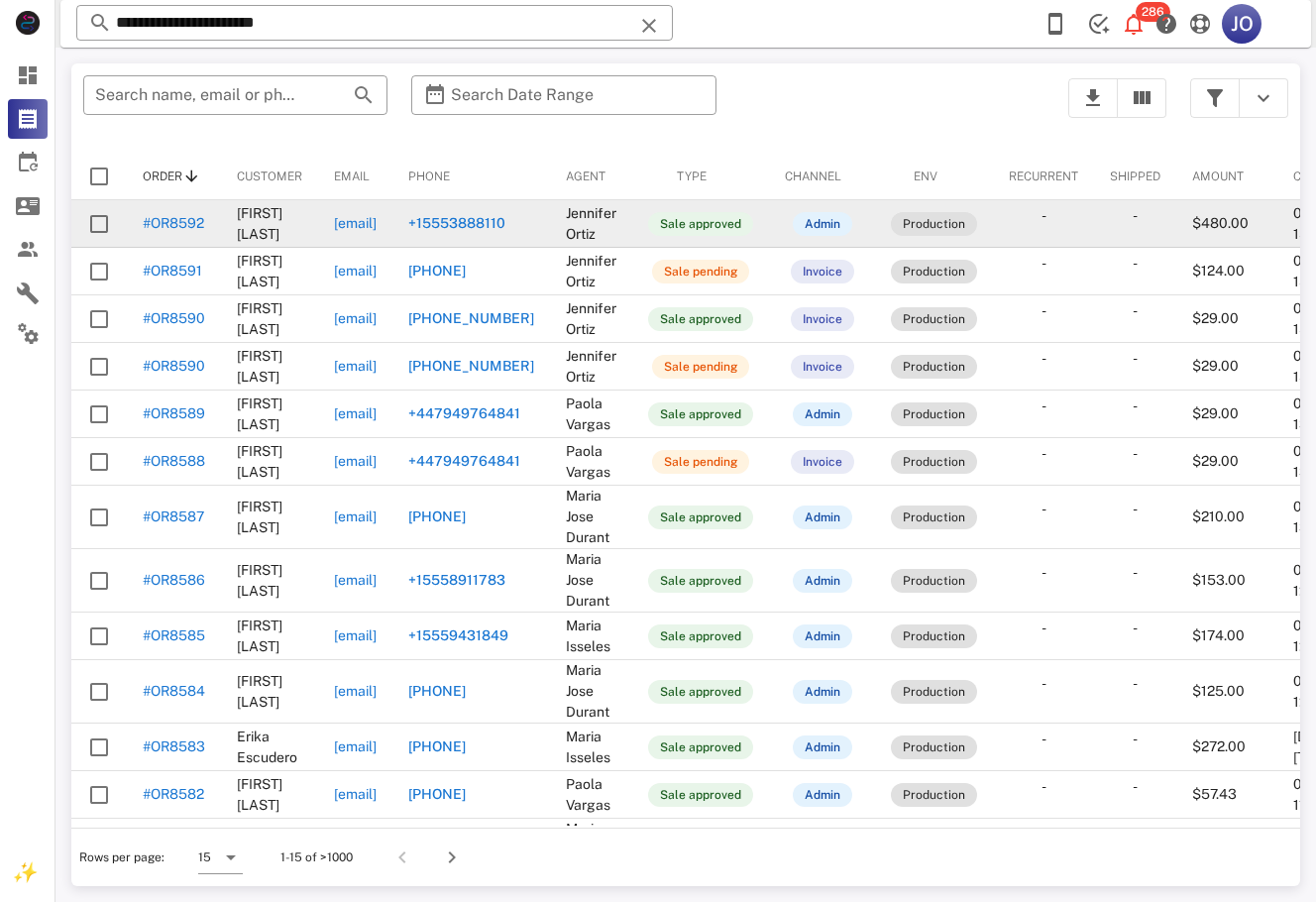 drag, startPoint x: 516, startPoint y: 227, endPoint x: 342, endPoint y: 223, distance: 174.04597 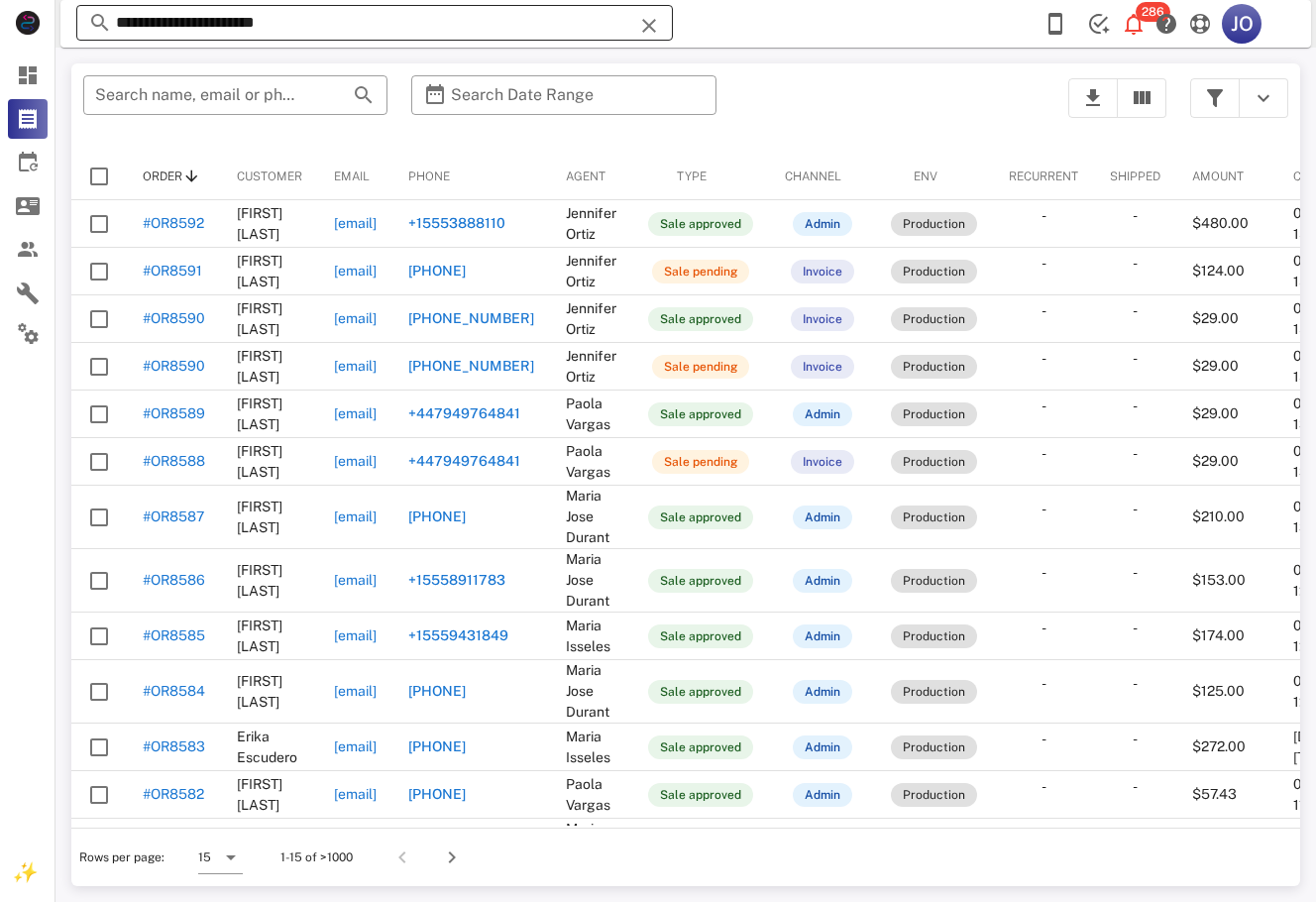 copy on "[EMAIL]" 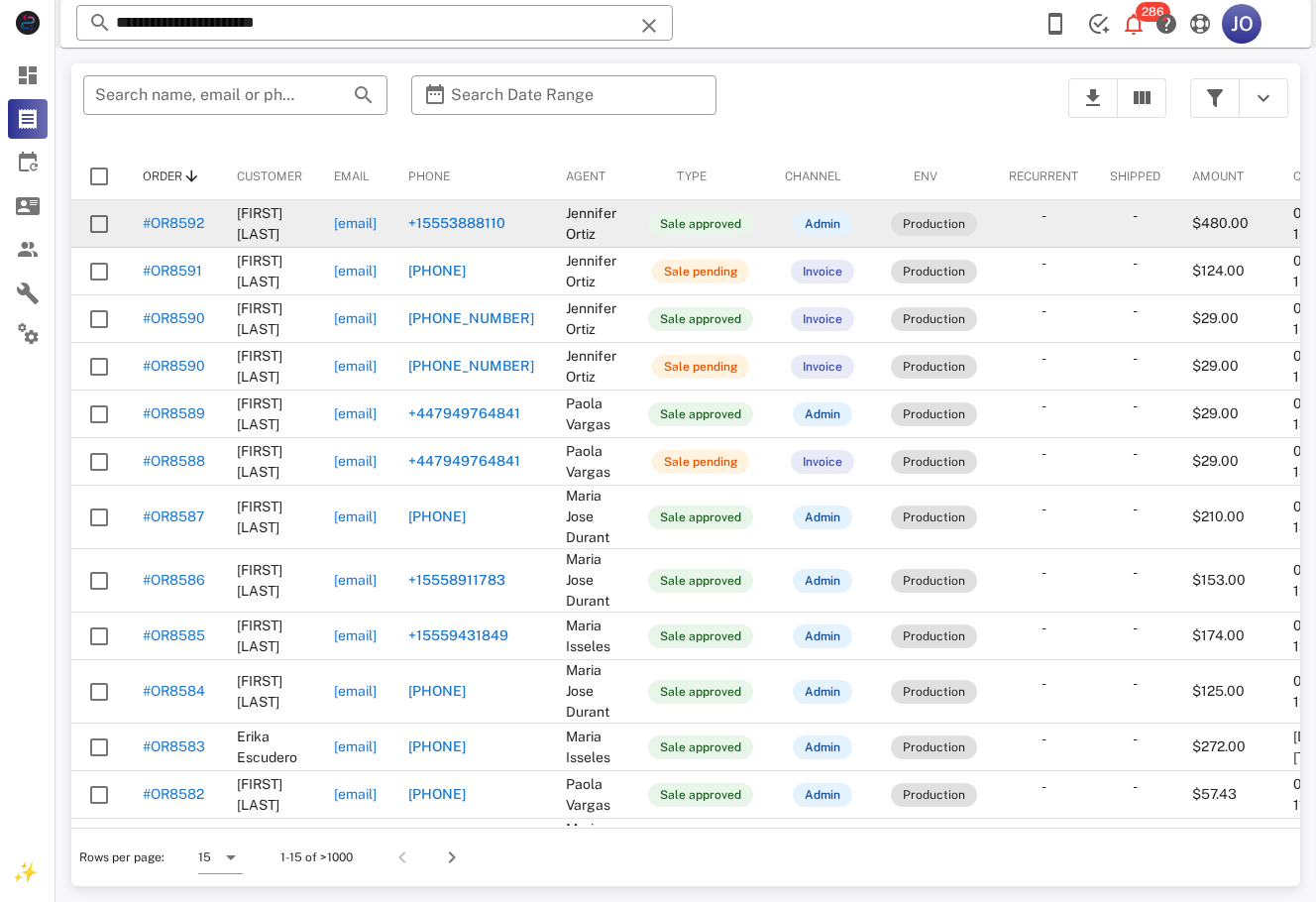 drag, startPoint x: 221, startPoint y: 212, endPoint x: 135, endPoint y: 218, distance: 86.20905 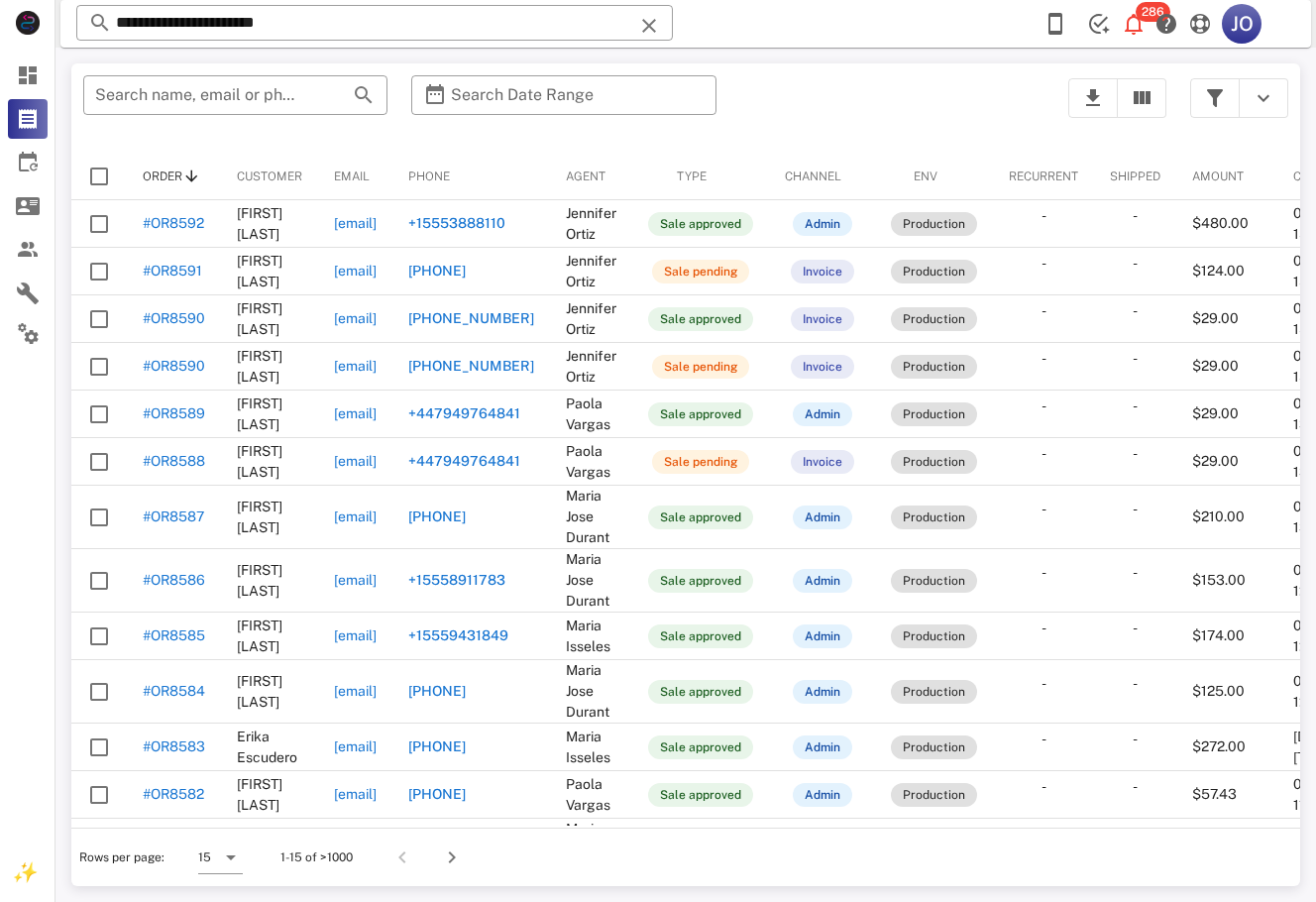 copy on "#OR8592" 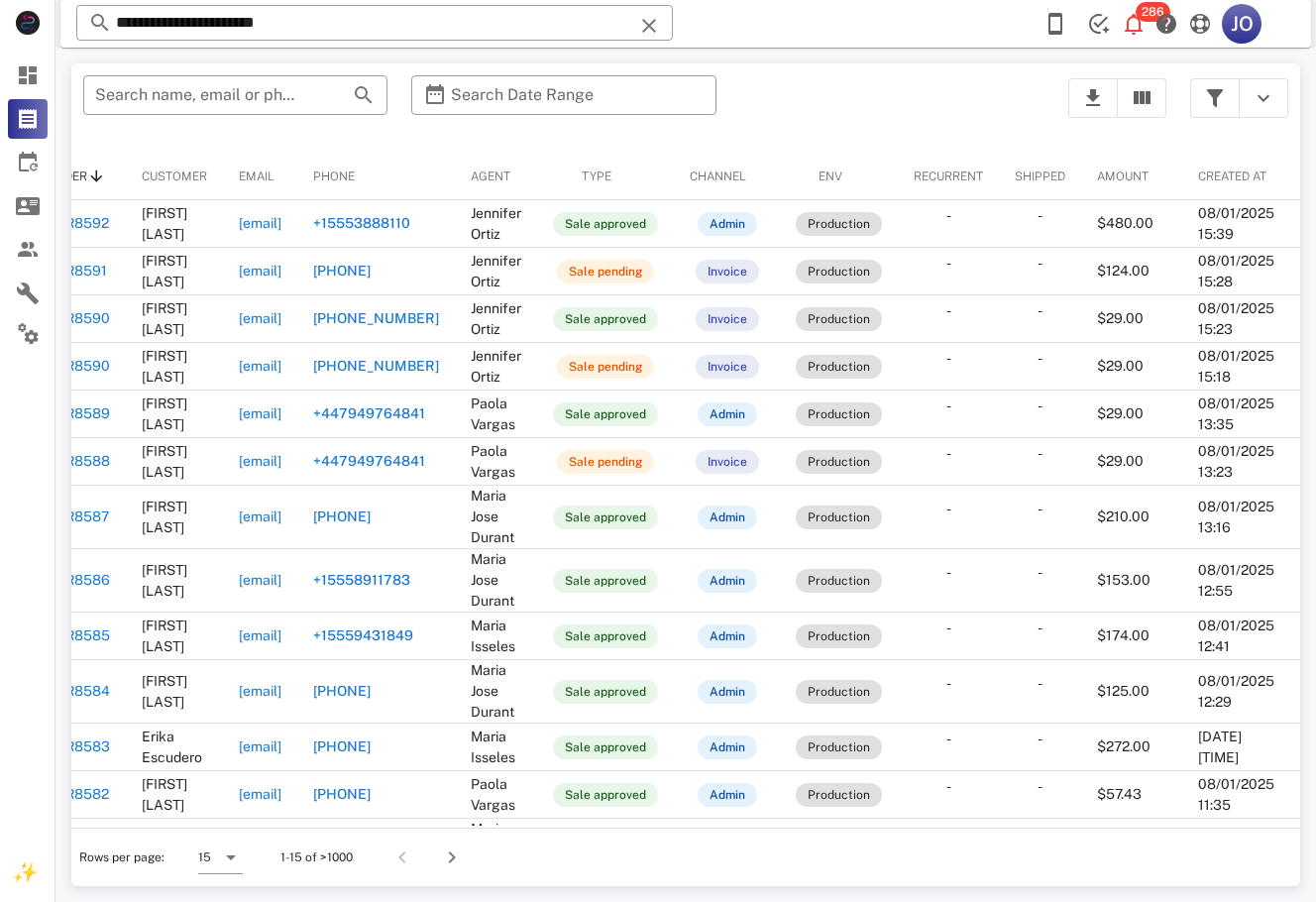 scroll, scrollTop: 0, scrollLeft: 0, axis: both 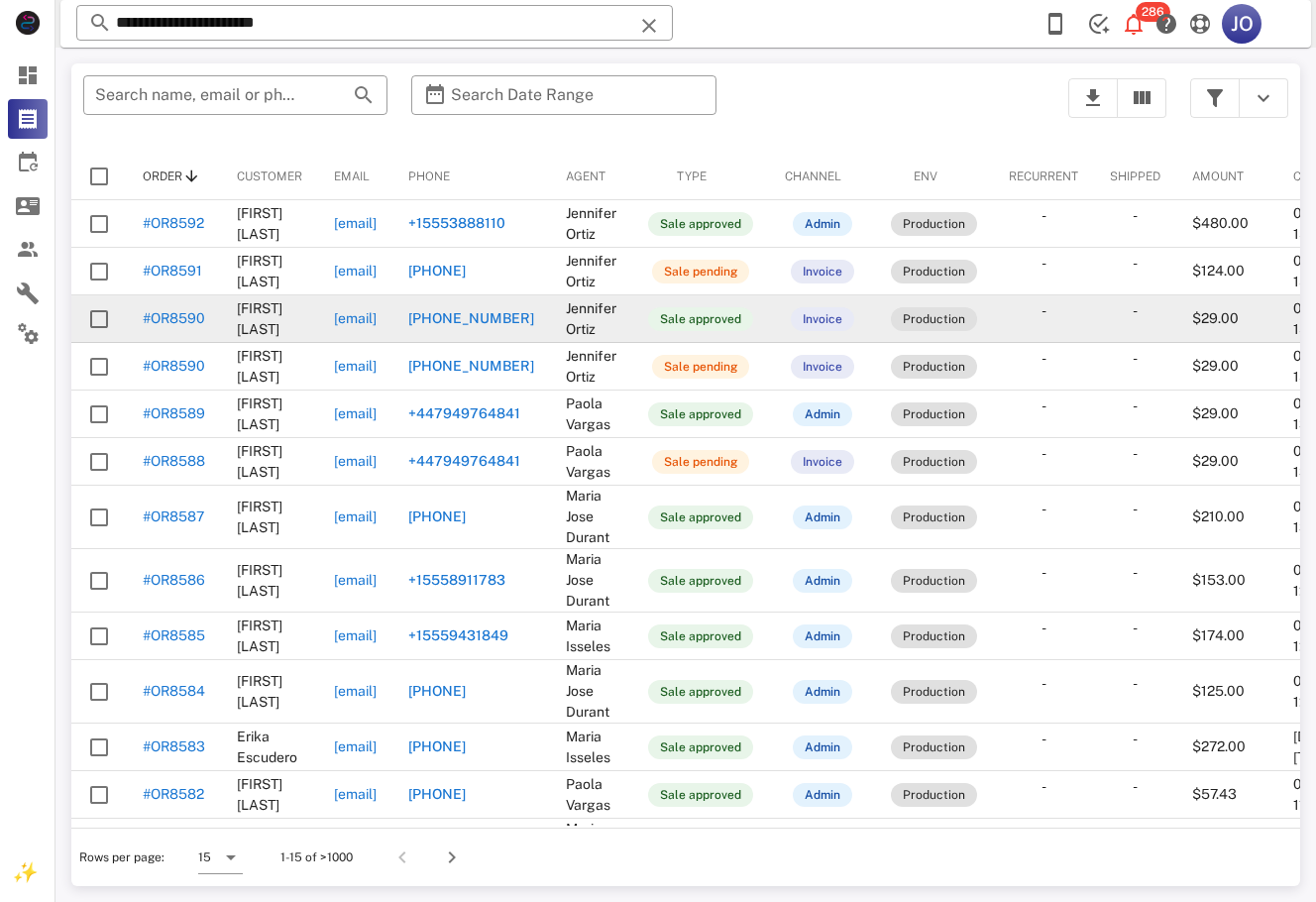 drag, startPoint x: 515, startPoint y: 324, endPoint x: 340, endPoint y: 315, distance: 175.23128 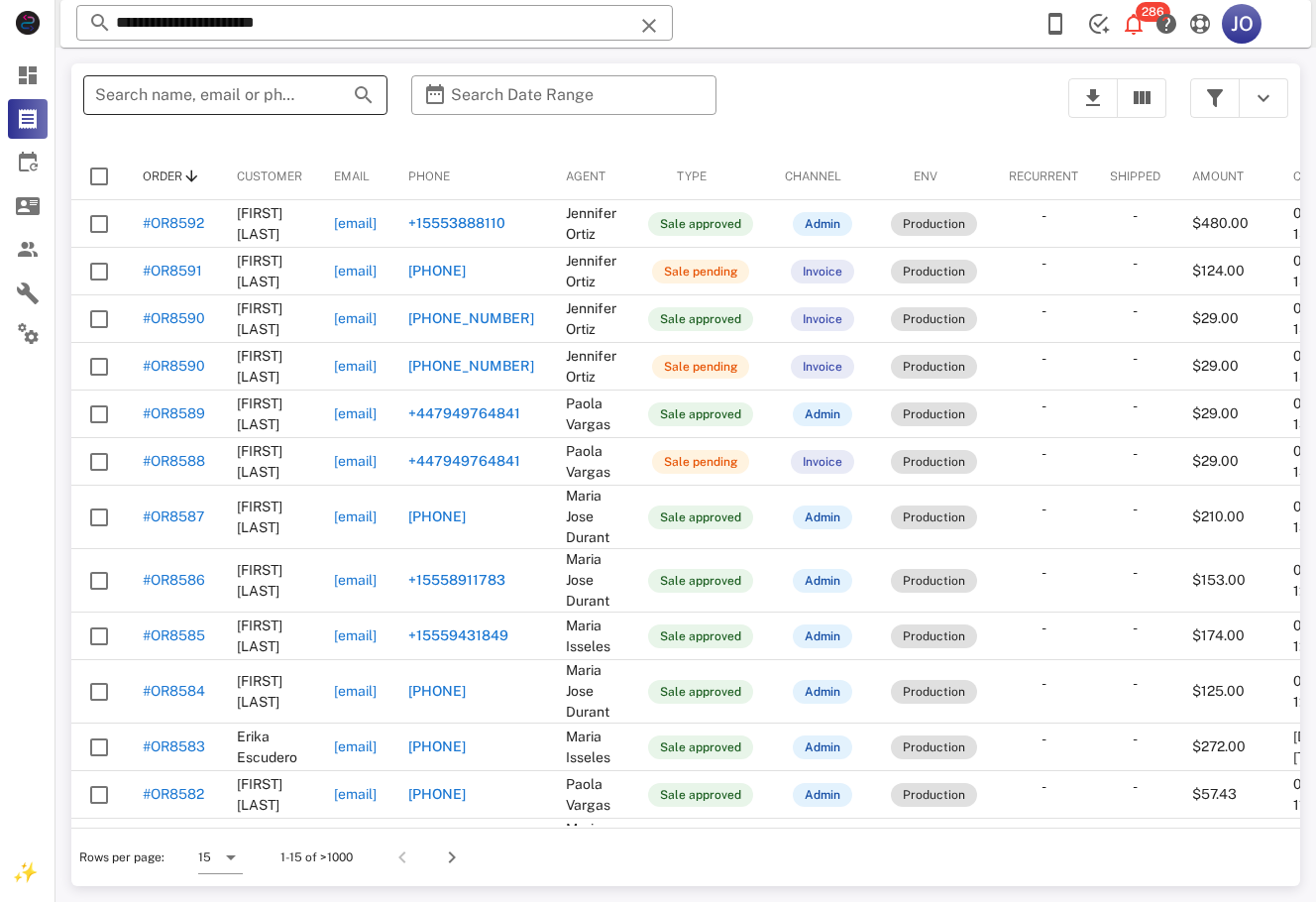 copy on "[EMAIL]" 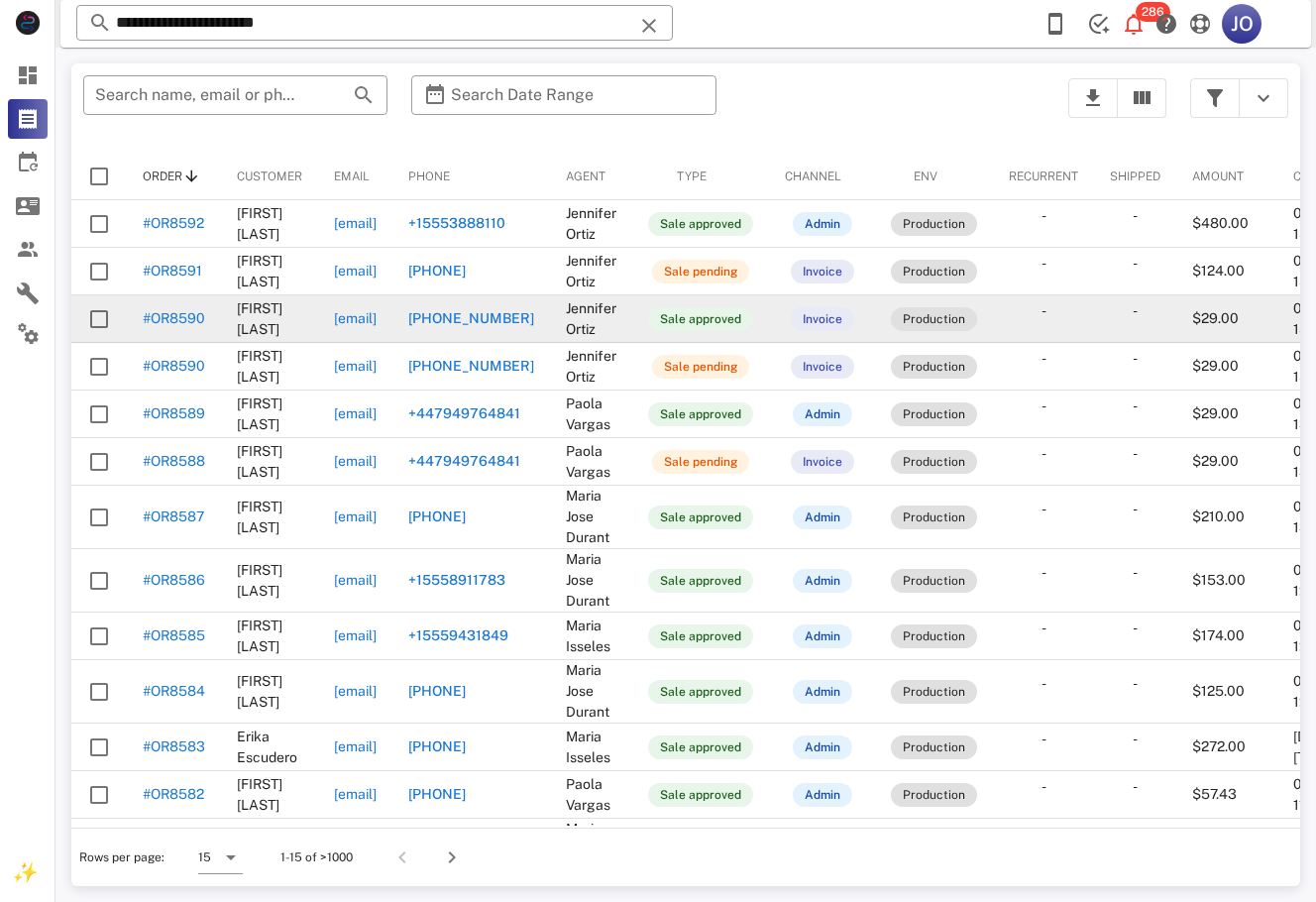 drag, startPoint x: 212, startPoint y: 317, endPoint x: 108, endPoint y: 313, distance: 104.076895 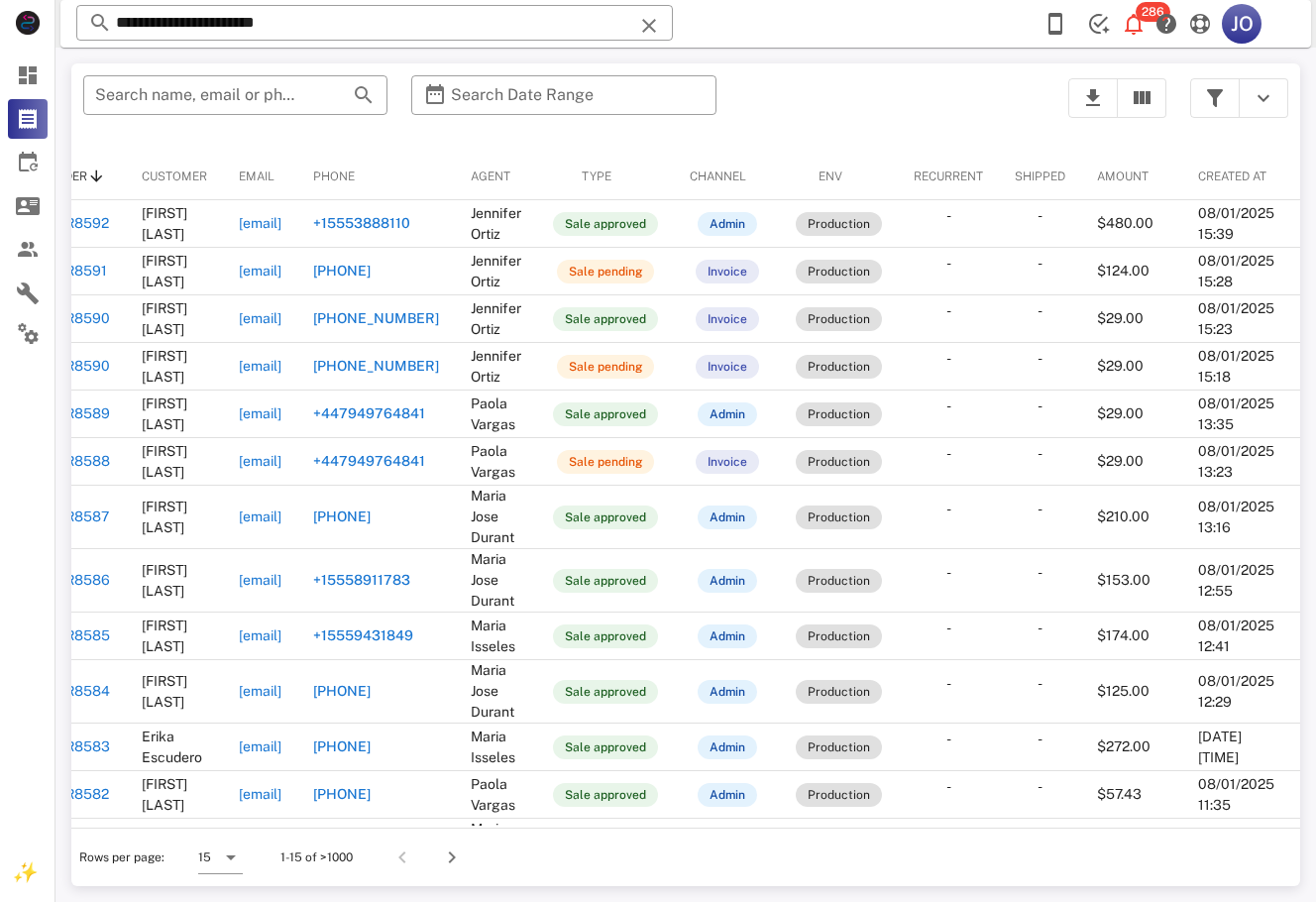 scroll, scrollTop: 0, scrollLeft: 0, axis: both 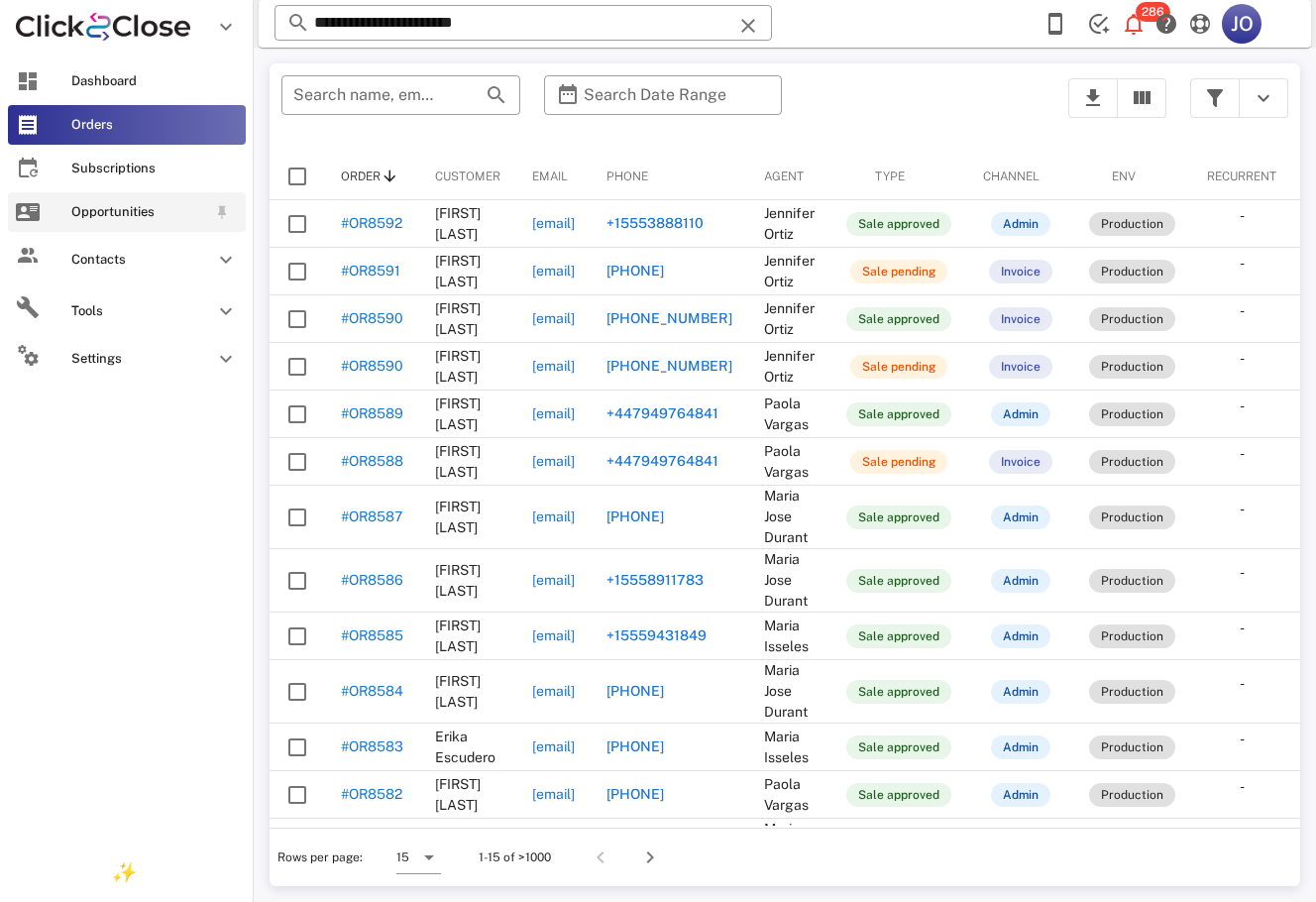 click at bounding box center [28, 212] 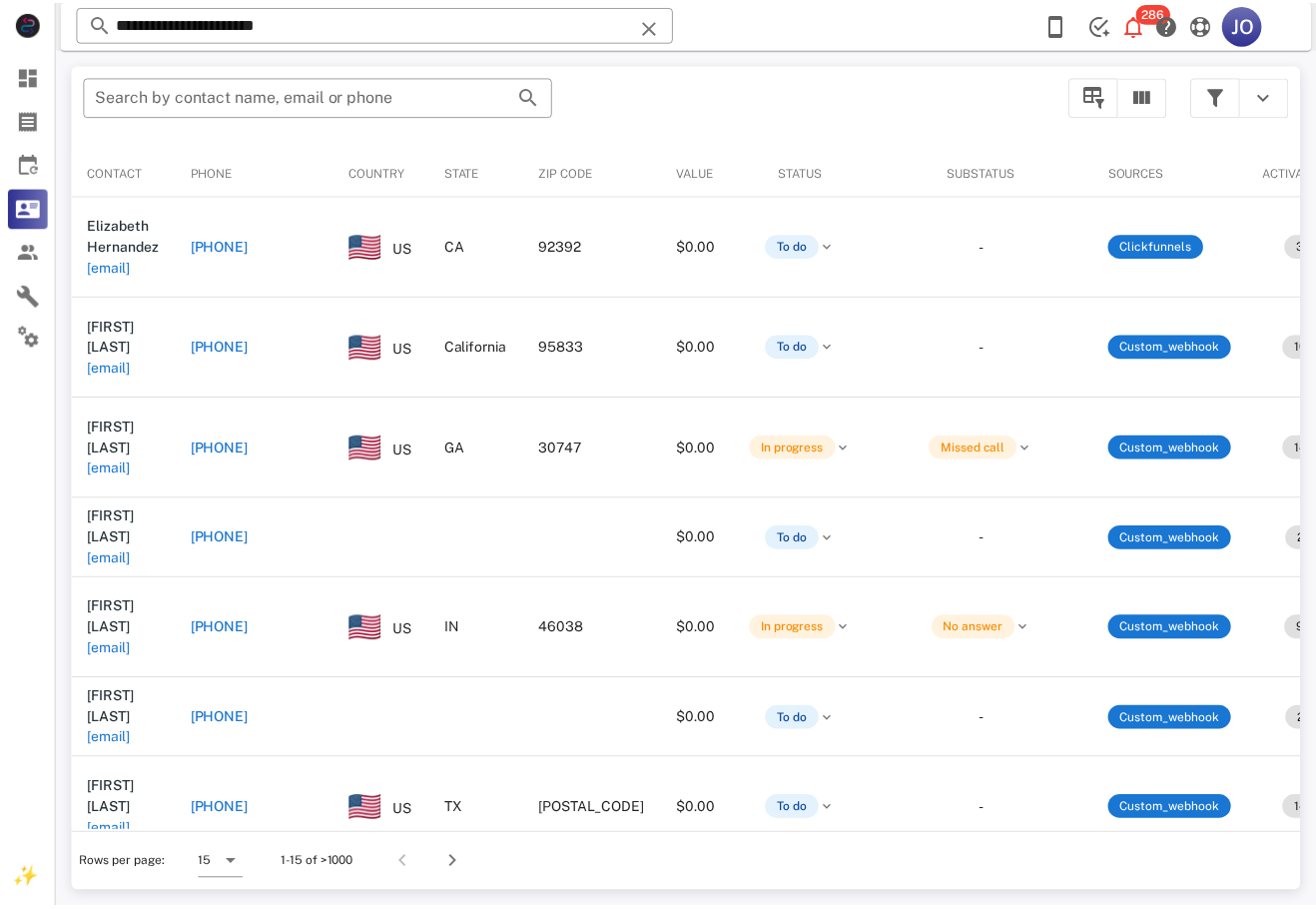 scroll, scrollTop: 0, scrollLeft: 471, axis: horizontal 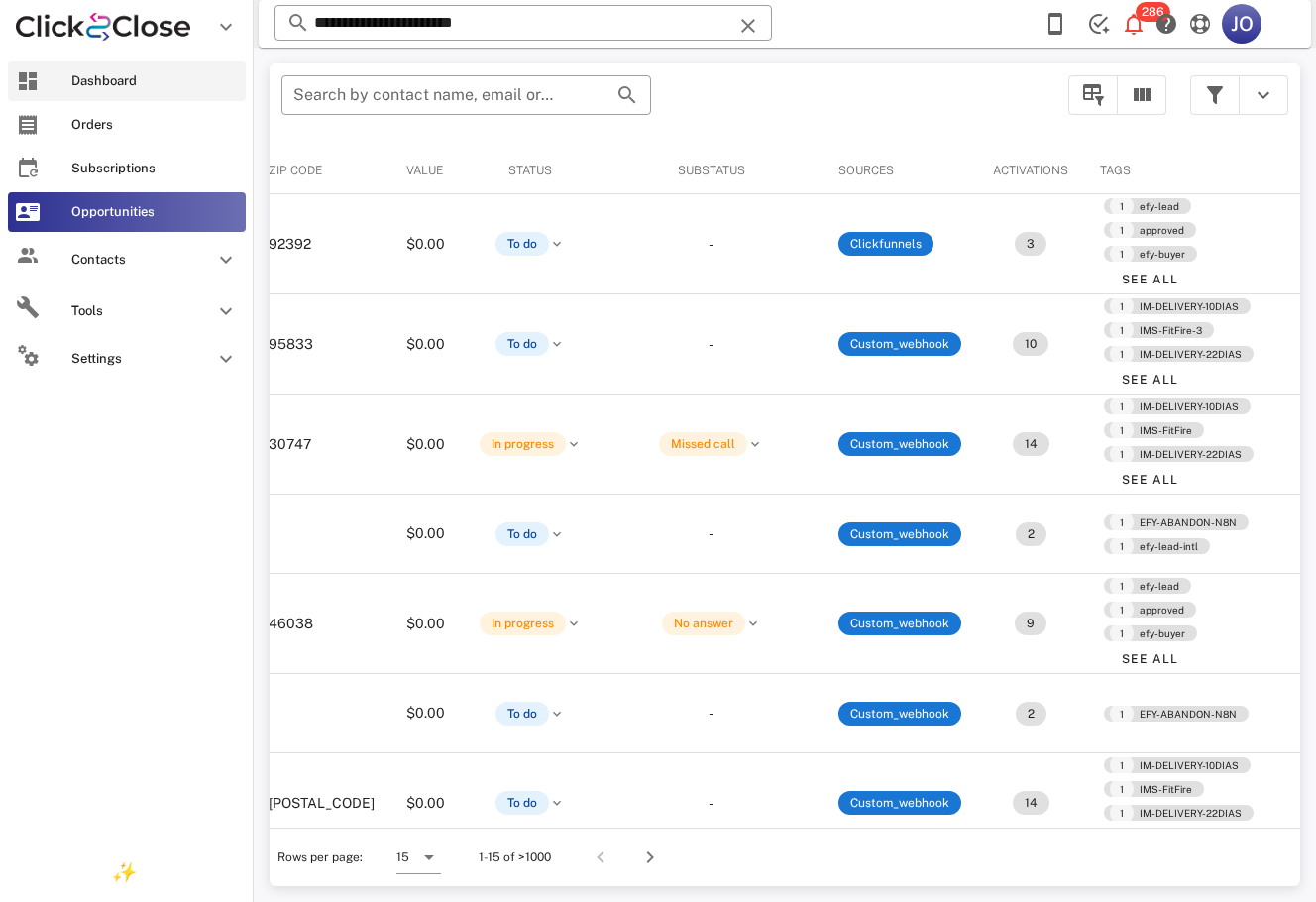 click on "Dashboard" at bounding box center (127, 81) 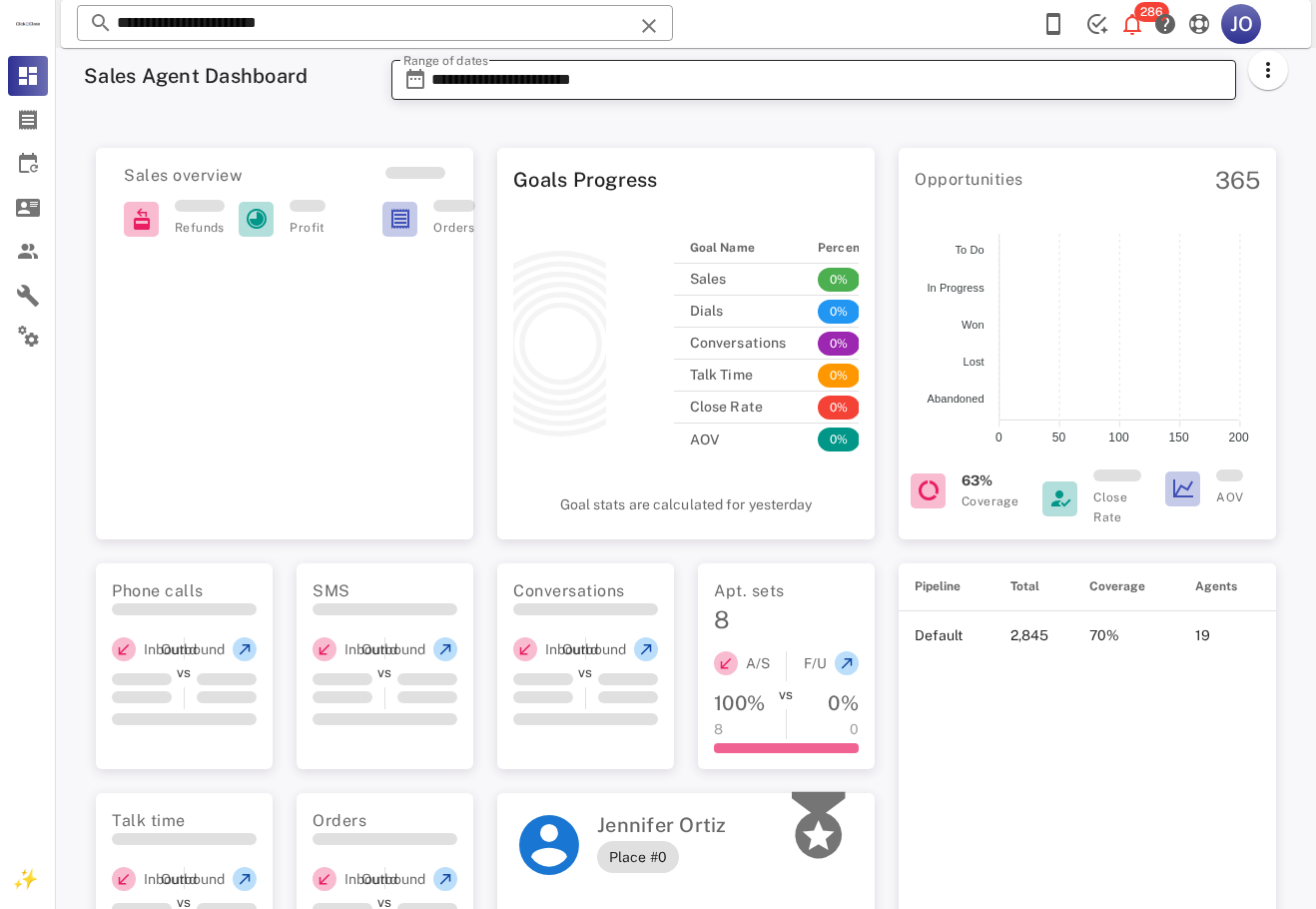 click on "**********" at bounding box center [828, 80] 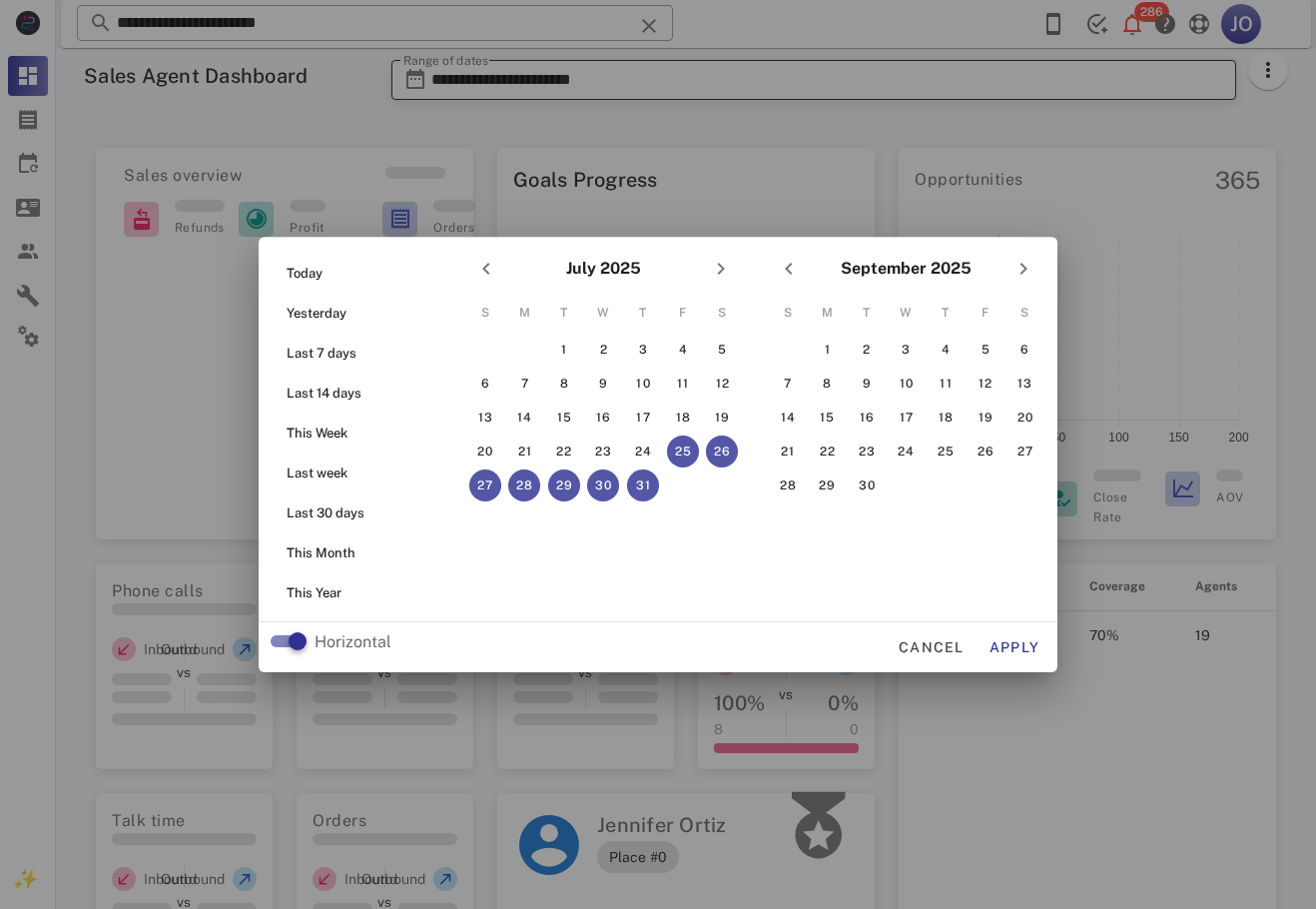 click at bounding box center [658, 454] 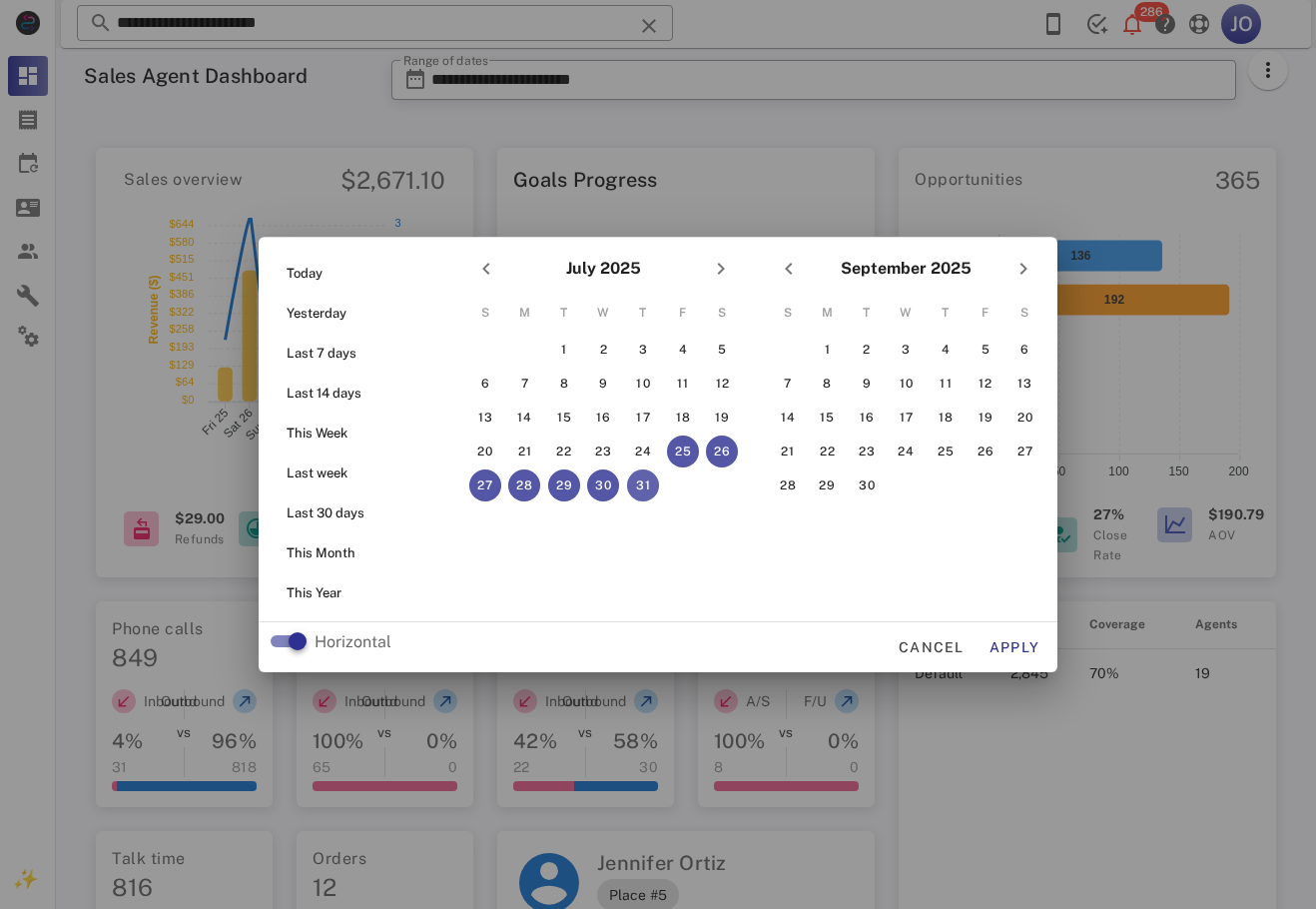 click on "31" at bounding box center [643, 485] 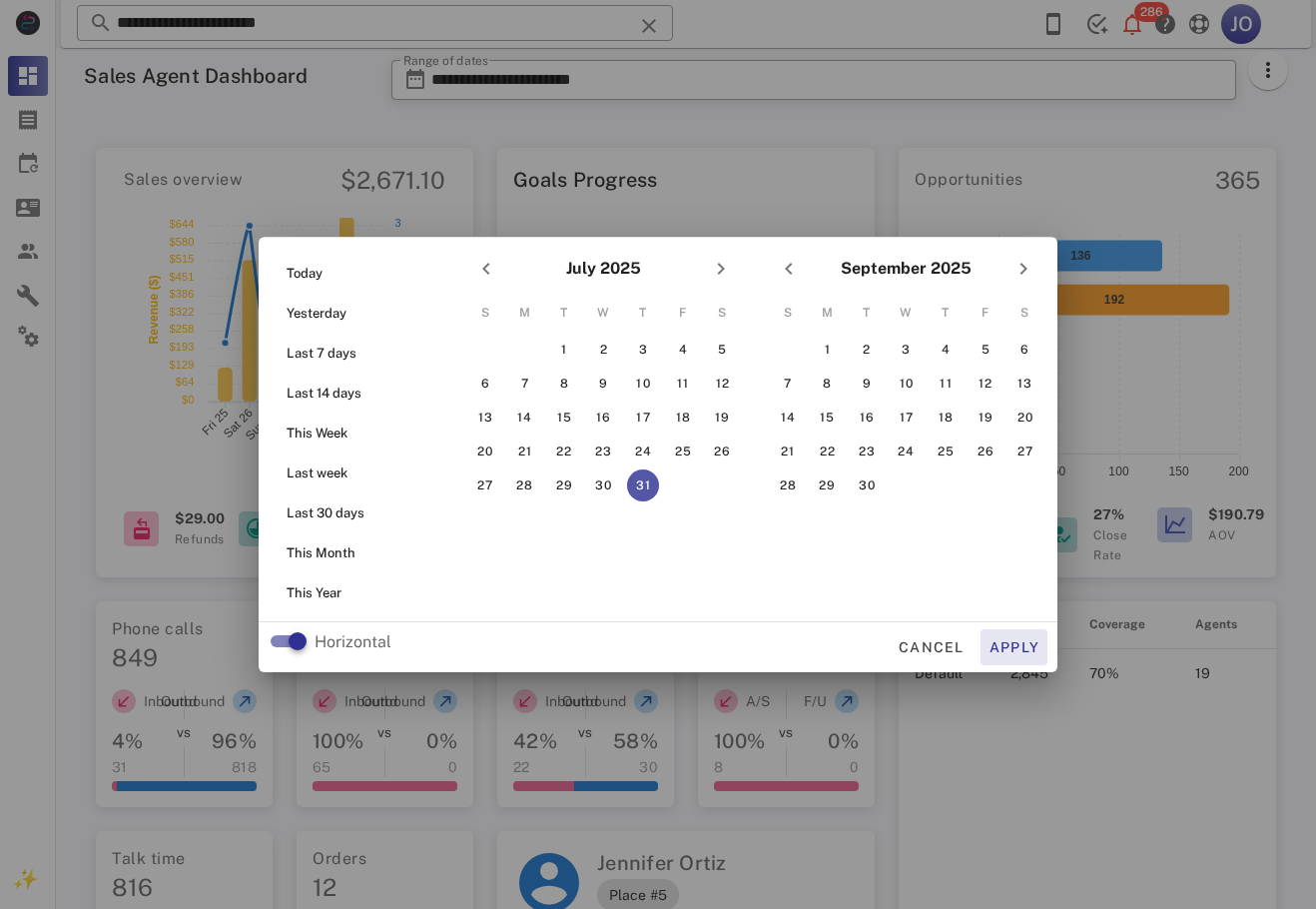 click on "Apply" at bounding box center (1014, 647) 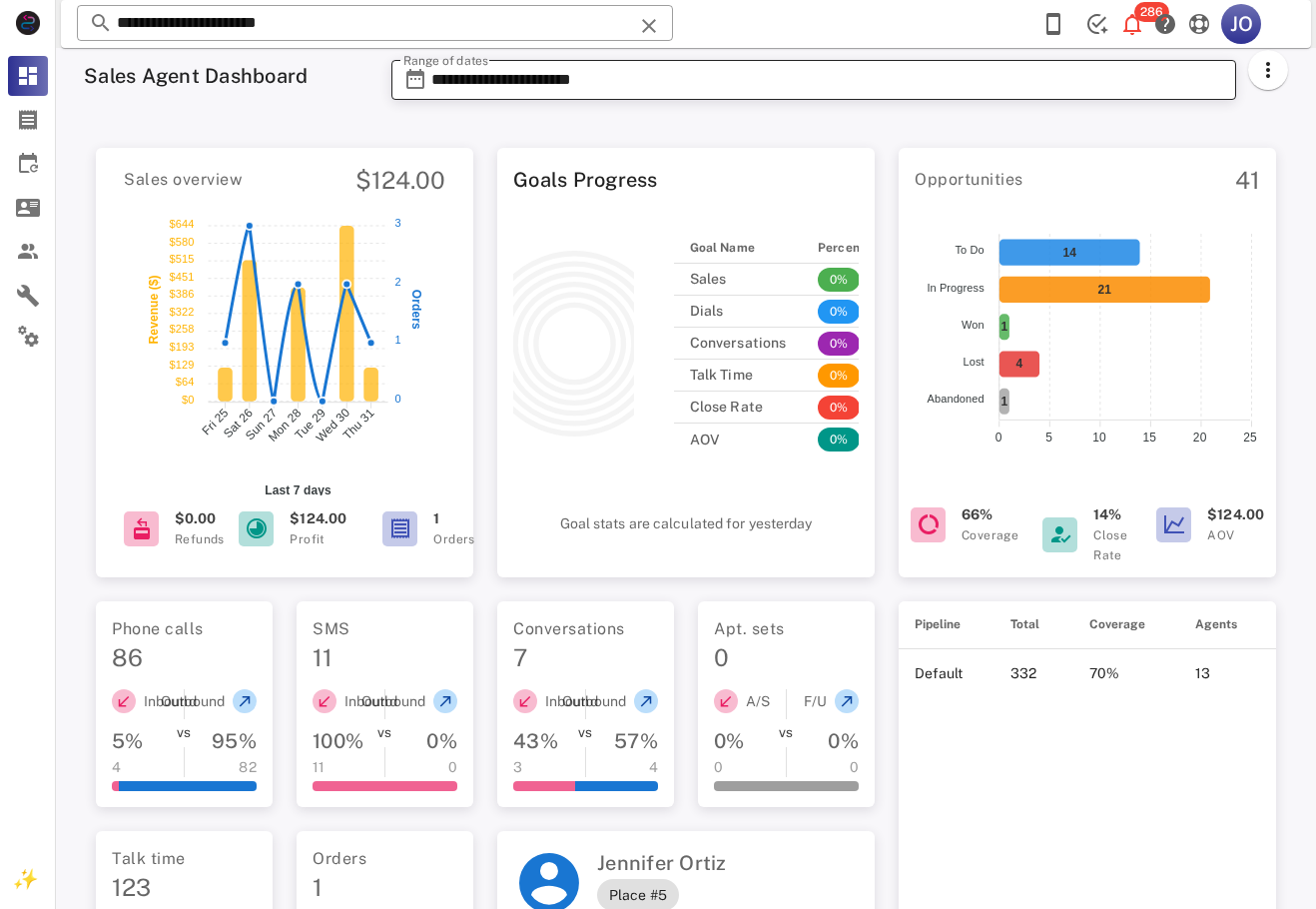 click on "**********" at bounding box center [828, 80] 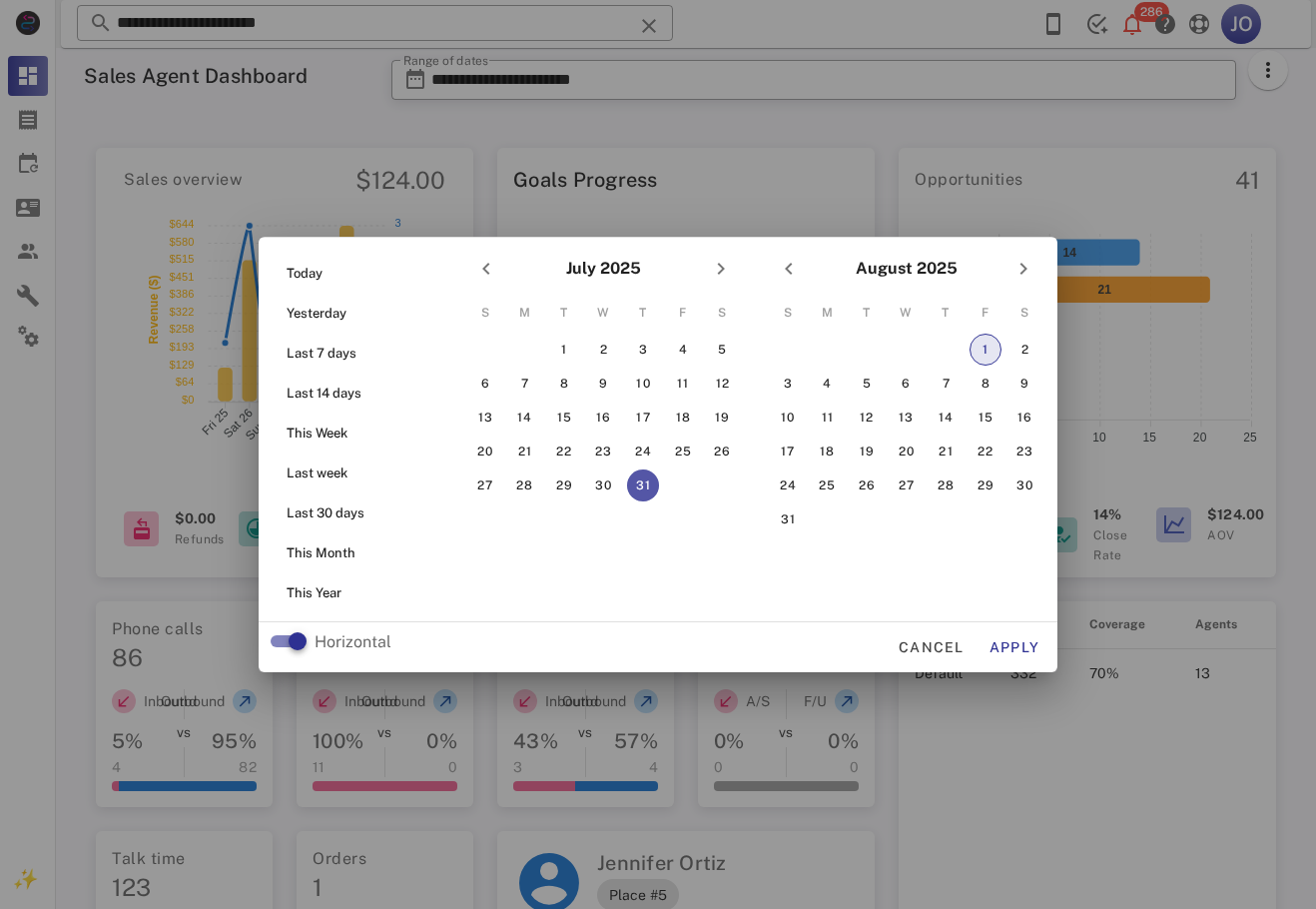 drag, startPoint x: 994, startPoint y: 346, endPoint x: 1003, endPoint y: 363, distance: 19.235384 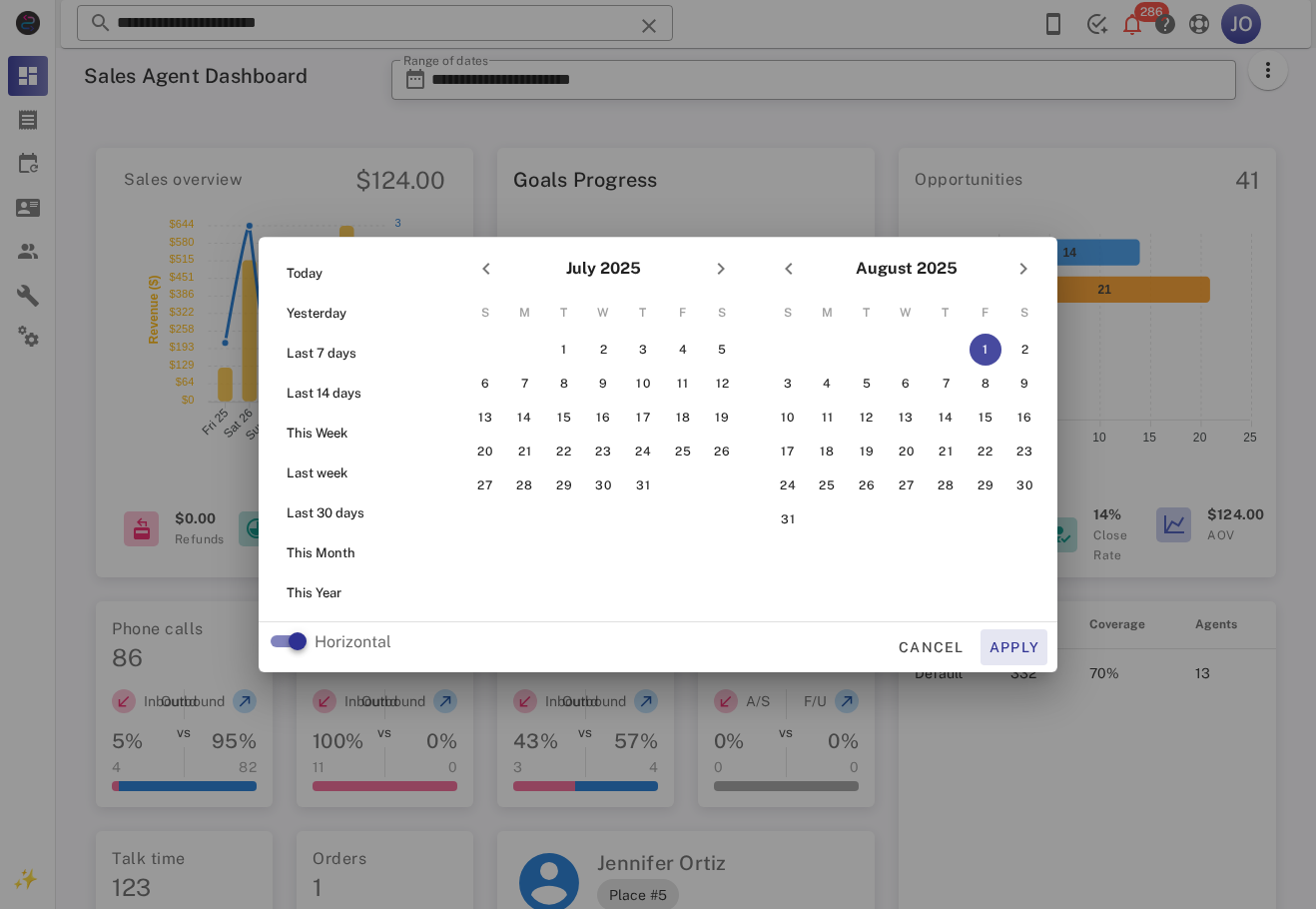 click on "Apply" at bounding box center [1014, 647] 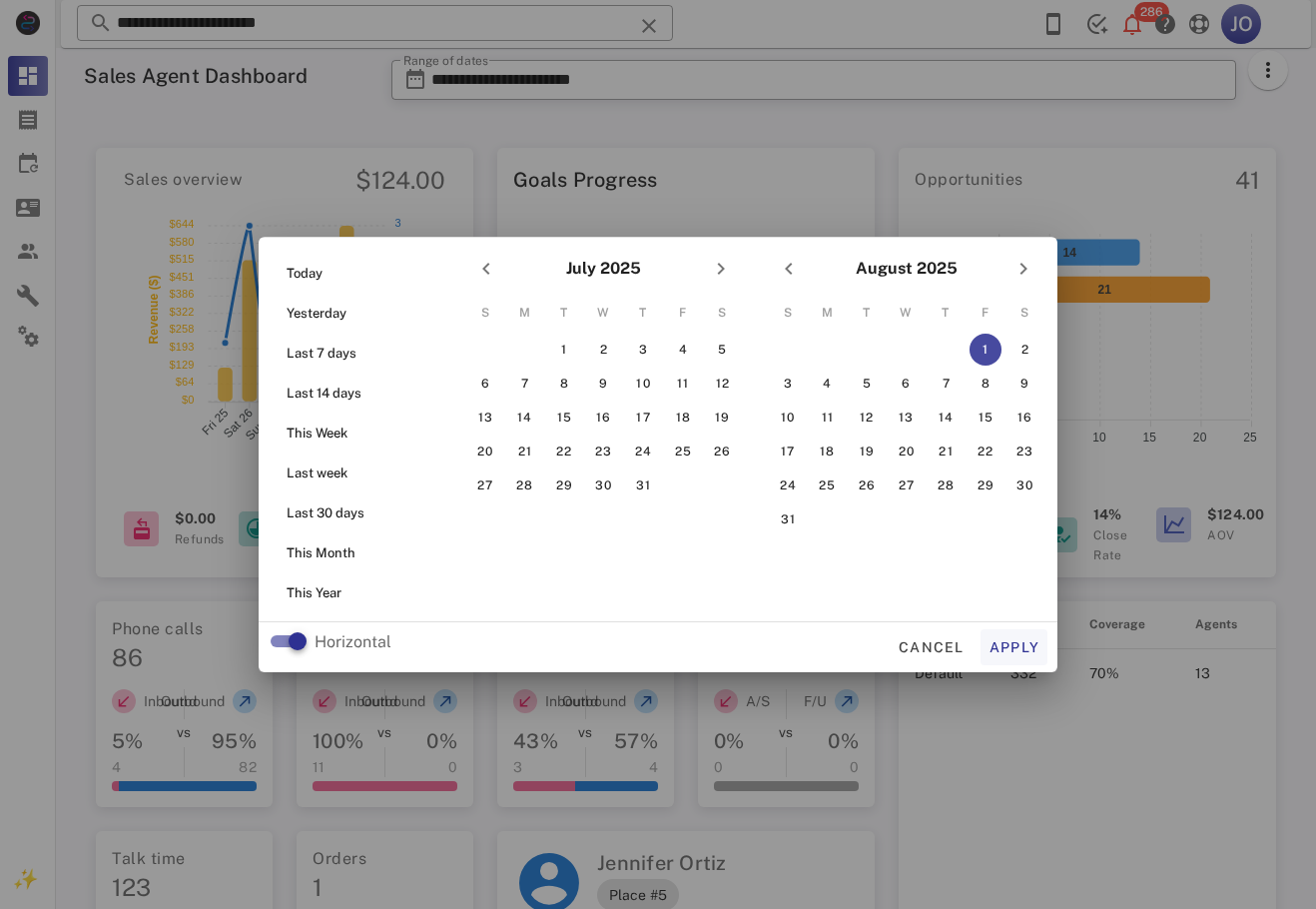 type on "**********" 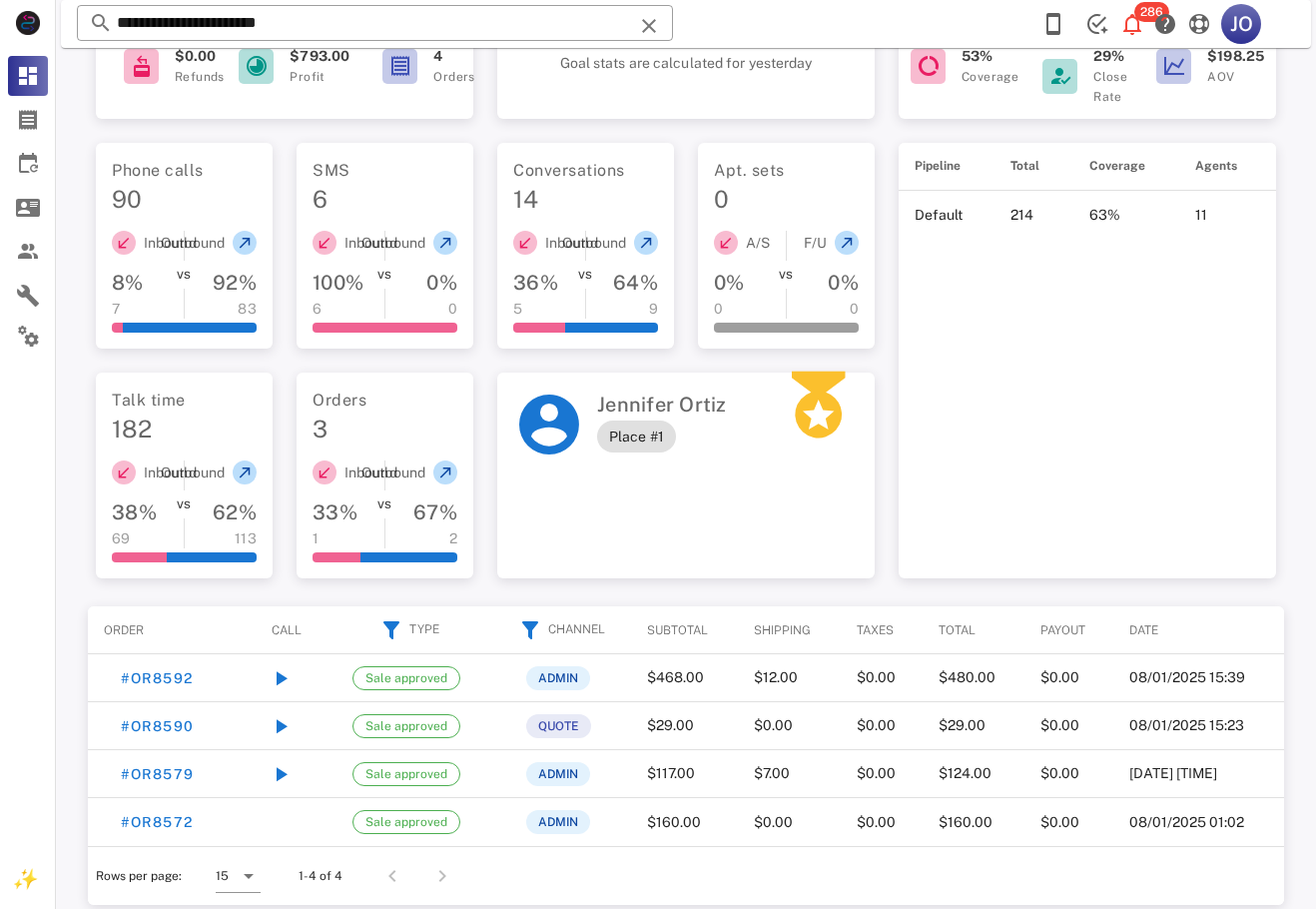 scroll, scrollTop: 490, scrollLeft: 0, axis: vertical 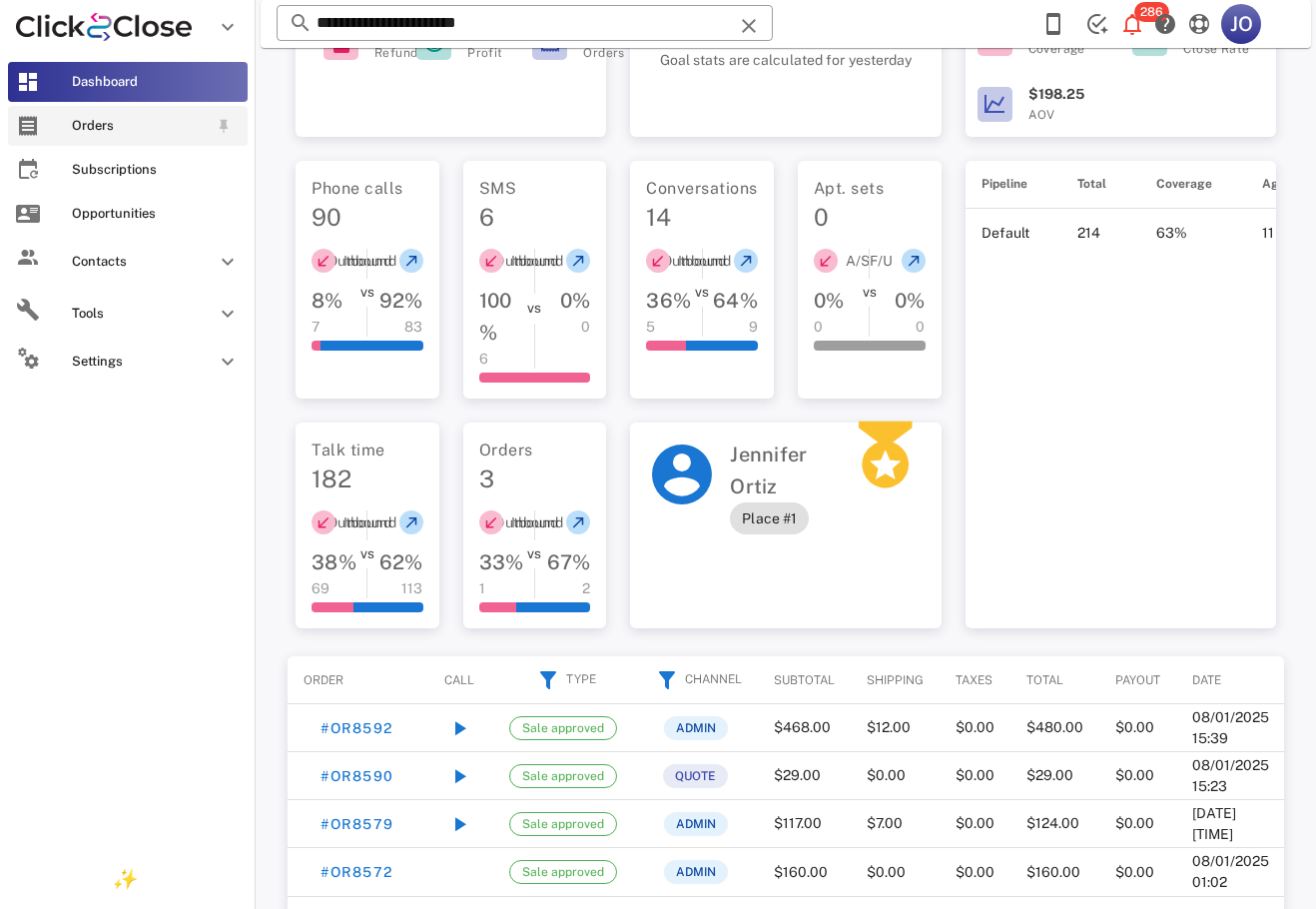 click at bounding box center [28, 126] 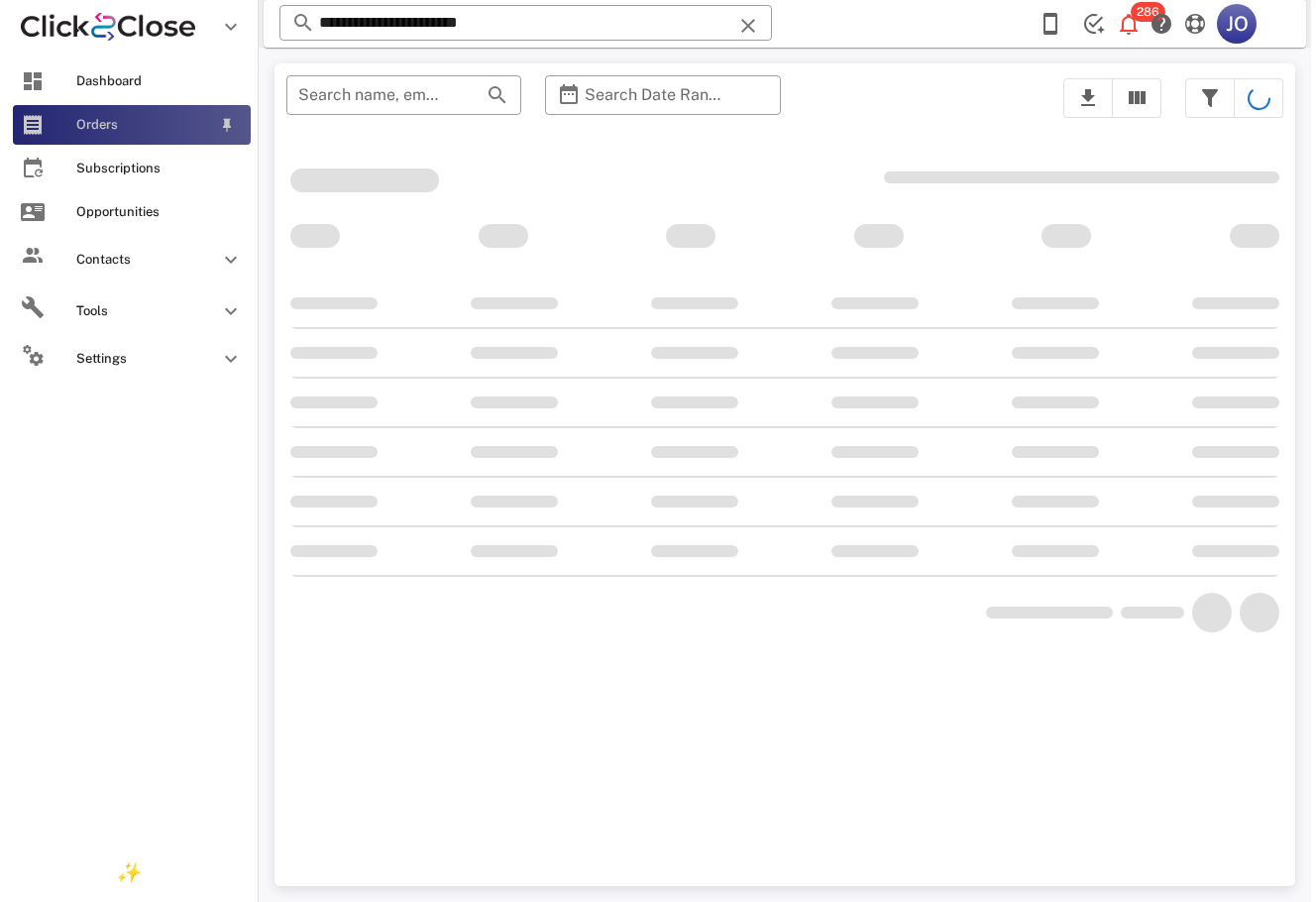 scroll, scrollTop: 0, scrollLeft: 0, axis: both 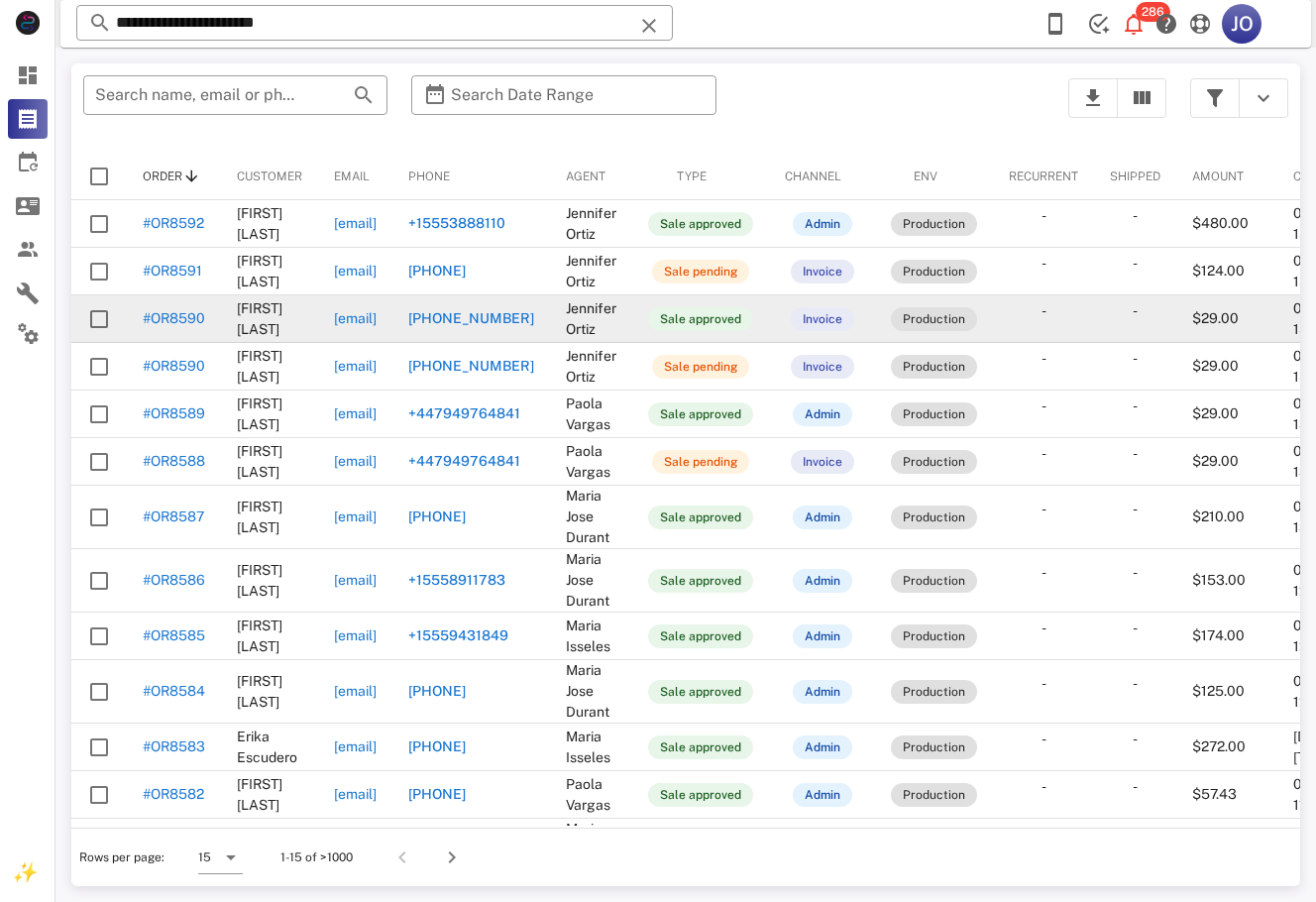 click on "[EMAIL]" at bounding box center [355, 318] 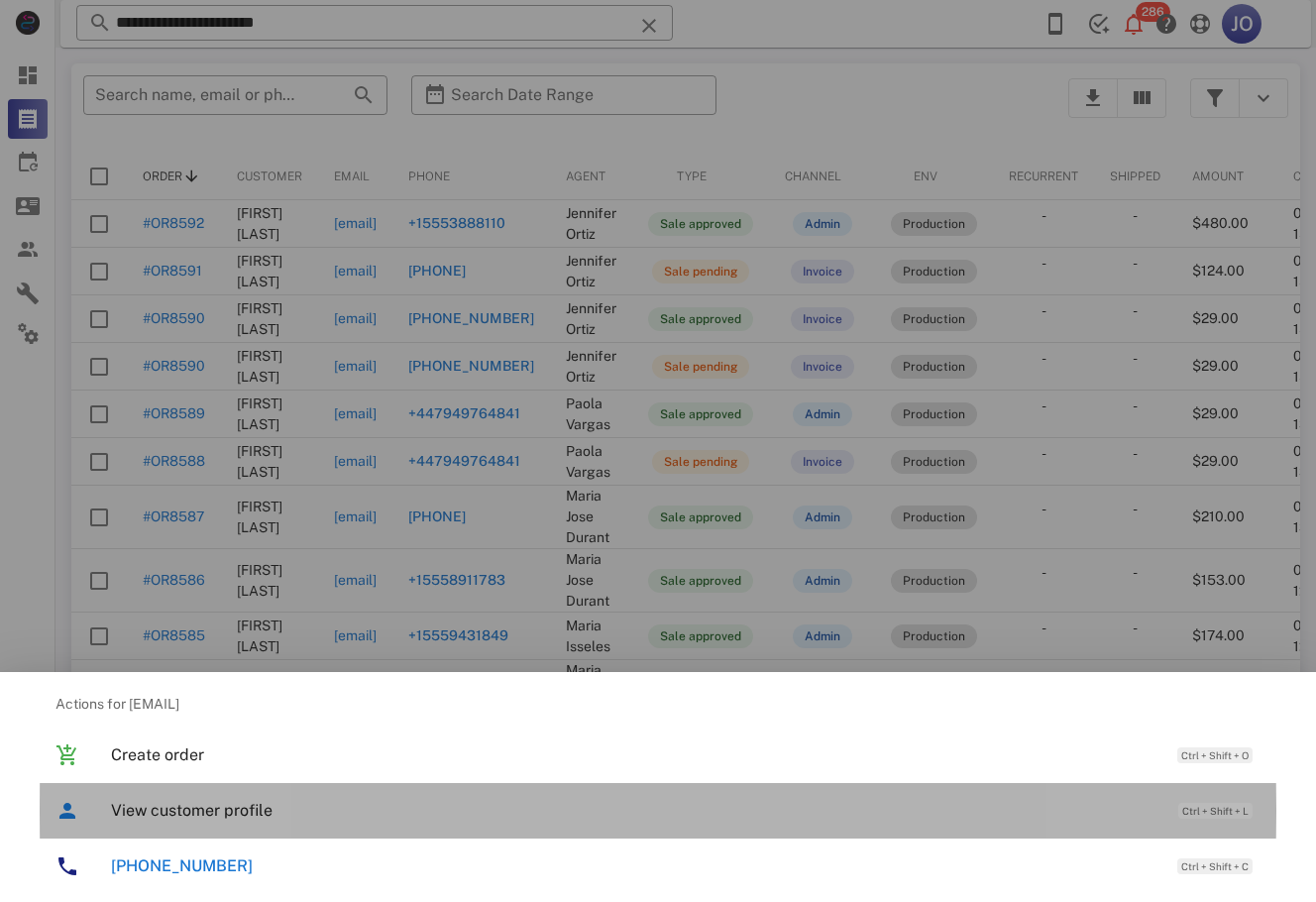 click on "View customer profile Ctrl + Shift + L" at bounding box center (686, 810) 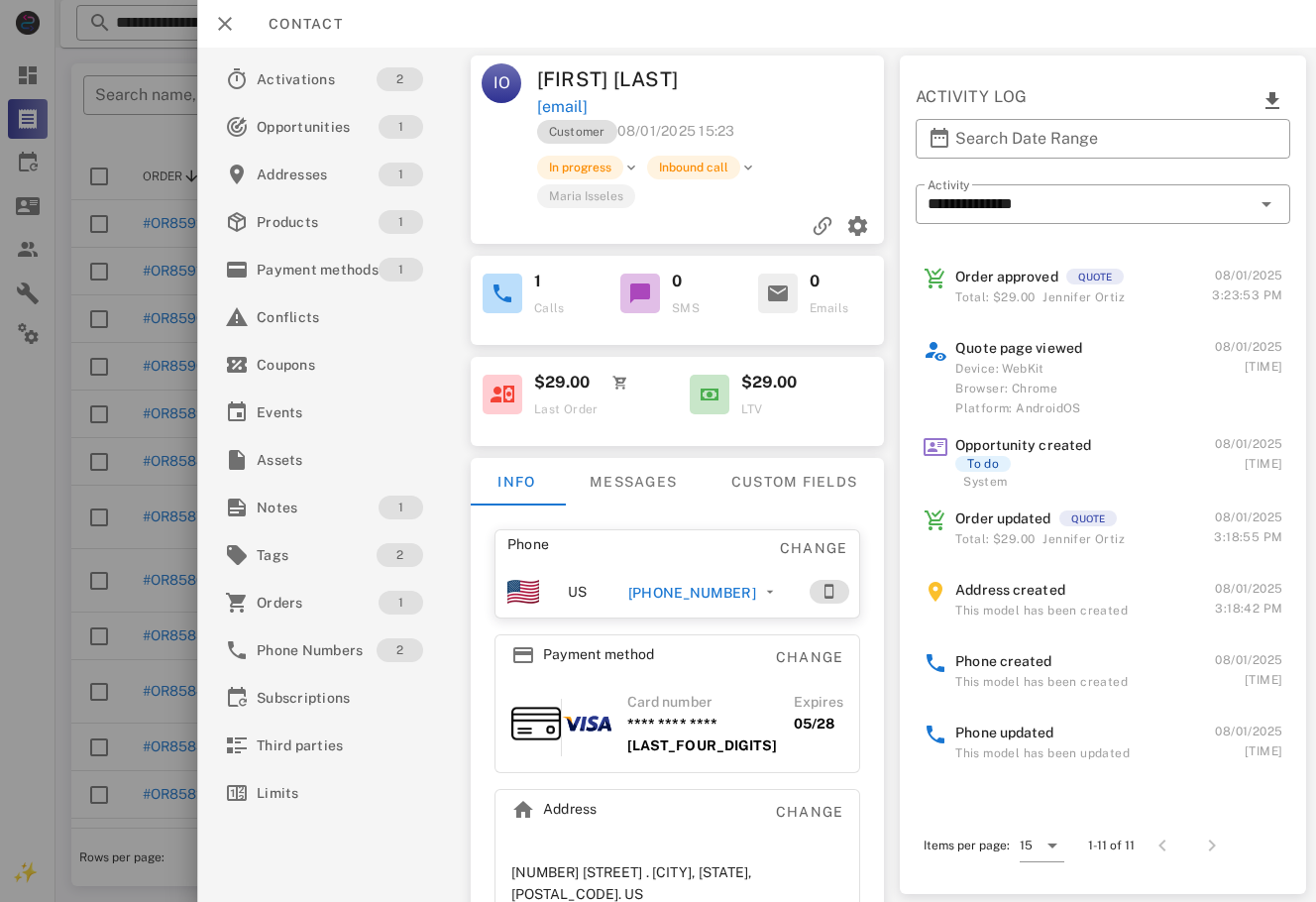 scroll, scrollTop: 355, scrollLeft: 0, axis: vertical 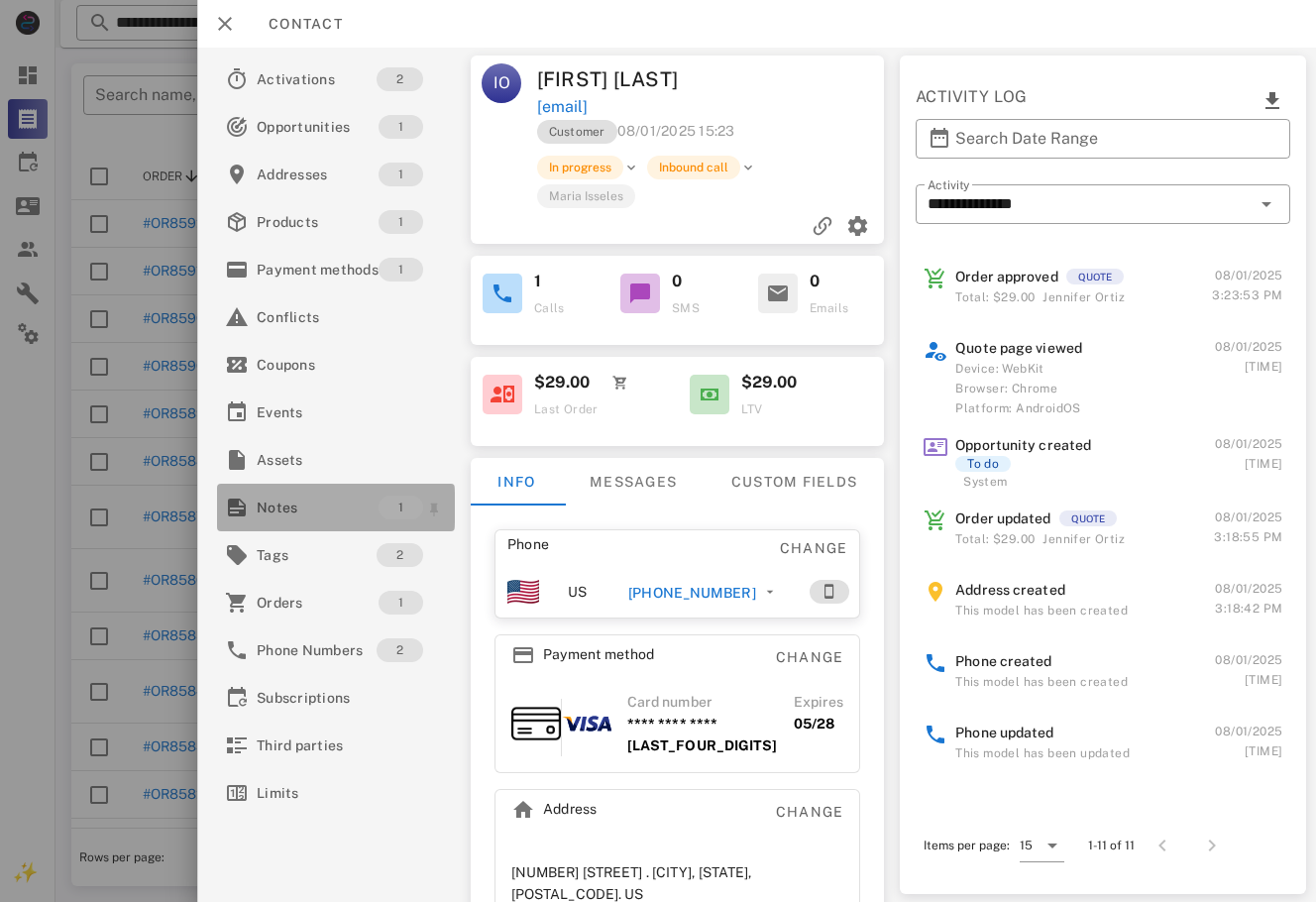 click on "Notes" at bounding box center (317, 507) 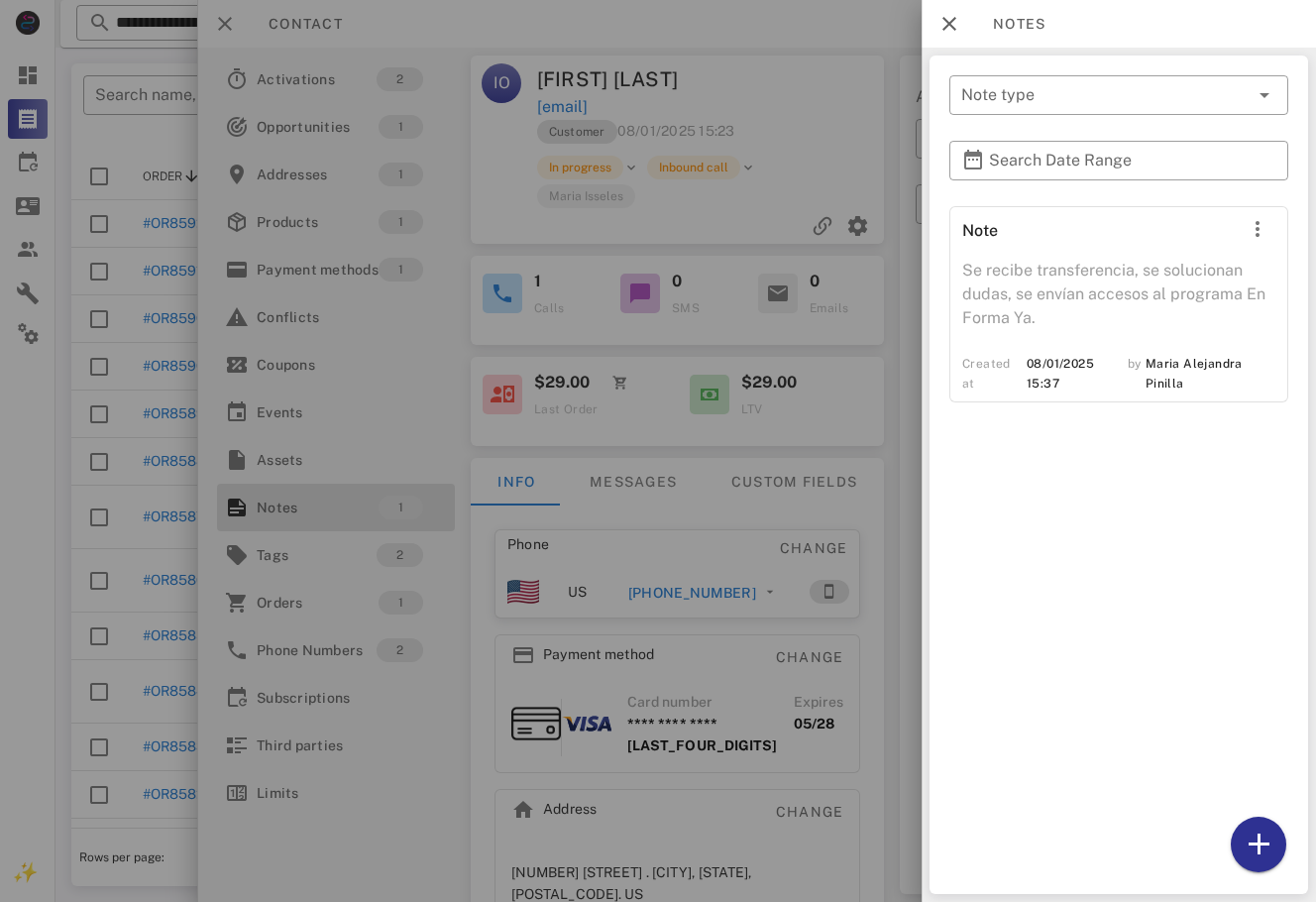 click at bounding box center [658, 451] 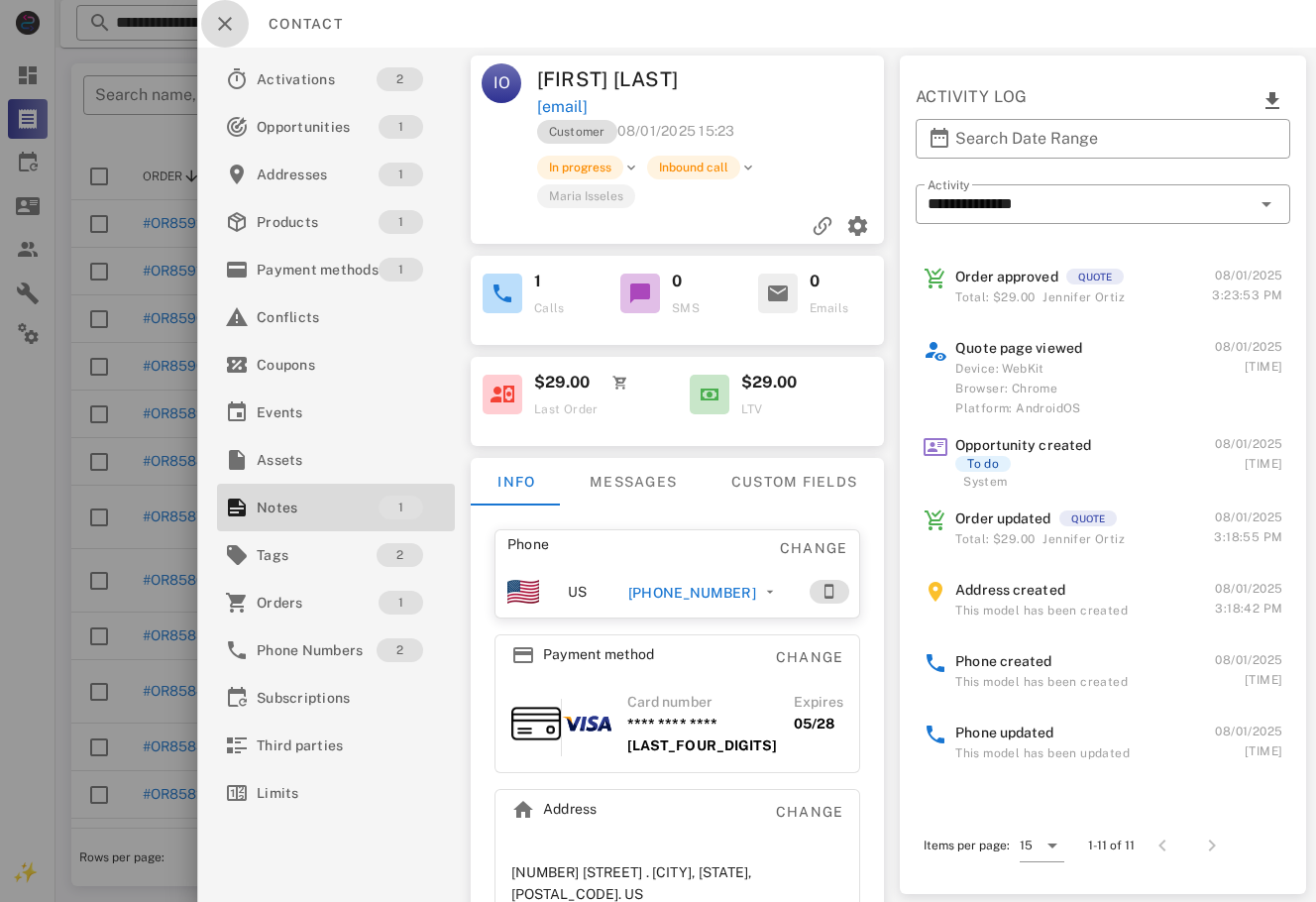 click at bounding box center (225, 24) 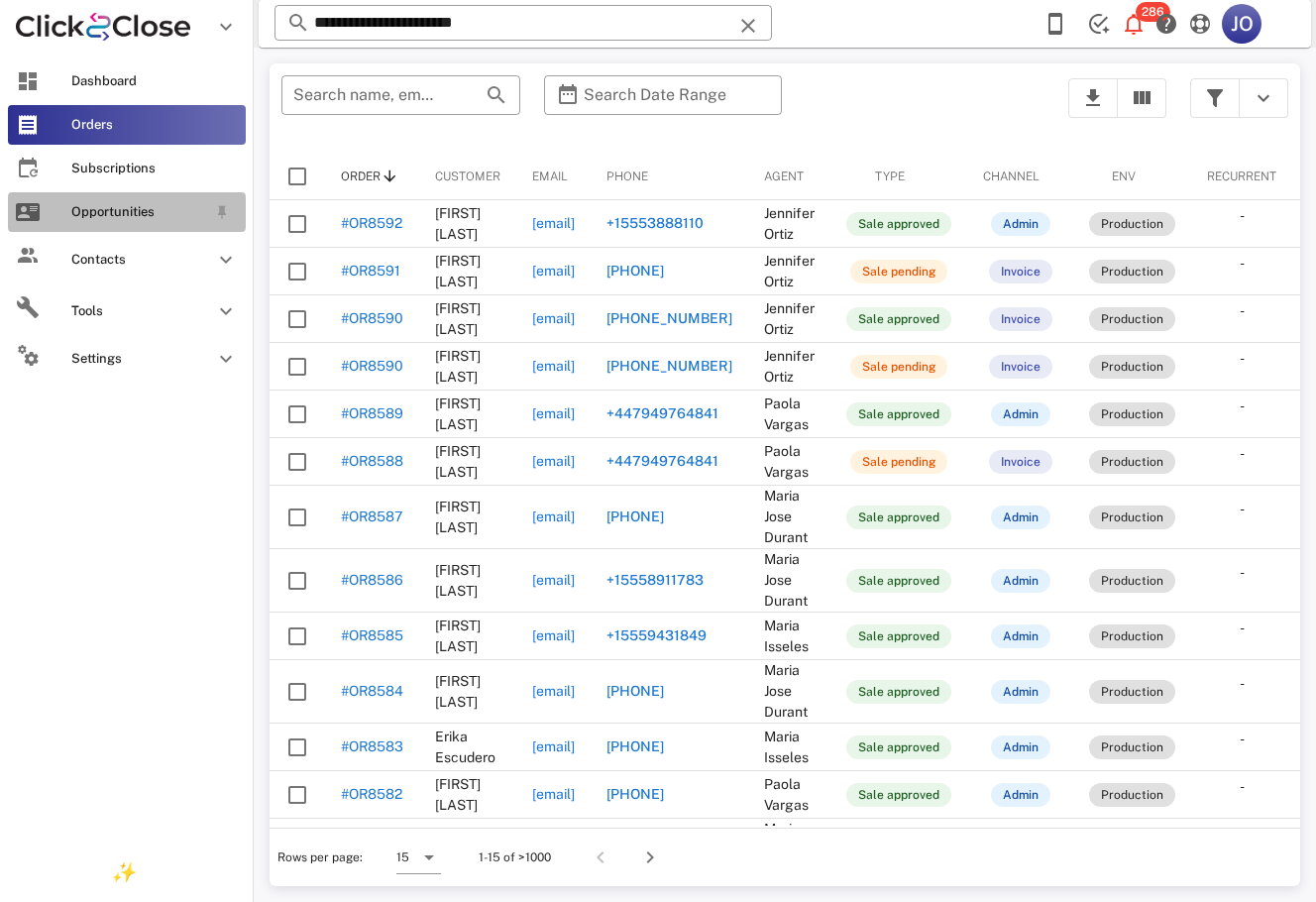 click on "Opportunities" at bounding box center (127, 212) 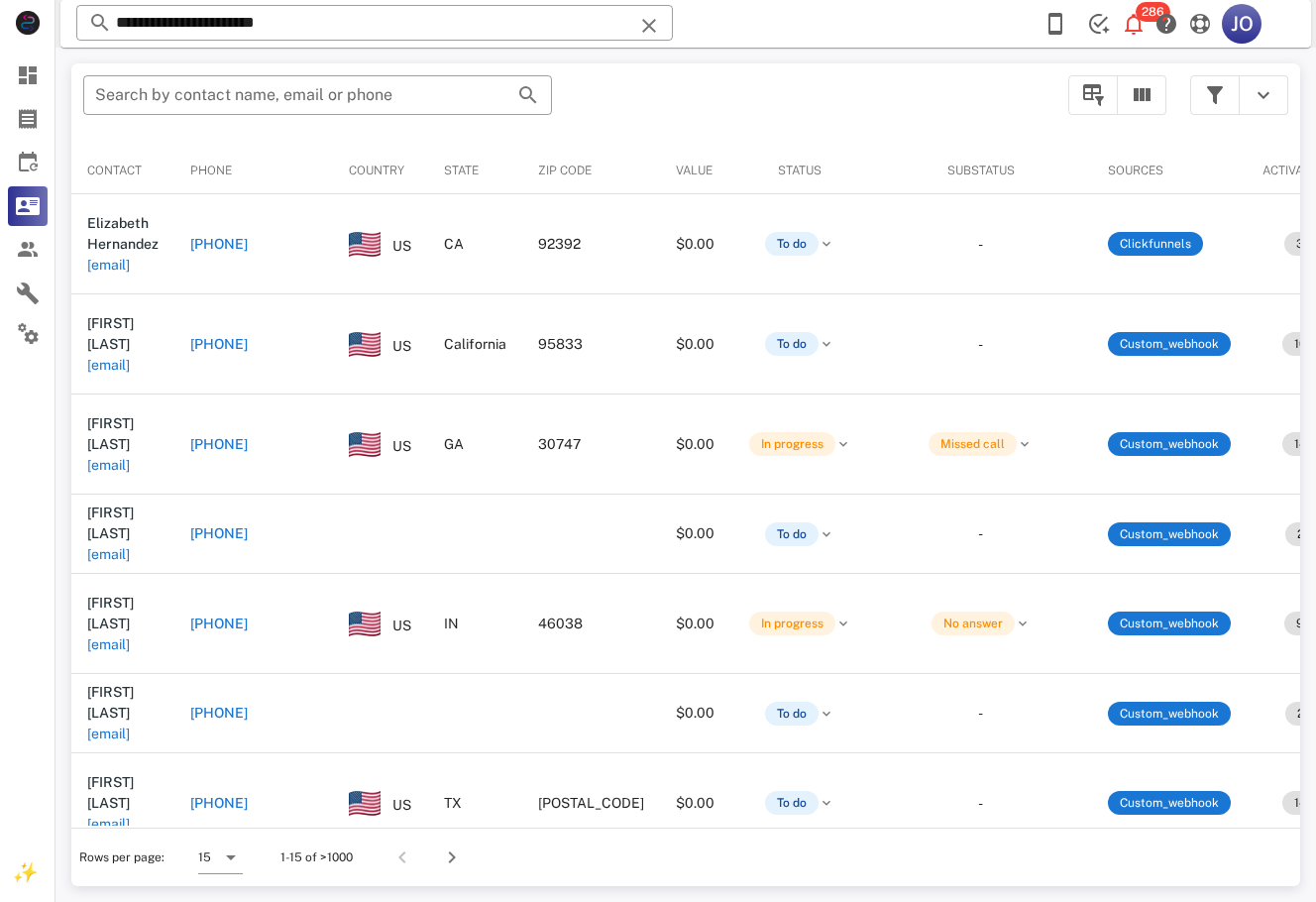 scroll, scrollTop: 0, scrollLeft: 468, axis: horizontal 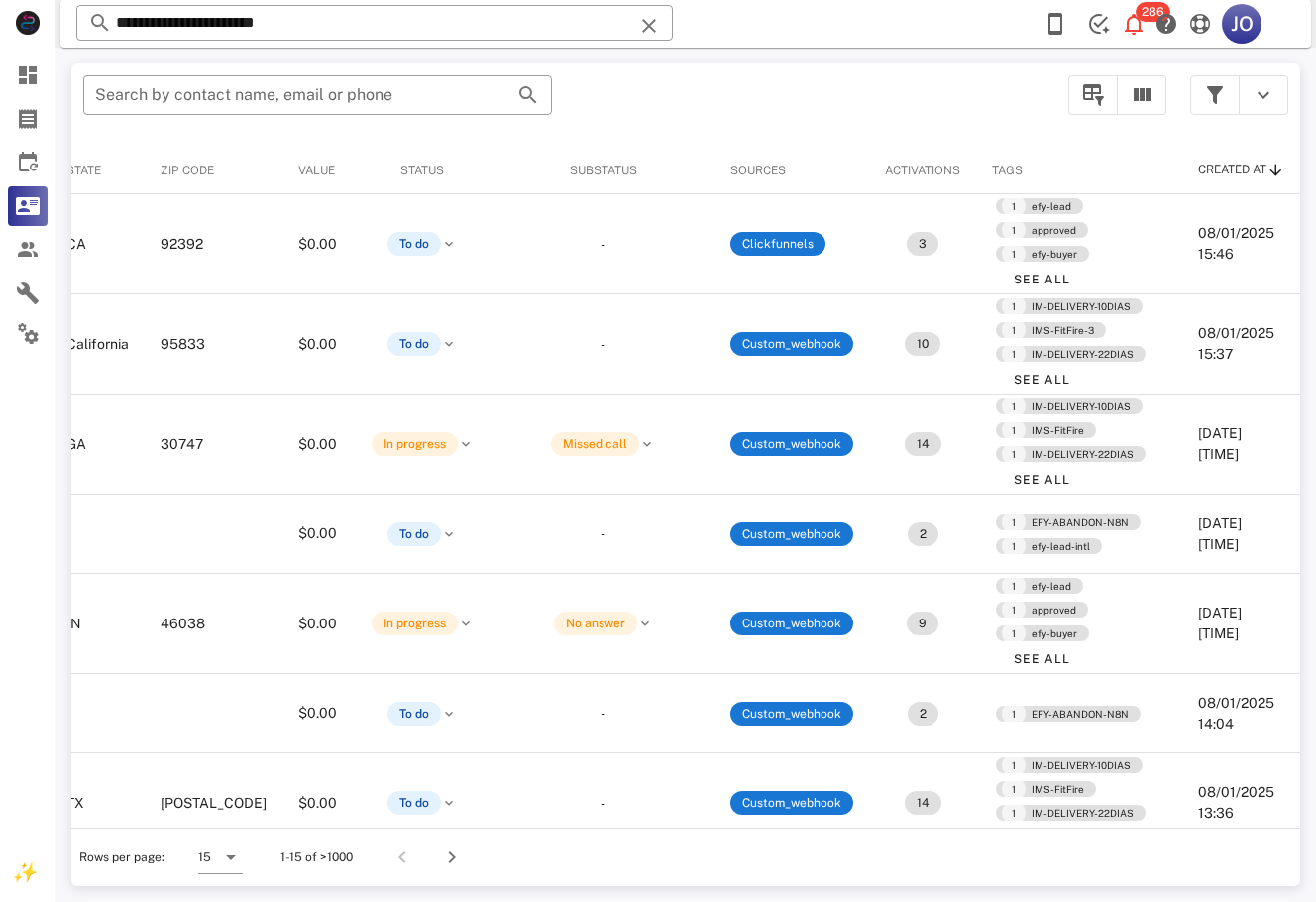 click at bounding box center (1239, 95) 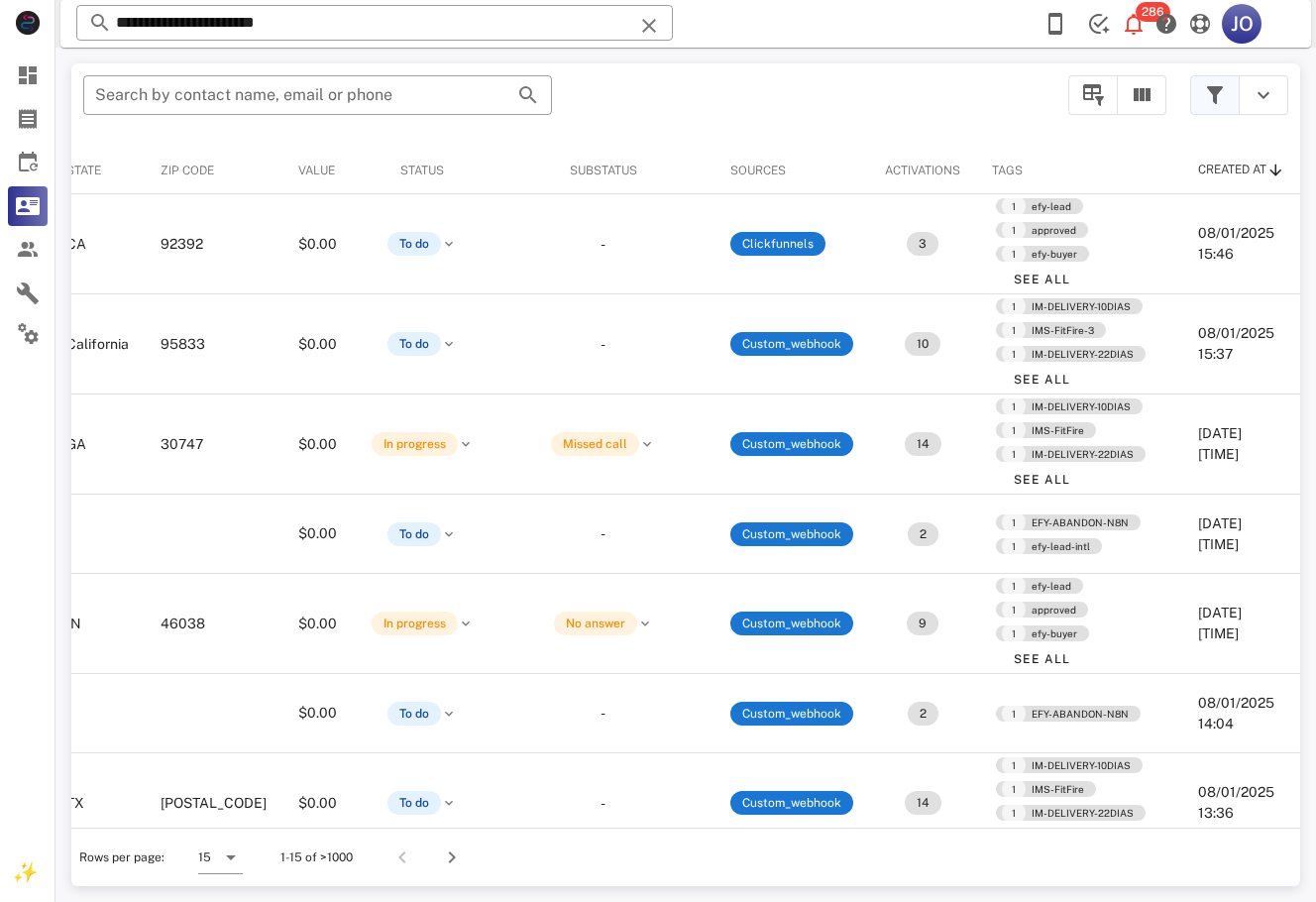 click at bounding box center [1215, 95] 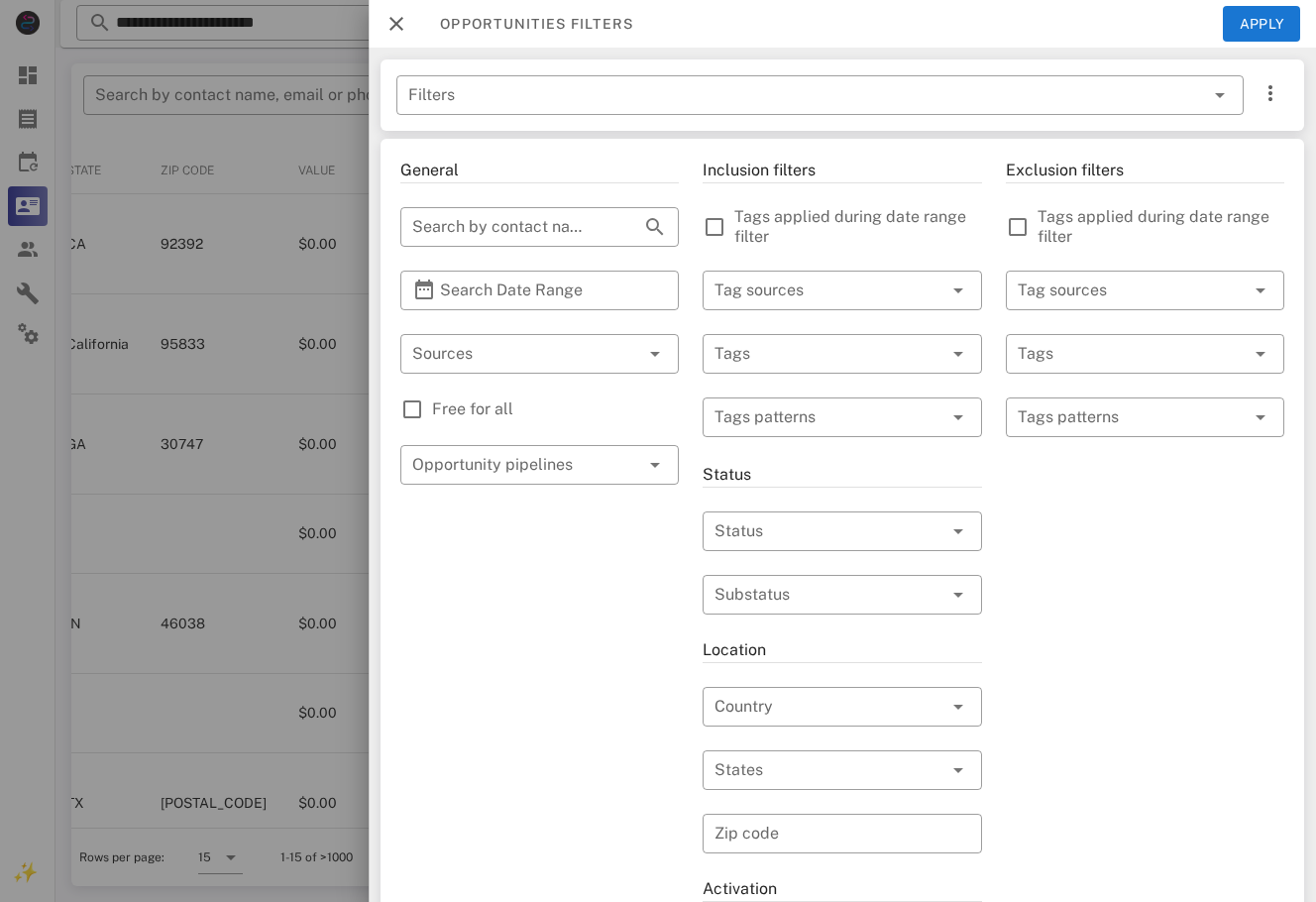 click on "General ​ Search by contact name, email or phone ​ Search Date Range ​ Sources Free for all ​ Opportunity pipelines" at bounding box center [539, 711] 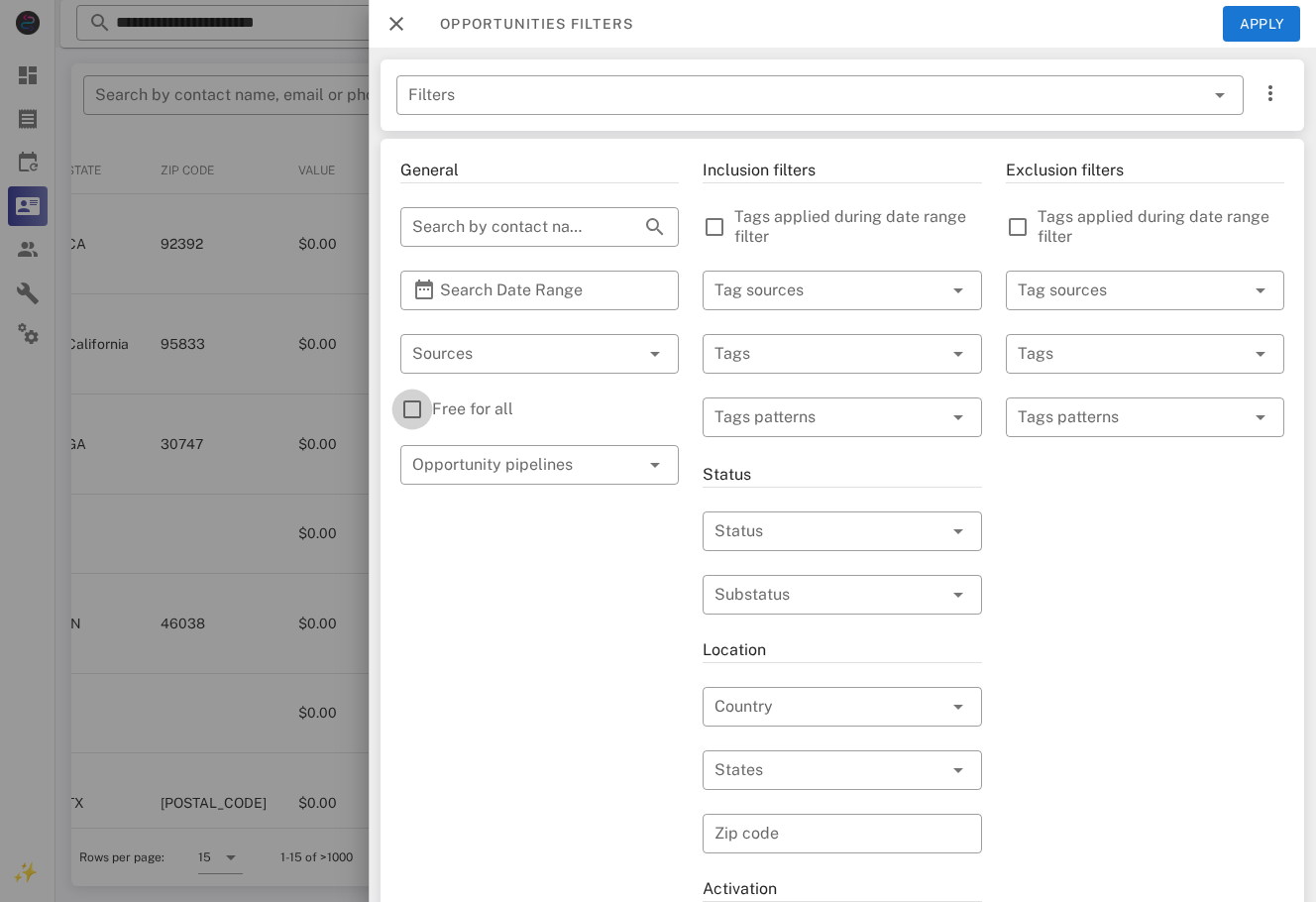 click at bounding box center [412, 409] 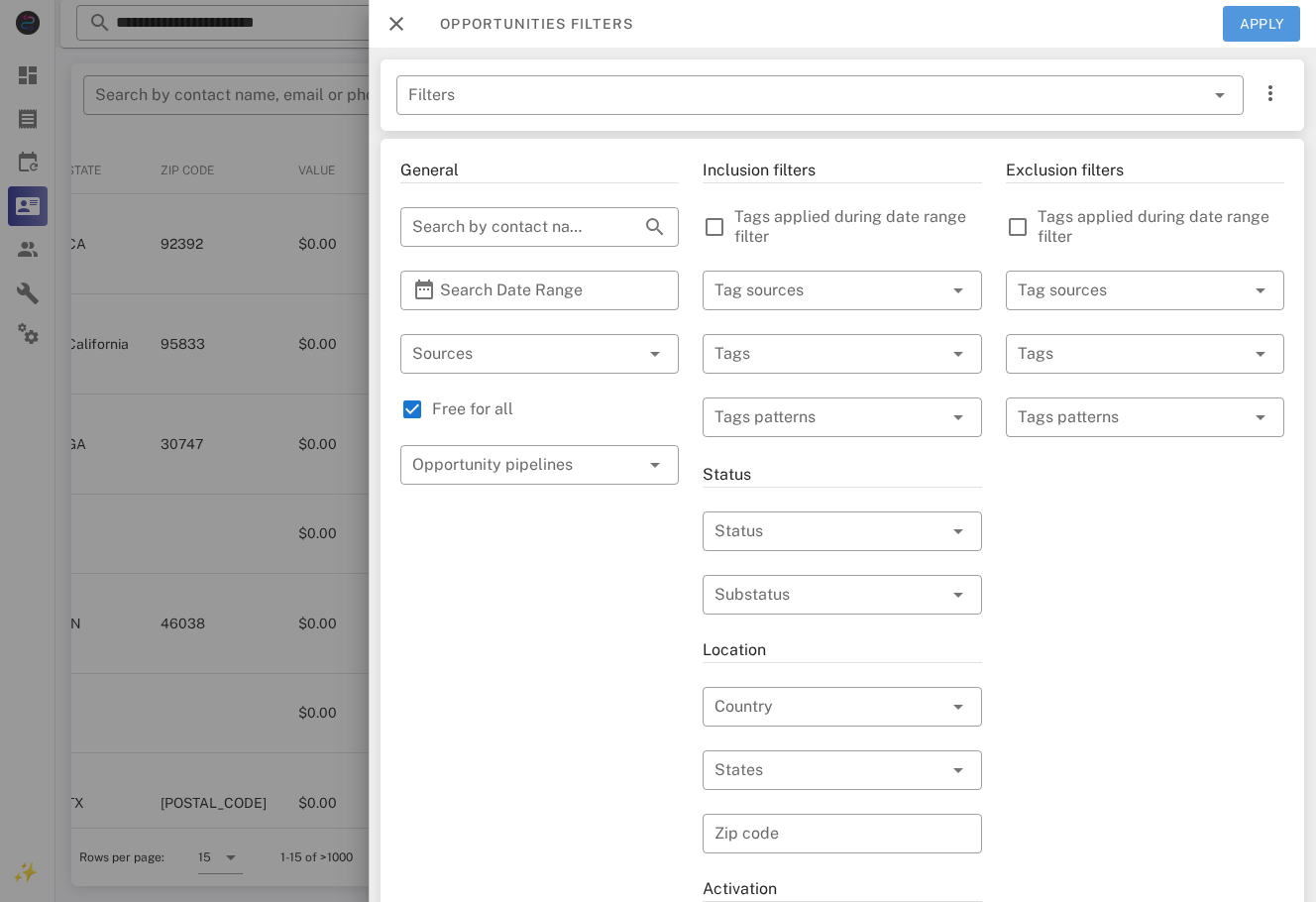 click on "Apply" at bounding box center [1261, 24] 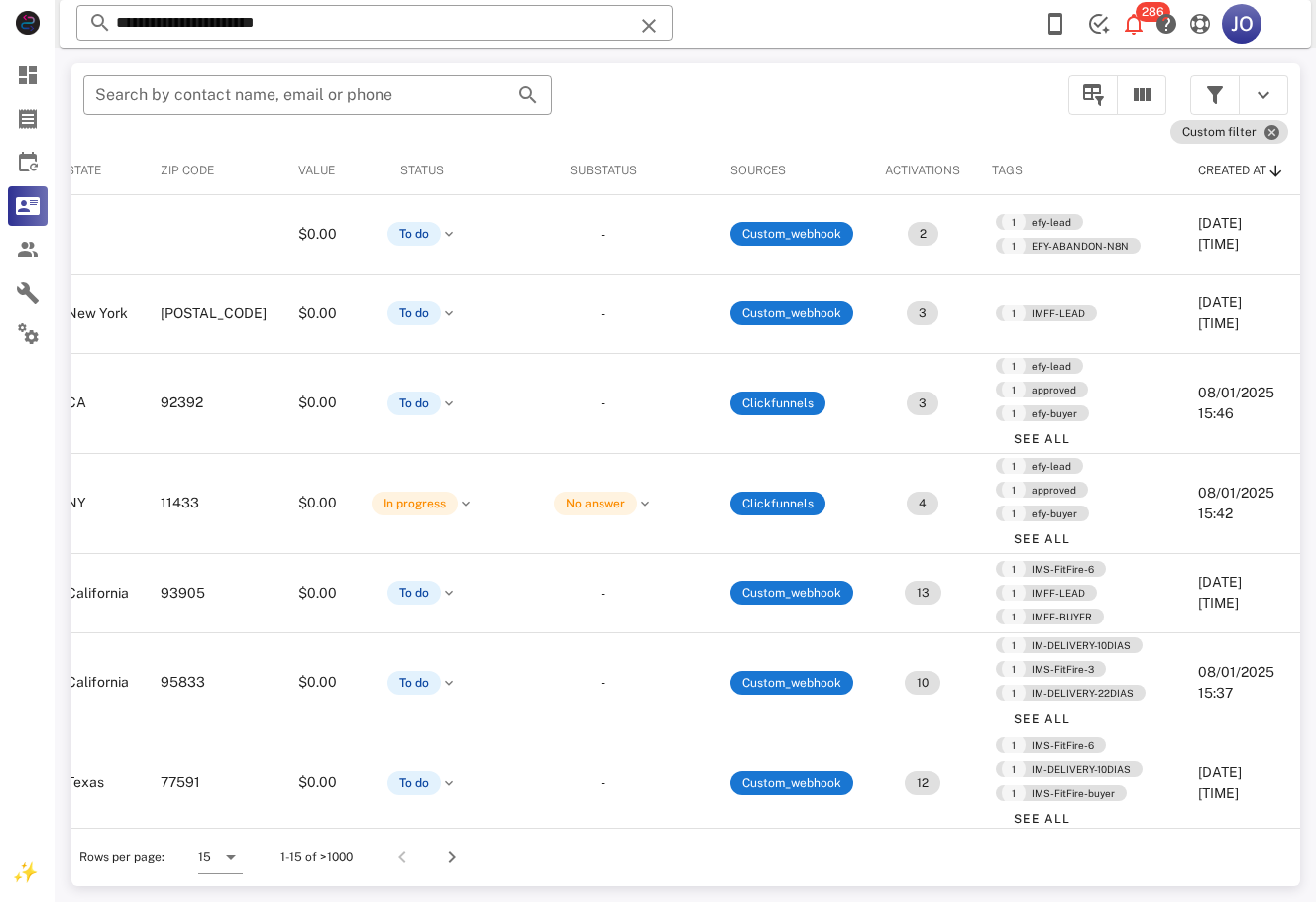 scroll, scrollTop: 0, scrollLeft: 0, axis: both 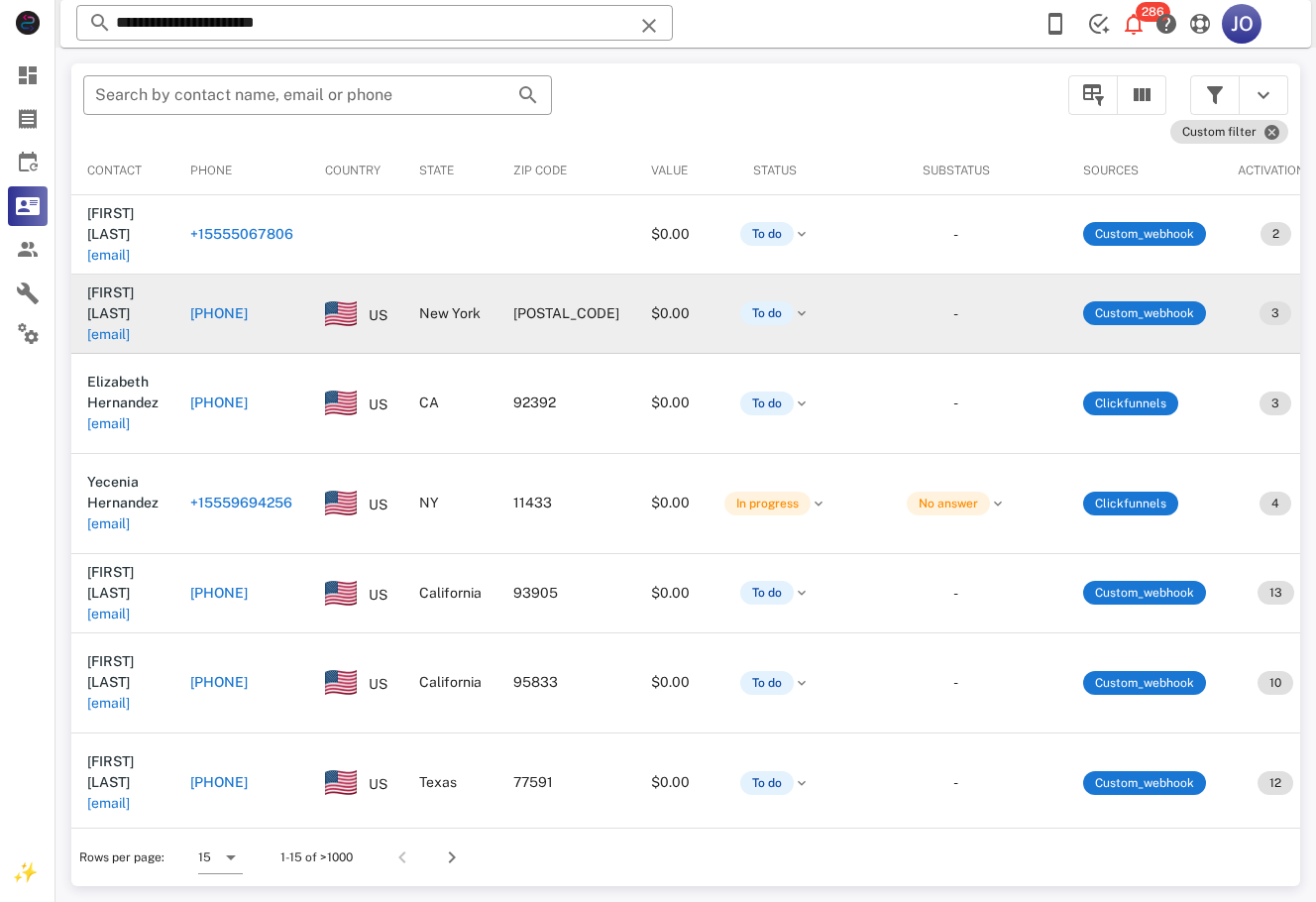 click on "[EMAIL]" at bounding box center (108, 334) 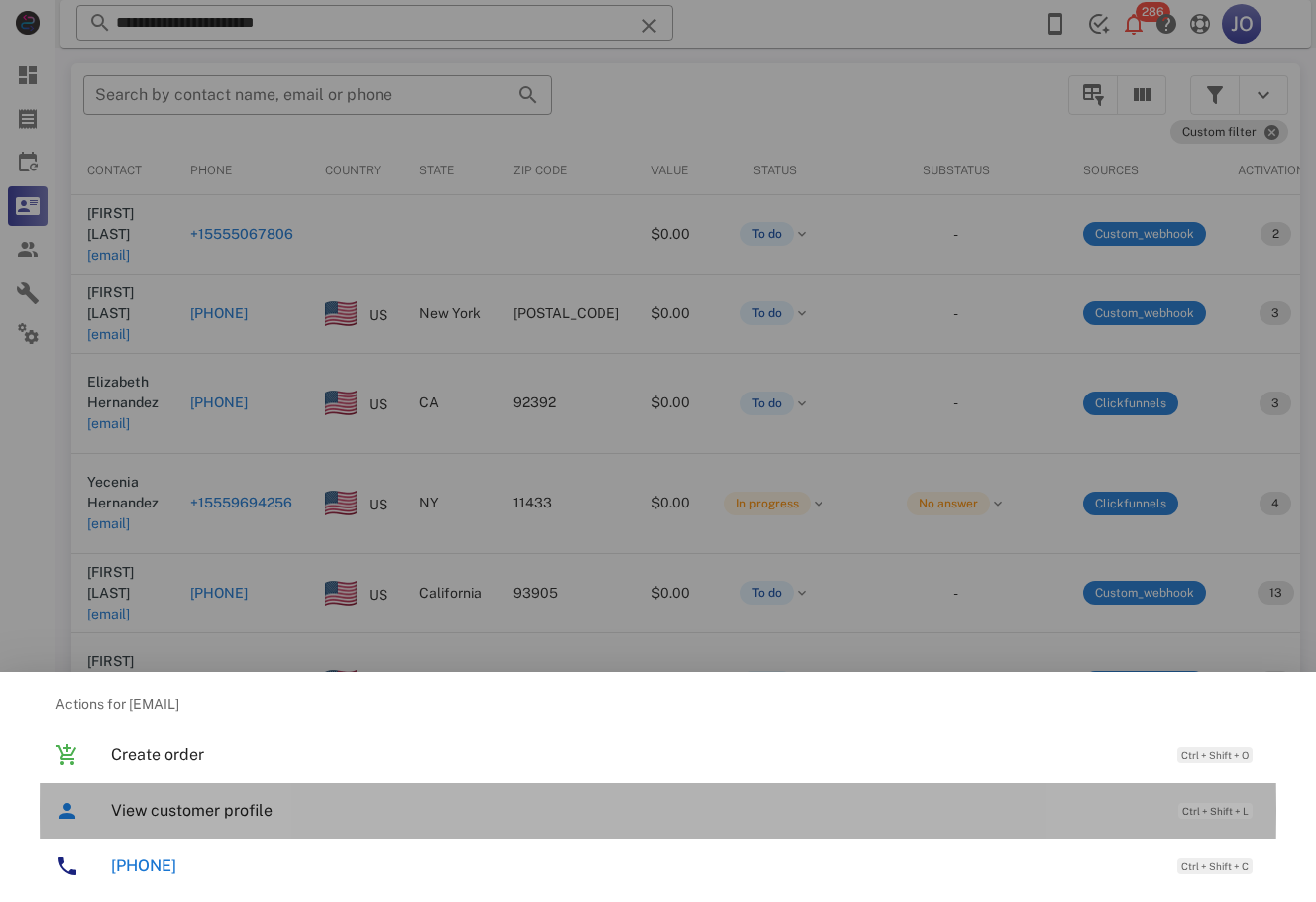 click on "View customer profile" at bounding box center (634, 810) 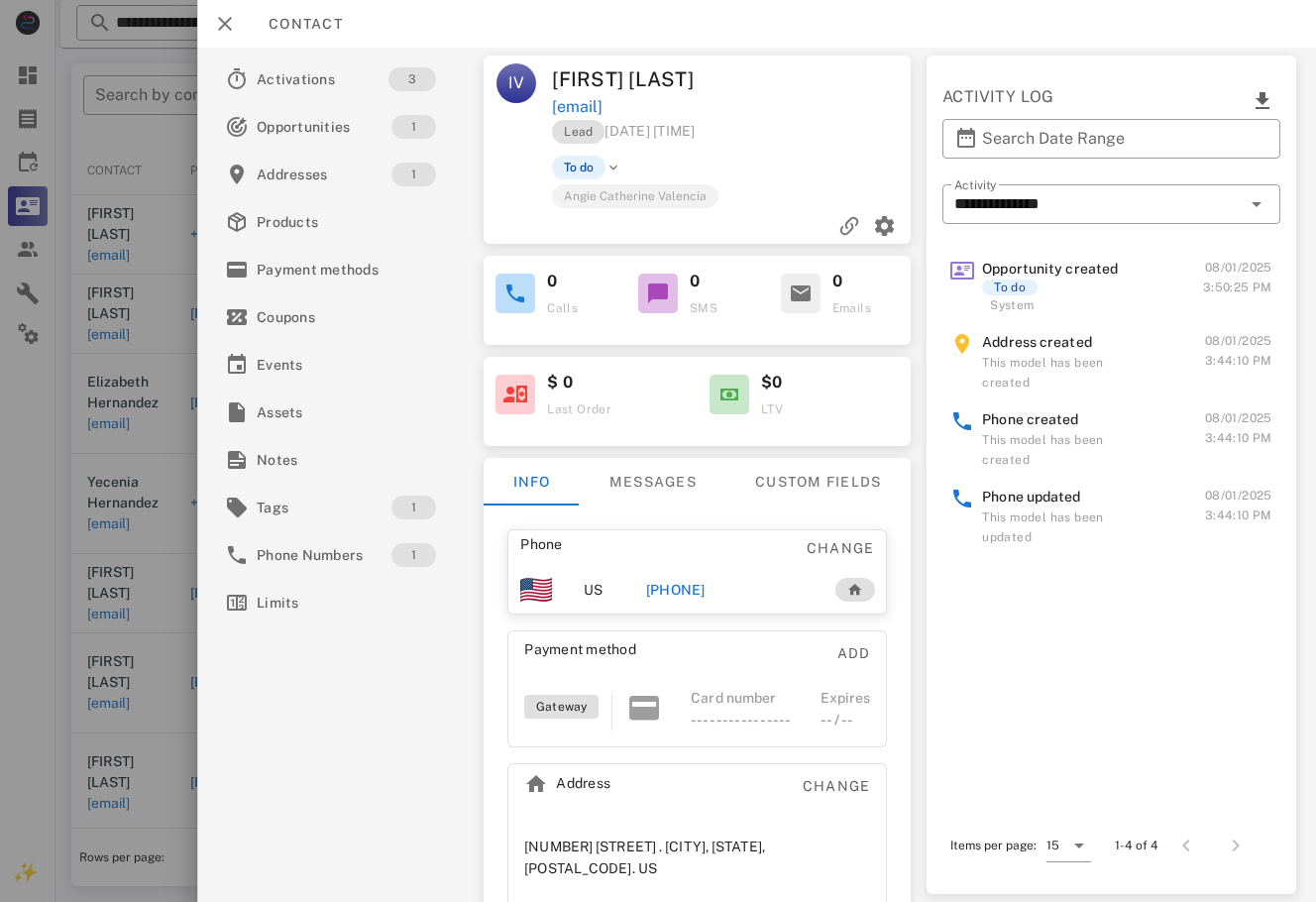 click on "[PHONE]" at bounding box center (676, 590) 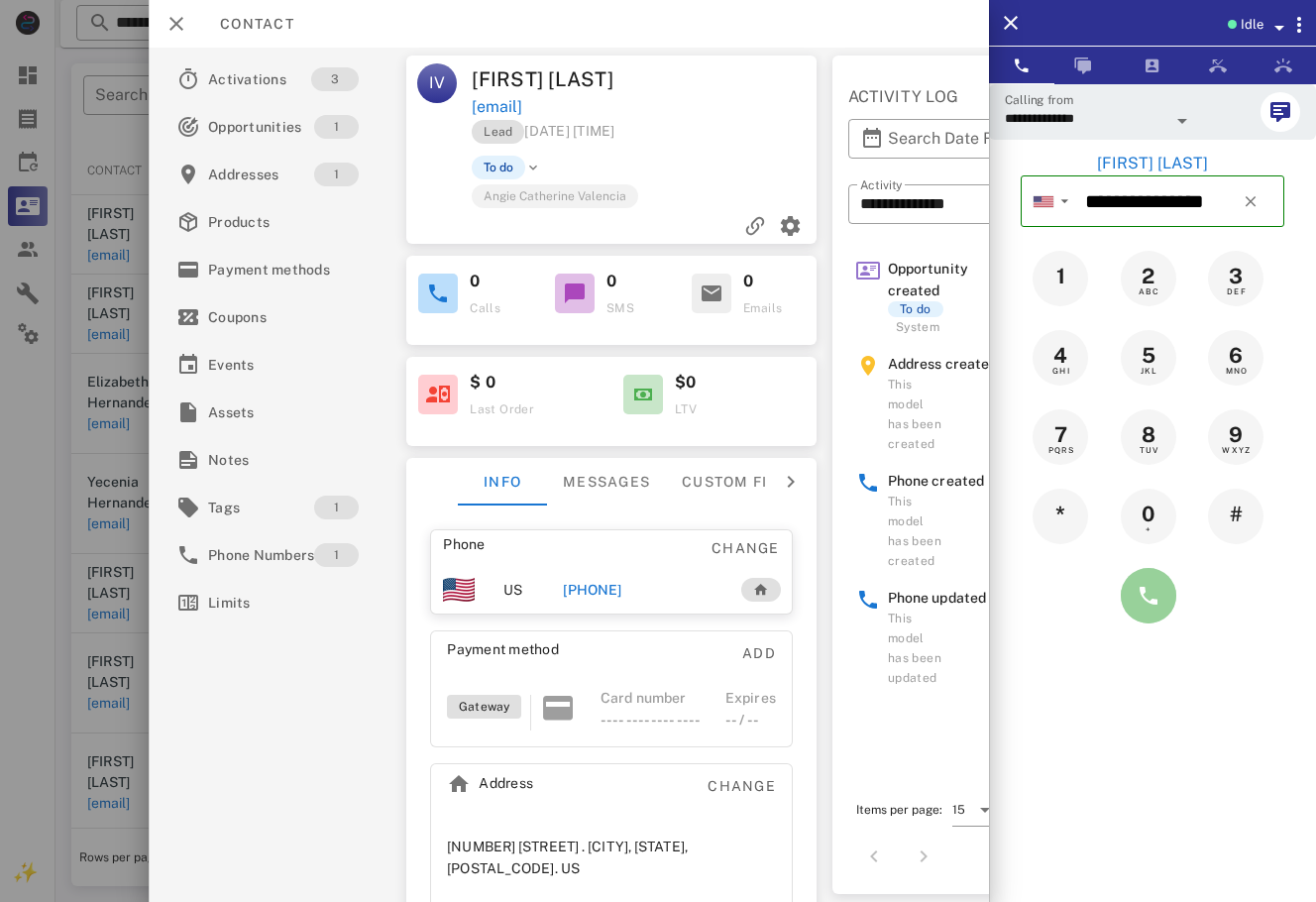 click at bounding box center (1149, 596) 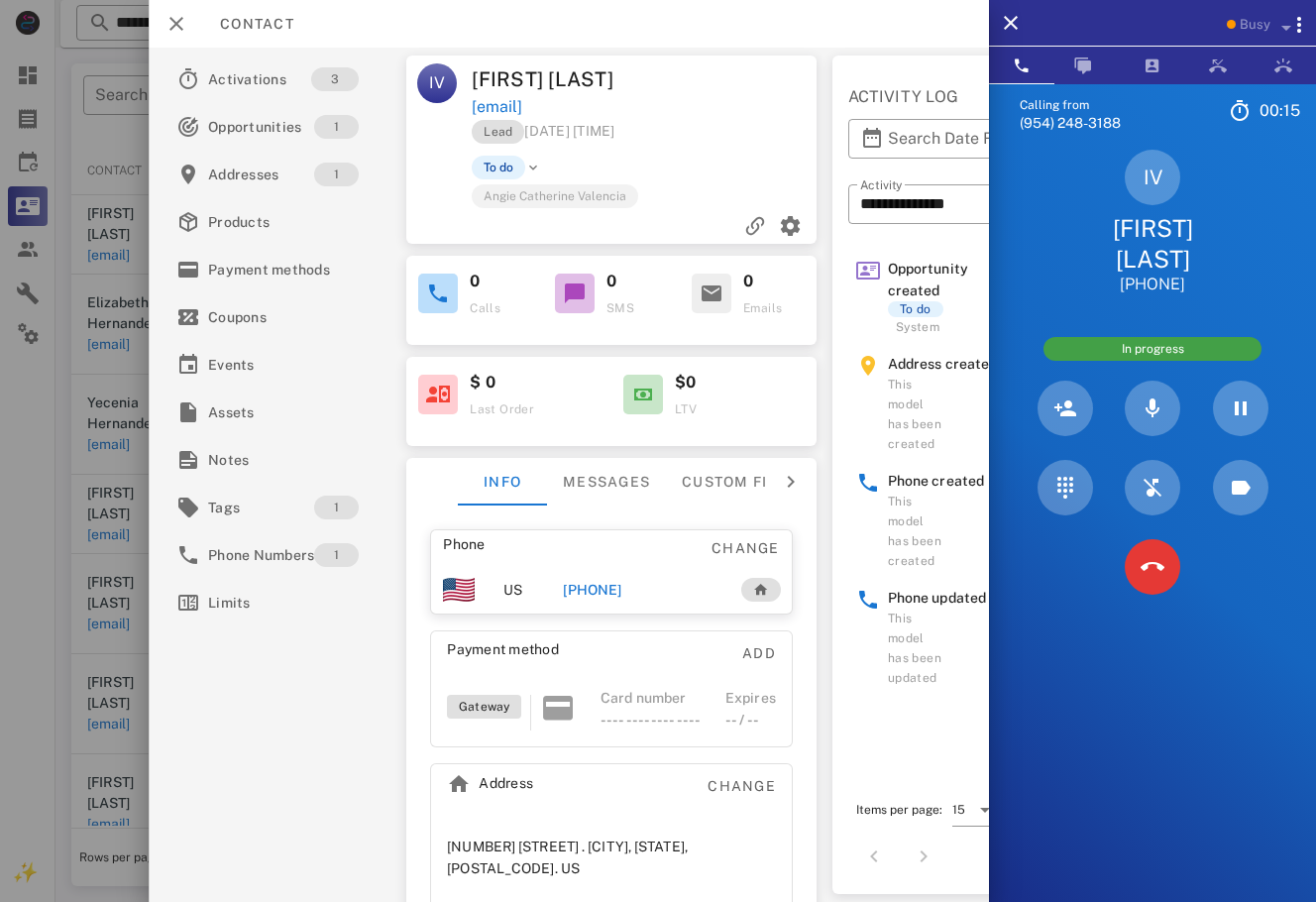 click at bounding box center [1152, 567] 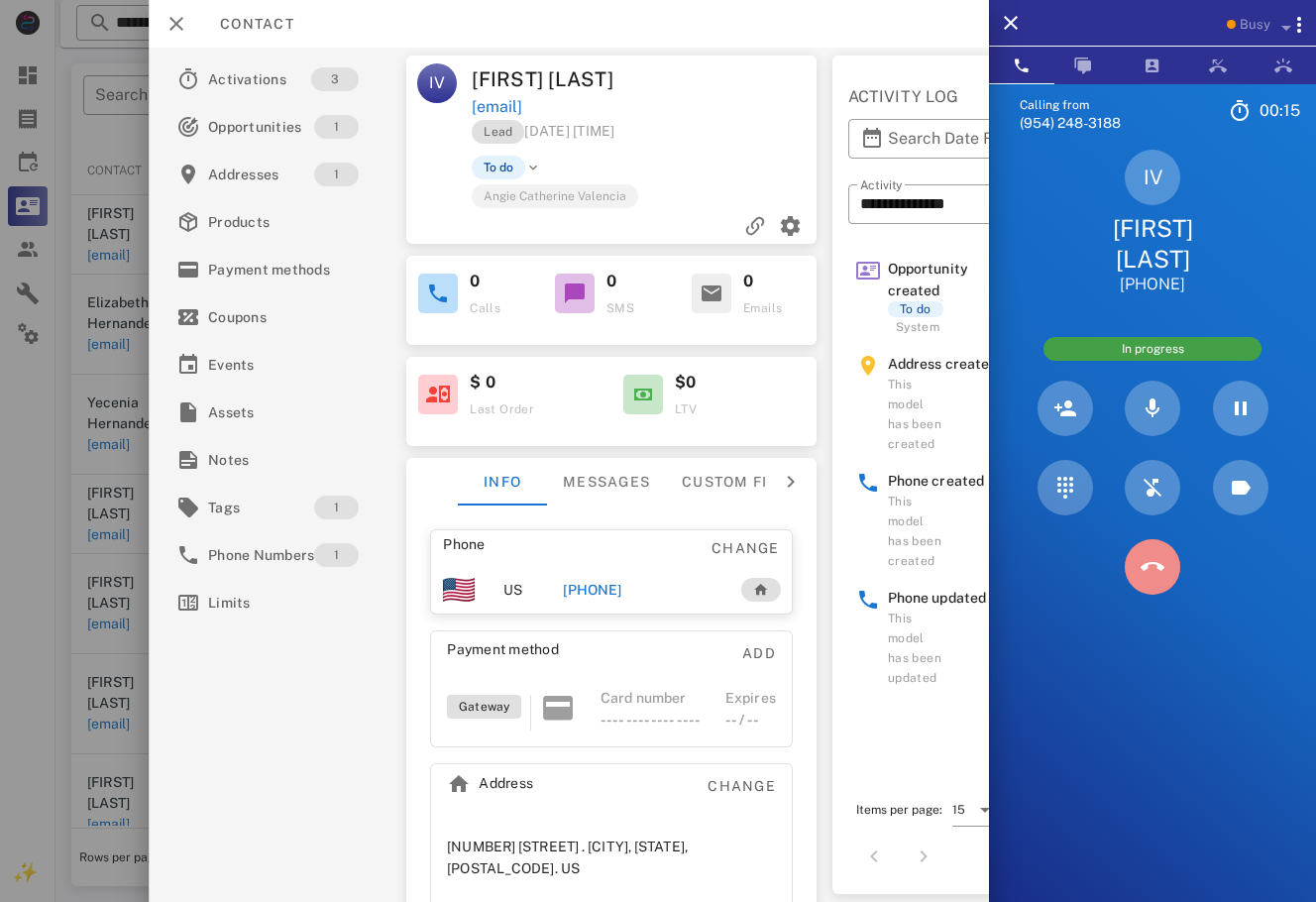 click at bounding box center (1152, 567) 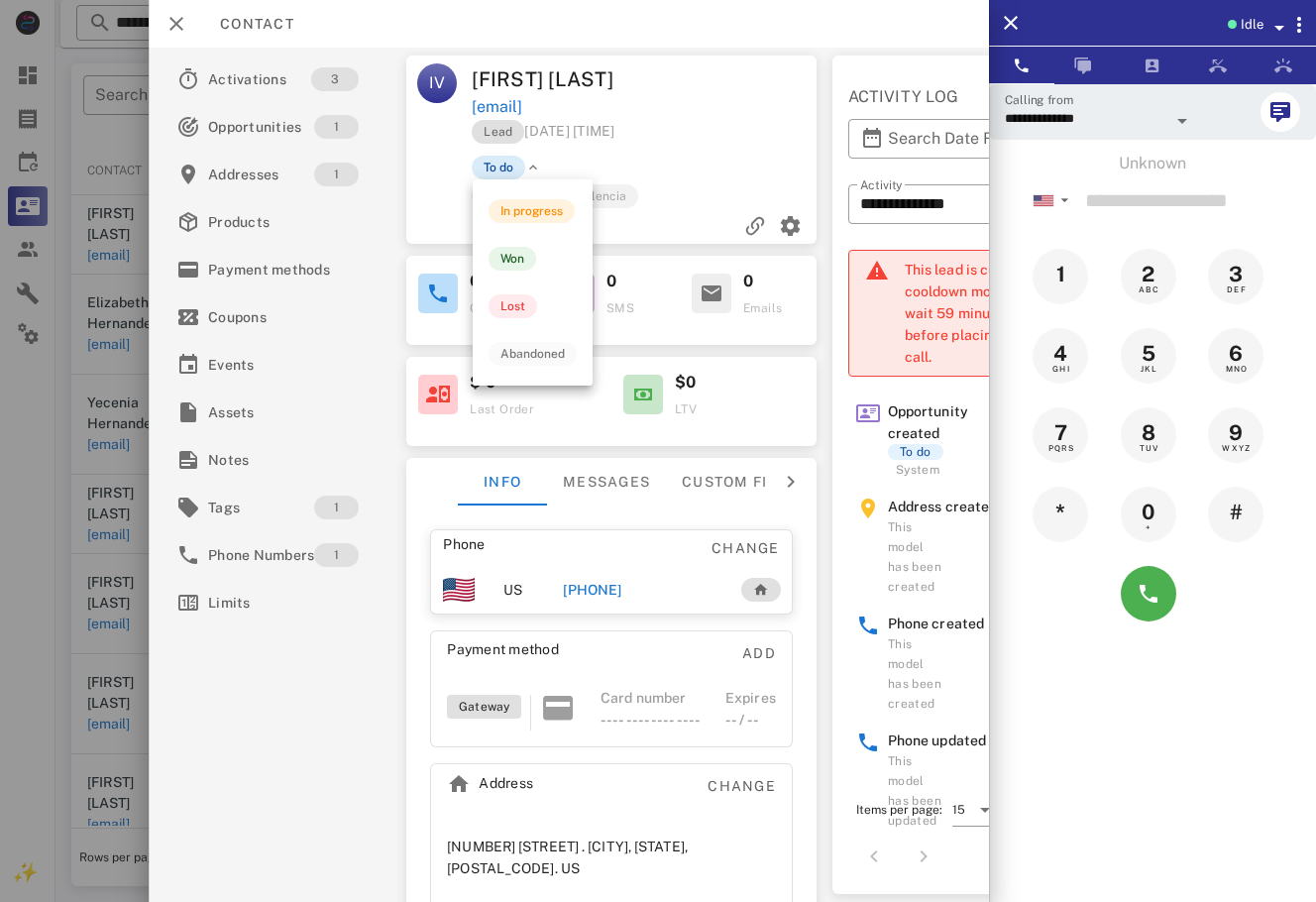 click on "To do" at bounding box center (498, 168) 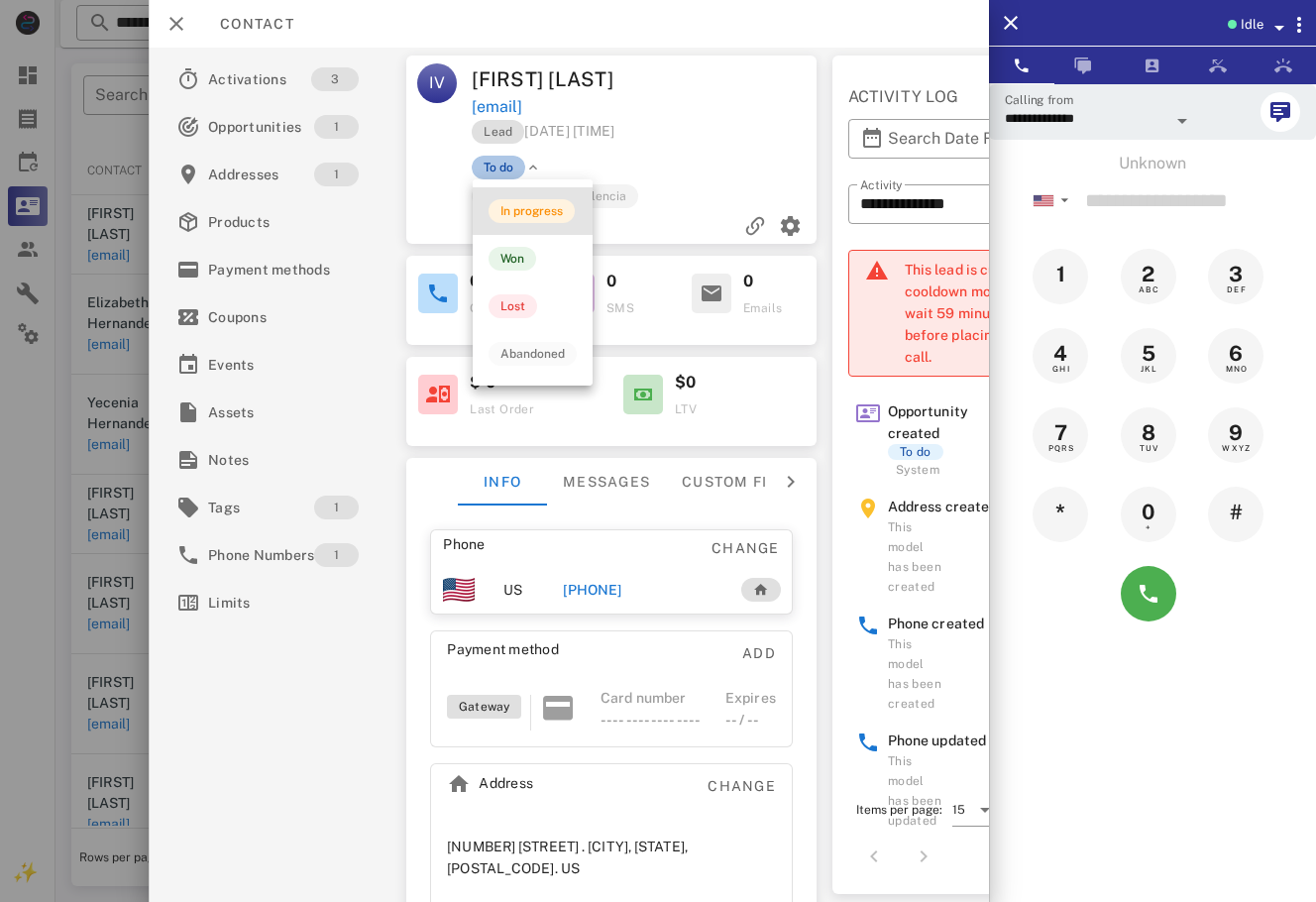 click on "In progress" at bounding box center [532, 211] 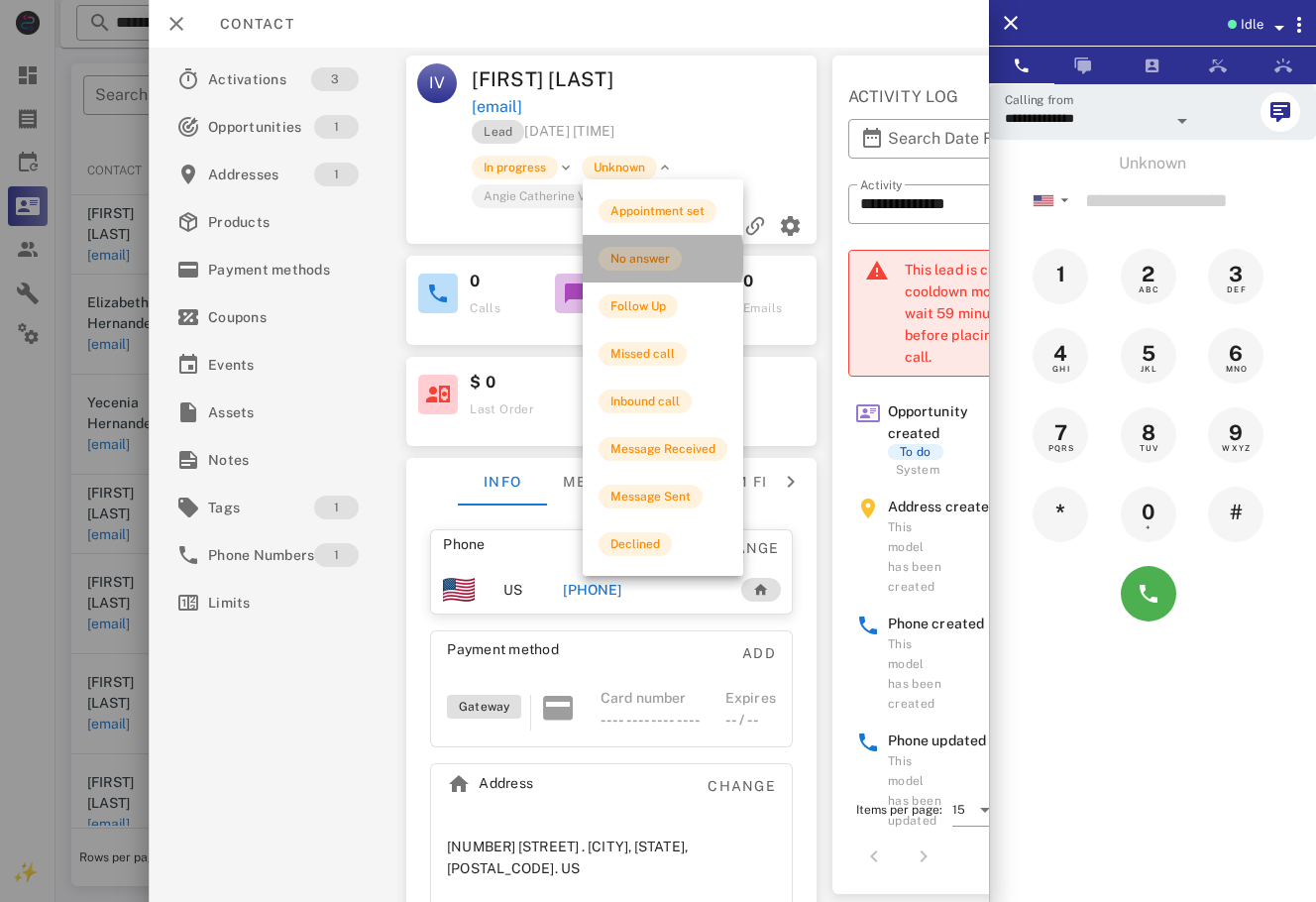 click on "No answer" at bounding box center (663, 259) 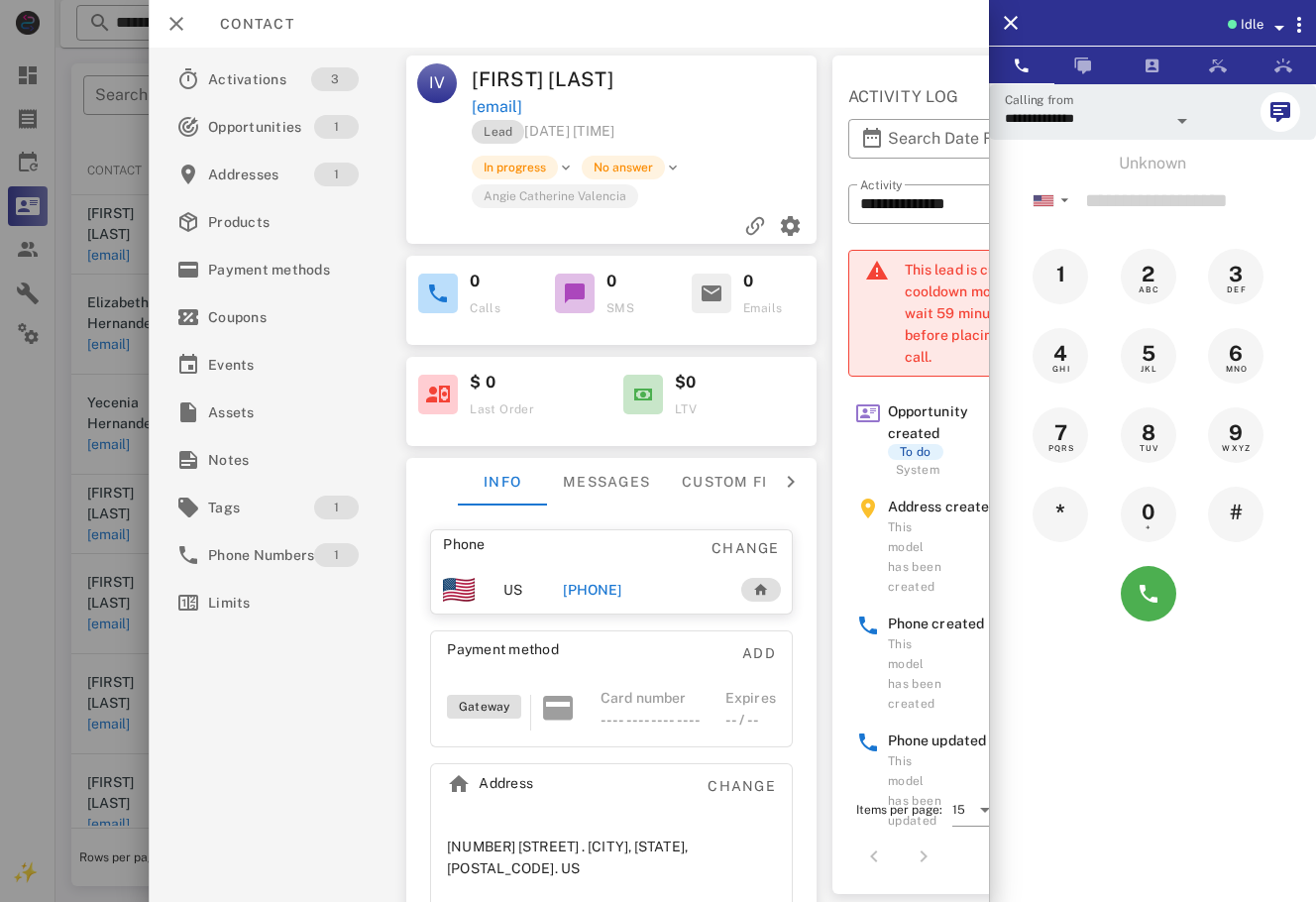 click at bounding box center (658, 451) 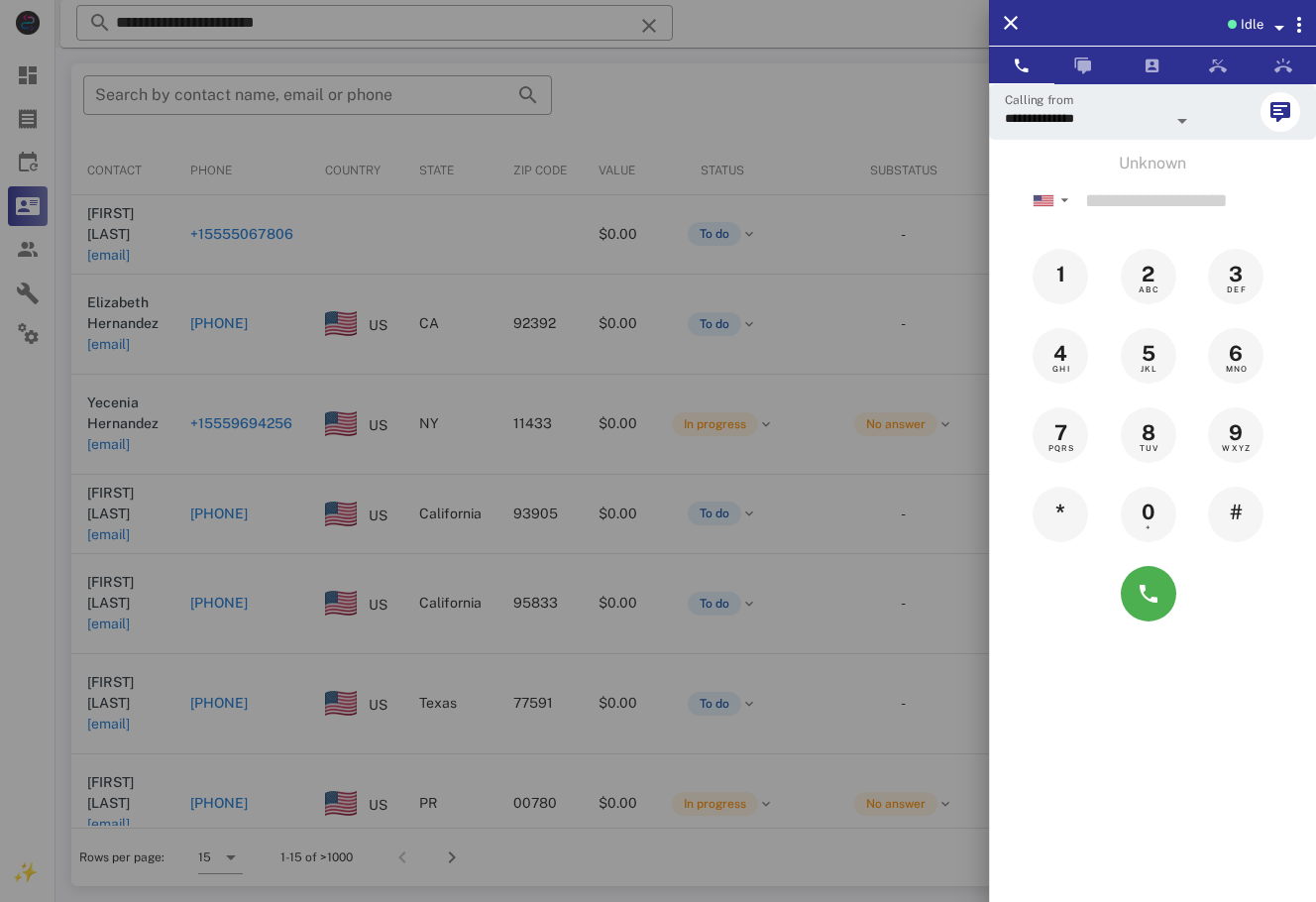 click at bounding box center [658, 451] 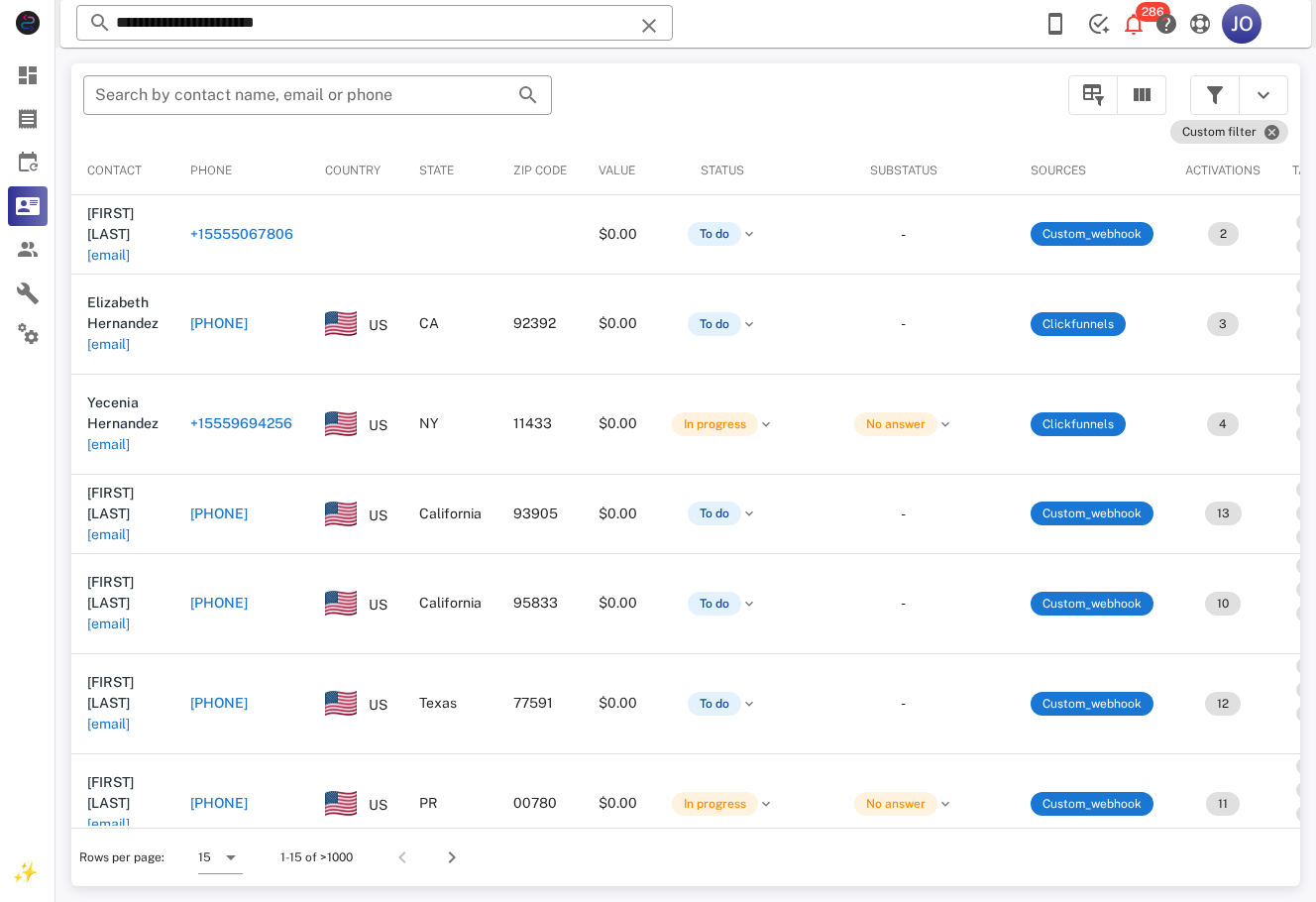 scroll, scrollTop: 0, scrollLeft: 466, axis: horizontal 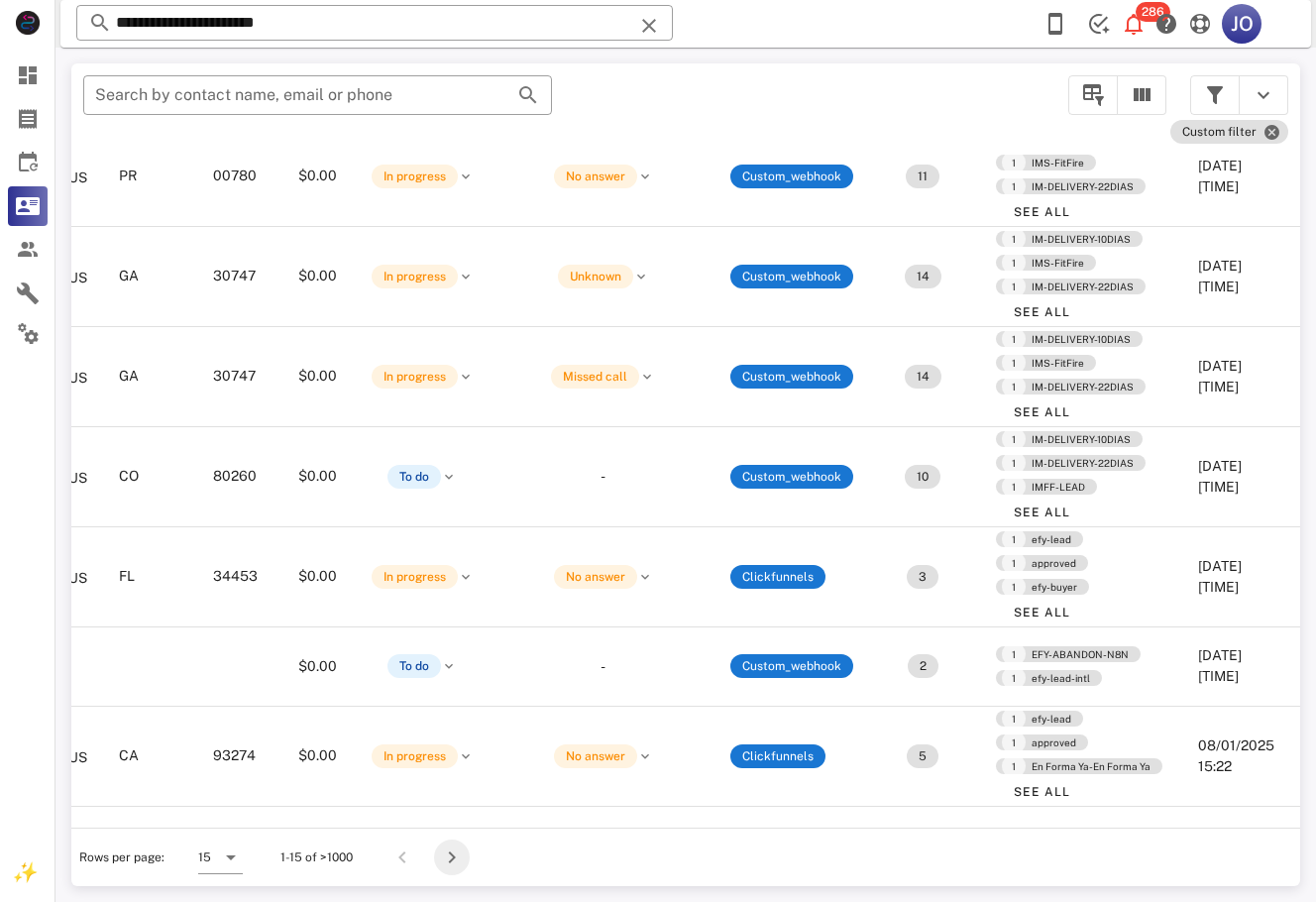 click at bounding box center (452, 857) 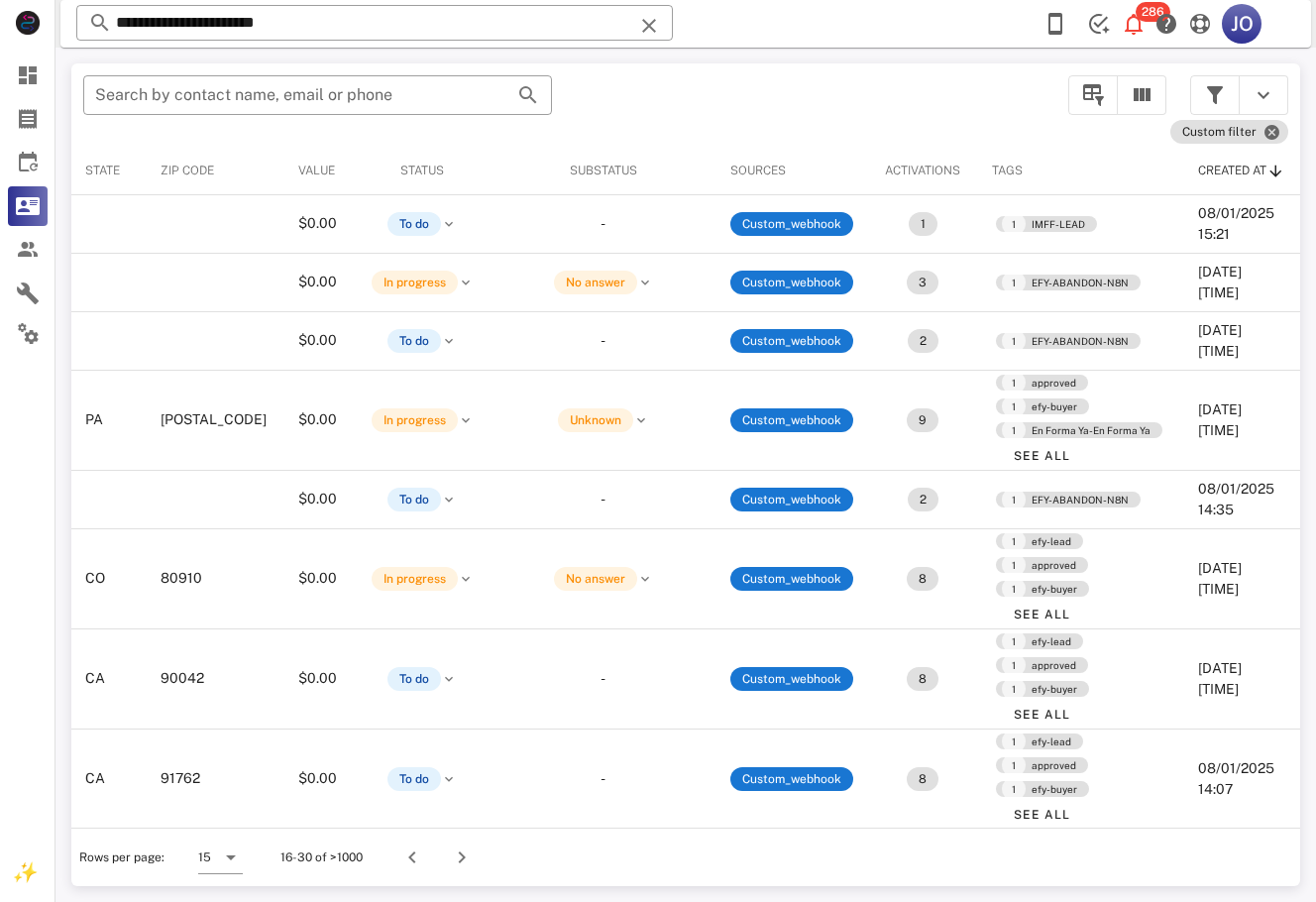scroll, scrollTop: 0, scrollLeft: 0, axis: both 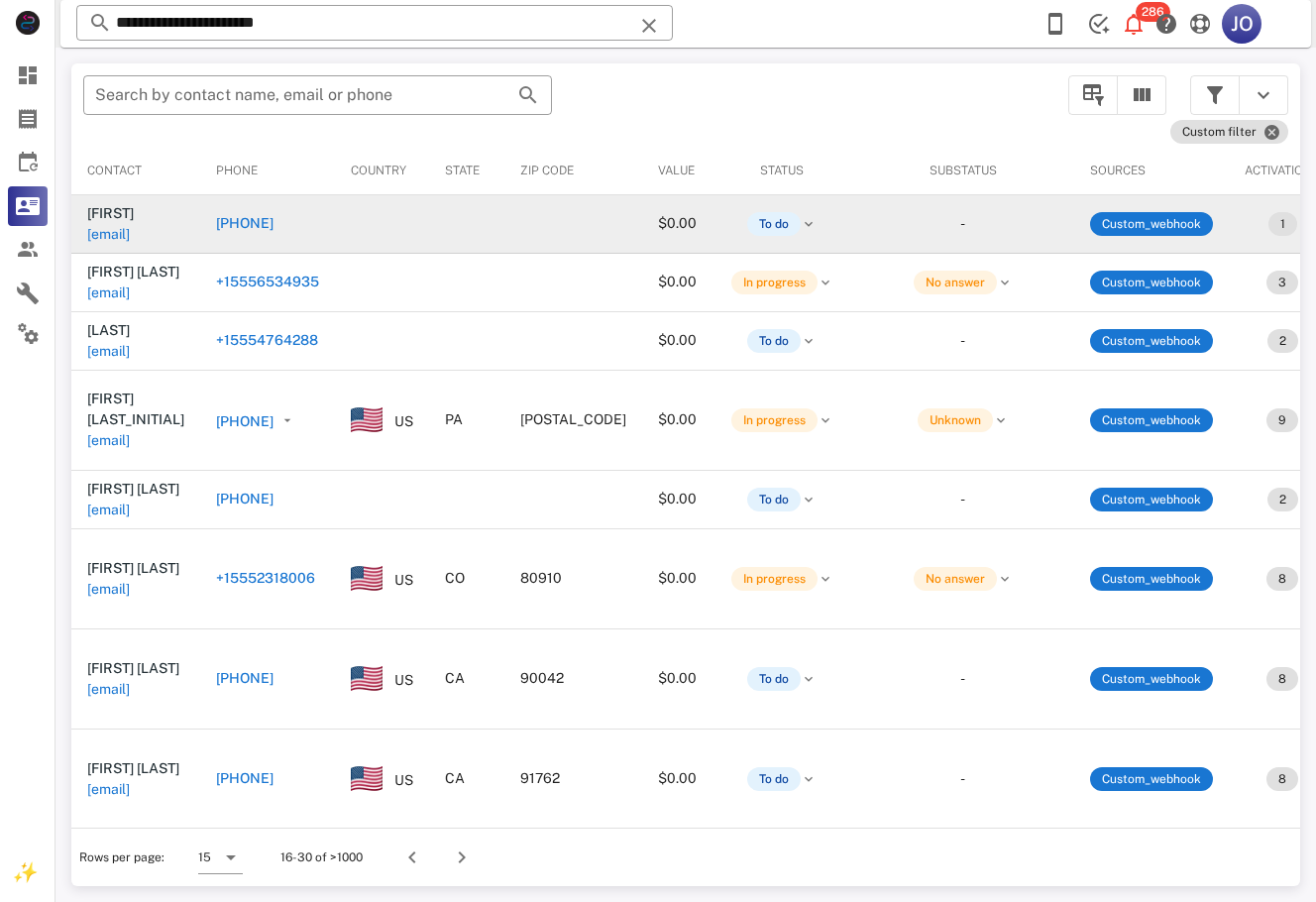 click on "ordonezmaguadalupe@gmail.com" at bounding box center [108, 234] 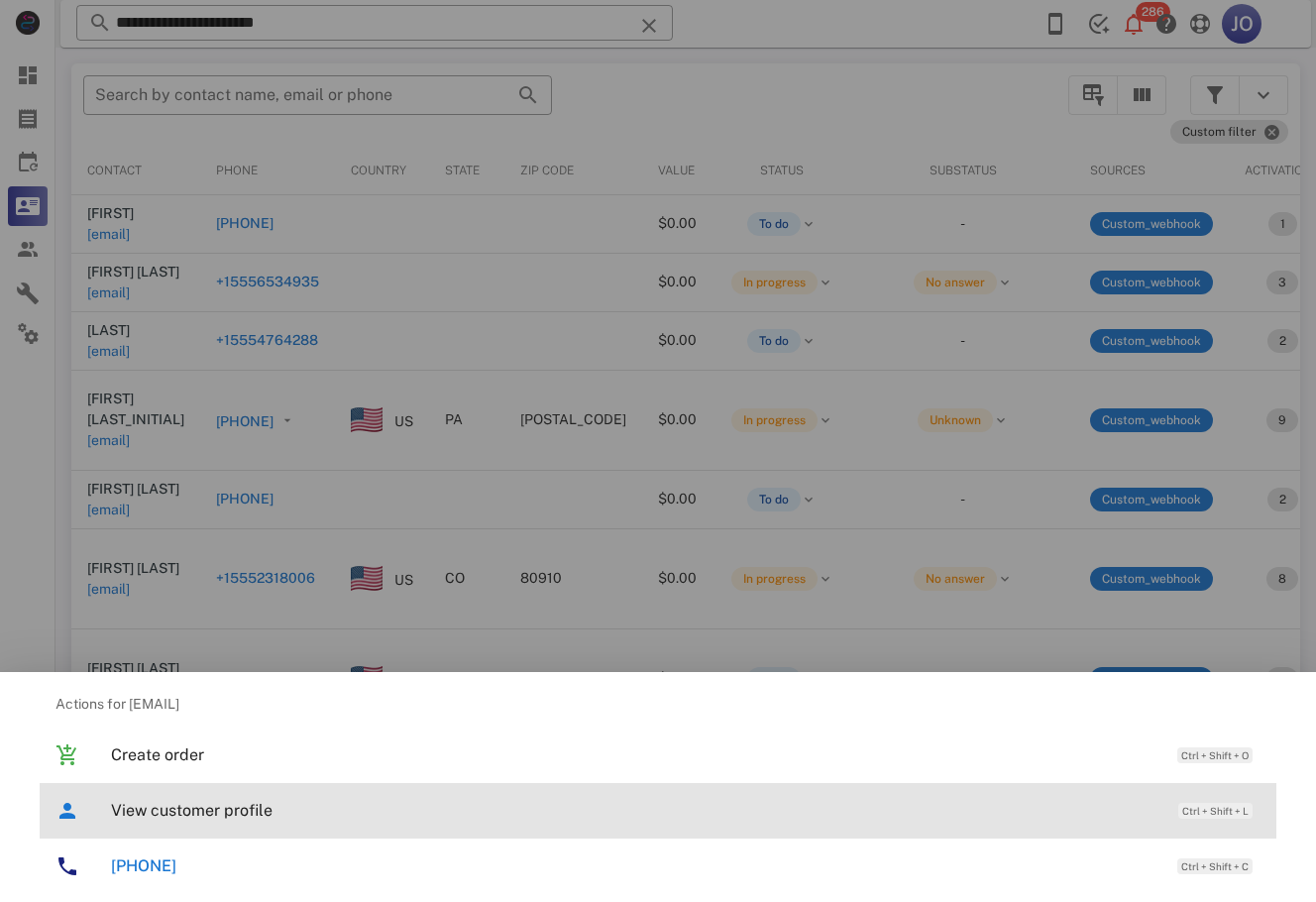click on "View customer profile Ctrl + Shift + L" at bounding box center [686, 810] 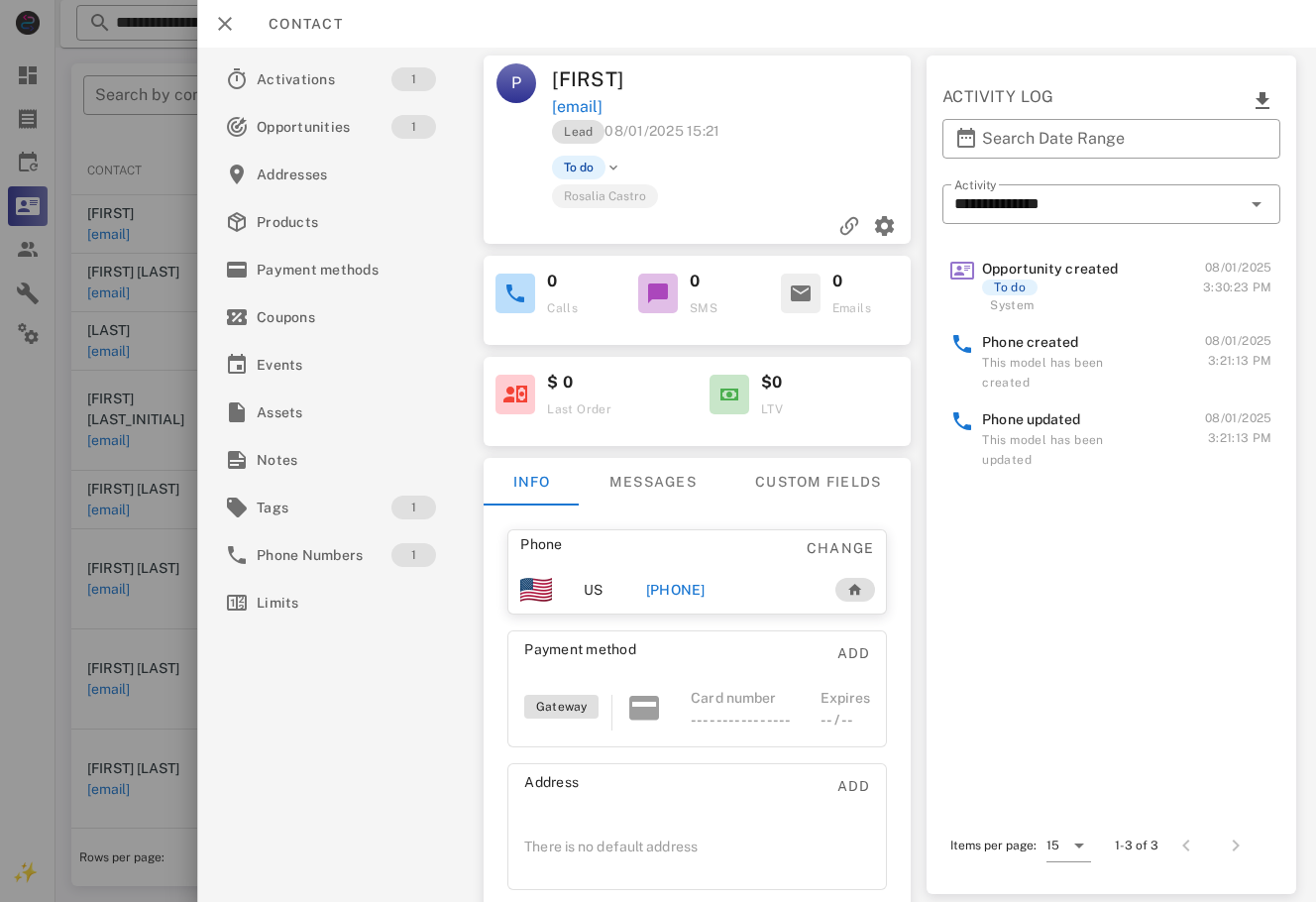 click on "+19452162724" at bounding box center [676, 590] 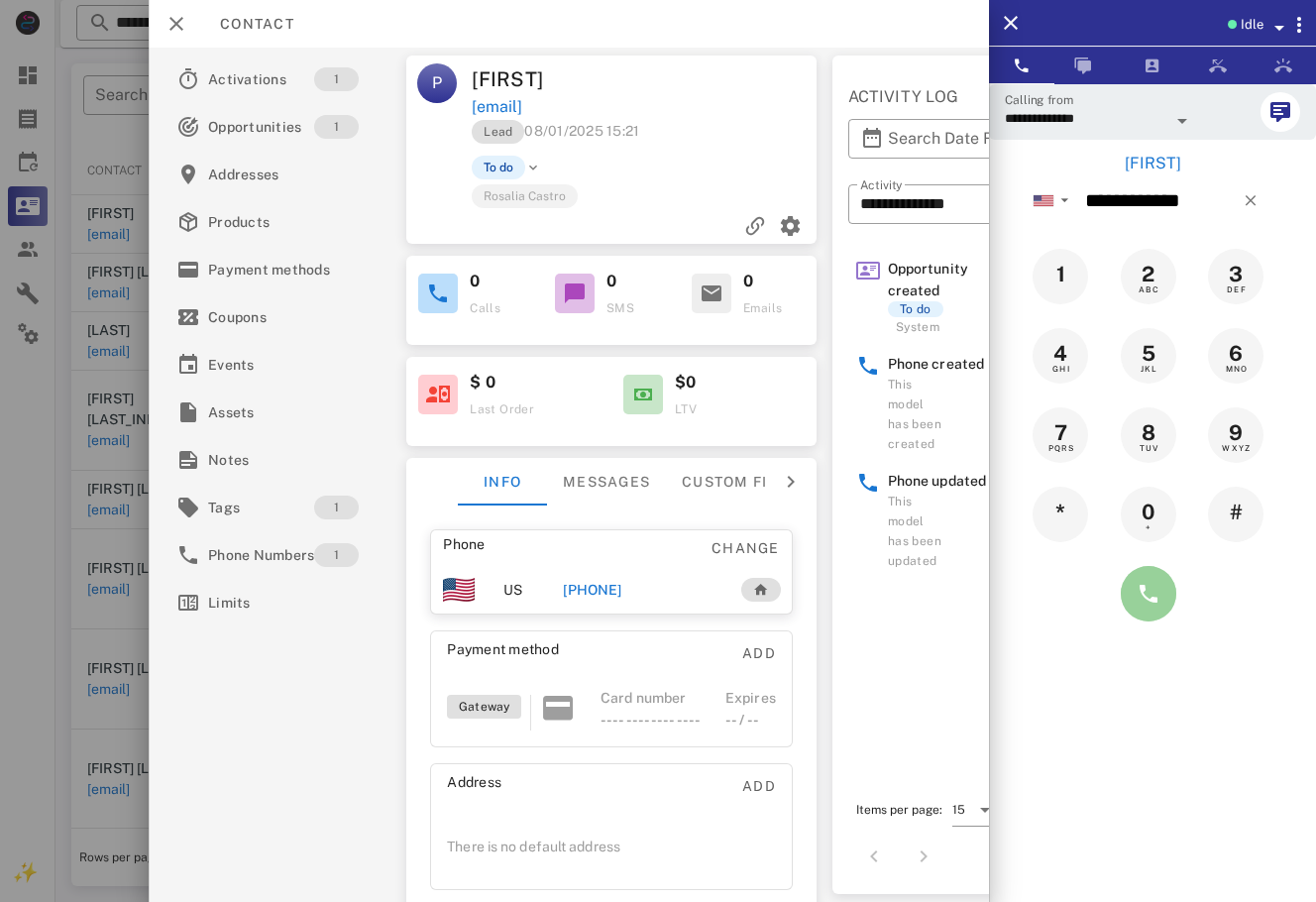 click at bounding box center (1149, 594) 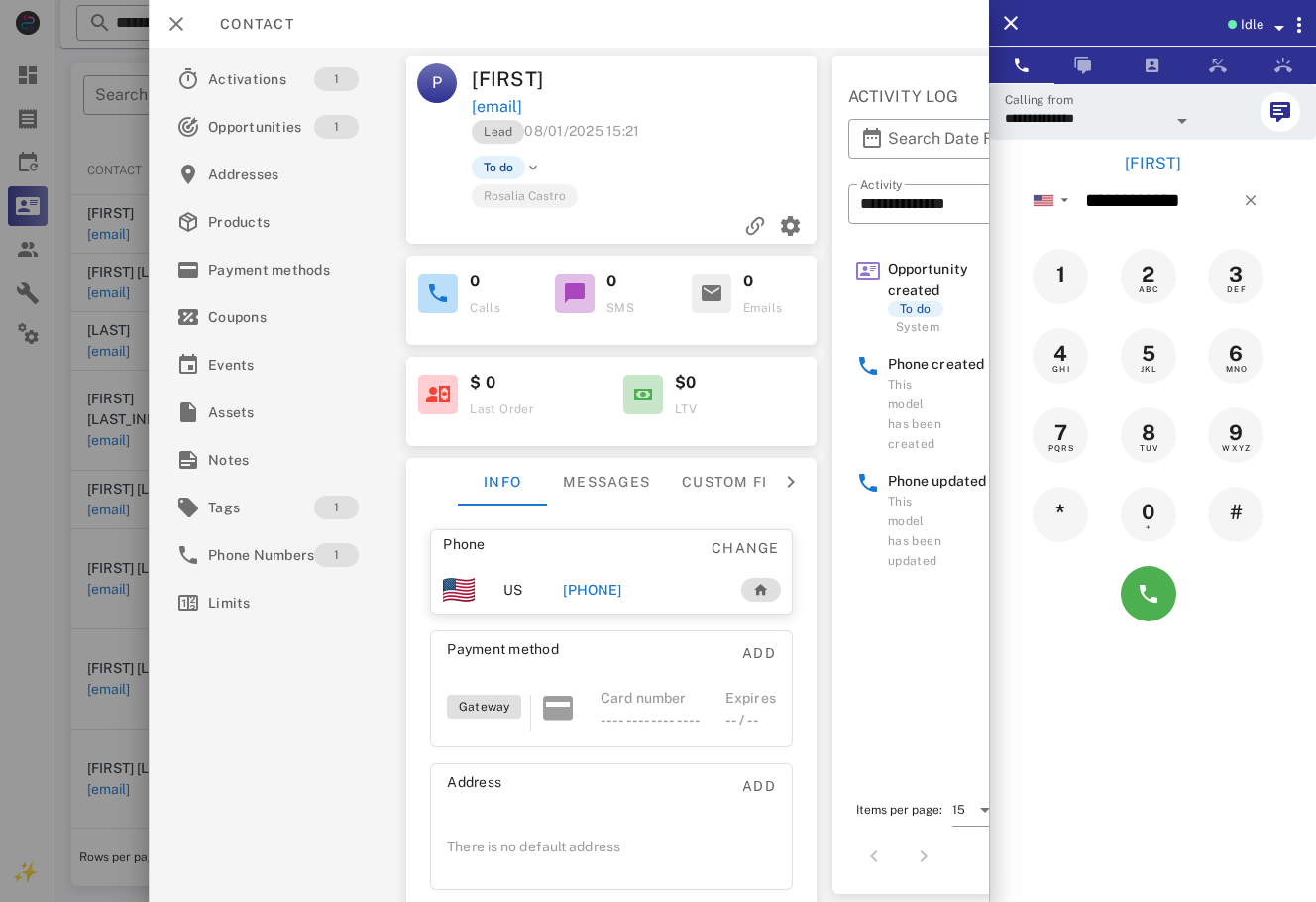 click on "+19452162724" at bounding box center [592, 590] 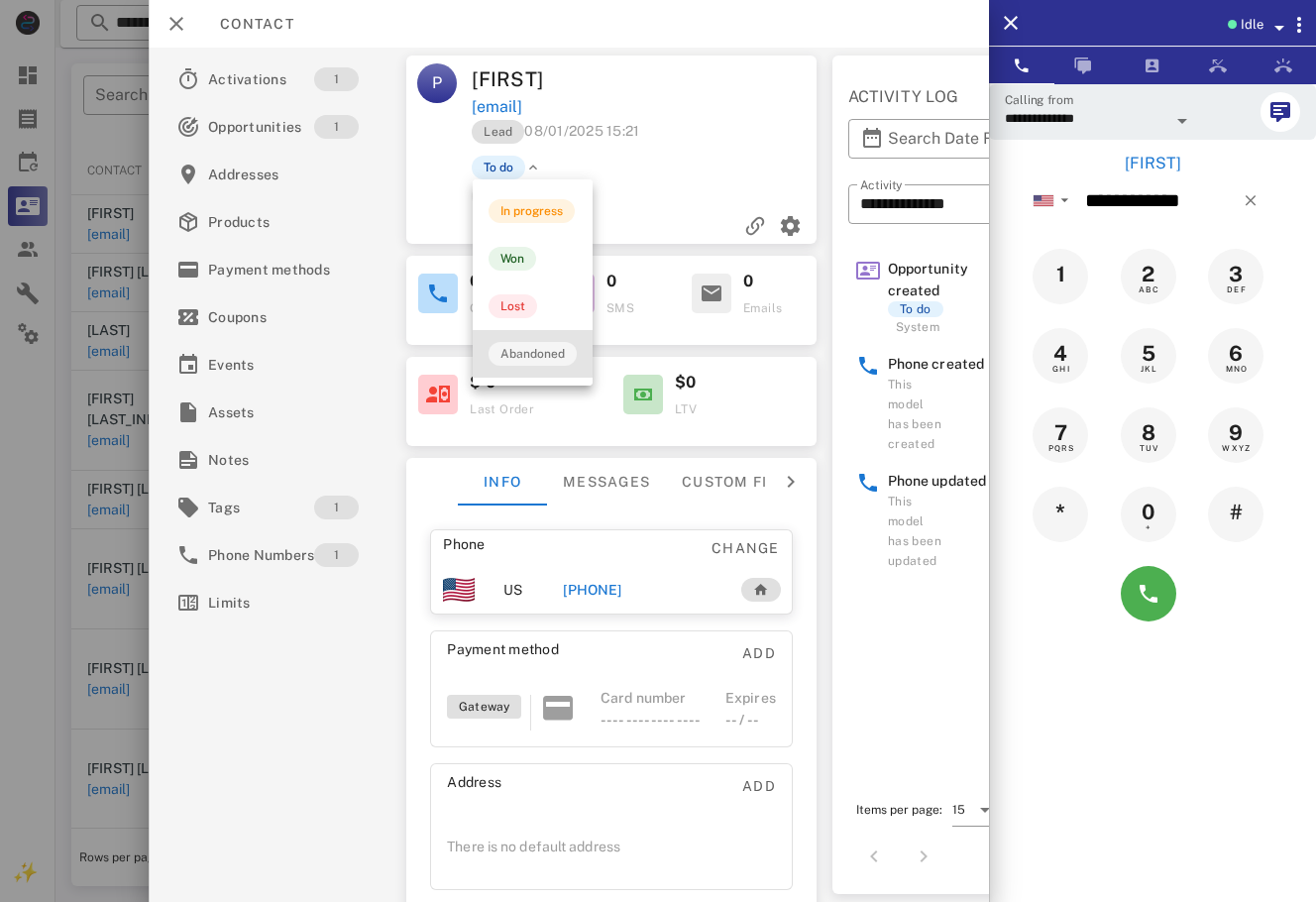 click on "Abandoned" at bounding box center [532, 354] 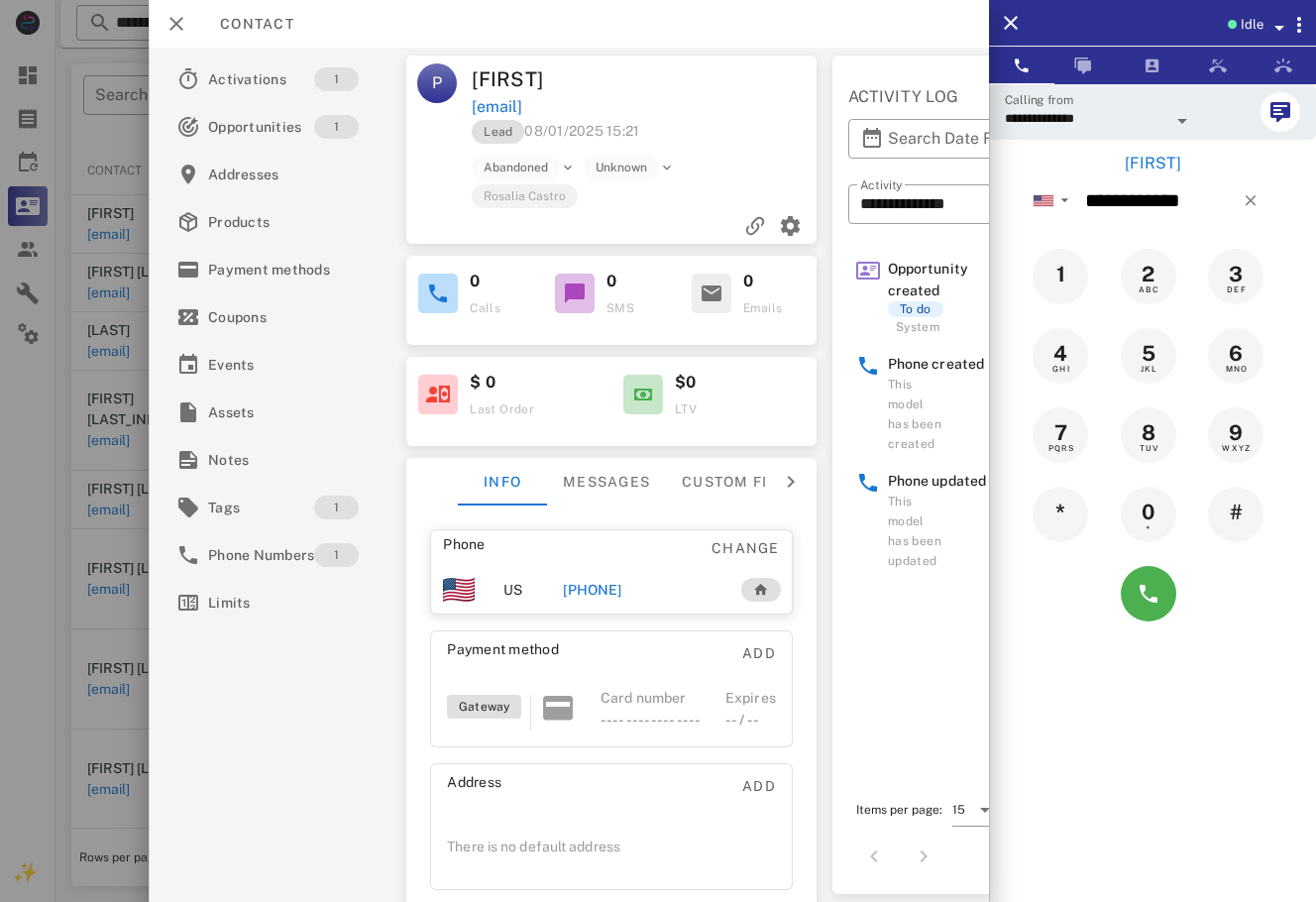 click at bounding box center [658, 451] 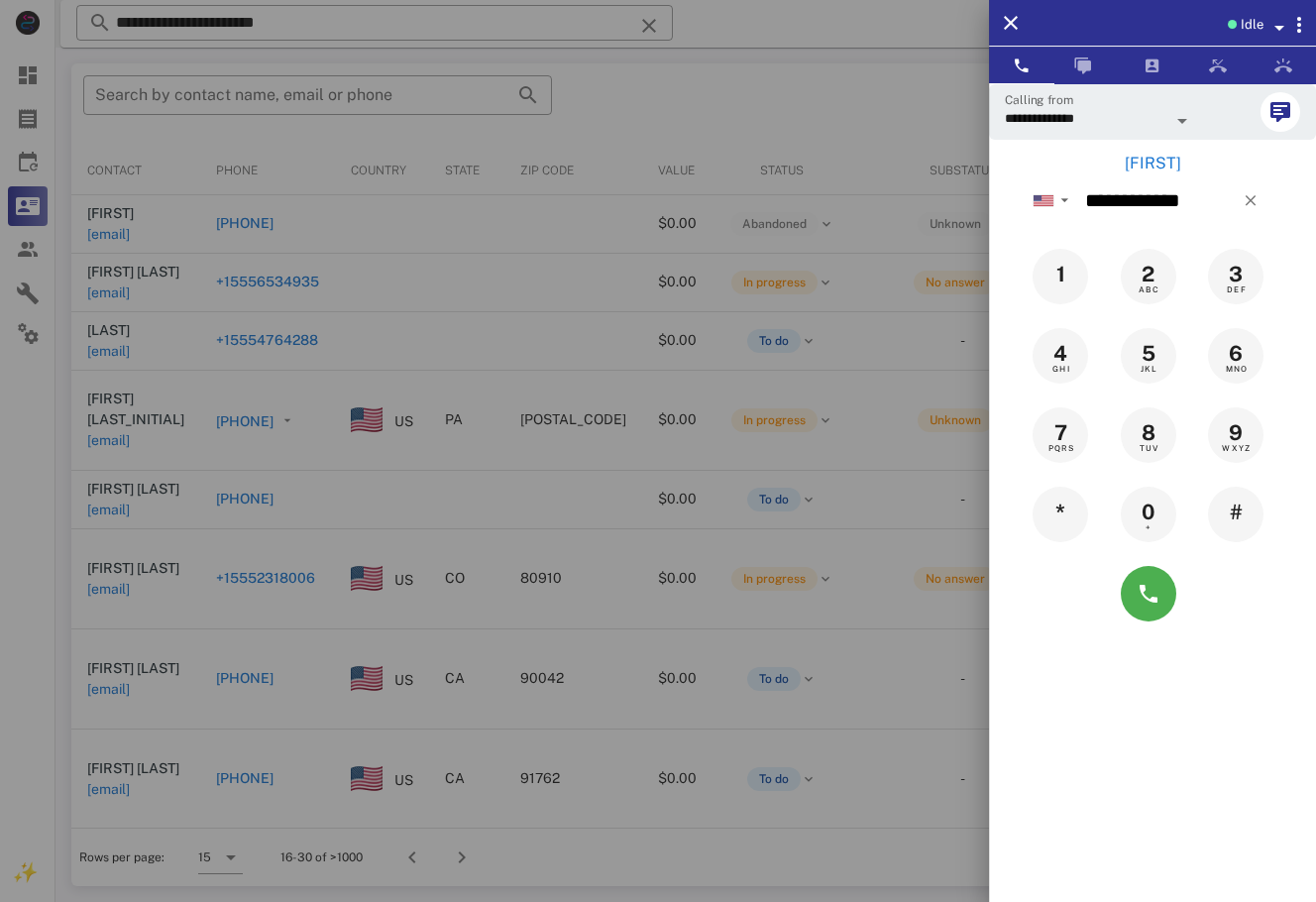 click at bounding box center (658, 451) 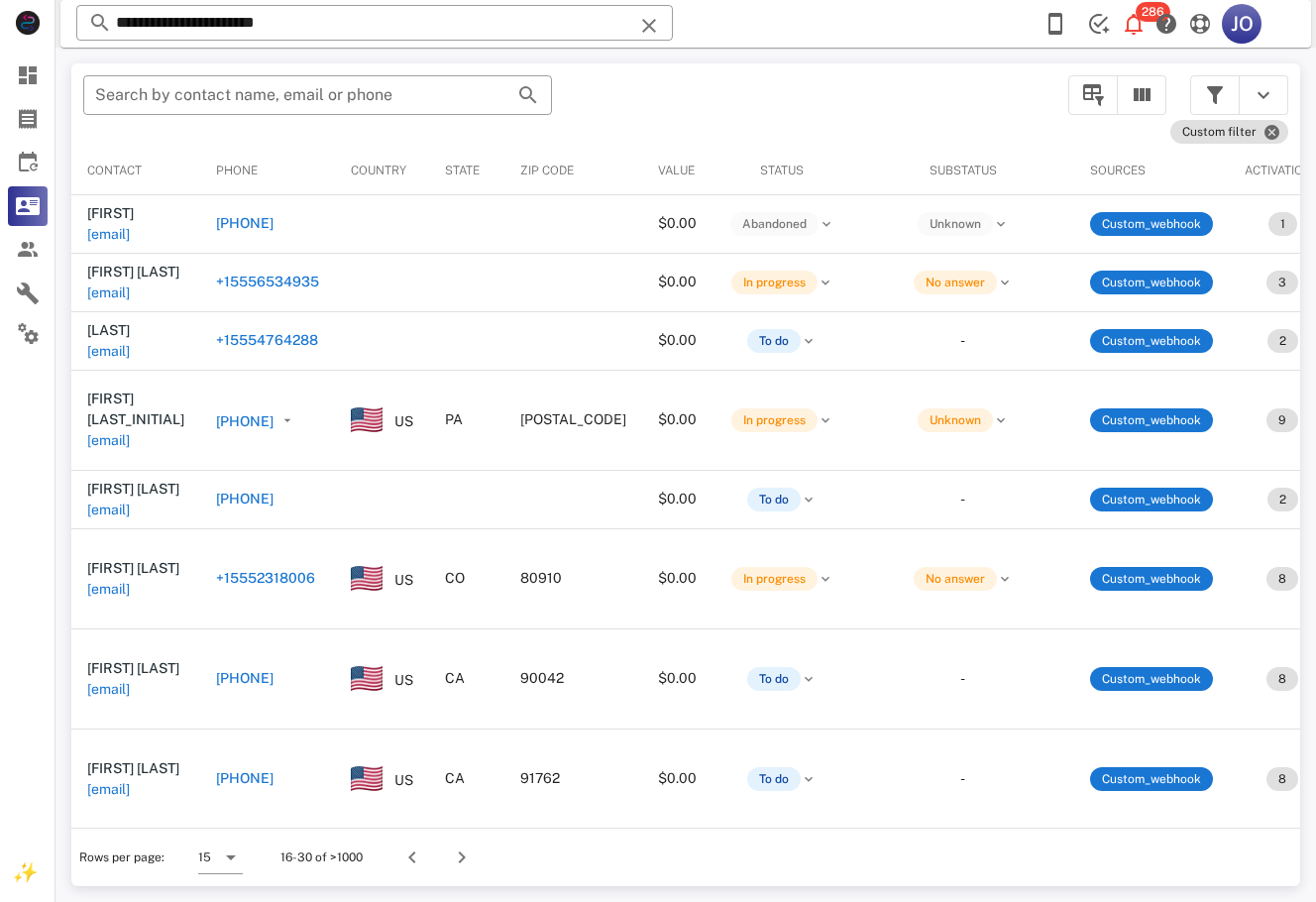 scroll, scrollTop: 0, scrollLeft: 549, axis: horizontal 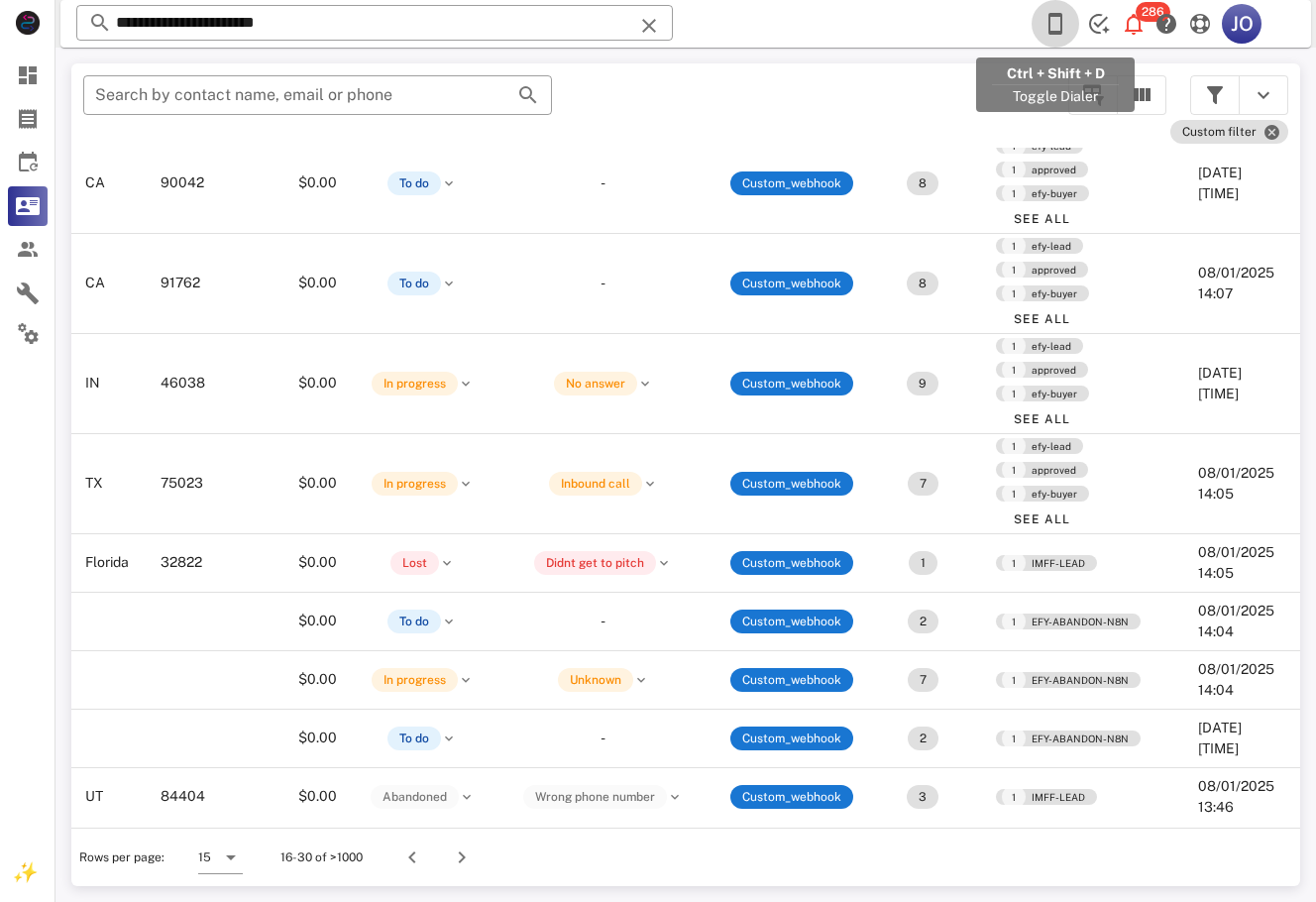 click at bounding box center (1055, 24) 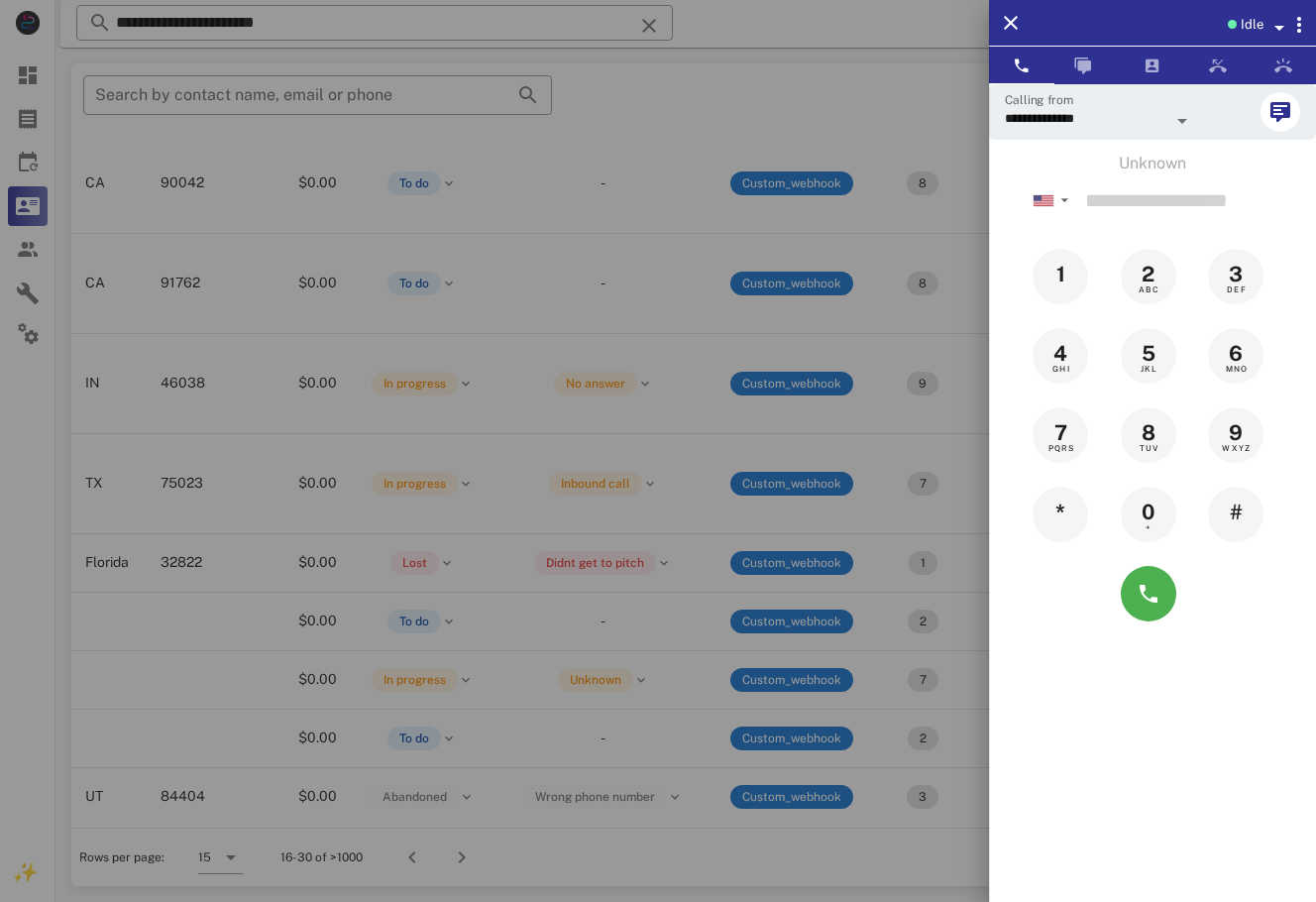 click at bounding box center [1279, 28] 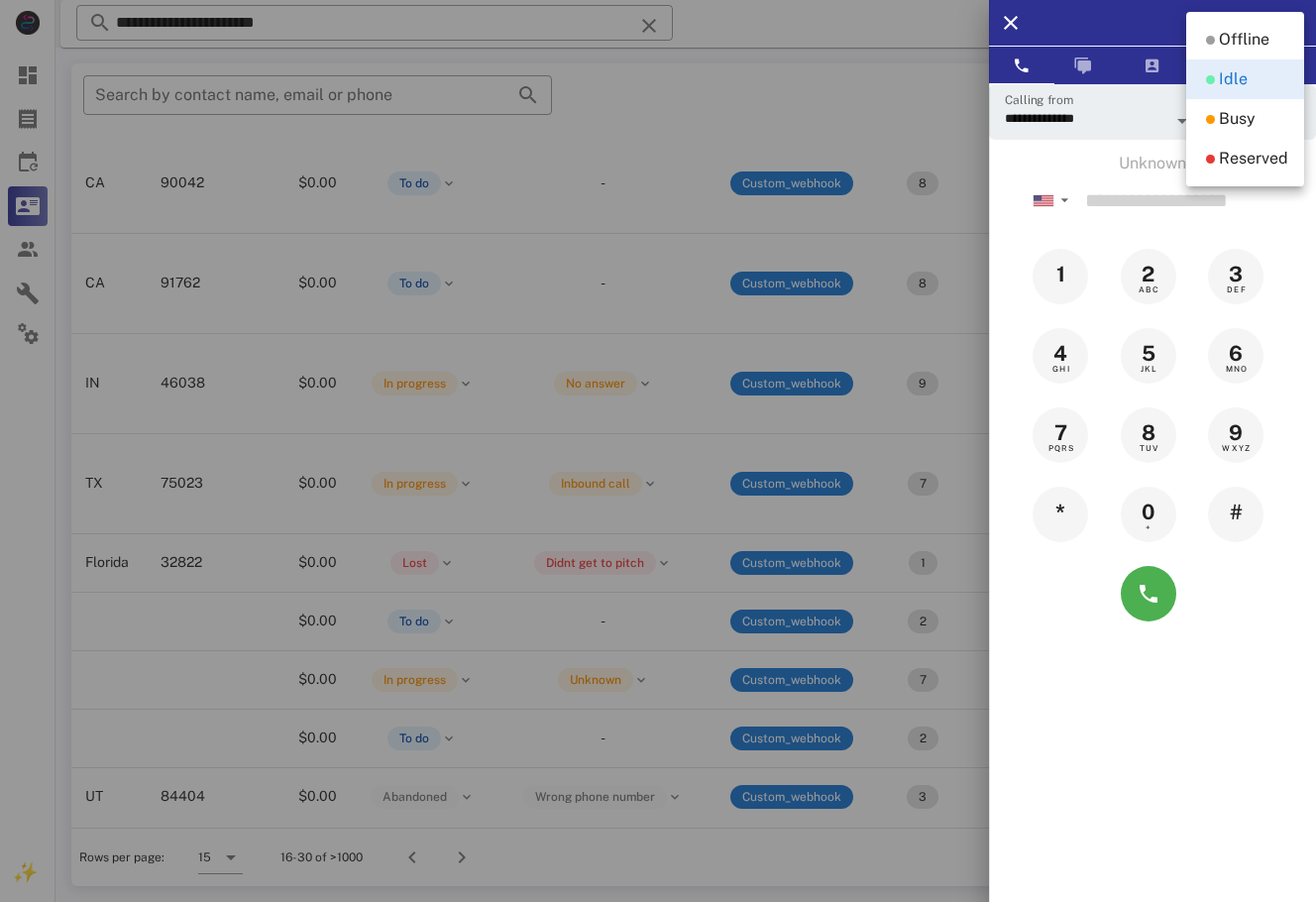 click on "Offline" at bounding box center (1244, 40) 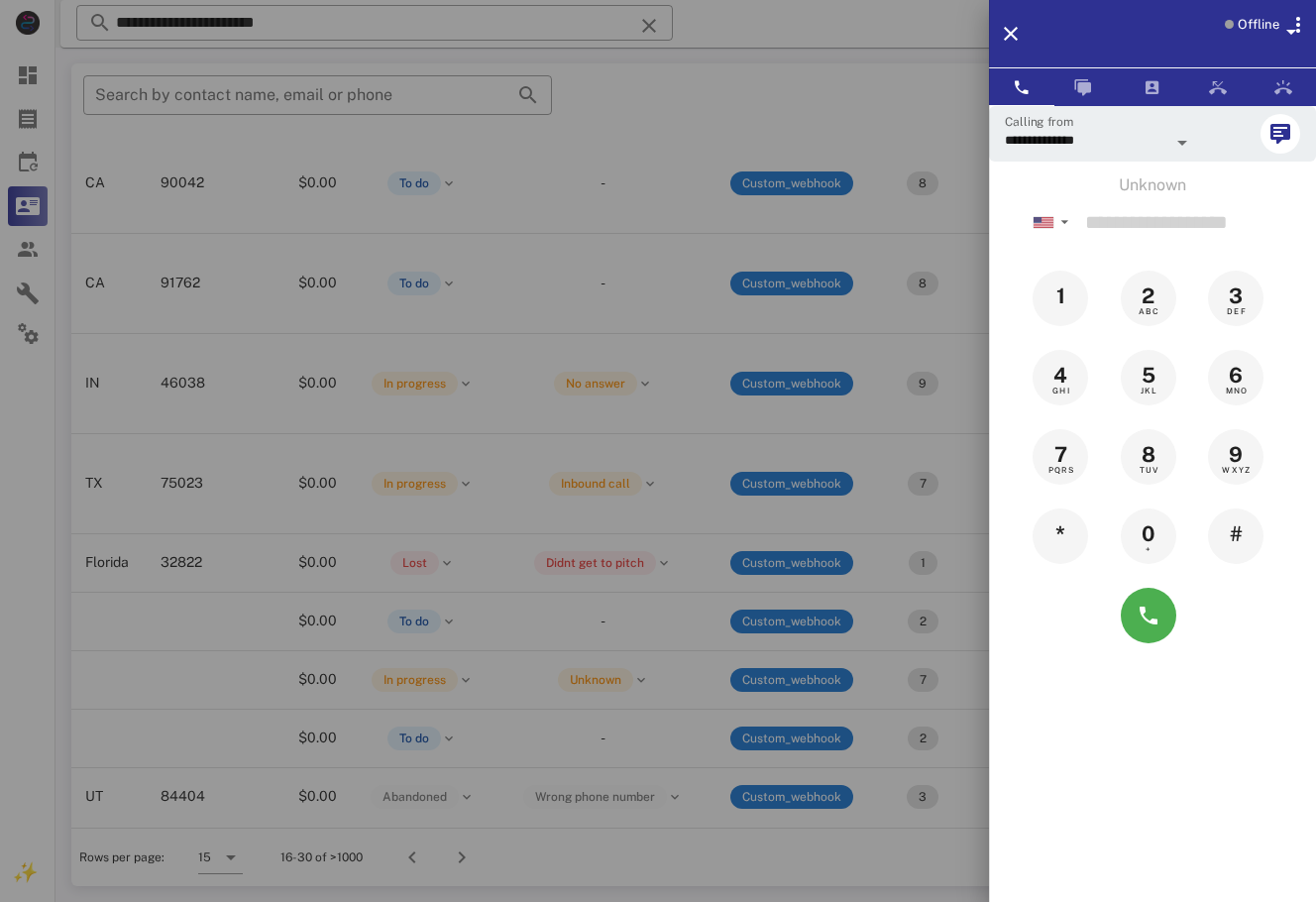 click at bounding box center [658, 451] 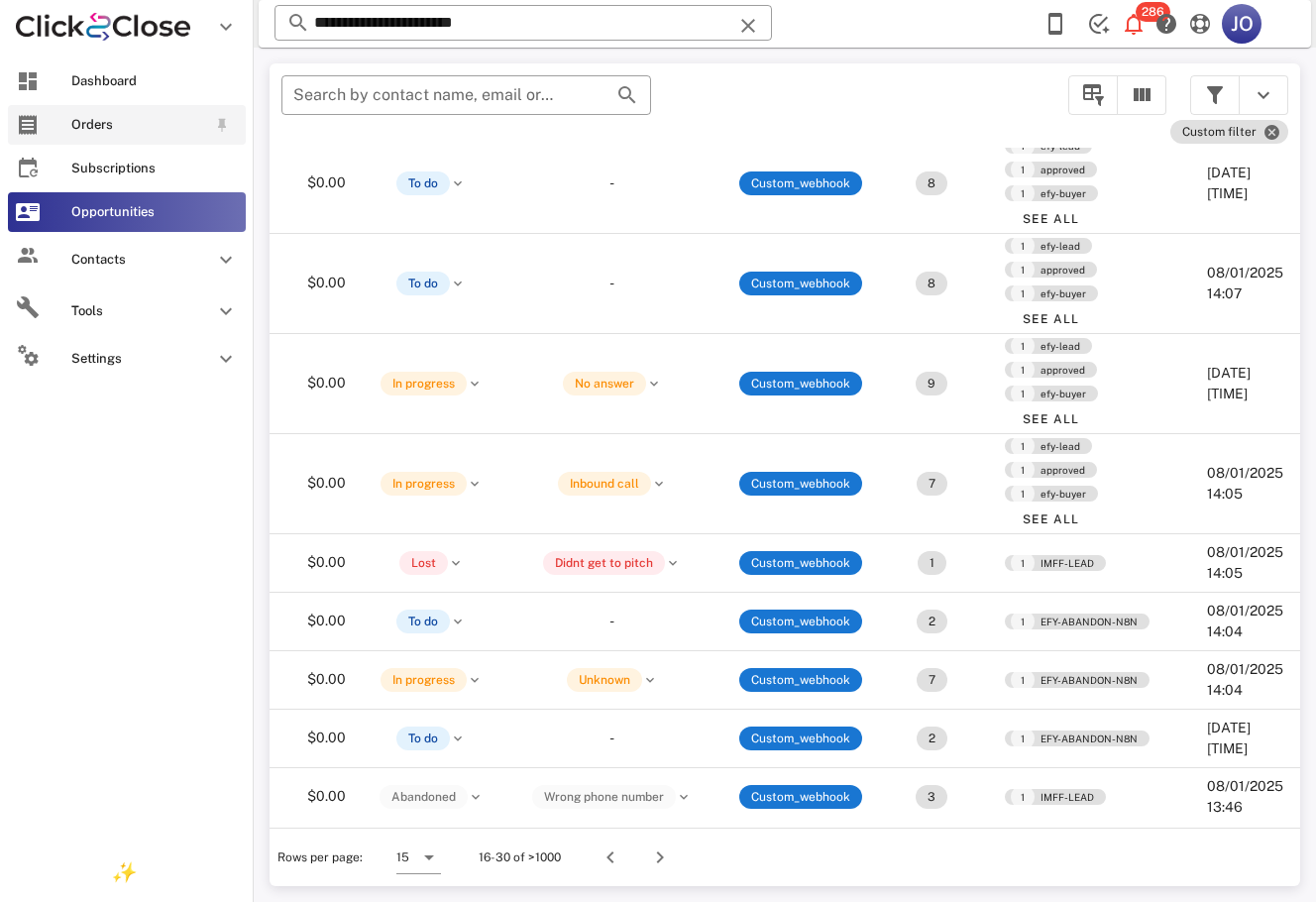 click at bounding box center (28, 125) 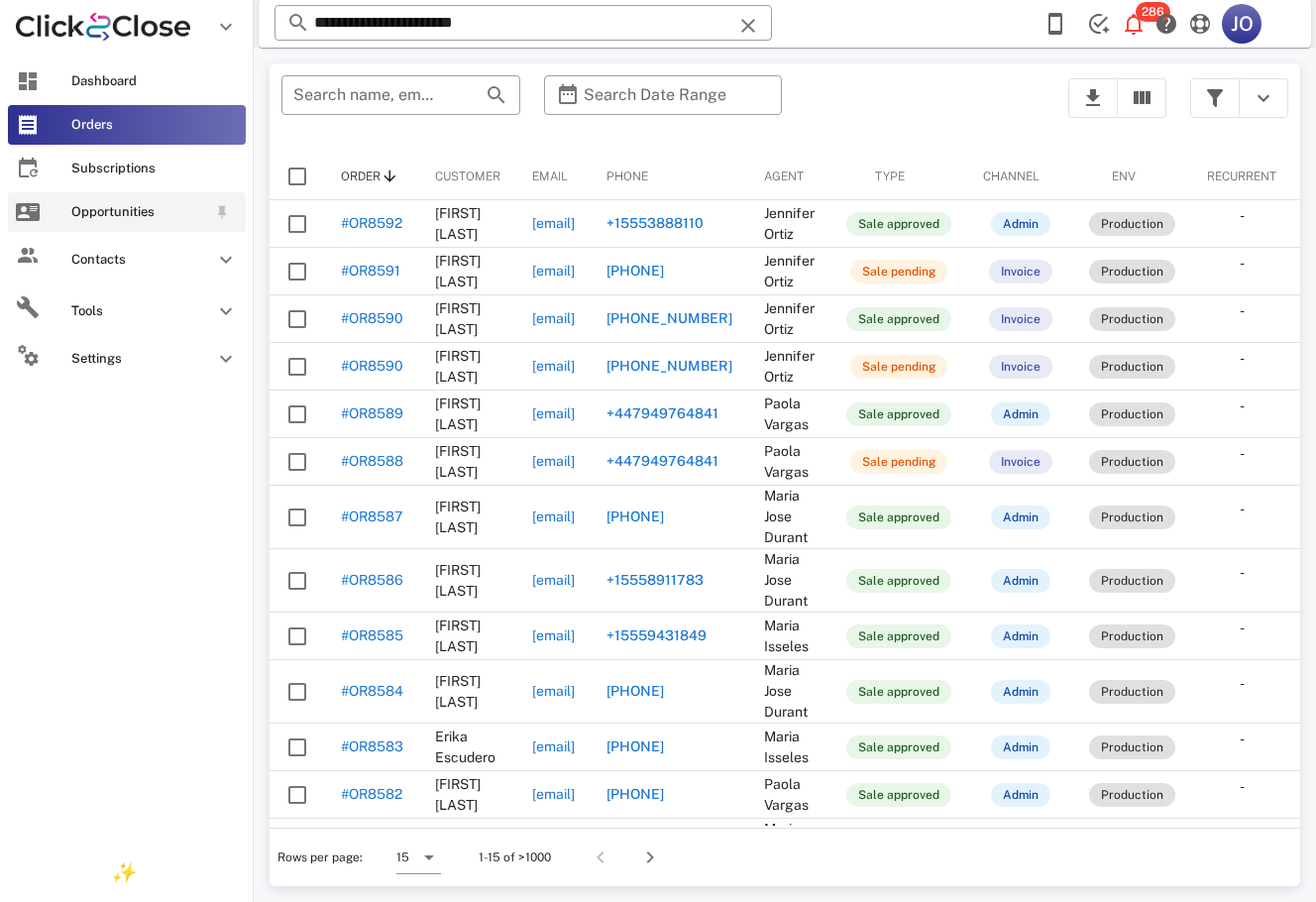 click at bounding box center (28, 212) 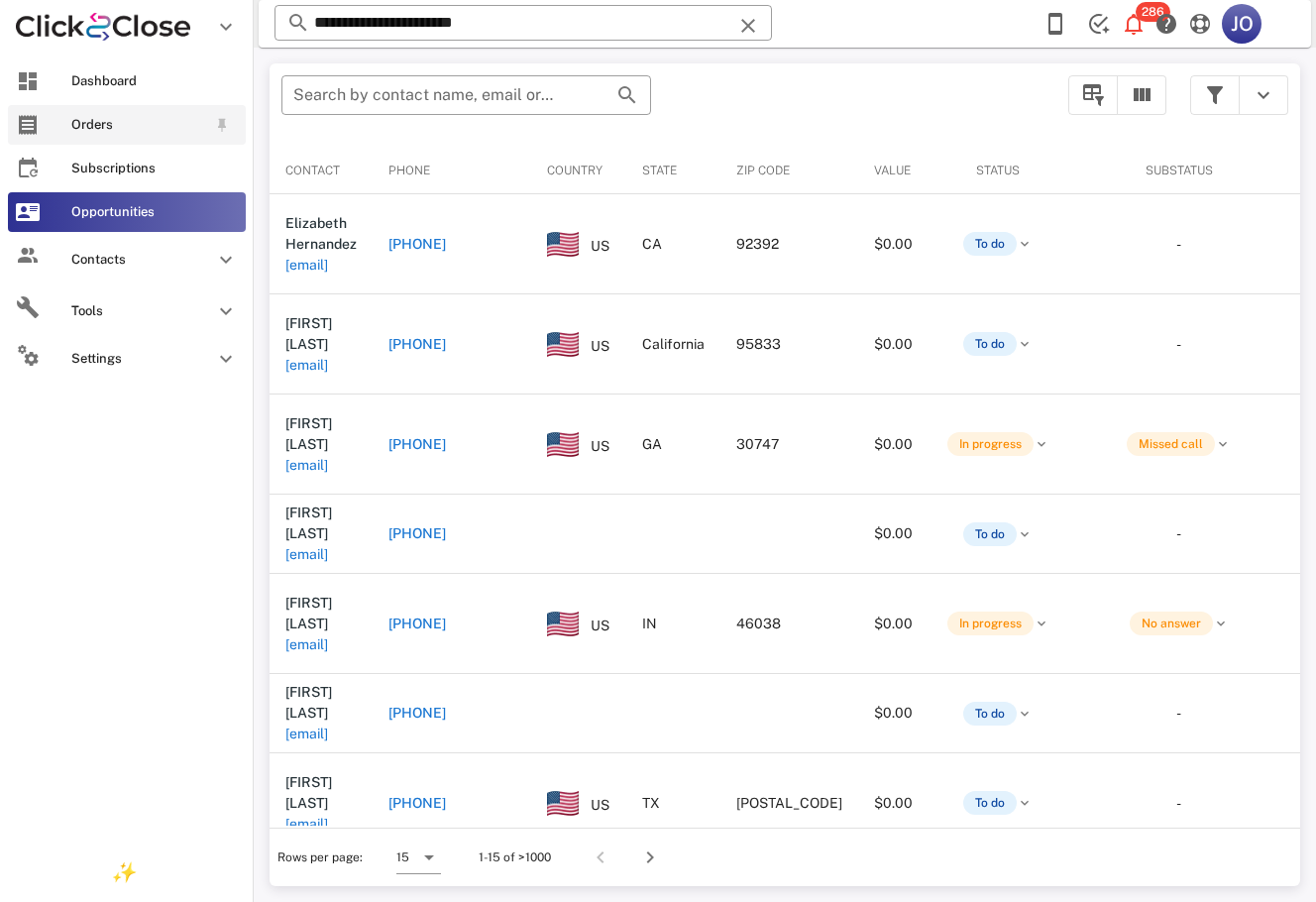 click at bounding box center [28, 125] 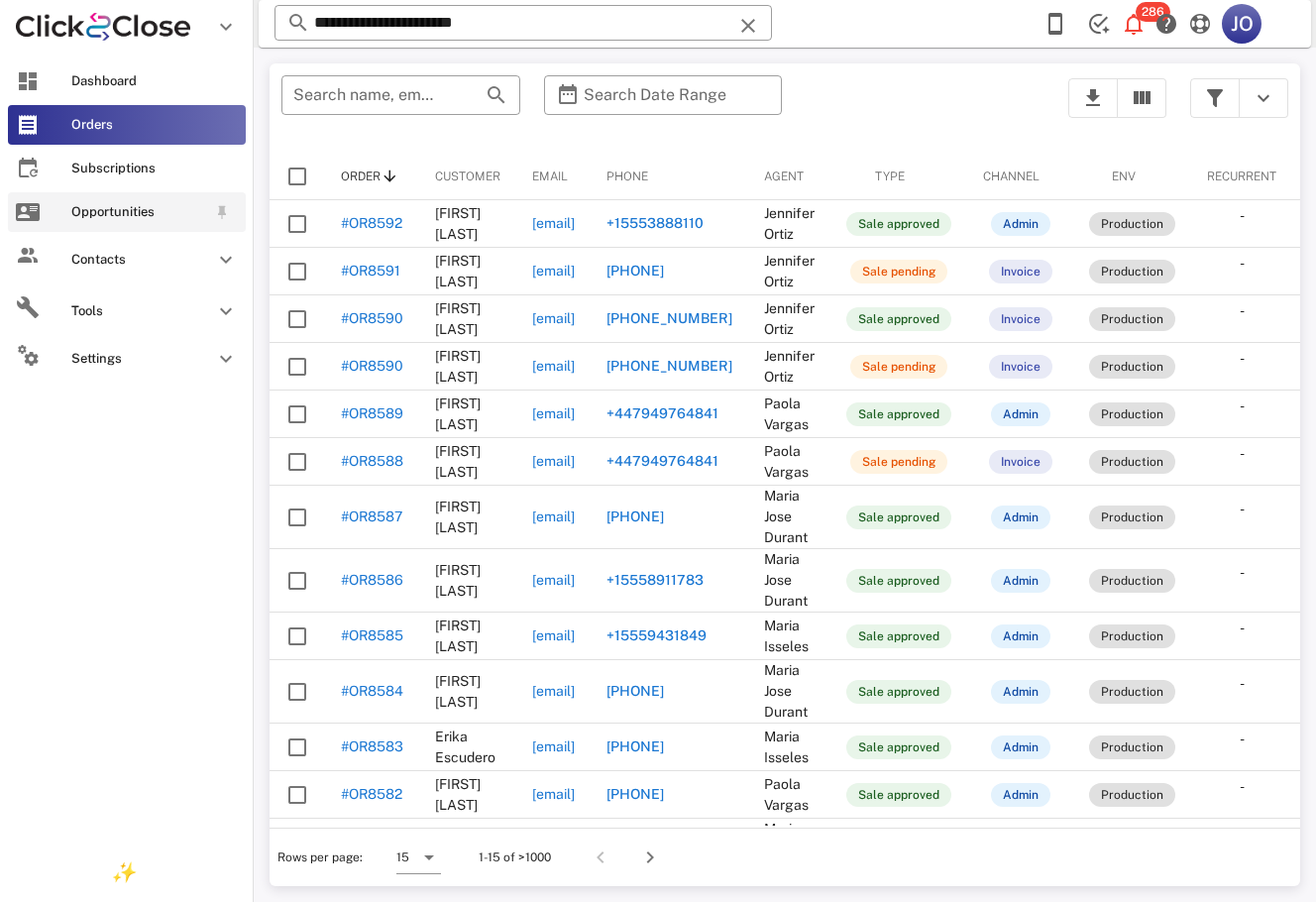 click on "Opportunities" at bounding box center (127, 212) 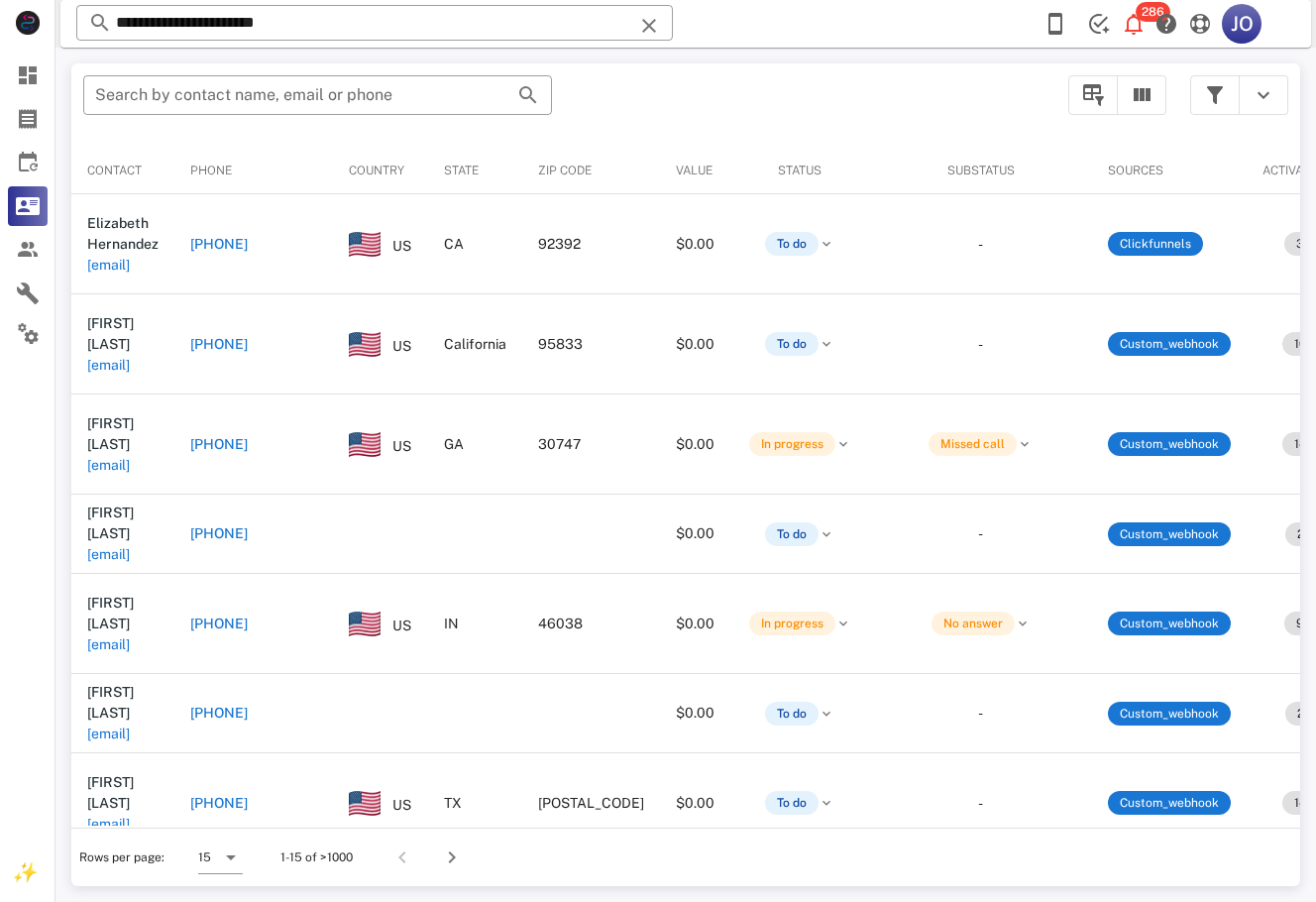 scroll, scrollTop: 0, scrollLeft: 468, axis: horizontal 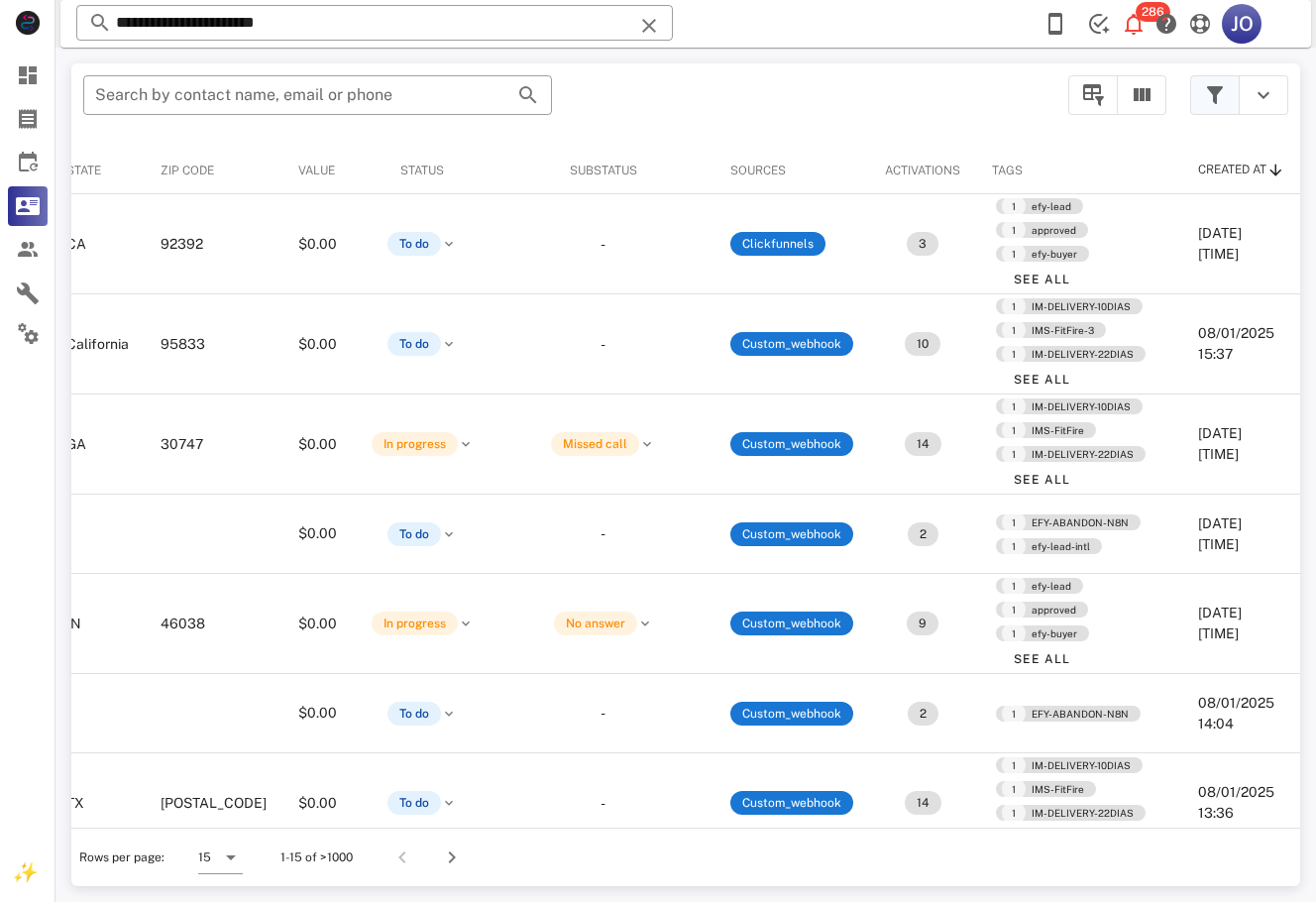 click at bounding box center (1215, 95) 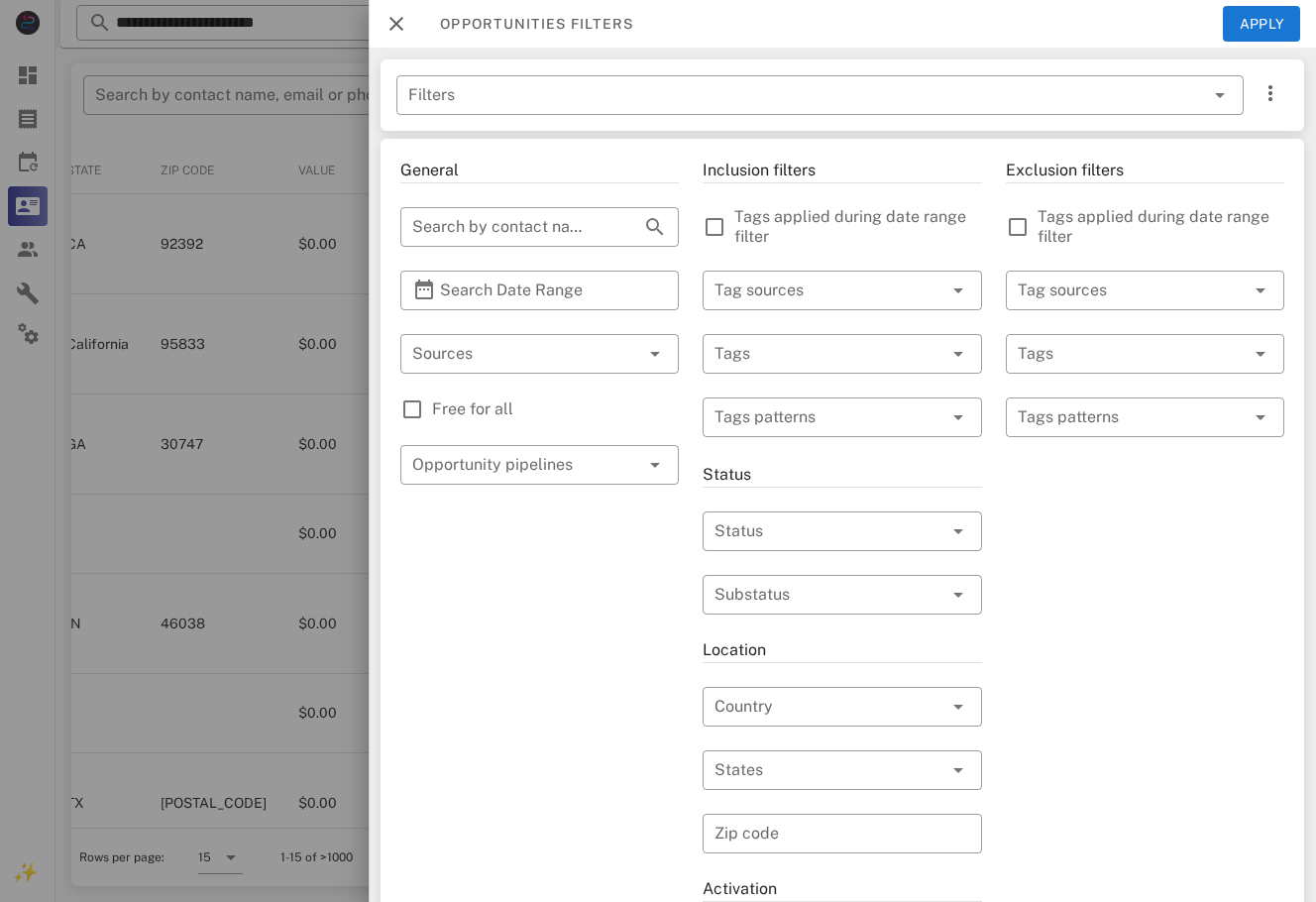 click at bounding box center [412, 409] 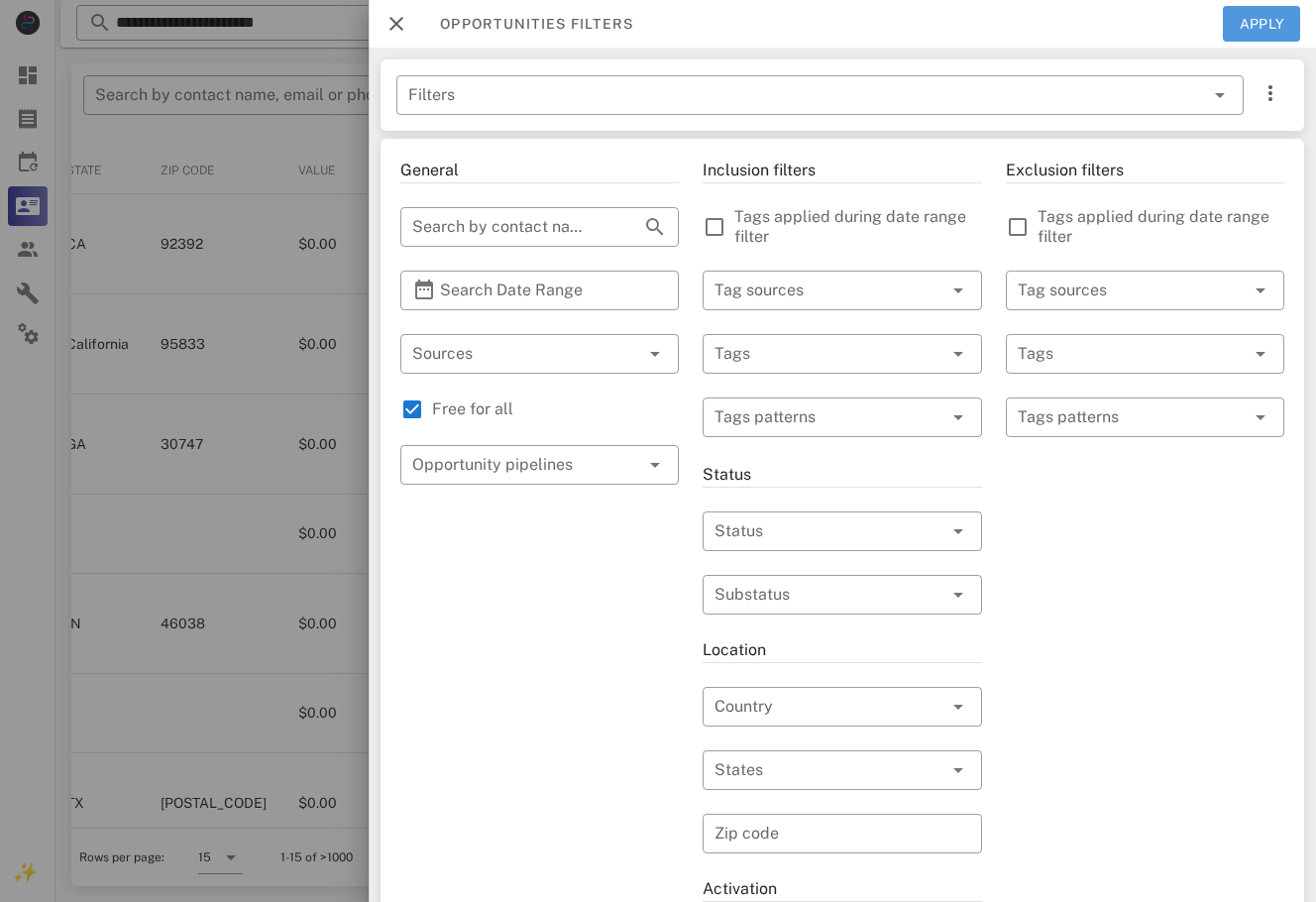 click on "Apply" at bounding box center [1261, 24] 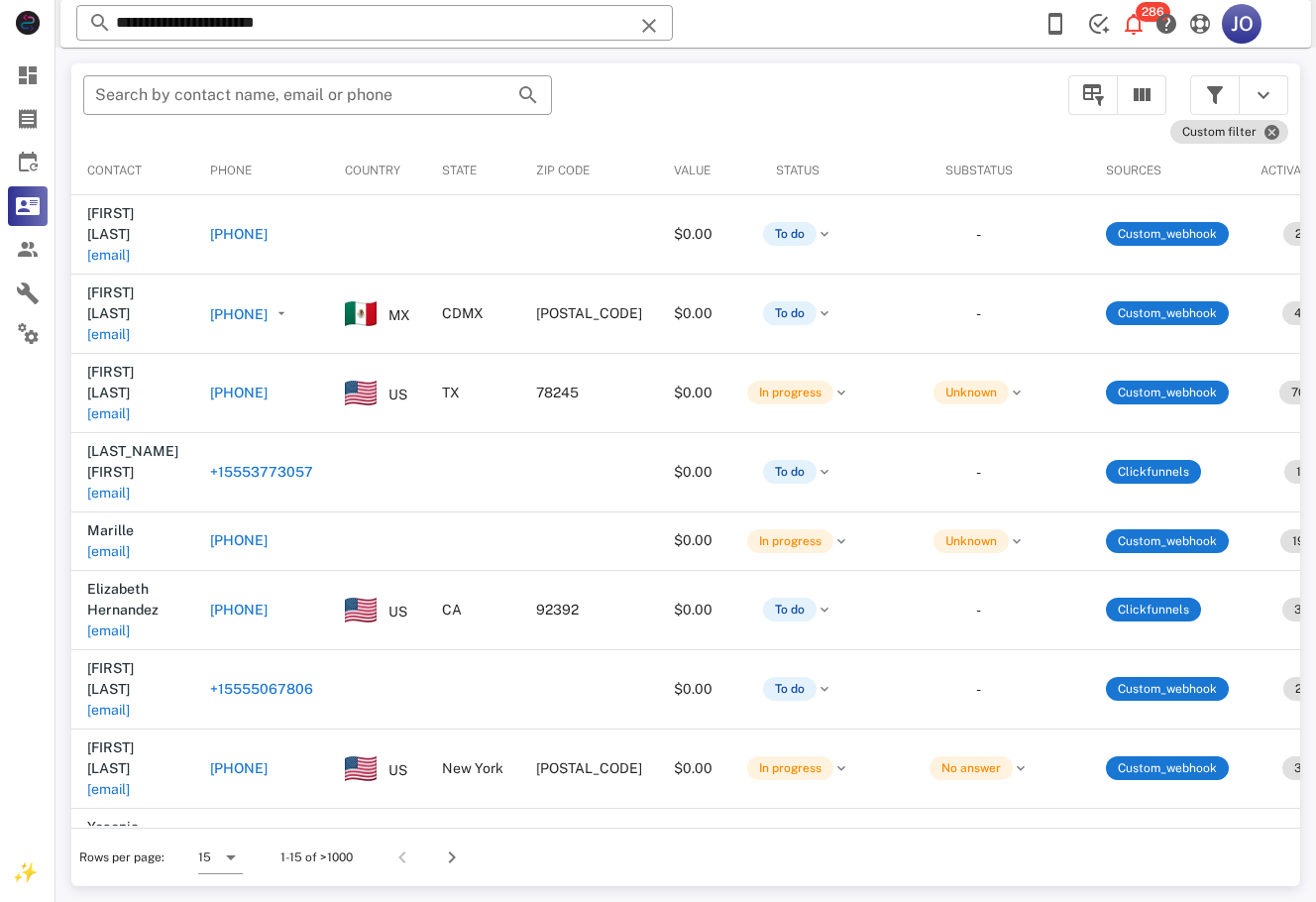scroll, scrollTop: 0, scrollLeft: 797, axis: horizontal 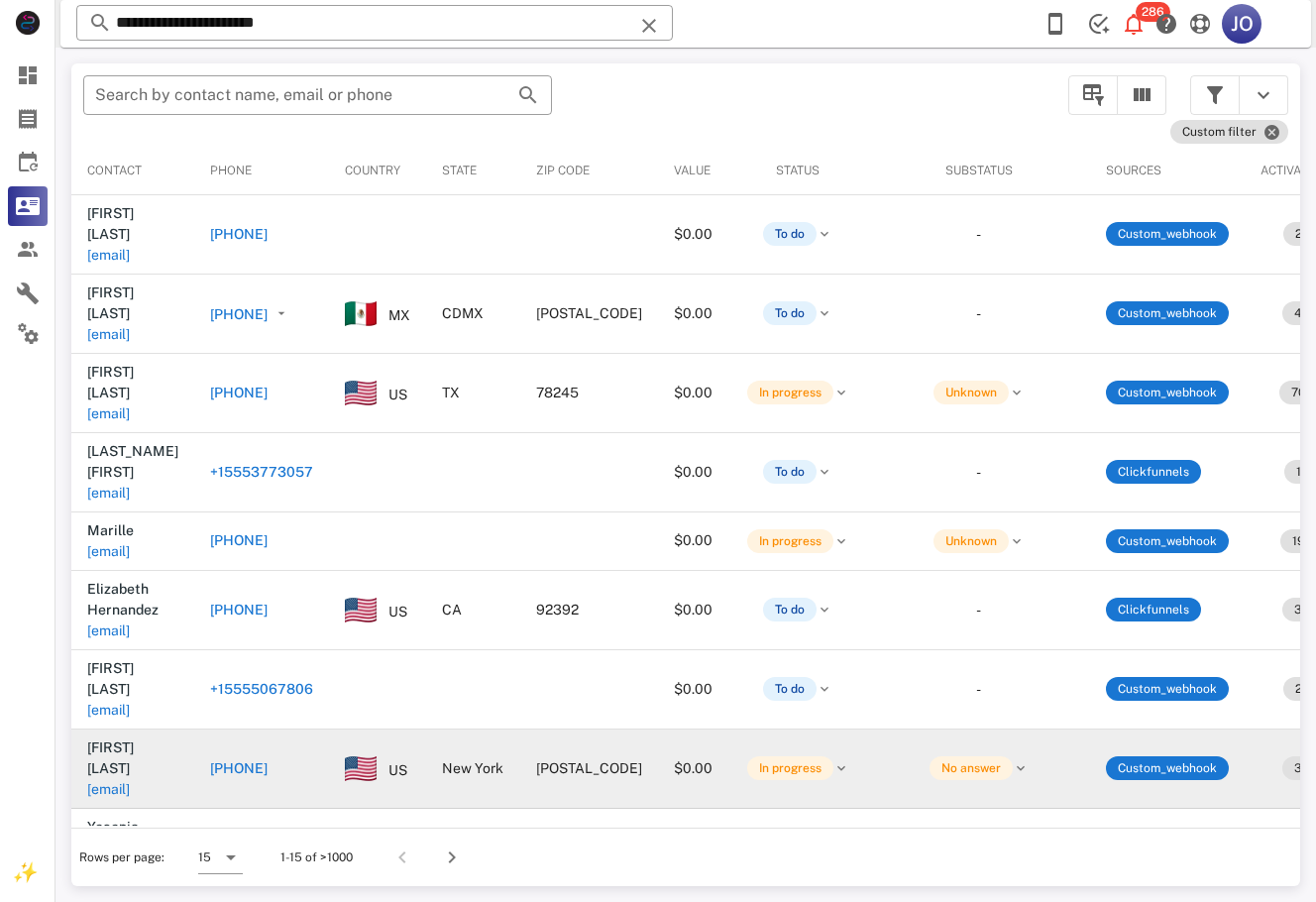 click on "[EMAIL]" at bounding box center [108, 789] 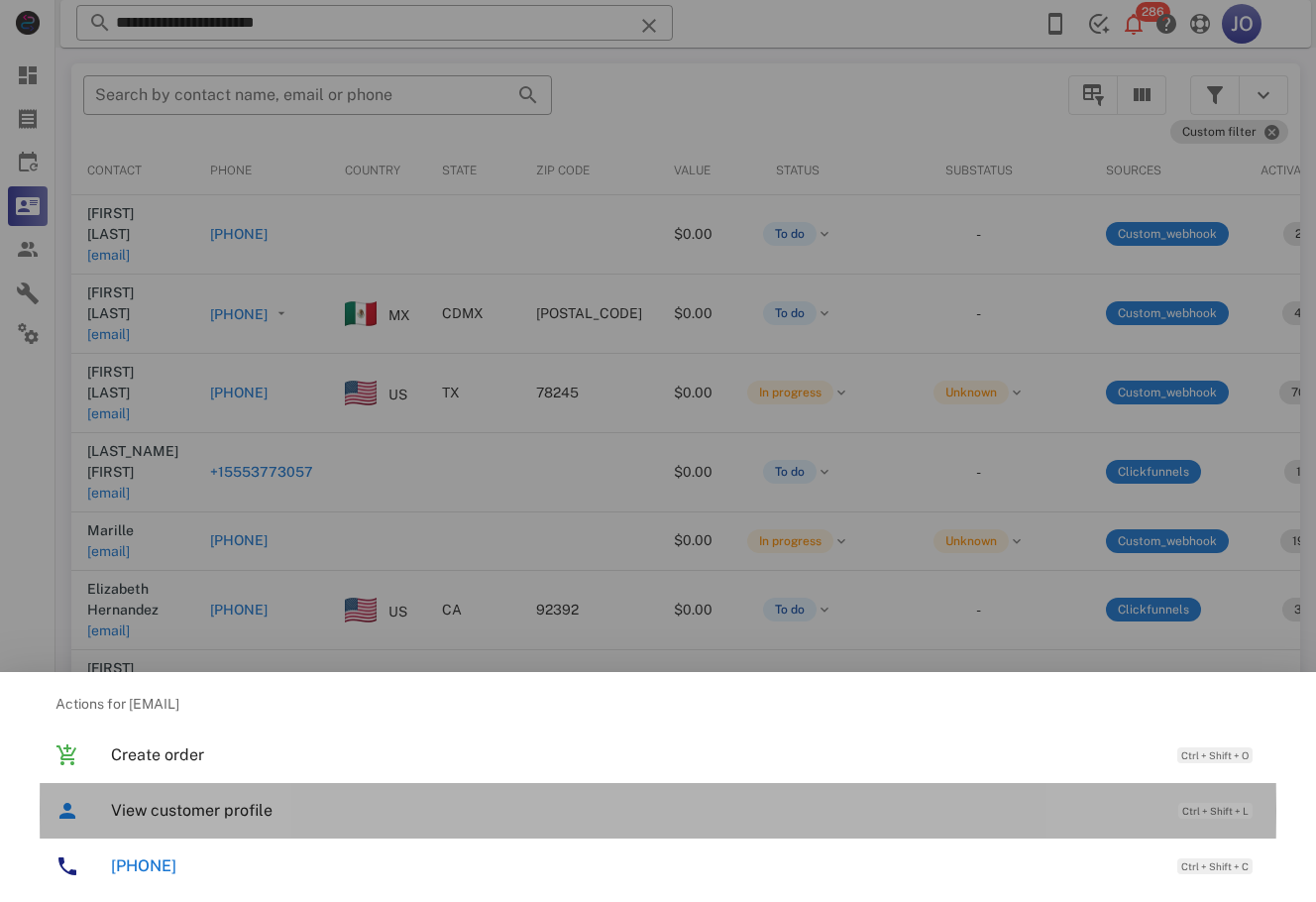 click on "View customer profile" at bounding box center [634, 810] 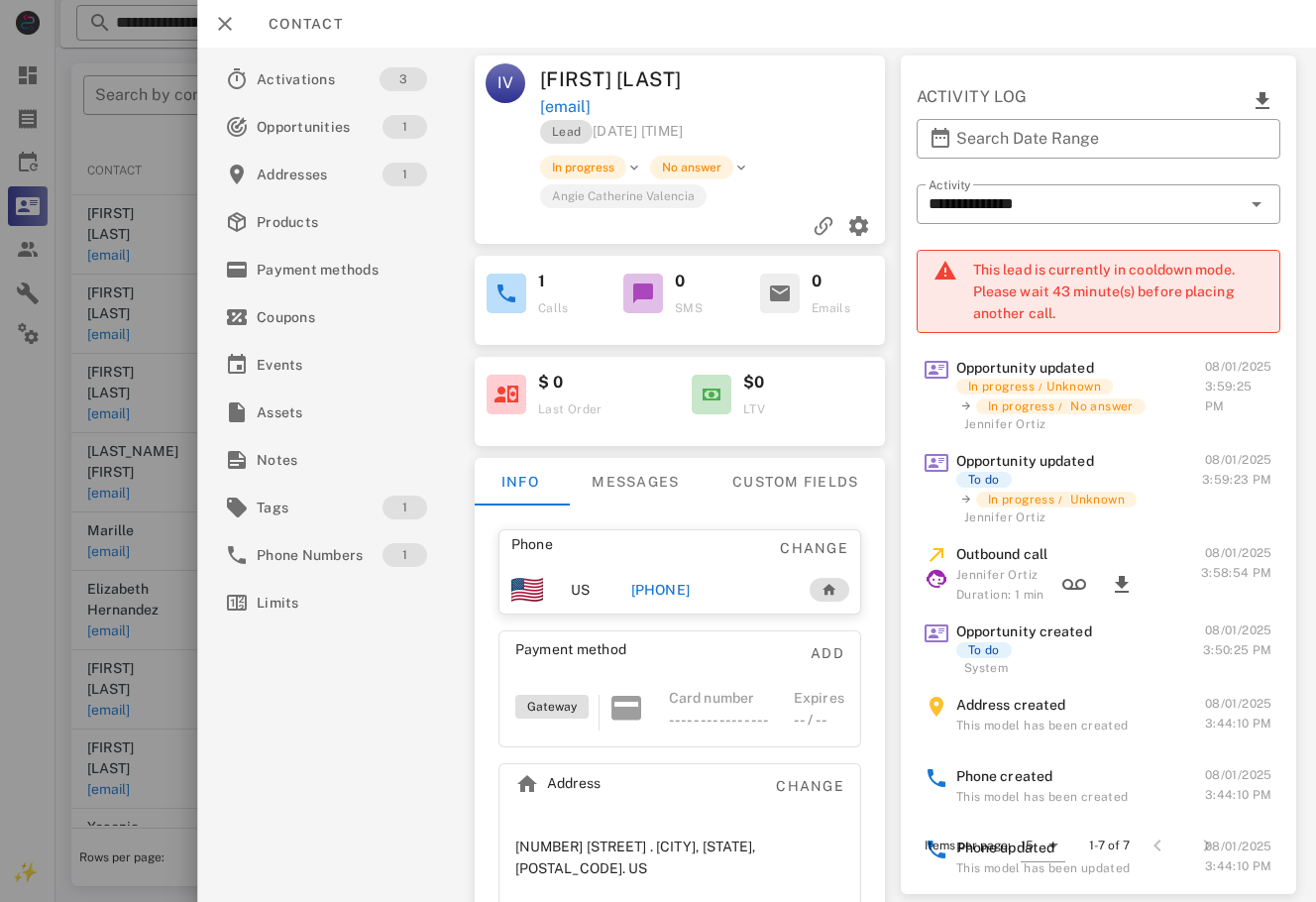 click on "[PHONE]" at bounding box center (660, 590) 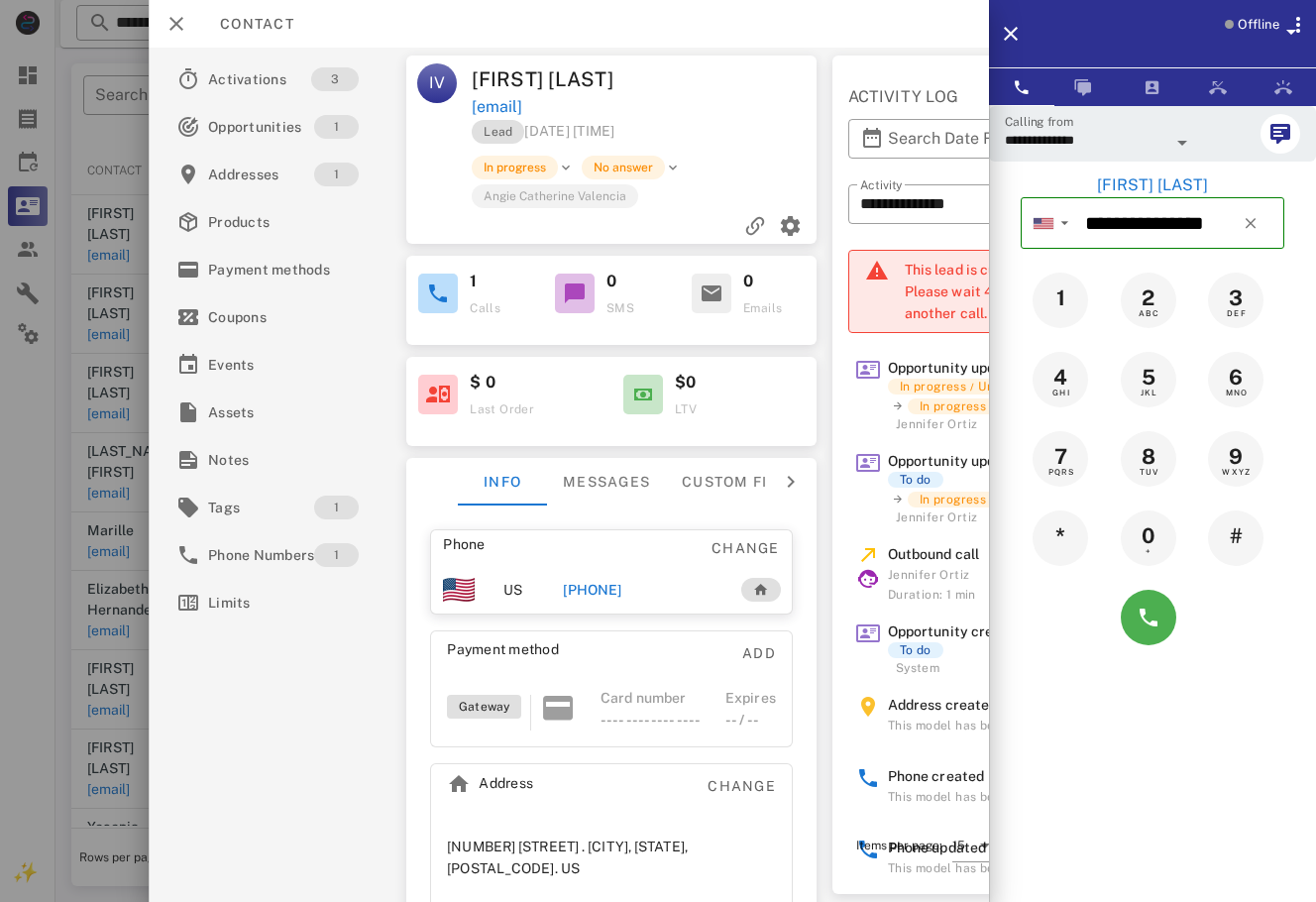 click at bounding box center (1152, 618) 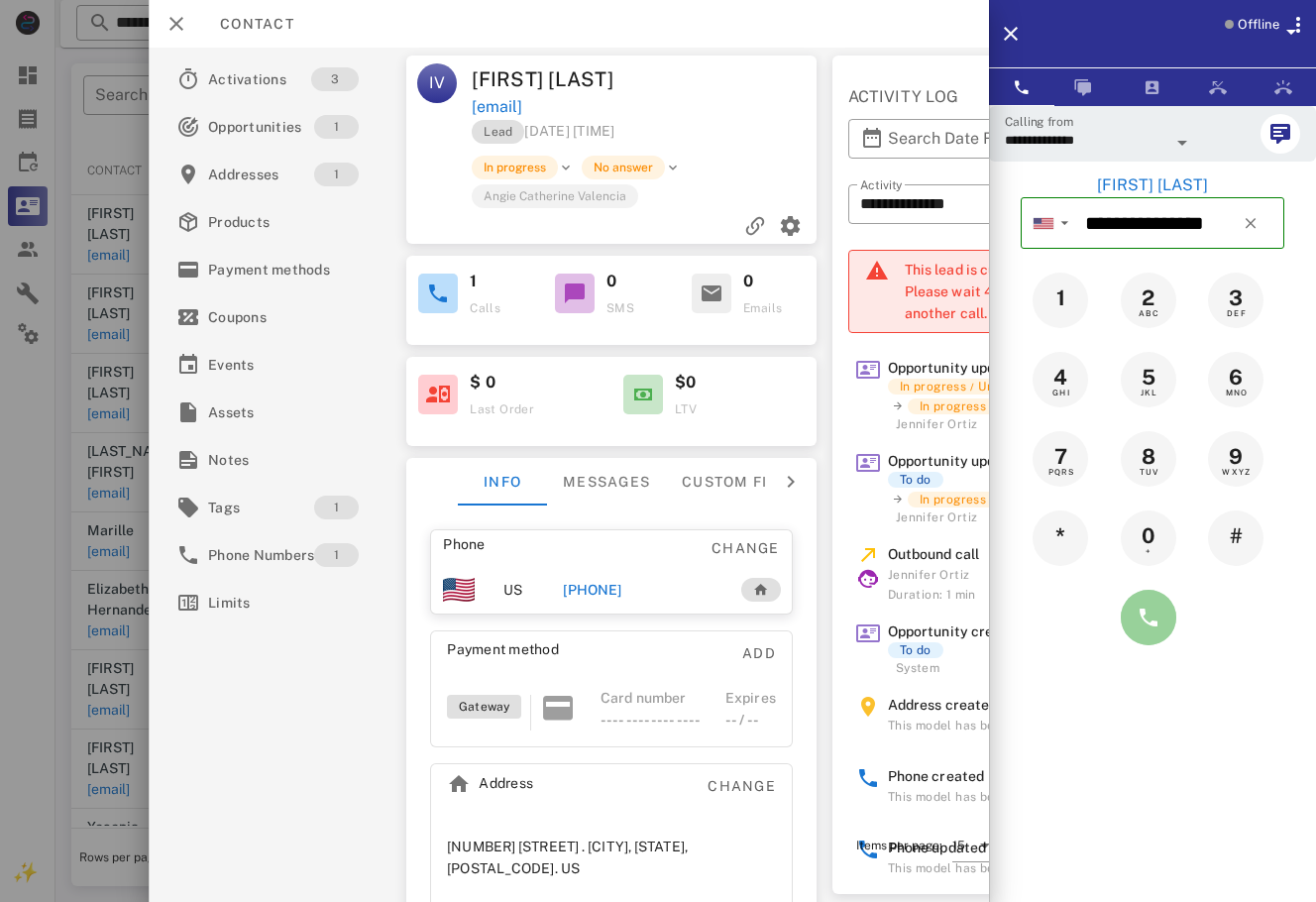 click at bounding box center (1149, 618) 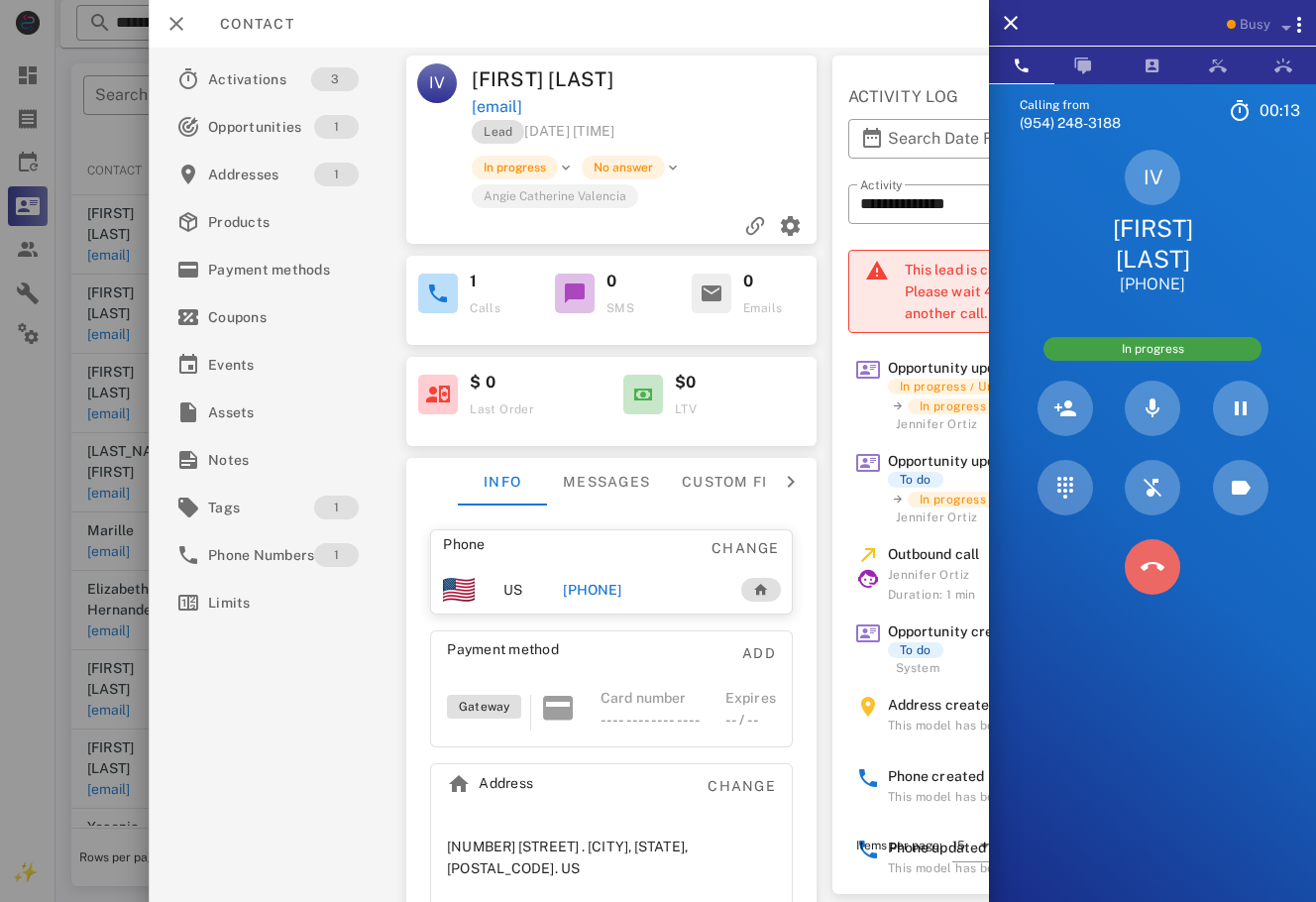 click at bounding box center [1152, 567] 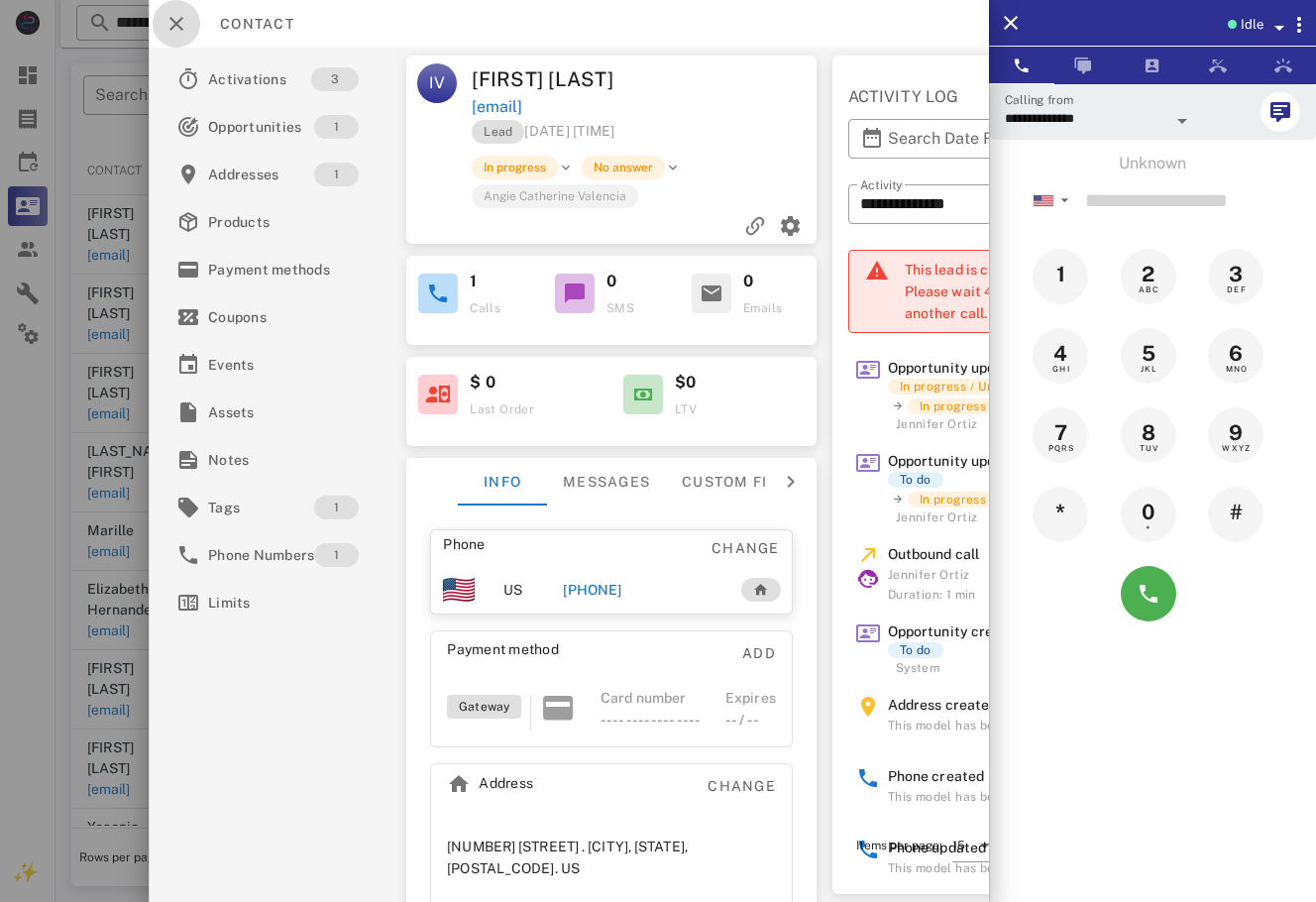 click at bounding box center [176, 24] 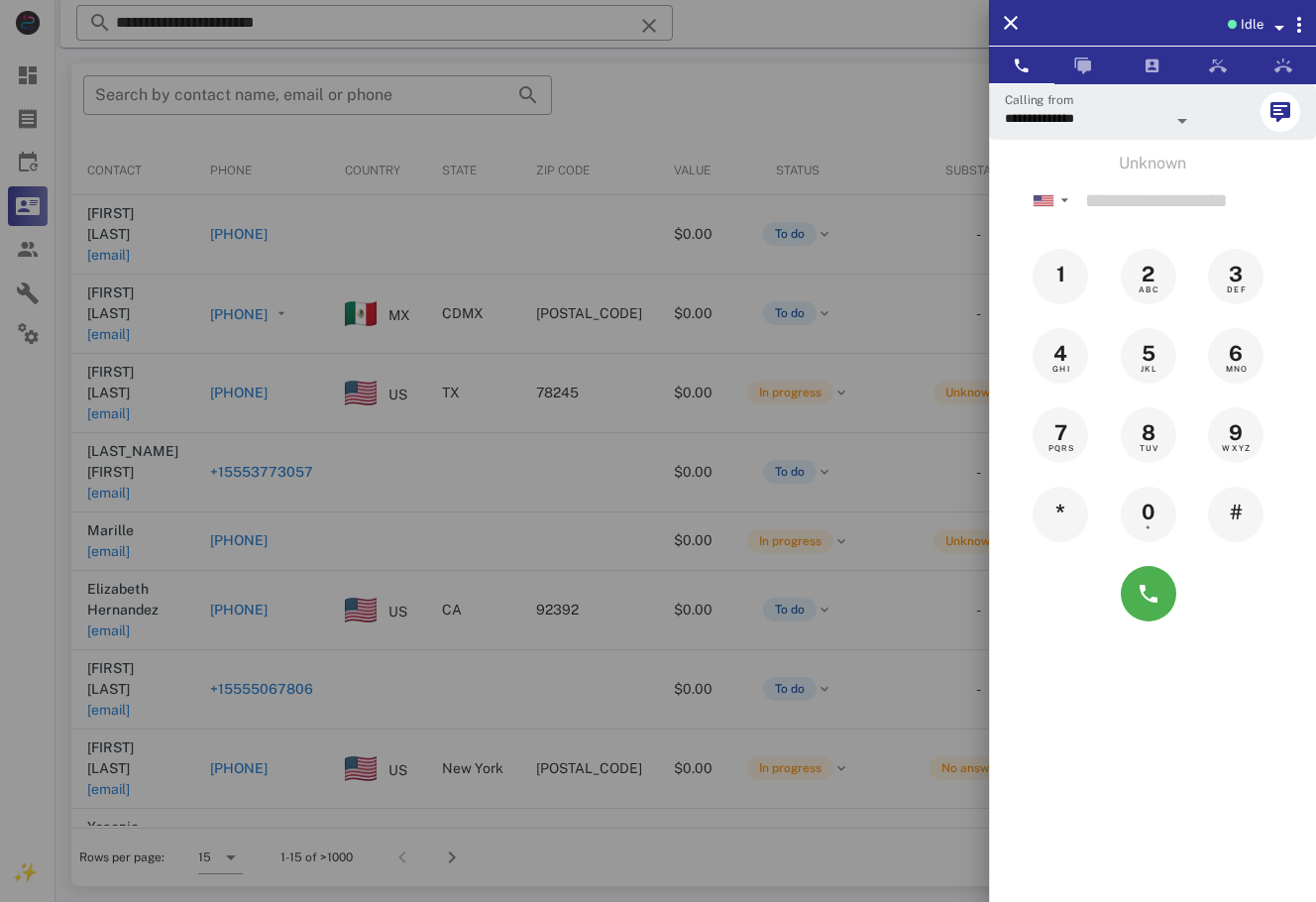 click at bounding box center [658, 451] 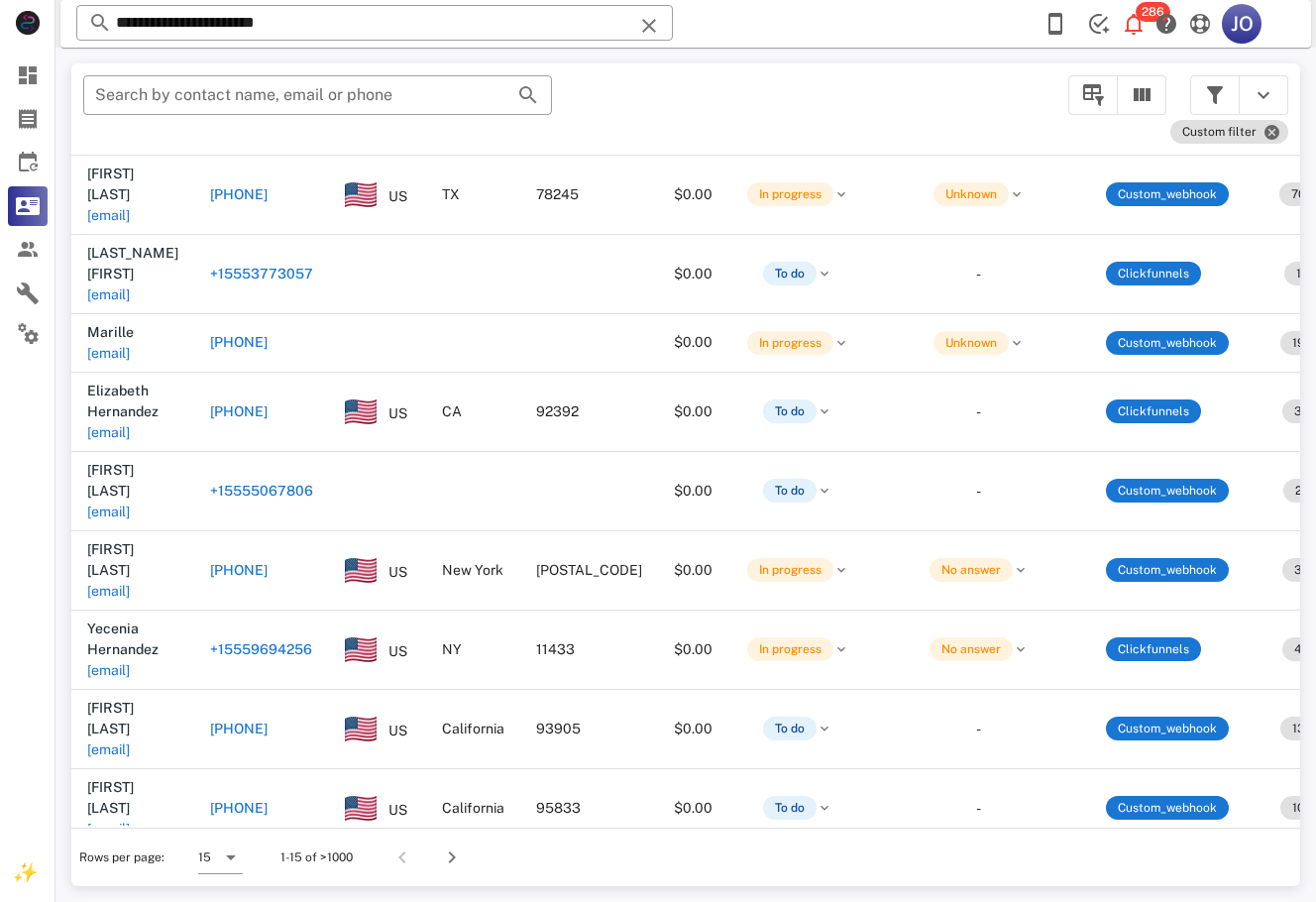 scroll, scrollTop: 274, scrollLeft: 0, axis: vertical 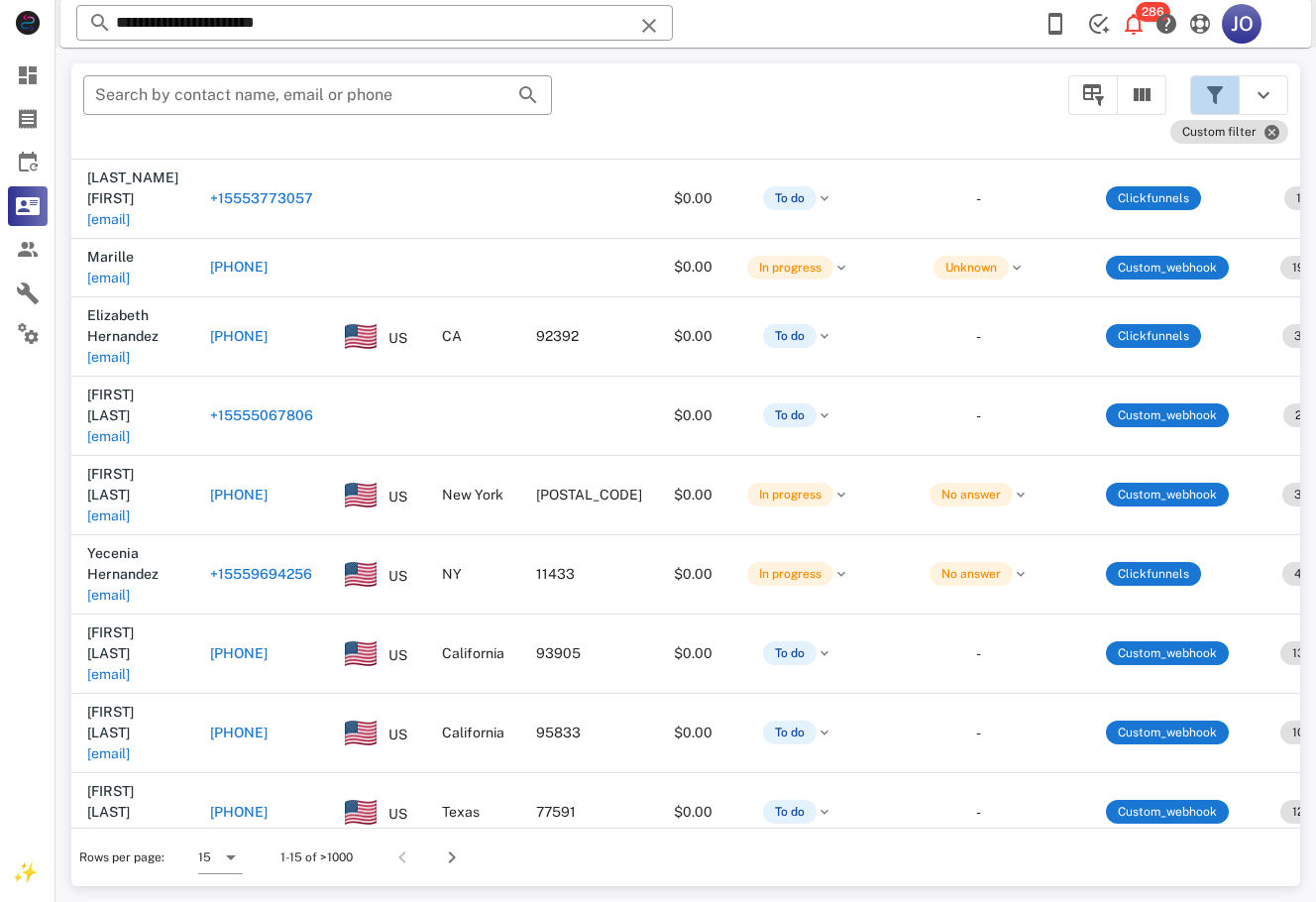 click at bounding box center [1215, 95] 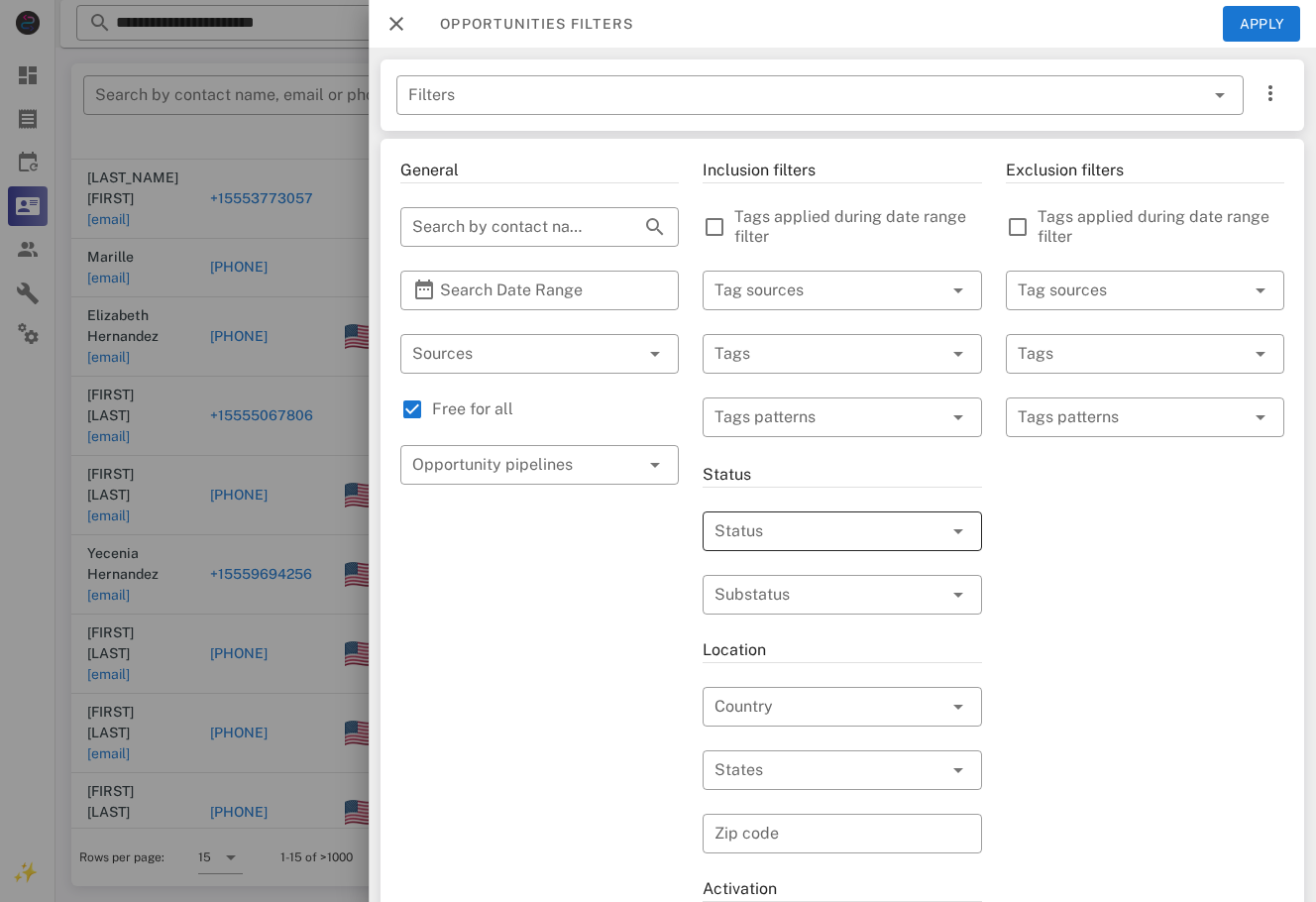 click at bounding box center (814, 531) 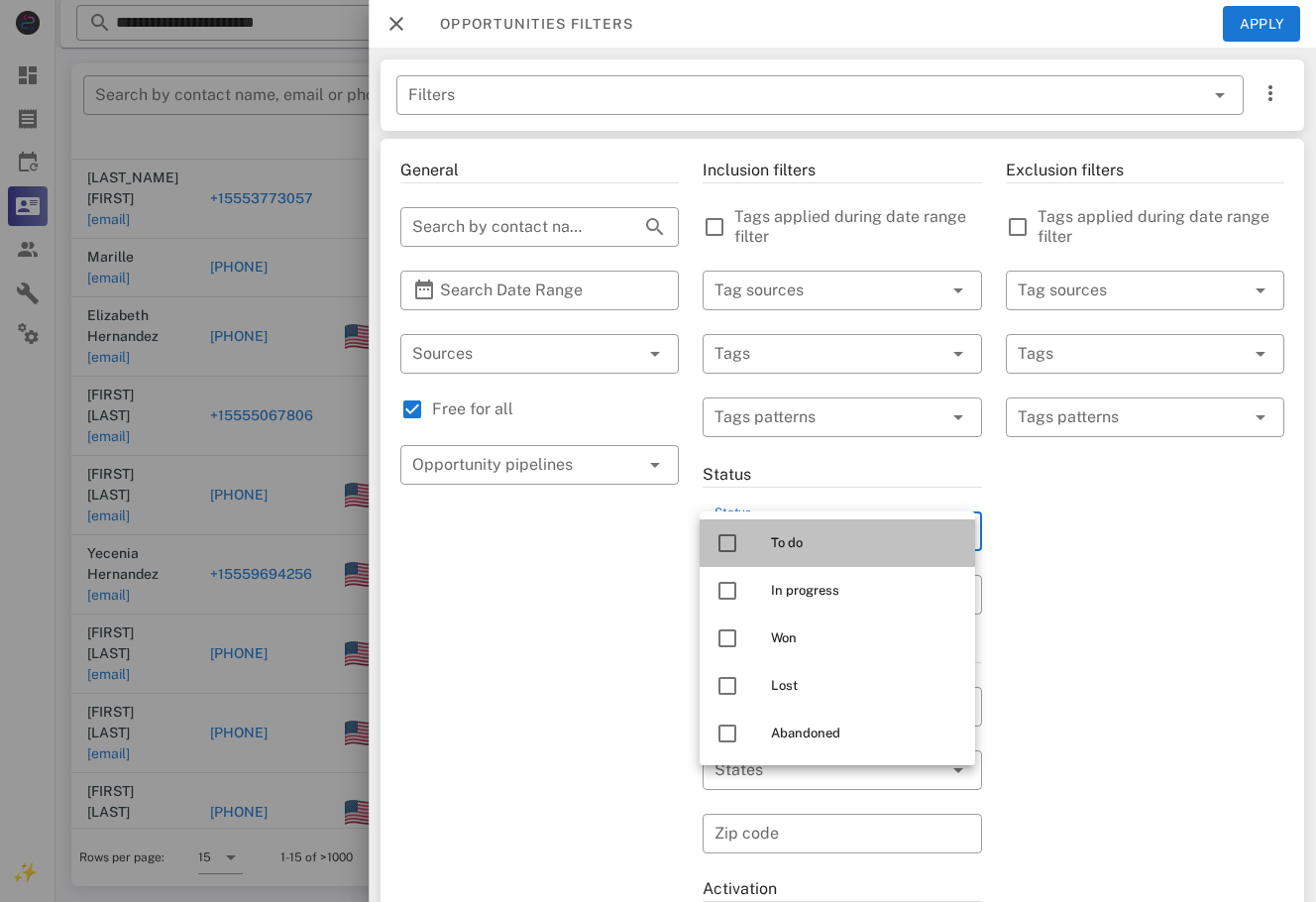 click on "To do" at bounding box center (865, 543) 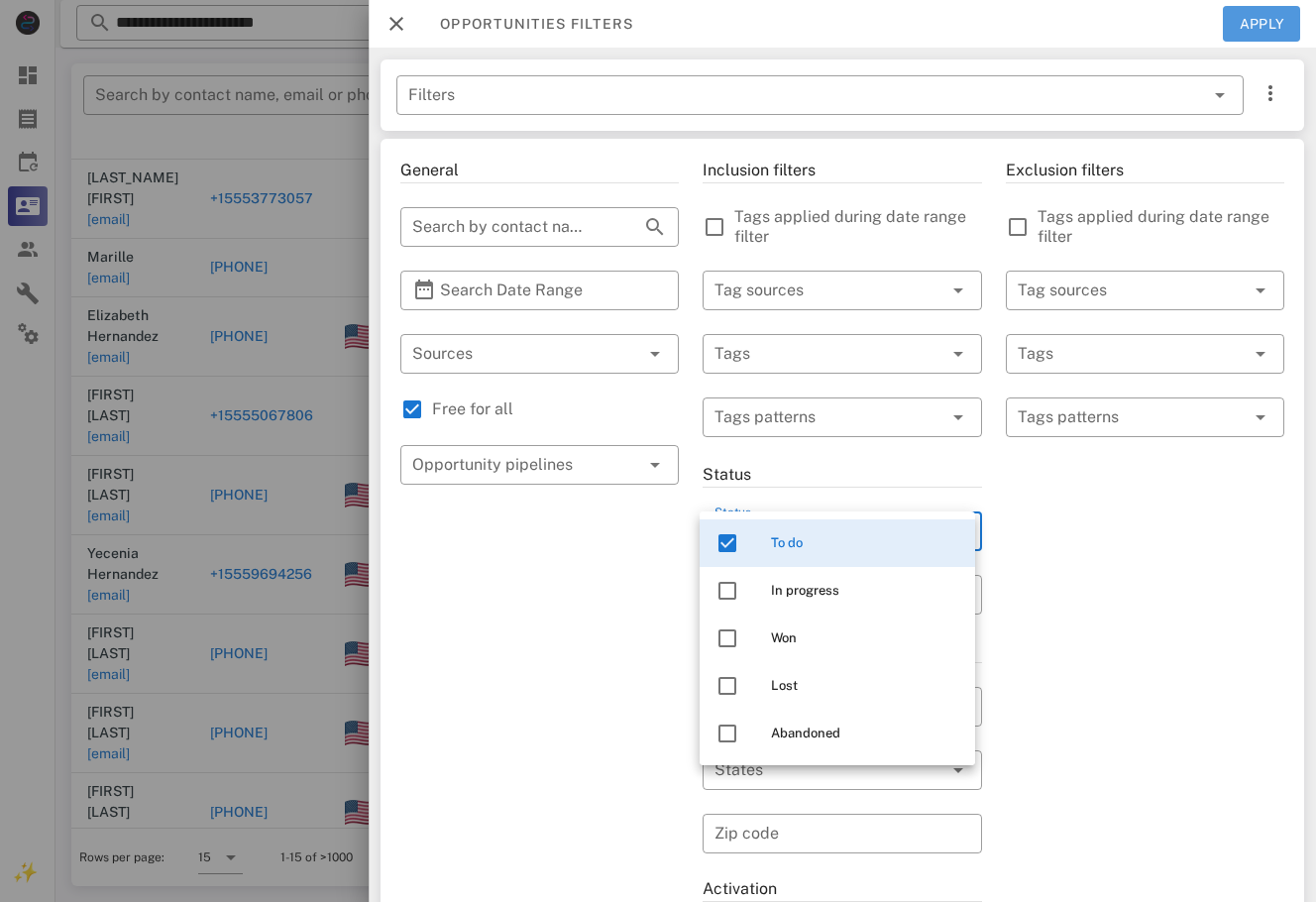 click on "Apply" at bounding box center [1261, 24] 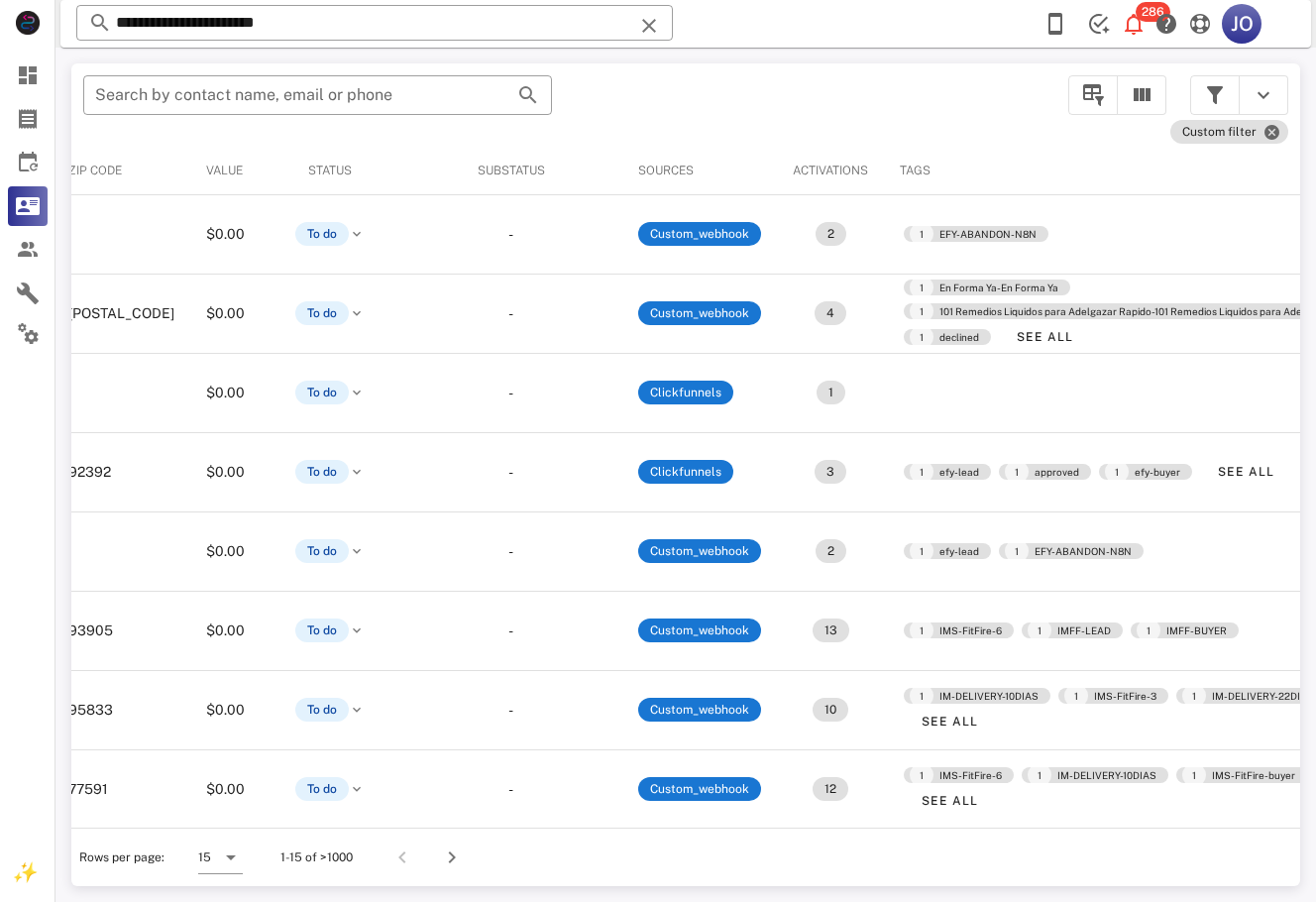 scroll, scrollTop: 0, scrollLeft: 614, axis: horizontal 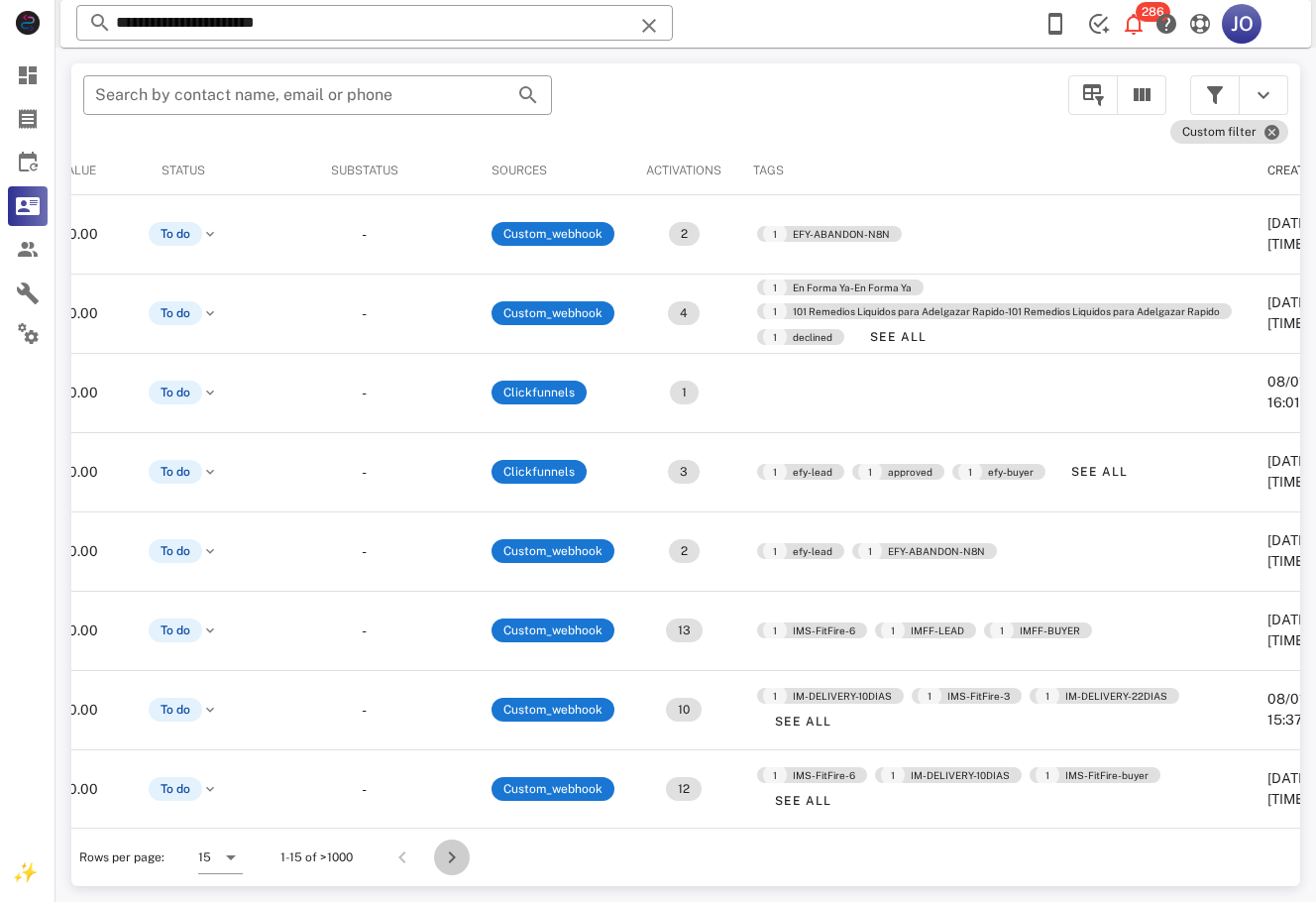 click at bounding box center [452, 857] 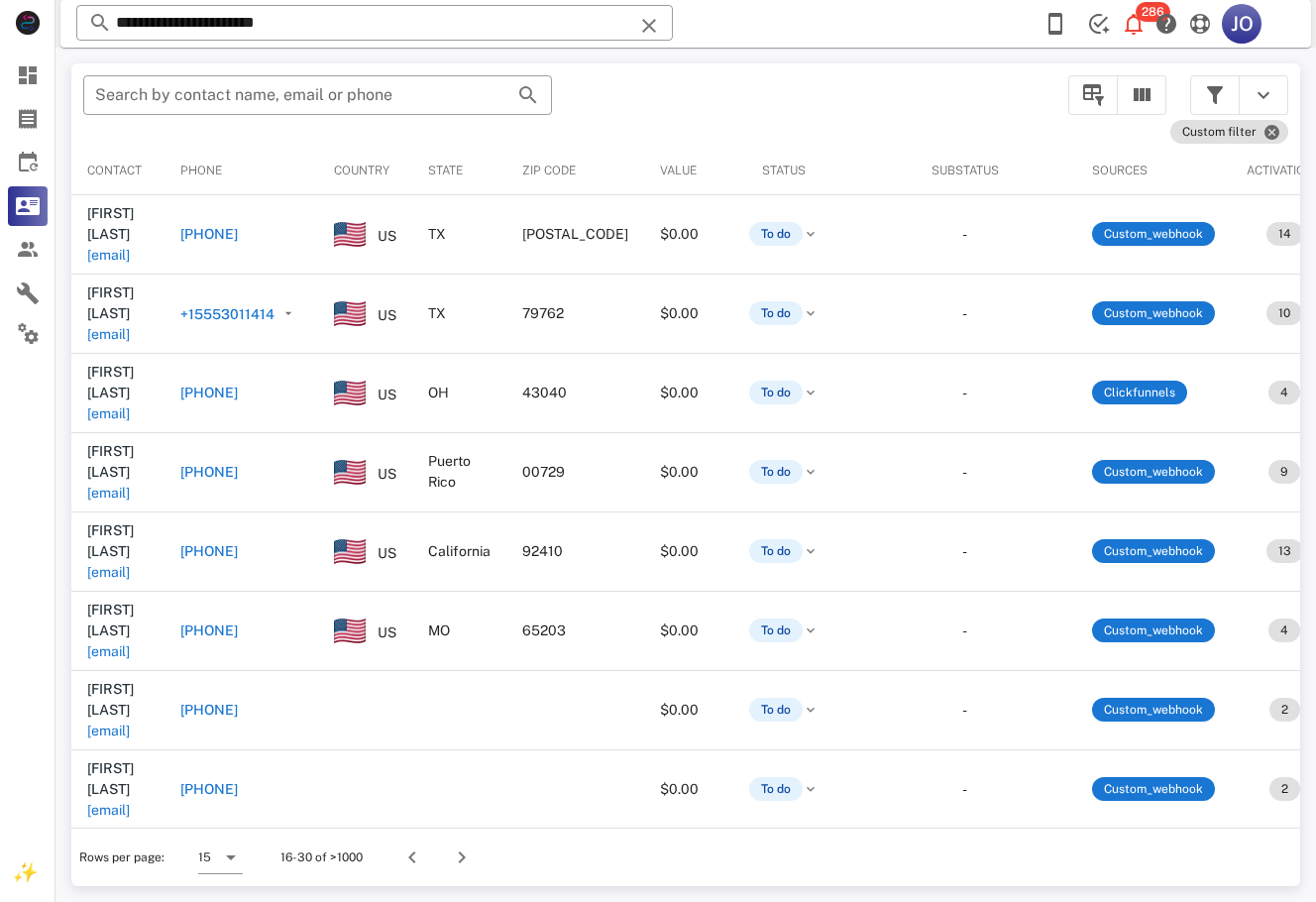 scroll, scrollTop: 0, scrollLeft: 759, axis: horizontal 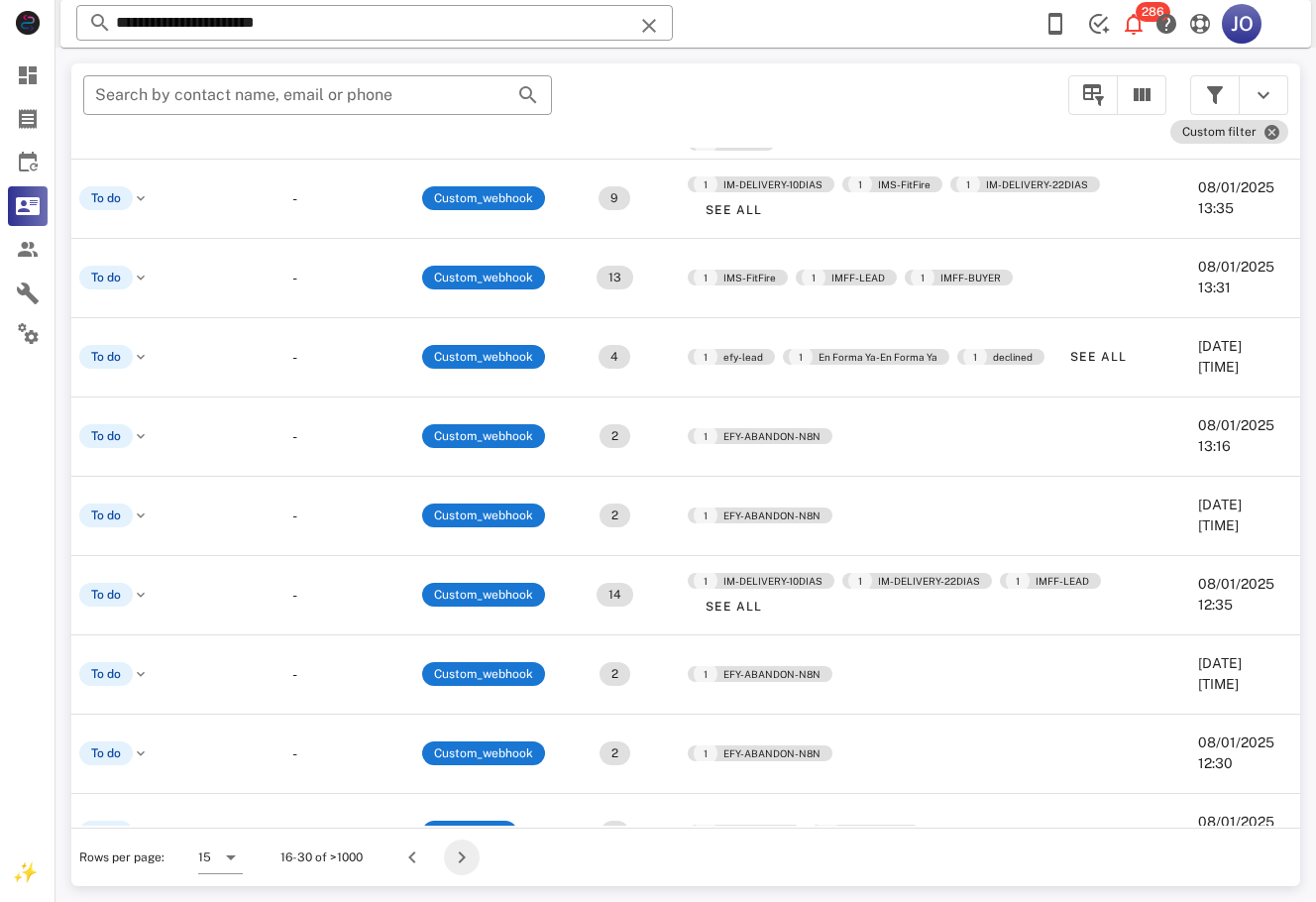 click at bounding box center [462, 857] 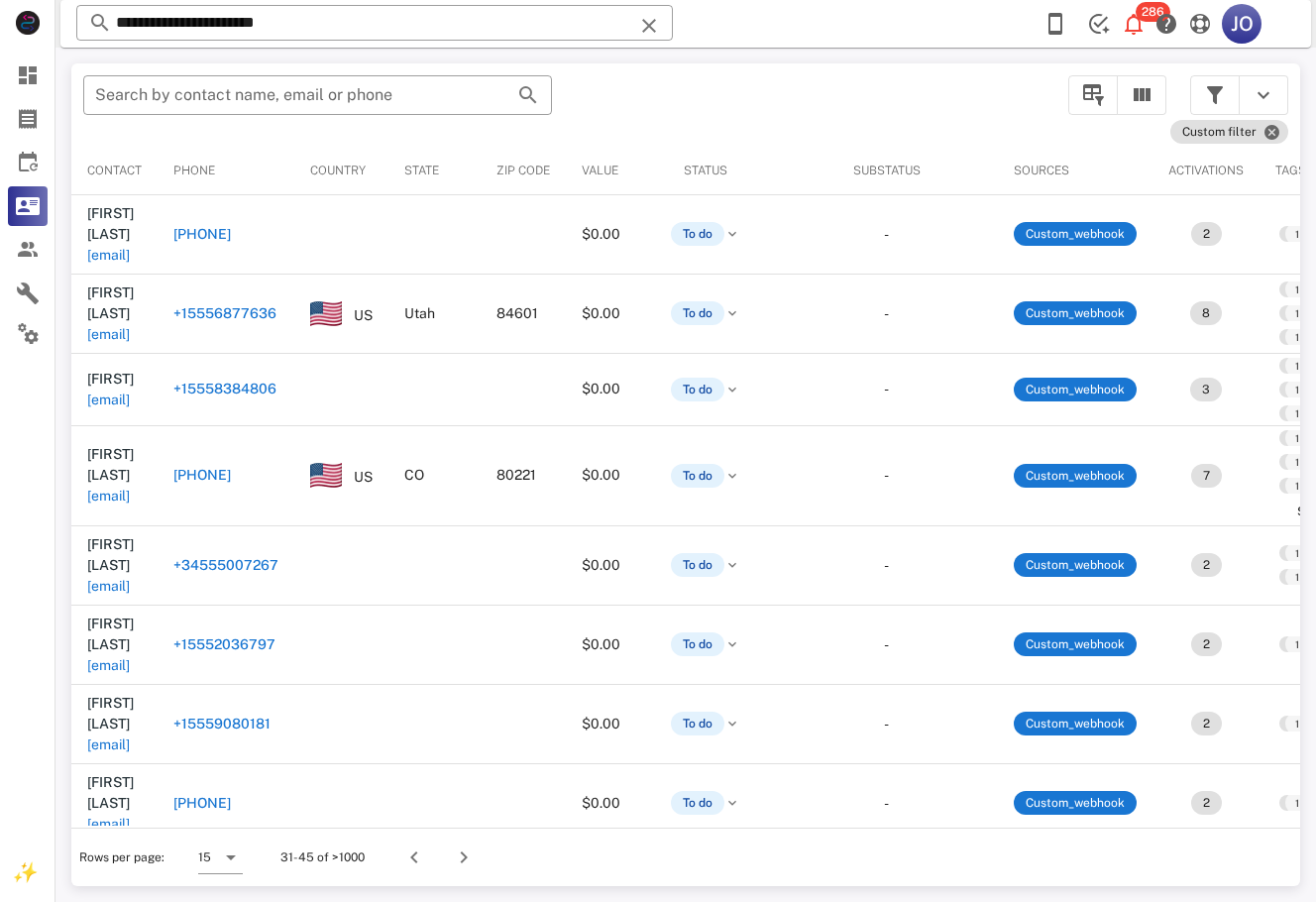 click on "US" at bounding box center [341, 893] 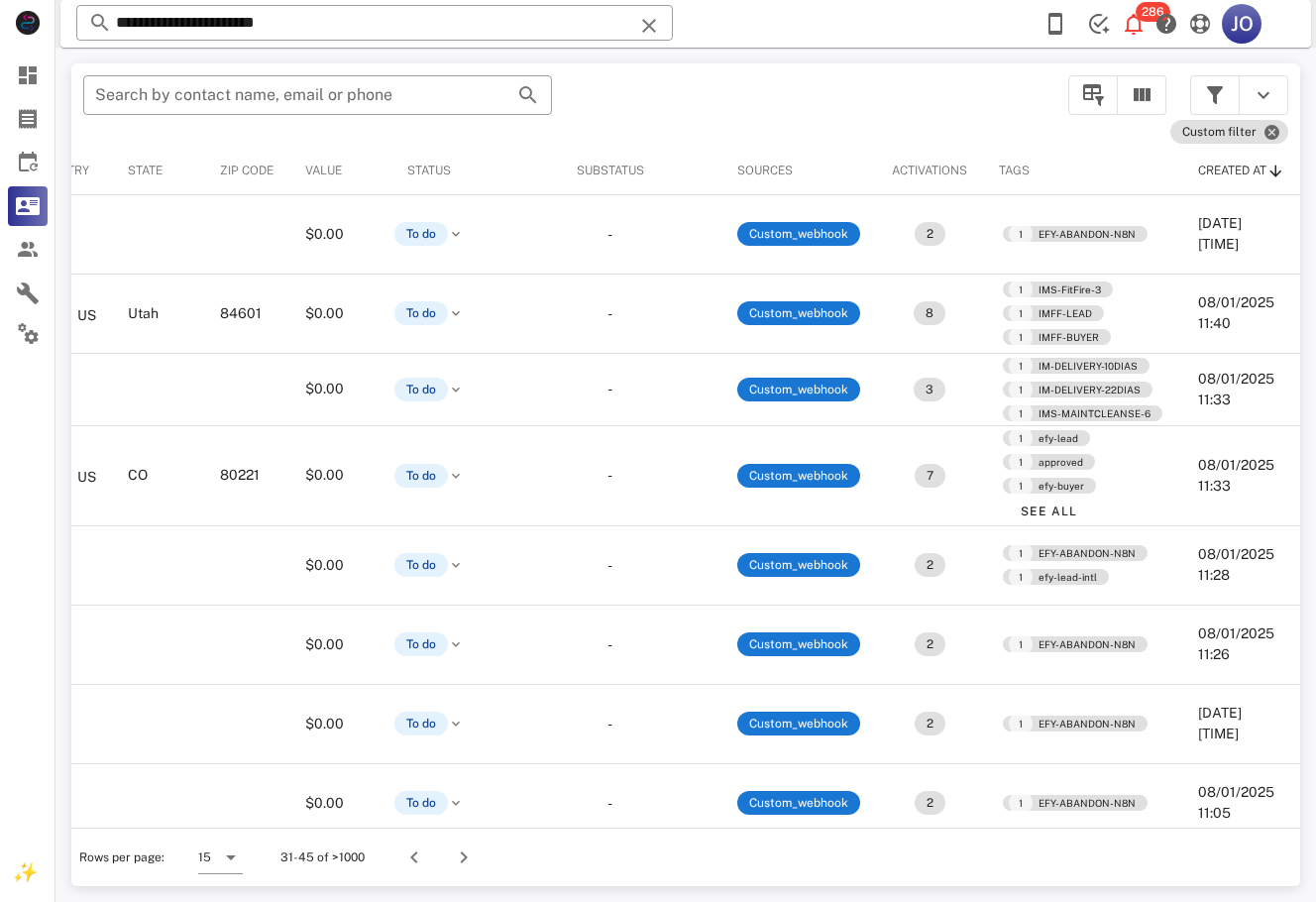 scroll, scrollTop: 0, scrollLeft: 0, axis: both 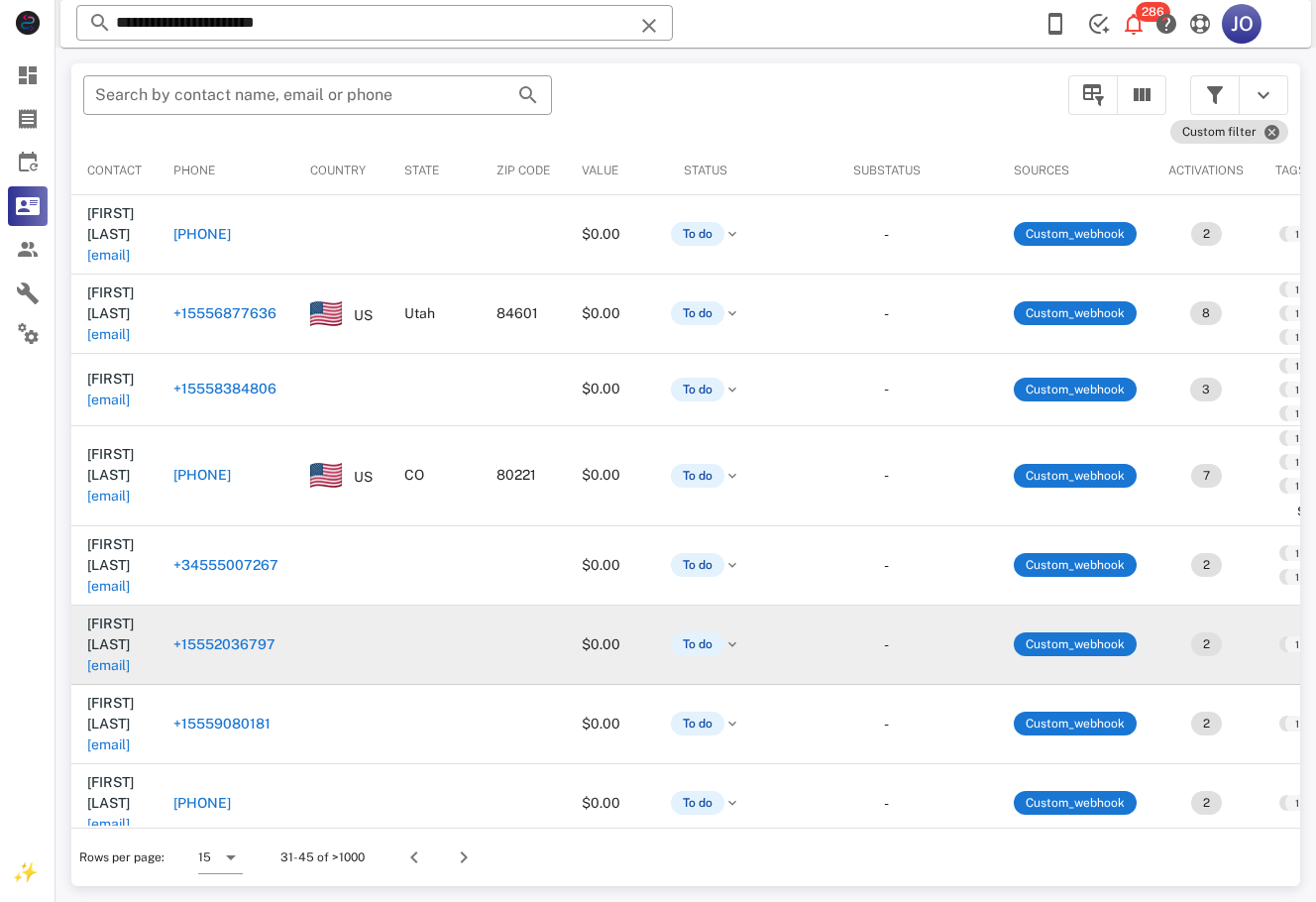 click on "anafyjuann20@gmail.com" at bounding box center [108, 665] 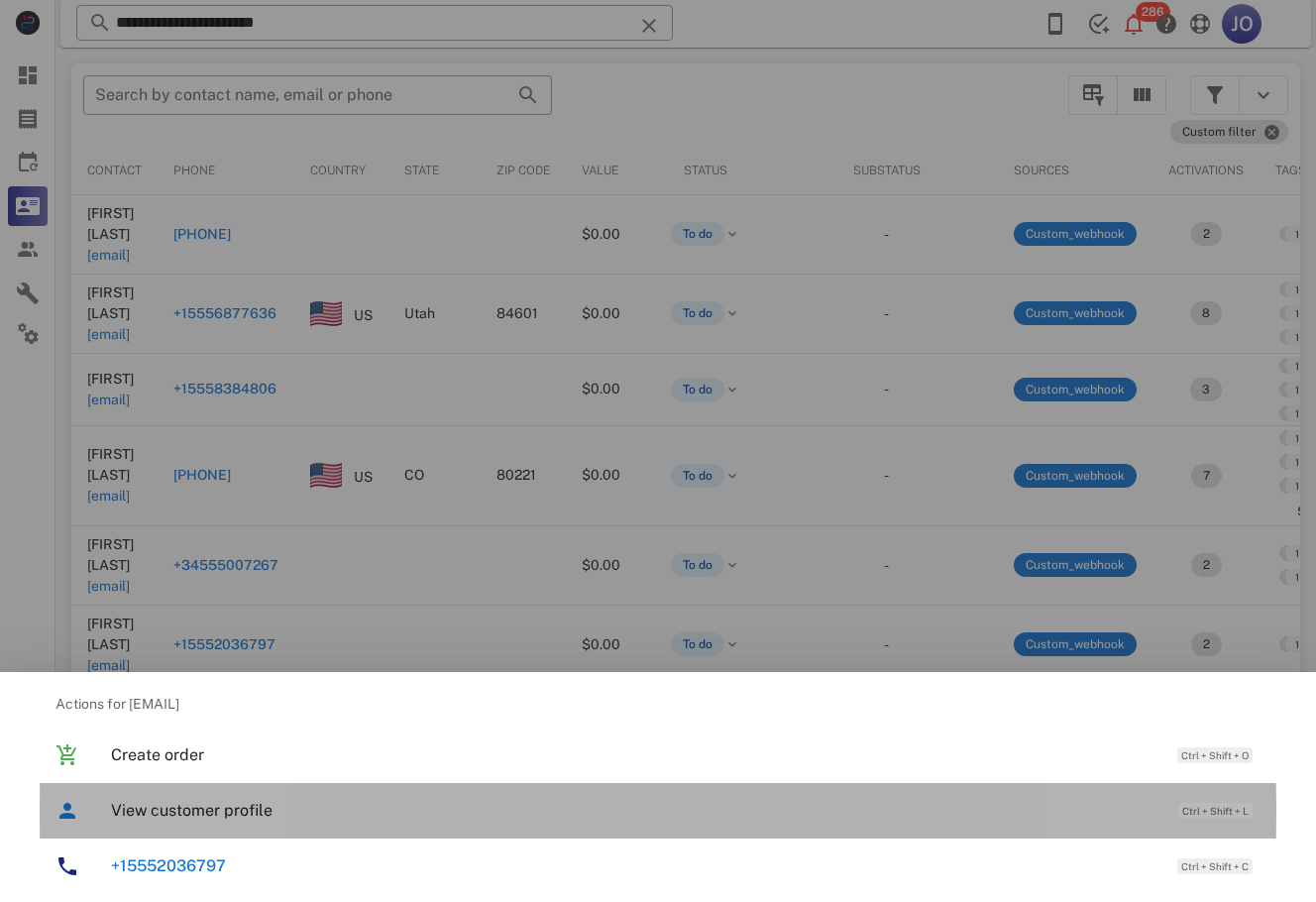 click on "View customer profile Ctrl + Shift + L" at bounding box center [686, 810] 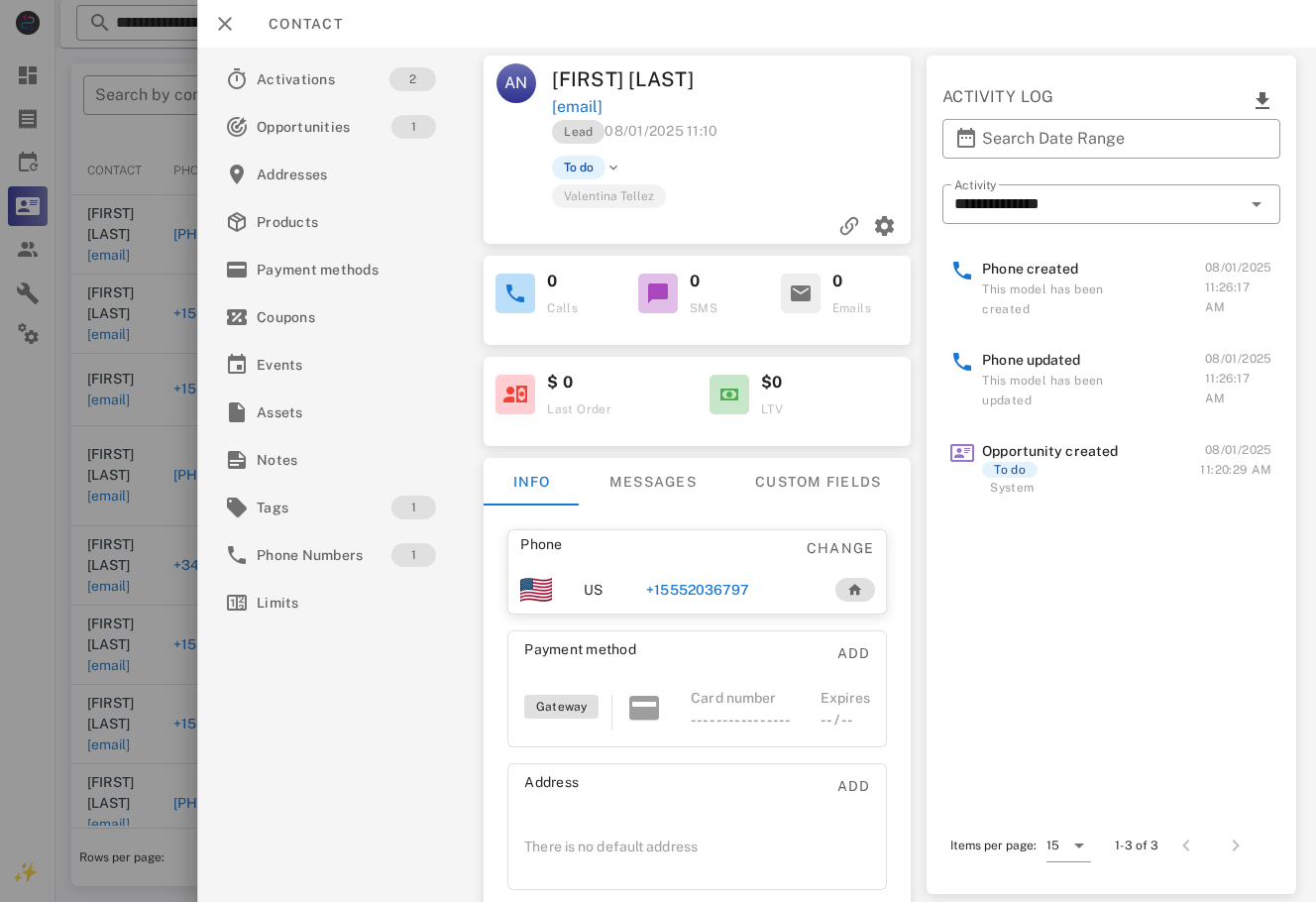 click on "+14692036797" at bounding box center [699, 590] 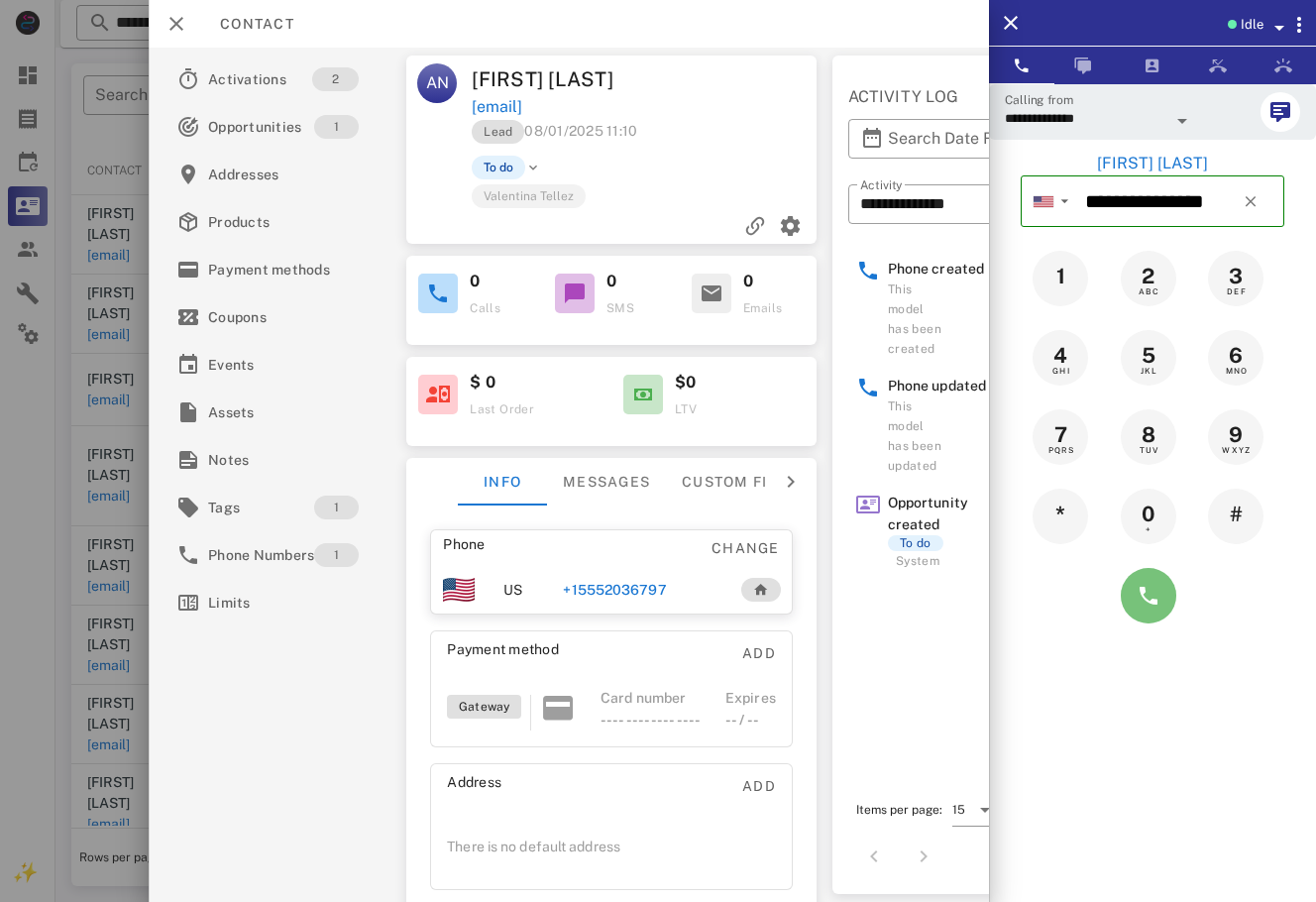 click at bounding box center [1149, 596] 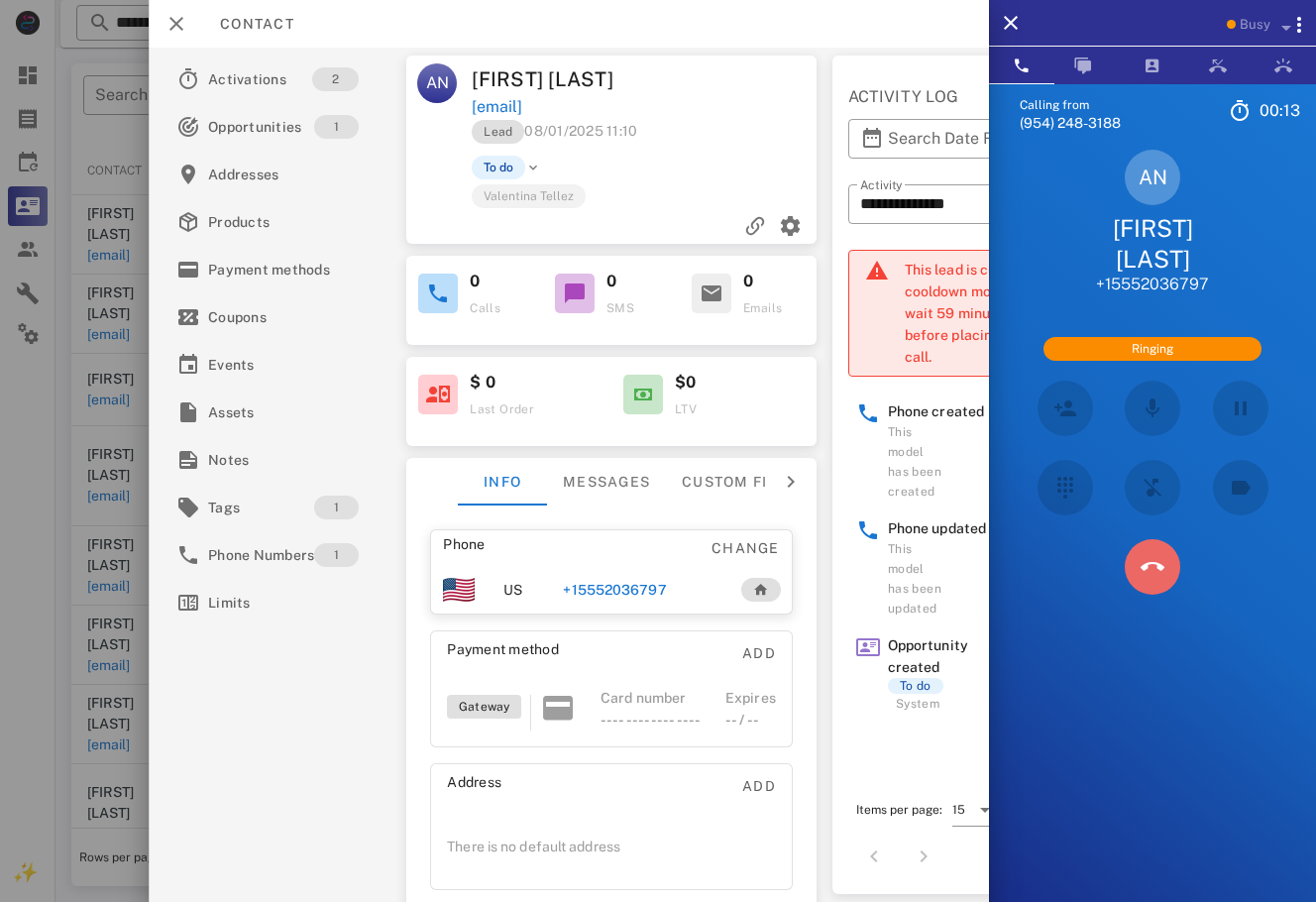 click at bounding box center (1152, 567) 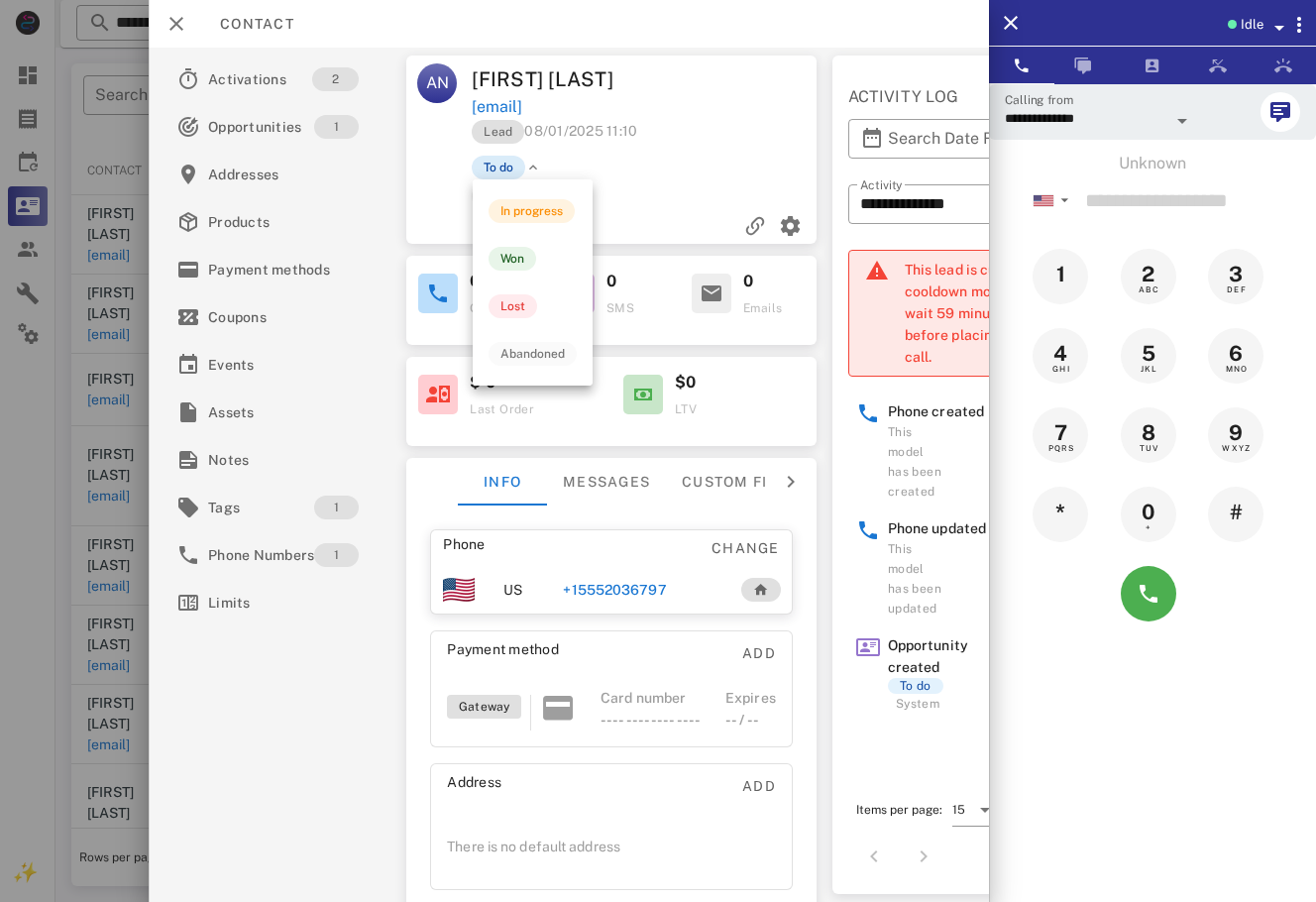 click on "To do" at bounding box center (498, 168) 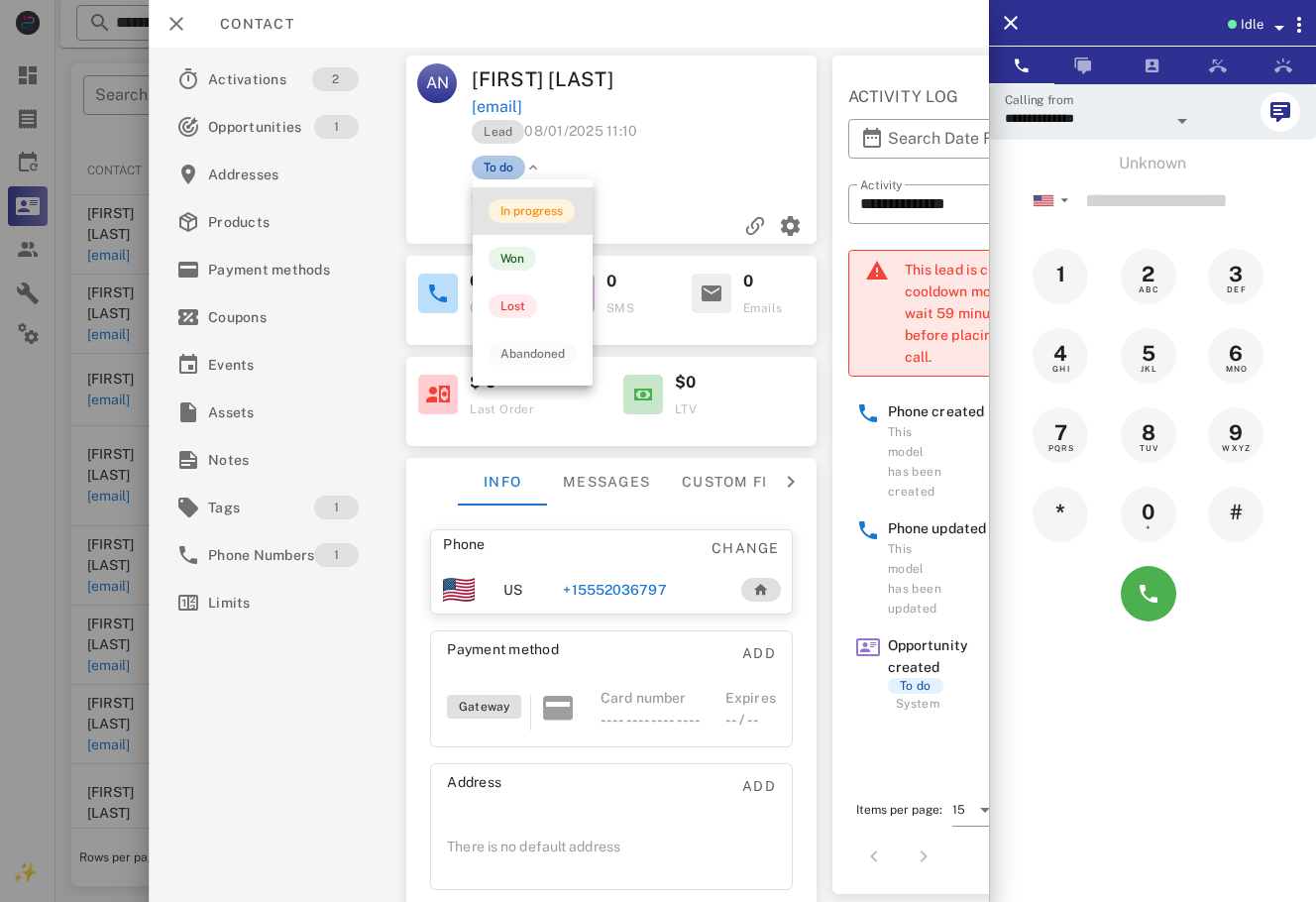 click on "In progress" at bounding box center [532, 211] 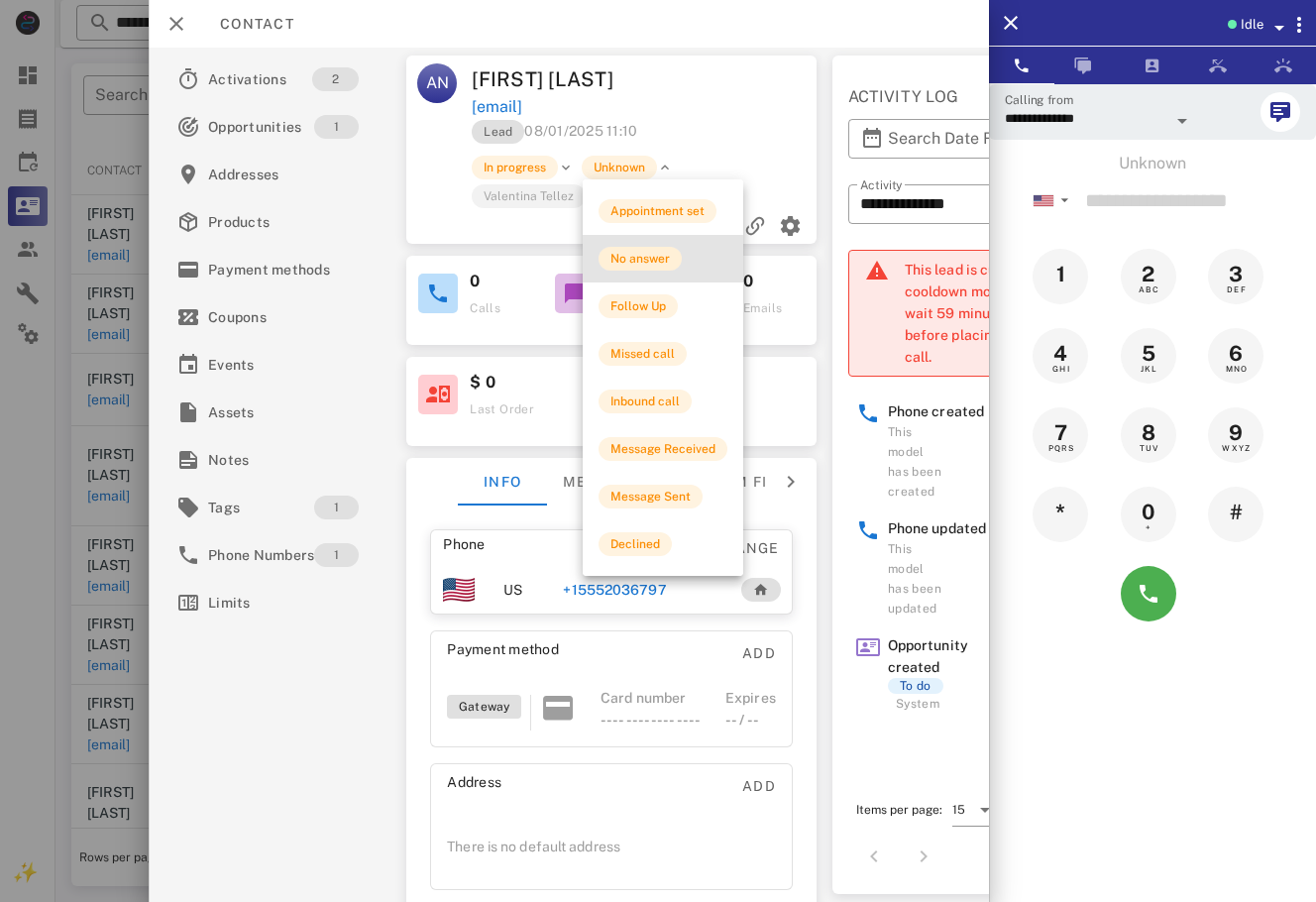 click on "No answer" at bounding box center [640, 259] 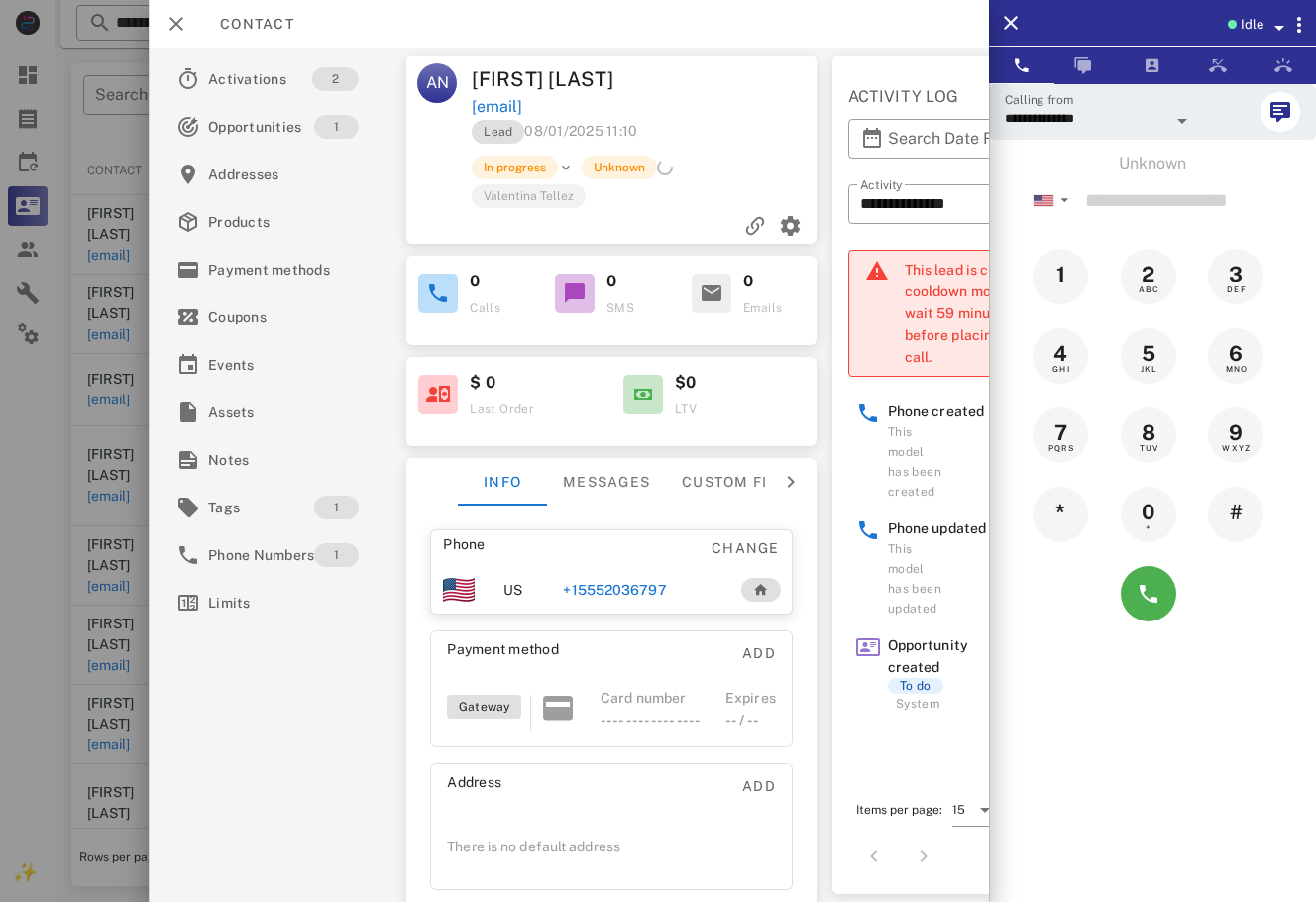 click at bounding box center (658, 451) 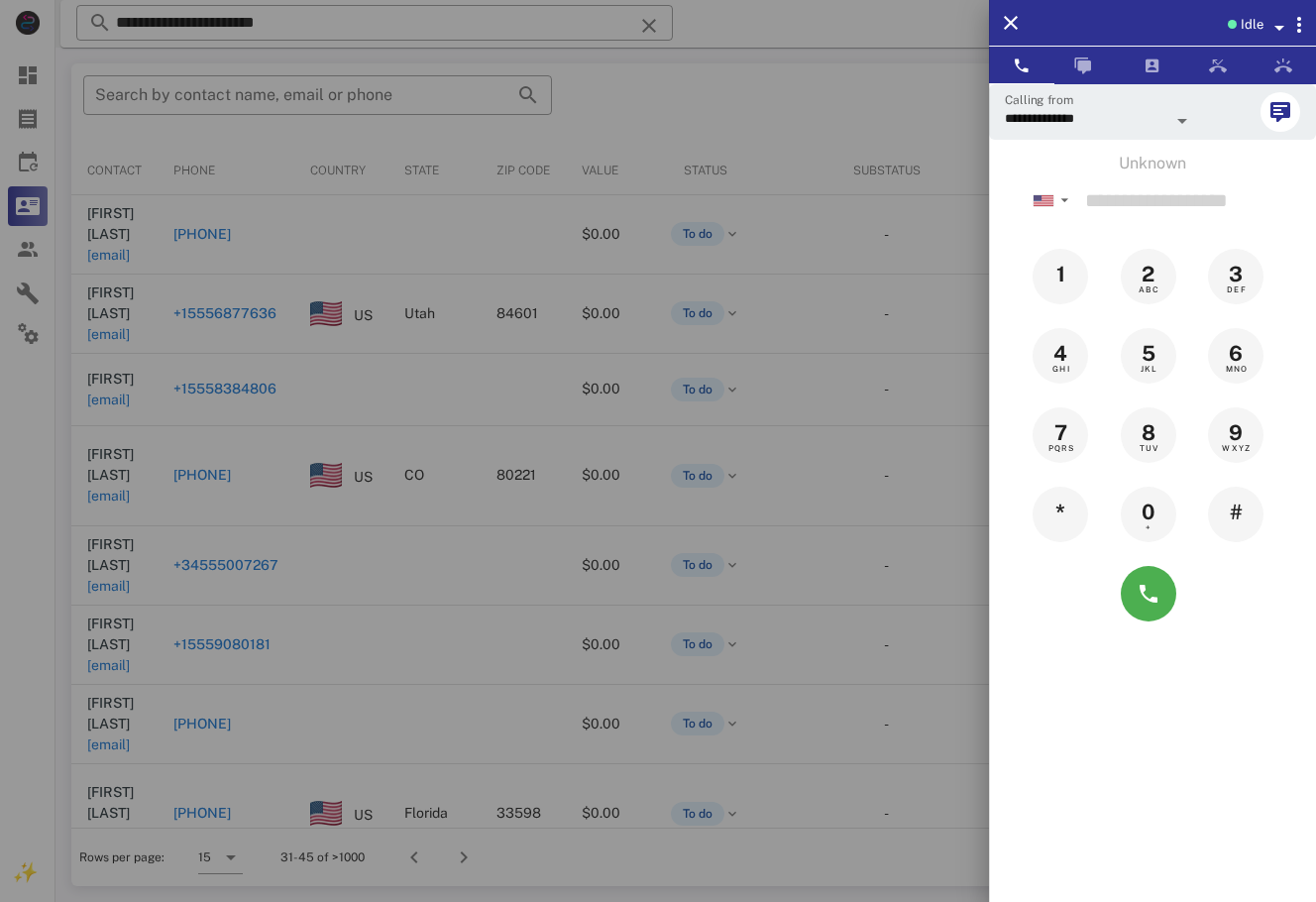 click at bounding box center (658, 451) 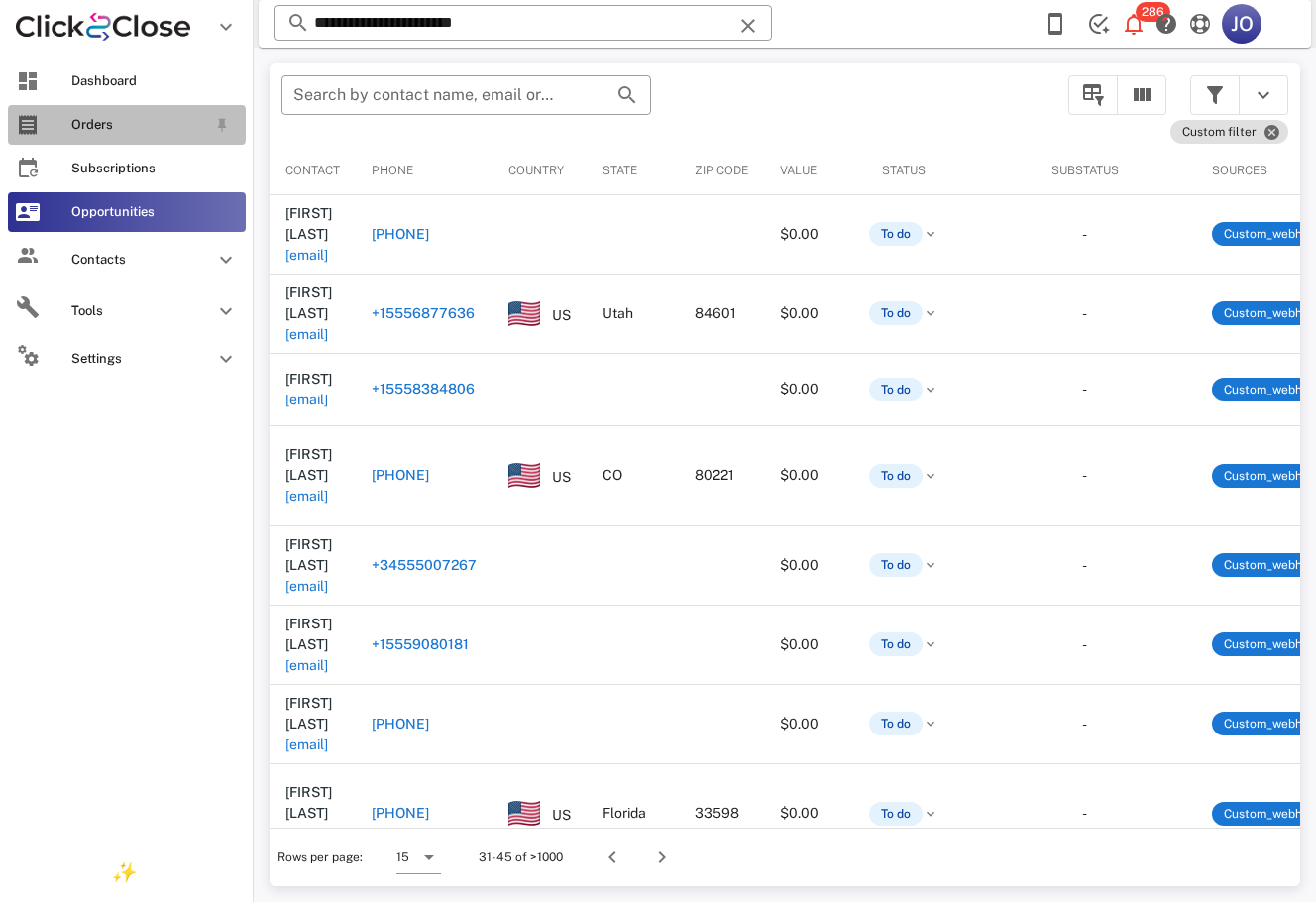 click at bounding box center (28, 125) 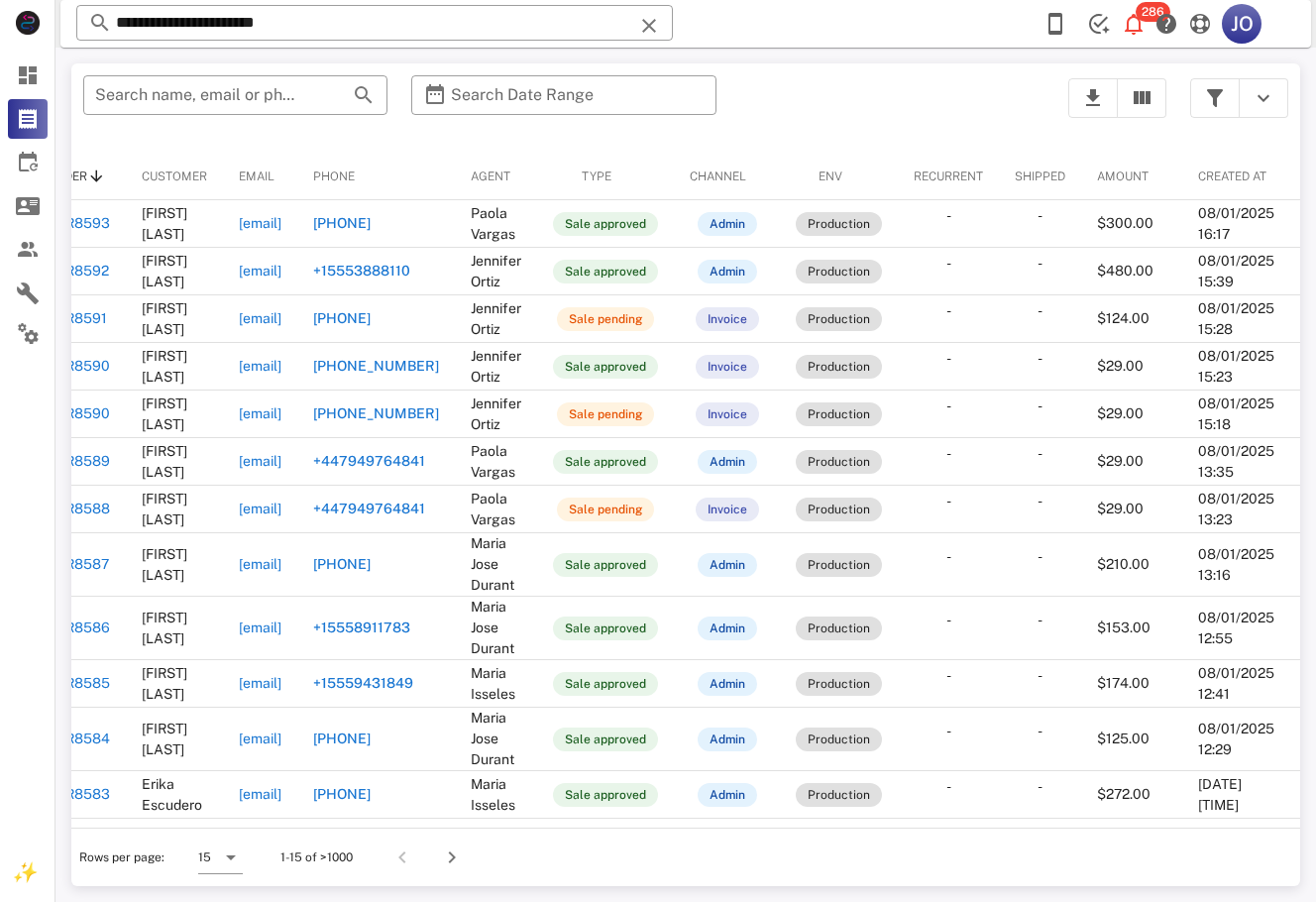scroll, scrollTop: 0, scrollLeft: 0, axis: both 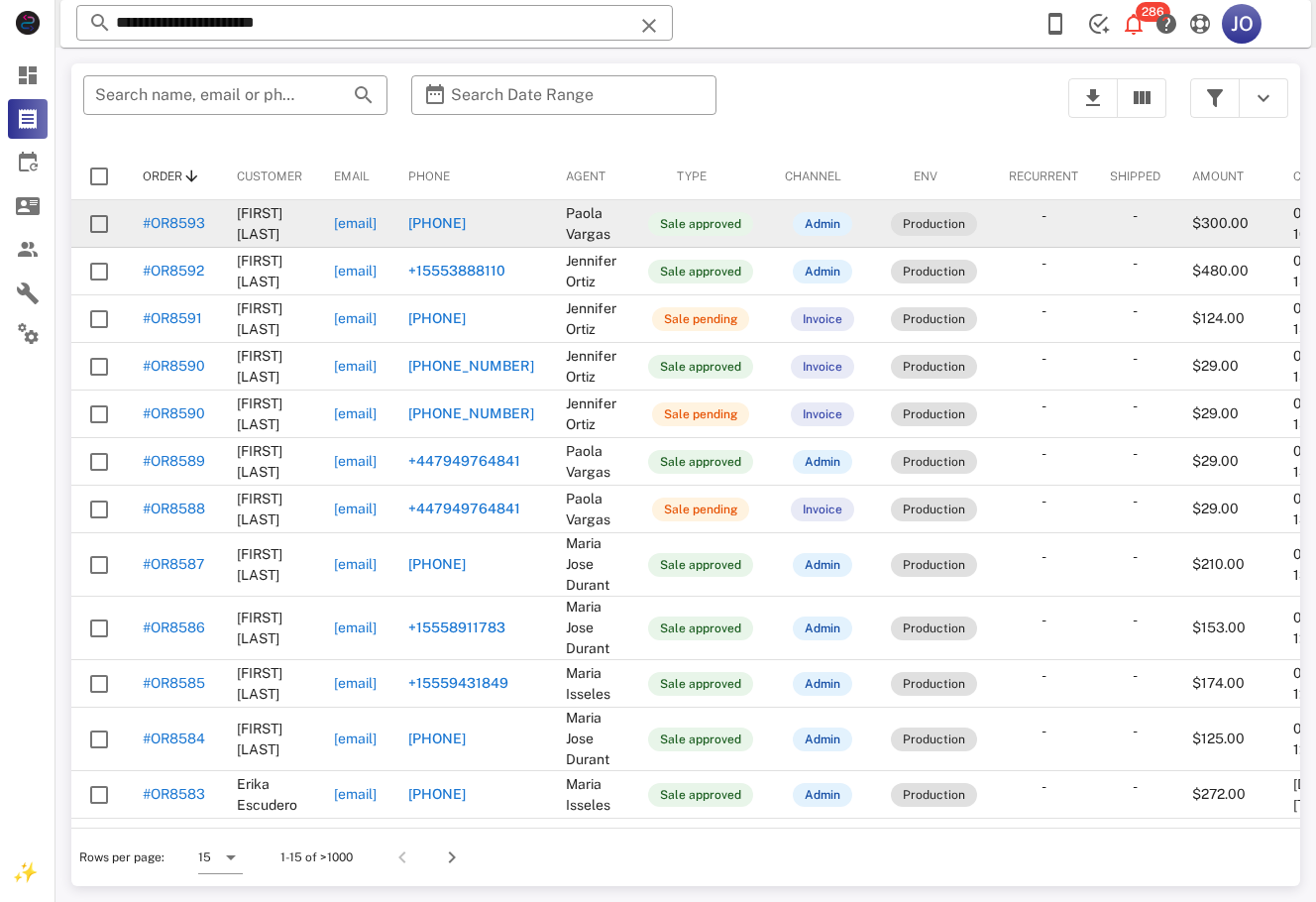 click on "[EMAIL]" at bounding box center (355, 223) 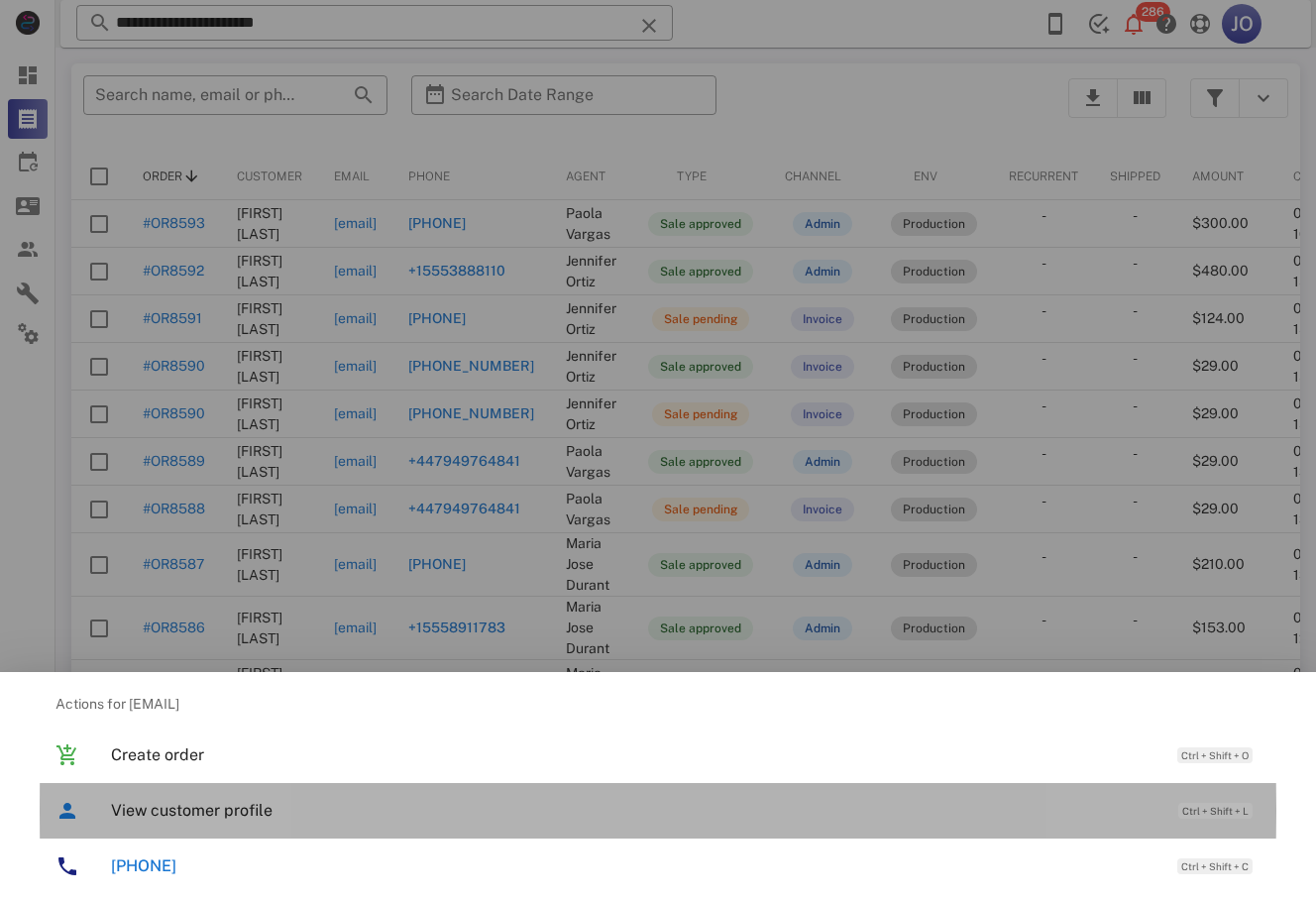 click on "View customer profile" at bounding box center [634, 810] 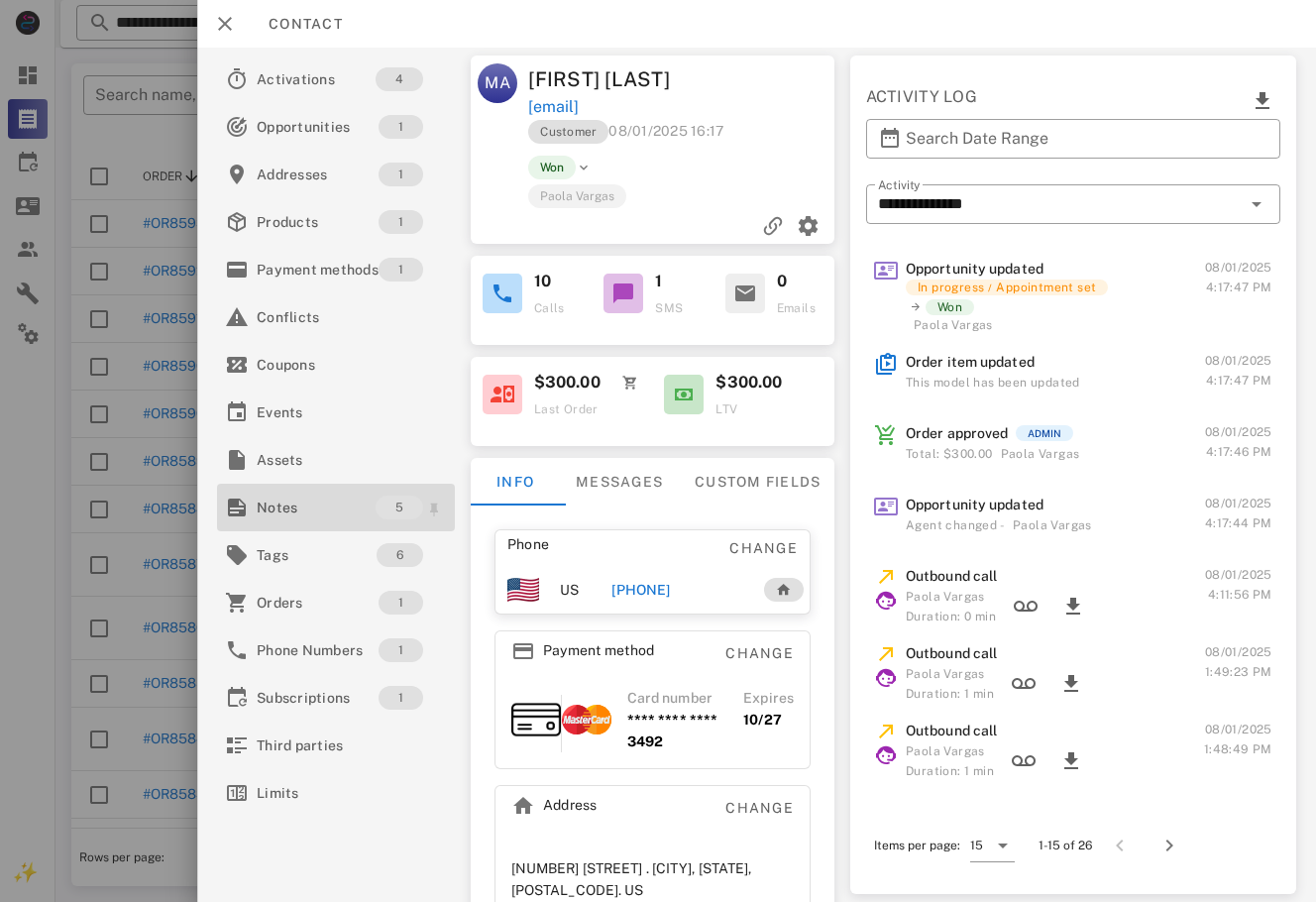 click on "Notes" at bounding box center (316, 507) 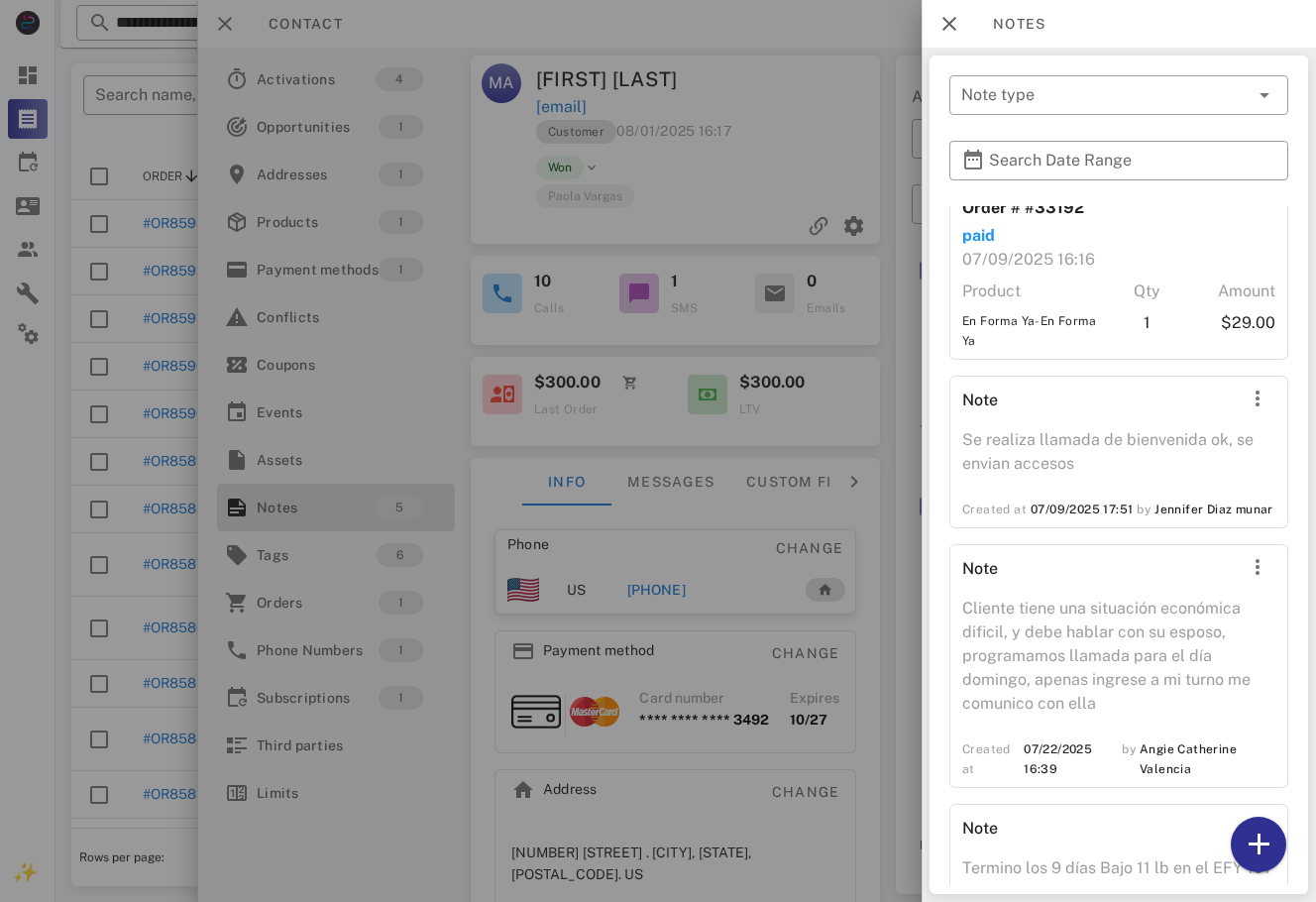 scroll, scrollTop: 527, scrollLeft: 0, axis: vertical 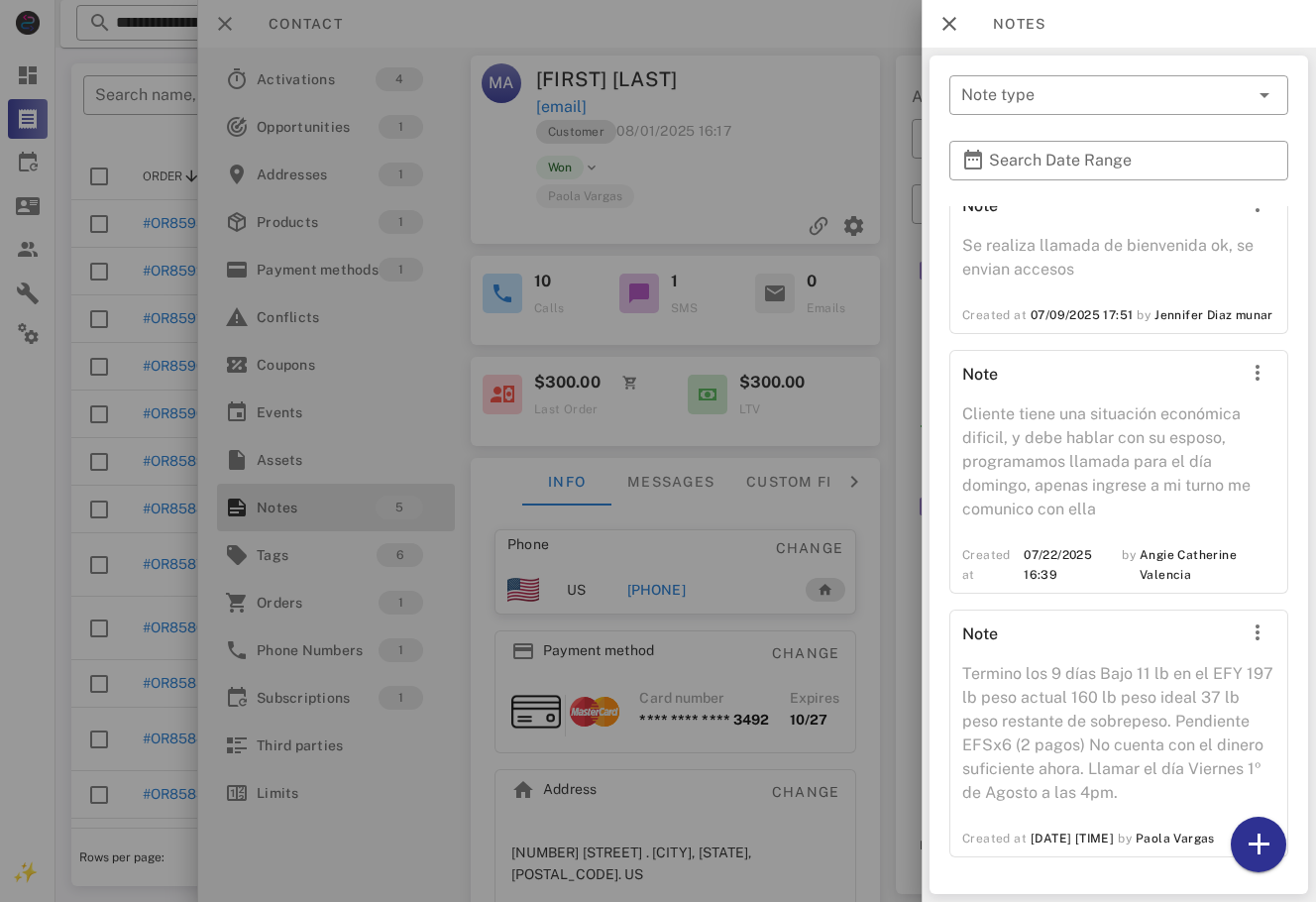click at bounding box center (658, 451) 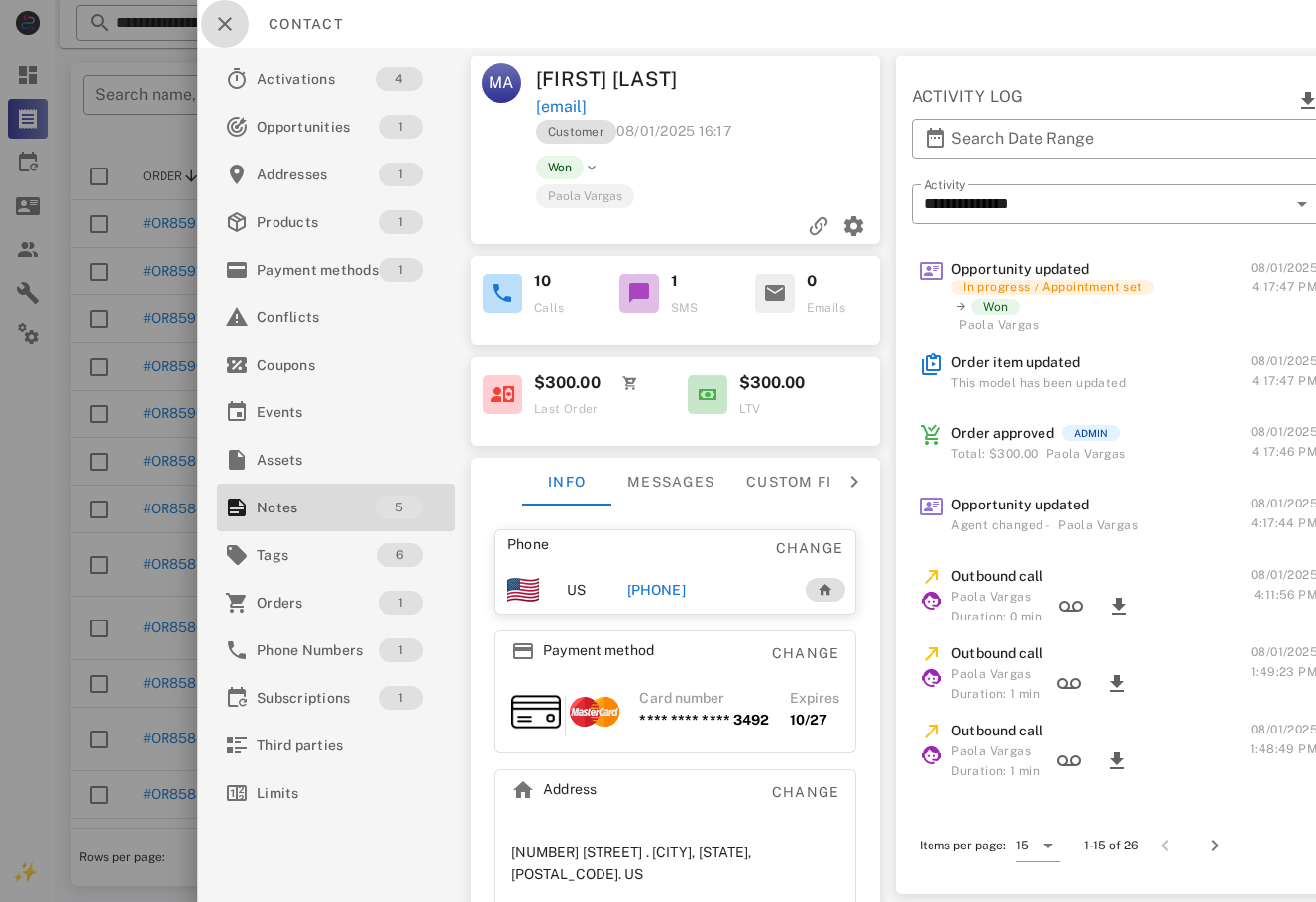 click at bounding box center (225, 24) 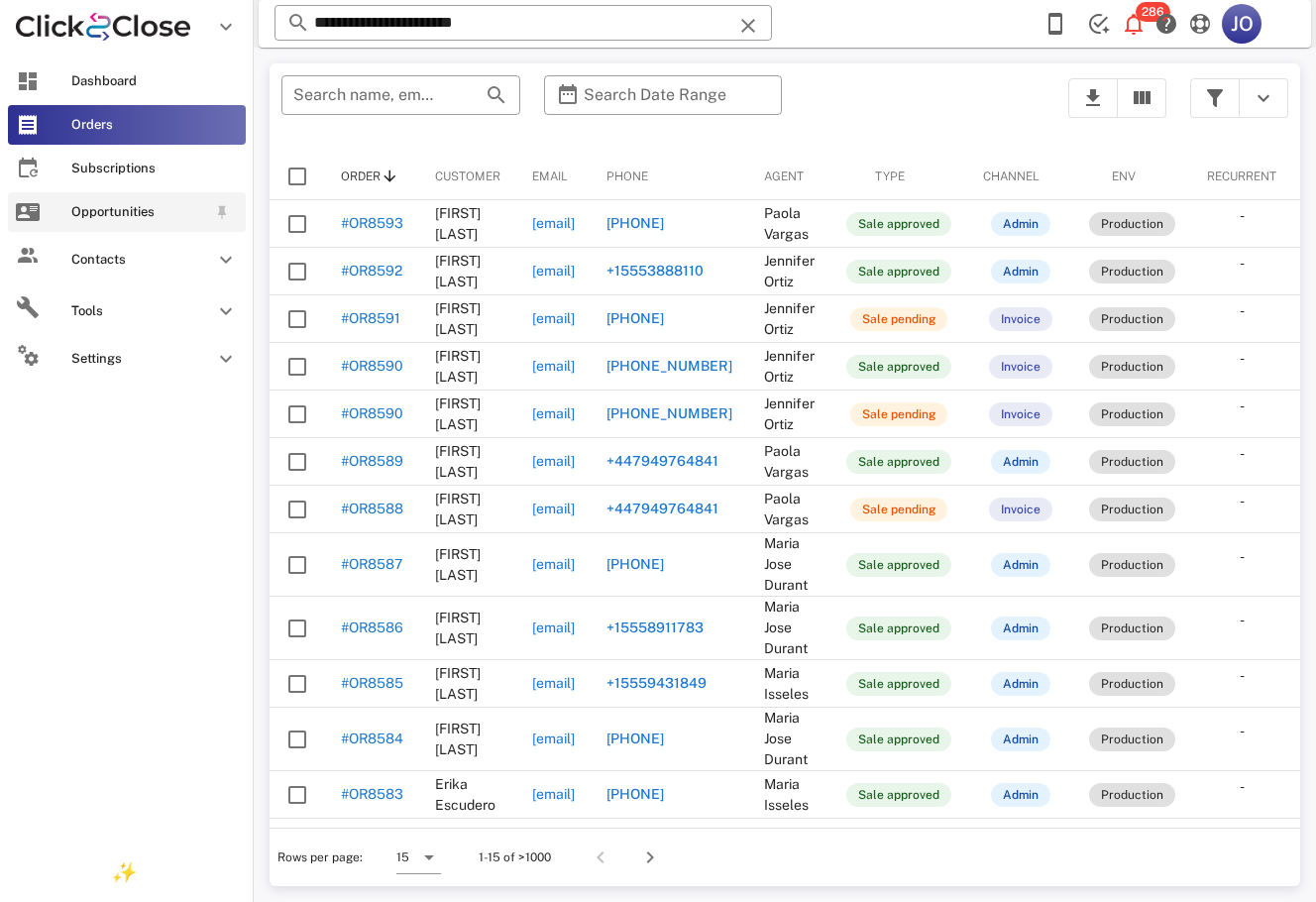click at bounding box center [28, 212] 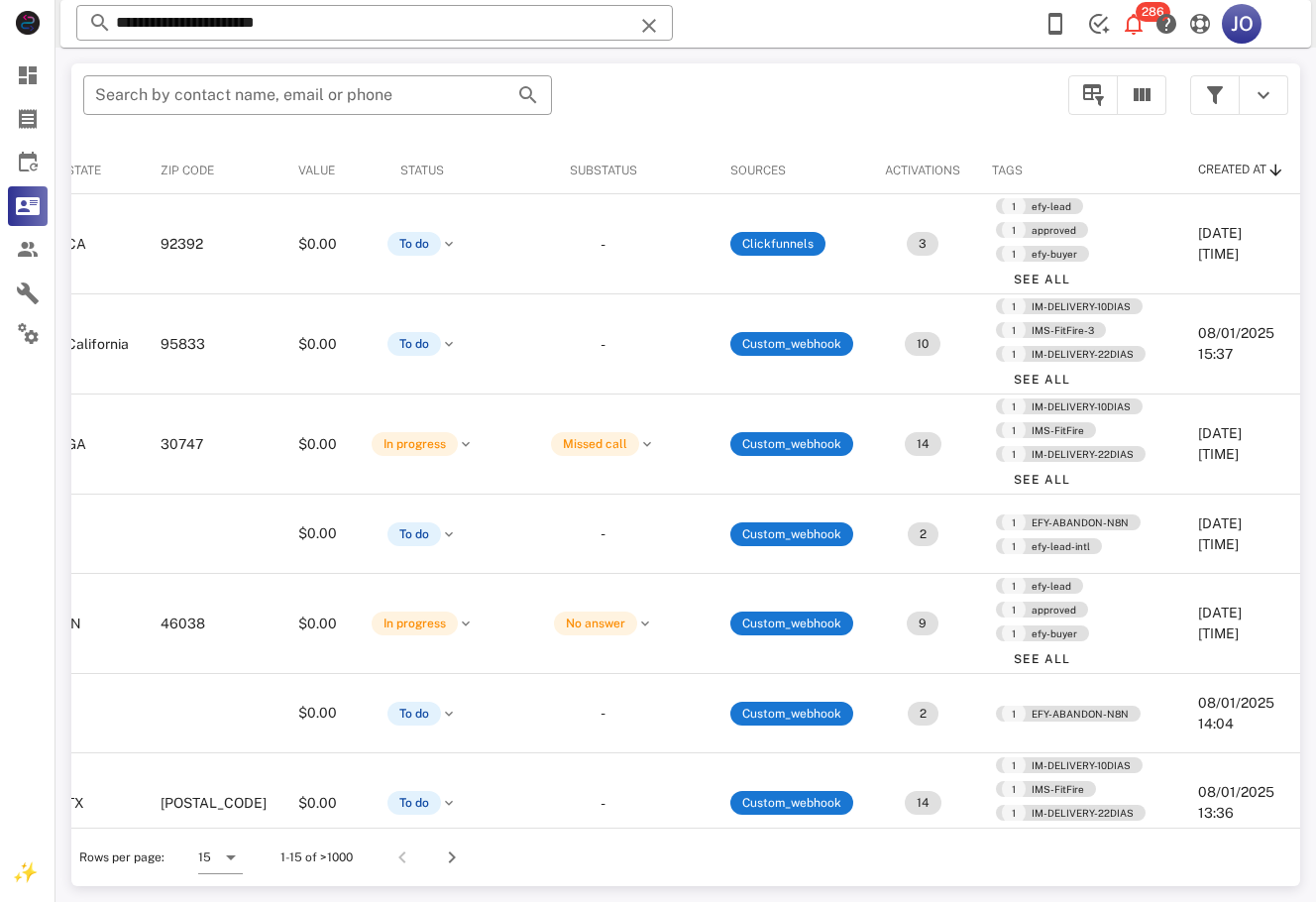 scroll, scrollTop: 602, scrollLeft: 468, axis: both 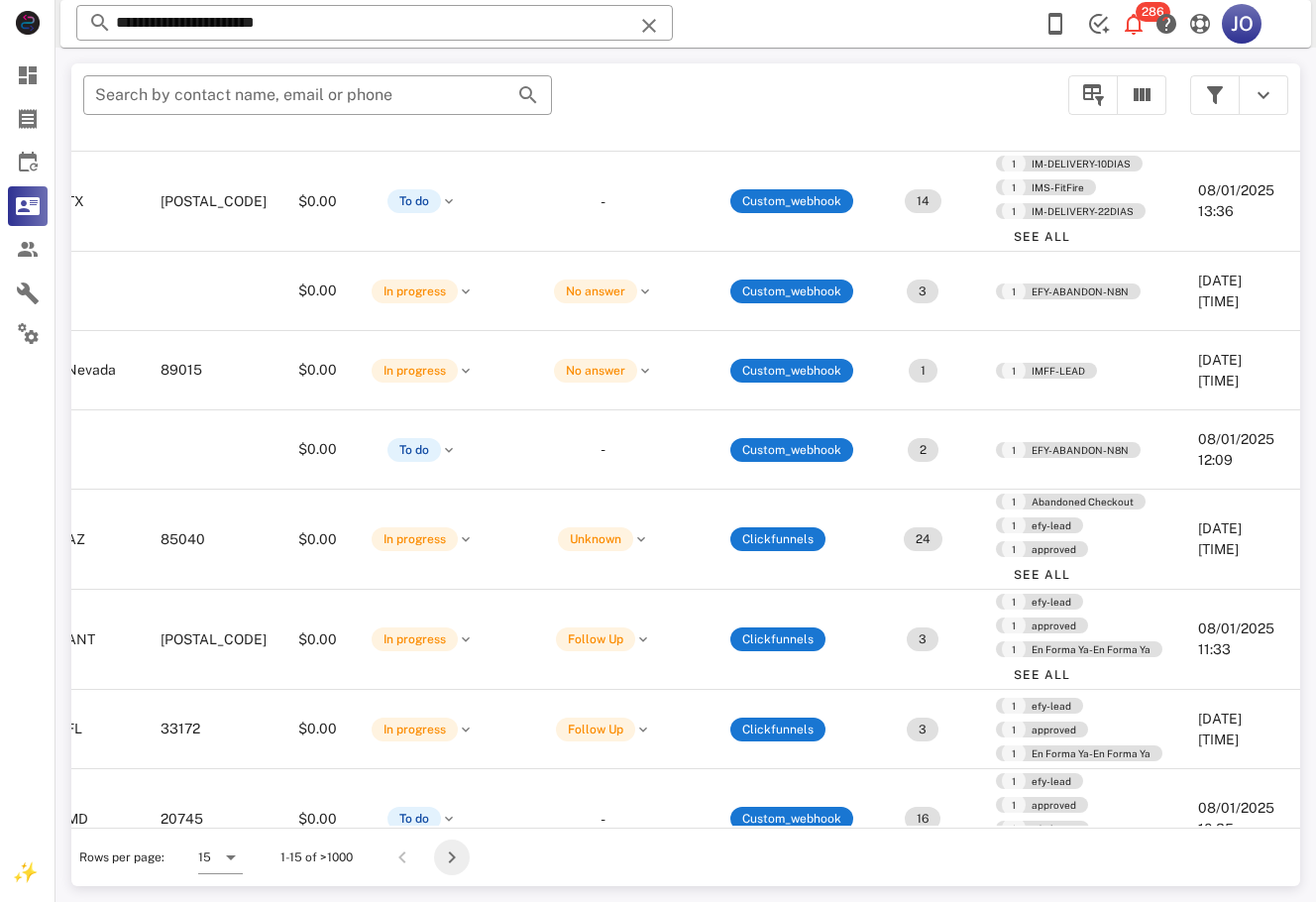 click at bounding box center (452, 857) 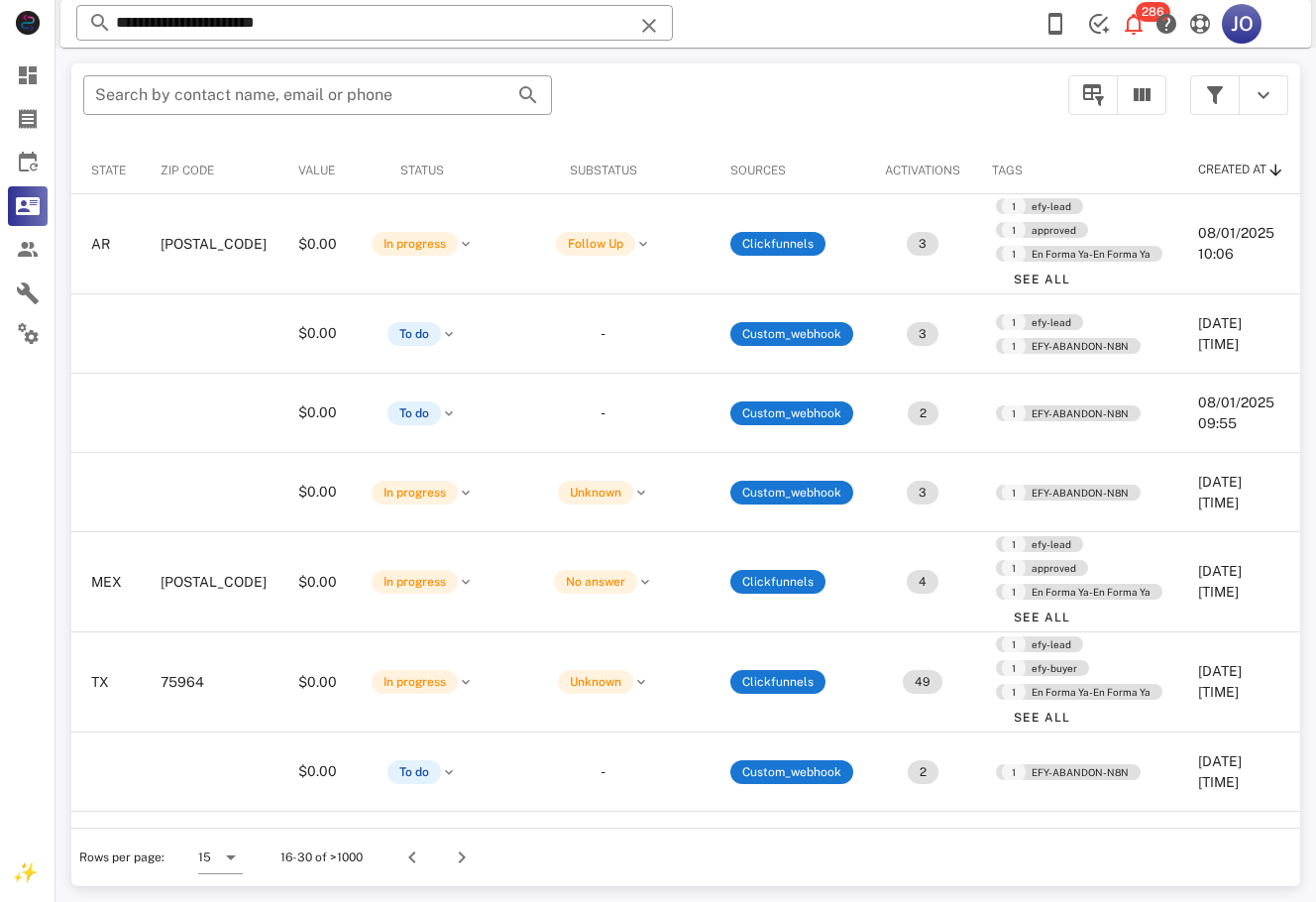 scroll, scrollTop: 0, scrollLeft: 0, axis: both 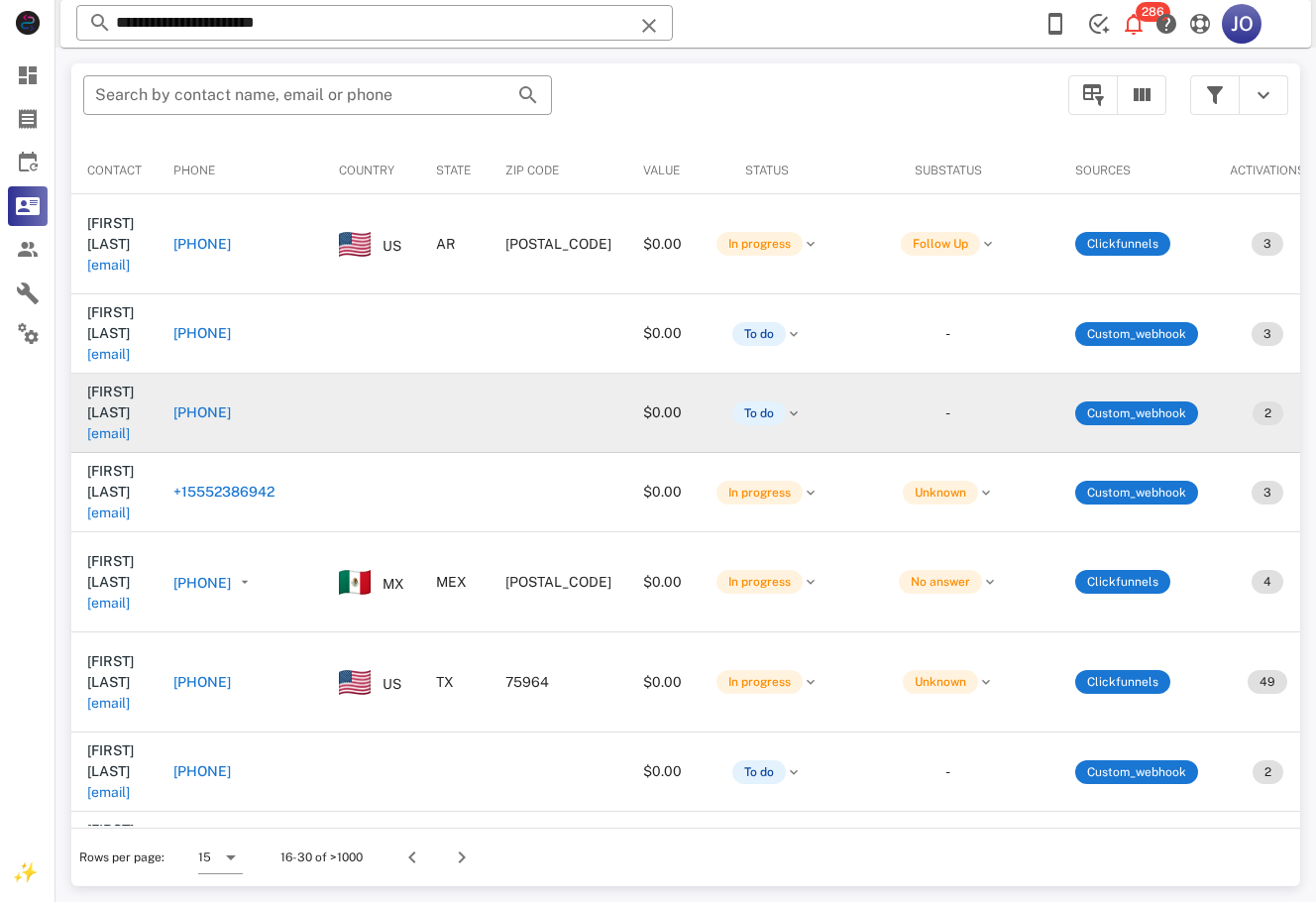 click on "[EMAIL]" at bounding box center (108, 433) 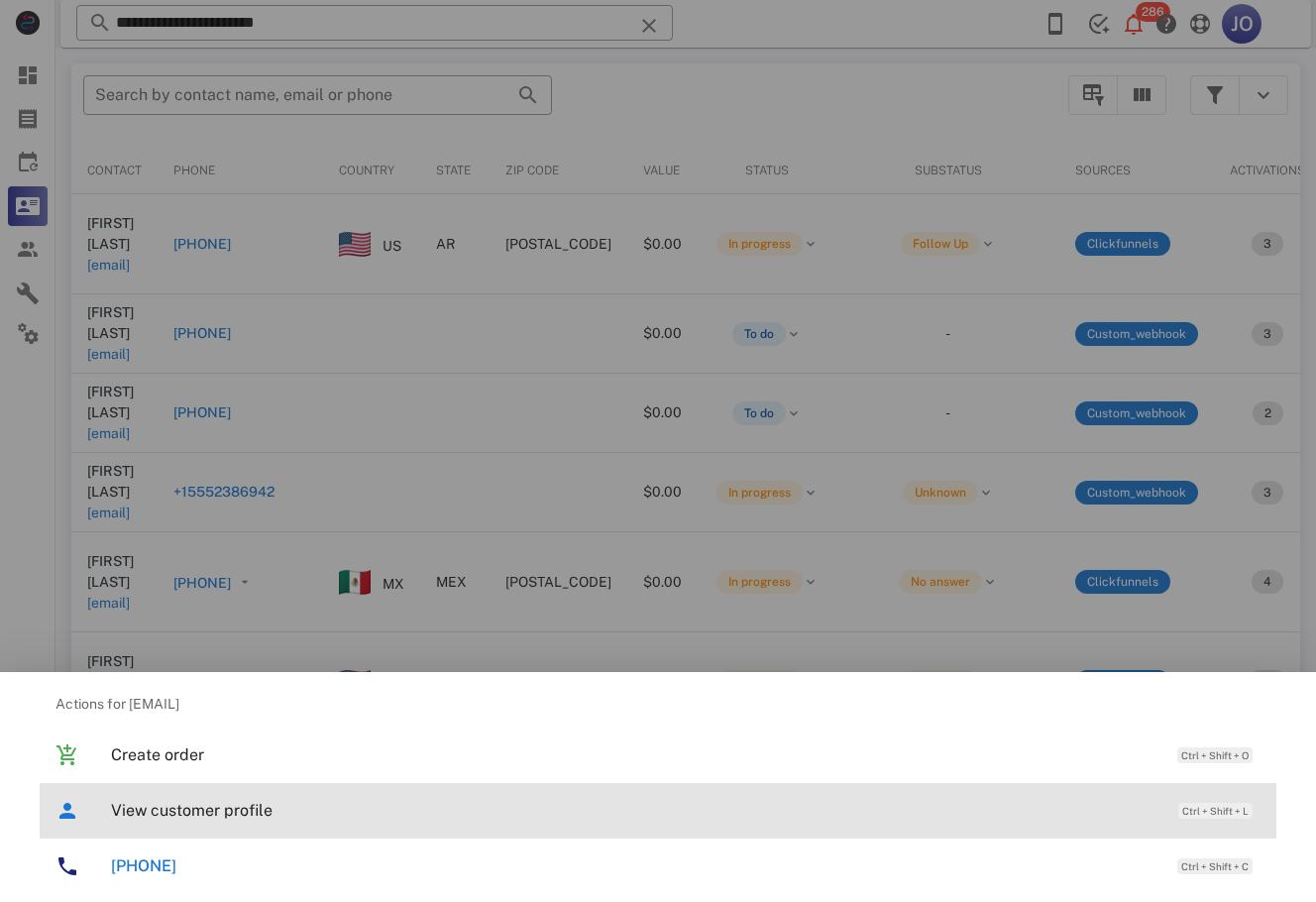 click on "View customer profile" at bounding box center [634, 810] 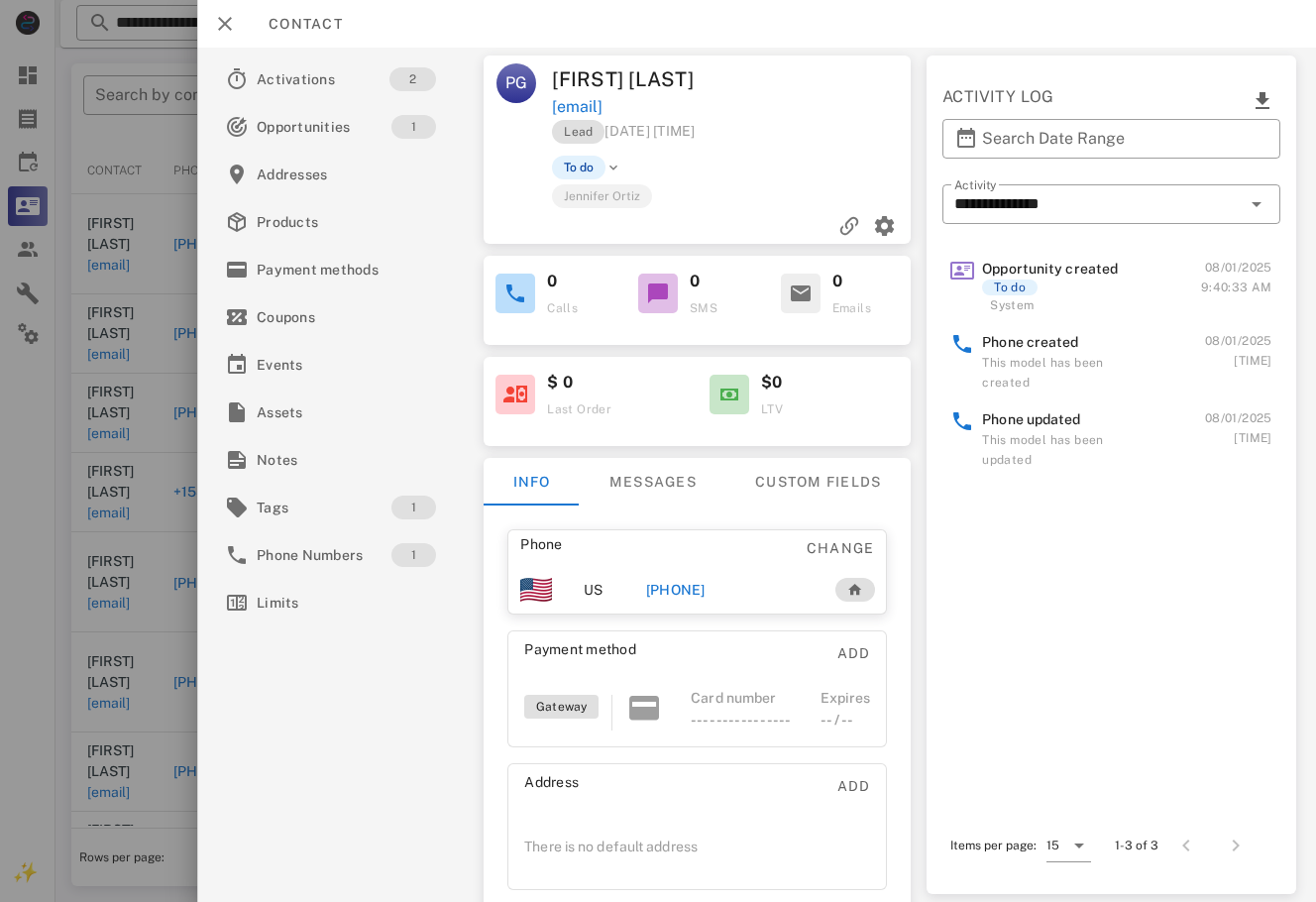 click on "[PHONE]" at bounding box center (676, 590) 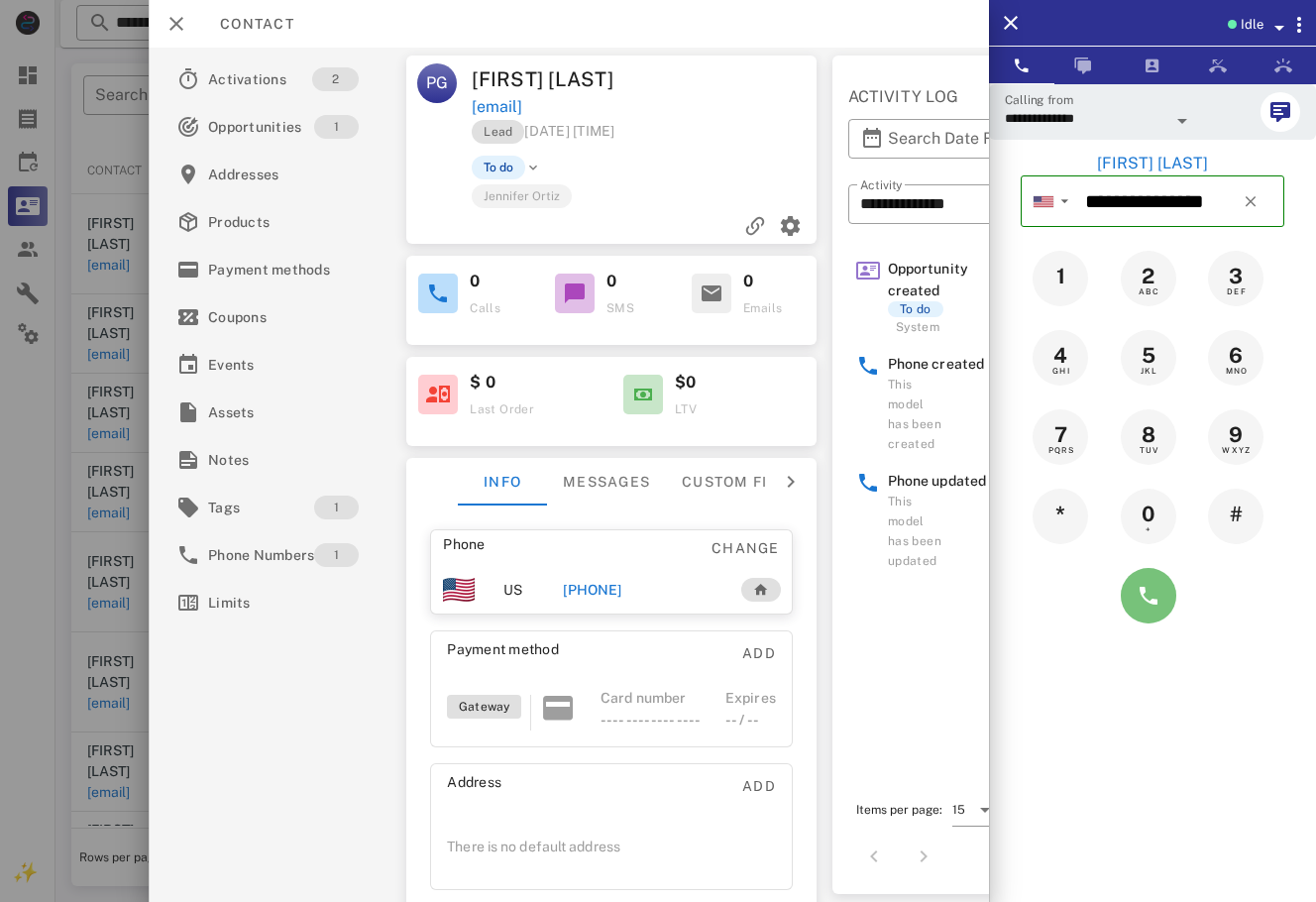 click at bounding box center (1149, 596) 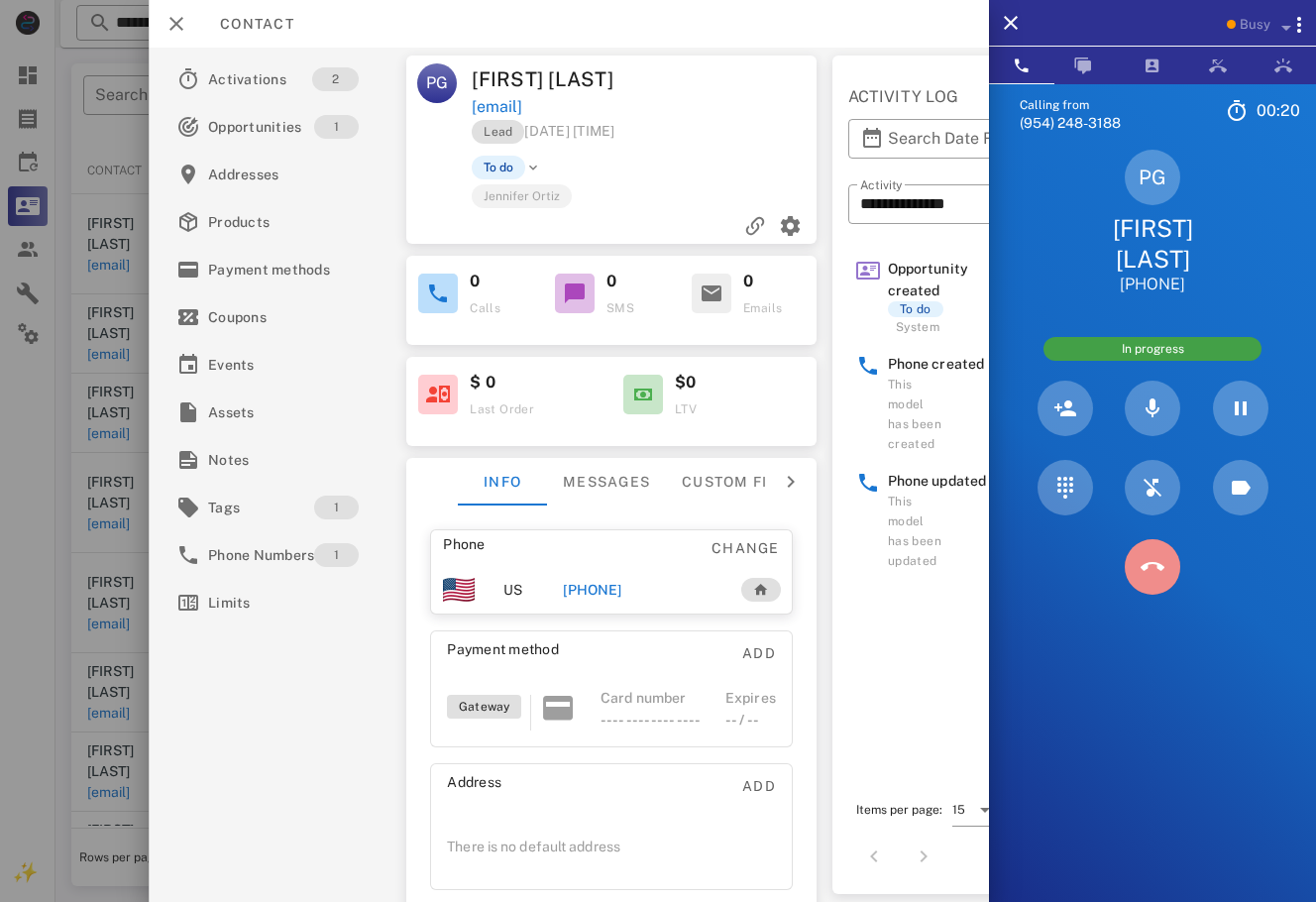 click at bounding box center [1152, 567] 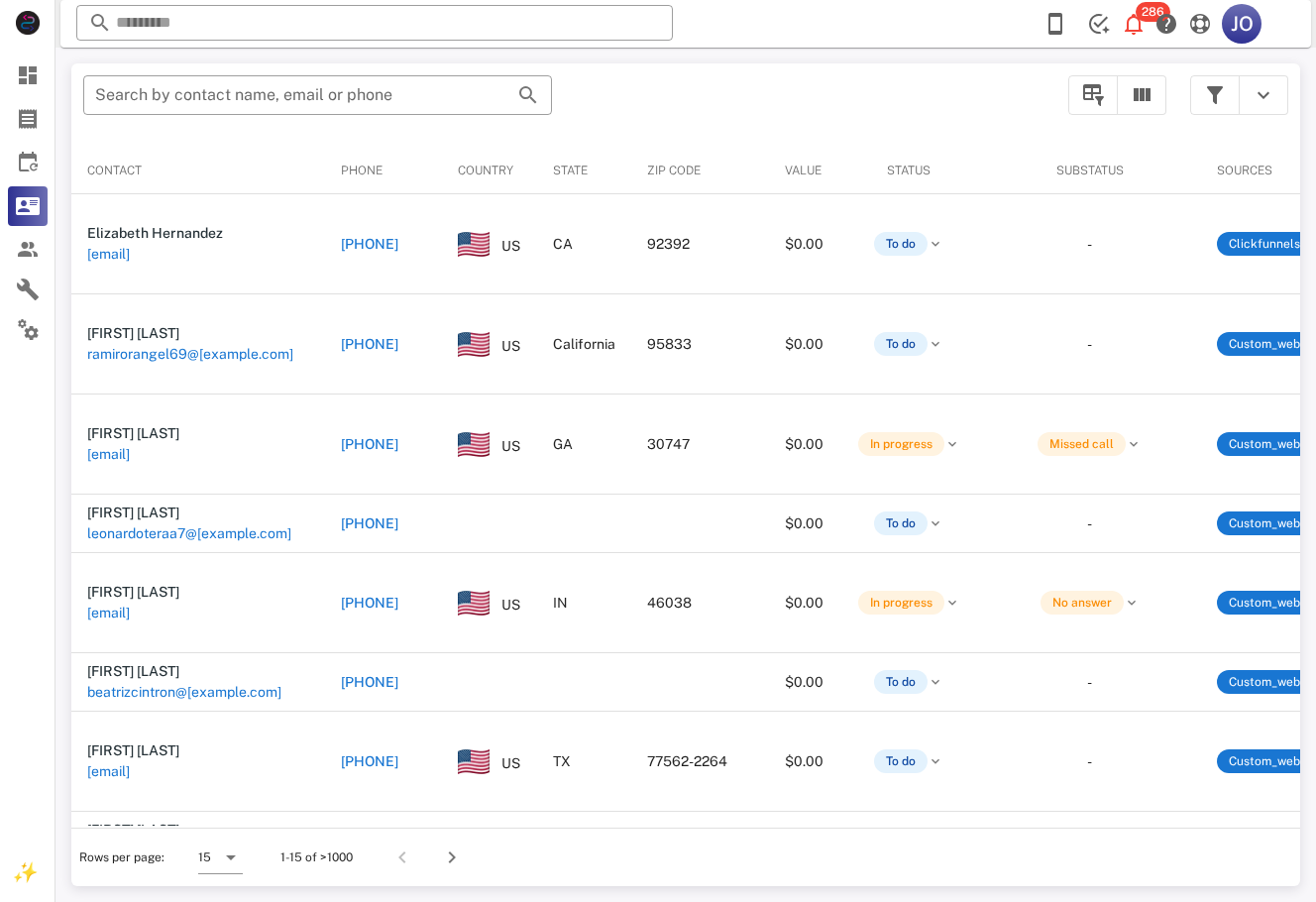 scroll, scrollTop: 0, scrollLeft: 0, axis: both 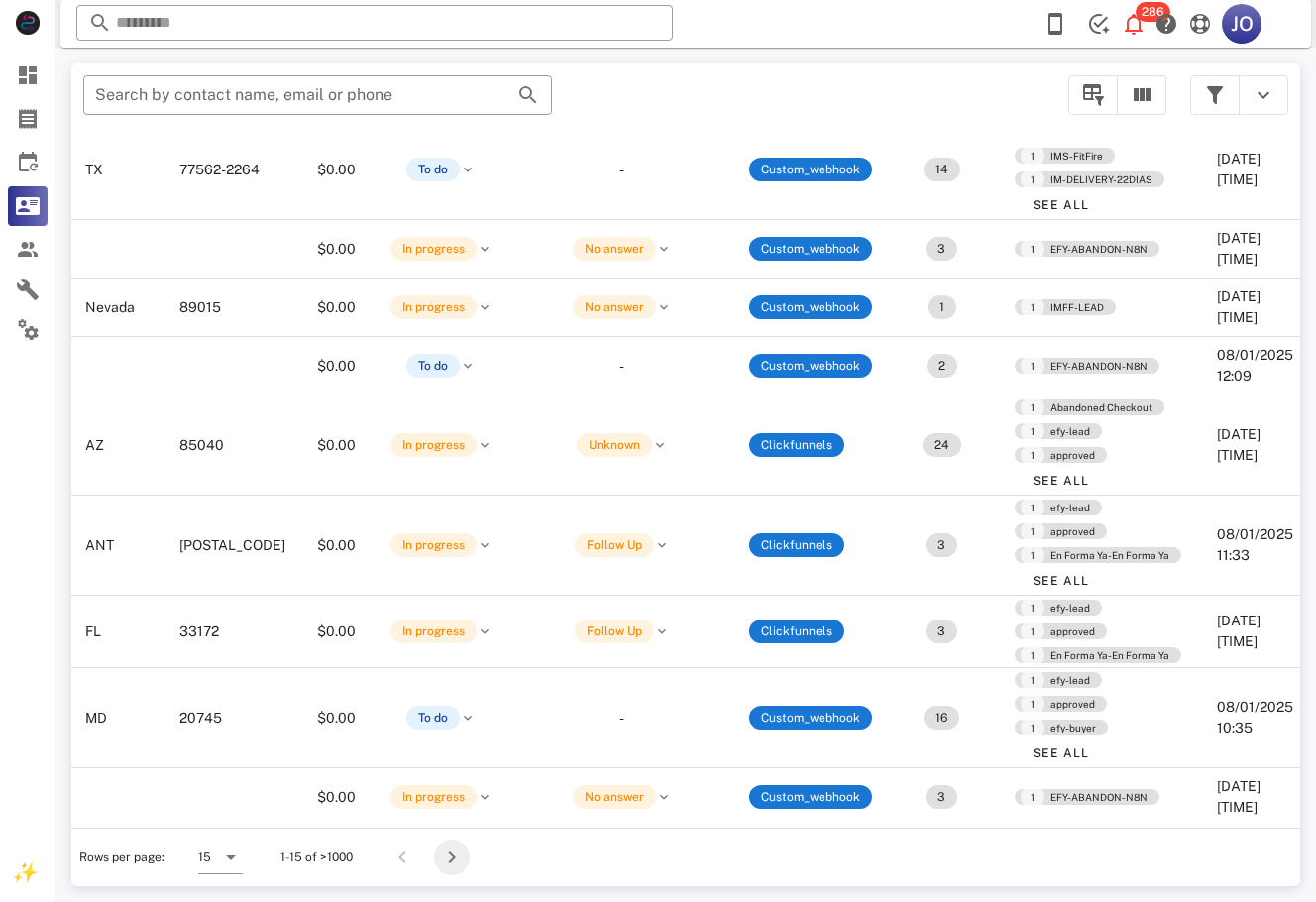 click at bounding box center (452, 857) 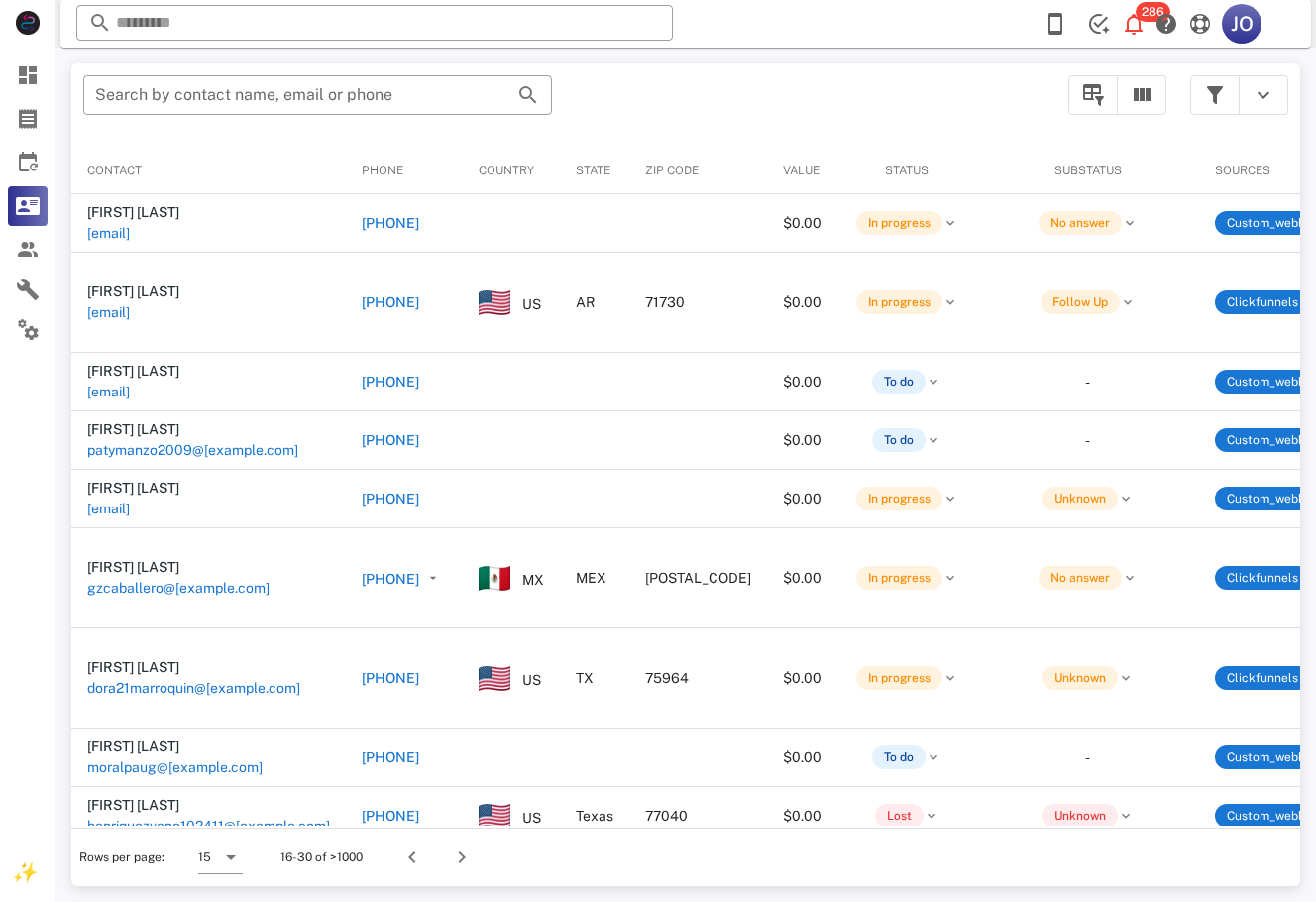 click on "​ Search by contact name, email or phone" at bounding box center (564, 105) 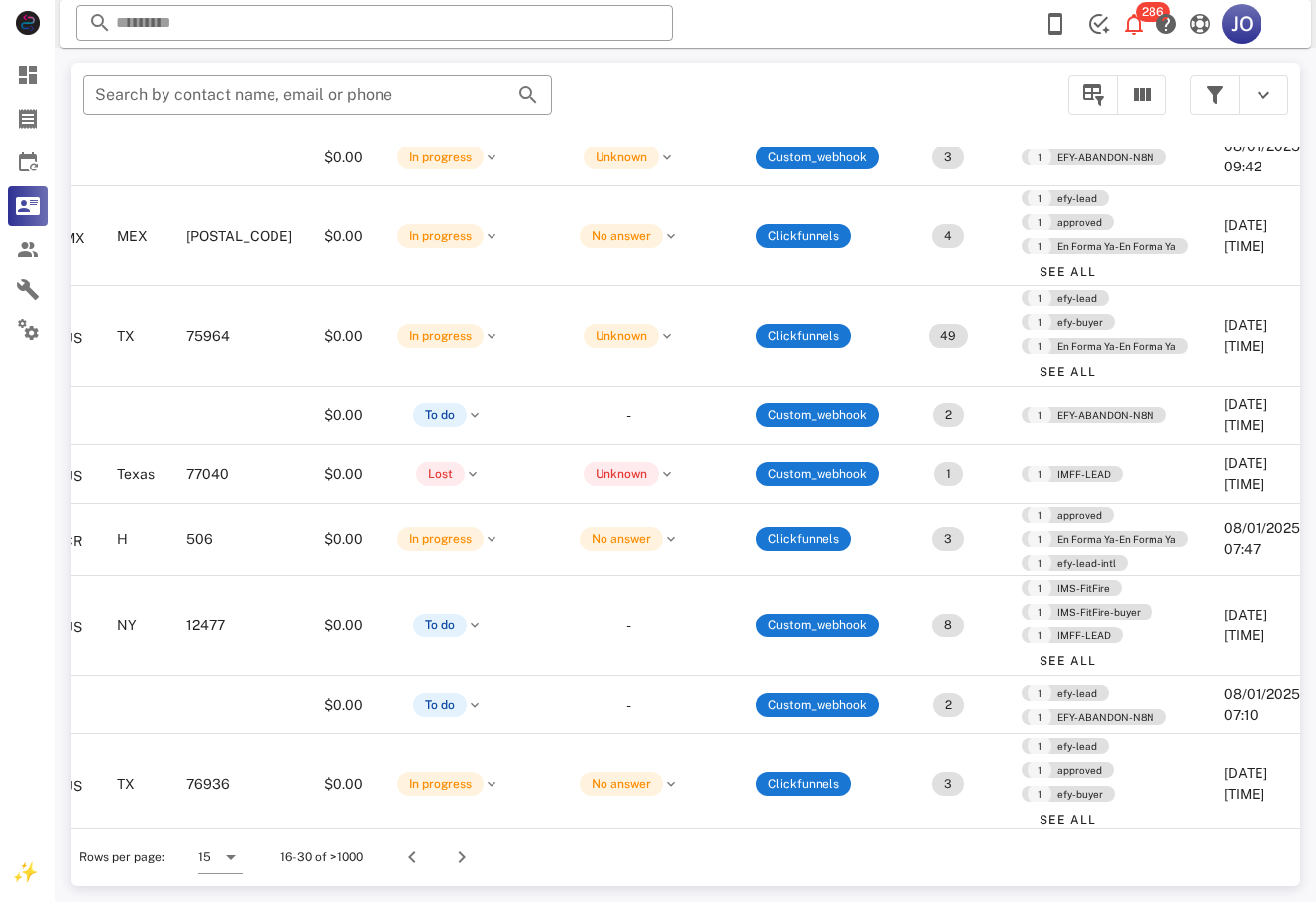 scroll, scrollTop: 532, scrollLeft: 459, axis: both 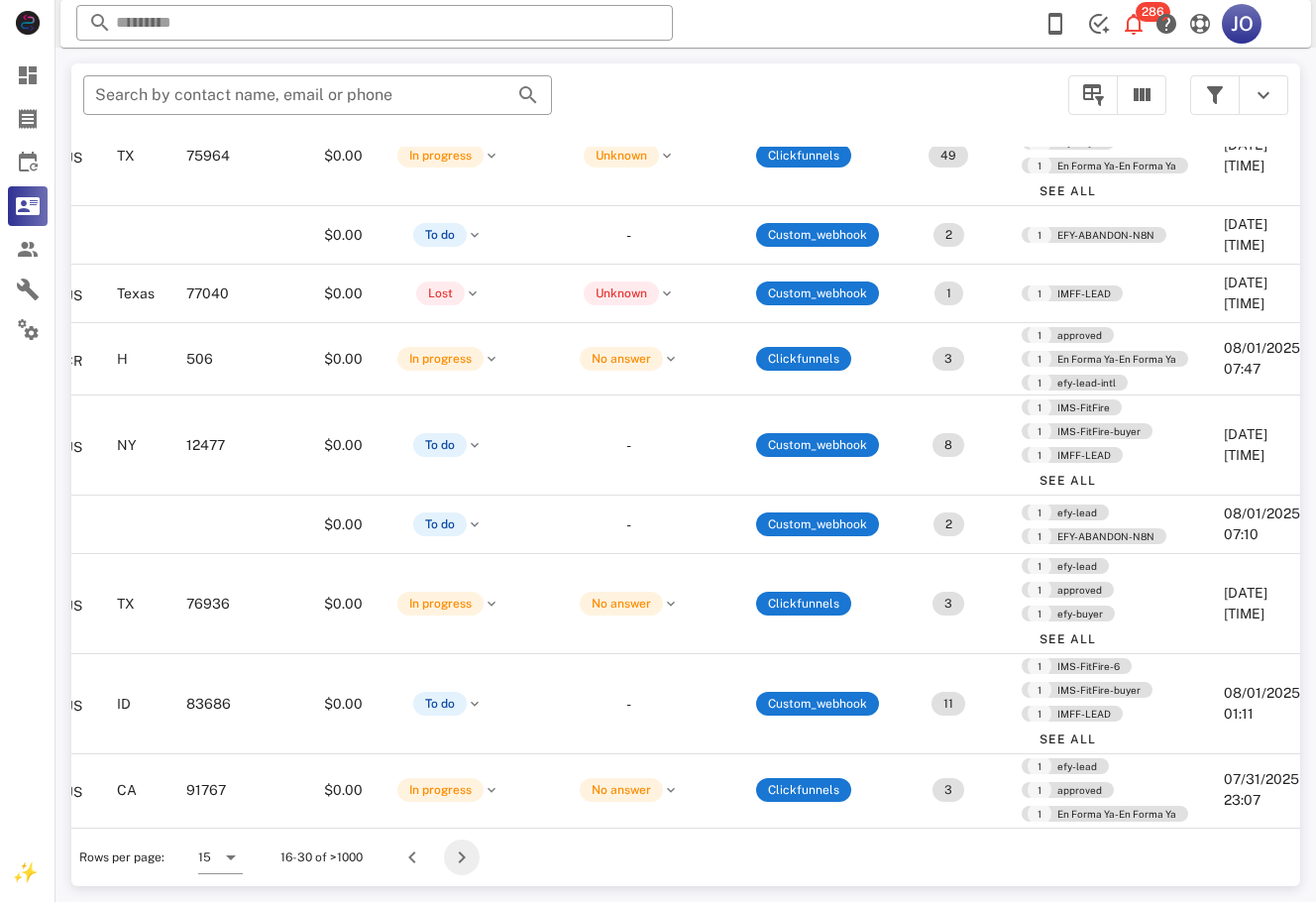 click at bounding box center (462, 857) 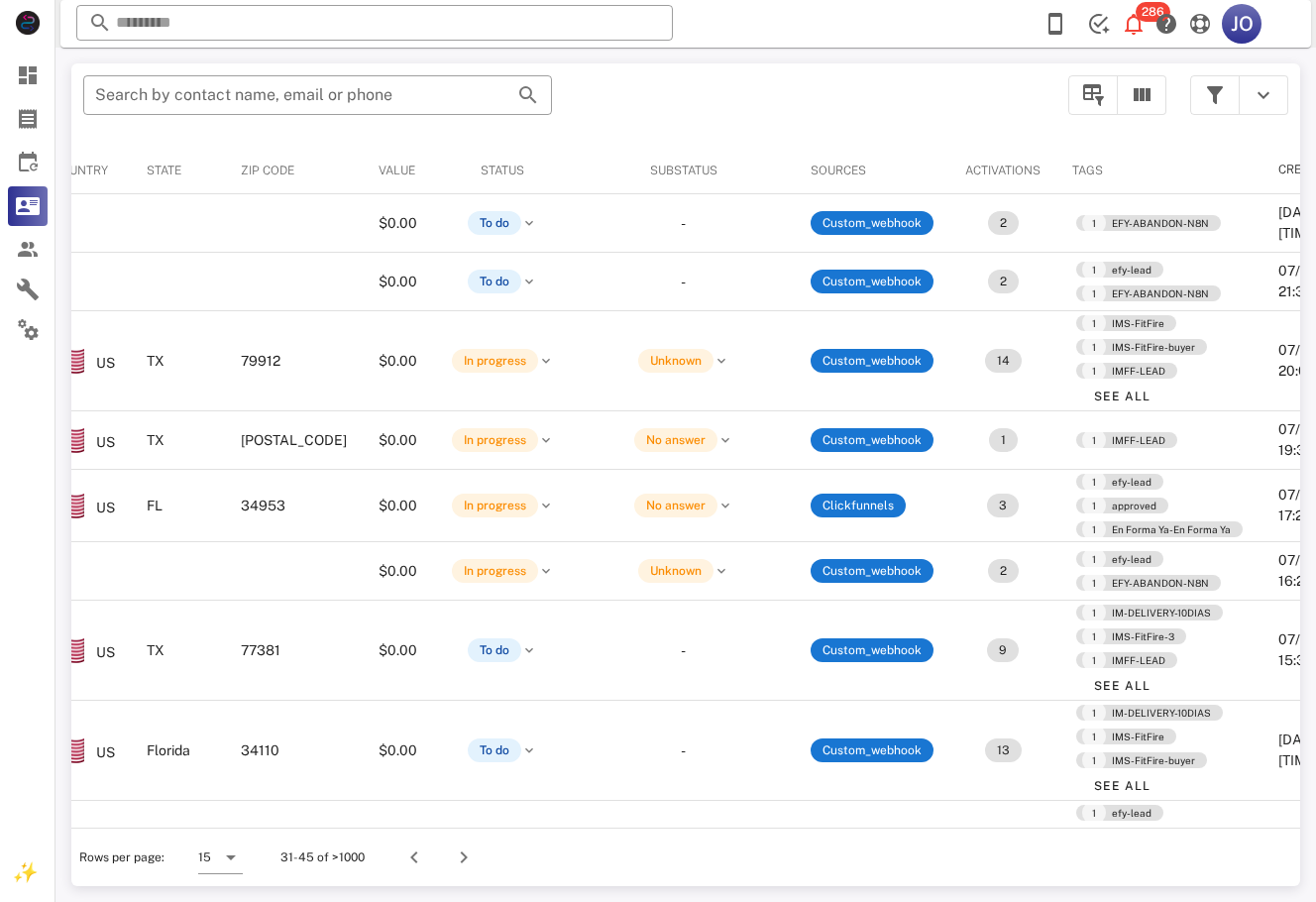 scroll, scrollTop: 0, scrollLeft: 453, axis: horizontal 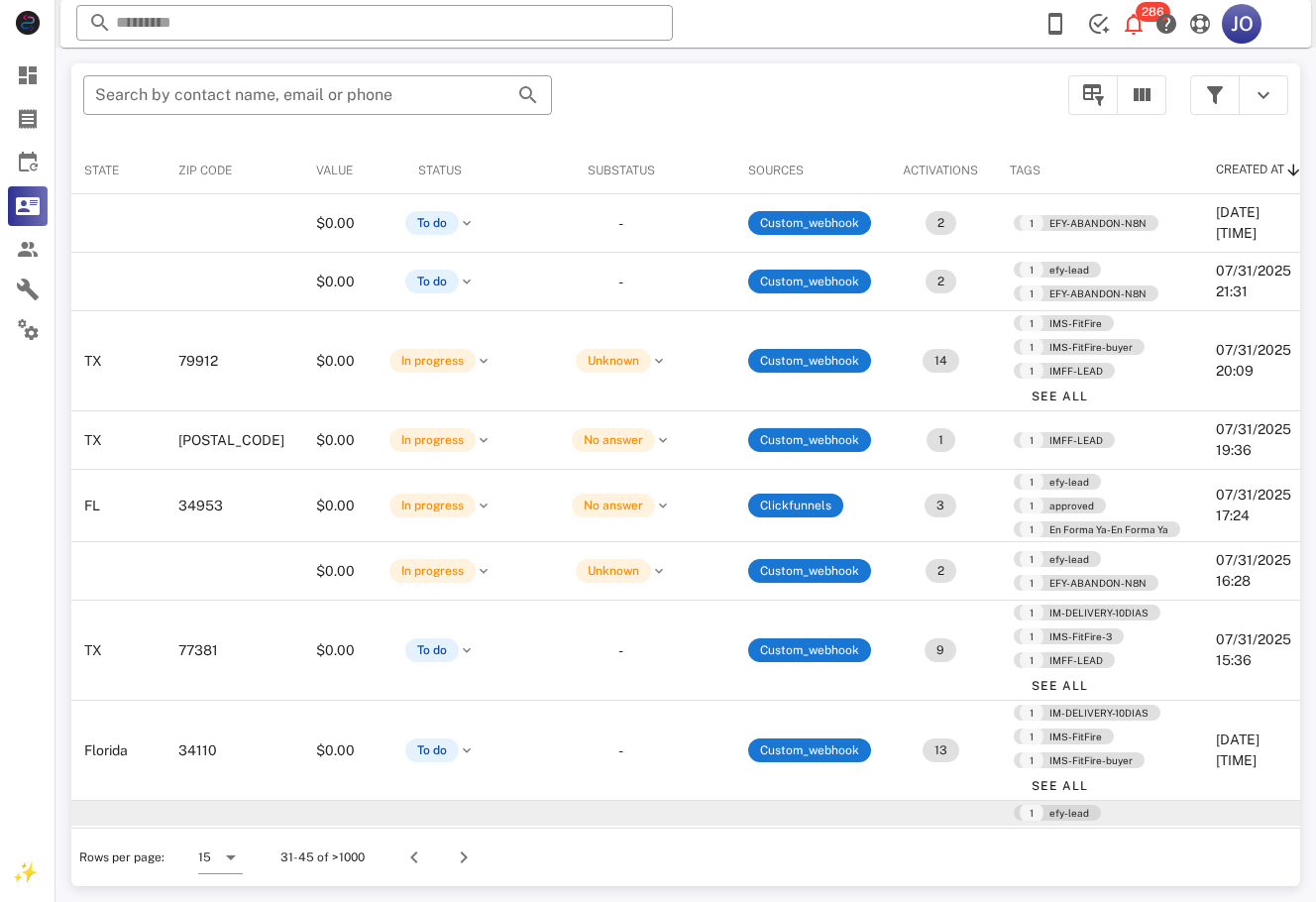 click on "1  efy-lead" at bounding box center (1057, 813) 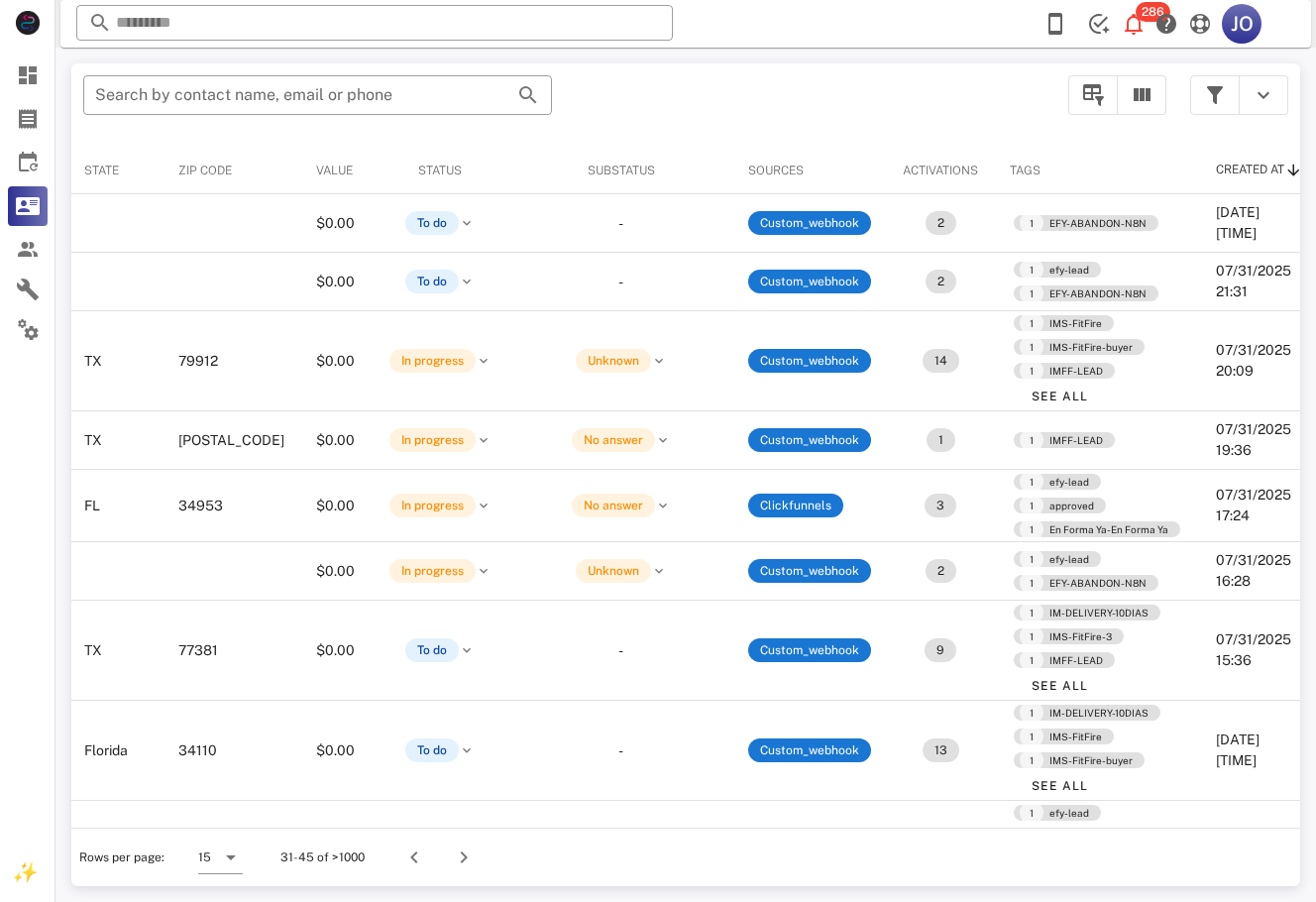 scroll, scrollTop: 0, scrollLeft: 0, axis: both 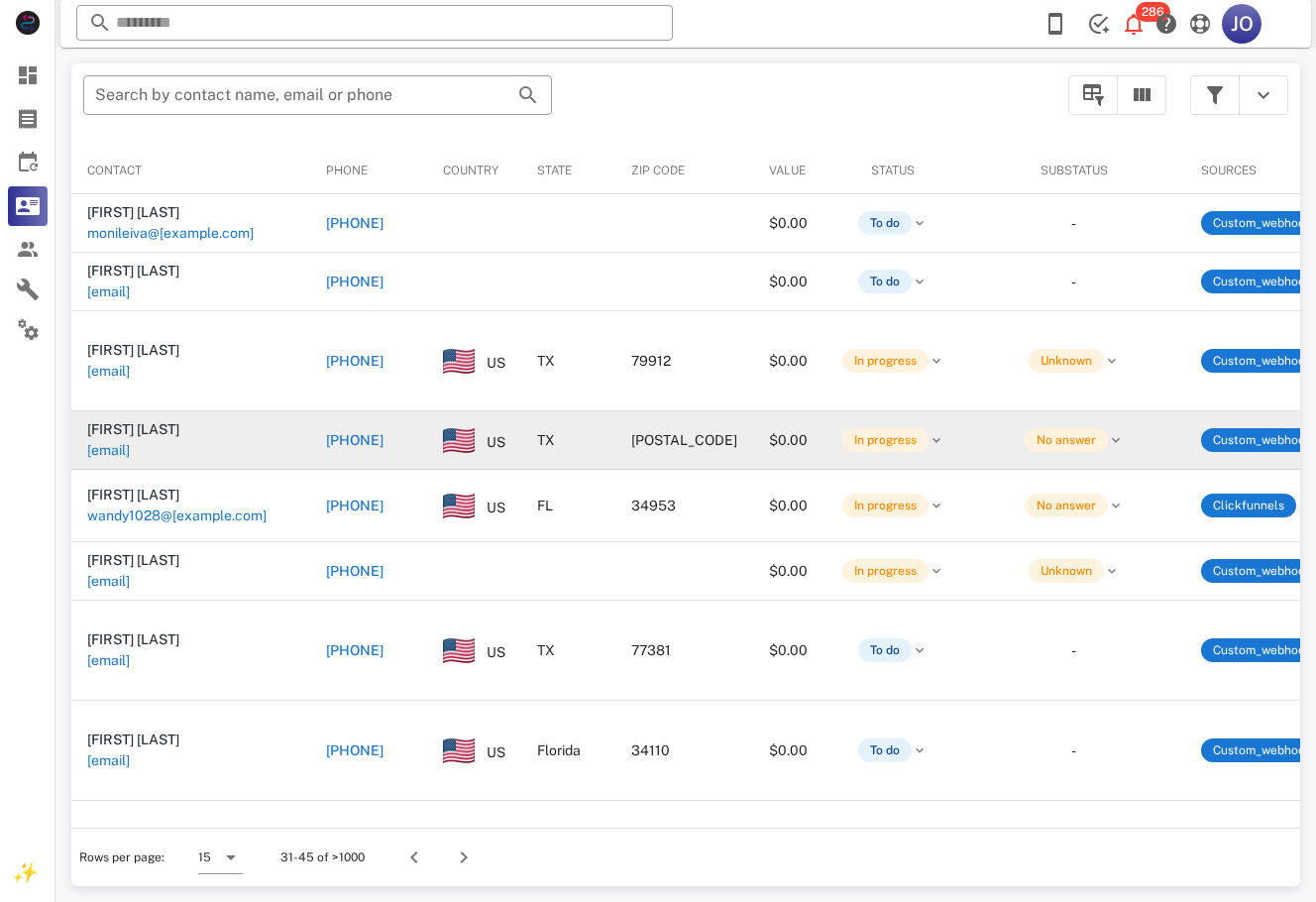 click on "[FIRST] [LAST] [FIRST] [EMAIL]" at bounding box center (190, 440) 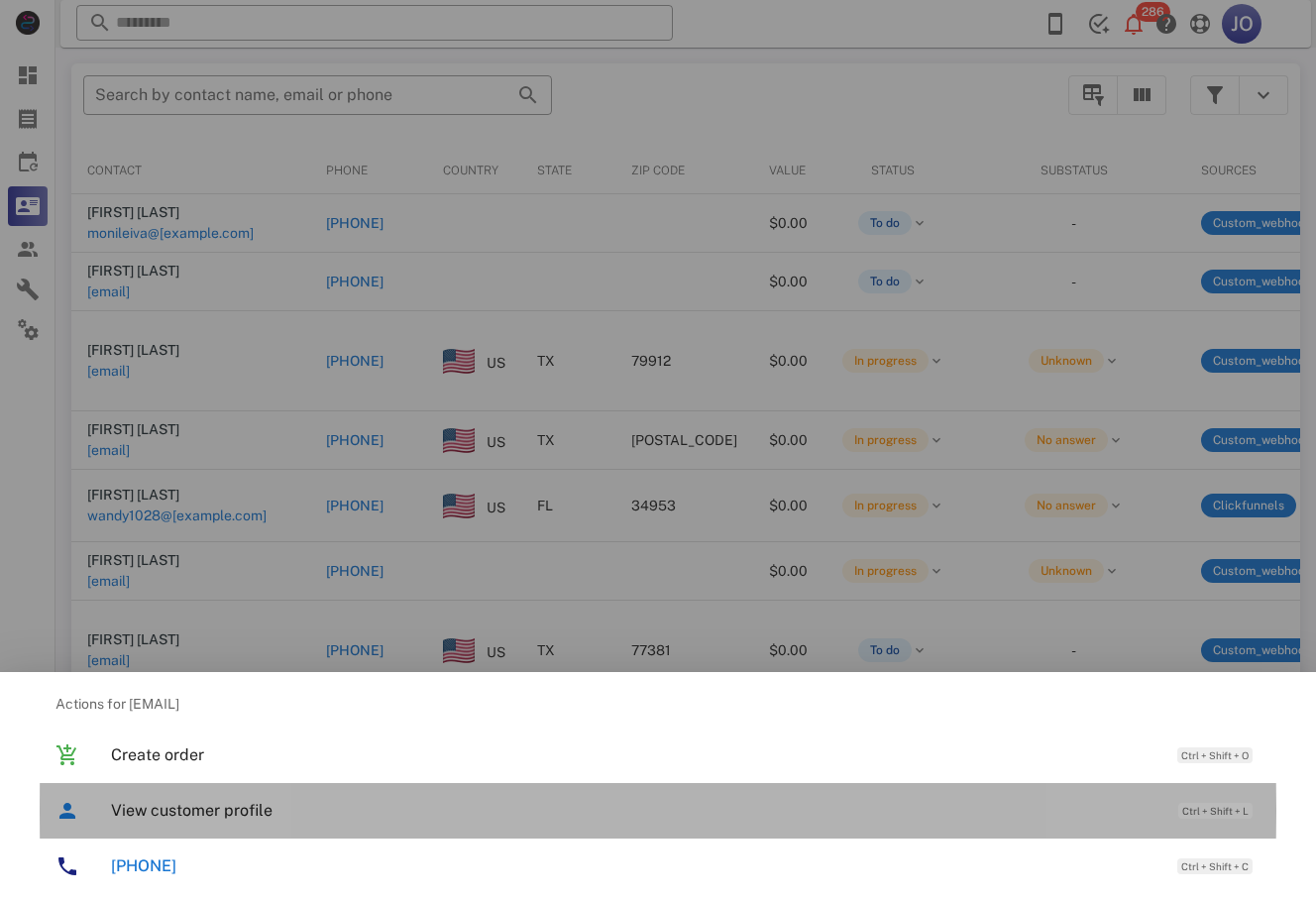 click on "View customer profile Ctrl + Shift + L" at bounding box center [686, 810] 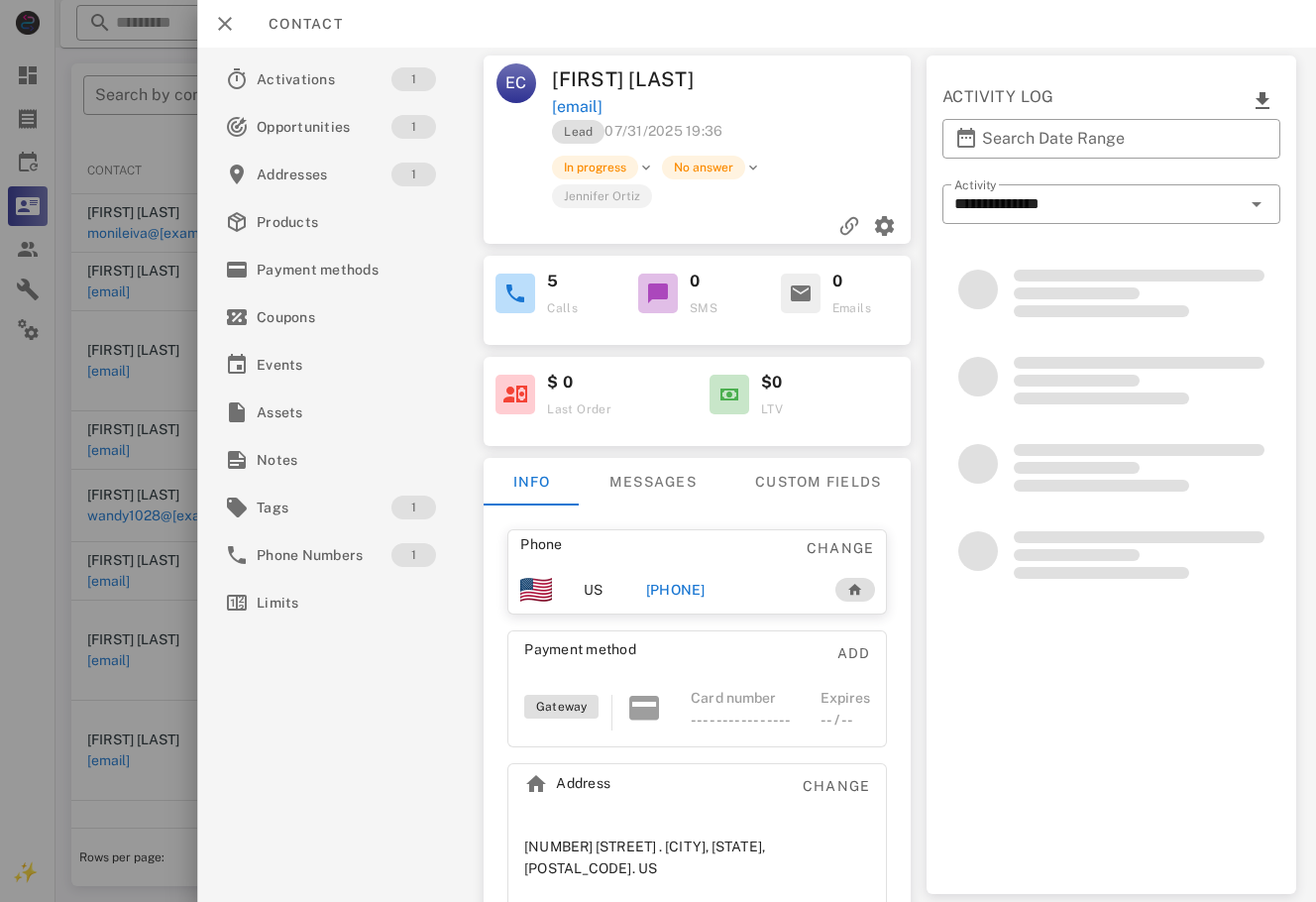 click on "[PHONE]" at bounding box center [676, 590] 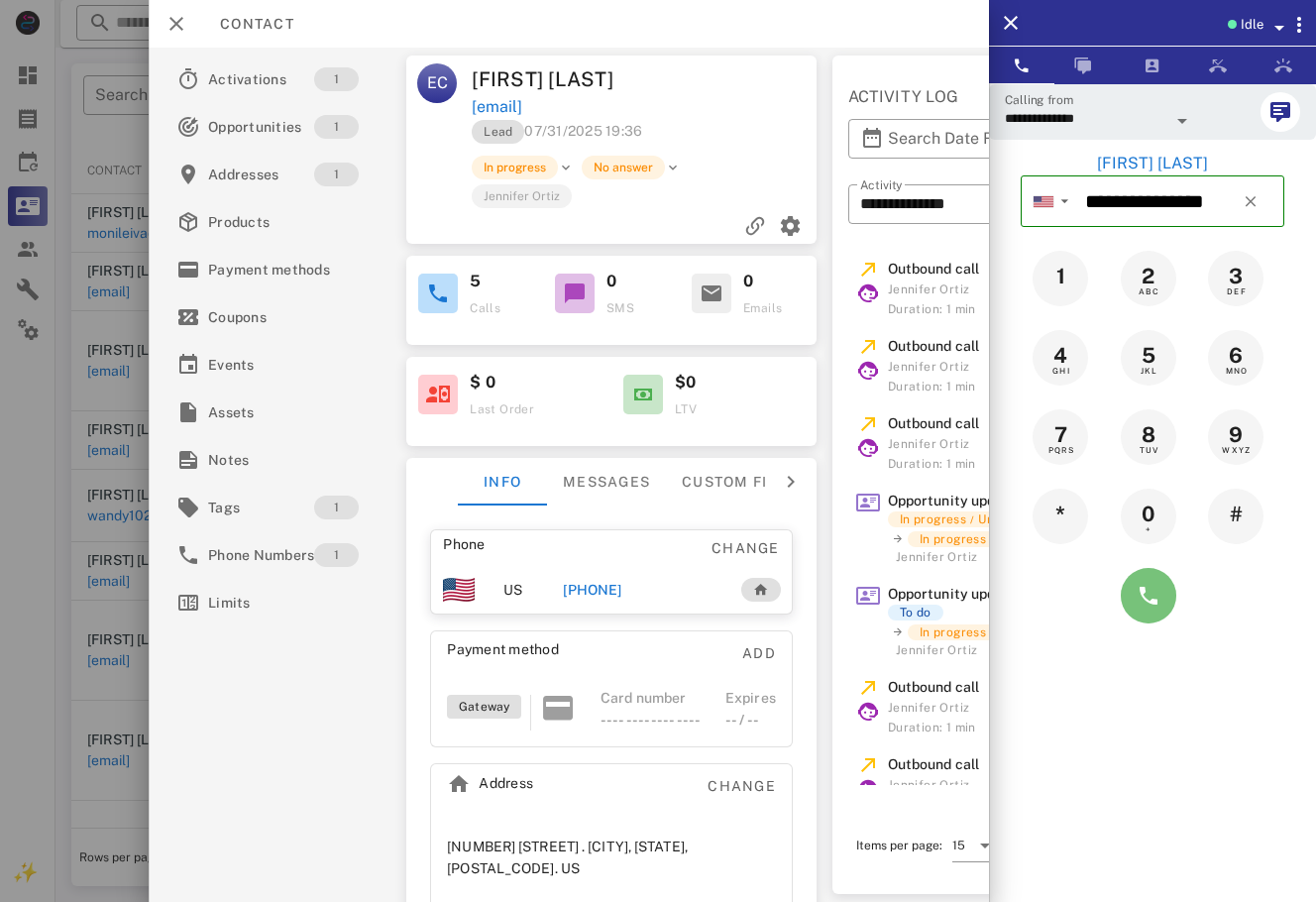 click at bounding box center [1149, 596] 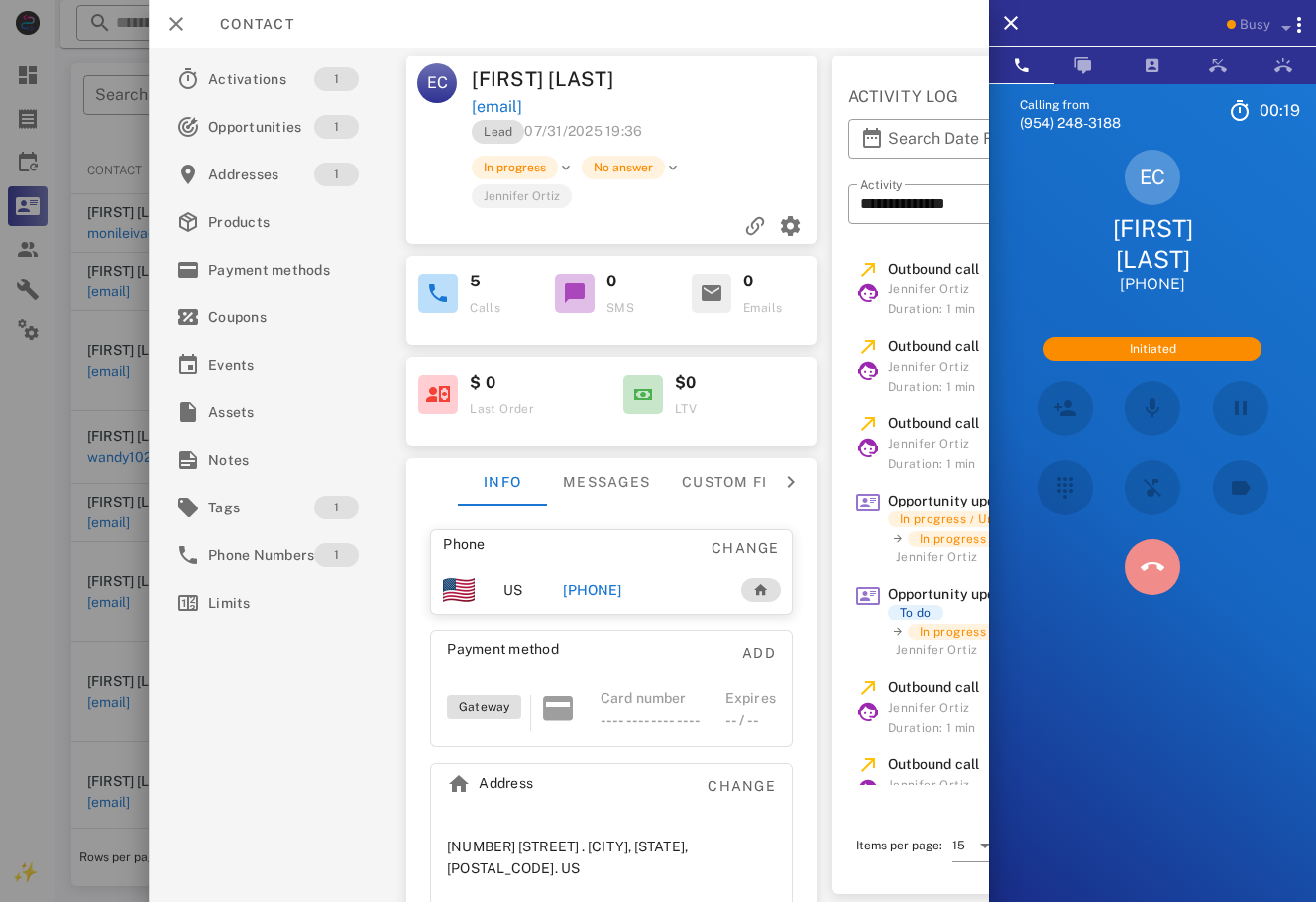 click at bounding box center (1152, 567) 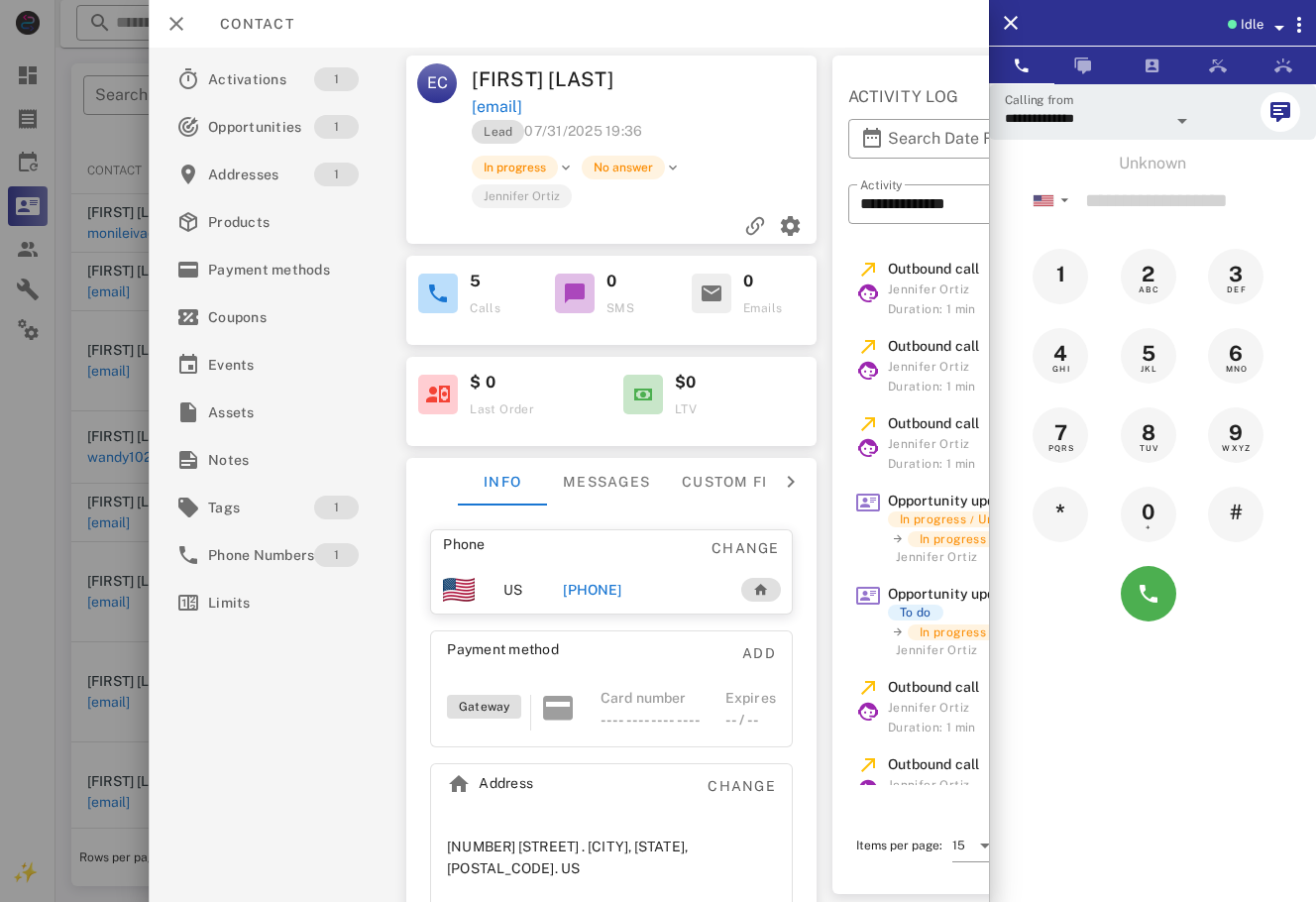 click on "[PHONE]" at bounding box center (592, 590) 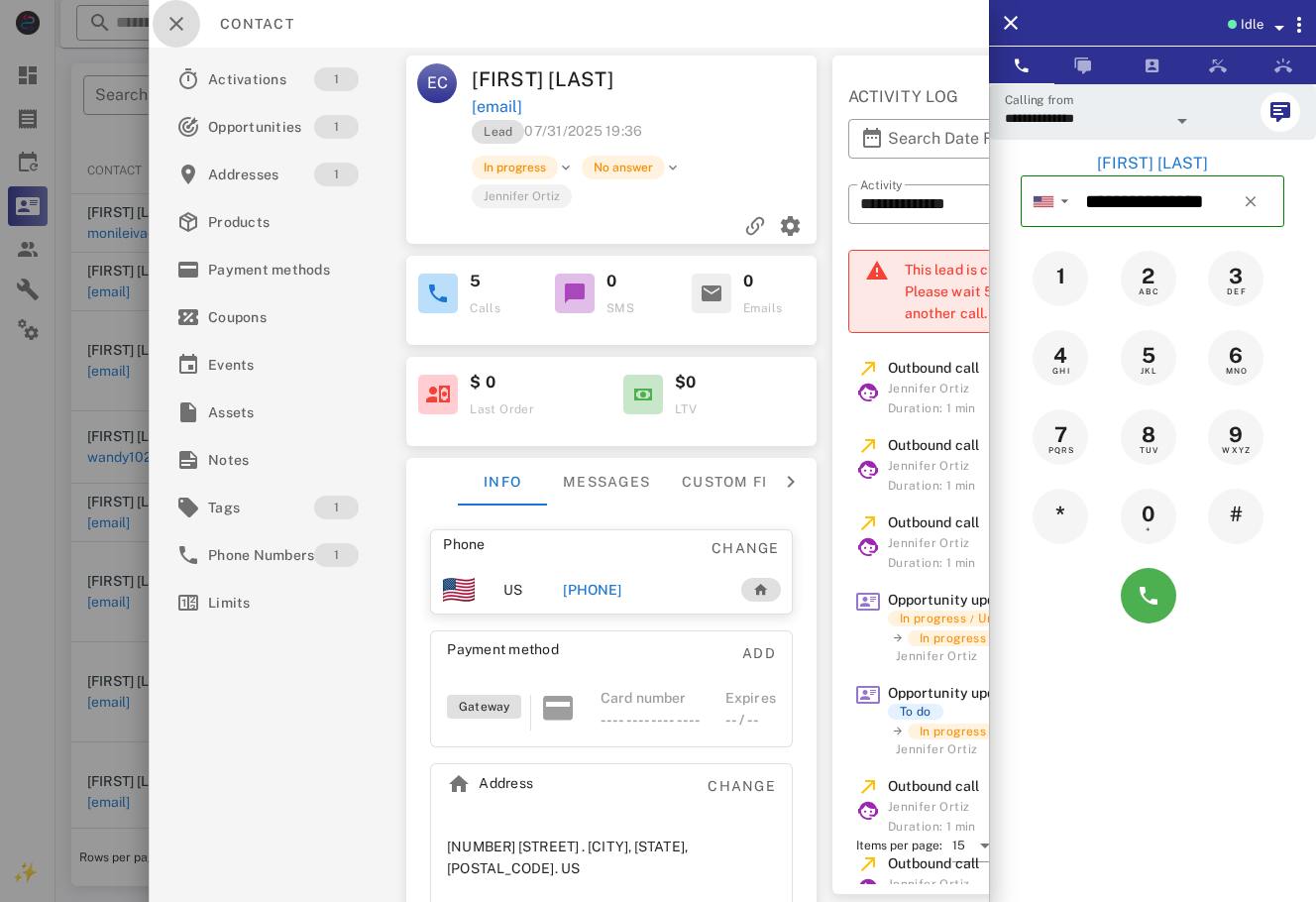 click at bounding box center [176, 24] 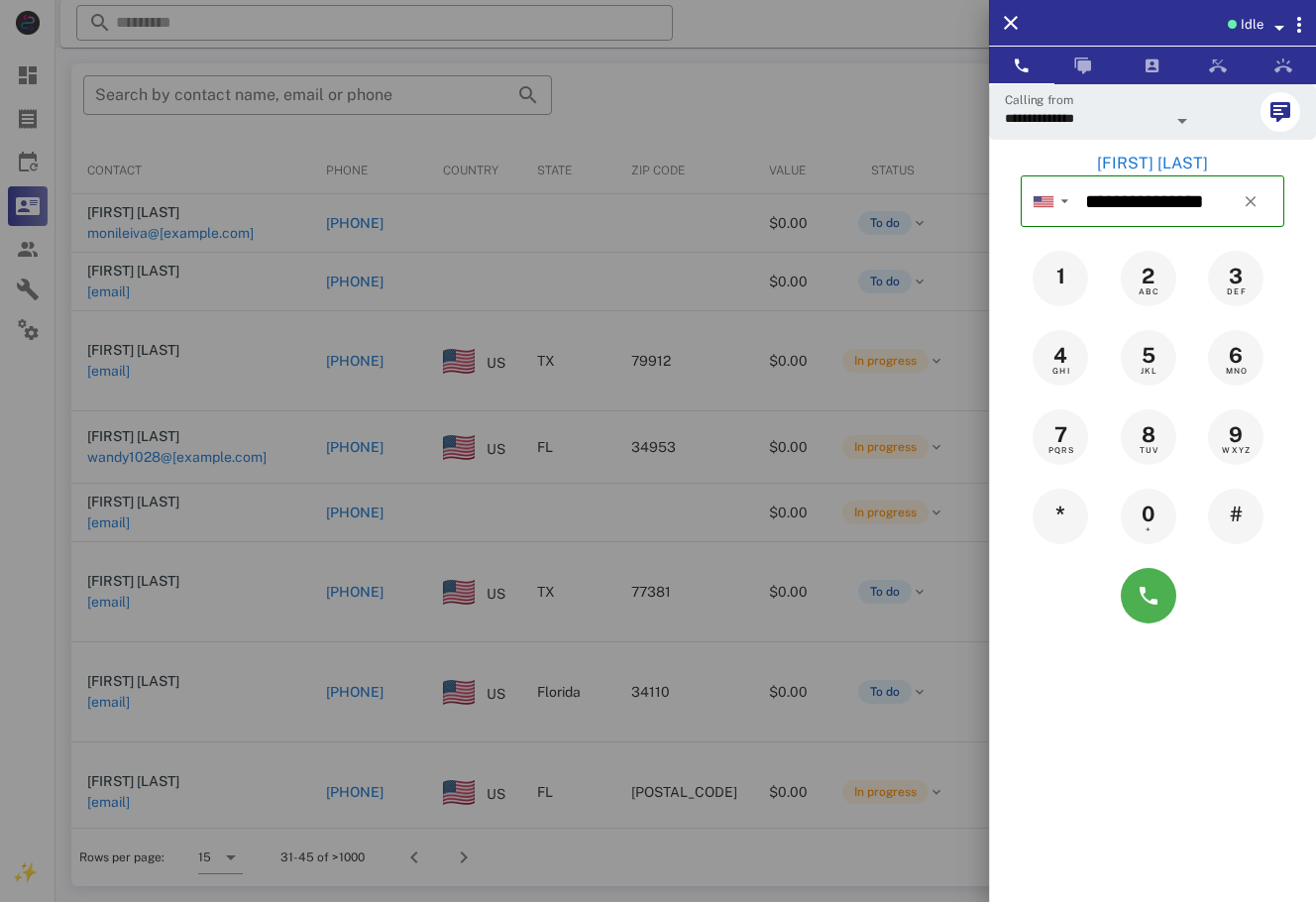click at bounding box center (658, 451) 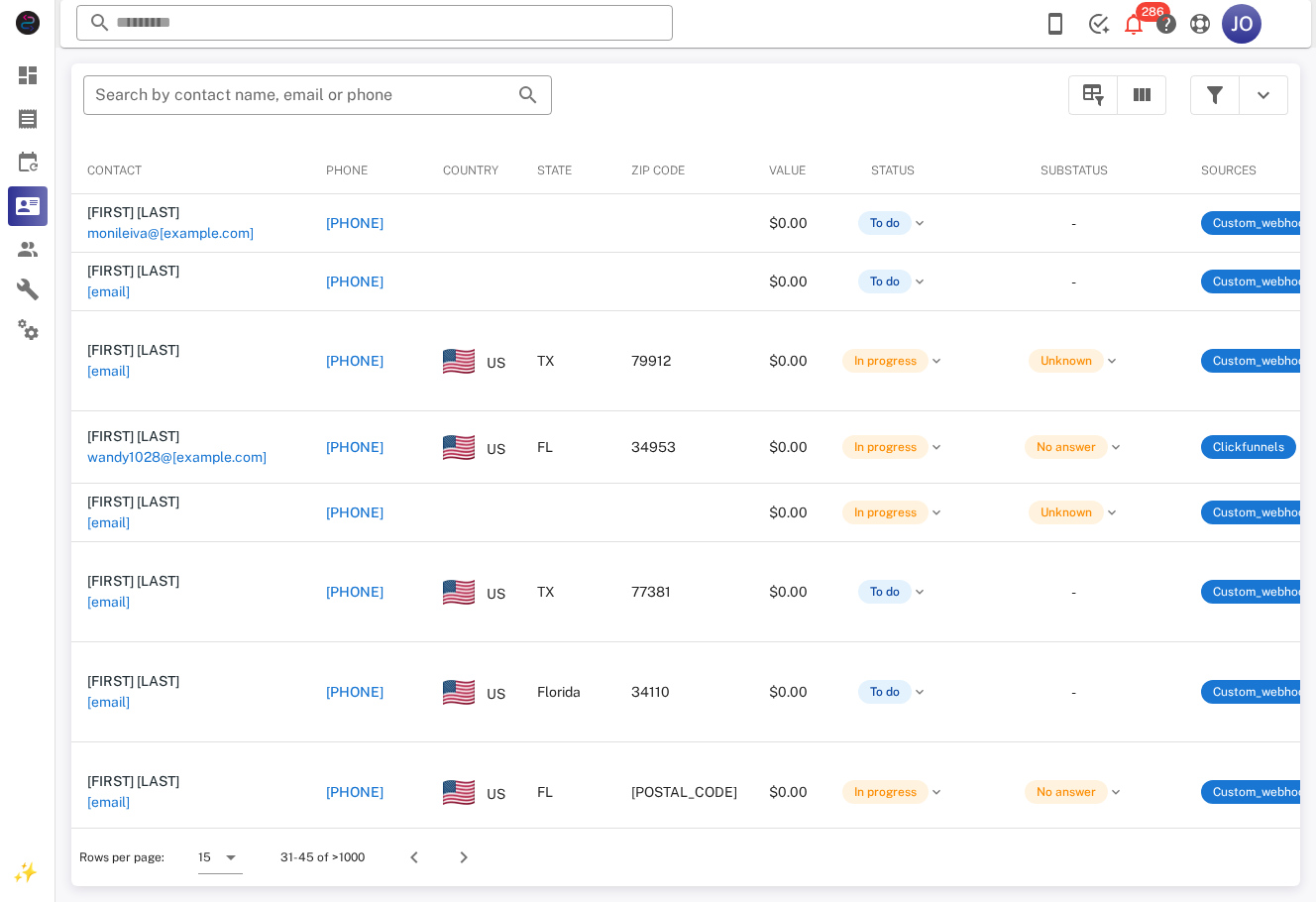 scroll, scrollTop: 0, scrollLeft: 453, axis: horizontal 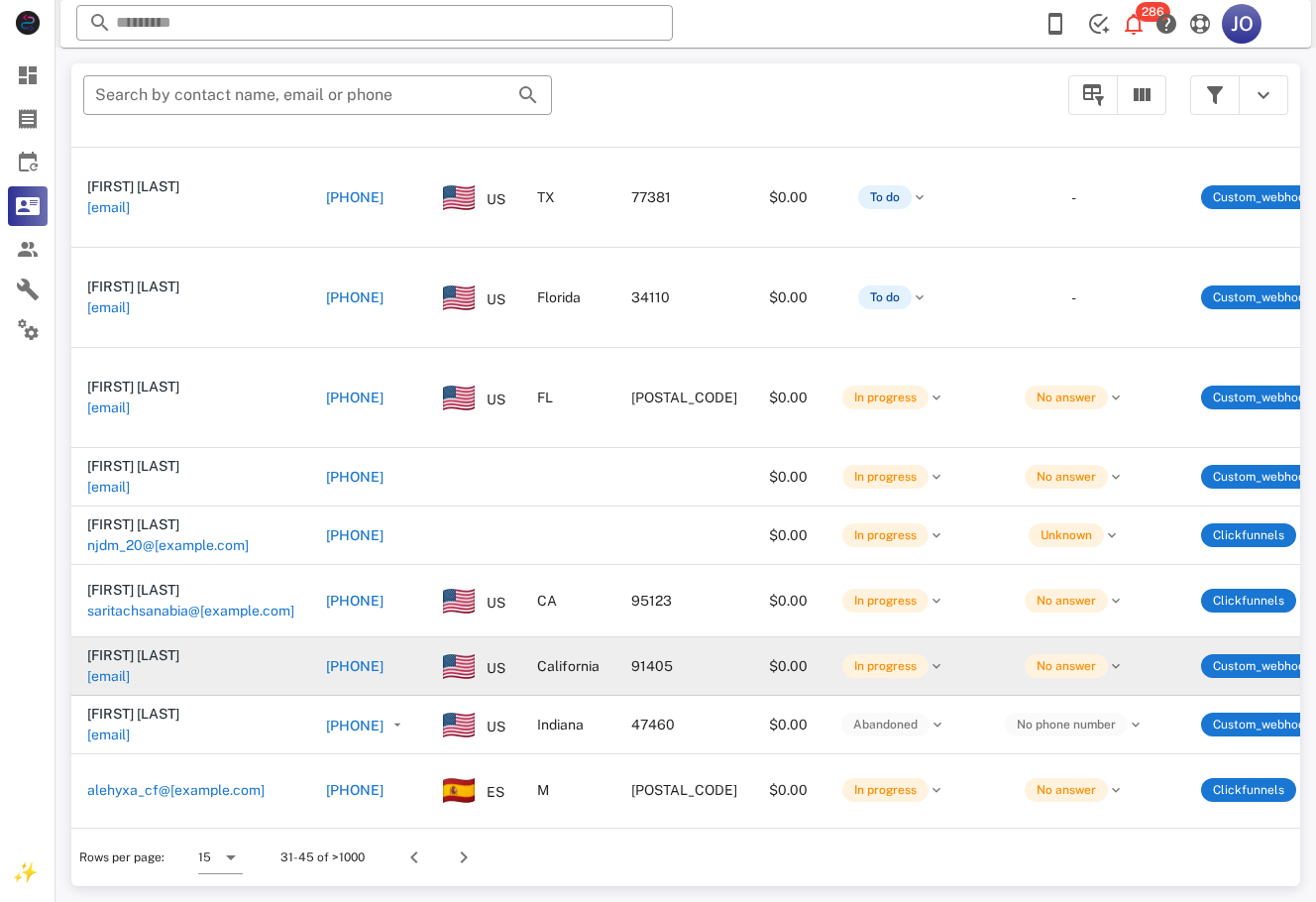 click on "[EMAIL]" at bounding box center [108, 676] 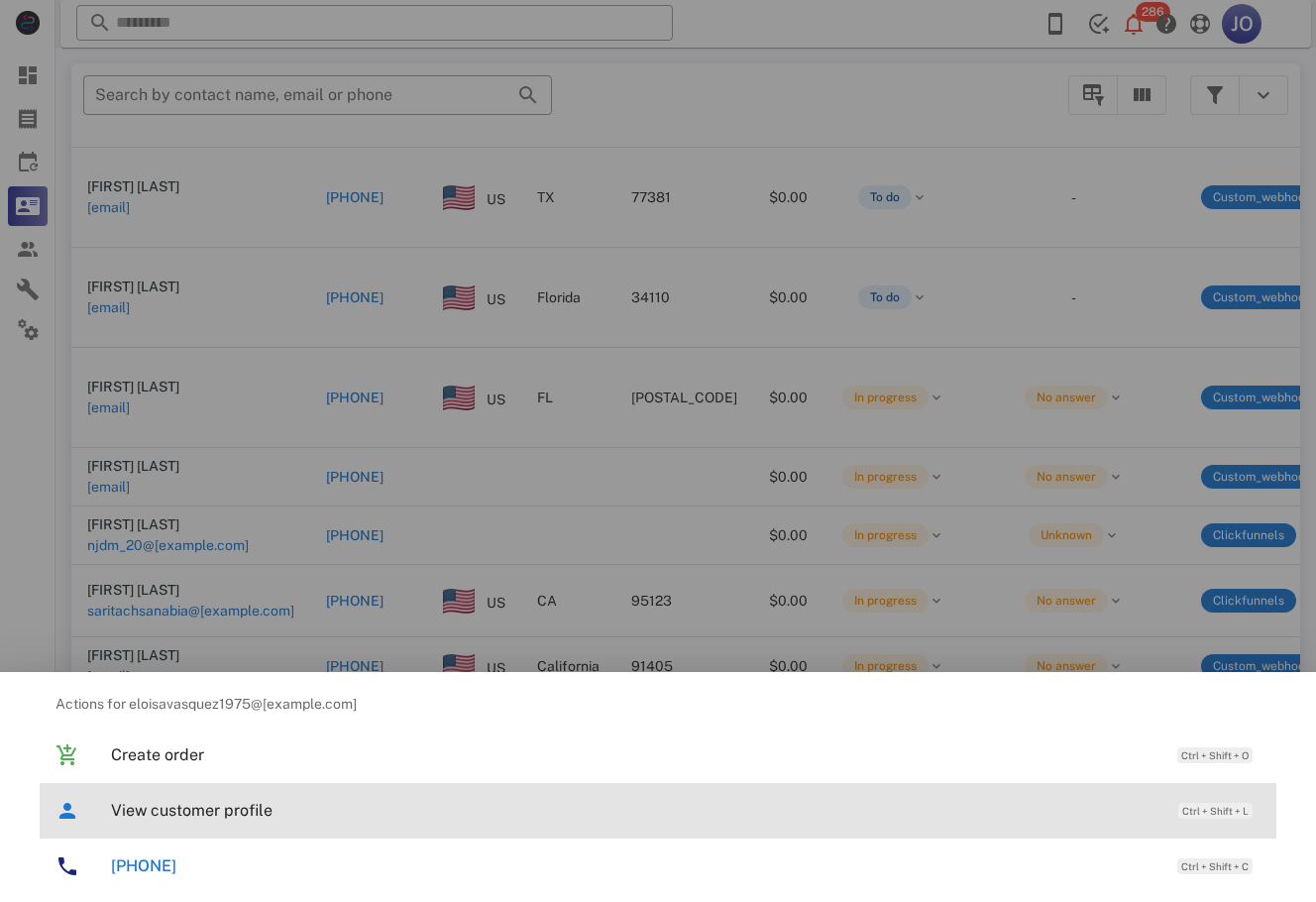 click on "View customer profile Ctrl + Shift + L" at bounding box center [686, 810] 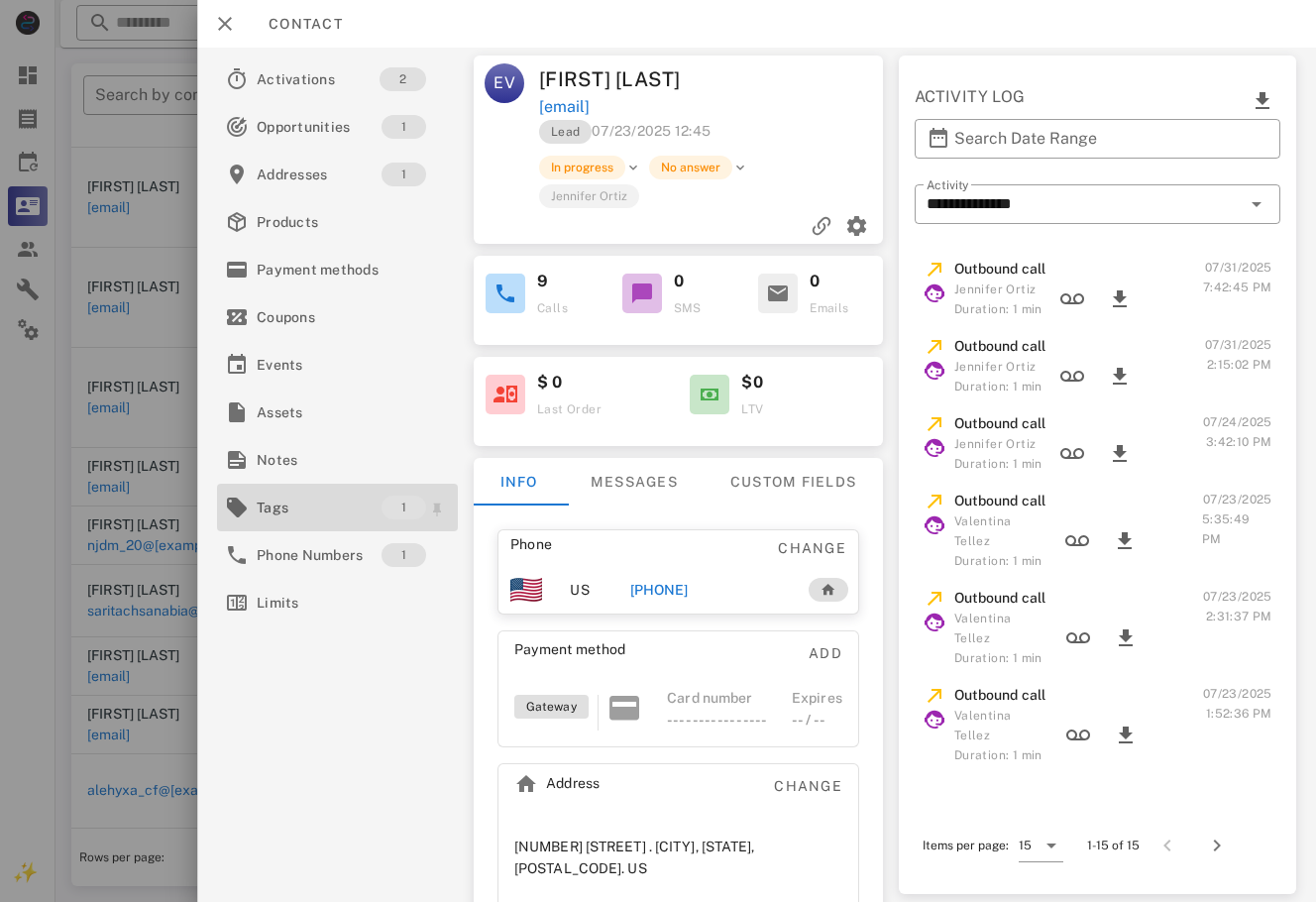 click on "Tags" at bounding box center (319, 507) 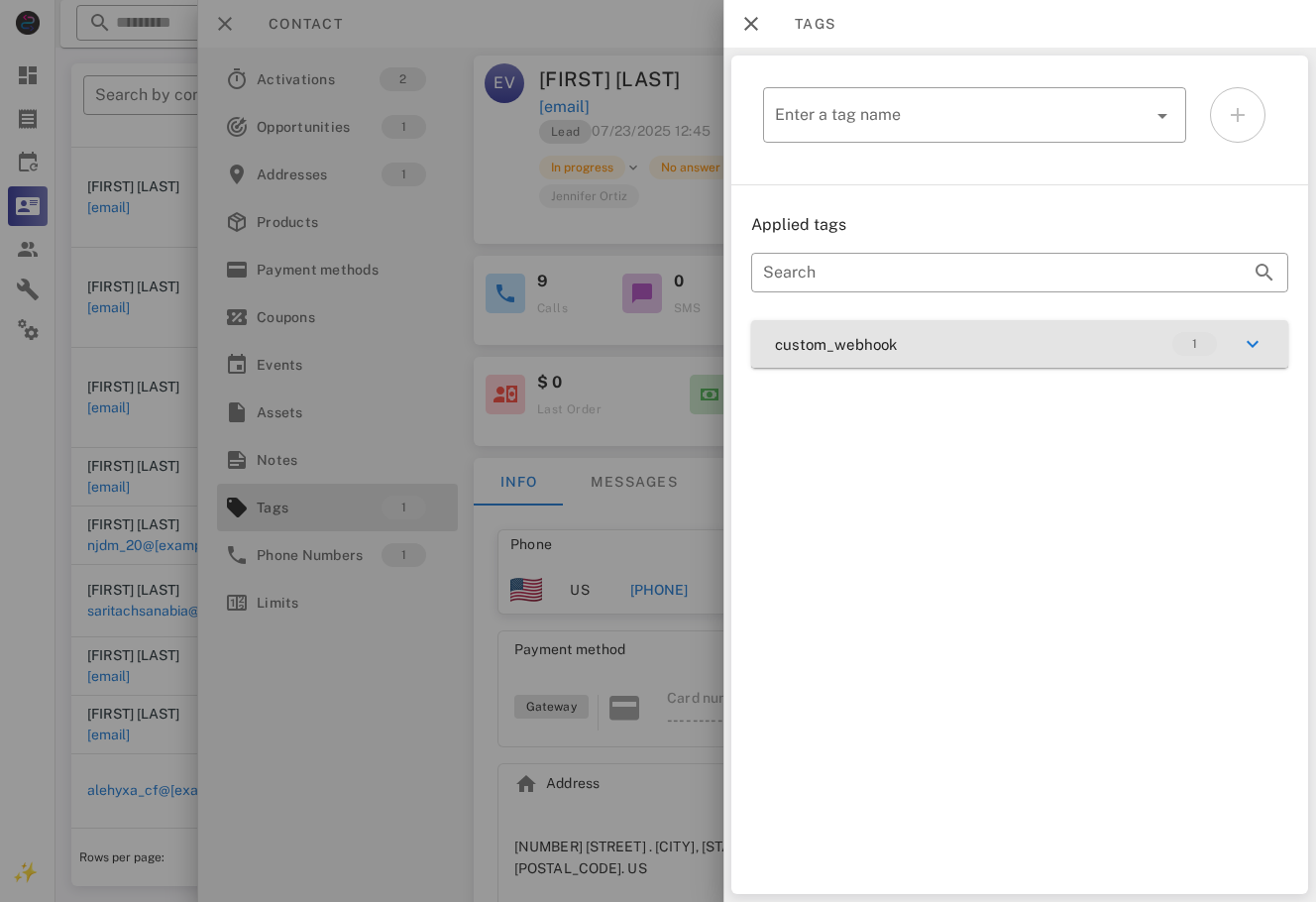click on "custom_webhook  1" at bounding box center [1020, 344] 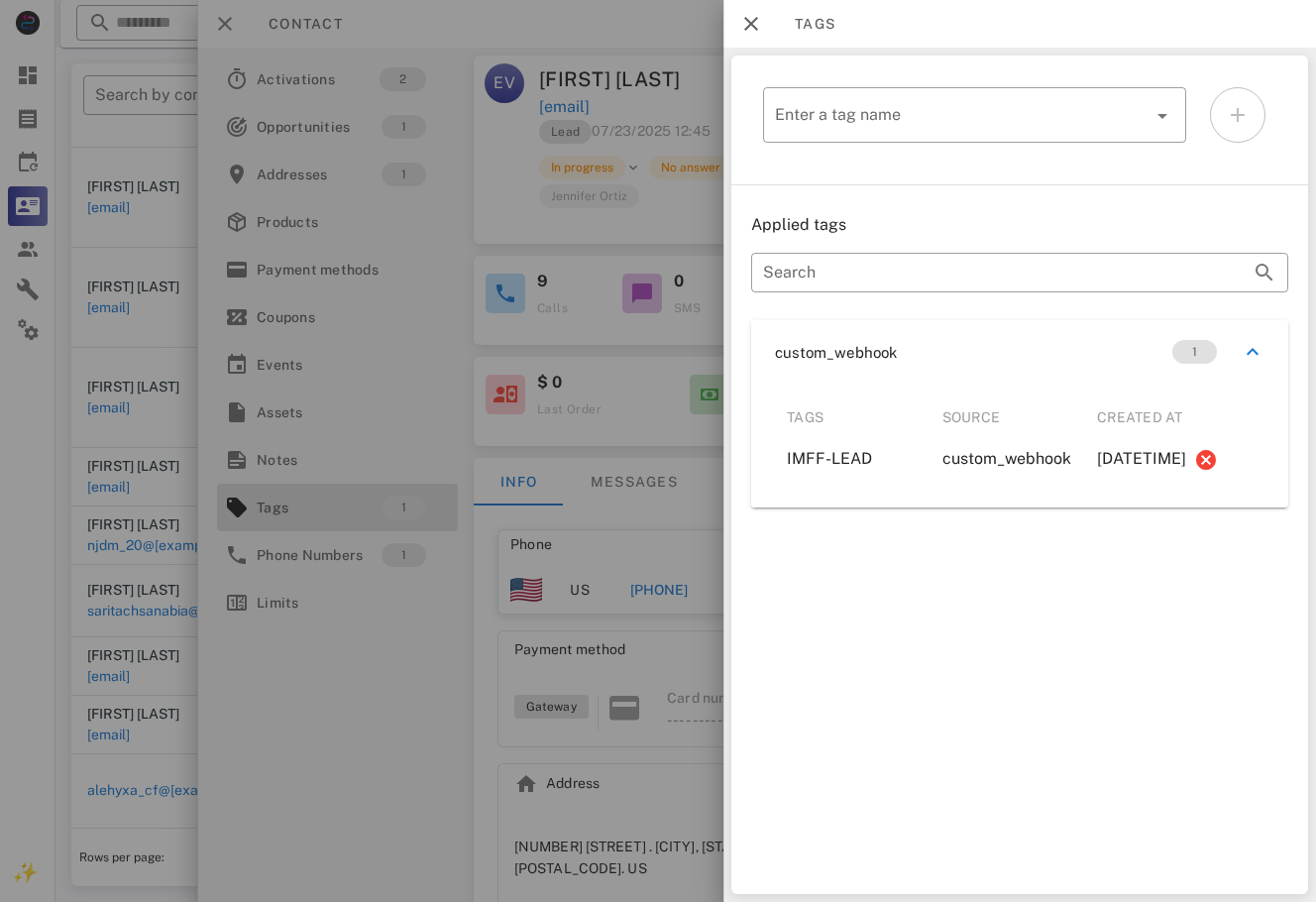 click at bounding box center [658, 451] 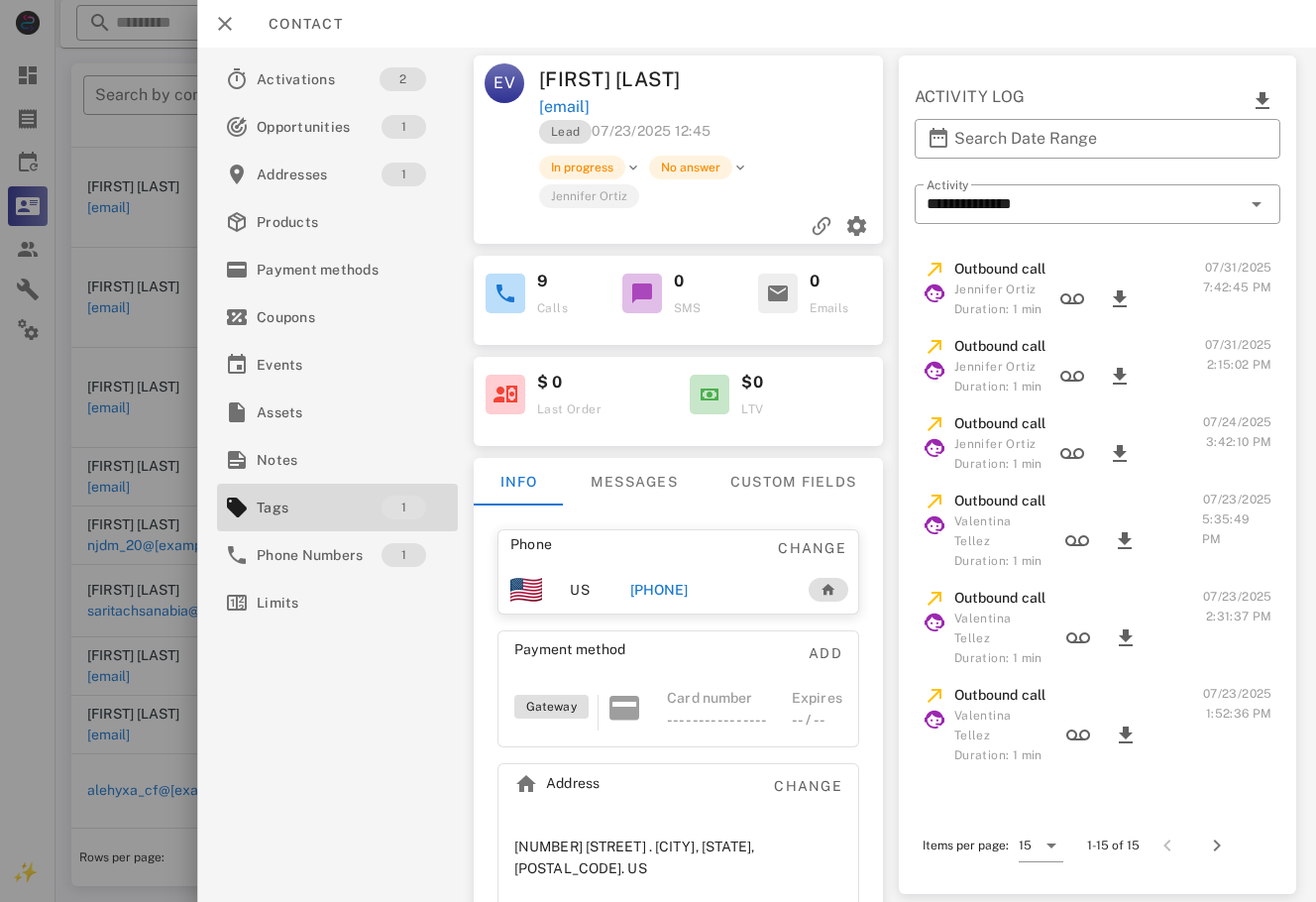 click on "[PHONE]" at bounding box center [659, 590] 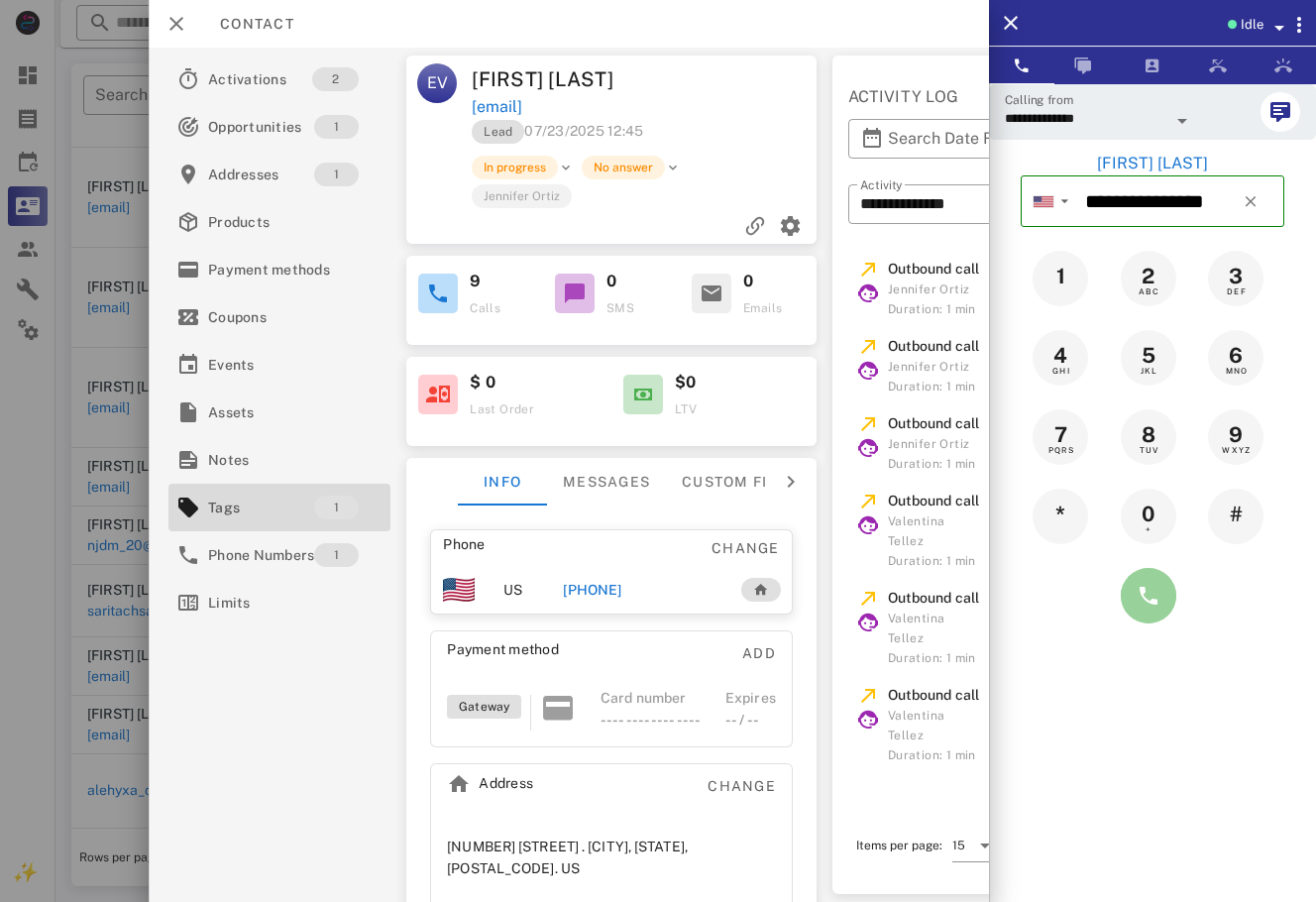 click at bounding box center [1149, 596] 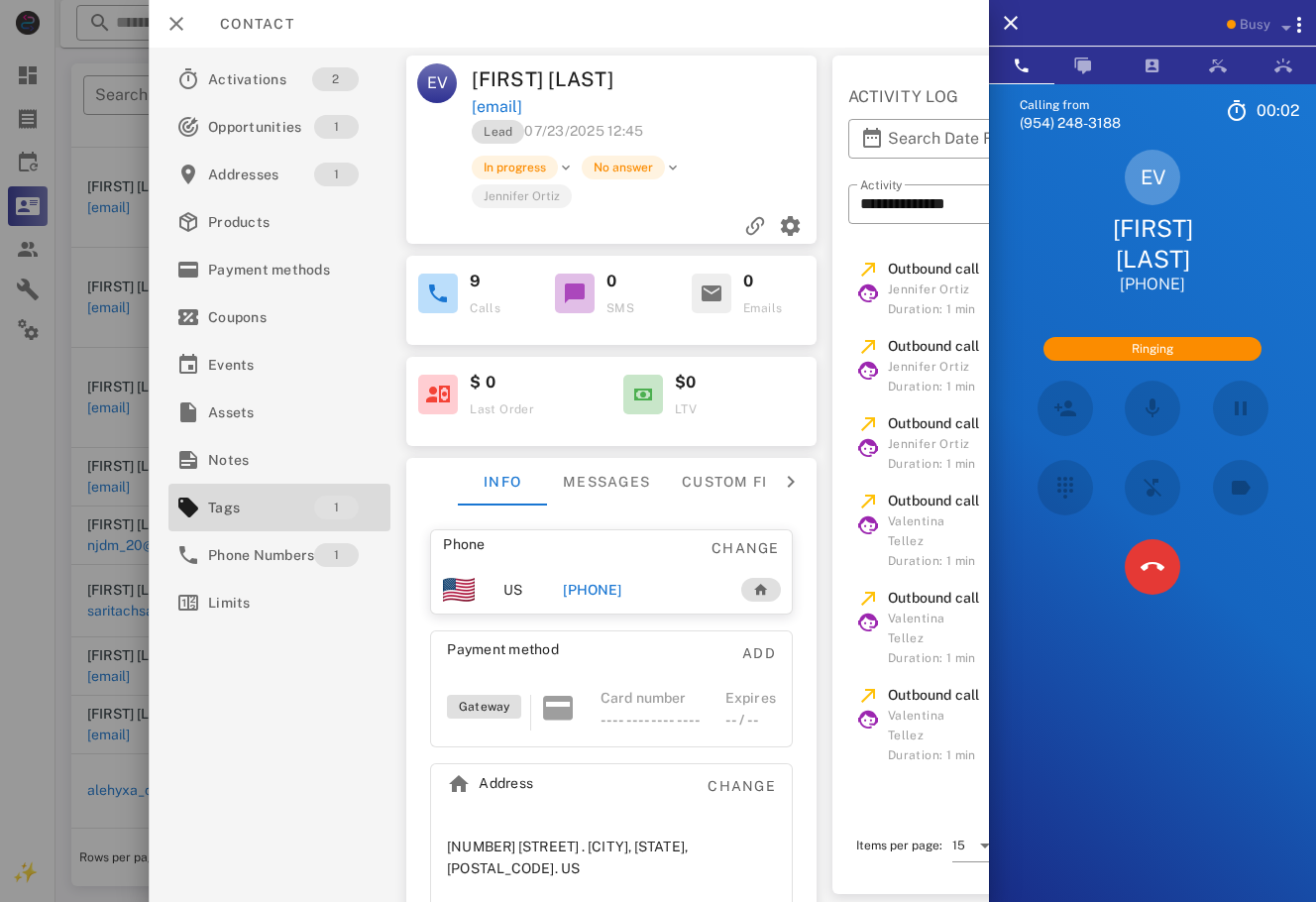 scroll, scrollTop: 346, scrollLeft: 0, axis: vertical 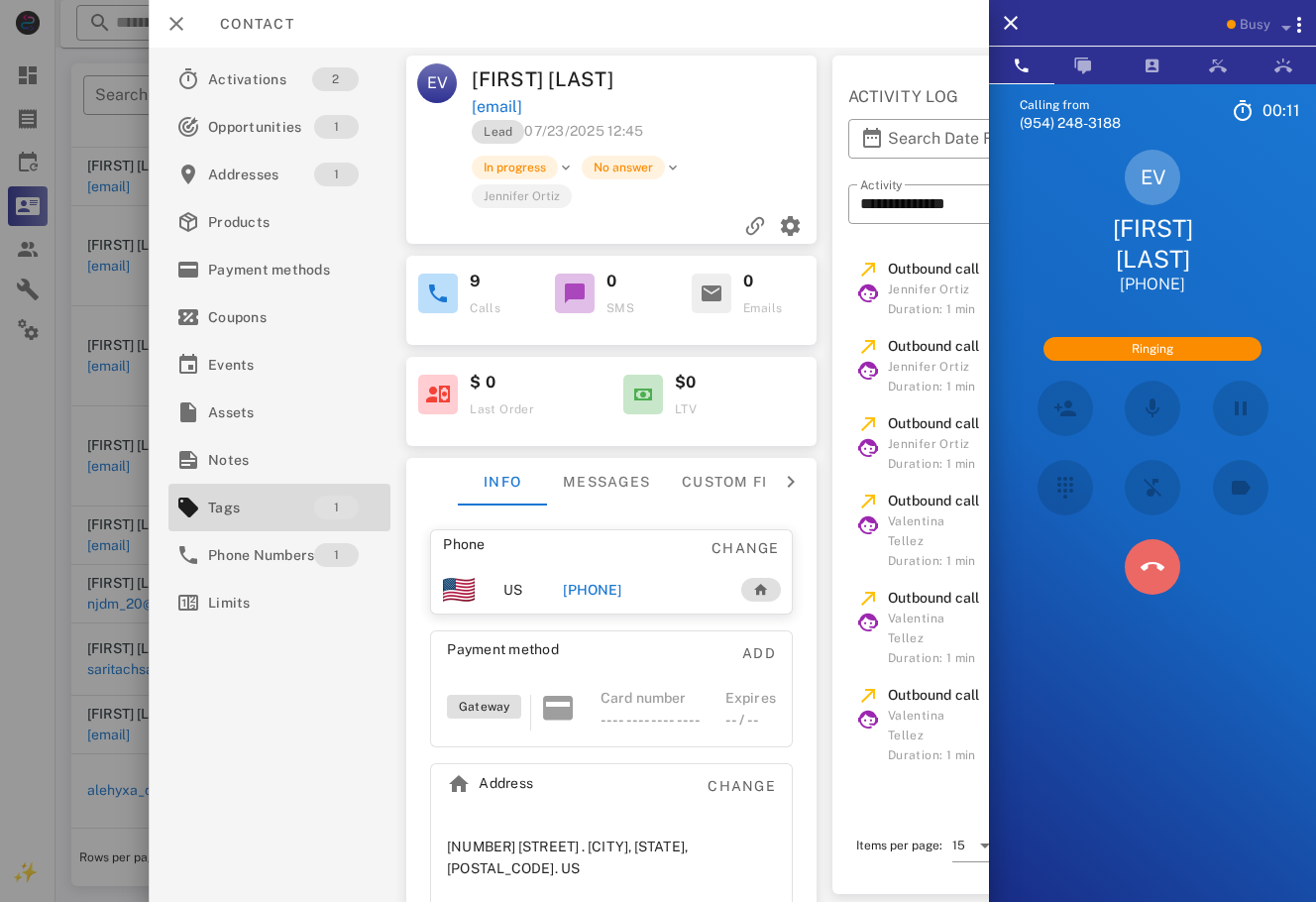 click at bounding box center (1152, 567) 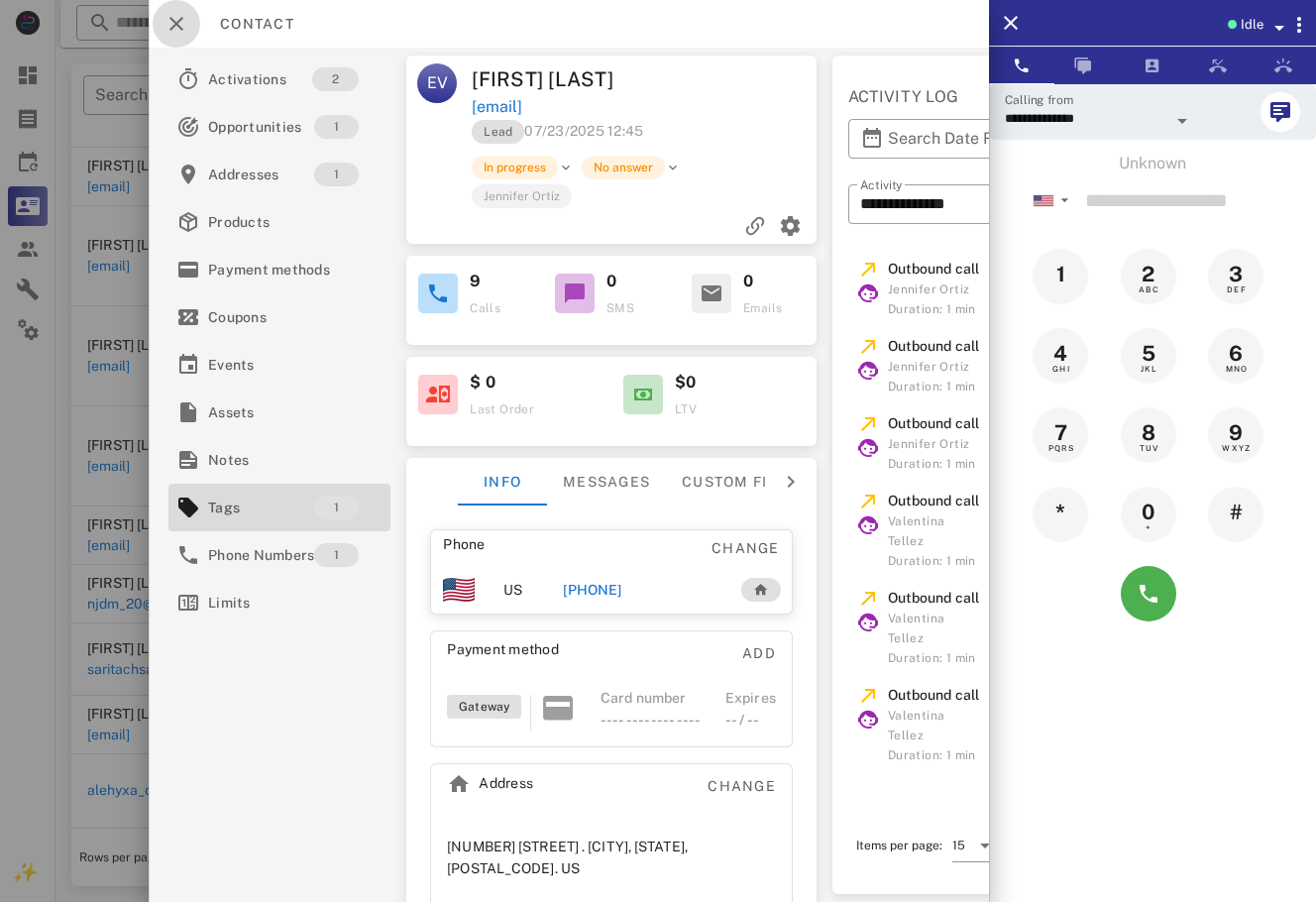 click at bounding box center (176, 24) 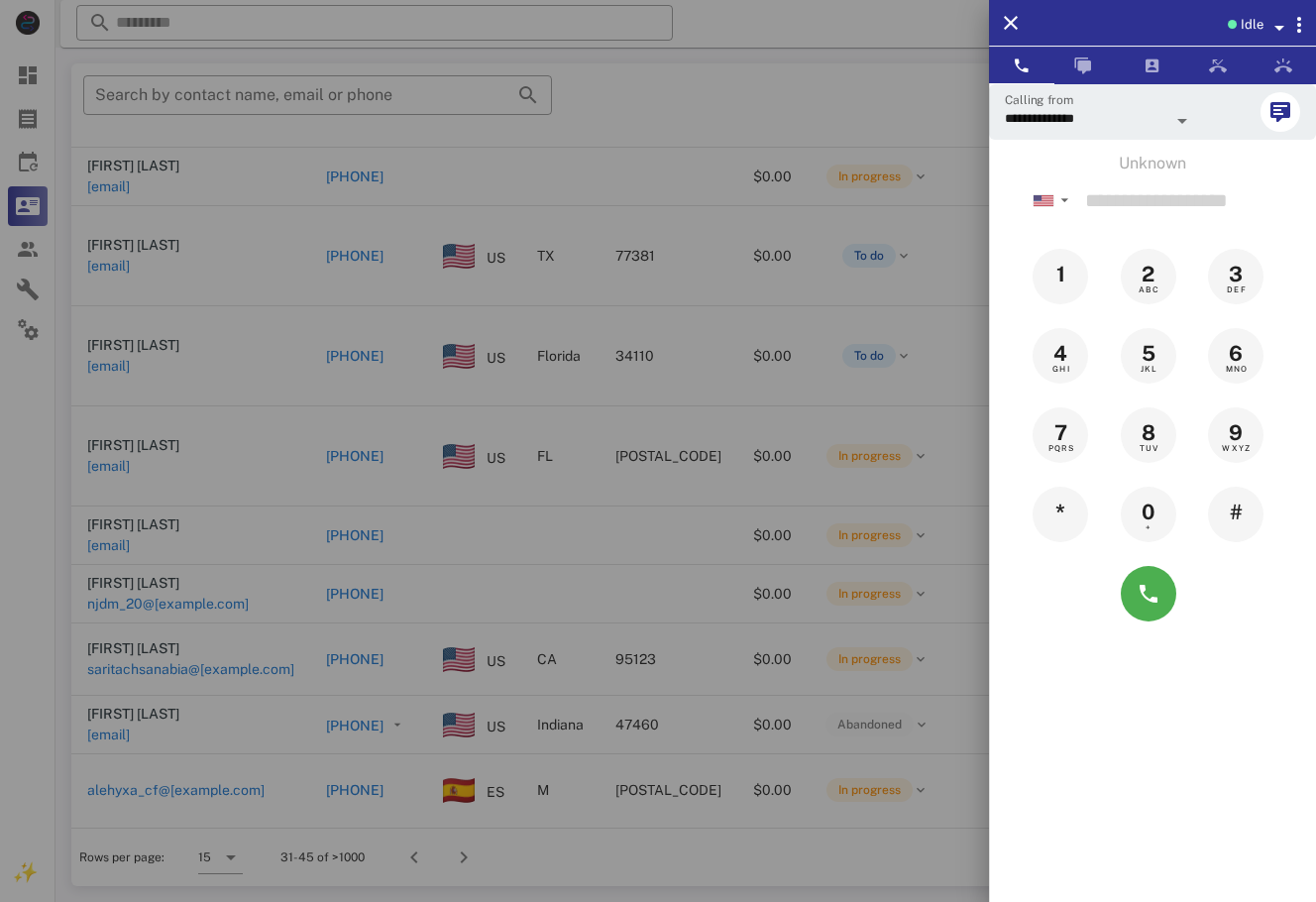 click at bounding box center (658, 451) 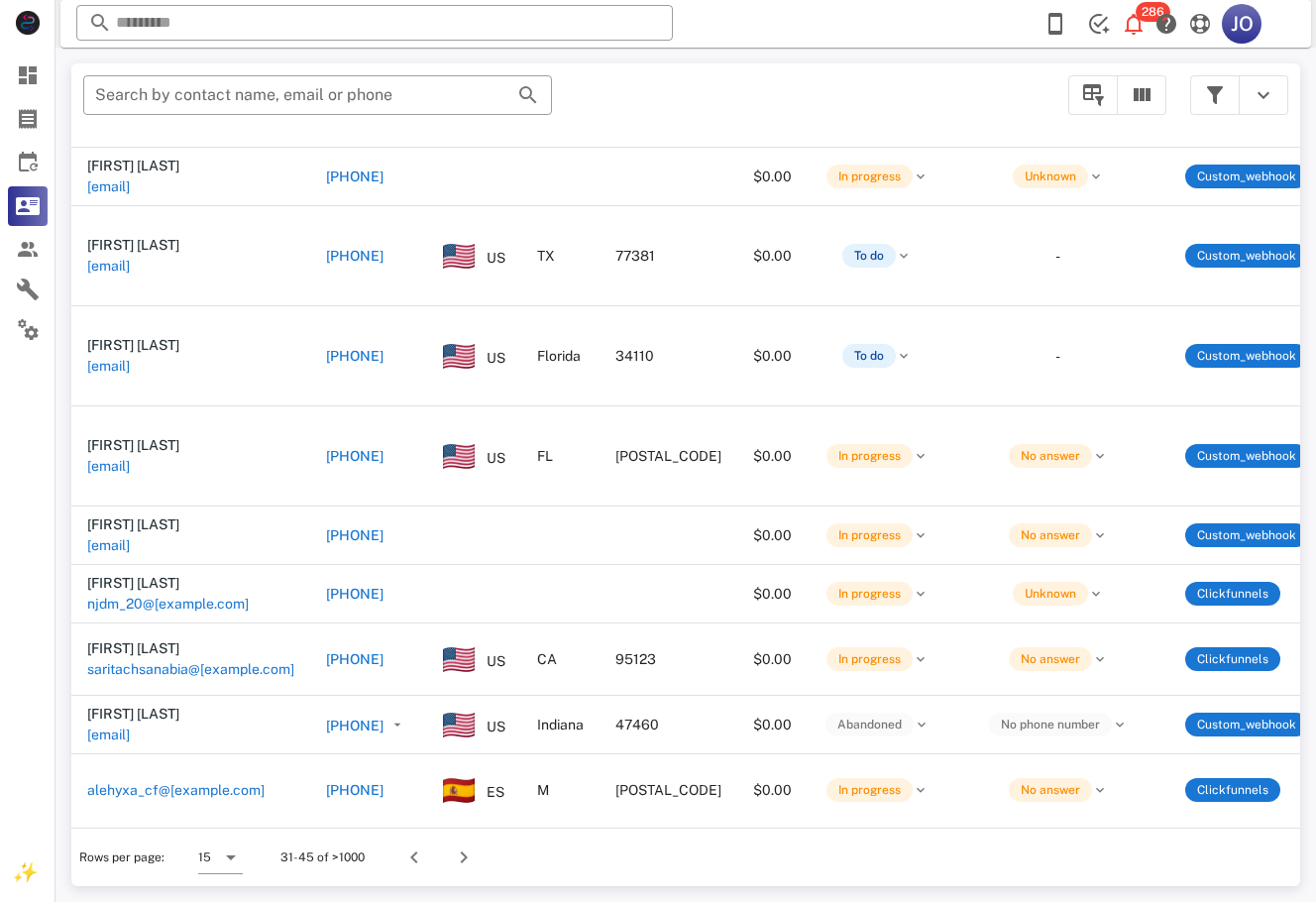scroll, scrollTop: 346, scrollLeft: 438, axis: both 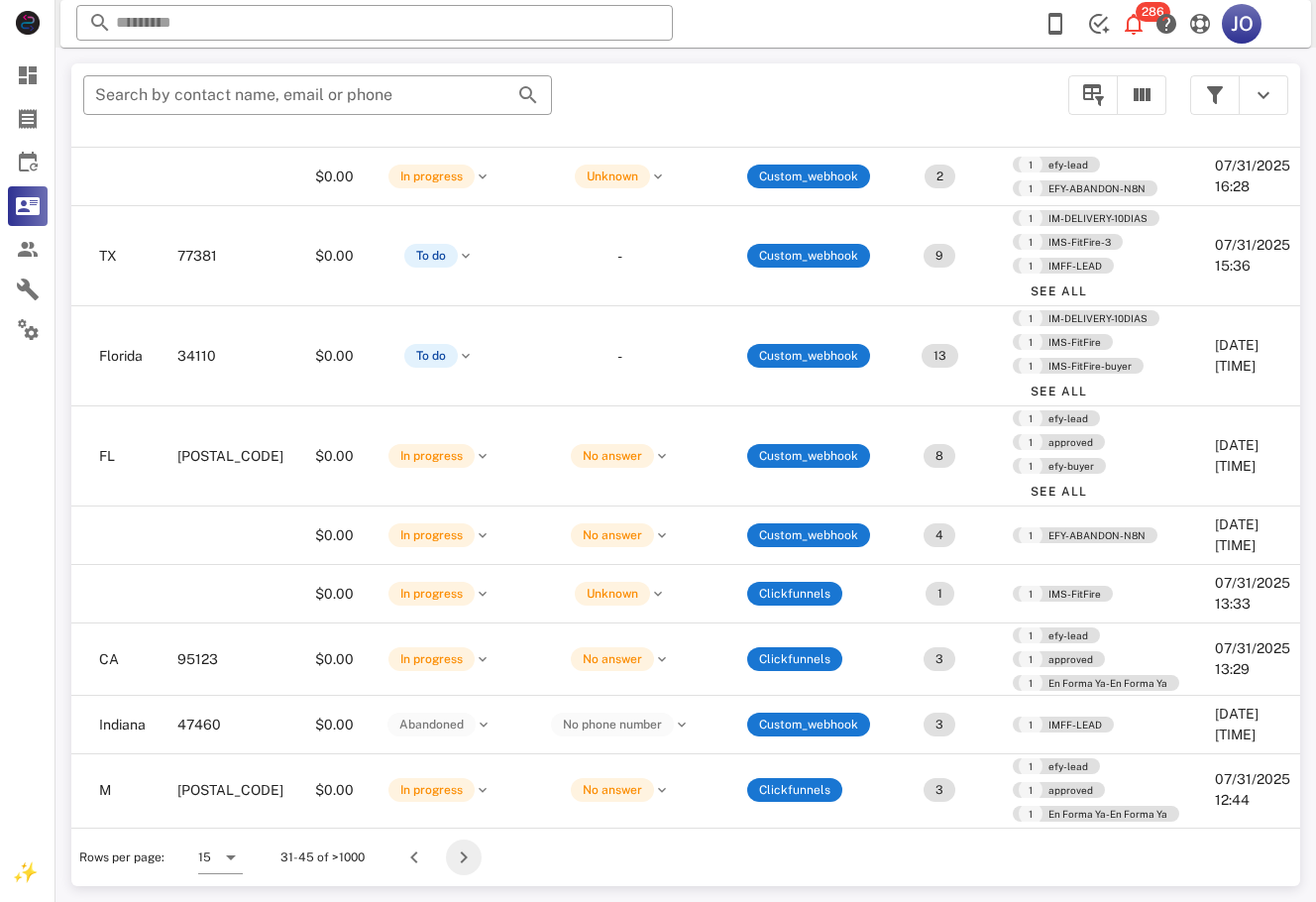 click at bounding box center (464, 857) 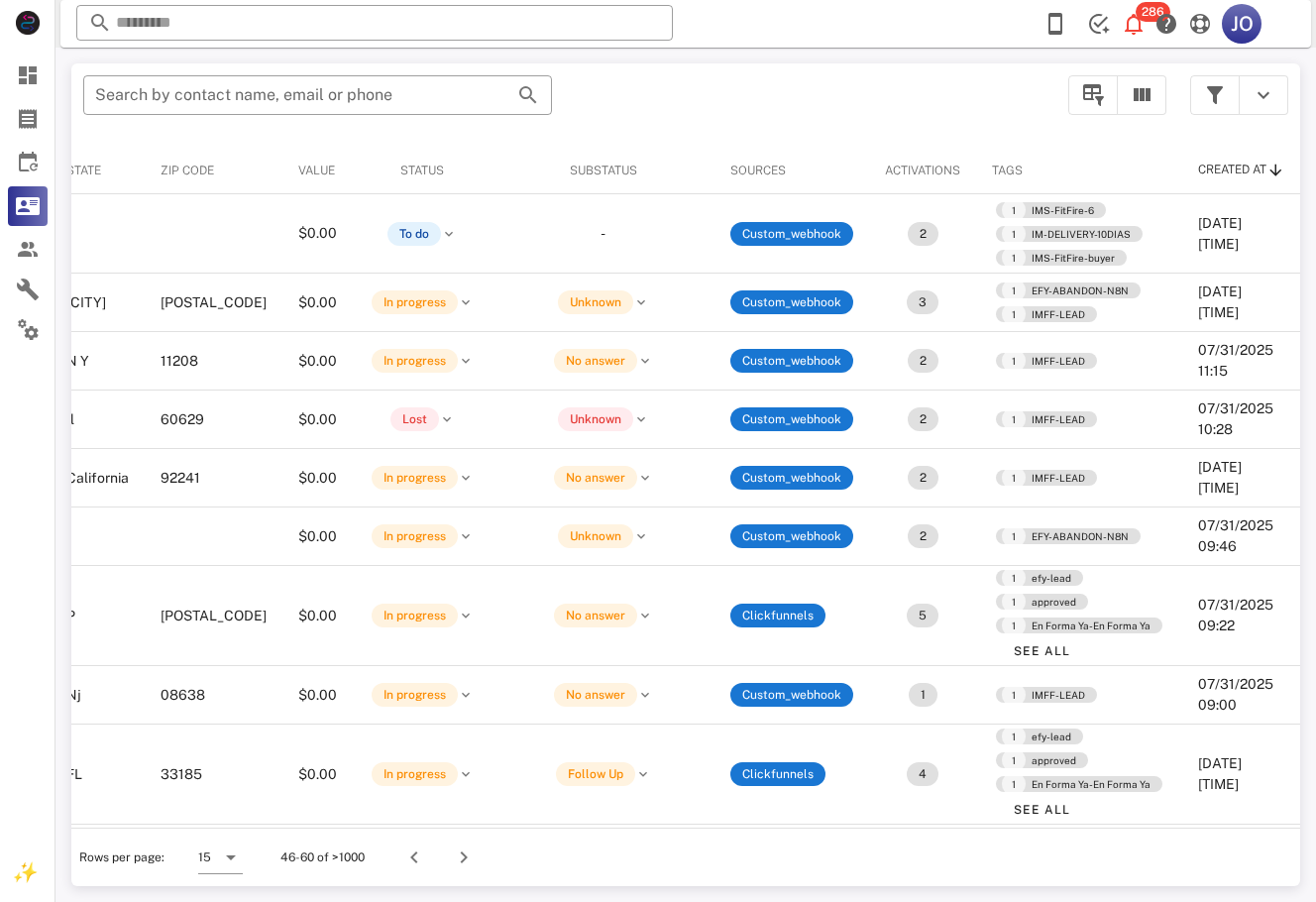 scroll, scrollTop: 0, scrollLeft: 0, axis: both 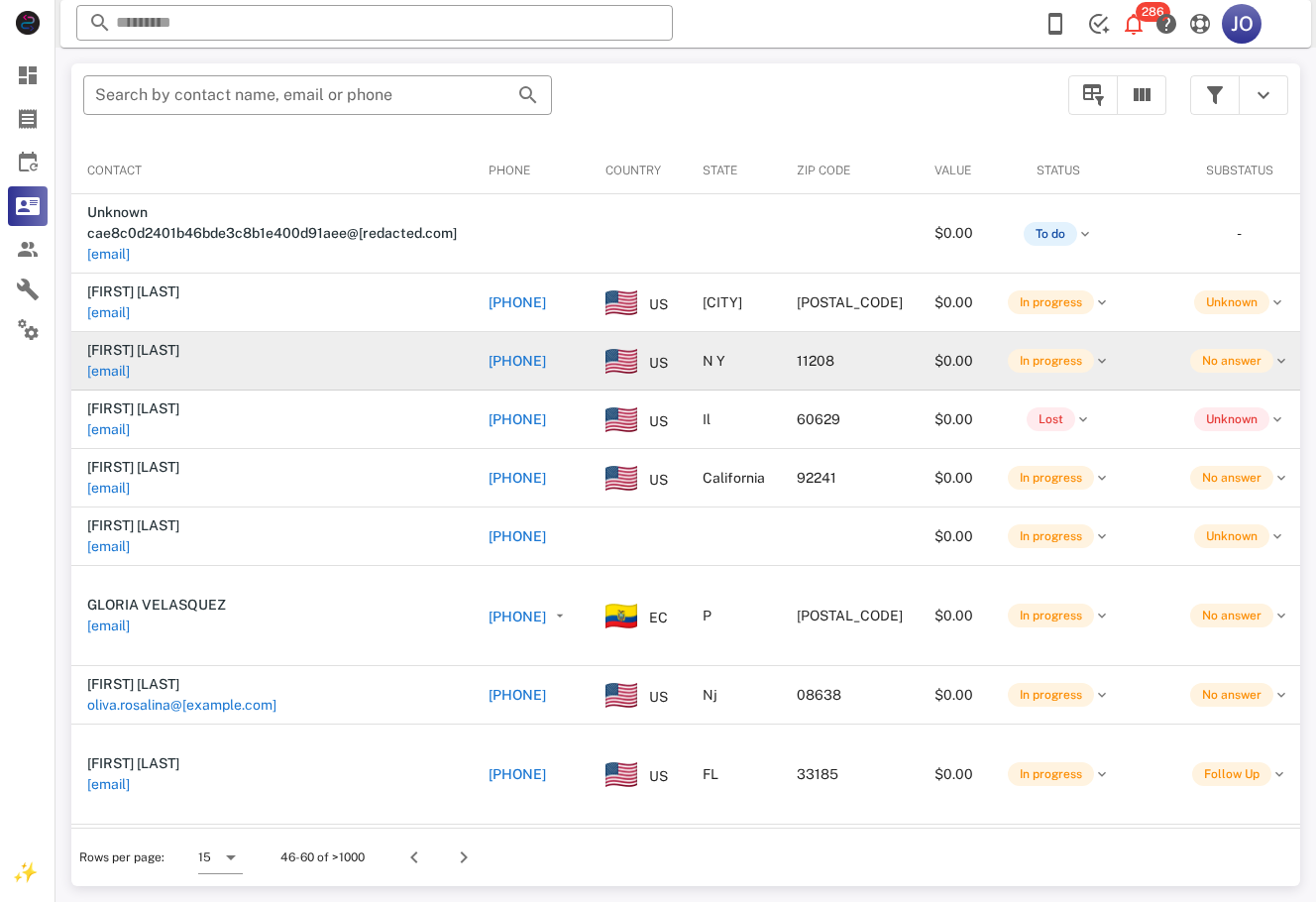 click on "[EMAIL]" at bounding box center (108, 371) 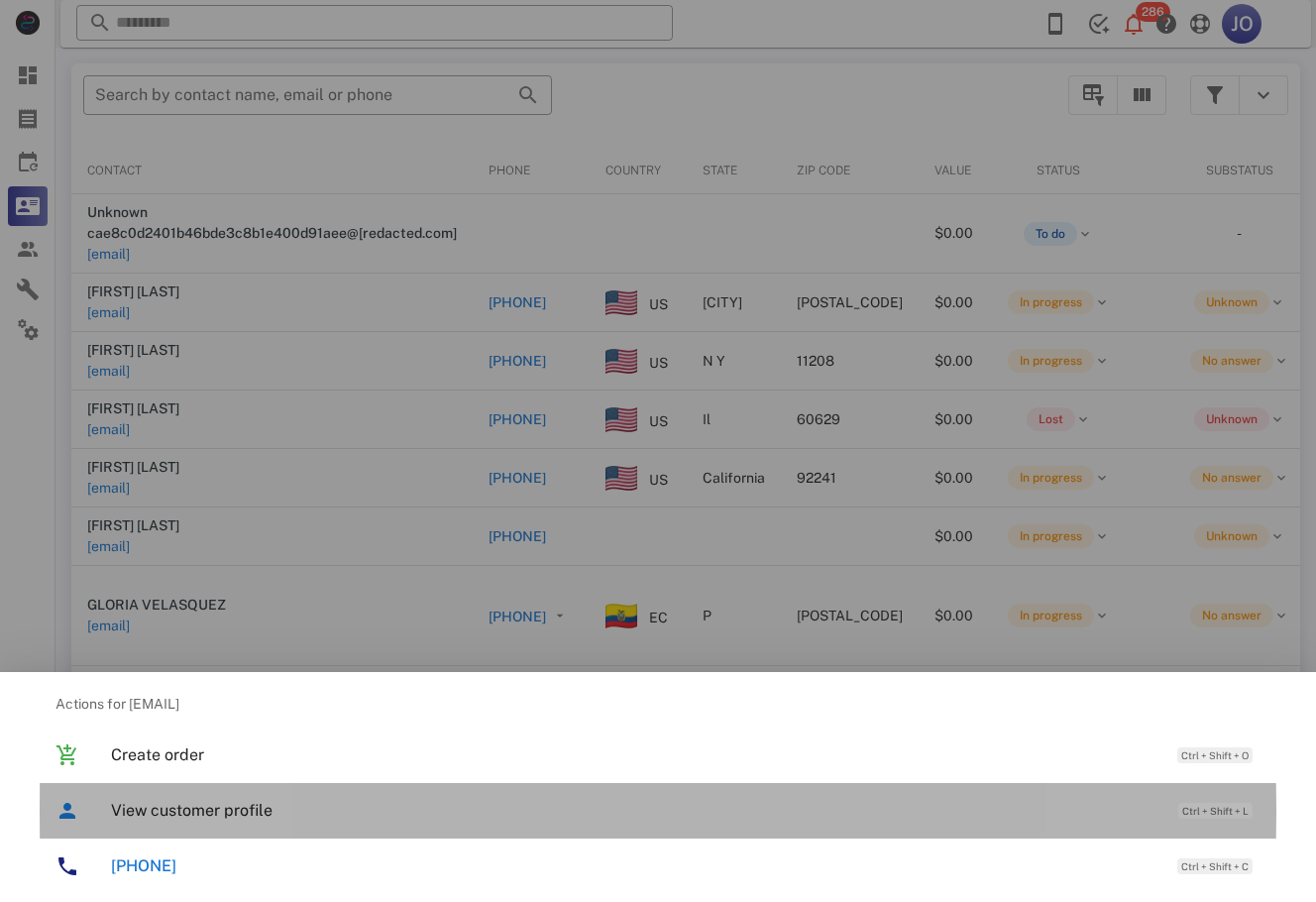 click on "View customer profile Ctrl + Shift + L" at bounding box center (686, 810) 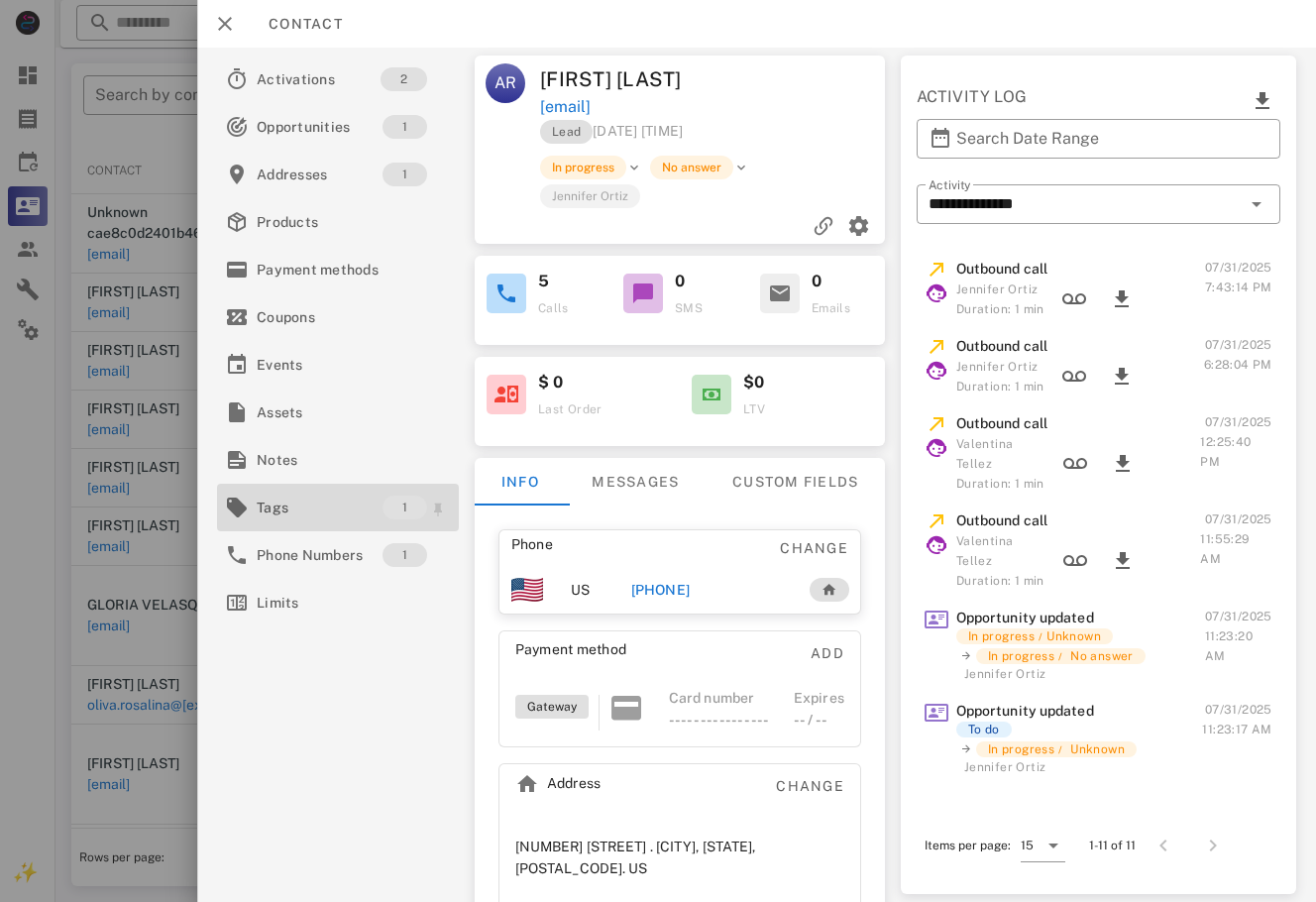 click on "Tags" at bounding box center [319, 507] 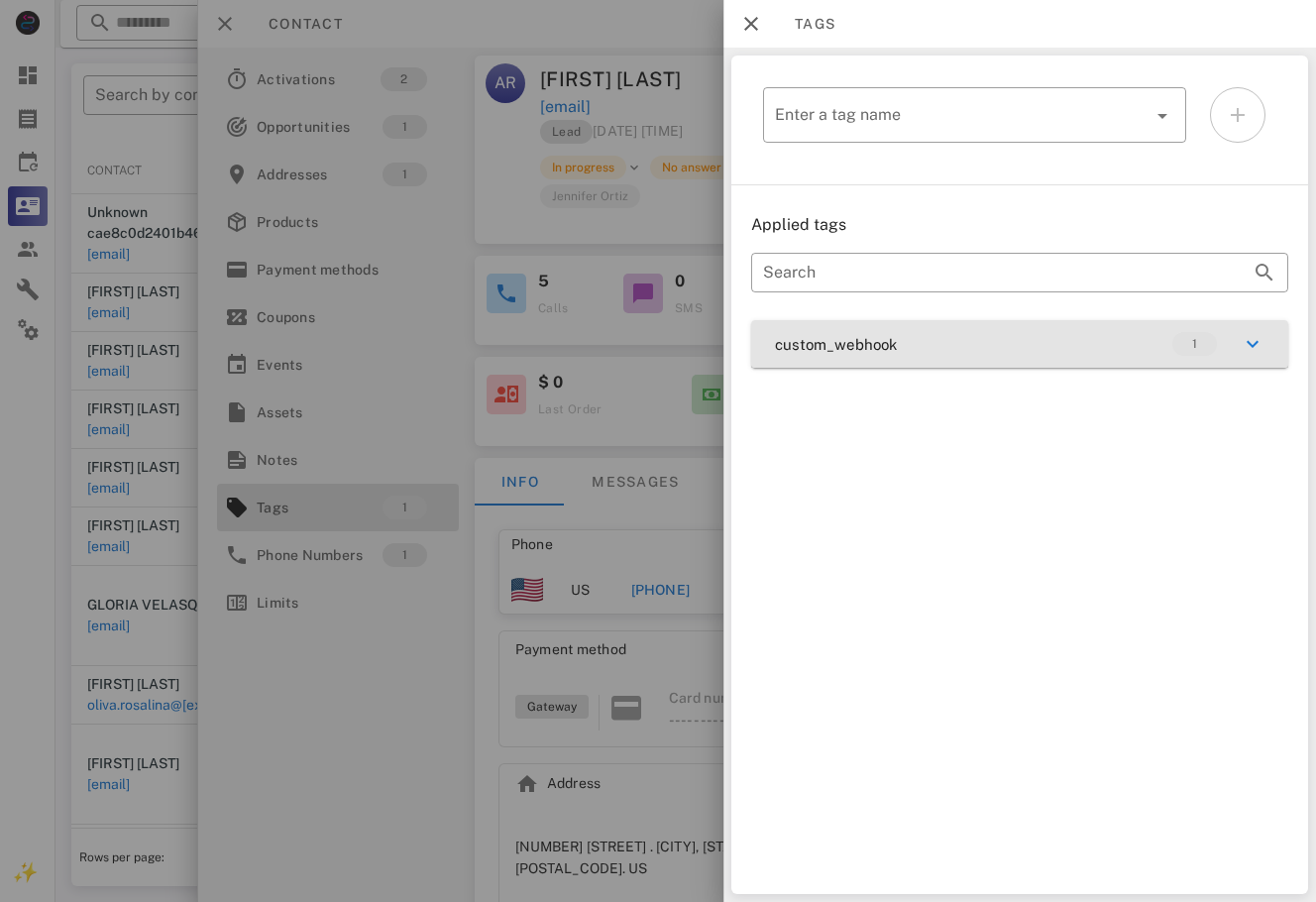 click on "custom_webhook  1" at bounding box center [1020, 344] 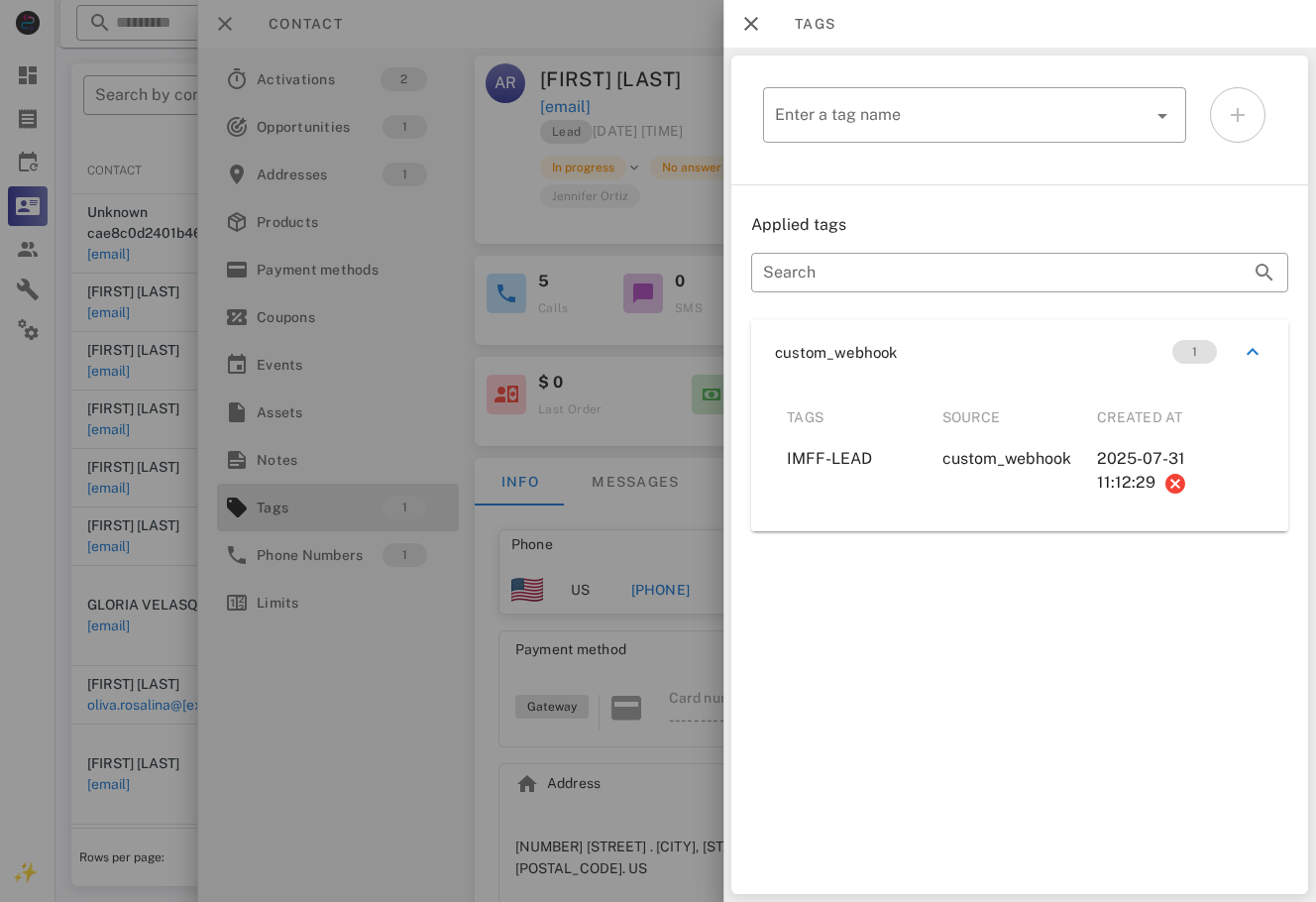 click at bounding box center [658, 451] 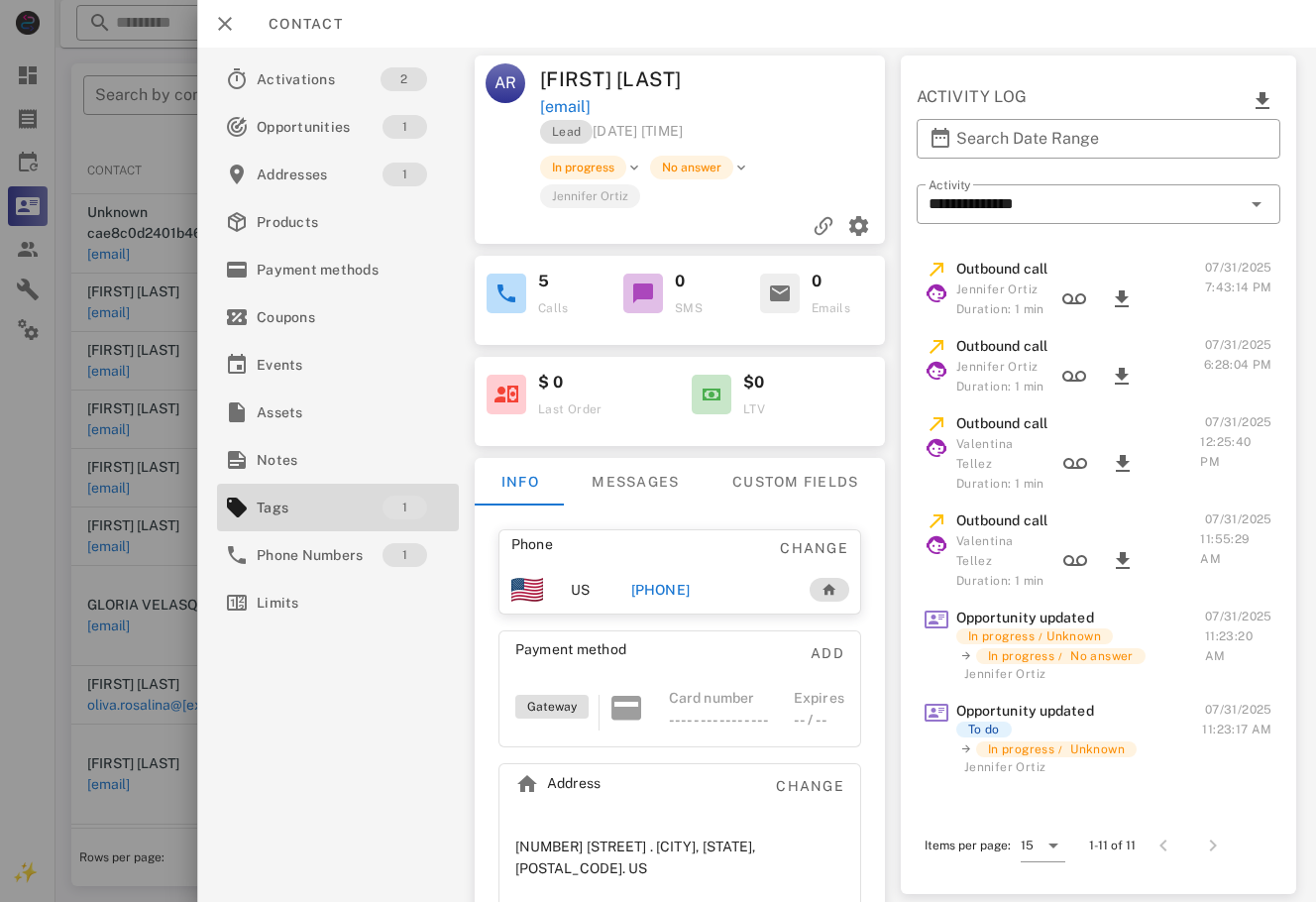 click on "[PHONE]" at bounding box center [660, 590] 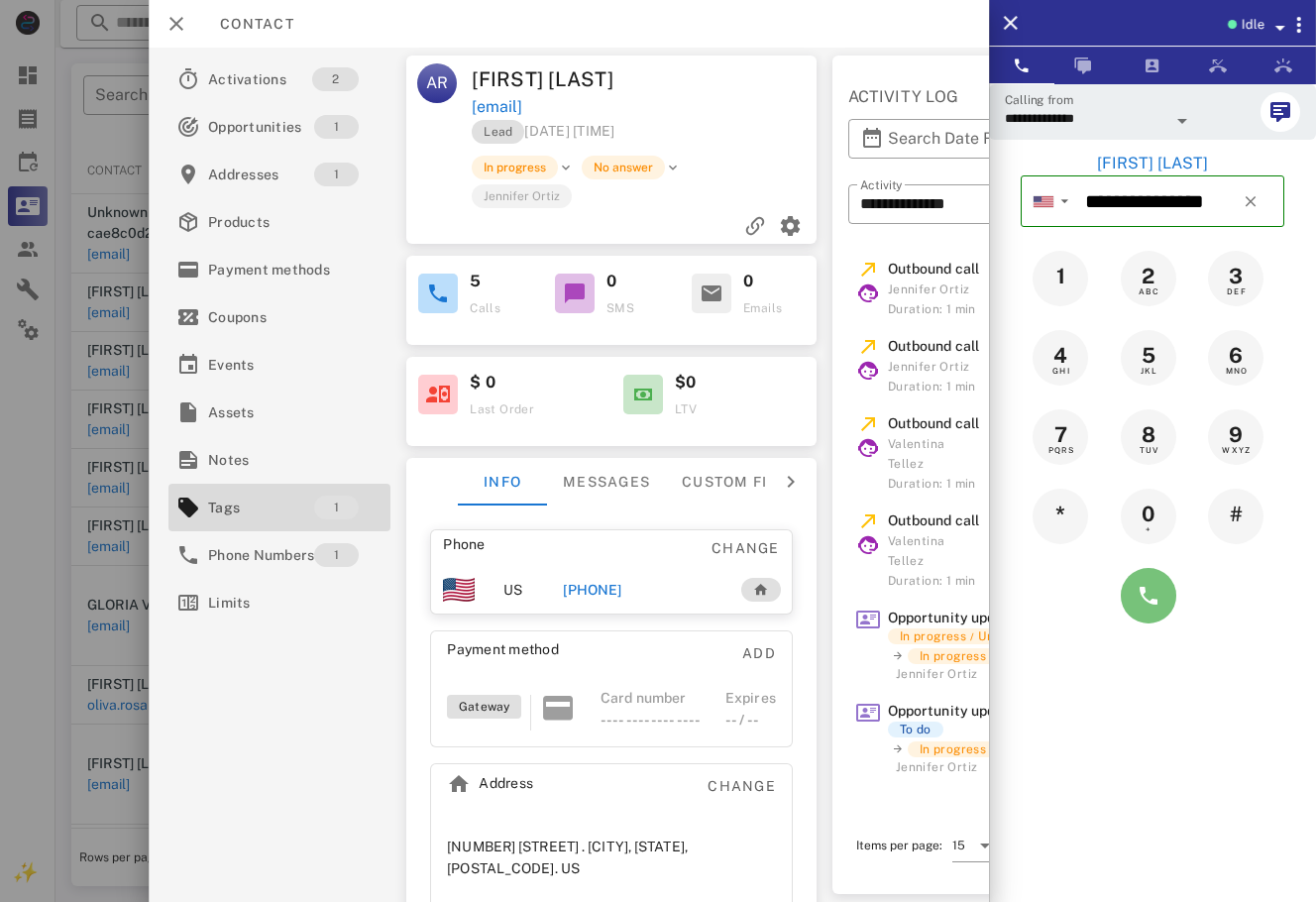 click at bounding box center (1149, 596) 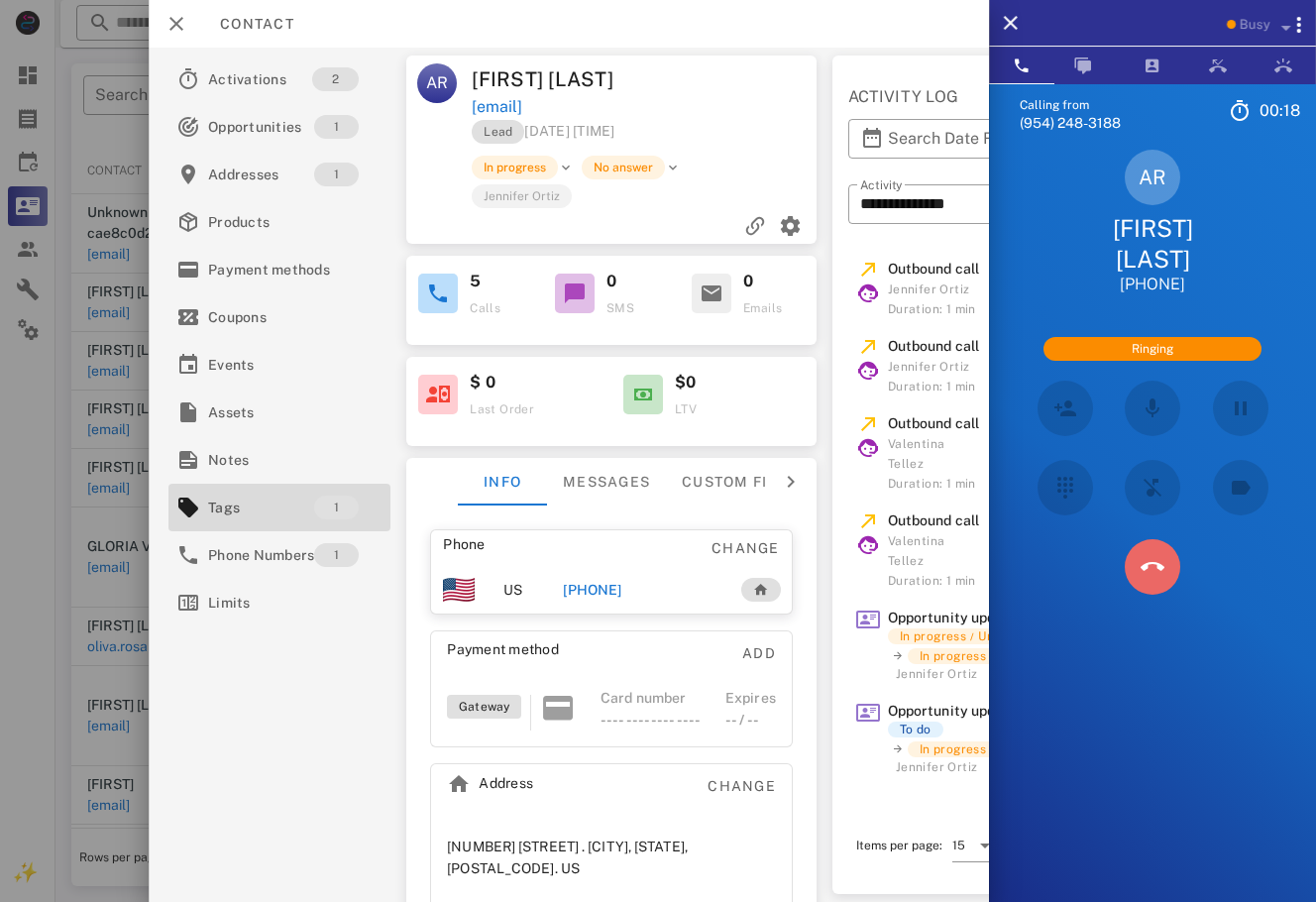 click at bounding box center (1152, 567) 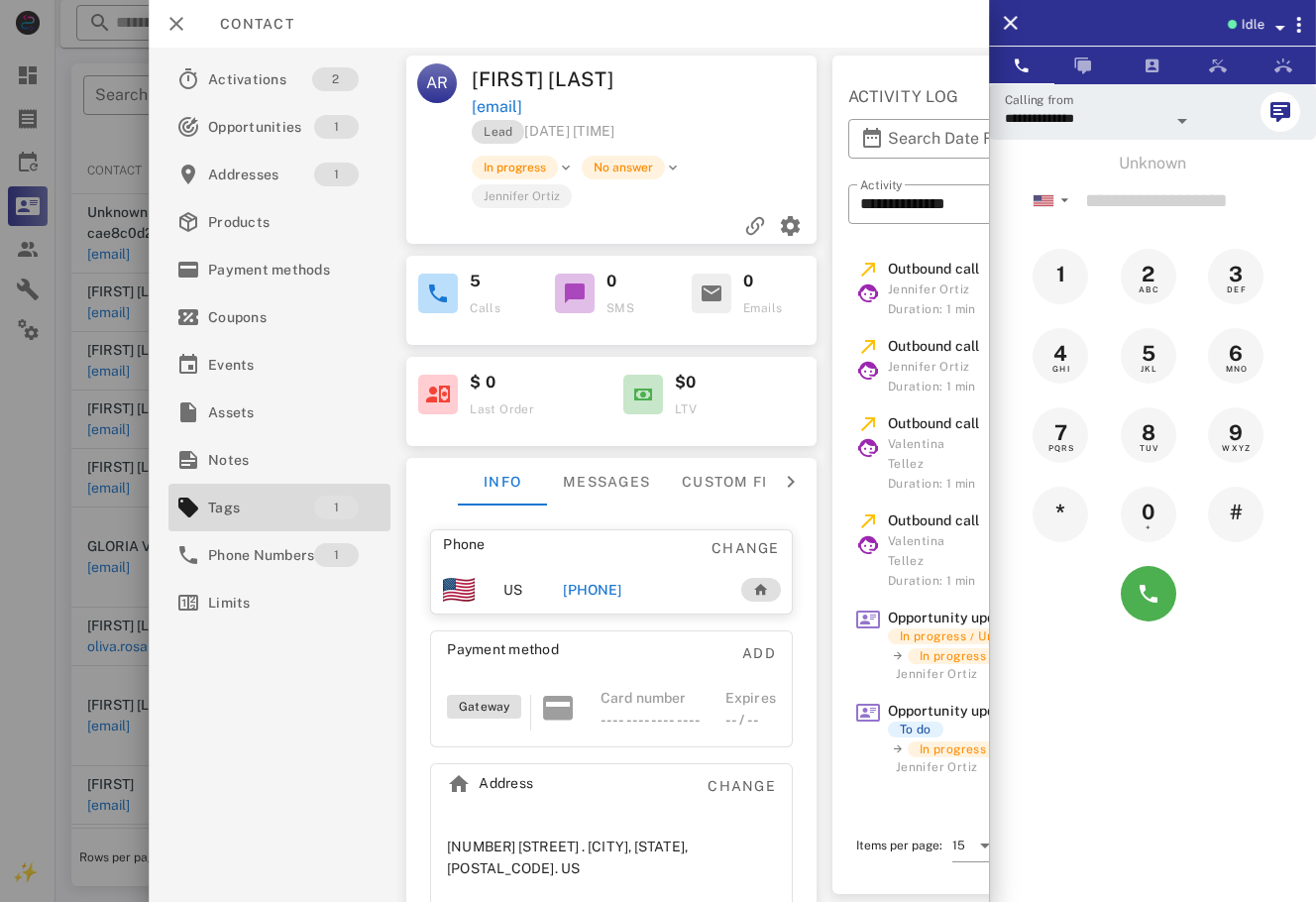 click at bounding box center [658, 451] 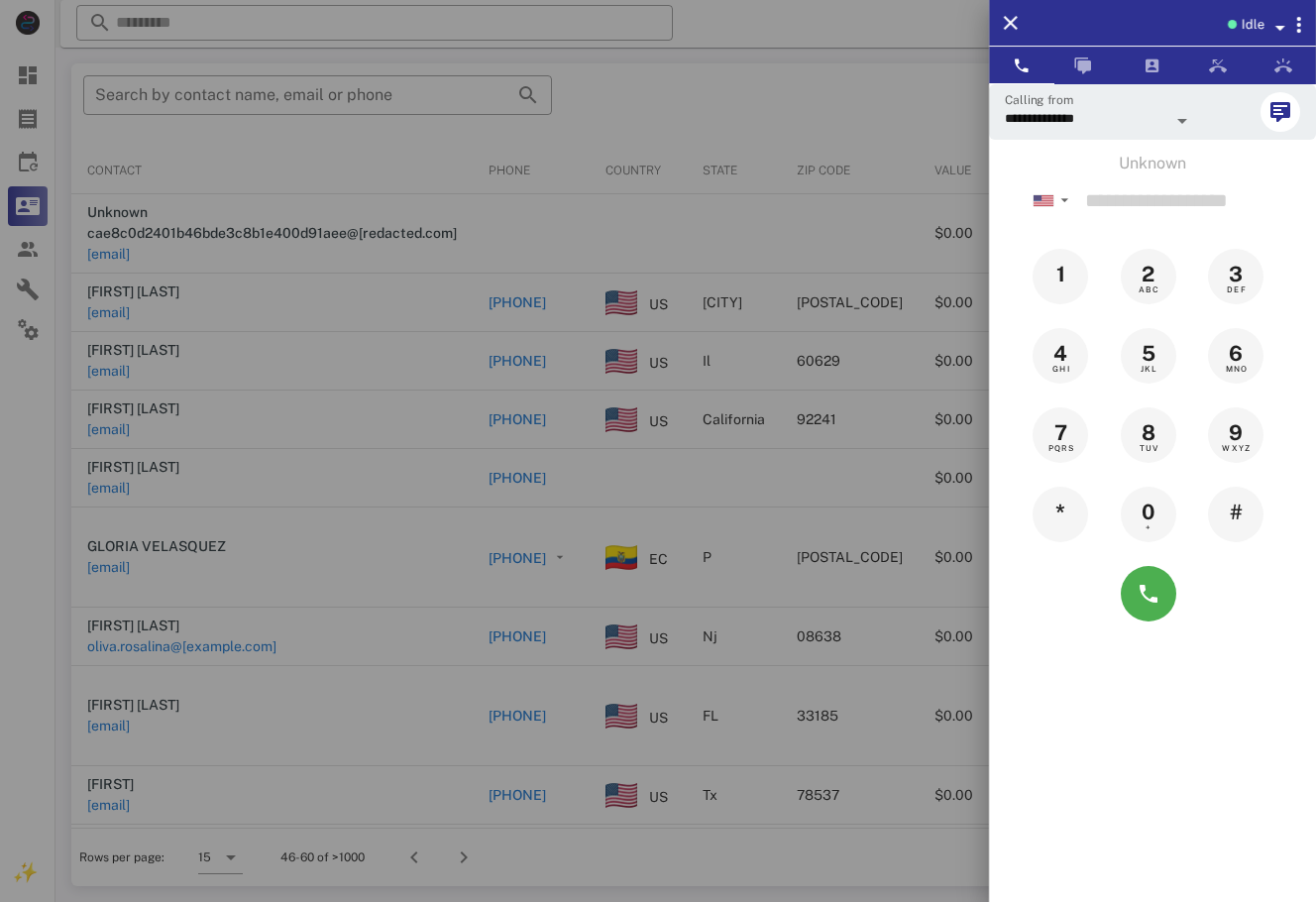 click at bounding box center [658, 451] 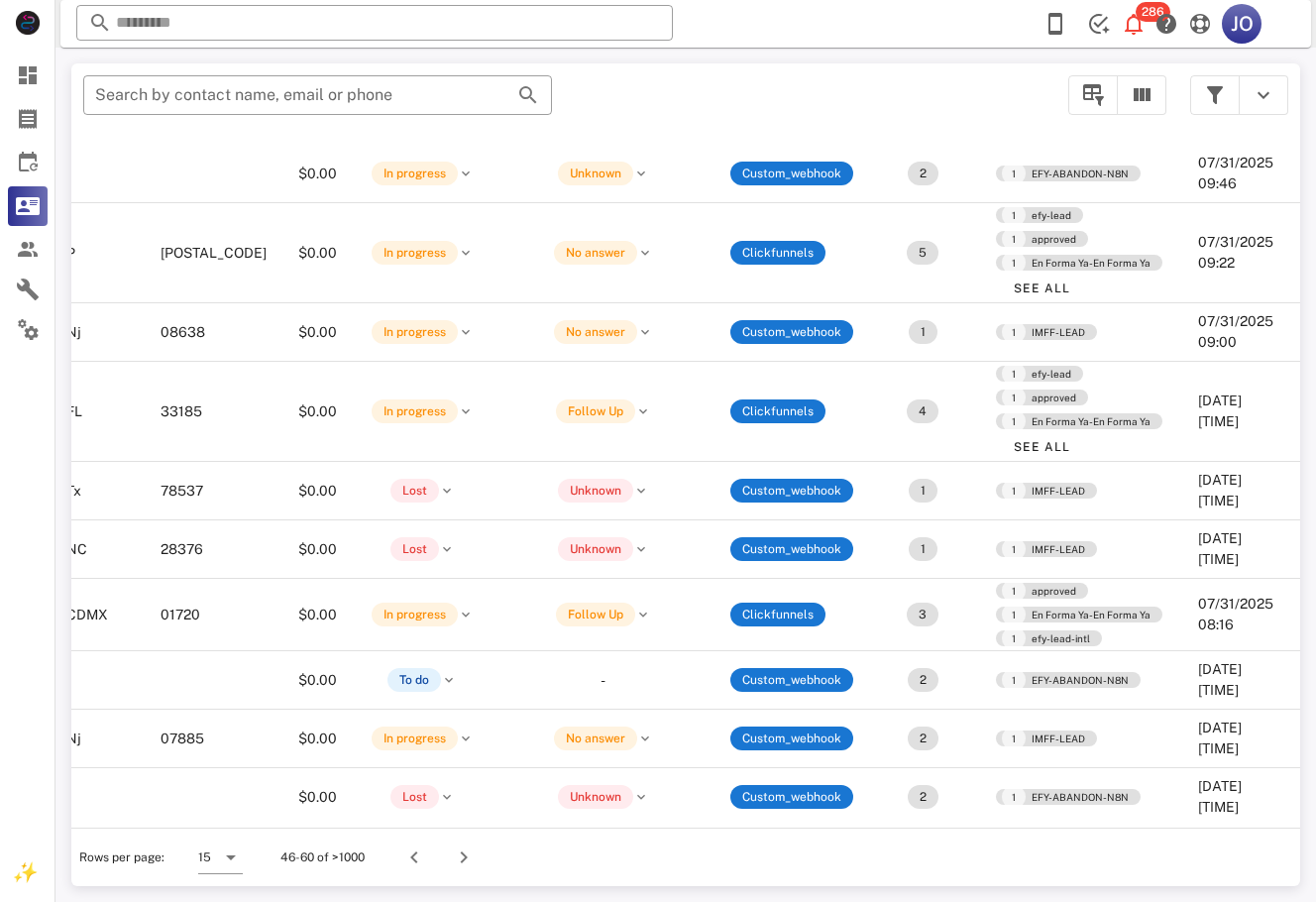 scroll, scrollTop: 306, scrollLeft: 0, axis: vertical 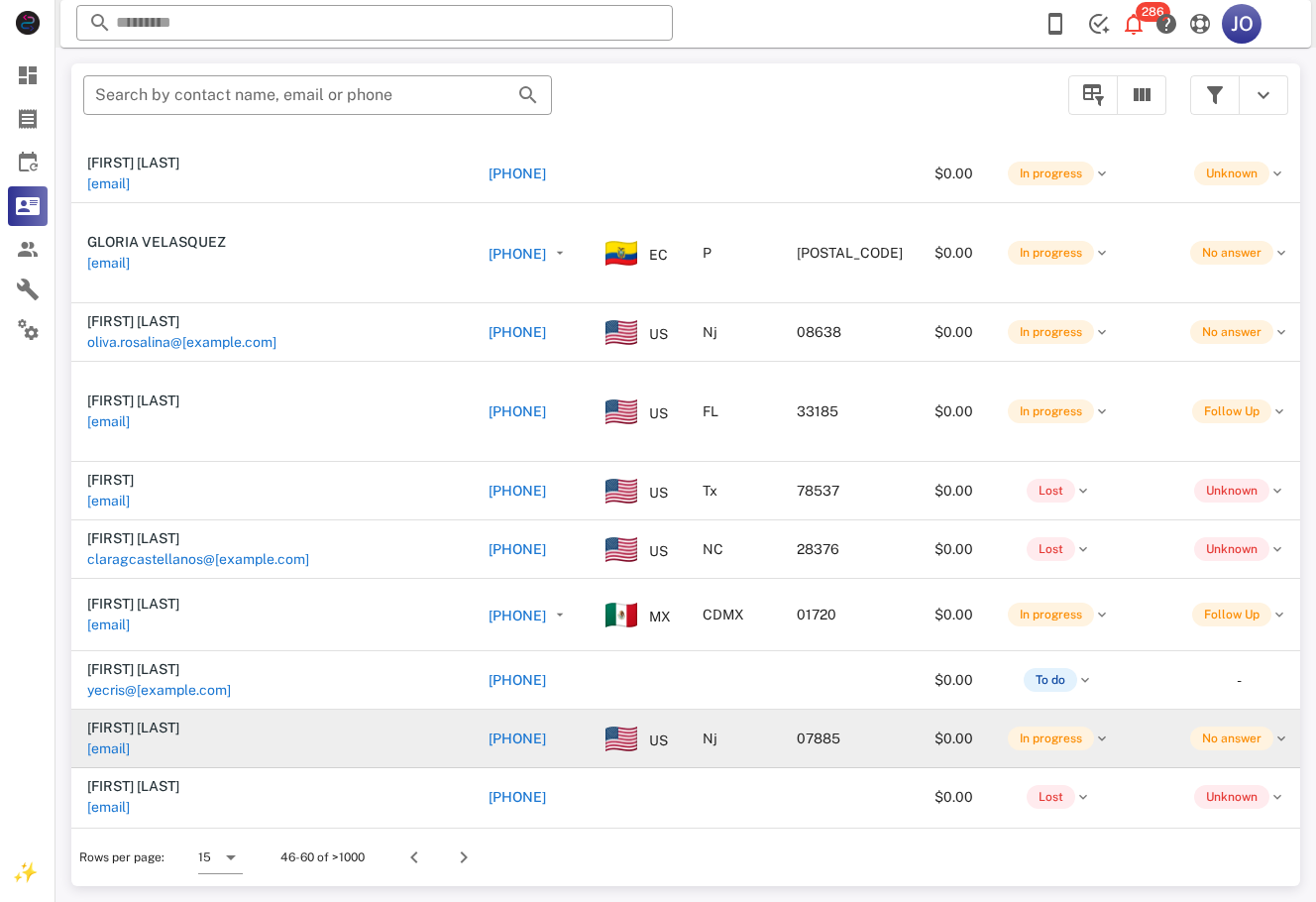 click on "[EMAIL]" at bounding box center (108, 748) 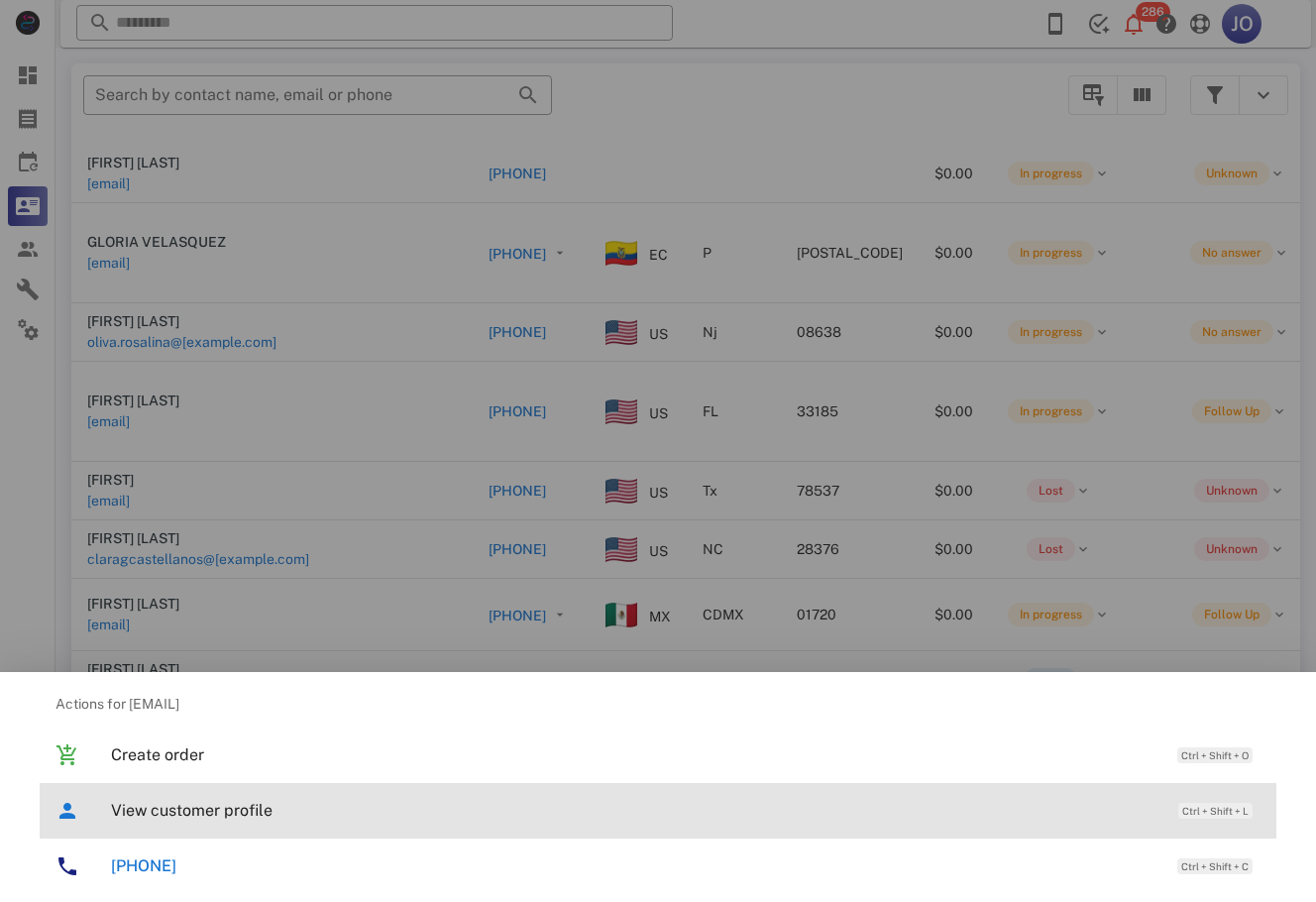 click on "View customer profile" at bounding box center (634, 810) 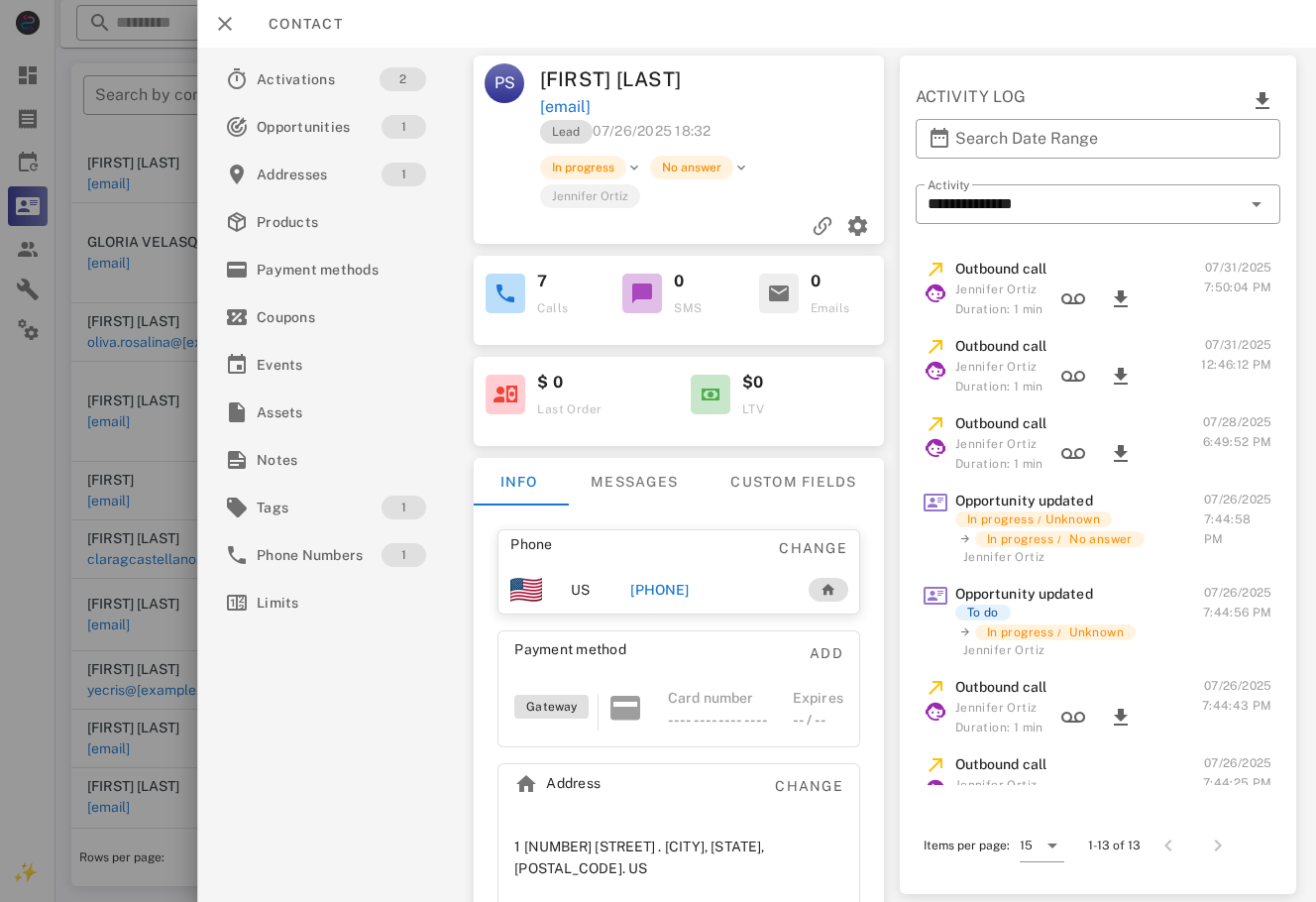 click on "[PHONE]" at bounding box center (660, 590) 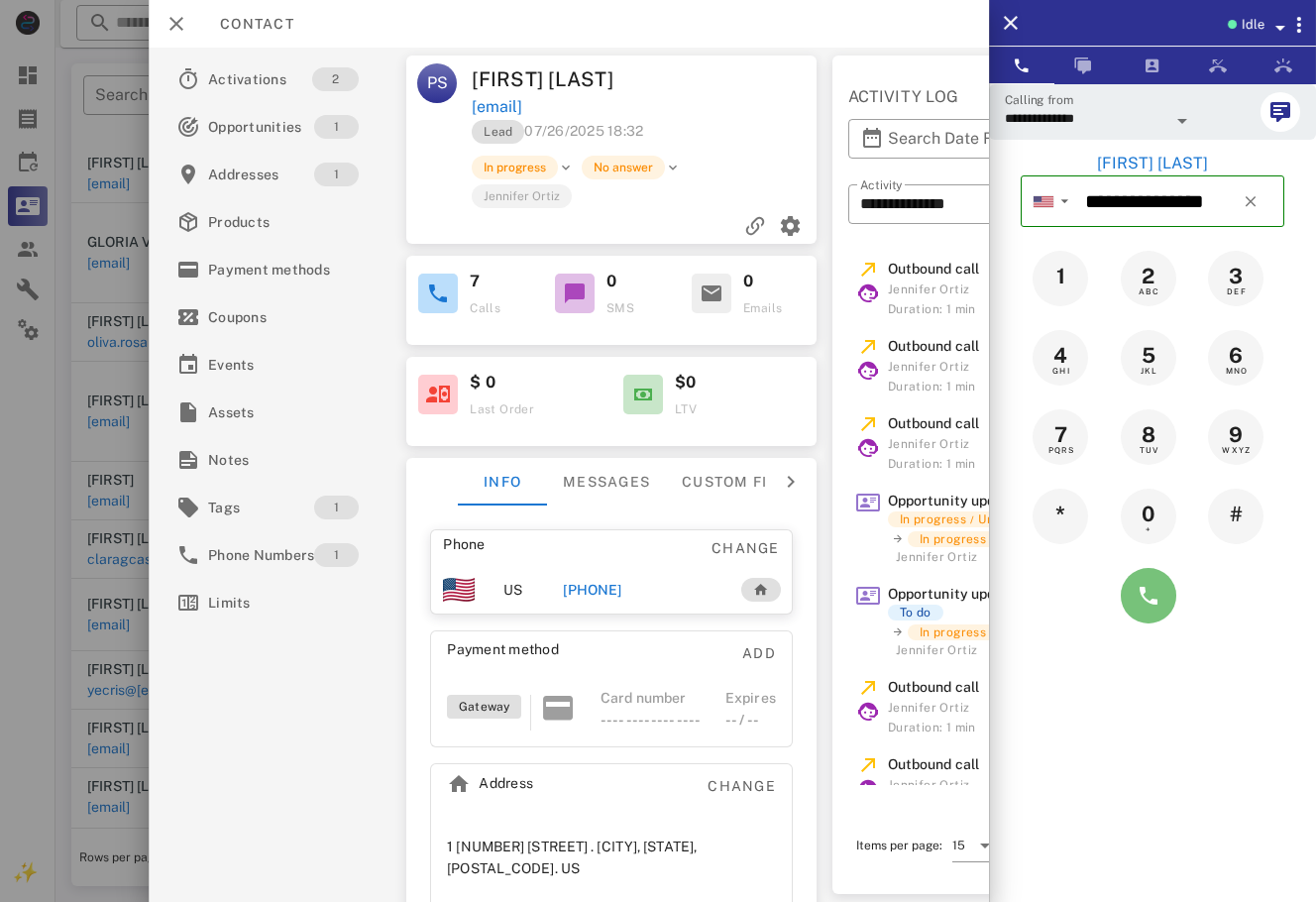 click at bounding box center (1149, 596) 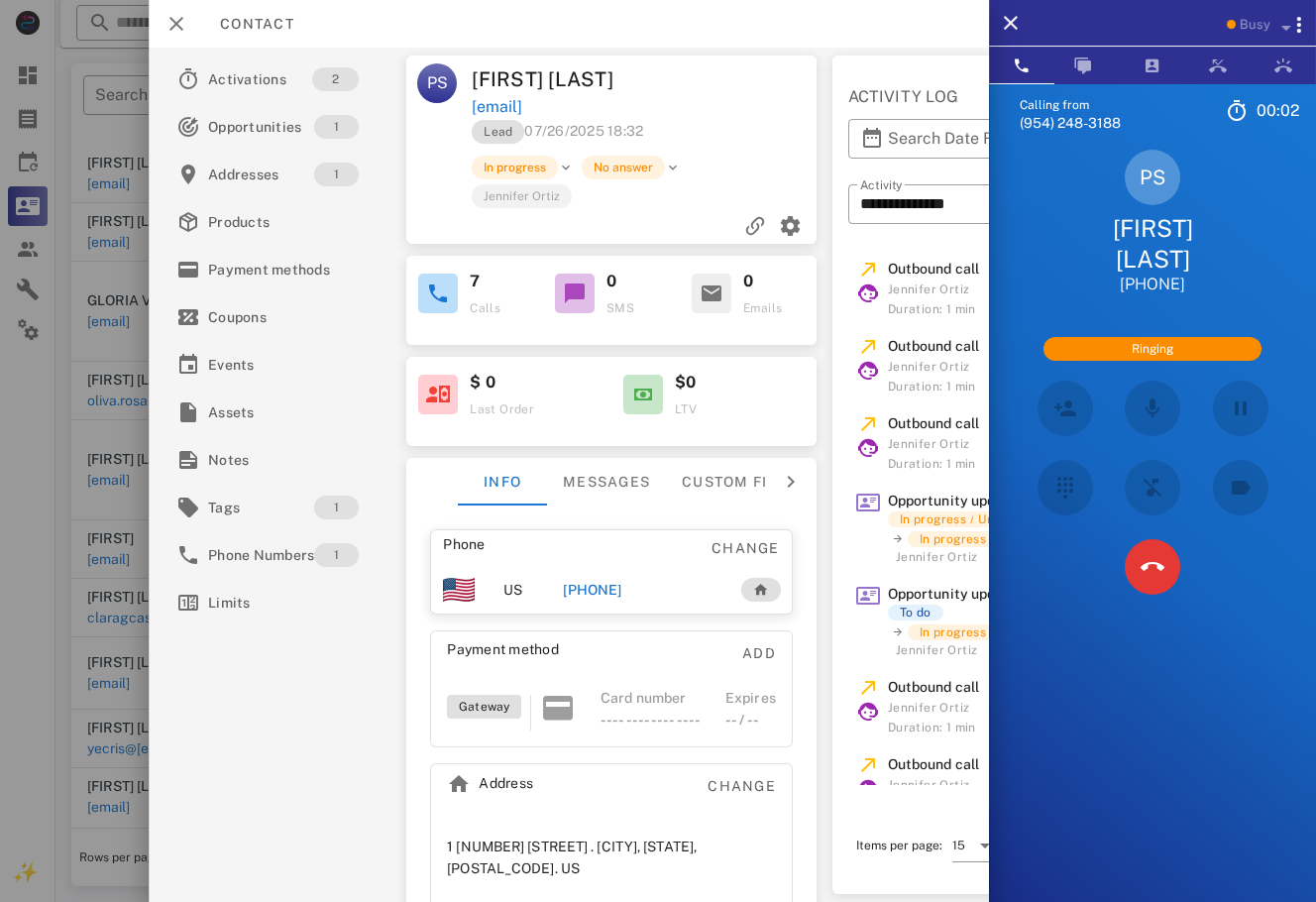 scroll, scrollTop: 256, scrollLeft: 0, axis: vertical 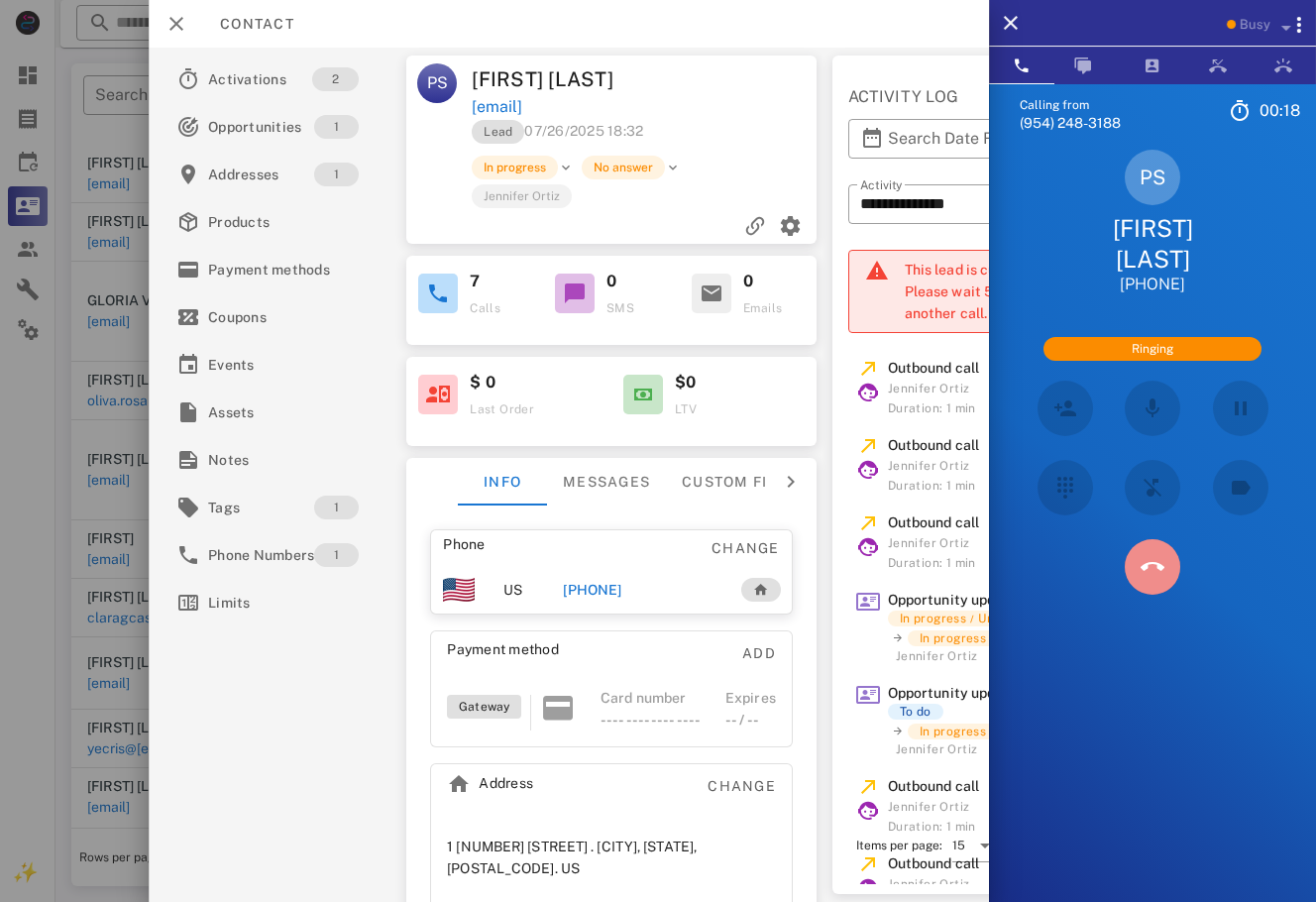 click at bounding box center [1152, 567] 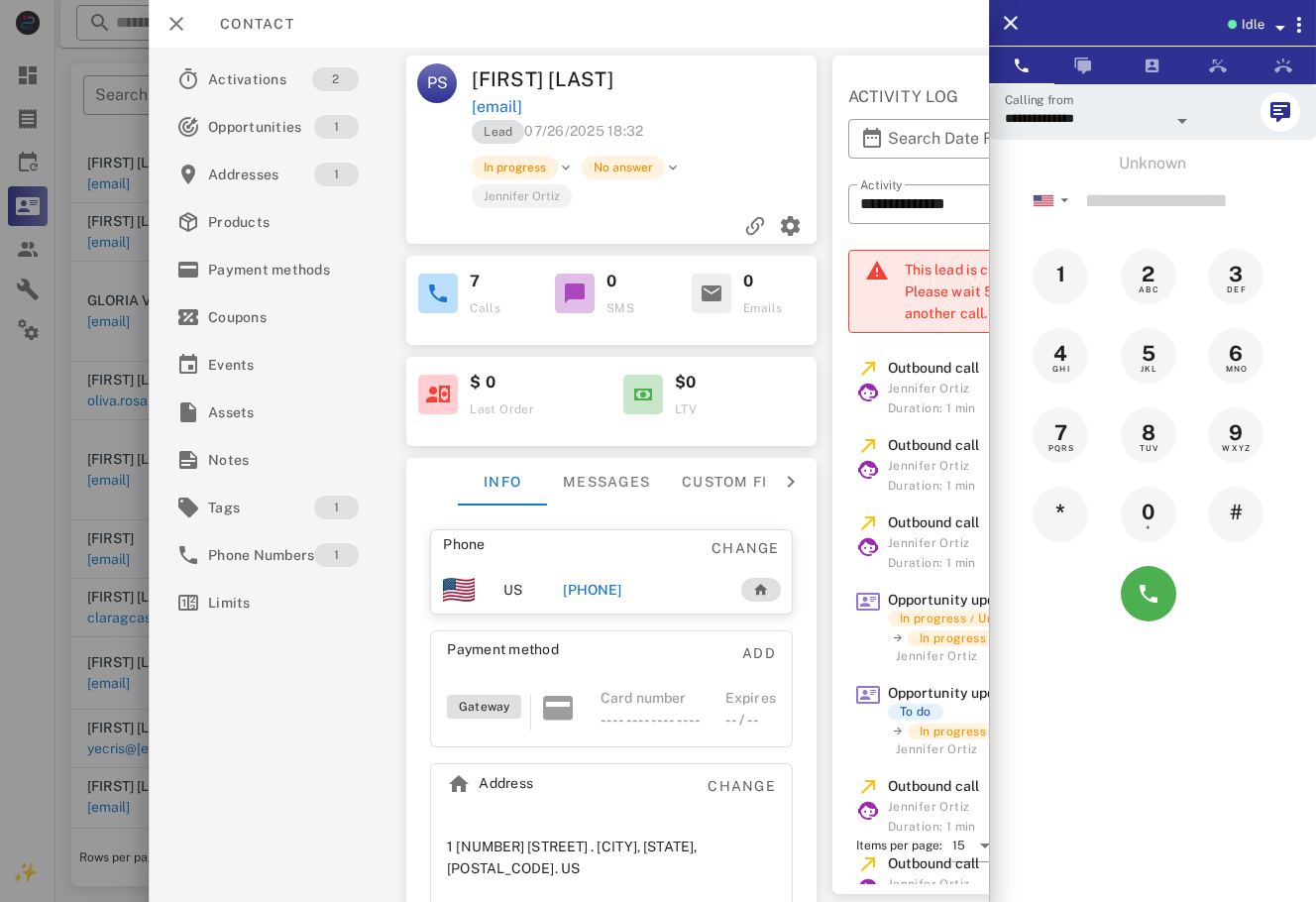 click at bounding box center (658, 451) 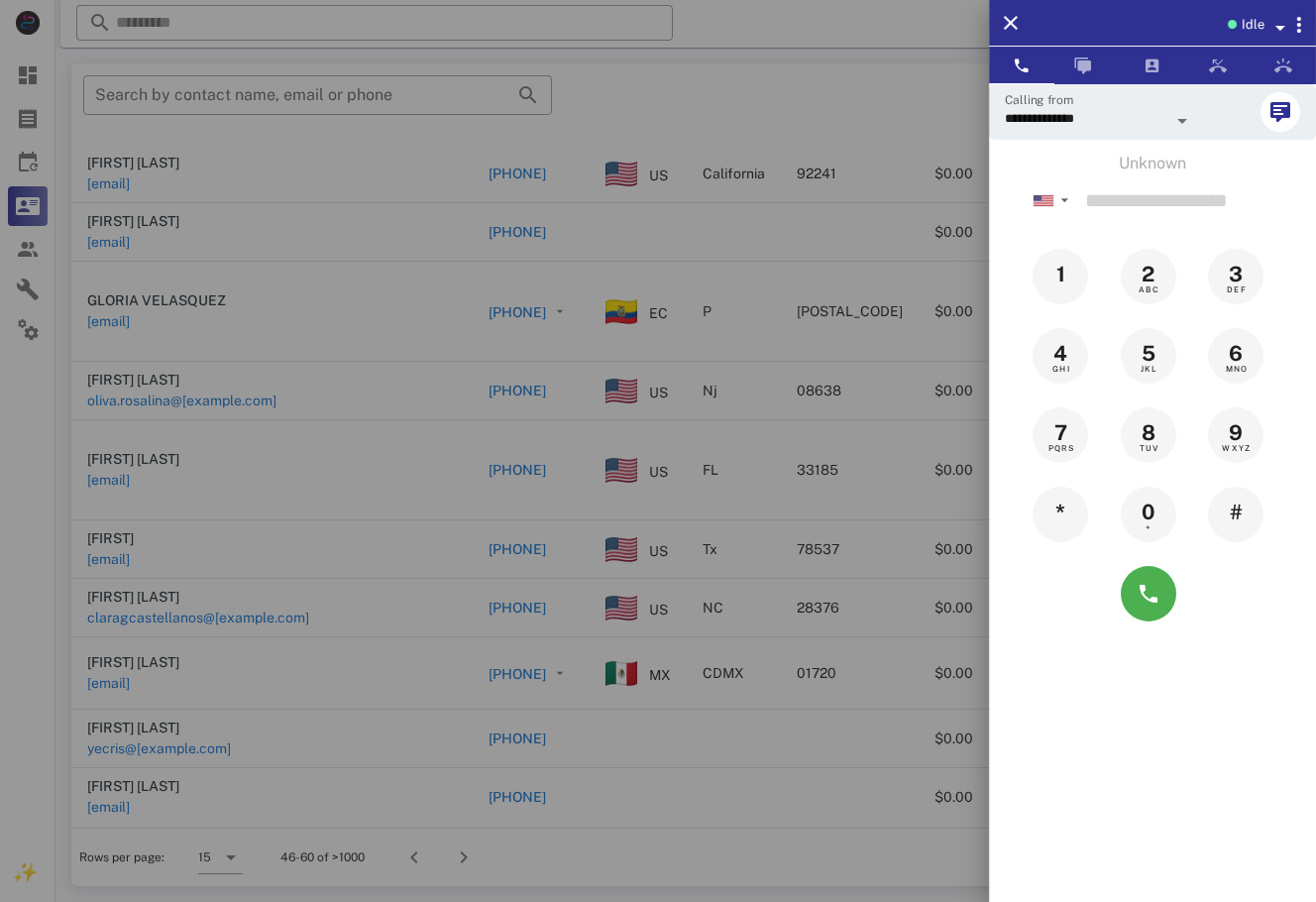 click at bounding box center [658, 451] 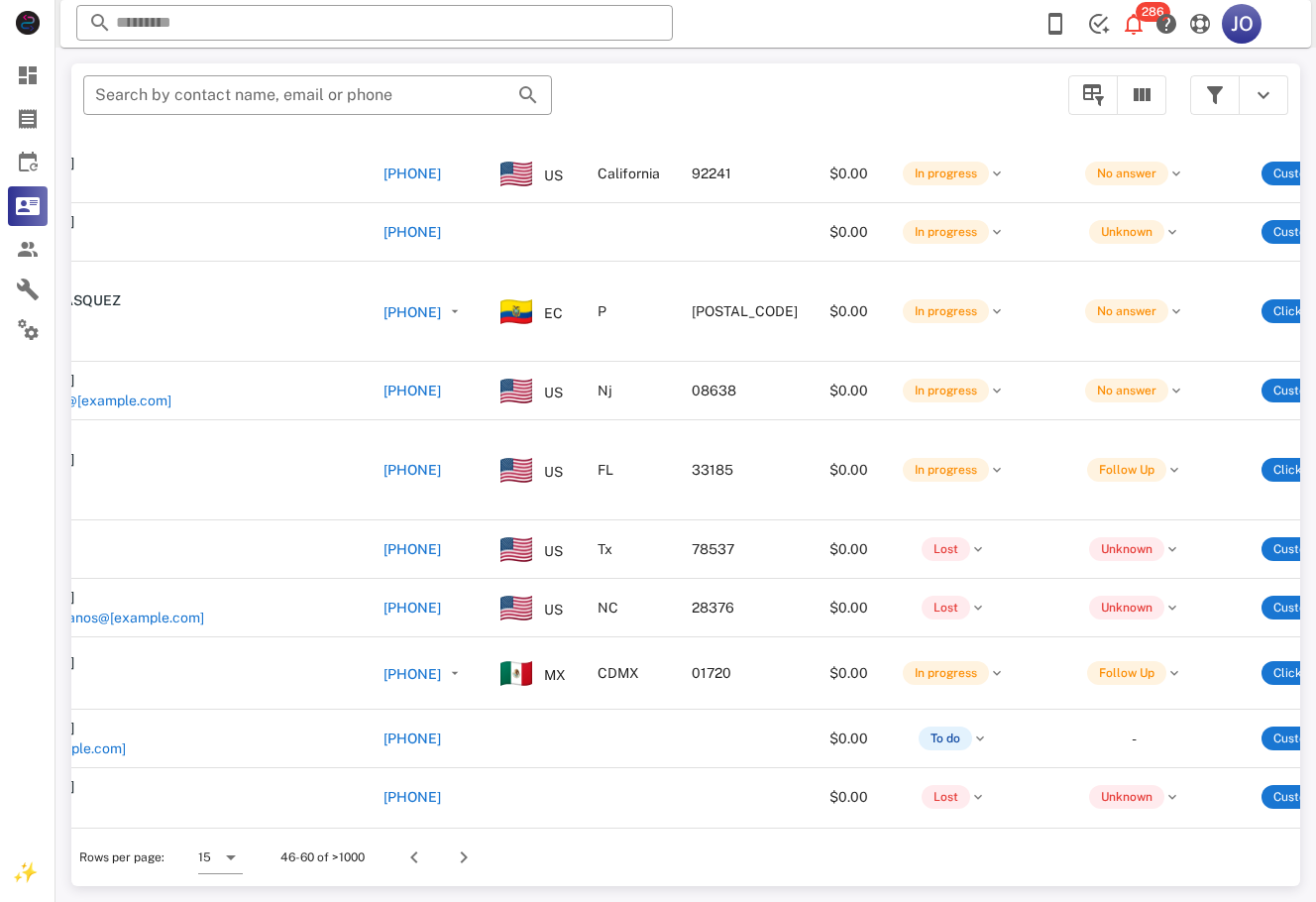 scroll, scrollTop: 256, scrollLeft: 0, axis: vertical 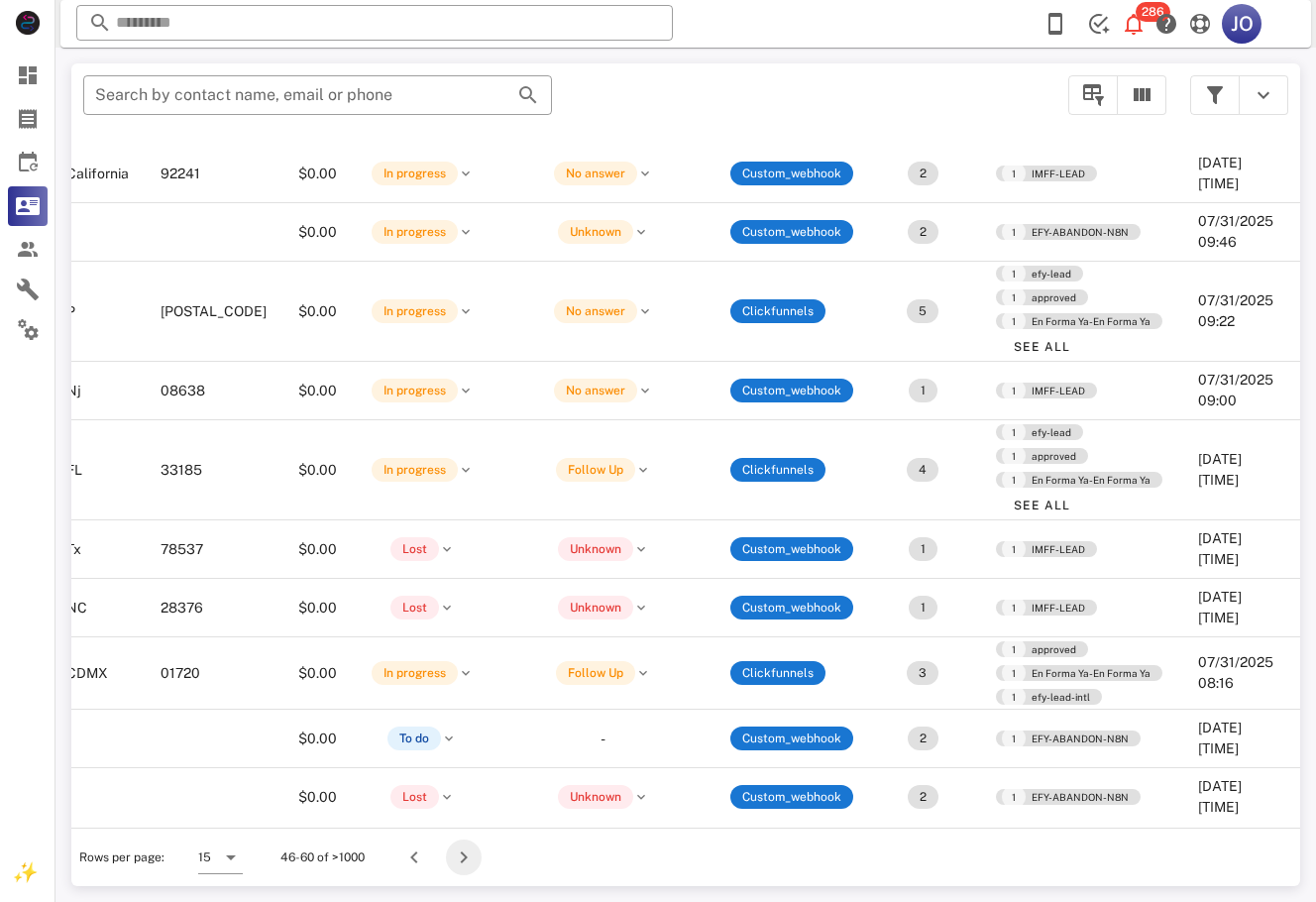 click at bounding box center [464, 857] 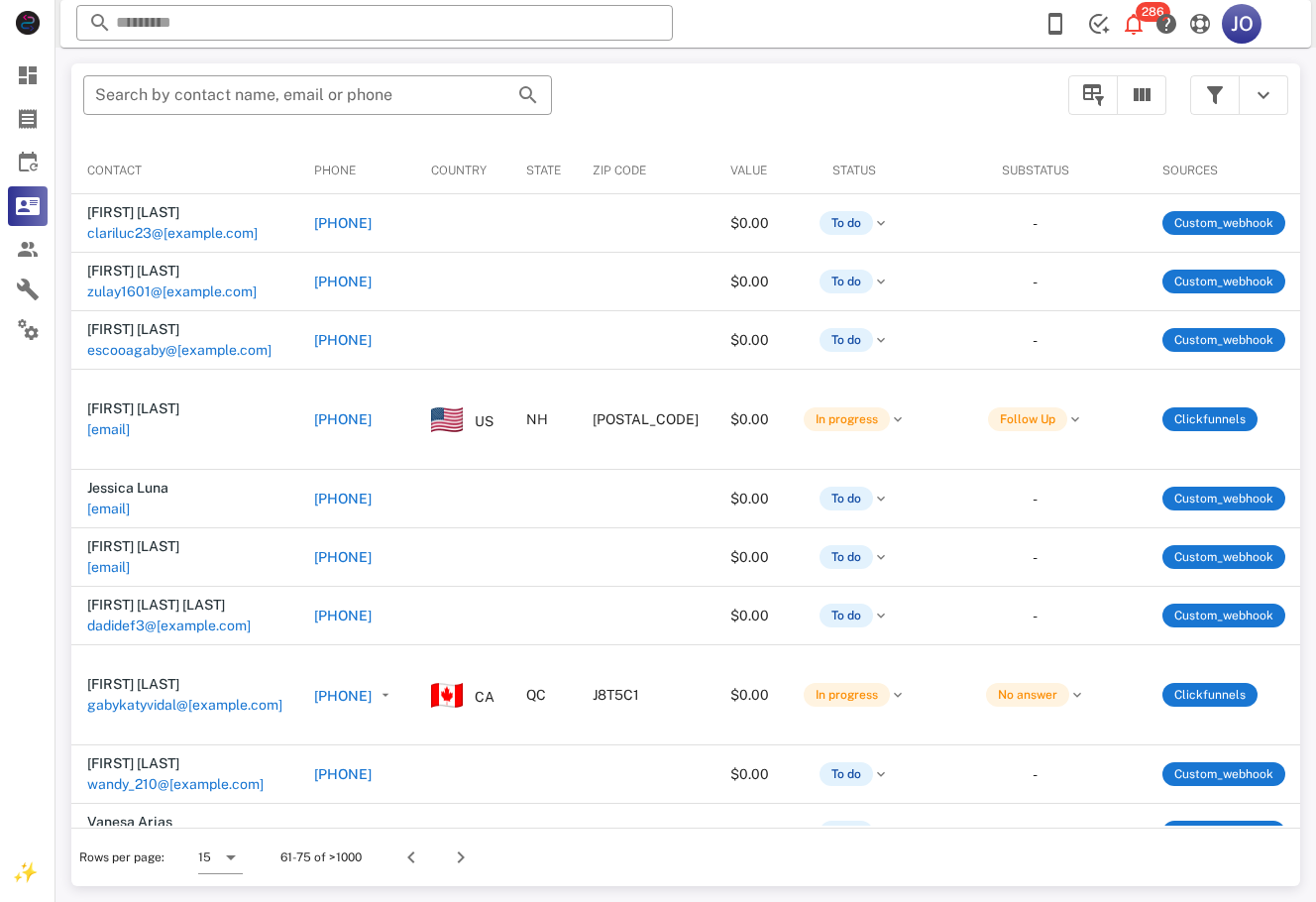 scroll, scrollTop: 0, scrollLeft: 412, axis: horizontal 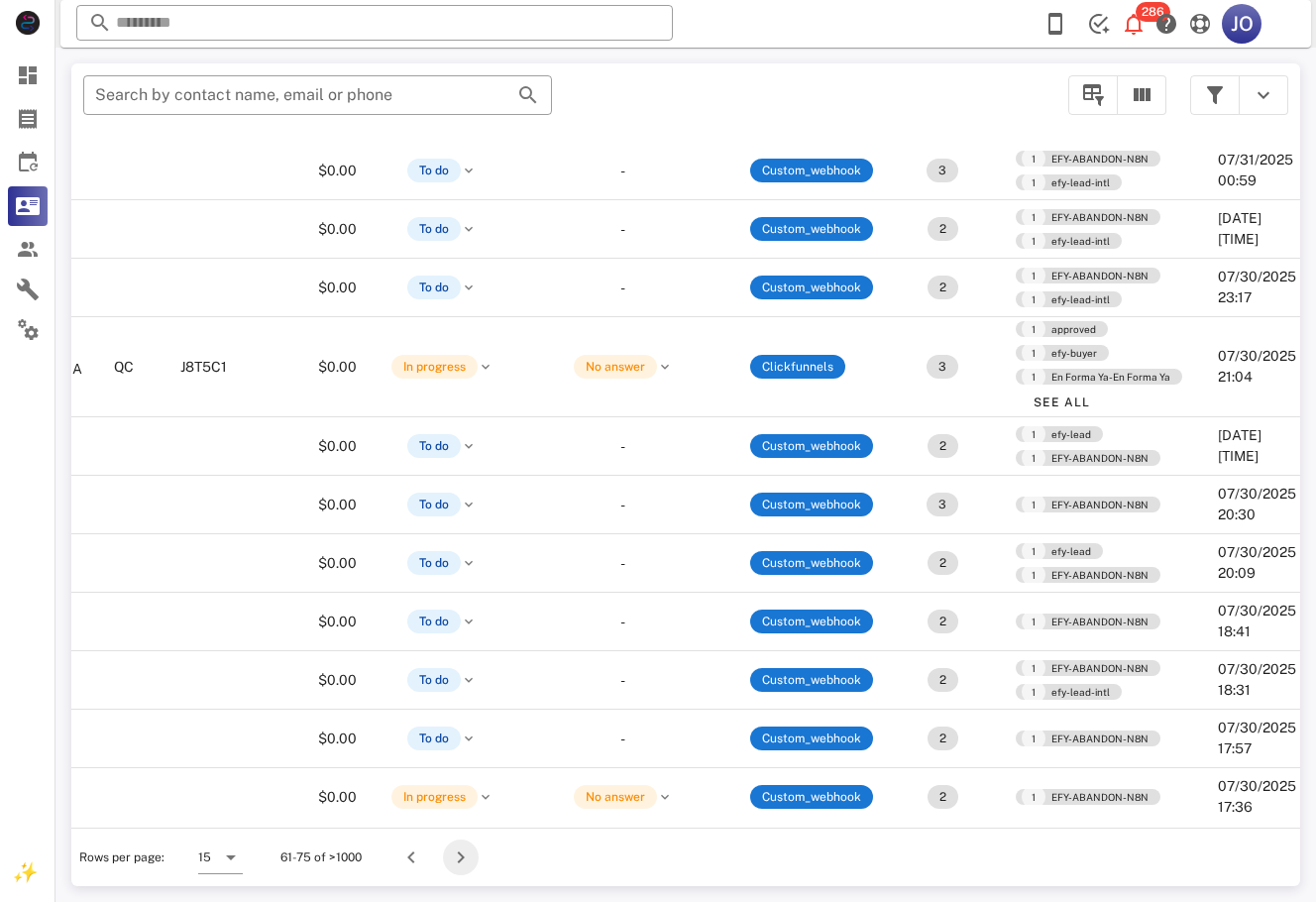 click at bounding box center (461, 857) 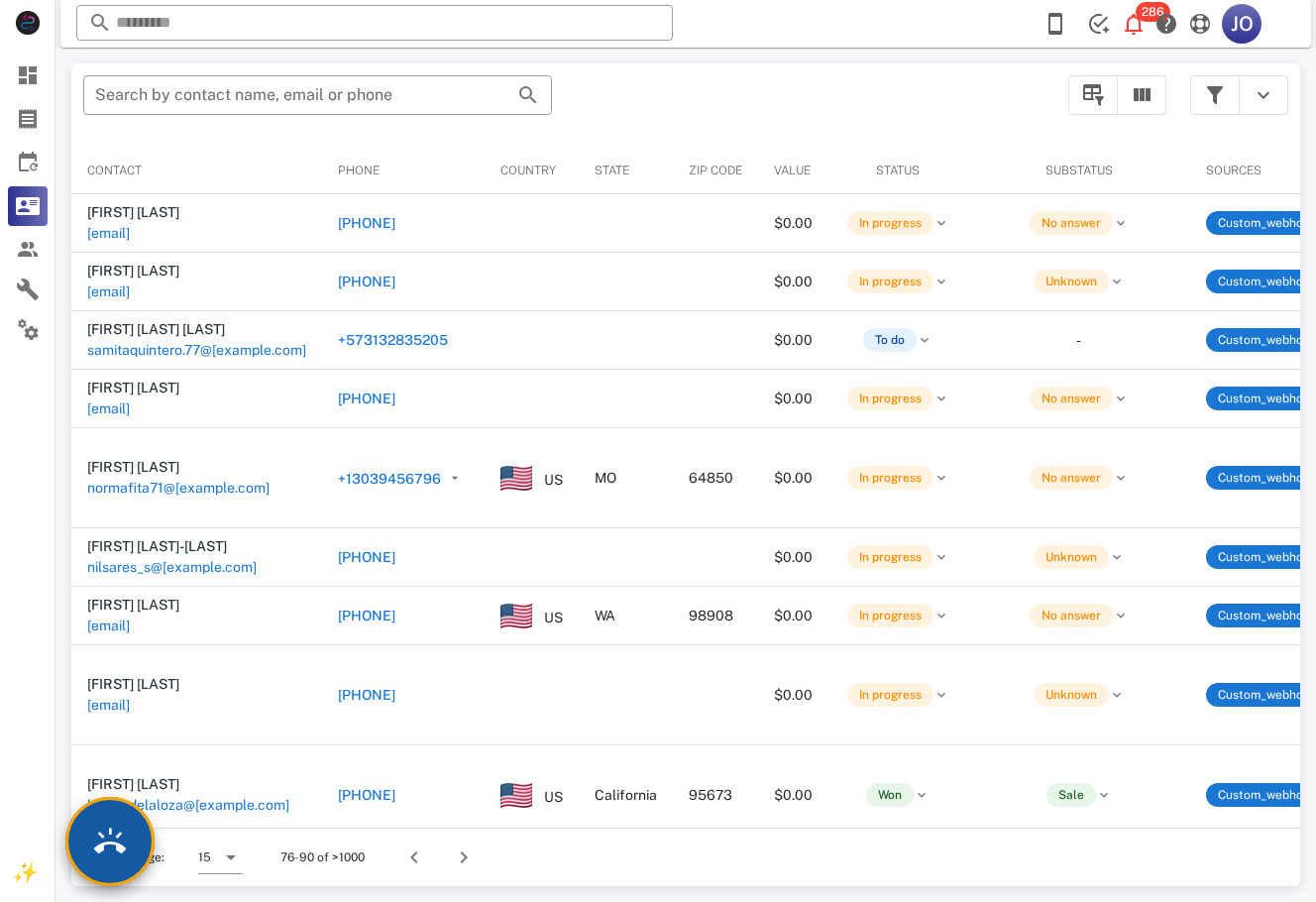 click at bounding box center [110, 842] 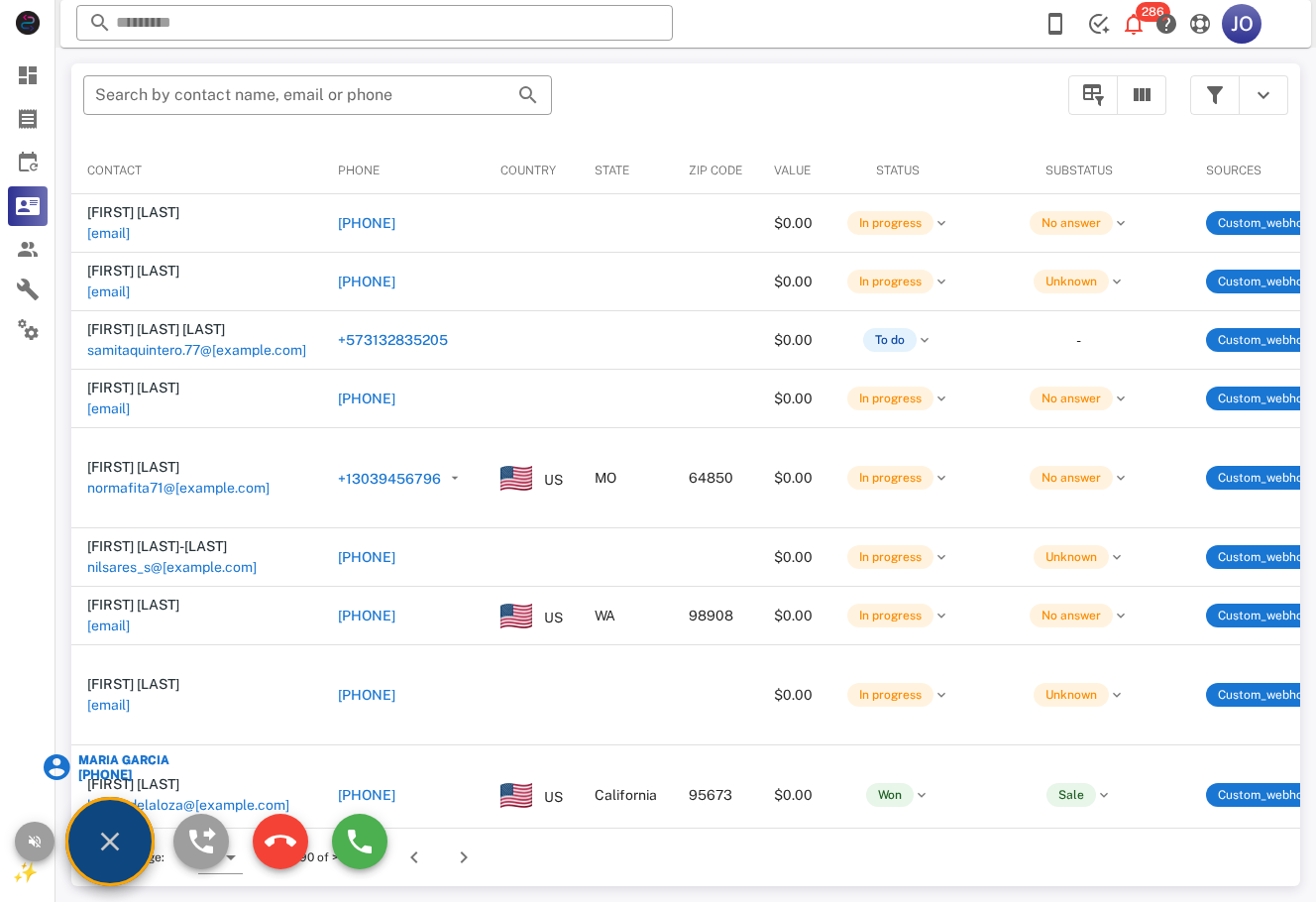 click on "Maria Garcia" at bounding box center (122, 760) 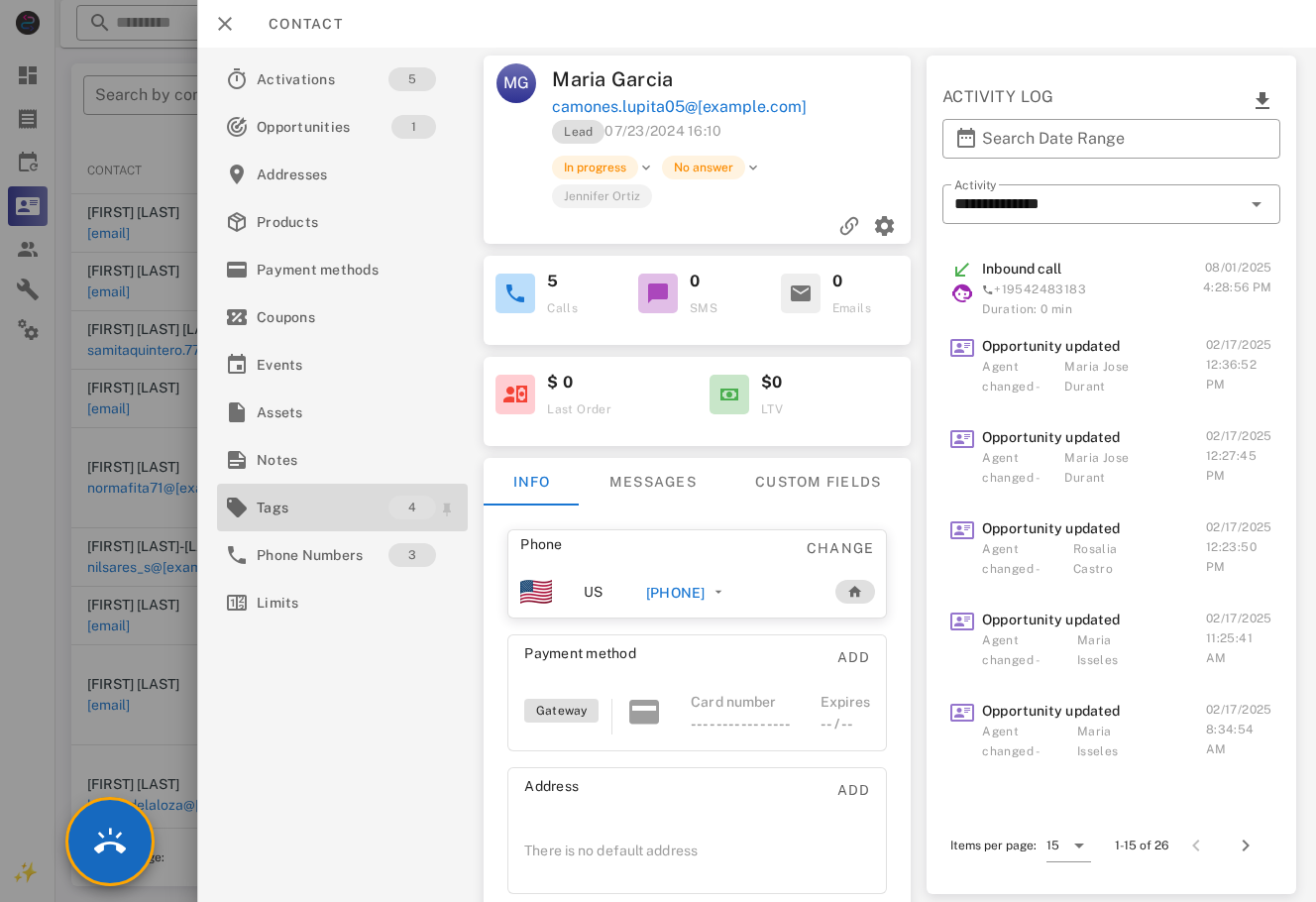 click on "Tags" at bounding box center (322, 507) 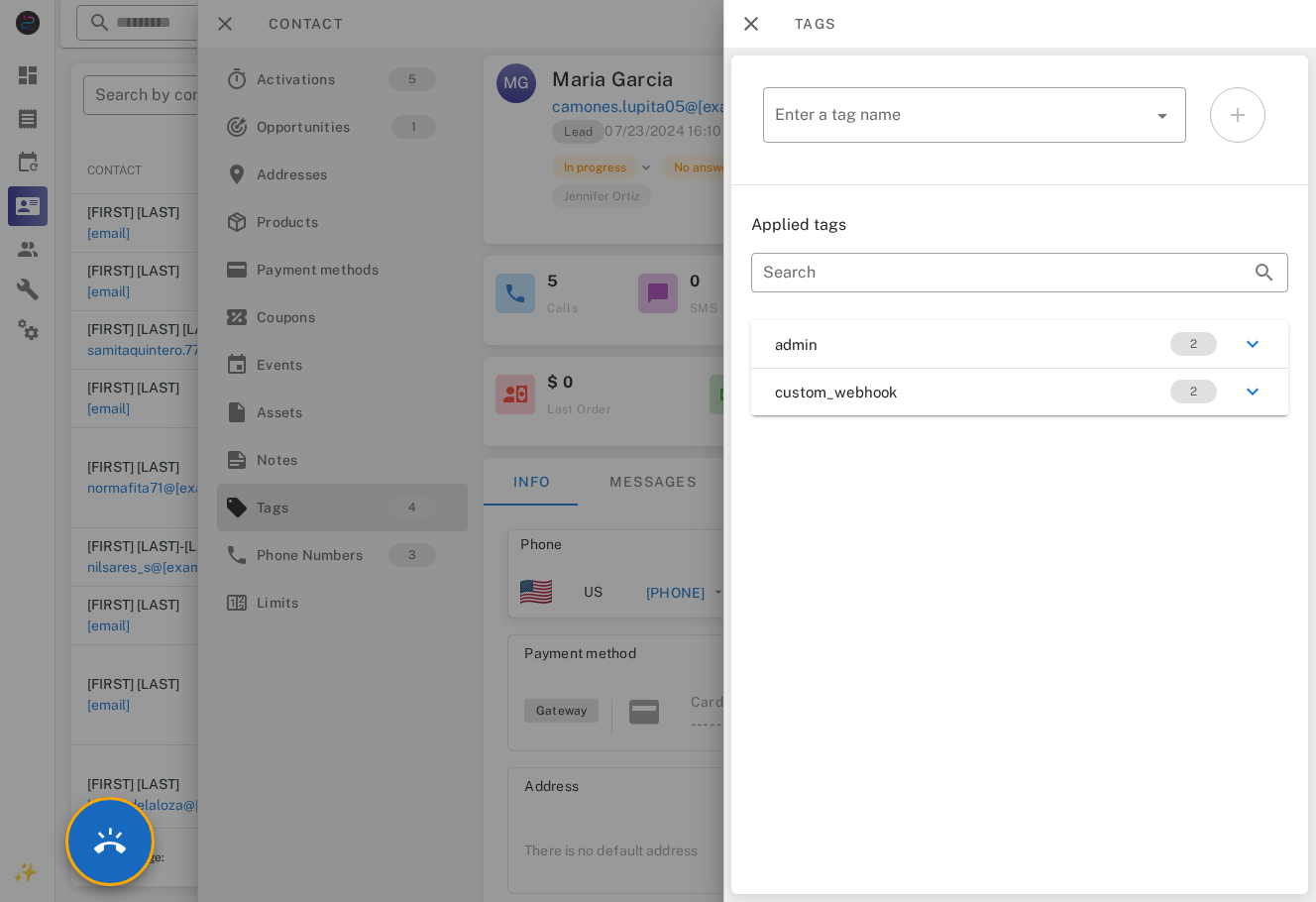 click at bounding box center [658, 451] 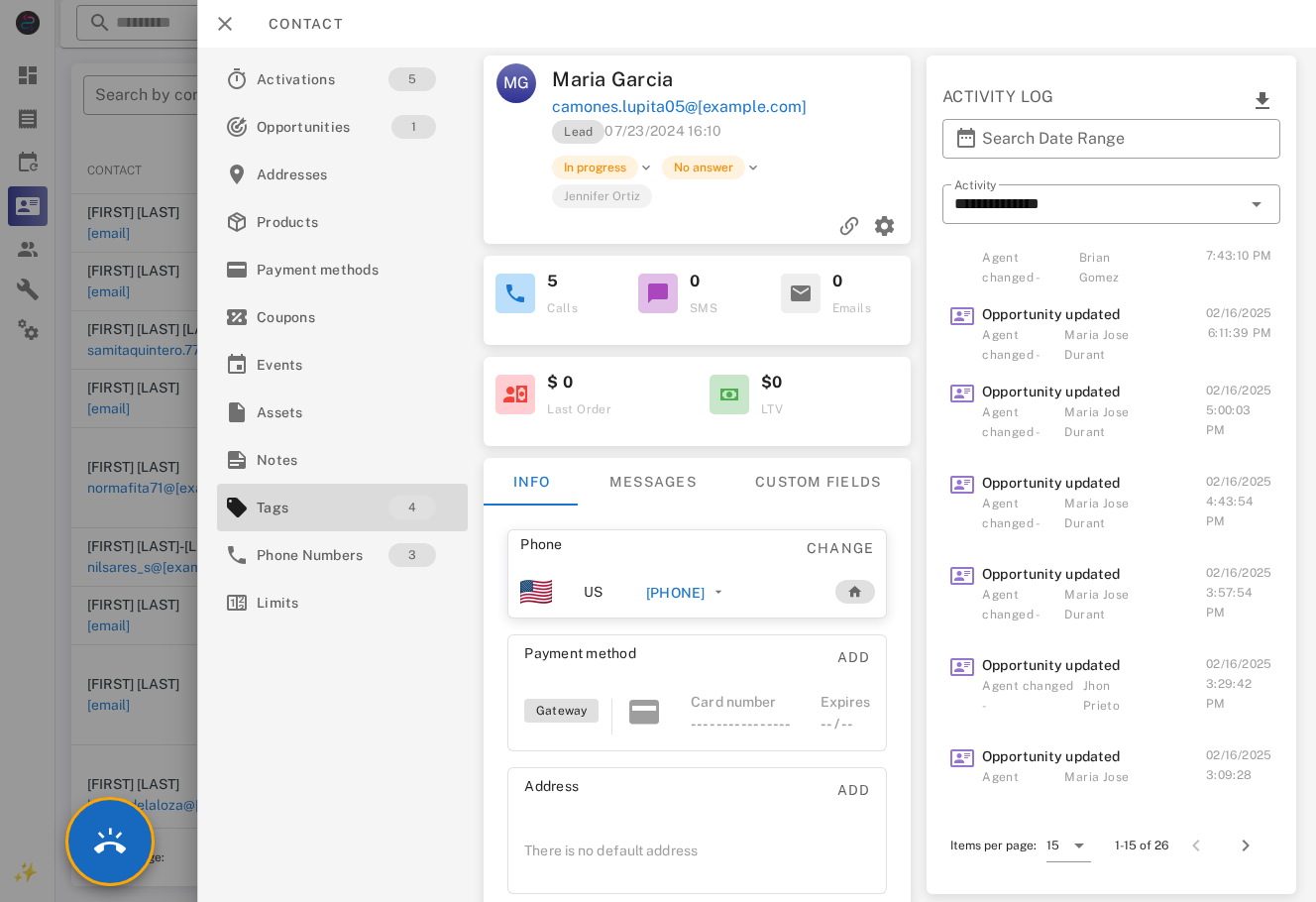 scroll, scrollTop: 773, scrollLeft: 0, axis: vertical 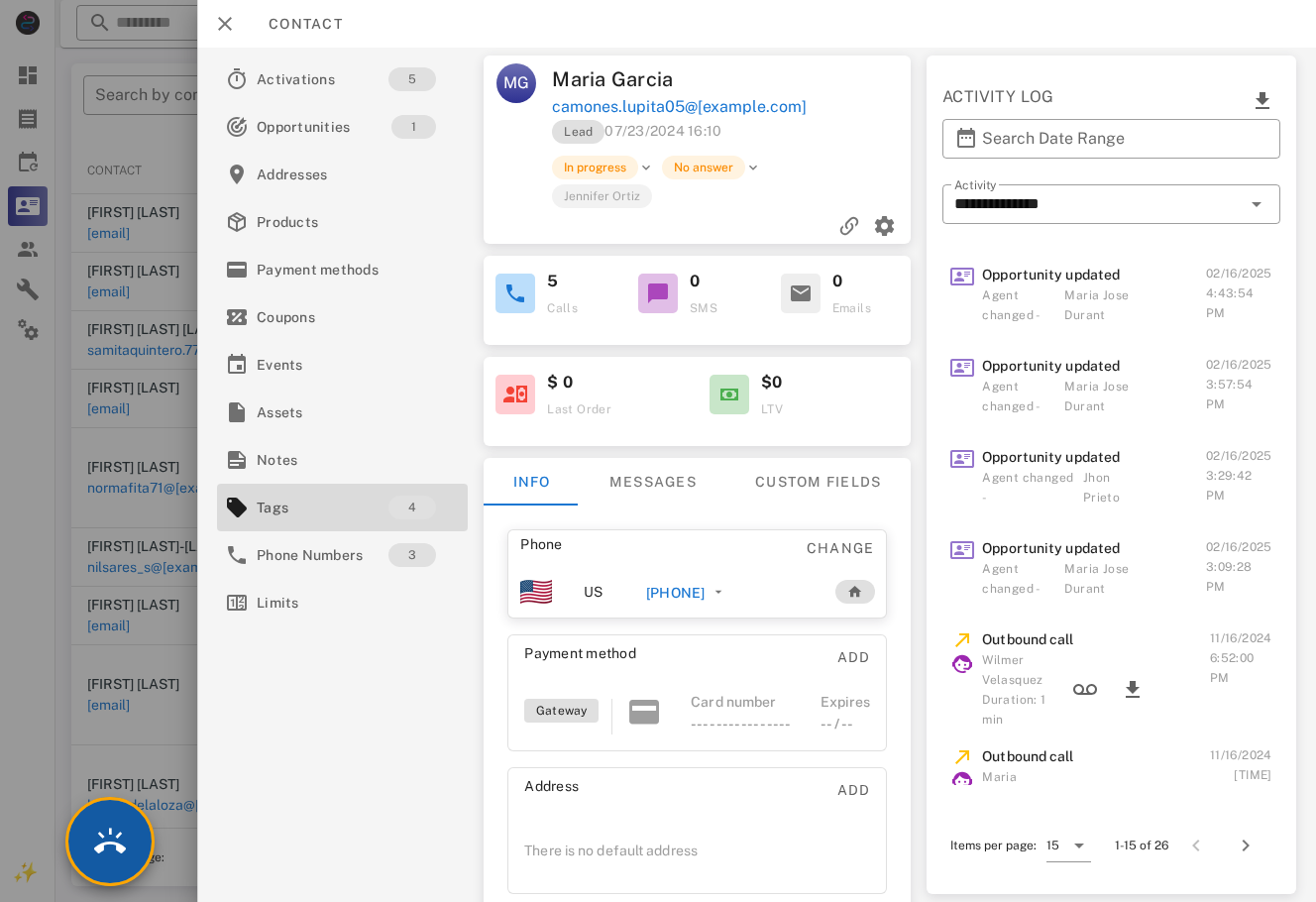 click at bounding box center [110, 842] 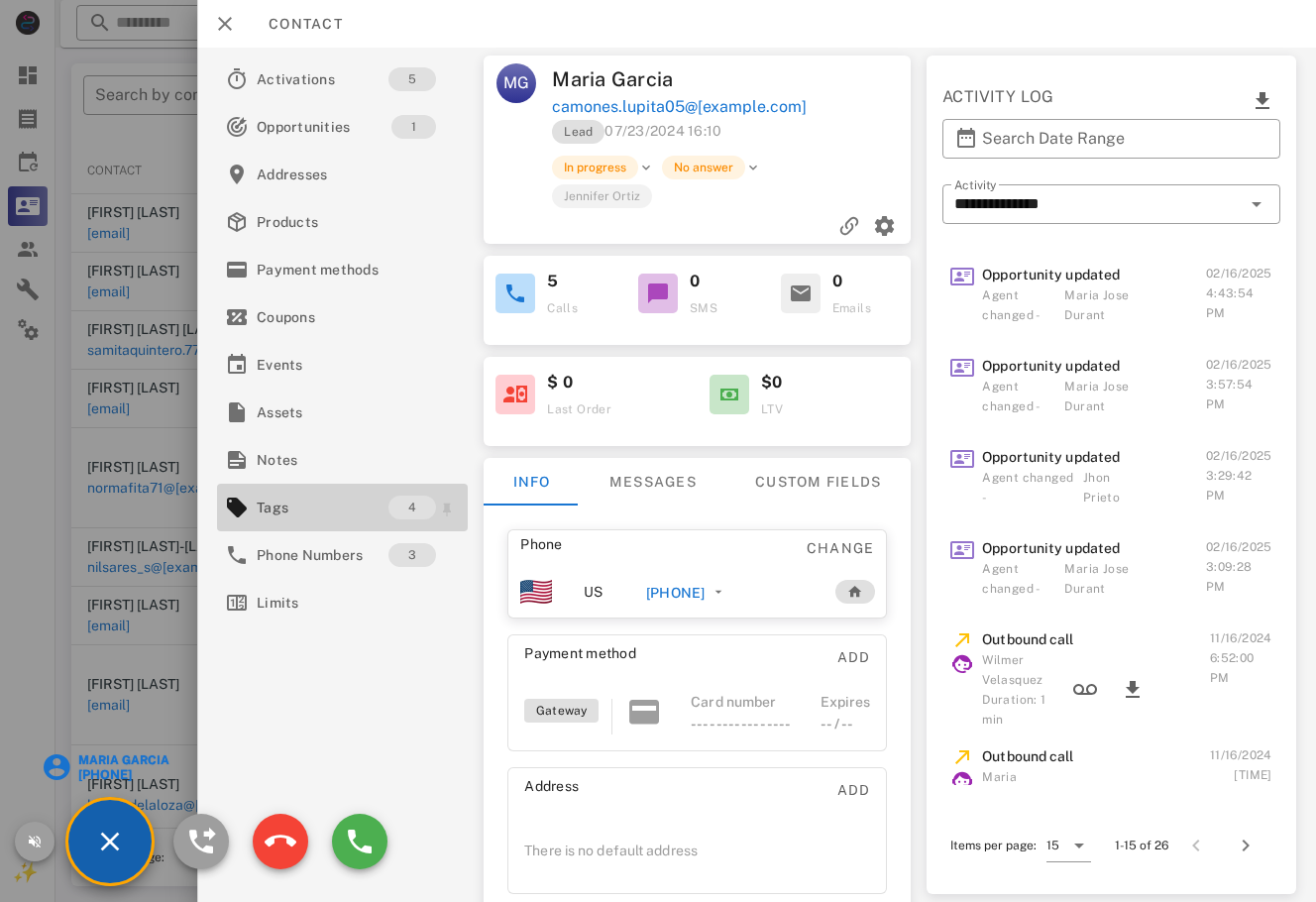 click on "Tags" at bounding box center [322, 507] 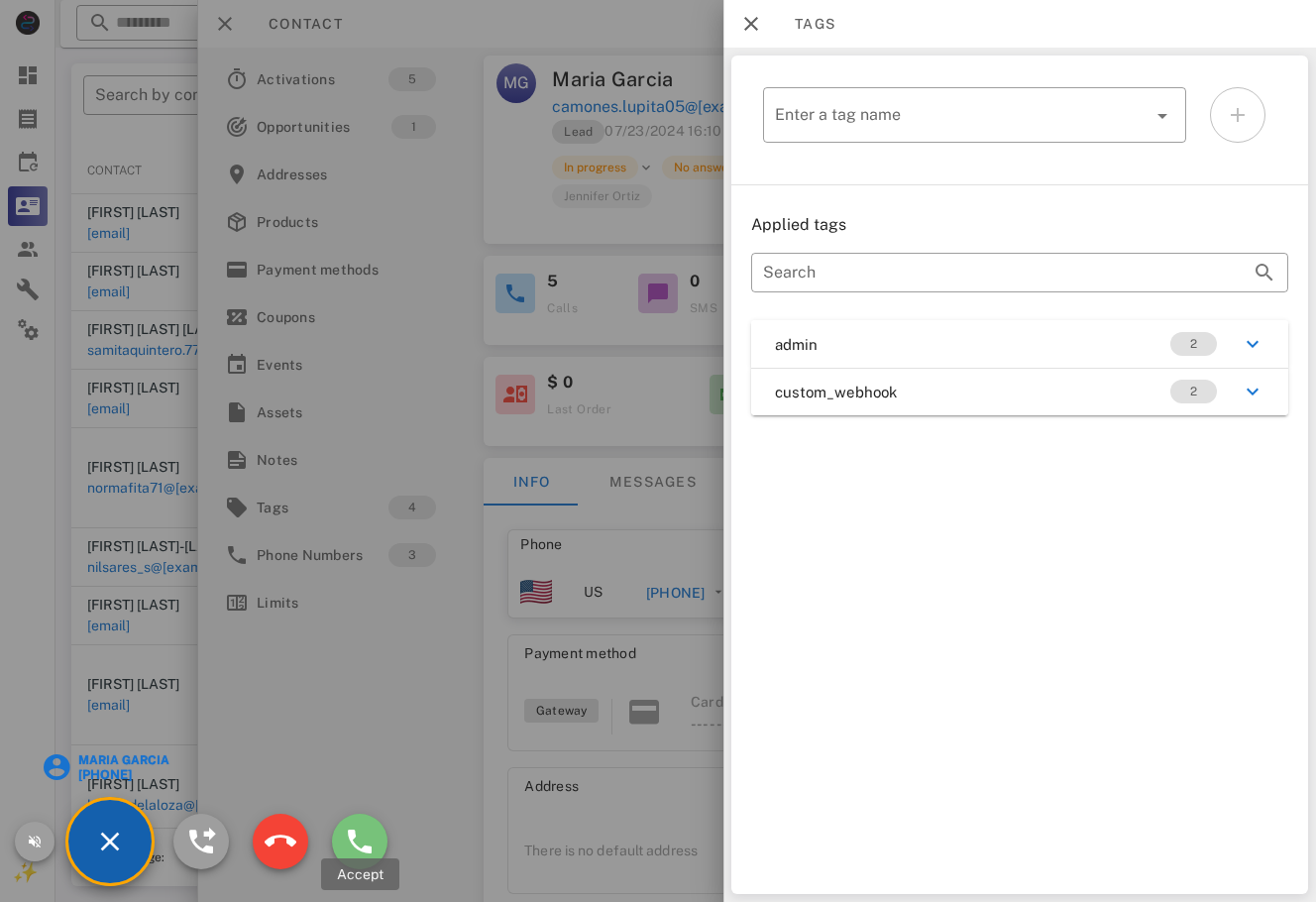 click at bounding box center (360, 842) 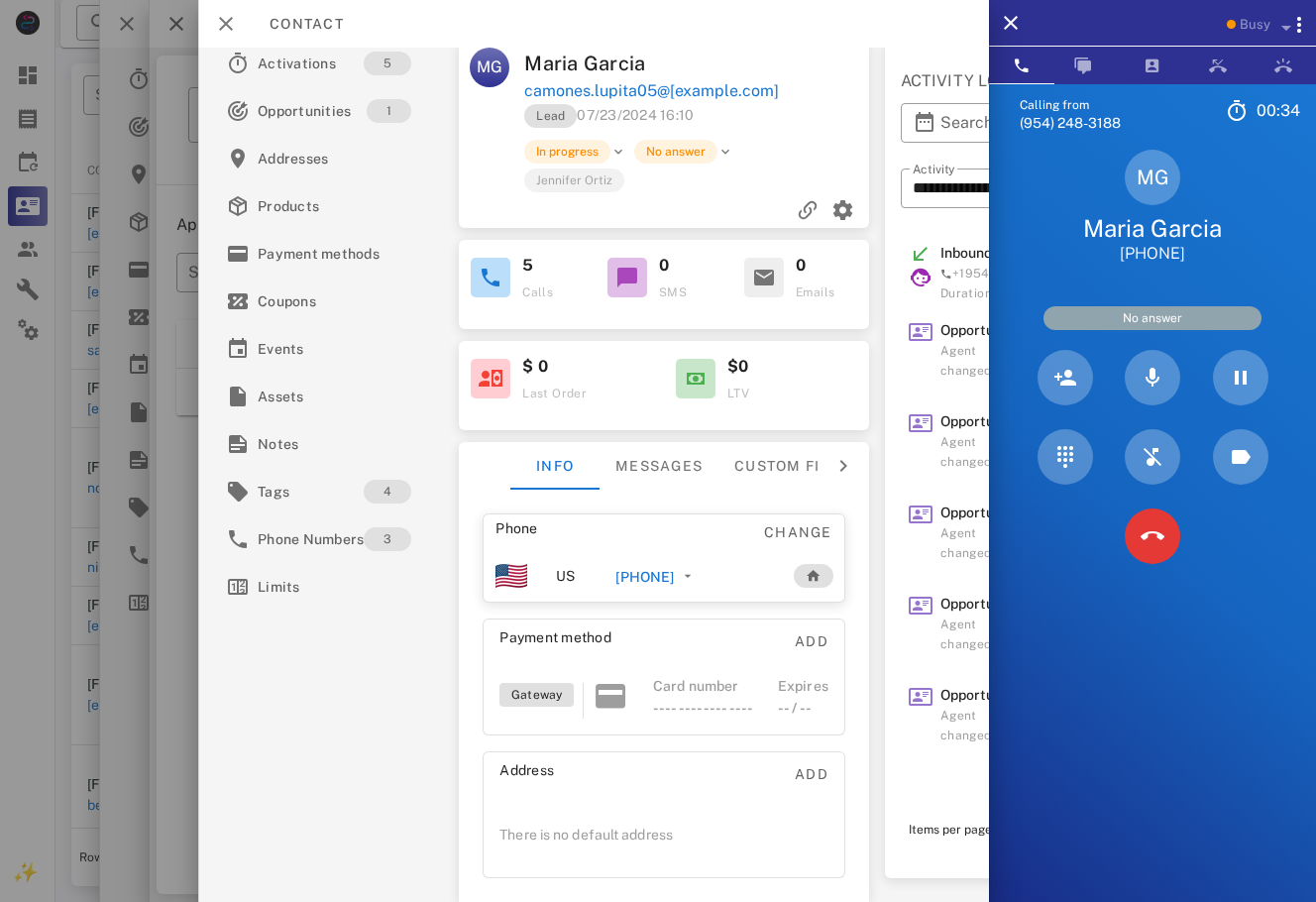 scroll, scrollTop: 0, scrollLeft: 0, axis: both 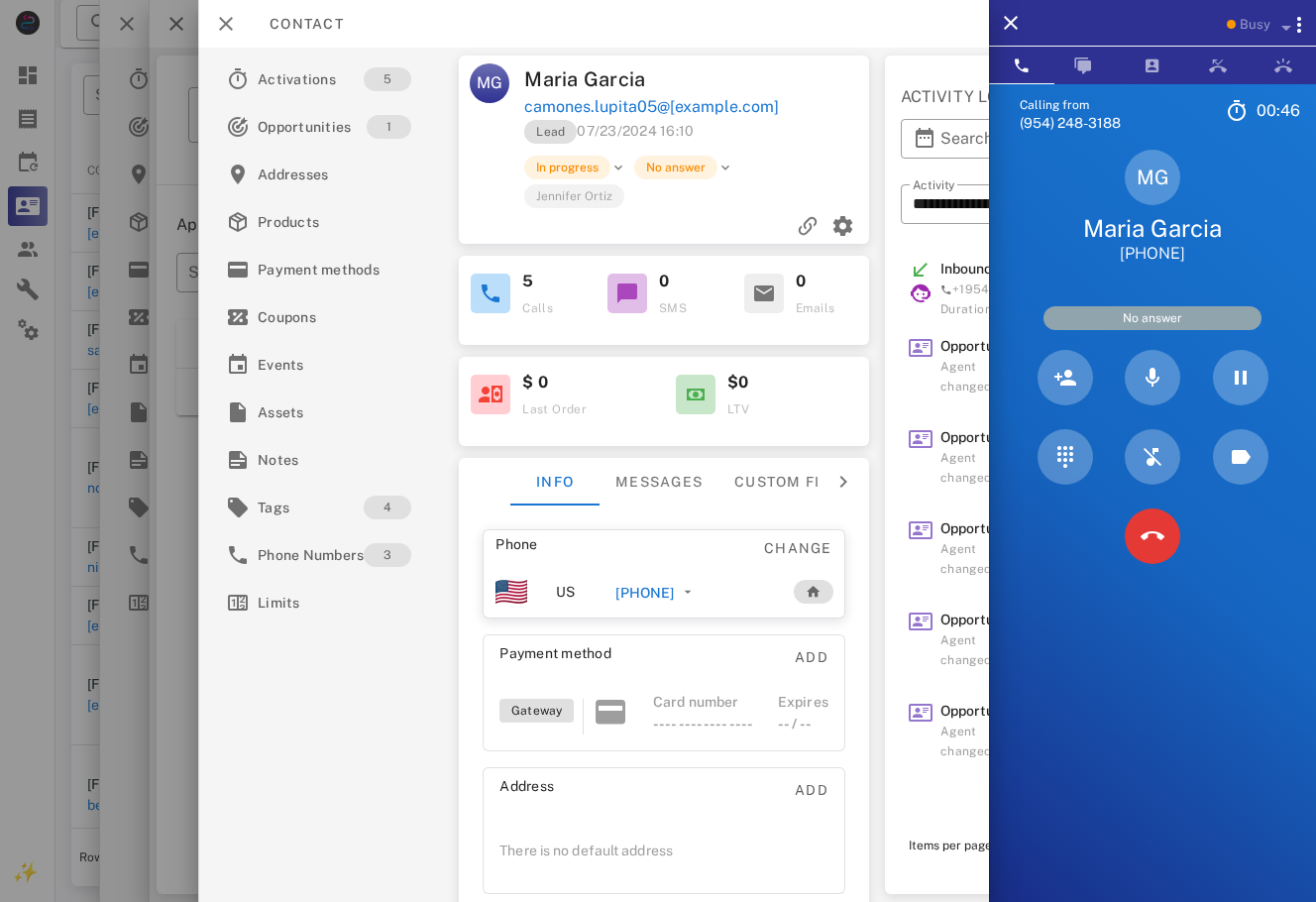 click on "Lead   07/23/2024 16:10" at bounding box center [698, 137] 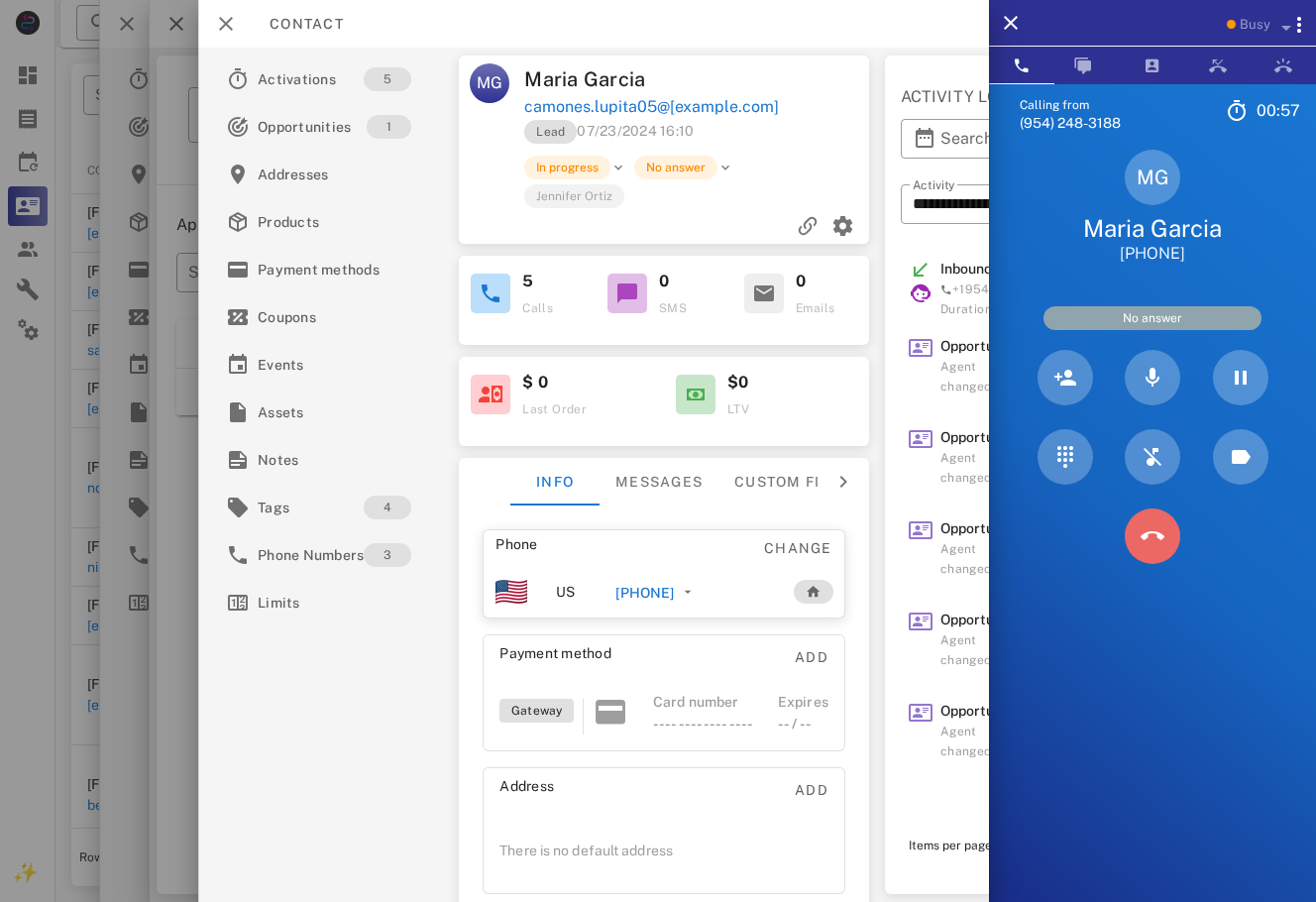 click at bounding box center [1152, 536] 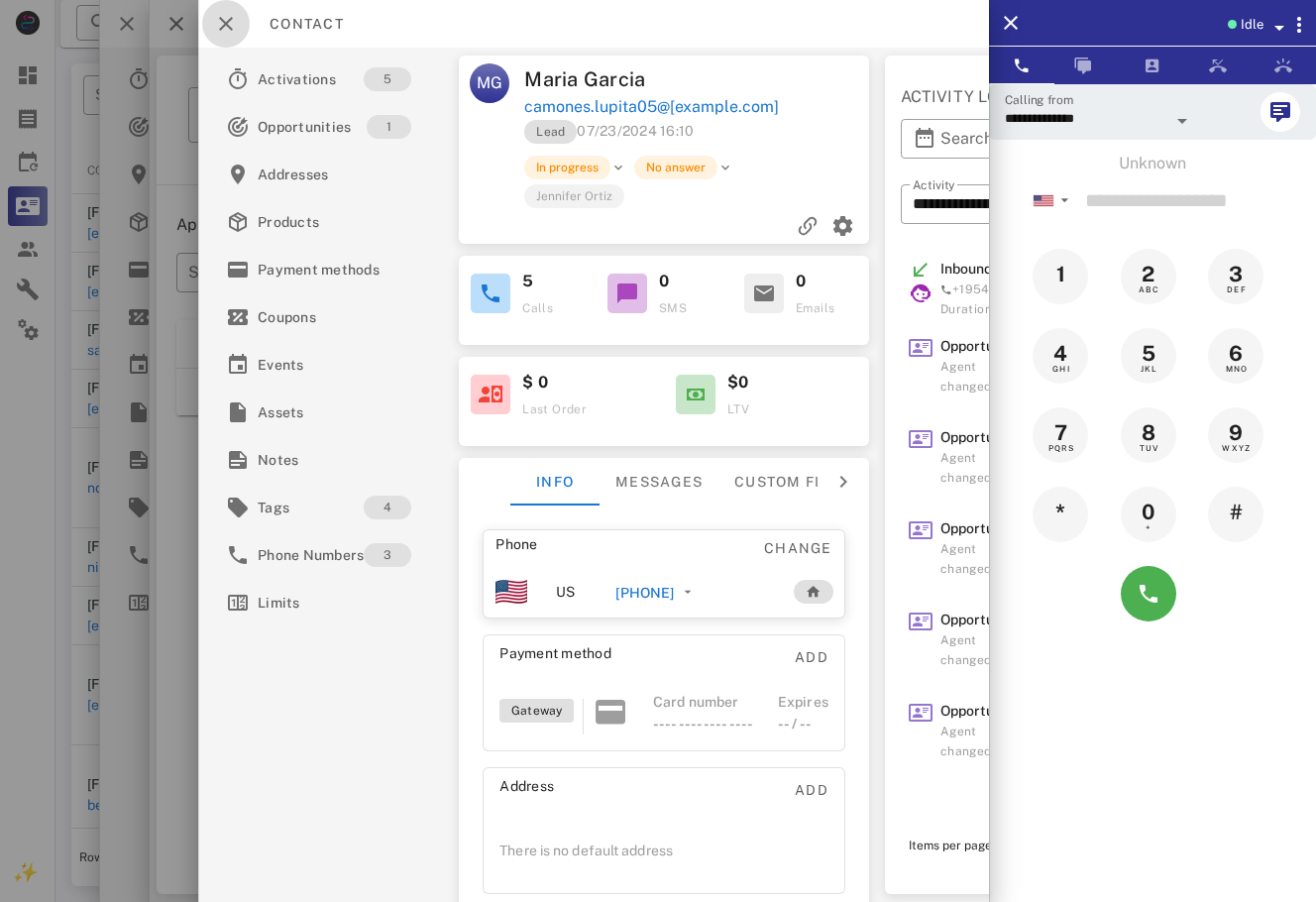 click at bounding box center (226, 24) 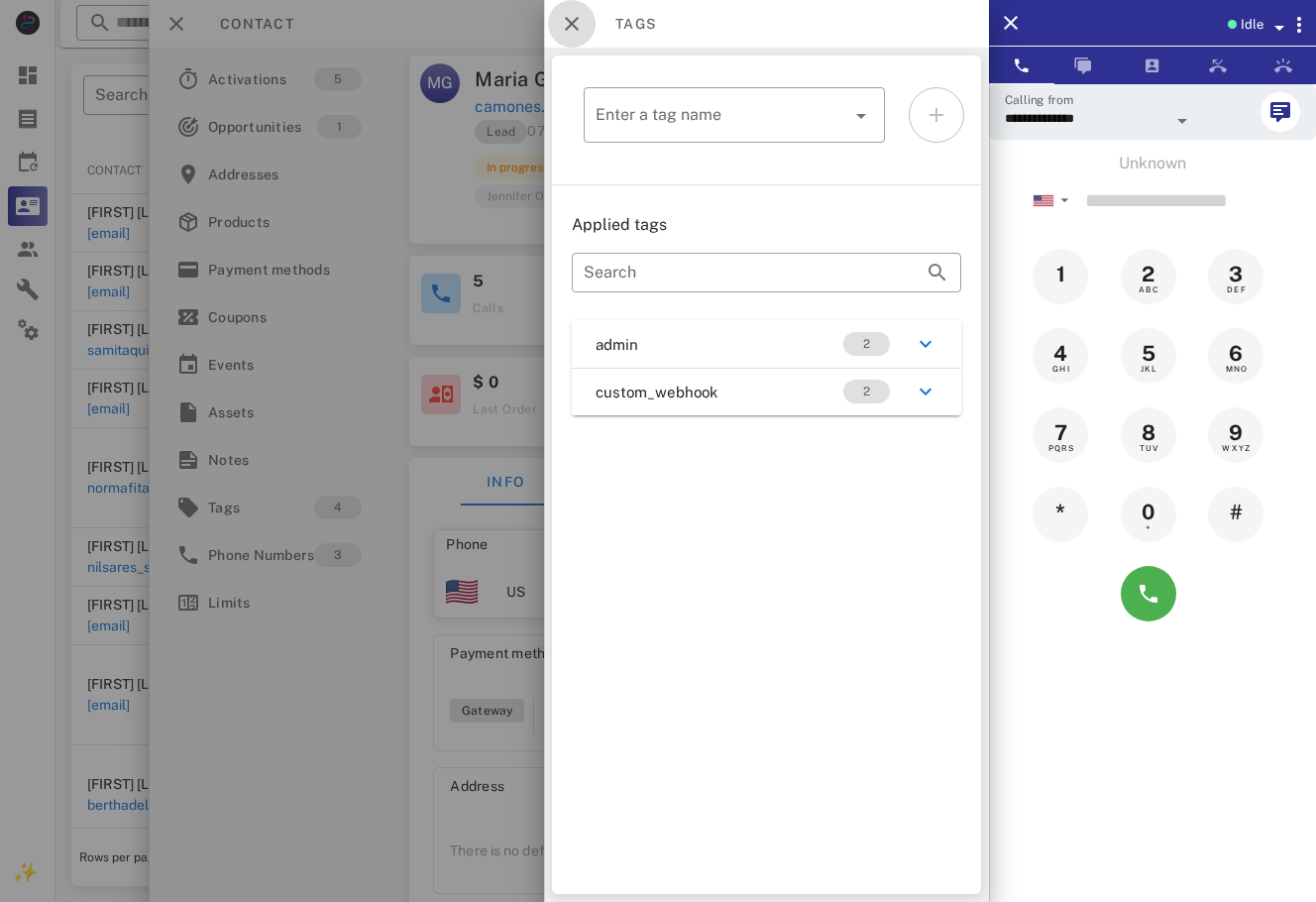 click at bounding box center [572, 24] 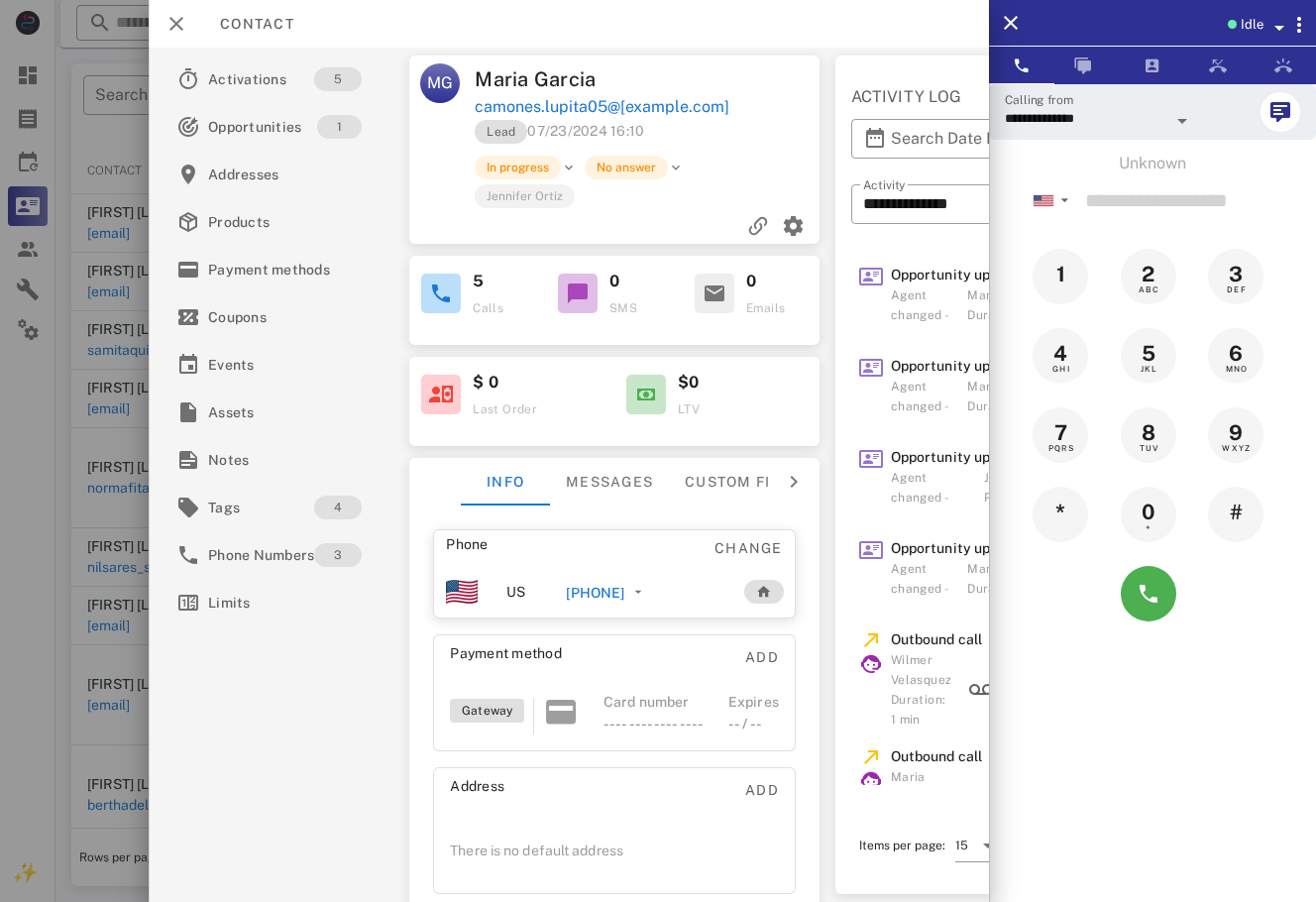 click on "Lead   07/23/2024 16:10" at bounding box center (648, 137) 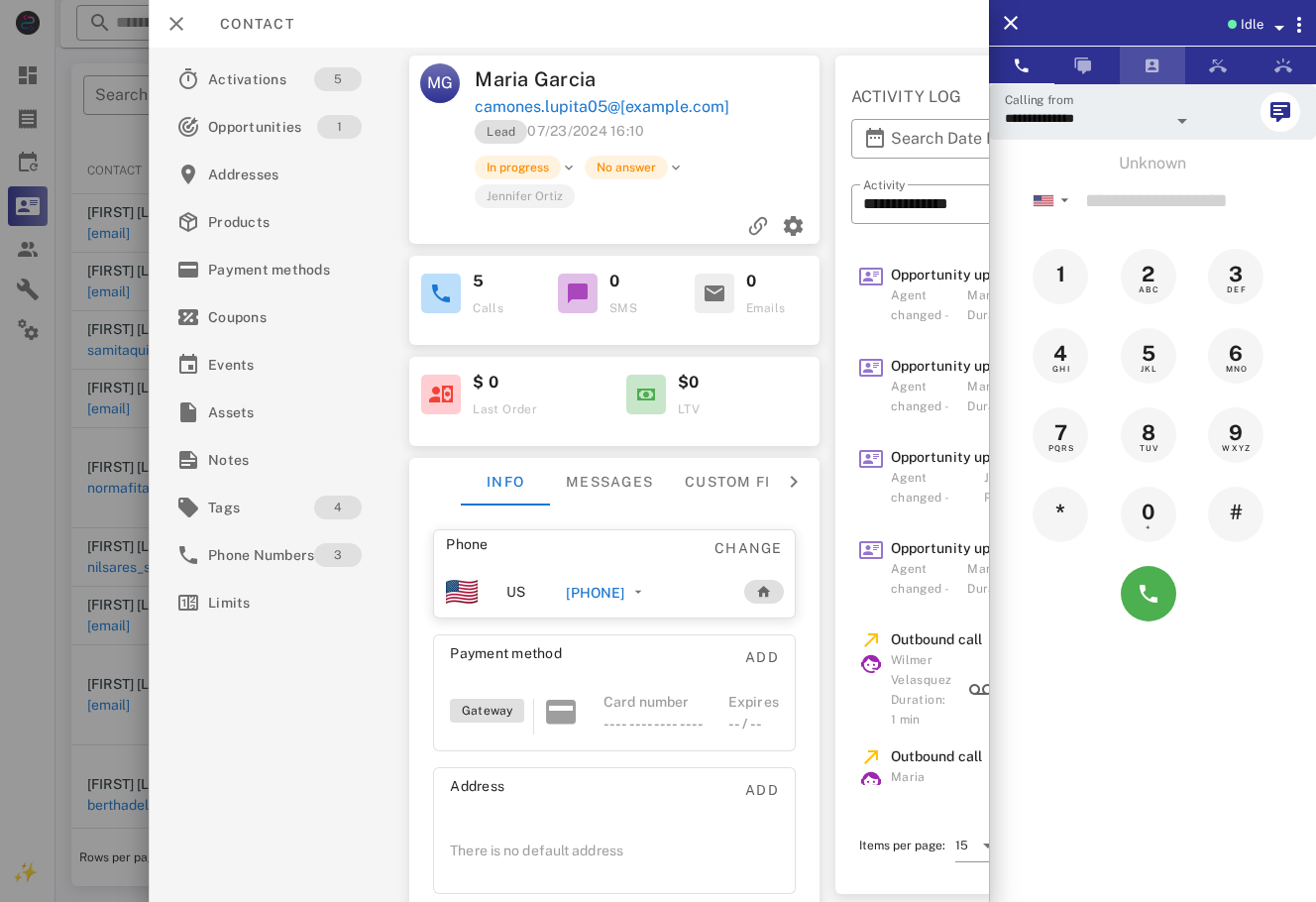 click at bounding box center (1152, 65) 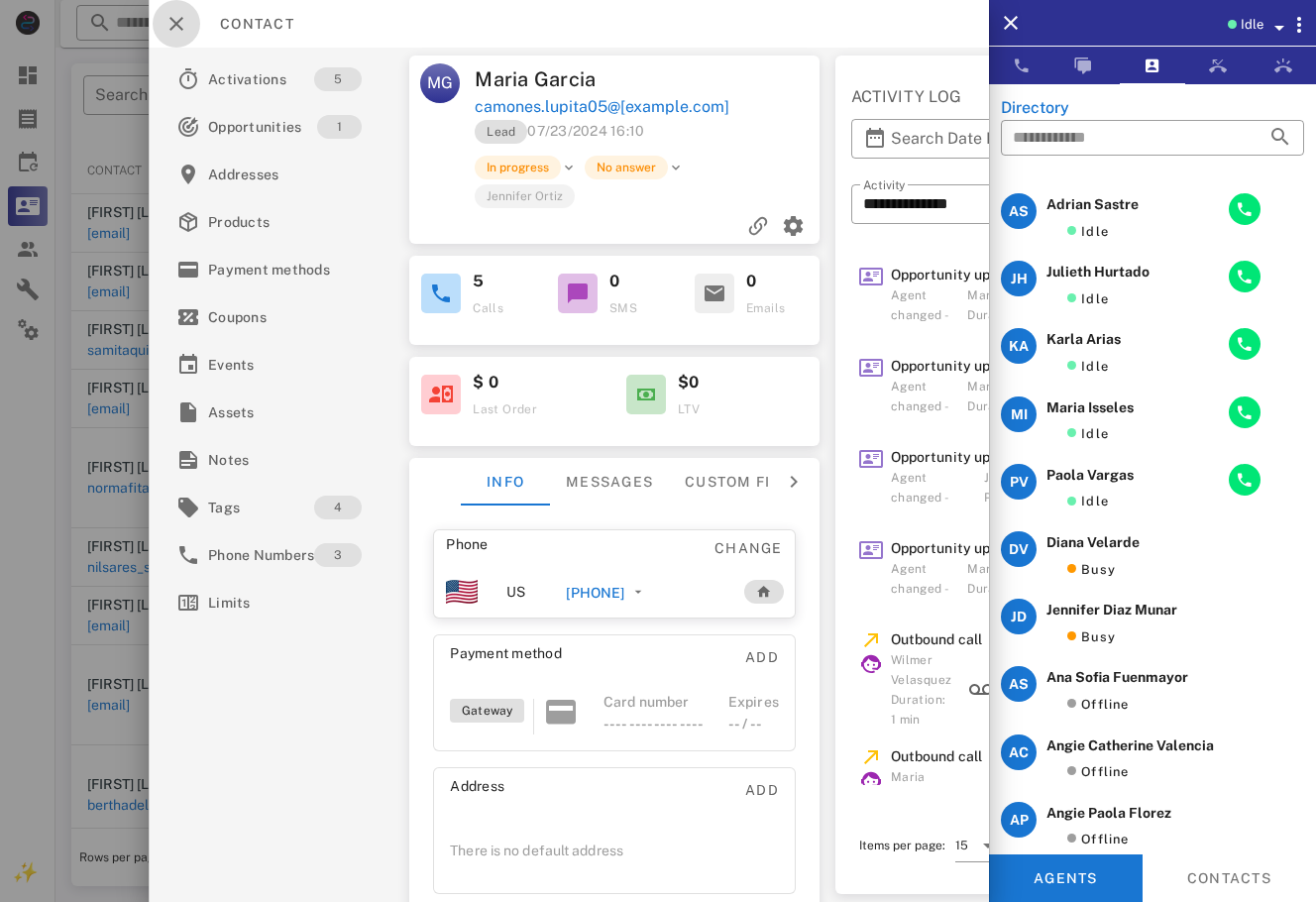 click at bounding box center (176, 24) 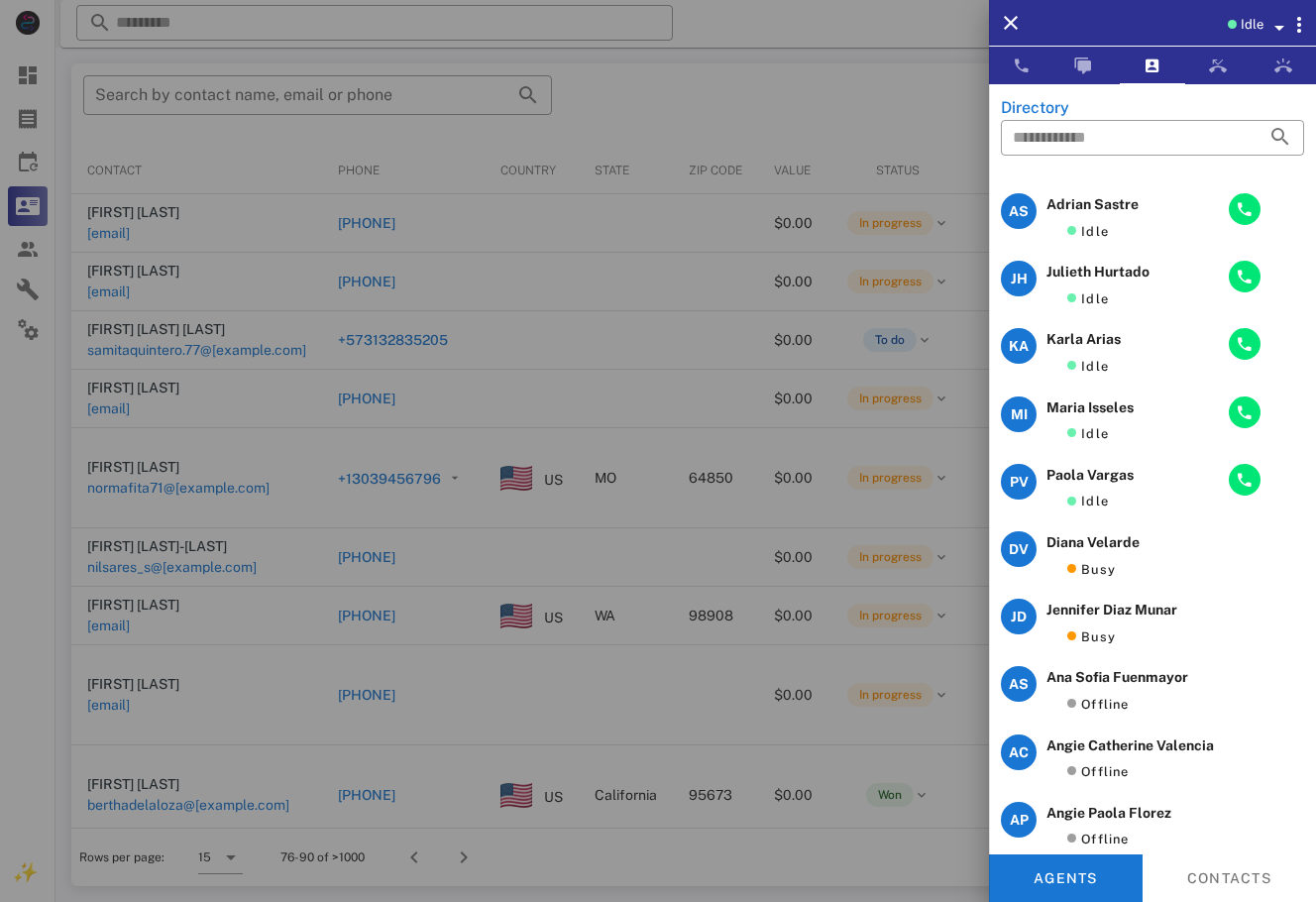 click at bounding box center (658, 451) 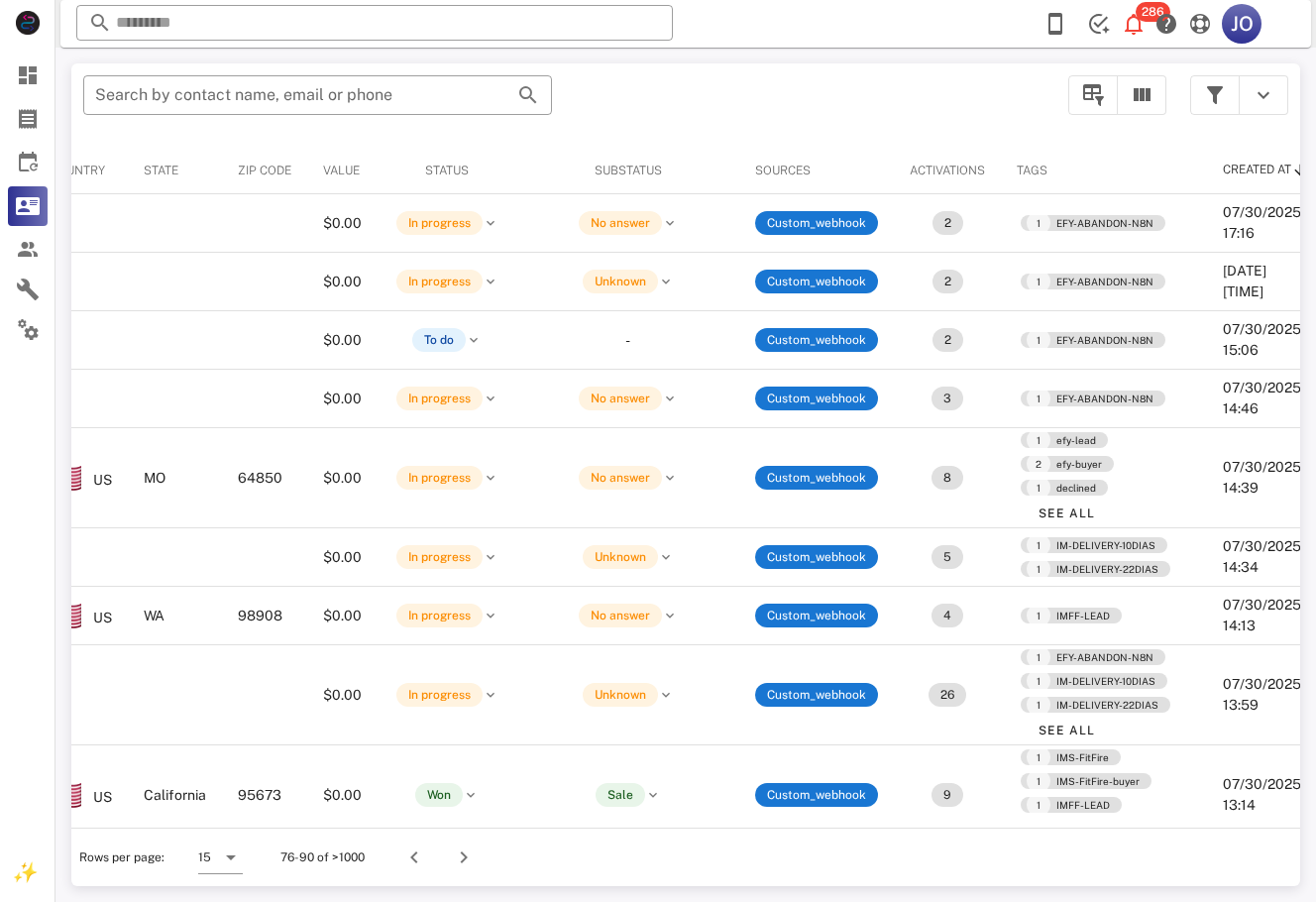 scroll, scrollTop: 0, scrollLeft: 0, axis: both 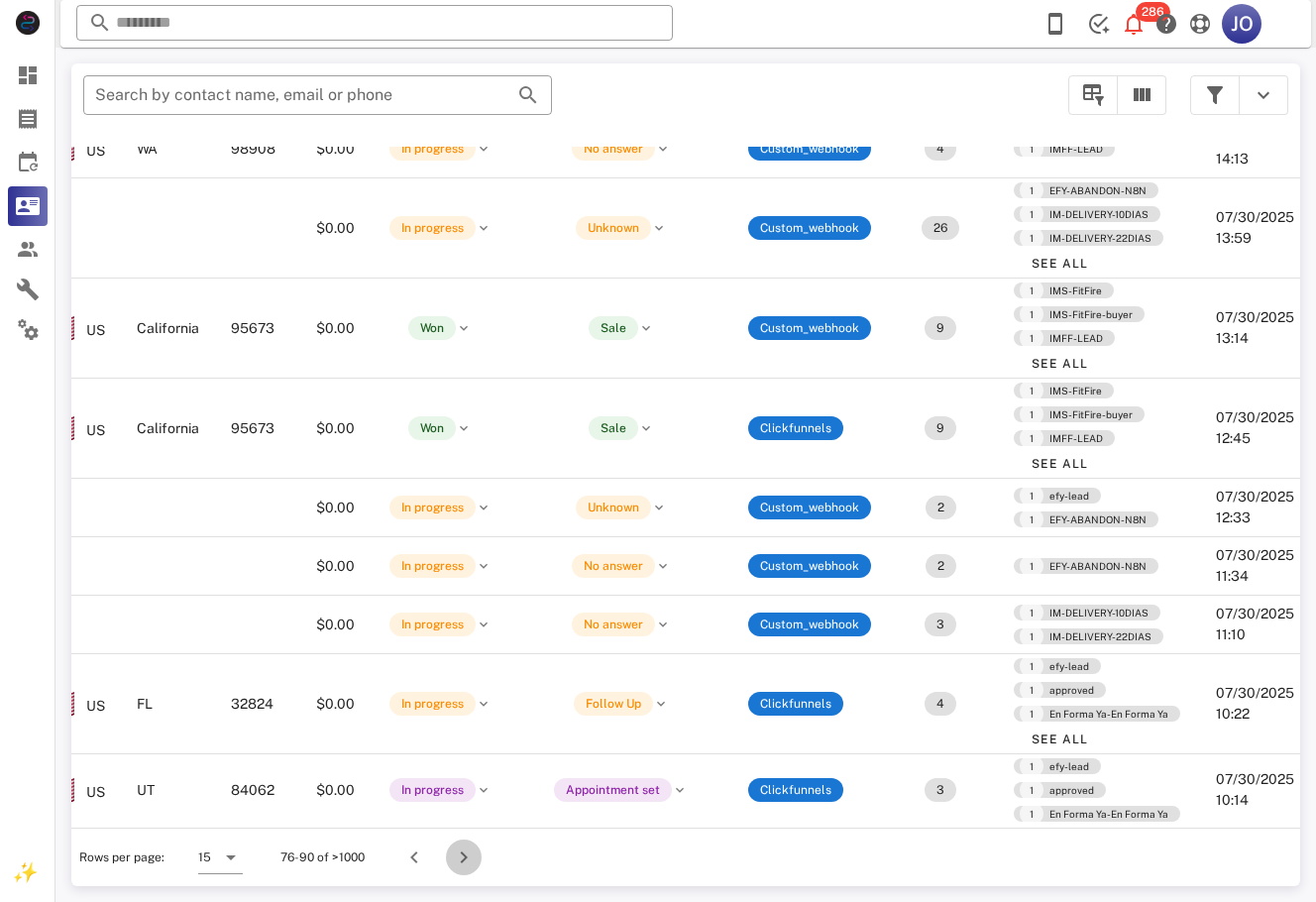 click at bounding box center (464, 857) 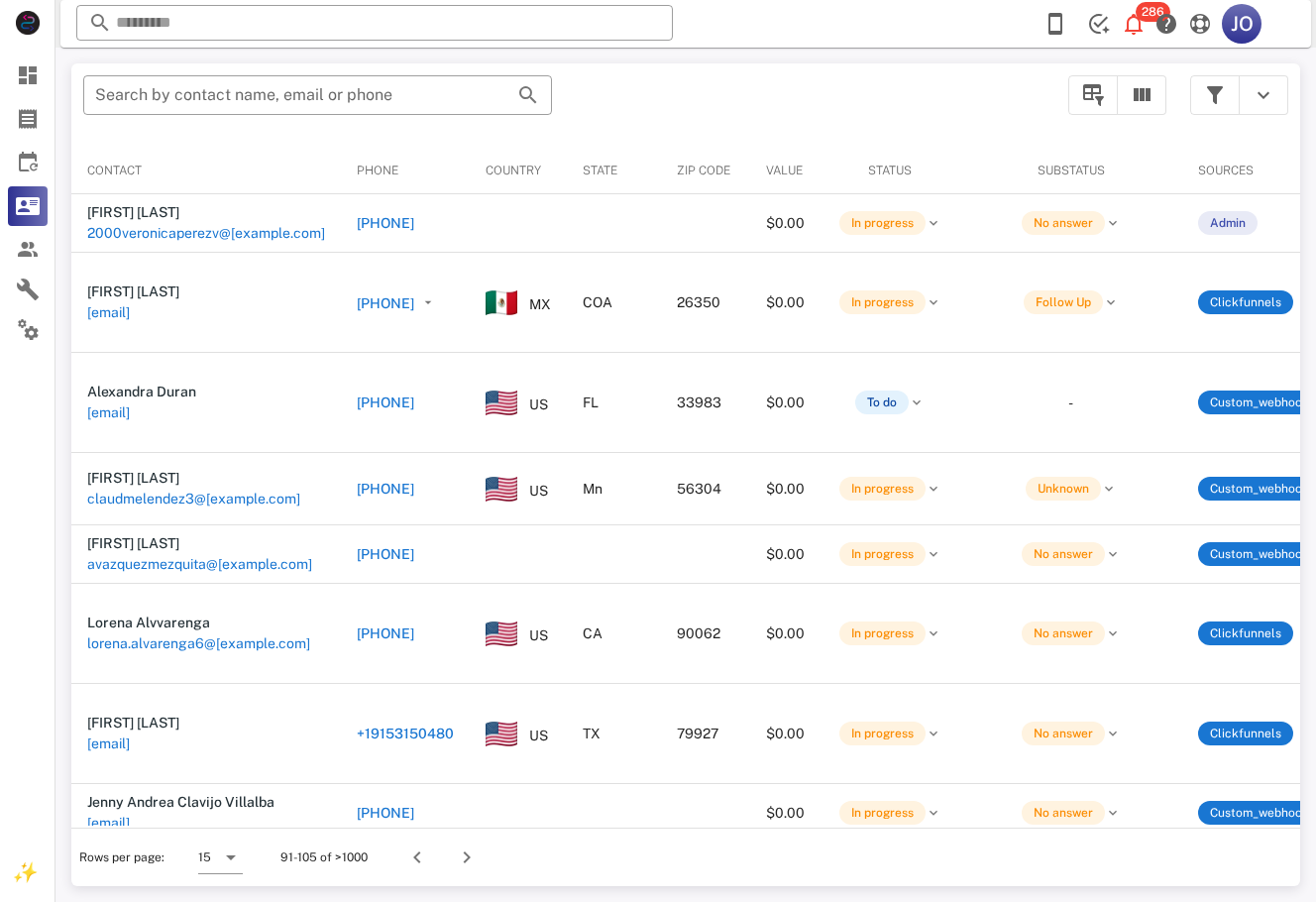 scroll, scrollTop: 0, scrollLeft: 528, axis: horizontal 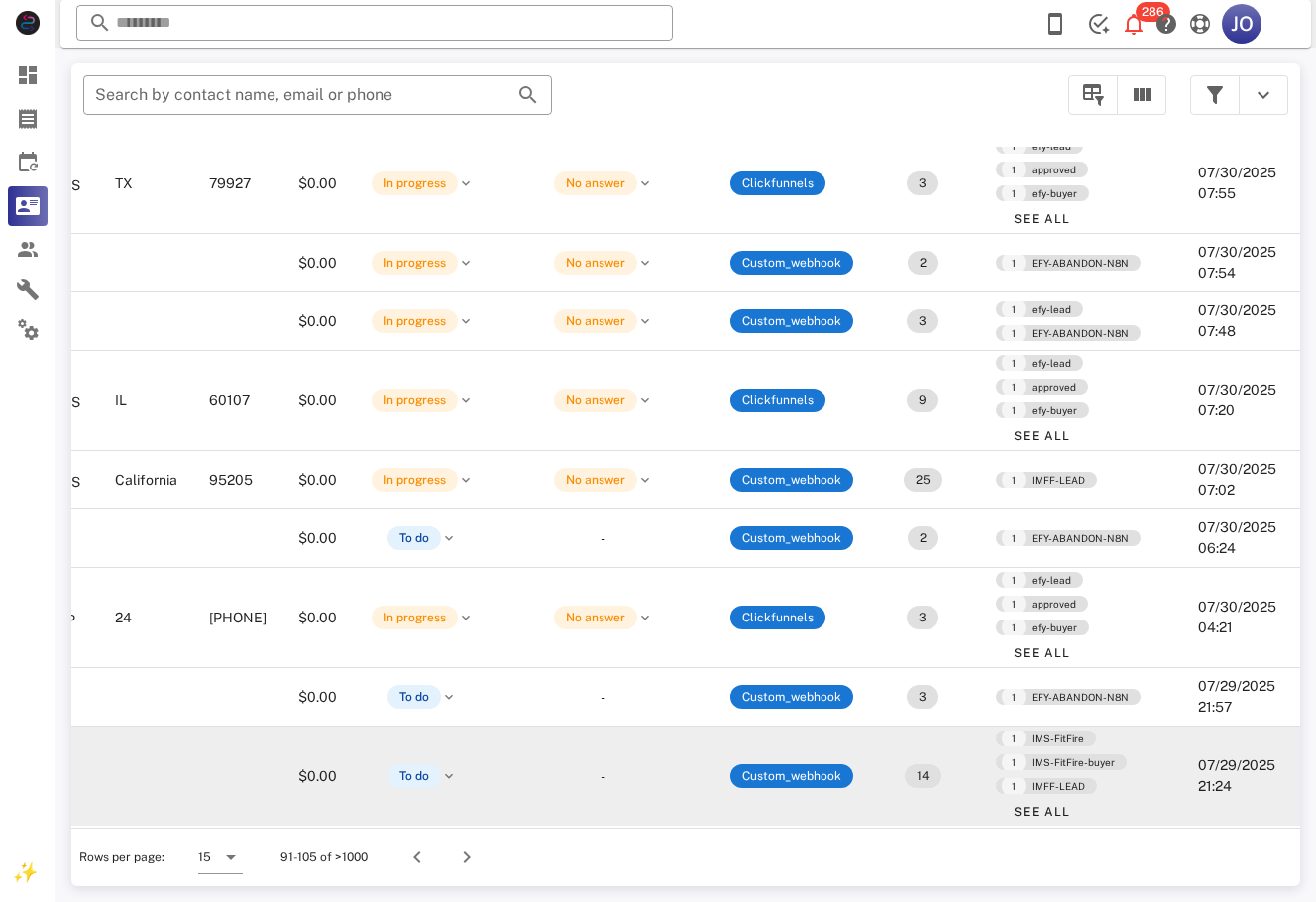 click on "Custom_webhook" at bounding box center [792, 776] 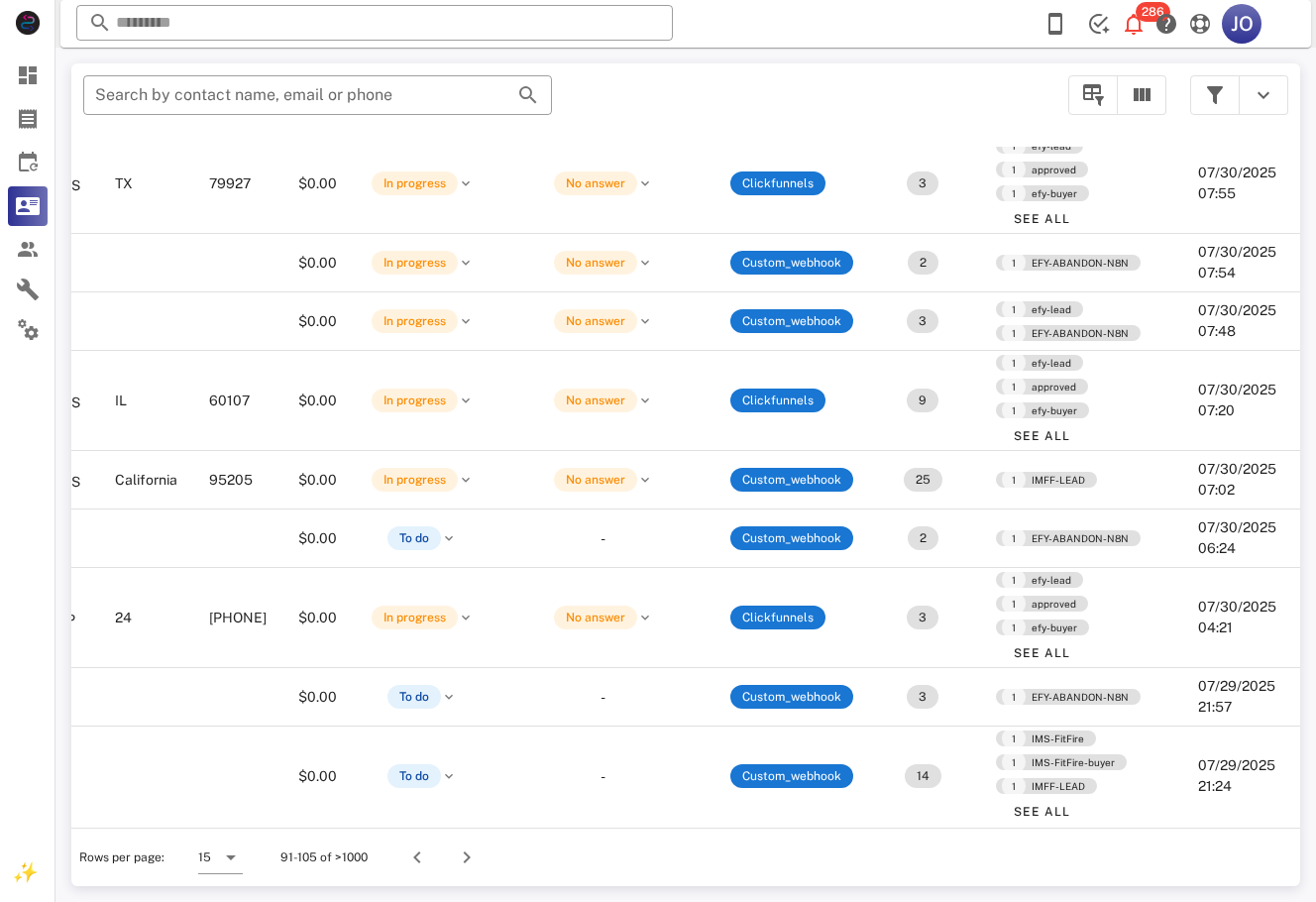 scroll, scrollTop: 560, scrollLeft: 0, axis: vertical 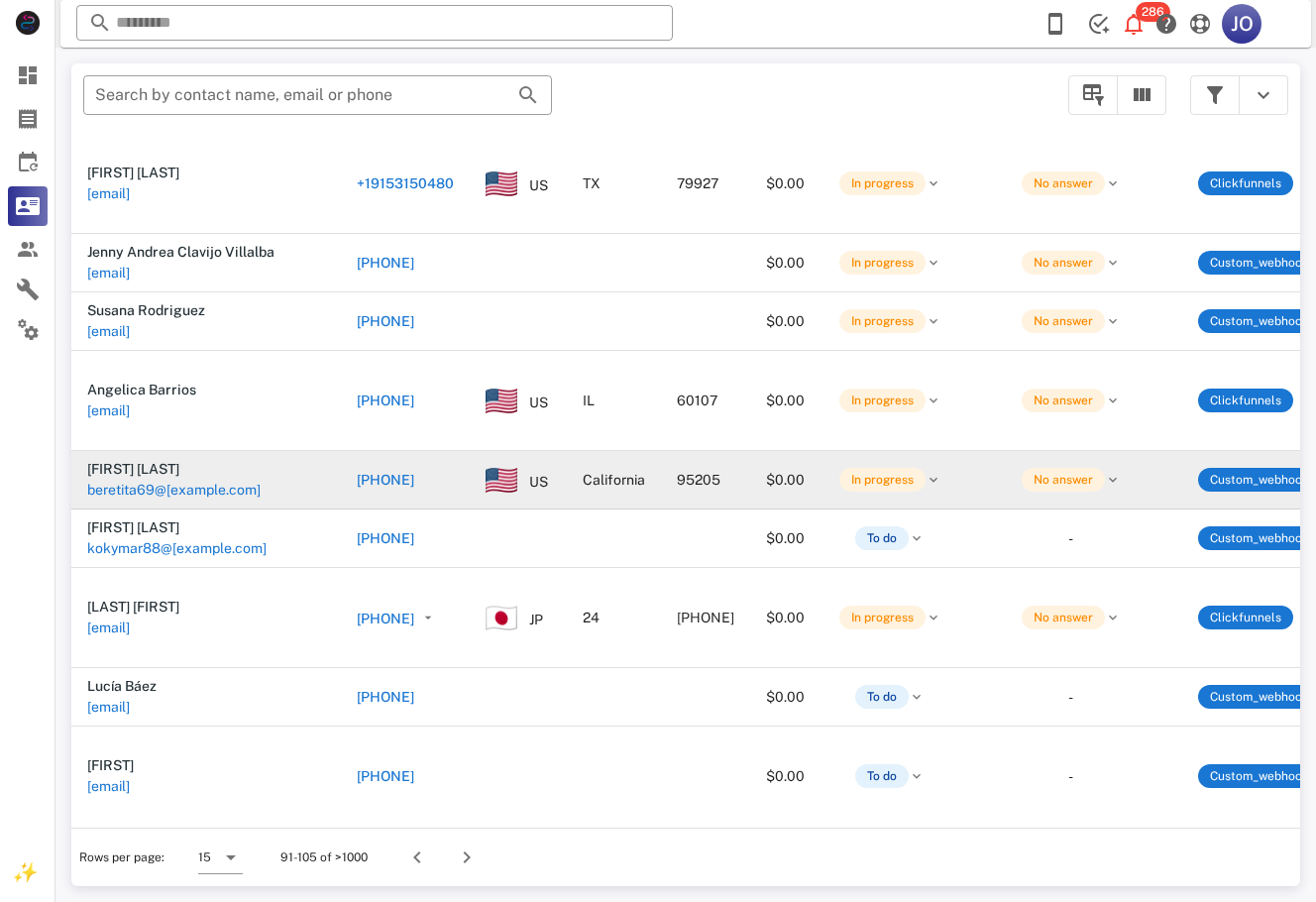 click on "beretita69@gmail.com" at bounding box center (173, 490) 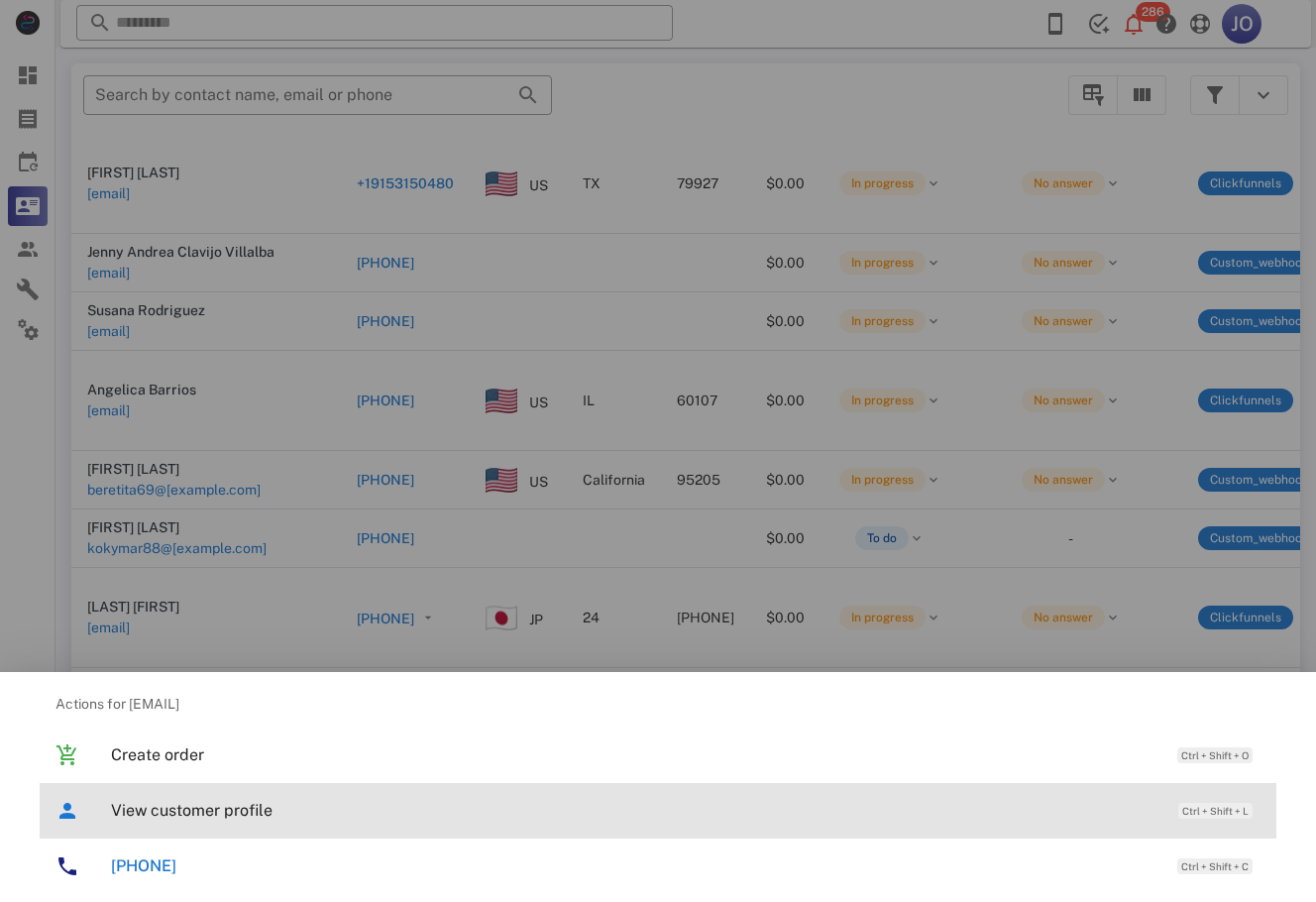 click on "View customer profile" at bounding box center [634, 810] 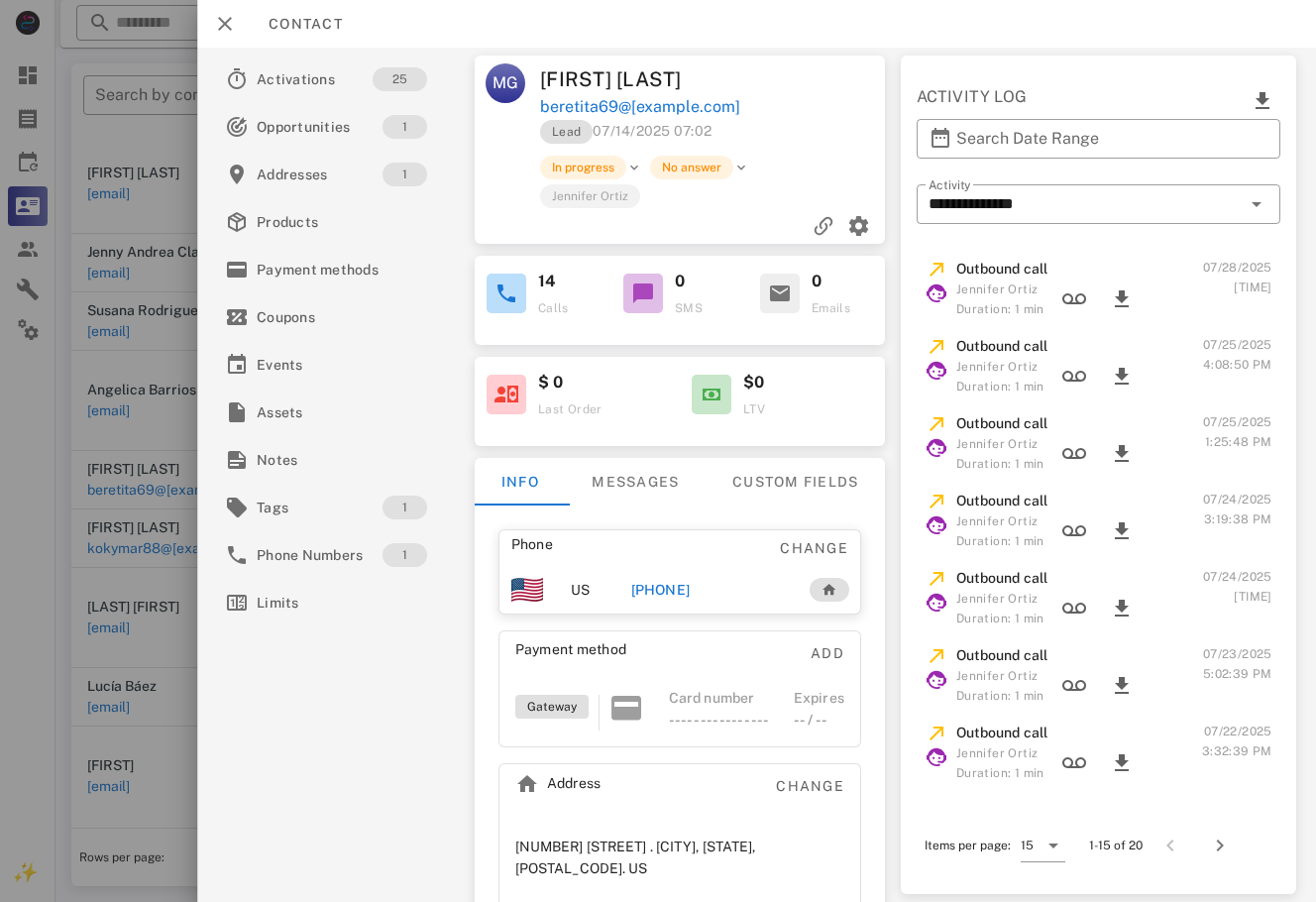 click on "+15103724072" at bounding box center (660, 590) 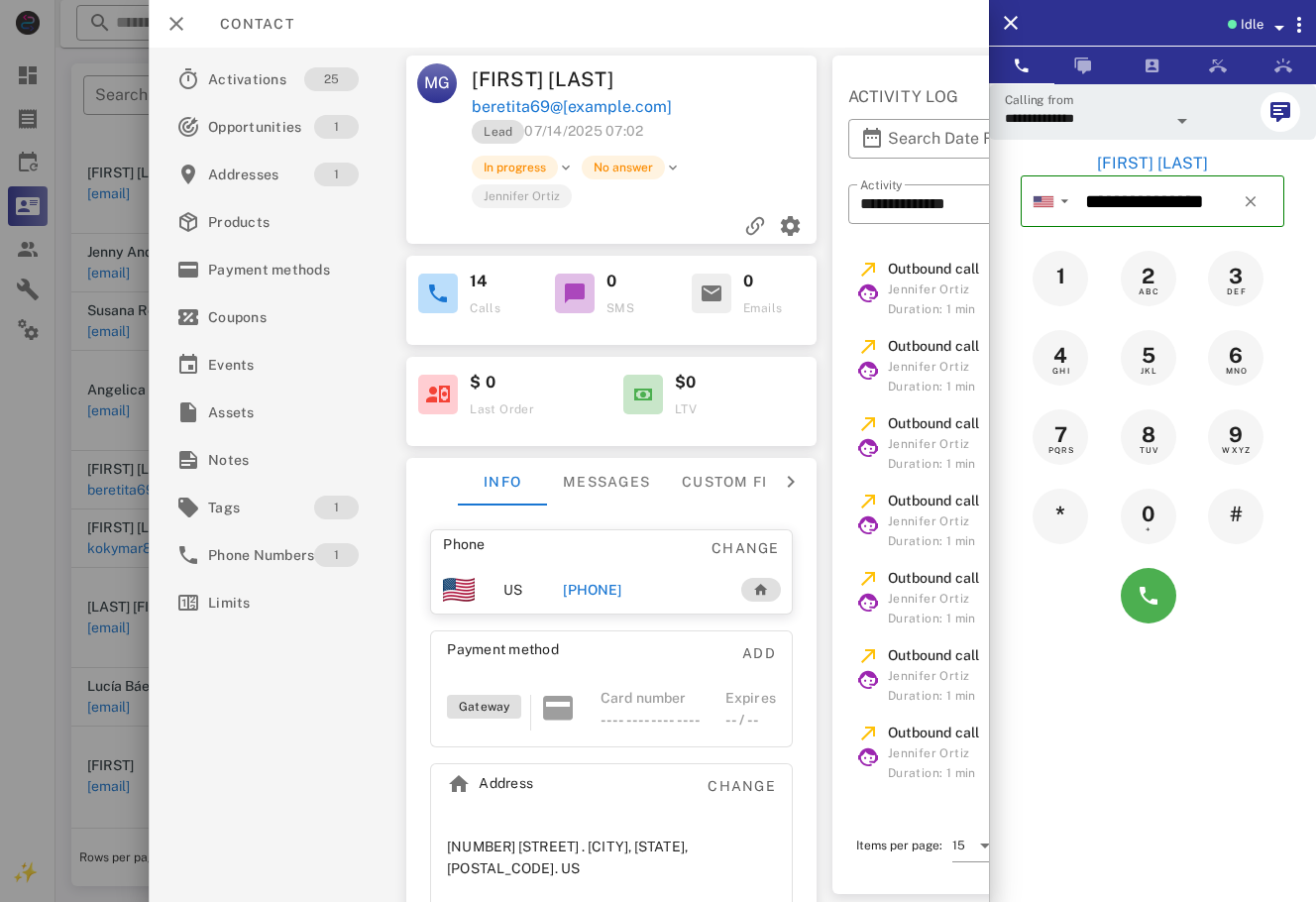 click on "**********" at bounding box center (1152, 360) 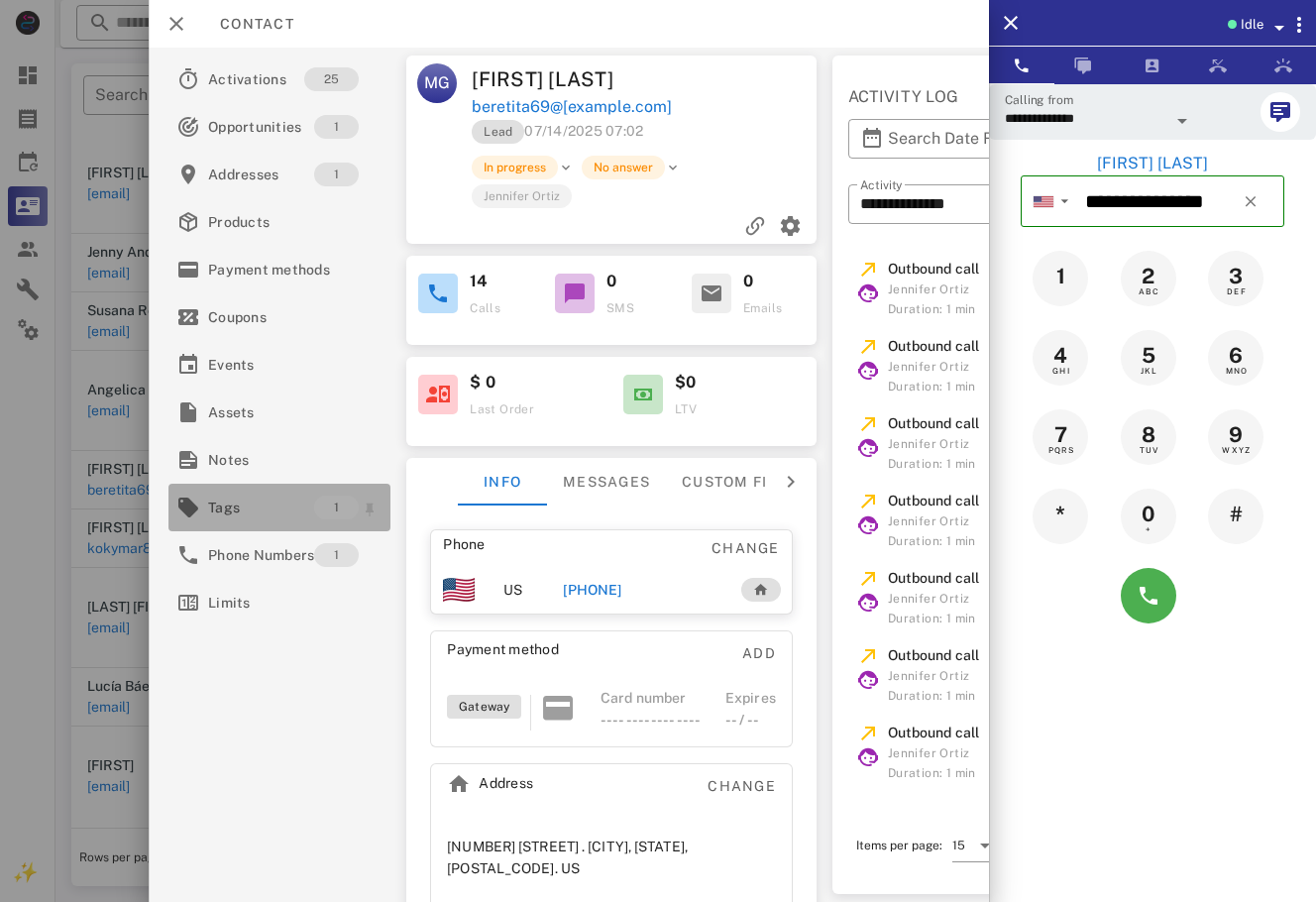 click on "Tags" at bounding box center (261, 507) 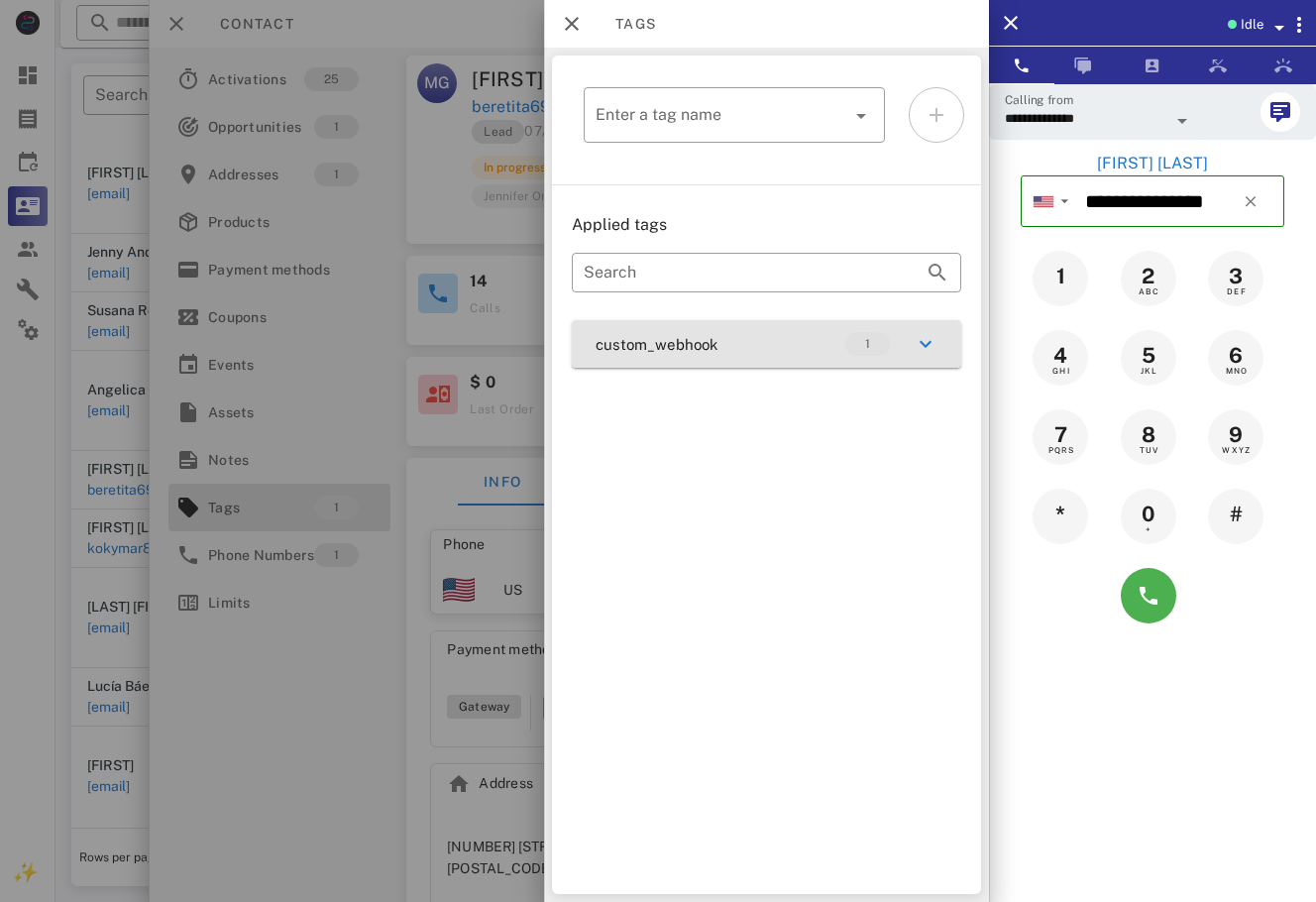click on "custom_webhook  1" at bounding box center [766, 344] 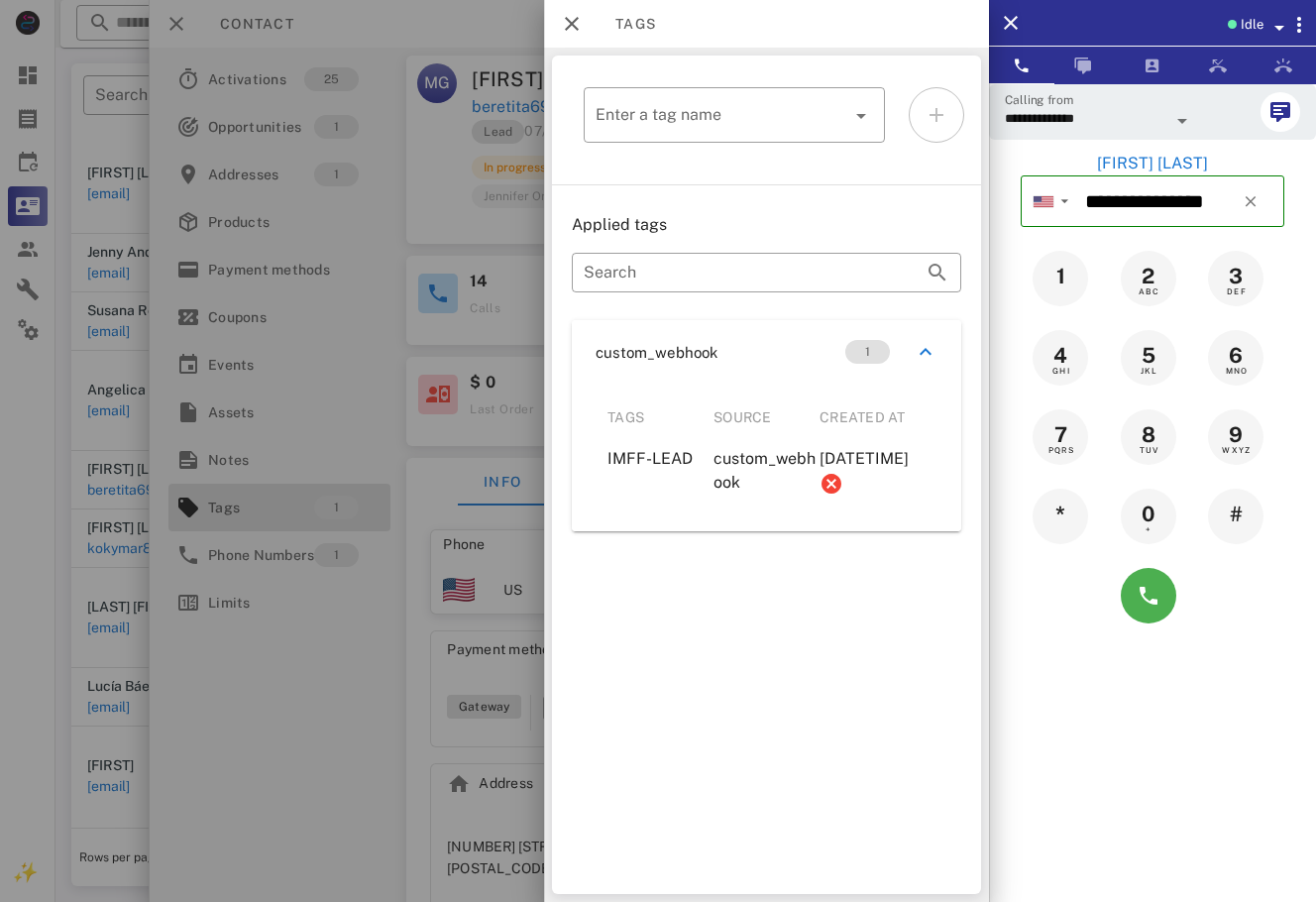 click at bounding box center (658, 451) 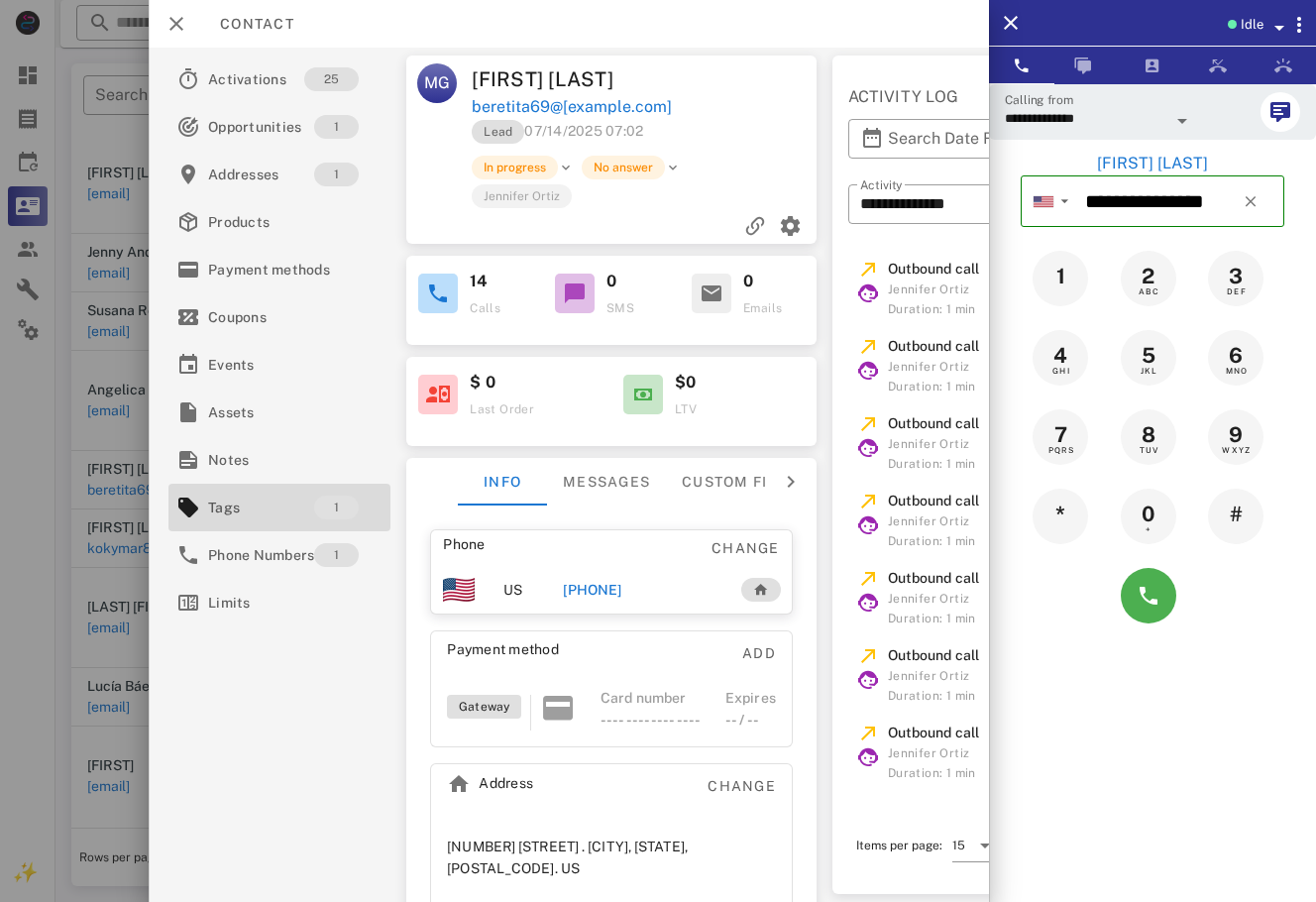 click on "+15103724072" at bounding box center [592, 590] 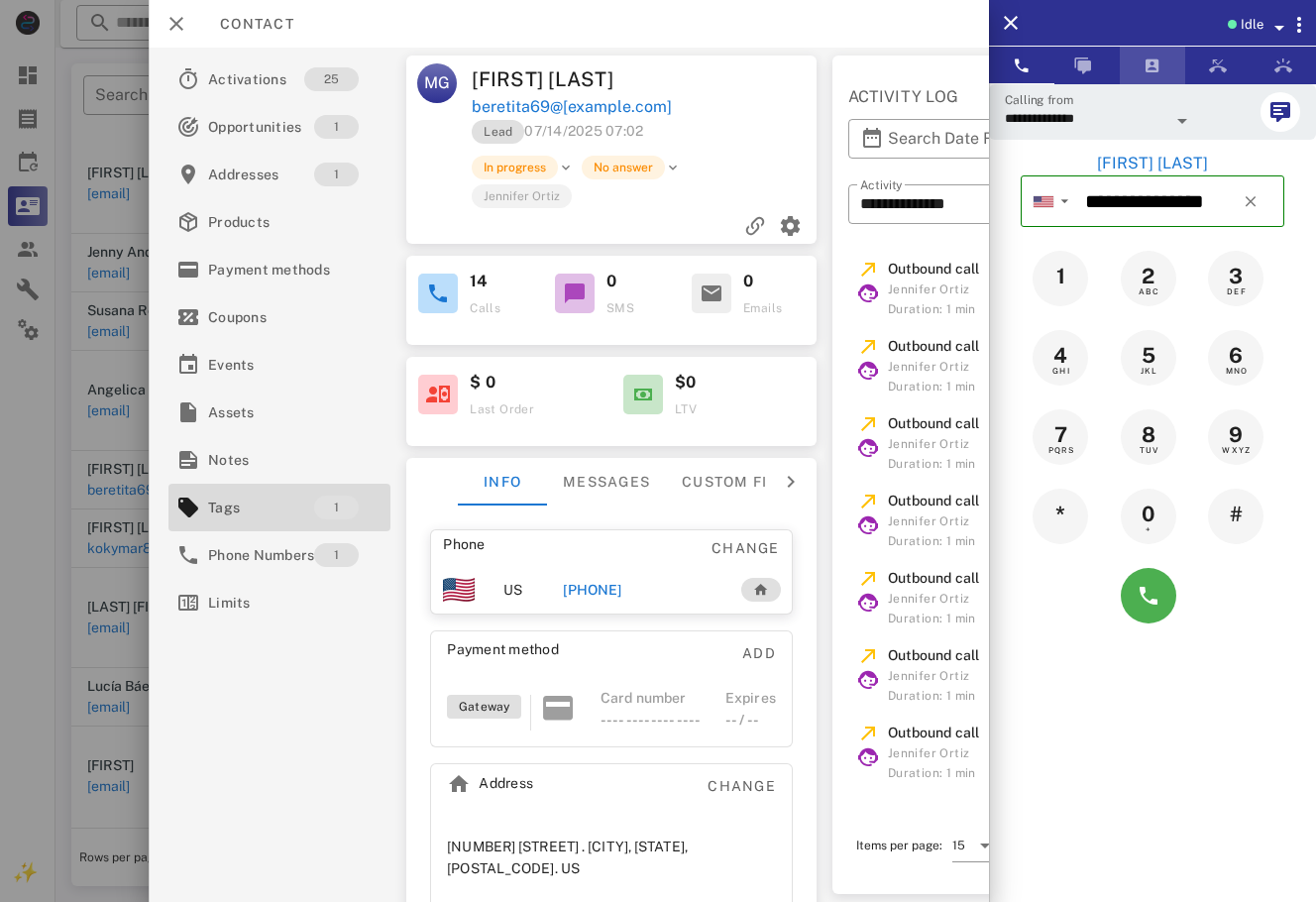 click at bounding box center [1152, 65] 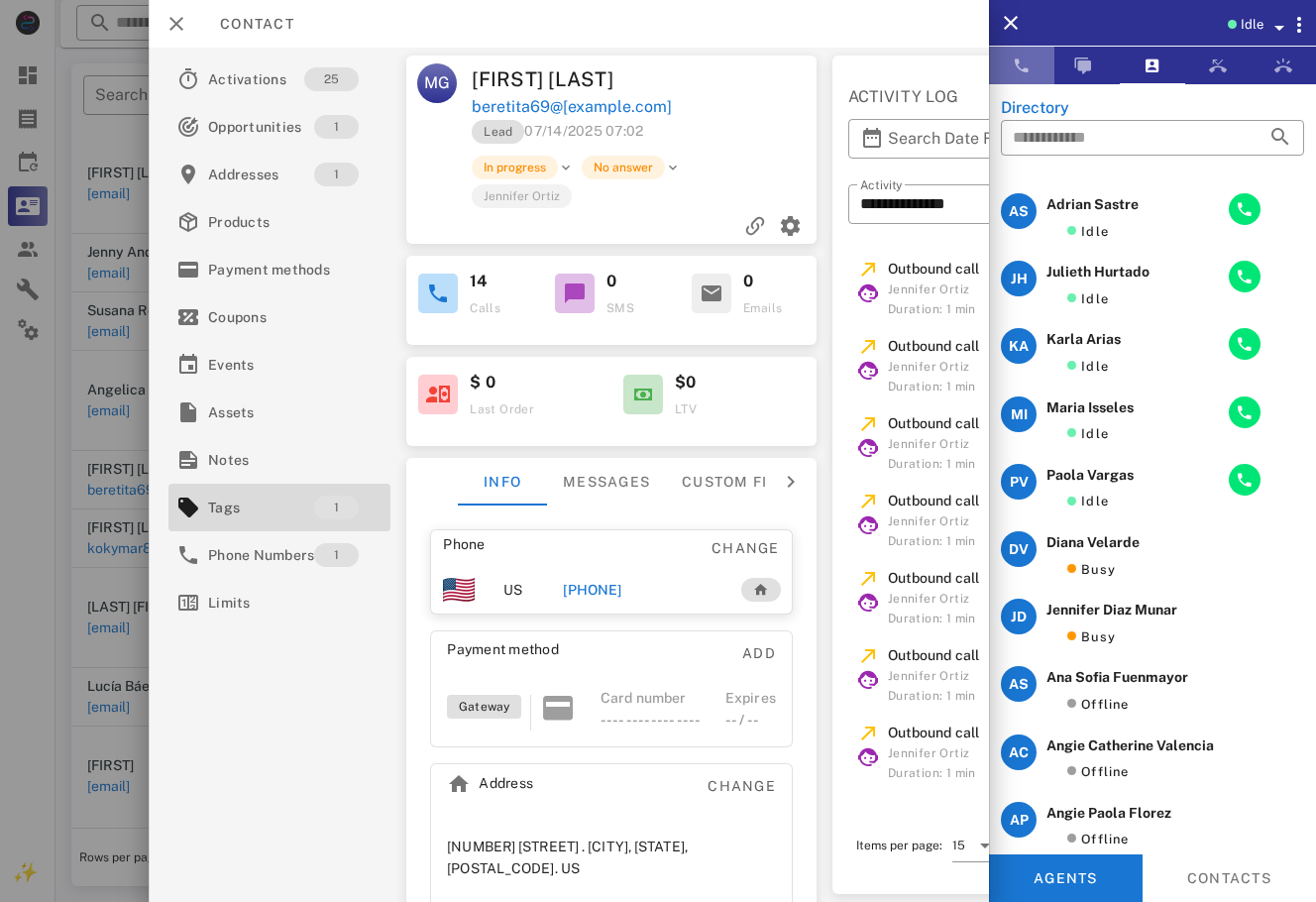 click at bounding box center (1022, 65) 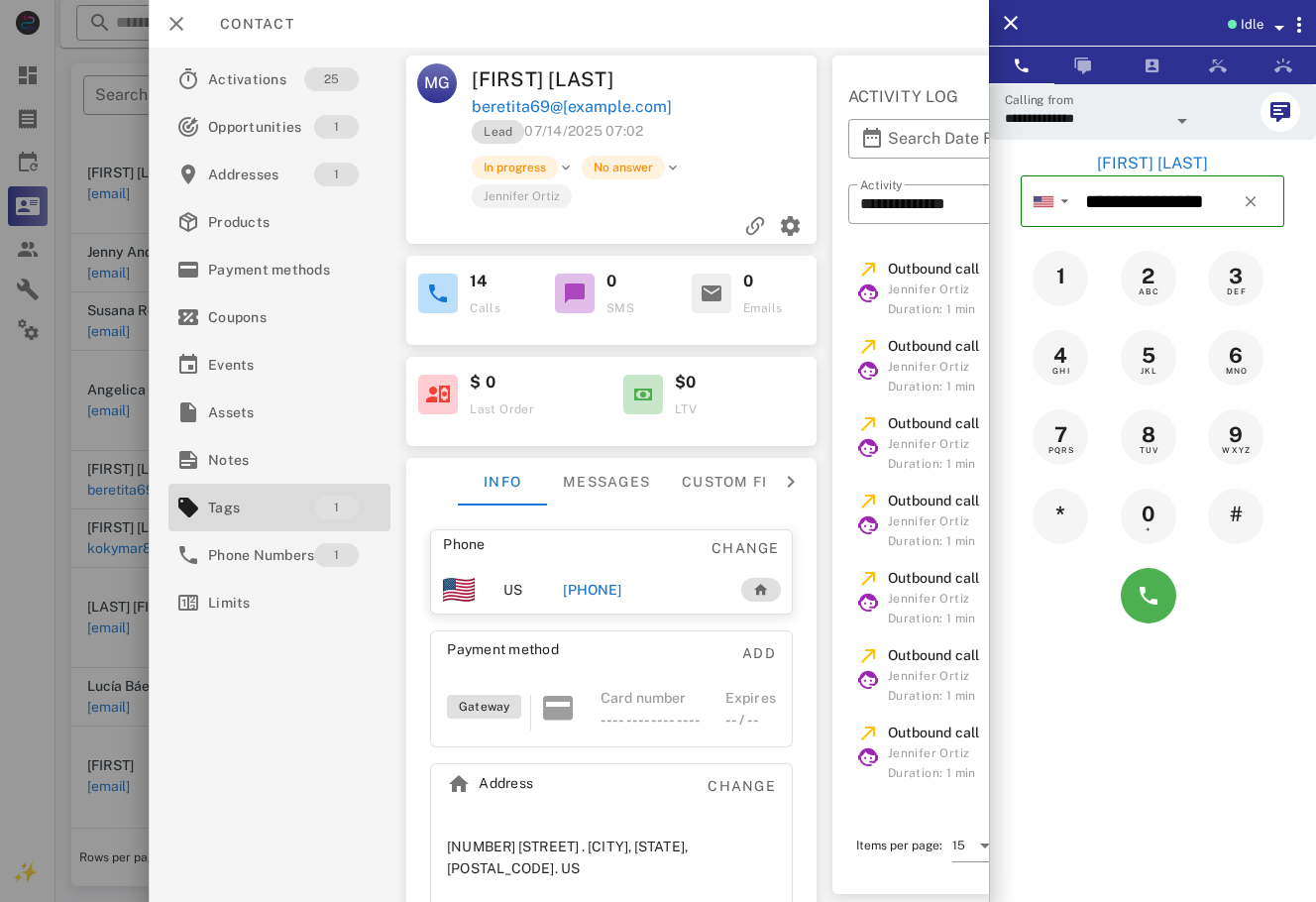 click on "+15103724072" at bounding box center [592, 590] 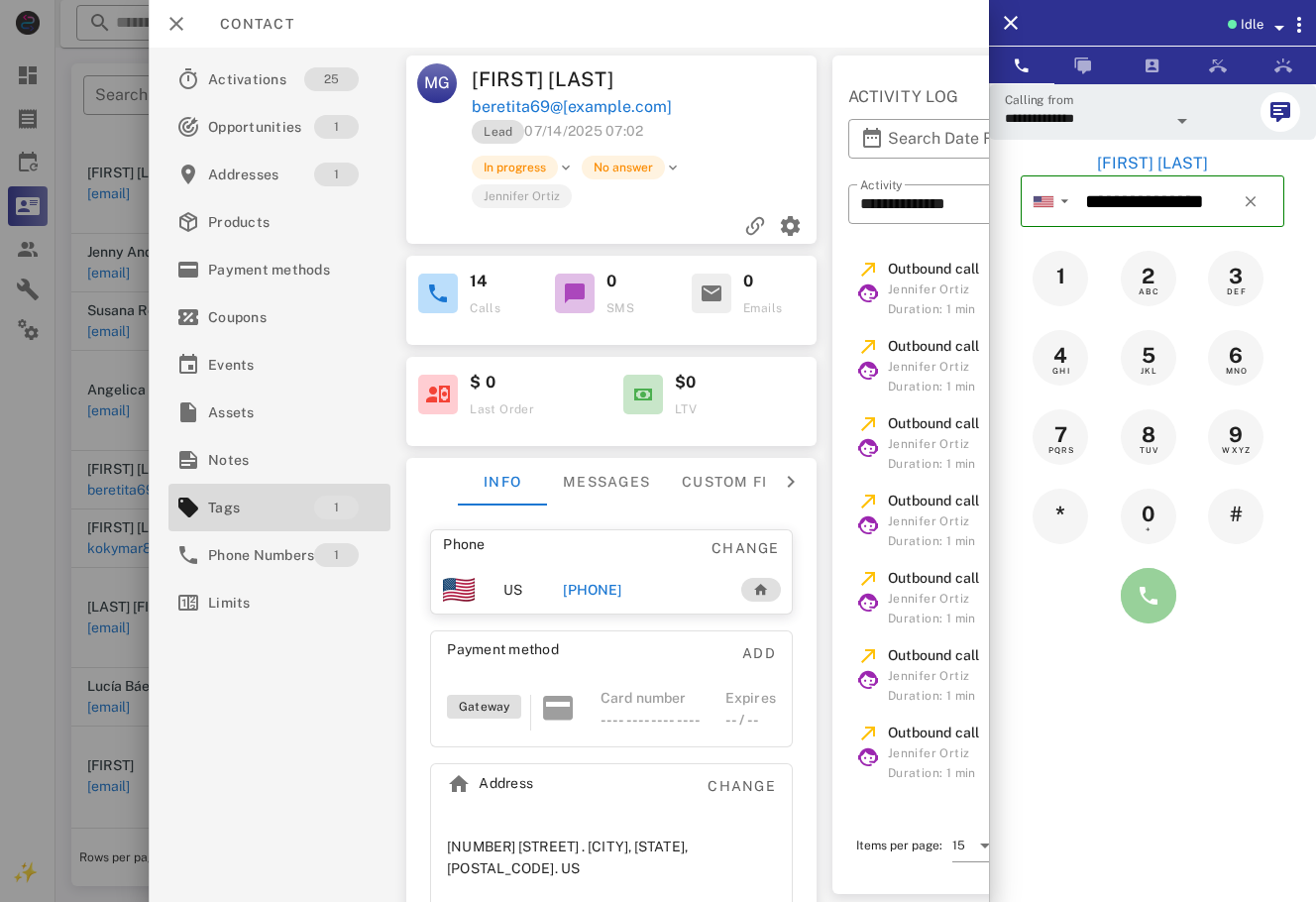 click at bounding box center (1149, 596) 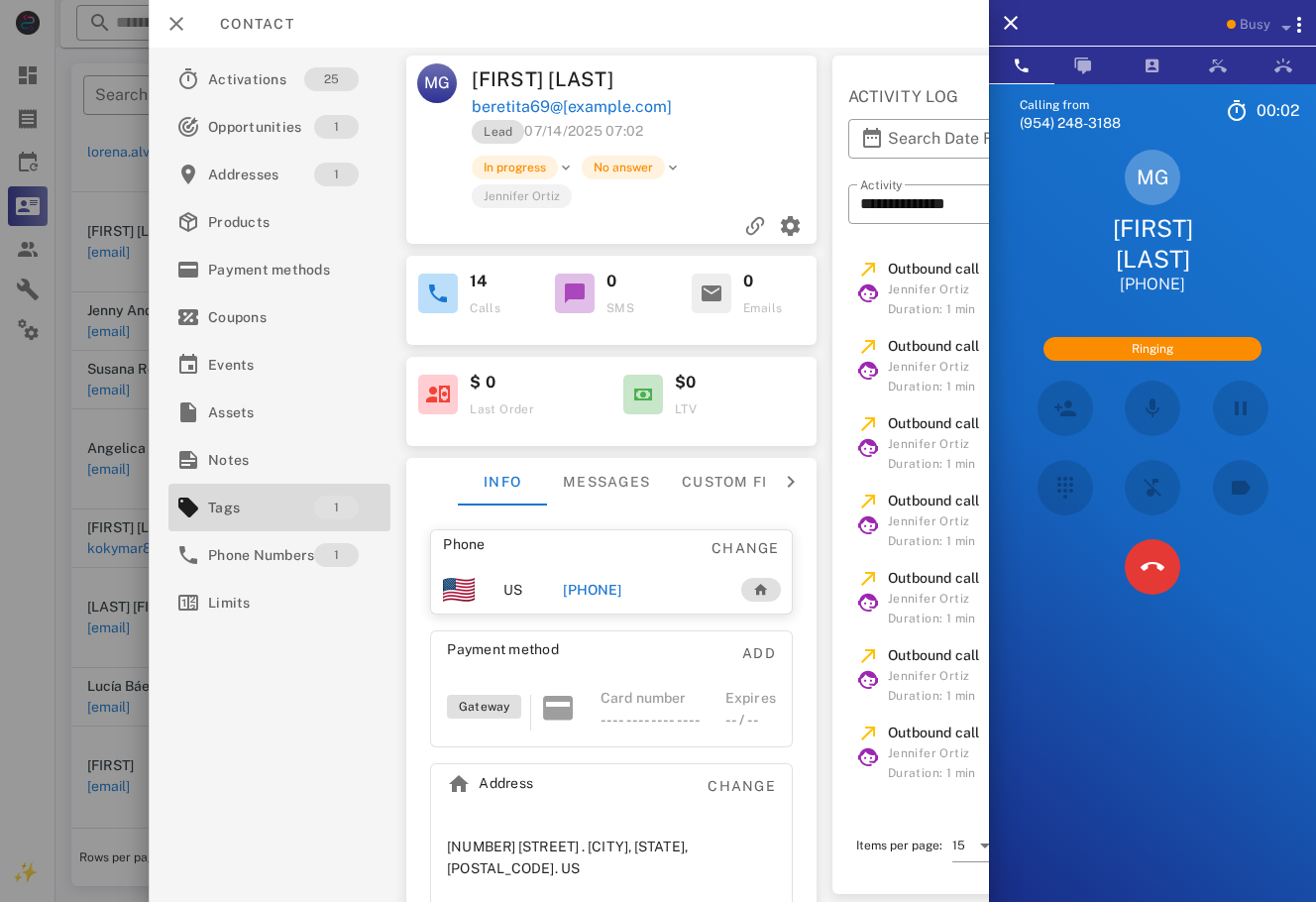 scroll, scrollTop: 502, scrollLeft: 0, axis: vertical 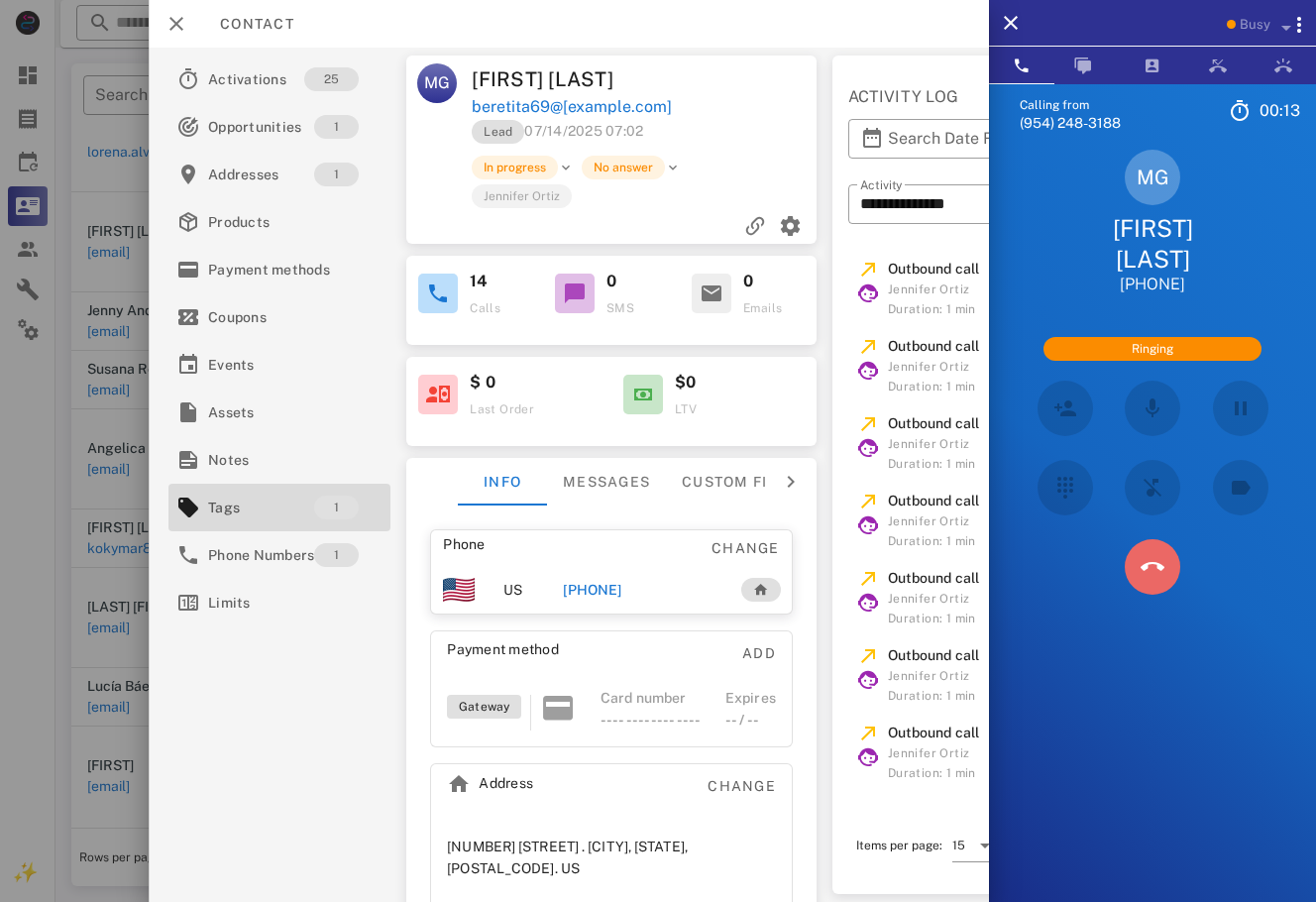 click at bounding box center [1152, 567] 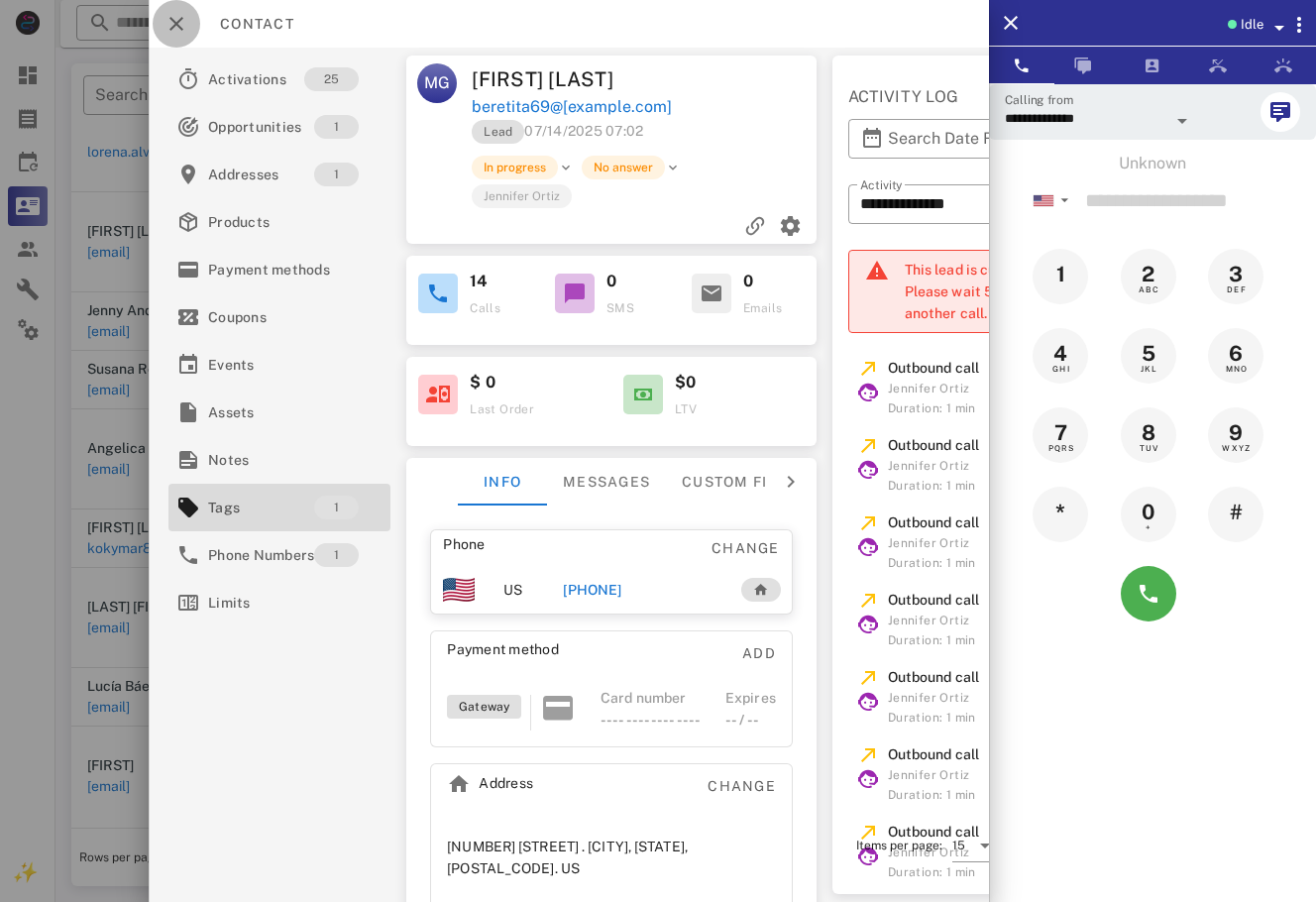 click at bounding box center [176, 24] 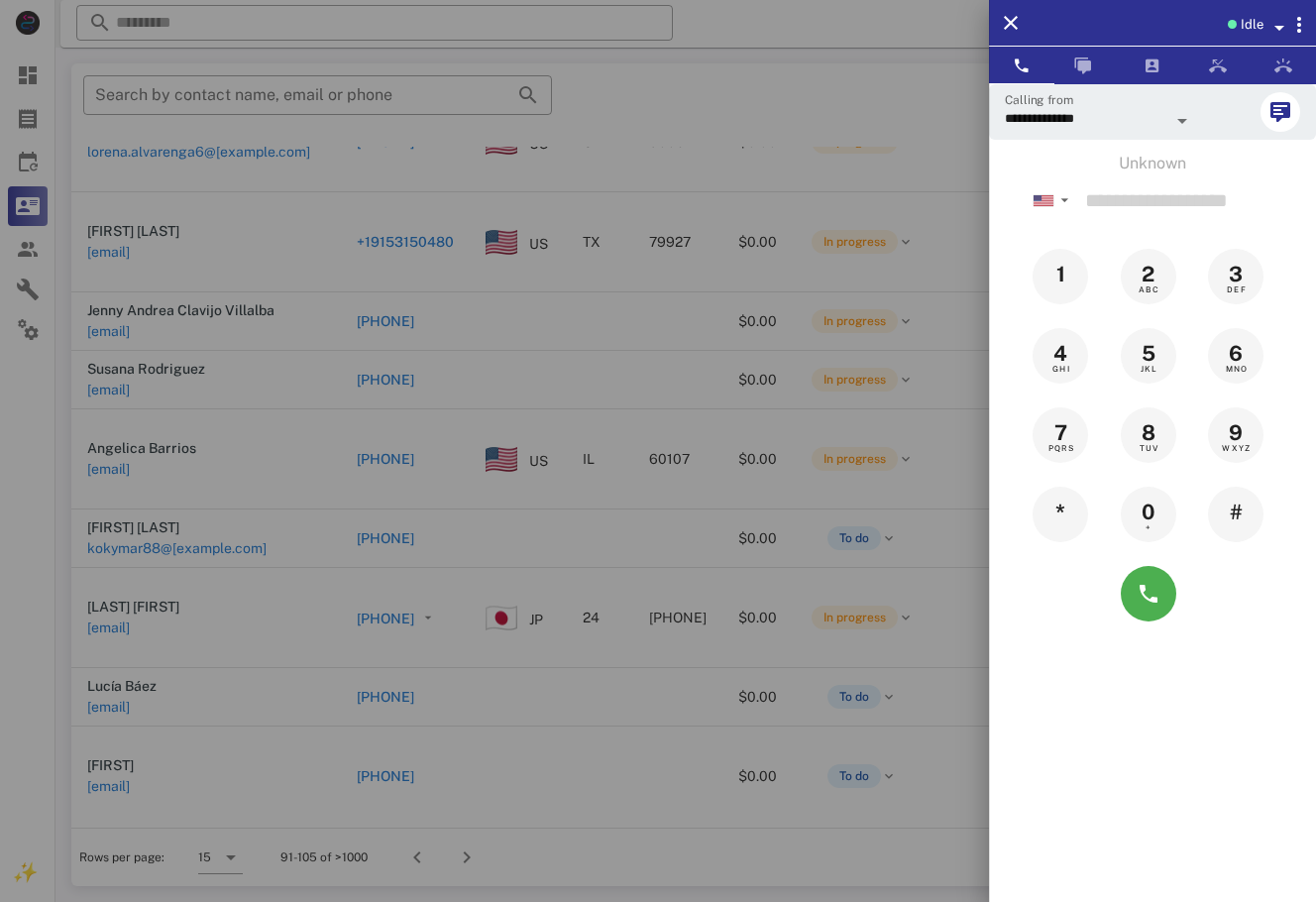 click at bounding box center [658, 451] 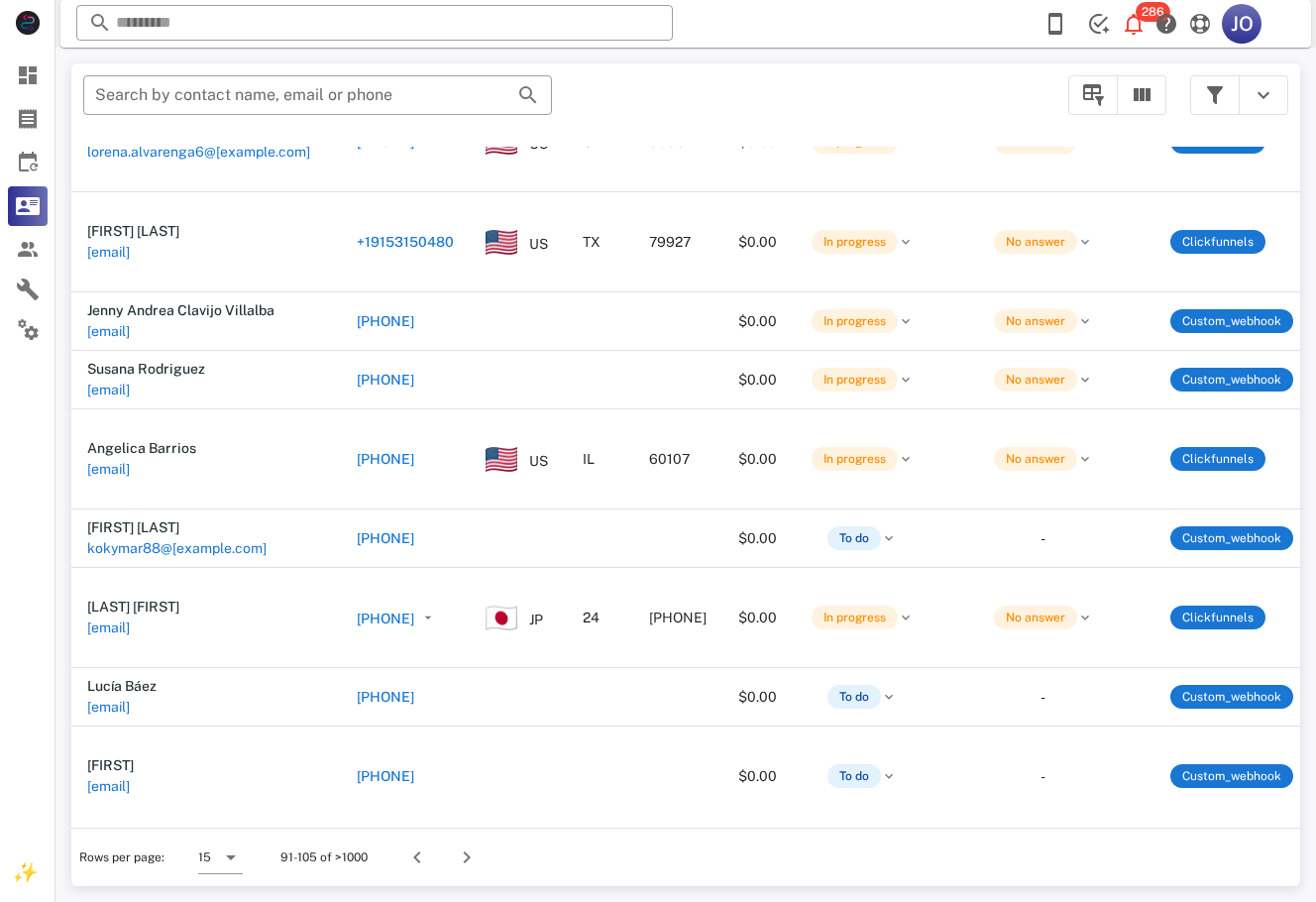 scroll, scrollTop: 502, scrollLeft: 501, axis: both 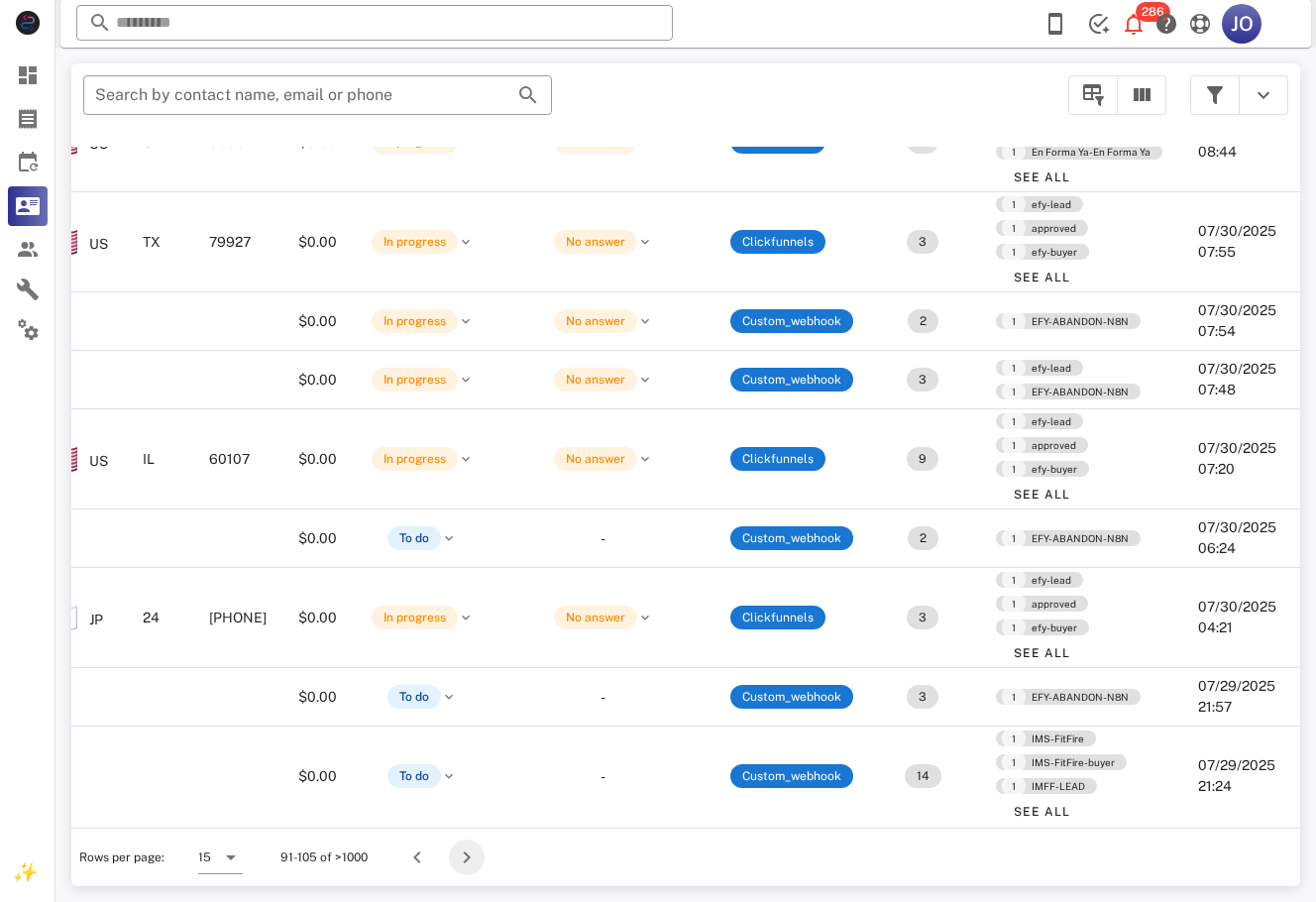 click at bounding box center [467, 857] 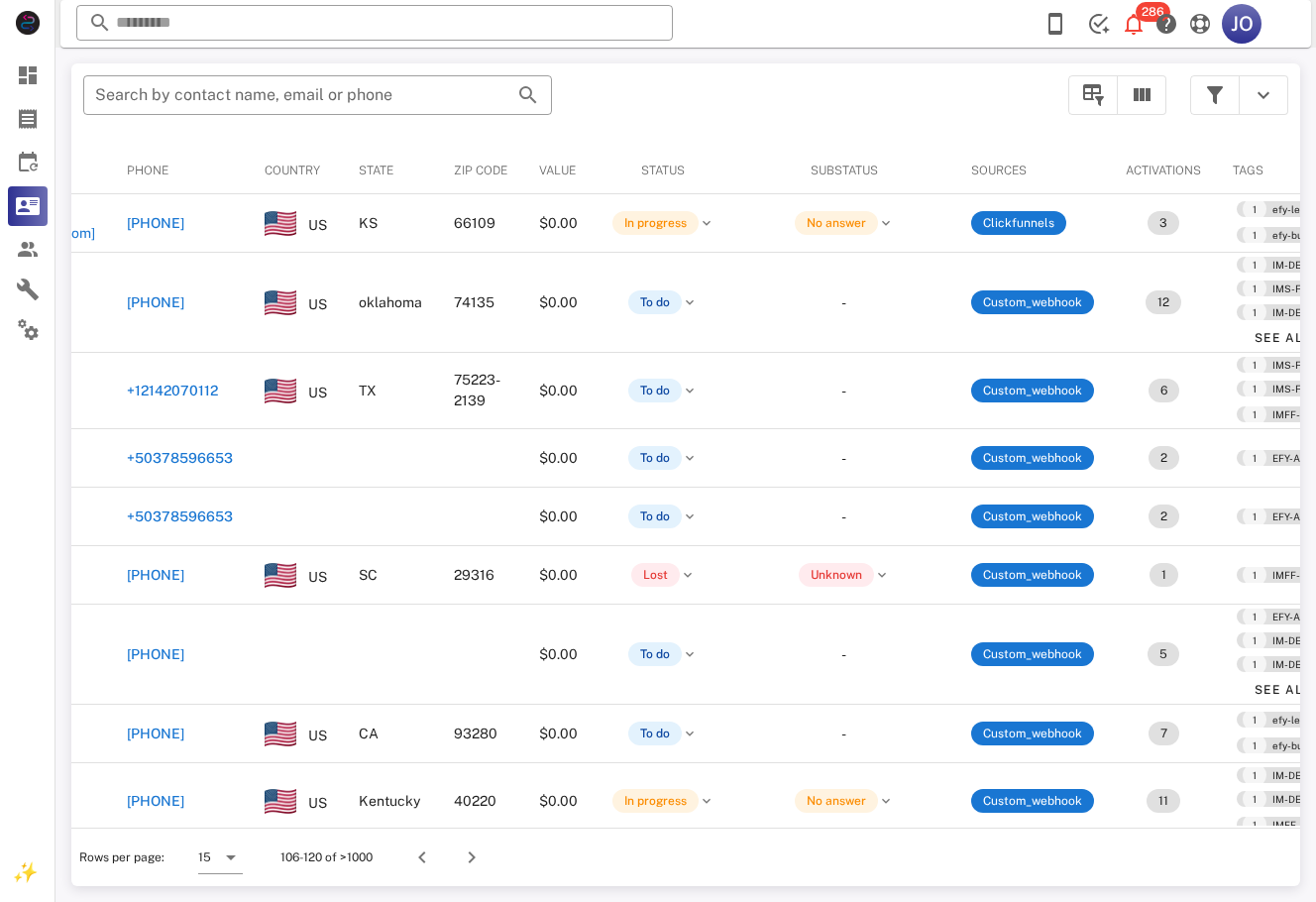 scroll, scrollTop: 0, scrollLeft: 499, axis: horizontal 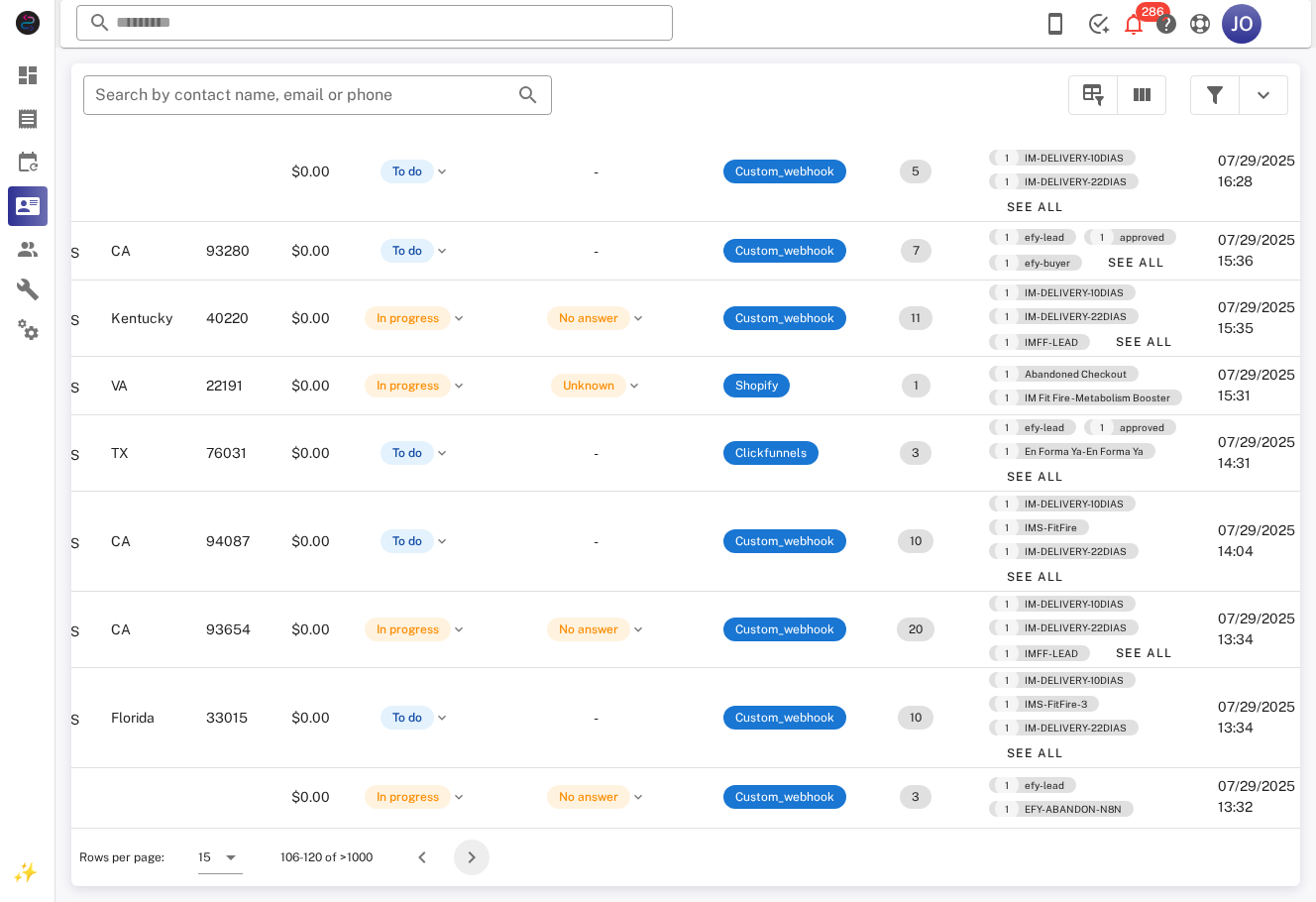 click at bounding box center [472, 857] 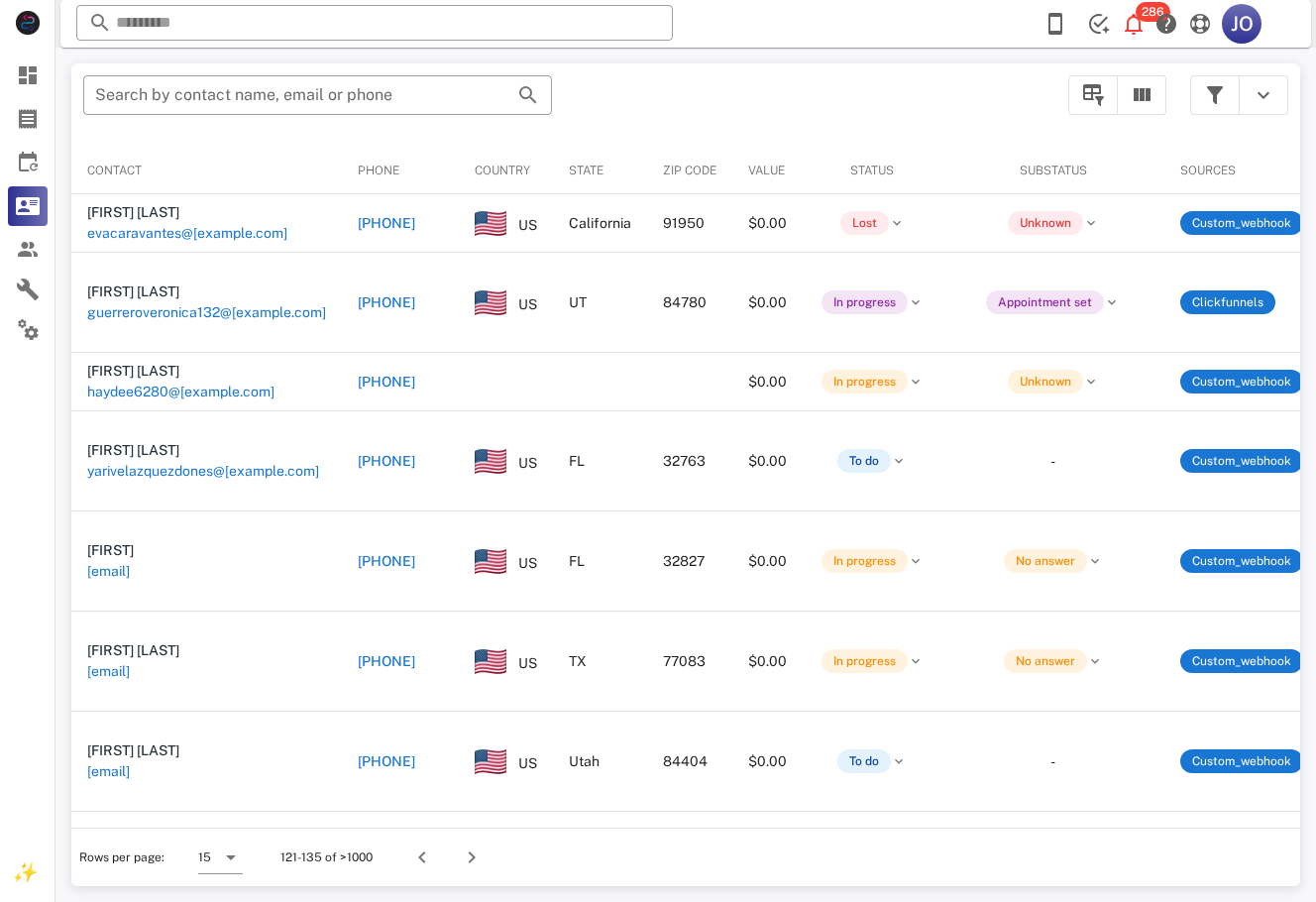 scroll, scrollTop: 0, scrollLeft: 411, axis: horizontal 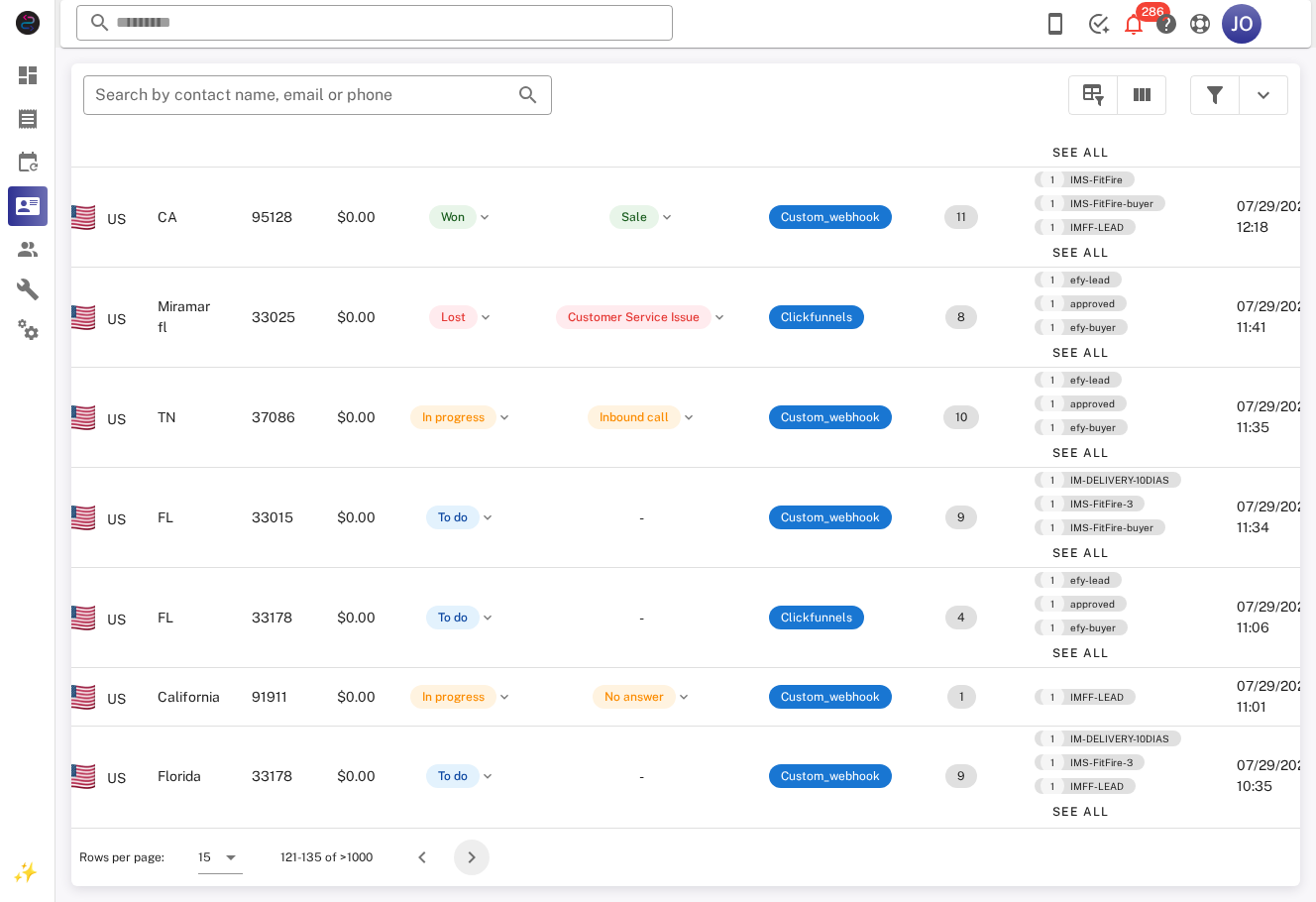 click at bounding box center [472, 857] 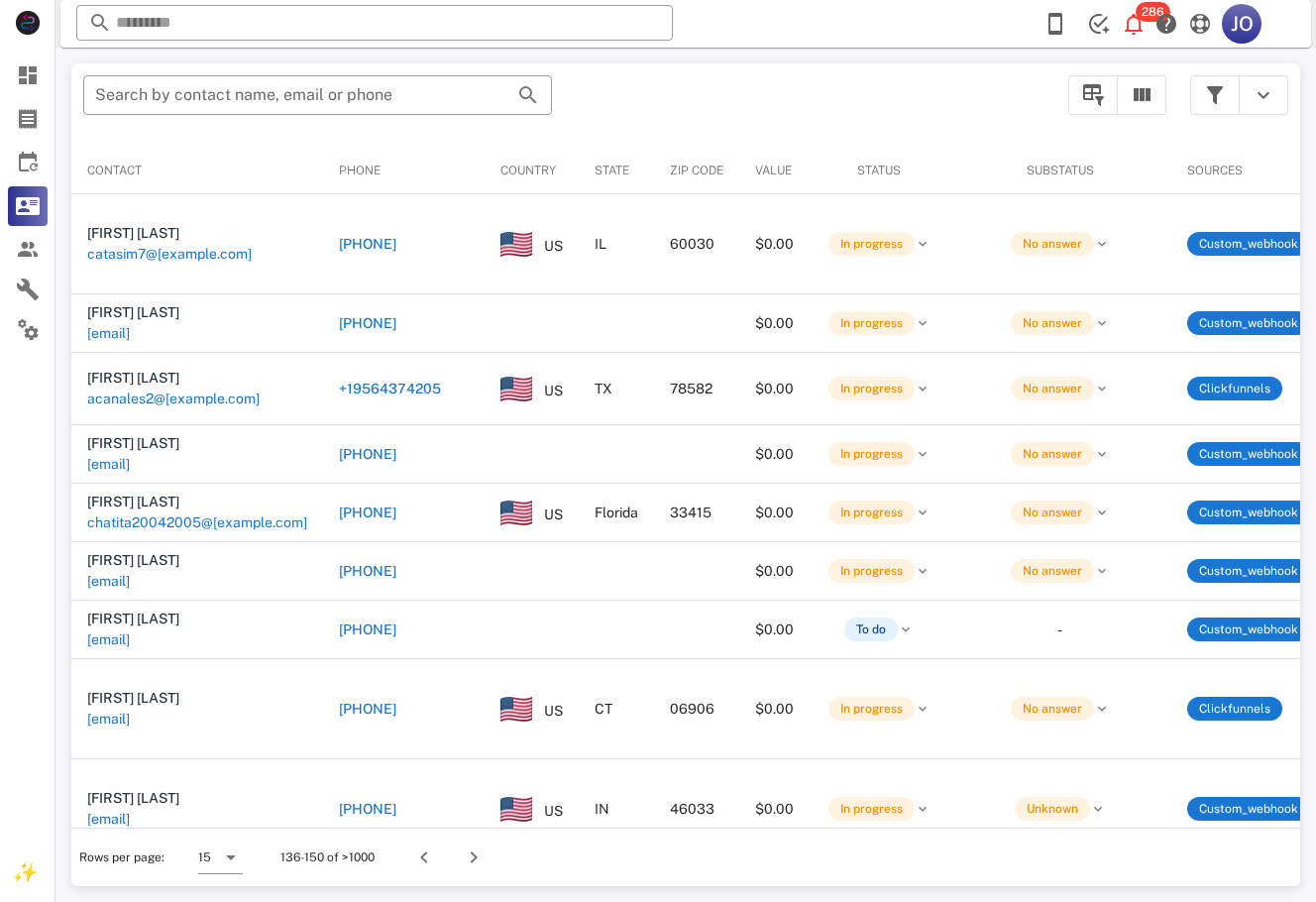 scroll, scrollTop: 0, scrollLeft: 454, axis: horizontal 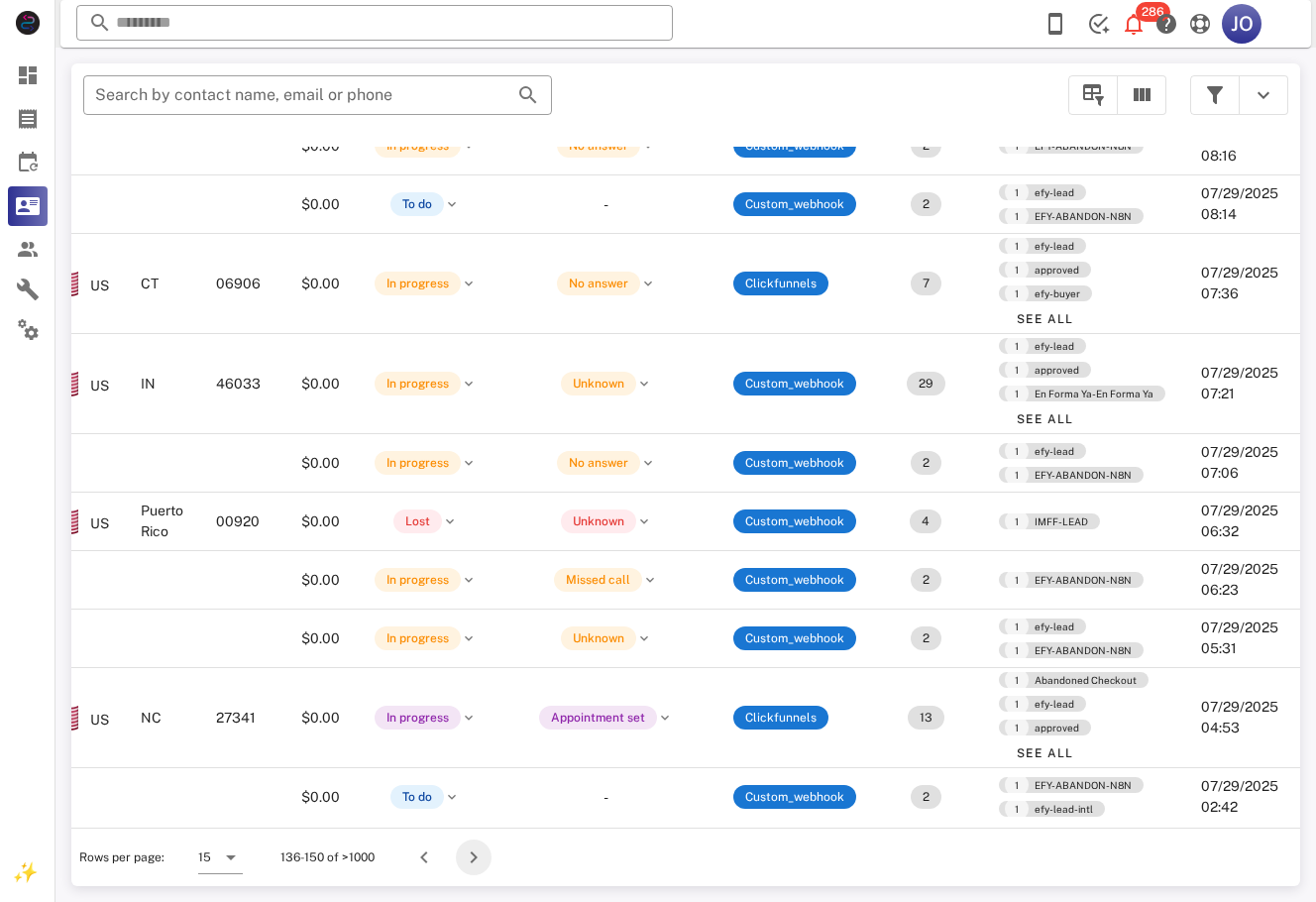 click at bounding box center [474, 857] 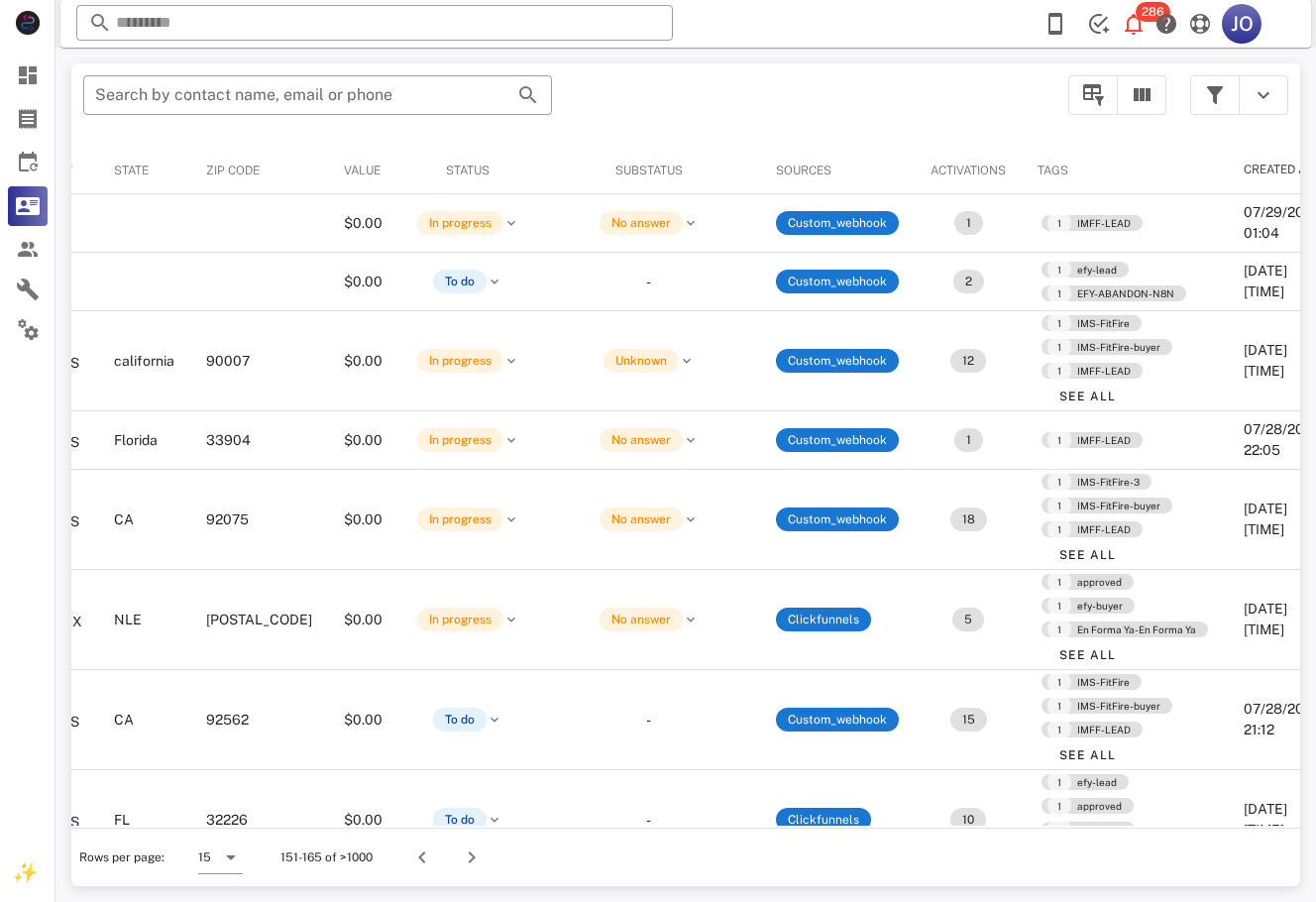 scroll, scrollTop: 0, scrollLeft: 0, axis: both 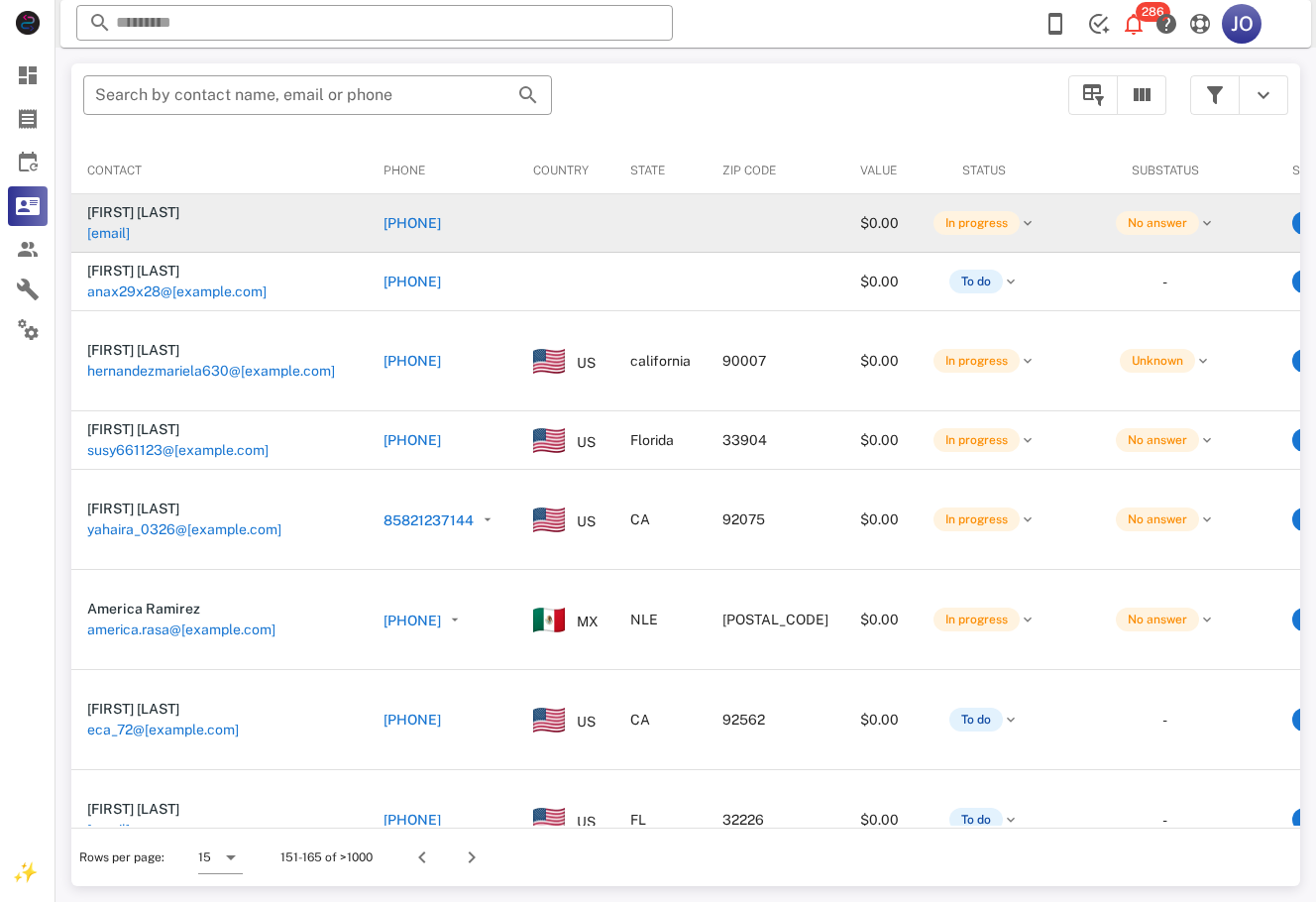 click on "maricela_cadena76@hotmail.com" at bounding box center [108, 233] 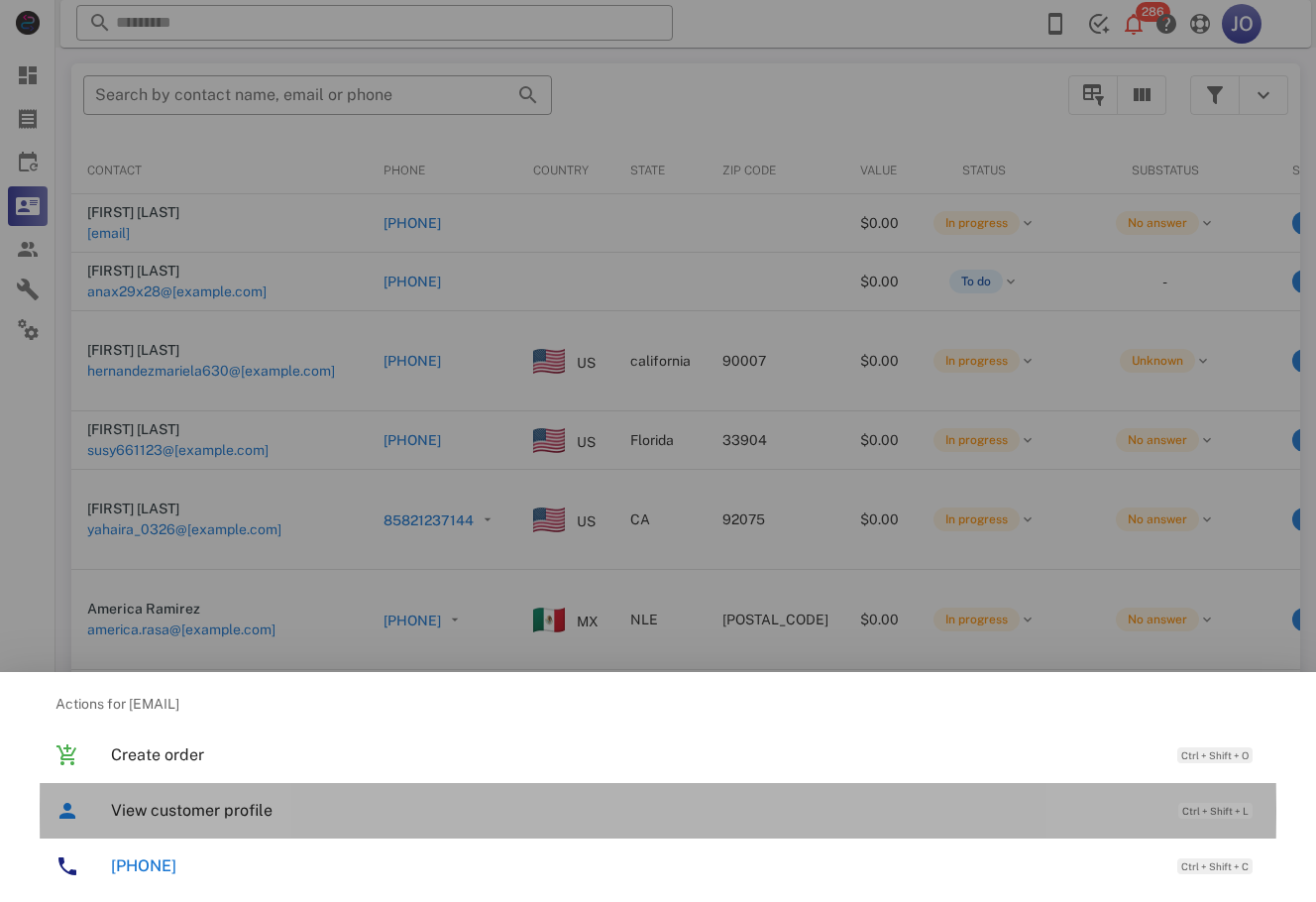 click on "View customer profile" at bounding box center (634, 810) 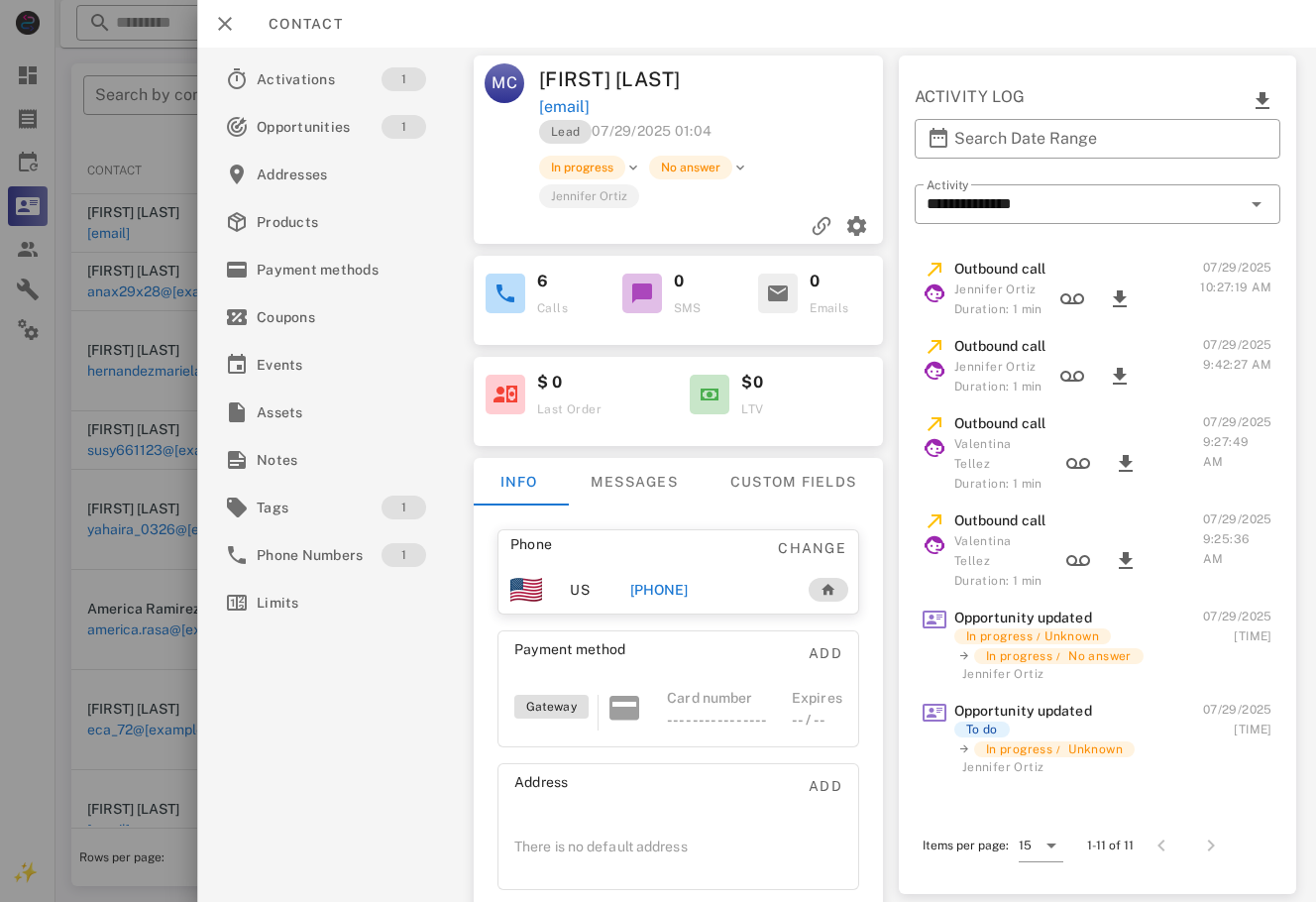 click on "+14244750107" at bounding box center (659, 590) 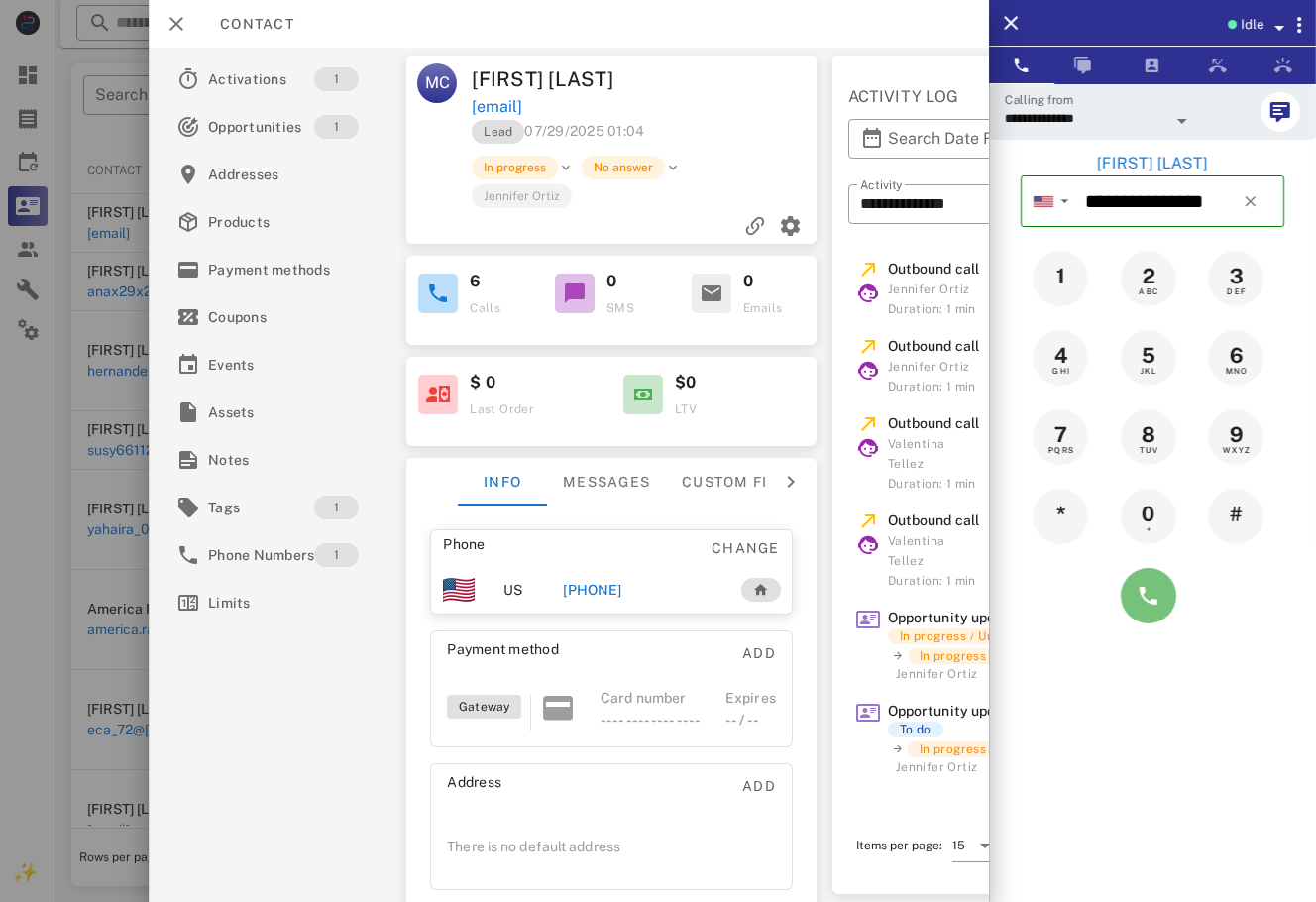 click at bounding box center [1149, 596] 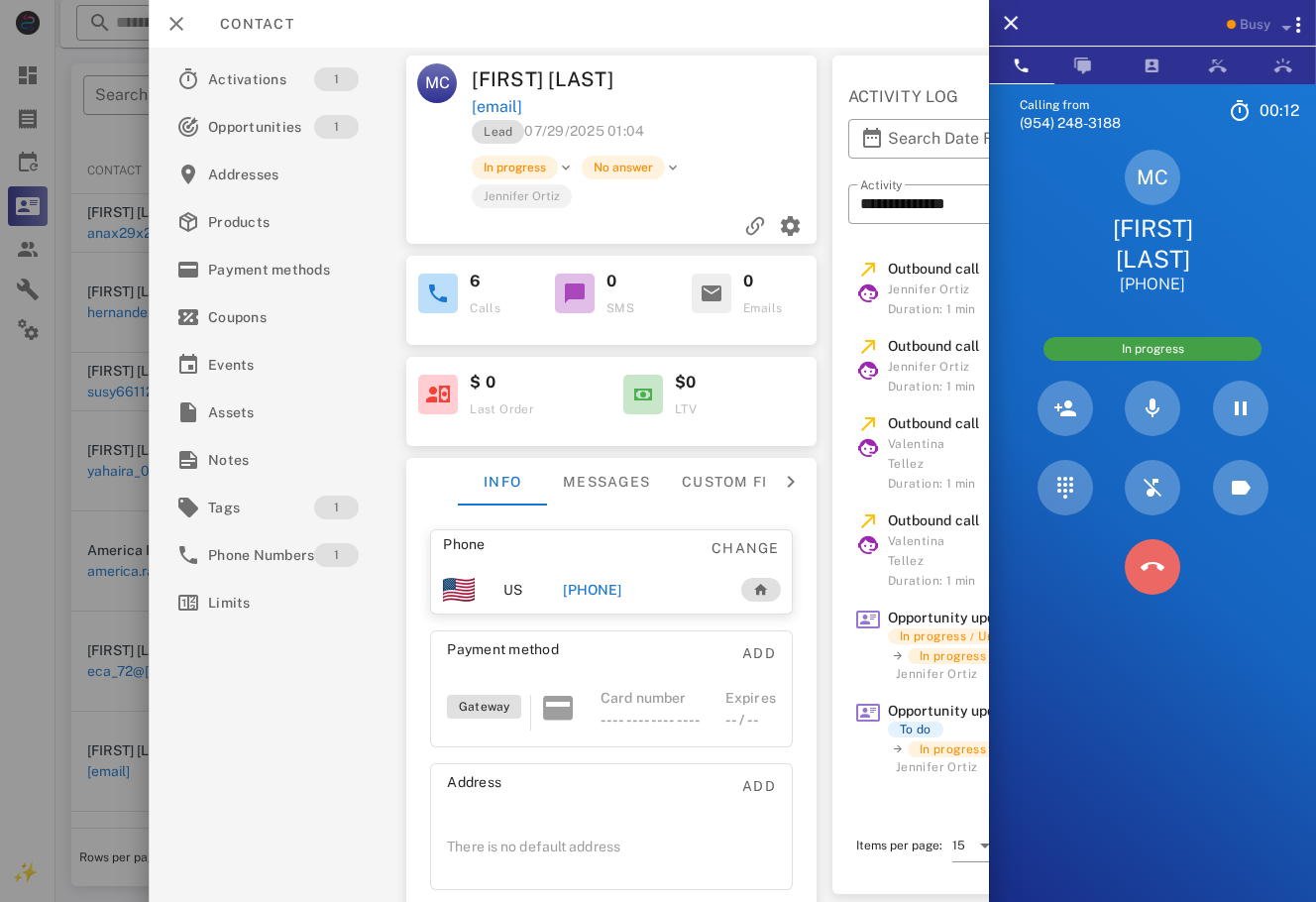 click at bounding box center (1152, 567) 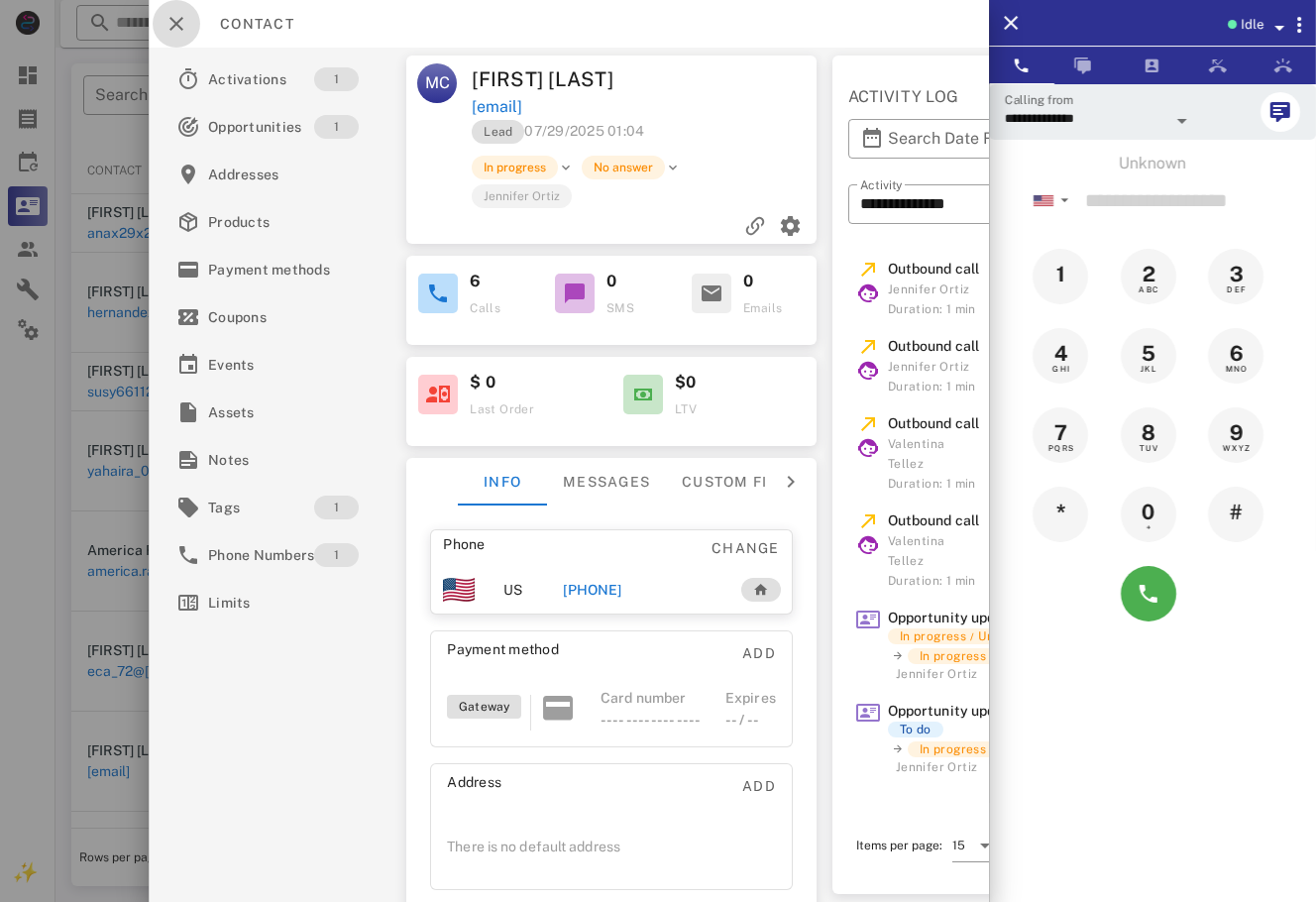 click at bounding box center [176, 24] 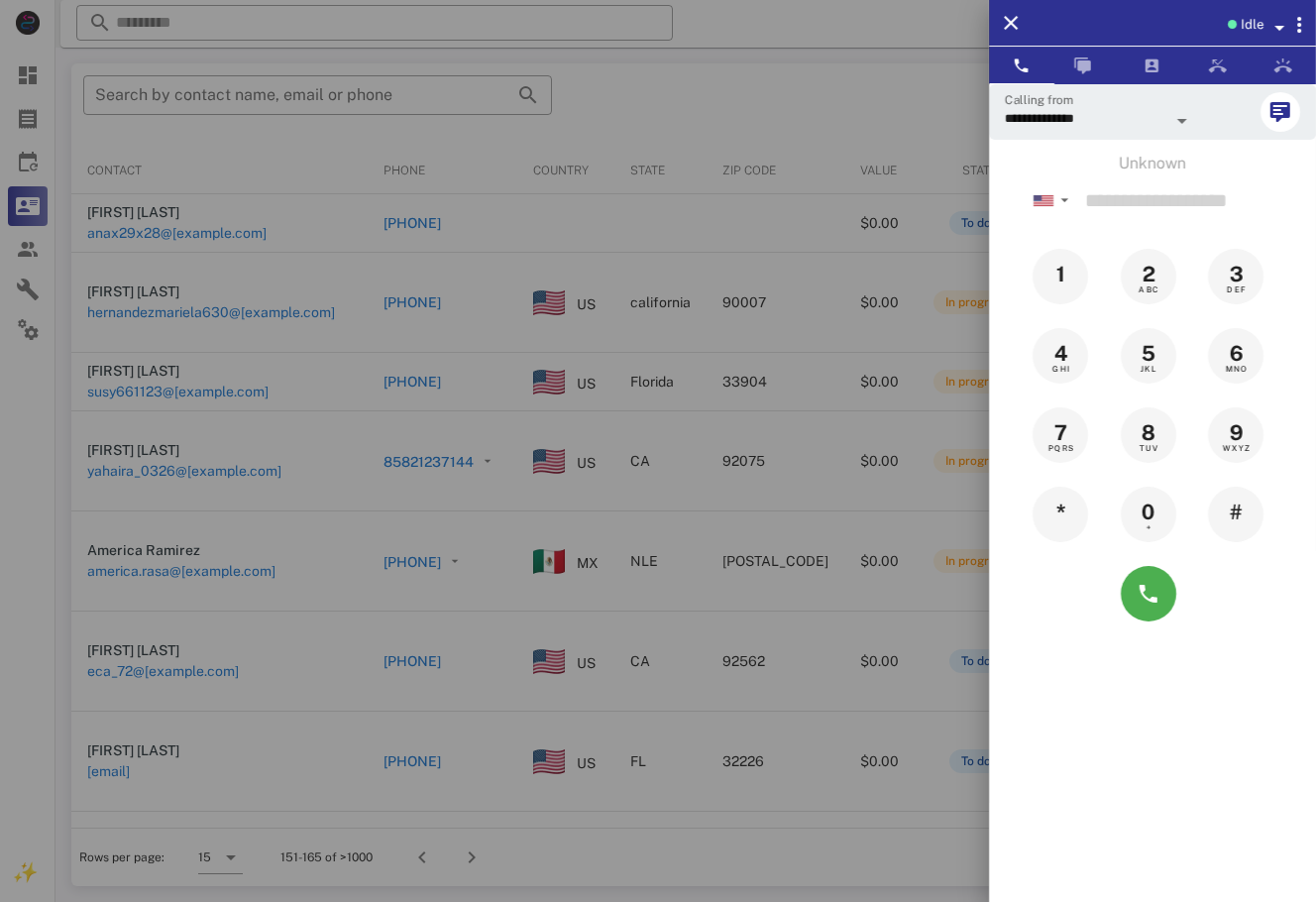 click at bounding box center [658, 451] 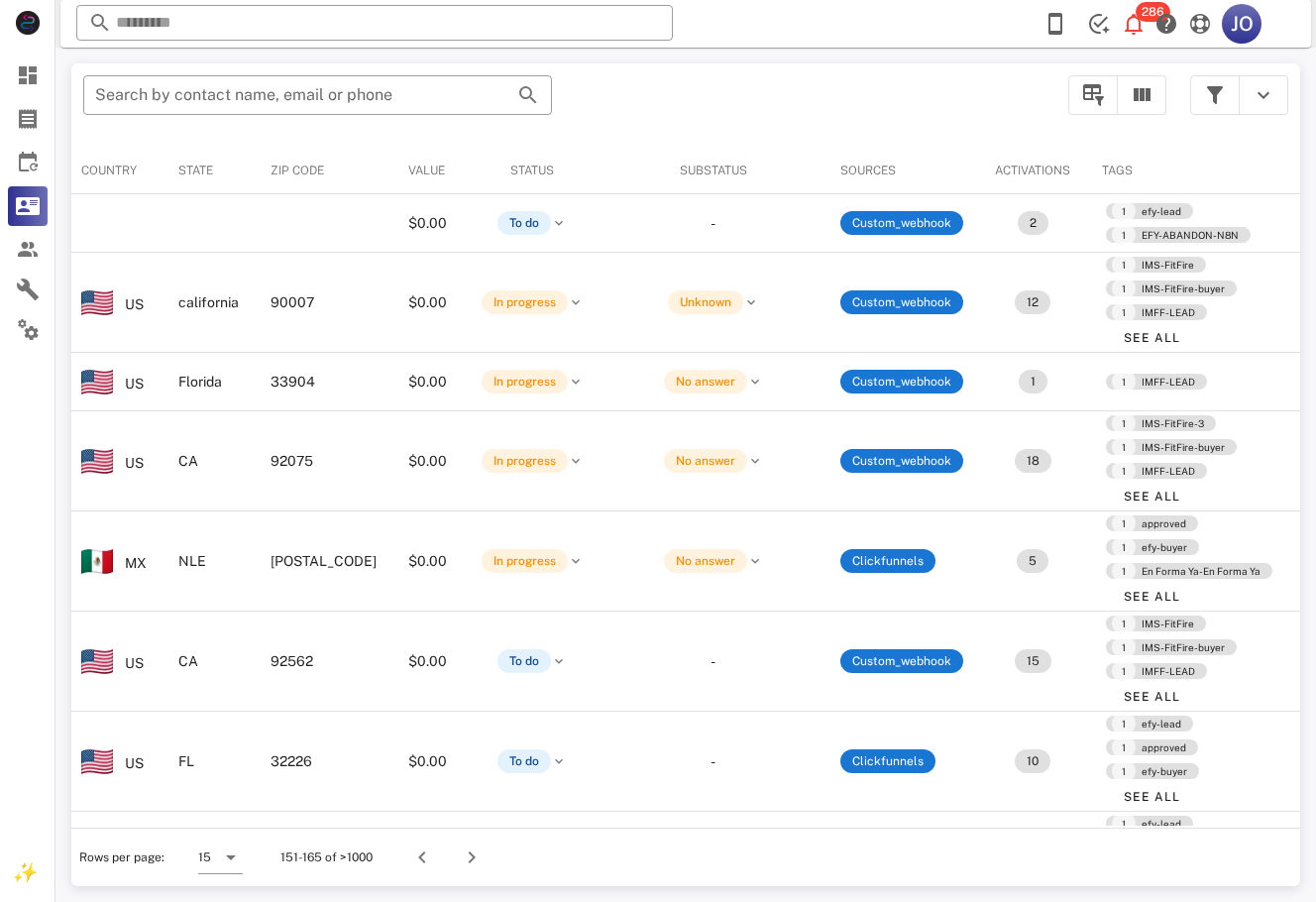 scroll, scrollTop: 0, scrollLeft: 516, axis: horizontal 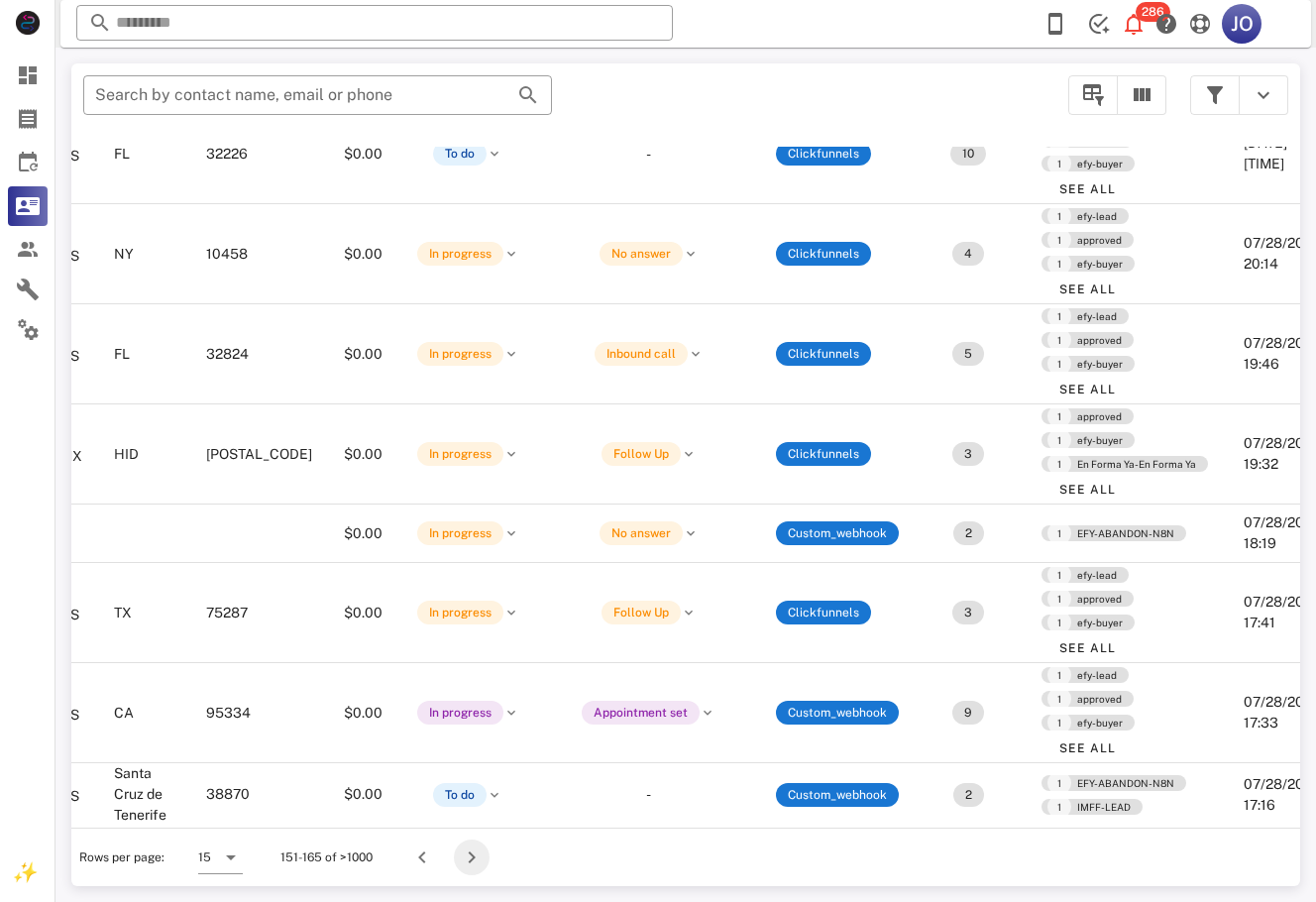 click at bounding box center [472, 857] 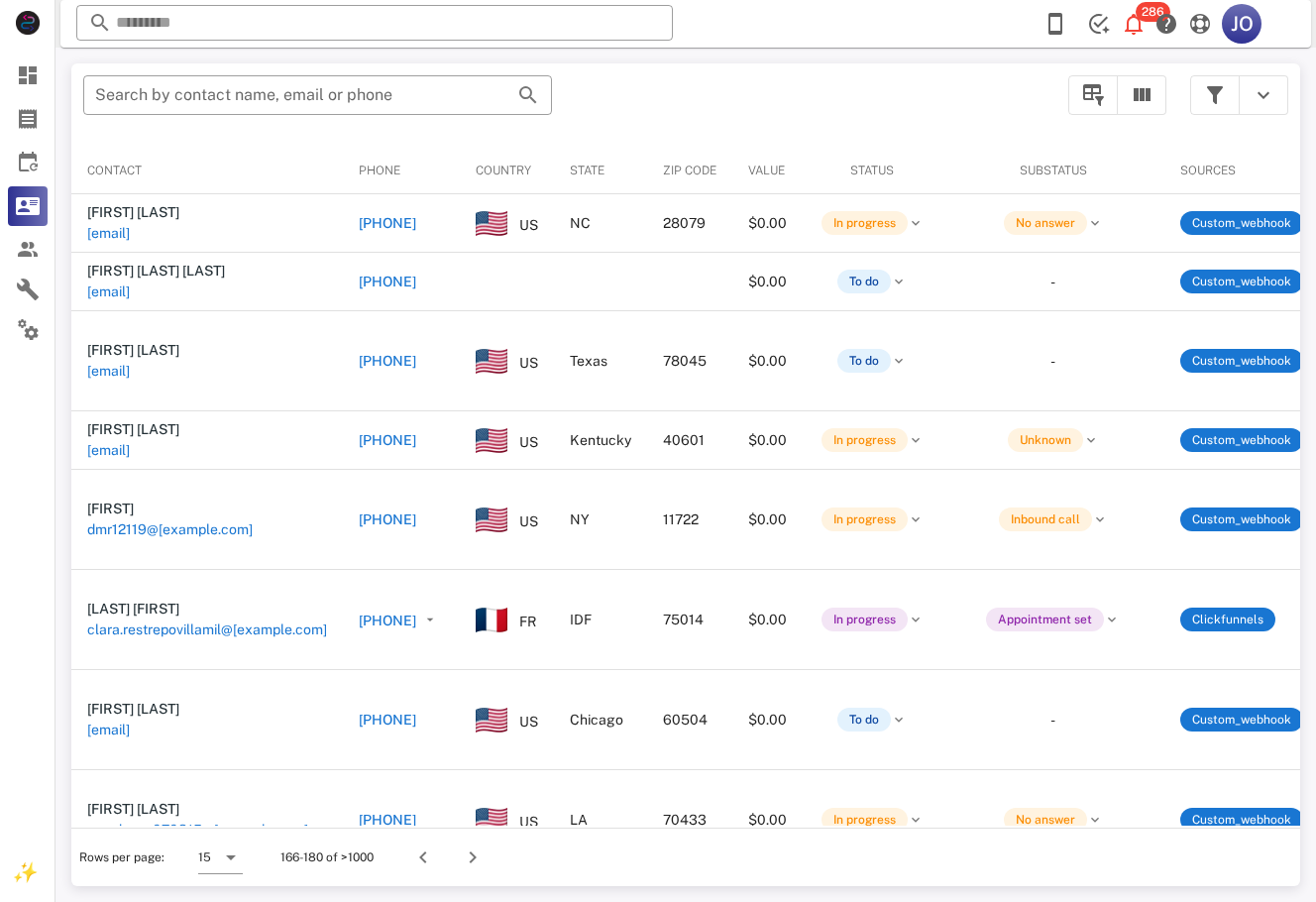 scroll, scrollTop: 0, scrollLeft: 494, axis: horizontal 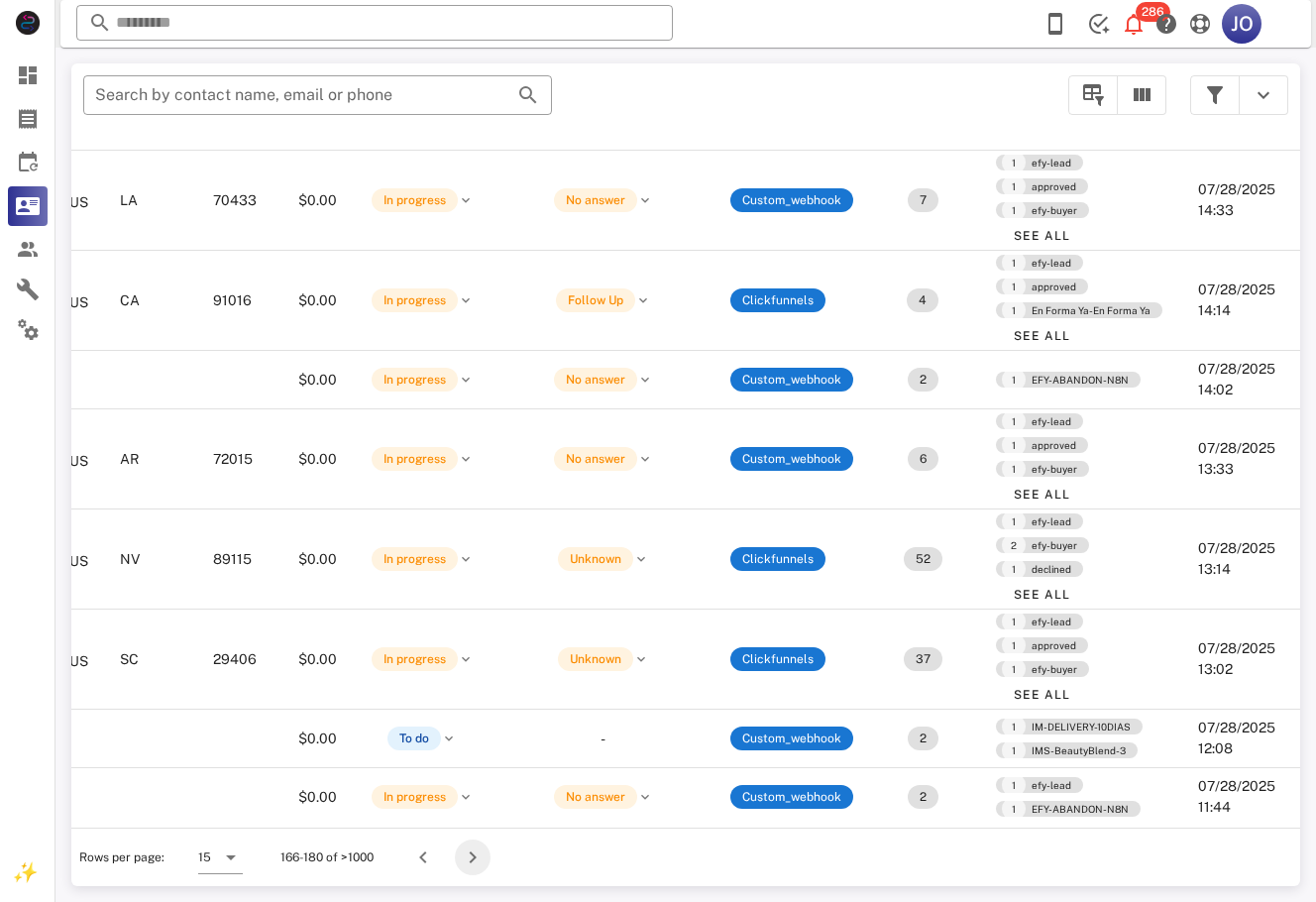 click at bounding box center [473, 857] 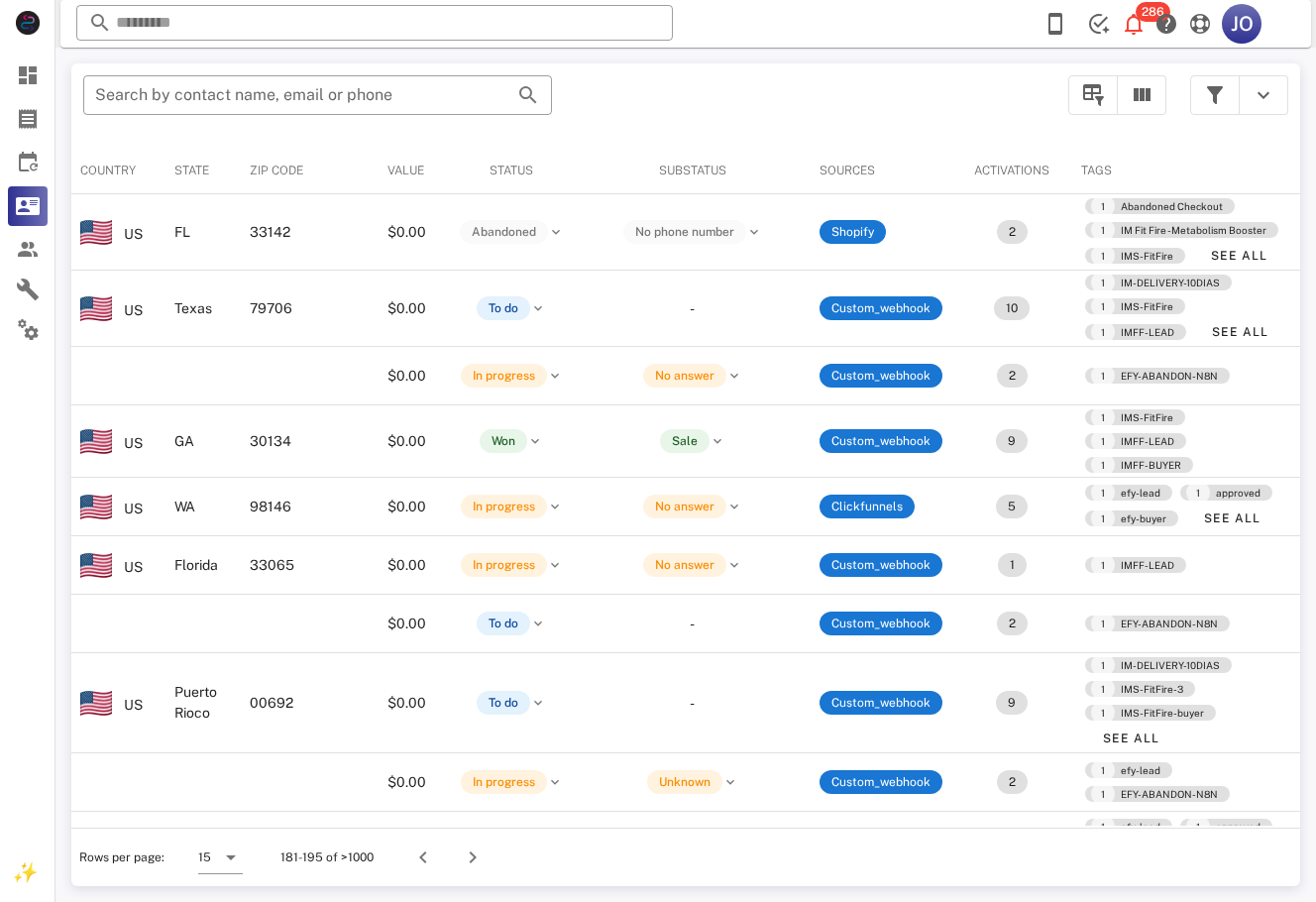 scroll, scrollTop: 0, scrollLeft: 0, axis: both 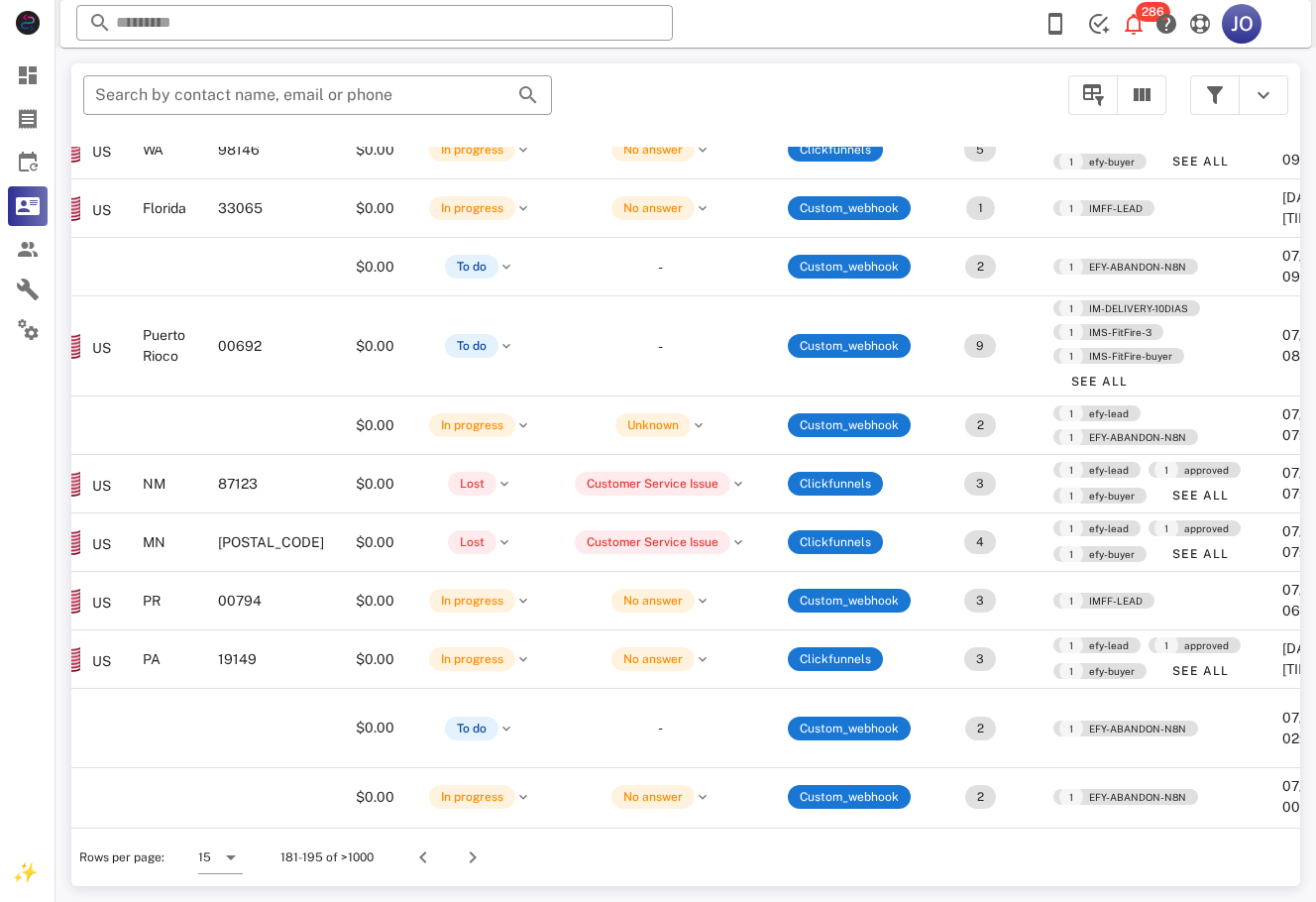 click on "Rows per page: 15  181-195 of >1000" at bounding box center [686, 856] 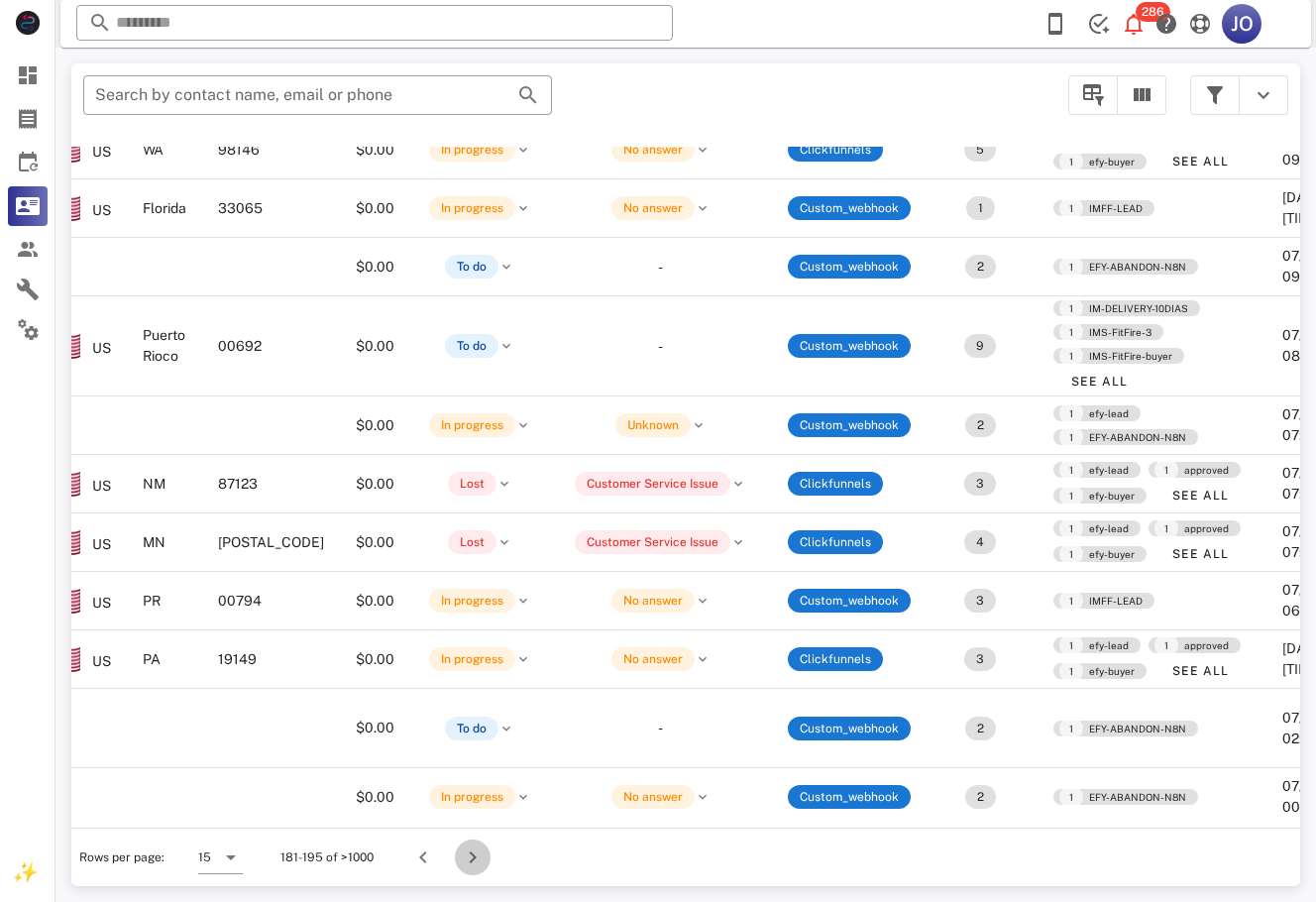 click at bounding box center [473, 857] 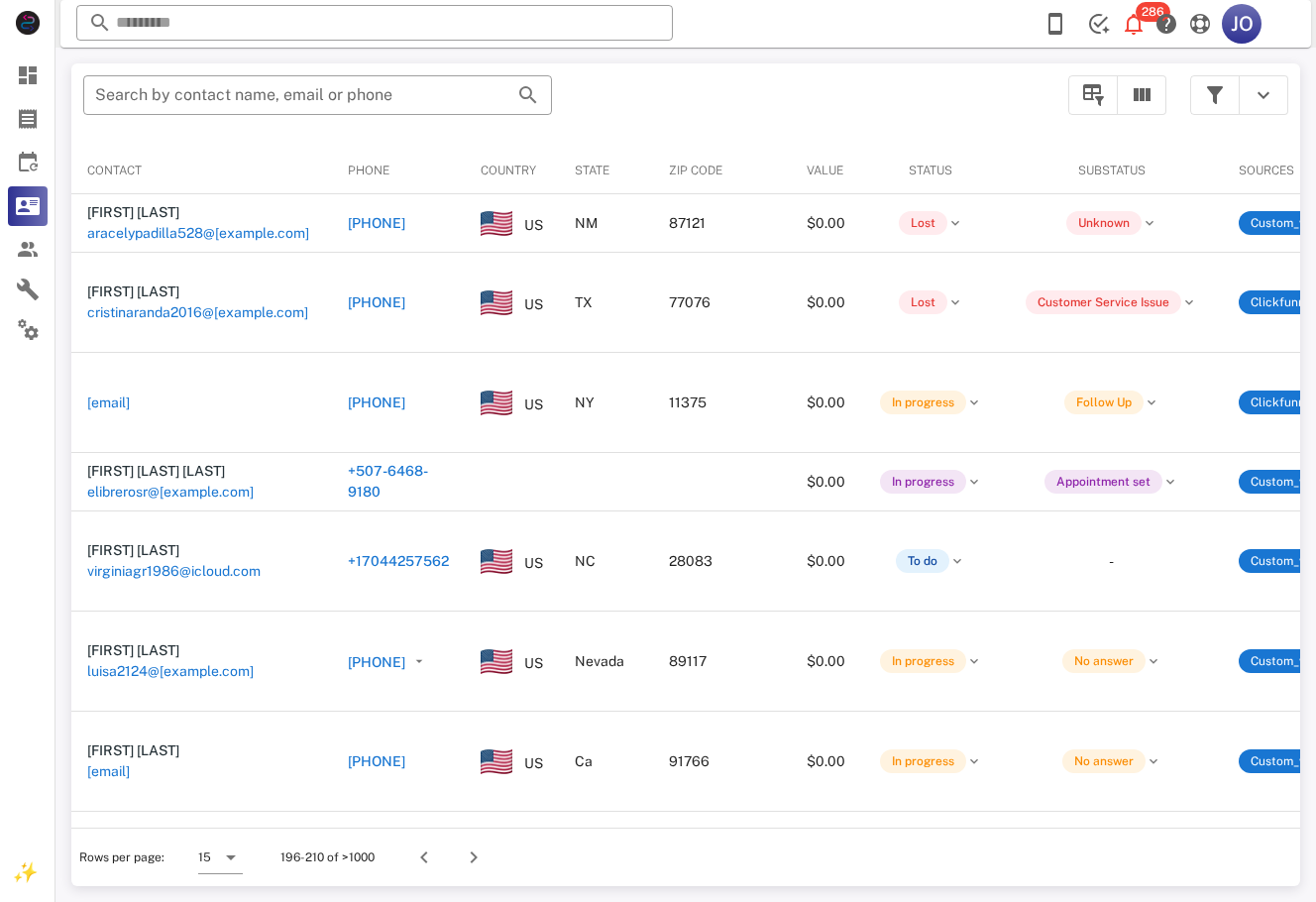 scroll, scrollTop: 0, scrollLeft: 462, axis: horizontal 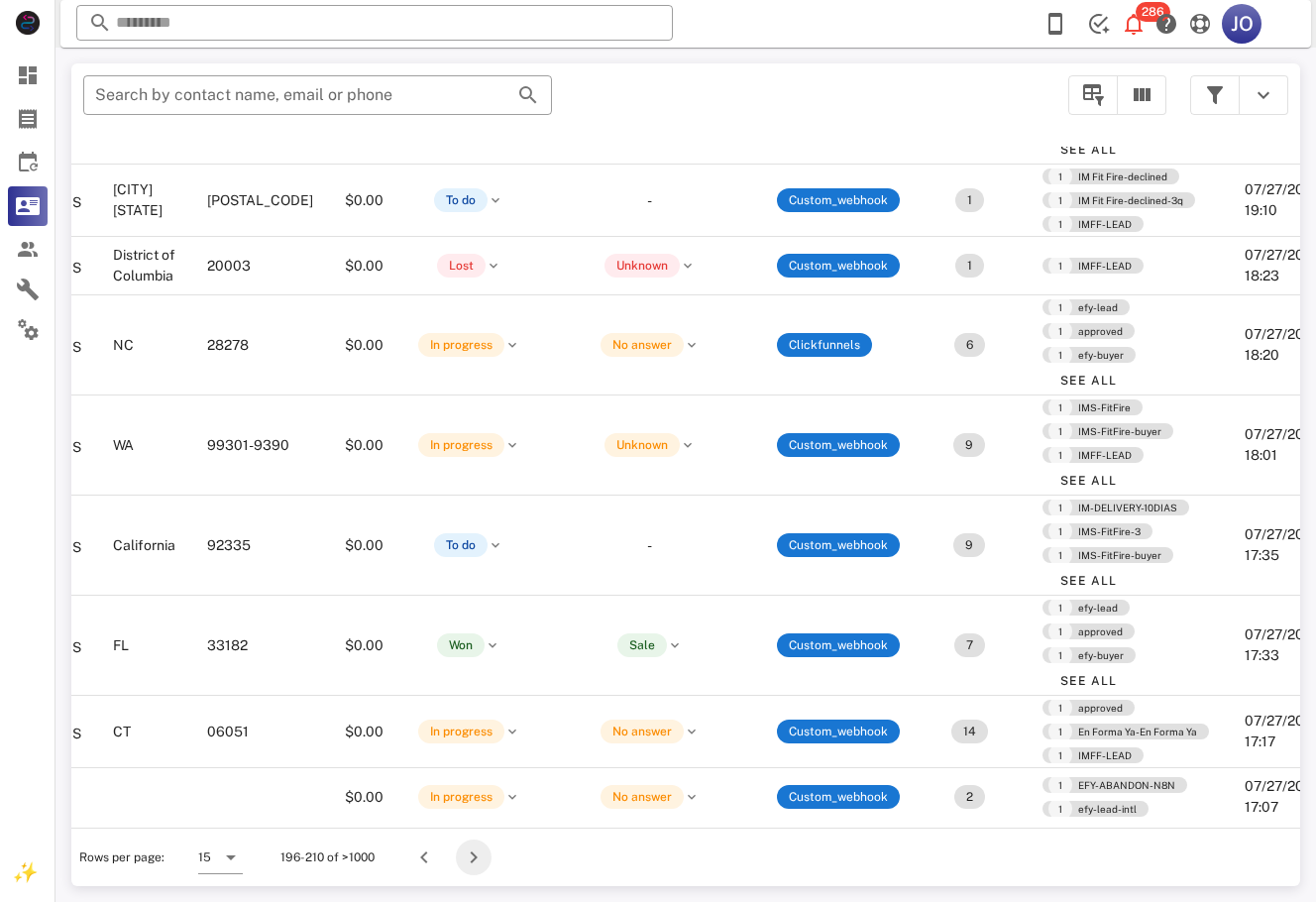 click at bounding box center [474, 857] 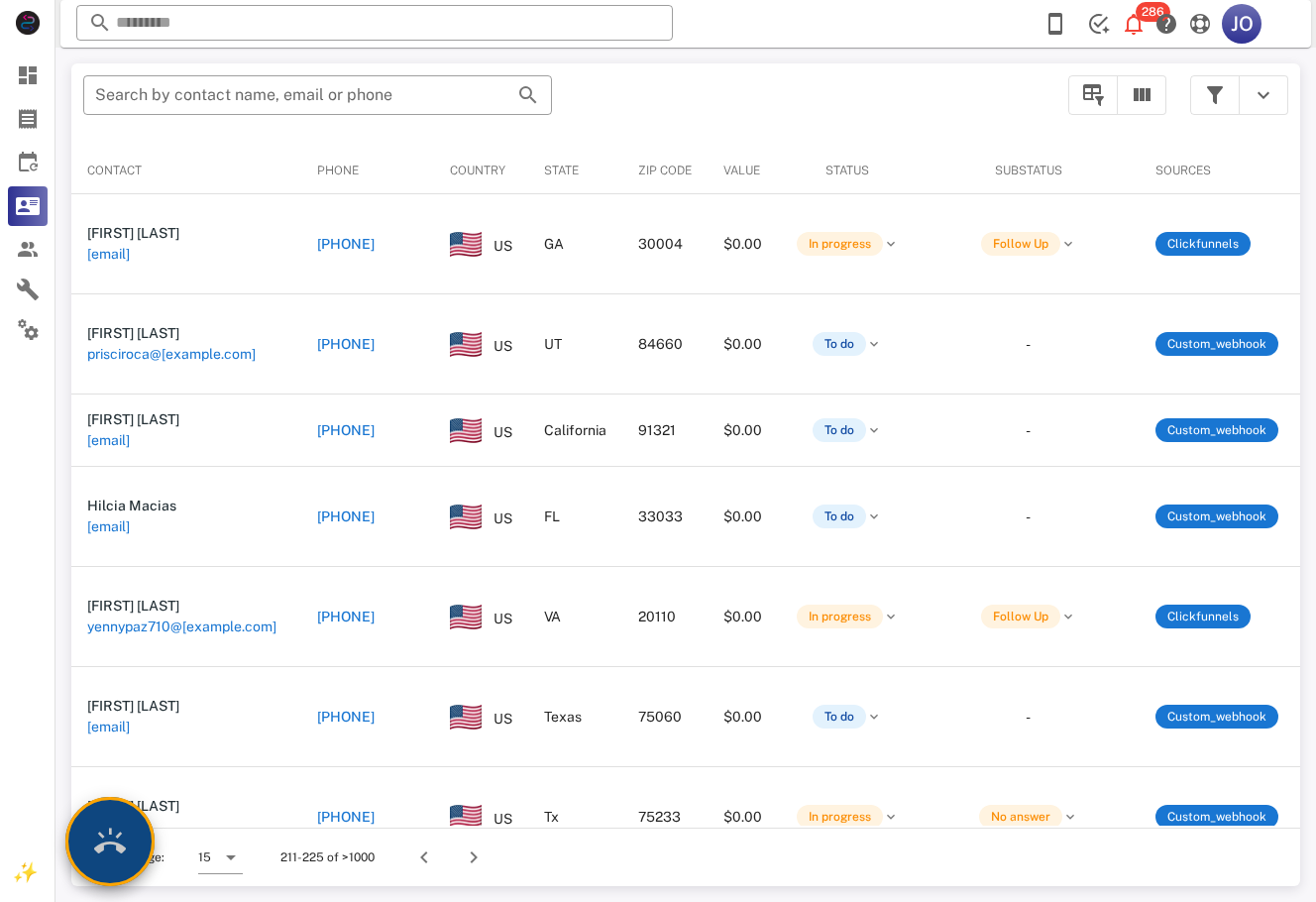 click at bounding box center (110, 842) 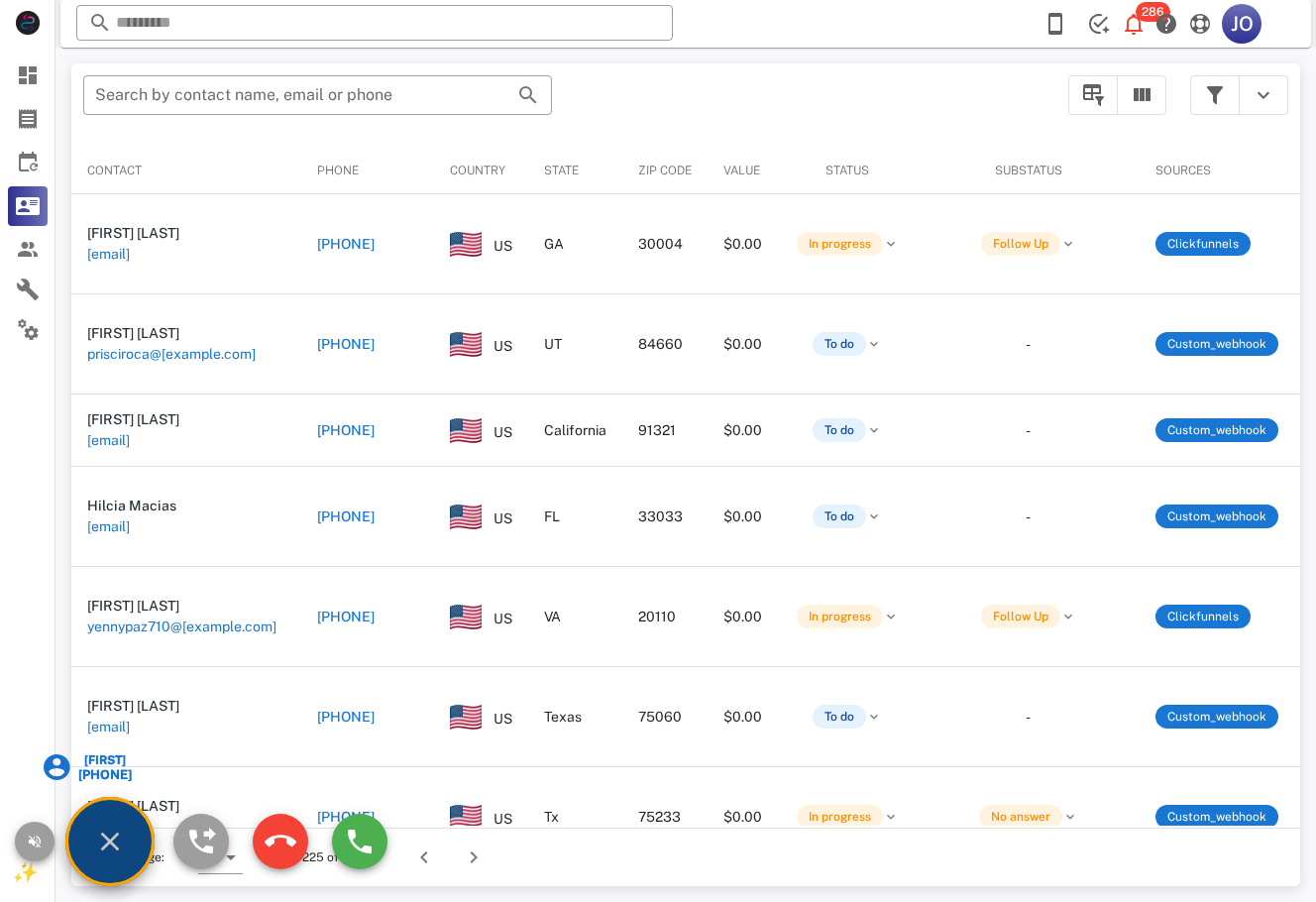 click on "Marille" at bounding box center [103, 760] 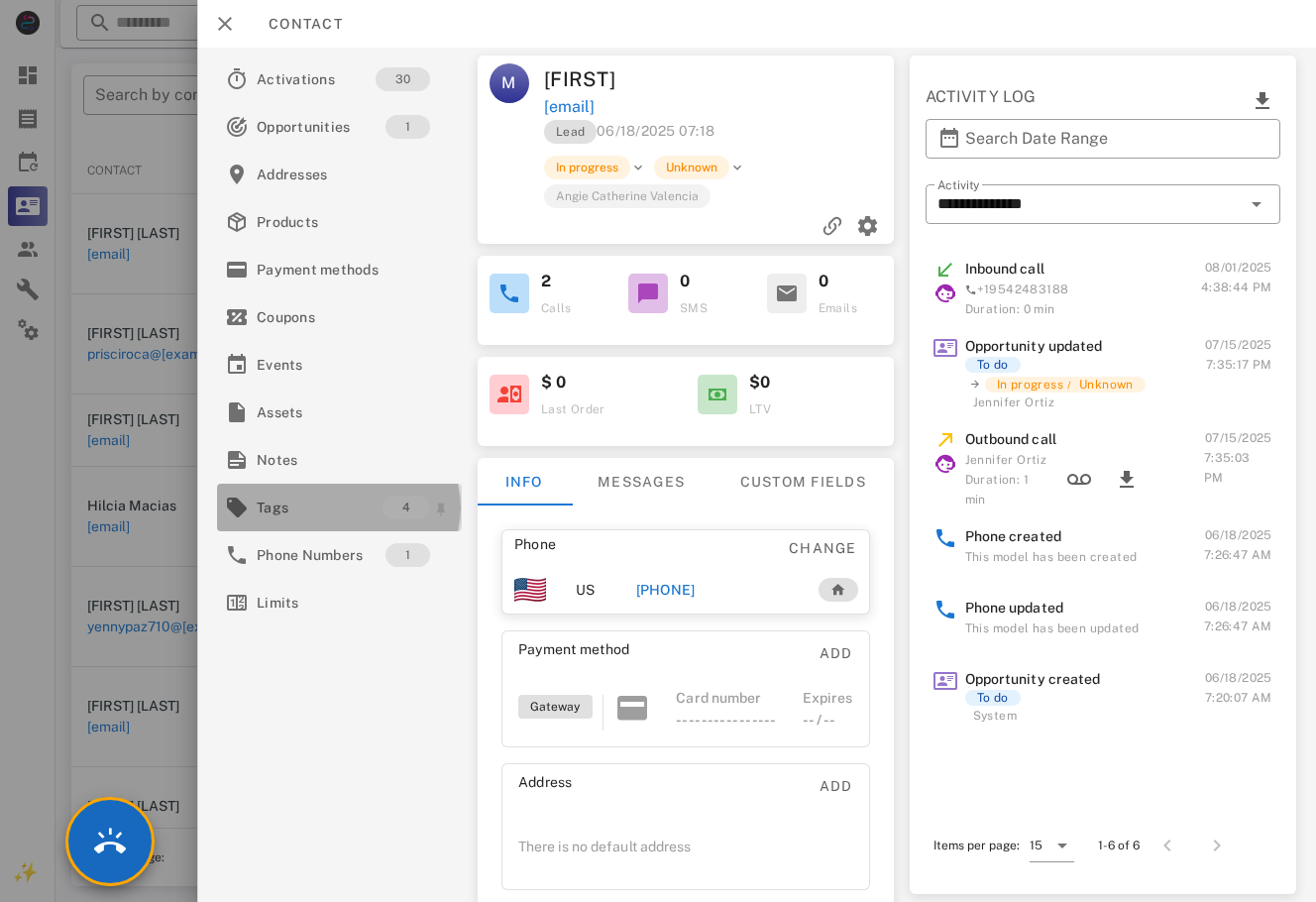 click on "Tags" at bounding box center (319, 507) 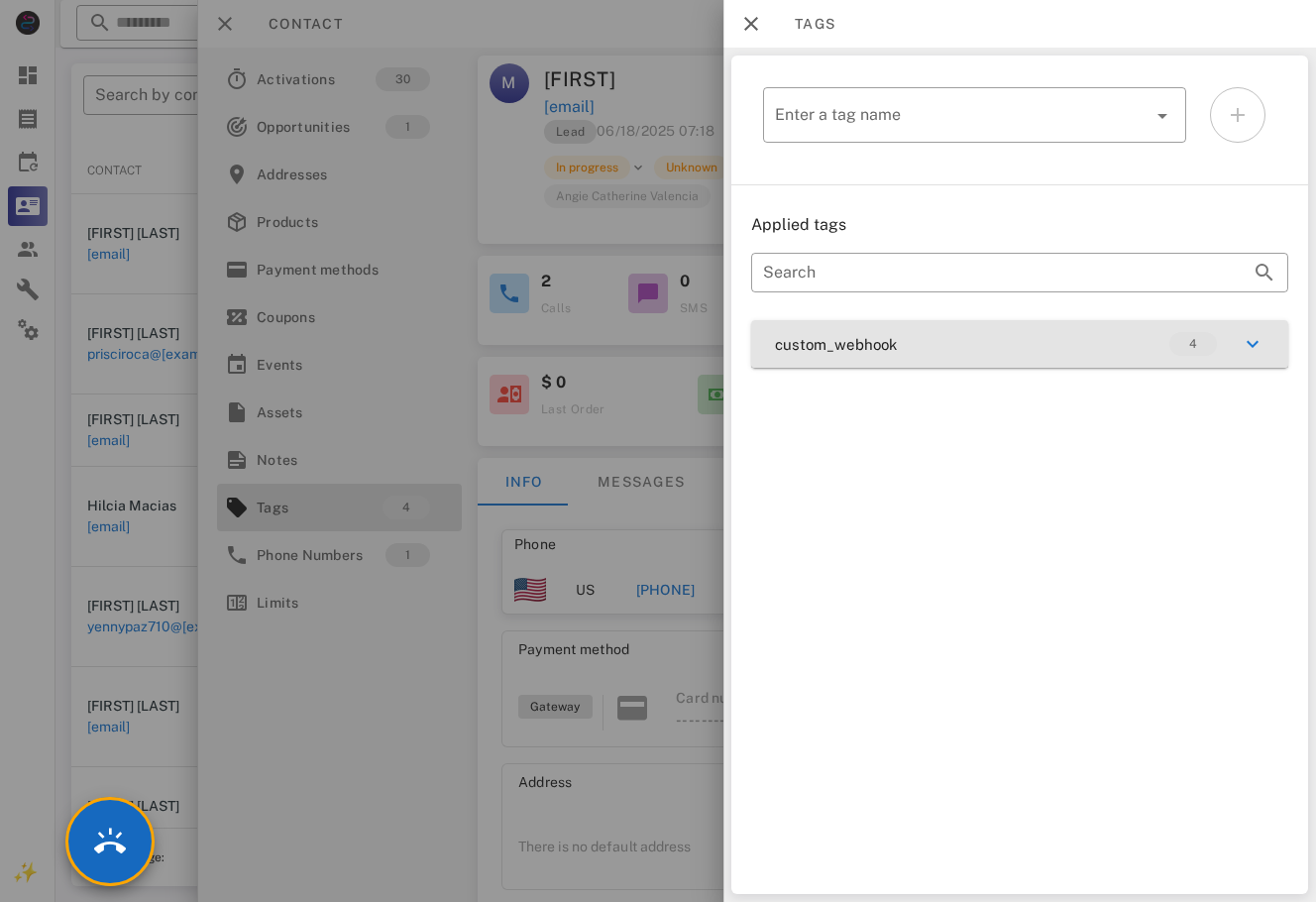 click on "custom_webhook  4" at bounding box center (1020, 344) 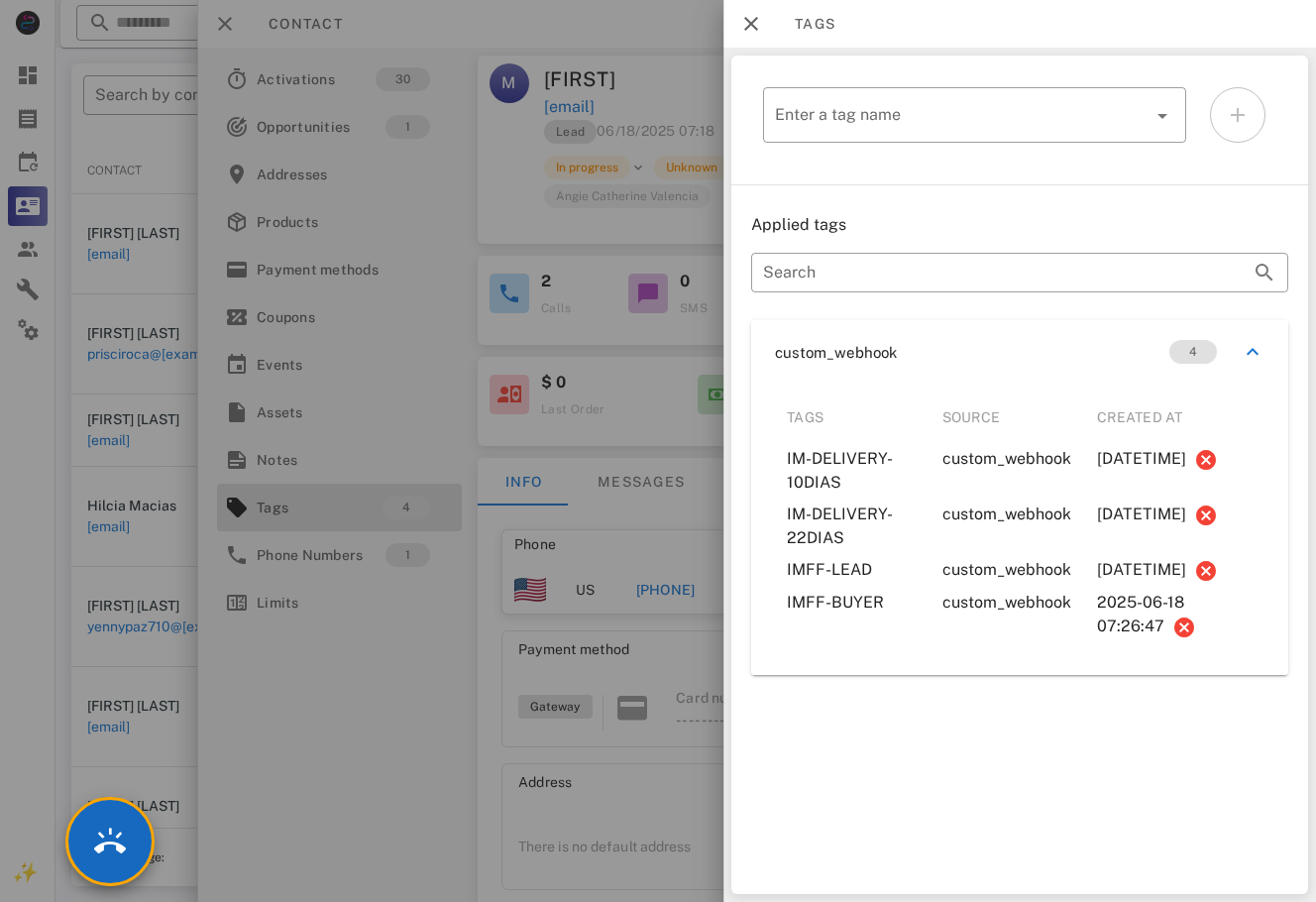 click at bounding box center (658, 451) 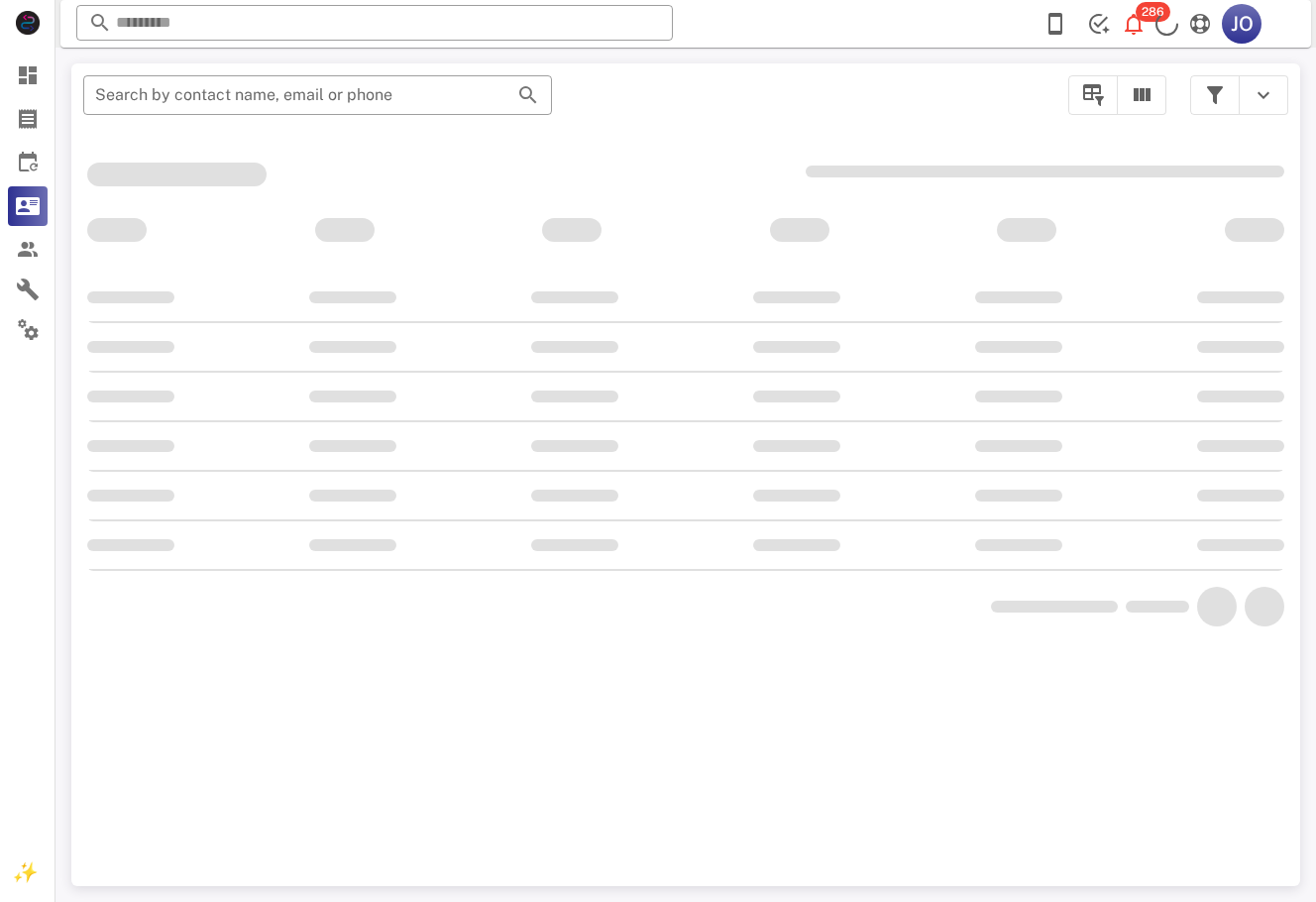 scroll, scrollTop: 0, scrollLeft: 0, axis: both 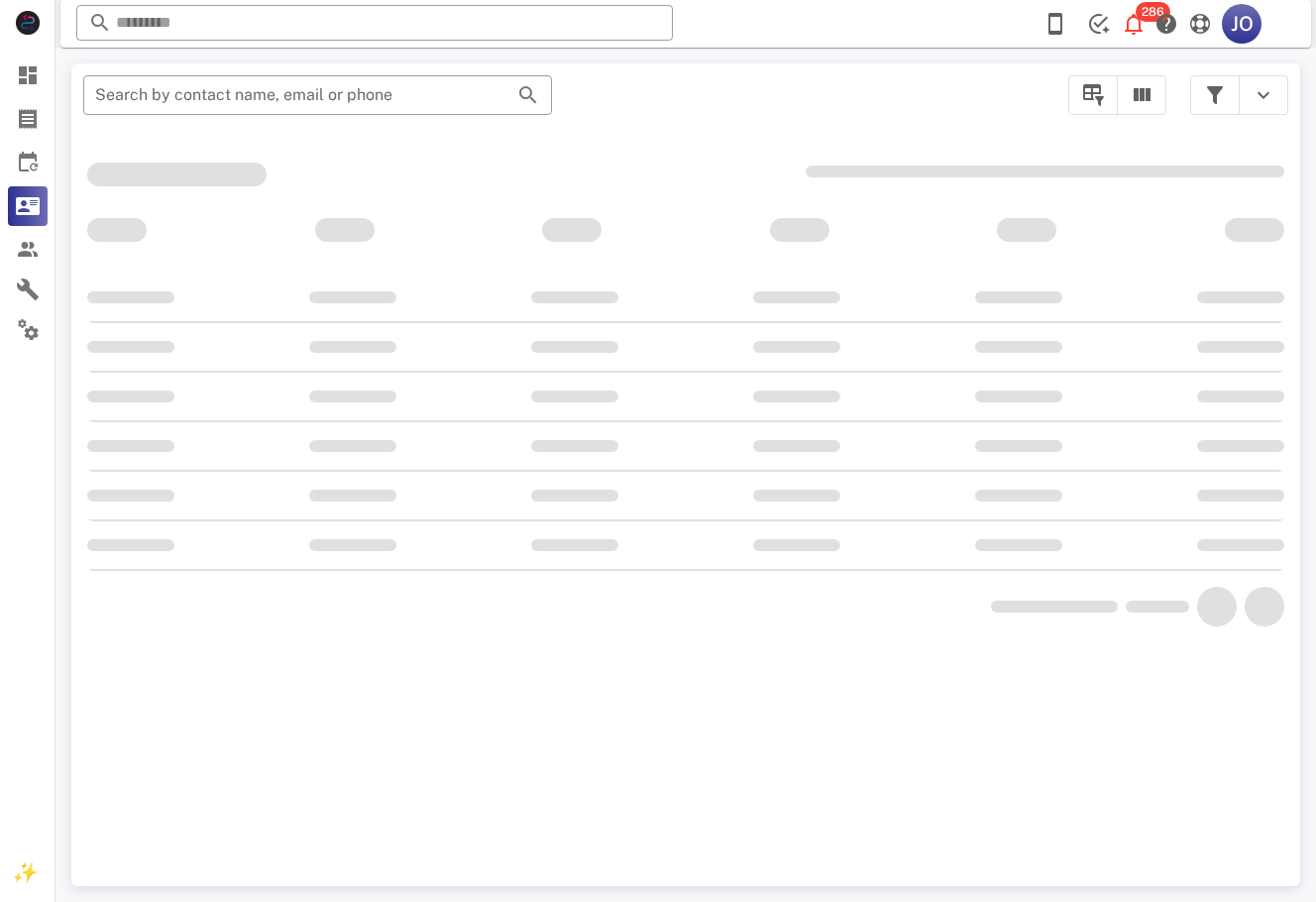 click on "​ Search by contact name, email or phone" at bounding box center (564, 105) 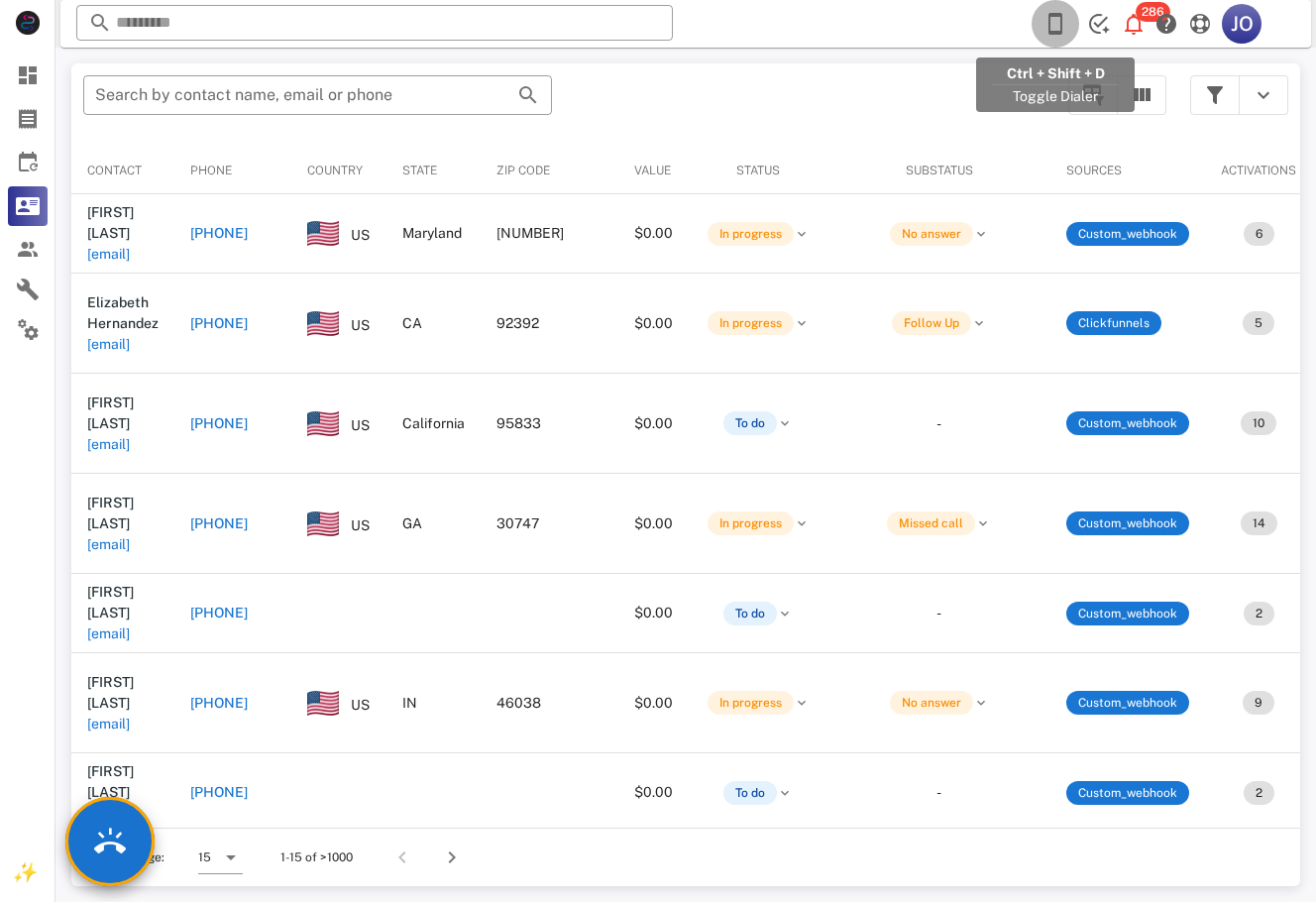 click at bounding box center [1055, 24] 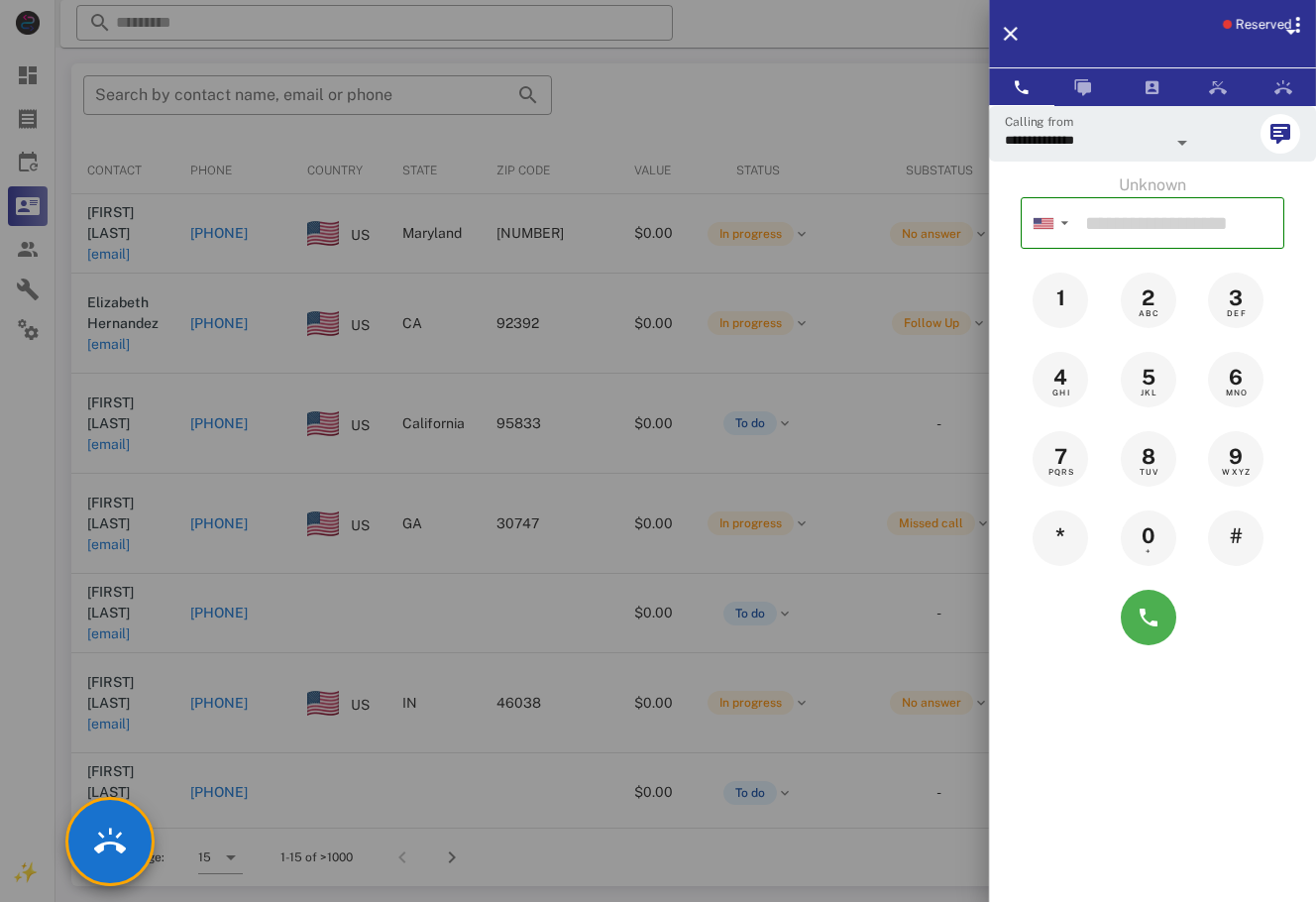 click on "Reserved" at bounding box center (1256, 38) 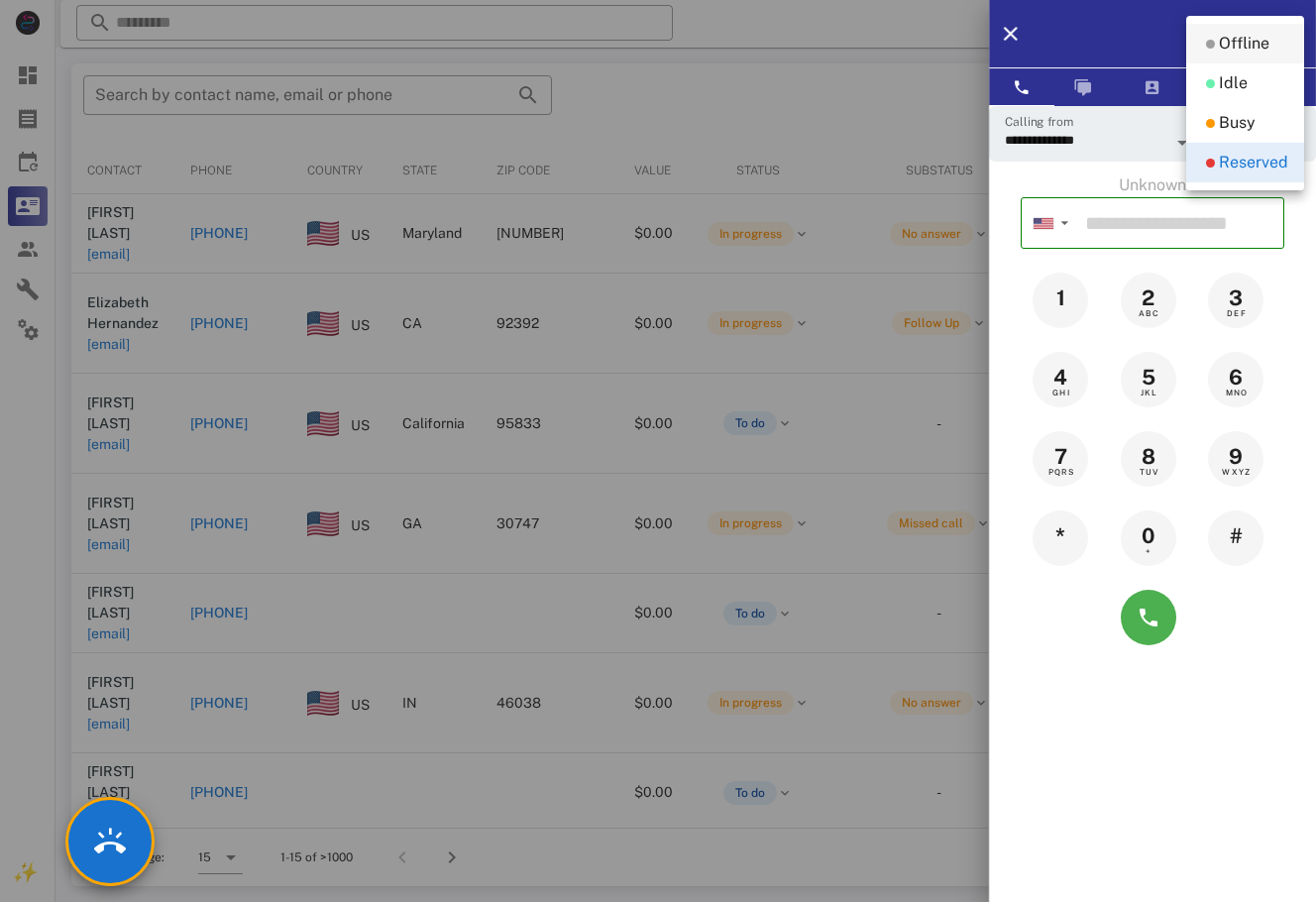 click on "Offline" at bounding box center (1244, 44) 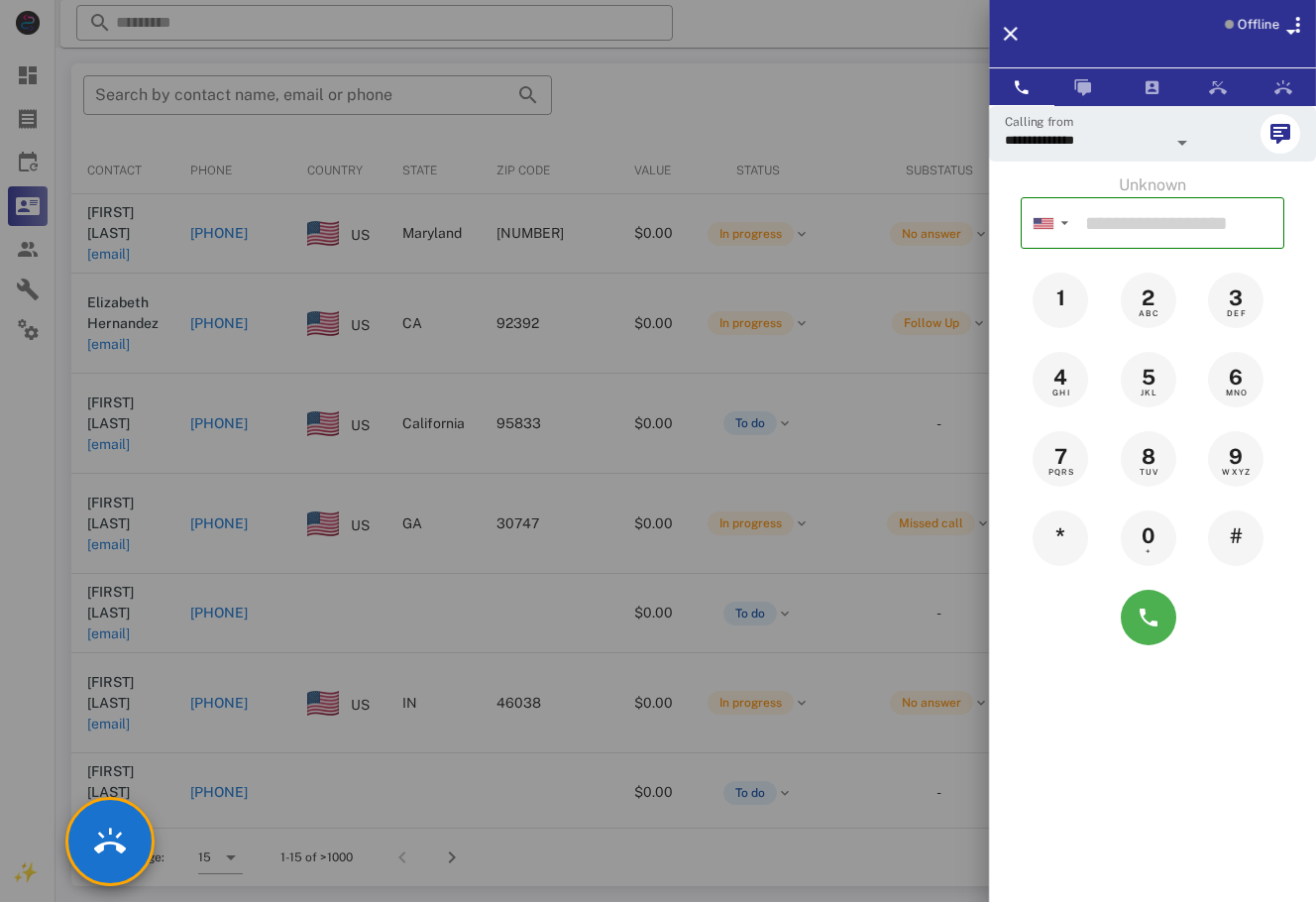 click on "Offline" at bounding box center (1259, 25) 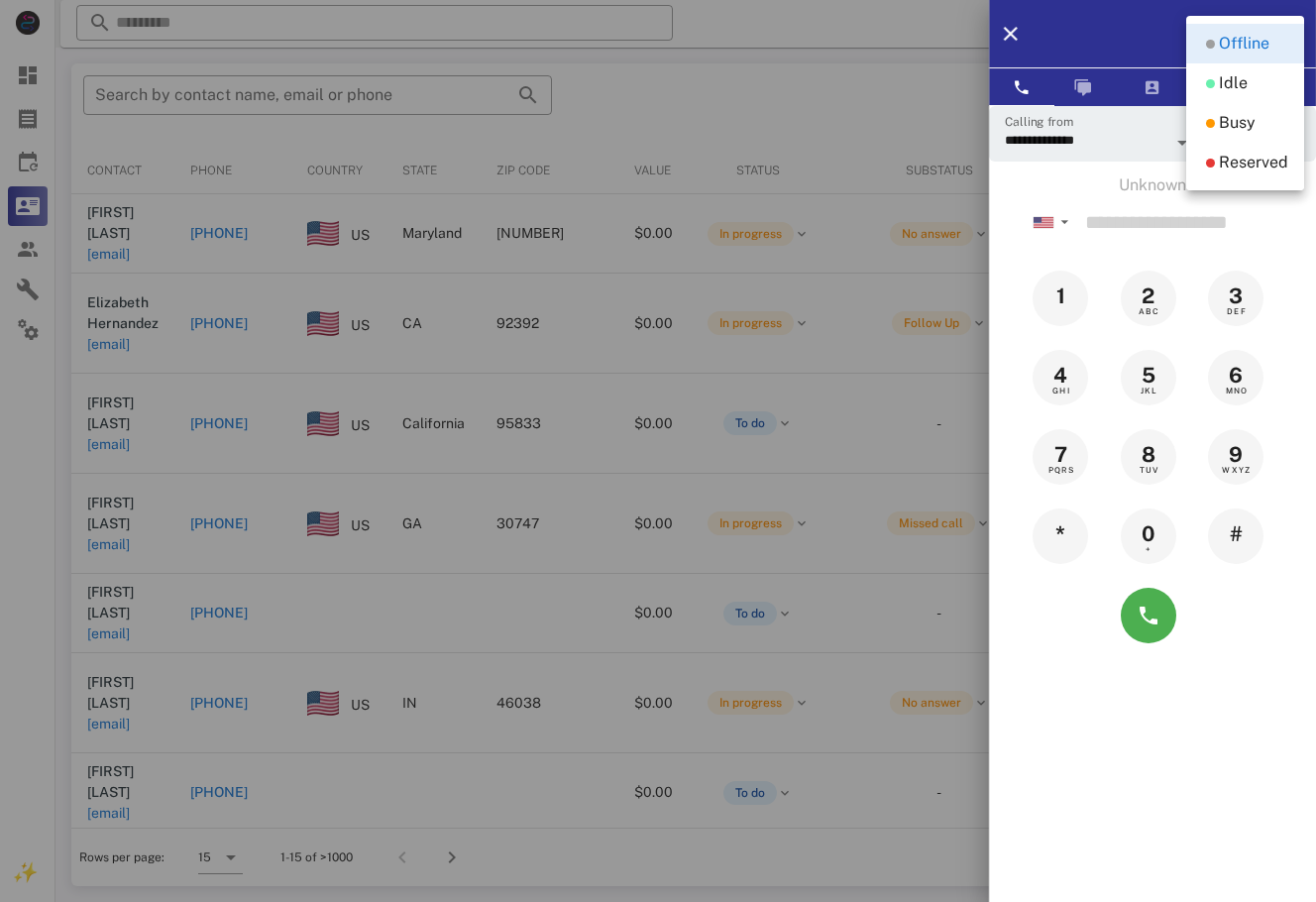 click on "Offline" at bounding box center (1178, 34) 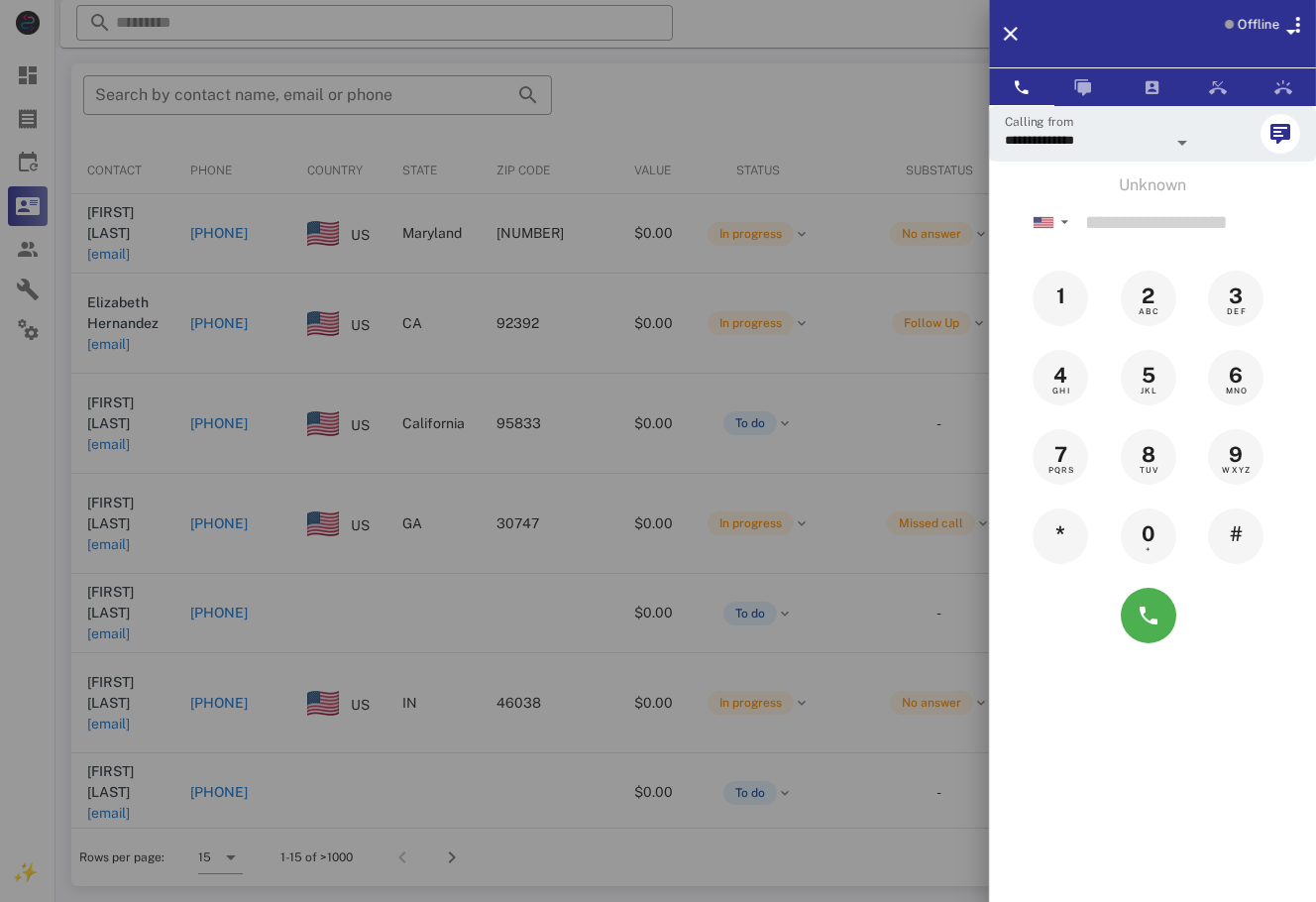 click at bounding box center (658, 451) 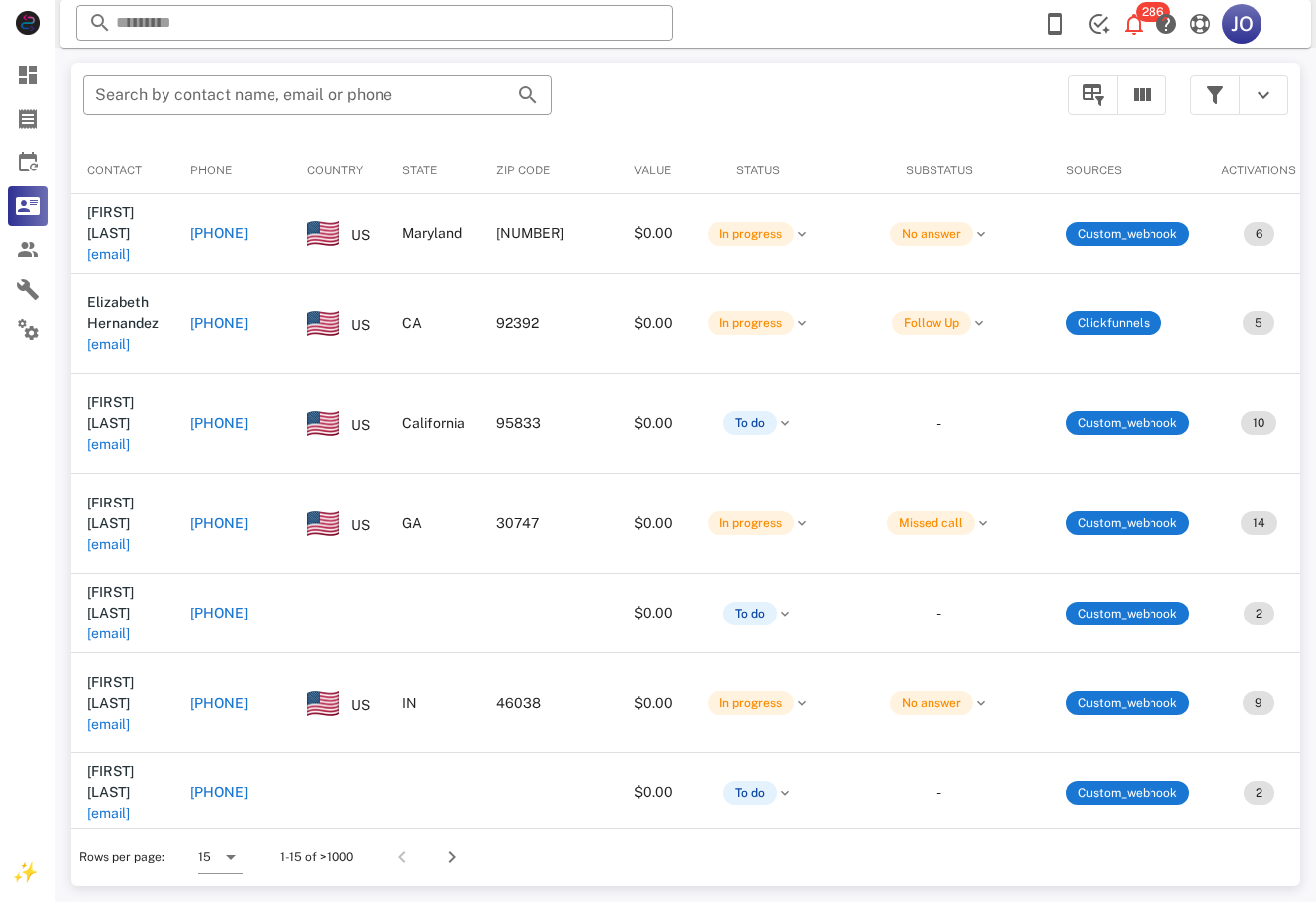 scroll, scrollTop: 0, scrollLeft: 468, axis: horizontal 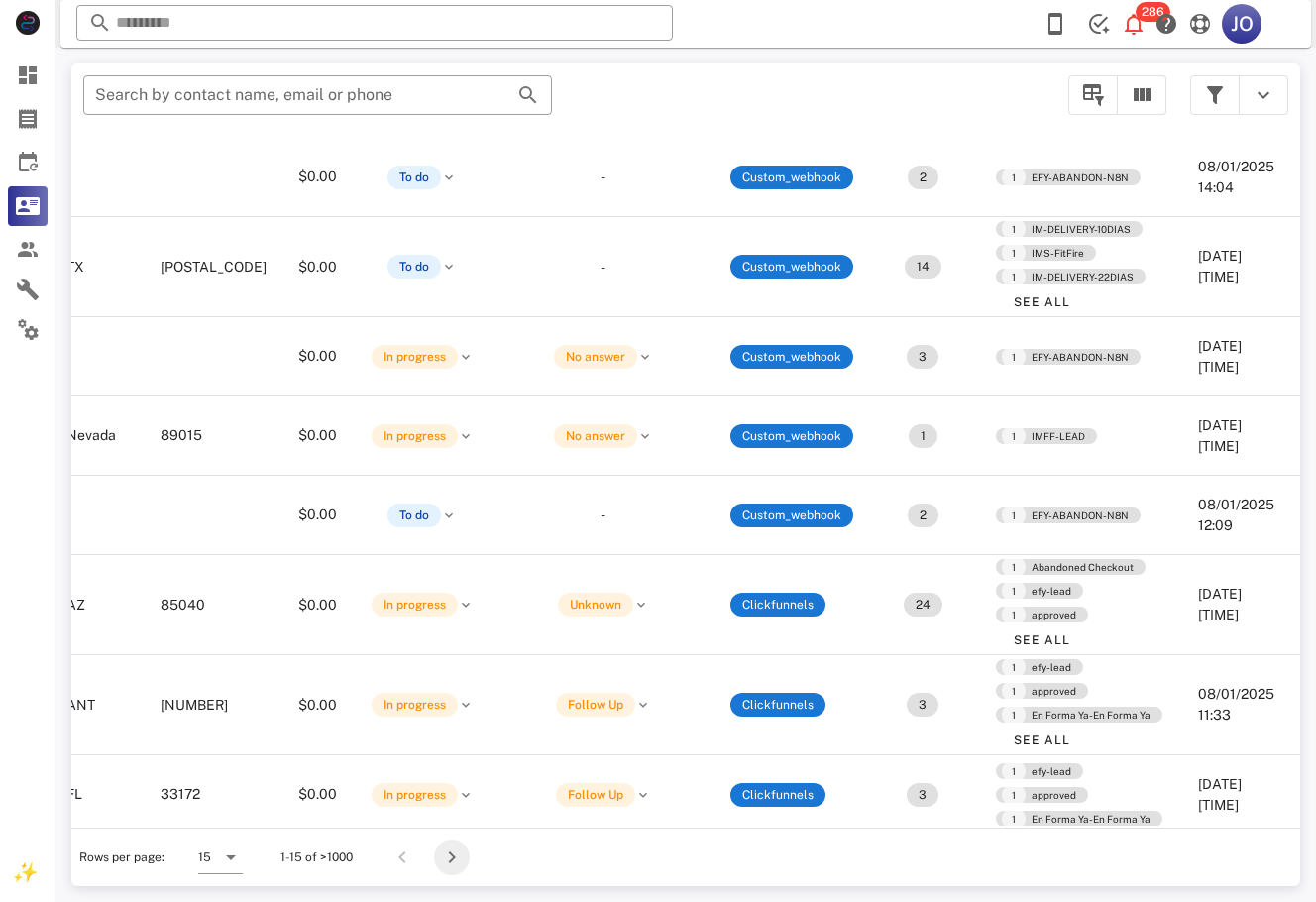 click at bounding box center (452, 857) 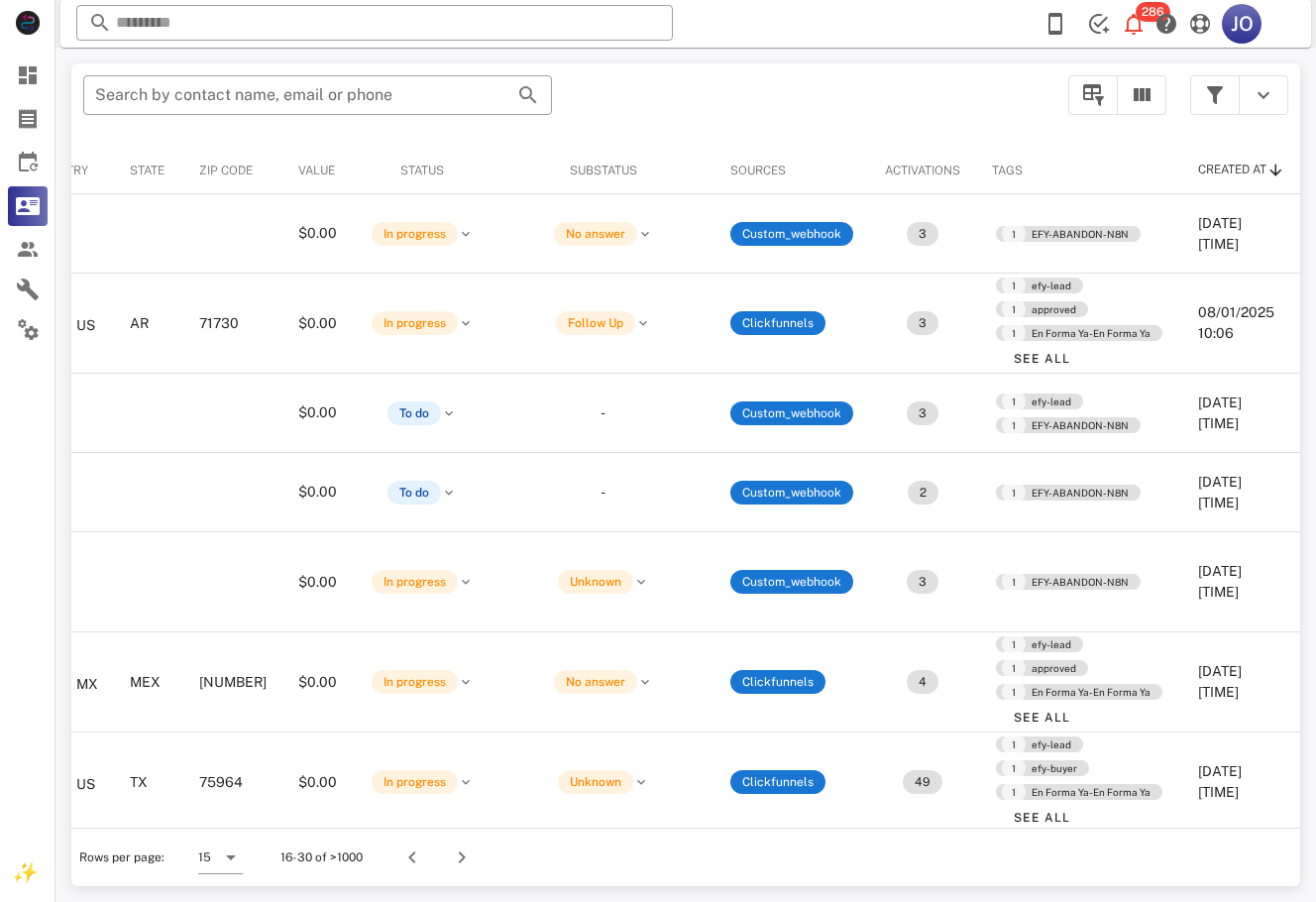 scroll, scrollTop: 0, scrollLeft: 0, axis: both 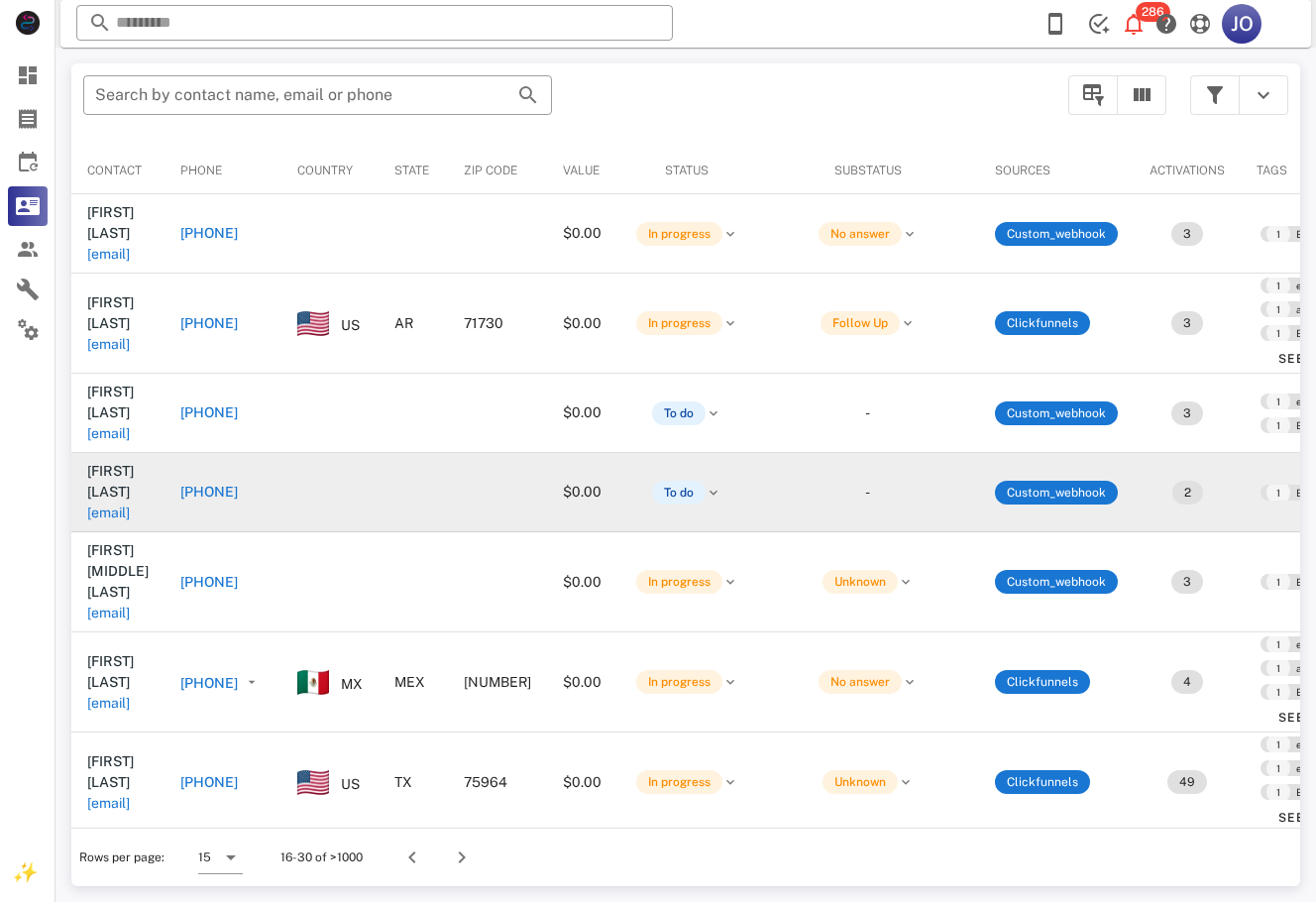 click on "patymanzo2009@[example.com]" at bounding box center (108, 512) 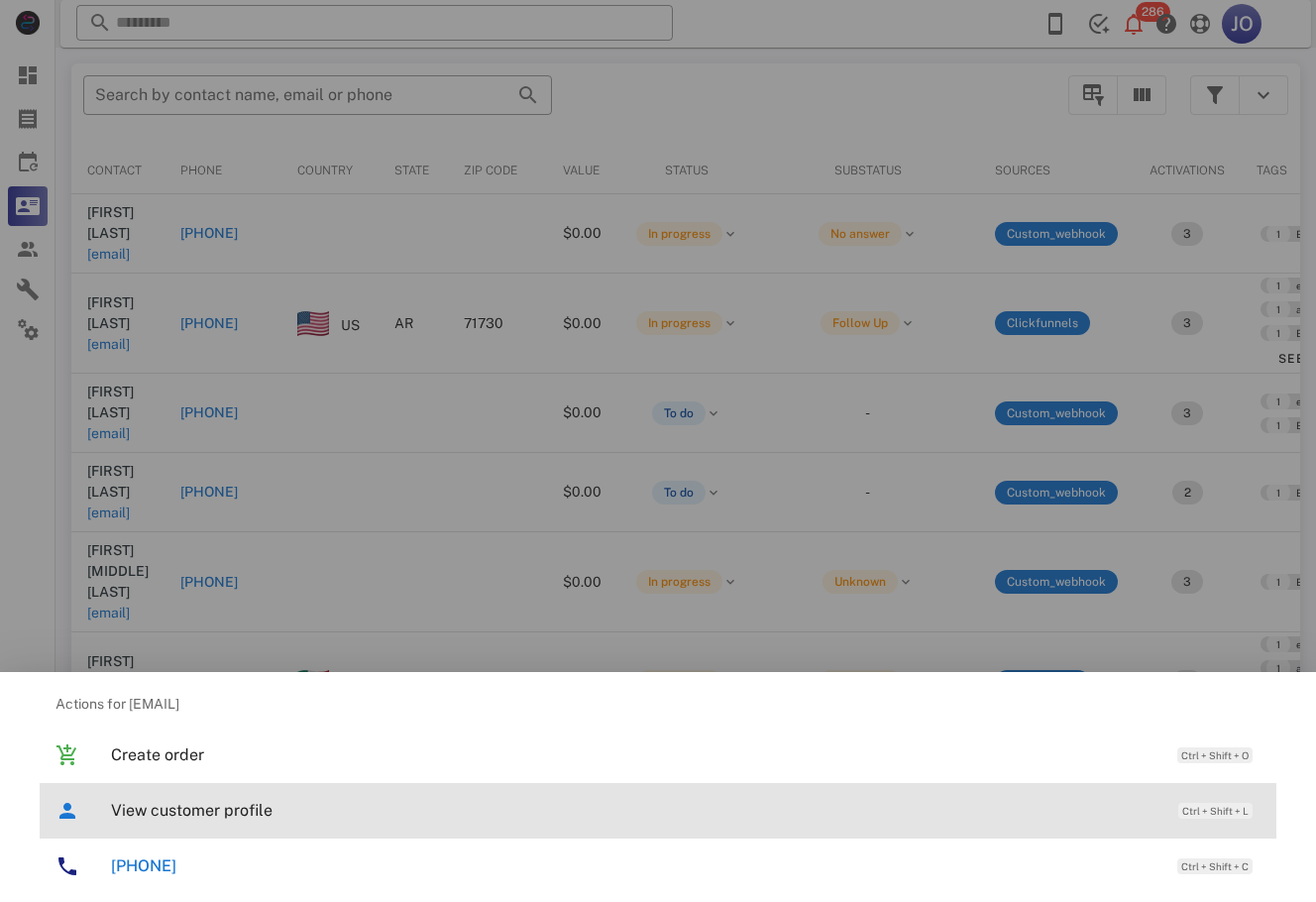 click on "View customer profile" at bounding box center (634, 810) 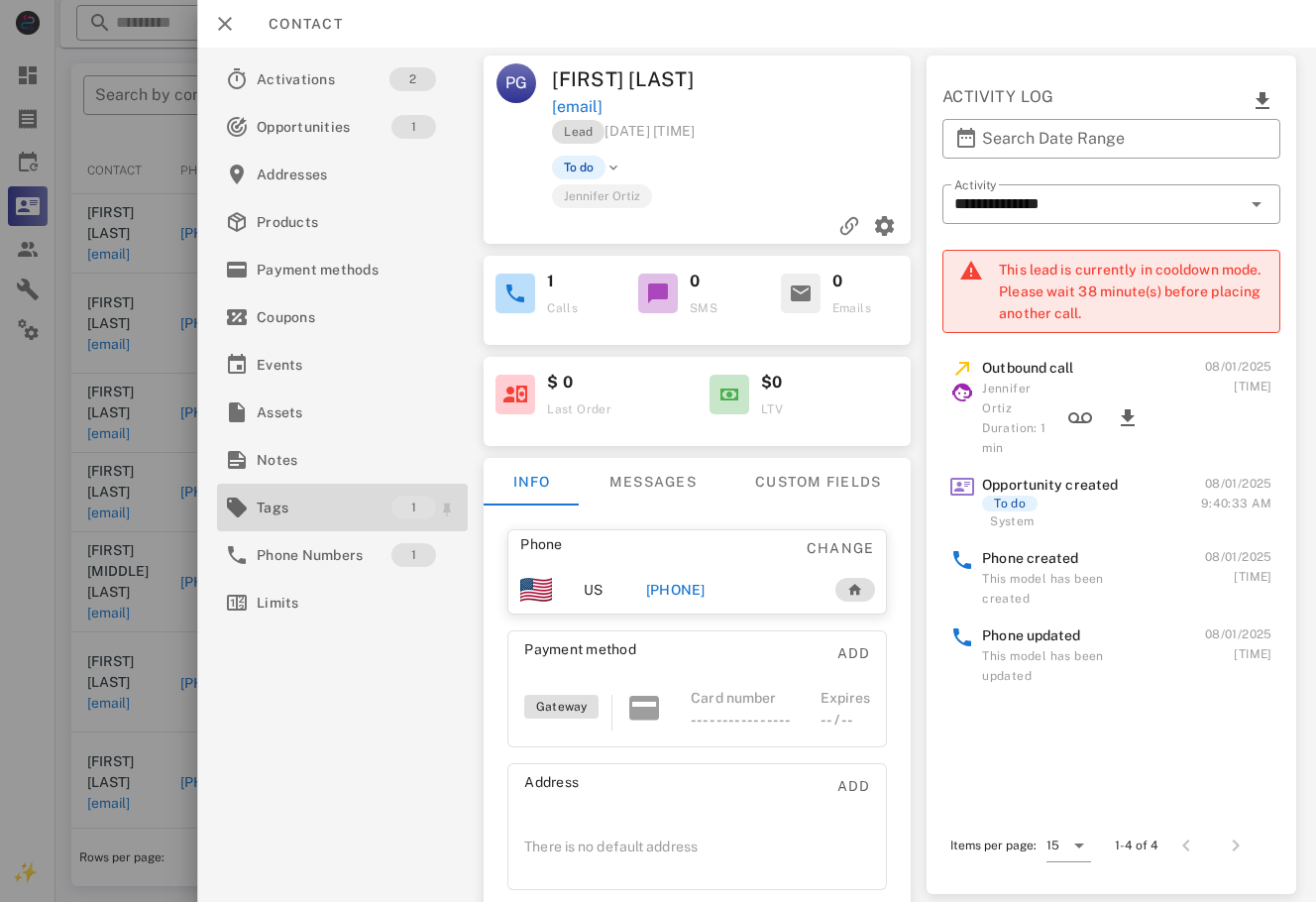 click on "Tags  1" at bounding box center (342, 507) 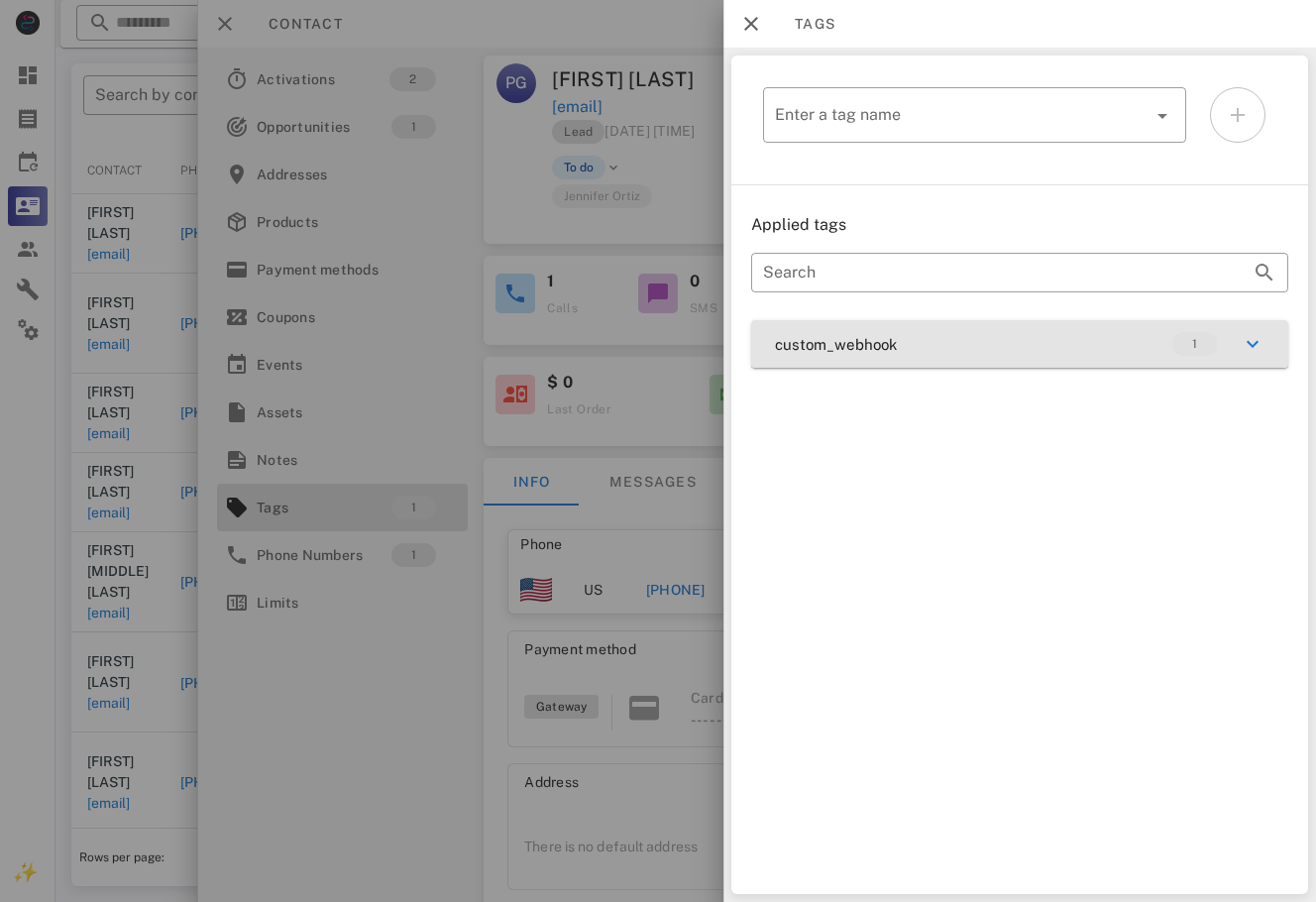 click on "custom_webhook  1" at bounding box center (1020, 344) 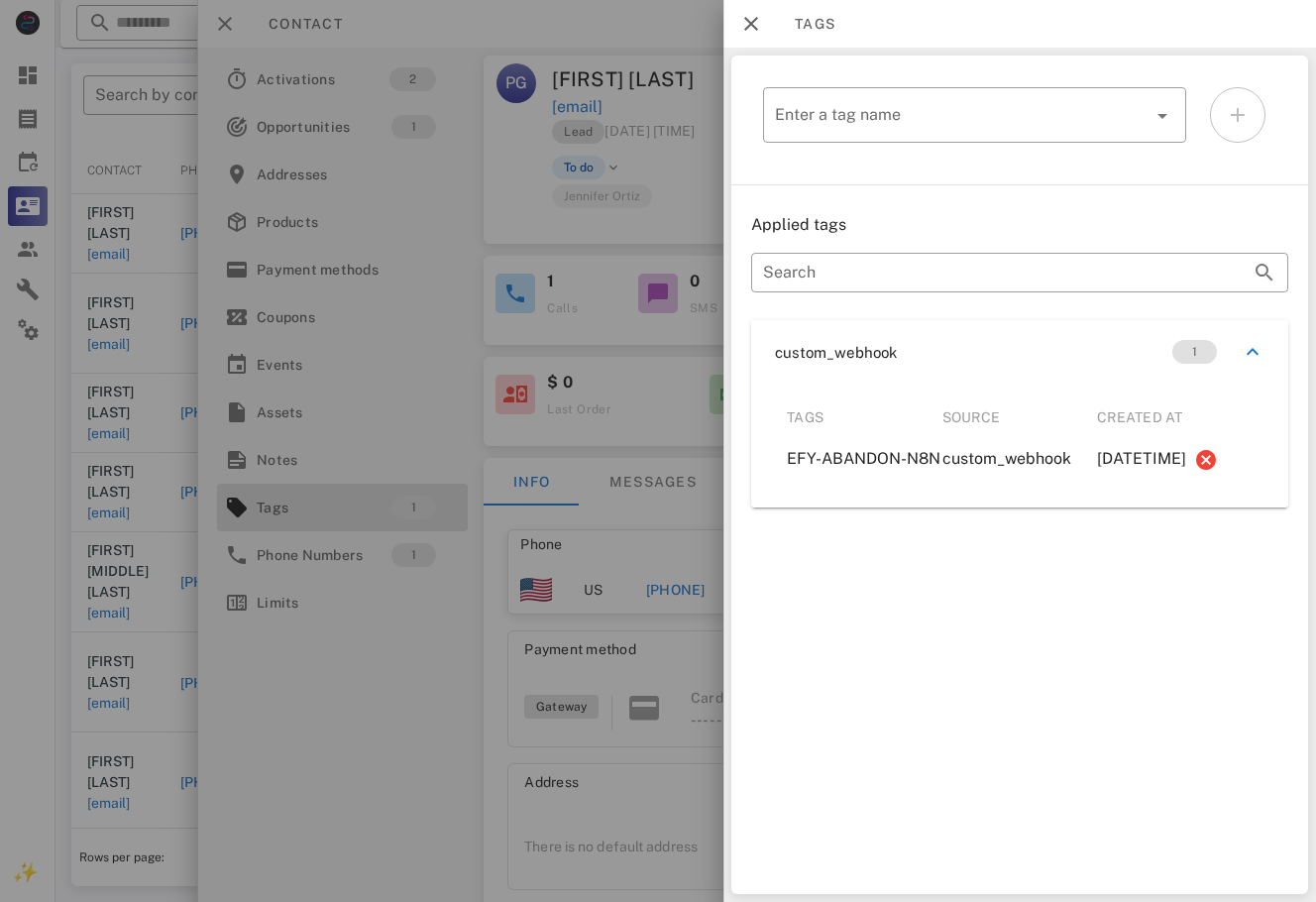 click at bounding box center (658, 451) 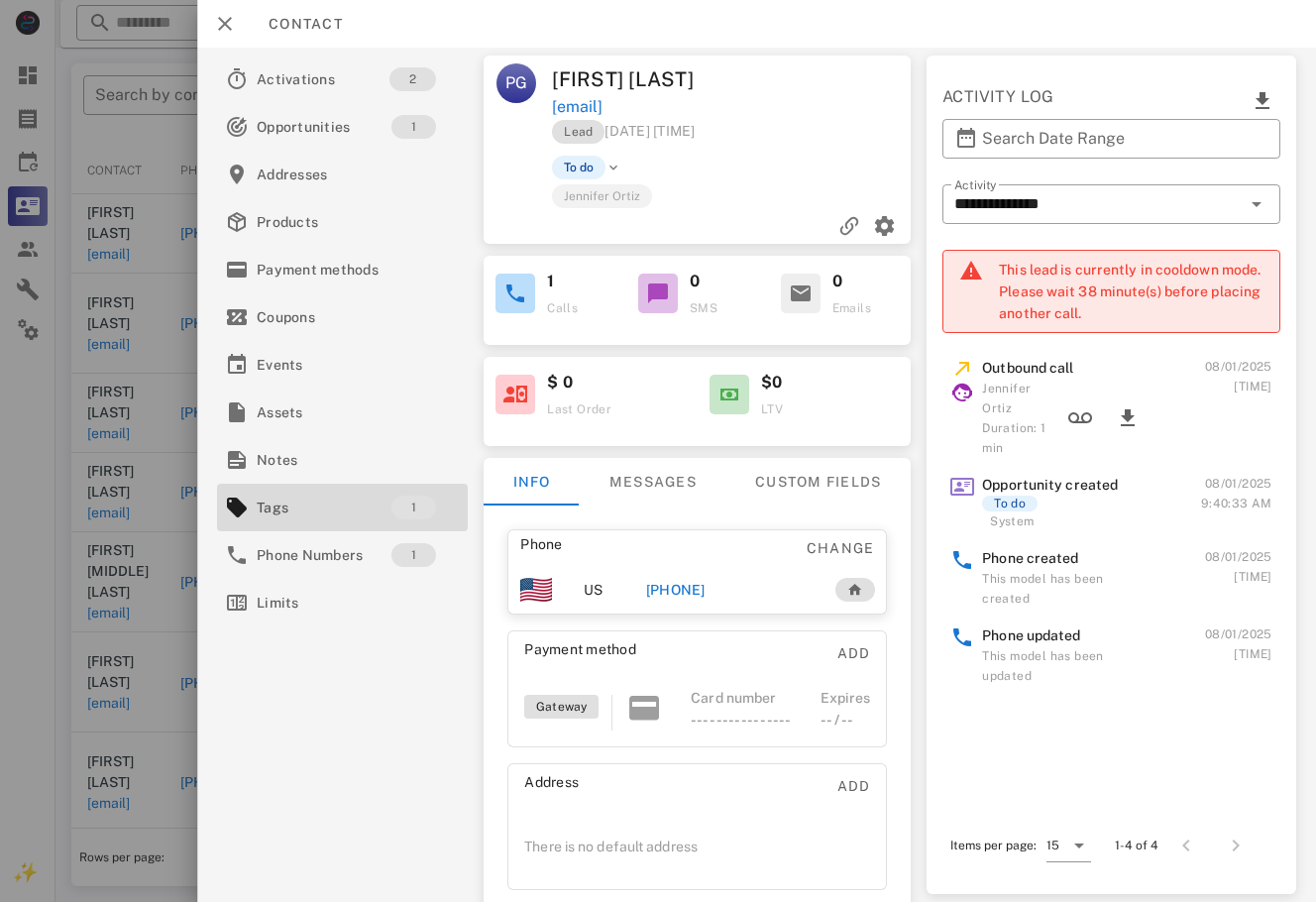 click on "[PHONE]" at bounding box center [676, 590] 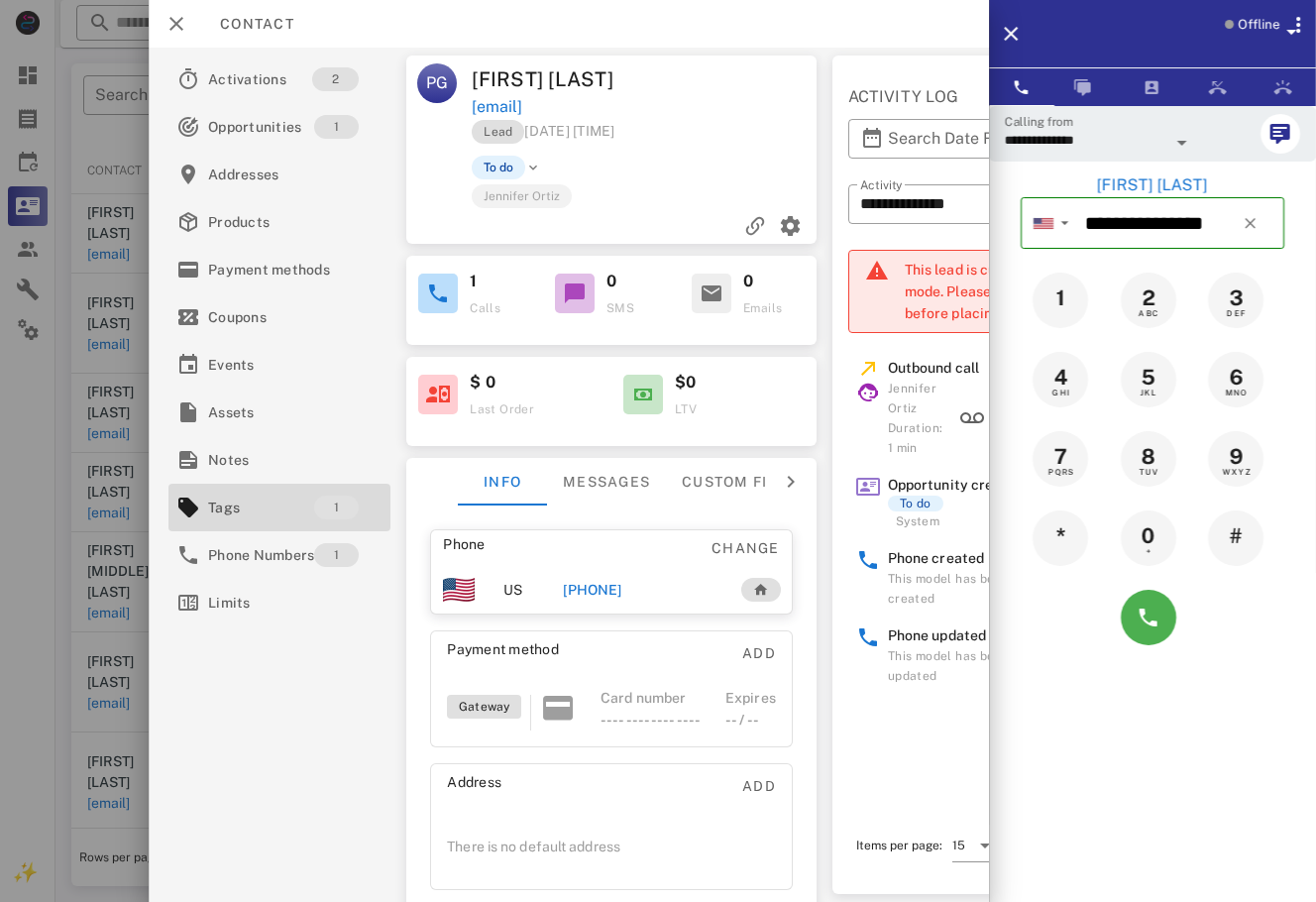 click on "Offline" at bounding box center [1259, 25] 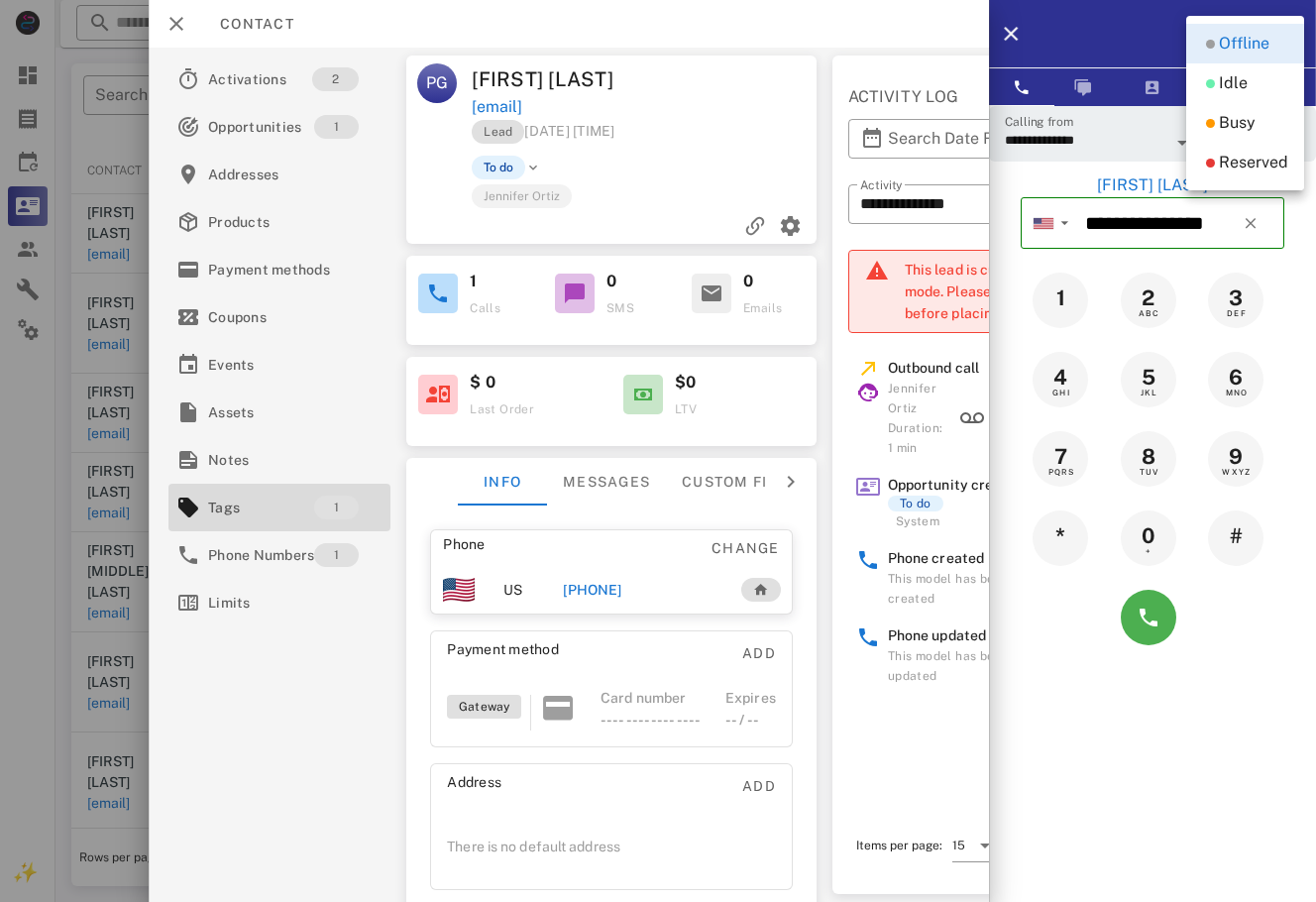 click on "Offline" at bounding box center (1245, 44) 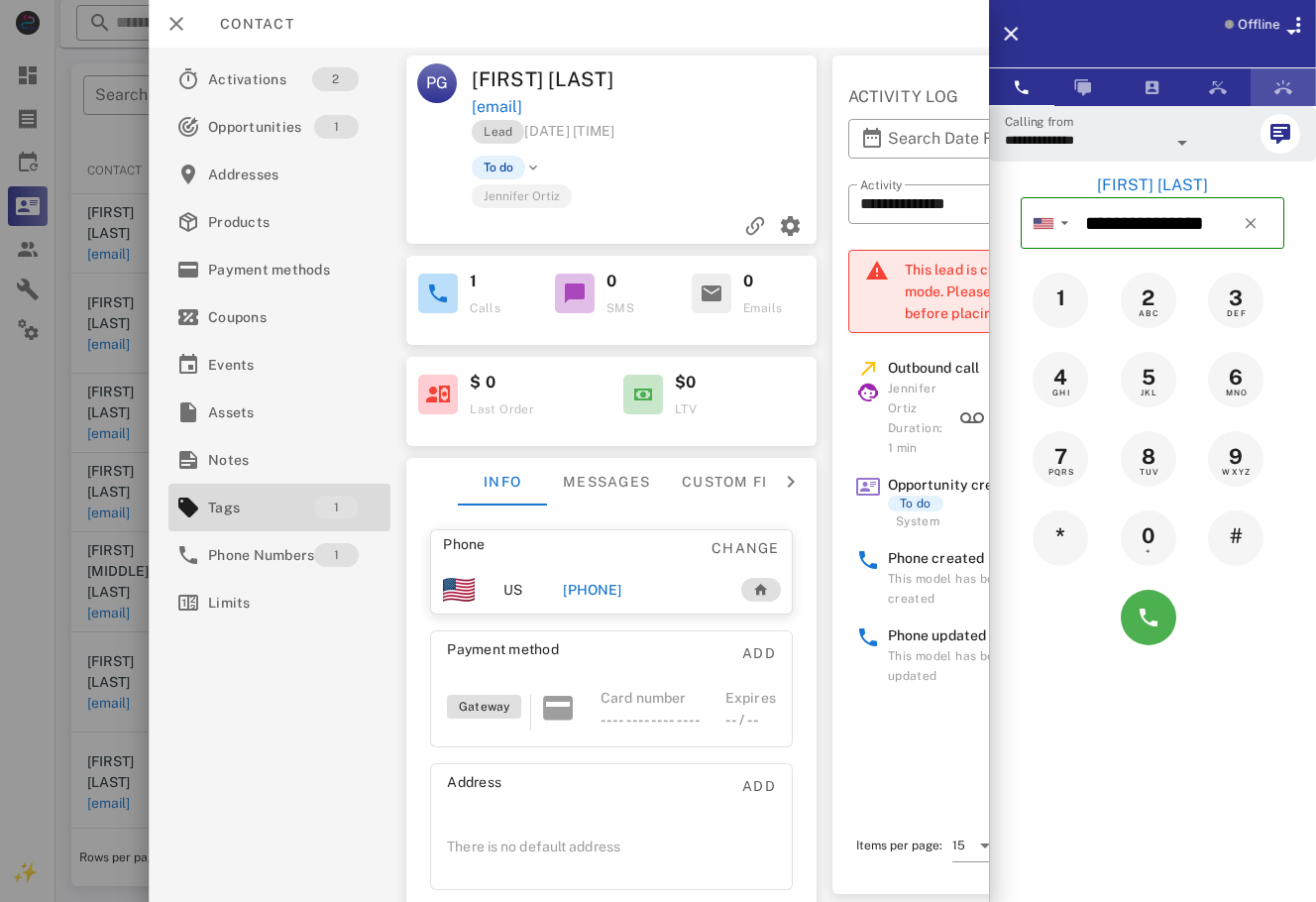 click at bounding box center [1283, 87] 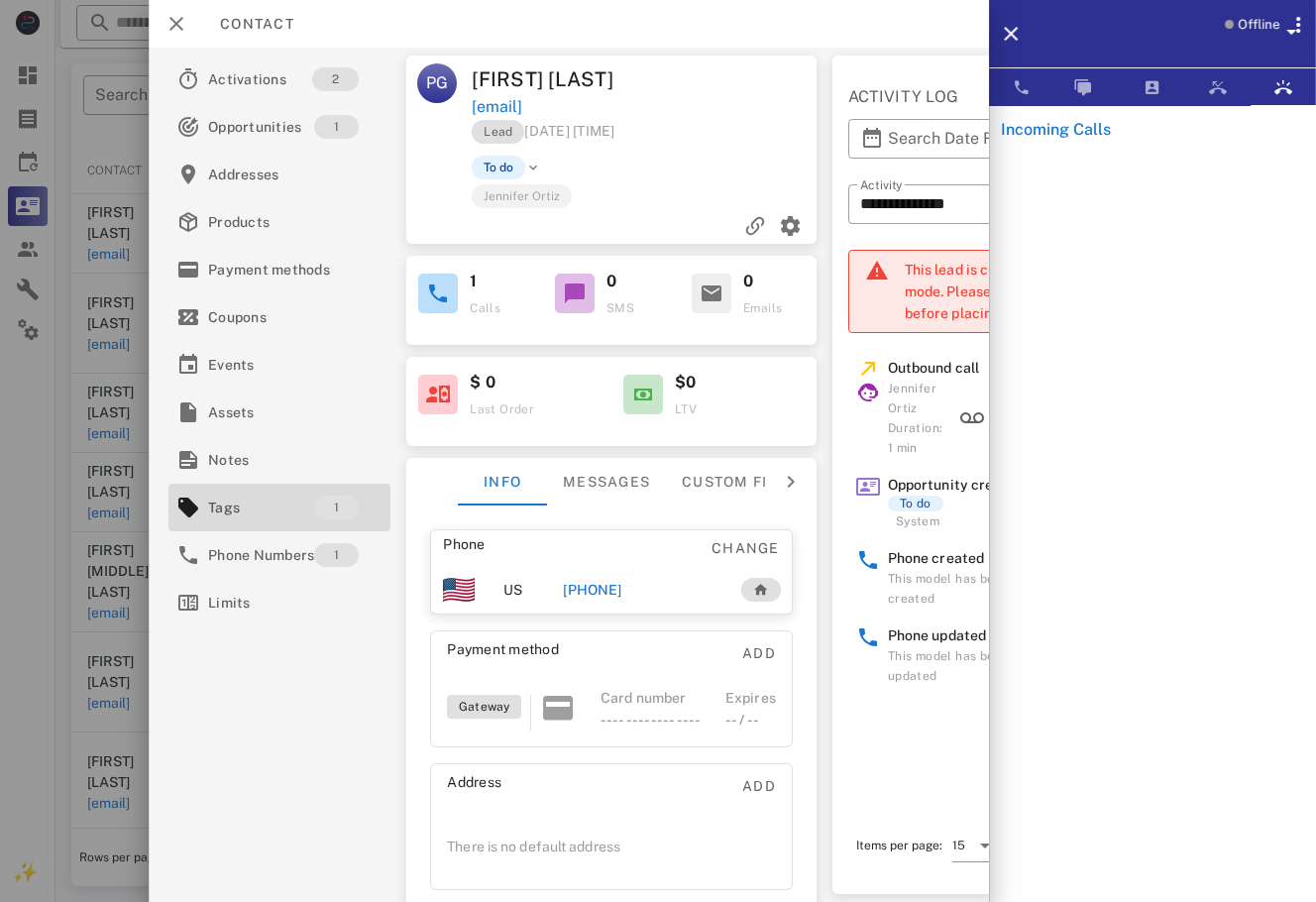click on "Offline" at bounding box center [1259, 25] 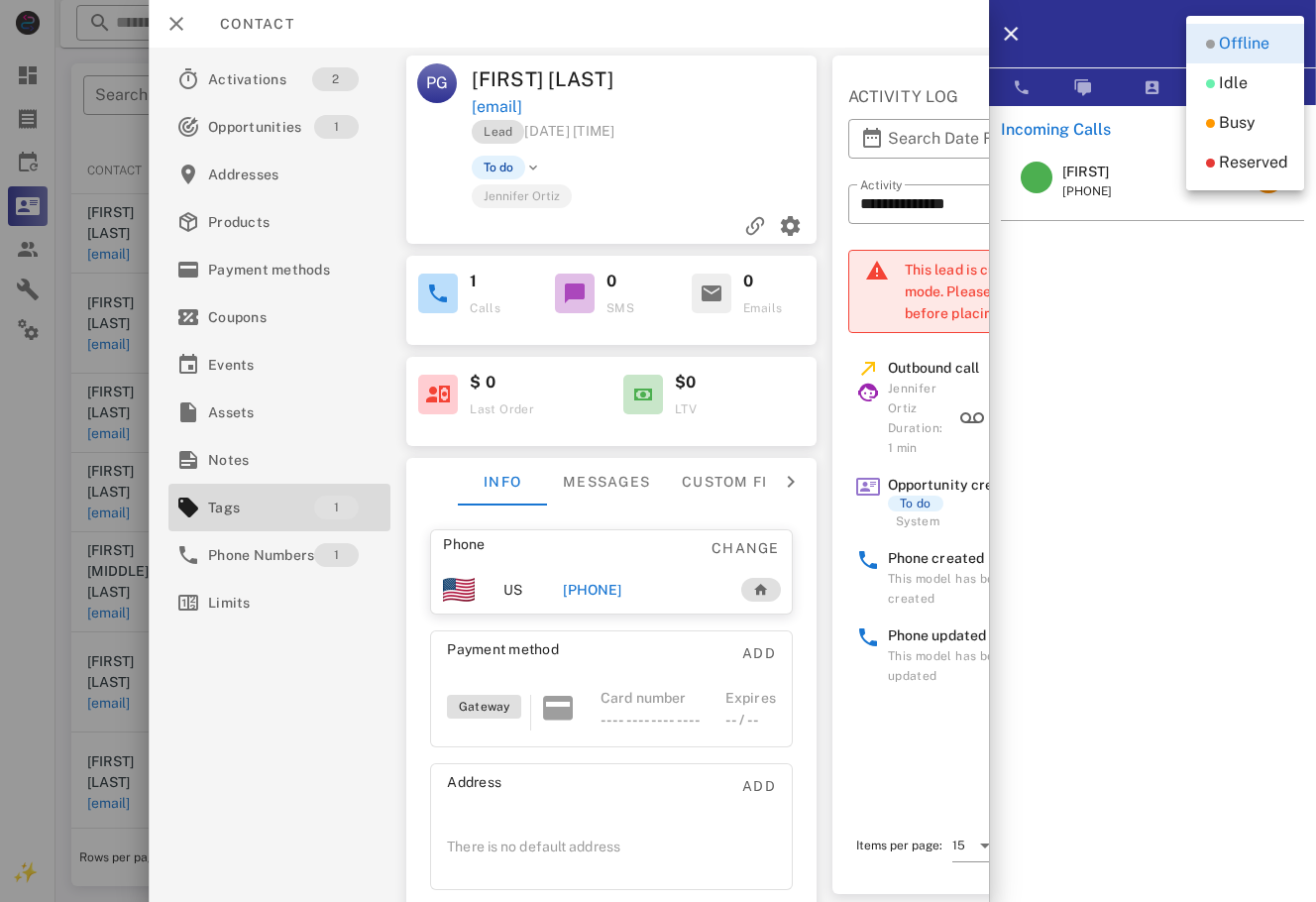 click on "Offline" at bounding box center [1178, 34] 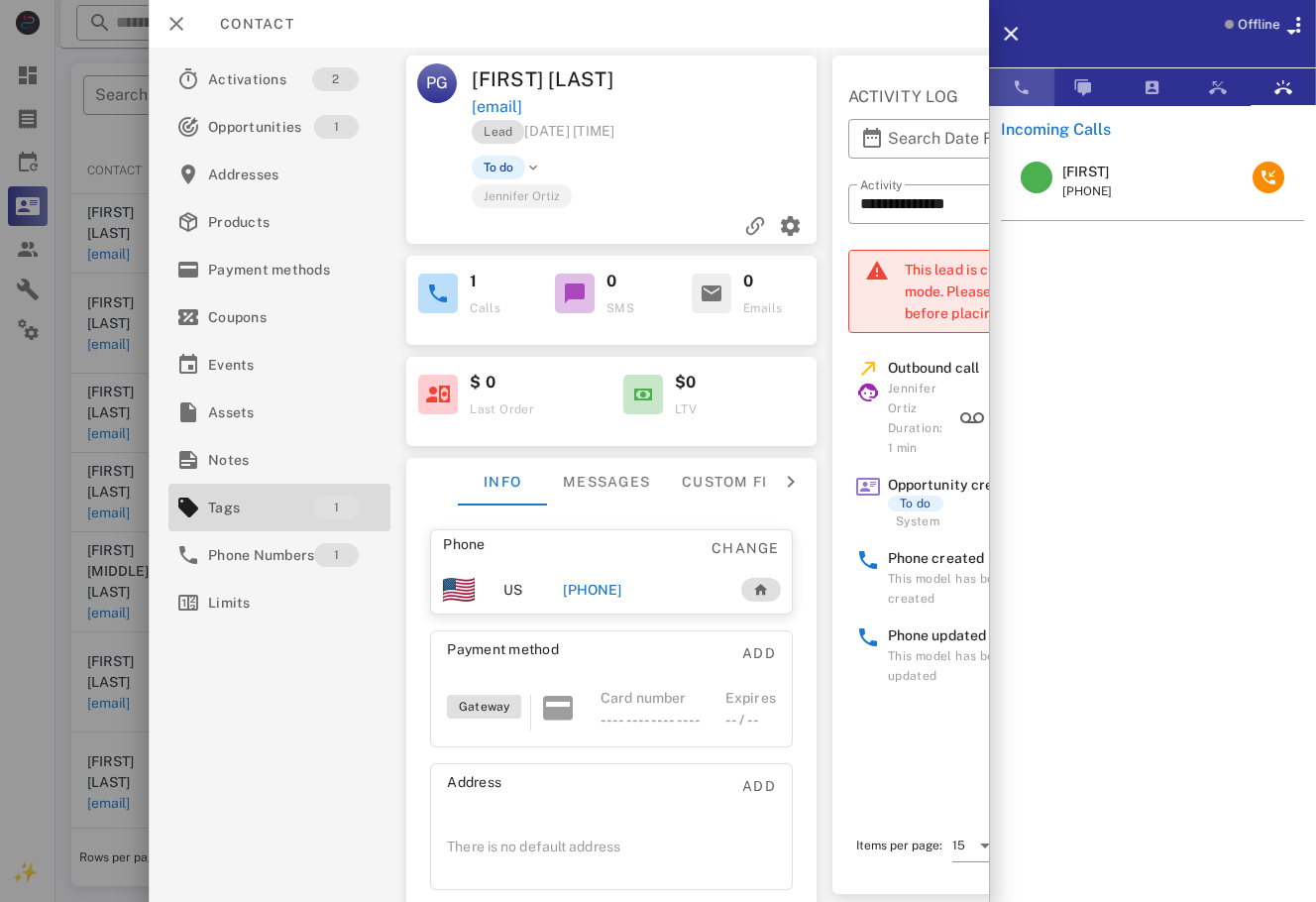 click at bounding box center (1022, 87) 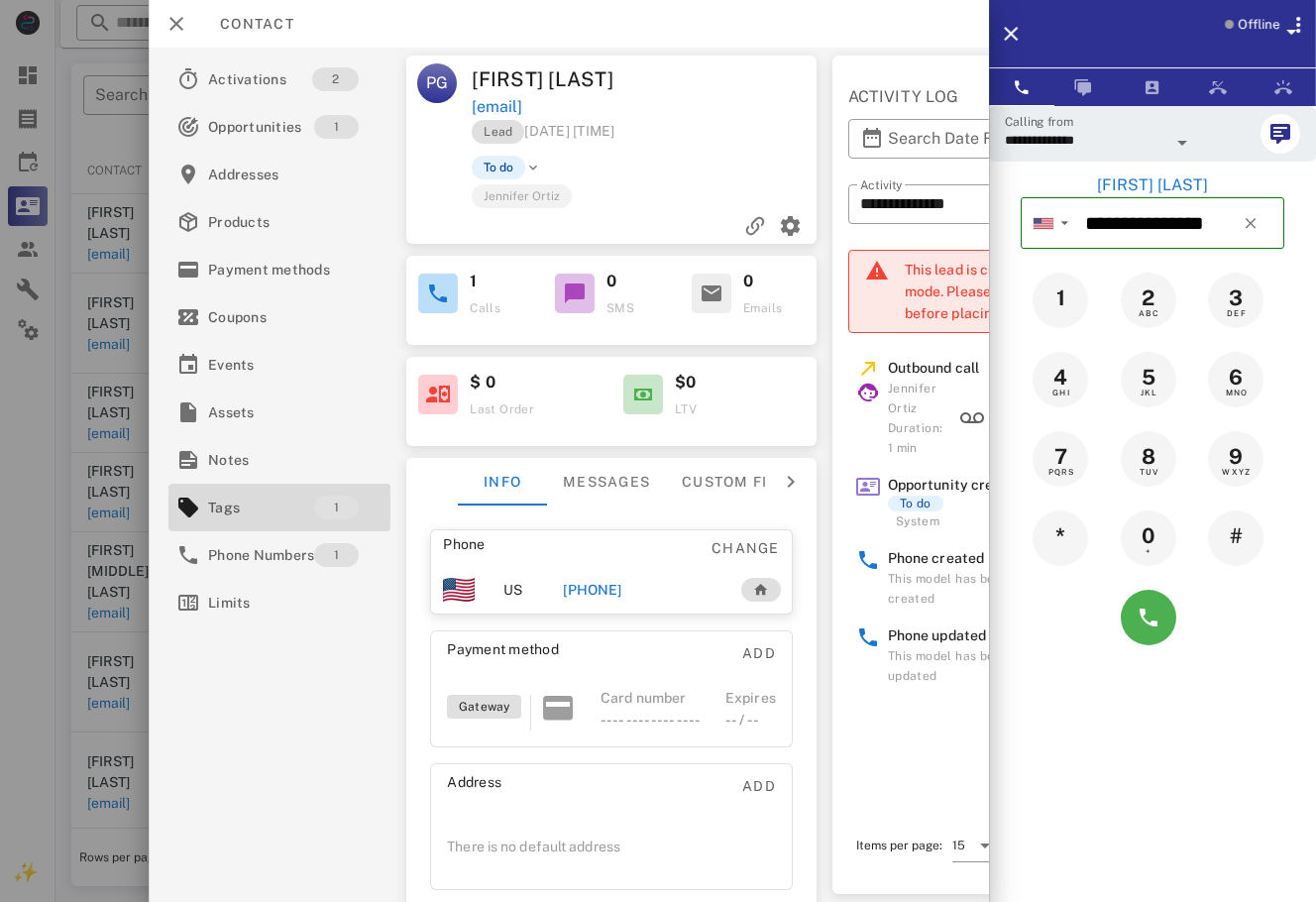 click on "[PHONE]" at bounding box center [592, 590] 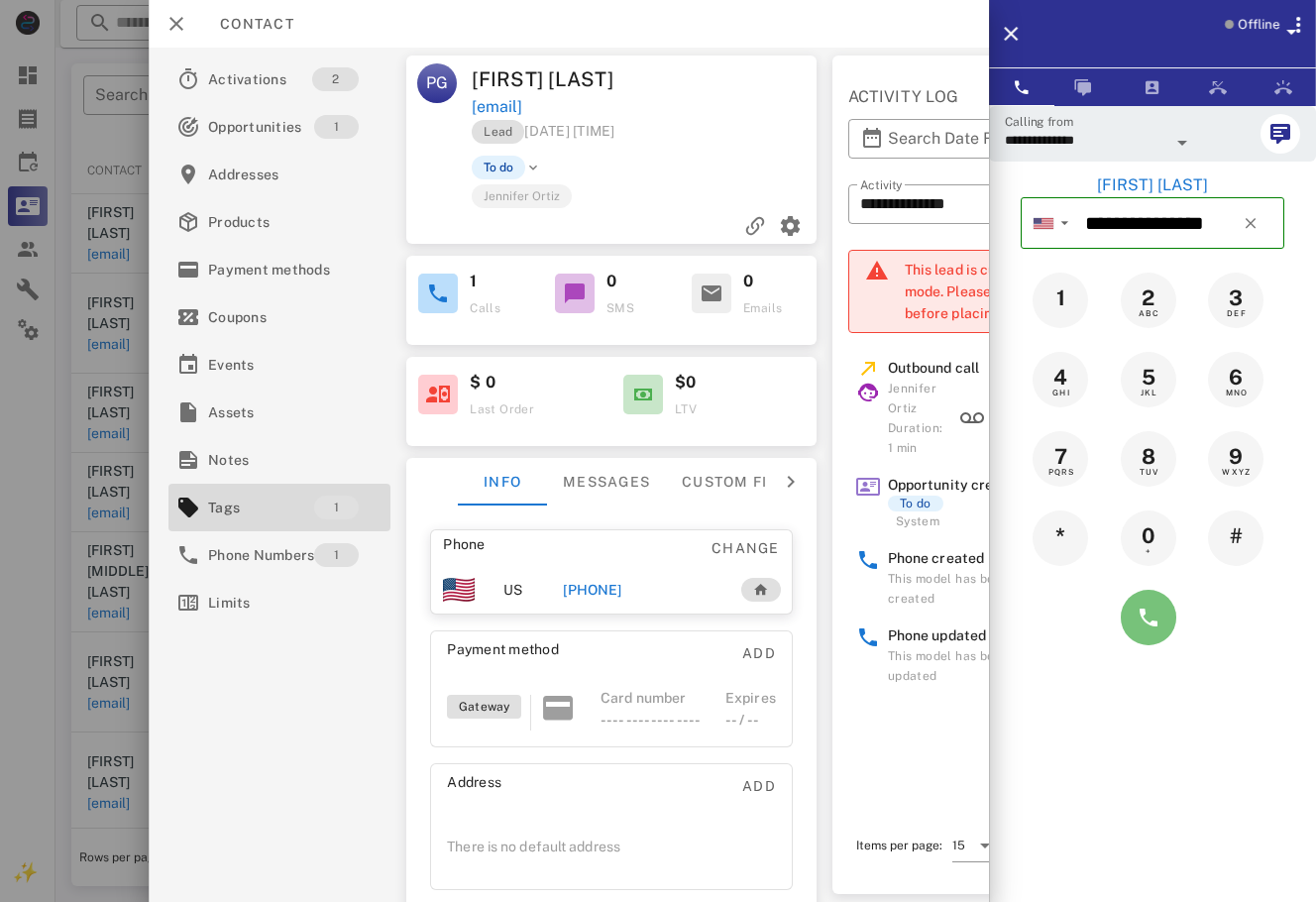 click at bounding box center (1149, 618) 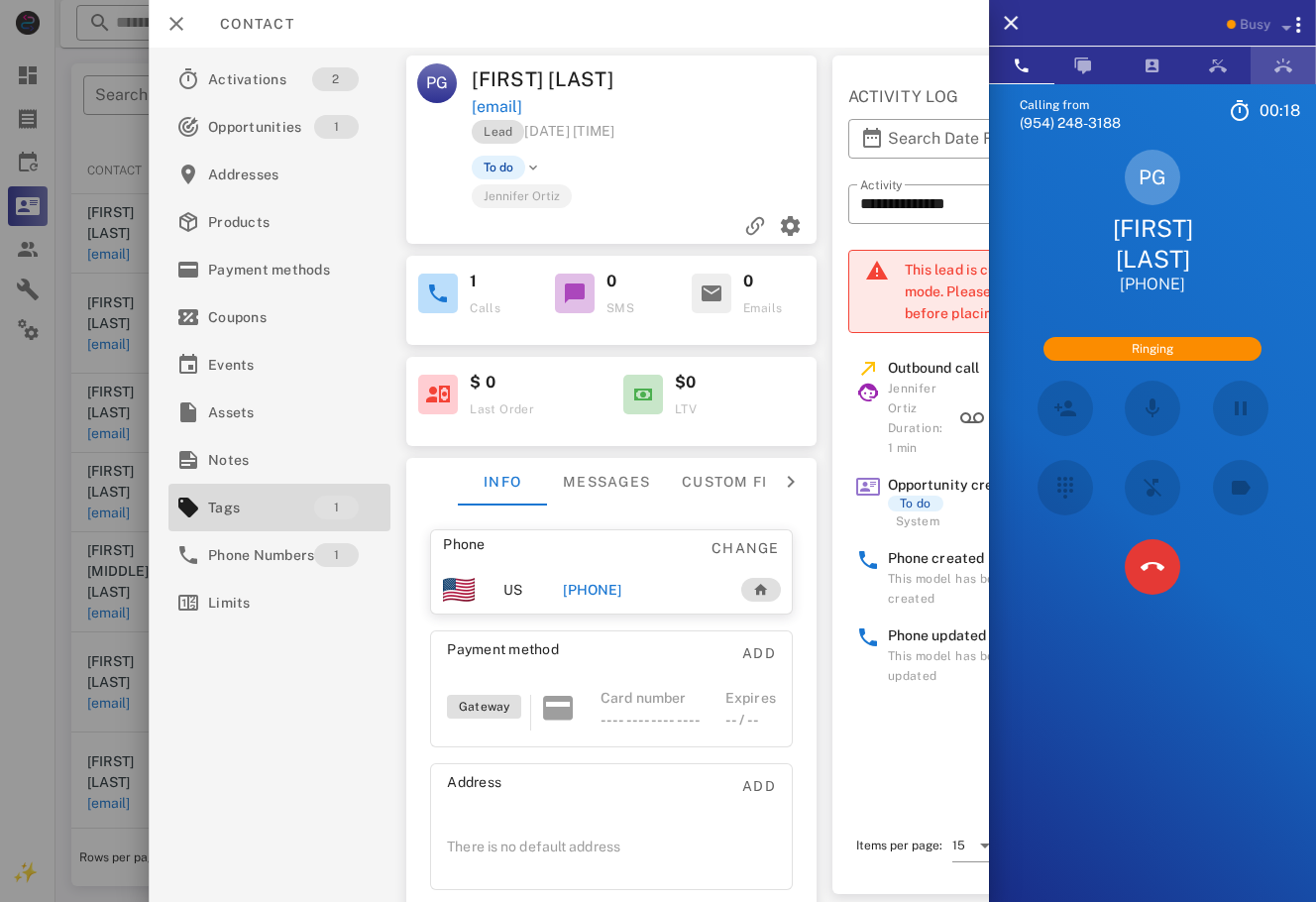 click at bounding box center [1283, 65] 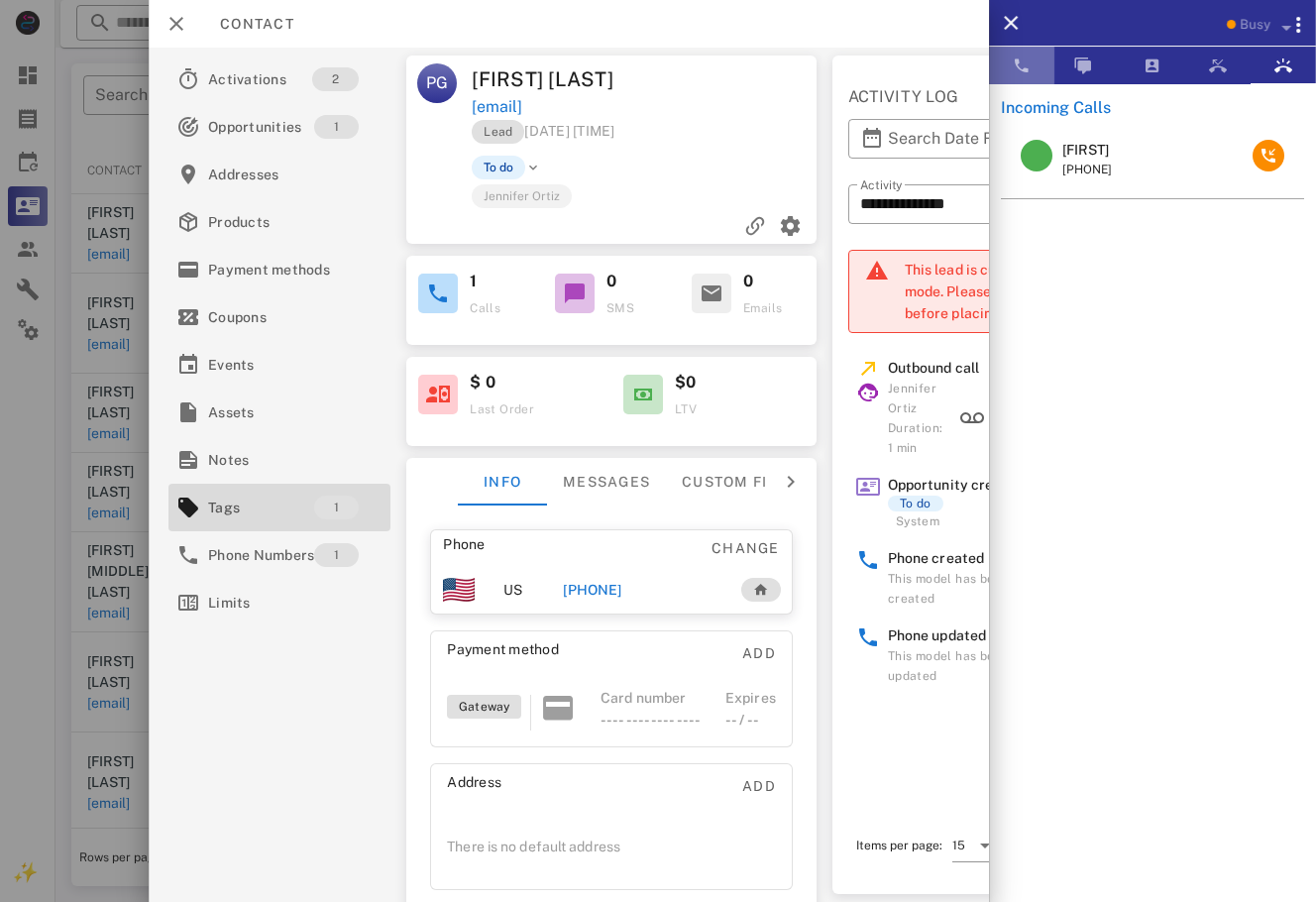 click at bounding box center [1022, 65] 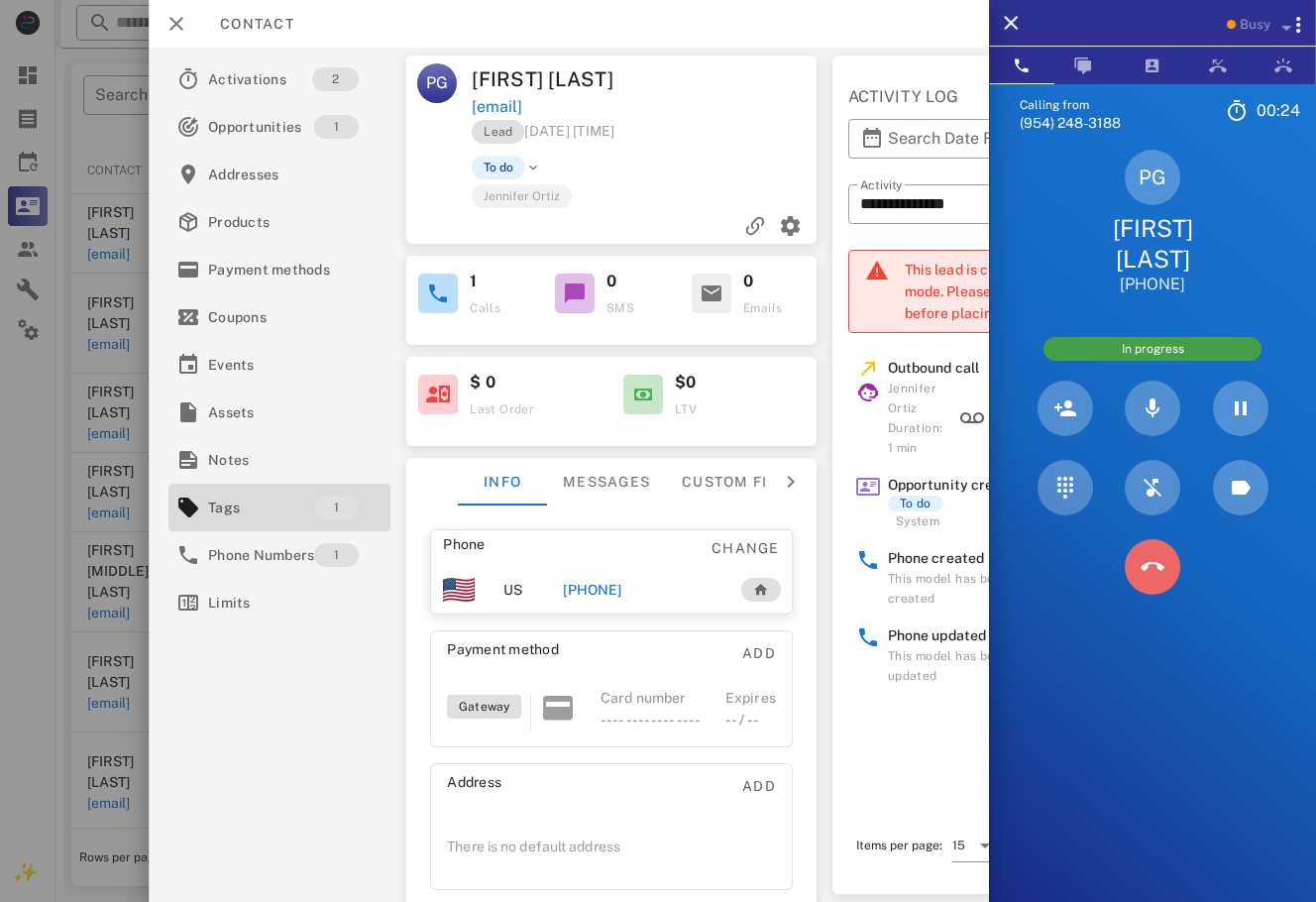 click at bounding box center (1152, 567) 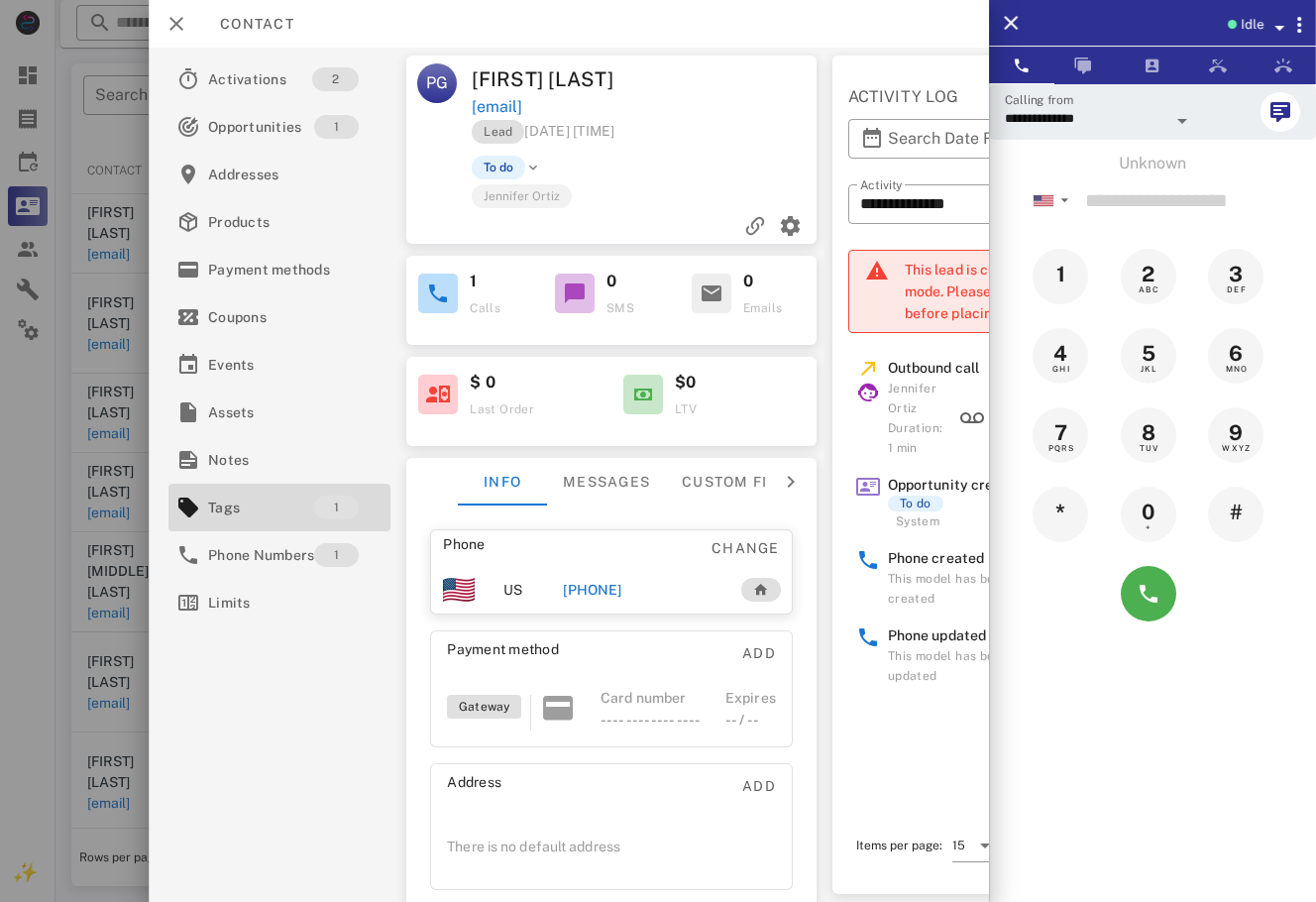 click on "Idle" at bounding box center (1252, 25) 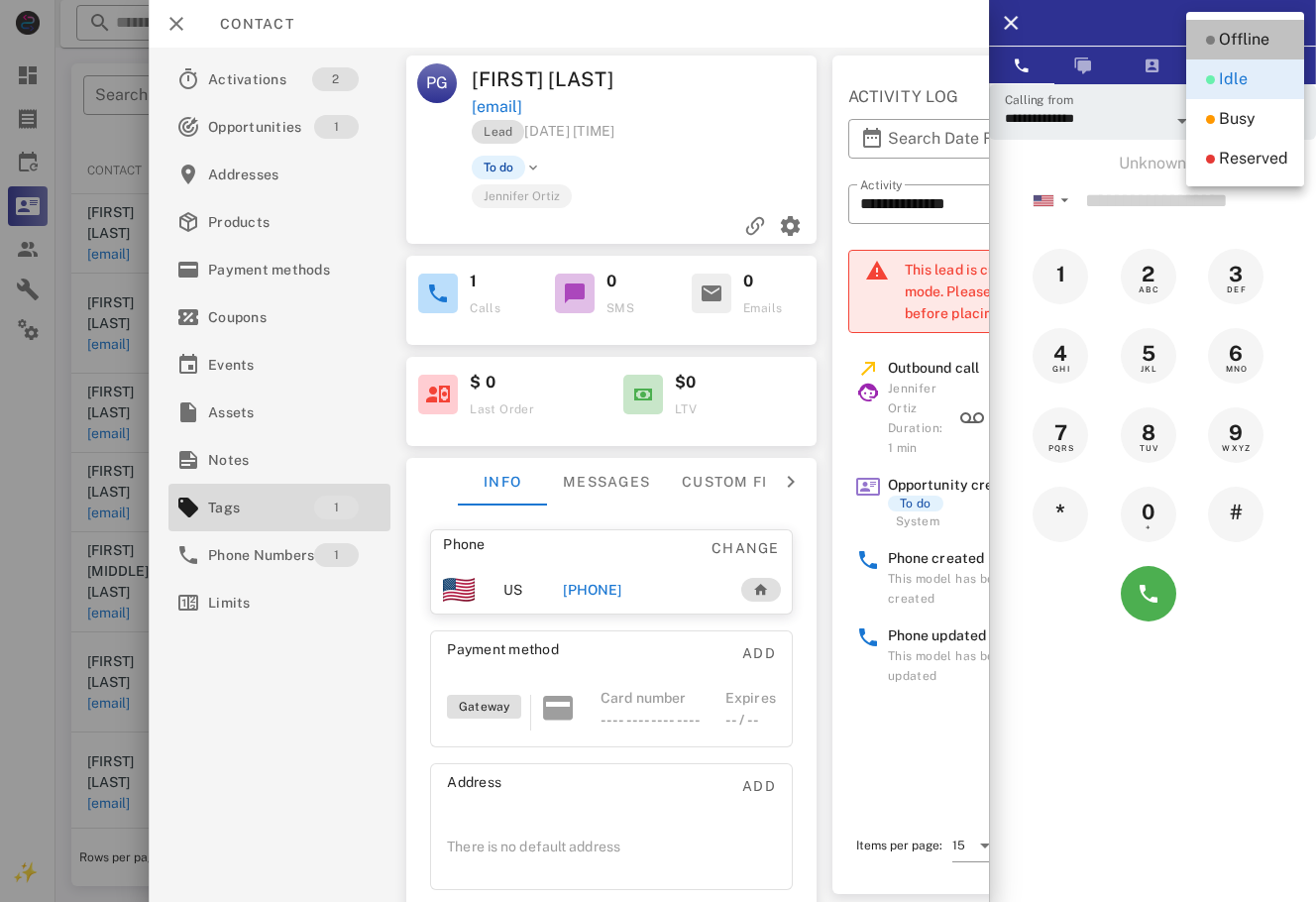 click on "Offline" at bounding box center [1244, 40] 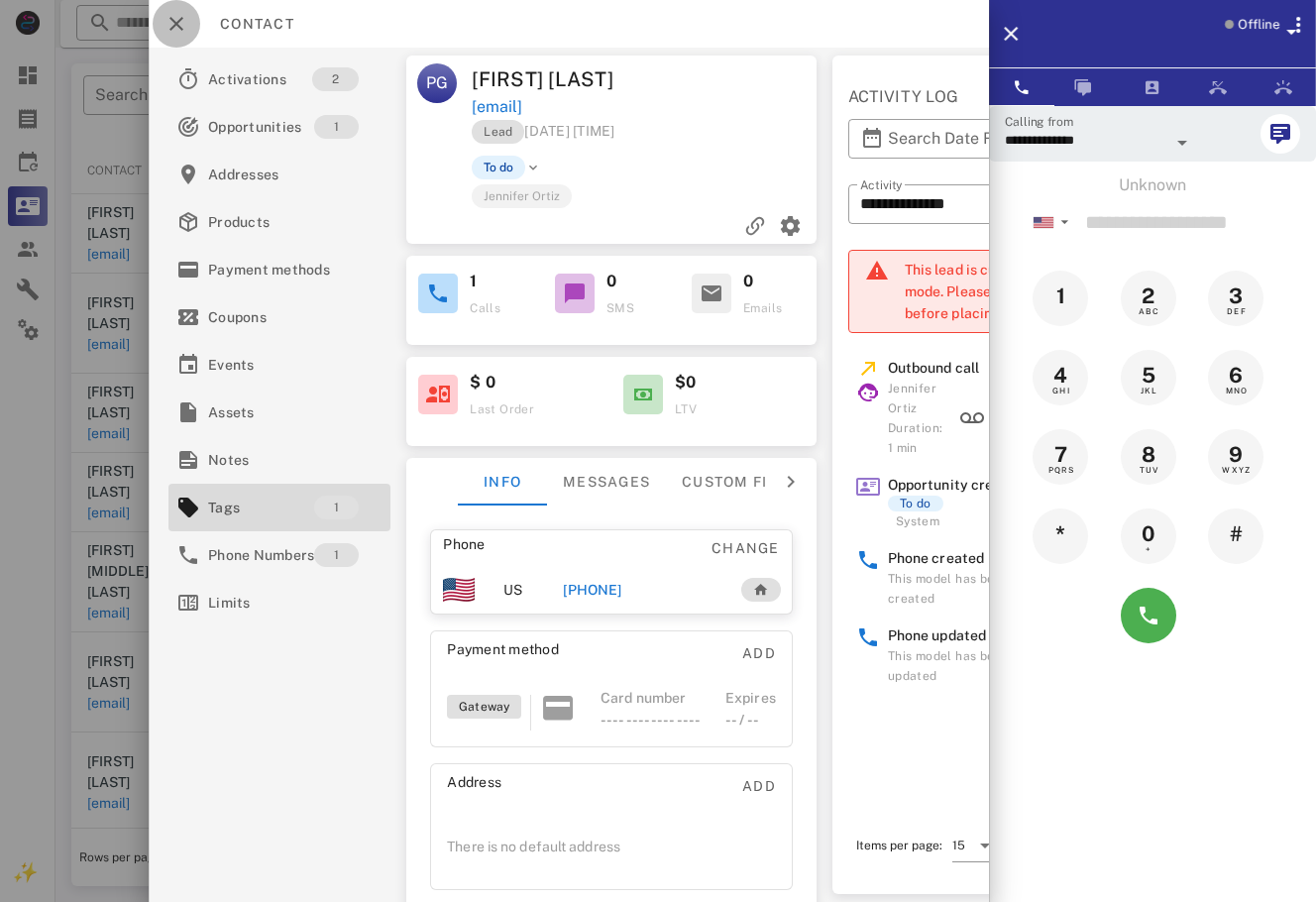 click at bounding box center [176, 24] 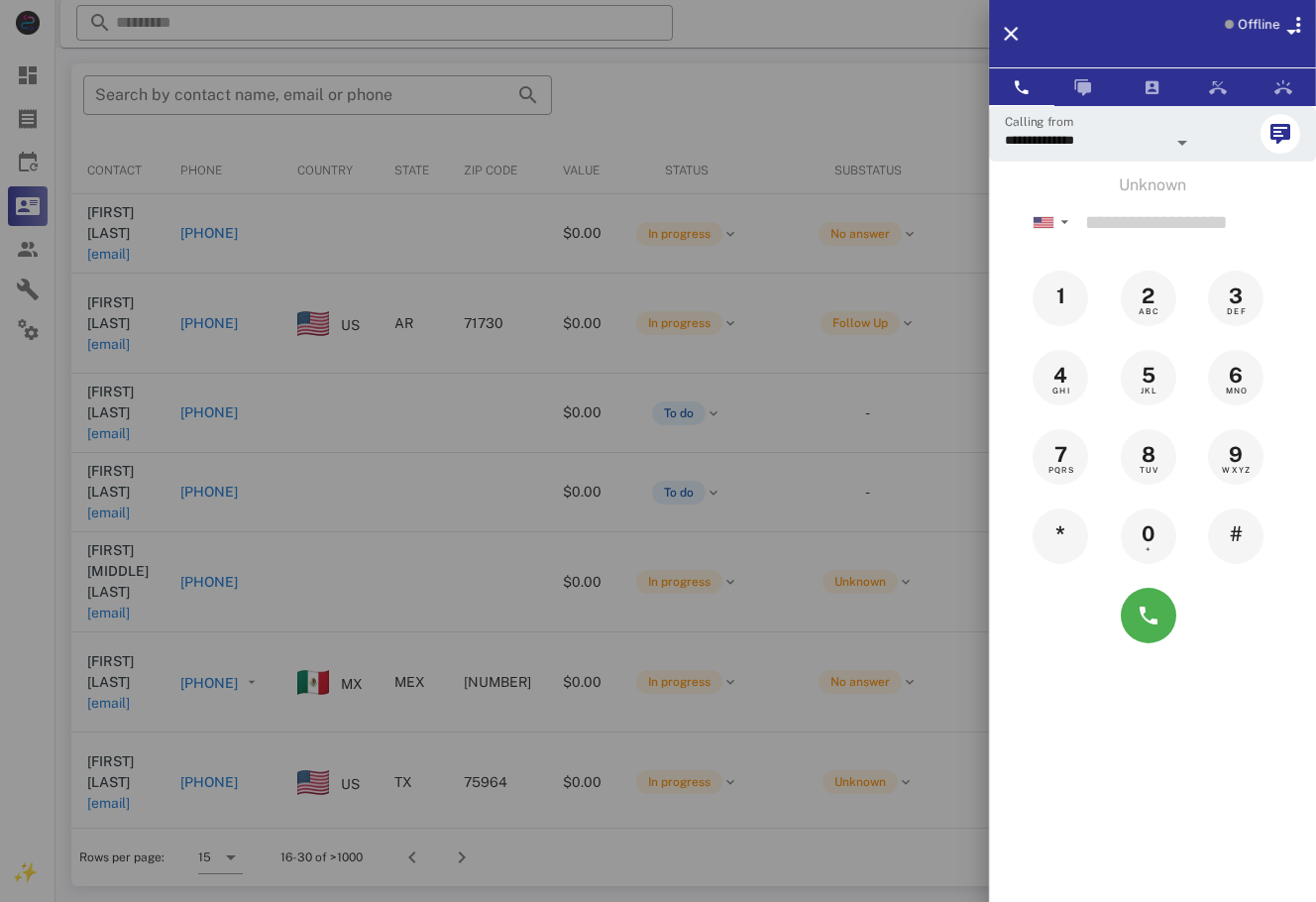 click at bounding box center [658, 451] 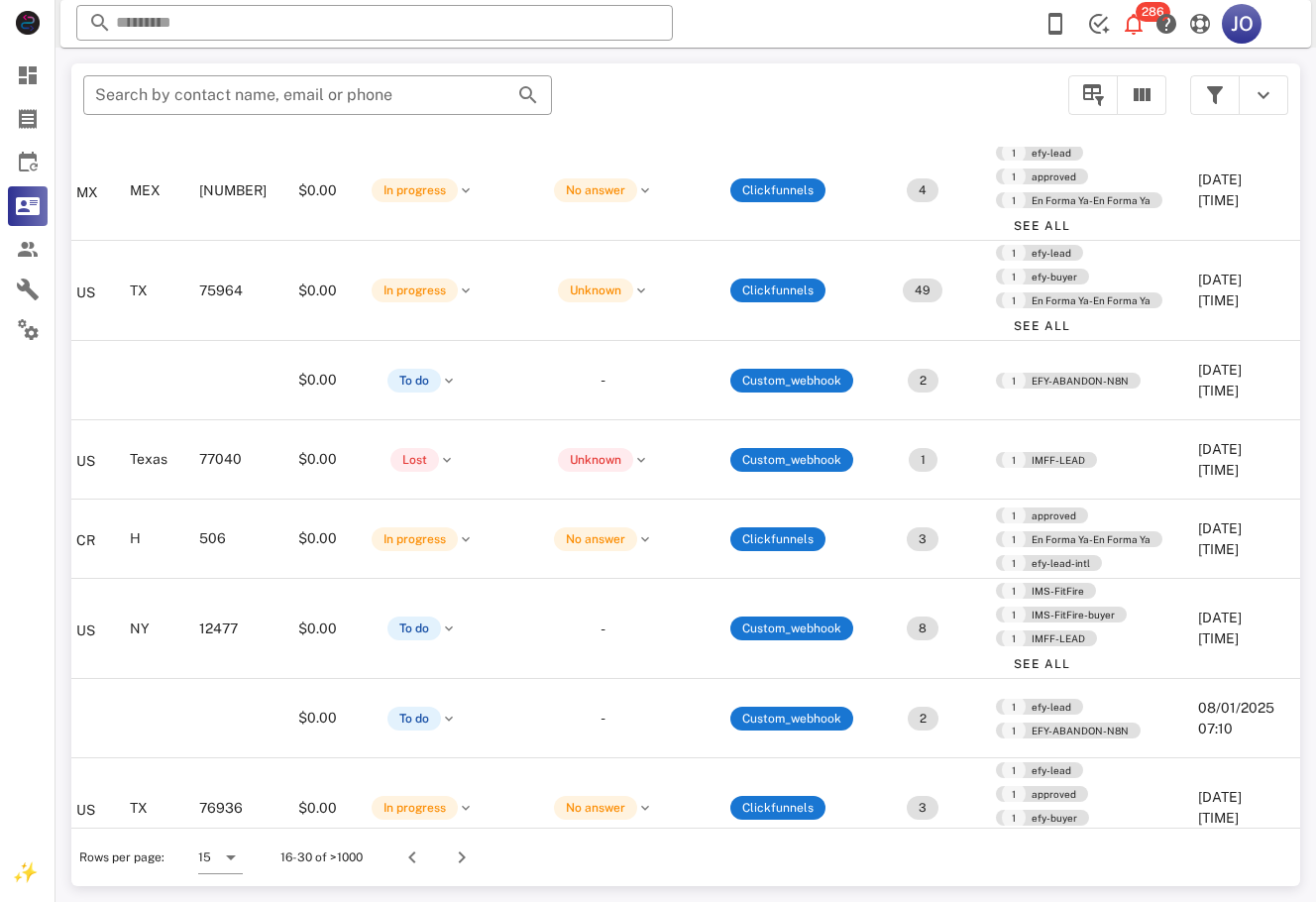 scroll, scrollTop: 532, scrollLeft: 459, axis: both 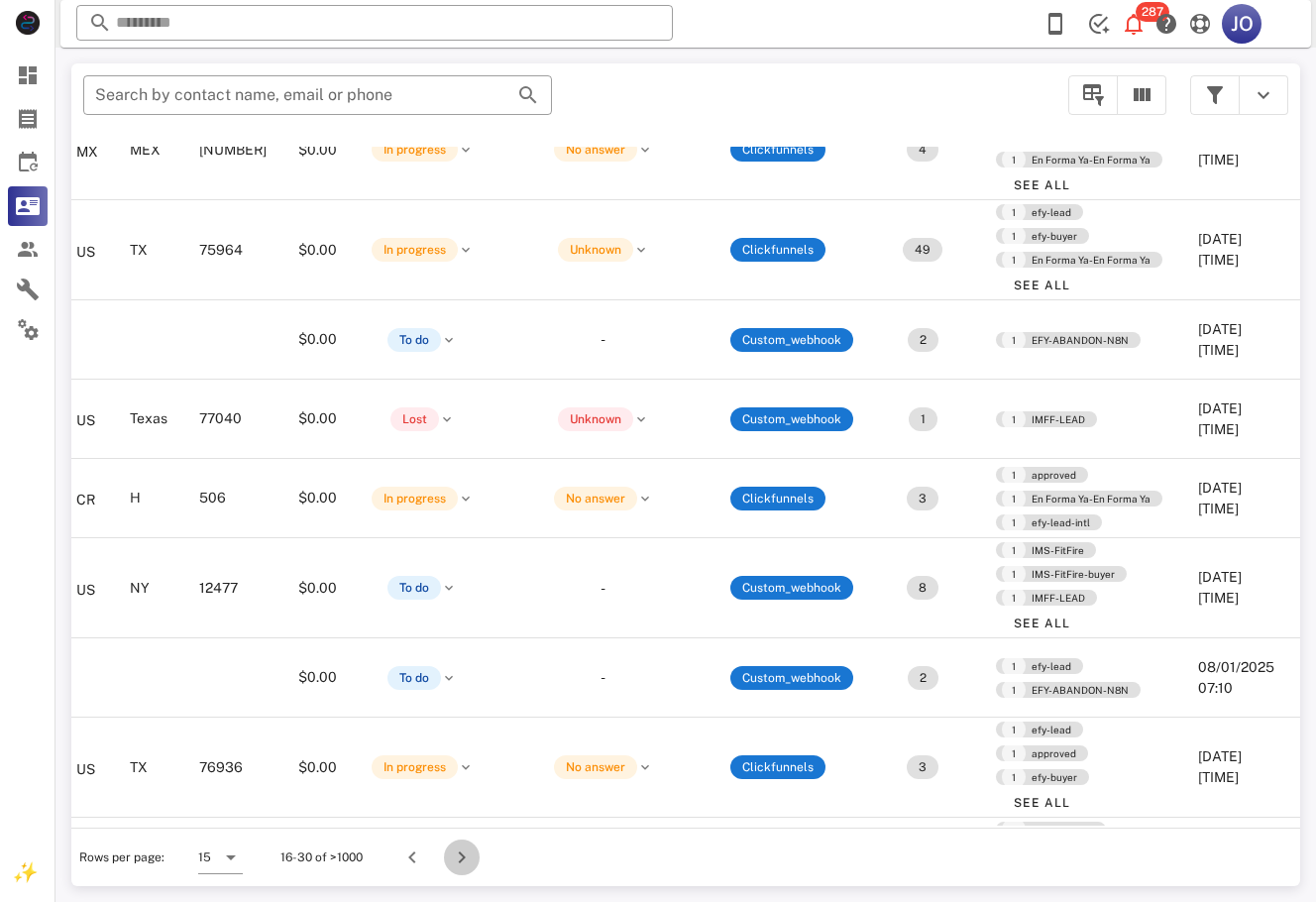 click at bounding box center [462, 857] 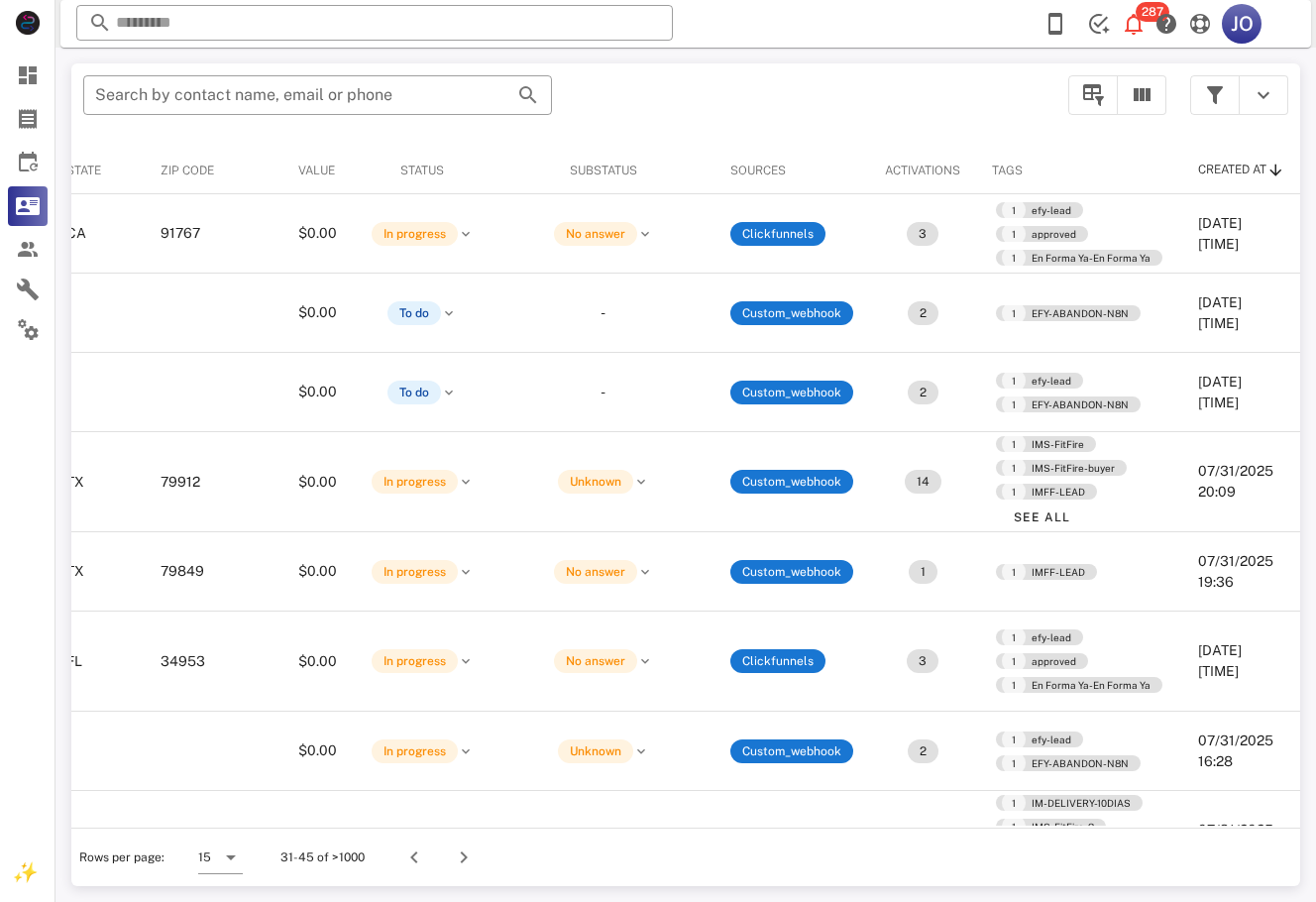 scroll, scrollTop: 0, scrollLeft: 0, axis: both 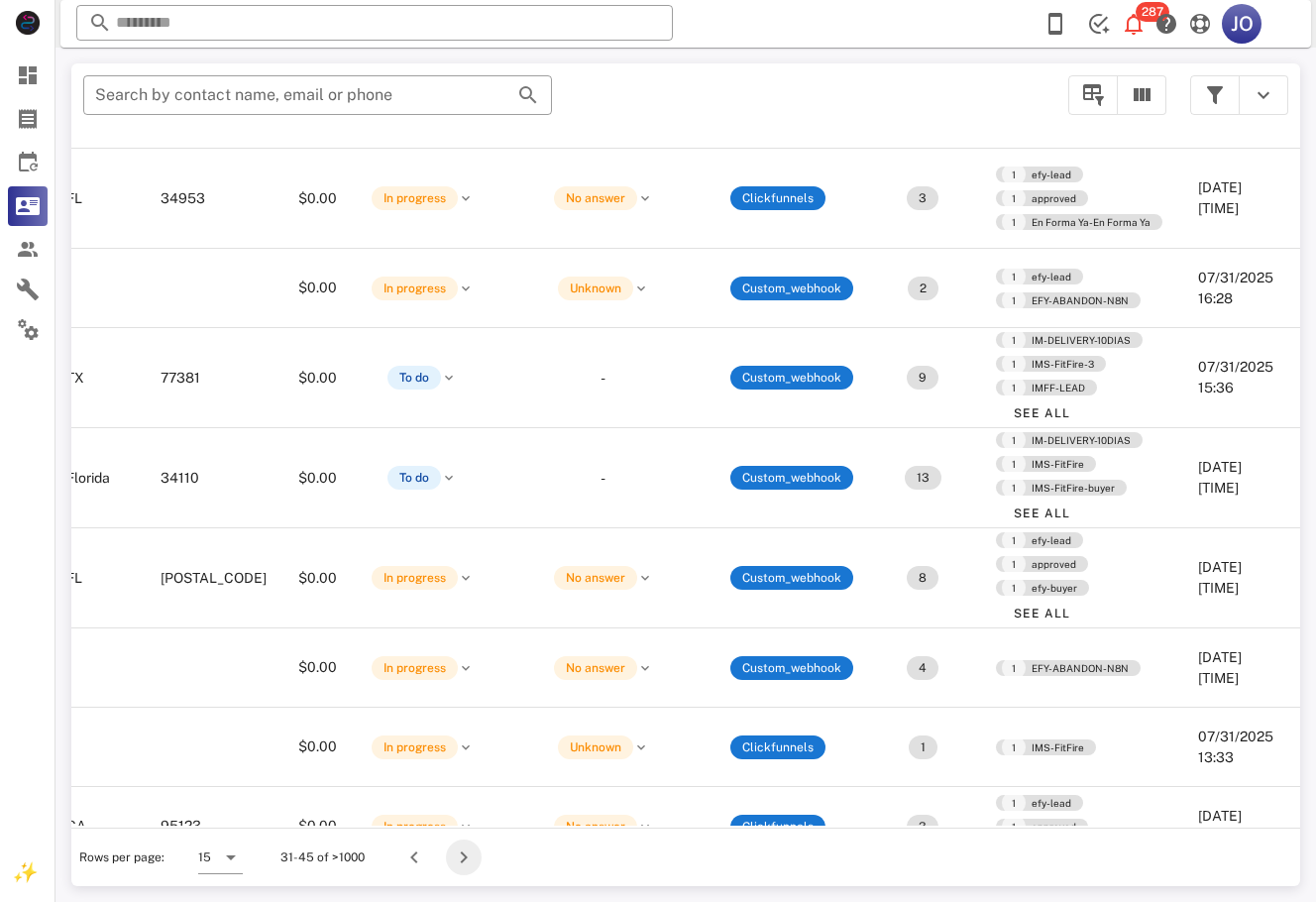 click at bounding box center (464, 857) 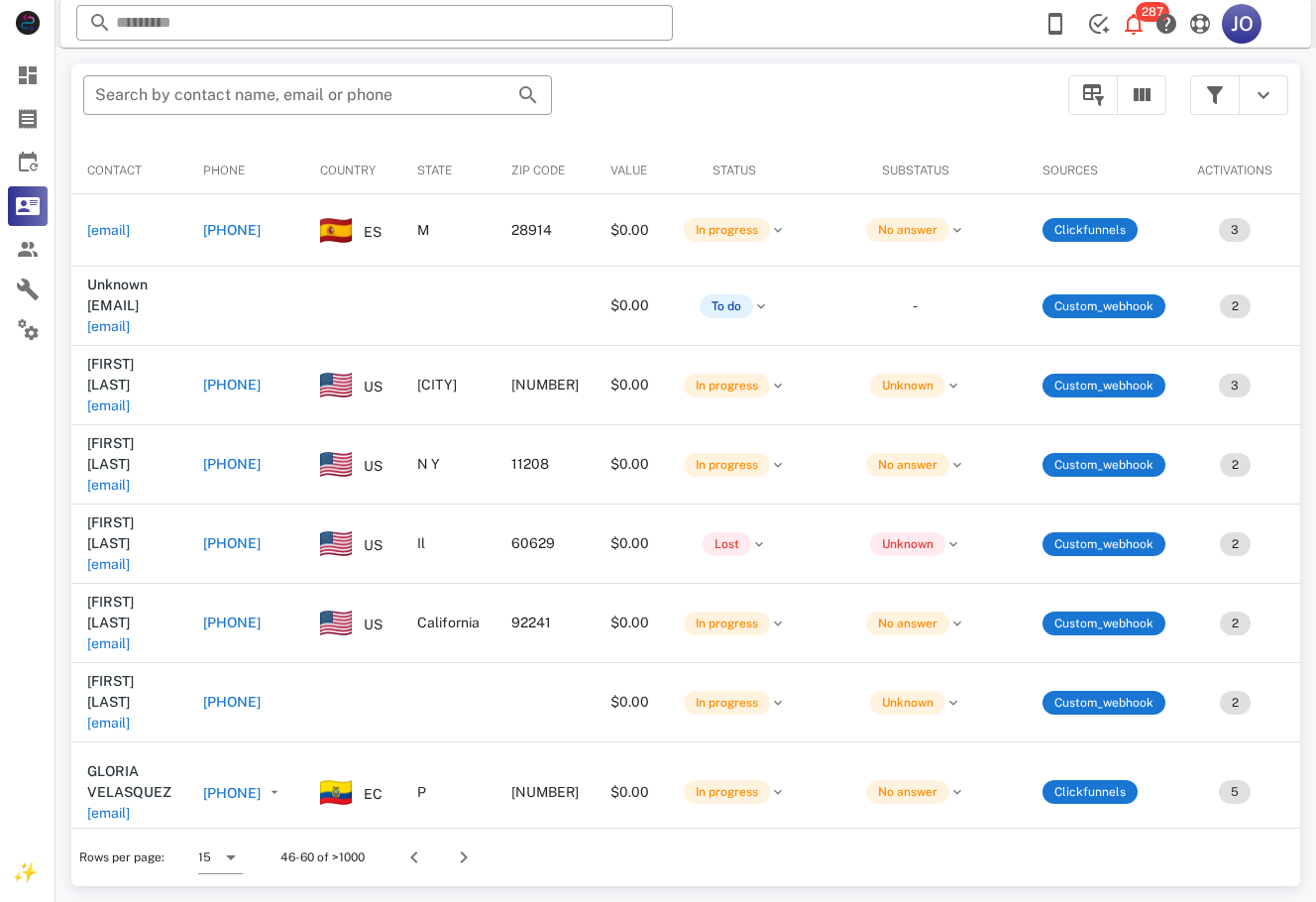 scroll, scrollTop: 0, scrollLeft: 649, axis: horizontal 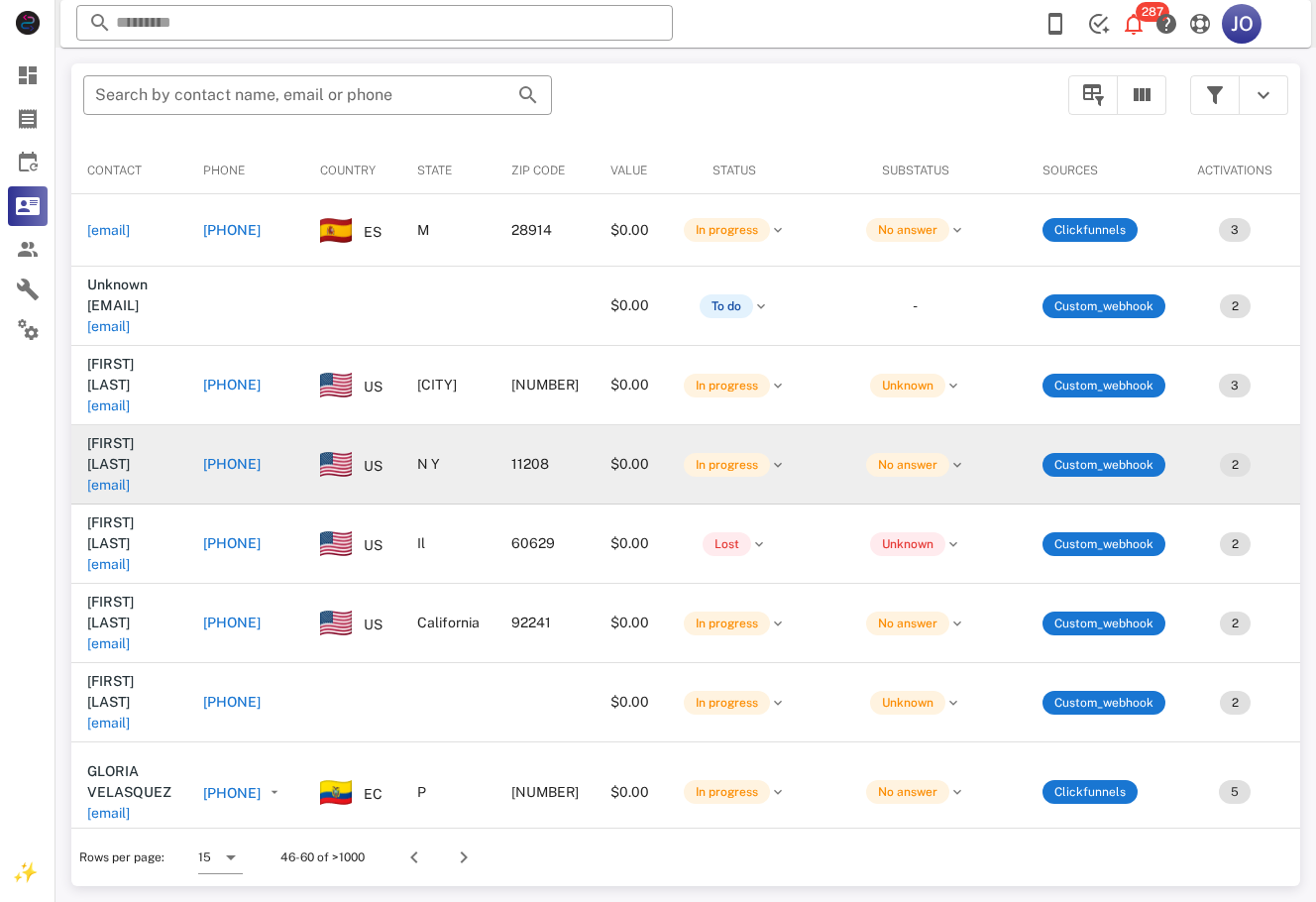 click on "[EMAIL]" at bounding box center [108, 485] 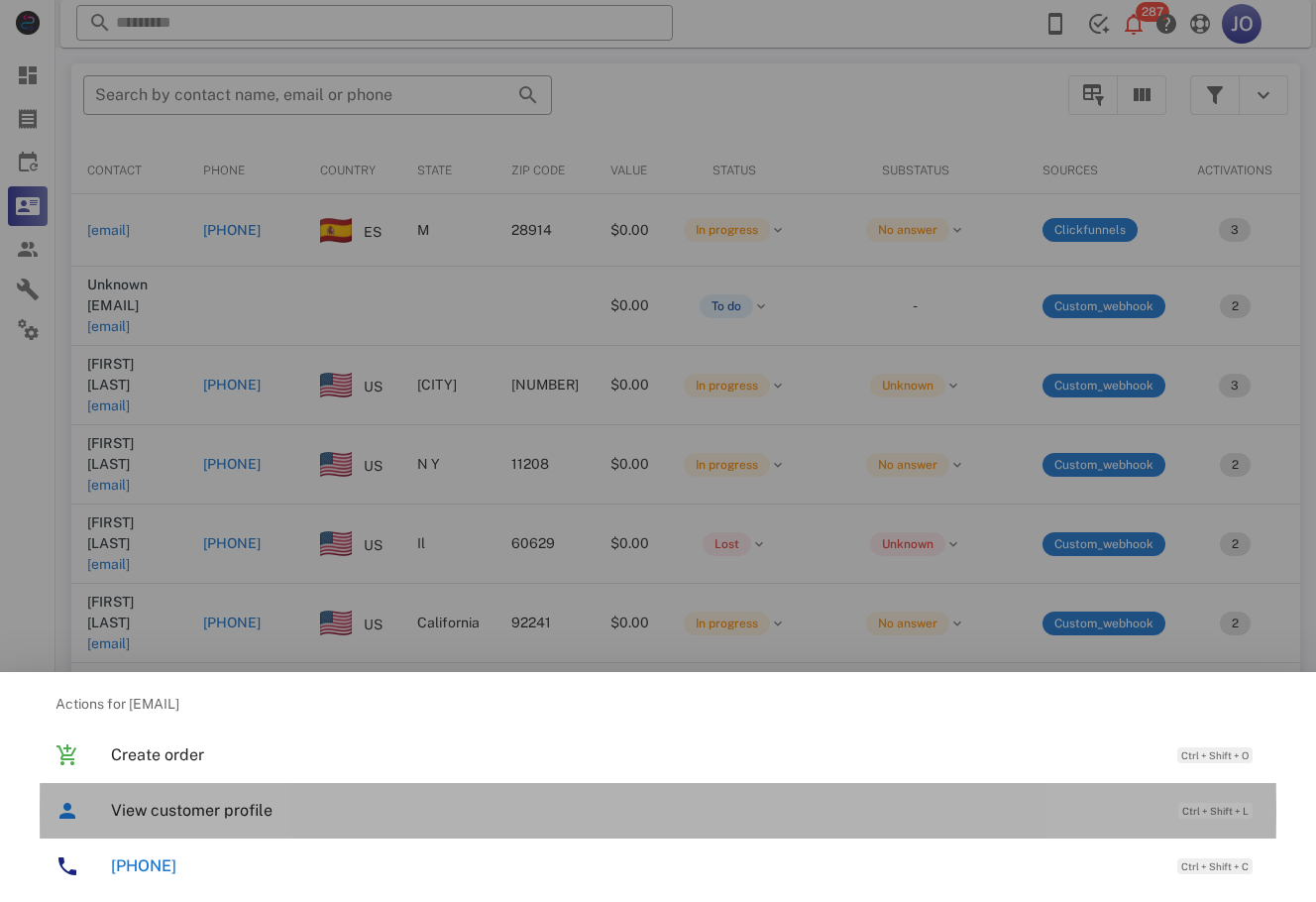 click on "View customer profile Ctrl + Shift + L" at bounding box center (686, 810) 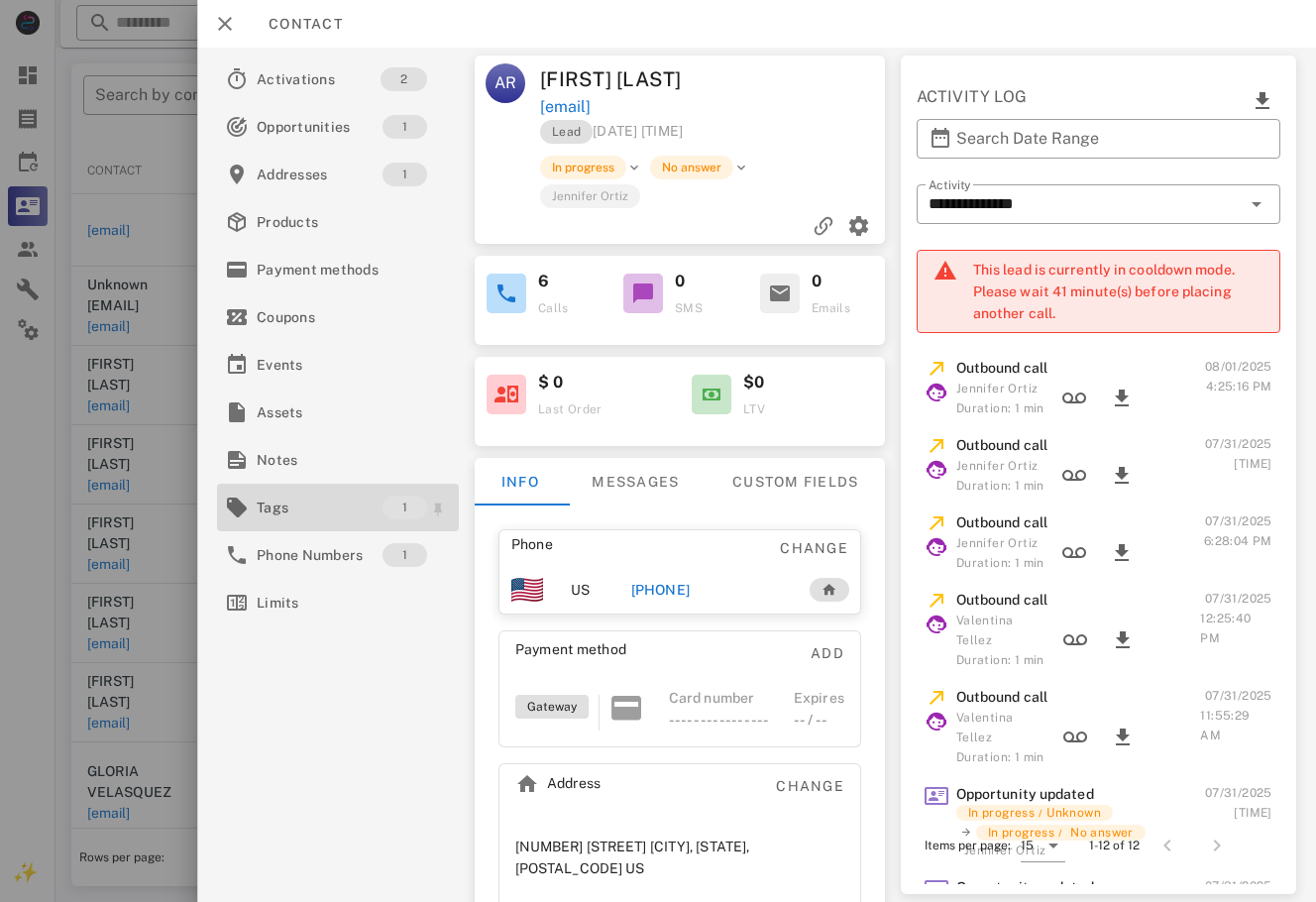 click on "Tags" at bounding box center (319, 507) 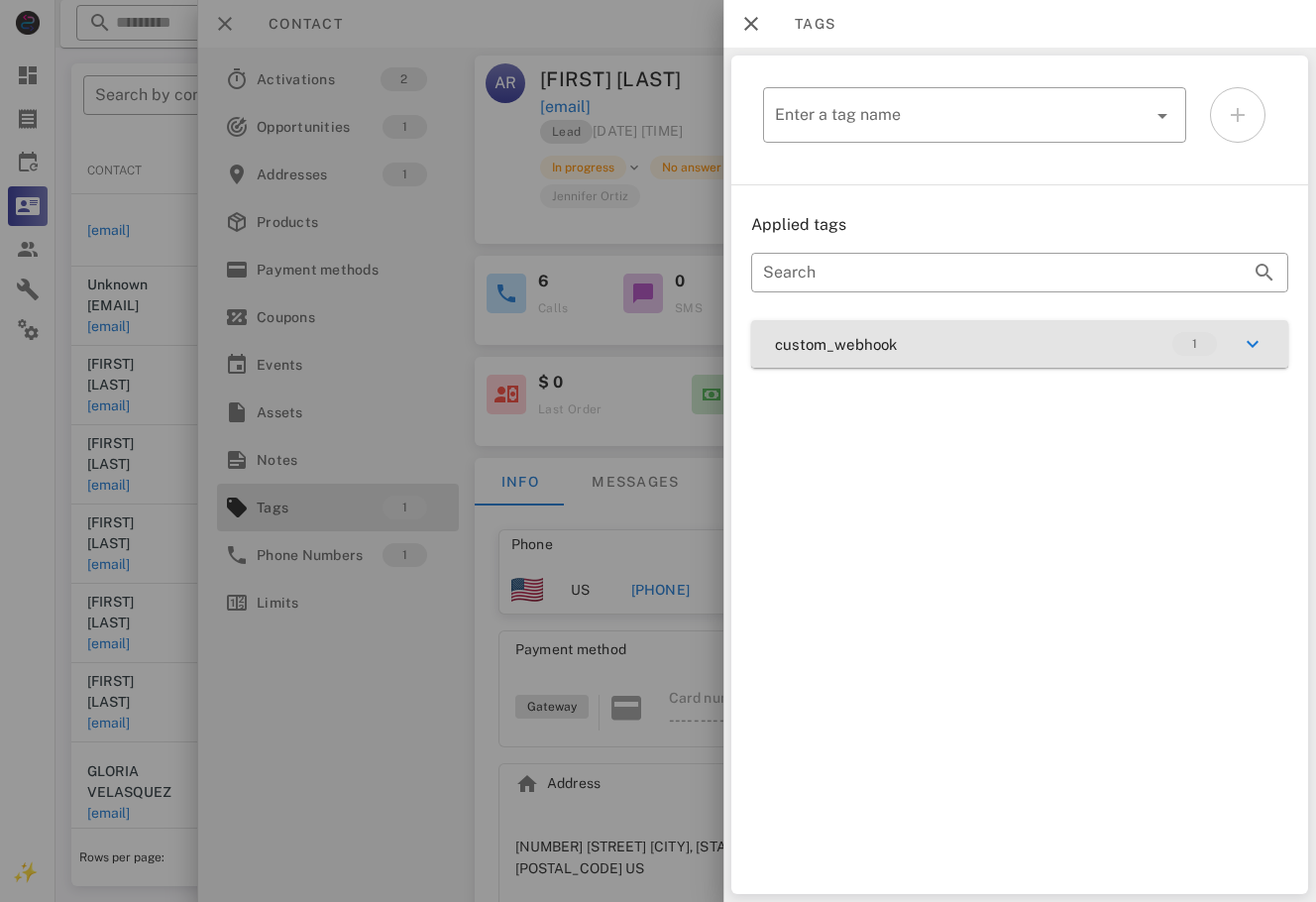 click on "custom_webhook  1" at bounding box center (1020, 344) 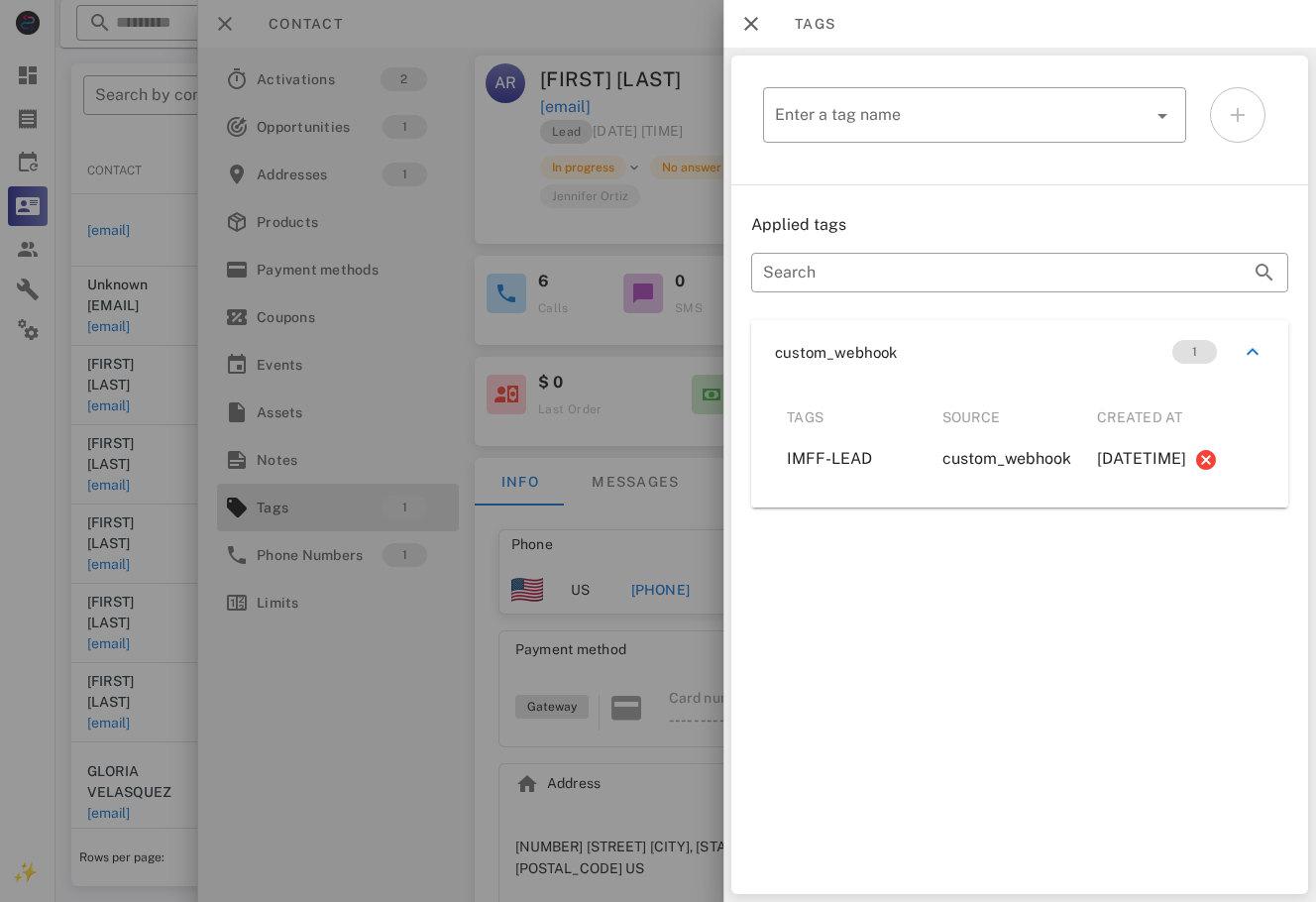 click at bounding box center [658, 451] 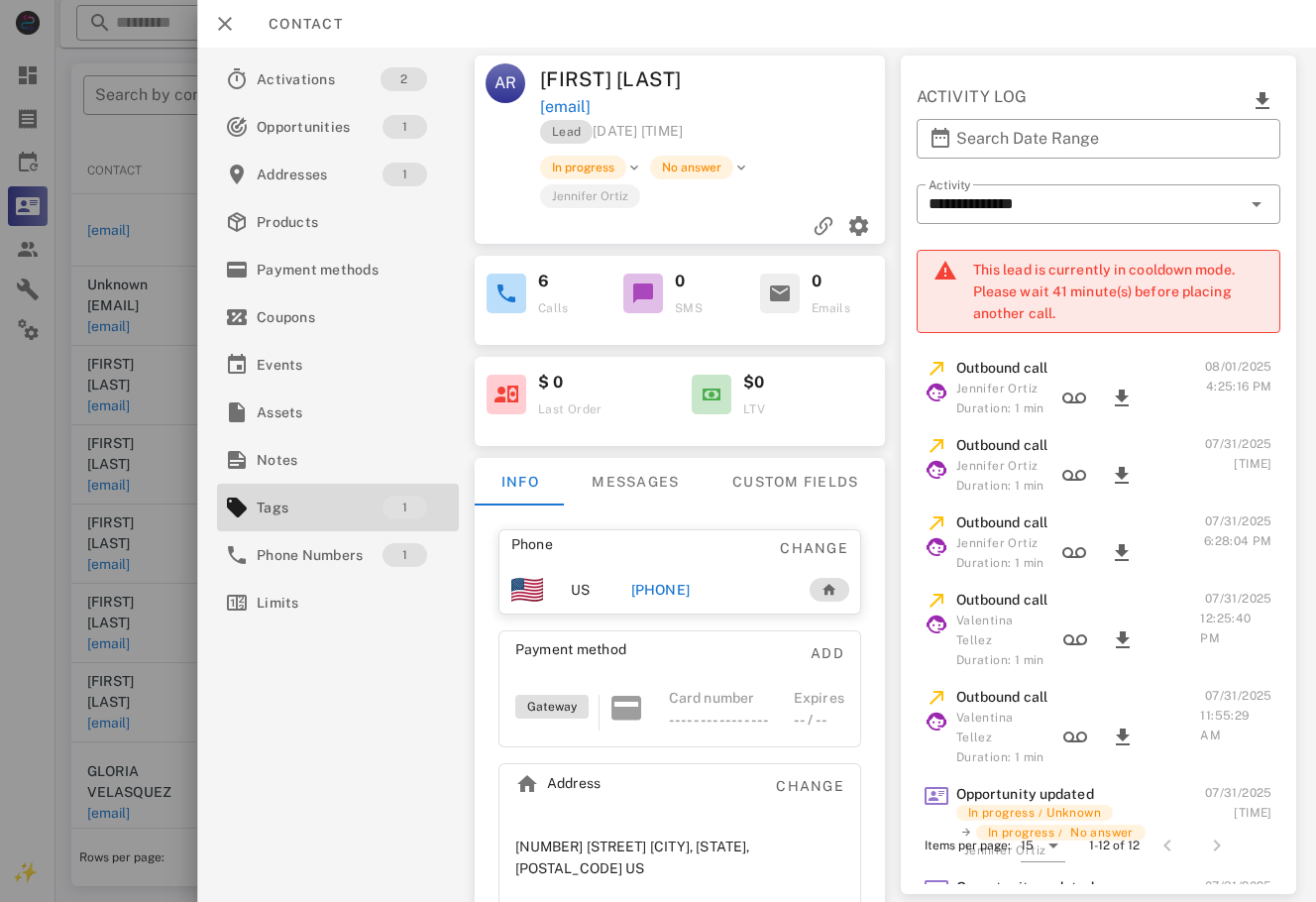 click on "[PHONE]" at bounding box center (660, 590) 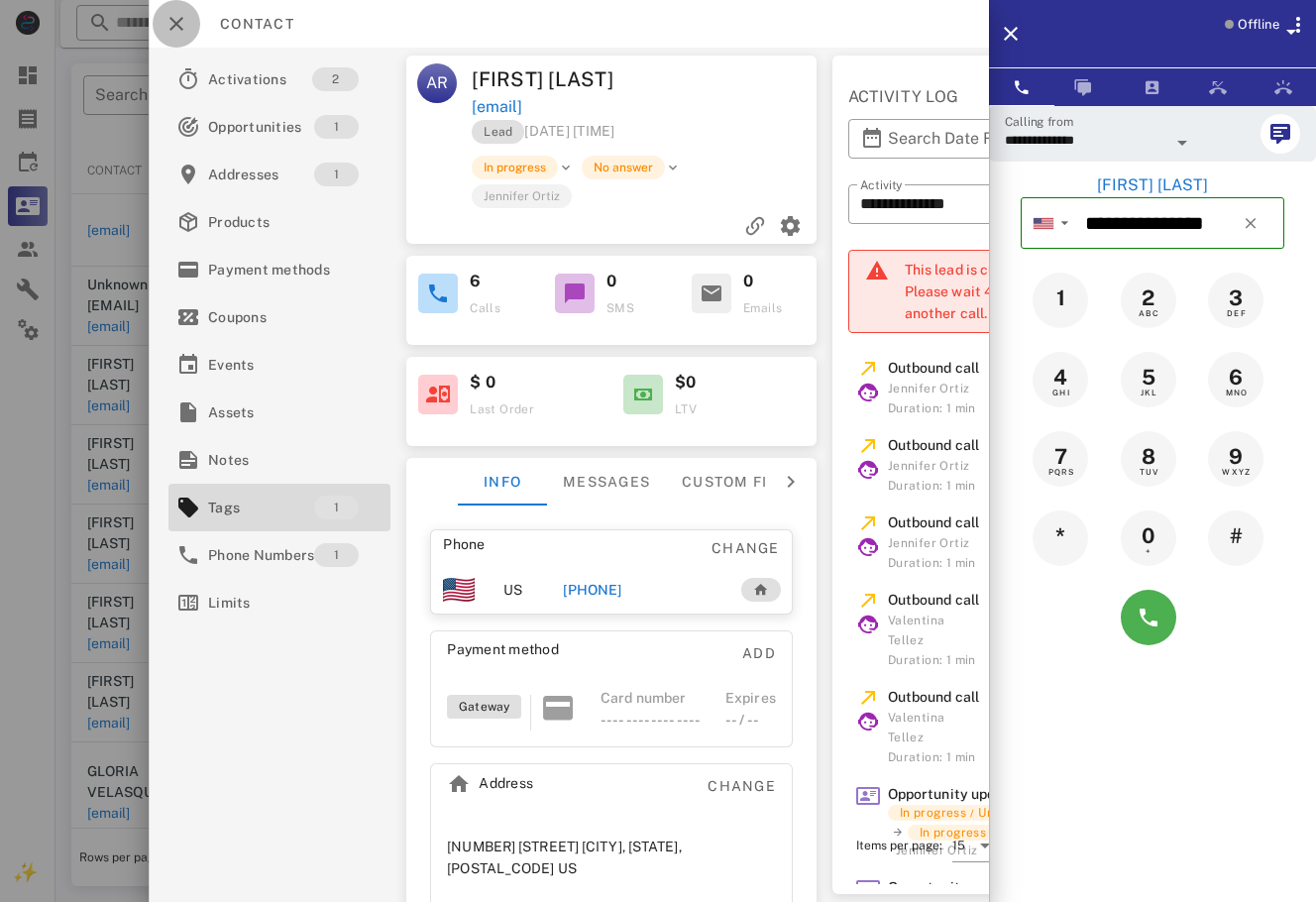 click at bounding box center [176, 24] 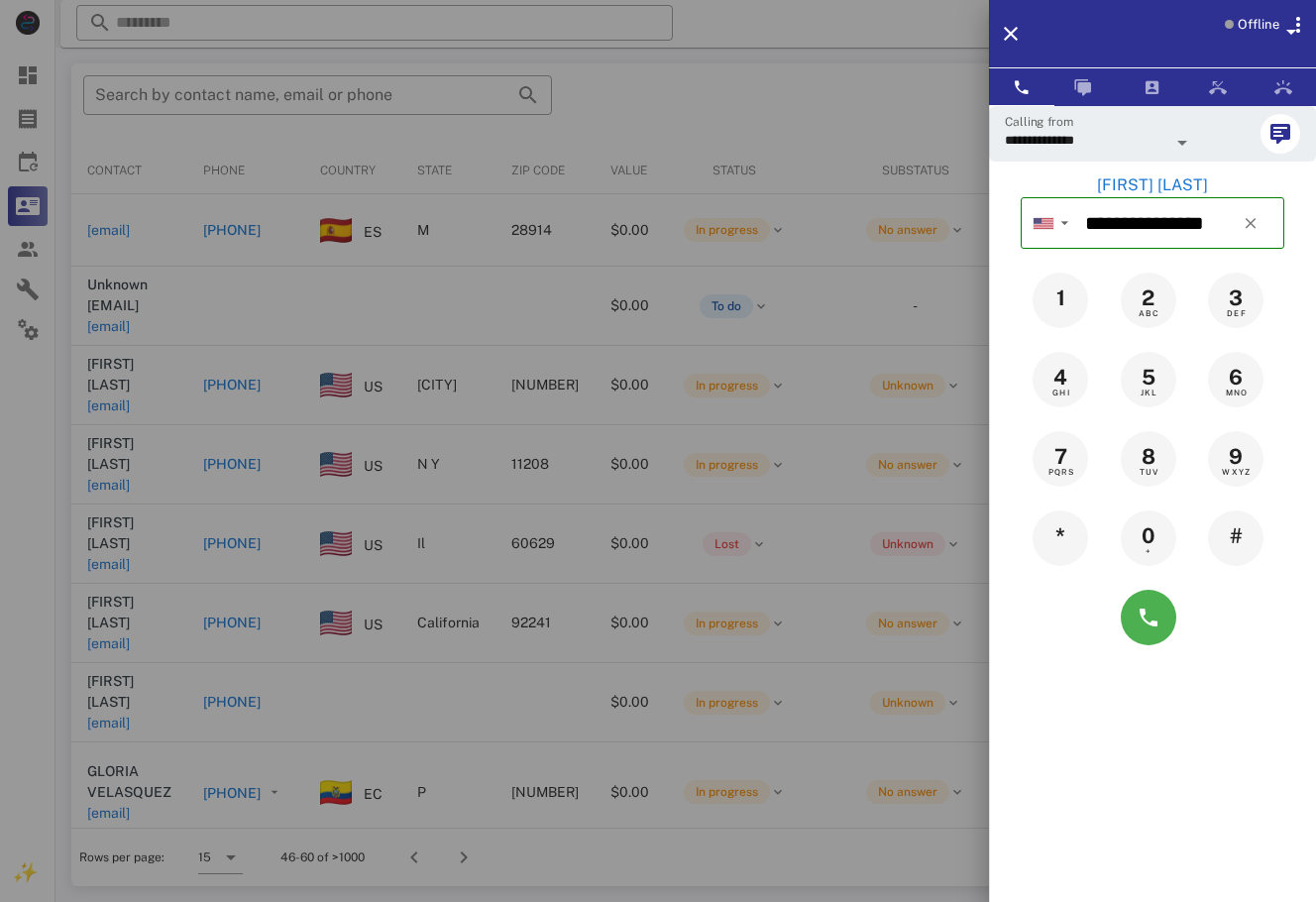 click at bounding box center (658, 451) 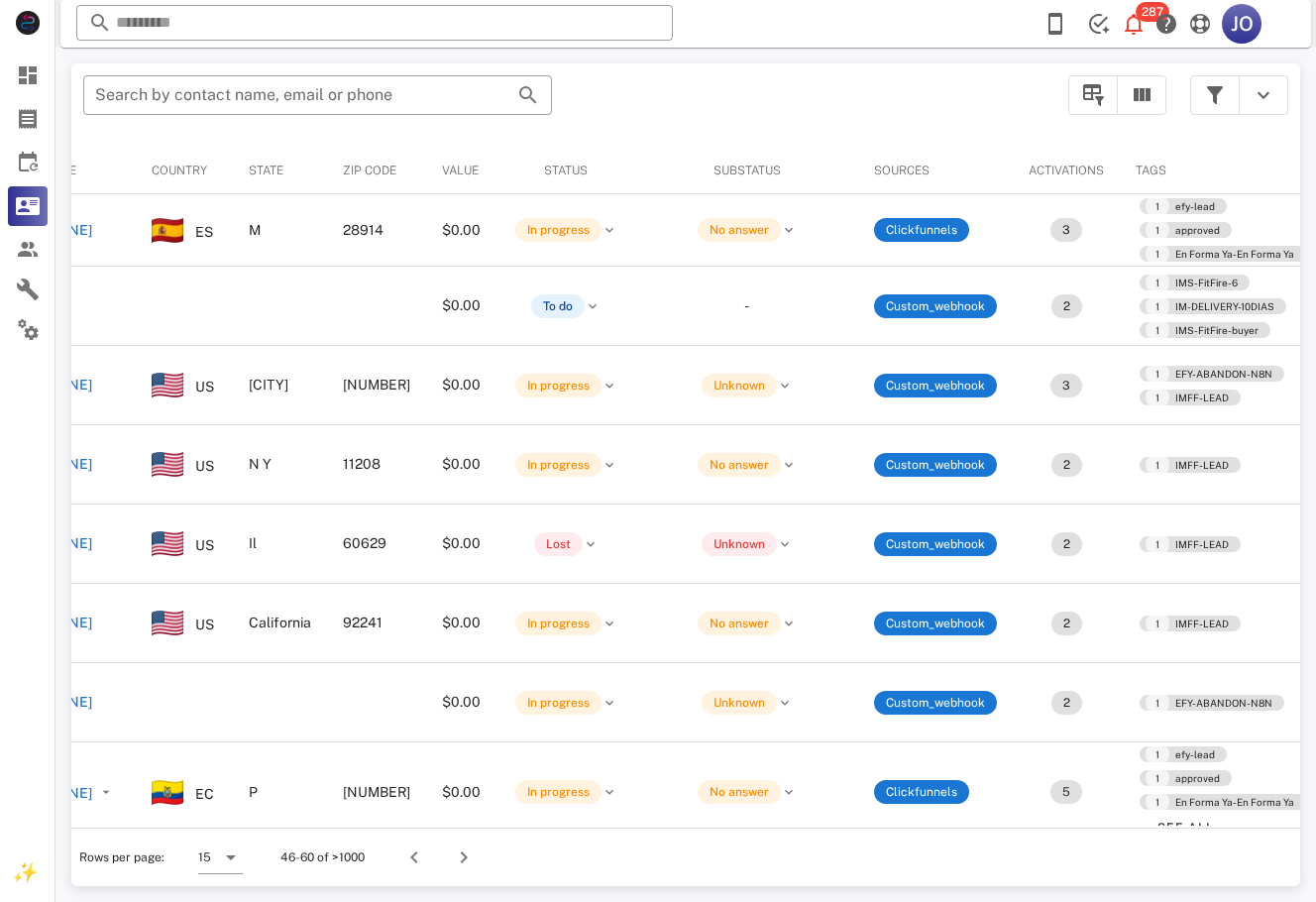 scroll, scrollTop: 0, scrollLeft: 0, axis: both 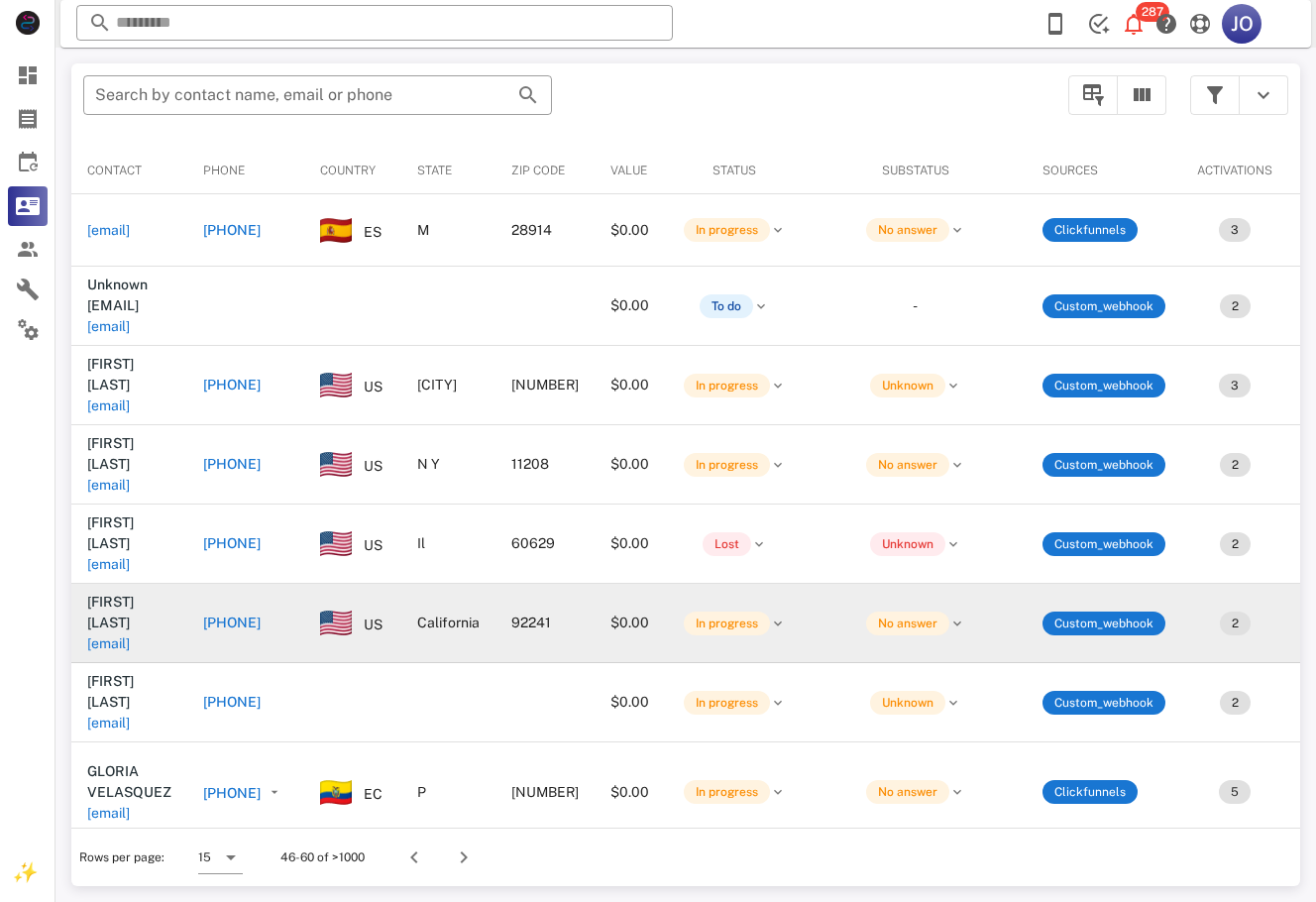 click on "Maria Munoz  garciamaria203@ymail.com" at bounding box center [129, 622] 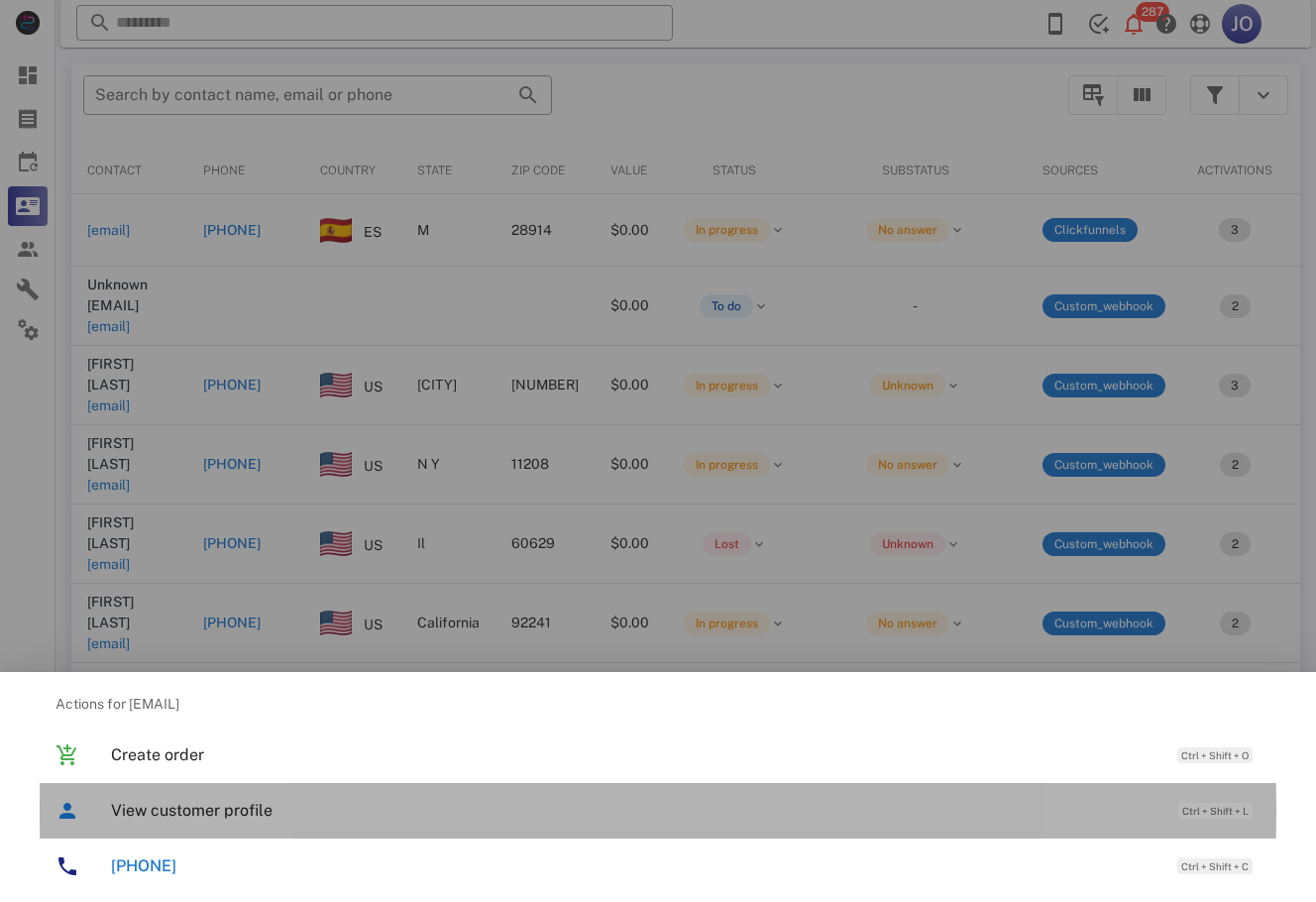 click on "View customer profile Ctrl + Shift + L" at bounding box center (686, 810) 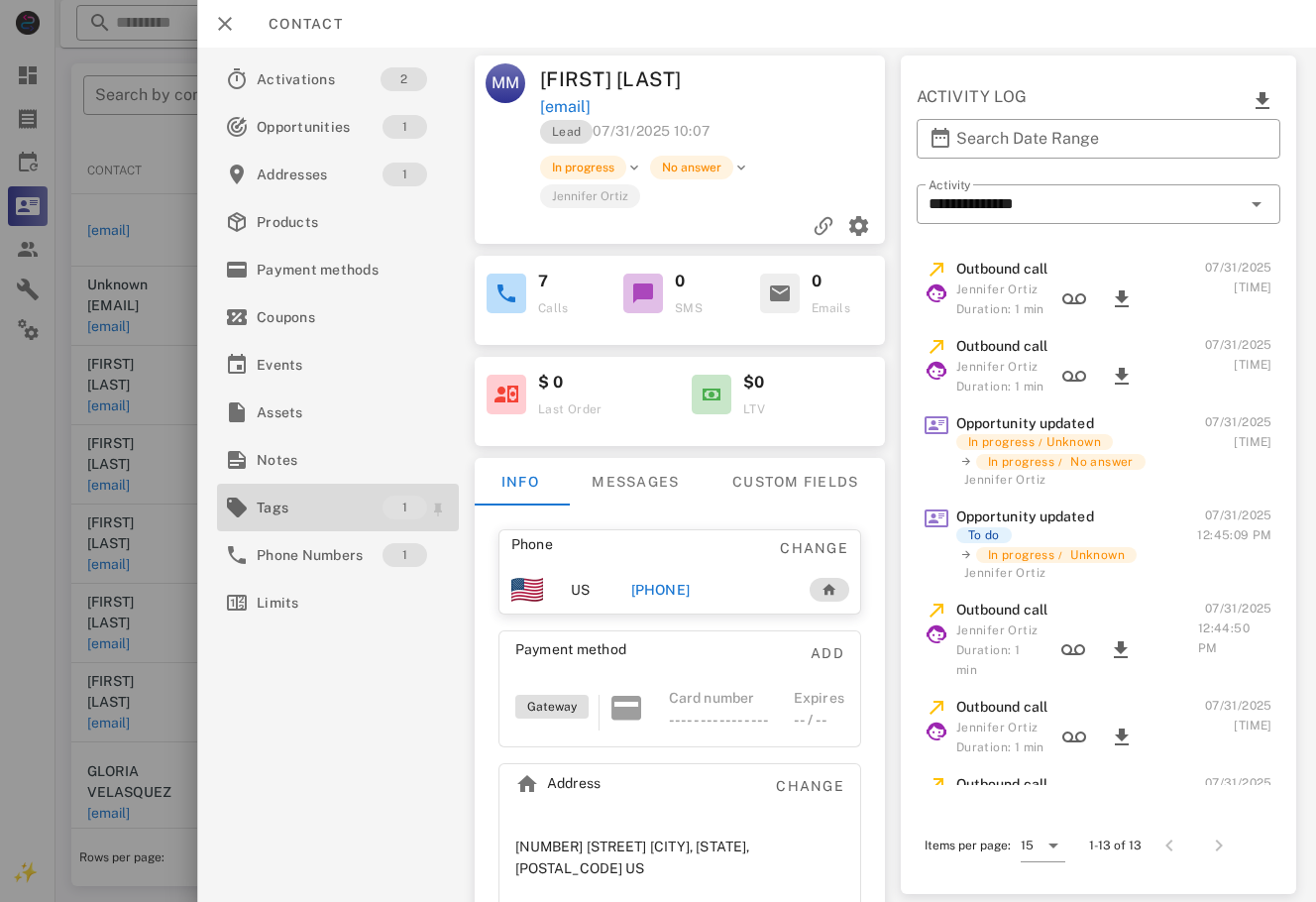click on "Tags" at bounding box center (319, 507) 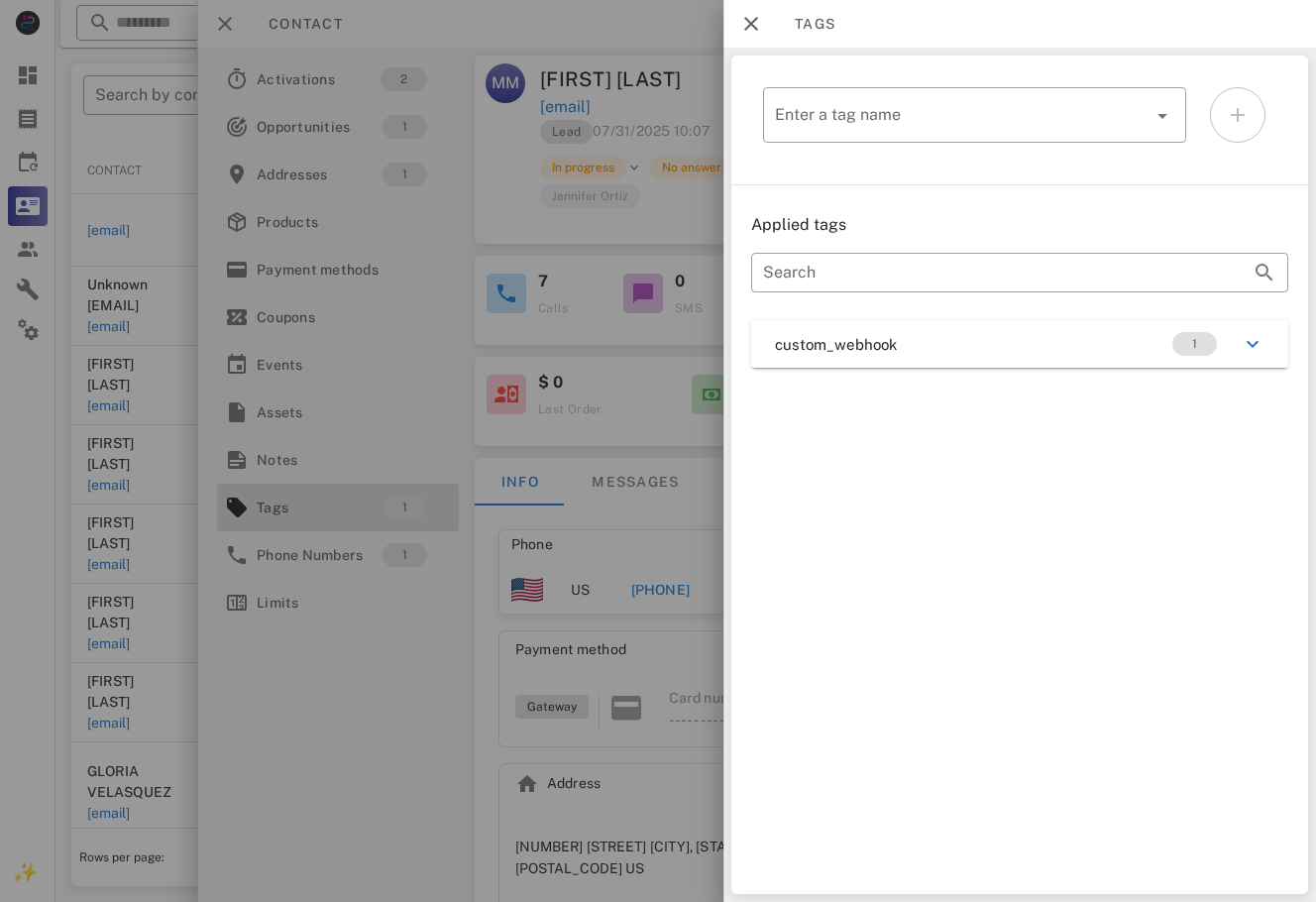click at bounding box center (658, 451) 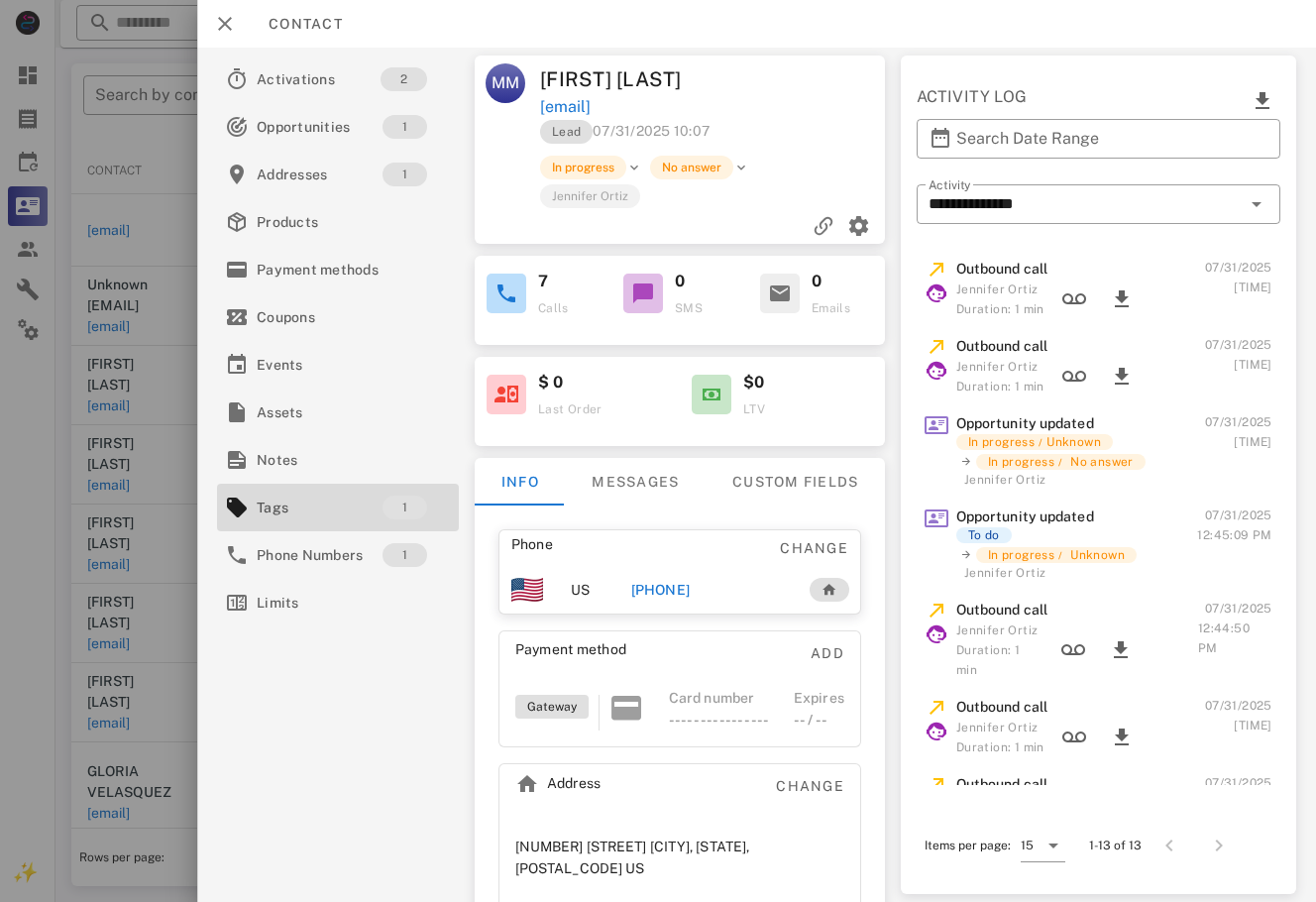click on "[PHONE]" at bounding box center (660, 590) 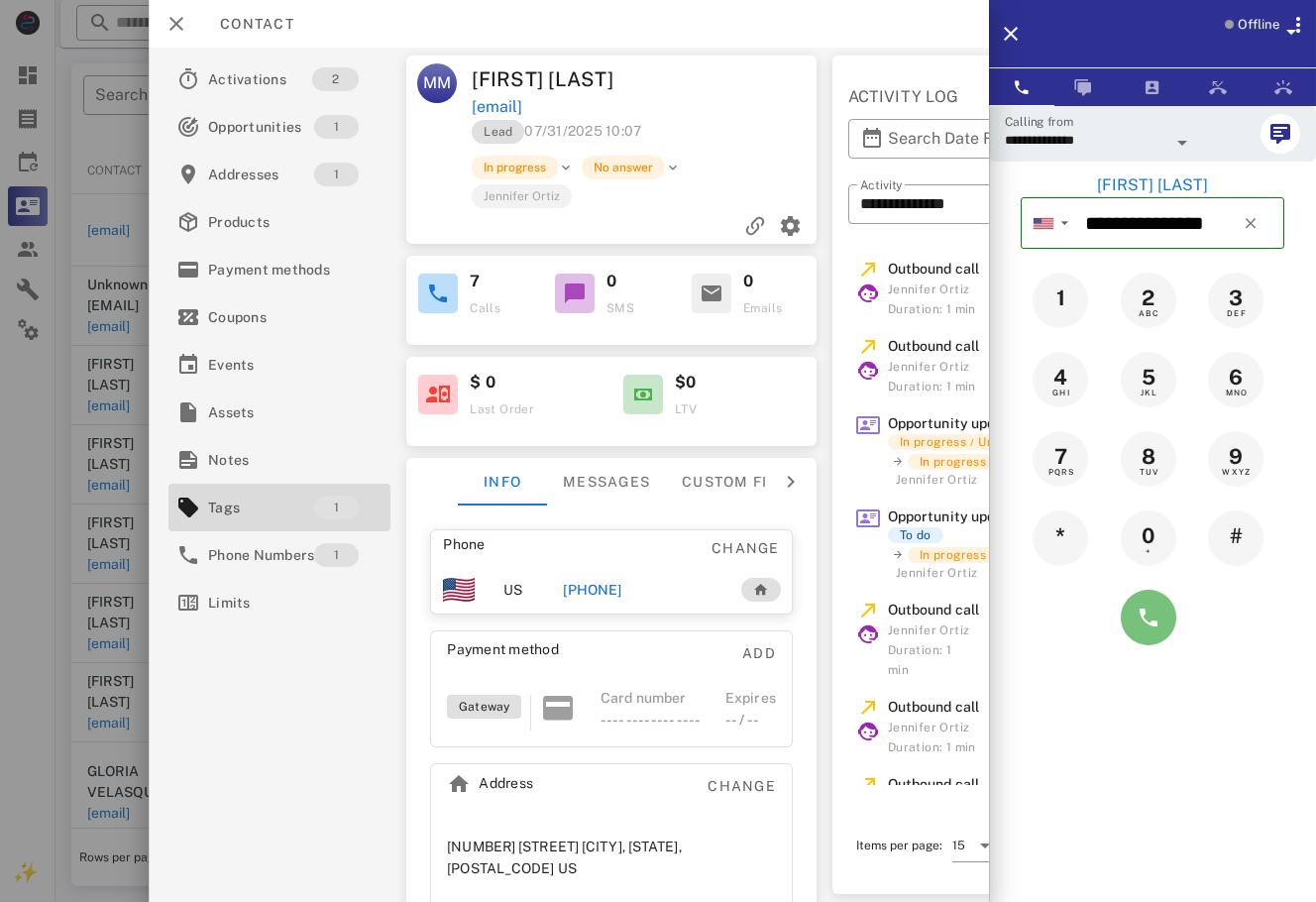 click at bounding box center (1149, 618) 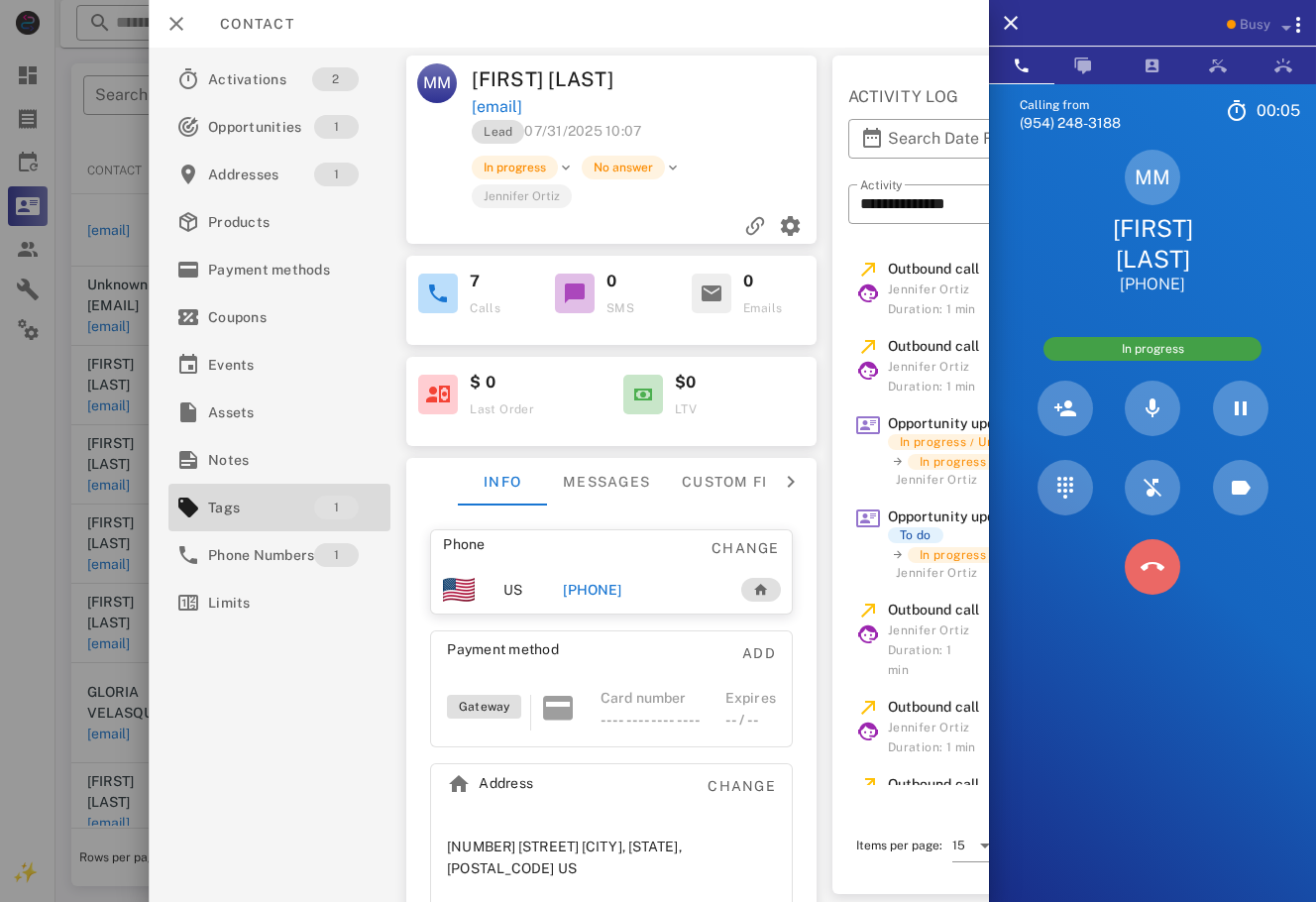 click at bounding box center [1152, 567] 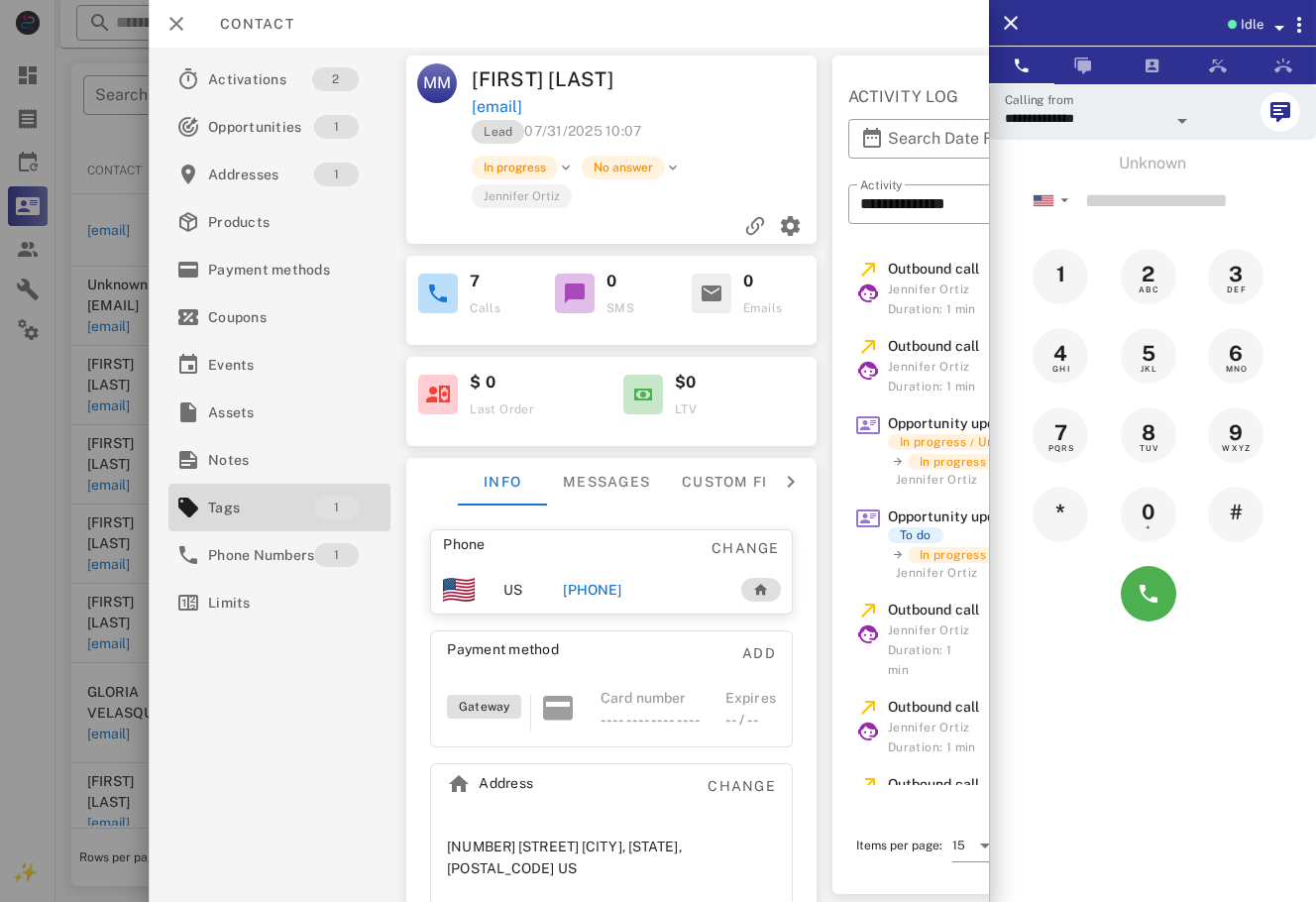 click on "[PHONE]" at bounding box center [592, 590] 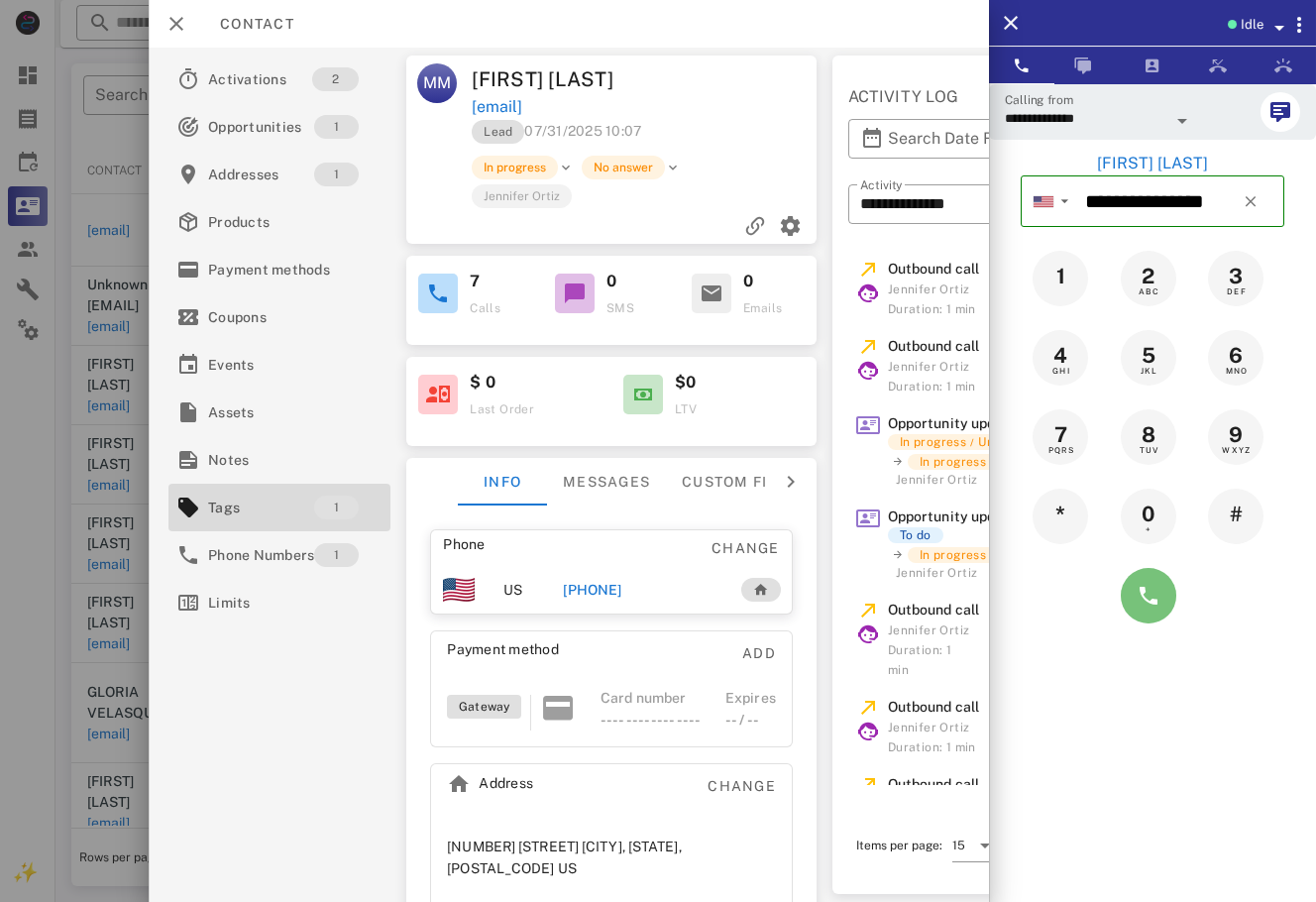 click at bounding box center (1149, 596) 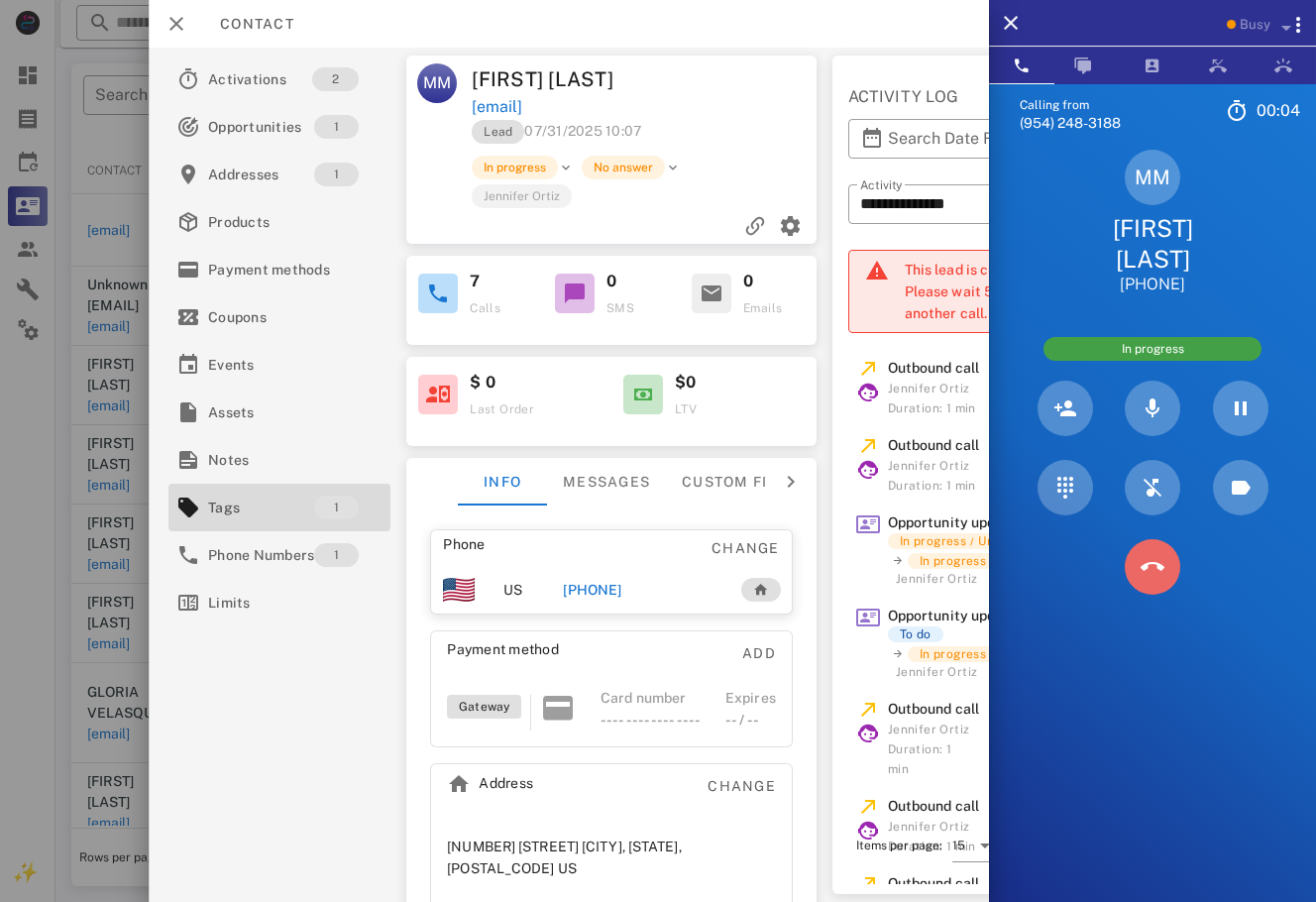click at bounding box center [1152, 567] 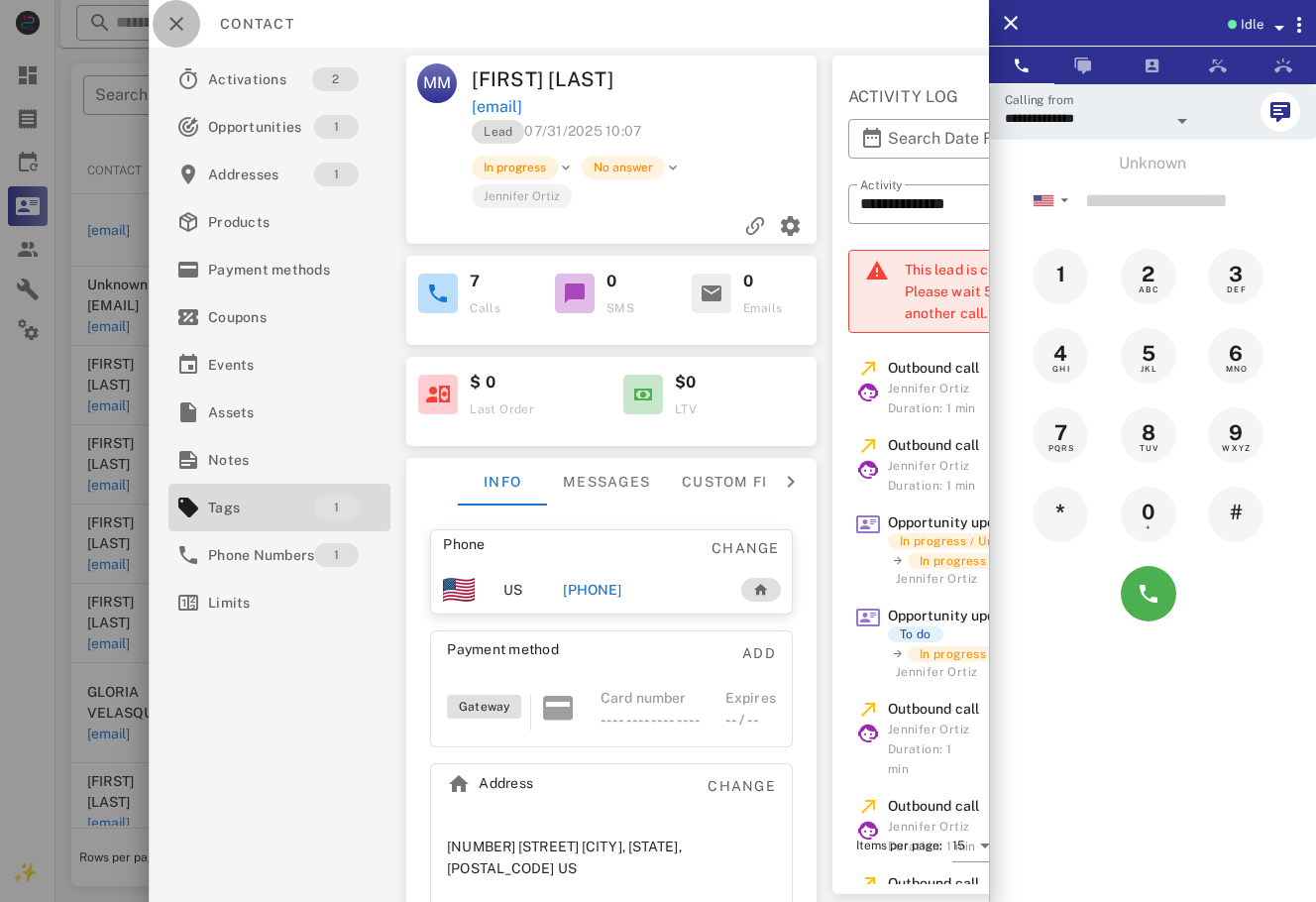 click at bounding box center [176, 24] 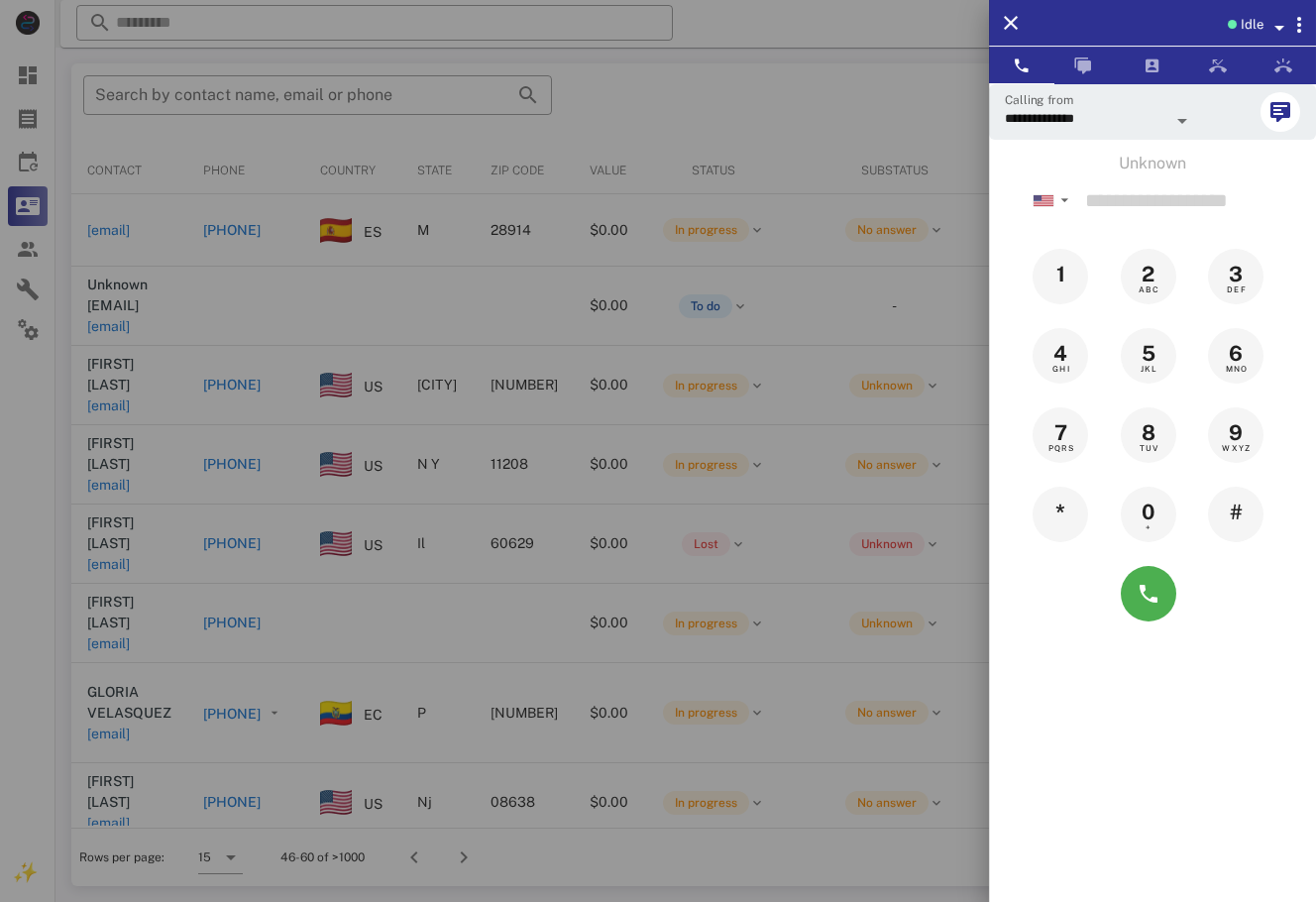 click at bounding box center [658, 451] 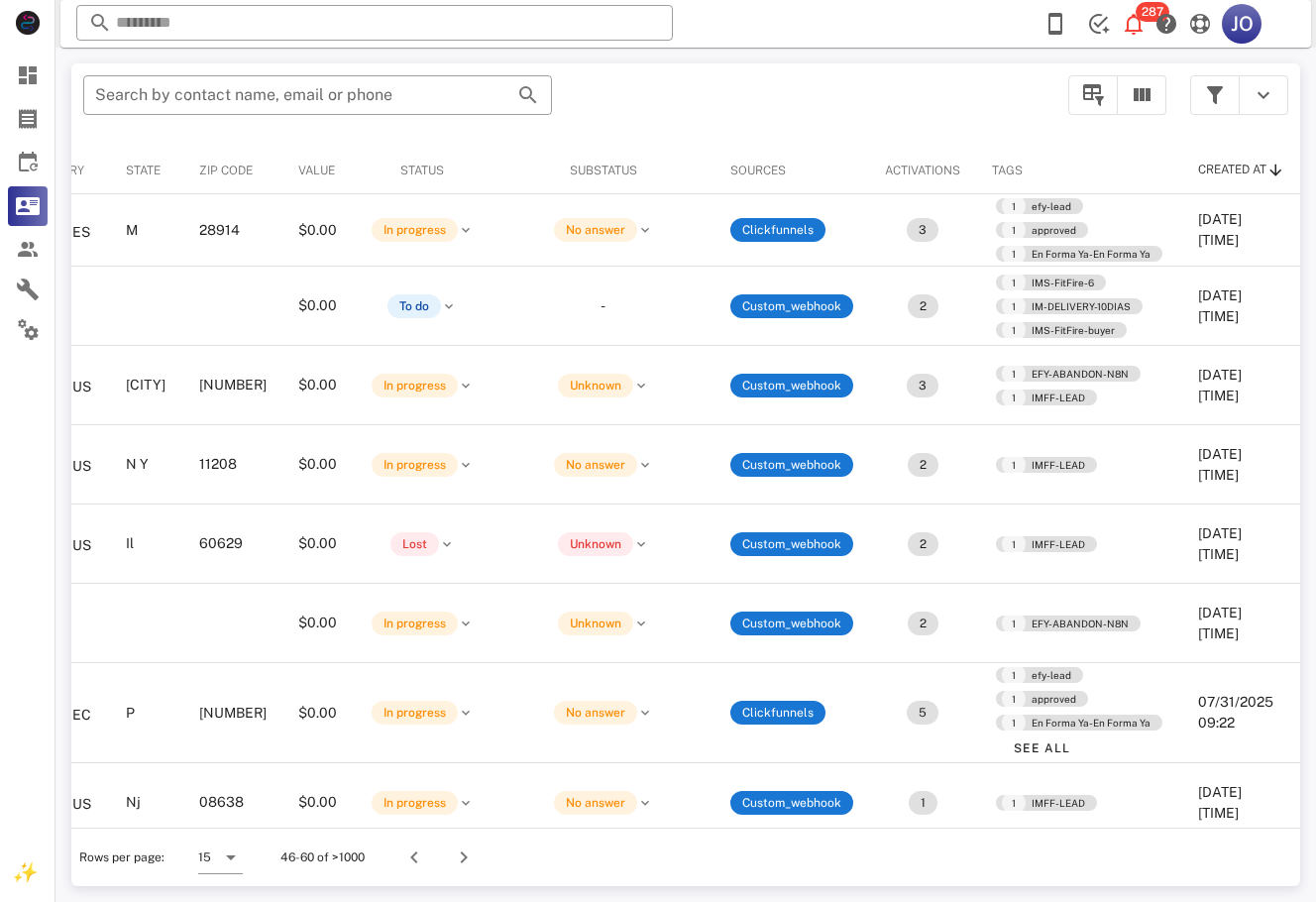 scroll, scrollTop: 0, scrollLeft: 649, axis: horizontal 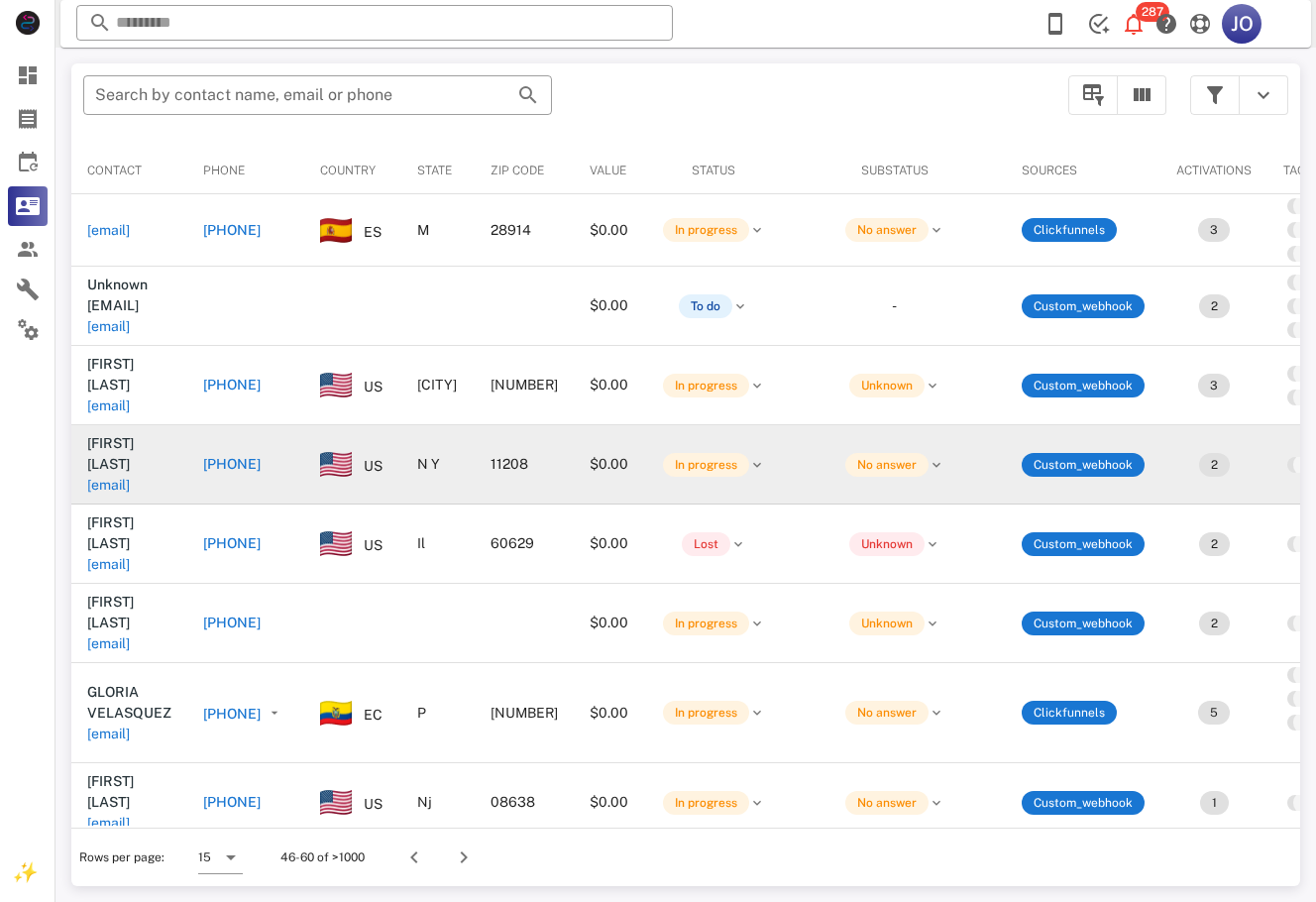 click on "[EMAIL]" at bounding box center (108, 485) 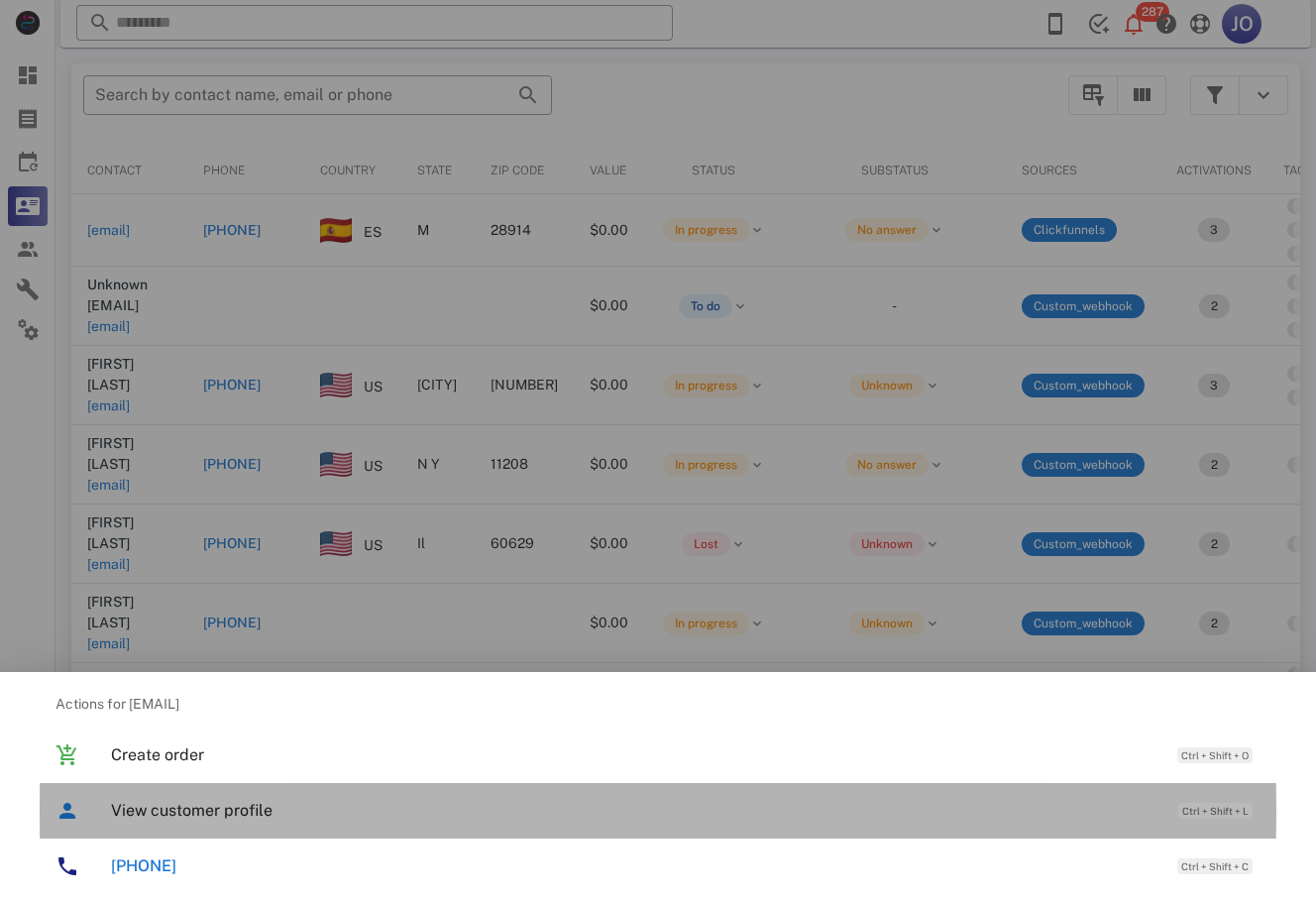 click on "View customer profile" at bounding box center (634, 810) 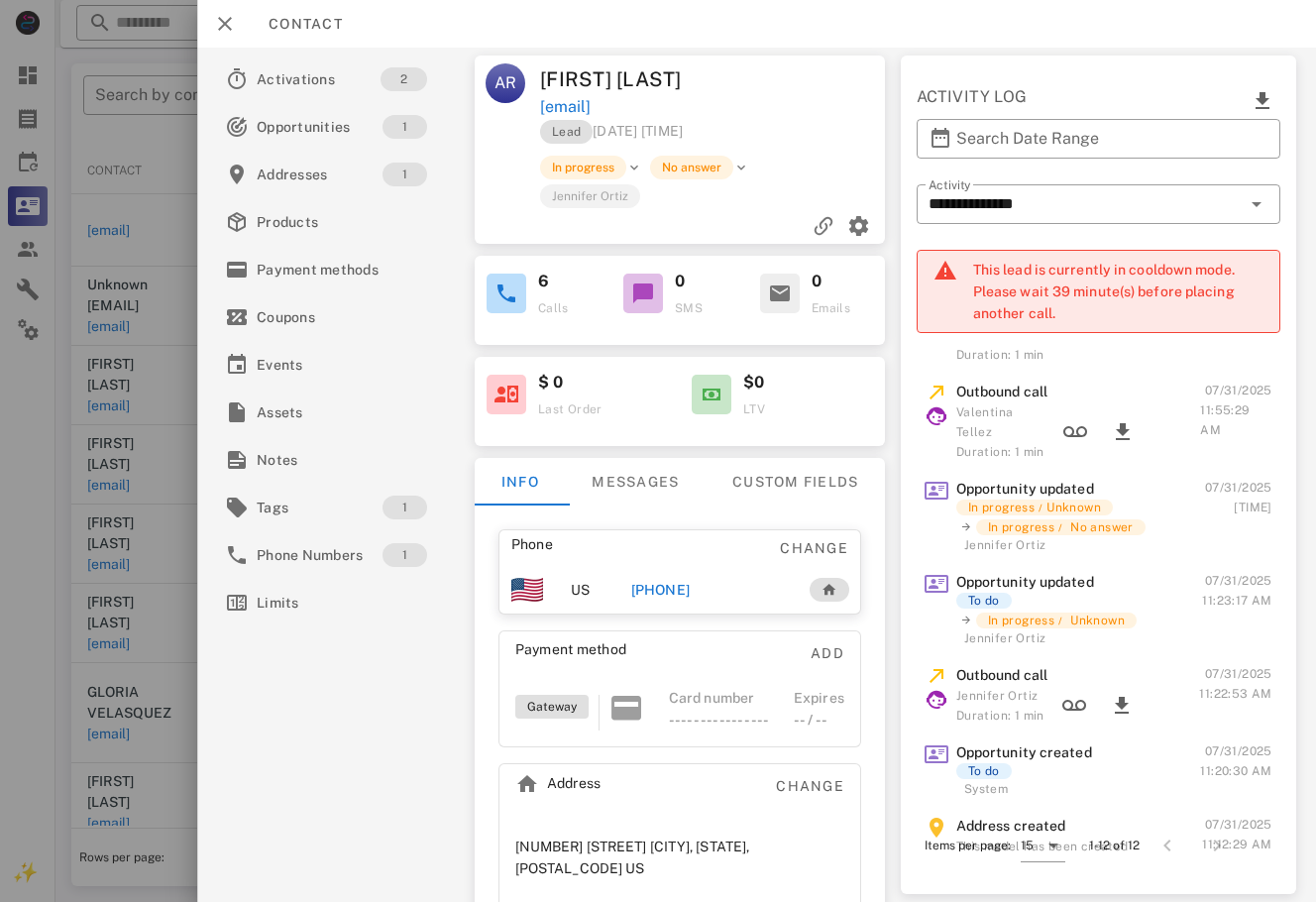 scroll, scrollTop: 452, scrollLeft: 0, axis: vertical 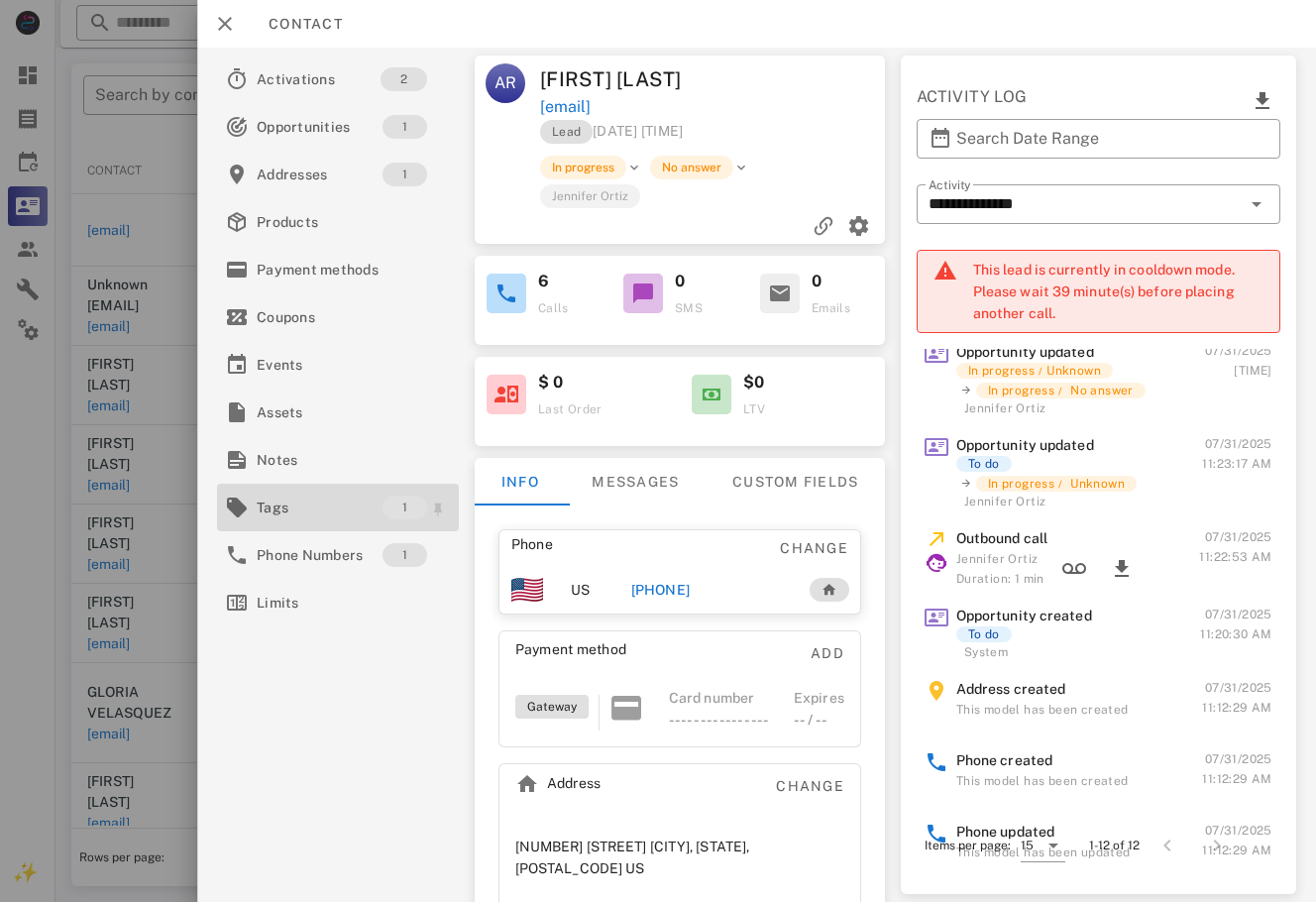 click on "Tags" at bounding box center (319, 507) 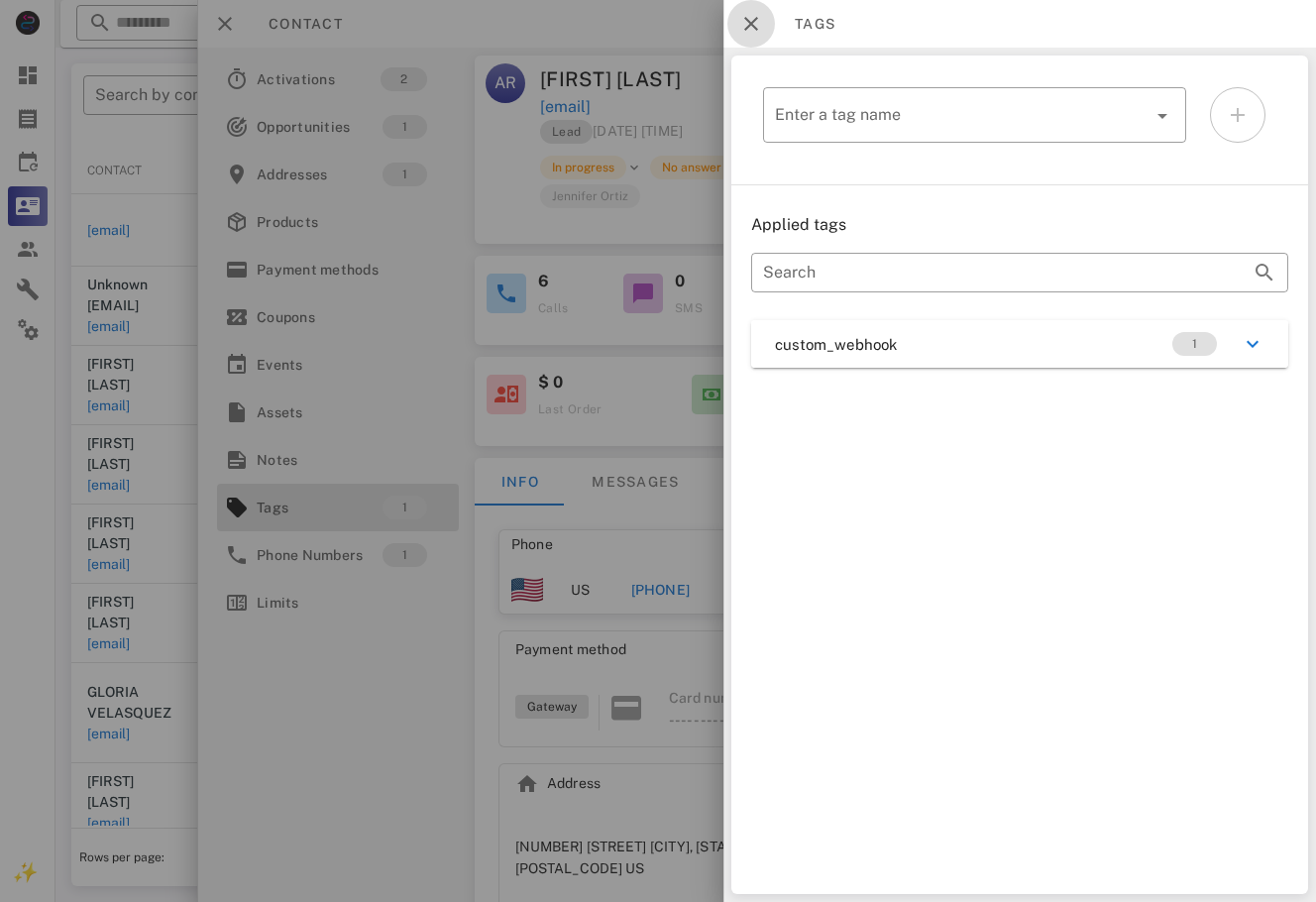 click at bounding box center (751, 24) 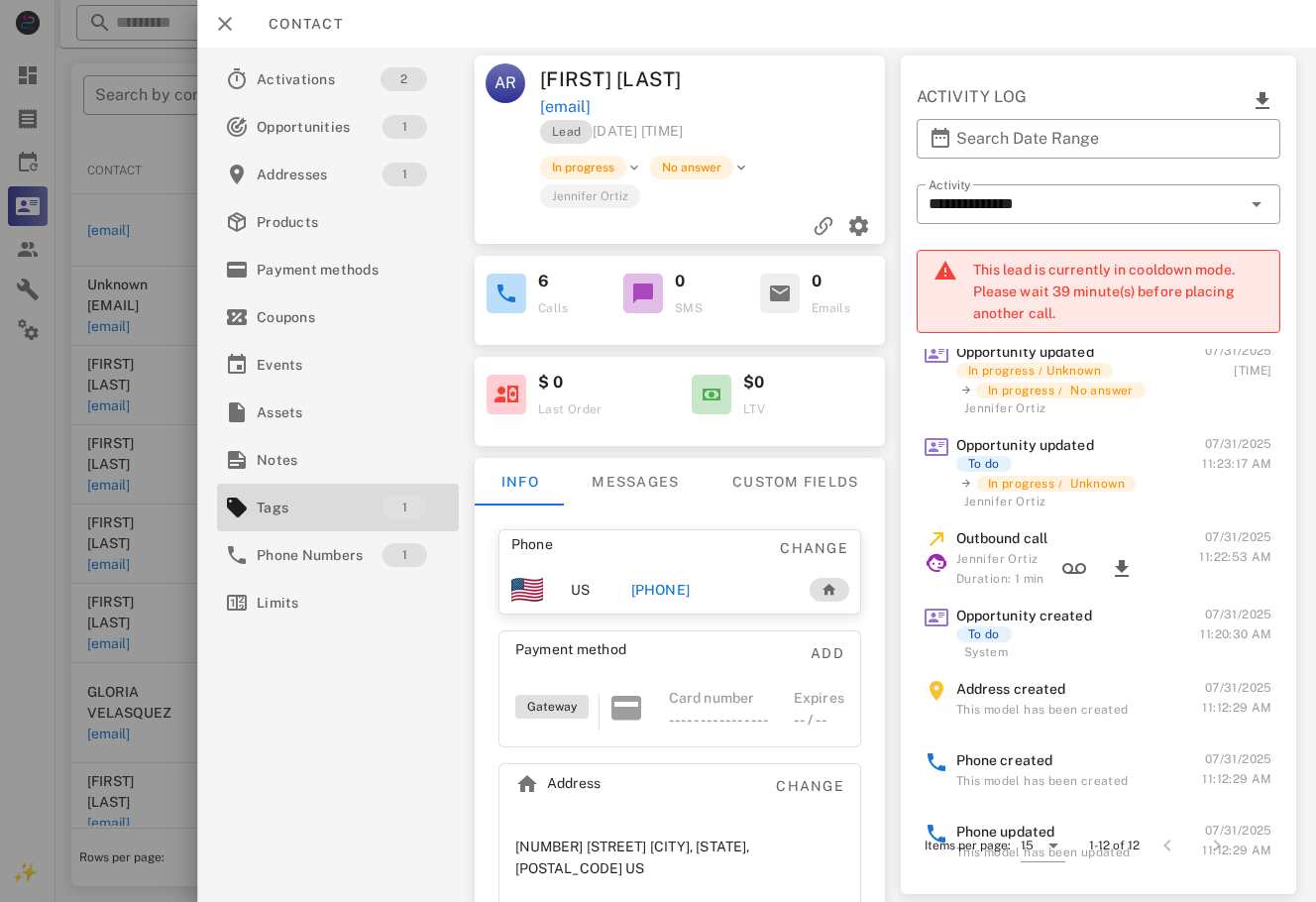 click at bounding box center [802, 79] 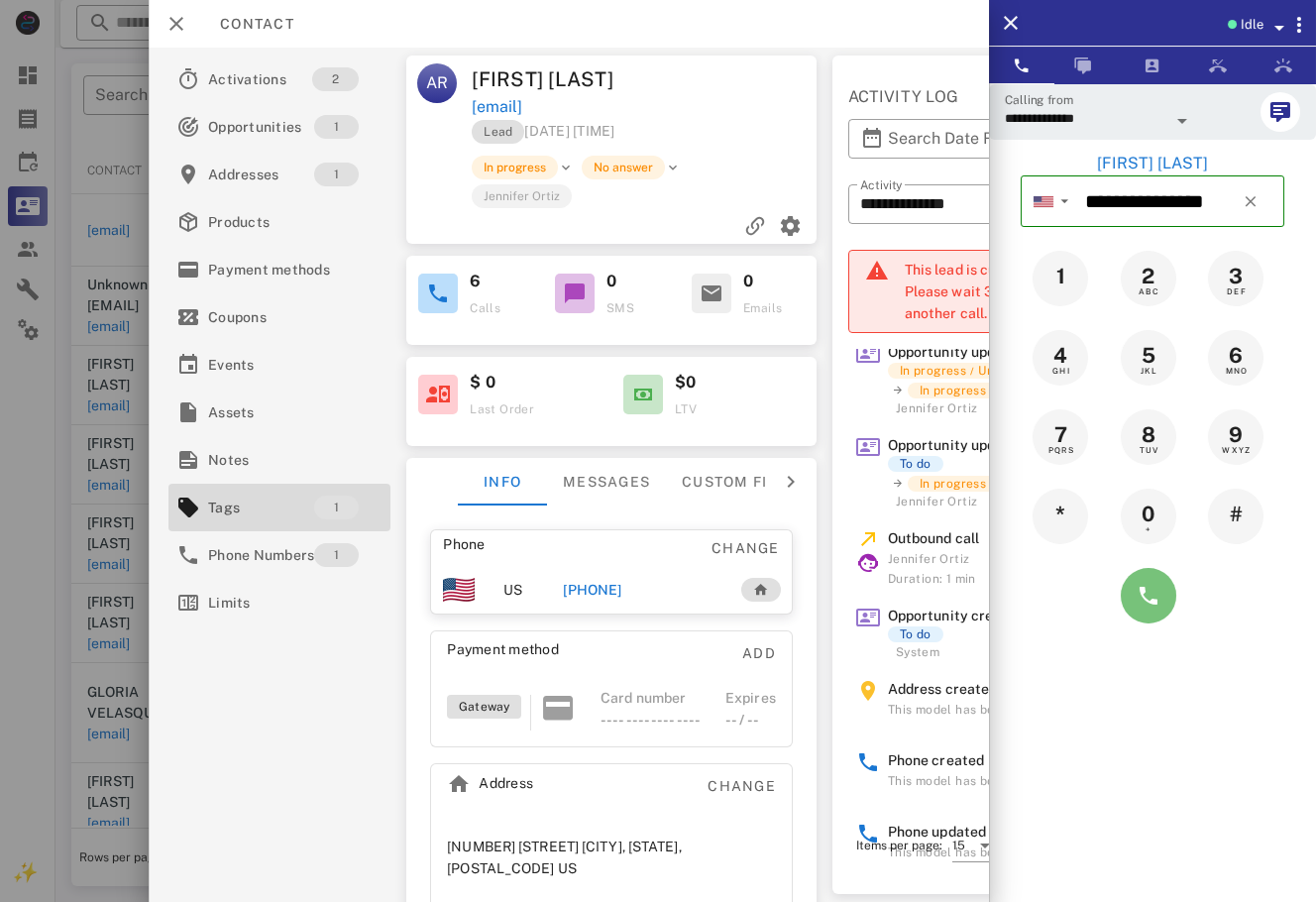 click at bounding box center [1149, 596] 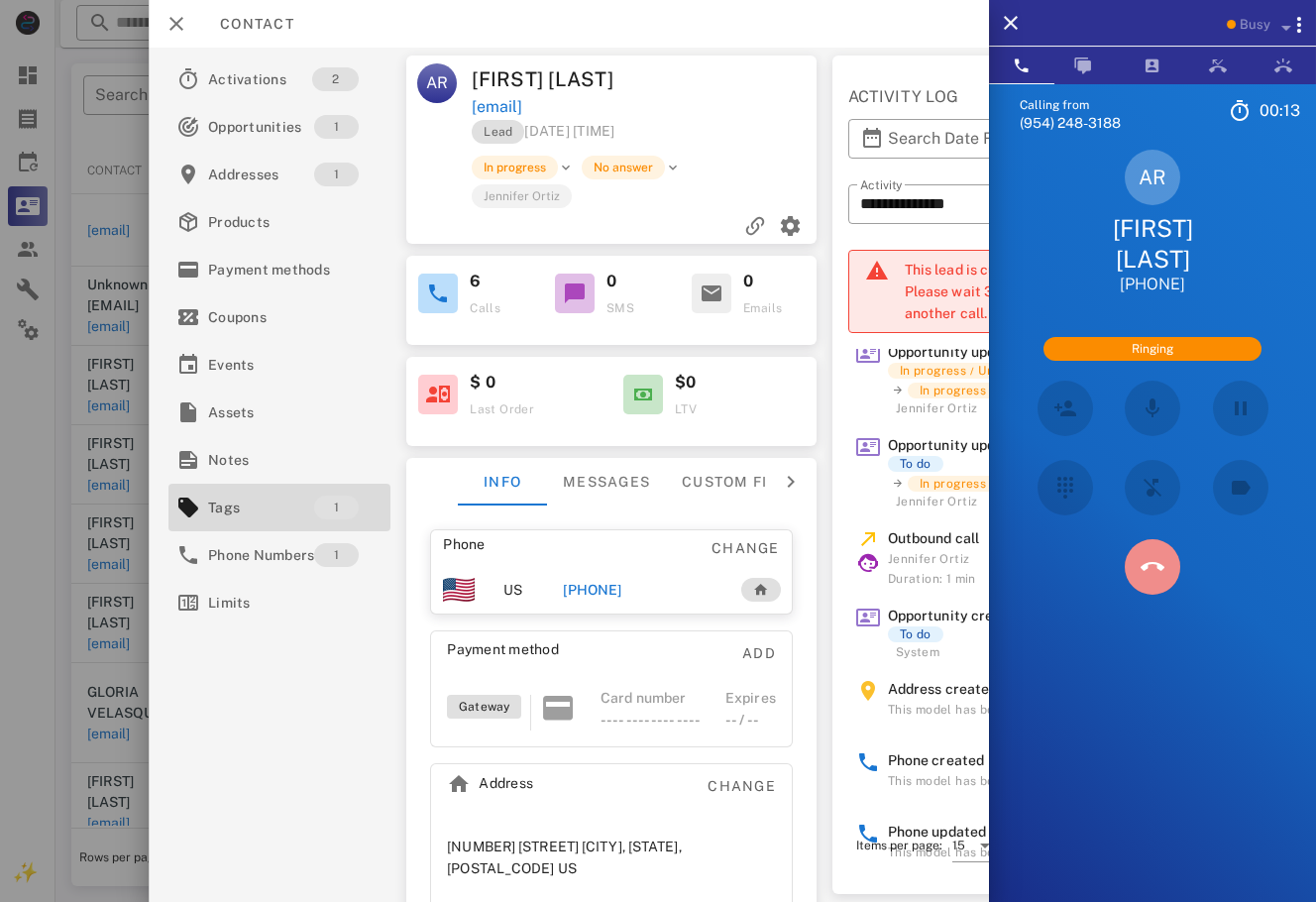 click at bounding box center (1152, 567) 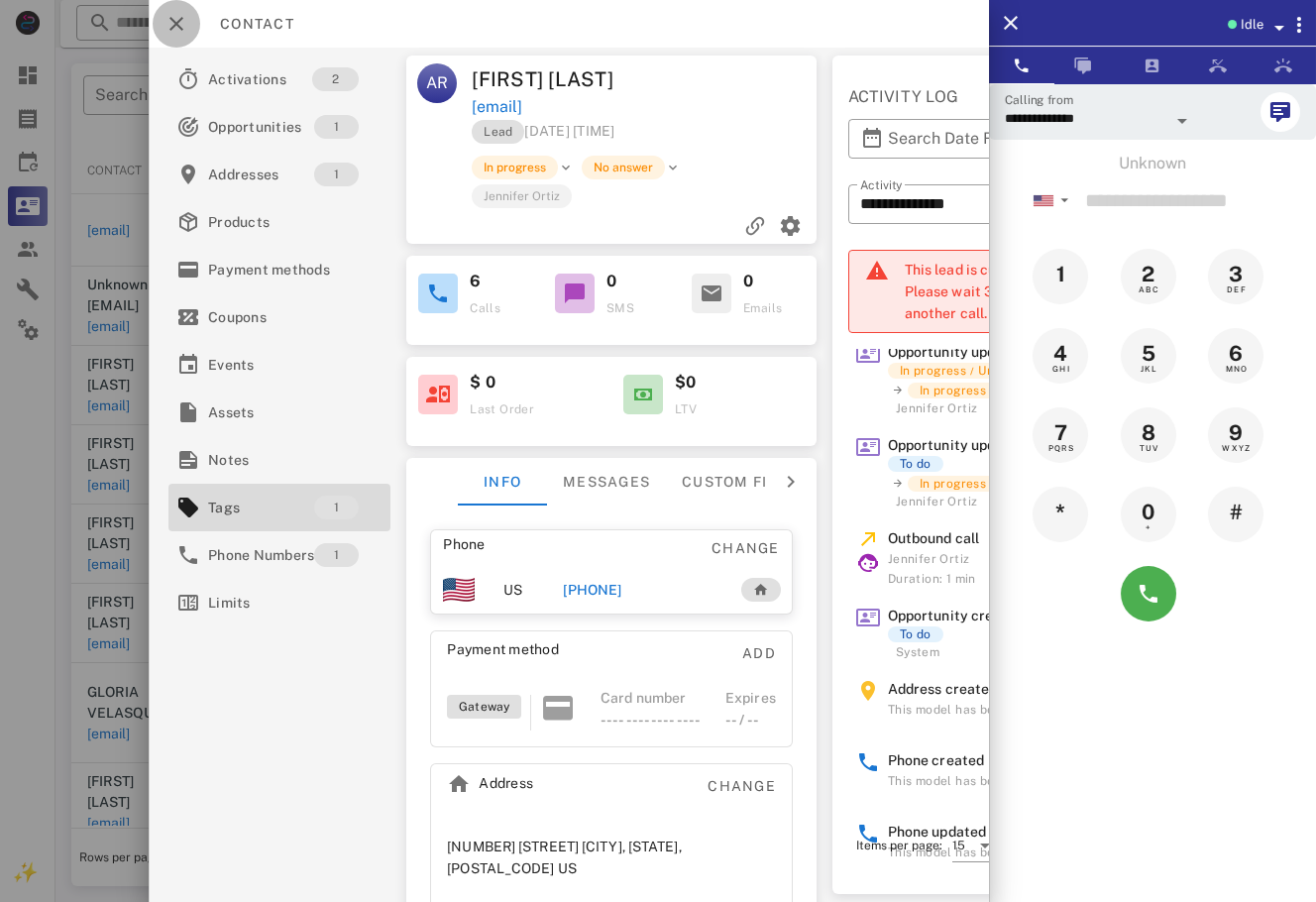 click at bounding box center [176, 24] 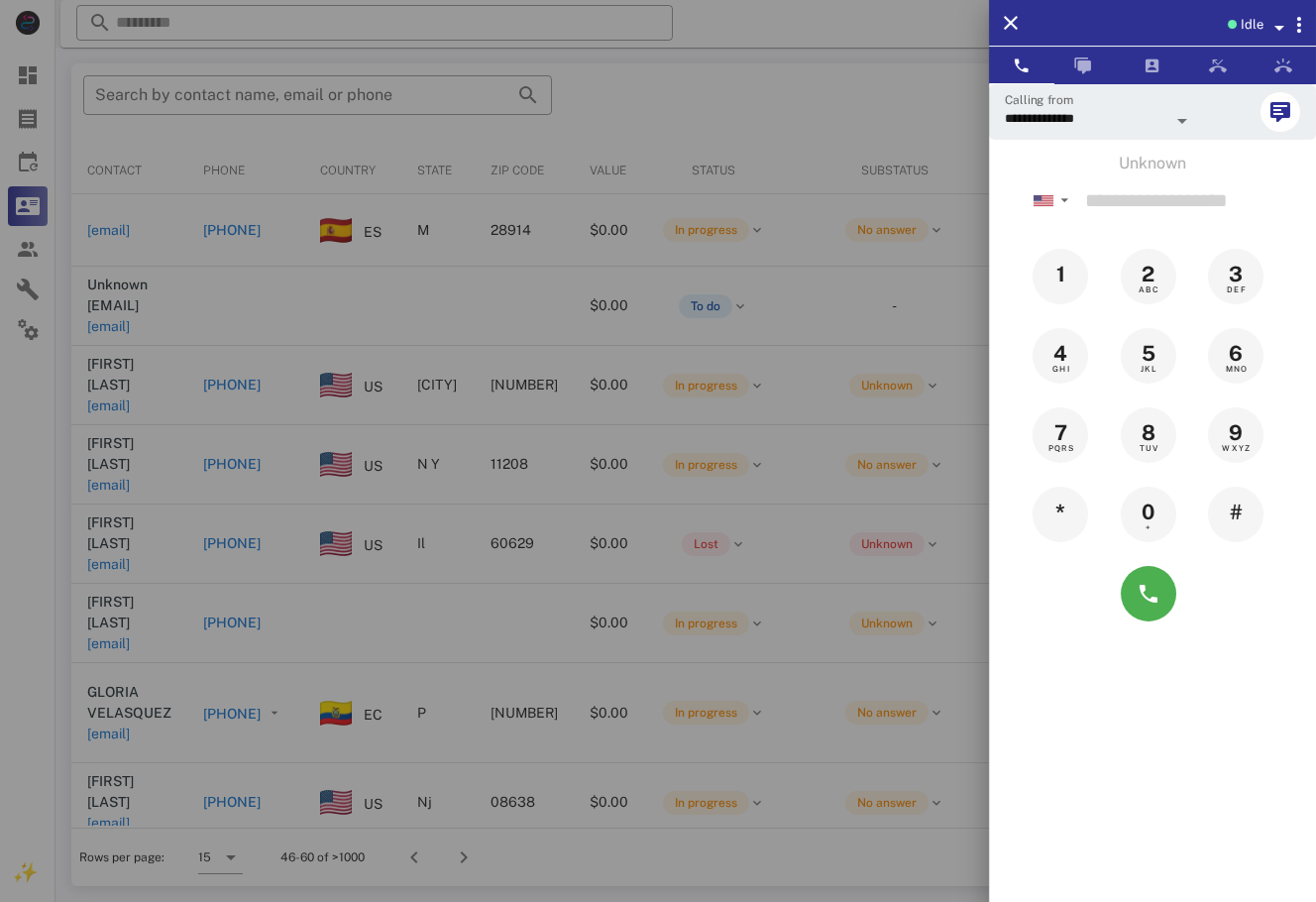 click at bounding box center (658, 451) 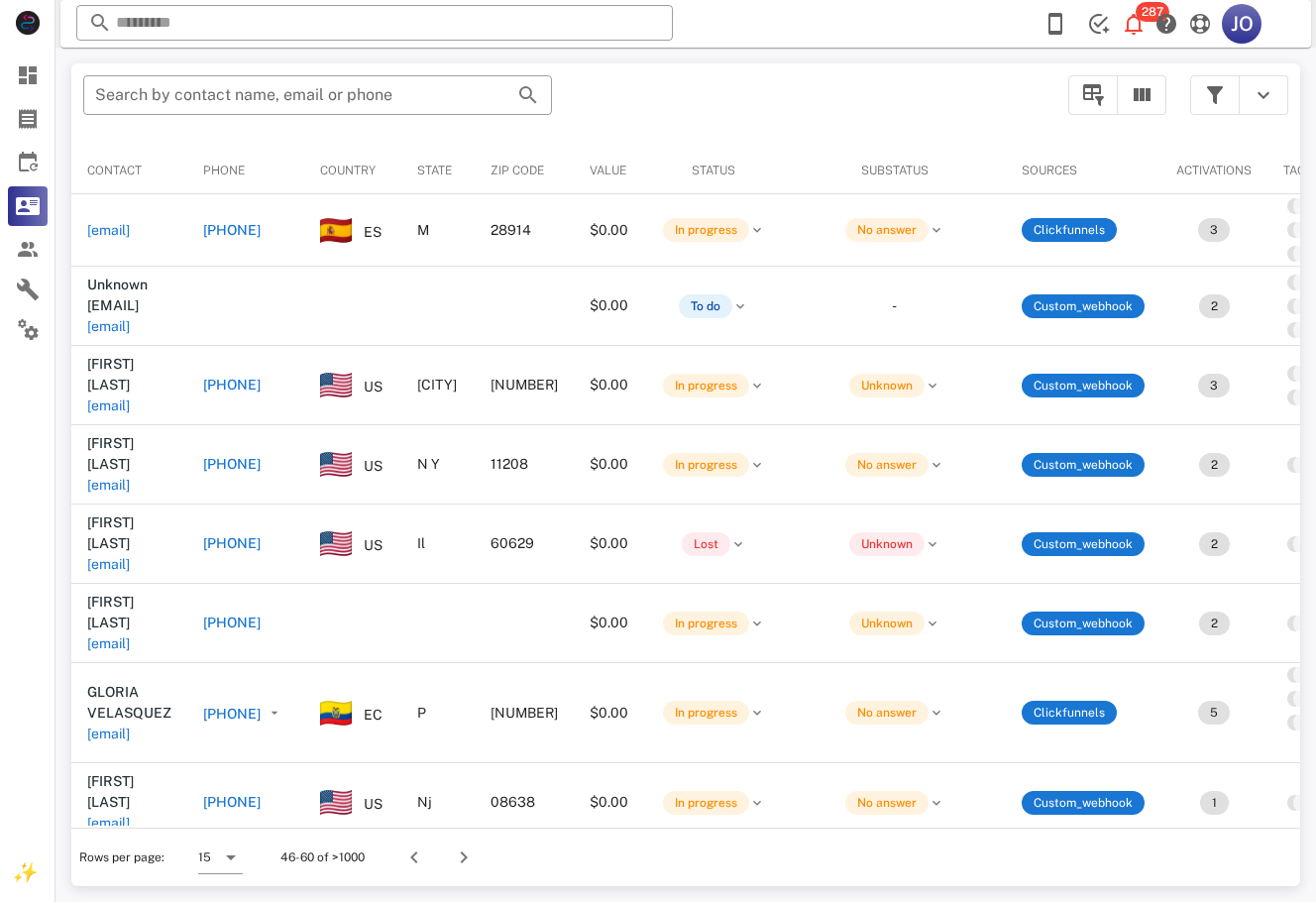 scroll, scrollTop: 0, scrollLeft: 649, axis: horizontal 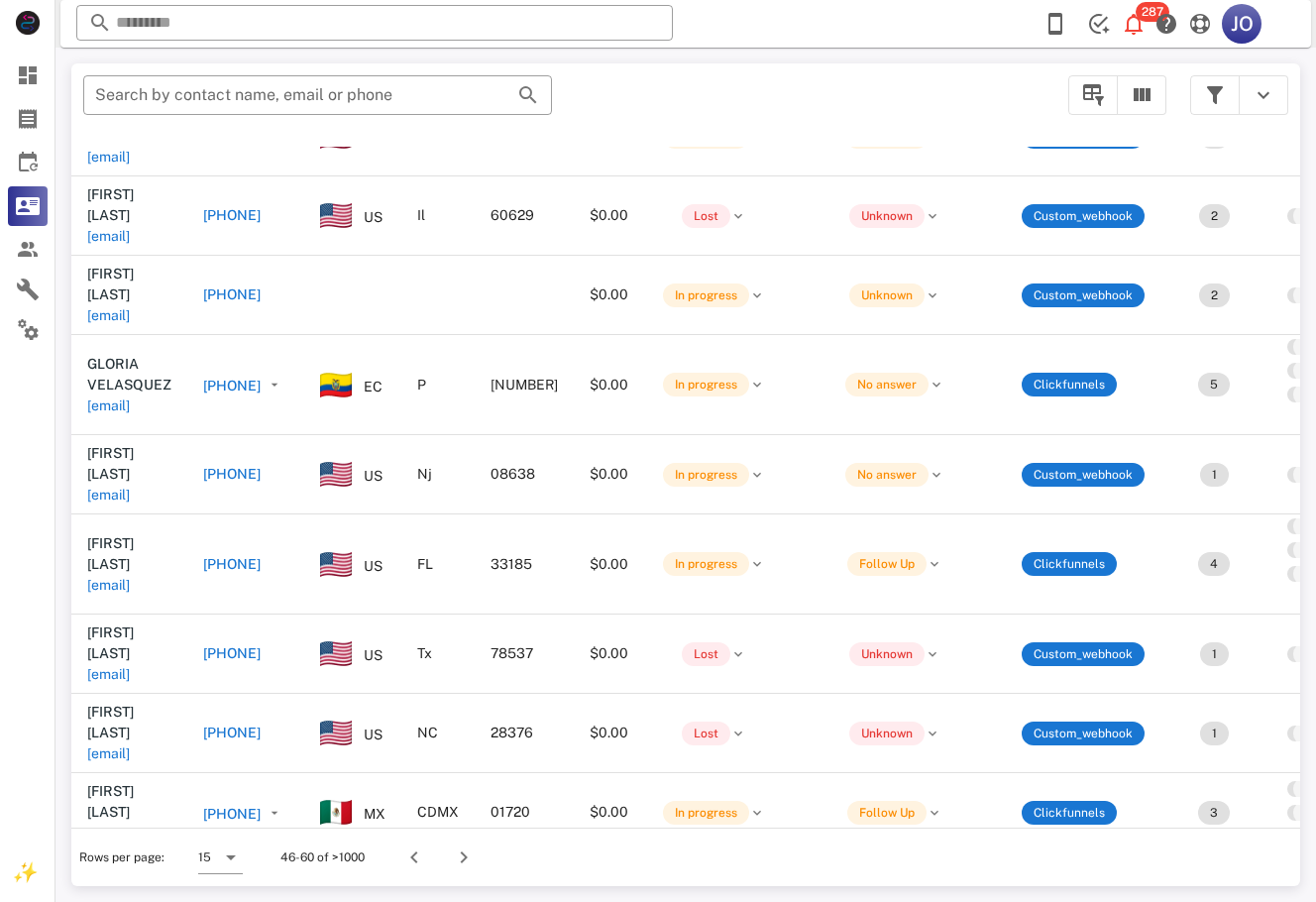 click on "[EMAIL]" at bounding box center [108, 991] 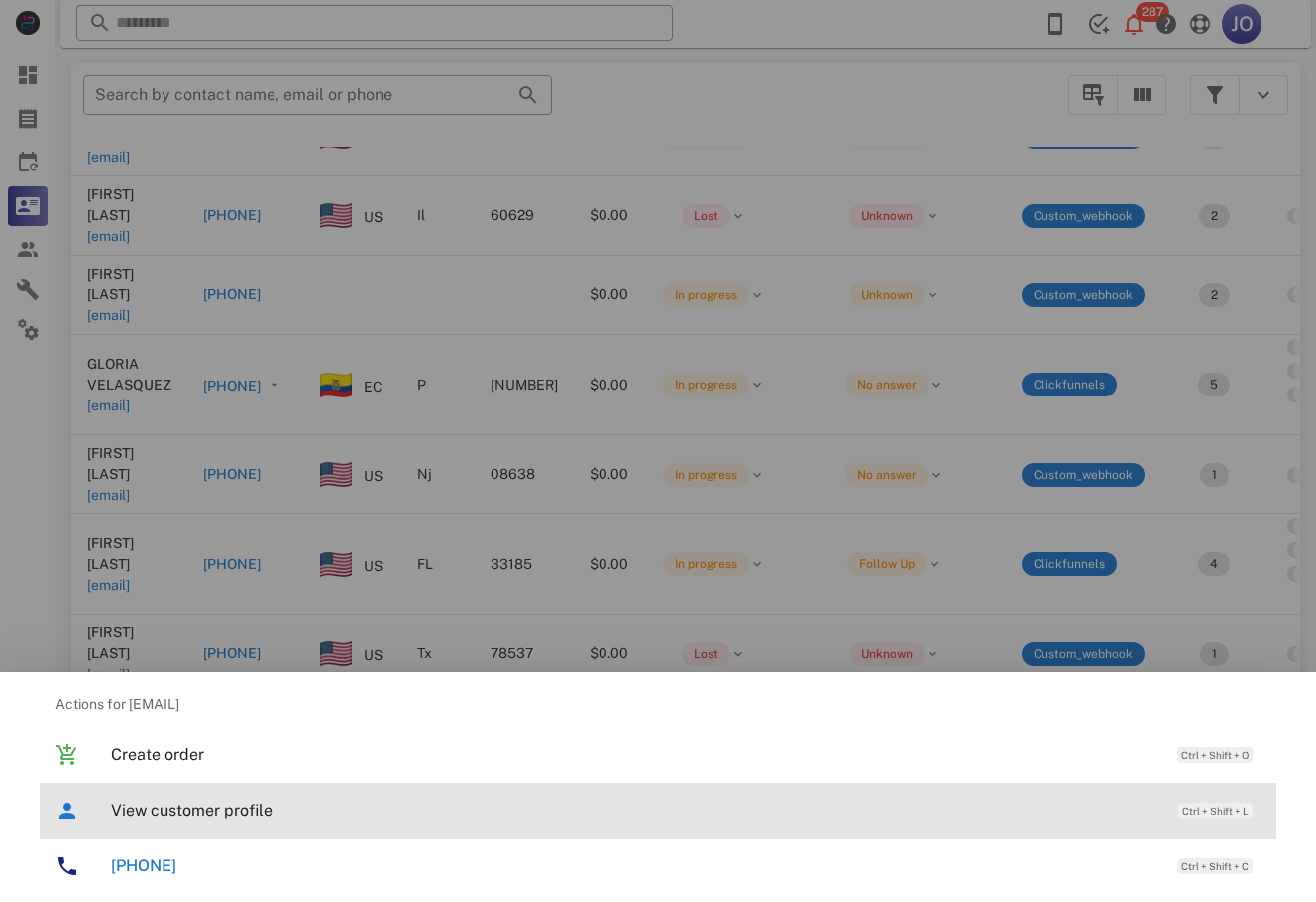 click on "View customer profile Ctrl + Shift + L" at bounding box center [658, 811] 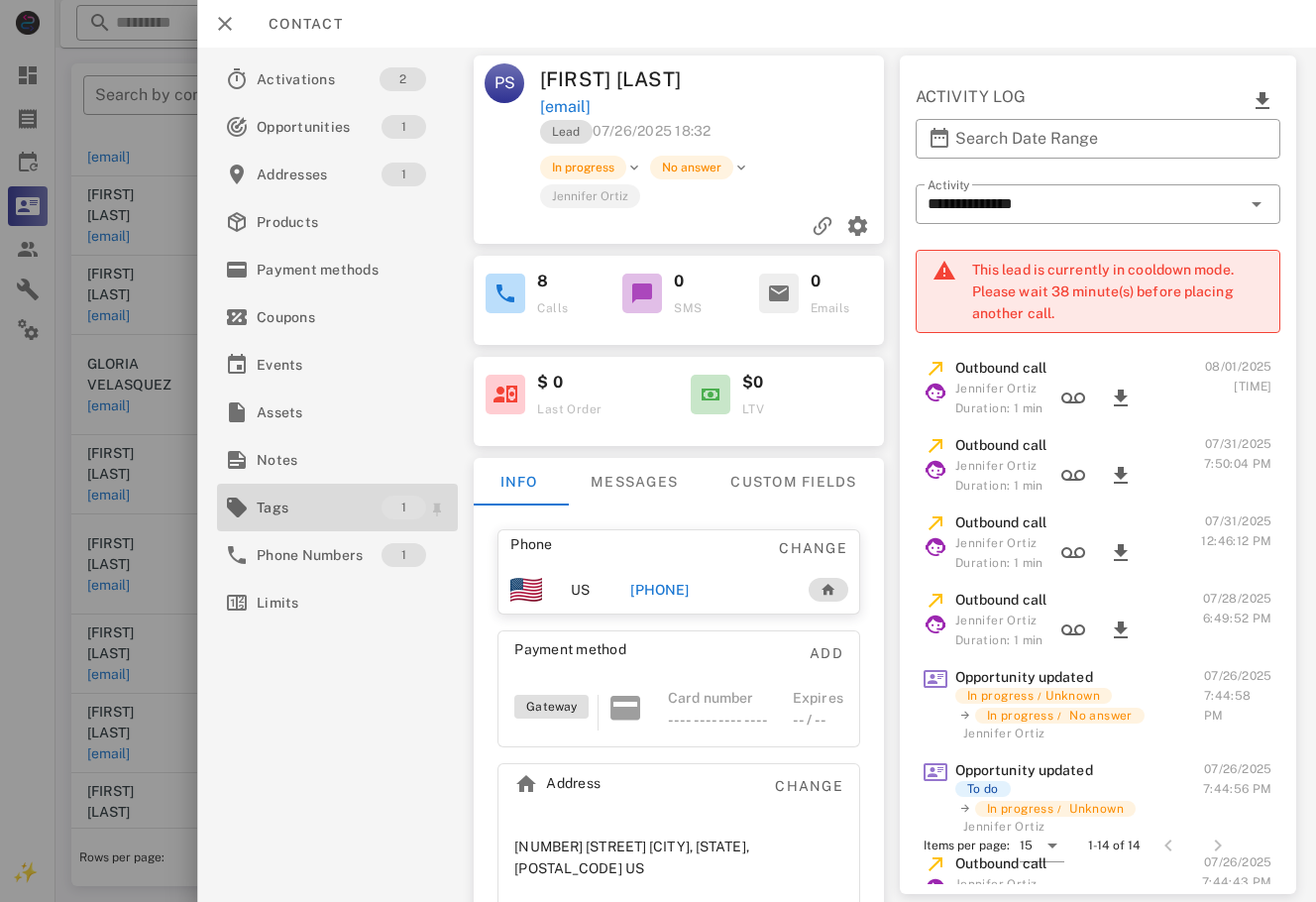 click on "Tags" at bounding box center [319, 507] 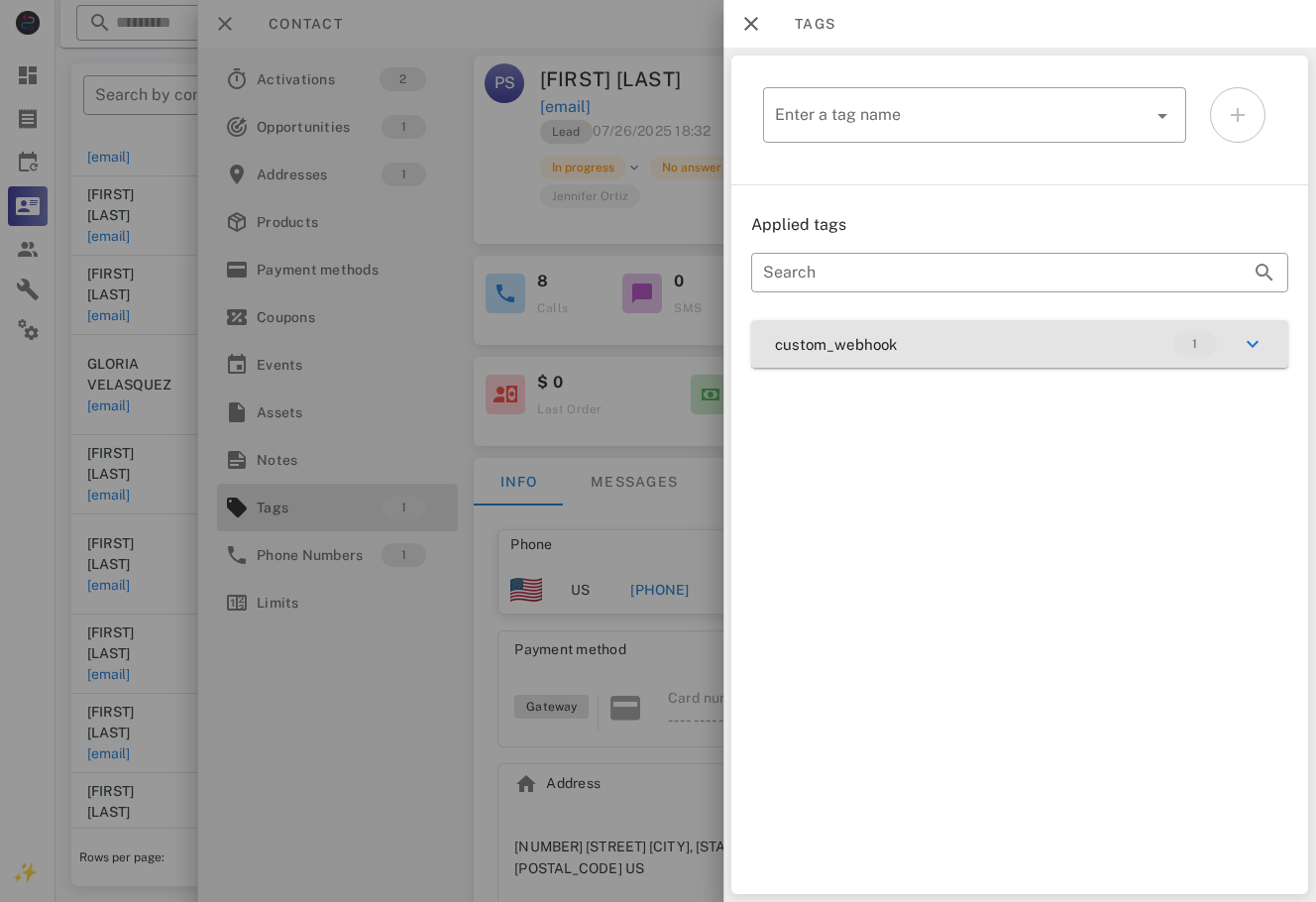click on "custom_webhook  1" at bounding box center (1020, 344) 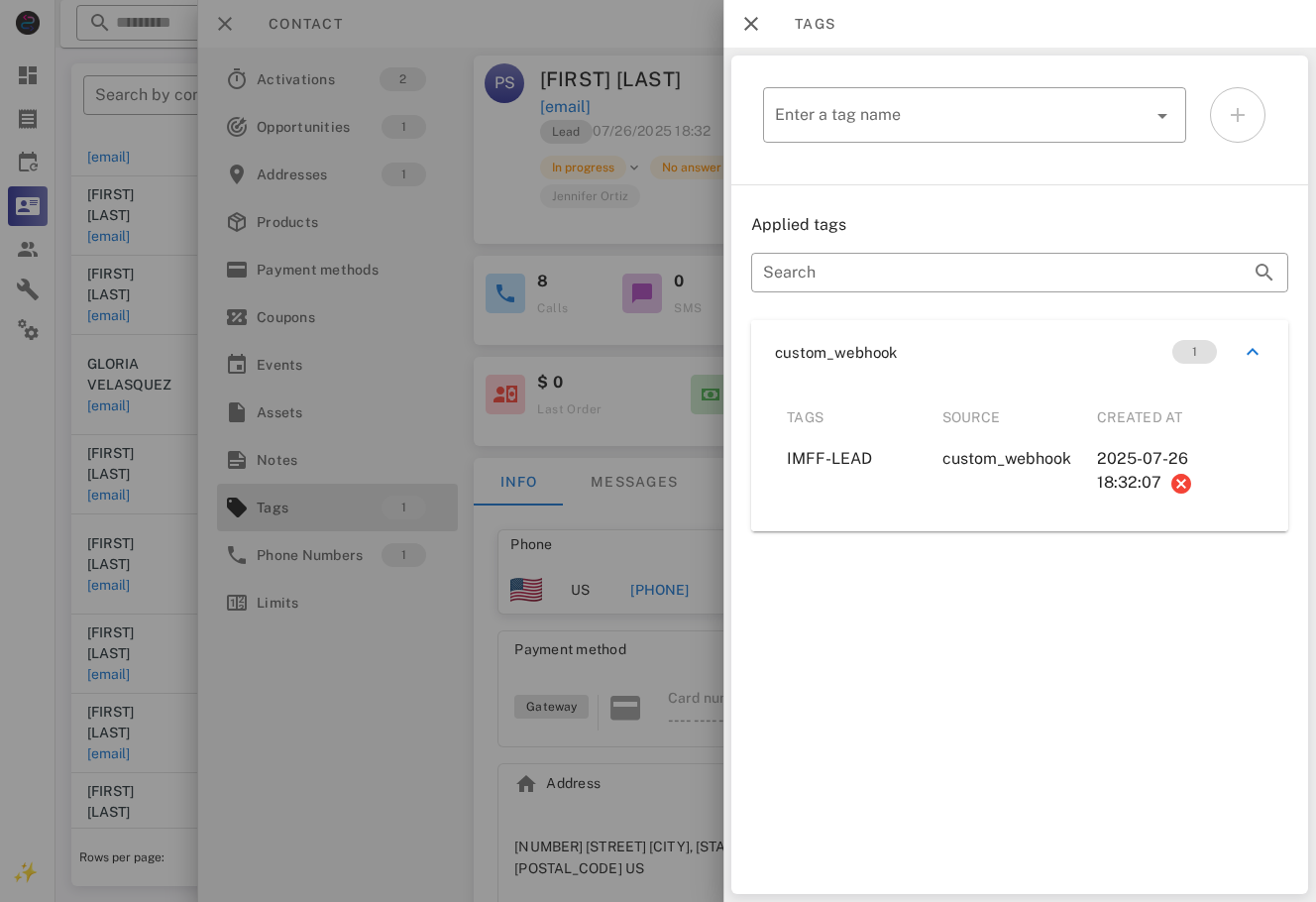 click at bounding box center (658, 451) 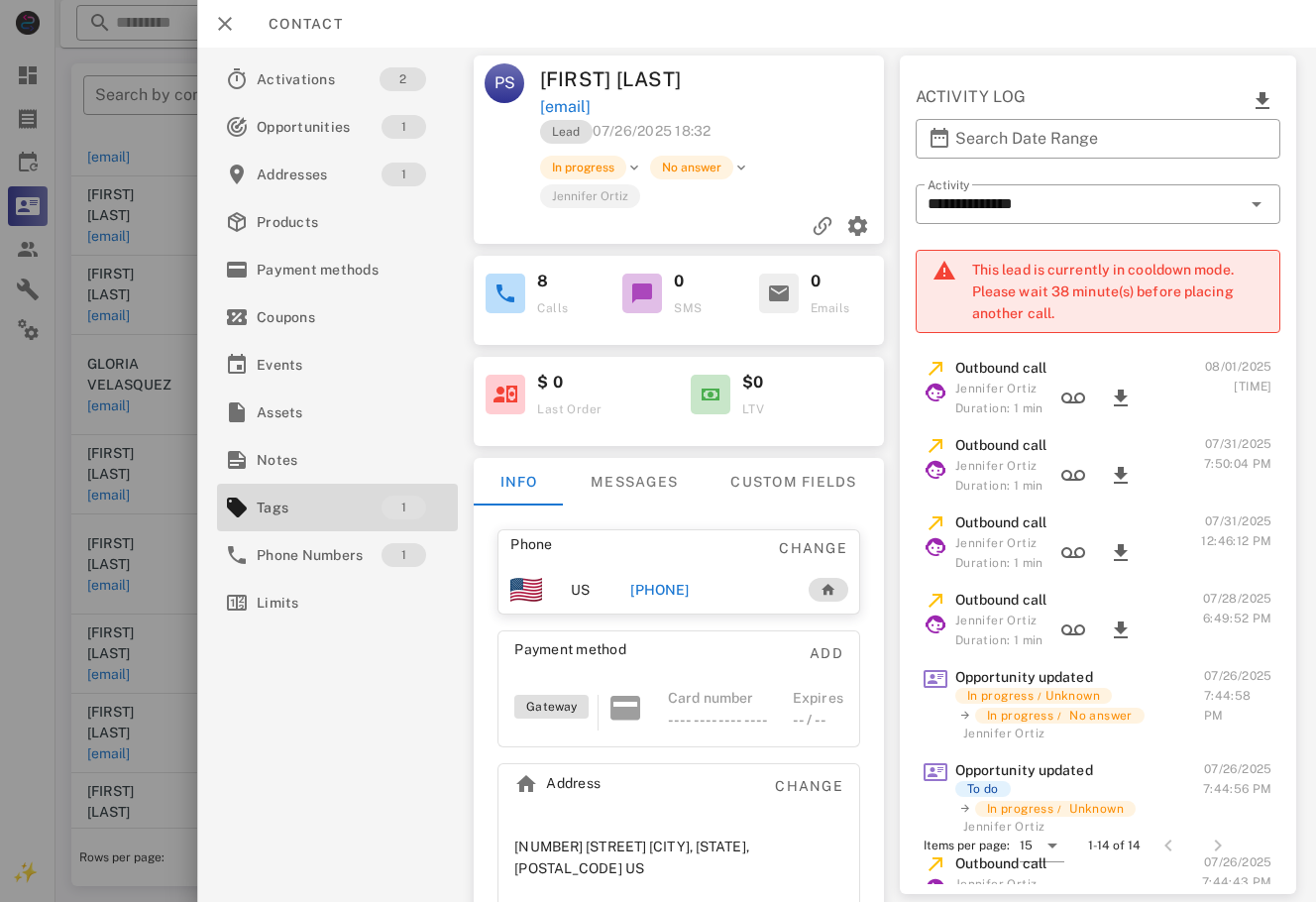 click on "[PHONE]" at bounding box center (660, 590) 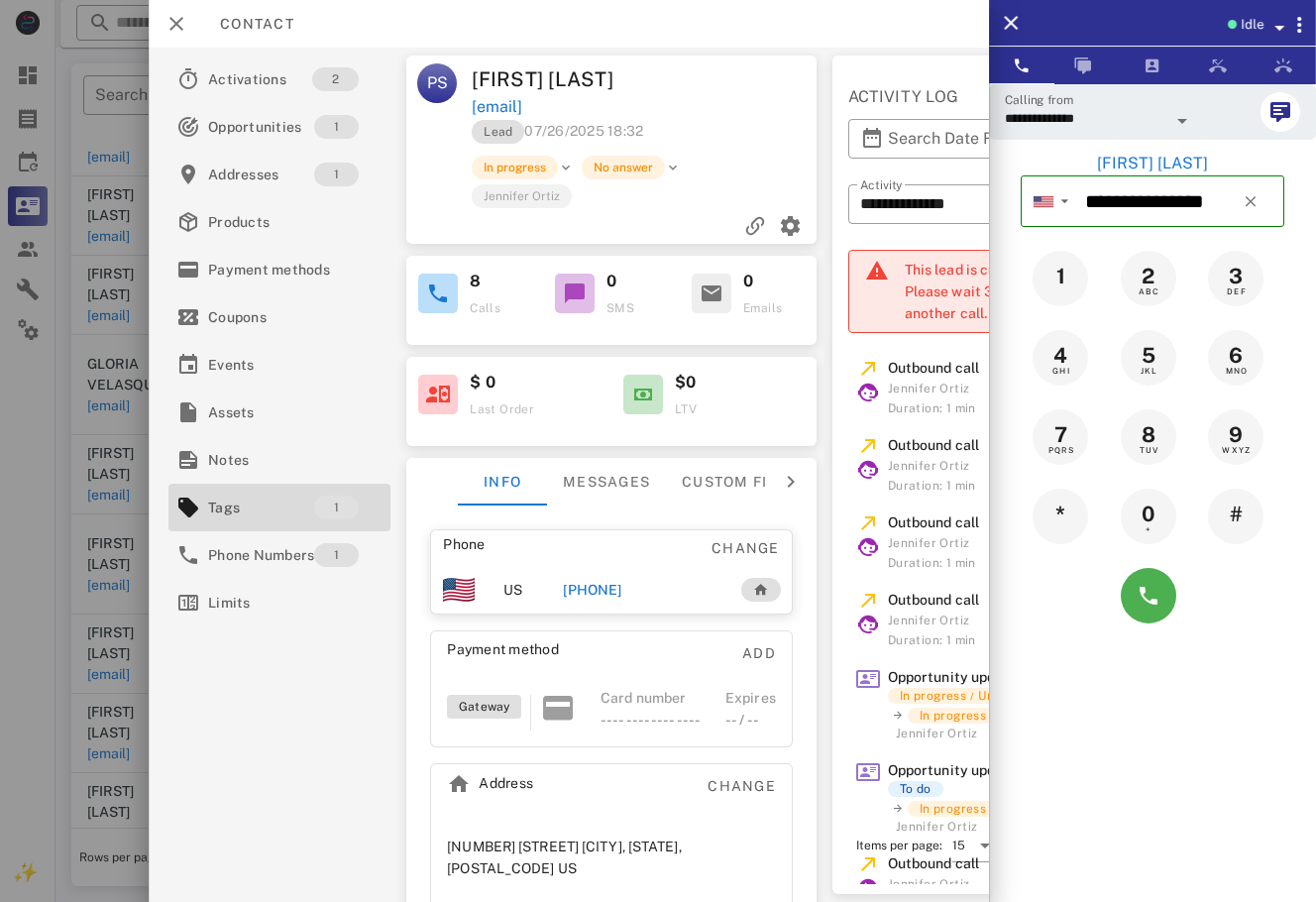 click on "[EMAIL]" at bounding box center (645, 107) 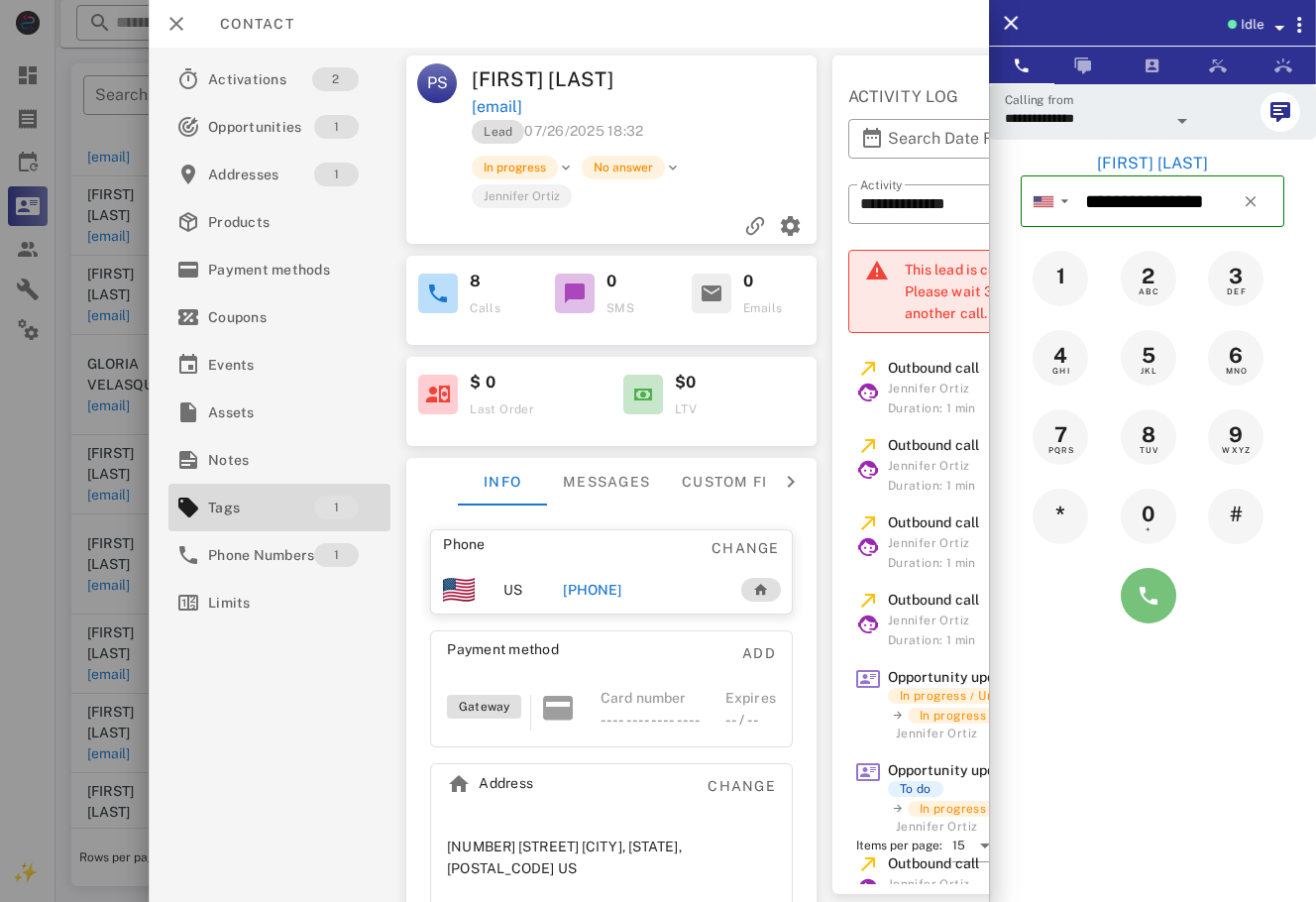 click at bounding box center (1149, 596) 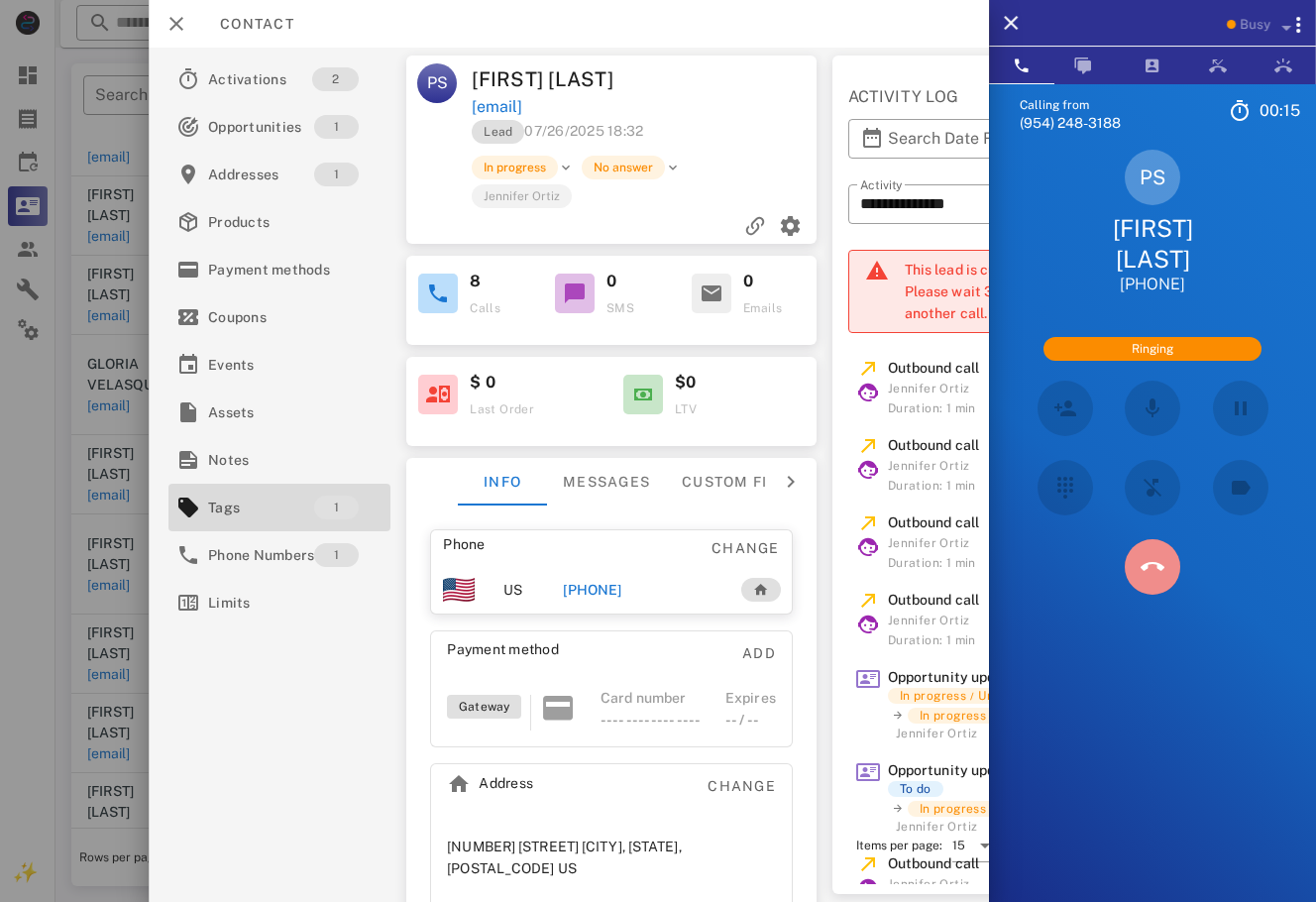click at bounding box center [1152, 567] 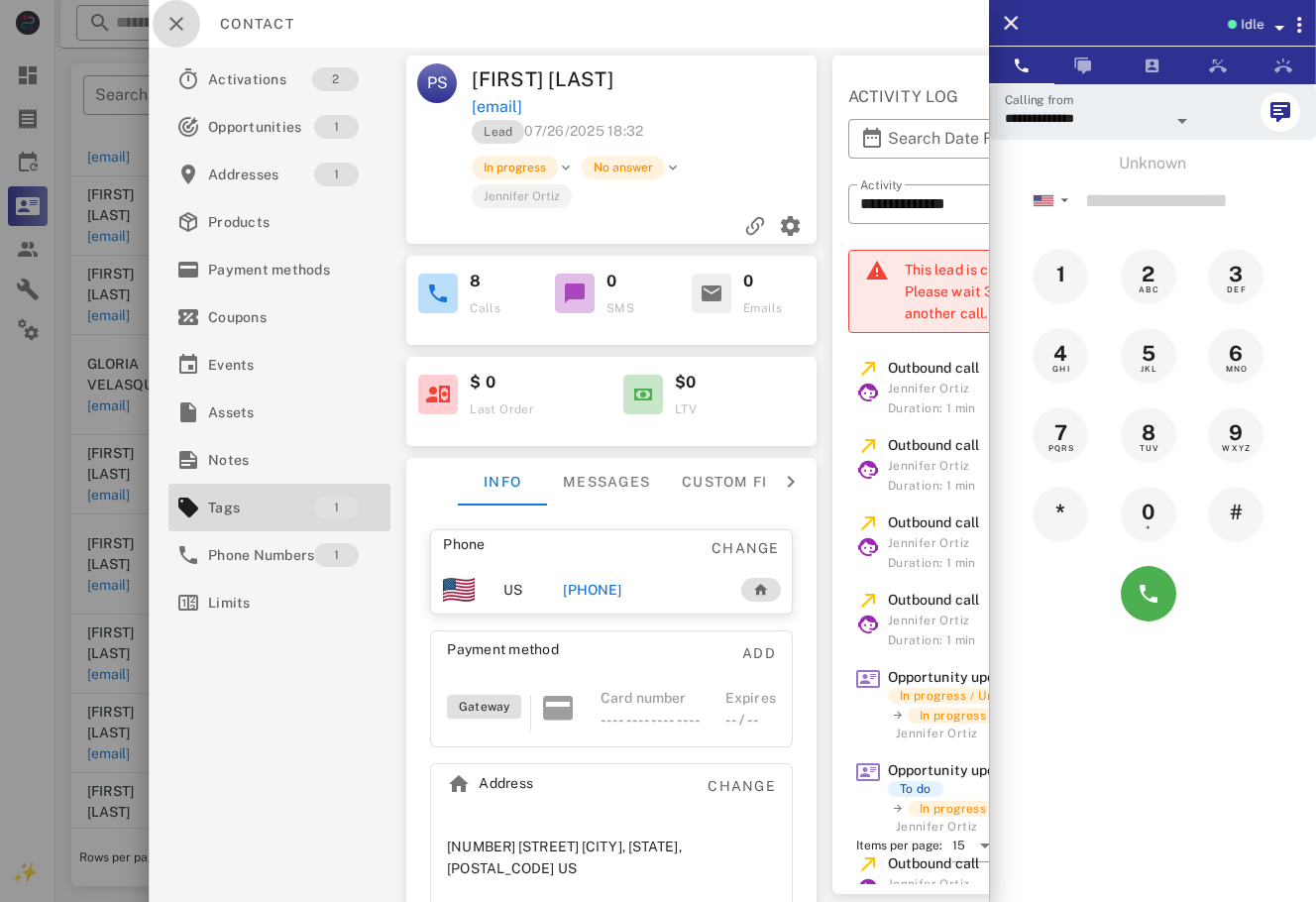 click at bounding box center [176, 24] 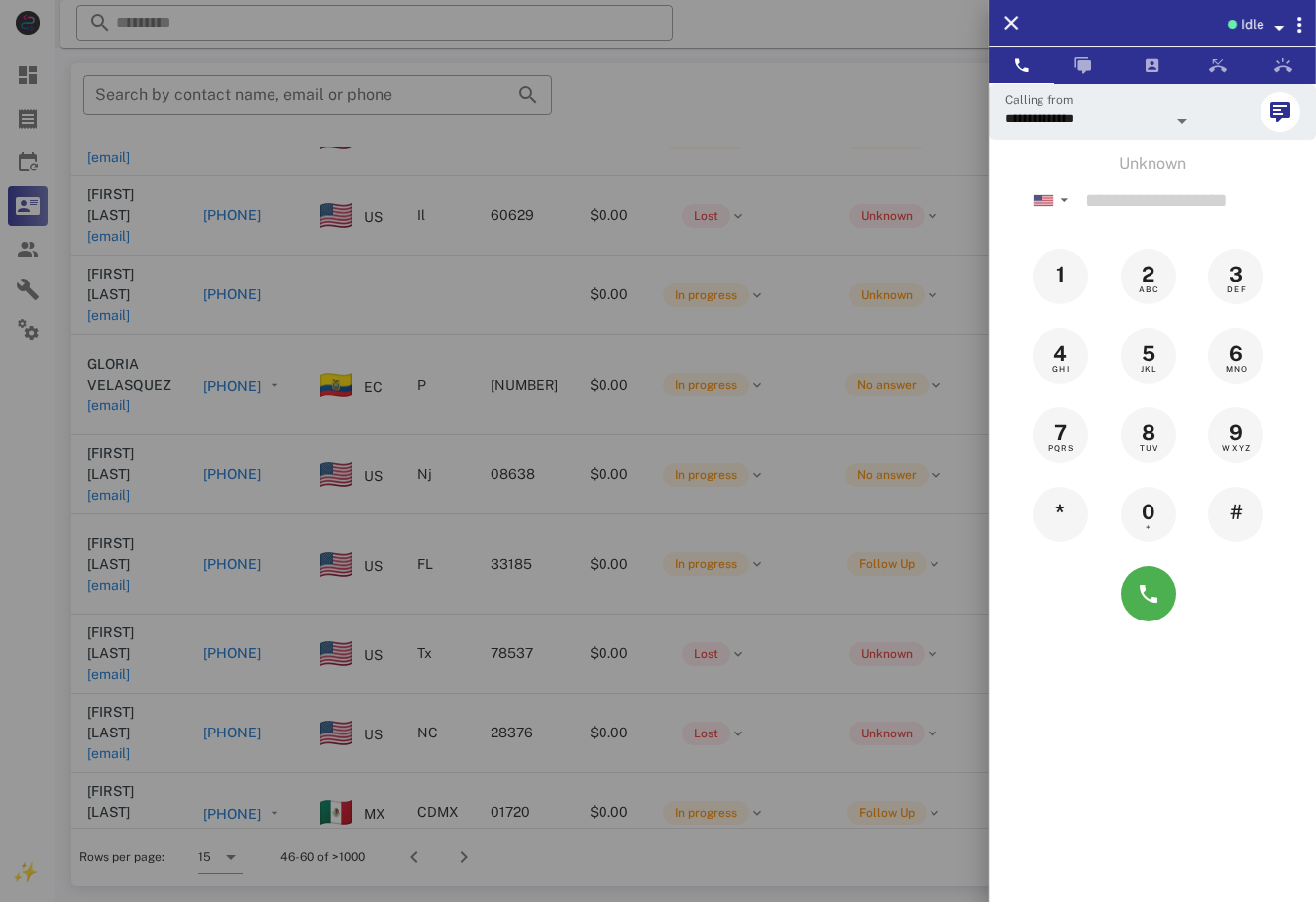 click at bounding box center (658, 451) 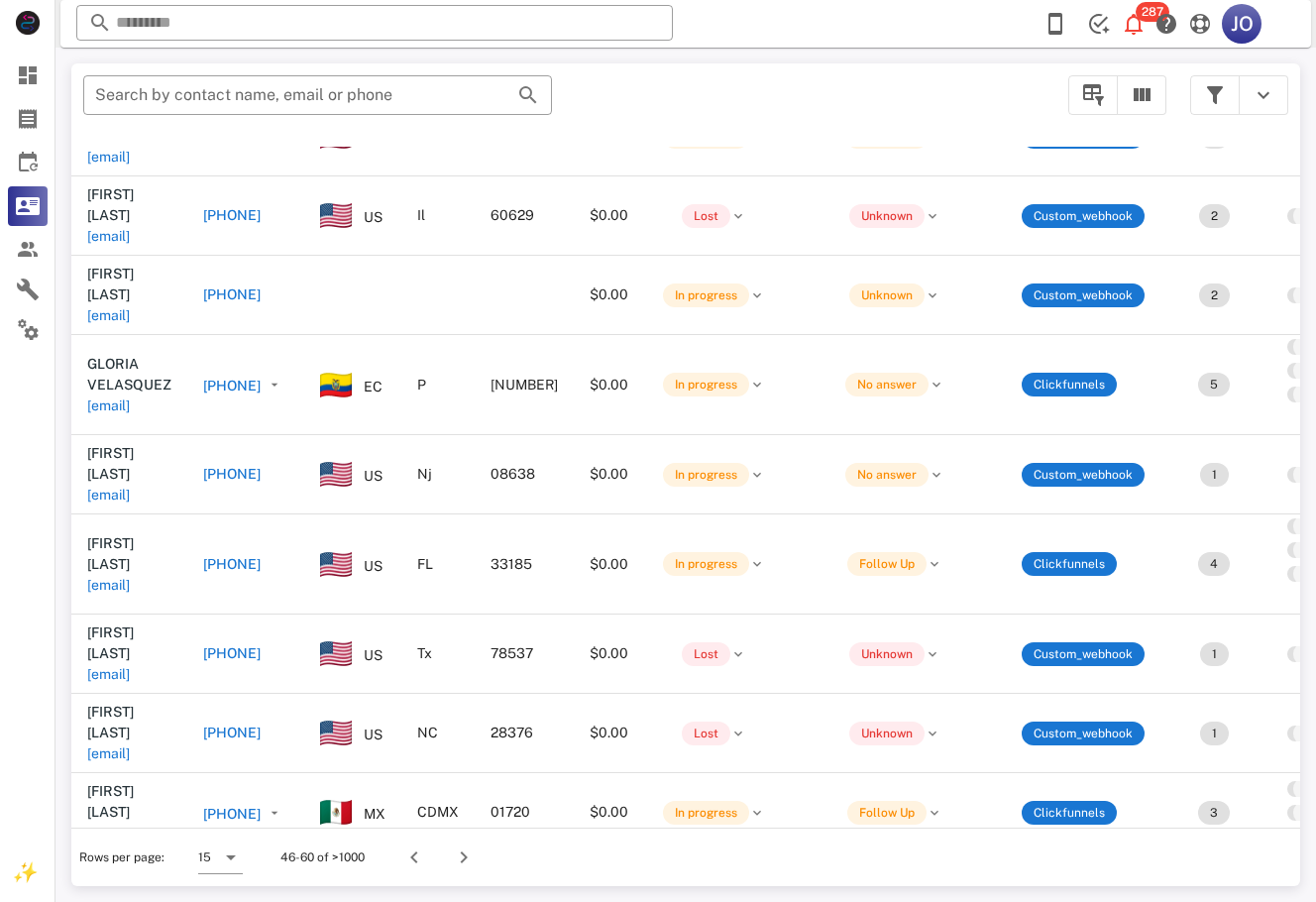 scroll, scrollTop: 328, scrollLeft: 649, axis: both 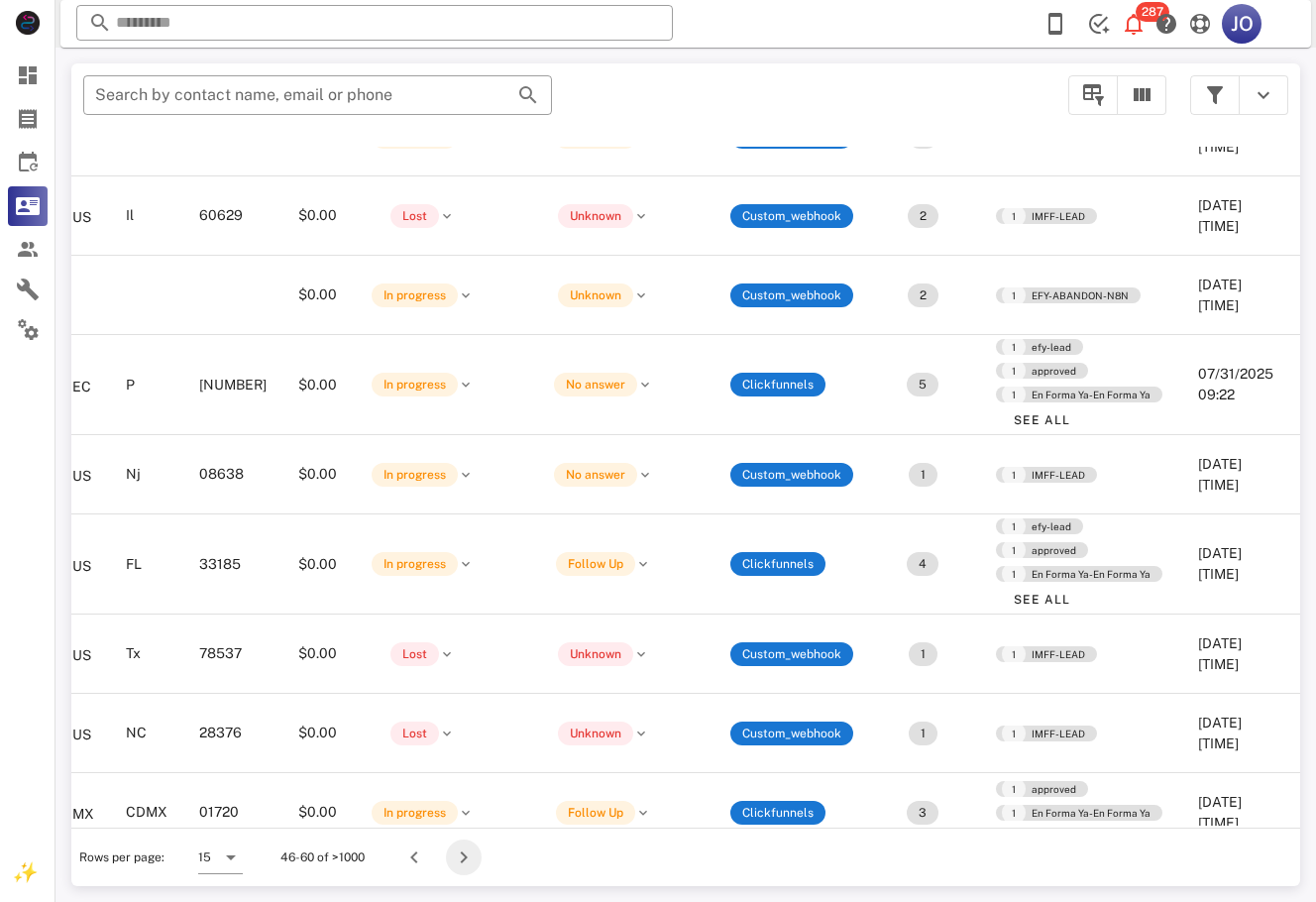 click at bounding box center [464, 857] 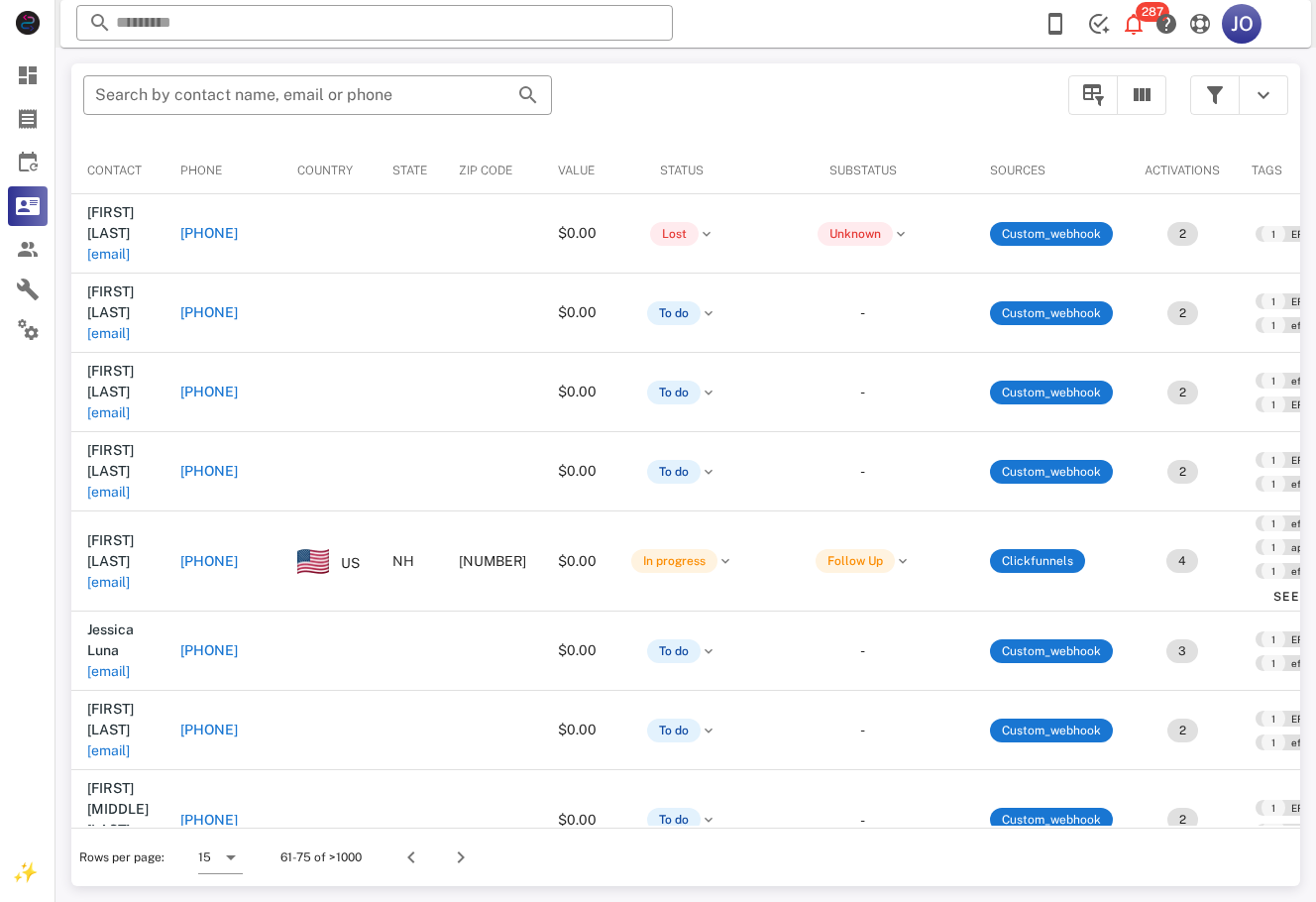 scroll, scrollTop: 0, scrollLeft: 412, axis: horizontal 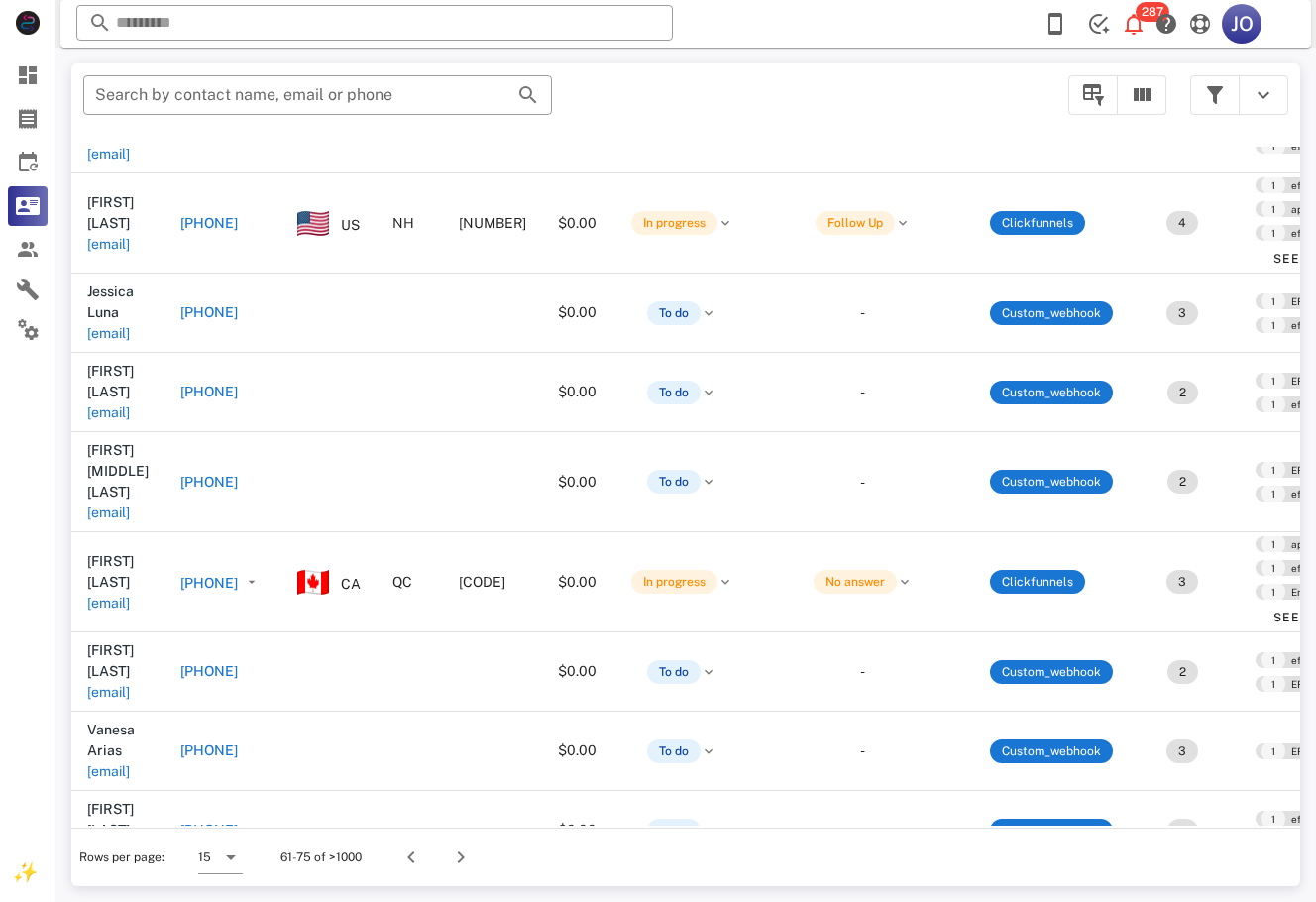 click on "[EMAIL]" at bounding box center [108, 930] 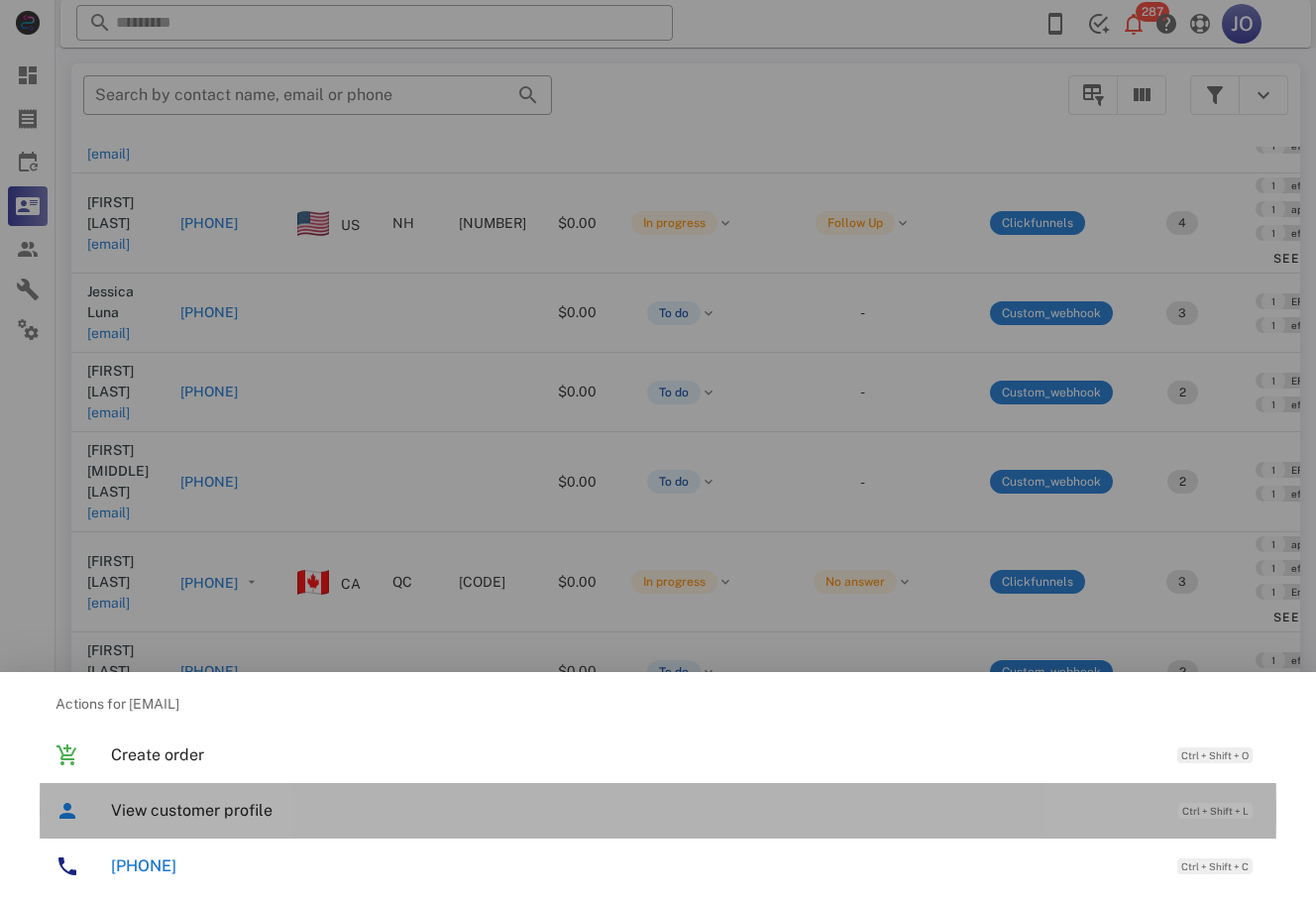 click on "View customer profile Ctrl + Shift + L" at bounding box center [686, 810] 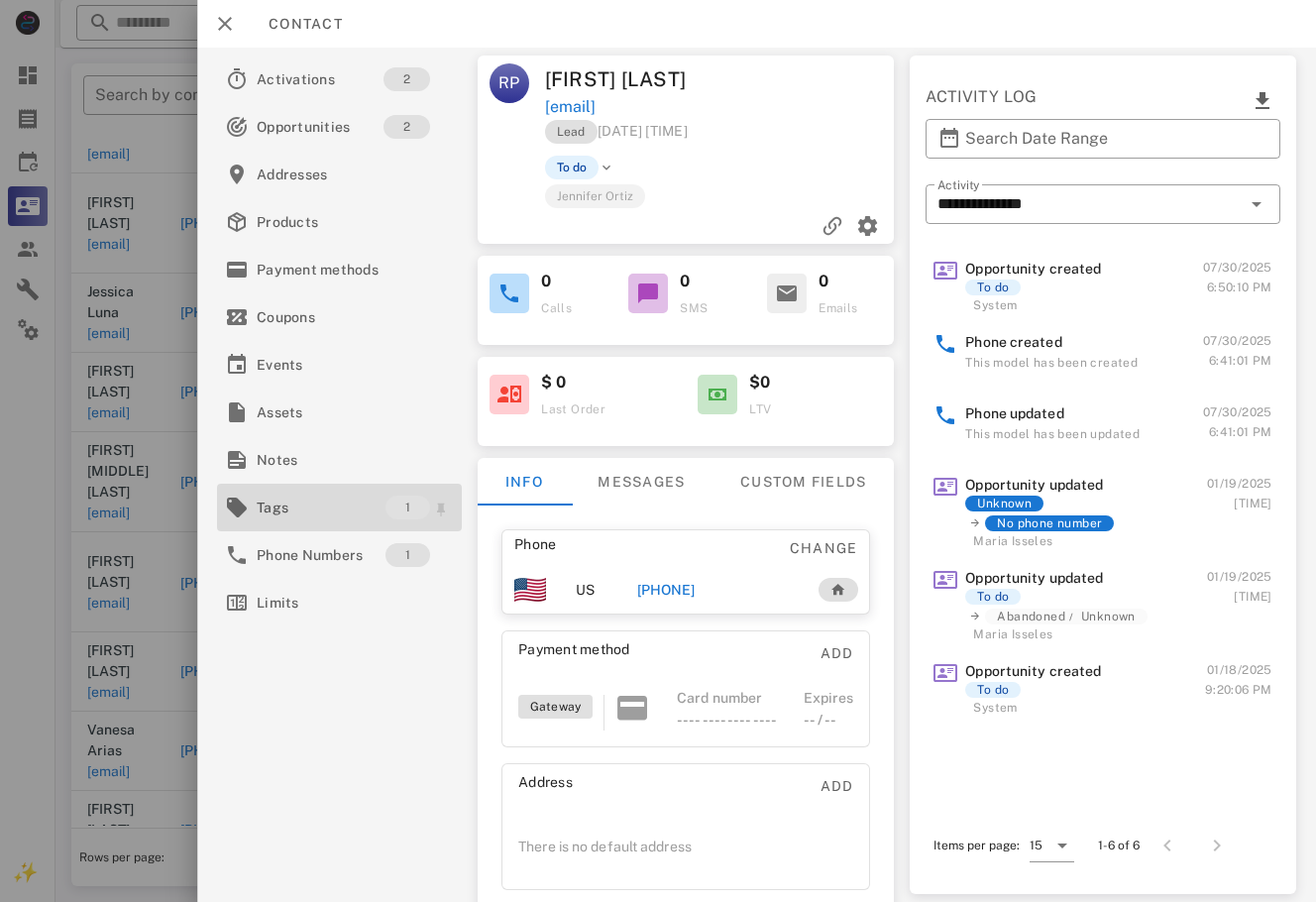 click on "Tags" at bounding box center [321, 507] 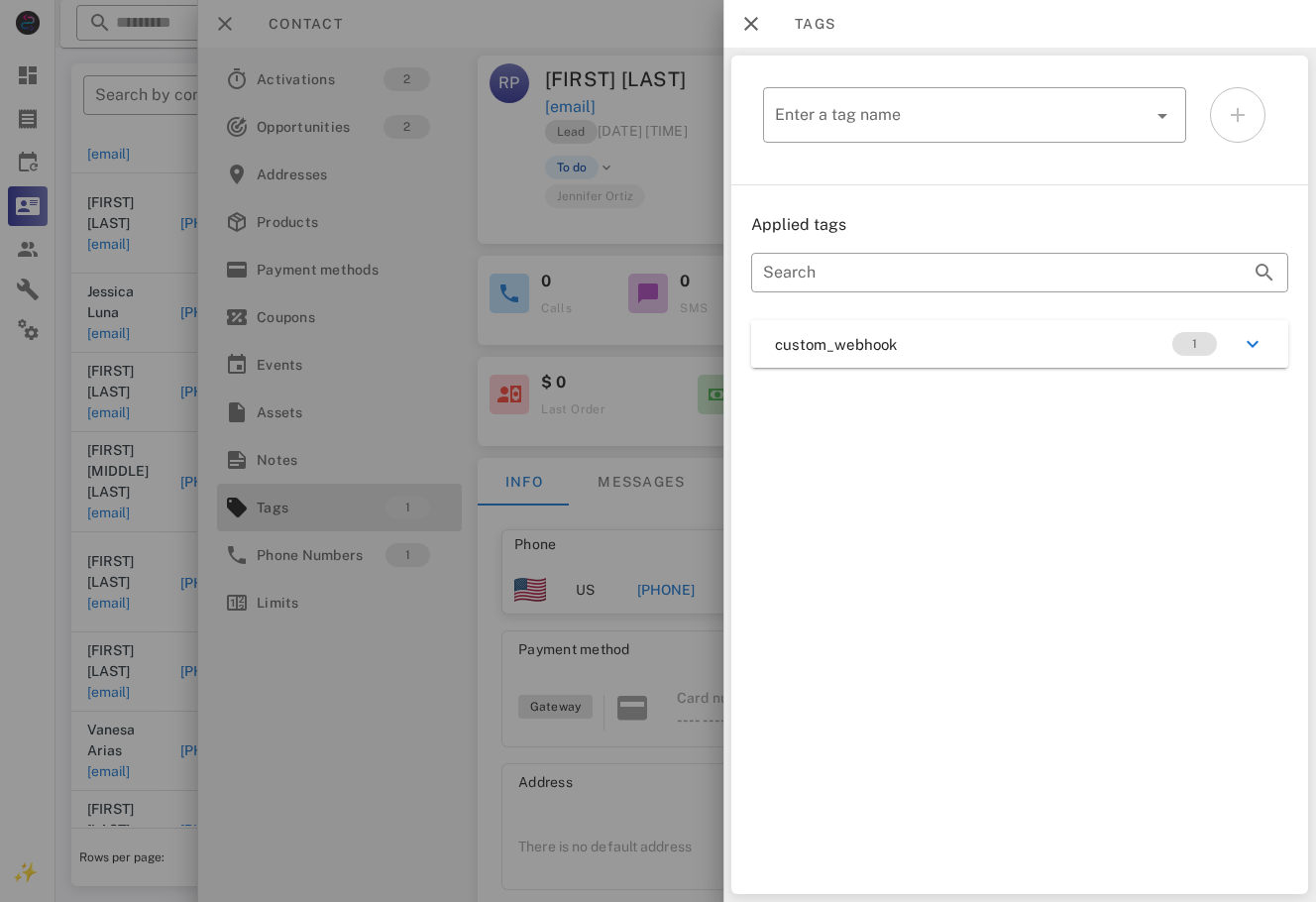 click on "Applied tags ​ Search  custom_webhook  1" at bounding box center (1020, 290) 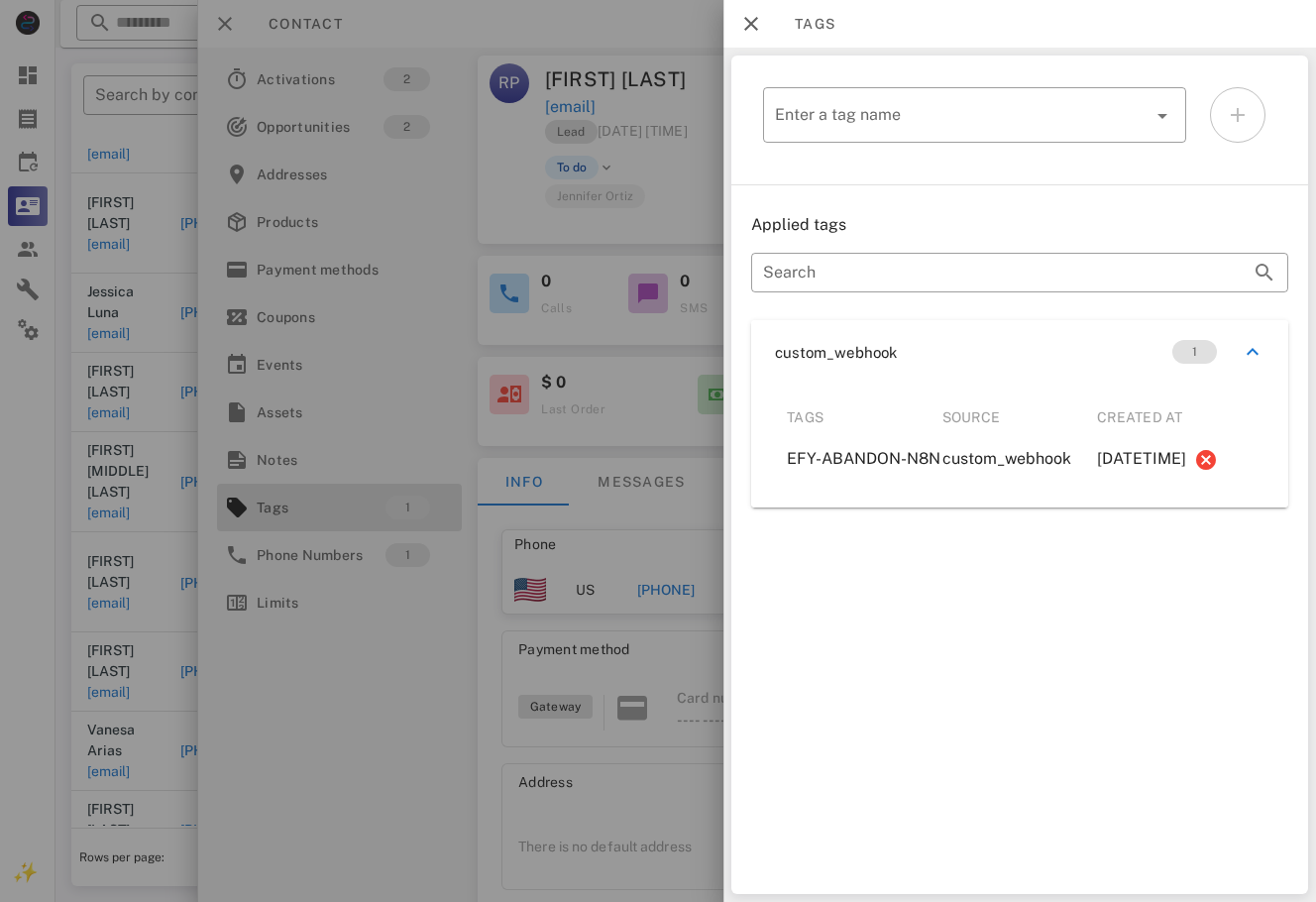 click at bounding box center (658, 451) 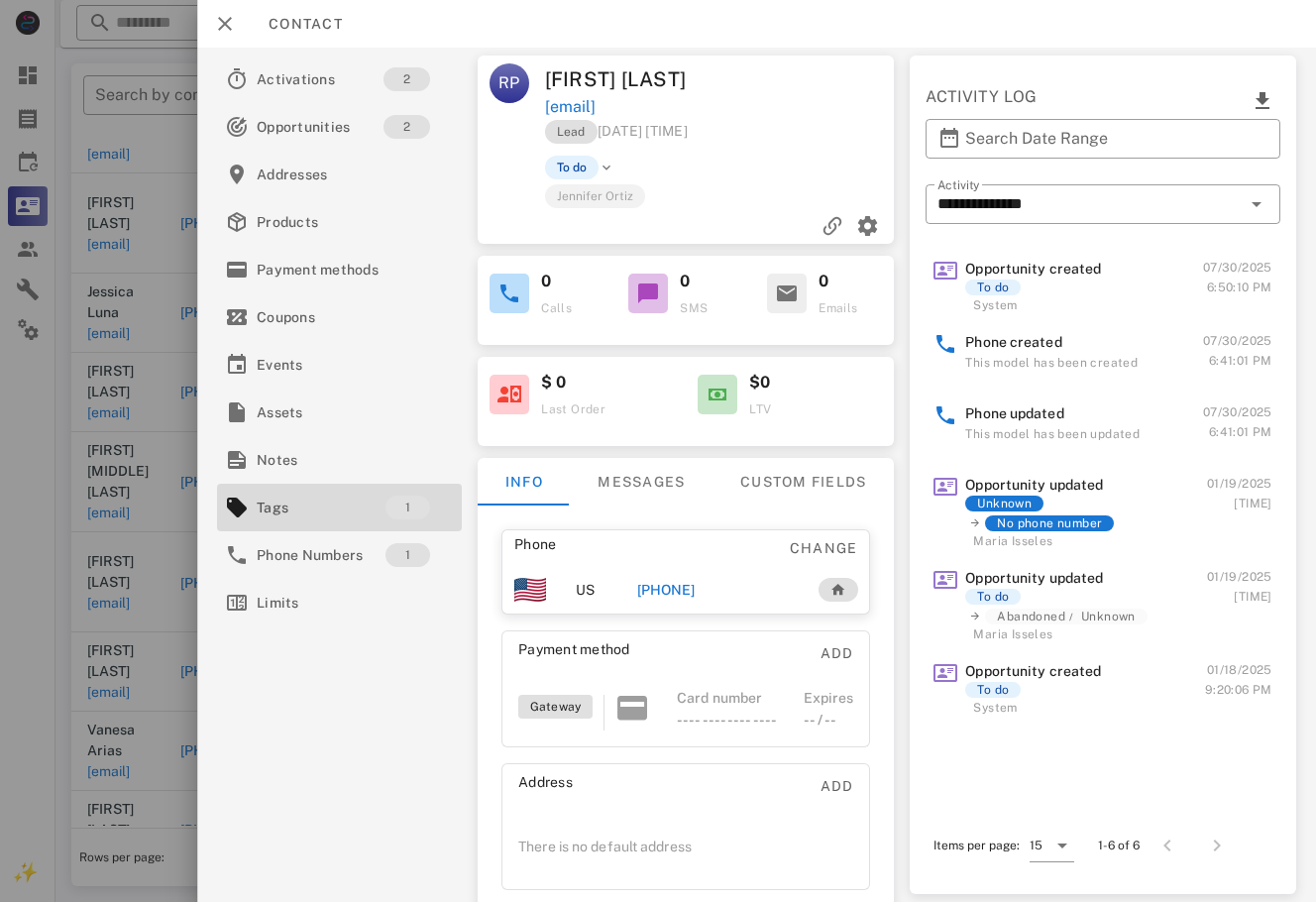 click on "[PHONE]" at bounding box center [666, 590] 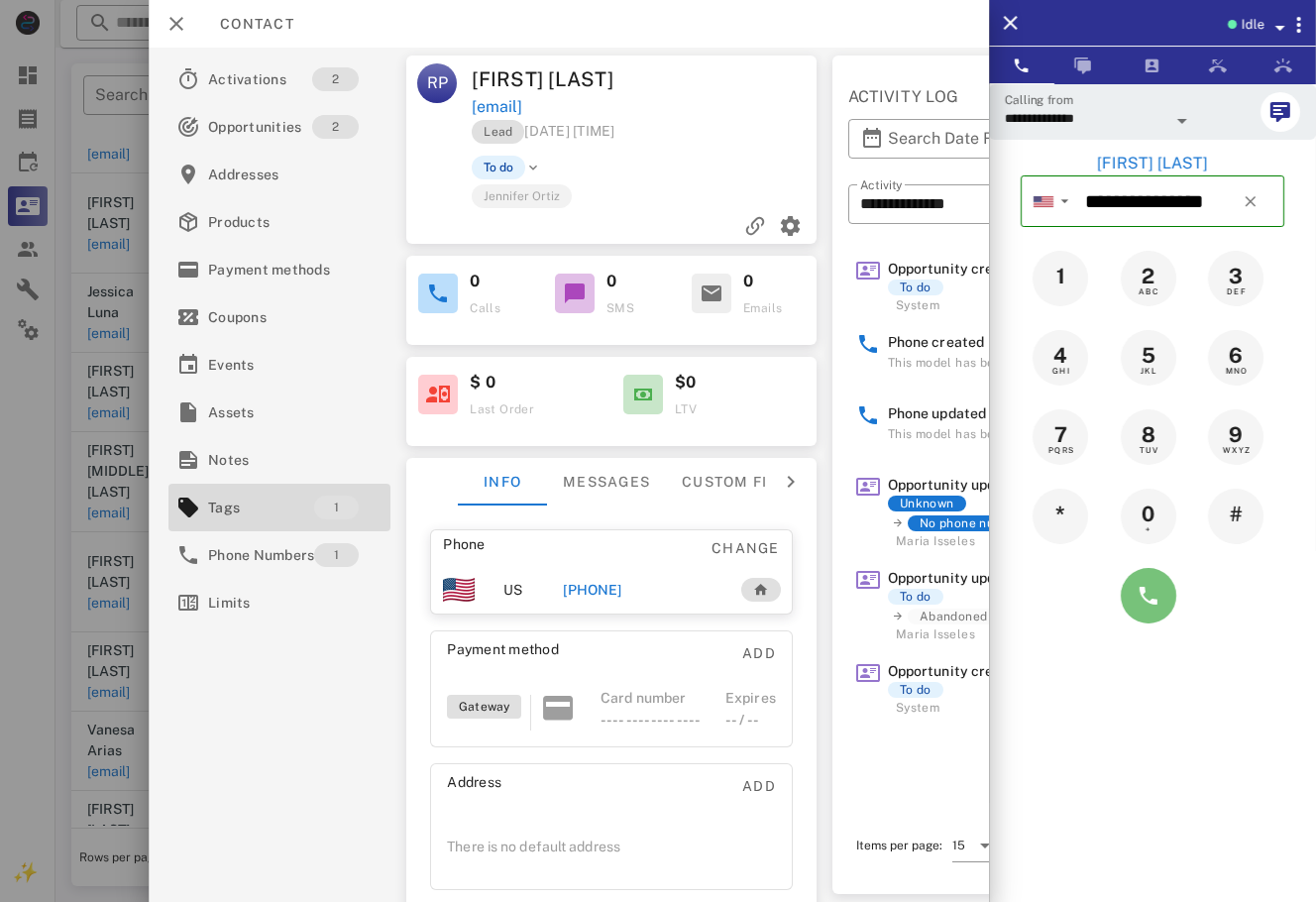 click at bounding box center [1149, 596] 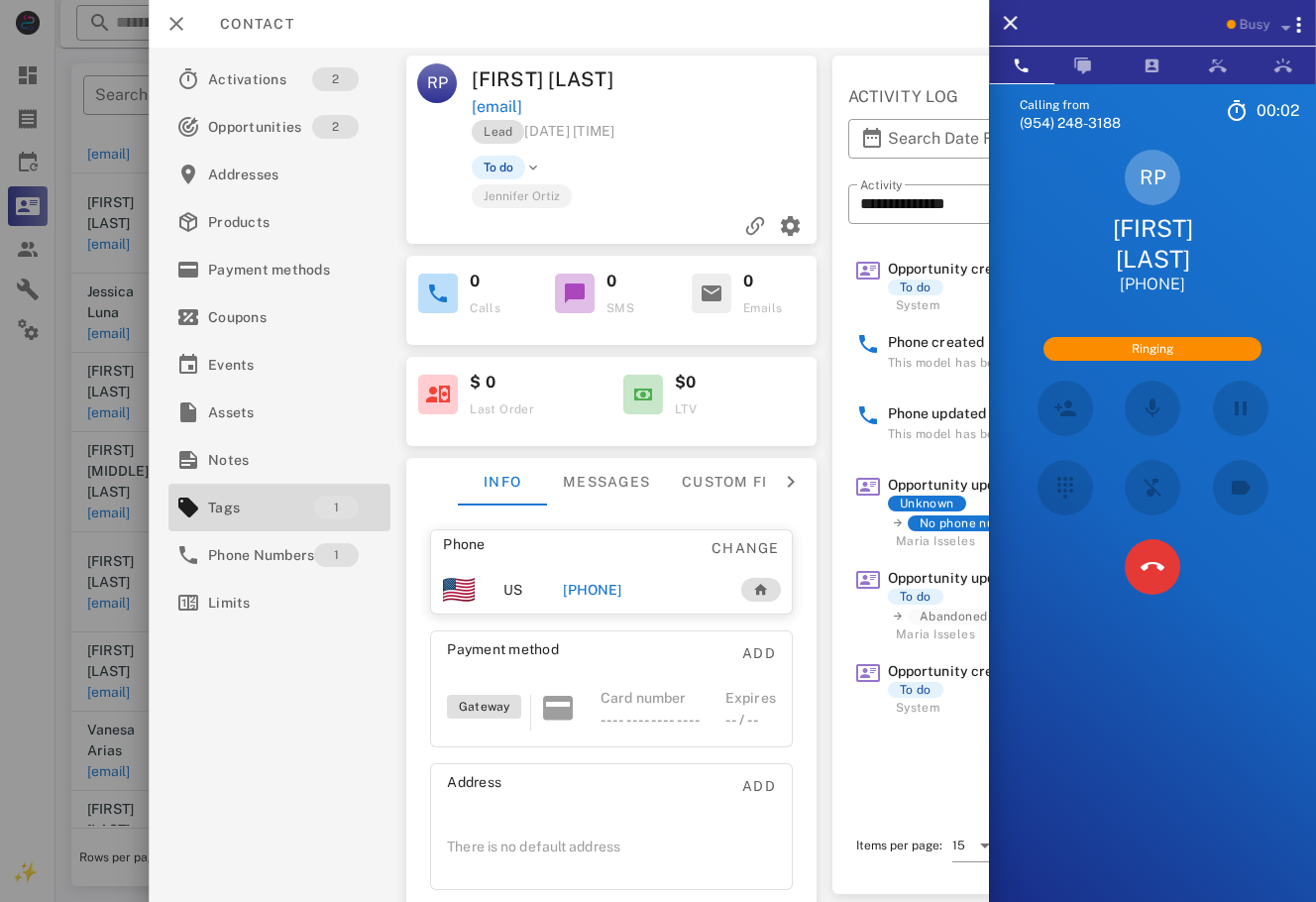 scroll, scrollTop: 280, scrollLeft: 0, axis: vertical 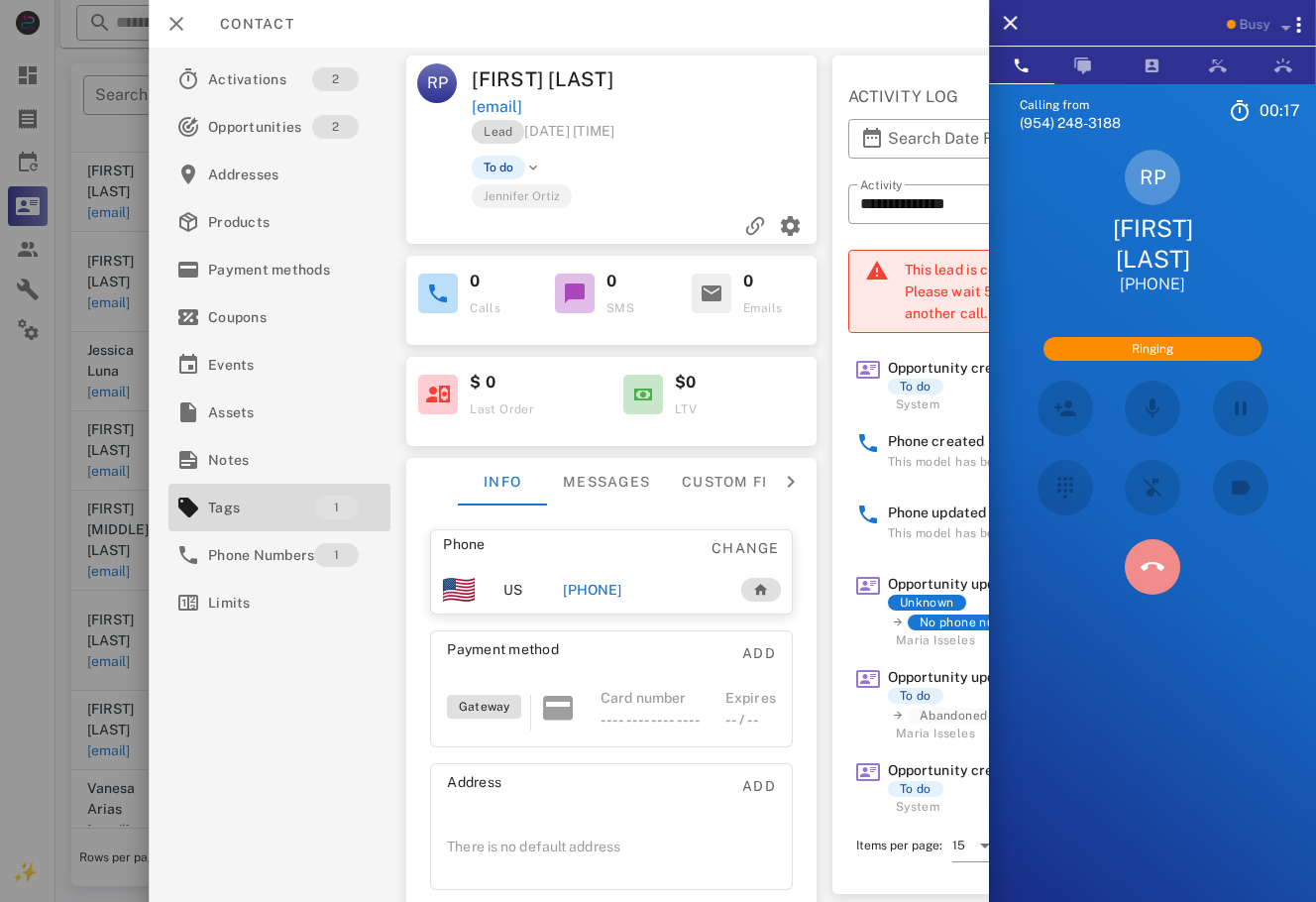 click at bounding box center (1152, 567) 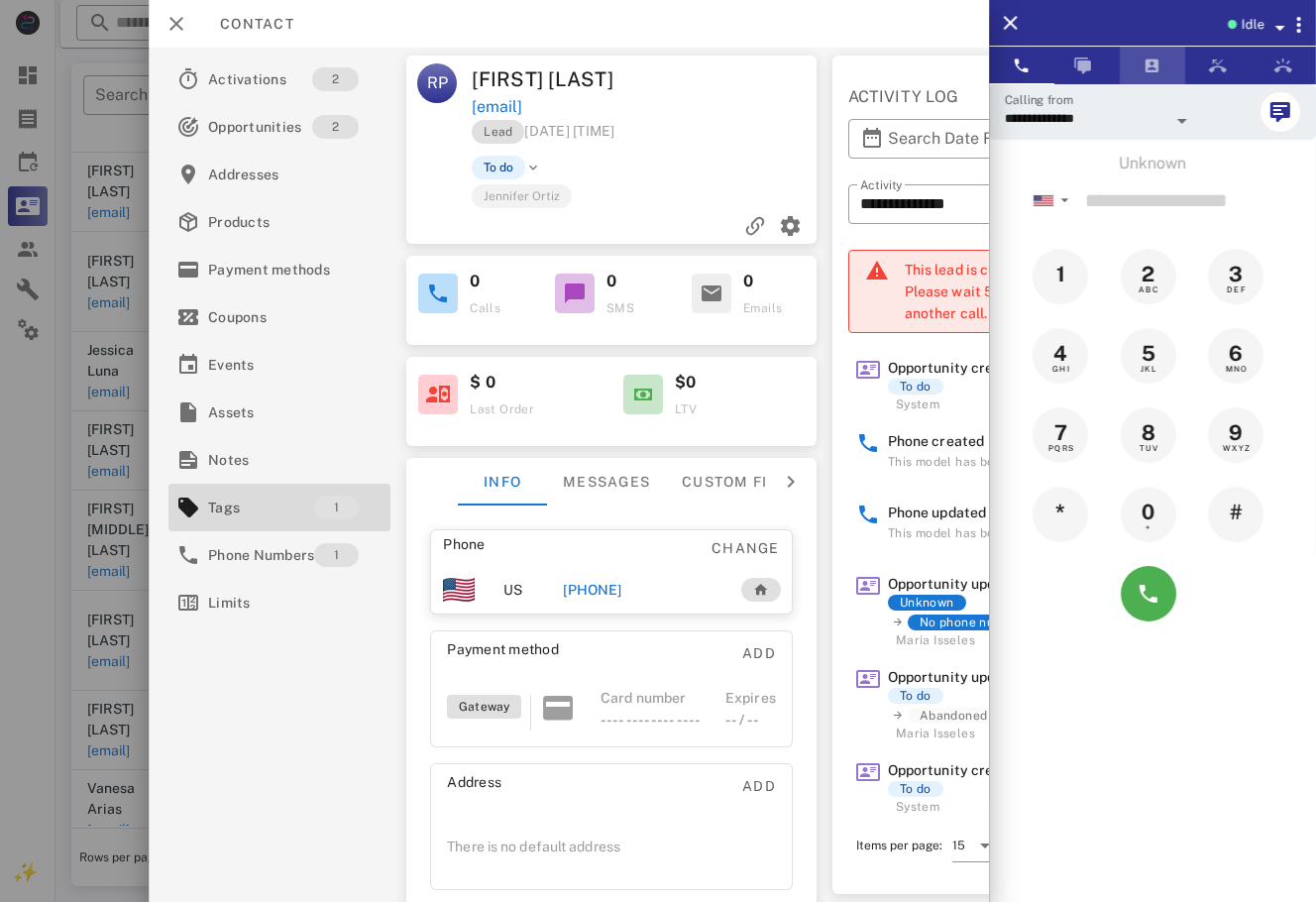 click at bounding box center [1152, 65] 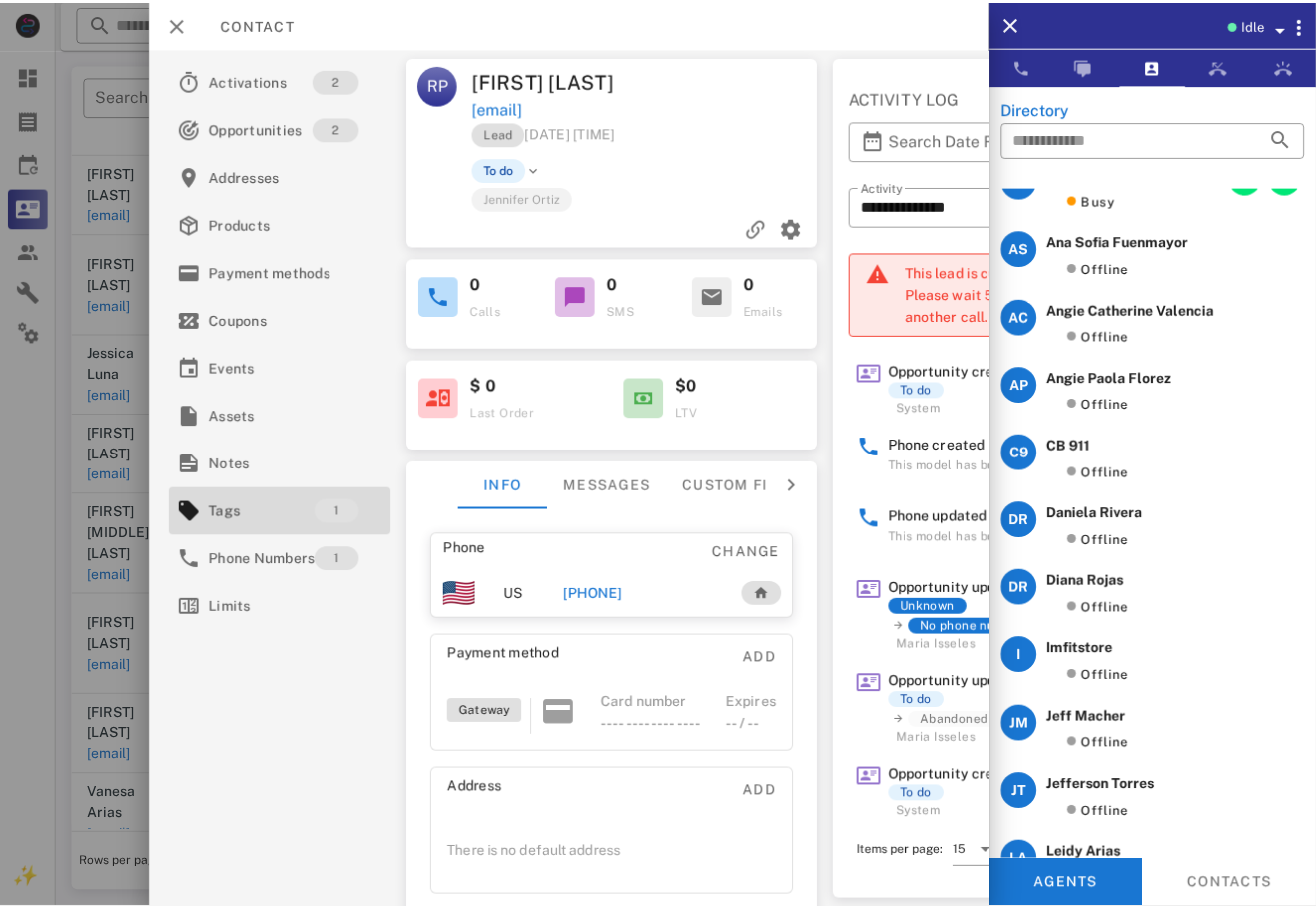 scroll, scrollTop: 0, scrollLeft: 0, axis: both 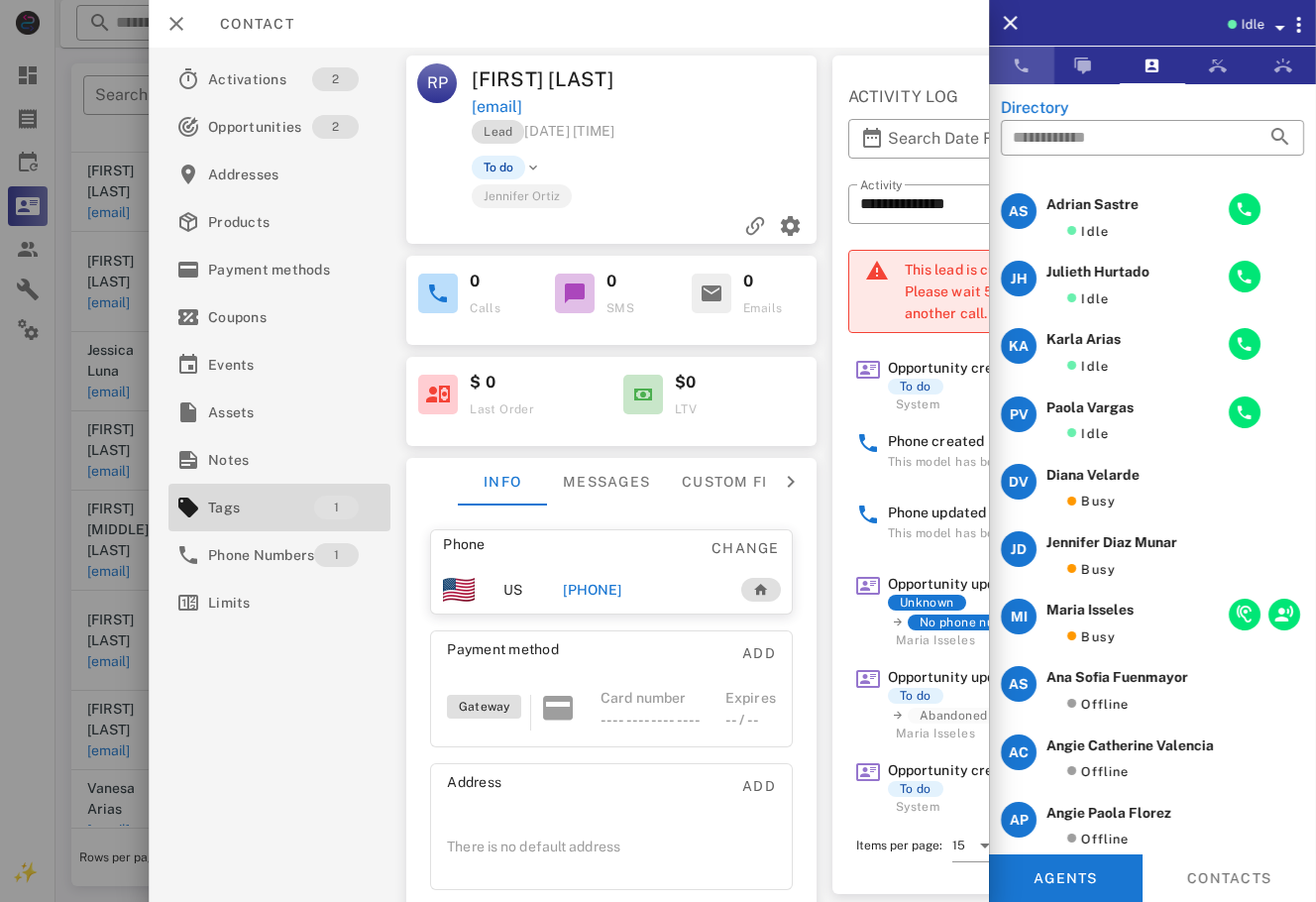 click at bounding box center (1022, 65) 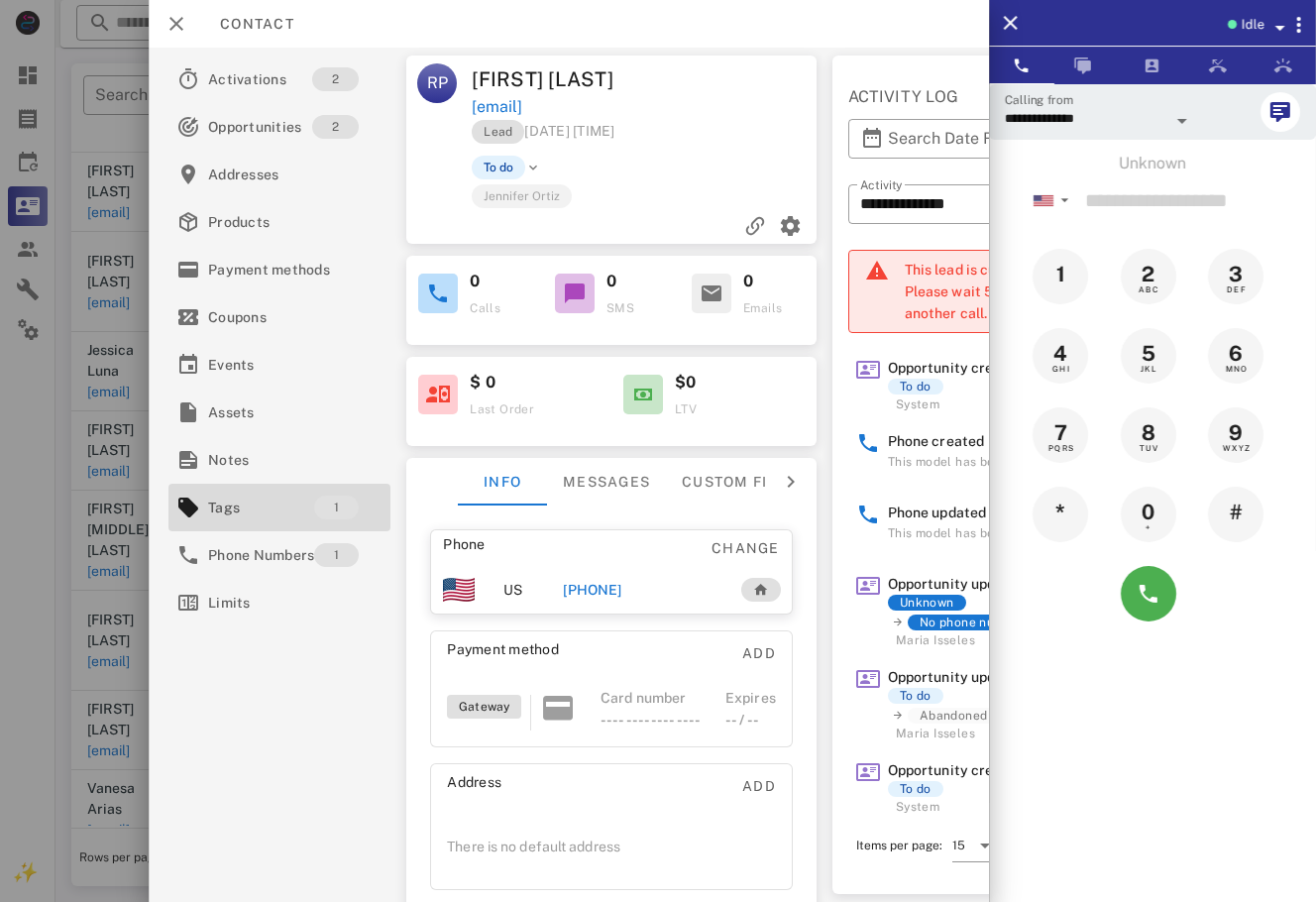 click on "Lead   01/18/2025 21:13" at bounding box center [645, 137] 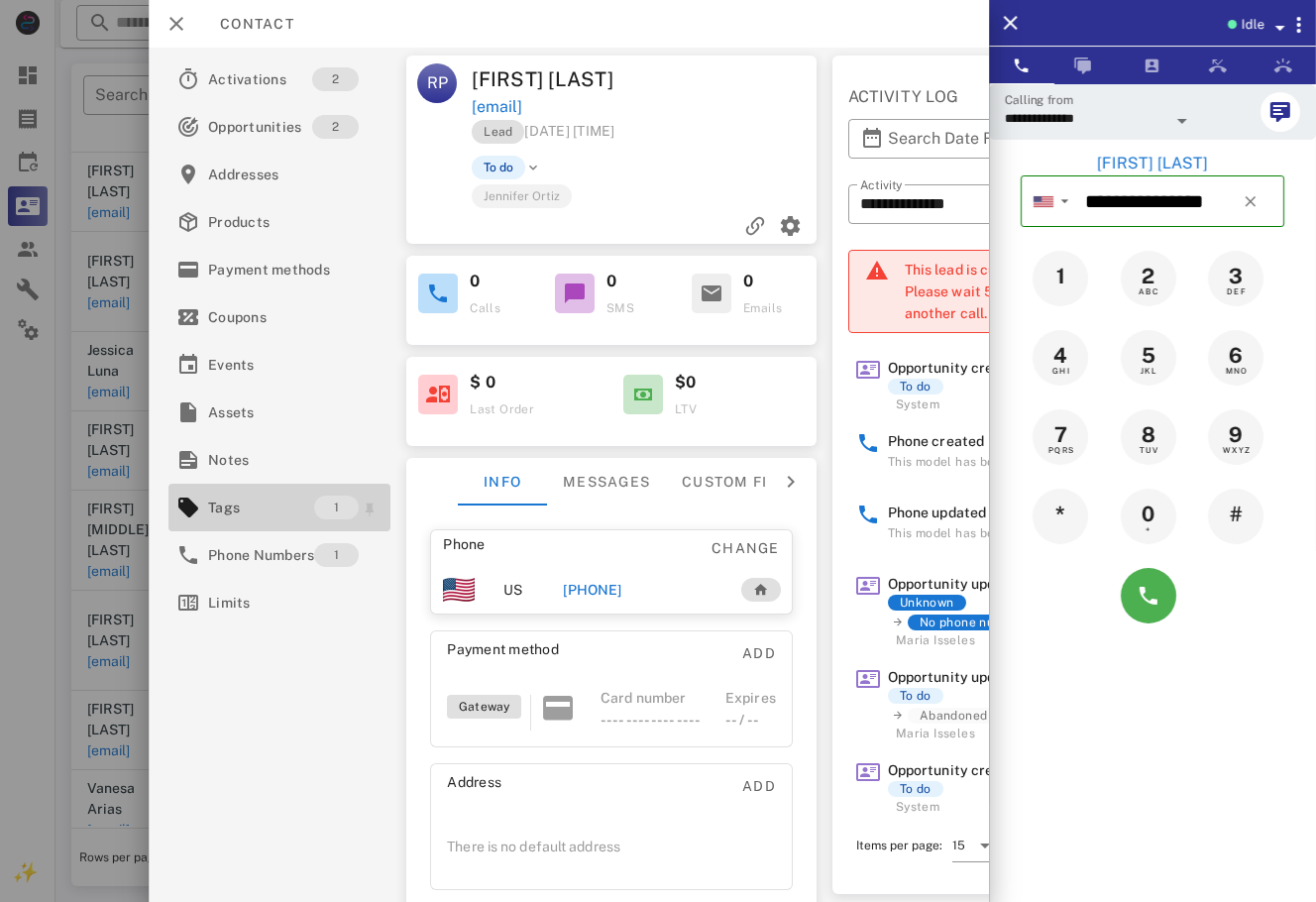 click on "Tags" at bounding box center (261, 507) 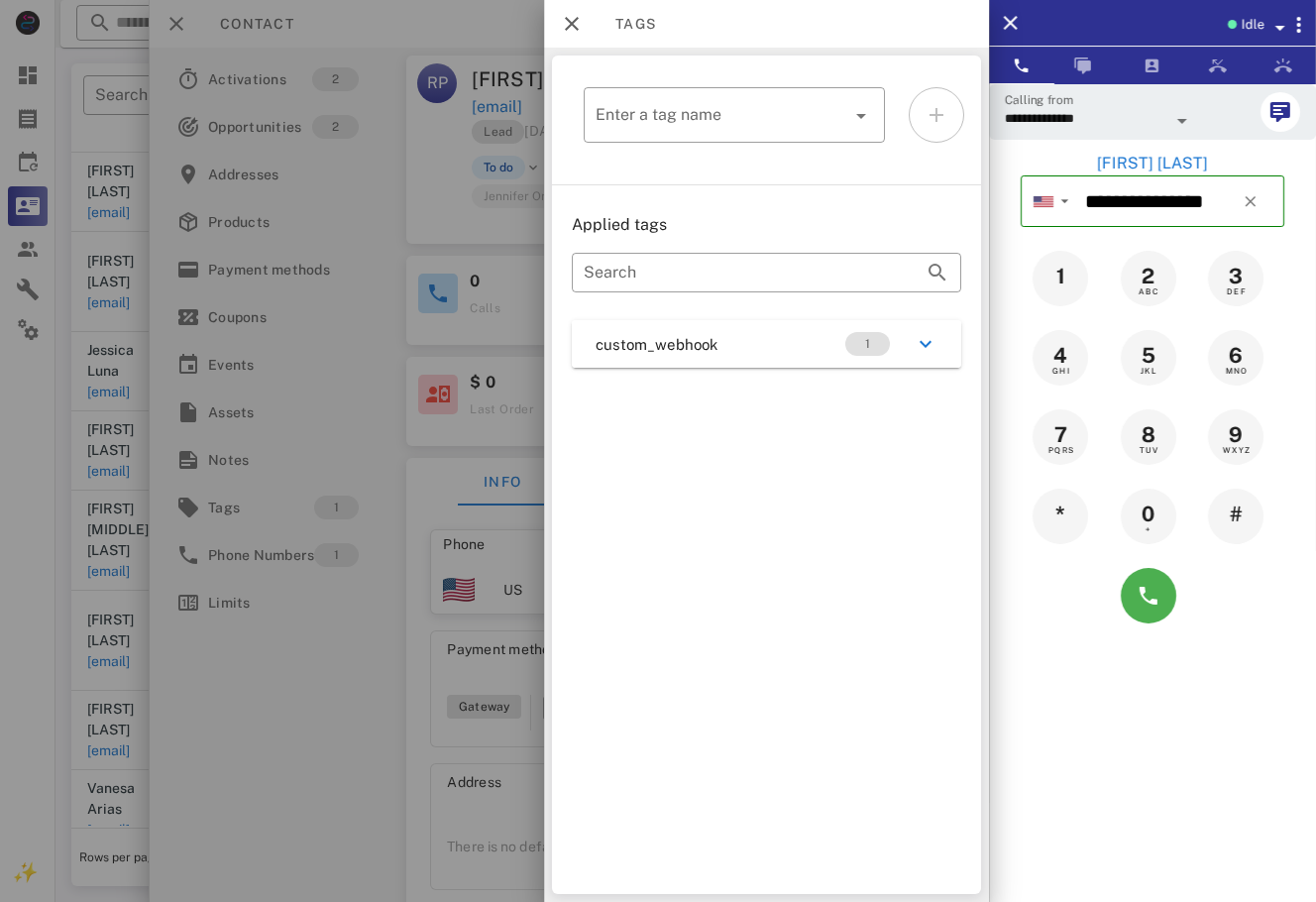 click on "custom_webhook  1" at bounding box center (766, 344) 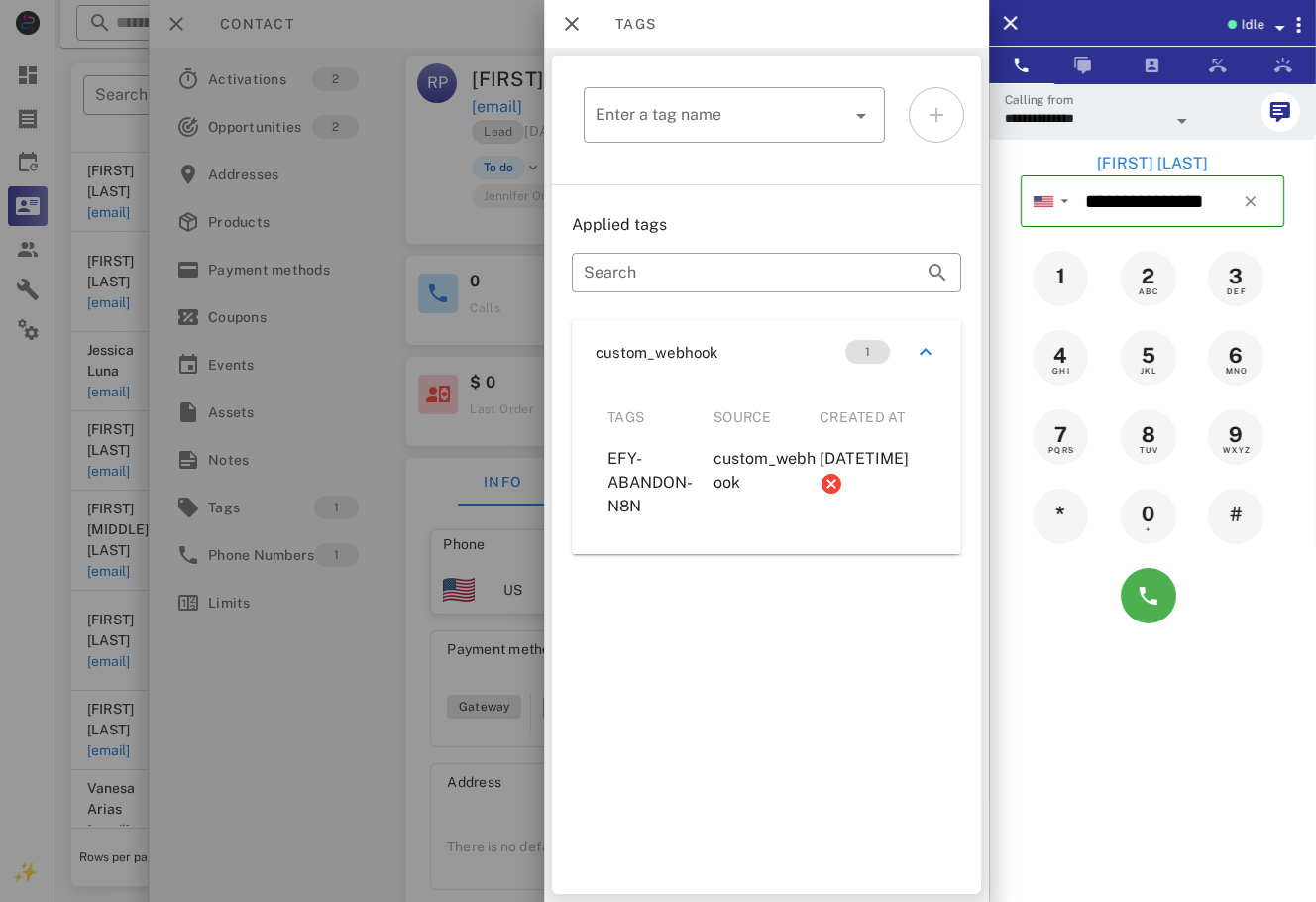 click at bounding box center (658, 451) 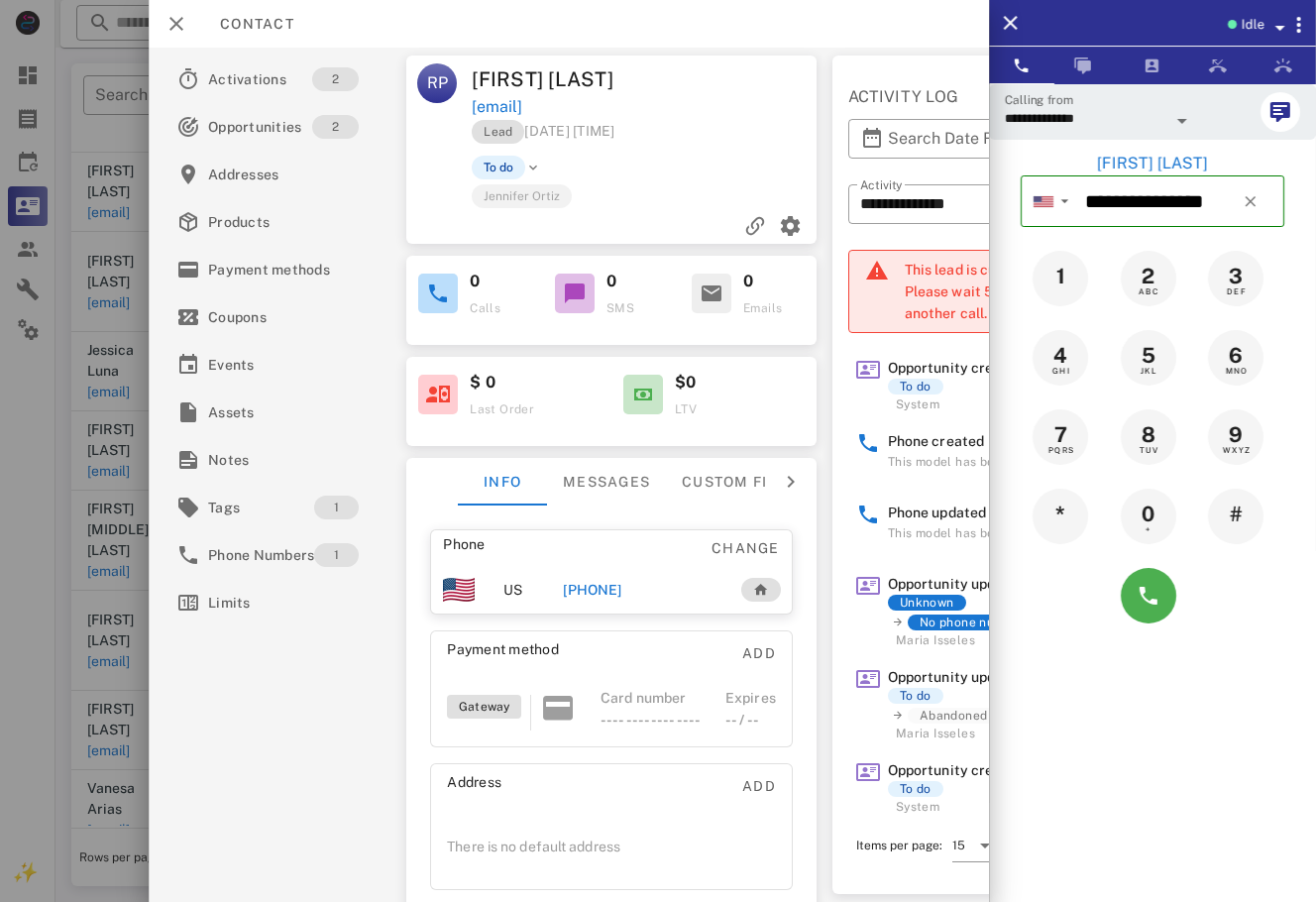 click on "[PHONE]" at bounding box center (592, 590) 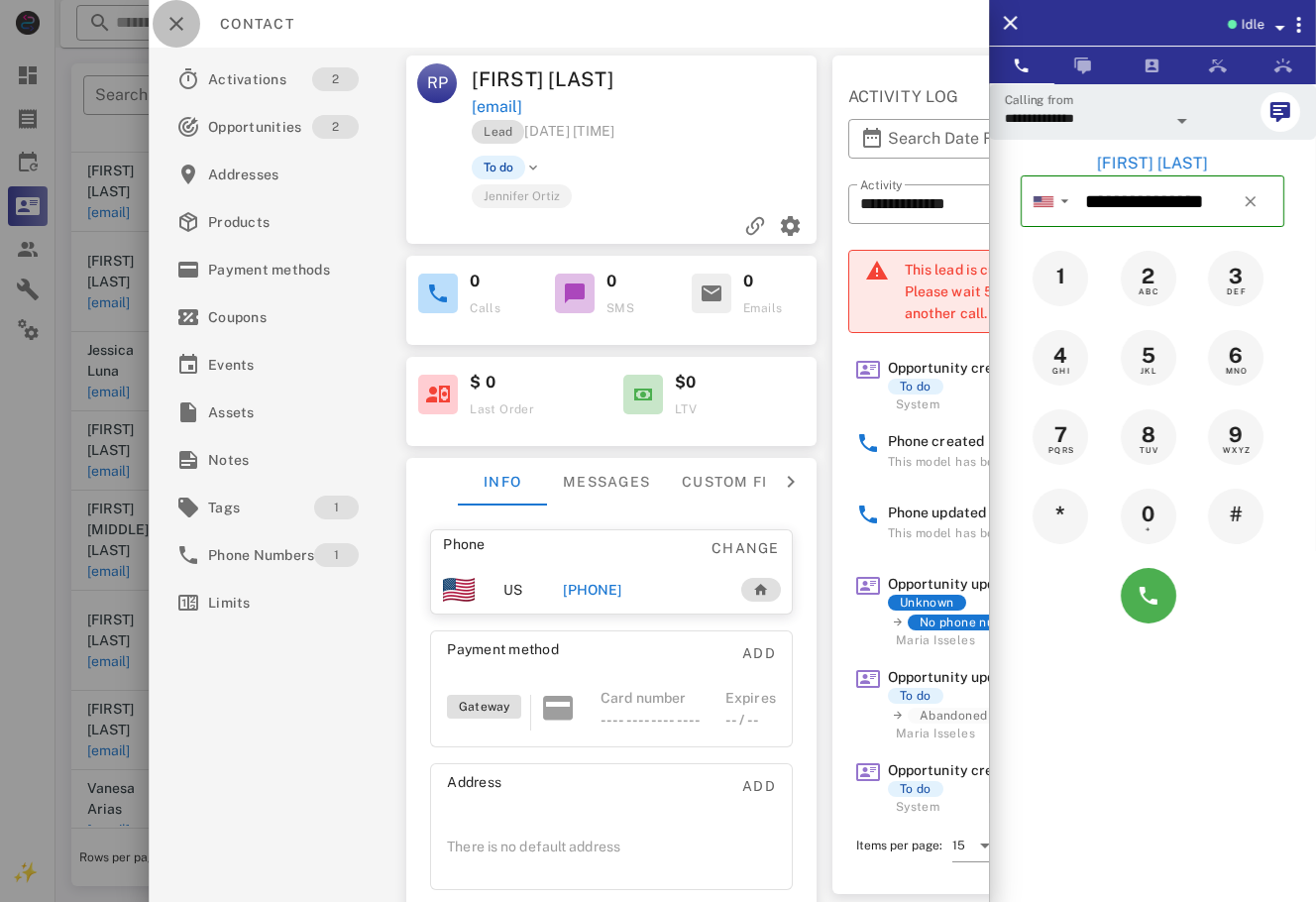 click at bounding box center [176, 24] 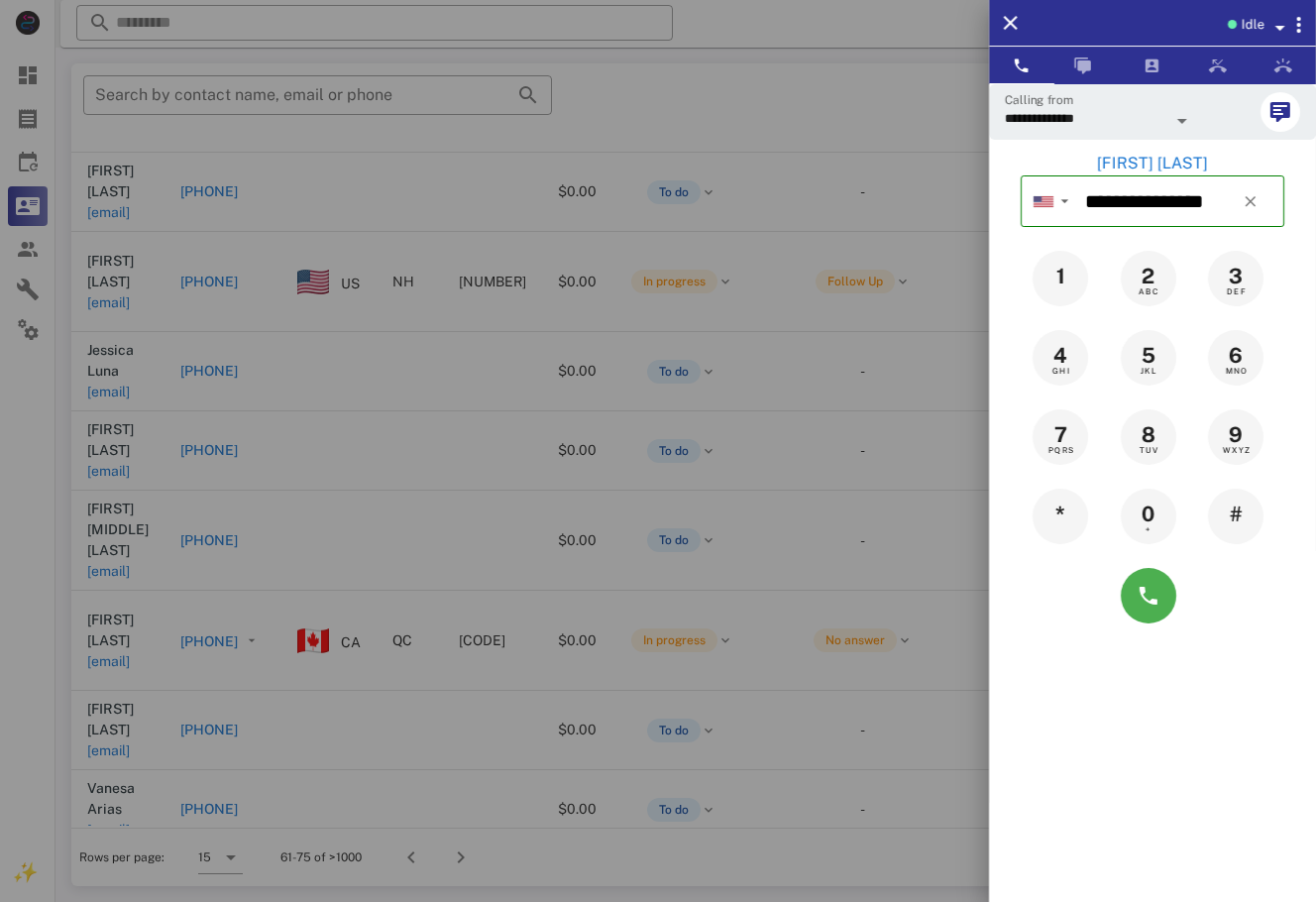 click at bounding box center (658, 451) 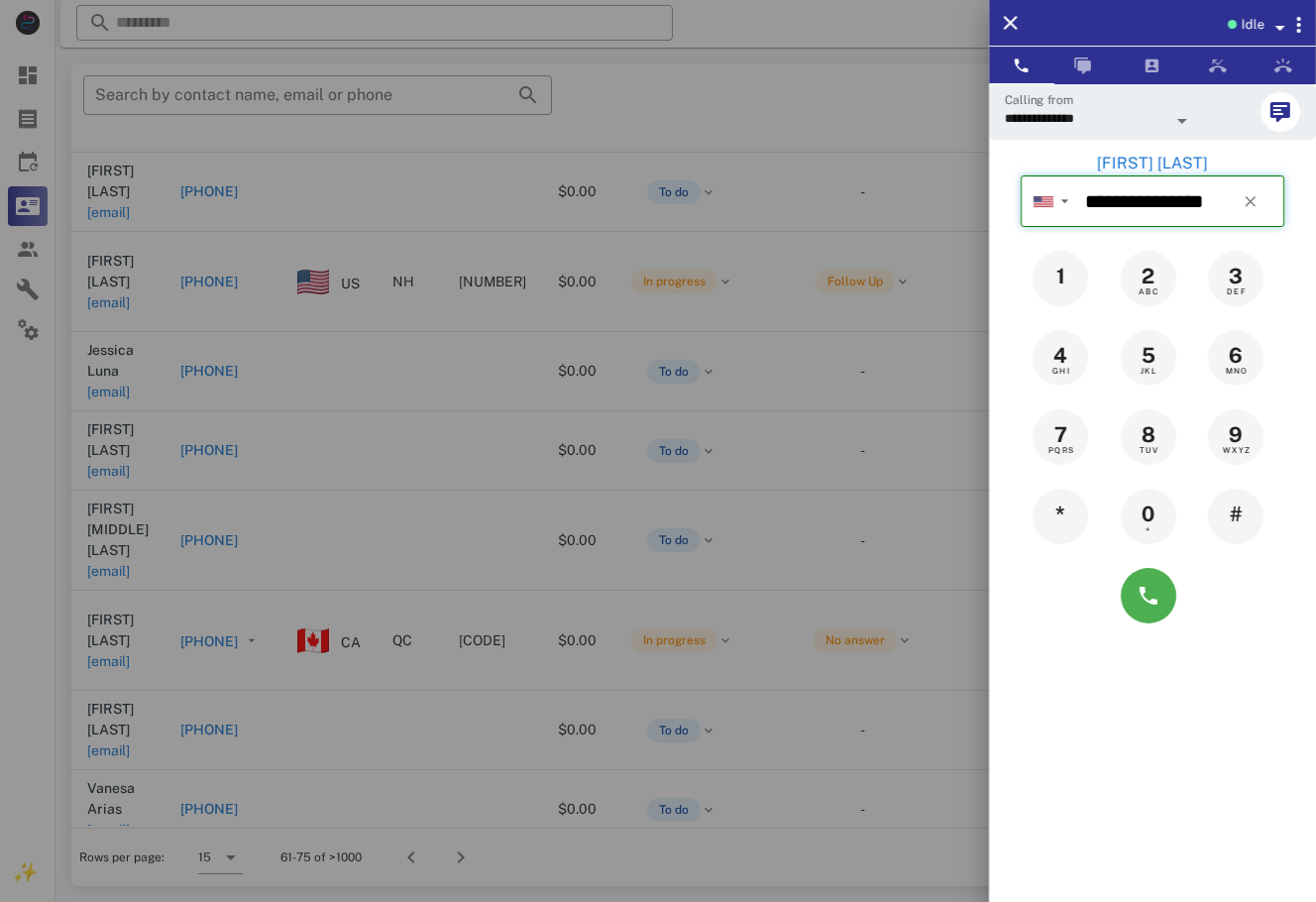 type 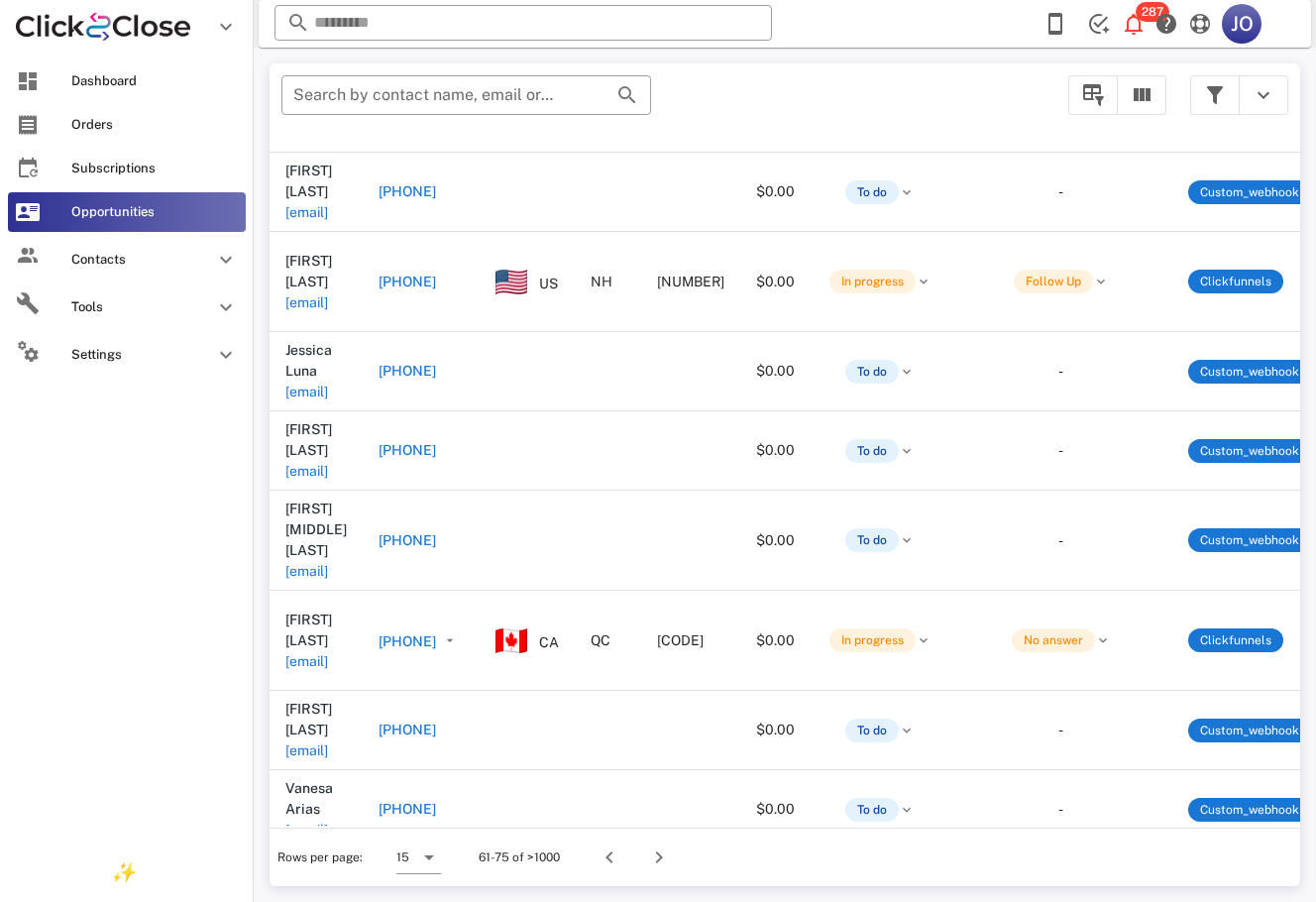click at bounding box center (28, 81) 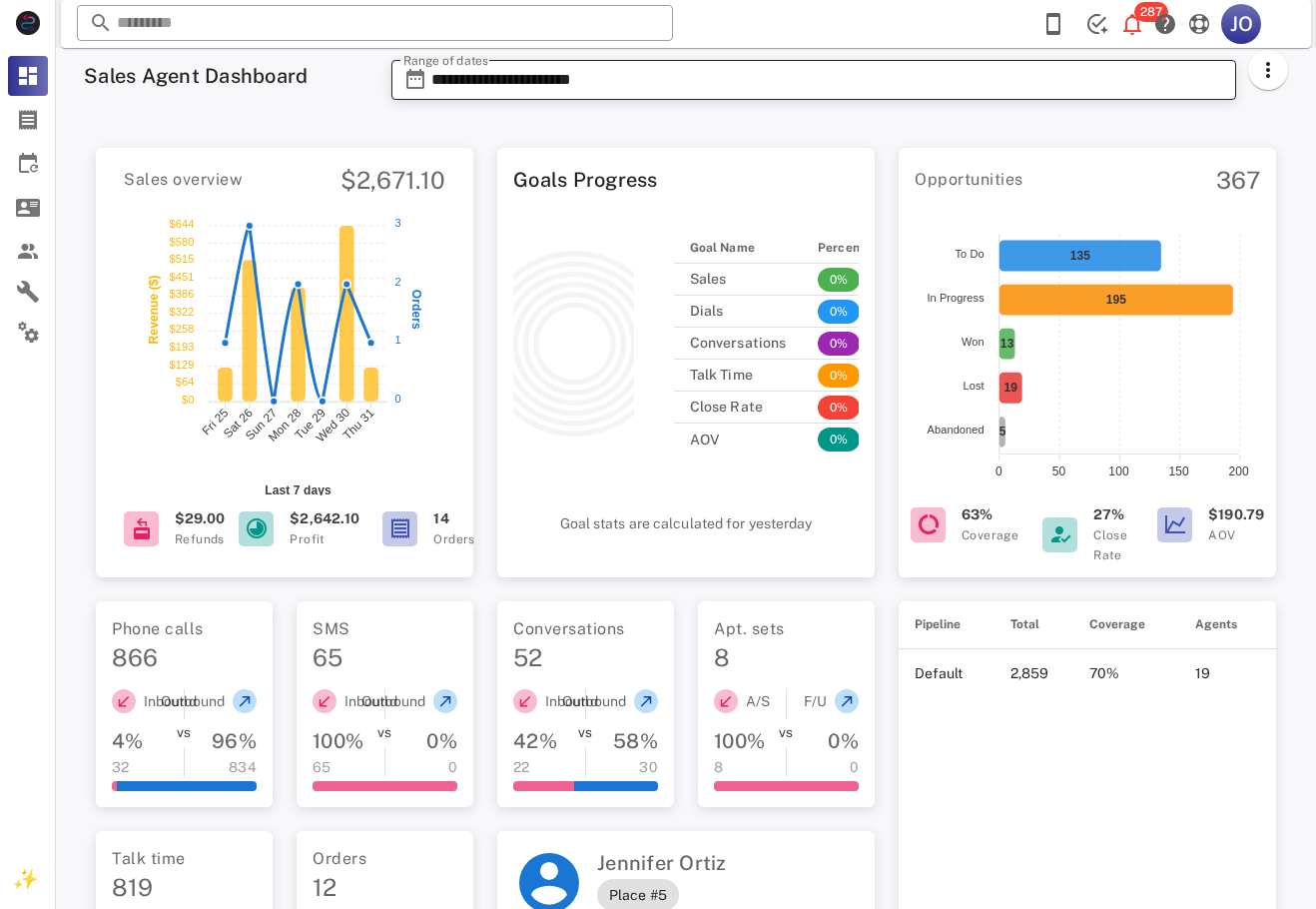 click on "**********" at bounding box center (828, 80) 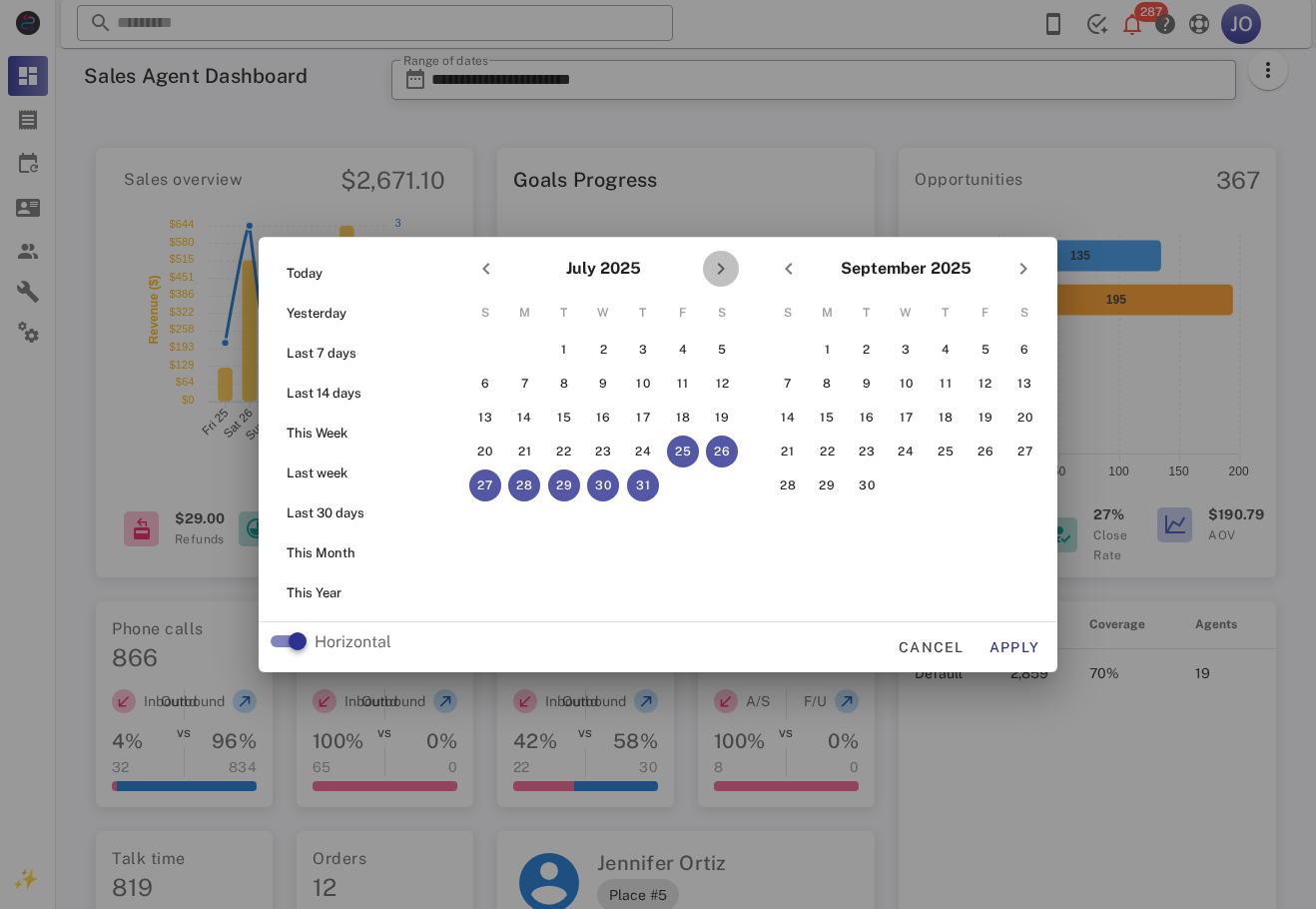 click at bounding box center (721, 269) 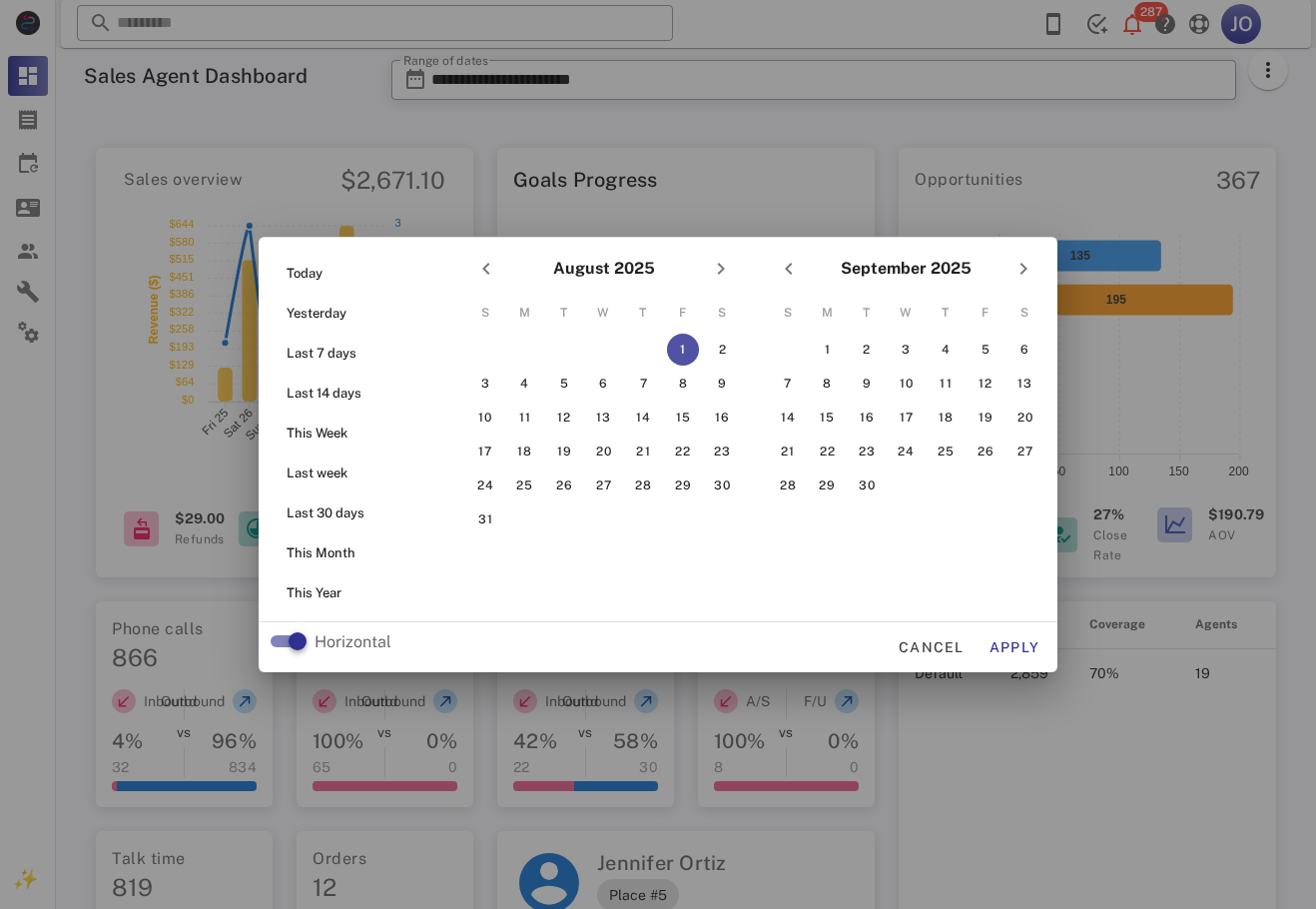click on "1" at bounding box center (683, 350) 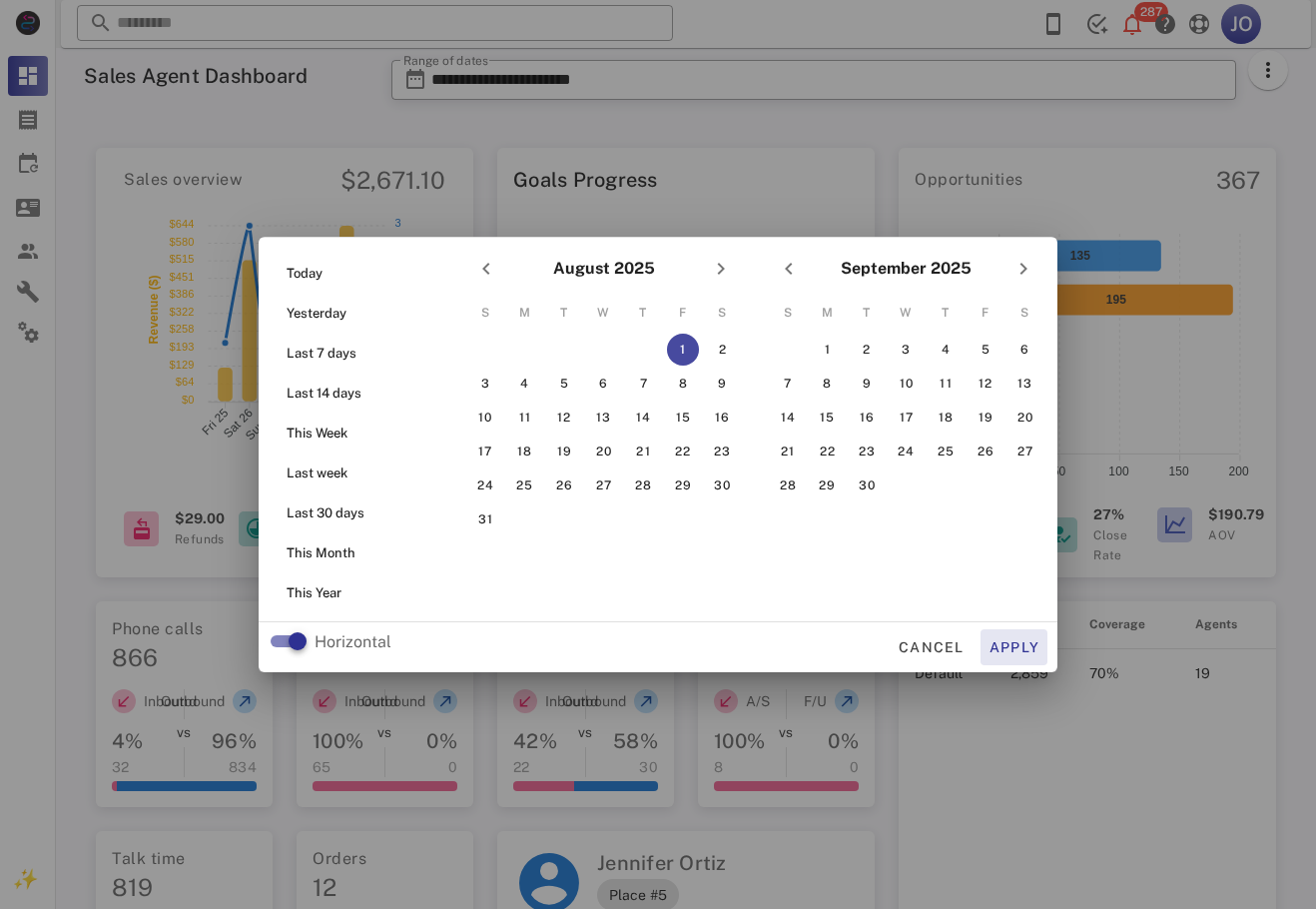 click on "Apply" at bounding box center (1014, 647) 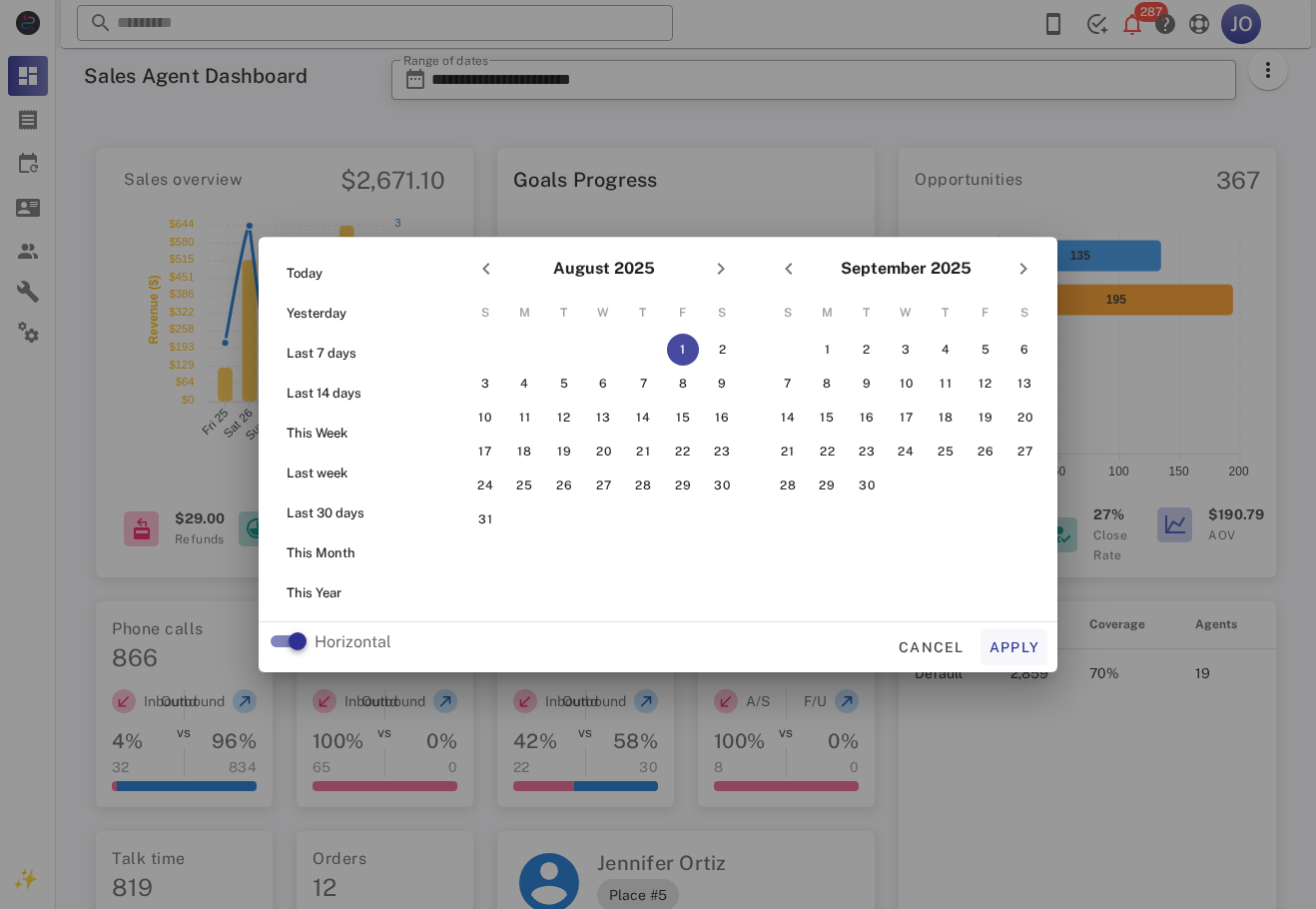 type on "**********" 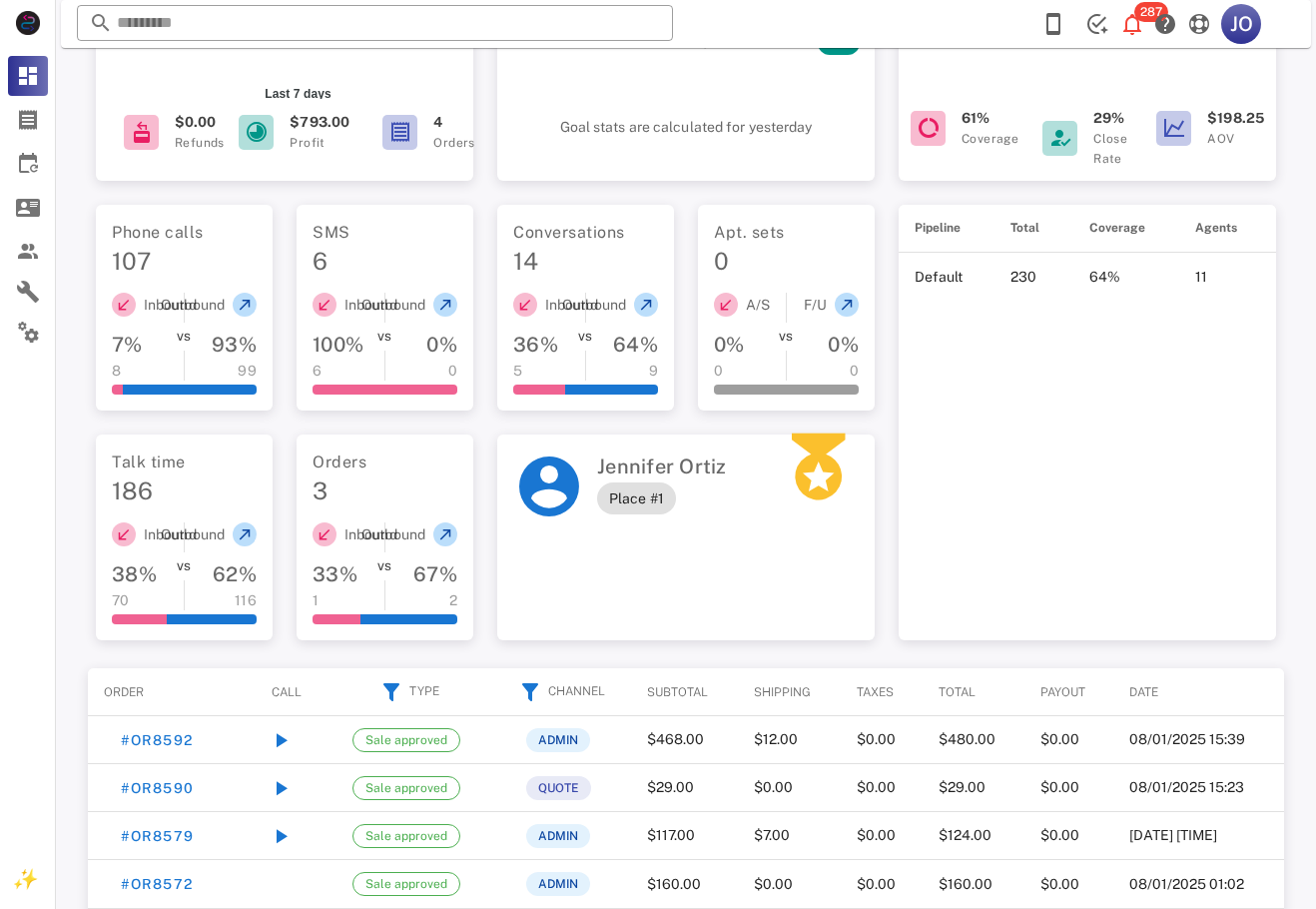 scroll, scrollTop: 486, scrollLeft: 0, axis: vertical 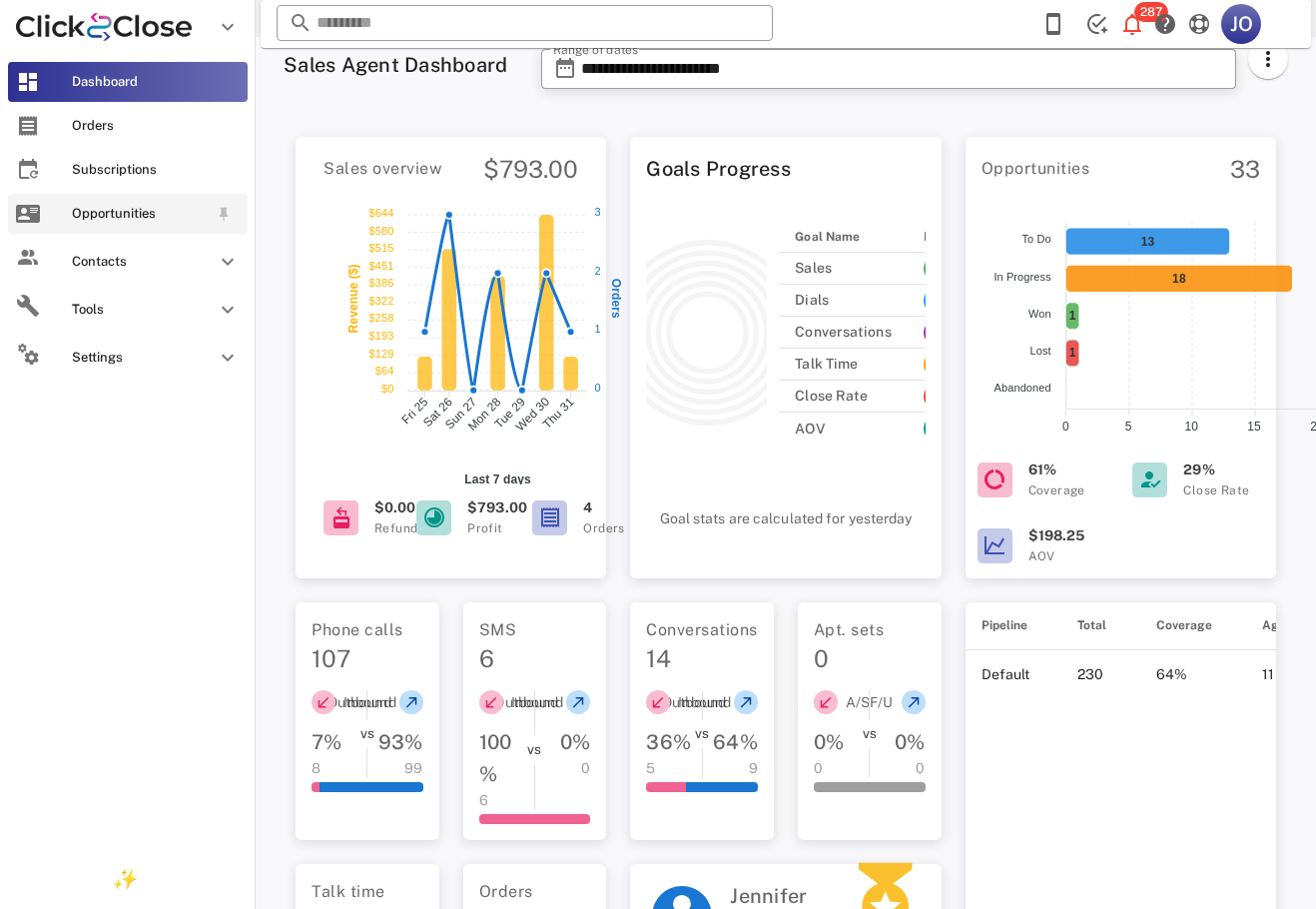 click on "Opportunities" at bounding box center [128, 214] 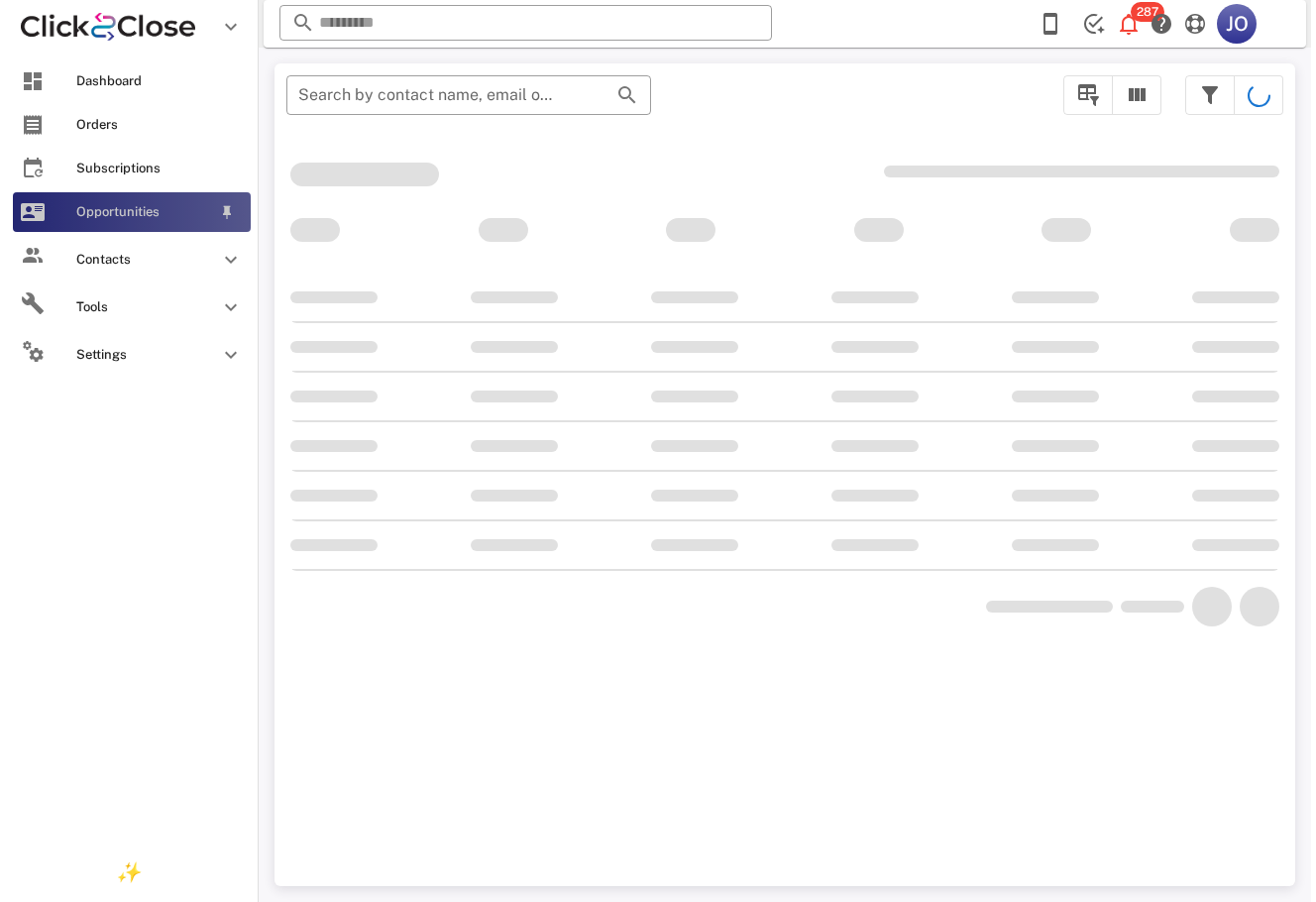 scroll, scrollTop: 0, scrollLeft: 0, axis: both 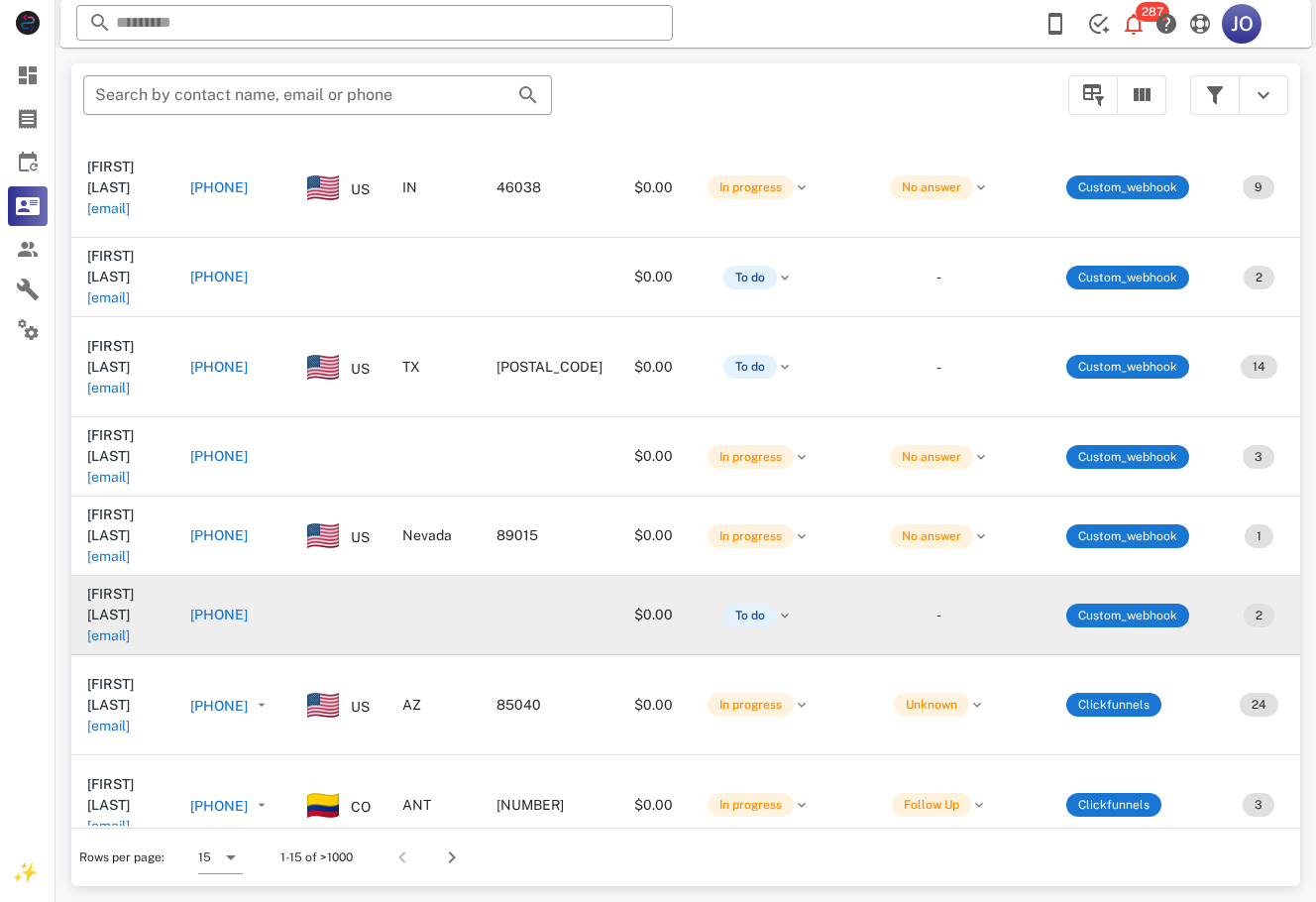 click on "fabiolaramos1208@[example.com]" at bounding box center [108, 635] 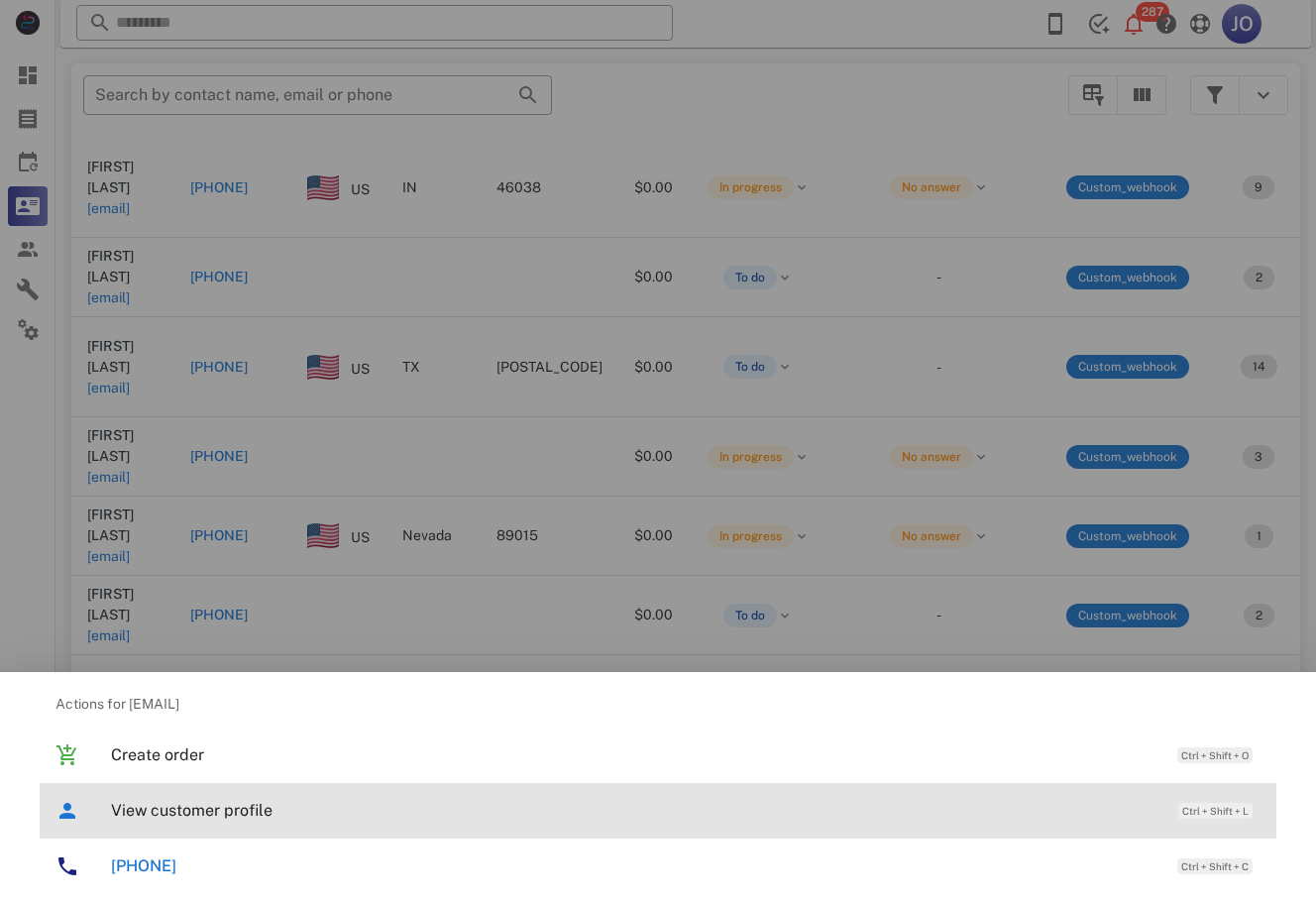 click on "View customer profile" at bounding box center [634, 810] 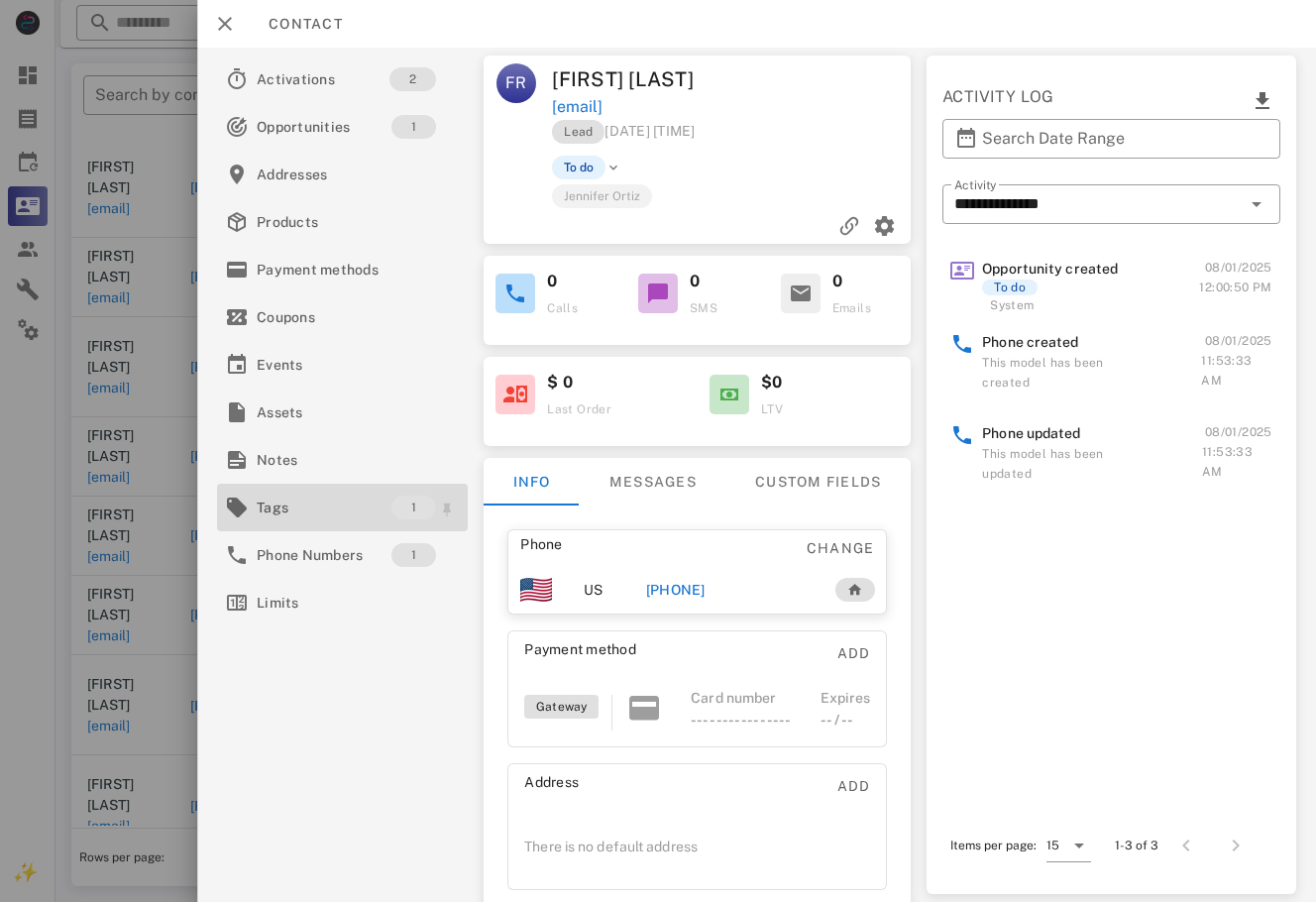 click on "Tags" at bounding box center [324, 507] 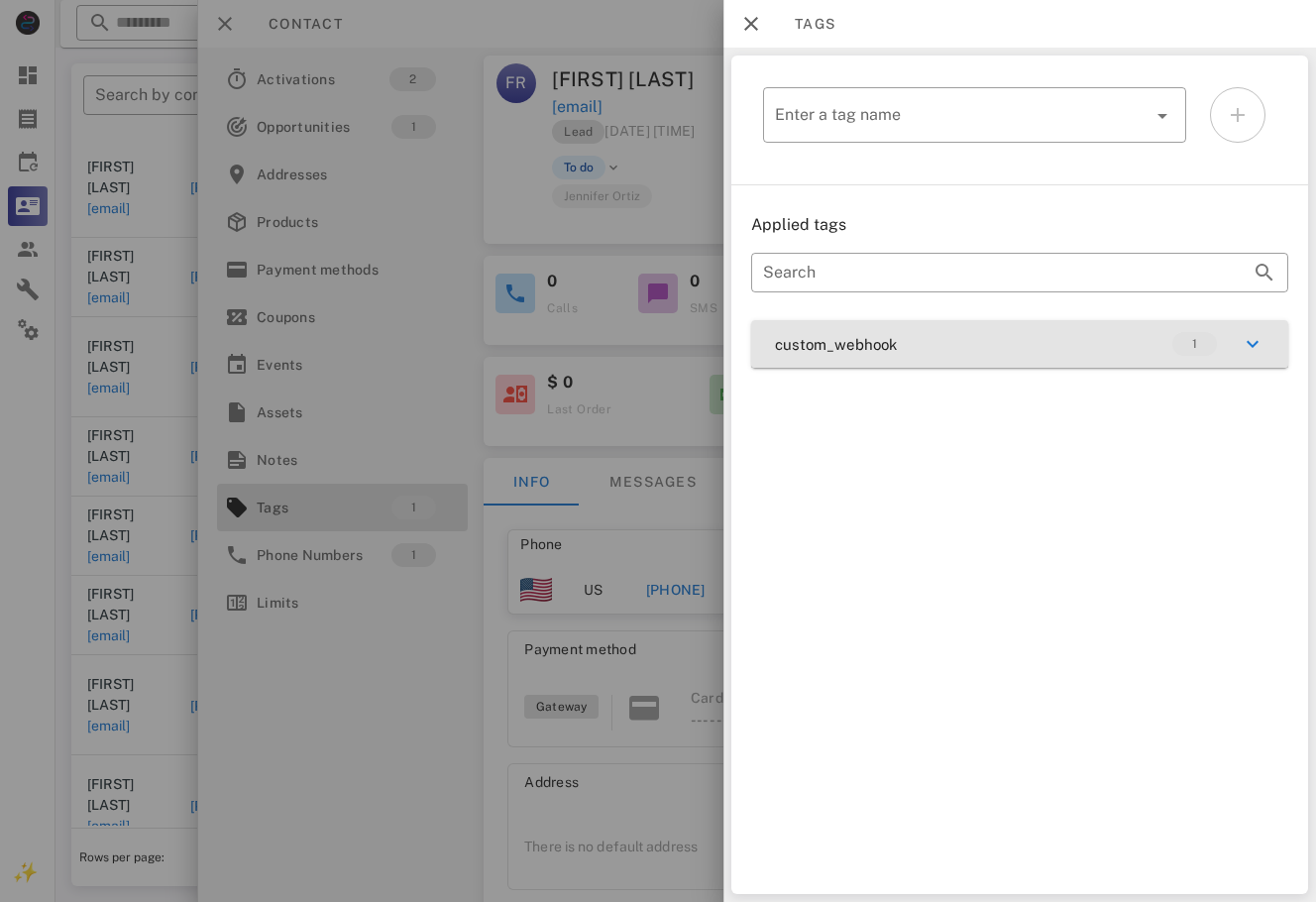click on "custom_webhook  1" at bounding box center (1020, 344) 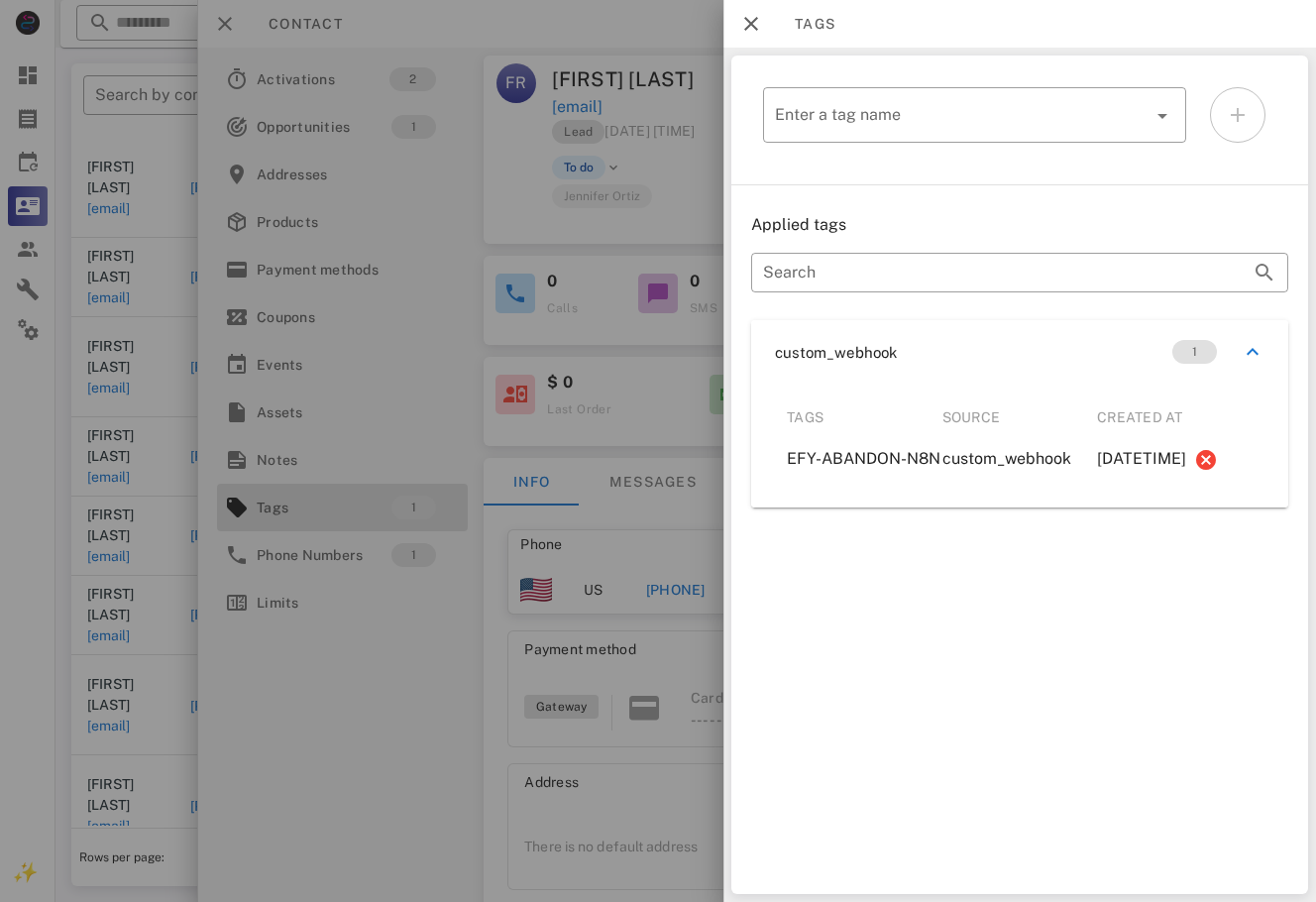 click at bounding box center [658, 451] 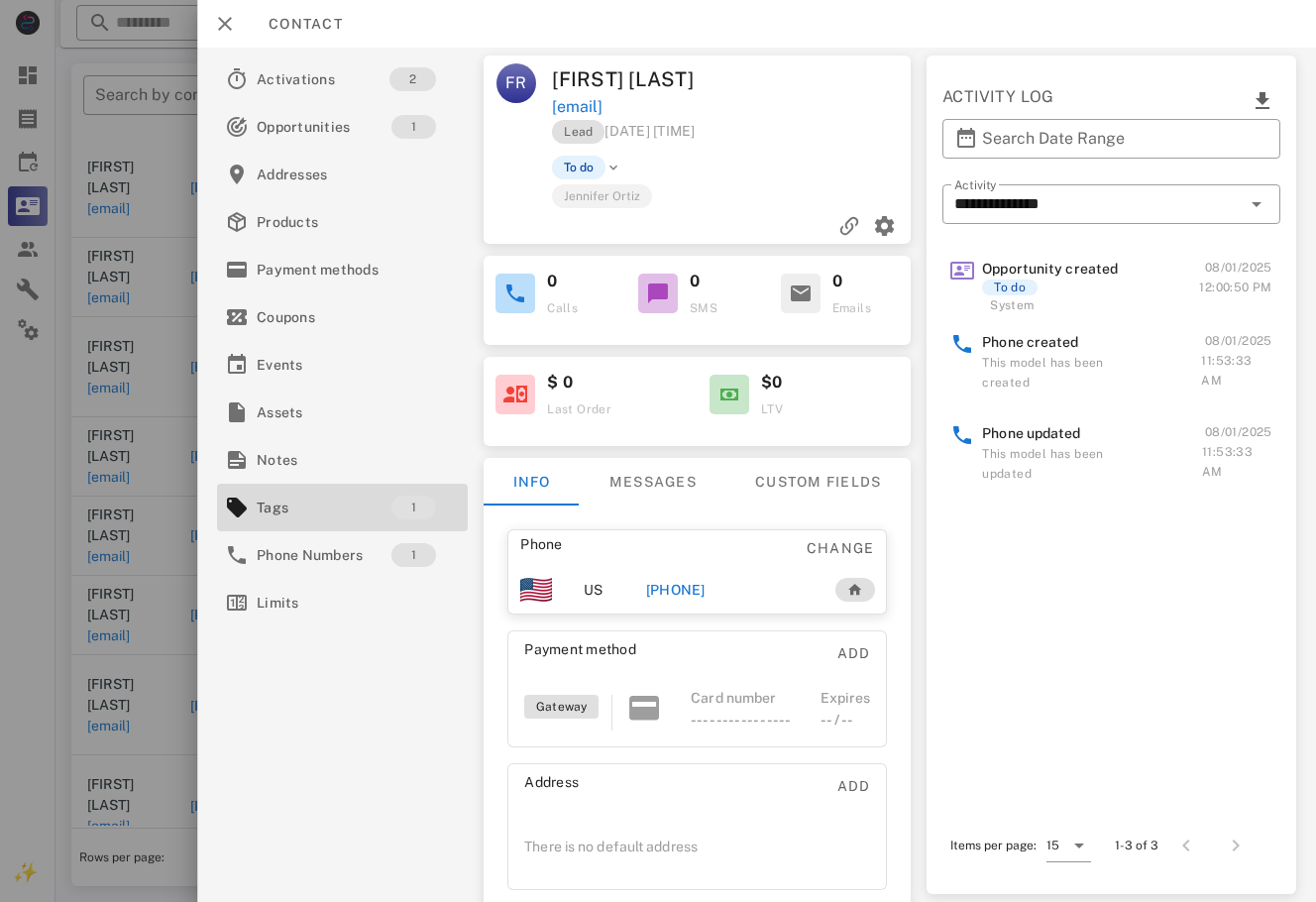 click on "[PHONE]" at bounding box center (676, 590) 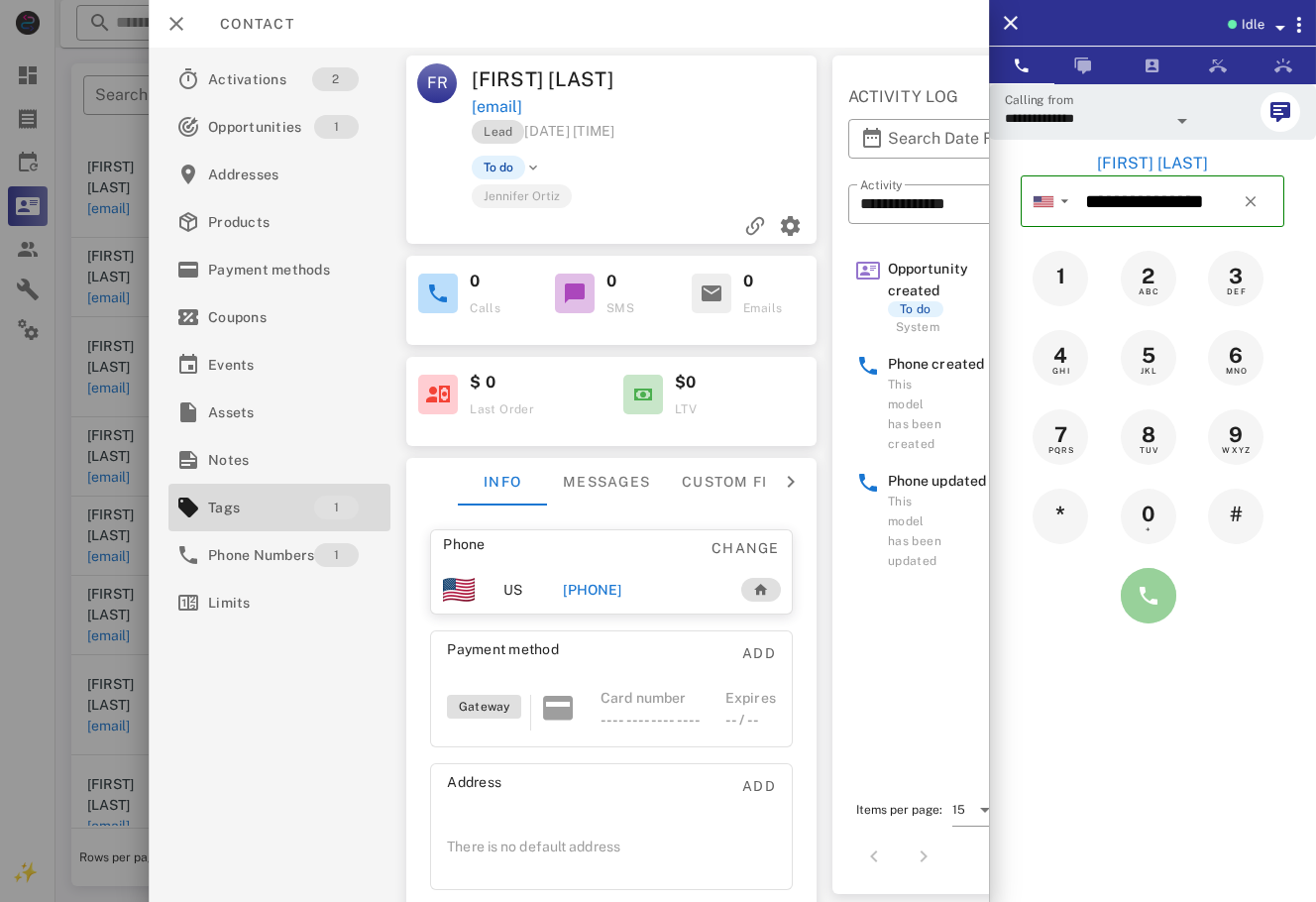 click at bounding box center (1149, 596) 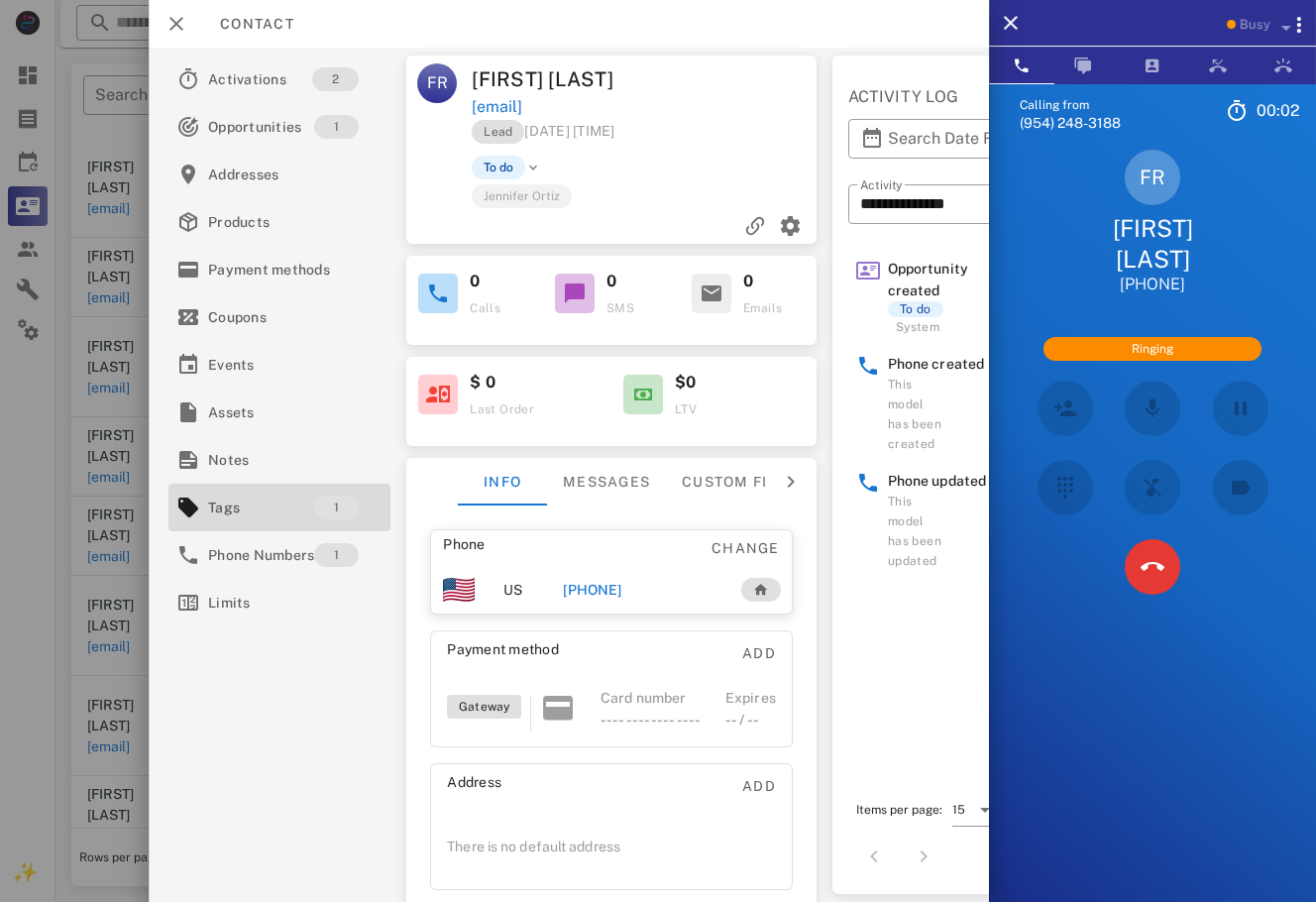 scroll, scrollTop: 557, scrollLeft: 0, axis: vertical 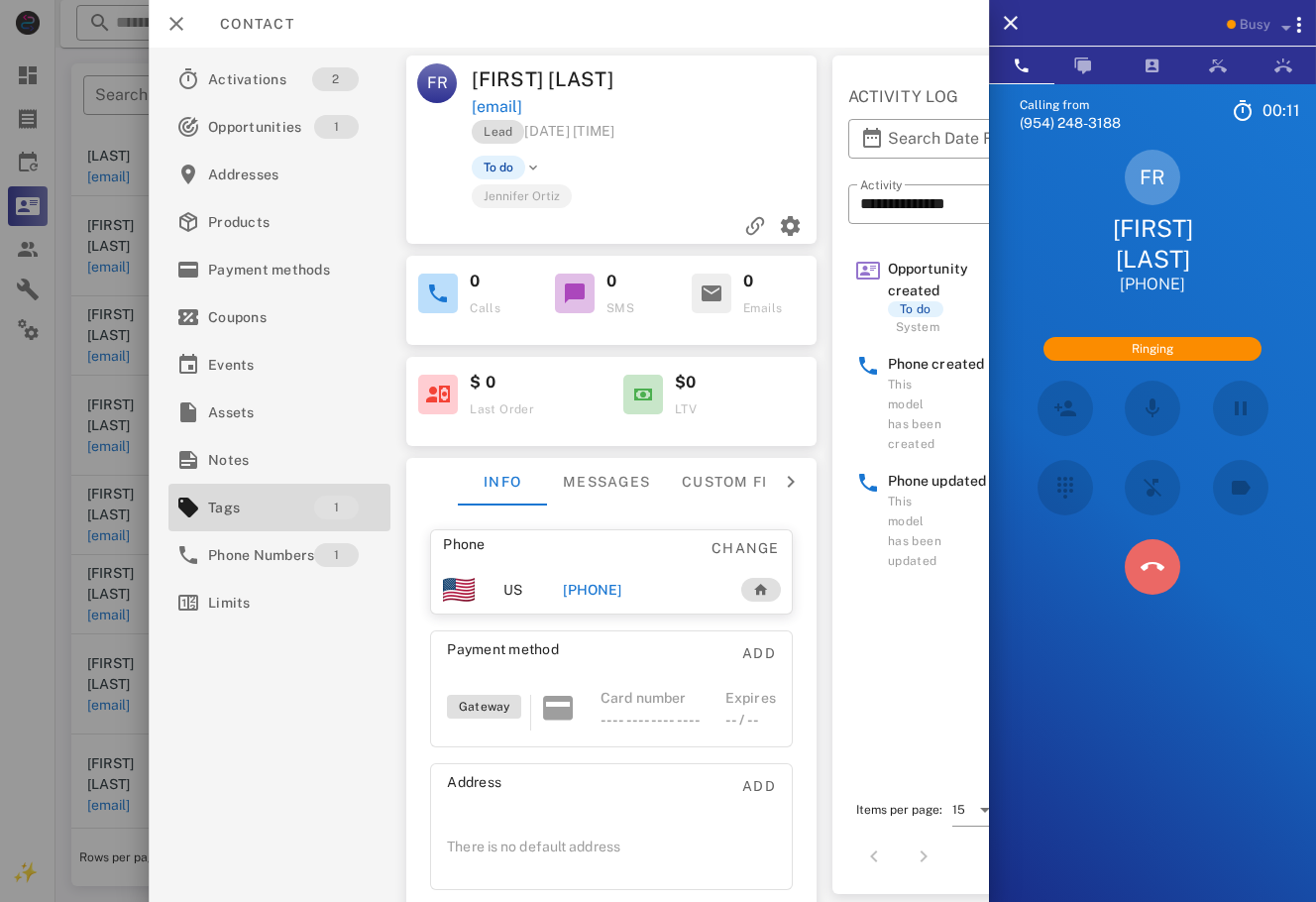 click at bounding box center [1152, 567] 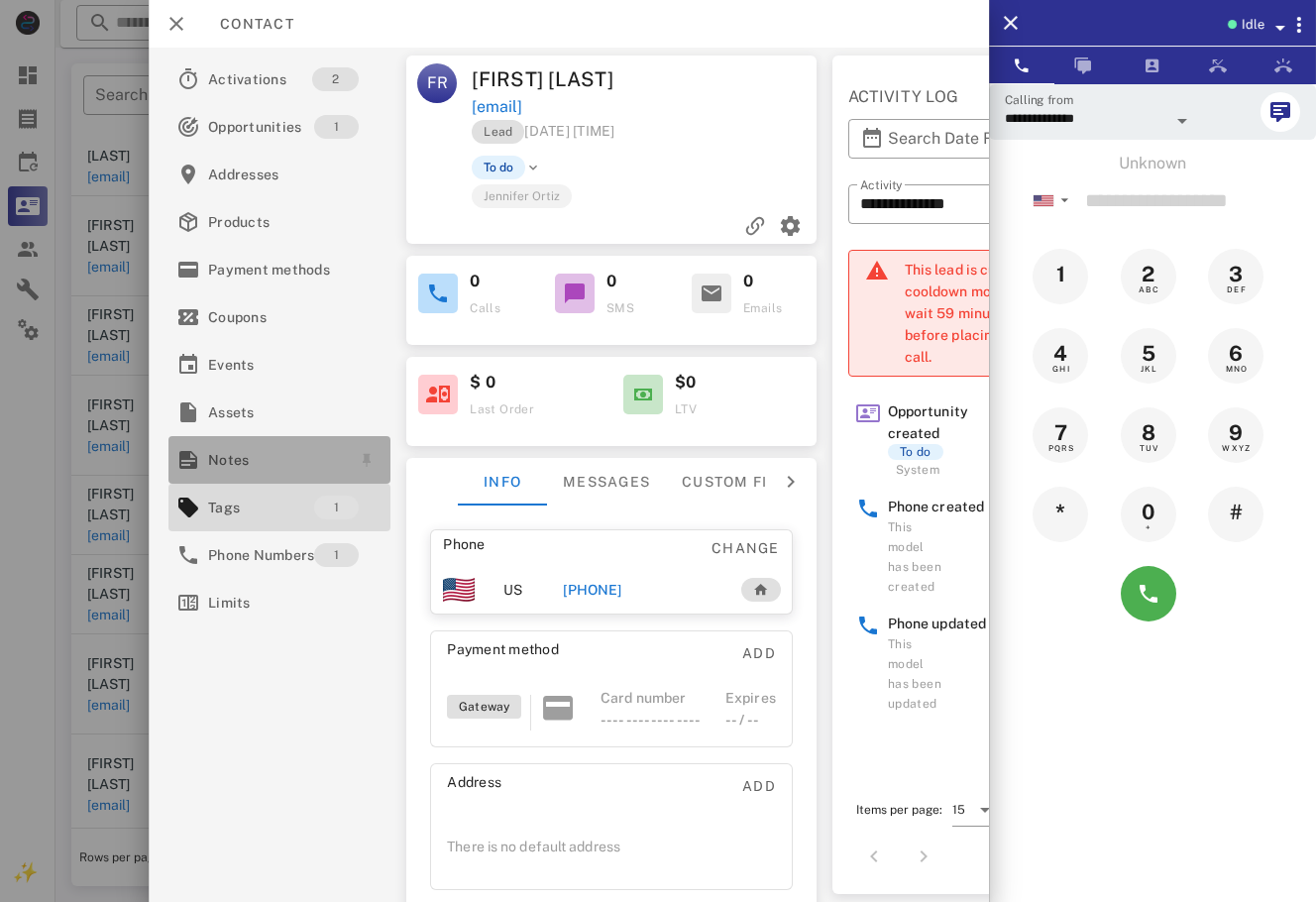 click on "Notes" at bounding box center (275, 460) 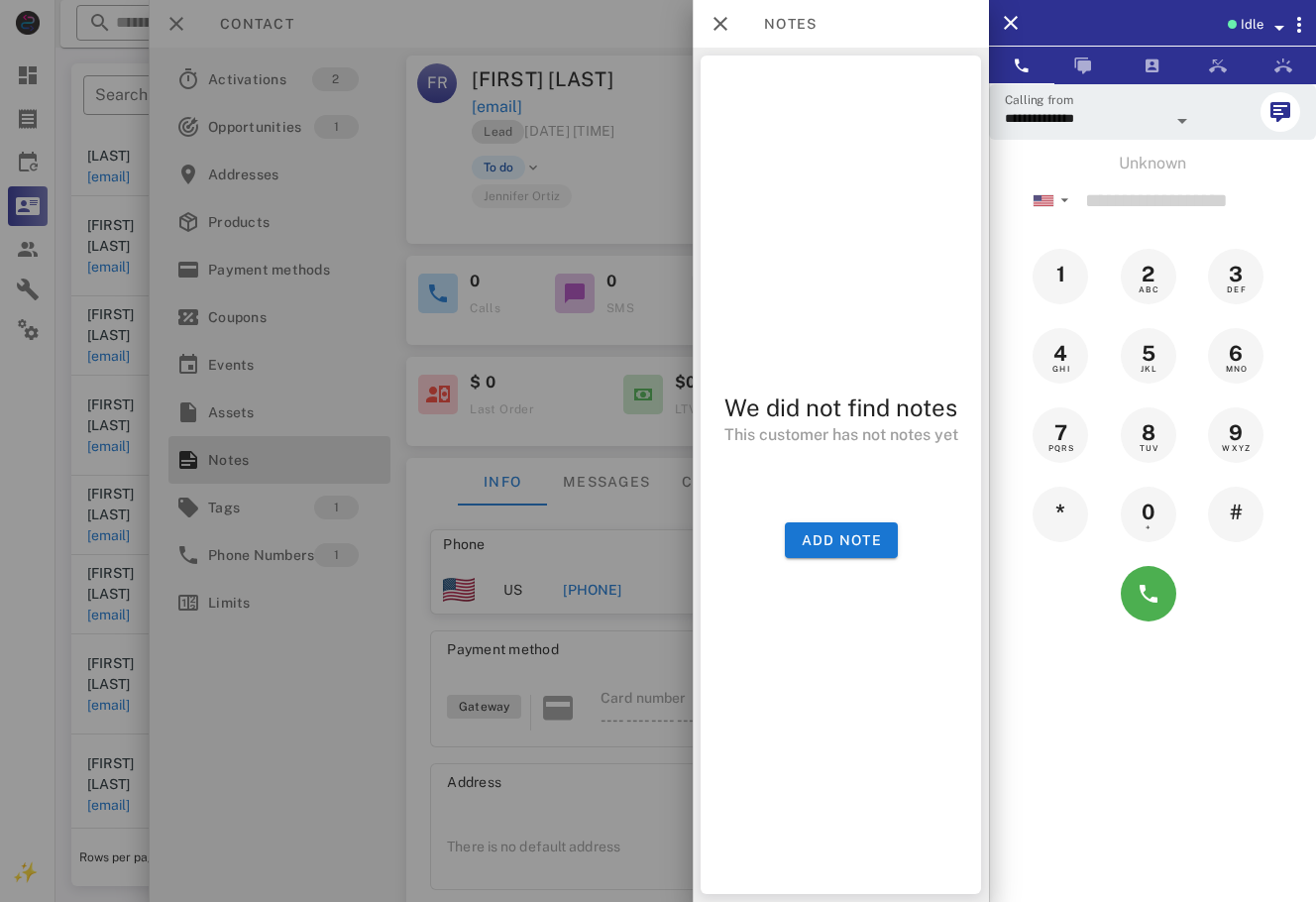 click at bounding box center (658, 451) 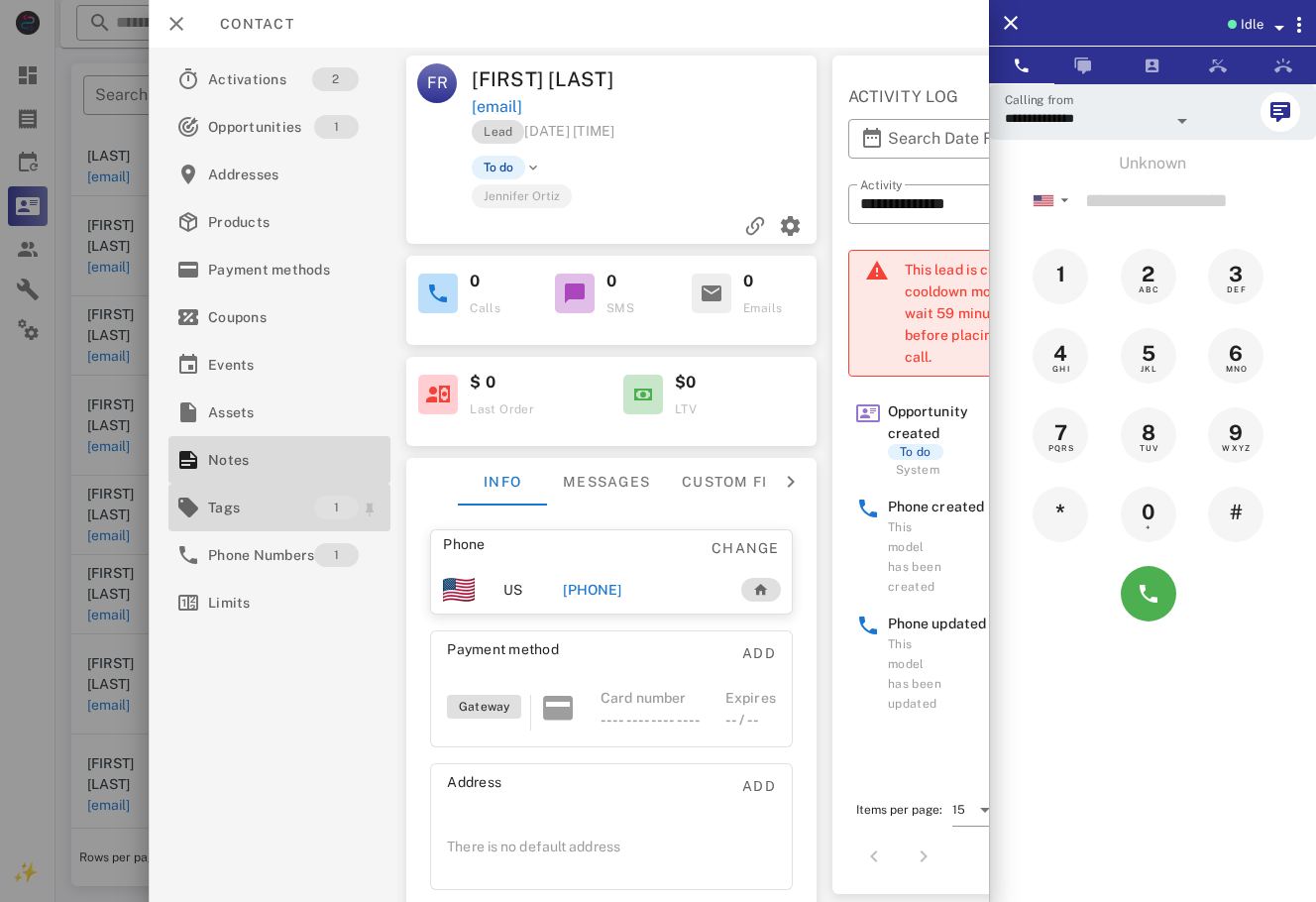 click on "Tags  1" at bounding box center [279, 507] 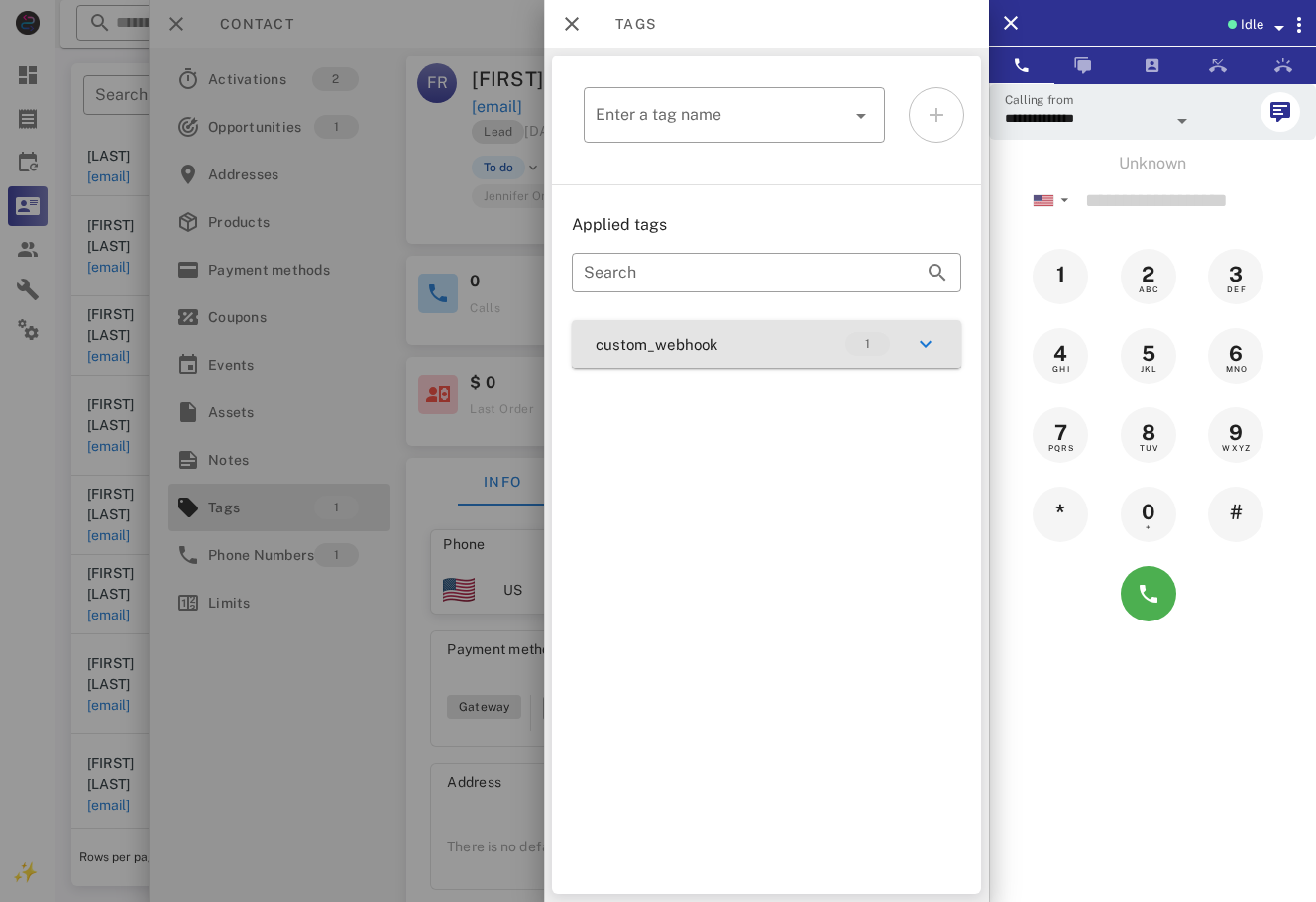 click on "custom_webhook  1" at bounding box center (766, 344) 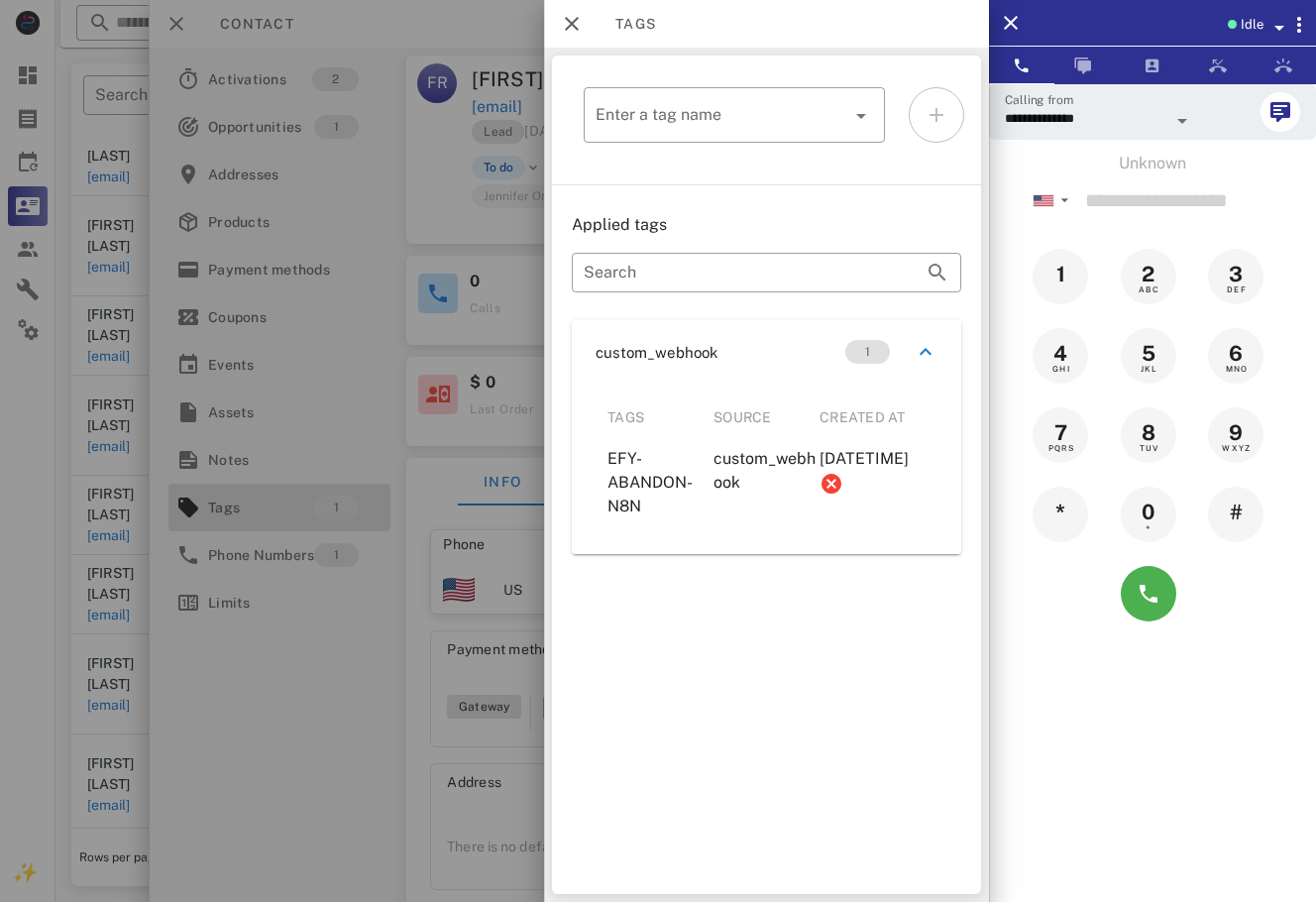 click at bounding box center (658, 451) 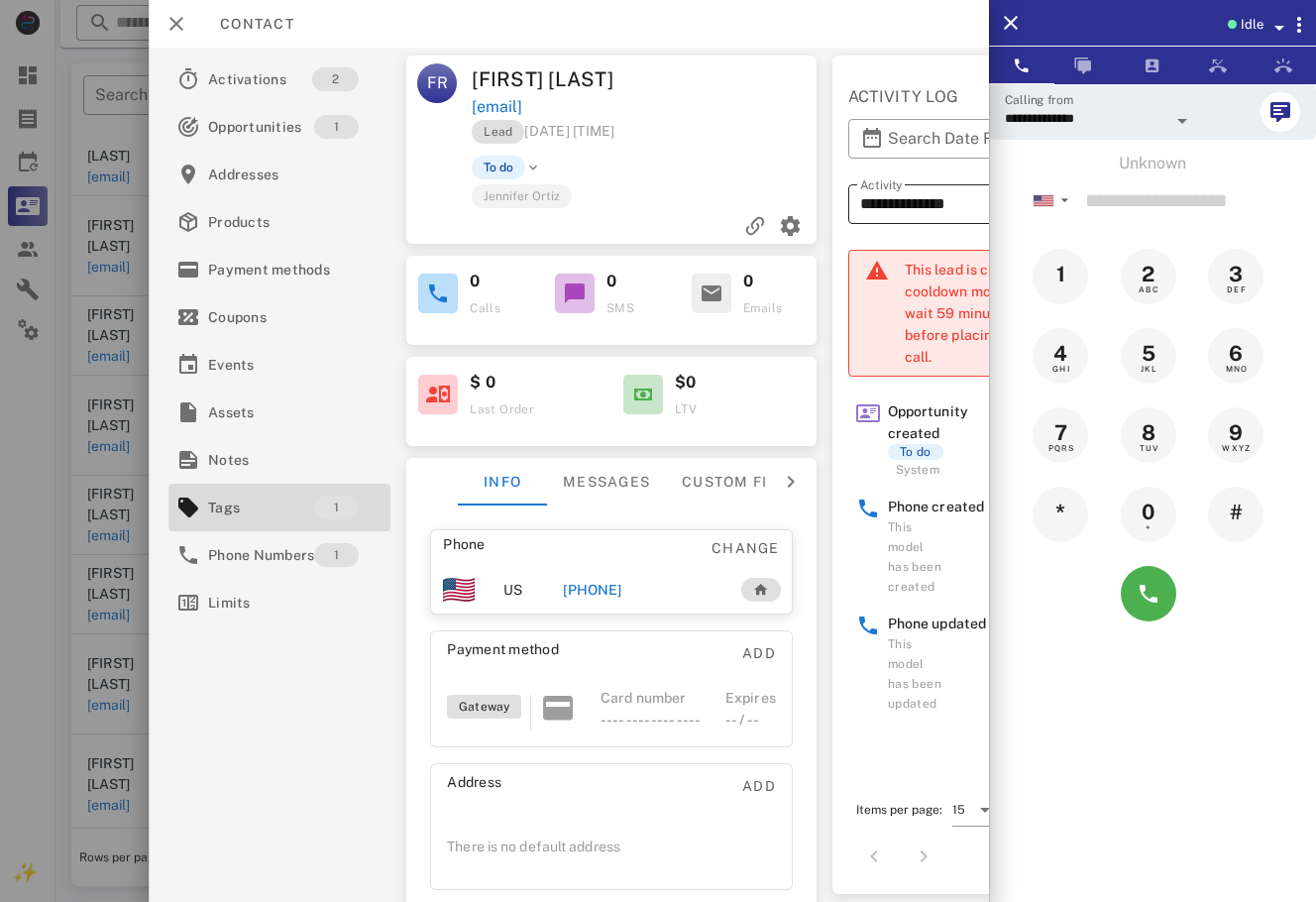 click on "**********" at bounding box center [948, 204] 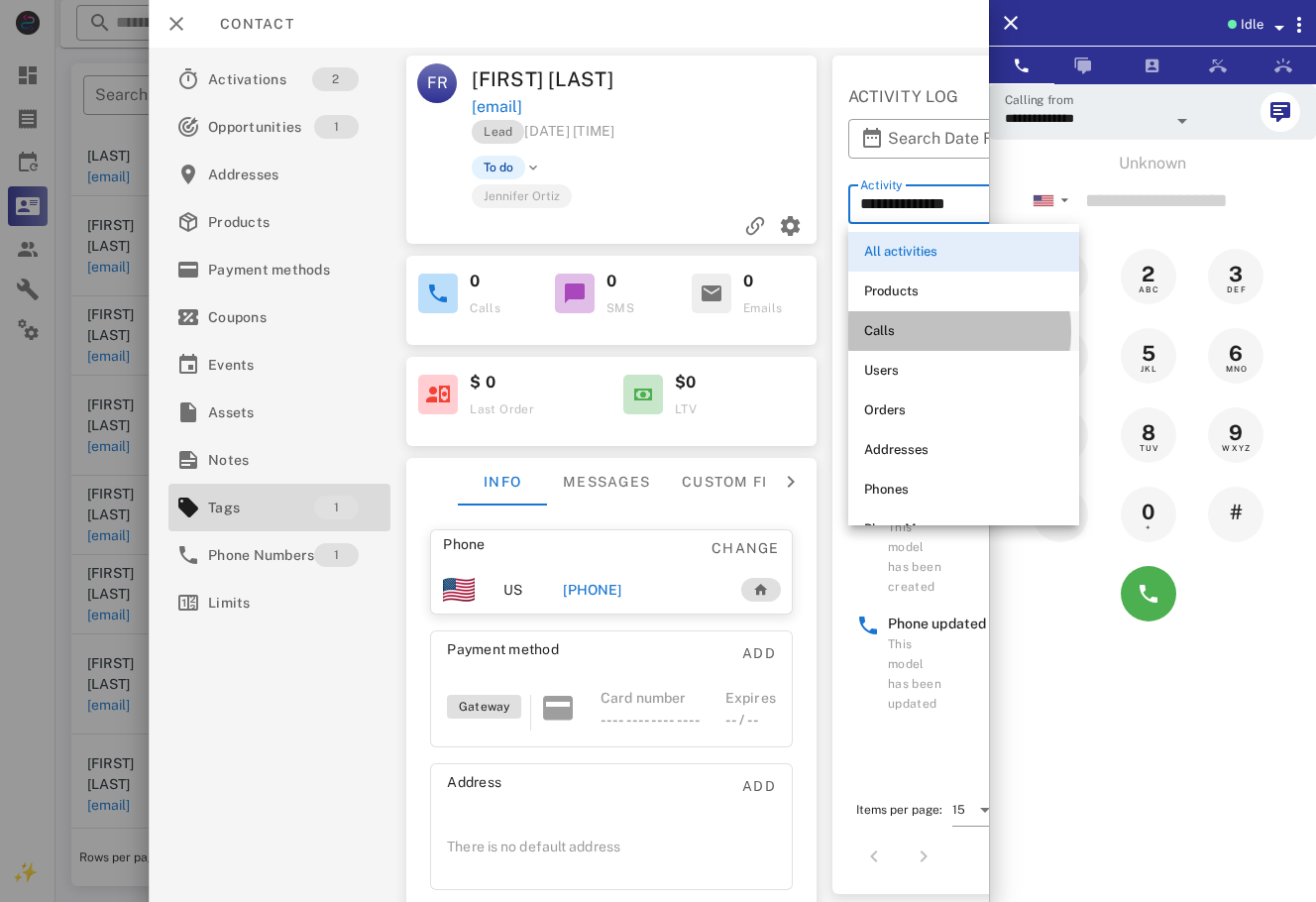 click on "Calls" at bounding box center [963, 331] 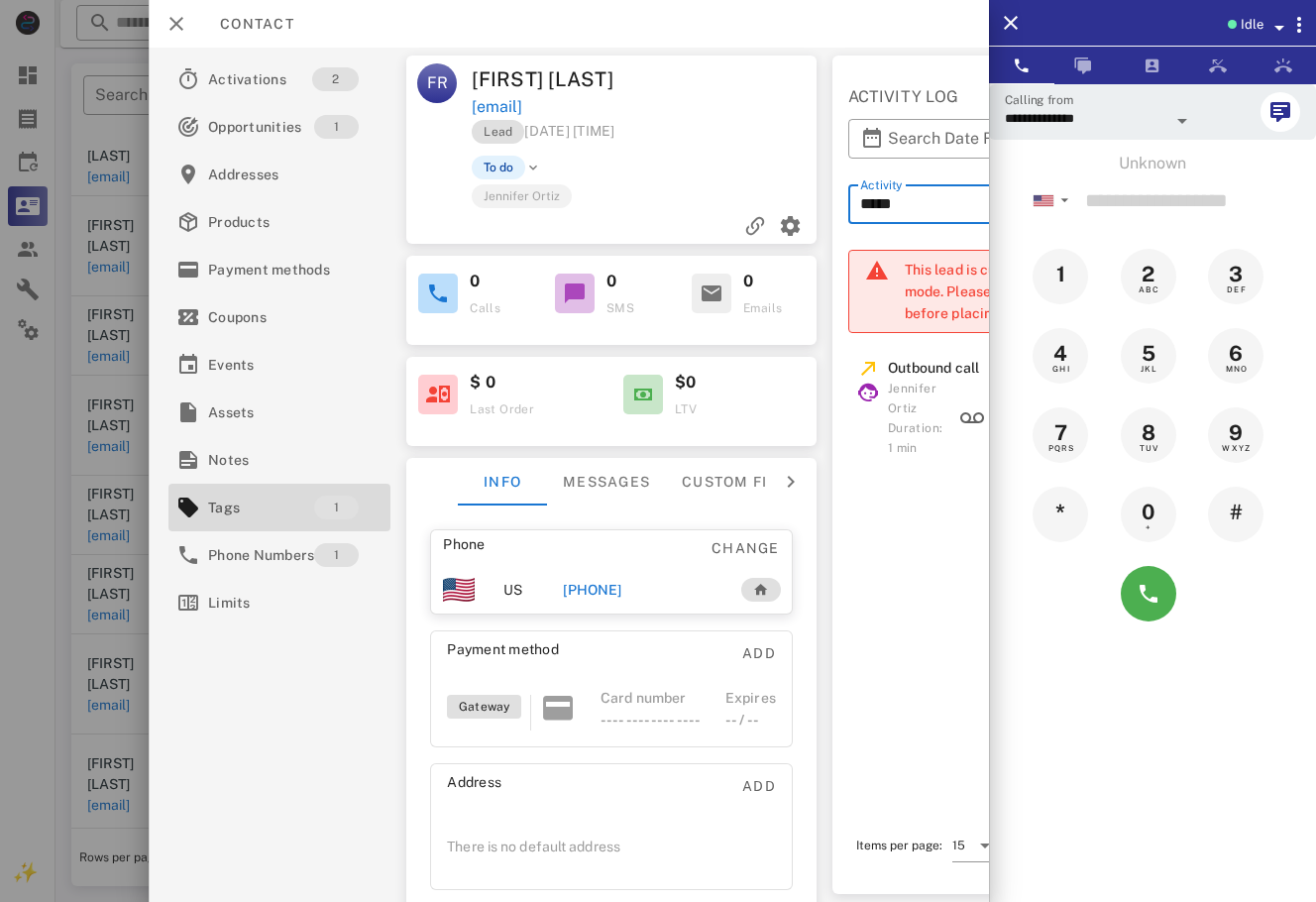 click on "[PHONE]" at bounding box center [592, 590] 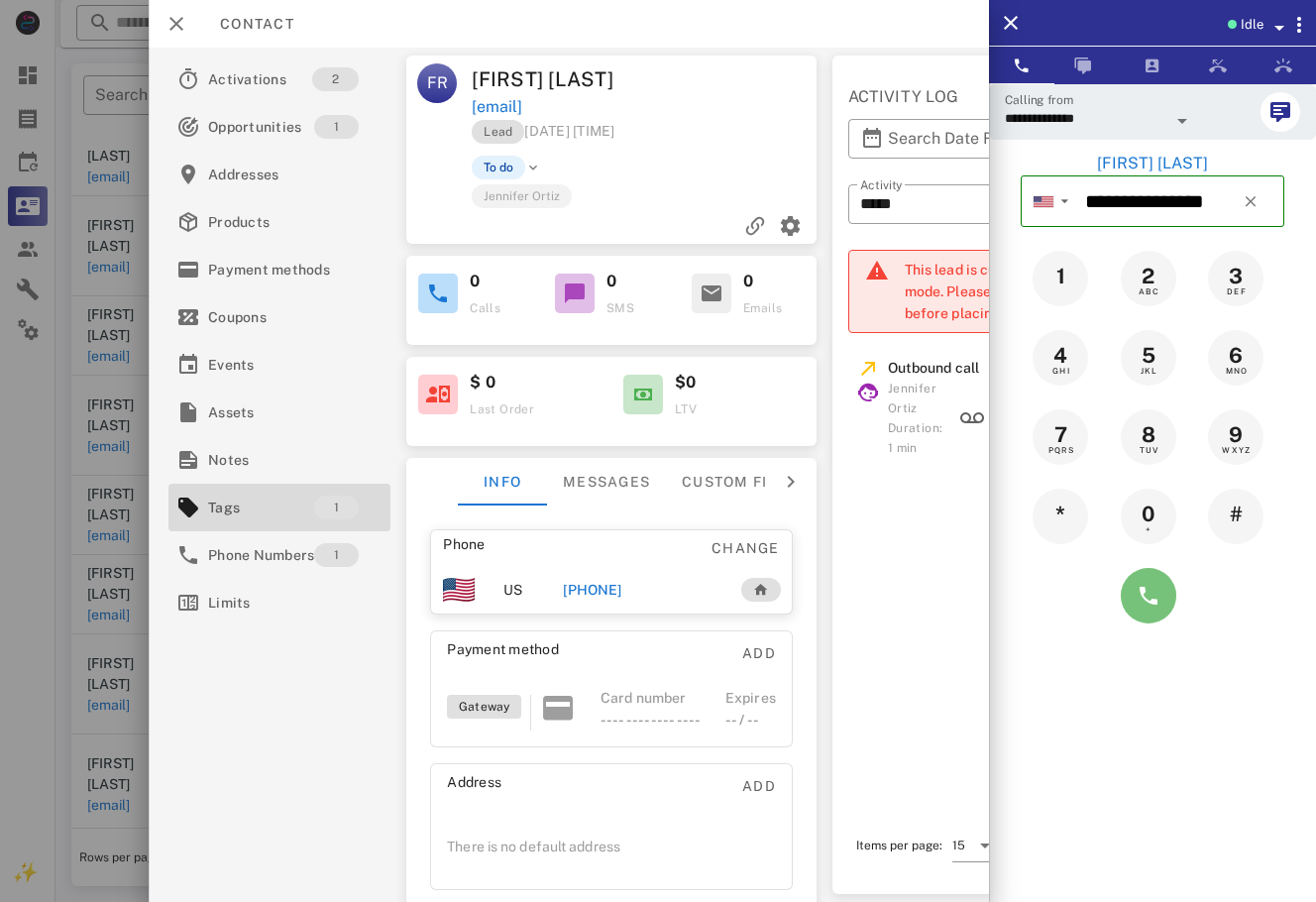 click at bounding box center (1149, 596) 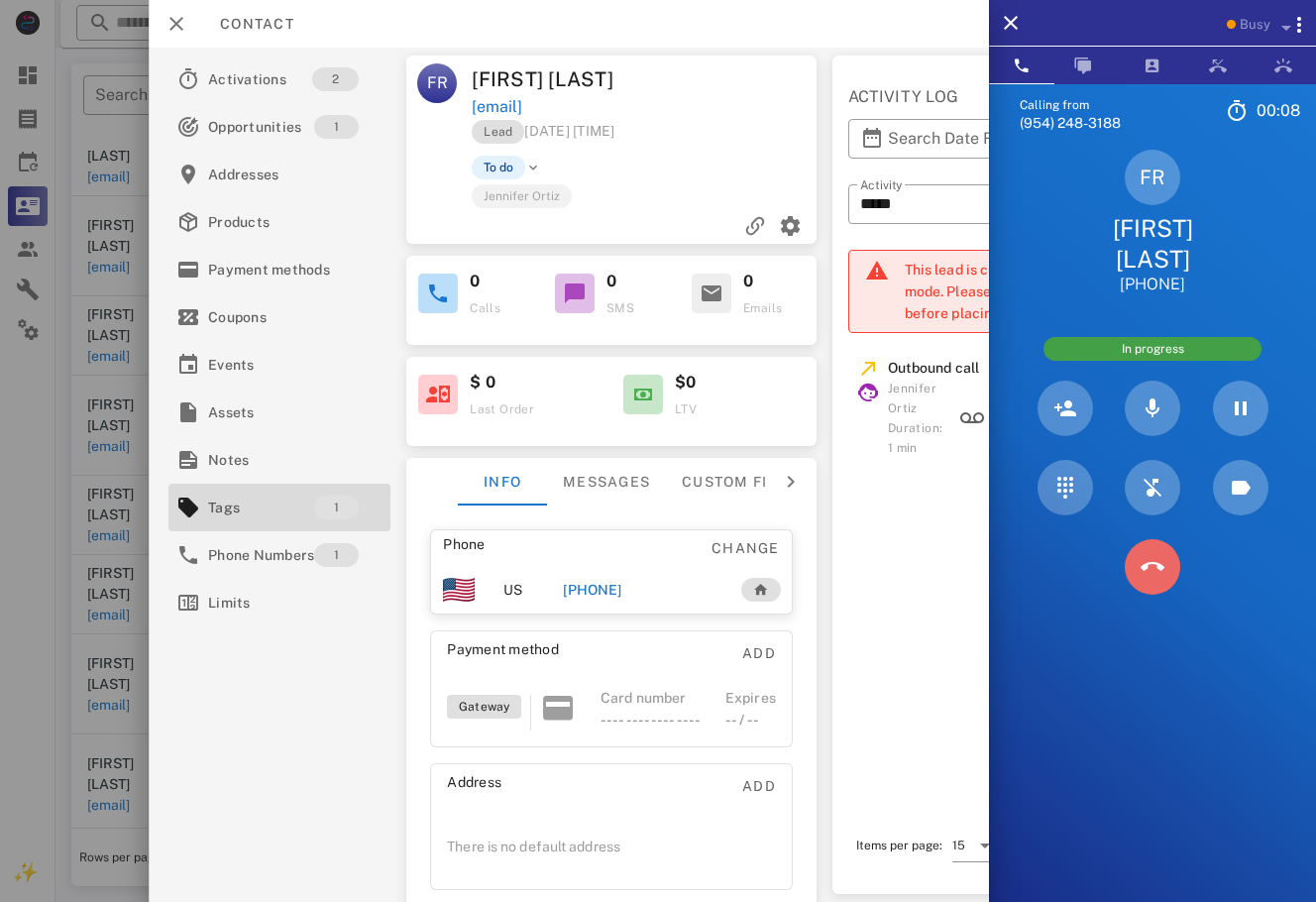 click at bounding box center [1152, 567] 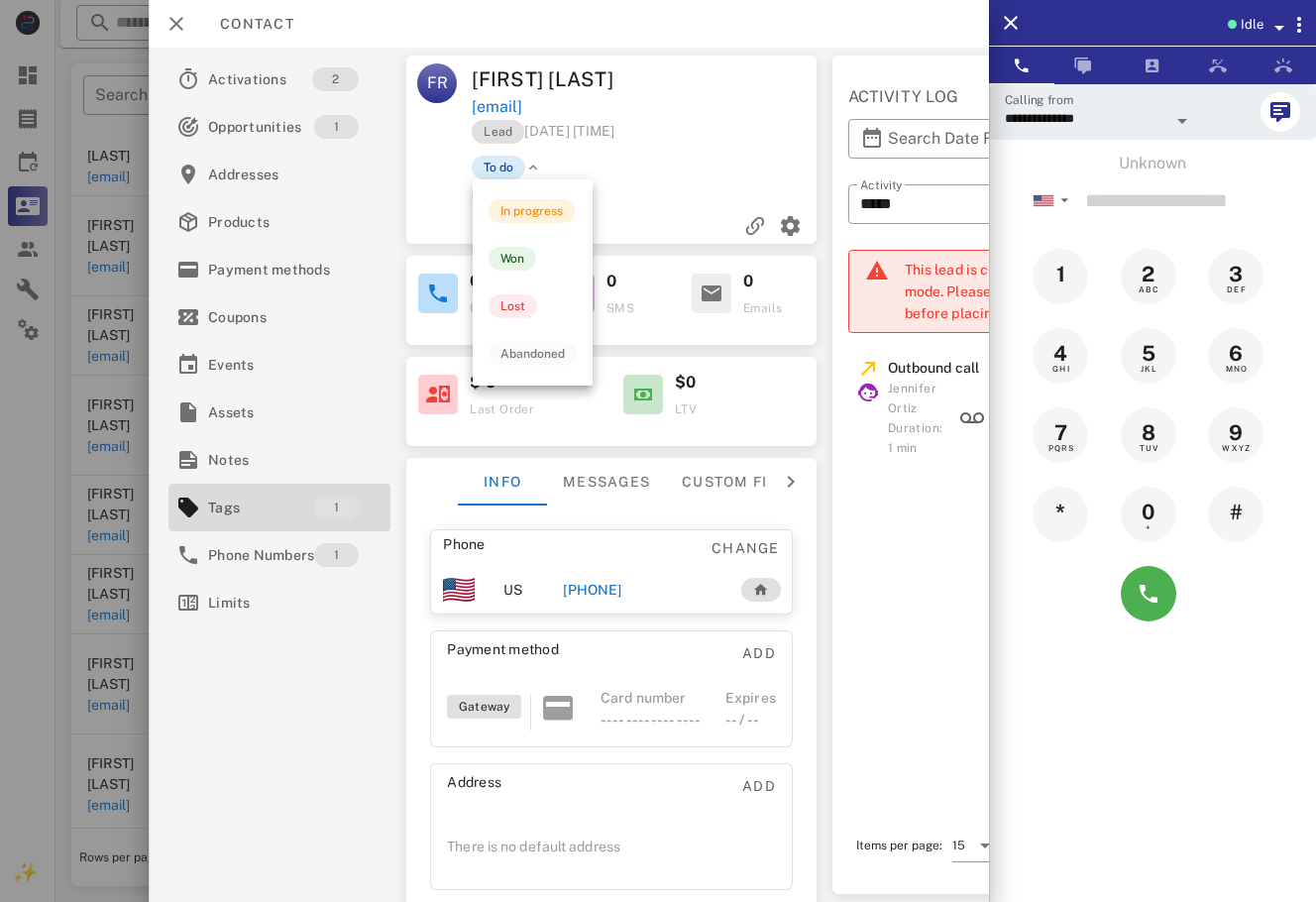 click on "To do" at bounding box center (498, 168) 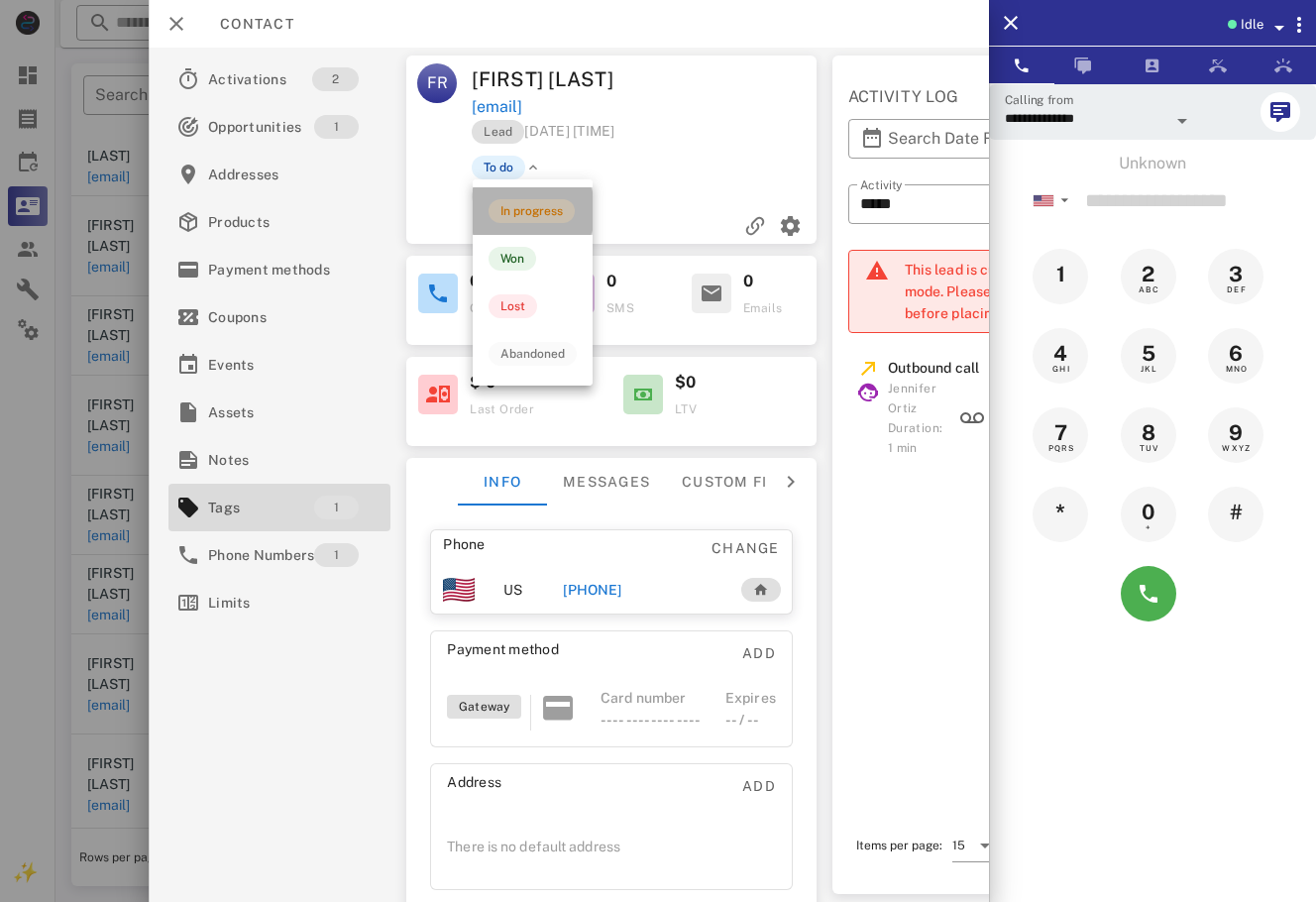 click on "In progress" at bounding box center (532, 211) 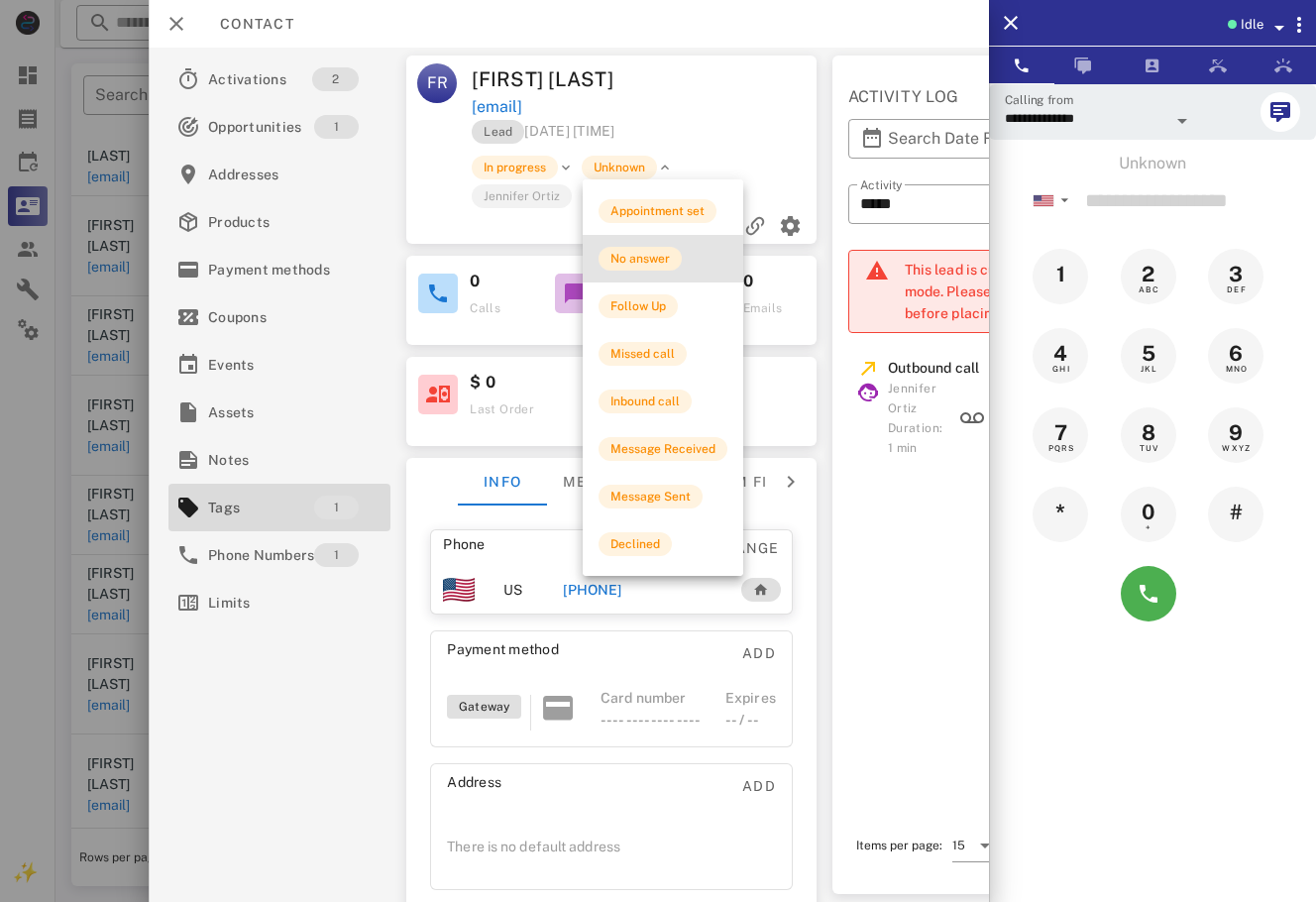 click on "No answer" at bounding box center [640, 259] 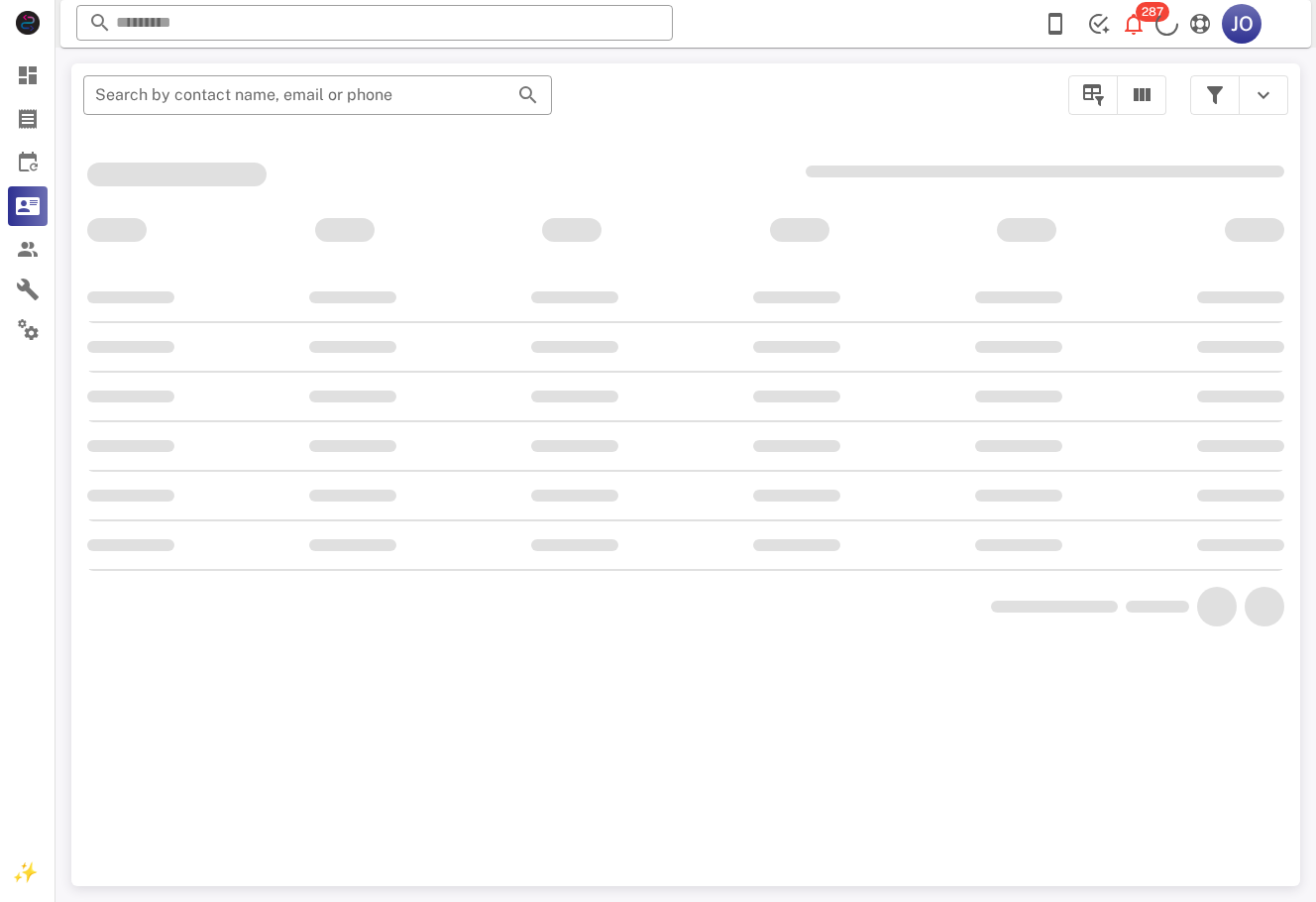 scroll, scrollTop: 0, scrollLeft: 0, axis: both 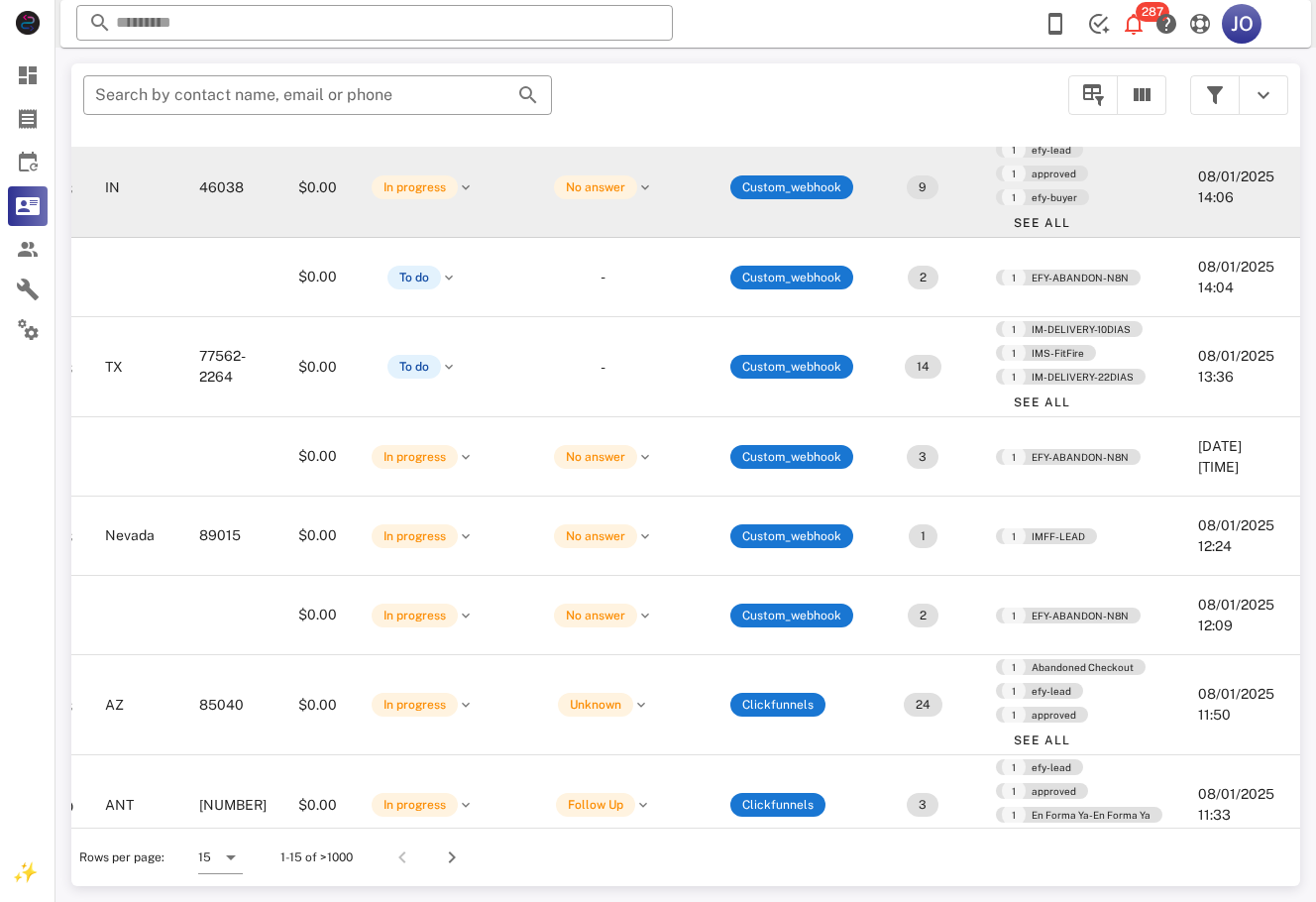 click at bounding box center (1215, 95) 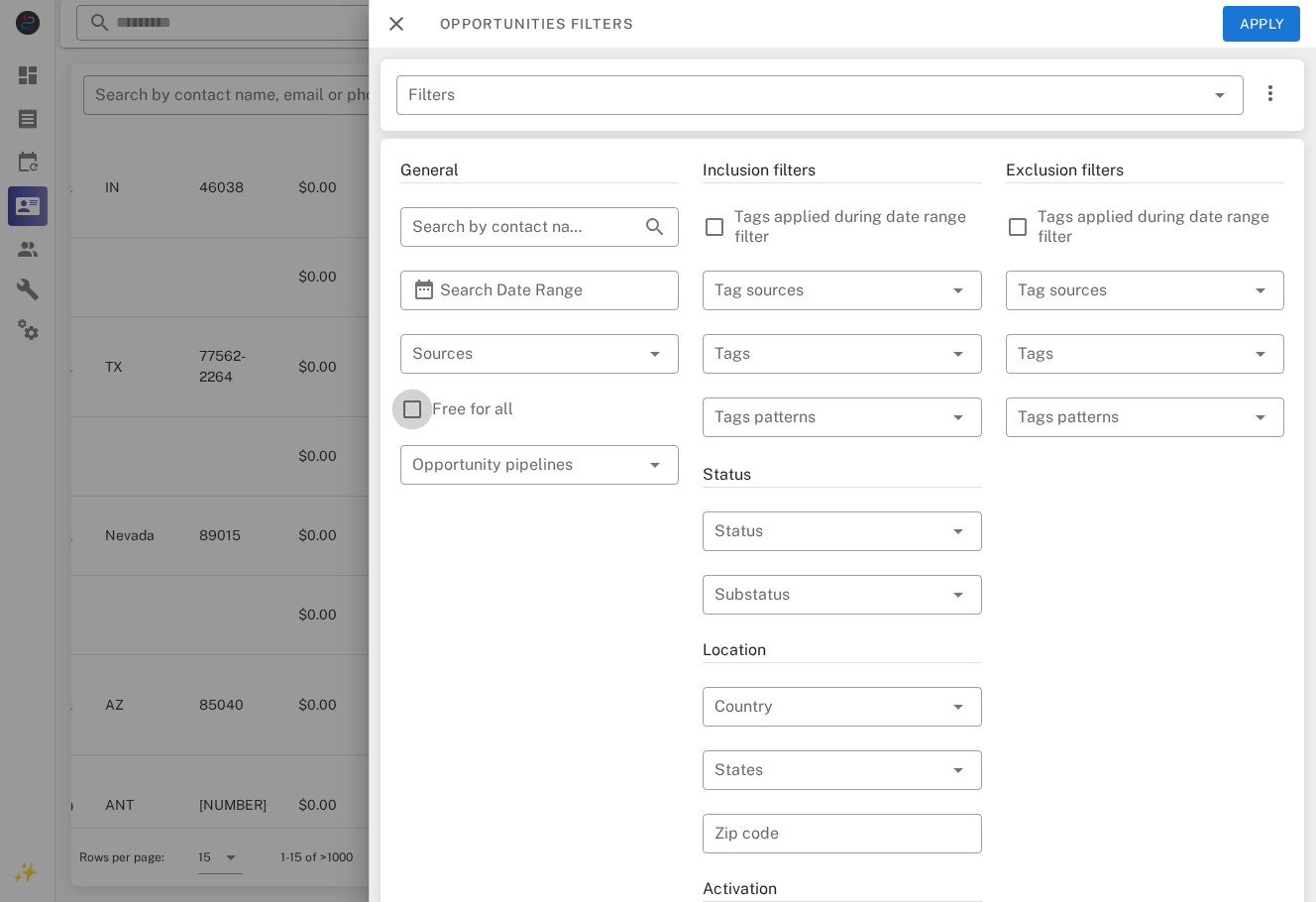 click at bounding box center [412, 409] 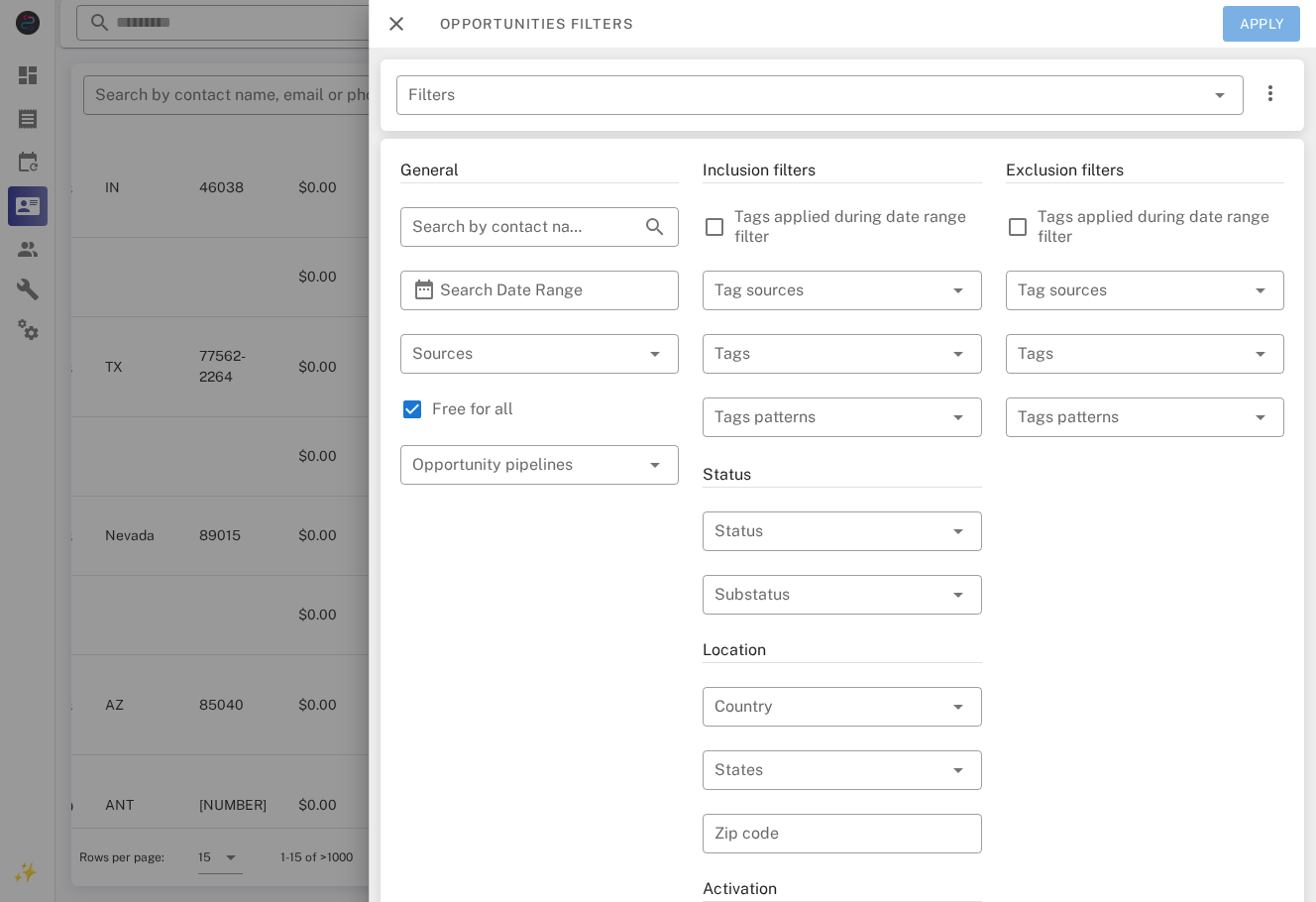 click on "Apply" at bounding box center (1261, 24) 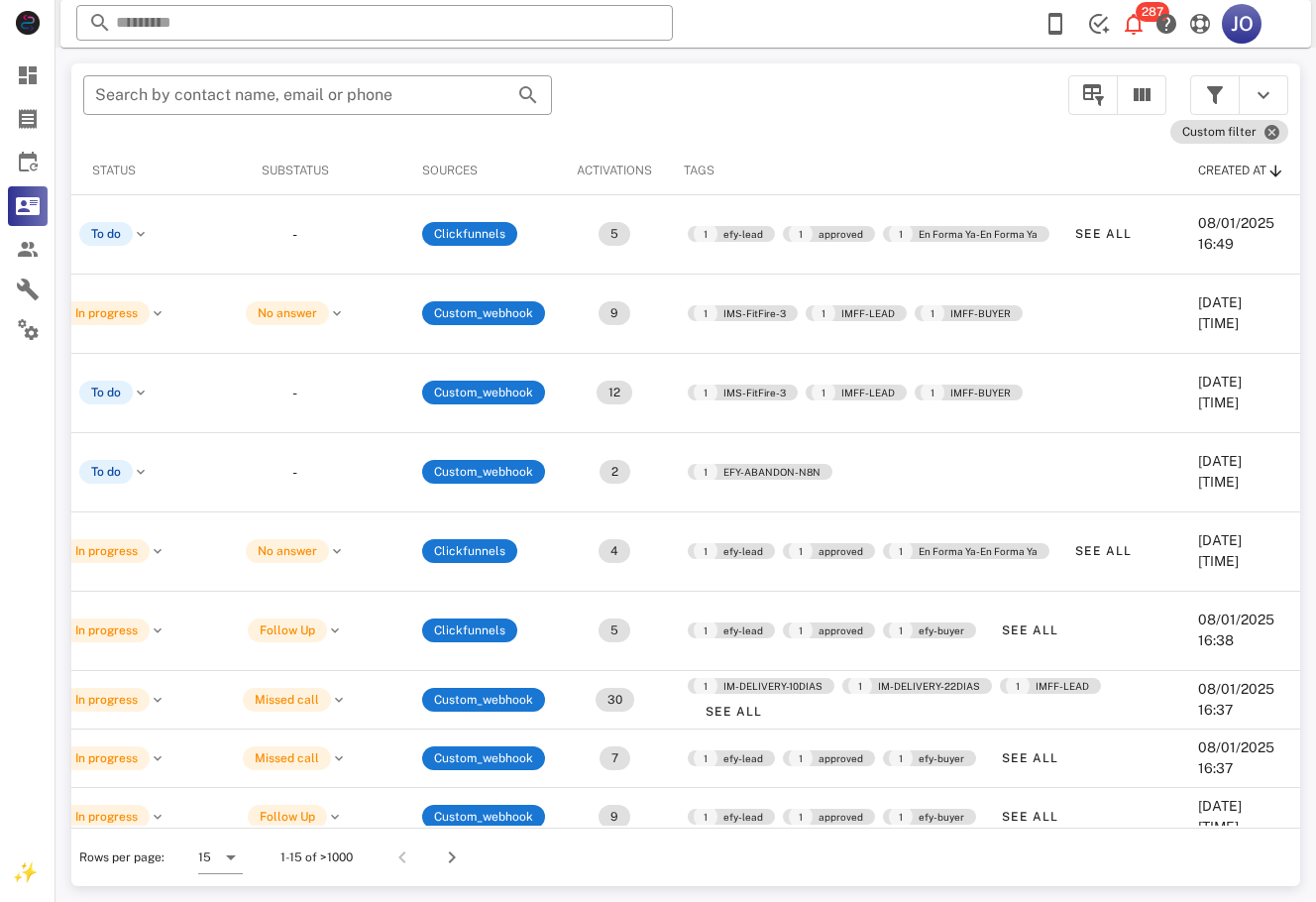 scroll, scrollTop: 0, scrollLeft: 0, axis: both 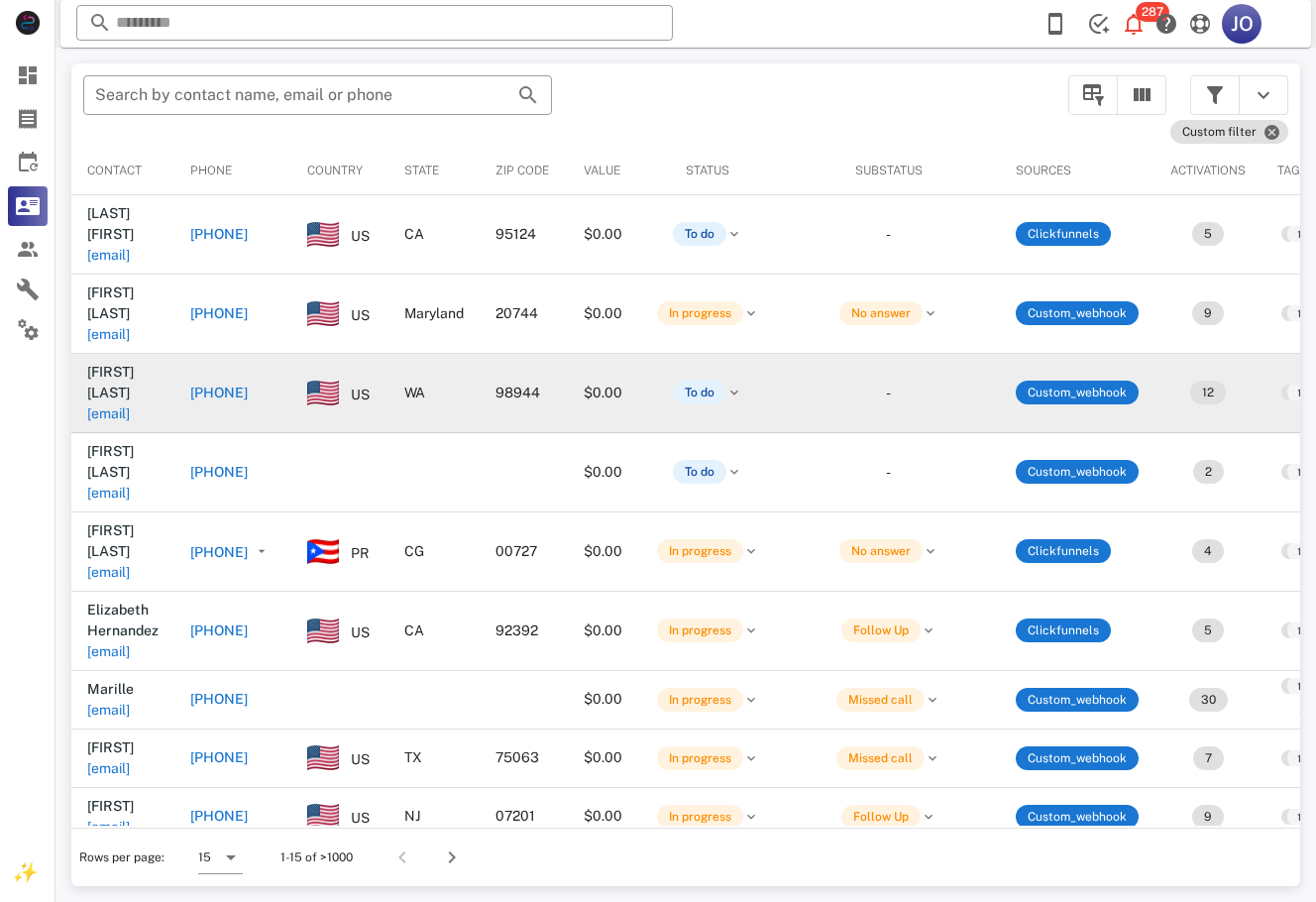 click on "[FIRST] [LAST] [EMAIL]" at bounding box center (123, 393) 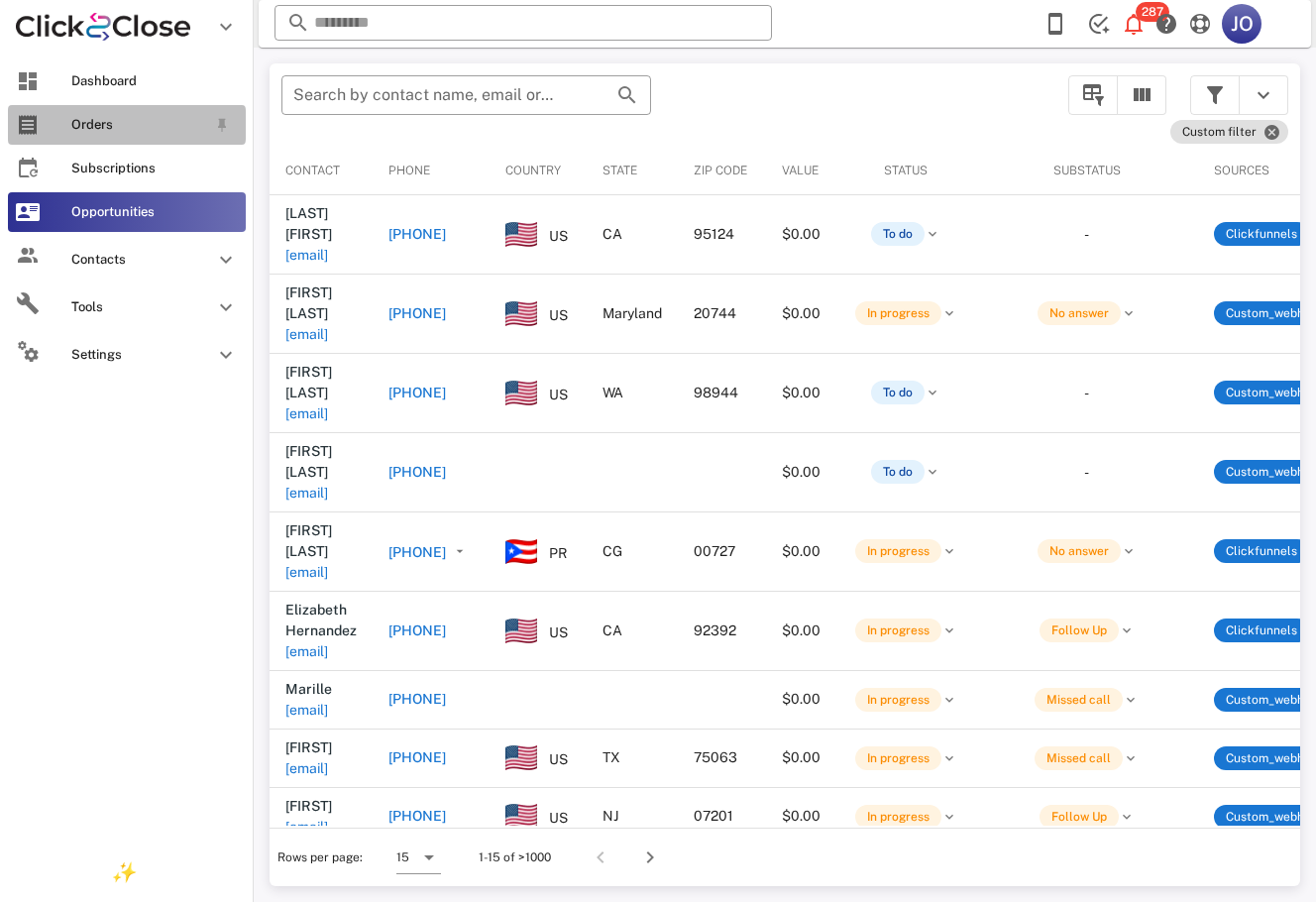click on "Orders" at bounding box center (127, 125) 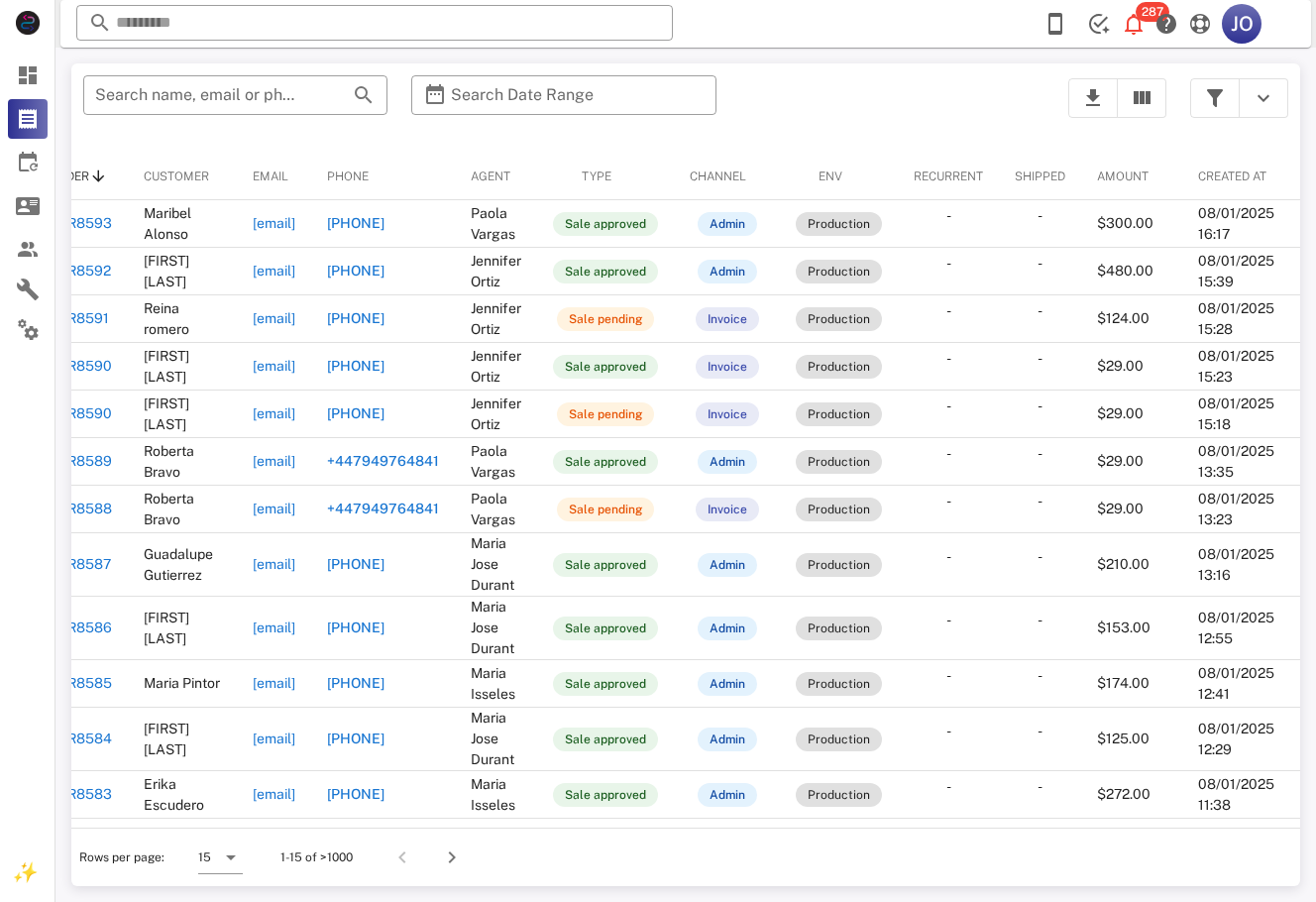 scroll, scrollTop: 0, scrollLeft: 0, axis: both 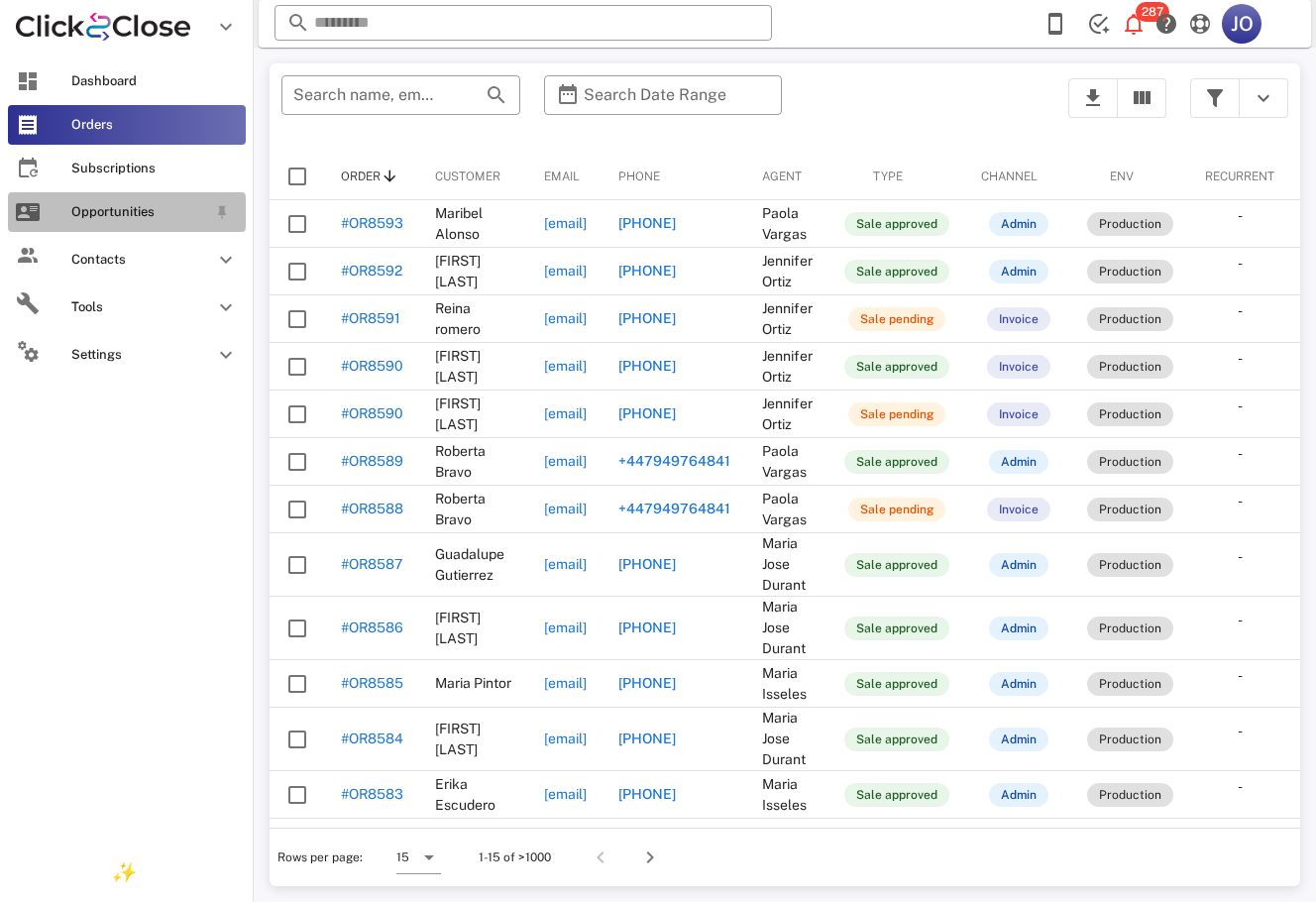click on "Opportunities" at bounding box center (127, 212) 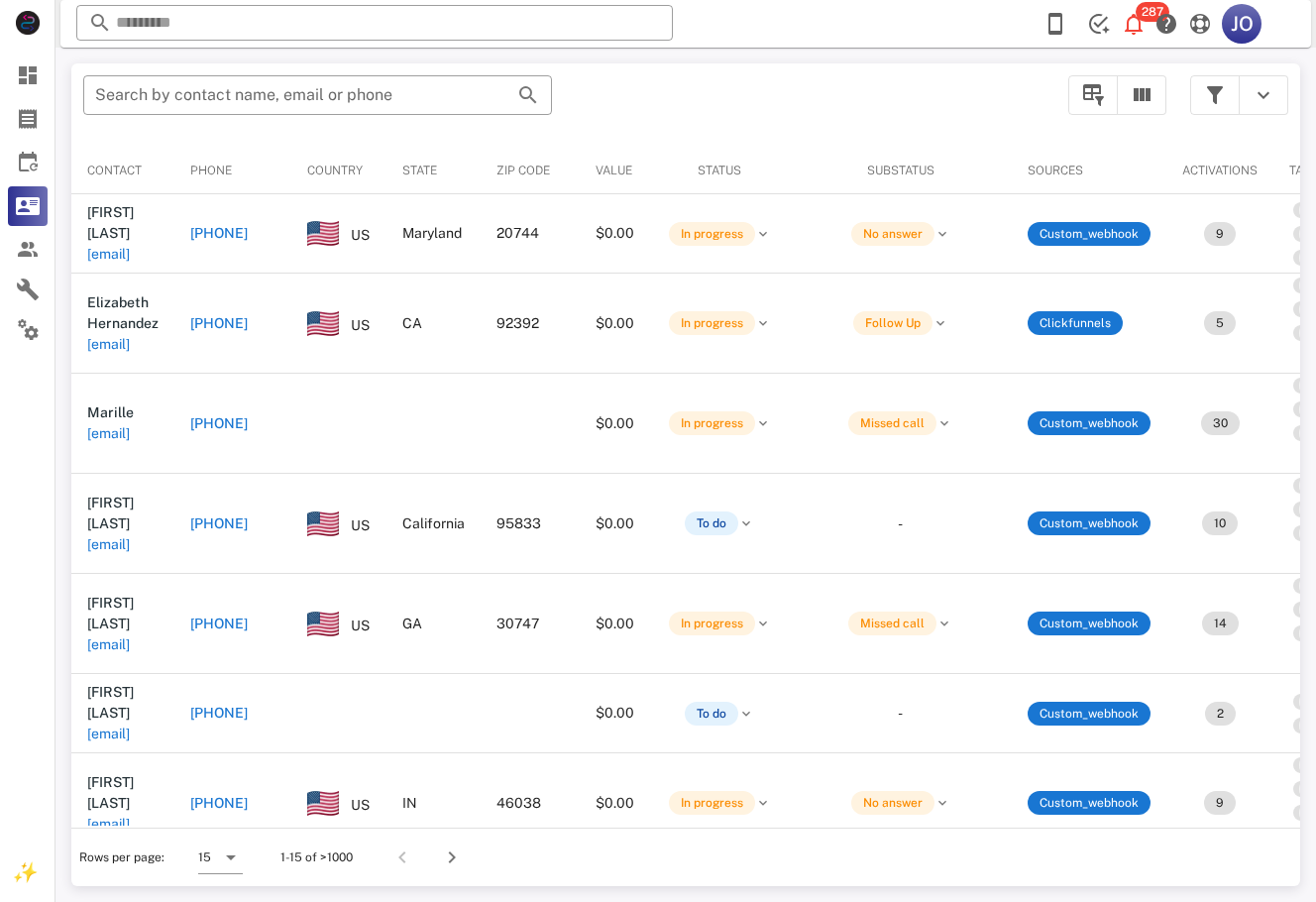 scroll, scrollTop: 0, scrollLeft: 468, axis: horizontal 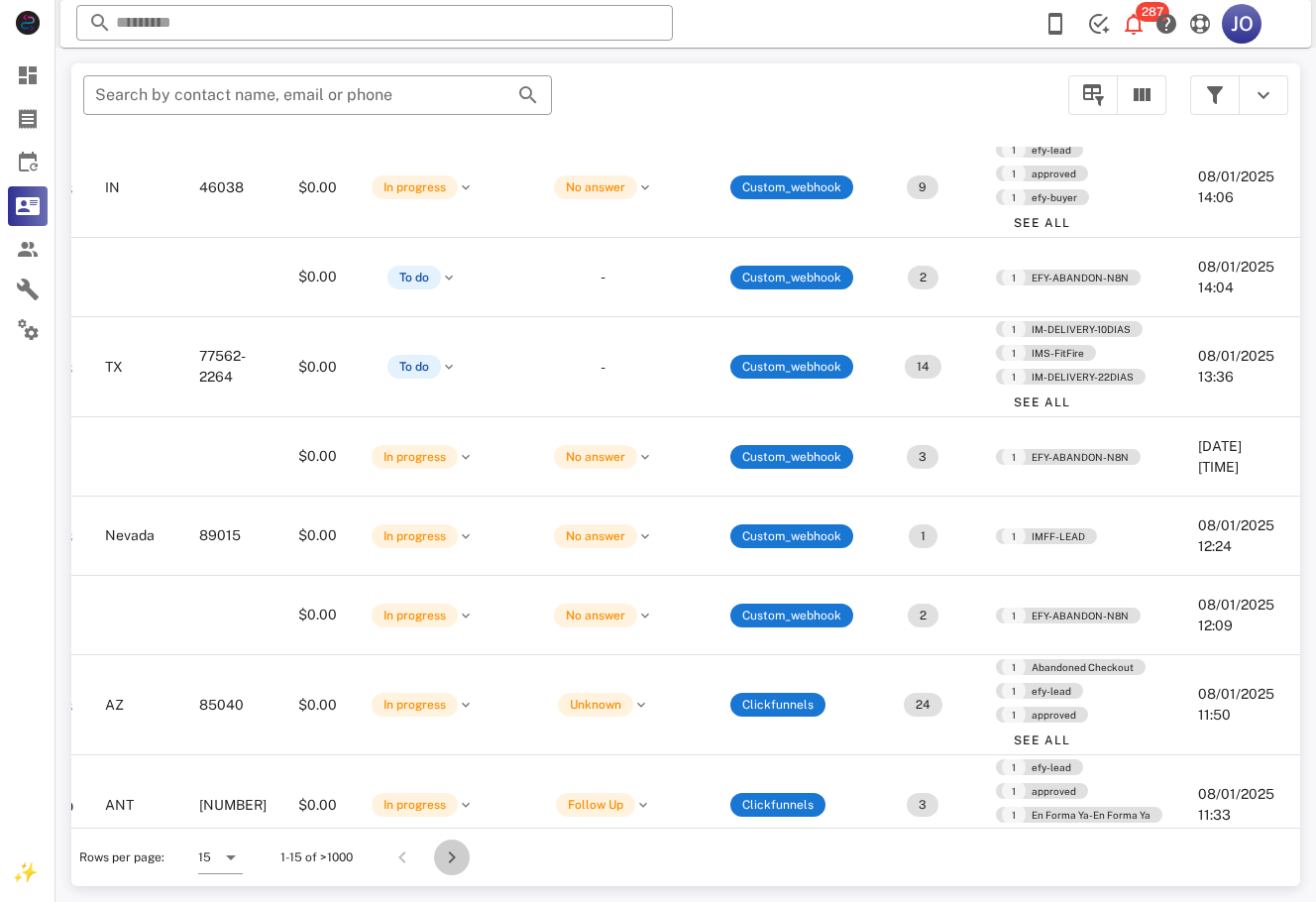 click at bounding box center (452, 857) 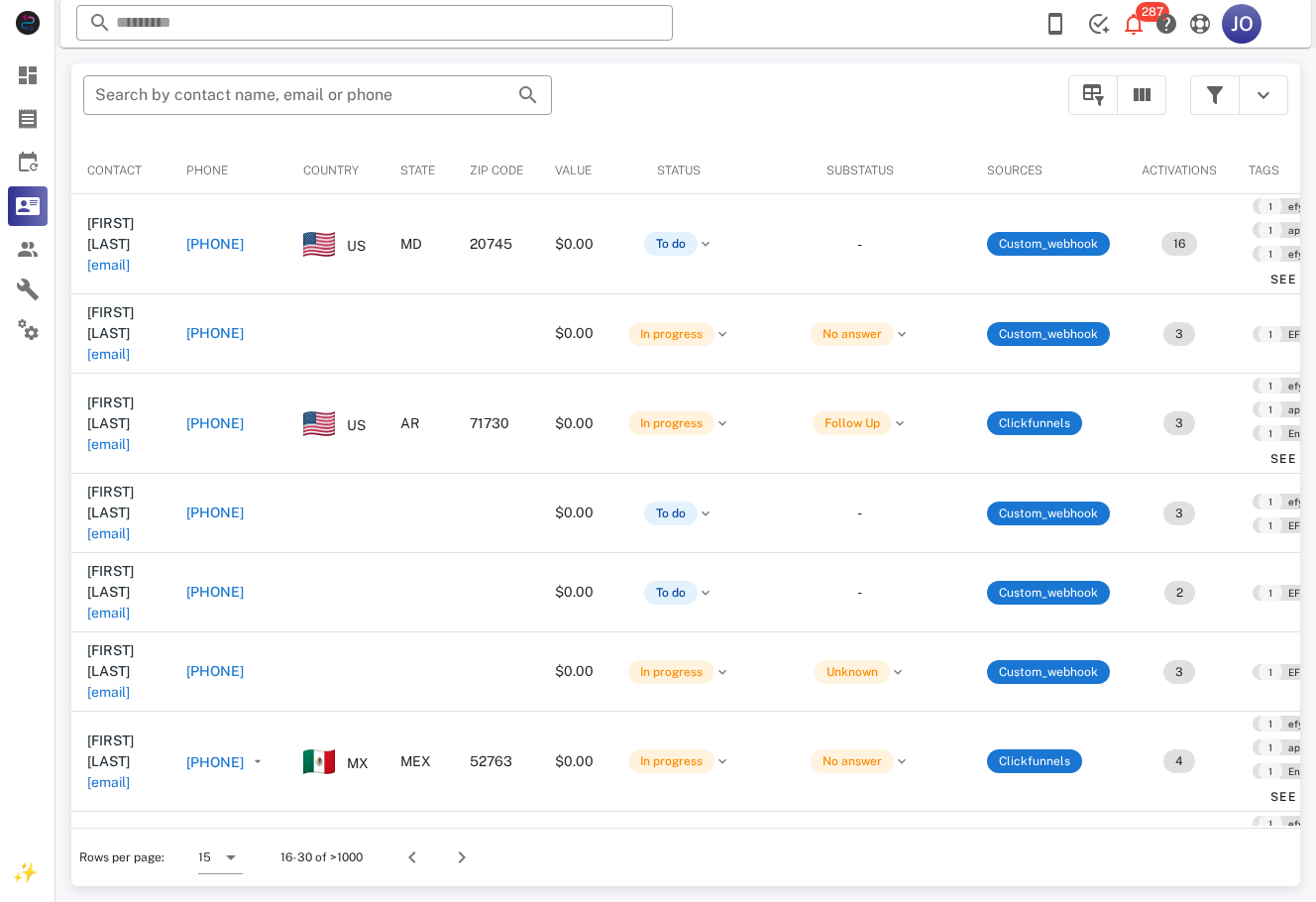 scroll, scrollTop: 0, scrollLeft: 459, axis: horizontal 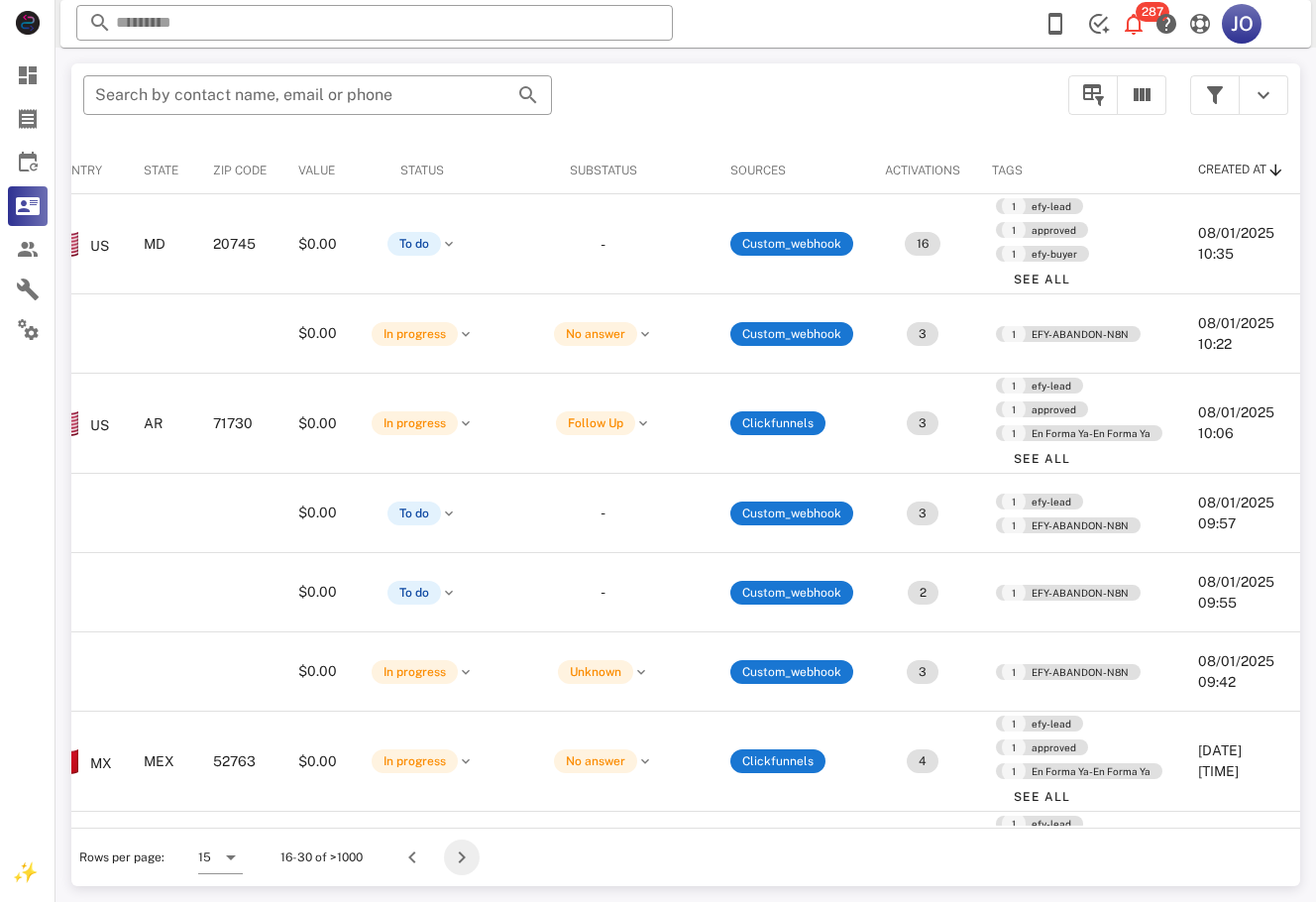click at bounding box center (462, 857) 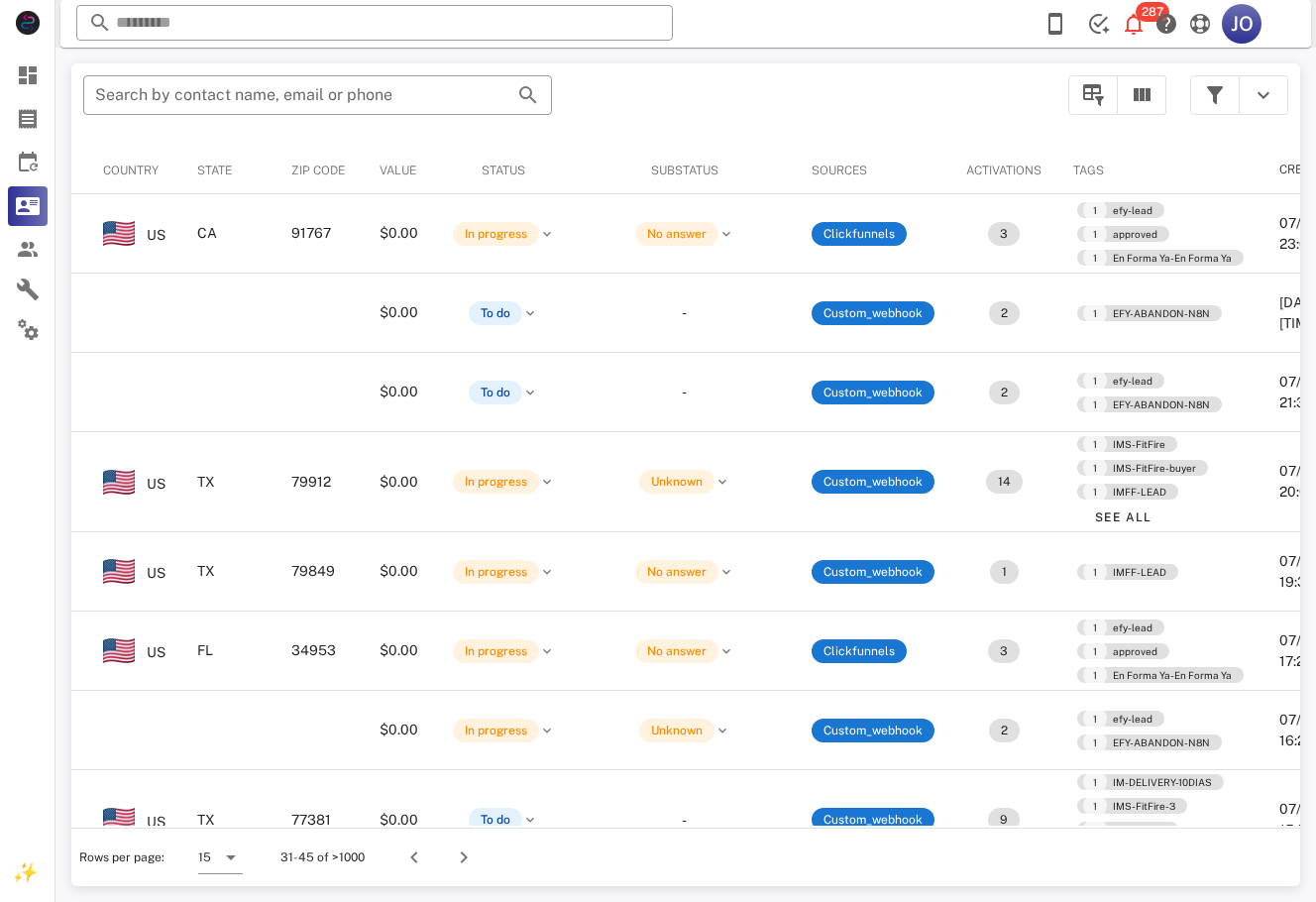 scroll, scrollTop: 0, scrollLeft: 453, axis: horizontal 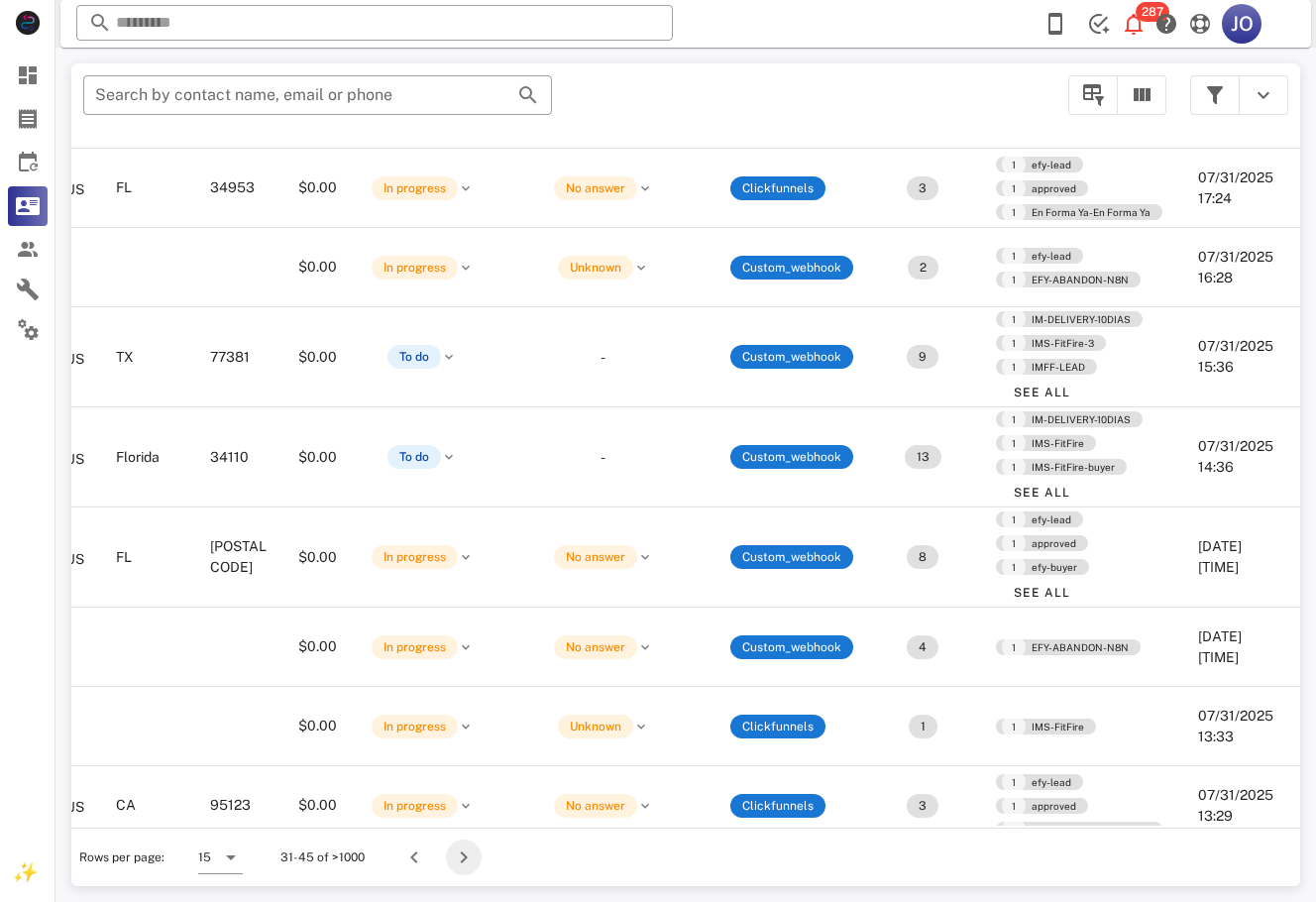 click at bounding box center [464, 857] 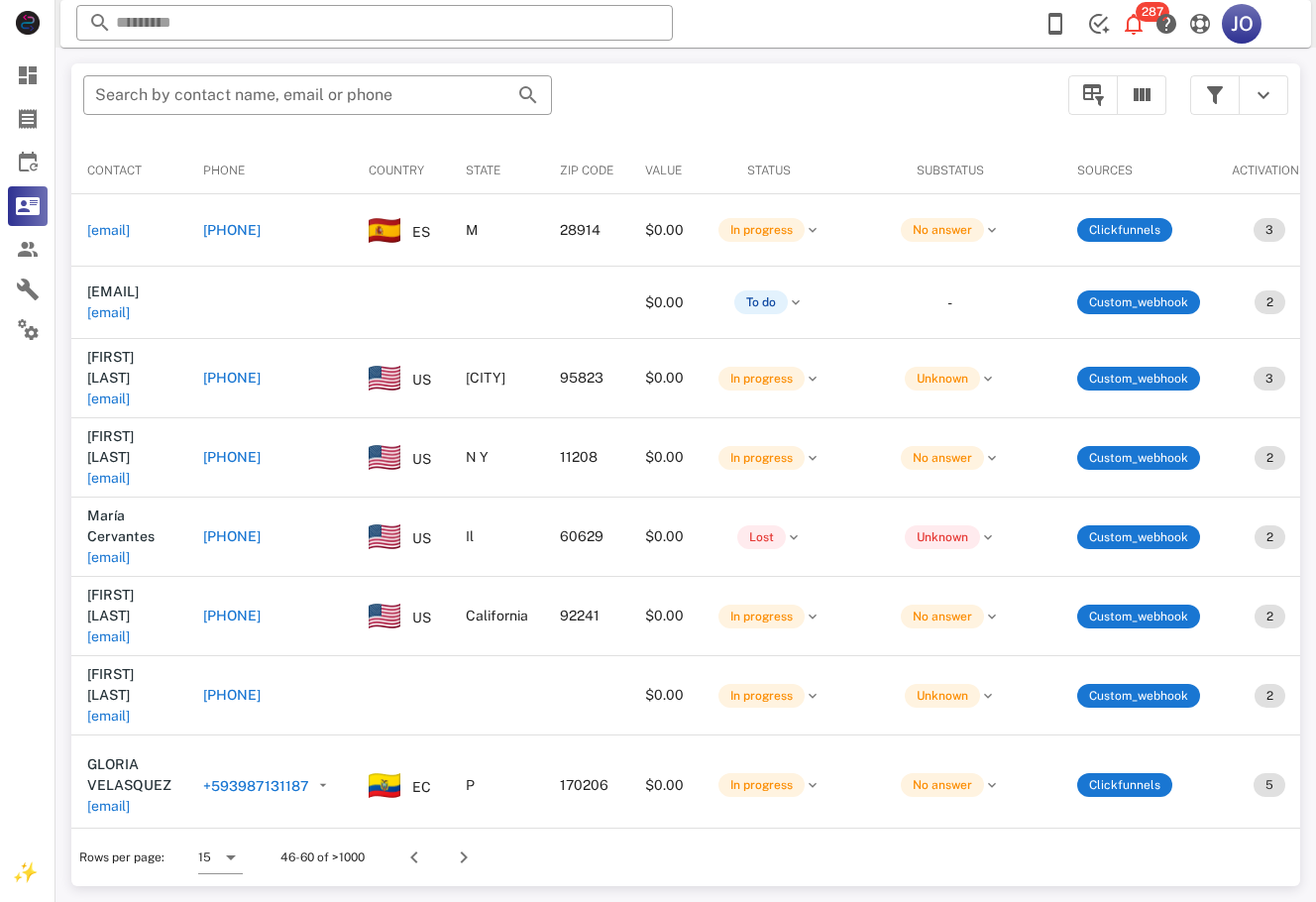 scroll, scrollTop: 0, scrollLeft: 649, axis: horizontal 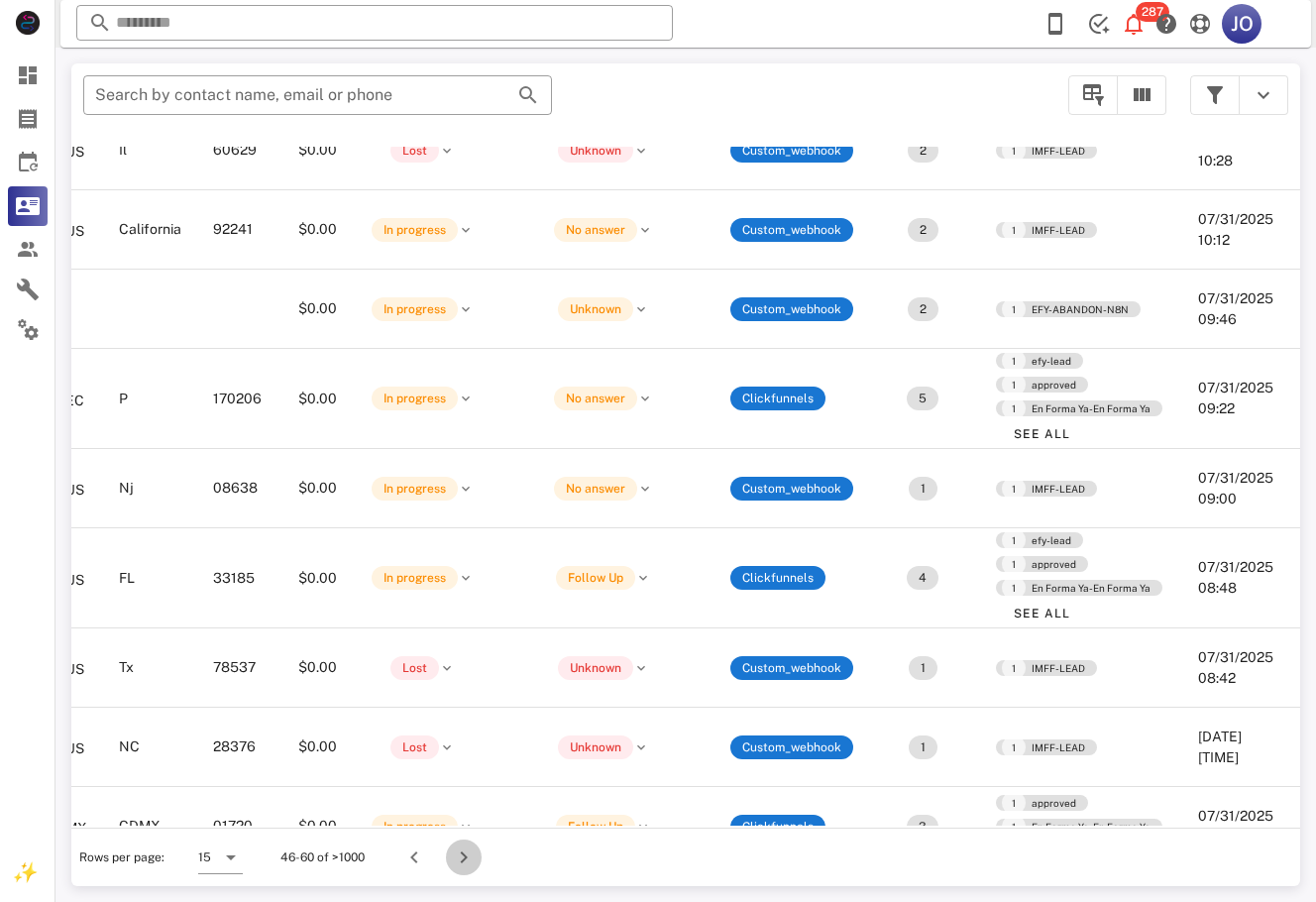 click at bounding box center (464, 857) 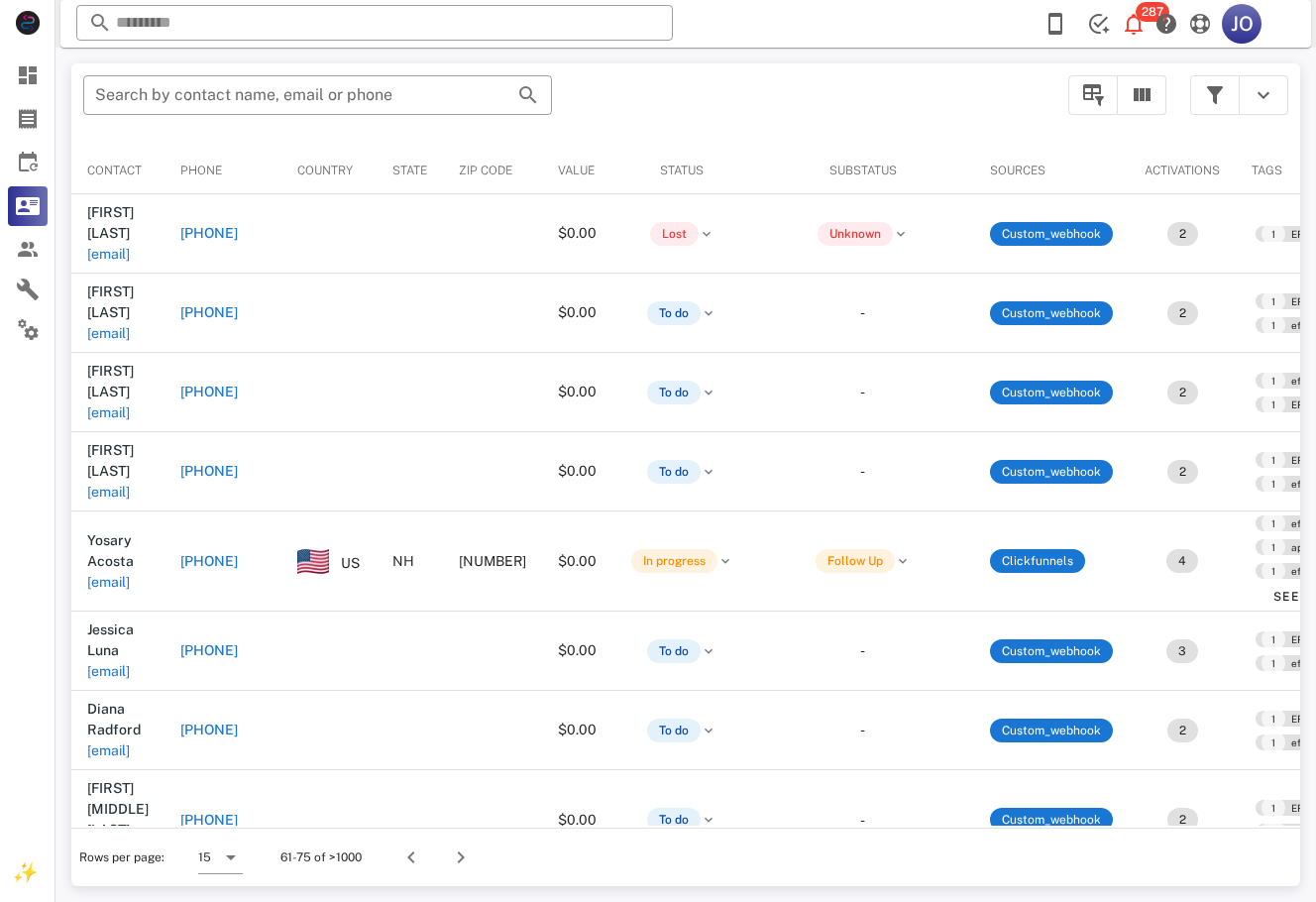 scroll, scrollTop: 0, scrollLeft: 412, axis: horizontal 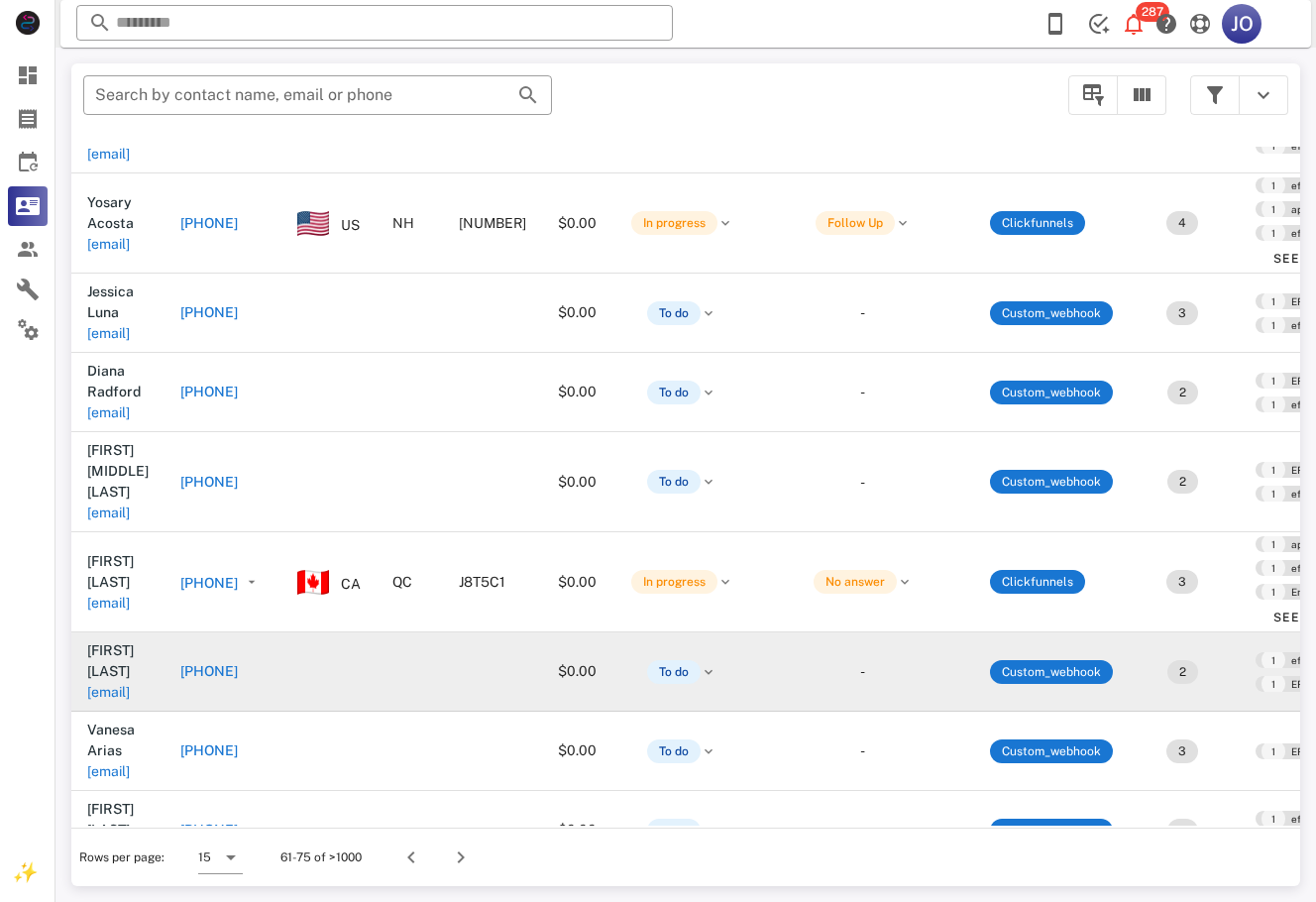 click on "[FIRST] [LAST] [EMAIL]" at bounding box center (118, 671) 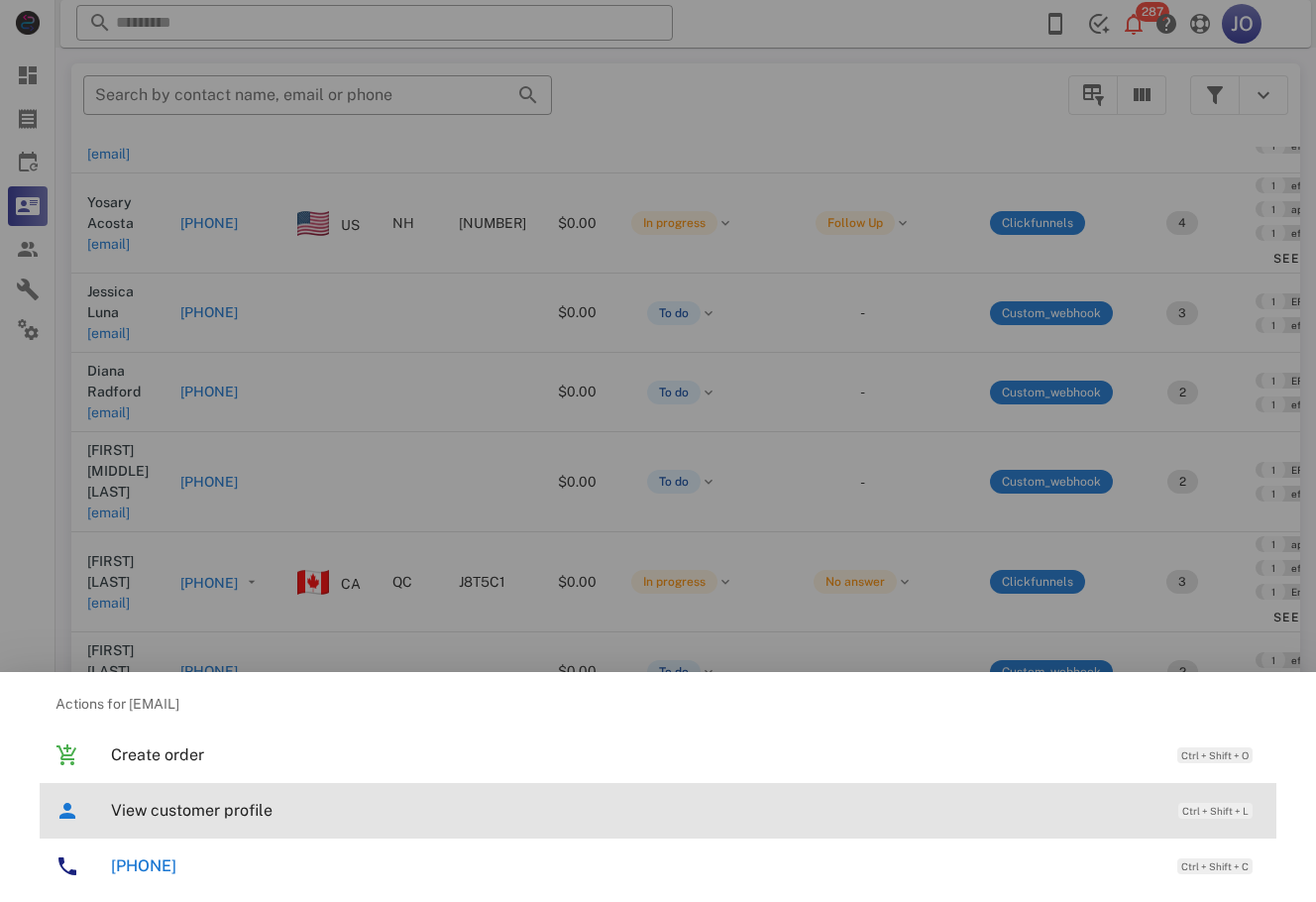 click on "View customer profile" at bounding box center [634, 810] 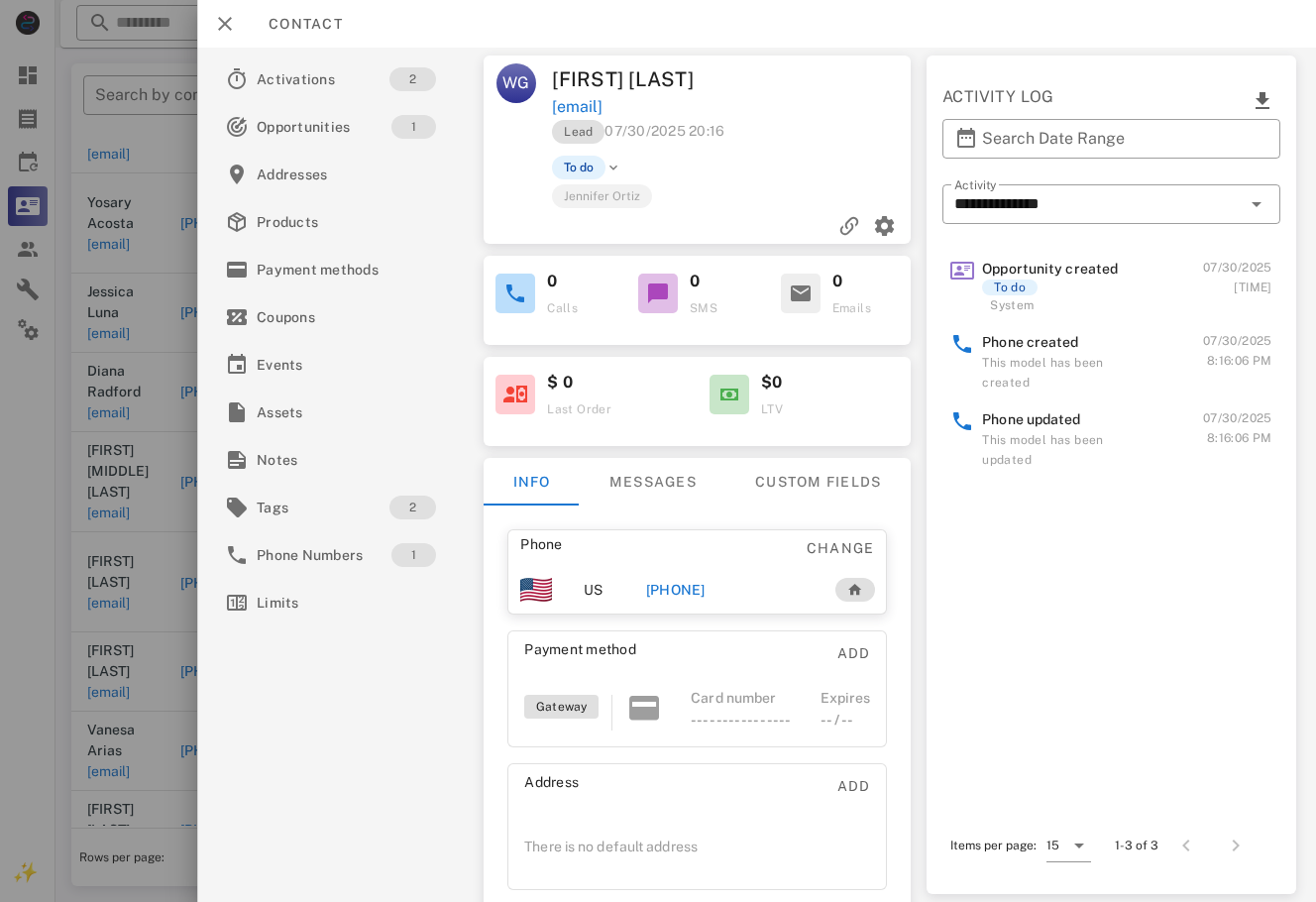 click on "[PHONE]" at bounding box center [676, 590] 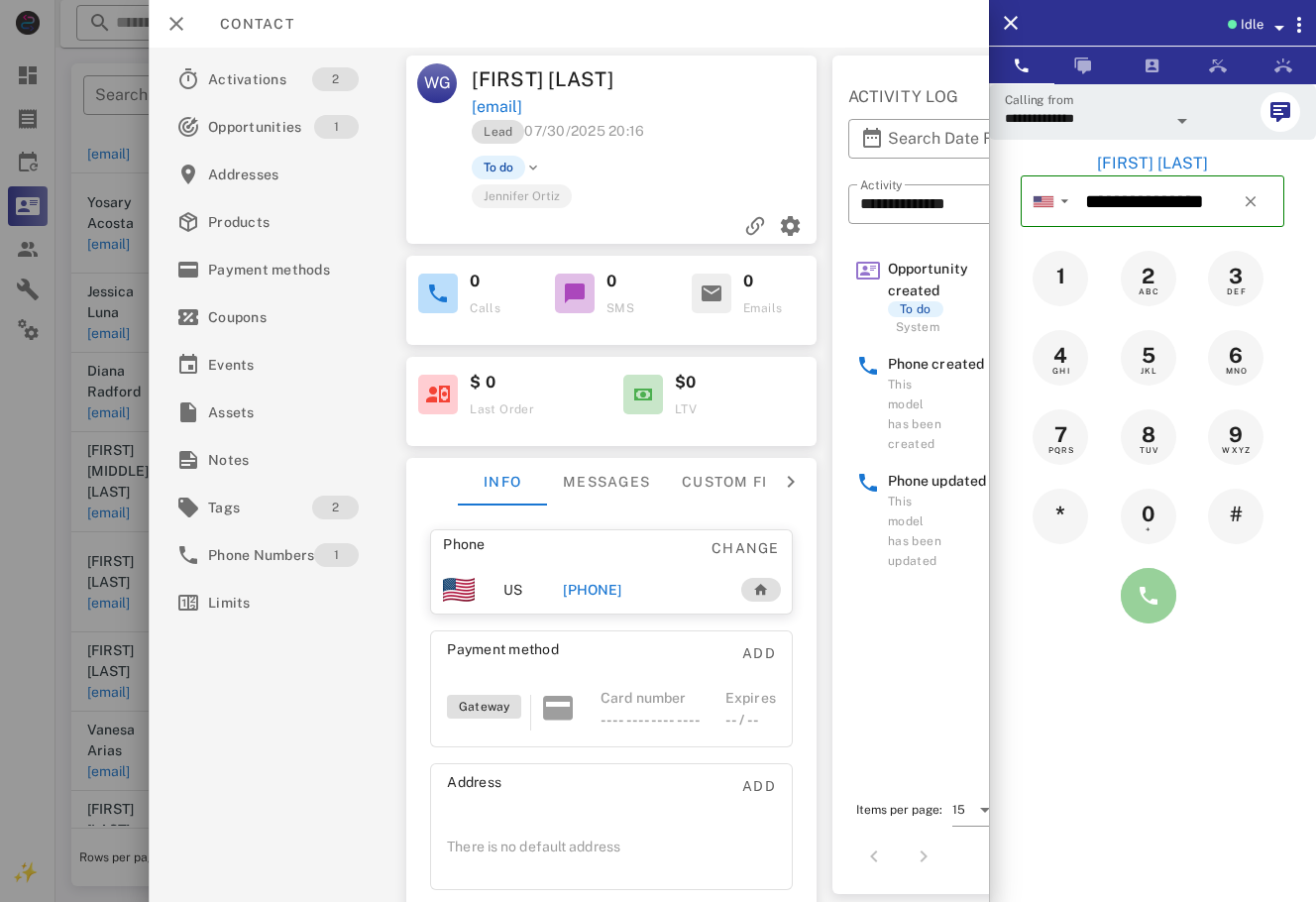 click at bounding box center [1149, 596] 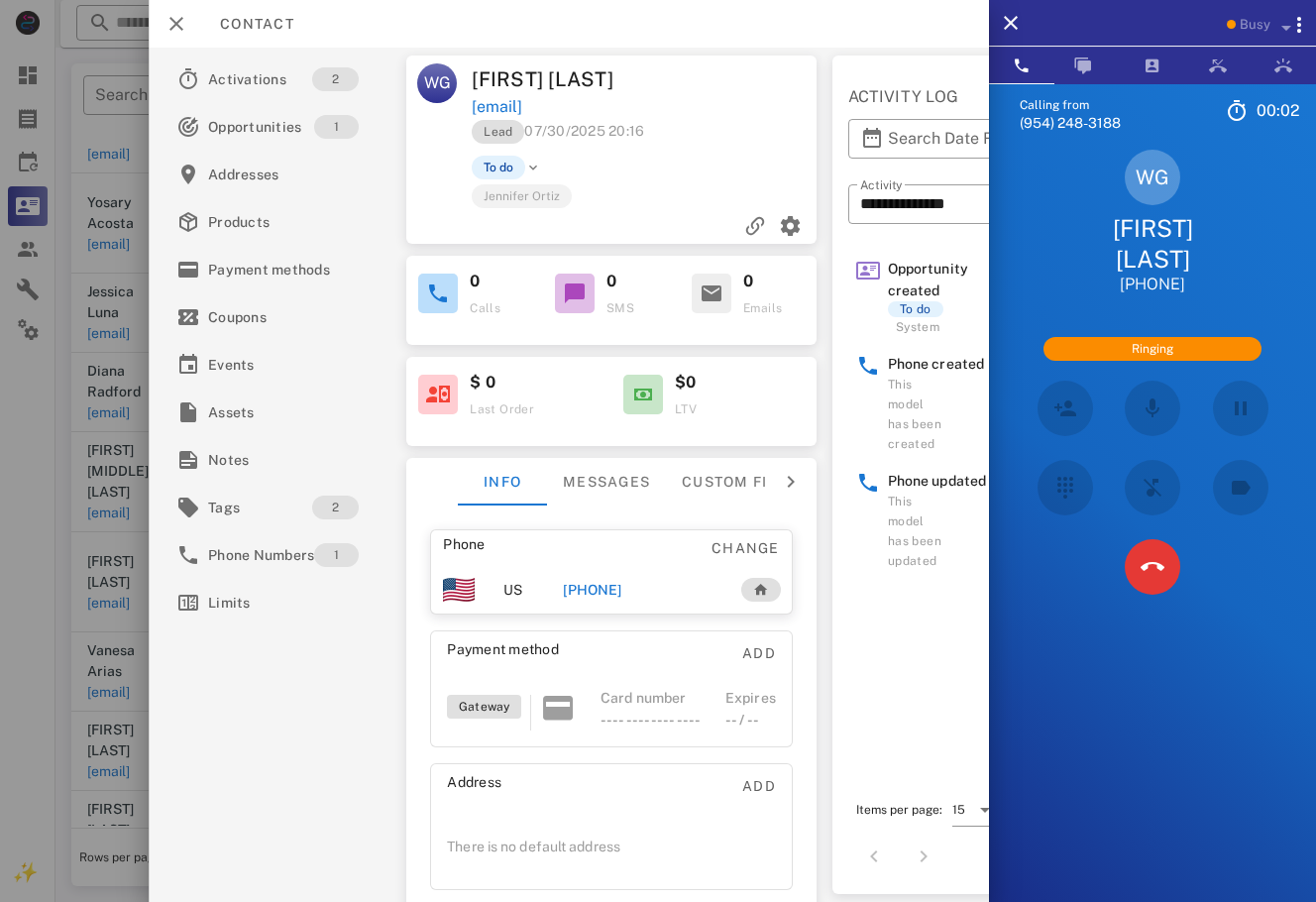 scroll, scrollTop: 280, scrollLeft: 0, axis: vertical 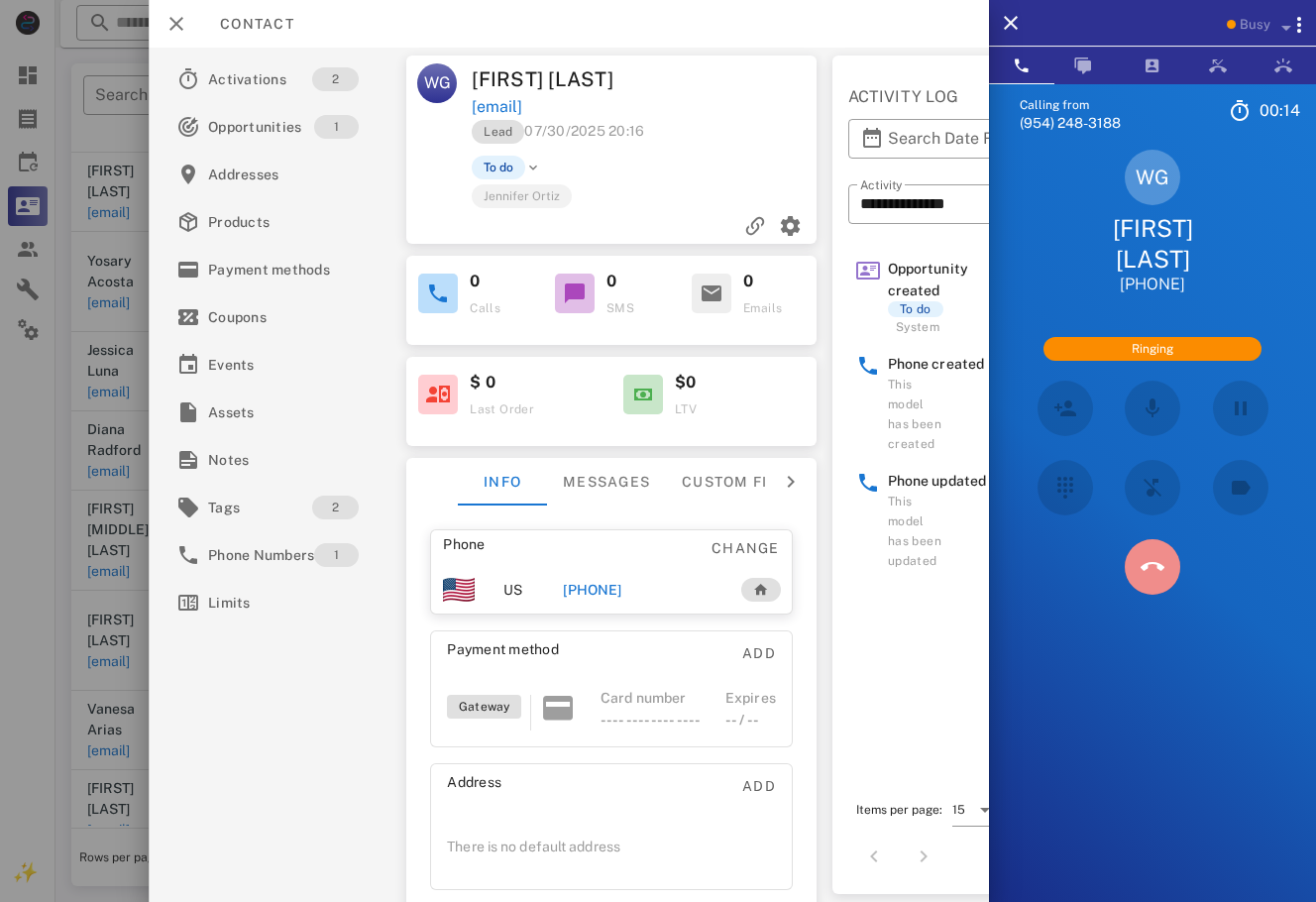 click at bounding box center (1152, 567) 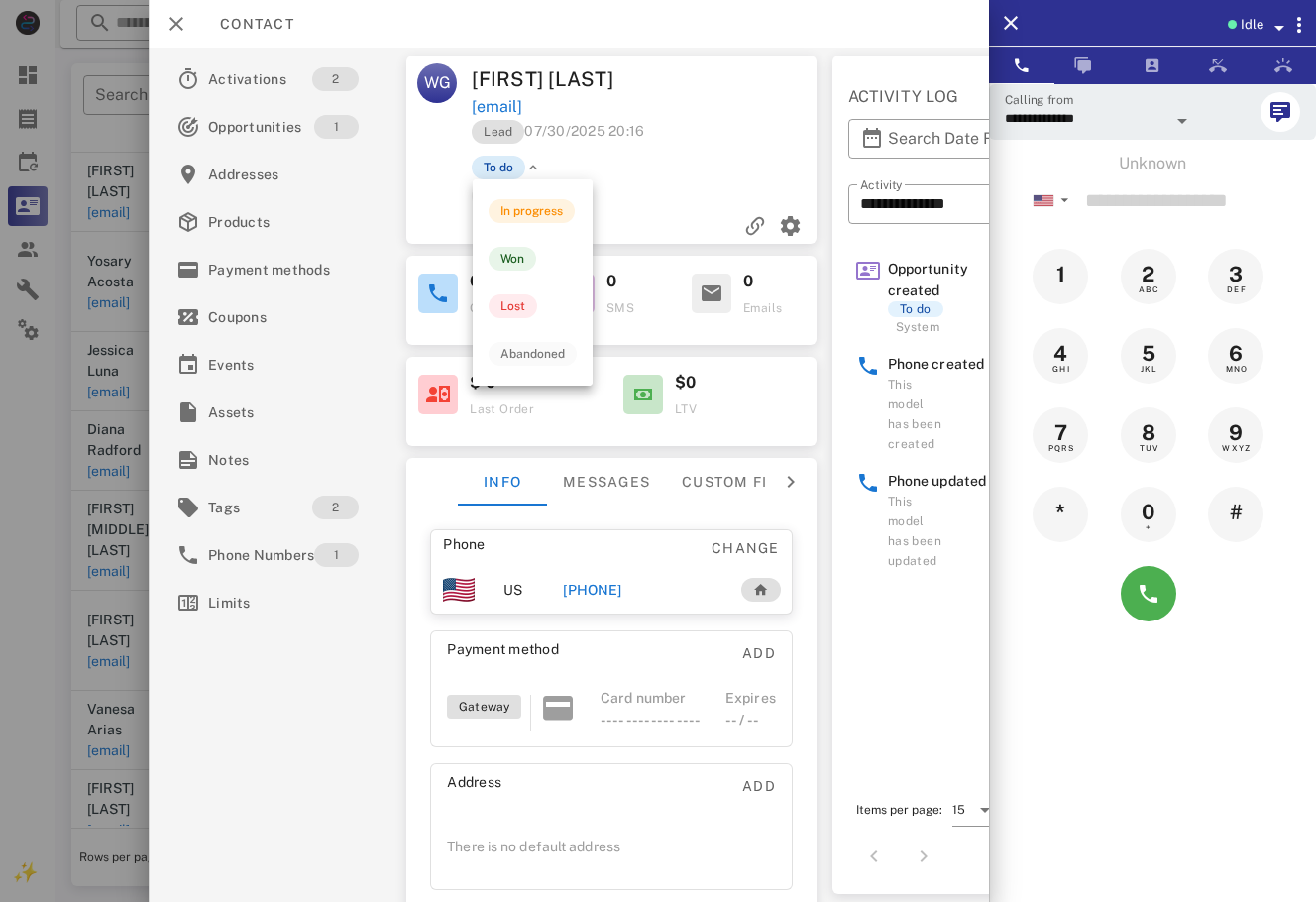 click on "To do" at bounding box center (498, 168) 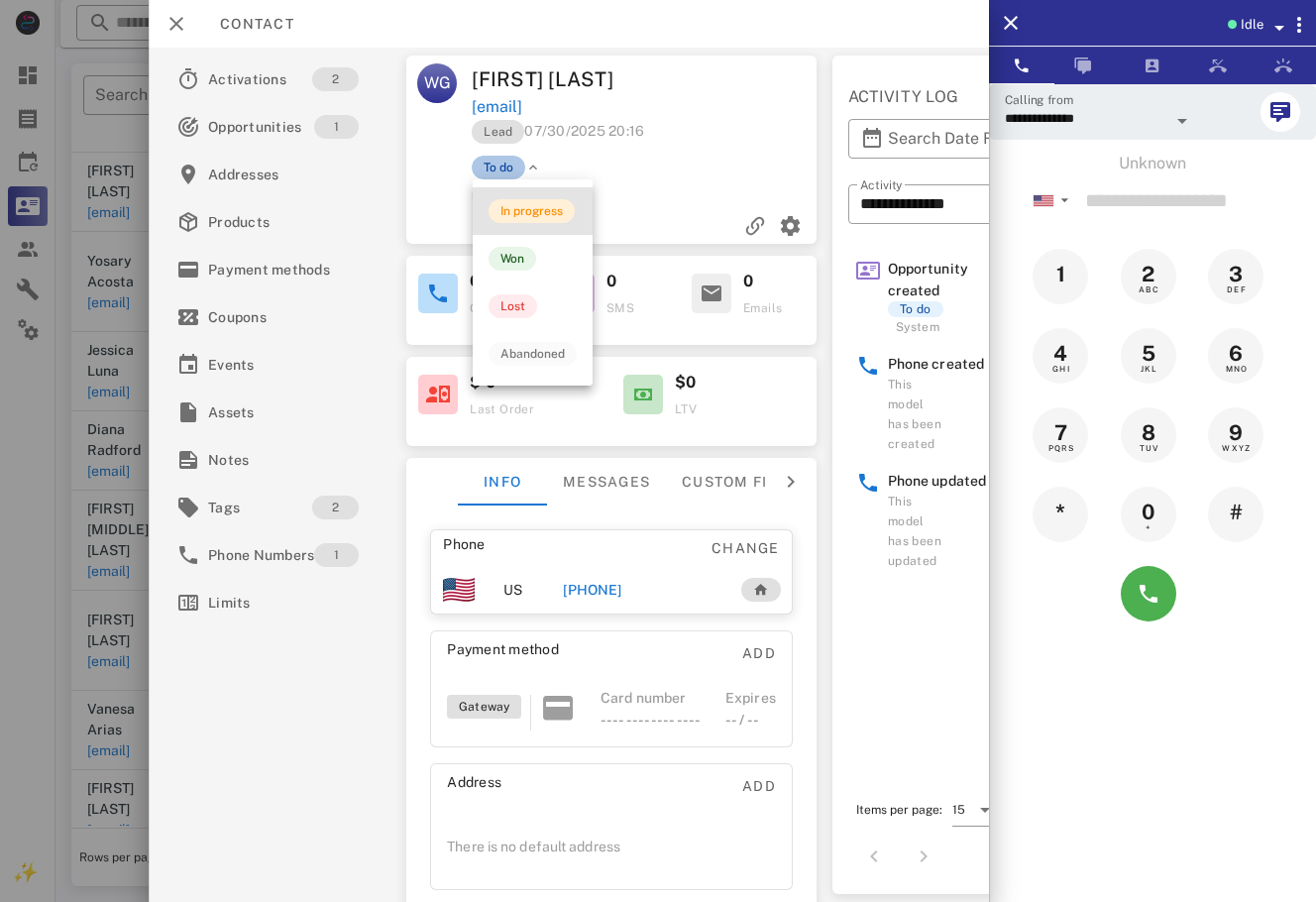 click on "In progress" at bounding box center (531, 211) 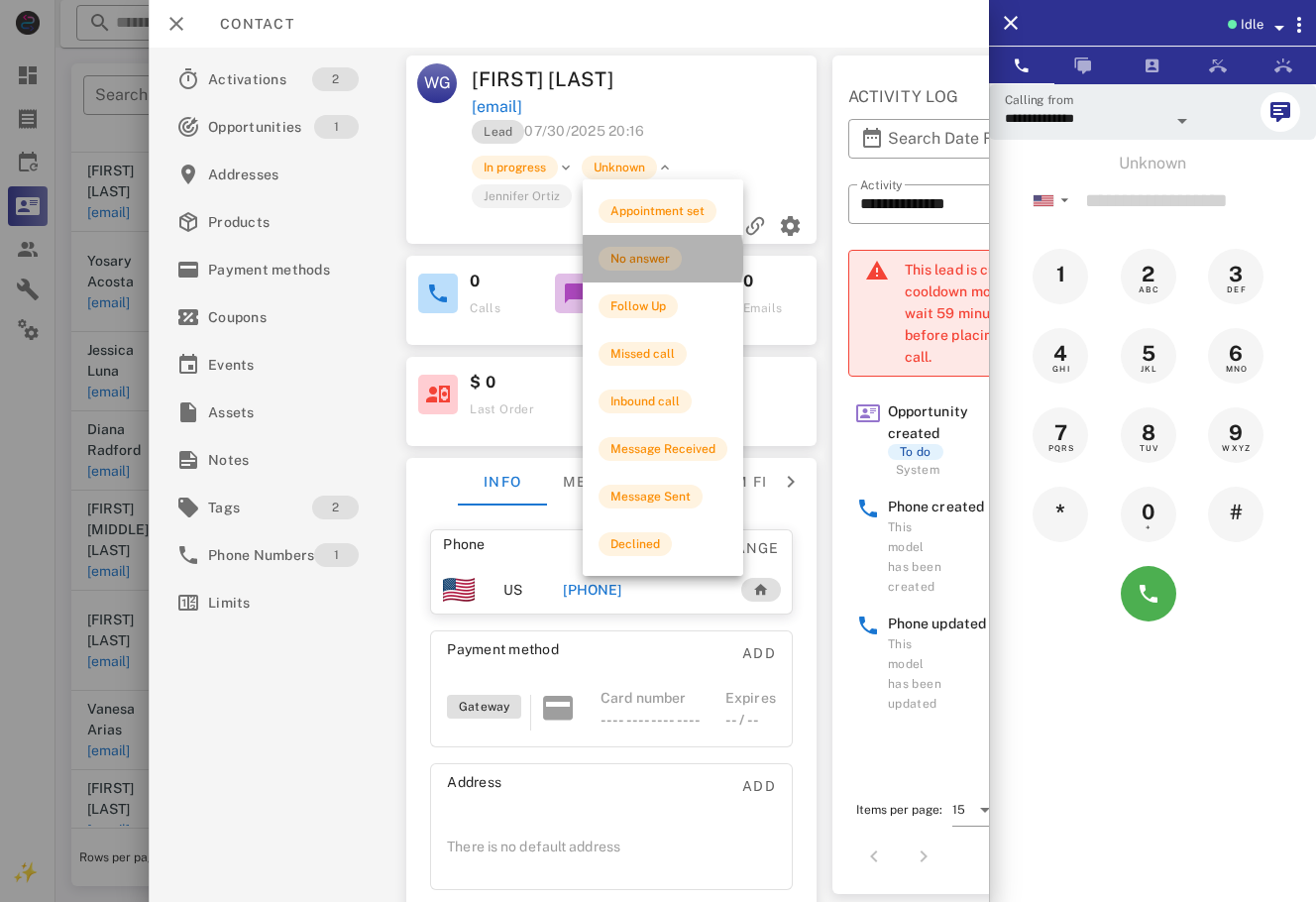 click on "No answer" at bounding box center (663, 259) 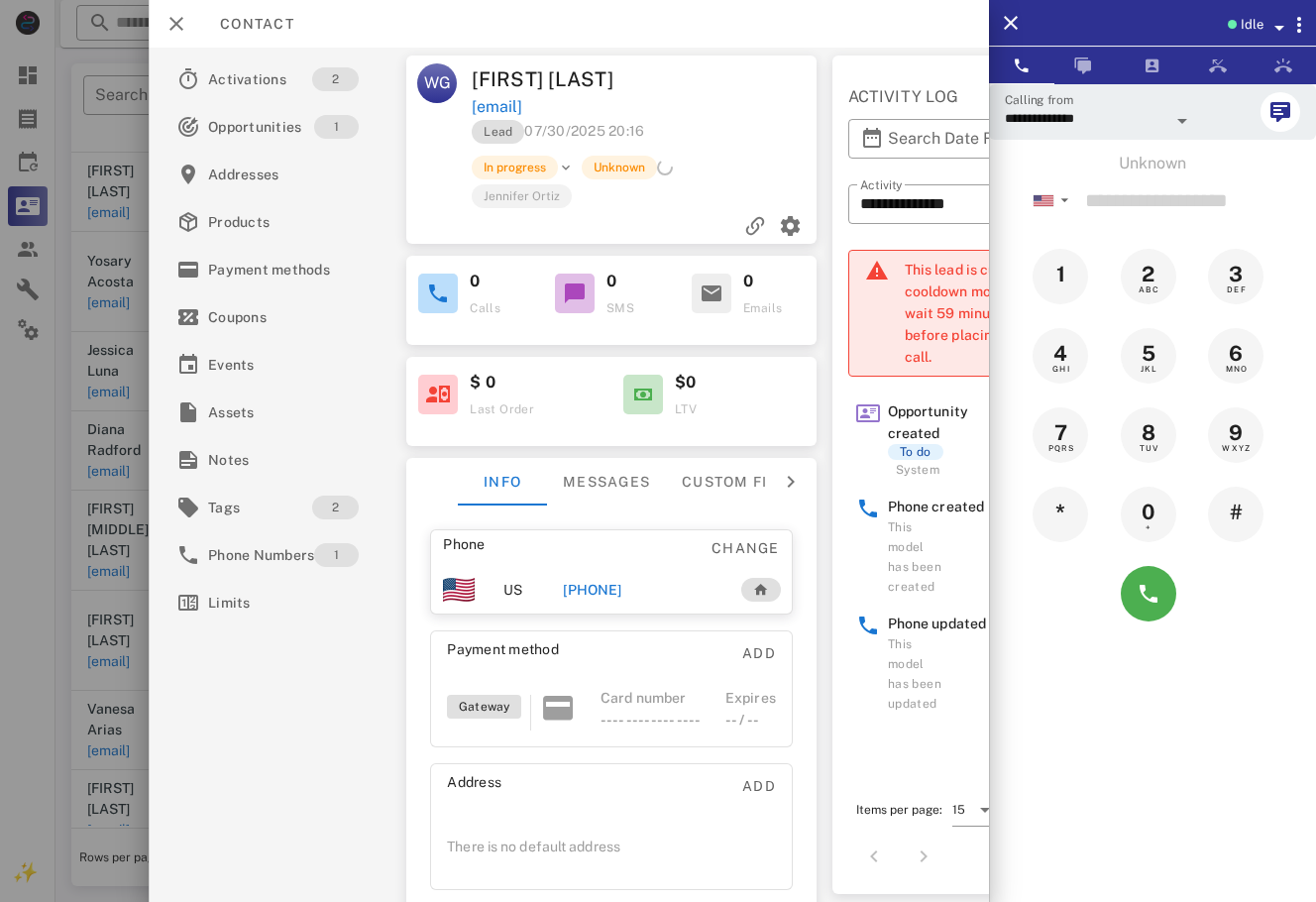 click at bounding box center [658, 451] 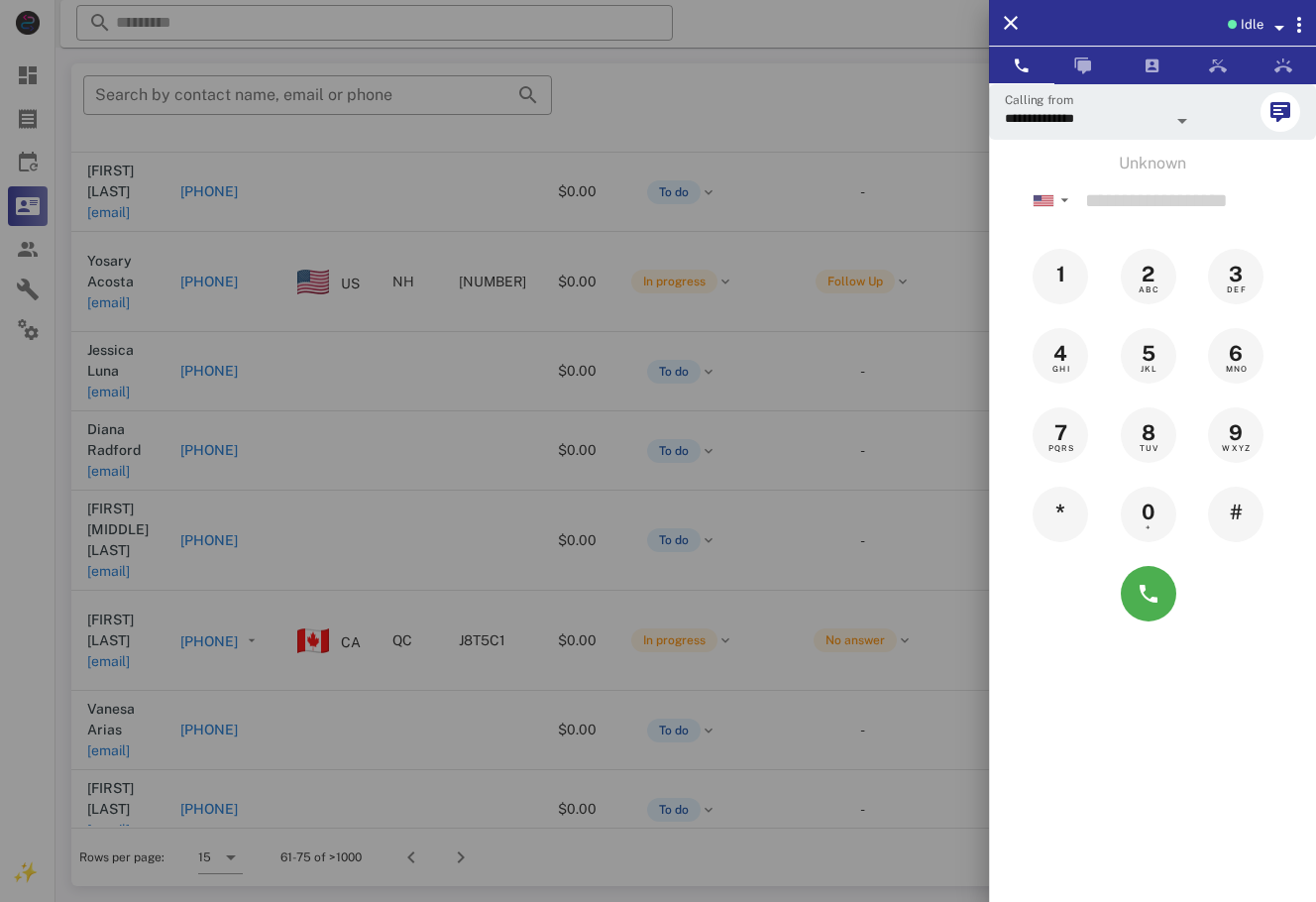 click at bounding box center [658, 451] 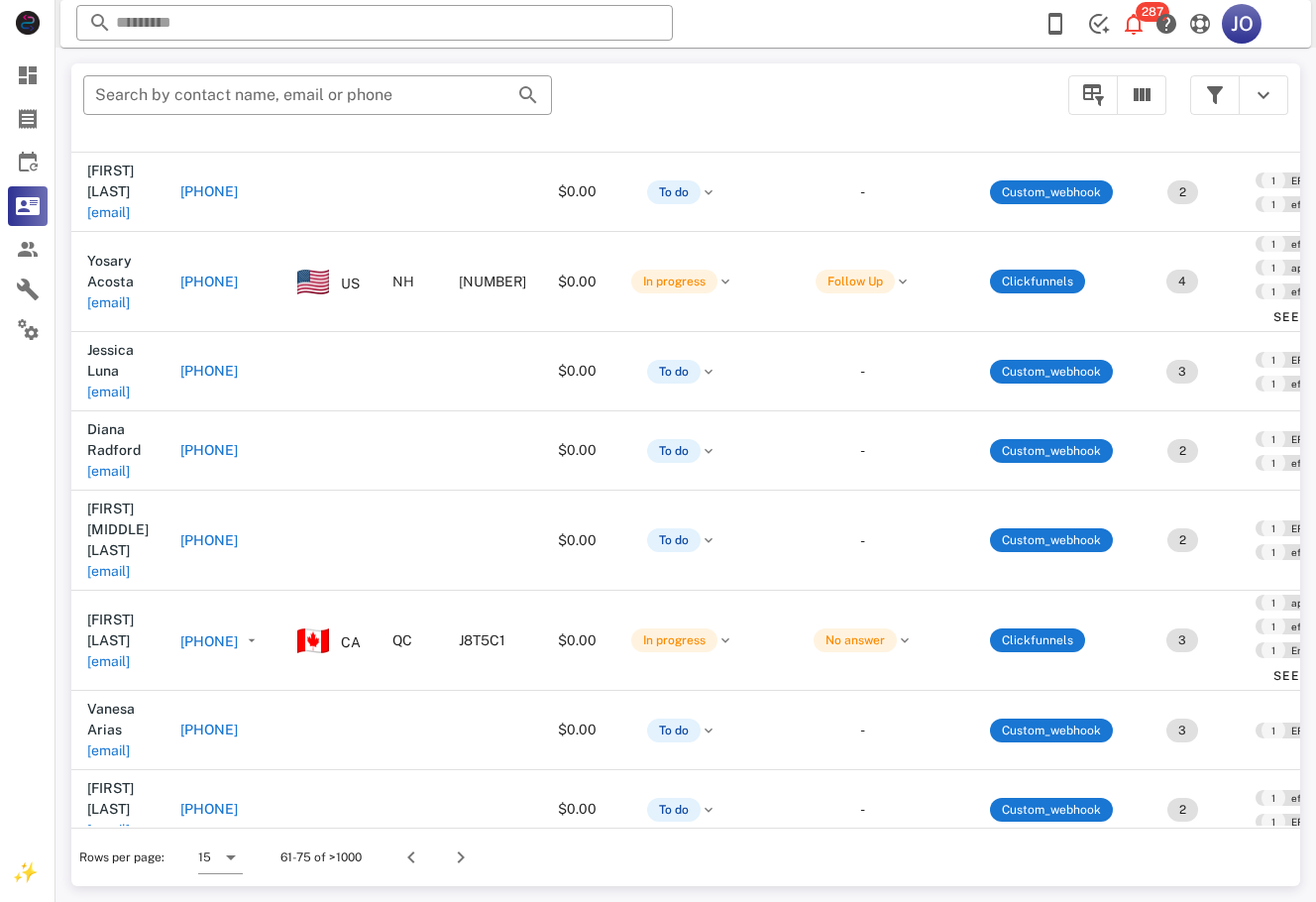 scroll, scrollTop: 280, scrollLeft: 412, axis: both 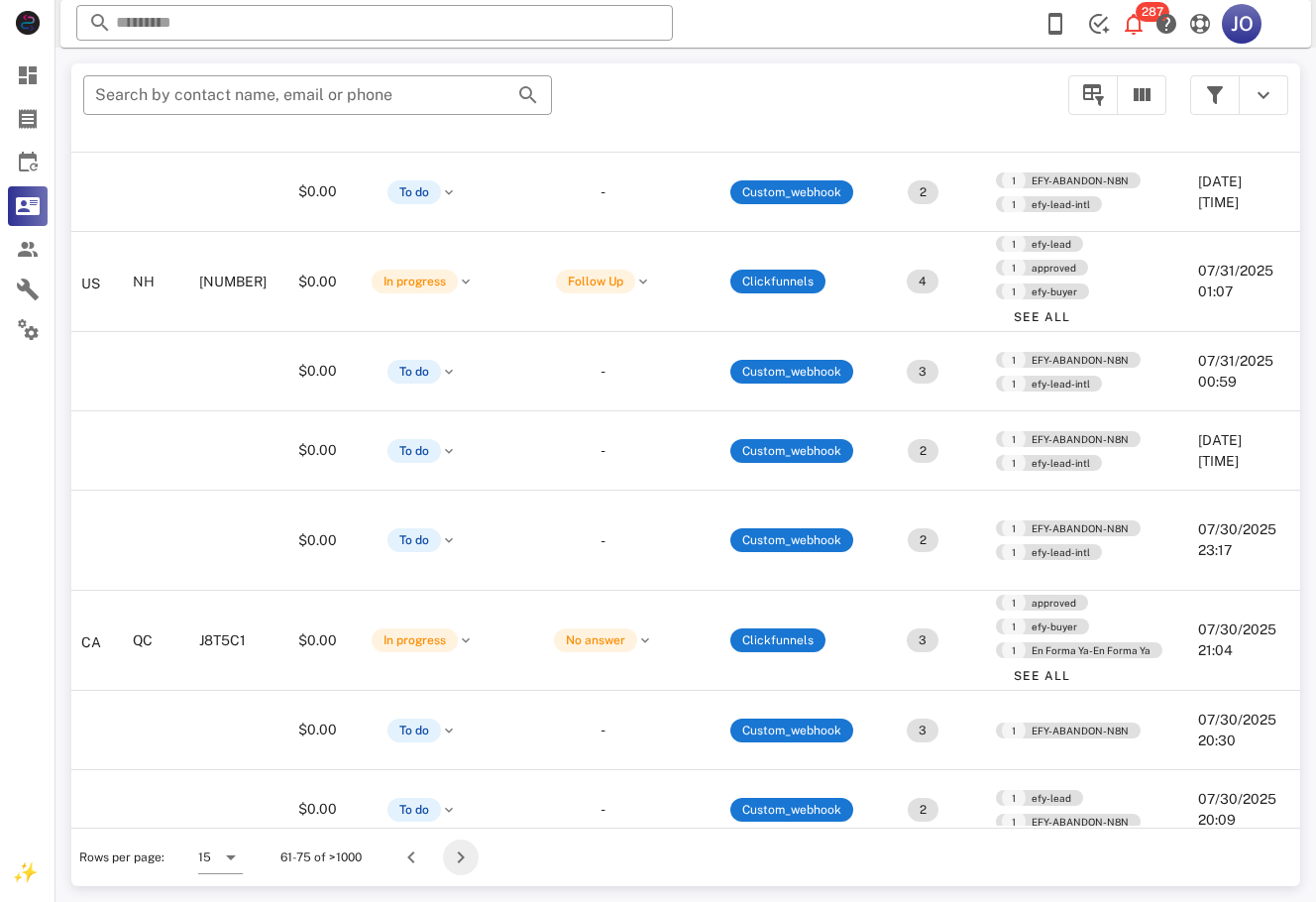 click at bounding box center [461, 857] 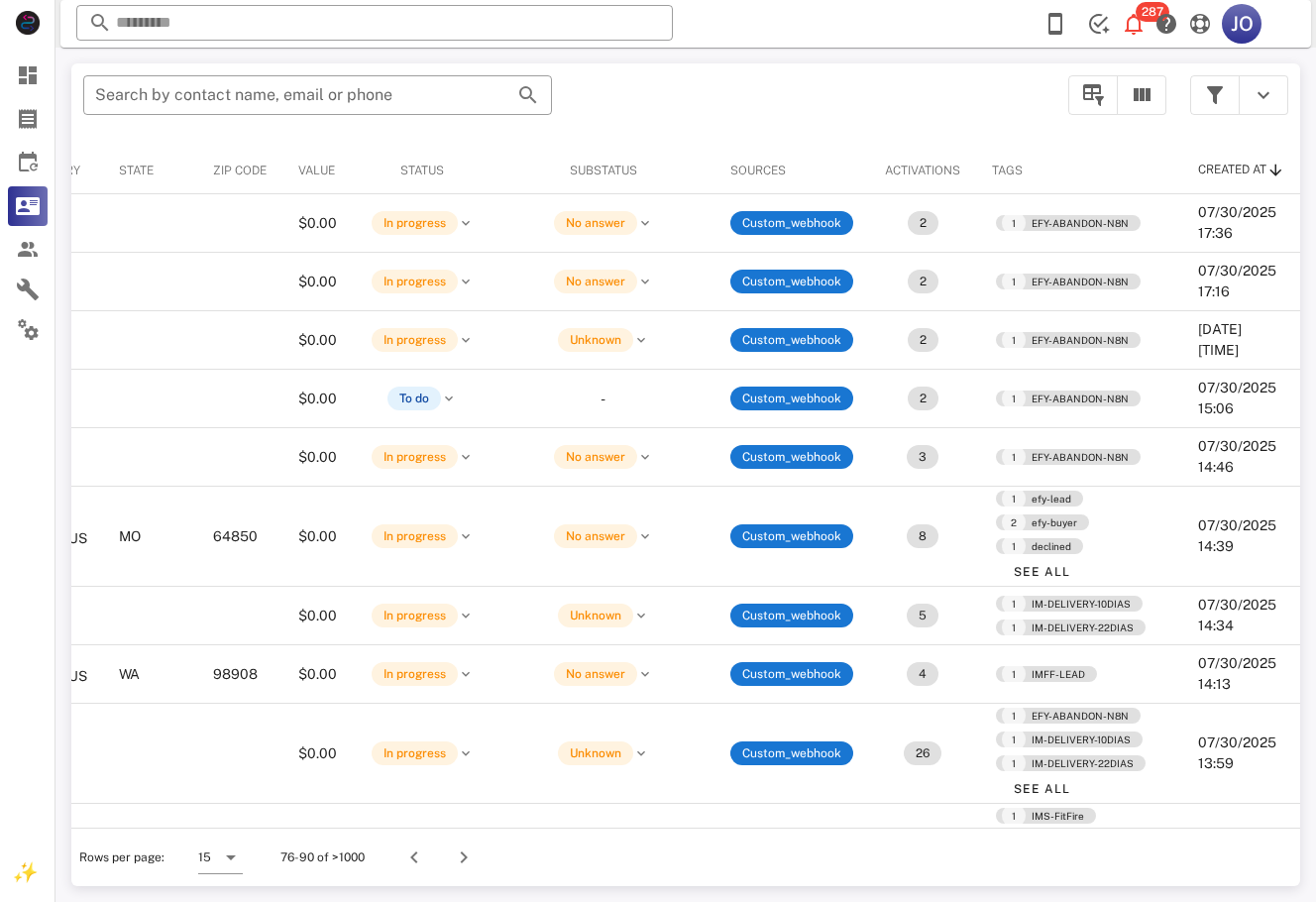 scroll, scrollTop: 0, scrollLeft: 0, axis: both 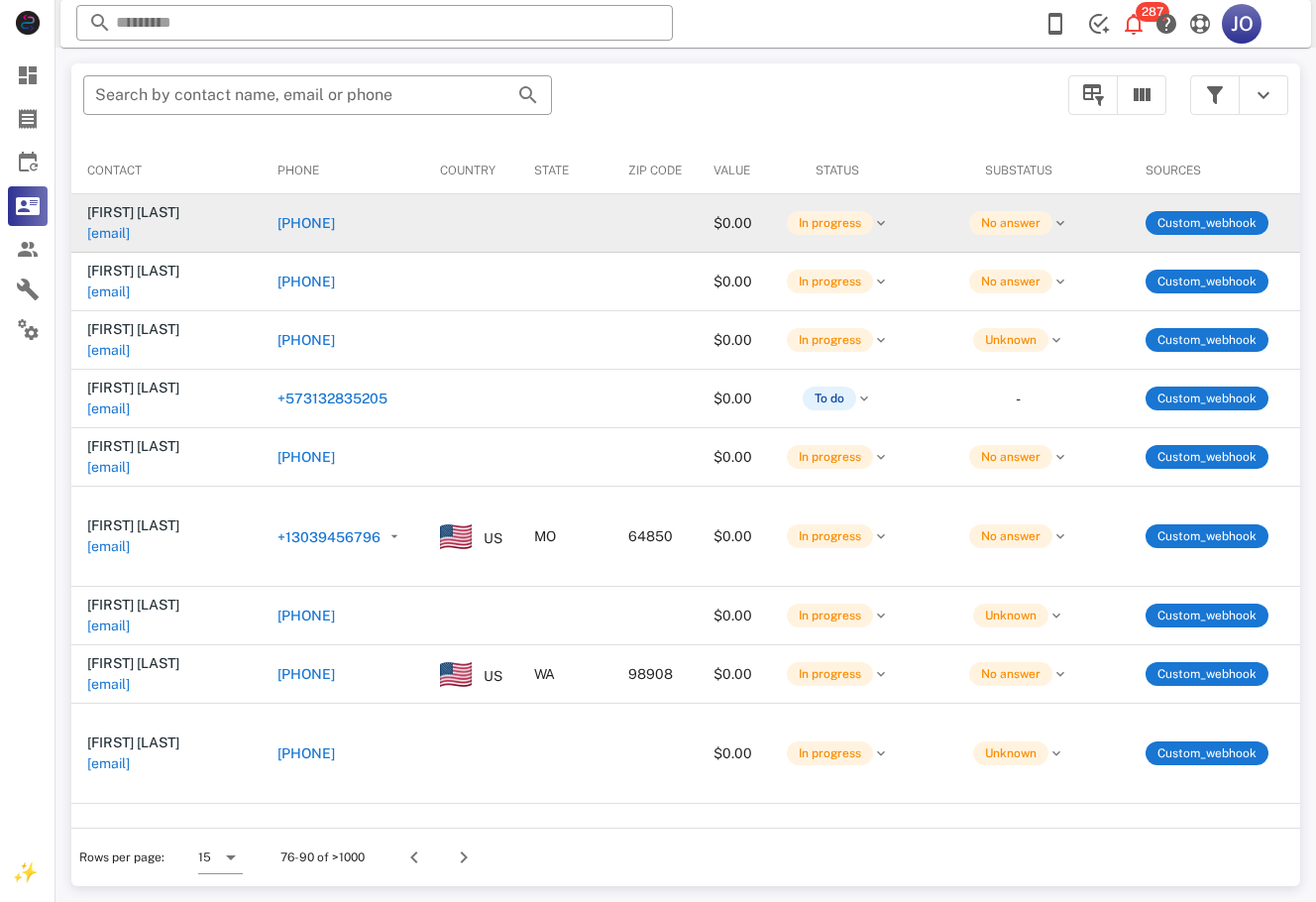 click on "[EMAIL]" at bounding box center (108, 233) 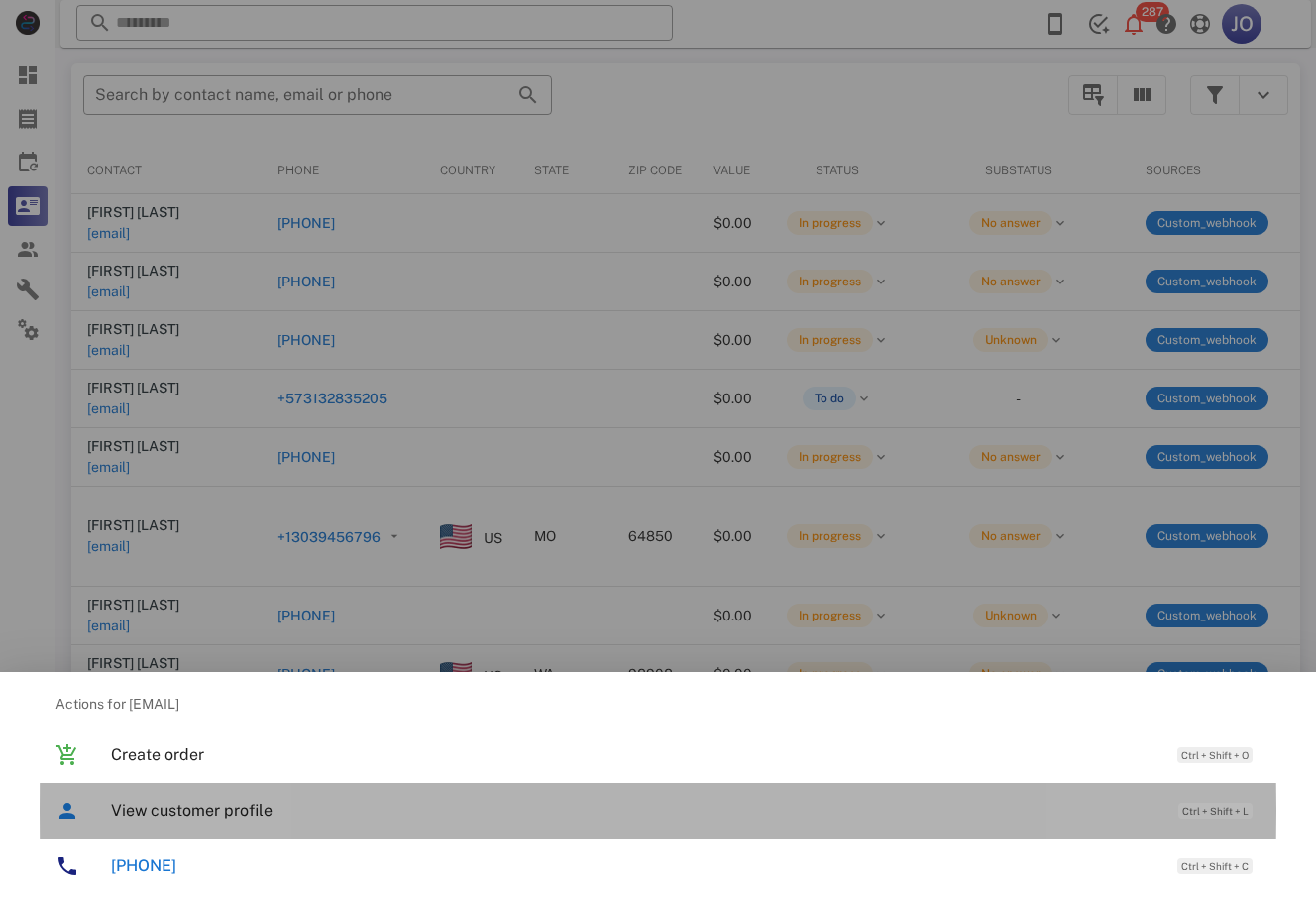 click on "View customer profile Ctrl + Shift + L" at bounding box center [686, 810] 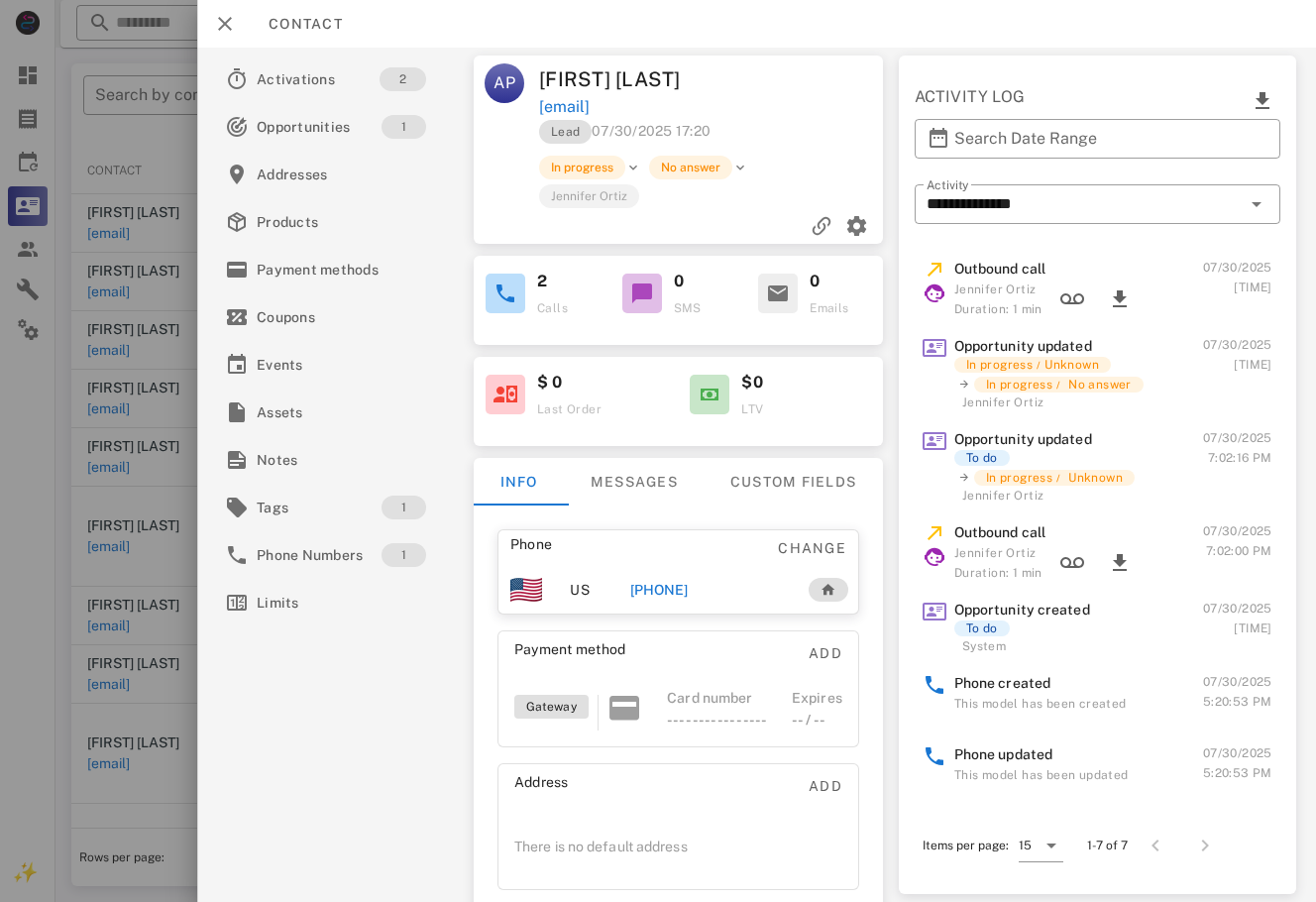 click at bounding box center (658, 451) 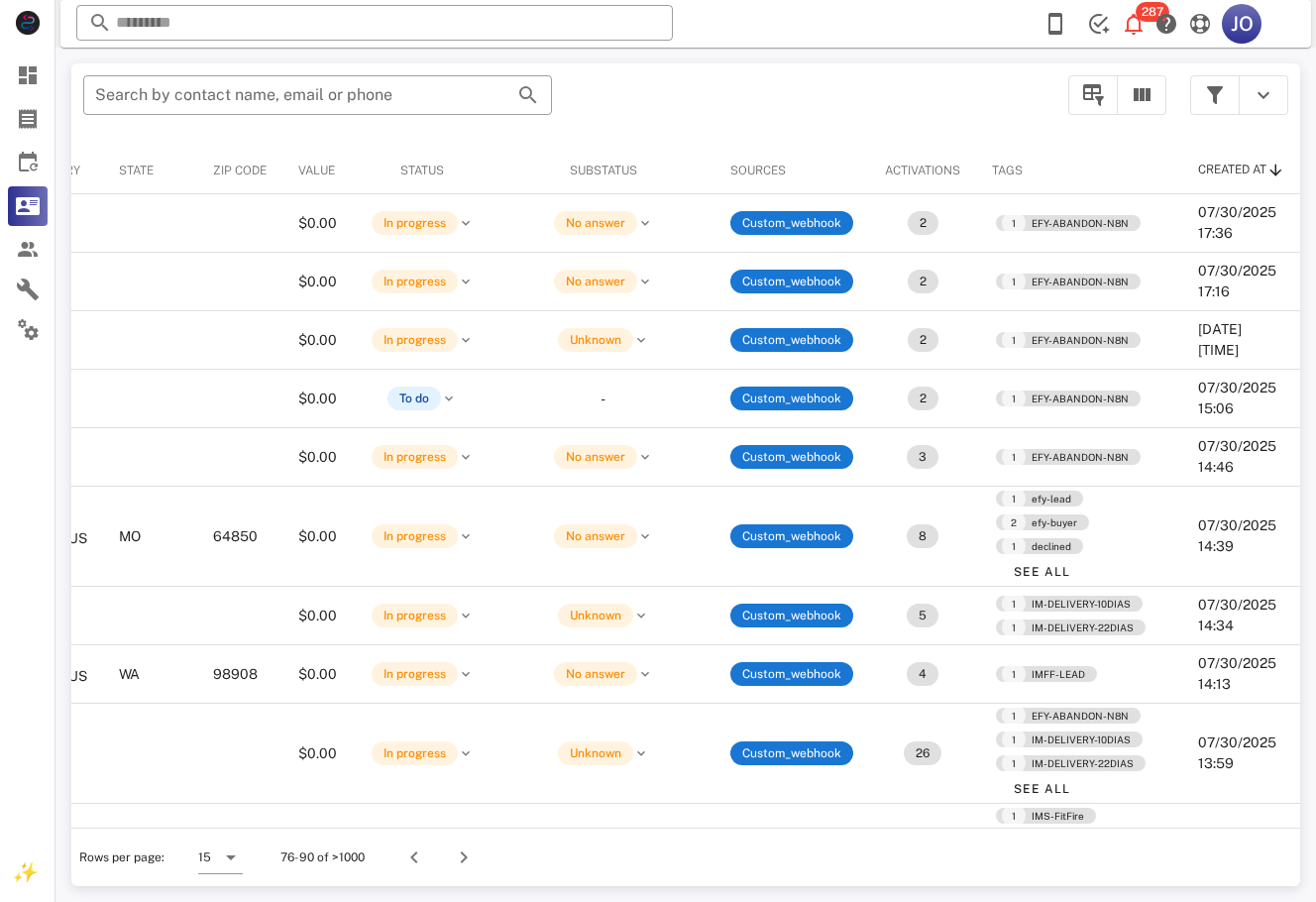scroll, scrollTop: 0, scrollLeft: 0, axis: both 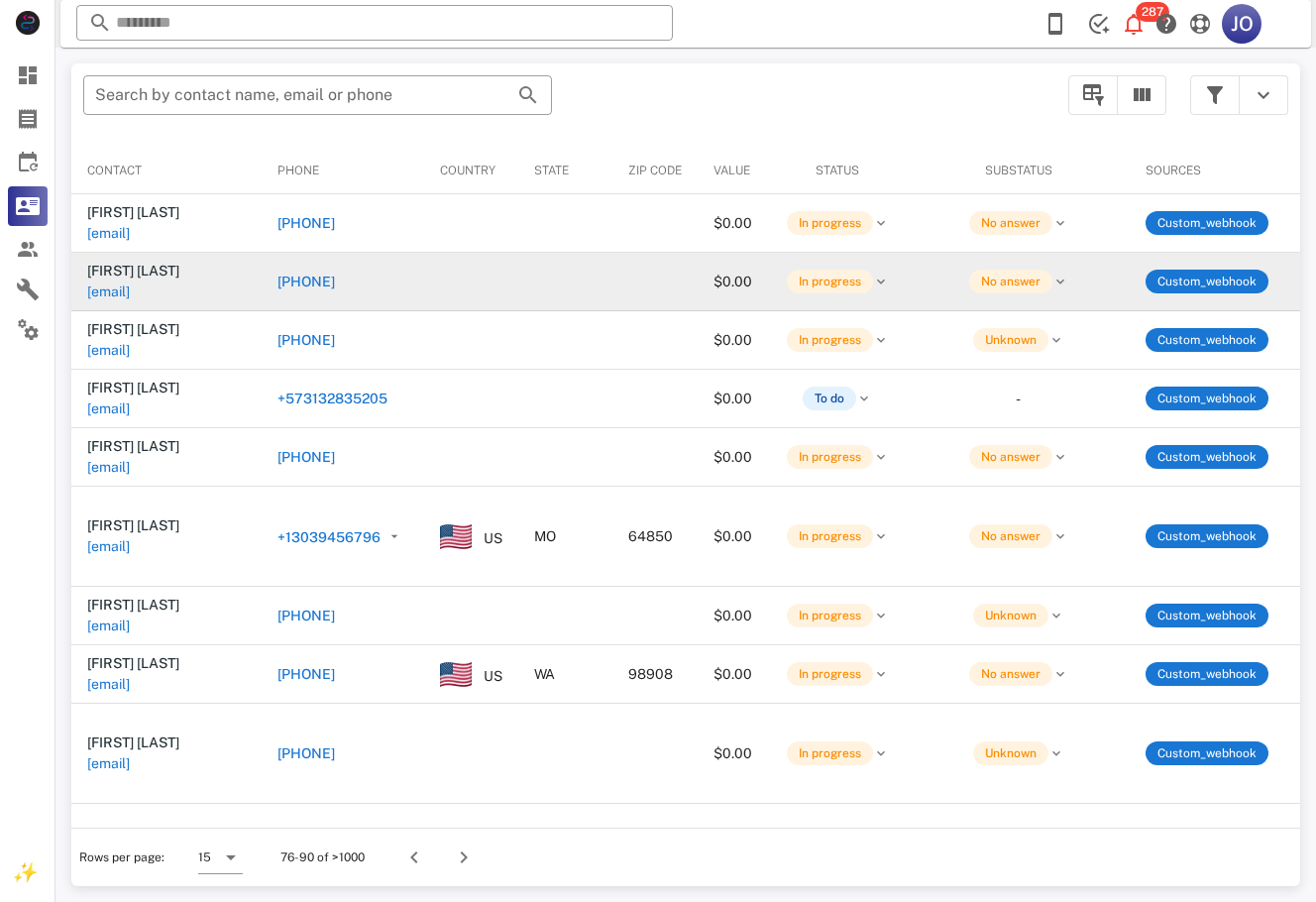 click on "[EMAIL]" at bounding box center [108, 291] 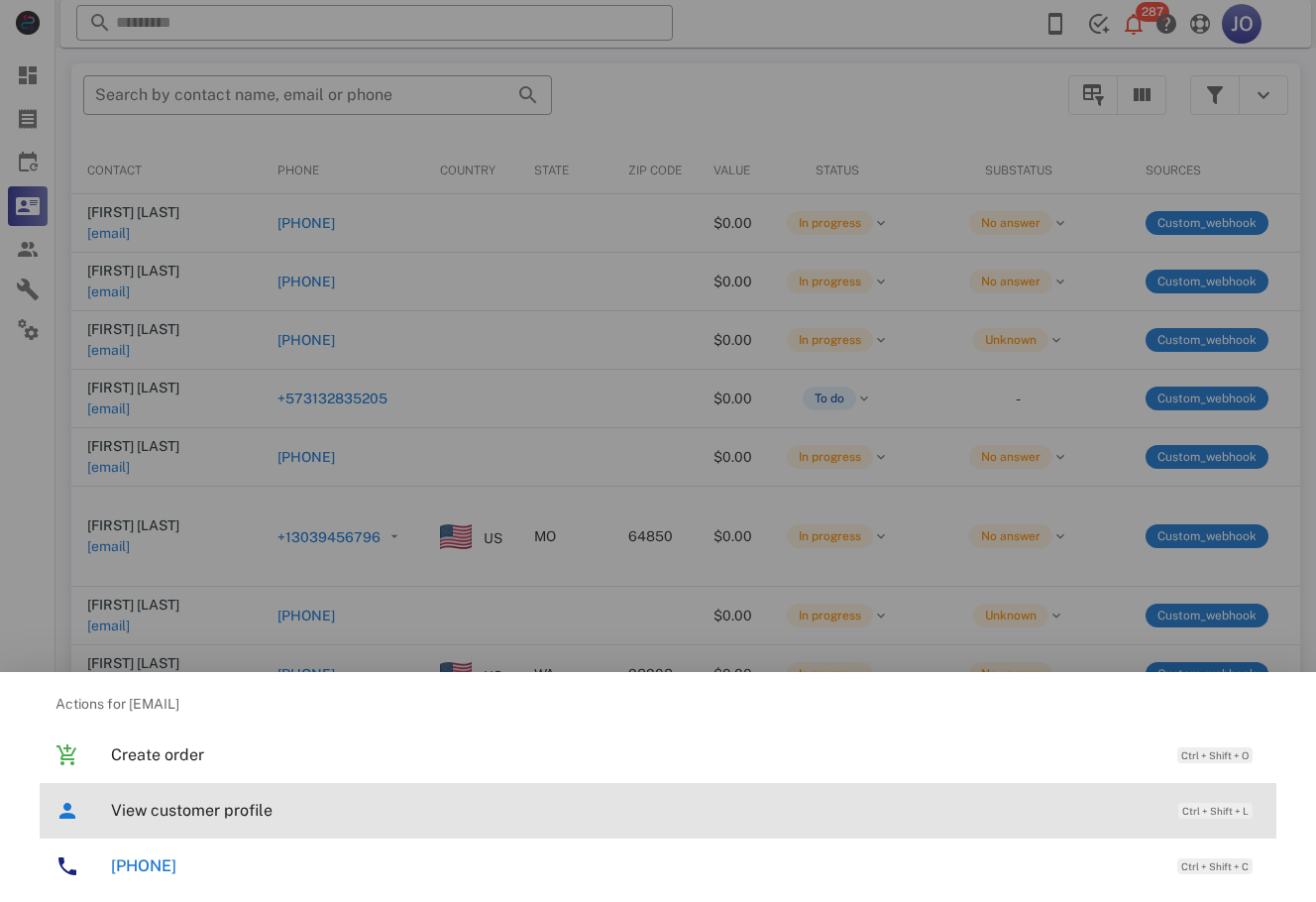 click on "View customer profile Ctrl + Shift + L" at bounding box center [686, 810] 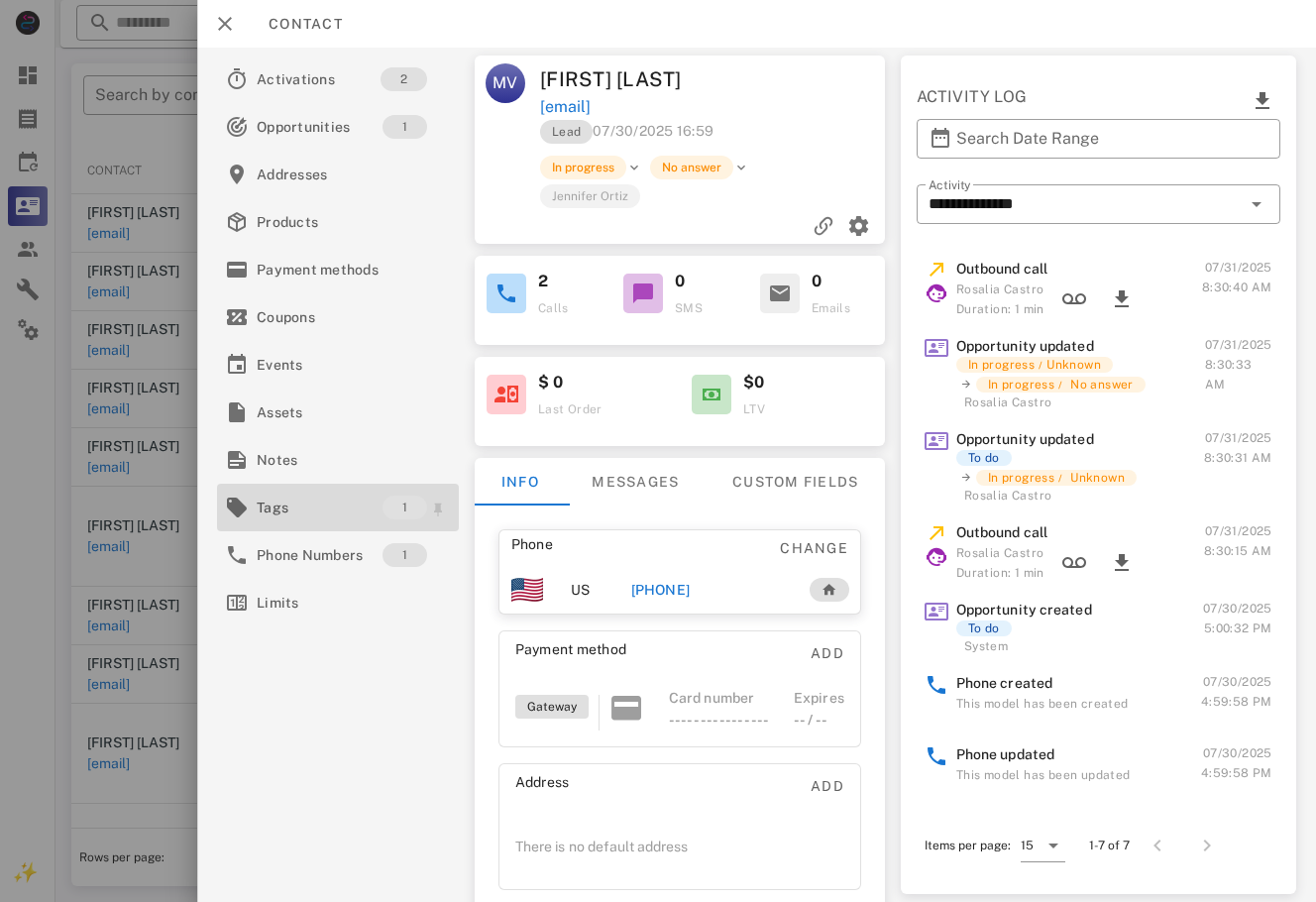 click on "Tags" at bounding box center [319, 507] 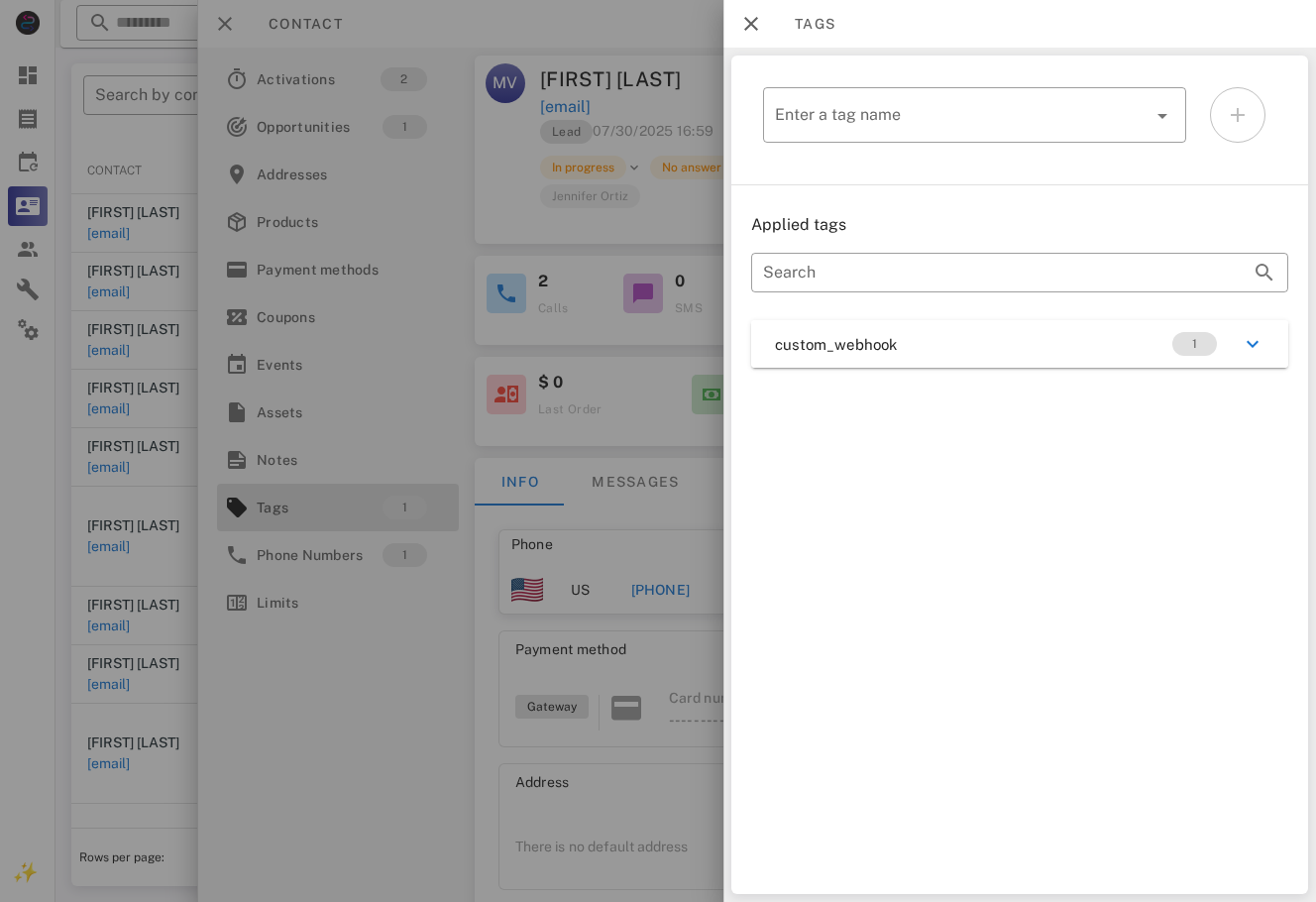 click on "custom_webhook  1" at bounding box center [1020, 344] 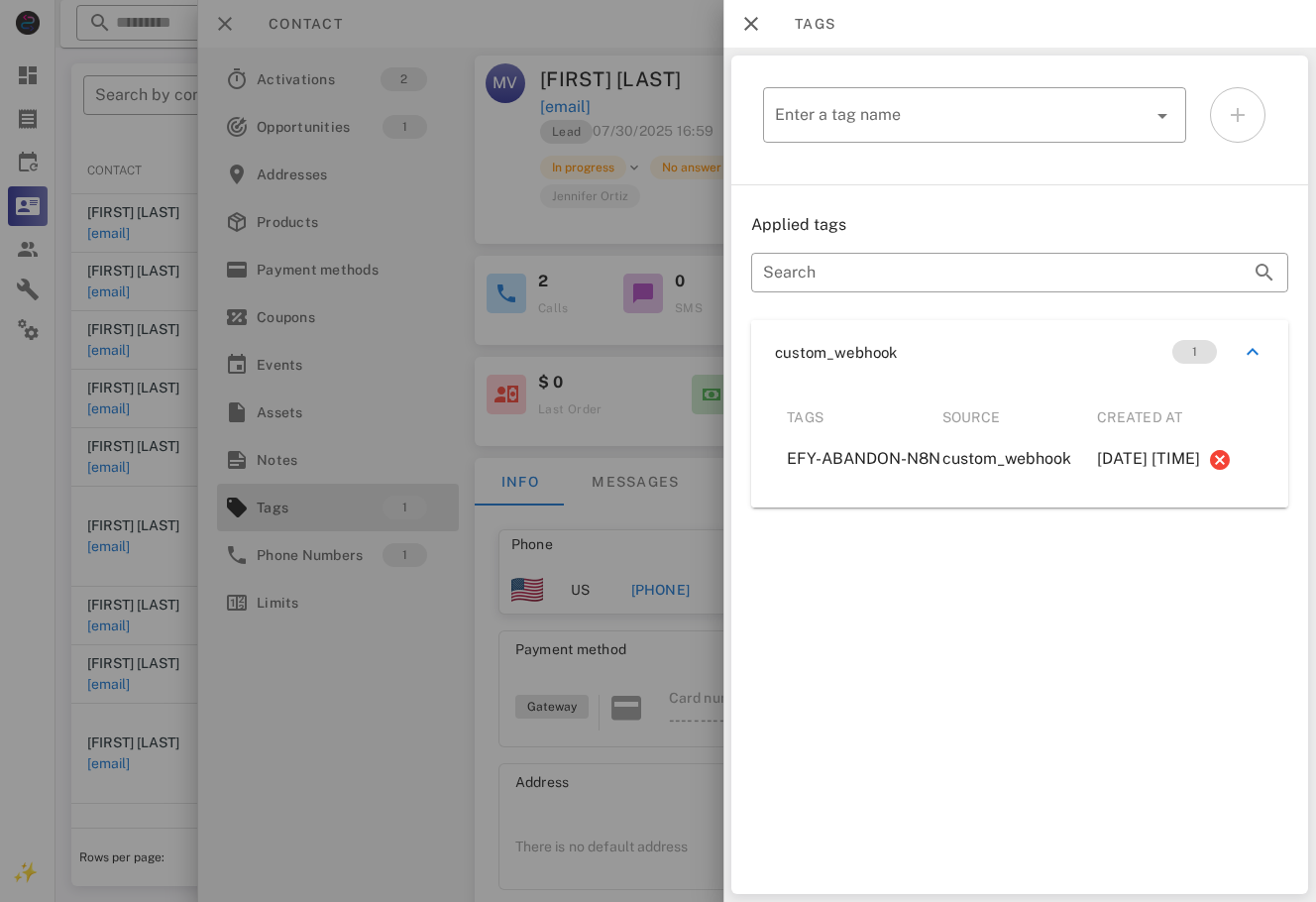 click at bounding box center [658, 451] 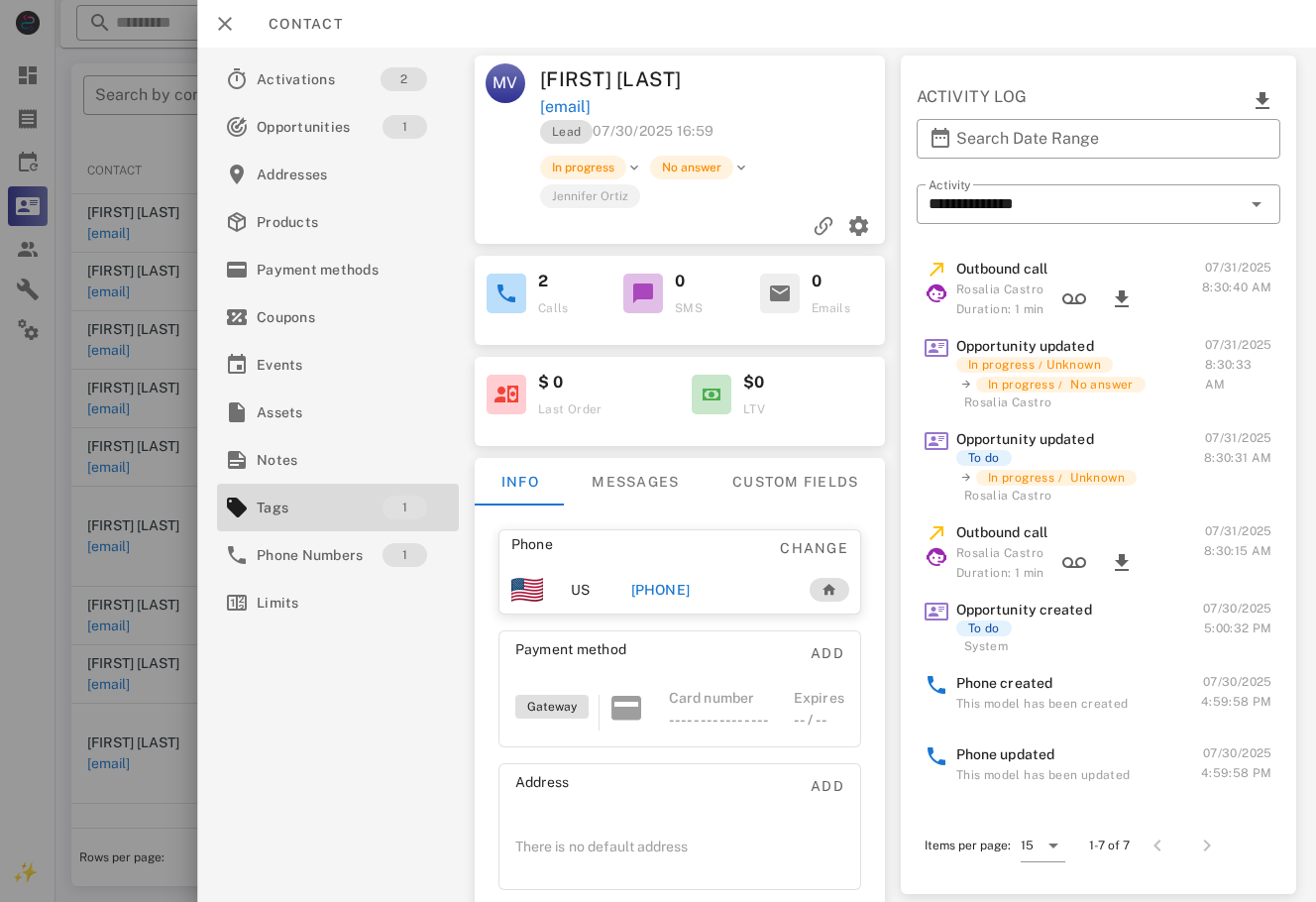 click at bounding box center (658, 451) 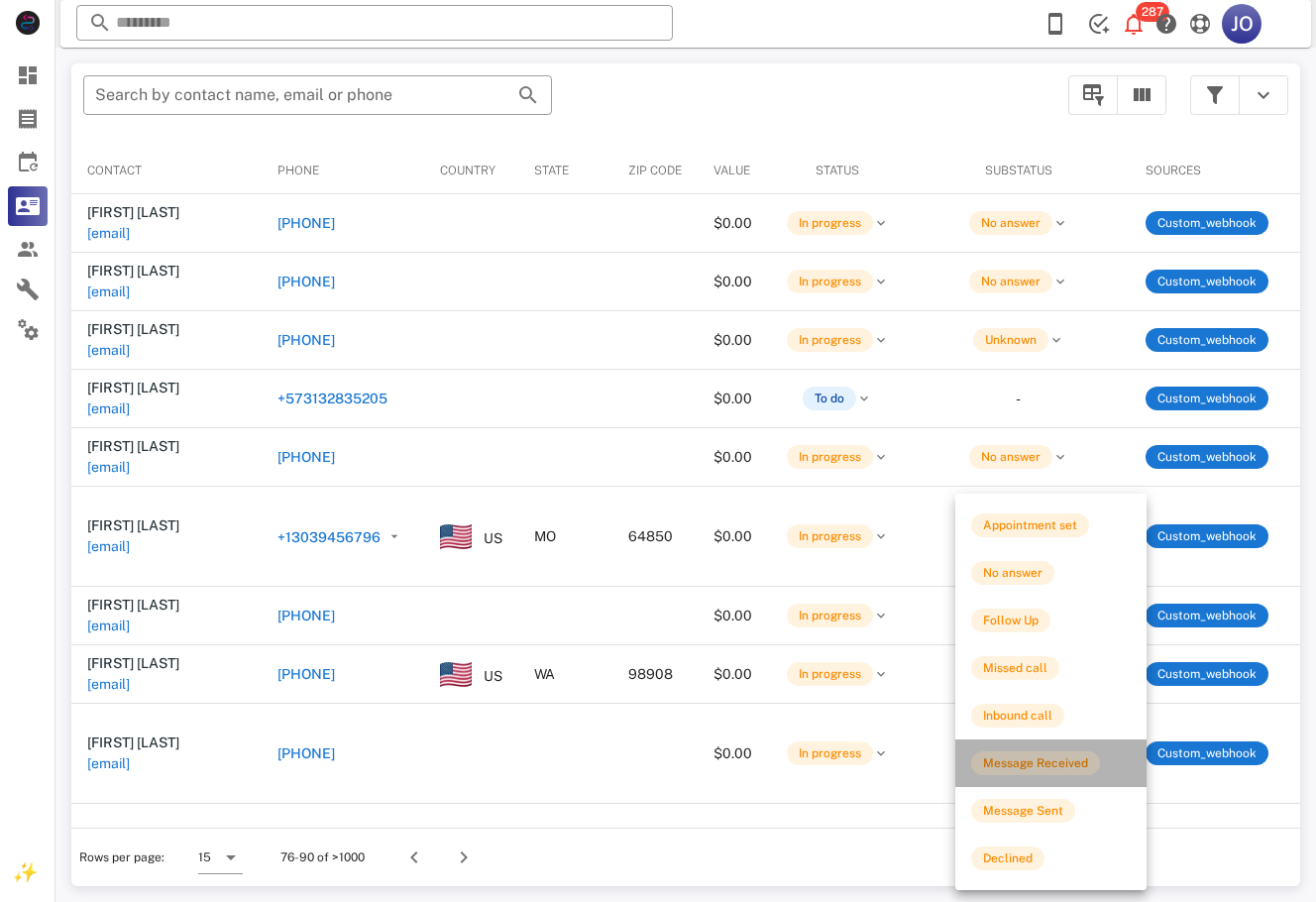 click on "Message Received" at bounding box center (1050, 763) 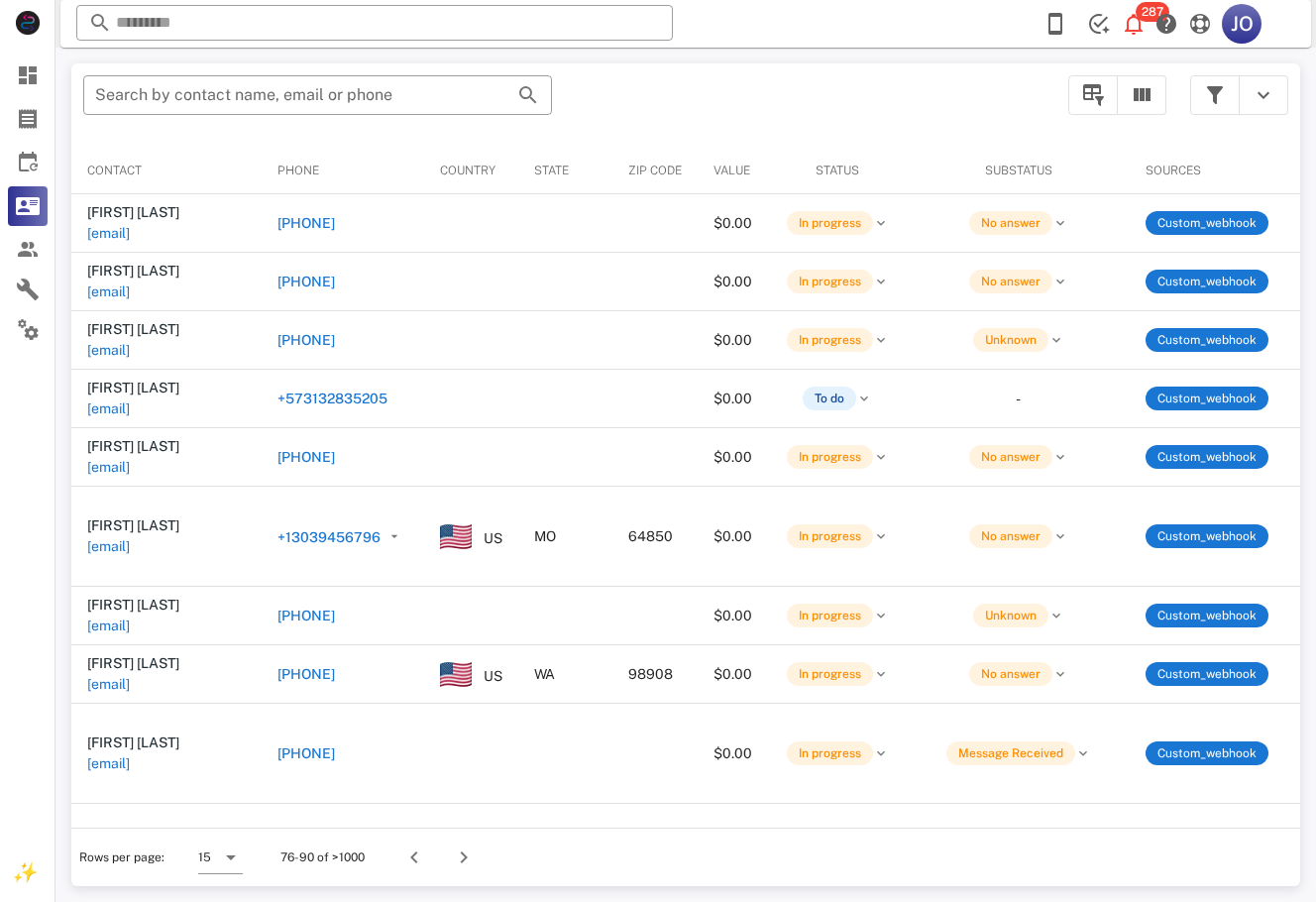click on "Rows per page: 15  76-90 of >1000" at bounding box center [686, 856] 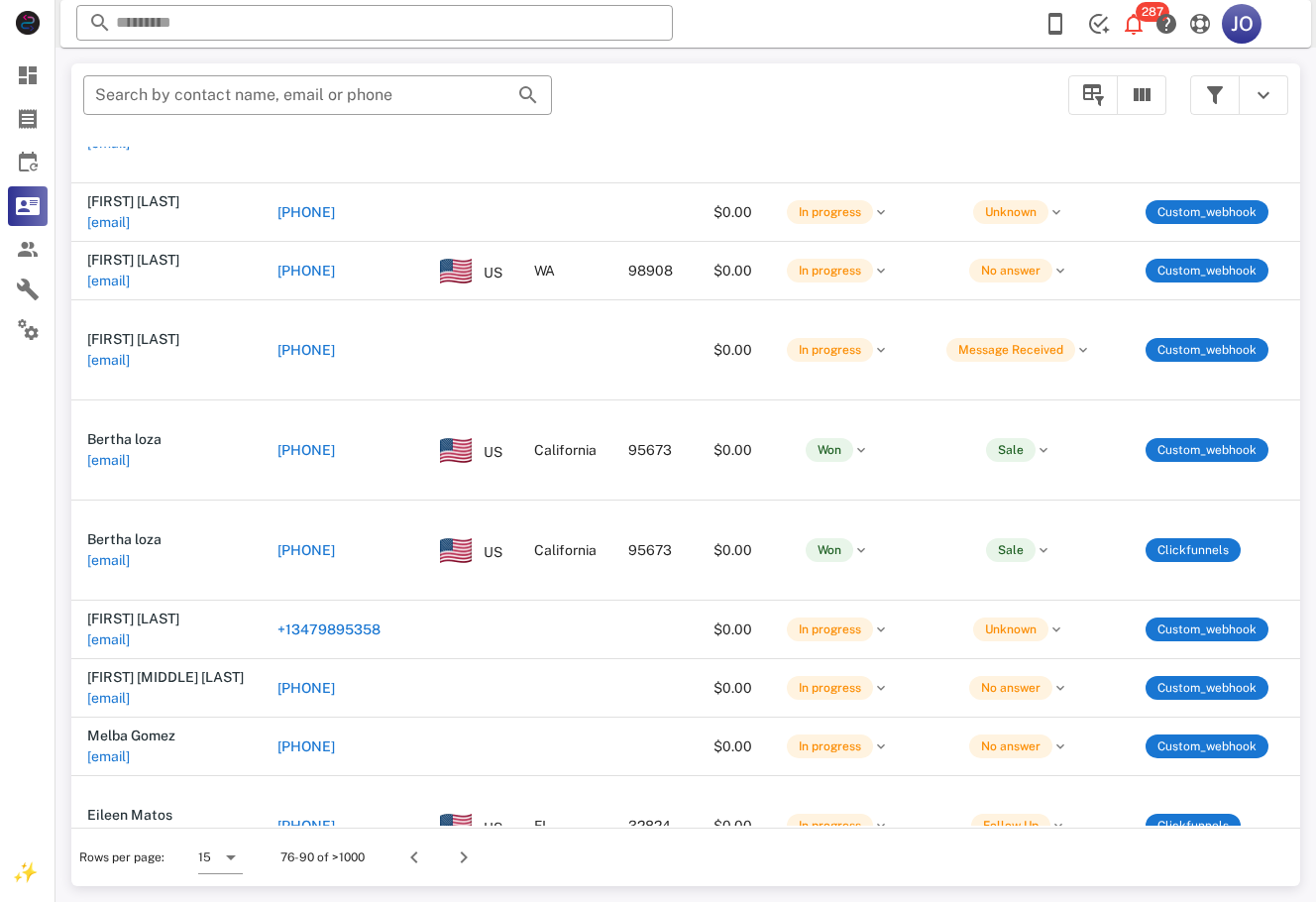 scroll, scrollTop: 463, scrollLeft: 0, axis: vertical 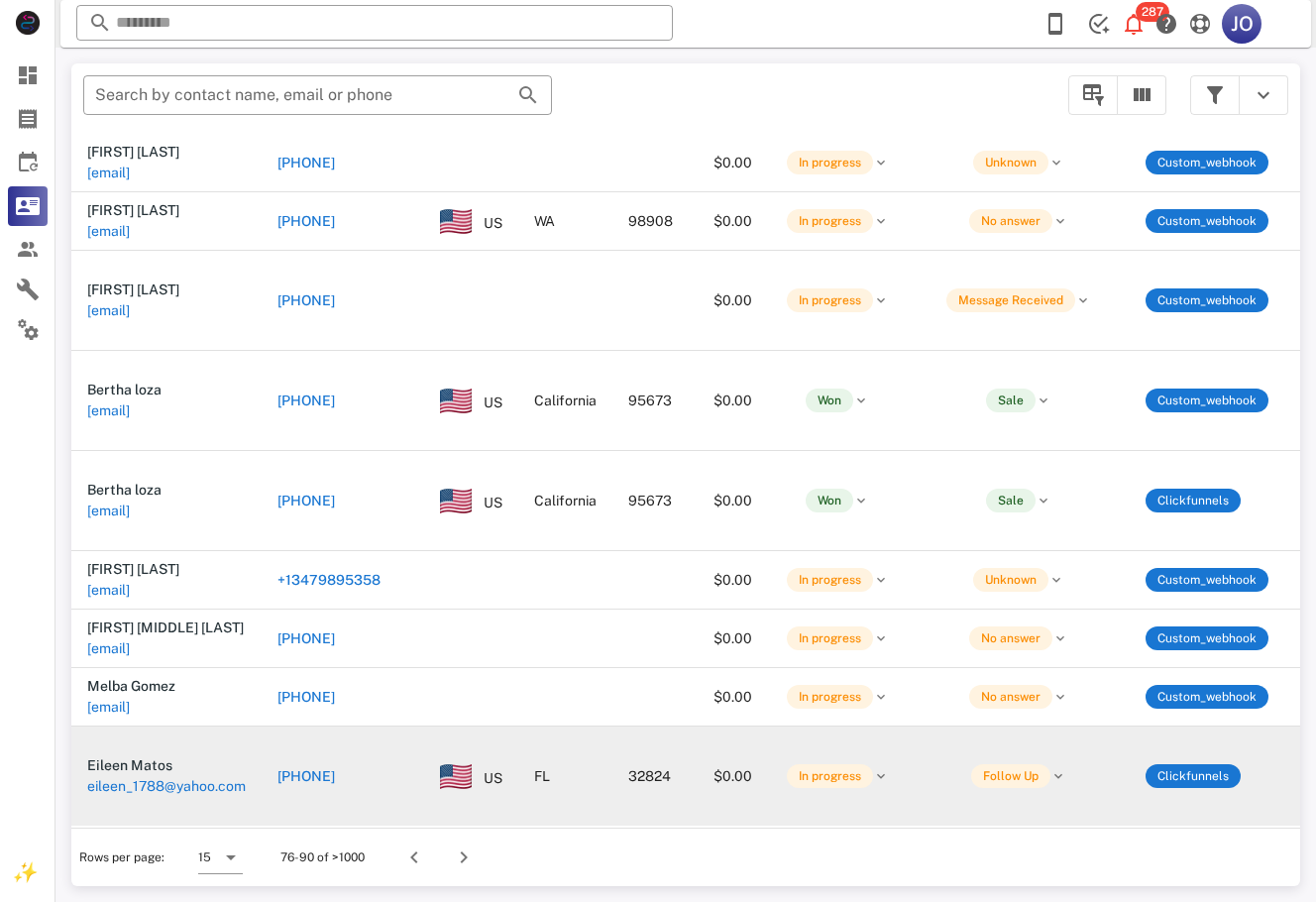click on "$0.00" at bounding box center (732, 776) 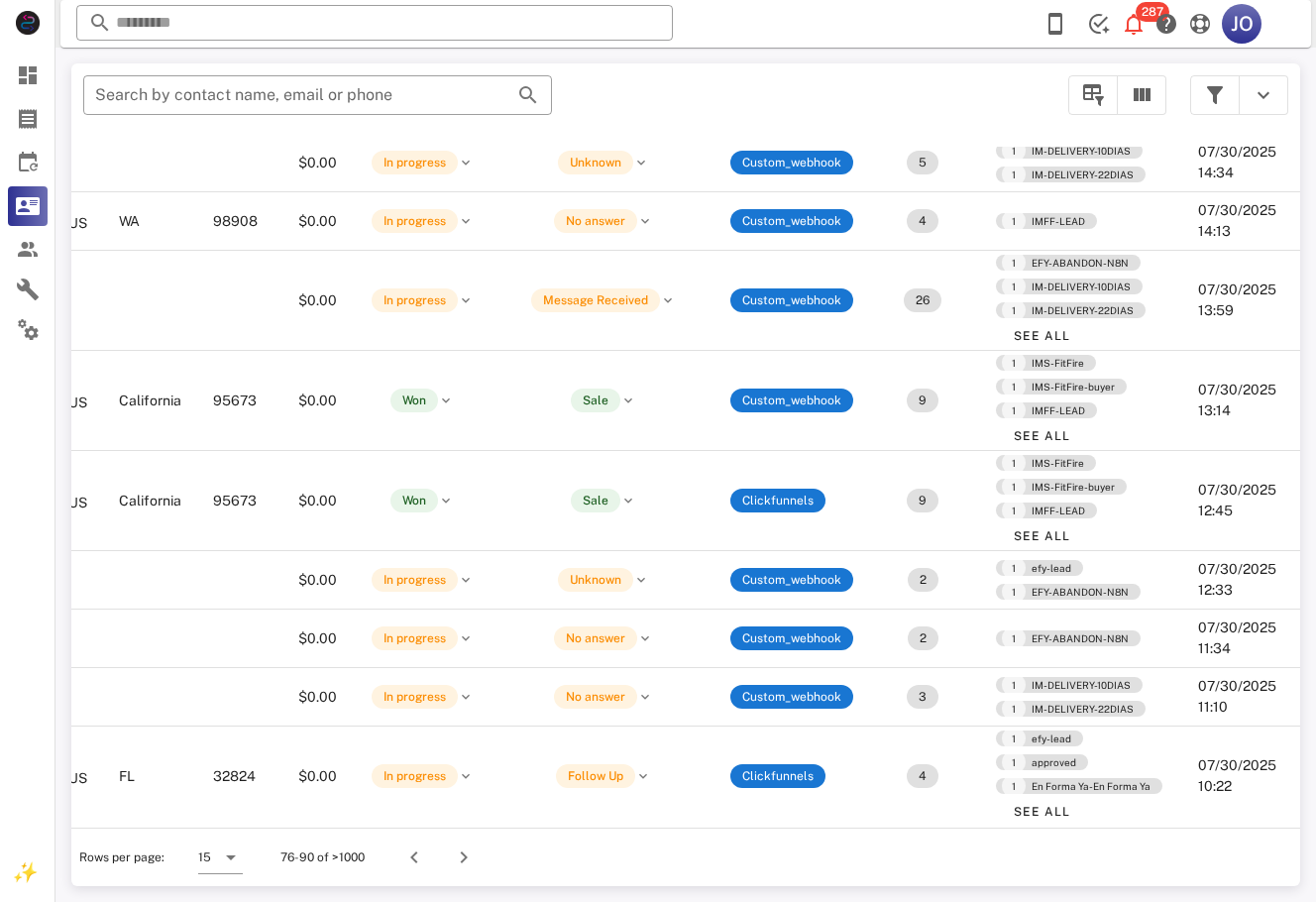 scroll, scrollTop: 463, scrollLeft: 0, axis: vertical 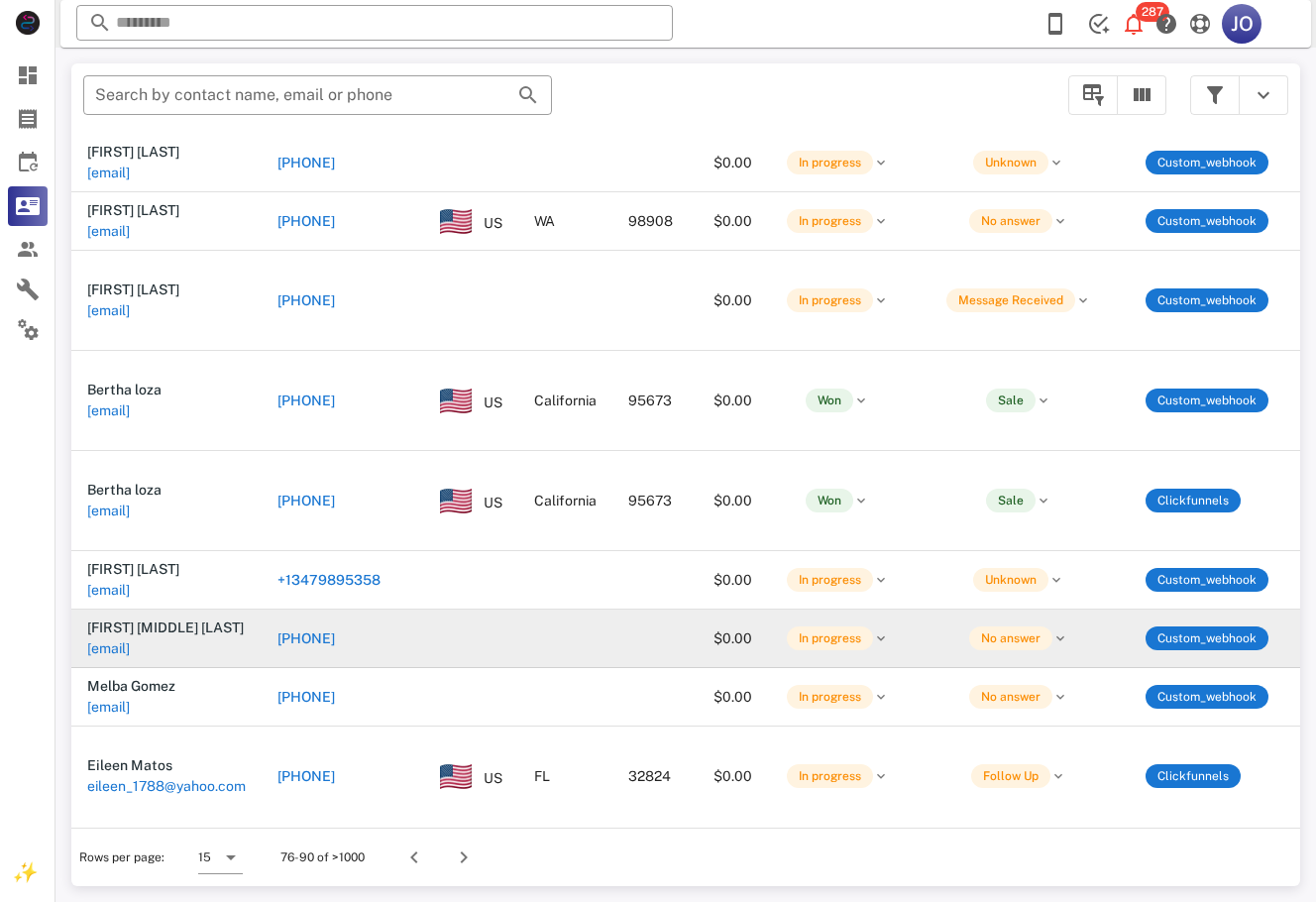 click on "[EMAIL]" at bounding box center (108, 648) 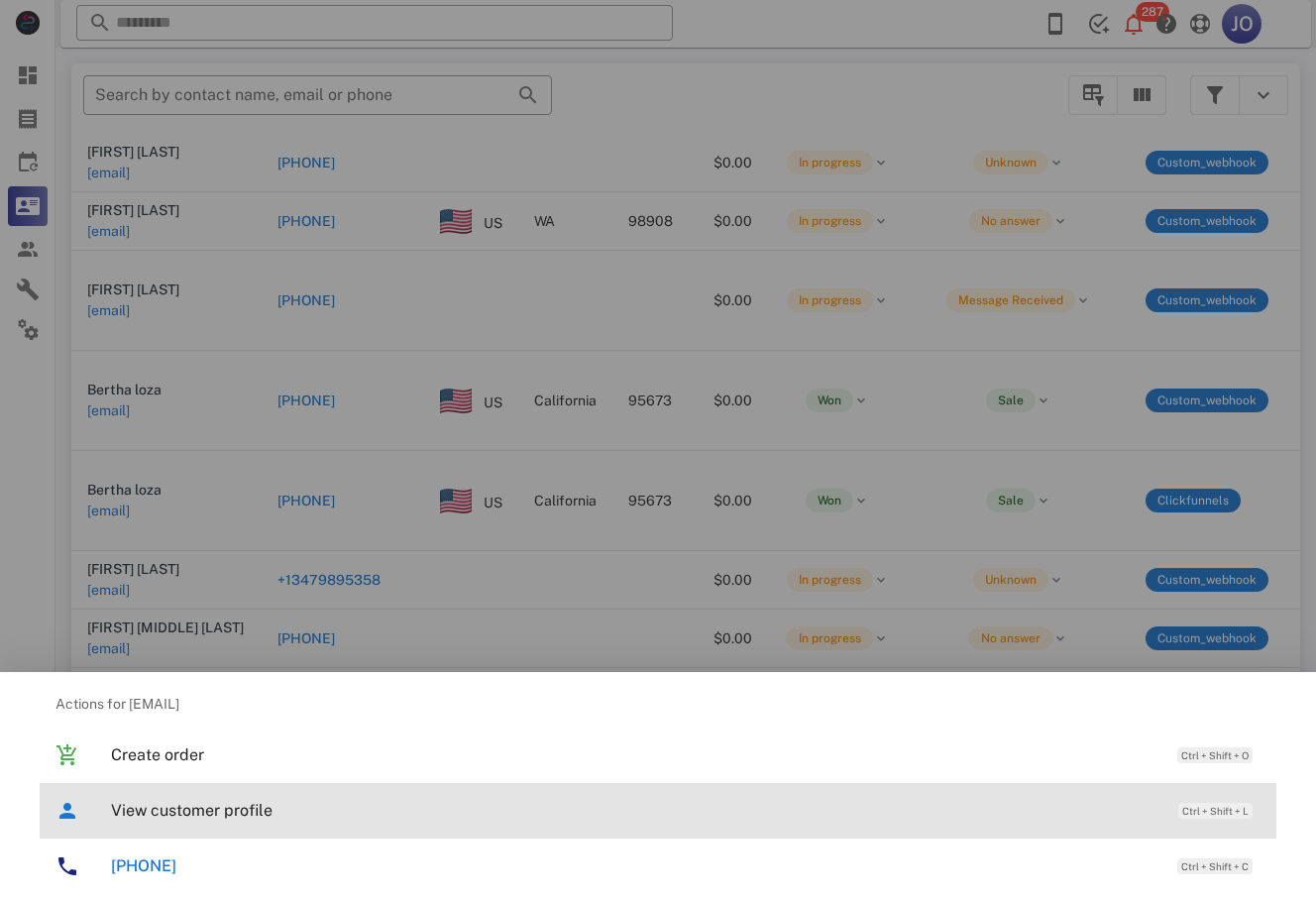 click on "View customer profile" at bounding box center (634, 810) 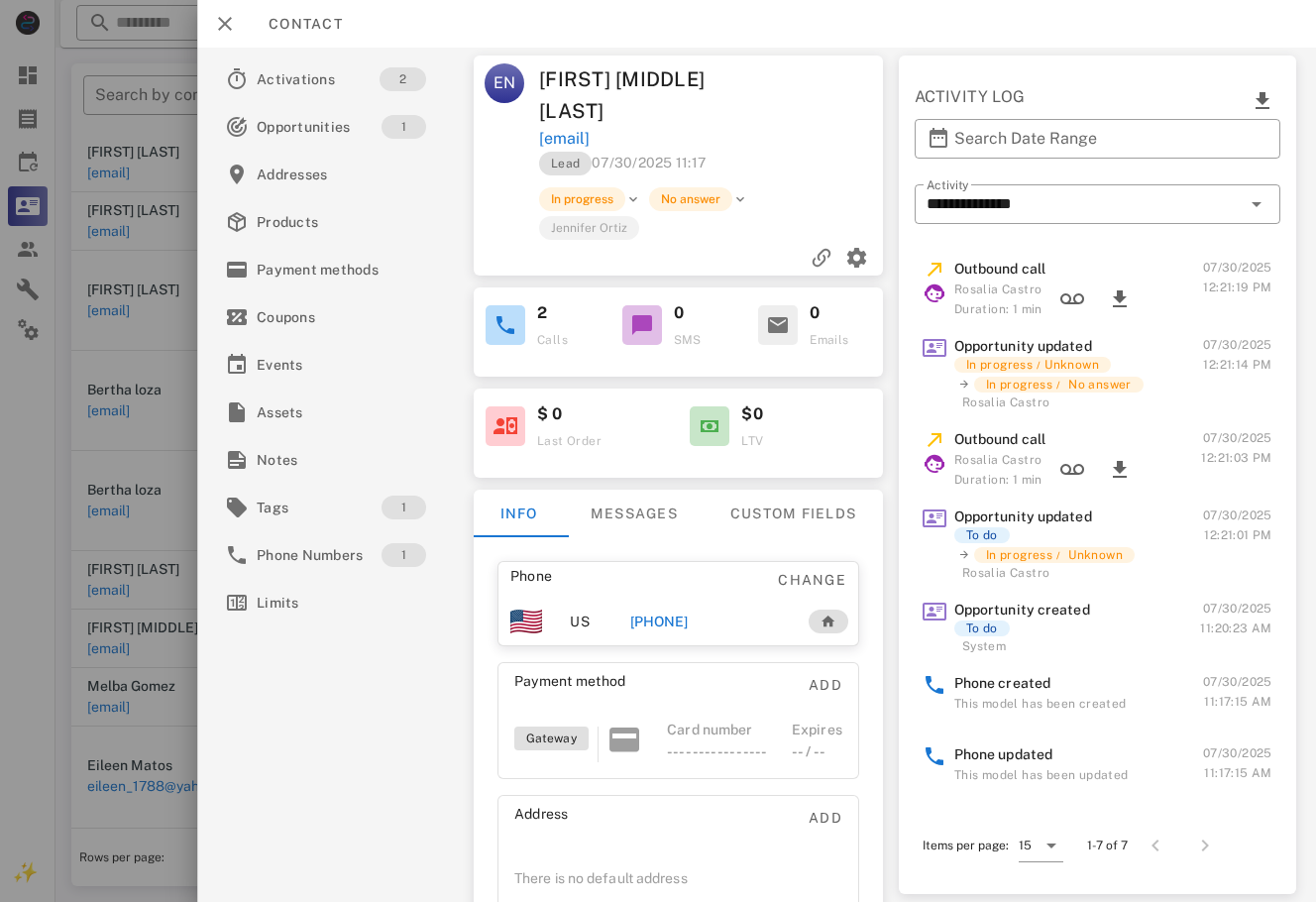 click on "[PHONE]" at bounding box center (659, 621) 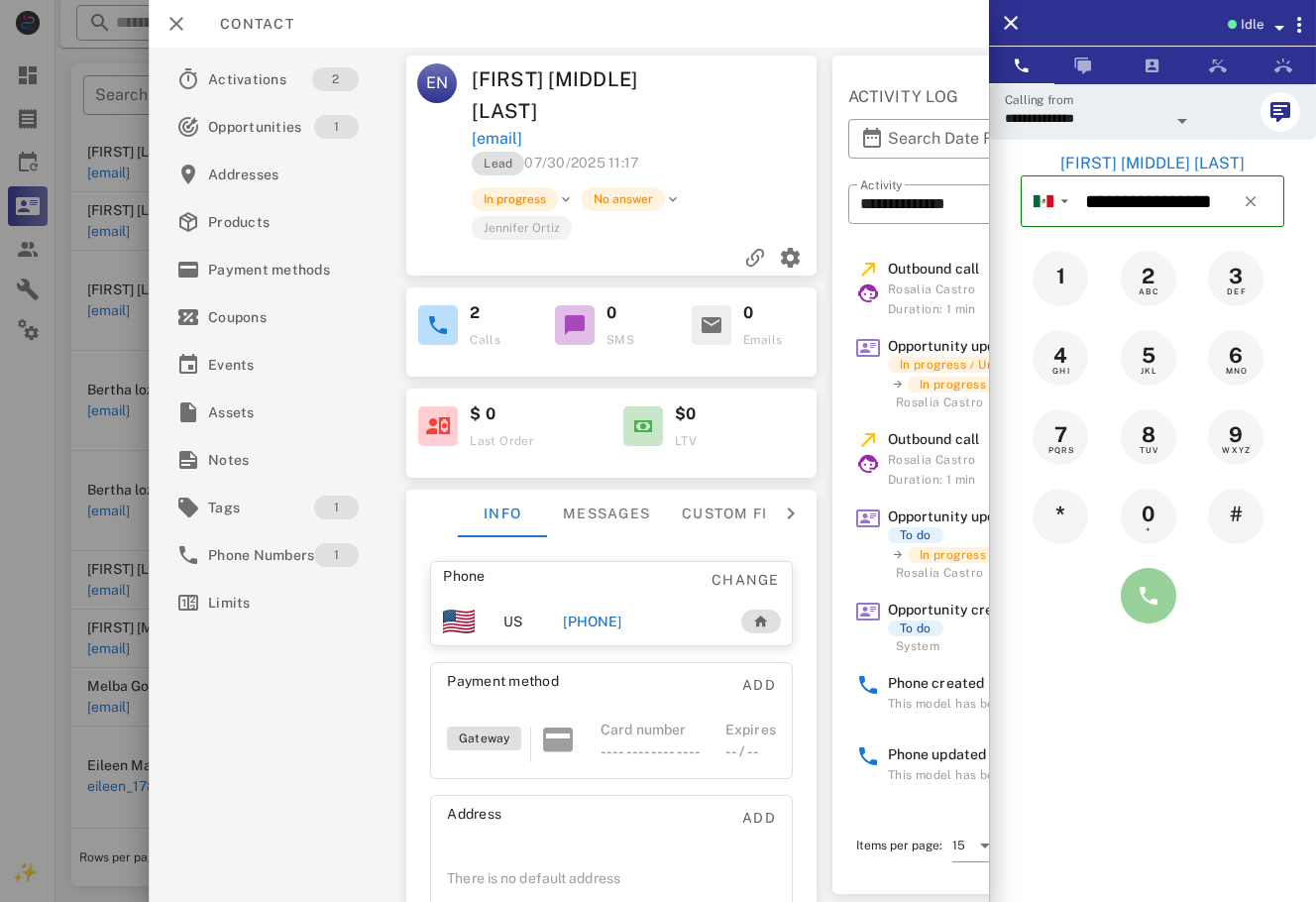 click at bounding box center [1149, 596] 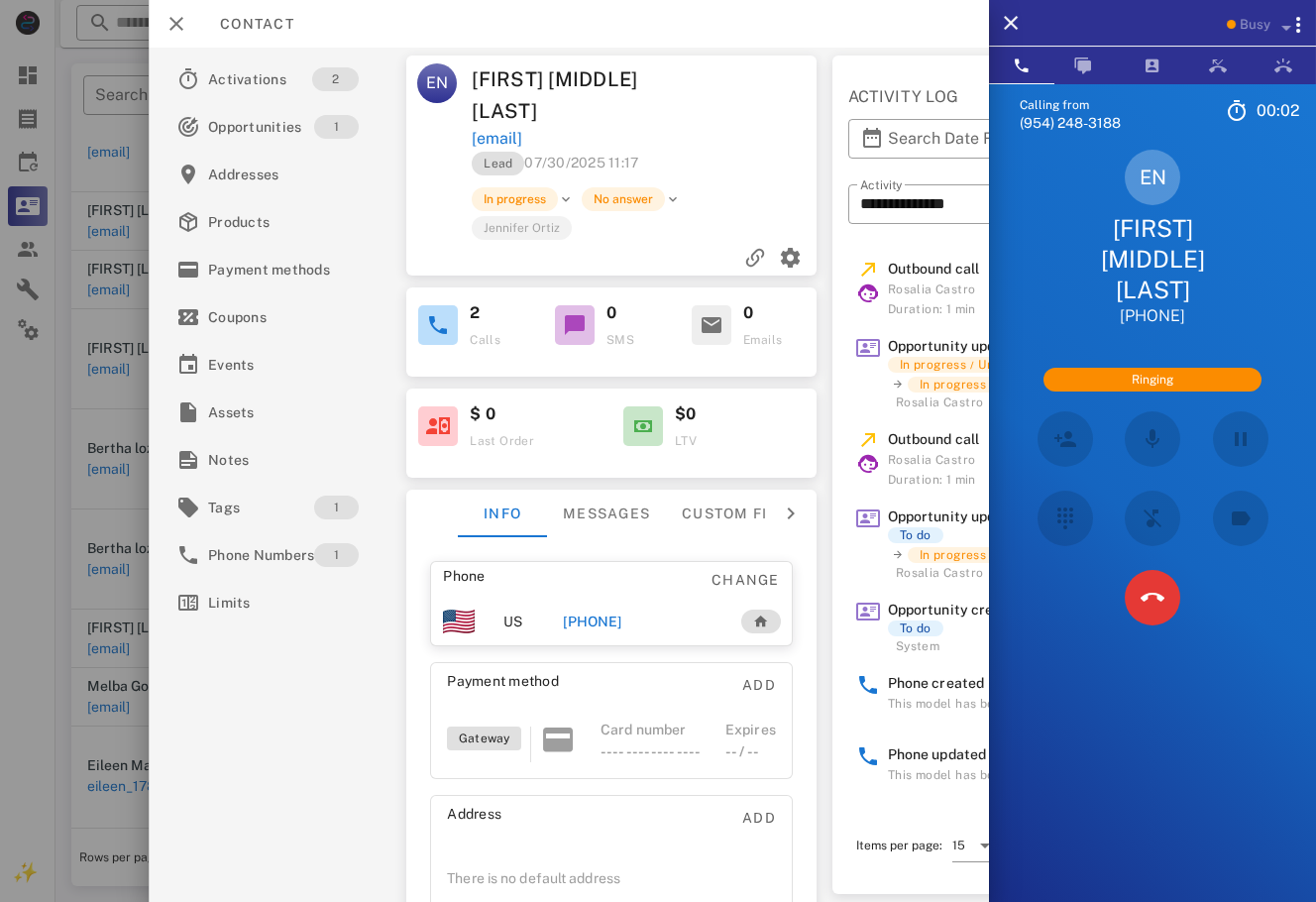scroll, scrollTop: 404, scrollLeft: 0, axis: vertical 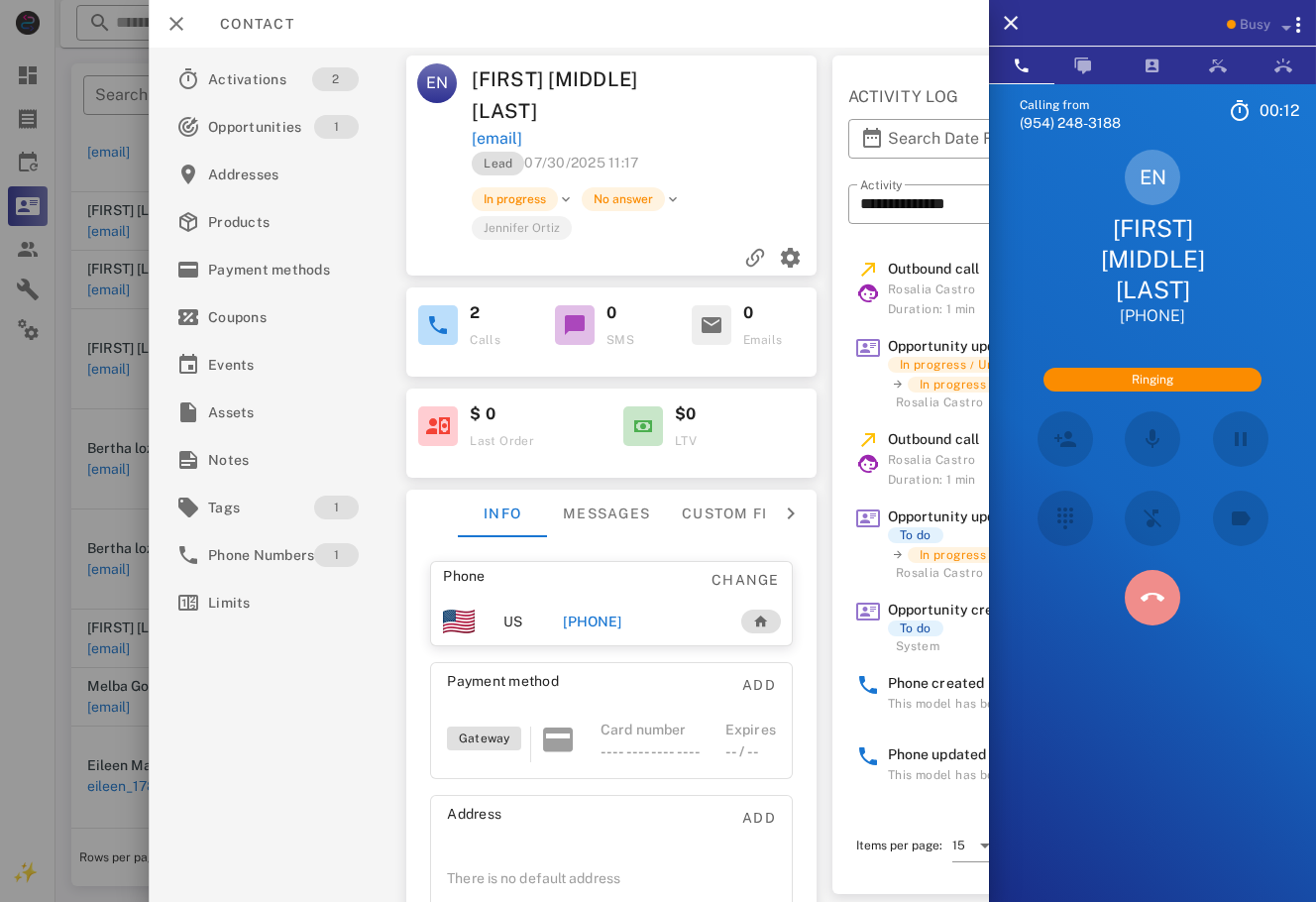 click at bounding box center [1152, 598] 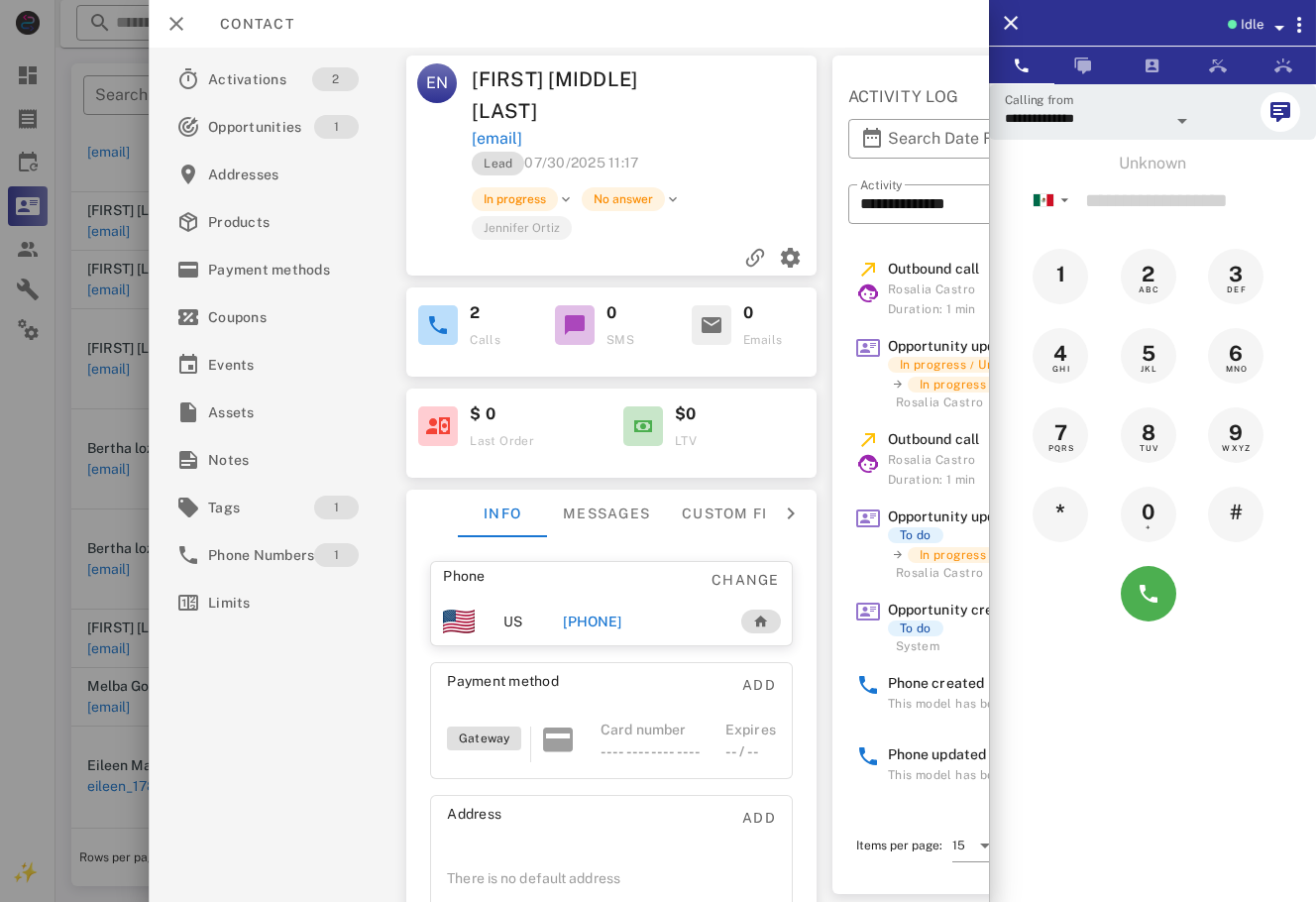 click at bounding box center (658, 451) 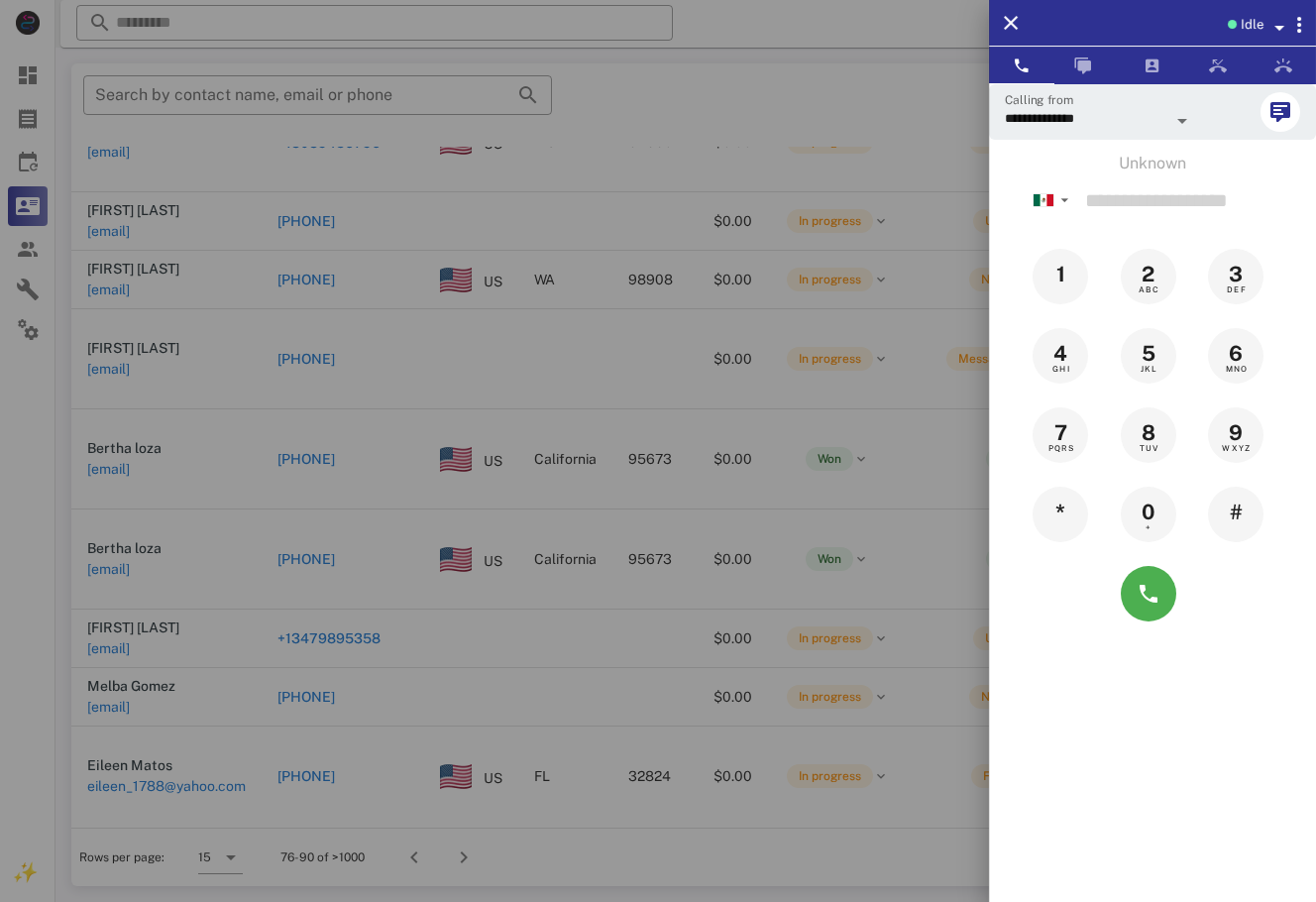 click at bounding box center [658, 451] 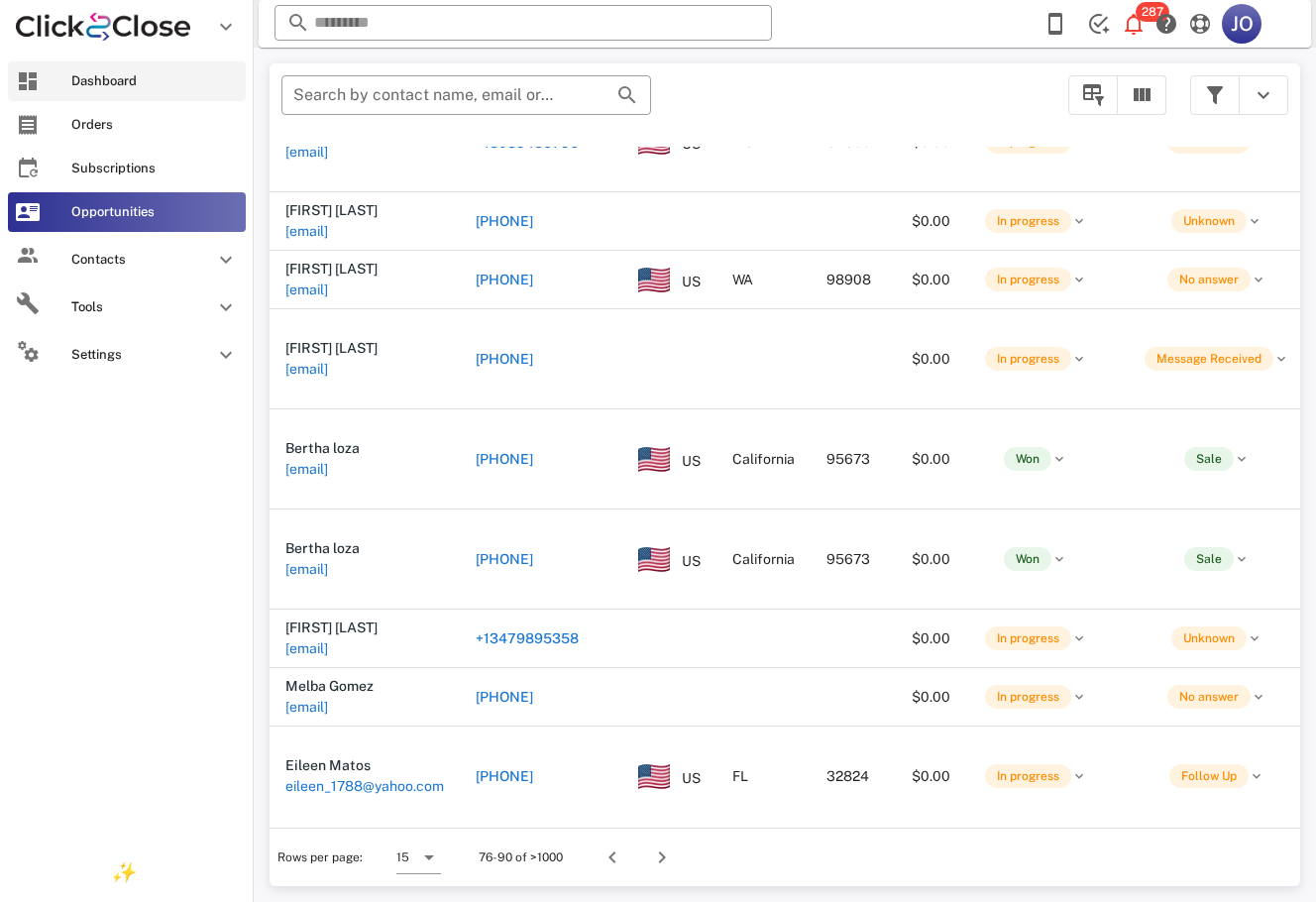 click at bounding box center [28, 81] 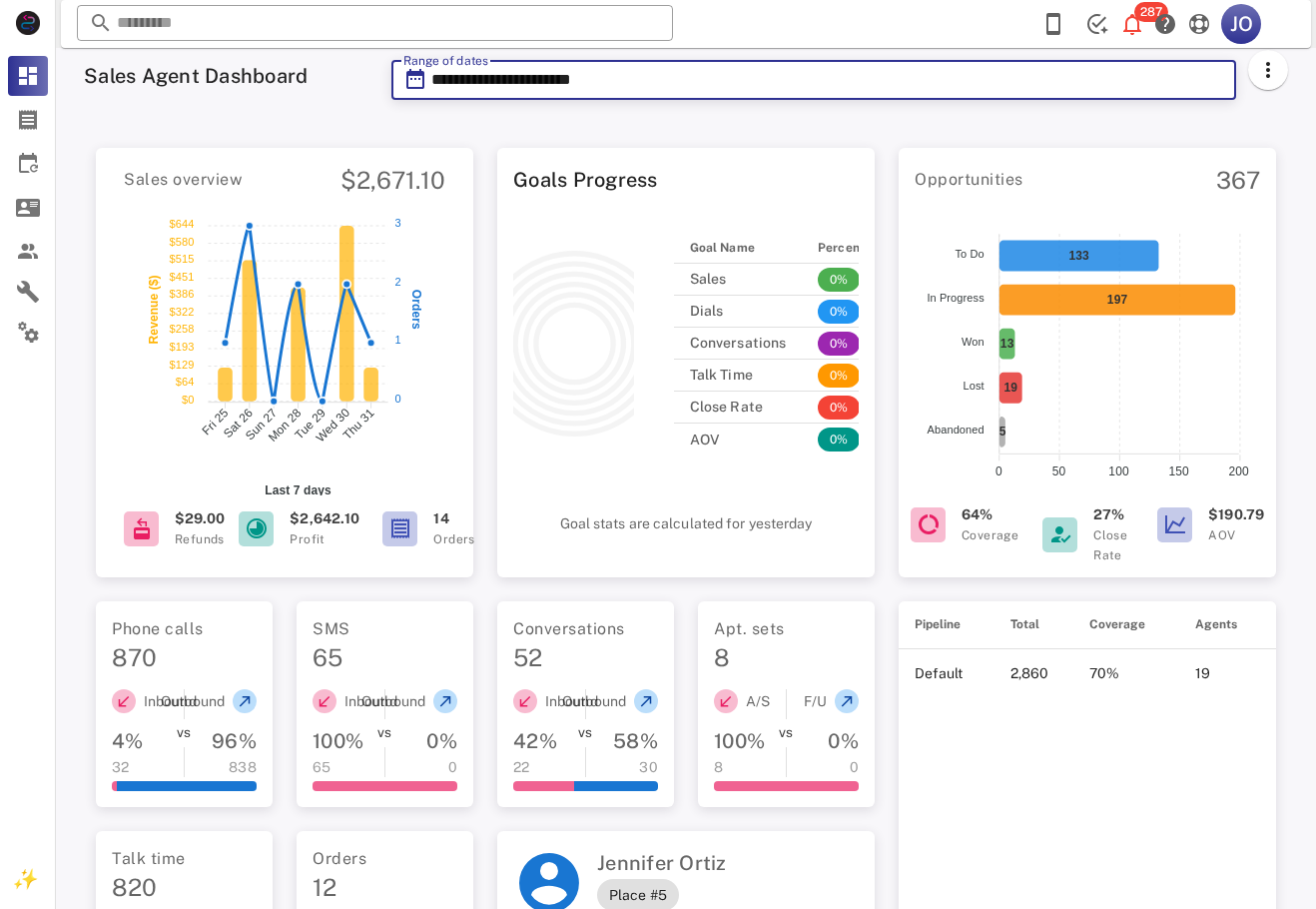 click on "**********" at bounding box center (828, 80) 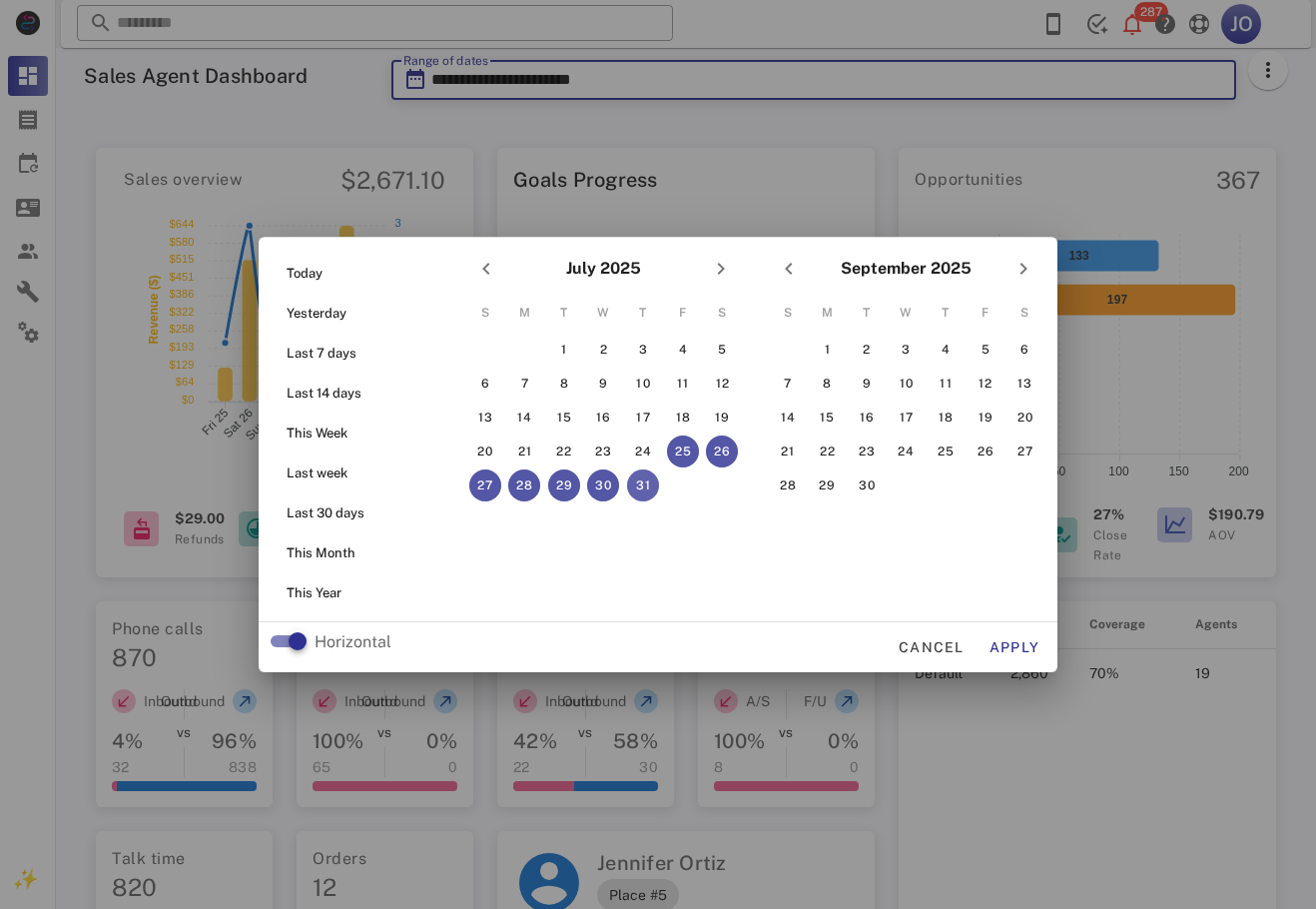 click on "31" at bounding box center (643, 485) 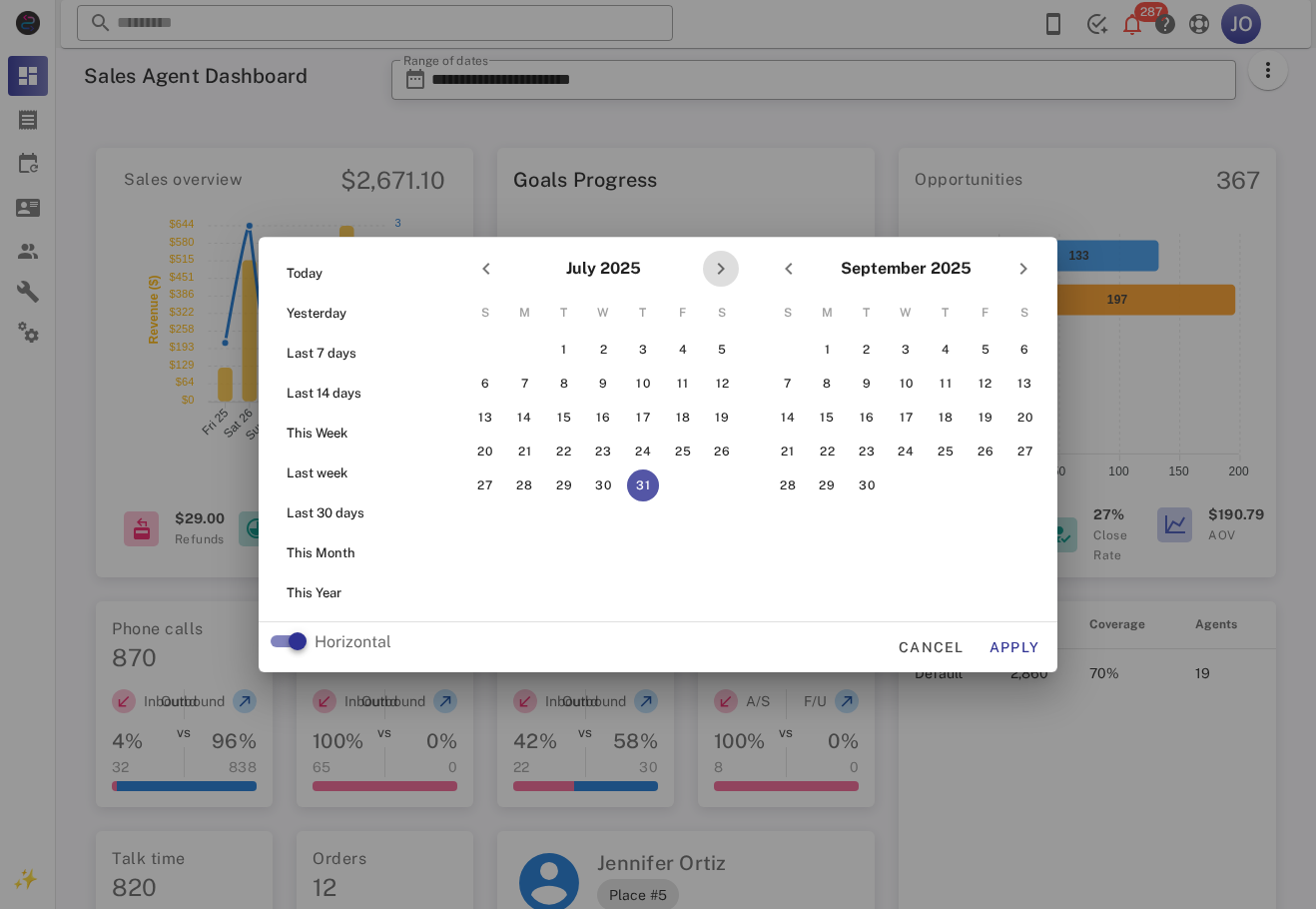 click at bounding box center [721, 269] 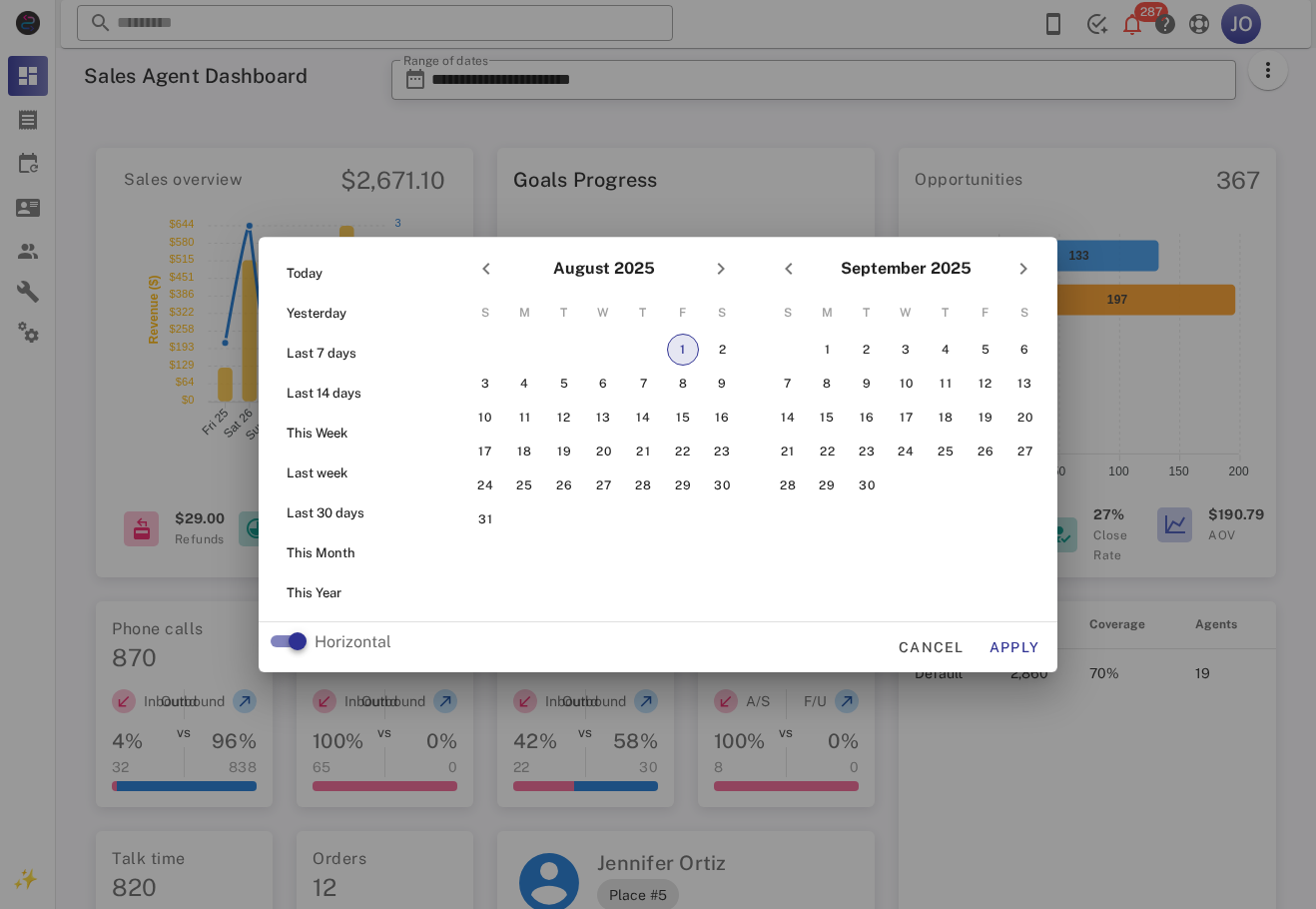 click on "1" at bounding box center (683, 350) 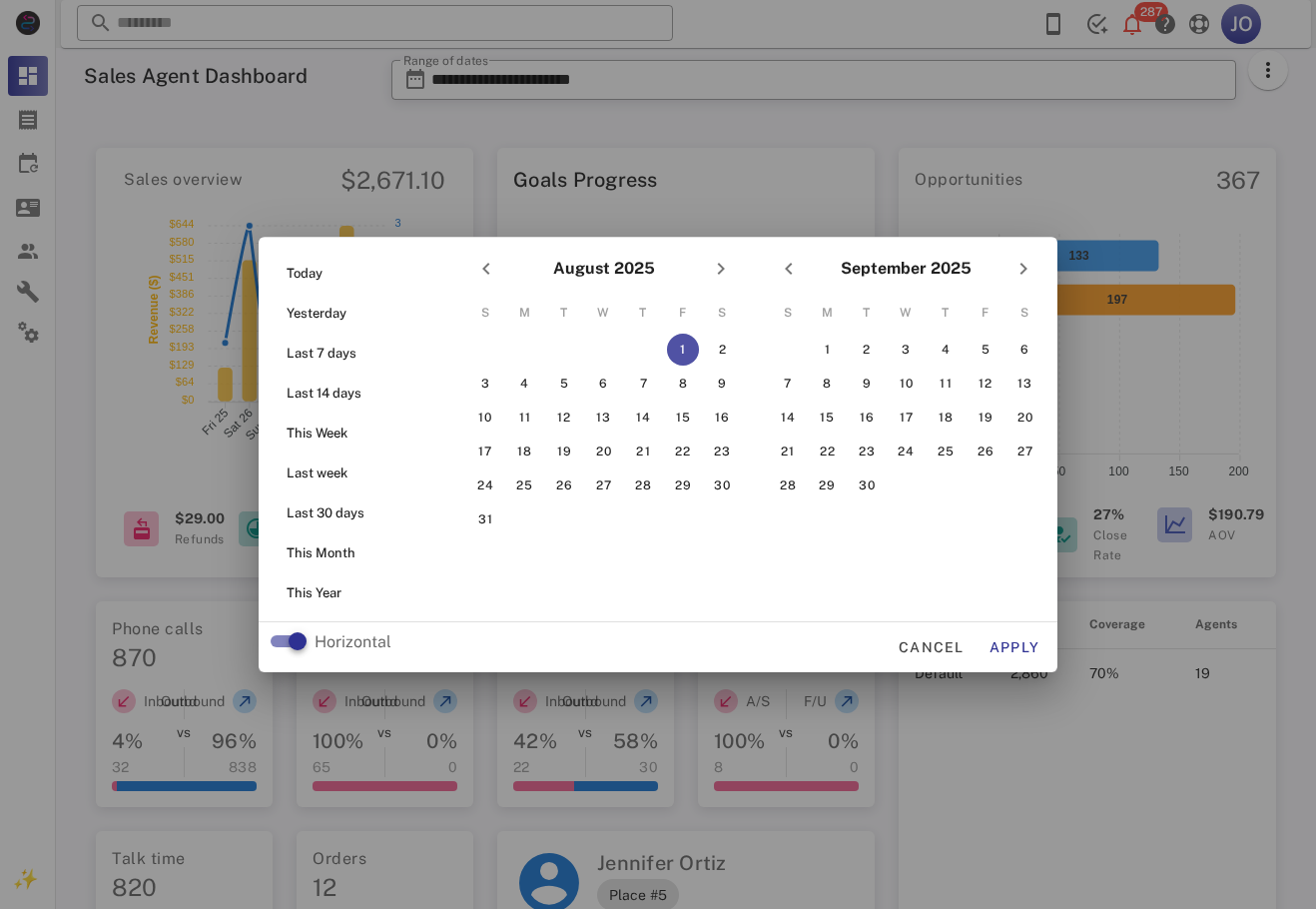 click on "1" at bounding box center [683, 350] 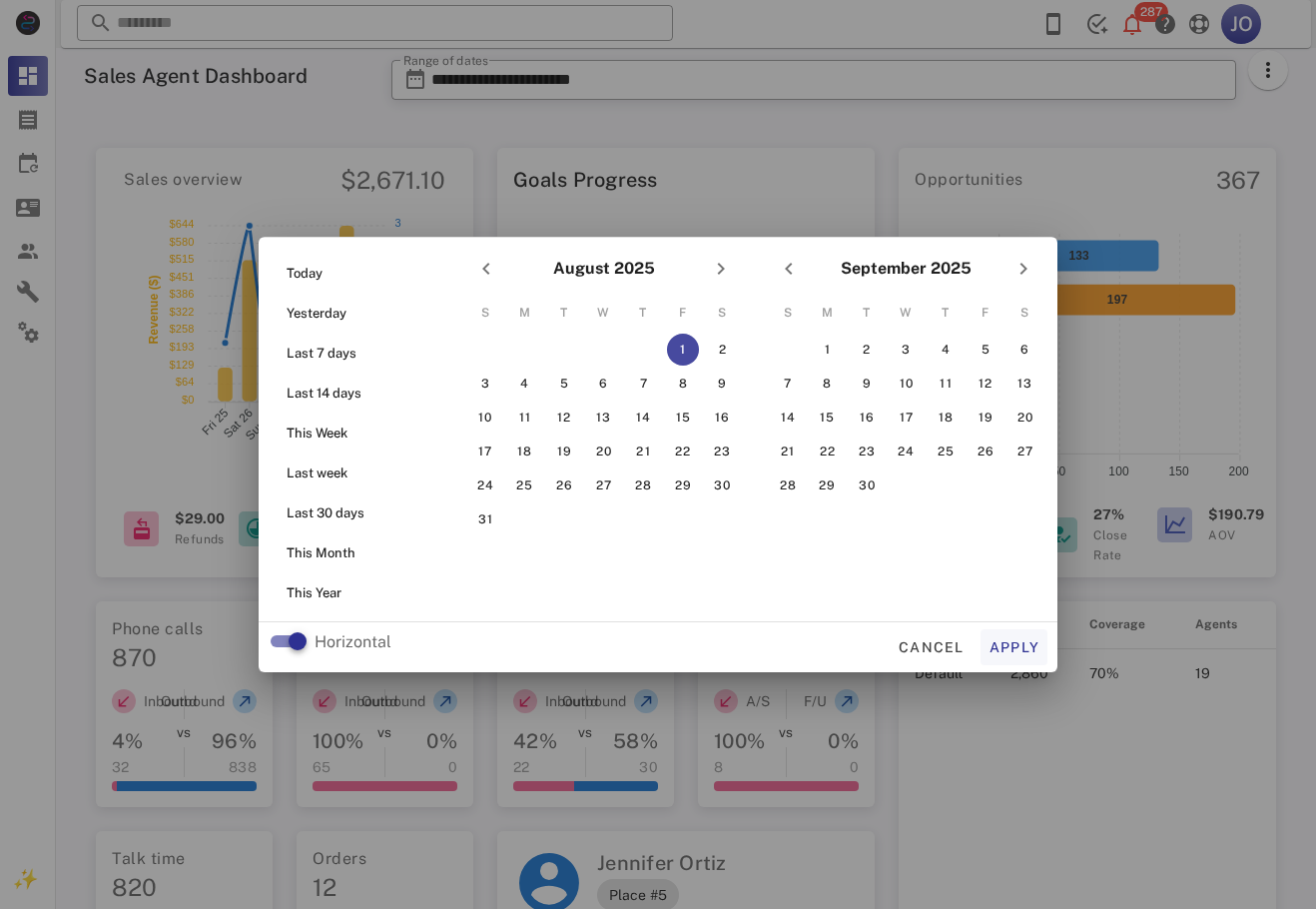 drag, startPoint x: 1050, startPoint y: 645, endPoint x: 1034, endPoint y: 645, distance: 16 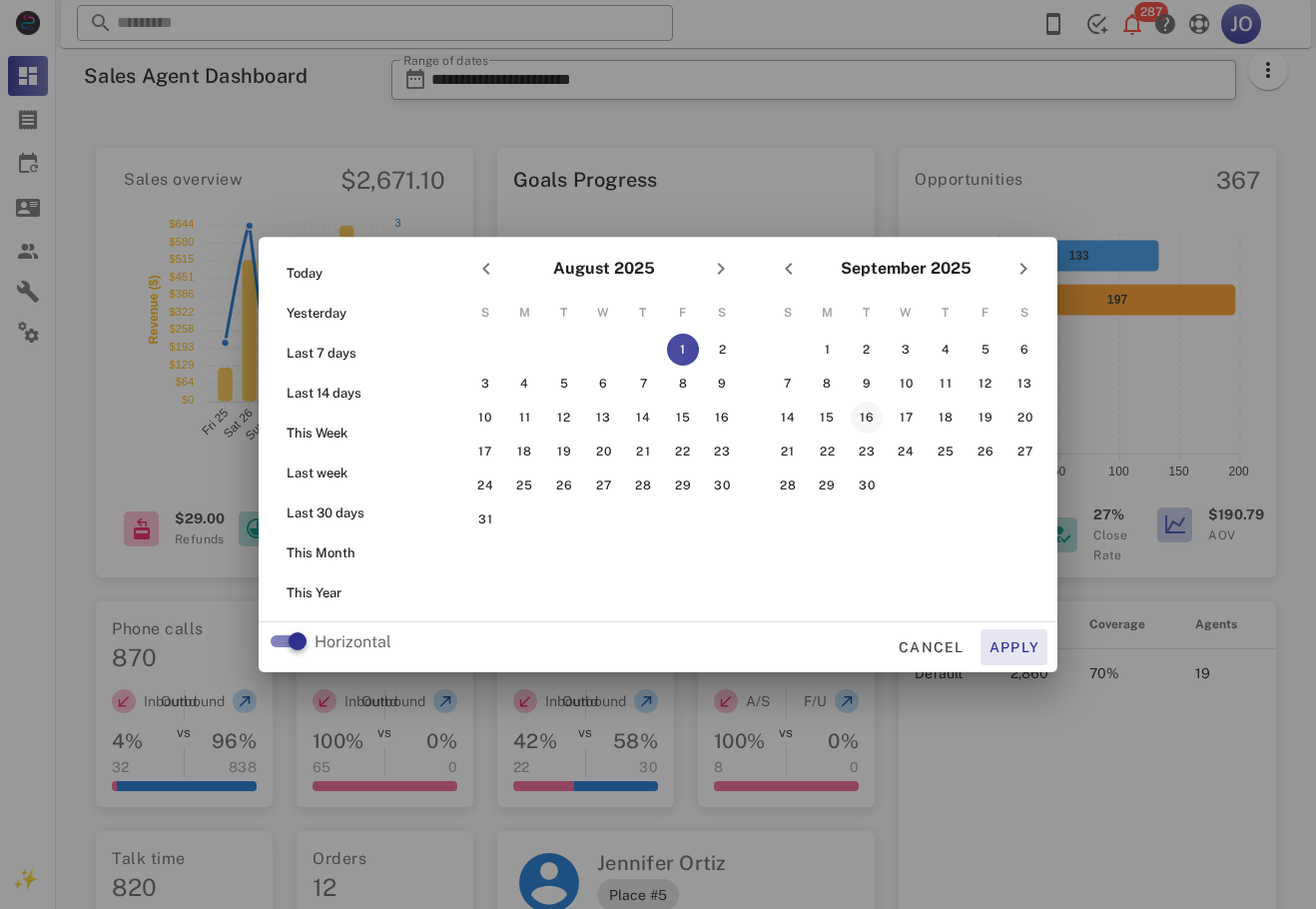 click on "Apply" at bounding box center [1014, 647] 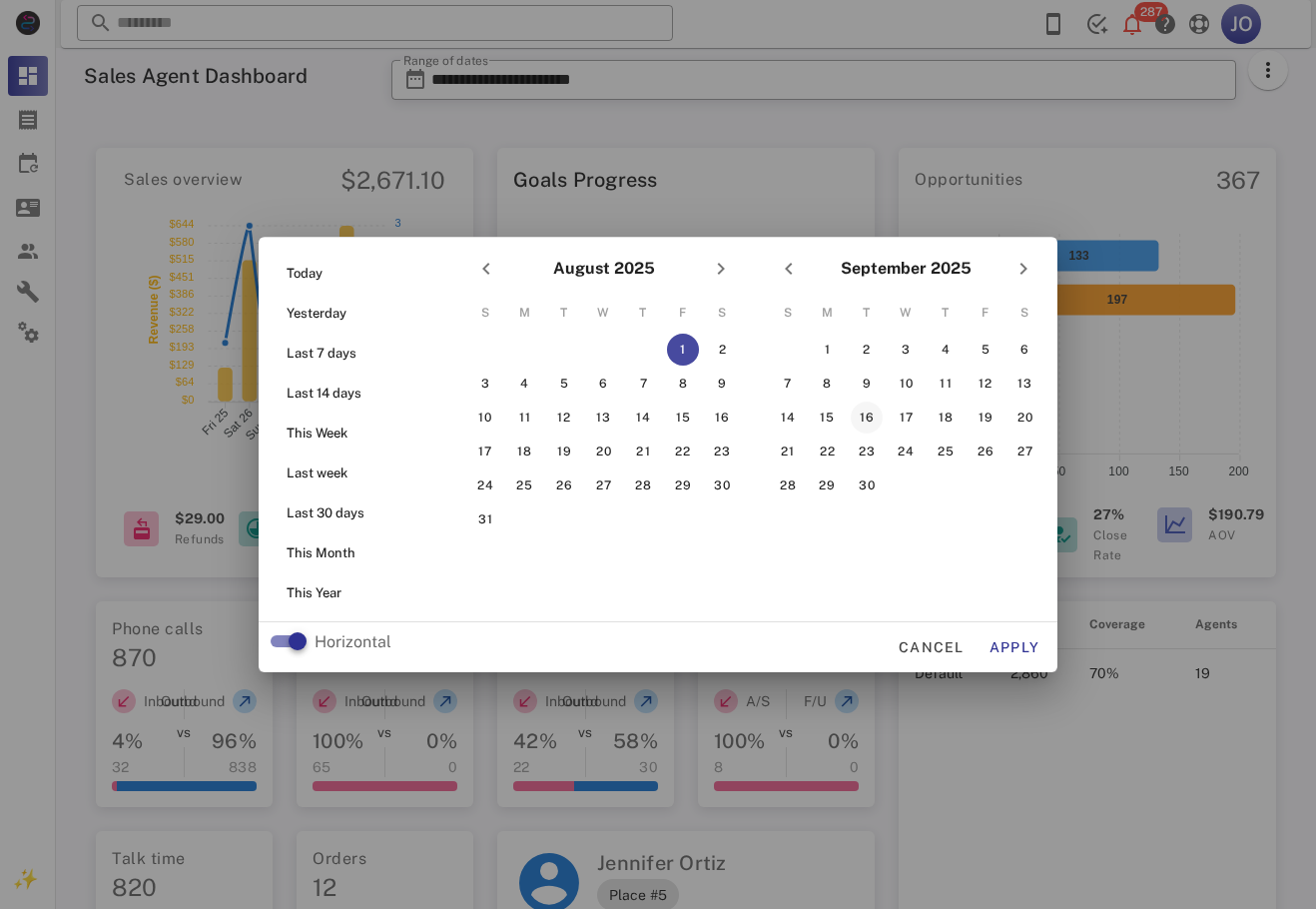 type on "**********" 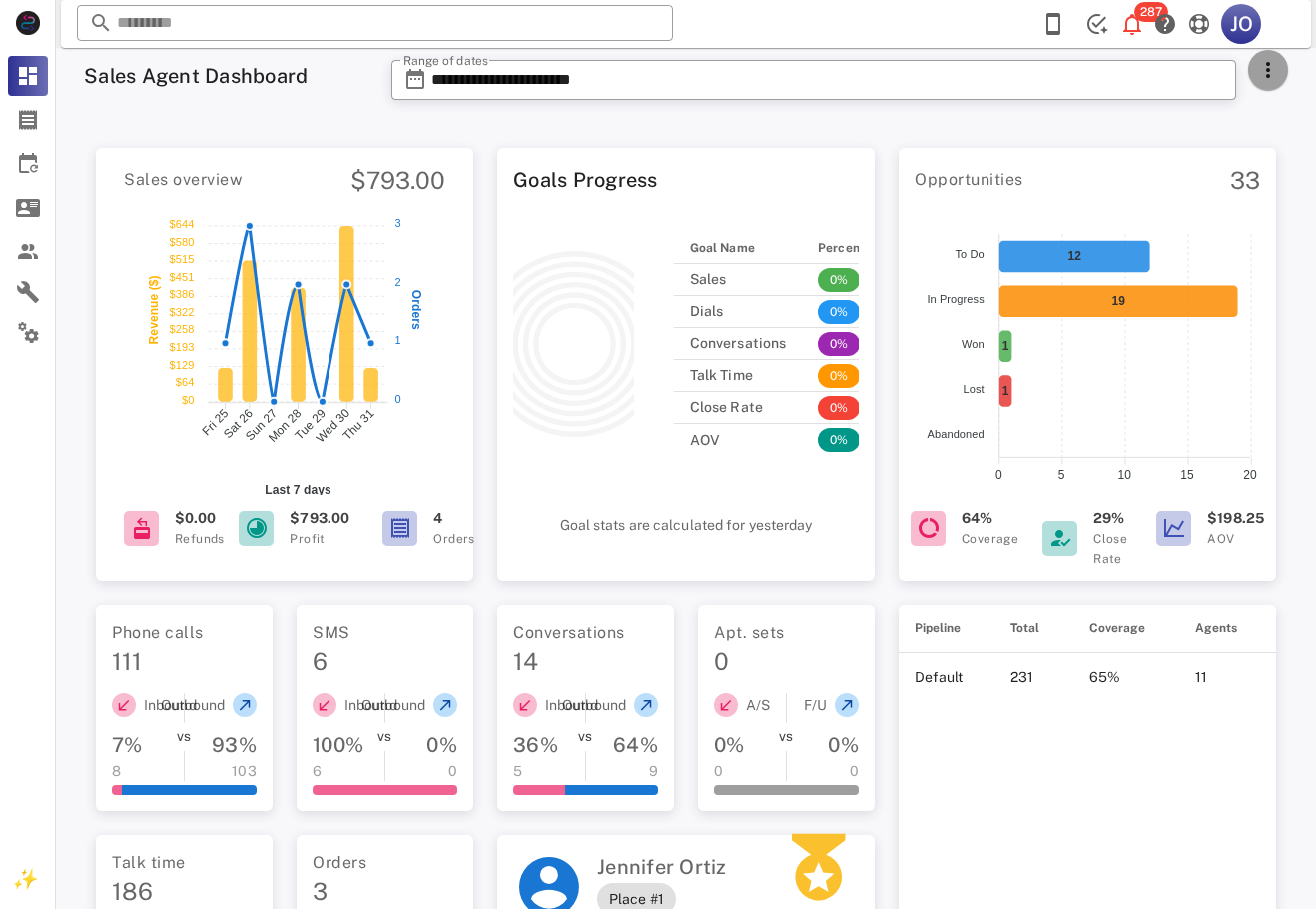 click at bounding box center (1268, 70) 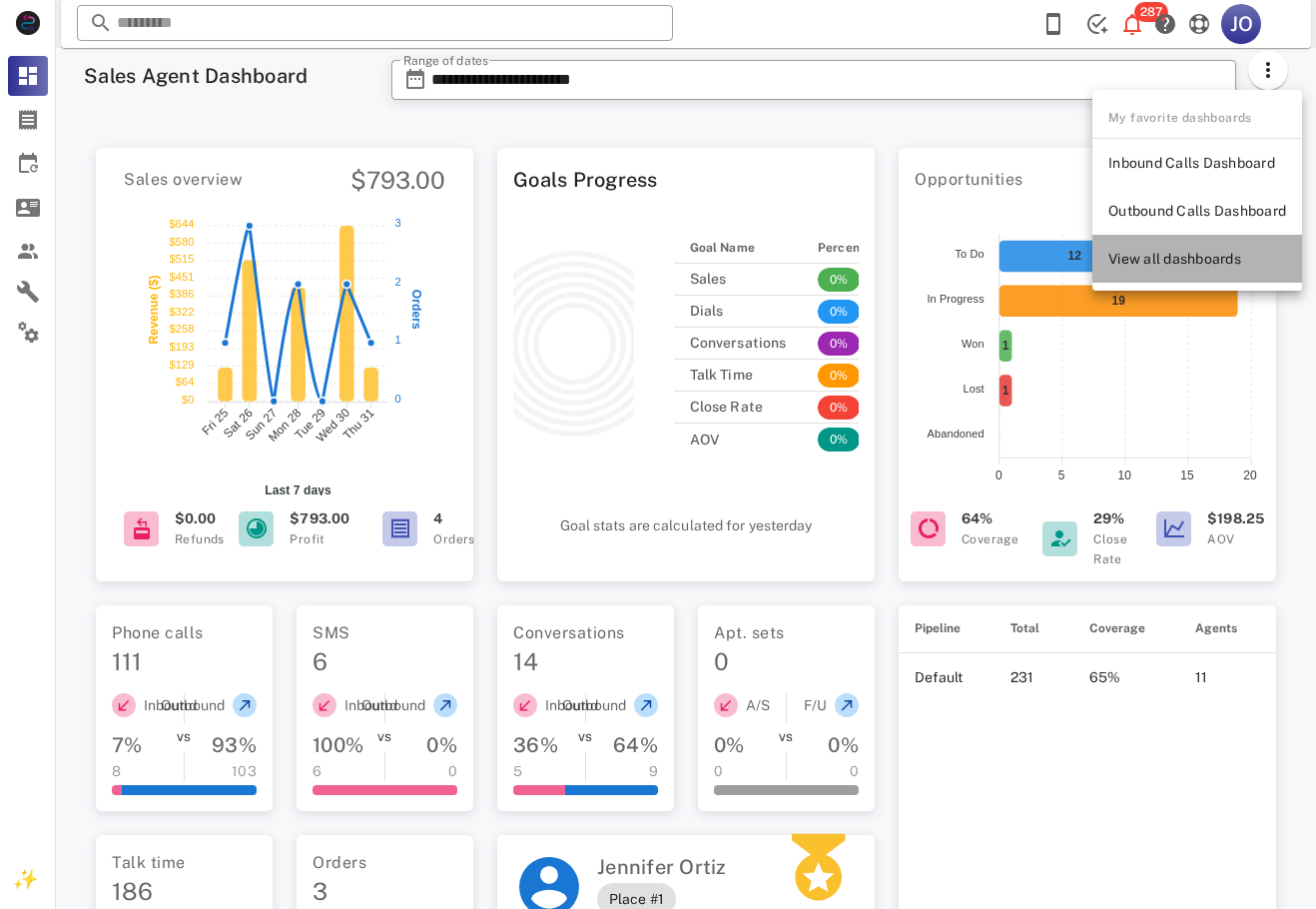 click on "View all dashboards" at bounding box center (1197, 259) 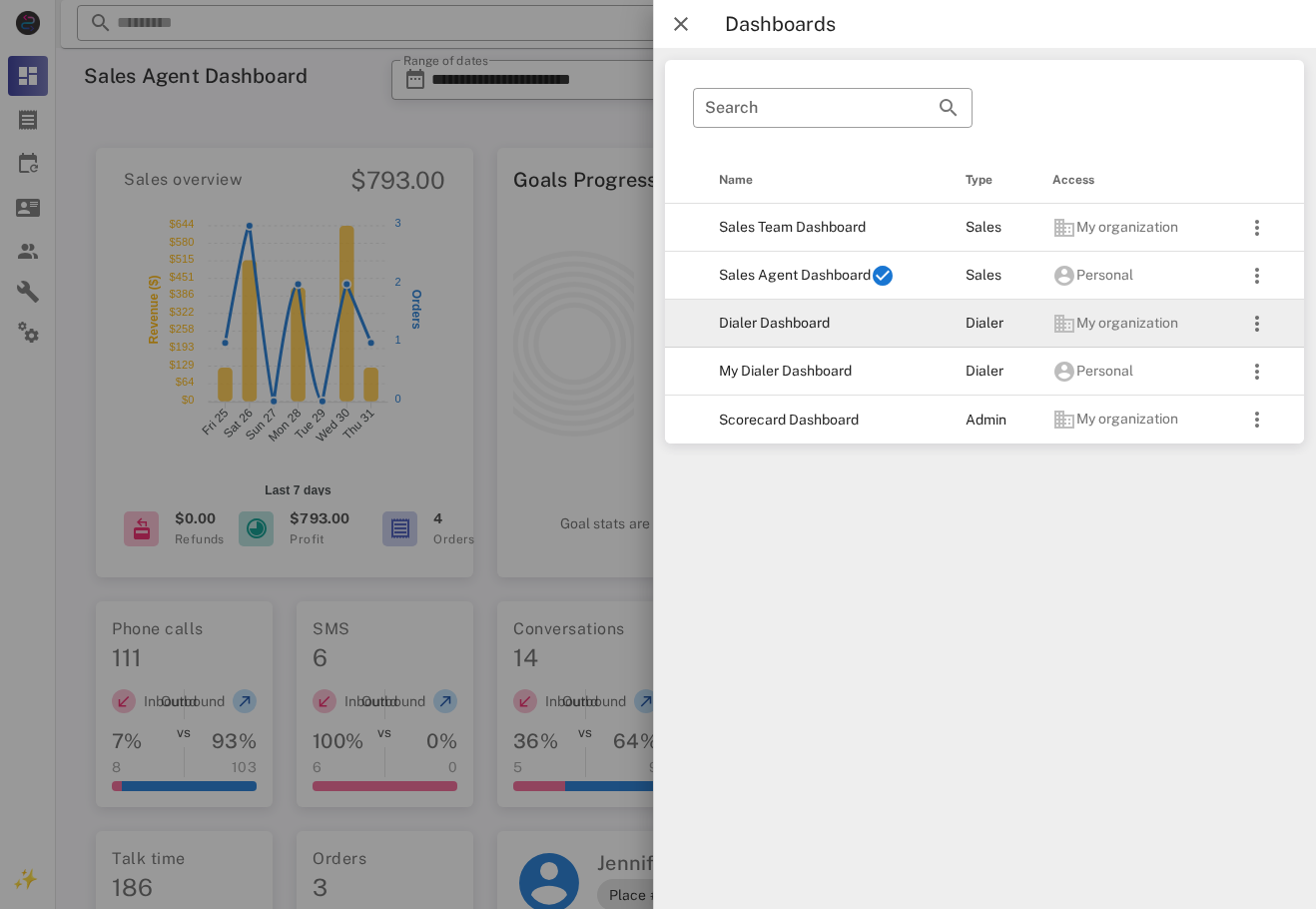 click on "Dialer Dashboard" at bounding box center [826, 324] 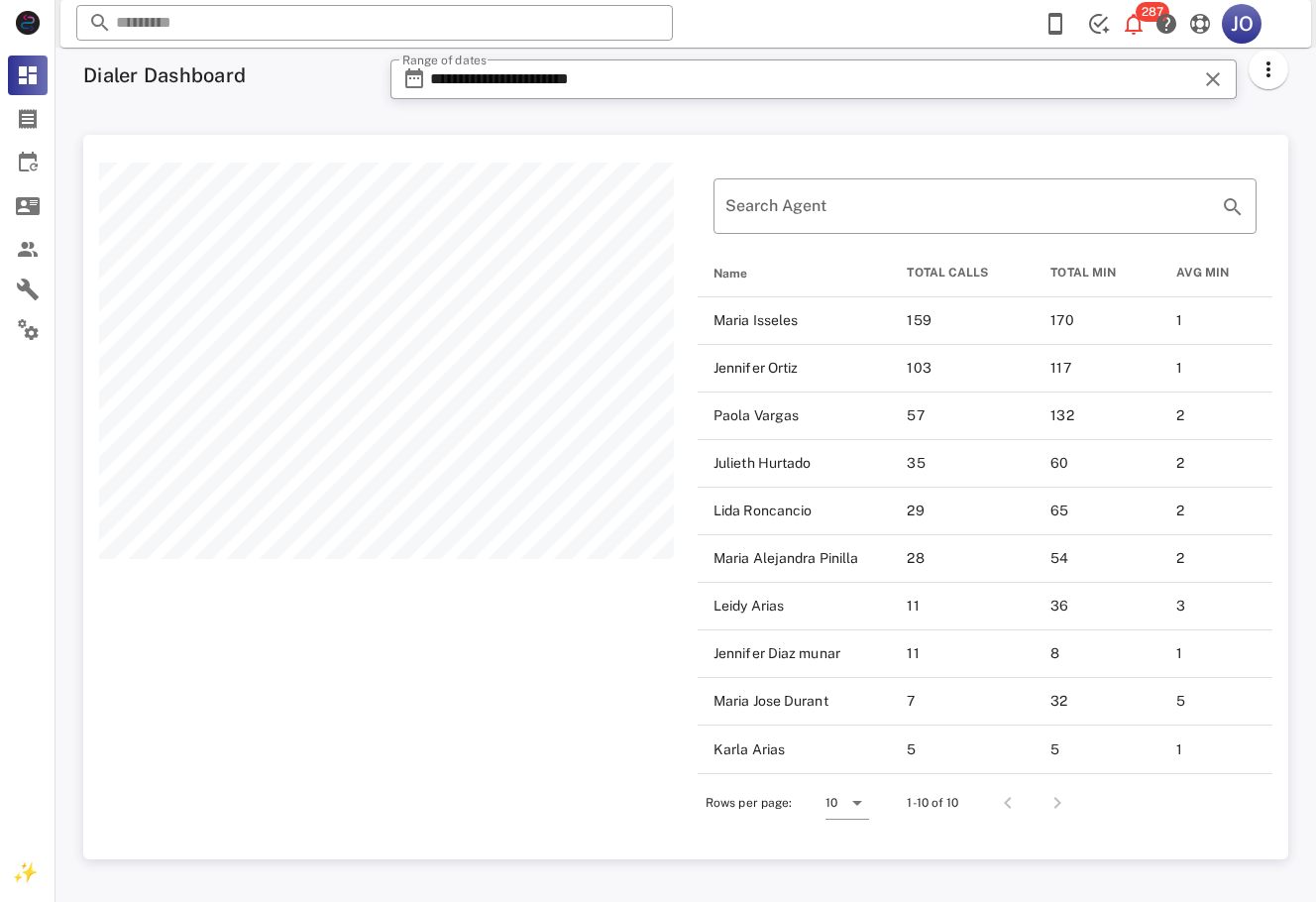 scroll, scrollTop: 990484, scrollLeft: 989759, axis: both 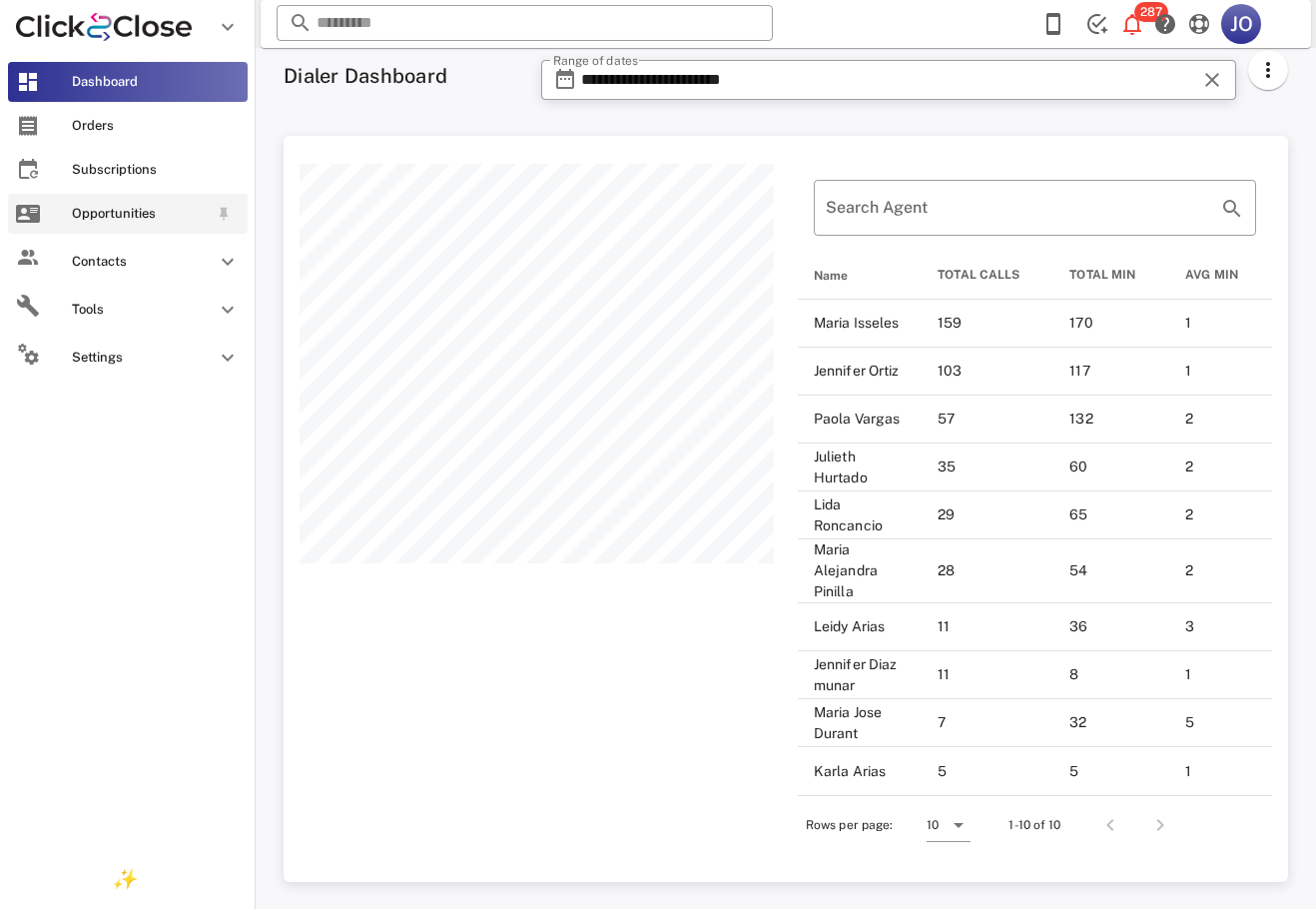 click at bounding box center (28, 214) 